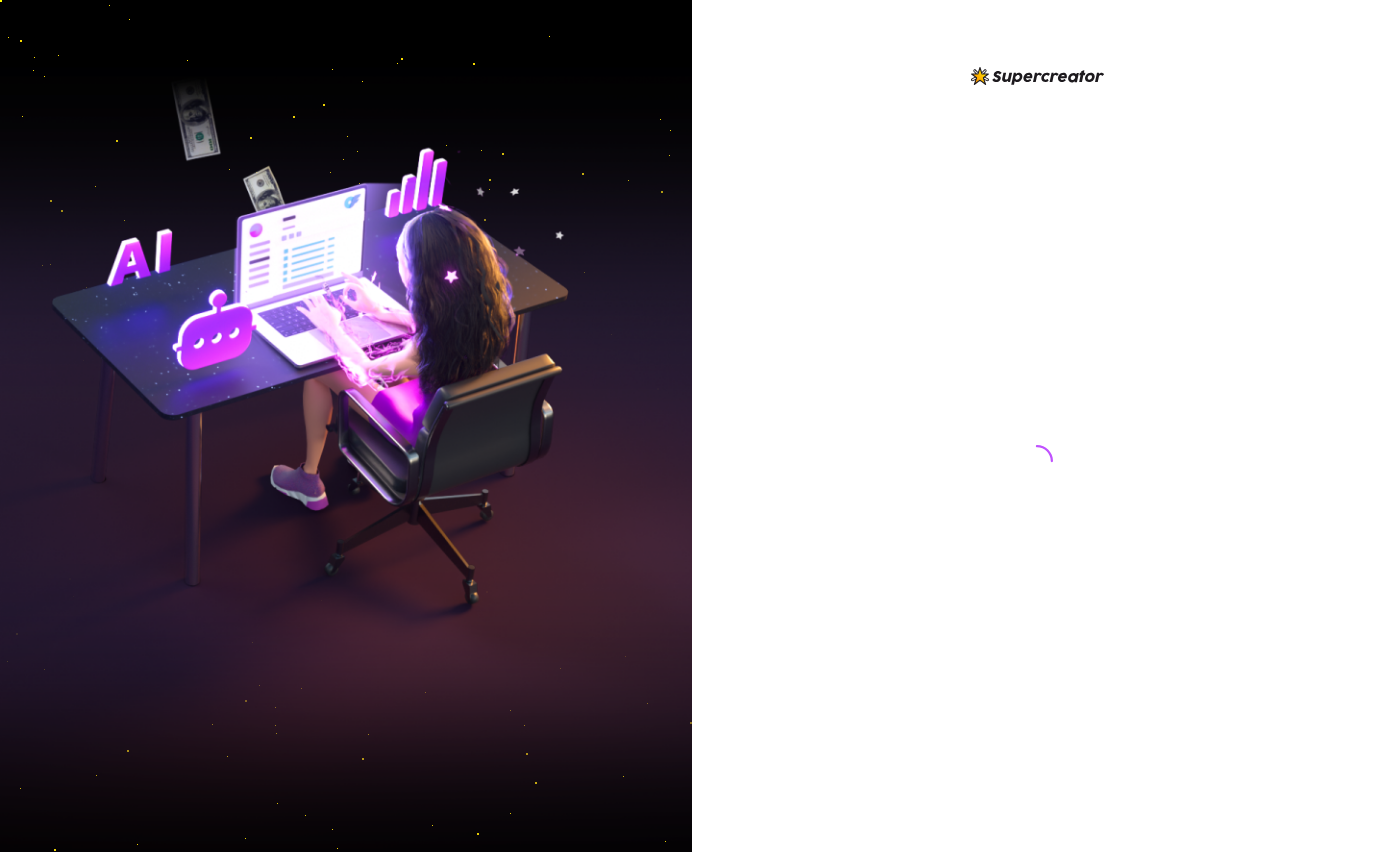 scroll, scrollTop: 0, scrollLeft: 0, axis: both 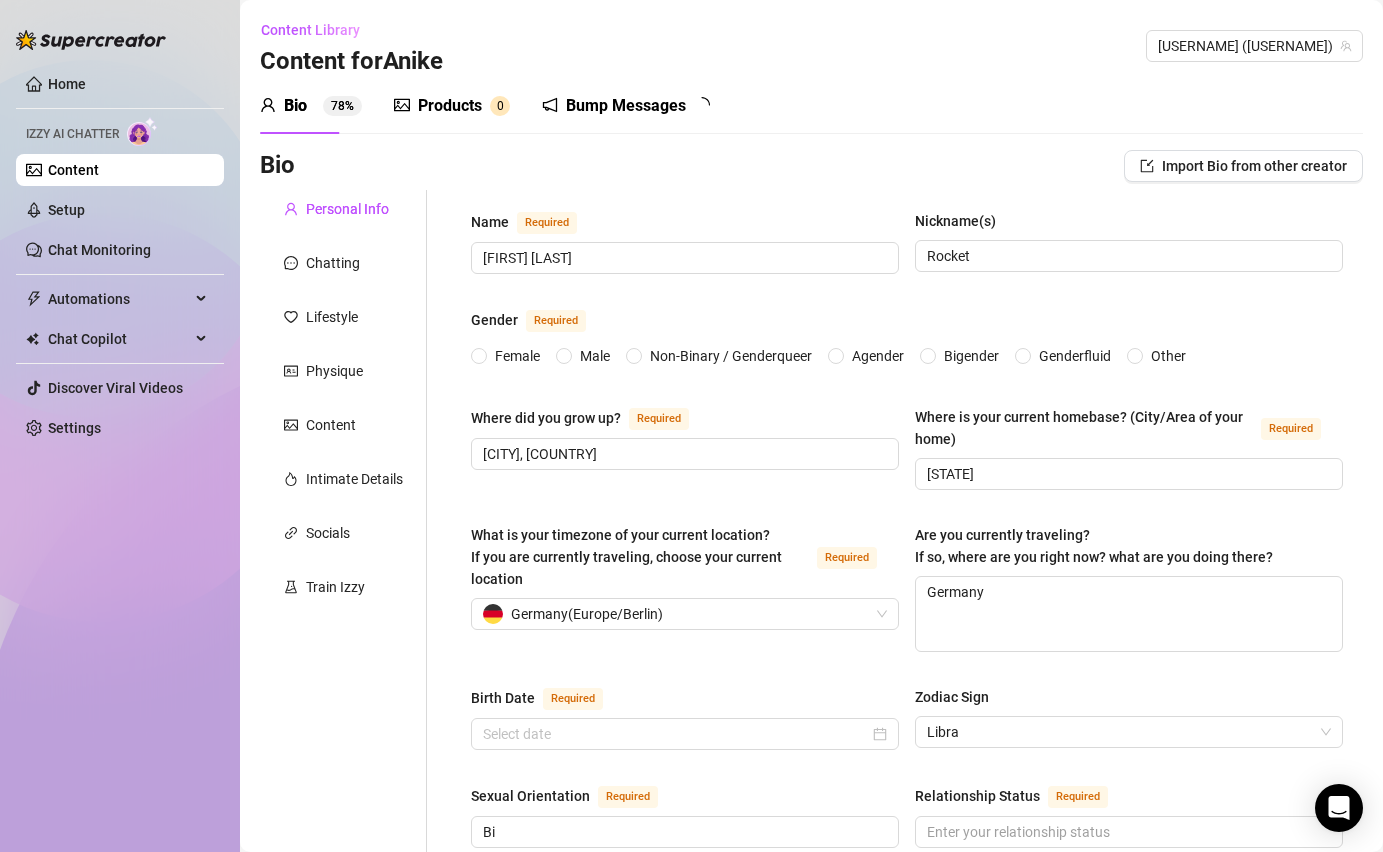type 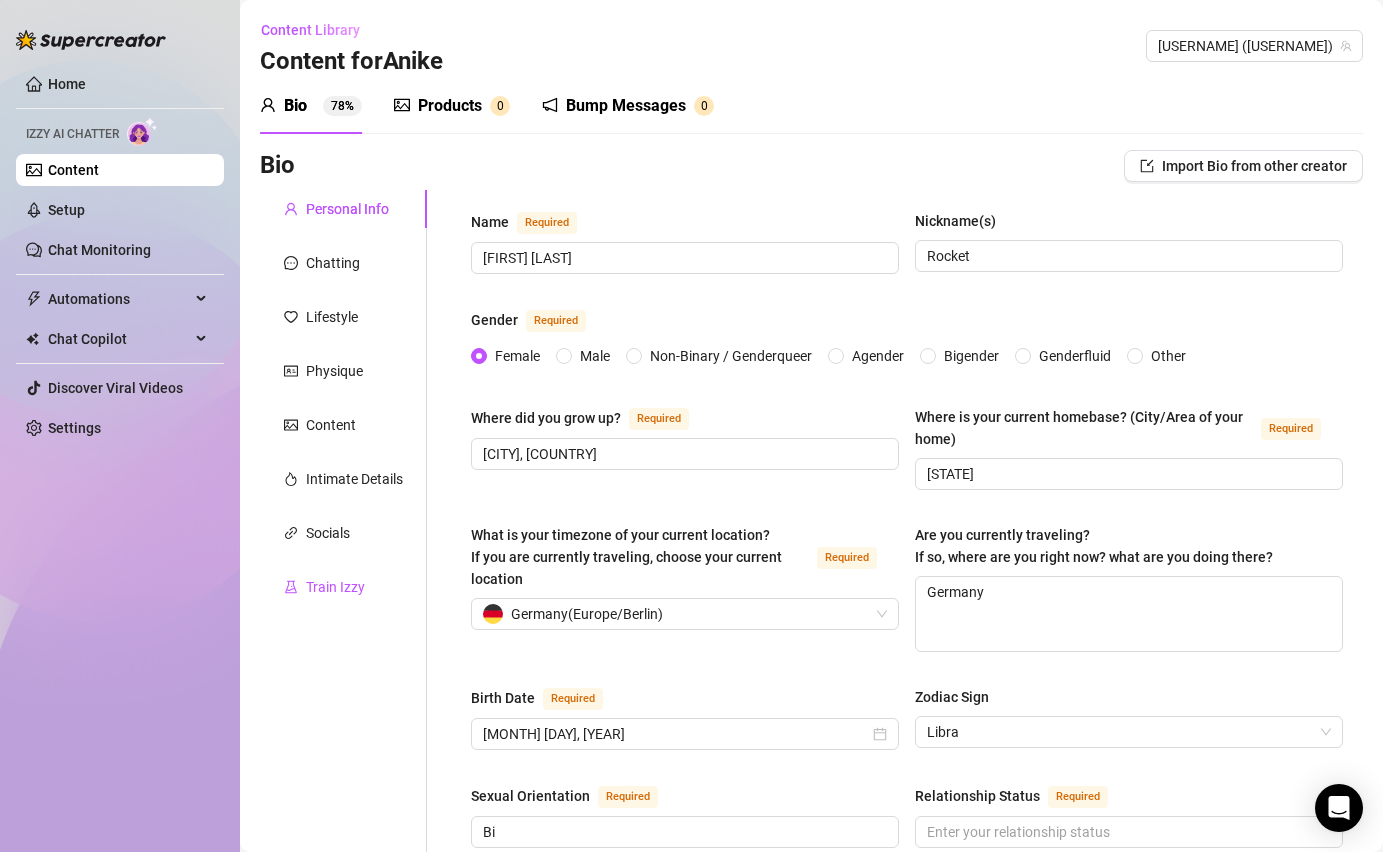 click on "Train Izzy" at bounding box center (335, 587) 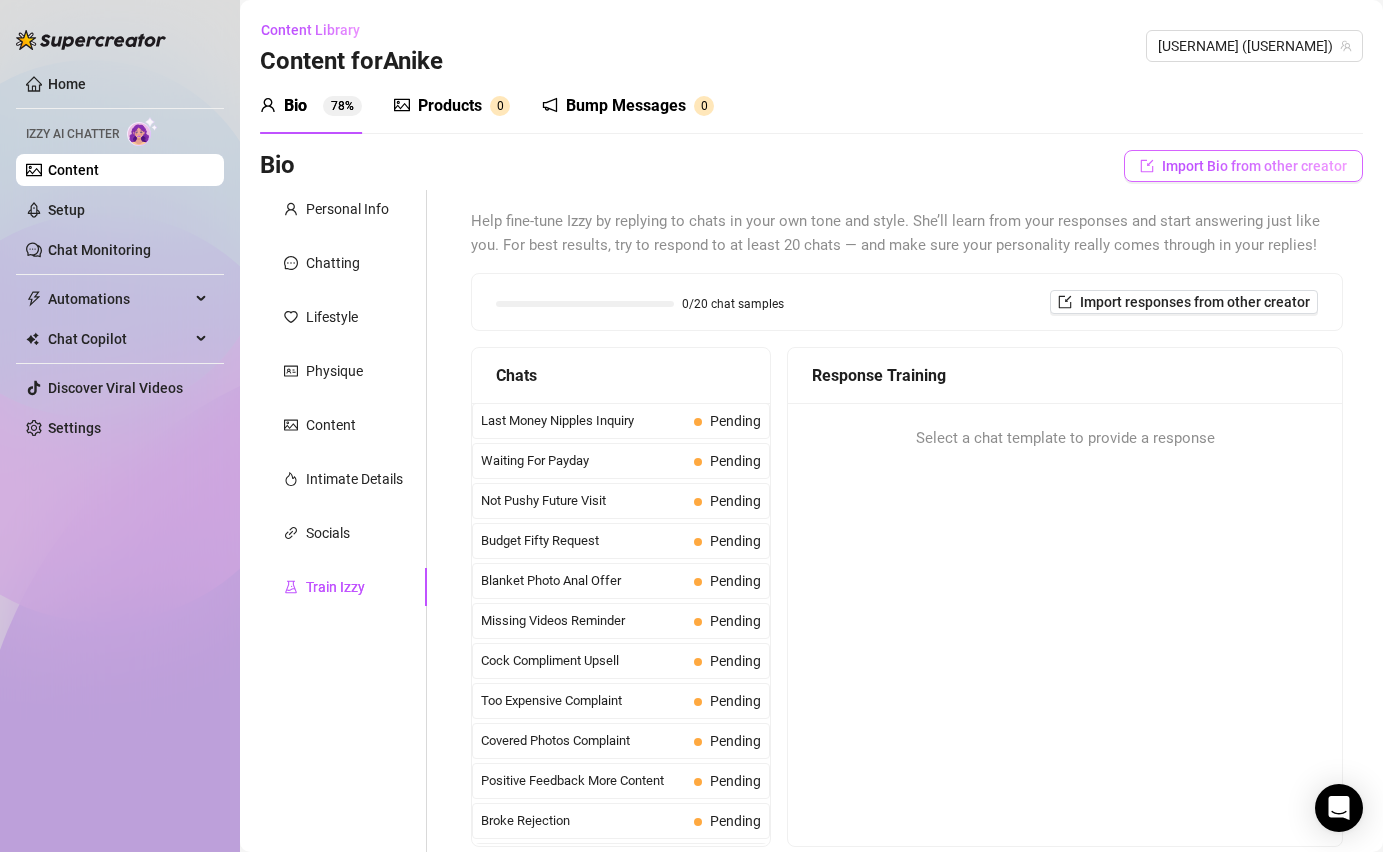 click on "Import Bio from other creator" at bounding box center (1254, 166) 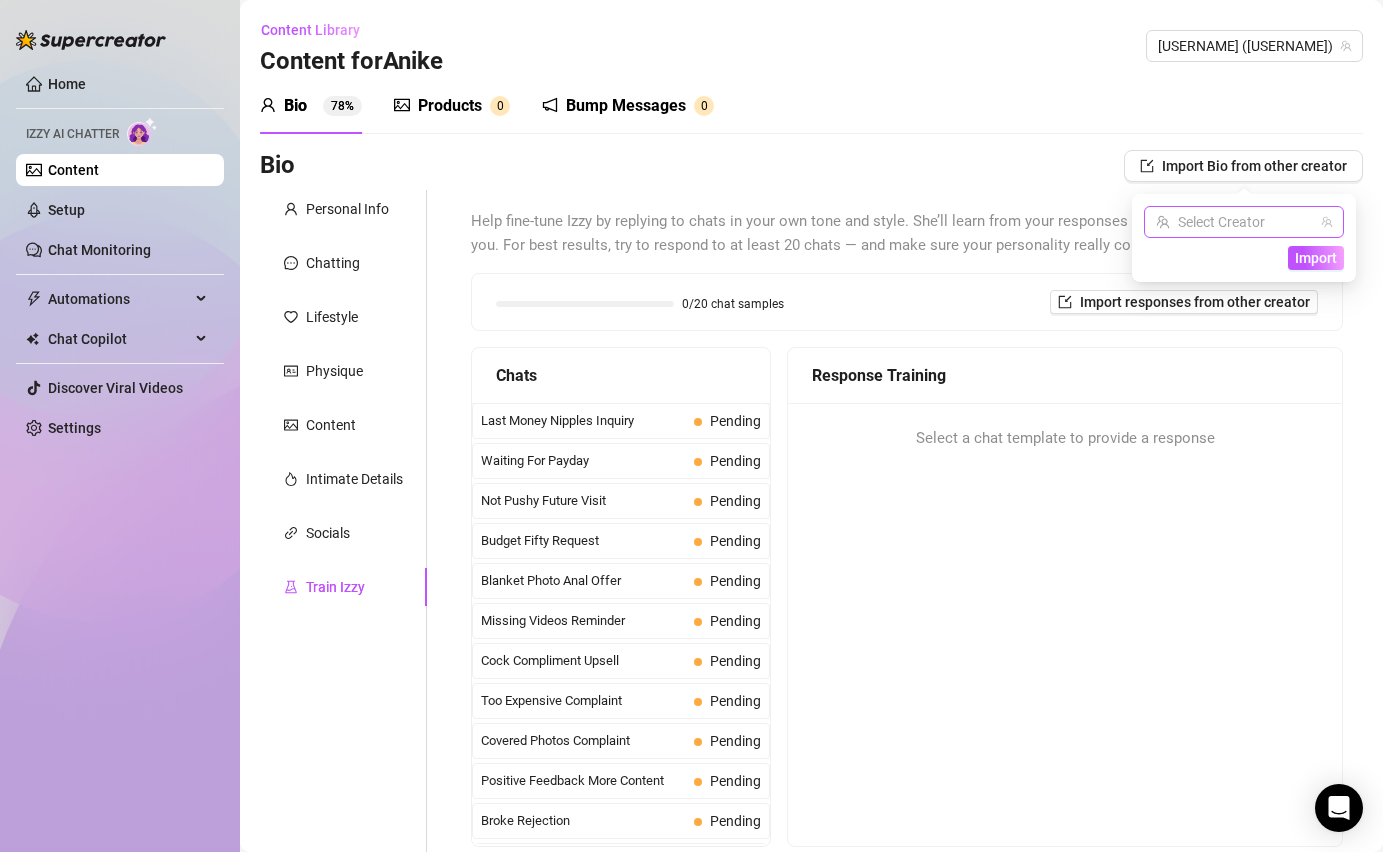 click at bounding box center (1235, 222) 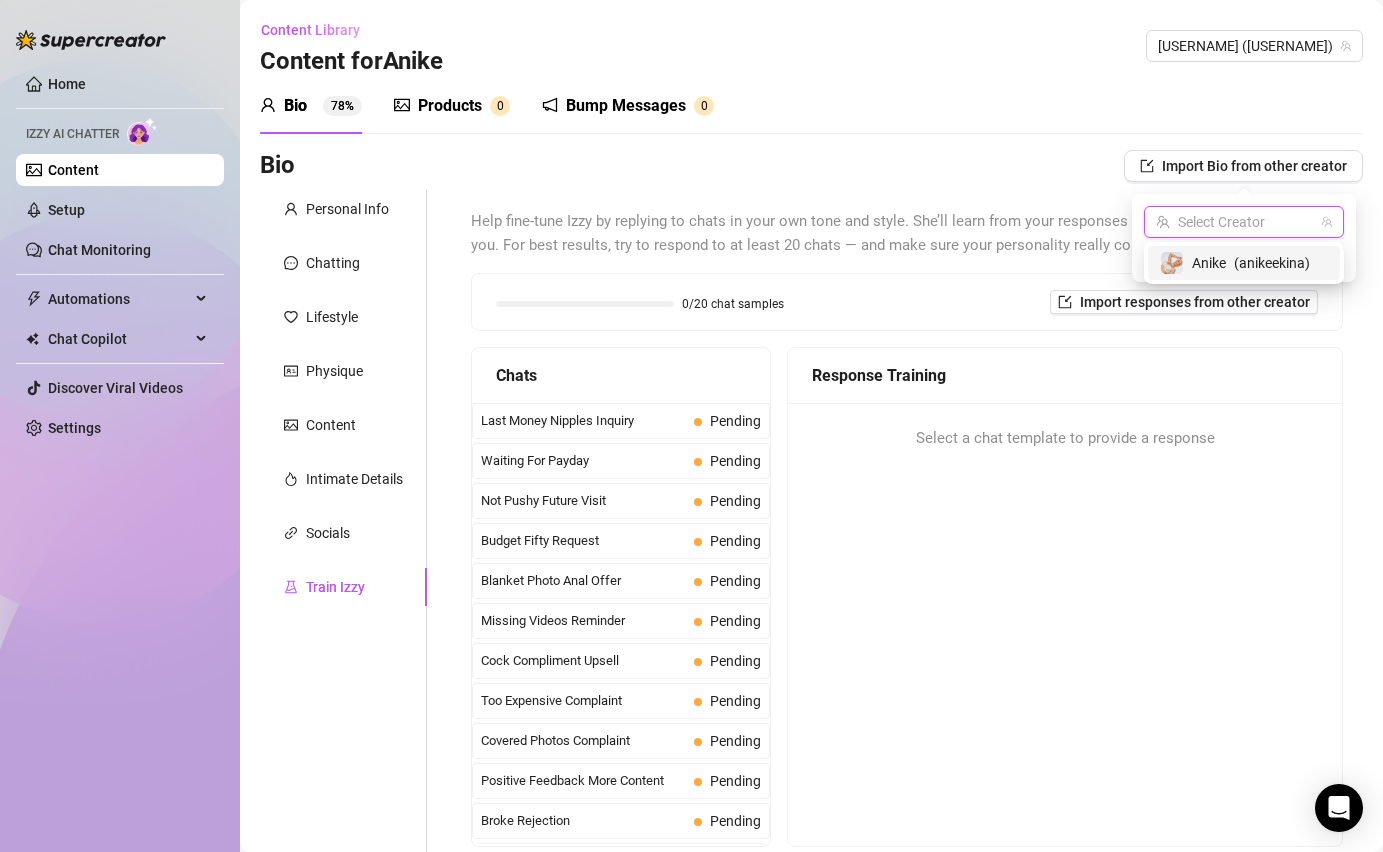 click on "([USERNAME])" at bounding box center [1272, 263] 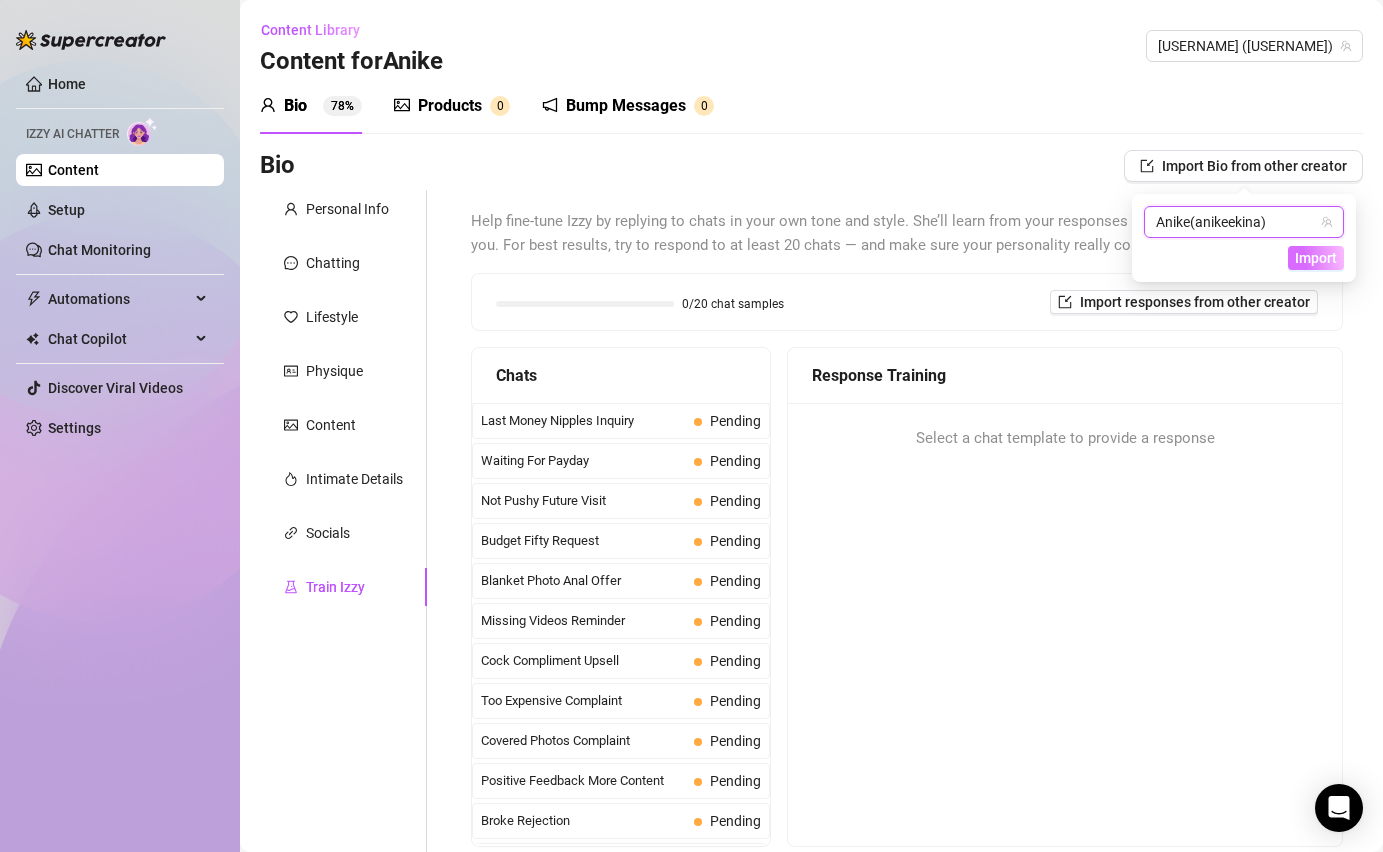 click on "Import" at bounding box center [1316, 258] 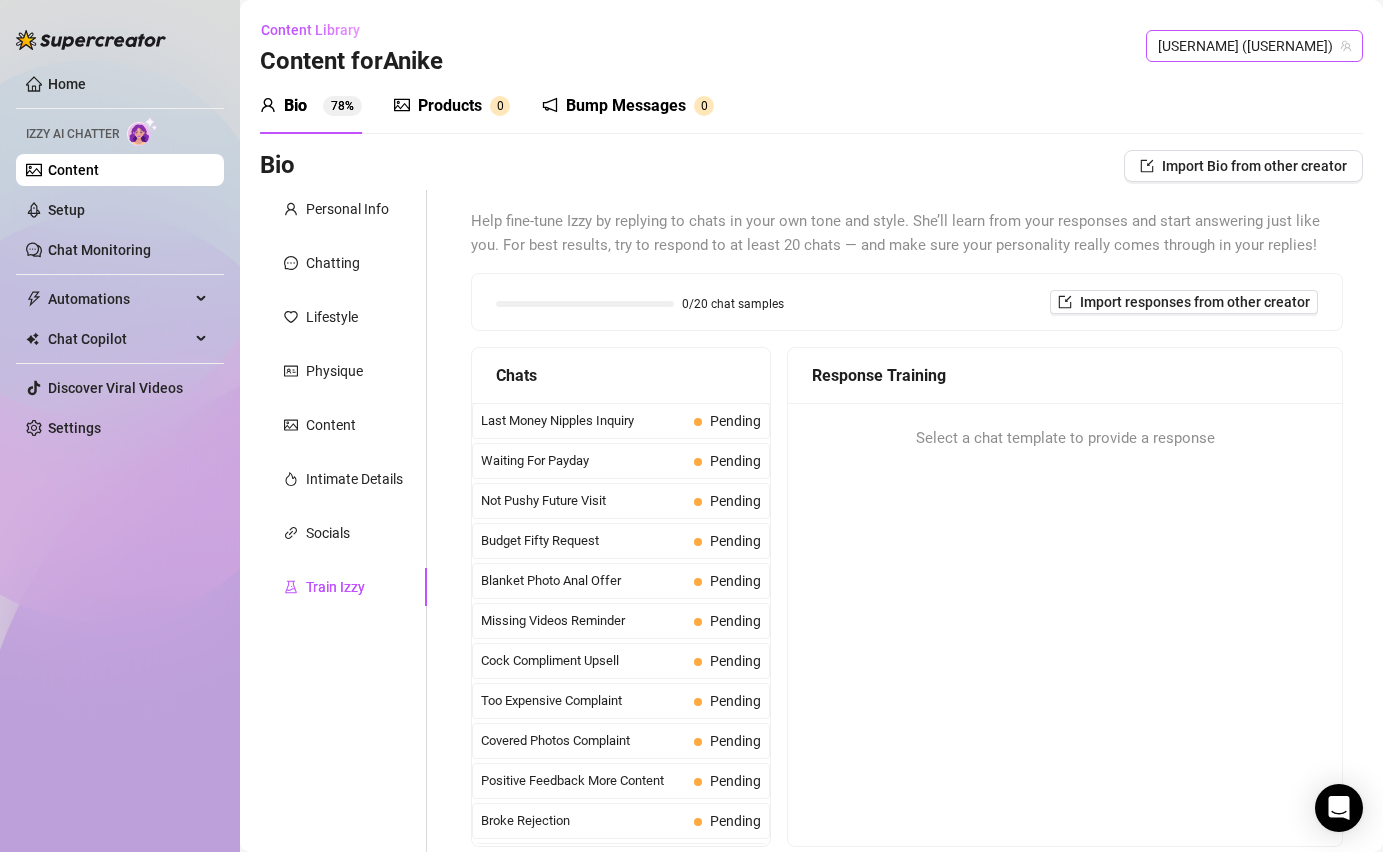 click on "[FIRST] ([USERNAME])" at bounding box center (1254, 46) 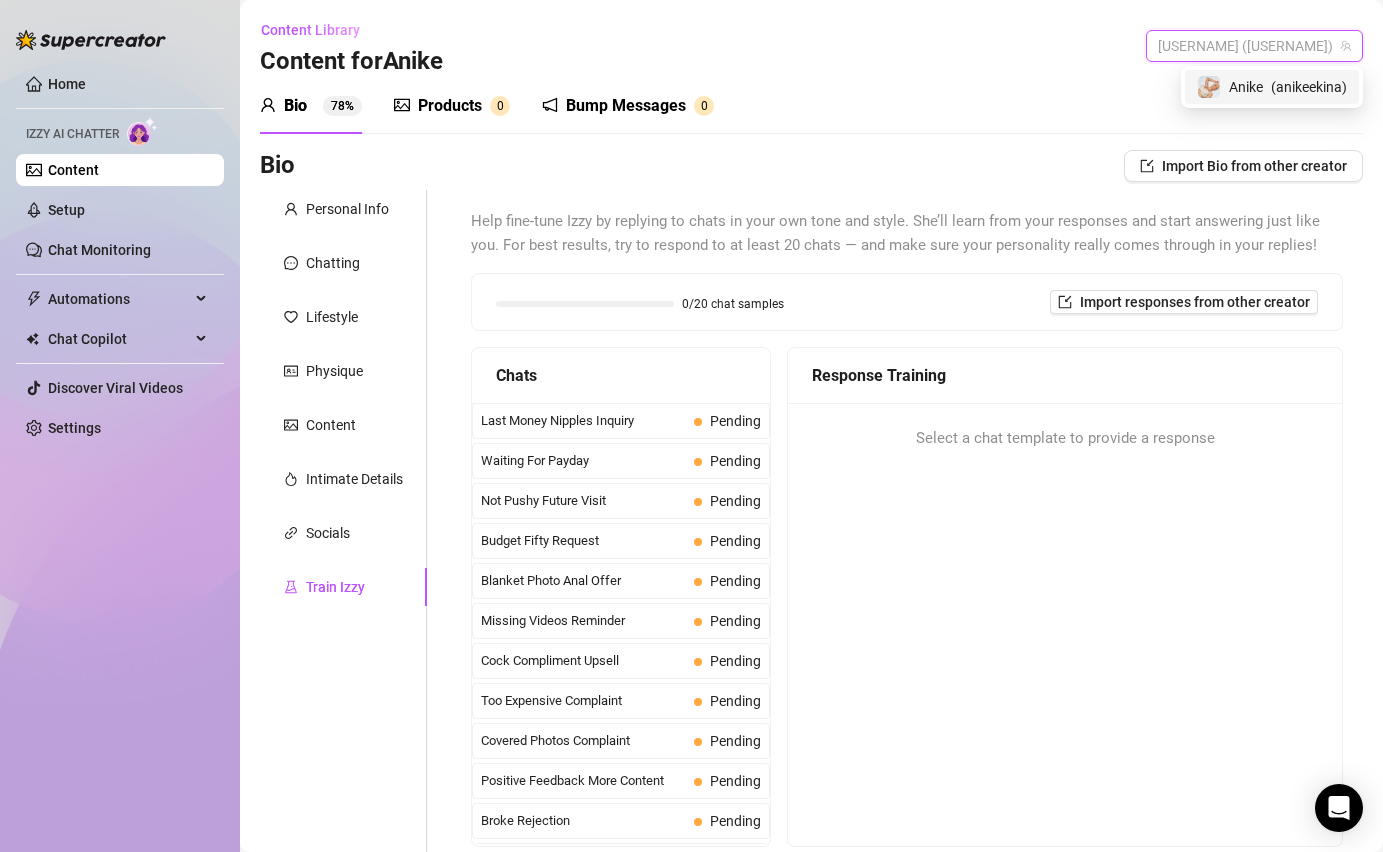 click on "[FIRST] ([USERNAME])" at bounding box center [1254, 46] 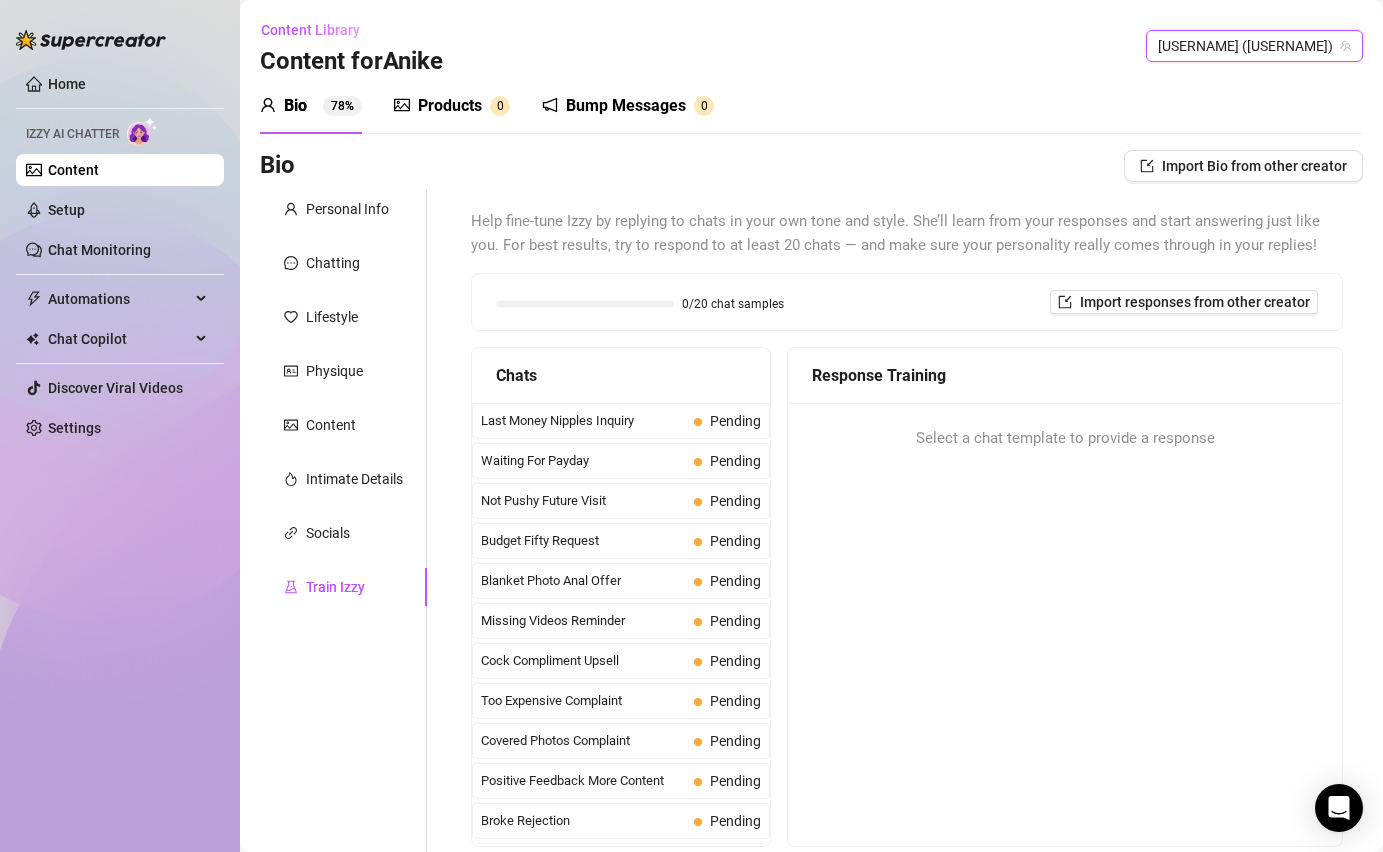 click on "Home Izzy AI Chatter Content Setup Chat Monitoring Automations Chat Copilot Discover Viral Videos Settings" at bounding box center (120, 256) 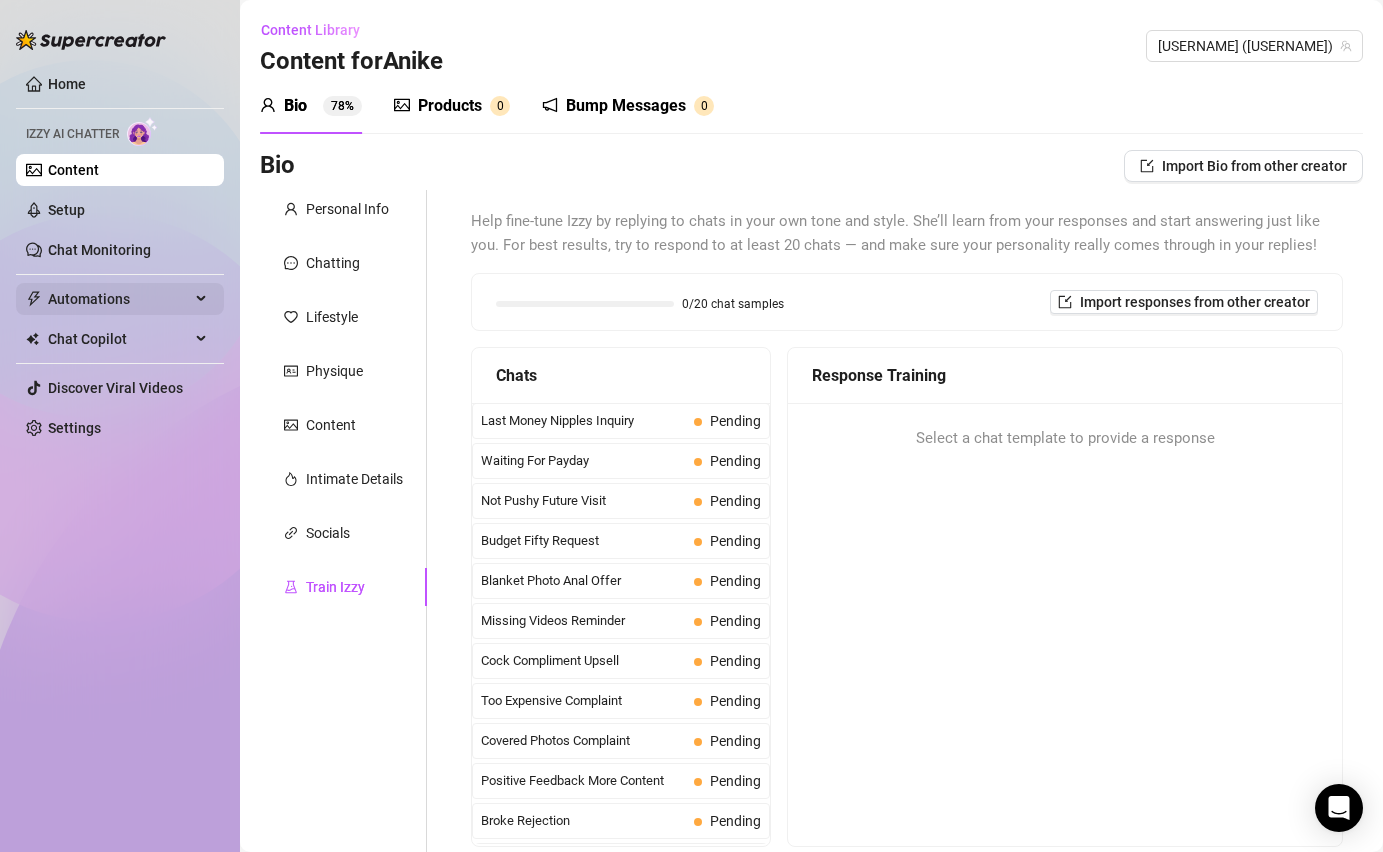 click on "Automations" at bounding box center (119, 299) 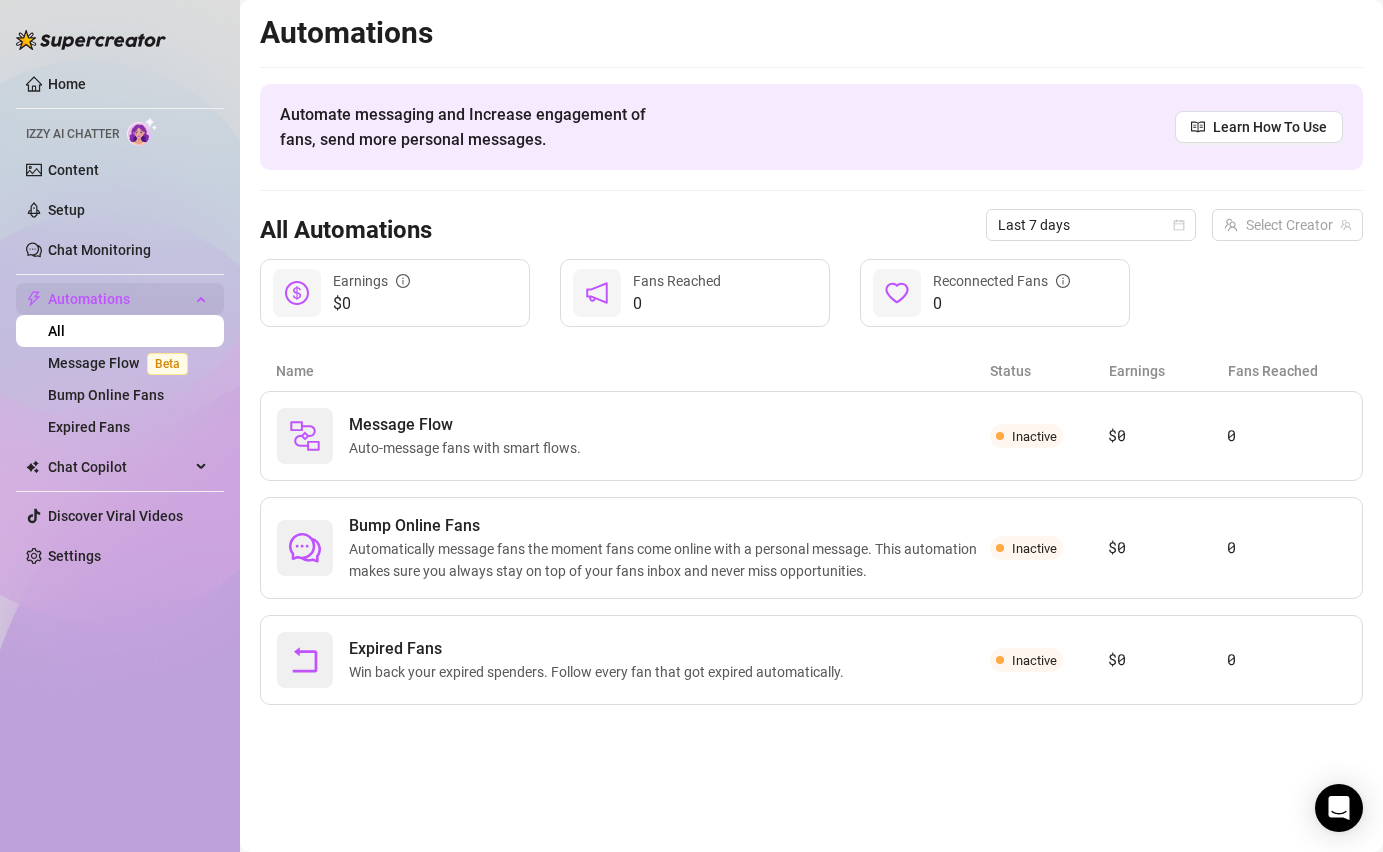 click on "Automations" at bounding box center (119, 299) 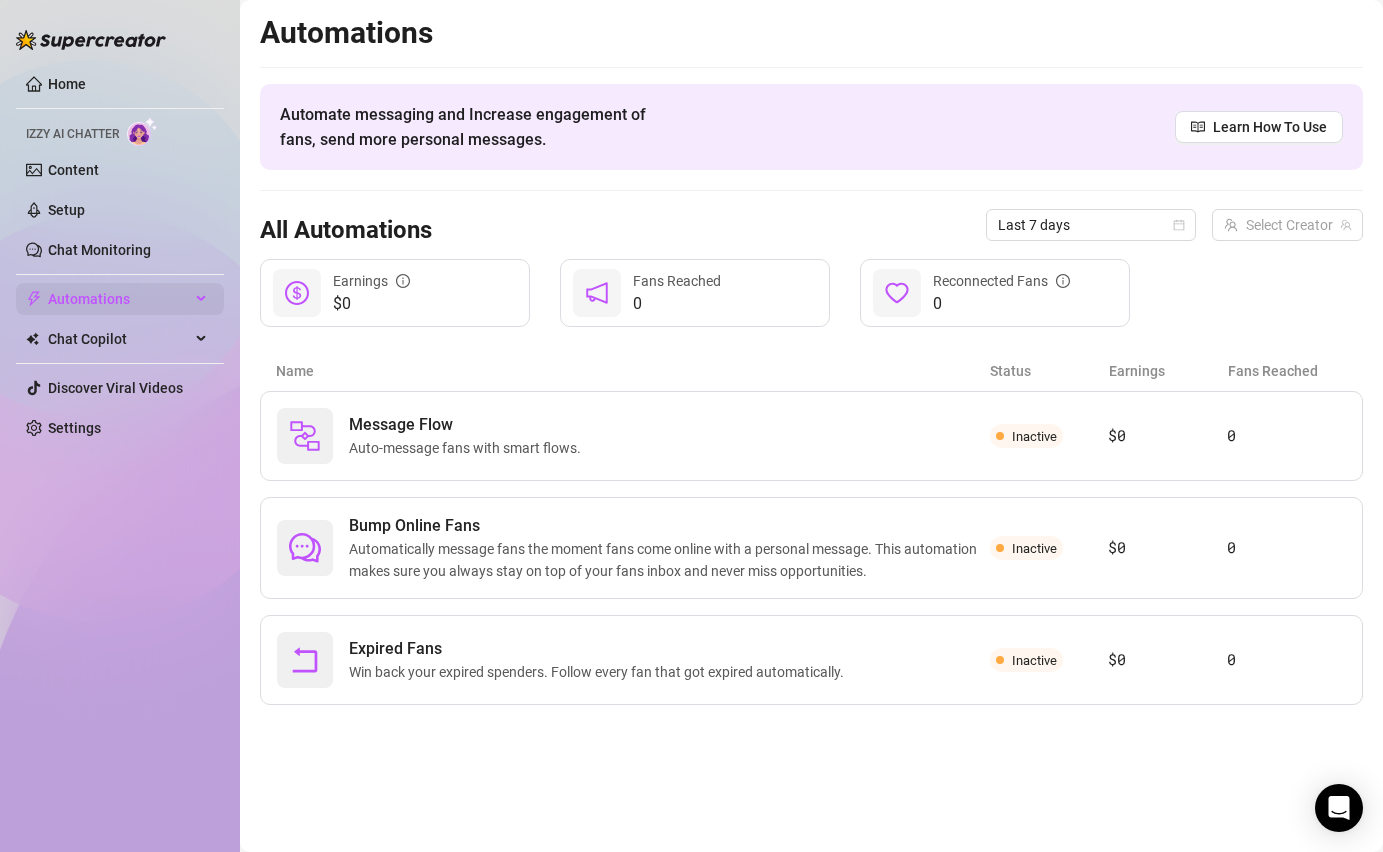 click on "Automations" at bounding box center (119, 299) 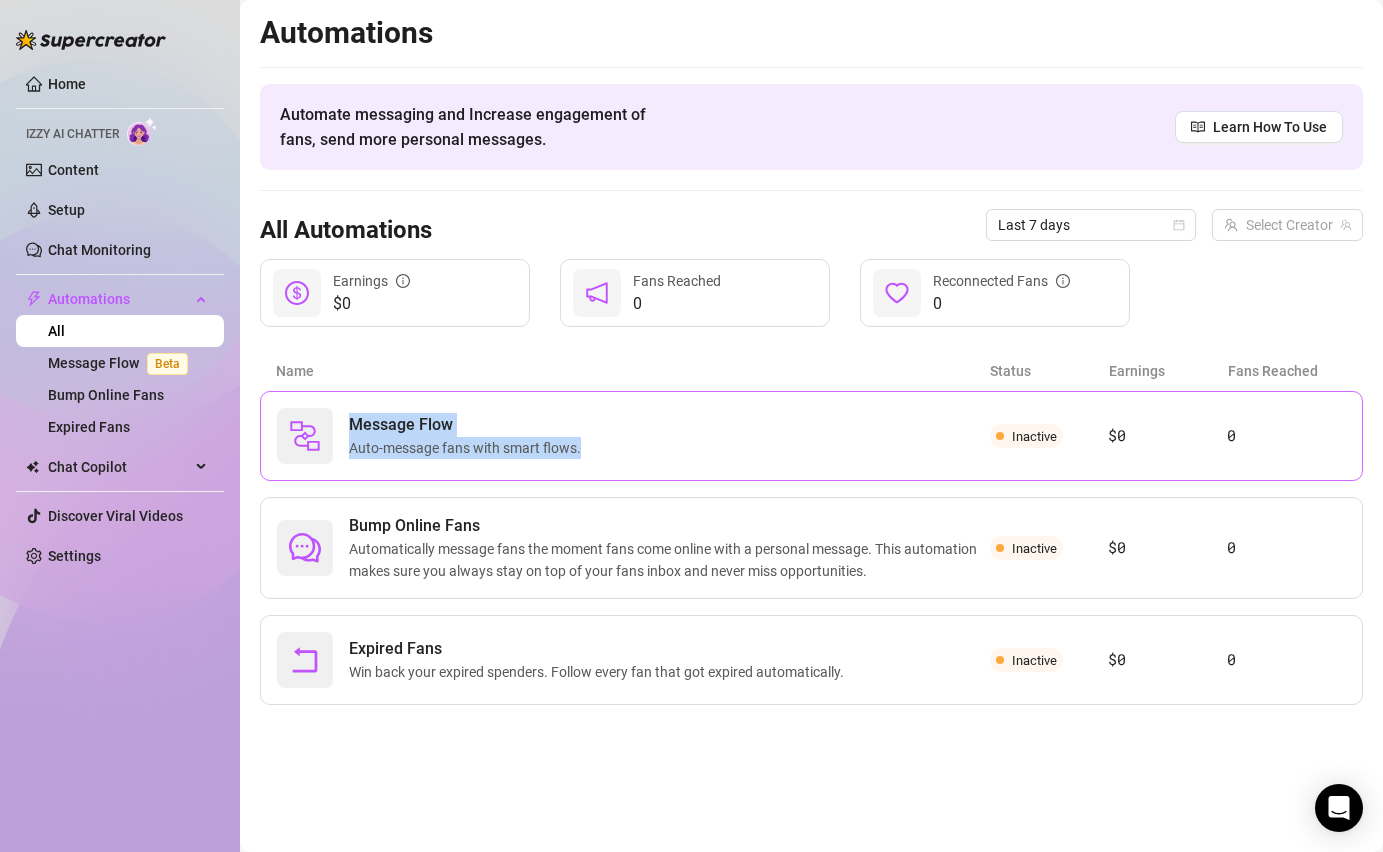 drag, startPoint x: 628, startPoint y: 453, endPoint x: 345, endPoint y: 433, distance: 283.70584 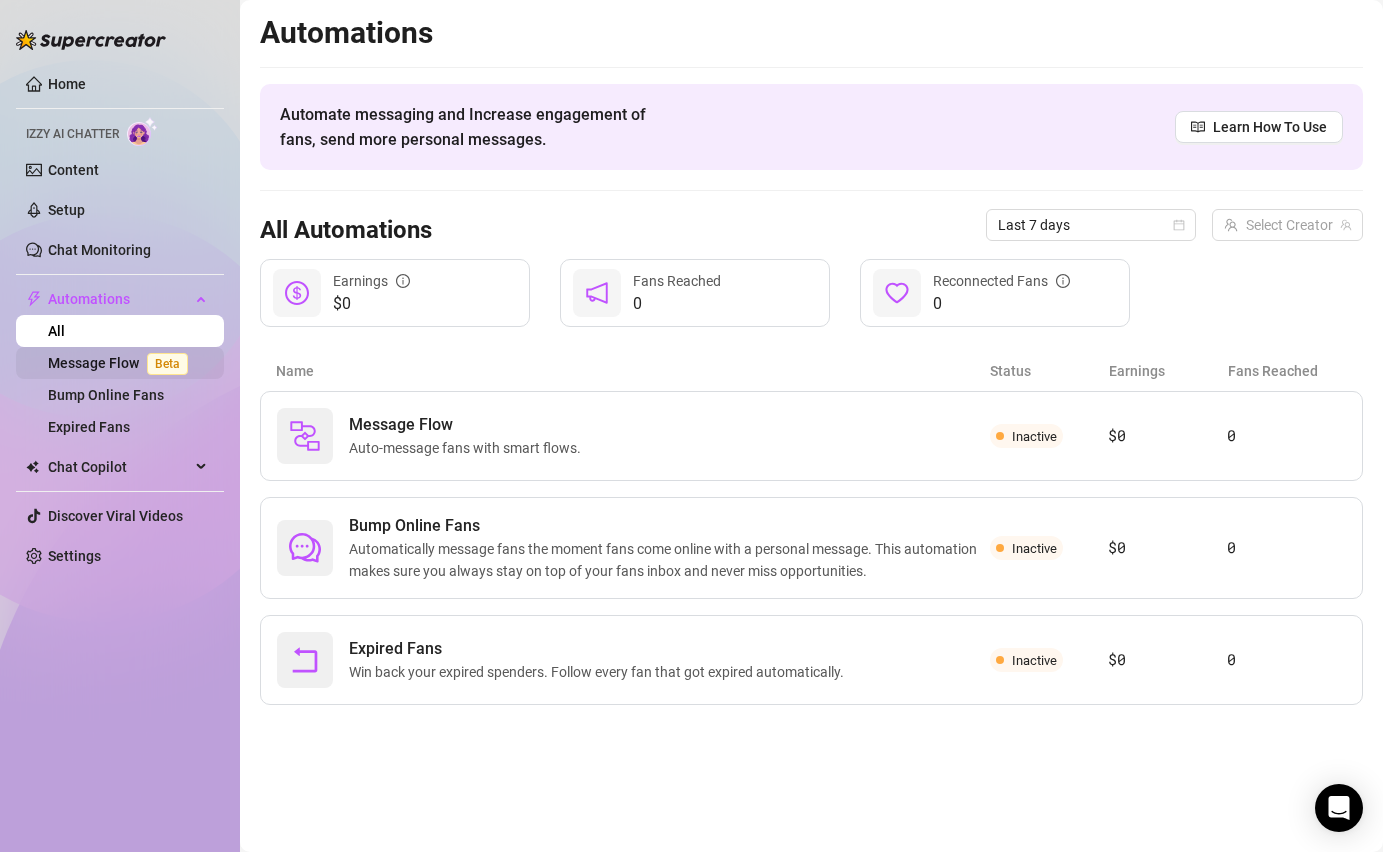 click on "Message Flow Beta" at bounding box center [122, 363] 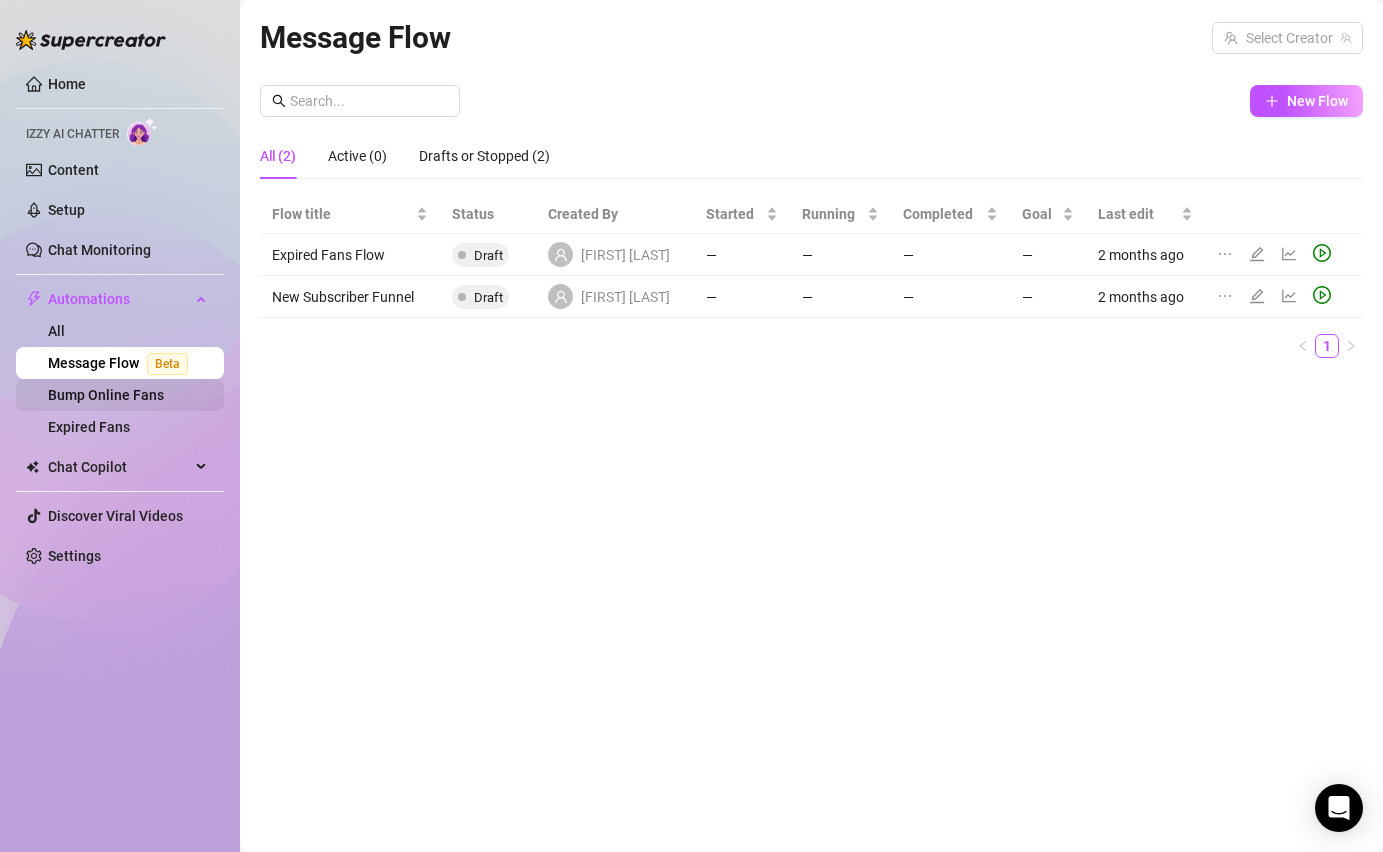 click on "Bump Online Fans" at bounding box center (106, 395) 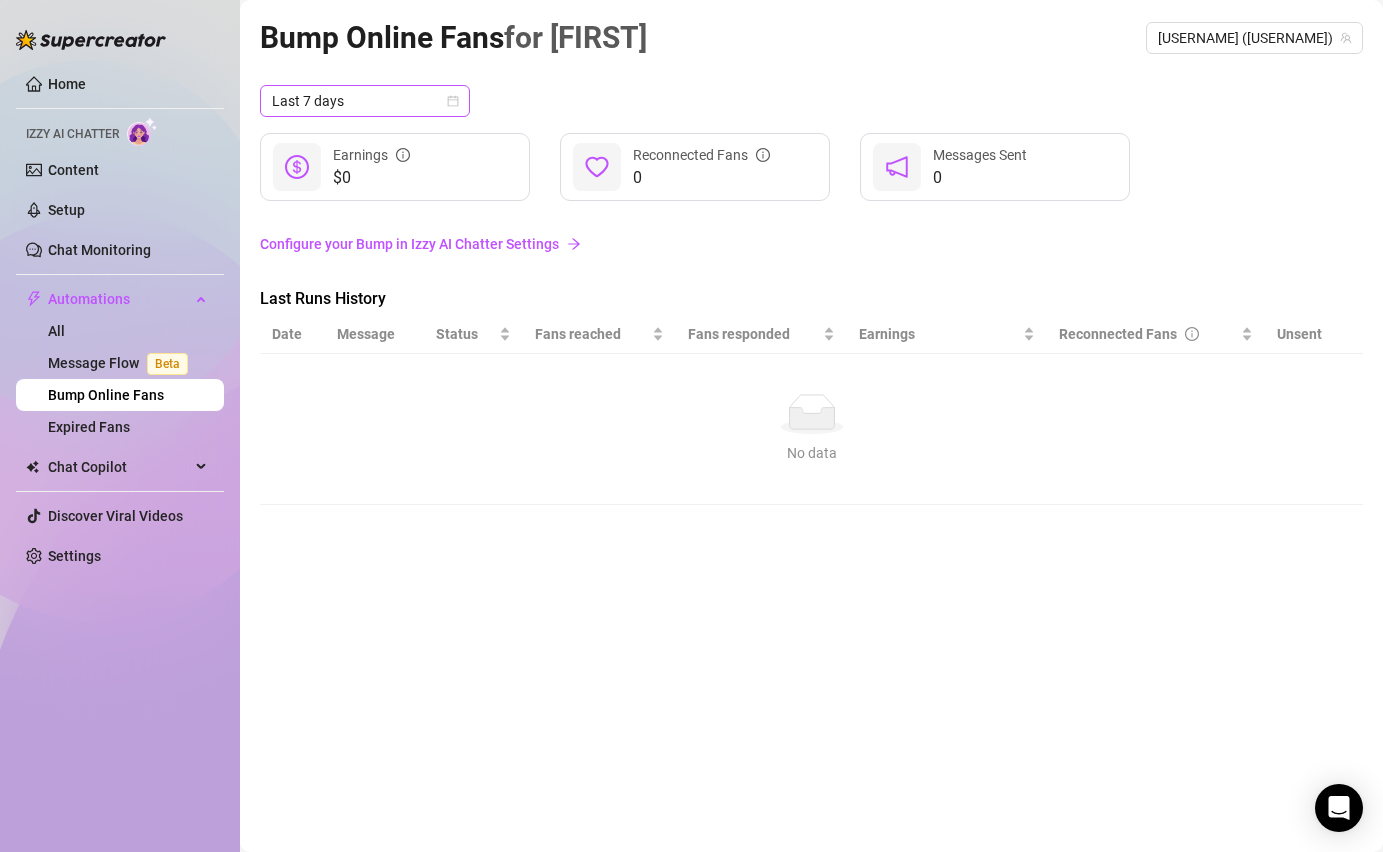 click on "Last 7 days" at bounding box center [365, 101] 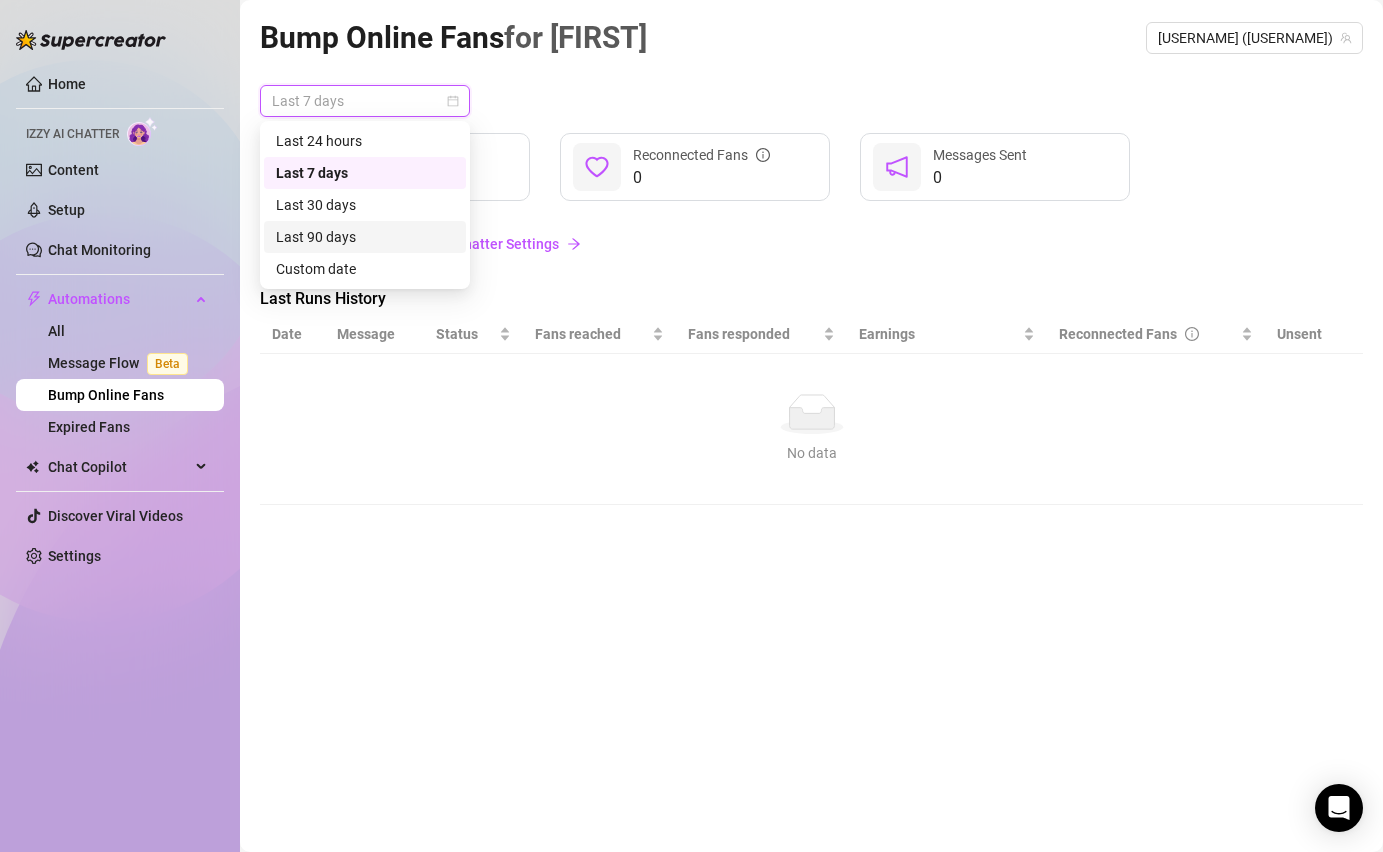 click on "Last 90 days" at bounding box center [365, 237] 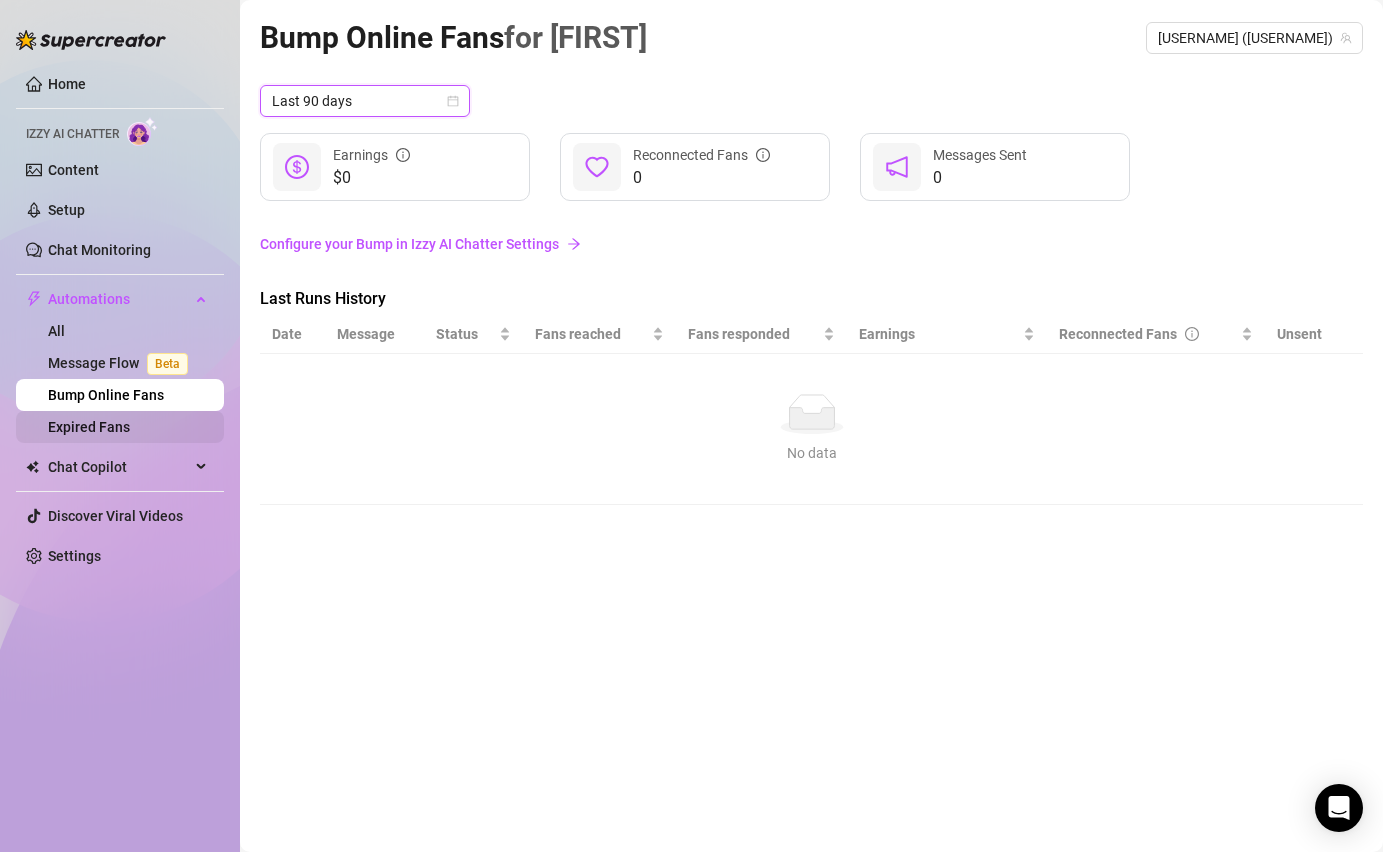click on "Expired Fans" at bounding box center [89, 427] 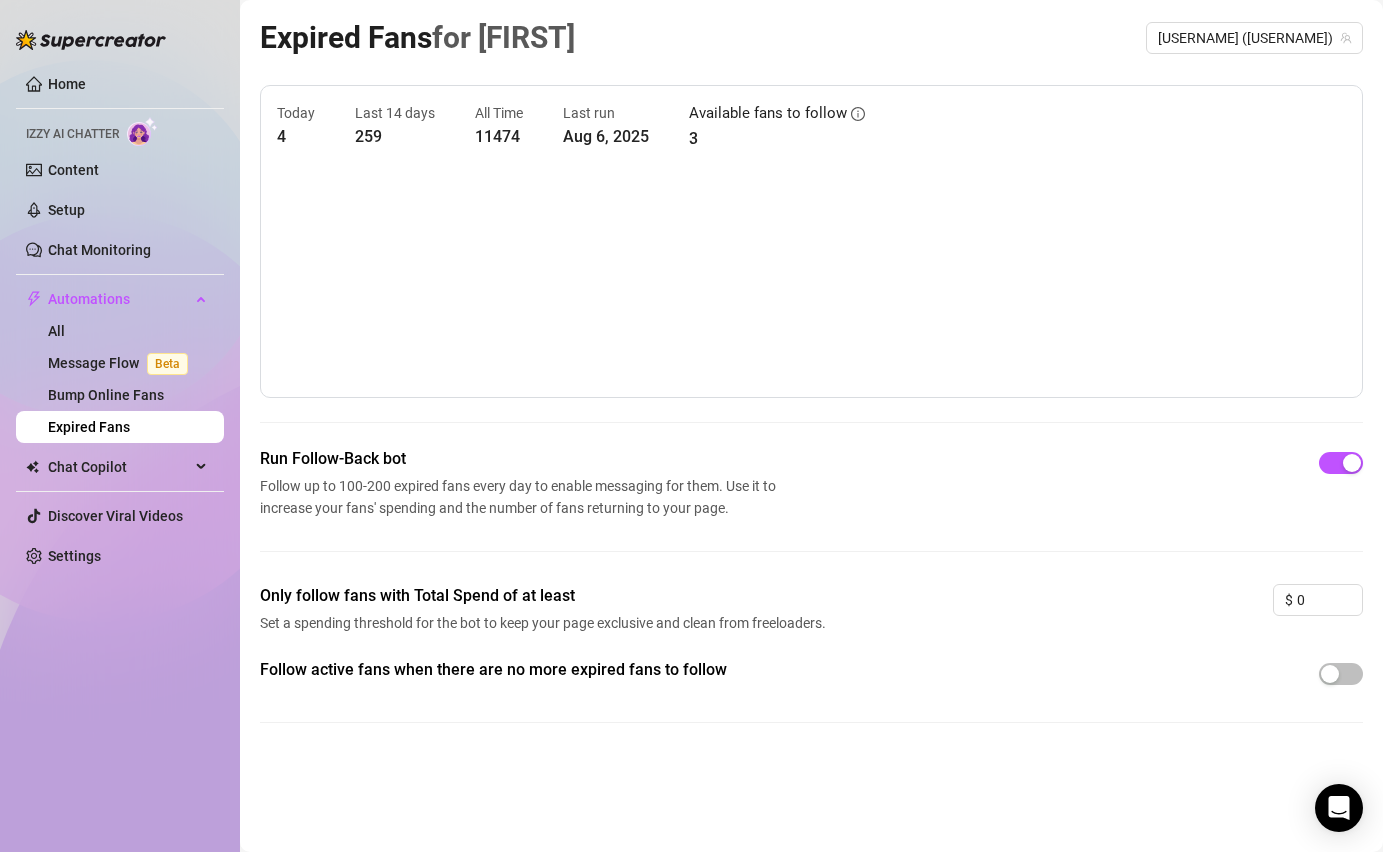 click on "Today 4 Last 14 days 259 All Time 11474 Last run Aug 6, 2025 Available fans to follow 3 Run Follow-Back bot Follow up to 100-200 expired fans every day to enable messaging for them. Use it to increase your fans' spending and the number of fans returning to your page. Only follow fans with Total Spend of at least Set a spending threshold for the bot to keep your page exclusive and clean from freeloaders. $ 0 Follow active fans when there are no more expired fans to follow" at bounding box center (811, 420) 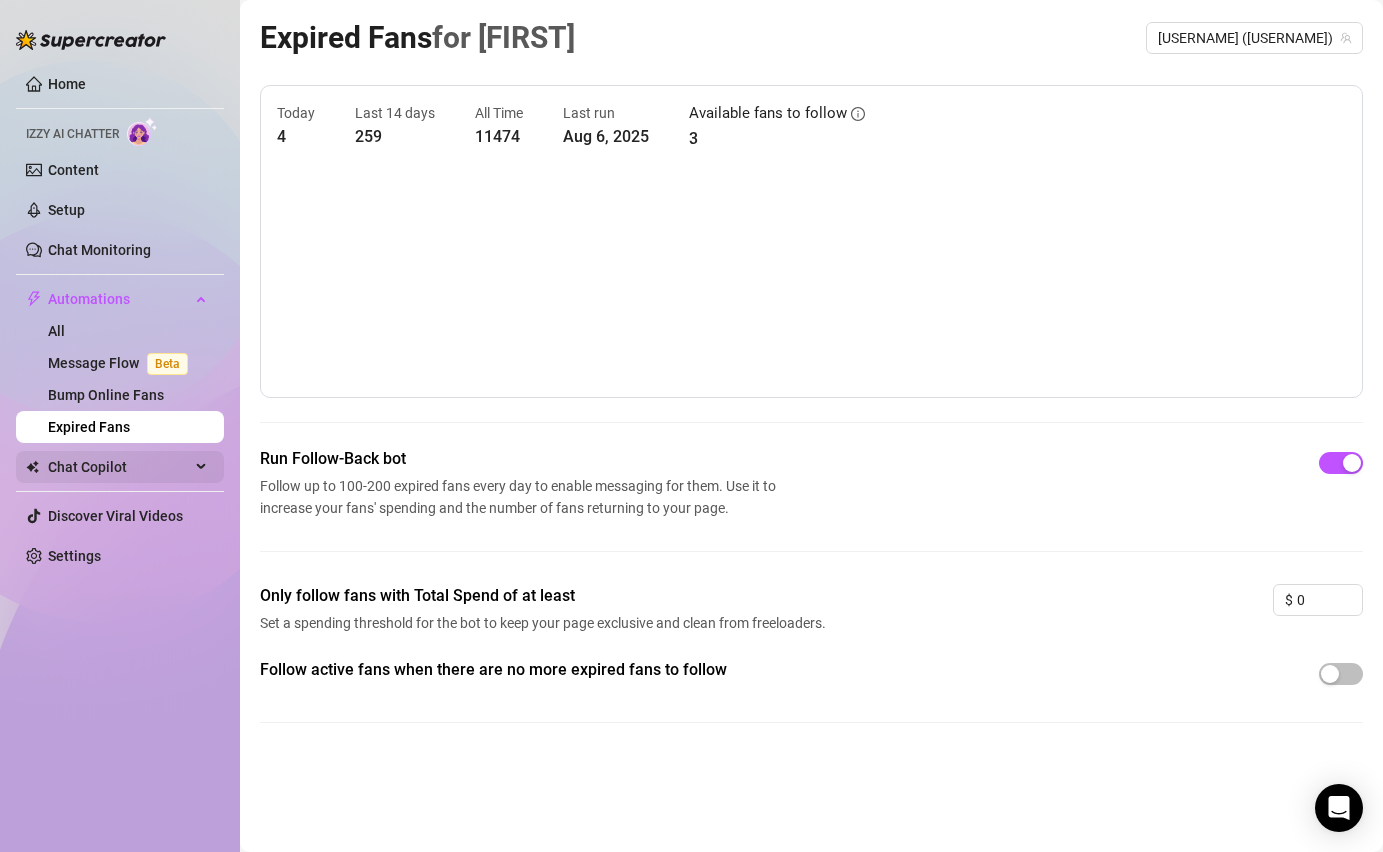 click on "Chat Copilot" at bounding box center (120, 467) 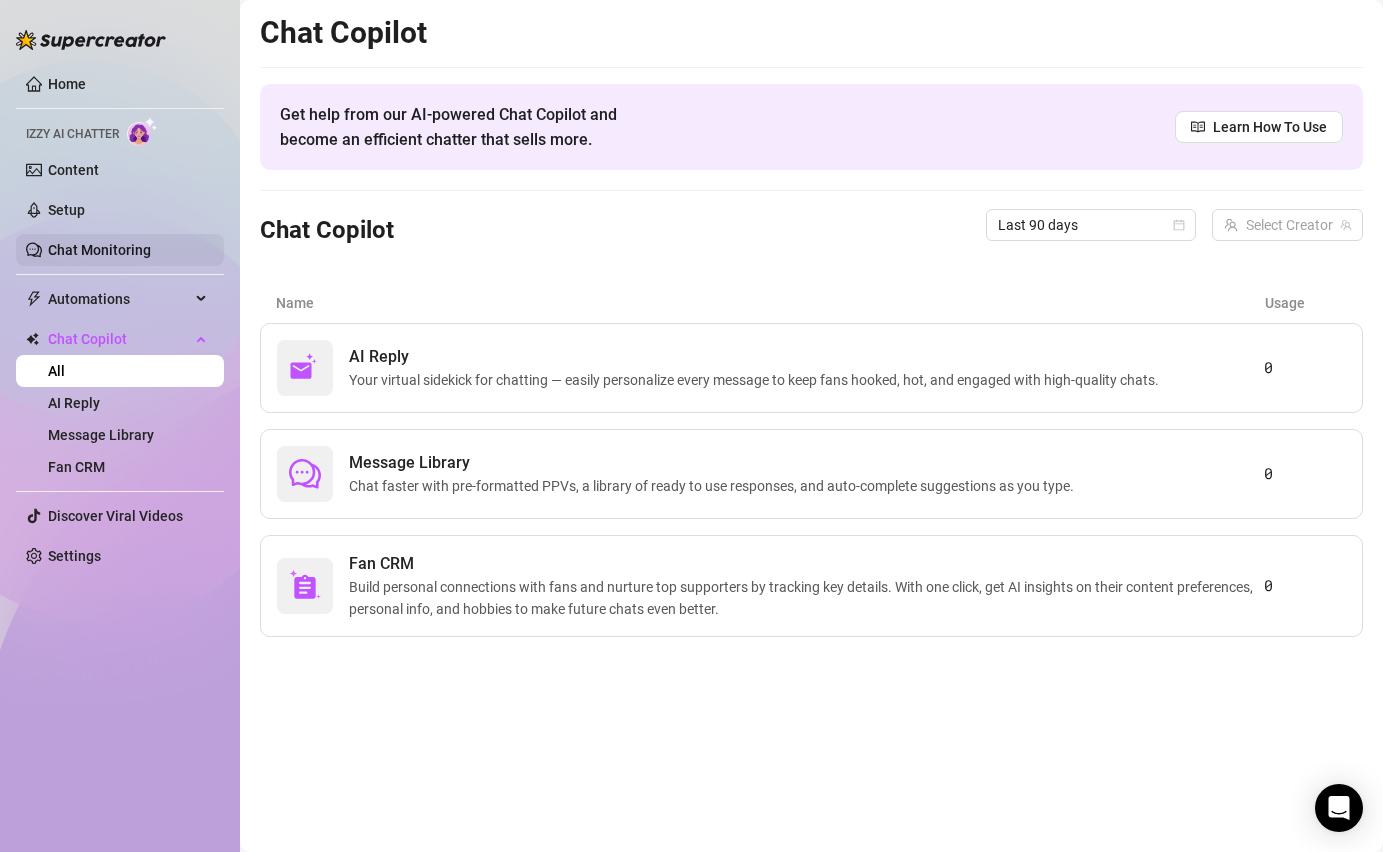click on "Chat Monitoring" at bounding box center (99, 250) 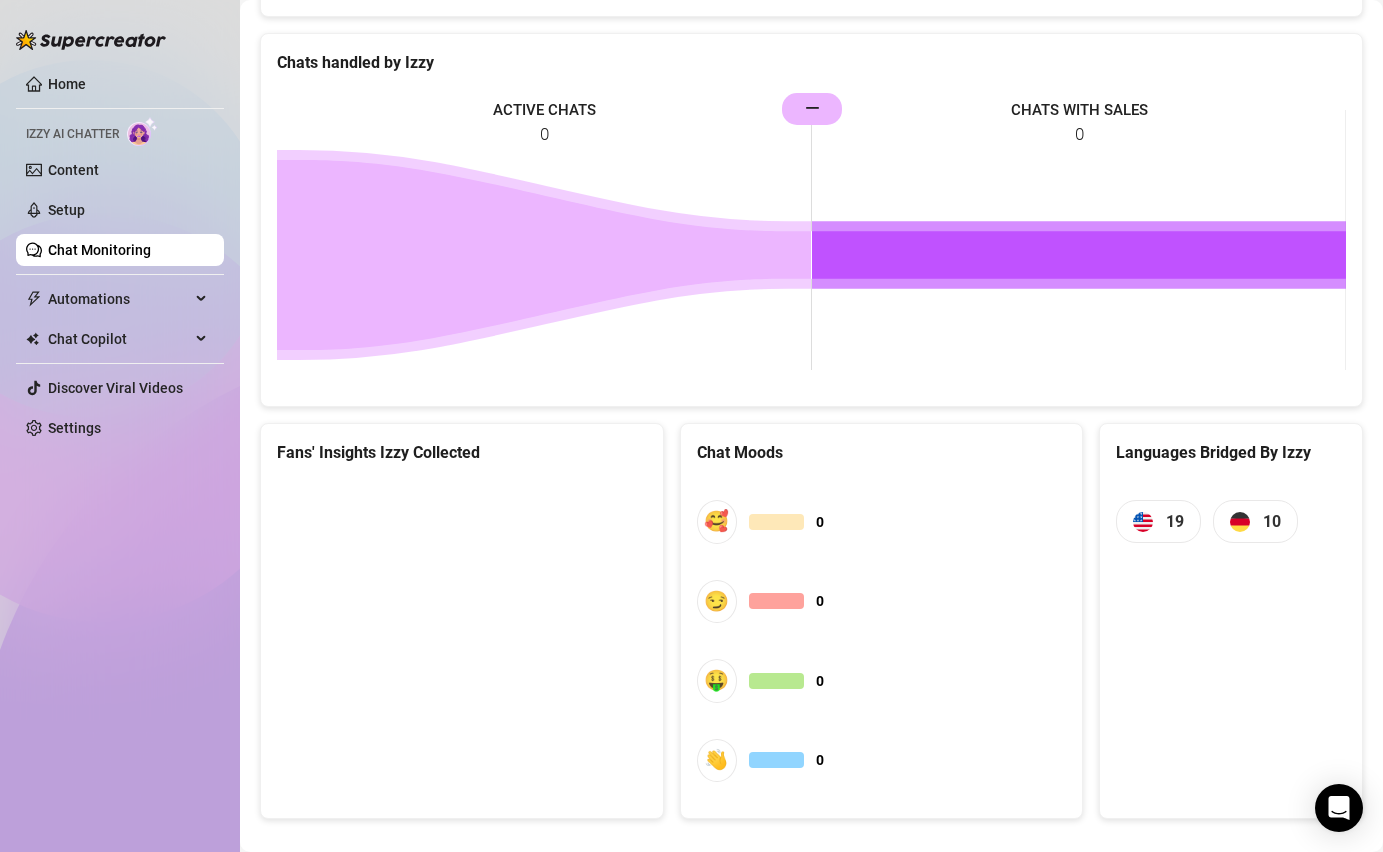 scroll, scrollTop: 947, scrollLeft: 0, axis: vertical 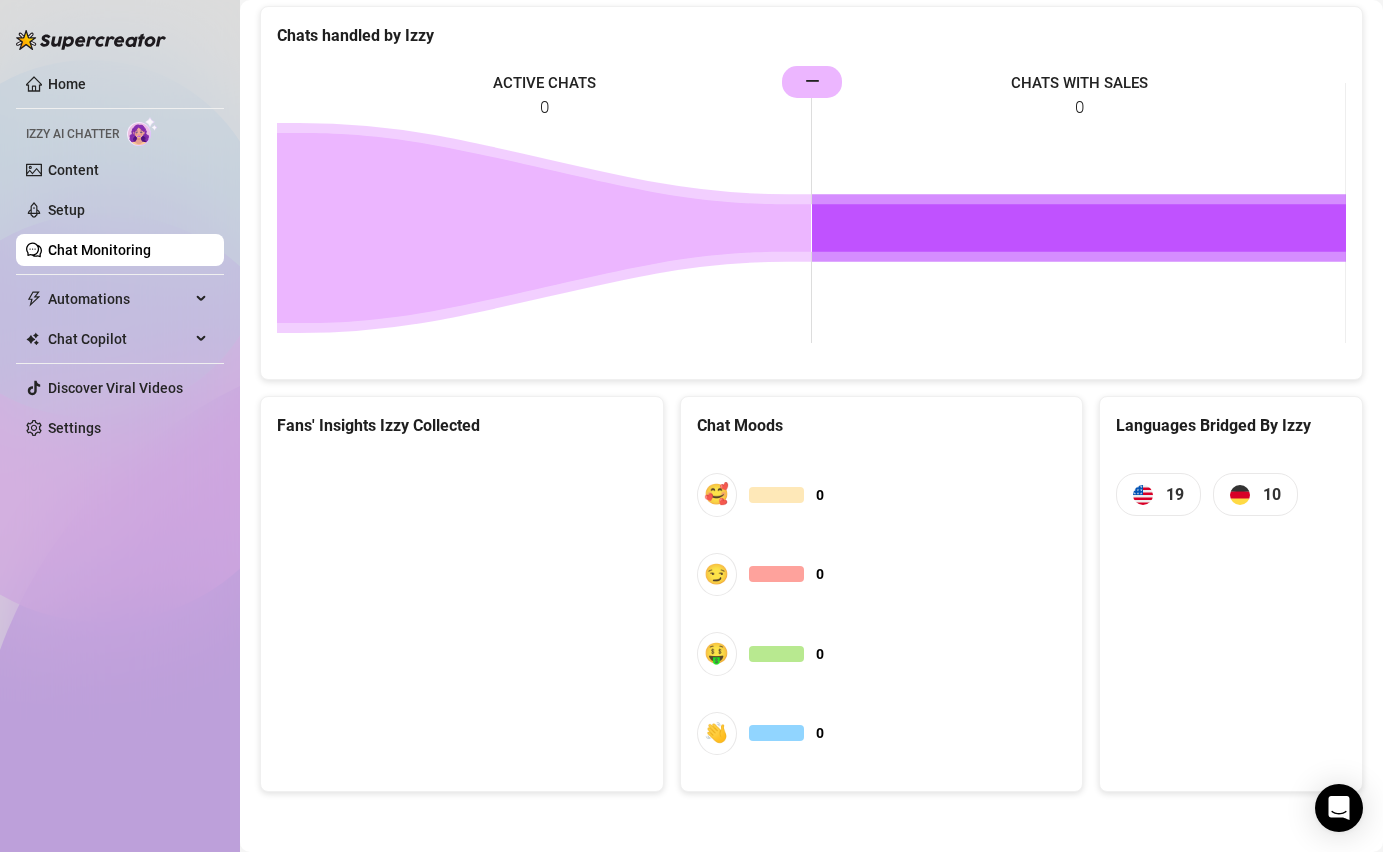 click at bounding box center (462, 603) 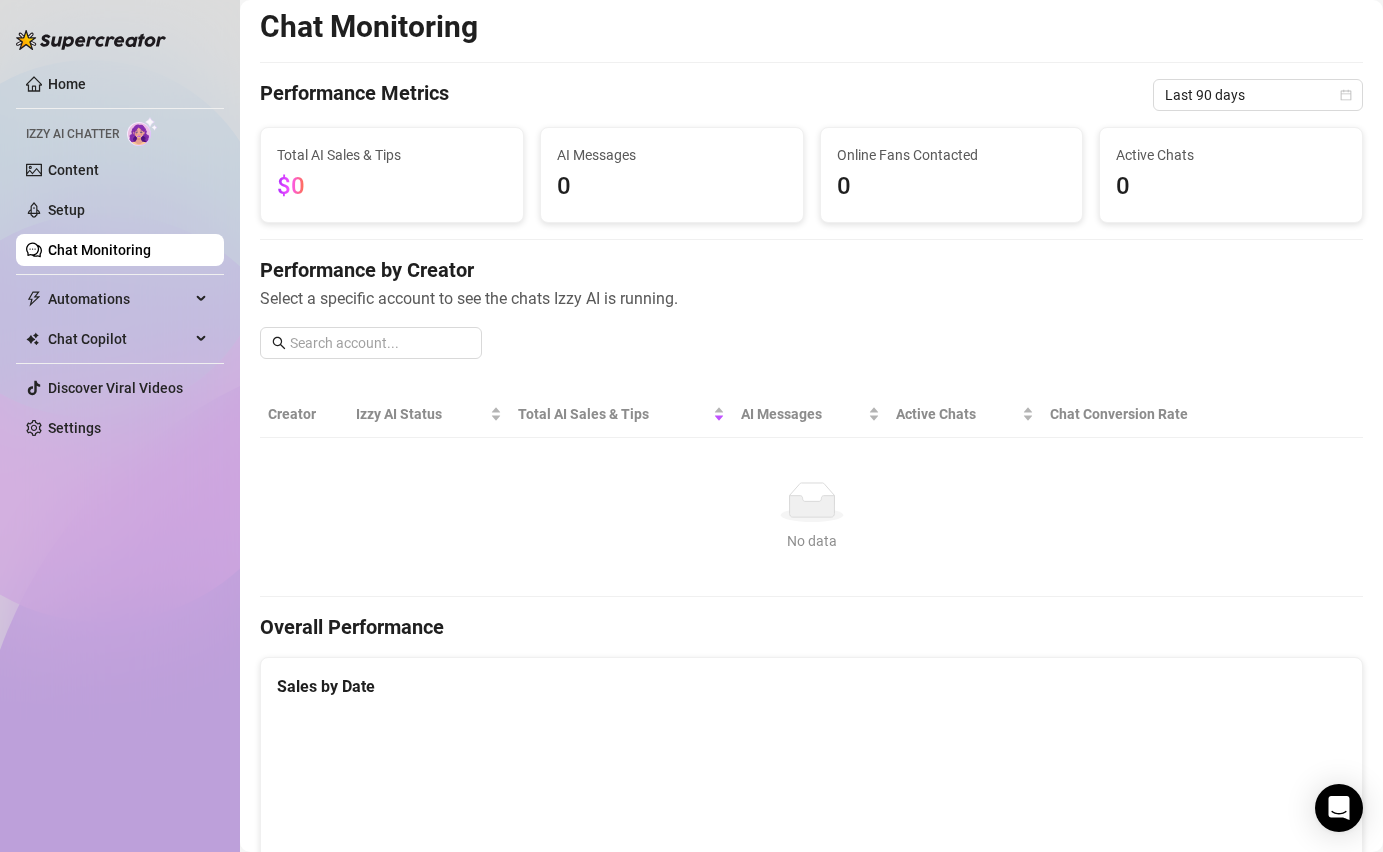 scroll, scrollTop: 0, scrollLeft: 0, axis: both 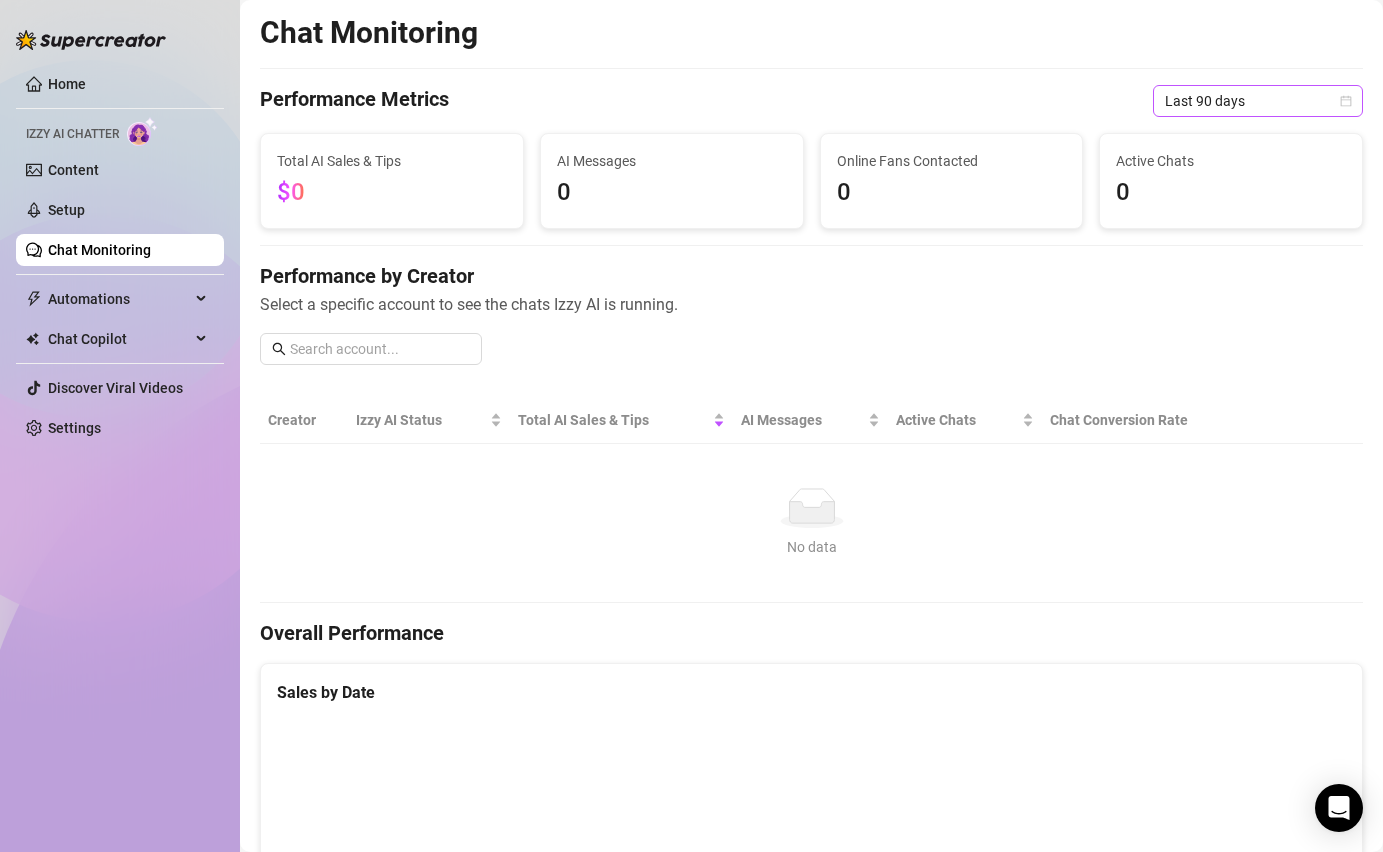 click on "Last 90 days" at bounding box center [1258, 101] 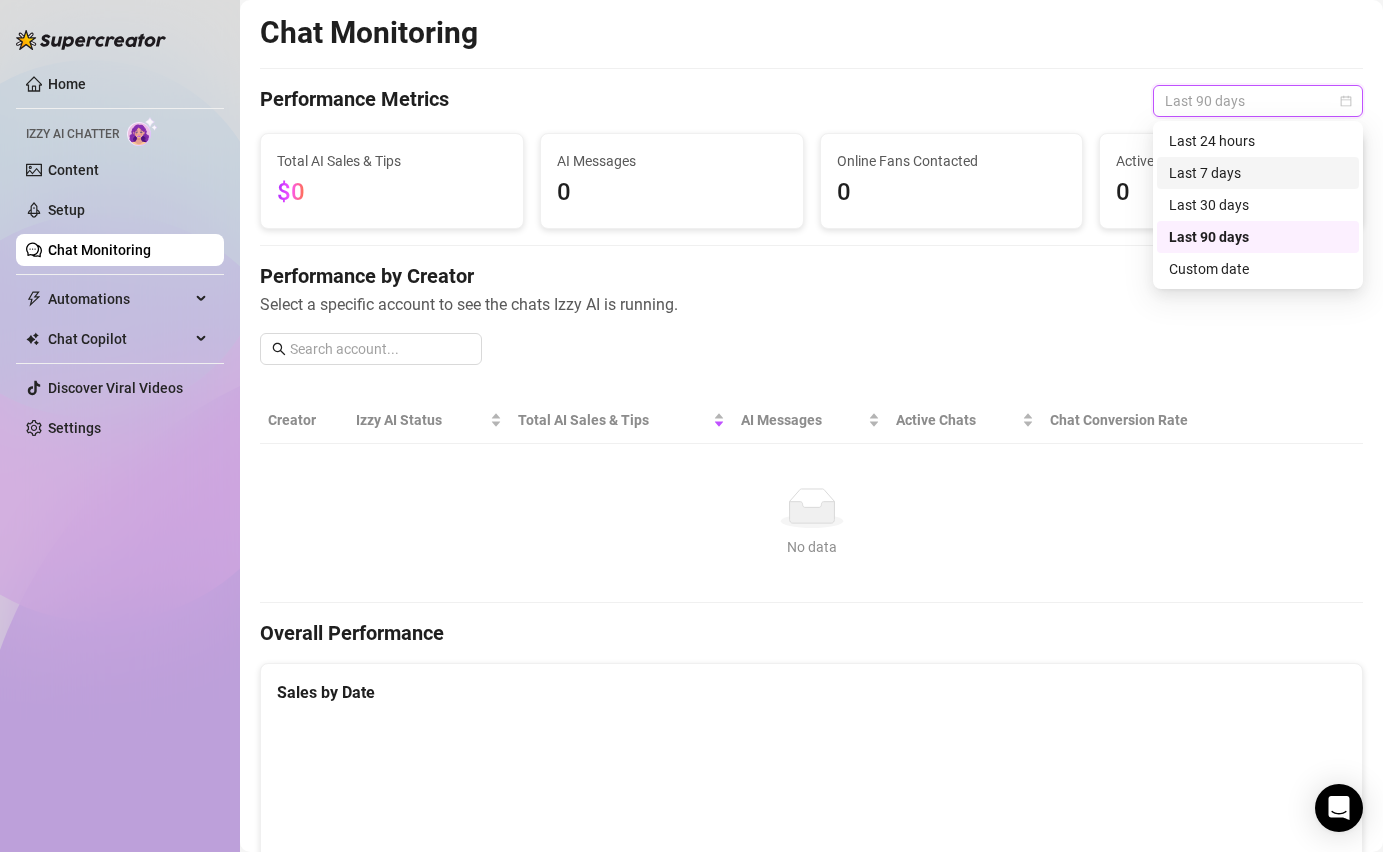 click on "Performance by Creator Select a specific account to see the chats Izzy AI is running." at bounding box center (811, 321) 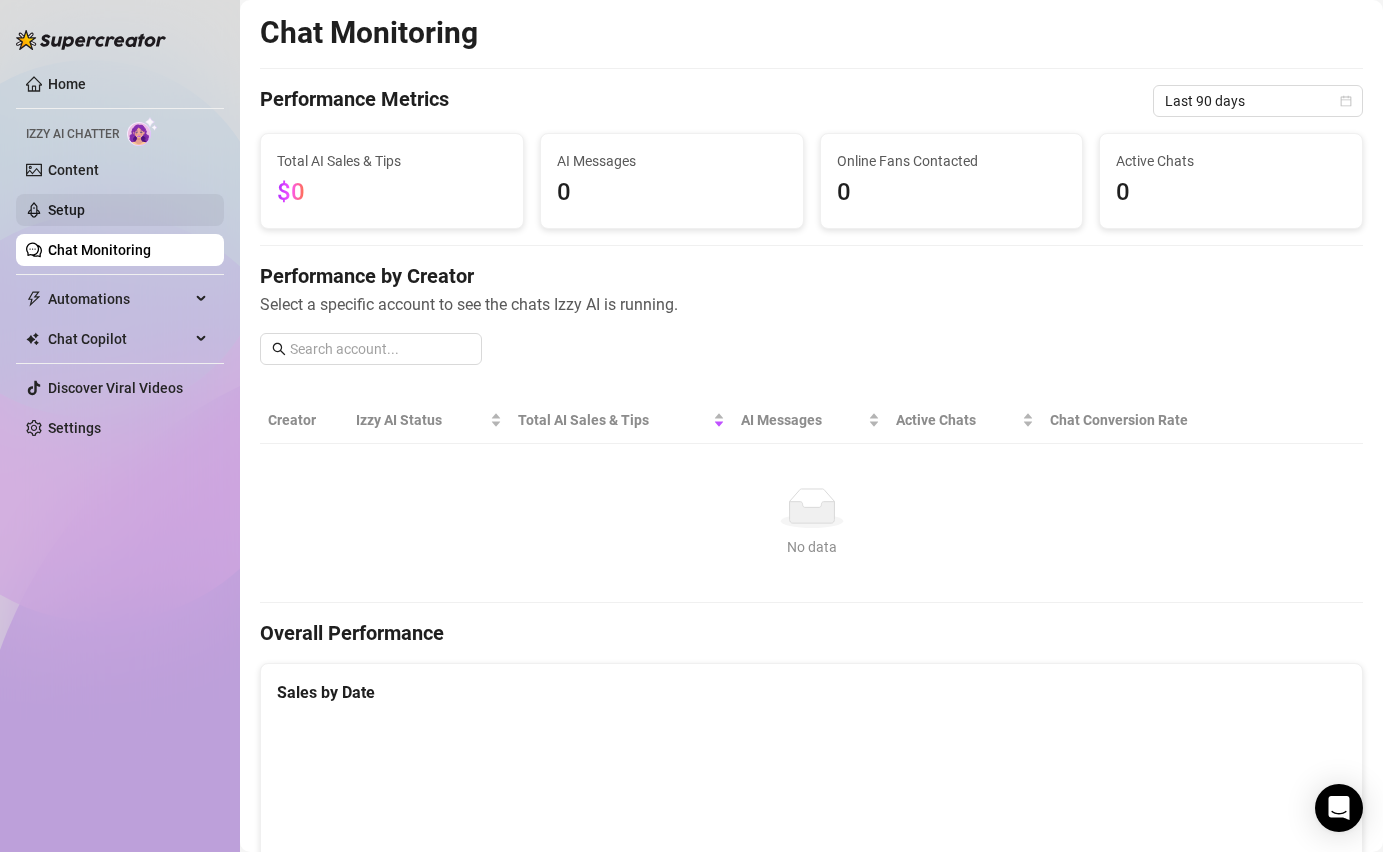 click on "Setup" at bounding box center (66, 210) 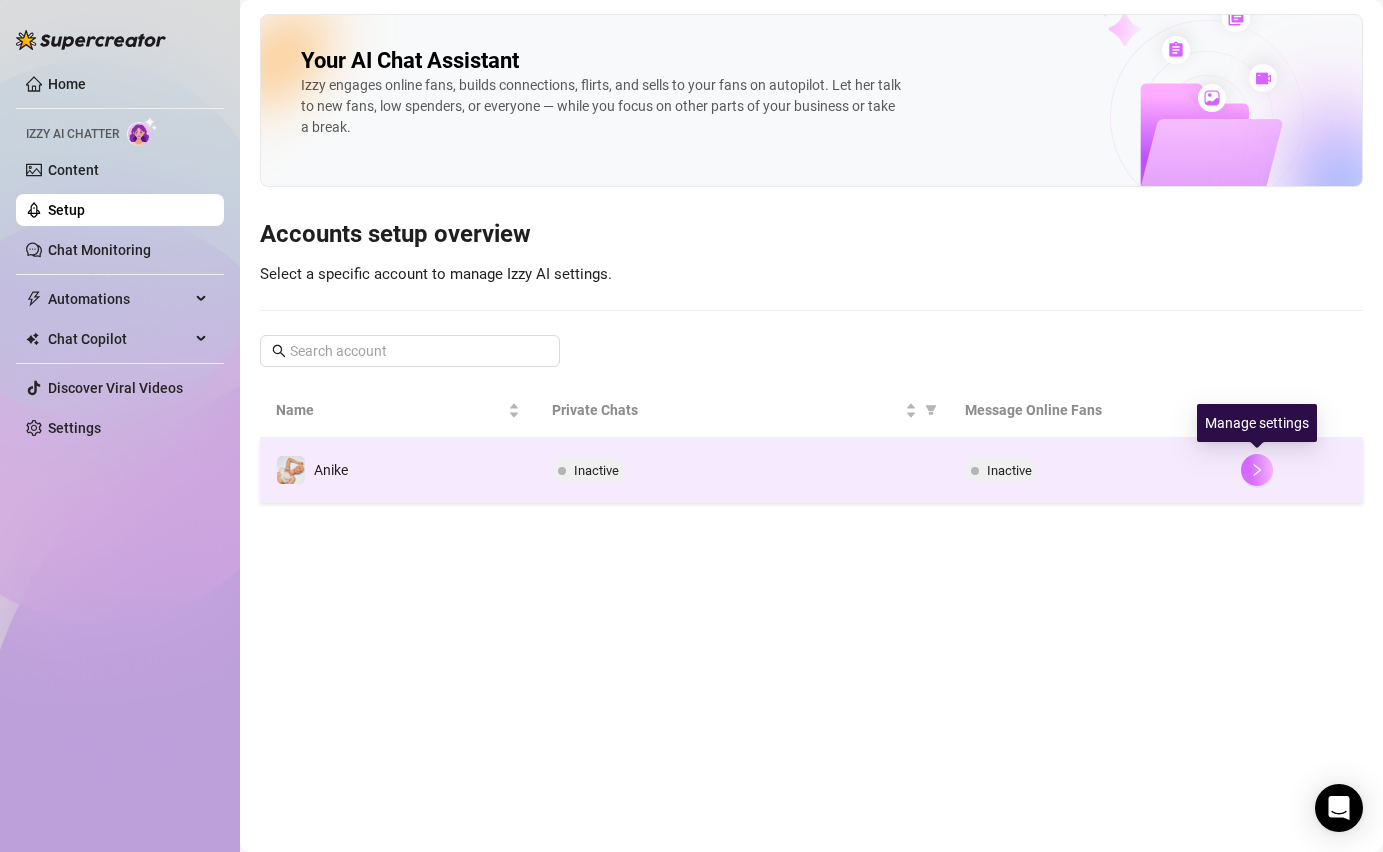 click 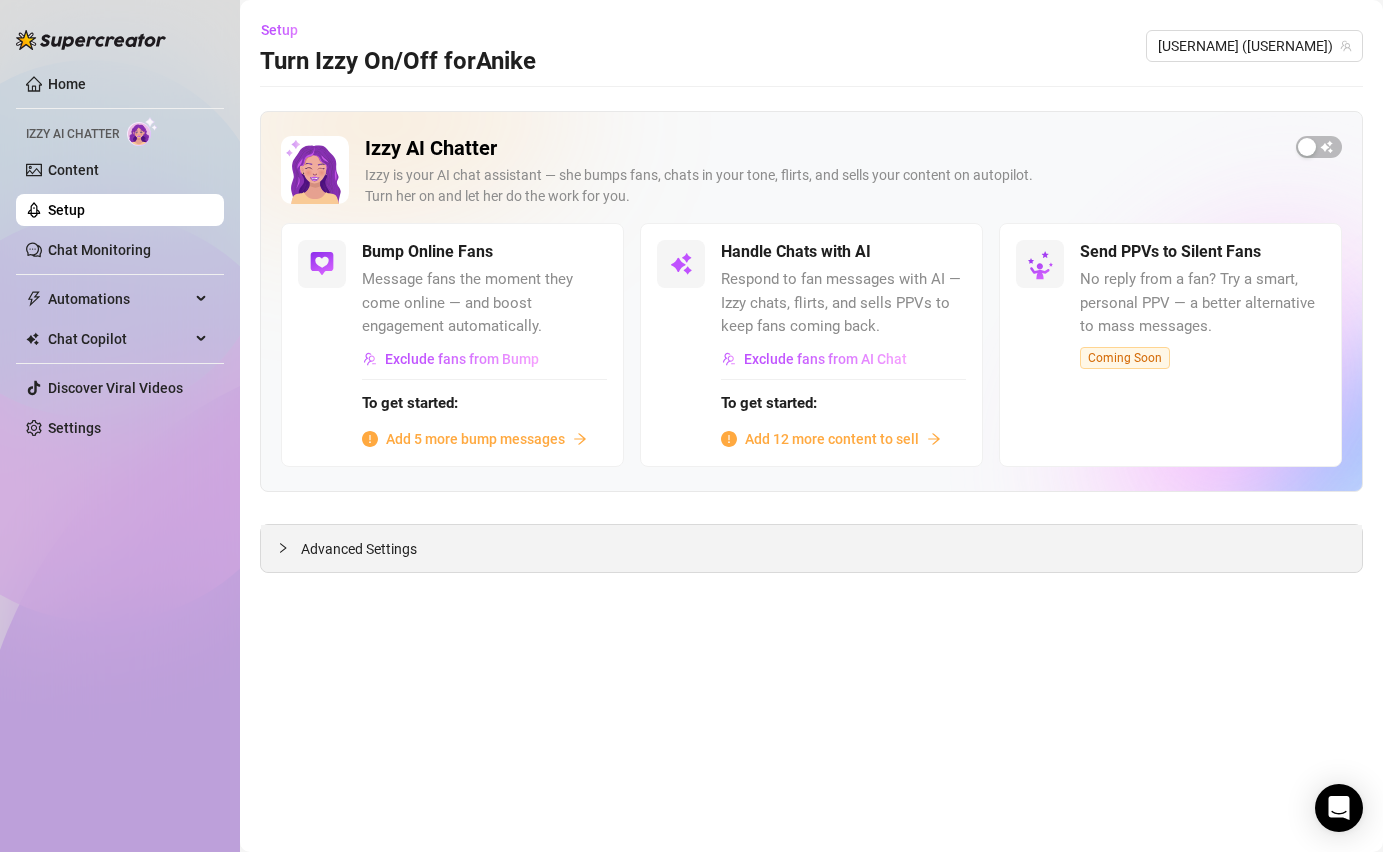 click 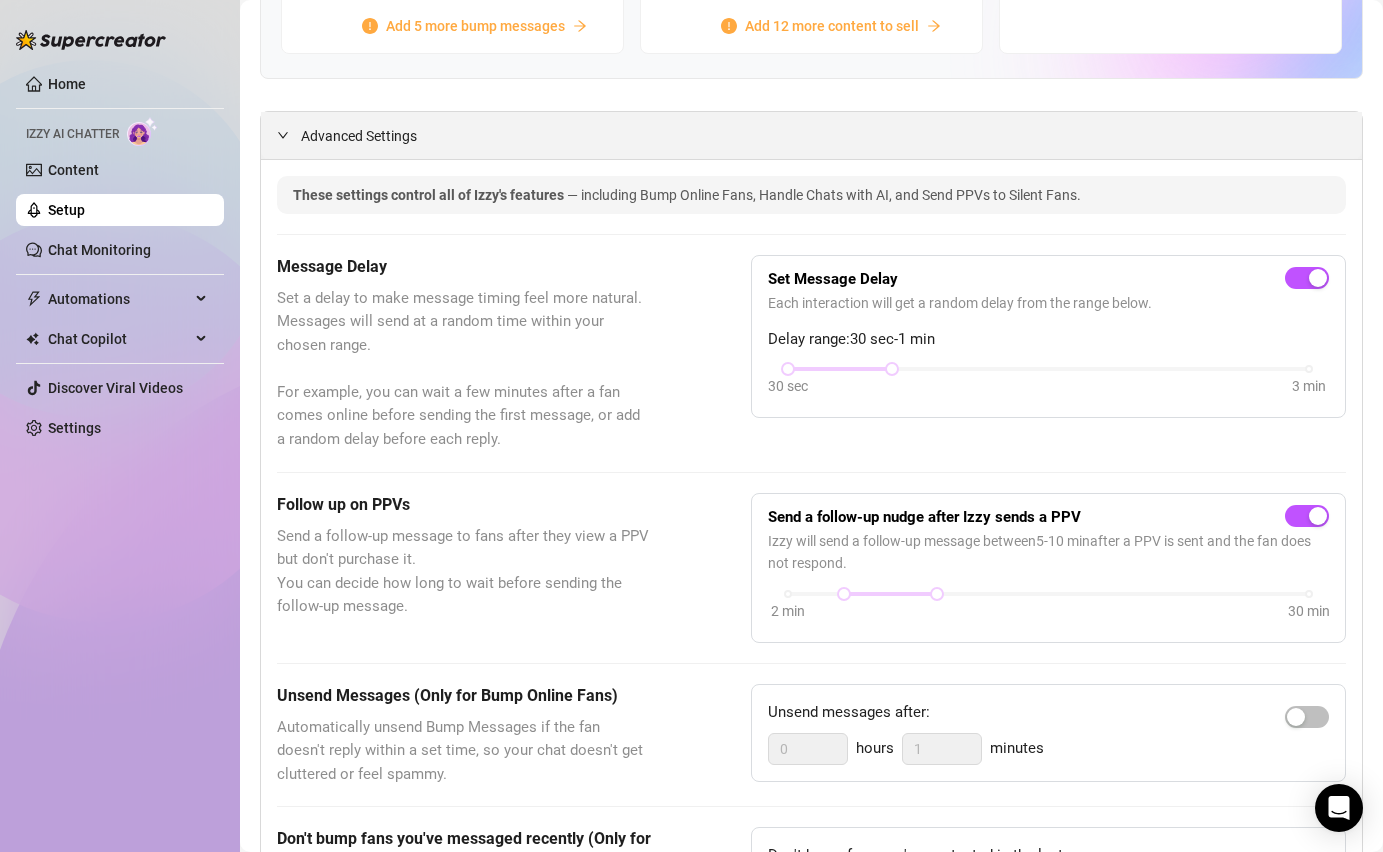 scroll, scrollTop: 415, scrollLeft: 0, axis: vertical 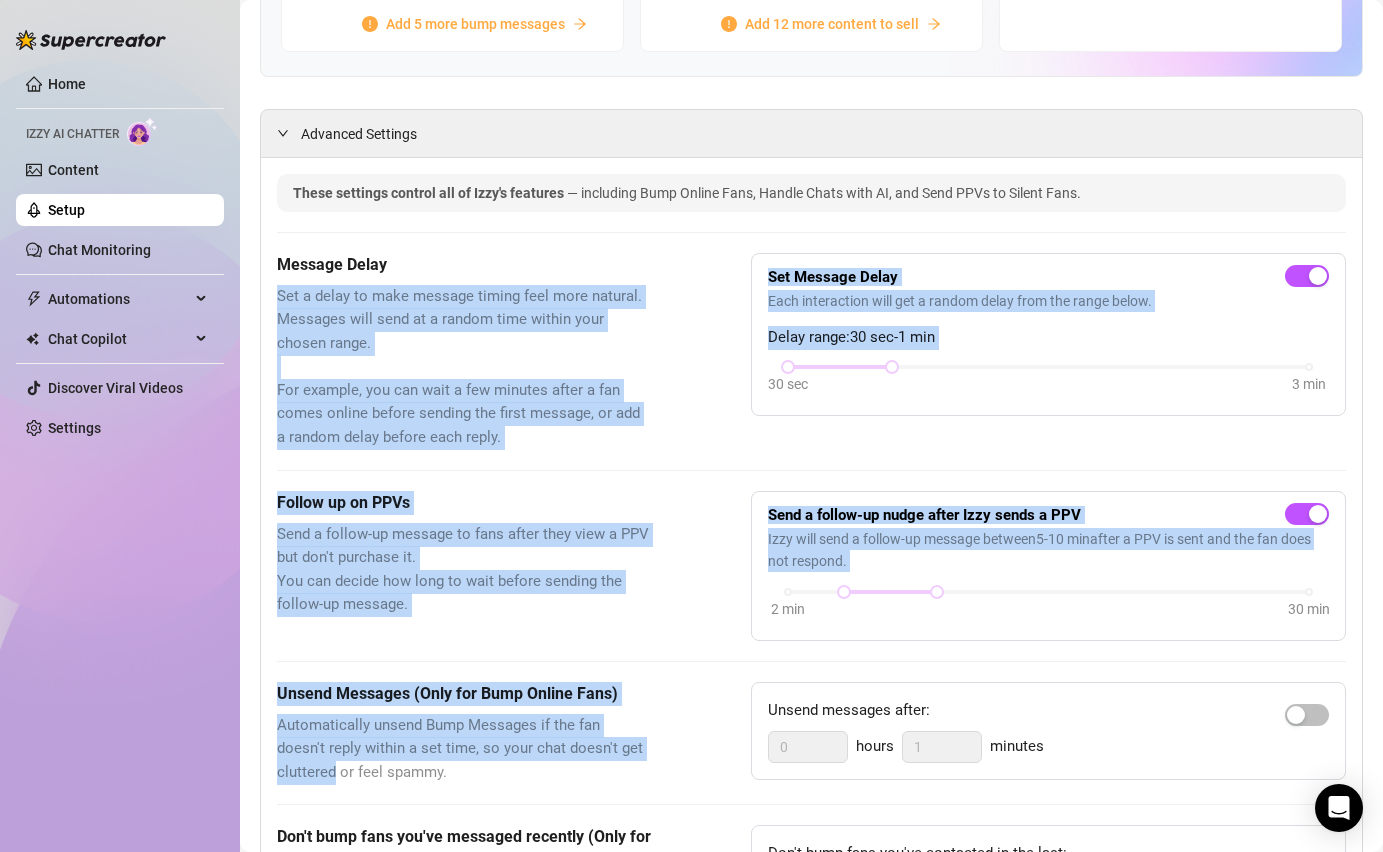 drag, startPoint x: 273, startPoint y: 298, endPoint x: 661, endPoint y: 754, distance: 598.732 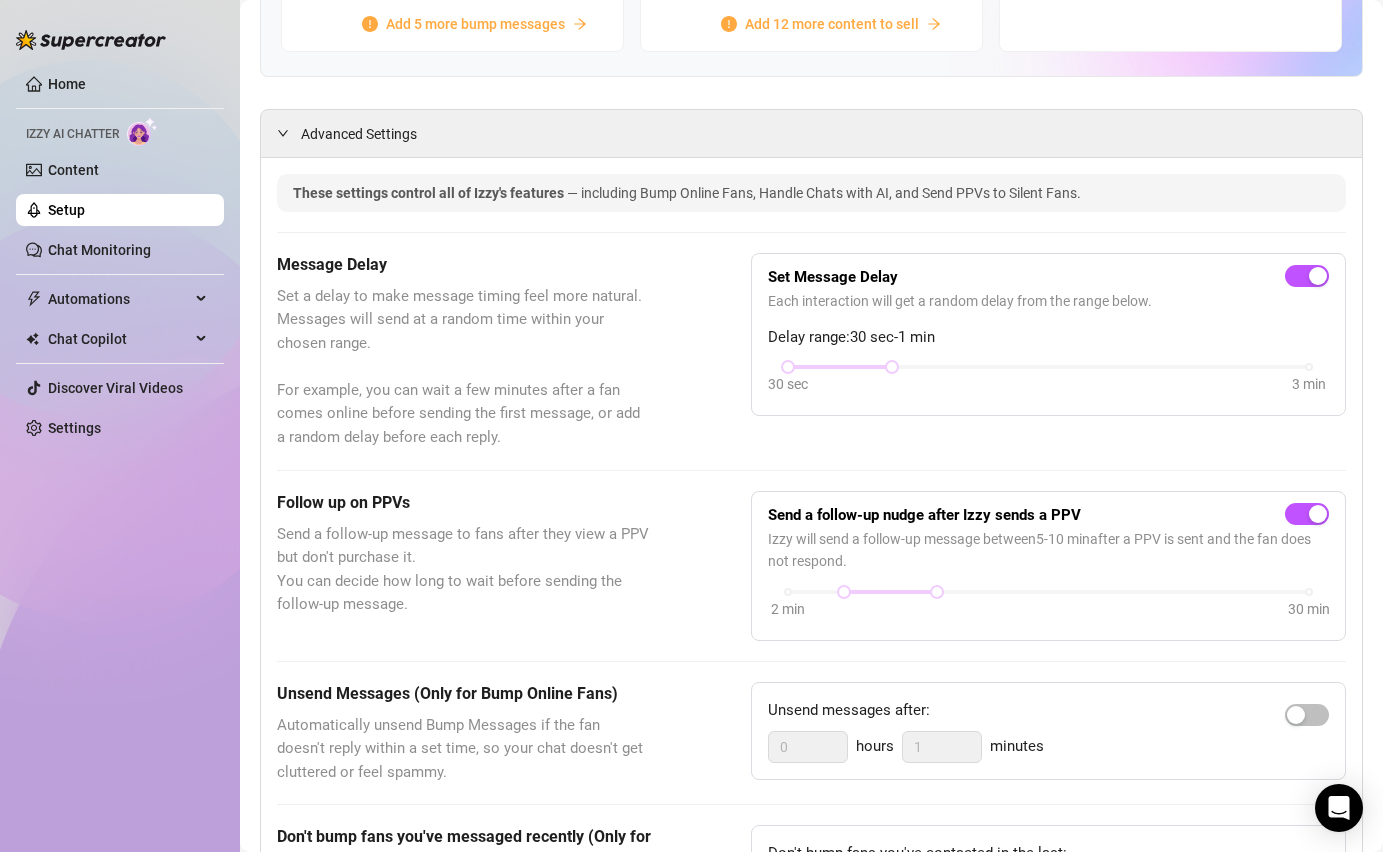 click on "These settings control all of Izzy's features   — including Bump Online Fans, Handle Chats with AI, and Send PPVs to Silent Fans." at bounding box center (811, 193) 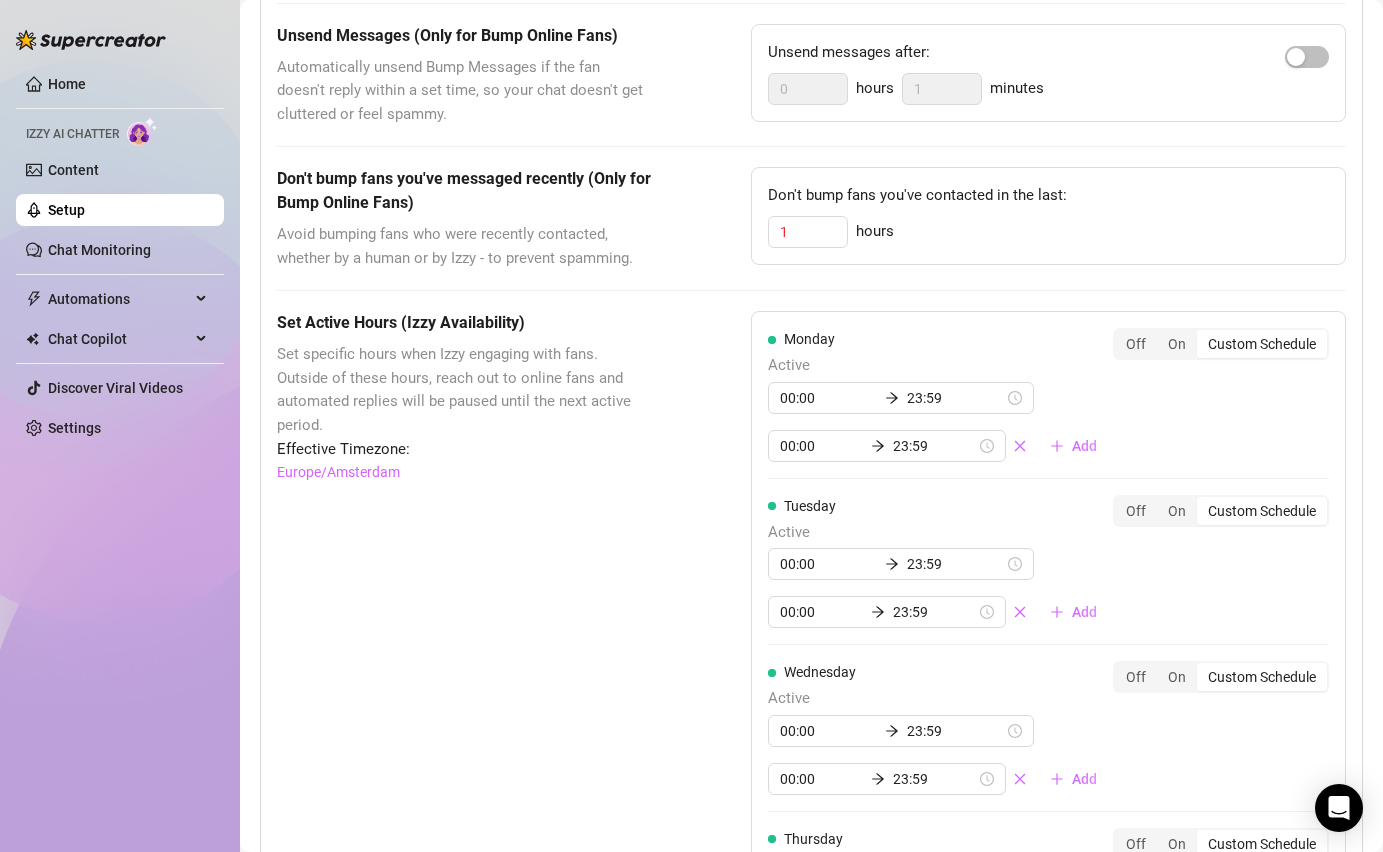 scroll, scrollTop: 1051, scrollLeft: 0, axis: vertical 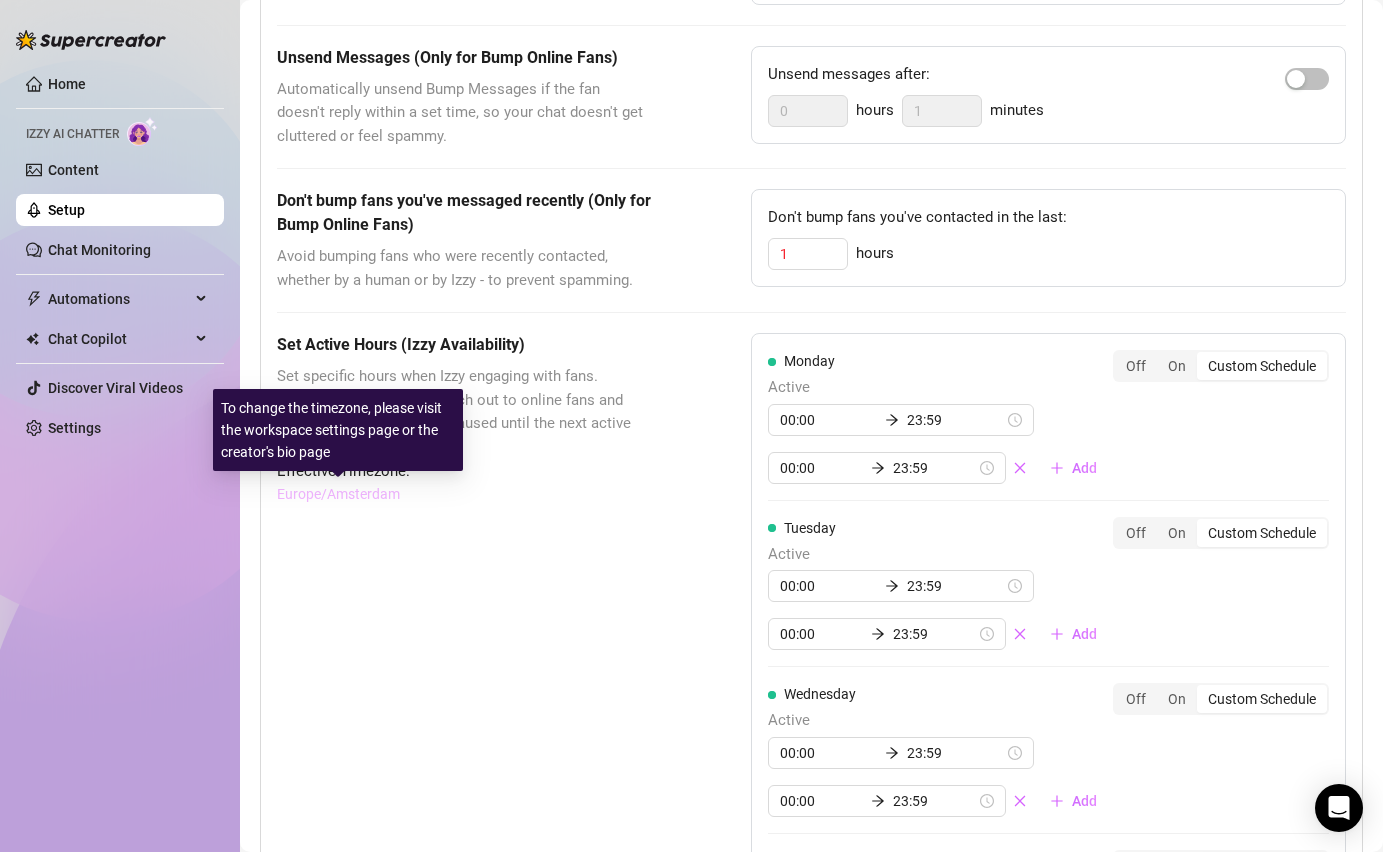click on "Europe/Amsterdam" at bounding box center (338, 494) 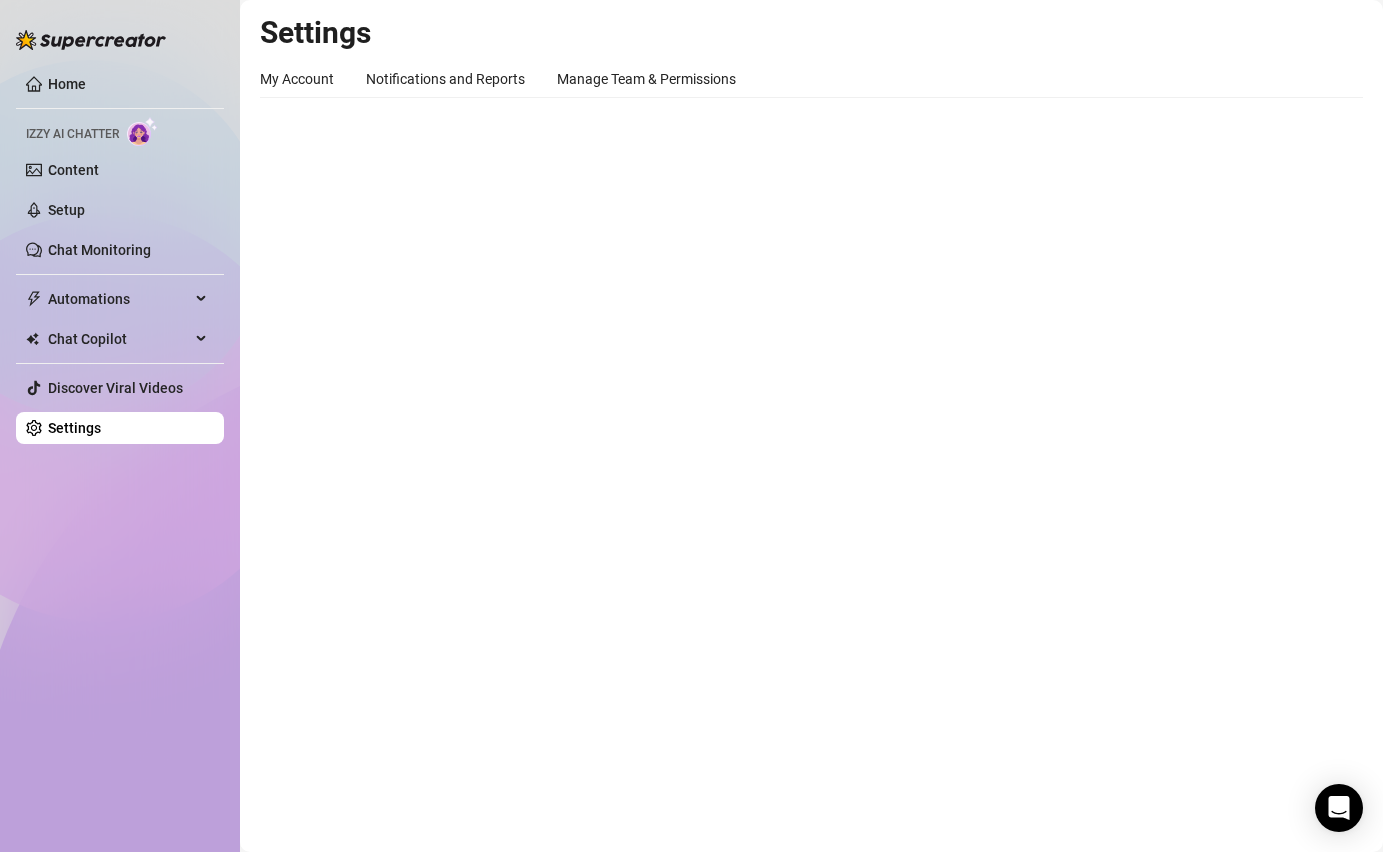 scroll, scrollTop: 0, scrollLeft: 0, axis: both 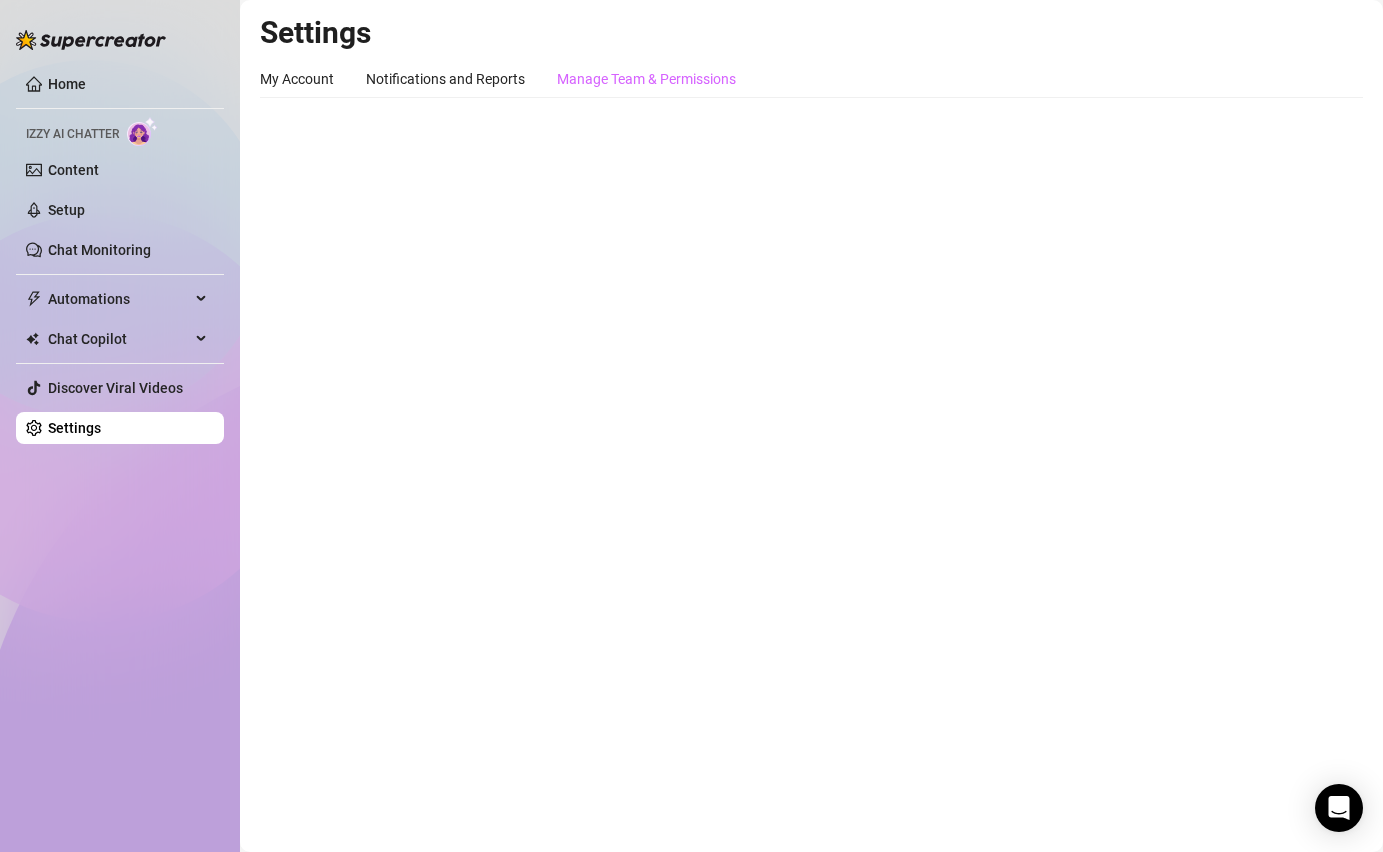 click on "Manage Team & Permissions" at bounding box center (646, 79) 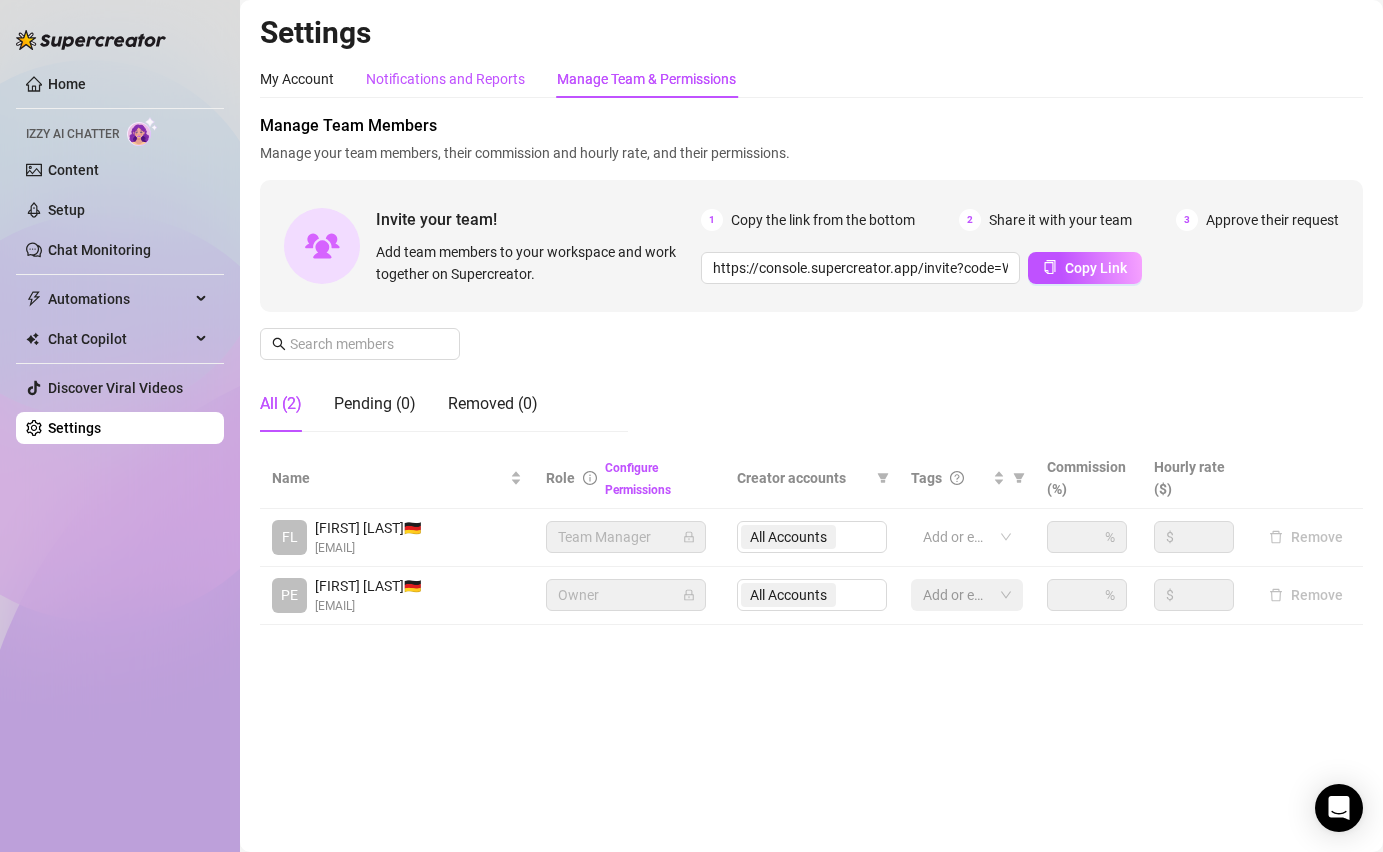 click on "Notifications and Reports" at bounding box center (445, 79) 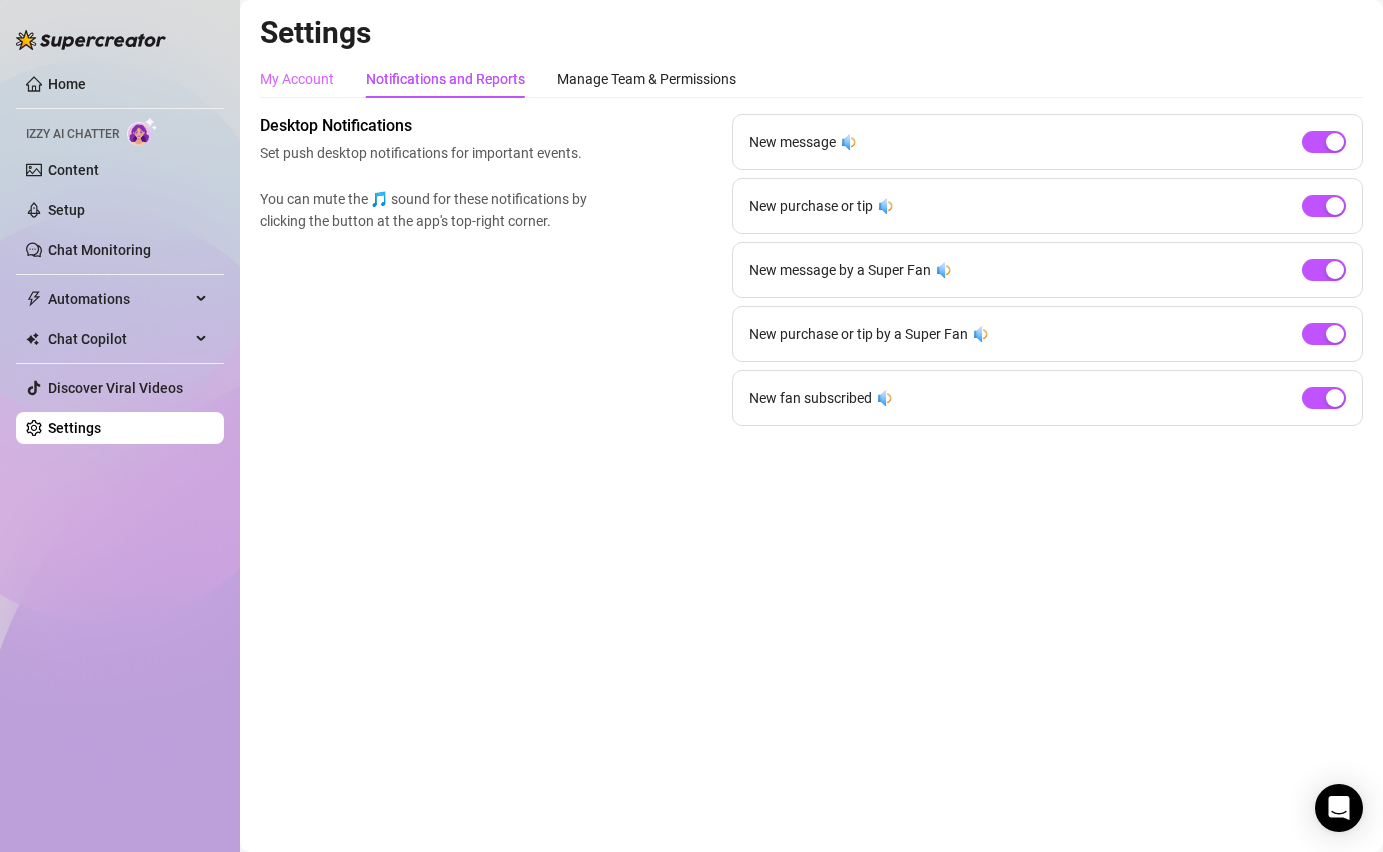 click on "My Account" at bounding box center (297, 79) 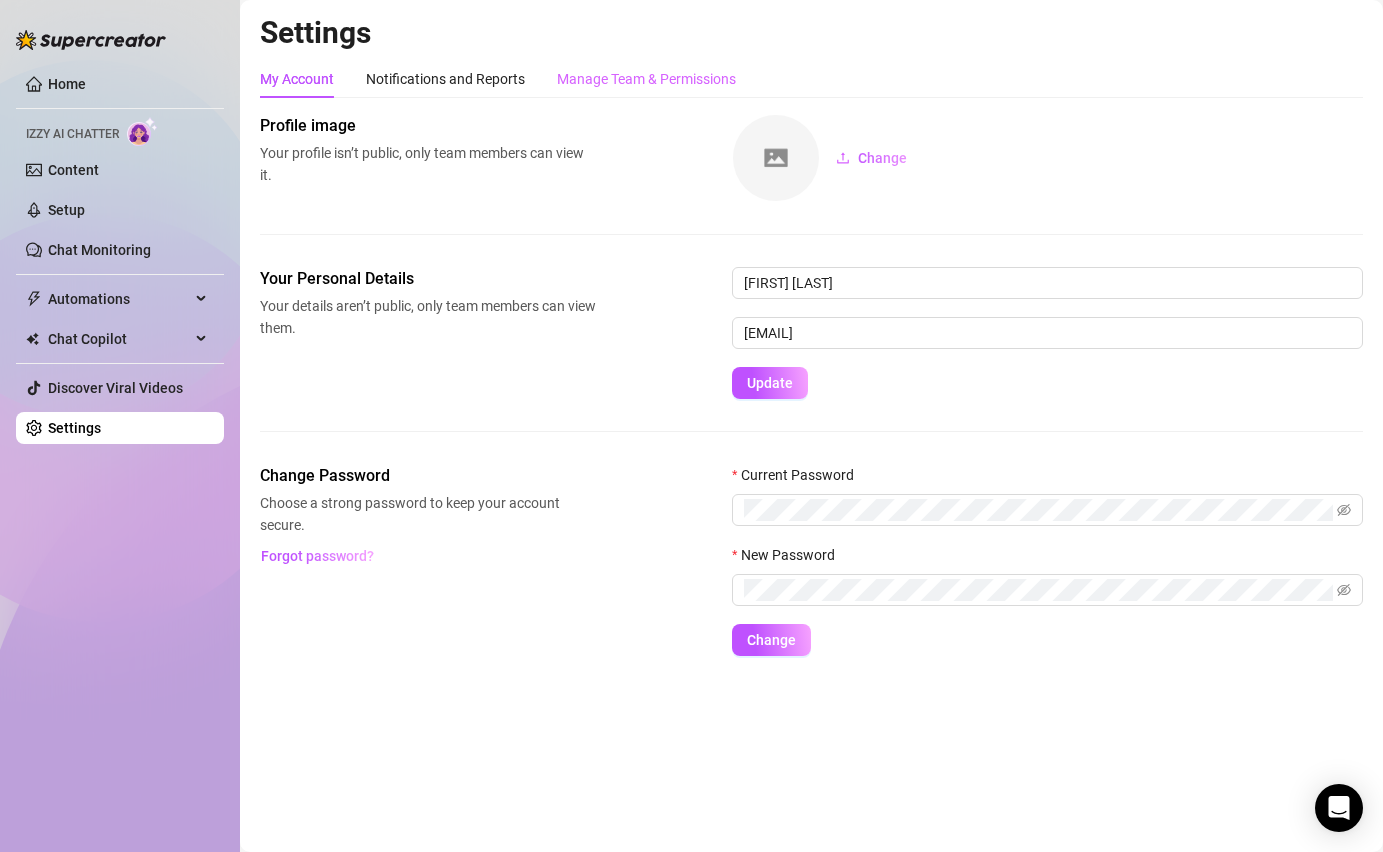click on "Manage Team & Permissions" at bounding box center [646, 79] 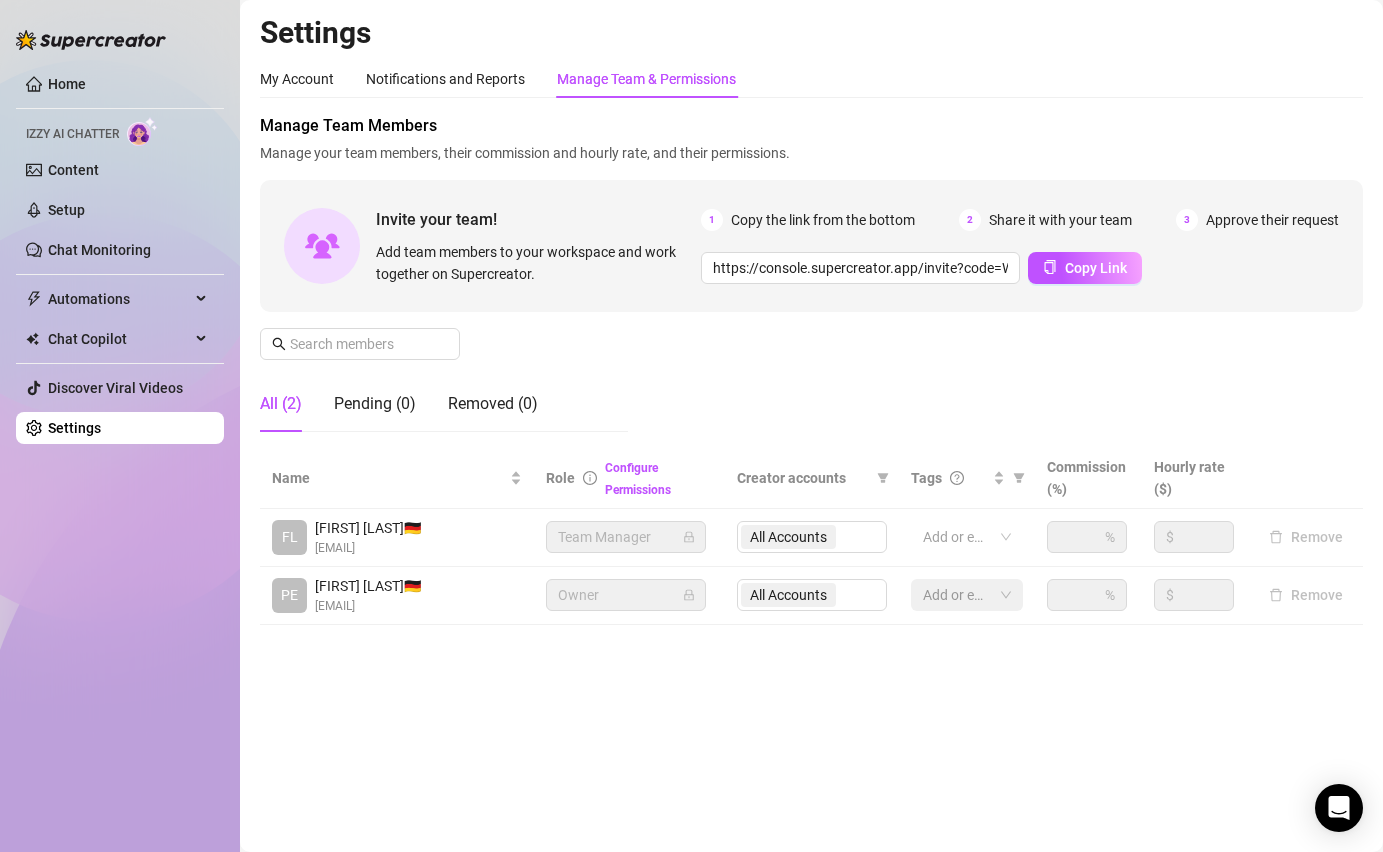 click on "Owner" at bounding box center [626, 595] 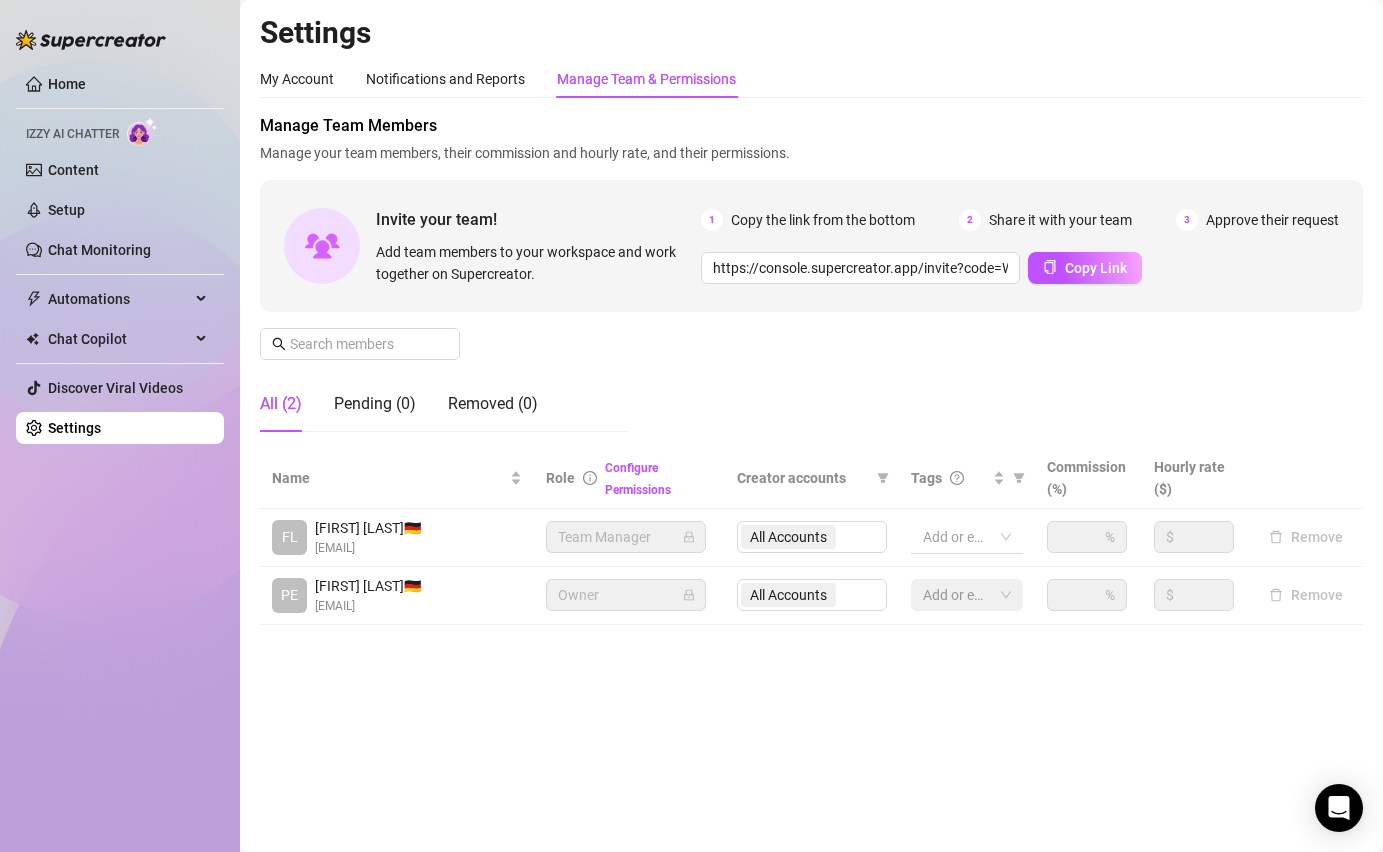 click on "Add or enter new" at bounding box center (967, 537) 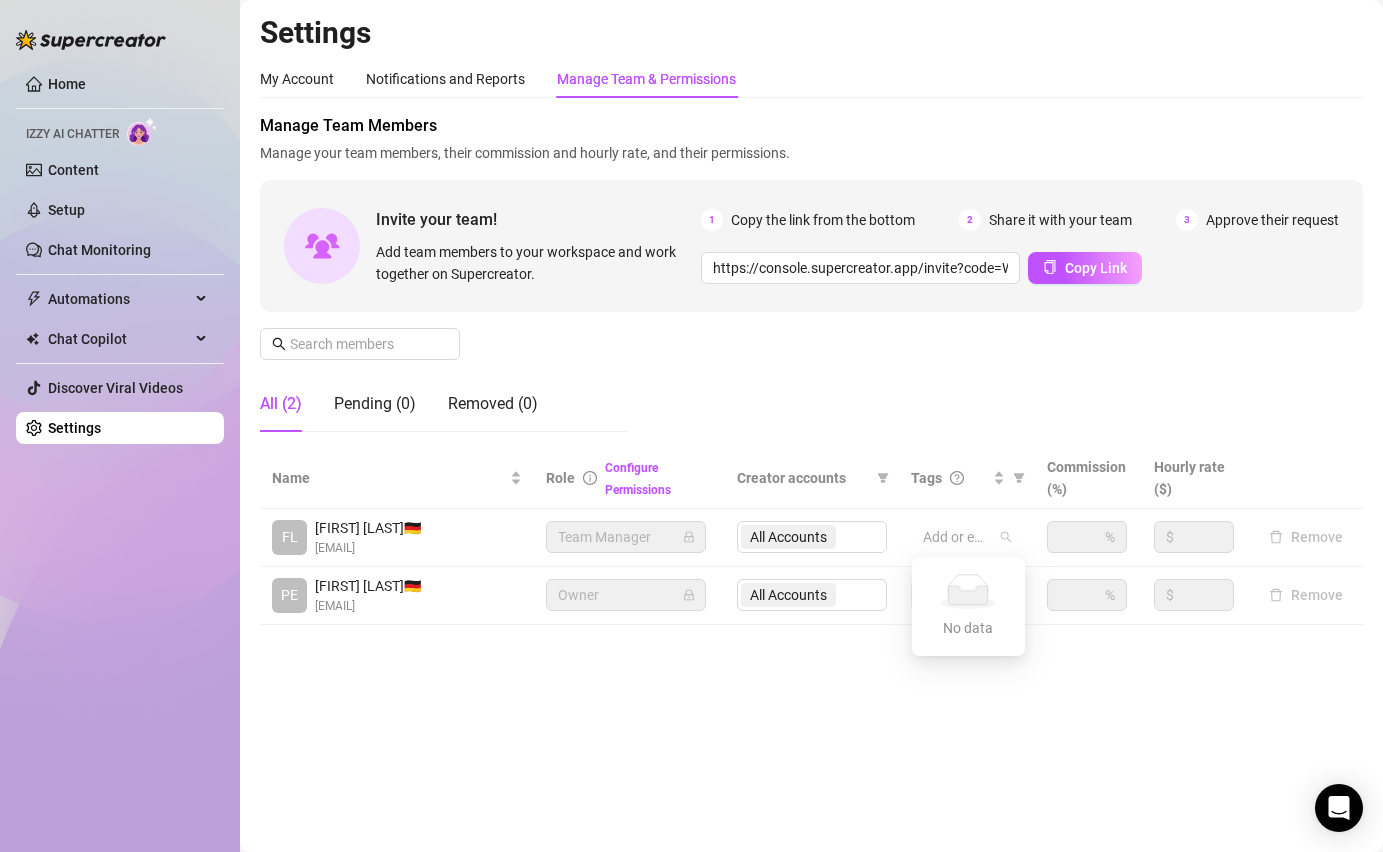 click on "Manage Team Members Manage your team members, their commission and hourly rate, and their permissions. Invite your team! Add team members to your workspace and work together on Supercreator. 1 Copy the link from the bottom 2 Share it with your team 3 Approve their request https://console.supercreator.app/invite?code=WBtJkZwabqVJ3bhQJS3ZMxr96Ar1&workspace=Ekina%20Enterprise Copy Link All (2) Pending (0) Removed (0)" at bounding box center (811, 281) 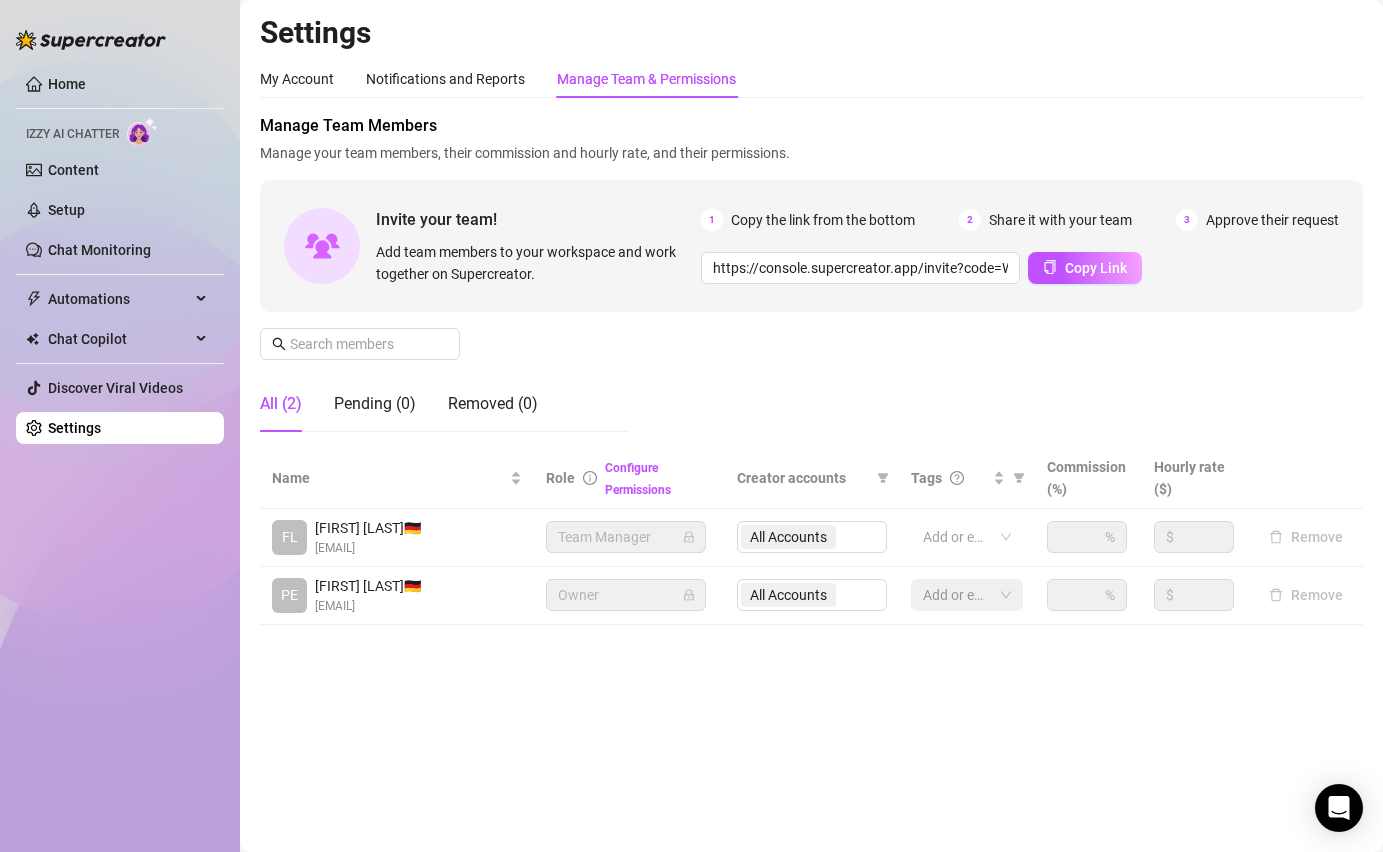 click on "Manage Team Members Manage your team members, their commission and hourly rate, and their permissions. Invite your team! Add team members to your workspace and work together on Supercreator. 1 Copy the link from the bottom 2 Share it with your team 3 Approve their request https://console.supercreator.app/invite?code=WBtJkZwabqVJ3bhQJS3ZMxr96Ar1&workspace=Ekina%20Enterprise Copy Link All (2) Pending (0) Removed (0)" at bounding box center [811, 281] 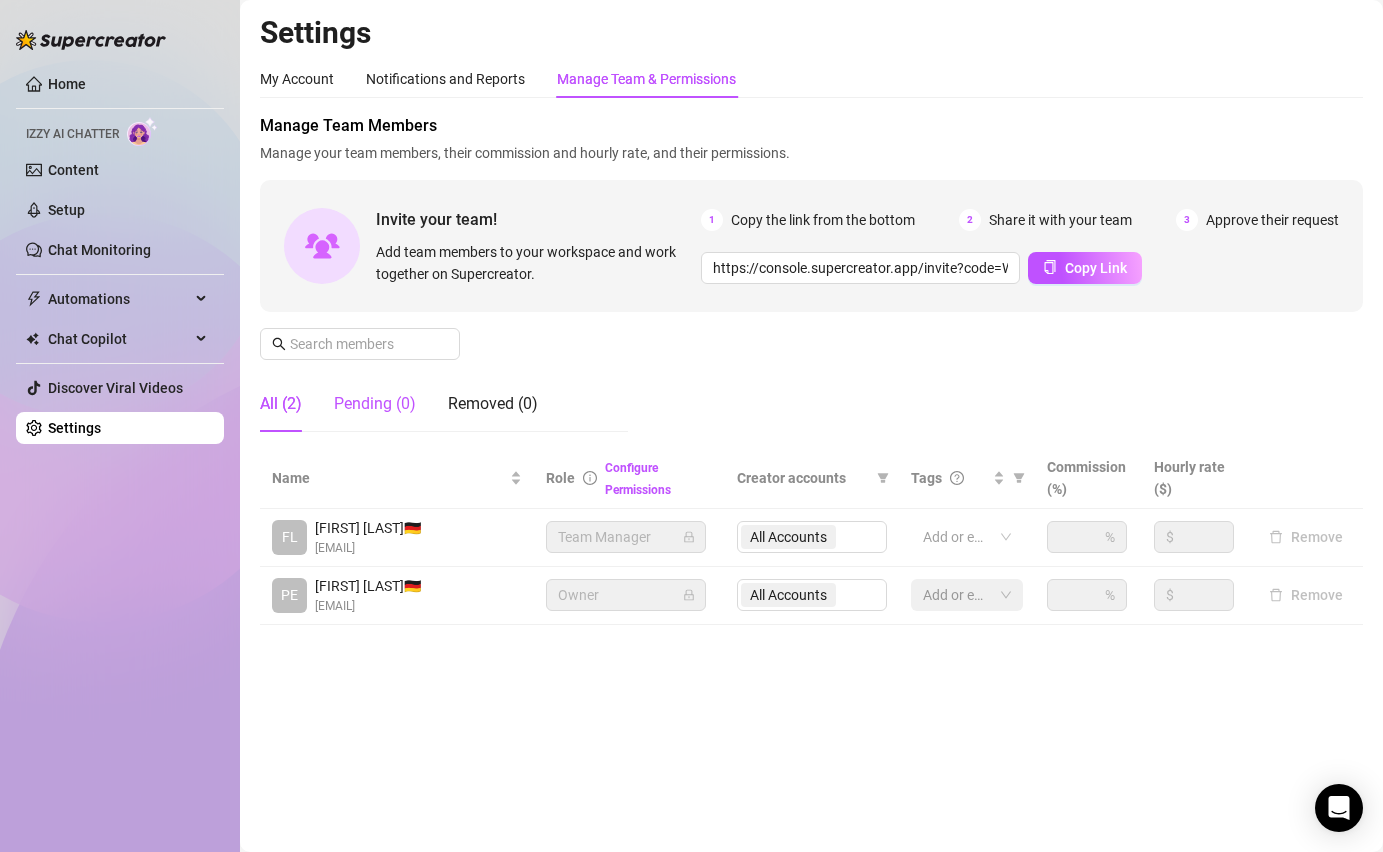 click on "Pending (0)" at bounding box center [375, 404] 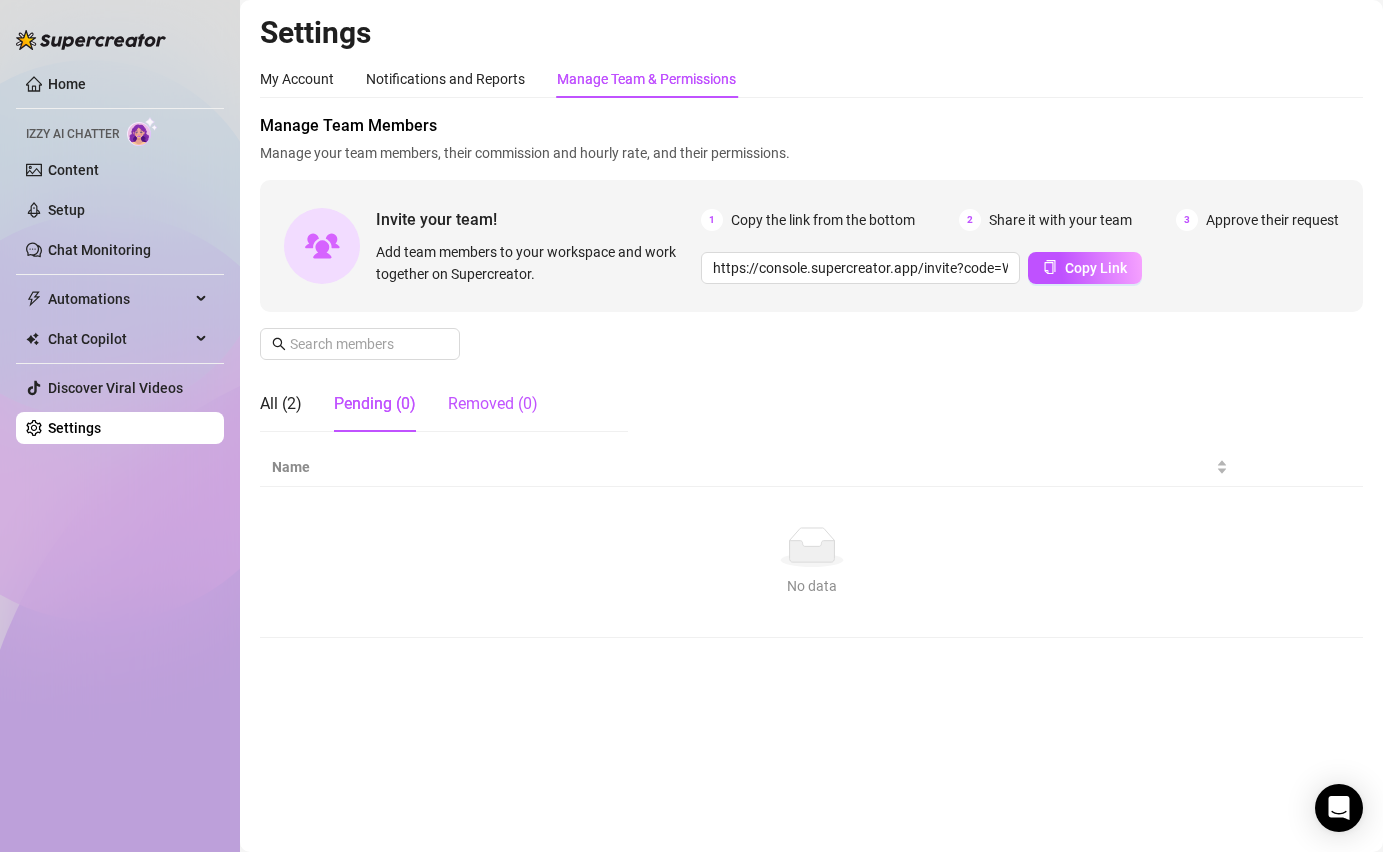 click on "Removed (0)" at bounding box center (493, 404) 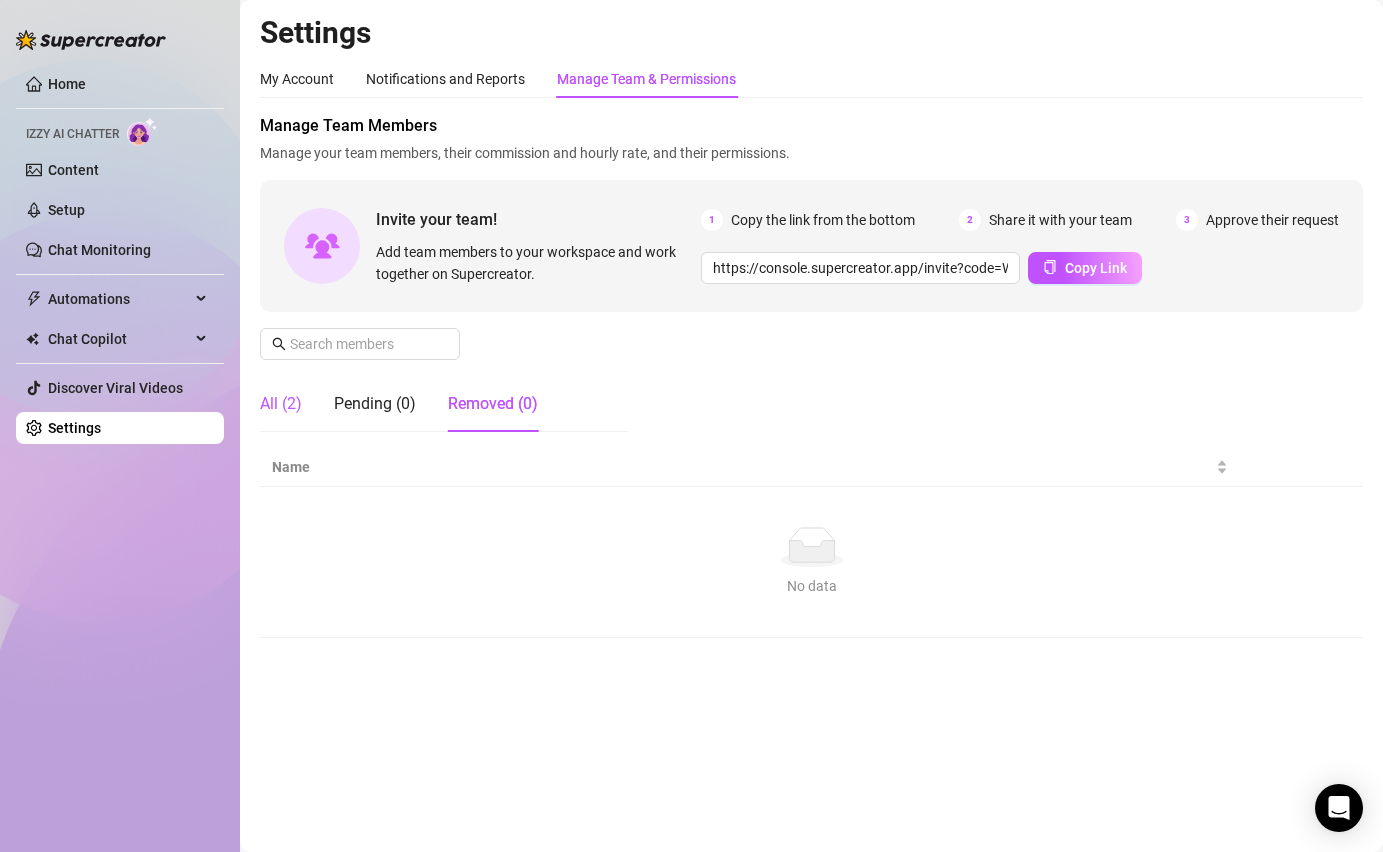 click on "All (2)" at bounding box center (281, 404) 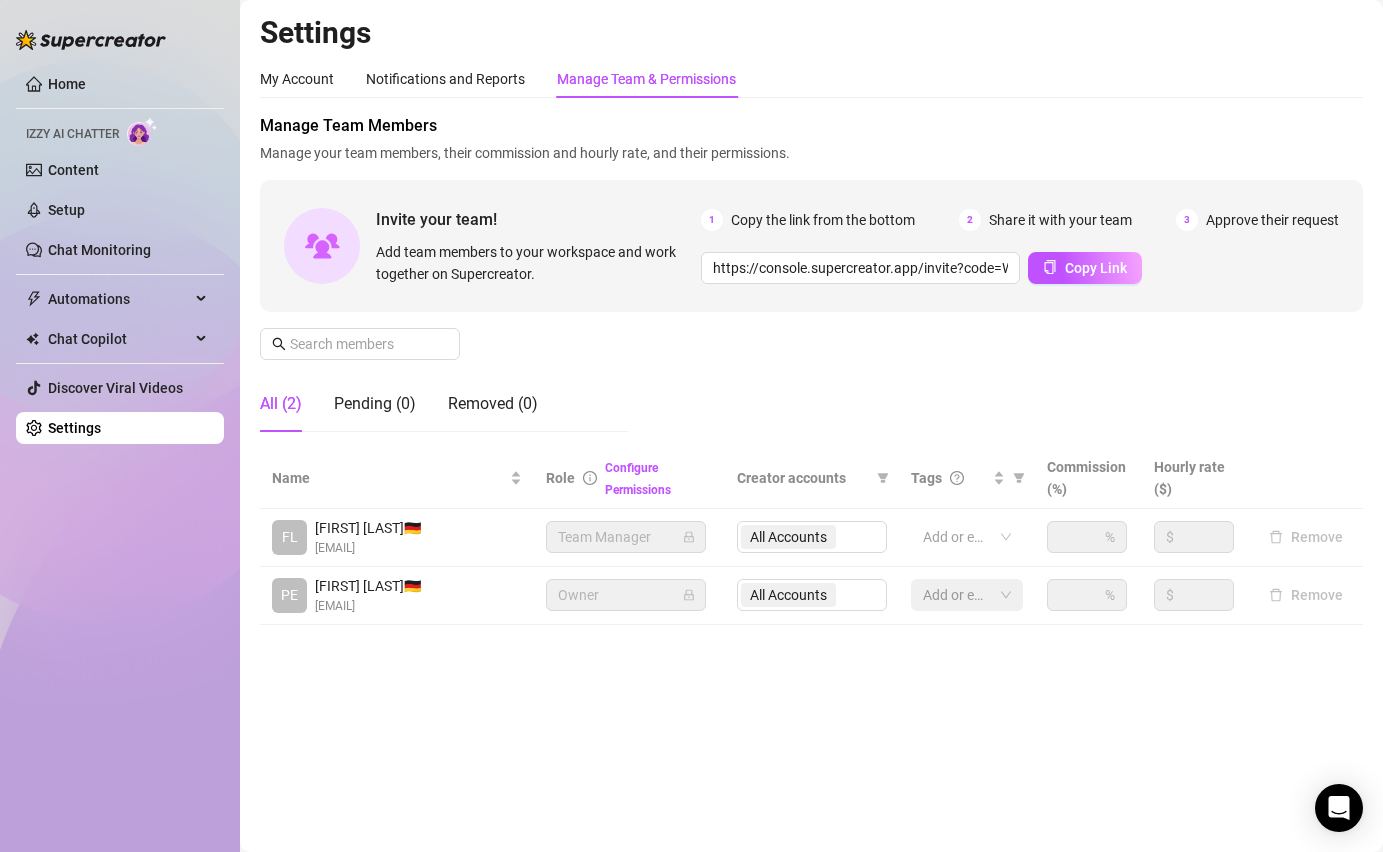 click on "Manage your team members, their commission and hourly rate, and their permissions." at bounding box center [811, 153] 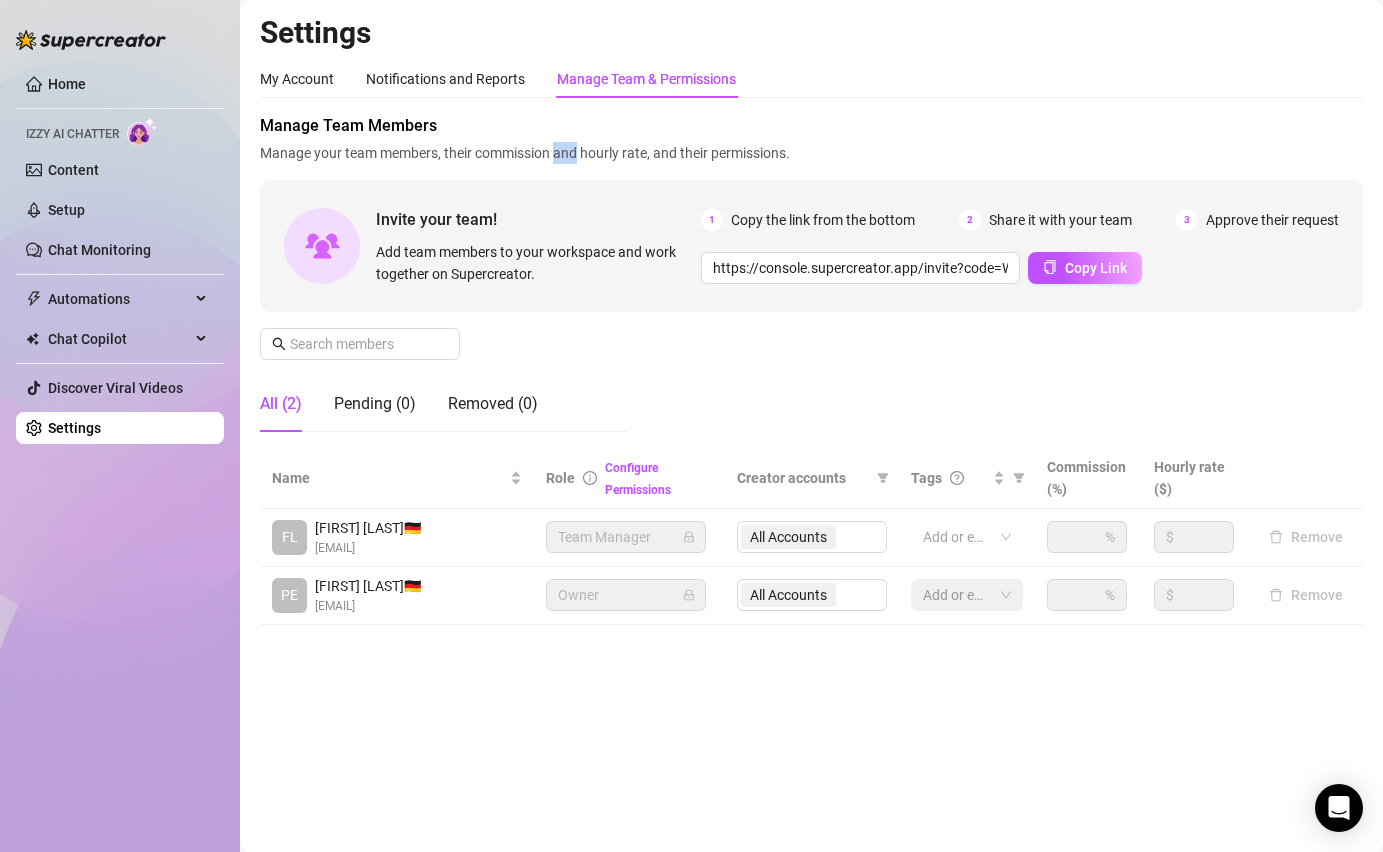 click on "Manage your team members, their commission and hourly rate, and their permissions." at bounding box center [811, 153] 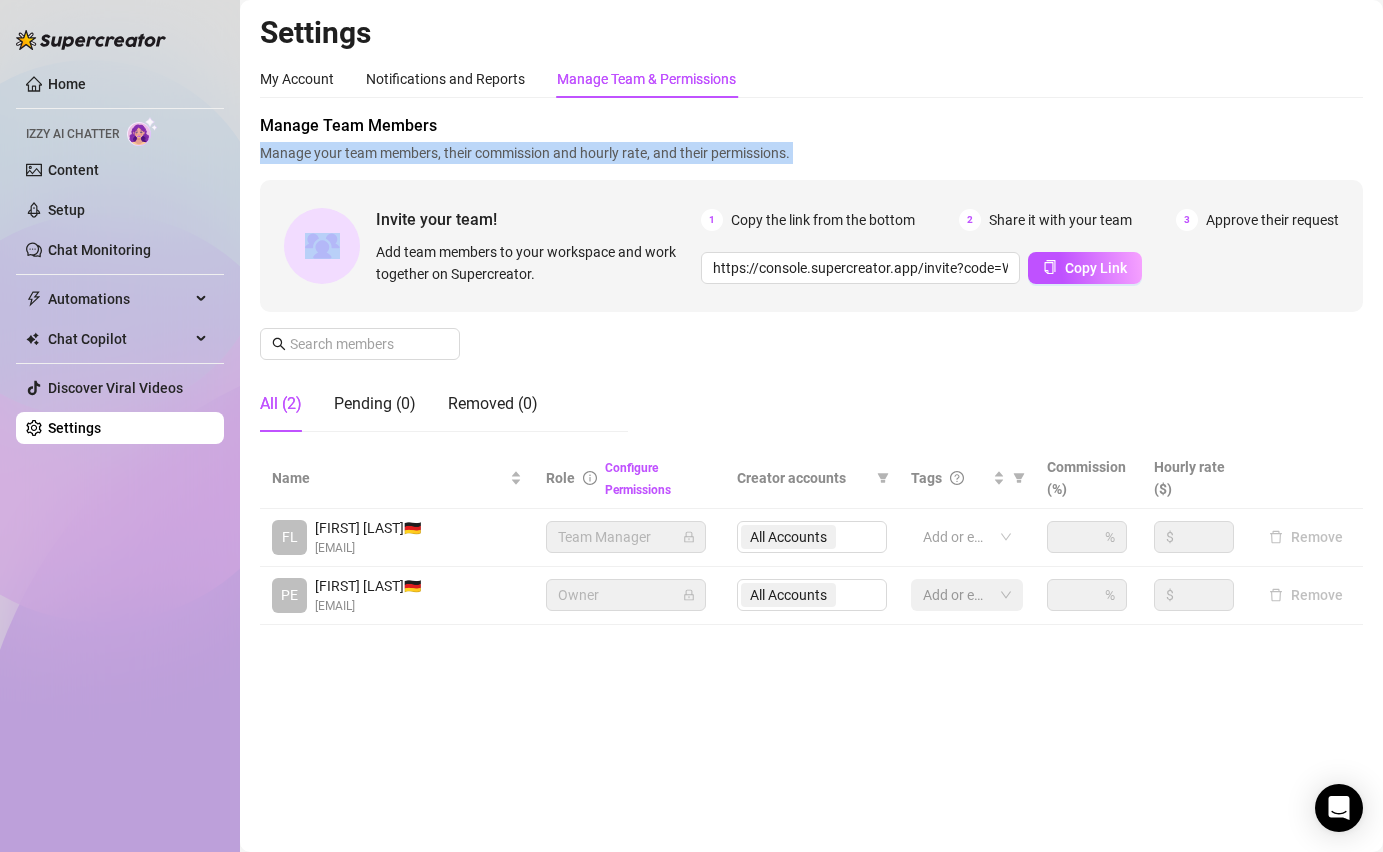 click on "Manage your team members, their commission and hourly rate, and their permissions." at bounding box center [811, 153] 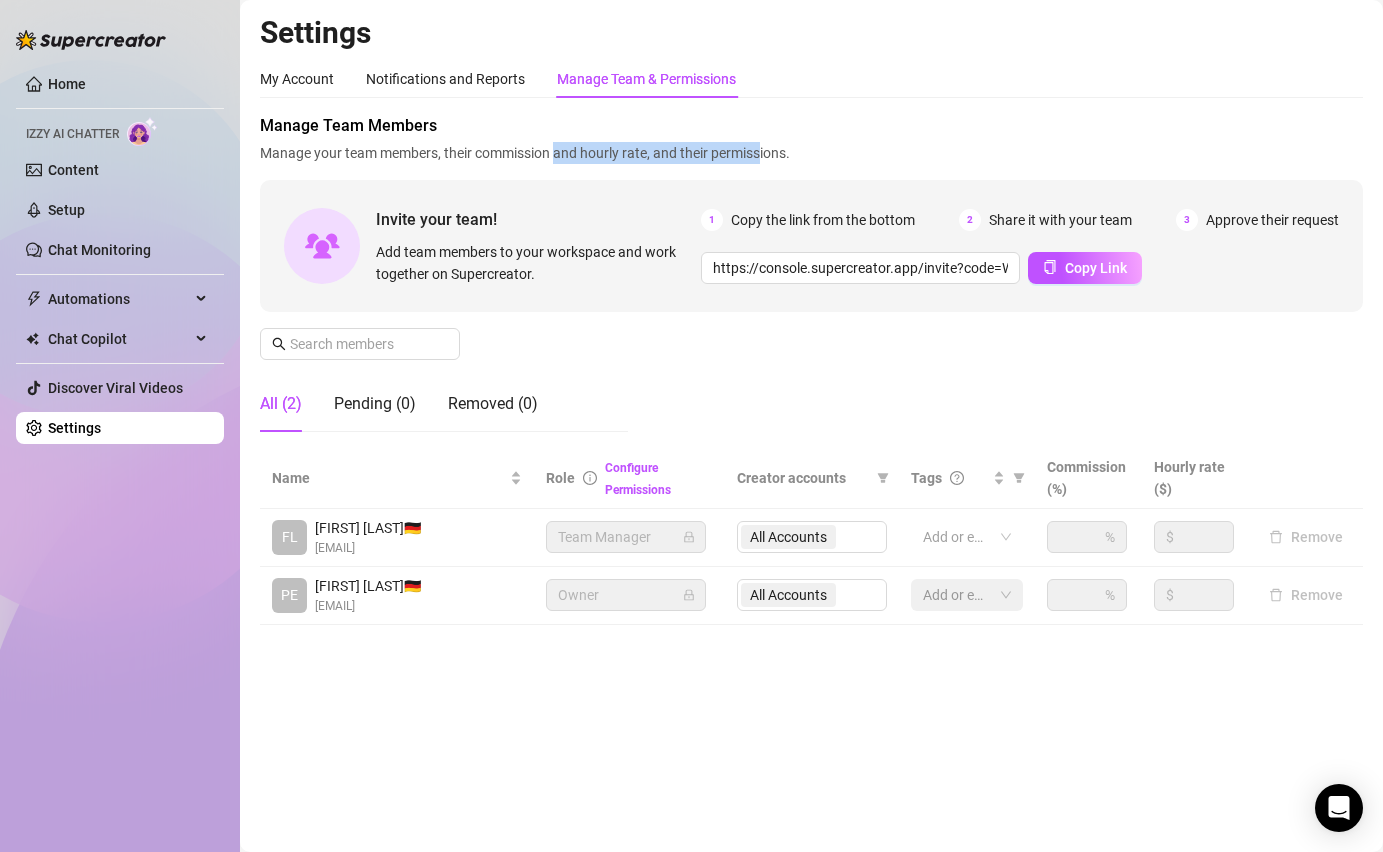 drag, startPoint x: 555, startPoint y: 153, endPoint x: 764, endPoint y: 157, distance: 209.03827 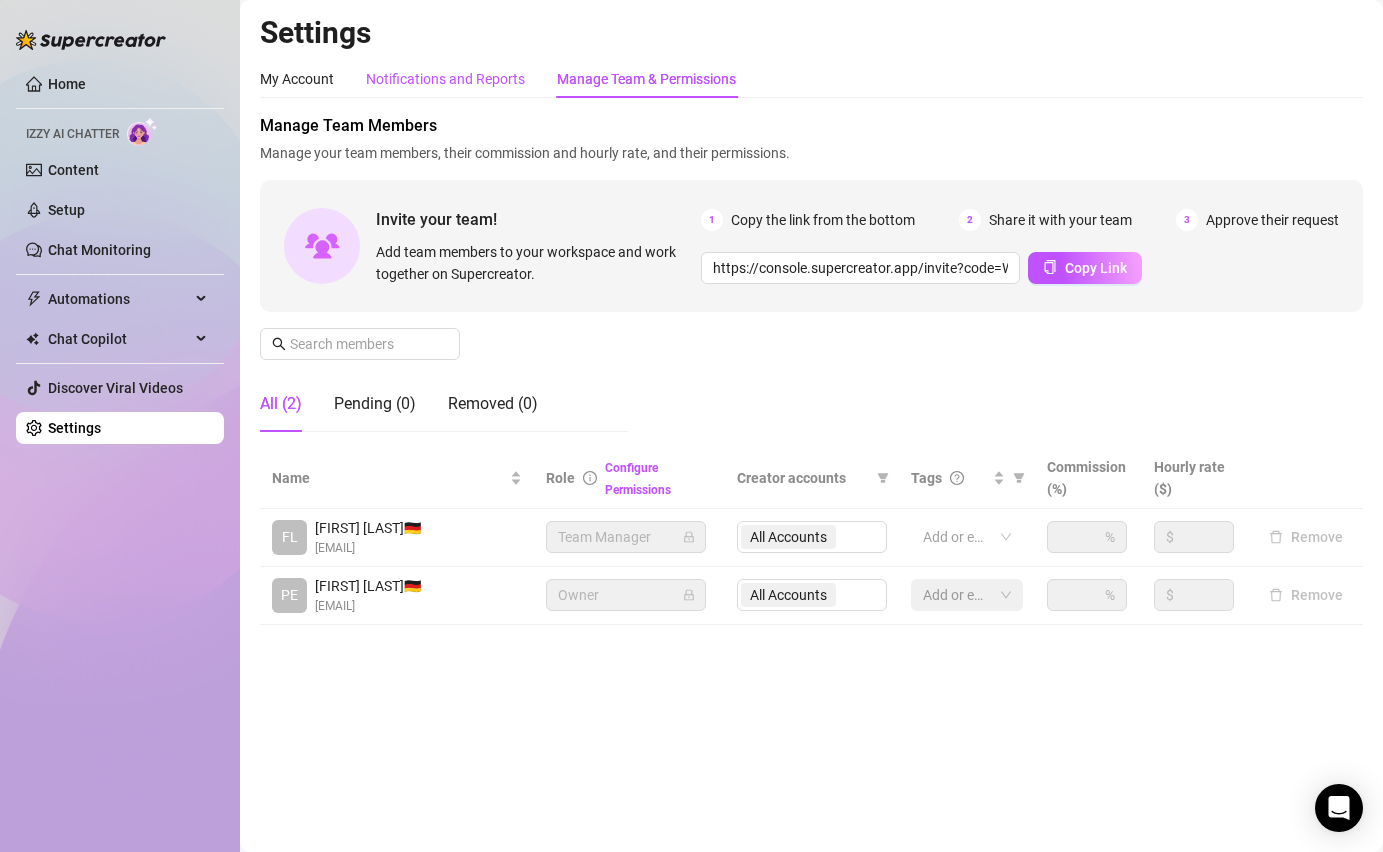 click on "Notifications and Reports" at bounding box center [445, 79] 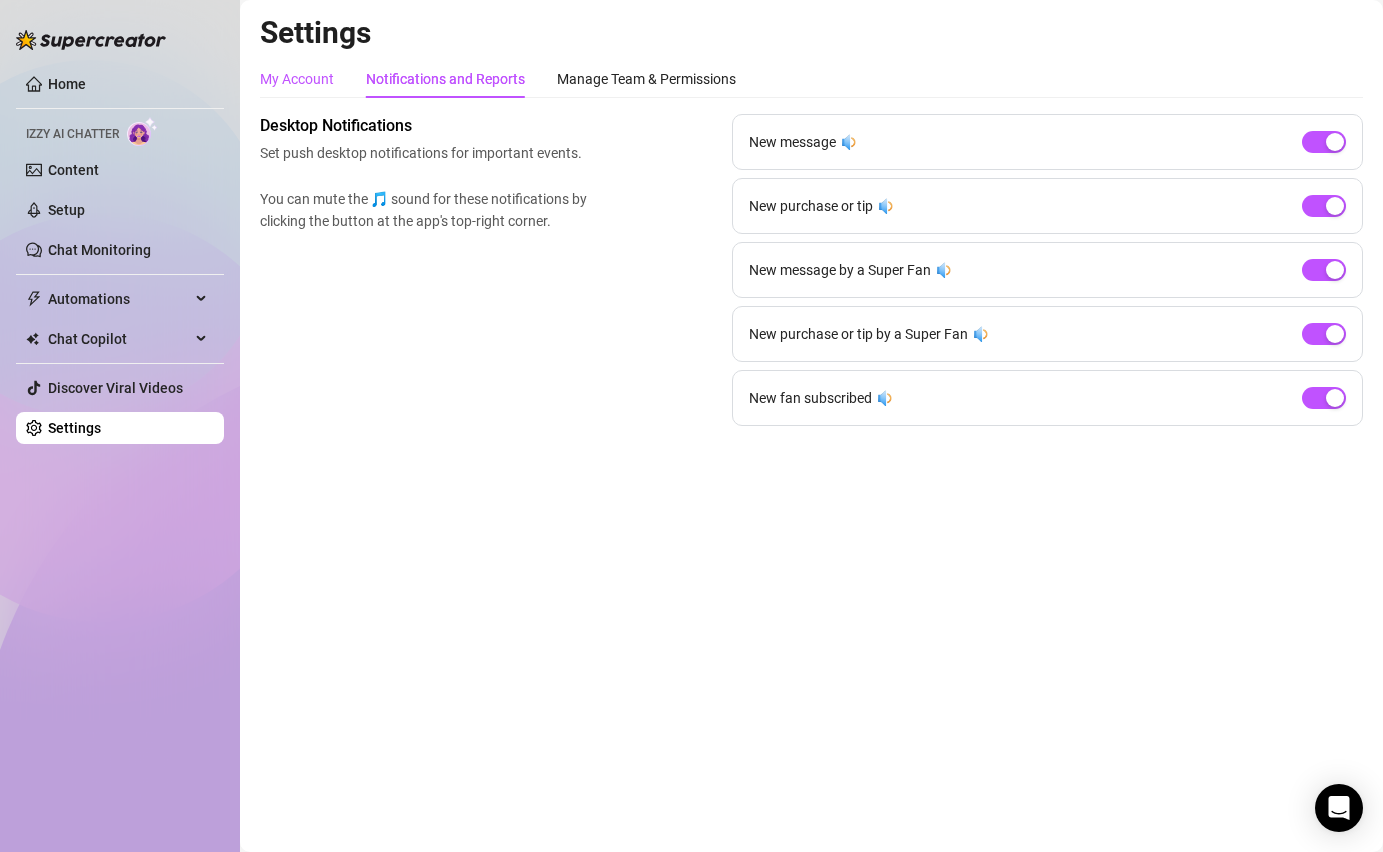 click on "My Account" at bounding box center [297, 79] 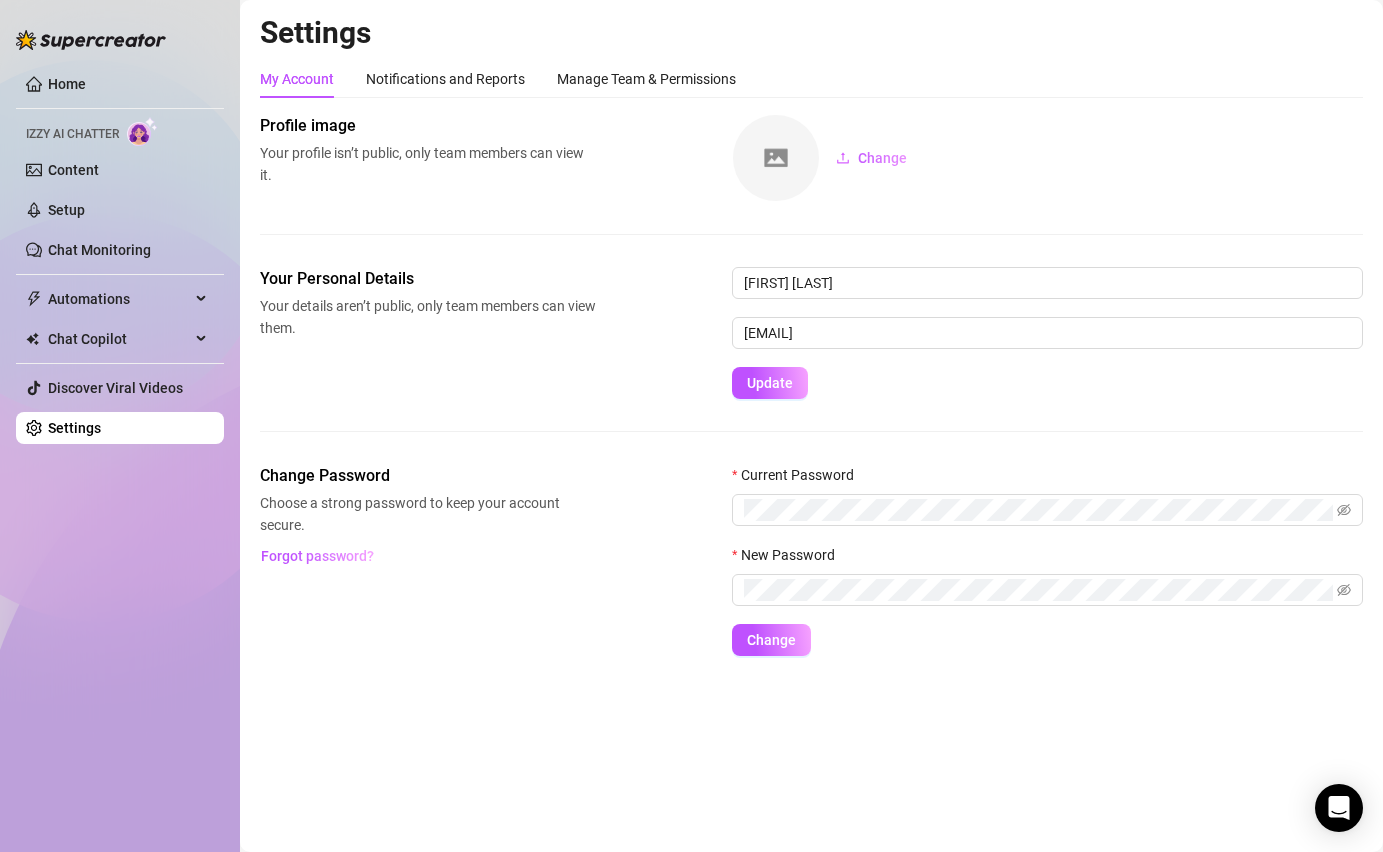 click on "Settings" at bounding box center [74, 428] 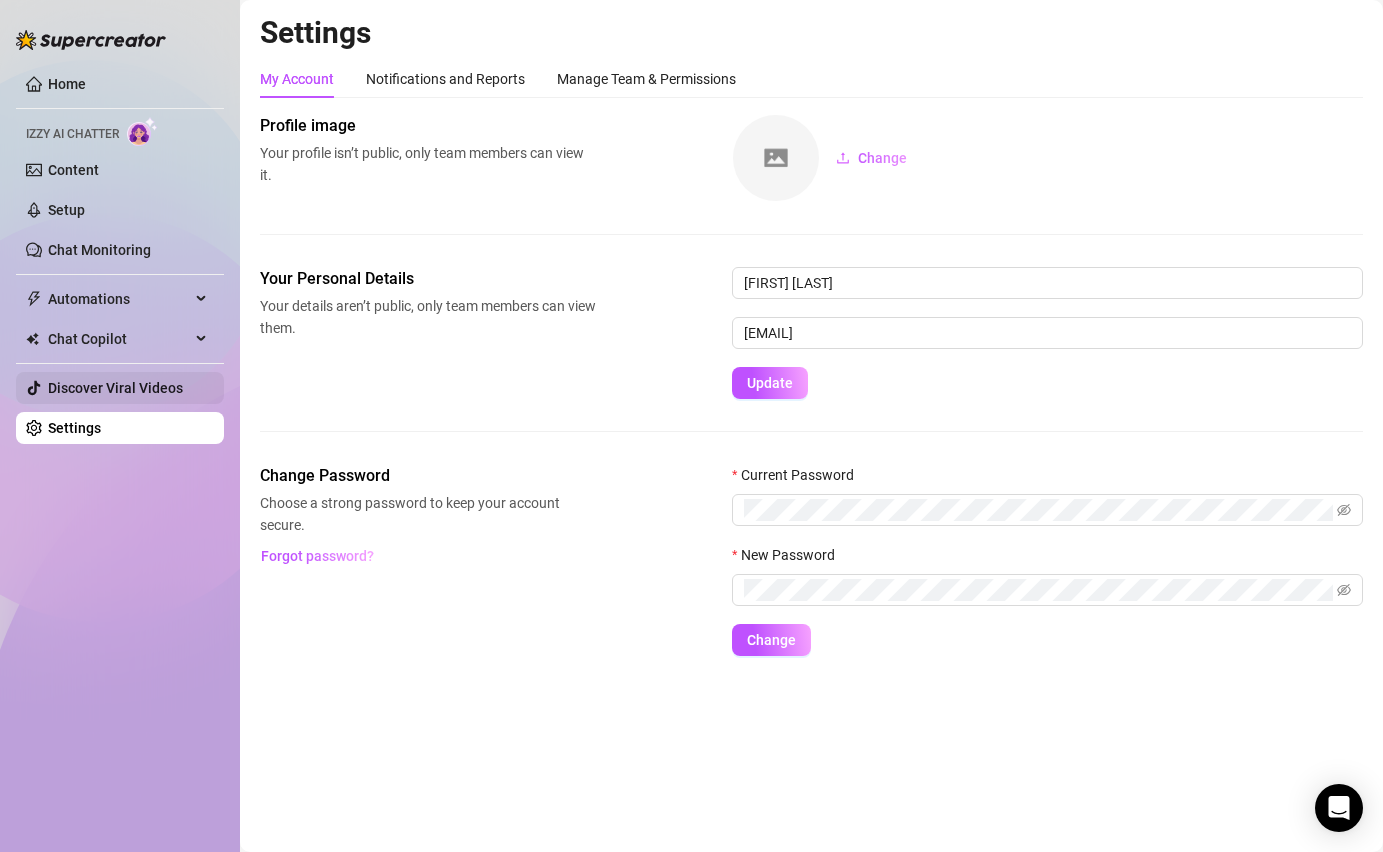 click on "Discover Viral Videos" at bounding box center (115, 388) 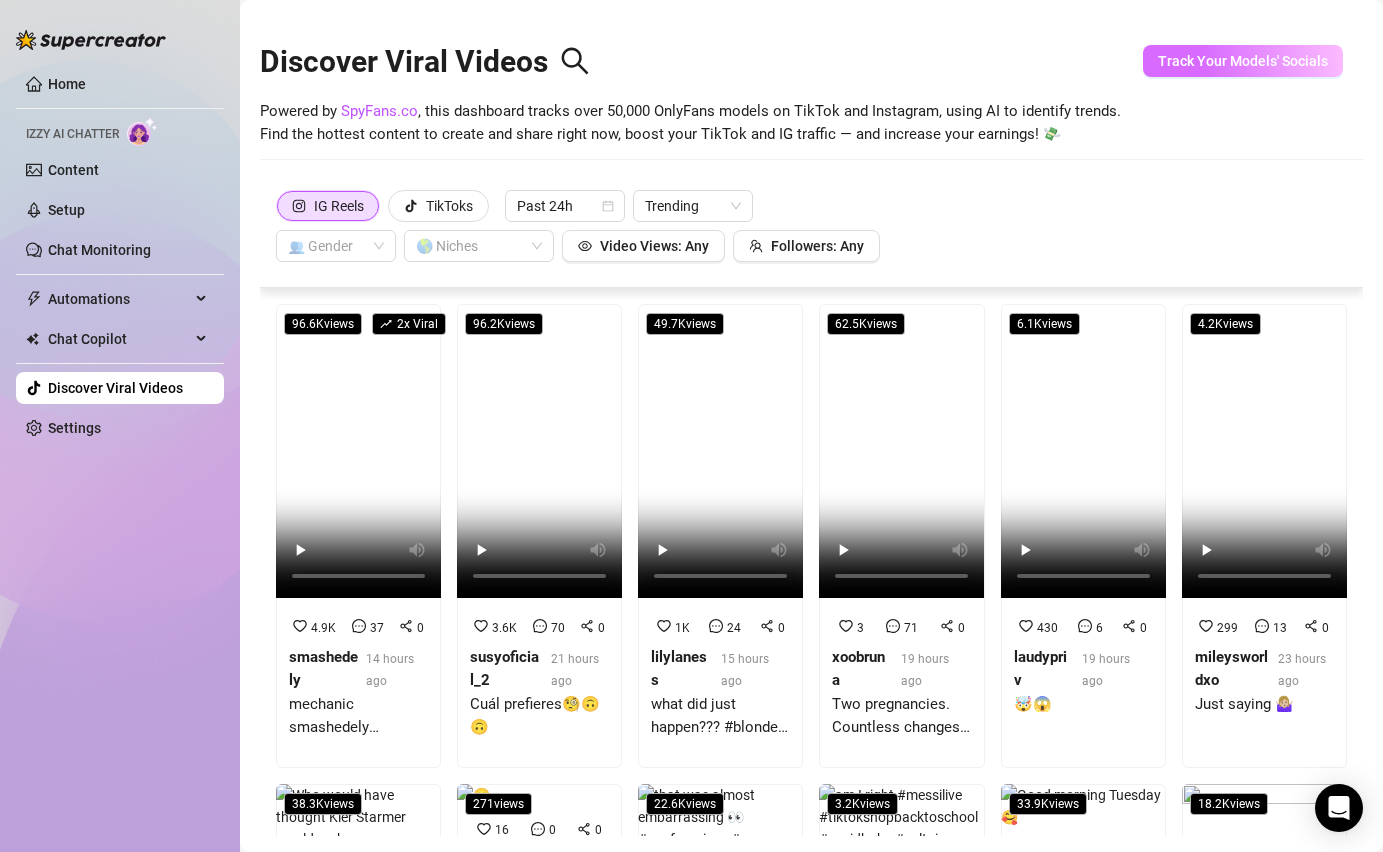click on "Track Your Models' Socials" at bounding box center (1243, 61) 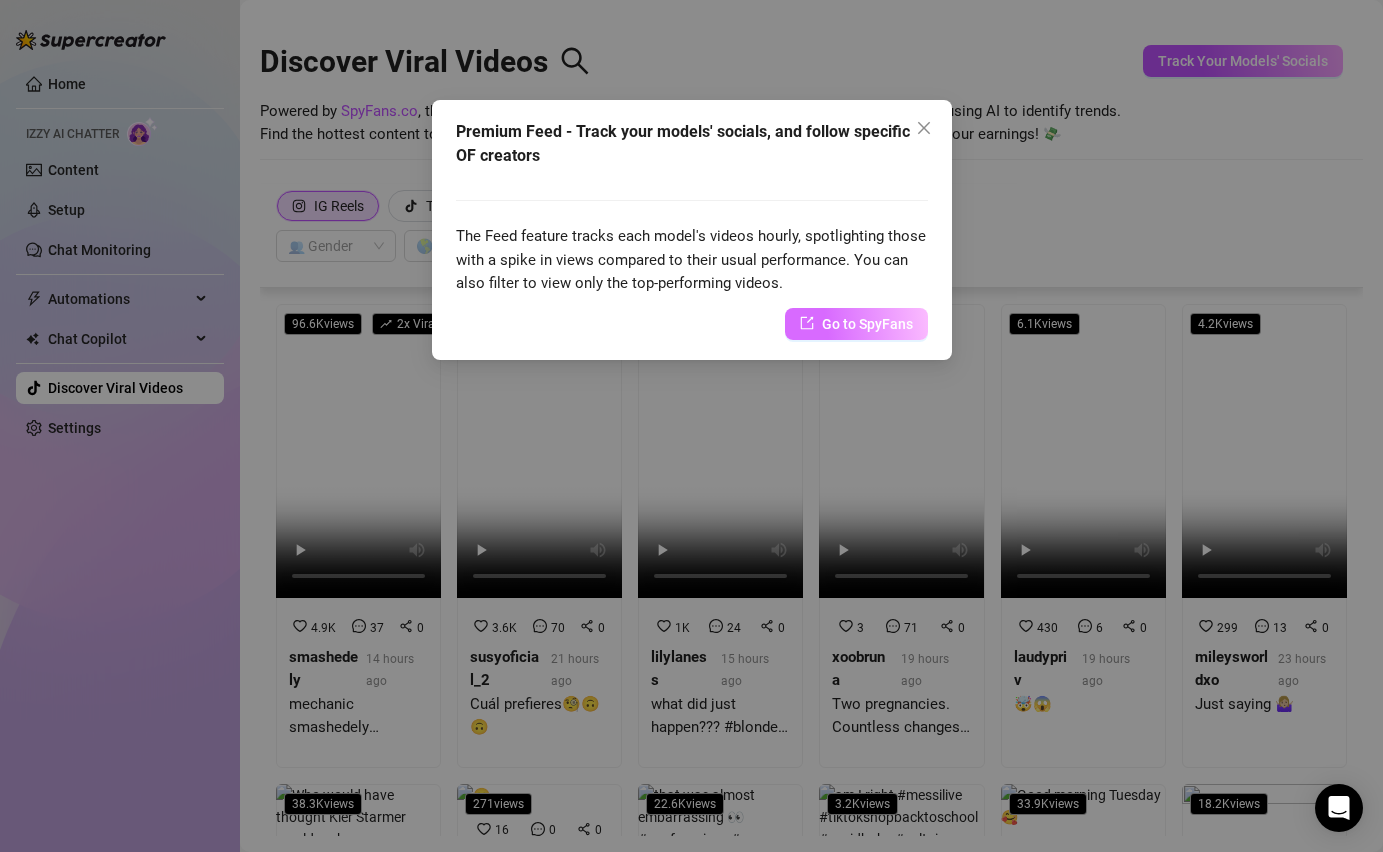 click on "Go to SpyFans" at bounding box center [867, 324] 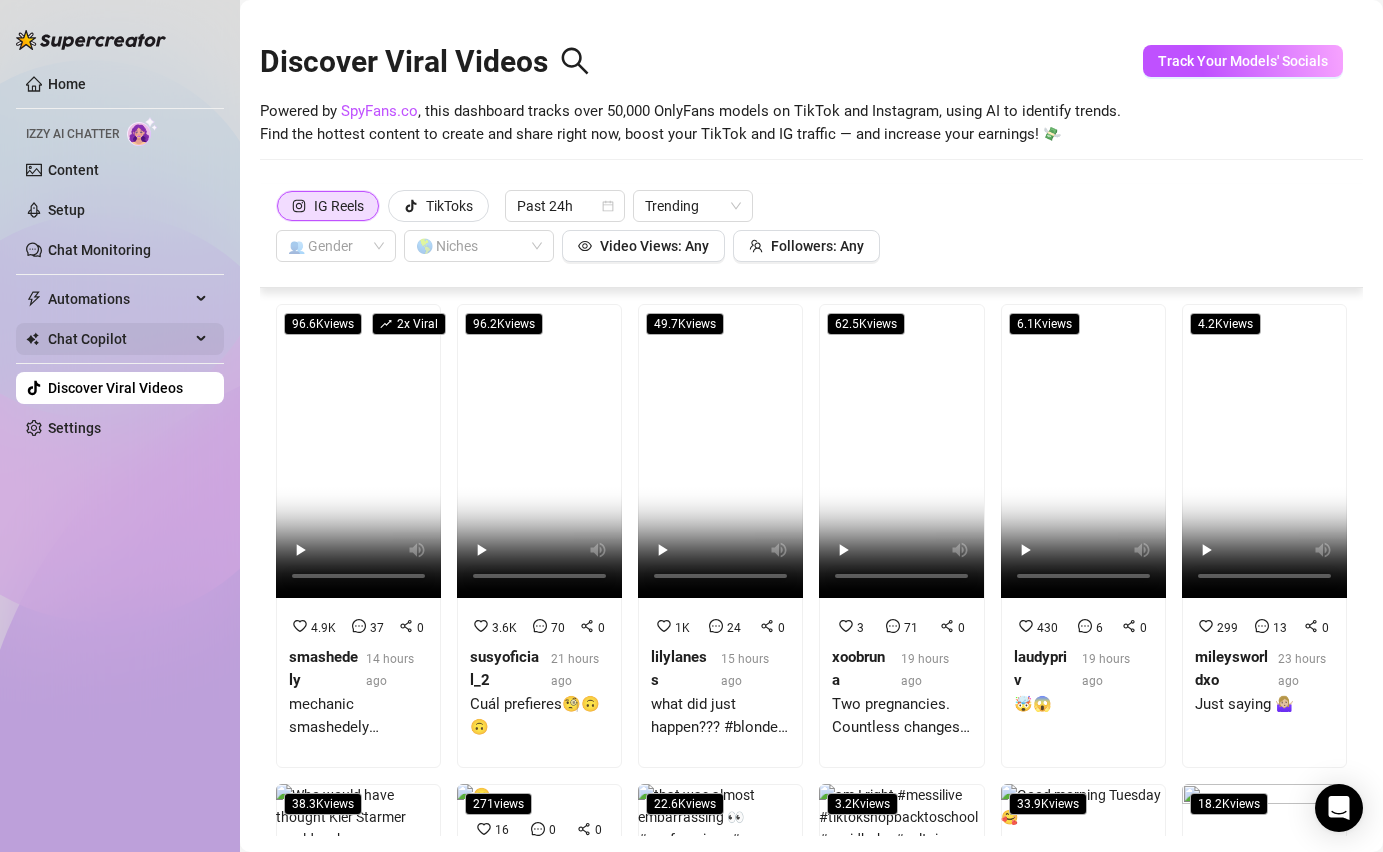 click on "Chat Copilot" at bounding box center (119, 339) 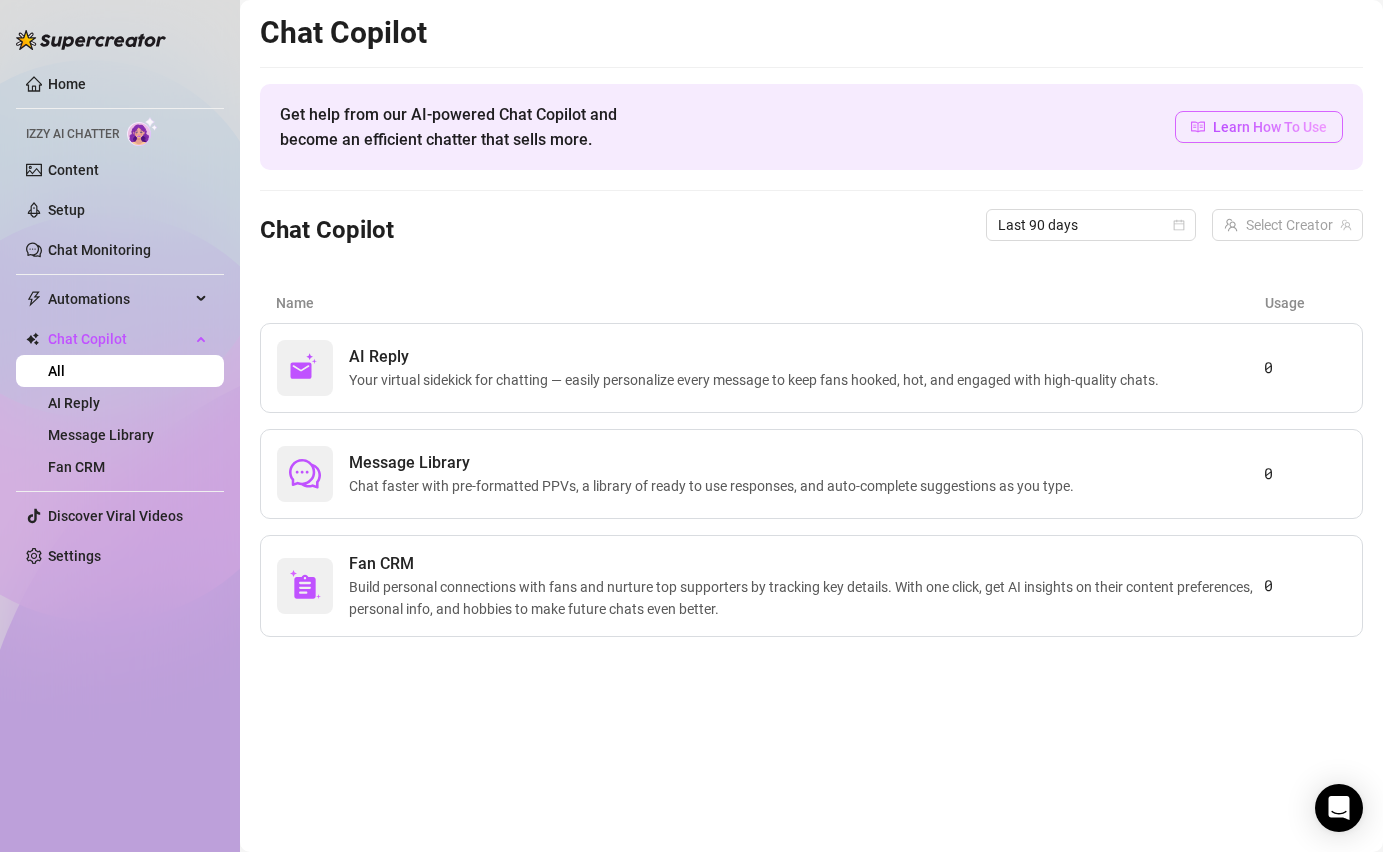 click on "Learn How To Use" at bounding box center [1259, 127] 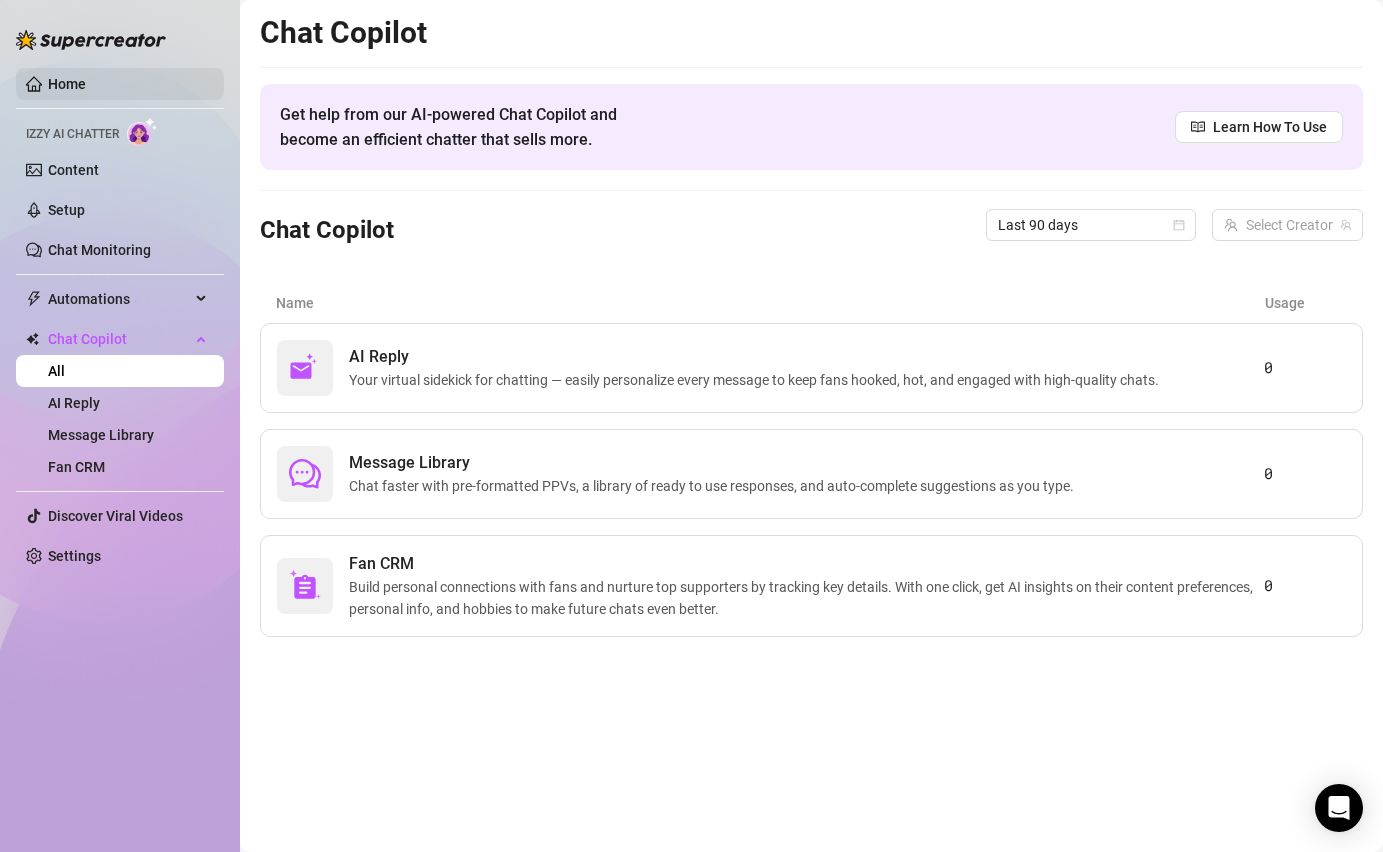 click on "Home" at bounding box center (67, 84) 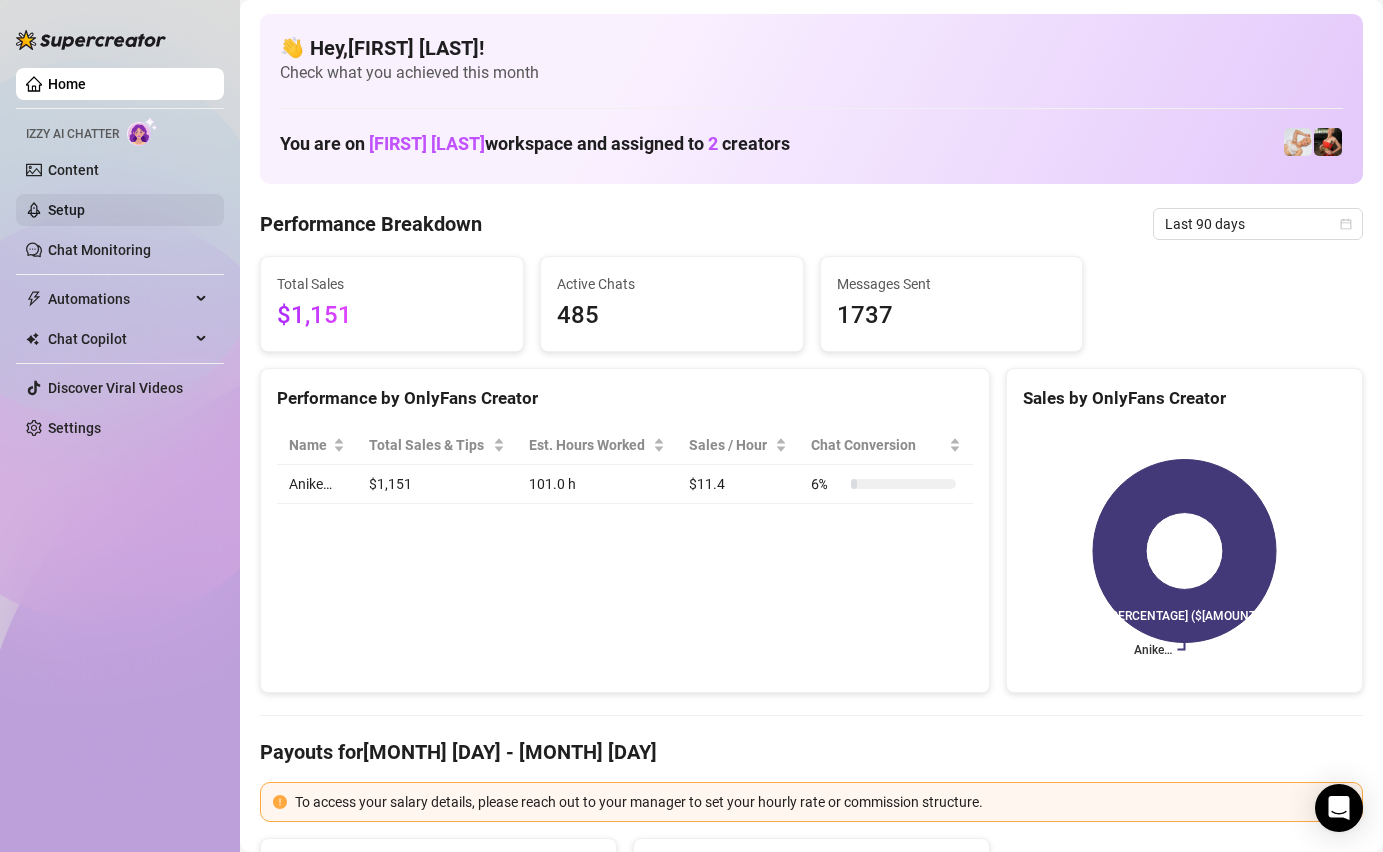 click on "Setup" at bounding box center (66, 210) 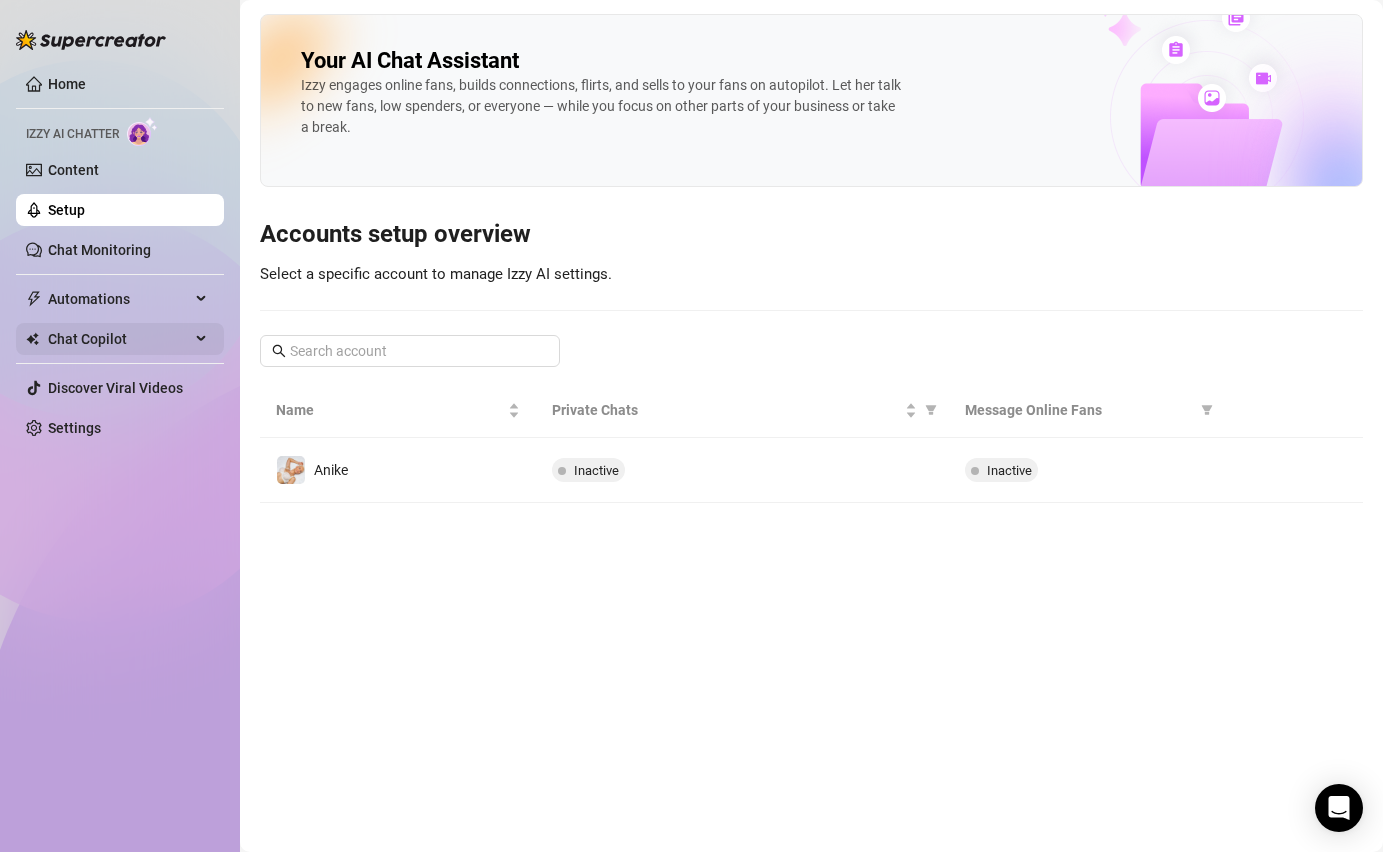 click on "Chat Copilot" at bounding box center [120, 339] 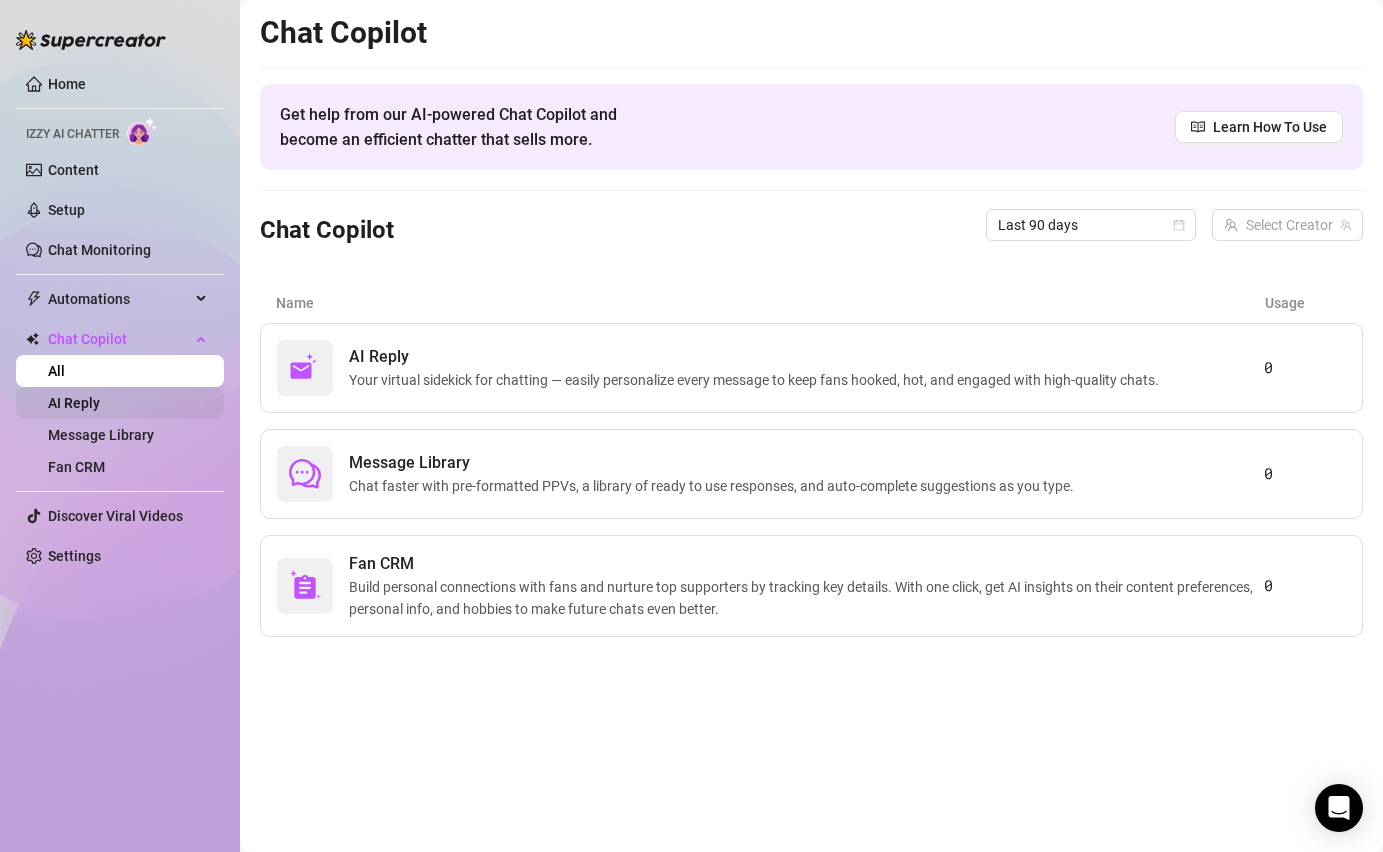click on "AI Reply" at bounding box center [74, 403] 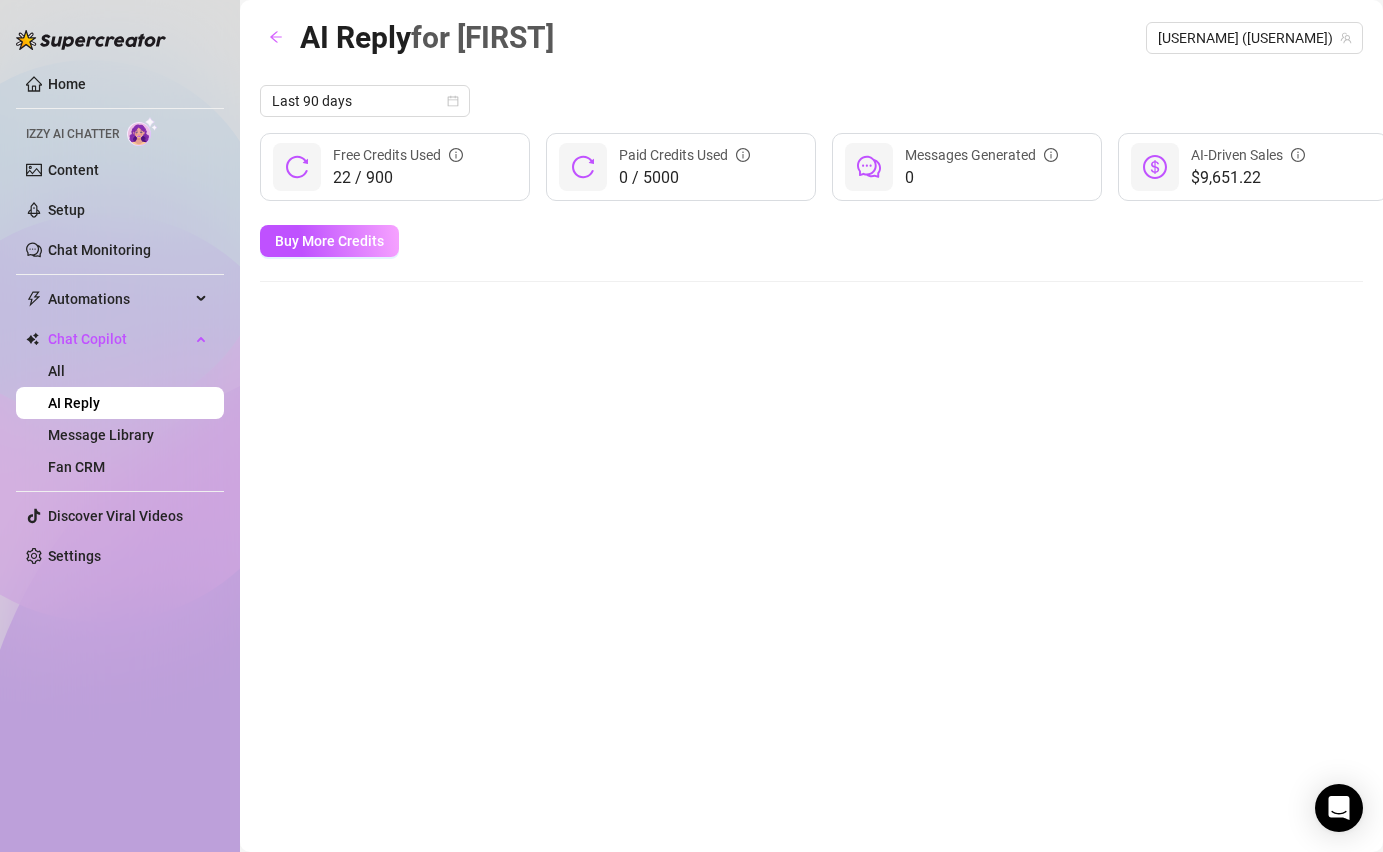 click on "AI Reply" at bounding box center (74, 403) 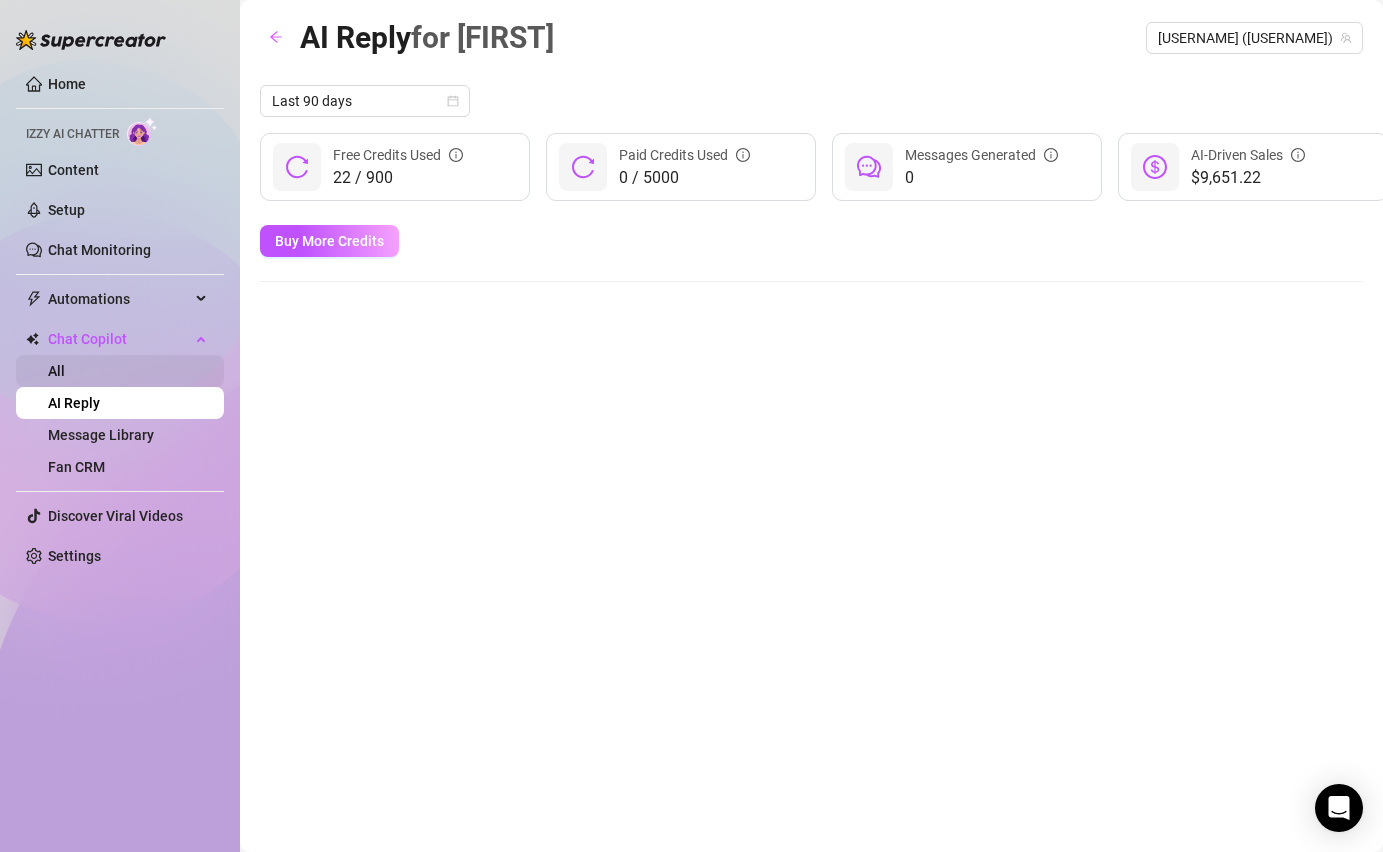 click on "All" at bounding box center [56, 371] 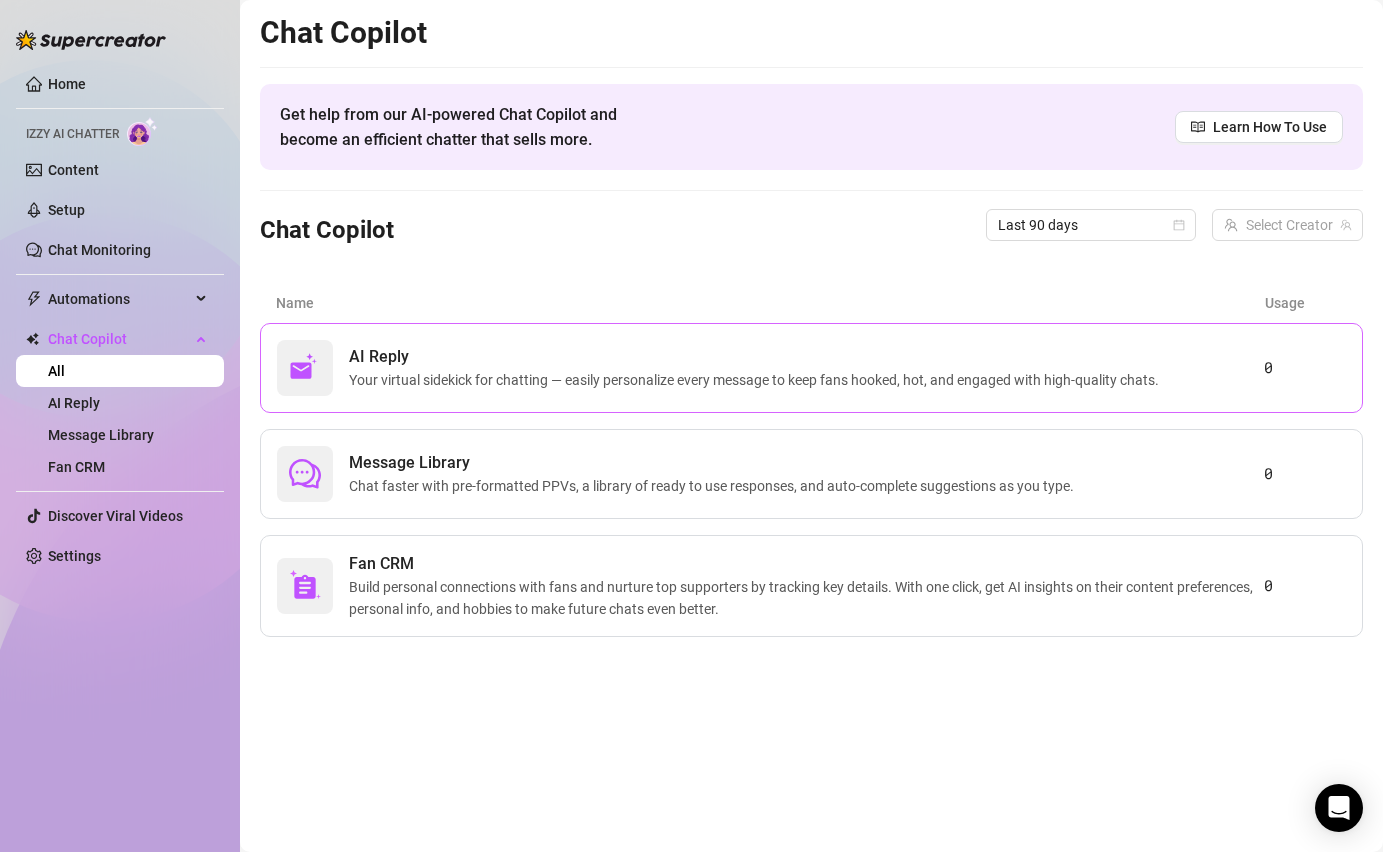 click on "AI Reply" at bounding box center [758, 357] 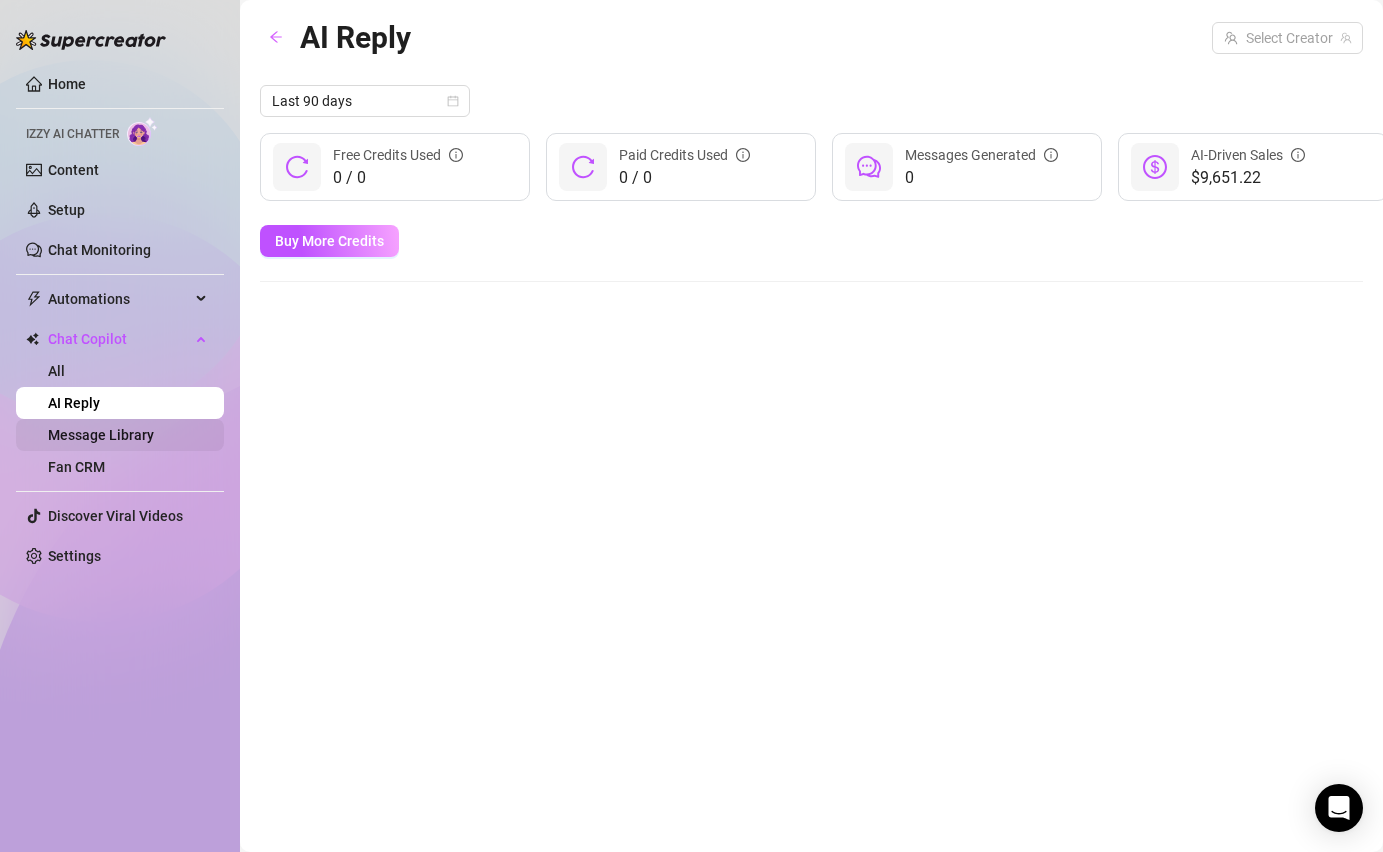 click on "Message Library" at bounding box center (101, 435) 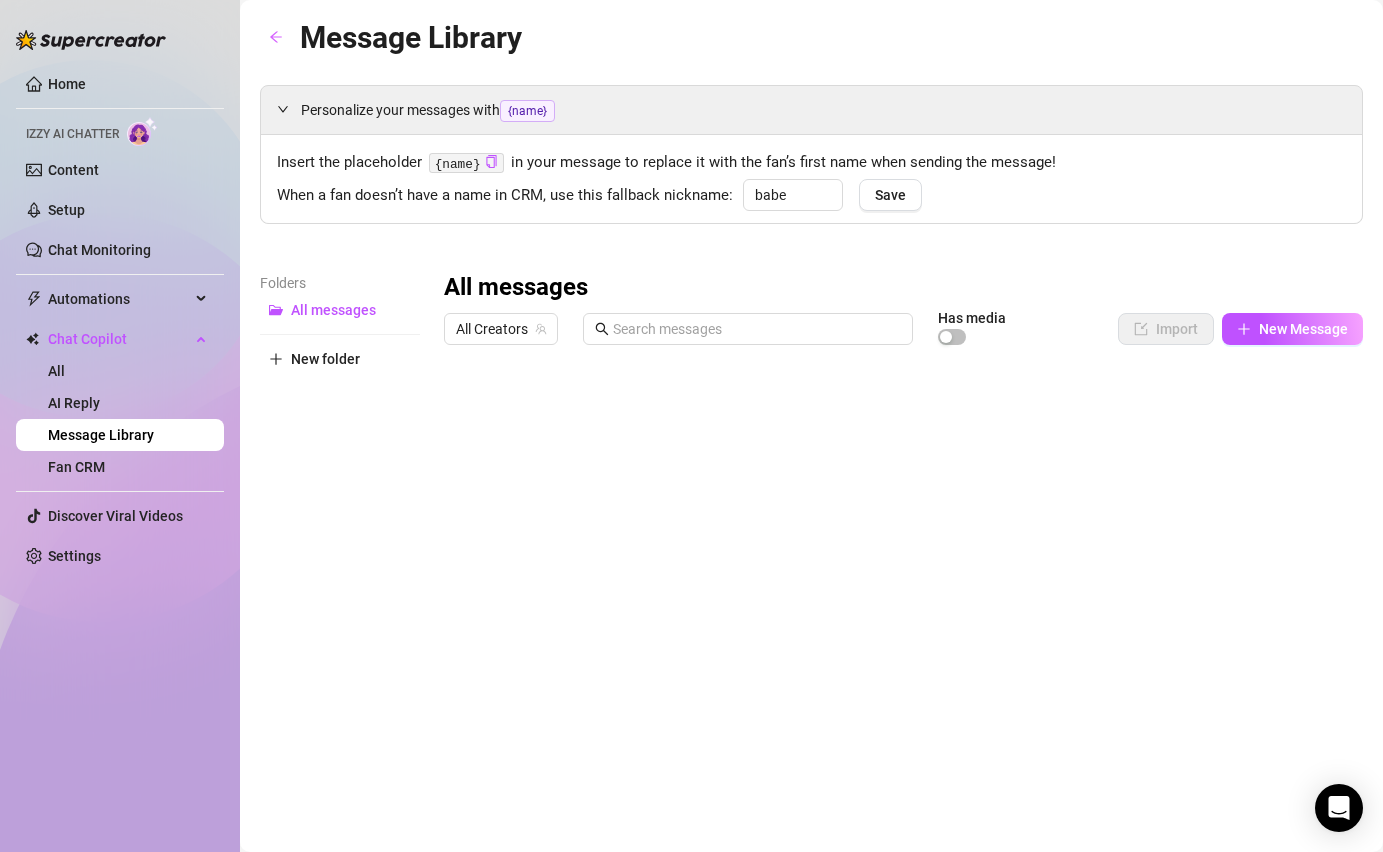 scroll, scrollTop: 8, scrollLeft: 0, axis: vertical 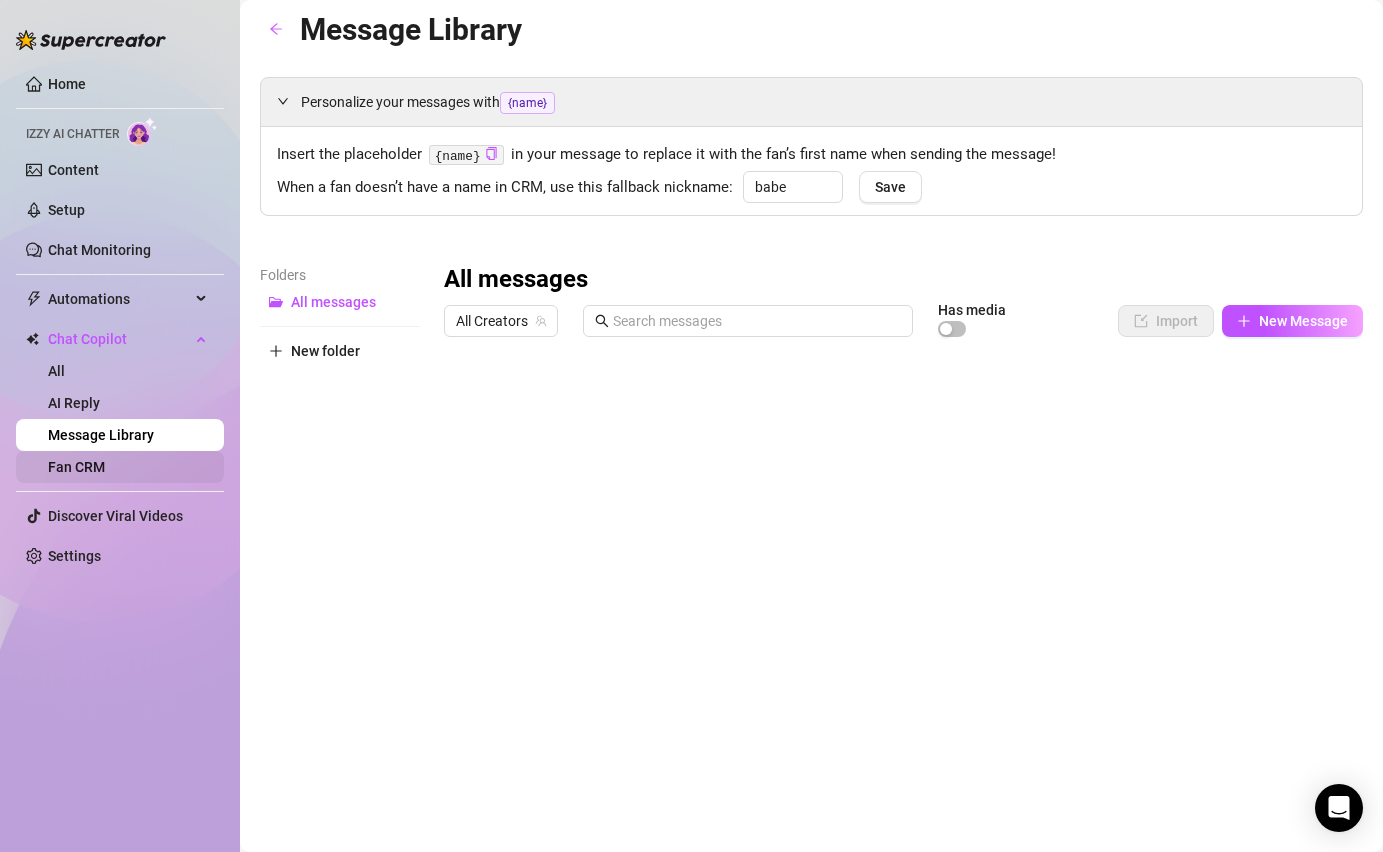 click on "Fan CRM" at bounding box center (76, 467) 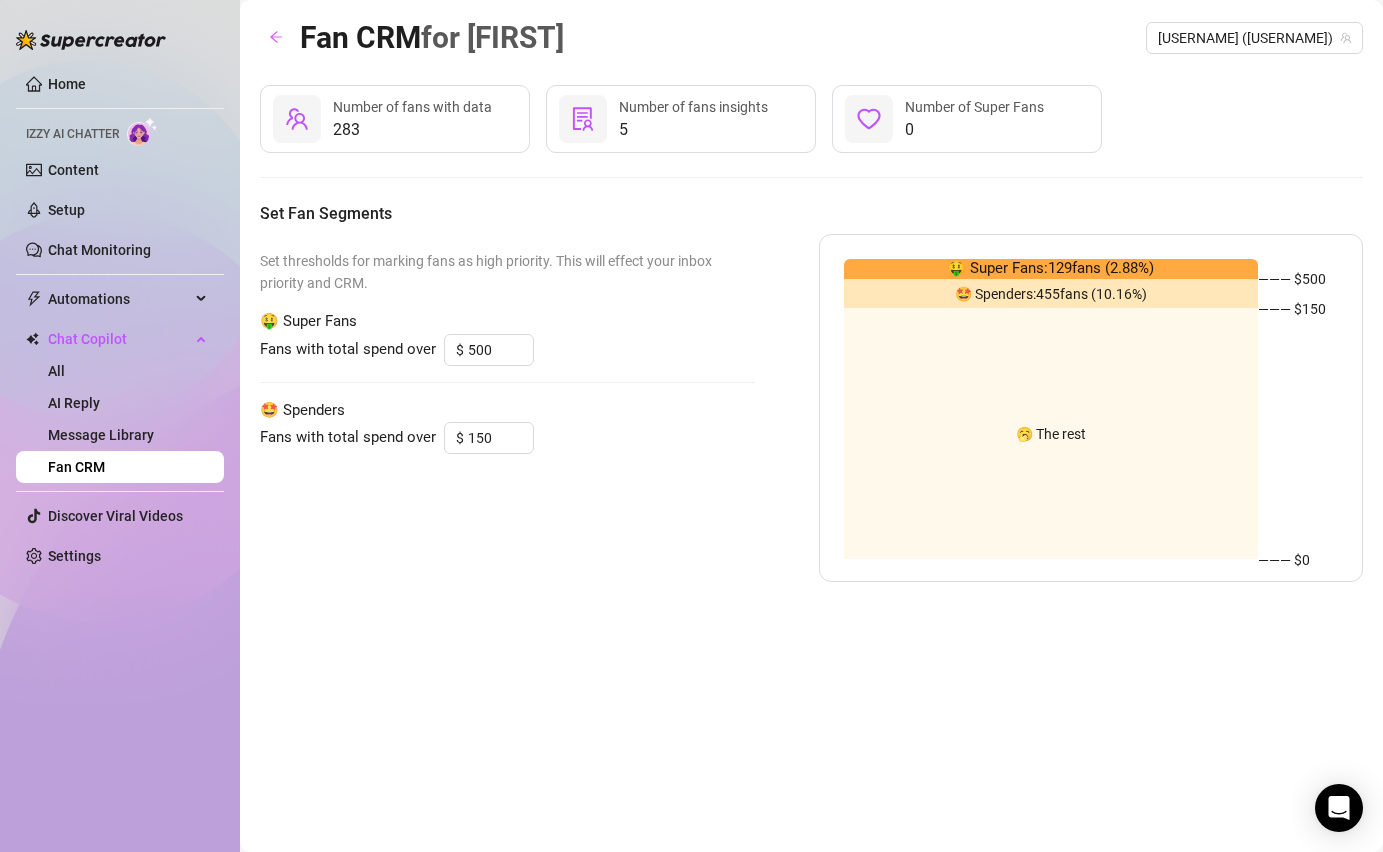click on "Izzy AI Chatter" at bounding box center (72, 134) 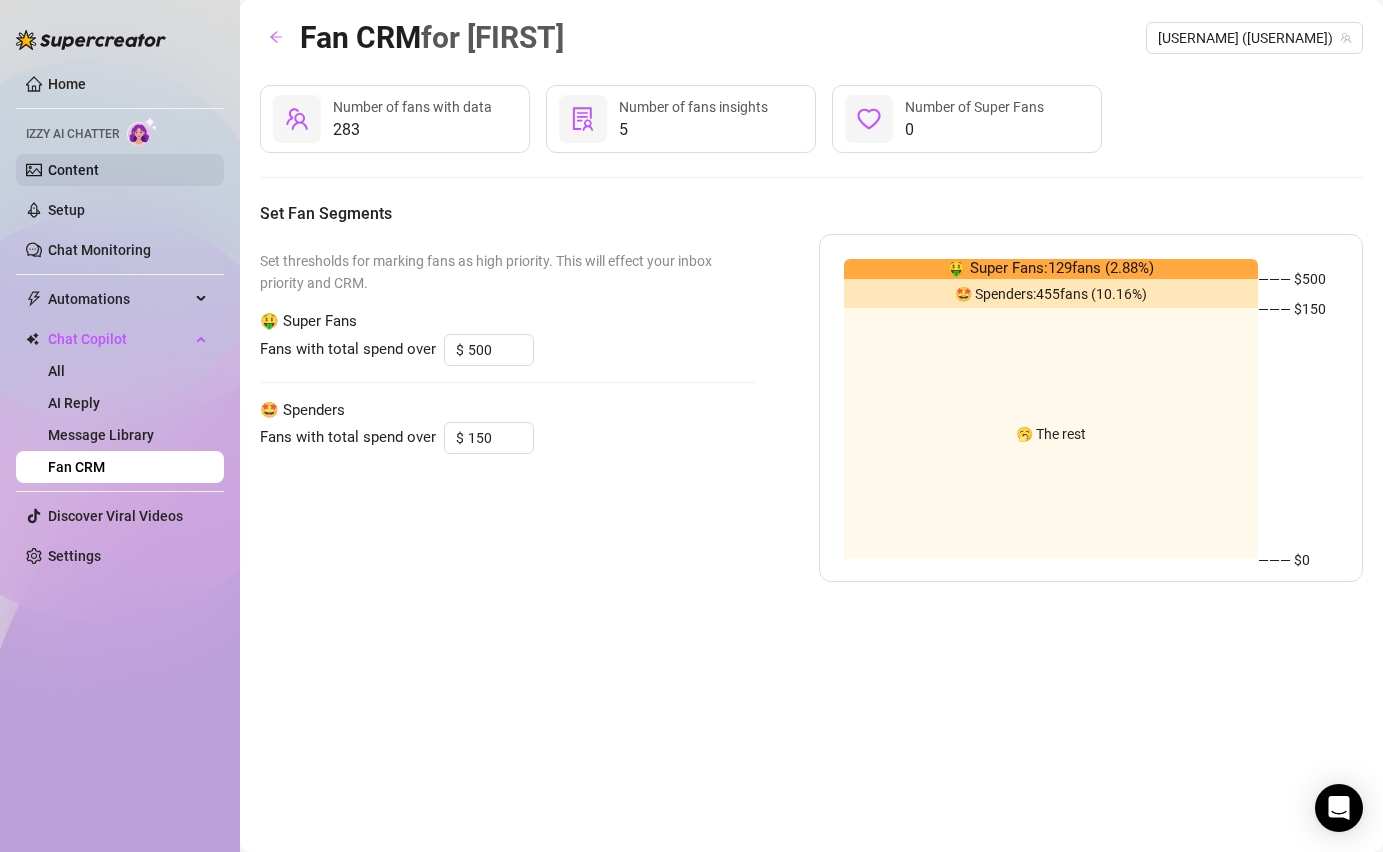 click on "Content" at bounding box center (73, 170) 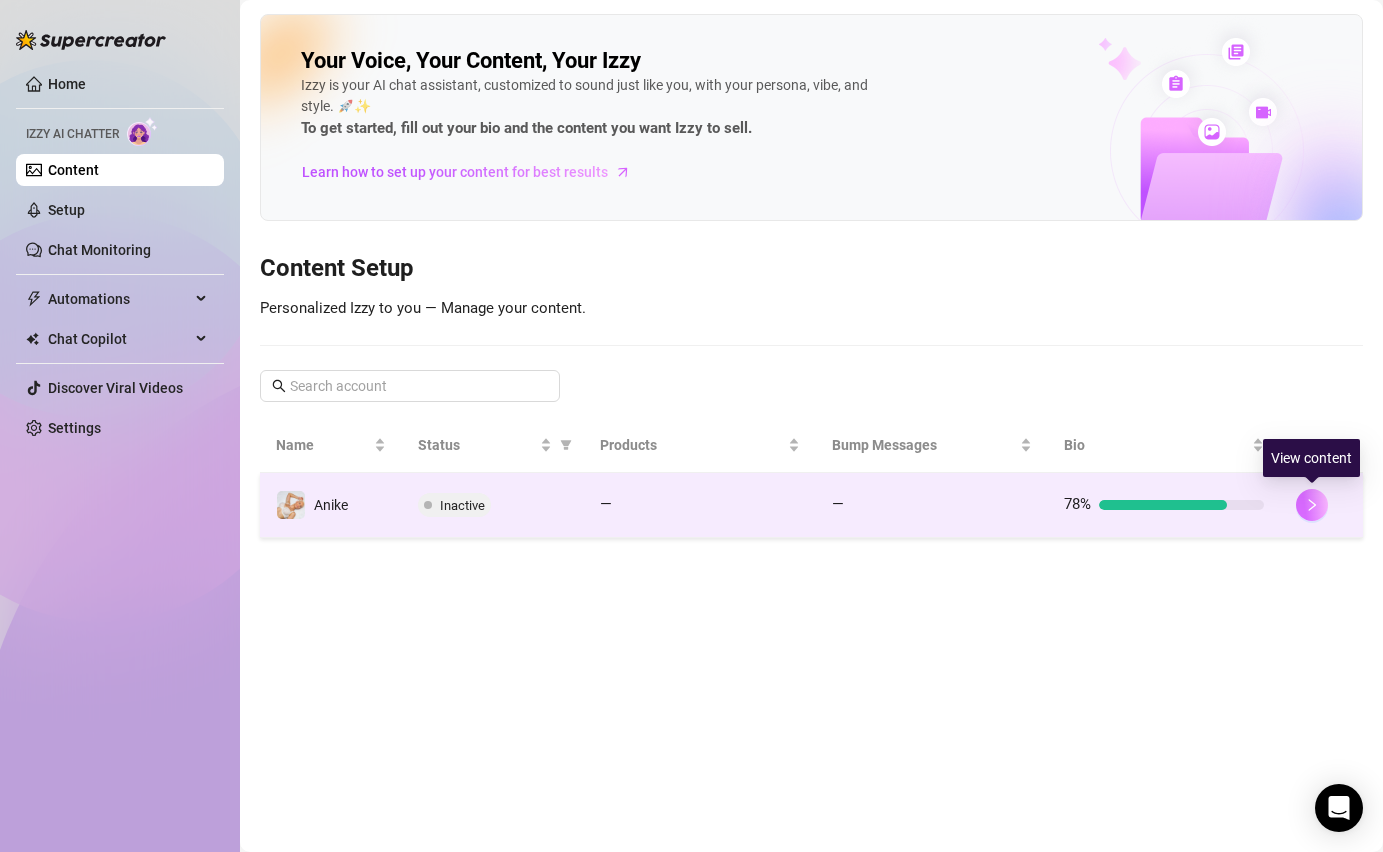 click at bounding box center (1312, 505) 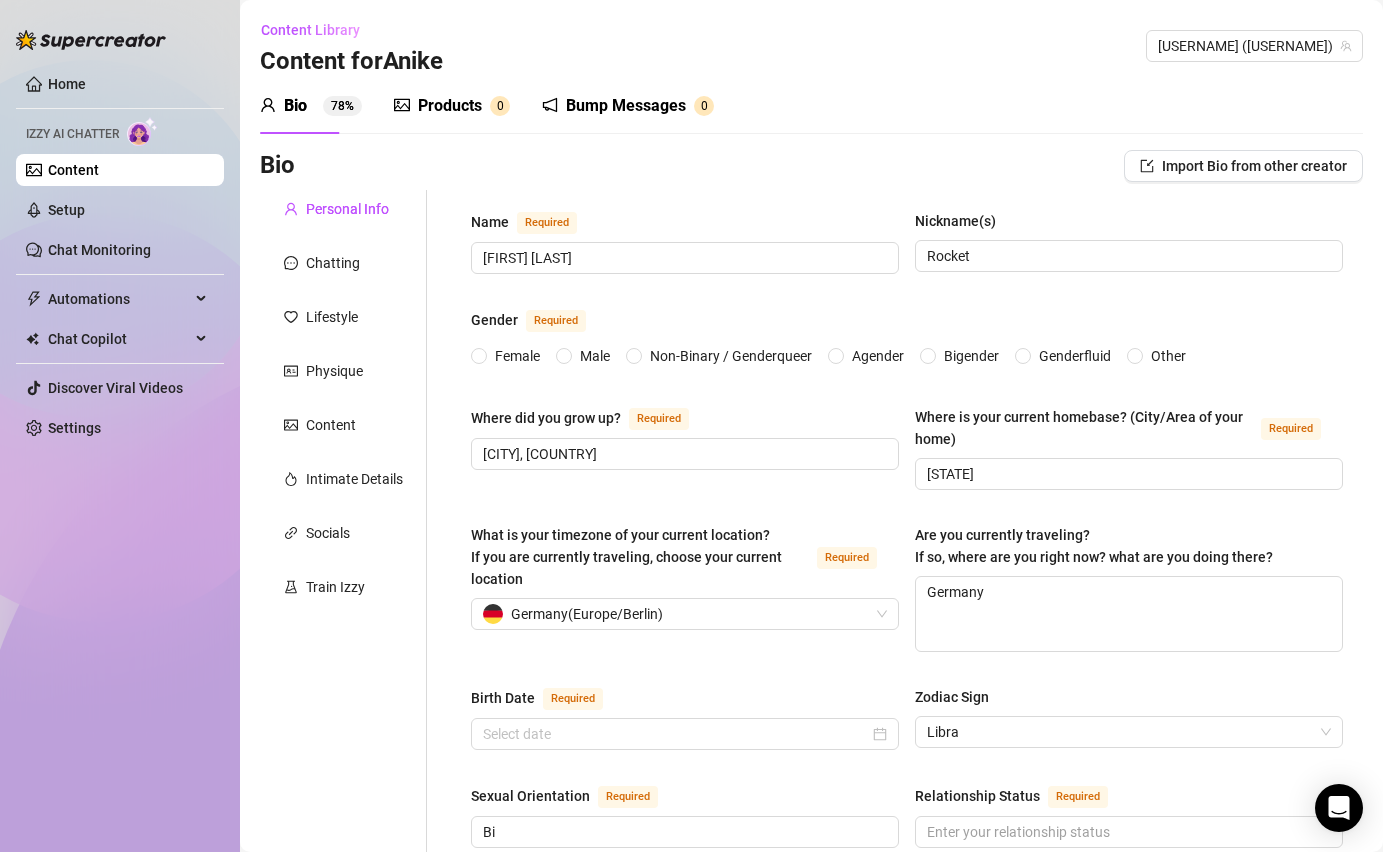 type 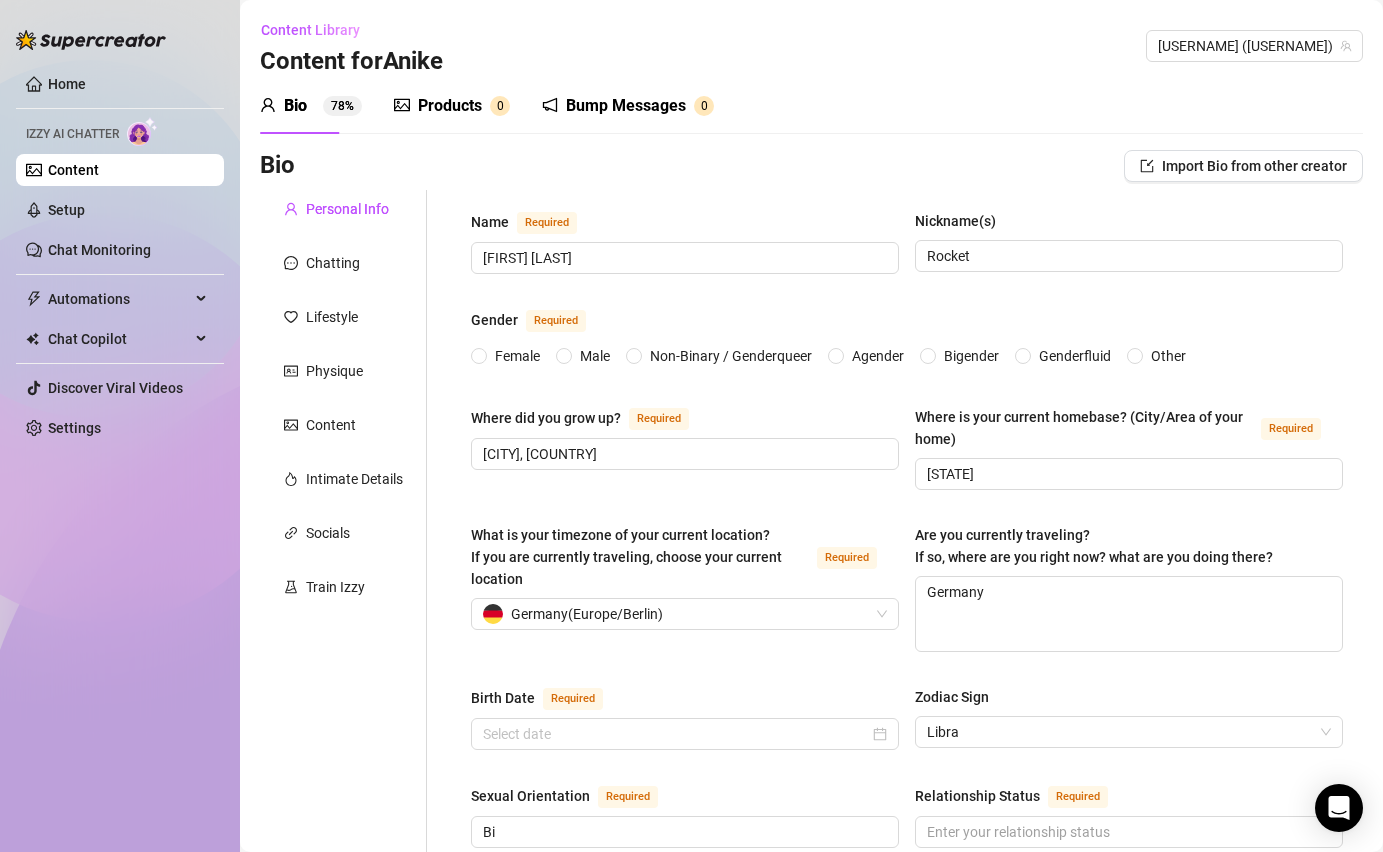 radio on "true" 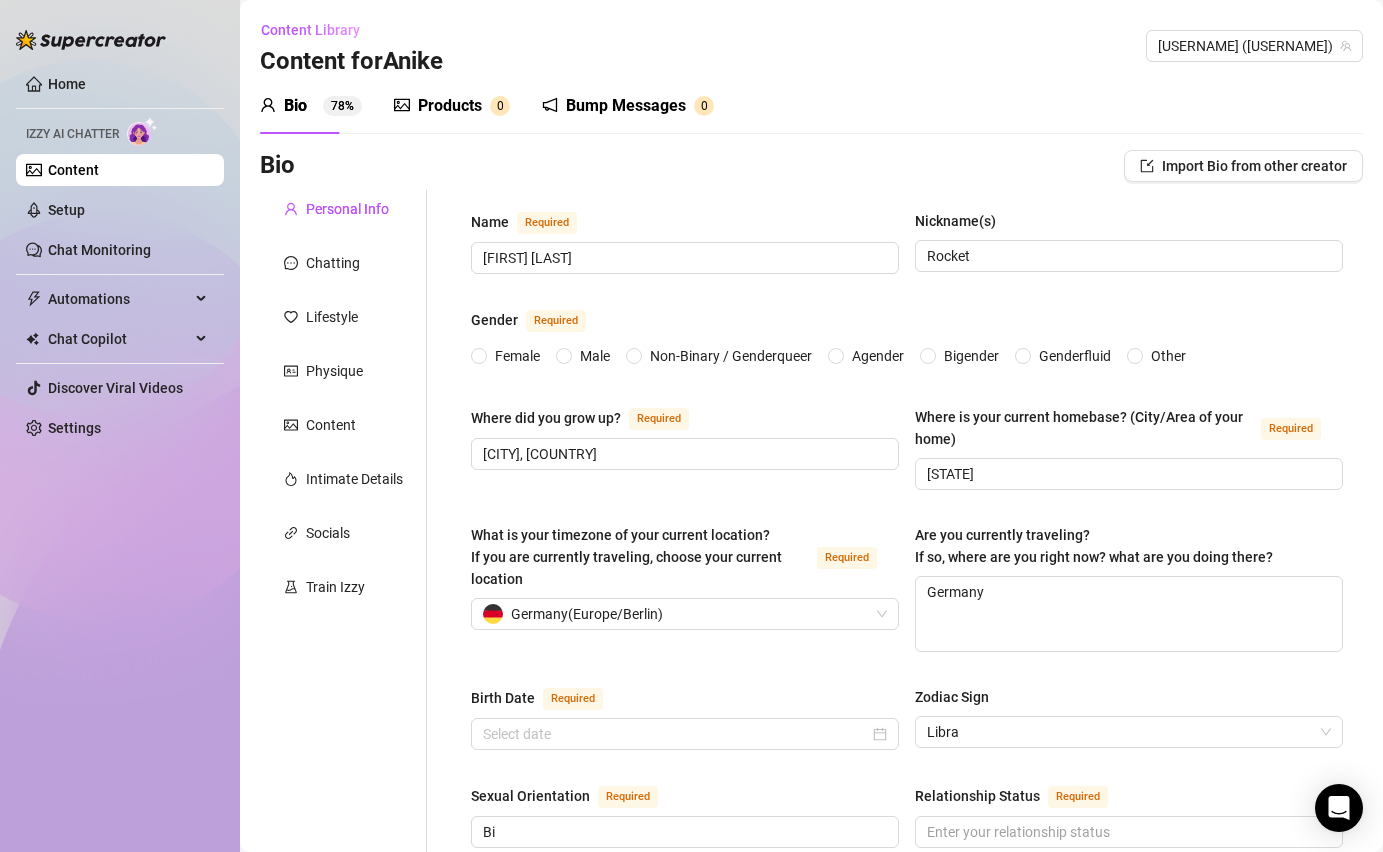 type on "[MONTH] [DAY], [YEAR]" 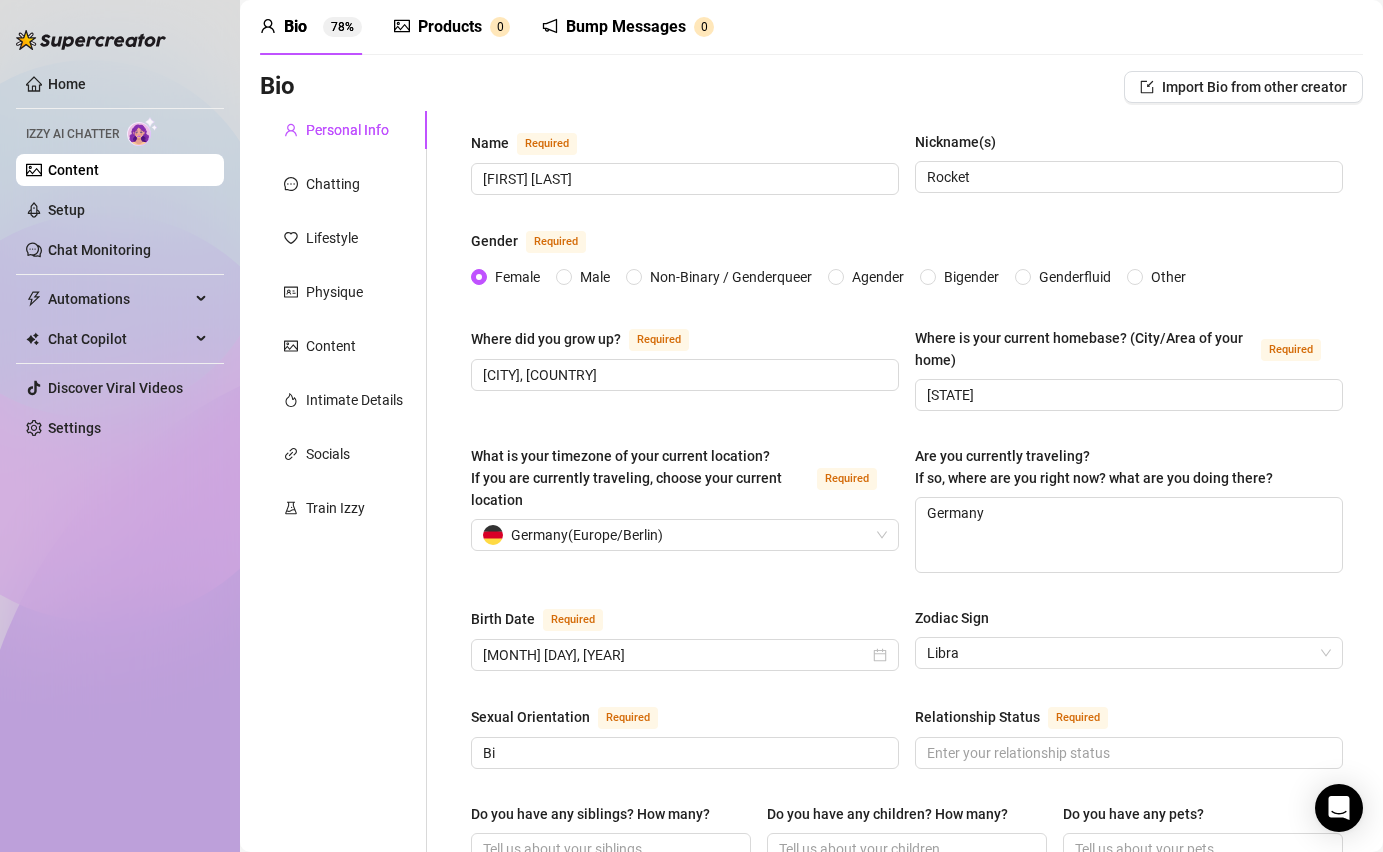 scroll, scrollTop: 0, scrollLeft: 0, axis: both 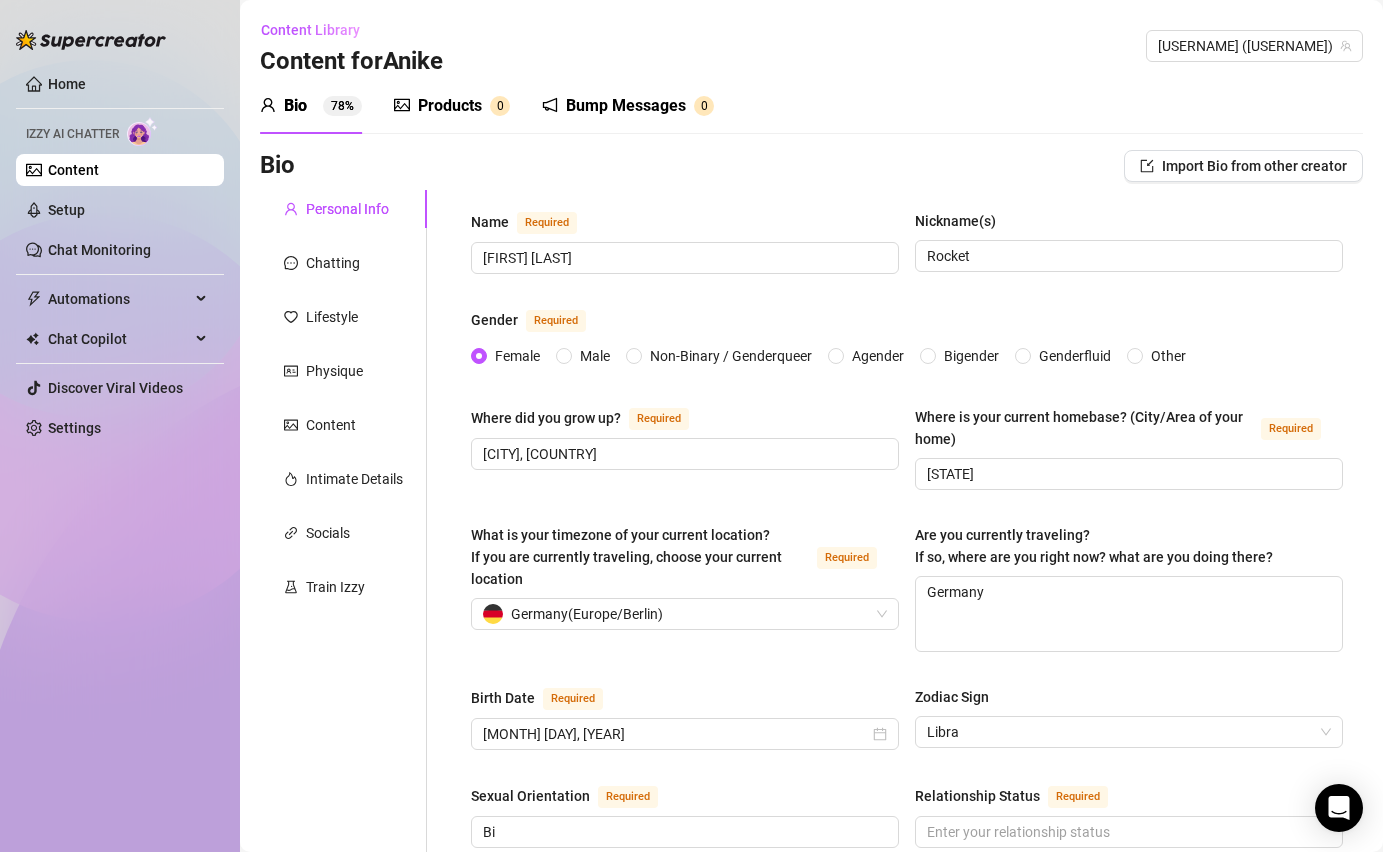 click on "Products" at bounding box center (450, 106) 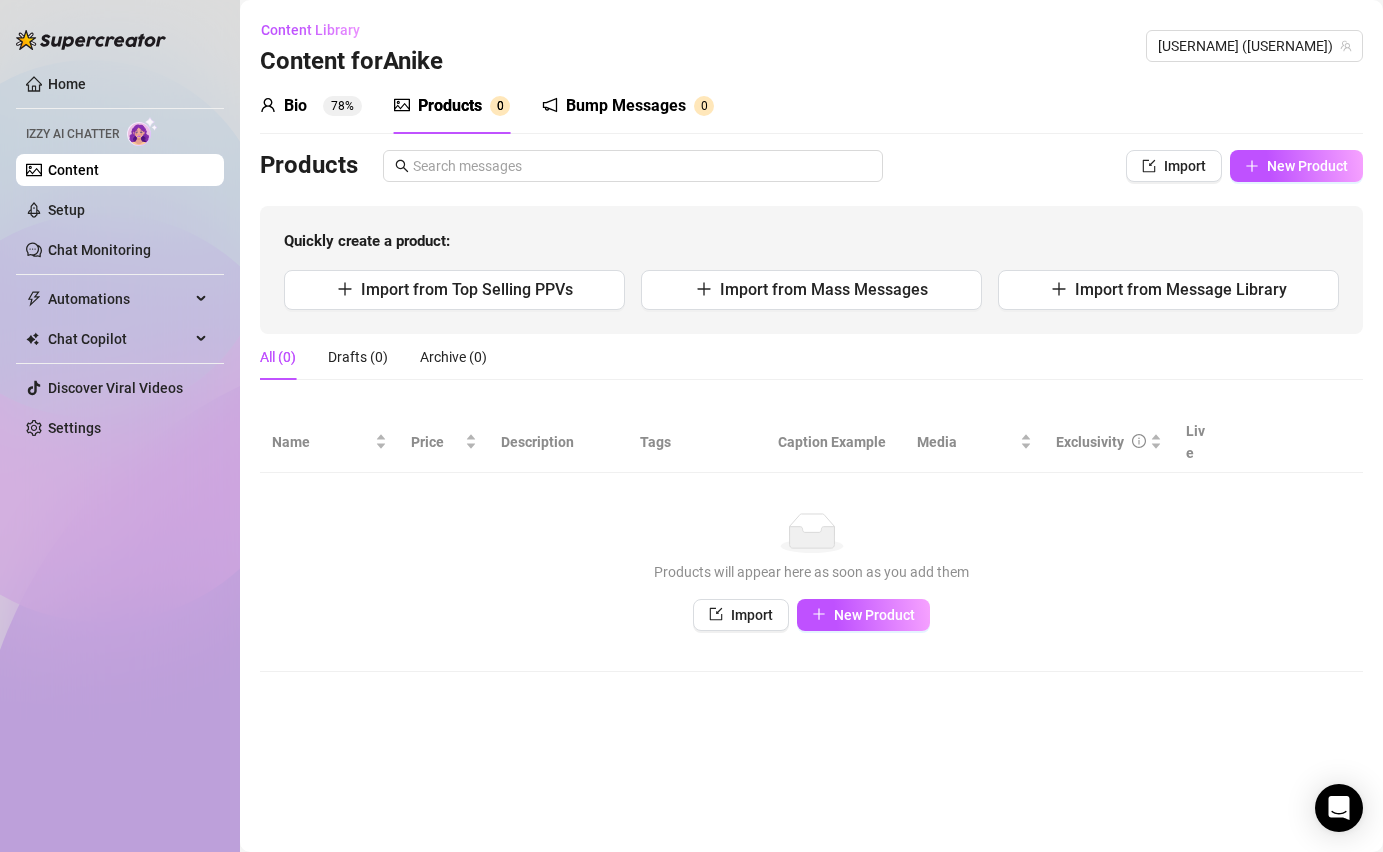 click on "No data Products will appear here as soon as you add them Import New Product" at bounding box center (811, 572) 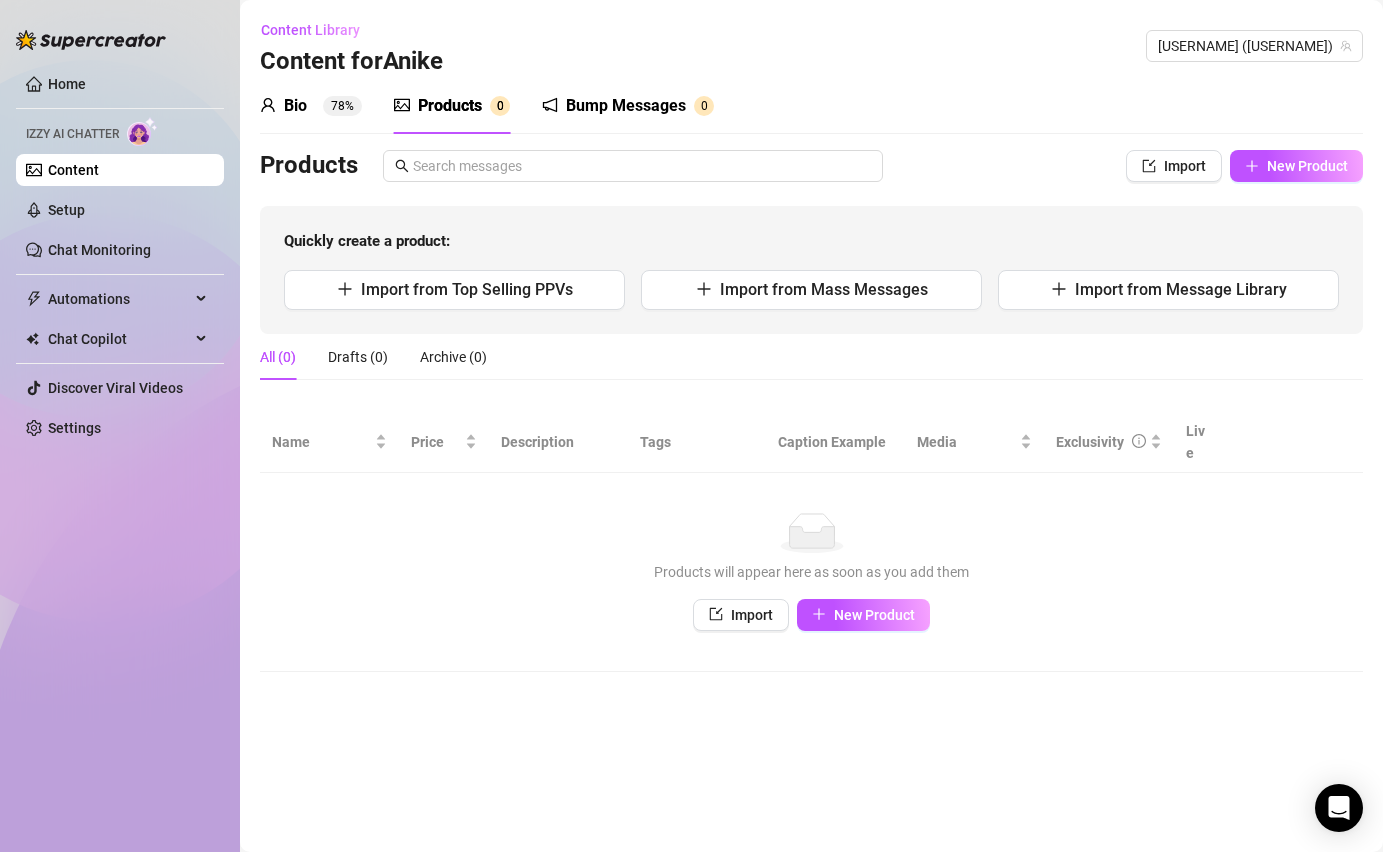 click on "Bump Messages" at bounding box center [626, 106] 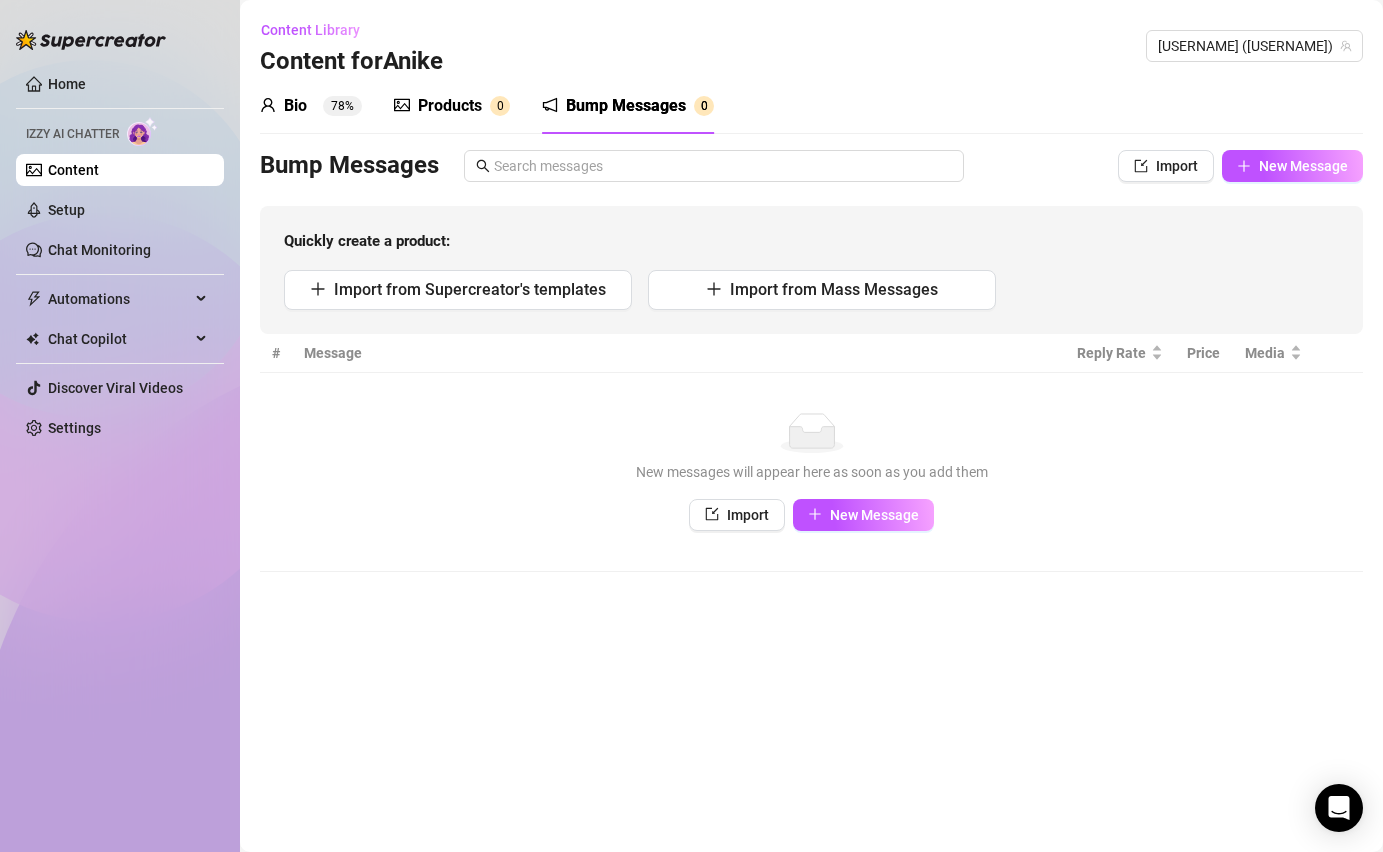 click on "Products" at bounding box center (450, 106) 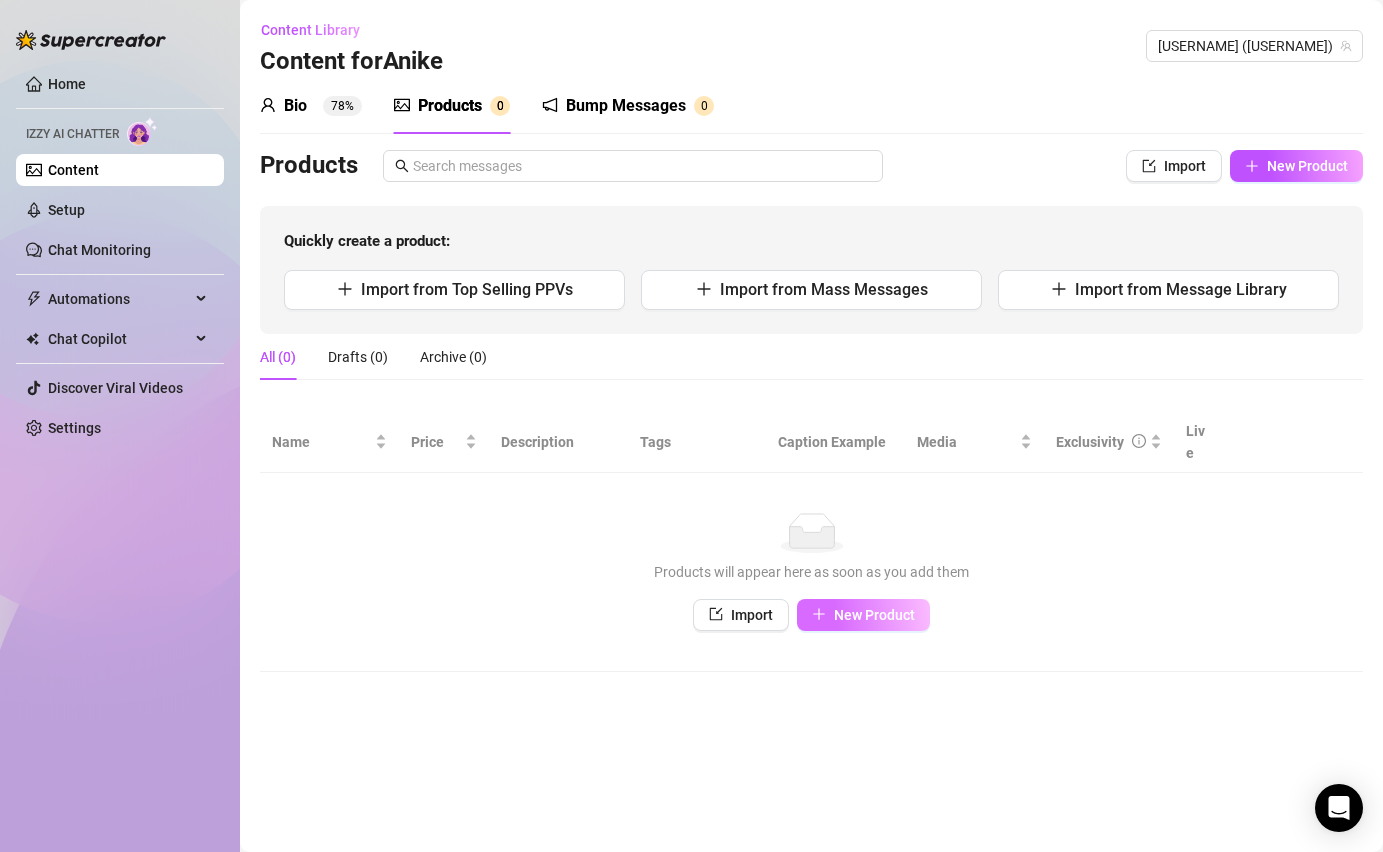 click on "New Product" at bounding box center (863, 615) 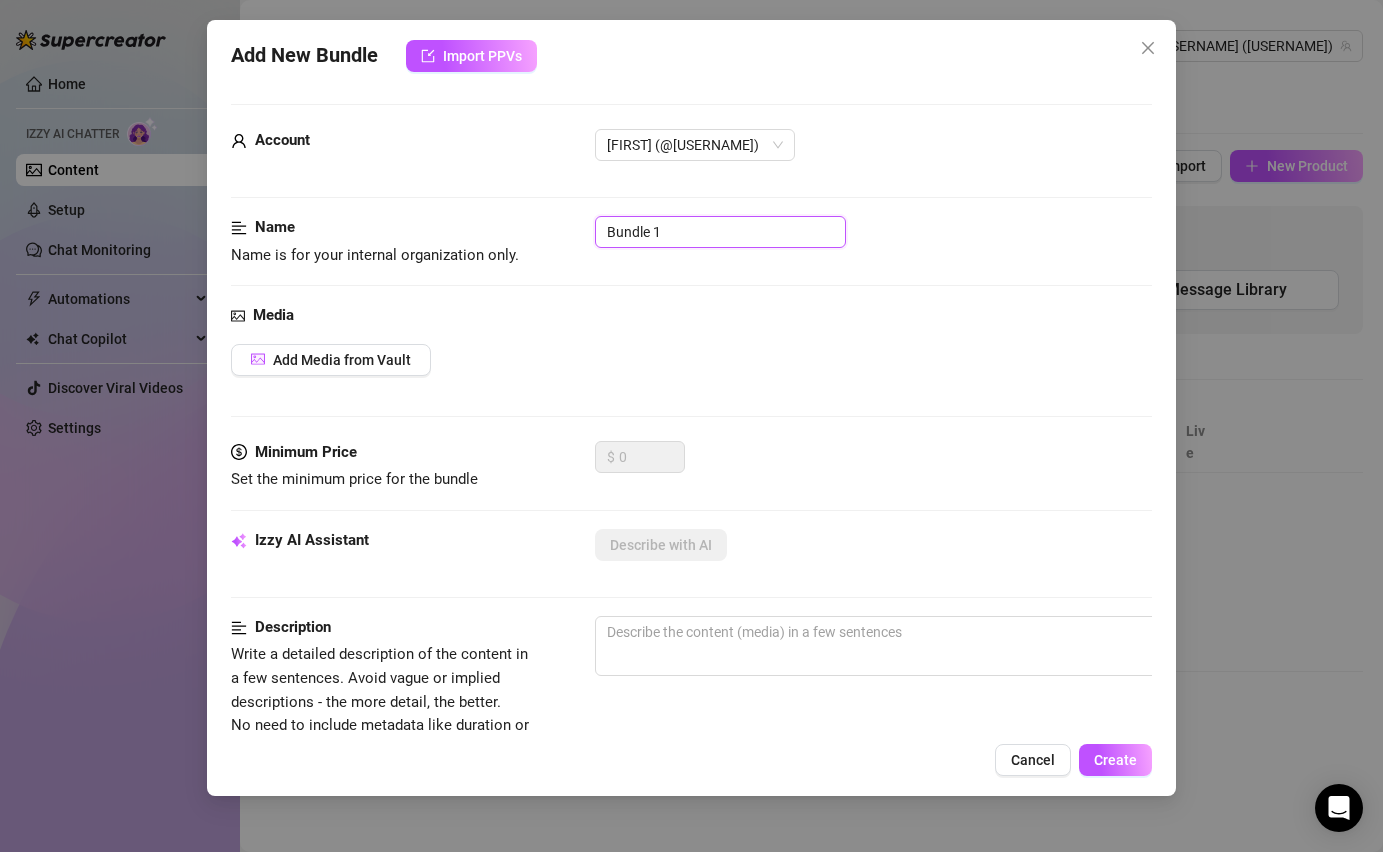 drag, startPoint x: 704, startPoint y: 237, endPoint x: 484, endPoint y: 237, distance: 220 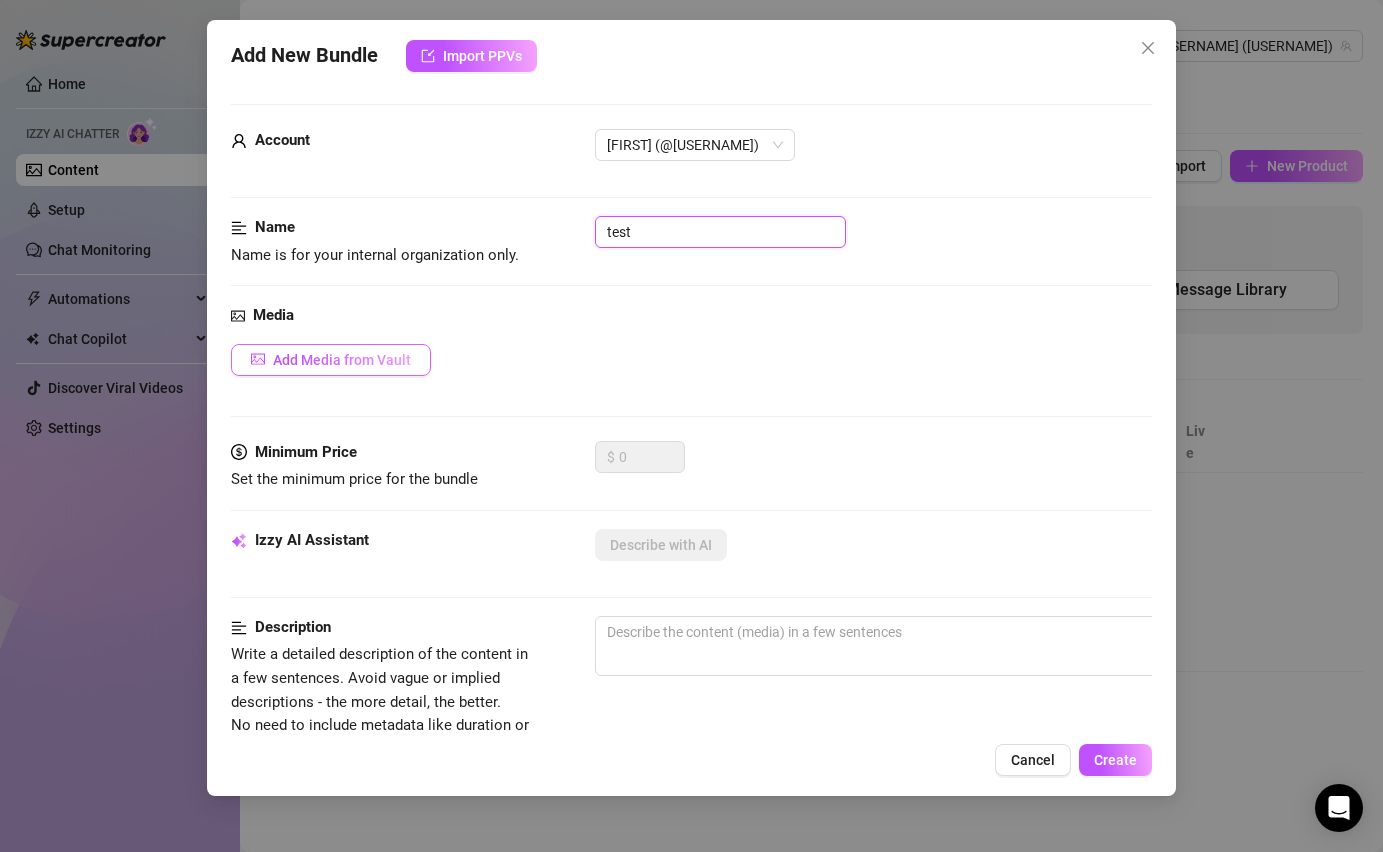 type on "test" 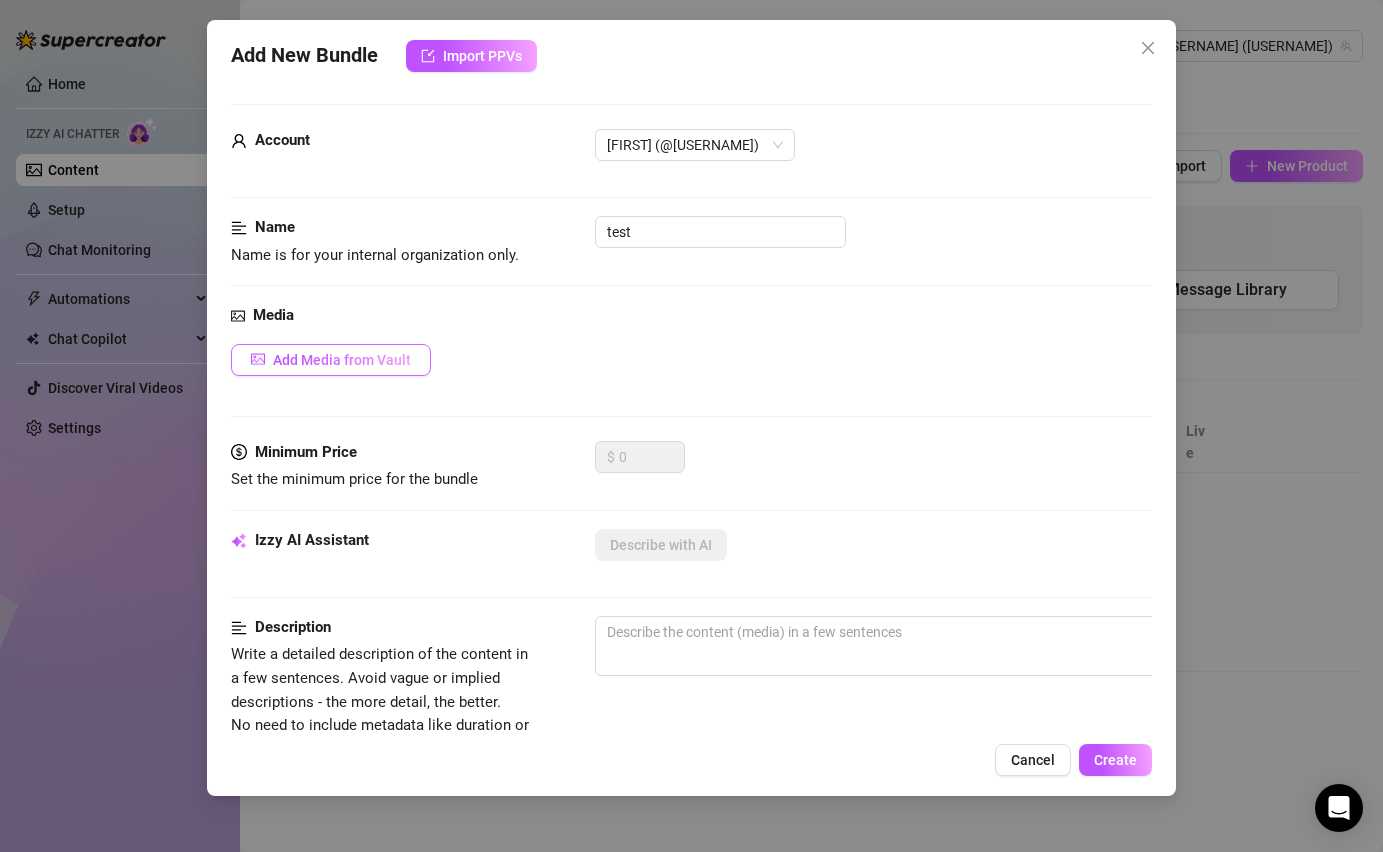 click on "Add Media from Vault" at bounding box center (331, 360) 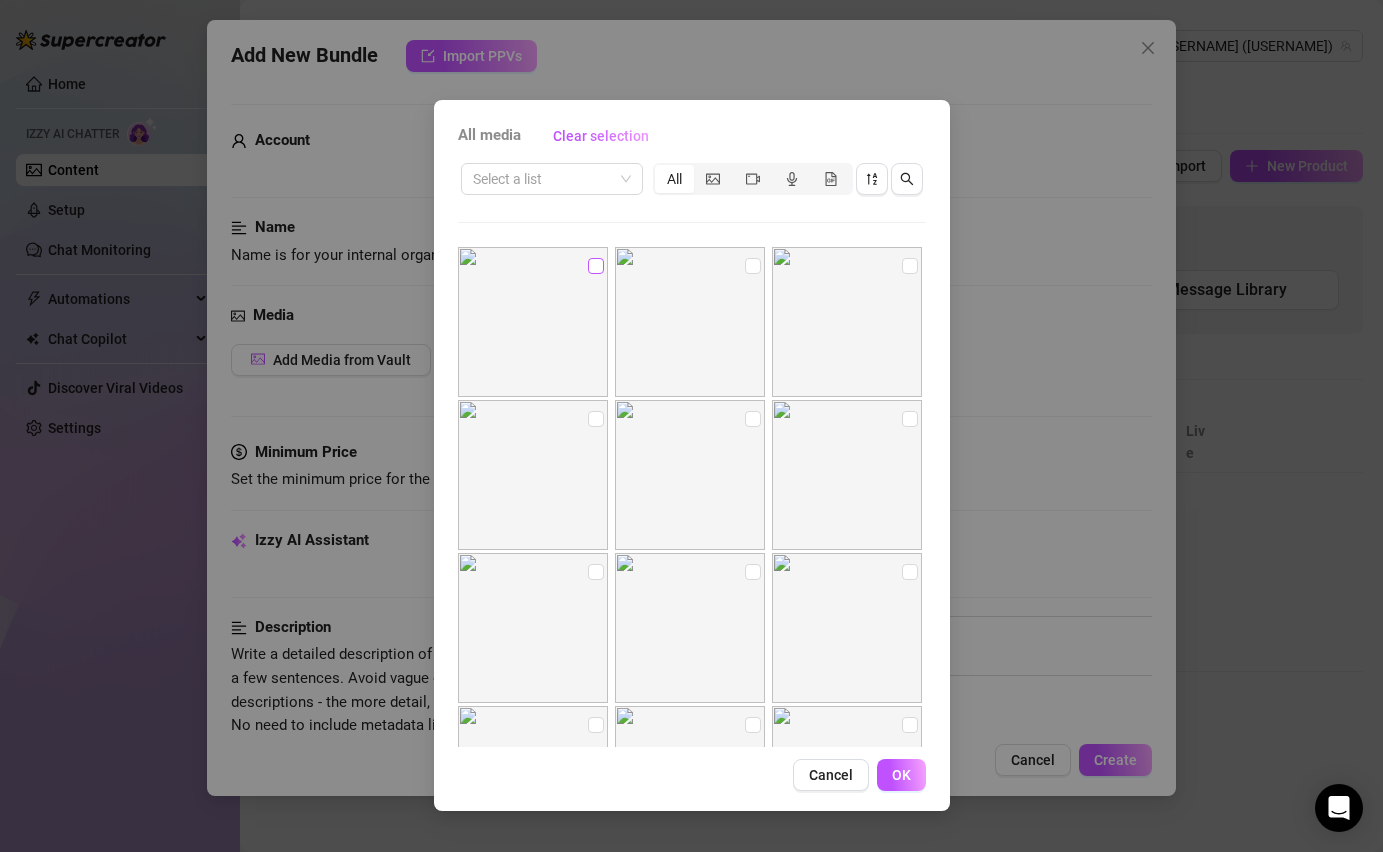 click at bounding box center [596, 266] 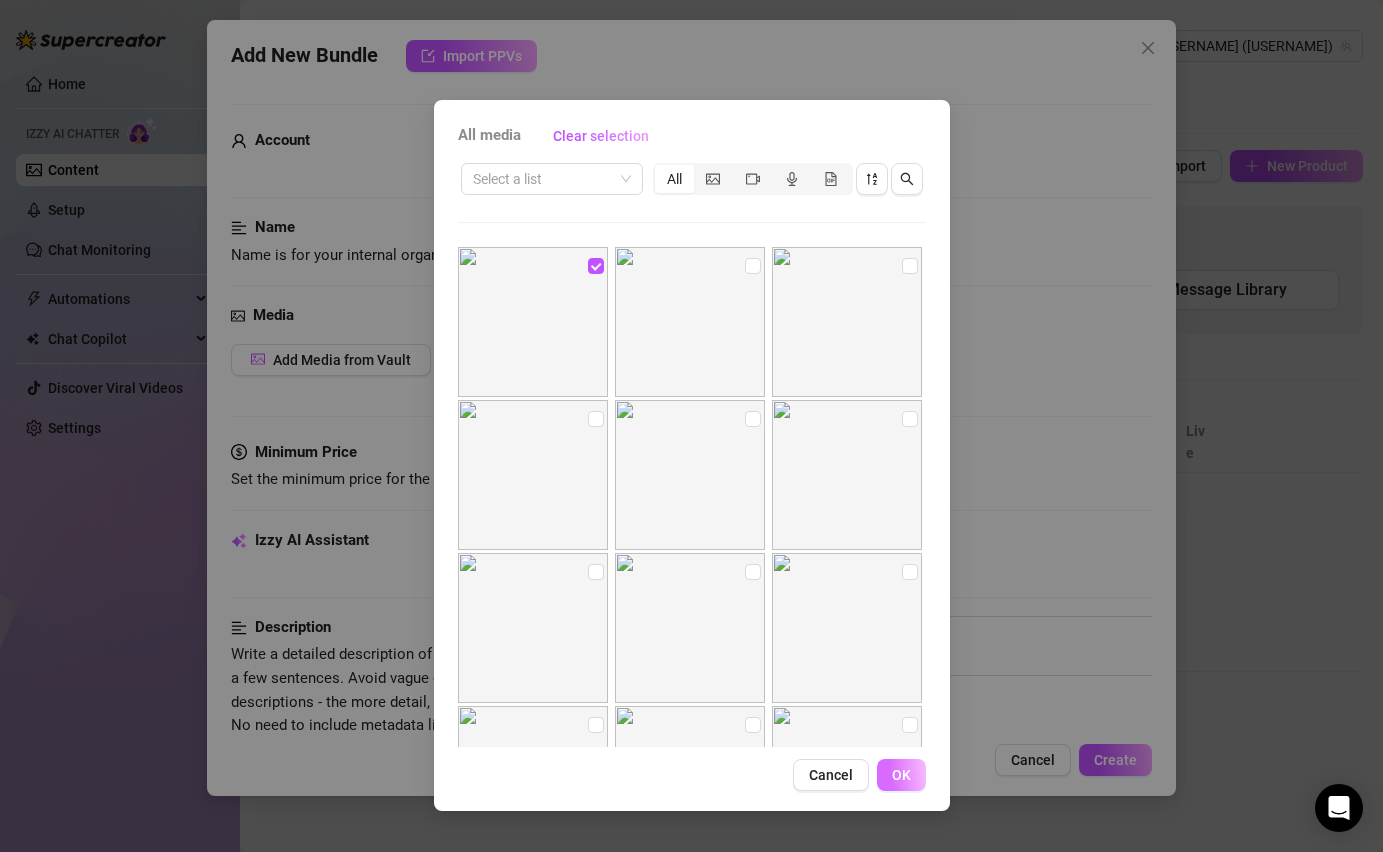 click on "OK" at bounding box center (901, 775) 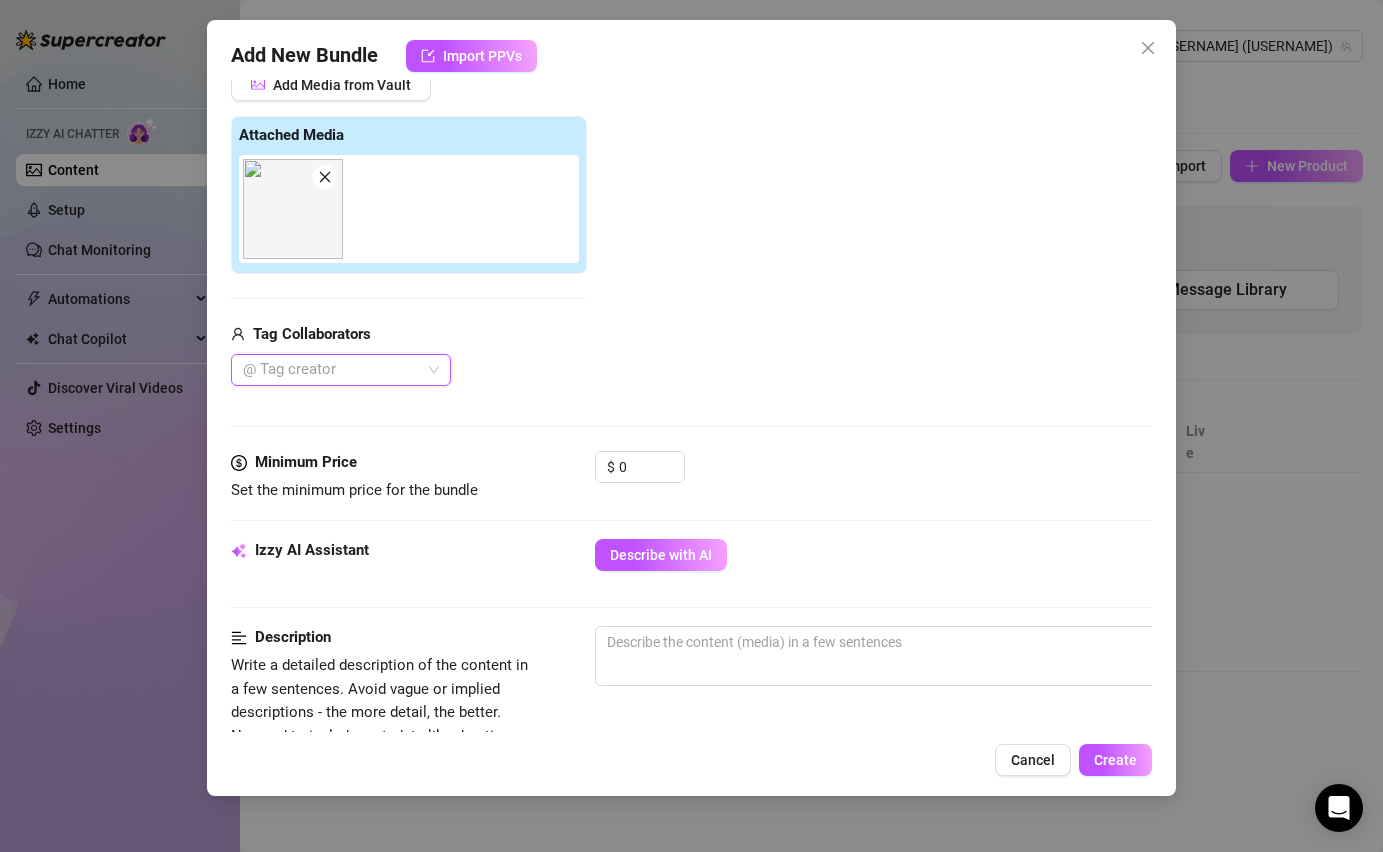 scroll, scrollTop: 318, scrollLeft: 0, axis: vertical 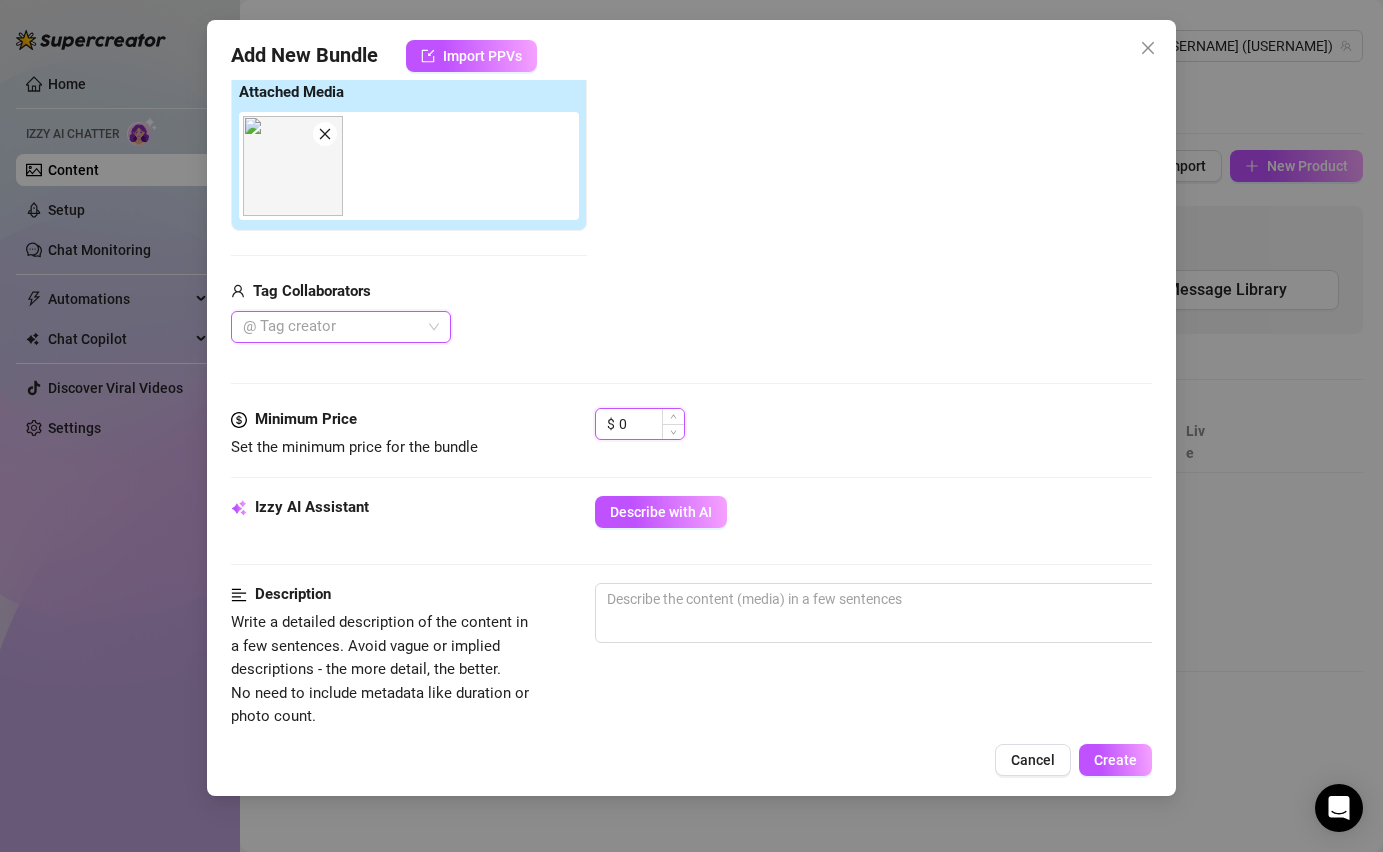 click on "0" at bounding box center [651, 424] 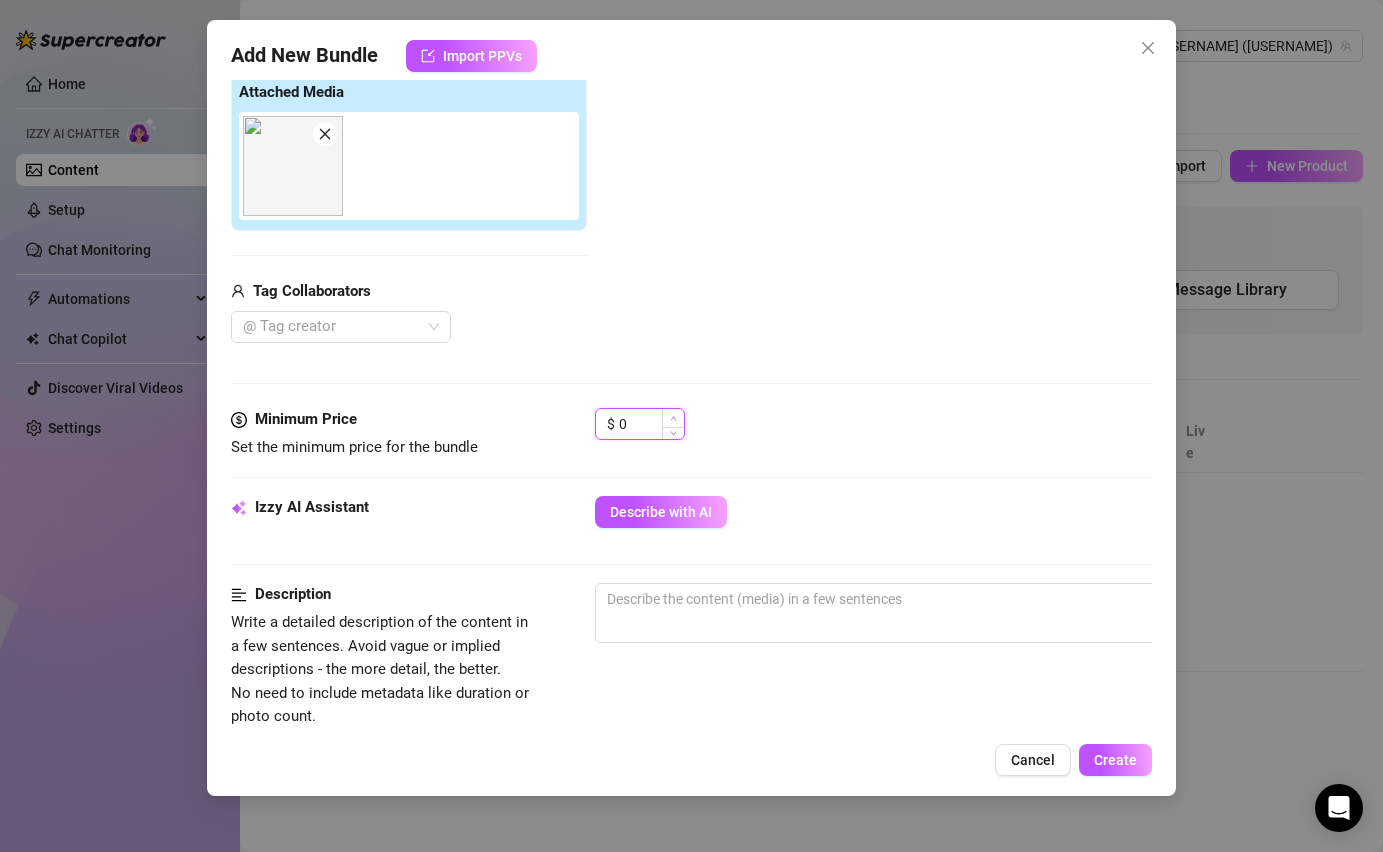 click at bounding box center [673, 418] 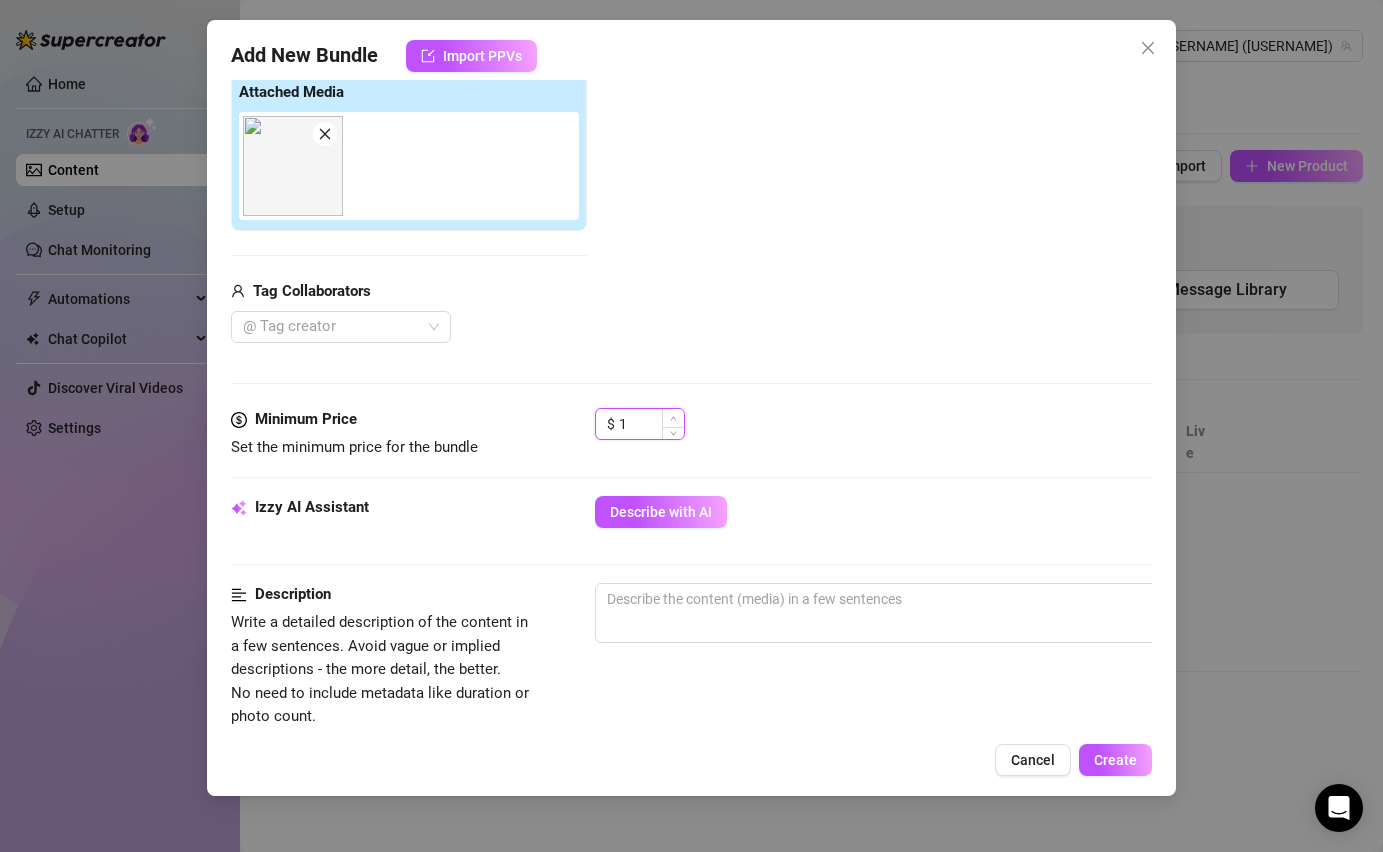 click at bounding box center [673, 418] 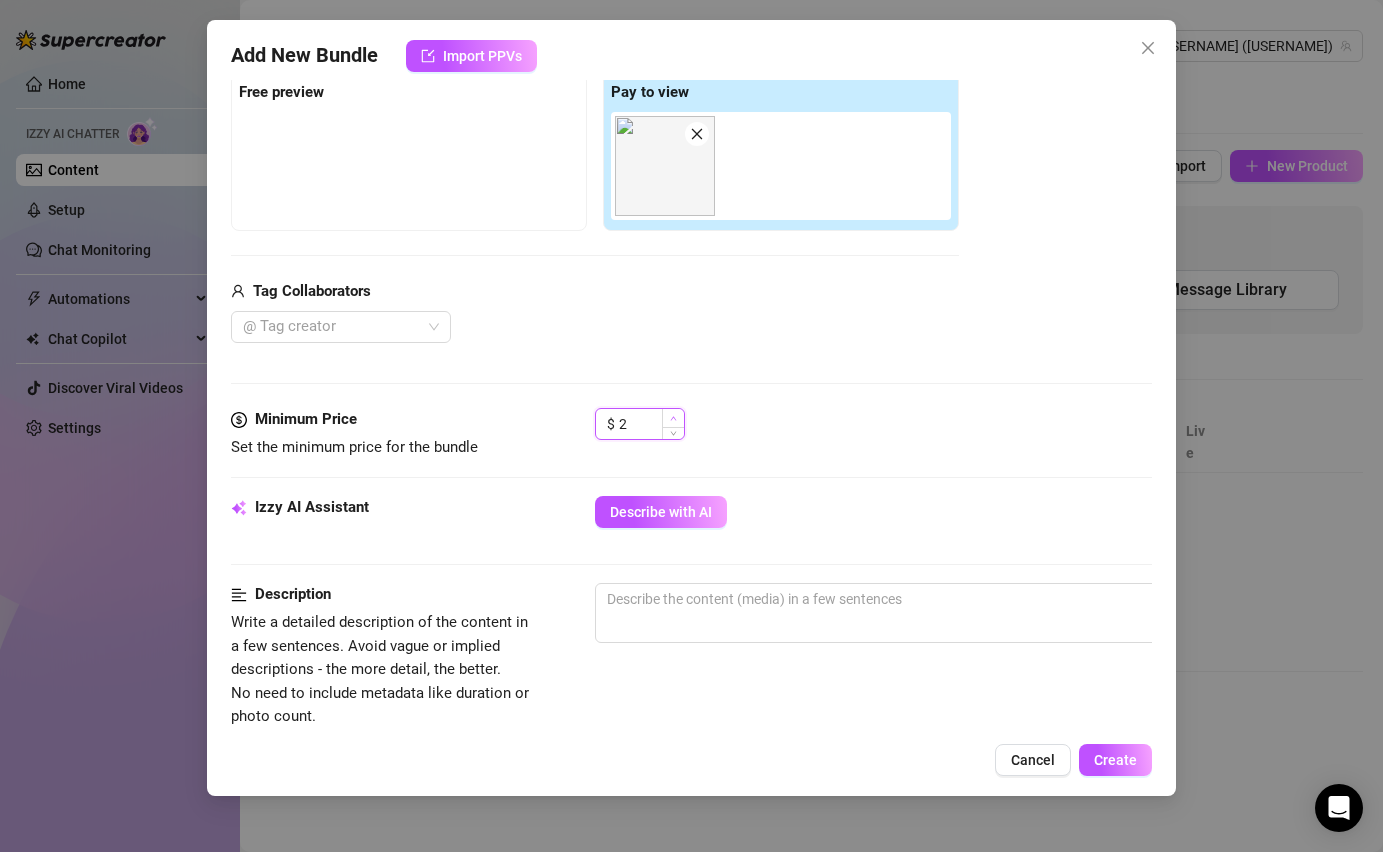 click at bounding box center [673, 418] 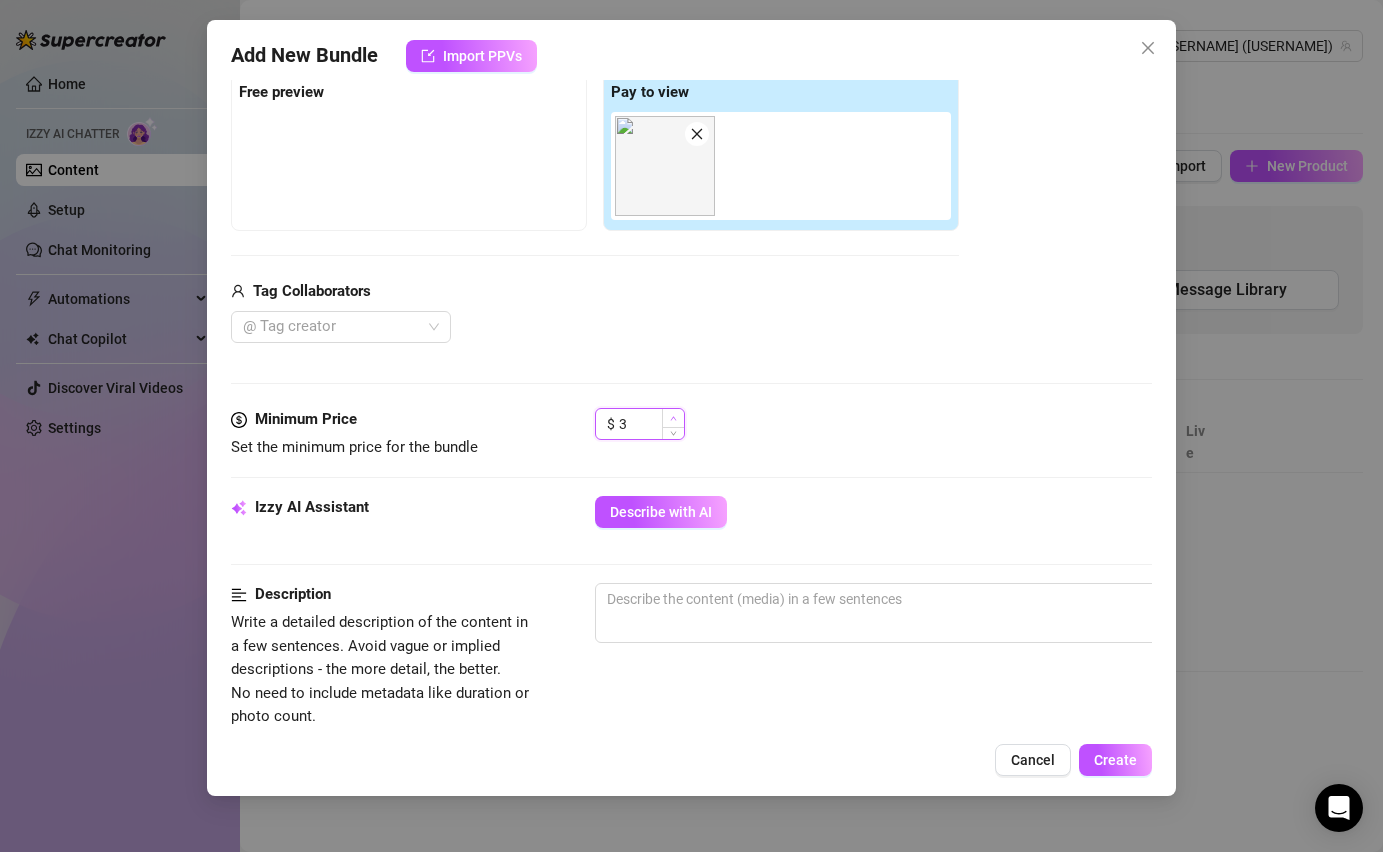 click at bounding box center [673, 418] 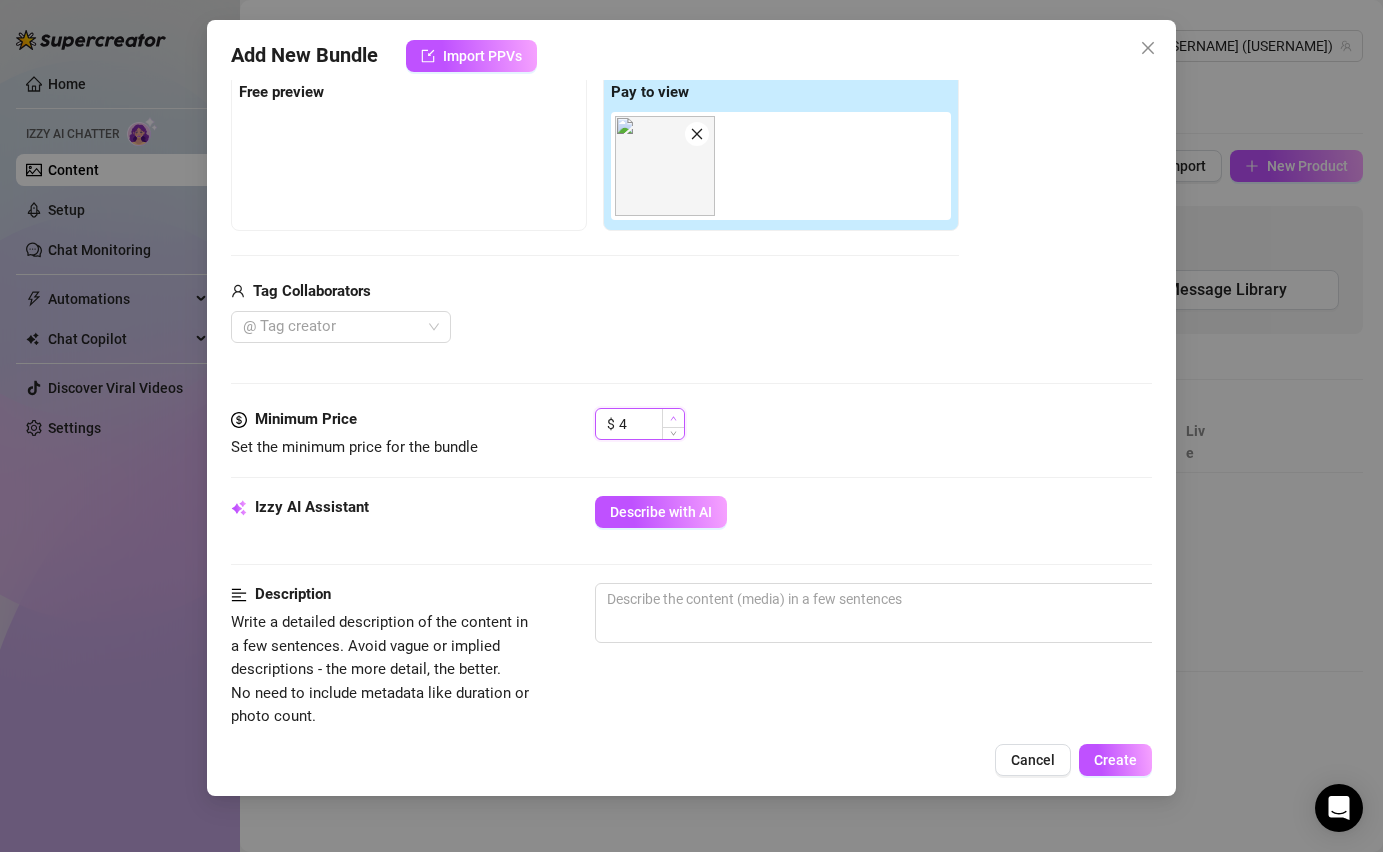 click at bounding box center (673, 418) 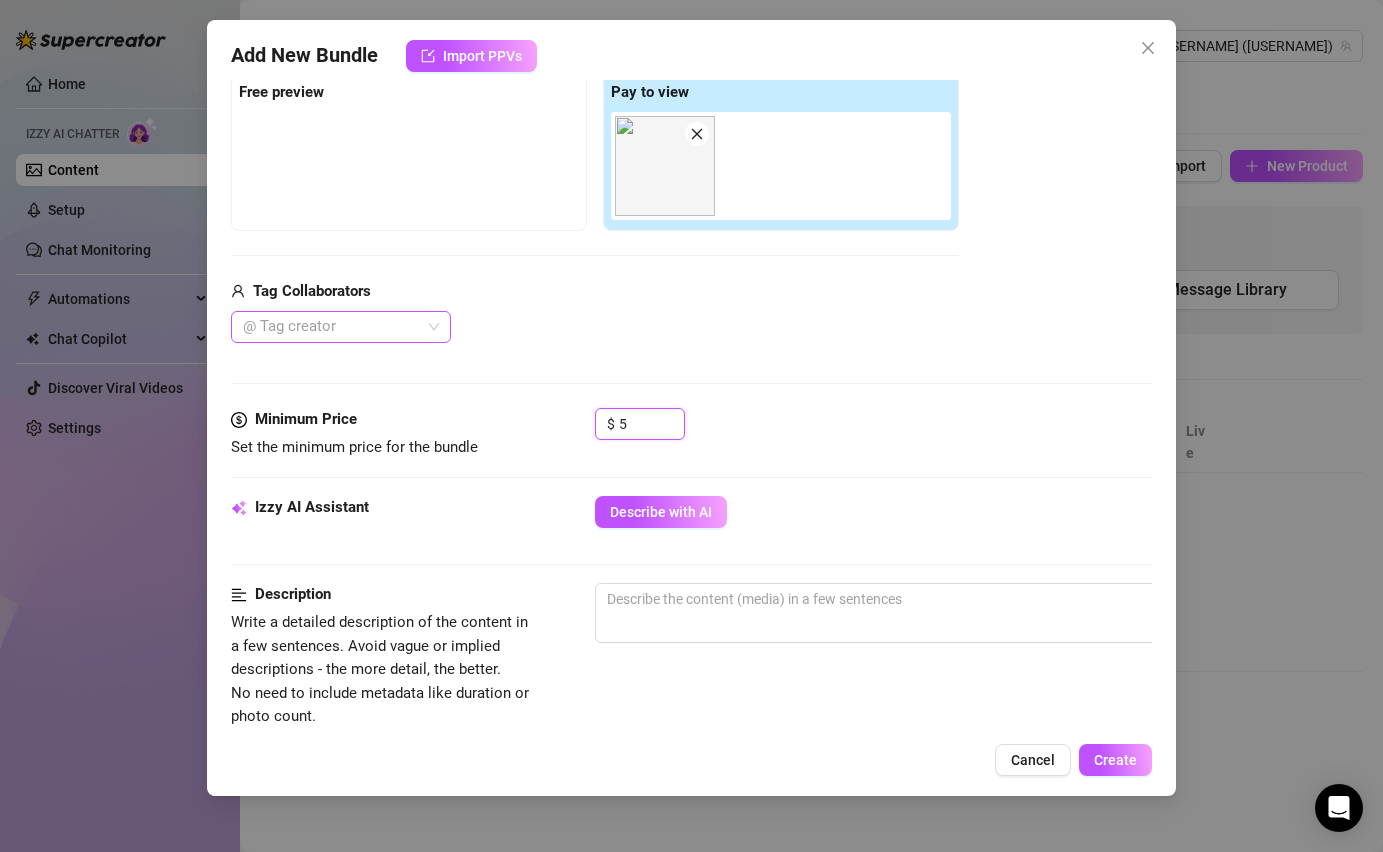 click at bounding box center (330, 327) 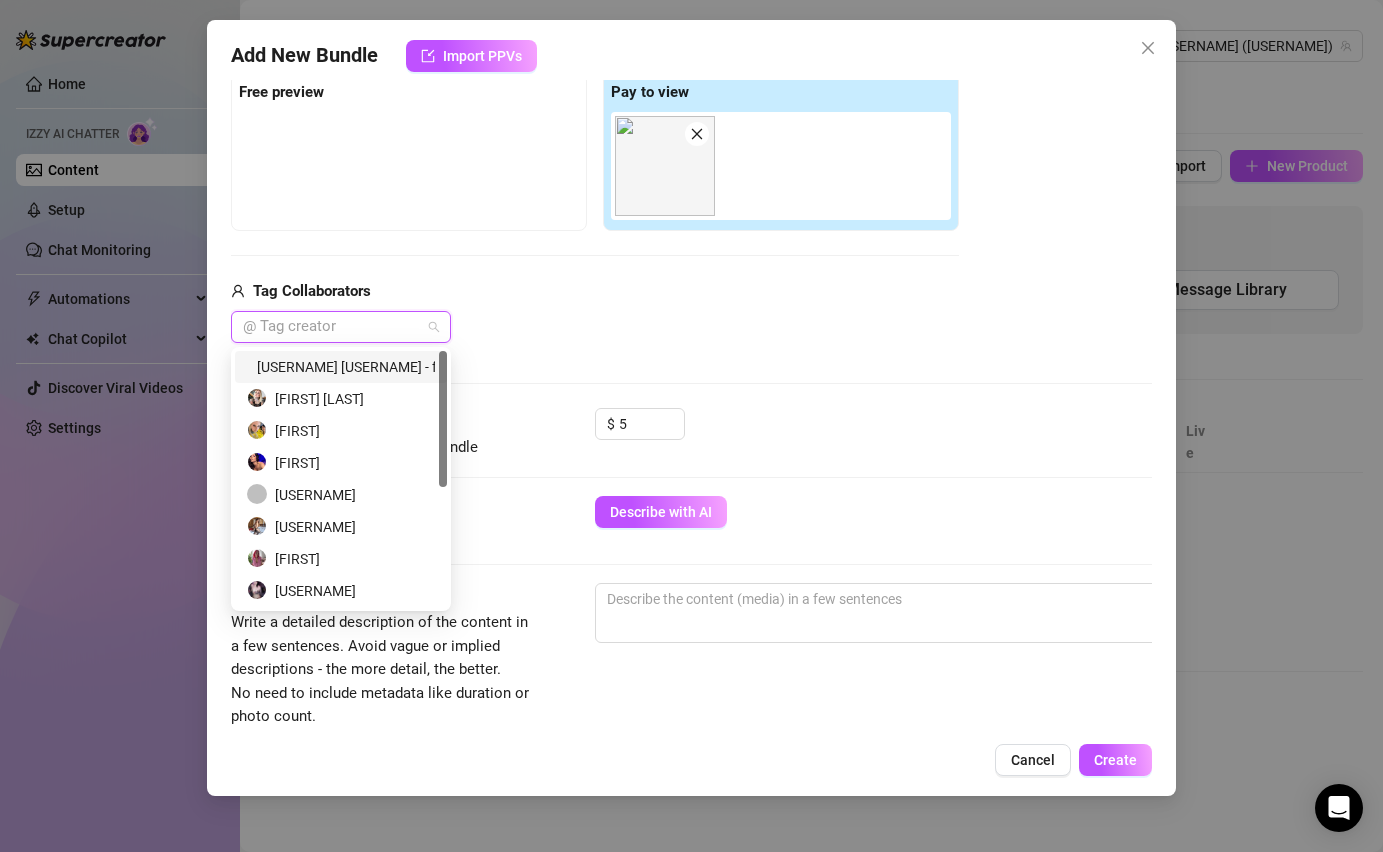 click on "@ Tag creator" at bounding box center [595, 327] 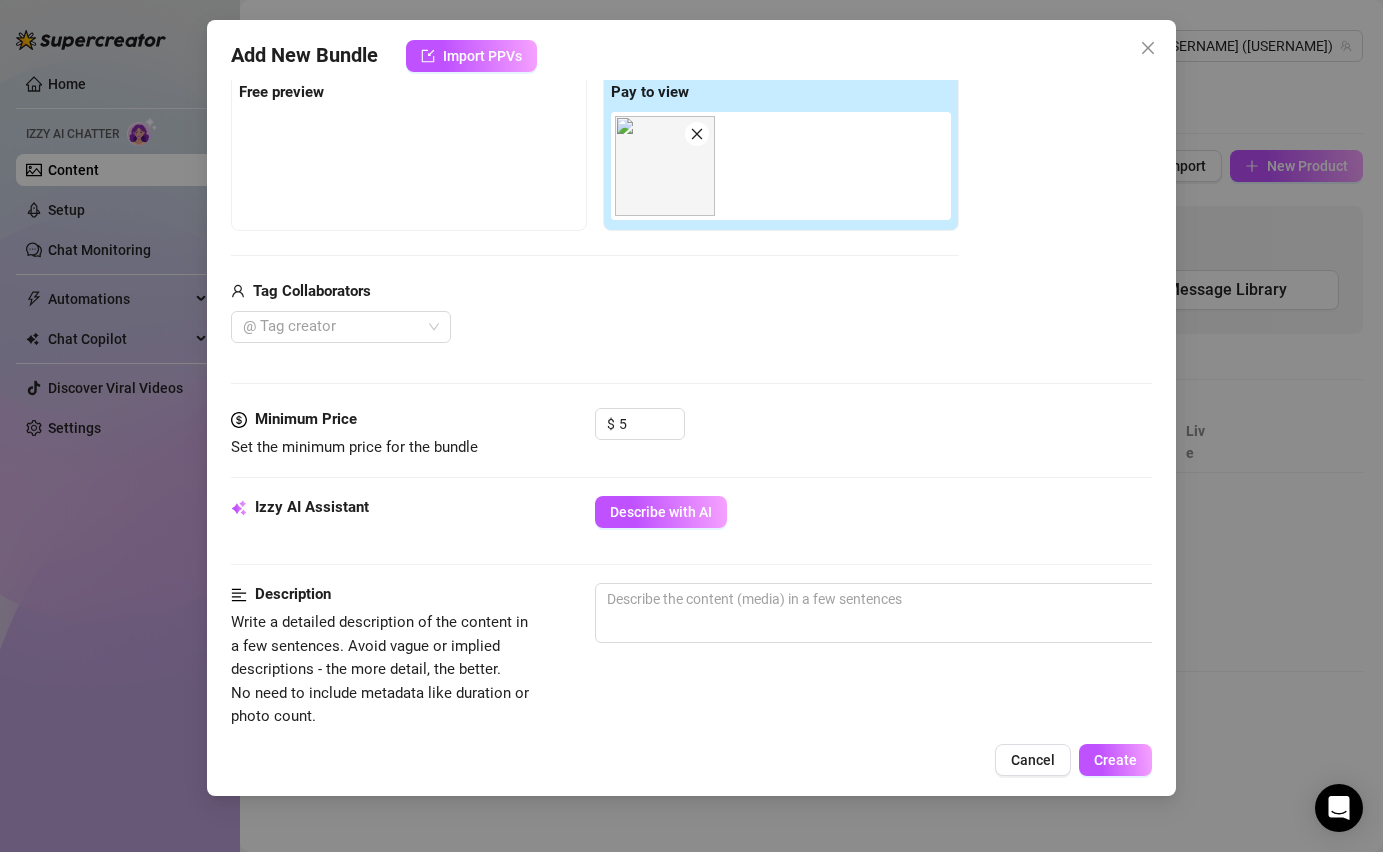 scroll, scrollTop: 354, scrollLeft: 0, axis: vertical 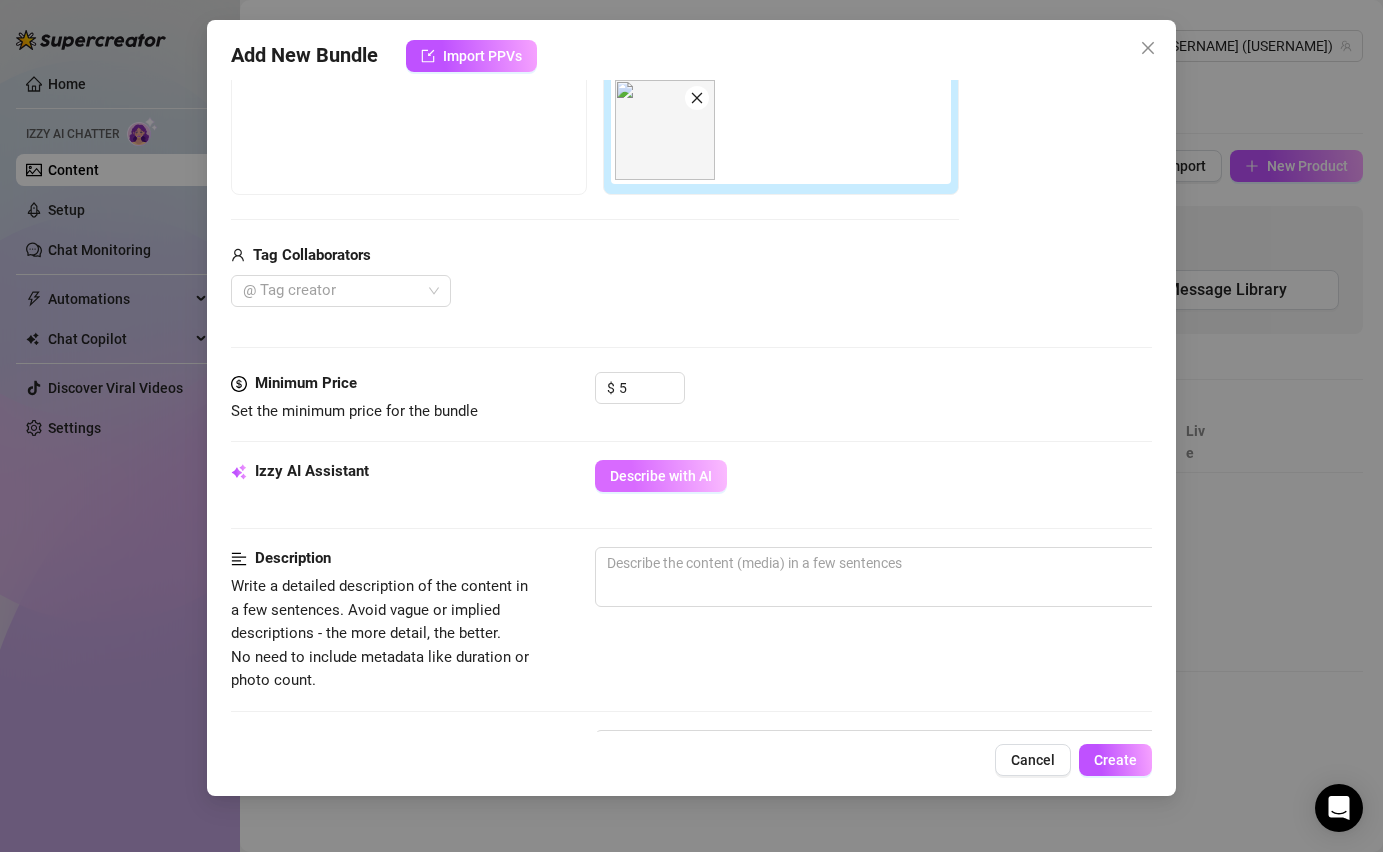 click on "Describe with AI" at bounding box center (661, 476) 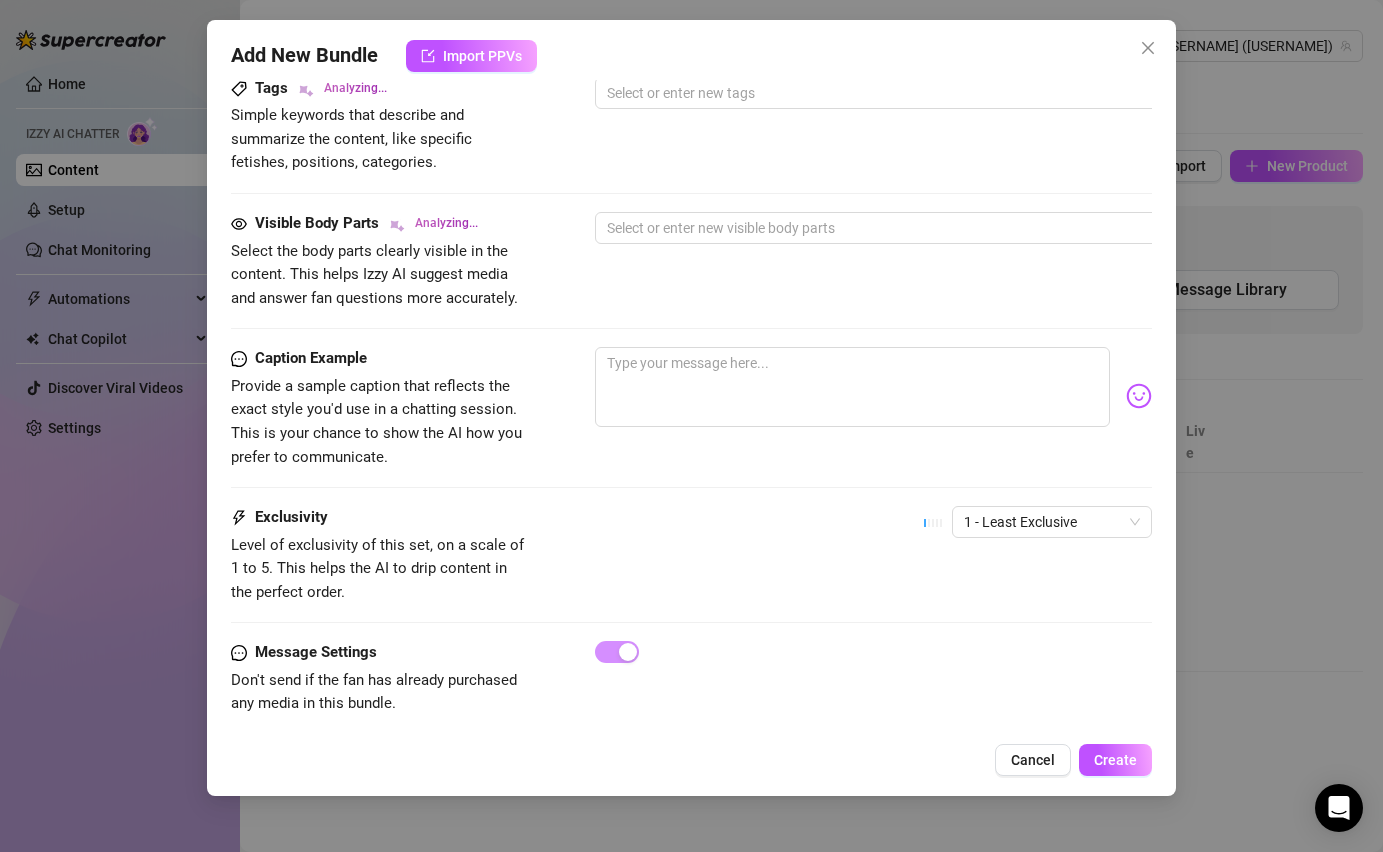 scroll, scrollTop: 1028, scrollLeft: 0, axis: vertical 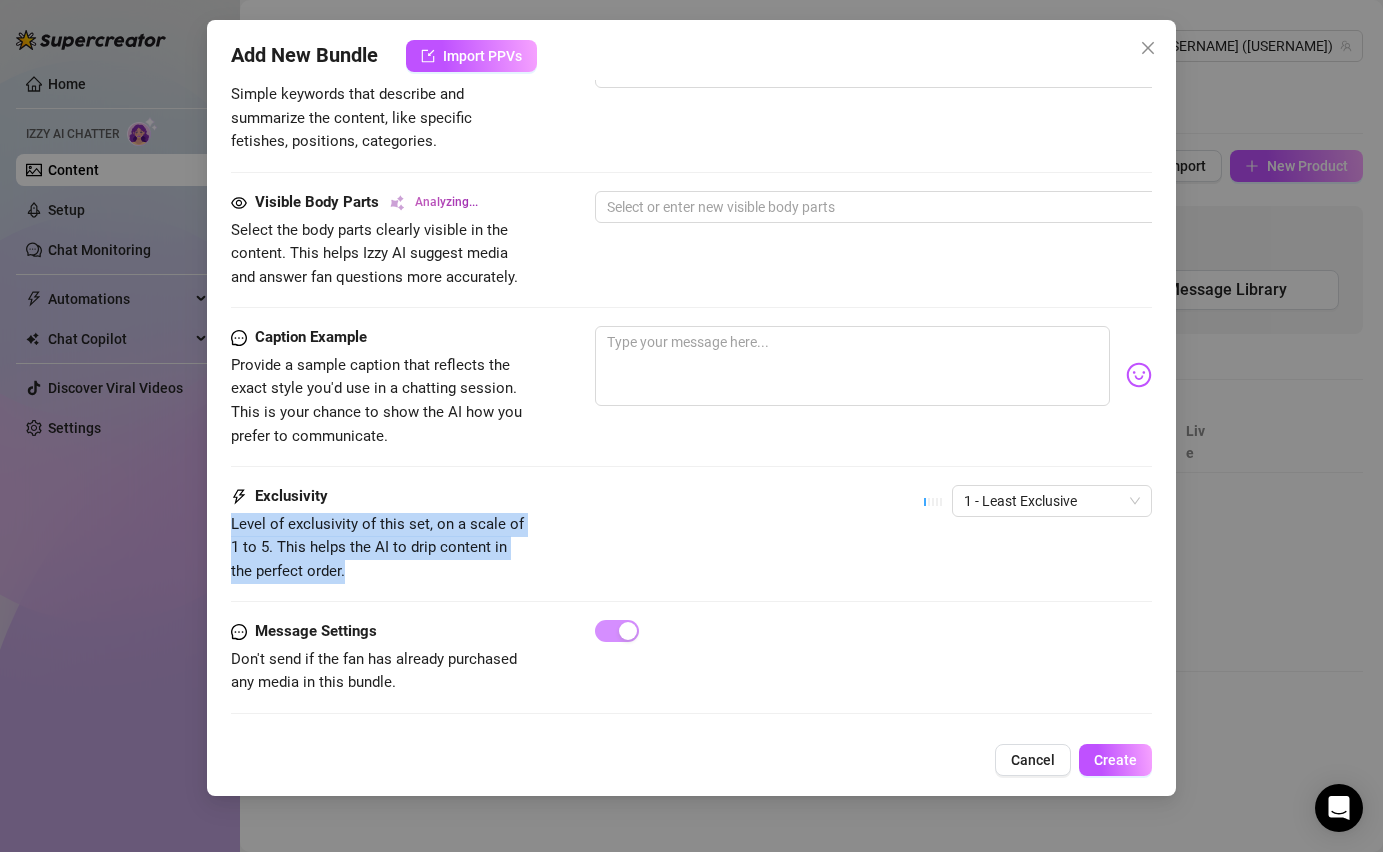 drag, startPoint x: 336, startPoint y: 576, endPoint x: 229, endPoint y: 528, distance: 117.273186 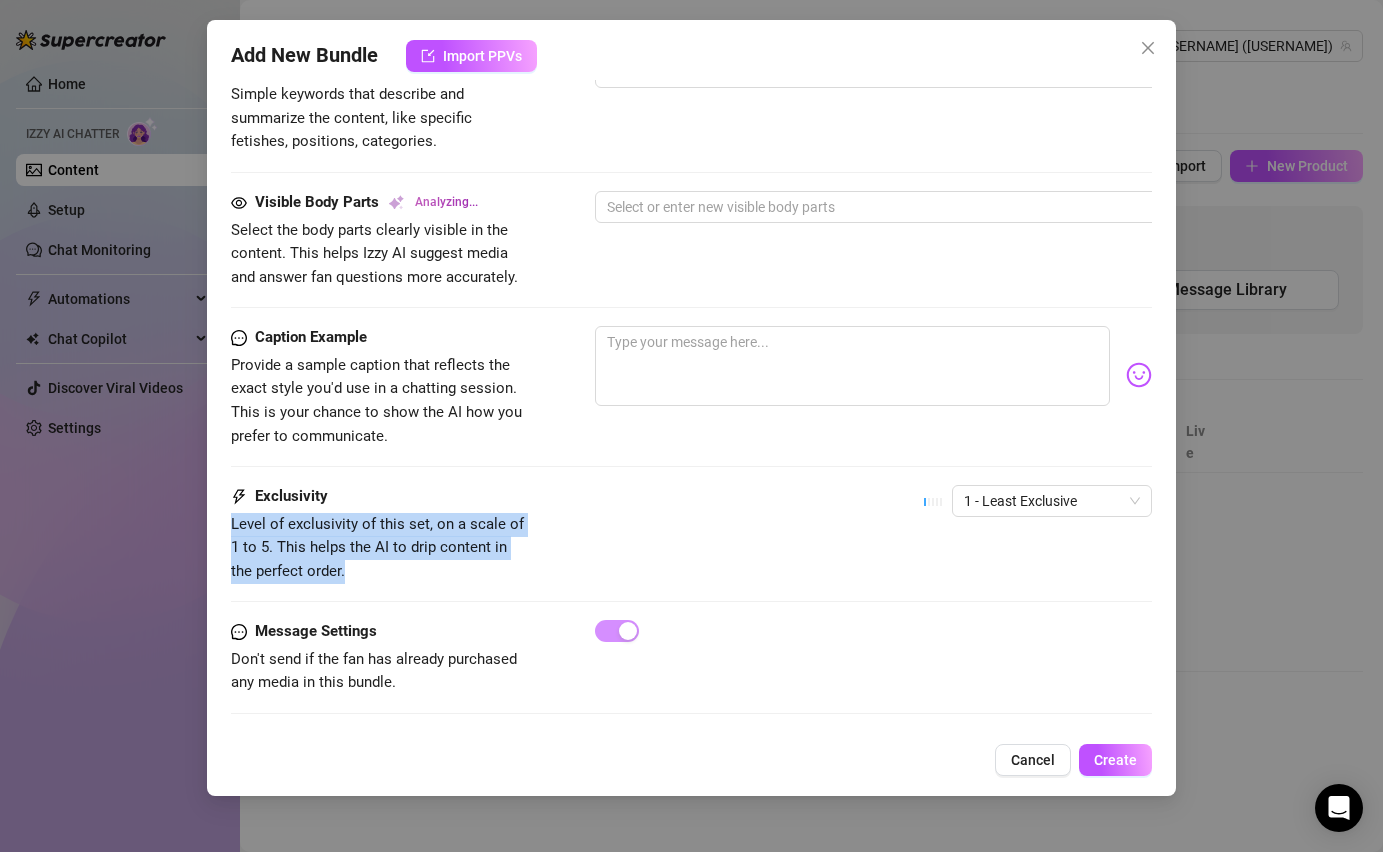 copy on "Level of exclusivity of this set, on a scale of 1 to 5. This helps the AI to drip content in the perfect order." 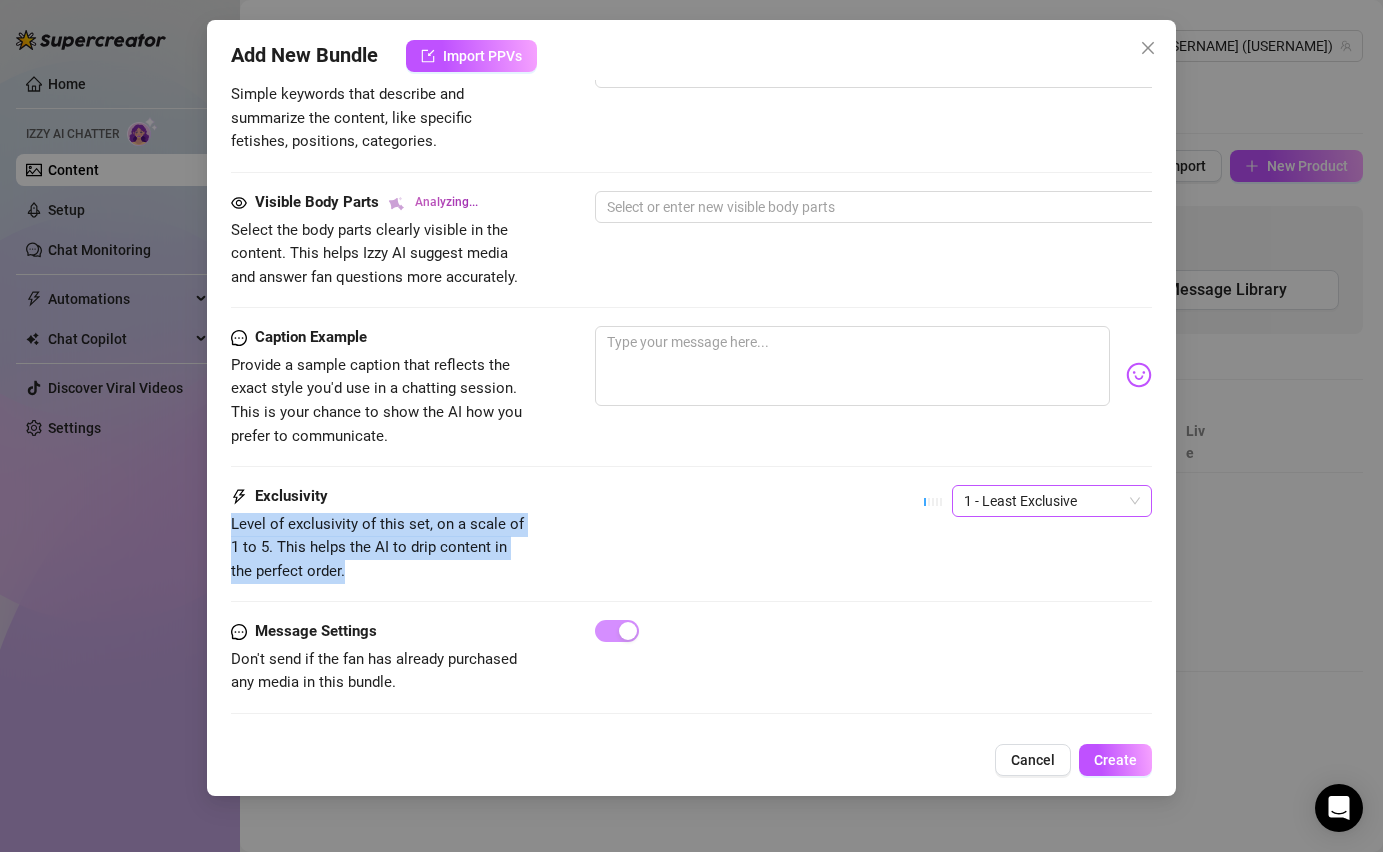 click on "1 - Least Exclusive" at bounding box center (1052, 501) 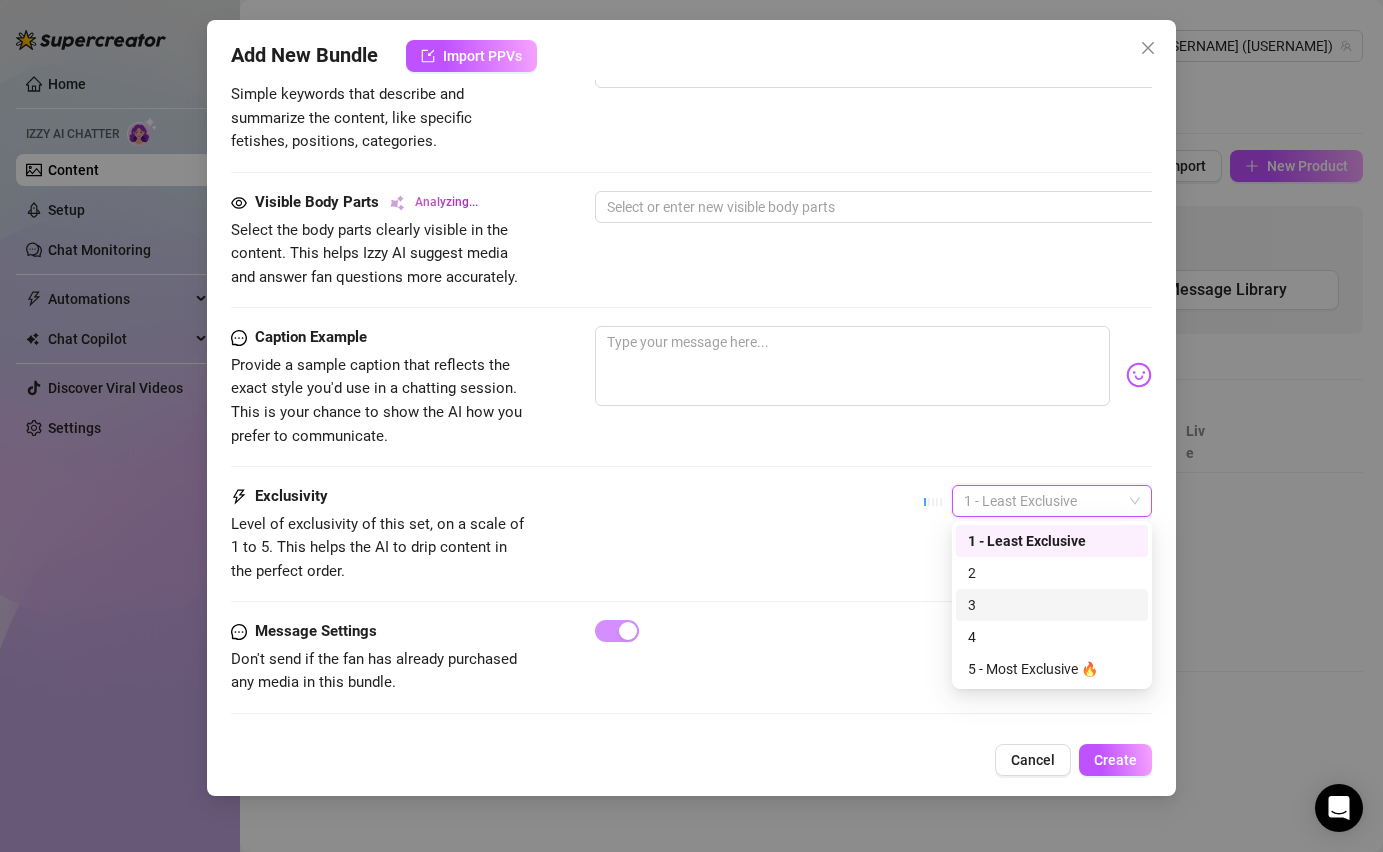 click on "3" at bounding box center [1052, 605] 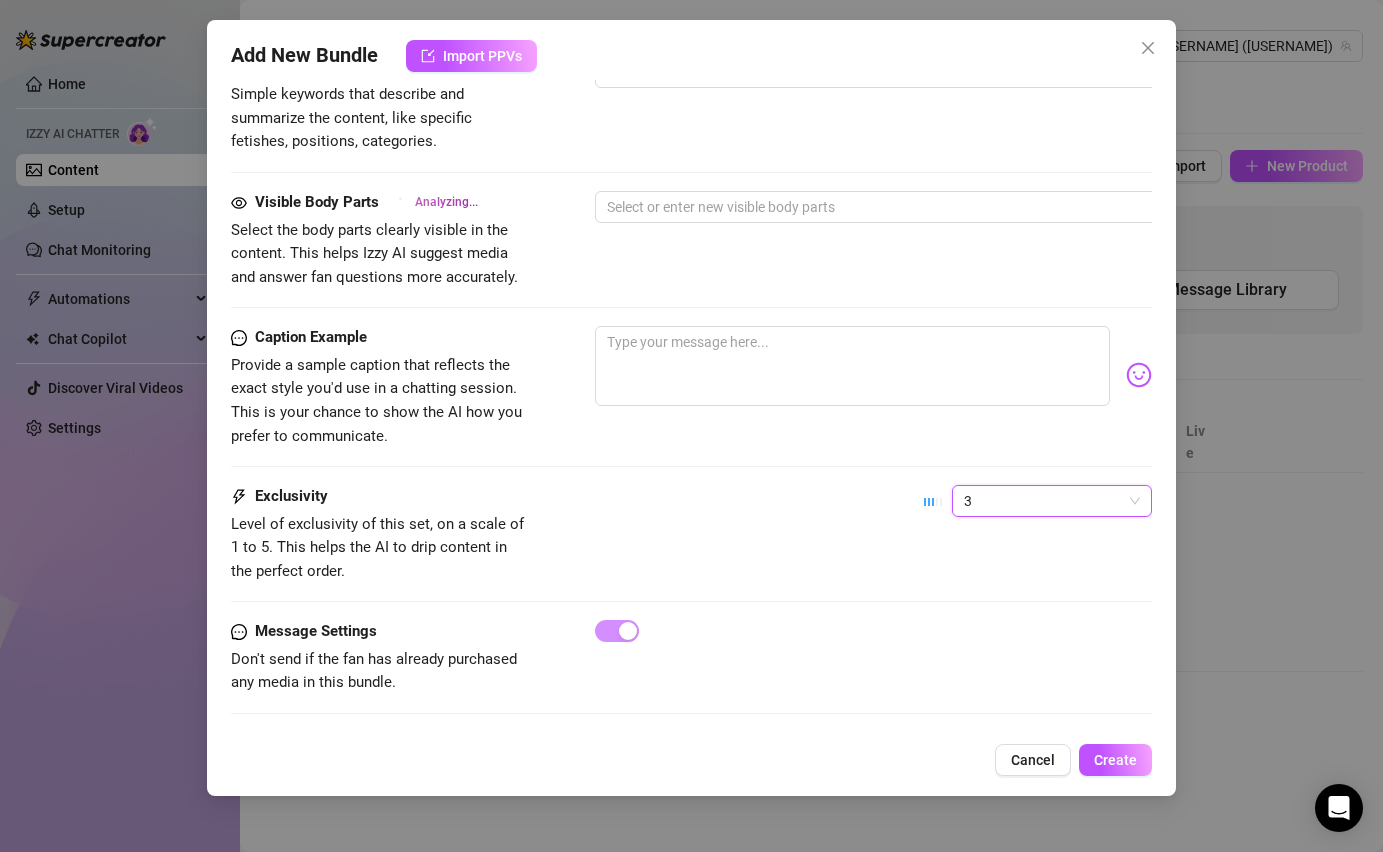 click on "Exclusivity Level of exclusivity of this set, on a scale of 1 to 5. This helps the AI to drip content in the perfect order. 3 3" at bounding box center [691, 552] 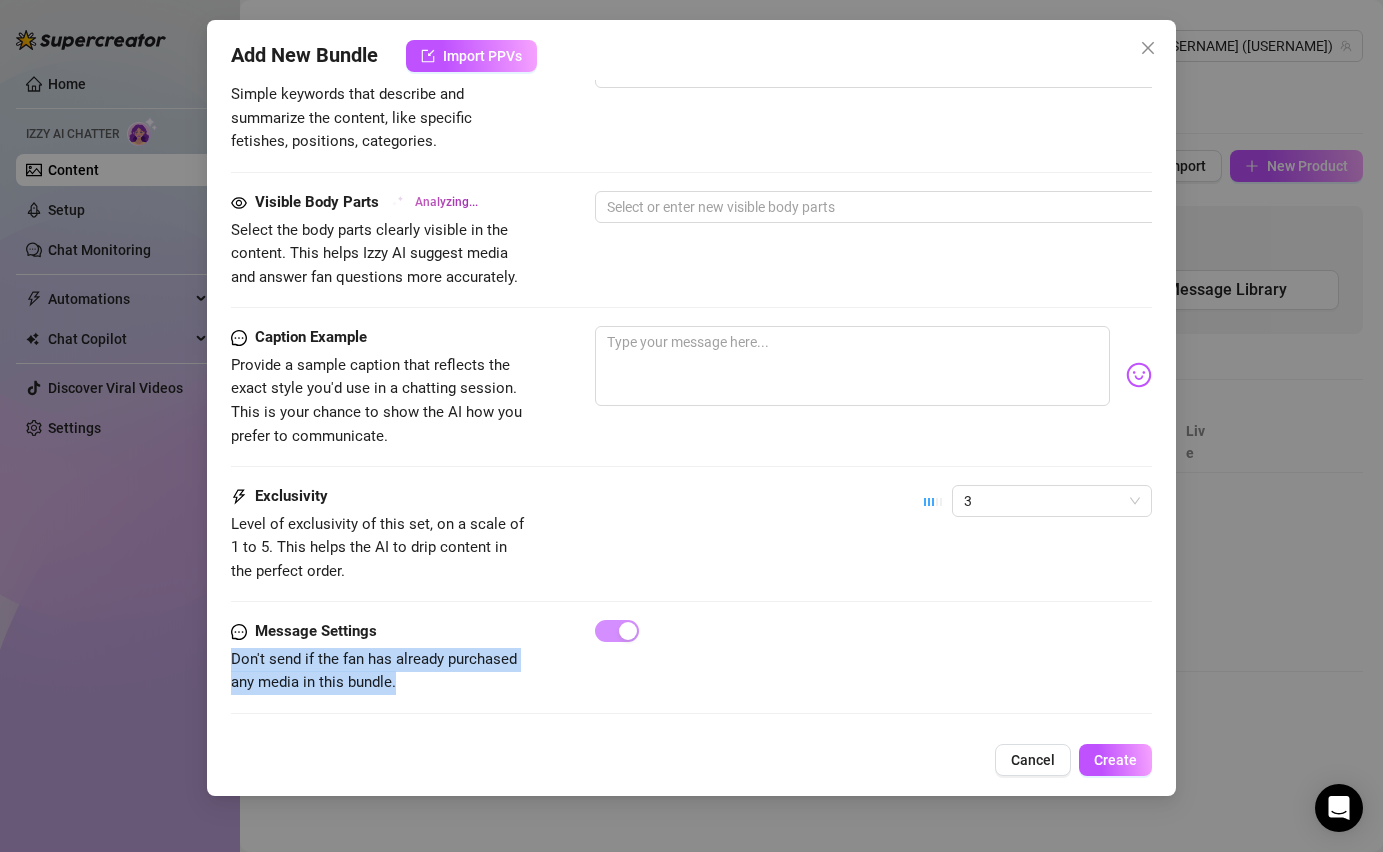 drag, startPoint x: 411, startPoint y: 696, endPoint x: 233, endPoint y: 659, distance: 181.80484 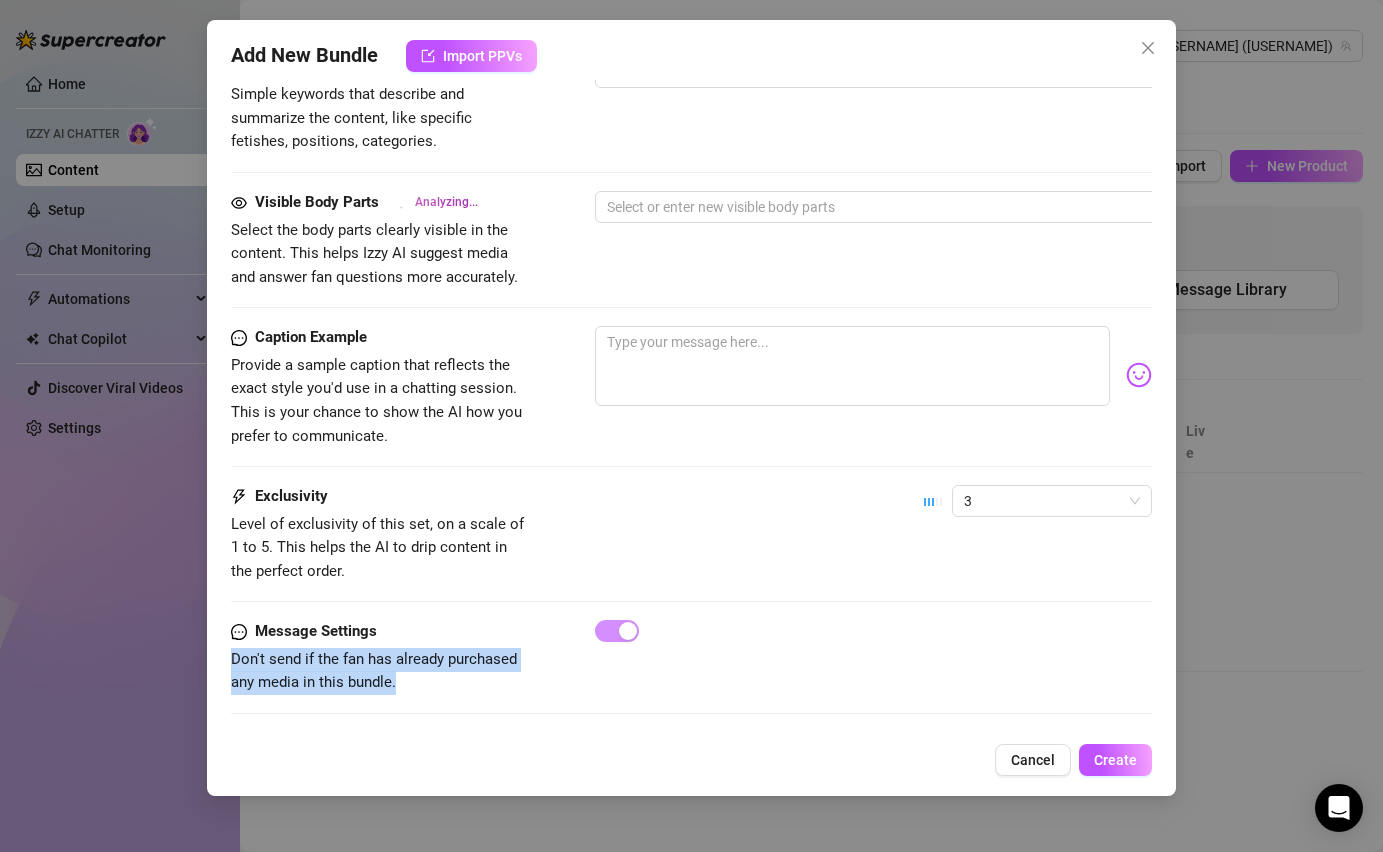 copy on "Don't send if the fan has already purchased any media in this bundle." 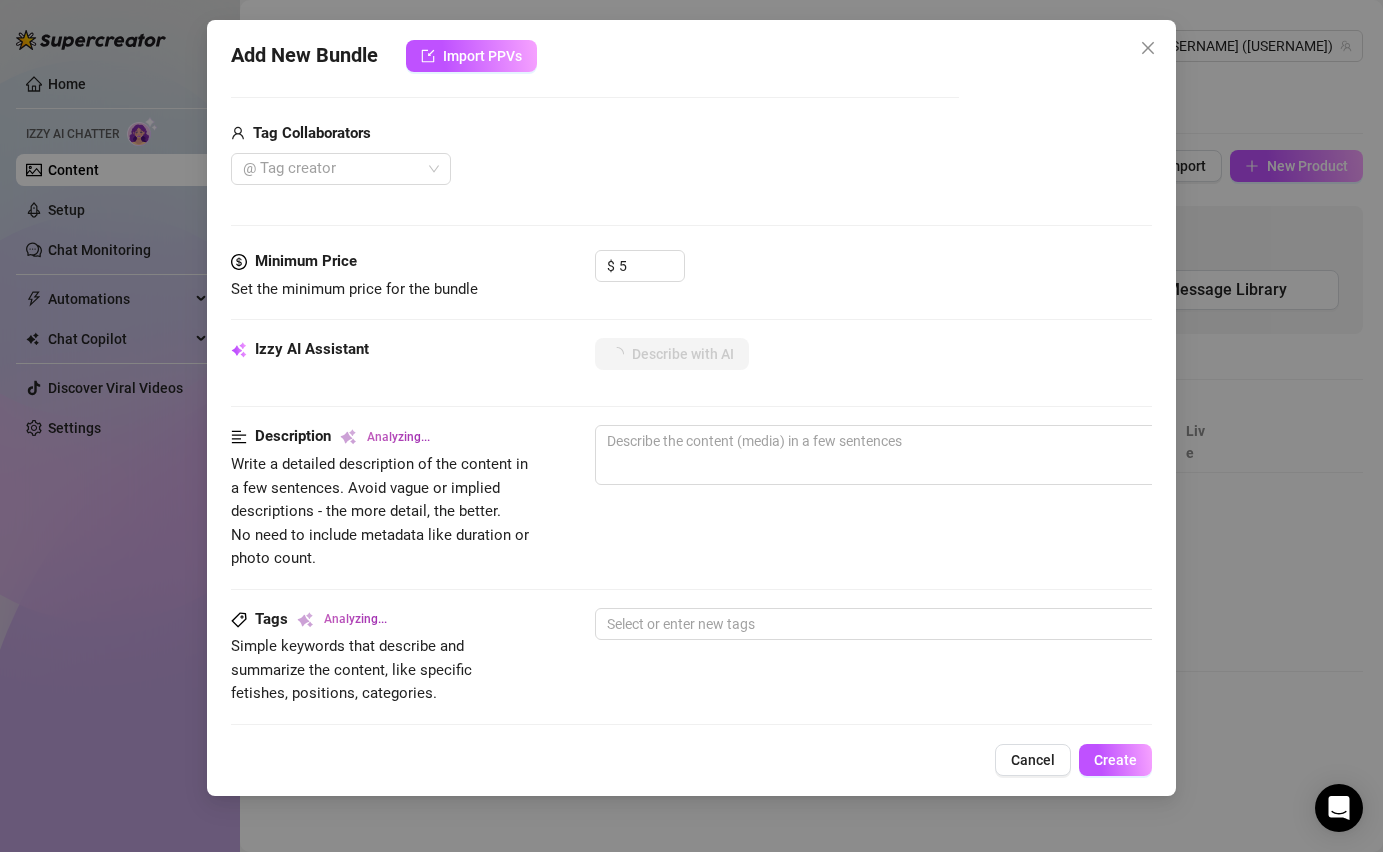 scroll, scrollTop: 523, scrollLeft: 0, axis: vertical 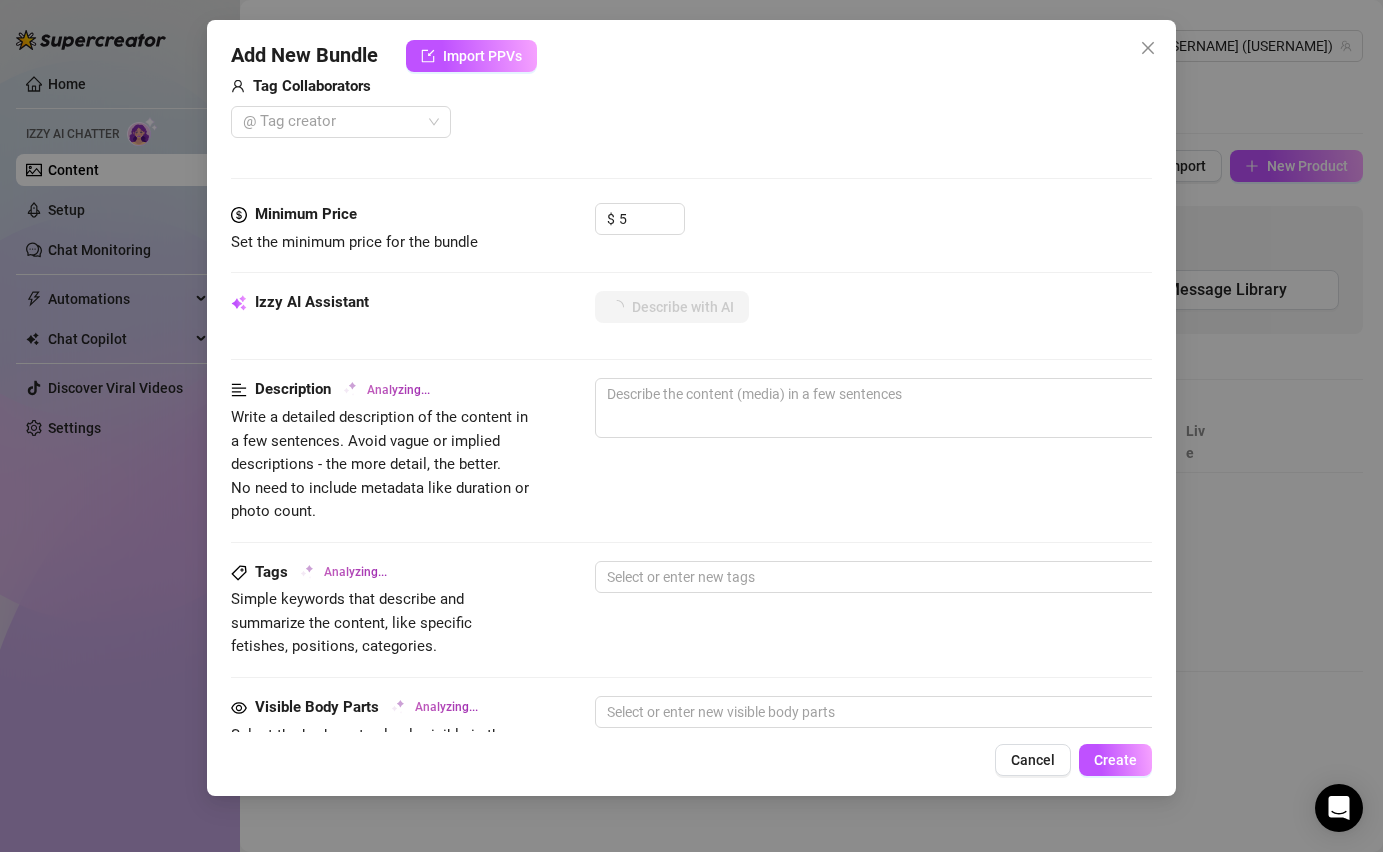 click on "Description Analyzing... Write a detailed description of the content in a few sentences. Avoid vague or implied descriptions - the more detail, the better.  No need to include metadata like duration or photo count." at bounding box center [691, 450] 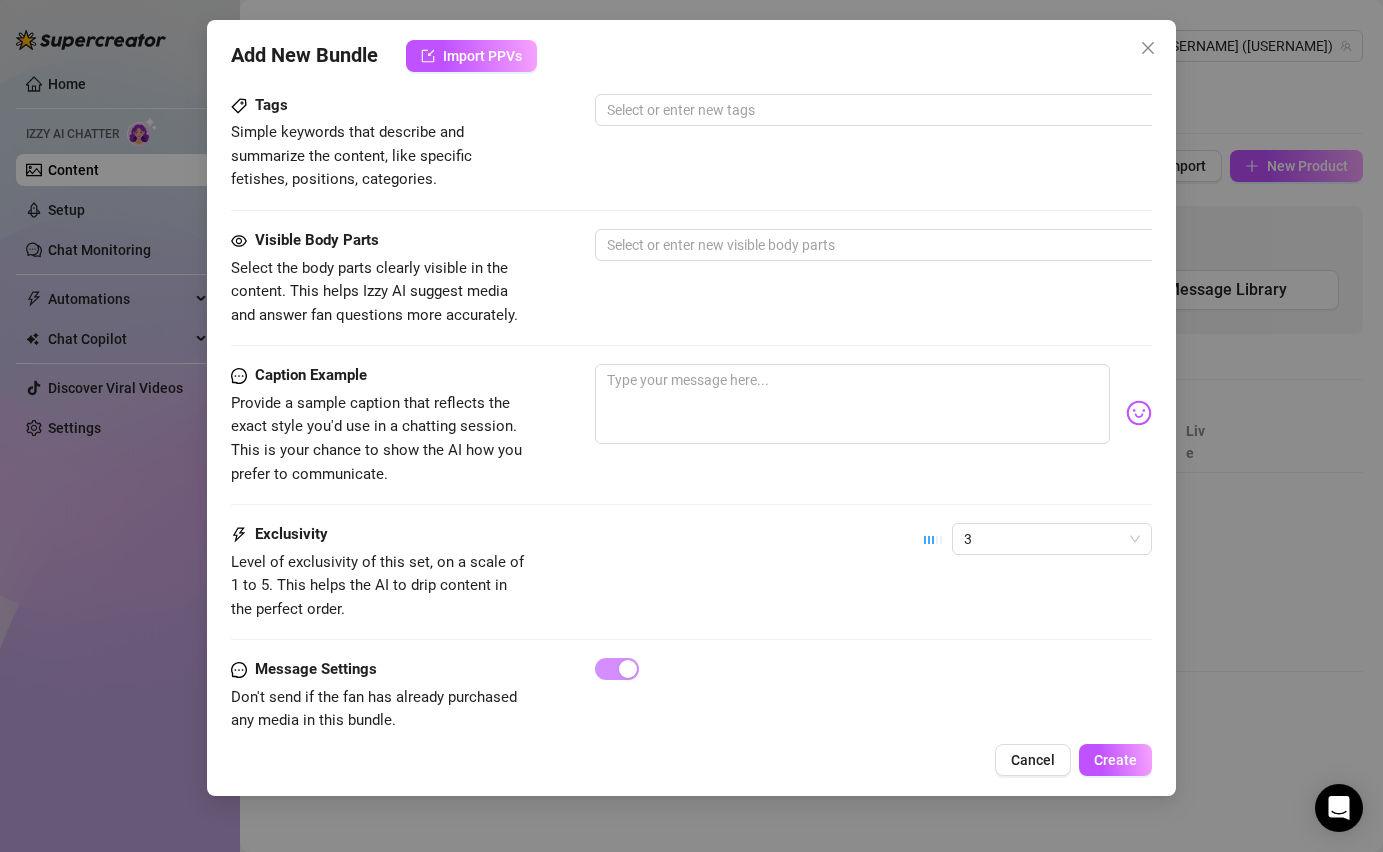 scroll, scrollTop: 1028, scrollLeft: 0, axis: vertical 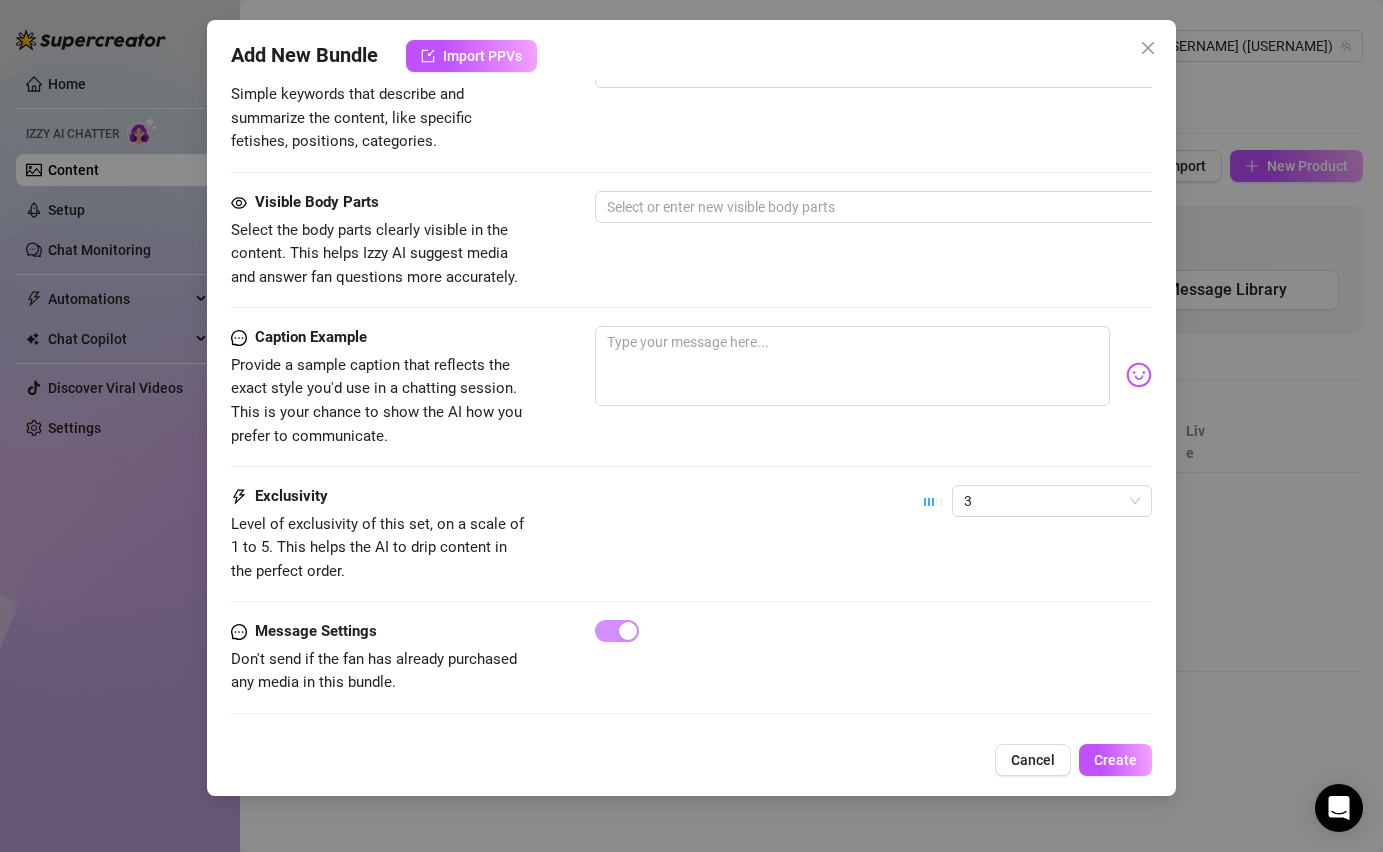 click on "Add New Bundle Import PPVs Account Anike (@anikeekina) Name Name is for your internal organization only. test Media Add Media from Vault Free preview Pay to view Tag Collaborators   @ Tag creator Minimum Price Set the minimum price for the bundle $ 5 Izzy AI Assistant Describe with AI Description Write a detailed description of the content in a few sentences. Avoid vague or implied descriptions - the more detail, the better.  No need to include metadata like duration or photo count. Tags Simple keywords that describe and summarize the content, like specific fetishes, positions, categories.   Select or enter new tags Visible Body Parts Select the body parts clearly visible in the content. This helps Izzy AI suggest media and answer fan questions more accurately.   Select or enter new visible body parts Caption Example Provide a sample caption that reflects the exact style you'd use in a chatting session. This is your chance to show the AI how you prefer to communicate. Exclusivity 3 Message Settings Cancel" at bounding box center (691, 408) 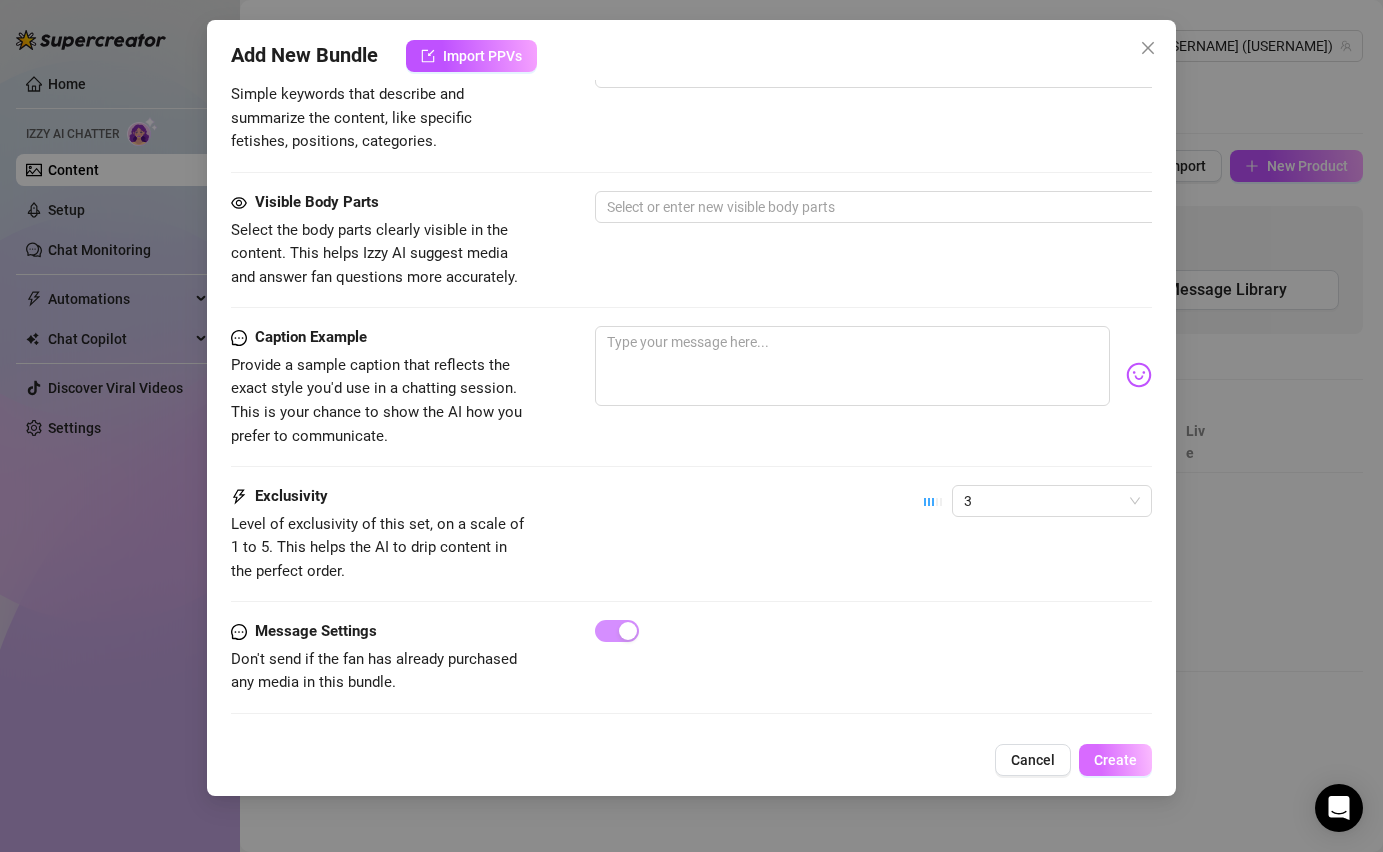 click on "Create" at bounding box center (1115, 760) 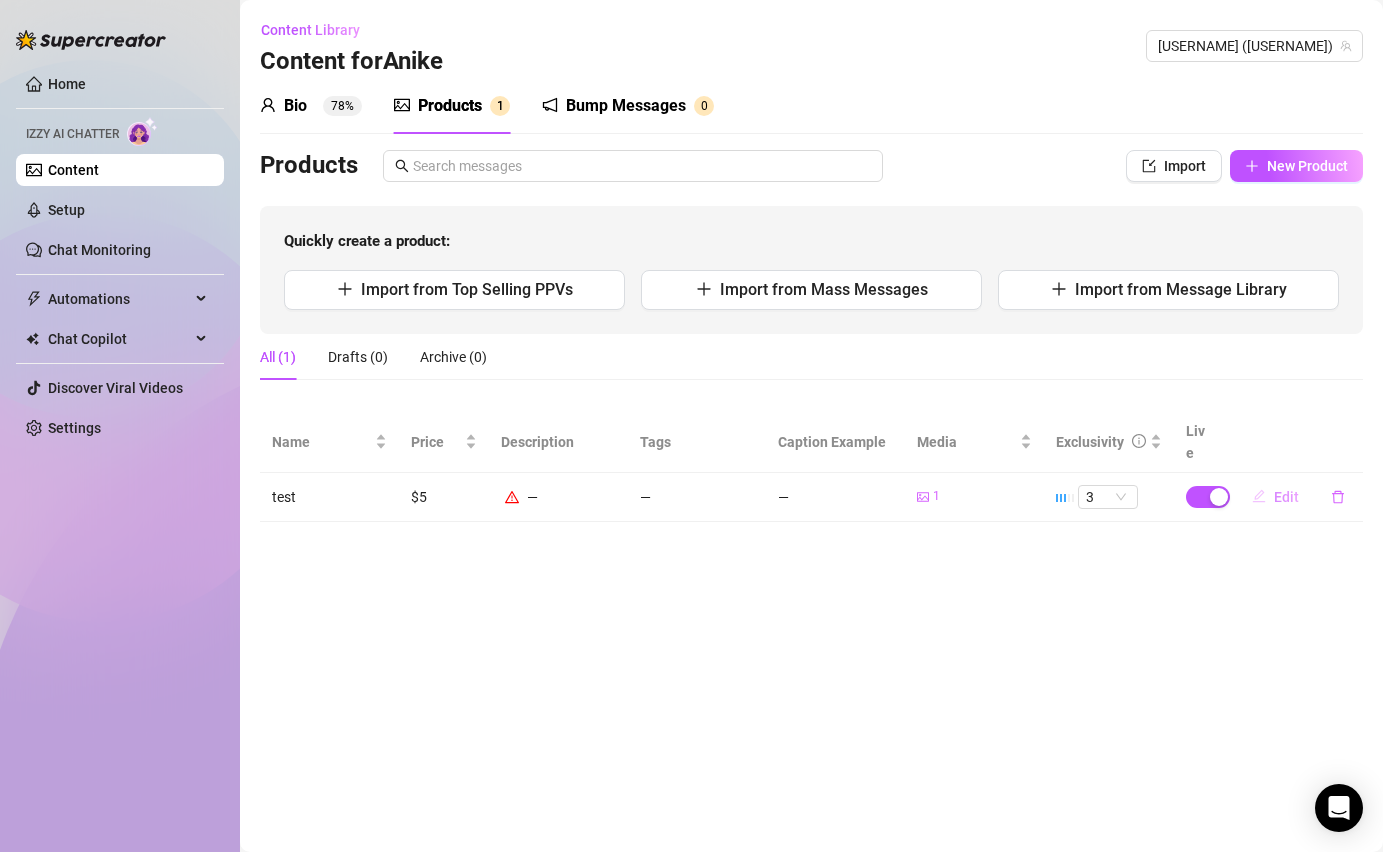 click on "Edit" at bounding box center [1286, 497] 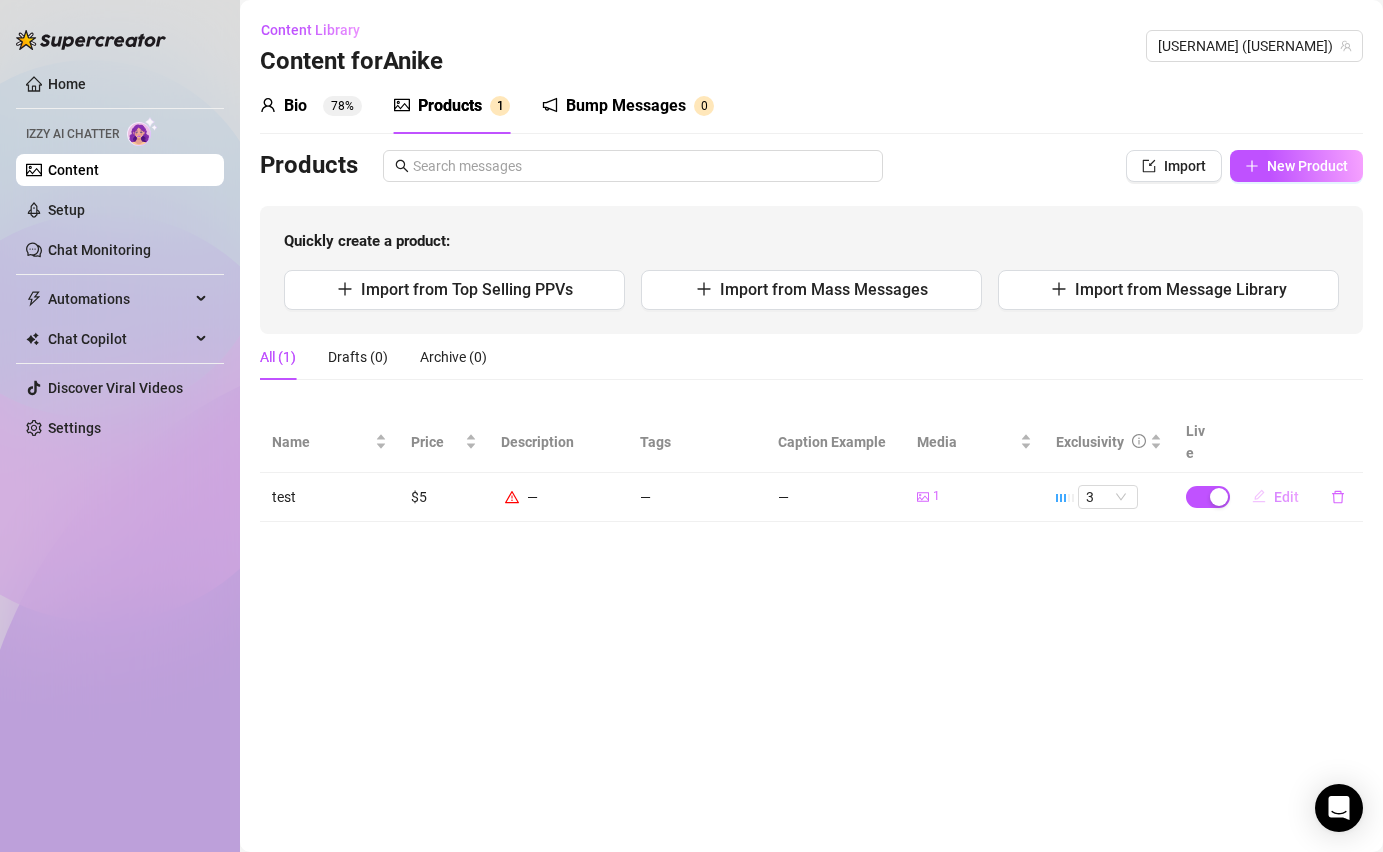 type on "Type your message here..." 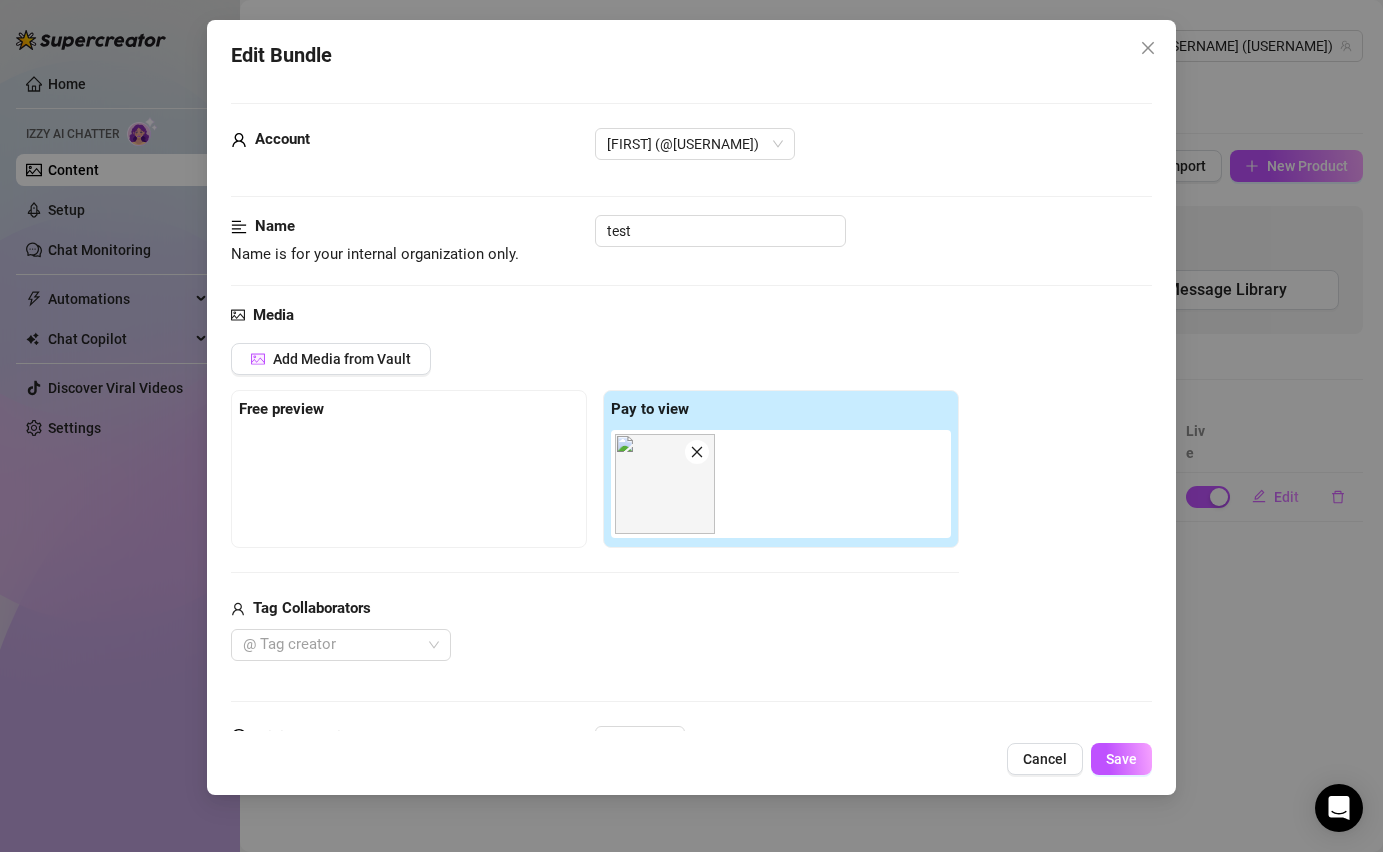 click at bounding box center (665, 484) 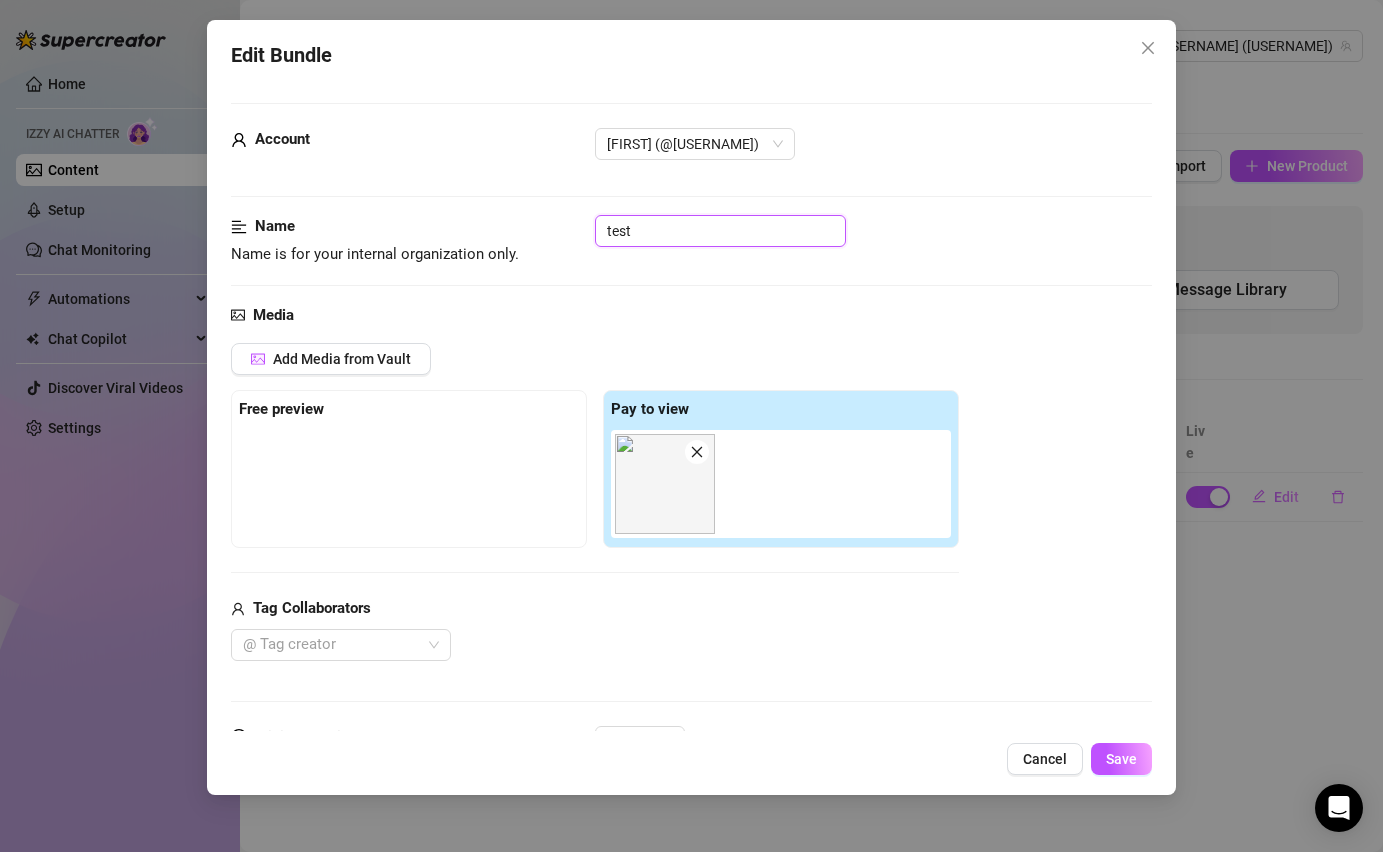 click on "test" at bounding box center (720, 231) 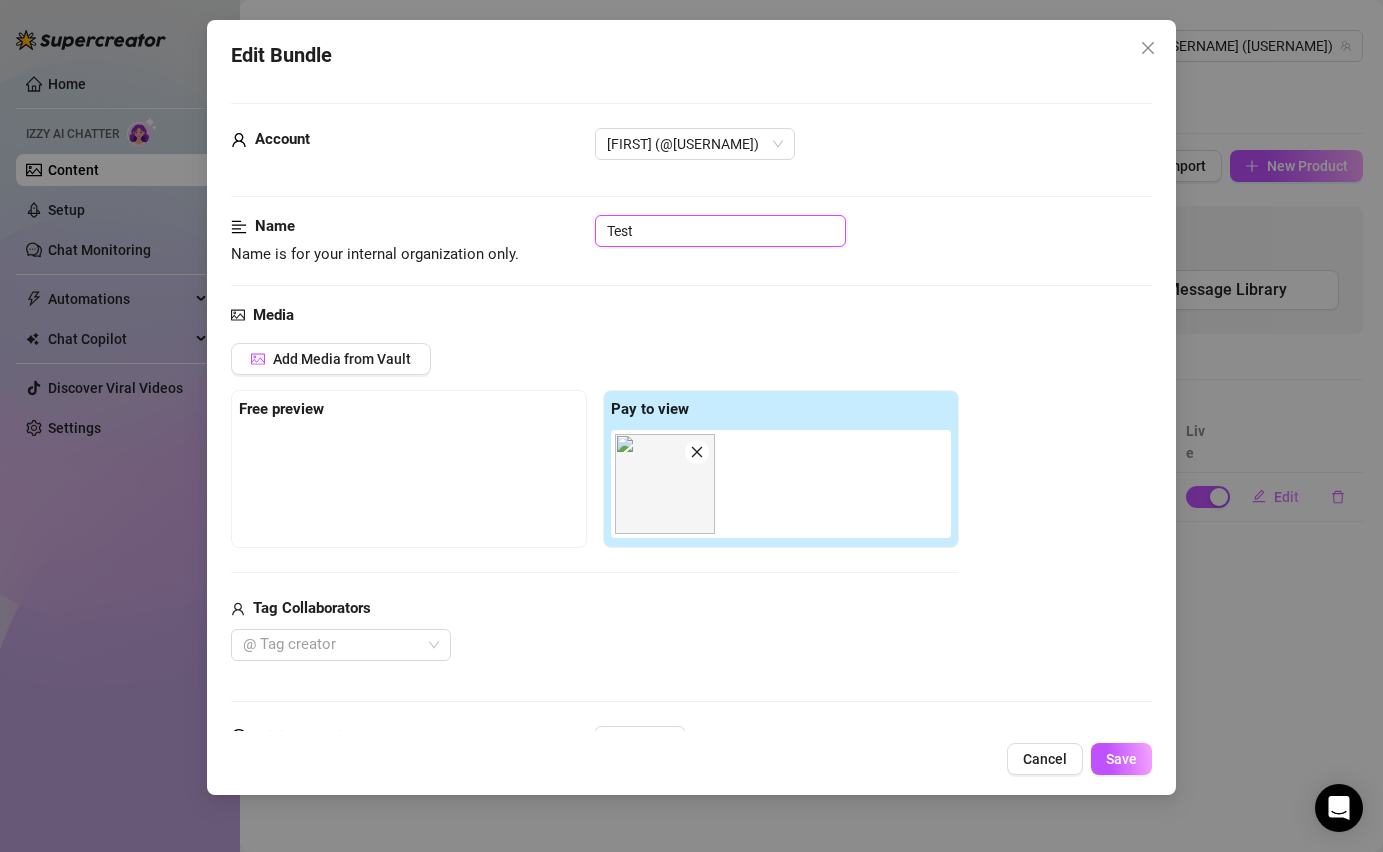 type on "Test" 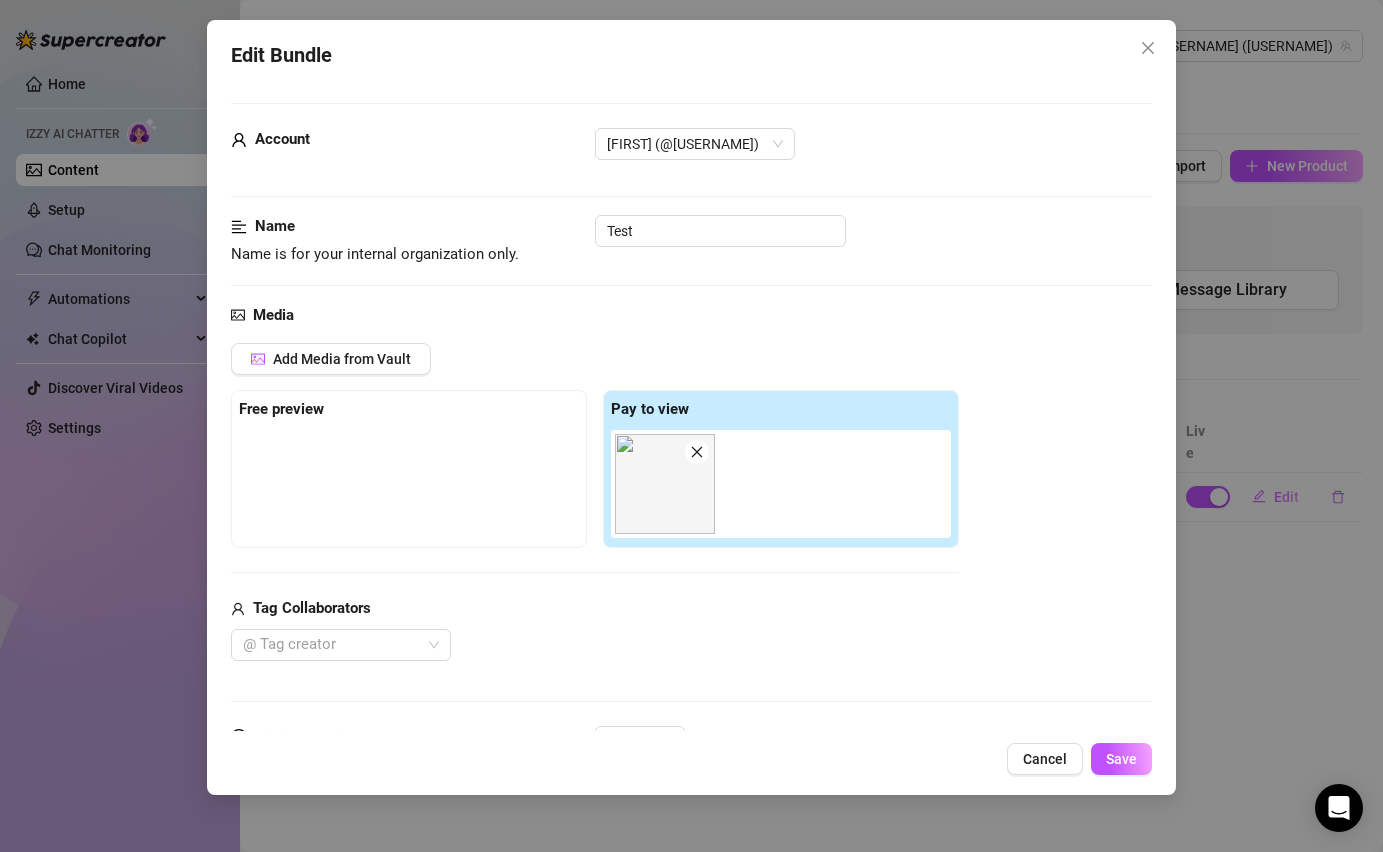 click on "Name Name is for your internal organization only. Test" at bounding box center [691, 259] 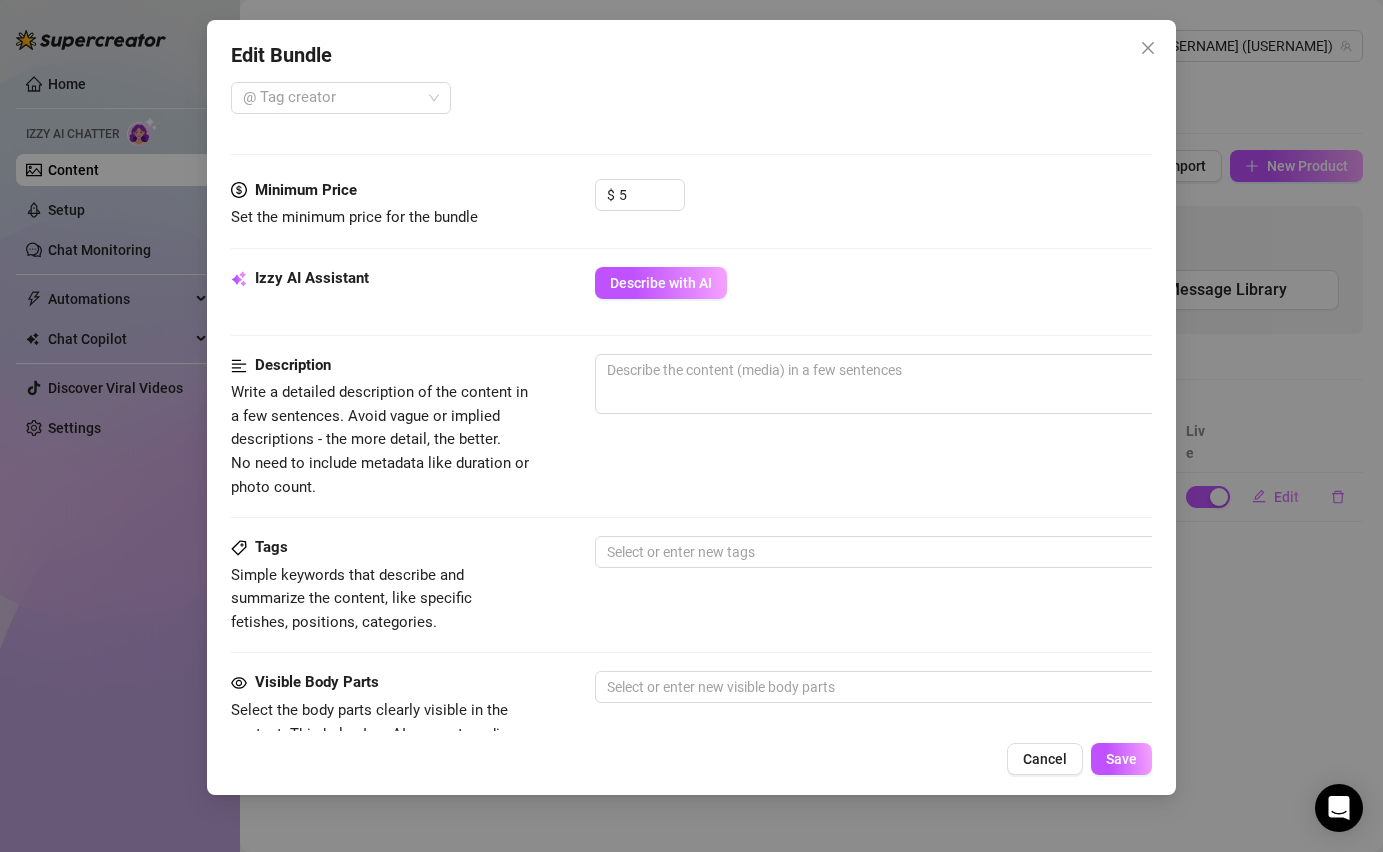 scroll, scrollTop: 552, scrollLeft: 0, axis: vertical 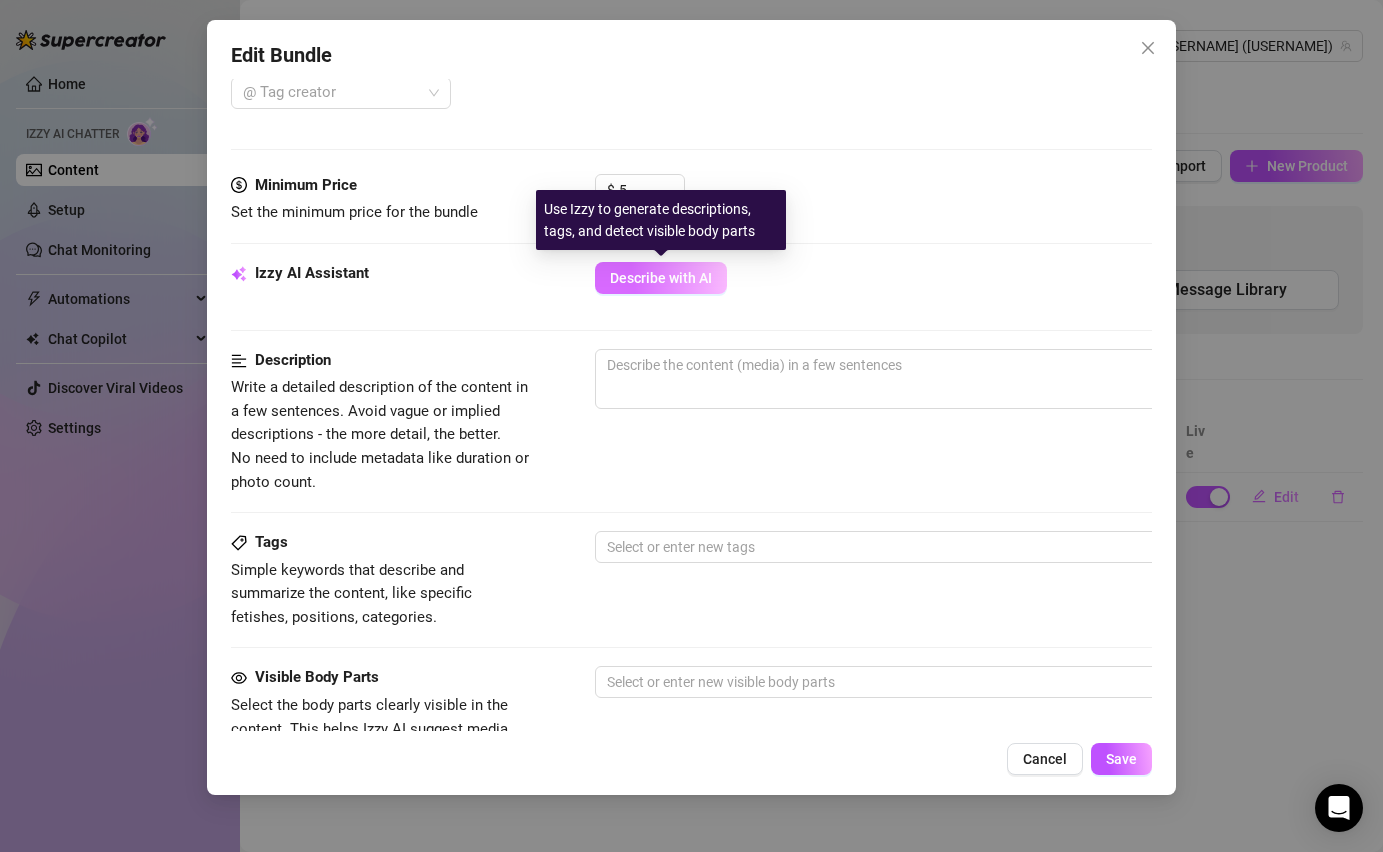 click on "Describe with AI" at bounding box center [661, 278] 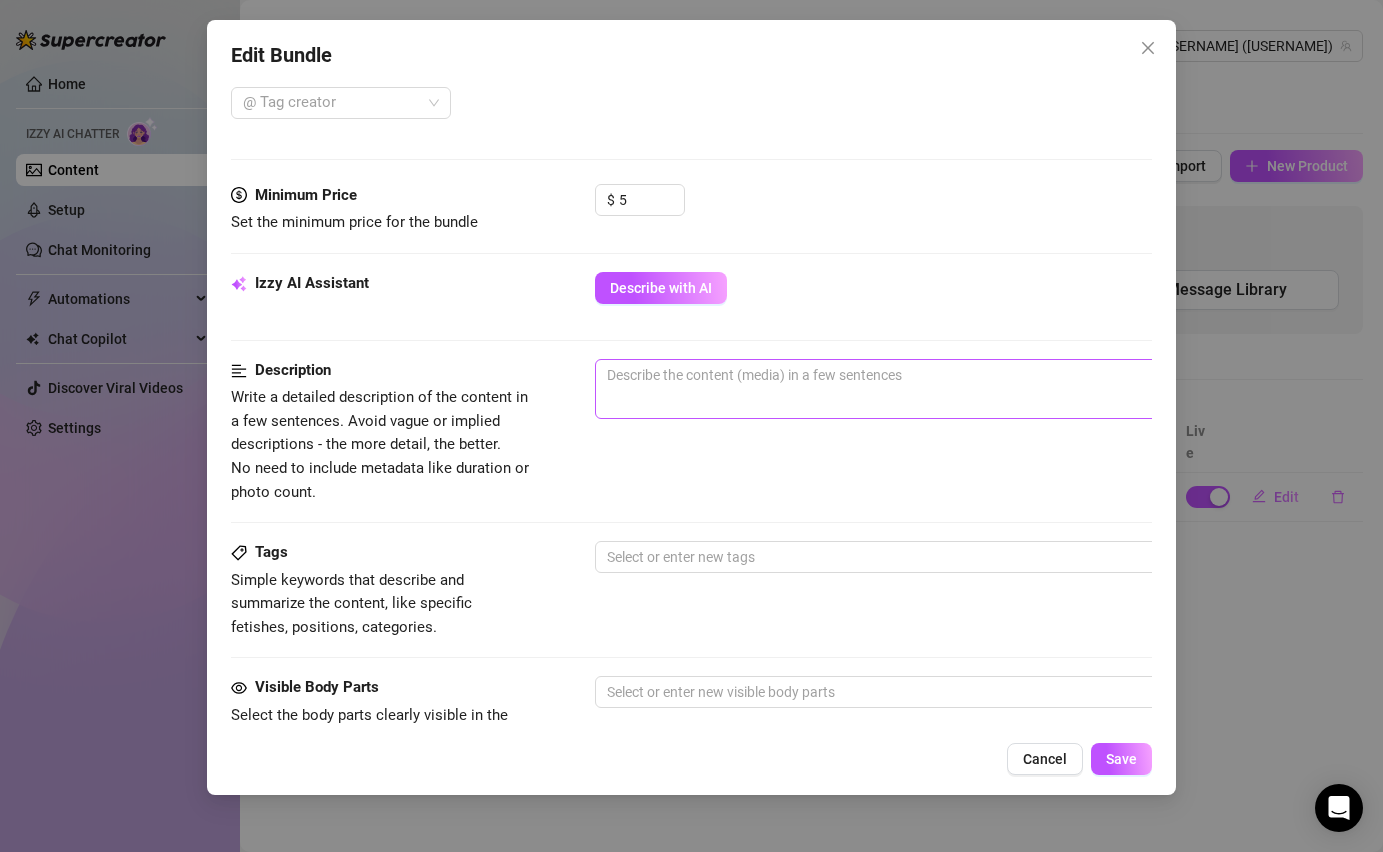 scroll, scrollTop: 607, scrollLeft: 0, axis: vertical 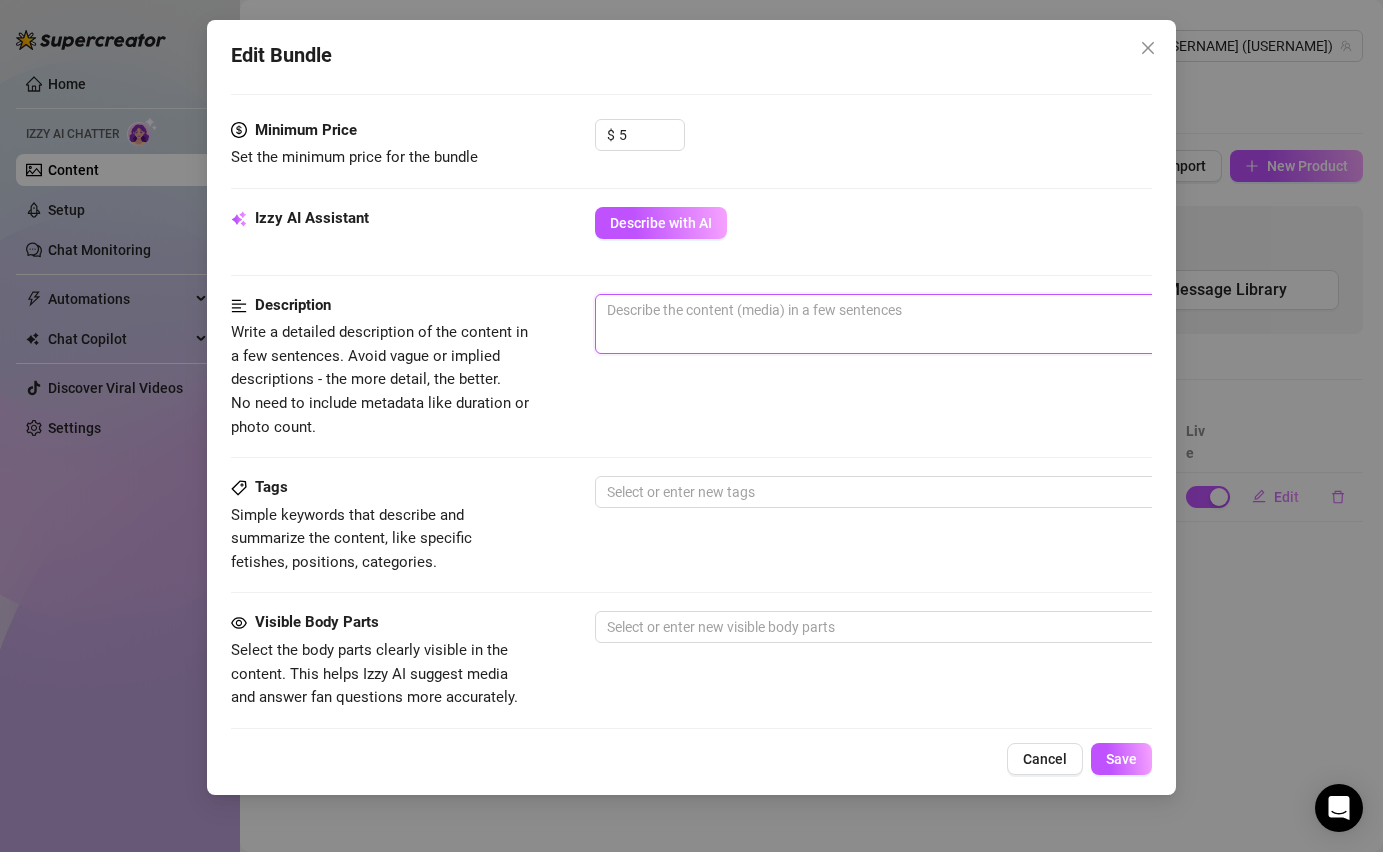 click at bounding box center (945, 324) 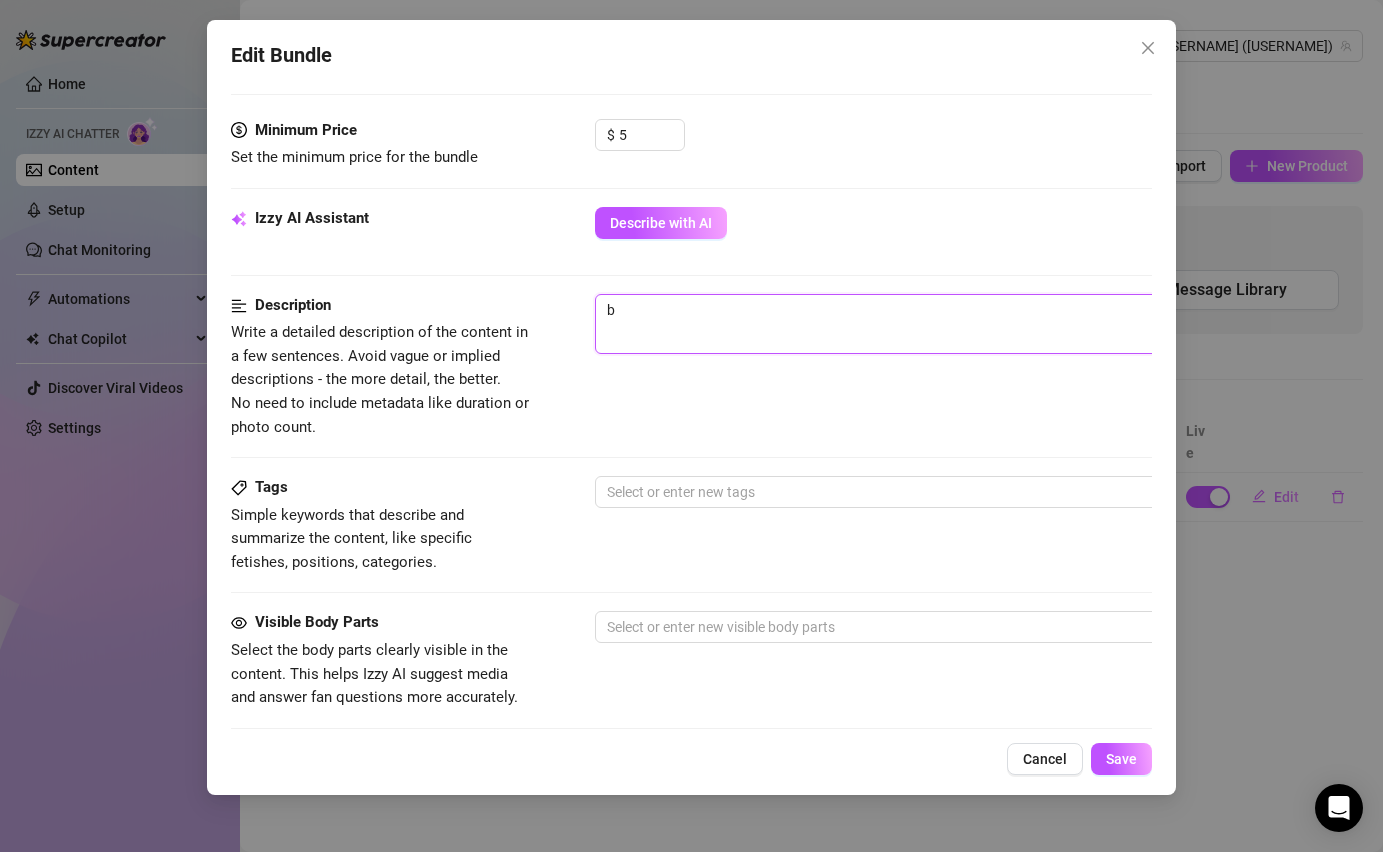 type on "bi" 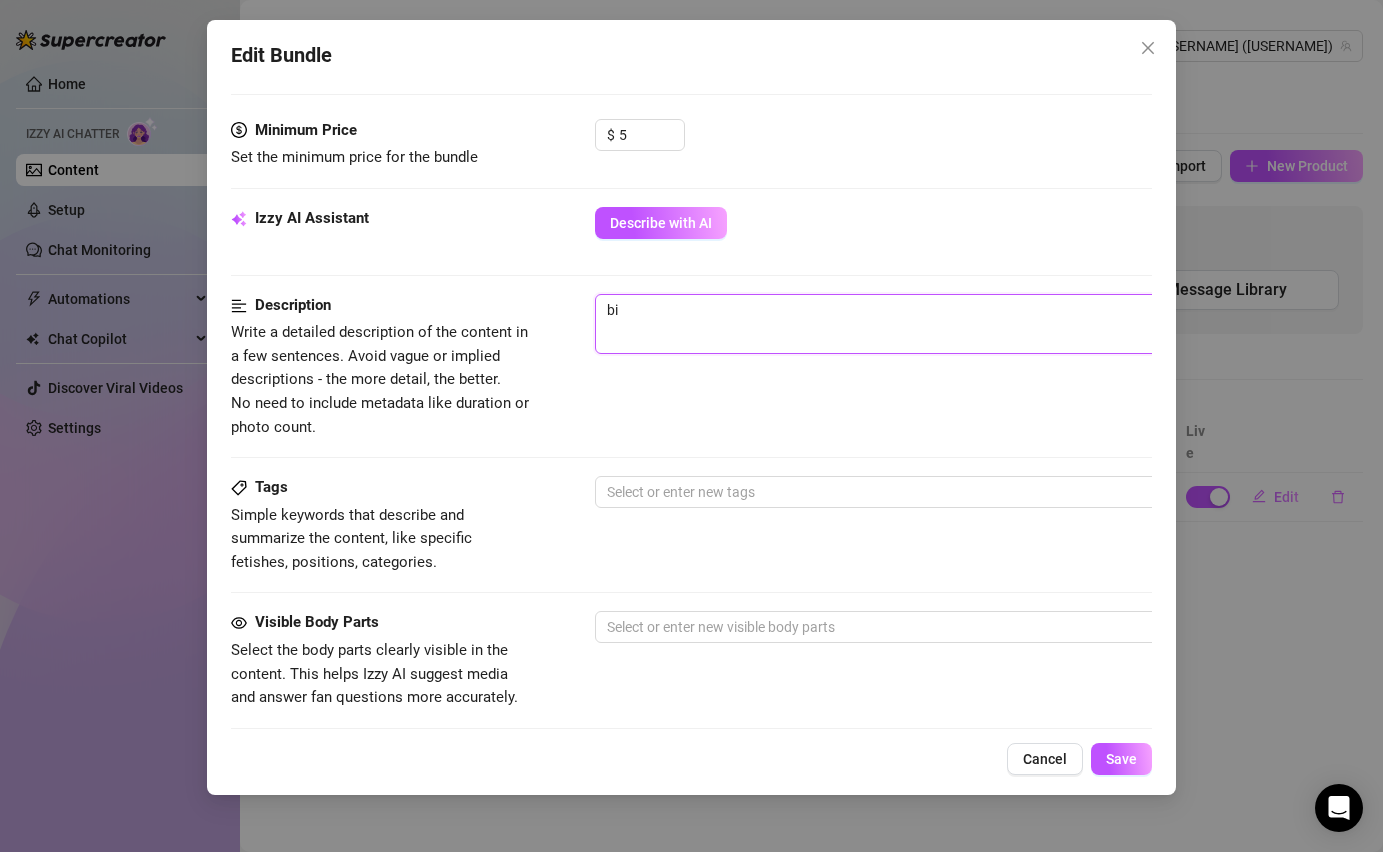 type on "big" 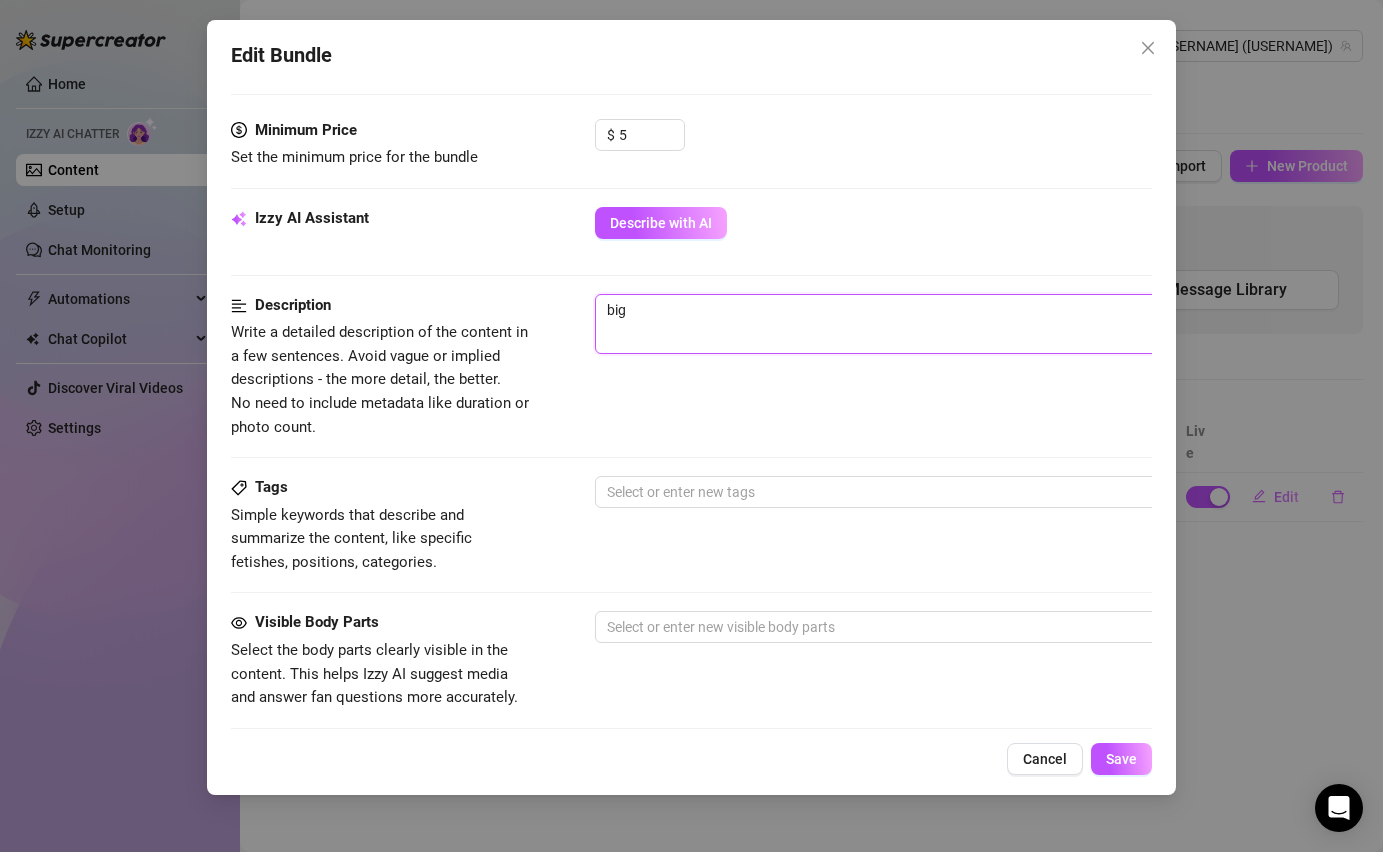 type on "big" 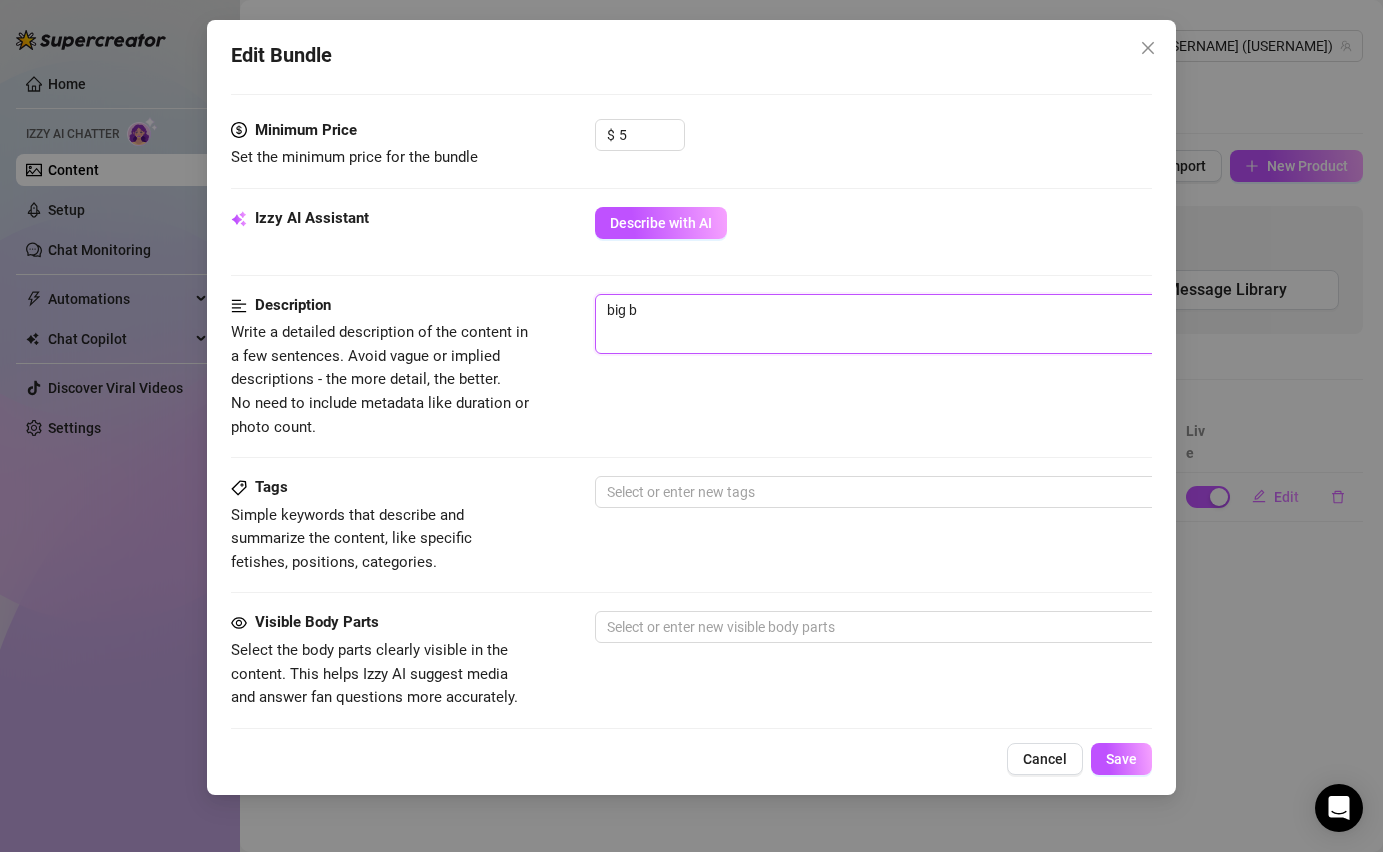 type on "big bo" 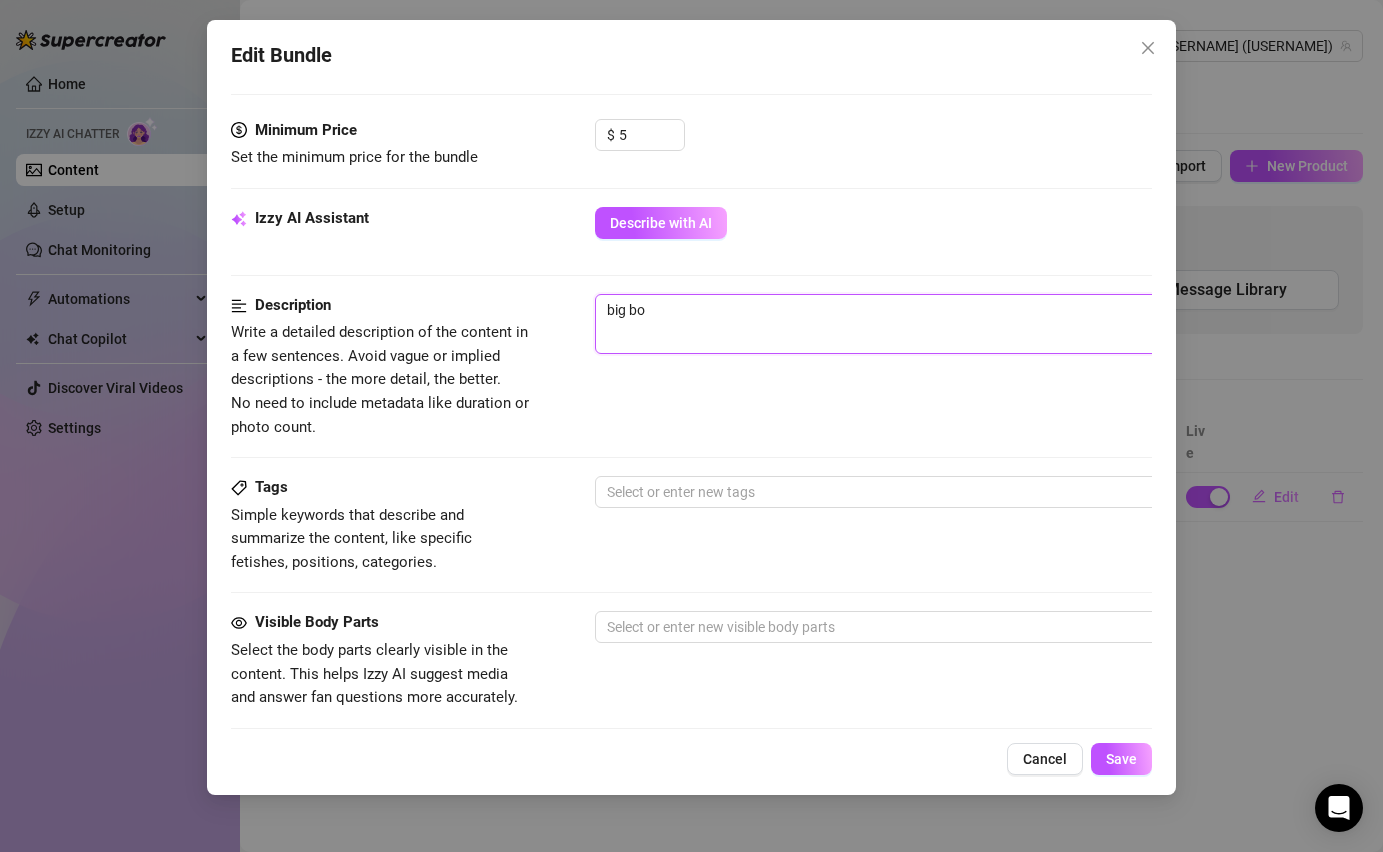 type on "big boo" 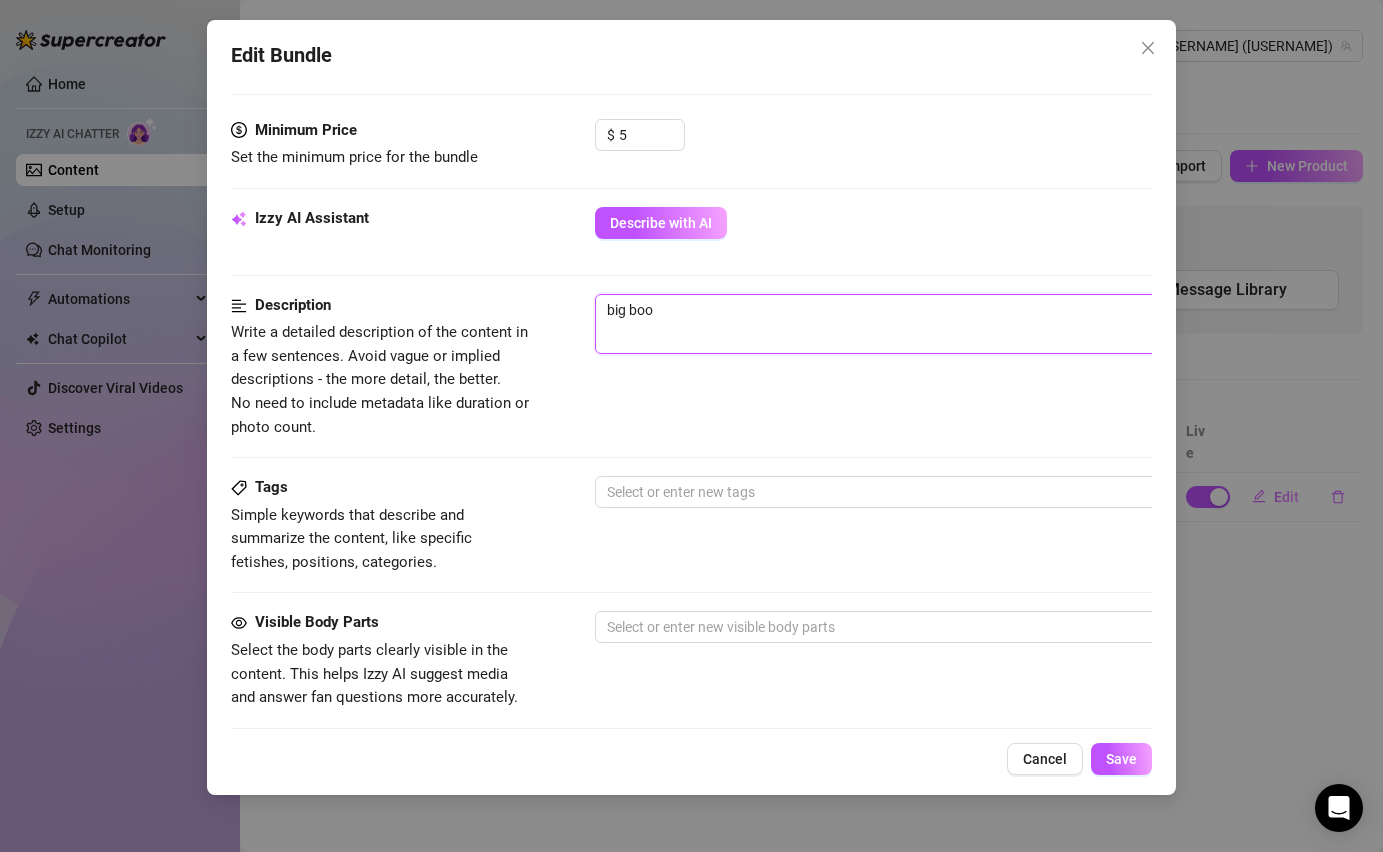 type on "big boob" 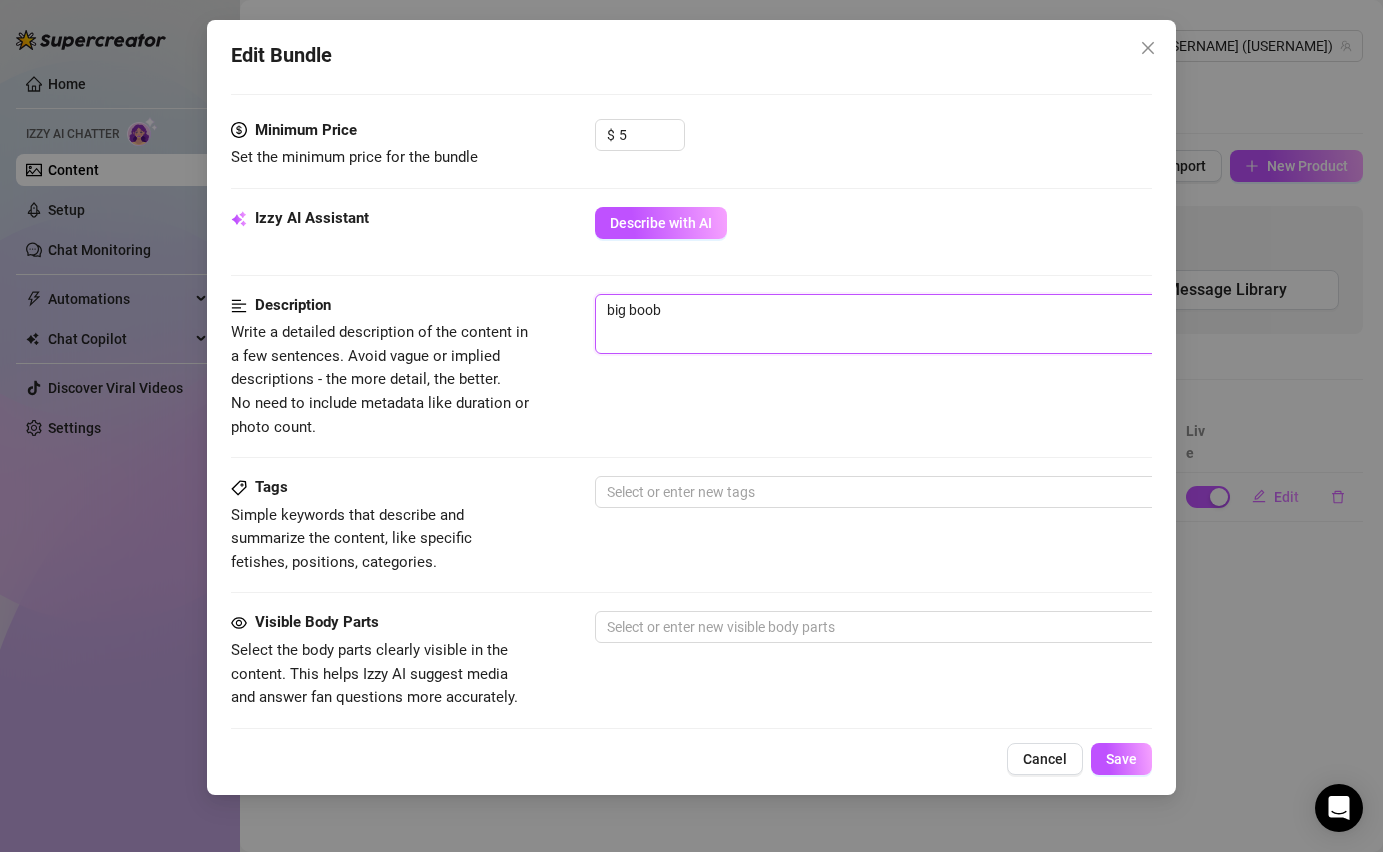 type on "big boobs" 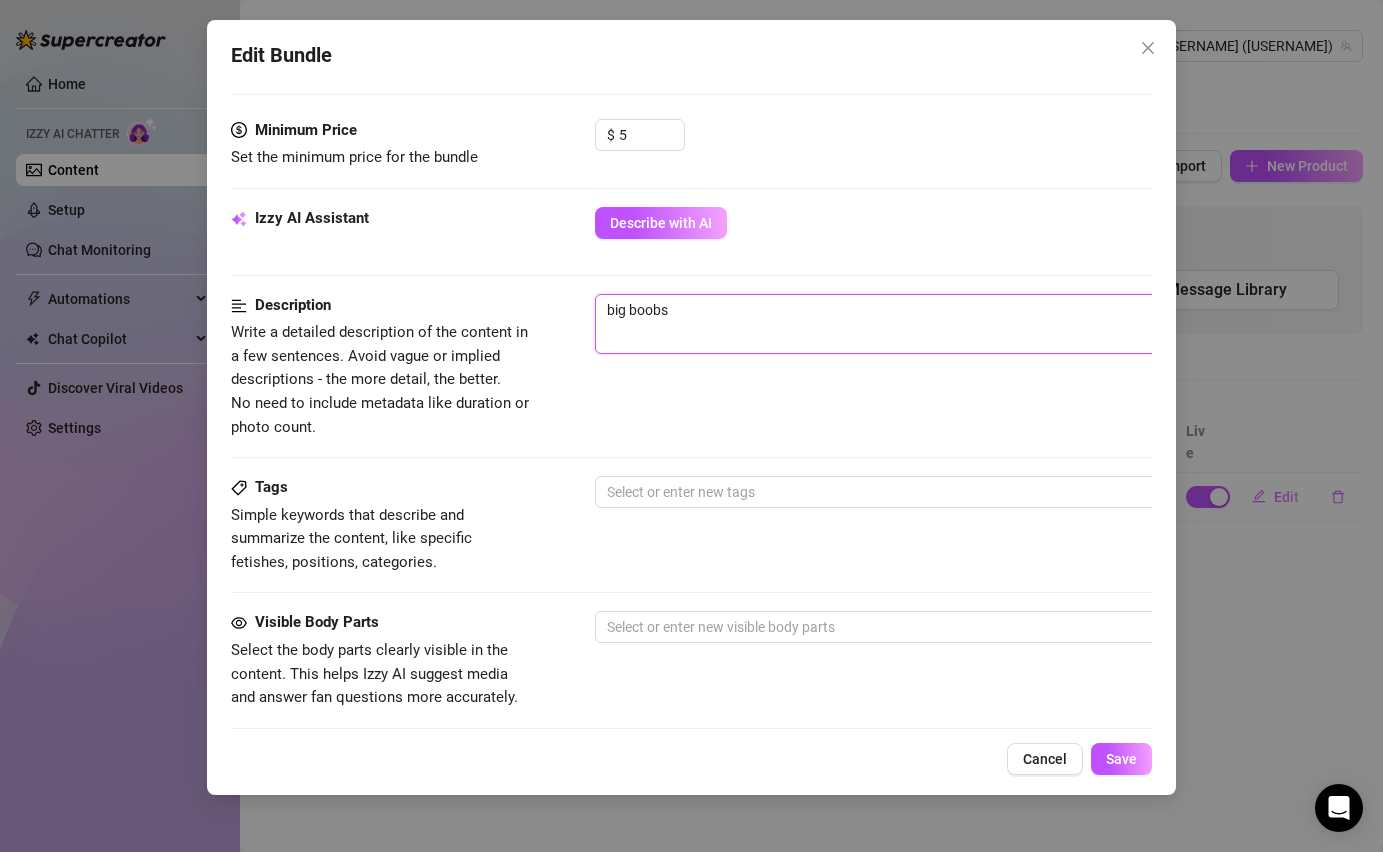 type on "big boobs" 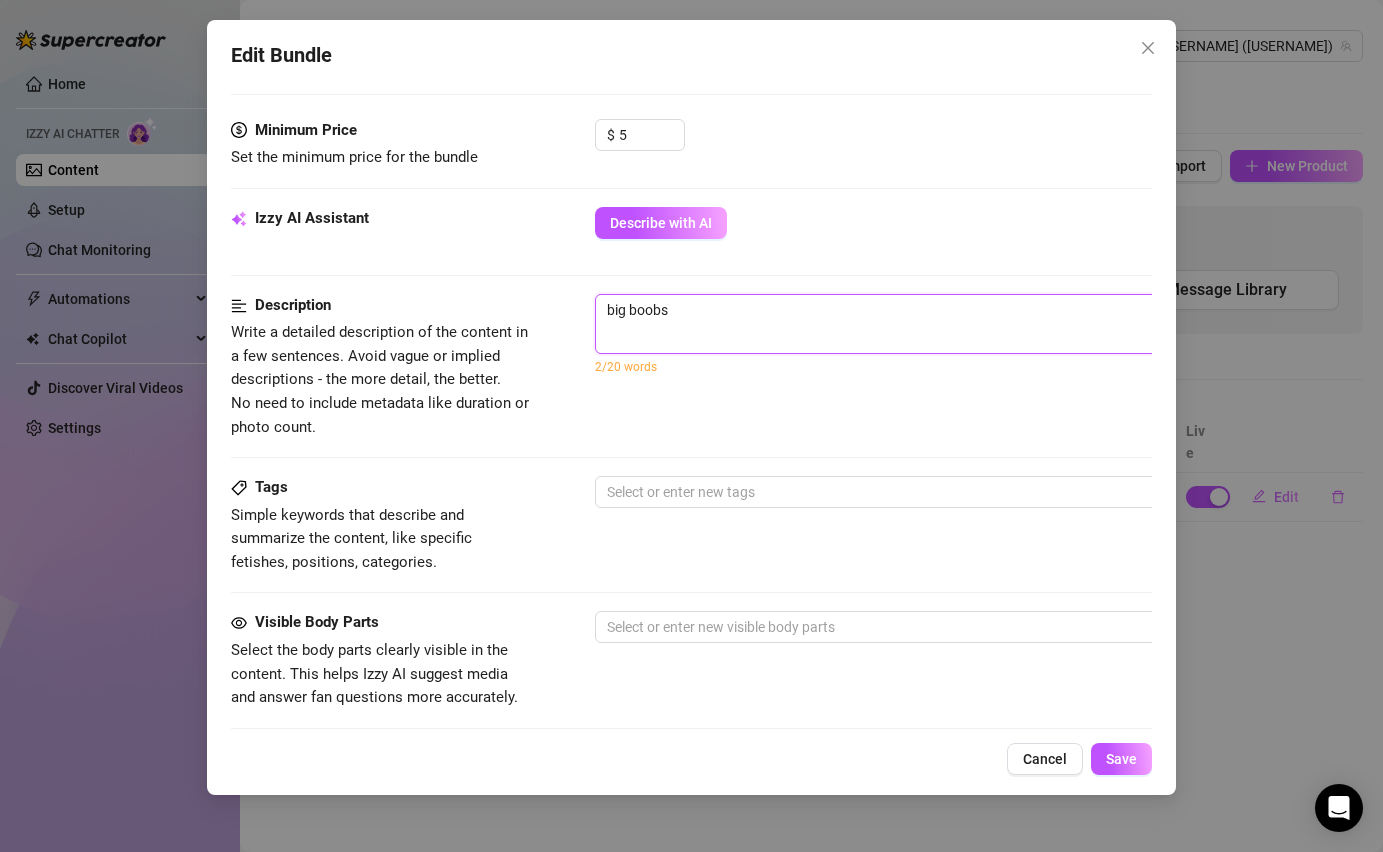 type on "big boobs w" 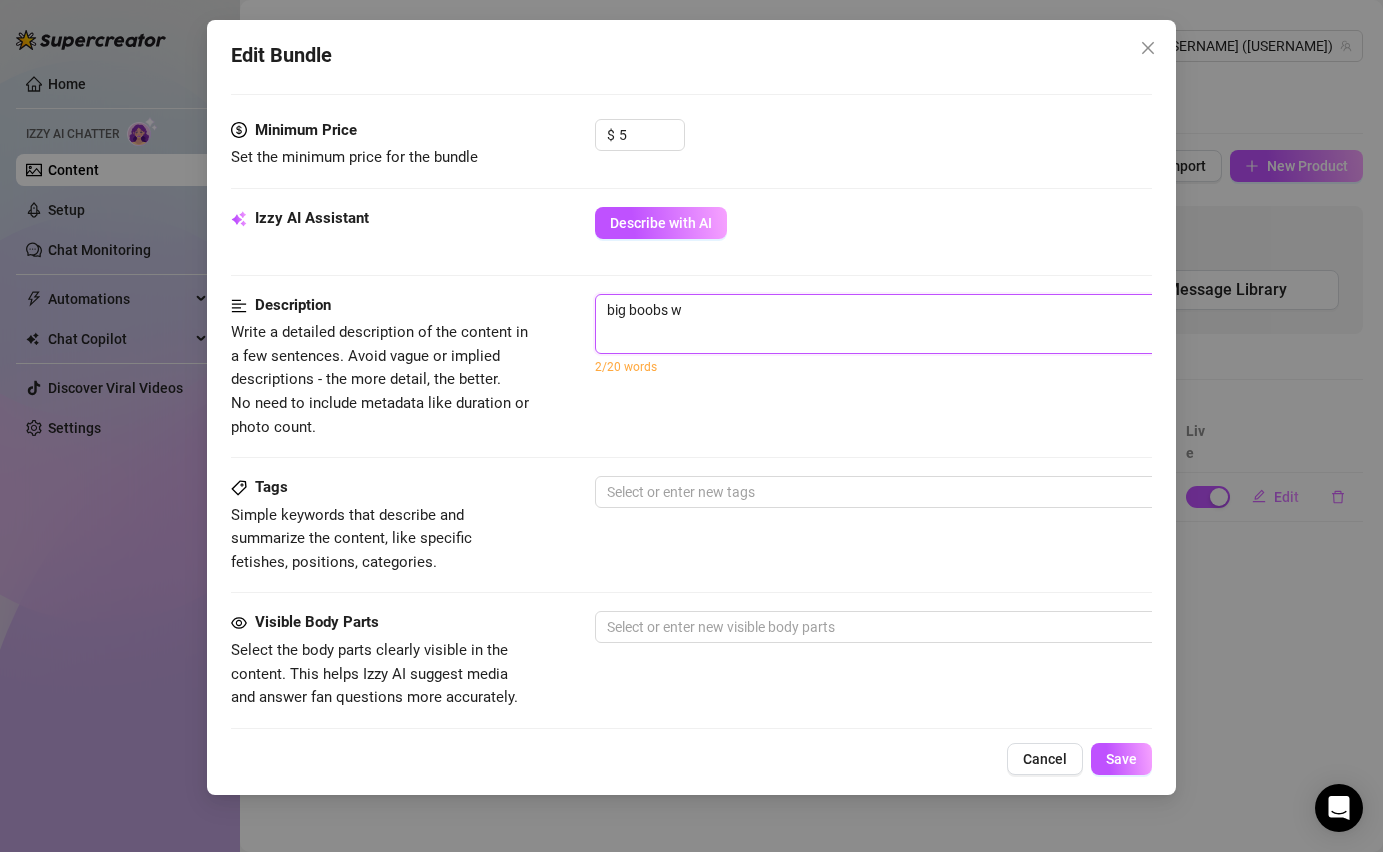 type on "big boobs wi" 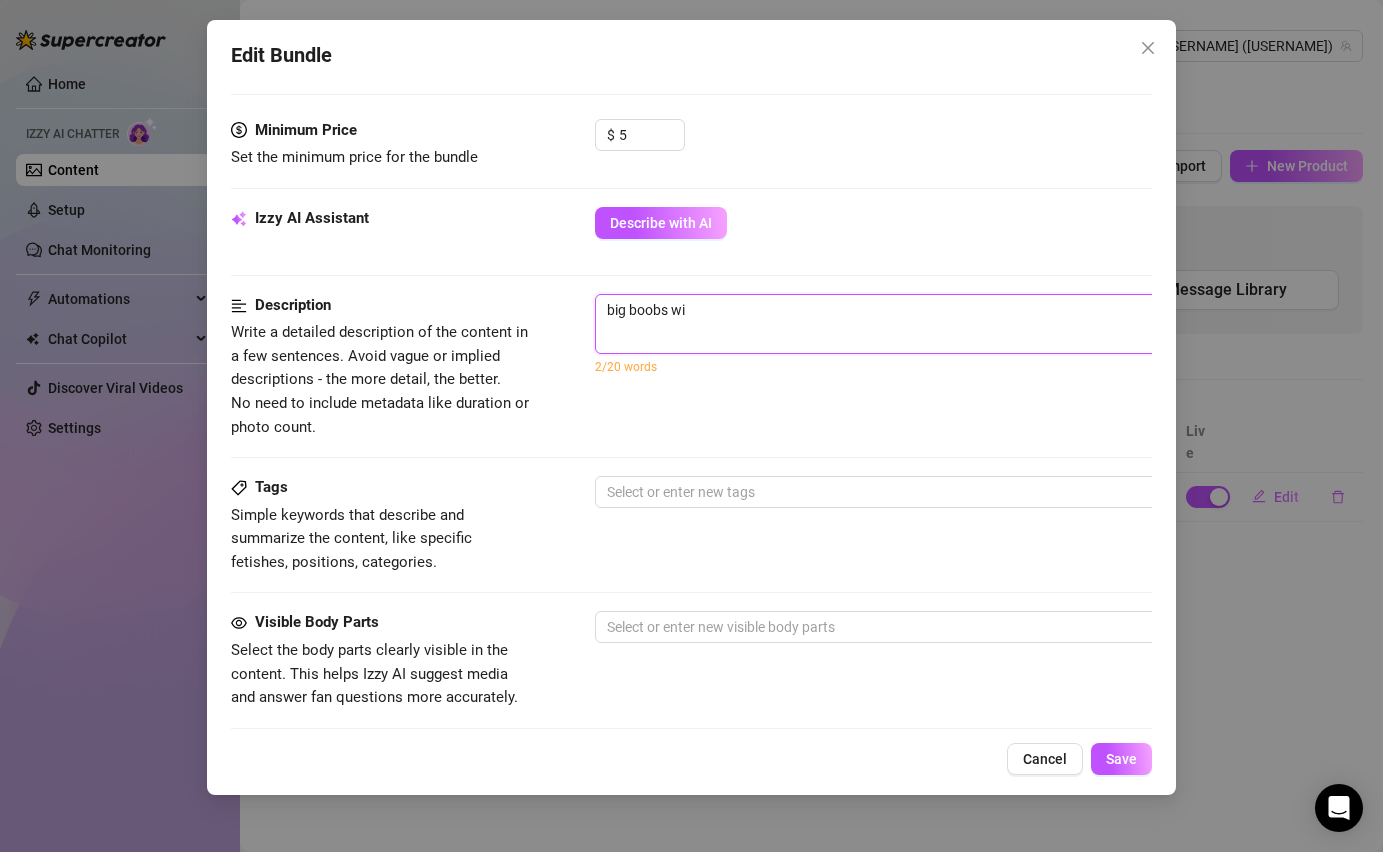 type on "big boobs wit" 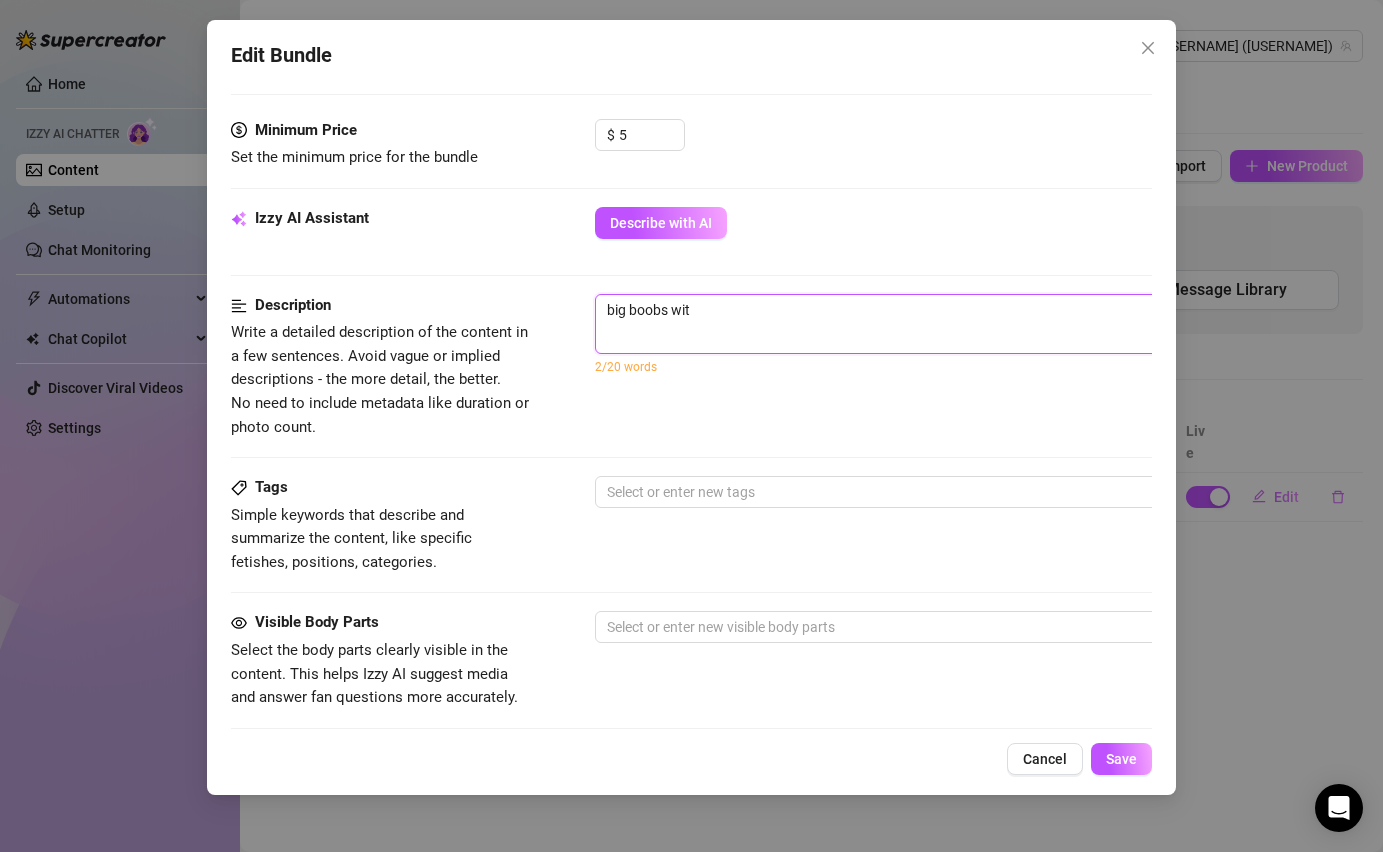 type on "big boobs with" 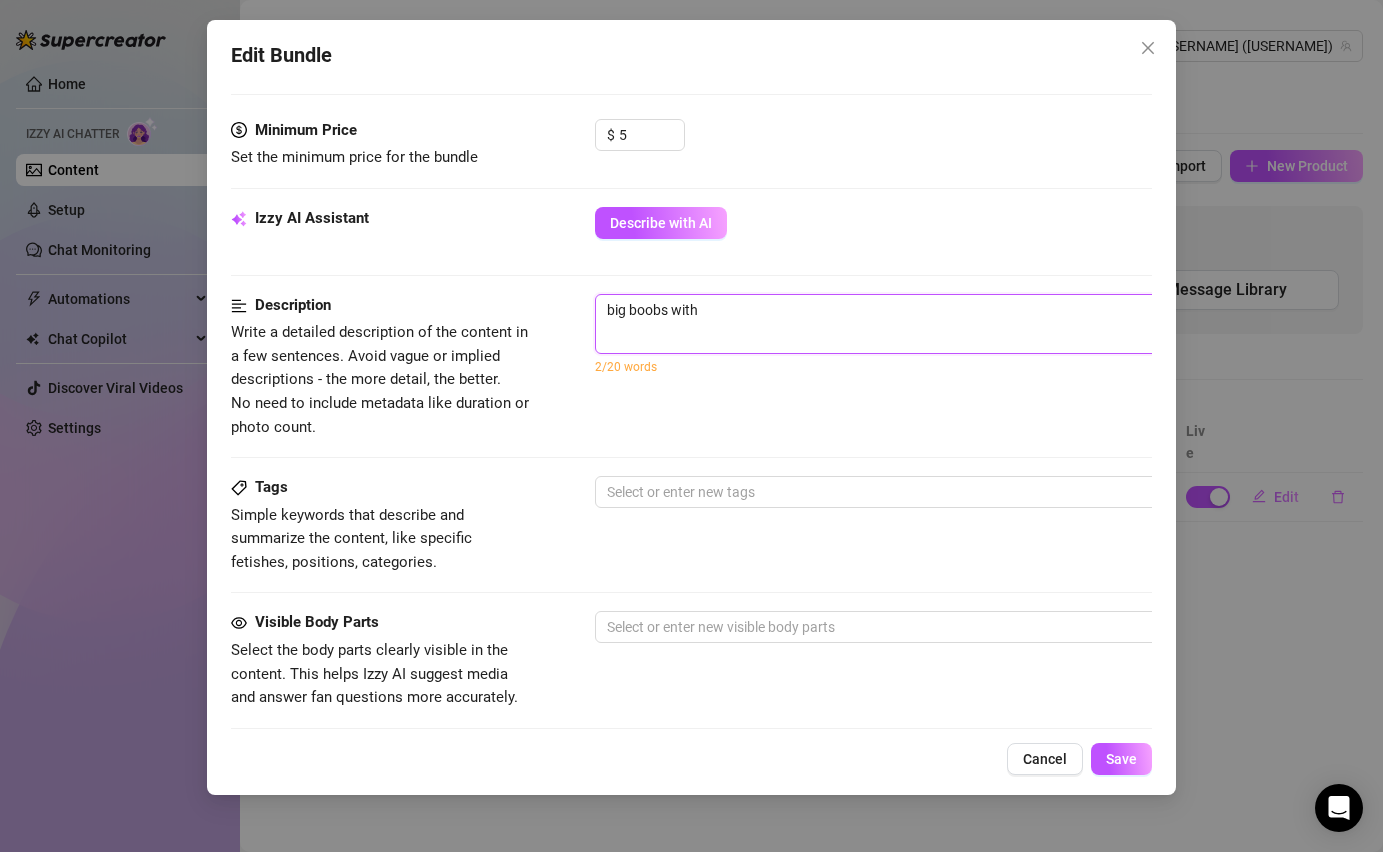 type on "big boobs witho" 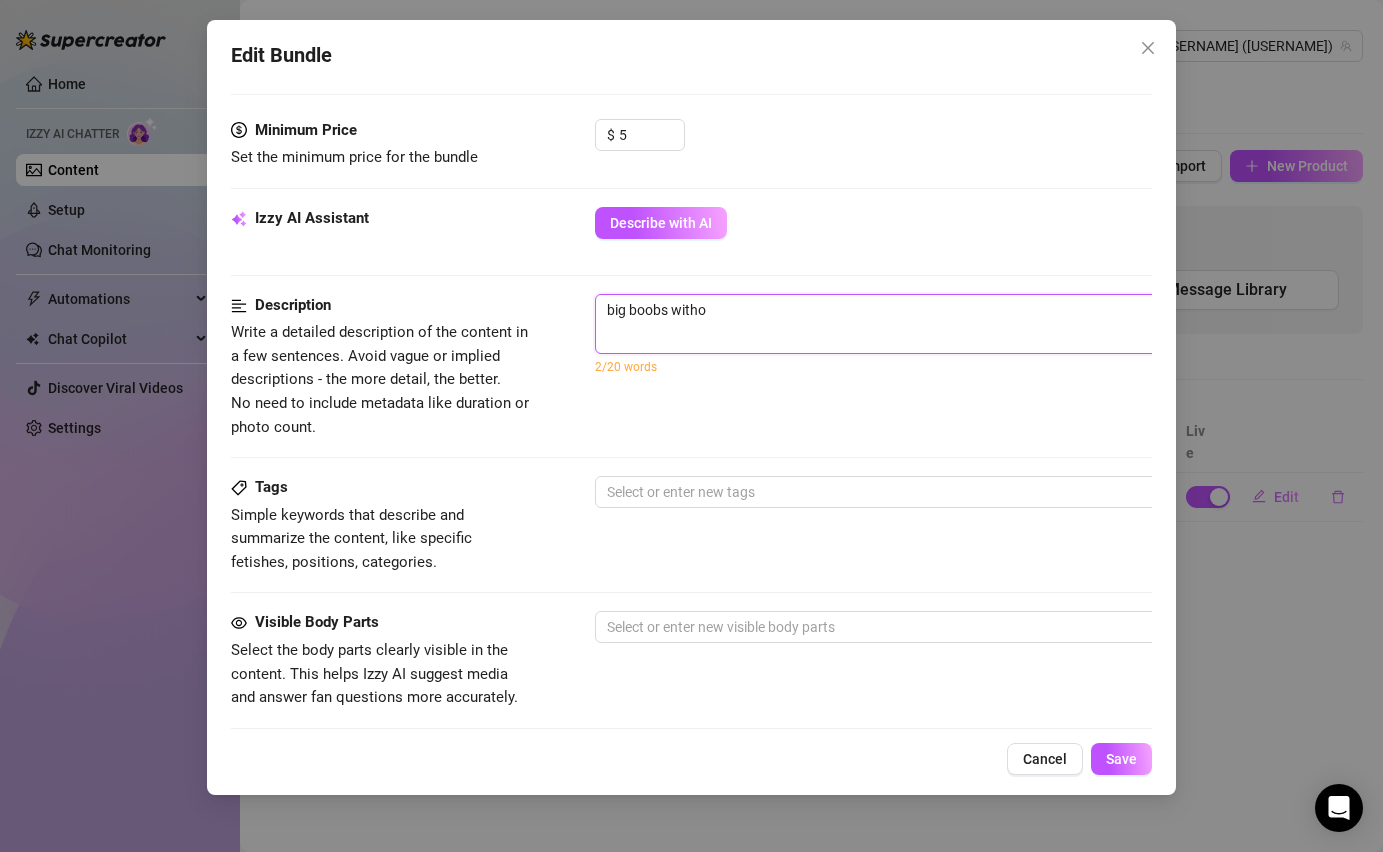 type on "big boobs withou" 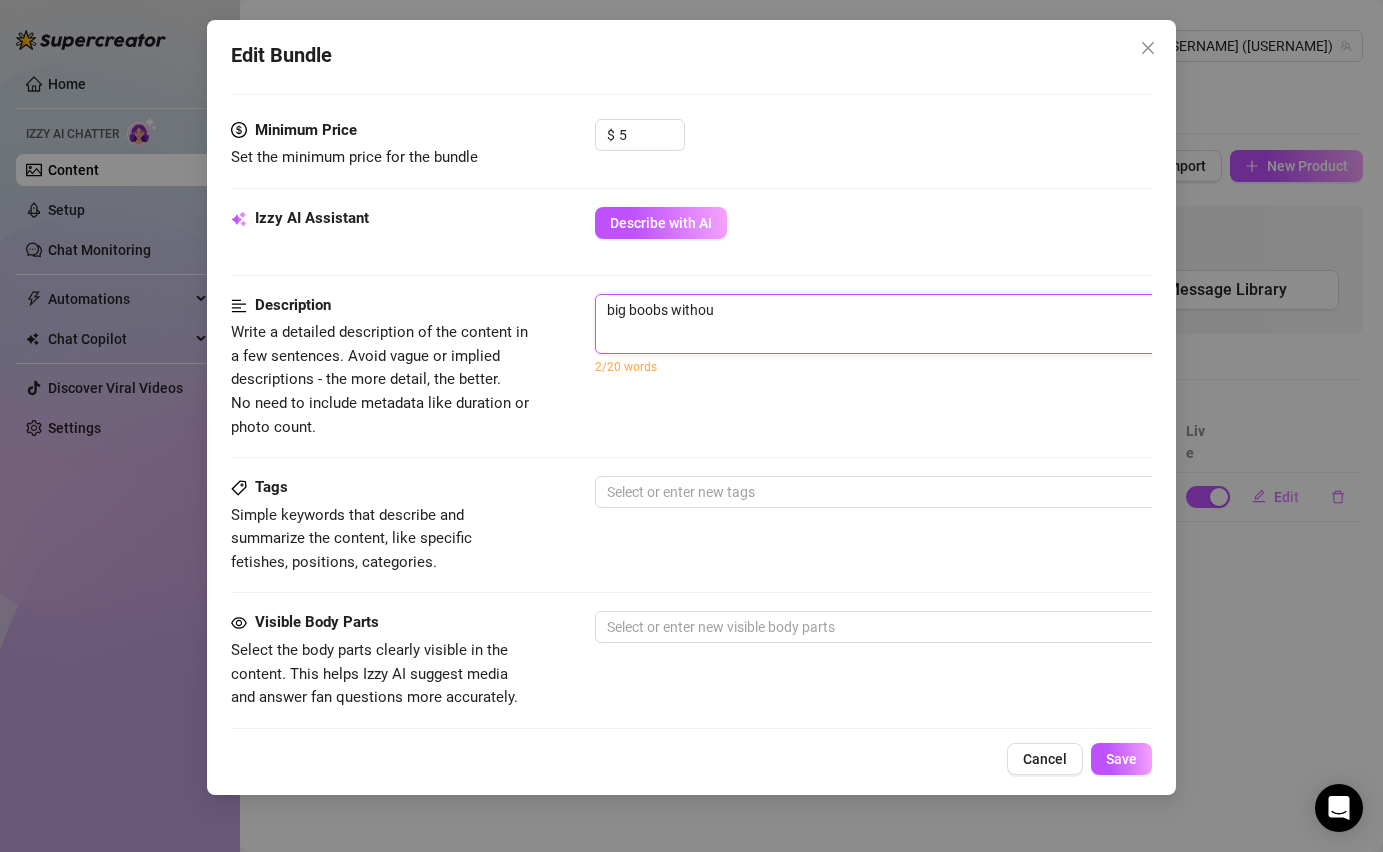 type on "big boobs without" 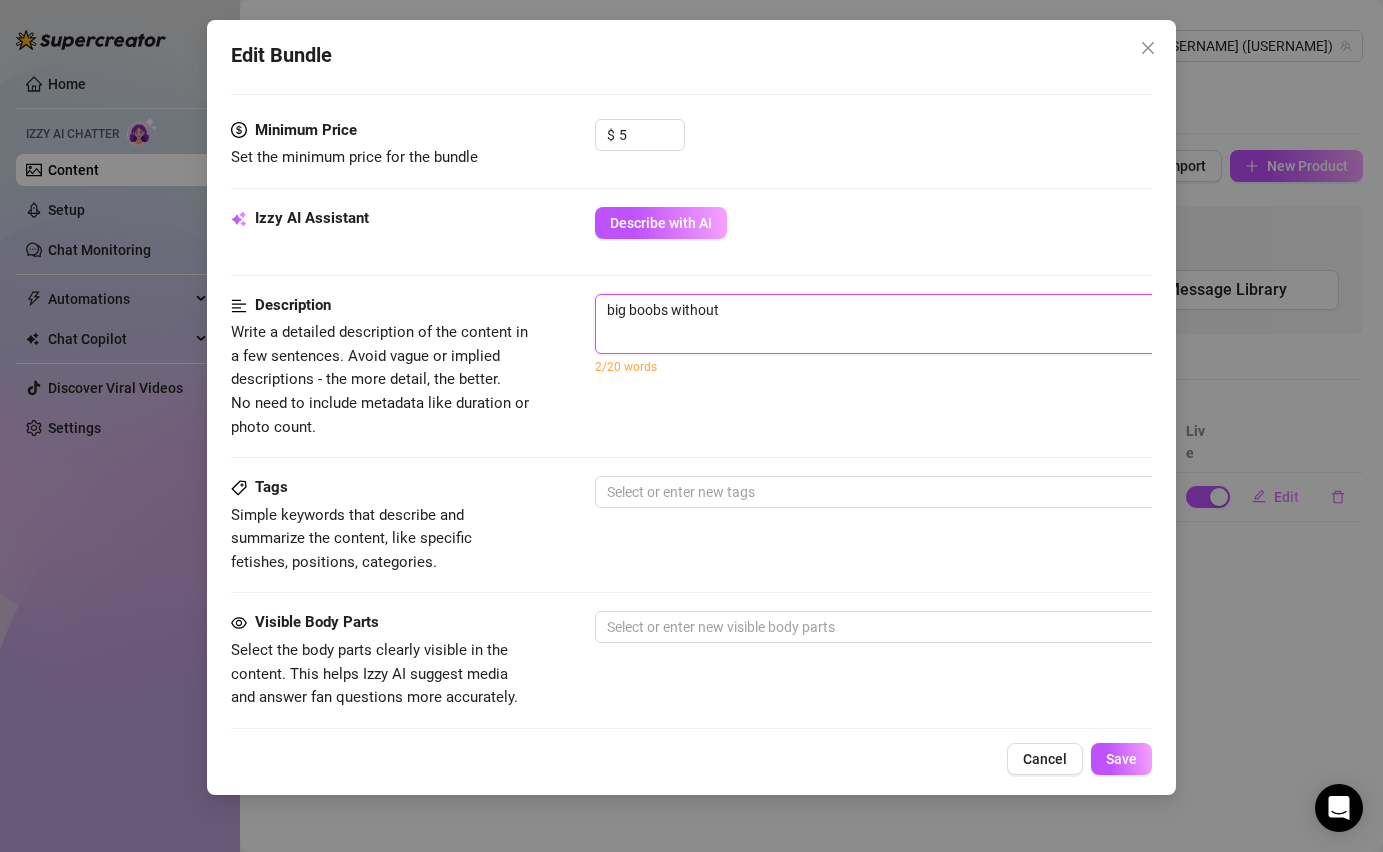 type on "big boobs without" 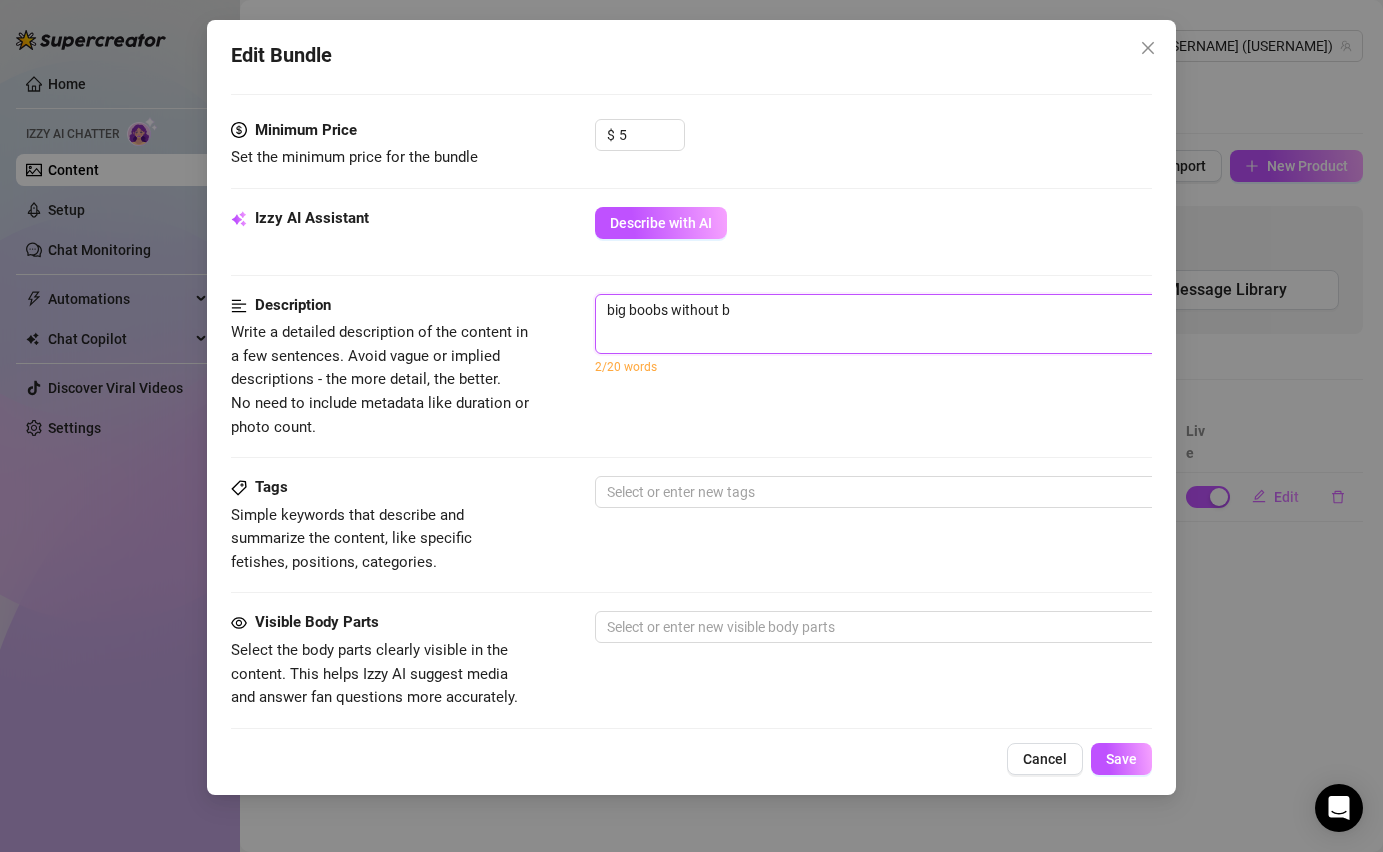 type on "big boobs without br" 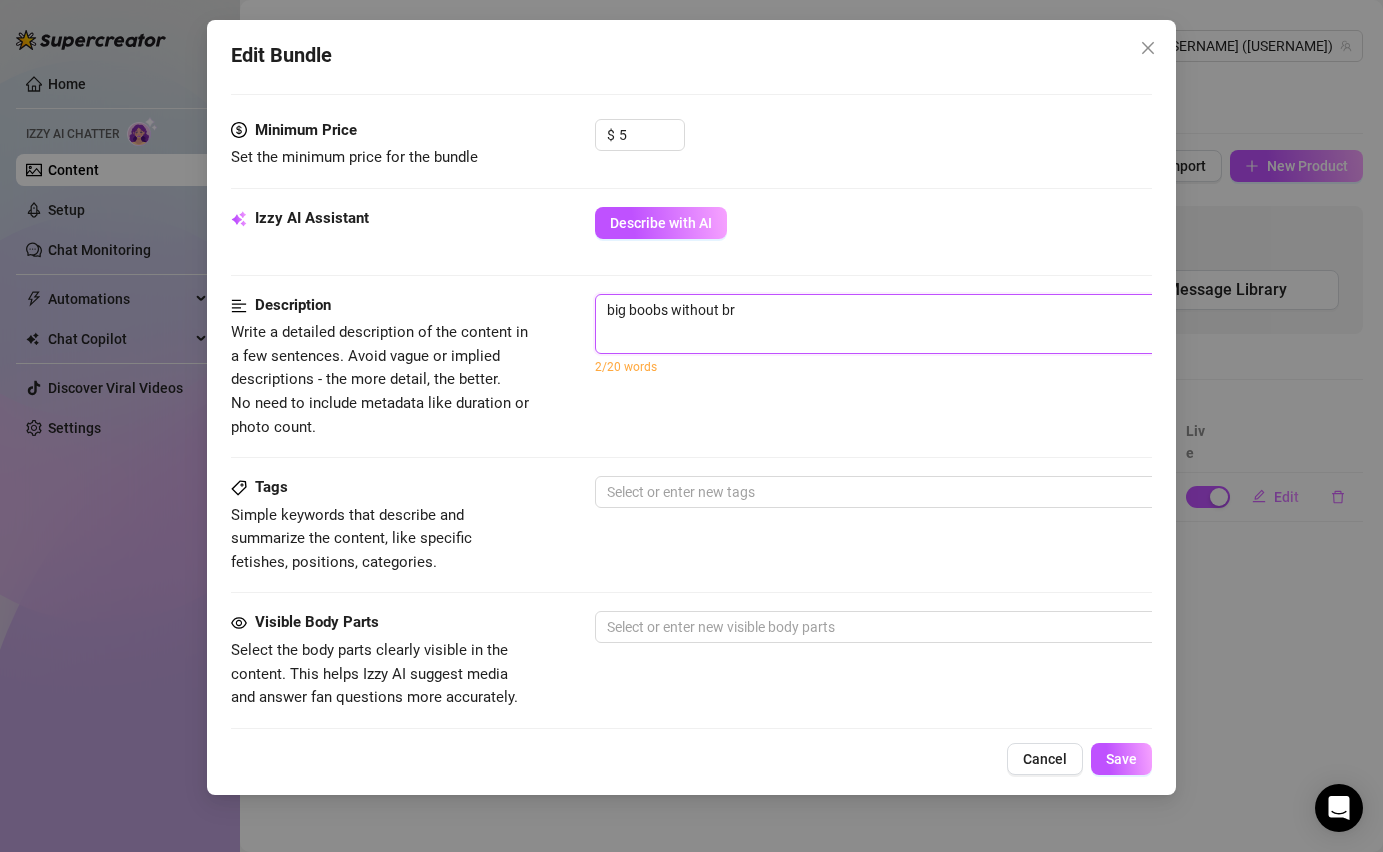 type on "big boobs without bra" 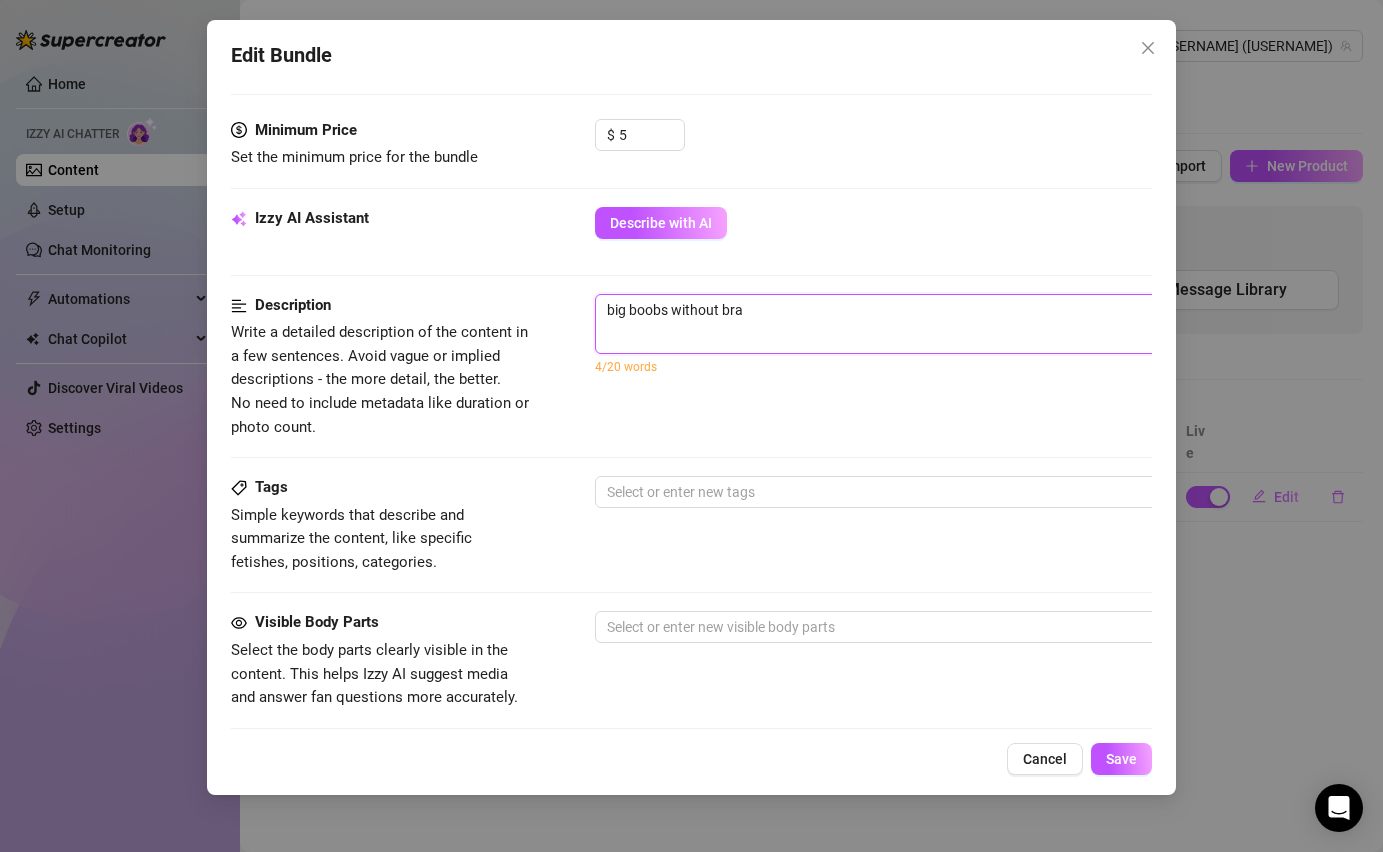 type on "big boobs without bra" 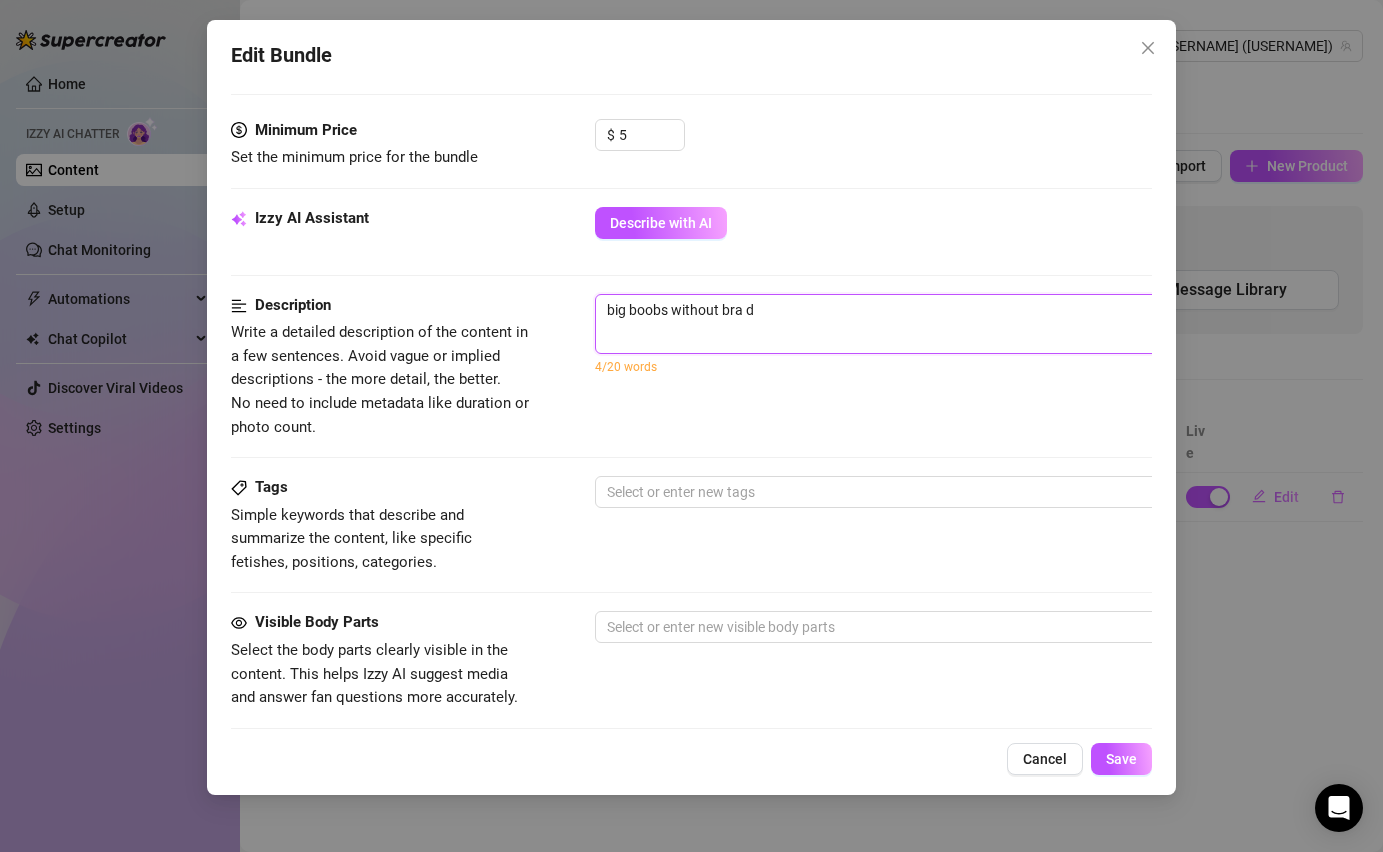 type on "big boobs without bra dd" 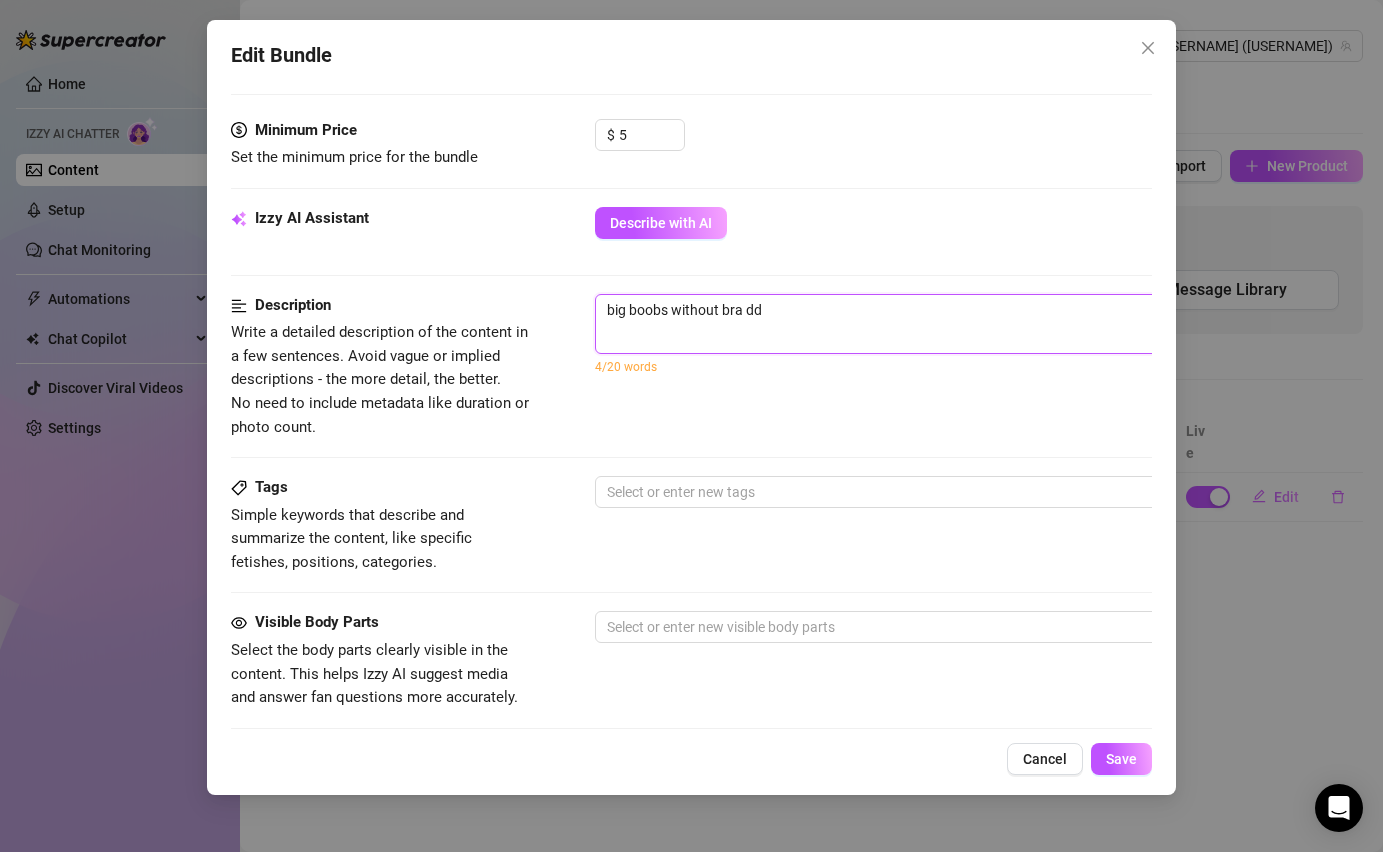 type on "big boobs without bra ddg" 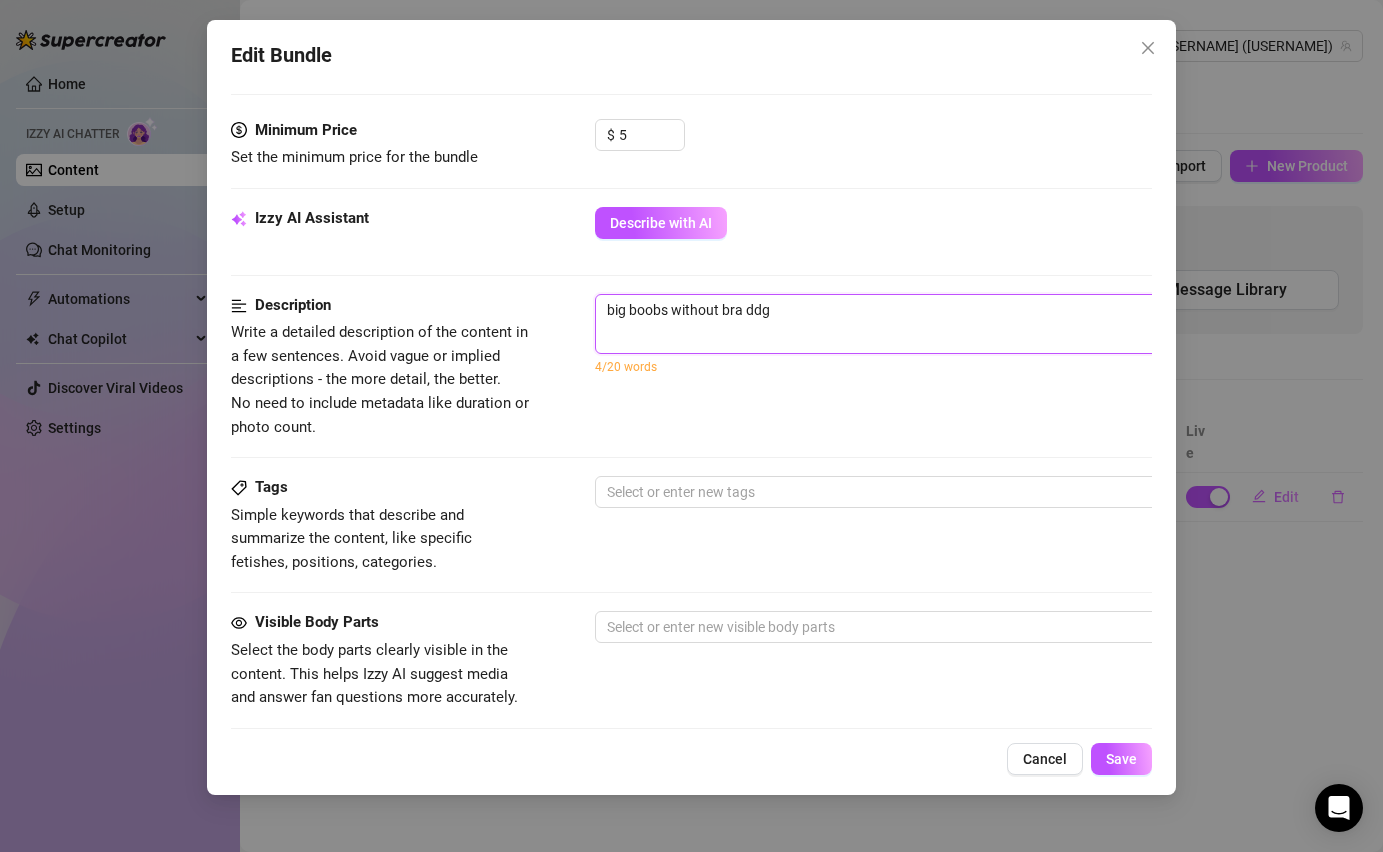 type on "big boobs without bra ddgr" 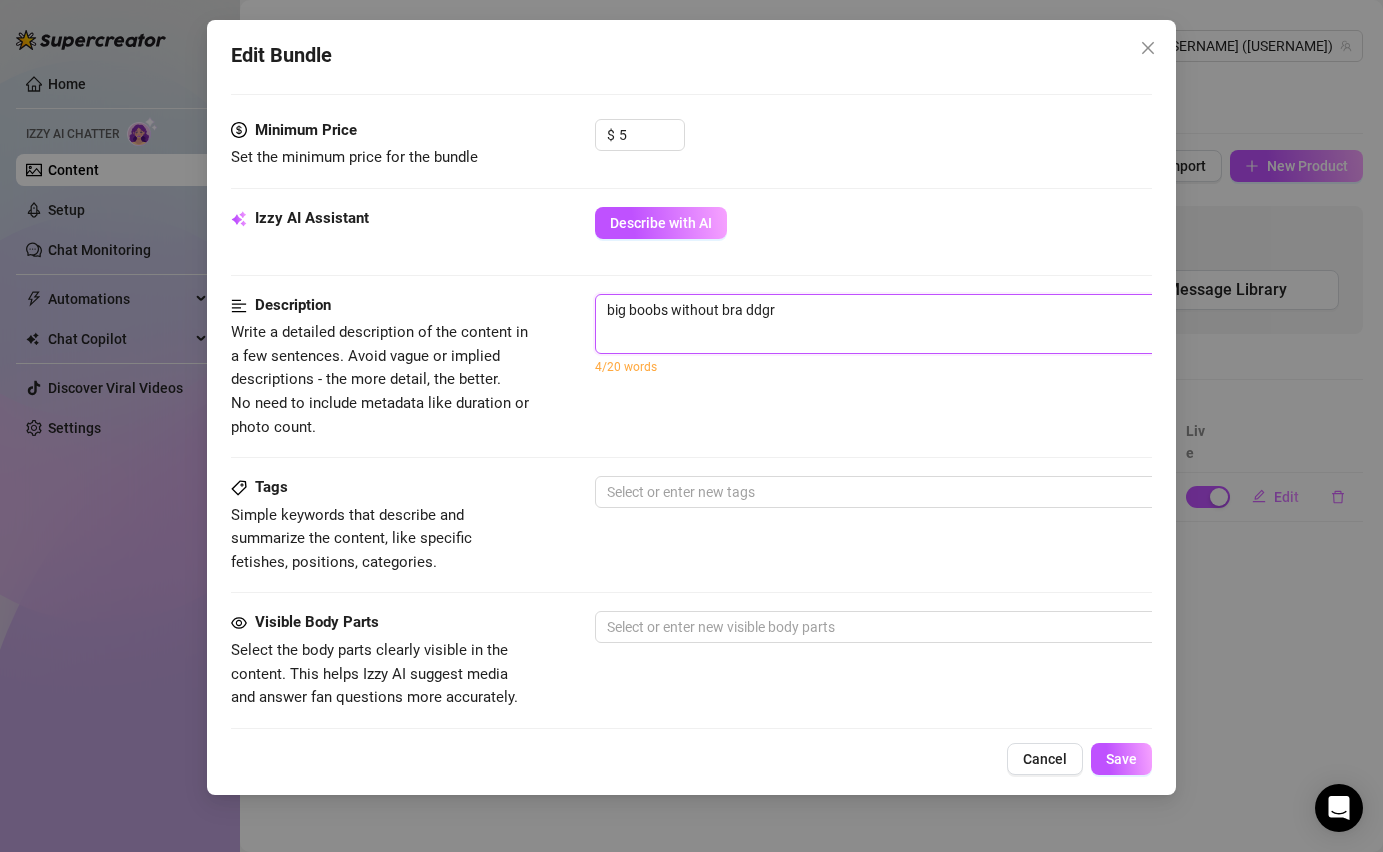 type on "big boobs without bra ddgrv" 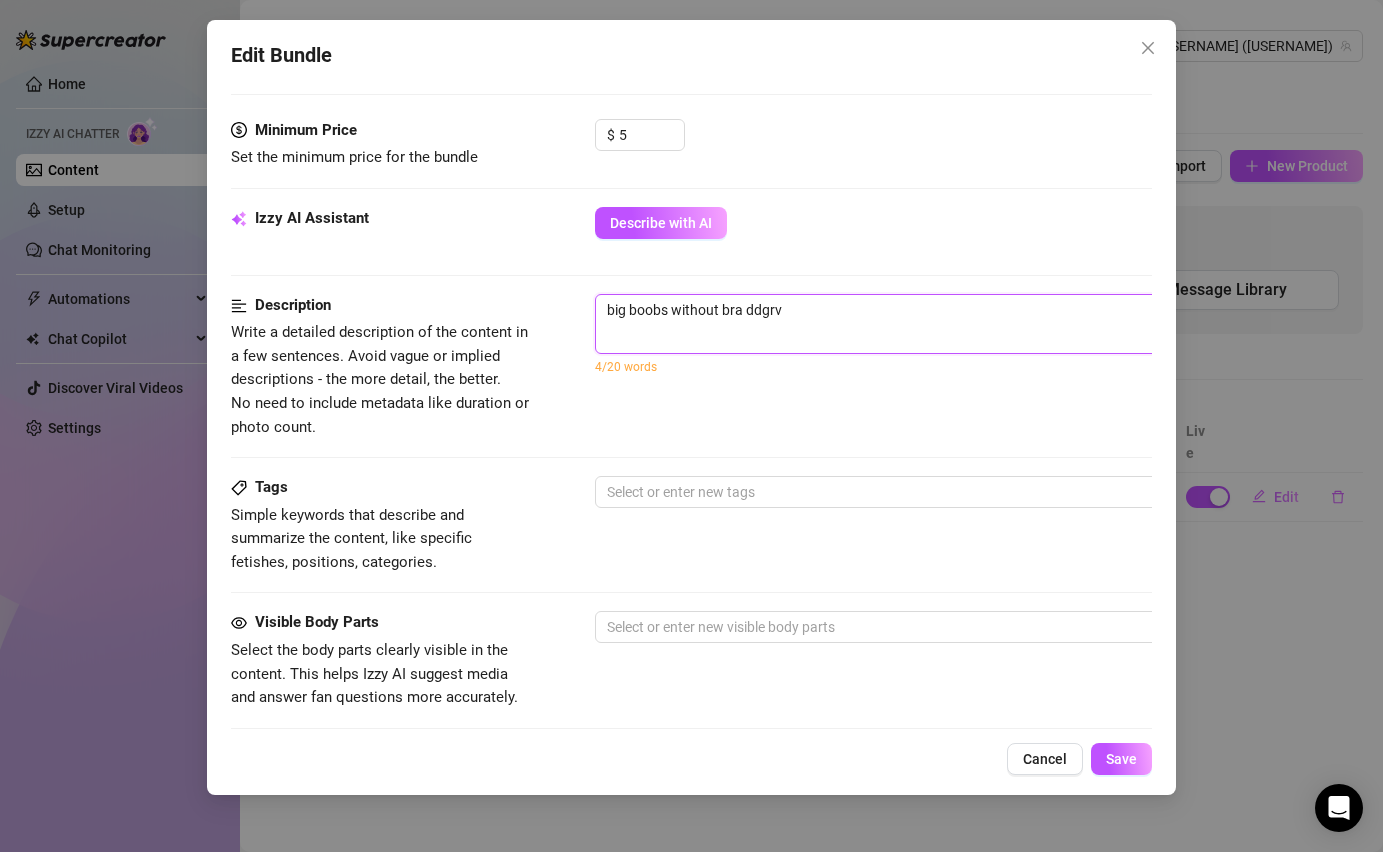 type on "big boobs without bra ddgrv" 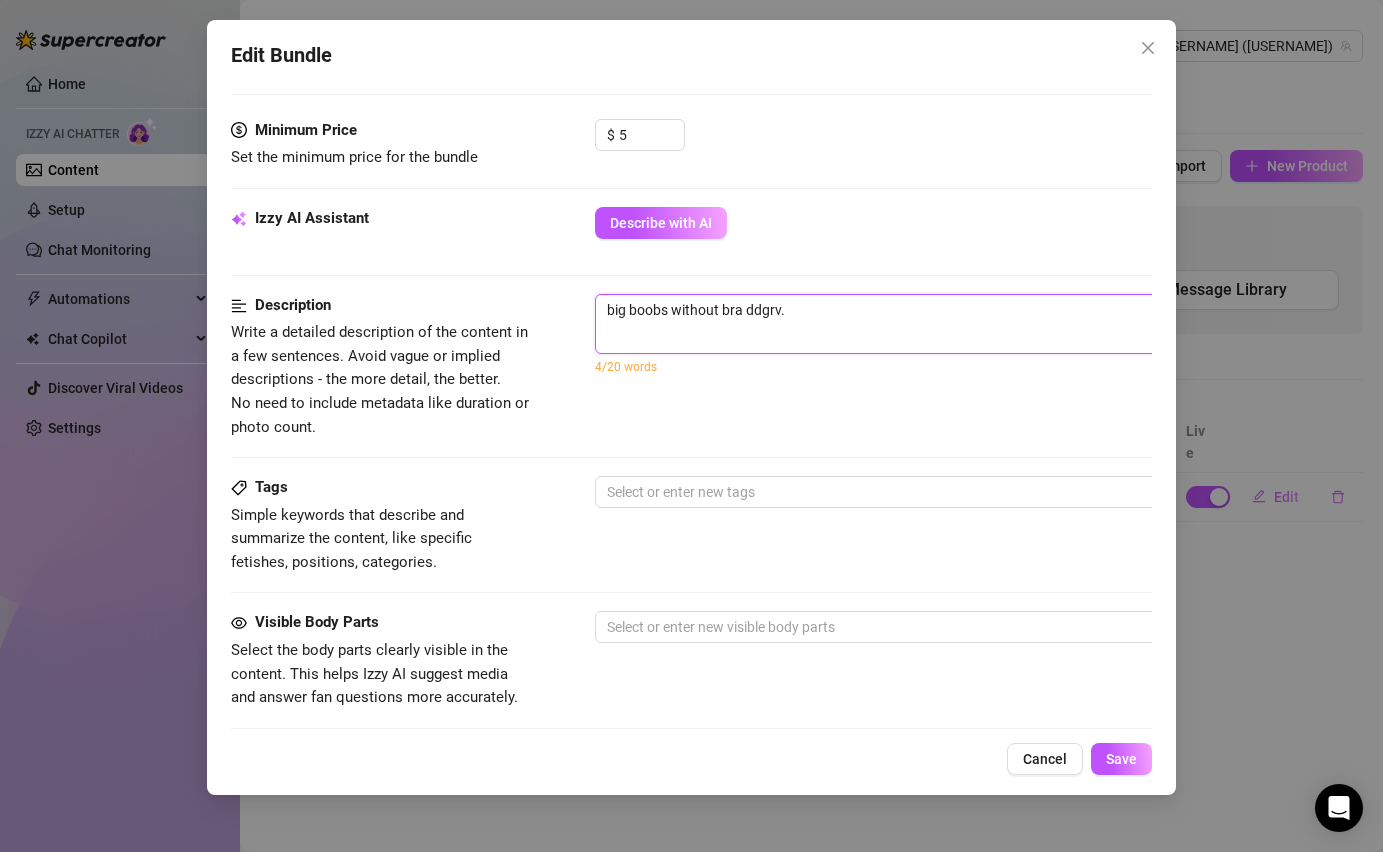 type on "big boobs without bra ddgrv." 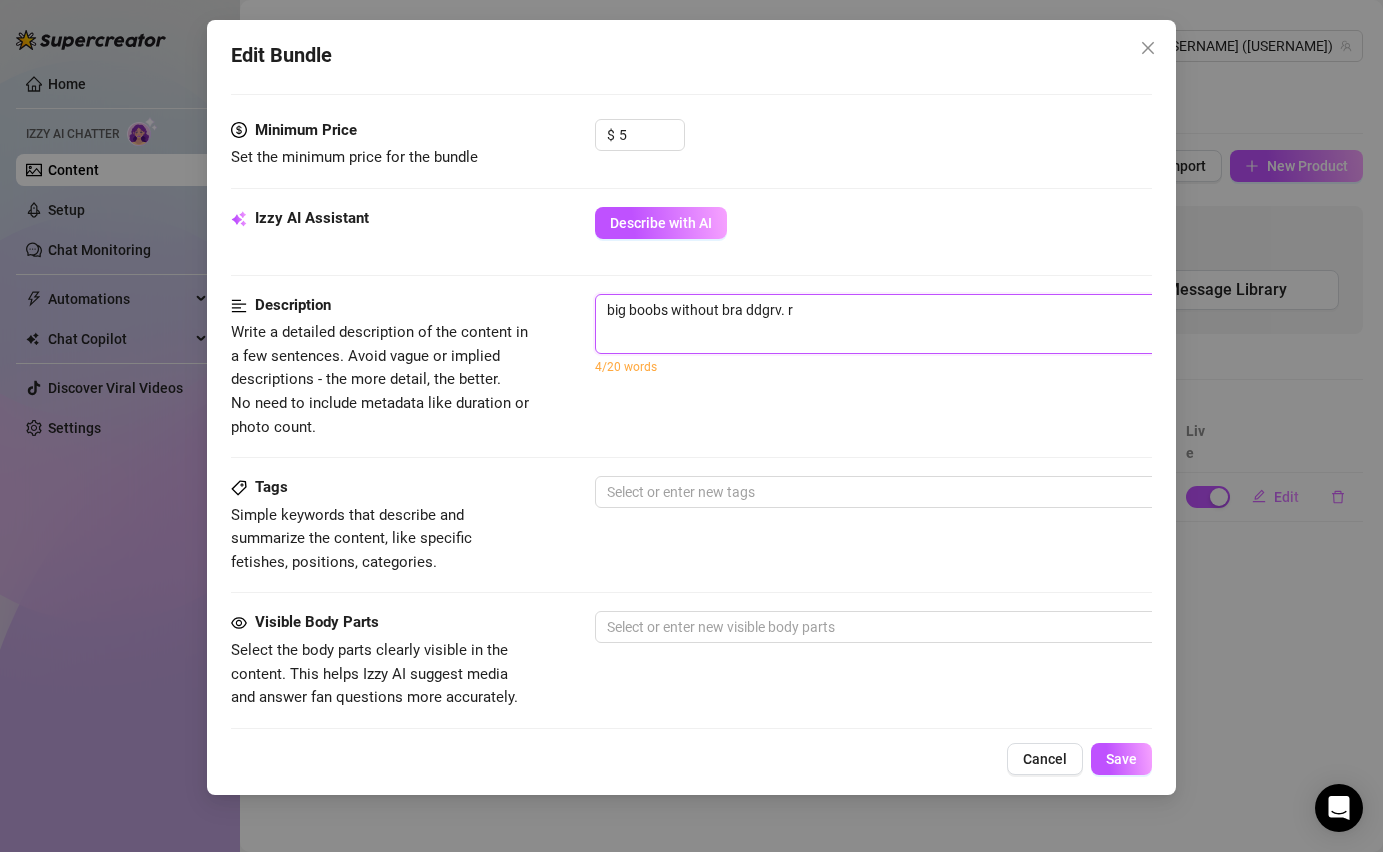 type on "big boobs without bra ddgrv. rf" 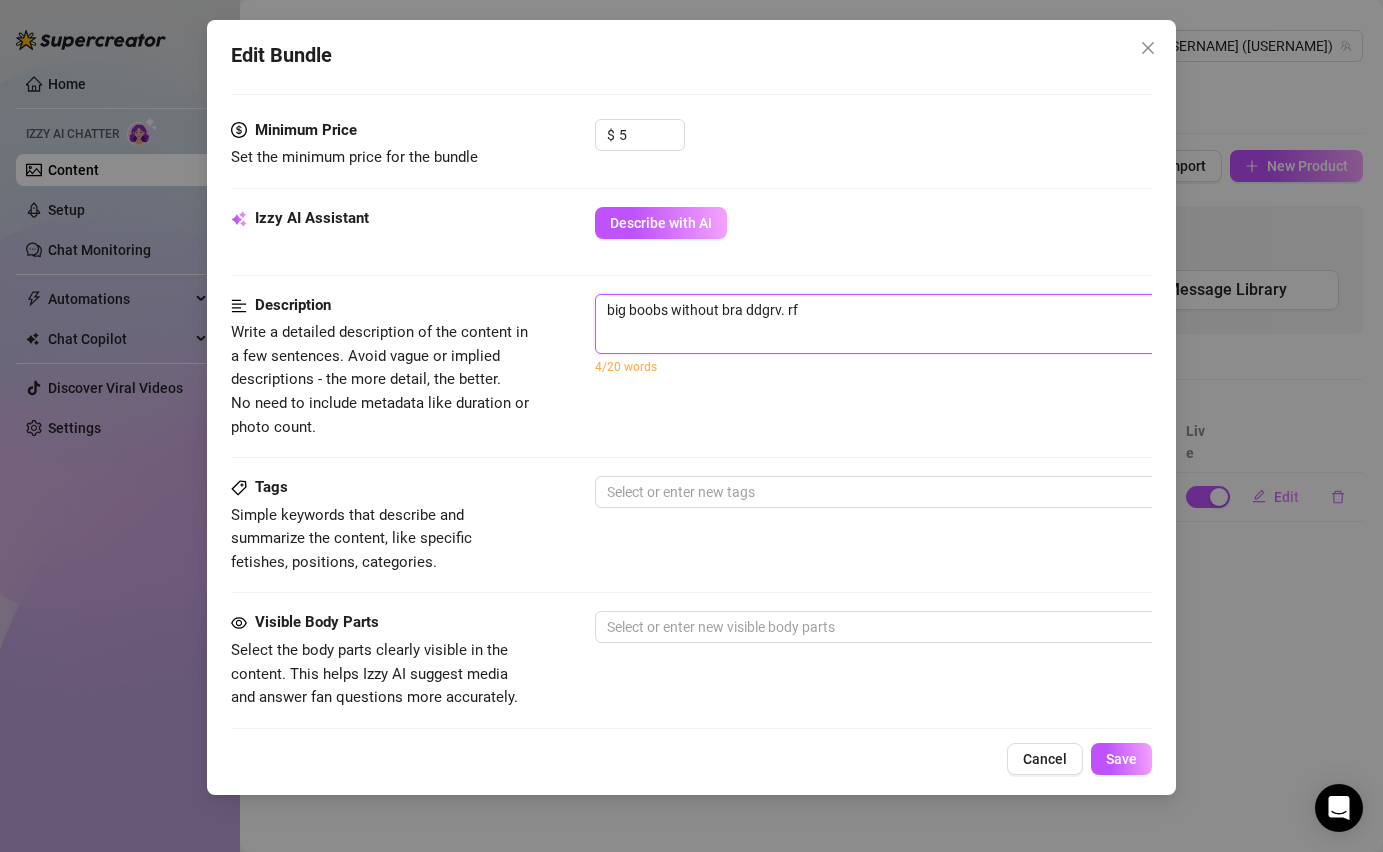 type on "big boobs without bra ddgrv. rfb" 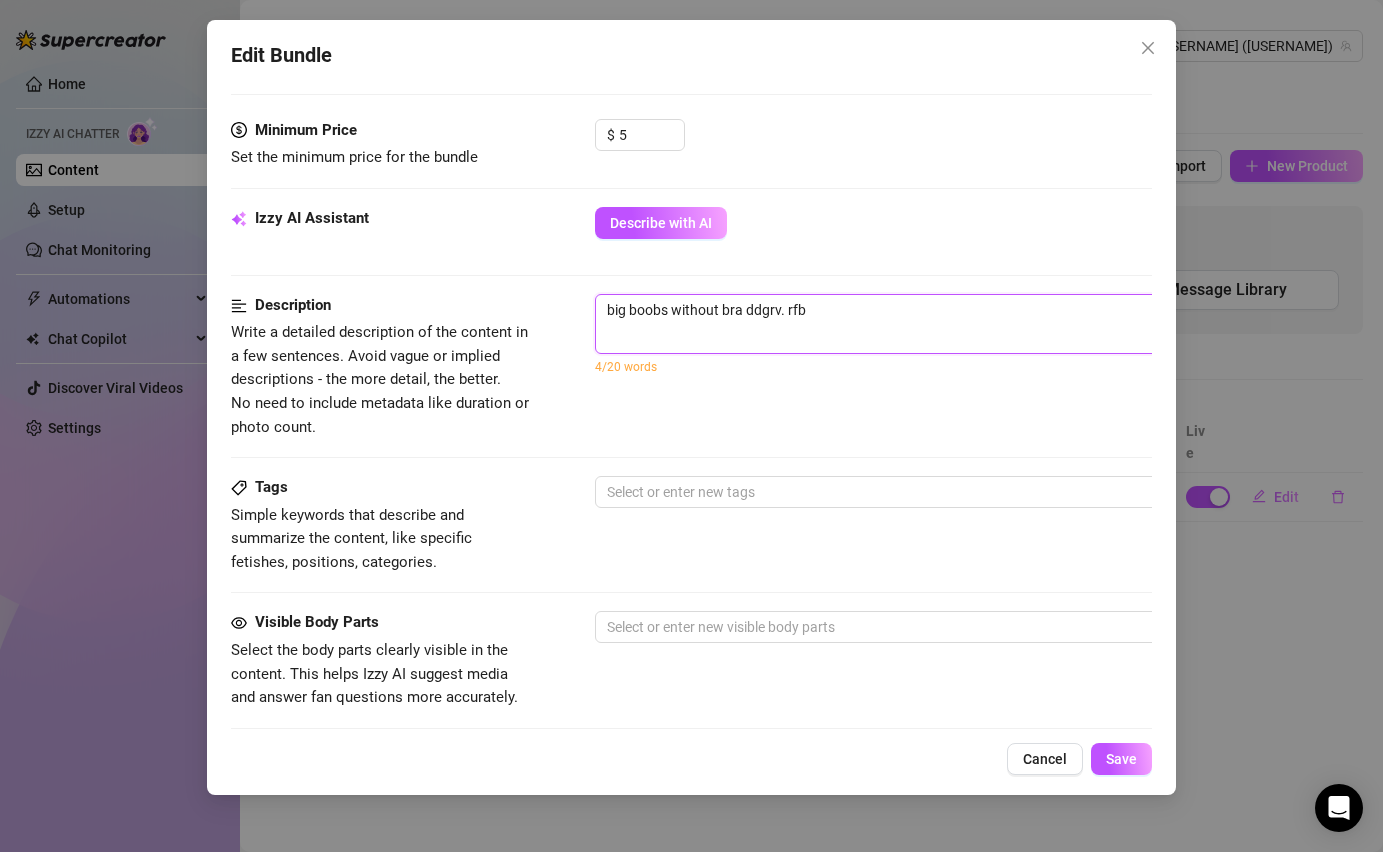type on "big boobs without bra ddgrv. rfbr" 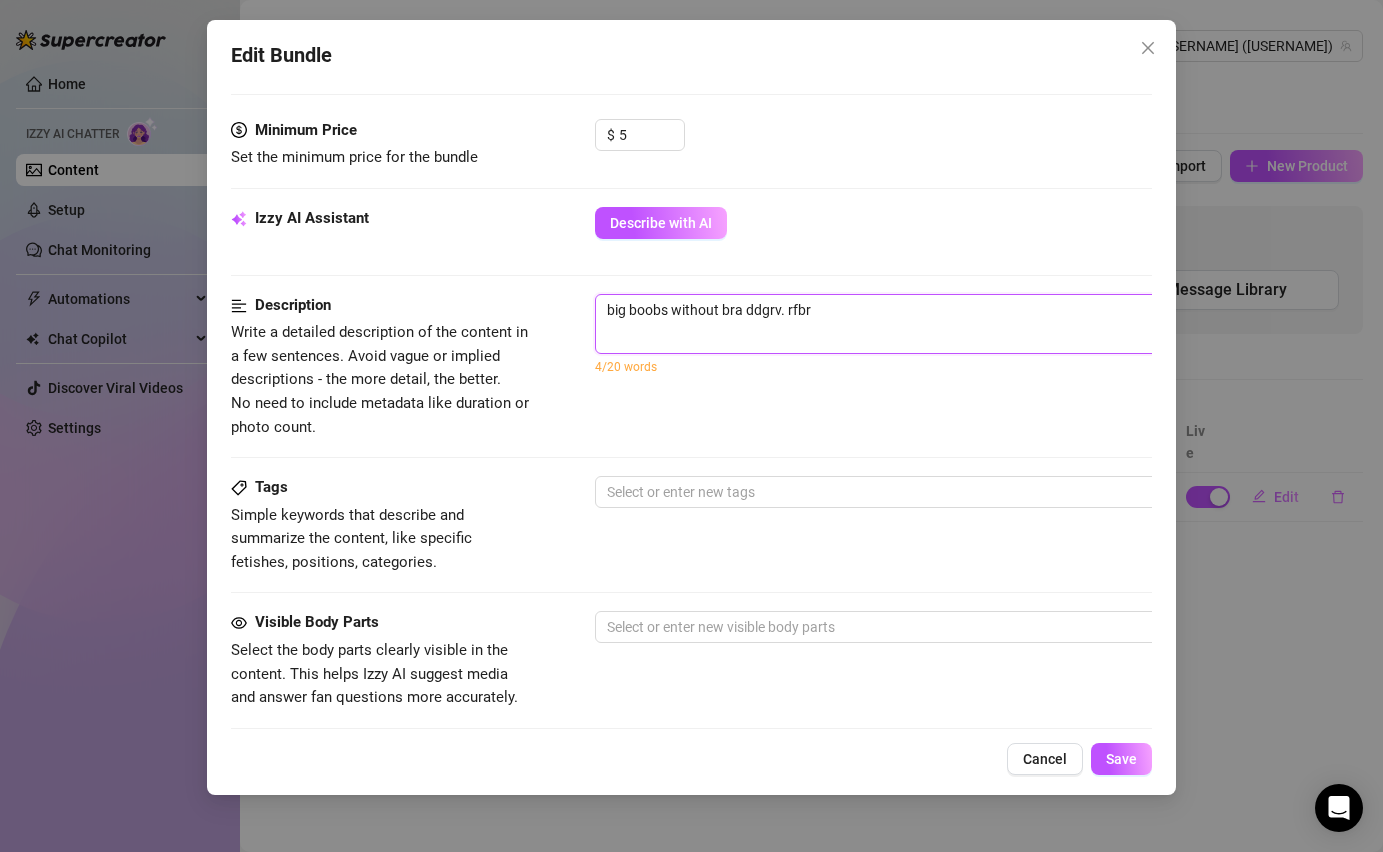type on "big boobs without bra ddgrv. rfbr" 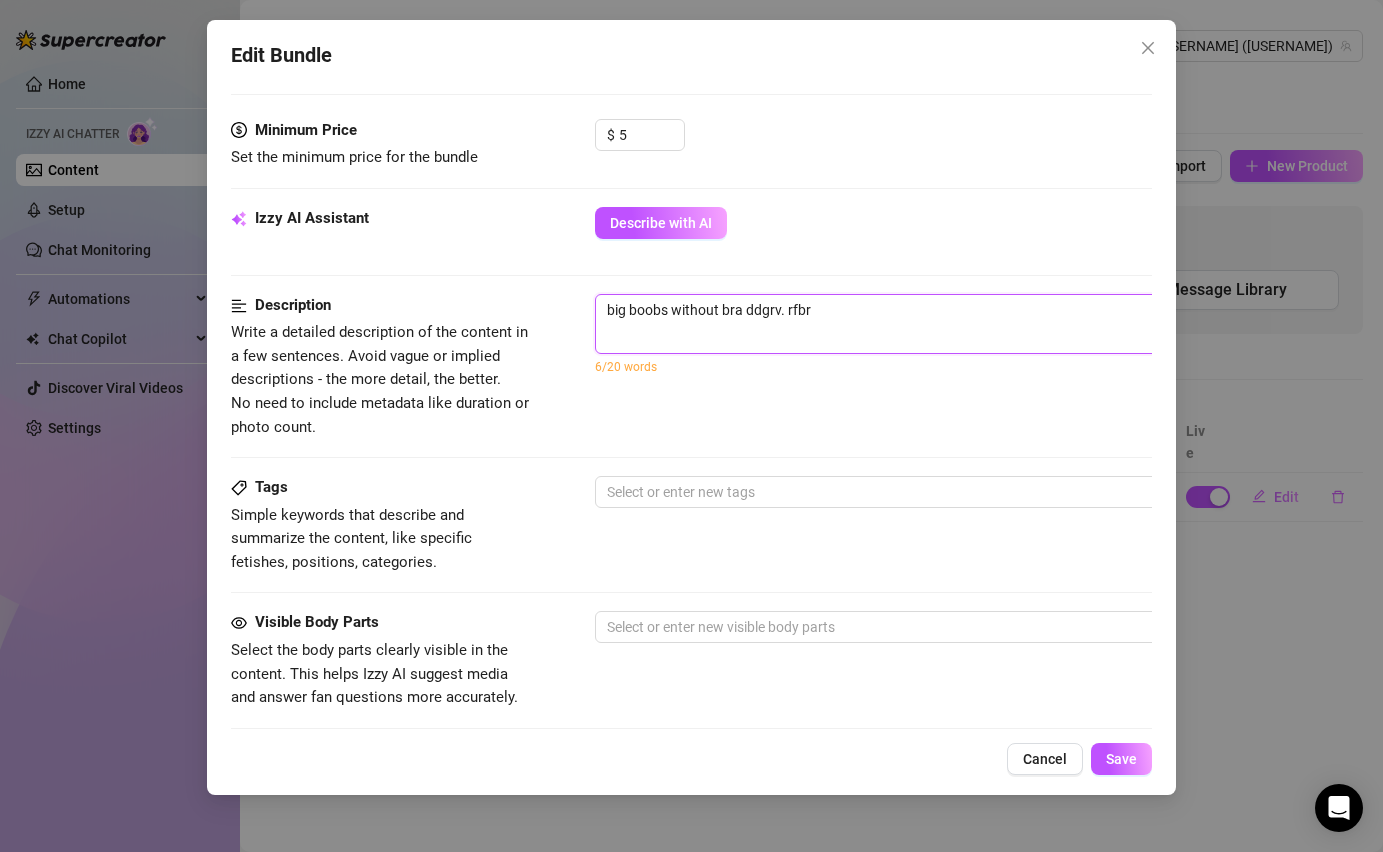 type on "big boobs without bra ddgrv. rfbr" 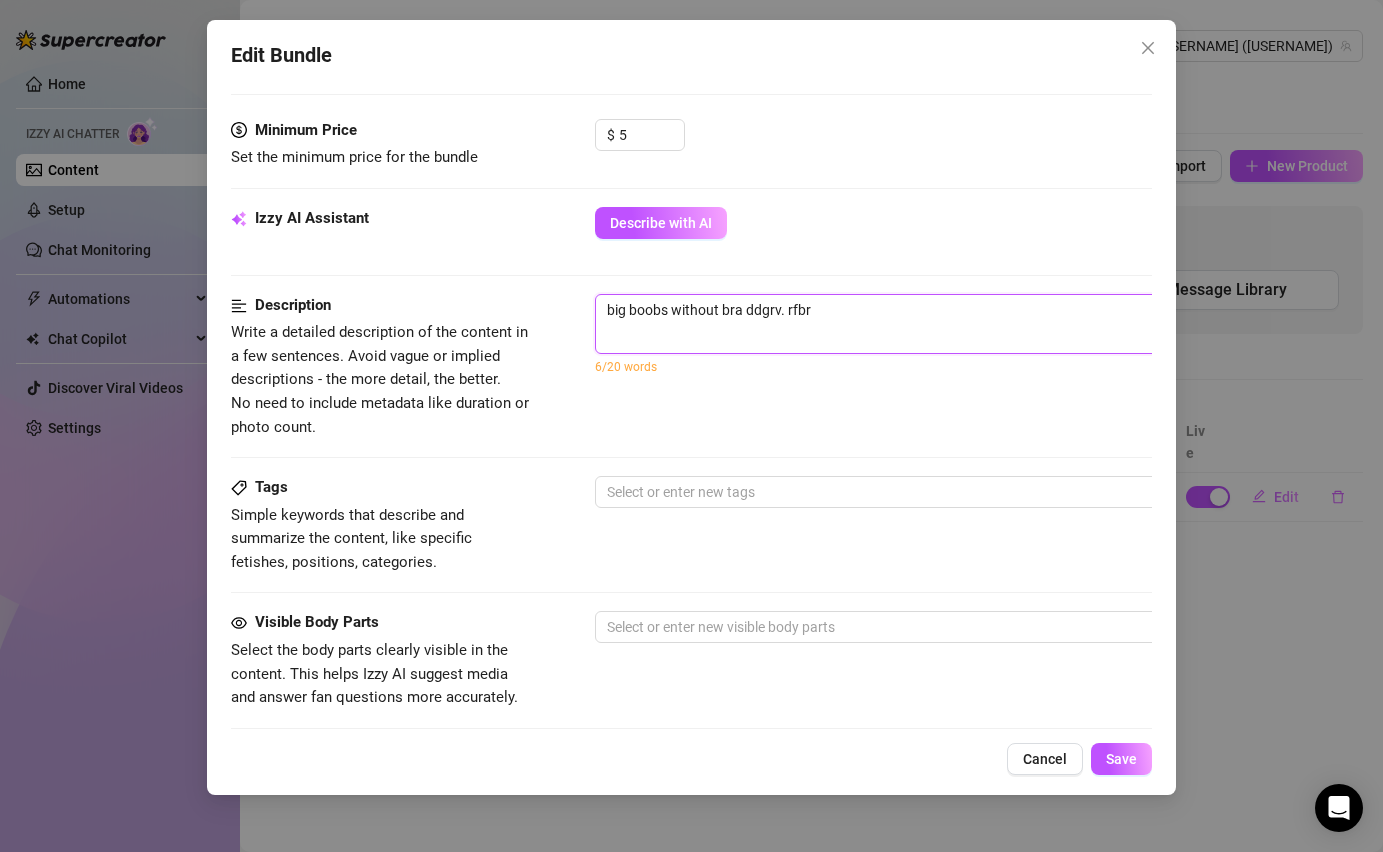 type on "big boobs without bra ddgrv. rfbr" 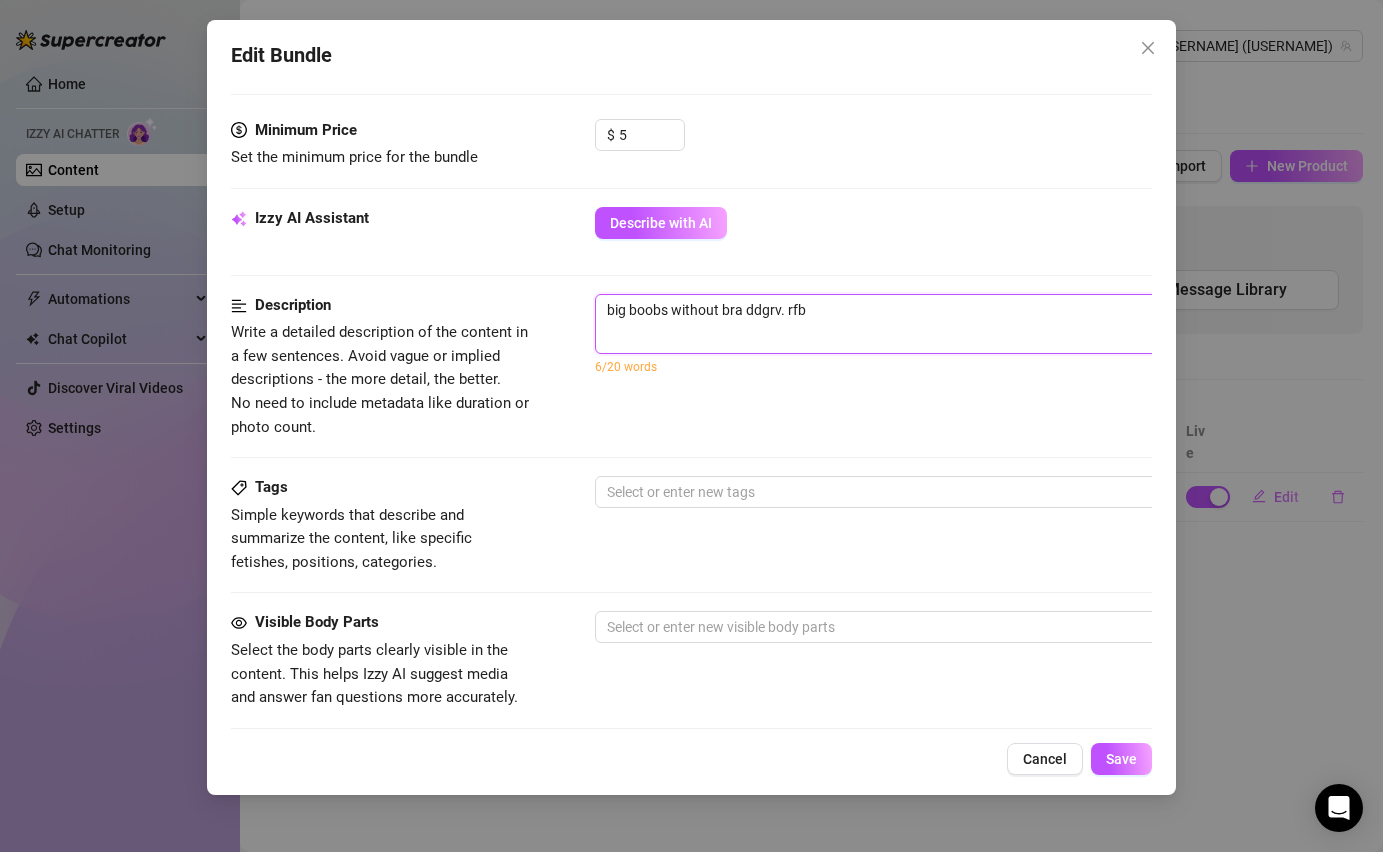 type on "big boobs without bra ddgrv. rf" 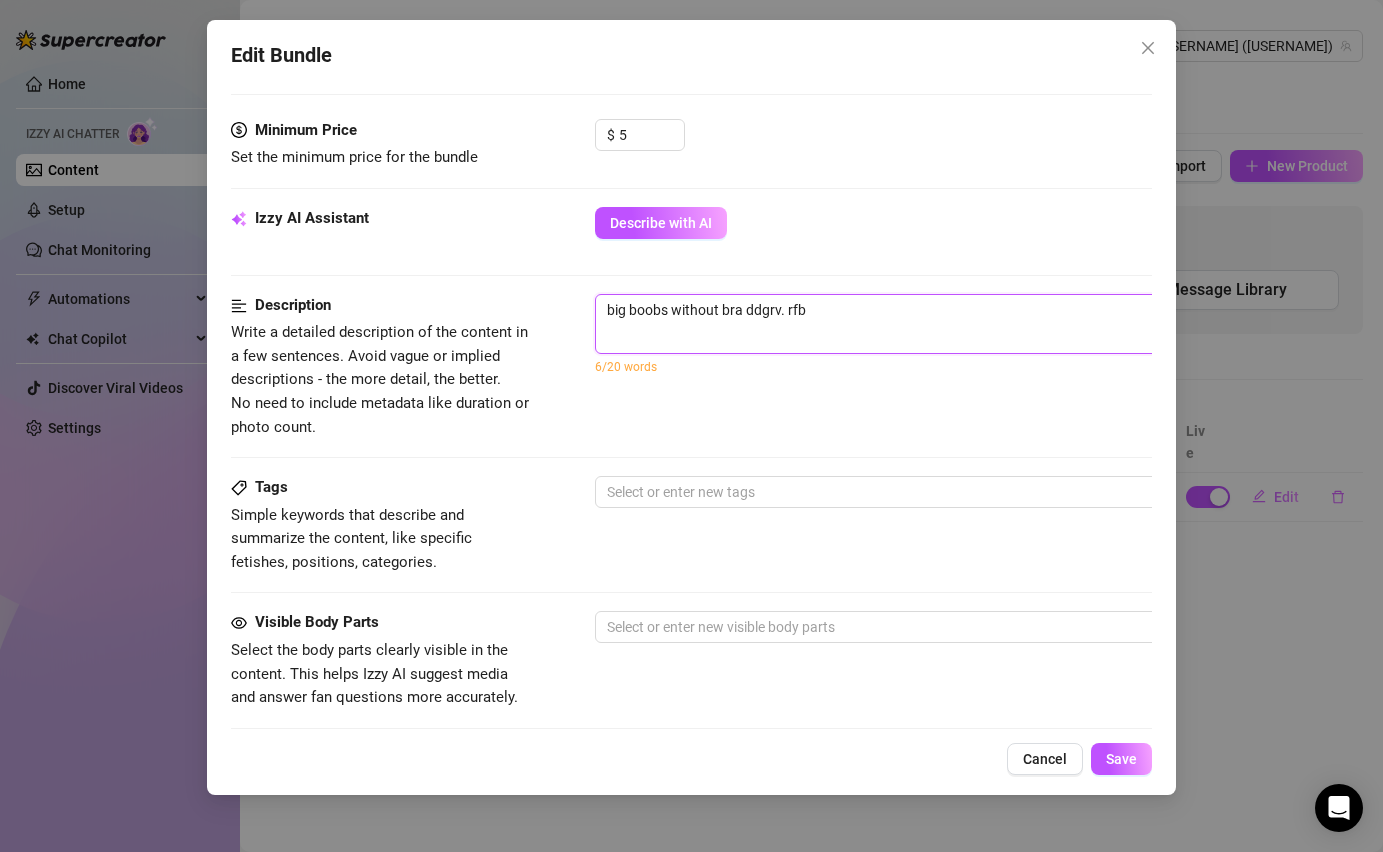 type on "big boobs without bra ddgrv. rf" 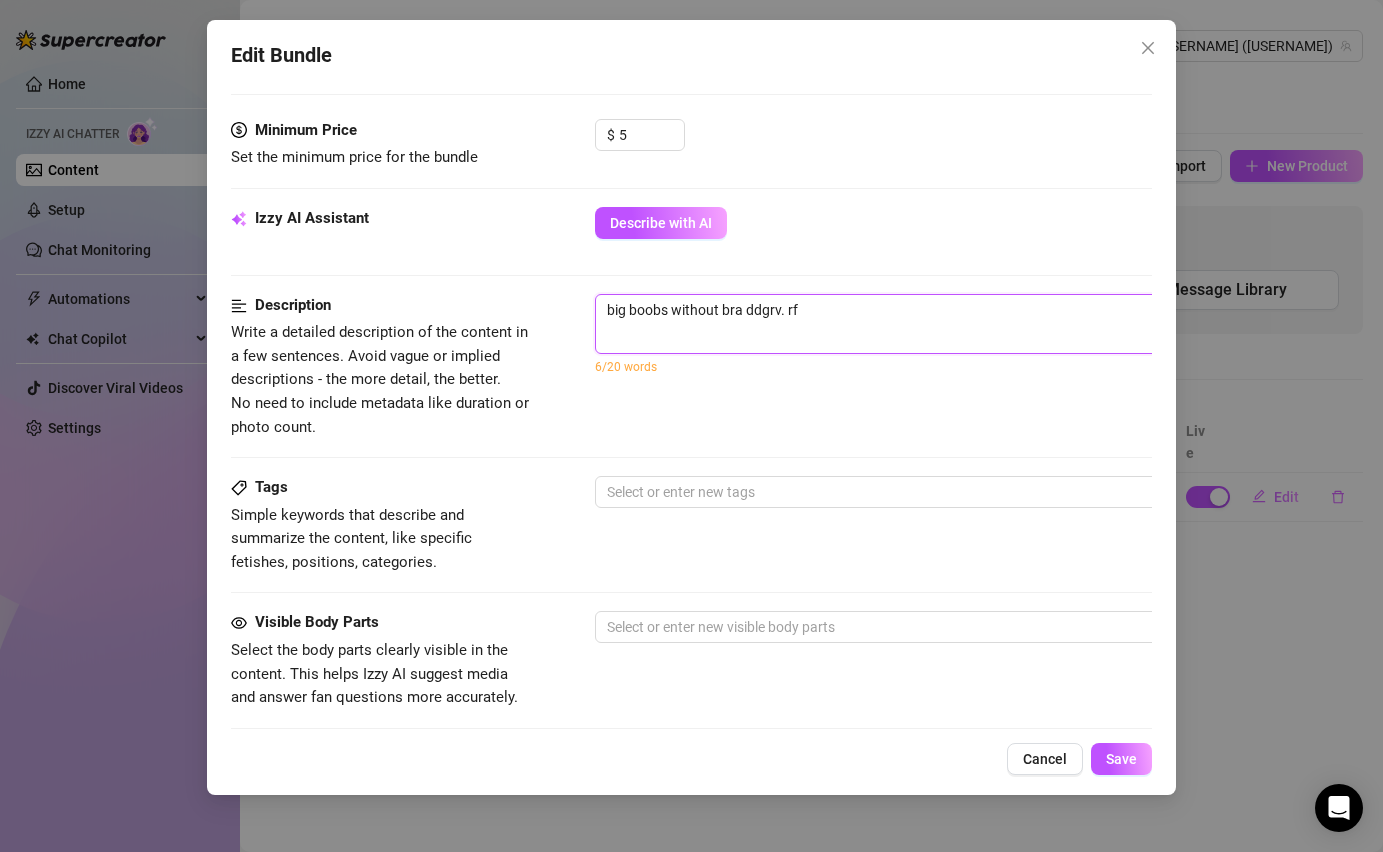 type on "big boobs without bra ddgrv. r" 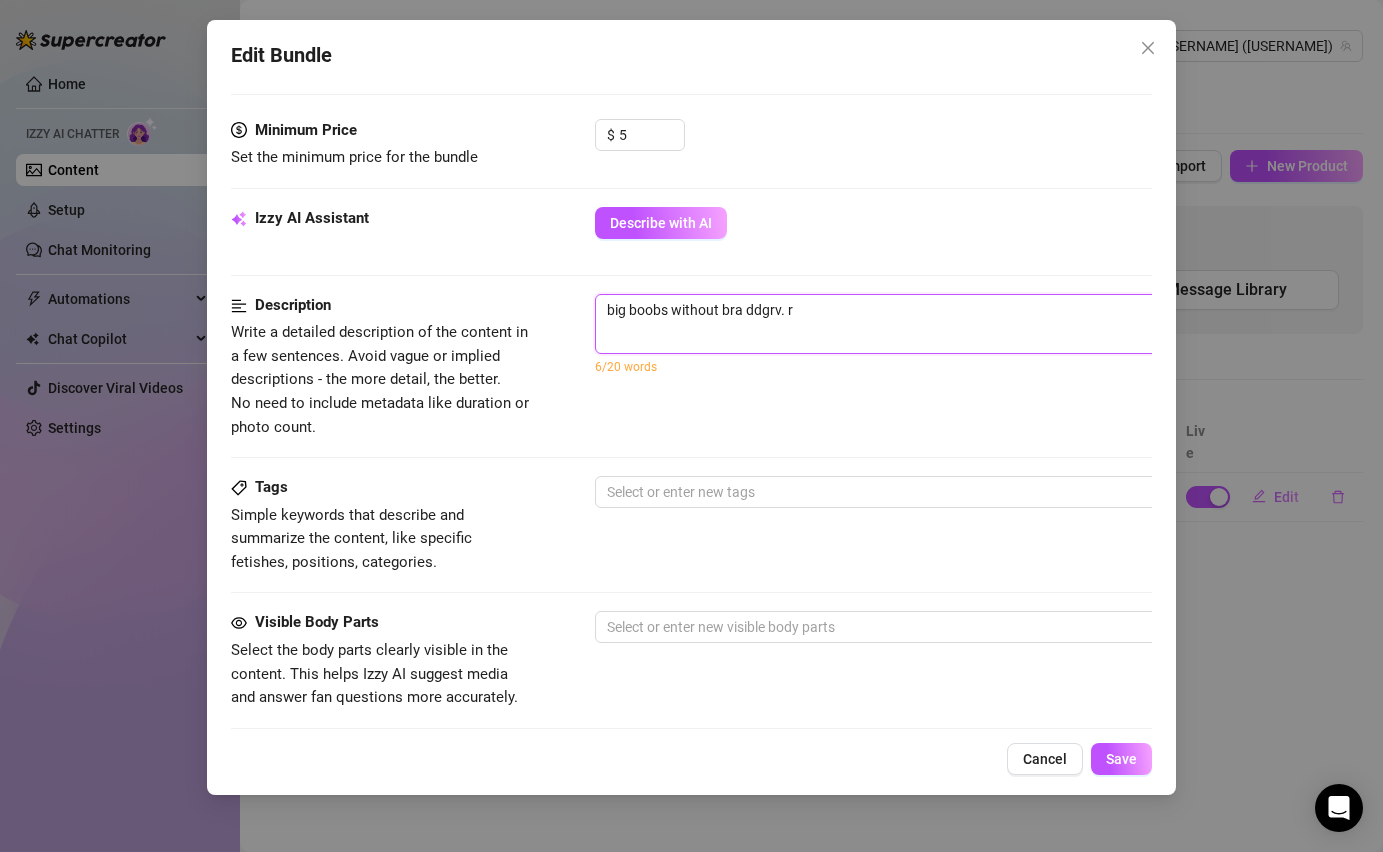 type on "big boobs without bra ddgrv." 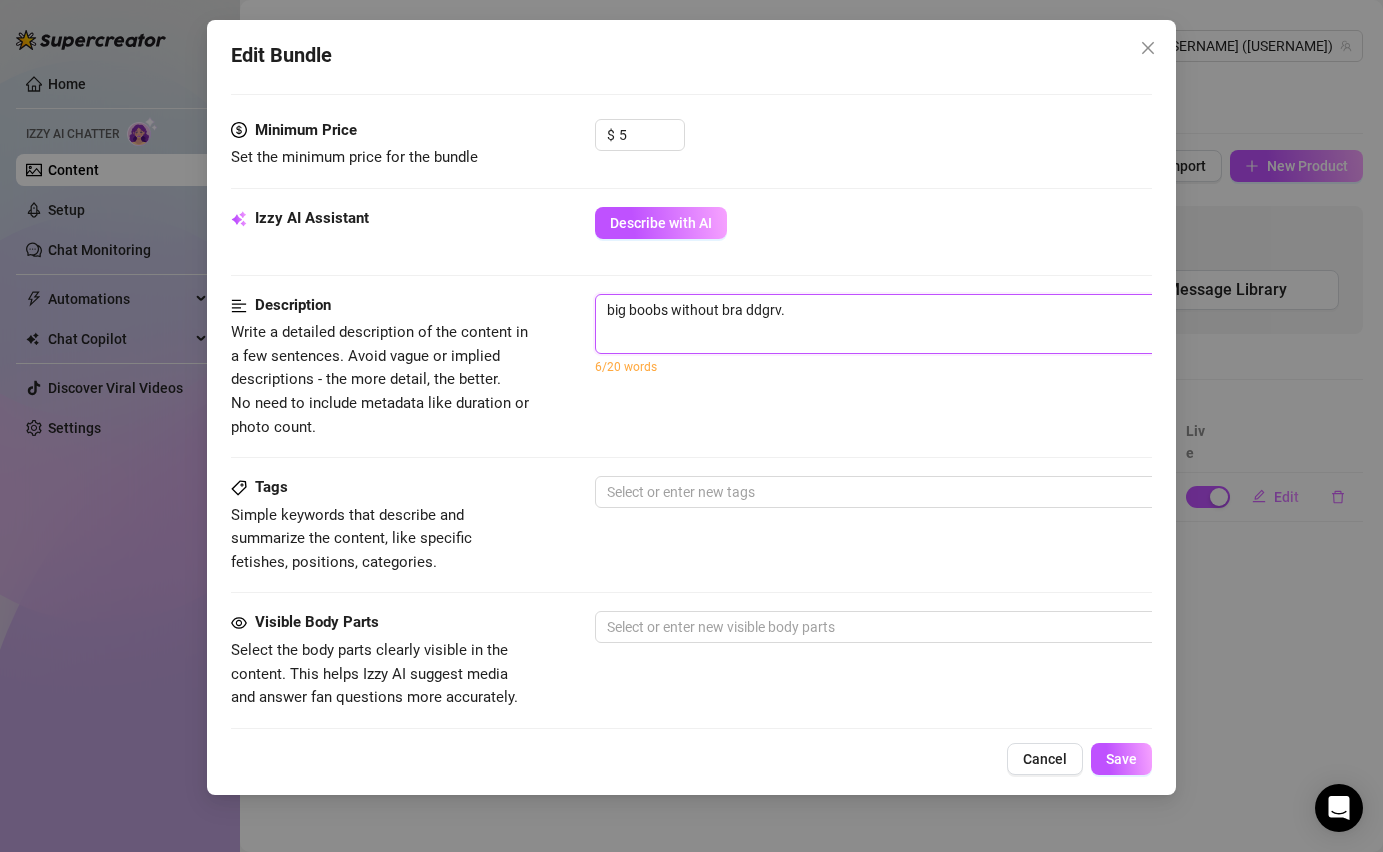 type on "big boobs without bra ddgrv." 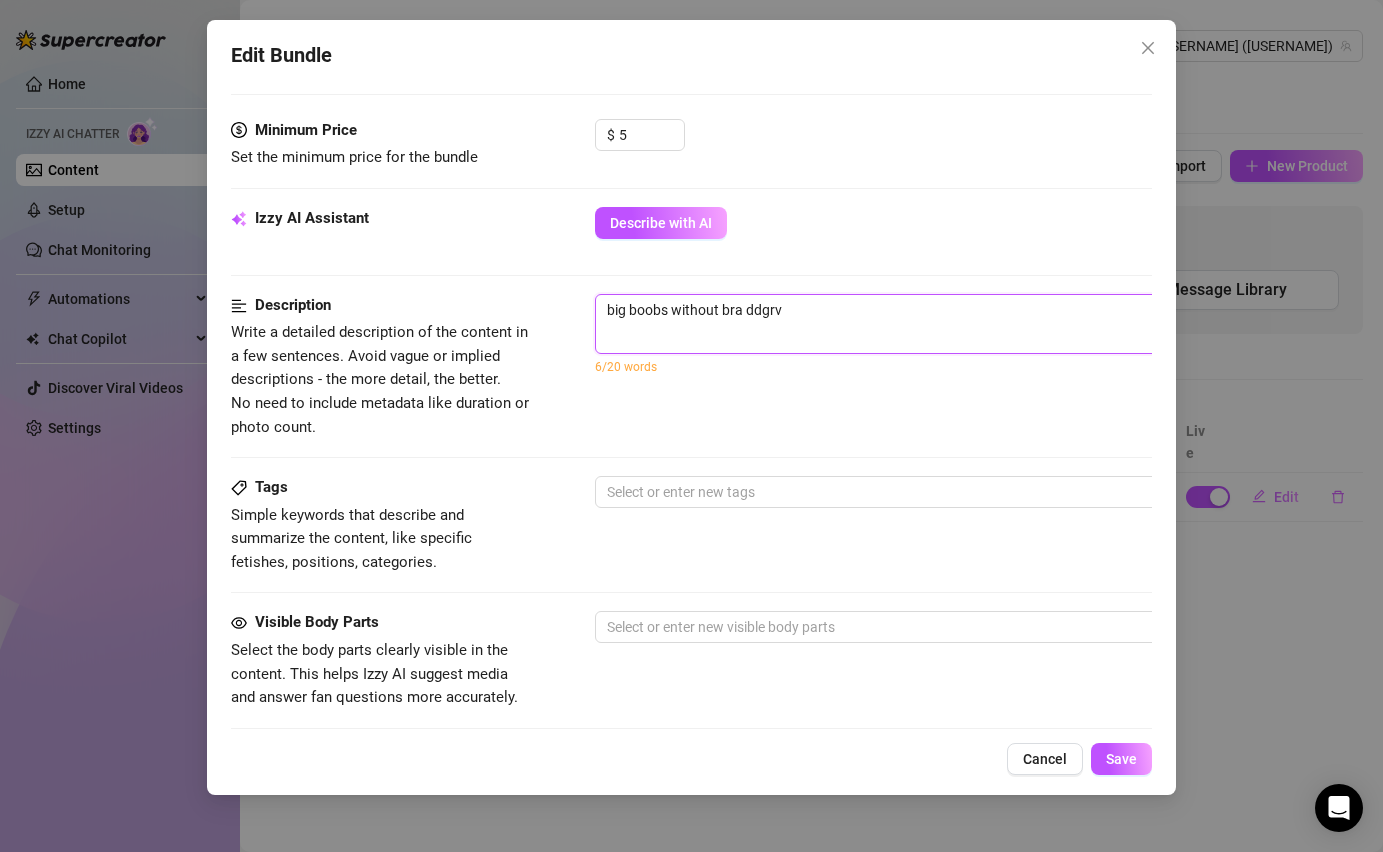 type on "big boobs without bra ddgr" 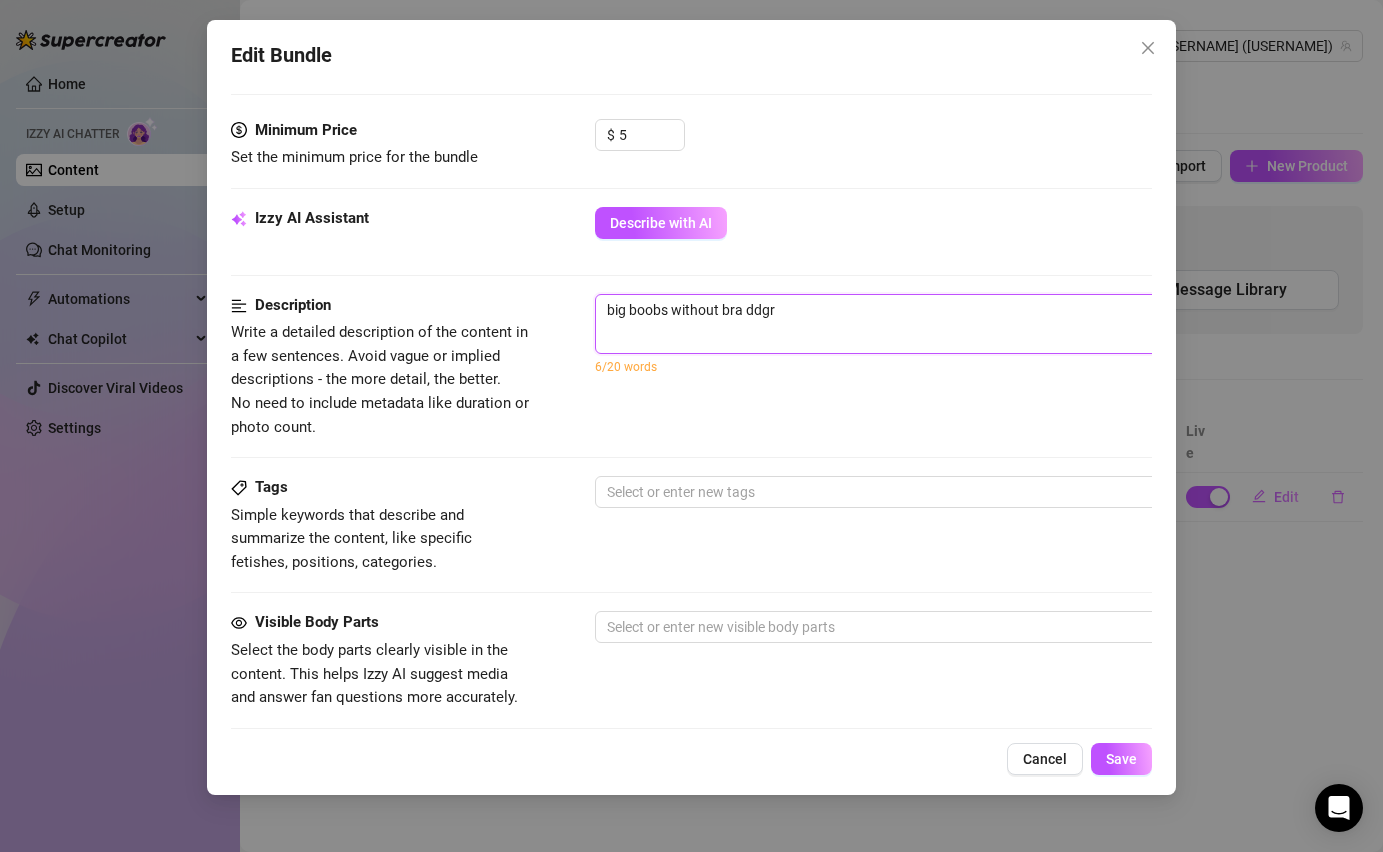 type on "big boobs without bra ddg" 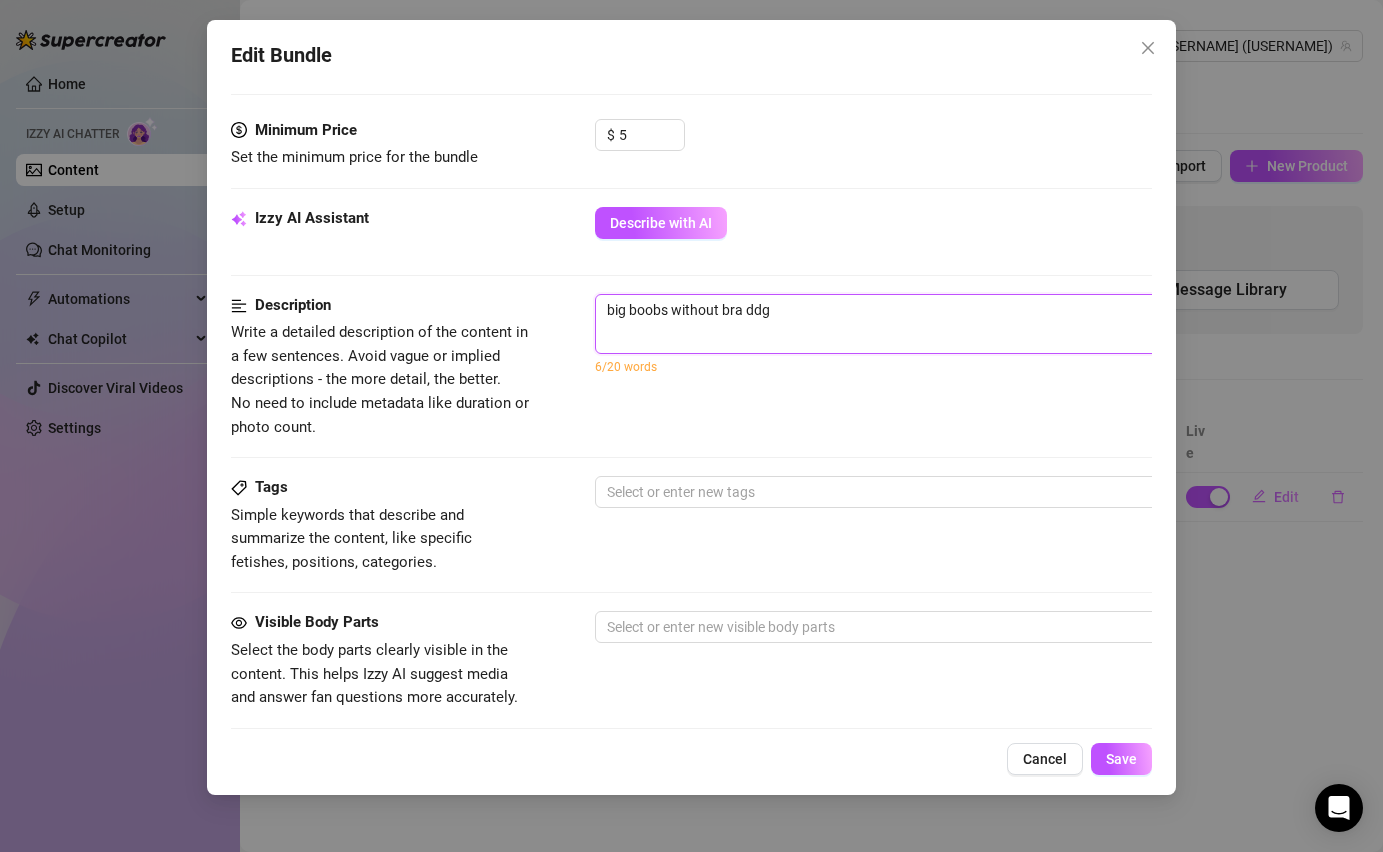 type on "big boobs without bra dd" 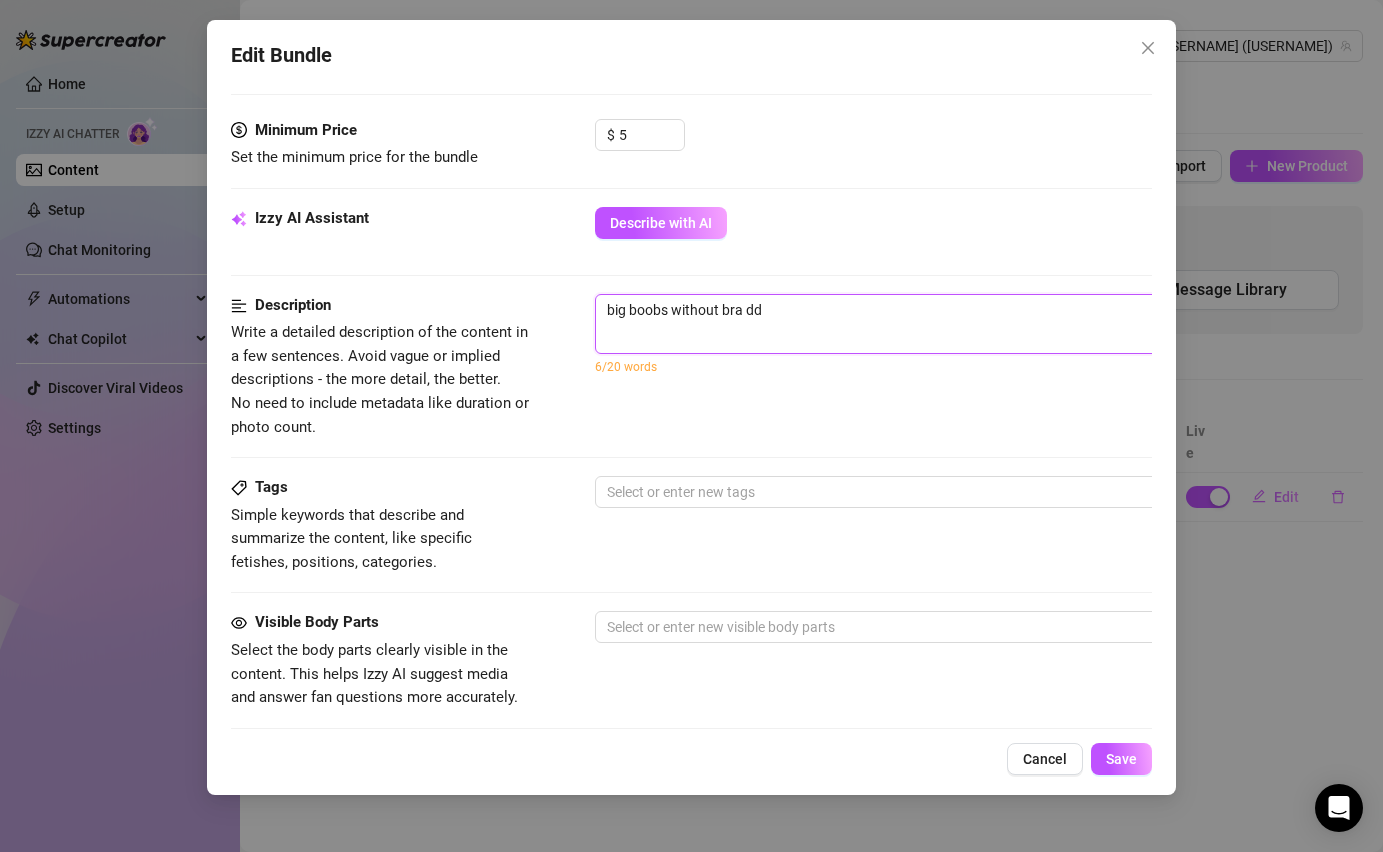 type on "big boobs without bra d" 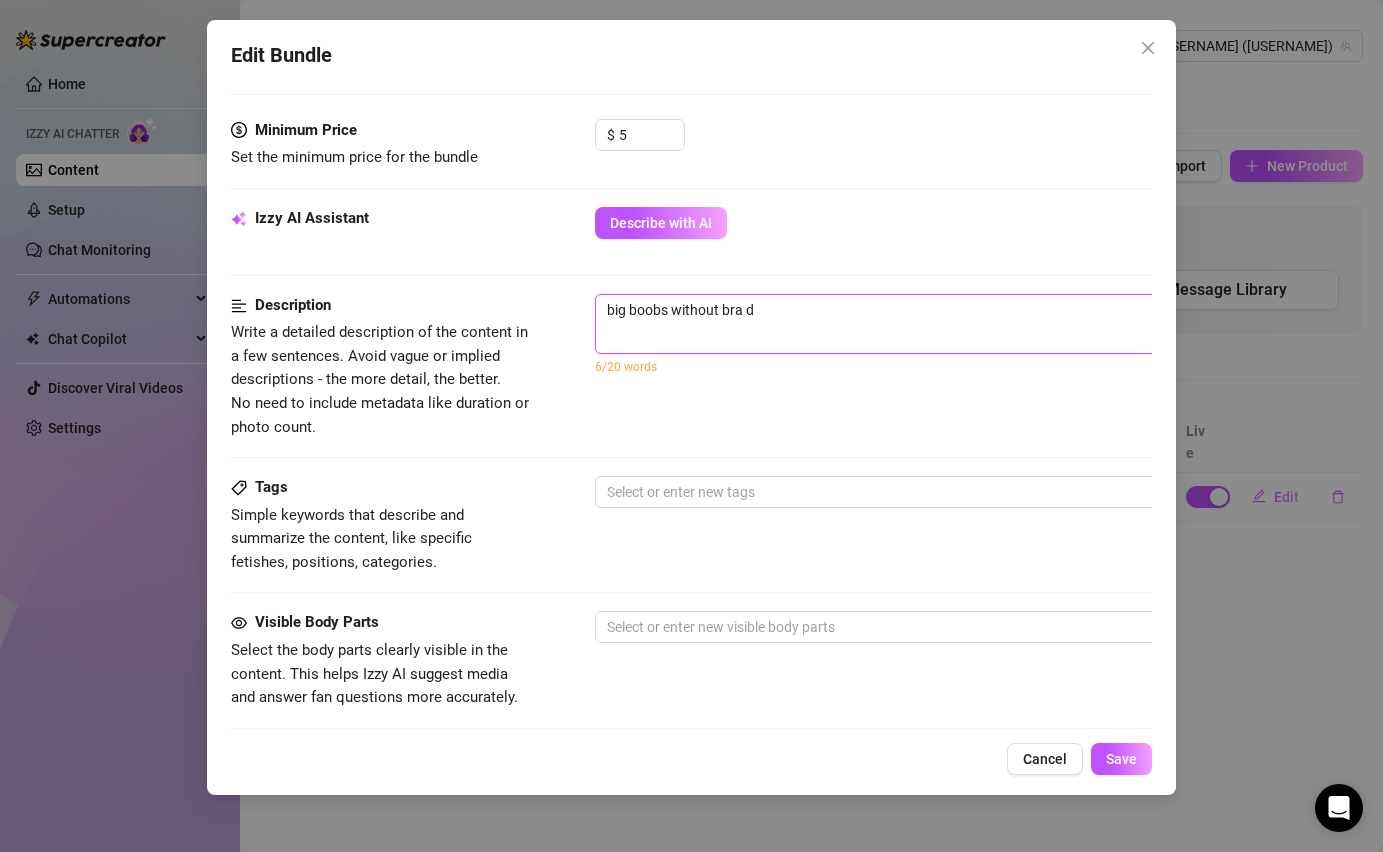 type on "big boobs without bra" 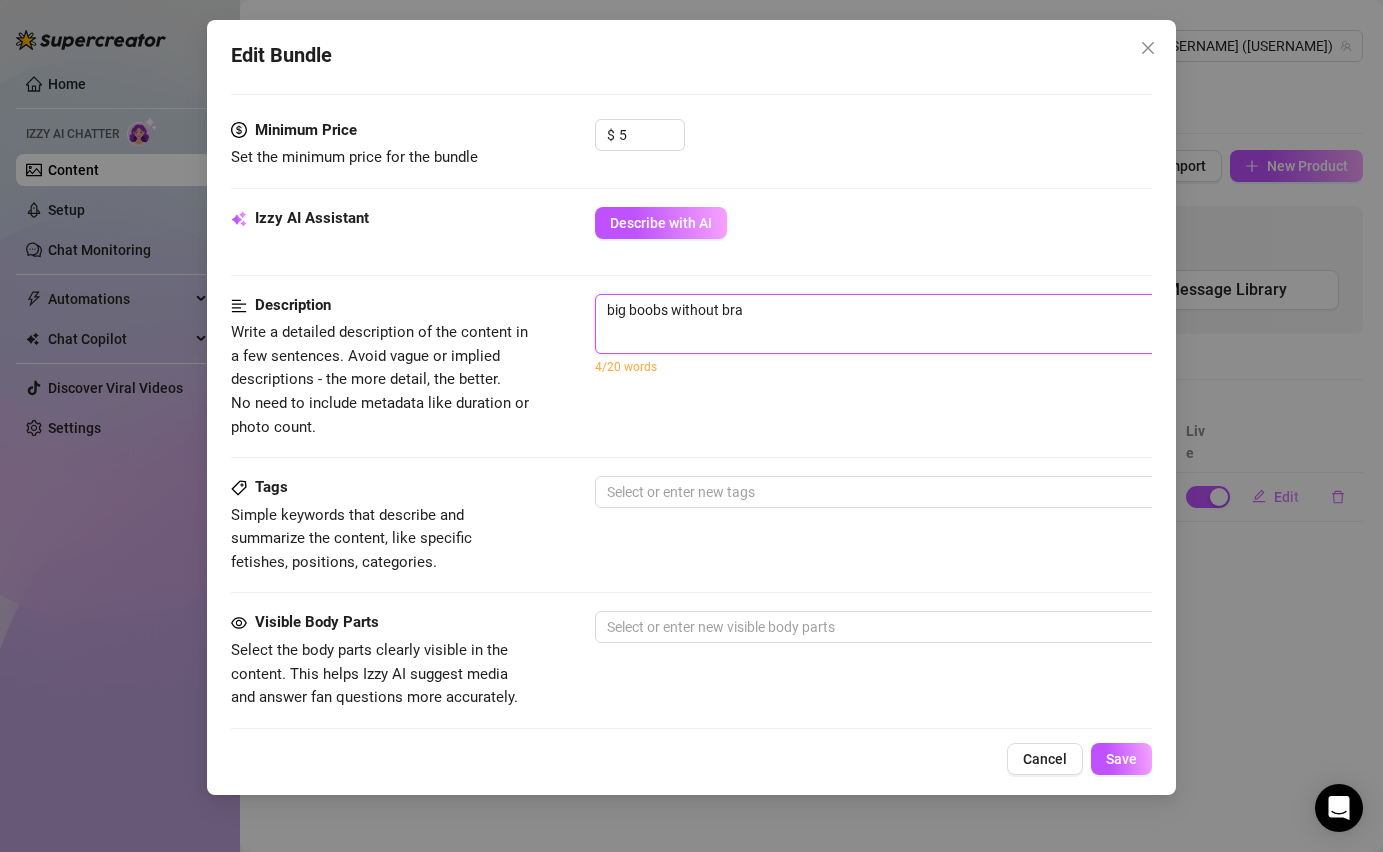 type on "big boobs without bra" 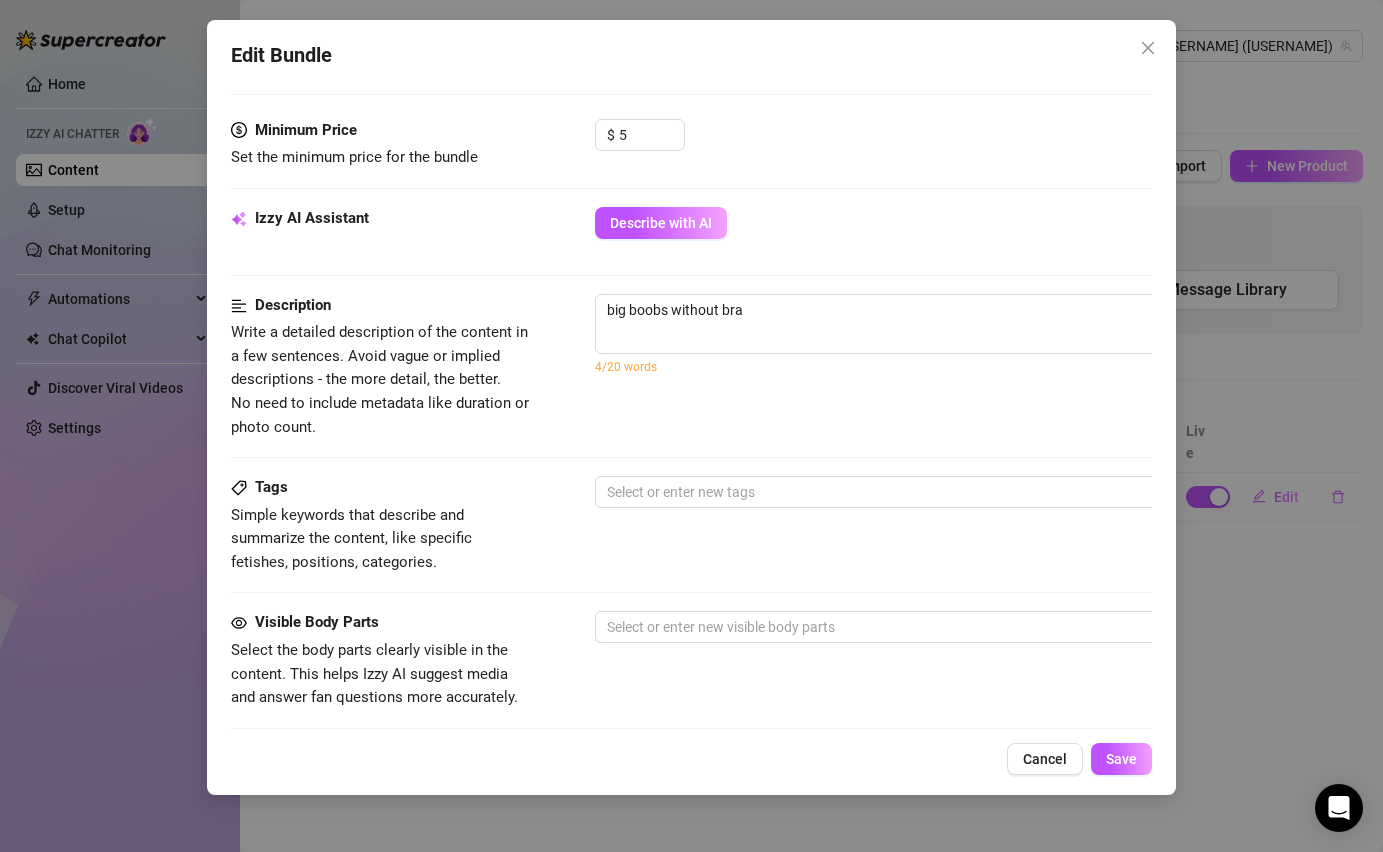 click on "Description Write a detailed description of the content in a few sentences. Avoid vague or implied descriptions - the more detail, the better.  No need to include metadata like duration or photo count. big boobs without bra  4/20 words" at bounding box center [691, 366] 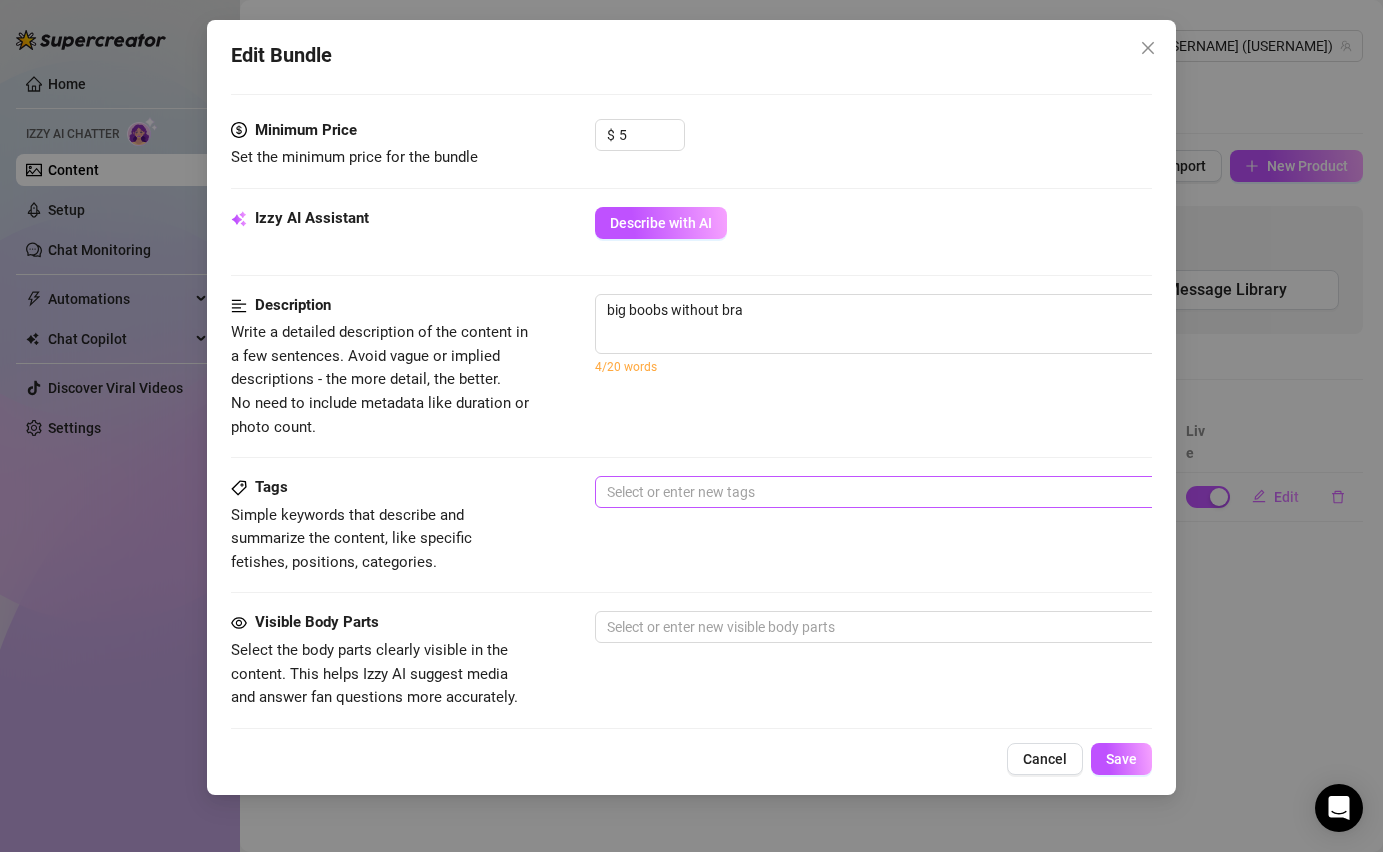 click at bounding box center (934, 492) 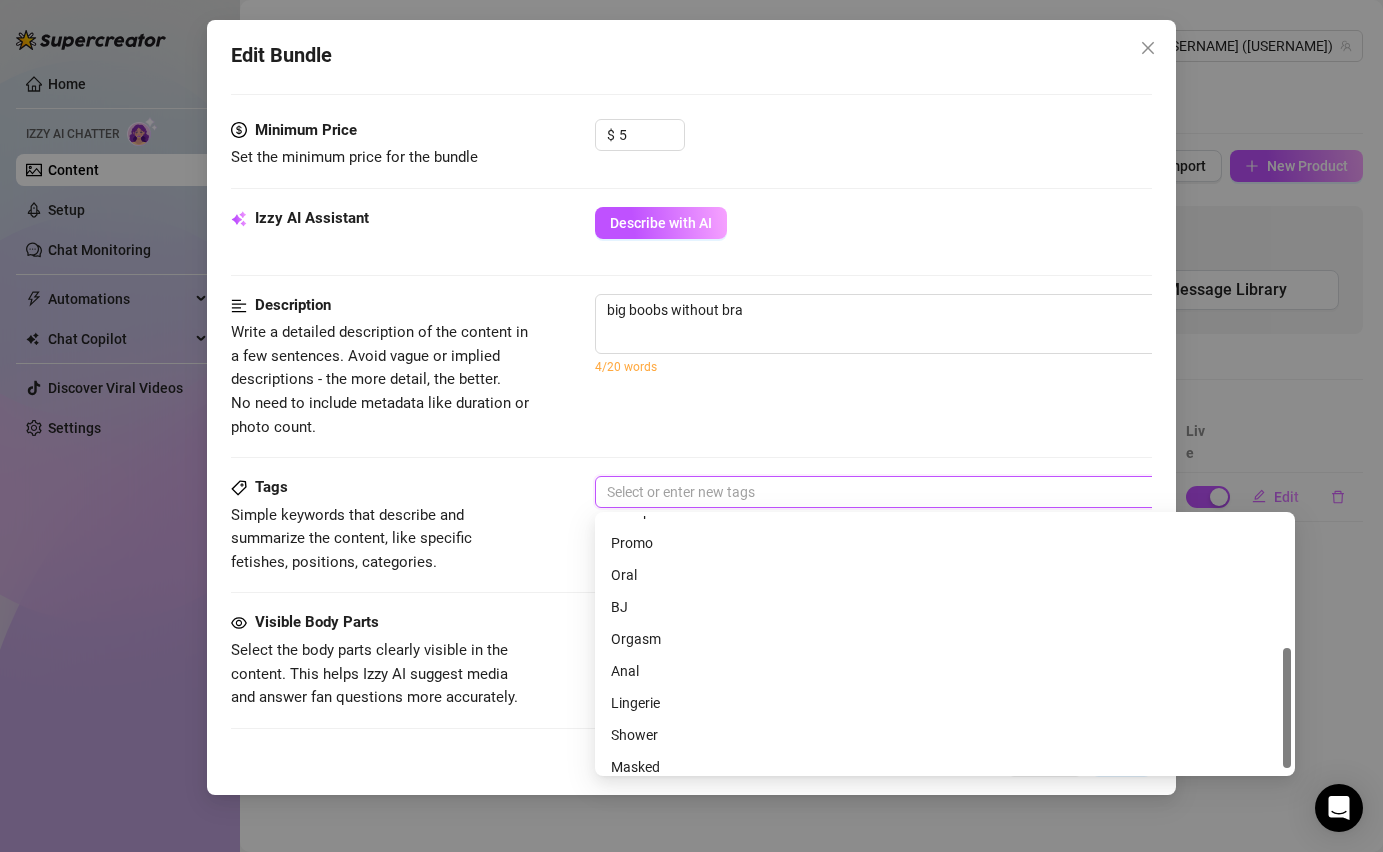 scroll, scrollTop: 288, scrollLeft: 0, axis: vertical 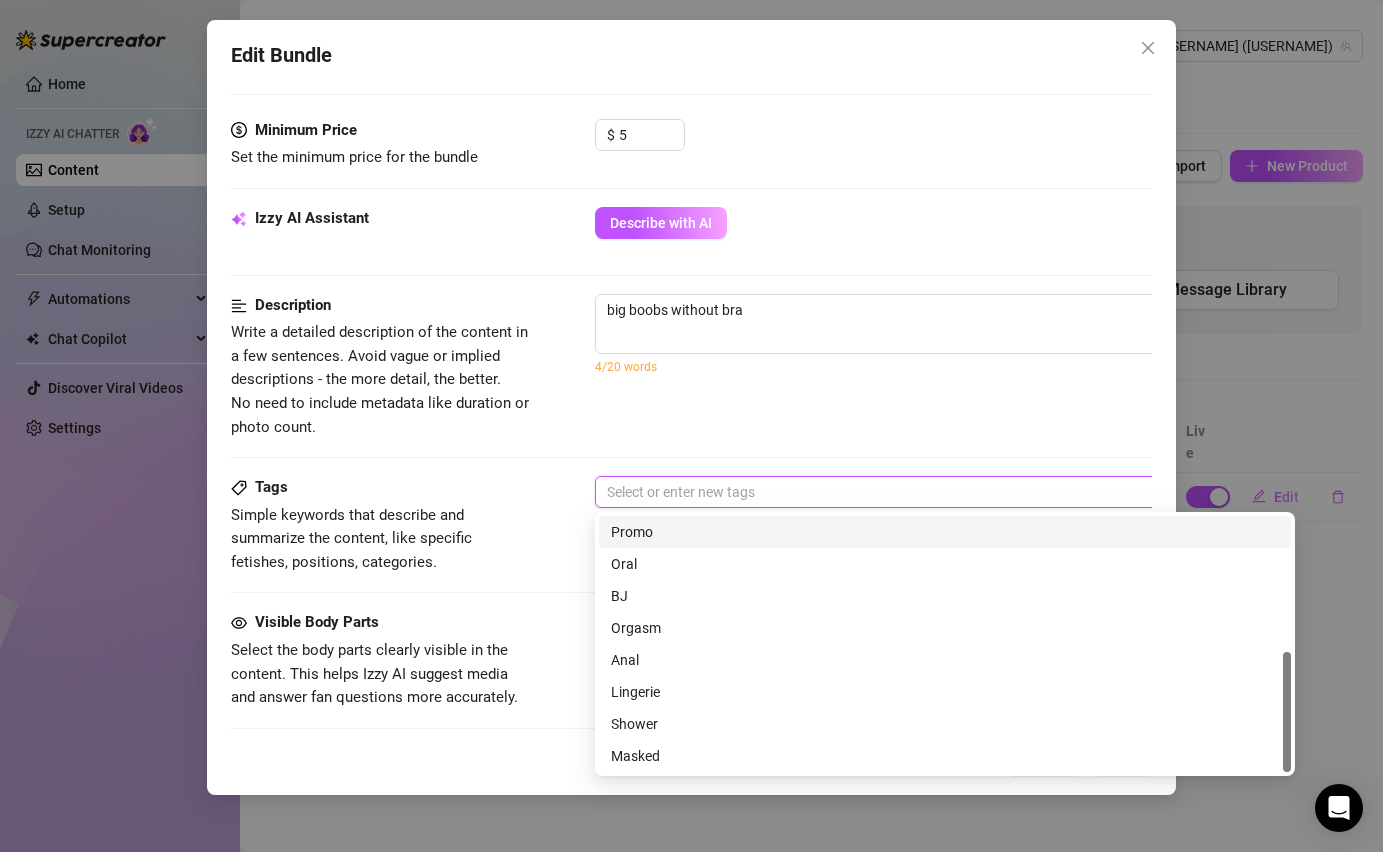 click at bounding box center [934, 492] 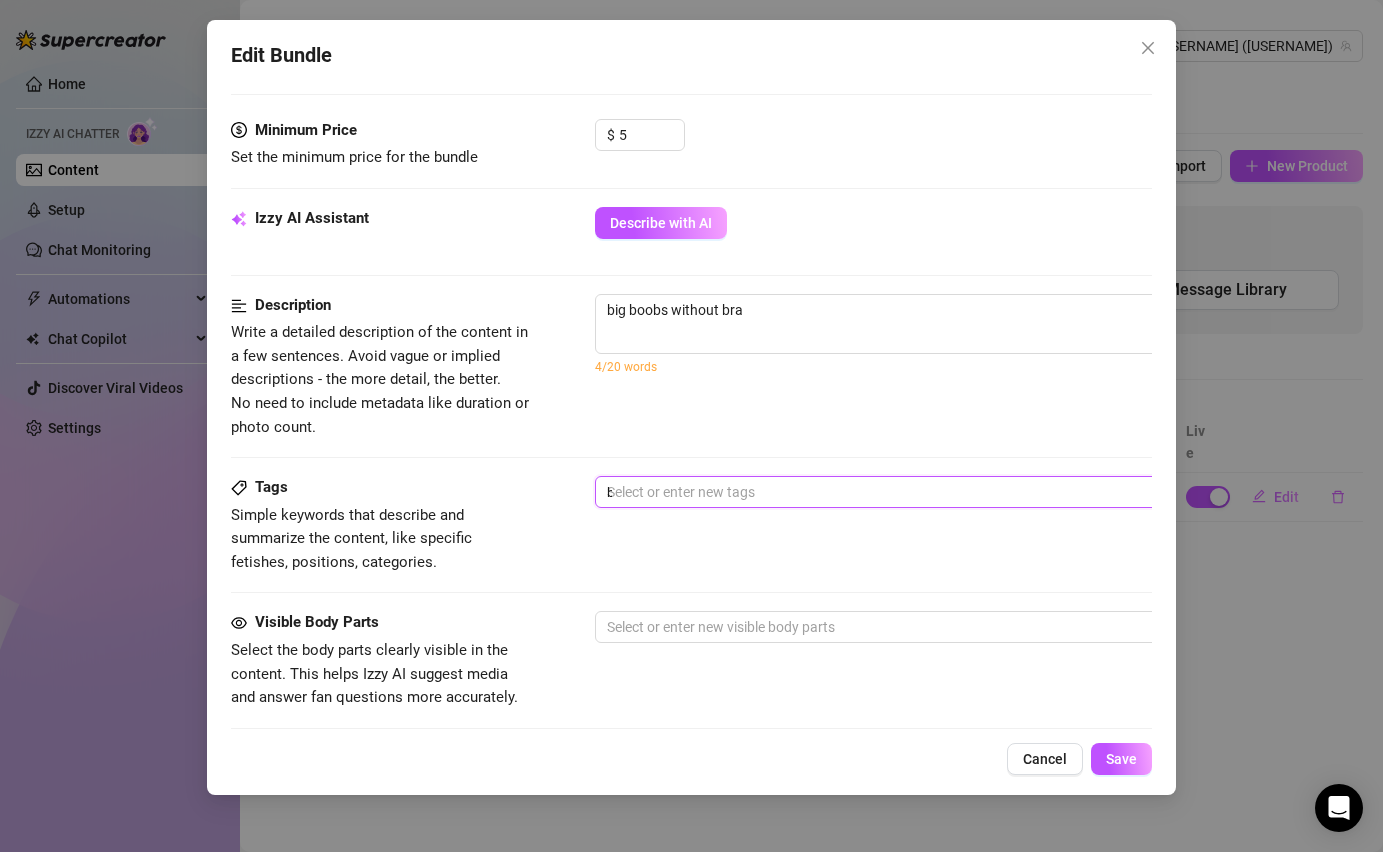 scroll, scrollTop: 0, scrollLeft: 0, axis: both 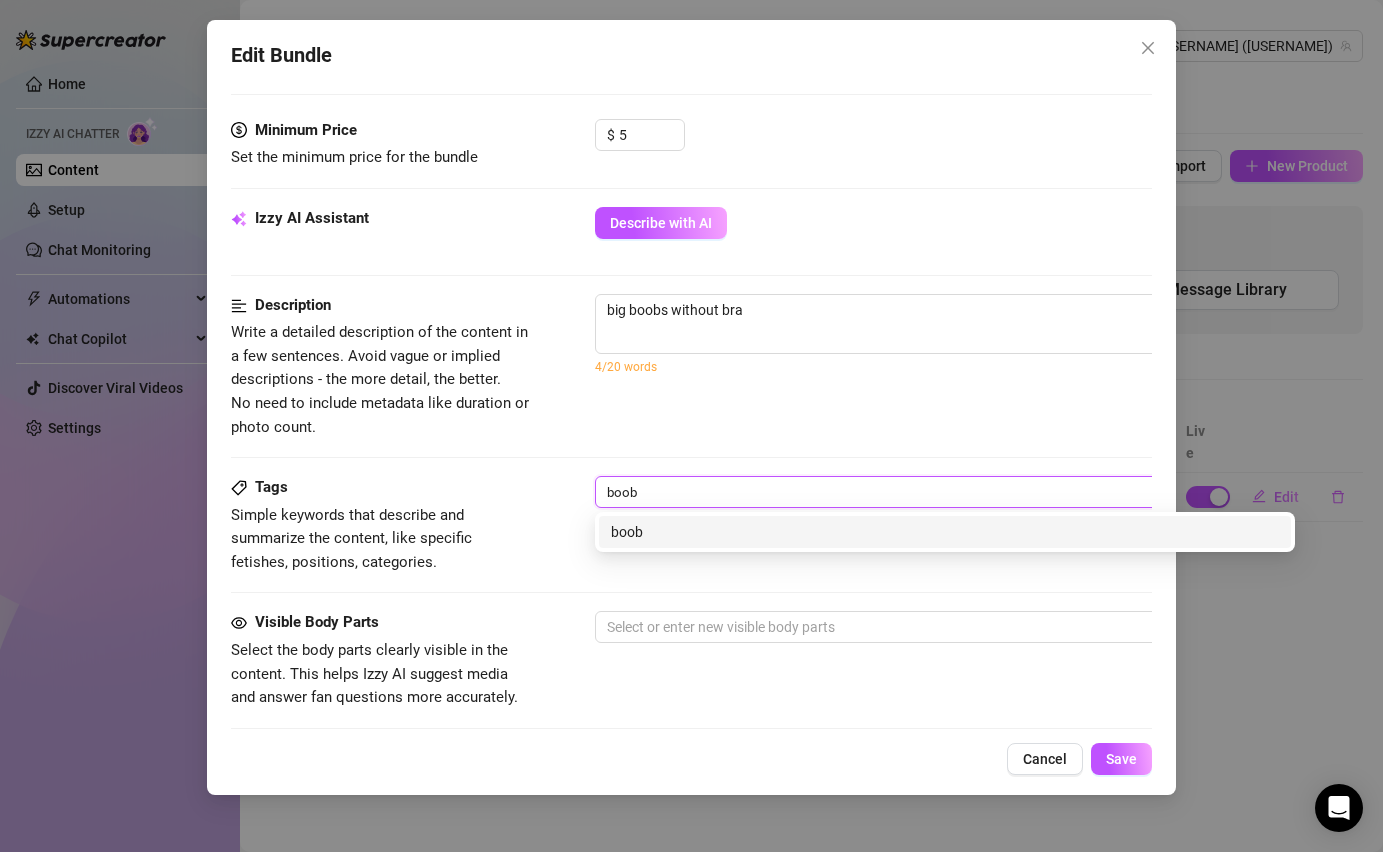 type on "boobs" 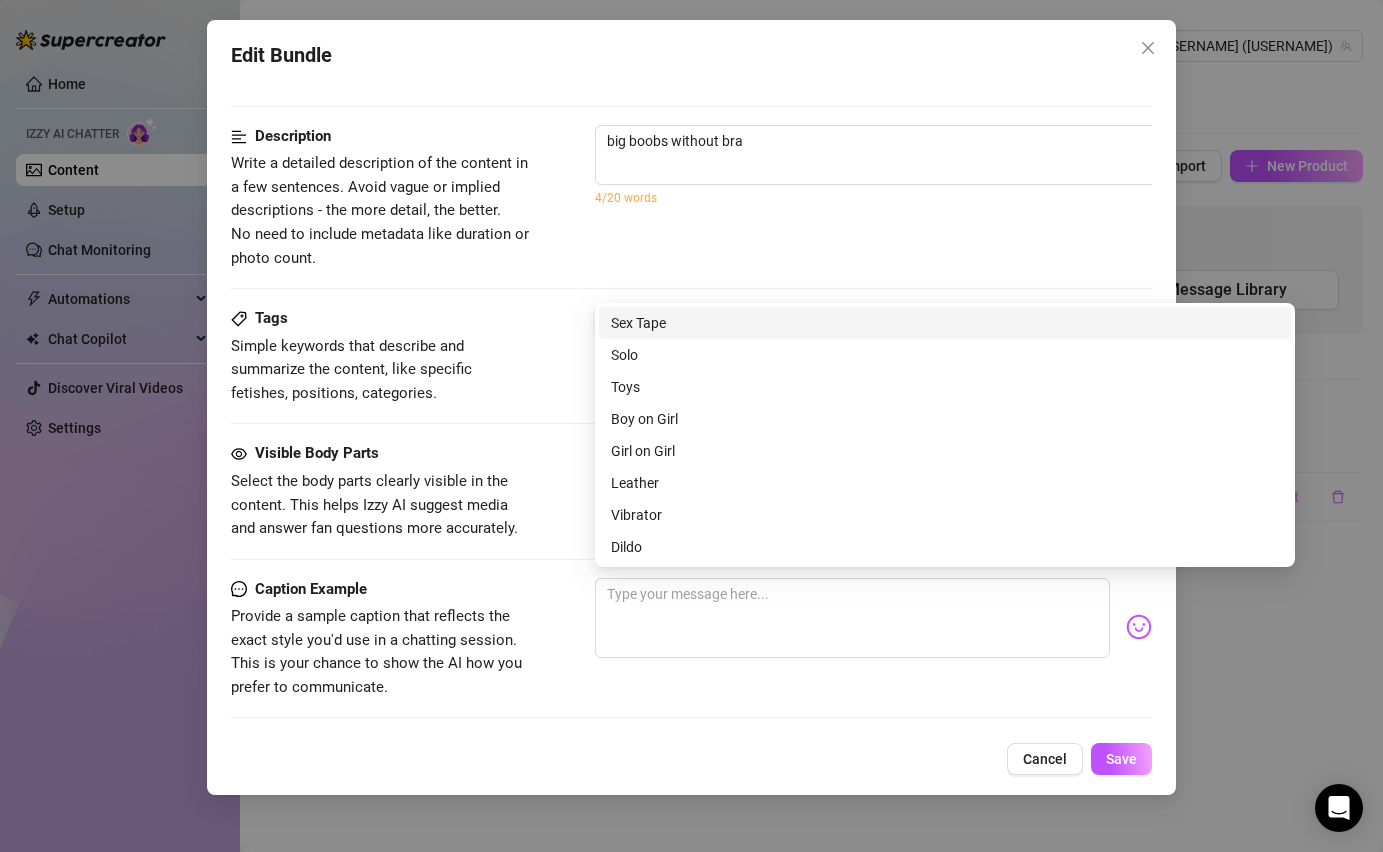scroll, scrollTop: 722, scrollLeft: 0, axis: vertical 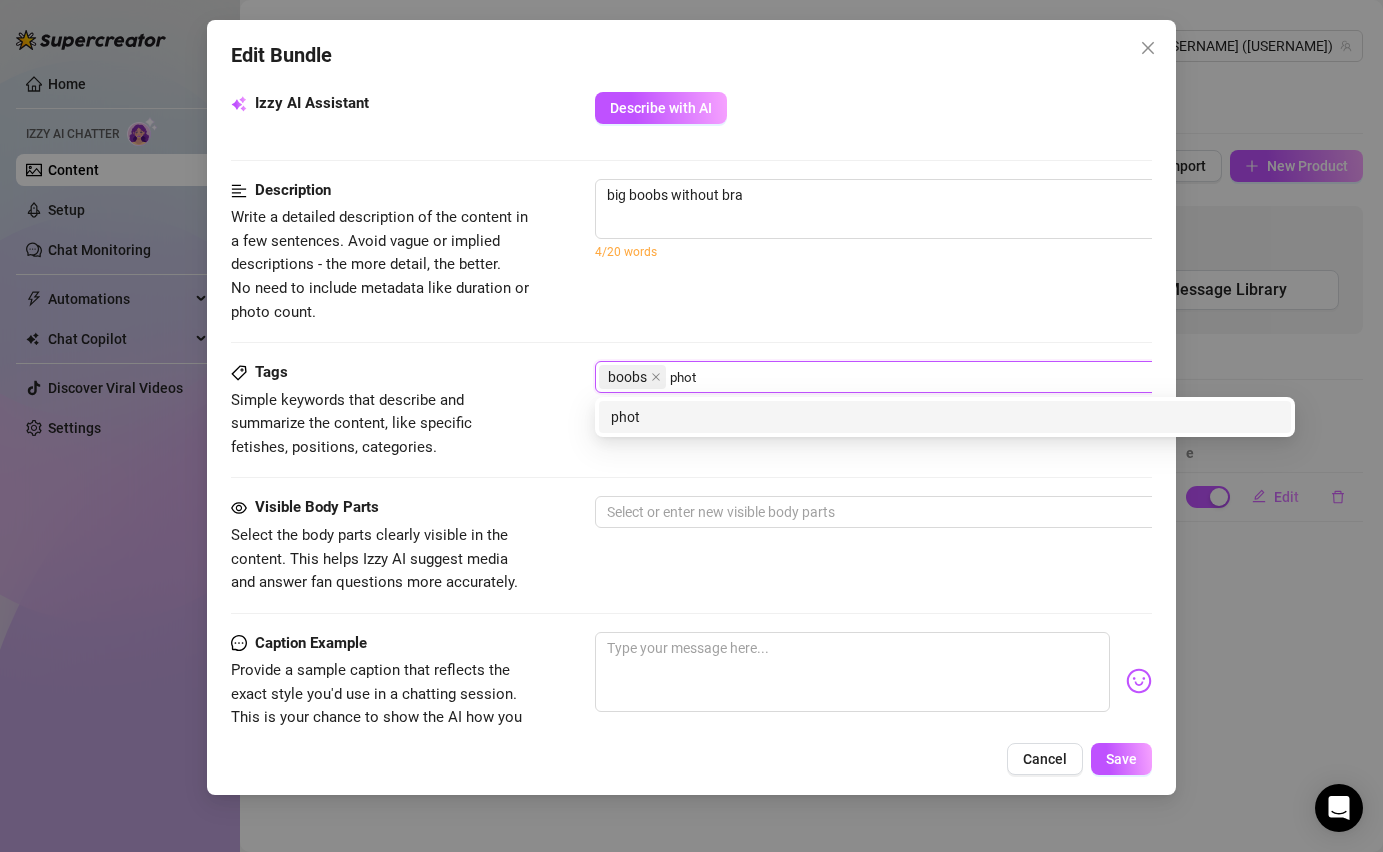 type on "photo" 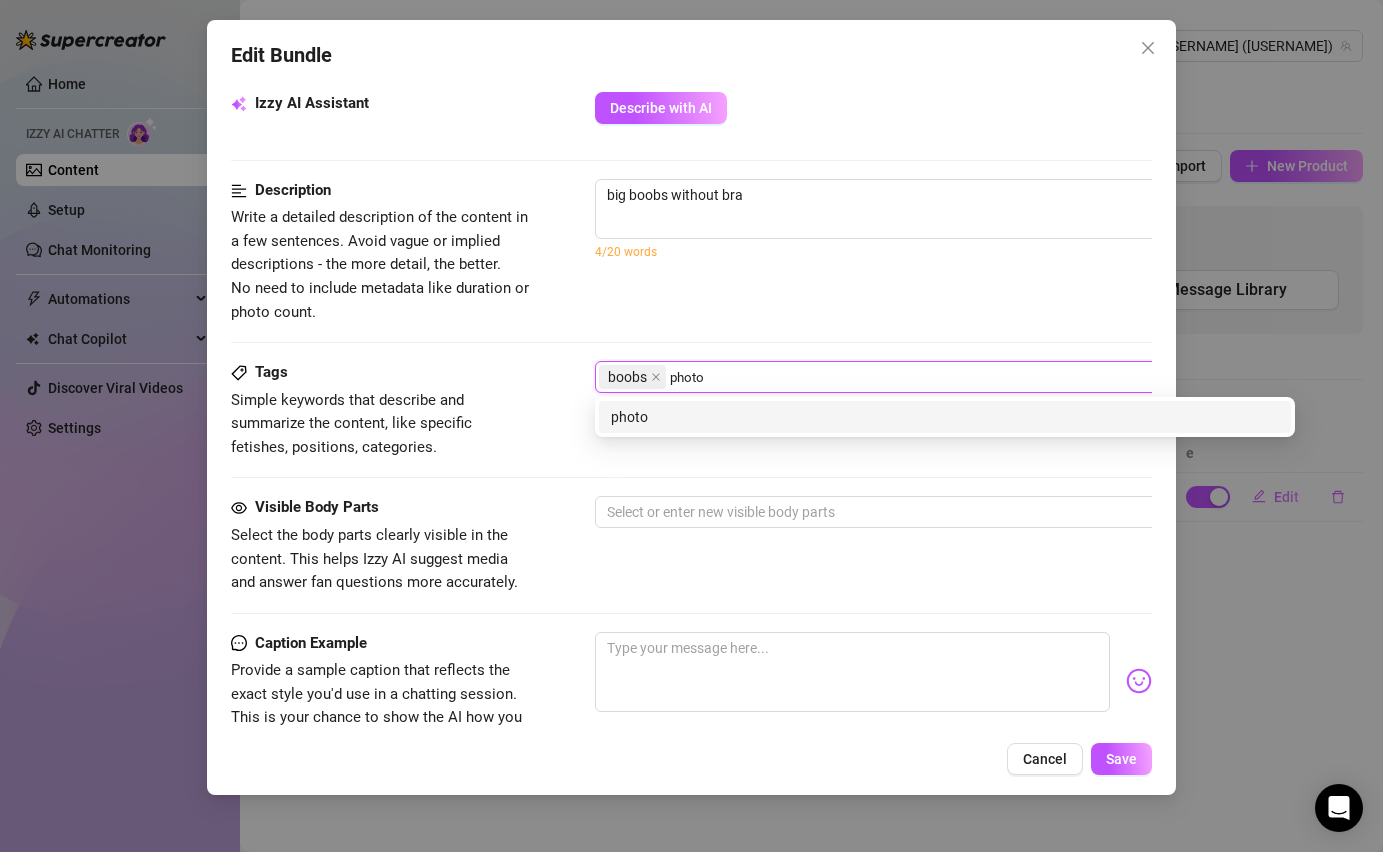 type 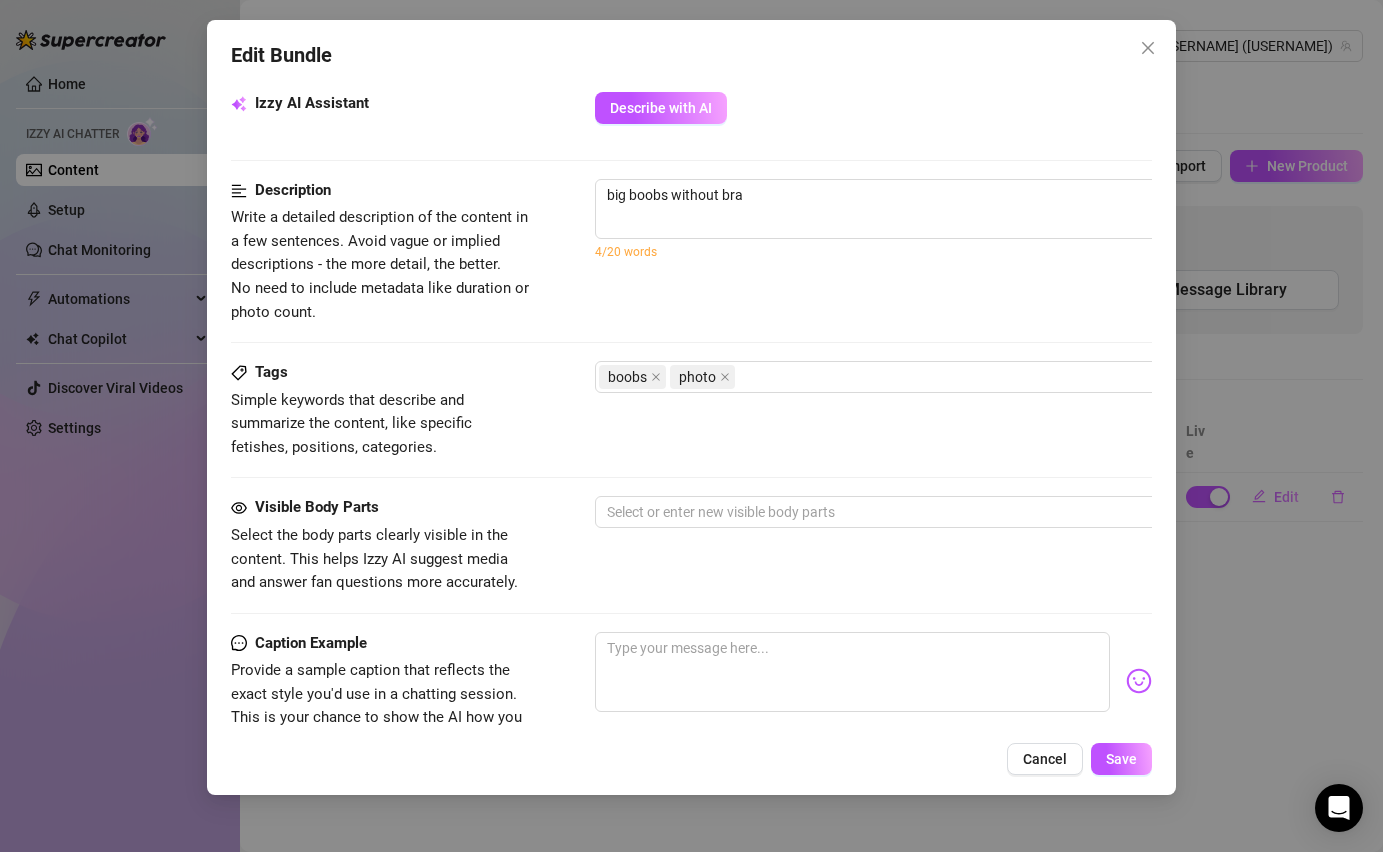 click on "Simple keywords that describe and summarize the content, like specific fetishes, positions, categories." at bounding box center [381, 424] 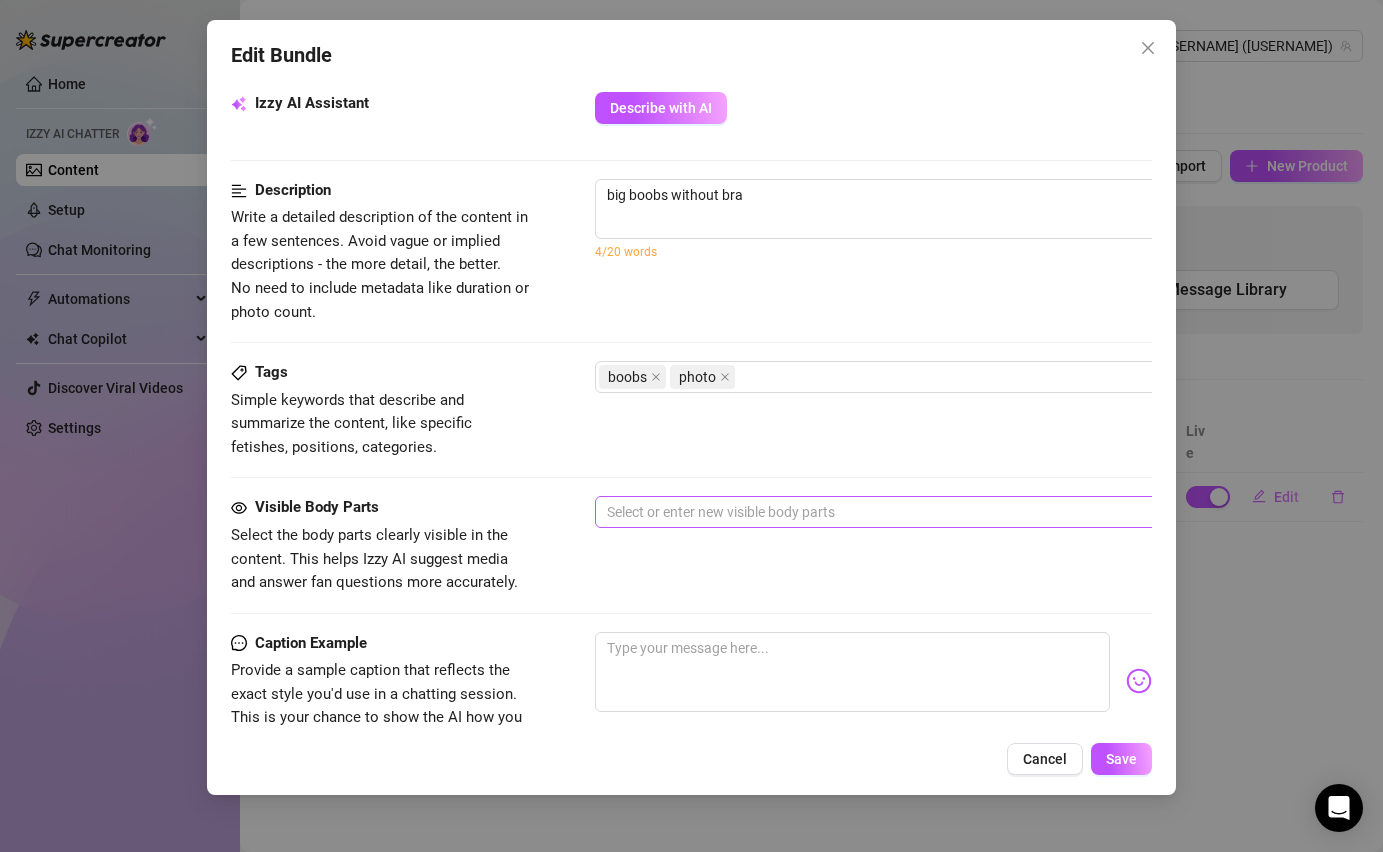 click at bounding box center (934, 512) 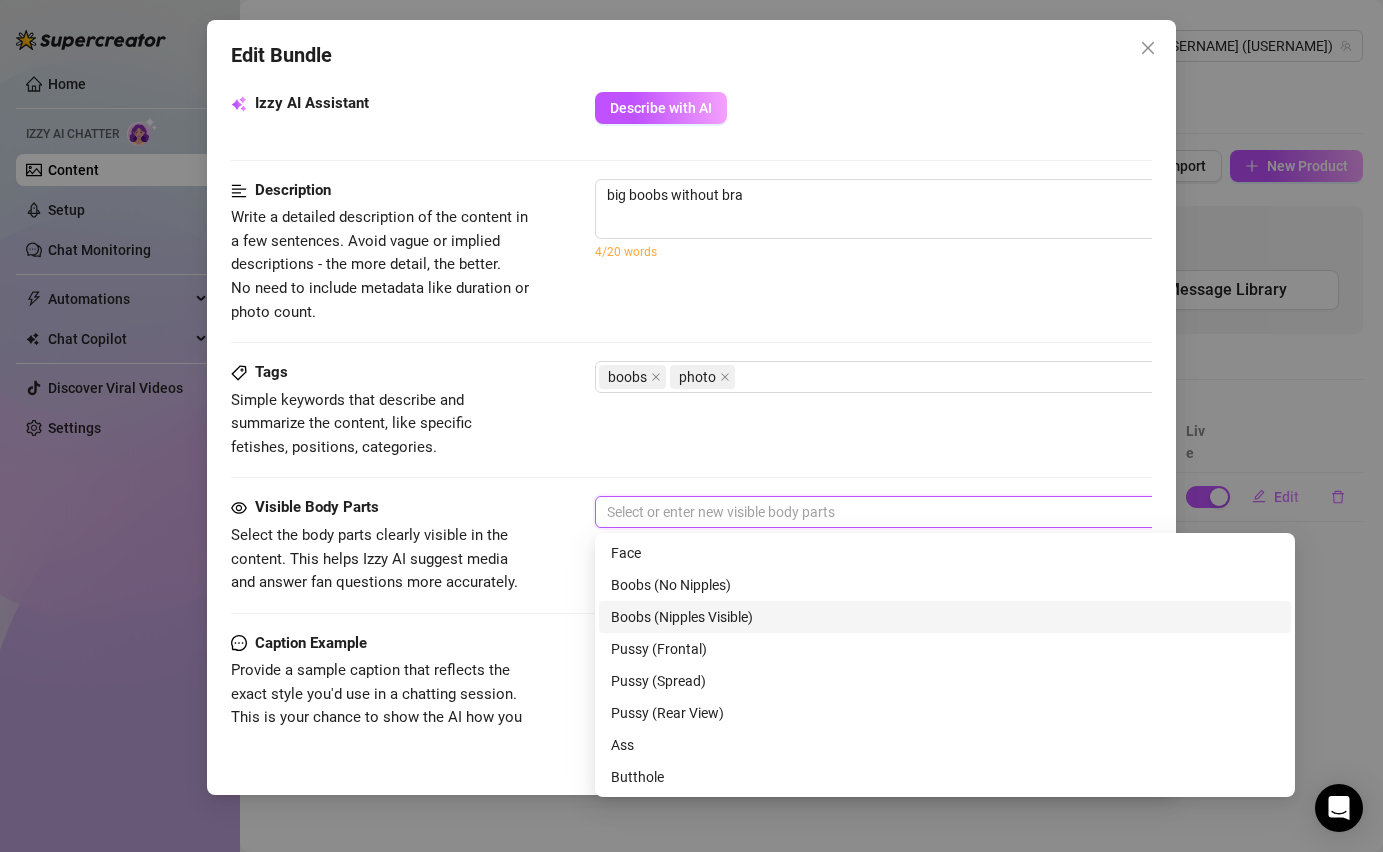 click on "Boobs (Nipples Visible)" at bounding box center (945, 617) 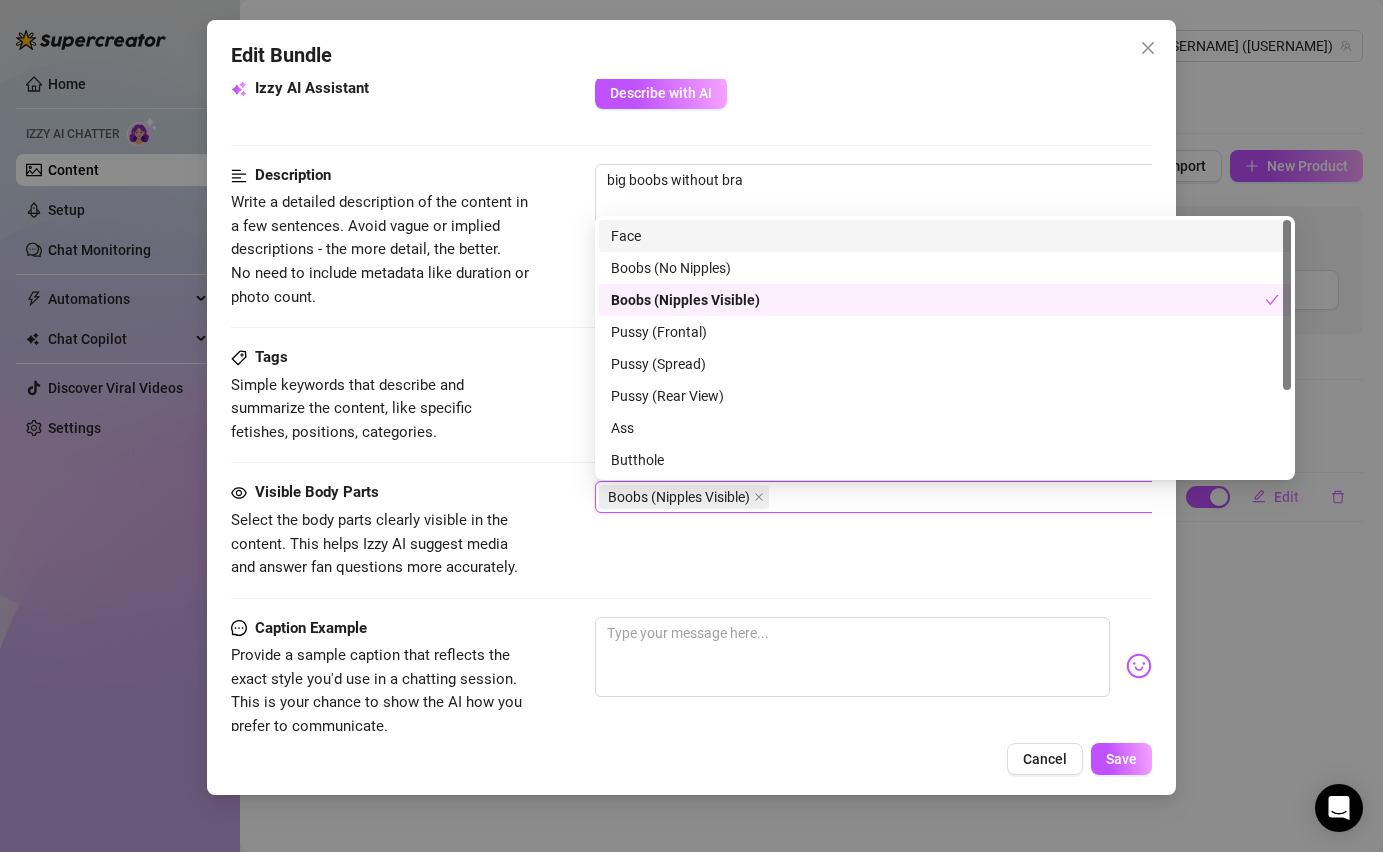 scroll, scrollTop: 743, scrollLeft: 0, axis: vertical 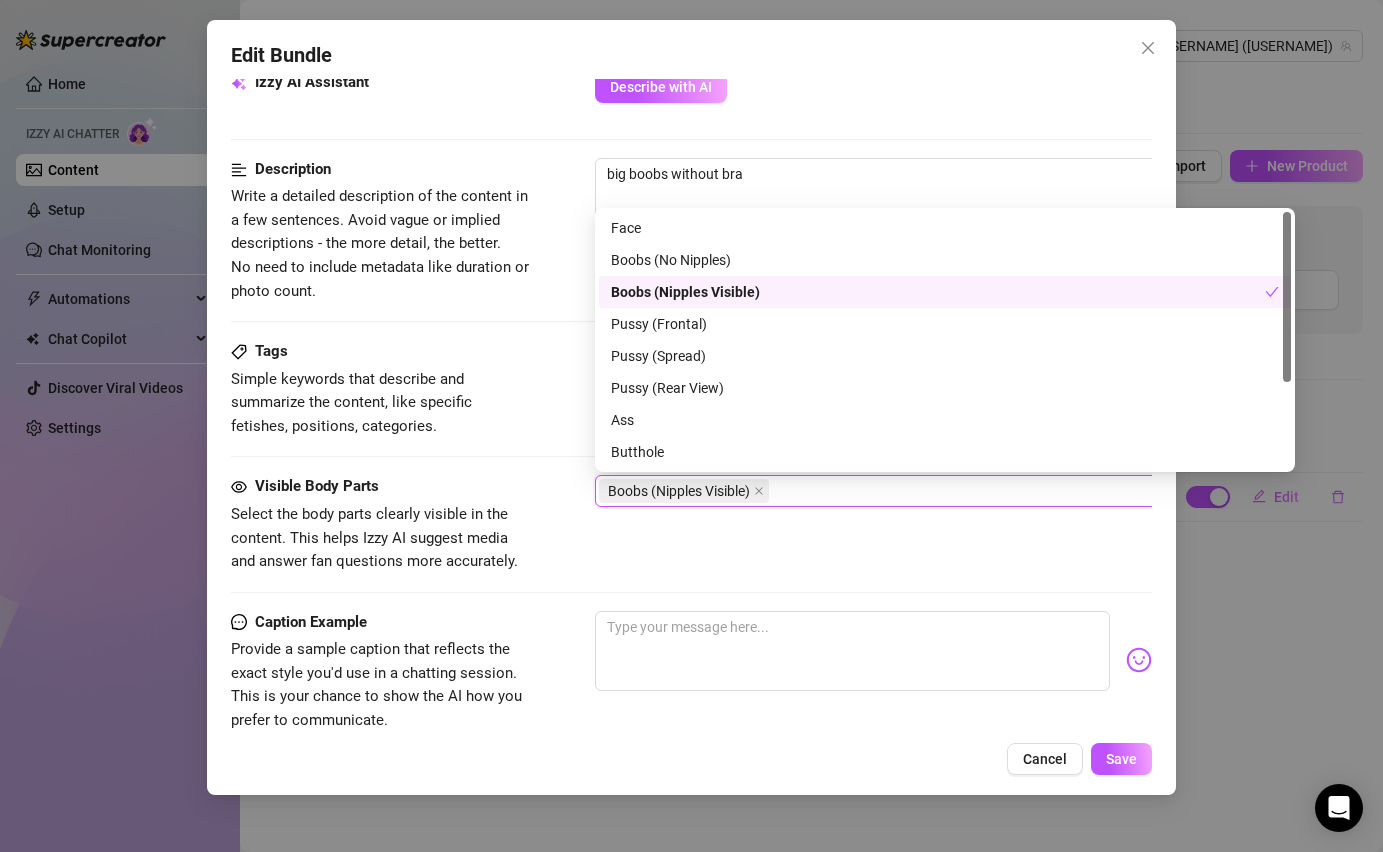 click on "Boobs (Nipples Visible)" at bounding box center [938, 292] 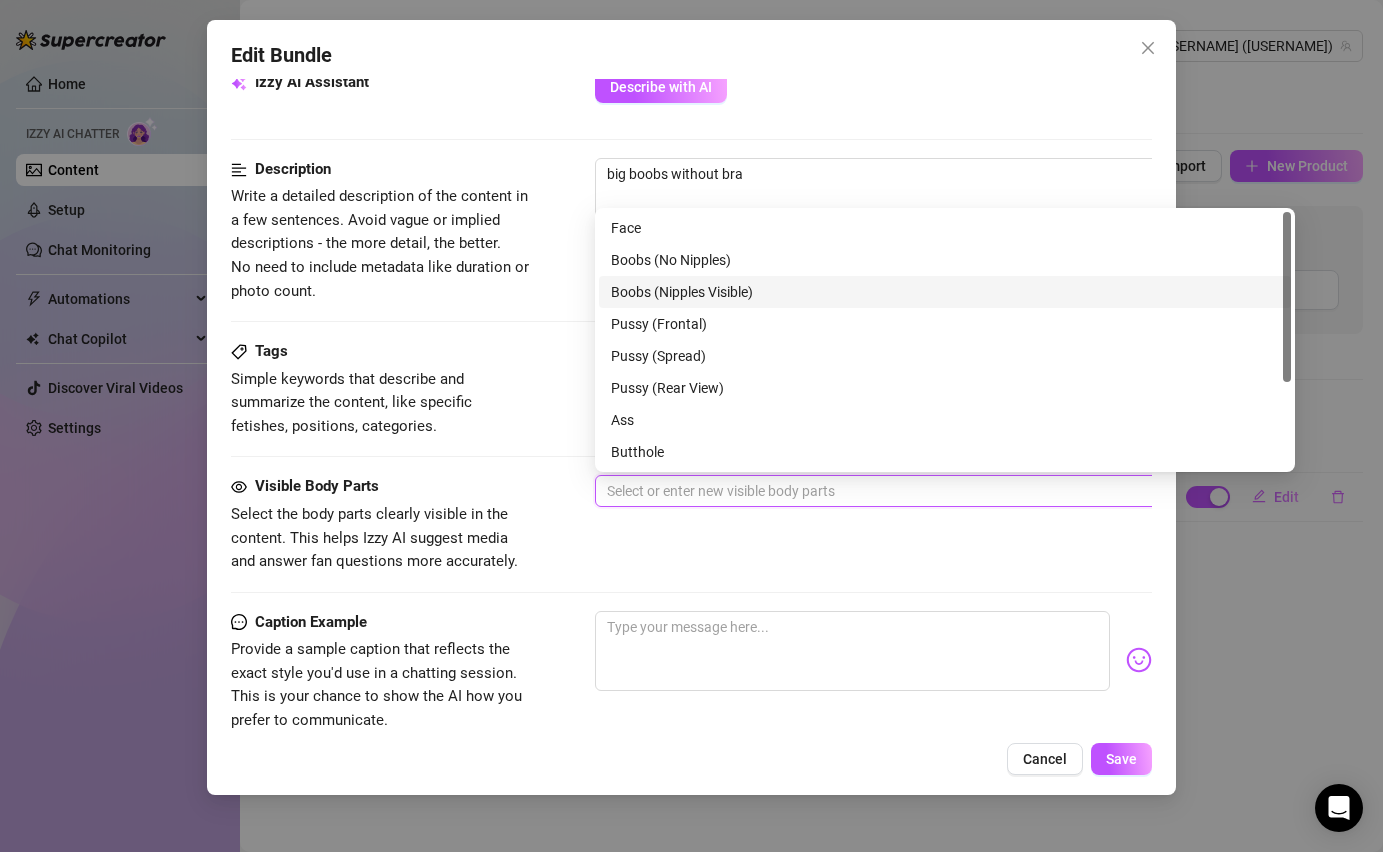 click on "Boobs (Nipples Visible)" at bounding box center (945, 292) 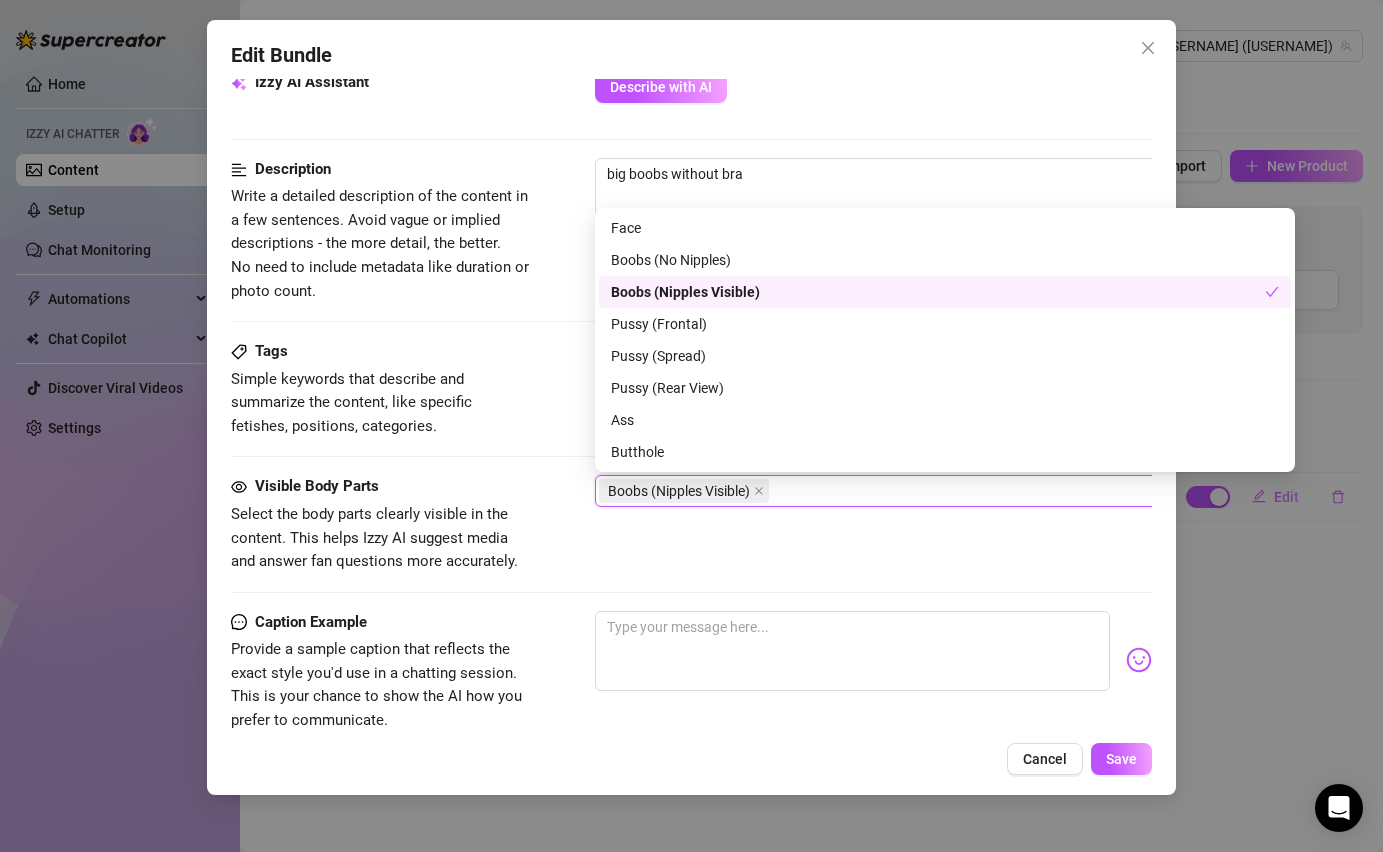 click on "Description Write a detailed description of the content in a few sentences. Avoid vague or implied descriptions - the more detail, the better.  No need to include metadata like duration or photo count. big boobs without bra  4/20 words" at bounding box center (691, 249) 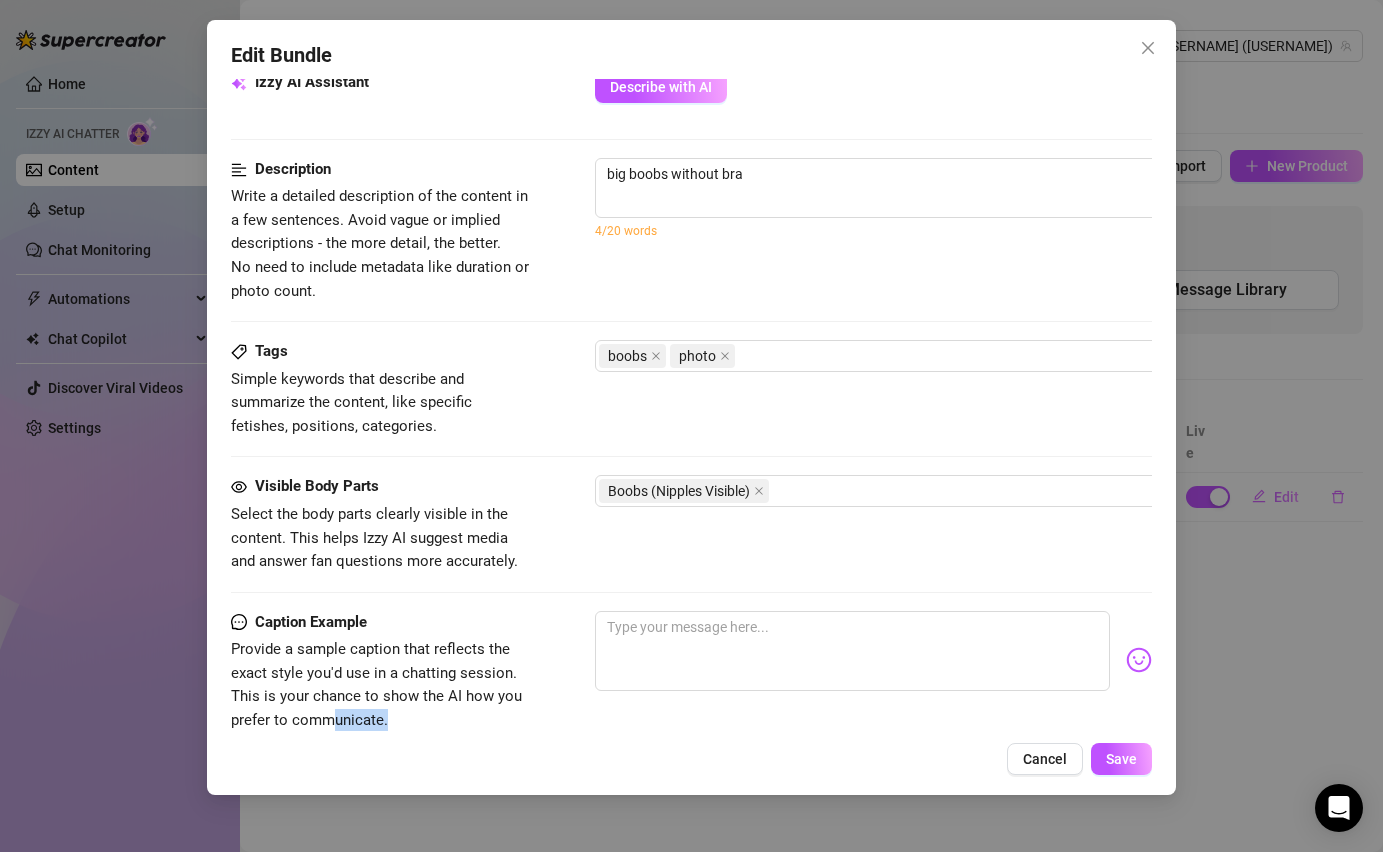 scroll, scrollTop: 747, scrollLeft: 0, axis: vertical 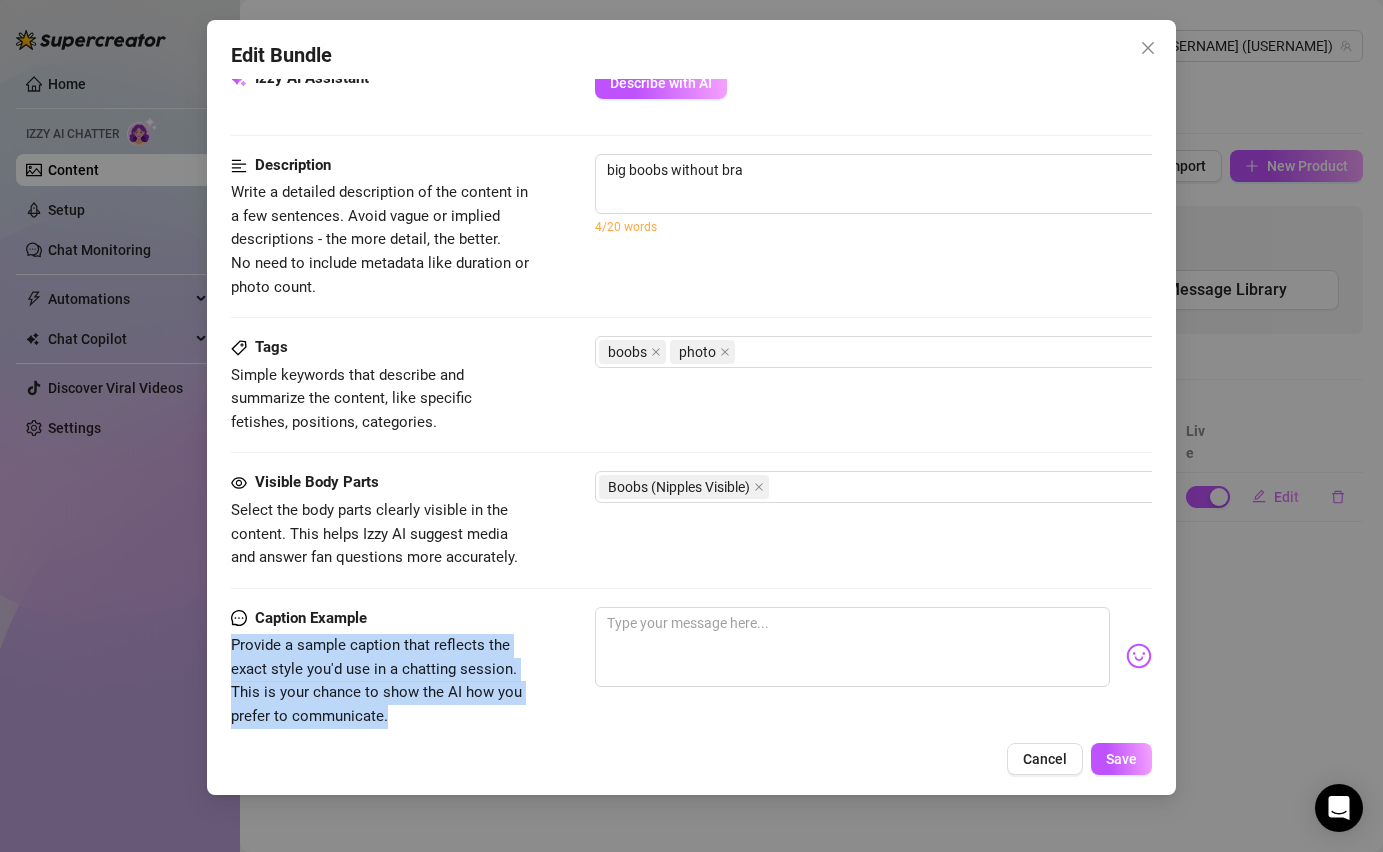 drag, startPoint x: 422, startPoint y: 722, endPoint x: 232, endPoint y: 646, distance: 204.63626 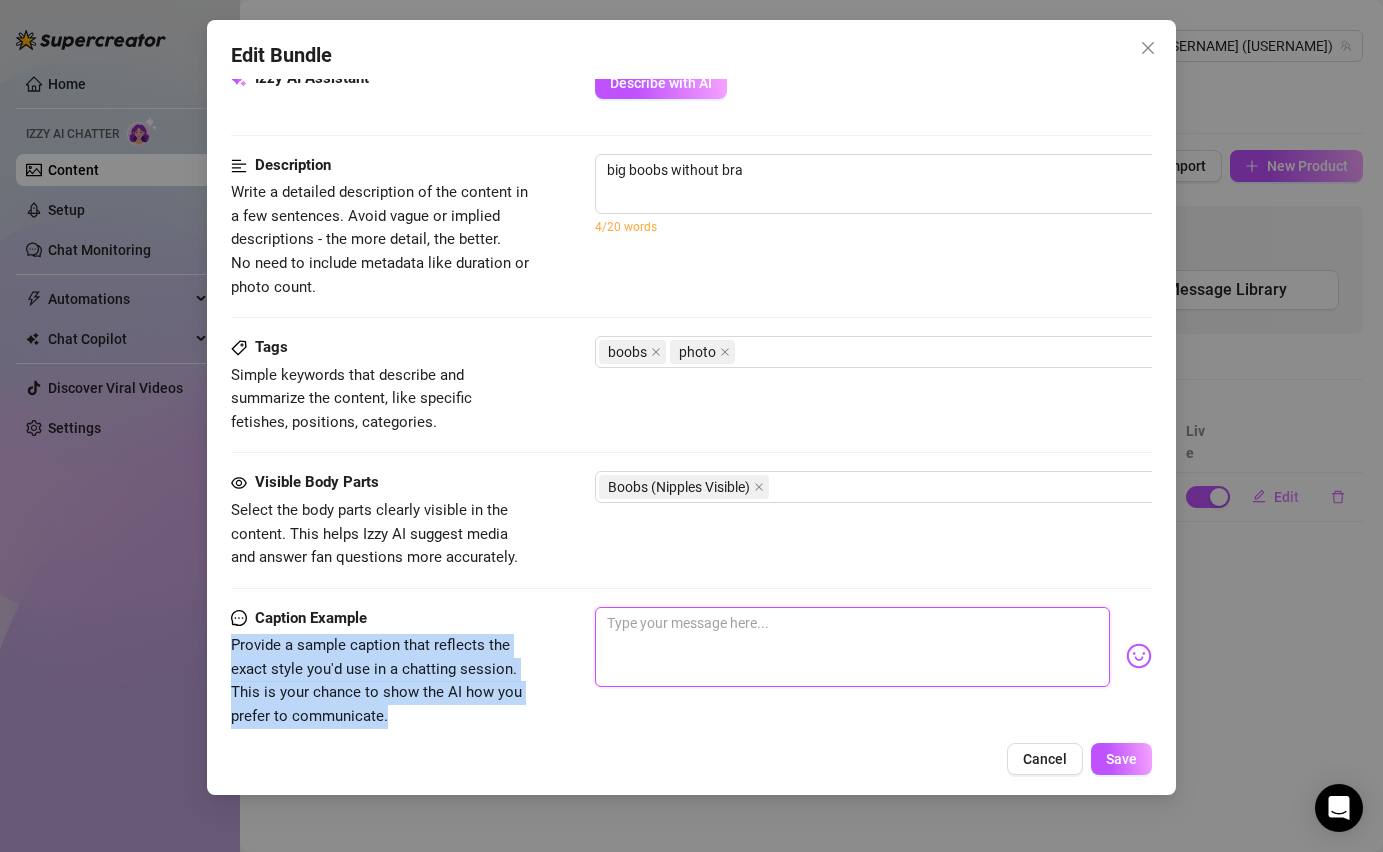 click at bounding box center (852, 647) 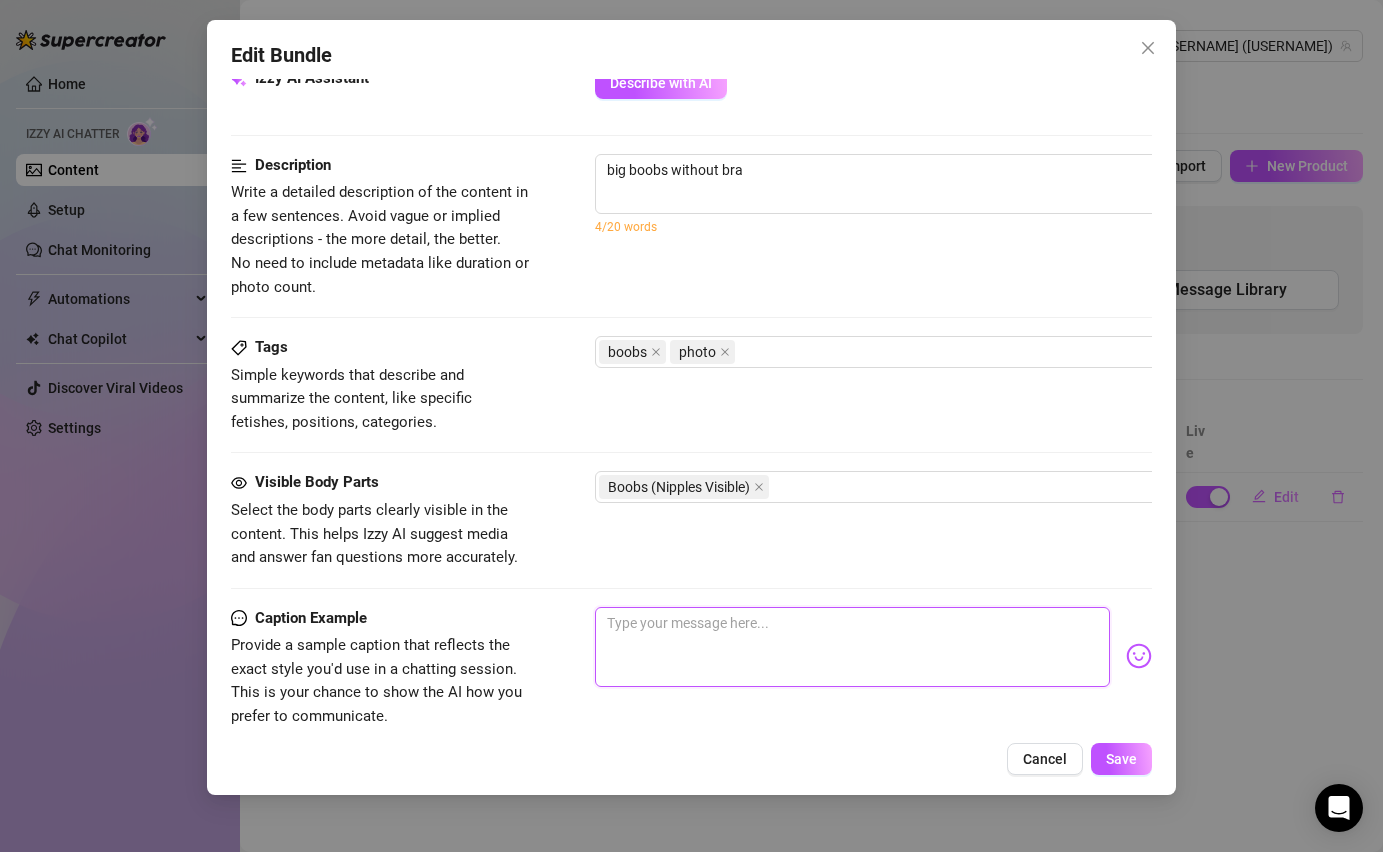 type on "h" 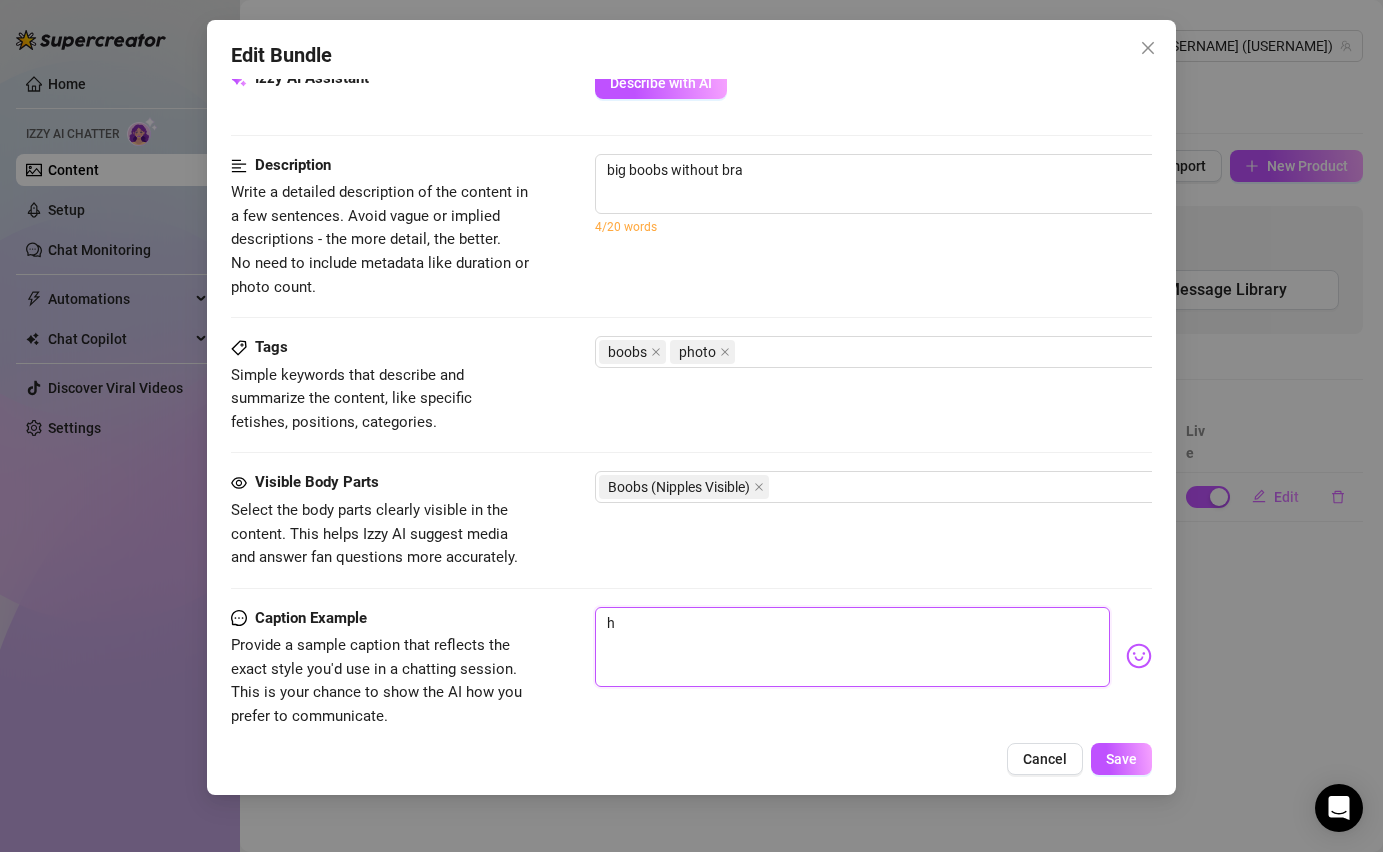 type on "hi" 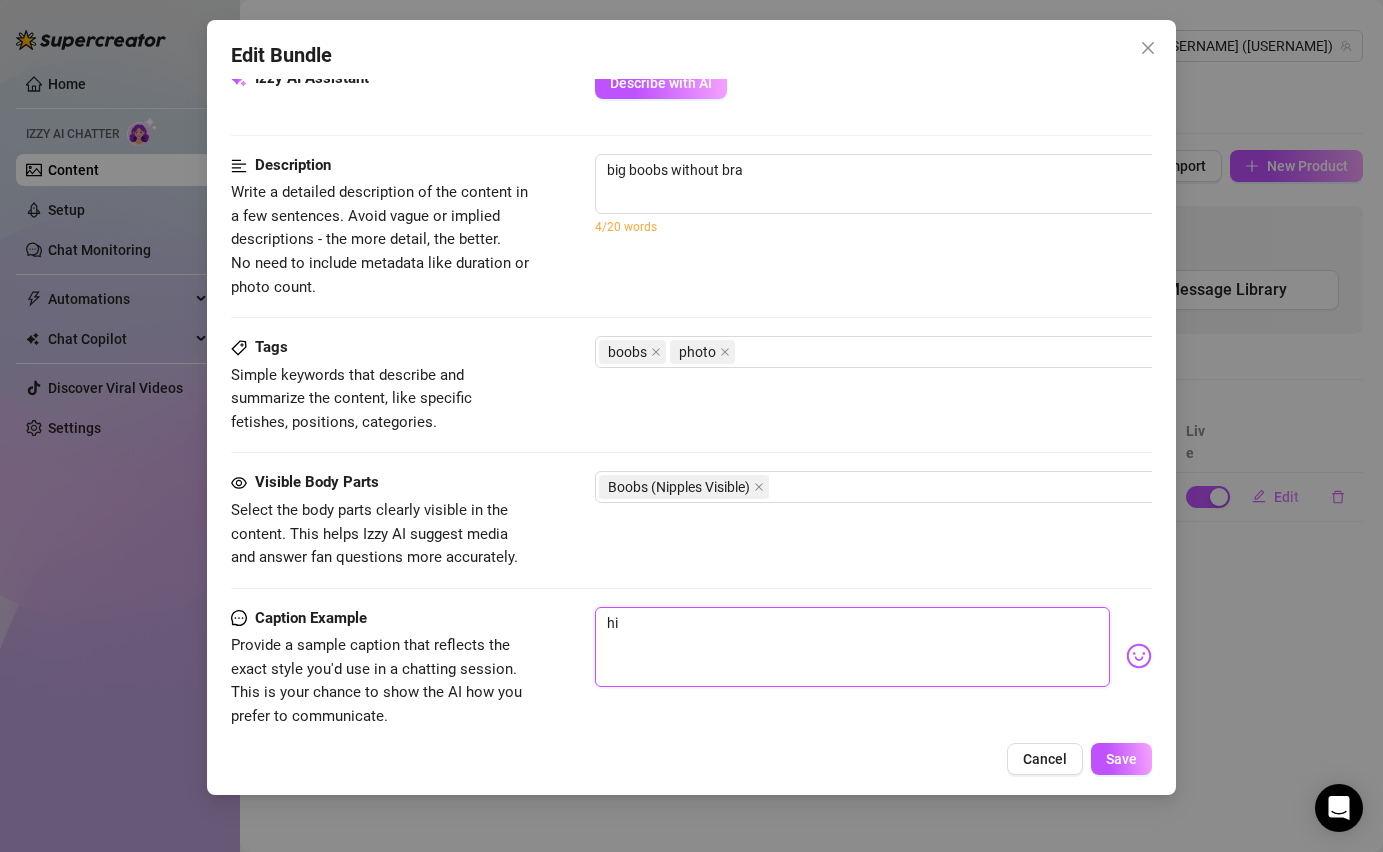 type on "hie" 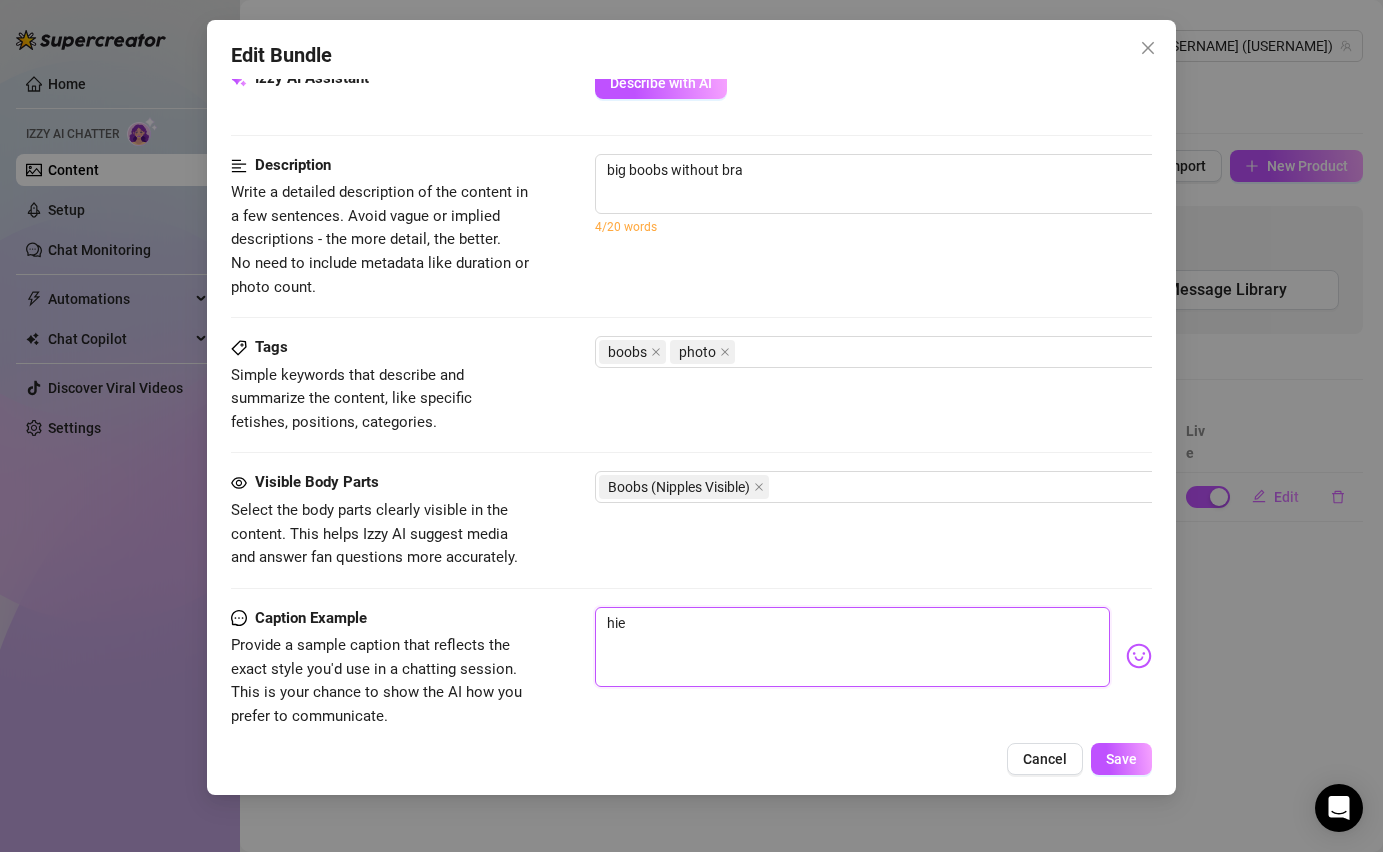 type on "hier" 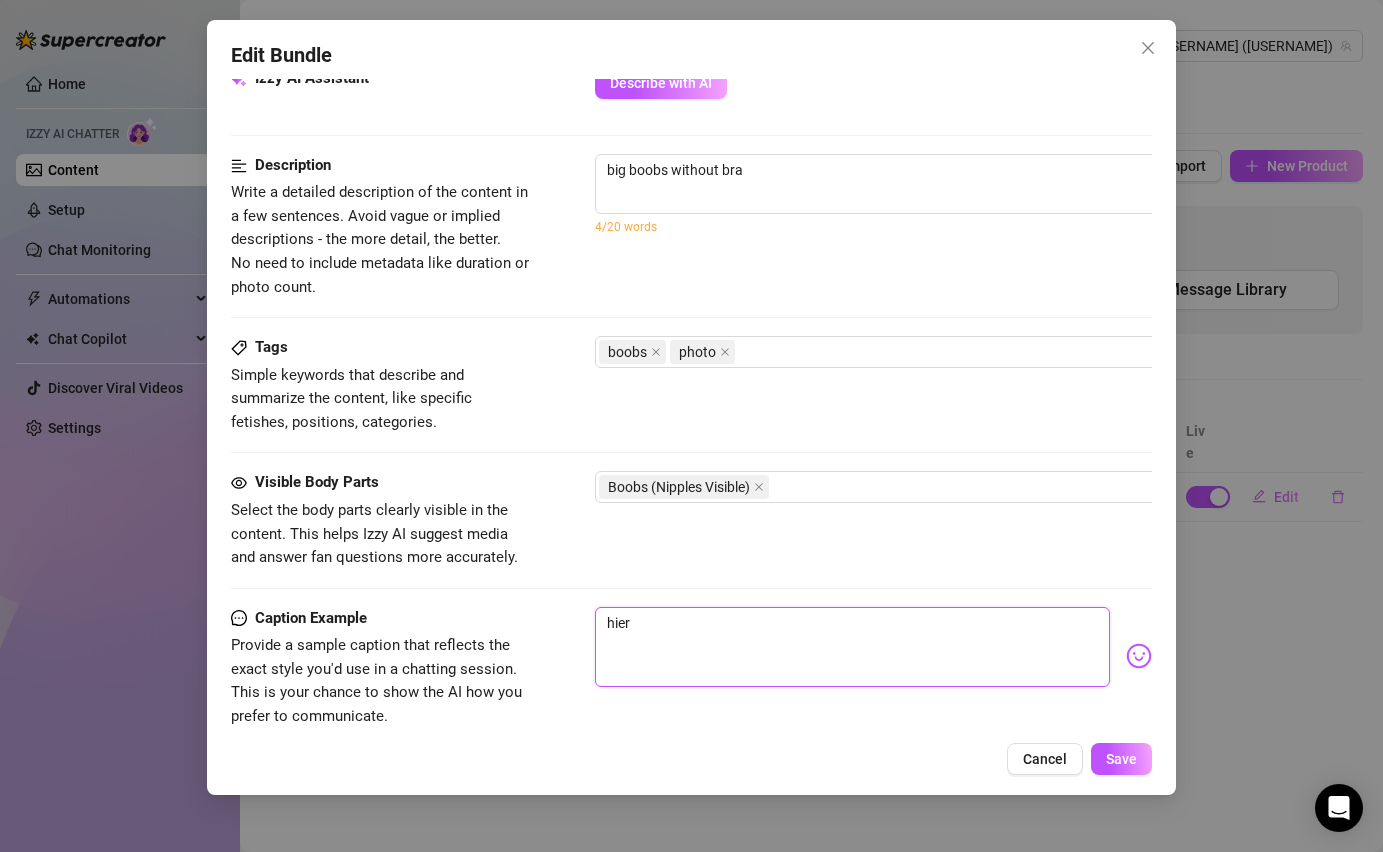type on "hier" 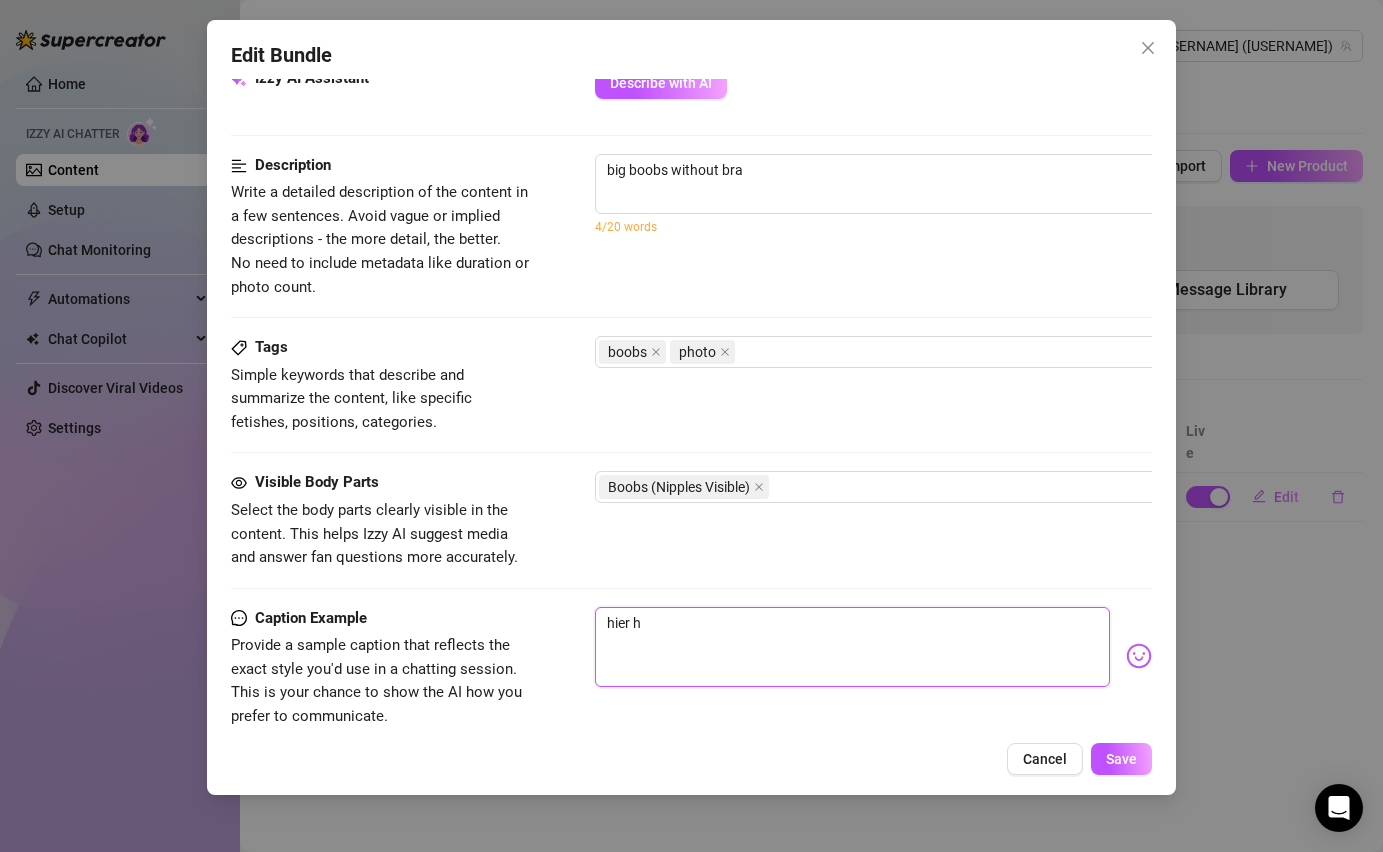 type on "hier ha" 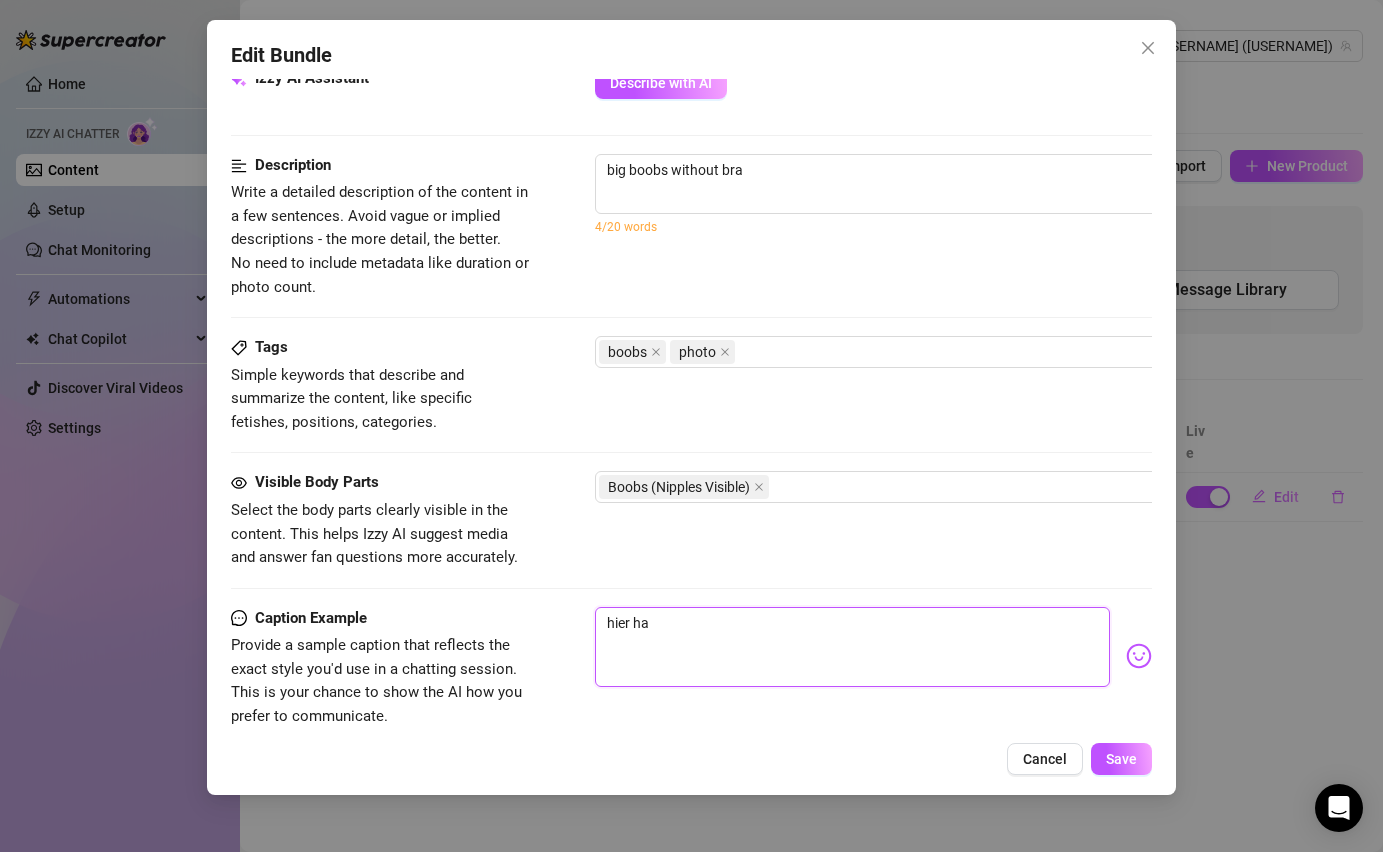 type on "hier has" 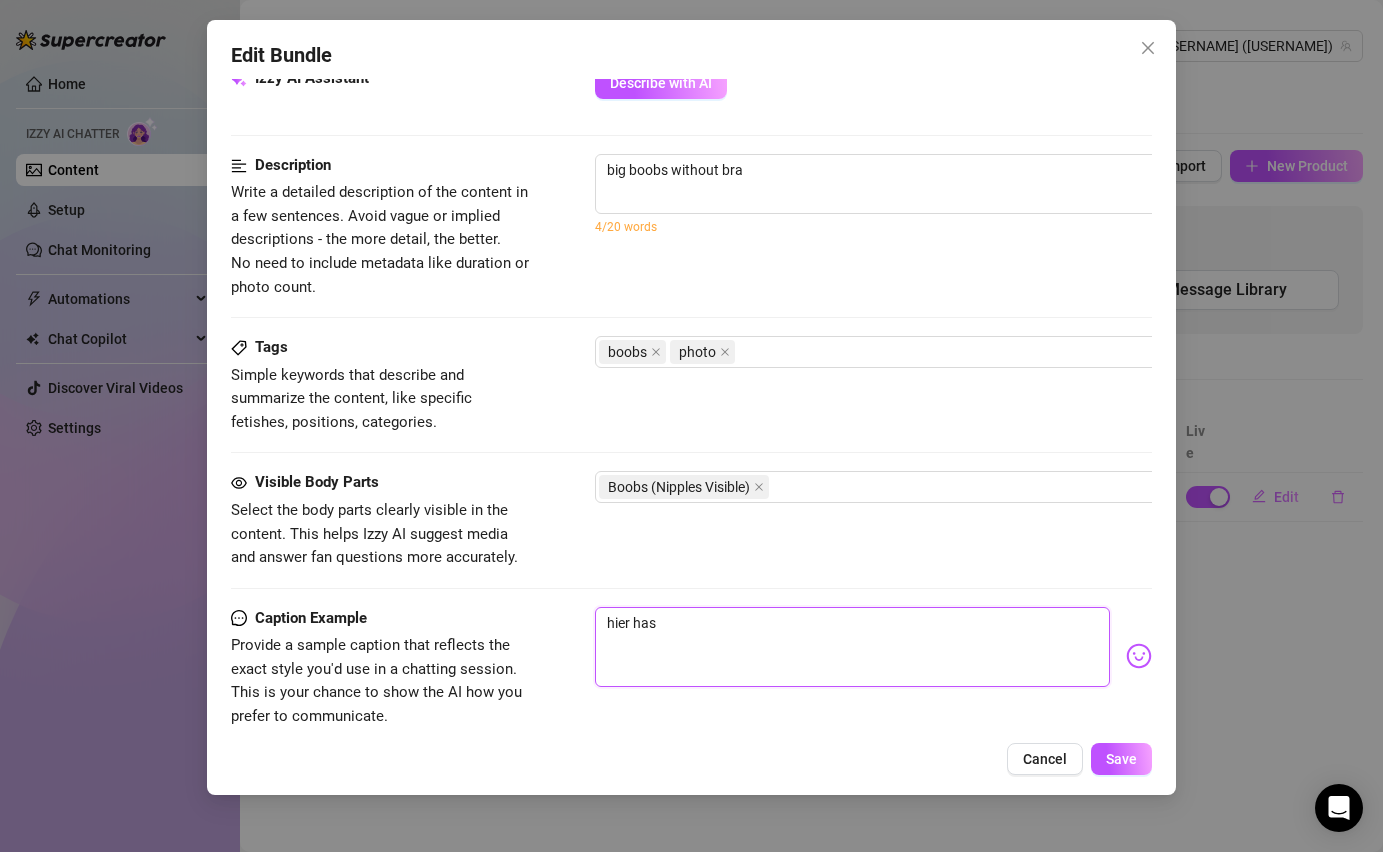 type on "hier hast" 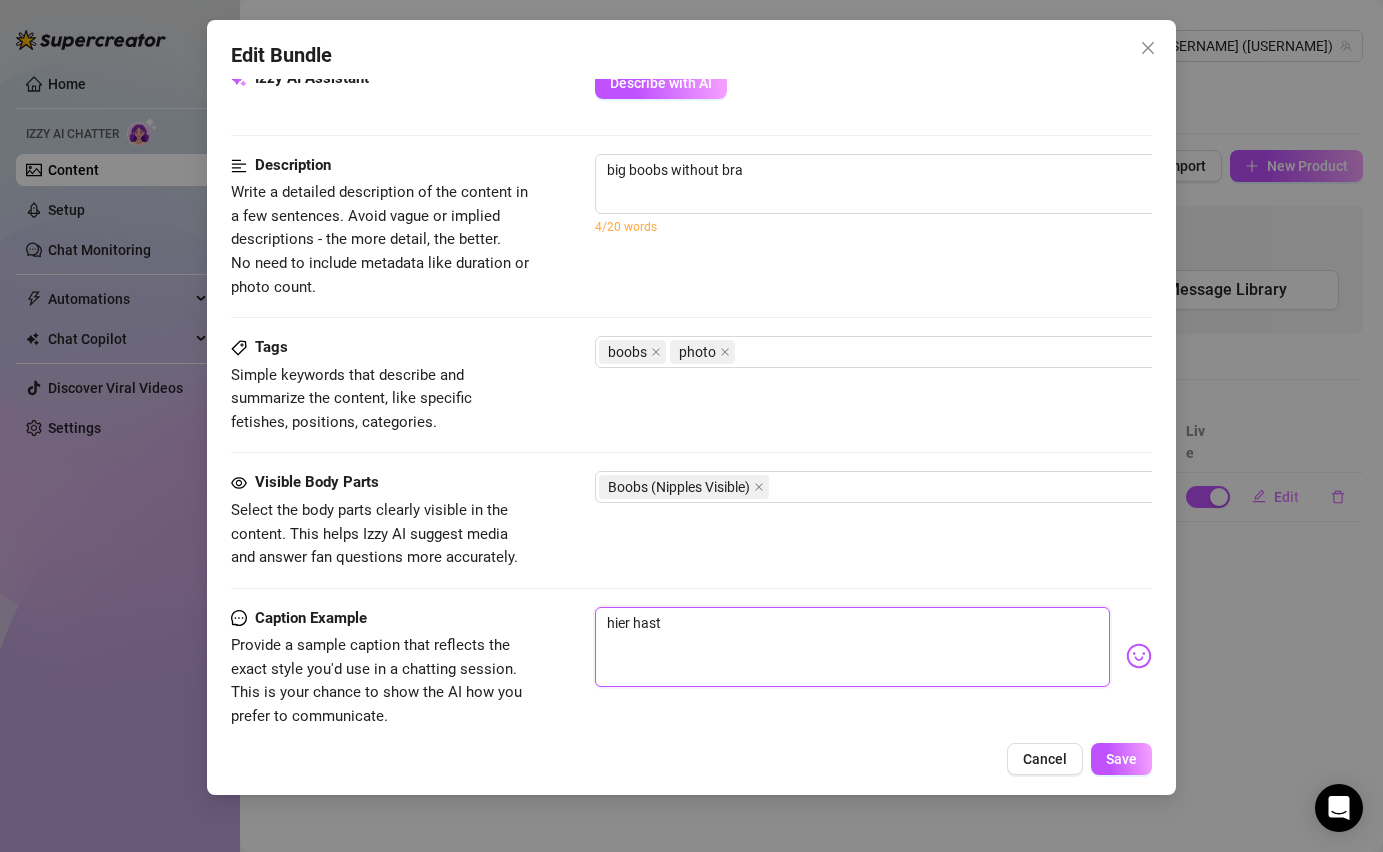 type on "hier hast" 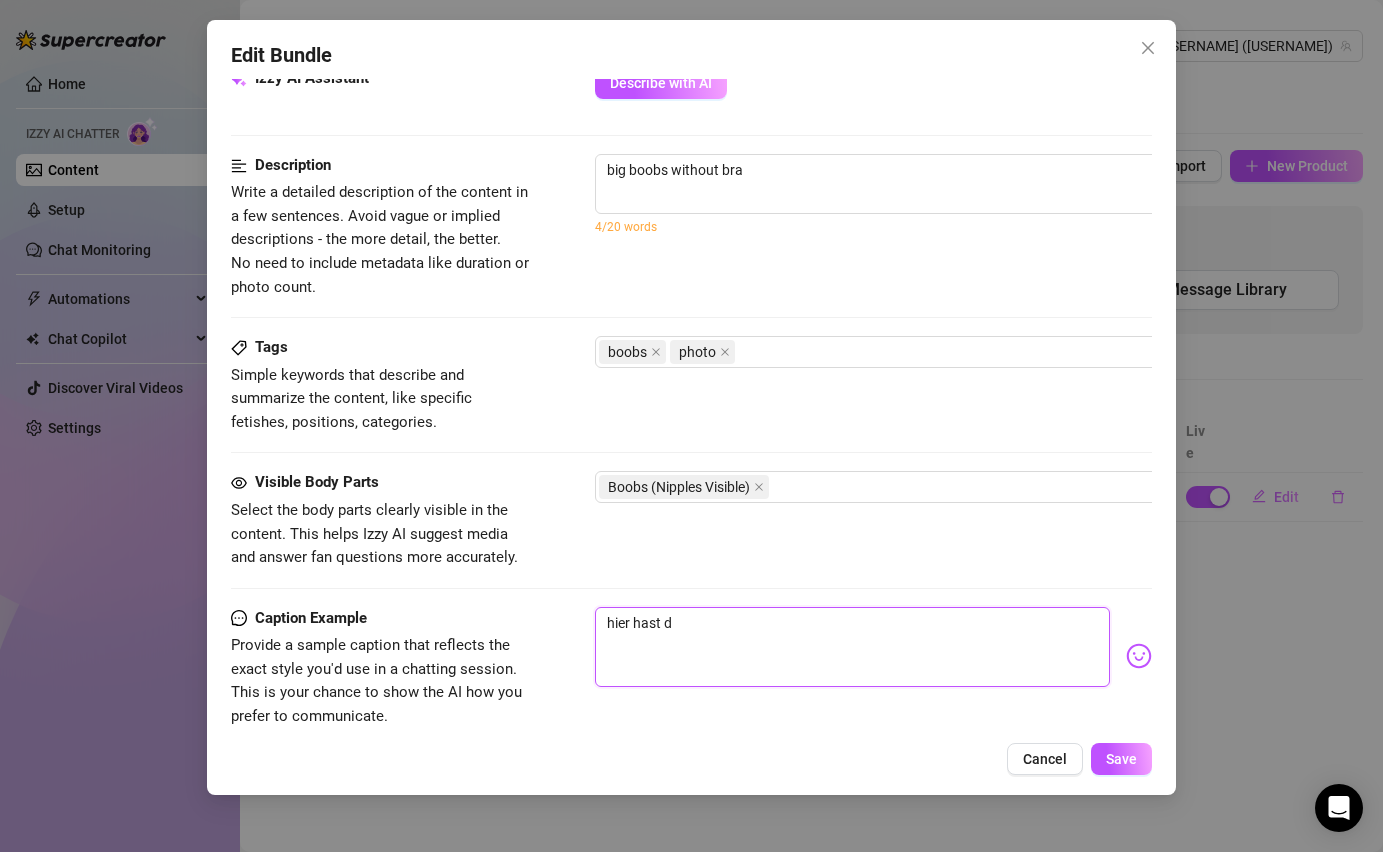 type on "hier hast du" 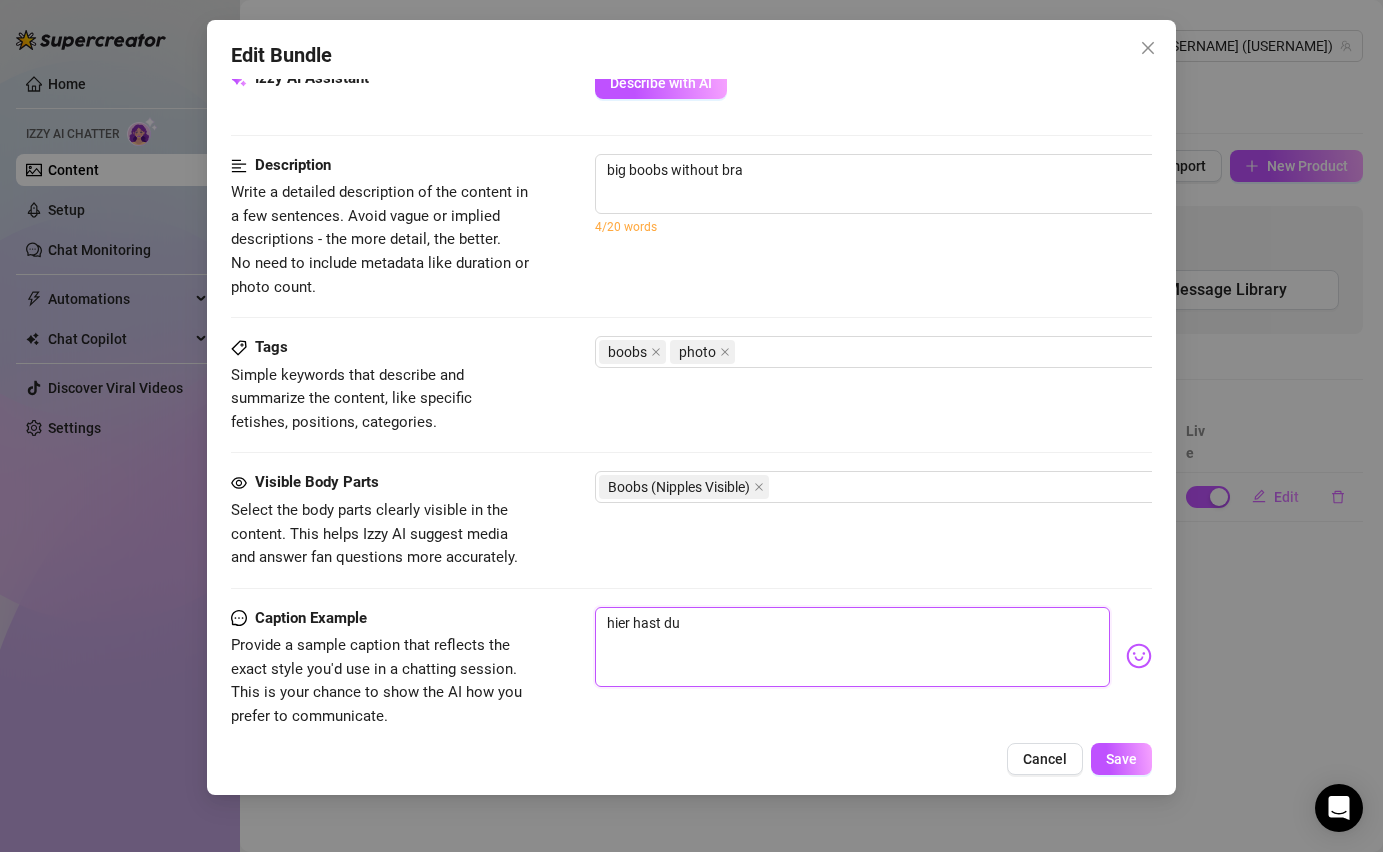 type on "hier hast du" 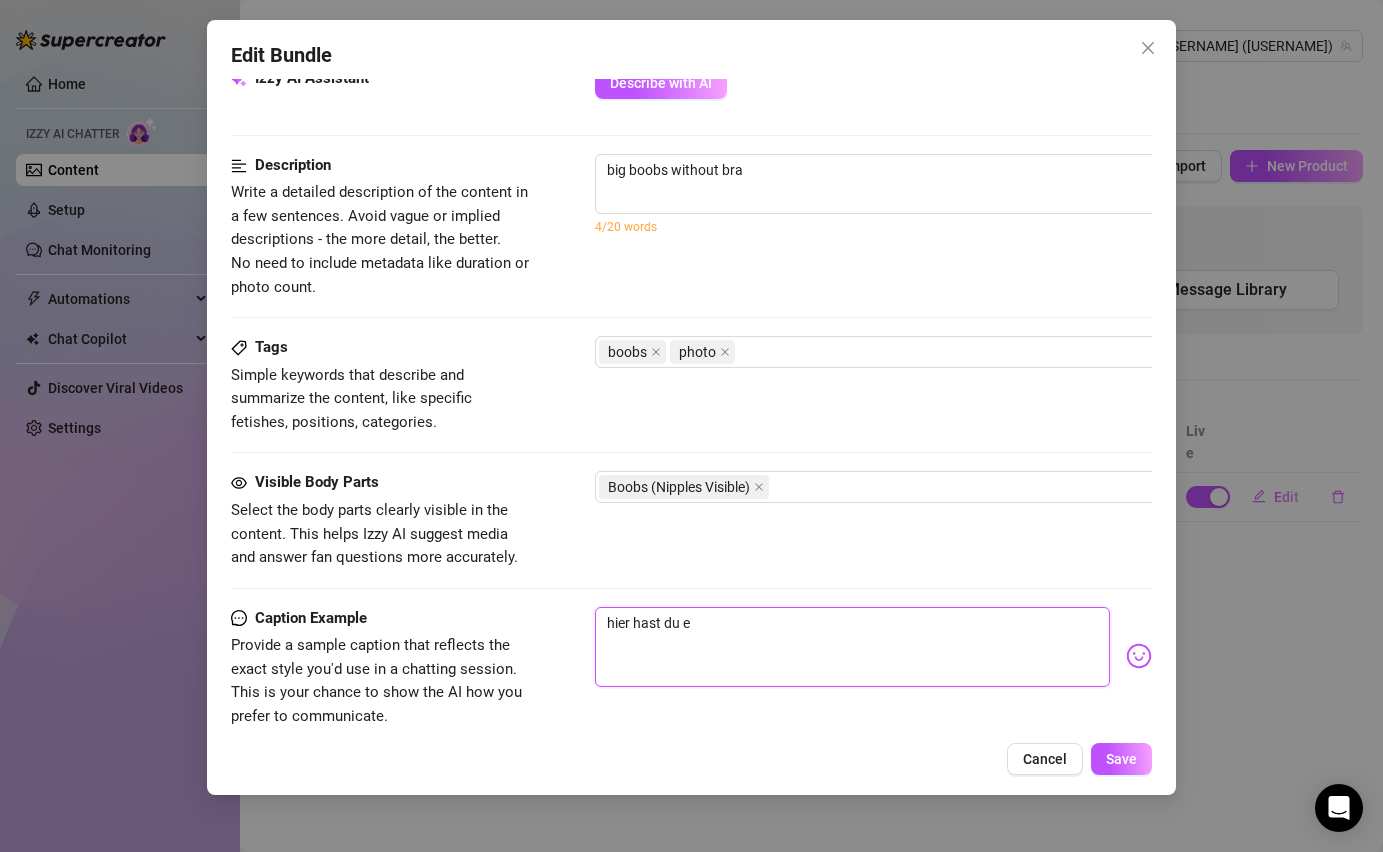 type on "hier hast du ei" 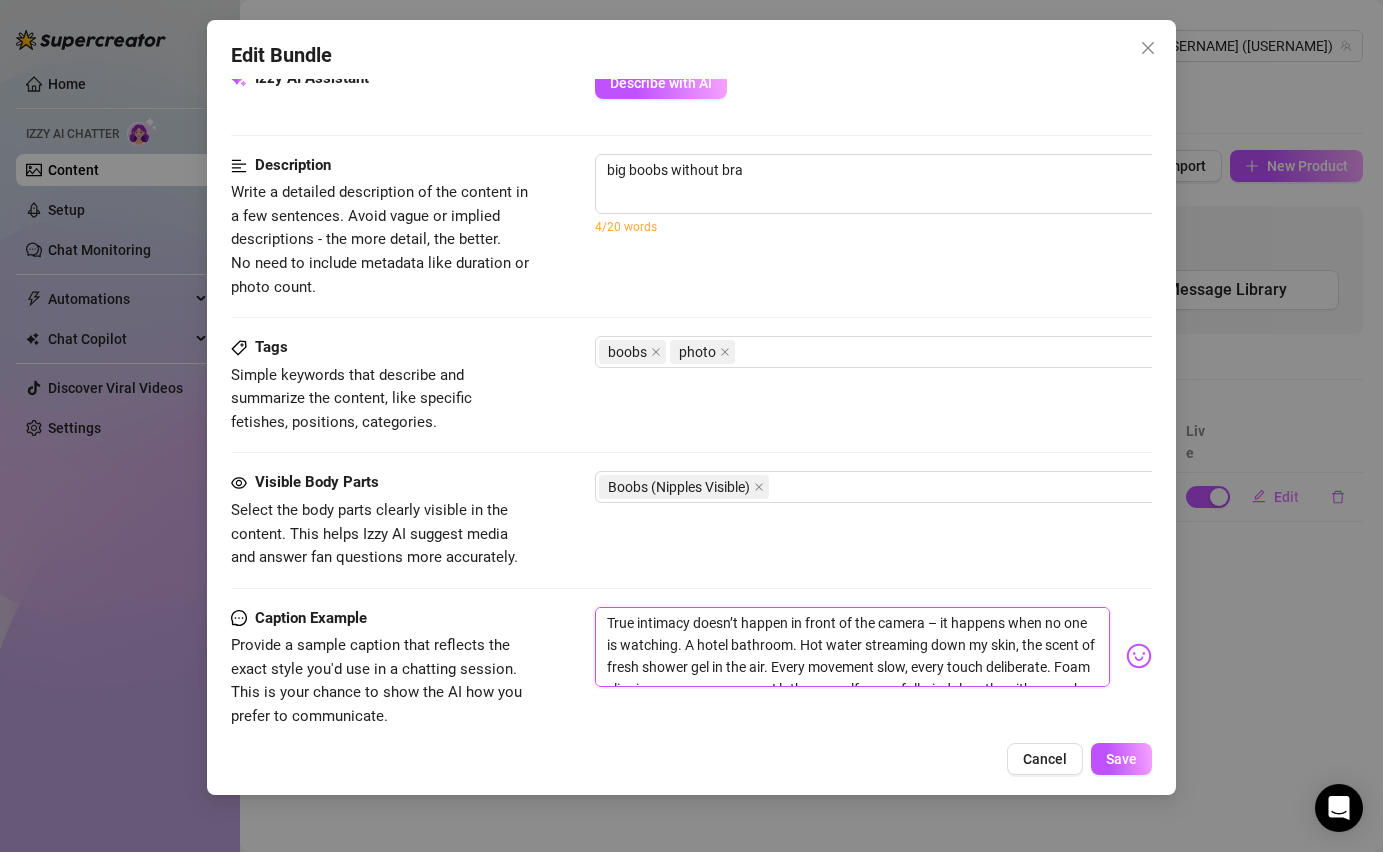 type on "hier hast du ein" 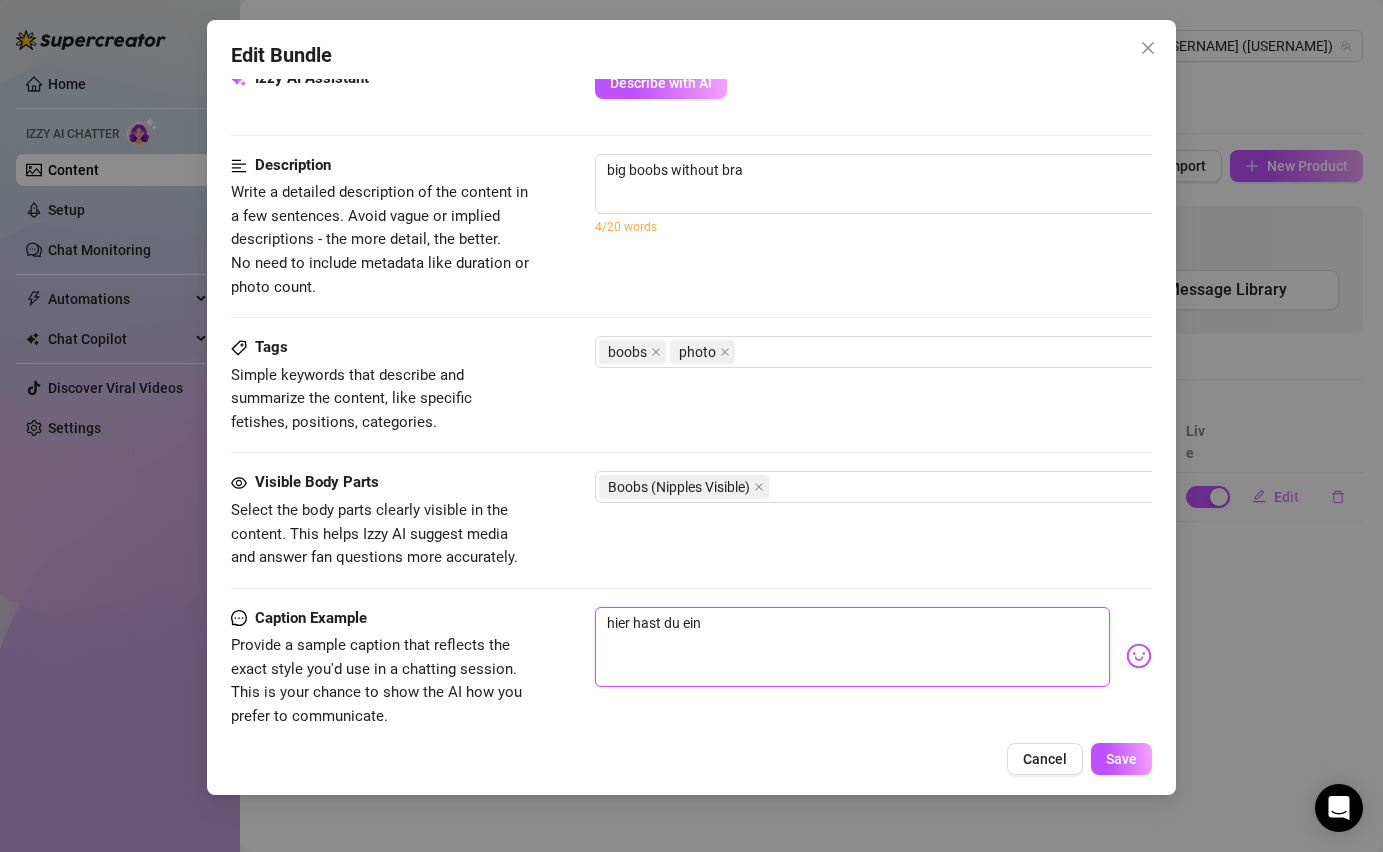 type on "hier hast du ein" 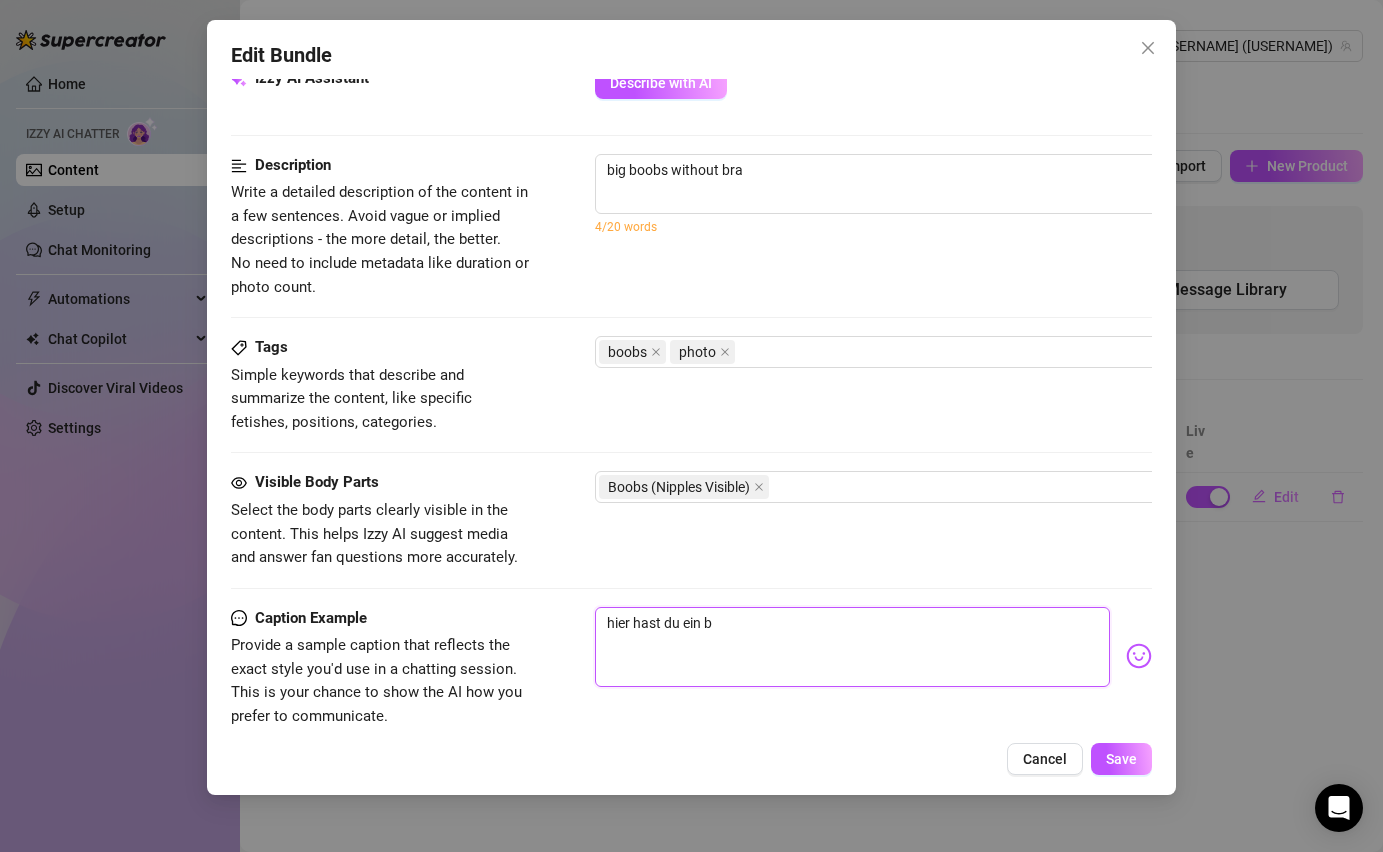 type on "hier hast du ein bi" 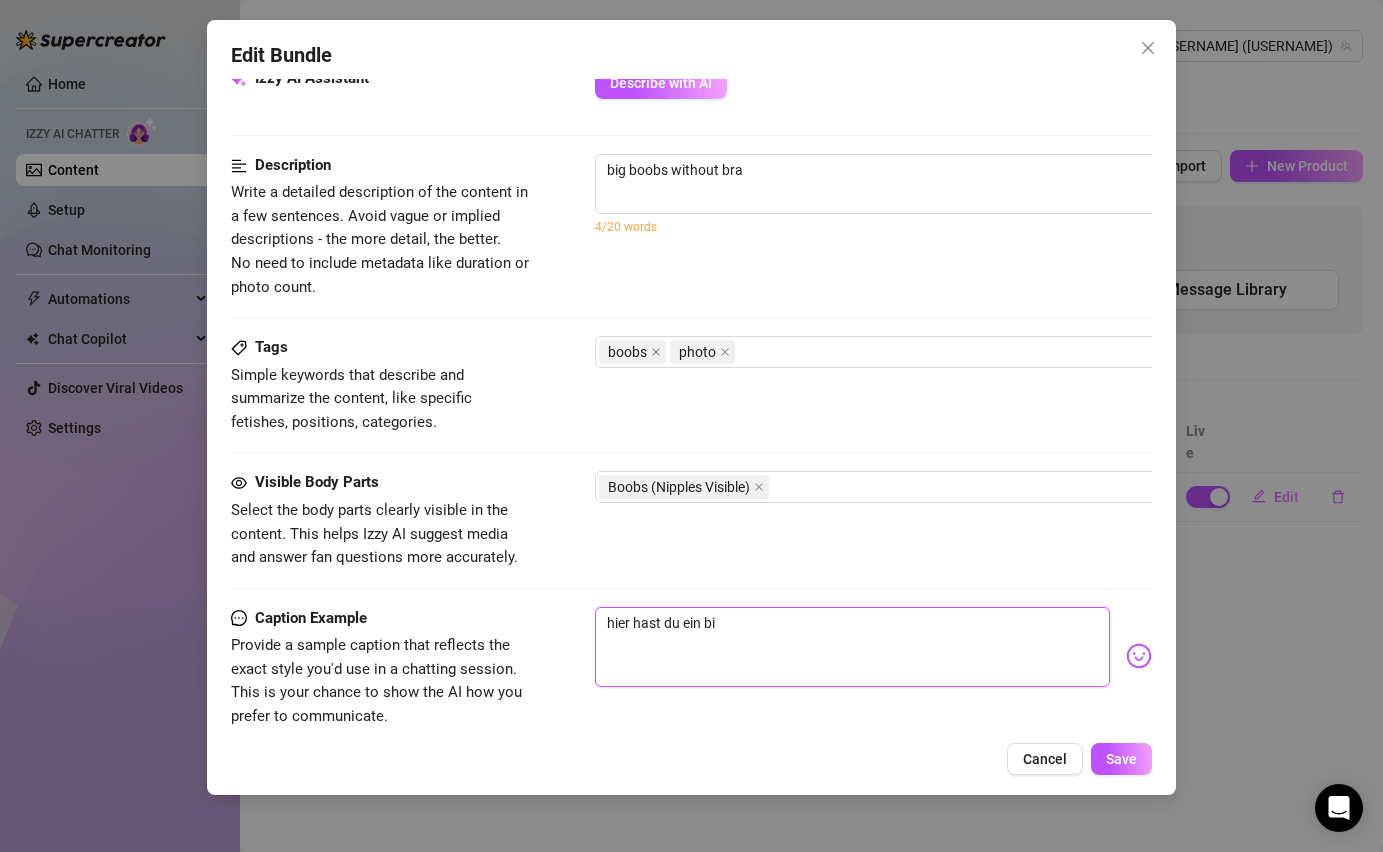 type on "hier hast du ein bil" 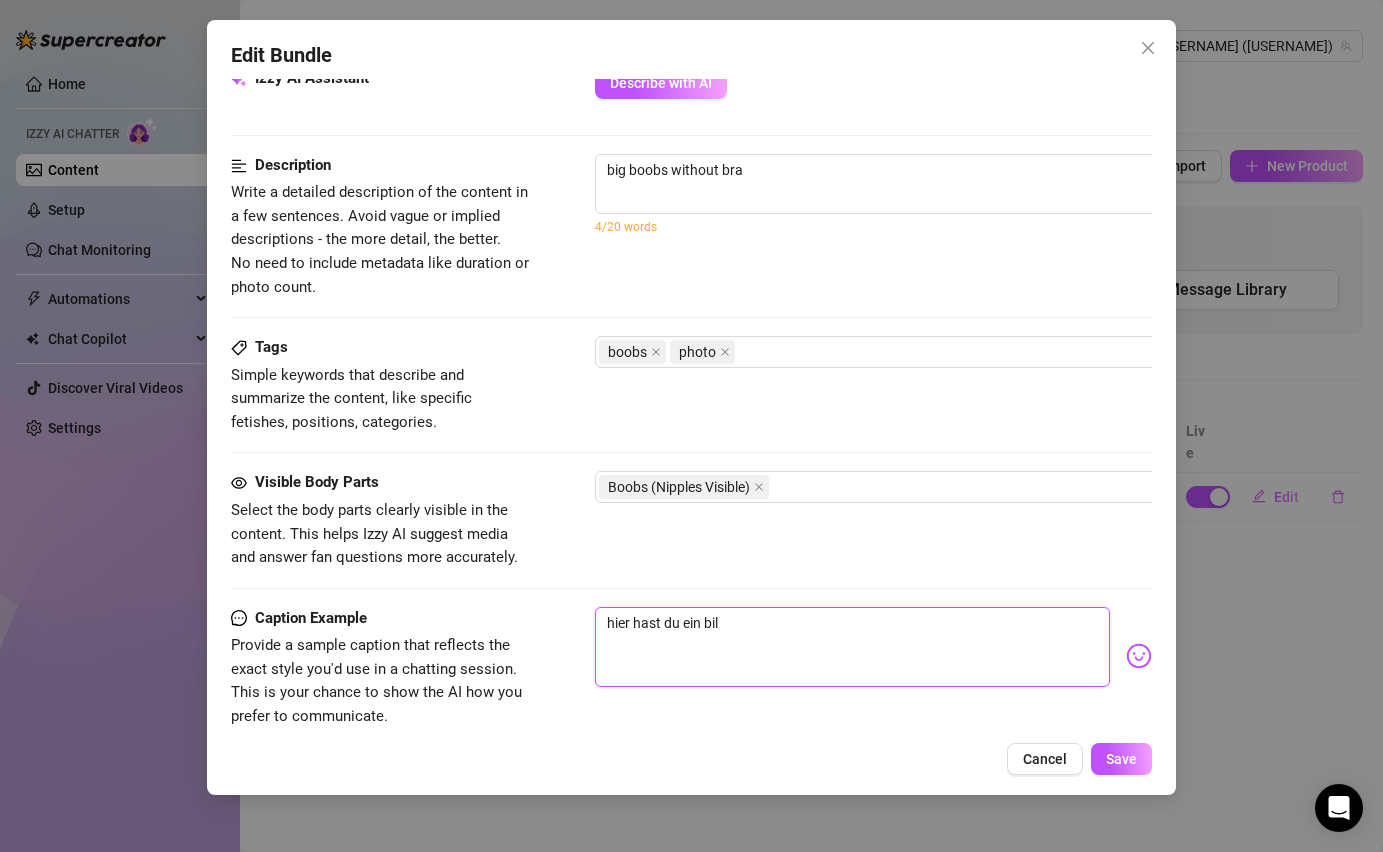 type on "hier hast du ein bild" 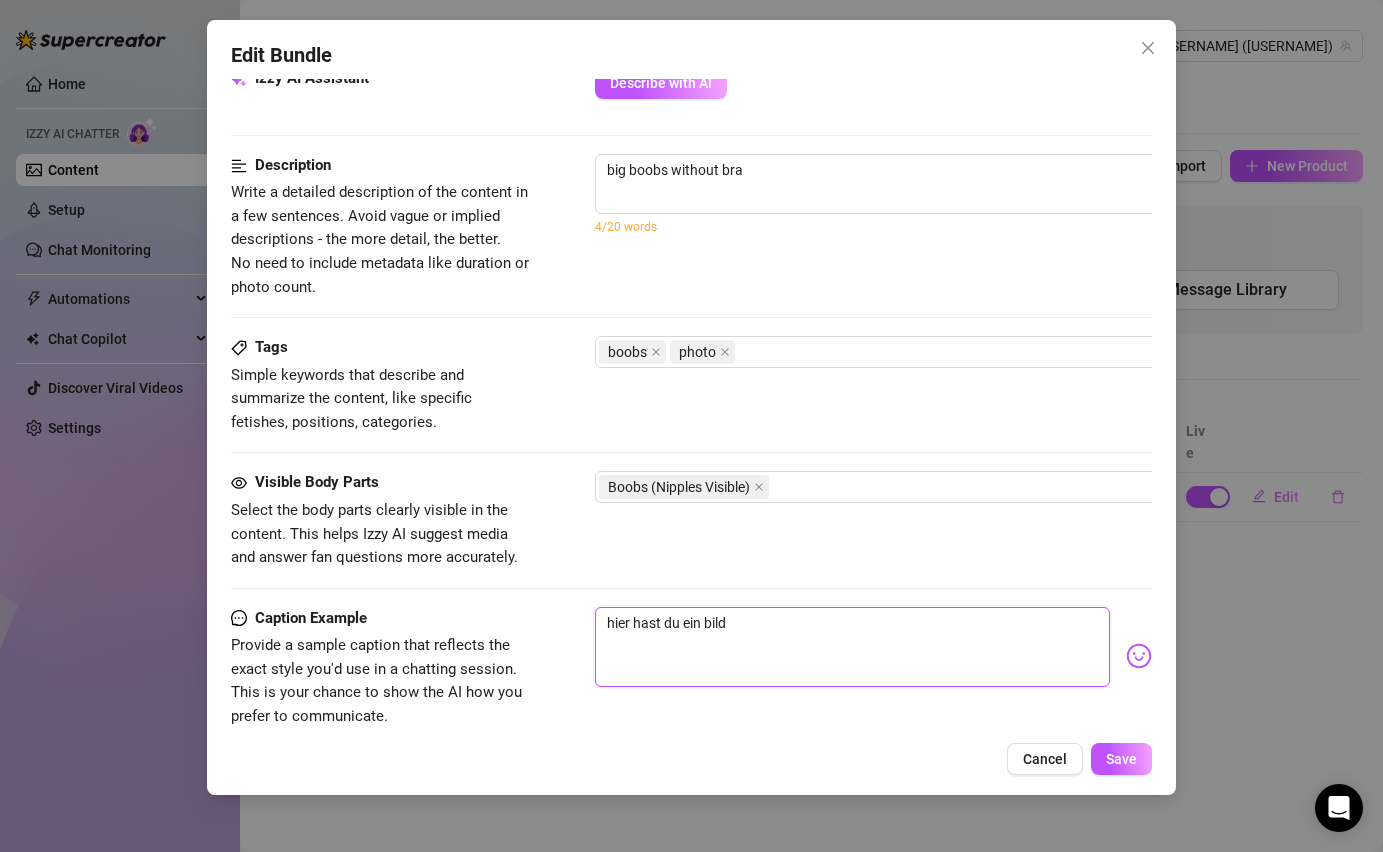type on "hier hast du ein bild" 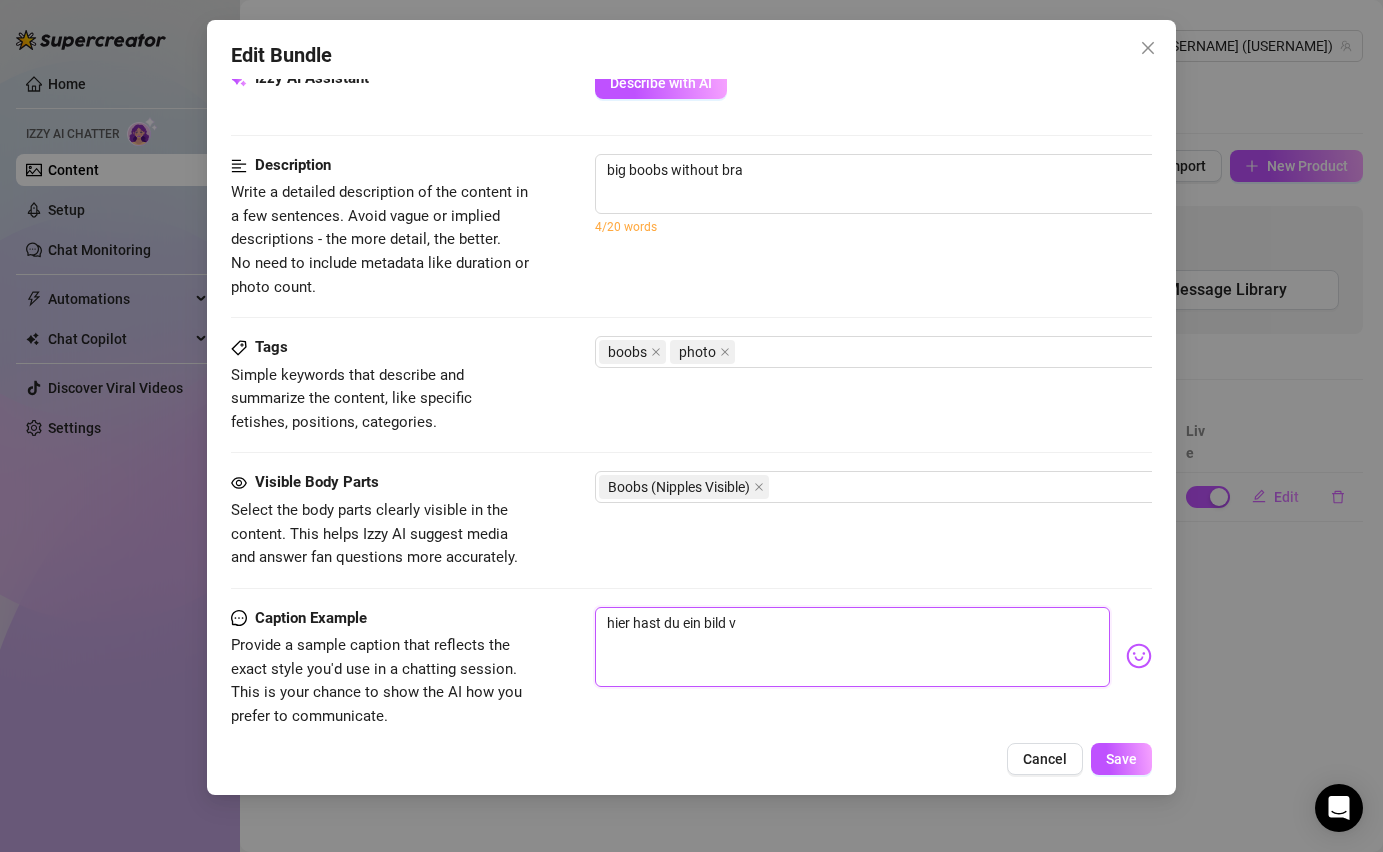 type on "hier hast du ein bild vo" 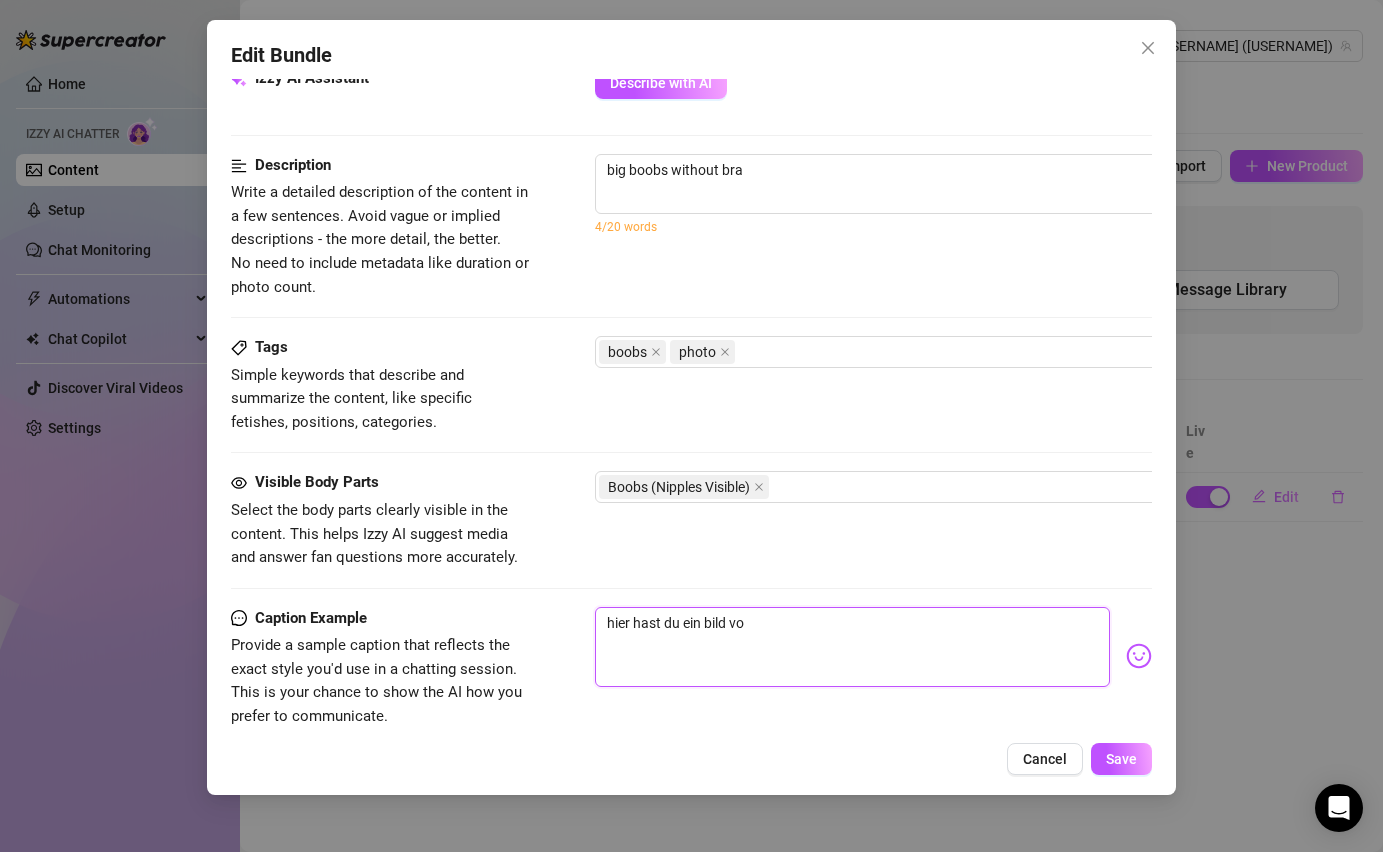 type on "hier hast du ein bild von" 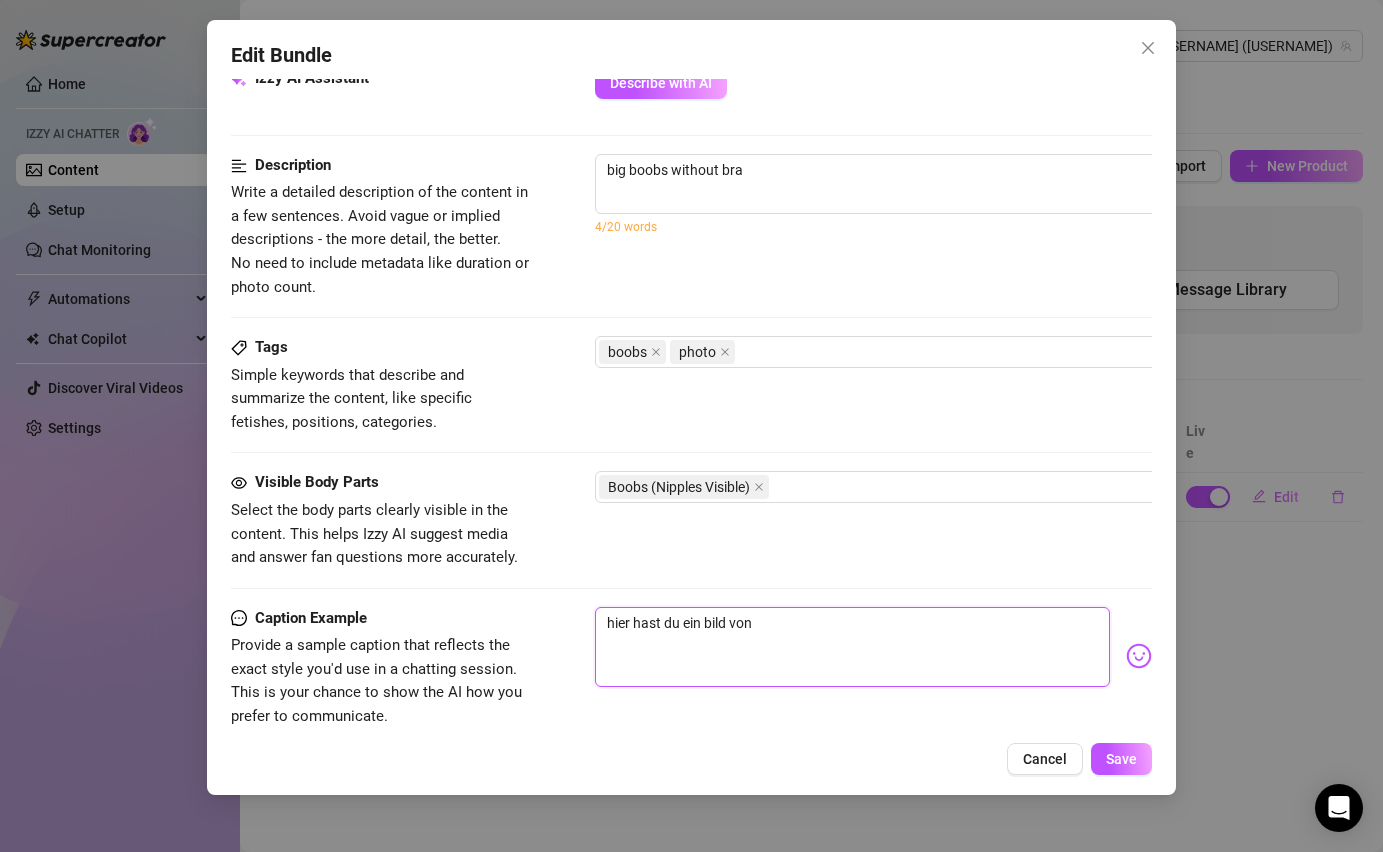 type on "hier hast du ein bild von" 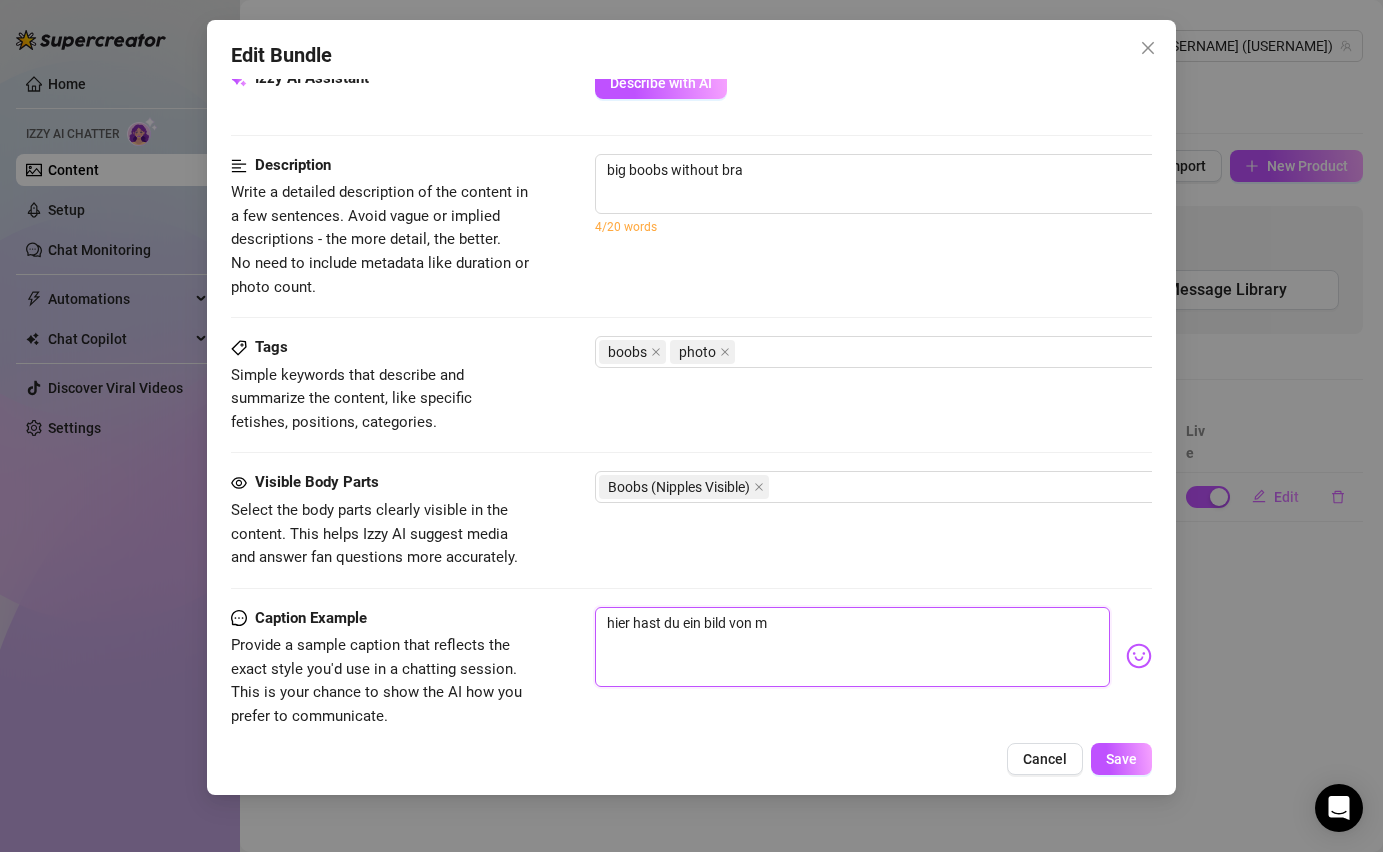 type on "hier hast du ein bild von me" 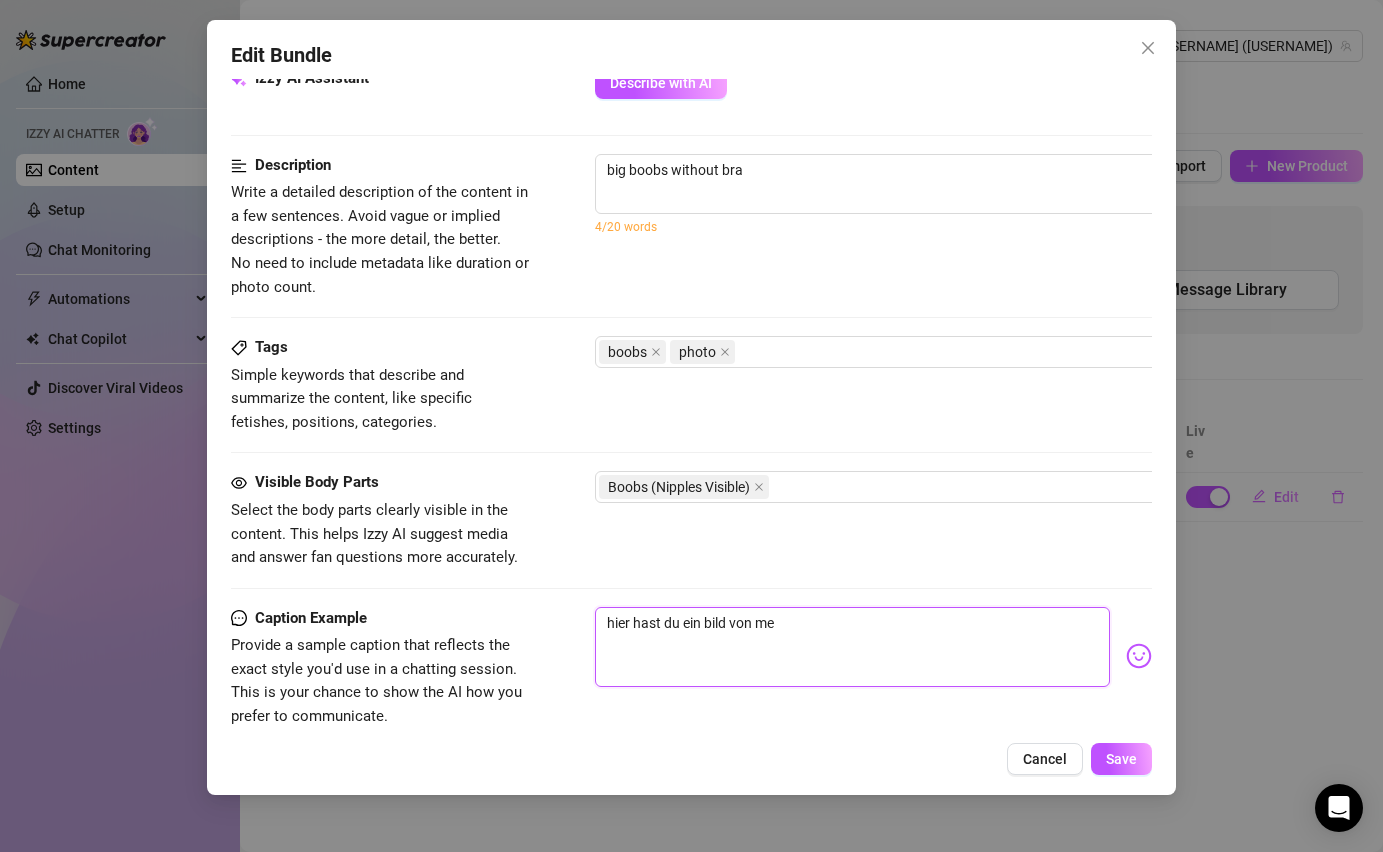 type on "hier hast du ein bild von mei" 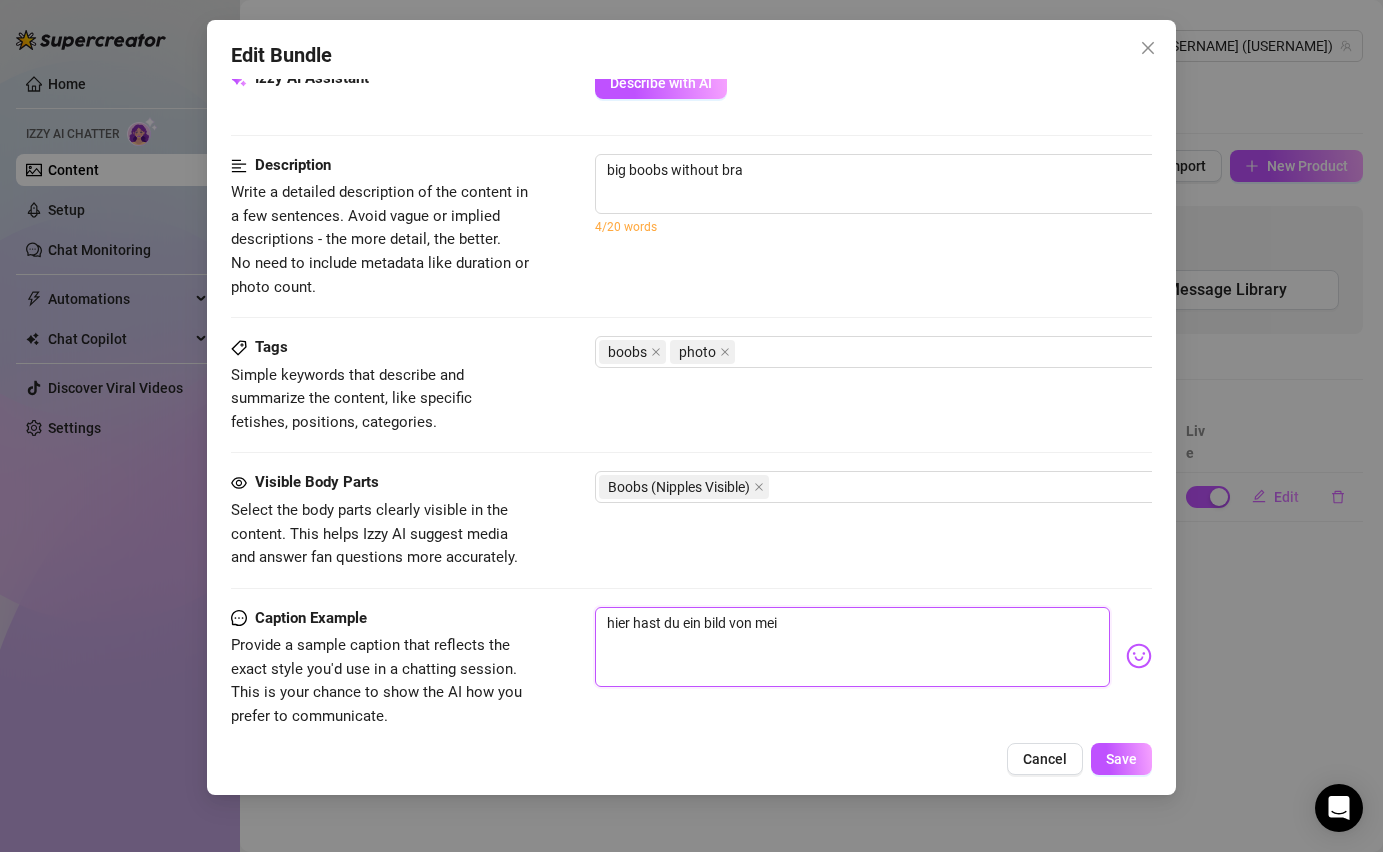 type on "hier hast du ein bild von mein" 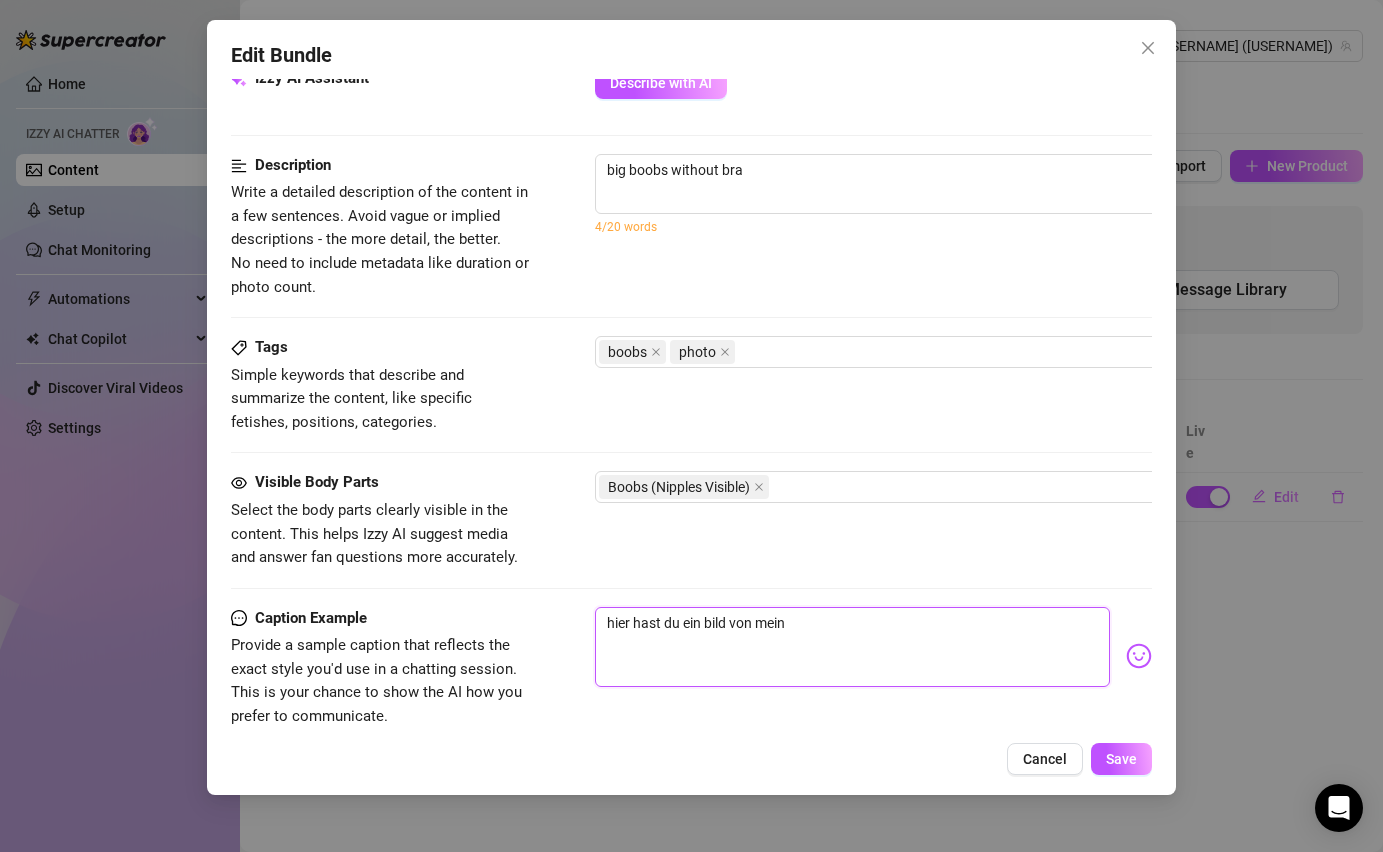 type on "hier hast du ein bild von meine" 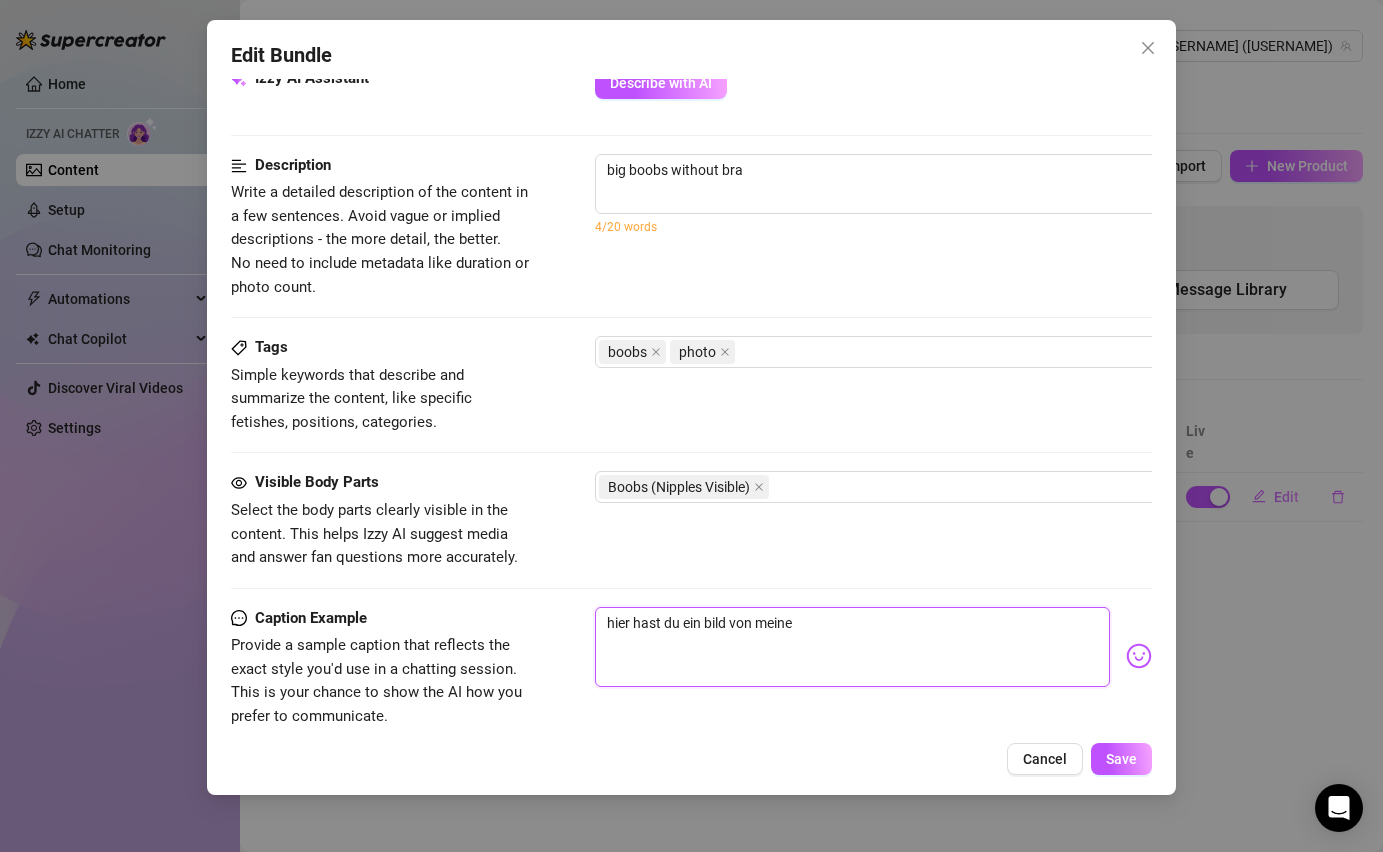 type on "hier hast du ein bild von meinem" 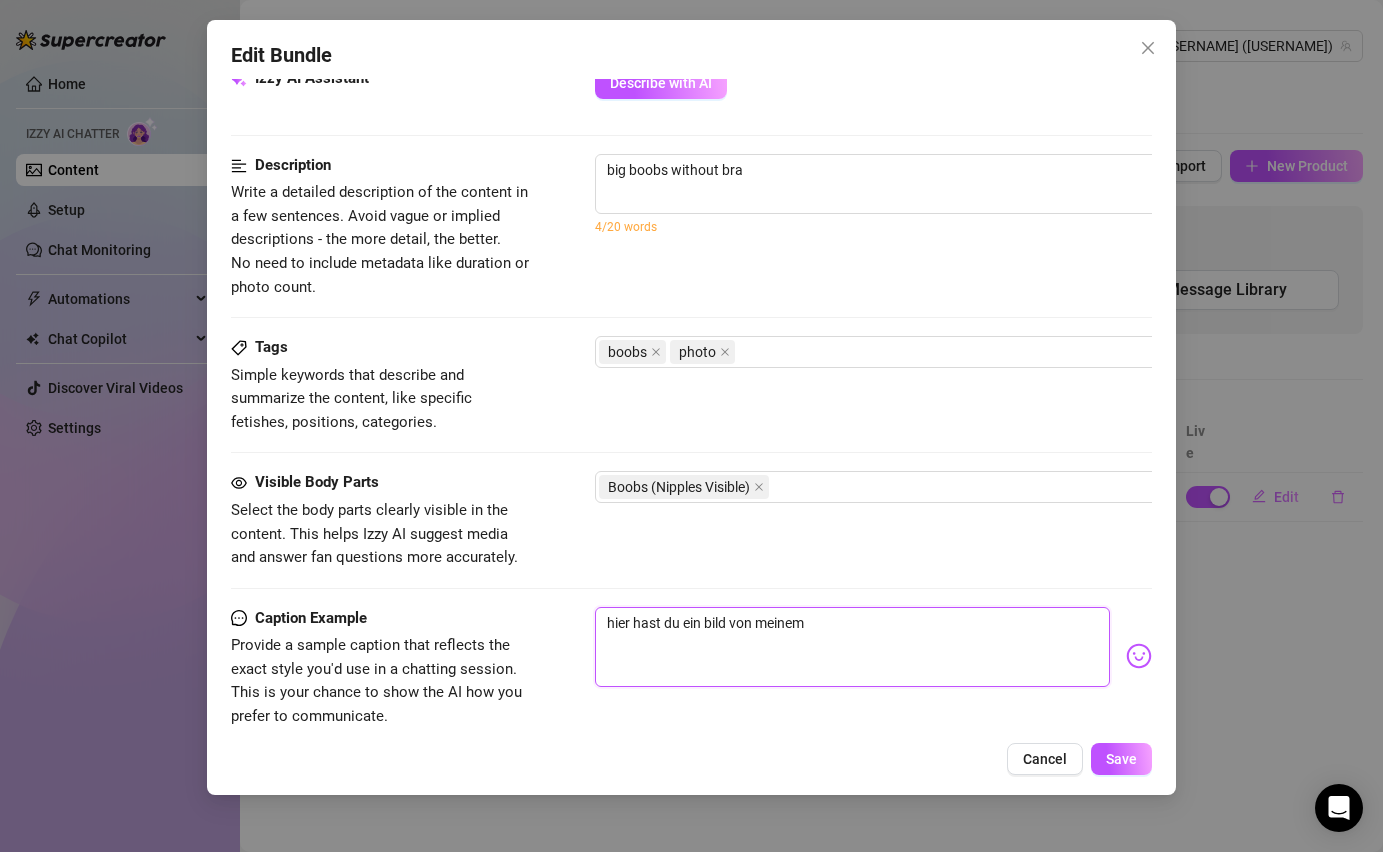 type on "hier hast du ein bild von meinem" 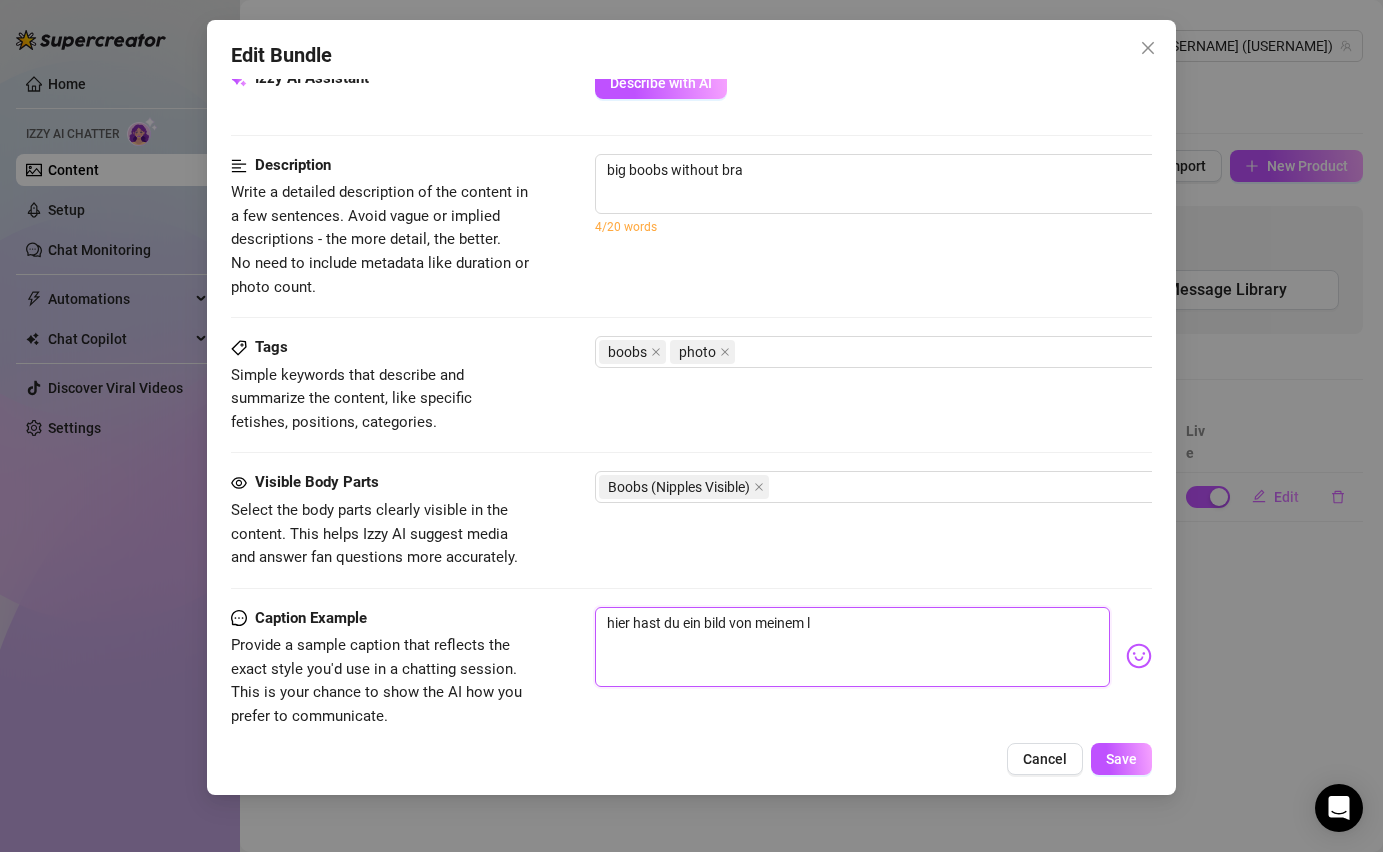 type on "hier hast du ein bild von meinem le" 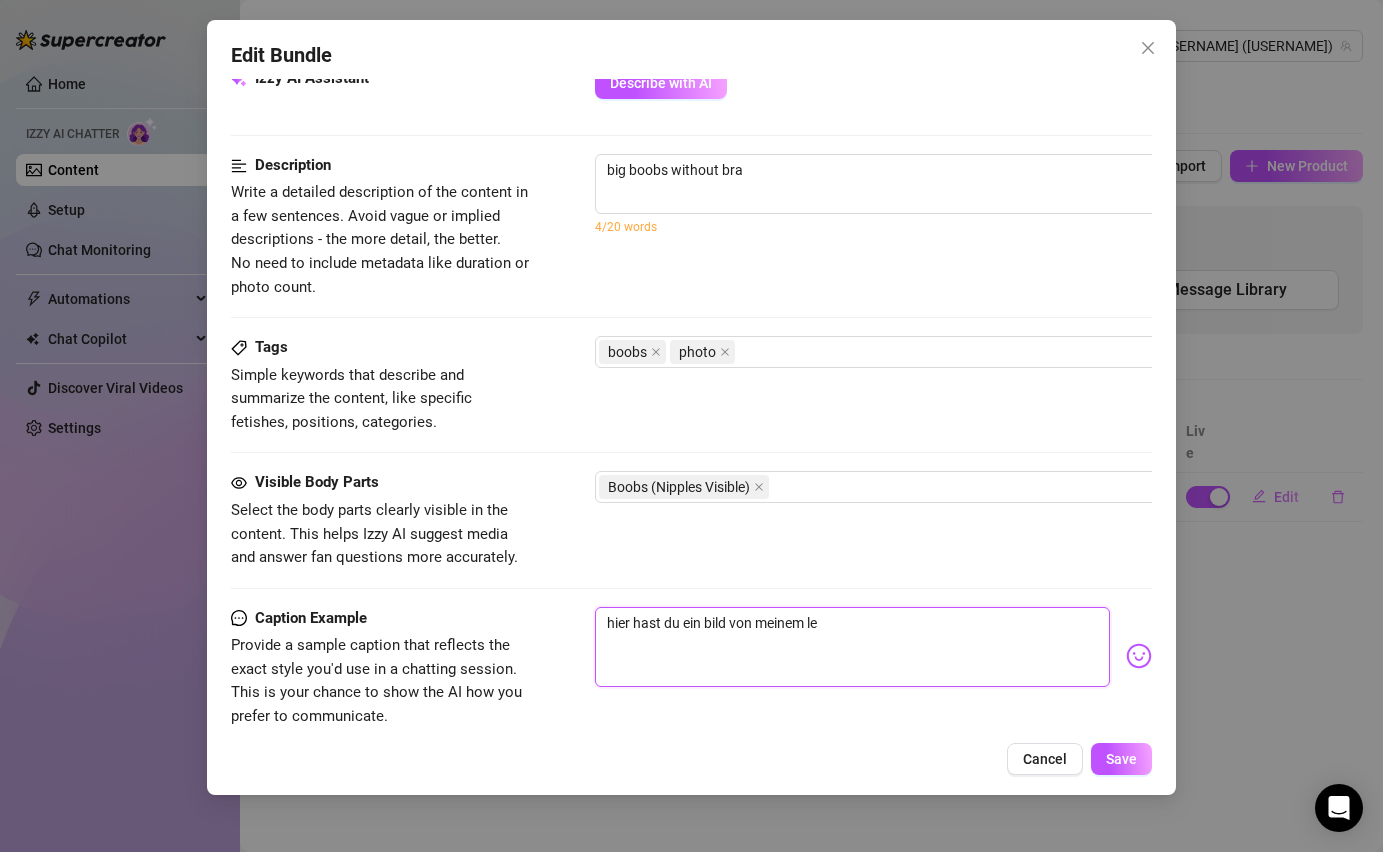 type on "hier hast du ein bild von meinem let" 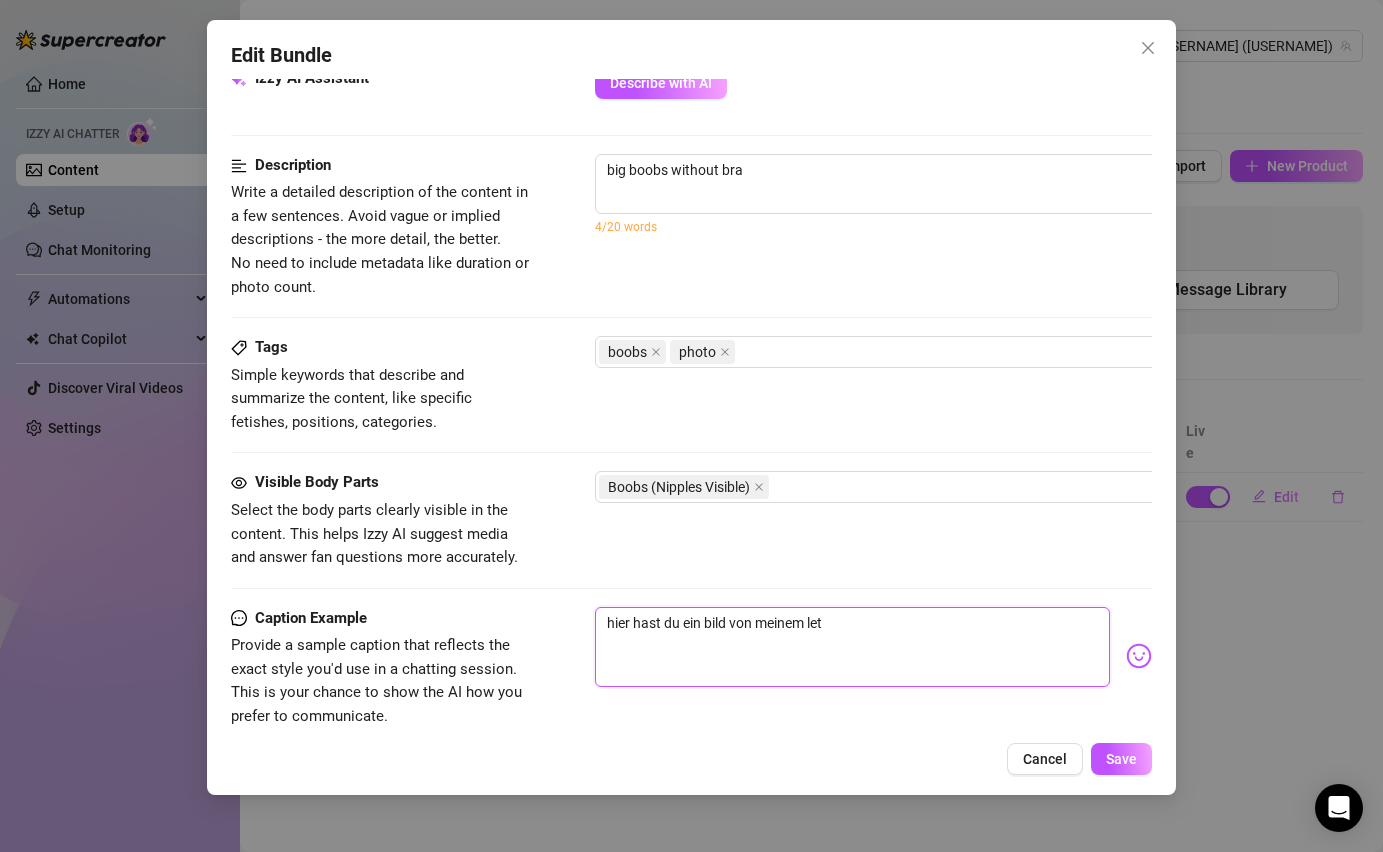 type on "hier hast du ein bild von meinem letz" 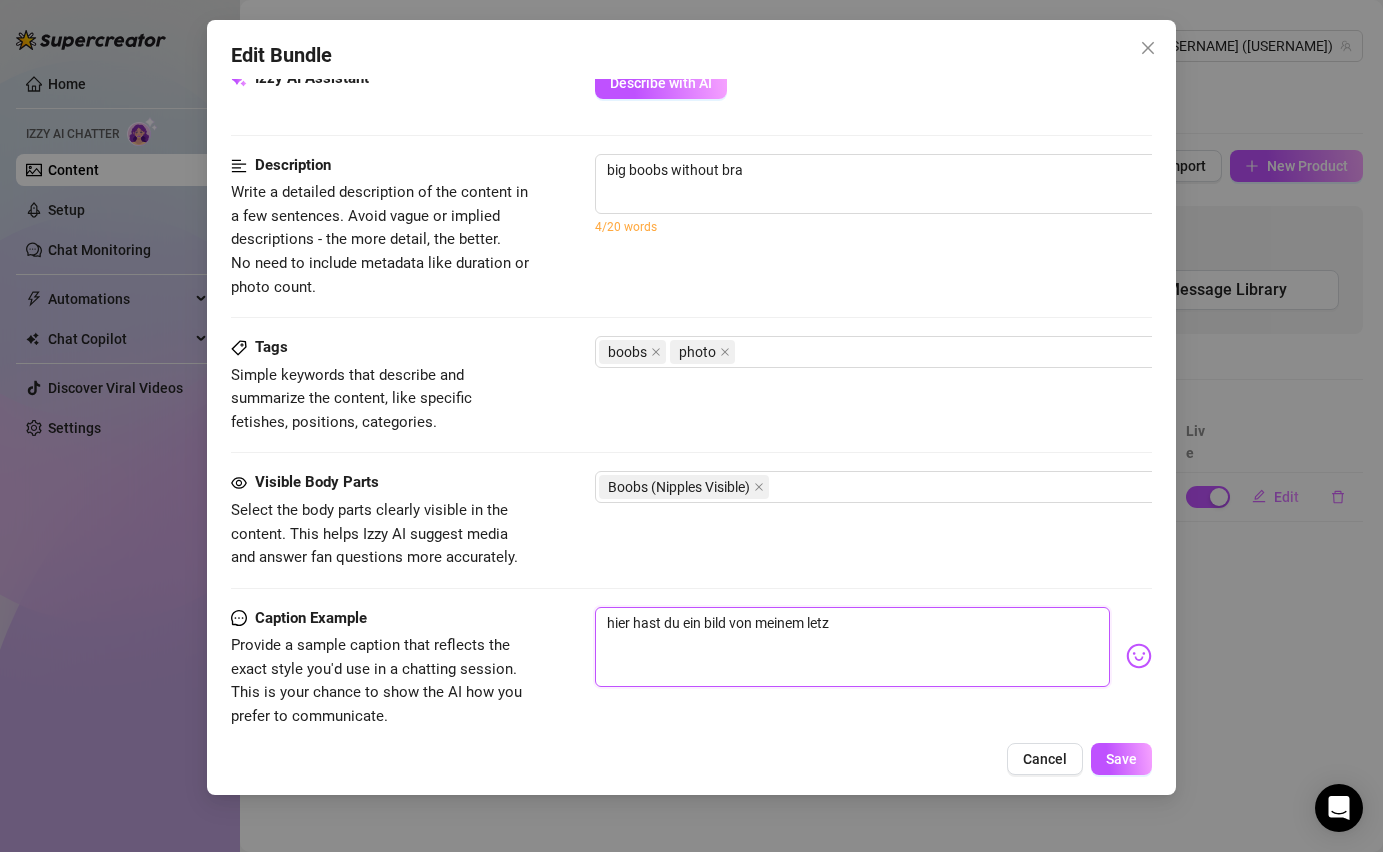 type on "hier hast du ein bild von meinem letzt" 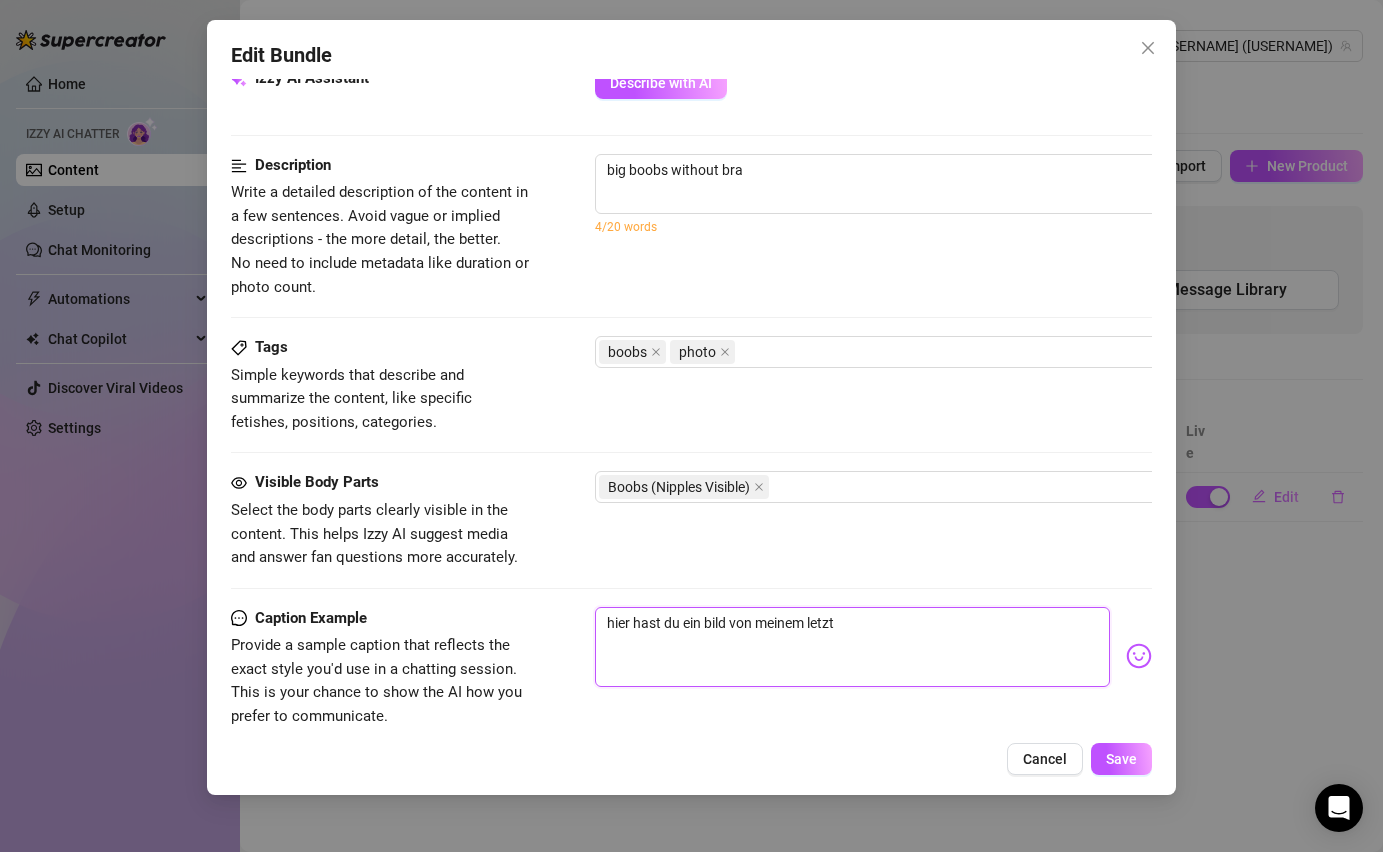 type on "hier hast du ein bild von meinem letzte" 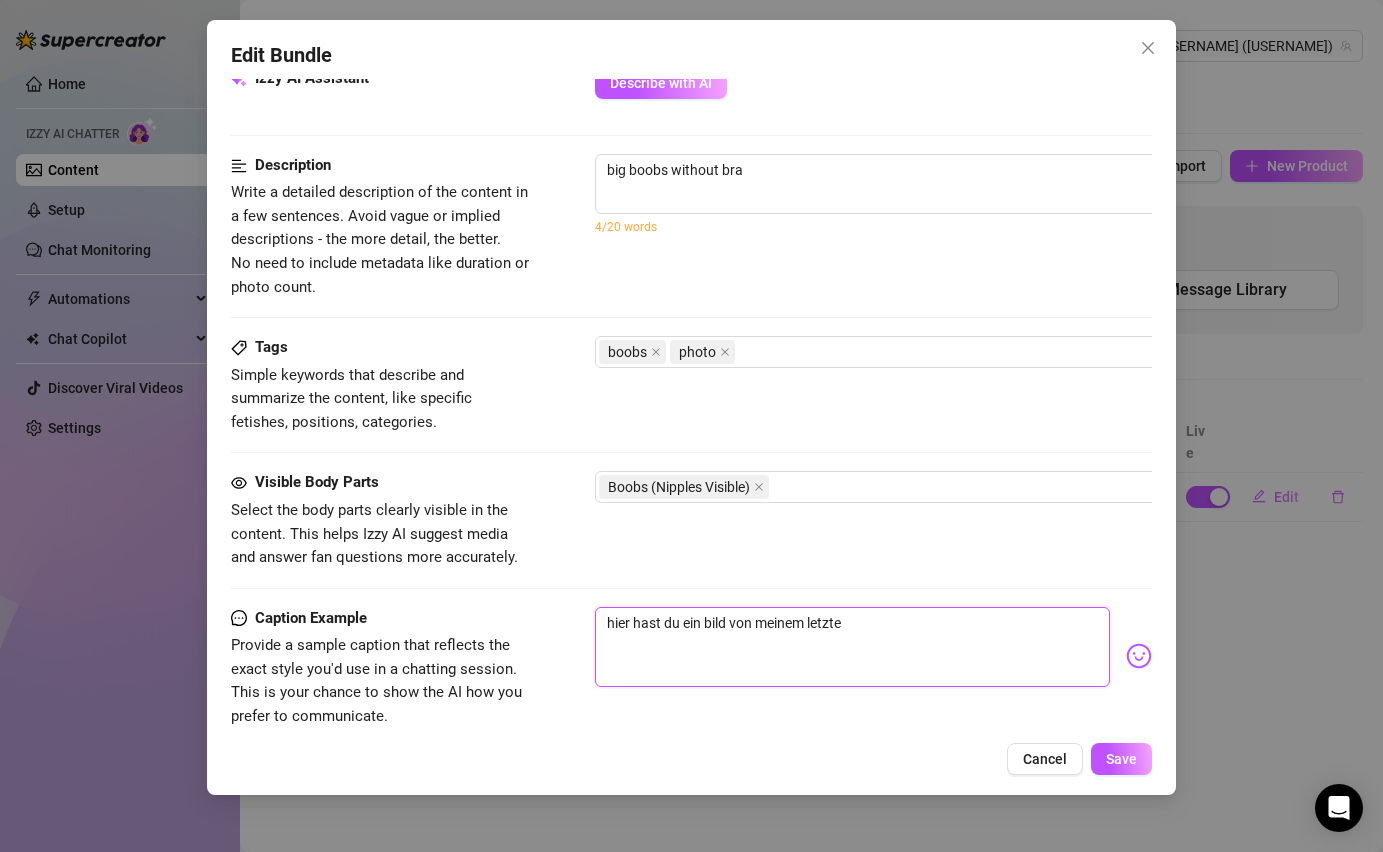 type on "hier hast du ein bild von meinem letzten" 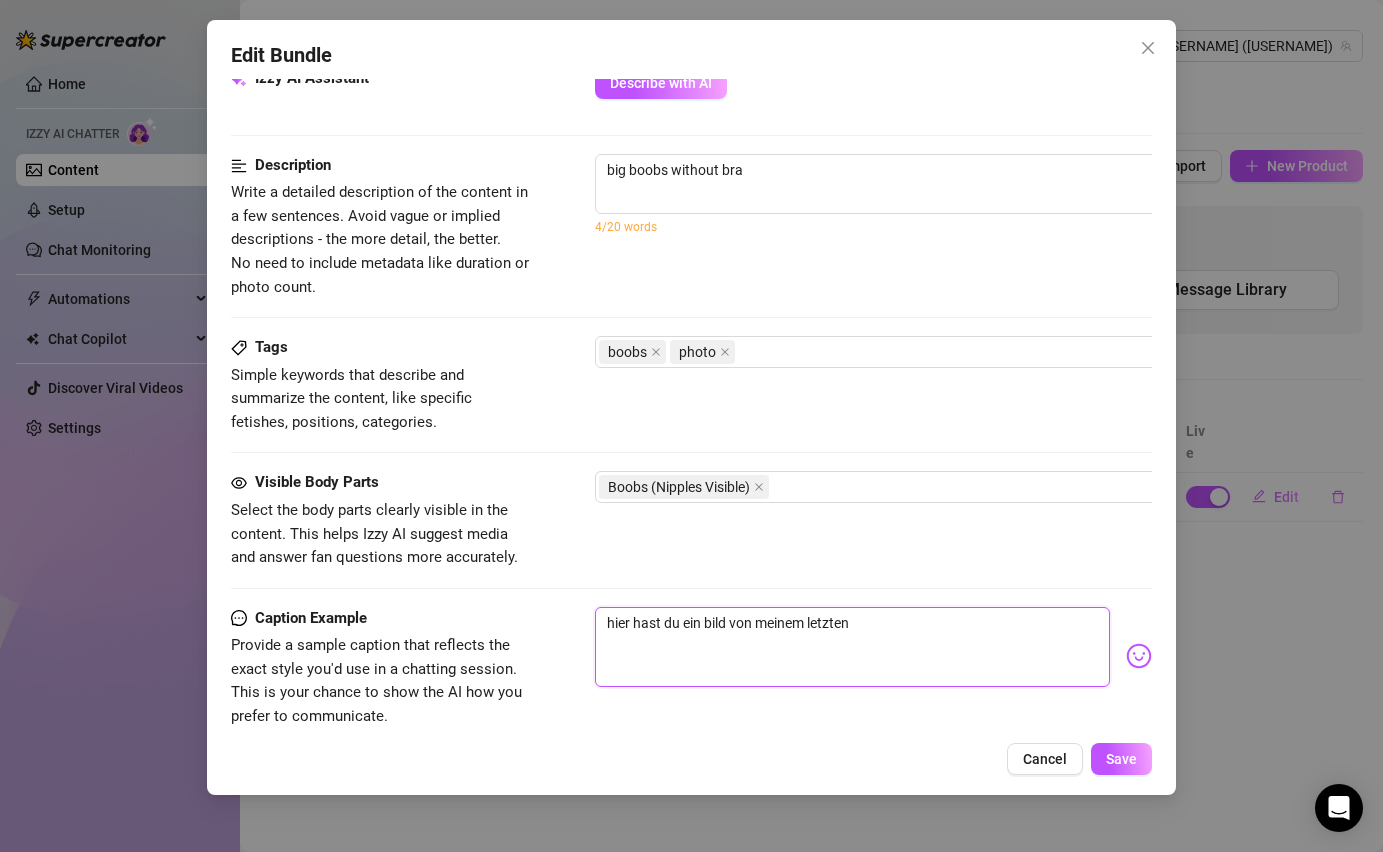 type on "hier hast du ein bild von meinem letzten" 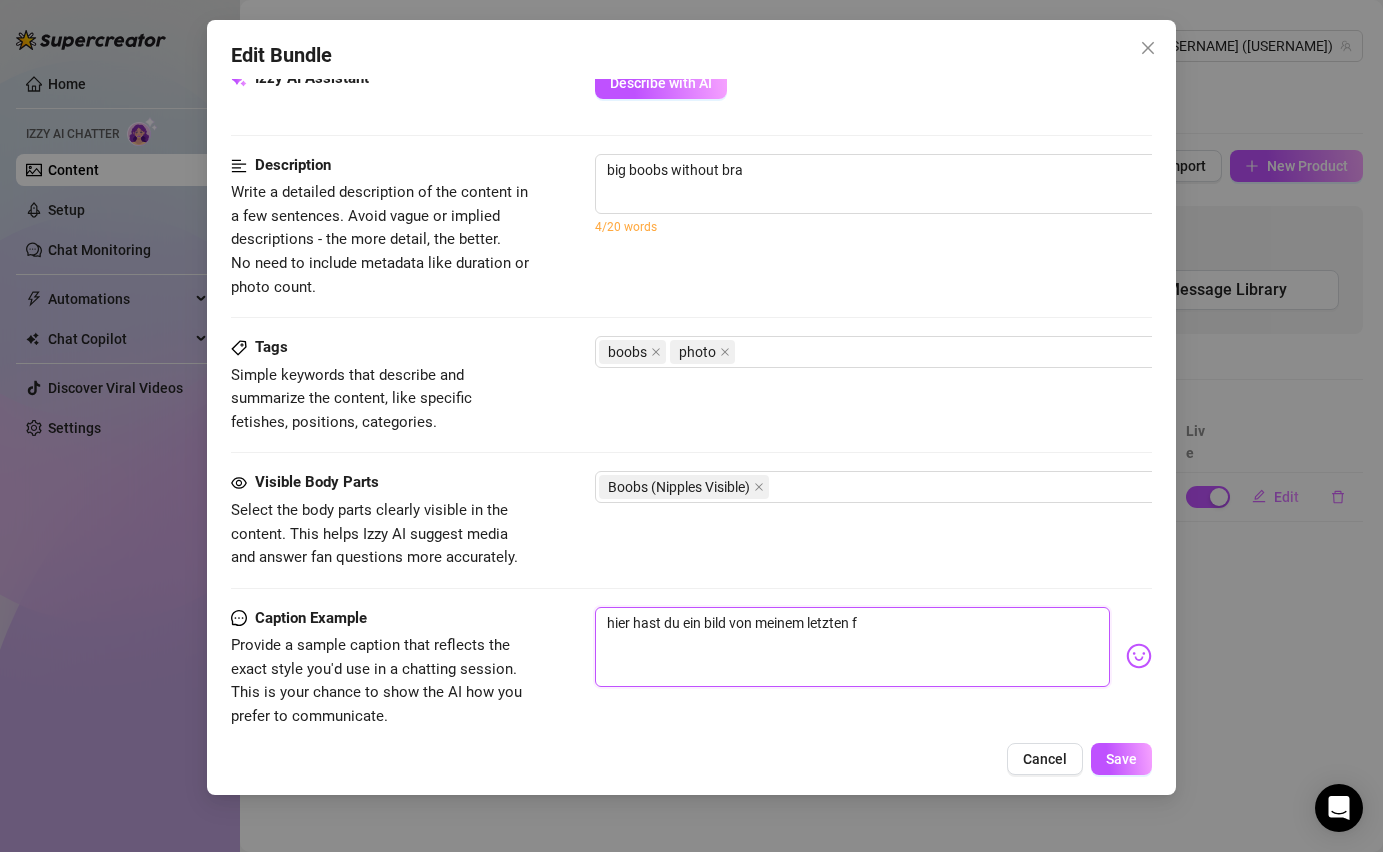type on "hier hast du ein bild von meinem letzten fo" 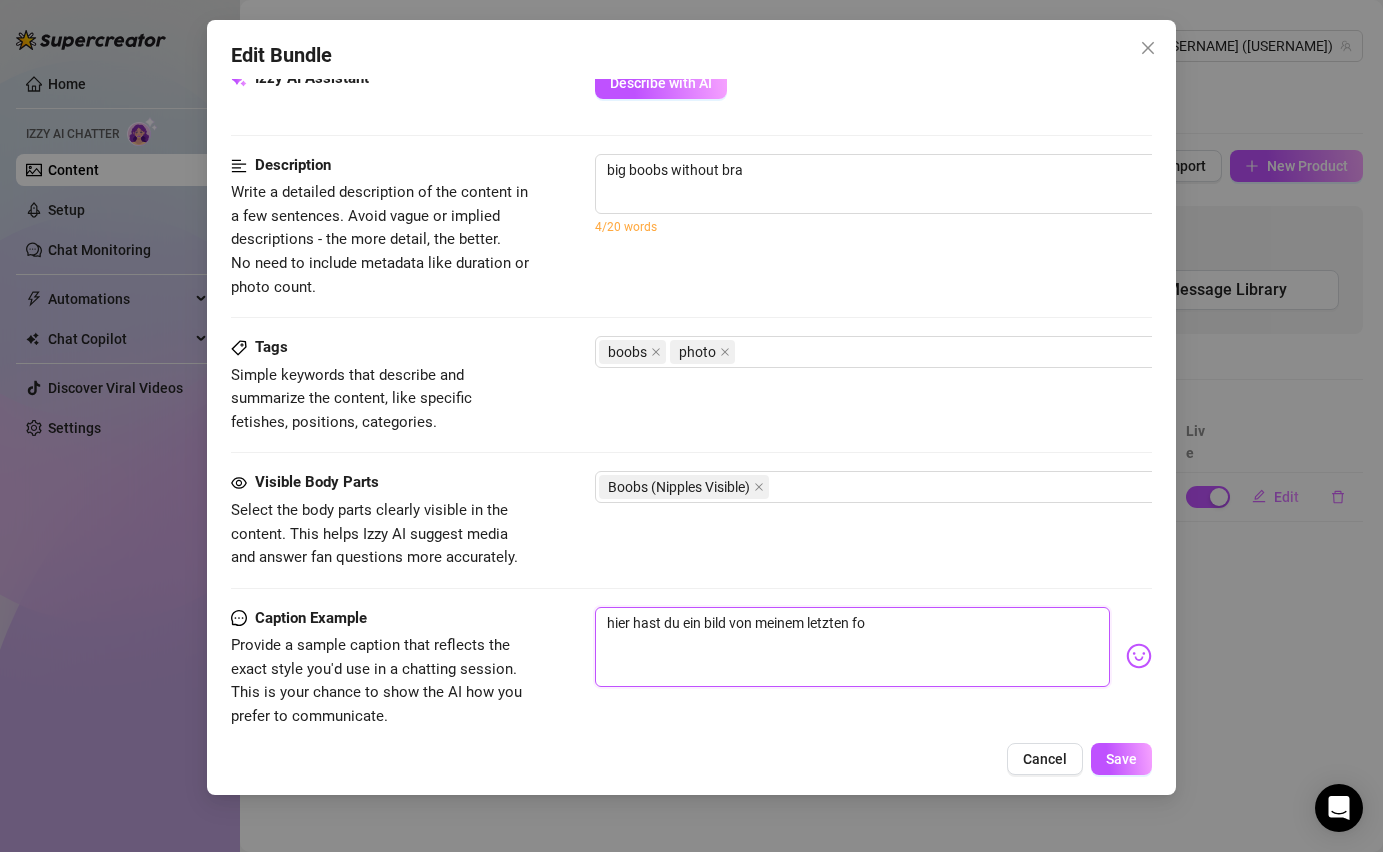 type on "hier hast du ein bild von meinem letzten fot" 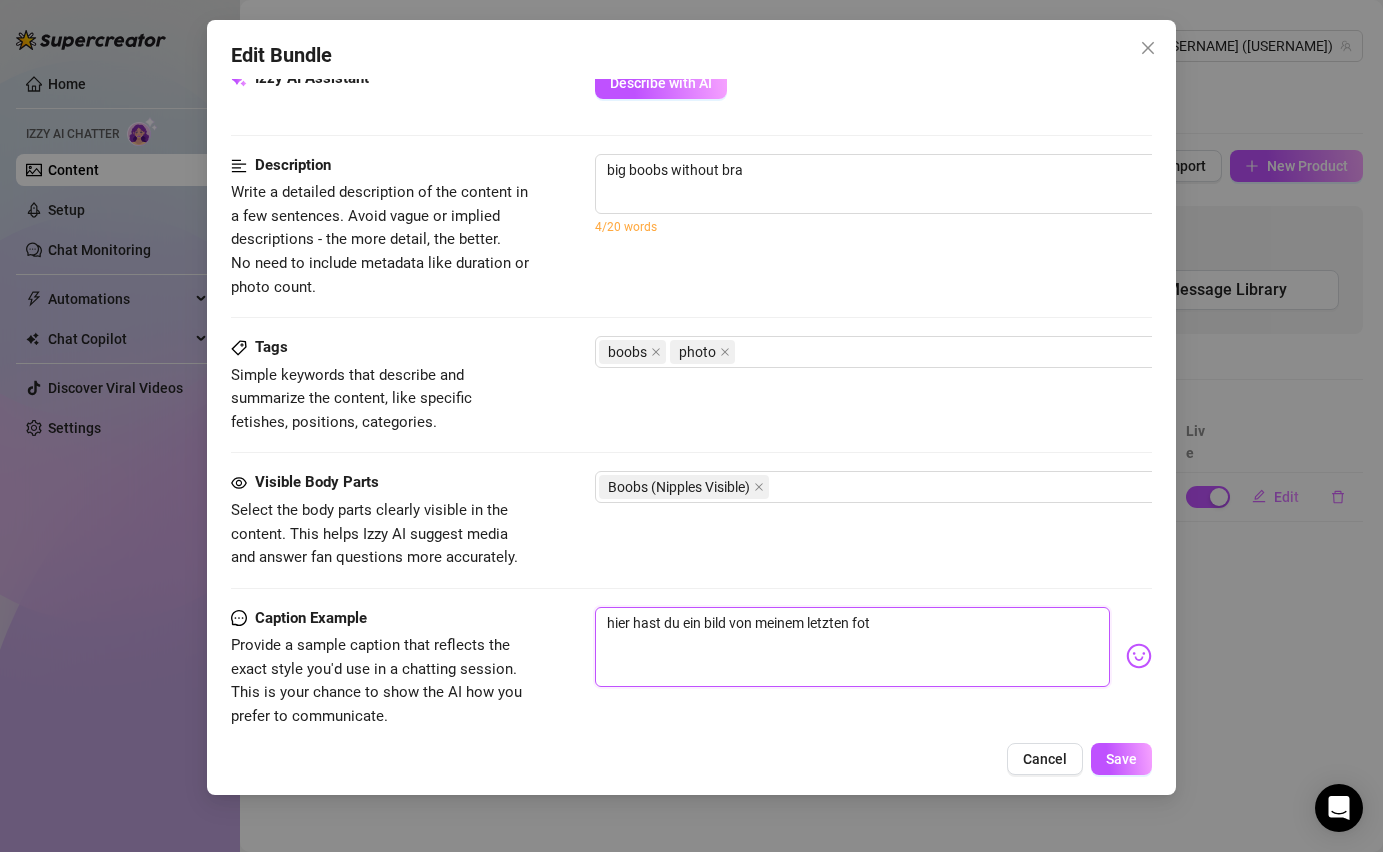 type on "hier hast du ein bild von meinem letzten foto" 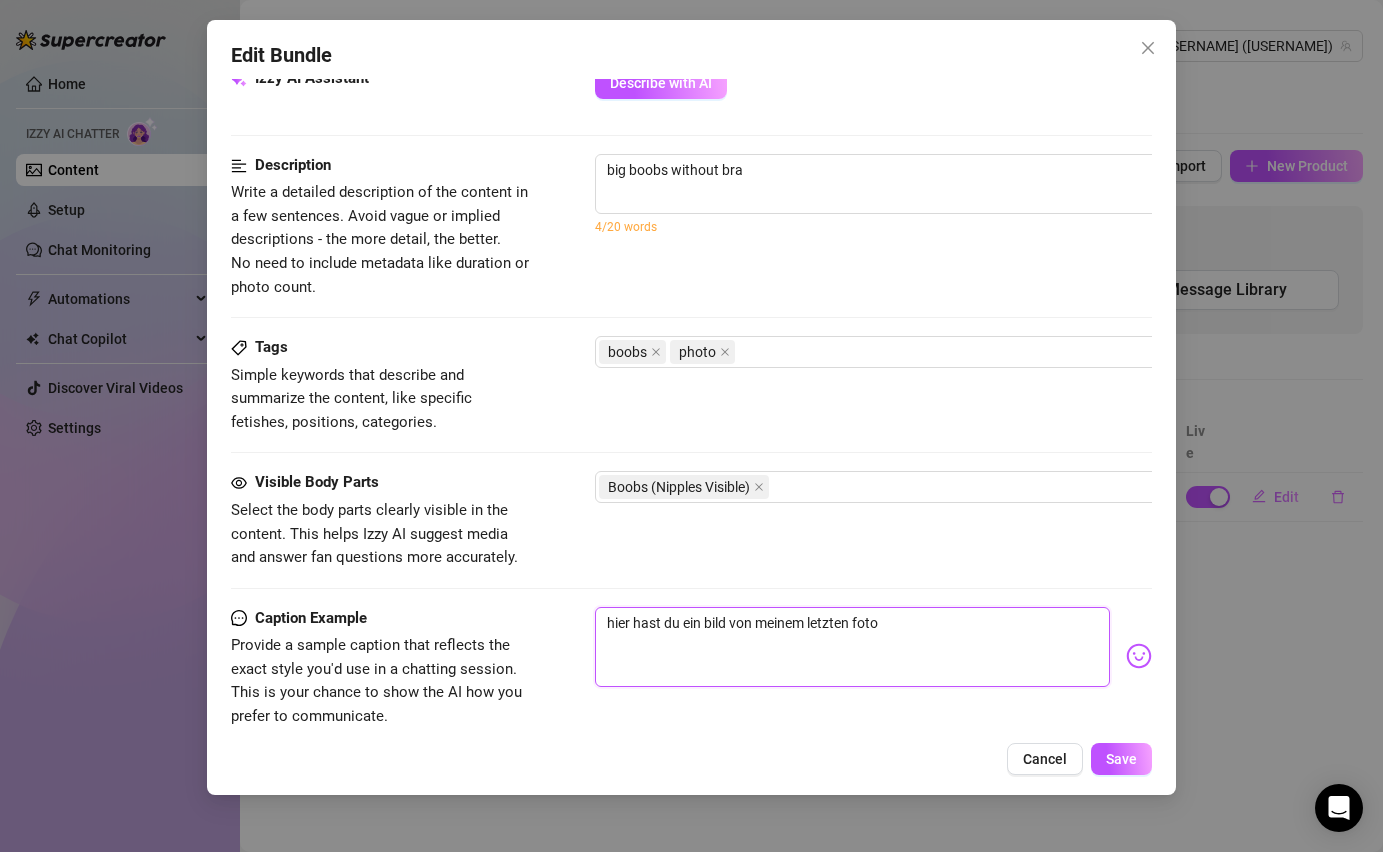 type on "hier hast du ein bild von meinem letzten fotos" 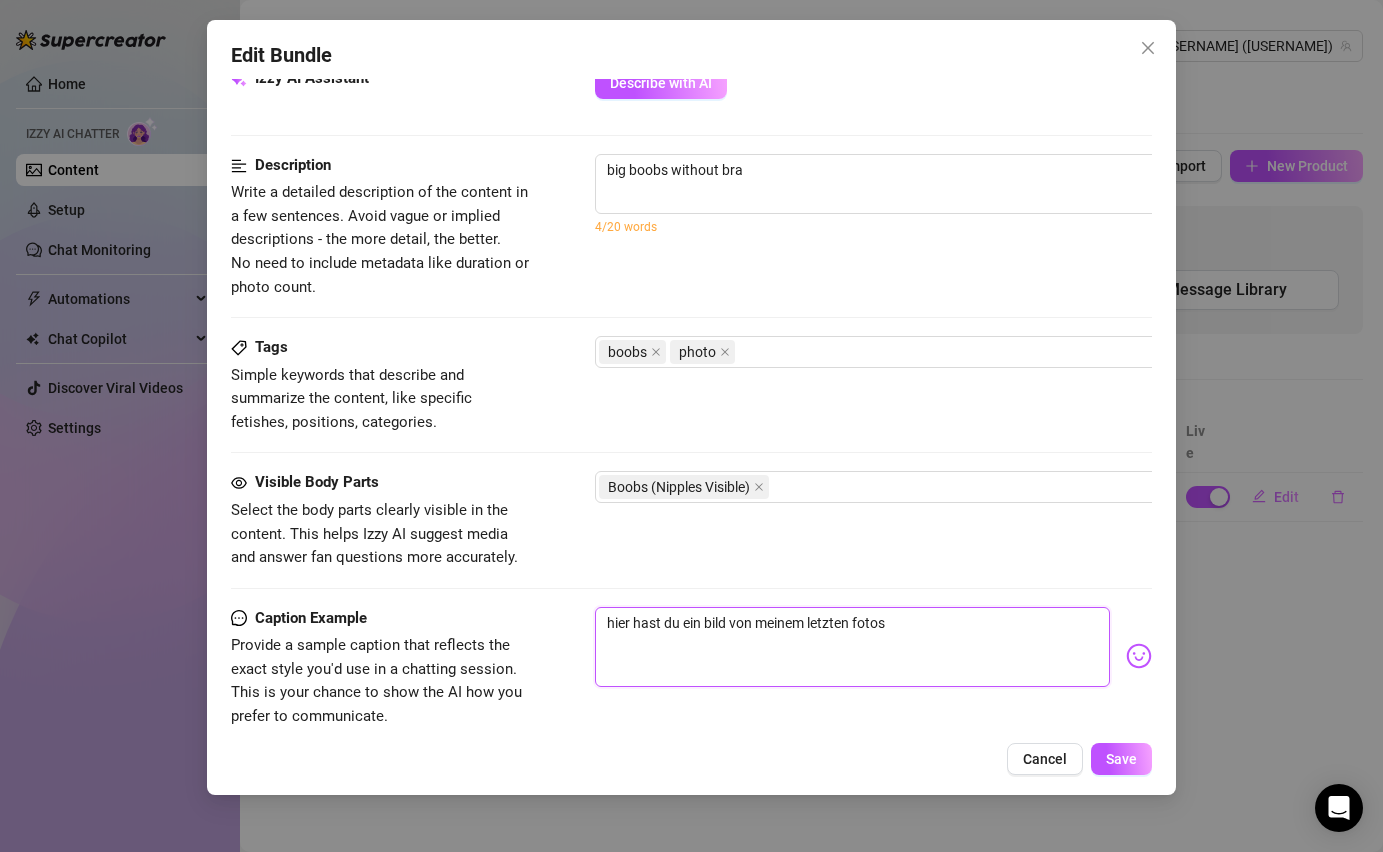 type on "hier hast du ein bild von meinem letzten fotosh" 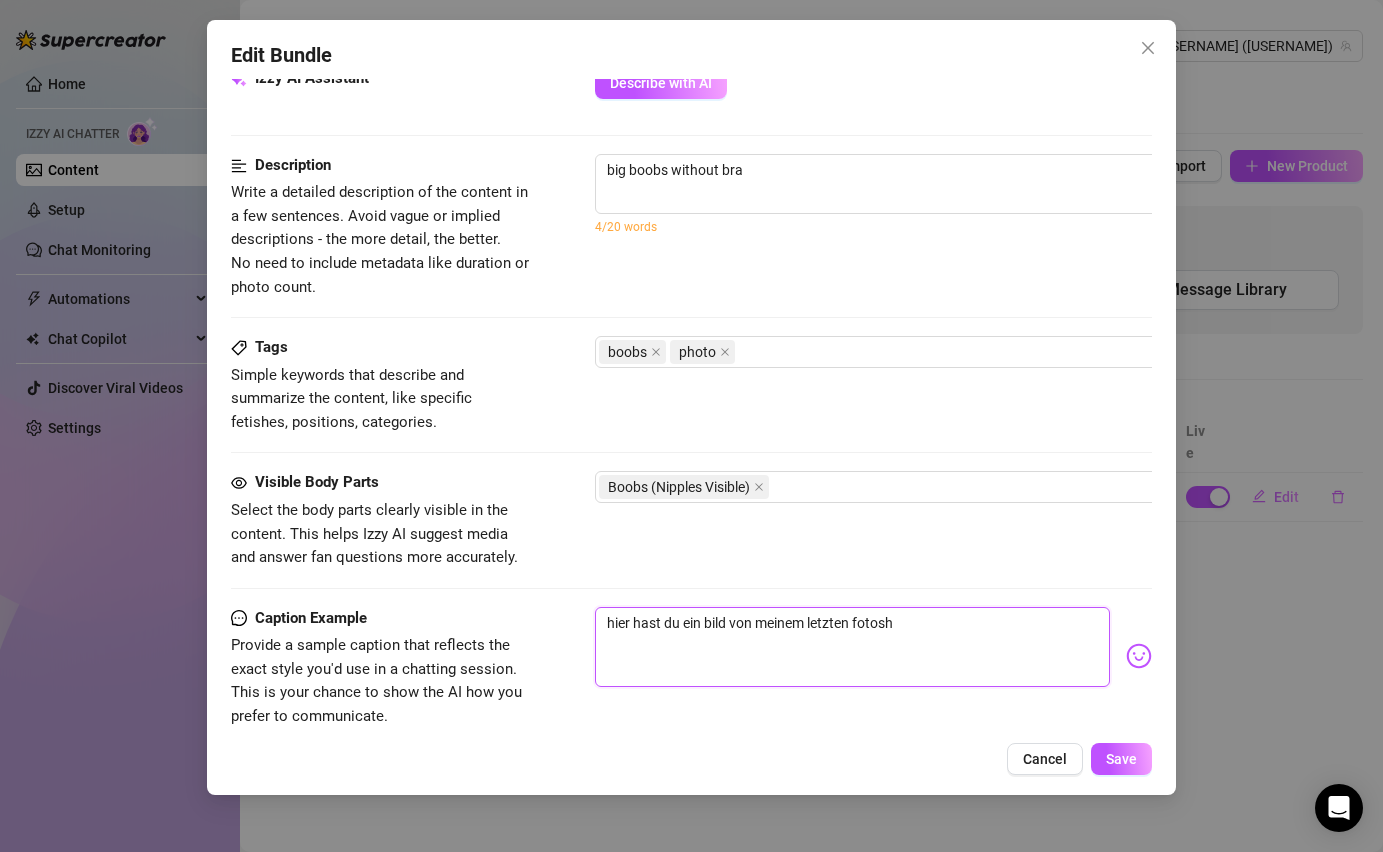 type on "hier hast du ein bild von meinem letzten fotosho" 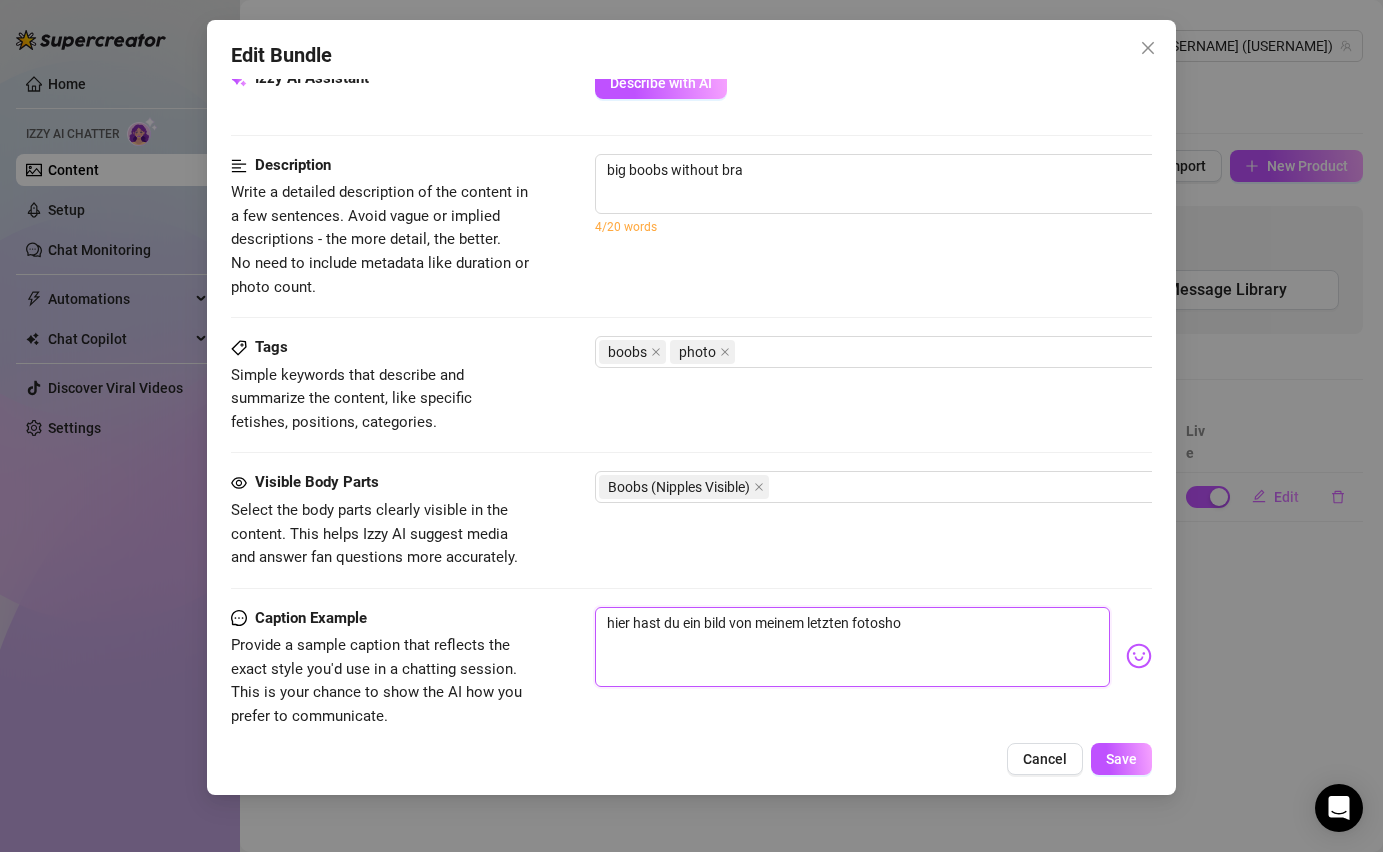 type on "hier hast du ein bild von meinem letzten fotoshoo" 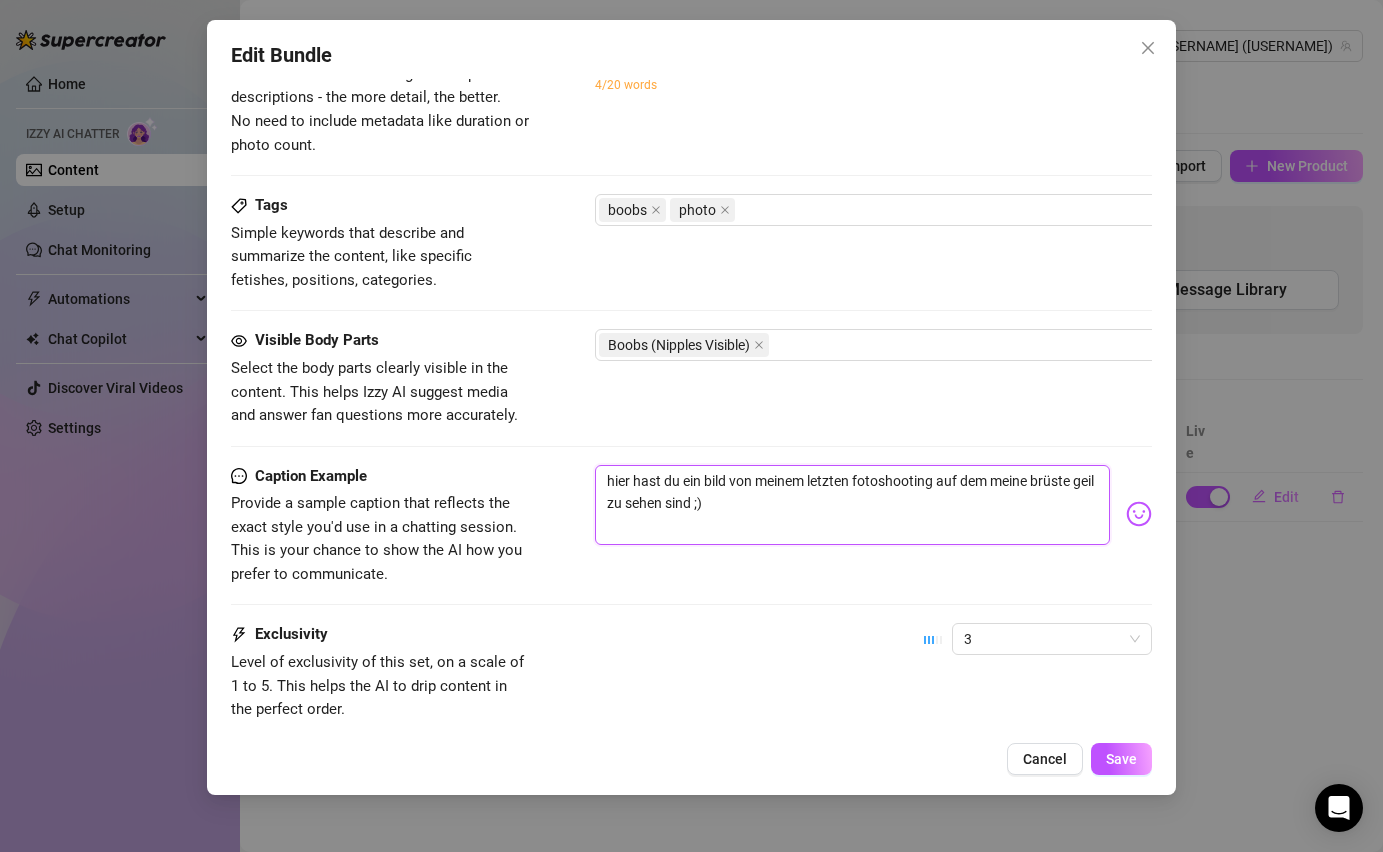 scroll, scrollTop: 1028, scrollLeft: 0, axis: vertical 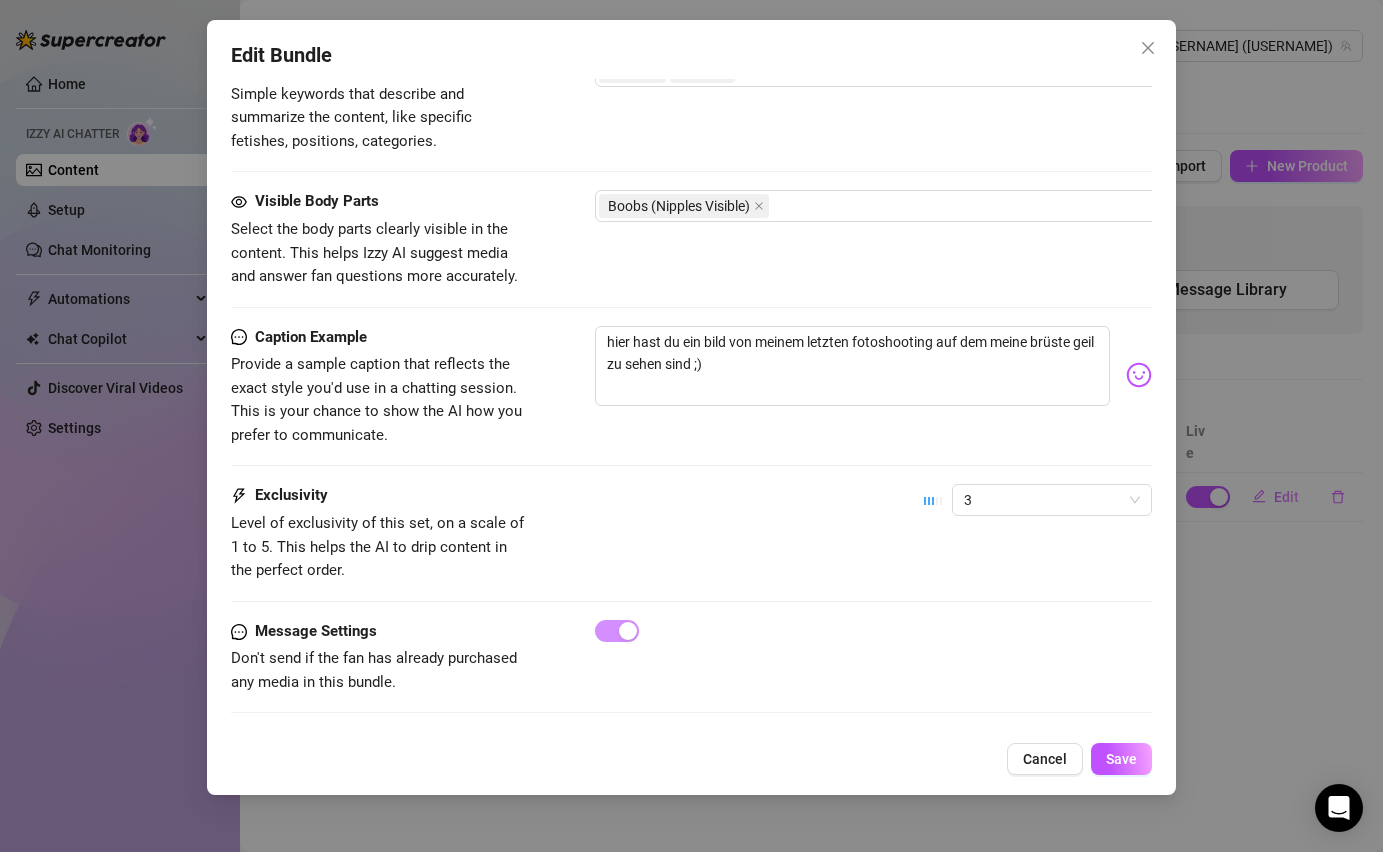 click on "Exclusivity Level of exclusivity of this set, on a scale of 1 to 5. This helps the AI to drip content in the perfect order. 3" at bounding box center (691, 533) 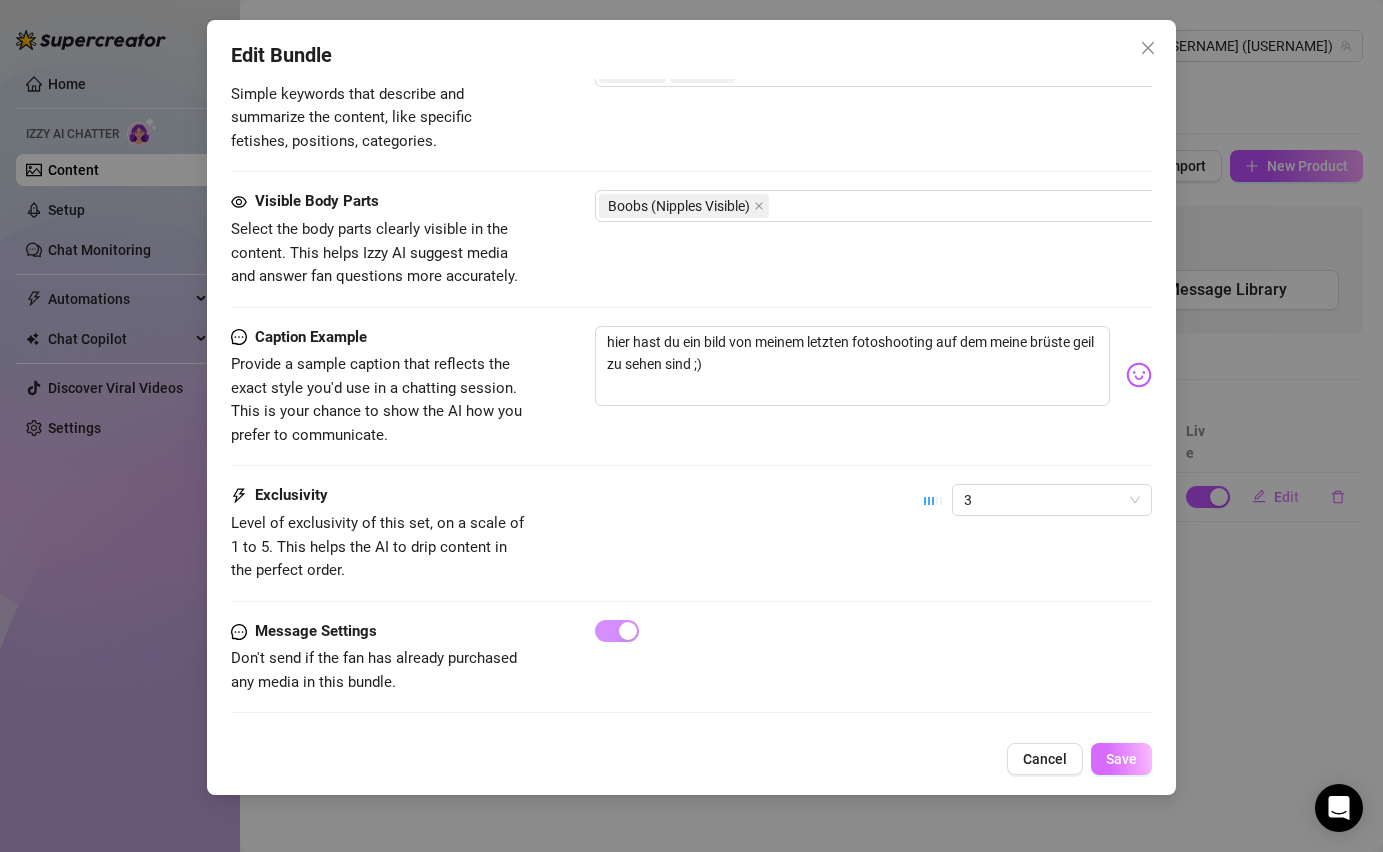 click on "Save" at bounding box center [1121, 759] 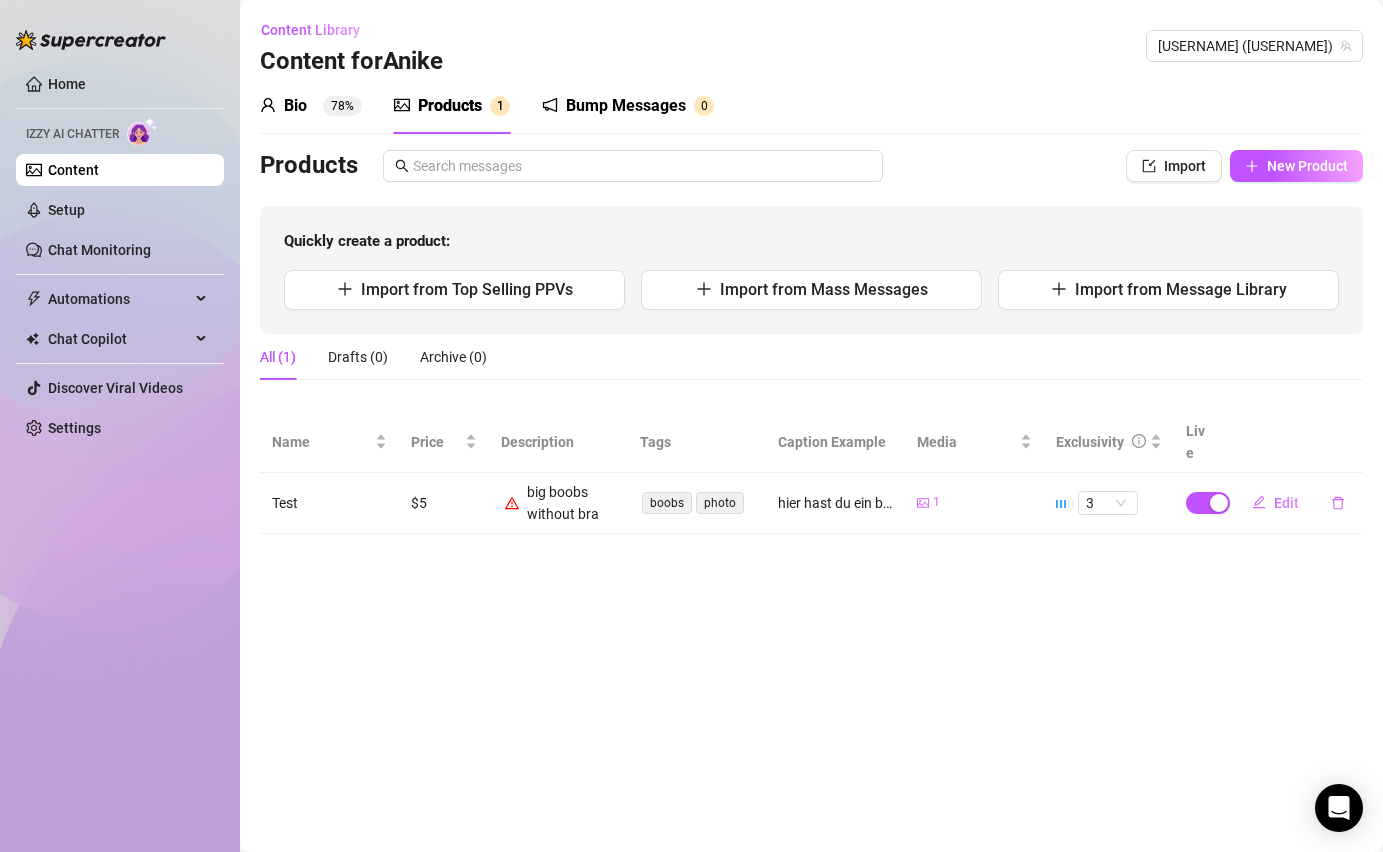 click on "big boobs without bra" at bounding box center (571, 503) 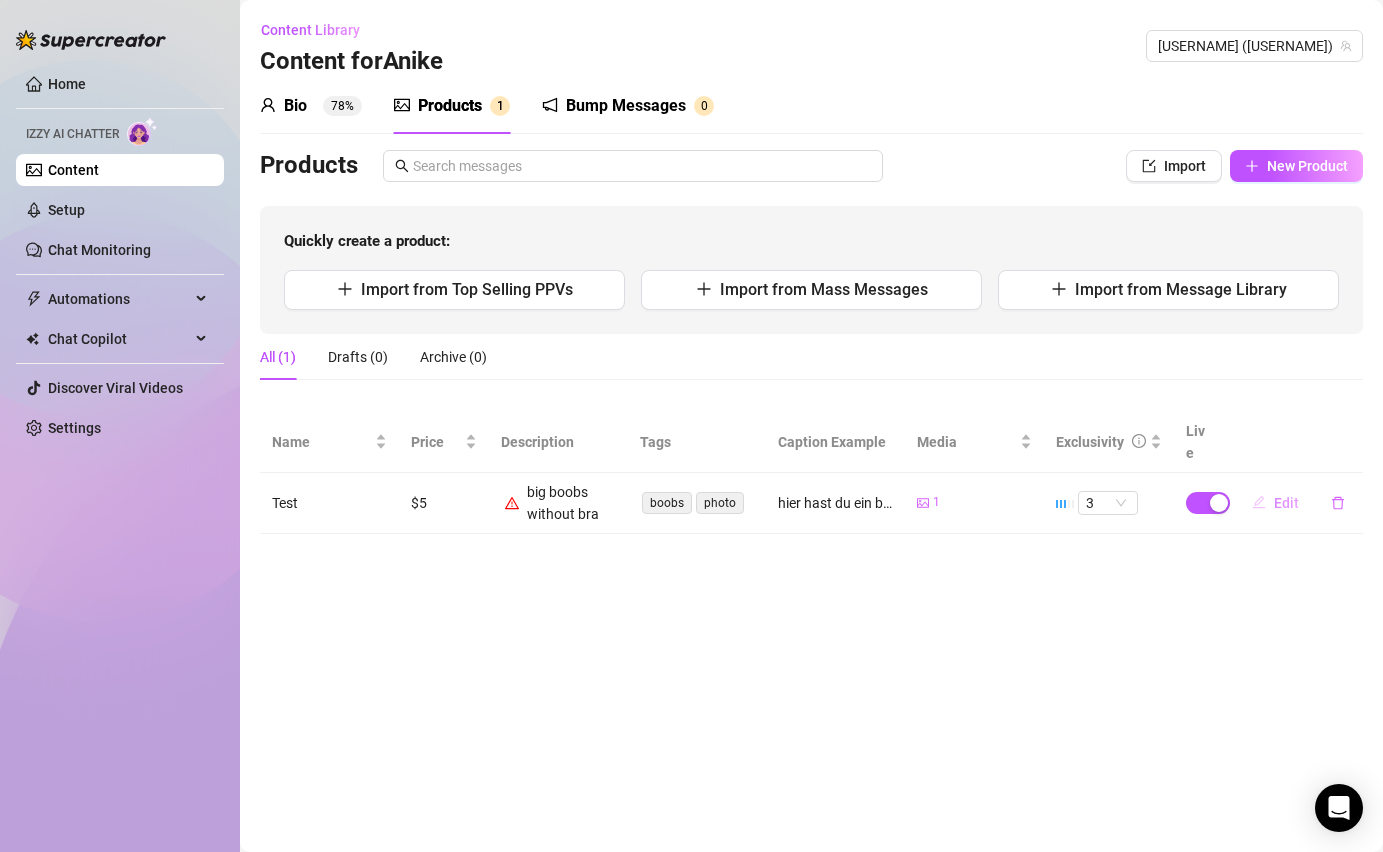 click on "Edit" at bounding box center [1286, 503] 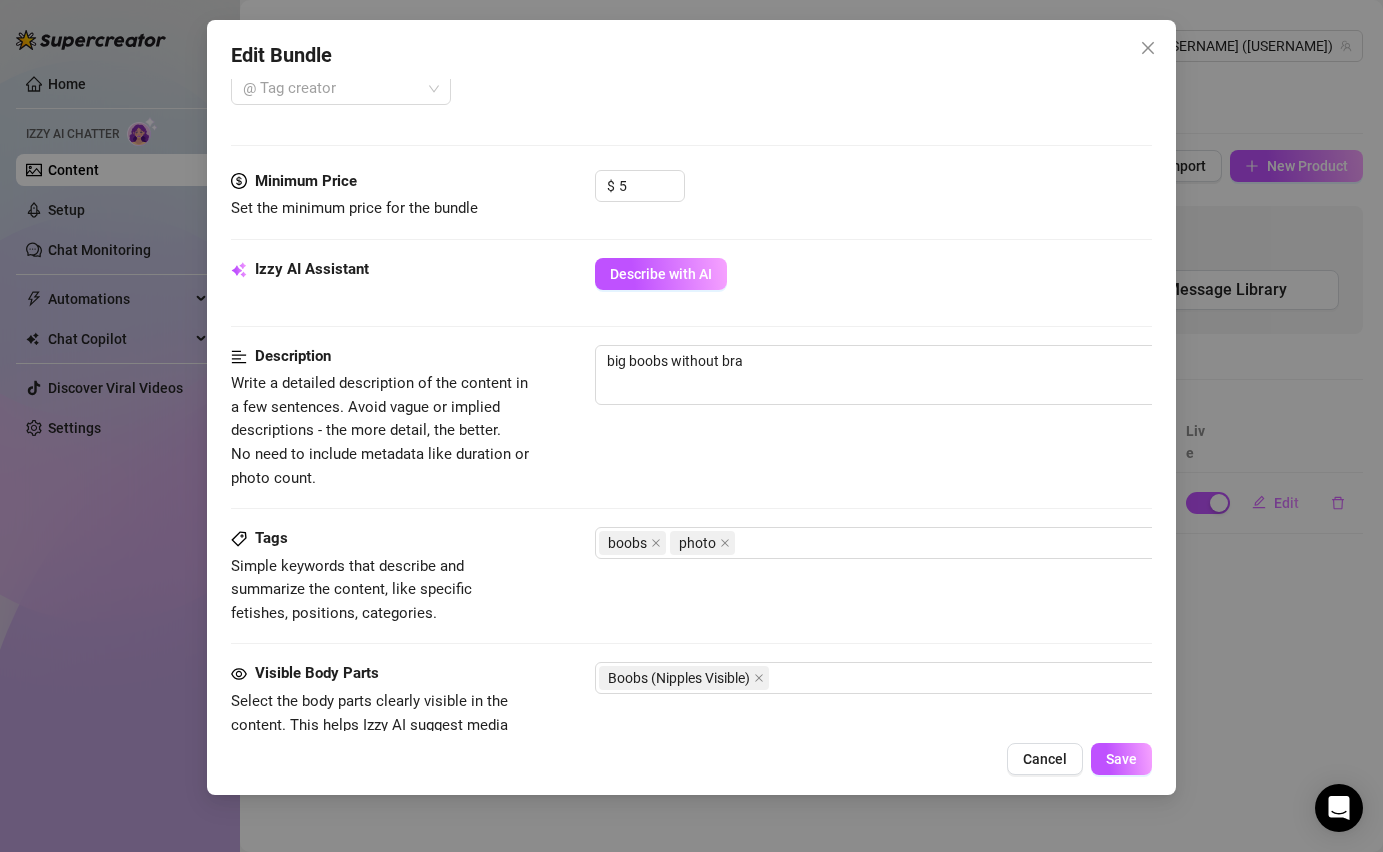 scroll, scrollTop: 598, scrollLeft: 0, axis: vertical 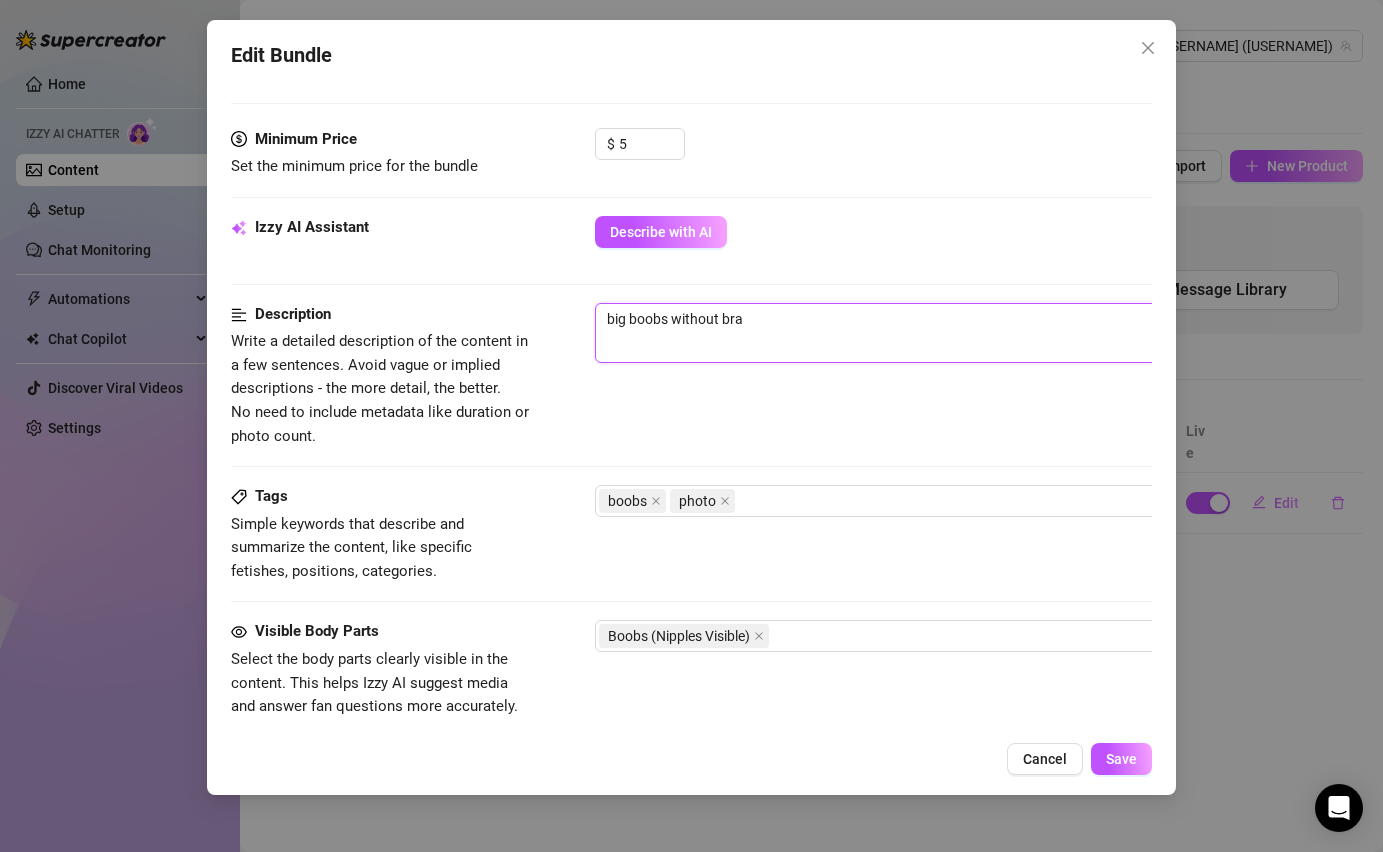 click on "big boobs without bra" at bounding box center (945, 333) 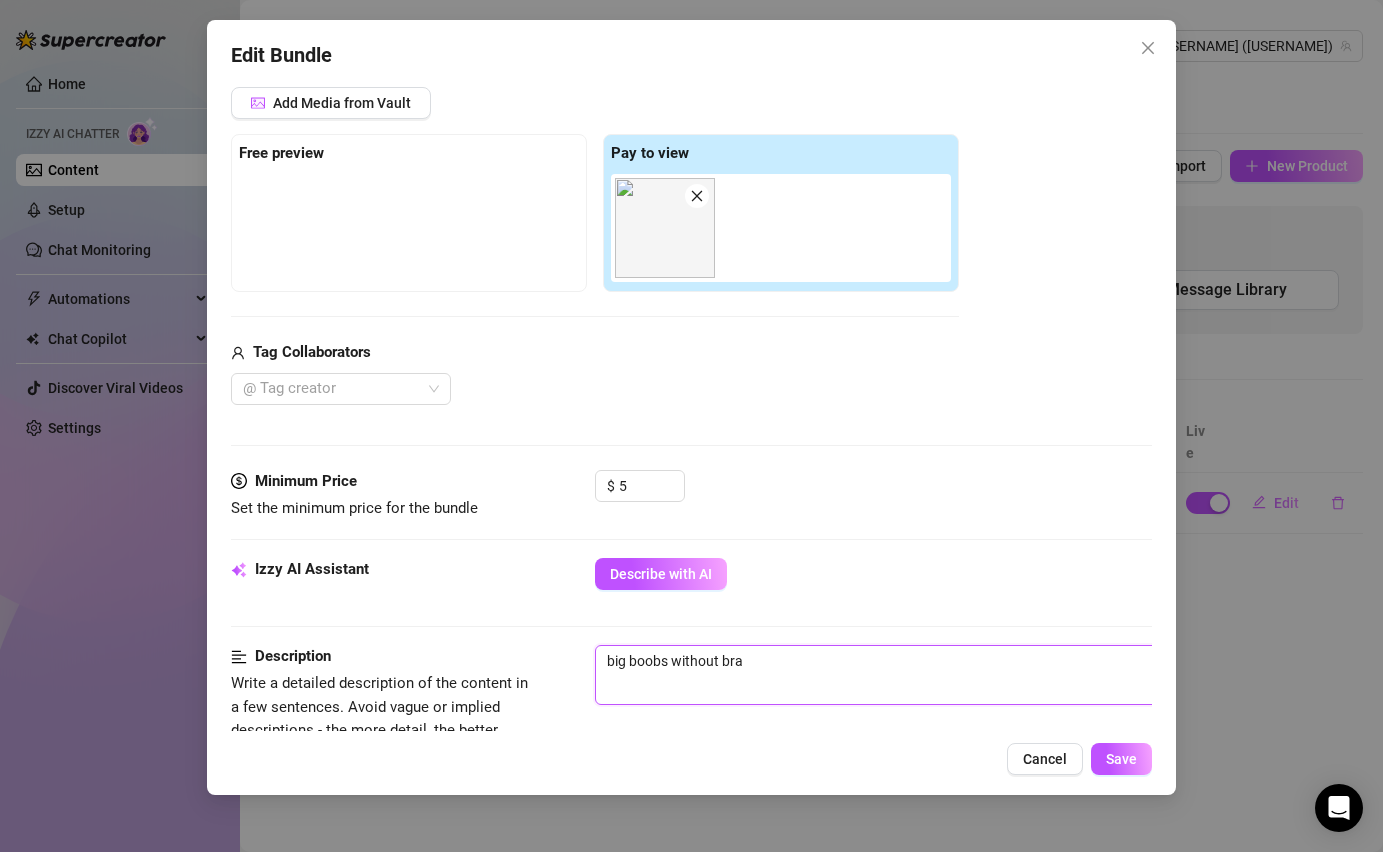 scroll, scrollTop: 244, scrollLeft: 0, axis: vertical 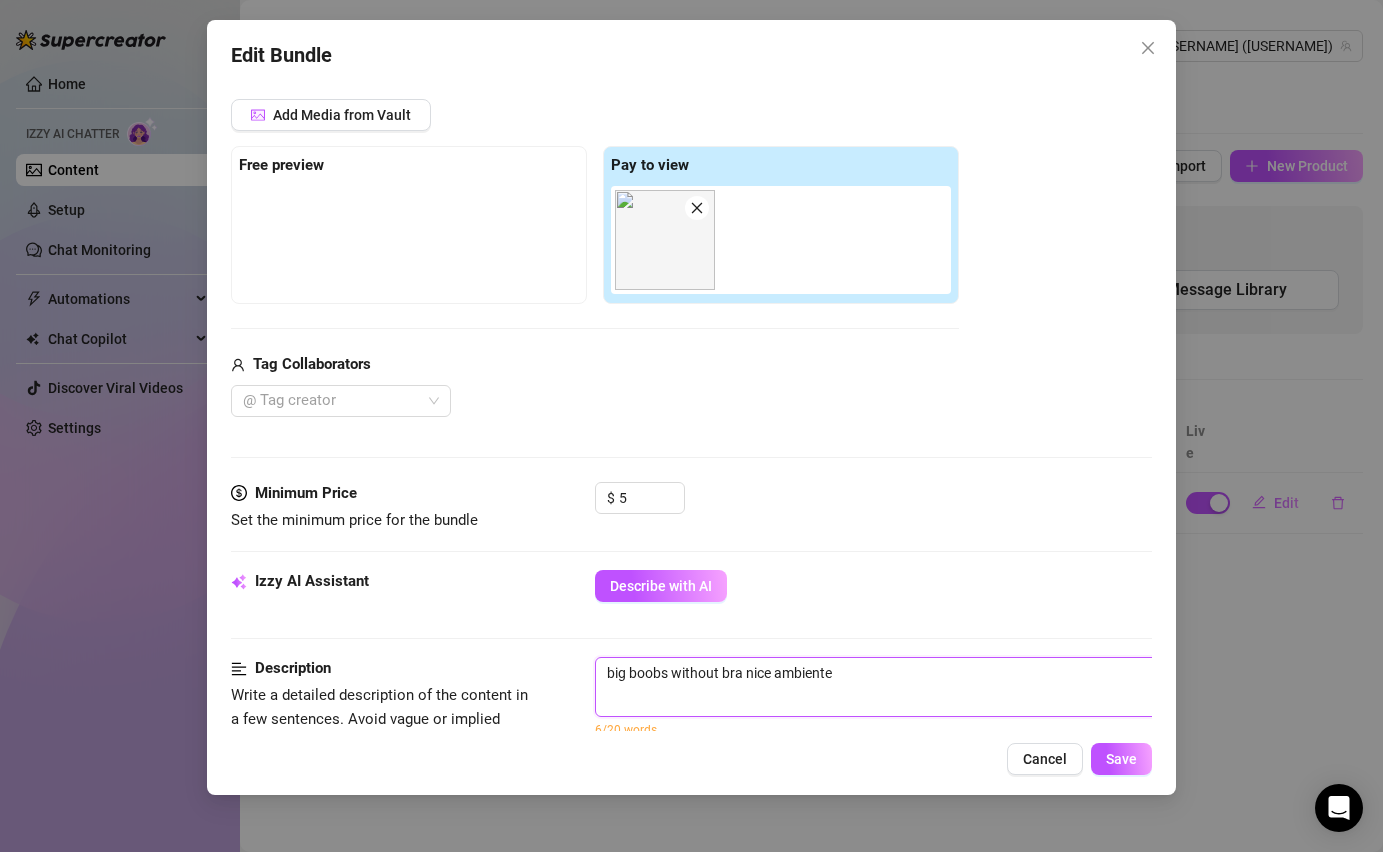 click on "big boobs without bra nice ambiente" at bounding box center (945, 687) 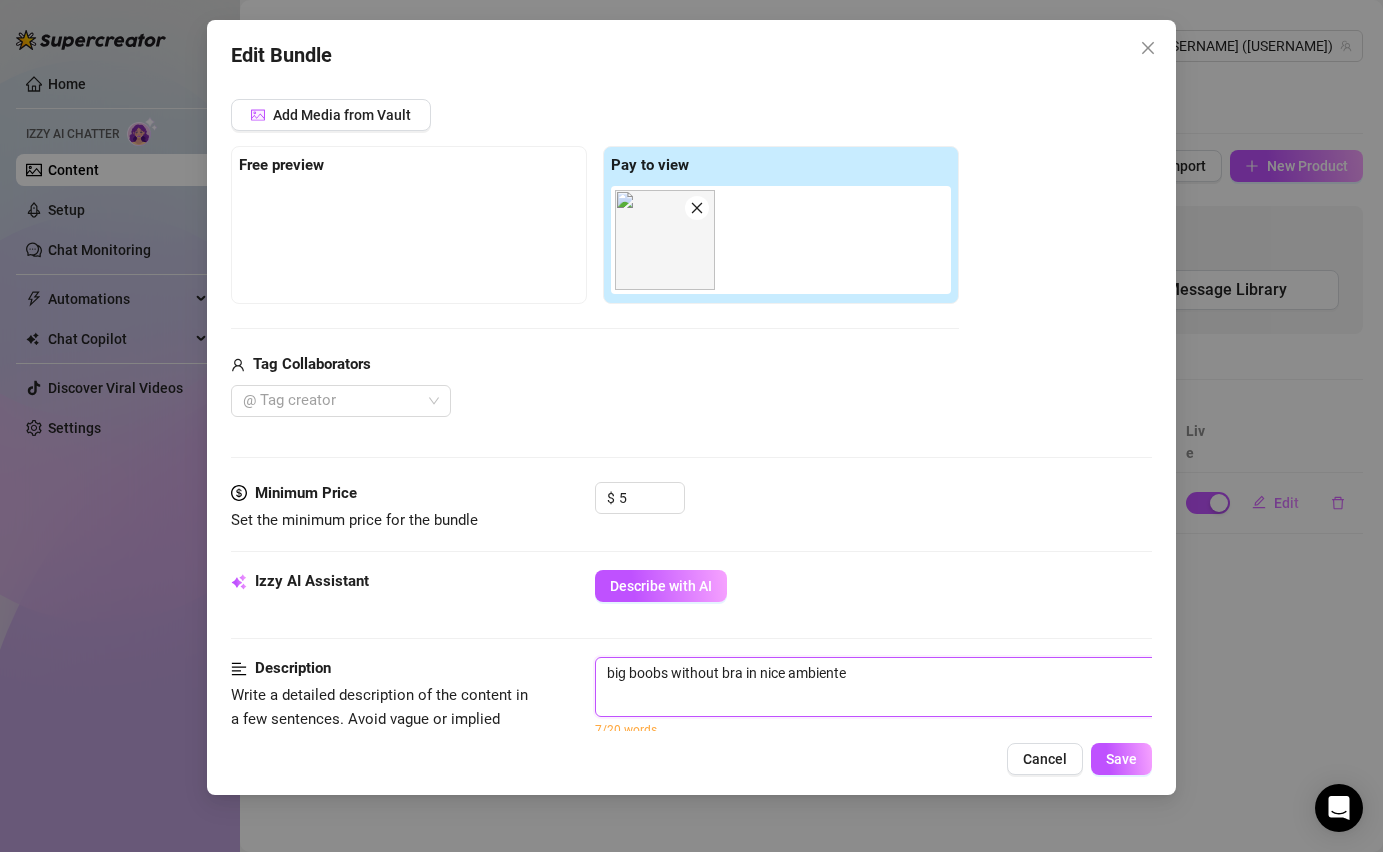 click on "big boobs without bra in nice ambiente" at bounding box center (945, 687) 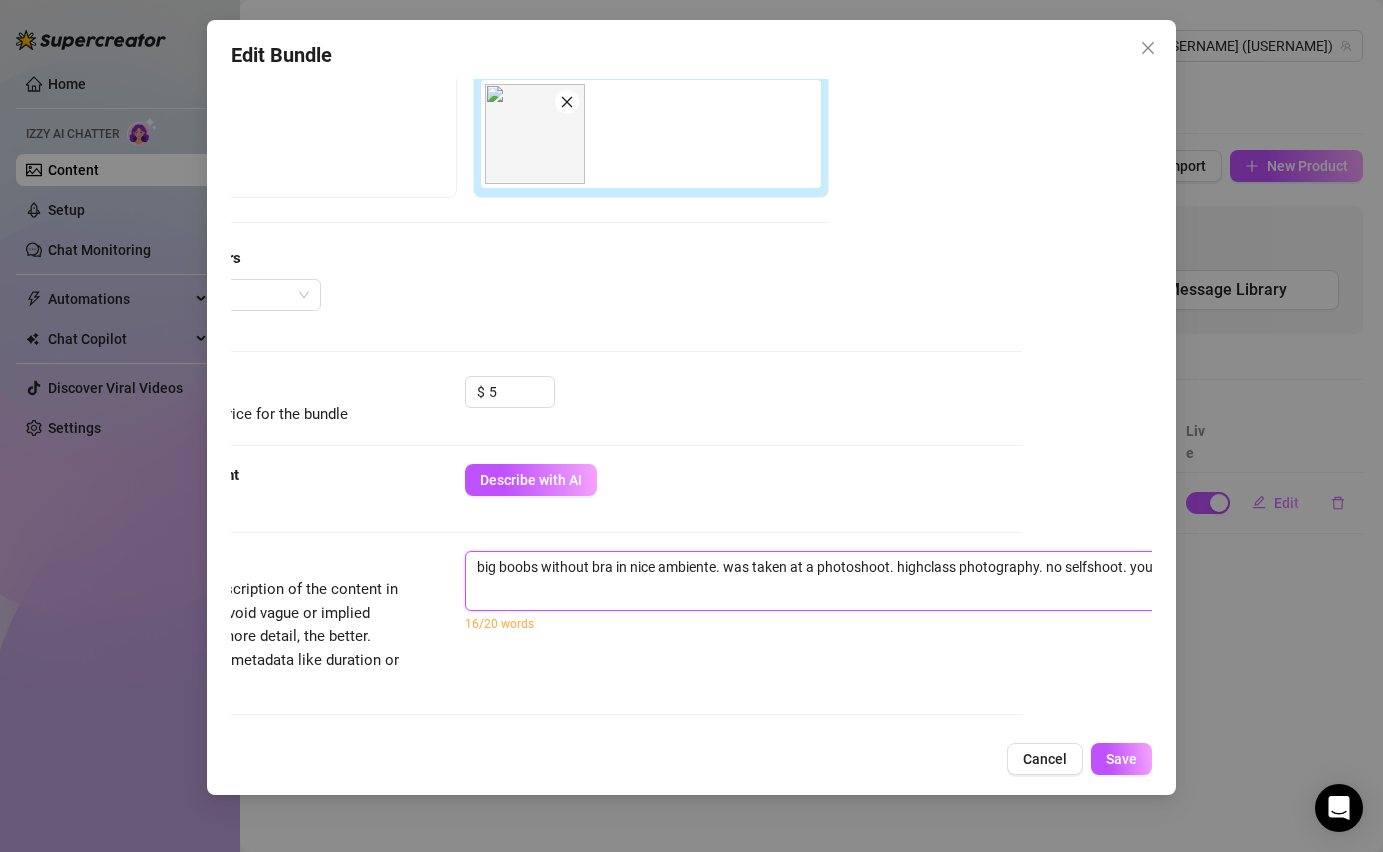 scroll, scrollTop: 350, scrollLeft: 132, axis: both 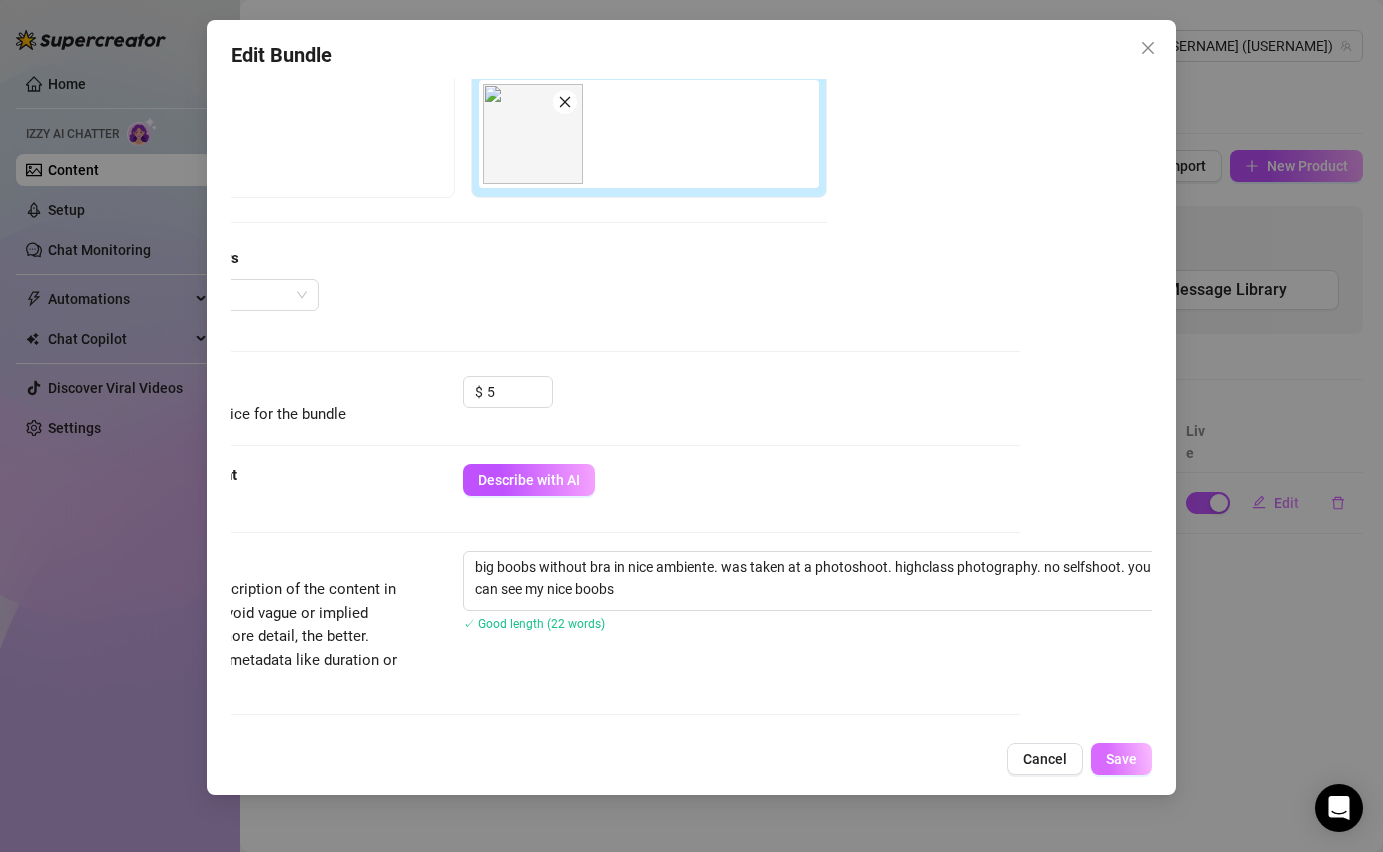 click on "Save" at bounding box center [1121, 759] 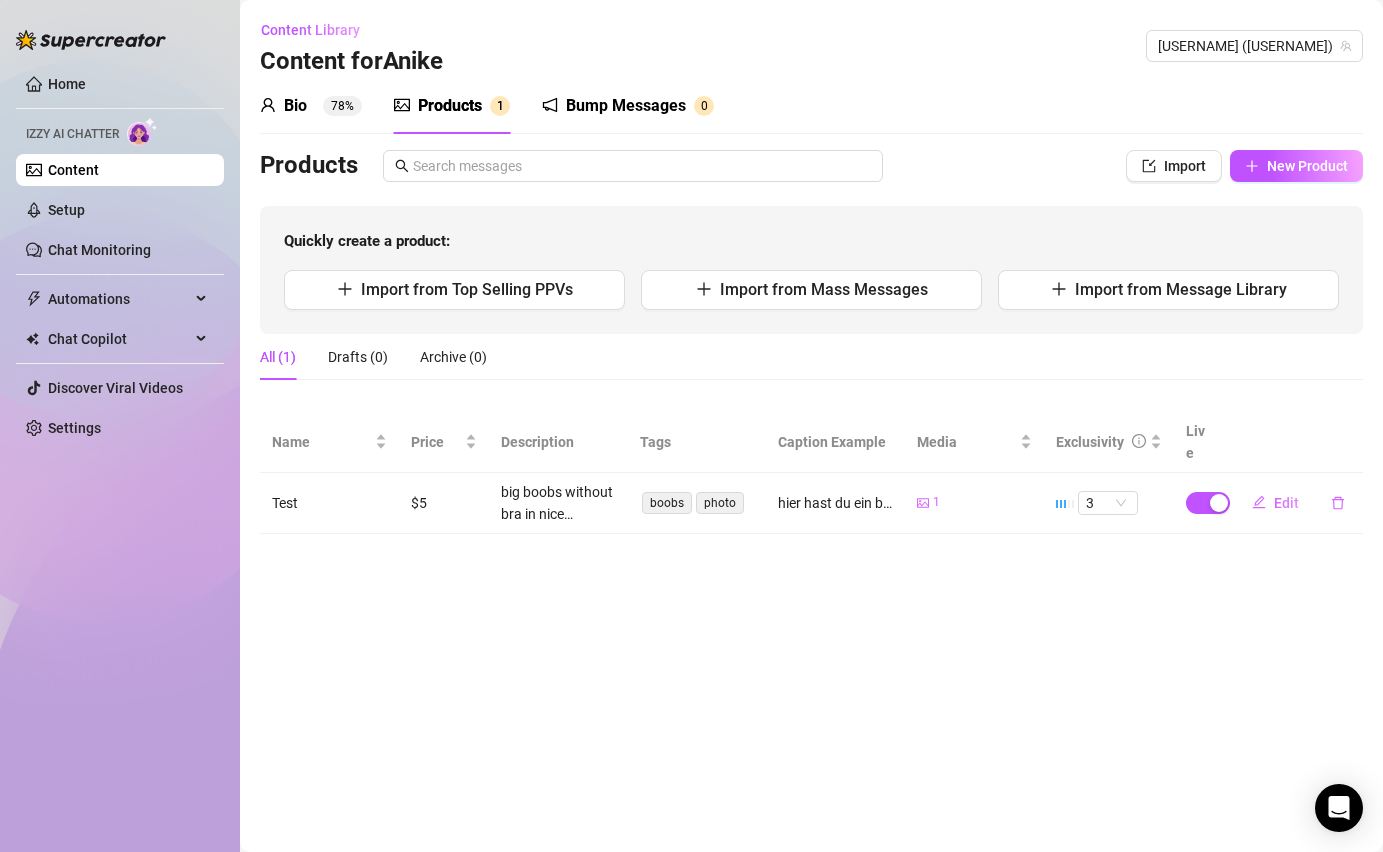 click on "Quickly create a product: Import from Top Selling PPVs Import from Mass Messages Import from Message Library" at bounding box center (811, 270) 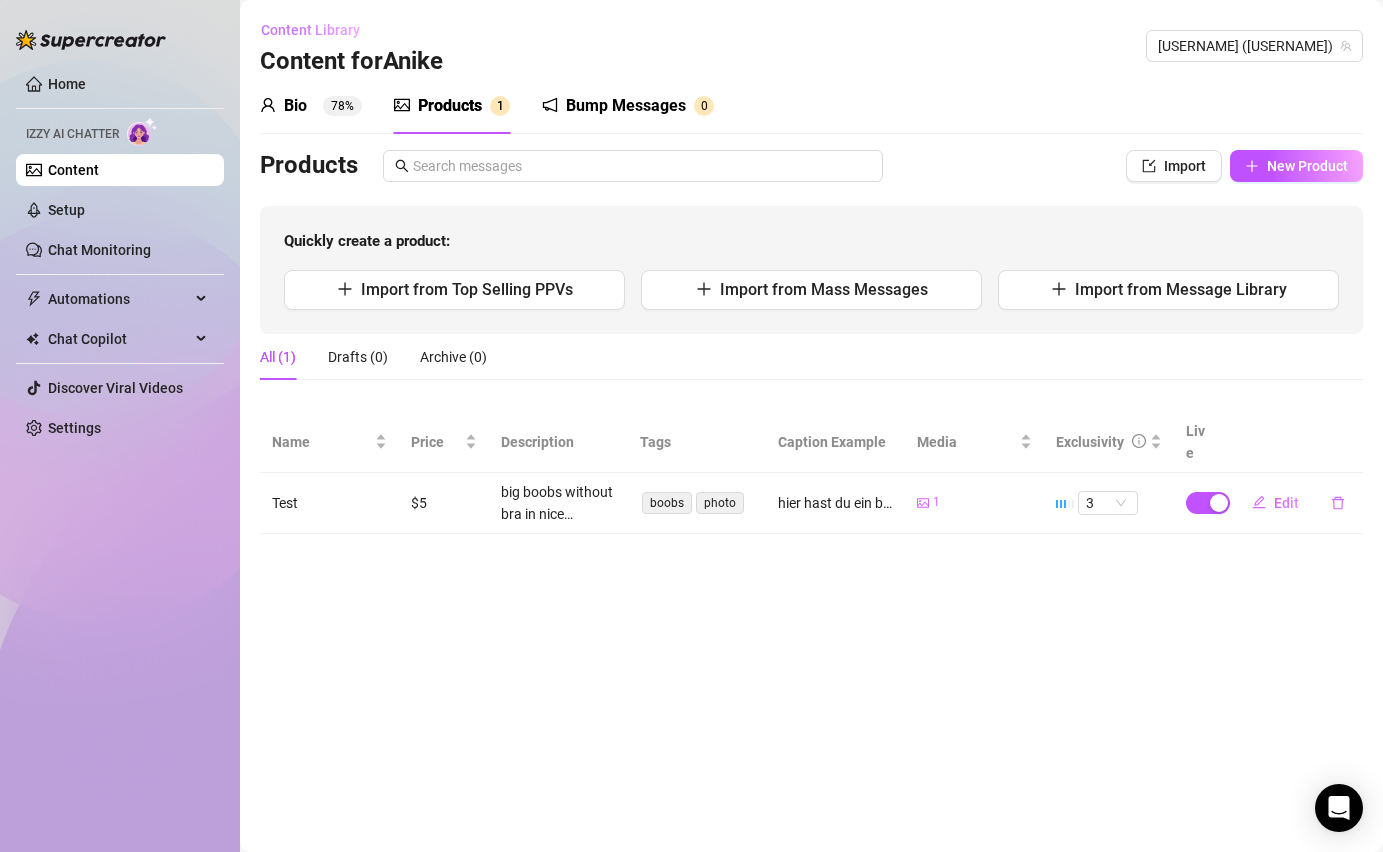 click on "Content Library" at bounding box center (310, 30) 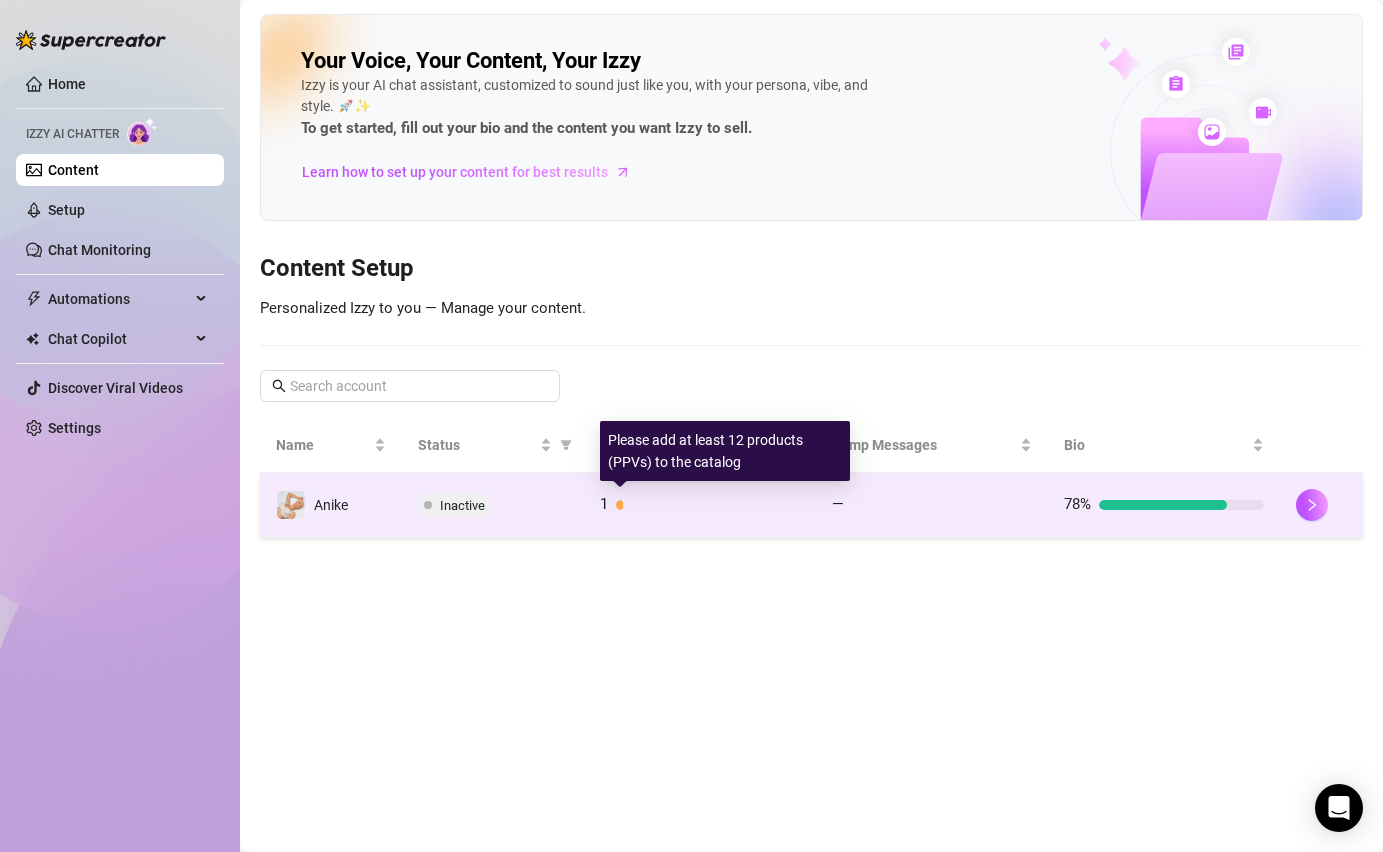 click at bounding box center (619, 505) 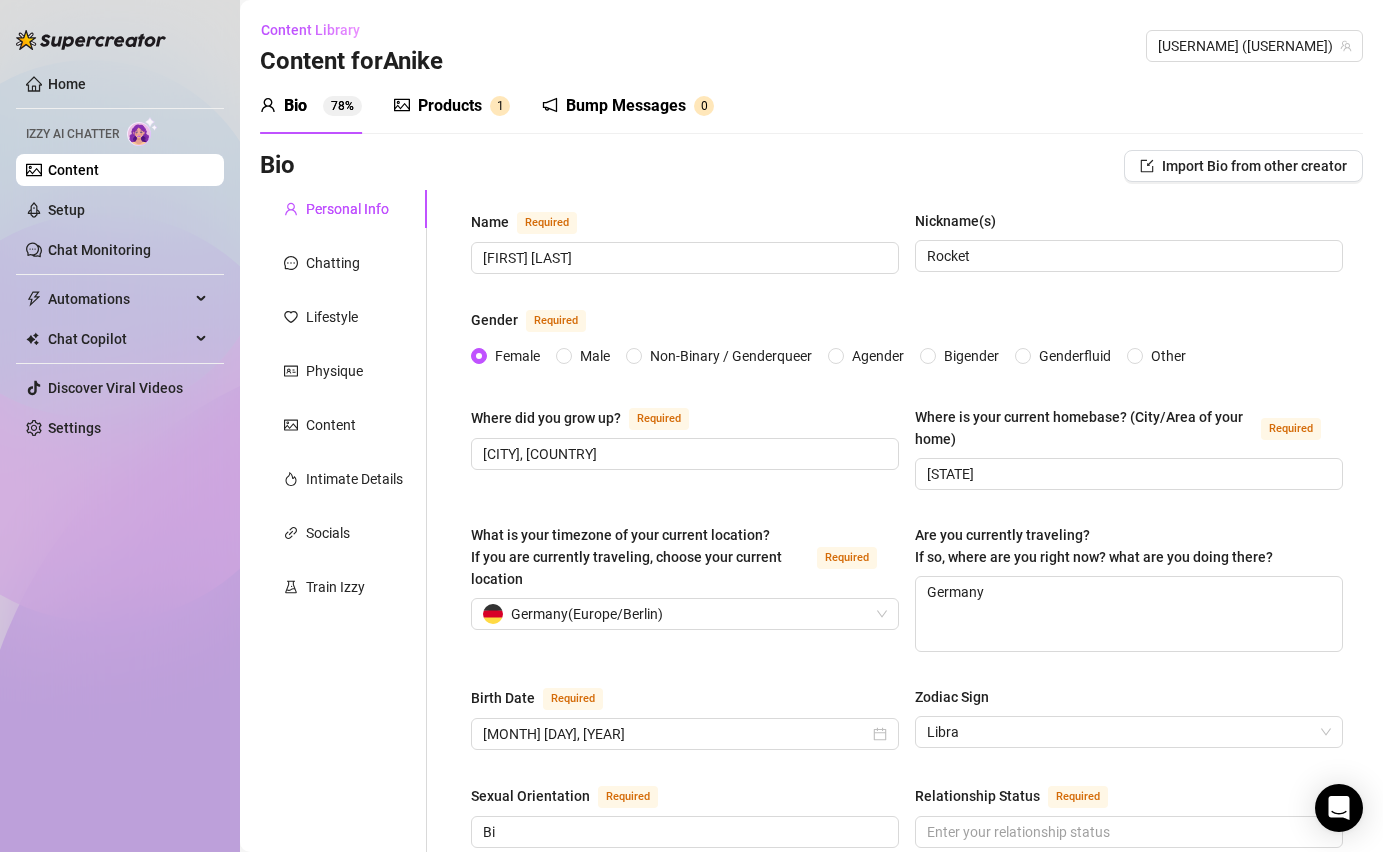 click on "Bump Messages" at bounding box center [626, 106] 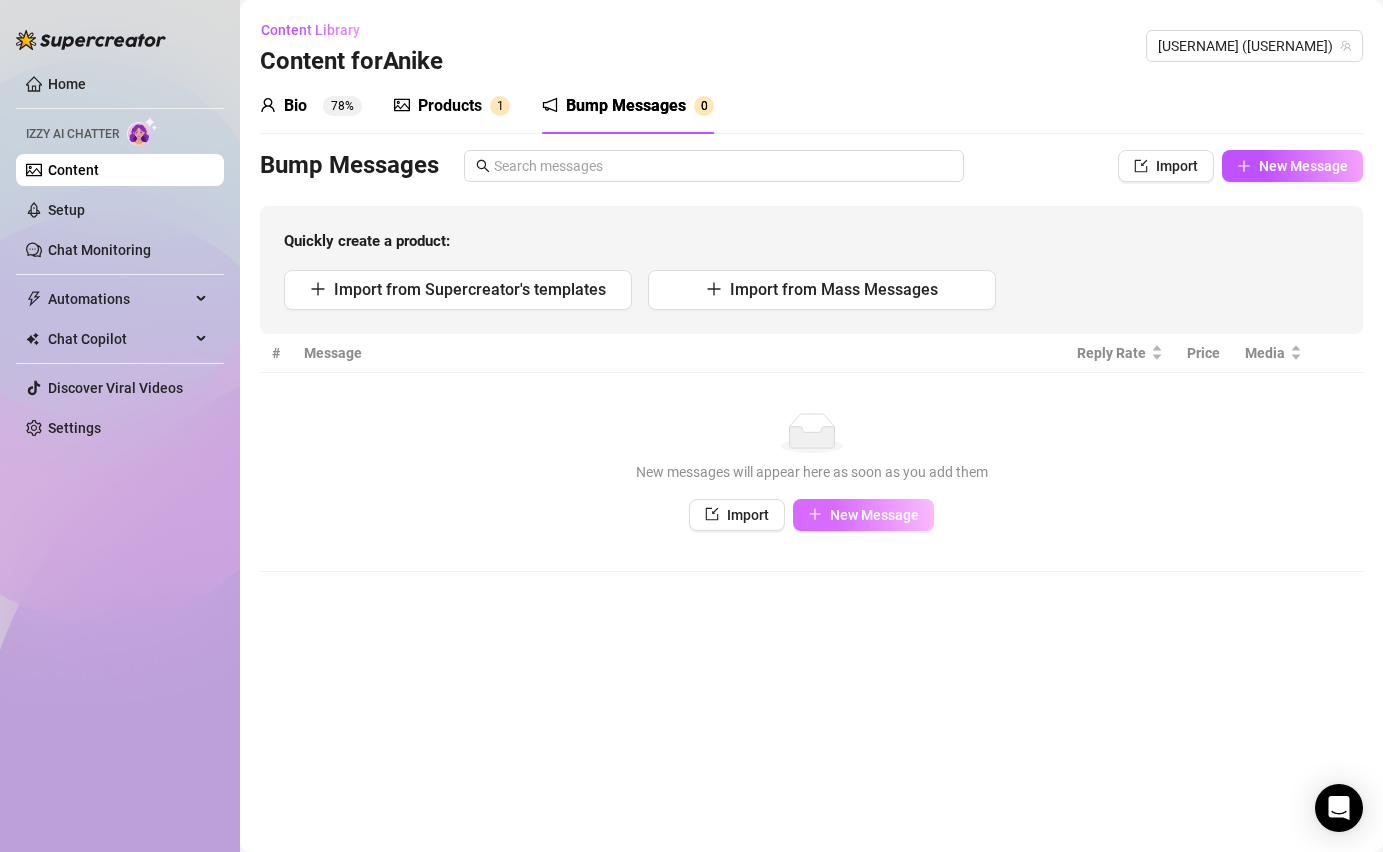 click on "New Message" at bounding box center [874, 515] 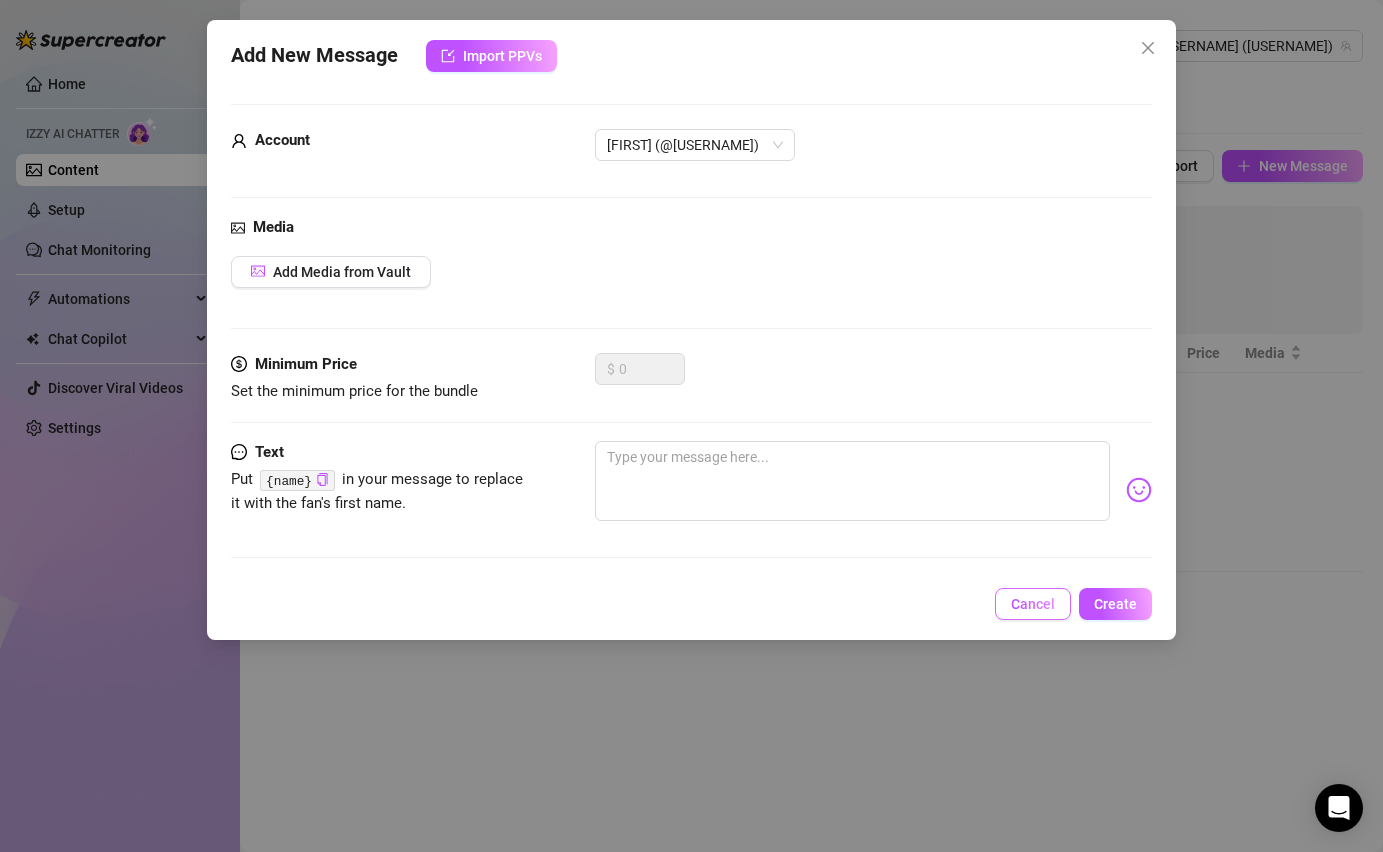 click on "Cancel" at bounding box center [1033, 604] 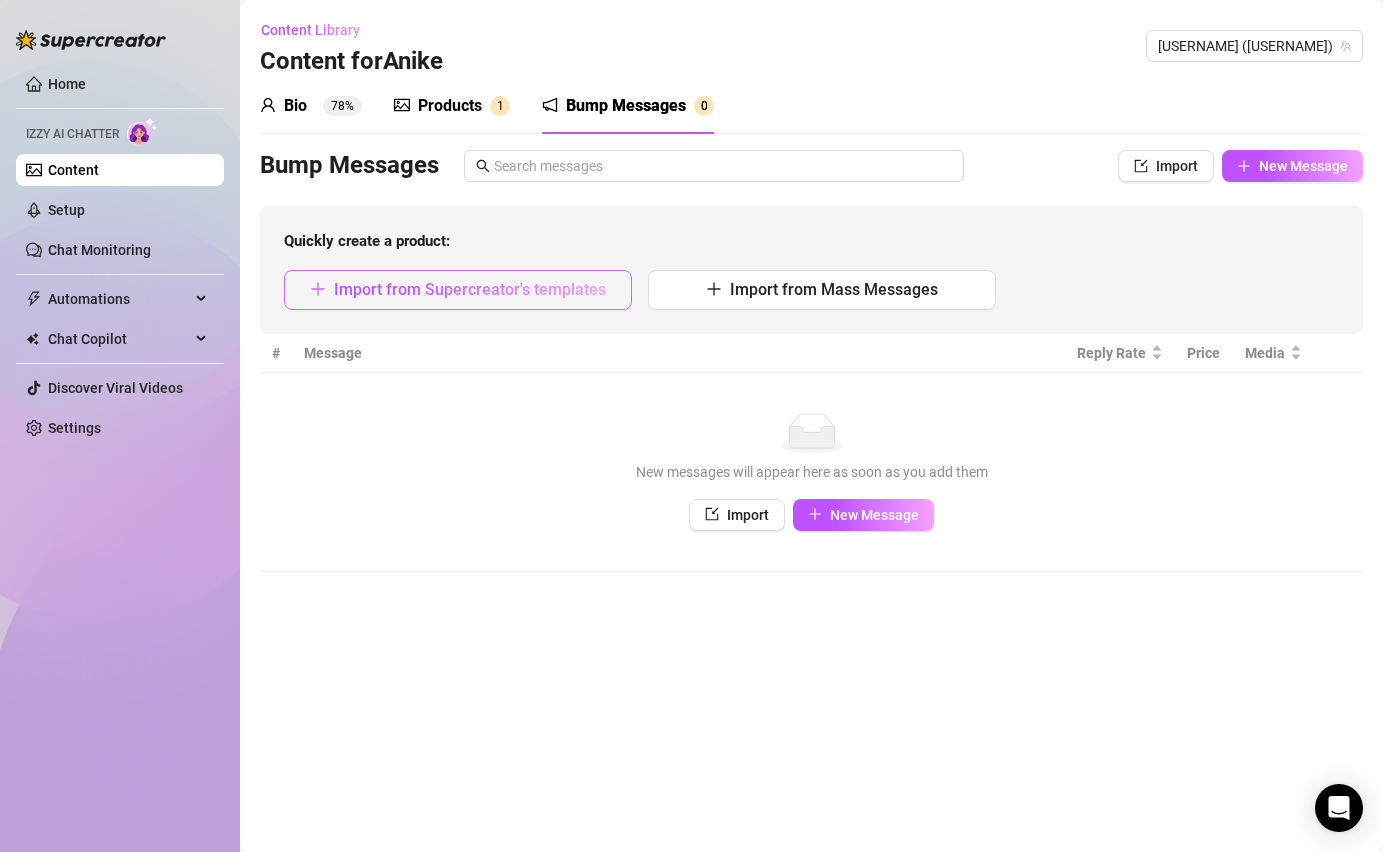 click on "Import from Supercreator's templates" at bounding box center (458, 290) 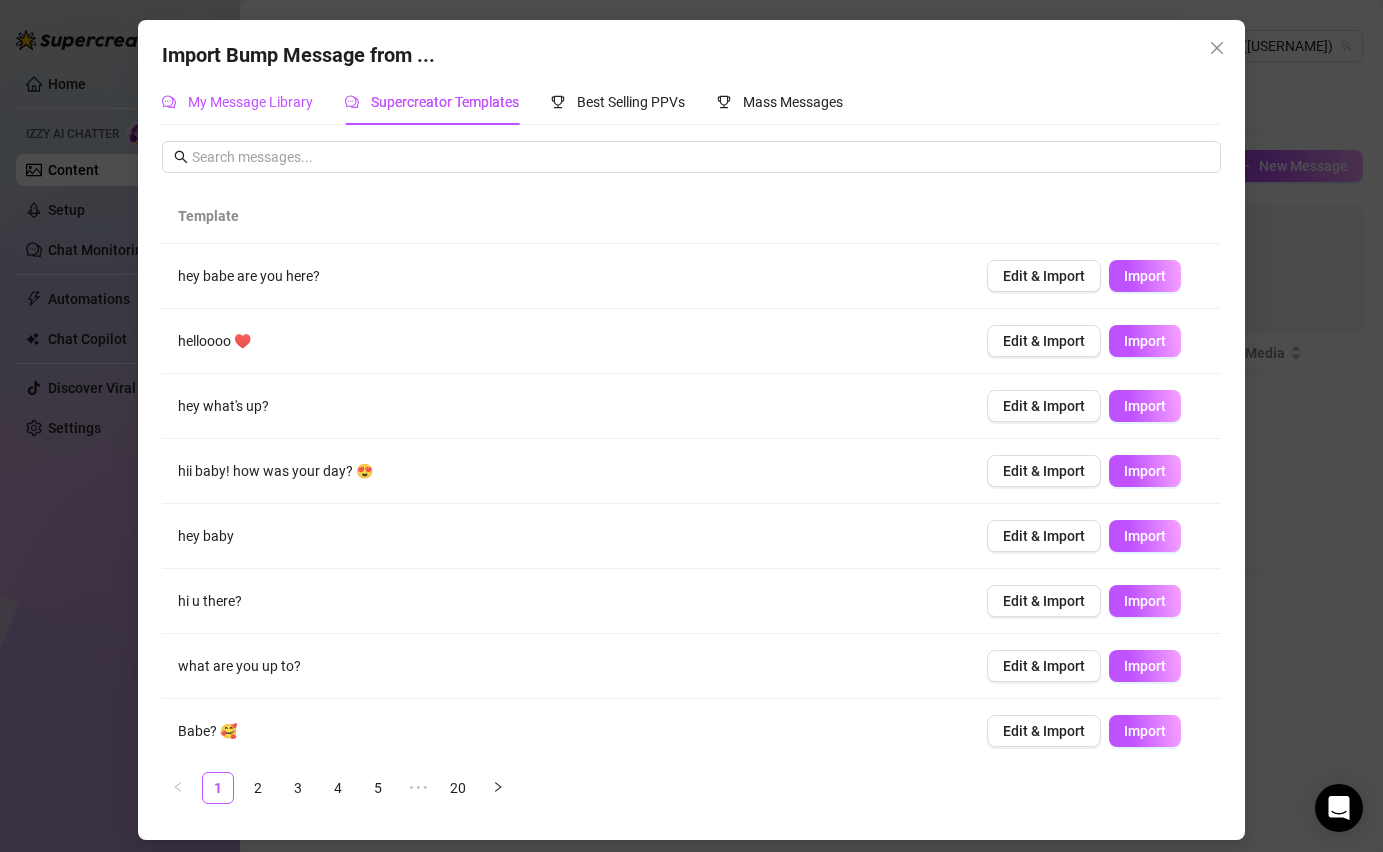 click on "My Message Library" at bounding box center [237, 102] 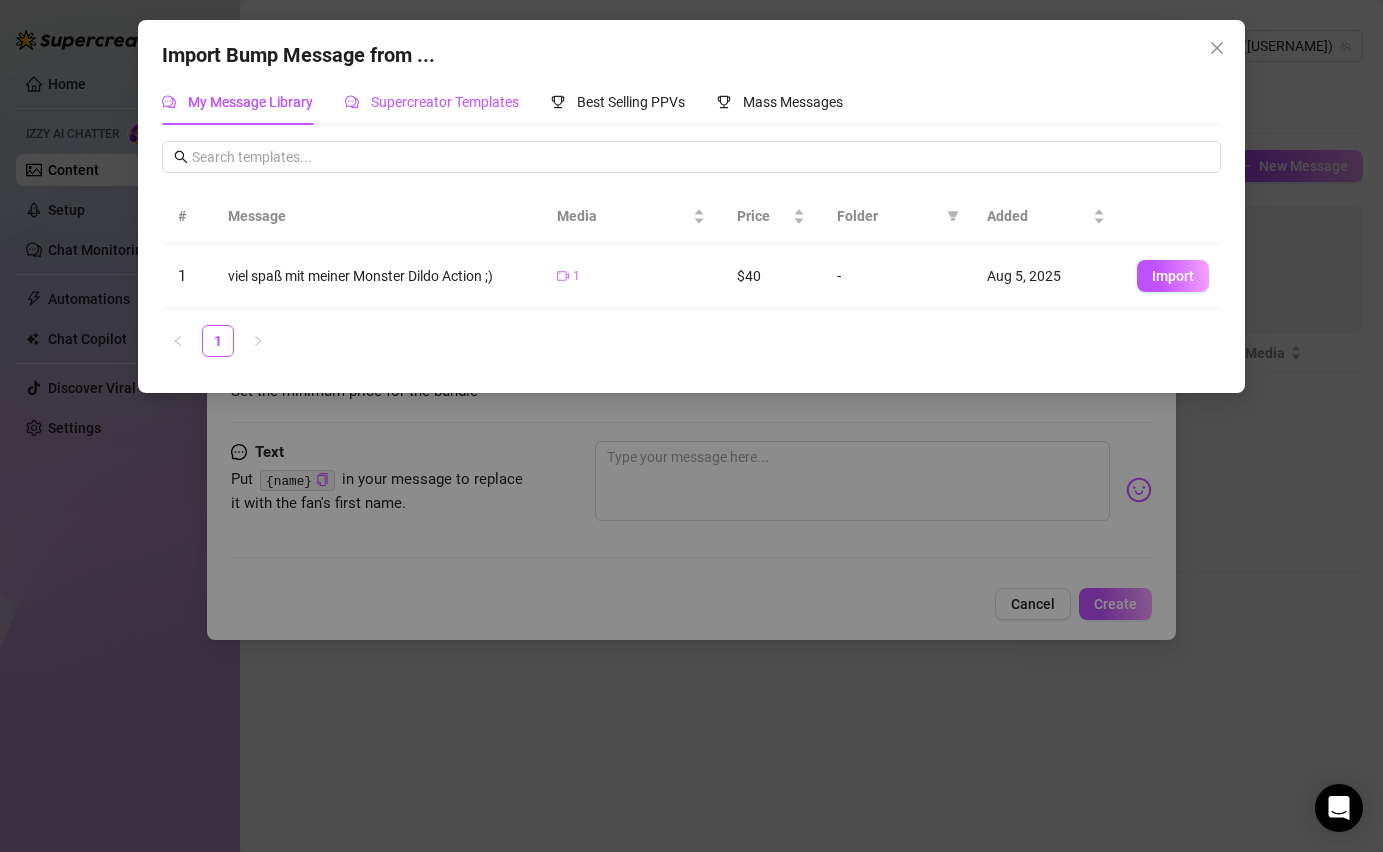 click on "Supercreator Templates" at bounding box center [445, 102] 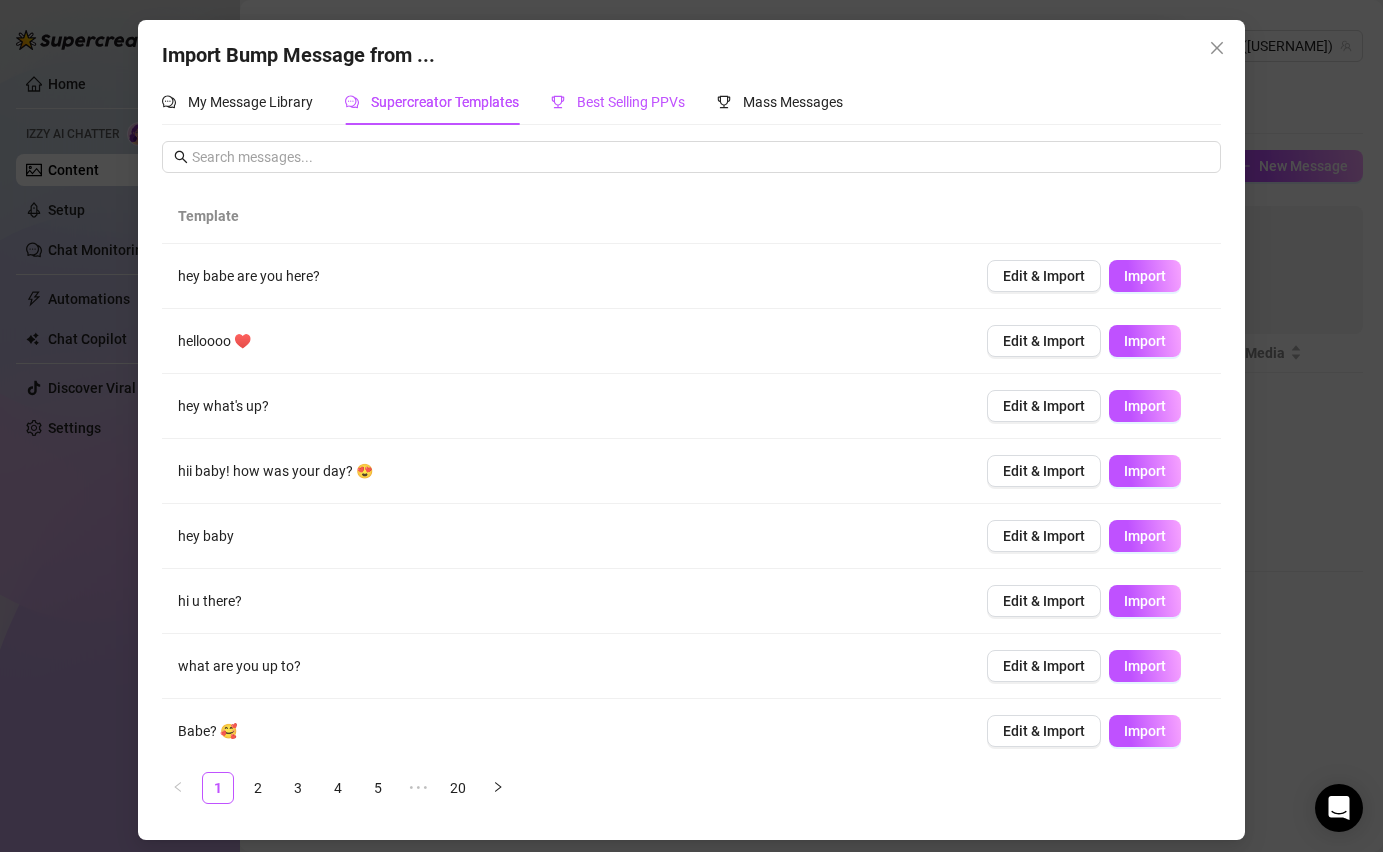 click on "Best Selling PPVs" at bounding box center [631, 102] 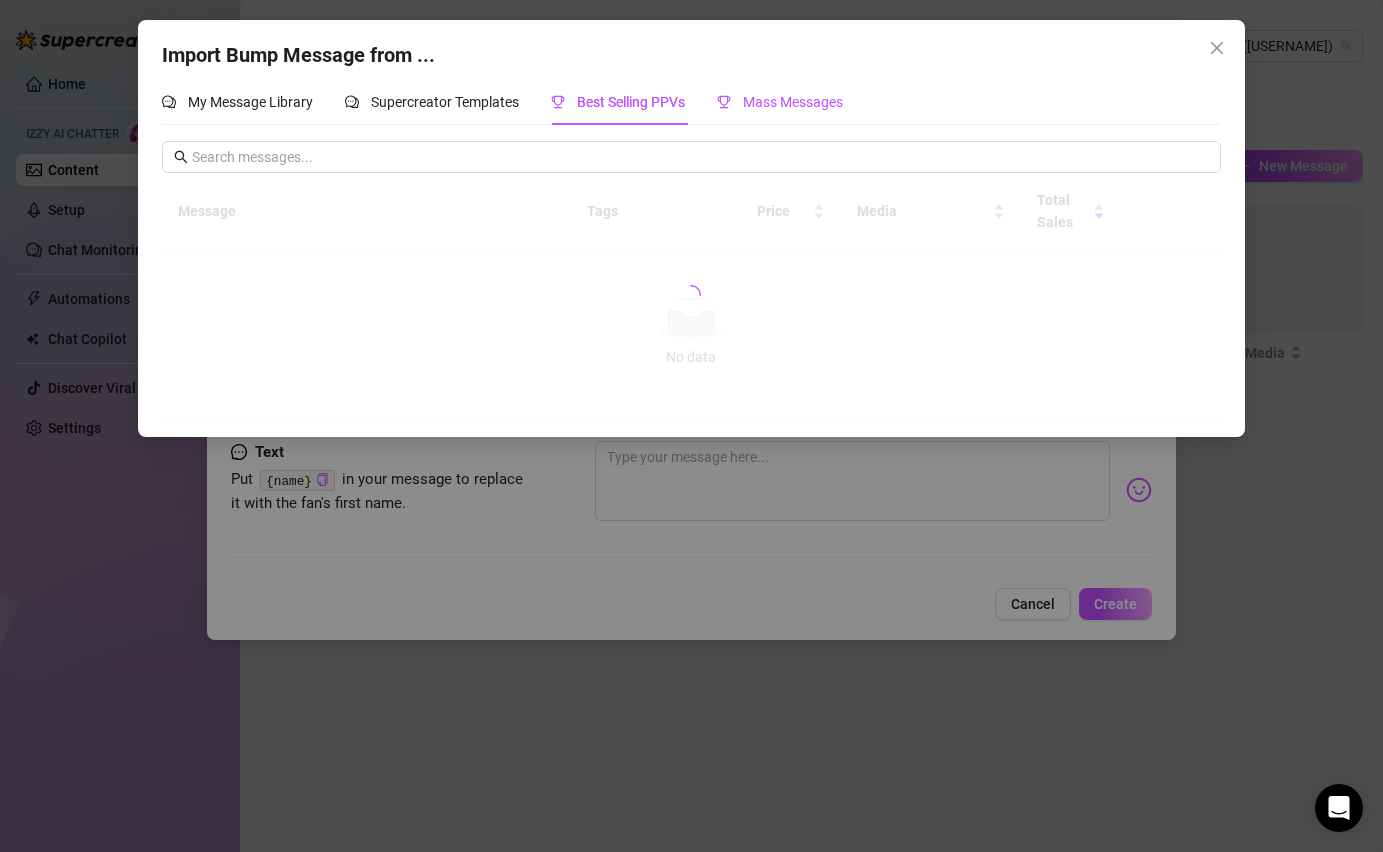 click on "Mass Messages" at bounding box center (793, 102) 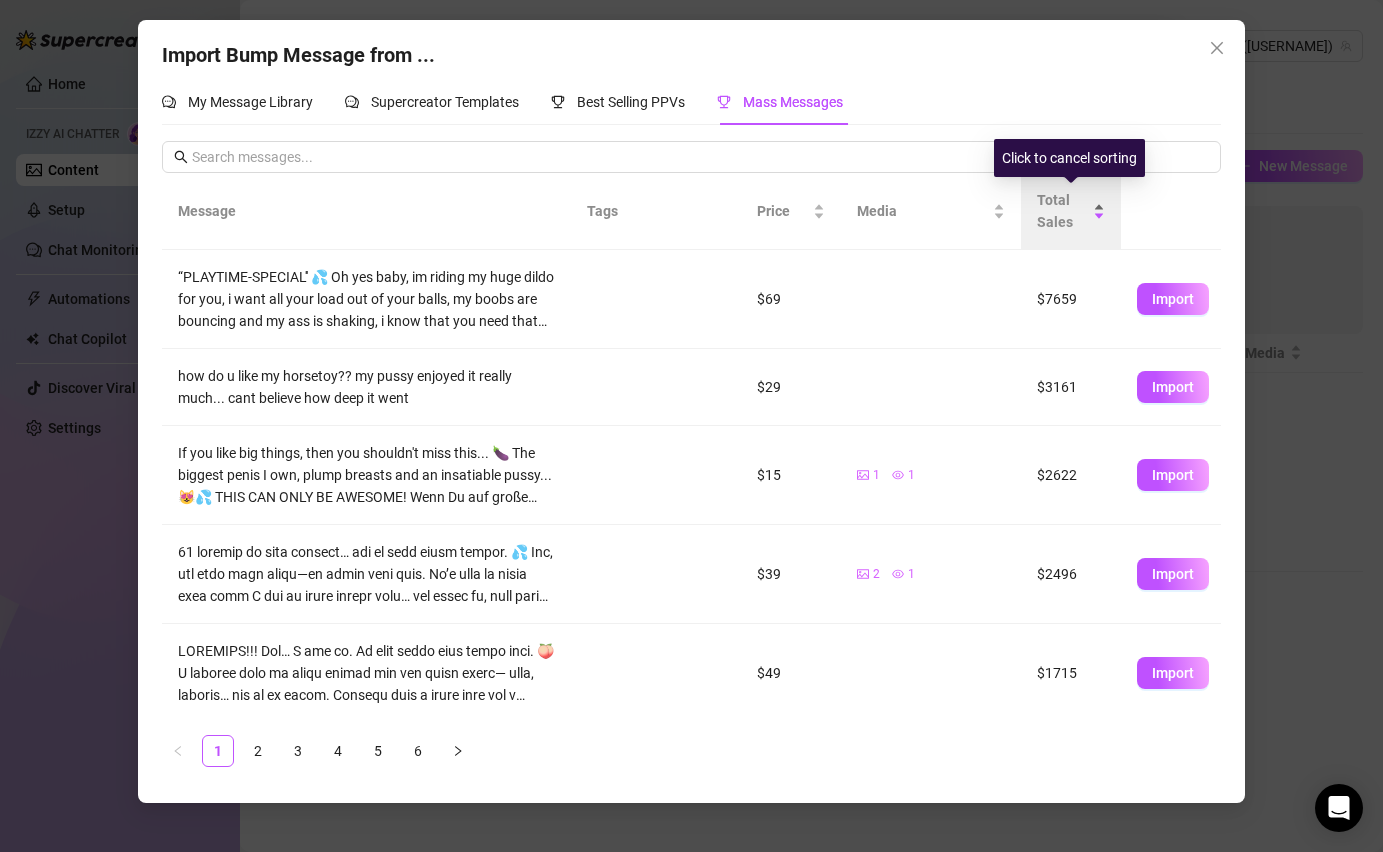click on "Total Sales" at bounding box center (1071, 211) 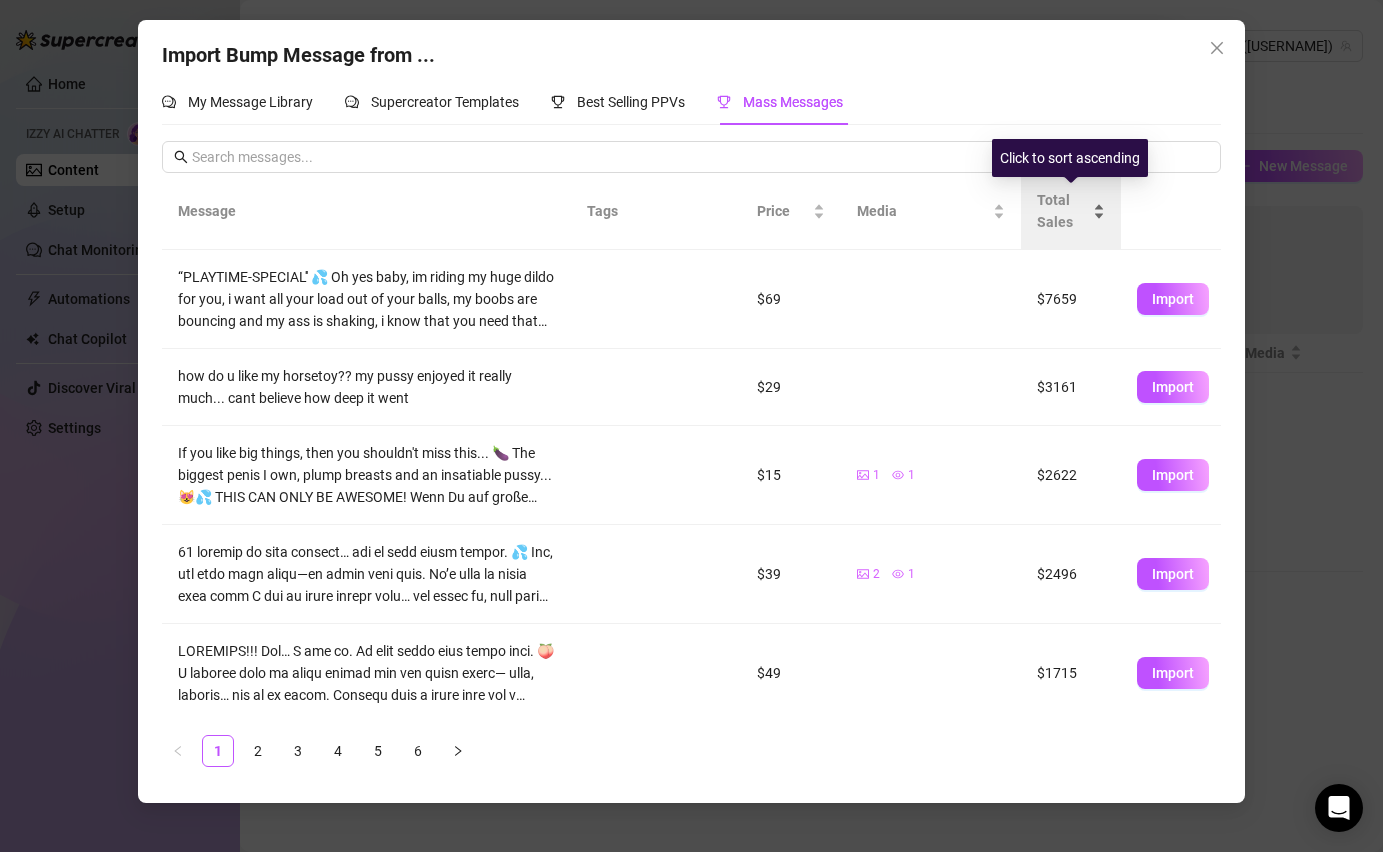 click on "Total Sales" at bounding box center (1071, 211) 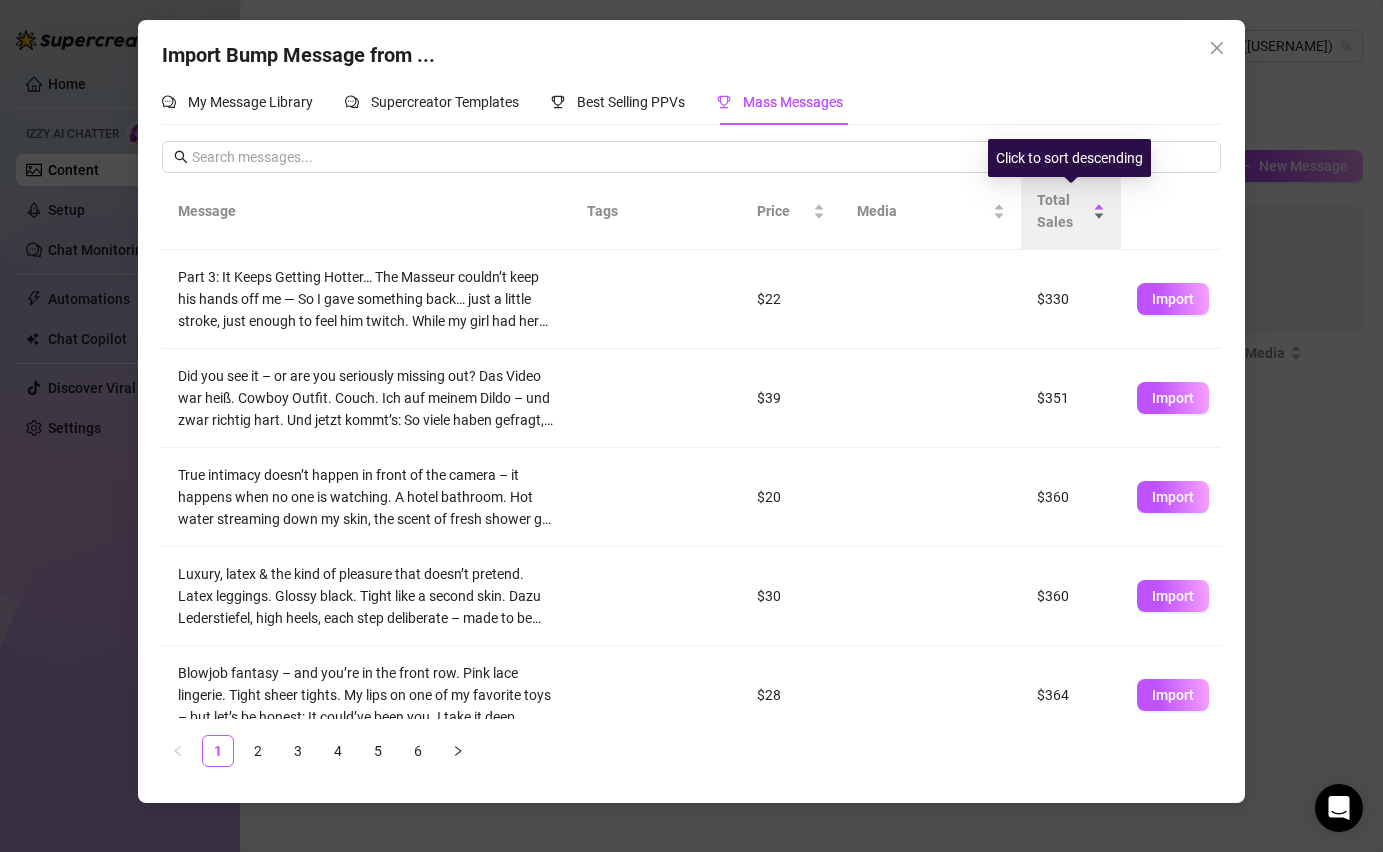 click on "Total Sales" at bounding box center [1071, 211] 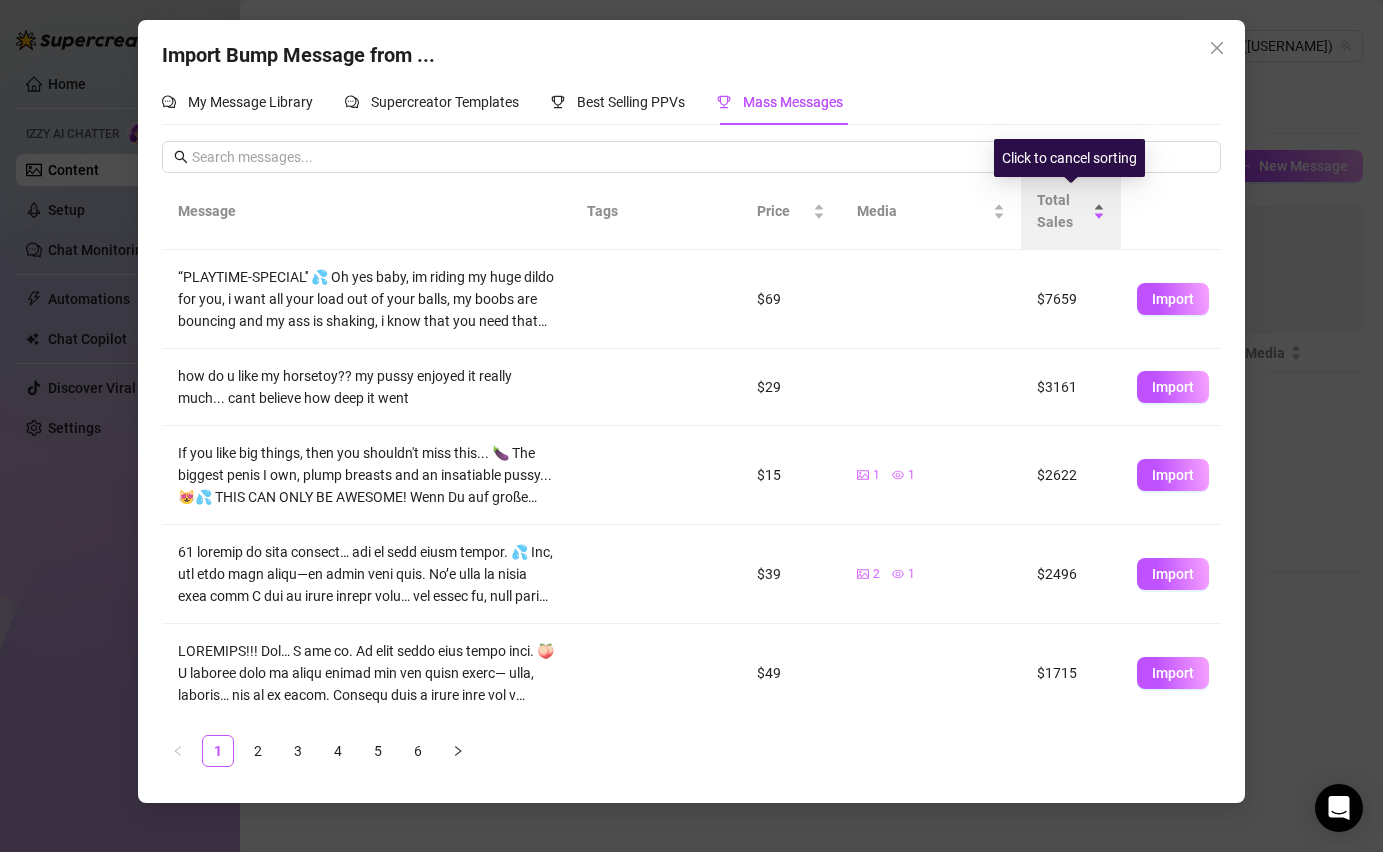 click on "Total Sales" at bounding box center [1071, 211] 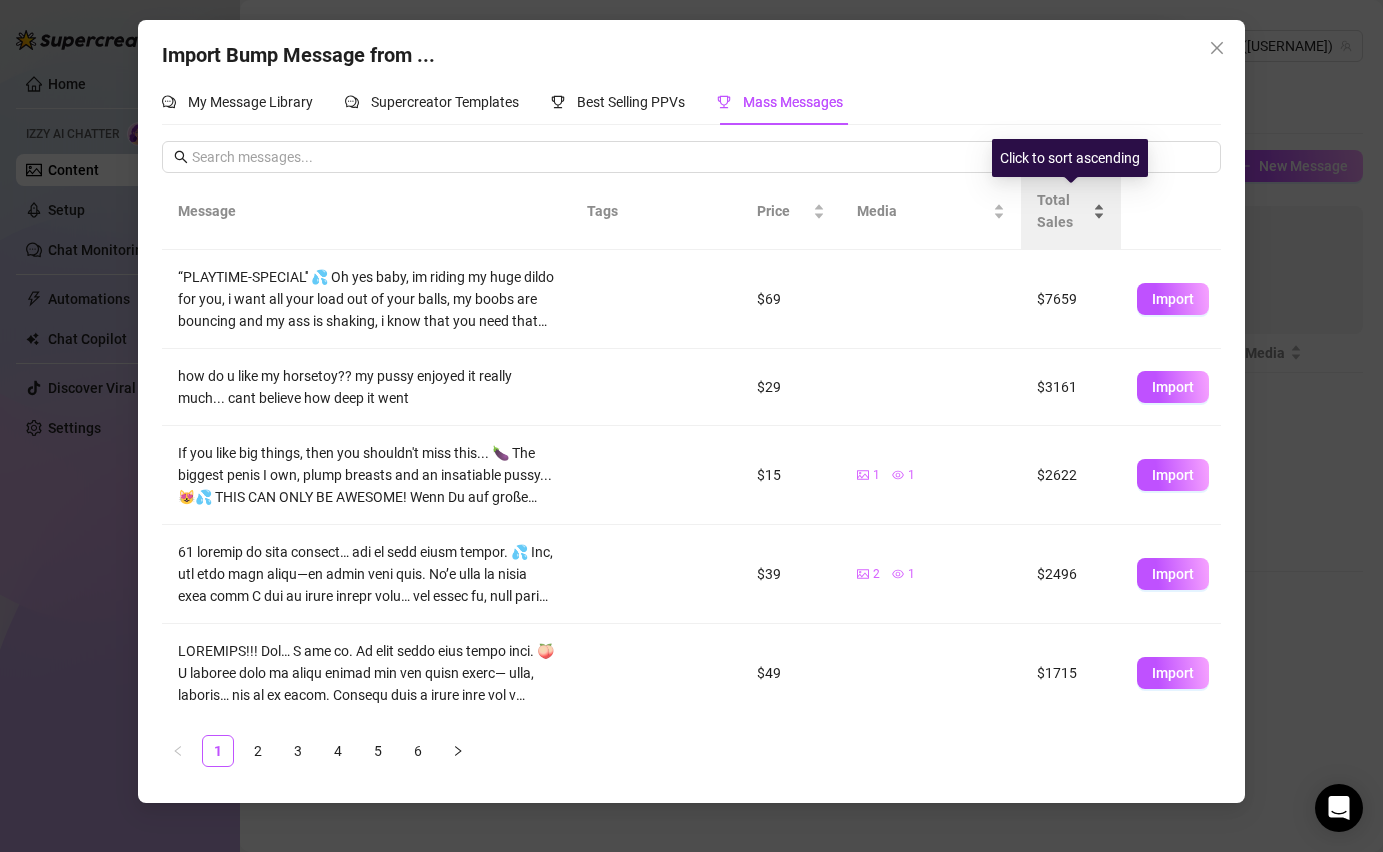 click on "Total Sales" at bounding box center [1071, 211] 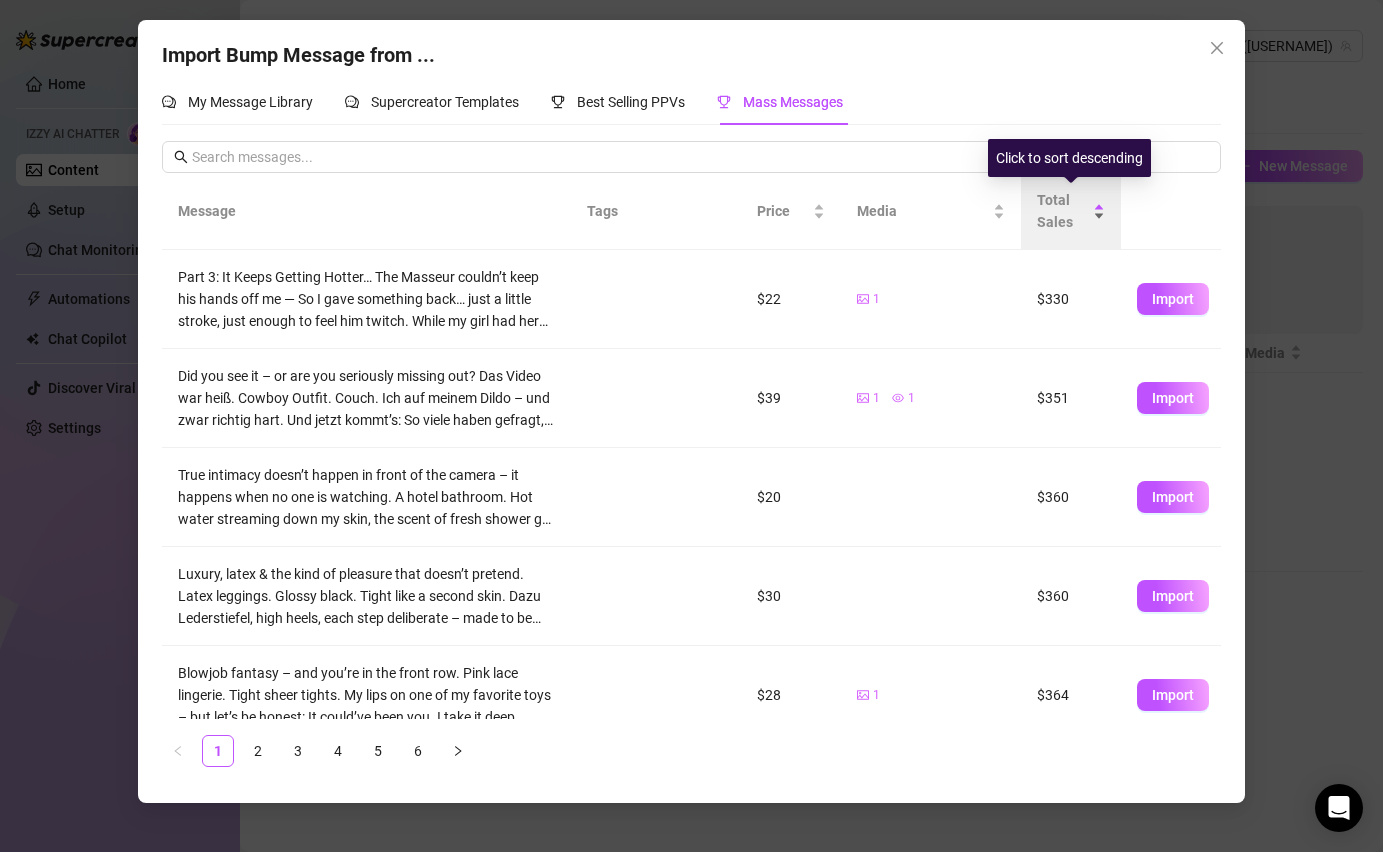 click on "Total Sales" at bounding box center [1071, 211] 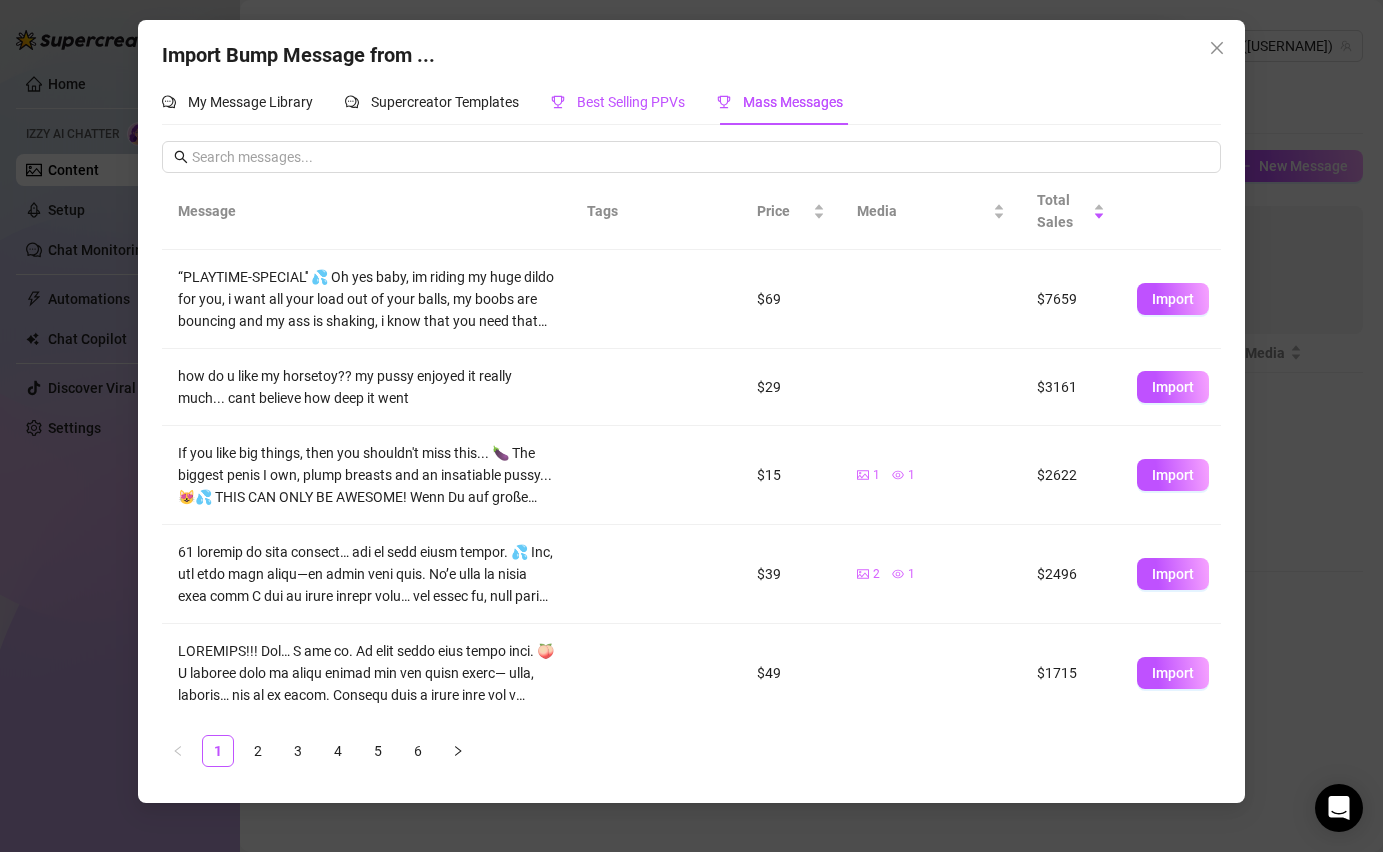 click on "Best Selling PPVs" at bounding box center (631, 102) 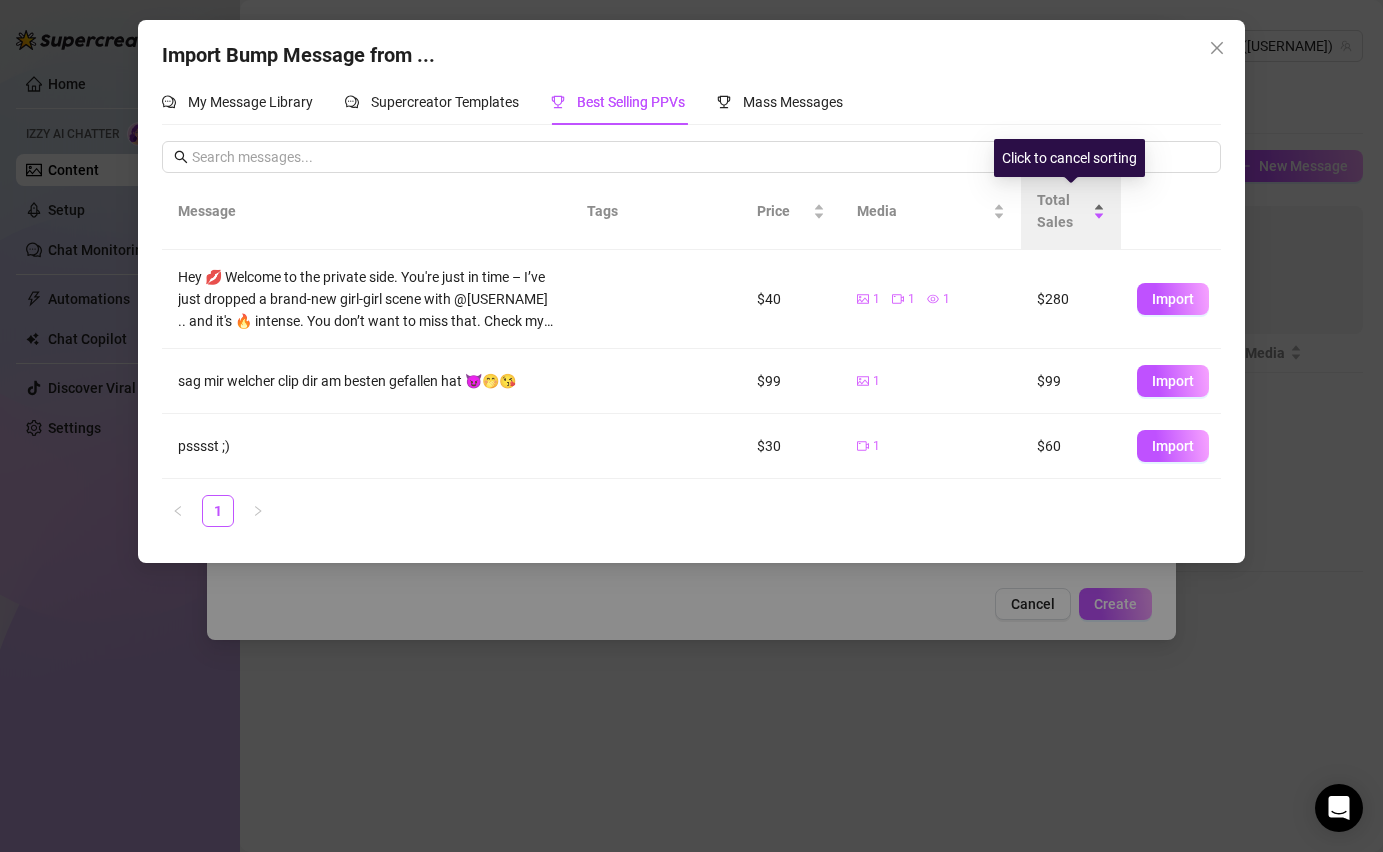 click on "Total Sales" at bounding box center [1063, 211] 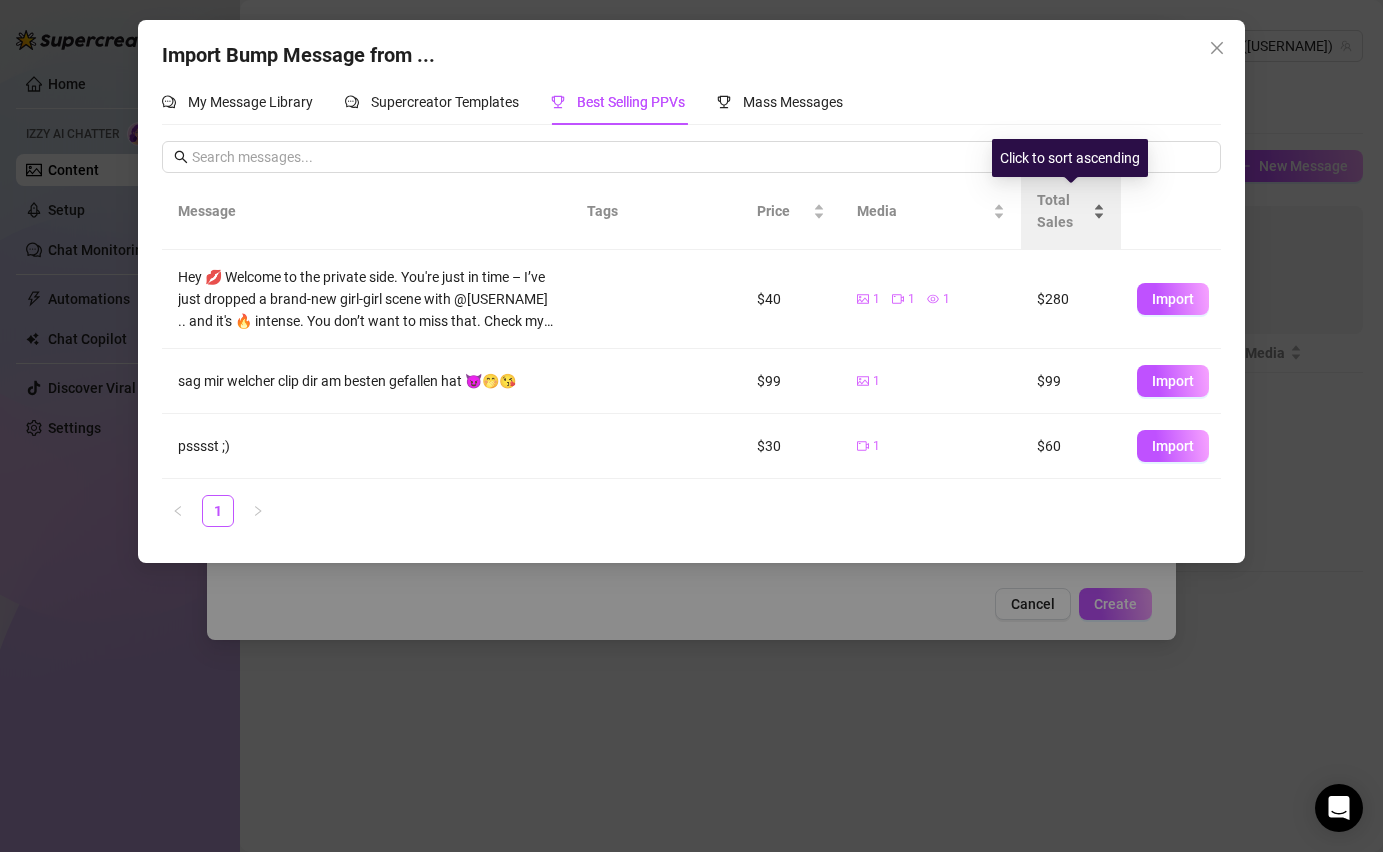 click on "Total Sales" at bounding box center (1063, 211) 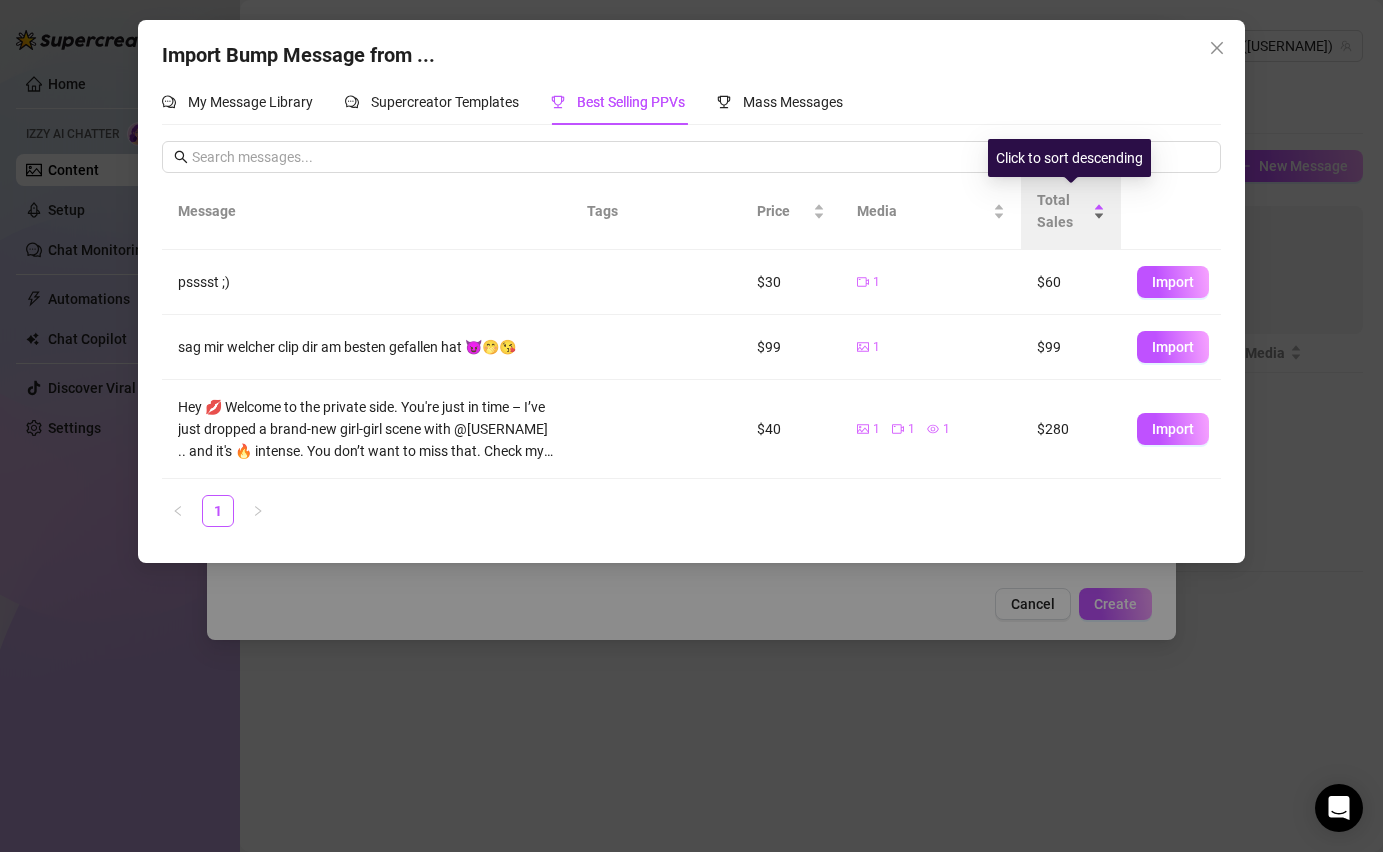 click on "Total Sales" at bounding box center (1063, 211) 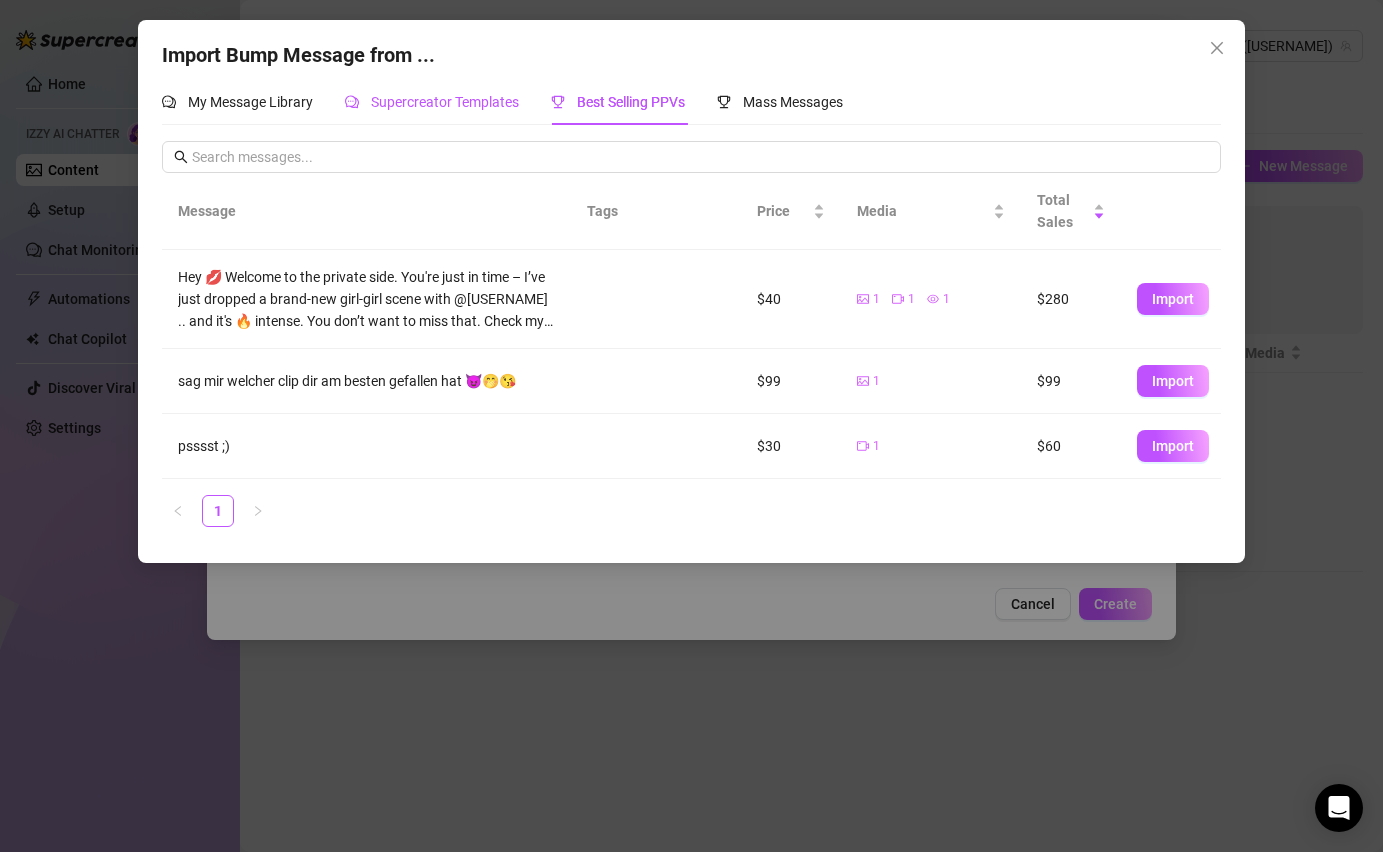 click on "Supercreator Templates" at bounding box center [432, 102] 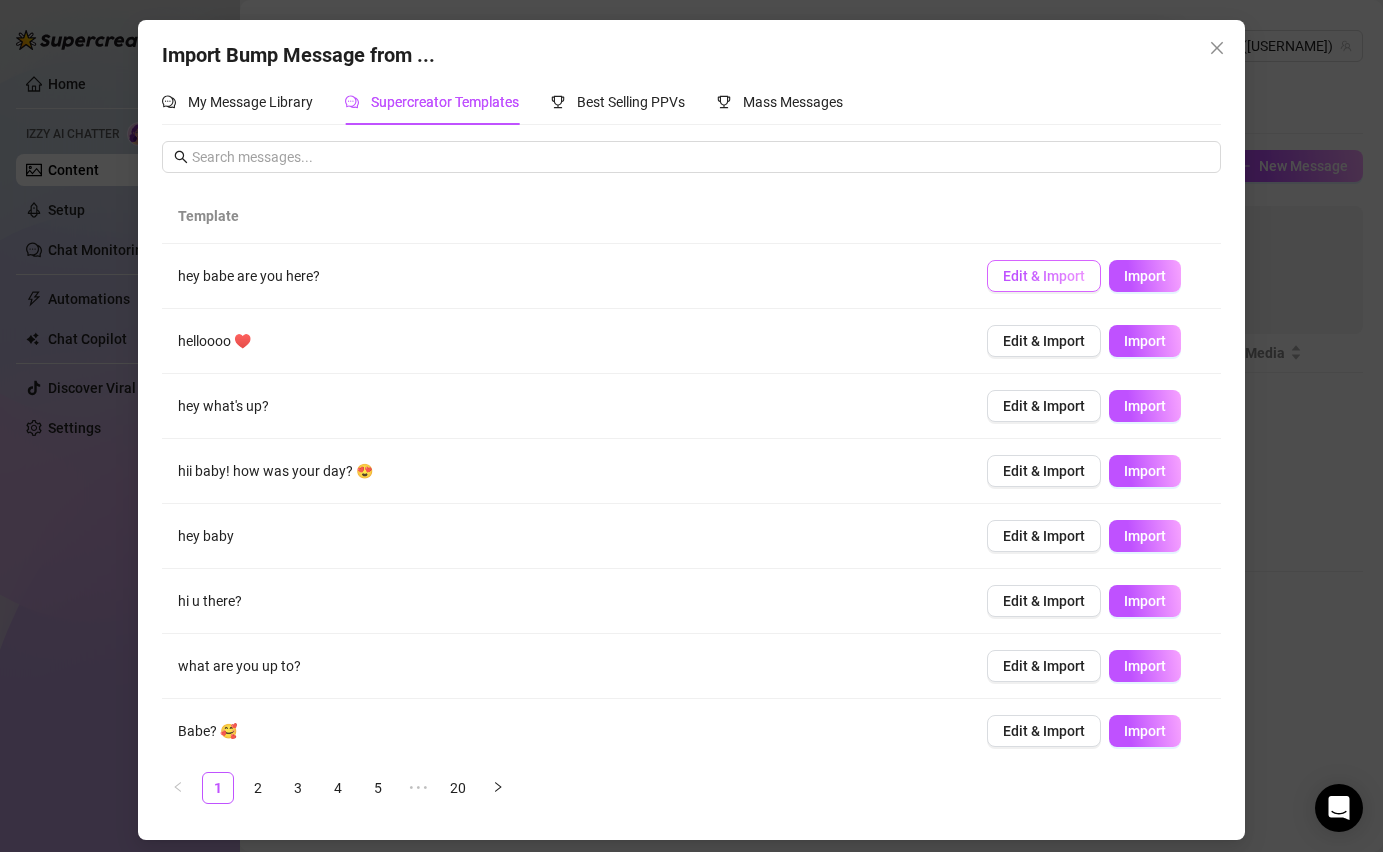 click on "Edit & Import" at bounding box center [1044, 276] 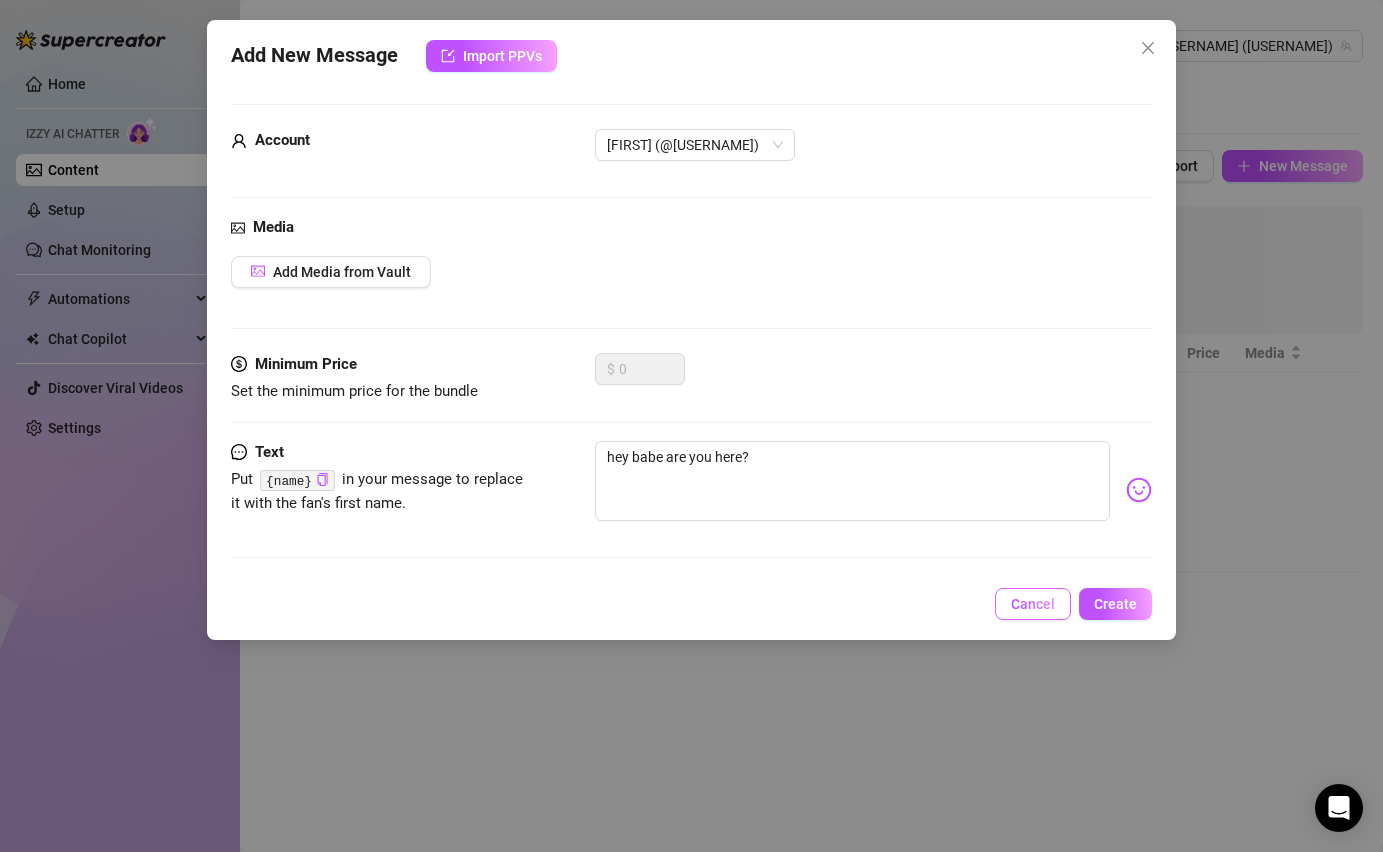 click on "Cancel" at bounding box center (1033, 604) 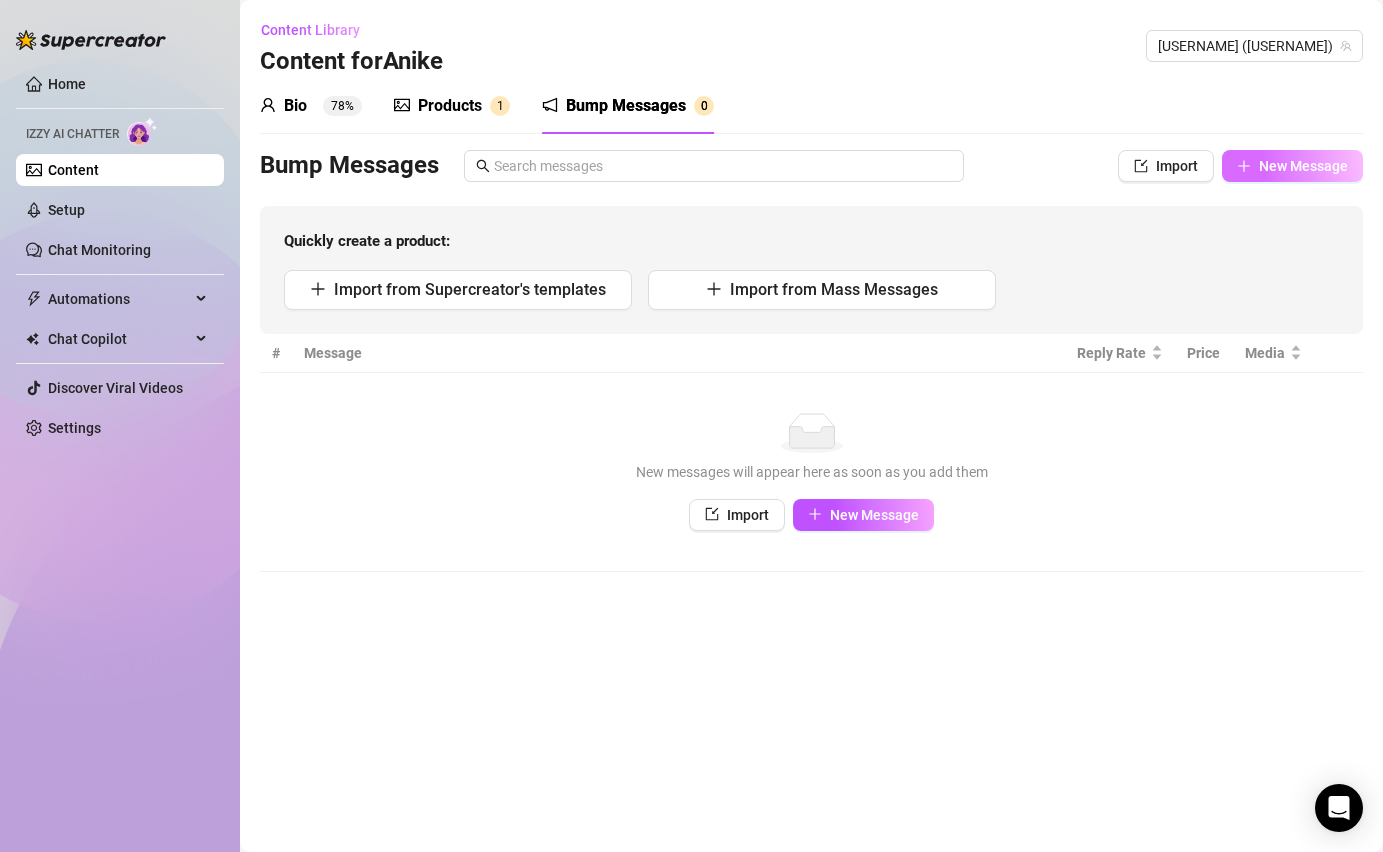 click on "New Message" at bounding box center (1303, 166) 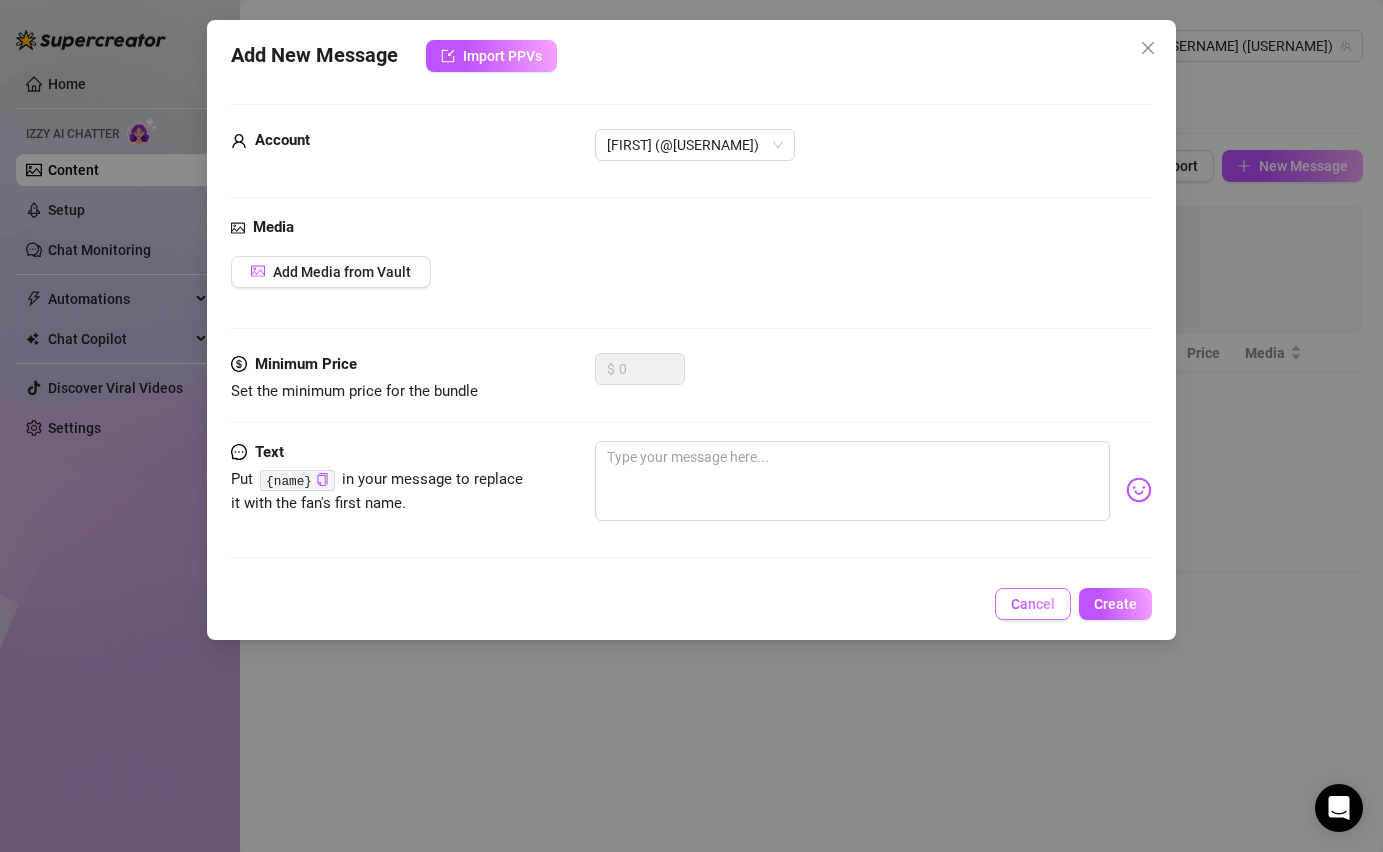 click on "Cancel" at bounding box center [1033, 604] 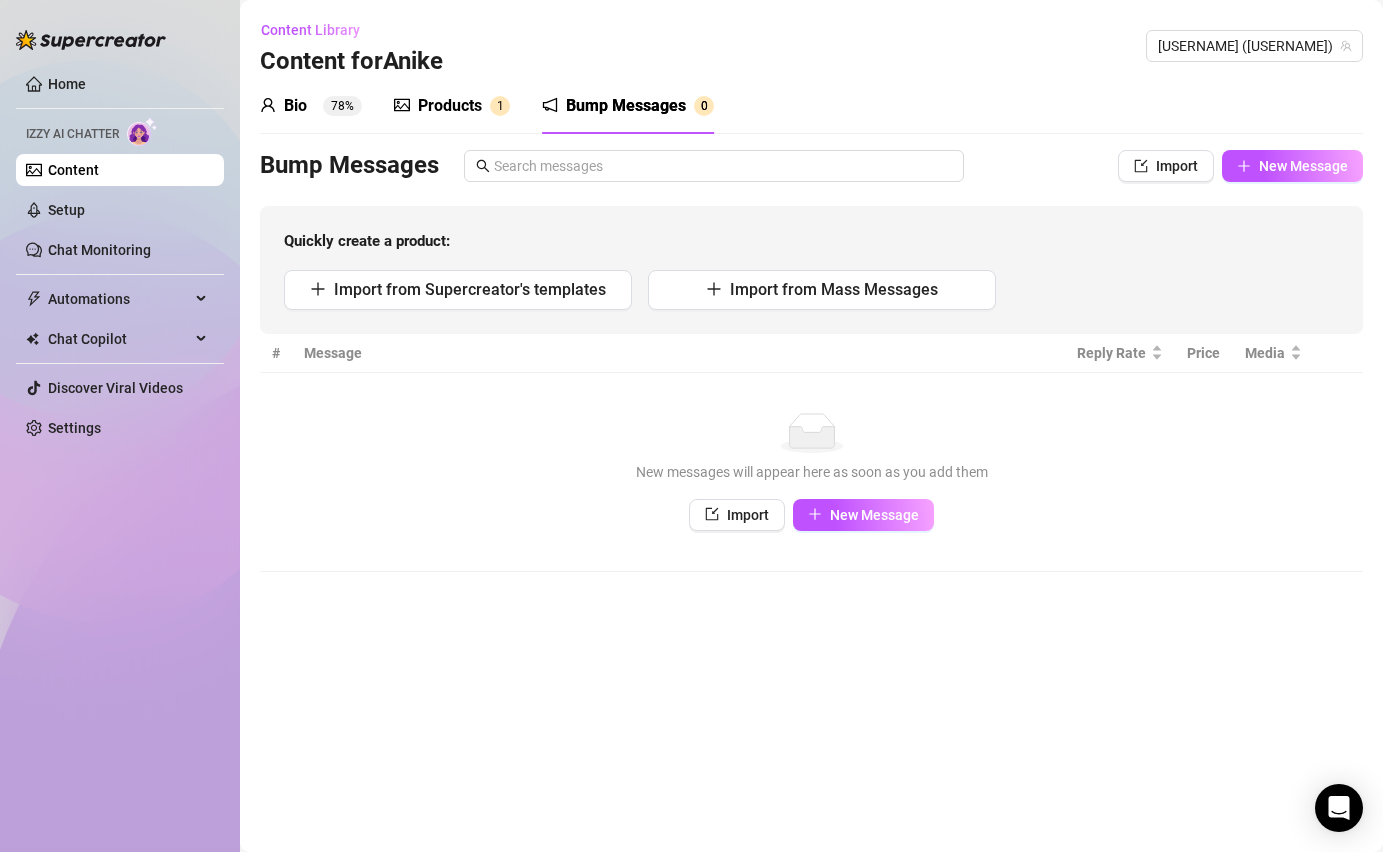click on "Products" at bounding box center [450, 106] 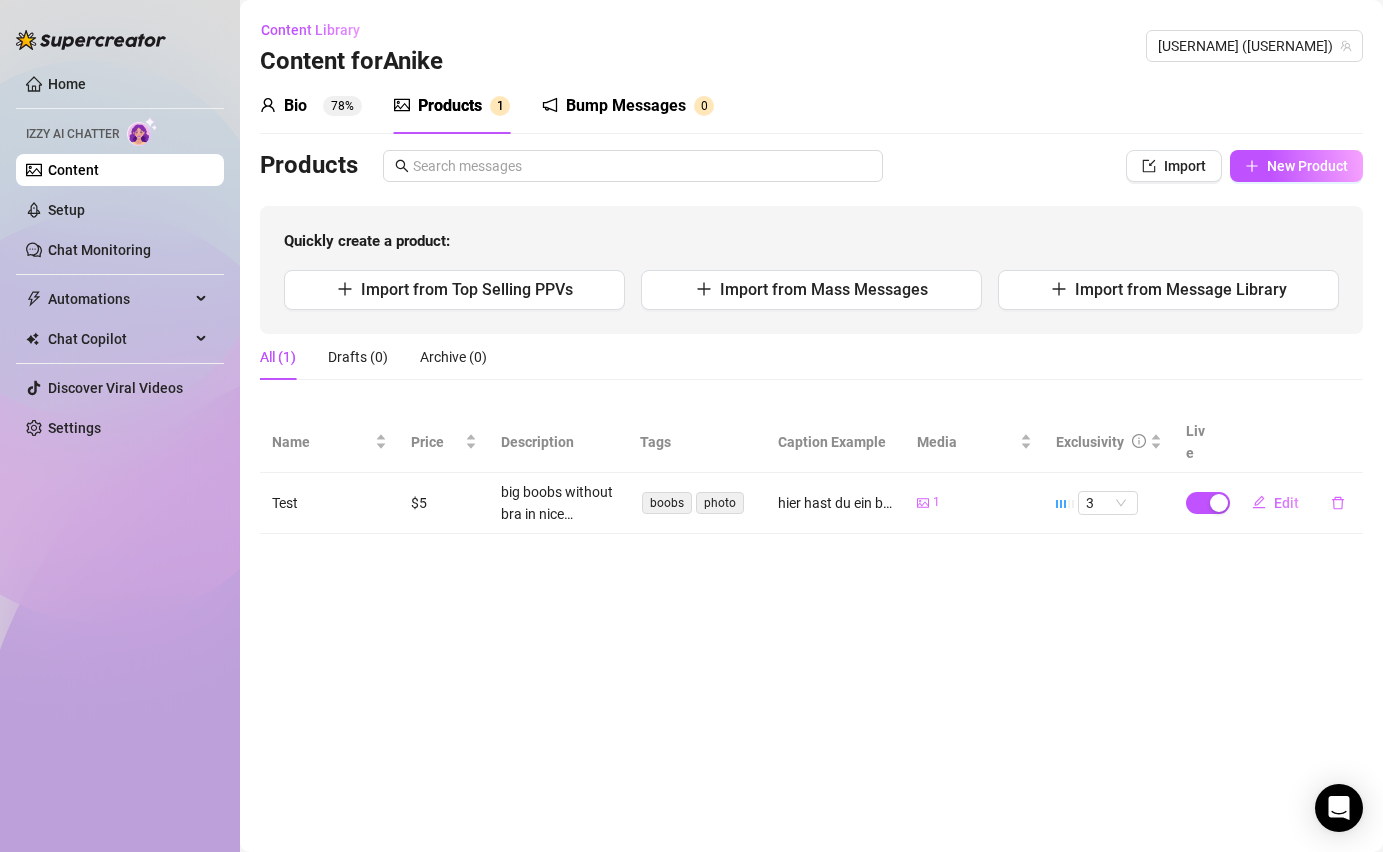 click 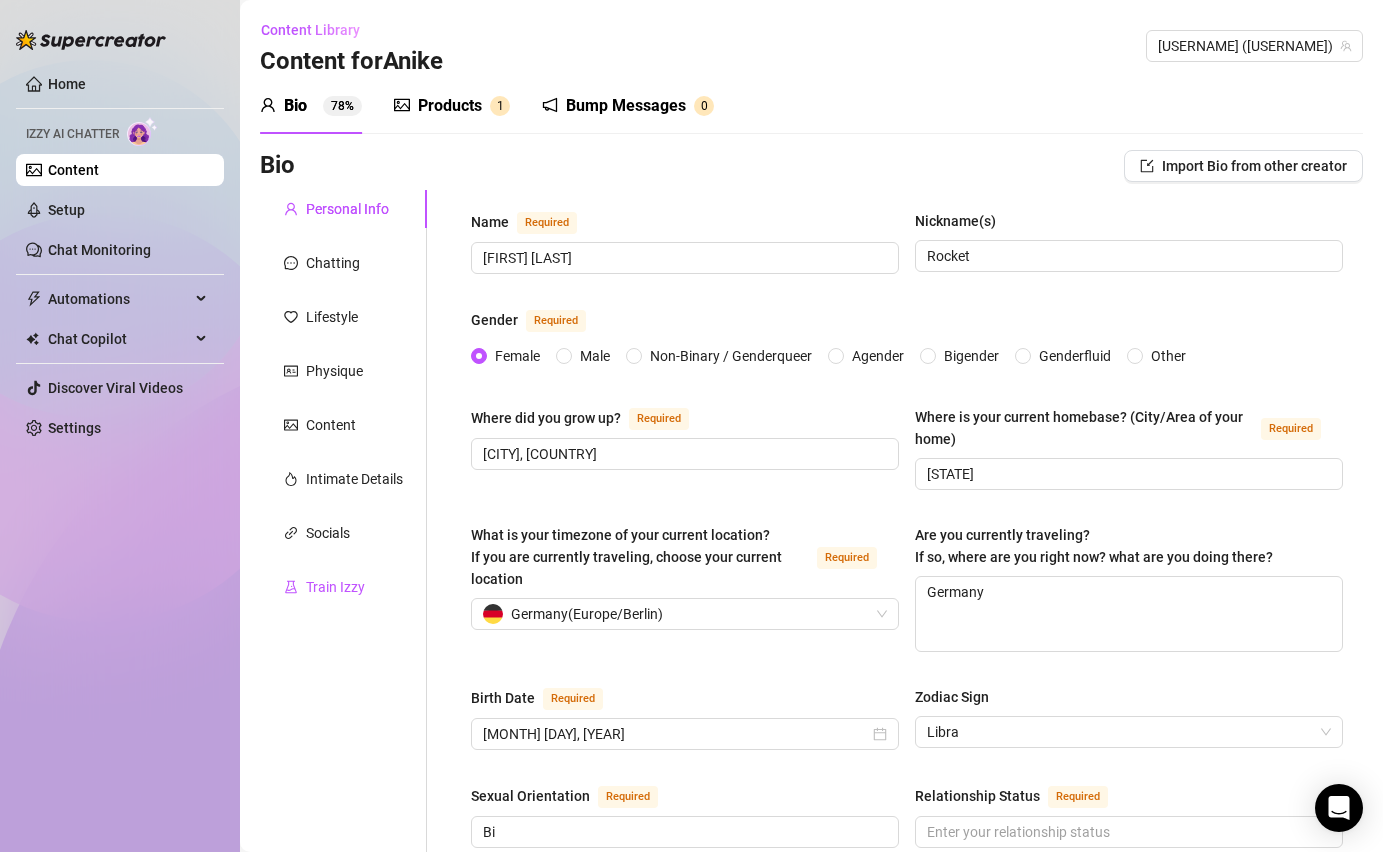 click on "Train Izzy" at bounding box center [335, 587] 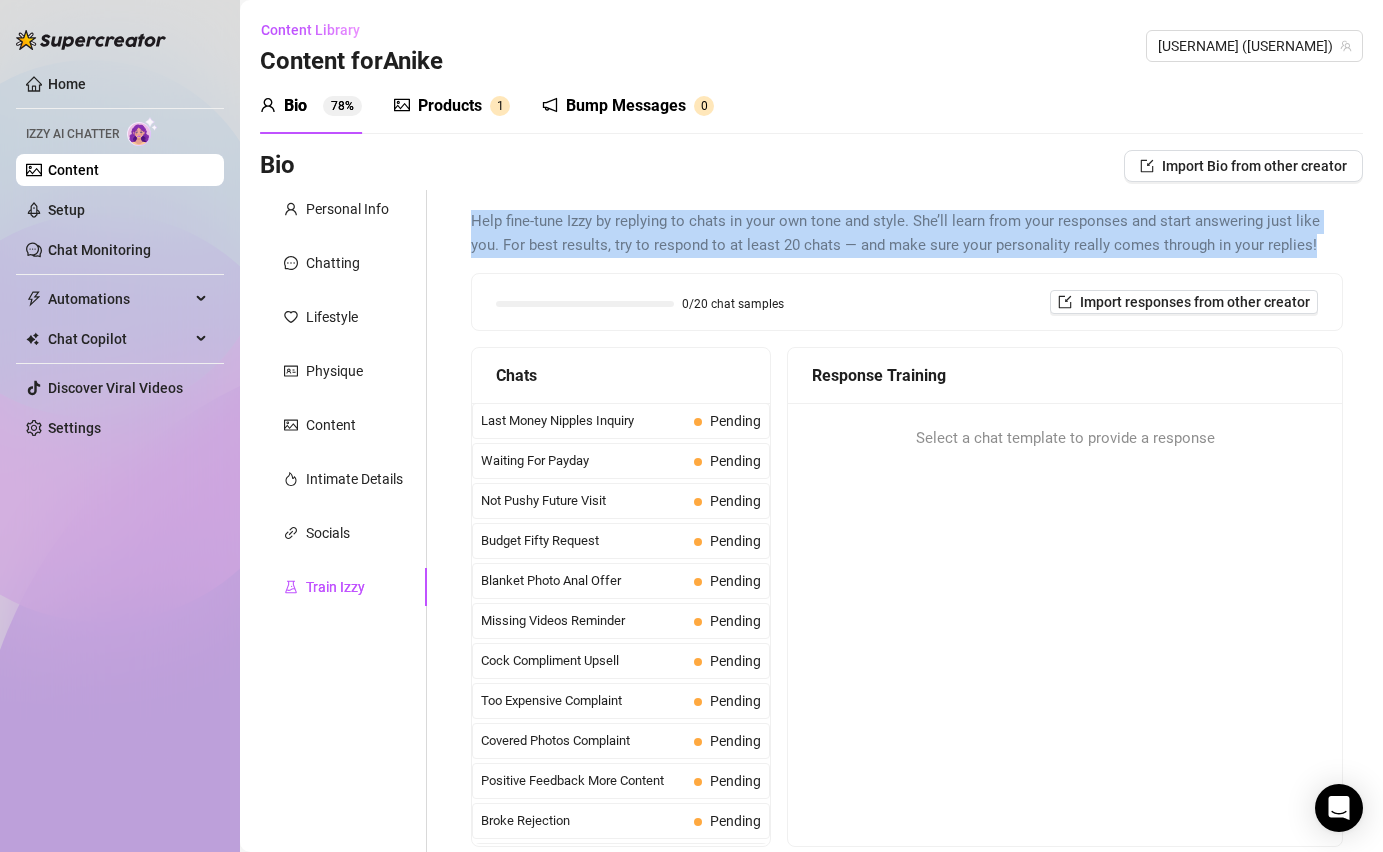 drag, startPoint x: 468, startPoint y: 220, endPoint x: 1268, endPoint y: 261, distance: 801.0499 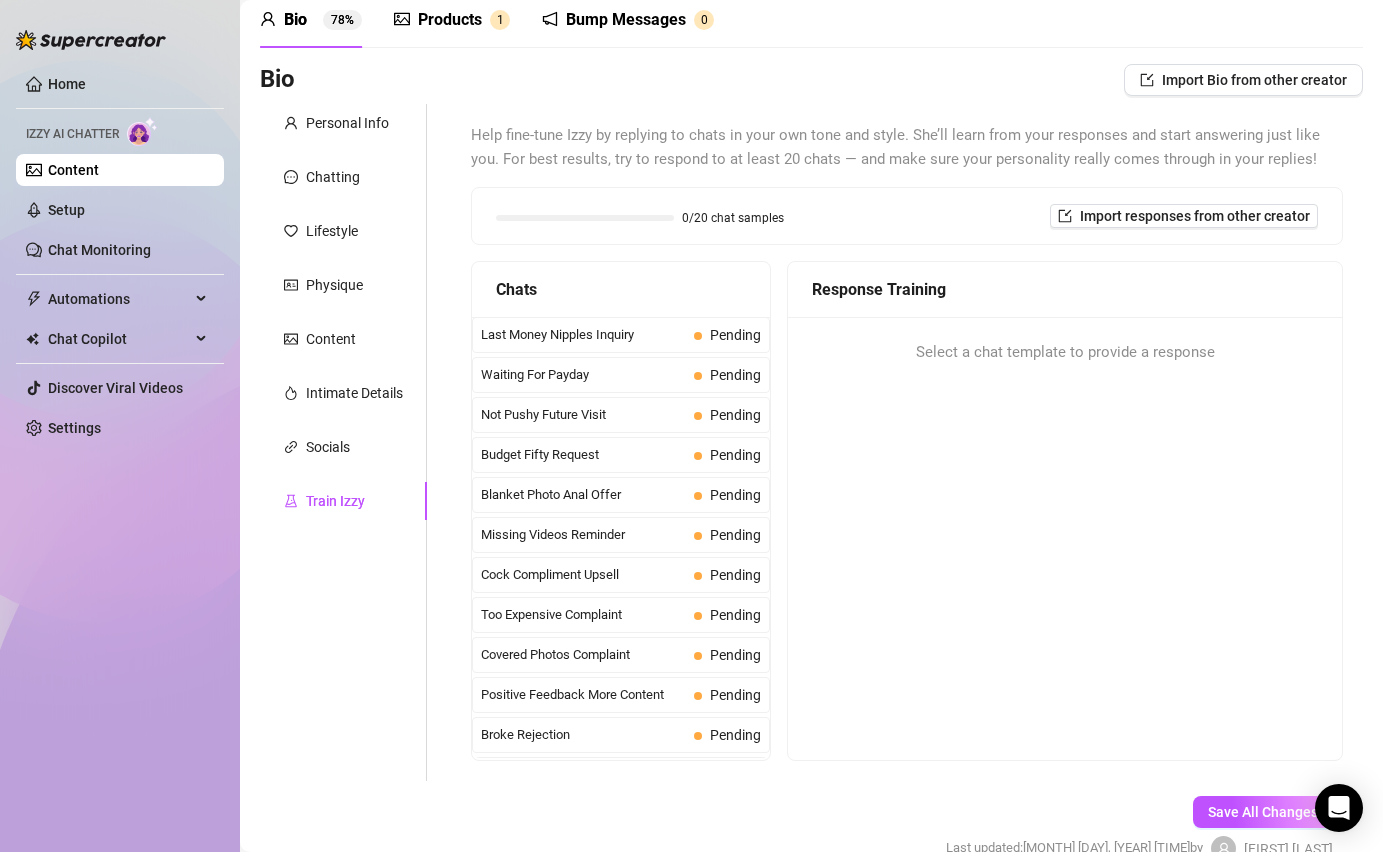 scroll, scrollTop: 88, scrollLeft: 0, axis: vertical 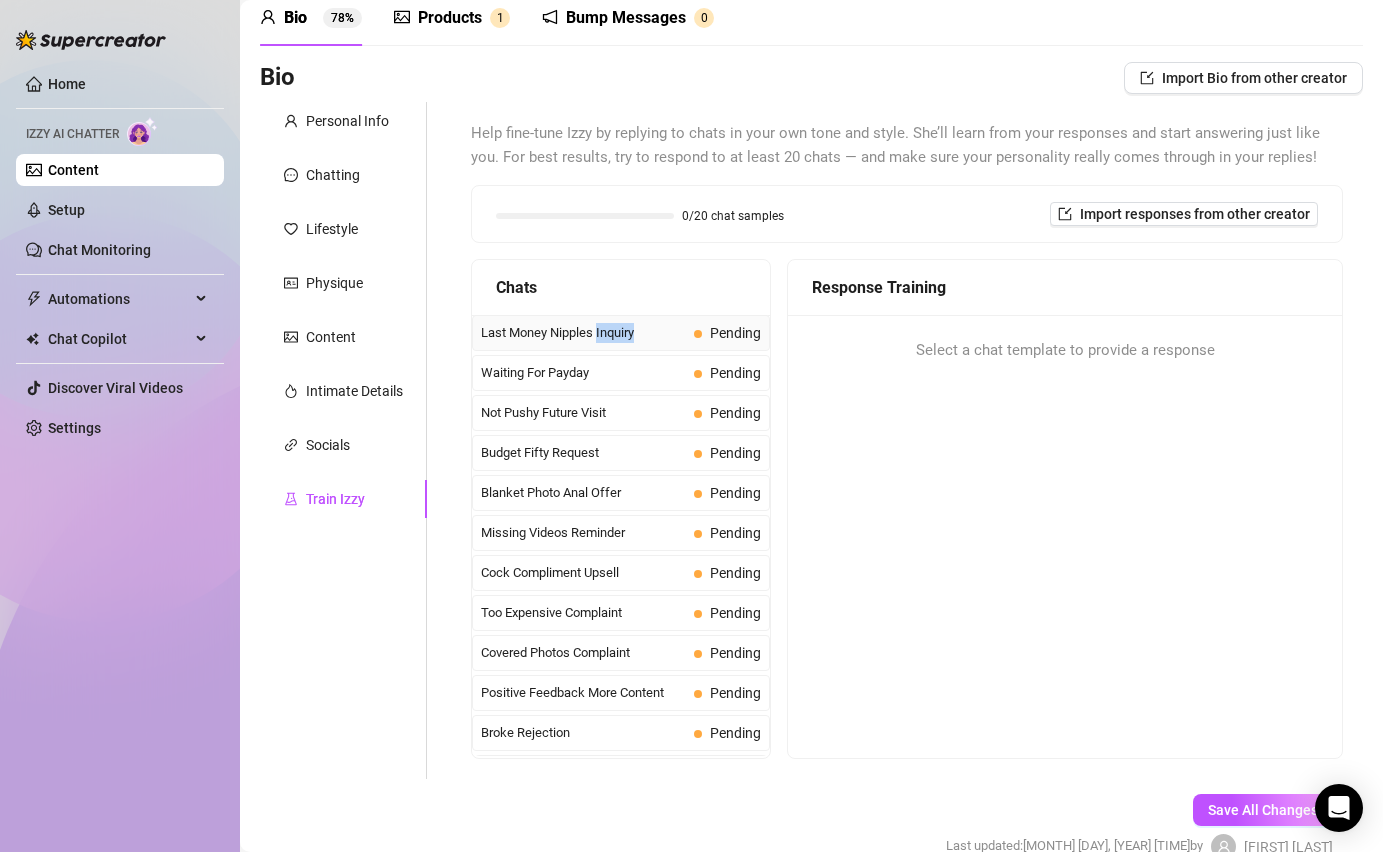 click on "Last Money Nipples Inquiry" at bounding box center [583, 333] 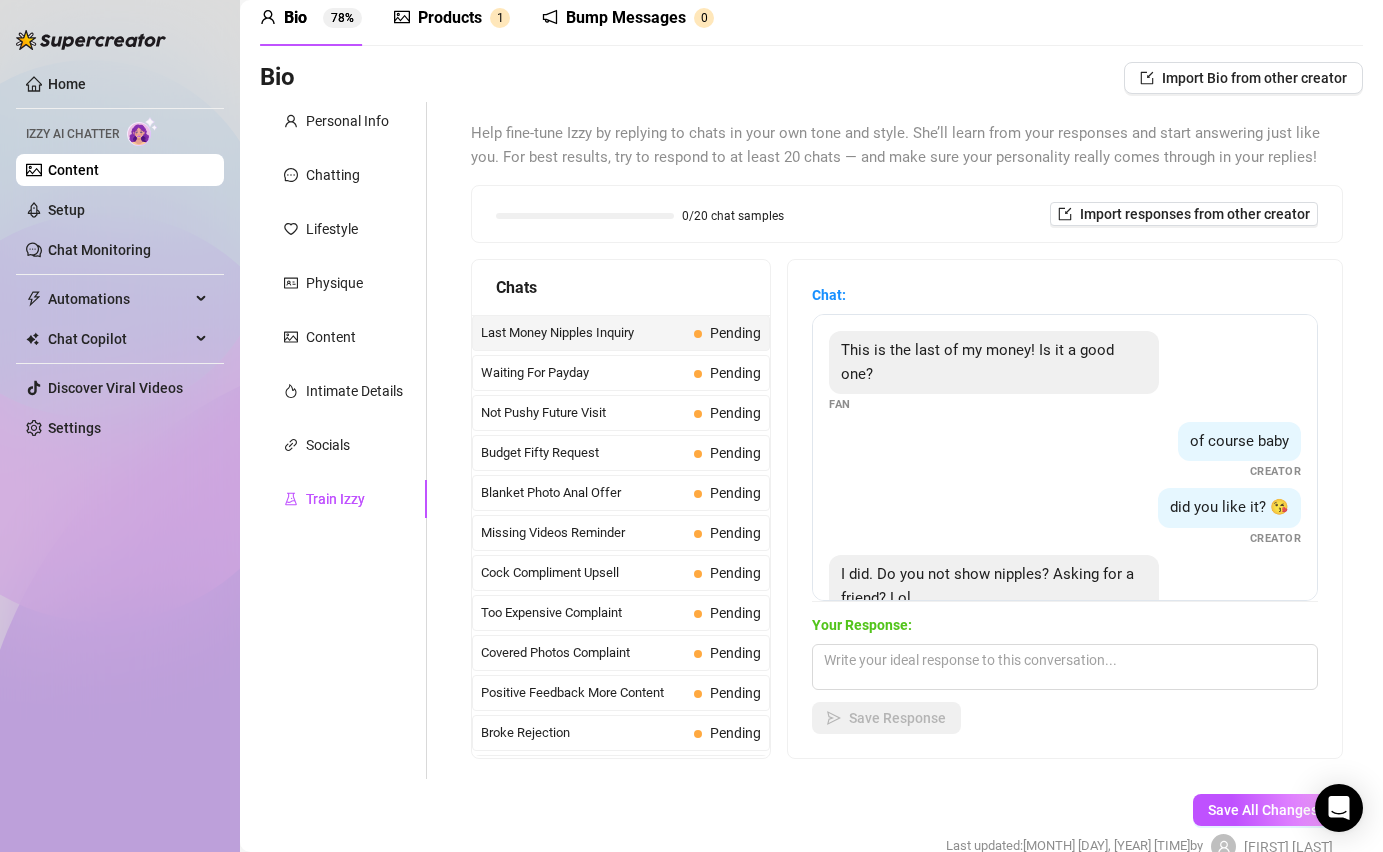 scroll, scrollTop: 38, scrollLeft: 0, axis: vertical 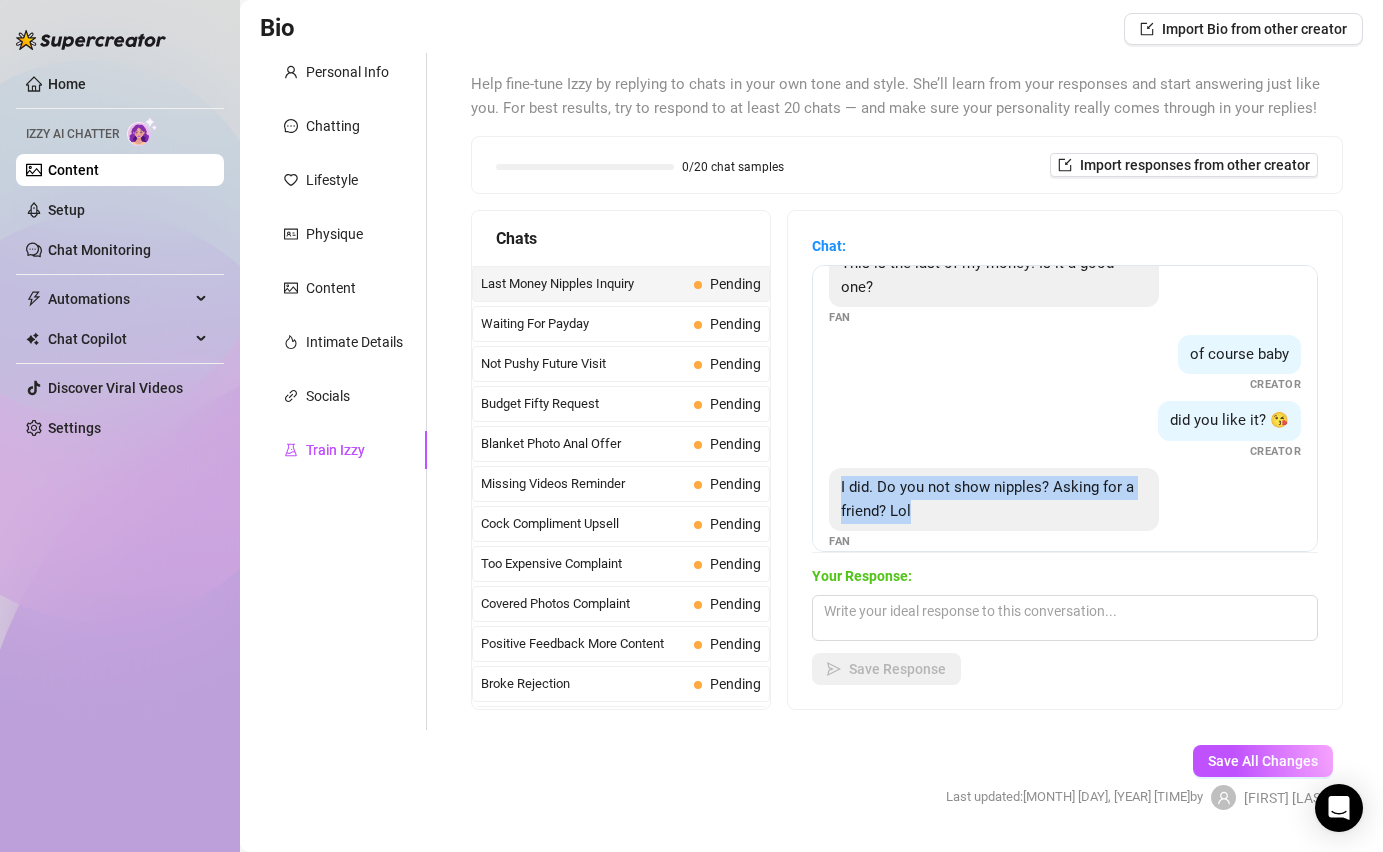drag, startPoint x: 934, startPoint y: 487, endPoint x: 832, endPoint y: 468, distance: 103.75452 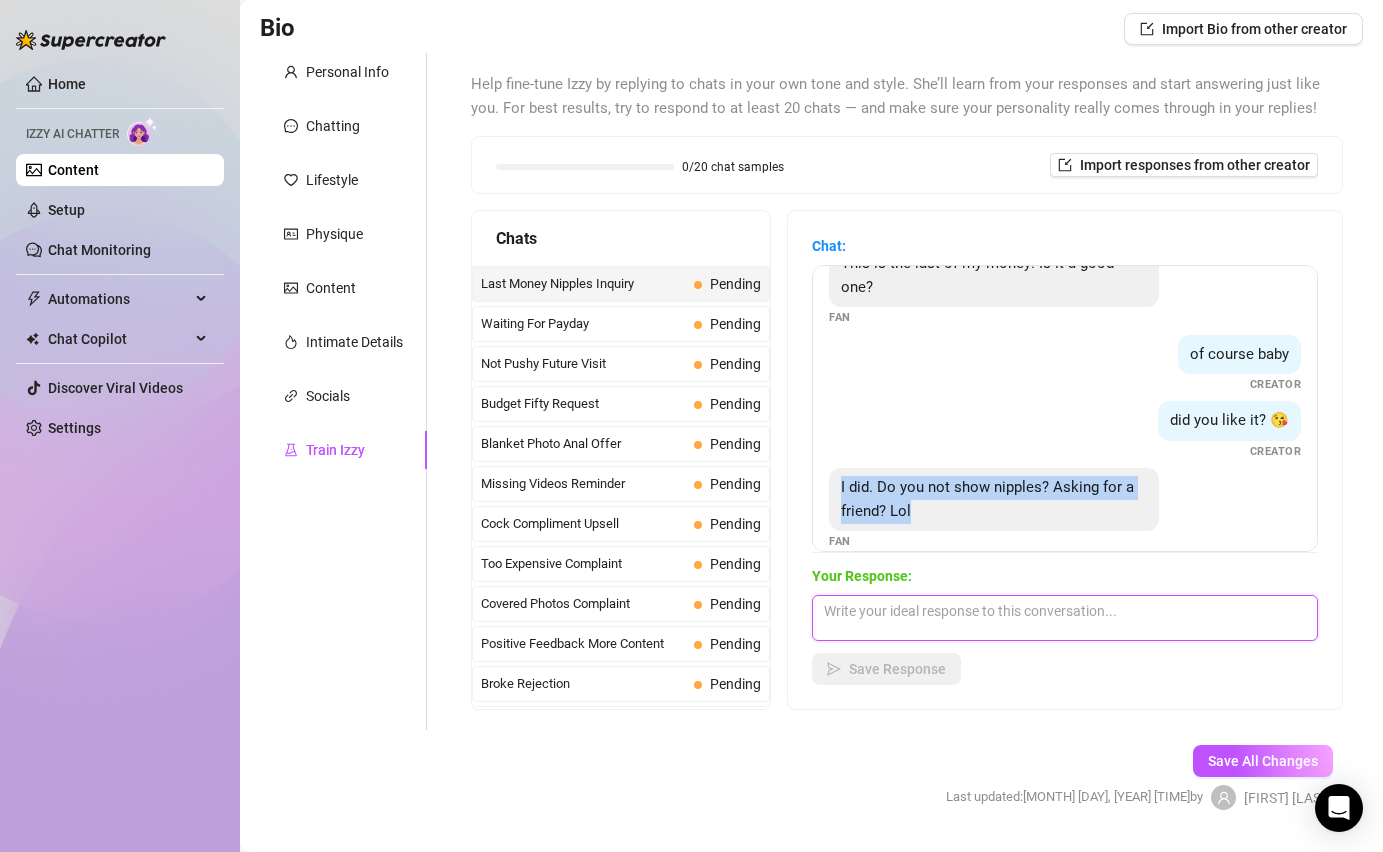 click at bounding box center (1065, 618) 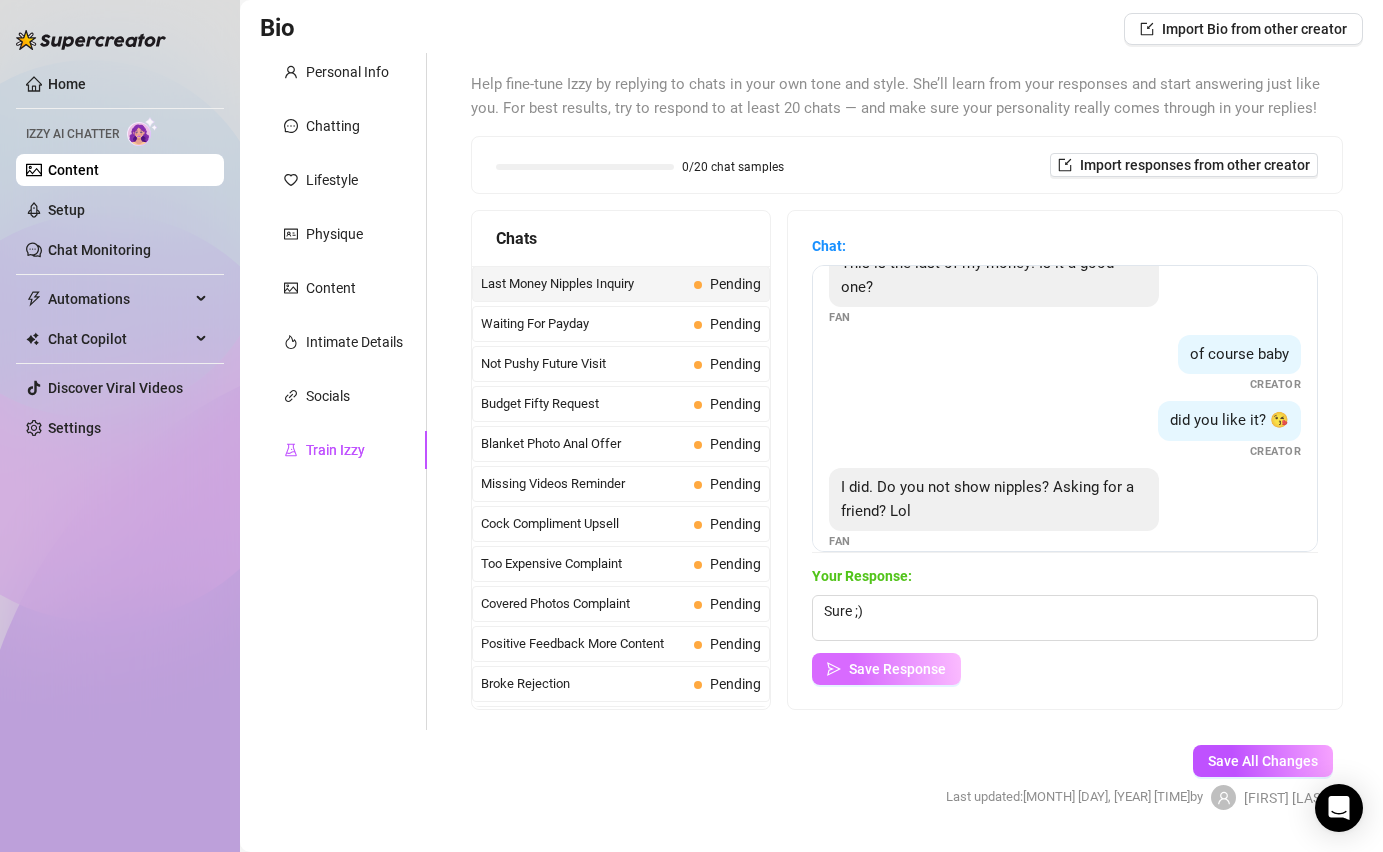 click on "Save Response" at bounding box center [897, 669] 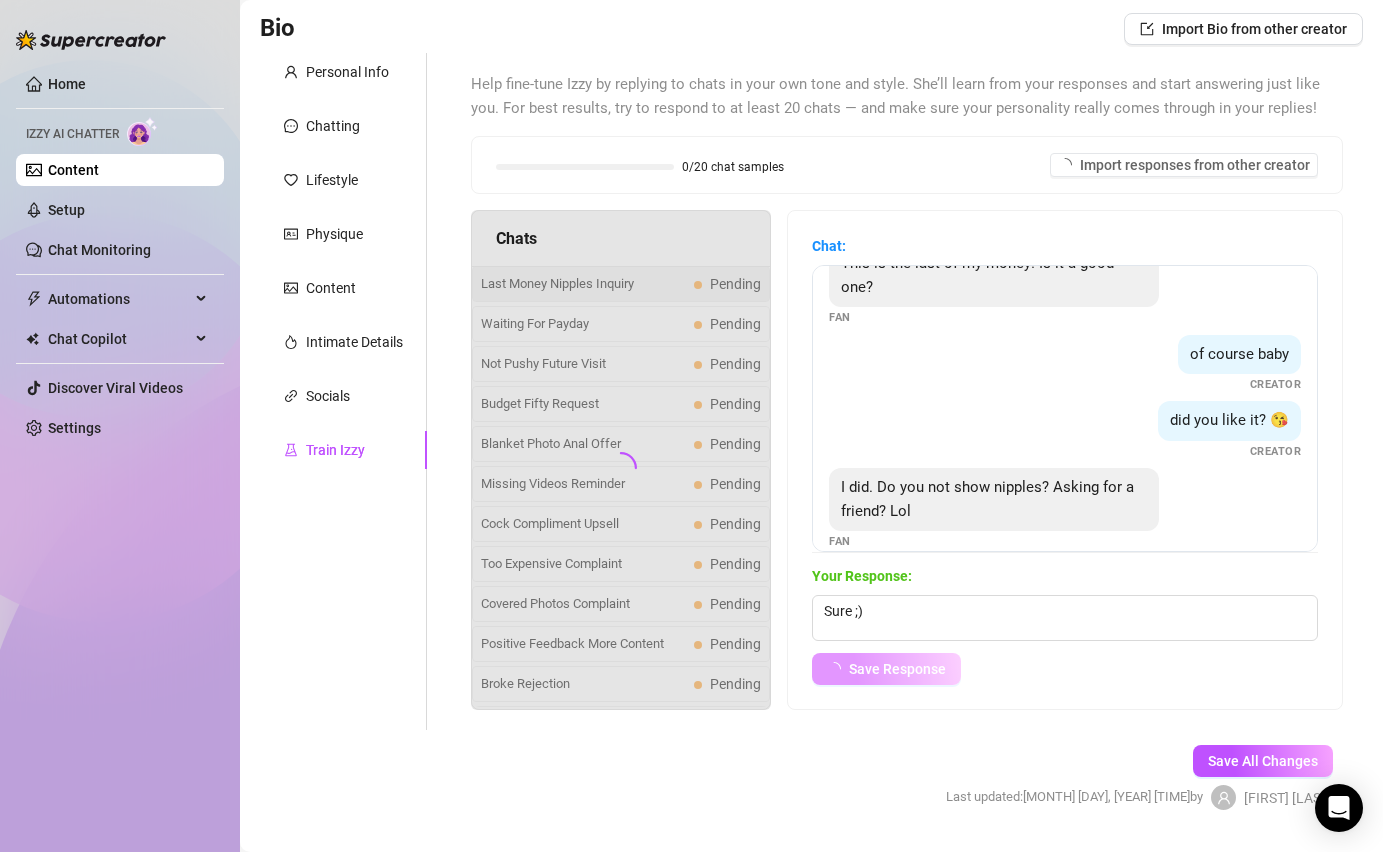 scroll, scrollTop: 14, scrollLeft: 0, axis: vertical 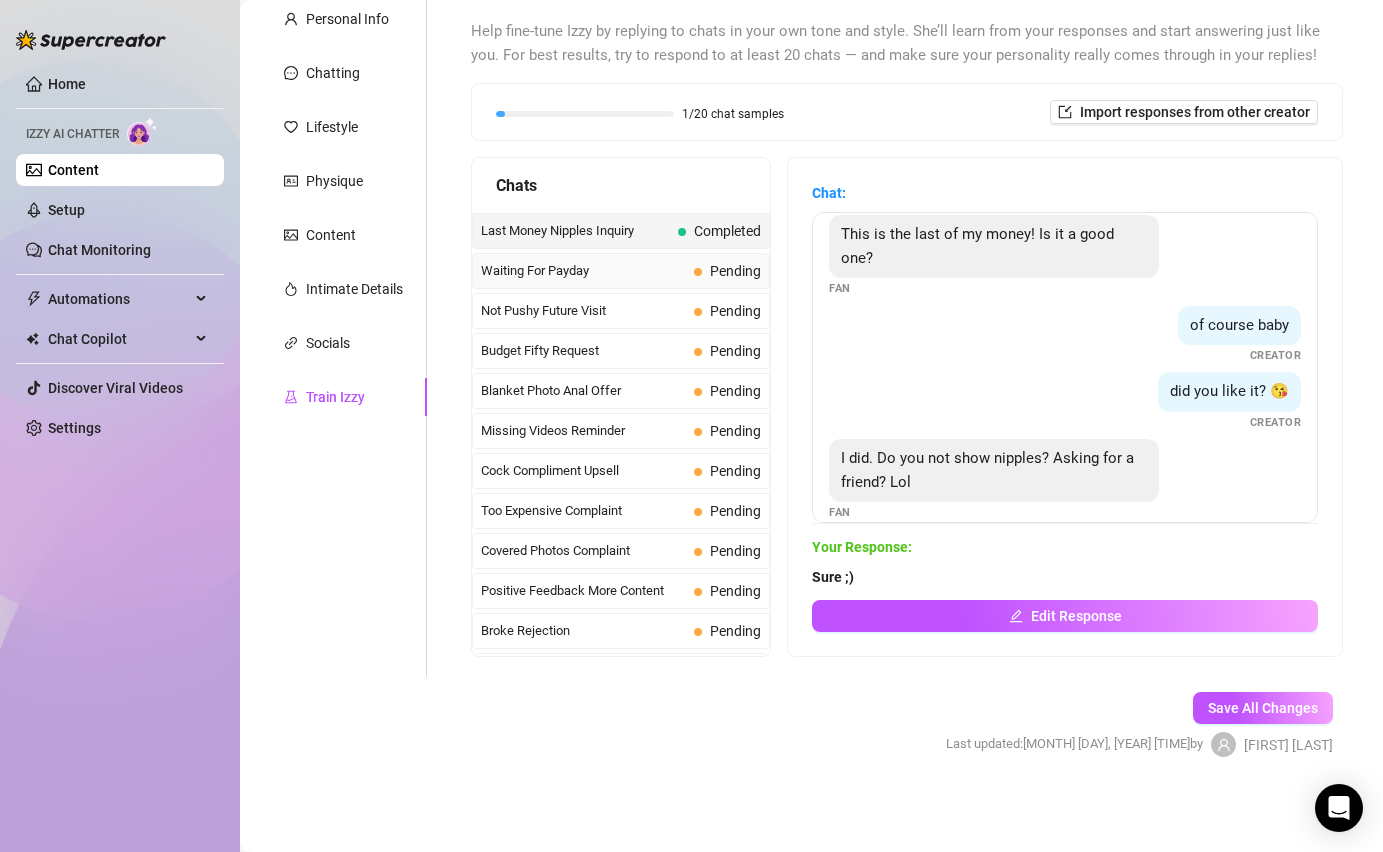 click on "Waiting For Payday Pending" at bounding box center [621, 271] 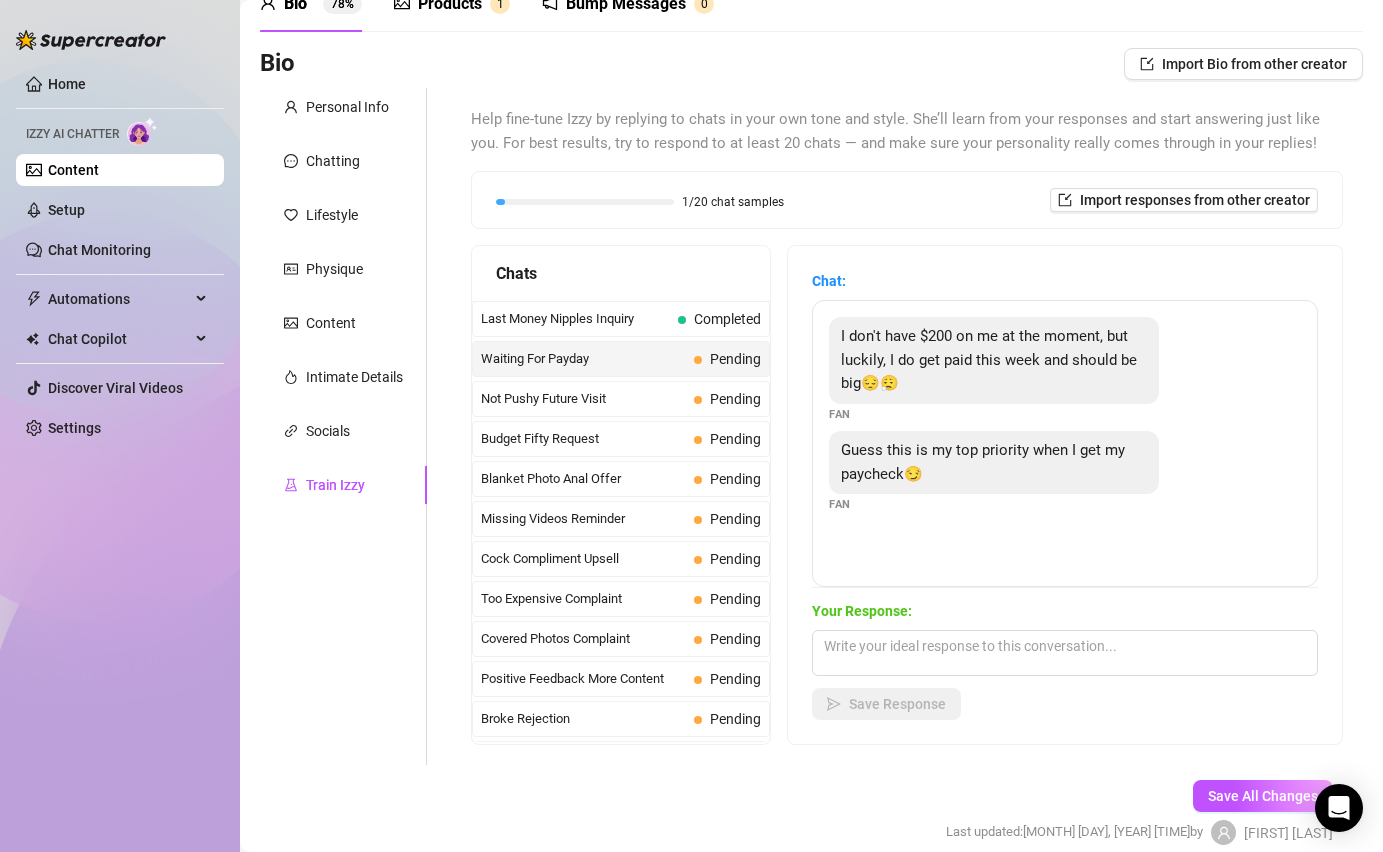 scroll, scrollTop: 67, scrollLeft: 0, axis: vertical 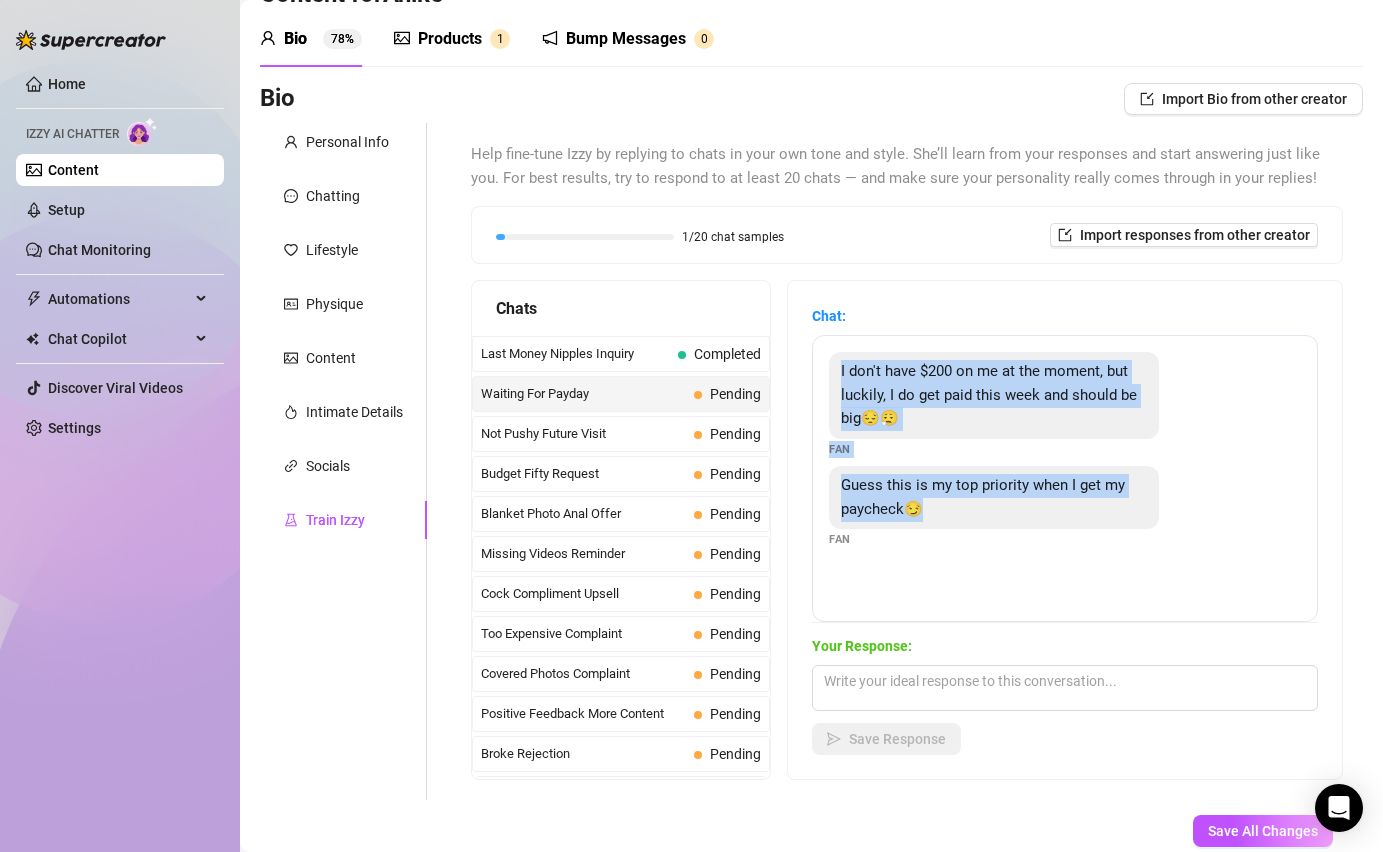 drag, startPoint x: 934, startPoint y: 512, endPoint x: 837, endPoint y: 364, distance: 176.9548 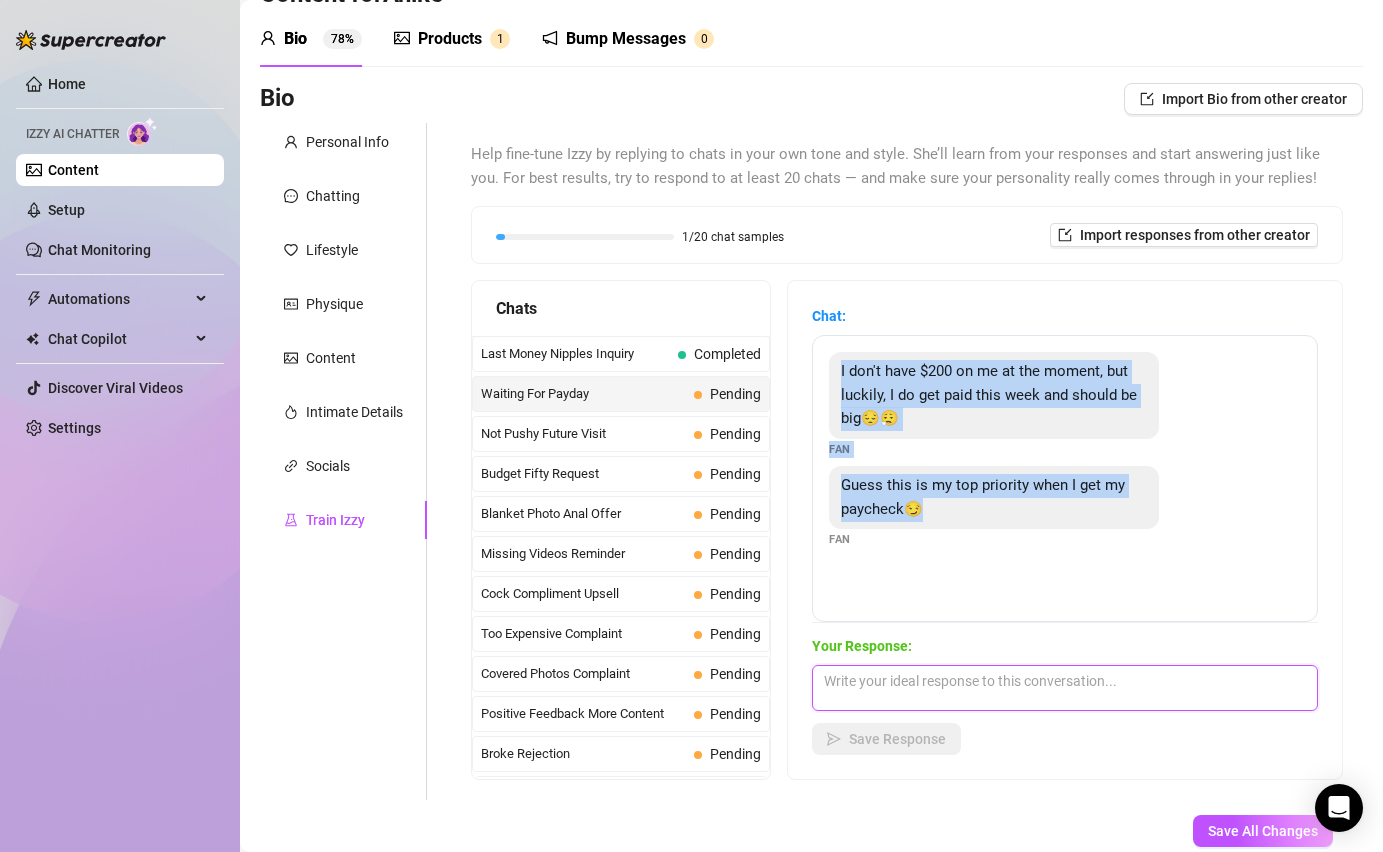 click at bounding box center (1065, 688) 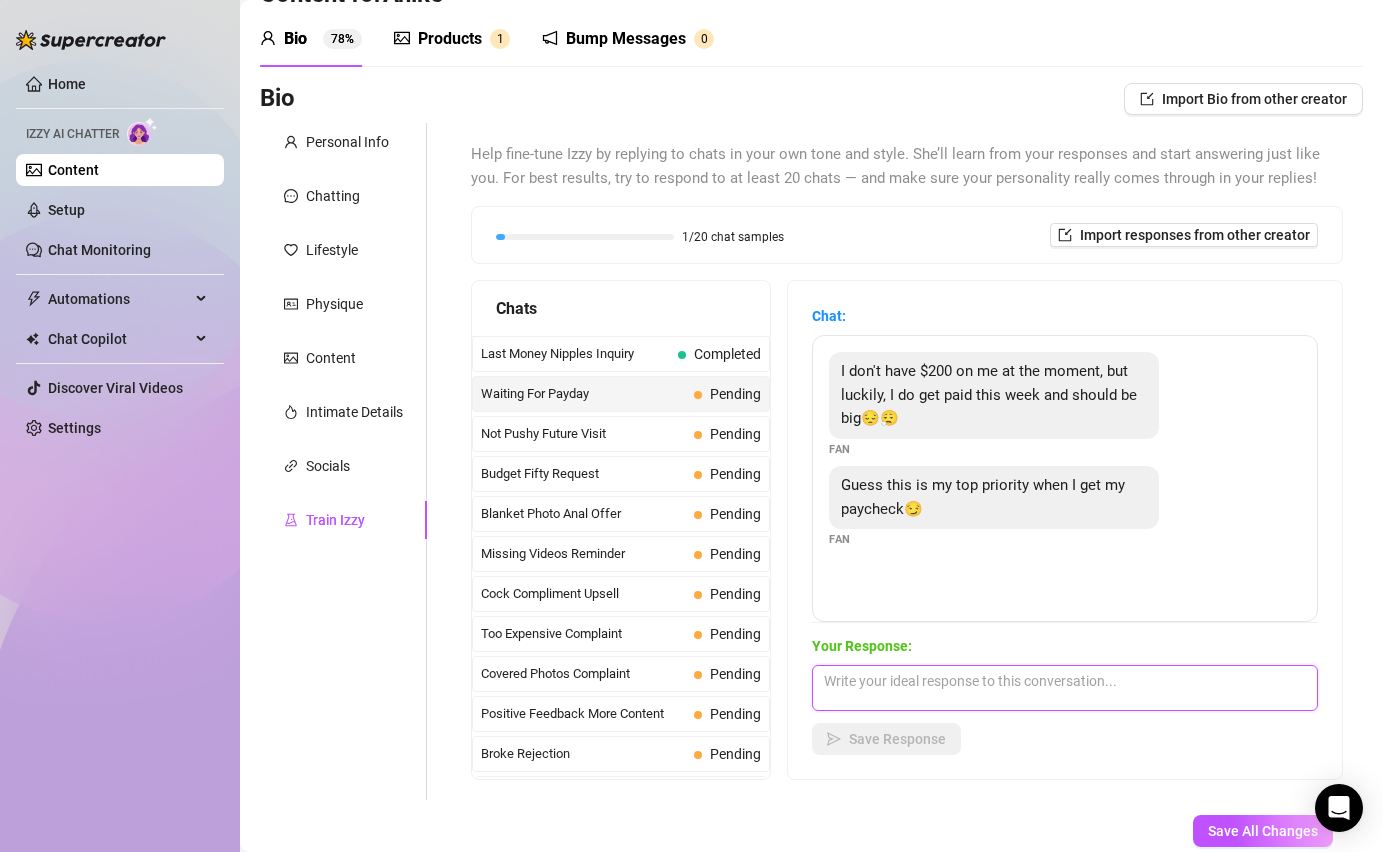 paste on "hopefully it will be quick ;)" 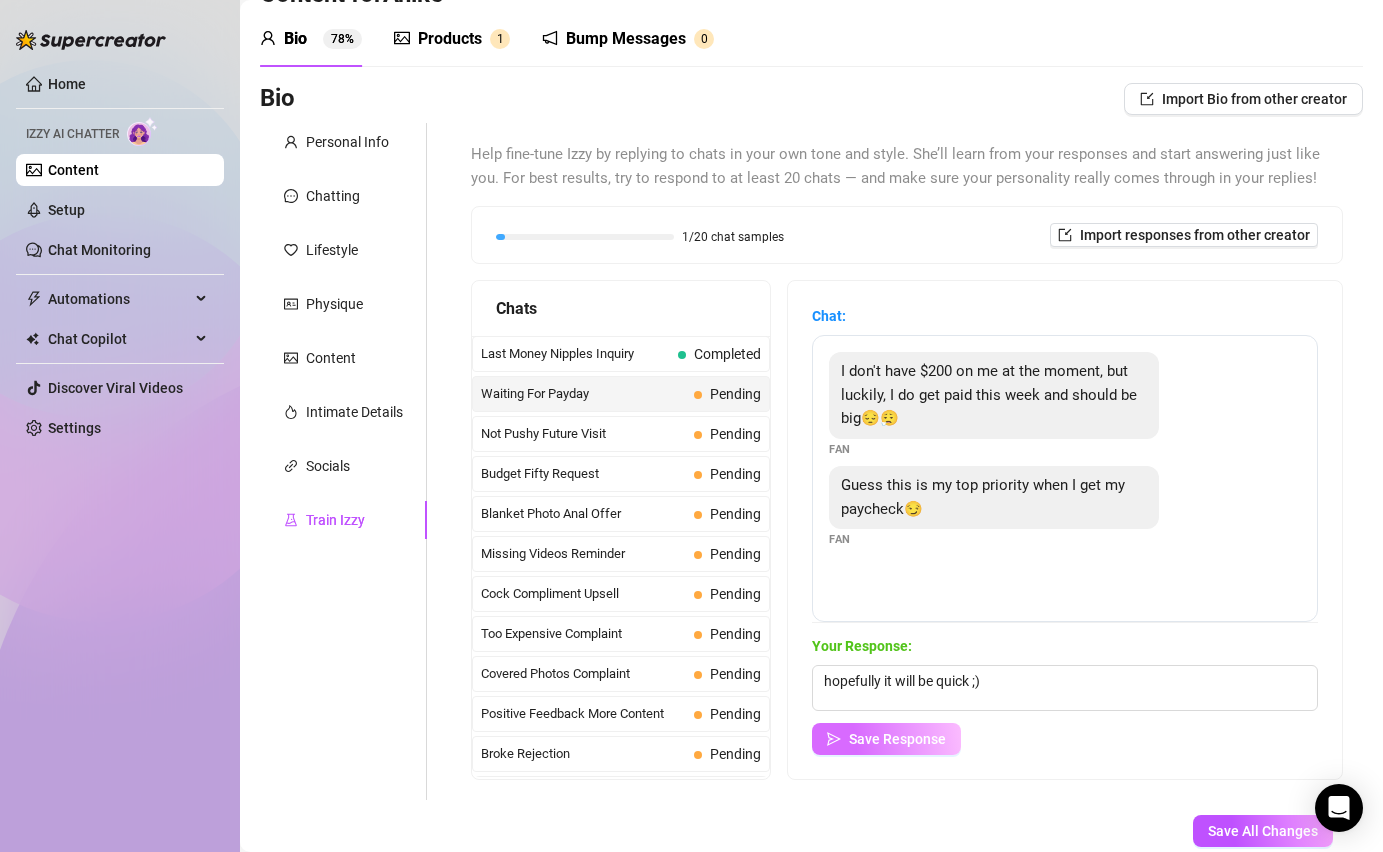 click on "Save Response" at bounding box center (897, 739) 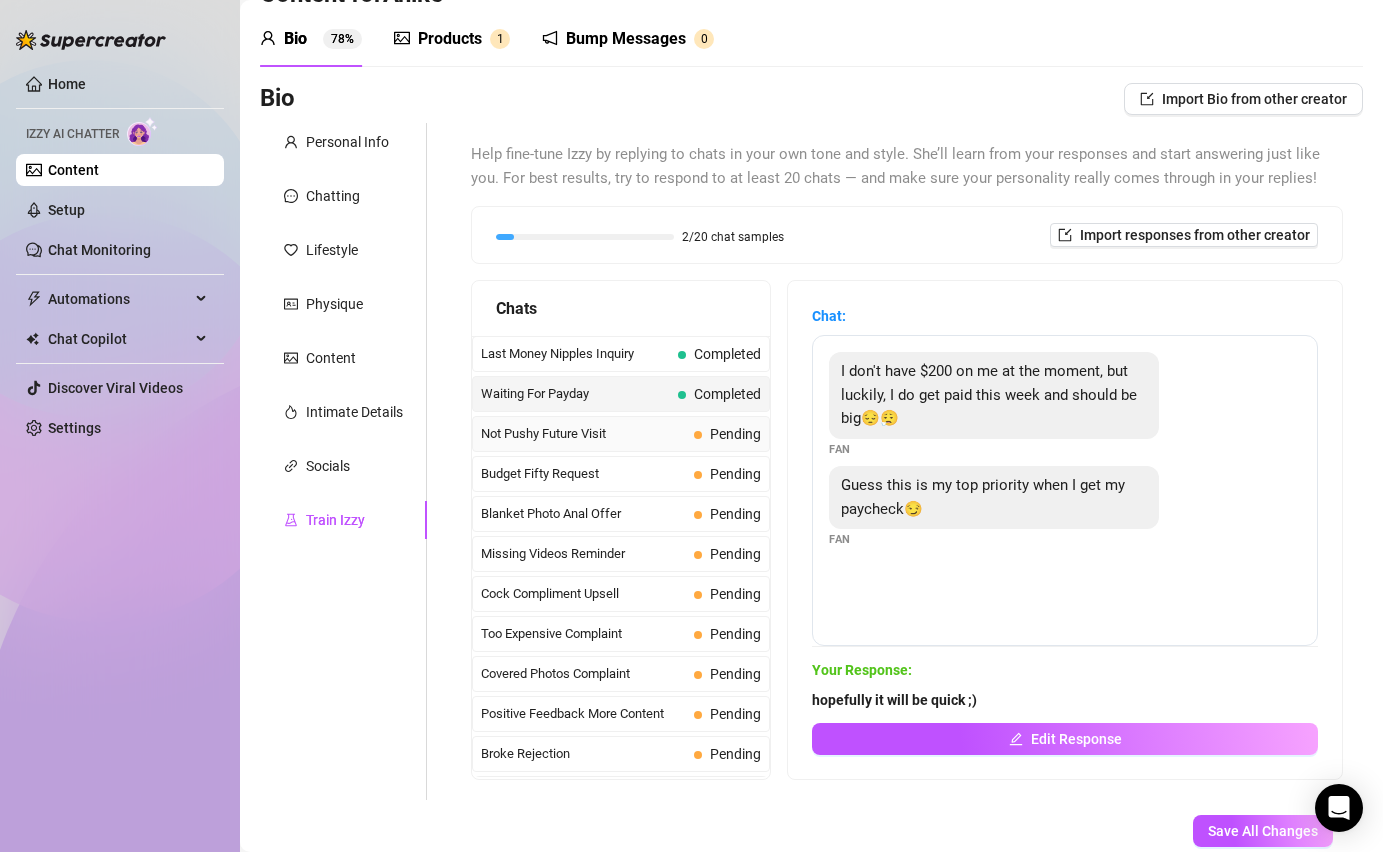 click on "Not Pushy Future Visit" at bounding box center (583, 434) 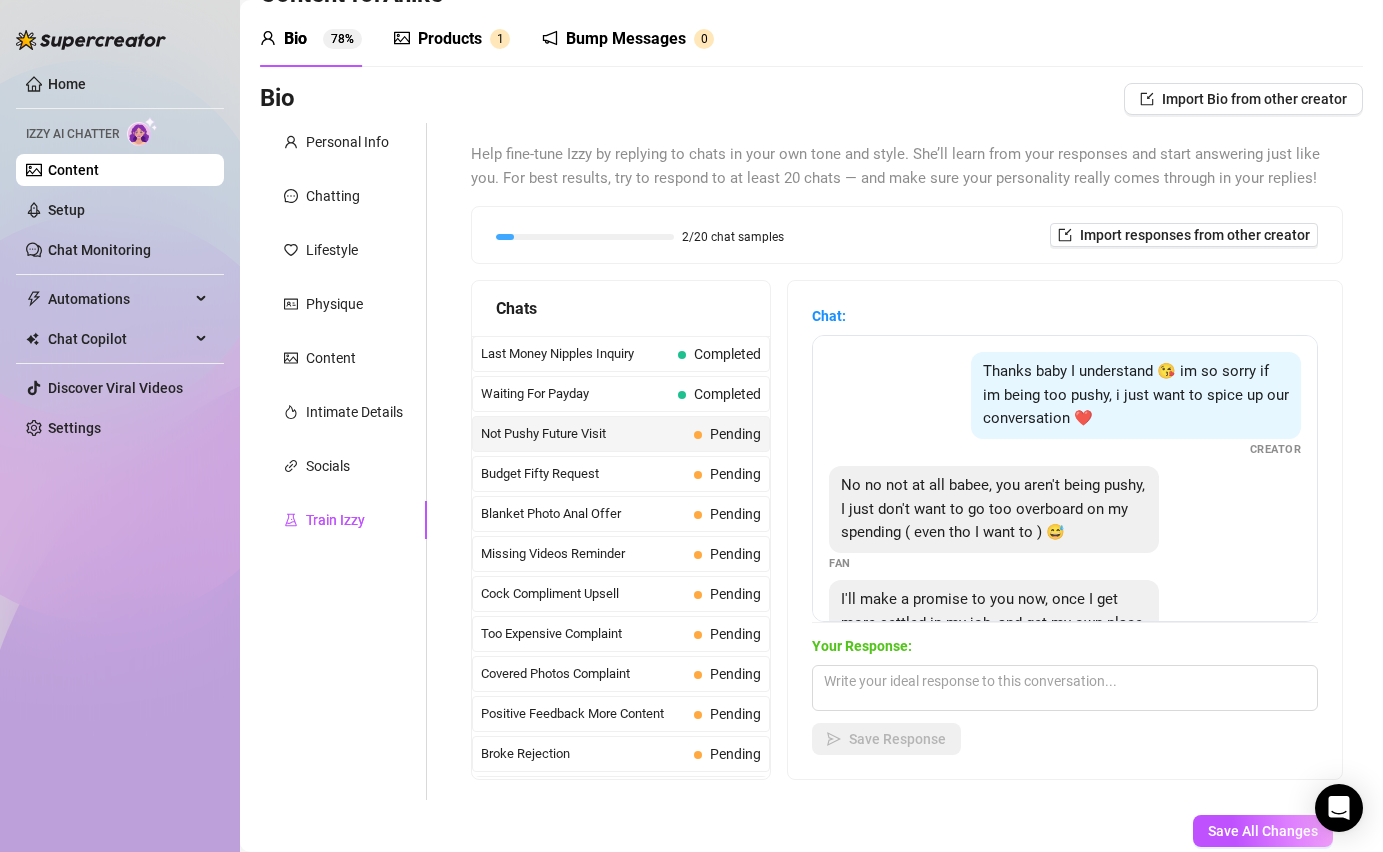 scroll, scrollTop: 5, scrollLeft: 0, axis: vertical 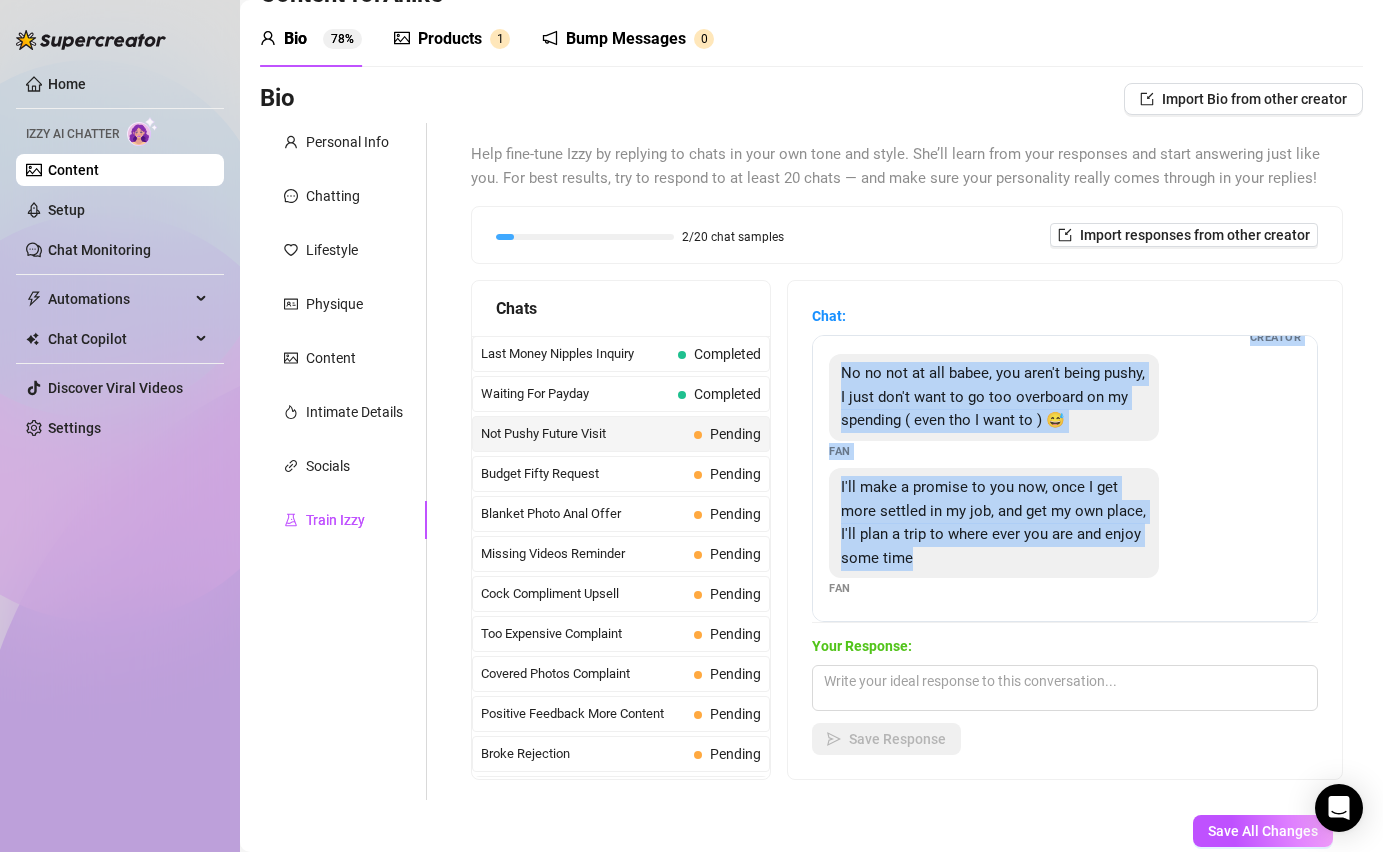 drag, startPoint x: 981, startPoint y: 363, endPoint x: 1035, endPoint y: 565, distance: 209.09328 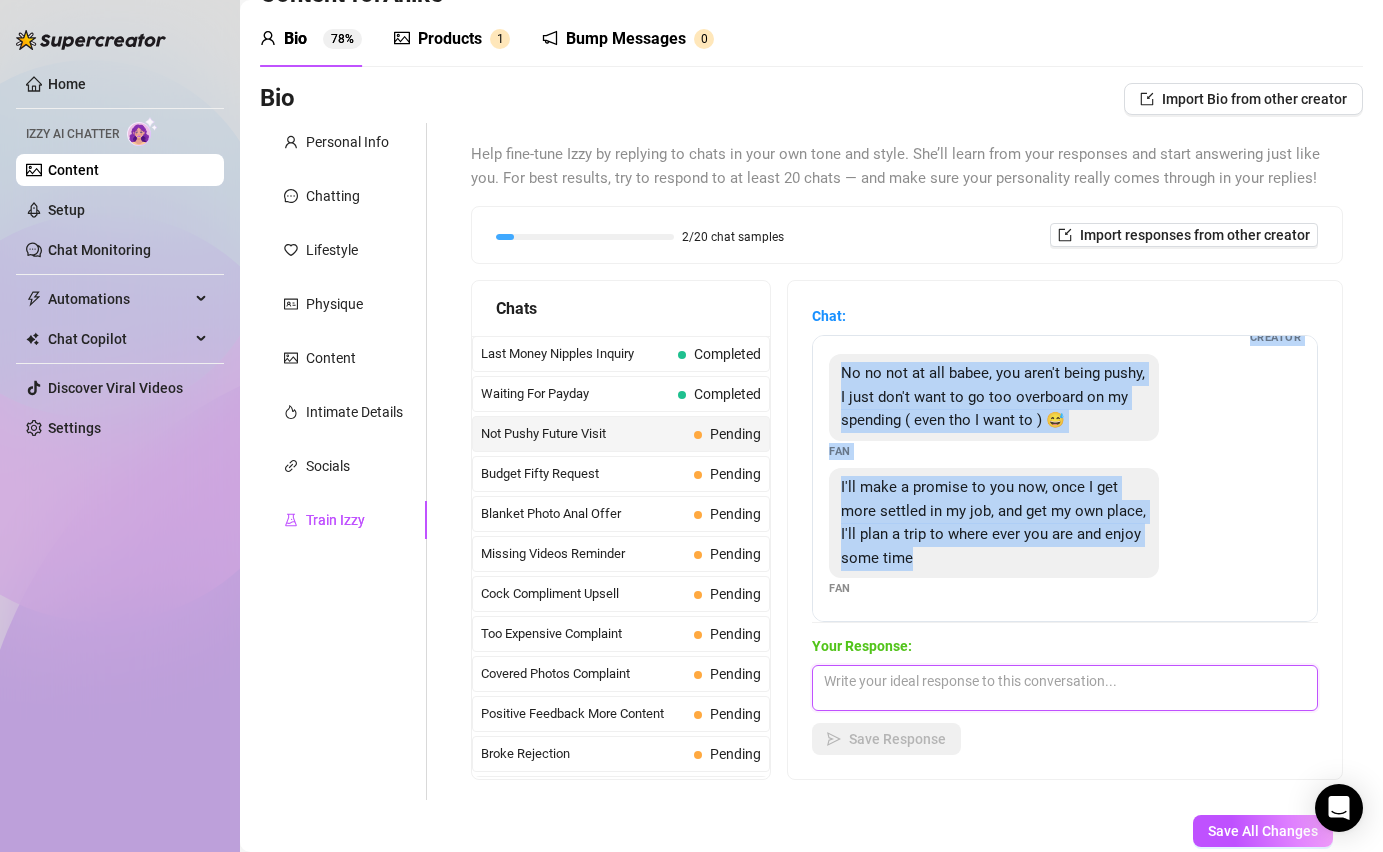 click at bounding box center [1065, 688] 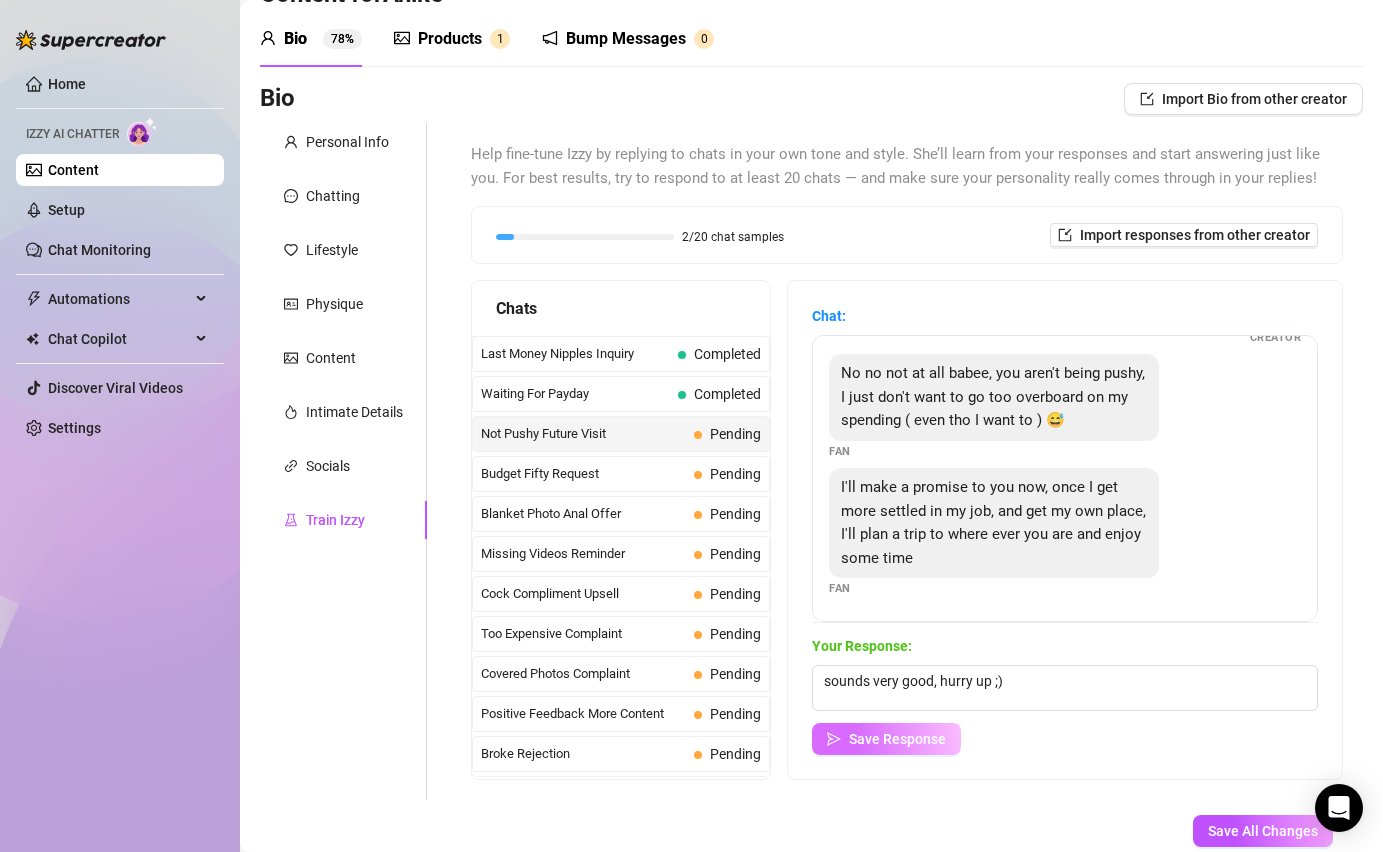 click on "Save Response" at bounding box center [897, 739] 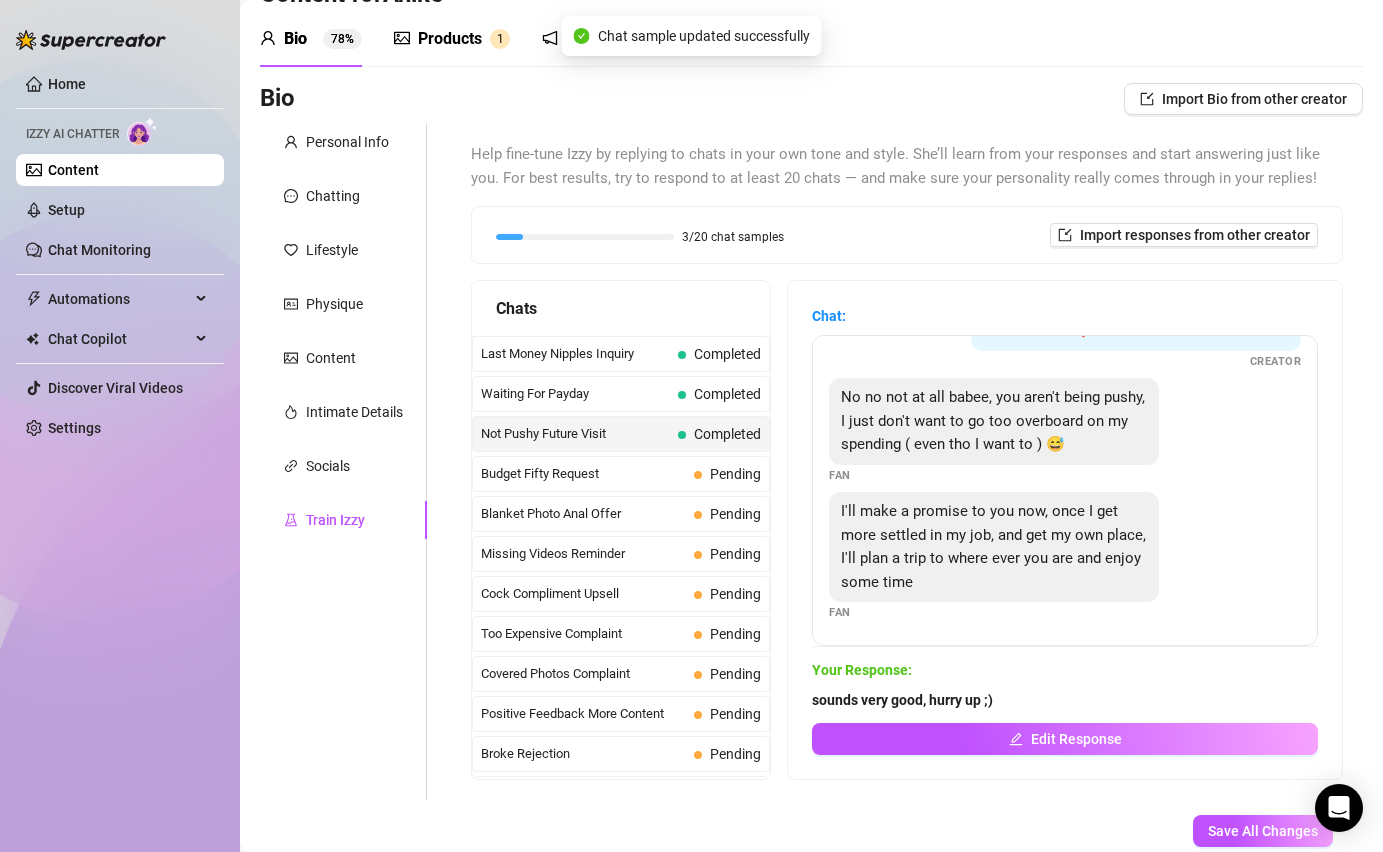 scroll, scrollTop: 88, scrollLeft: 0, axis: vertical 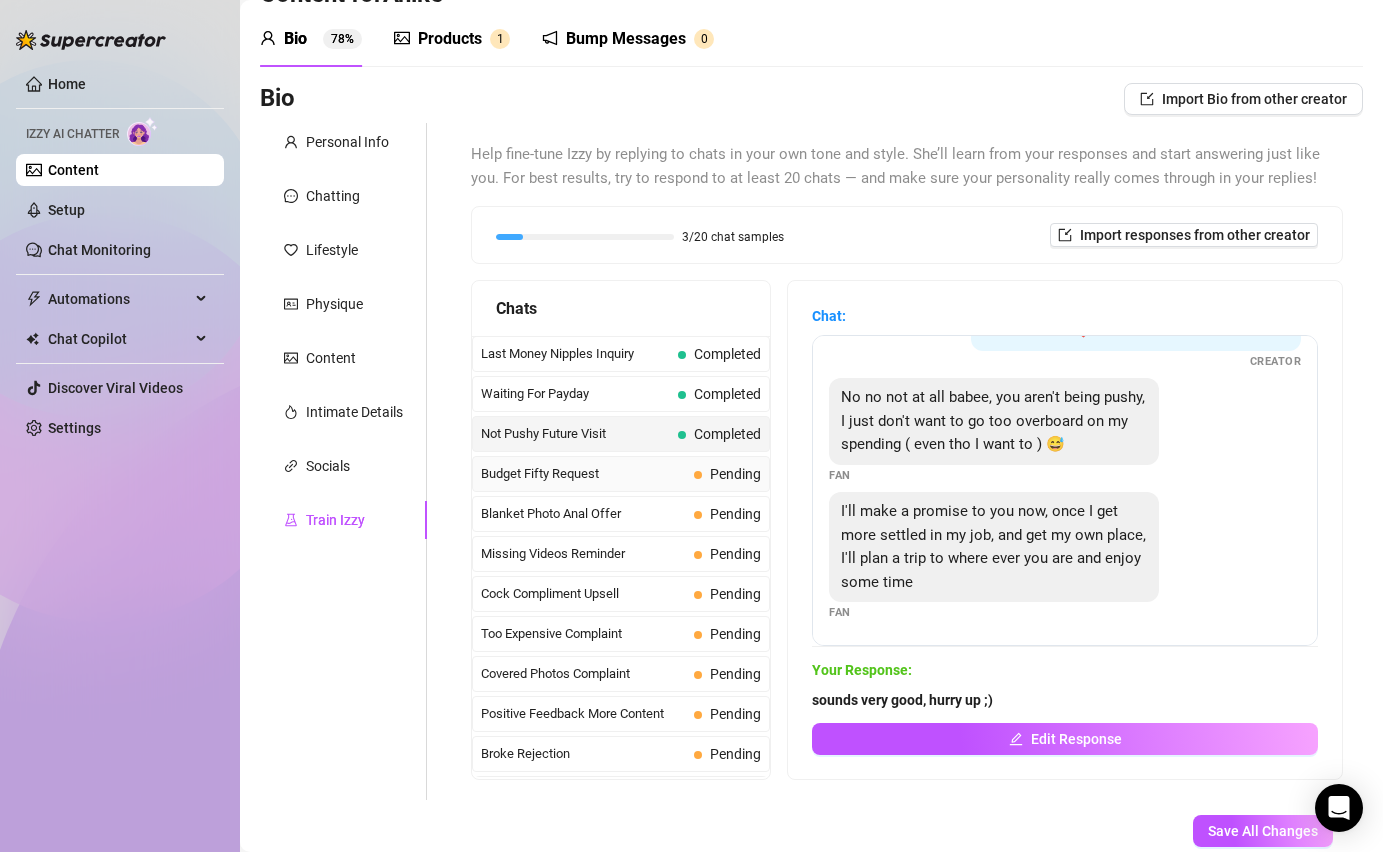 click on "Budget Fifty Request Pending" at bounding box center [621, 474] 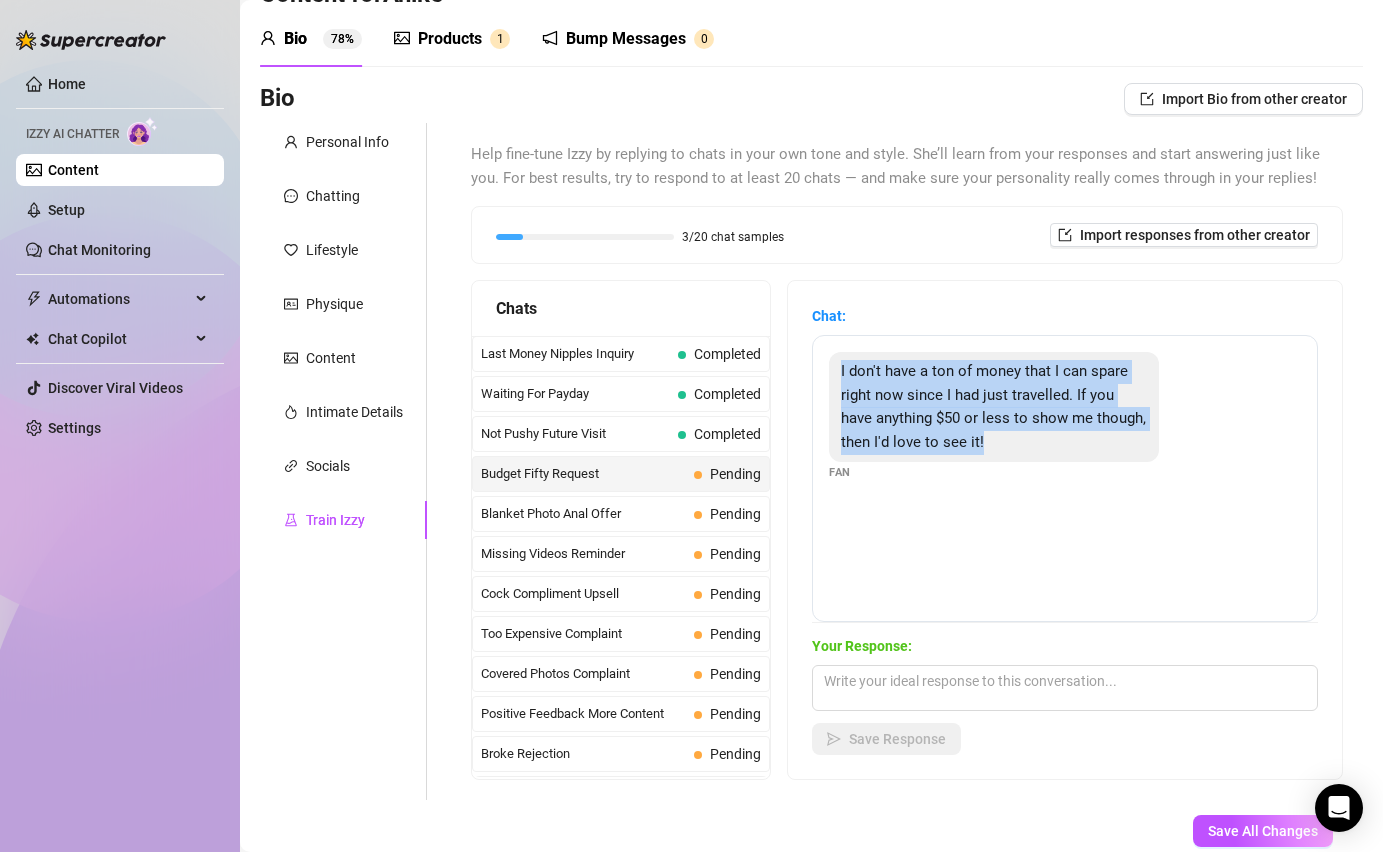 drag, startPoint x: 996, startPoint y: 451, endPoint x: 837, endPoint y: 372, distance: 177.54436 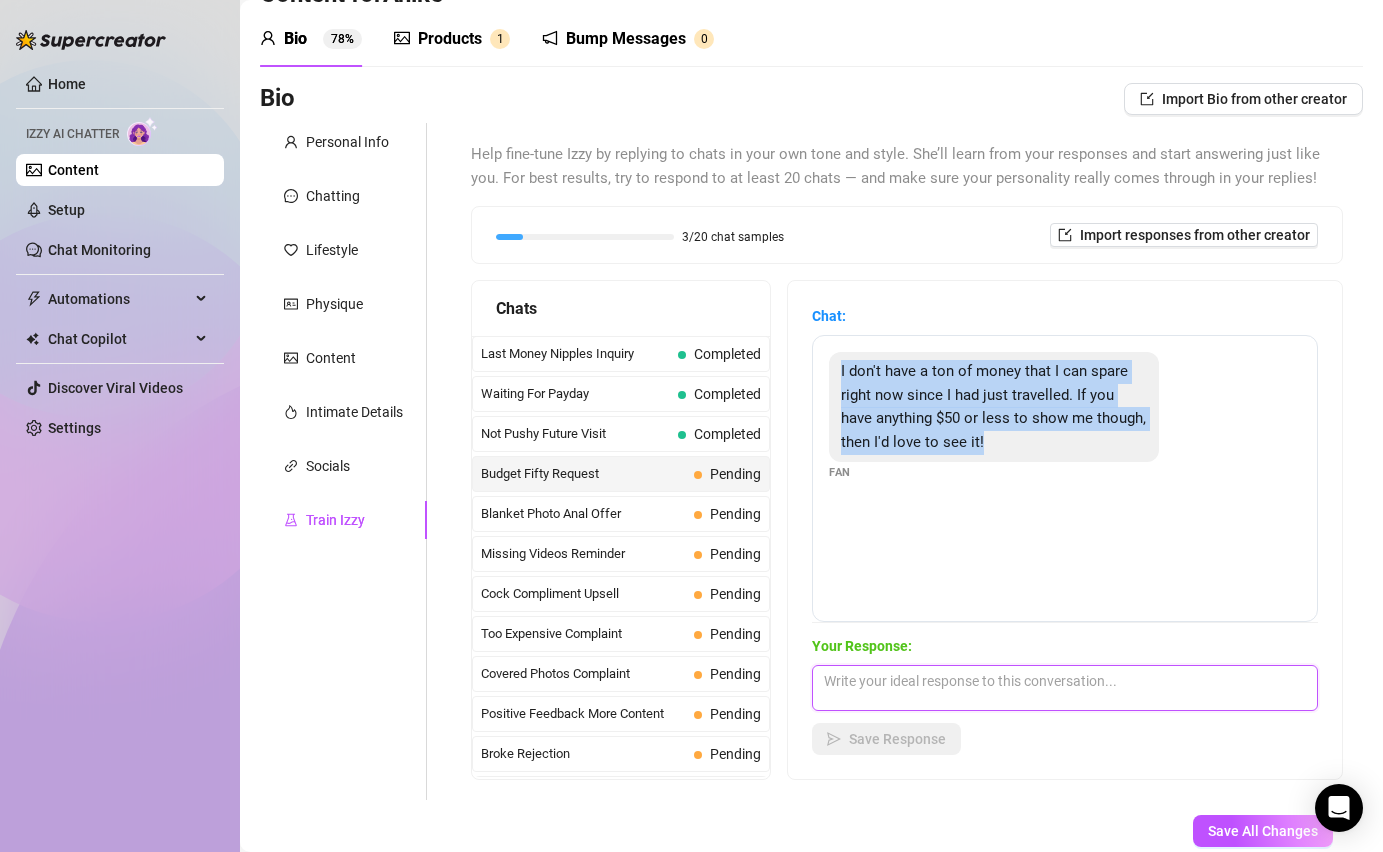 click at bounding box center [1065, 688] 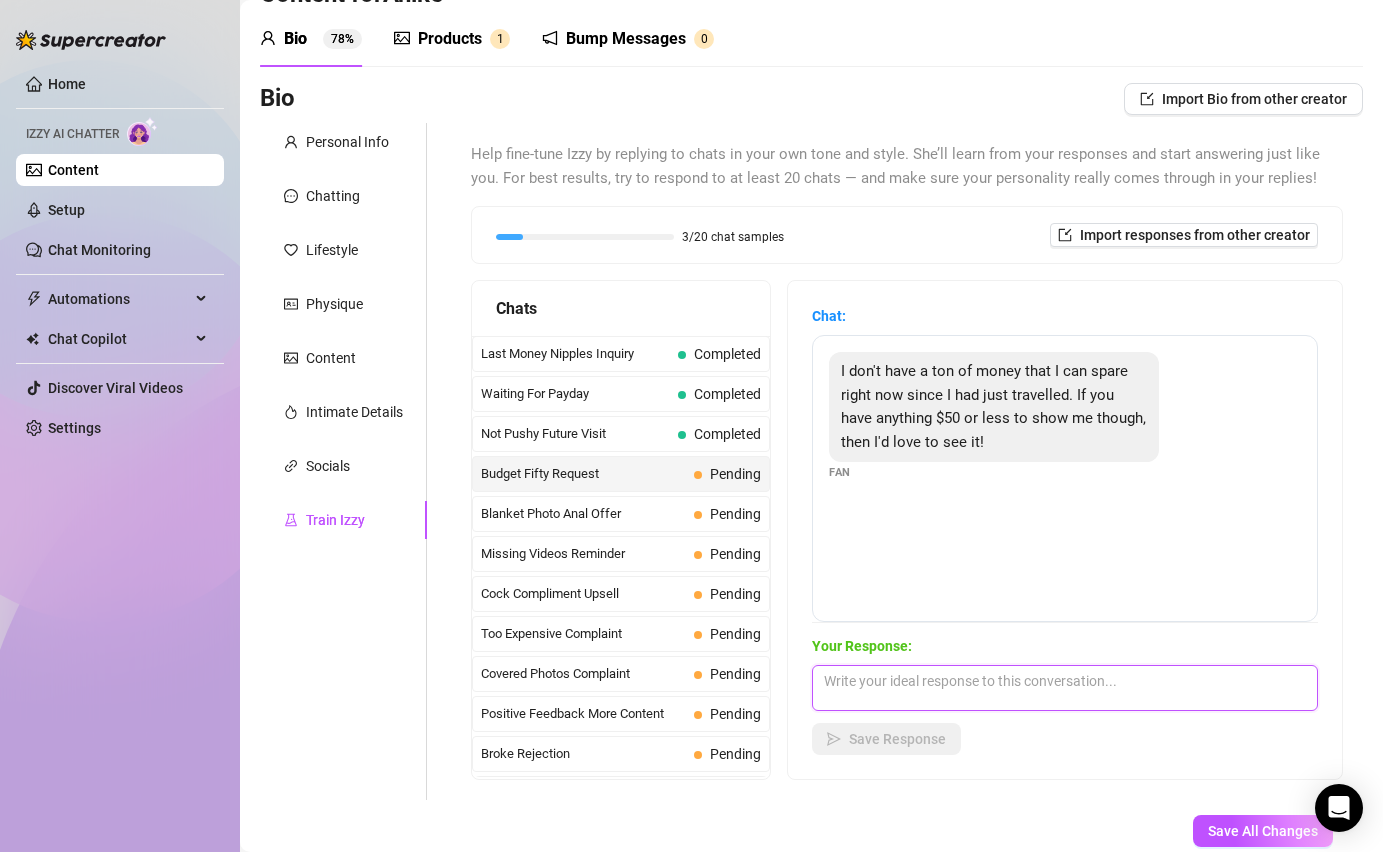 paste on "I'm sure I'll find something nice for you ;)" 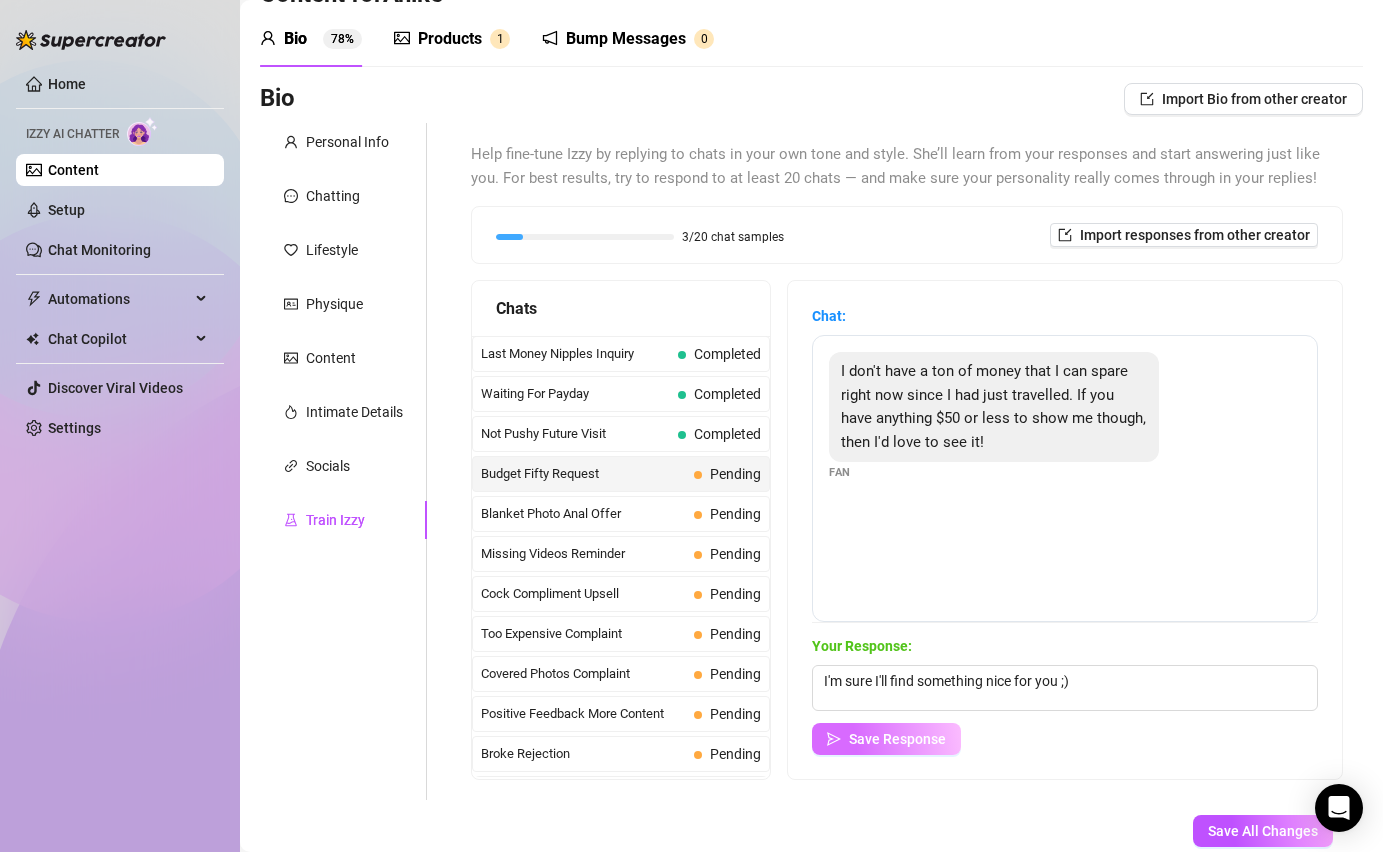 click on "Save Response" at bounding box center (886, 739) 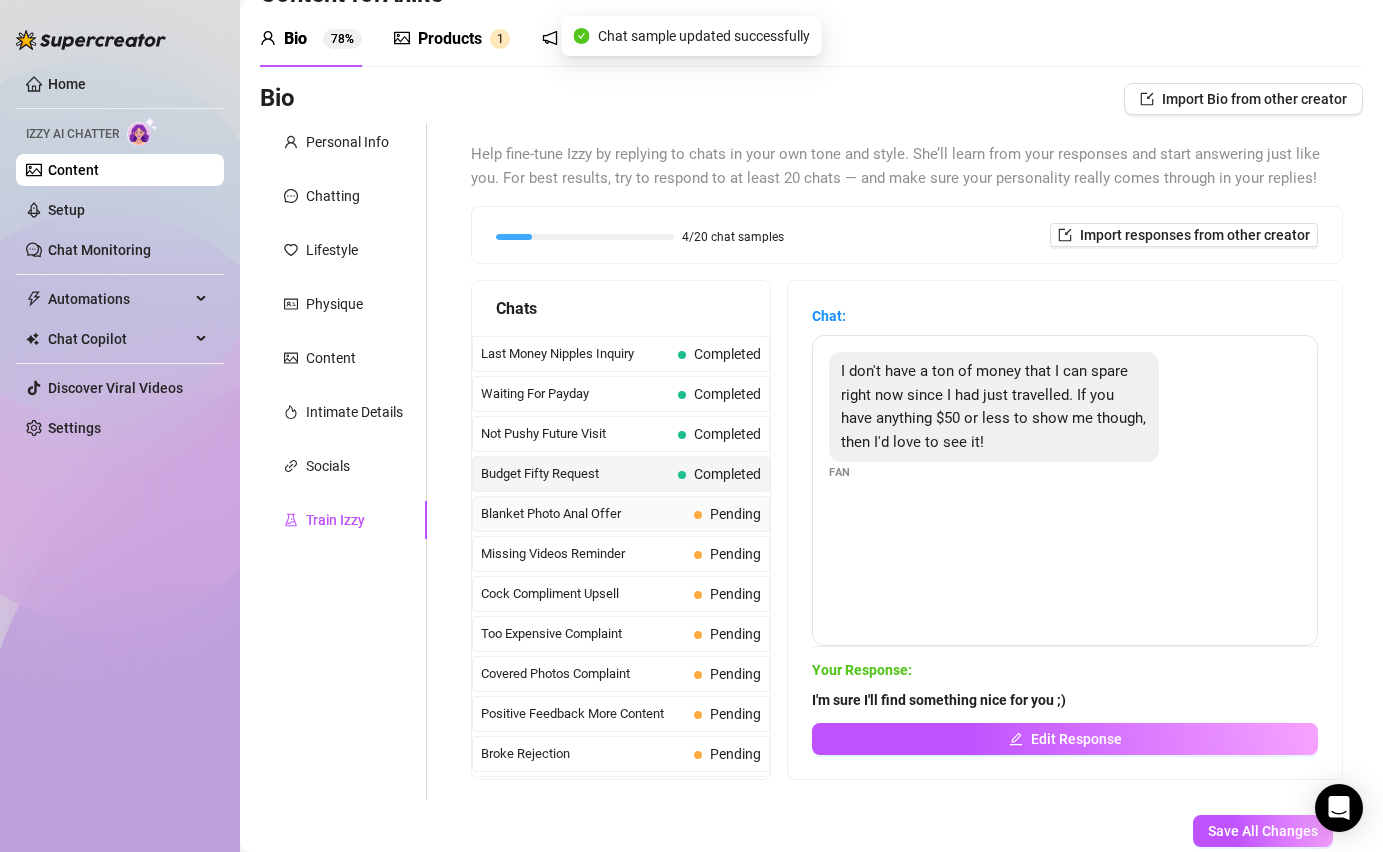 click on "Blanket Photo Anal Offer" at bounding box center [583, 514] 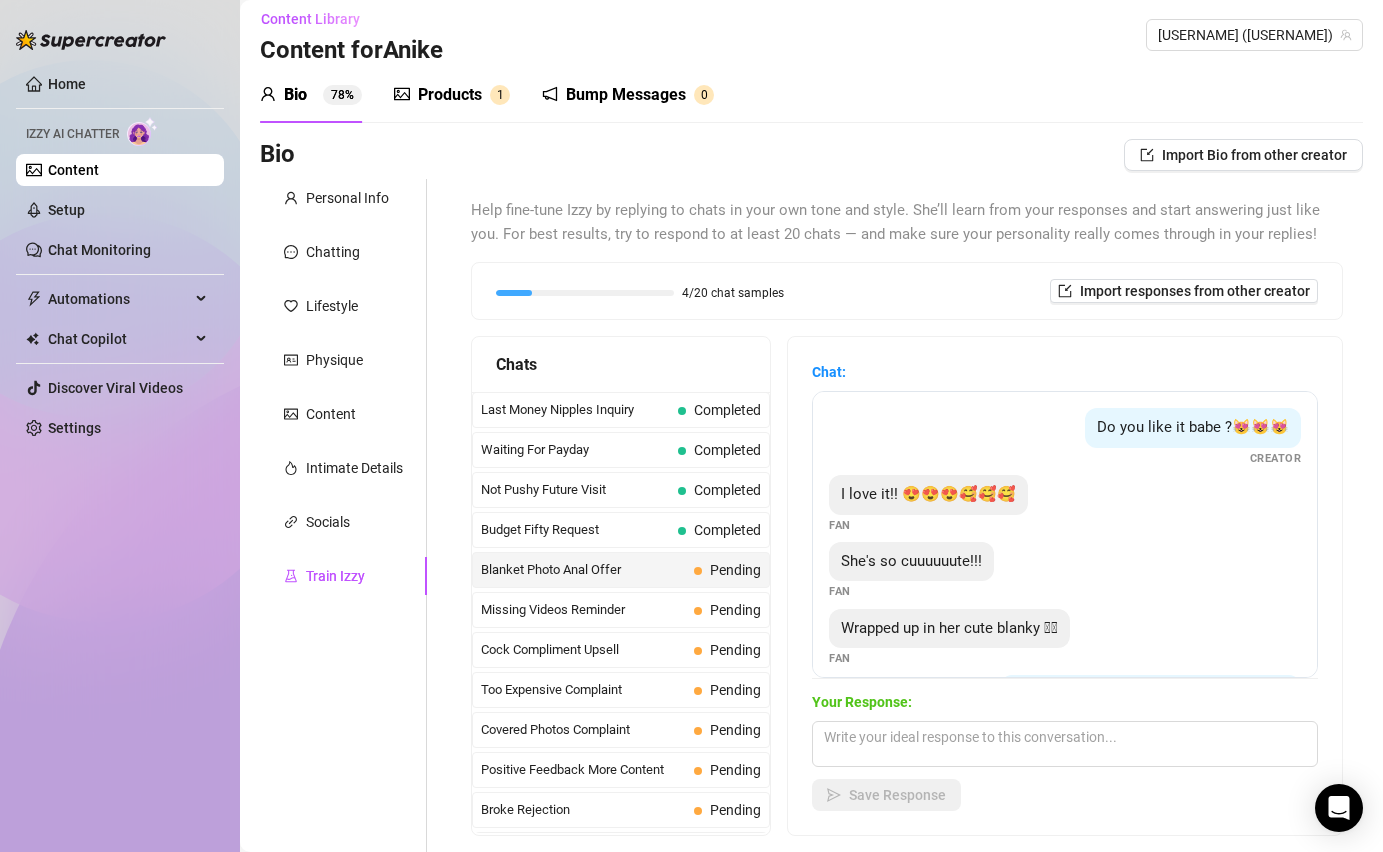scroll, scrollTop: 0, scrollLeft: 0, axis: both 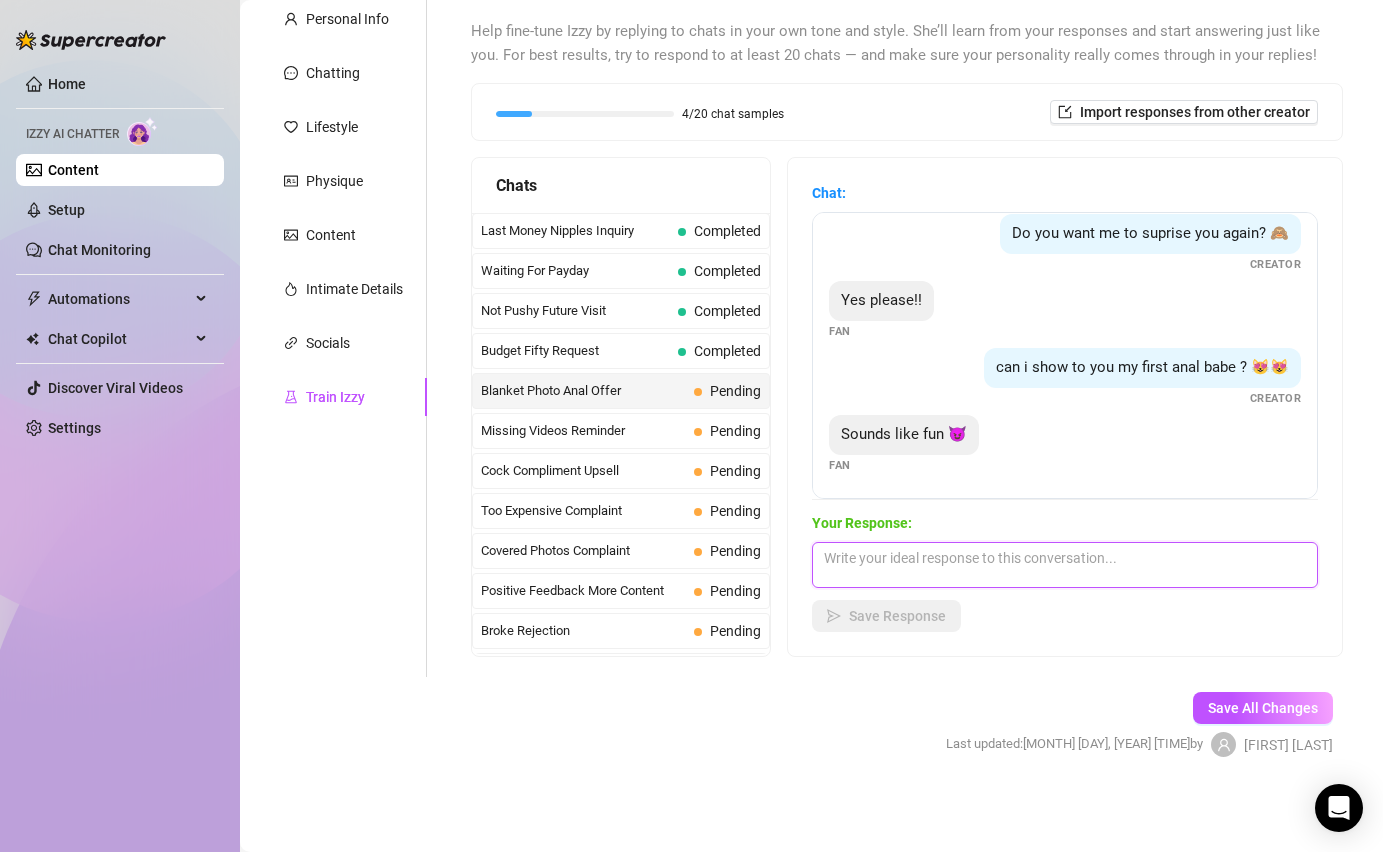 click at bounding box center (1065, 565) 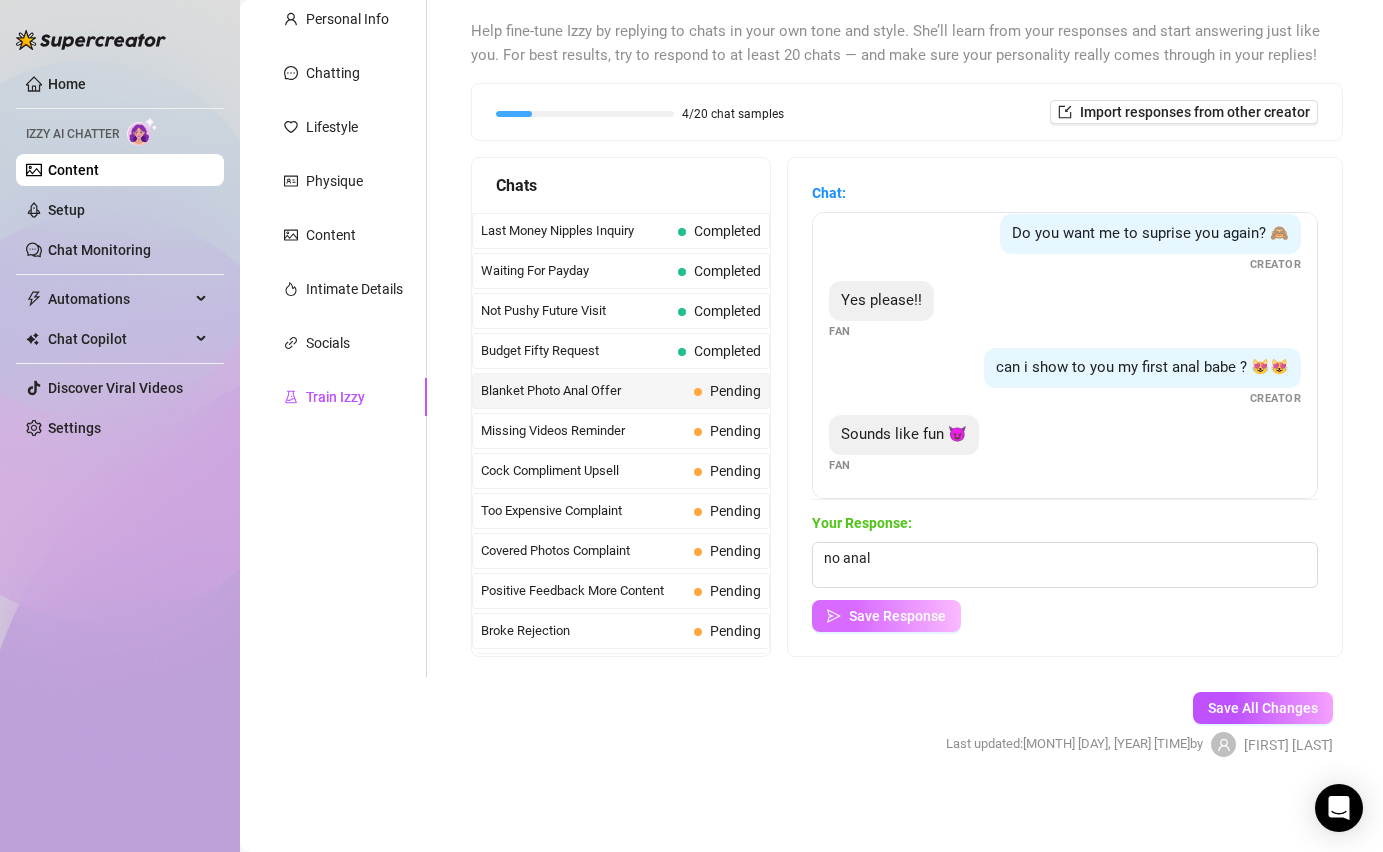 click on "Save Response" at bounding box center (897, 616) 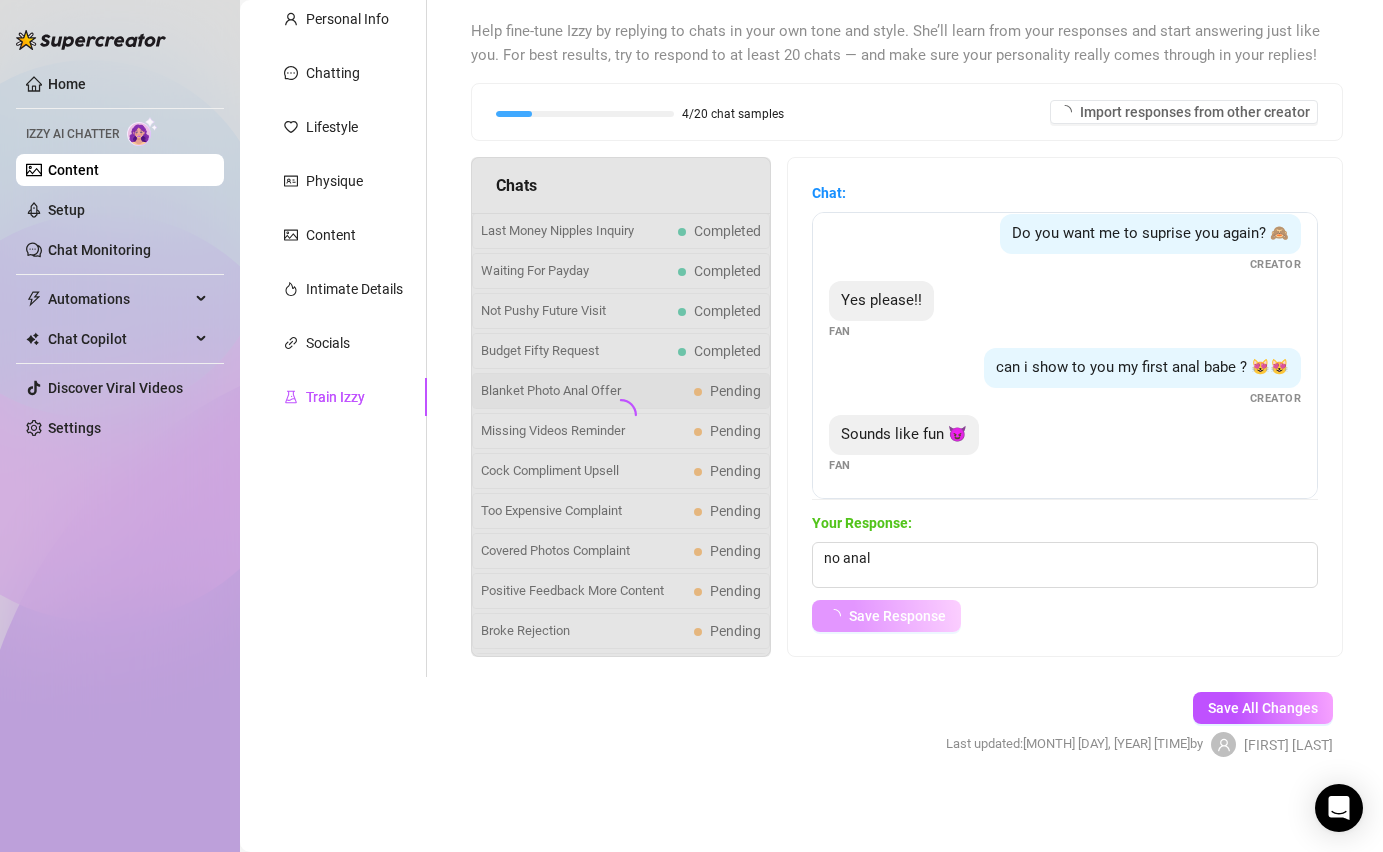 scroll, scrollTop: 258, scrollLeft: 0, axis: vertical 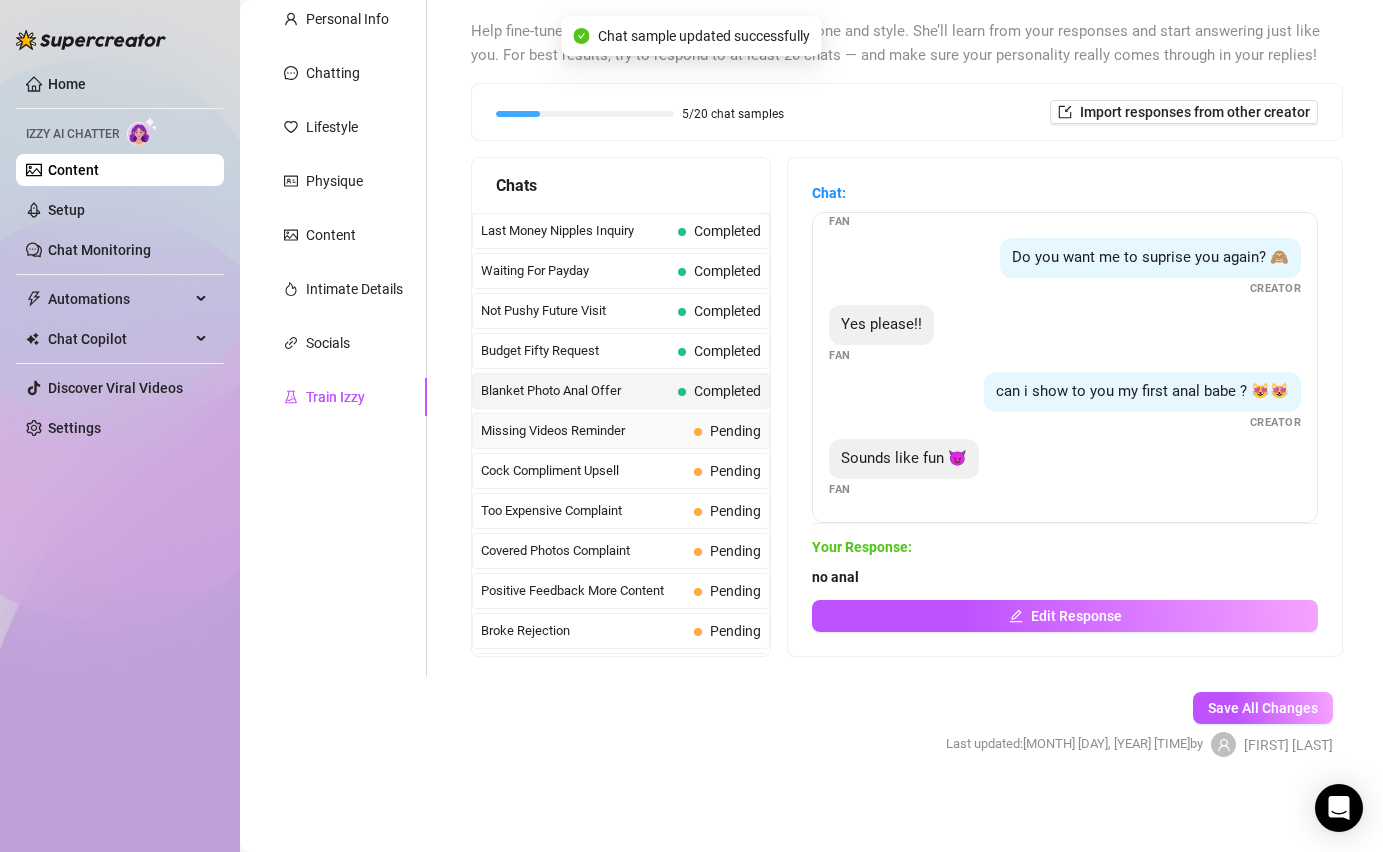 click on "Missing Videos Reminder" at bounding box center [583, 431] 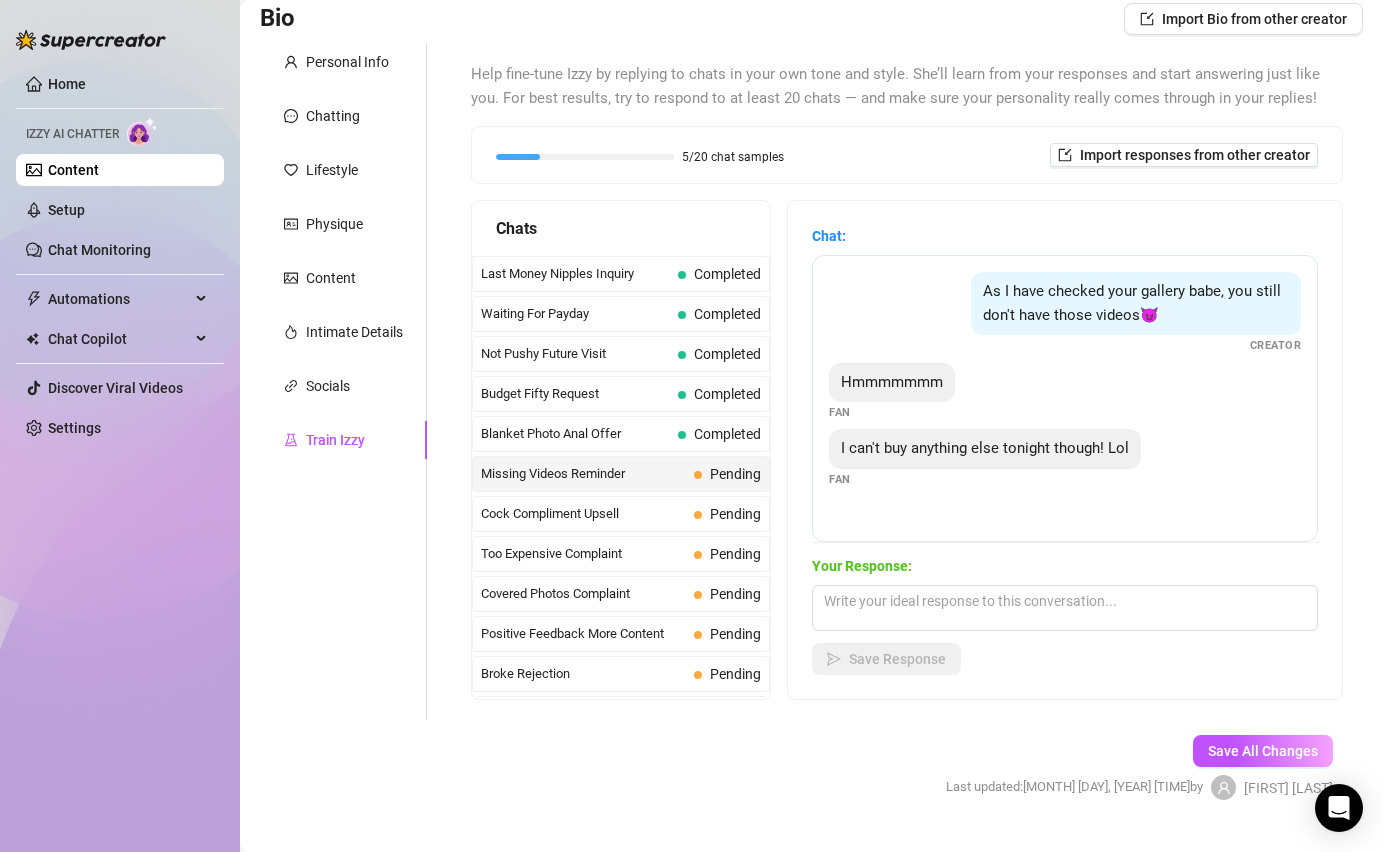 scroll, scrollTop: 120, scrollLeft: 0, axis: vertical 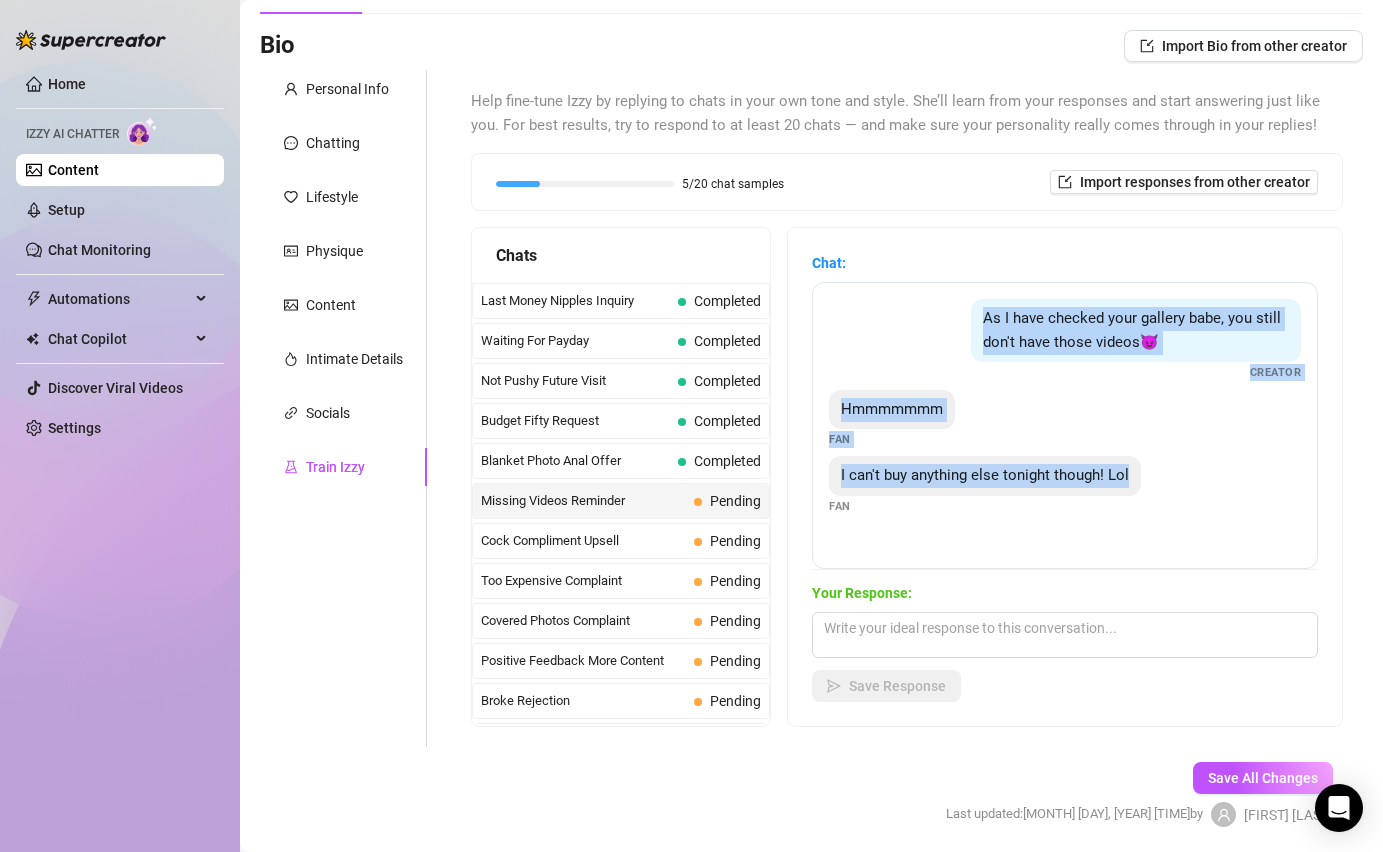 drag, startPoint x: 1132, startPoint y: 472, endPoint x: 987, endPoint y: 314, distance: 214.45045 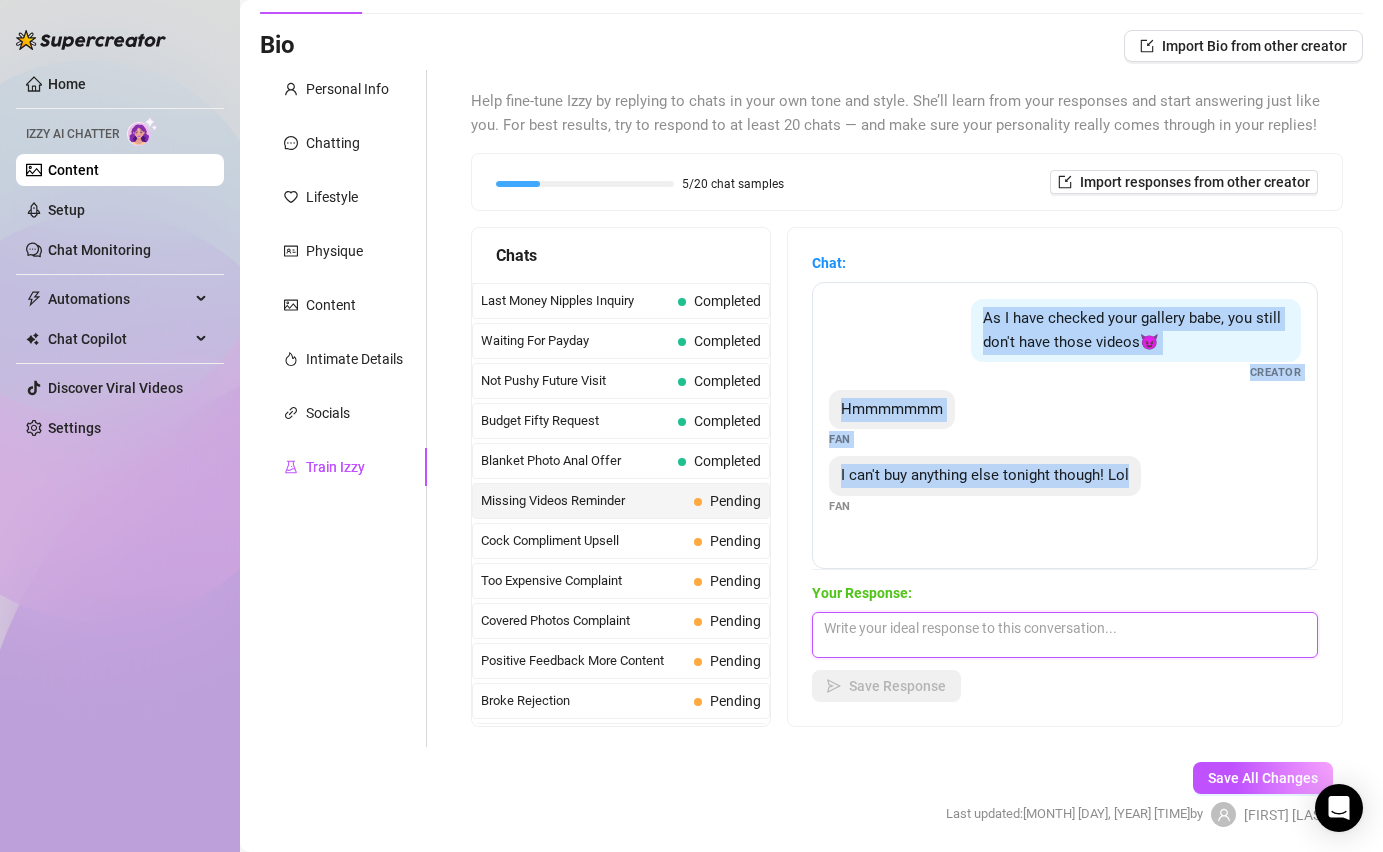 click at bounding box center (1065, 635) 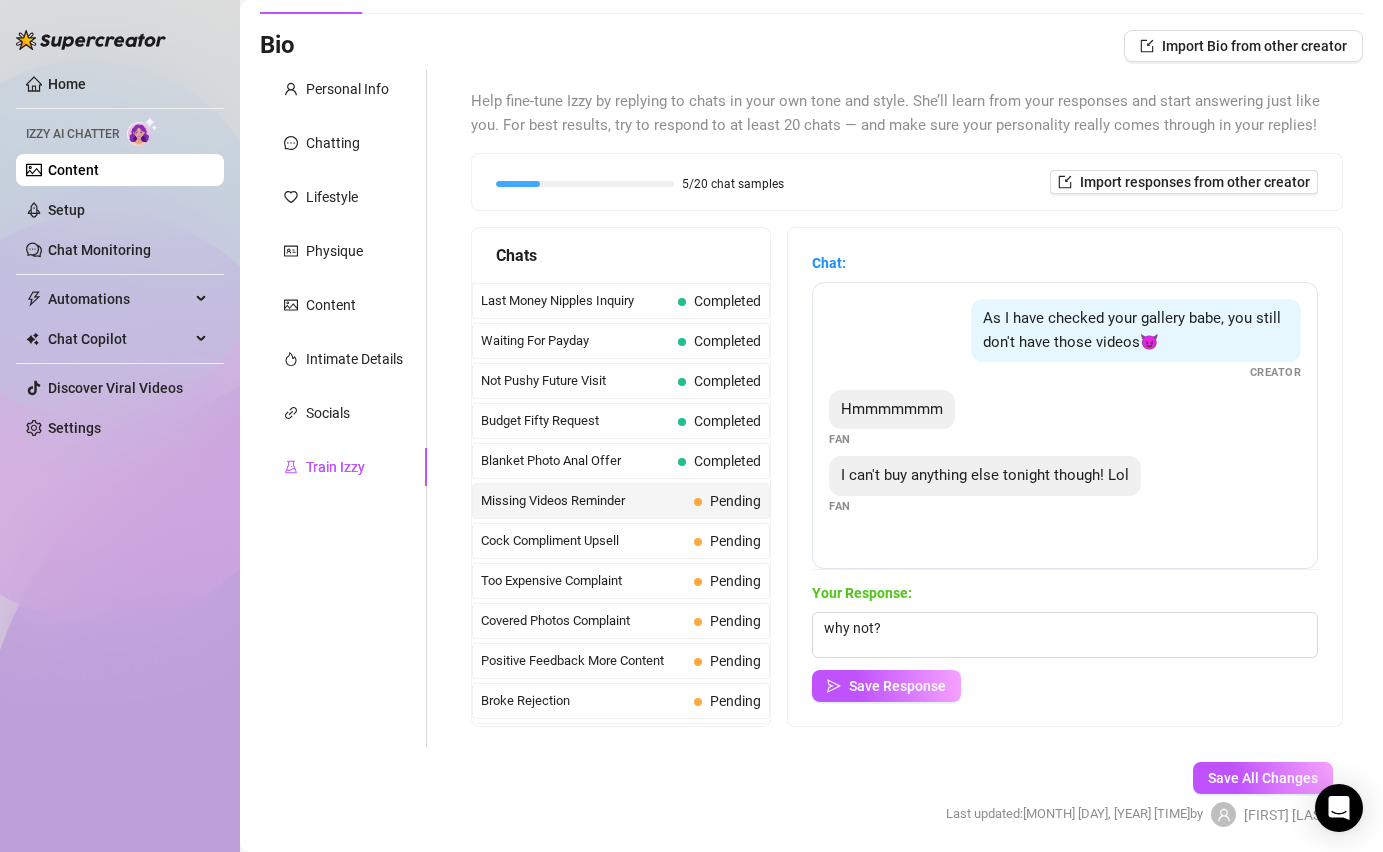 click on "Chat: As I have checked your gallery babe, you still don't have those videos😈 Creator Hmmmmmmm Fan I can't buy anything else tonight though! Lol Fan Your Response: why not? Save Response" at bounding box center [1065, 477] 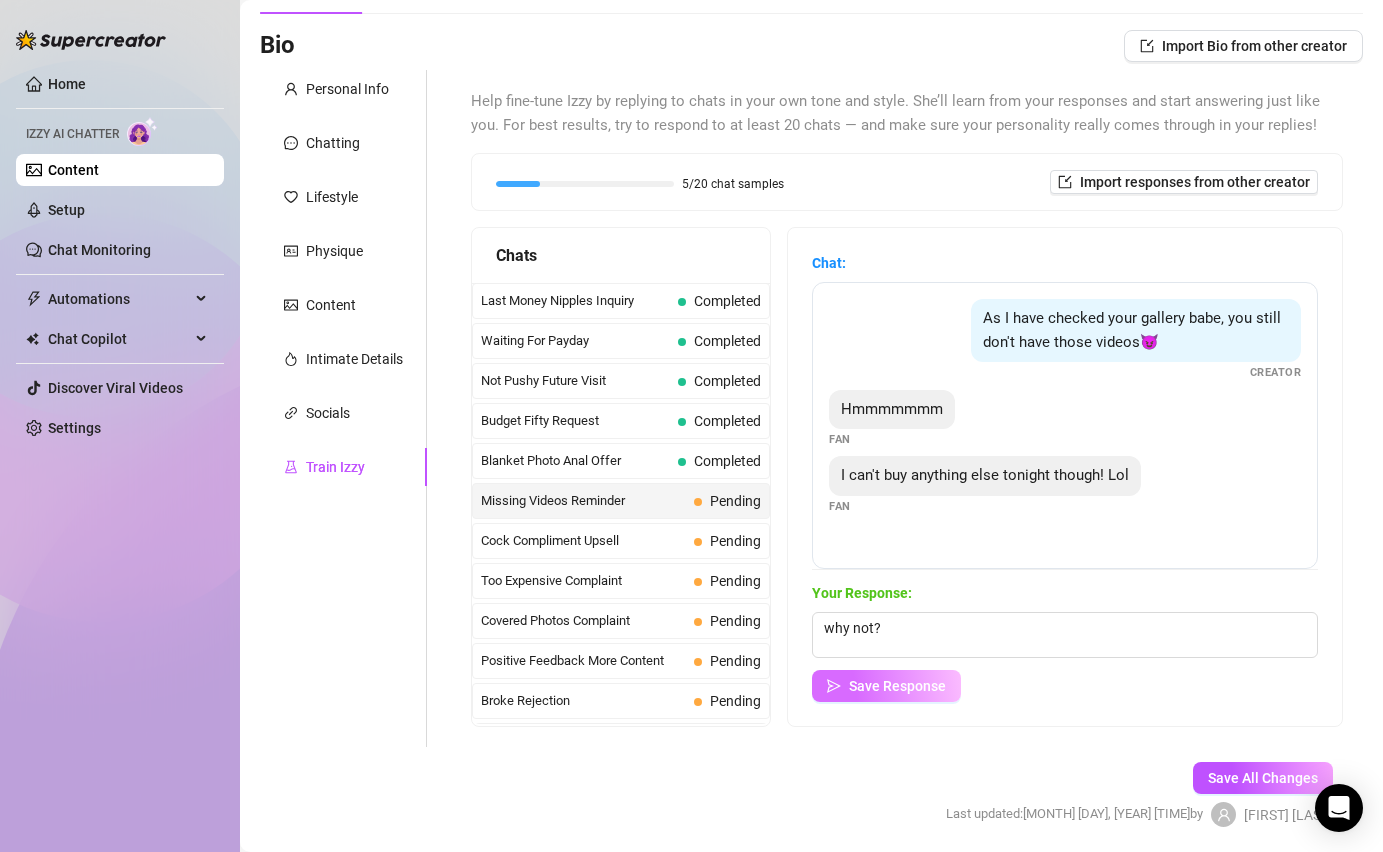 click on "Save Response" at bounding box center (897, 686) 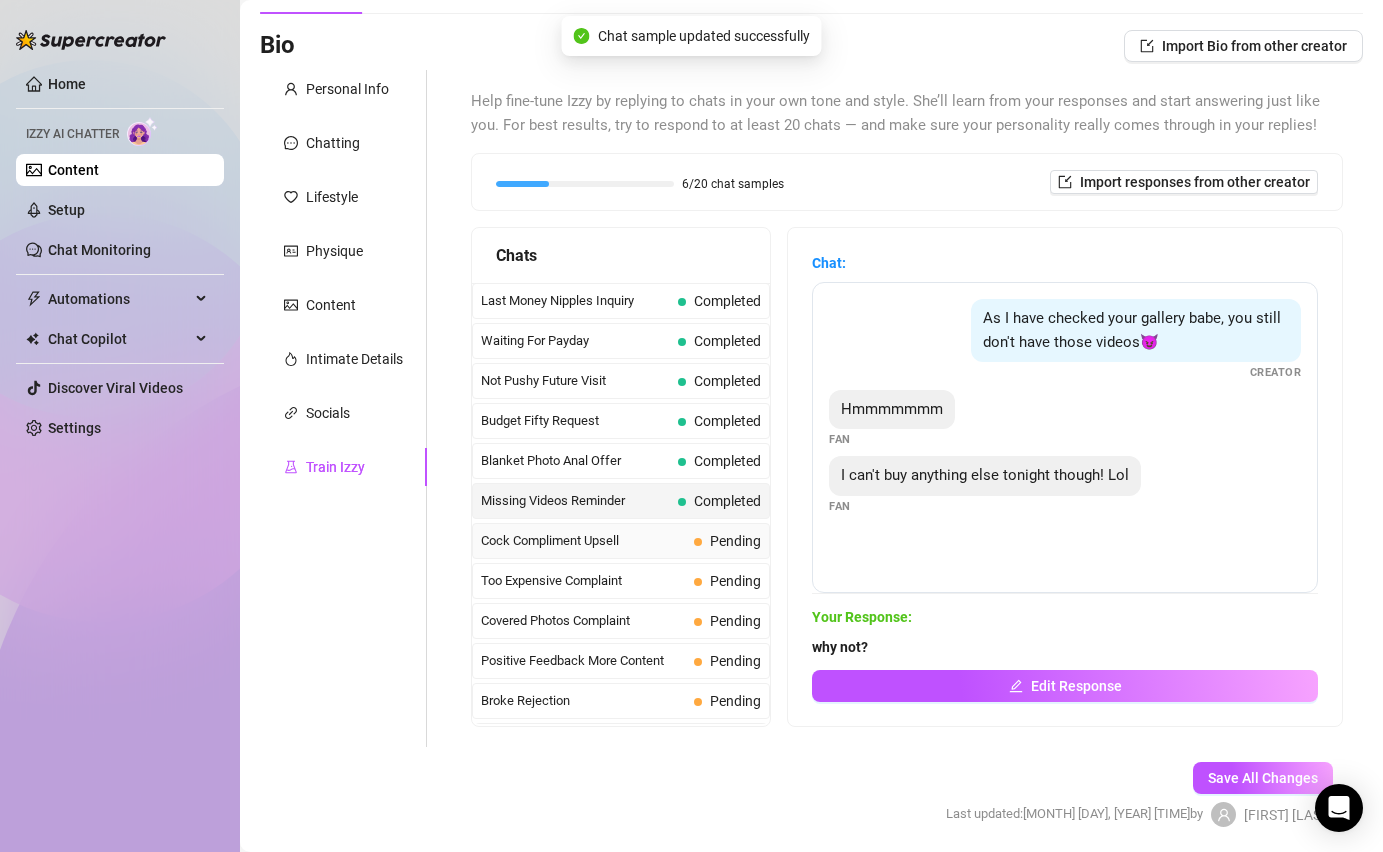 click on "Cock Compliment Upsell" at bounding box center [583, 541] 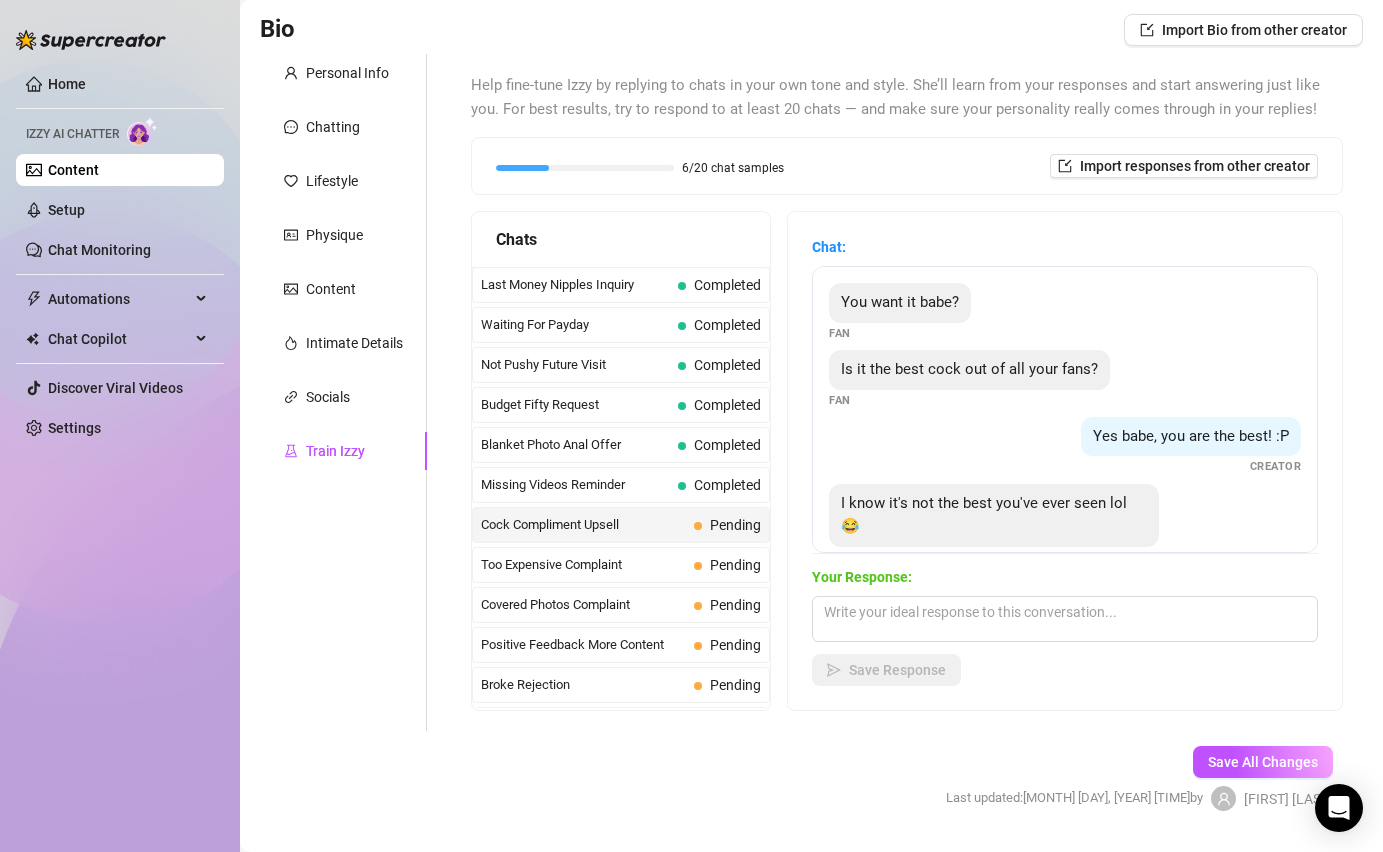 scroll, scrollTop: 136, scrollLeft: 0, axis: vertical 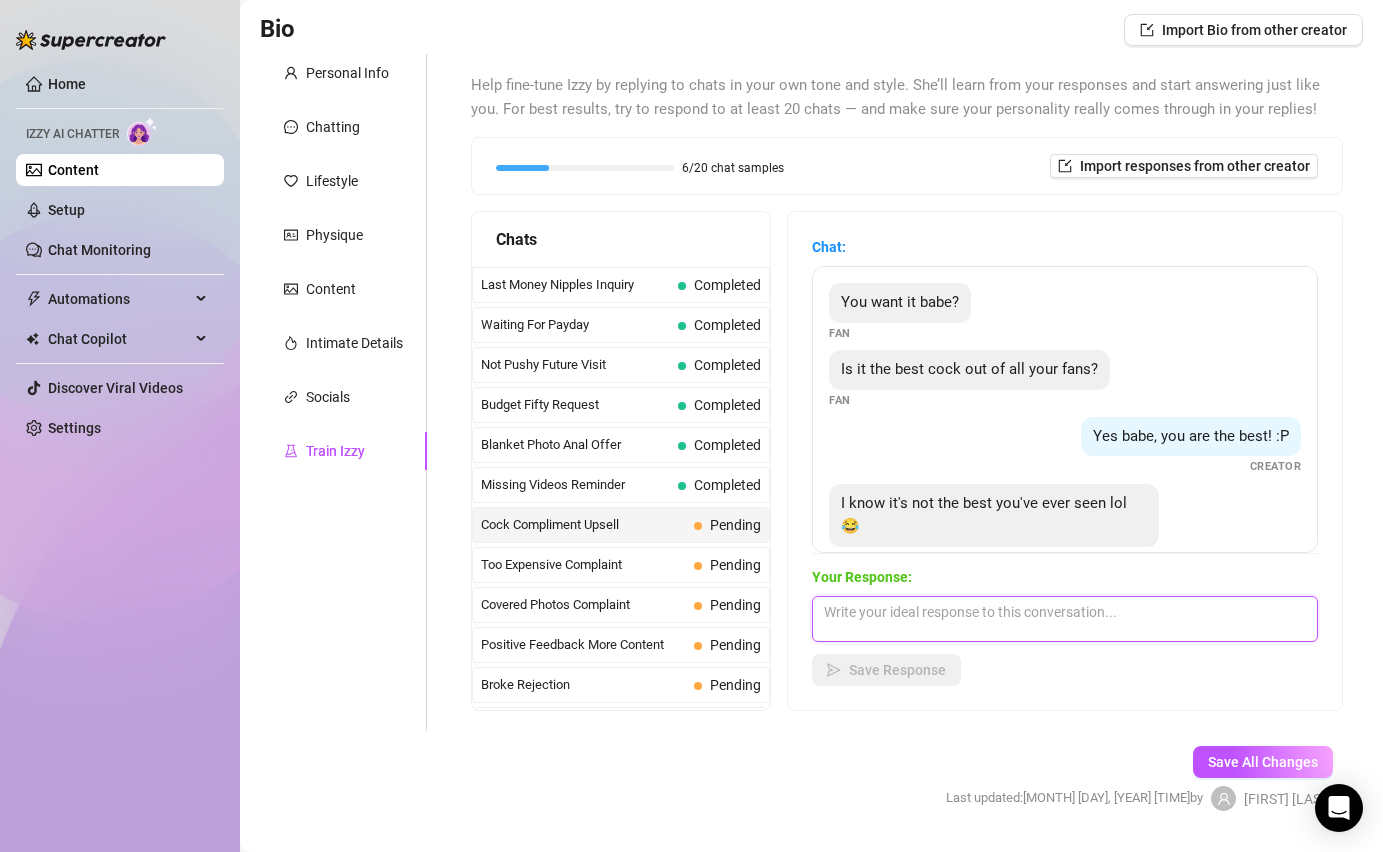 click at bounding box center [1065, 619] 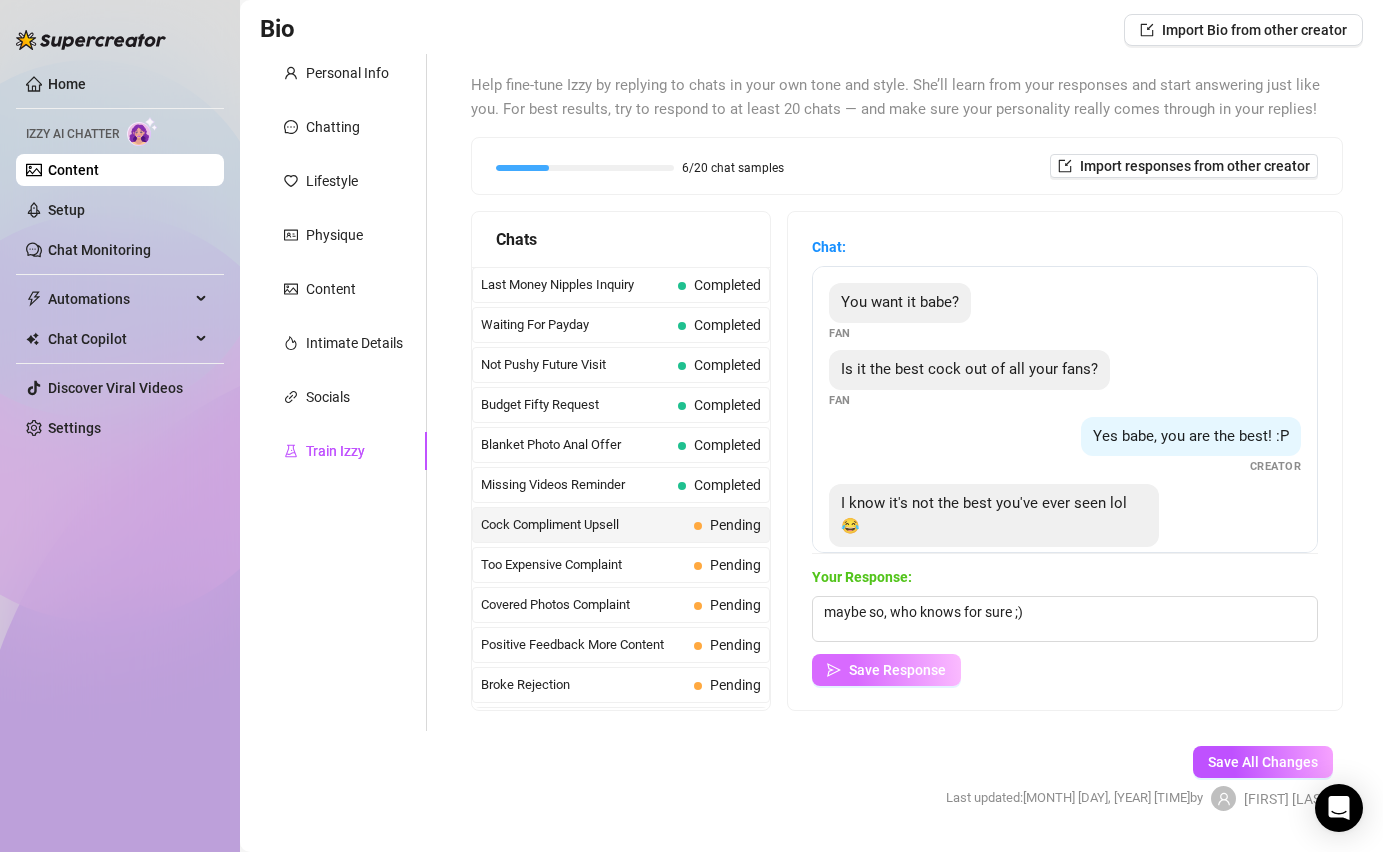 click on "Save Response" at bounding box center (886, 670) 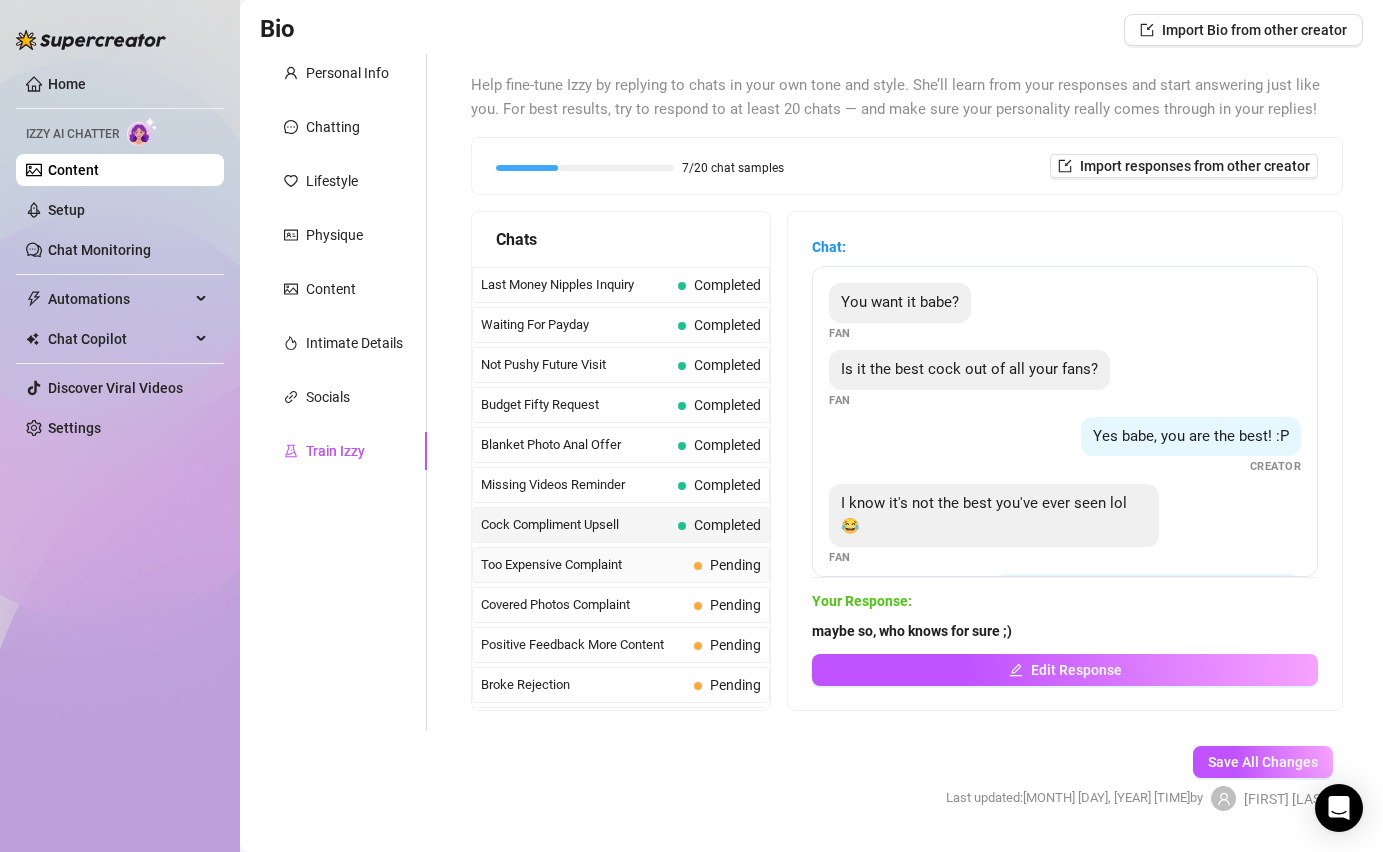click on "Too Expensive Complaint" at bounding box center (583, 565) 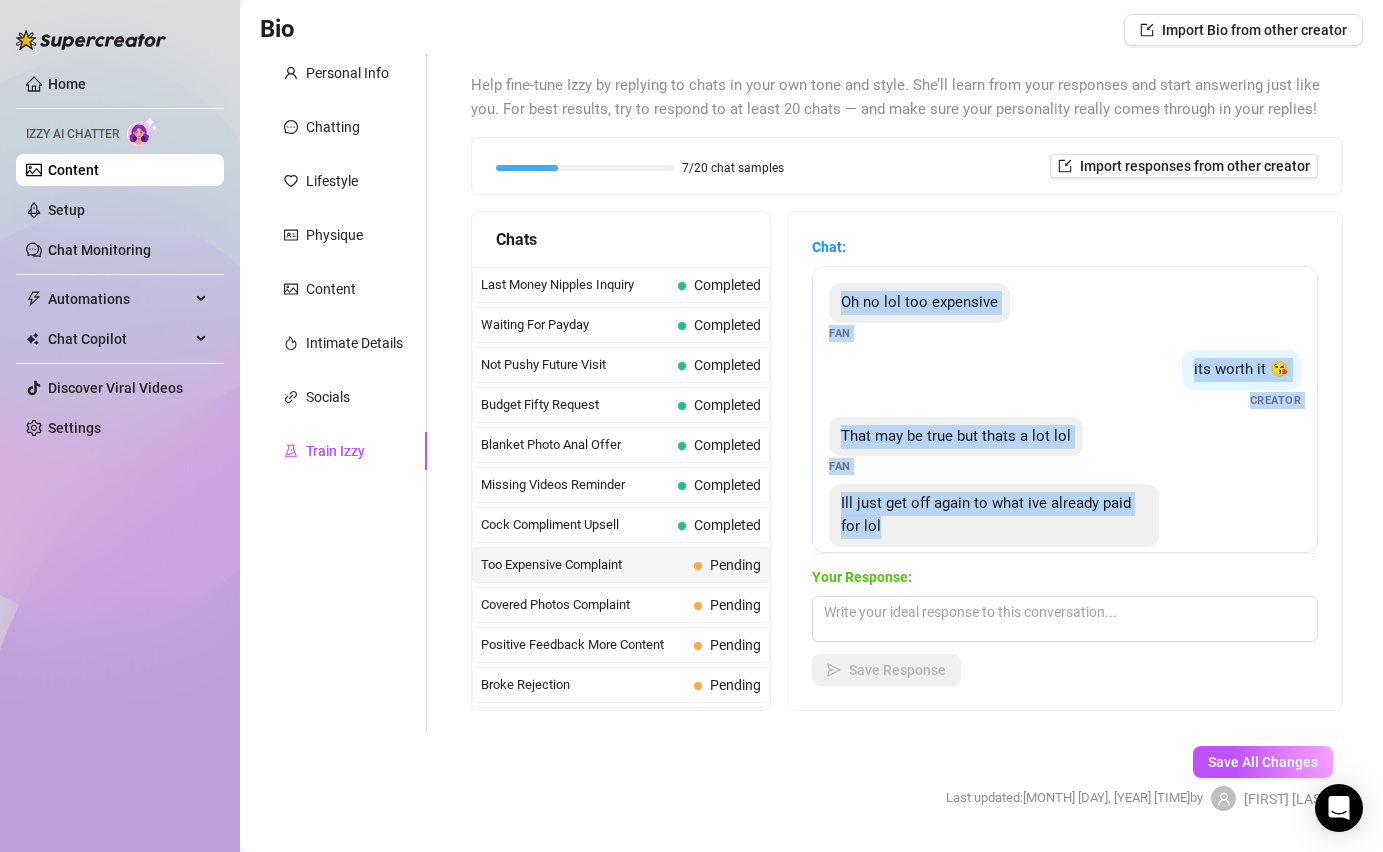 drag, startPoint x: 901, startPoint y: 525, endPoint x: 829, endPoint y: 289, distance: 246.73872 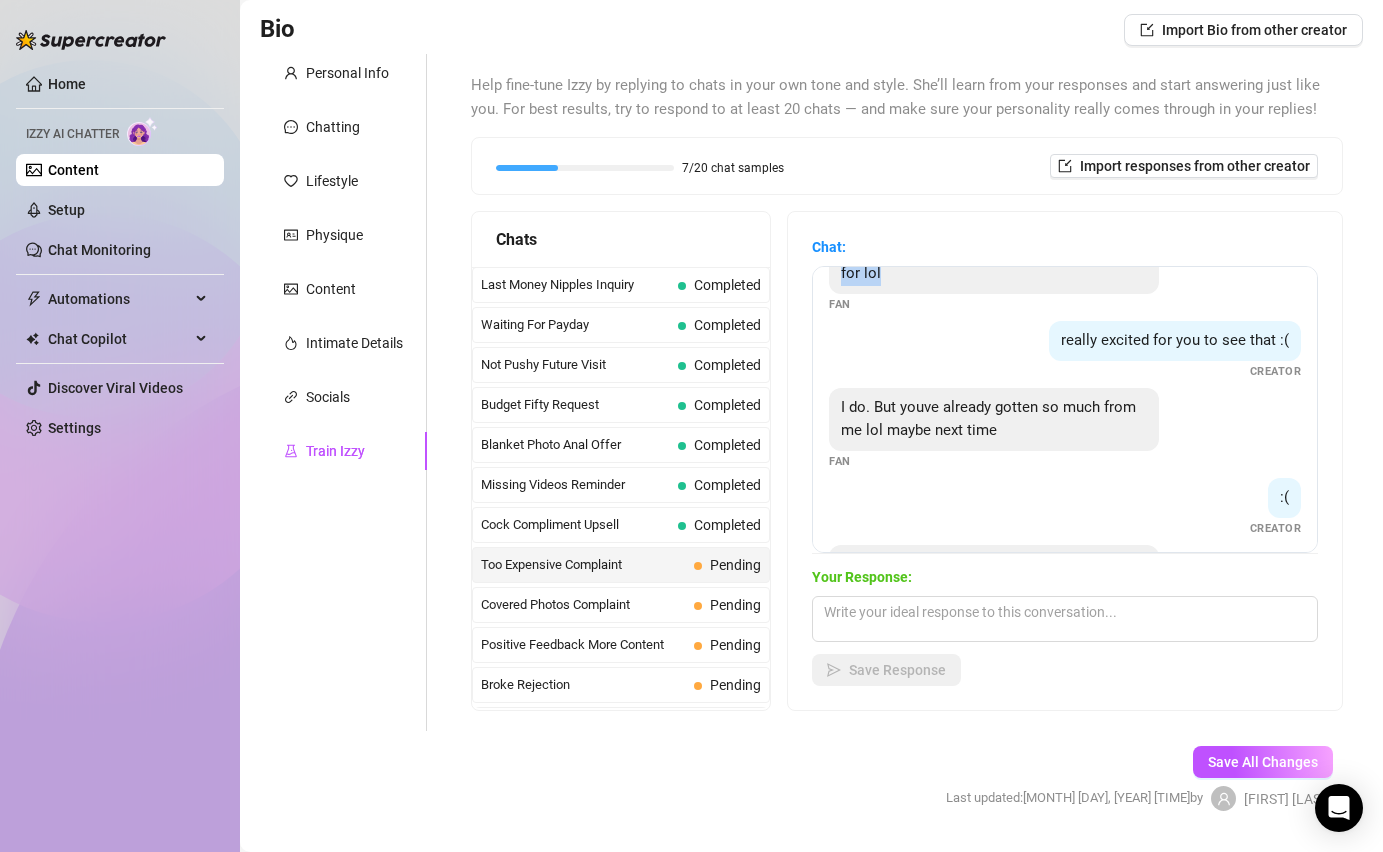 scroll, scrollTop: 259, scrollLeft: 0, axis: vertical 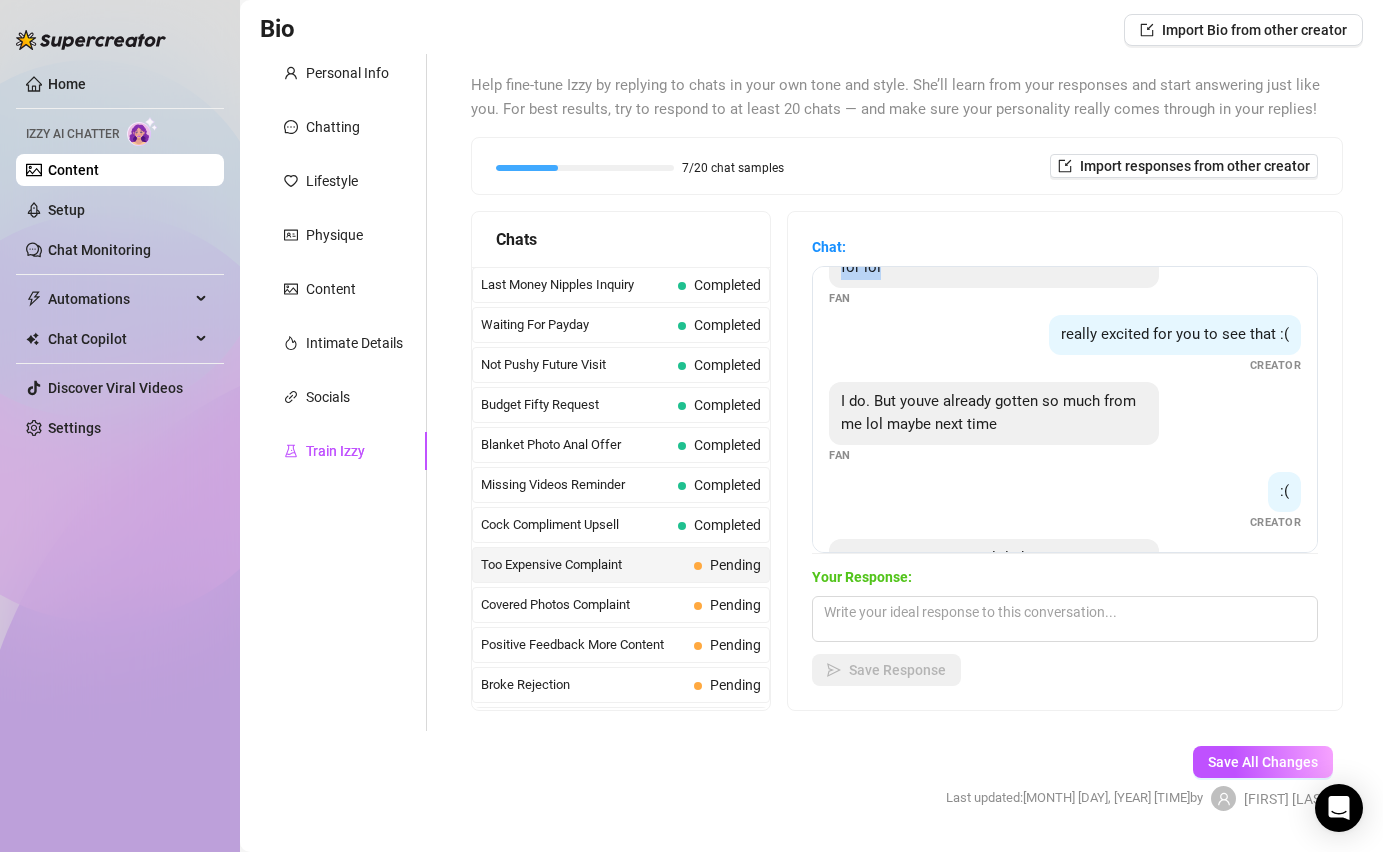 click on "Oh no lol too expensive Fan its worth it 😘 Creator That may be true but thats a lot lol Fan Ill just get off again to what ive already paid for lol Fan really excited for you to see that :( Creator I do. But youve already gotten so much from me lol maybe next time Fan :( Creator Sorry but ur expensive lol i know its pay to play but damn some of us gotta make it last 😂 Fan" at bounding box center [1065, 409] 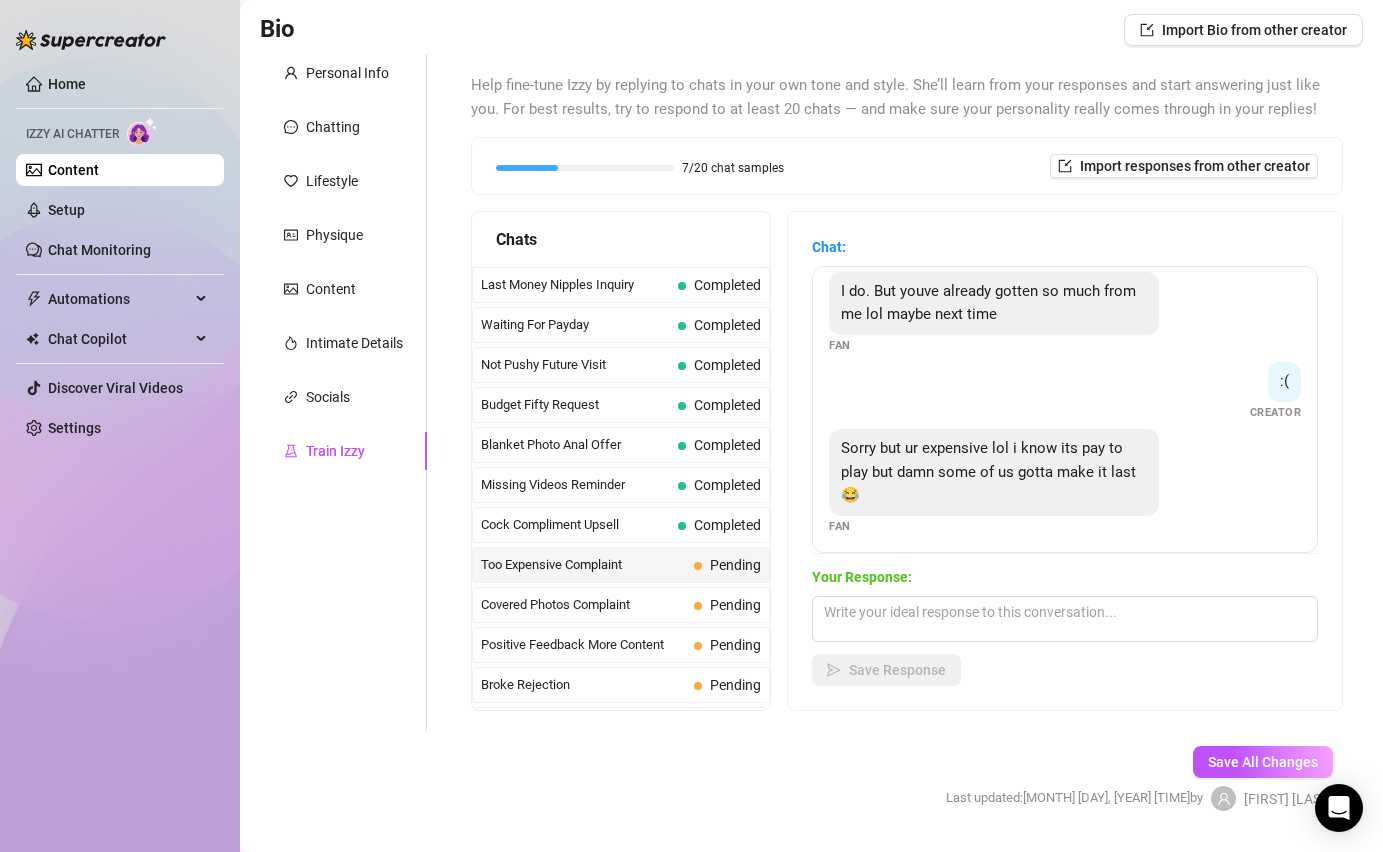 scroll, scrollTop: 376, scrollLeft: 0, axis: vertical 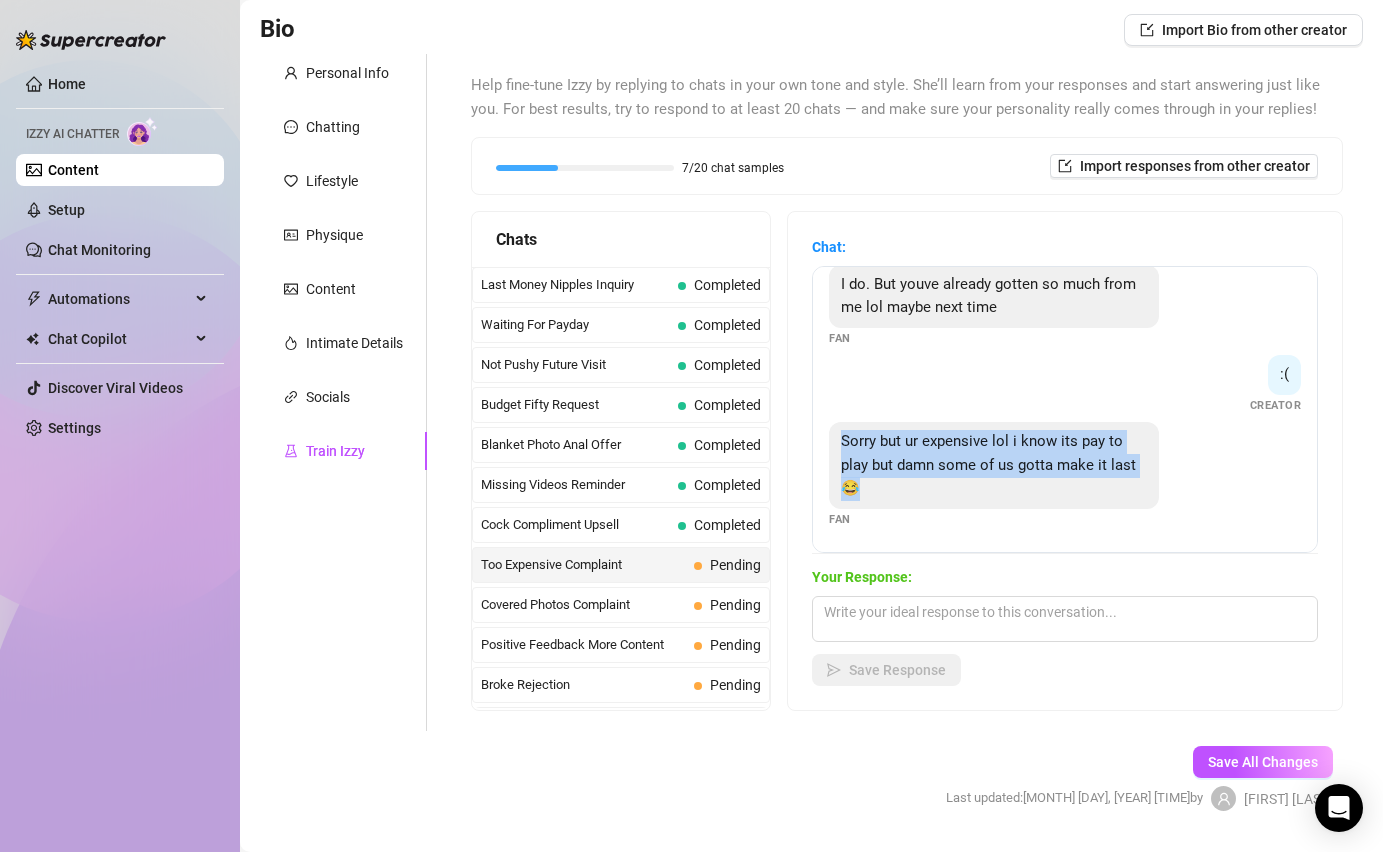 drag, startPoint x: 886, startPoint y: 485, endPoint x: 820, endPoint y: 436, distance: 82.20097 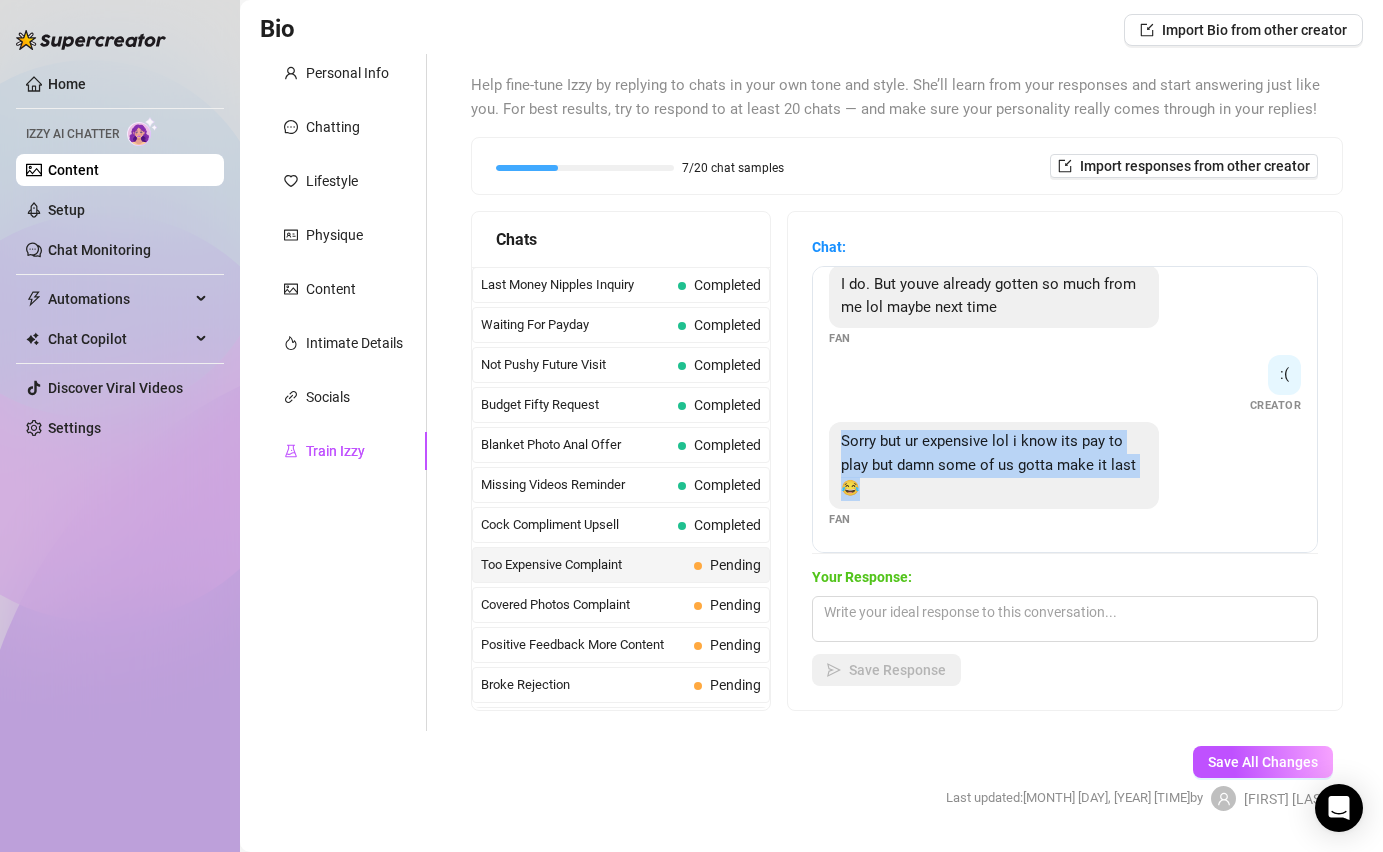 click on ":( Creator" at bounding box center (1065, 384) 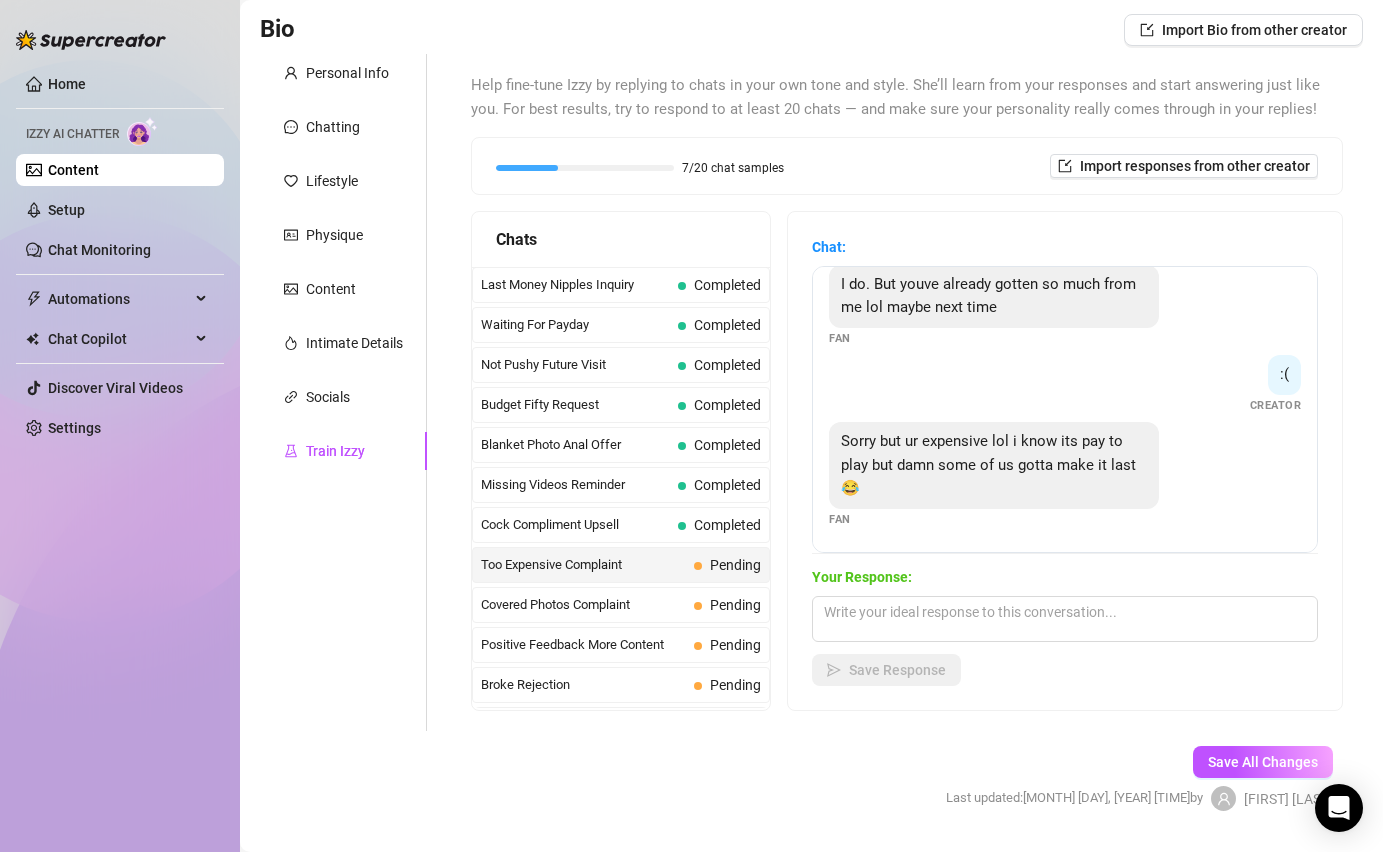 scroll, scrollTop: 190, scrollLeft: 0, axis: vertical 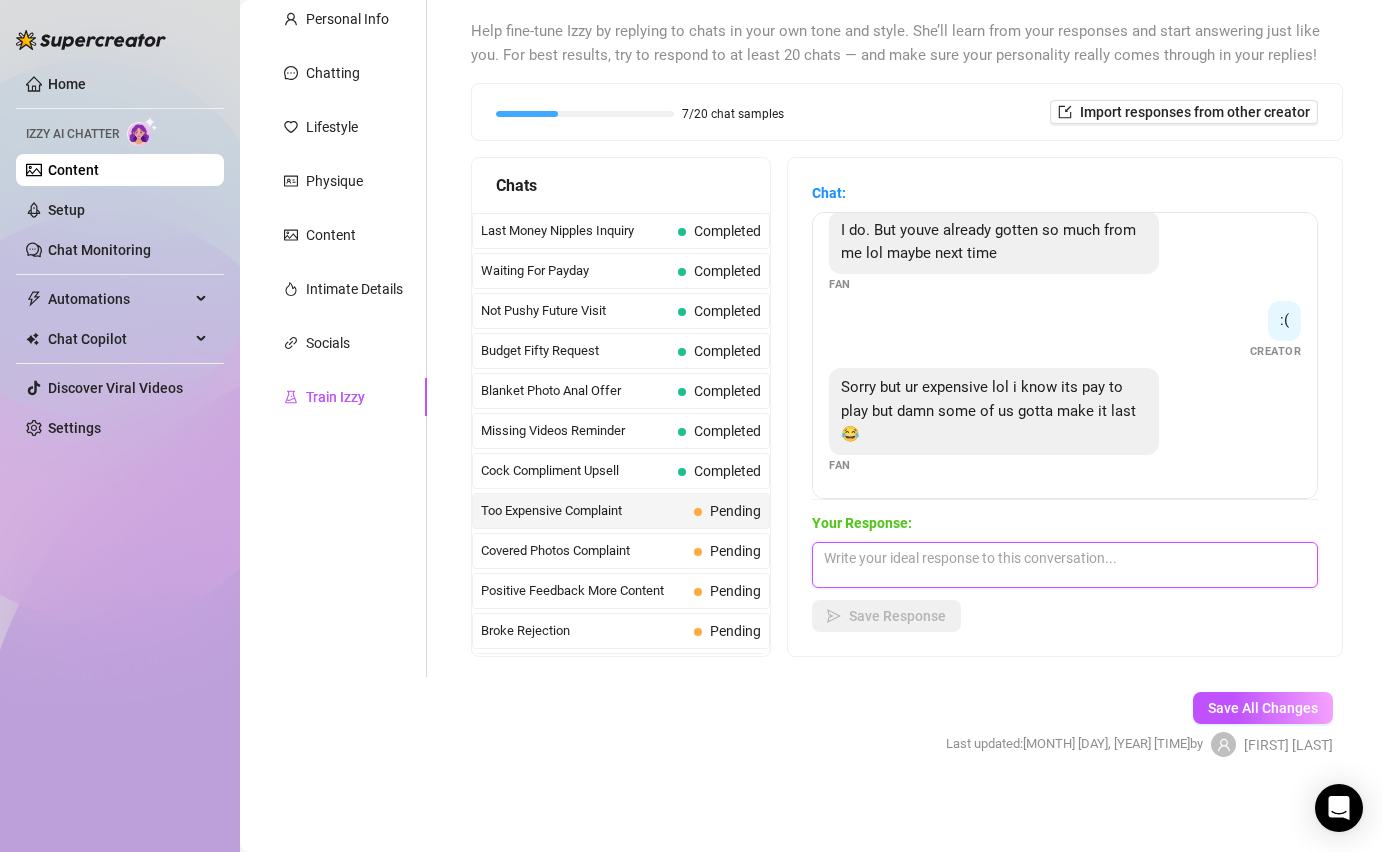 click at bounding box center (1065, 565) 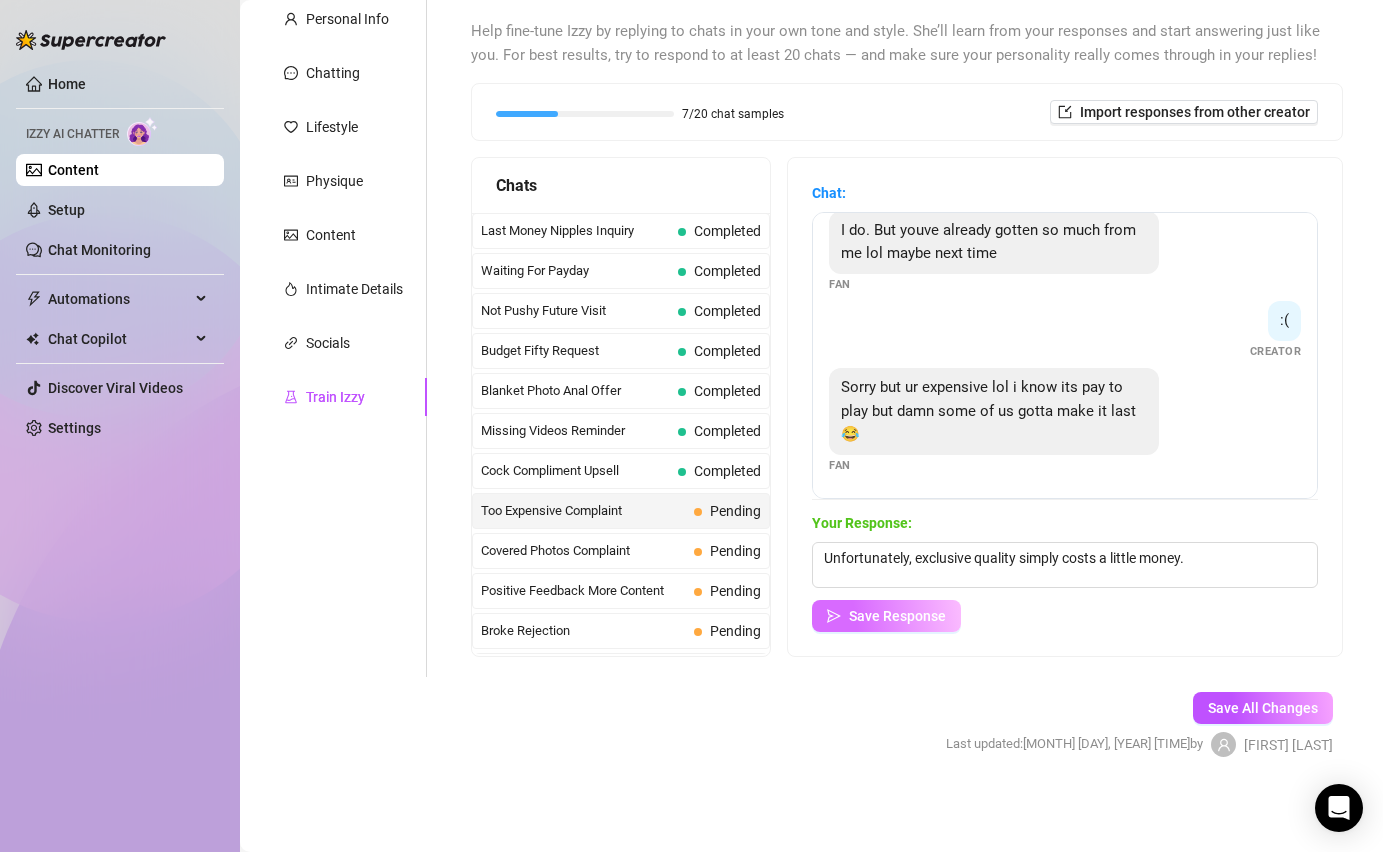 click on "Save Response" at bounding box center (897, 616) 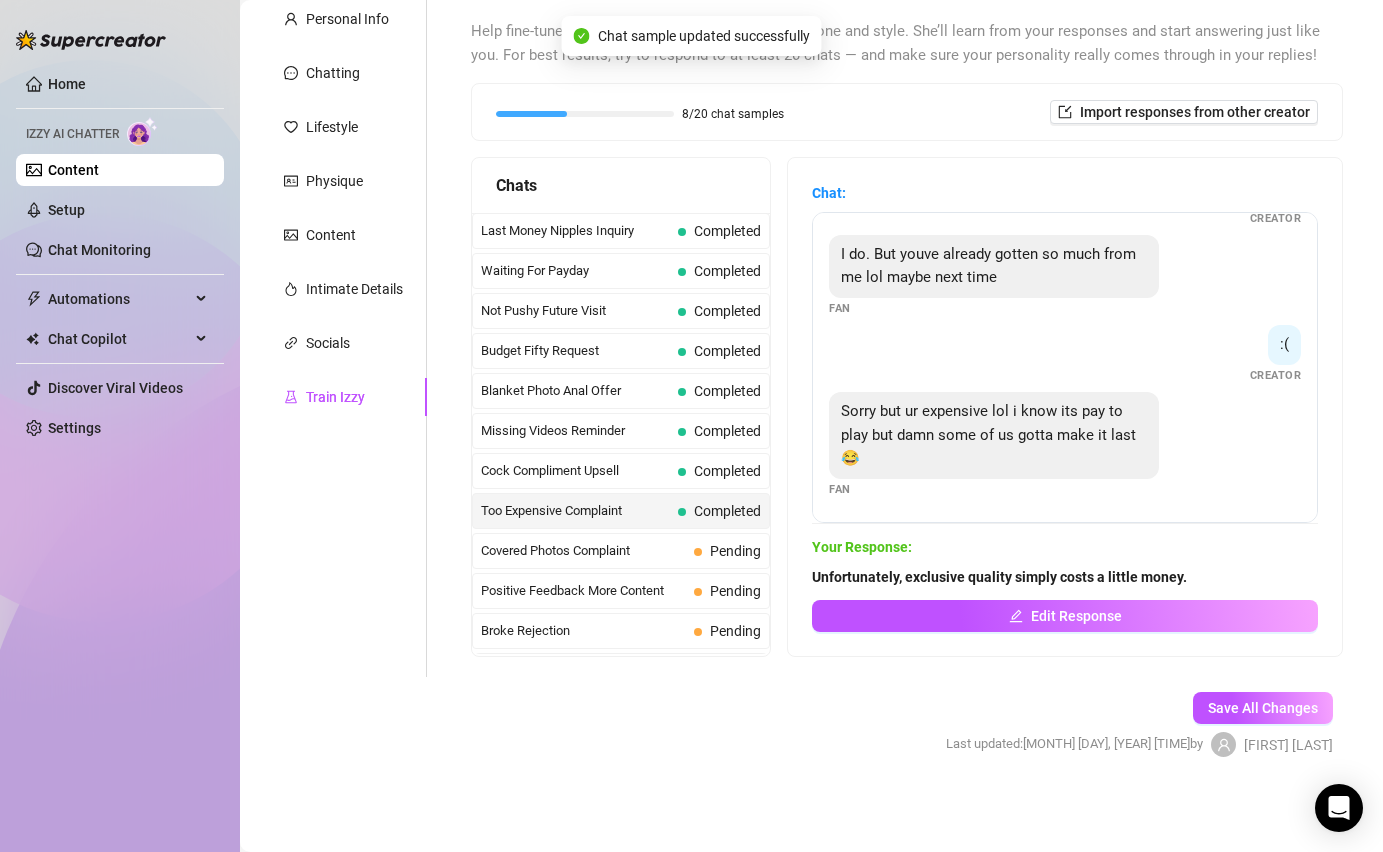 scroll, scrollTop: 352, scrollLeft: 0, axis: vertical 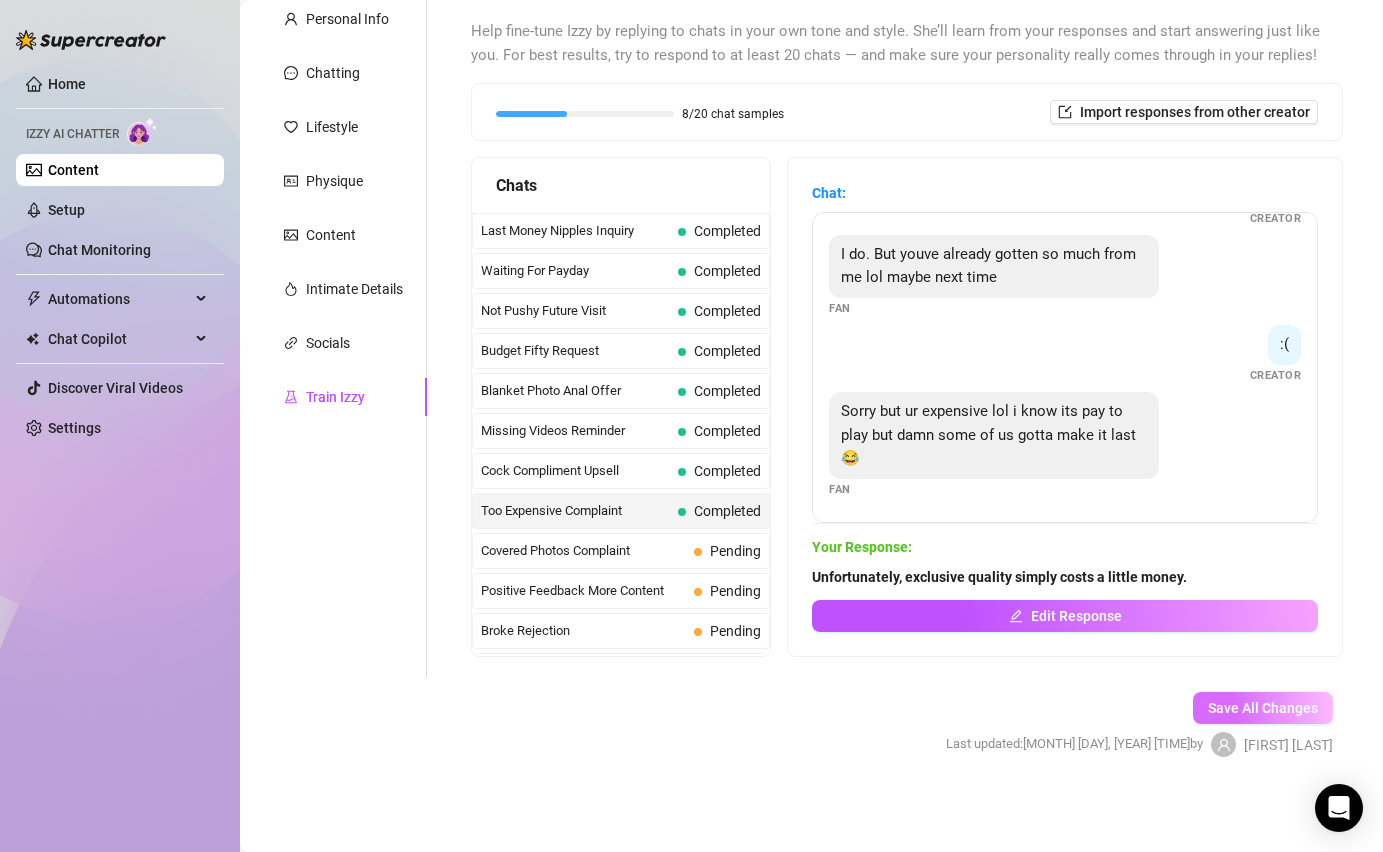 click on "Save All Changes" at bounding box center (1263, 708) 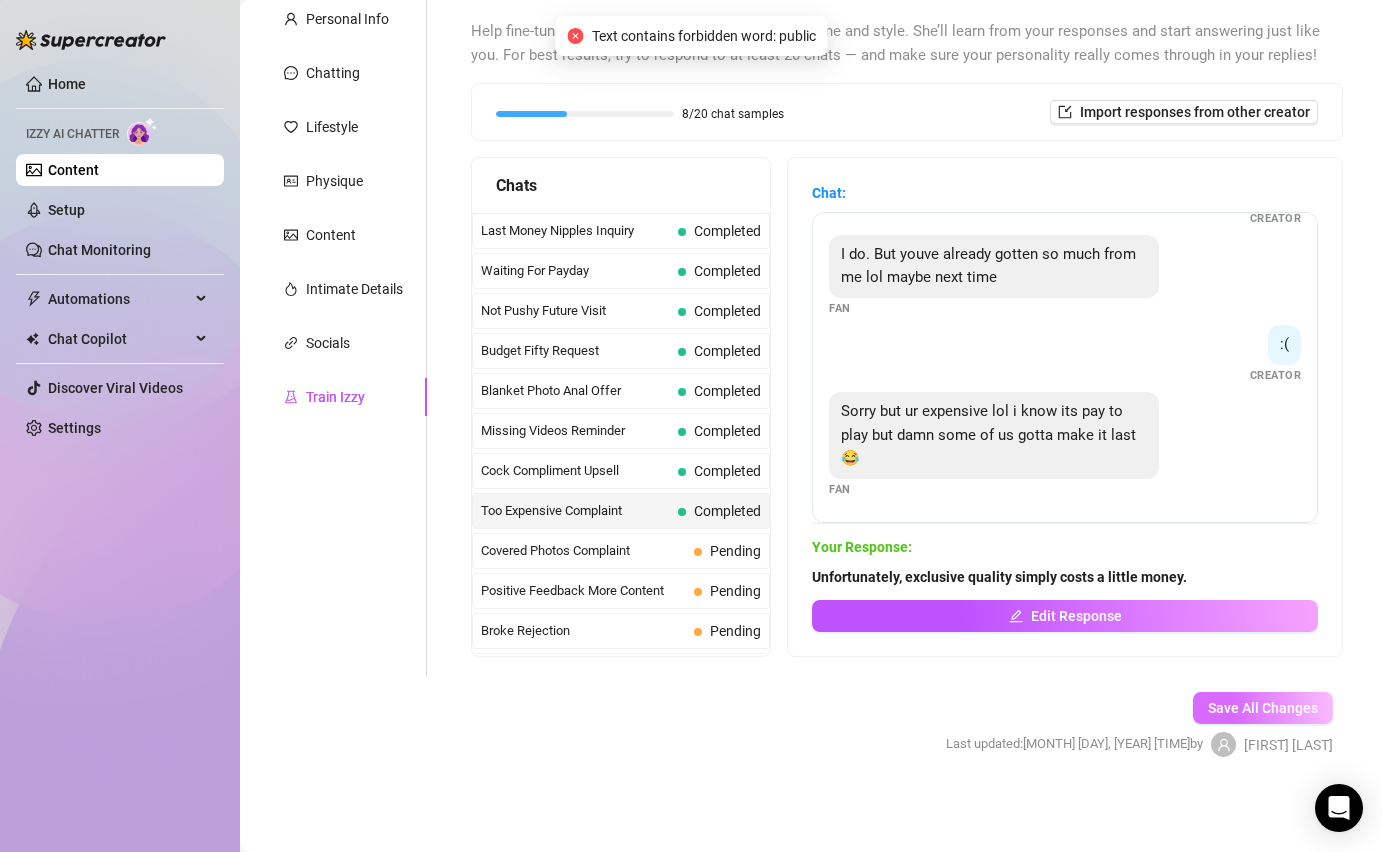 click on "Save All Changes" at bounding box center [1263, 708] 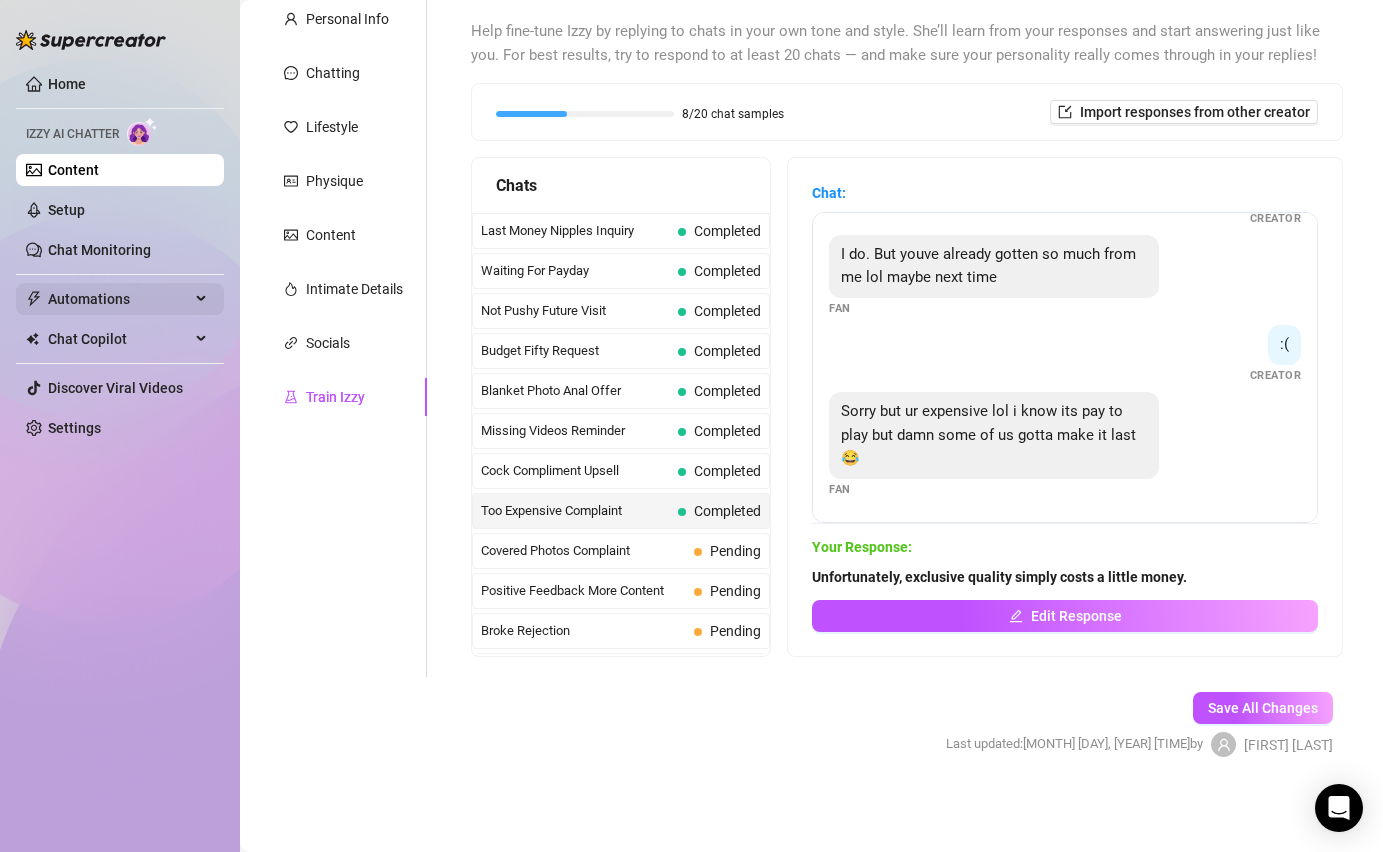 click on "Automations" at bounding box center (119, 299) 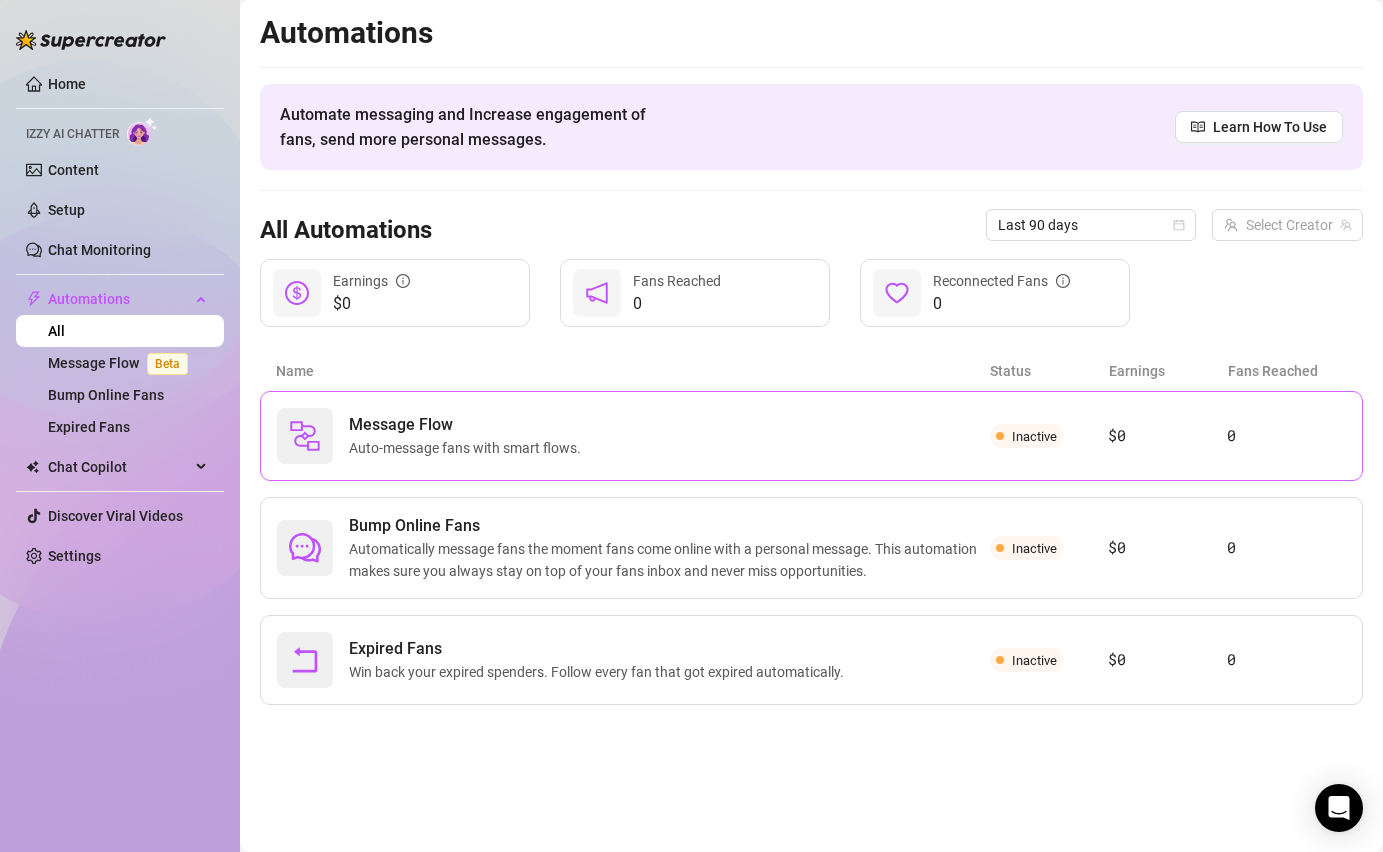 click on "Message Flow" at bounding box center [469, 425] 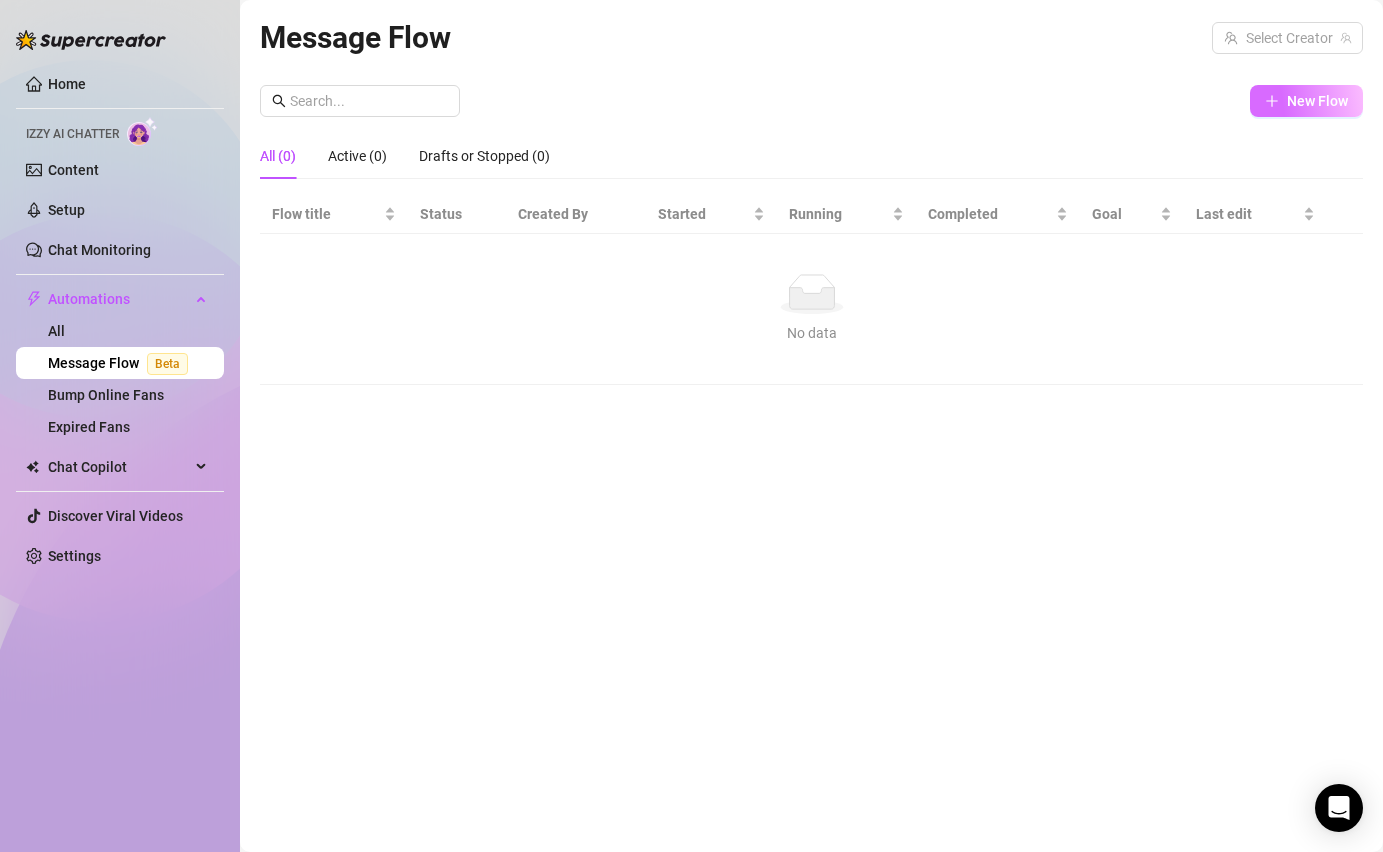 click on "New Flow" at bounding box center [1306, 101] 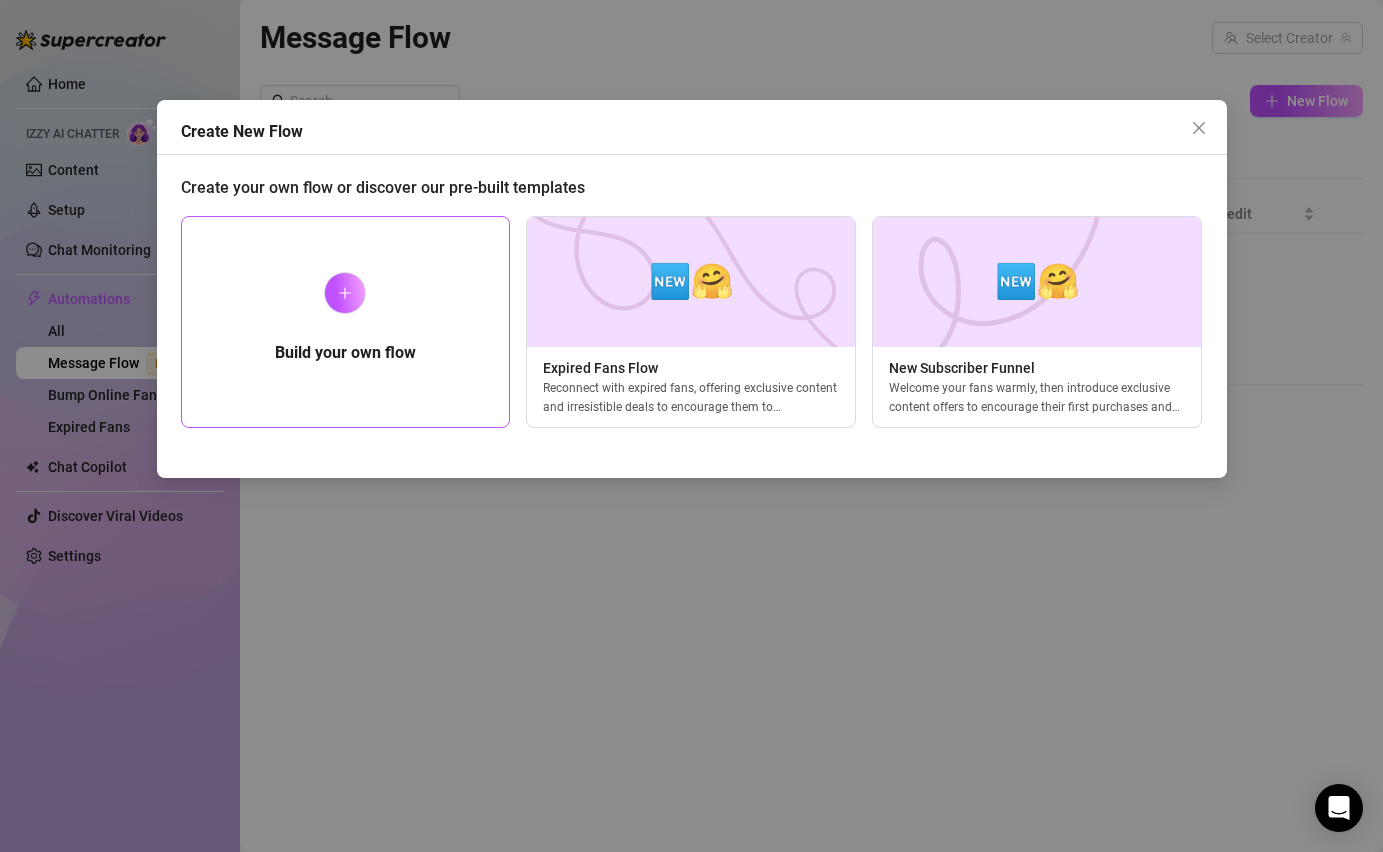 click on "Build your own flow" at bounding box center [346, 322] 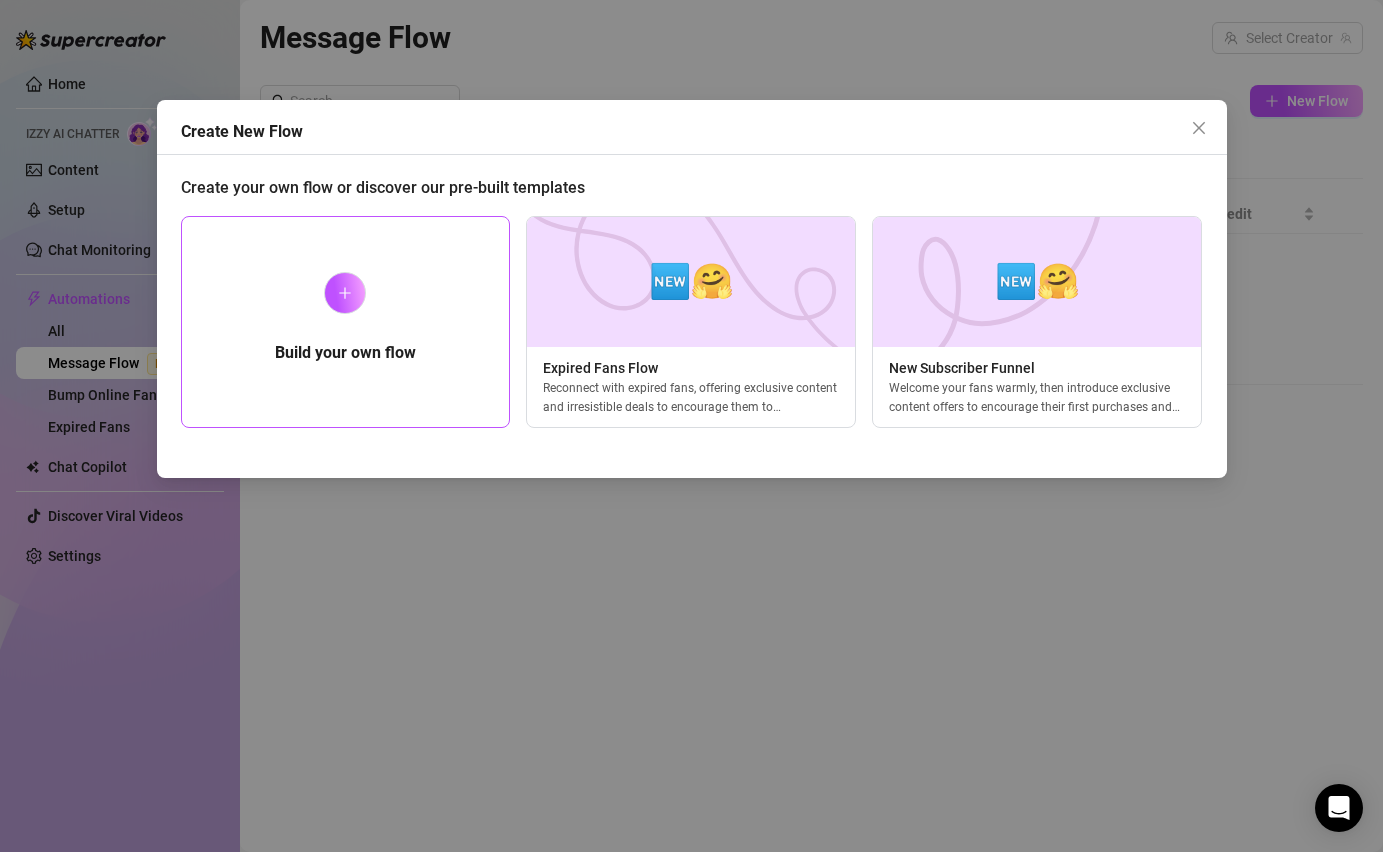 click on "Build your own flow" at bounding box center (346, 322) 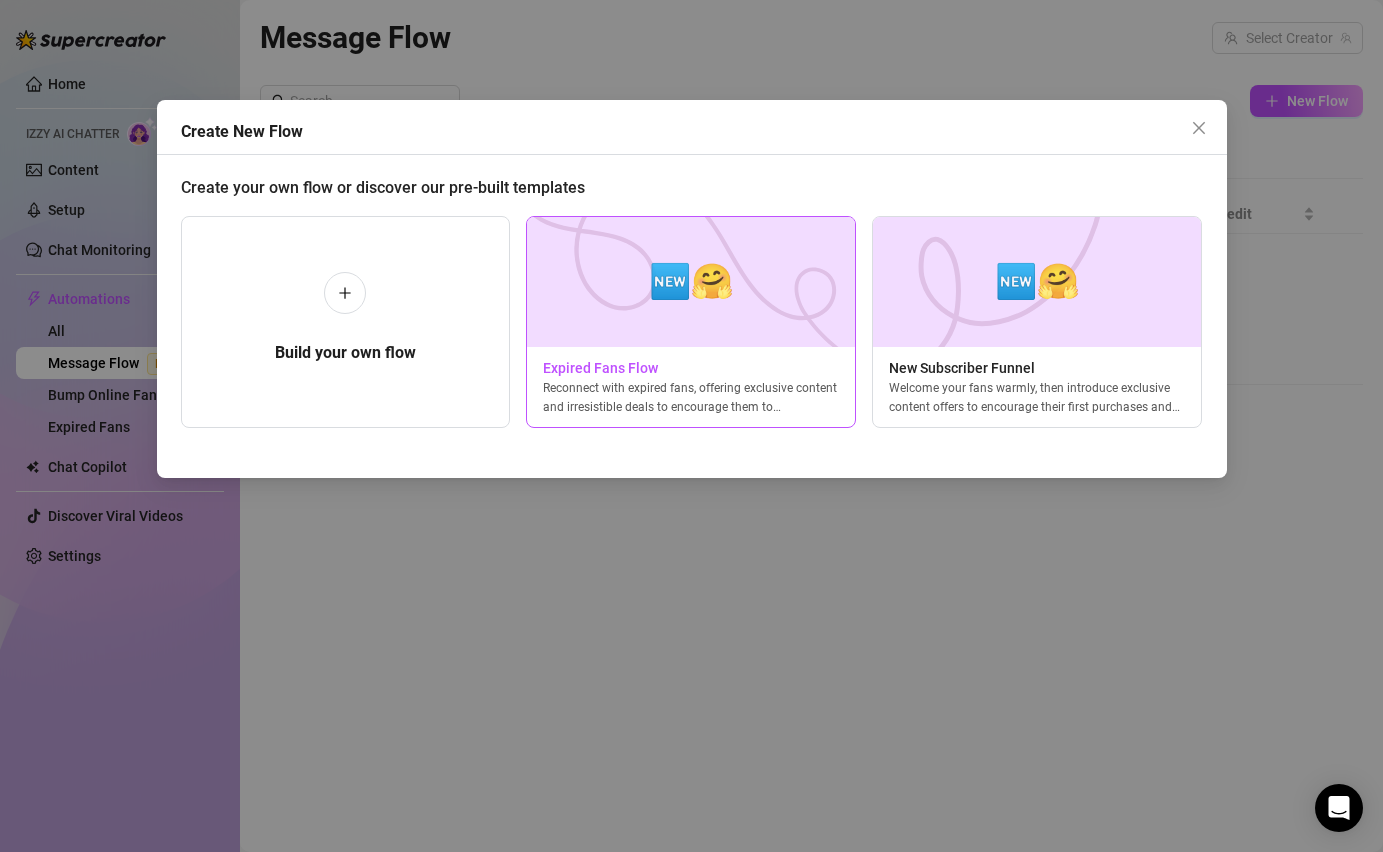 click on "🆕🤗" at bounding box center [691, 281] 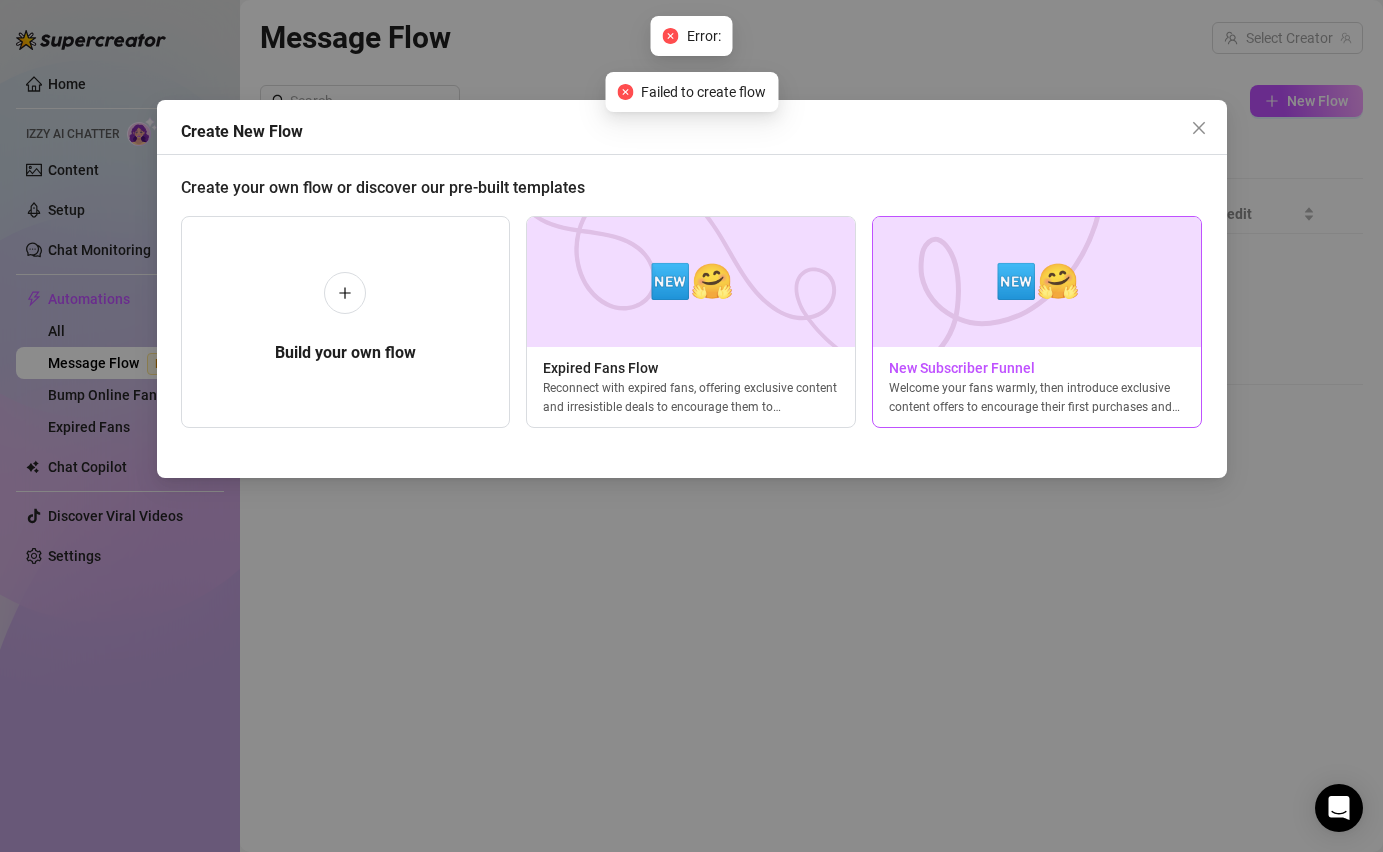 click on "🆕🤗" at bounding box center (1037, 281) 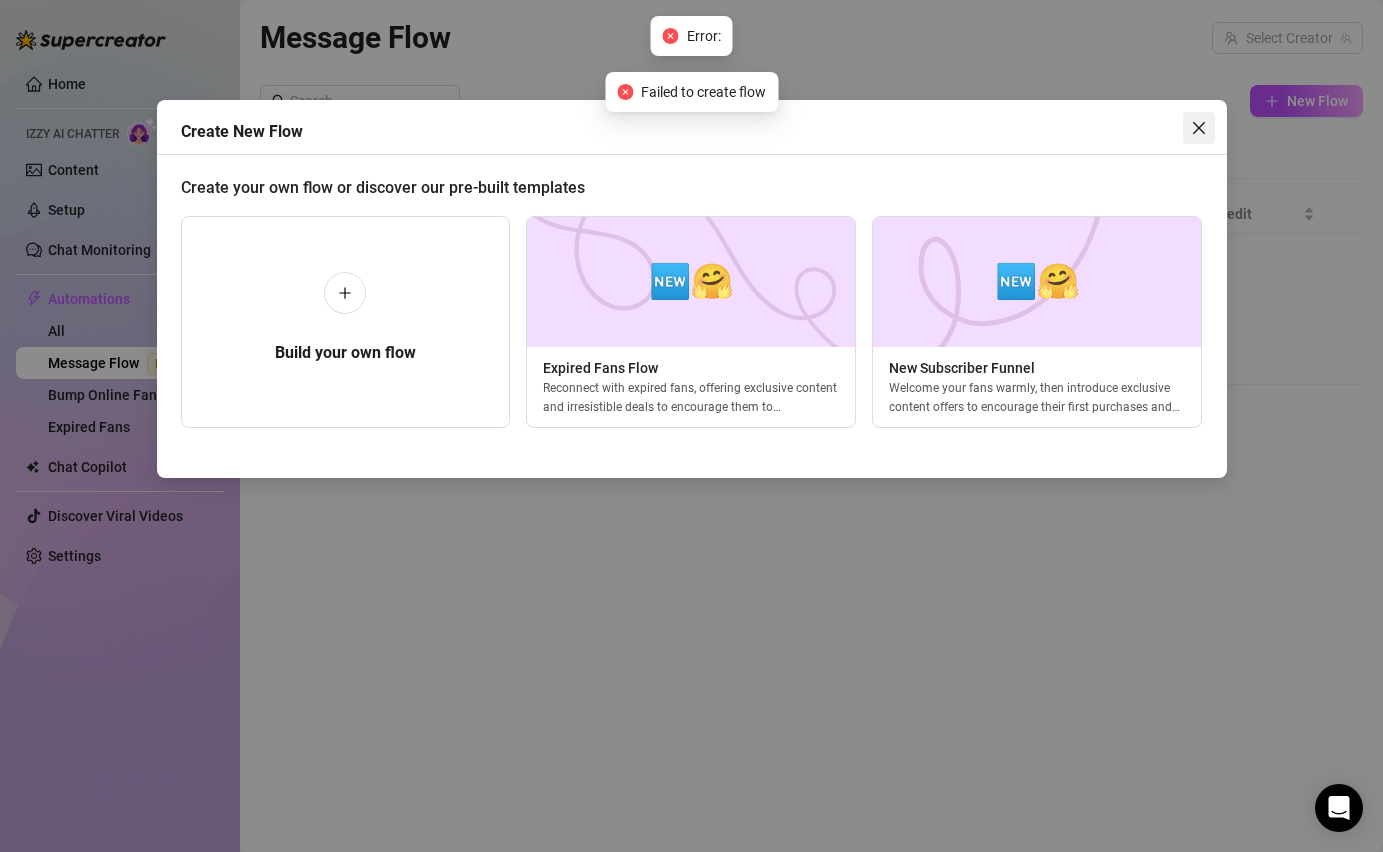 click at bounding box center (1199, 128) 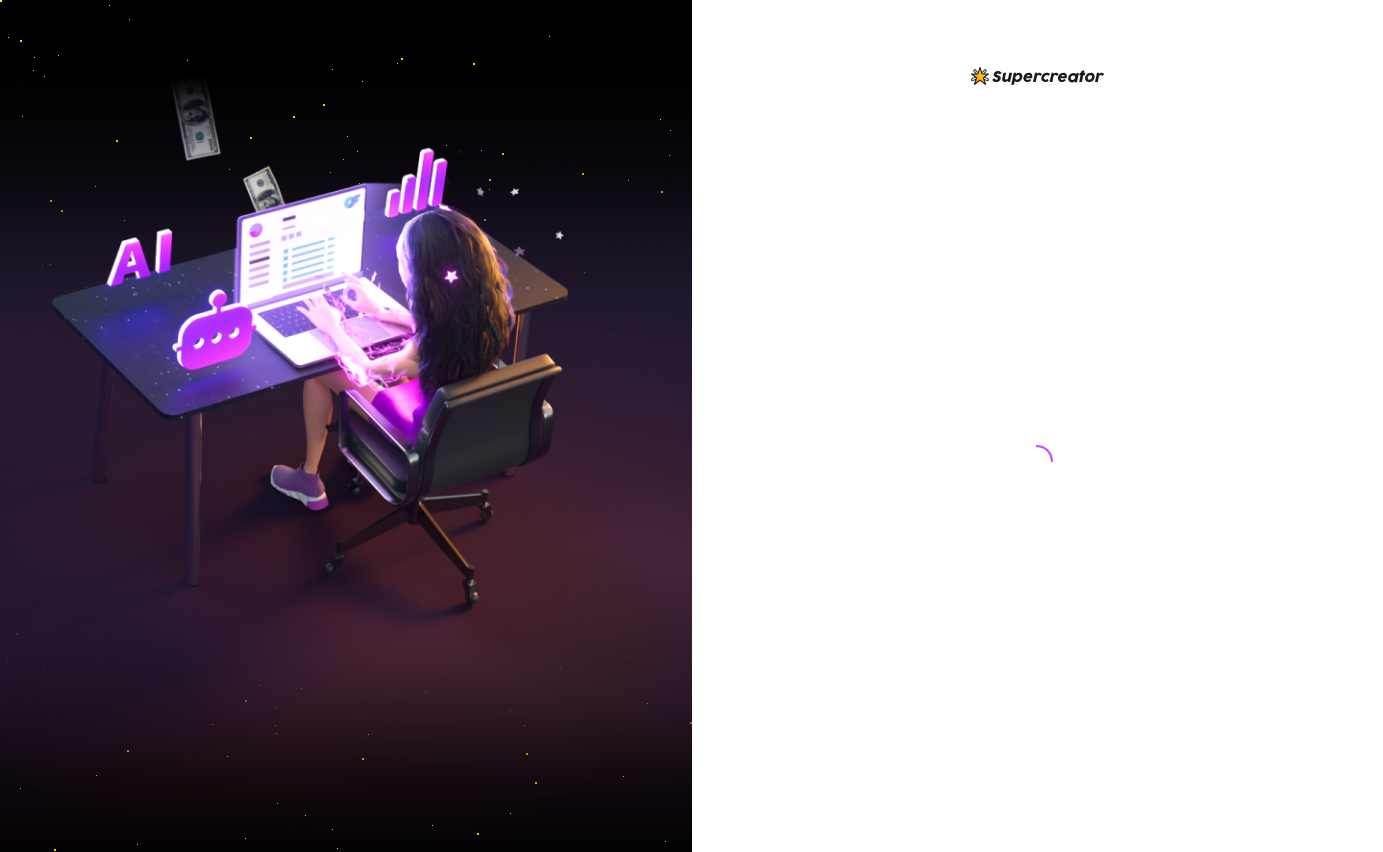 scroll, scrollTop: 0, scrollLeft: 0, axis: both 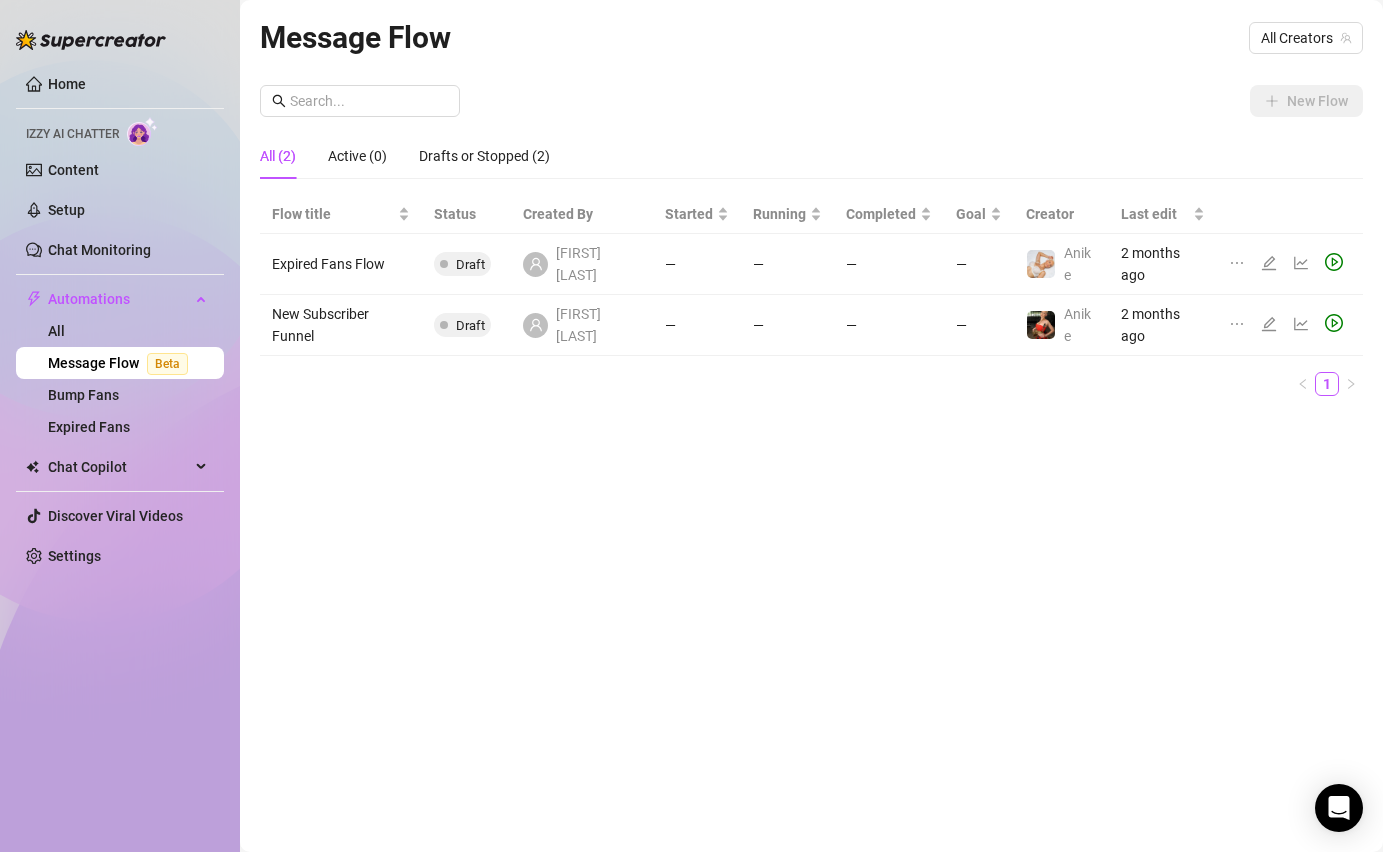 click on "Message Flow All Creators New Flow All (2) Active (0) Drafts or Stopped (2) Flow title Status Created By Started Running Completed Goal Creator Last edit Expired Fans Flow Draft Peter S. — — — — Anike 2 months ago New Subscriber Funnel Draft Florian L. — — — — Anike 2 months ago 1" at bounding box center [811, 403] 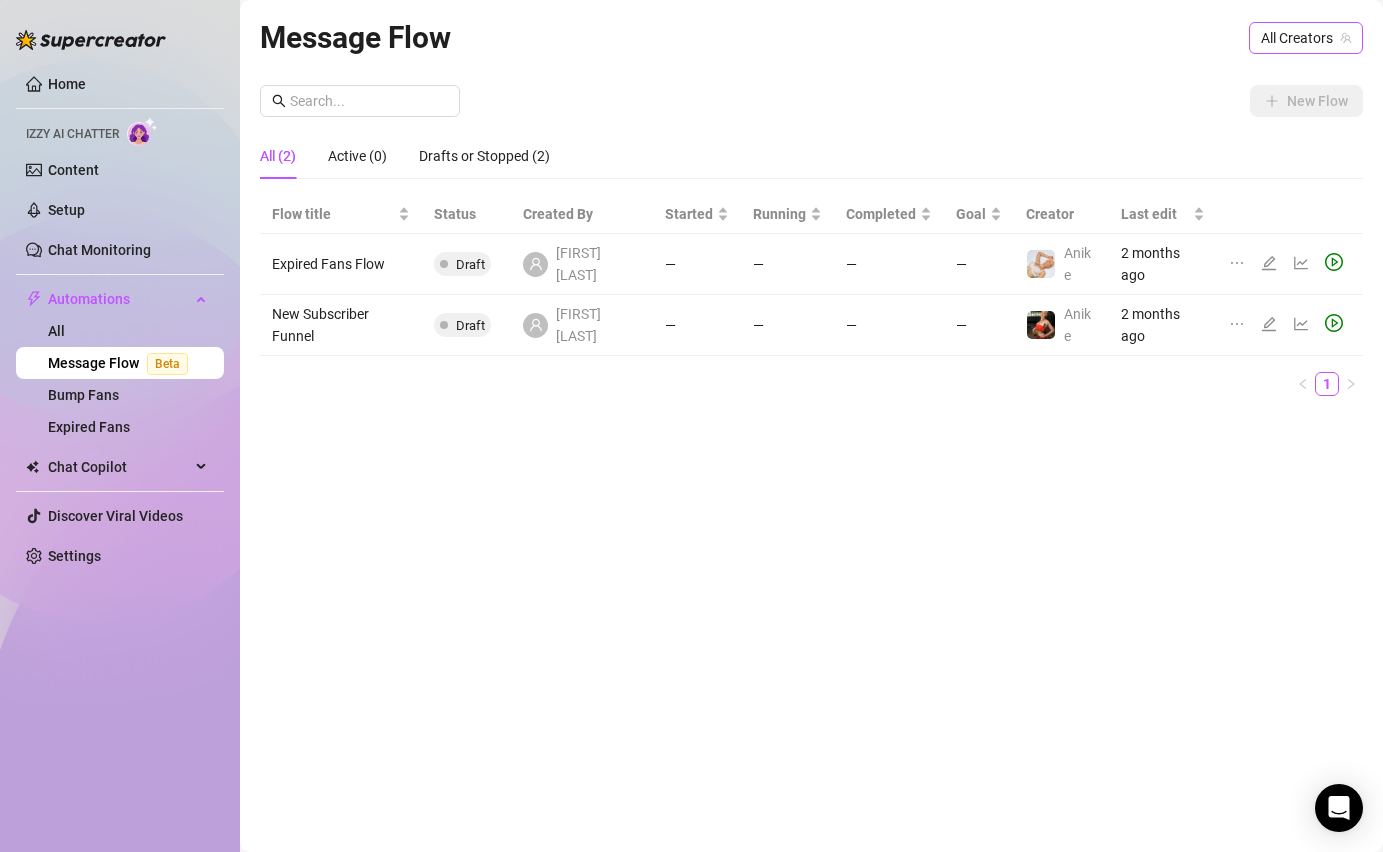 click on "All Creators" at bounding box center [1306, 38] 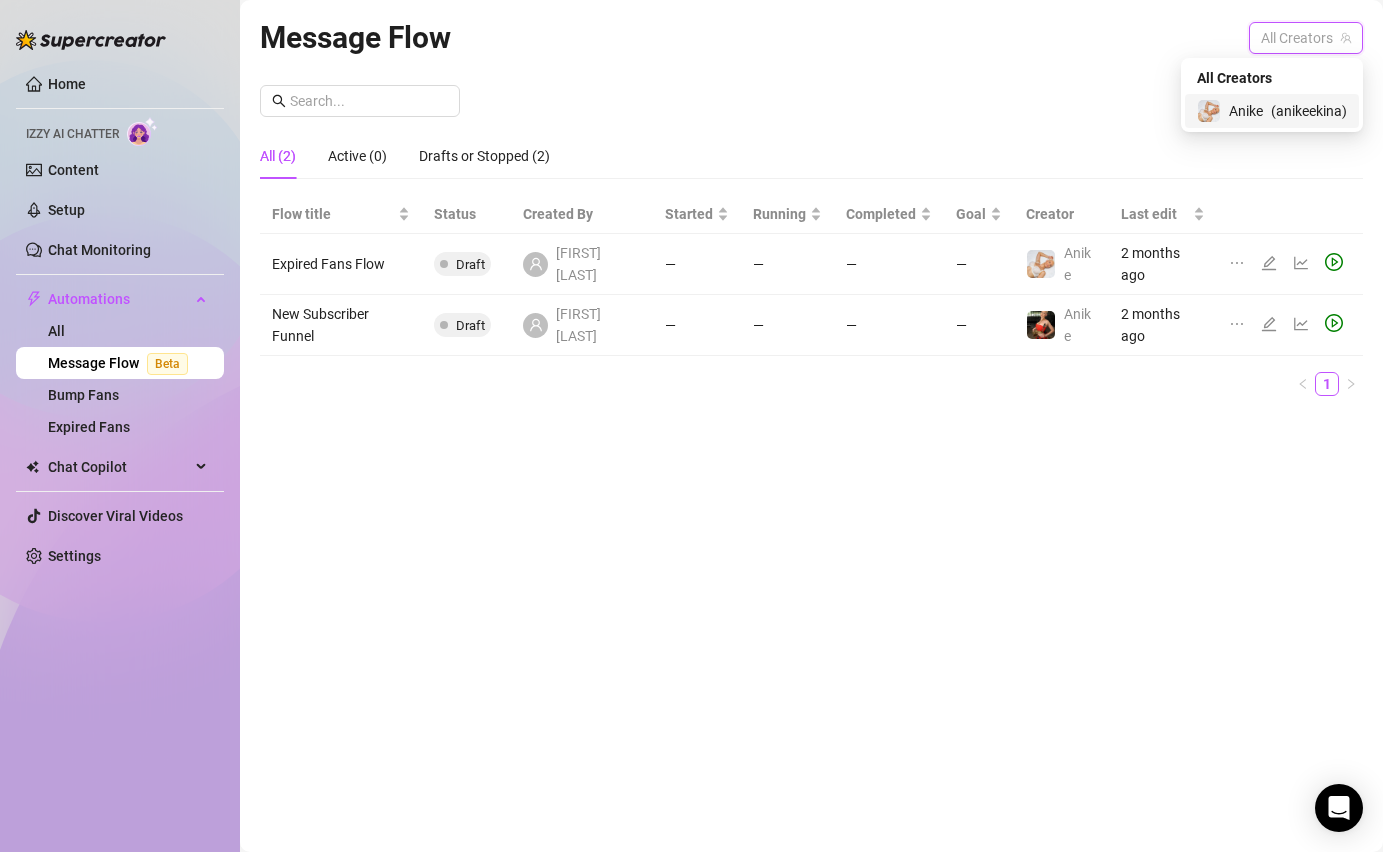 click on "Anike" at bounding box center (1246, 111) 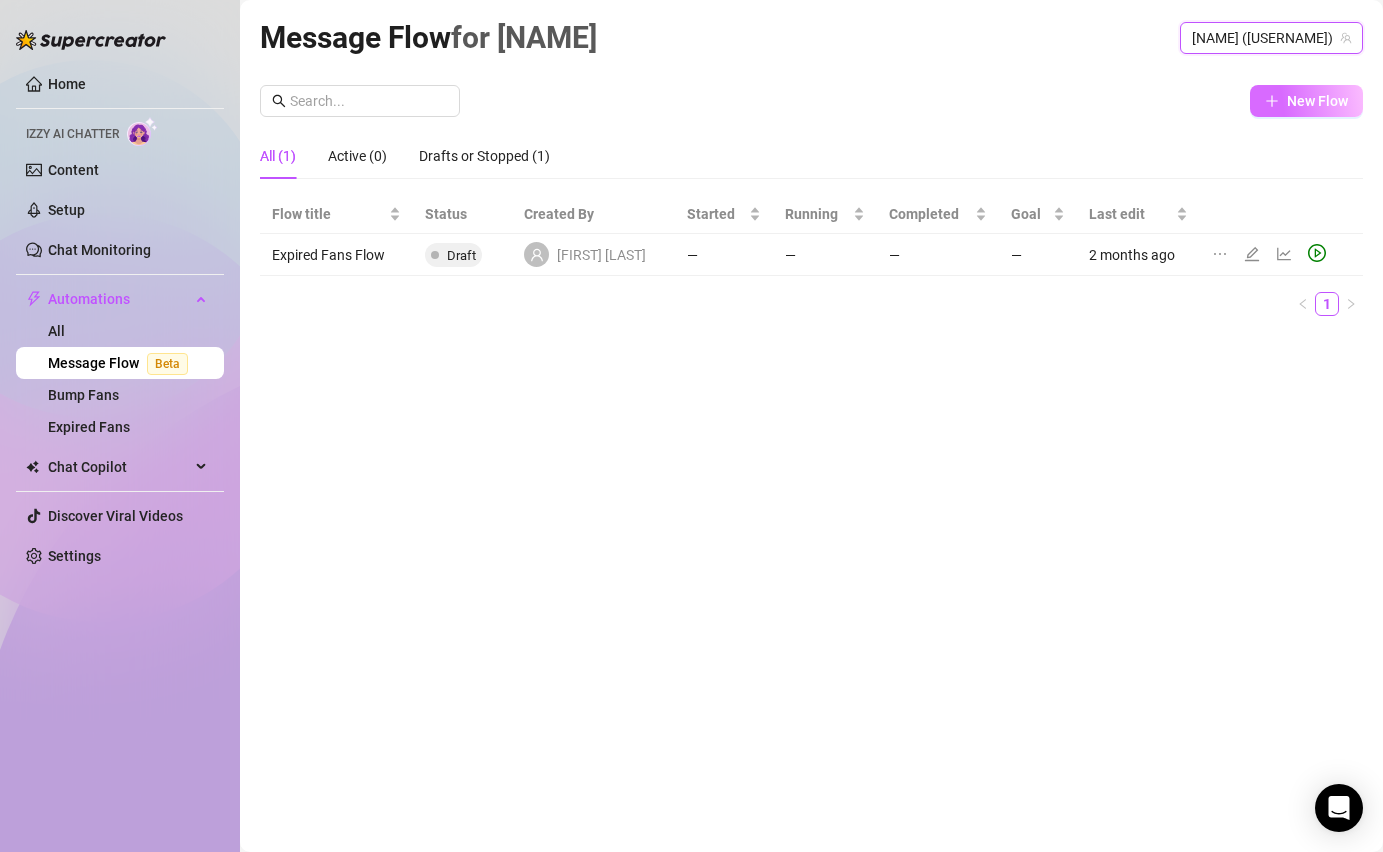 click on "New Flow" at bounding box center [1317, 101] 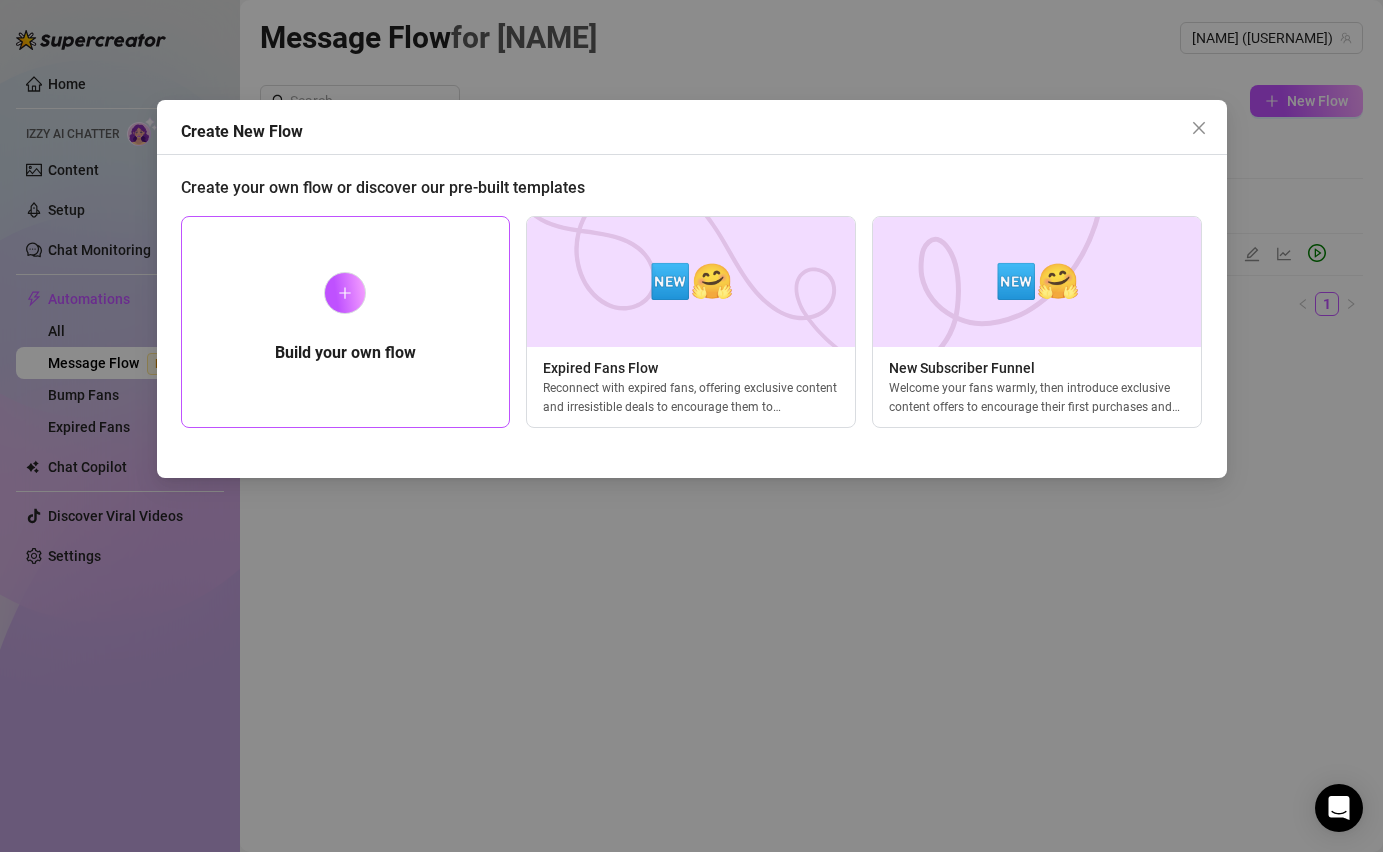 click on "Build your own flow" at bounding box center (346, 322) 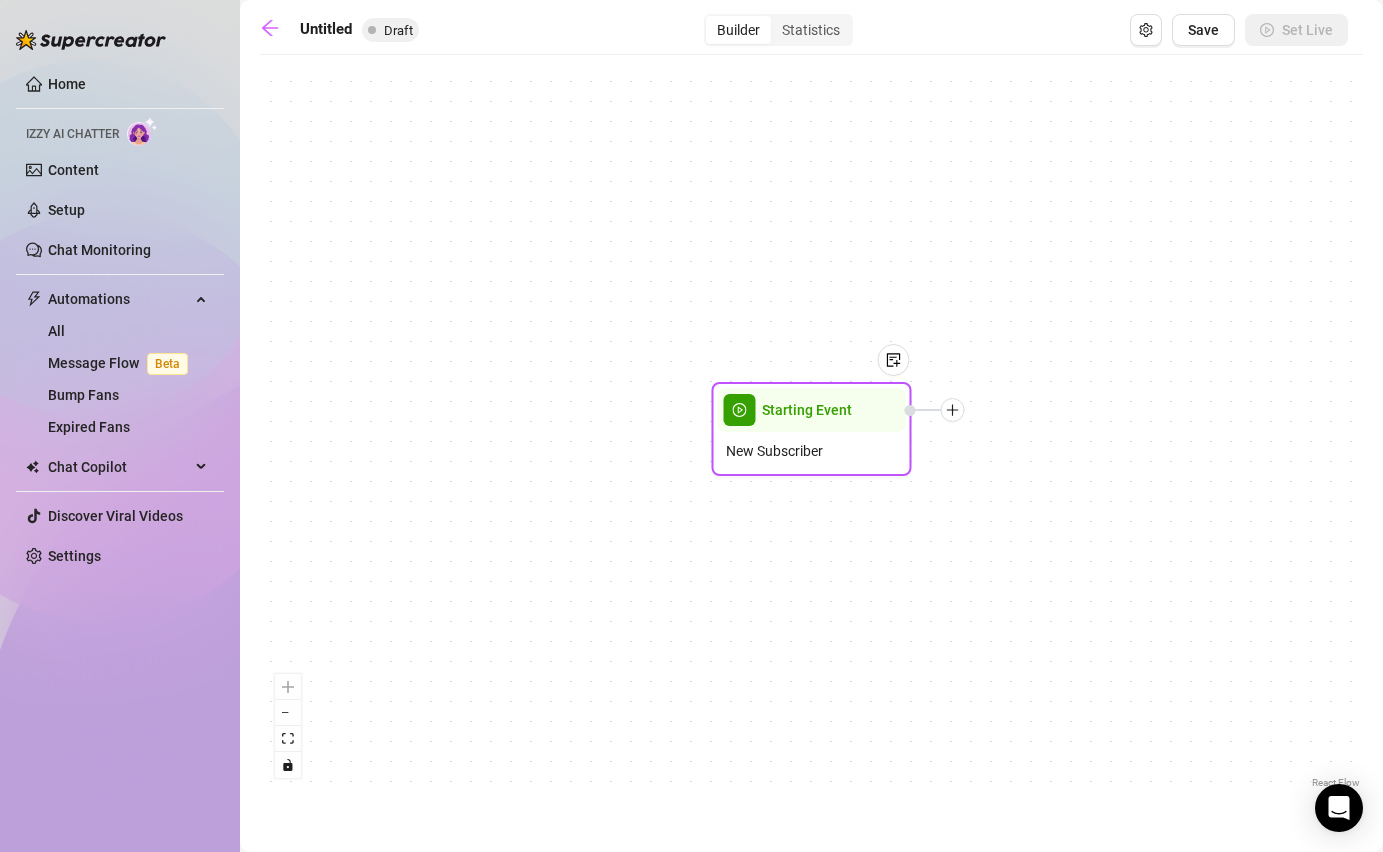 click on "New Subscriber" at bounding box center (812, 451) 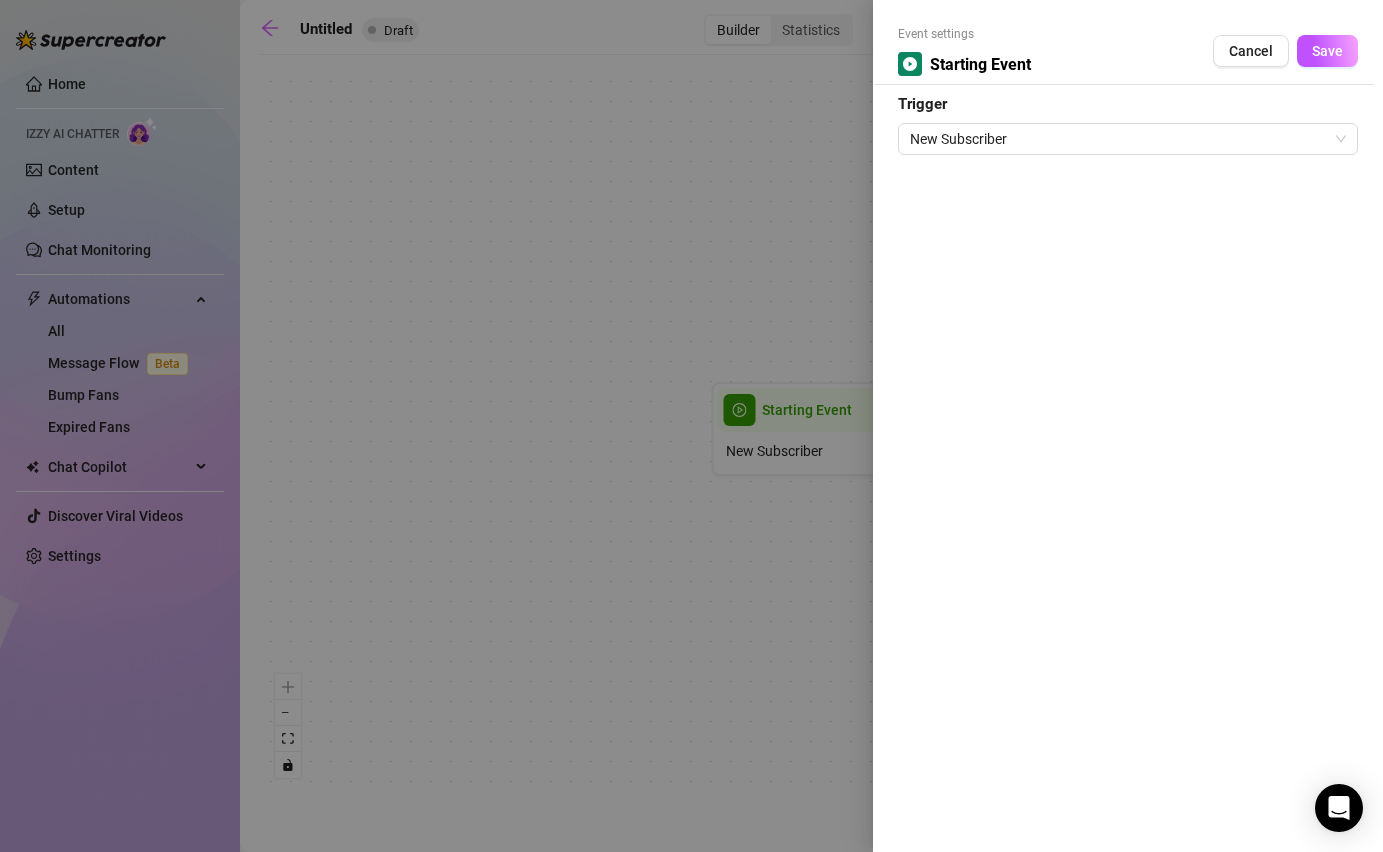 click on "Event settings Starting Event Cancel Save Trigger New Subscriber" at bounding box center (1128, 426) 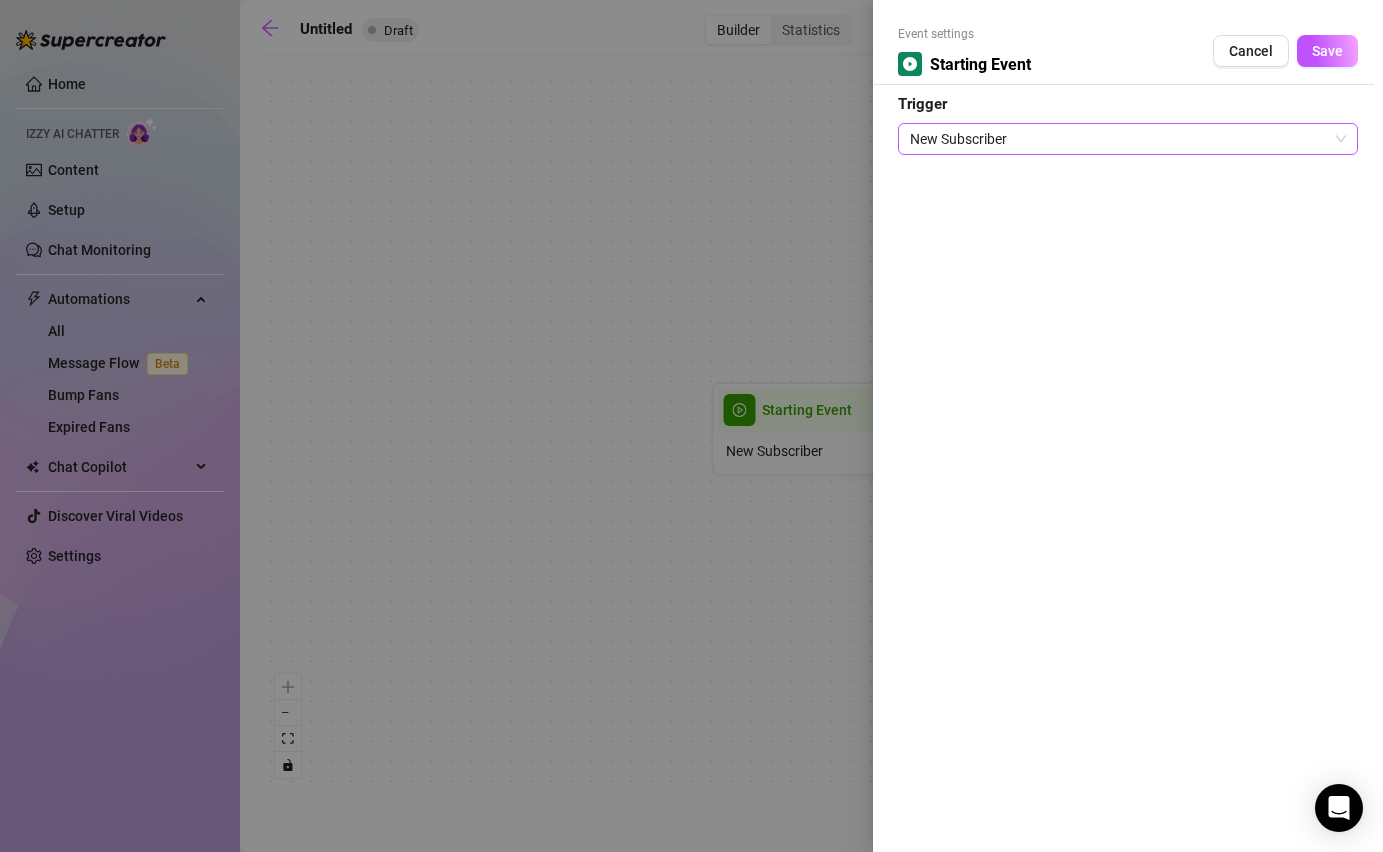 click on "New Subscriber" at bounding box center (1128, 139) 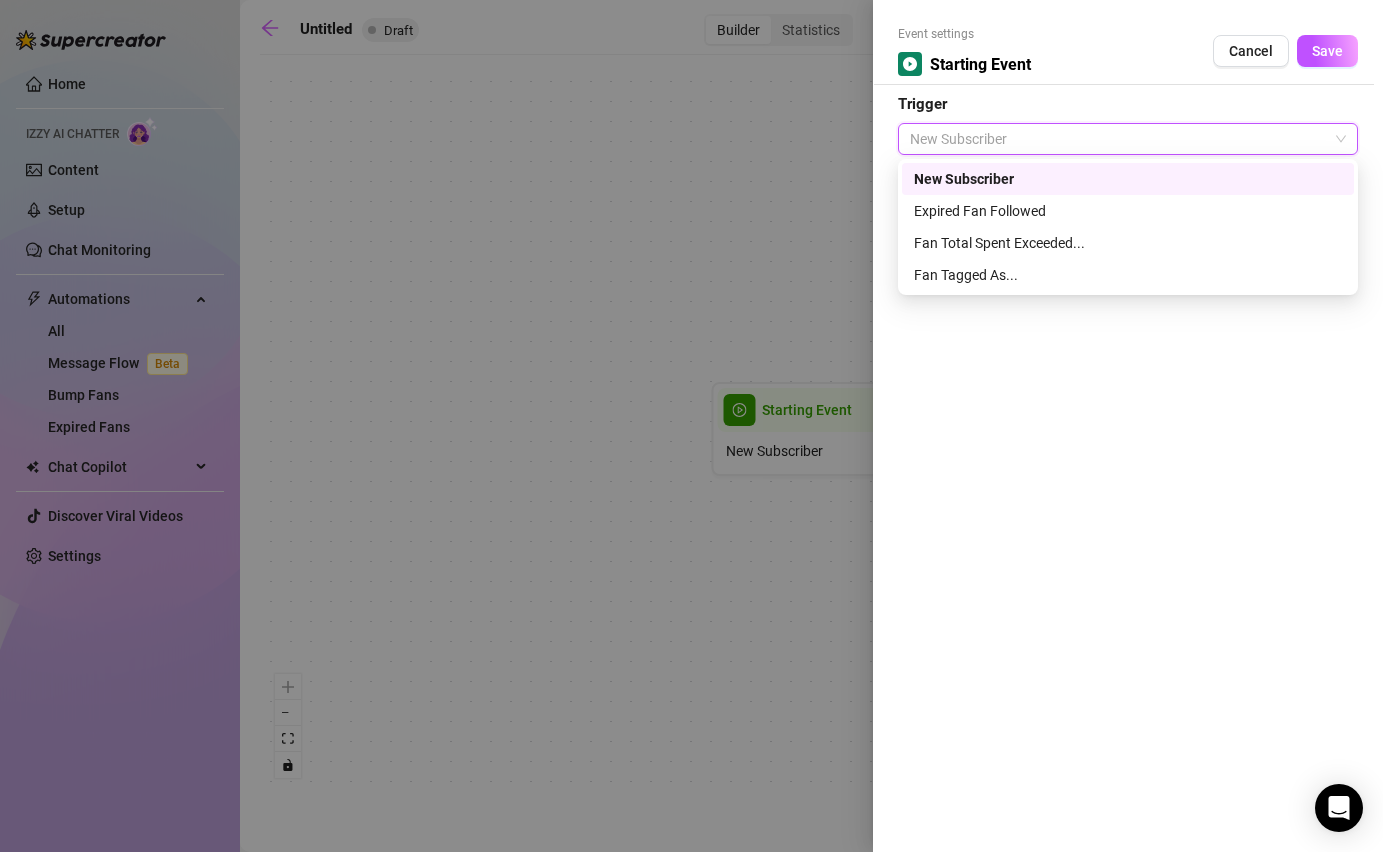 click on "New Subscriber" at bounding box center [1128, 139] 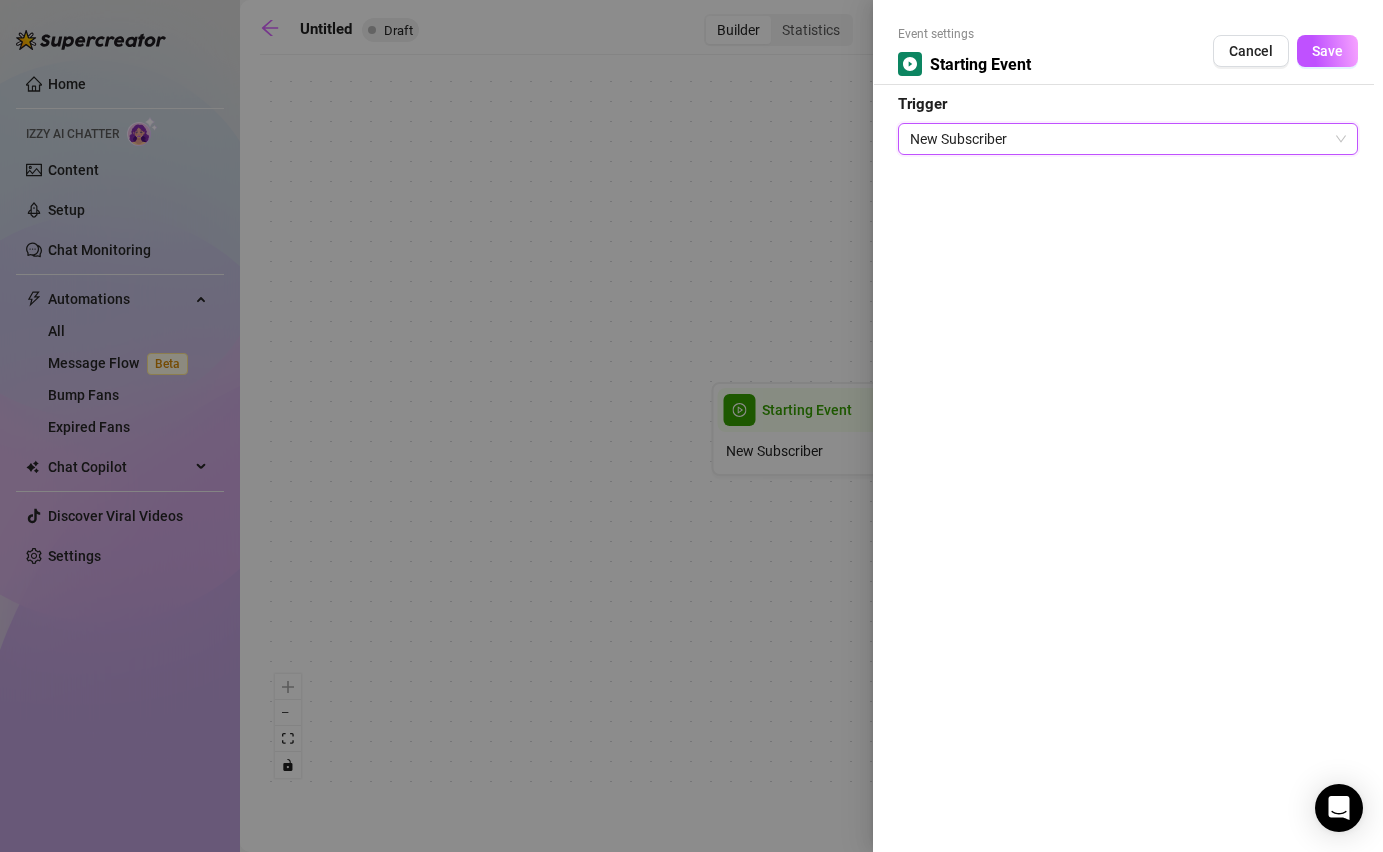 click on "New Subscriber" at bounding box center [1128, 139] 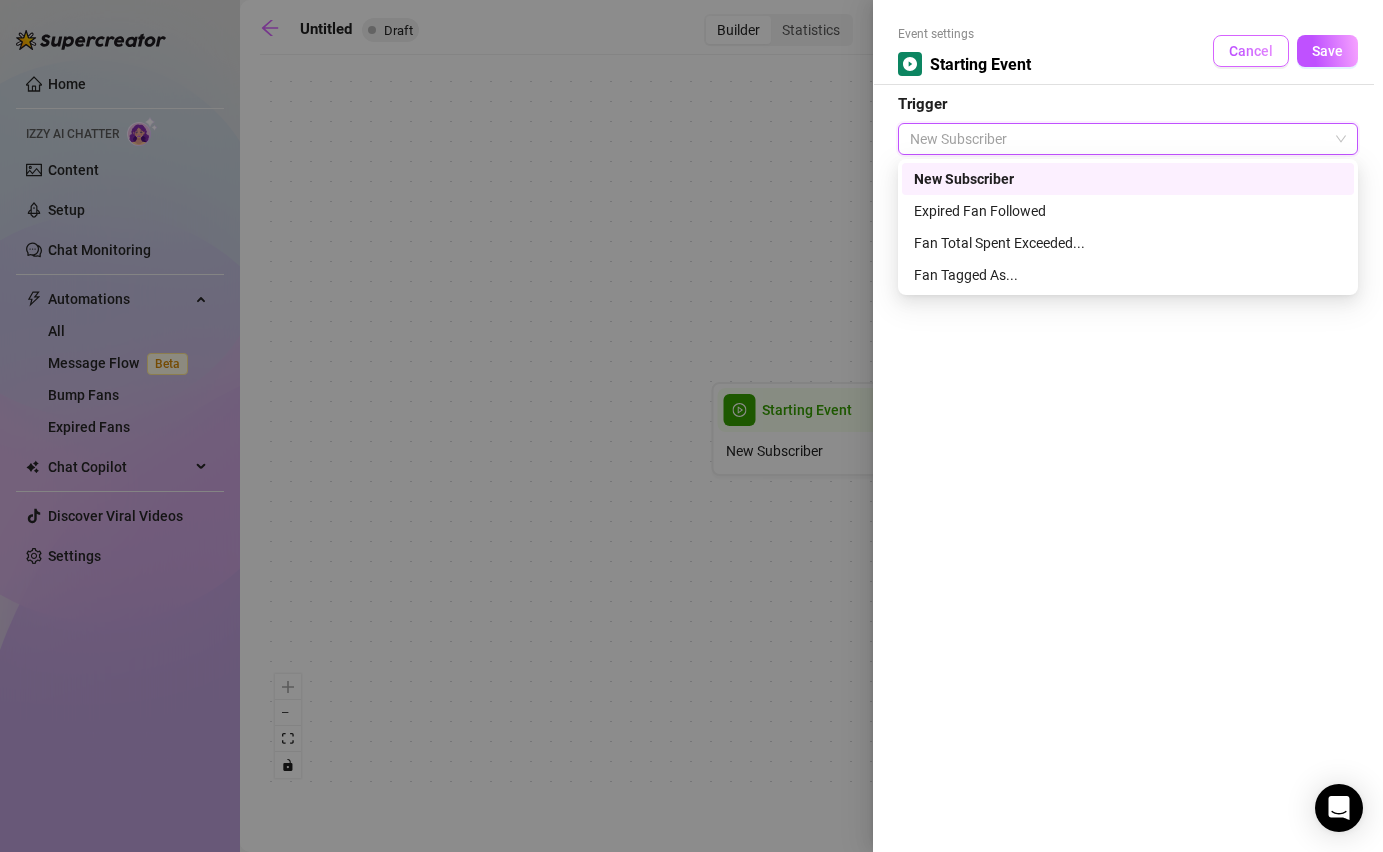 click on "Cancel" at bounding box center (1251, 51) 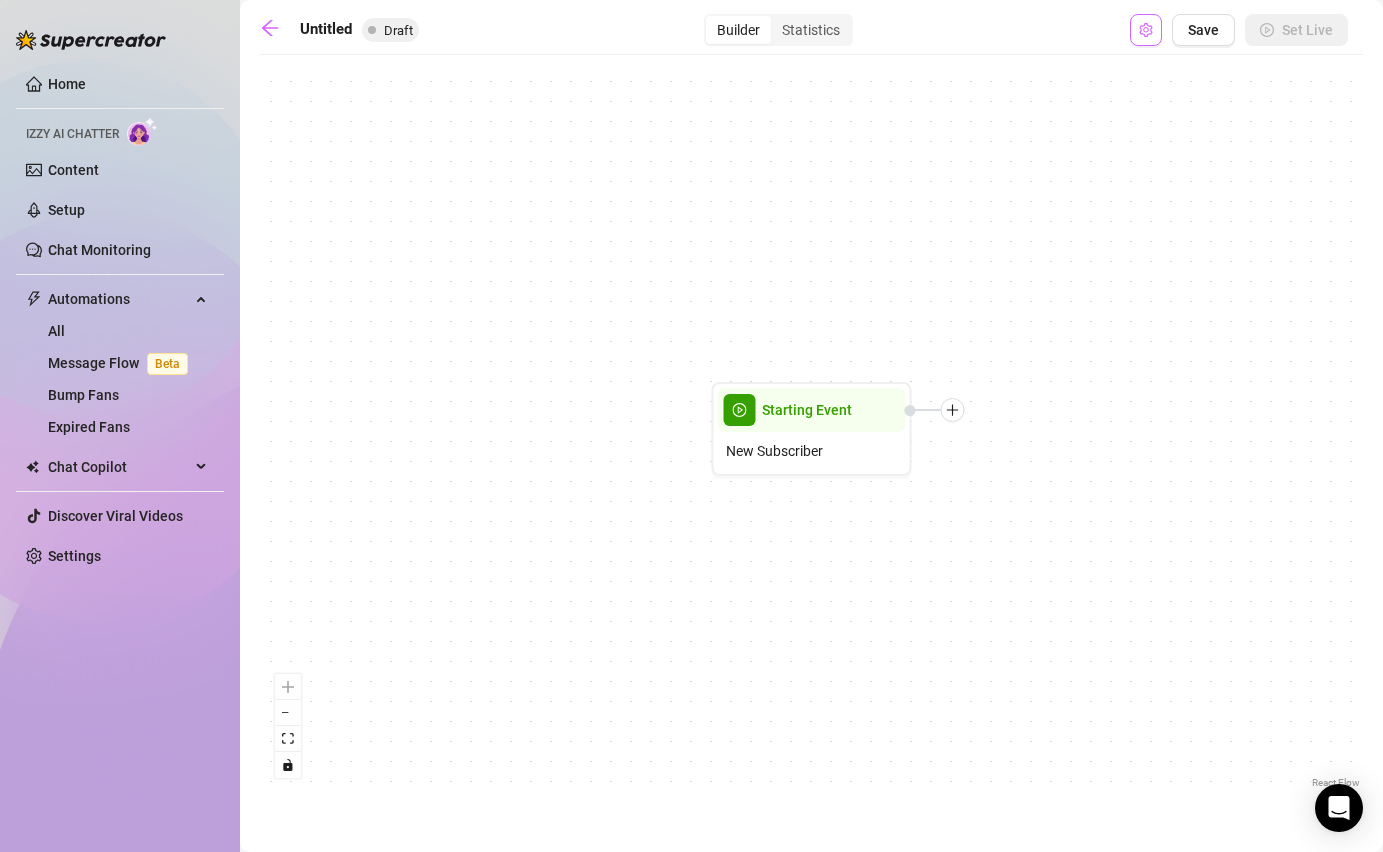 click at bounding box center (1146, 30) 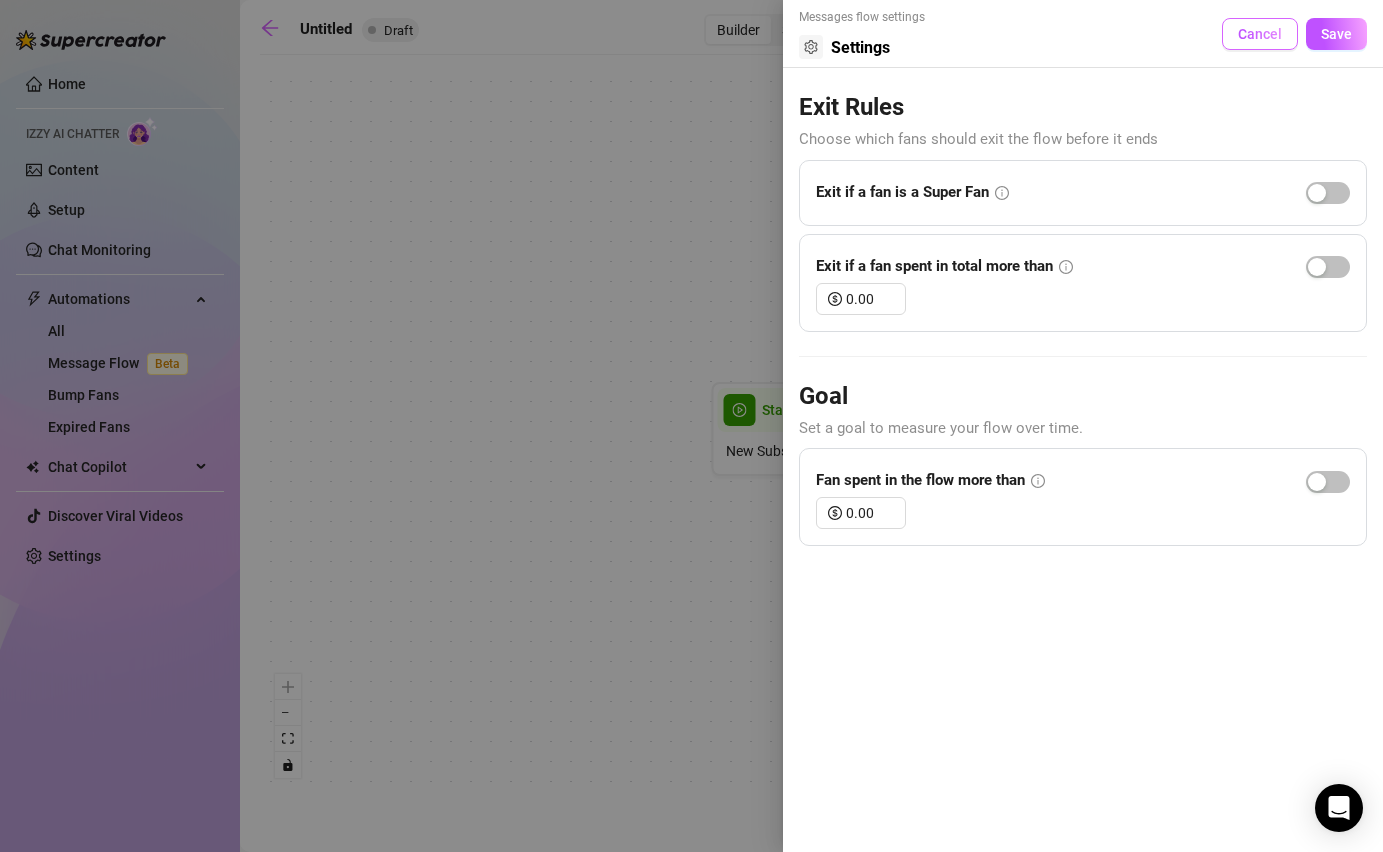 click on "Cancel" at bounding box center (1260, 34) 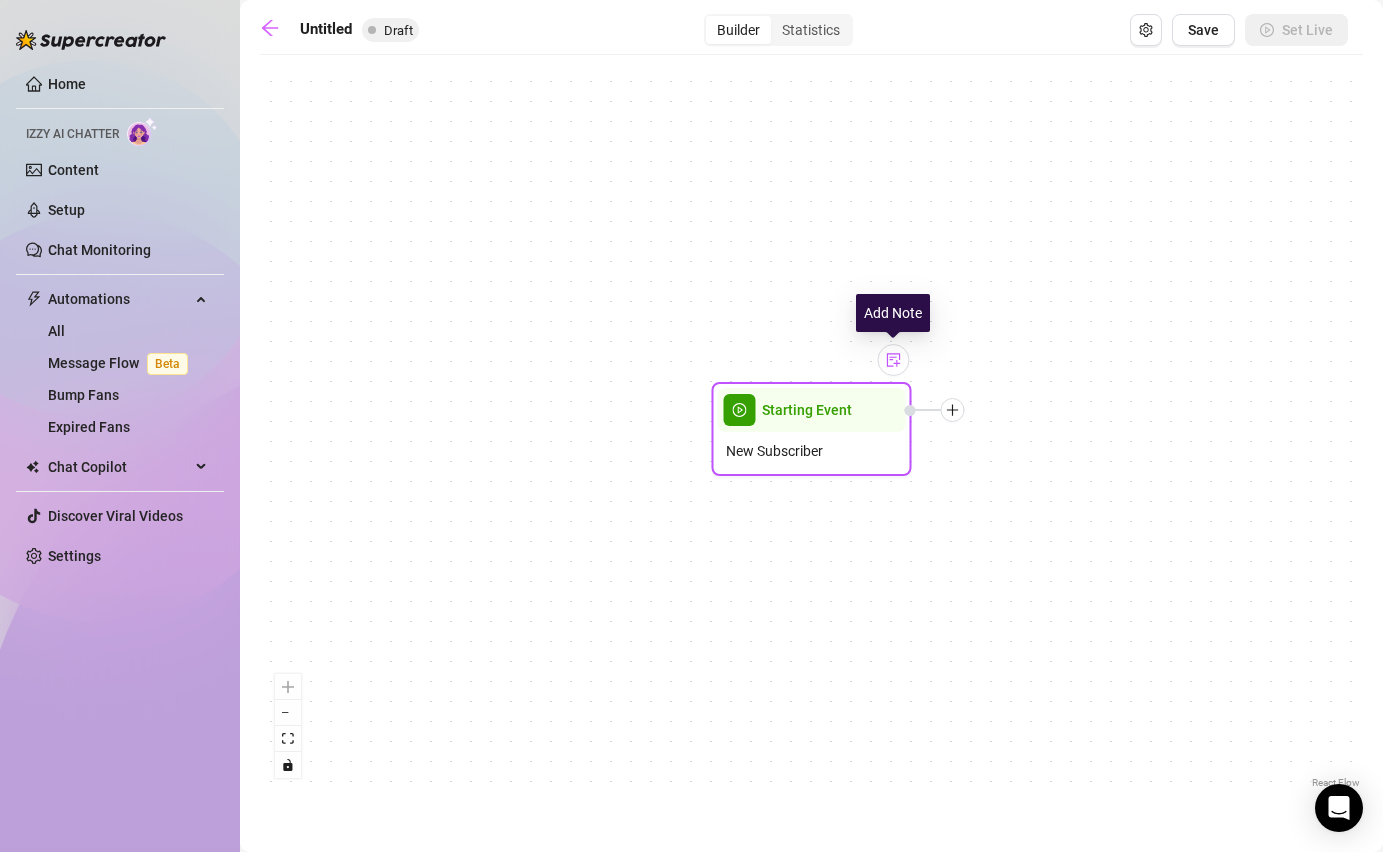 click at bounding box center (894, 360) 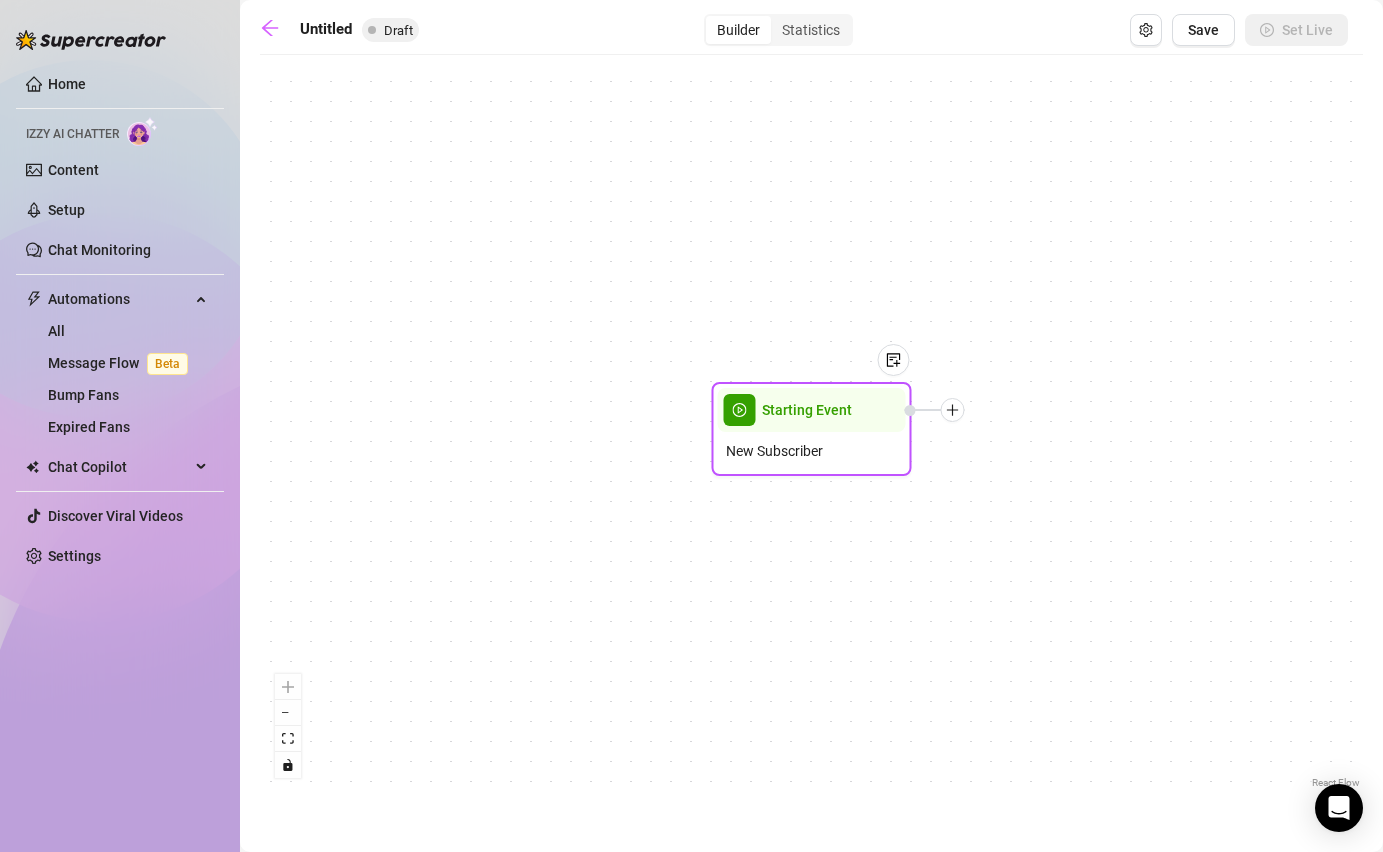 click 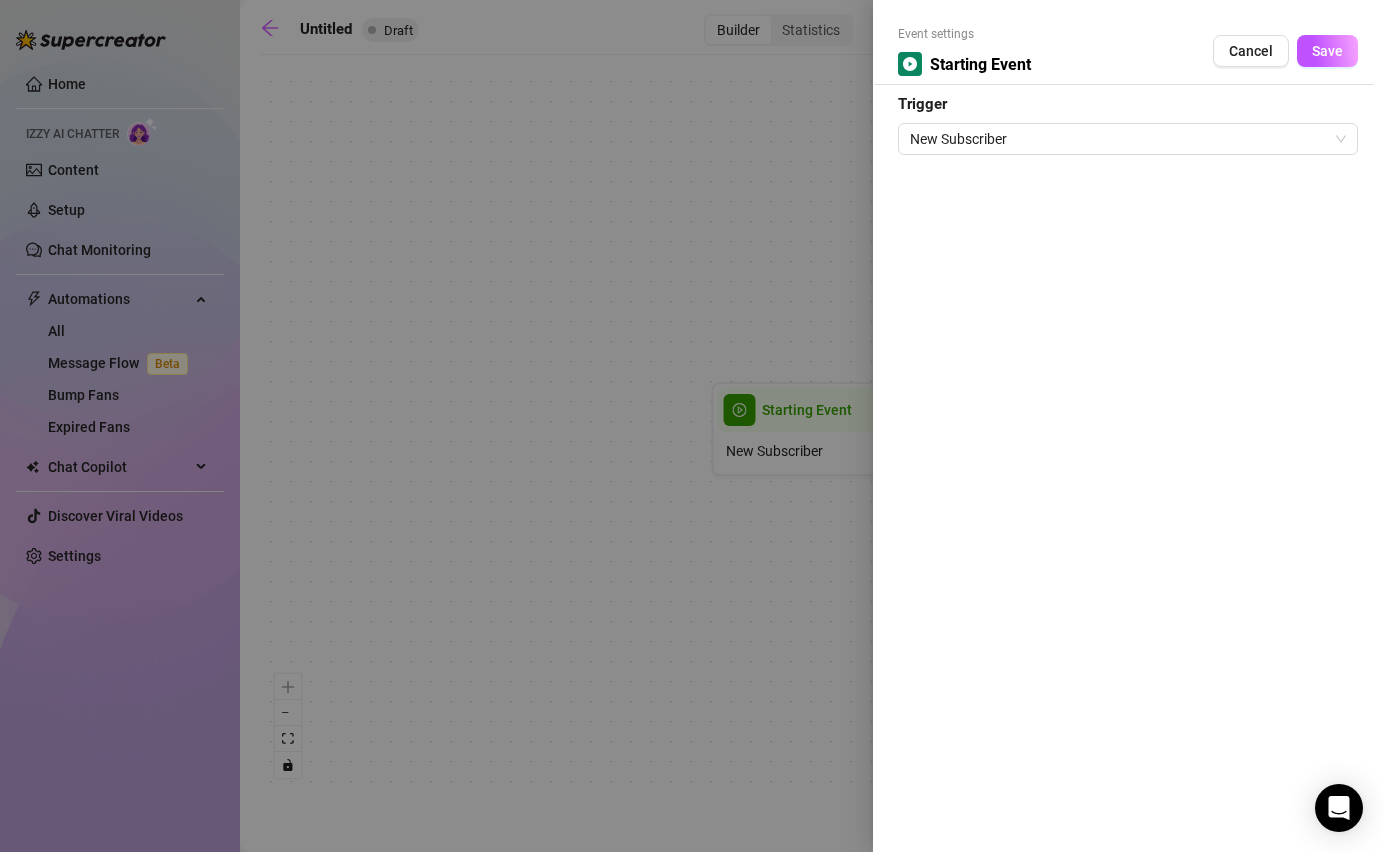 click on "Starting Event" at bounding box center [980, 64] 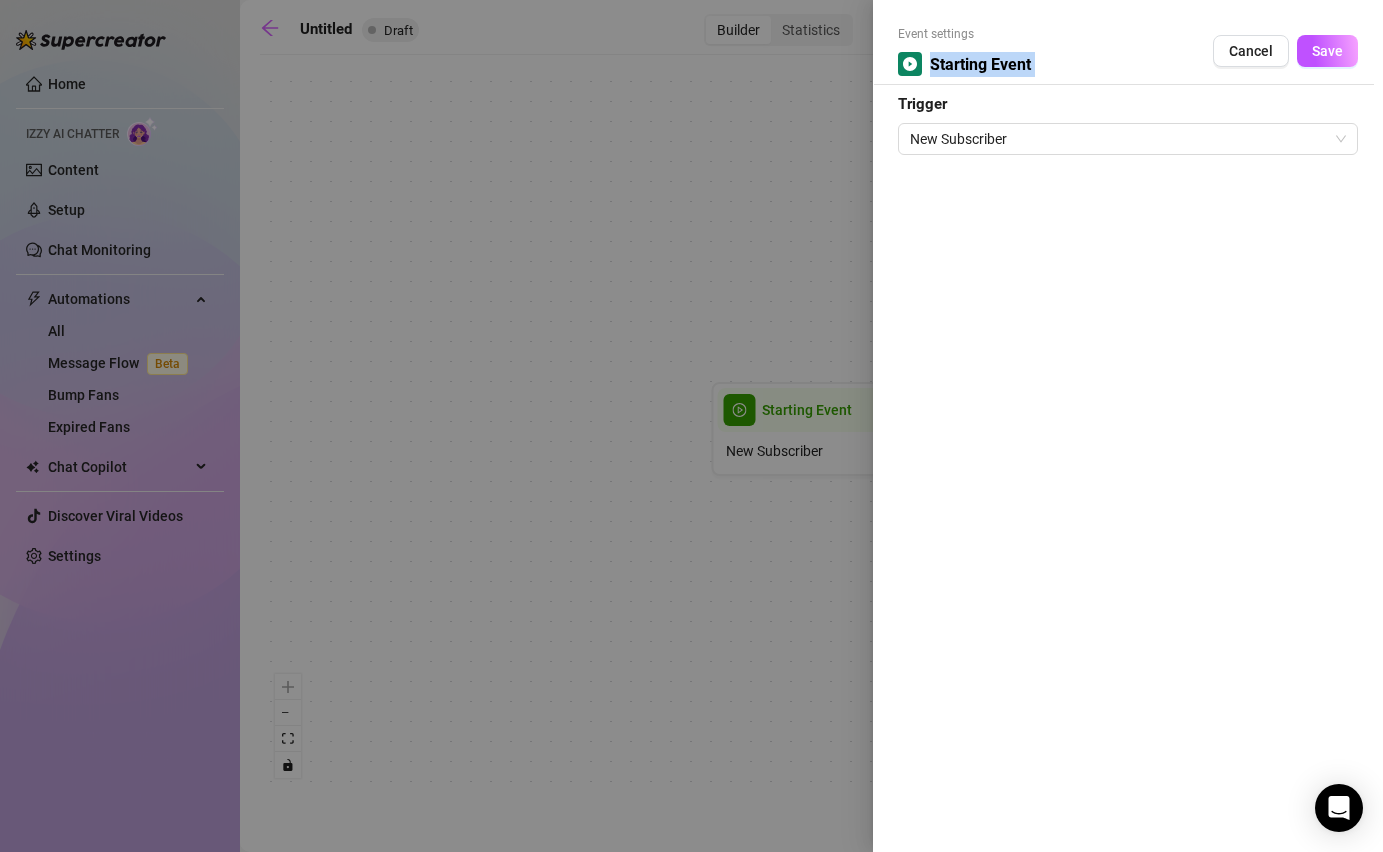 drag, startPoint x: 914, startPoint y: 59, endPoint x: 1032, endPoint y: 79, distance: 119.682915 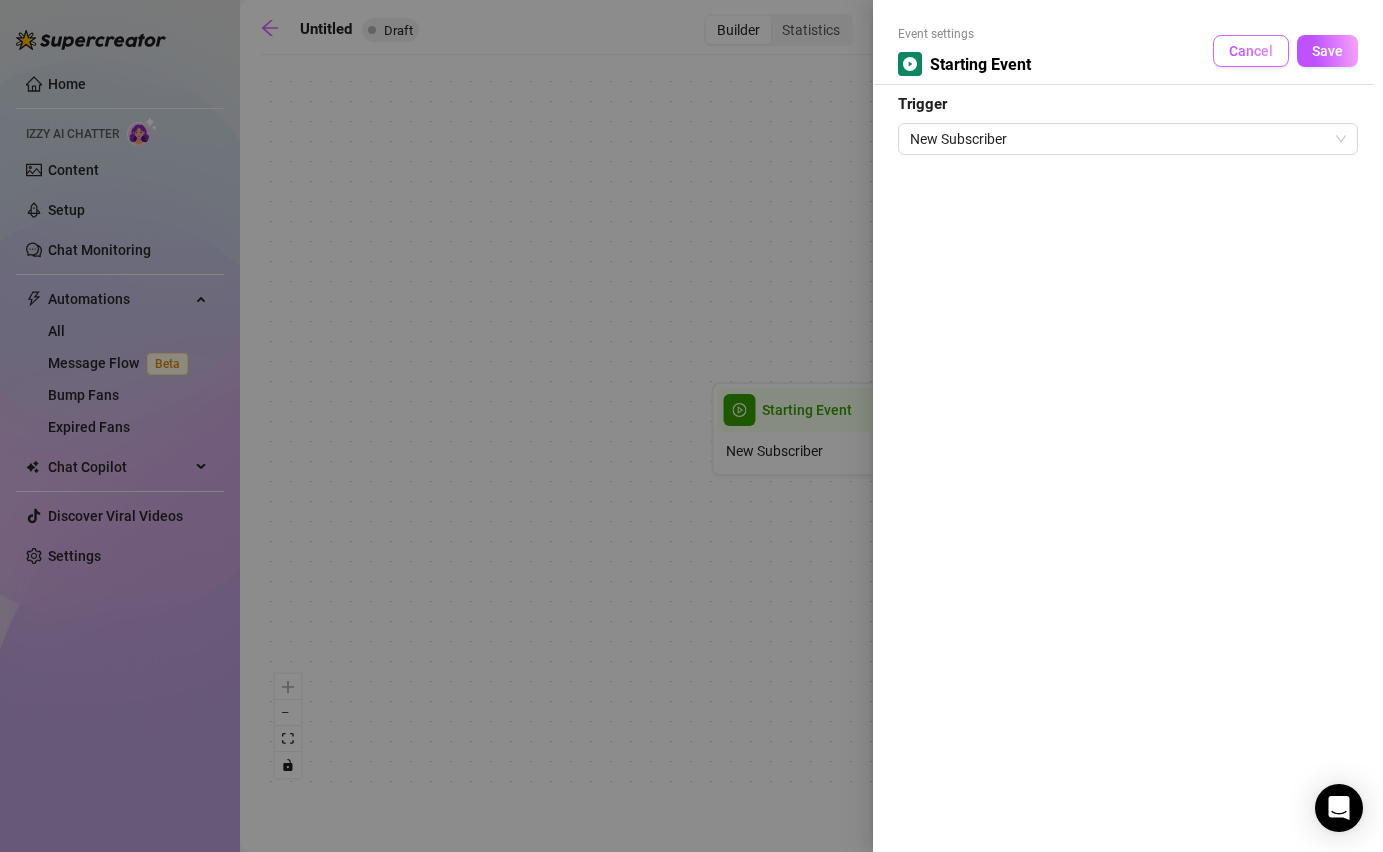 click on "Cancel" at bounding box center (1251, 51) 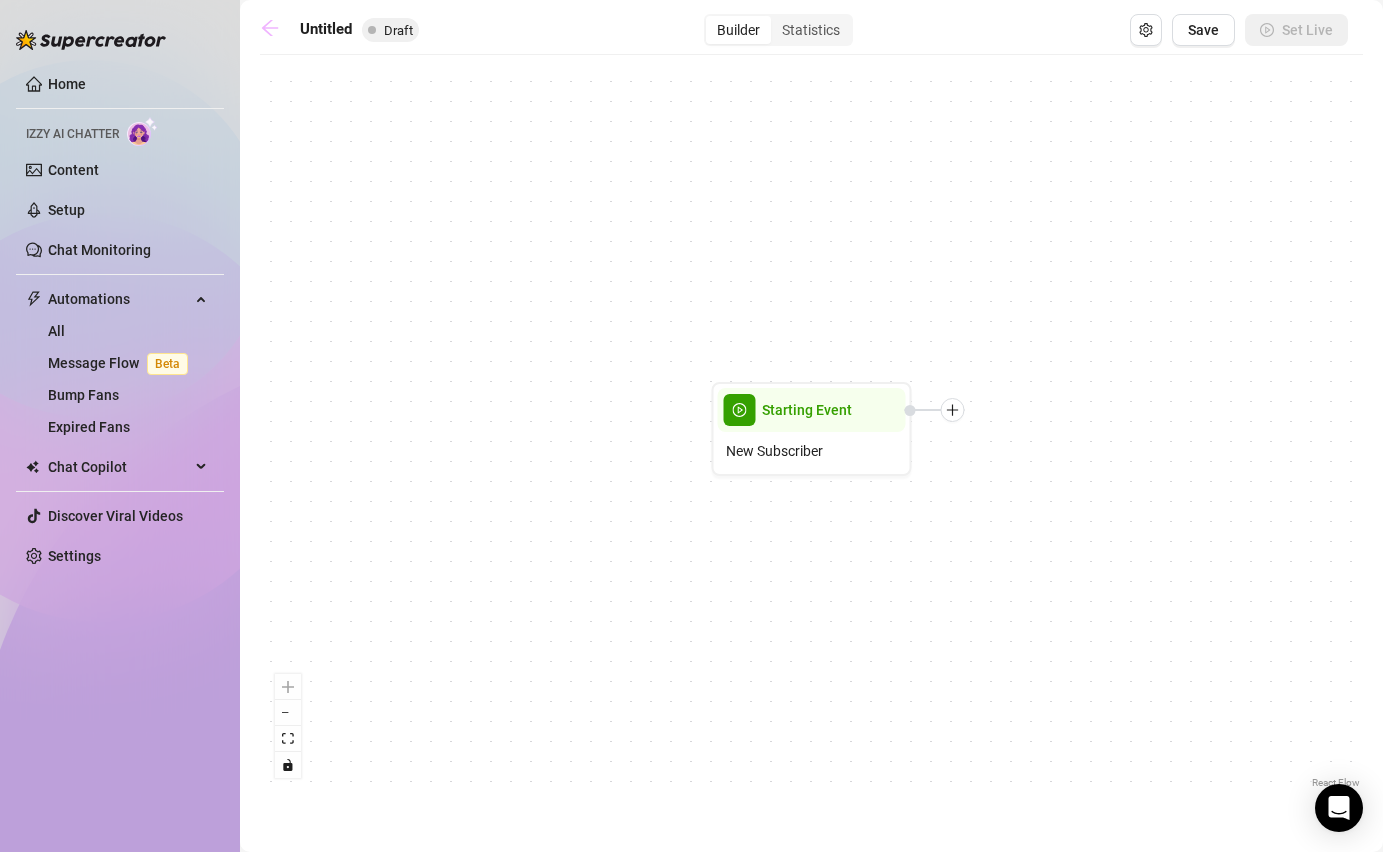 click 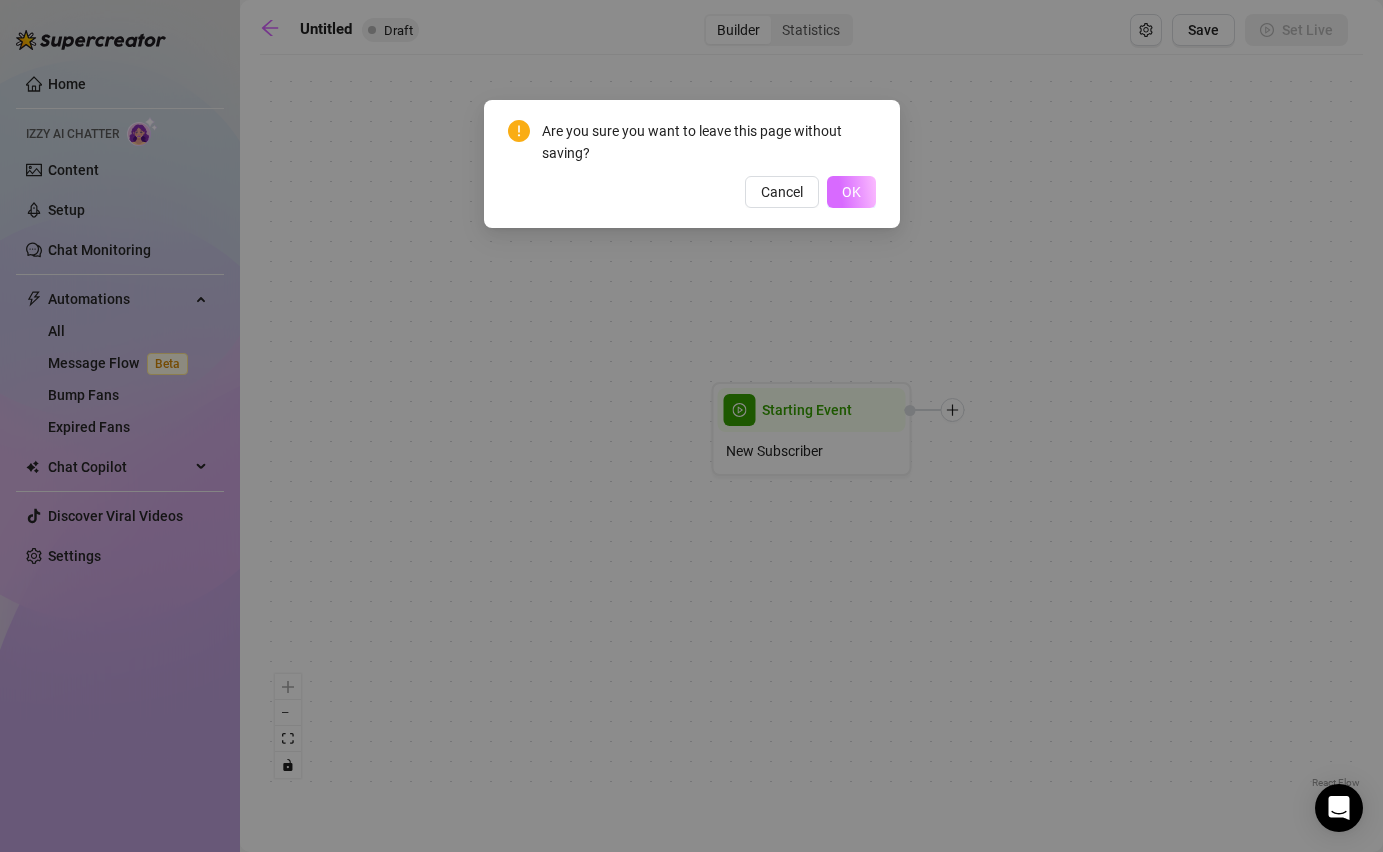 click on "OK" at bounding box center (851, 192) 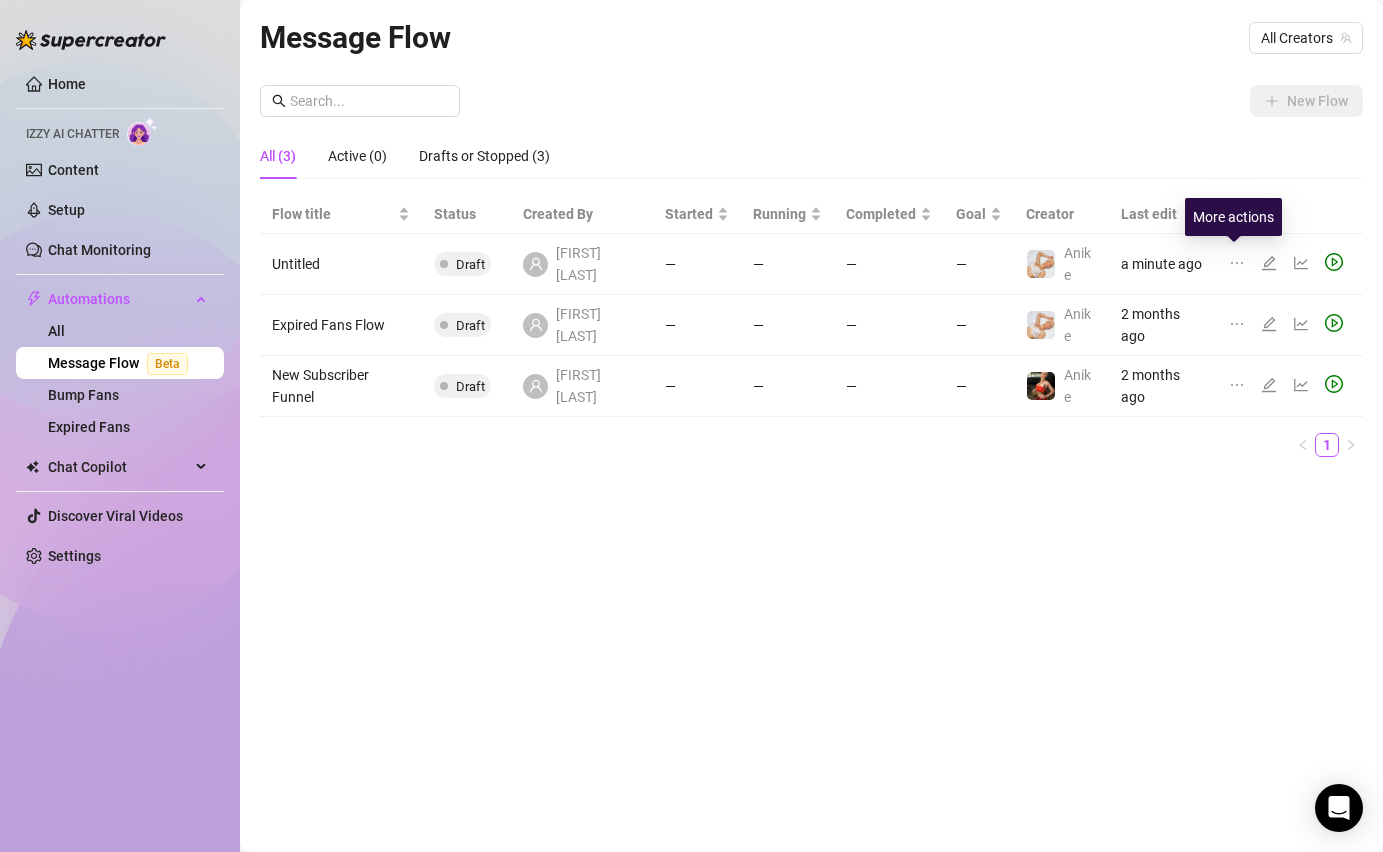 click 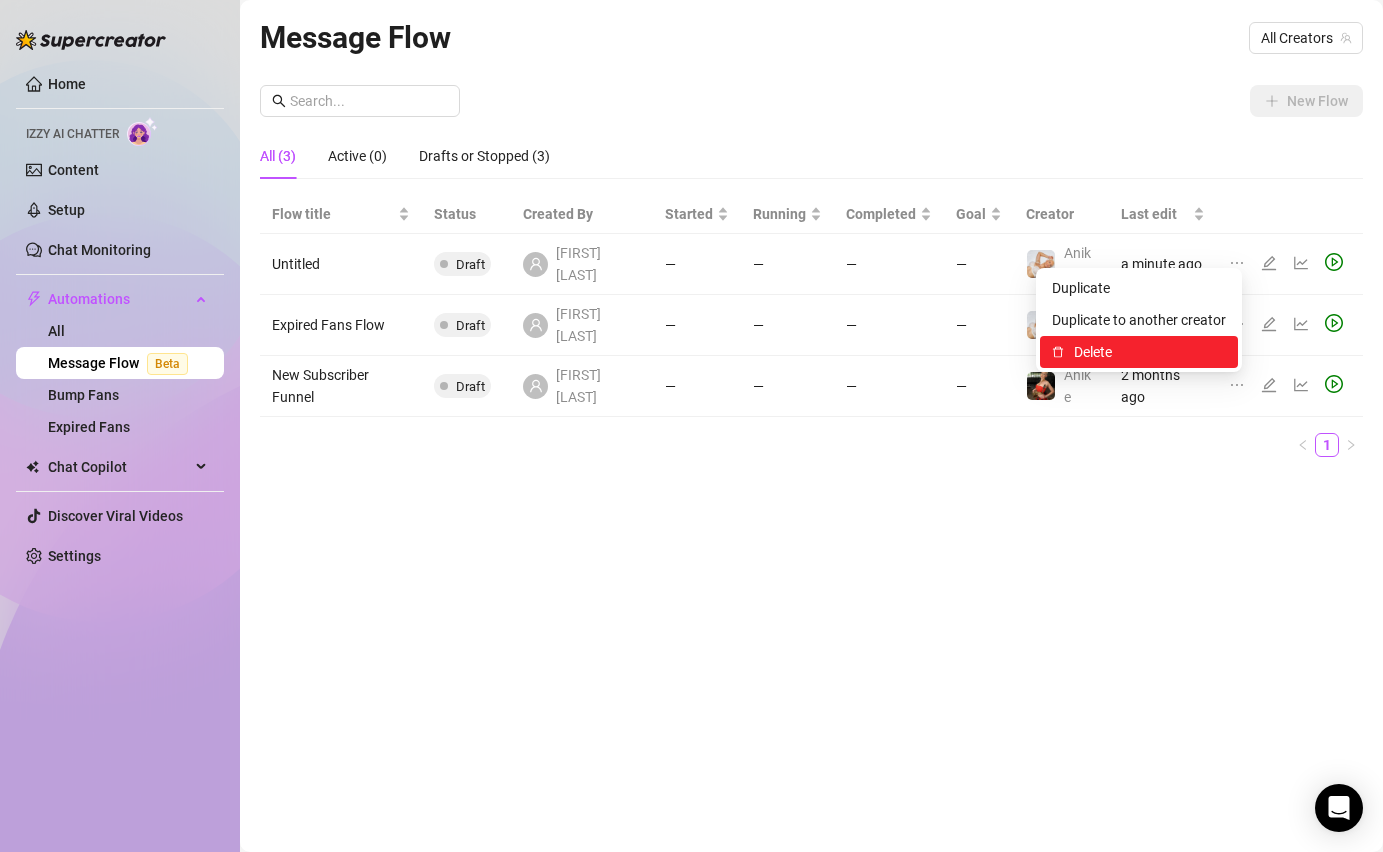click on "Delete" at bounding box center (1150, 352) 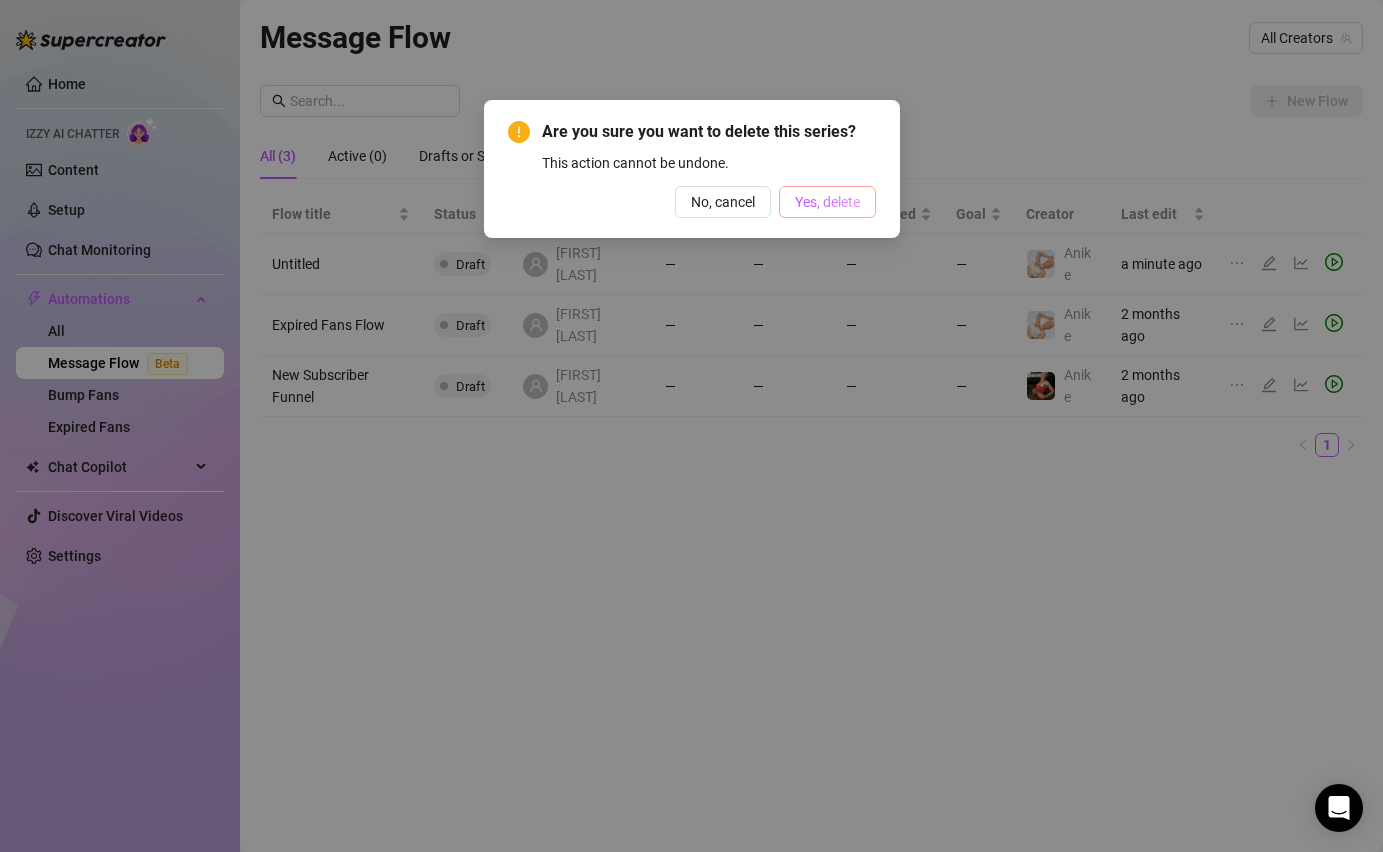 click on "Yes, delete" at bounding box center (827, 202) 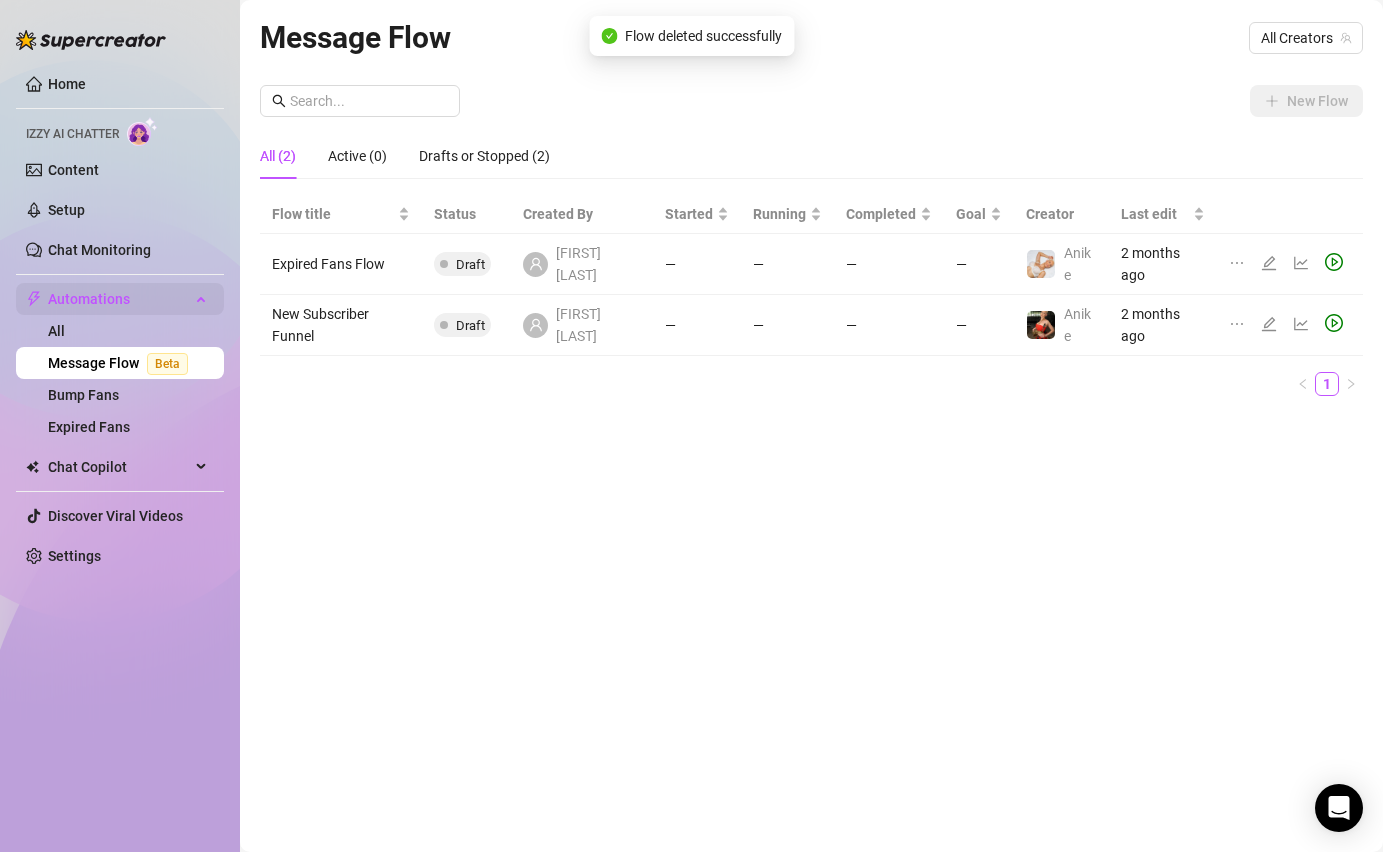 click on "Automations" at bounding box center [119, 299] 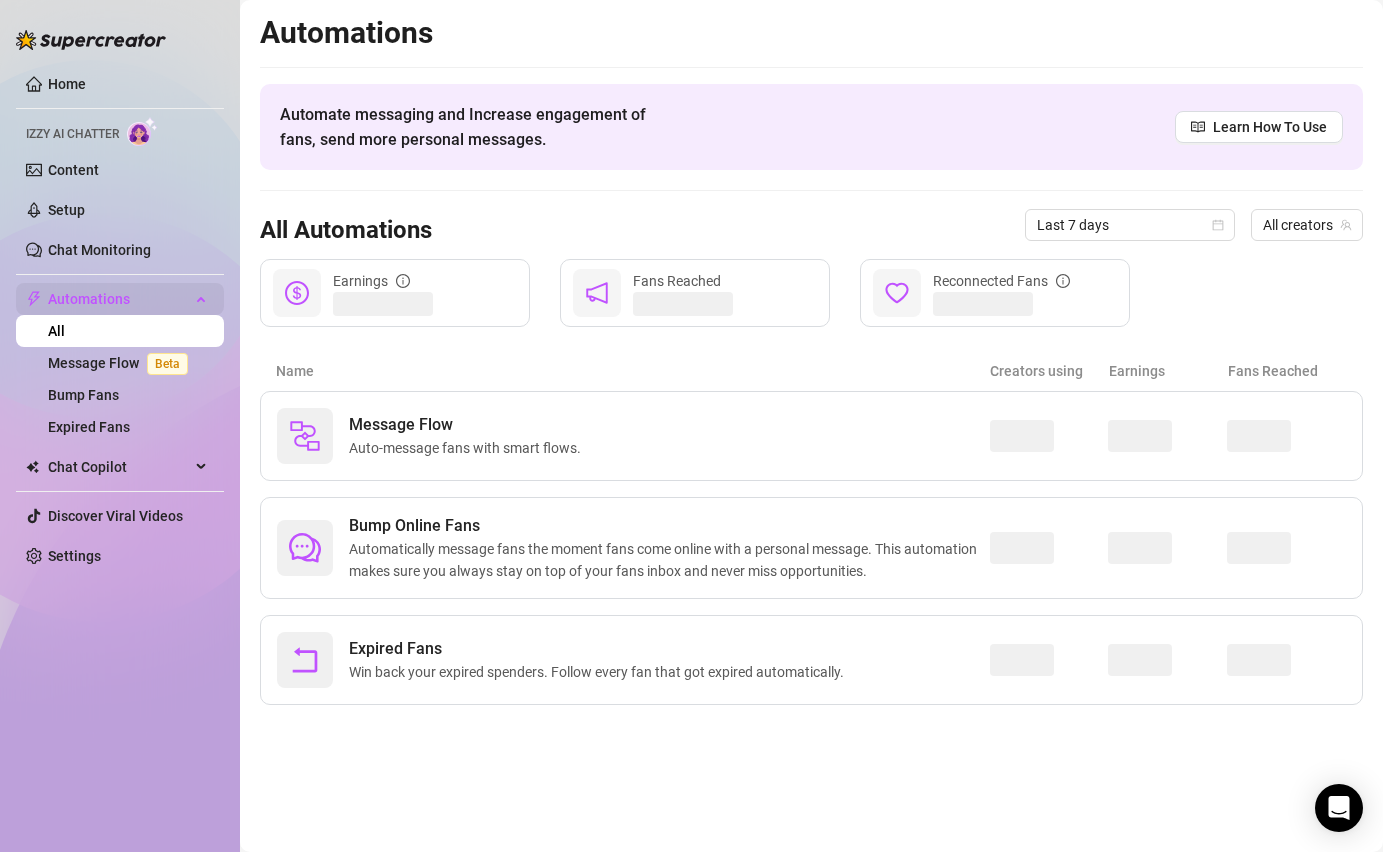 click on "Automations" at bounding box center (119, 299) 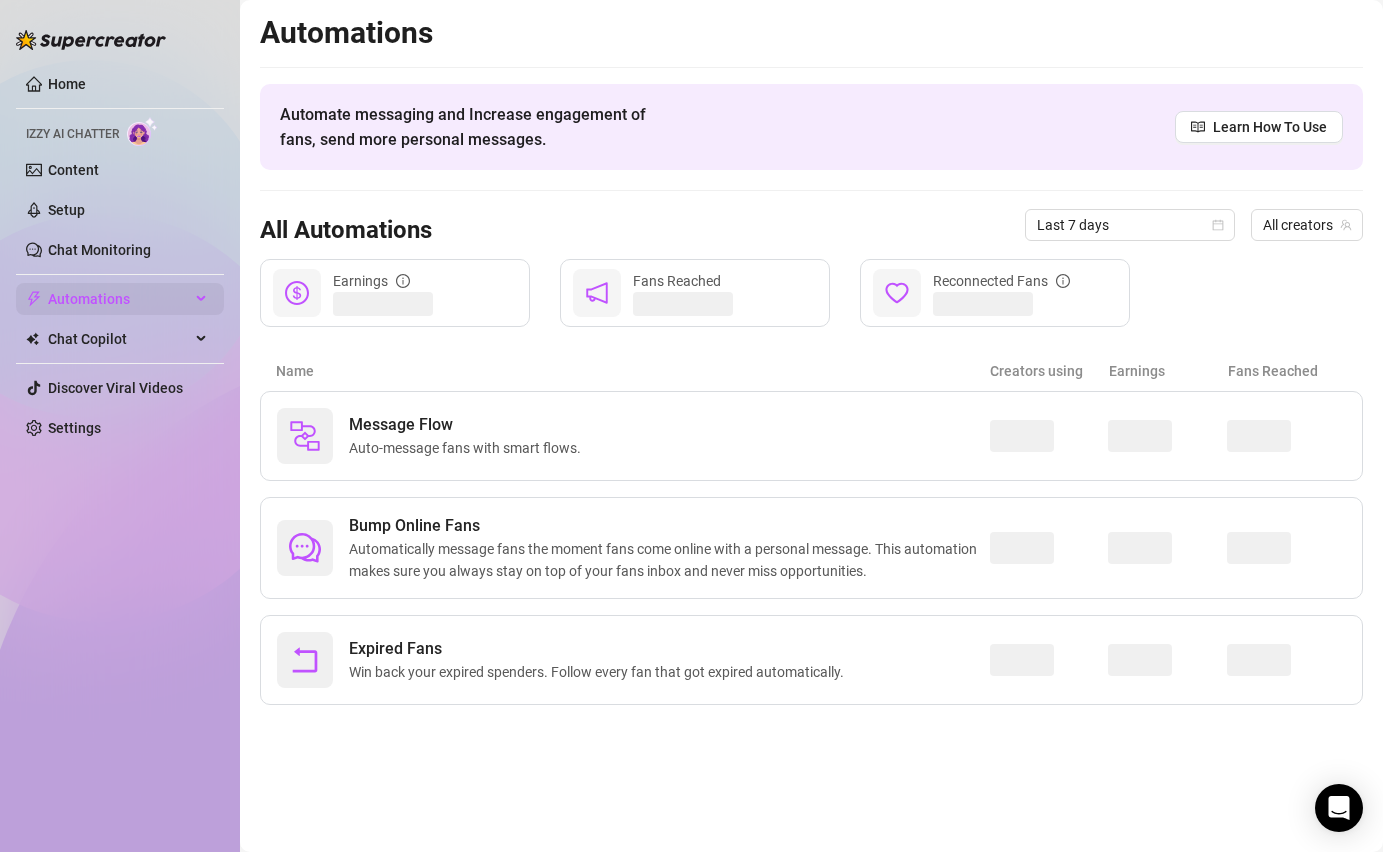 click on "Automations" at bounding box center [119, 299] 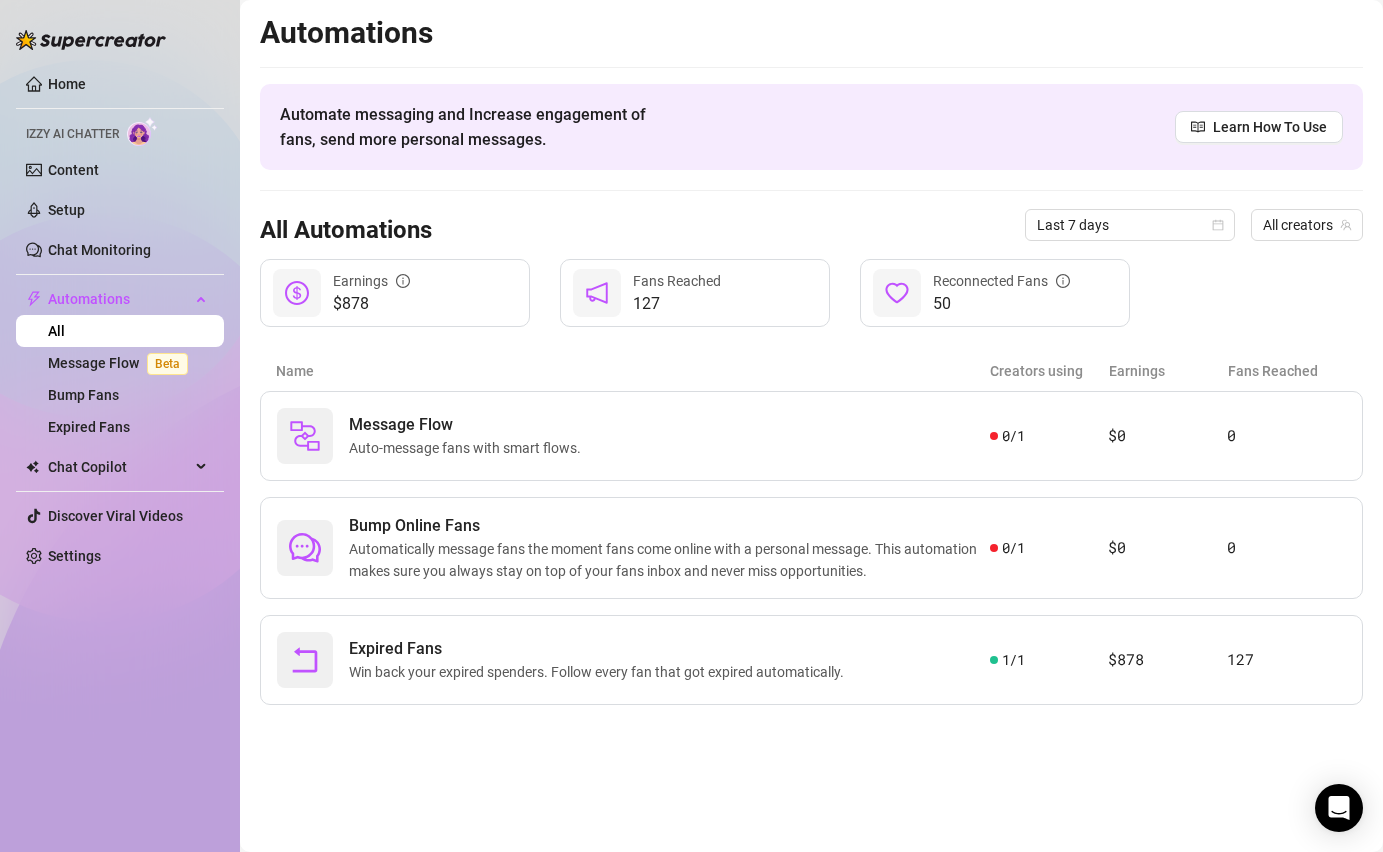 click on "All Automations   Last 7 days All creators" at bounding box center (811, 225) 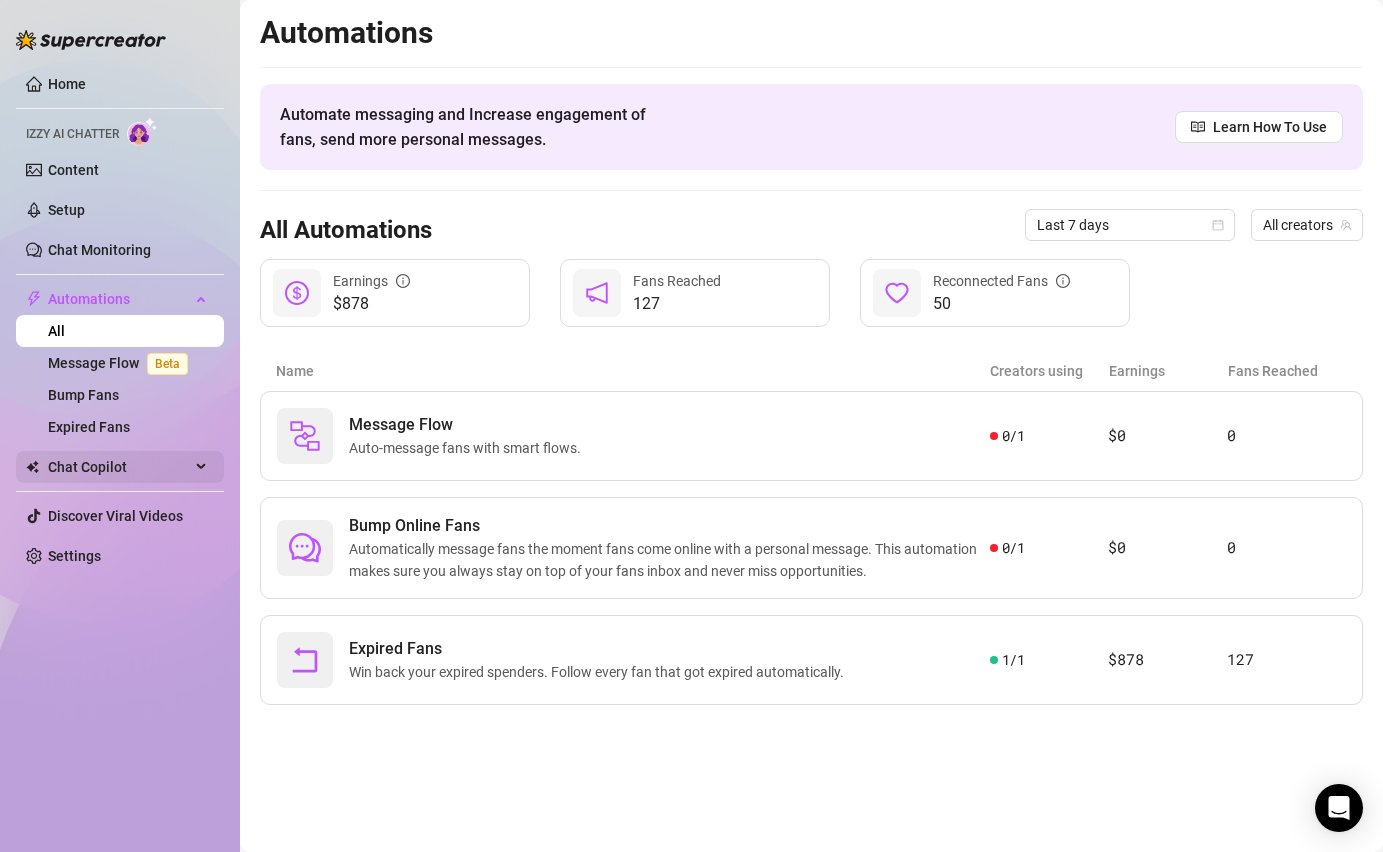 click on "Chat Copilot" at bounding box center [119, 467] 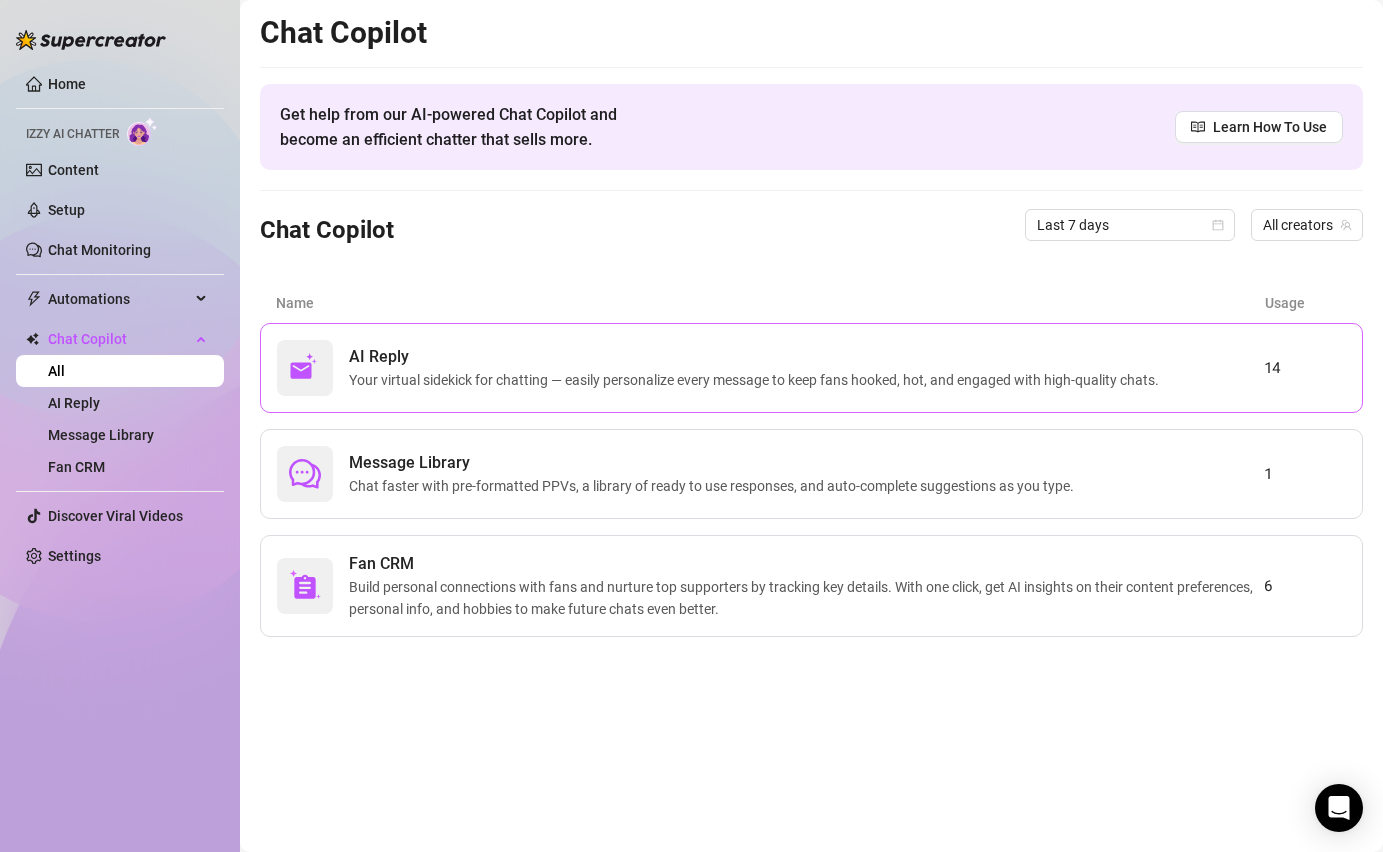 click on "AI Reply" at bounding box center (758, 357) 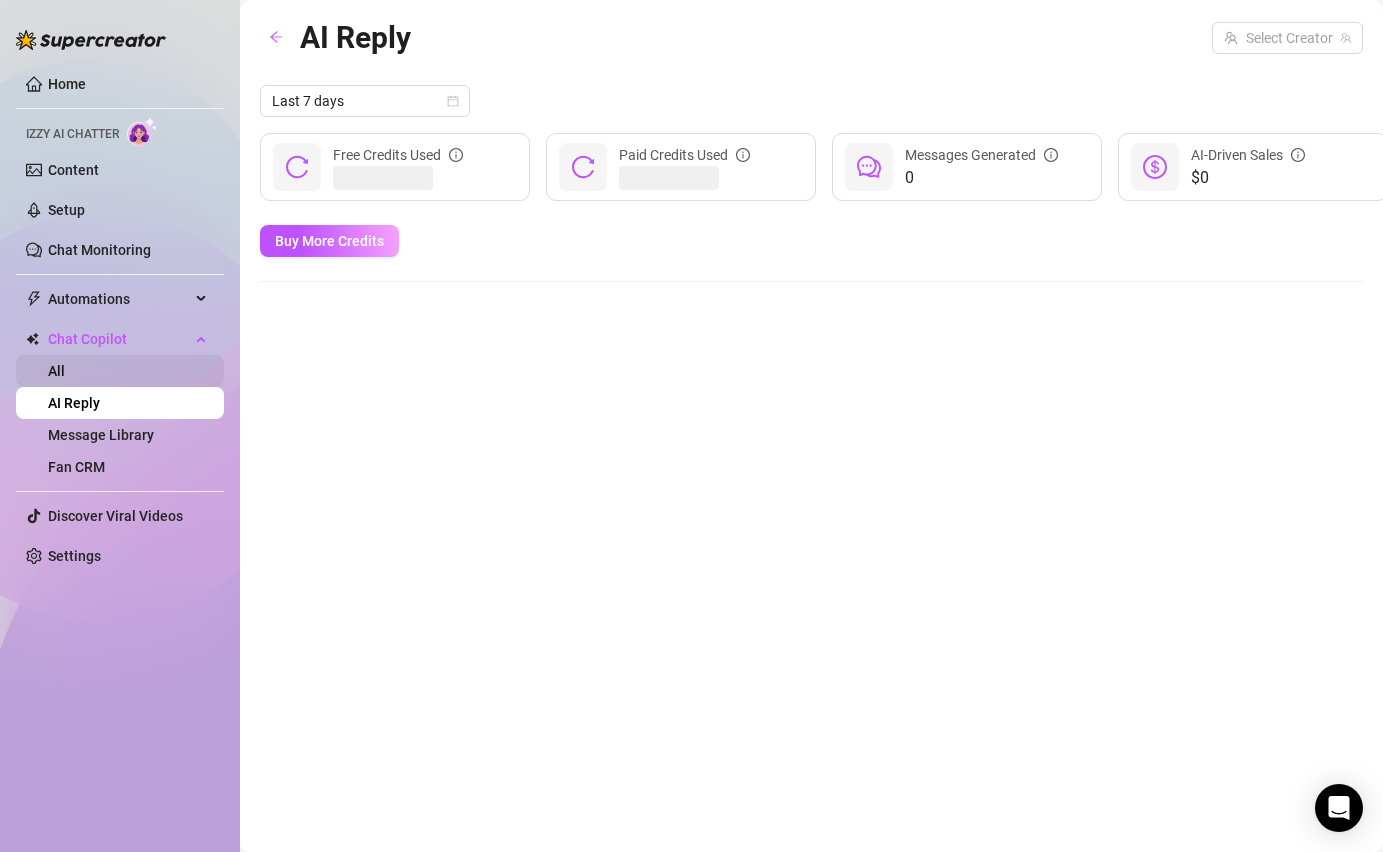 click on "All" at bounding box center [56, 371] 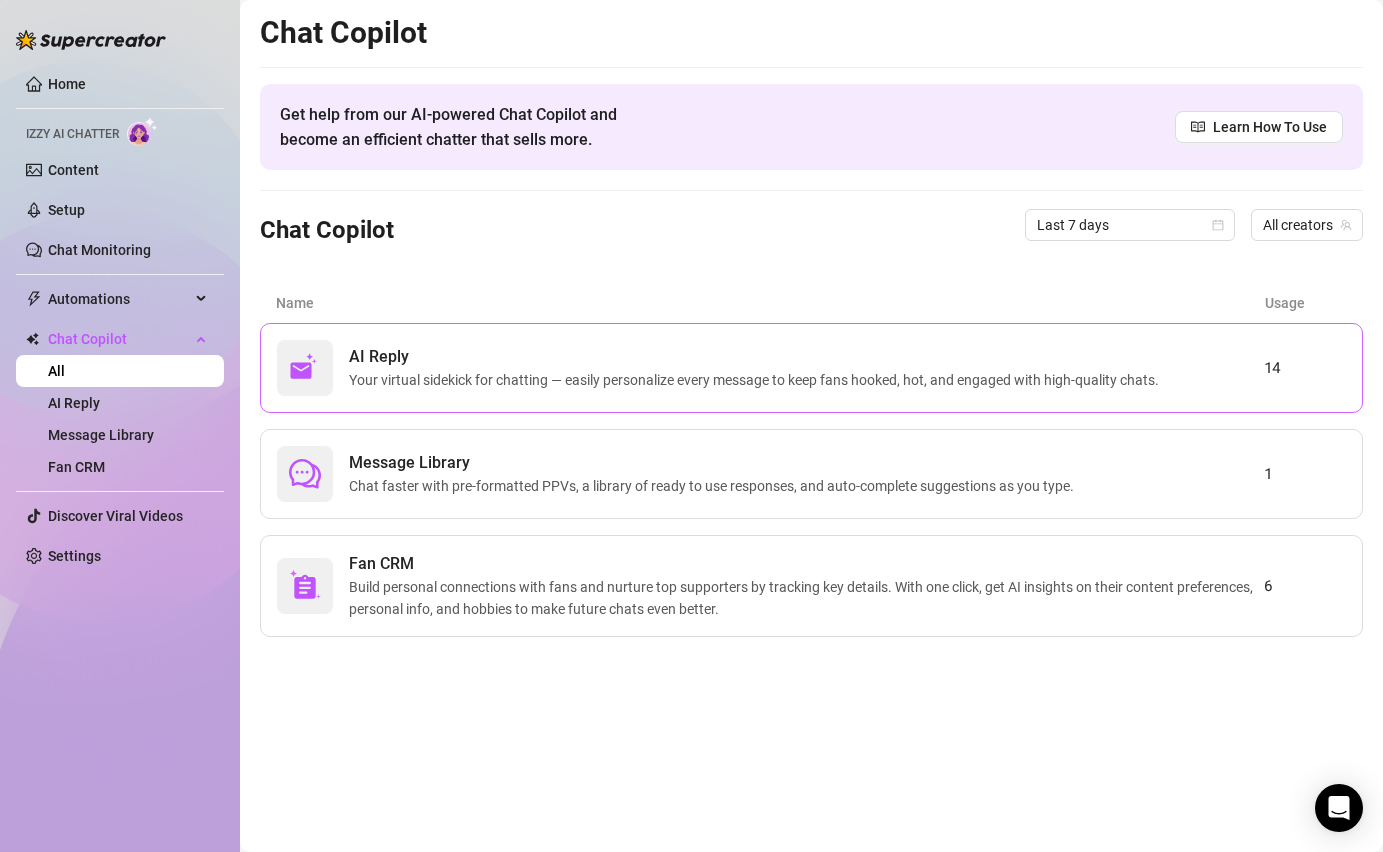 click on "Your virtual sidekick for chatting — easily personalize every message to keep fans hooked, hot, and engaged with high-quality chats." at bounding box center (758, 380) 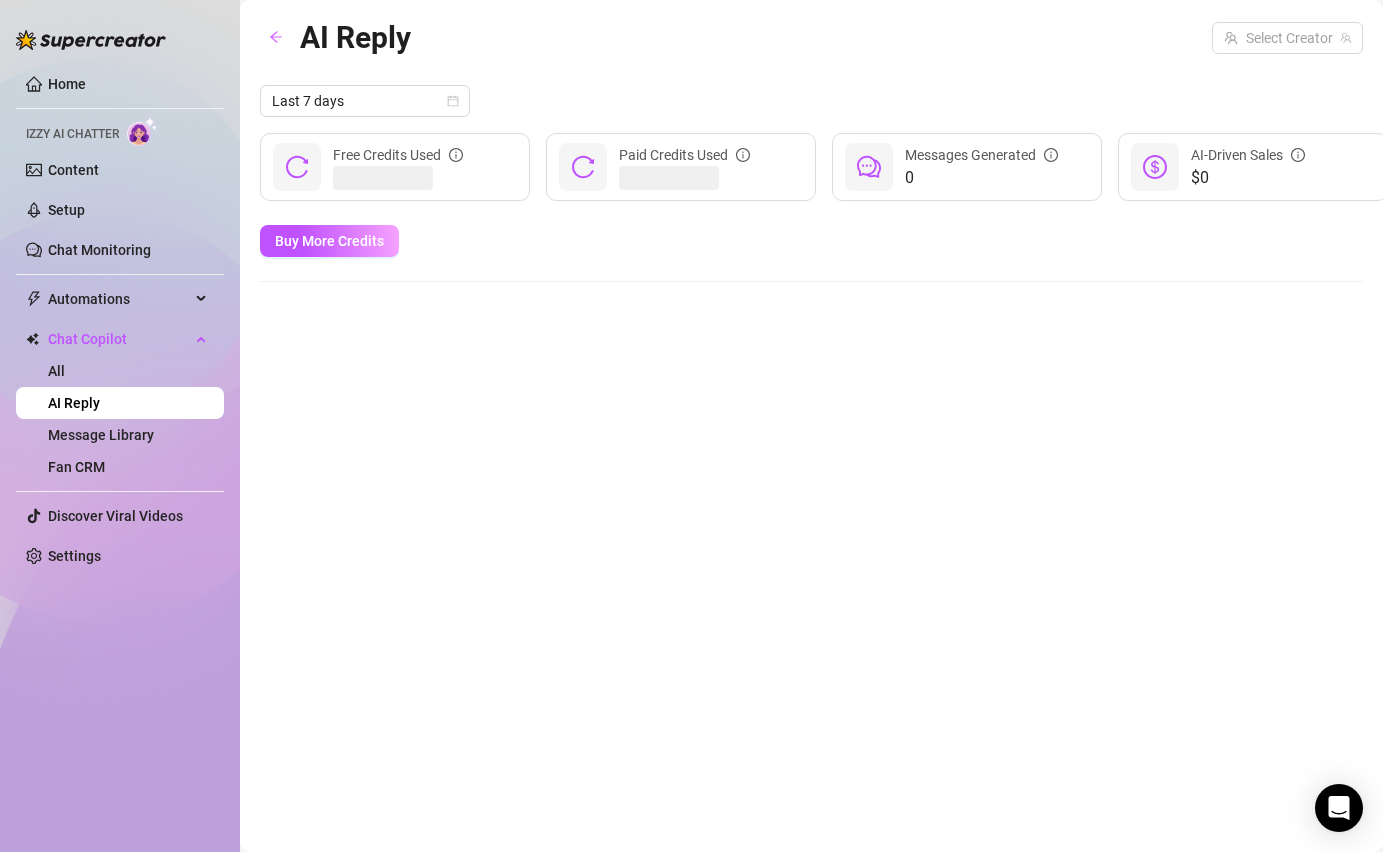 click on "AI Reply" at bounding box center (74, 403) 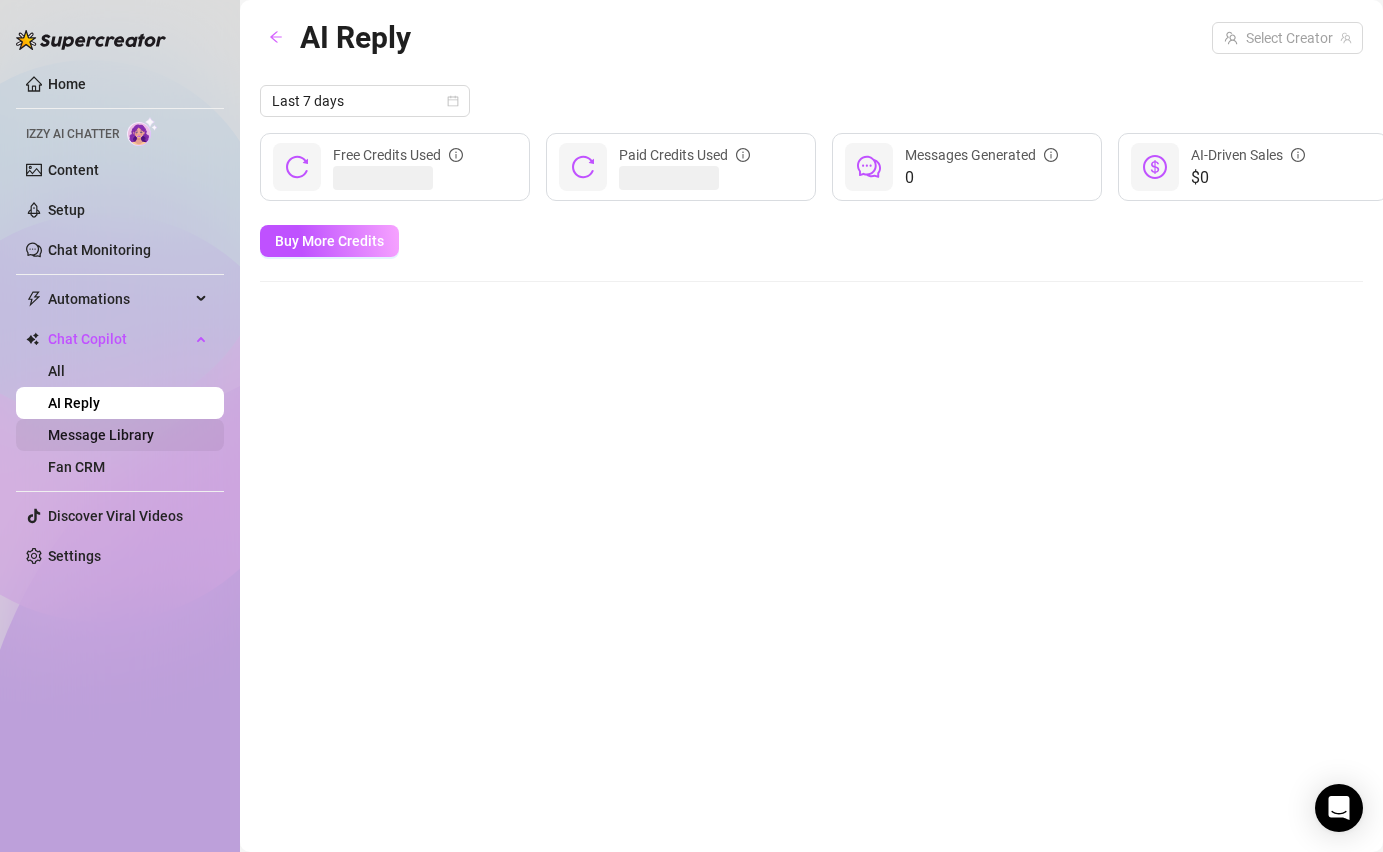 click on "Message Library" at bounding box center (101, 435) 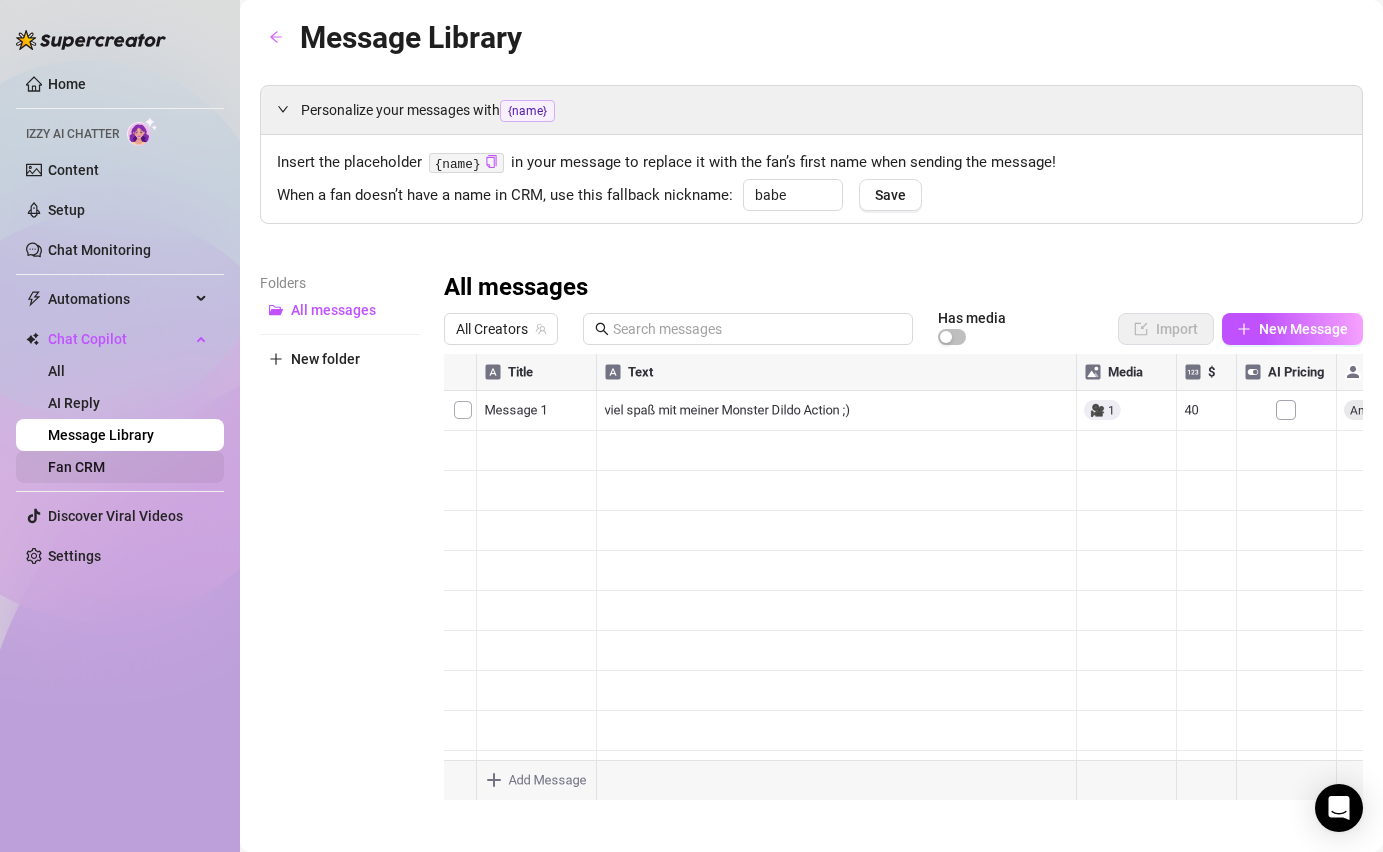 click on "Fan CRM" at bounding box center (76, 467) 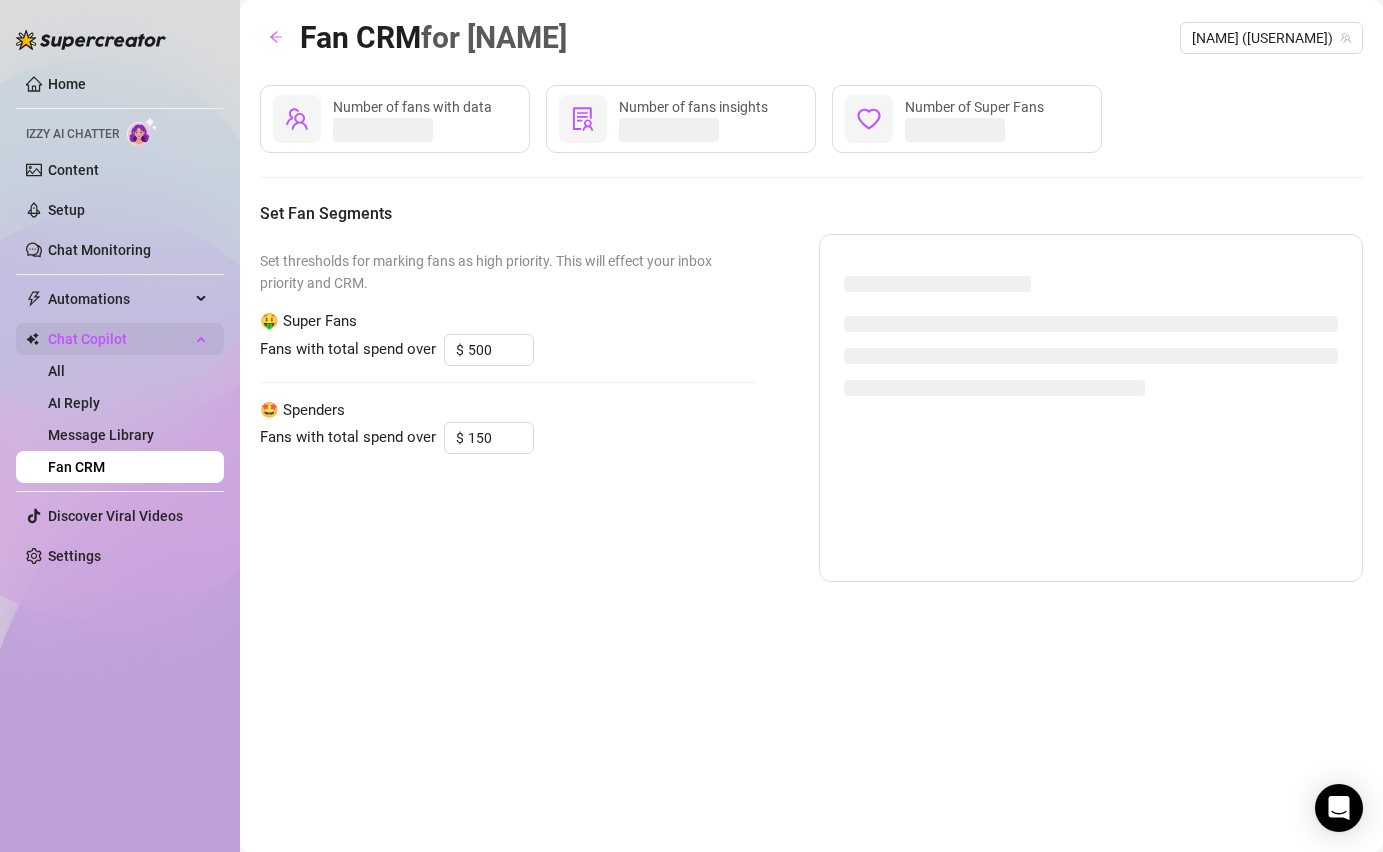 click on "Chat Copilot" at bounding box center (119, 339) 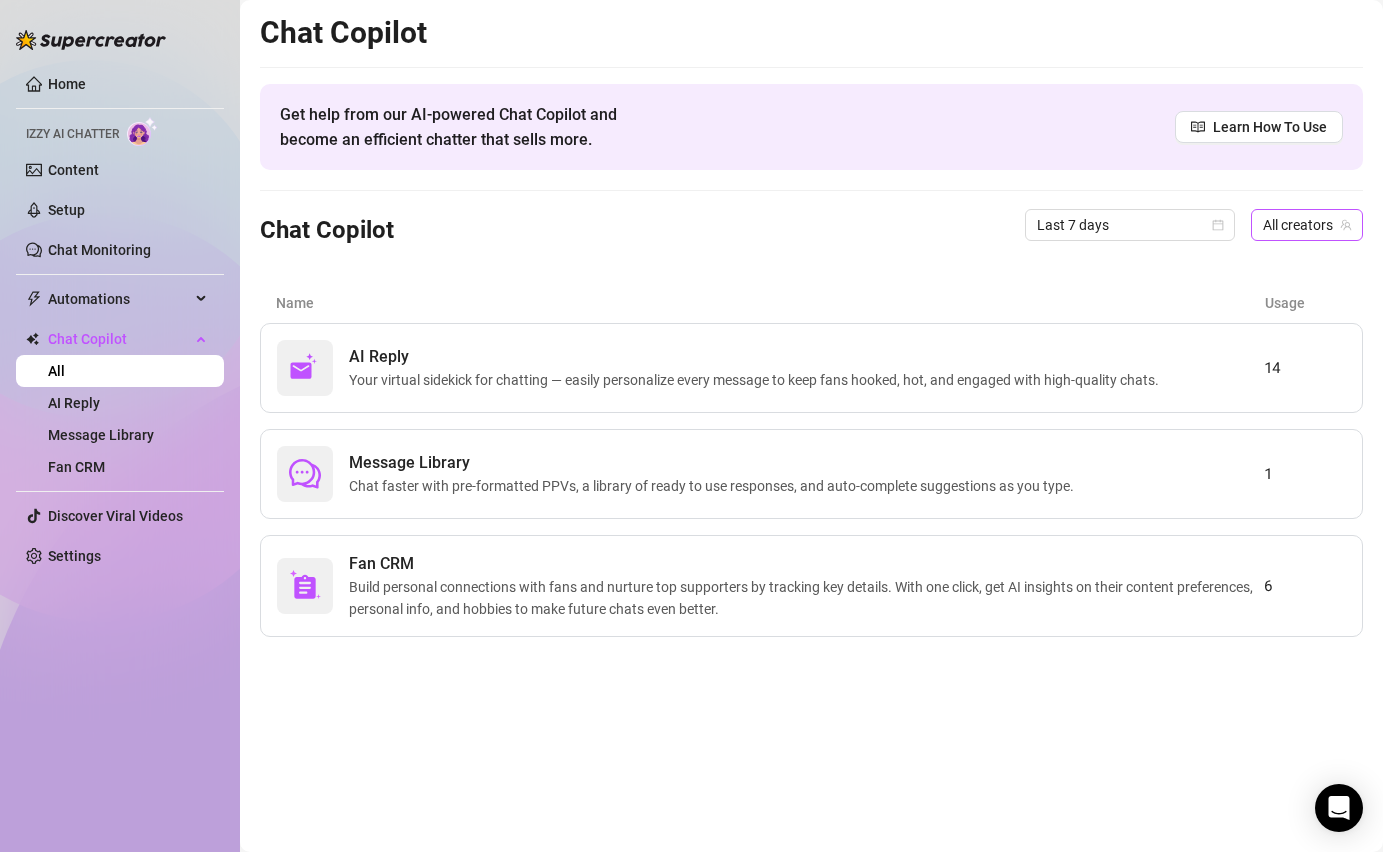 click on "All creators" at bounding box center [1307, 225] 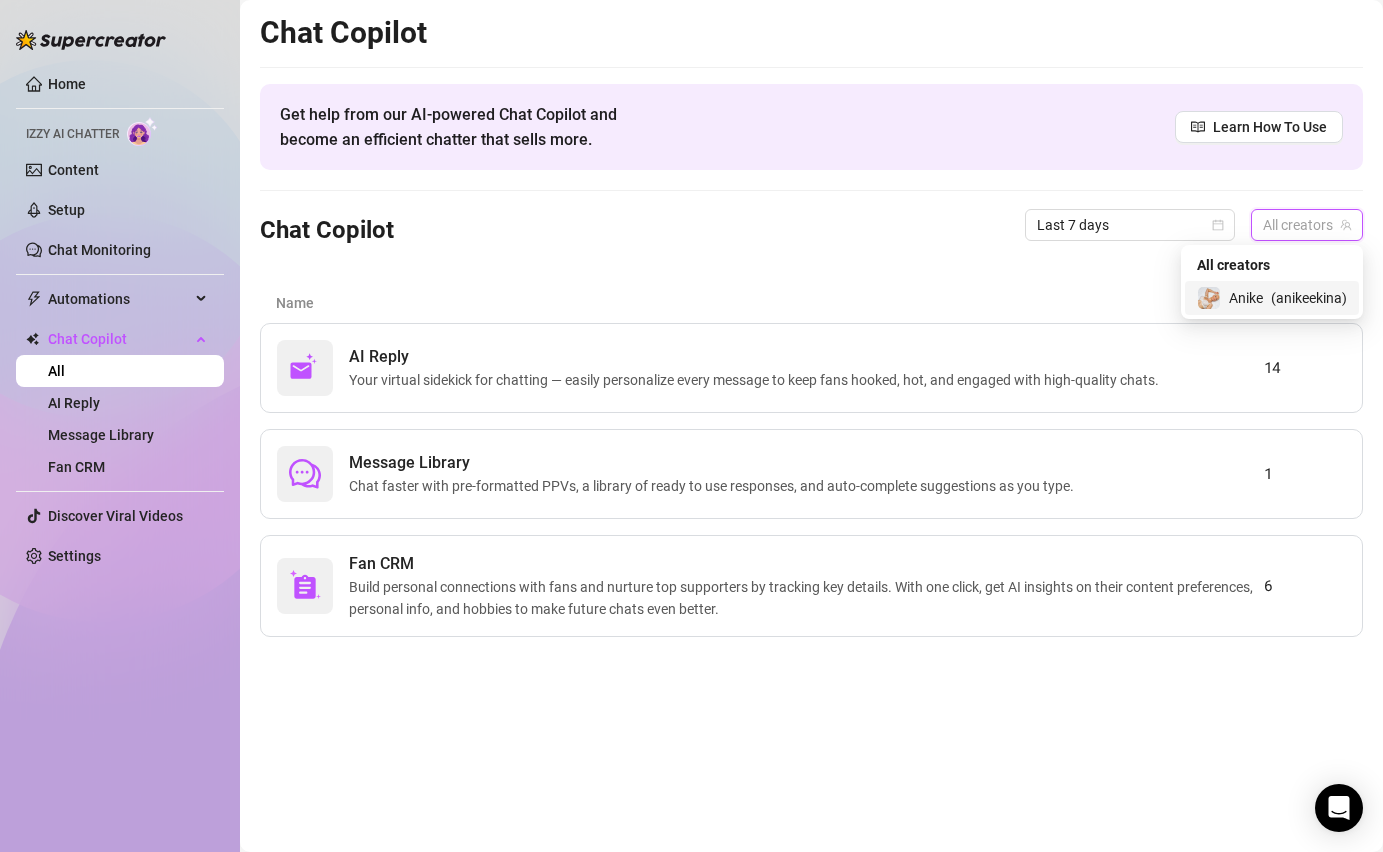 click on "Anike   ( anikeekina )" at bounding box center [1272, 298] 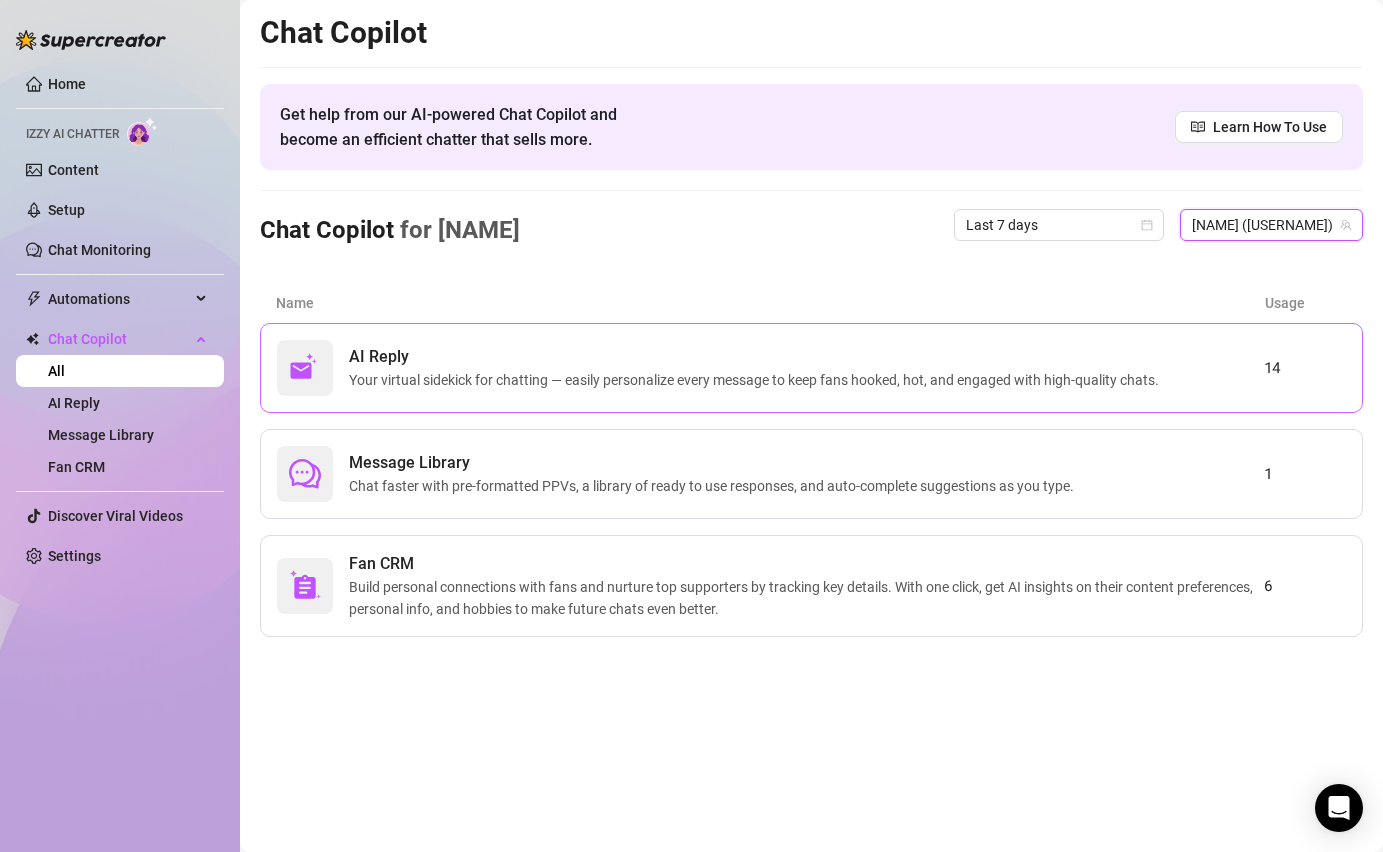 click on "AI Reply" at bounding box center [758, 357] 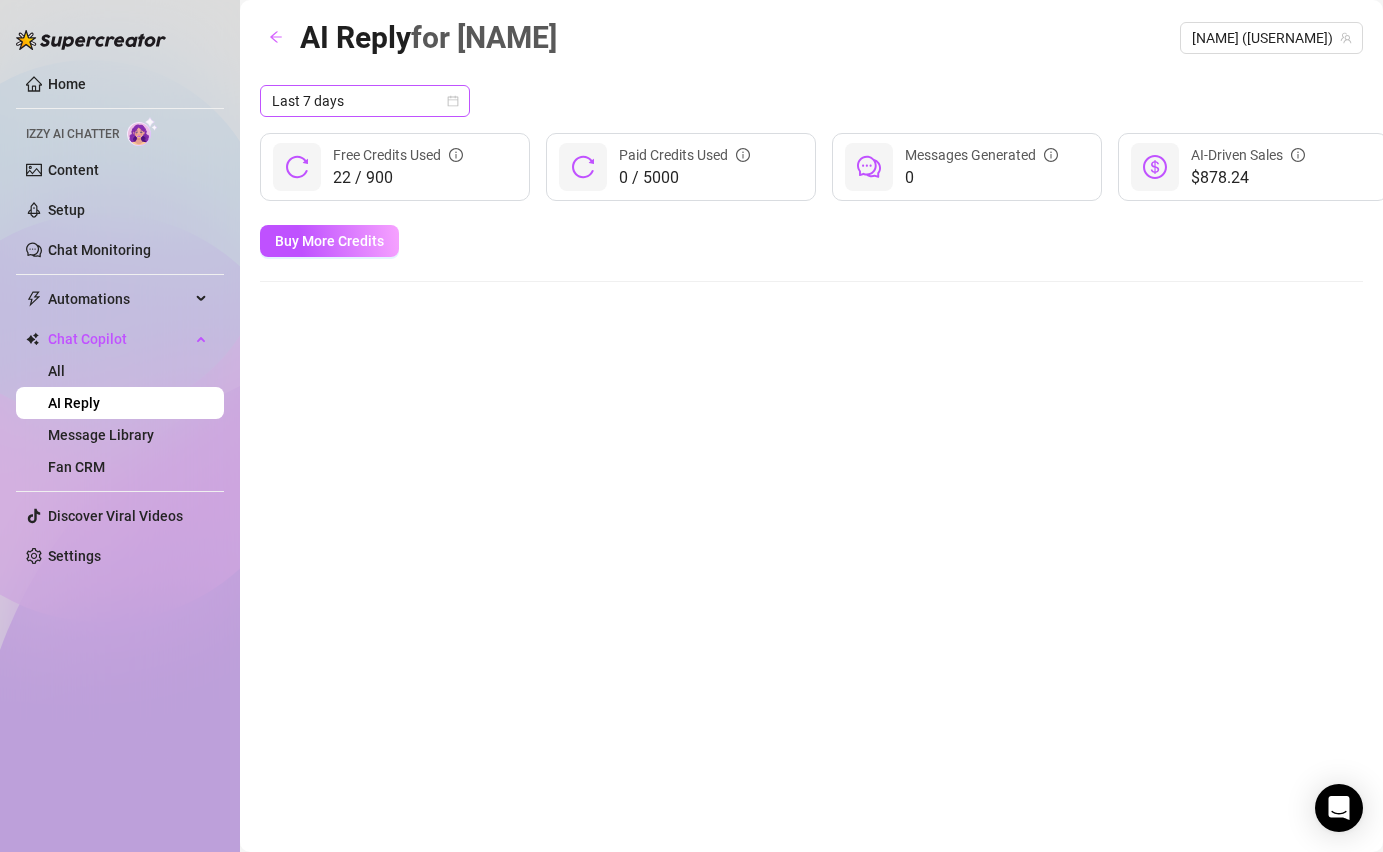 click on "Last 7 days" at bounding box center [365, 101] 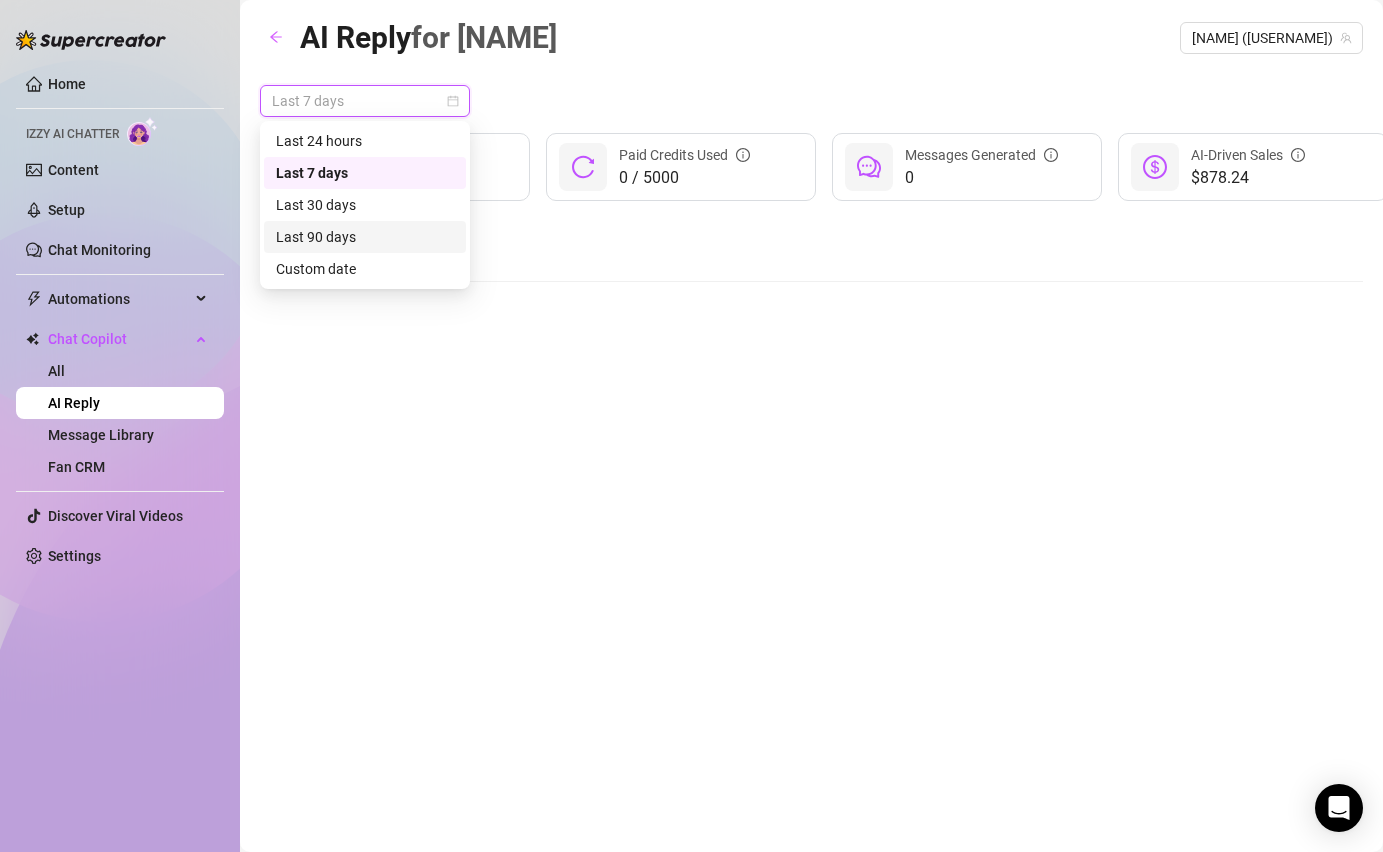 click on "Last 90 days" at bounding box center (365, 237) 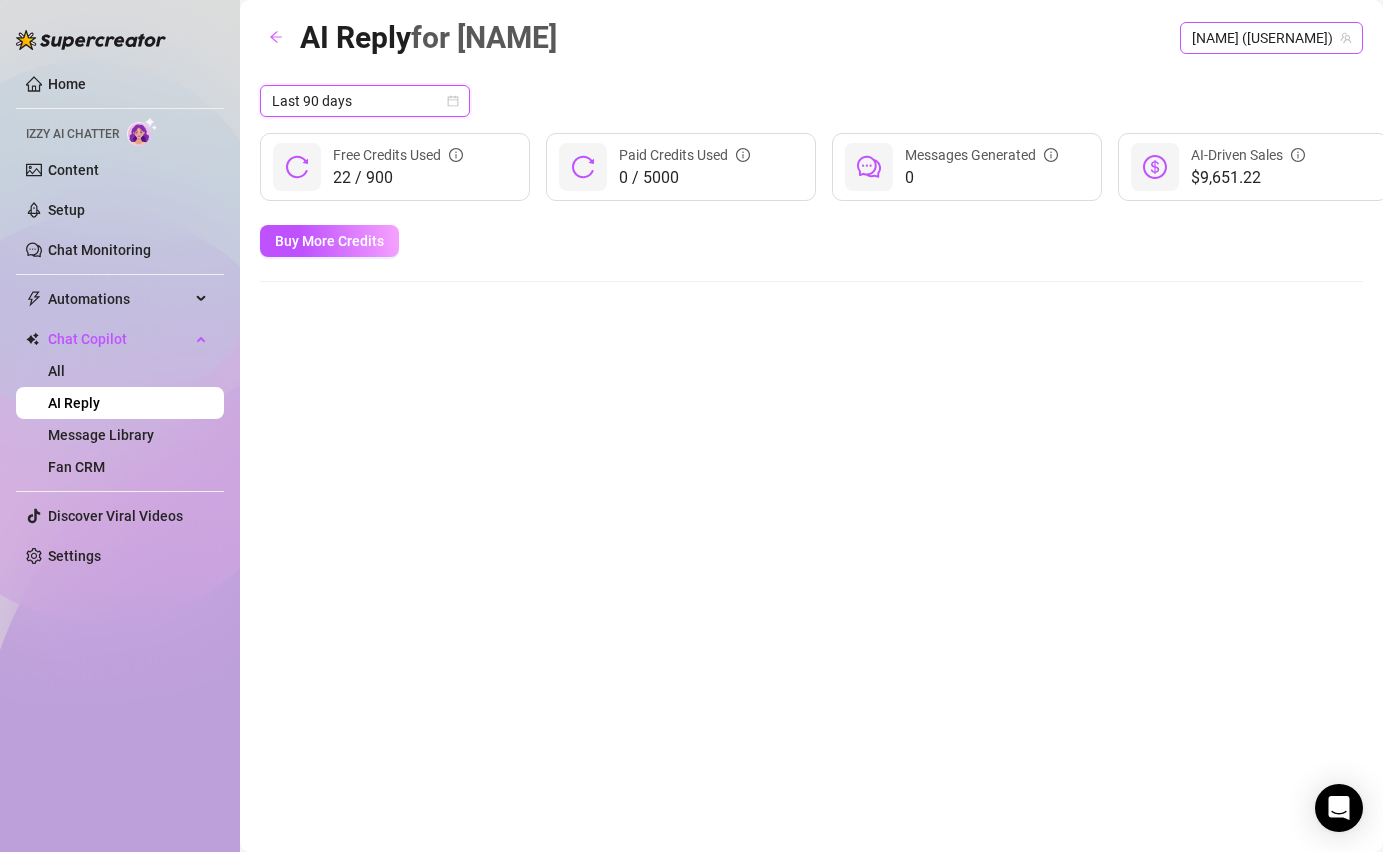click on "[FIRST] ([USERNAME])" at bounding box center (1271, 38) 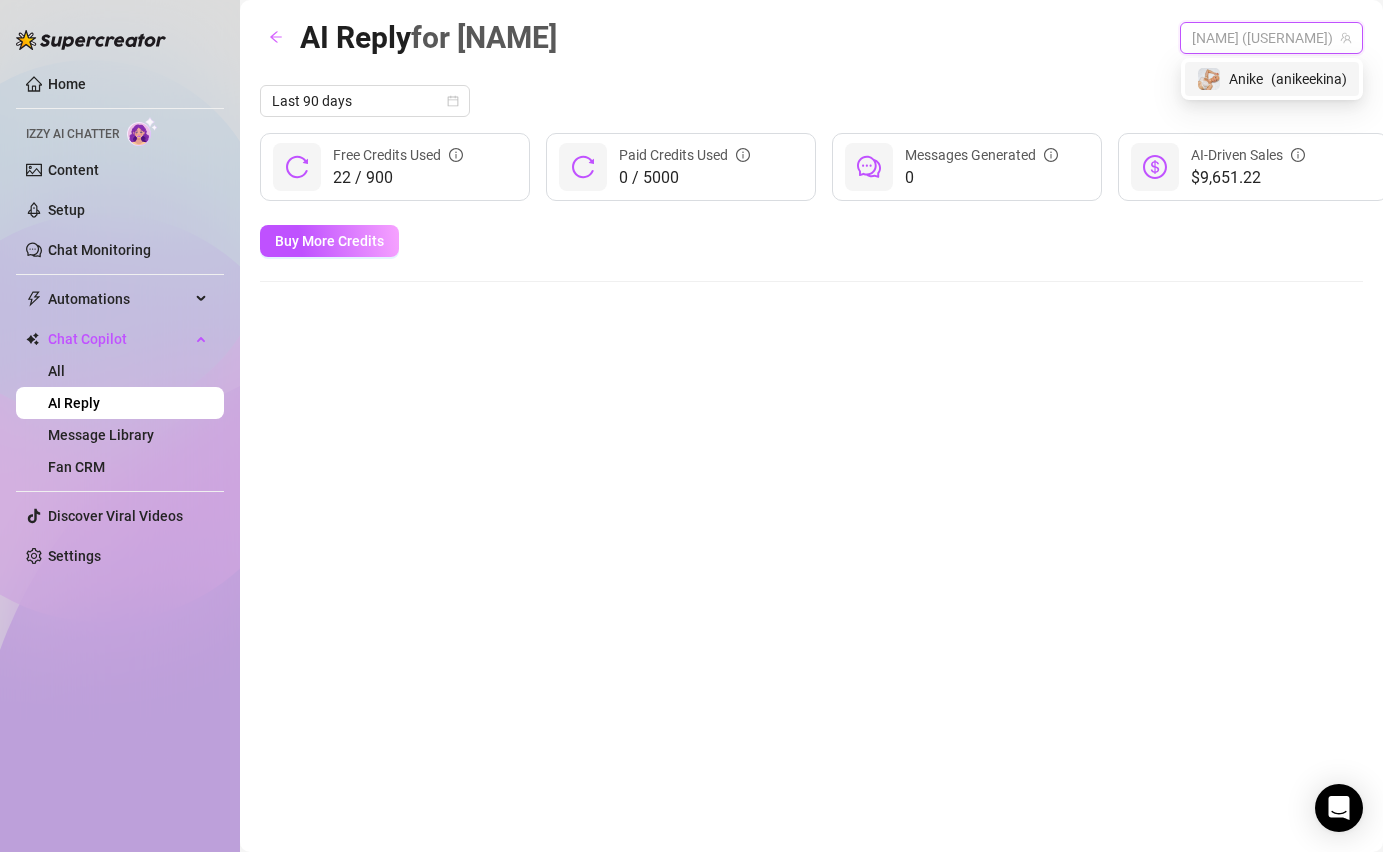 click on "Anike" at bounding box center [1246, 79] 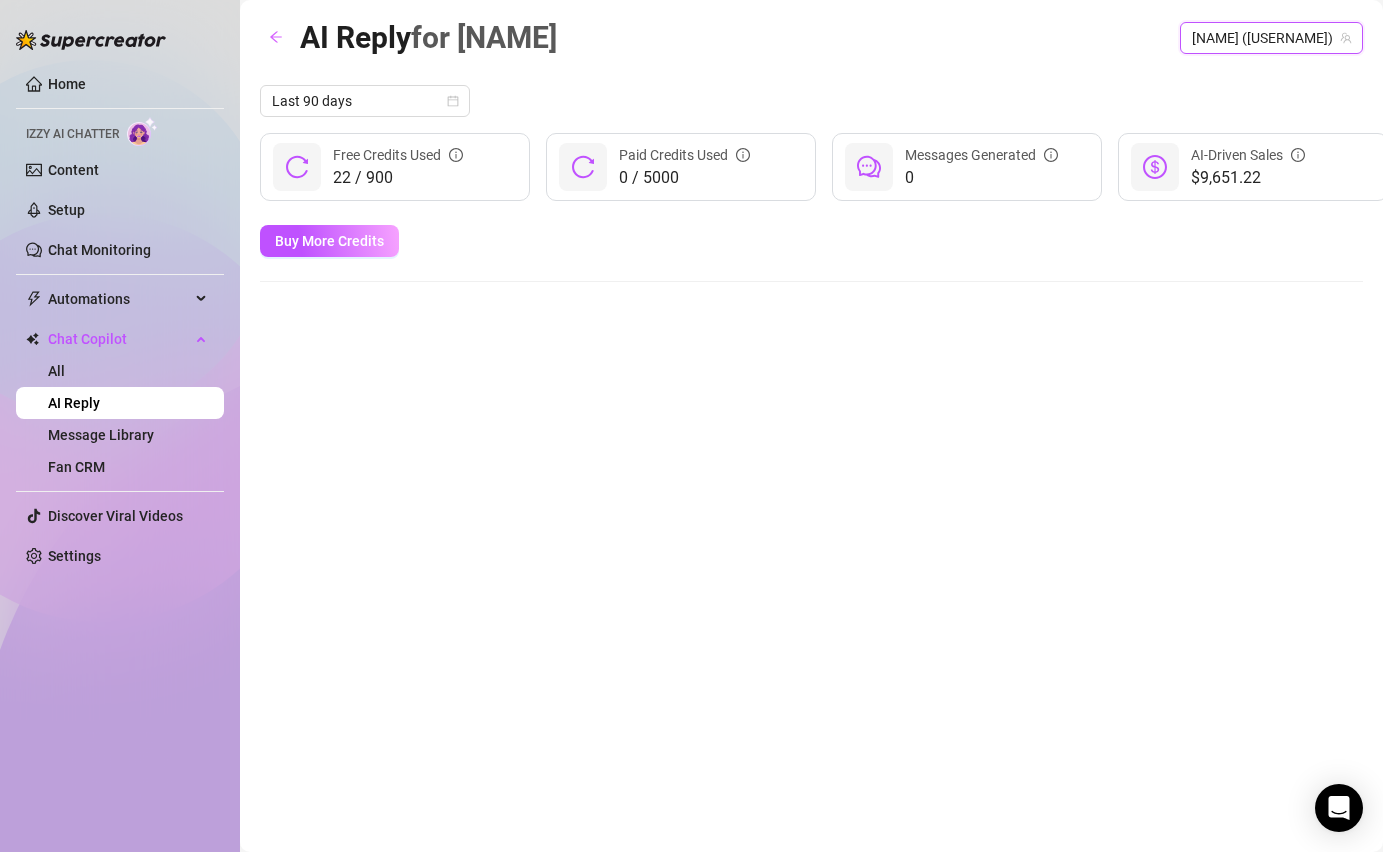 click on "Last 90 days 22 / 900 Free Credits Used 0 / 5000 Paid Credits Used 0 Messages Generated $9,651.22 AI-Driven Sales" at bounding box center (824, 143) 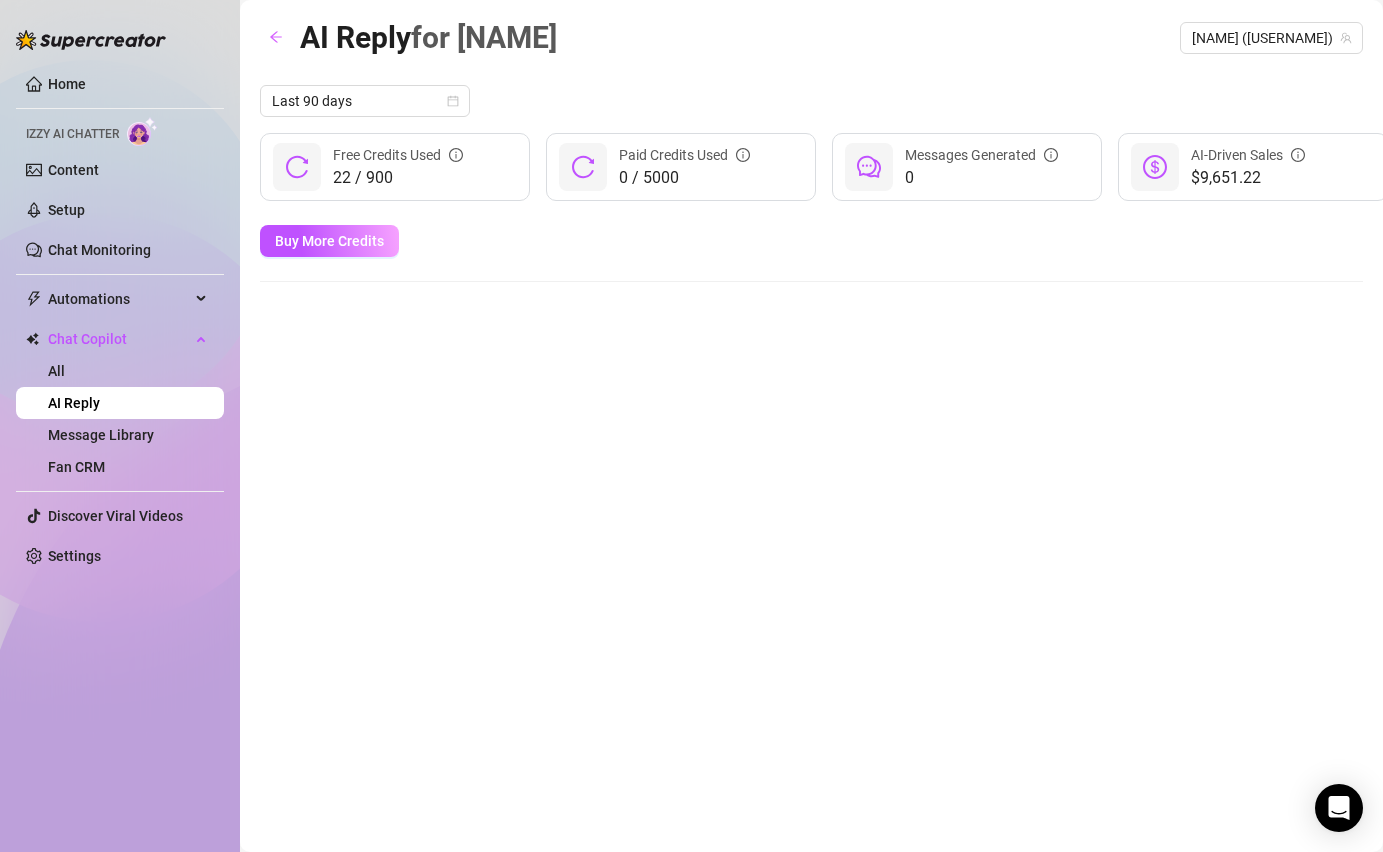 click on "Last 90 days 22 / 900 Free Credits Used 0 / 5000 Paid Credits Used 0 Messages Generated $9,651.22 AI-Driven Sales Buy More Credits" at bounding box center [811, 183] 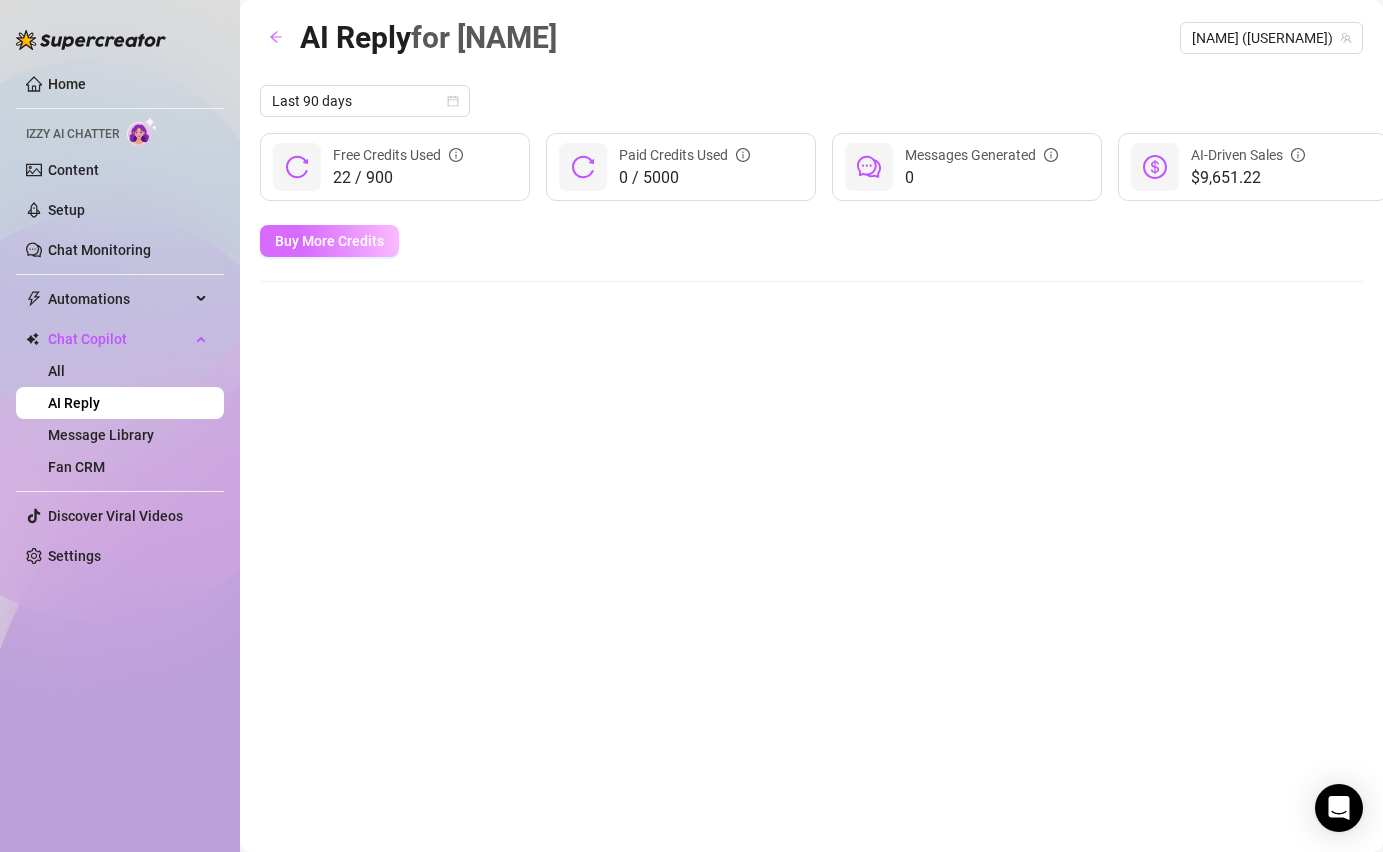 click on "Buy More Credits" at bounding box center (329, 241) 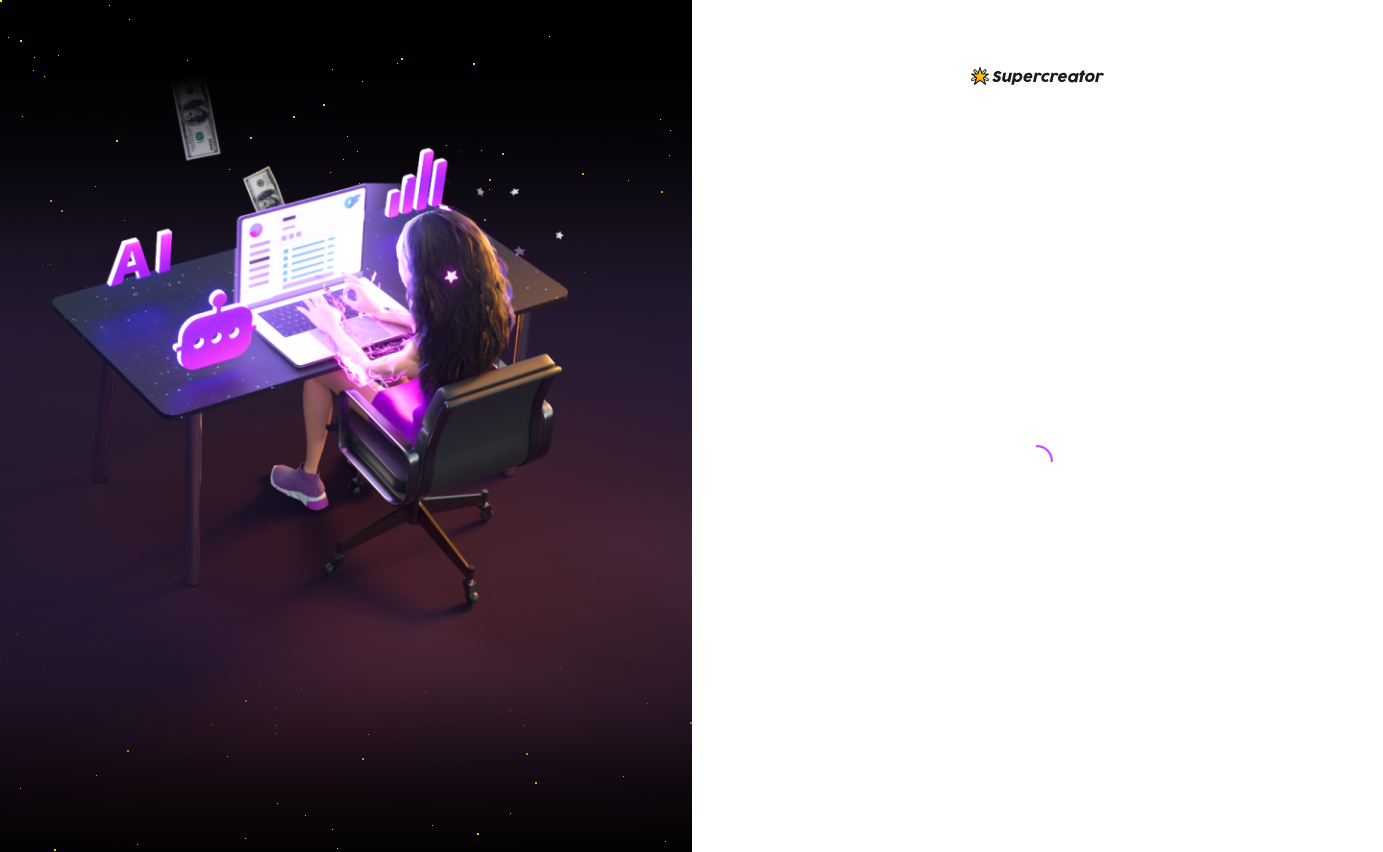 scroll, scrollTop: 0, scrollLeft: 0, axis: both 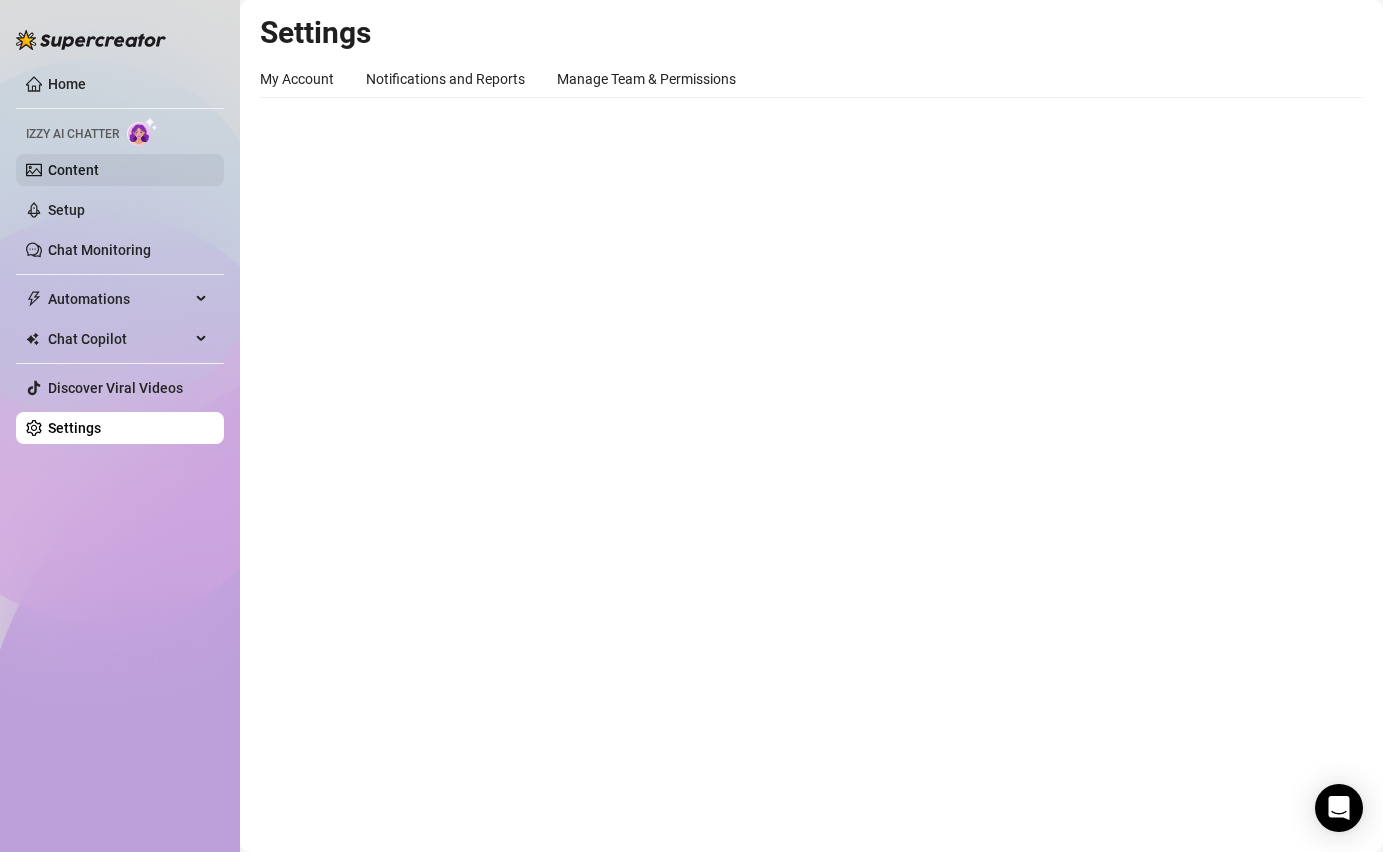 click on "Content" at bounding box center (73, 170) 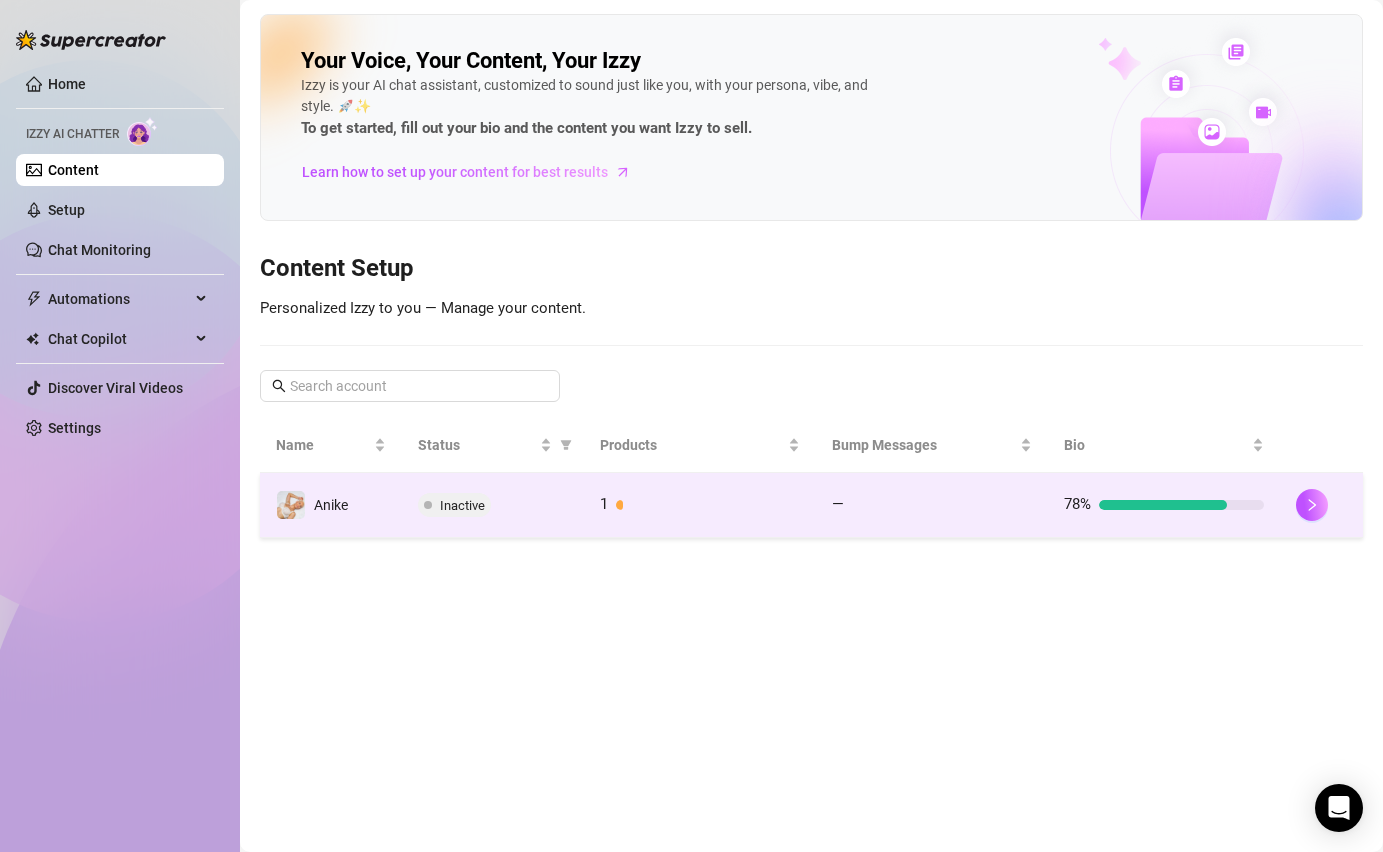 click on "—" at bounding box center (932, 505) 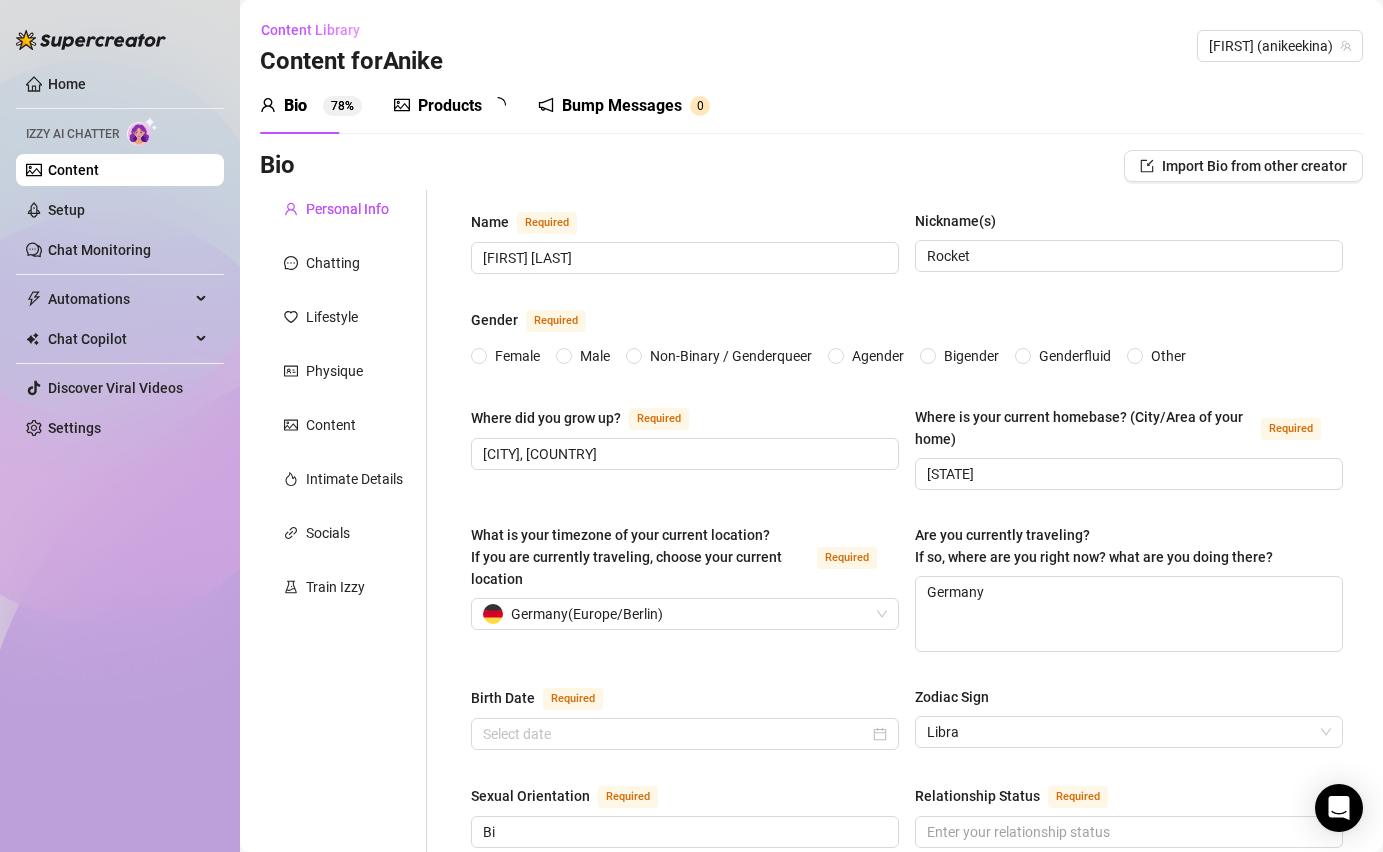 type 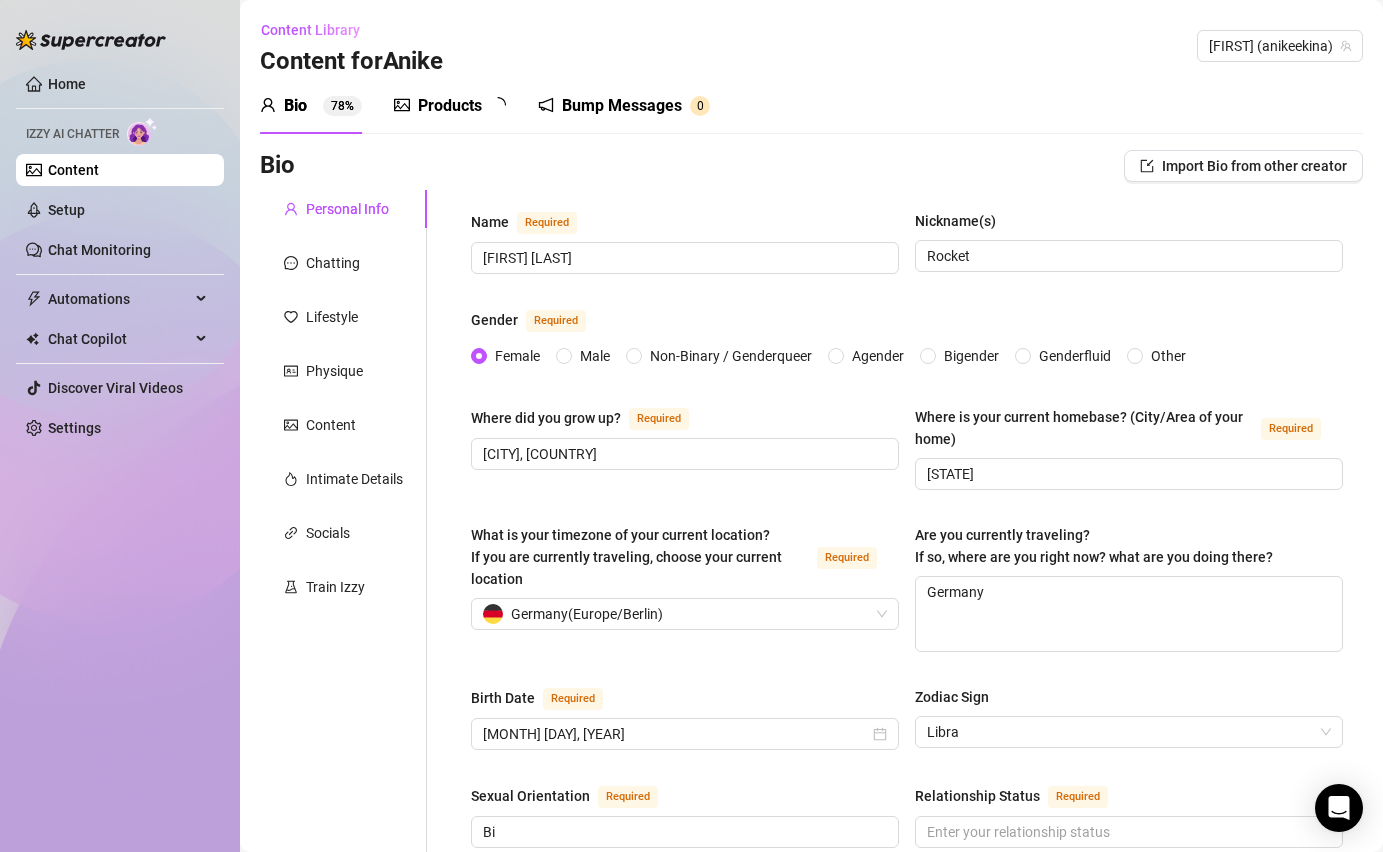 type on "[MONTH] [DAY], [YEAR]" 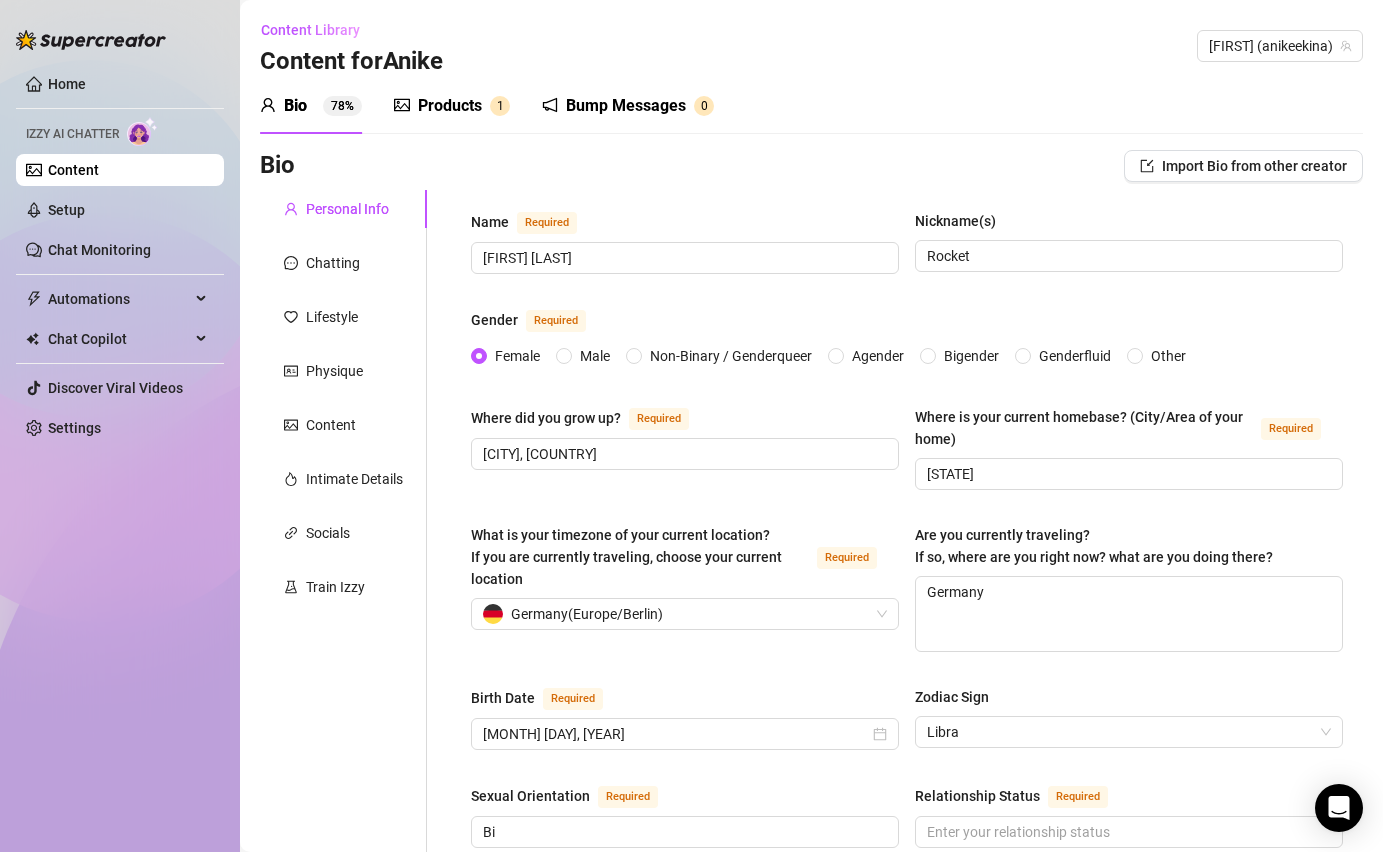 click on "Bump Messages" at bounding box center (626, 106) 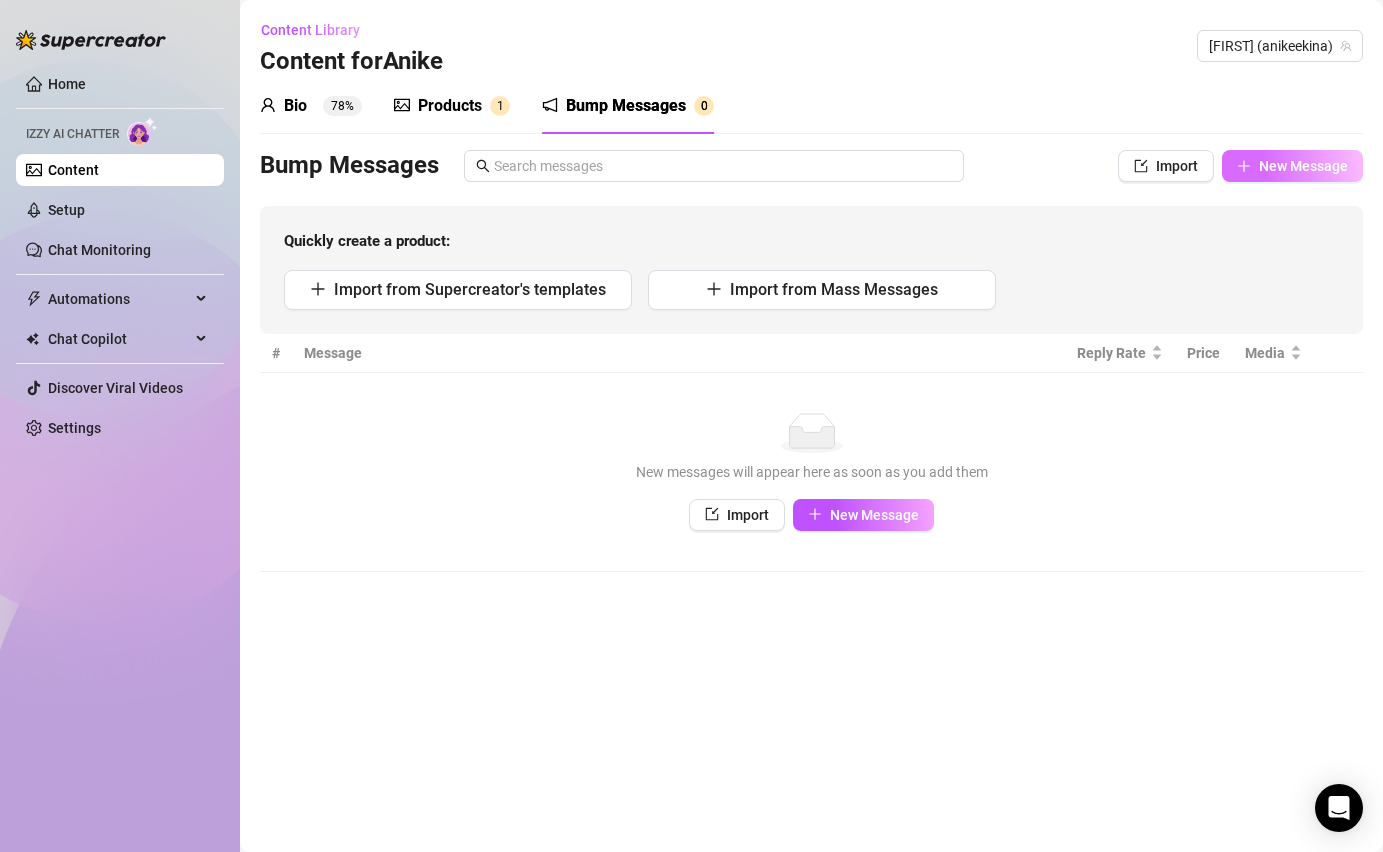 click on "New Message" at bounding box center [1303, 166] 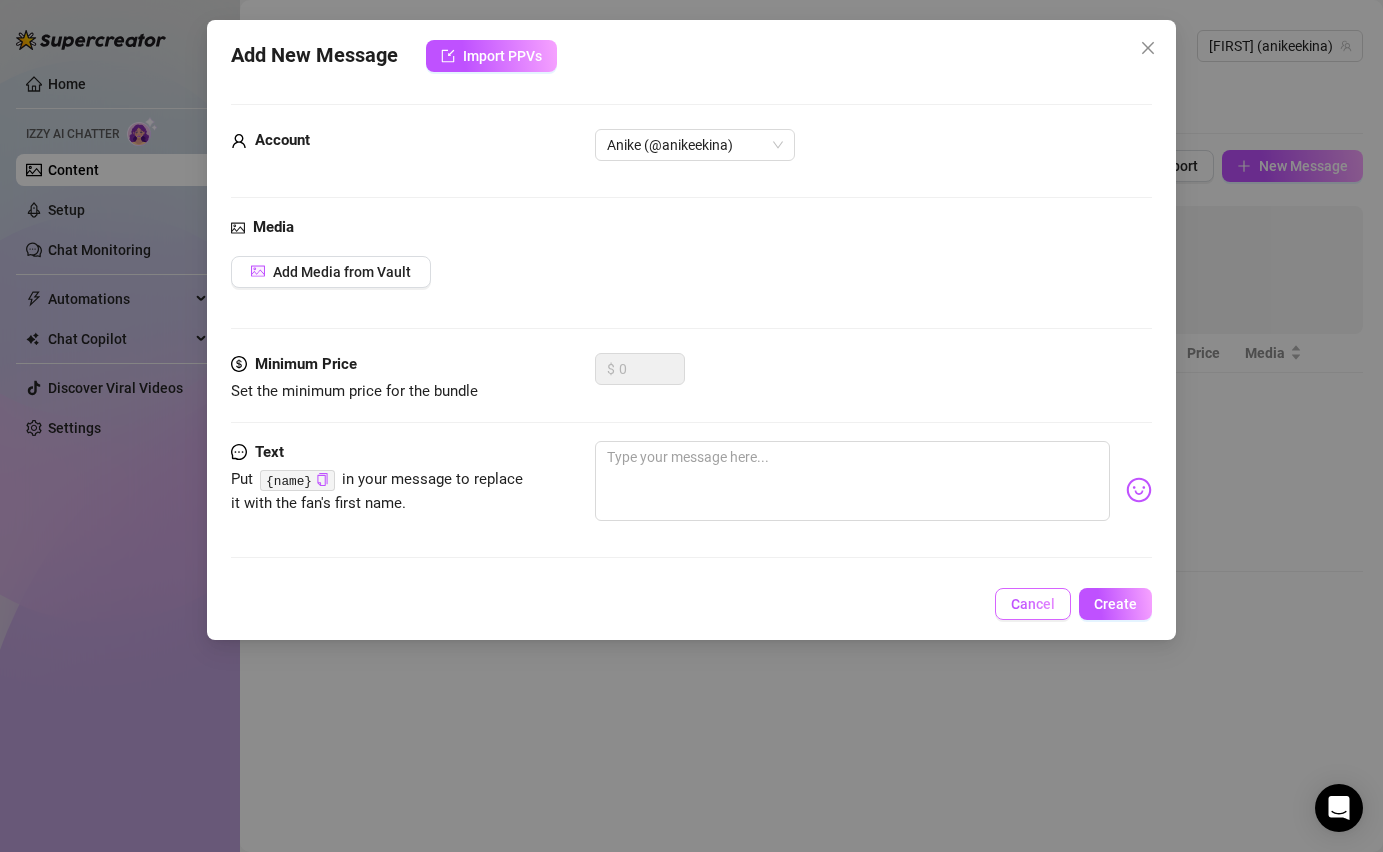 click on "Cancel" at bounding box center [1033, 604] 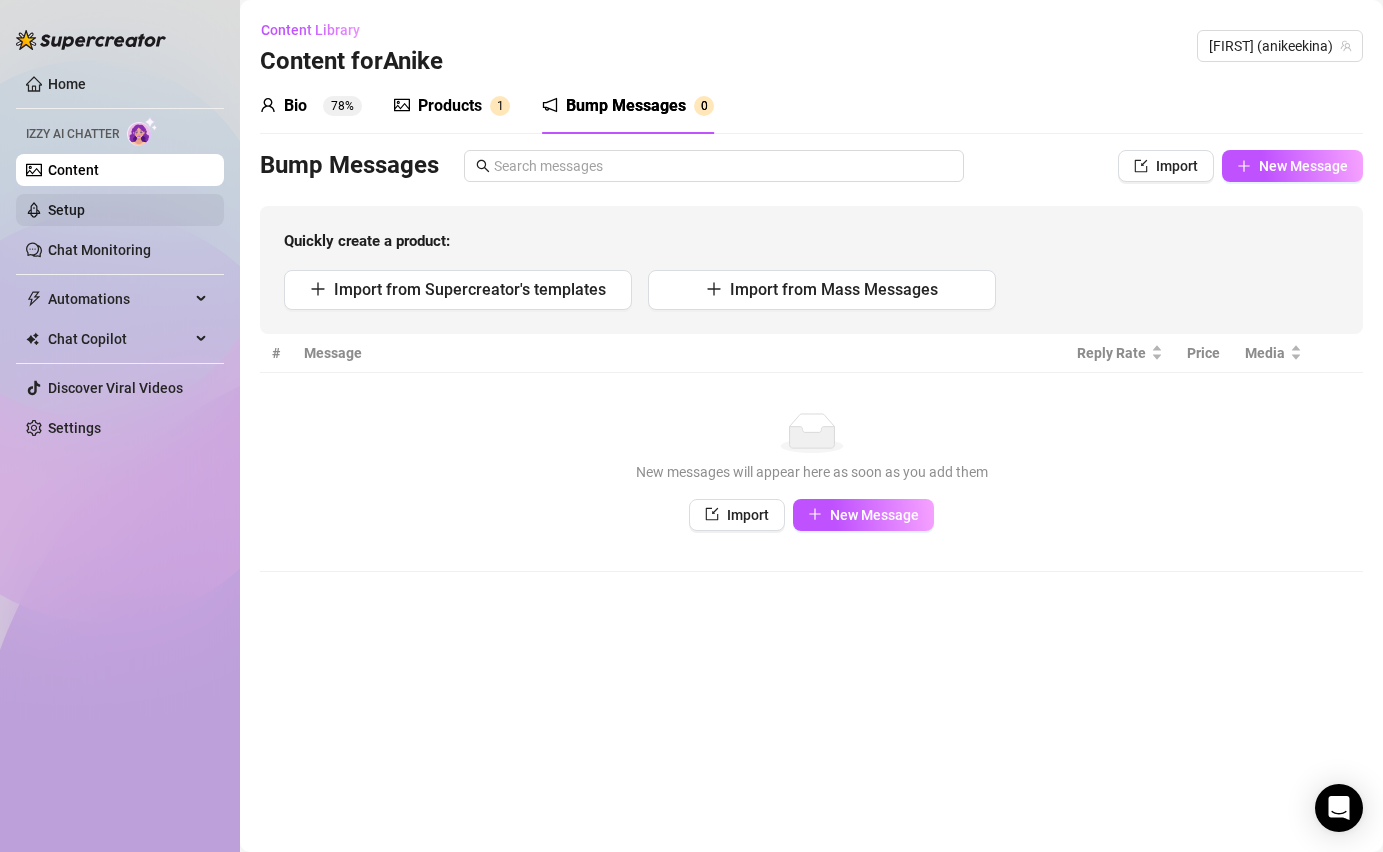click on "Setup" at bounding box center (66, 210) 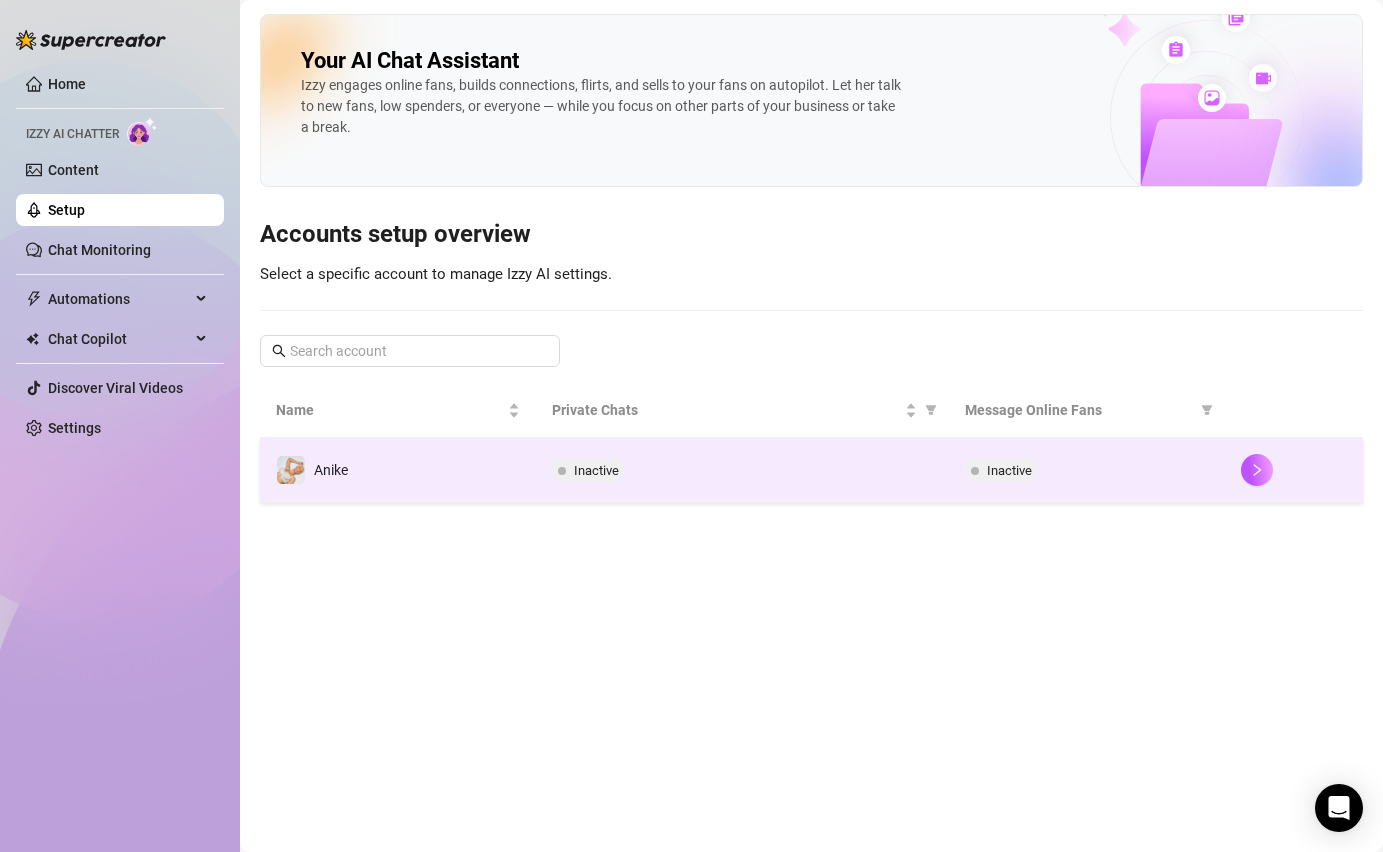 click on "Anike" at bounding box center (398, 470) 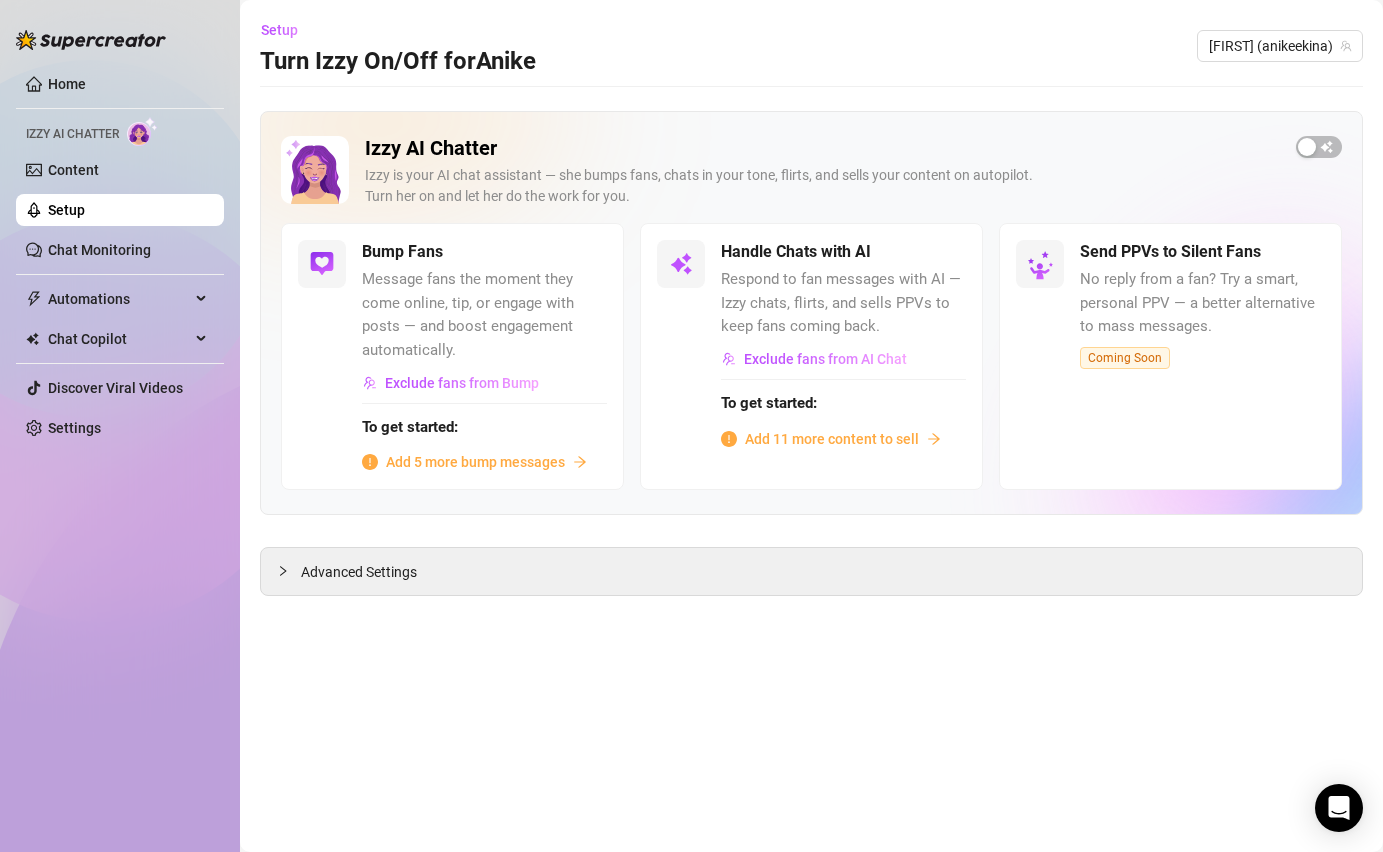 click on "Add 11 more content to sell" at bounding box center [832, 439] 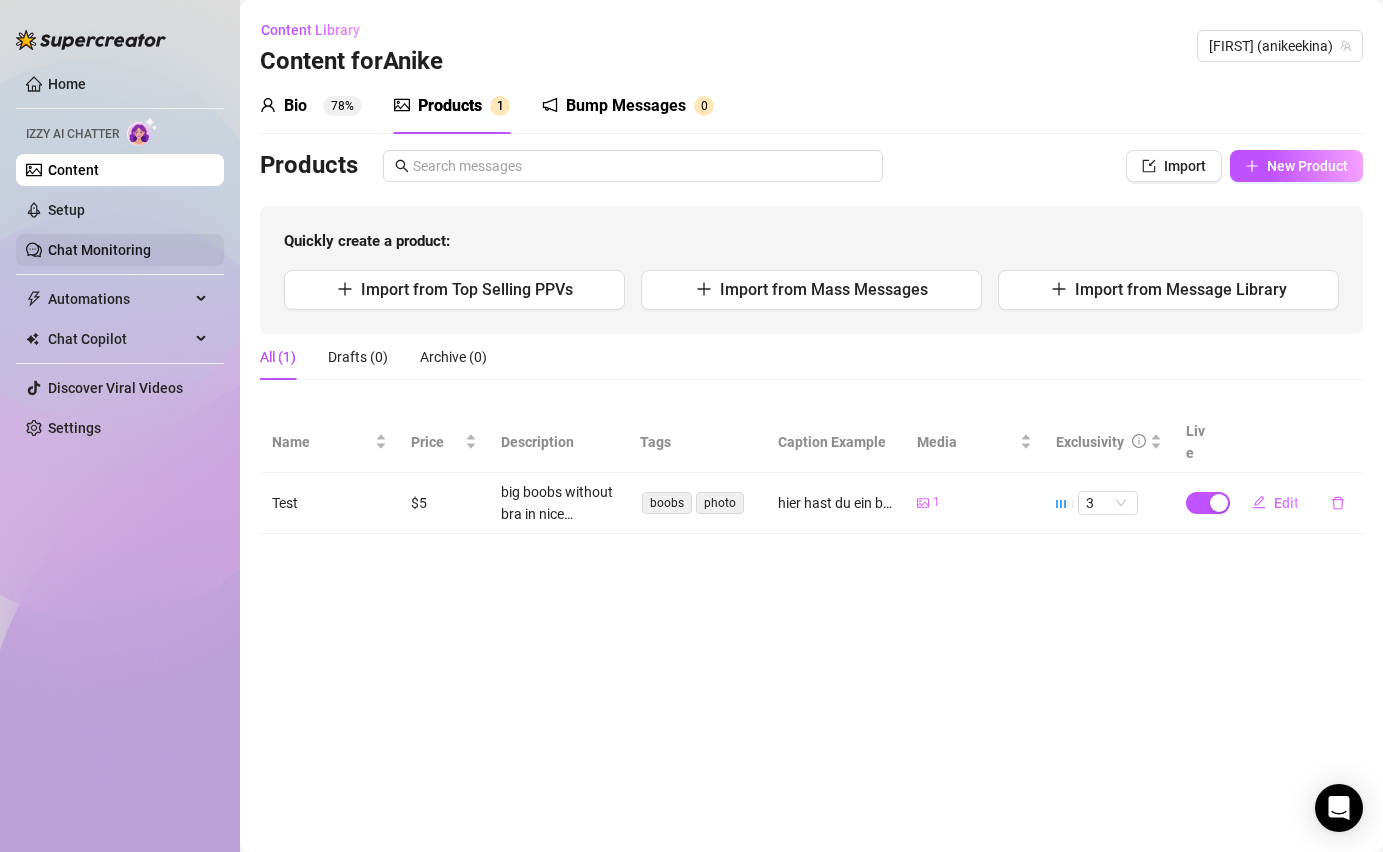 click on "Chat Monitoring" at bounding box center (99, 250) 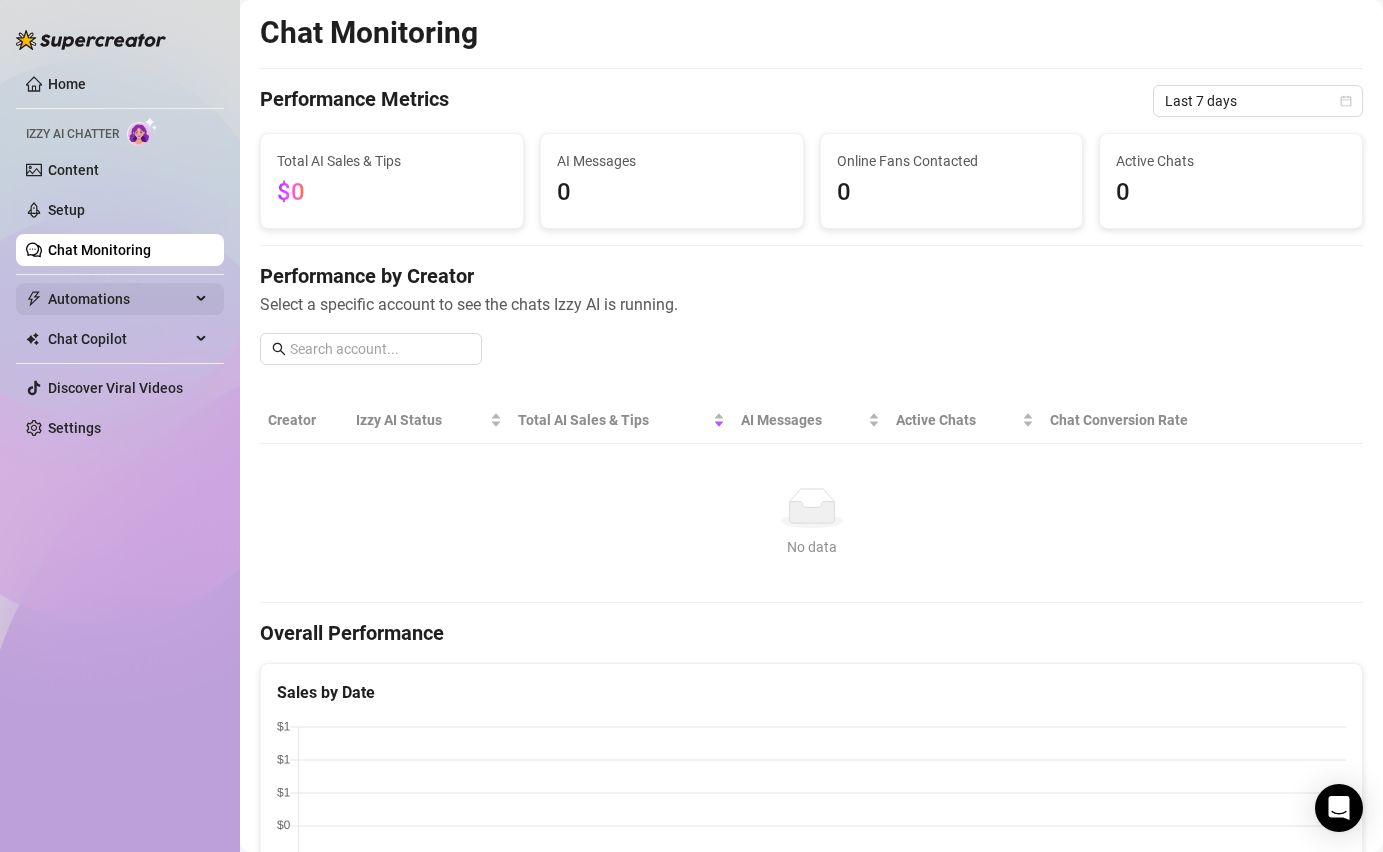 click on "Automations" at bounding box center (119, 299) 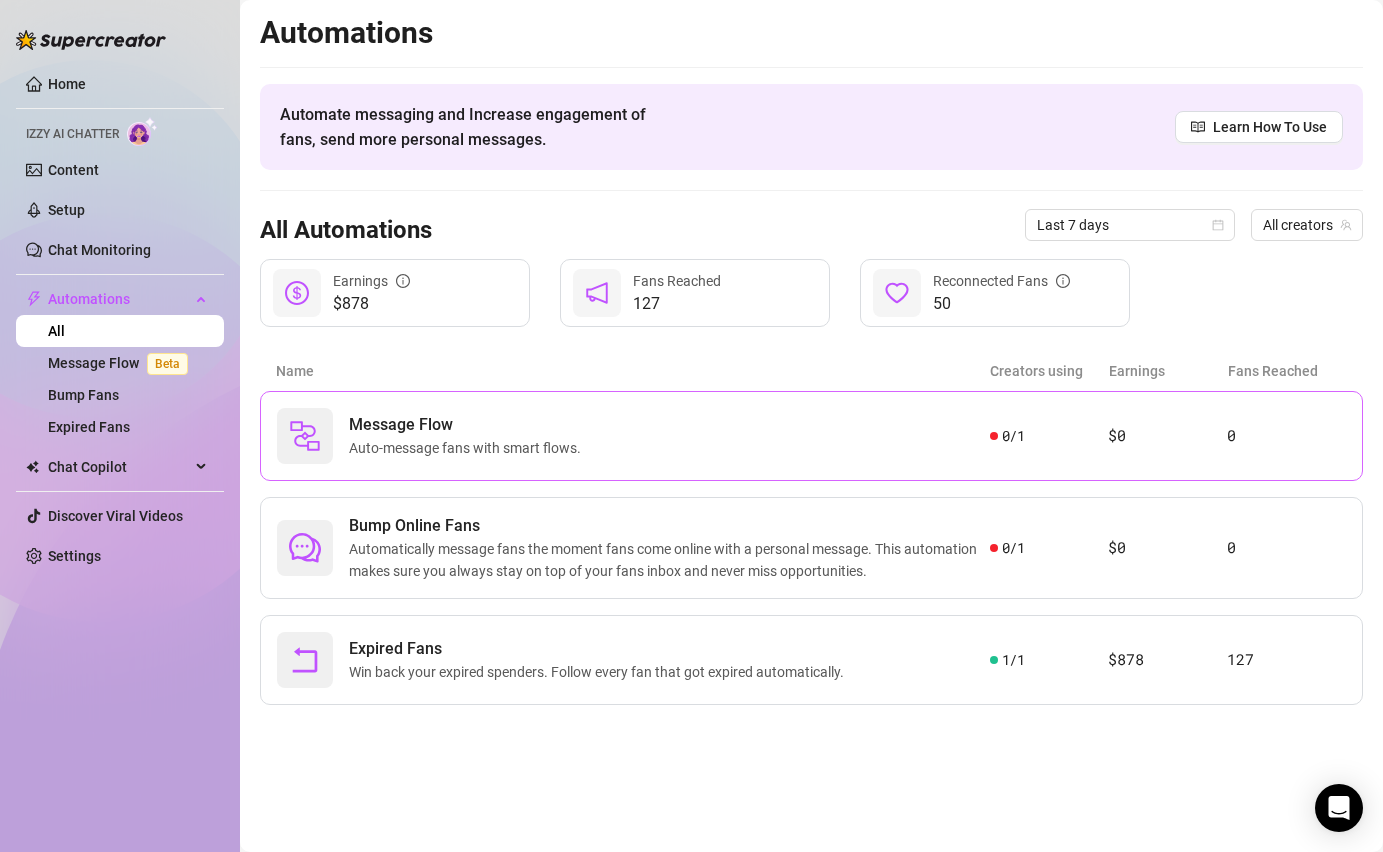 click on "Message Flow Auto-message fans with smart flows. 0 / 1 $0 0" at bounding box center (811, 436) 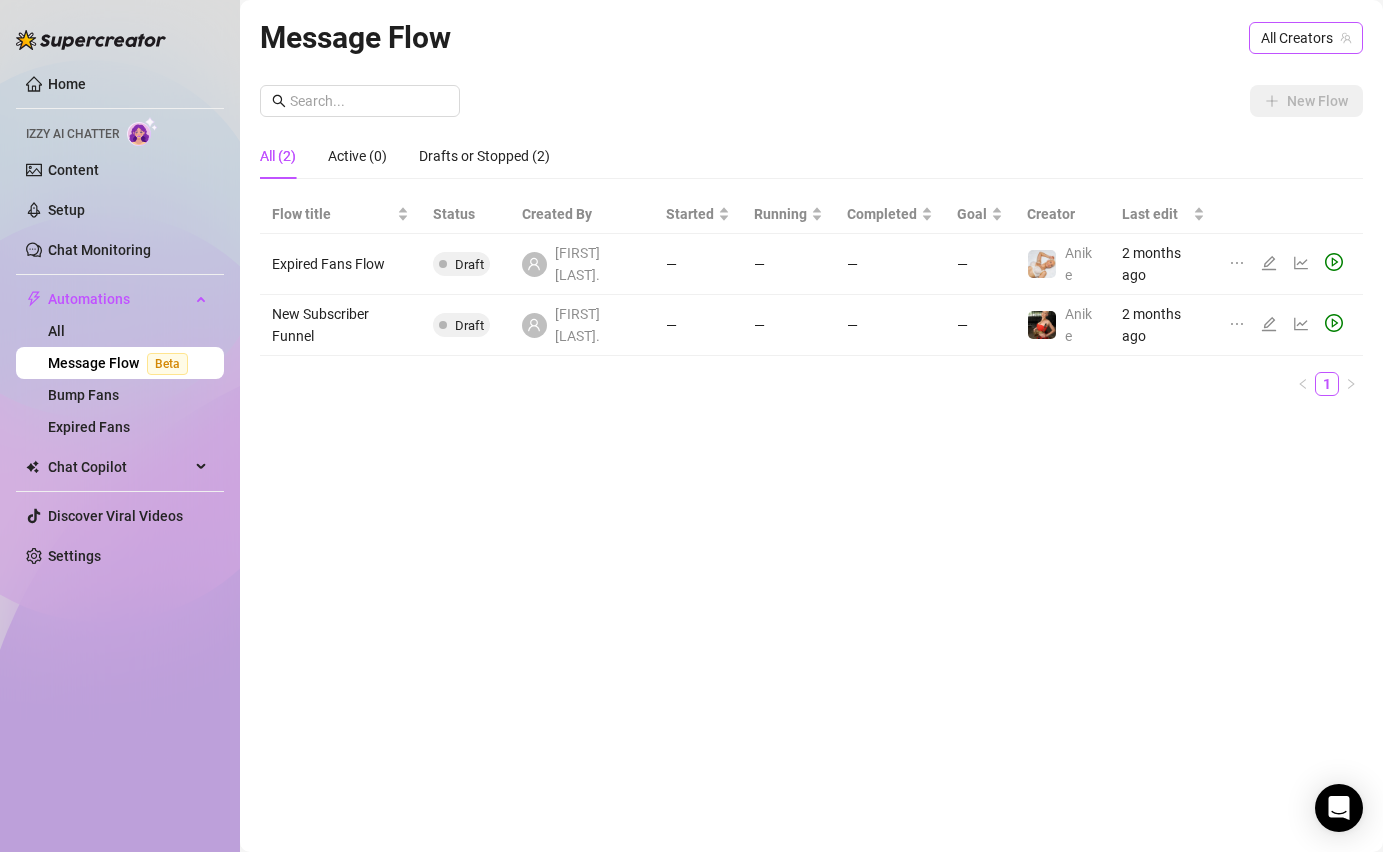 click on "All Creators" at bounding box center (1306, 38) 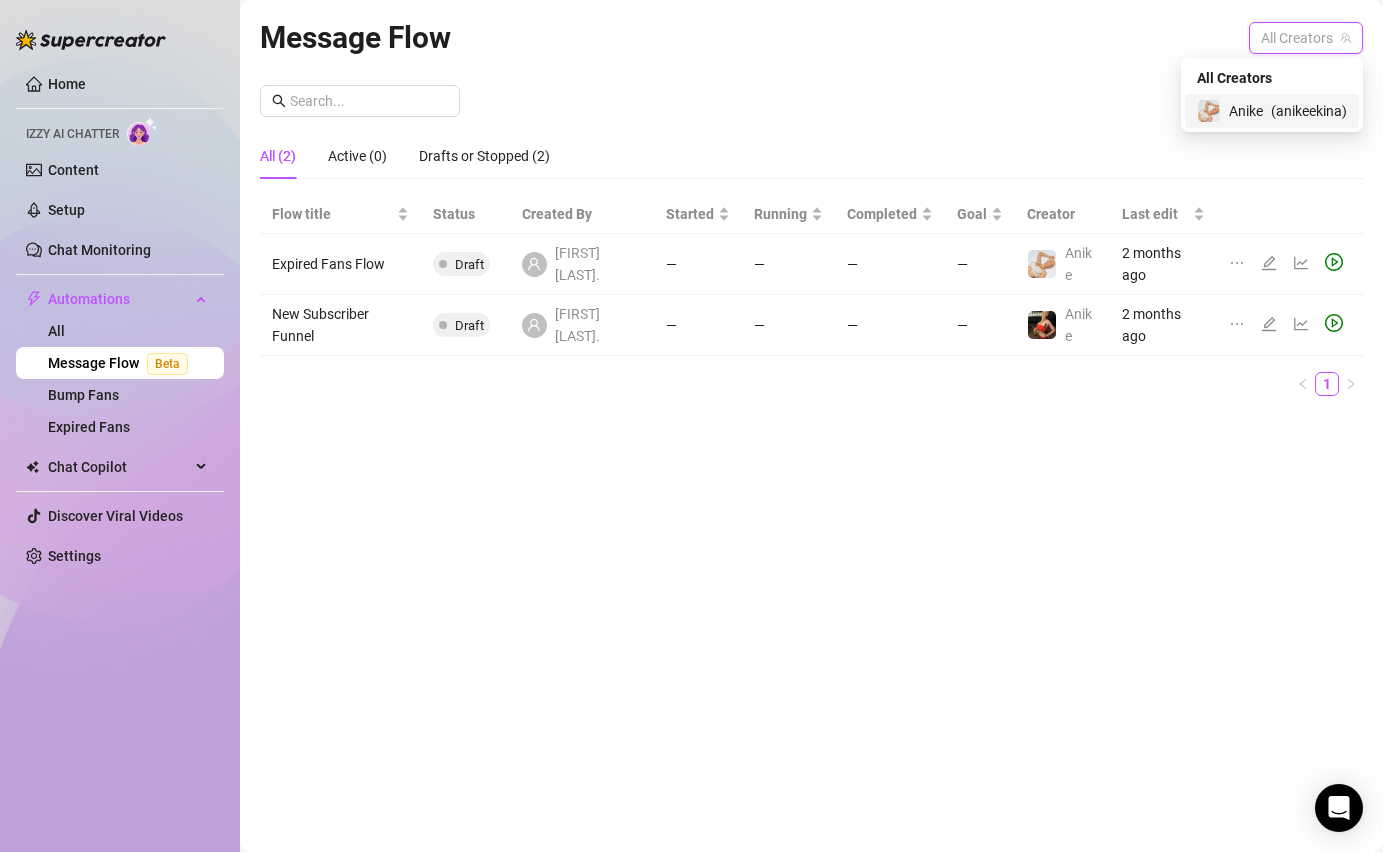 click on "Anike   ( [anikeekina] )" at bounding box center [1272, 111] 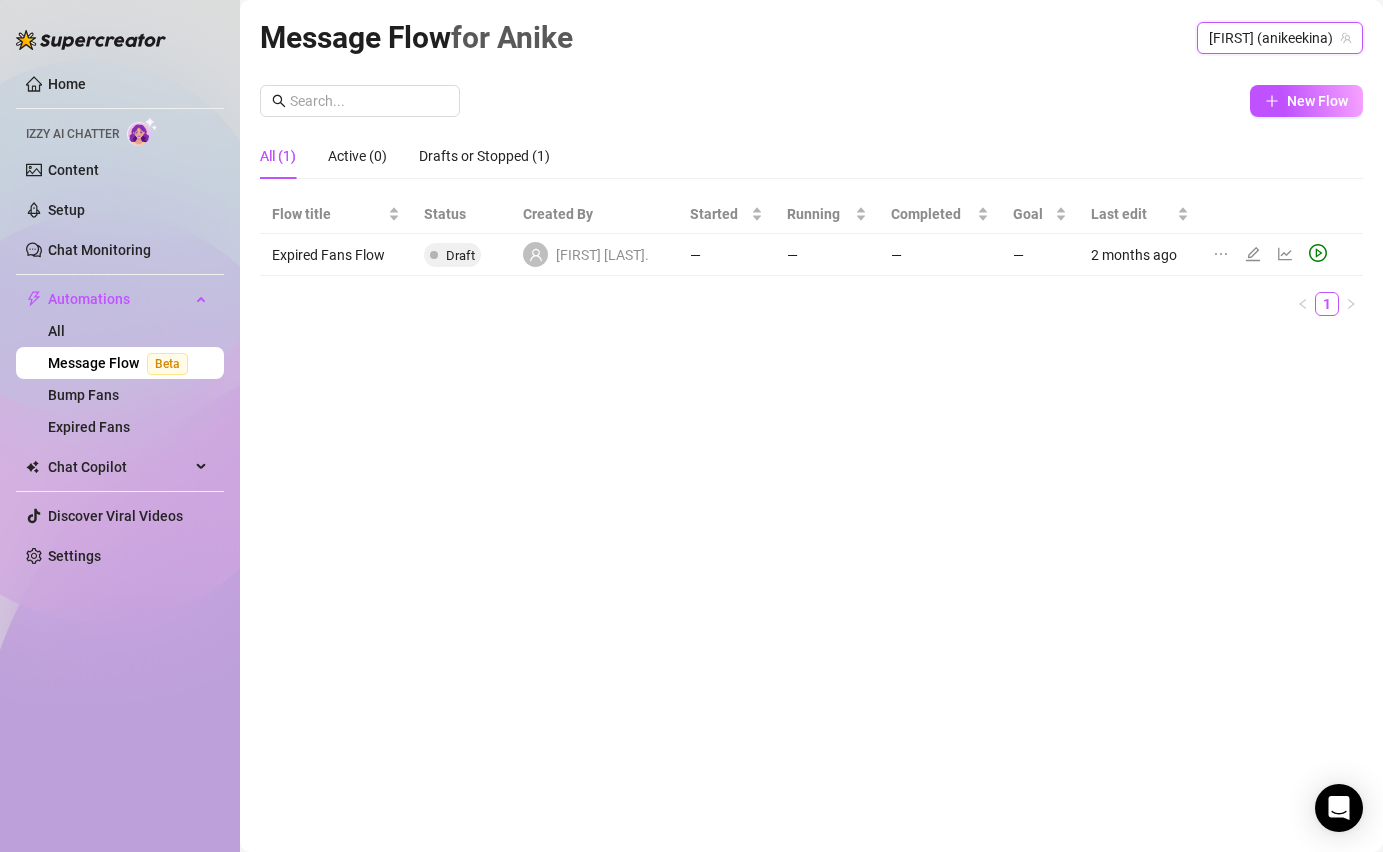 click on "Message Flow  for Anike Anike ([anikeekina]) Anike ([anikeekina]) New Flow All (1) Active (0) Drafts or Stopped (1) Flow title Status Created By Started Running Completed Goal Last edit Expired Fans Flow Draft Peter S. — — — — 2 months ago 1" at bounding box center (811, 403) 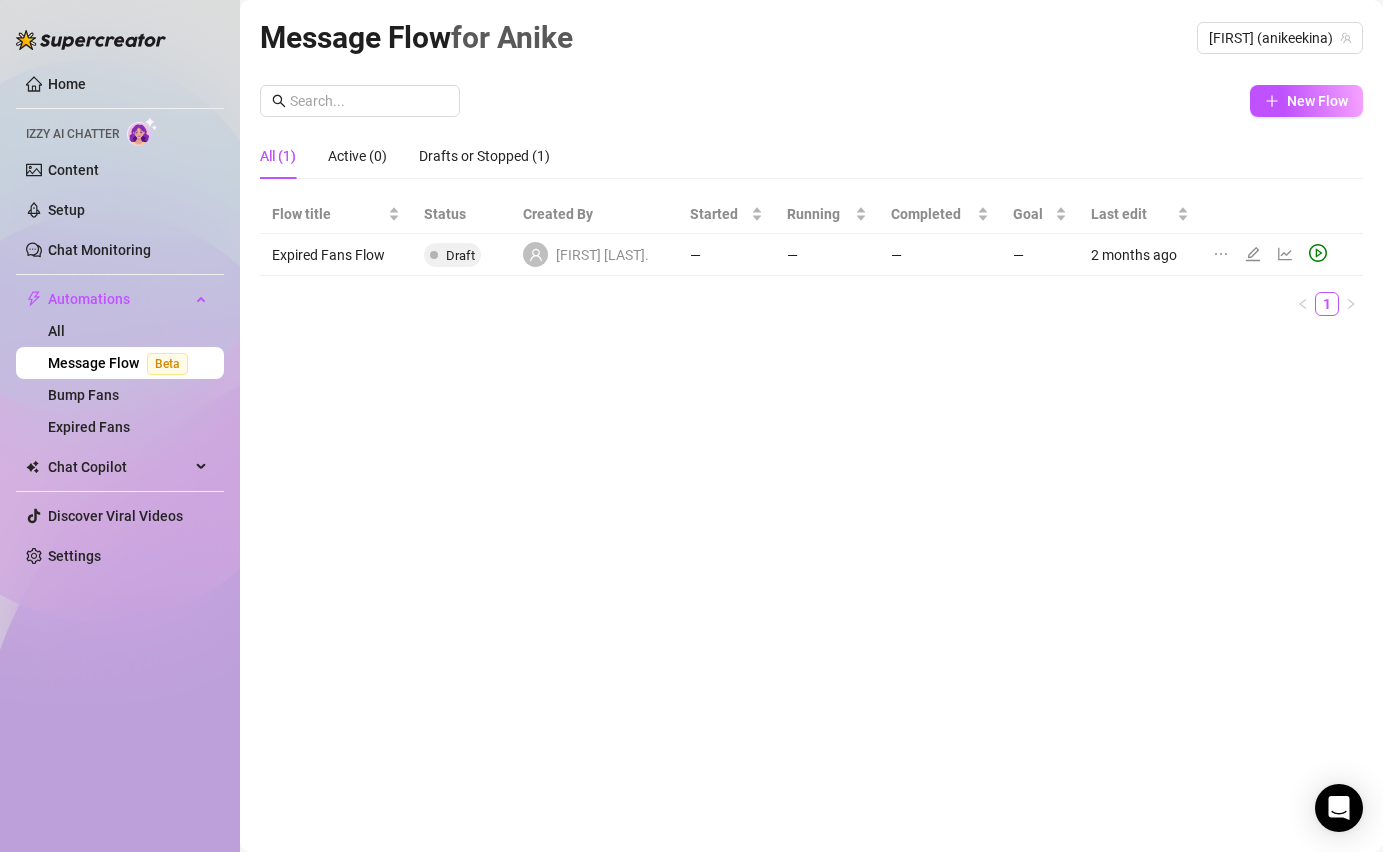 click on "New Flow All (1) Active (0) Drafts or Stopped (1) Flow title Status Created By Started Running Completed Goal Last edit Expired Fans Flow Draft Peter S. — — — — 2 months ago 1" at bounding box center [811, 208] 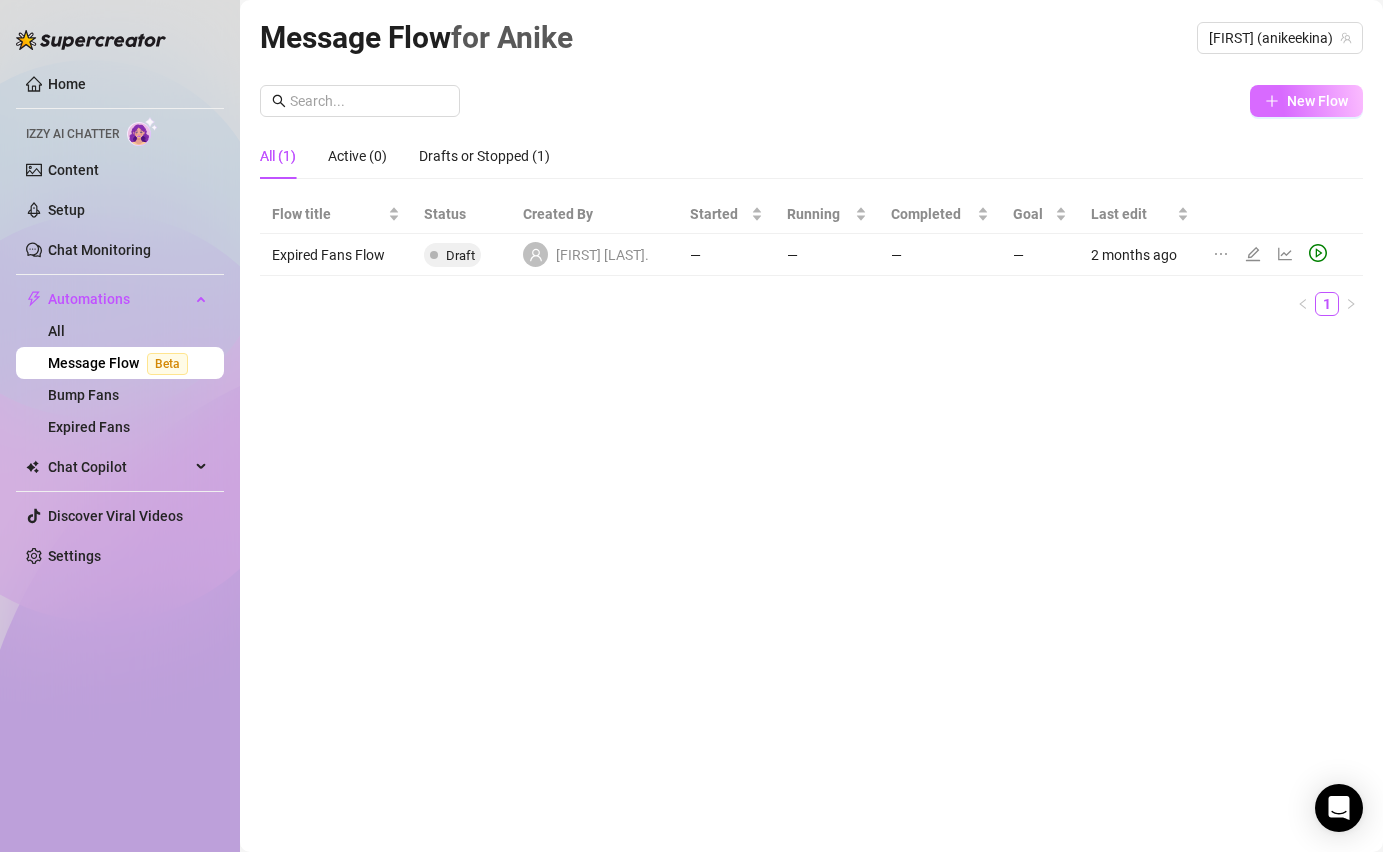 click on "New Flow" at bounding box center [1317, 101] 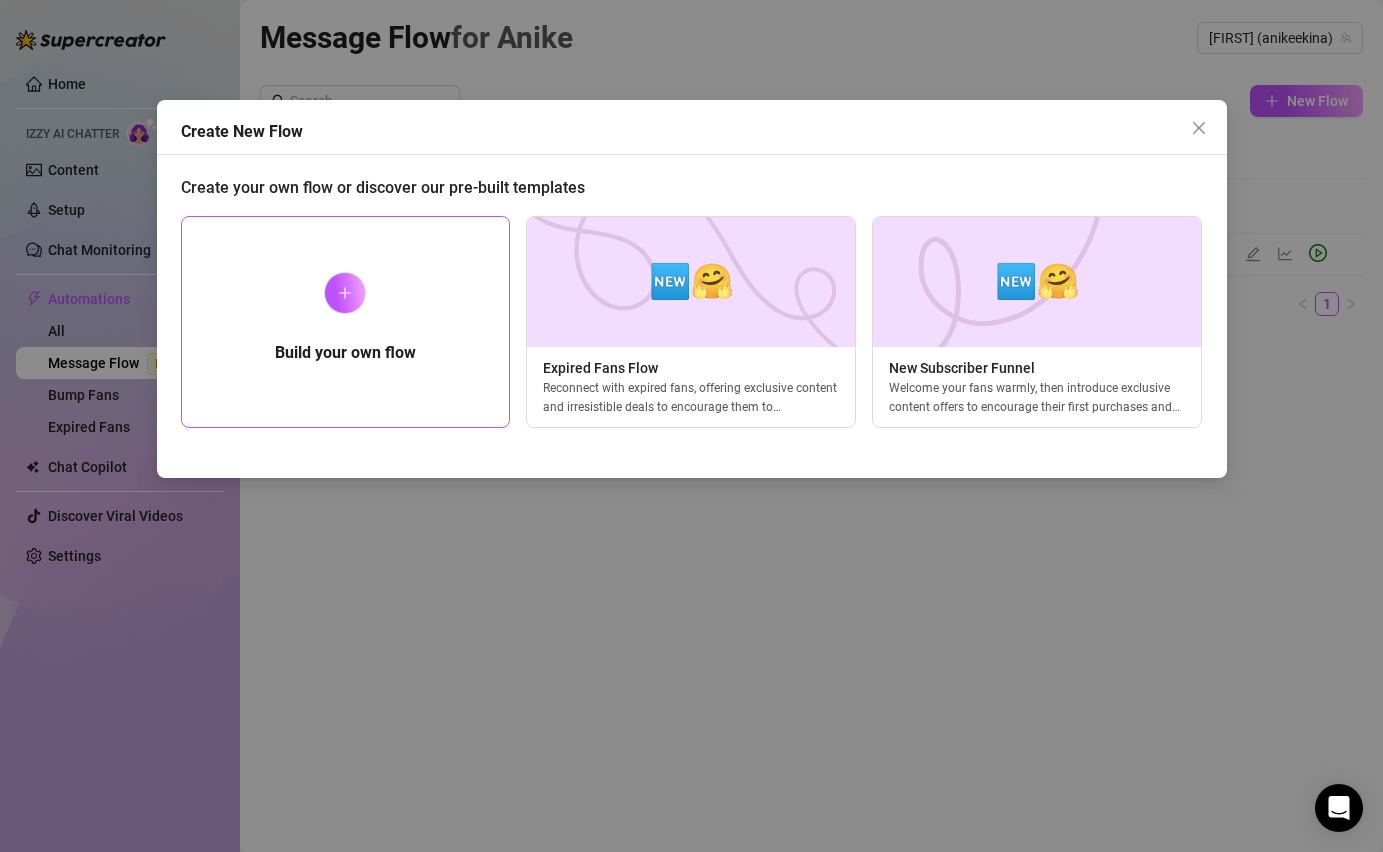 click on "Build your own flow" at bounding box center [346, 322] 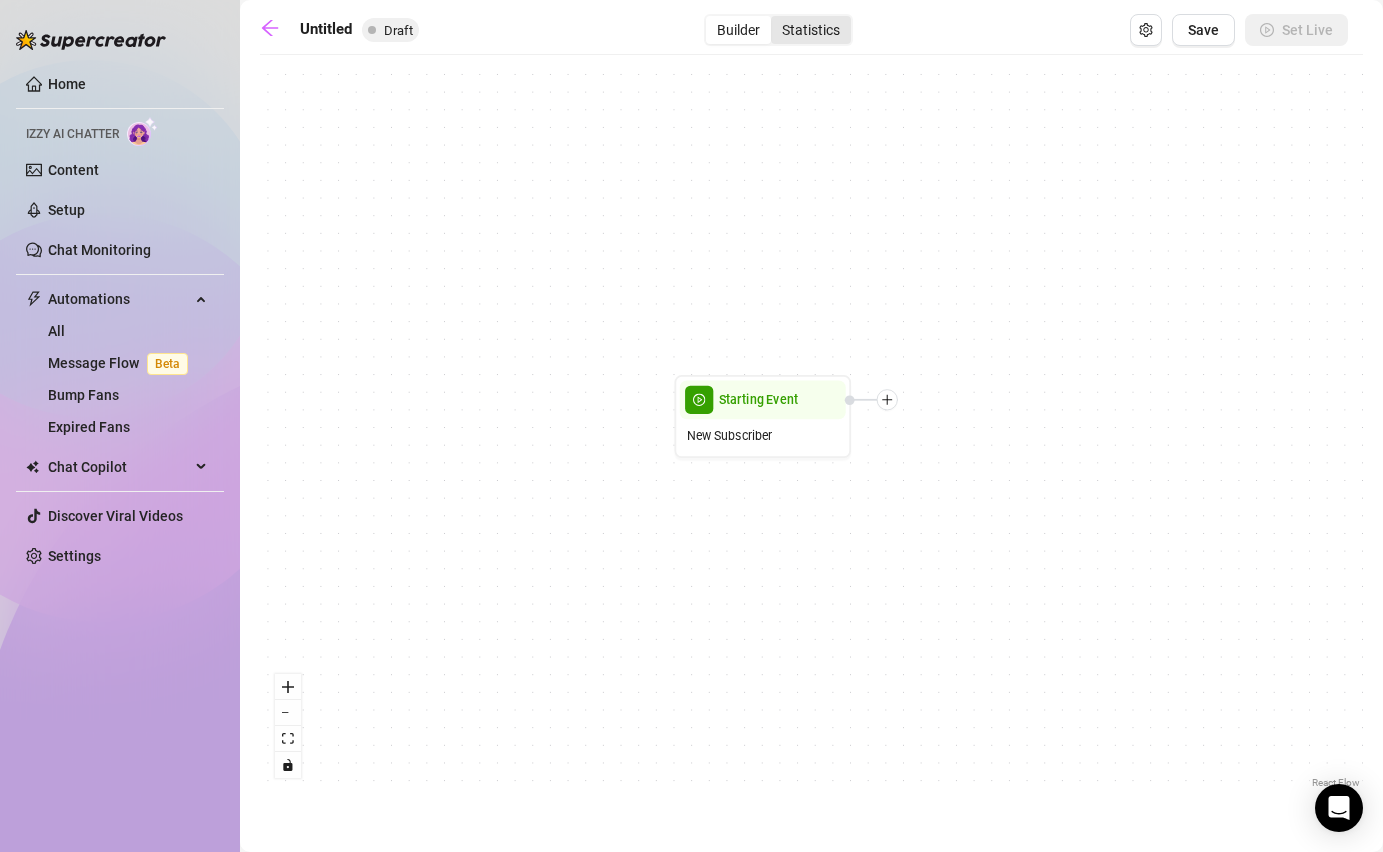 click on "Statistics" at bounding box center (811, 30) 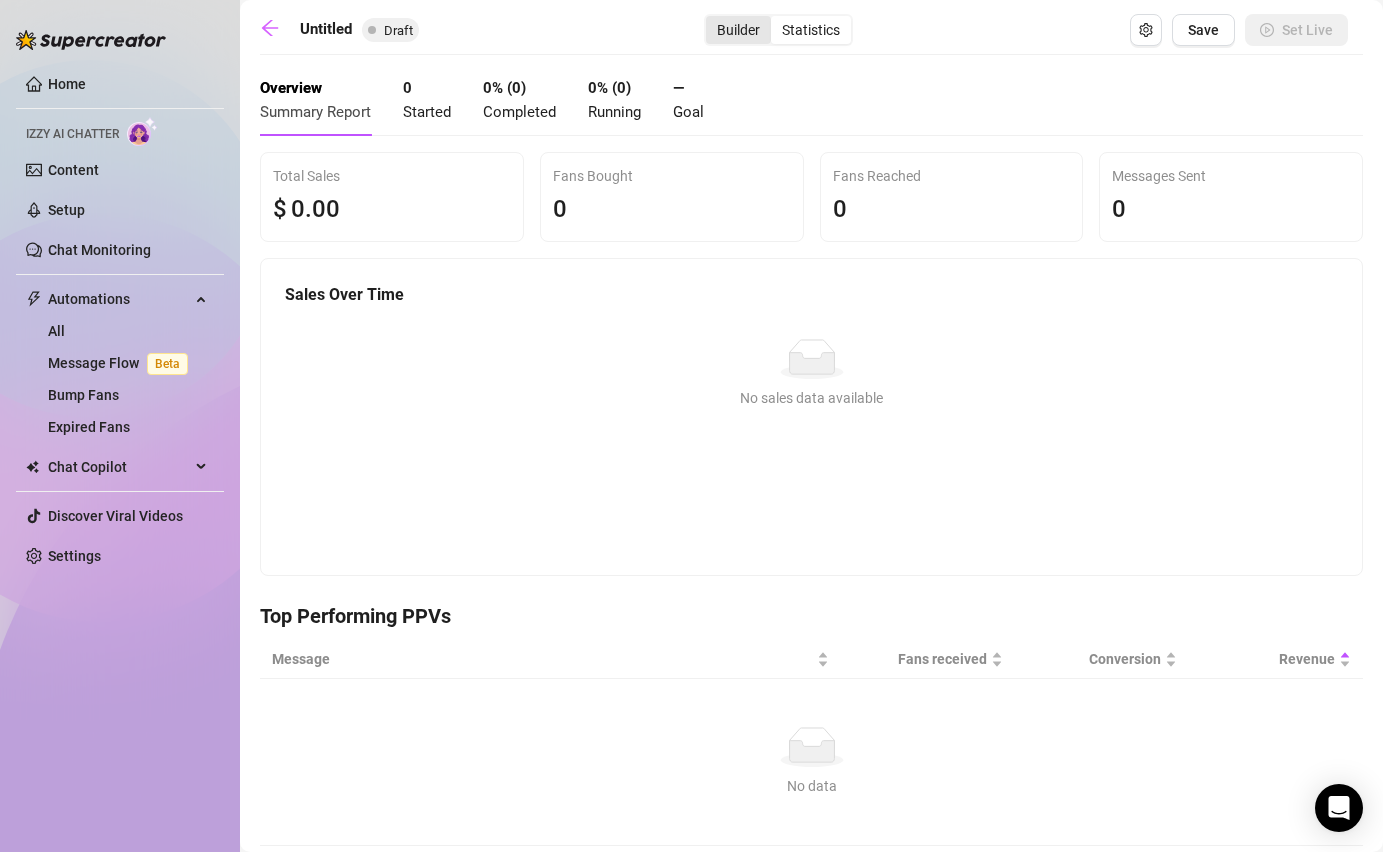 click on "Builder" at bounding box center (738, 30) 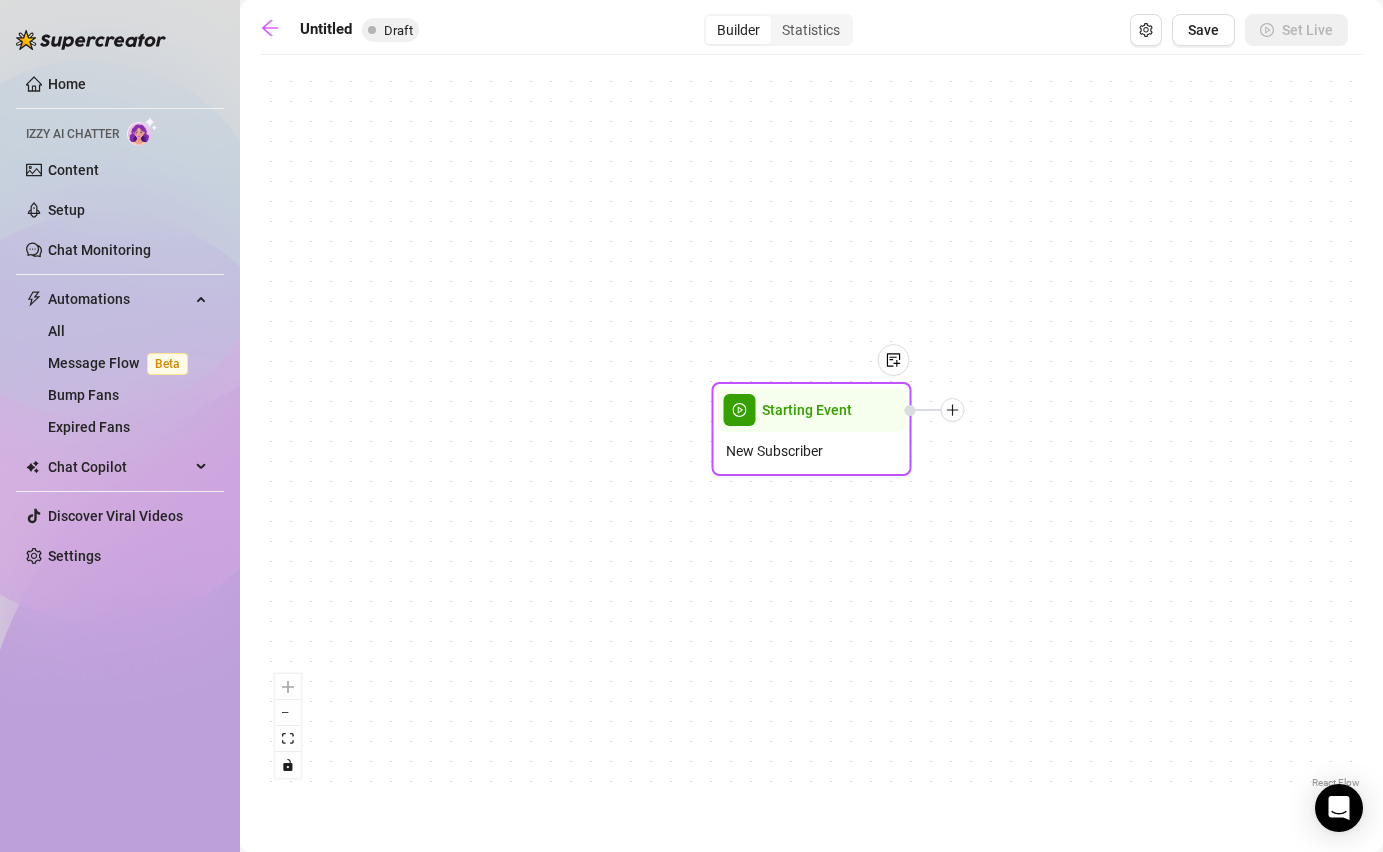 click on "New Subscriber" at bounding box center [812, 451] 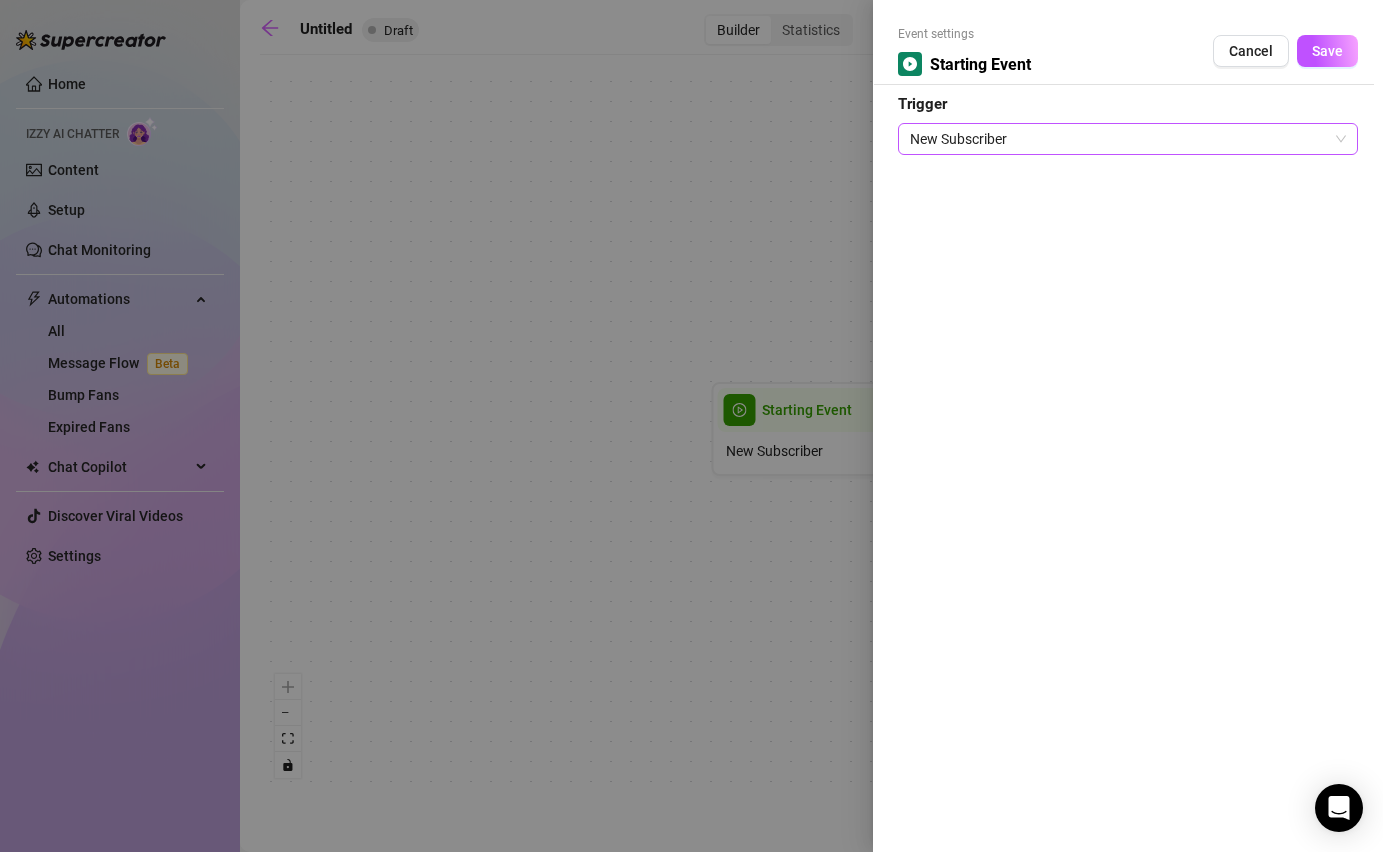 click on "New Subscriber" at bounding box center [1128, 139] 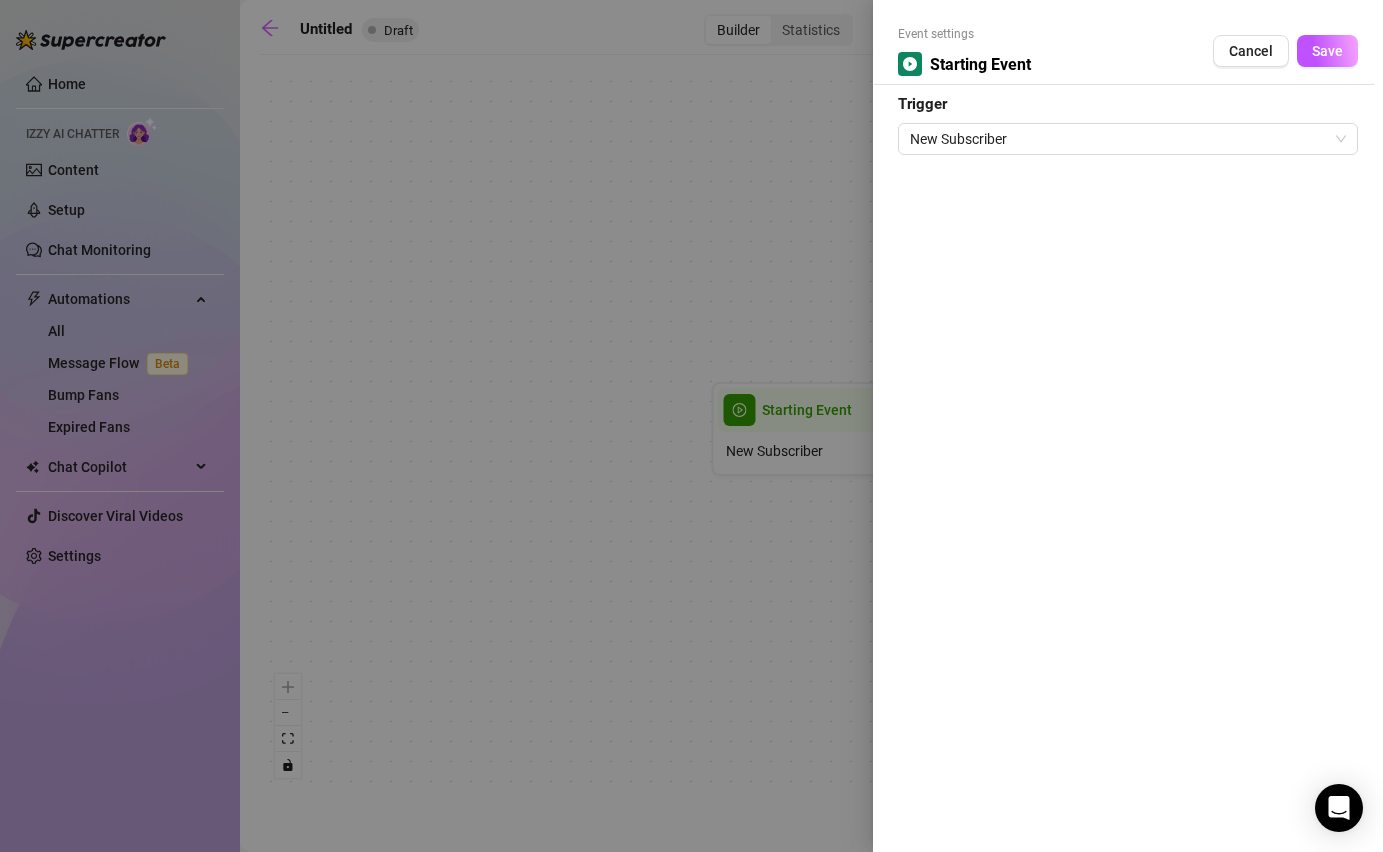click at bounding box center [691, 426] 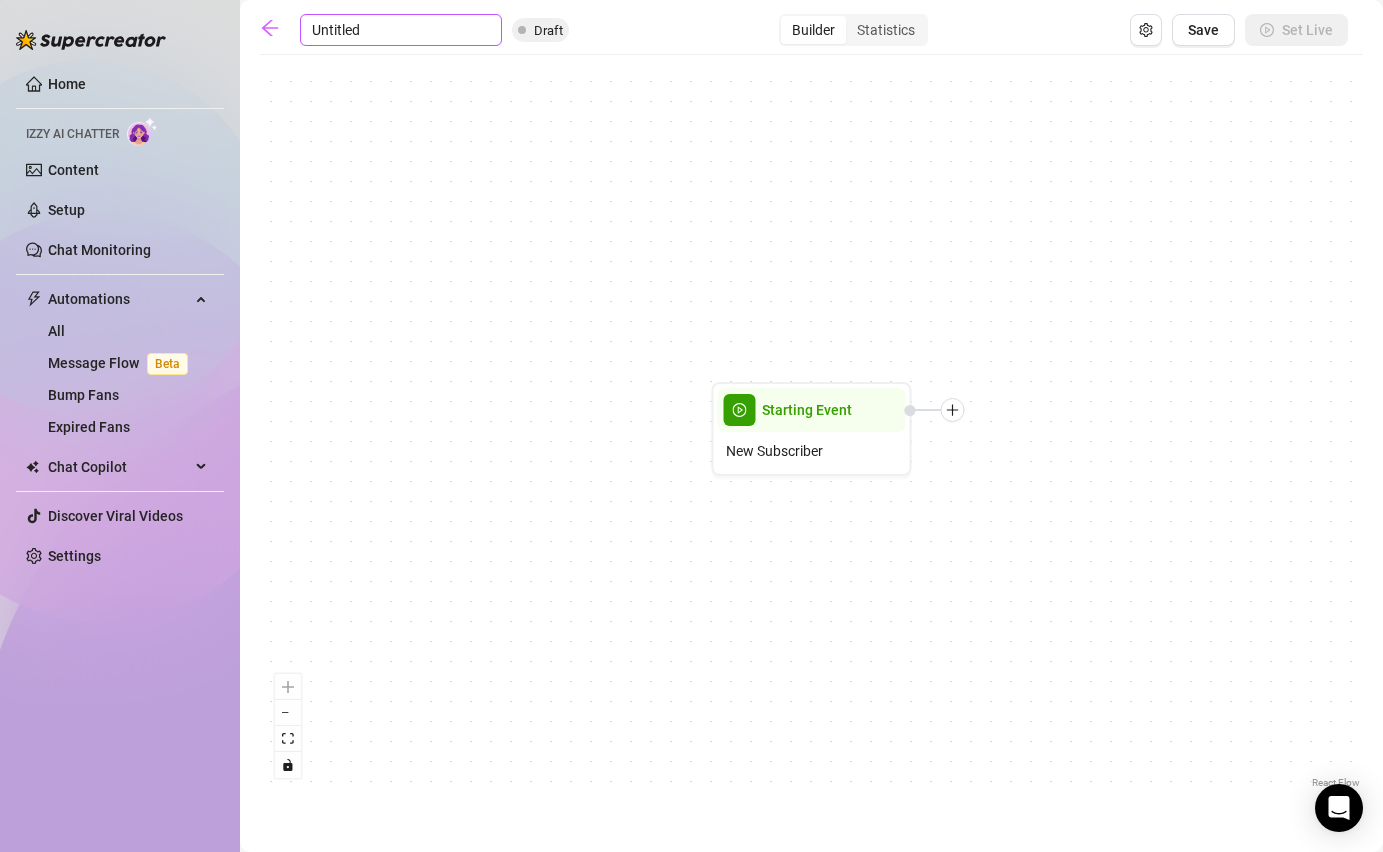 click on "Untitled" at bounding box center (401, 30) 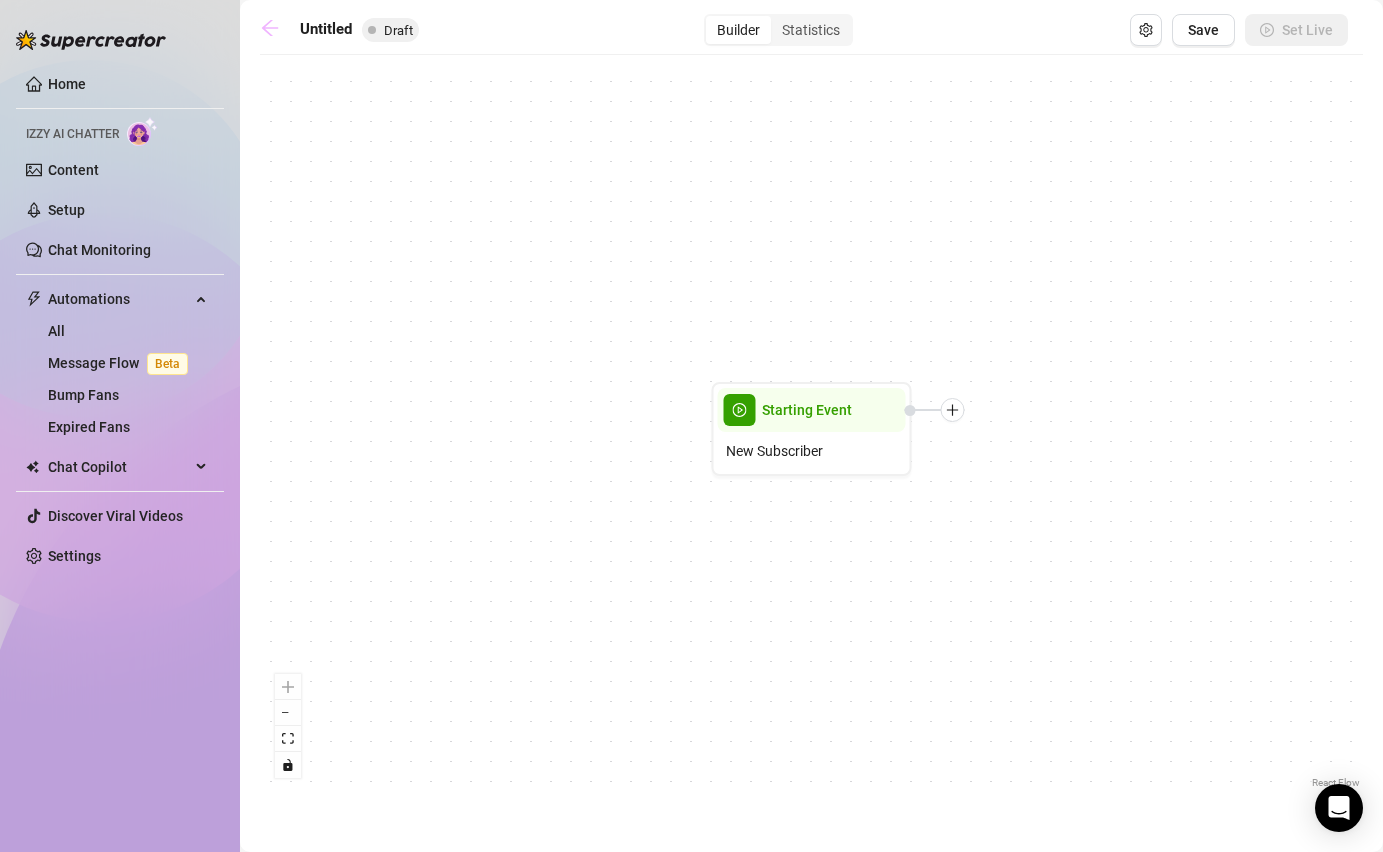 click at bounding box center [275, 30] 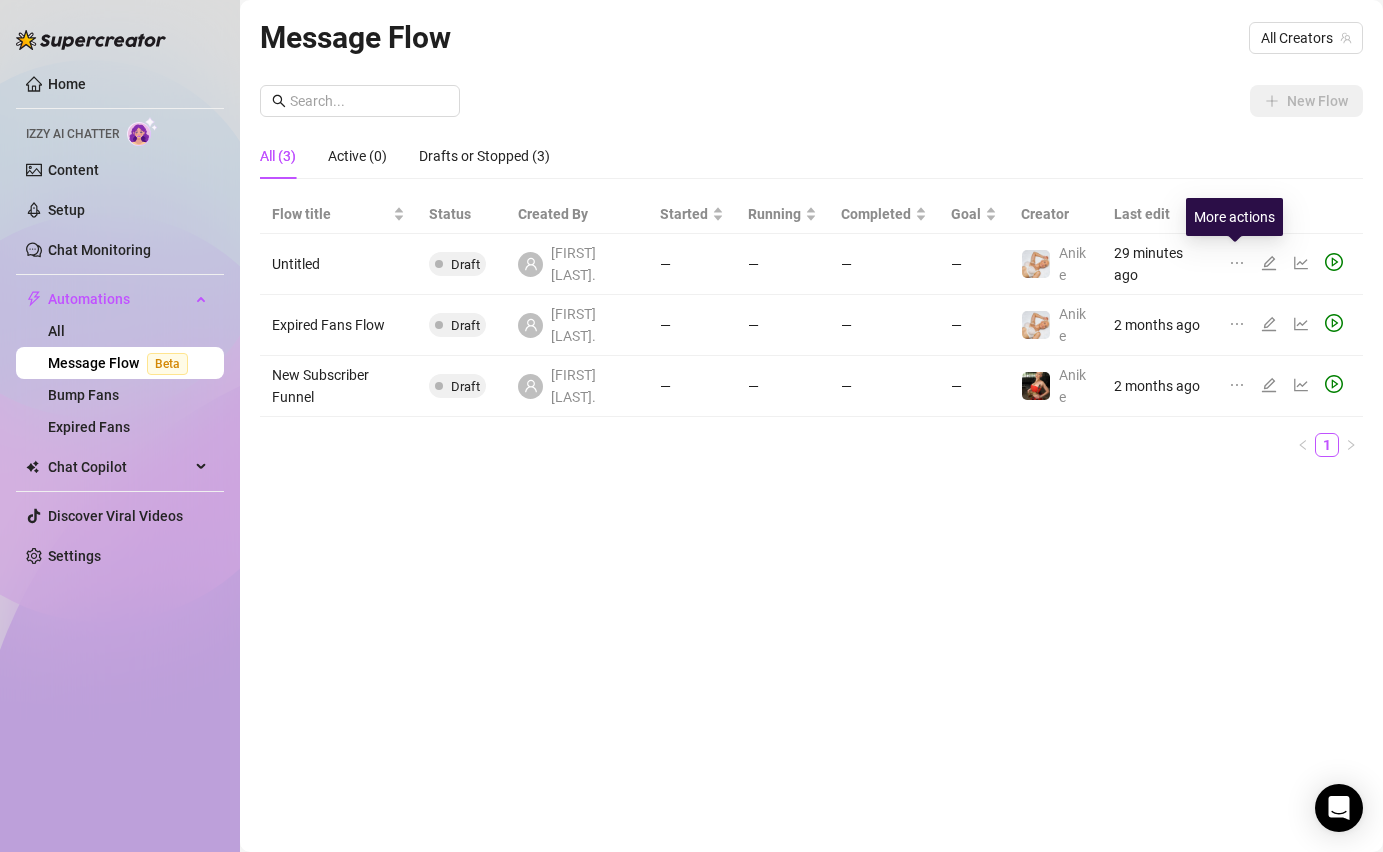 click 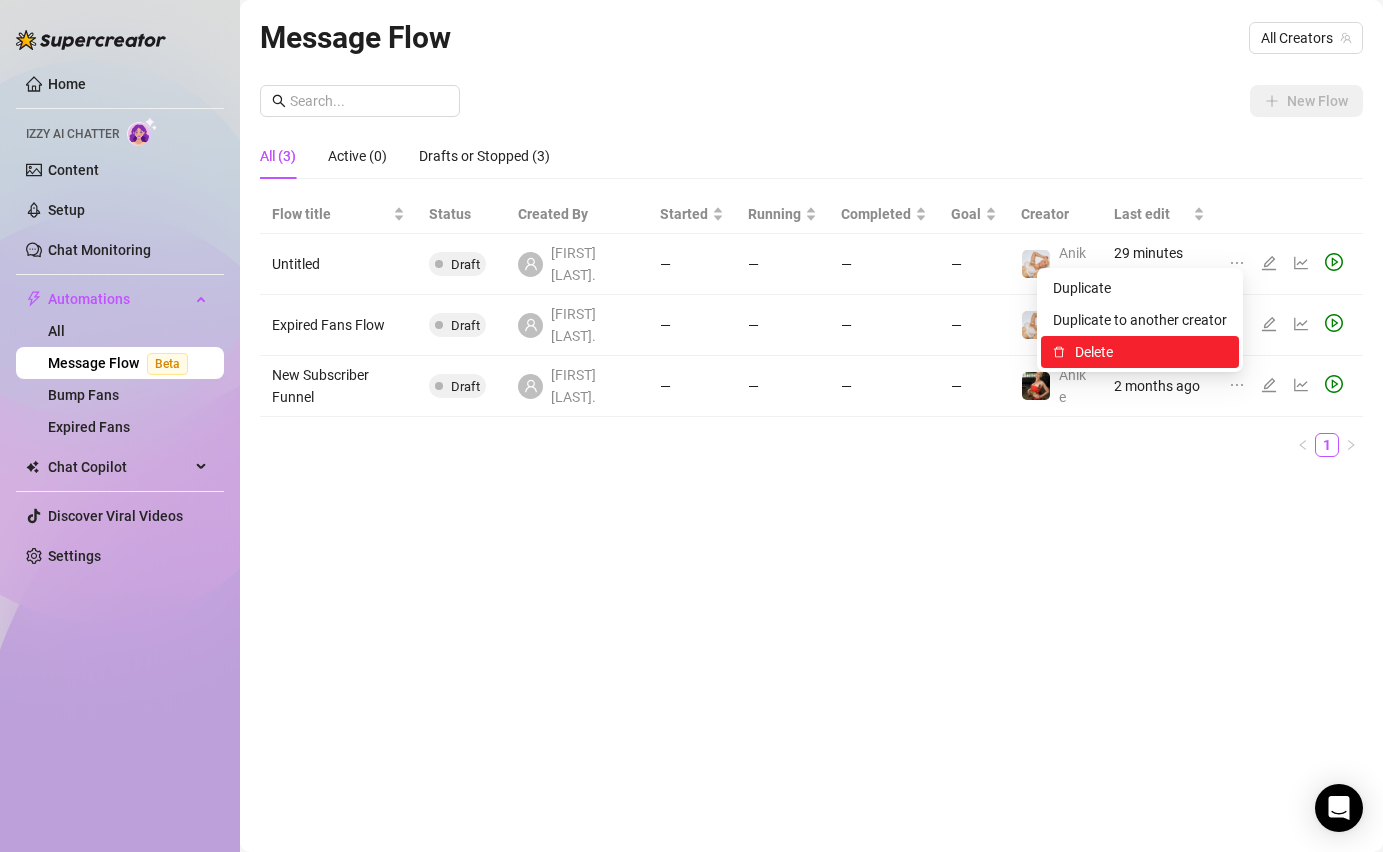 click on "Delete" at bounding box center (1151, 352) 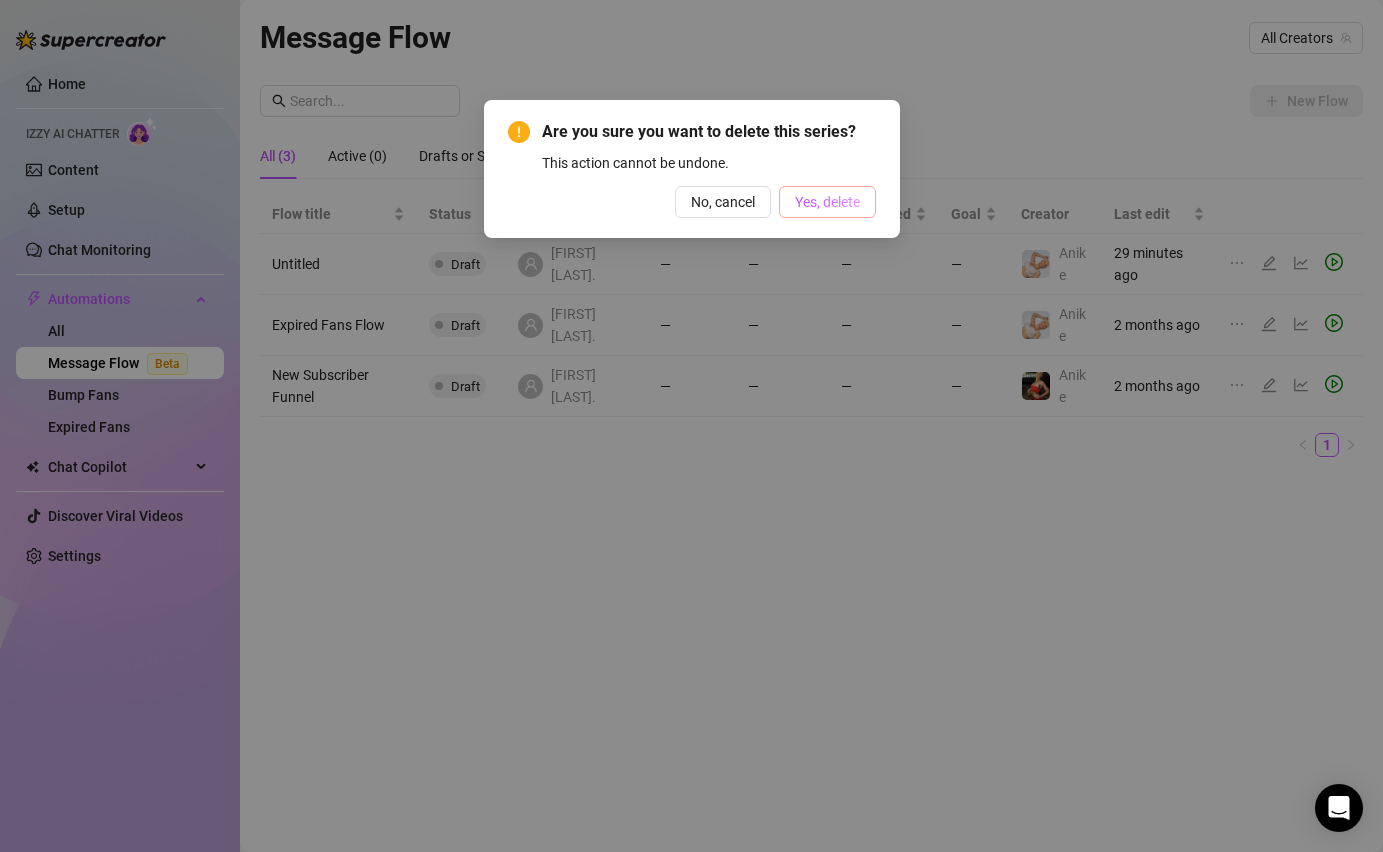 click on "Yes, delete" at bounding box center (827, 202) 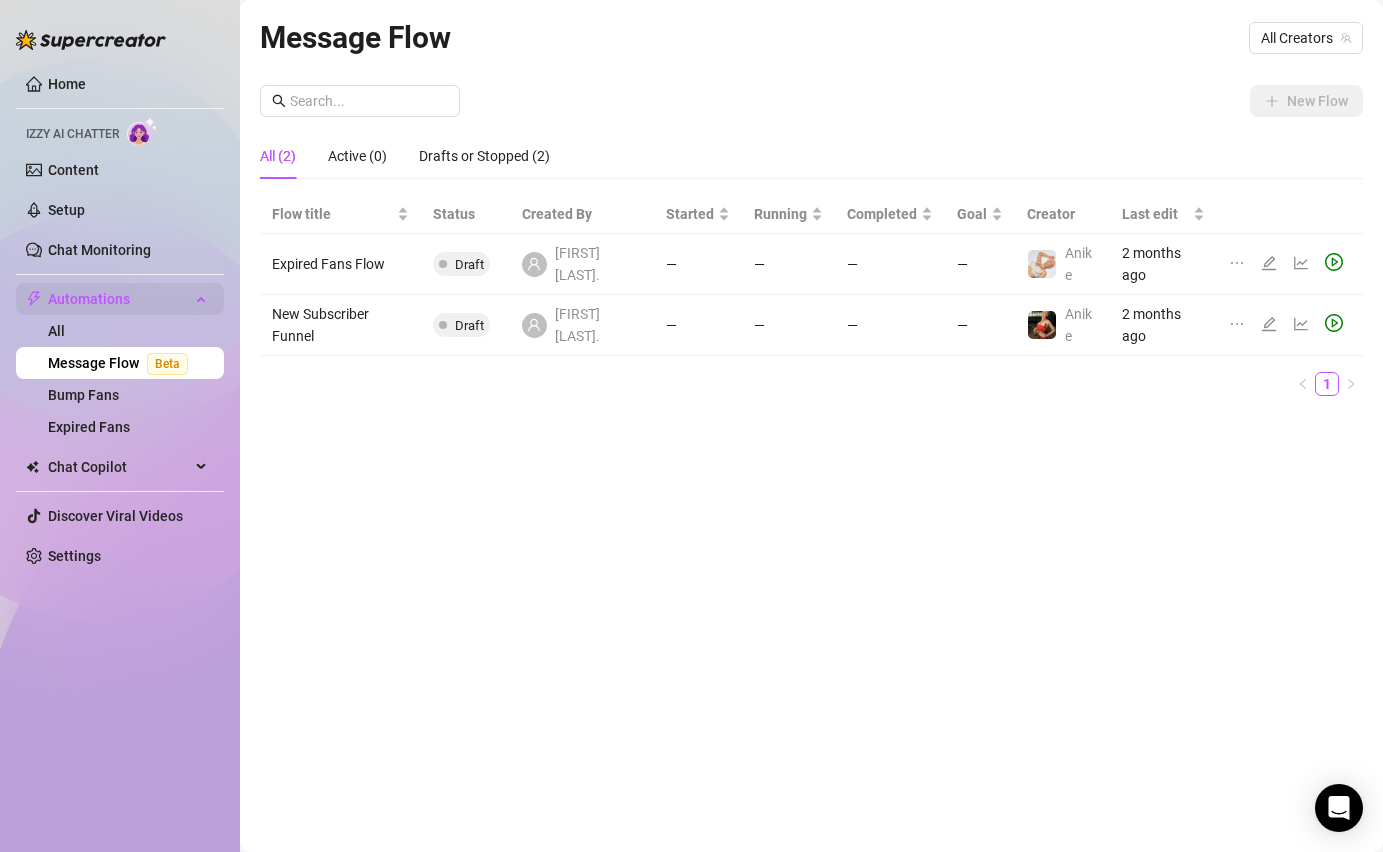 click on "Automations" at bounding box center (120, 299) 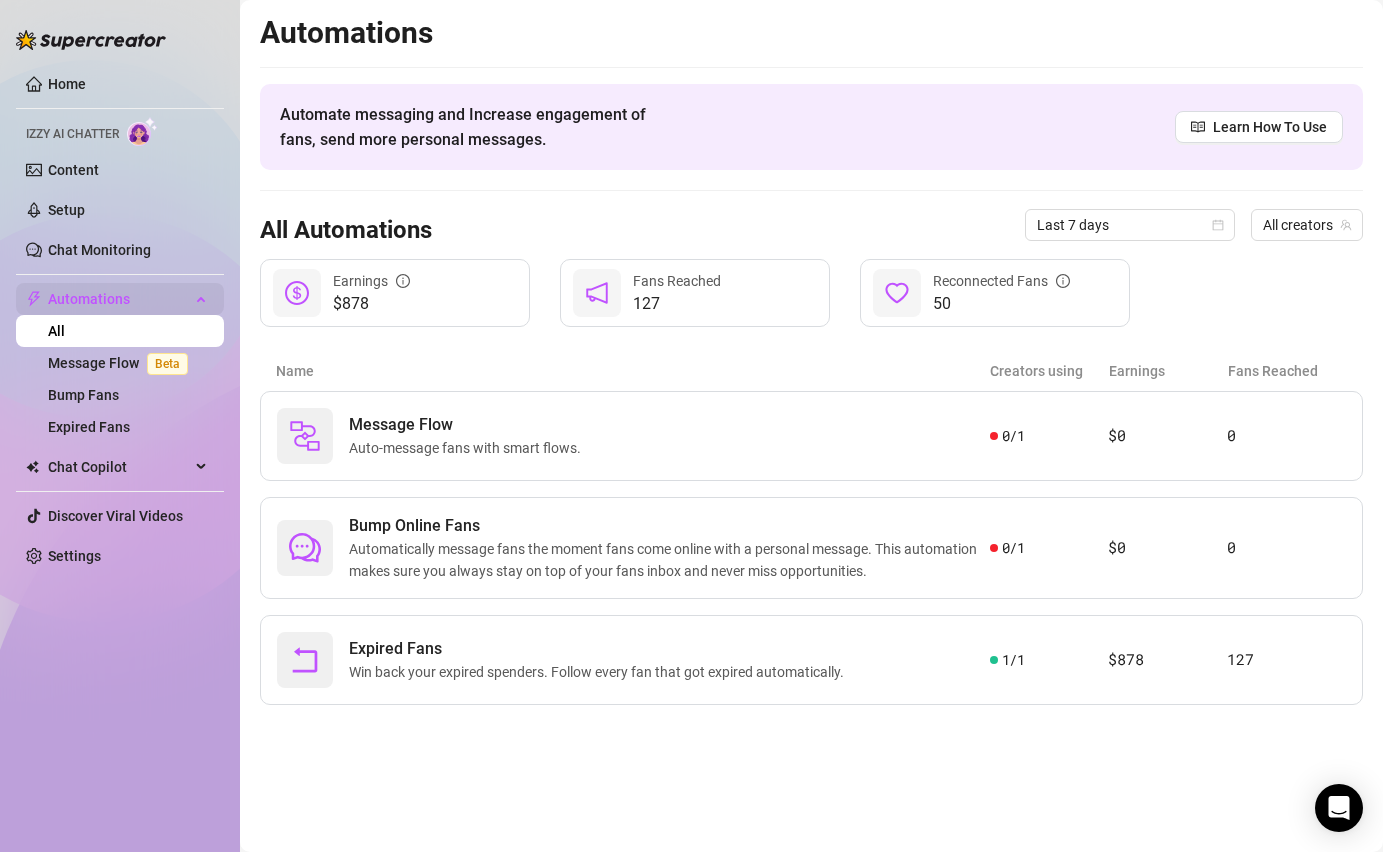click on "Automations" at bounding box center (120, 299) 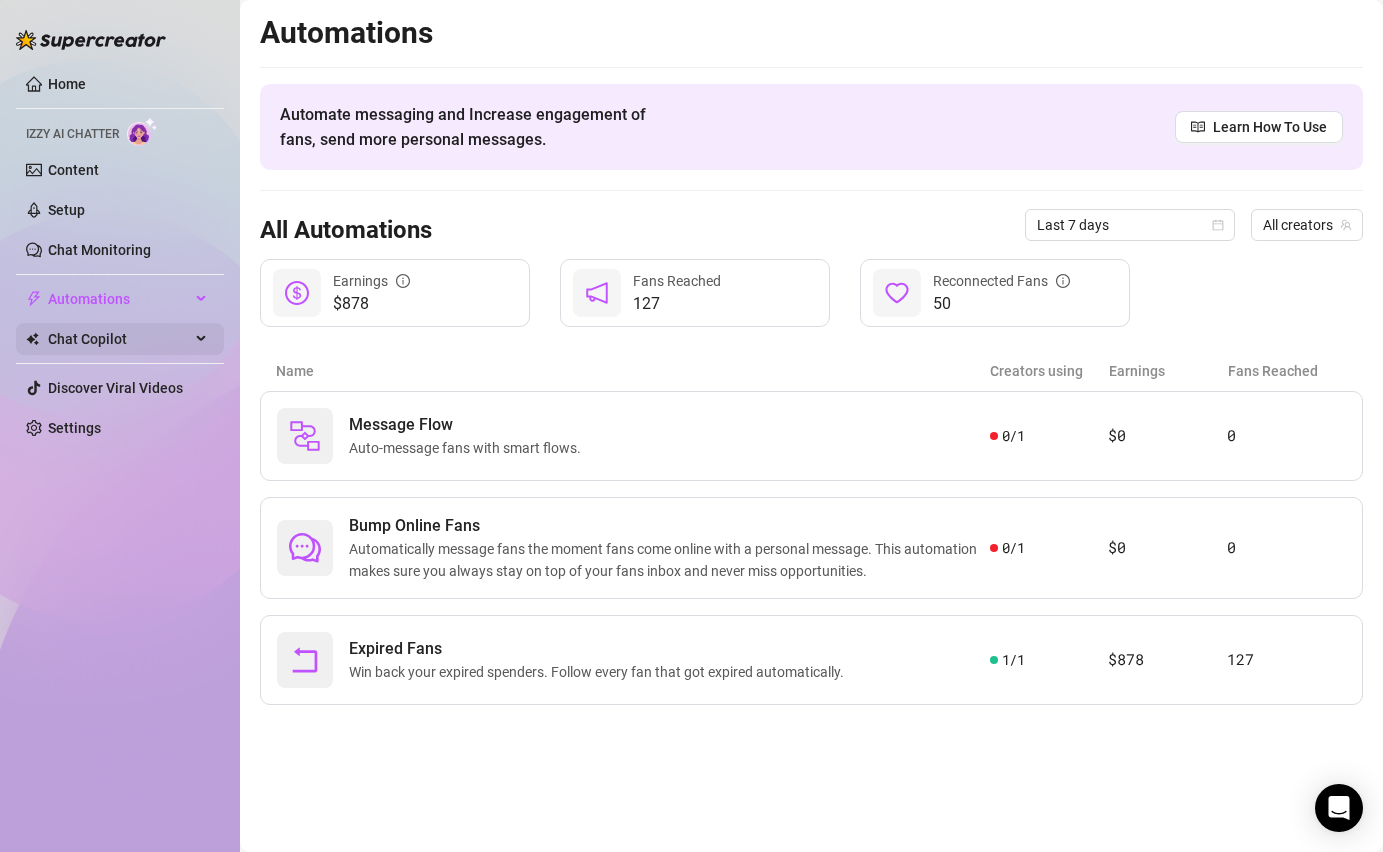 click on "Chat Copilot" at bounding box center (119, 339) 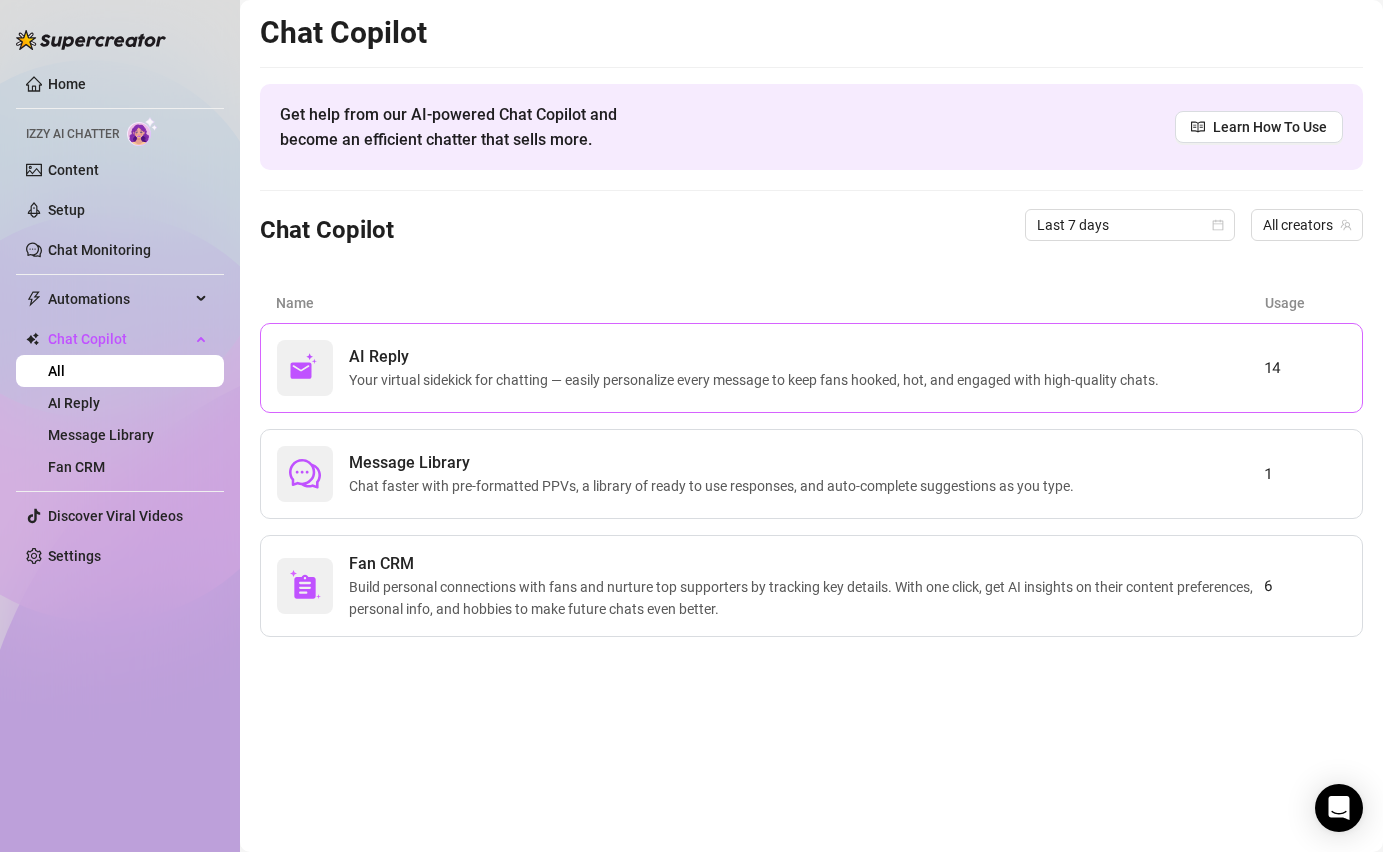 click on "Your virtual sidekick for chatting — easily personalize every message to keep fans hooked, hot, and engaged with high-quality chats." at bounding box center [758, 380] 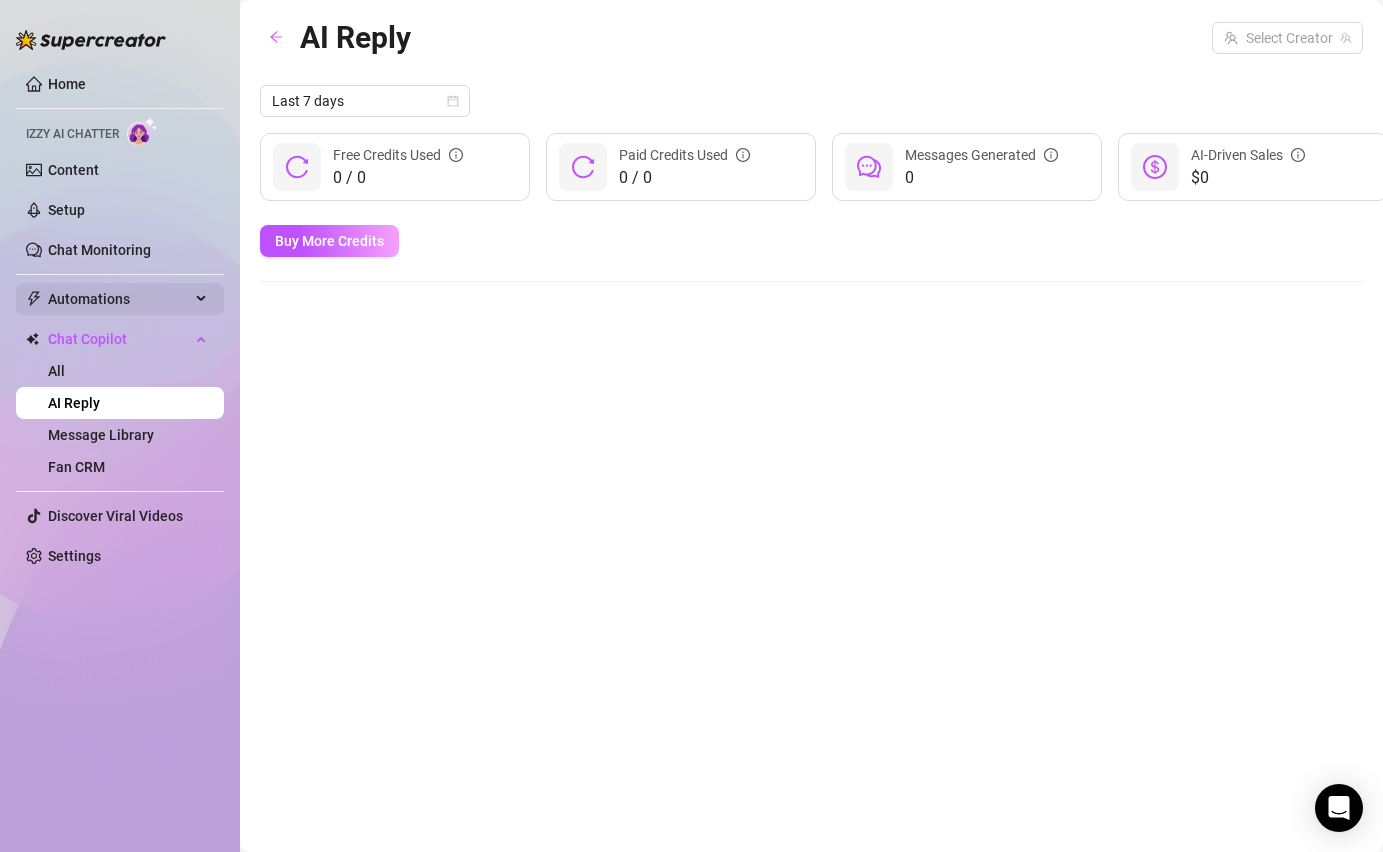 click on "Automations" at bounding box center (120, 299) 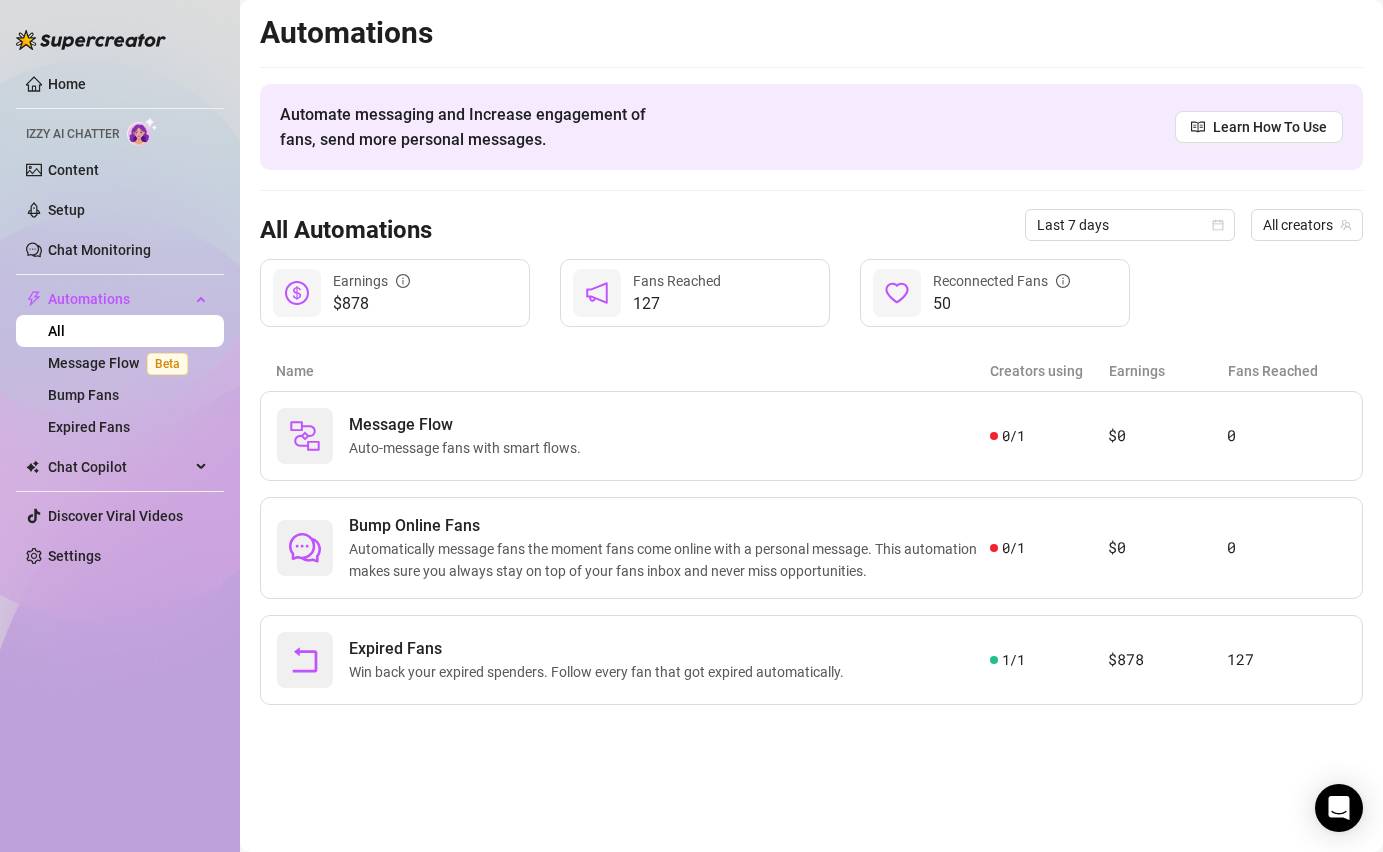 click on "Automations" at bounding box center [811, 33] 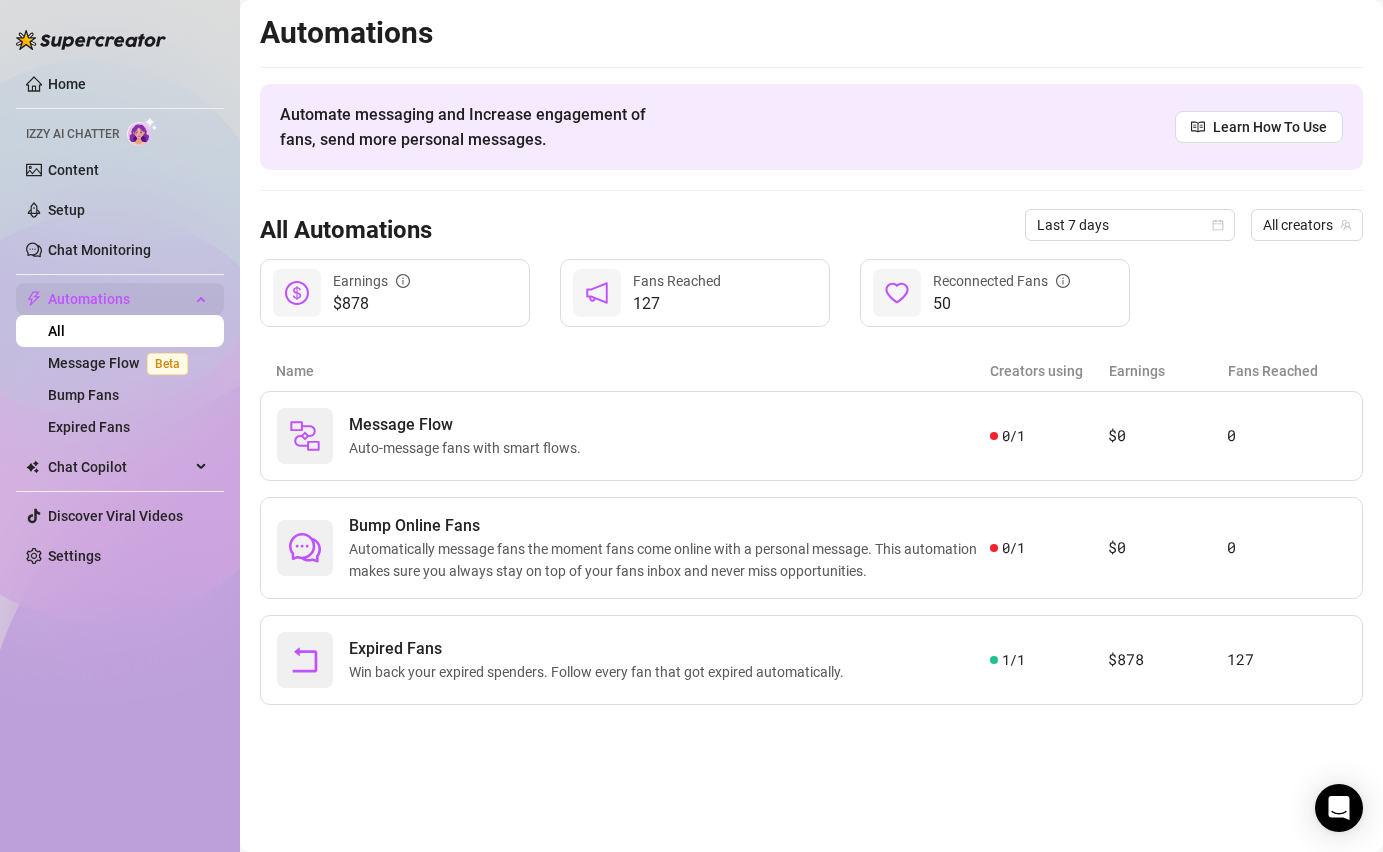 click on "Automations" at bounding box center (119, 299) 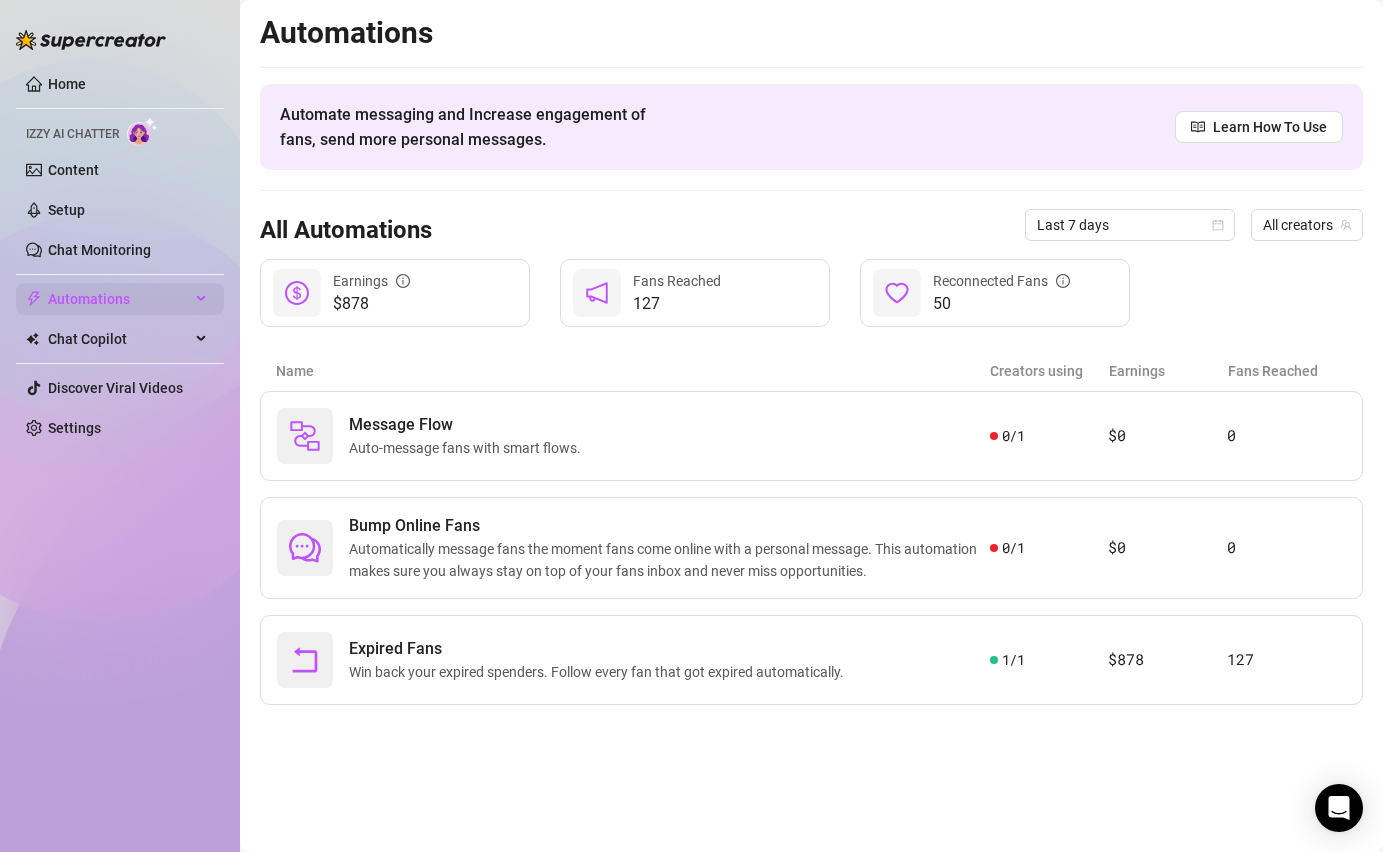 click on "Automations" at bounding box center [119, 299] 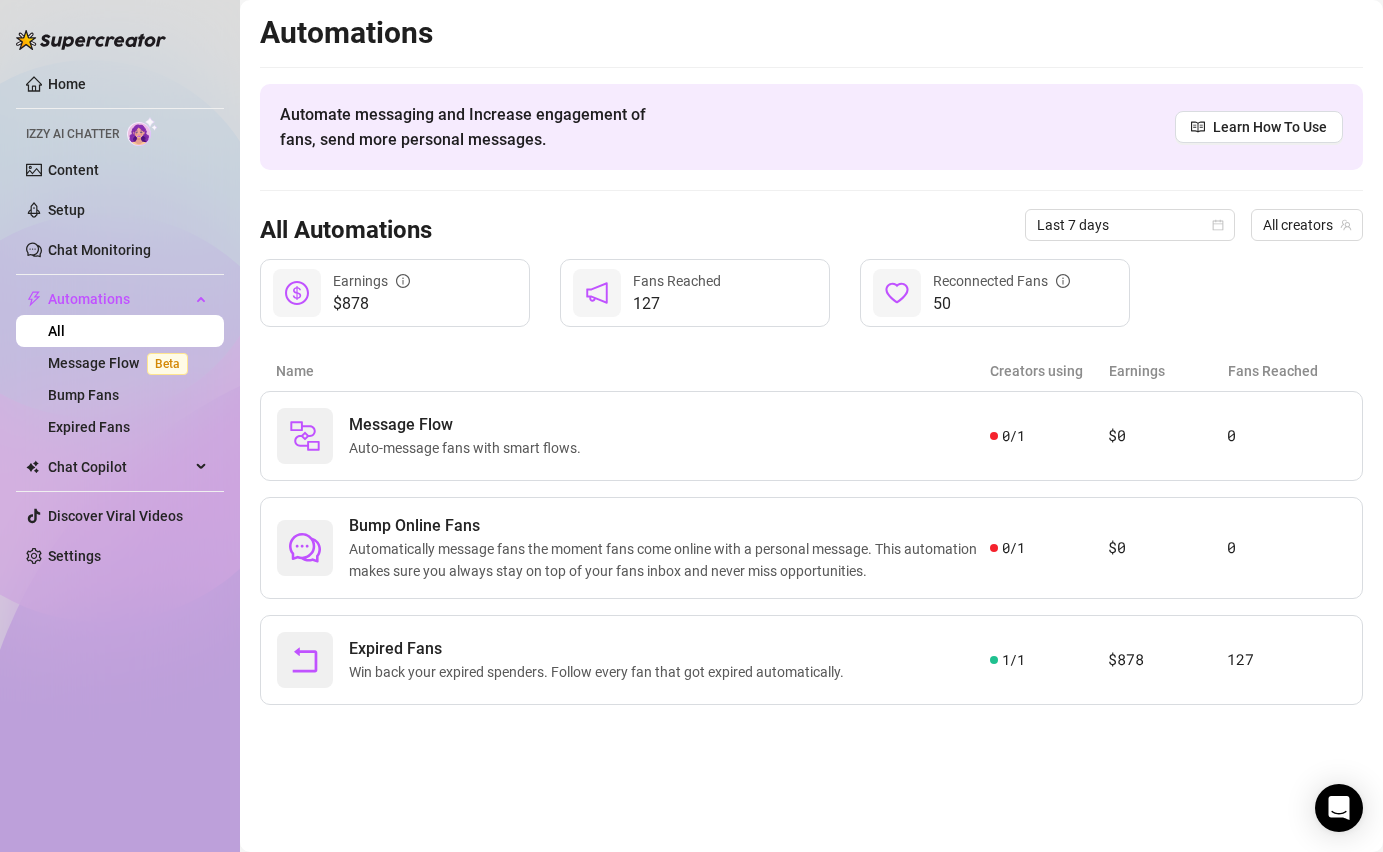 click on "All" at bounding box center [56, 331] 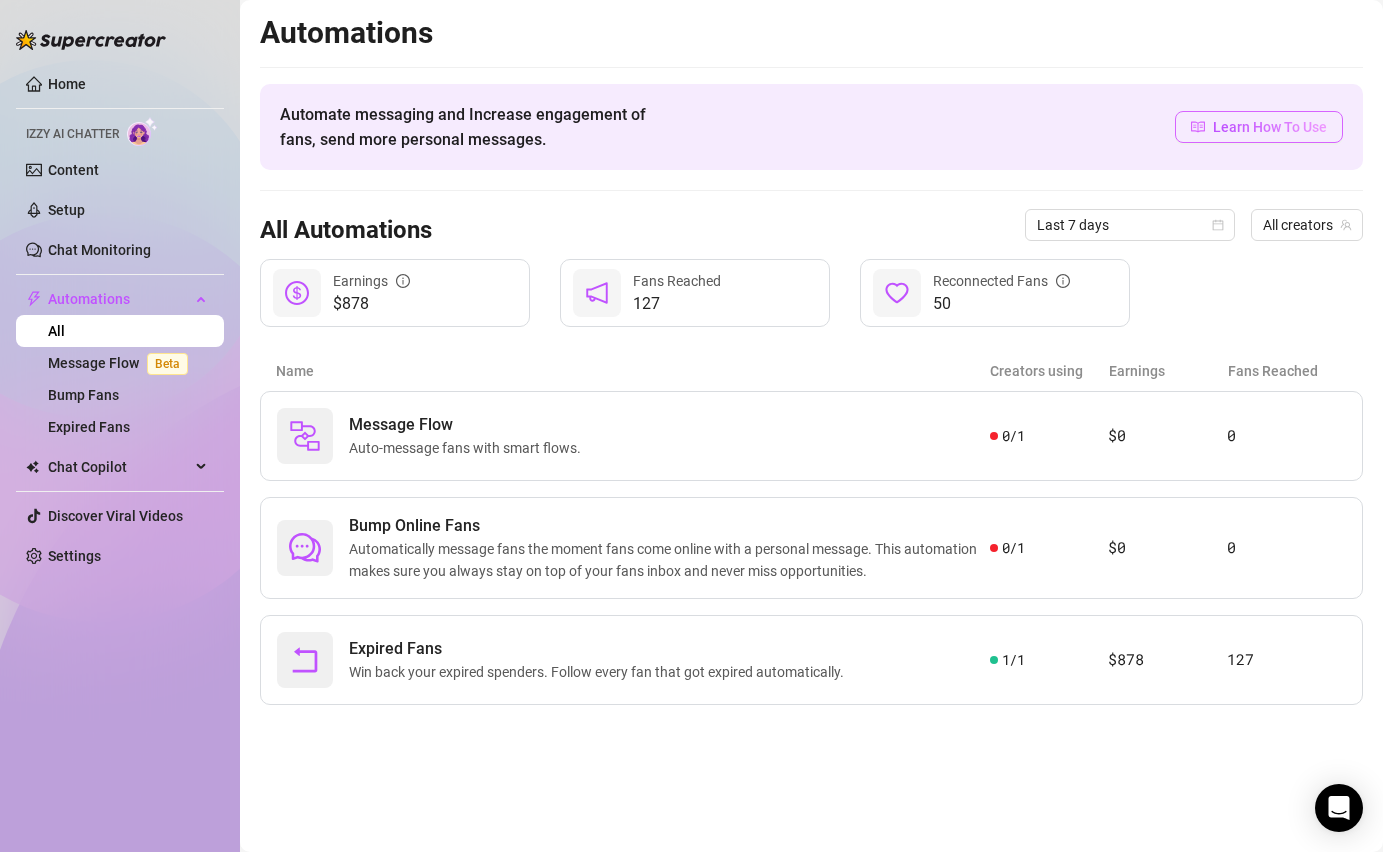 click on "Learn How To Use" at bounding box center (1270, 127) 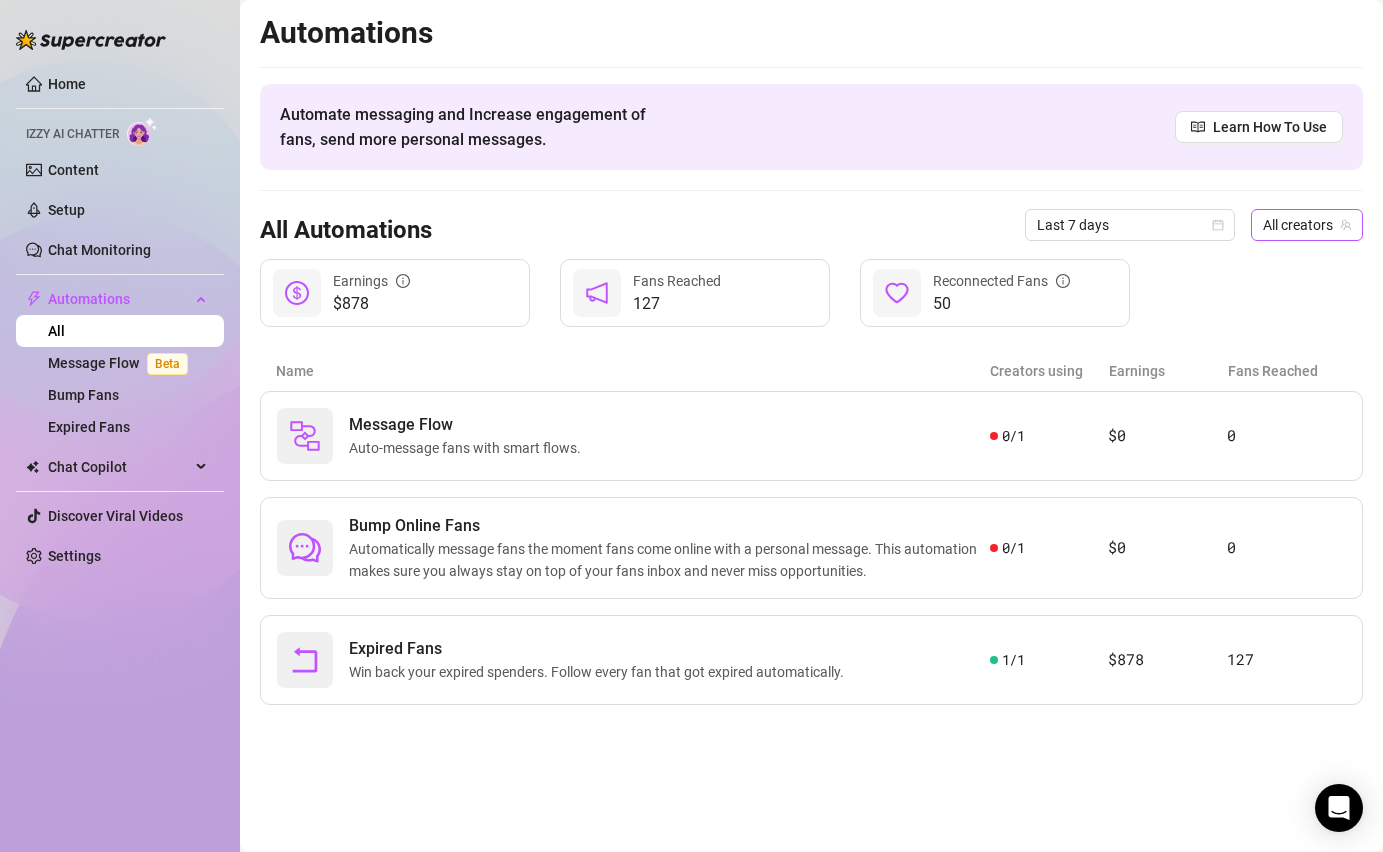 click on "All creators" at bounding box center [1307, 225] 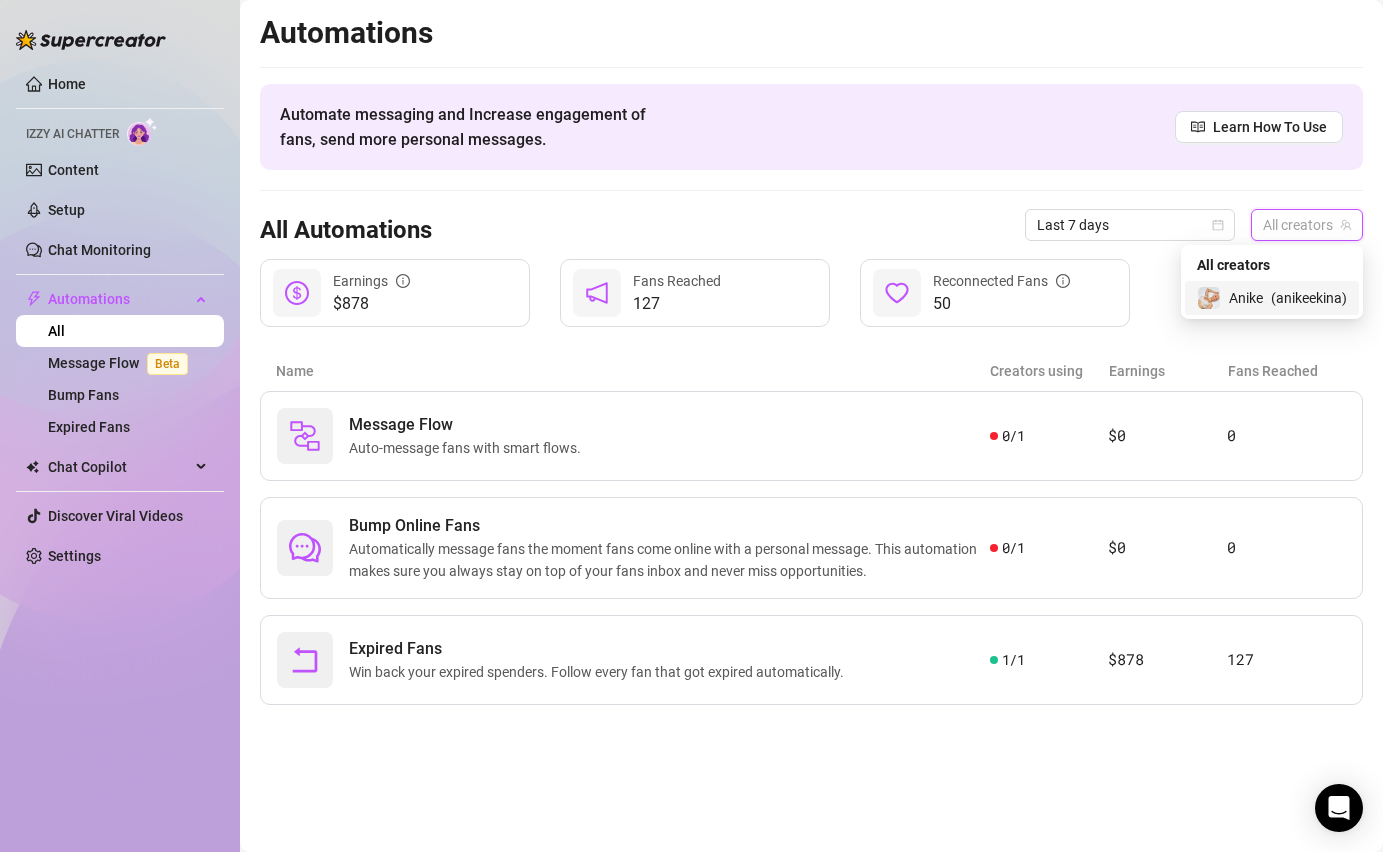click on "Anike" at bounding box center [1246, 298] 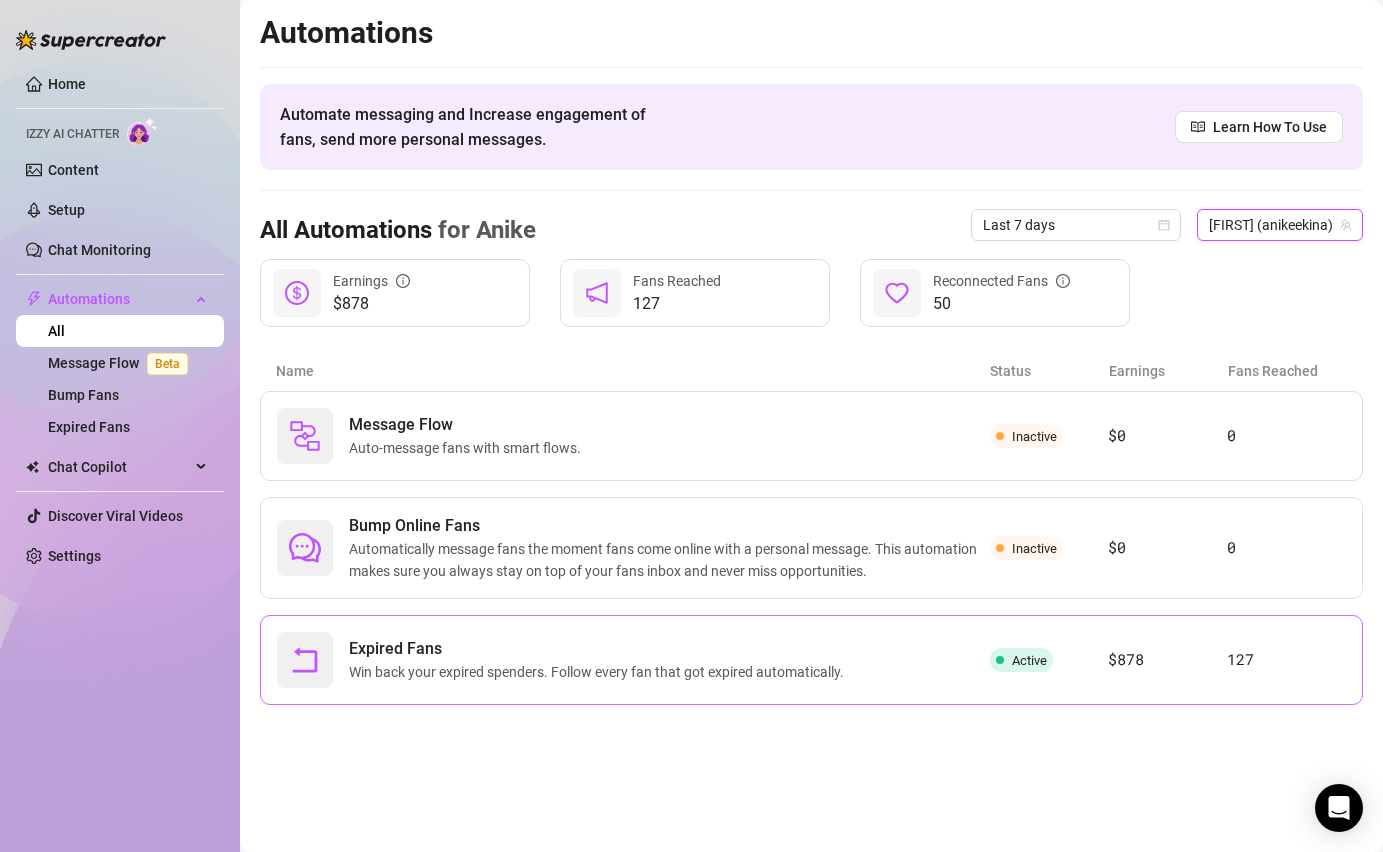 click on "Win back your expired spenders. Follow every fan that got expired automatically." at bounding box center [600, 672] 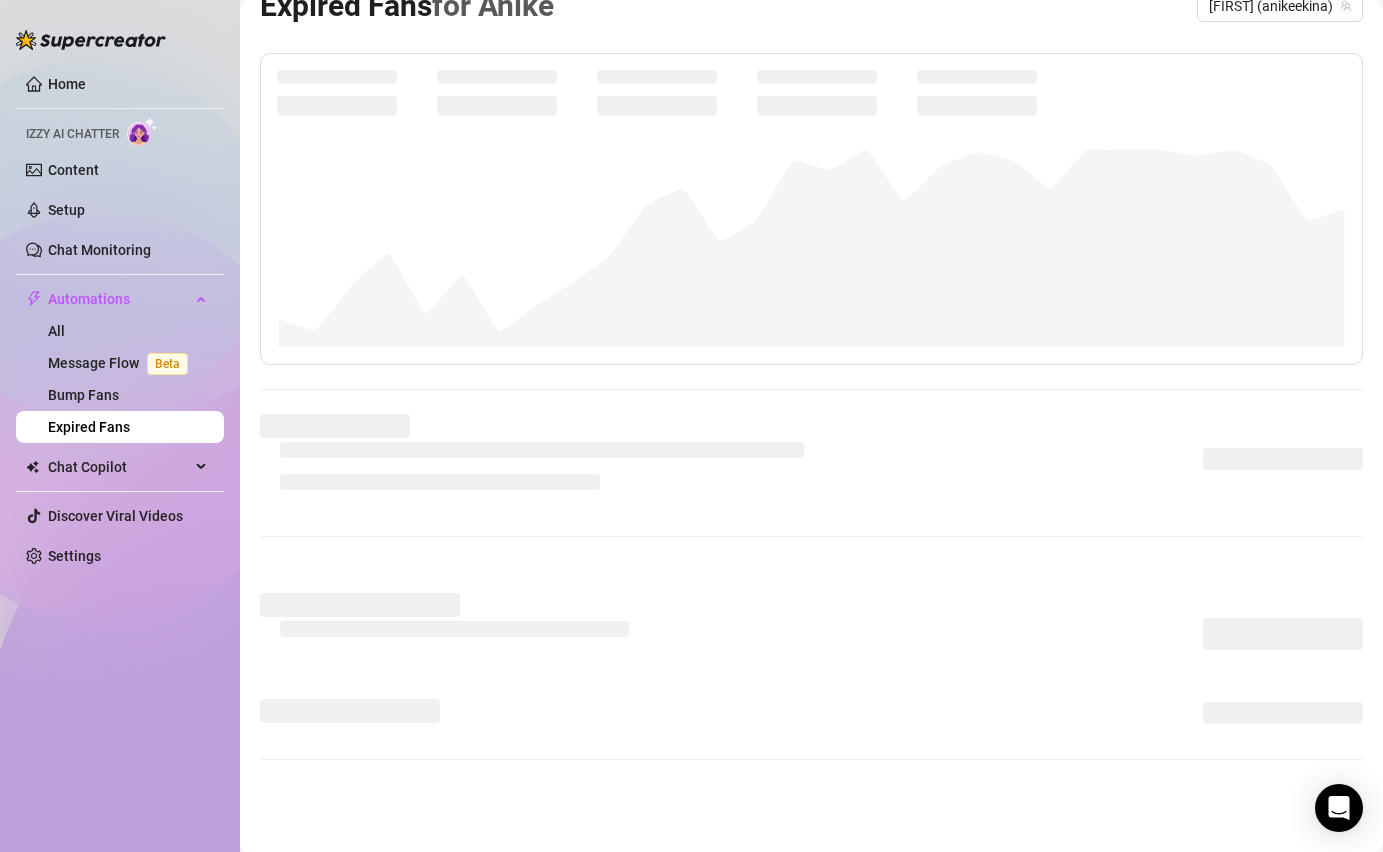 scroll, scrollTop: 0, scrollLeft: 0, axis: both 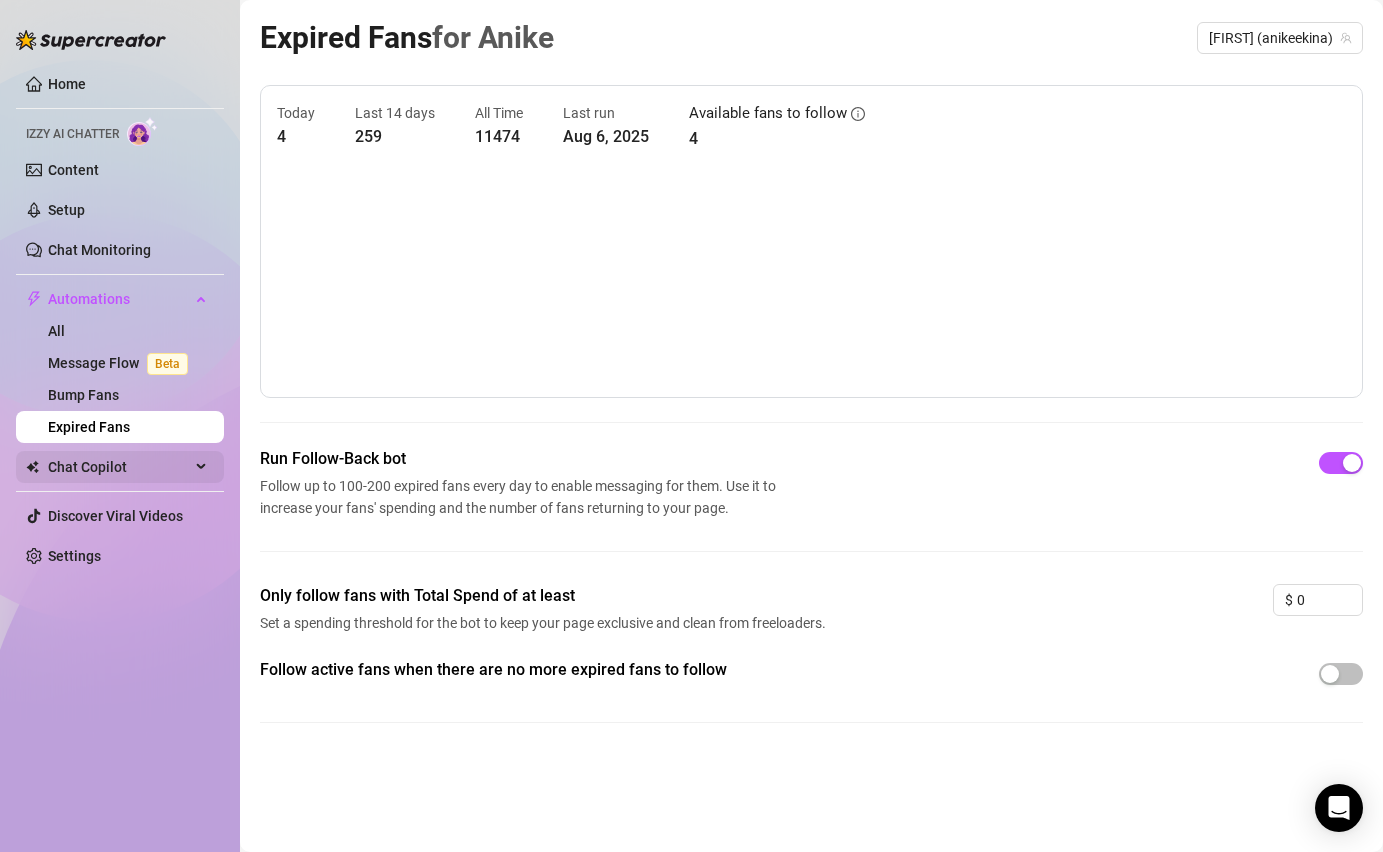 click on "Chat Copilot" at bounding box center [119, 467] 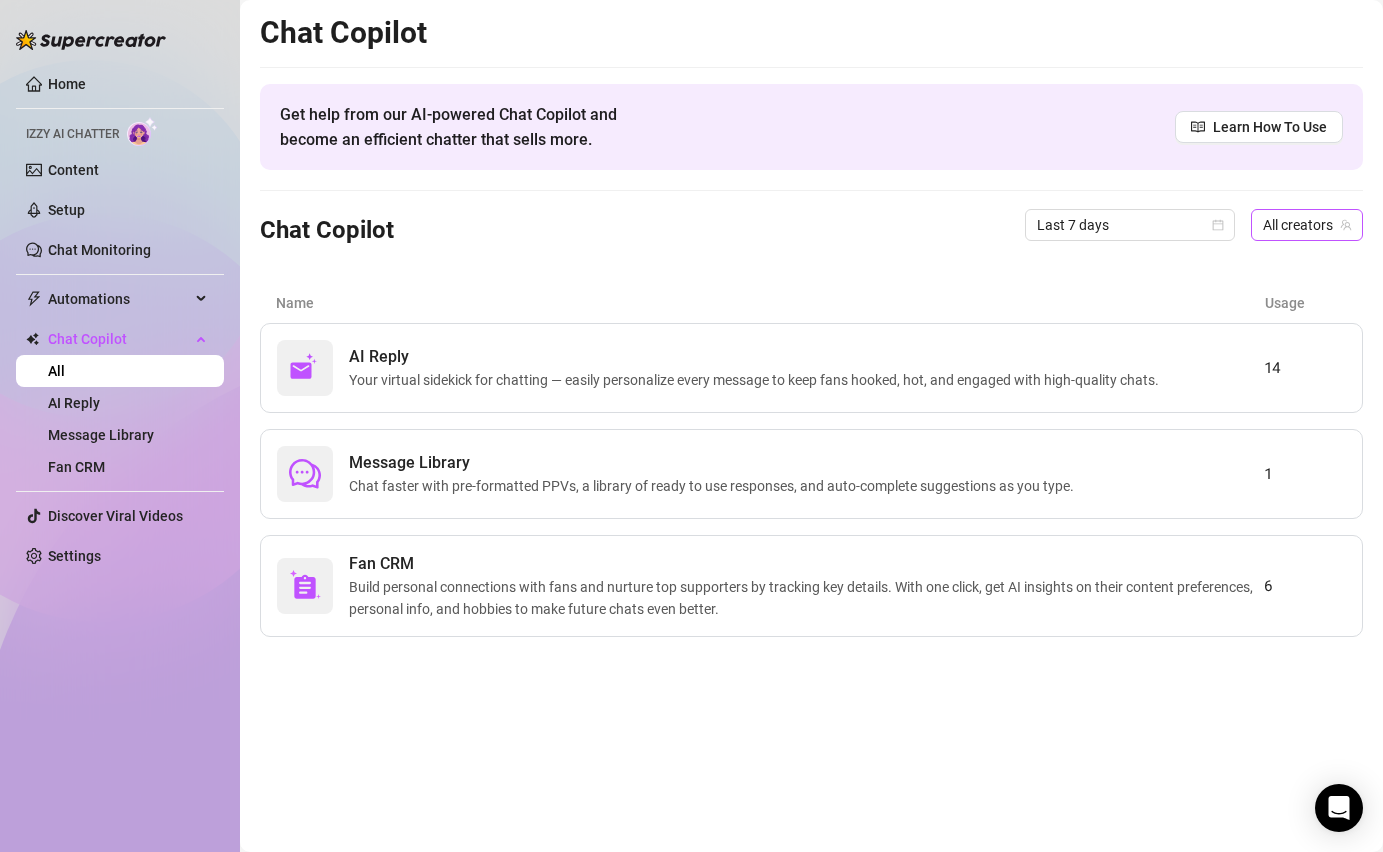 click on "All creators" at bounding box center (1307, 225) 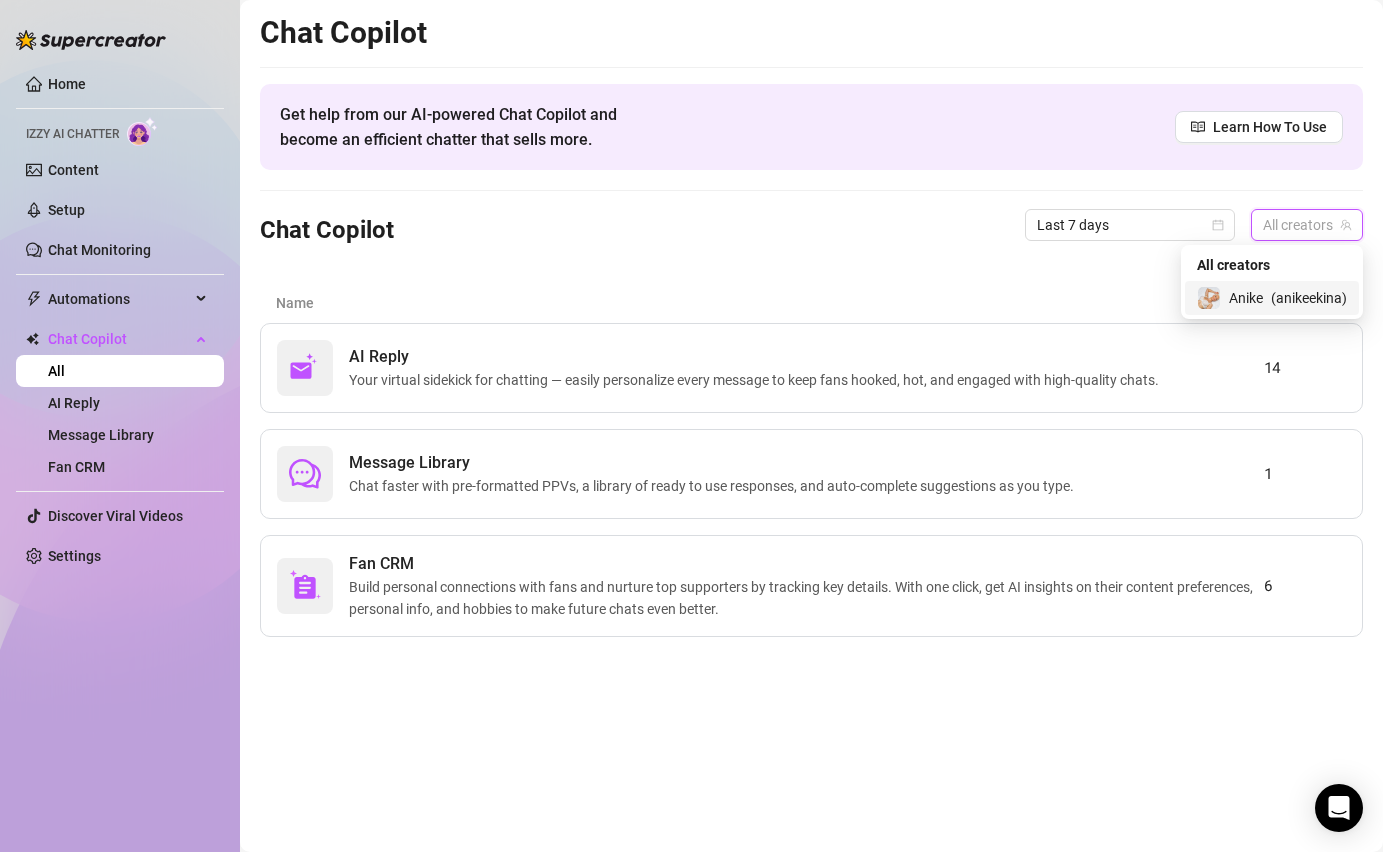 click on "Anike" at bounding box center [1246, 298] 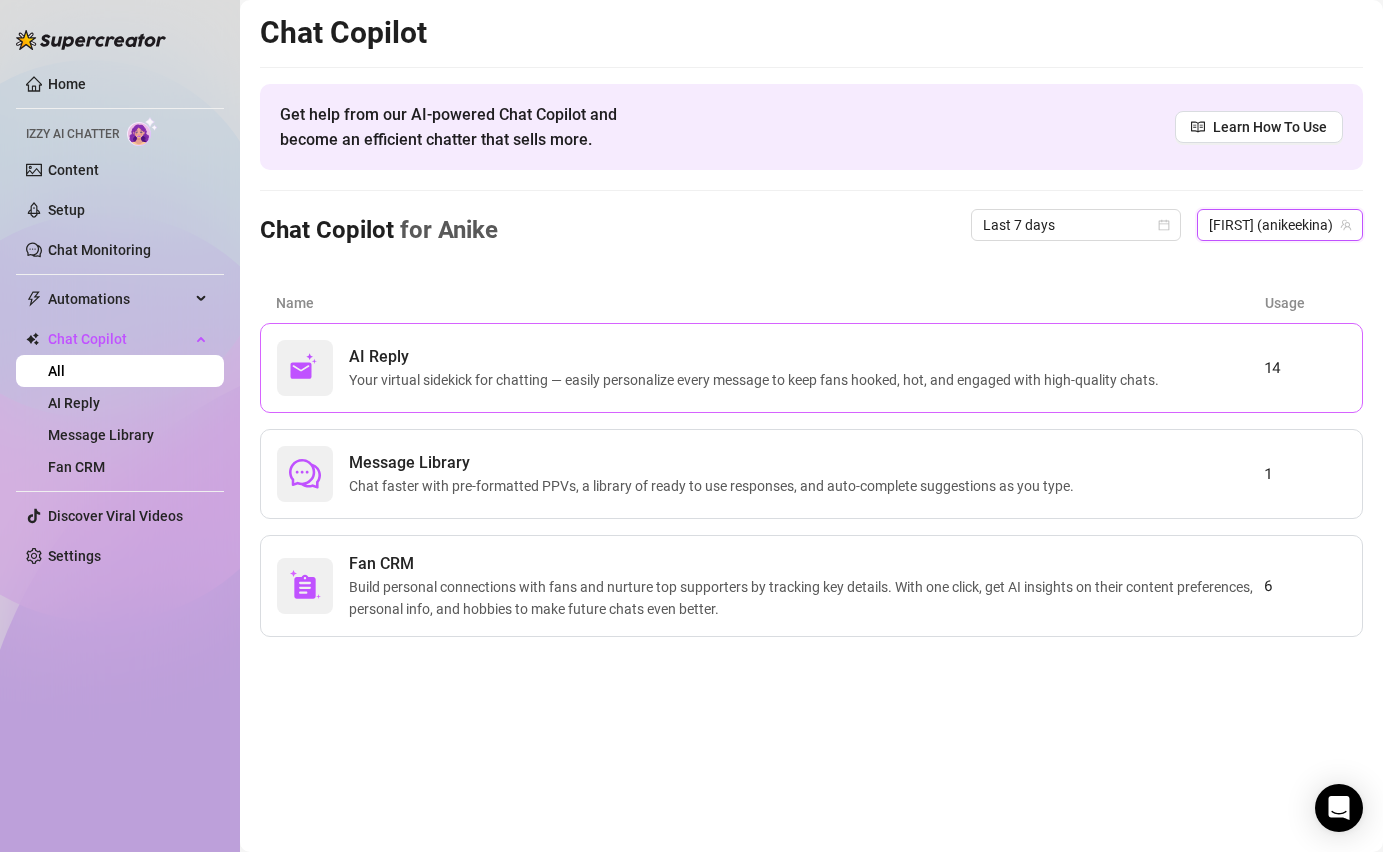 click on "AI Reply Your virtual sidekick for chatting — easily personalize every message to keep fans hooked, hot, and engaged with high-quality chats." at bounding box center (770, 368) 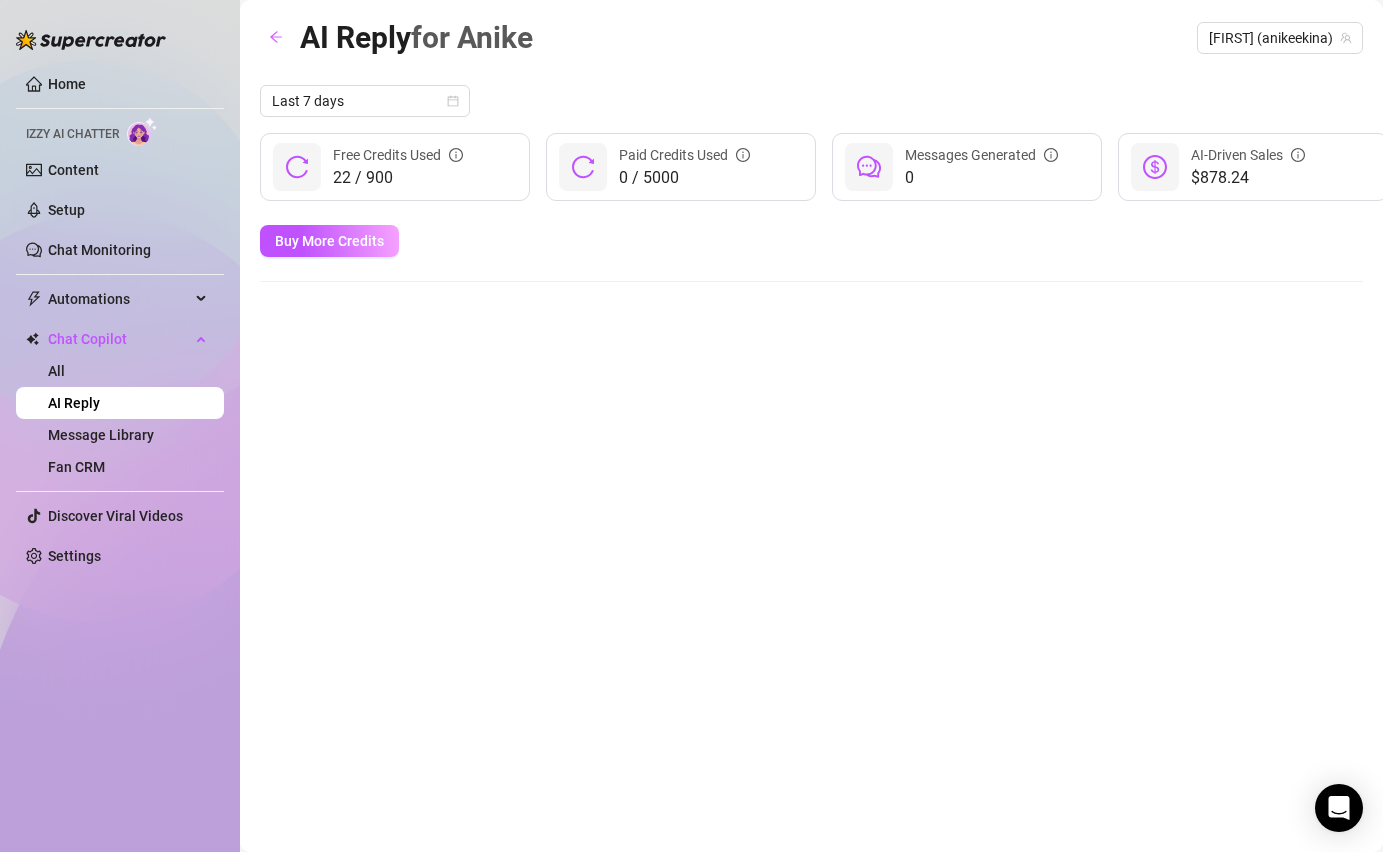 click on "AI Reply  for Anike Anike (anikeekina) Last 7 days 22 / 900 Free Credits Used 0 / 5000 Paid Credits Used 0 Messages Generated $878.24 AI-Driven Sales Buy More Credits" at bounding box center [811, 403] 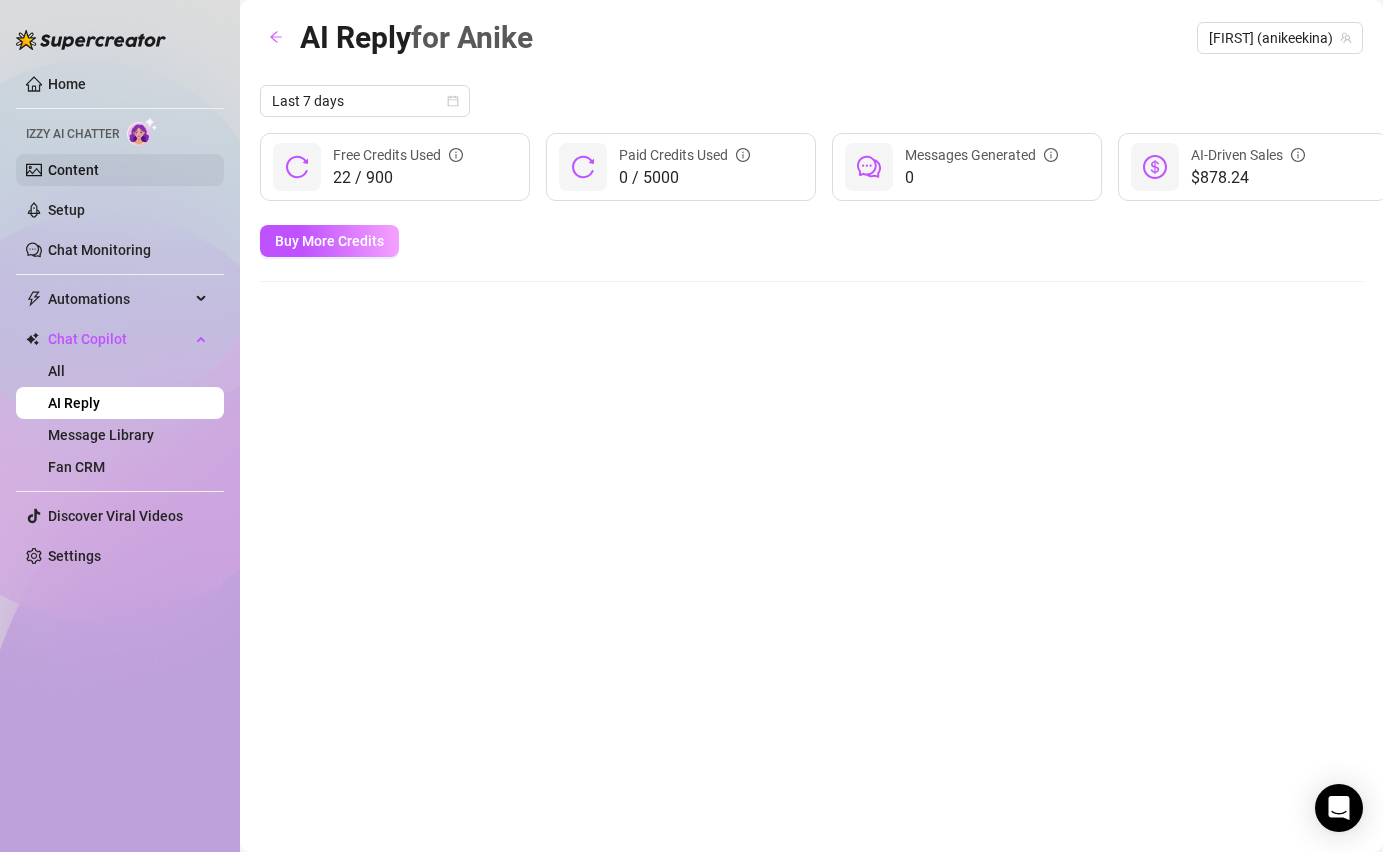 click on "Content" at bounding box center (73, 170) 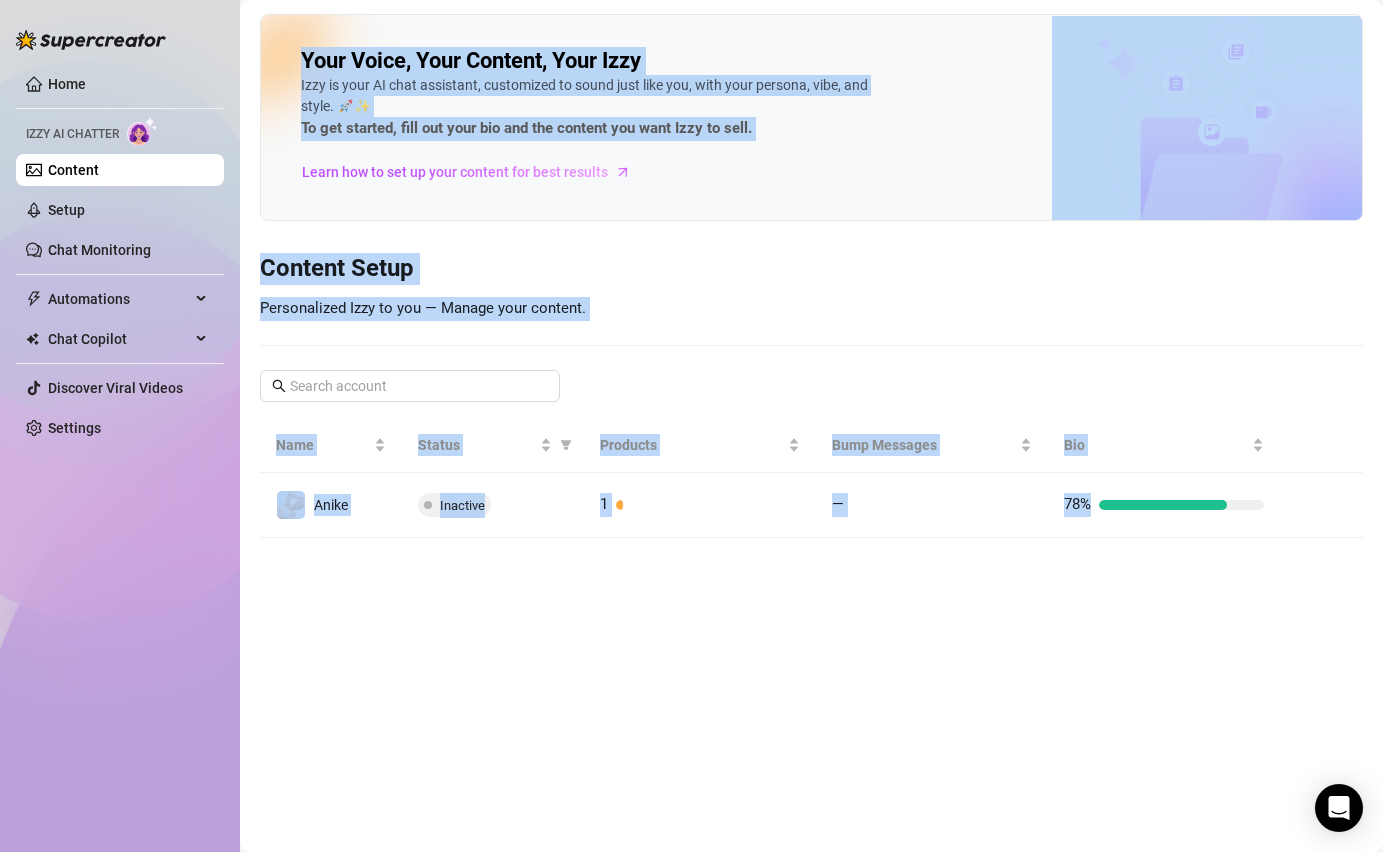 click on "Content Setup" at bounding box center [811, 269] 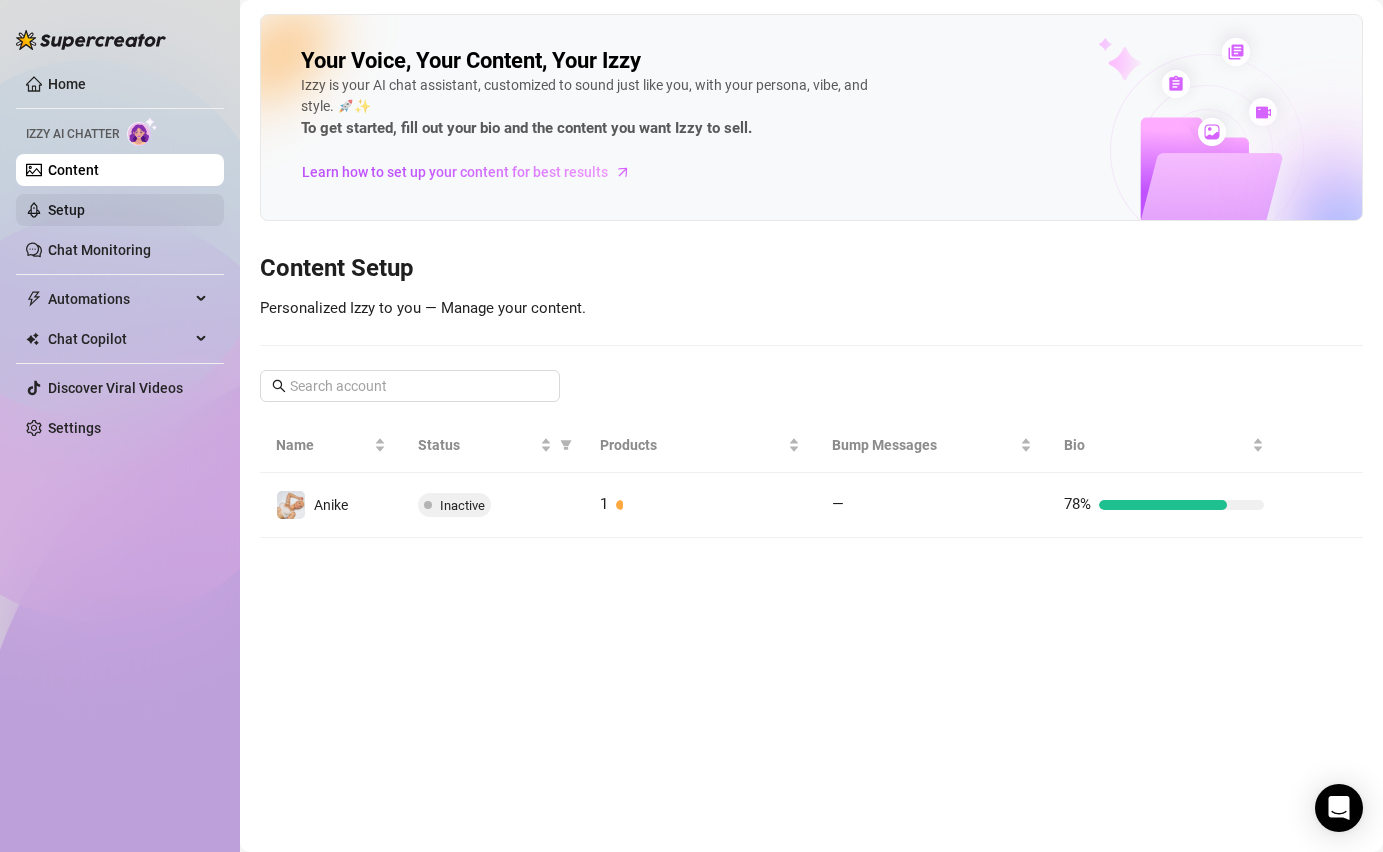 click on "Setup" at bounding box center (66, 210) 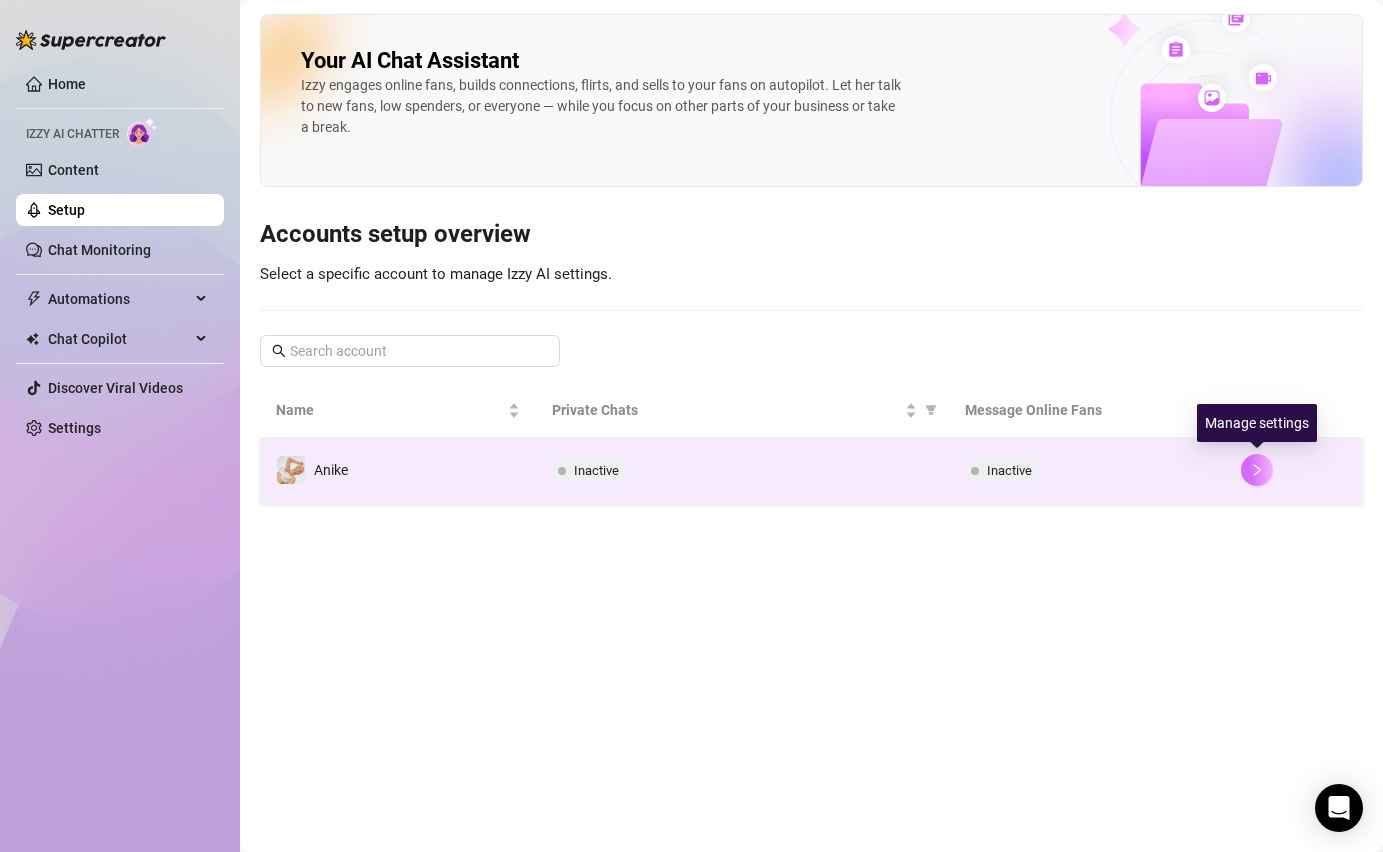 click 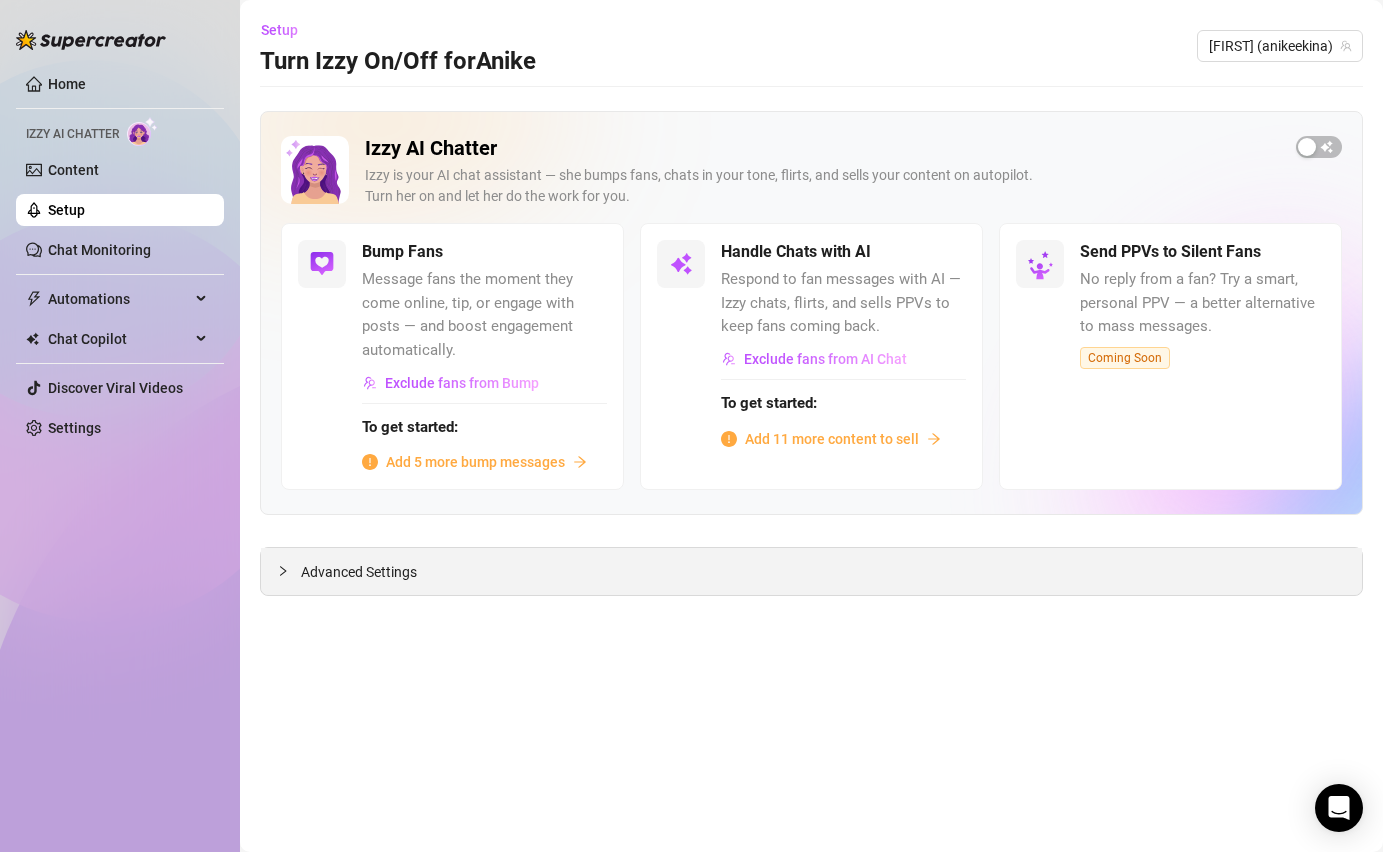 click on "Advanced Settings" at bounding box center [359, 572] 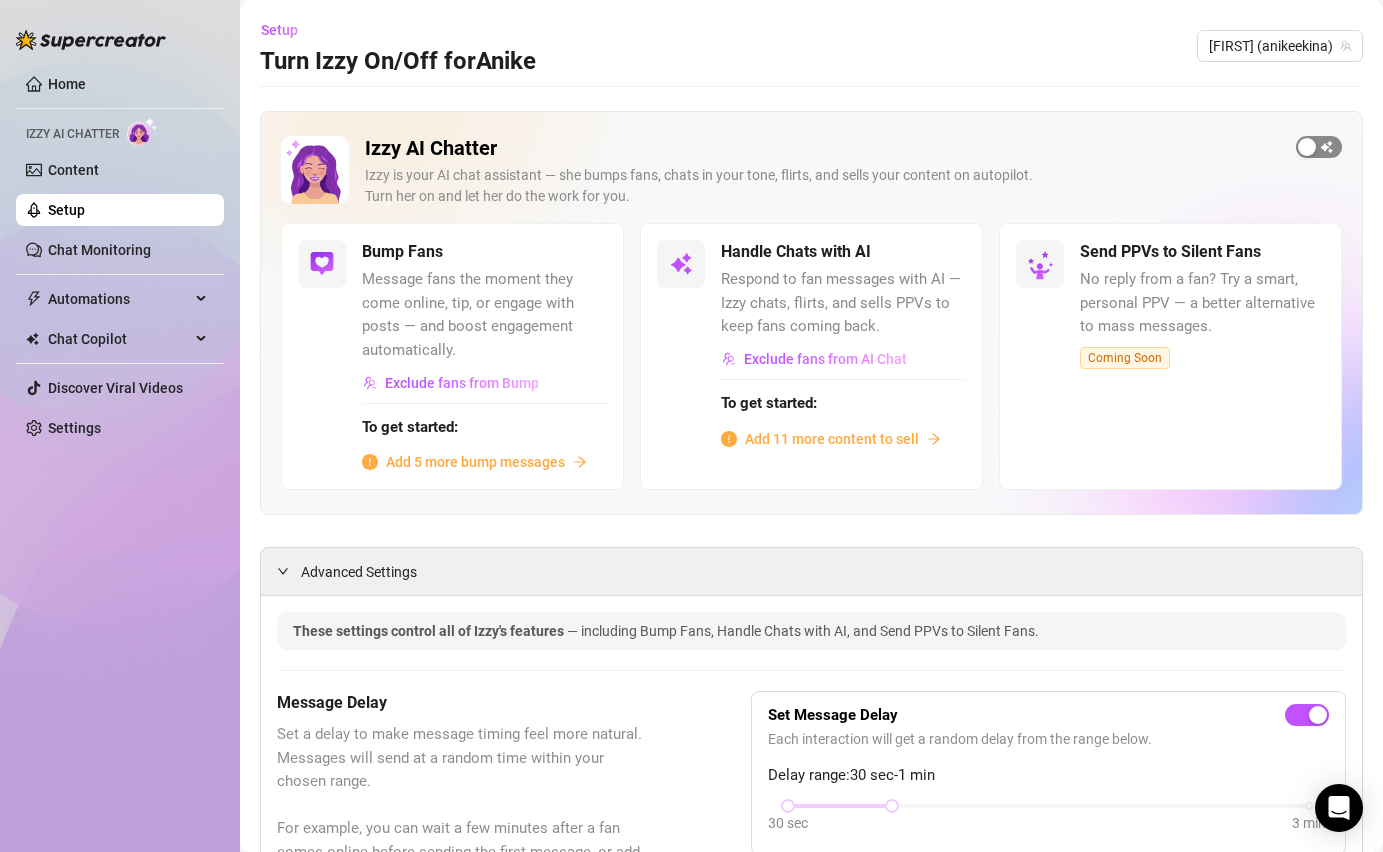 click at bounding box center [1319, 147] 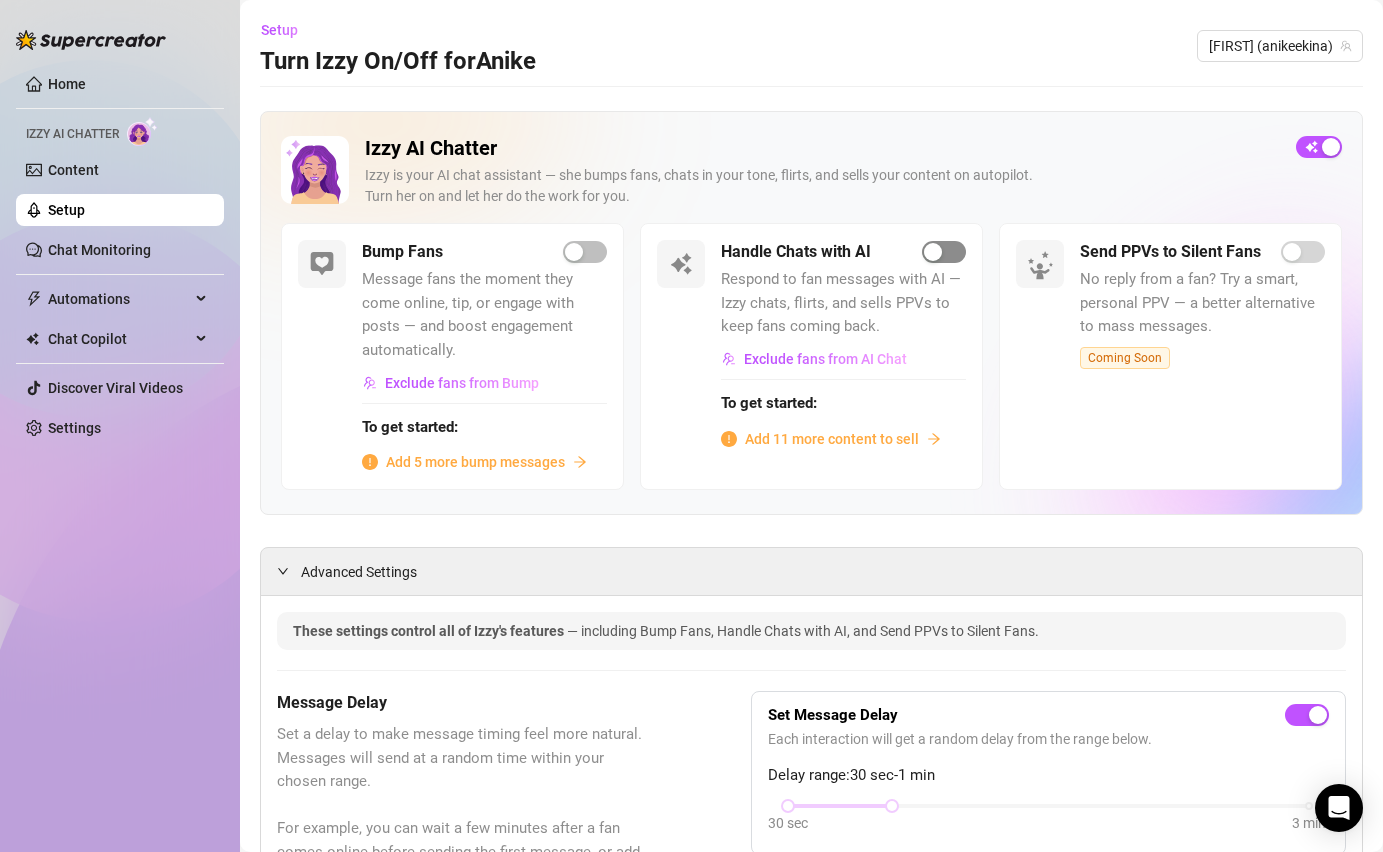 click at bounding box center (933, 252) 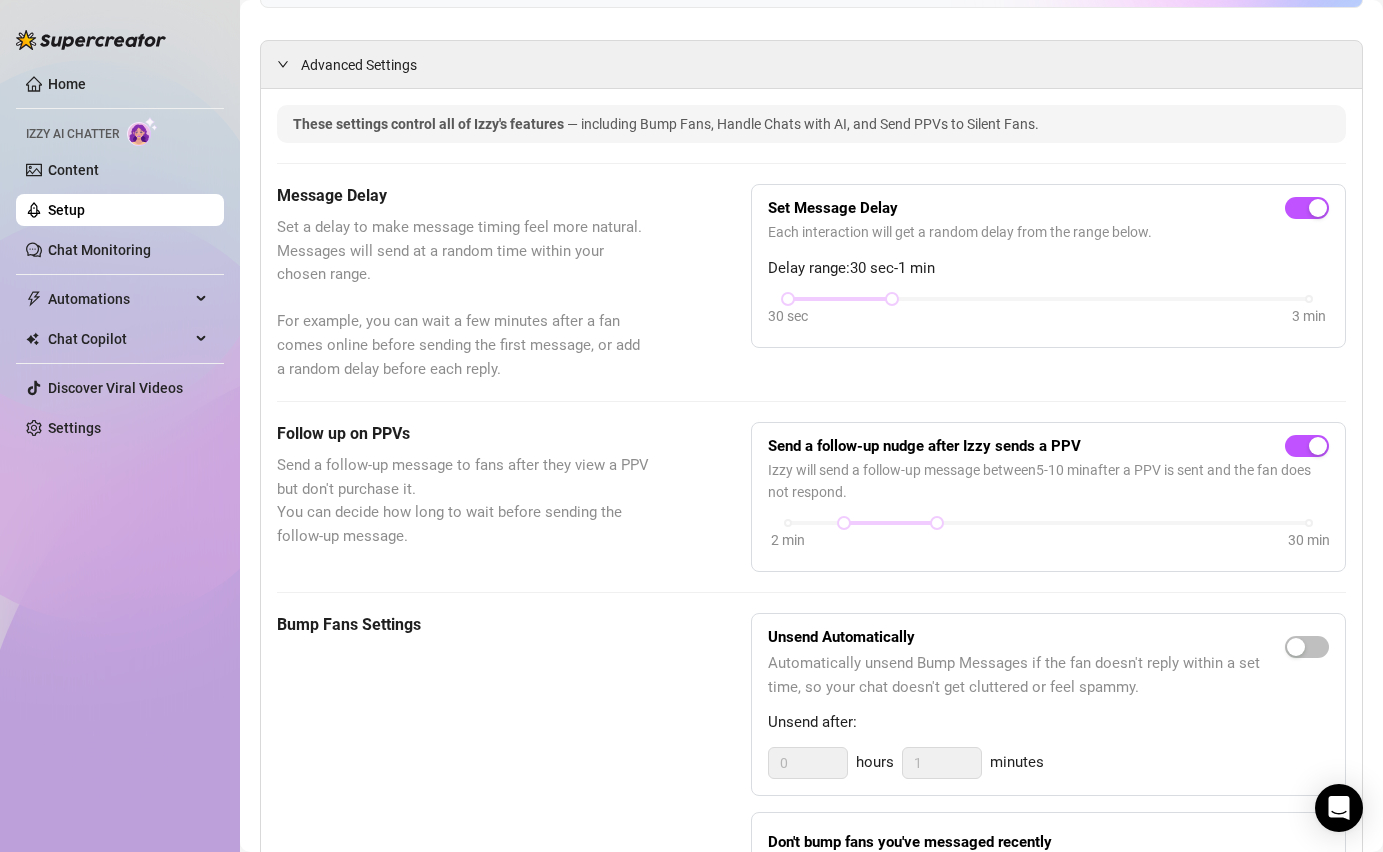 scroll, scrollTop: 0, scrollLeft: 0, axis: both 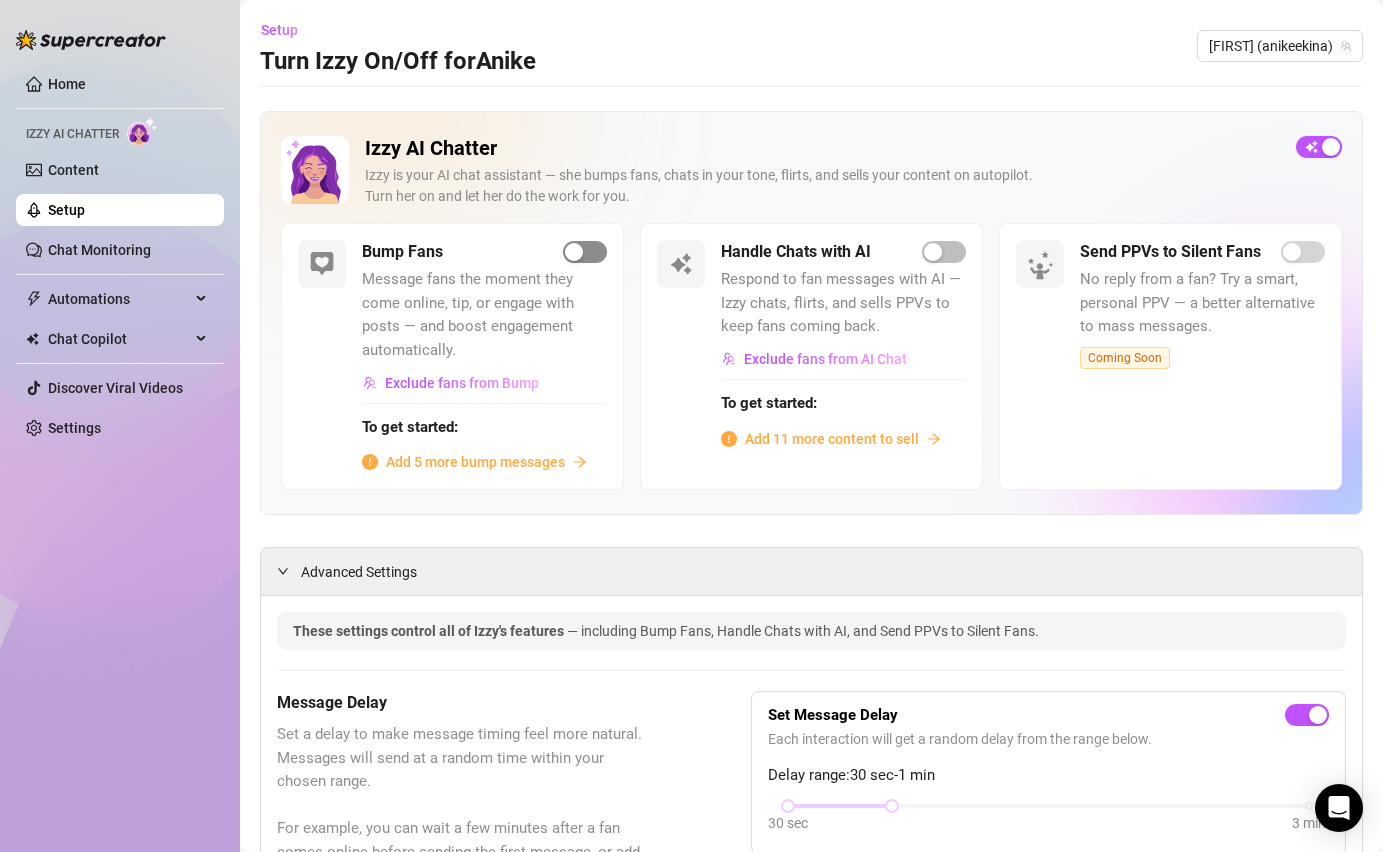 click at bounding box center (574, 252) 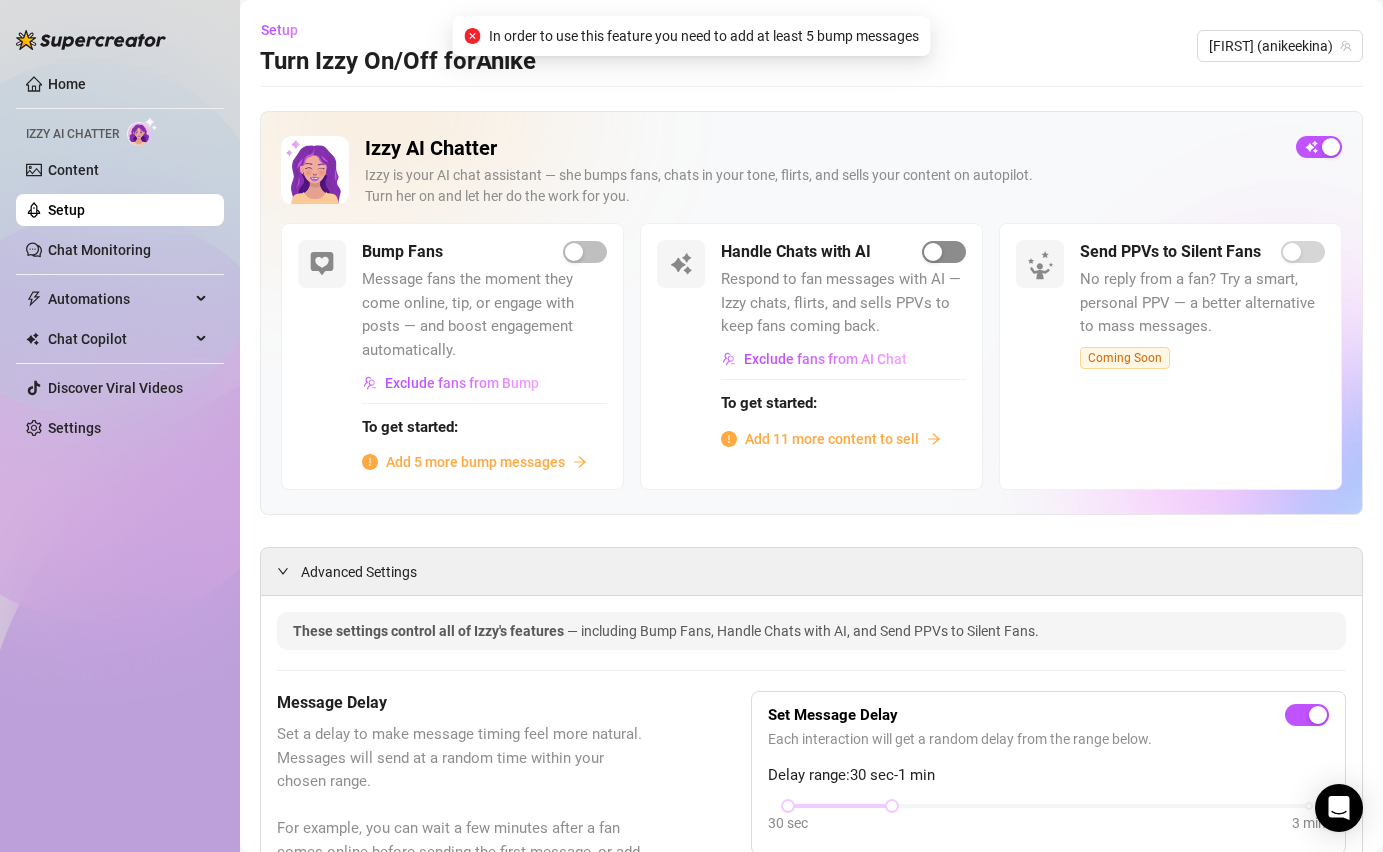 click at bounding box center [933, 252] 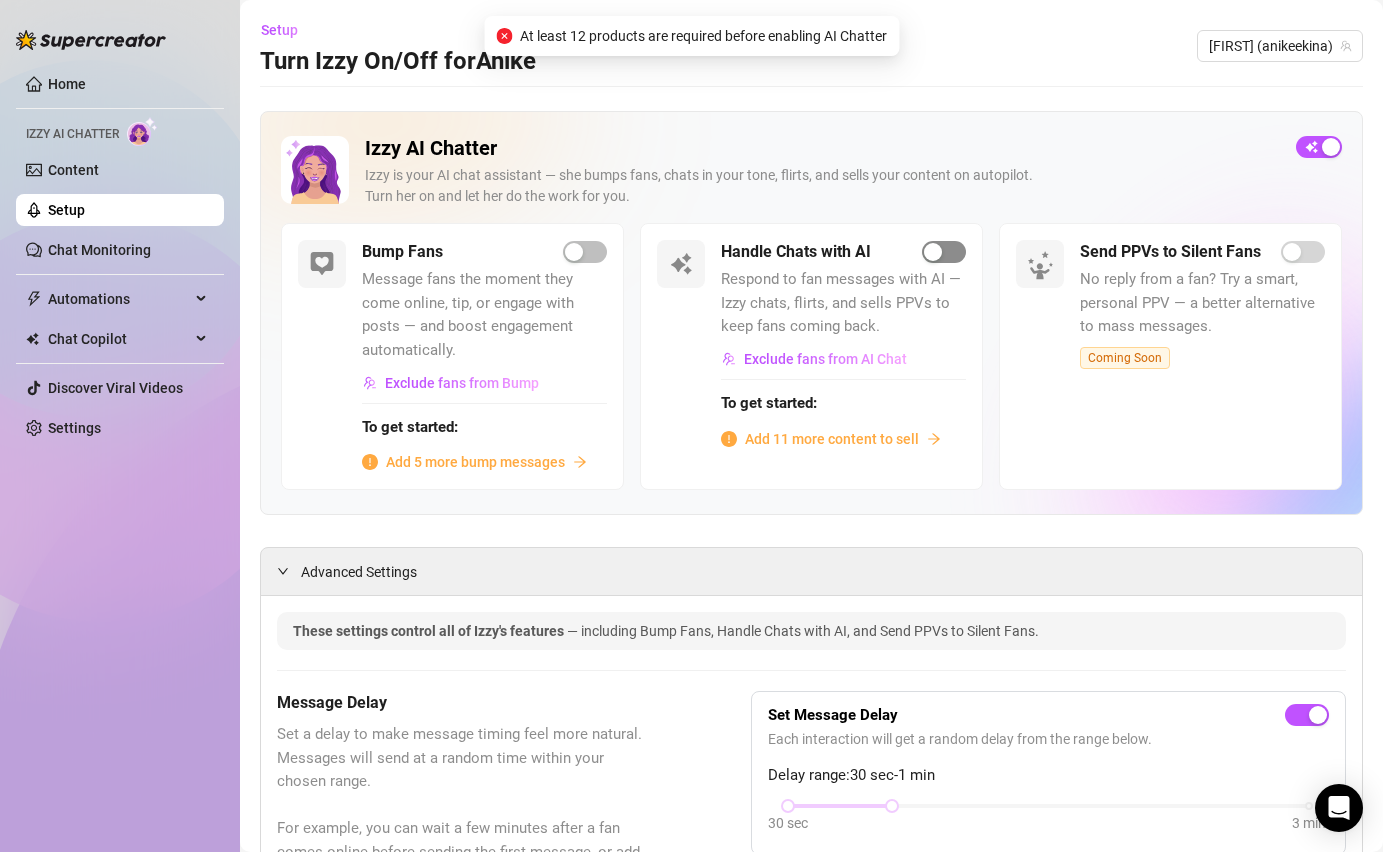 click at bounding box center [933, 252] 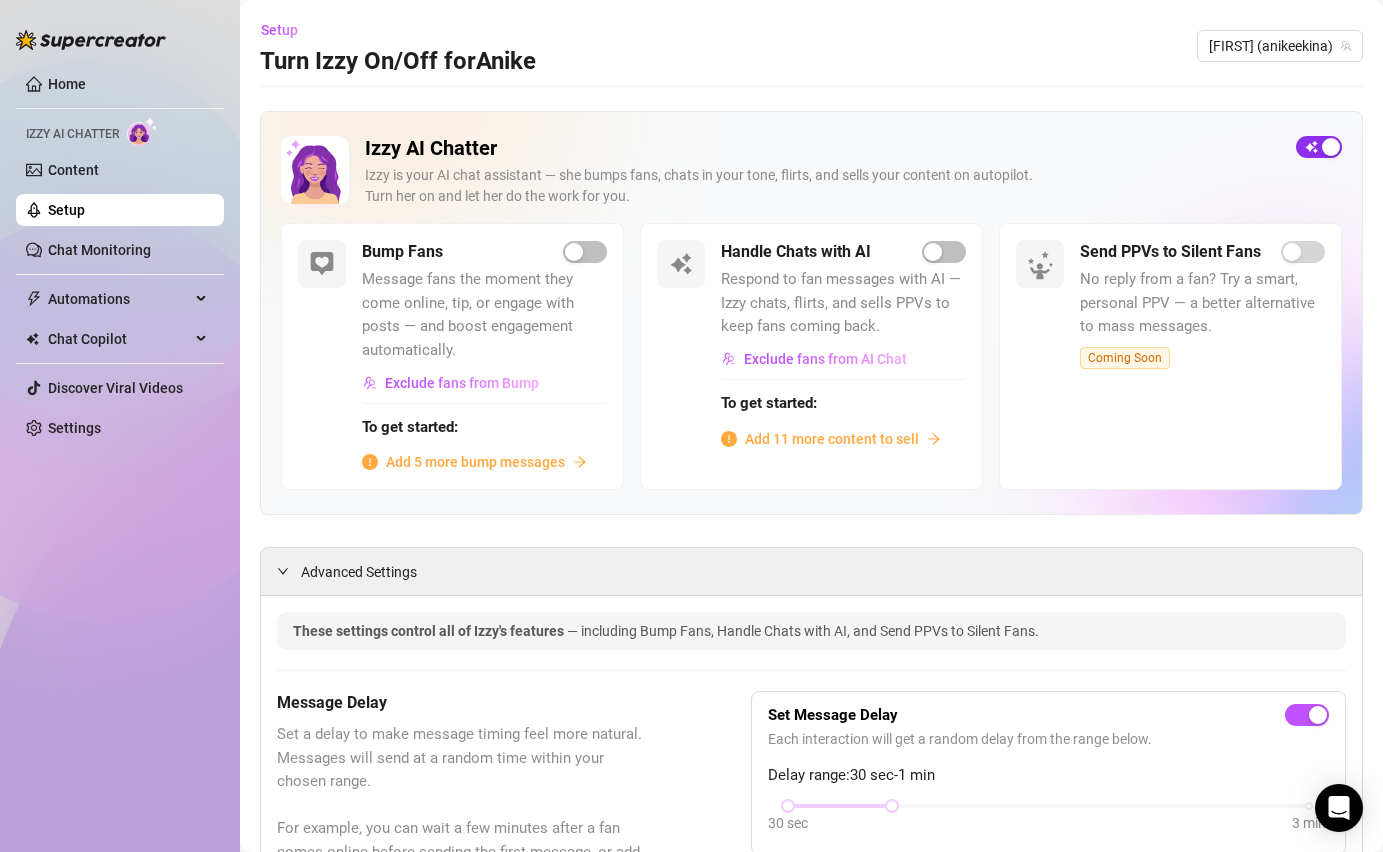 click at bounding box center (1331, 147) 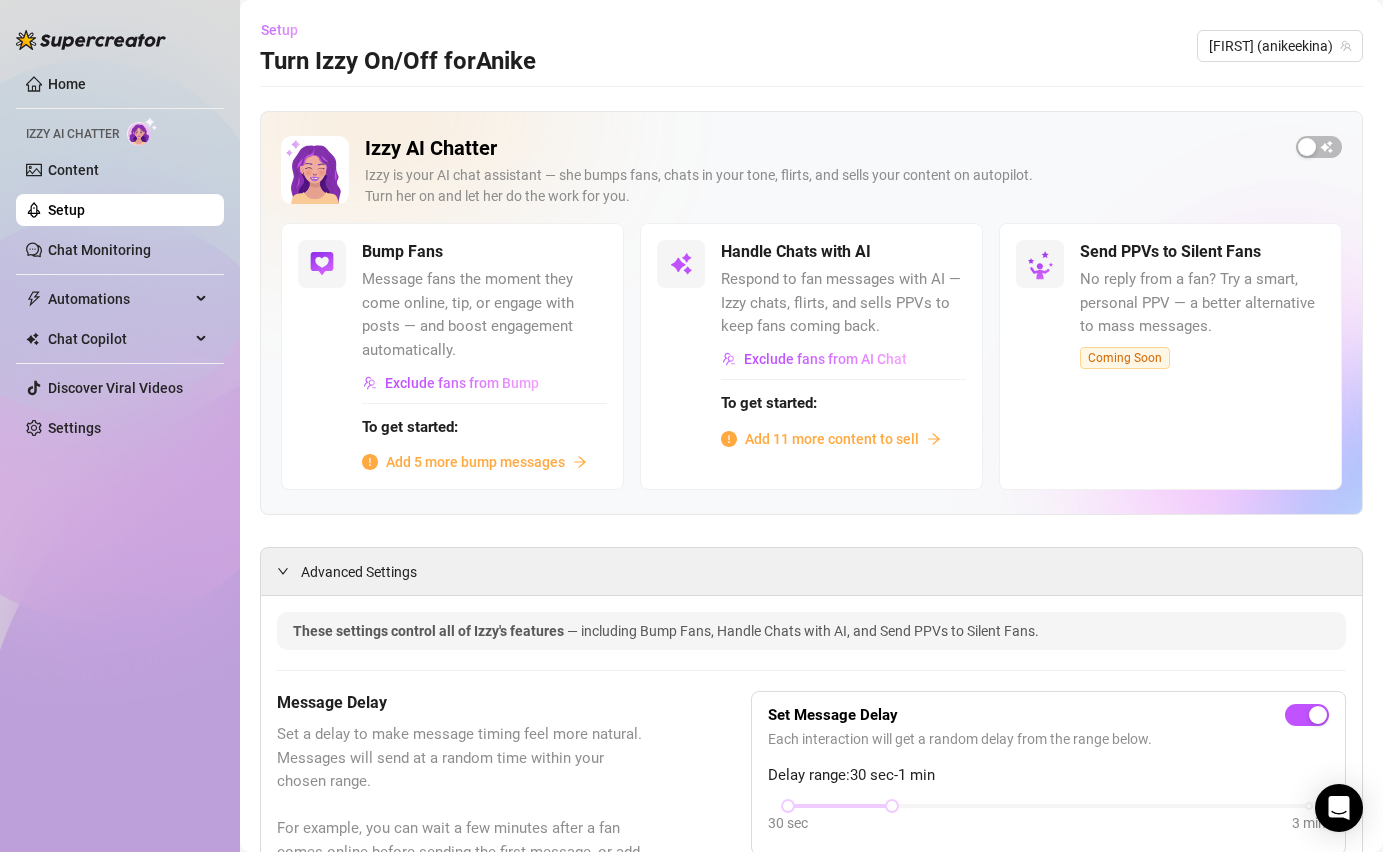 click on "Setup" at bounding box center [287, 30] 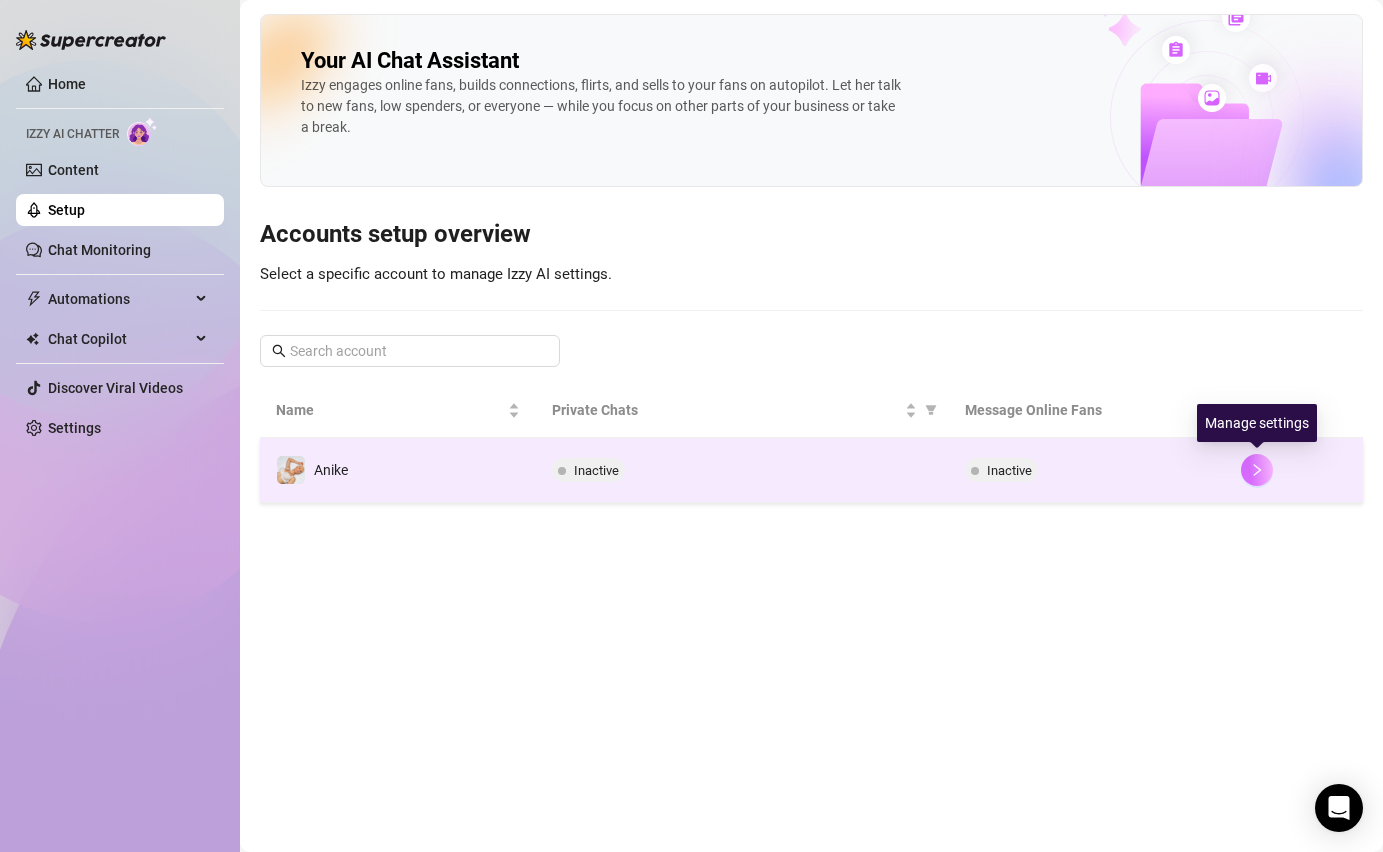 click at bounding box center [1257, 470] 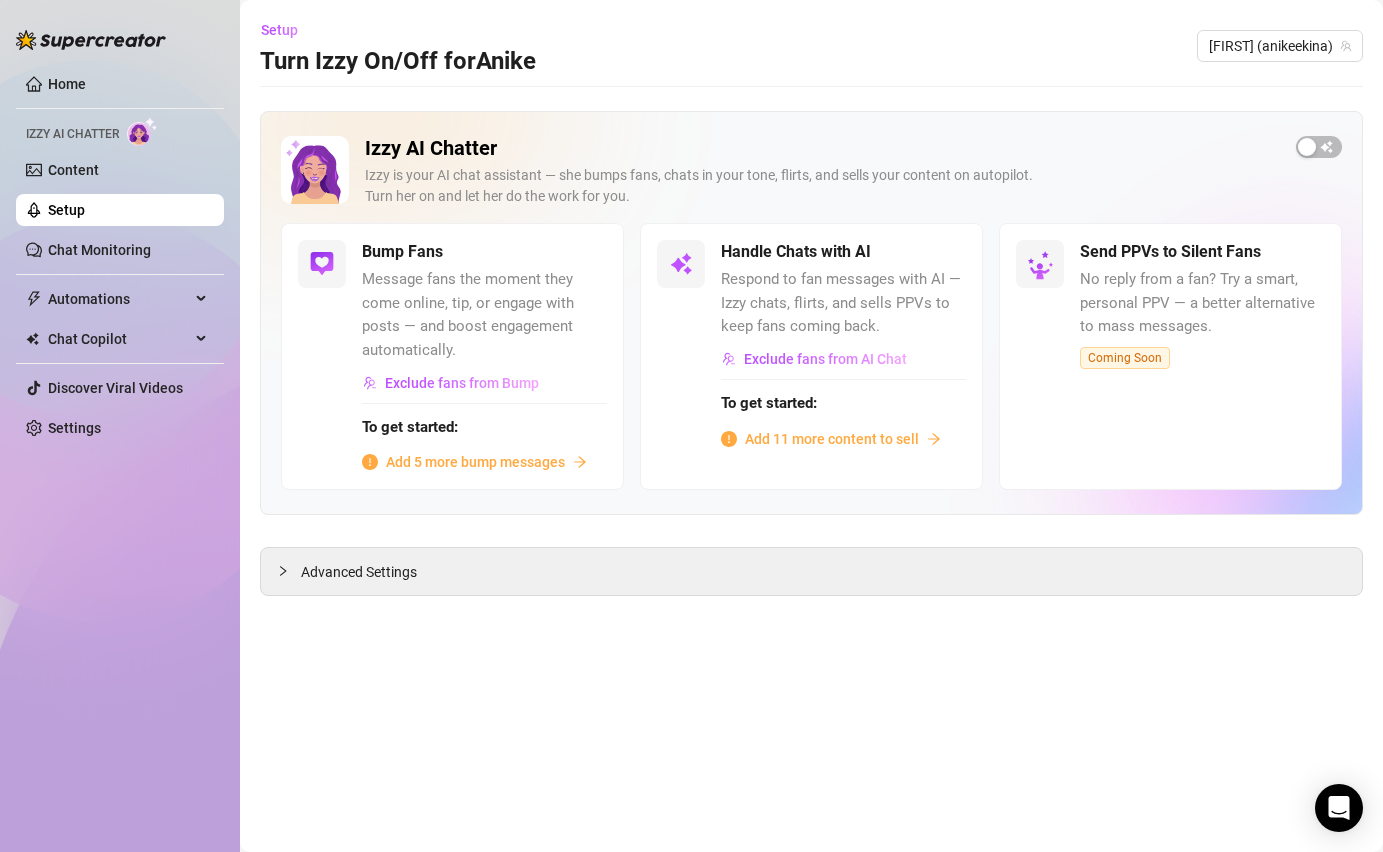 click on "Izzy AI Chatter Izzy is your AI chat assistant — she bumps fans, chats in your tone, flirts, and sells your content on autopilot. Turn her on and let her do the work for you. Bump Fans Message fans the moment they come online, tip, or engage with posts — and boost engagement automatically. Exclude fans from Bump To get started: Add 5 more bump messages Handle Chats with AI Respond to fan messages with AI — Izzy chats, flirts, and sells PPVs to keep fans coming back. Exclude fans from AI Chat To get started: Add 11 more content to sell Send PPVs to Silent Fans No reply from a fan? Try a smart, personal PPV — a better alternative to mass messages. Coming Soon Advanced Settings" at bounding box center (811, 353) 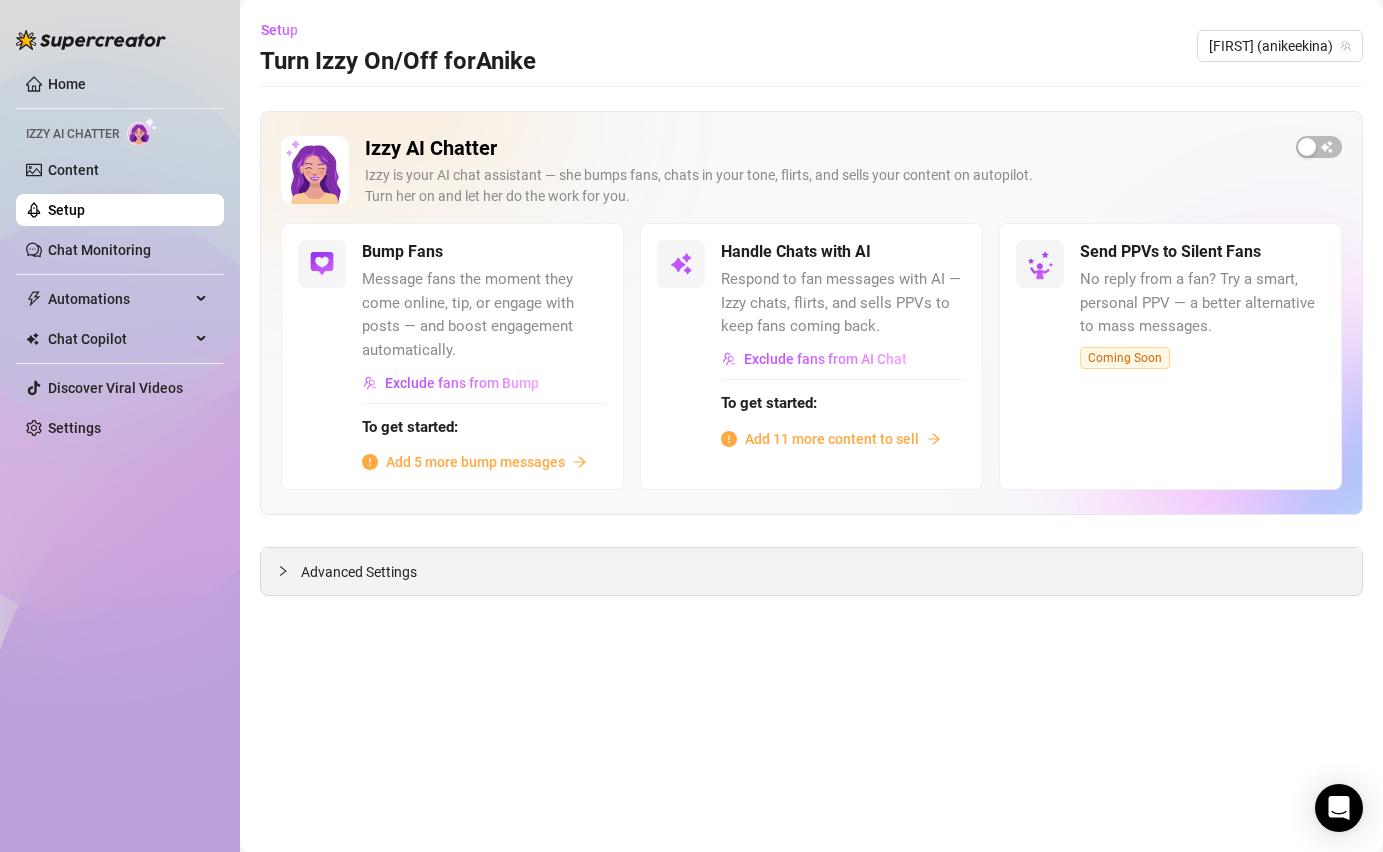click on "Advanced Settings" at bounding box center (359, 572) 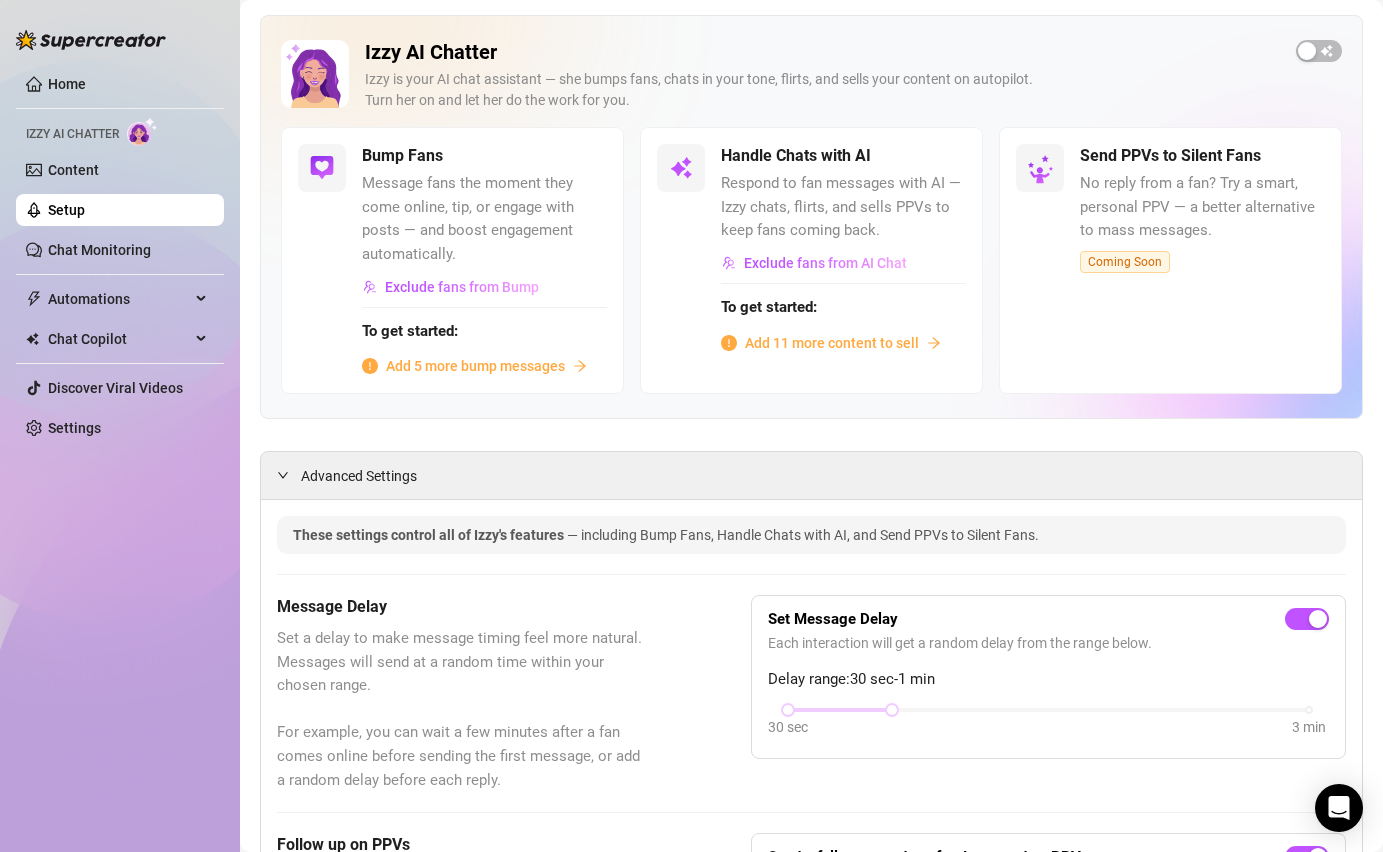 scroll, scrollTop: 0, scrollLeft: 0, axis: both 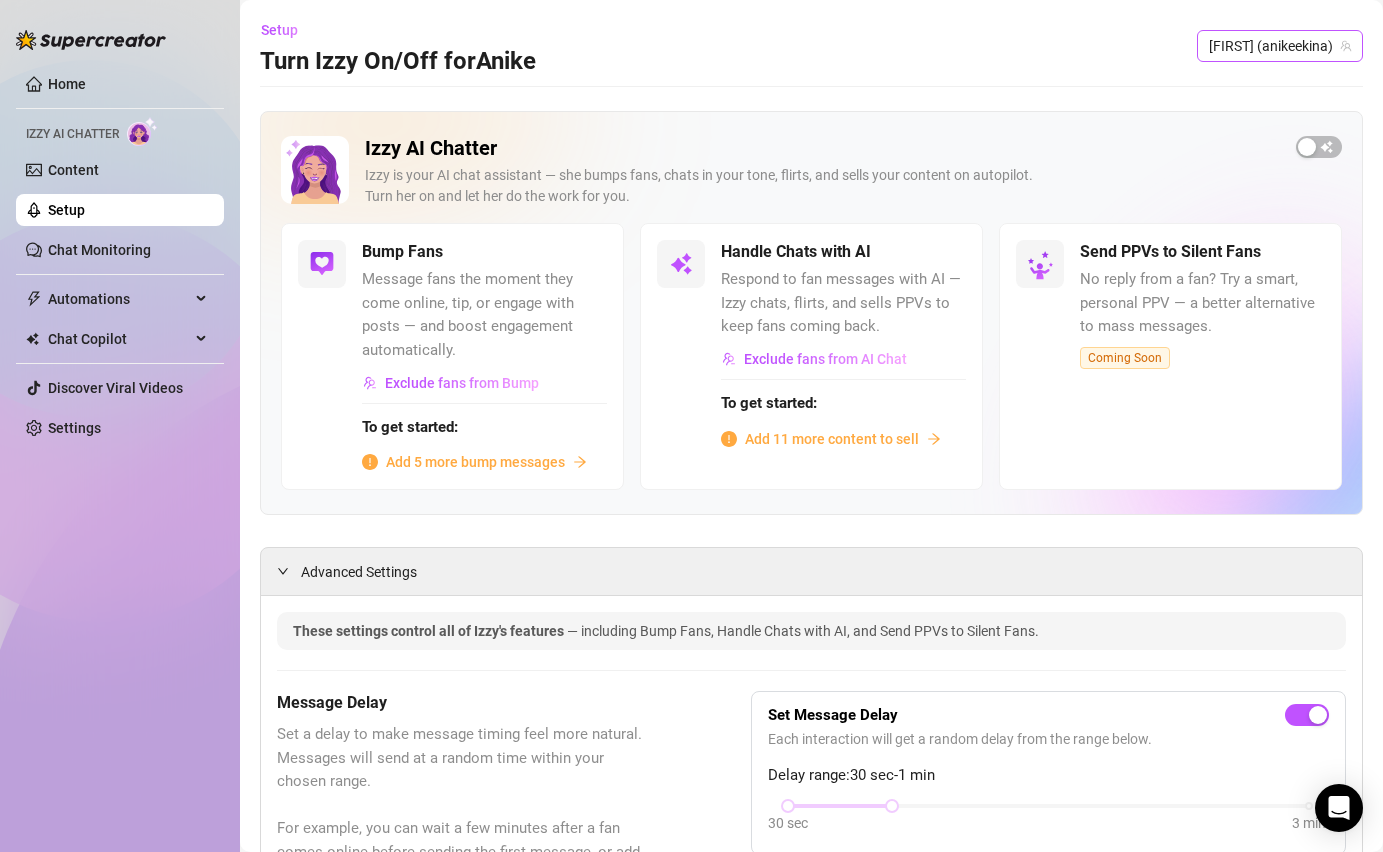 click on "[USERNAME] ([USERNAME])" at bounding box center [1280, 46] 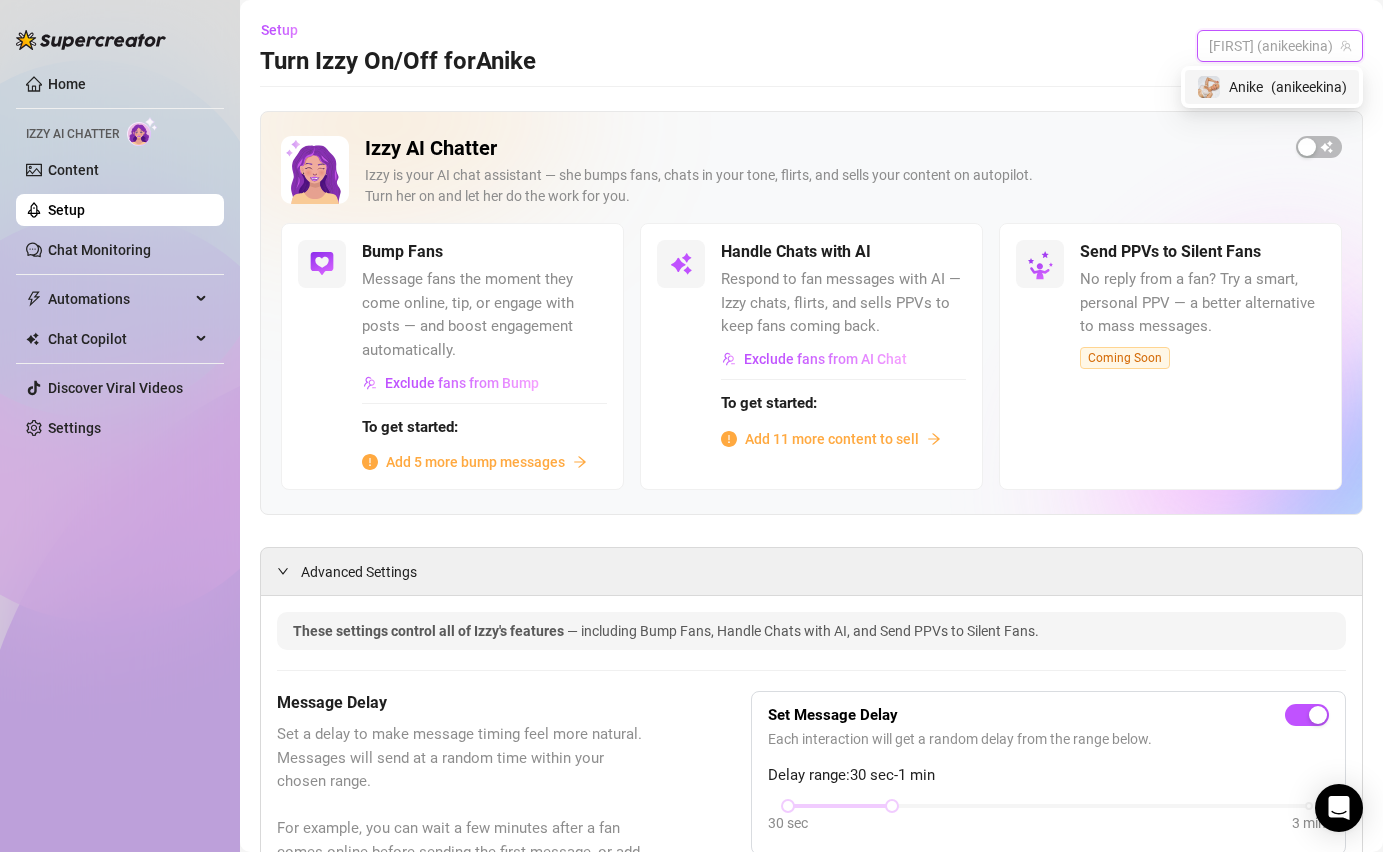 click on "Izzy is your AI chat assistant — she bumps fans, chats in your tone, flirts, and sells your content on autopilot. Turn her on and let her do the work for you." at bounding box center [822, 186] 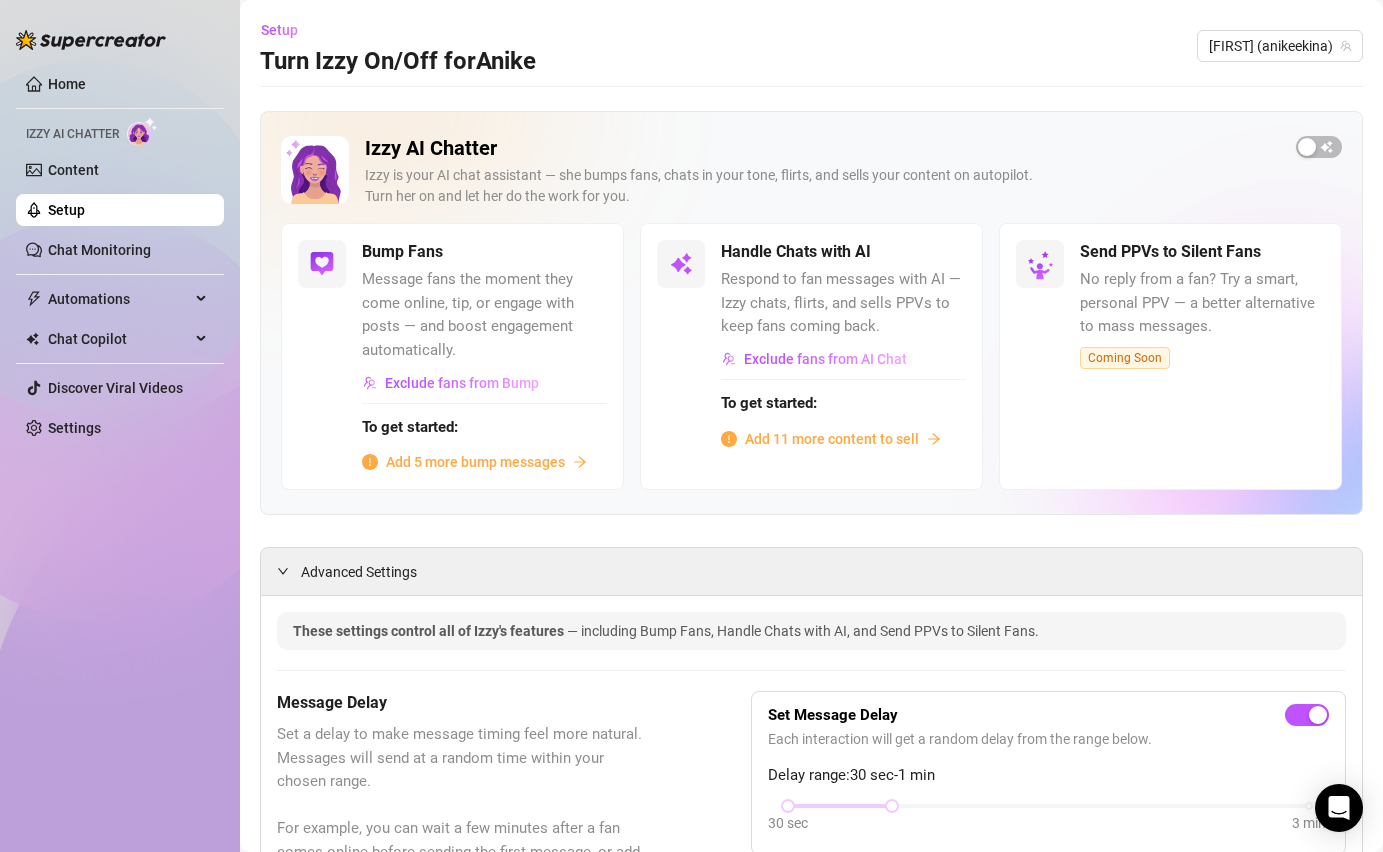 click on "Izzy is your AI chat assistant — she bumps fans, chats in your tone, flirts, and sells your content on autopilot. Turn her on and let her do the work for you." at bounding box center [822, 186] 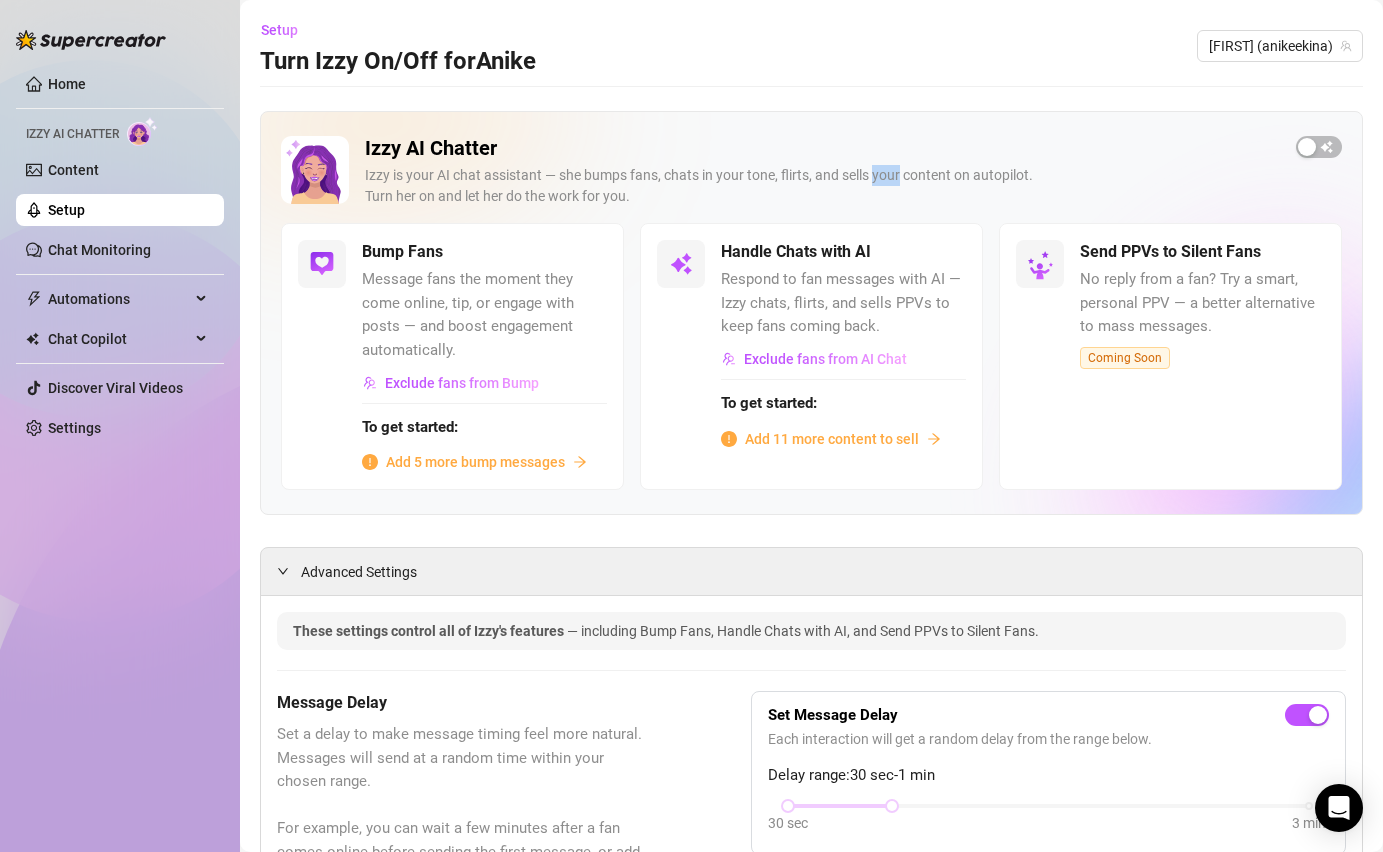 click on "Izzy is your AI chat assistant — she bumps fans, chats in your tone, flirts, and sells your content on autopilot. Turn her on and let her do the work for you." at bounding box center [822, 186] 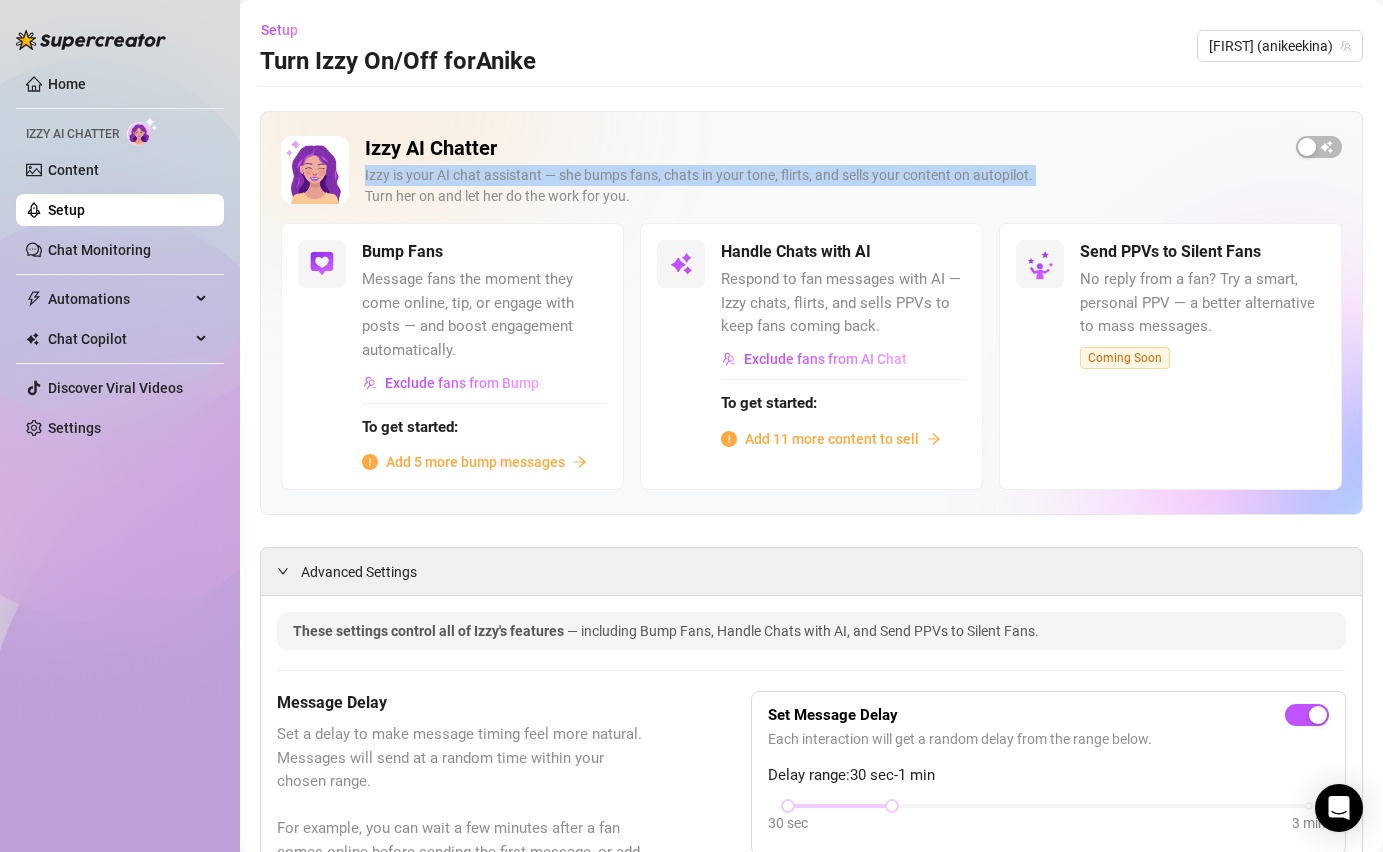 click on "Izzy is your AI chat assistant — she bumps fans, chats in your tone, flirts, and sells your content on autopilot. Turn her on and let her do the work for you." at bounding box center [822, 186] 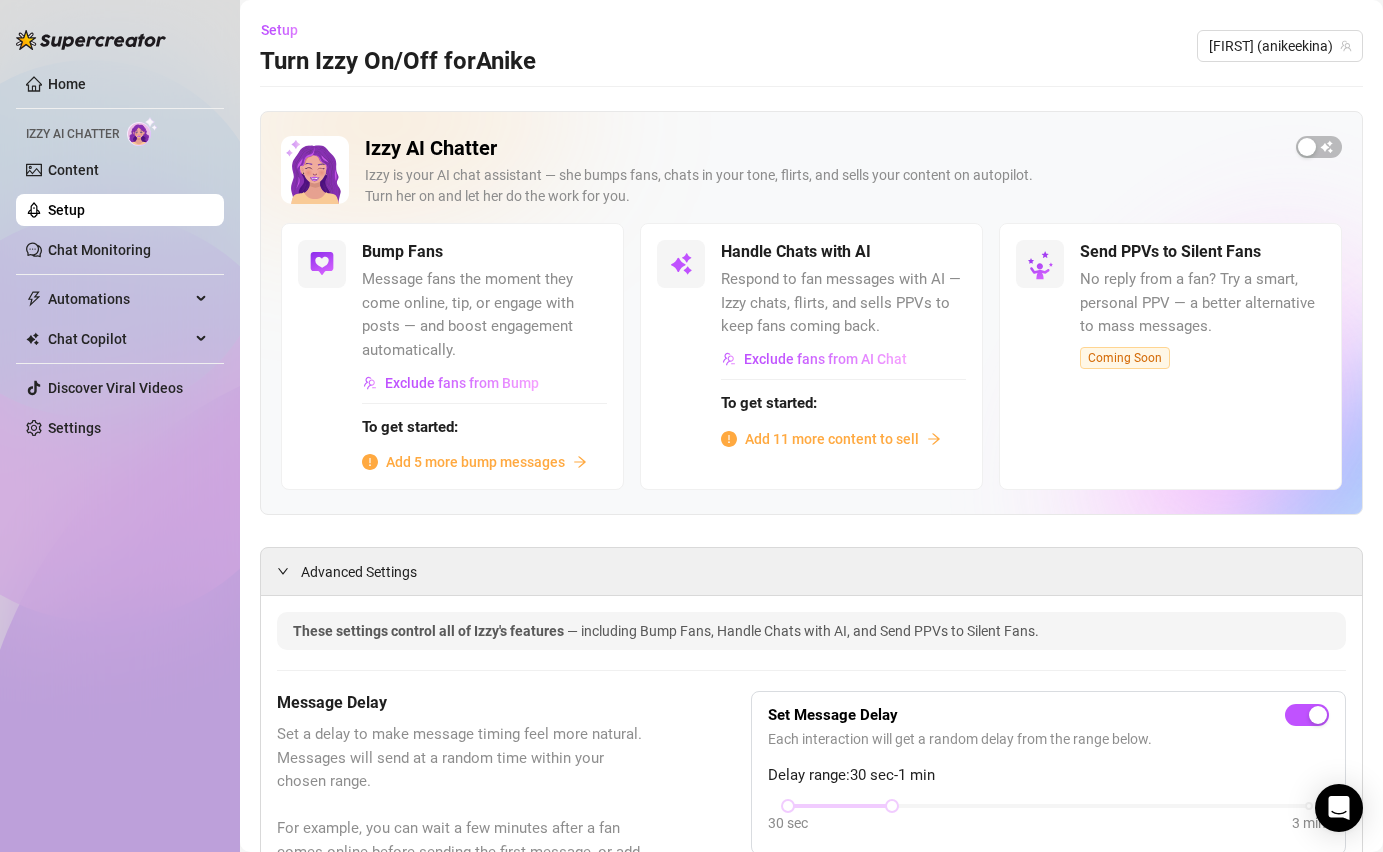 click on "Izzy is your AI chat assistant — she bumps fans, chats in your tone, flirts, and sells your content on autopilot. Turn her on and let her do the work for you." at bounding box center [822, 186] 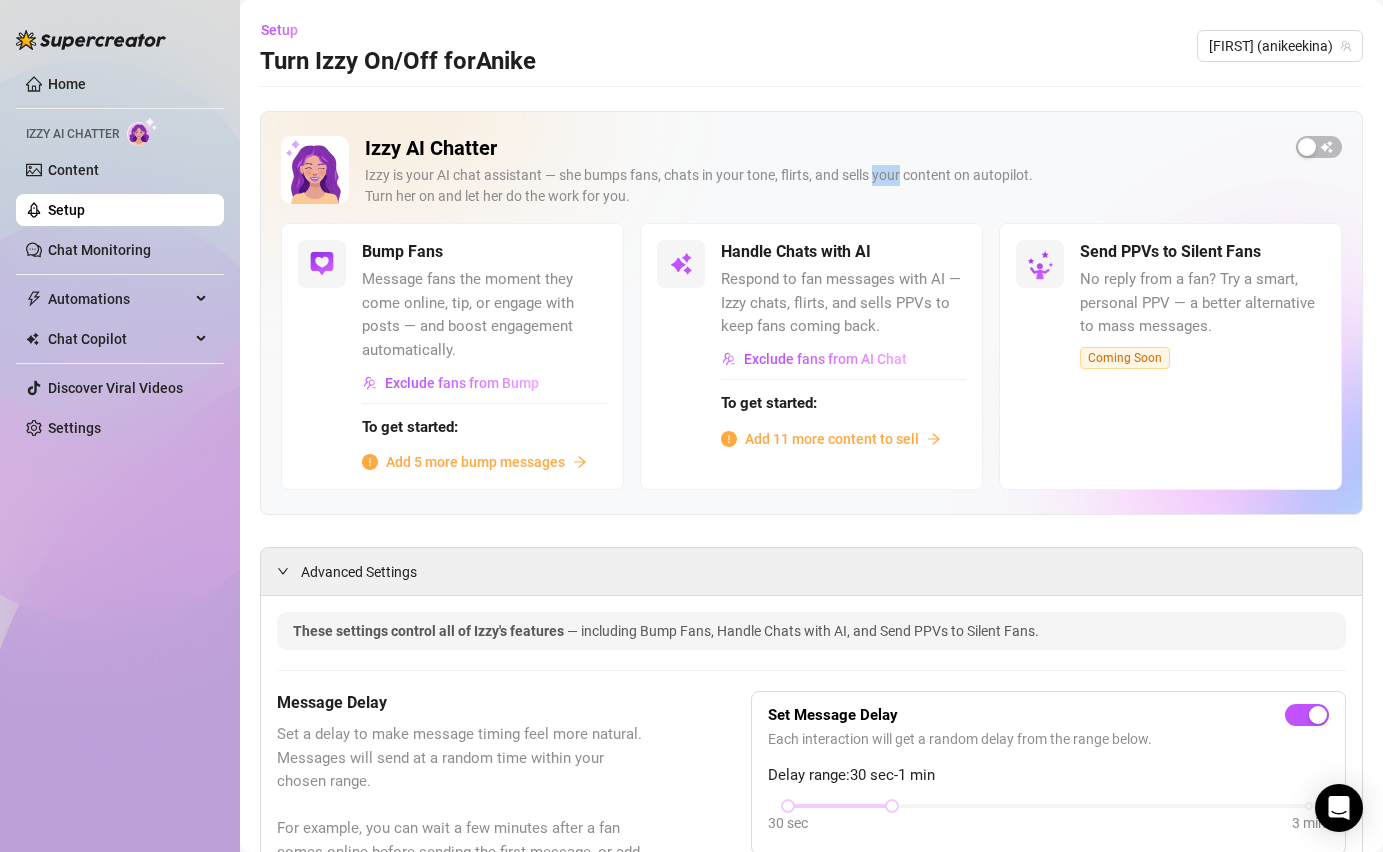 click on "Izzy is your AI chat assistant — she bumps fans, chats in your tone, flirts, and sells your content on autopilot. Turn her on and let her do the work for you." at bounding box center [822, 186] 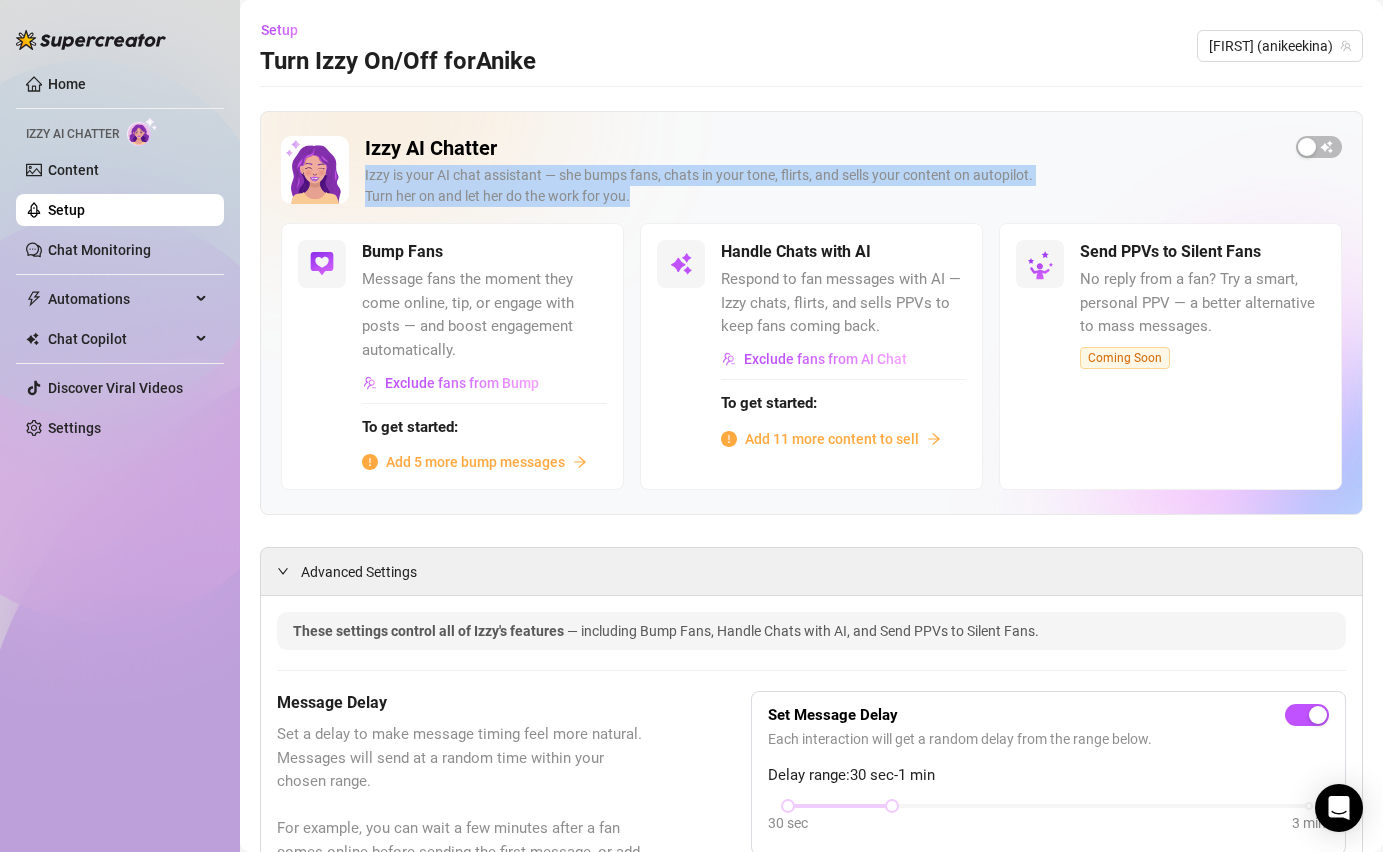 drag, startPoint x: 642, startPoint y: 198, endPoint x: 362, endPoint y: 179, distance: 280.6439 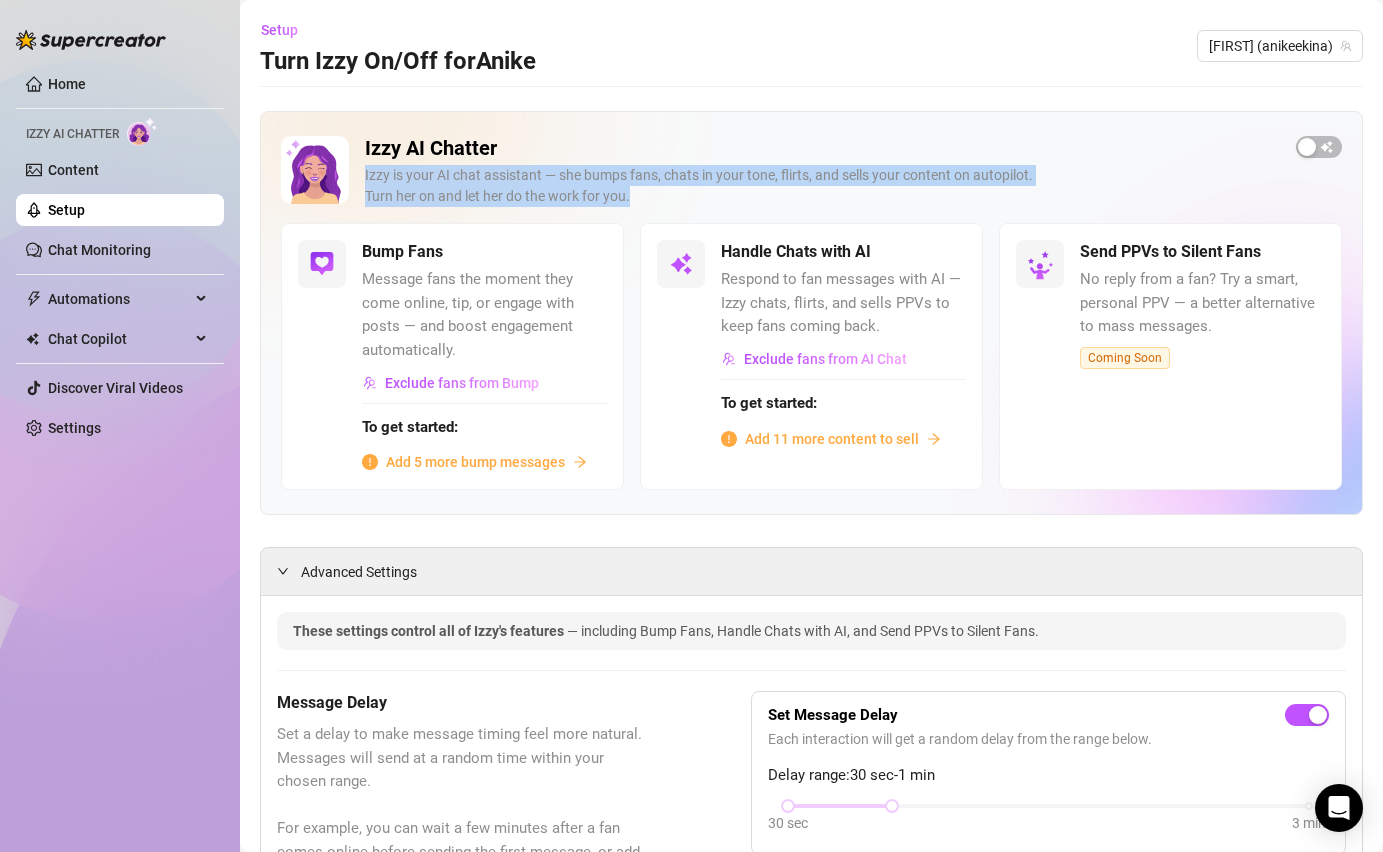 click on "Izzy AI Chatter Izzy is your AI chat assistant — she bumps fans, chats in your tone, flirts, and sells your content on autopilot. Turn her on and let her do the work for you." at bounding box center [811, 179] 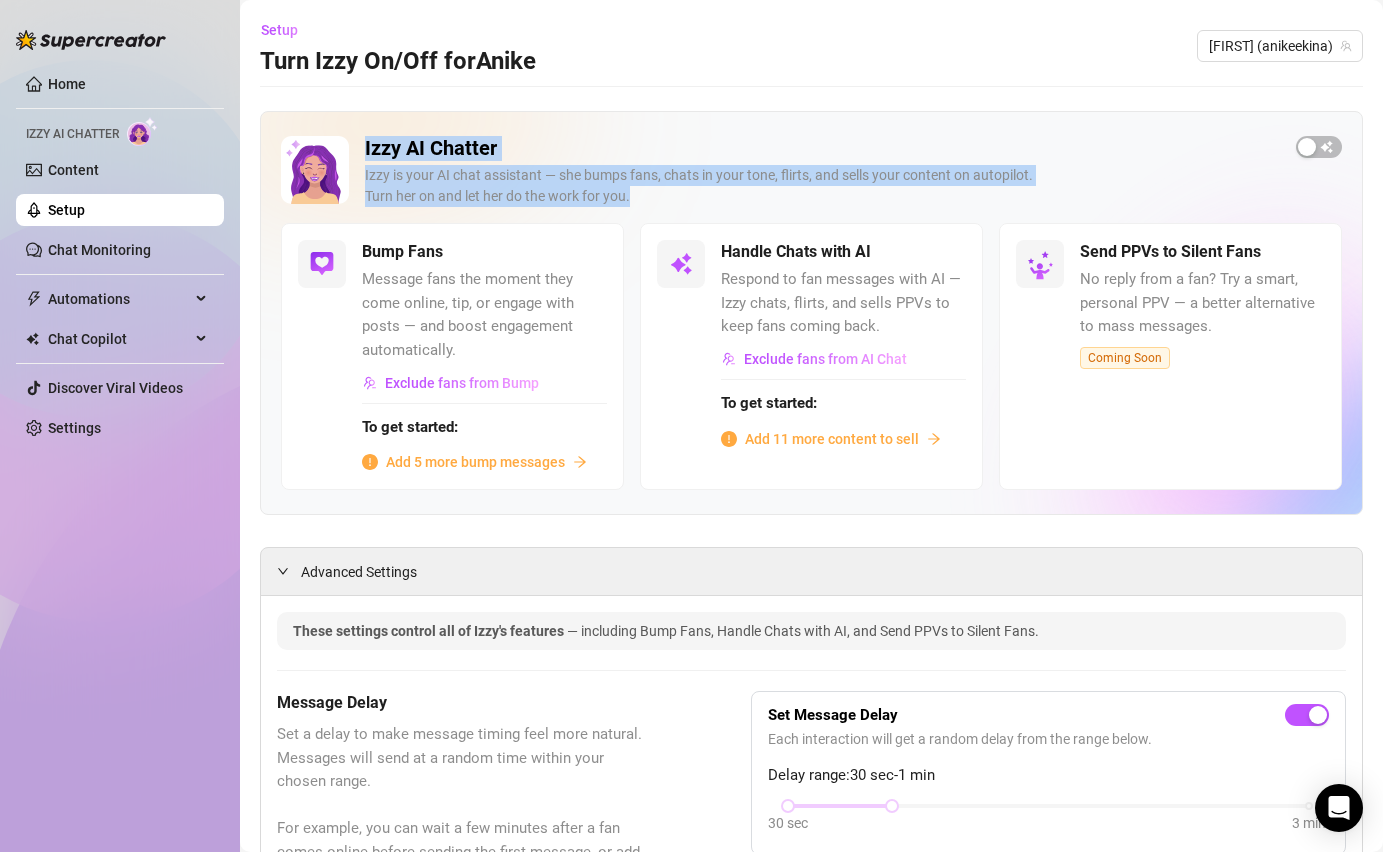 drag, startPoint x: 367, startPoint y: 147, endPoint x: 626, endPoint y: 220, distance: 269.09106 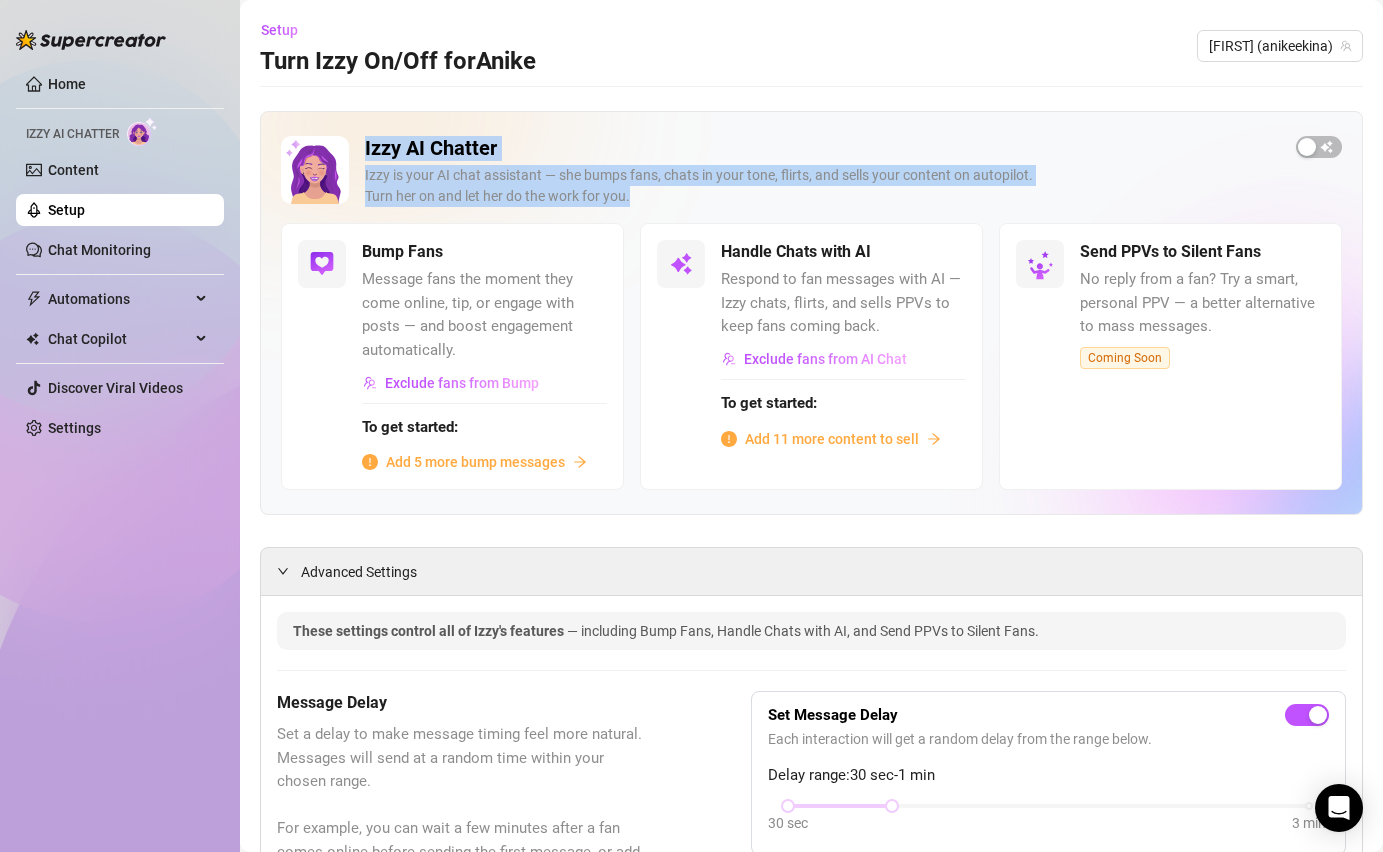 click on "Izzy AI Chatter Izzy is your AI chat assistant — she bumps fans, chats in your tone, flirts, and sells your content on autopilot. Turn her on and let her do the work for you." at bounding box center (822, 179) 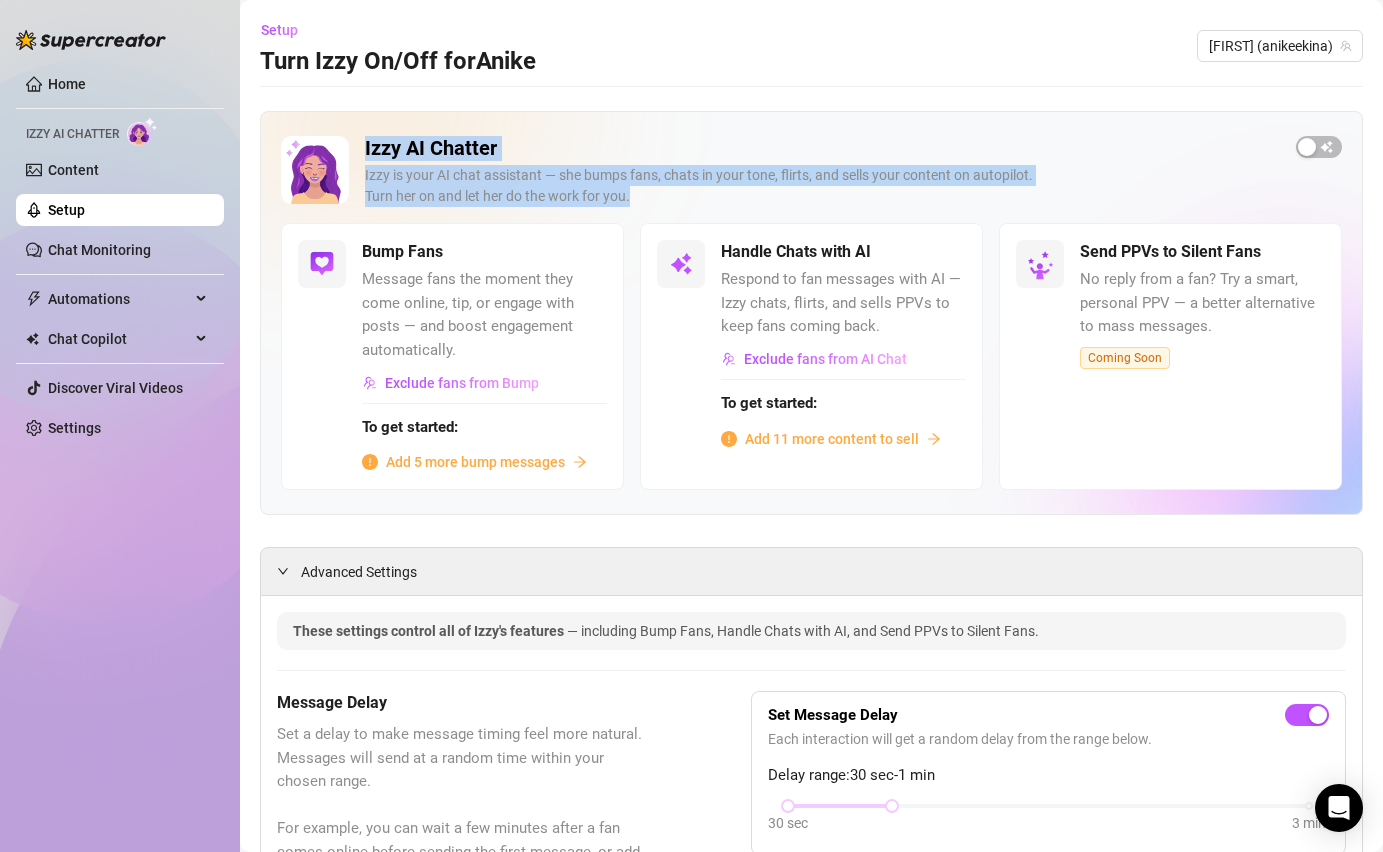 click on "Turn Izzy On/Off for  Anike" at bounding box center [398, 62] 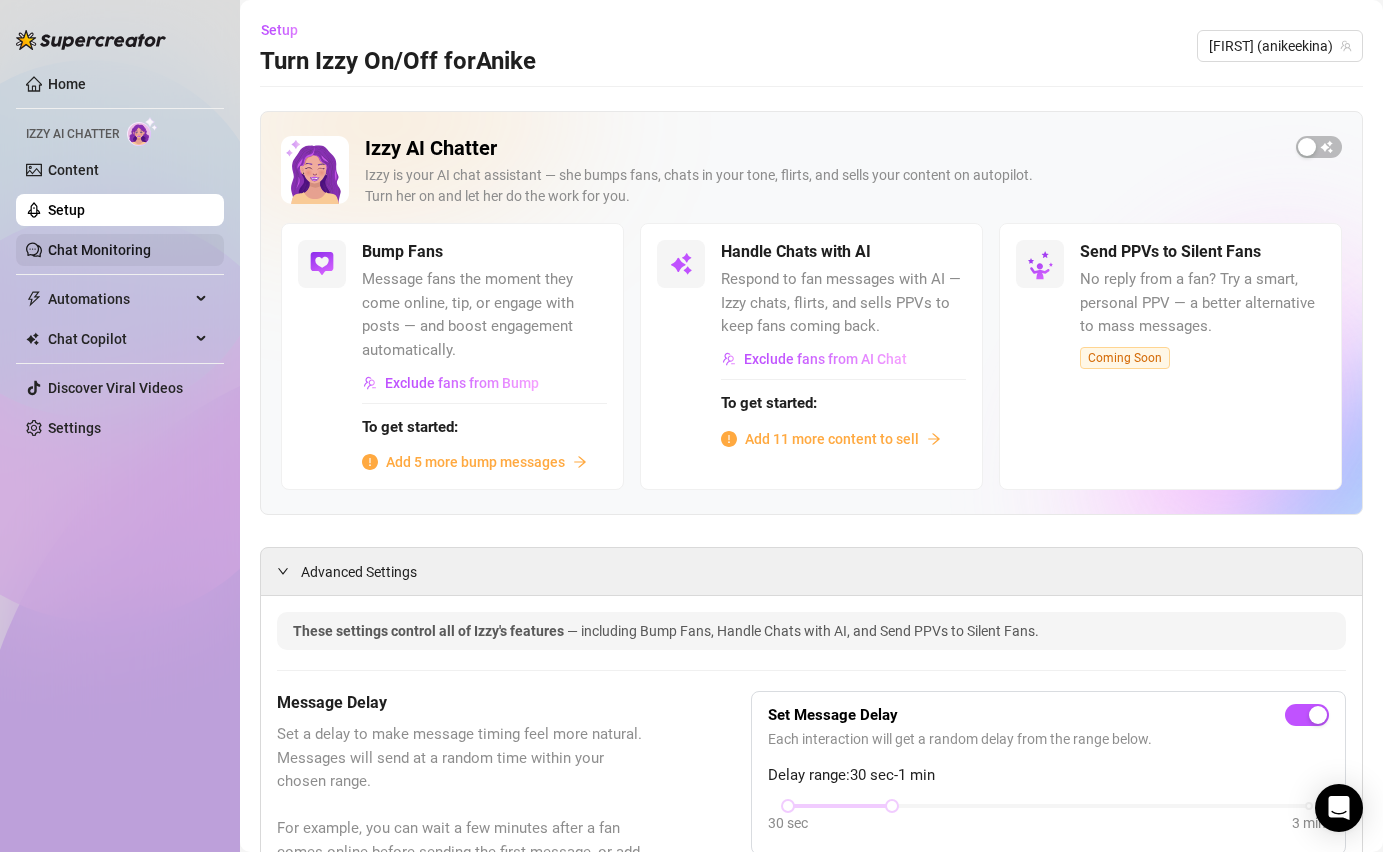 click on "Chat Monitoring" at bounding box center [99, 250] 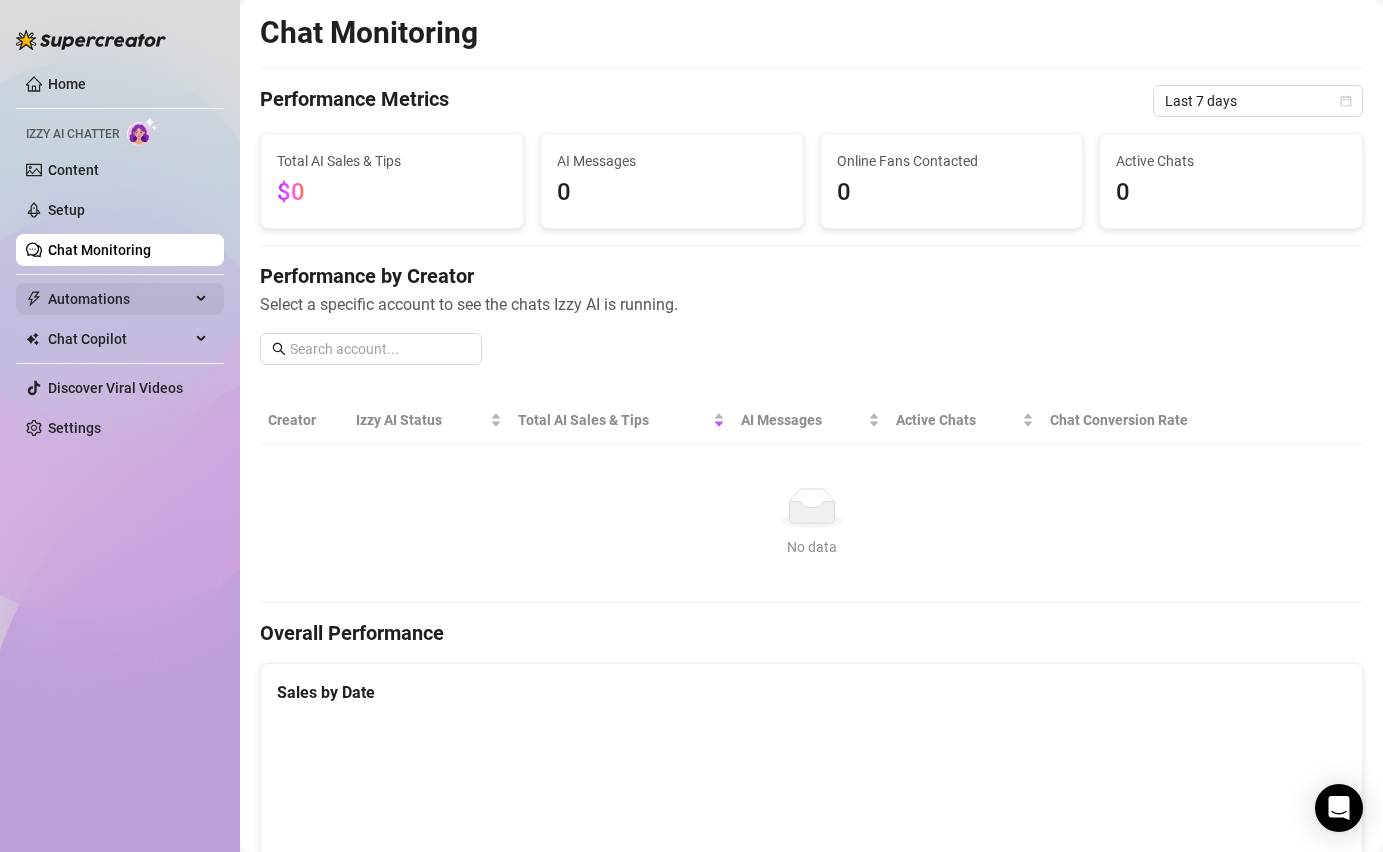 click on "Automations" at bounding box center (119, 299) 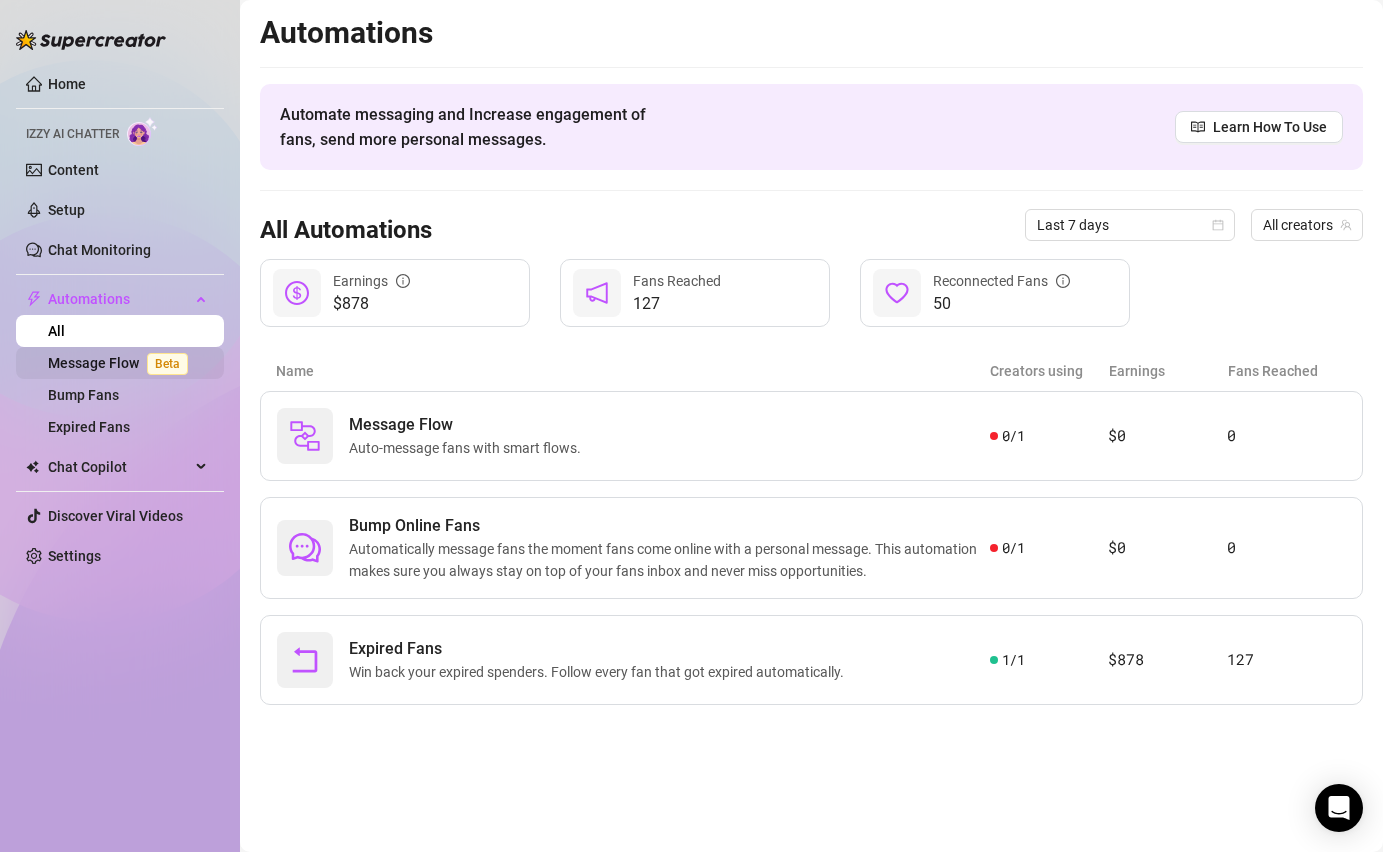 click on "Message Flow Beta" at bounding box center [122, 363] 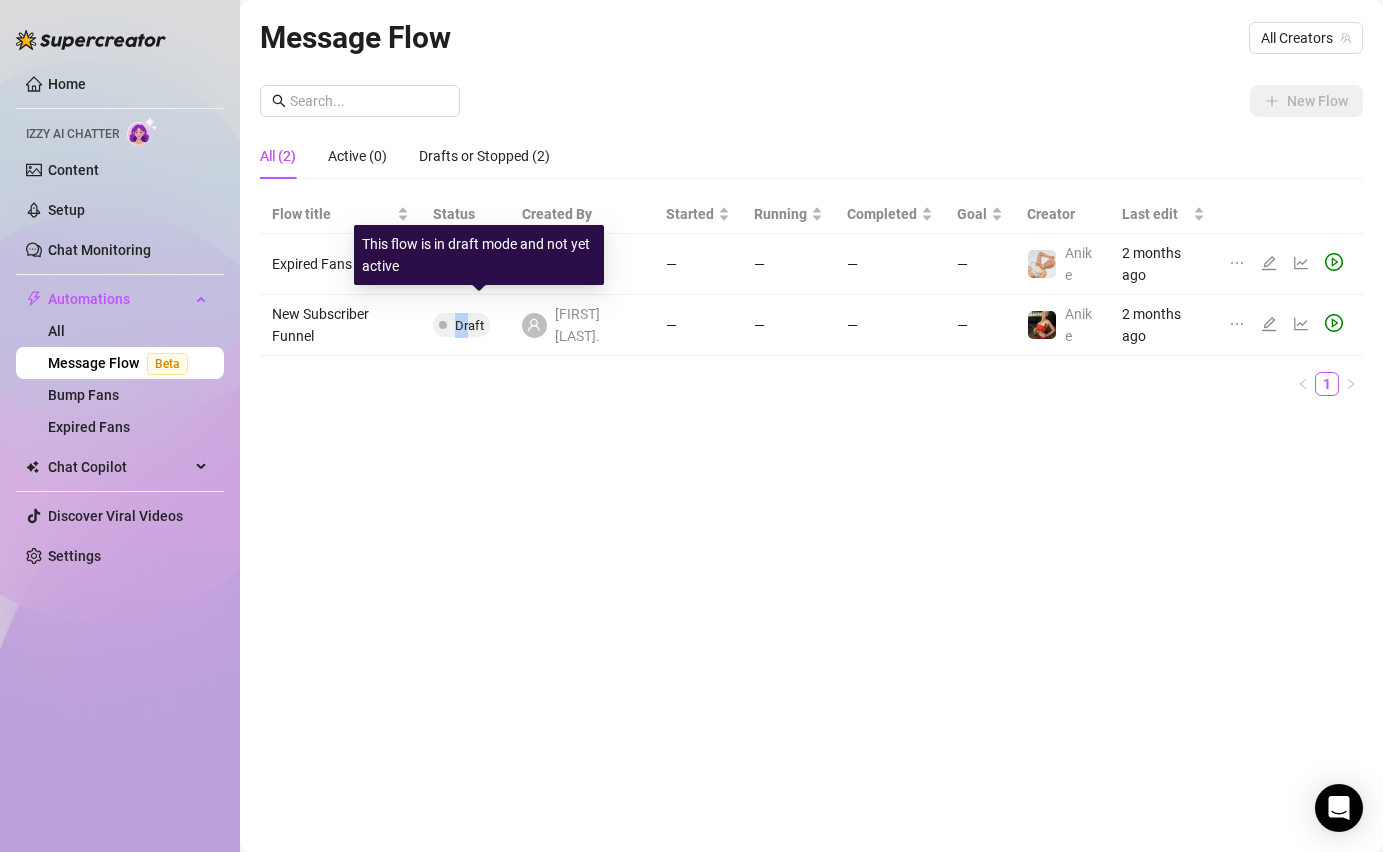 drag, startPoint x: 468, startPoint y: 304, endPoint x: 482, endPoint y: 305, distance: 14.035668 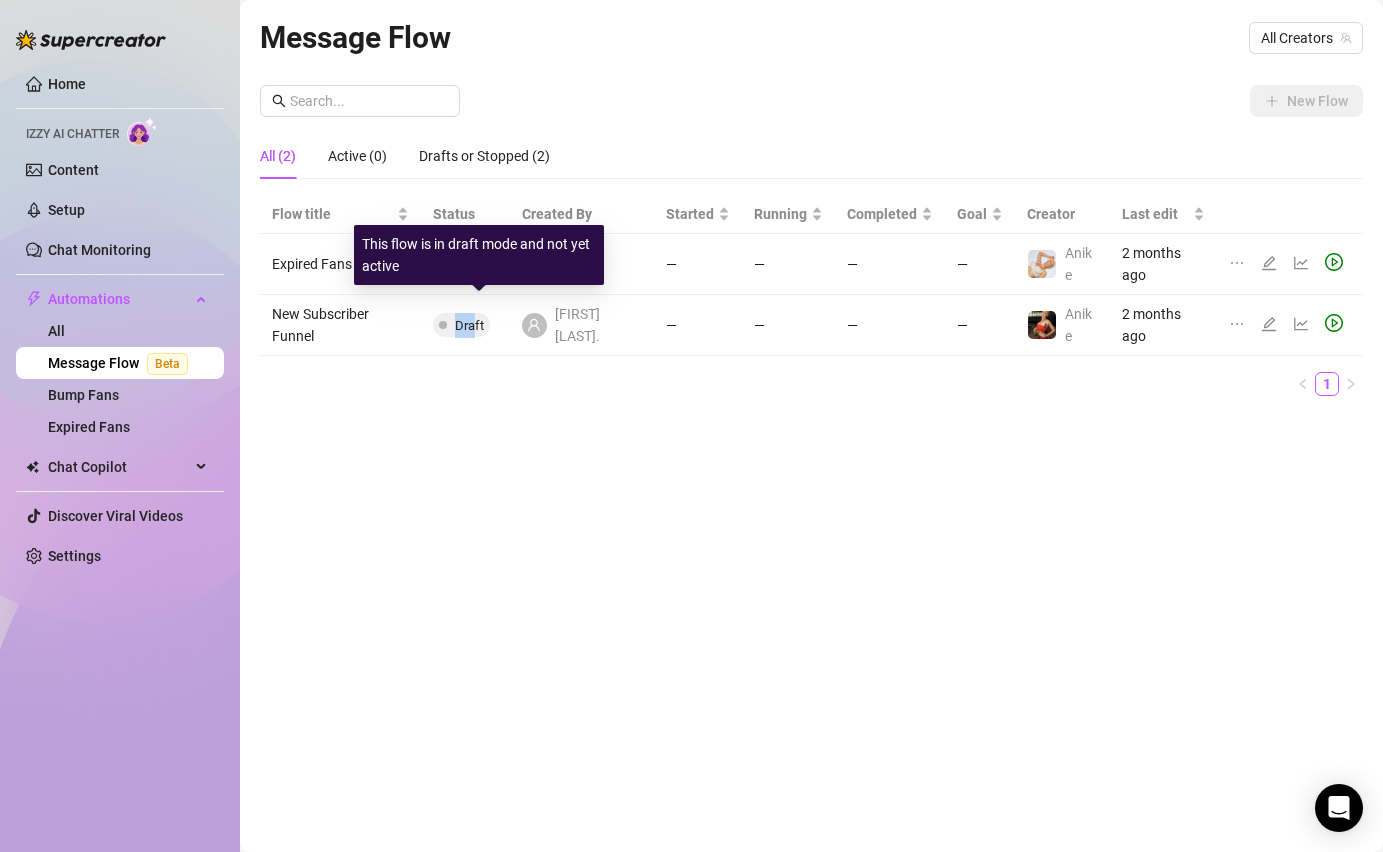 click on "Draft" at bounding box center (469, 325) 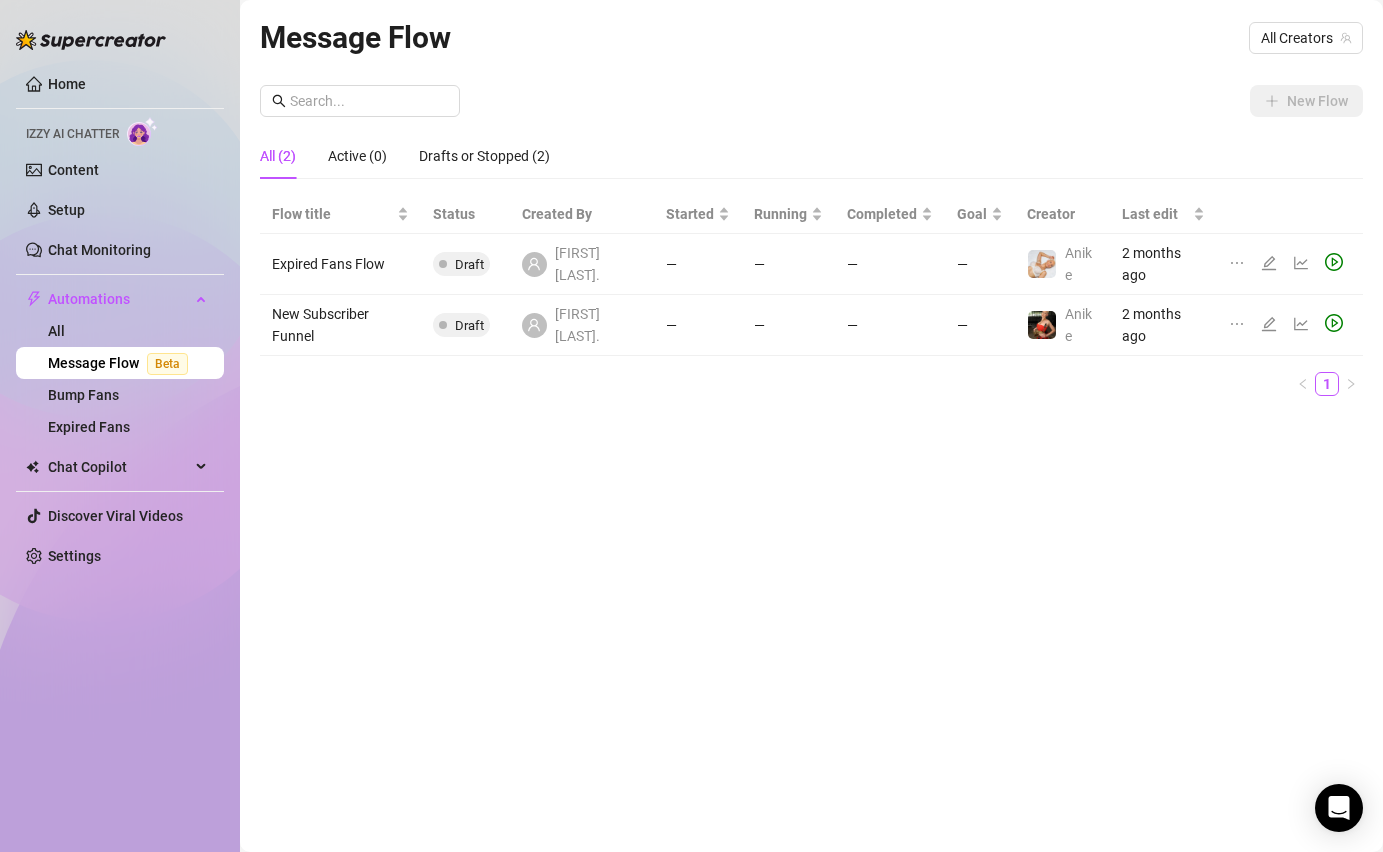 click on "[FIRST] [LAST]" at bounding box center (599, 325) 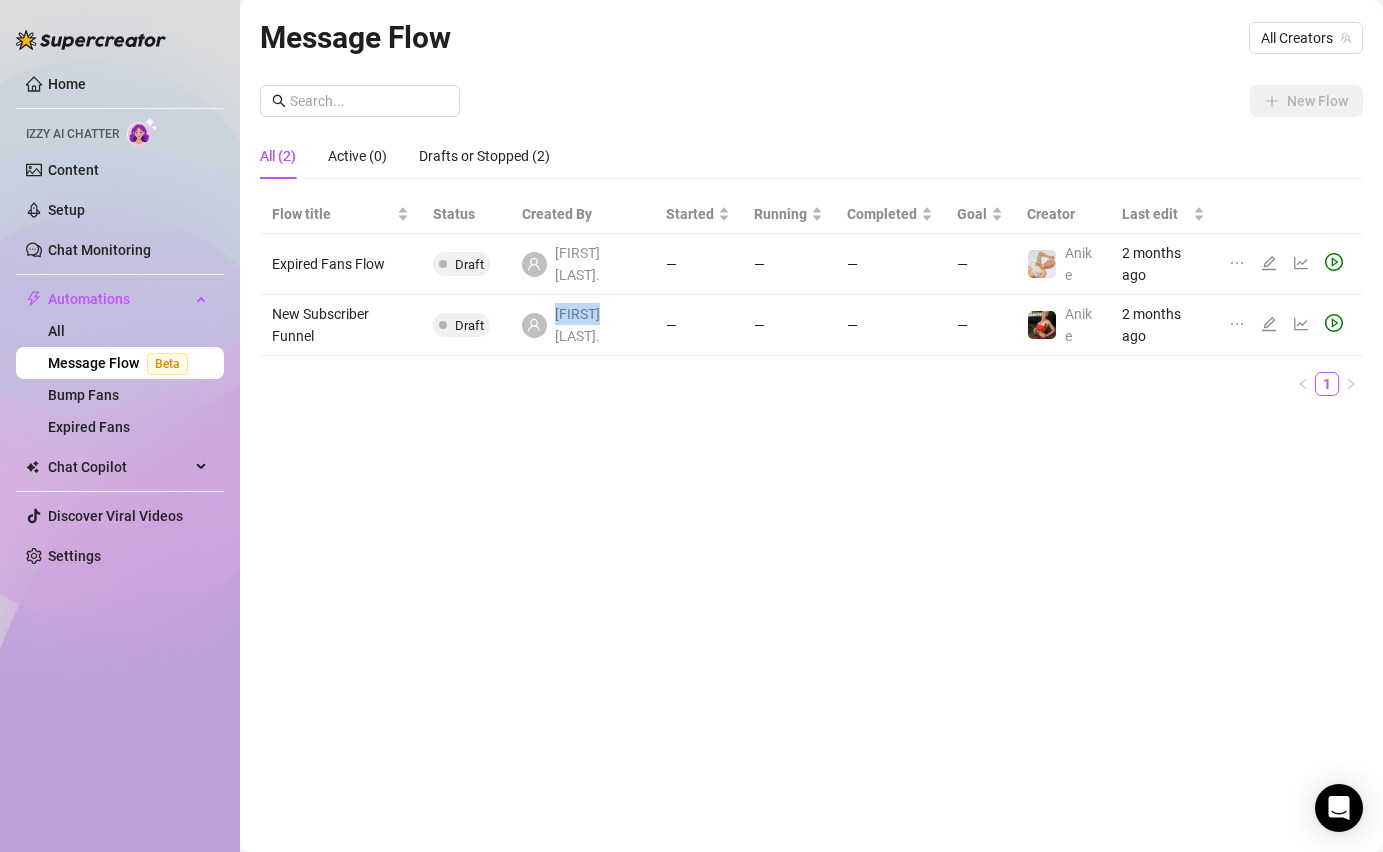 drag, startPoint x: 592, startPoint y: 302, endPoint x: 627, endPoint y: 302, distance: 35 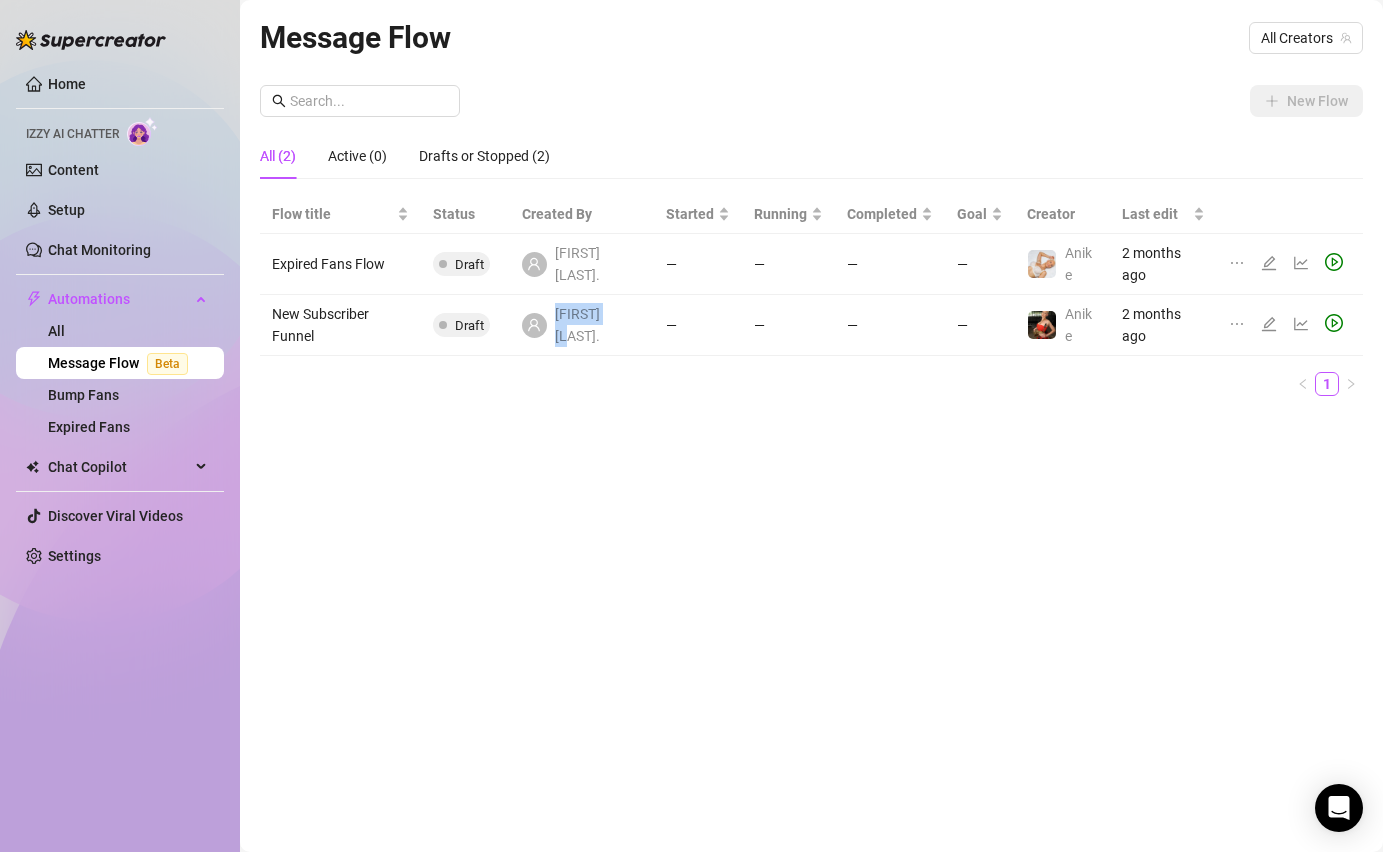 click on "[FIRST] [LAST]" at bounding box center (582, 325) 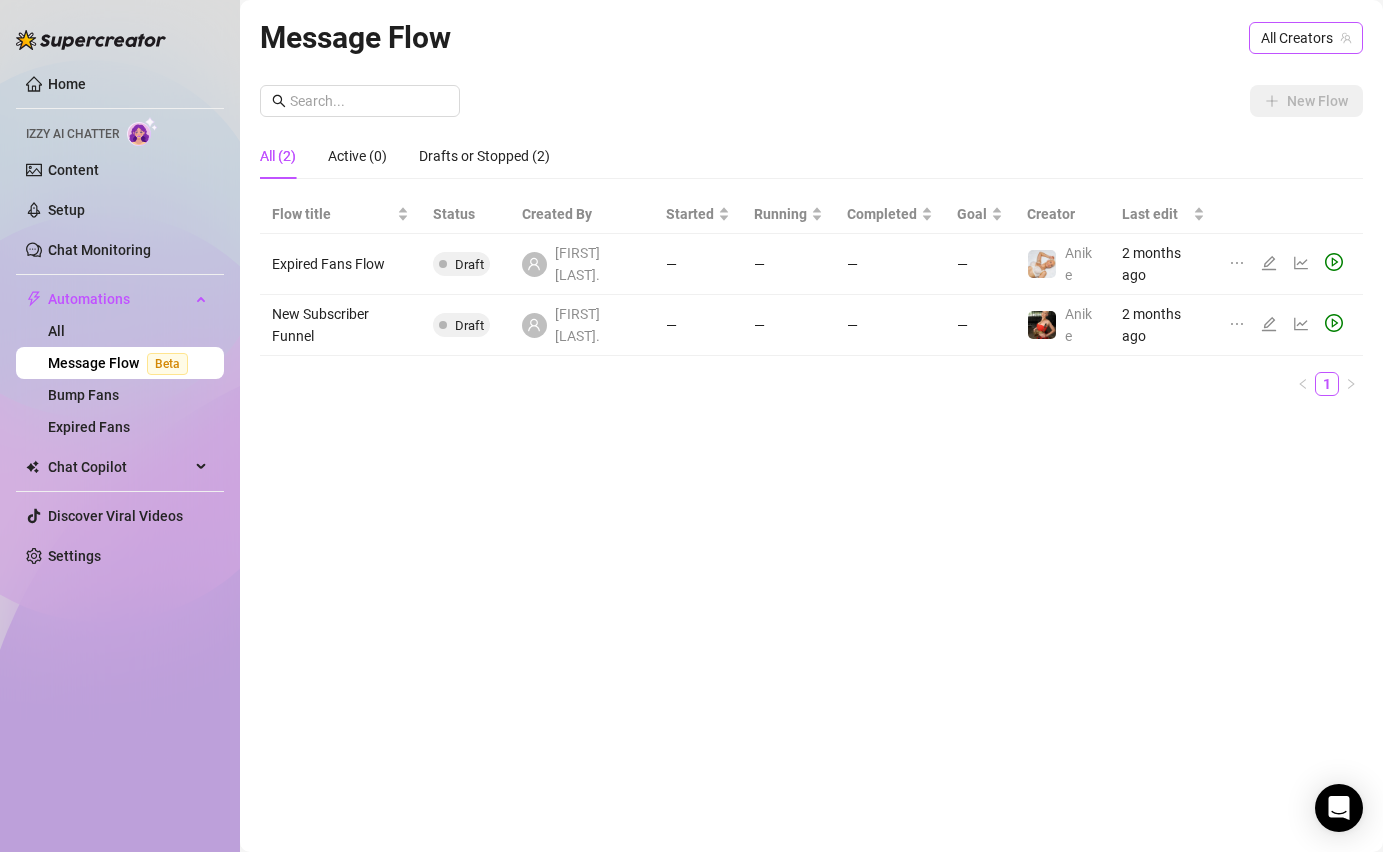 click on "All Creators" at bounding box center (1306, 38) 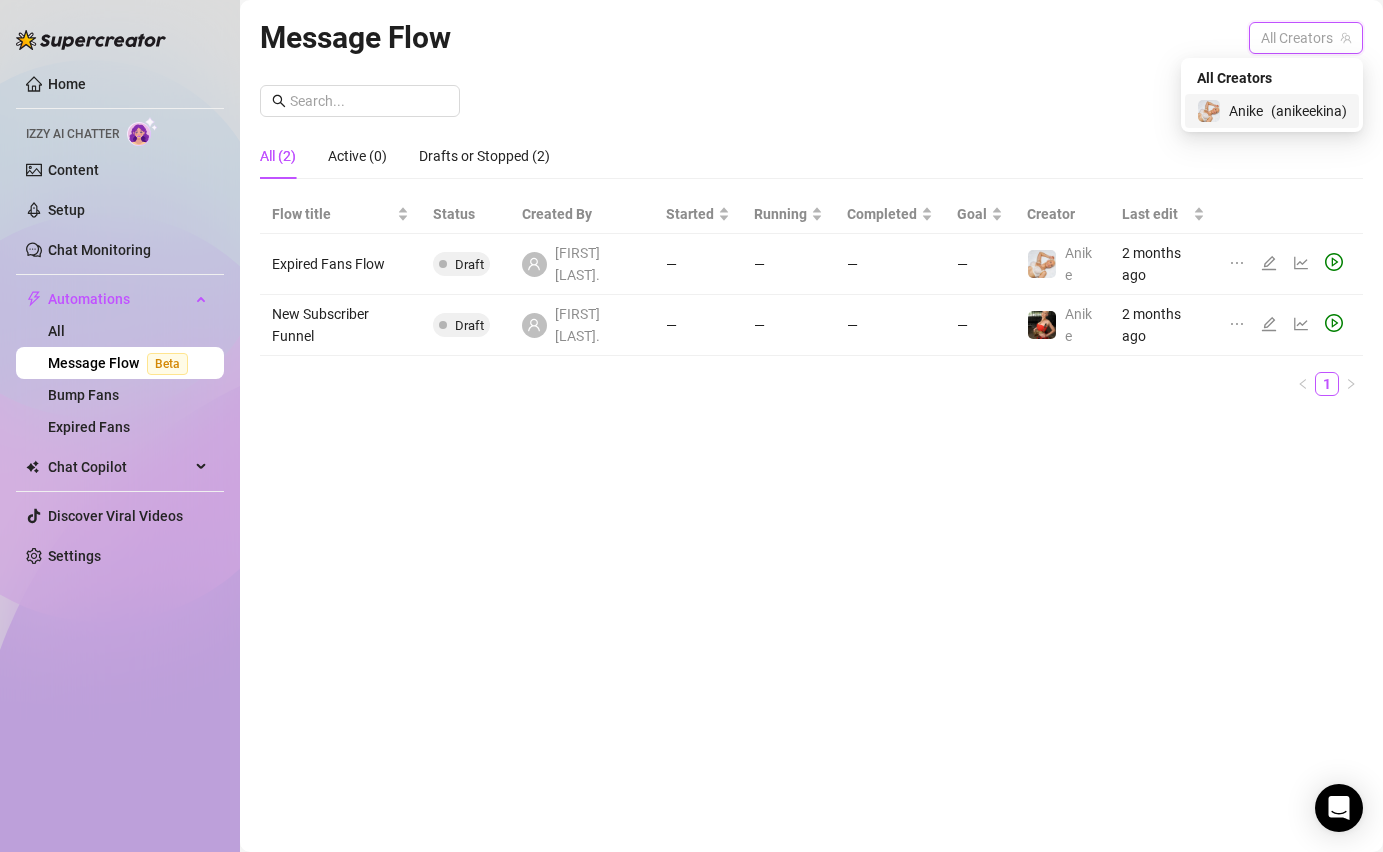 click on "Anike" at bounding box center [1246, 111] 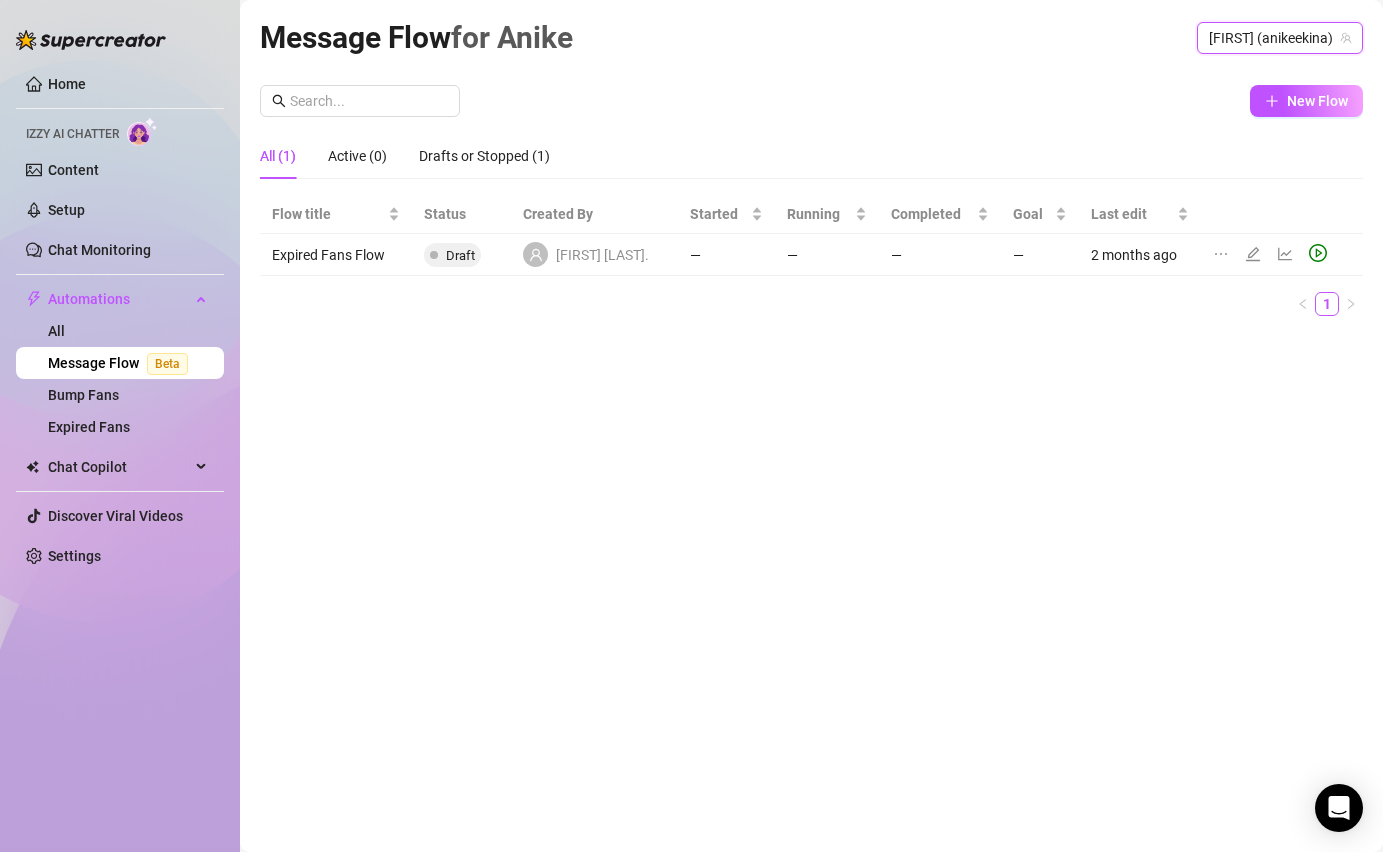 click on "[USERNAME] ([USERNAME])" at bounding box center (1280, 38) 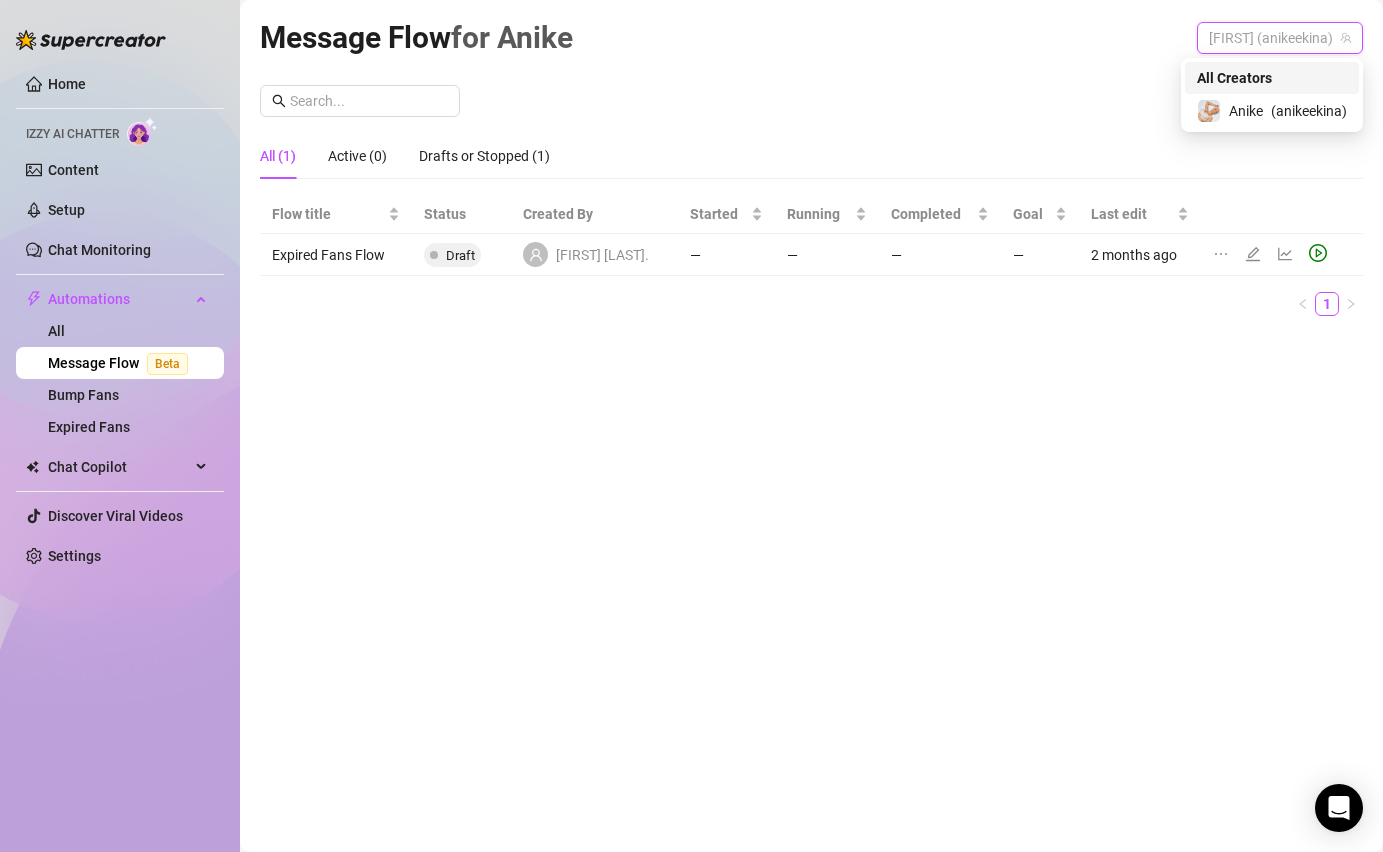 click on "All Creators" at bounding box center [1234, 78] 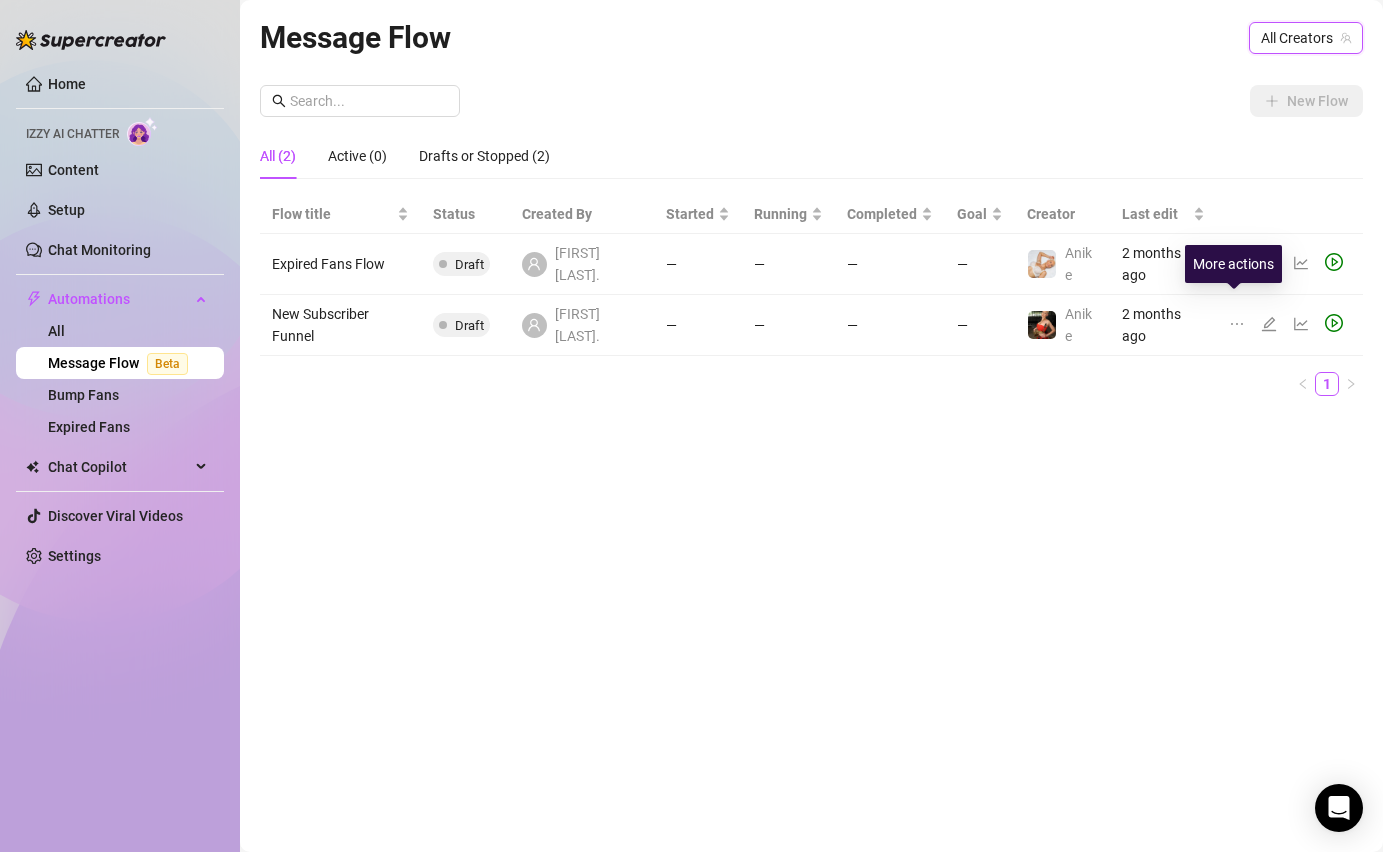 click 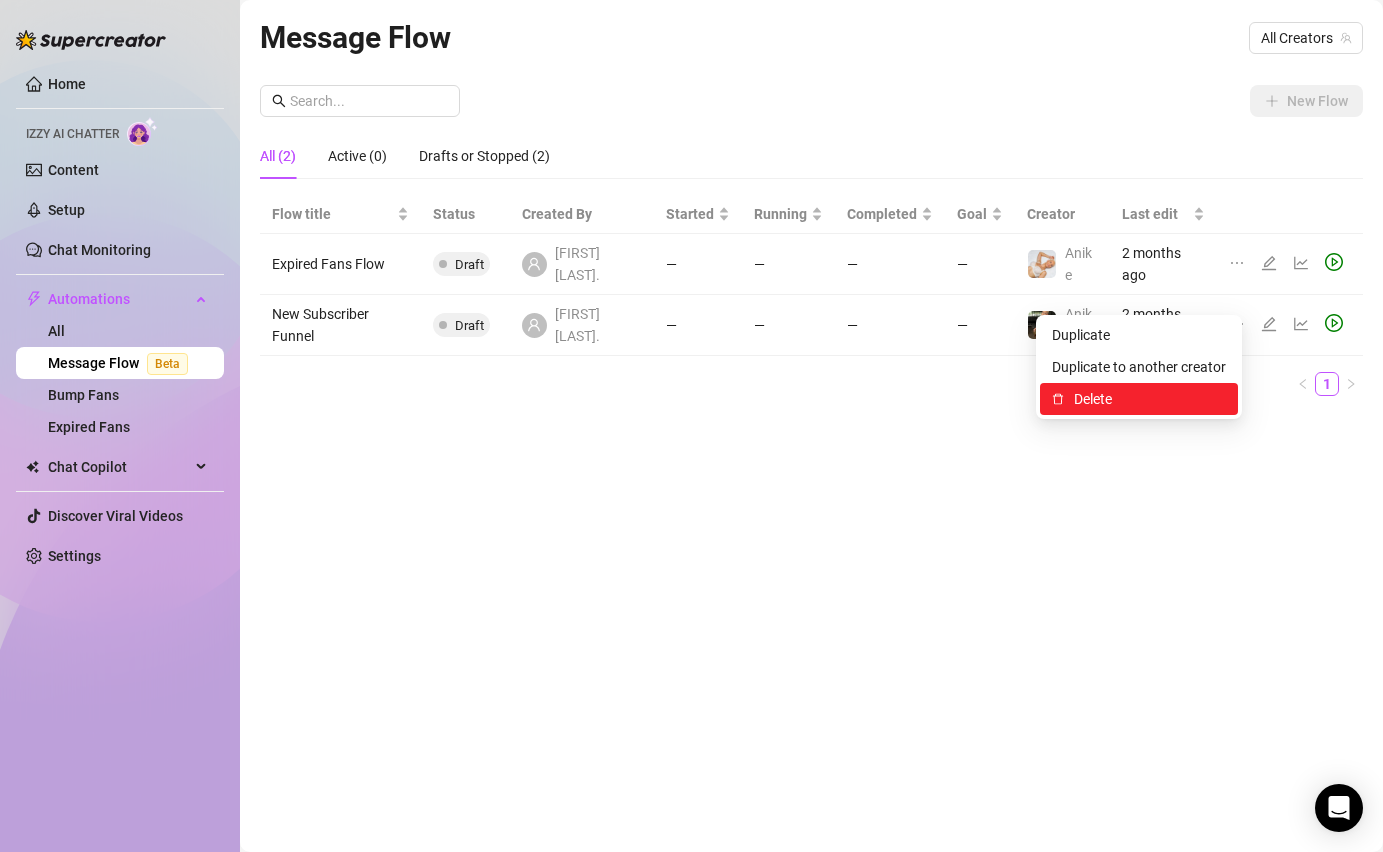 click on "Delete" at bounding box center [1150, 399] 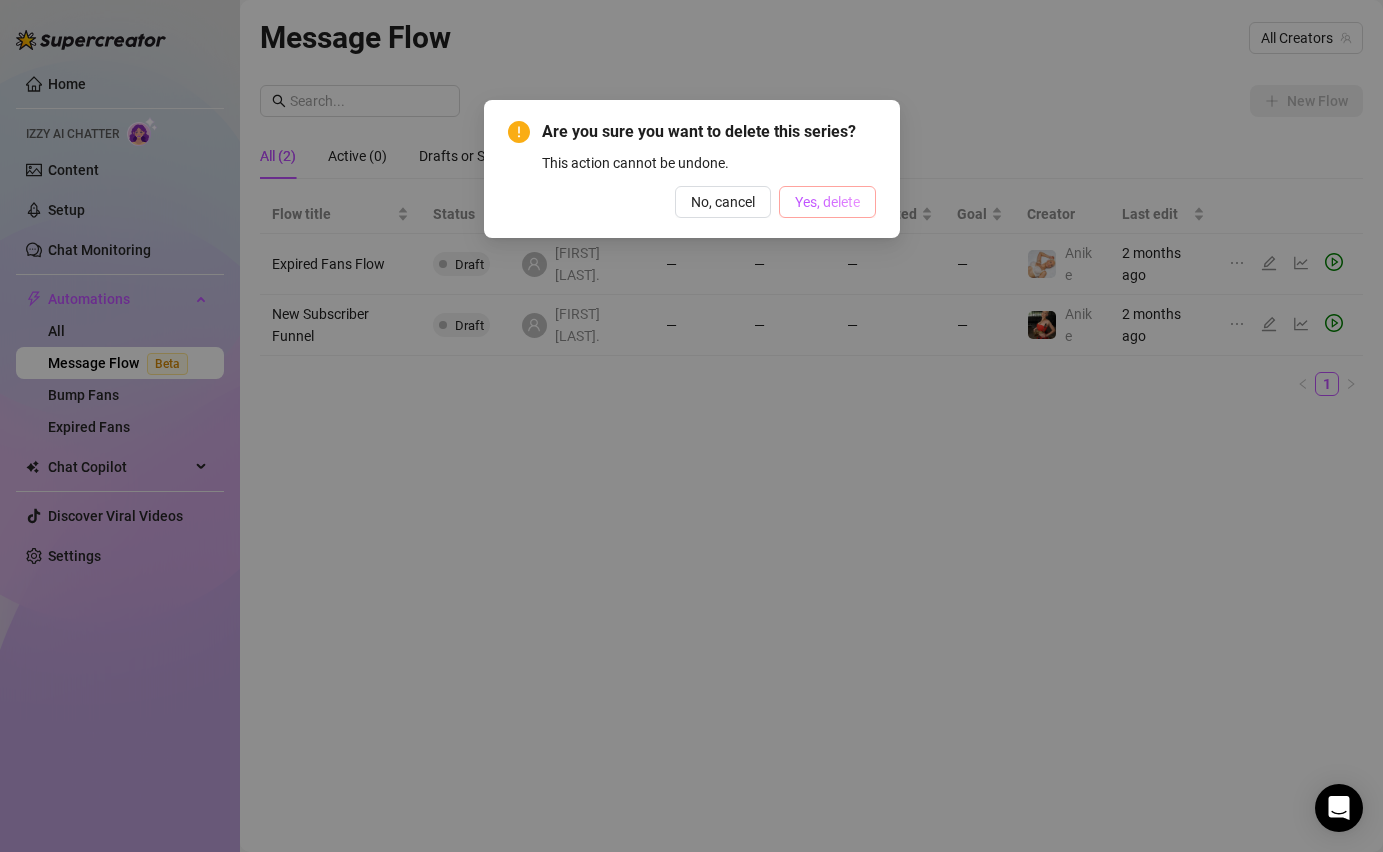 click on "Yes, delete" at bounding box center [827, 202] 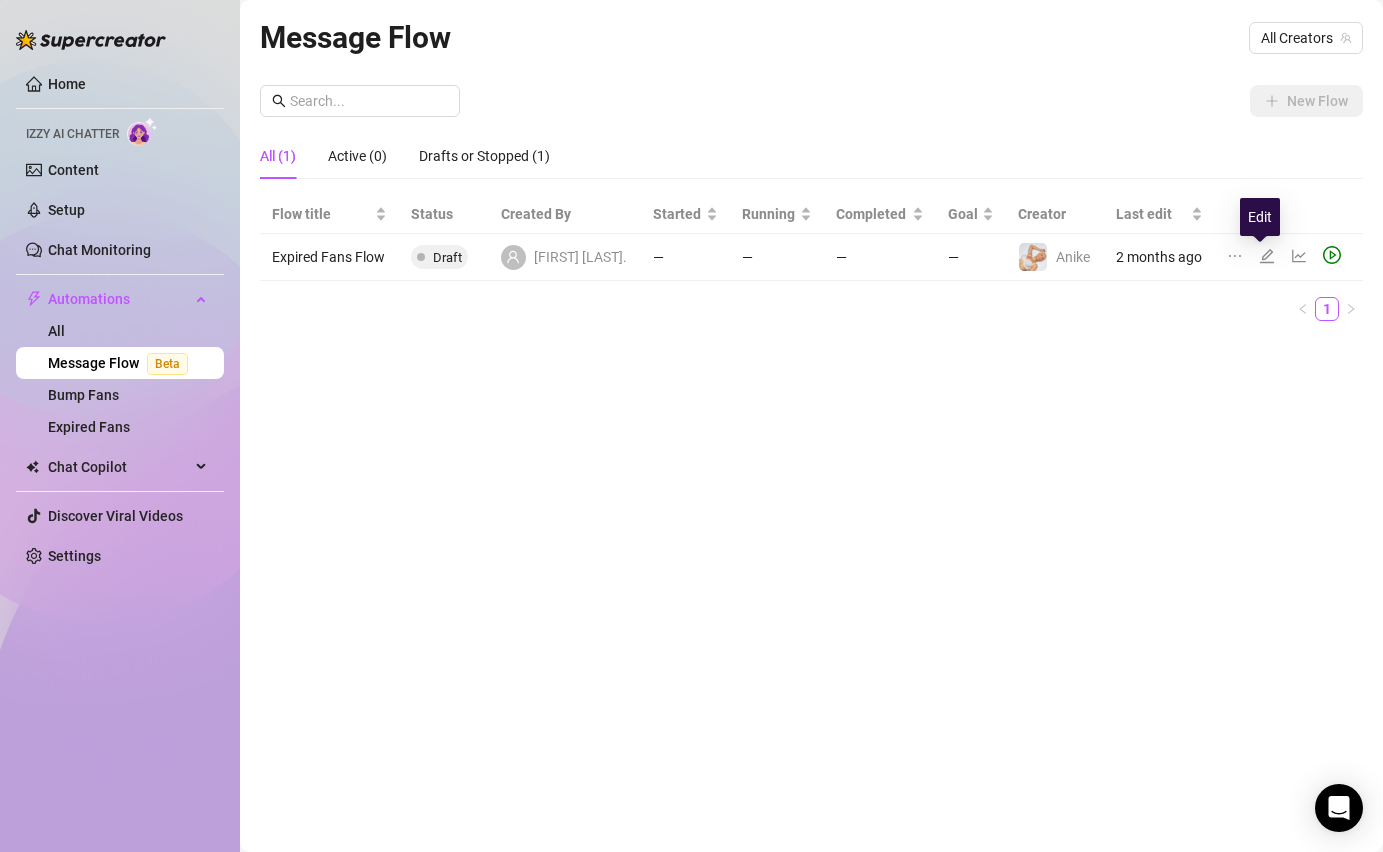 click 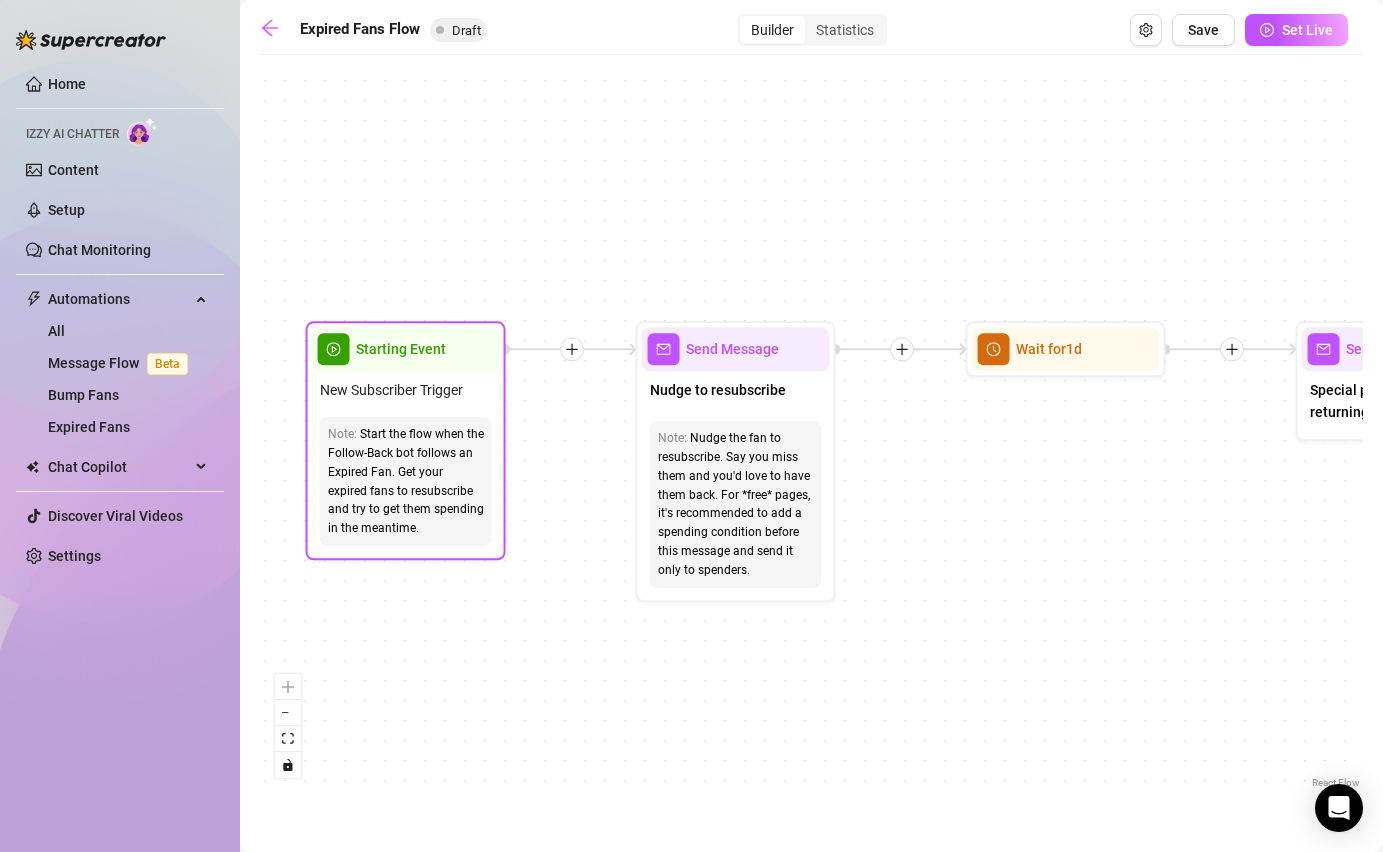 click on "Starting Event" at bounding box center (401, 349) 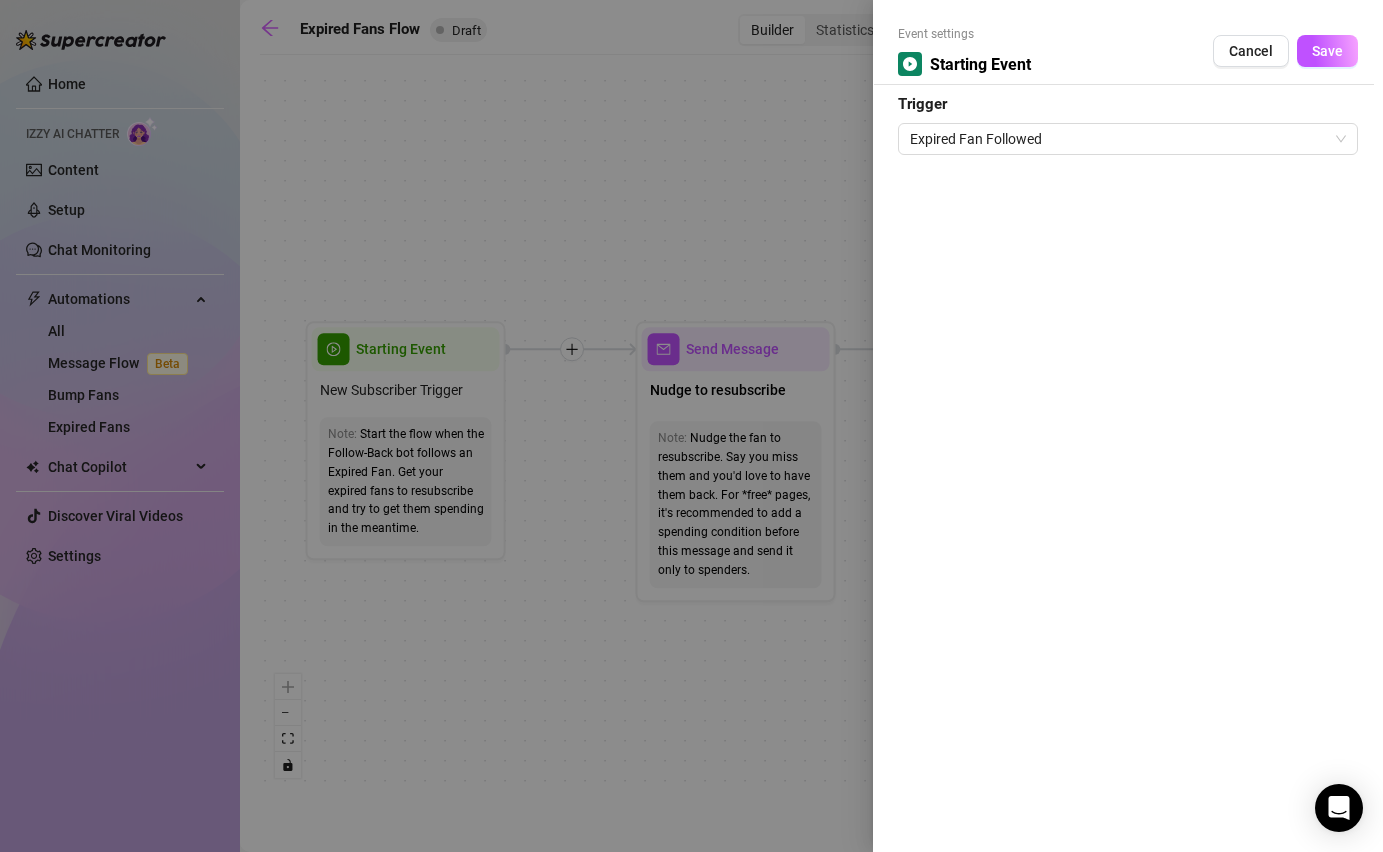 click on "Event settings Starting Event Cancel Save Trigger Expired Fan Followed" at bounding box center [1128, 426] 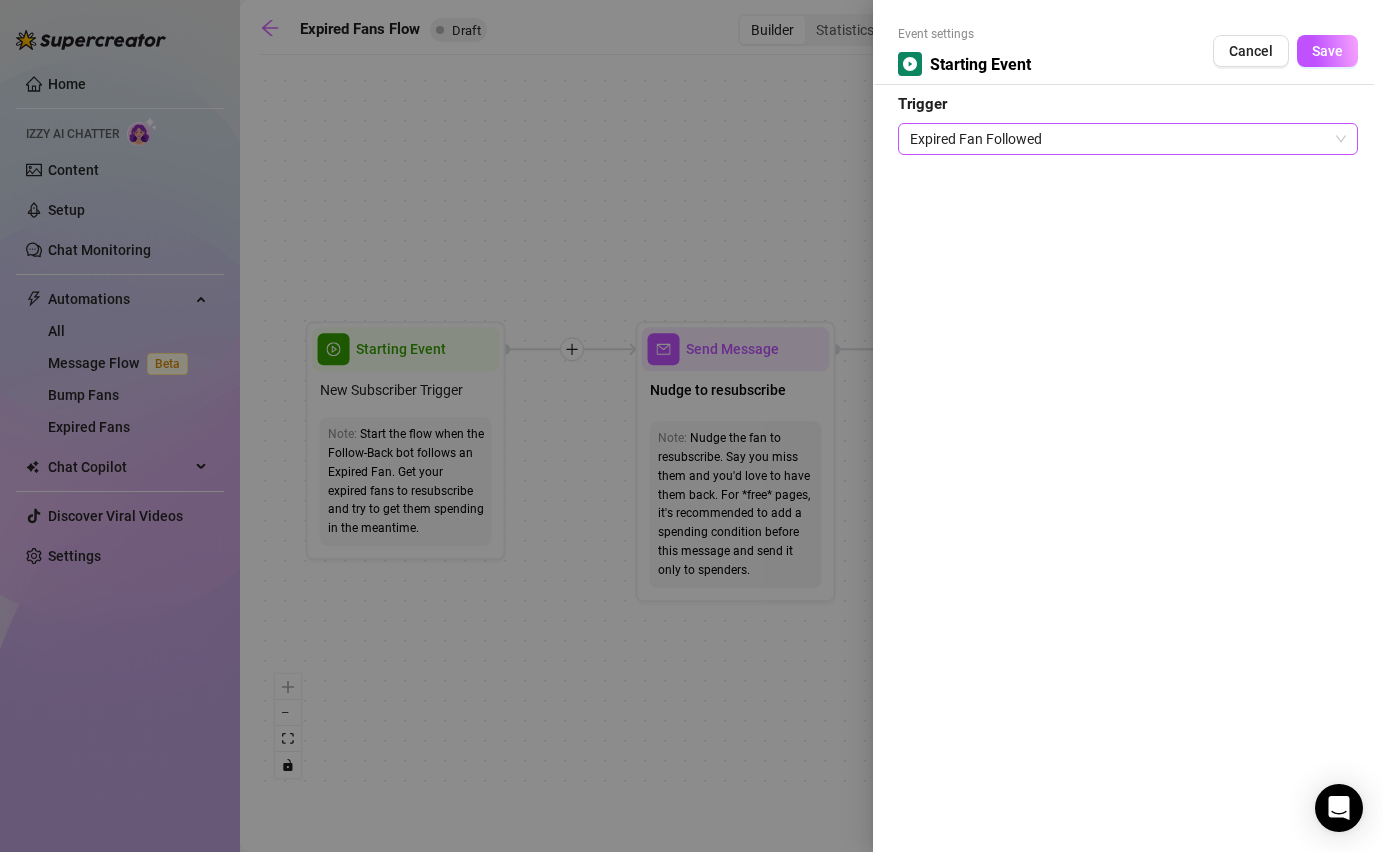 click on "Expired Fan Followed" at bounding box center [1128, 139] 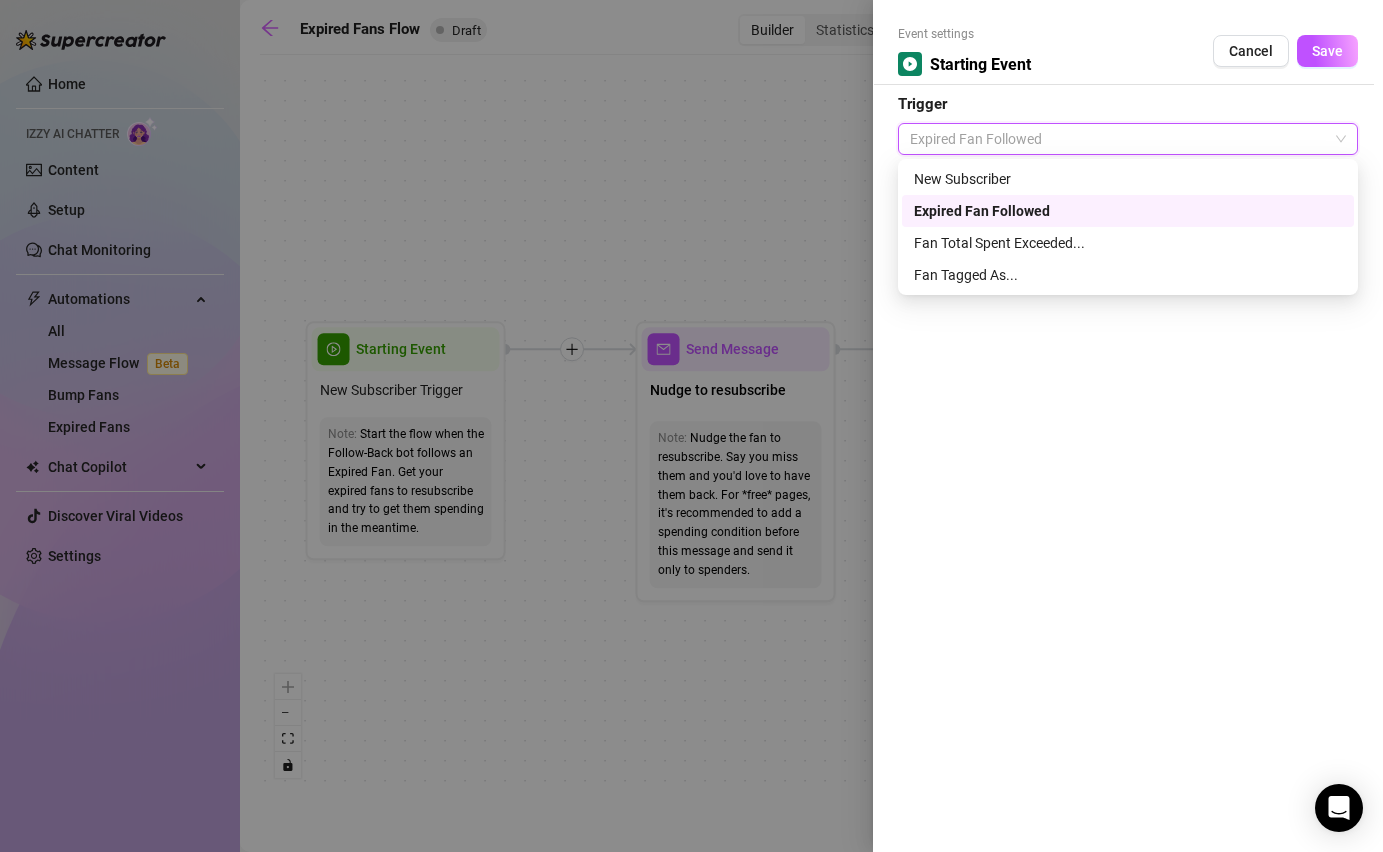 click on "Event settings Starting Event Cancel Save Trigger Expired Fan Followed" at bounding box center (1128, 426) 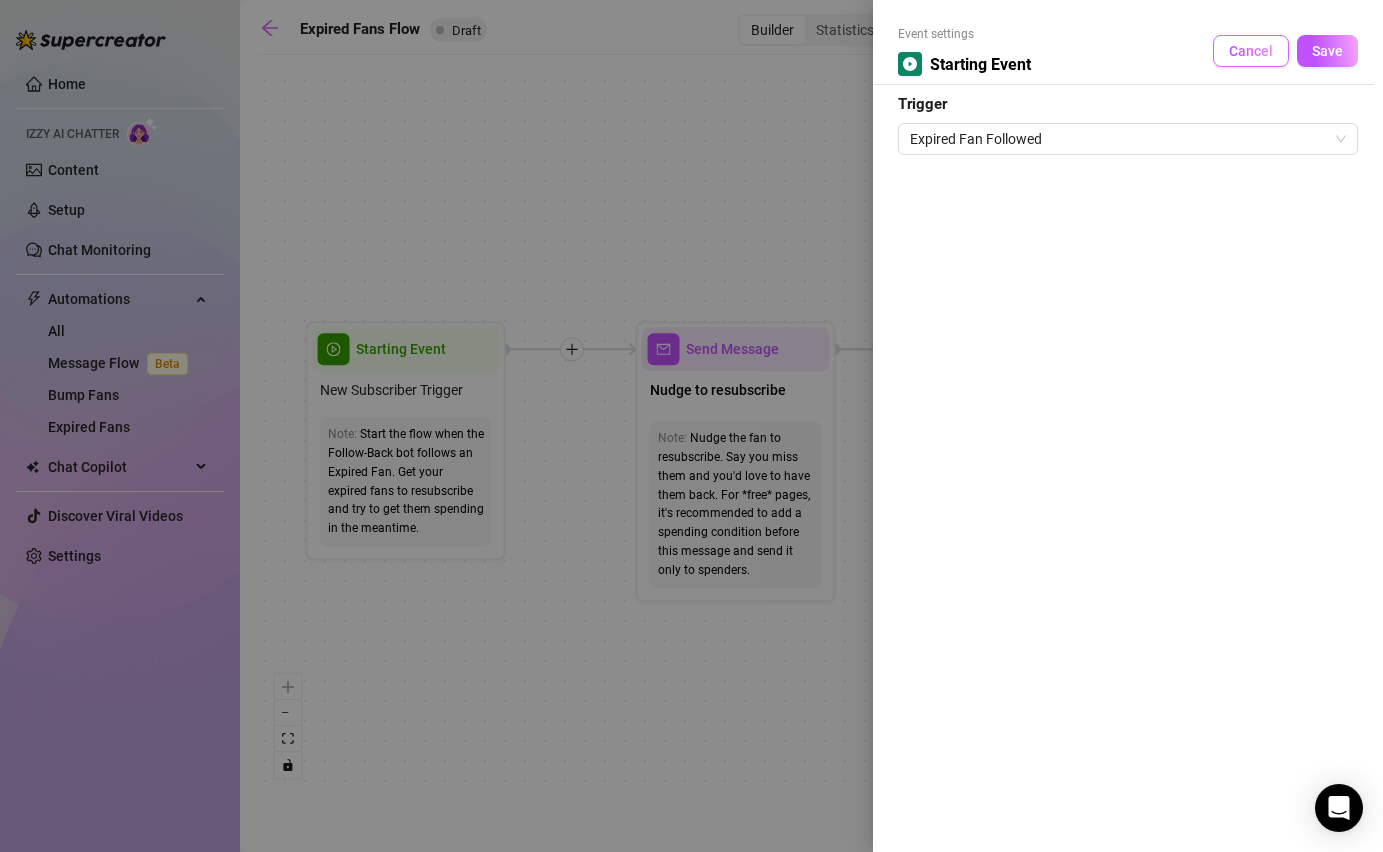 click on "Cancel" at bounding box center (1251, 51) 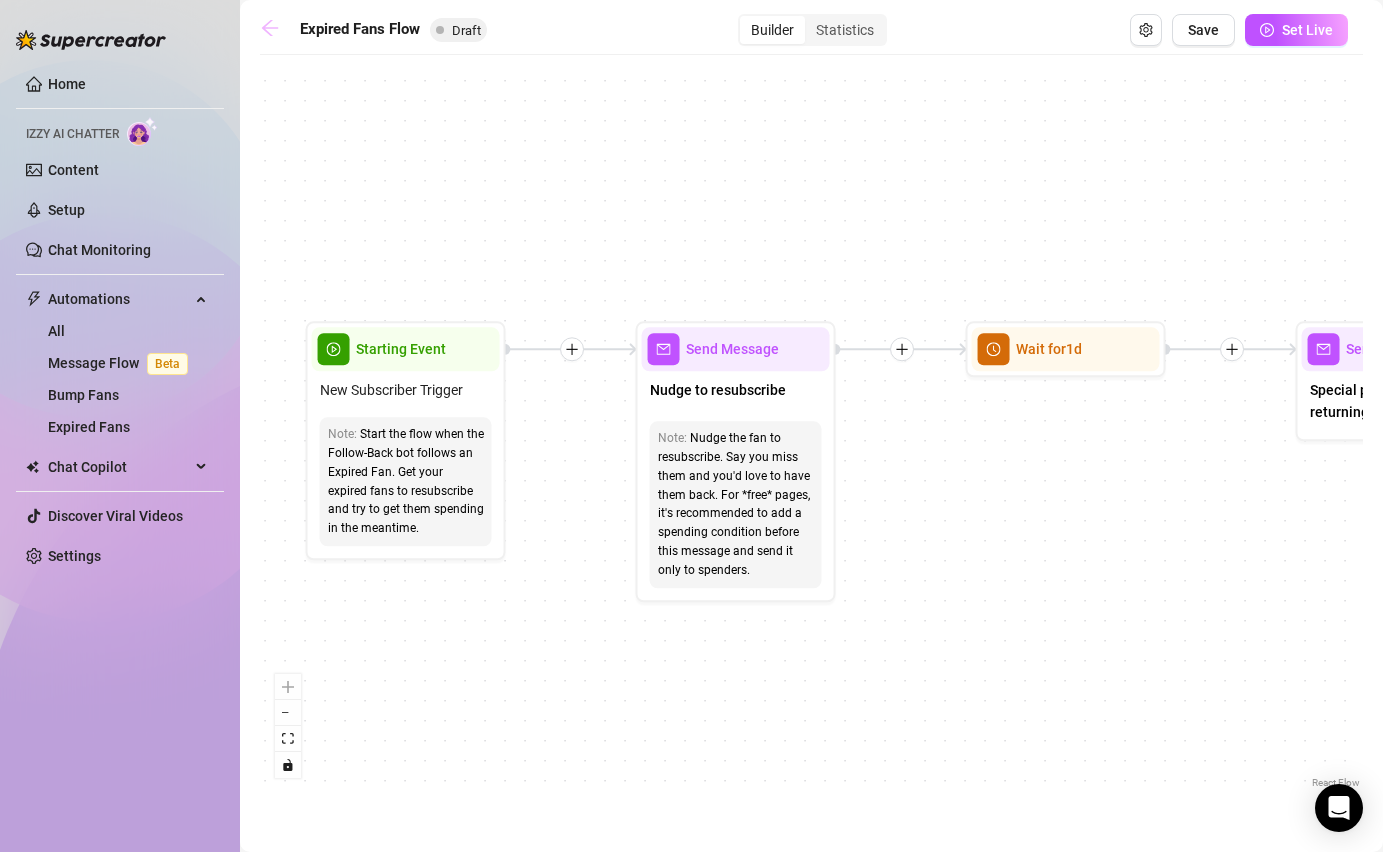 click 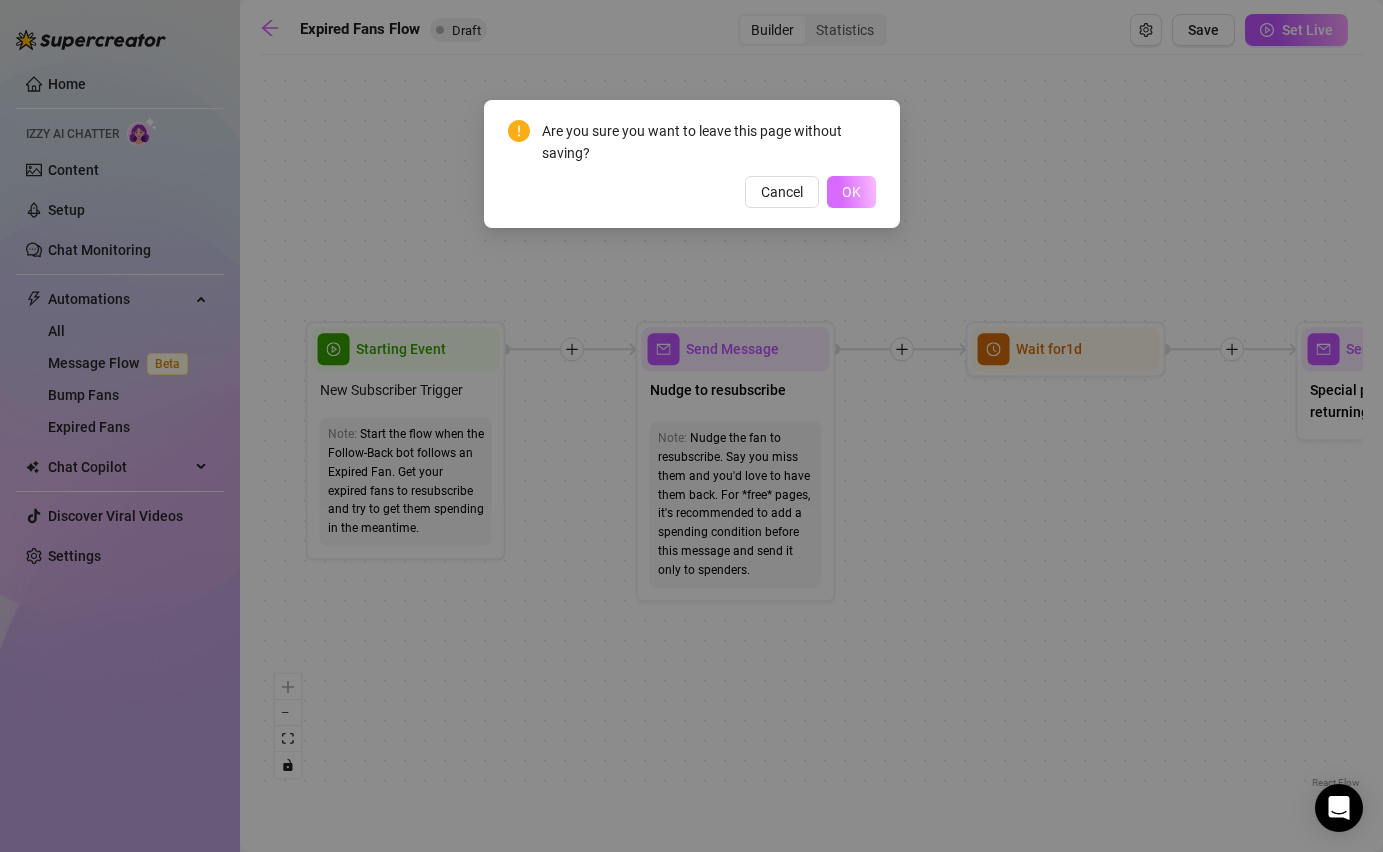 click on "OK" at bounding box center (851, 192) 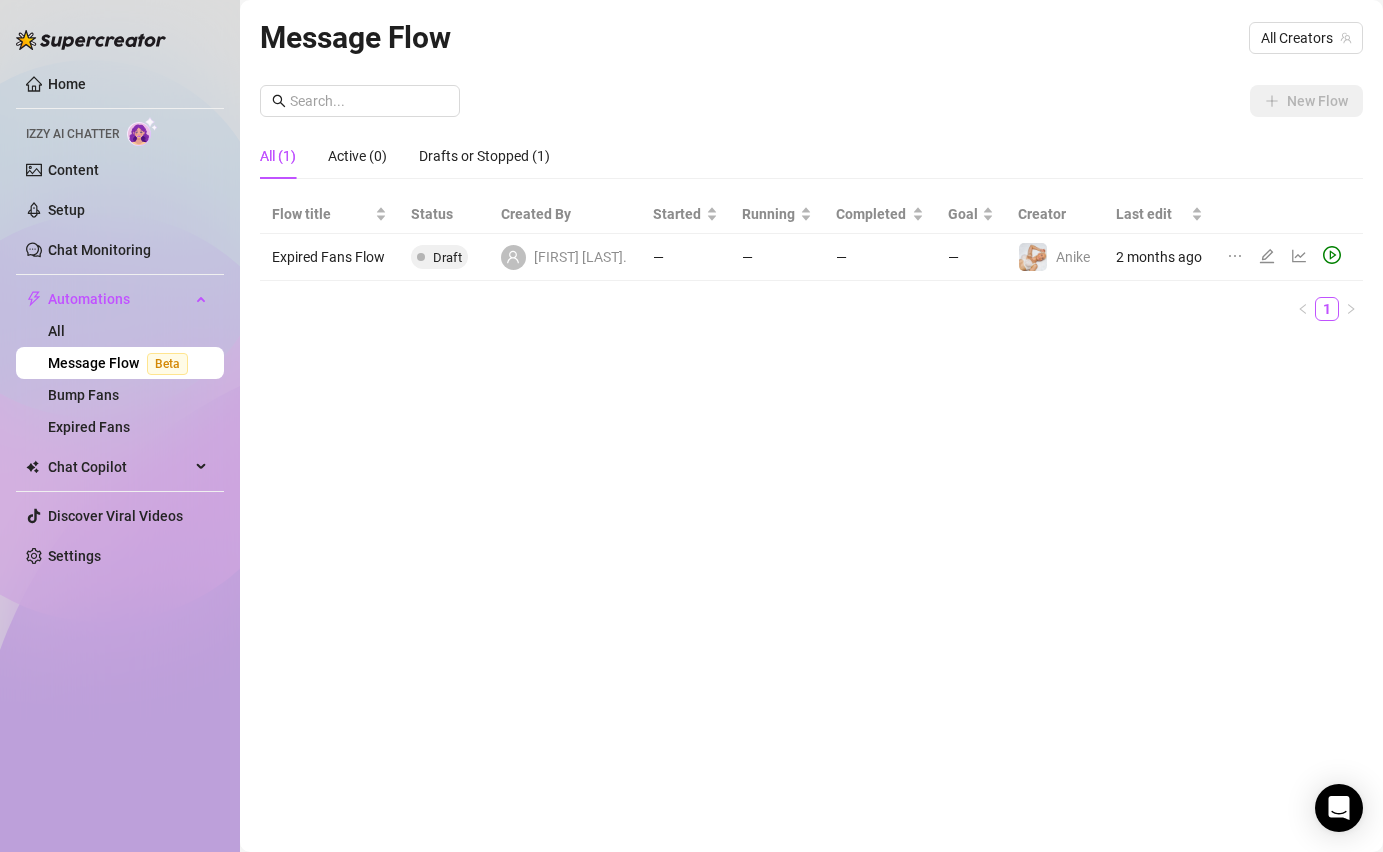 click on "Message Flow All Creators New Flow All (1) Active (0) Drafts or Stopped (1) Flow title Status Created By Started Running Completed Goal Creator Last edit Expired Fans Flow Draft Peter S. — — — — Anike 2 months ago 1" at bounding box center [811, 403] 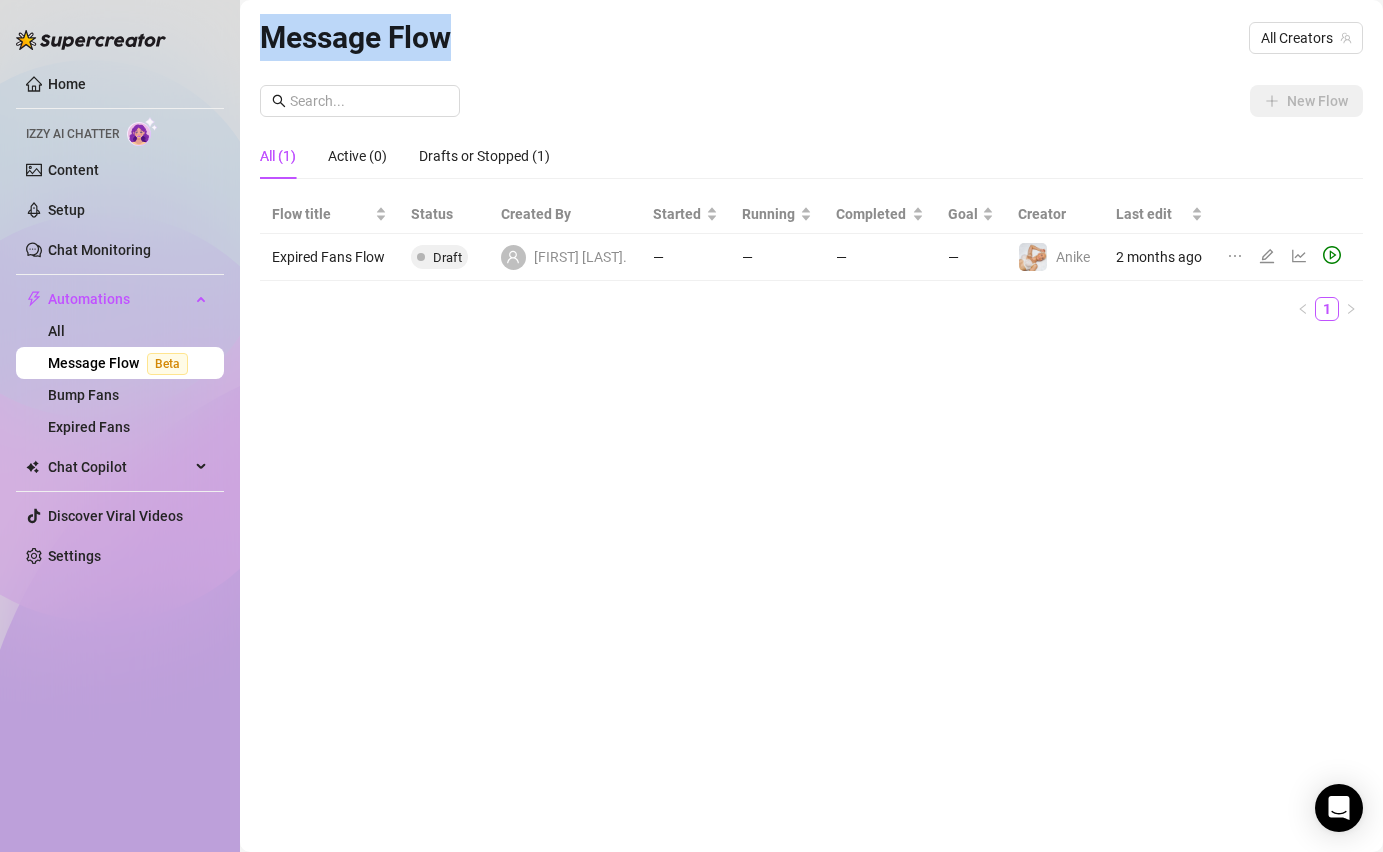 click on "Message Flow All Creators New Flow All (1) Active (0) Drafts or Stopped (1) Flow title Status Created By Started Running Completed Goal Creator Last edit Expired Fans Flow Draft Peter S. — — — — Anike 2 months ago 1" at bounding box center [811, 403] 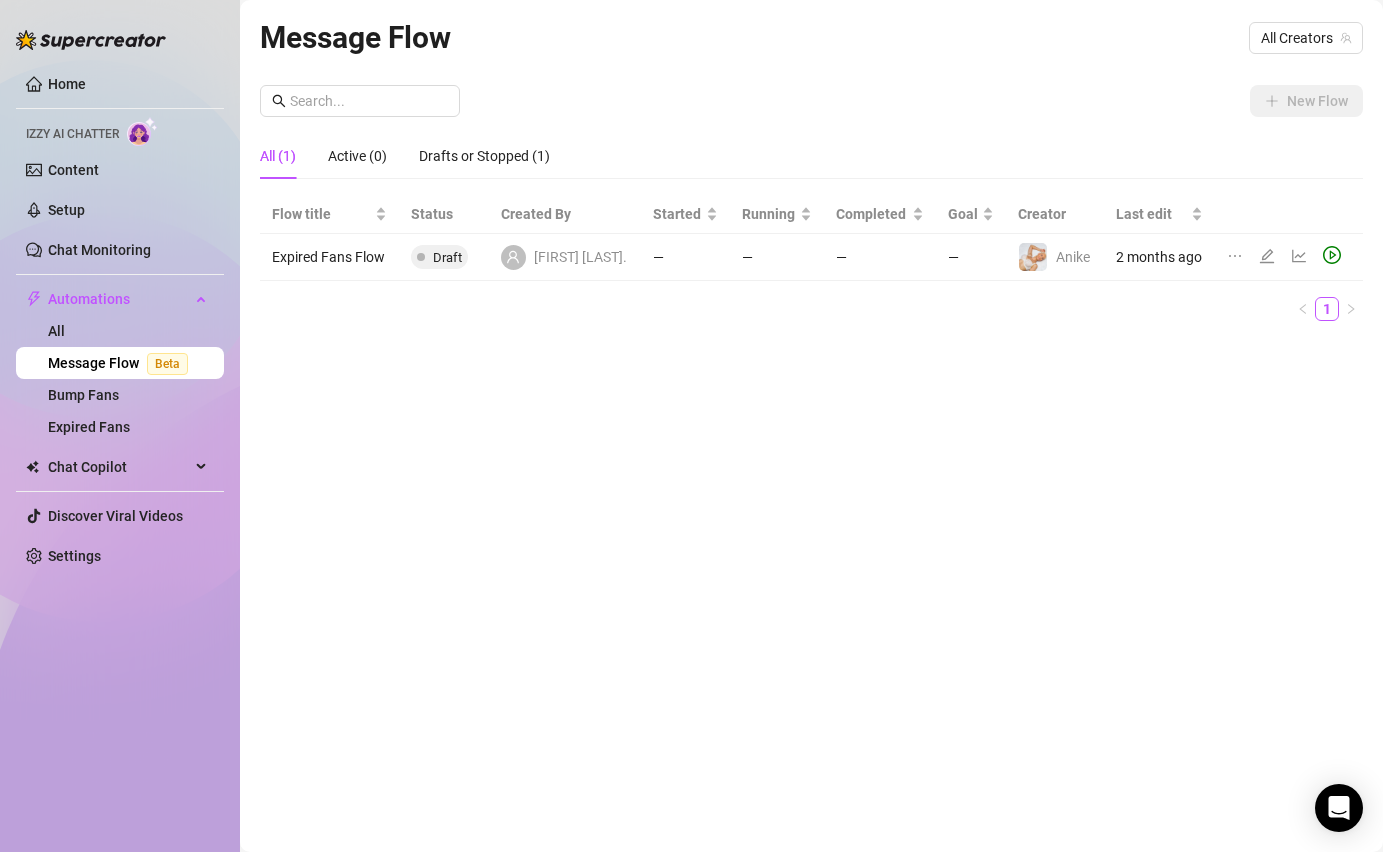 click on "Message Flow All Creators New Flow All (1) Active (0) Drafts or Stopped (1) Flow title Status Created By Started Running Completed Goal Creator Last edit Expired Fans Flow Draft Peter S. — — — — Anike 2 months ago 1" at bounding box center (811, 403) 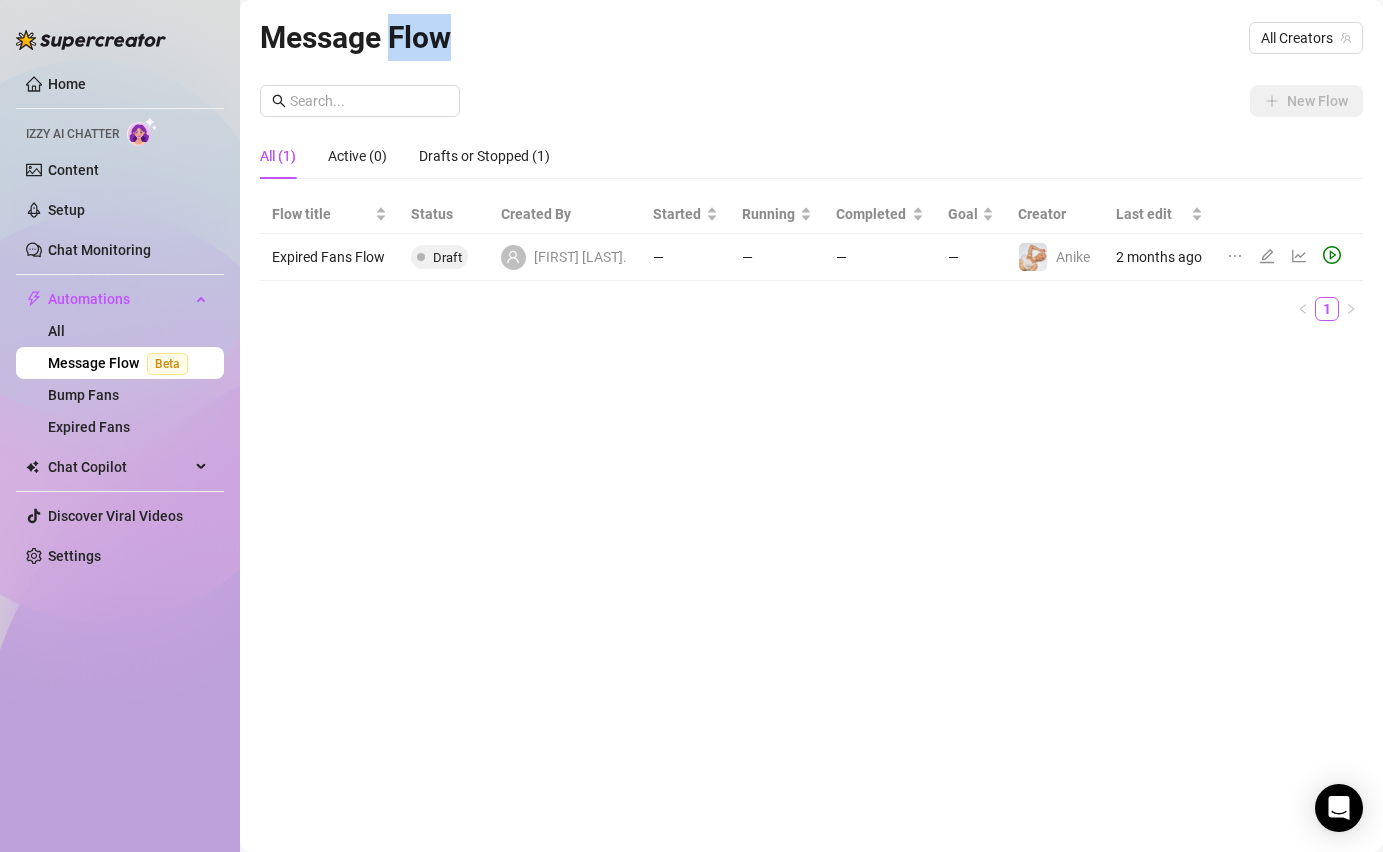 click on "Message Flow" at bounding box center (355, 37) 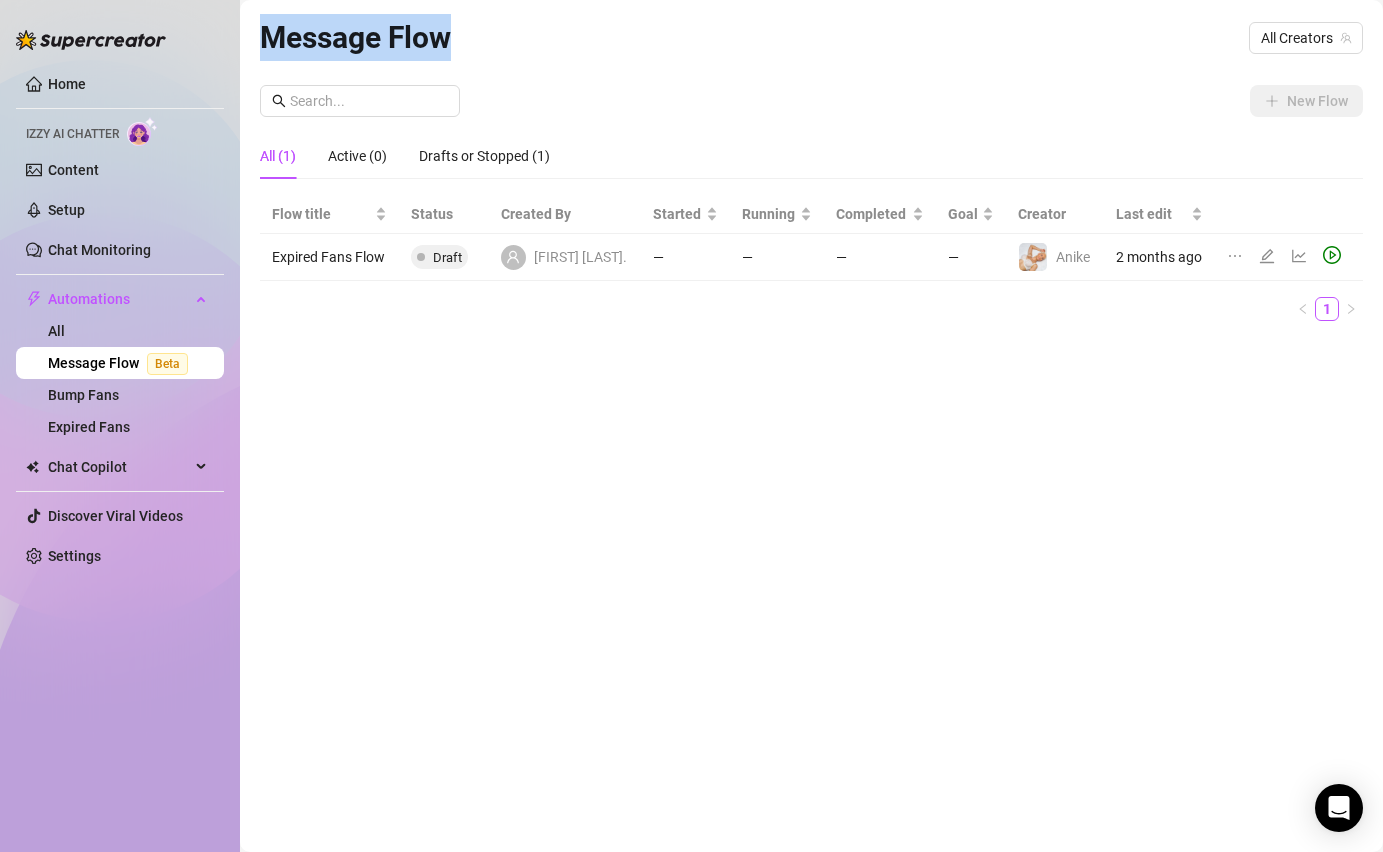 click on "Message Flow" at bounding box center (355, 37) 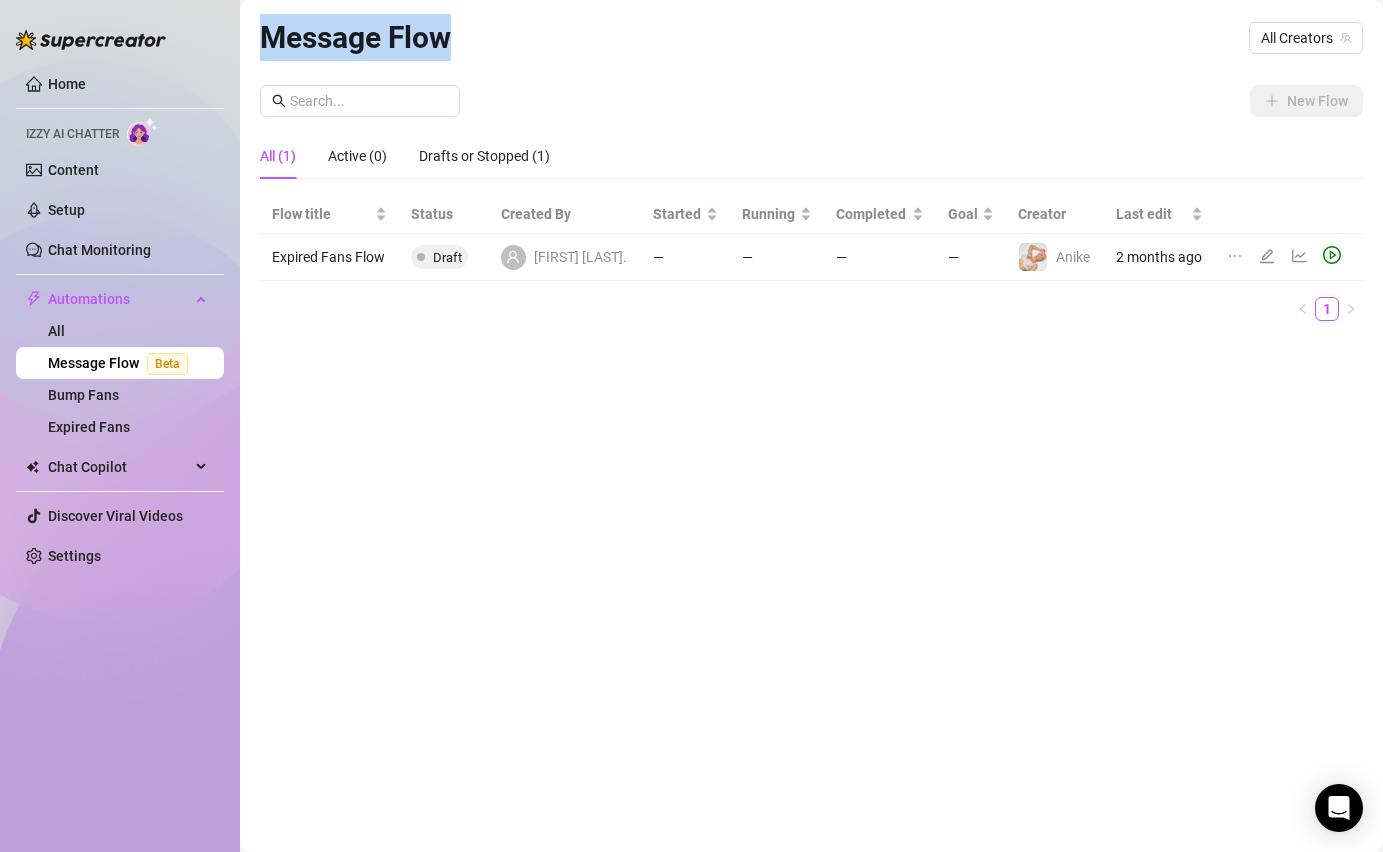 click on "New Flow" at bounding box center (811, 101) 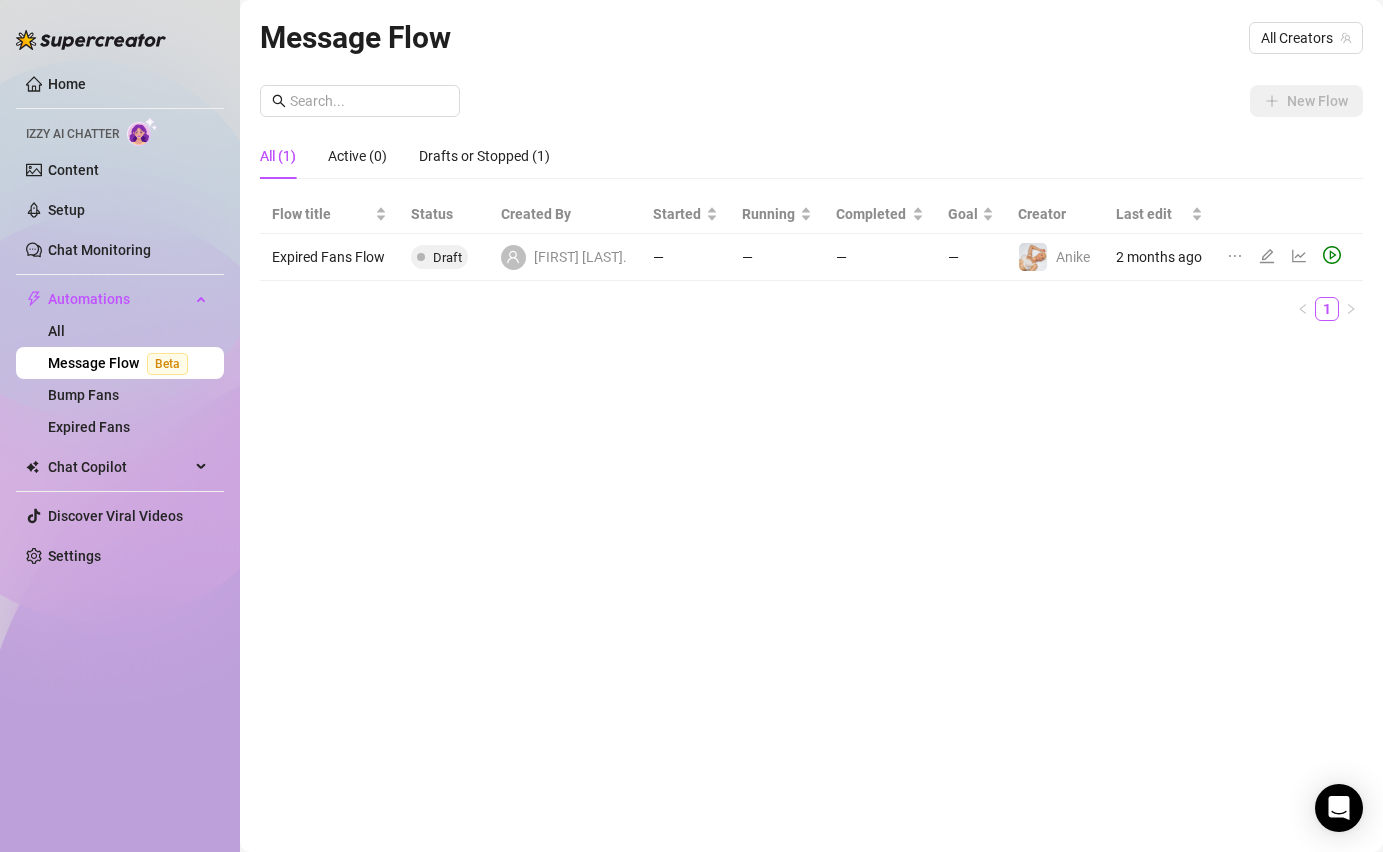 click on "New Flow" at bounding box center (811, 101) 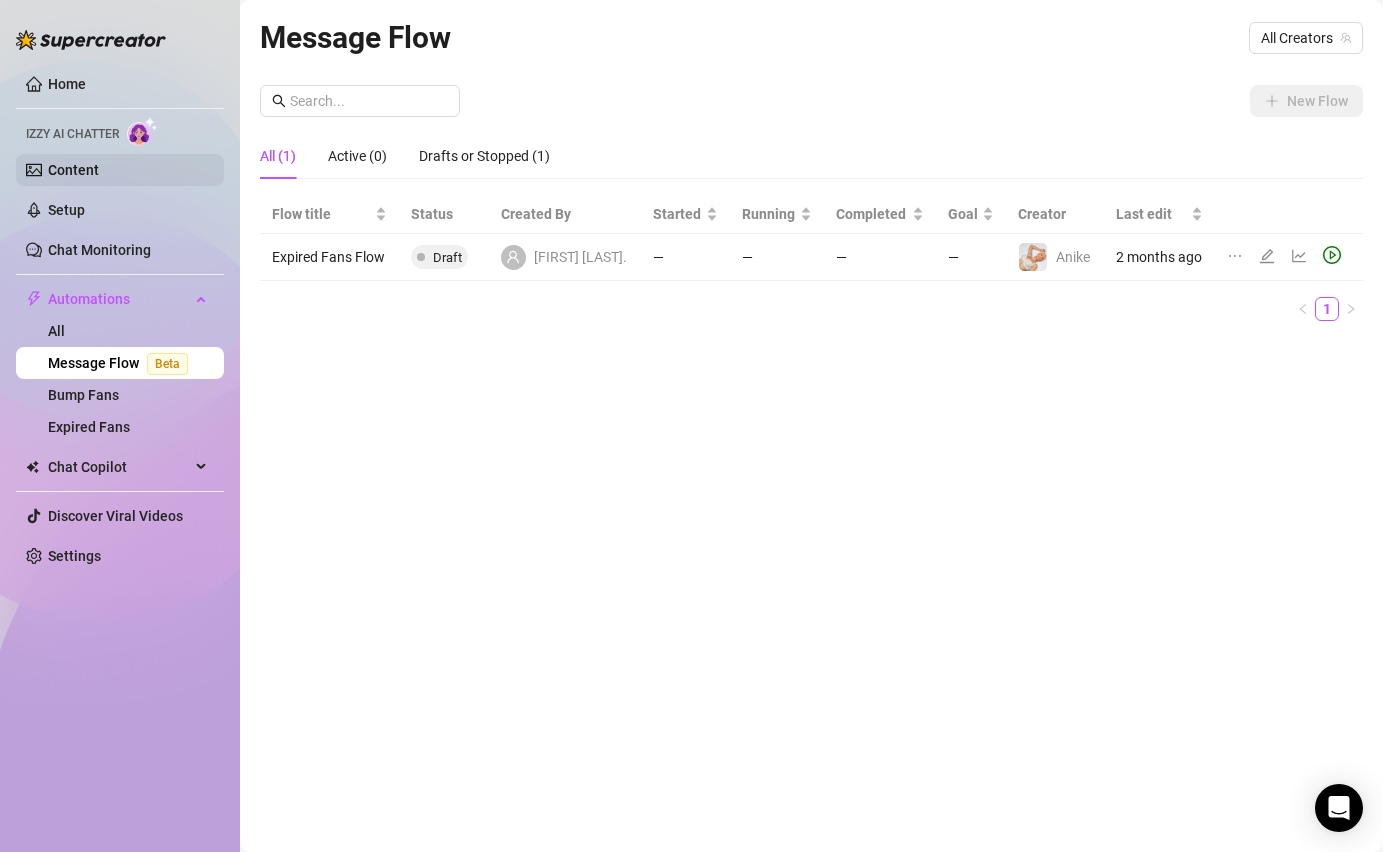 click on "Content" at bounding box center [73, 170] 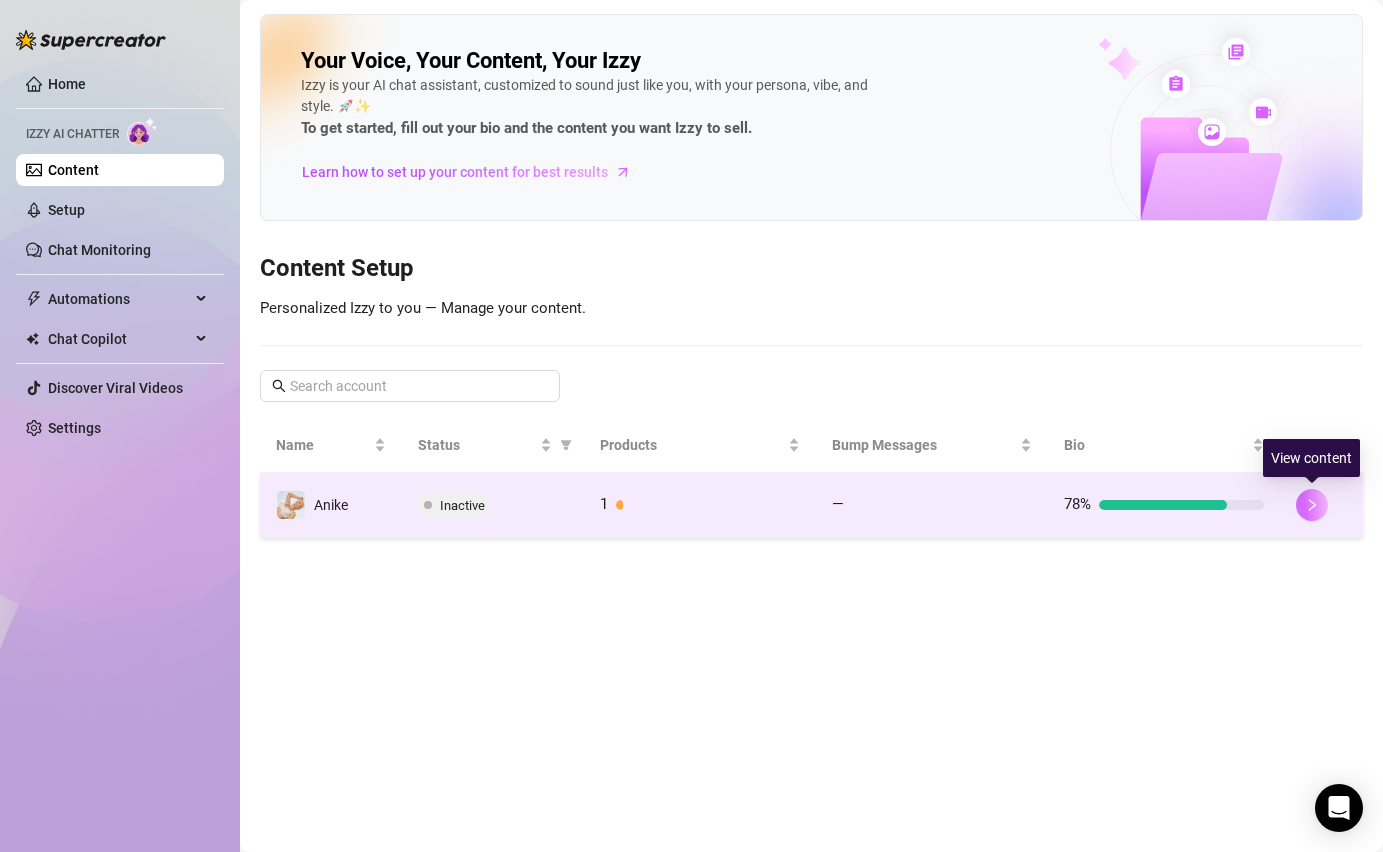 click 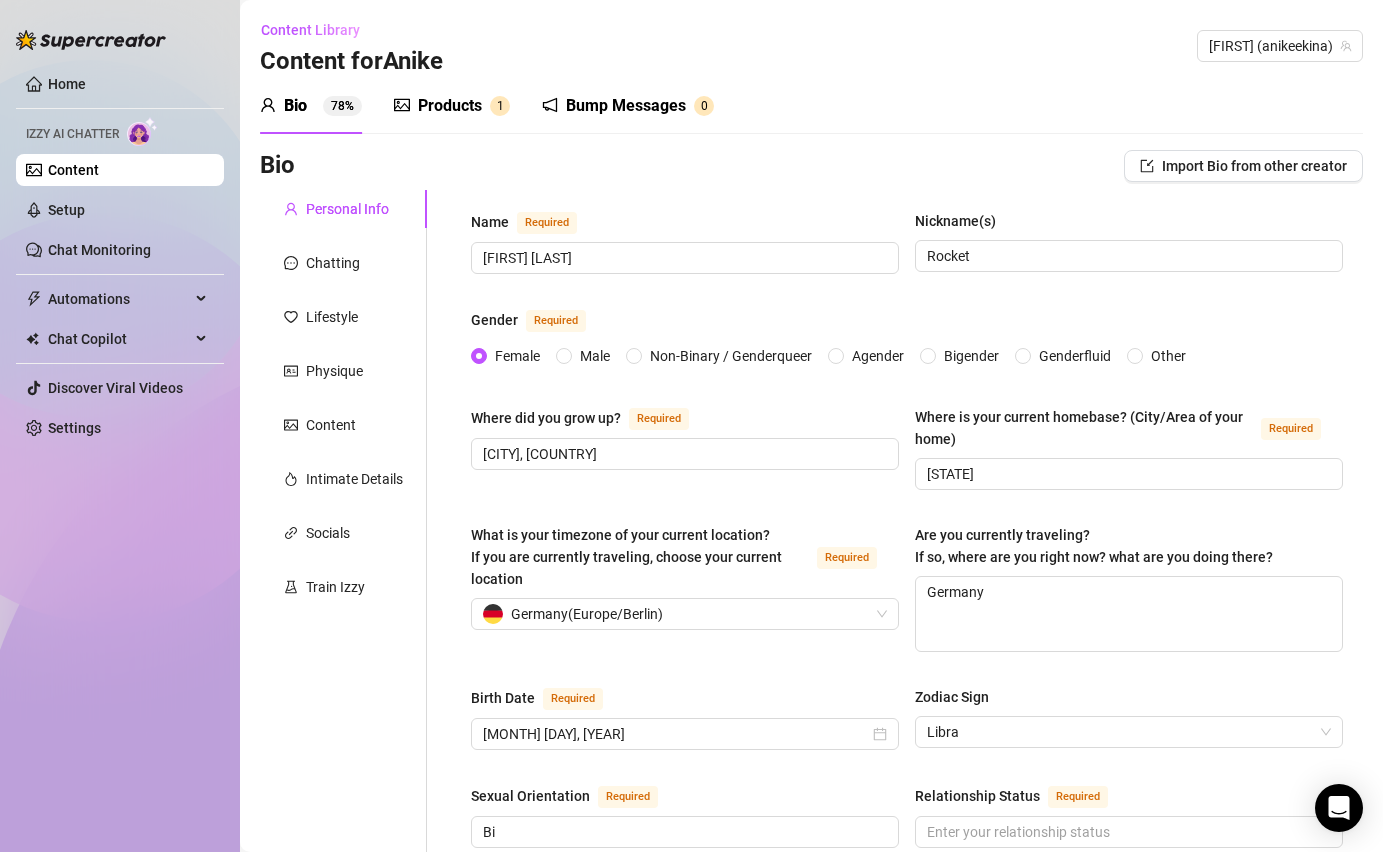 click on "Products" at bounding box center [450, 106] 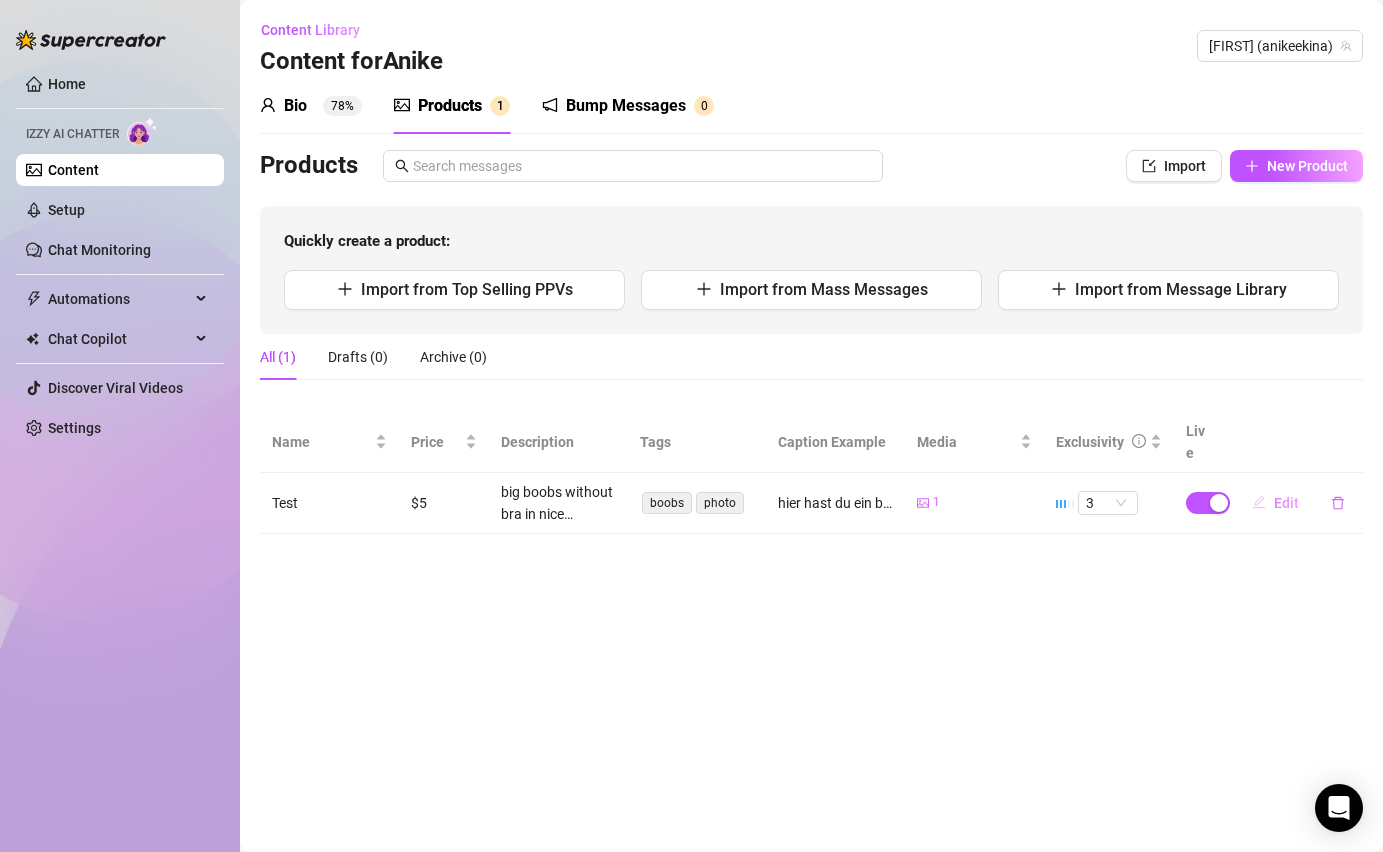 click on "Edit" at bounding box center [1286, 503] 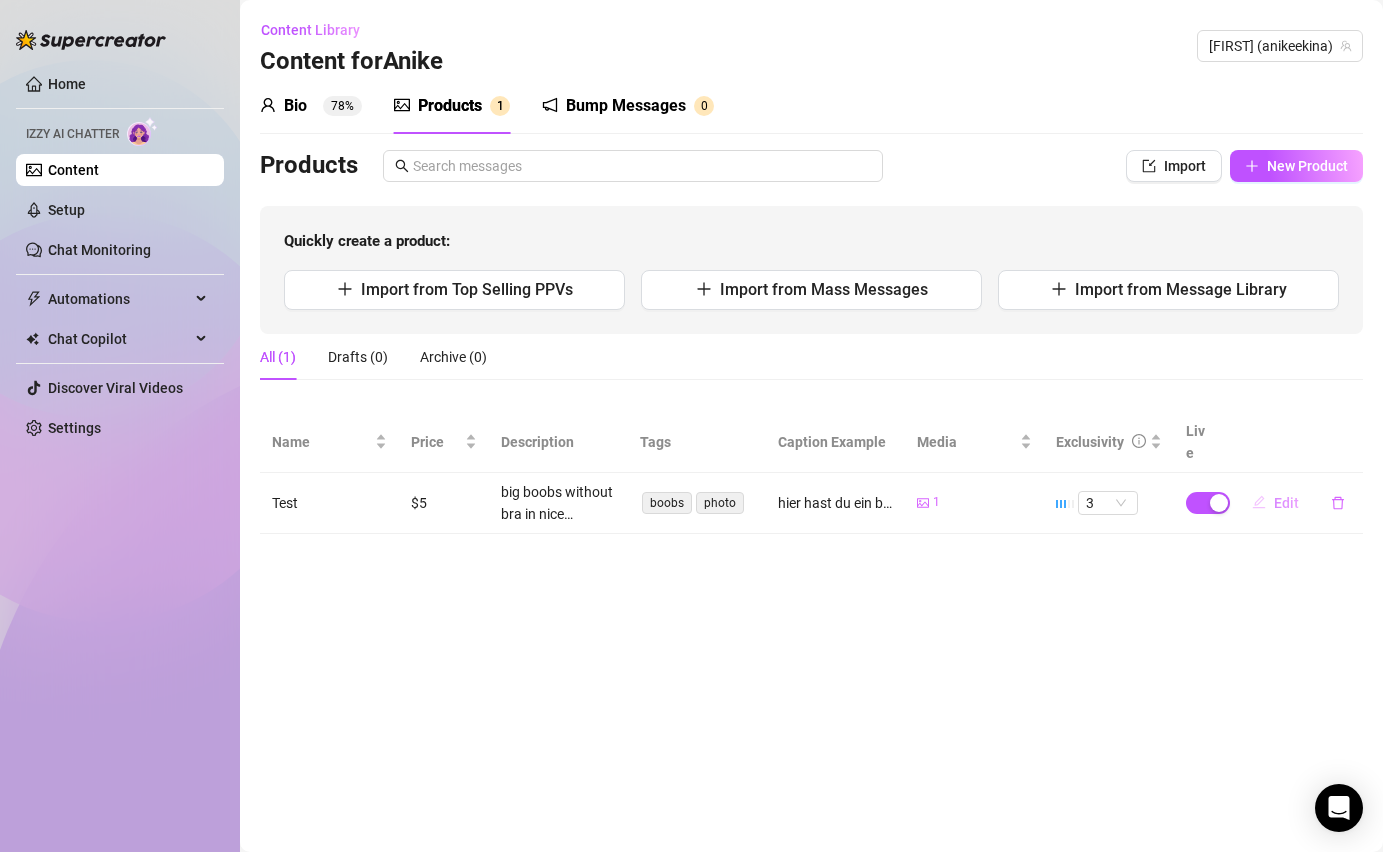 type on "hier hast du ein bild von meinem letzten fotoshooting auf dem meine brüste geil zu sehen sind ;)" 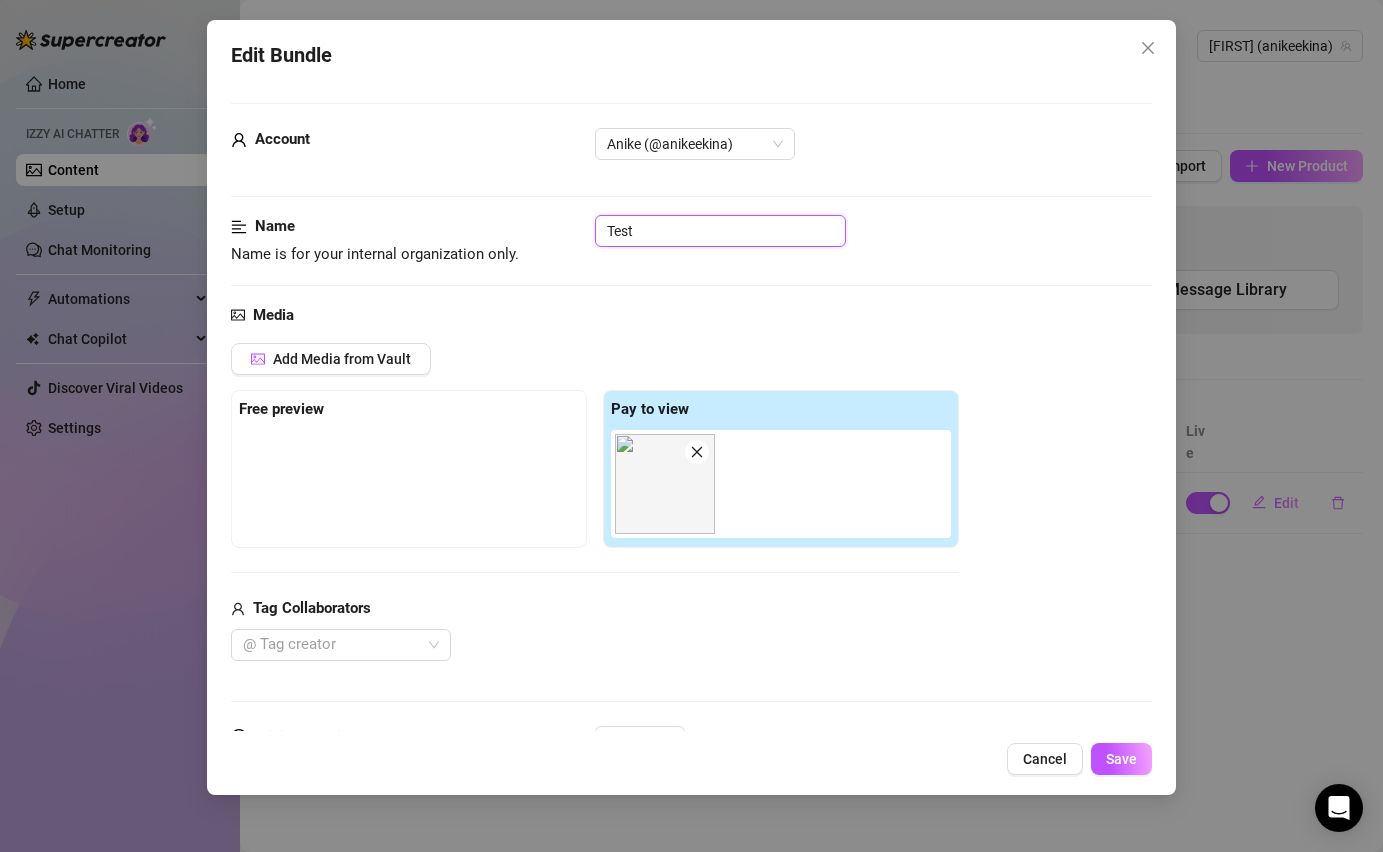 drag, startPoint x: 697, startPoint y: 231, endPoint x: 523, endPoint y: 231, distance: 174 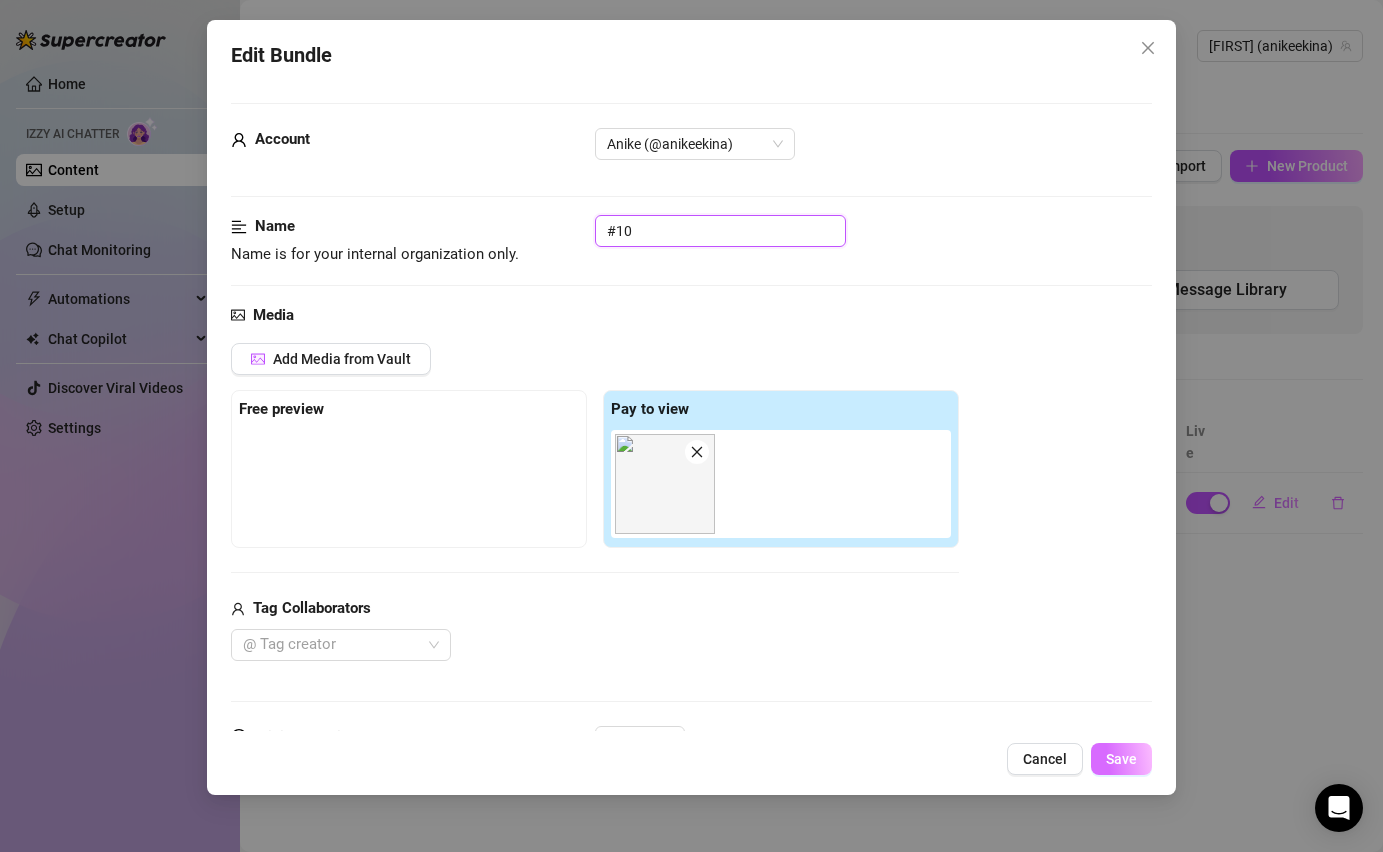type on "#10" 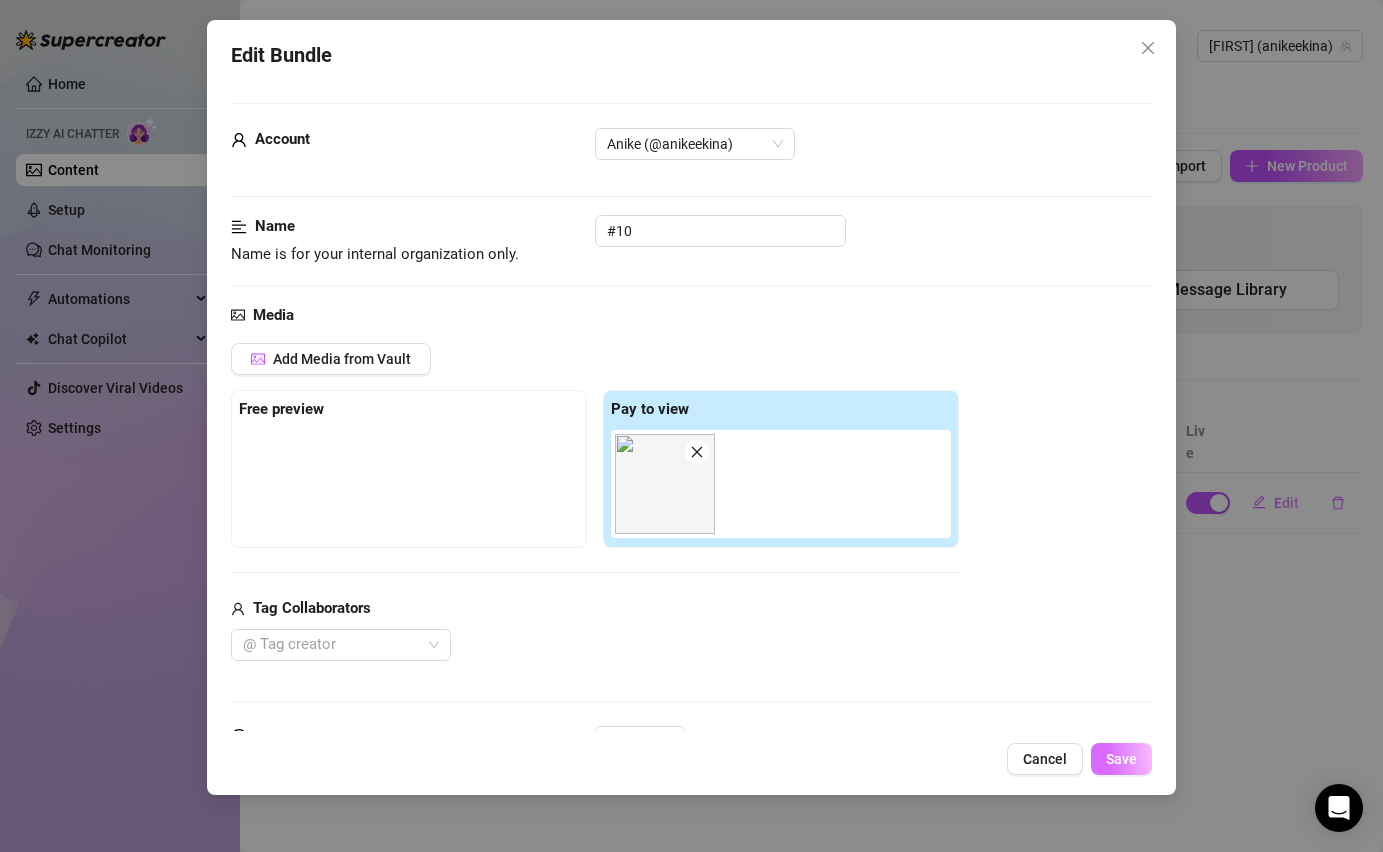 click on "Save" at bounding box center (1121, 759) 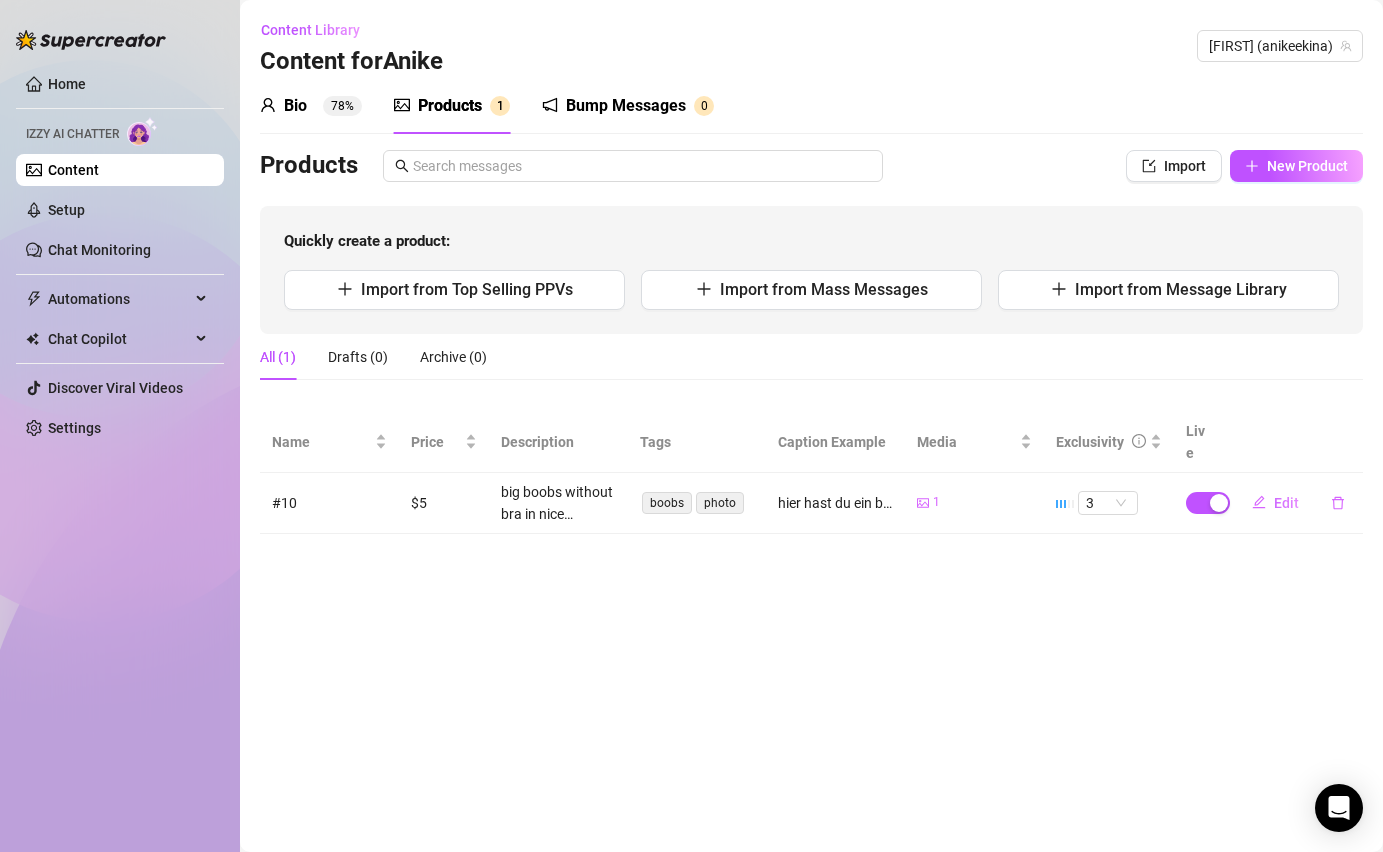 click on "Content Library Content for  Anike Anike (anikeekina)" at bounding box center [811, 46] 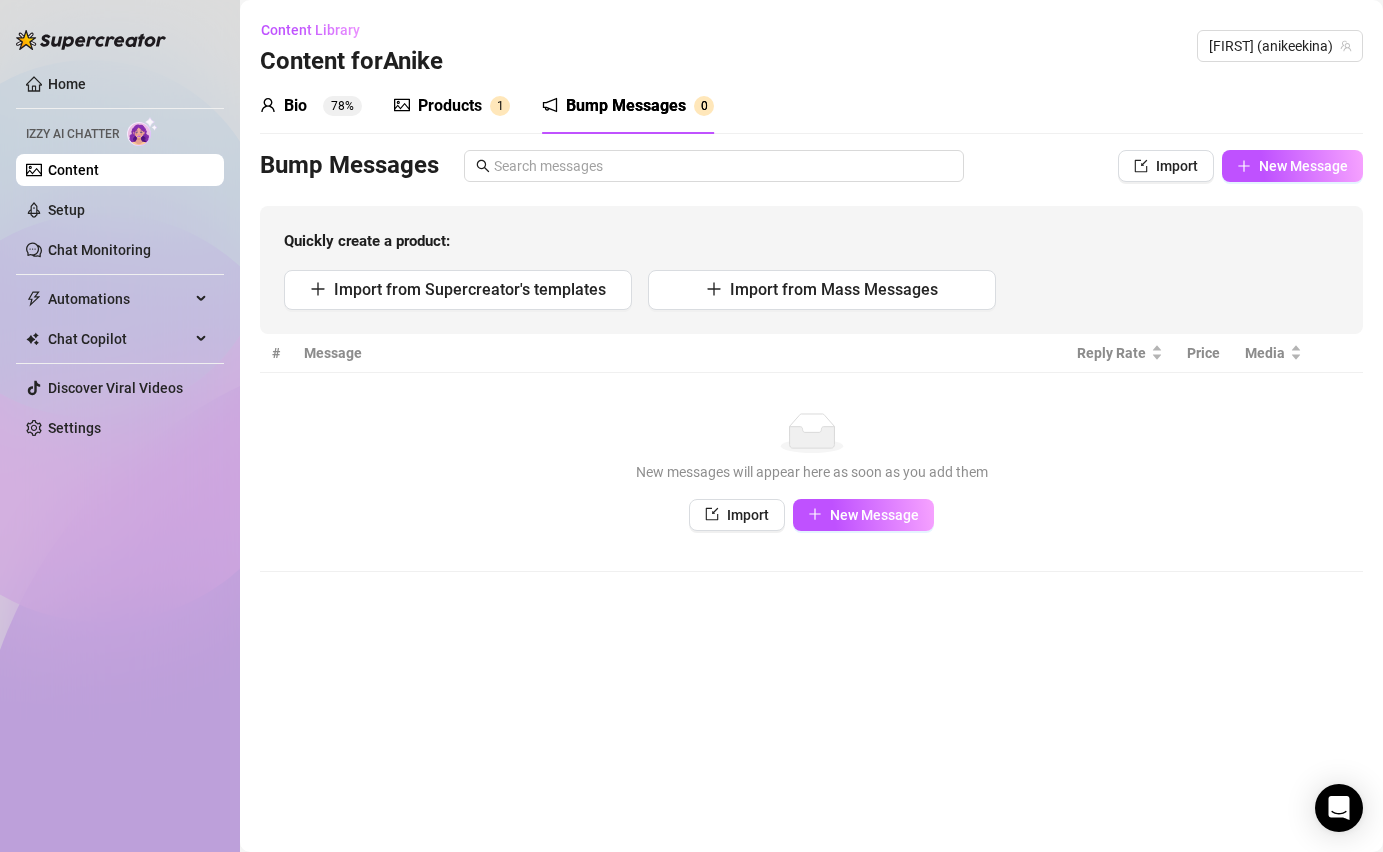 click on "Products" at bounding box center [450, 106] 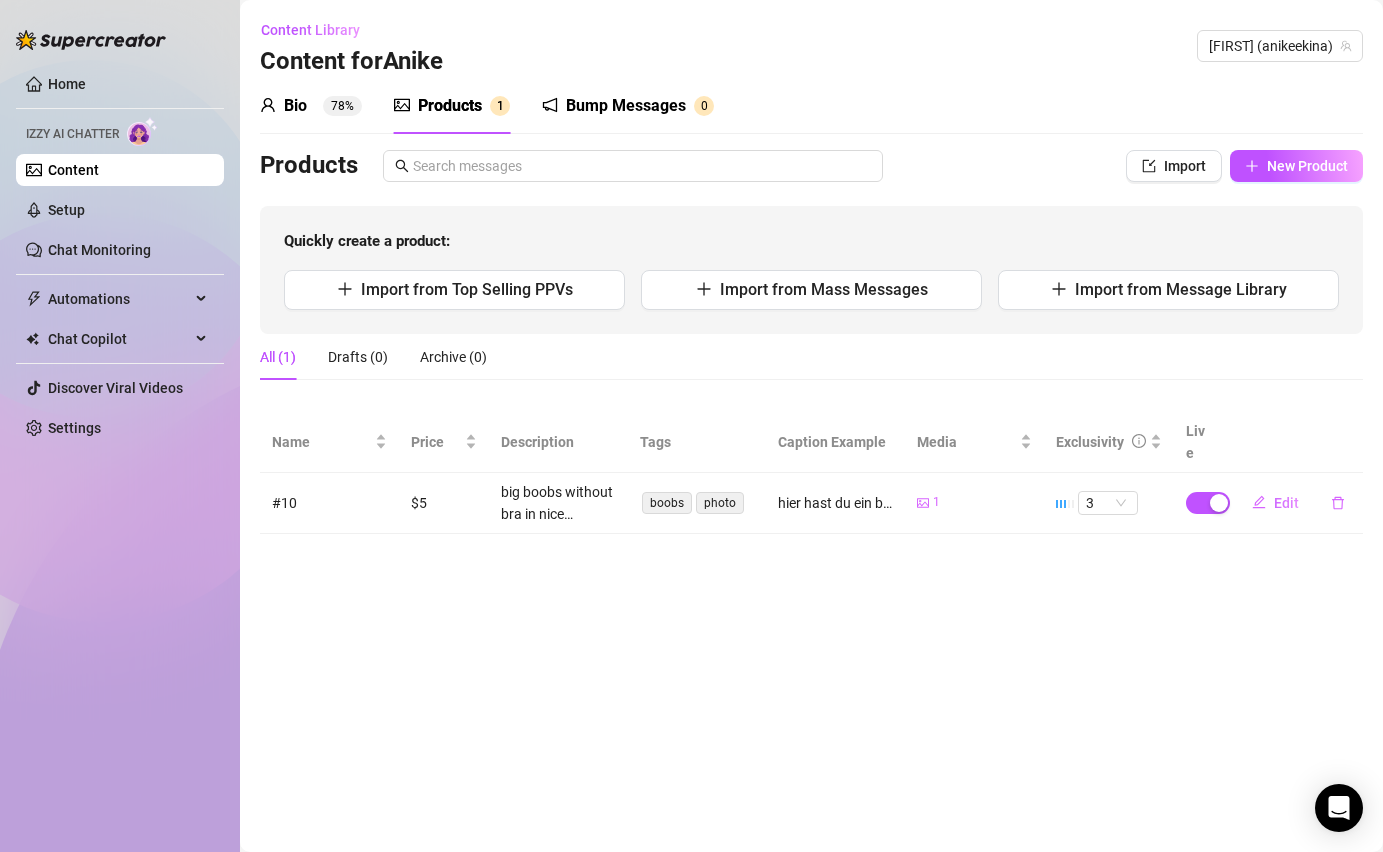 click on "78%" at bounding box center (342, 106) 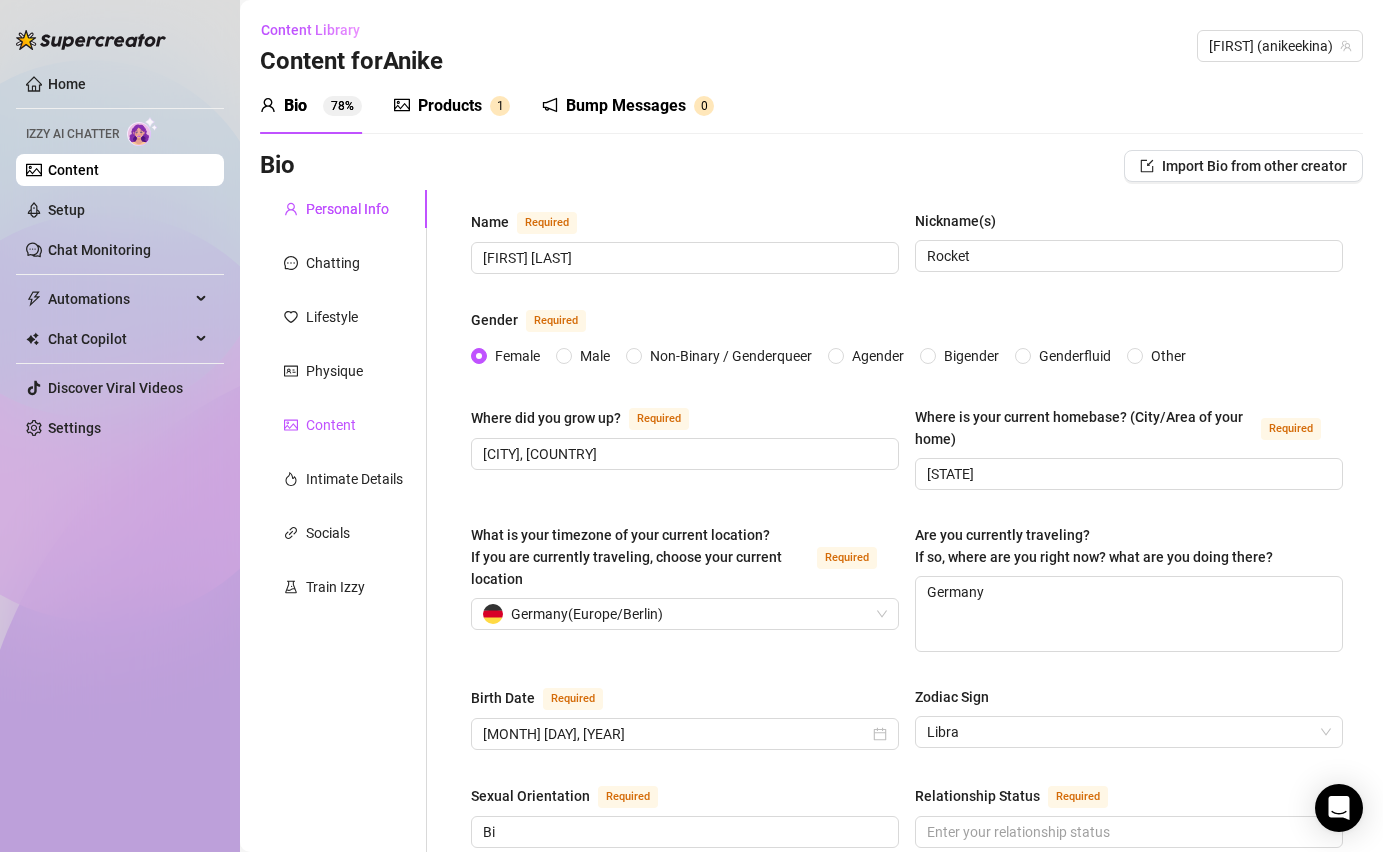 click on "Content" at bounding box center [320, 425] 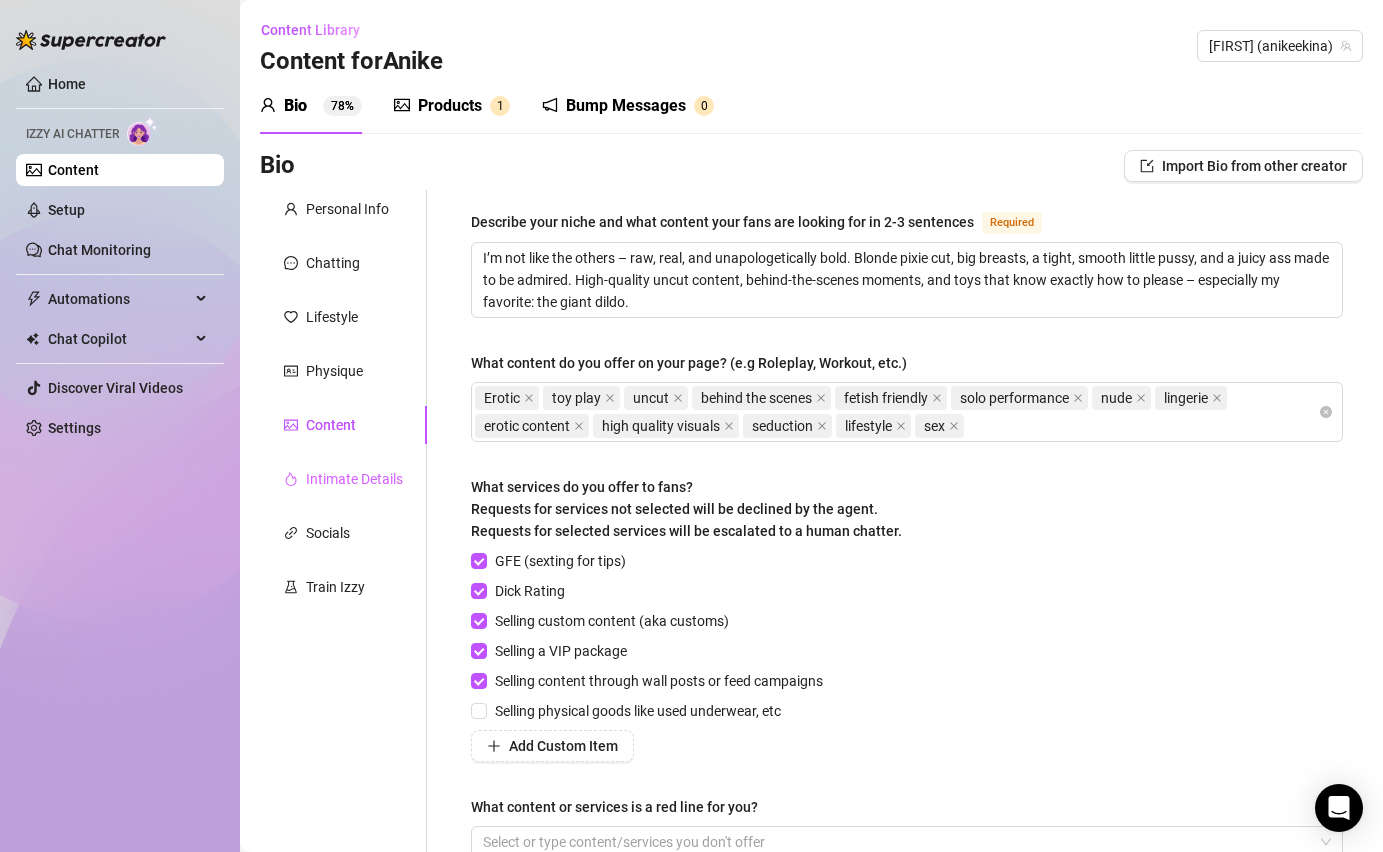 click on "Intimate Details" at bounding box center (343, 479) 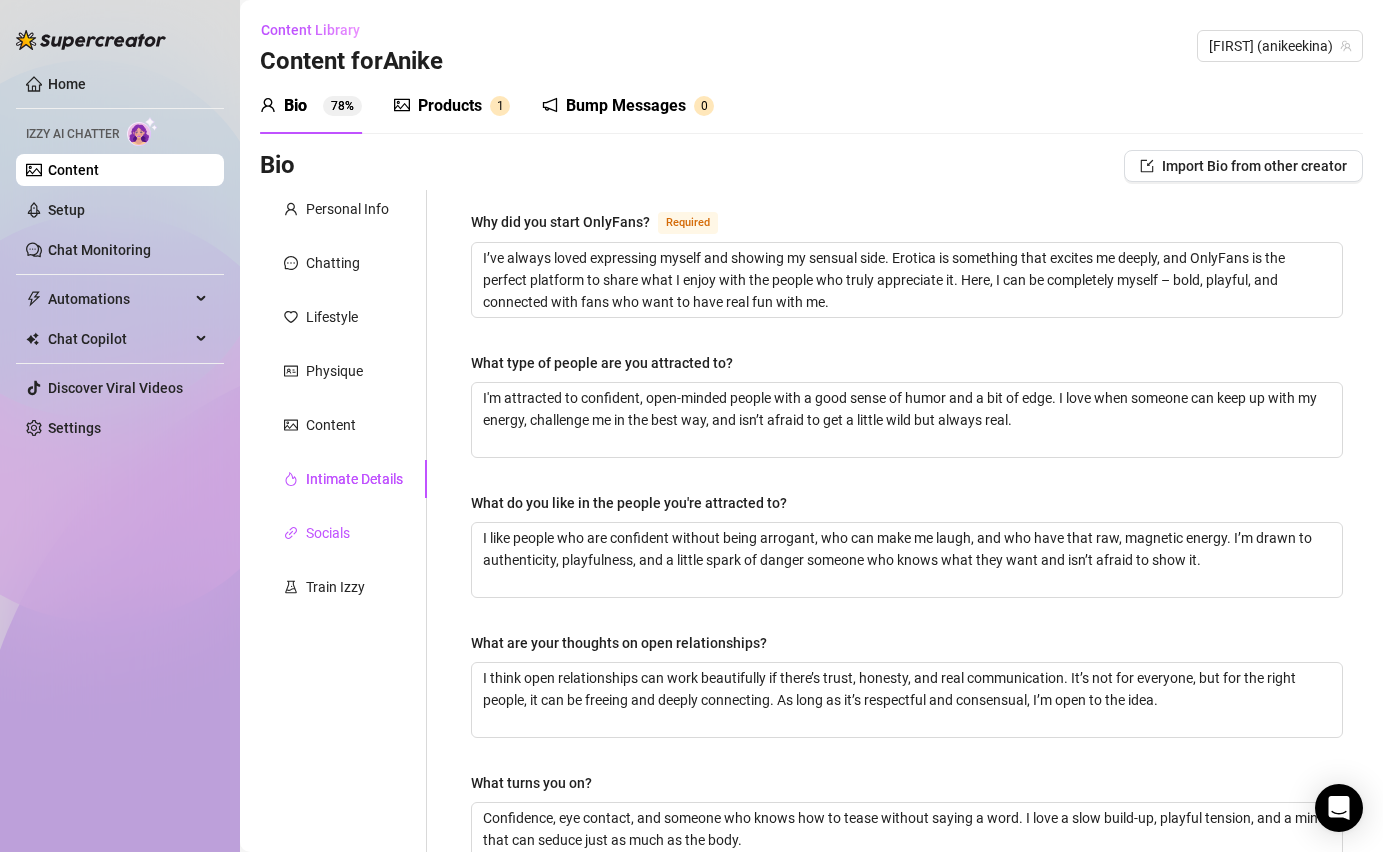 click on "Socials" at bounding box center (328, 533) 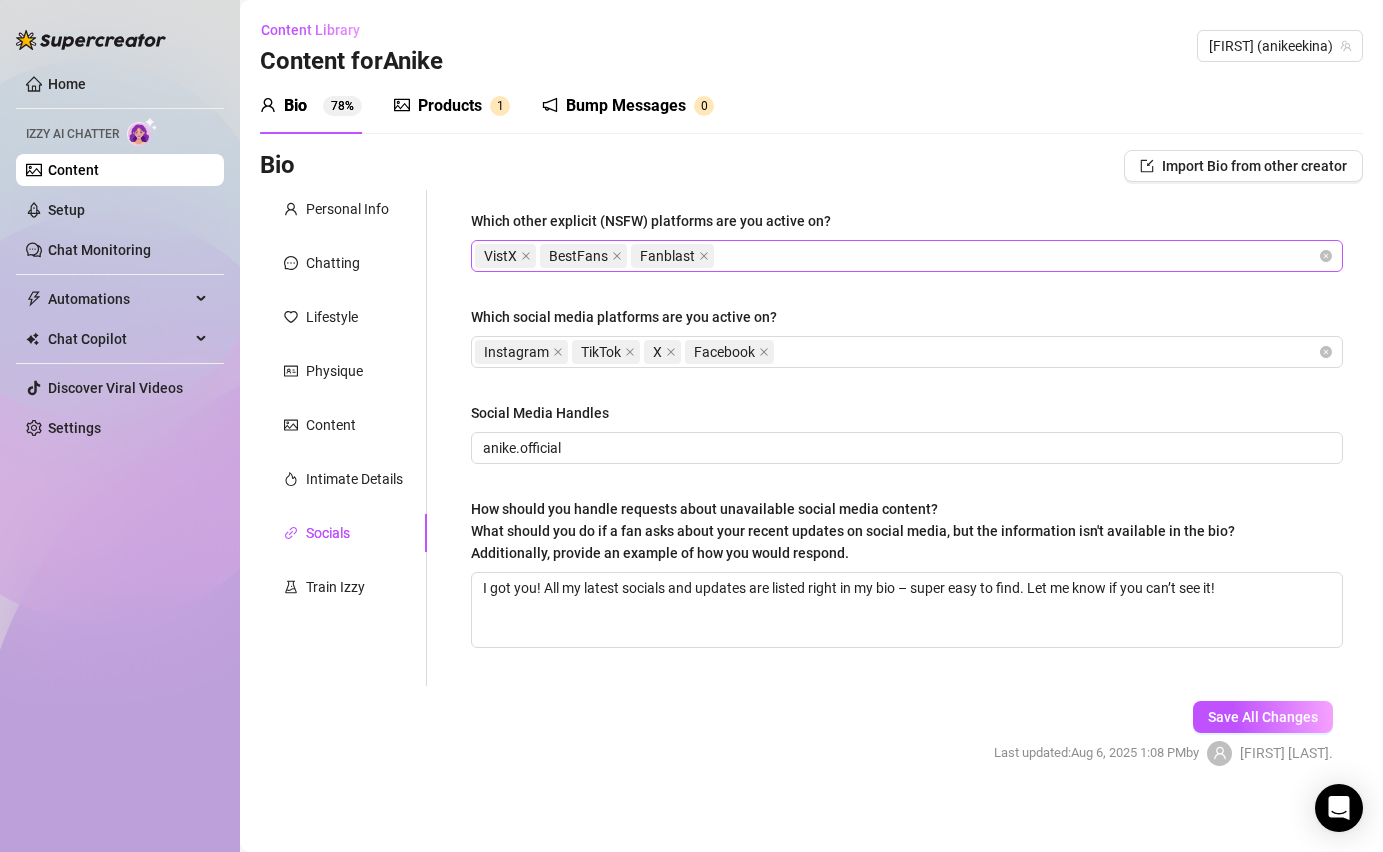 click on "VistX BestFans Fanblast" at bounding box center [896, 256] 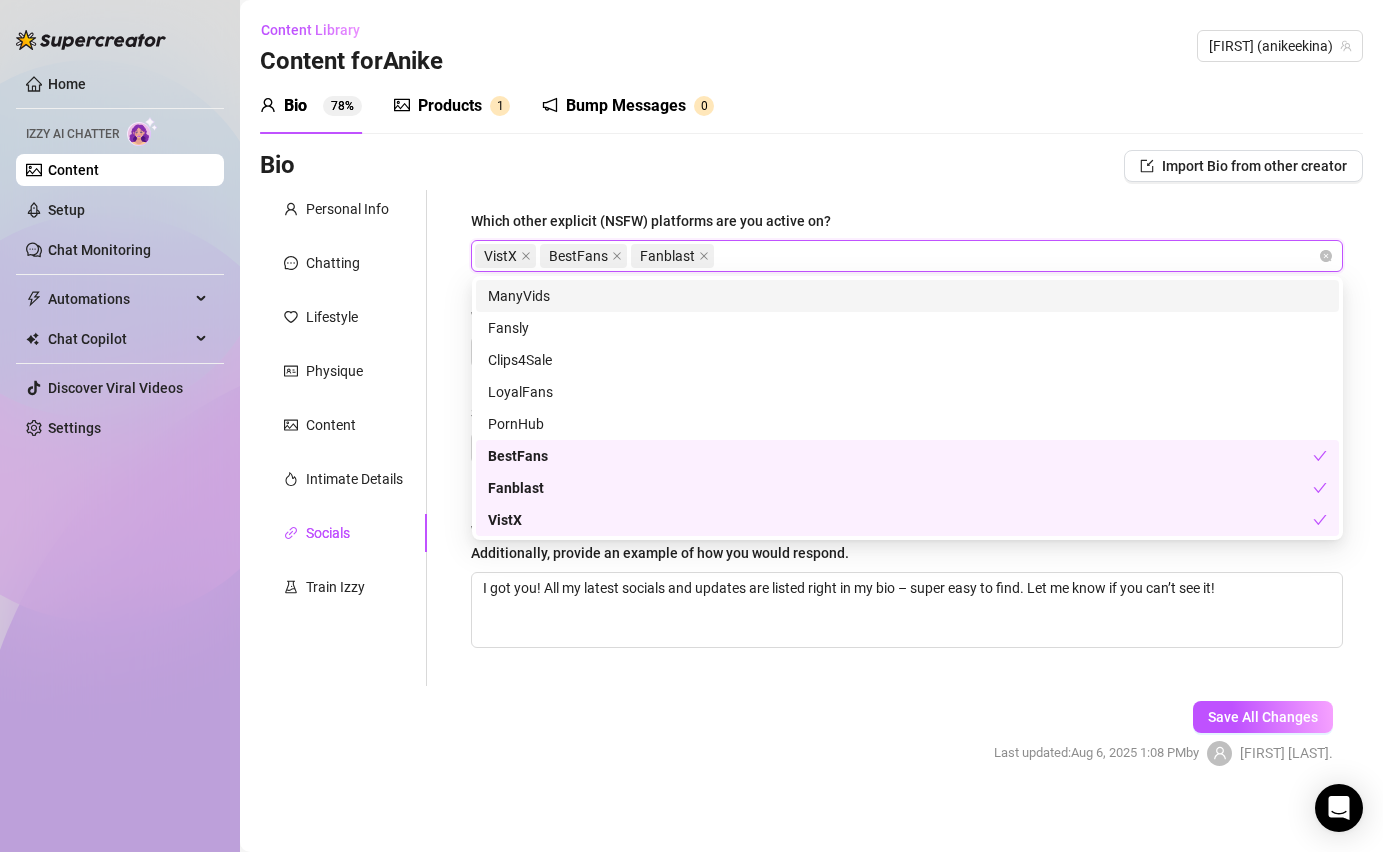 click on "Bio   78% Products 1 Bump Messages 0 Bio Import Bio from other creator Personal Info Chatting Lifestyle Physique Content Intimate Details Socials Train Izzy Name Required Anike Ekina Nickname(s) Rocket Gender Required Female Male Non-Binary / Genderqueer Agender Bigender Genderfluid Other Where did you grow up? Required Hamburg, Germany Where is your current homebase? (City/Area of your home) Required Schleswig-Holstein What is your timezone of your current location? If you are currently traveling, choose your current location Required Germany  ( Europe/Berlin ) Are you currently traveling? If so, where are you right now? what are you doing there? Germany Birth Date Required October 7th, 1984 Zodiac Sign Libra Sexual Orientation Required Bi Relationship Status Required Do you have any siblings? How many? Do you have any children? How many? Do you have any pets? What do you do for work currently? CEO, Musician, Model What were your previous jobs or careers? What is your educational background? English German X" at bounding box center (811, 439) 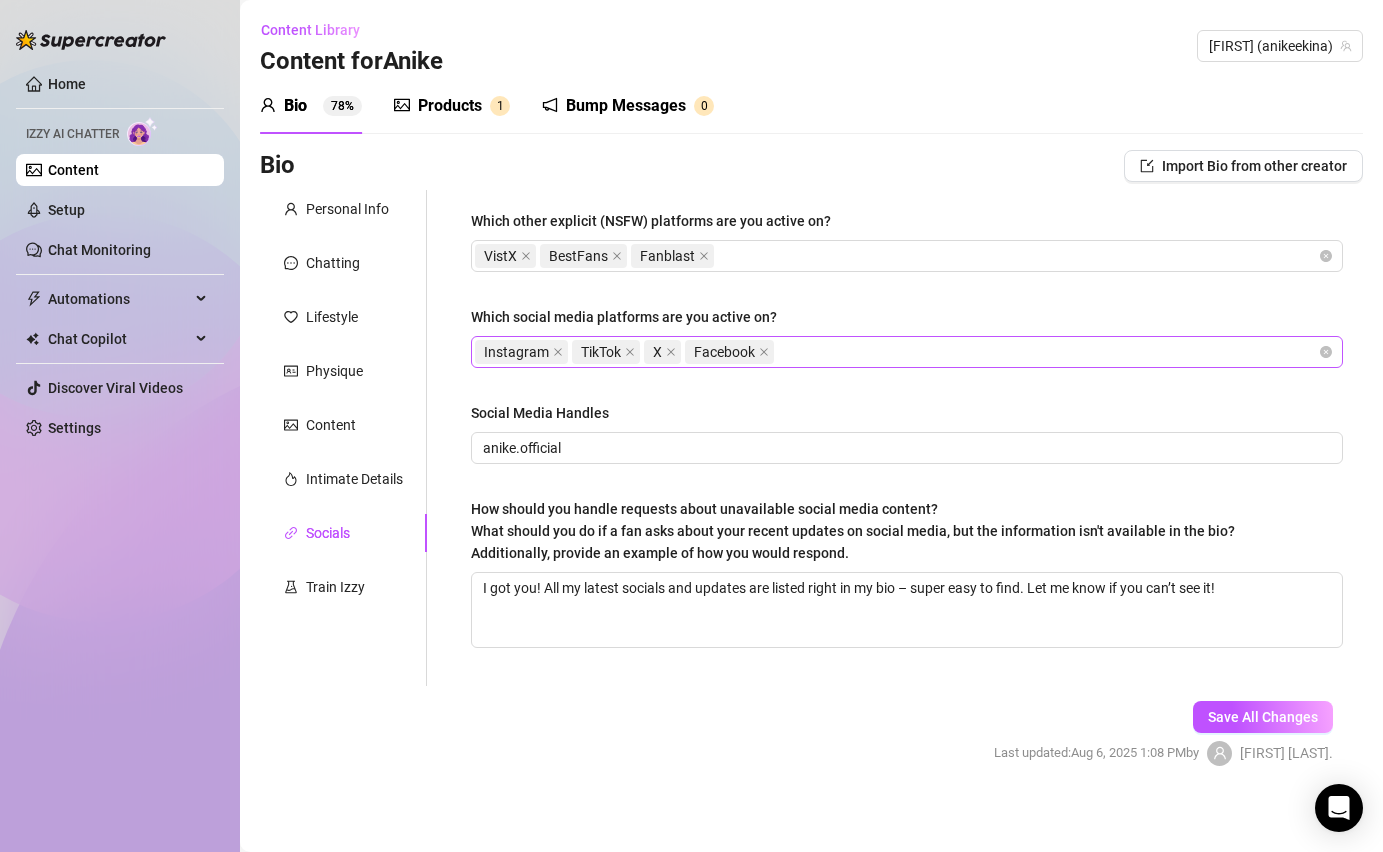 click on "Instagram TikTok X Facebook" at bounding box center [896, 352] 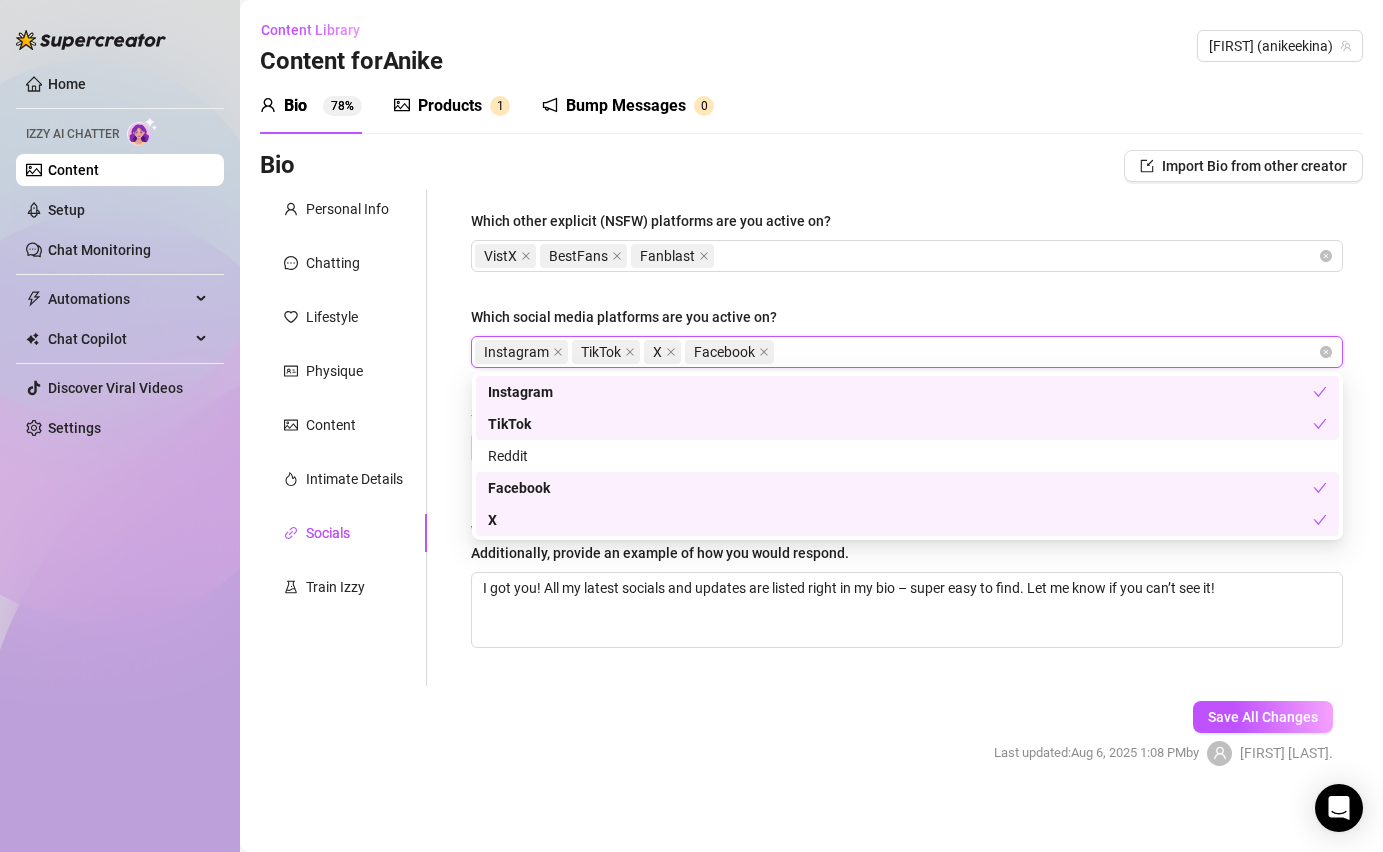 click on "Which social media platforms are you active on?" at bounding box center (907, 321) 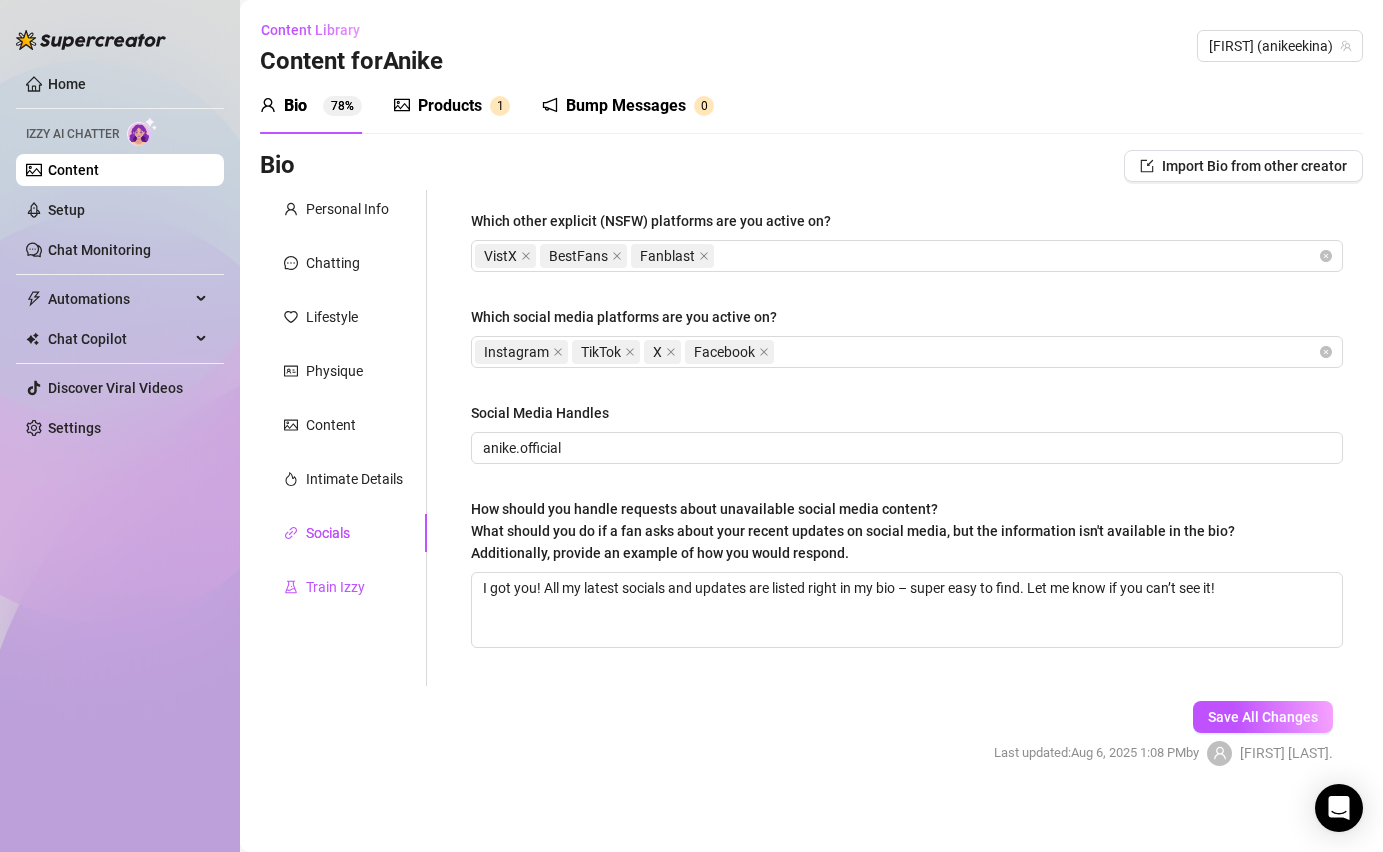 click on "Train Izzy" at bounding box center (335, 587) 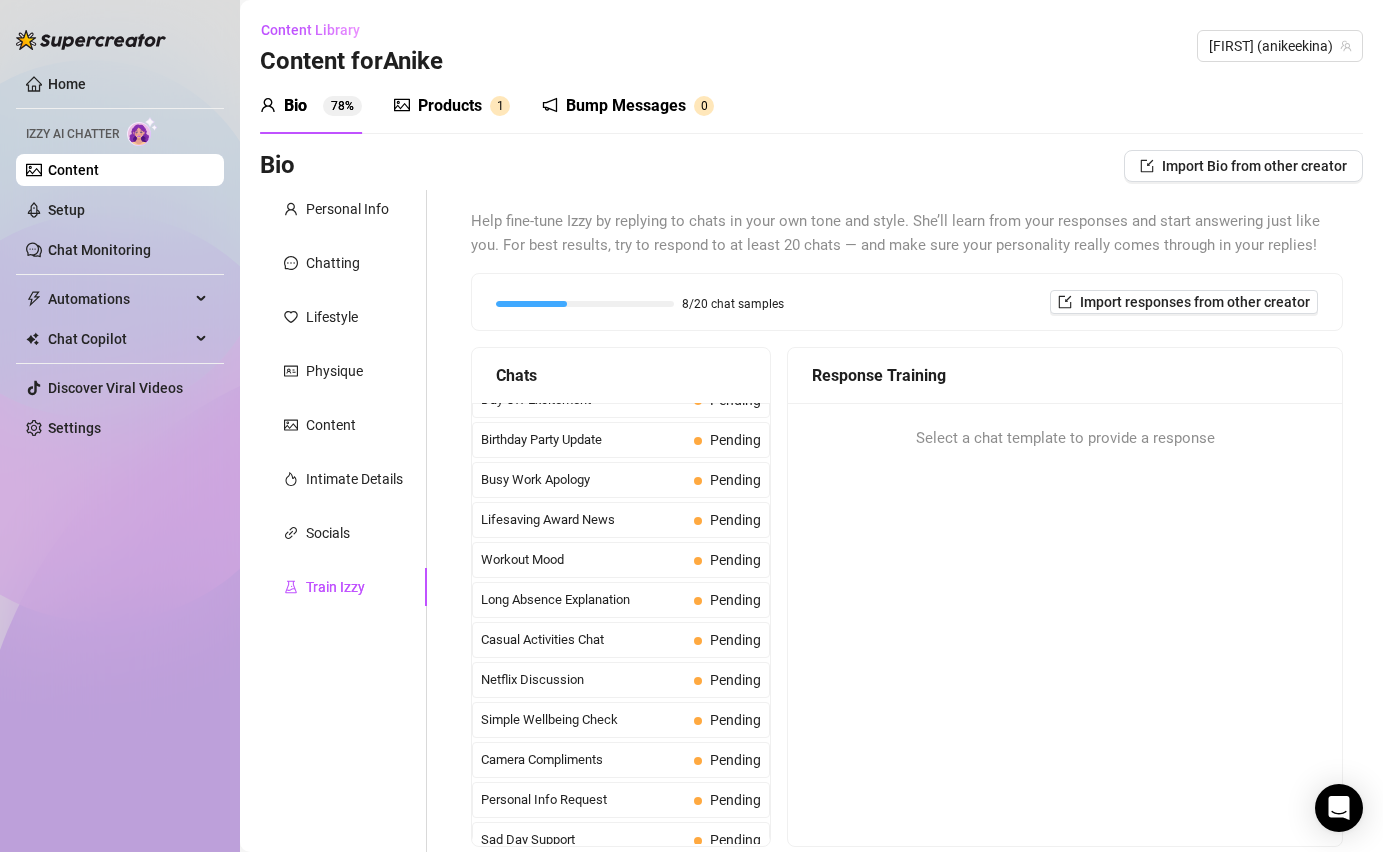 scroll, scrollTop: 1795, scrollLeft: 0, axis: vertical 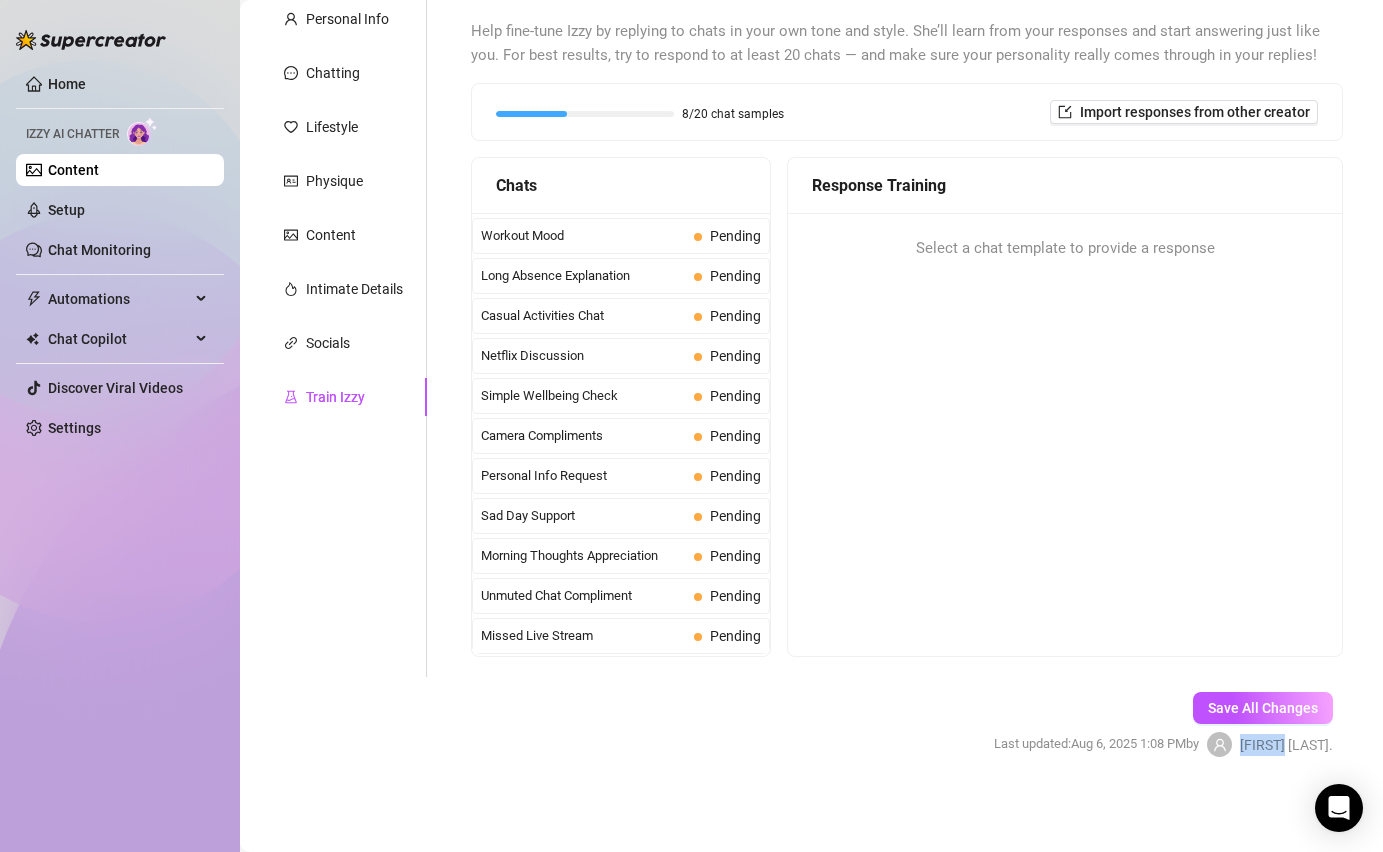 drag, startPoint x: 1329, startPoint y: 743, endPoint x: 1269, endPoint y: 743, distance: 60 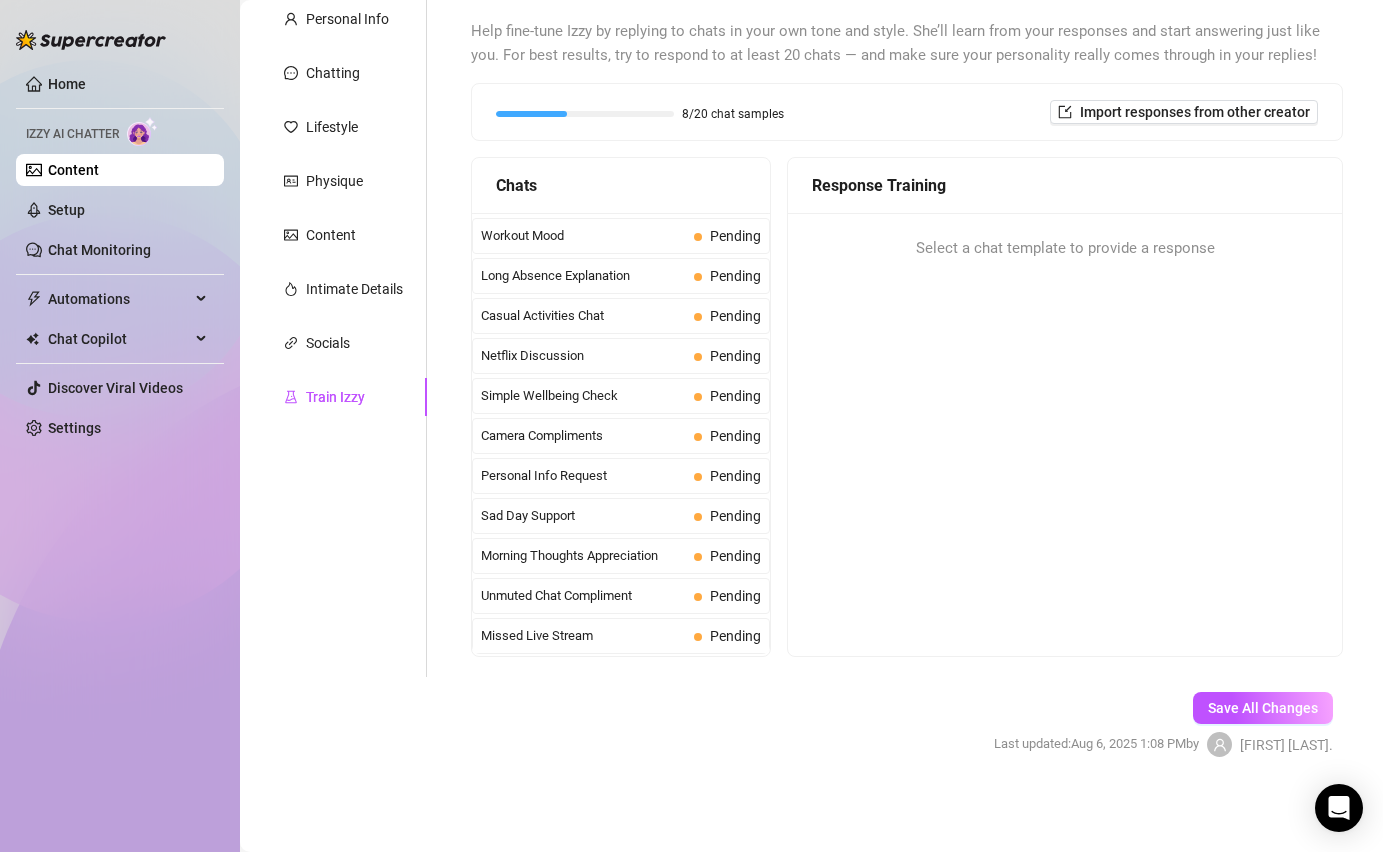 click 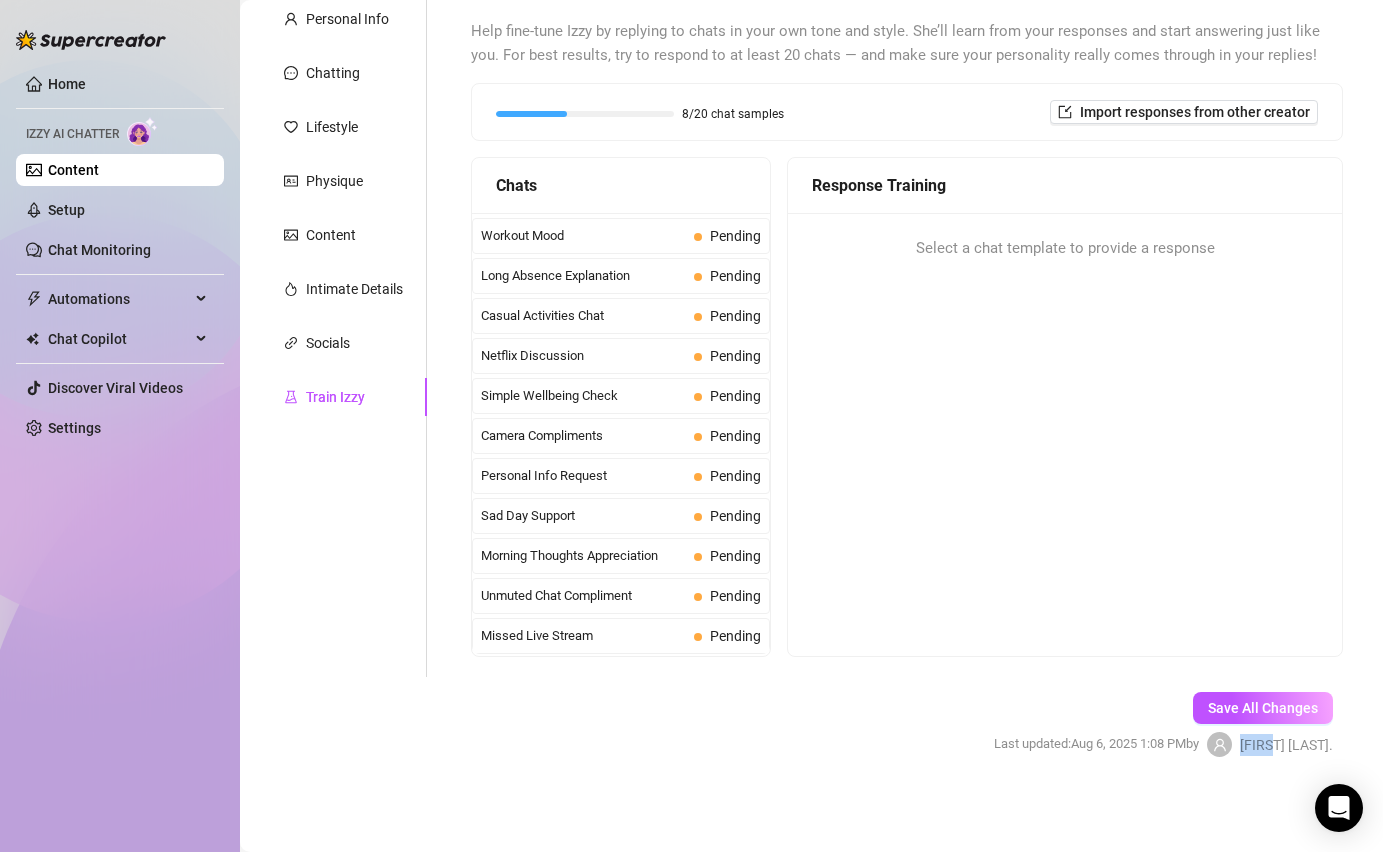 click 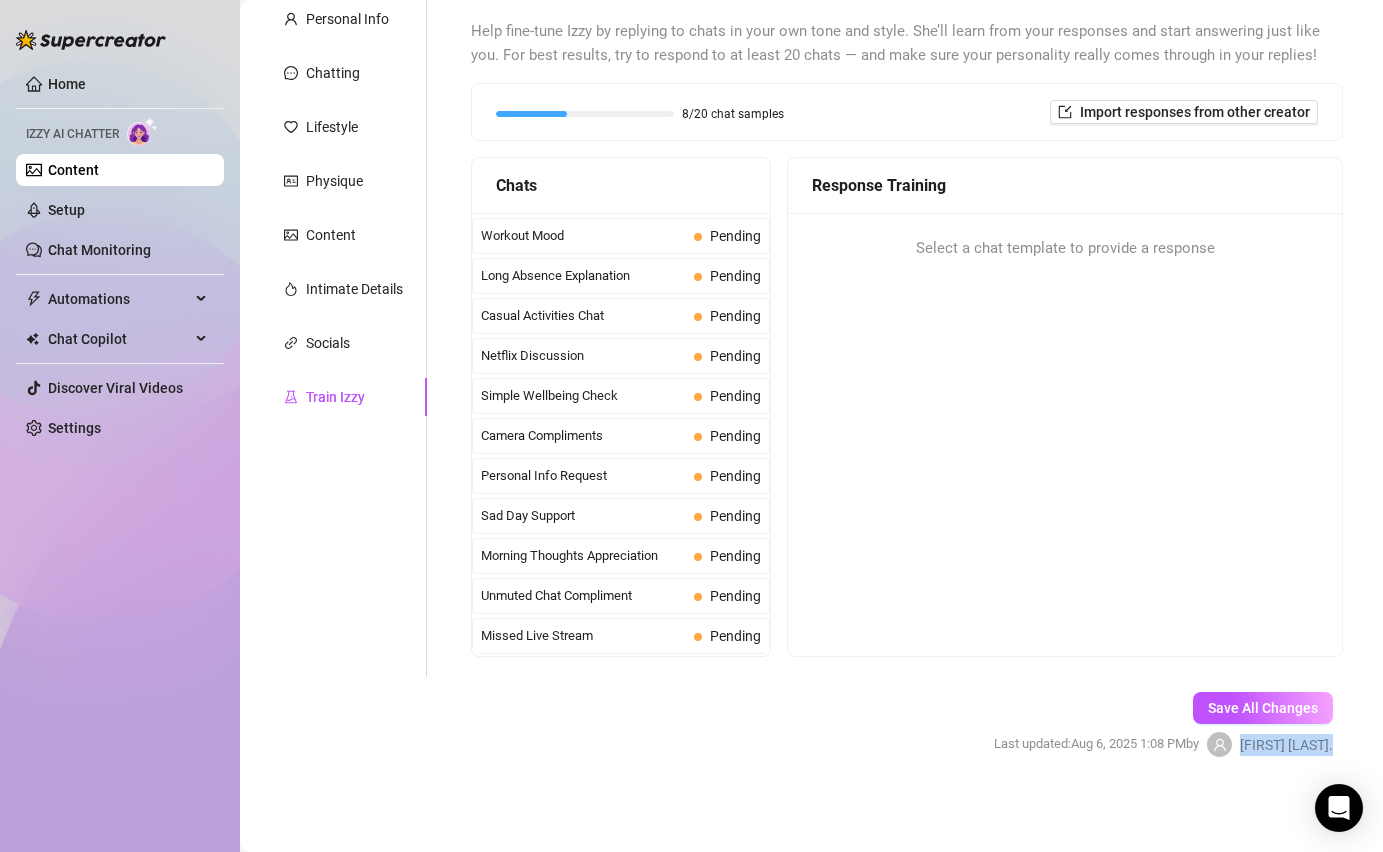 click 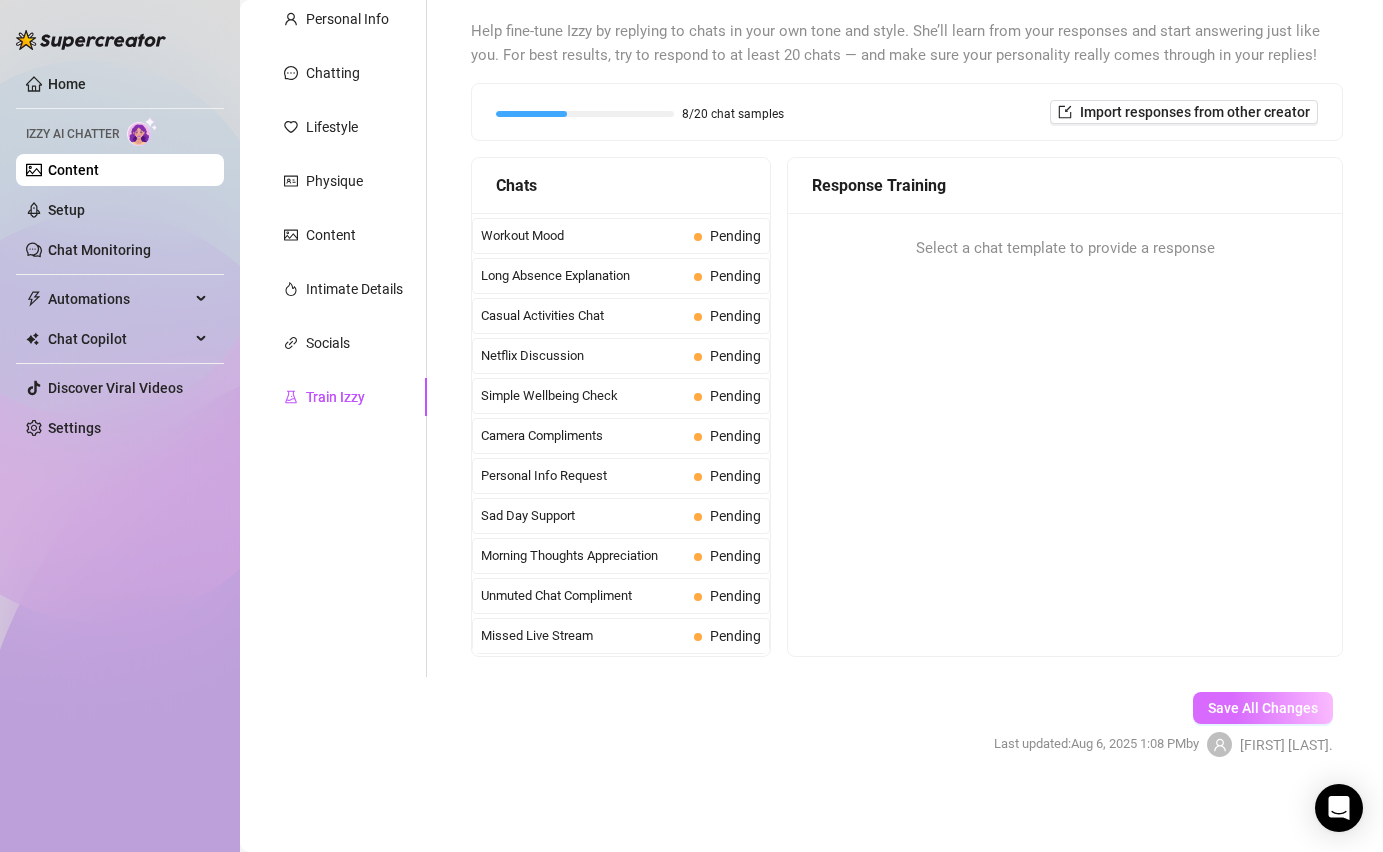 click on "Save All Changes" at bounding box center (1263, 708) 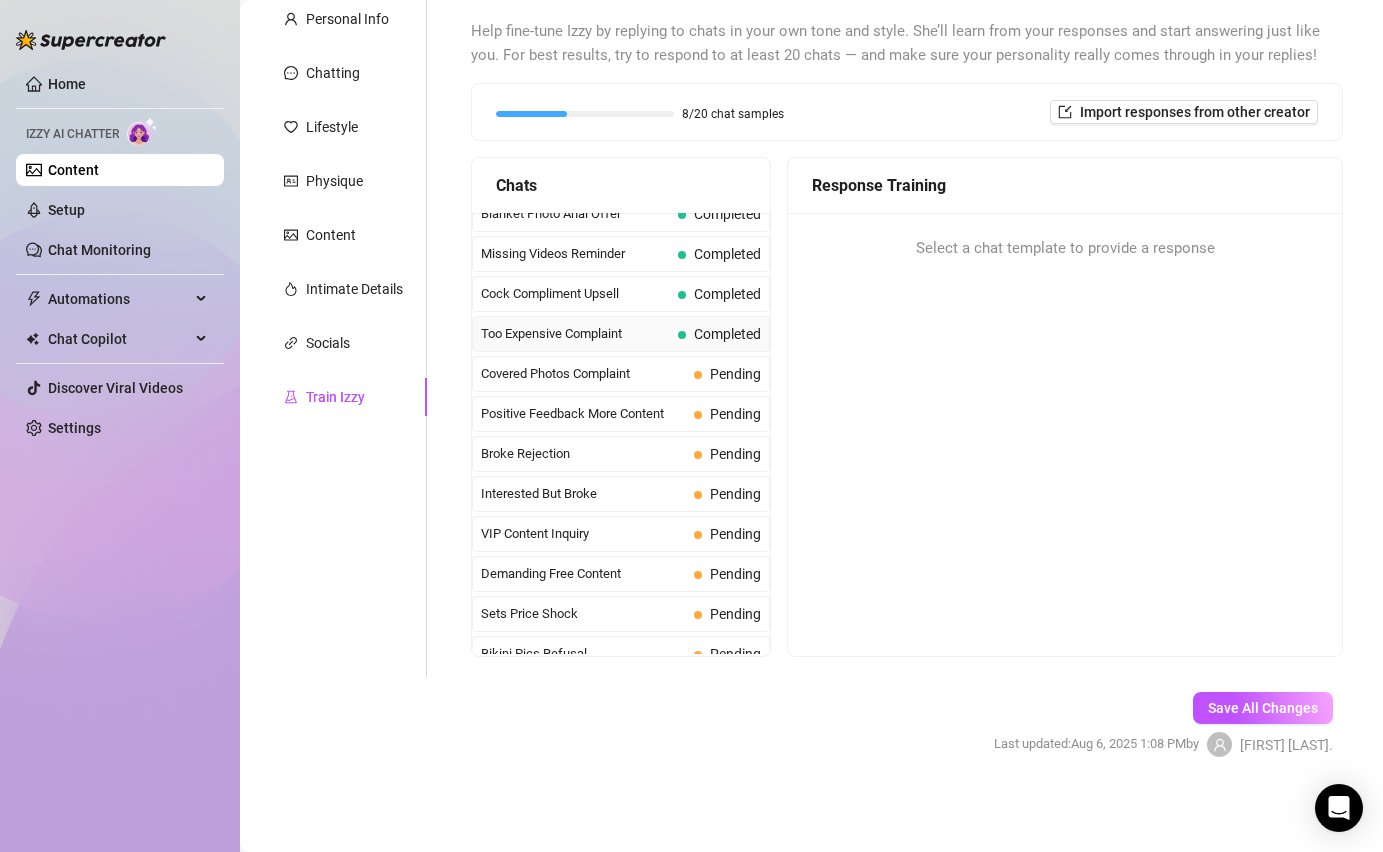 scroll, scrollTop: 189, scrollLeft: 0, axis: vertical 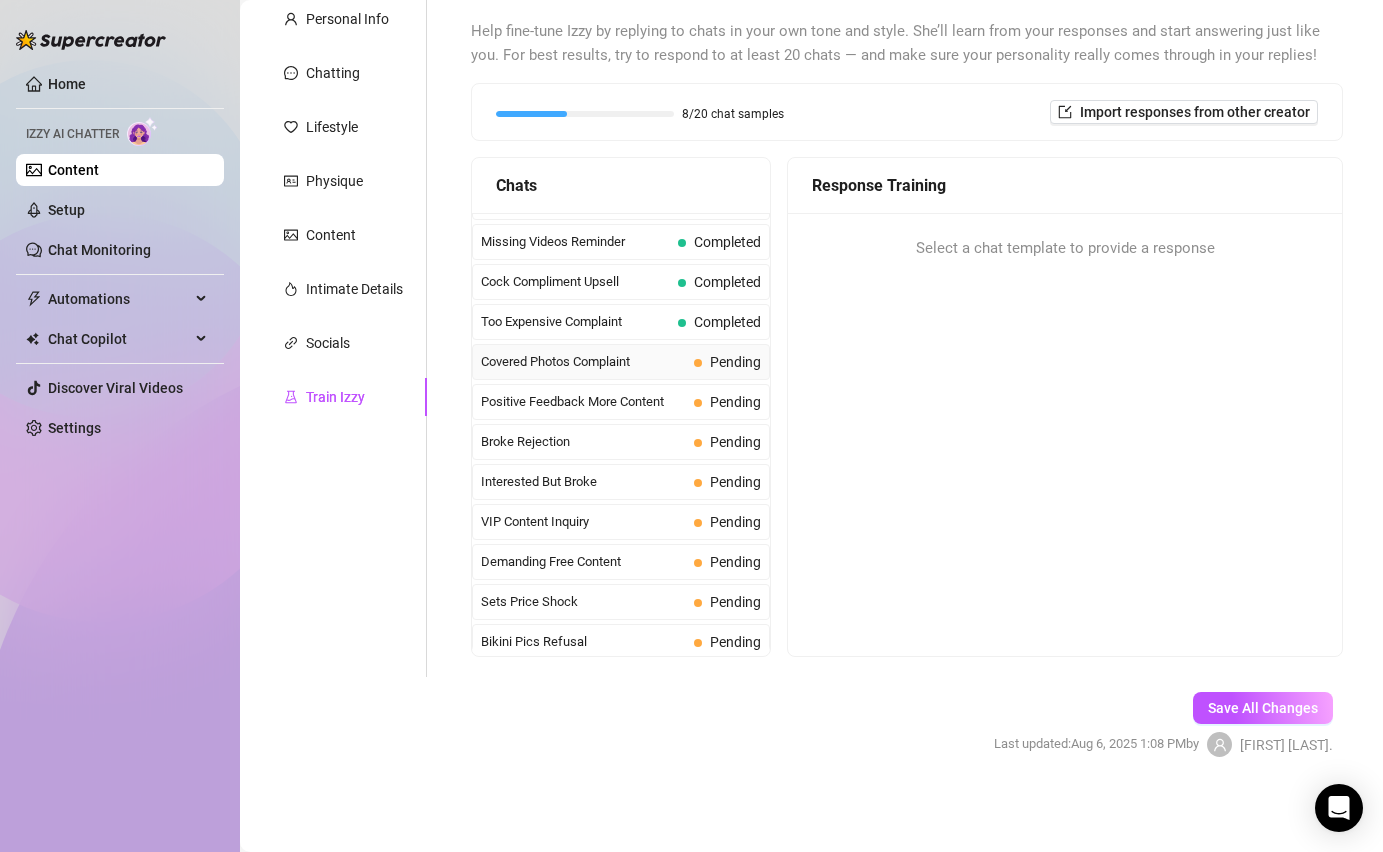 click on "Covered Photos Complaint" at bounding box center (583, 362) 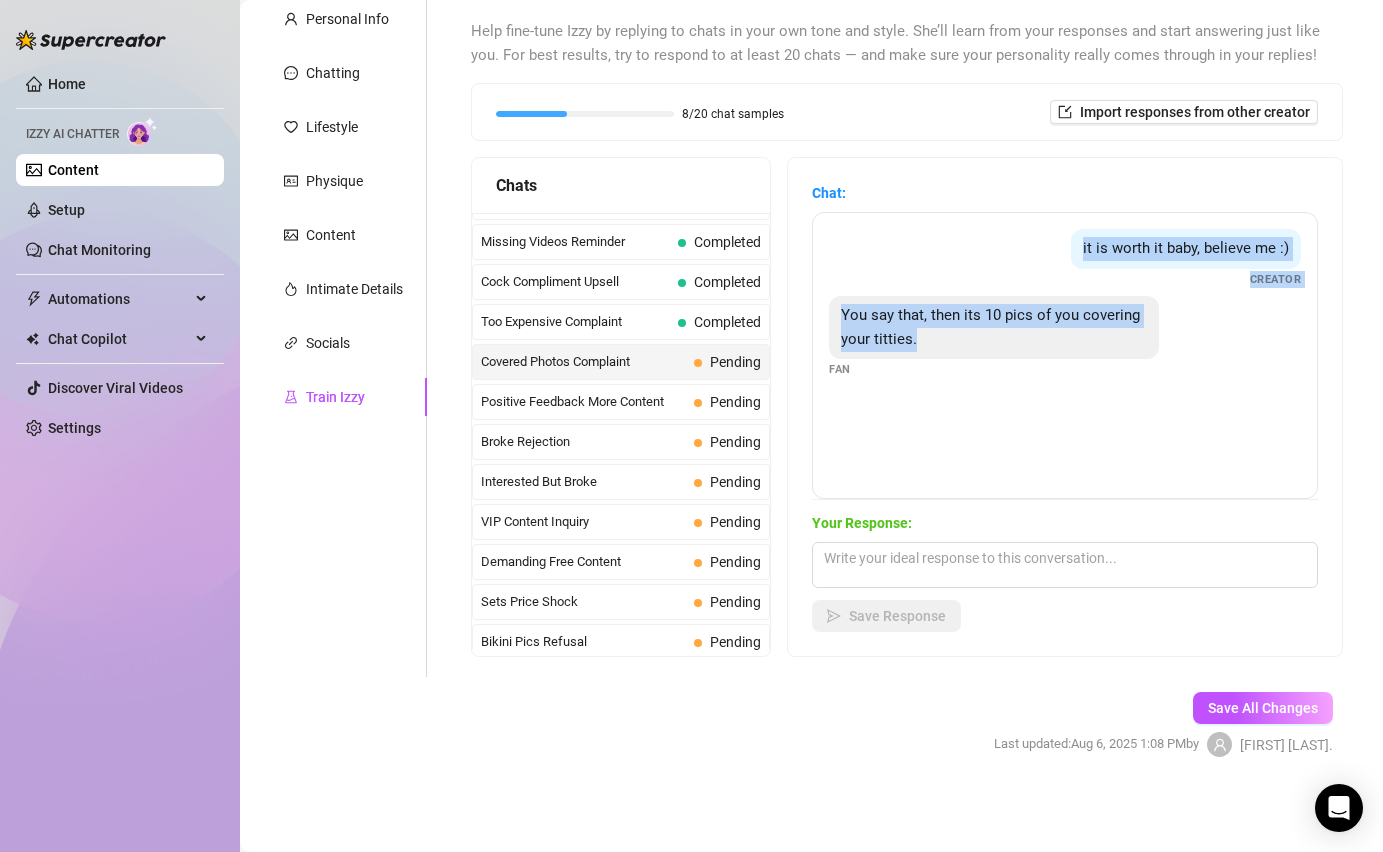 drag, startPoint x: 934, startPoint y: 343, endPoint x: 1063, endPoint y: 240, distance: 165.07574 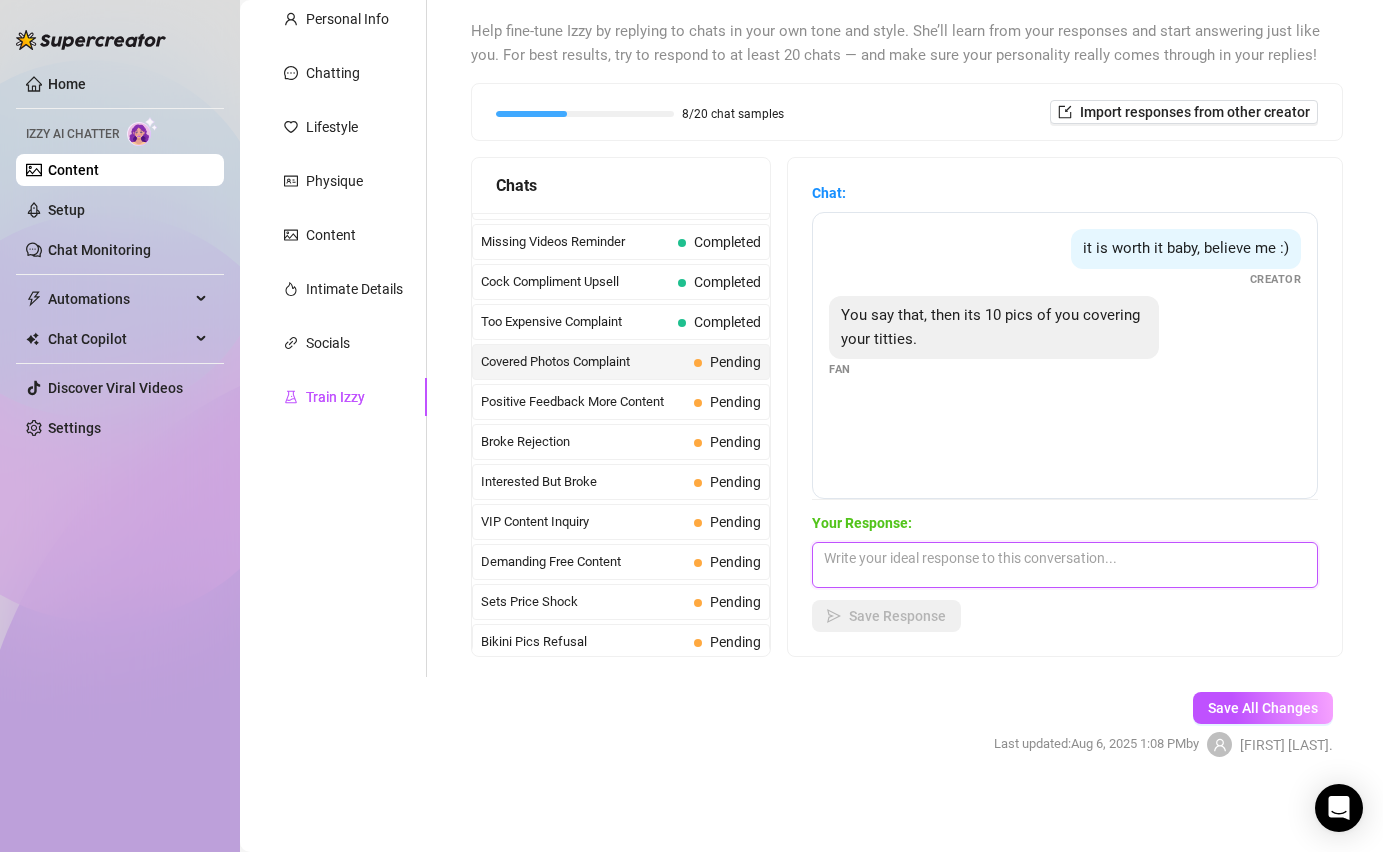 click at bounding box center (1065, 565) 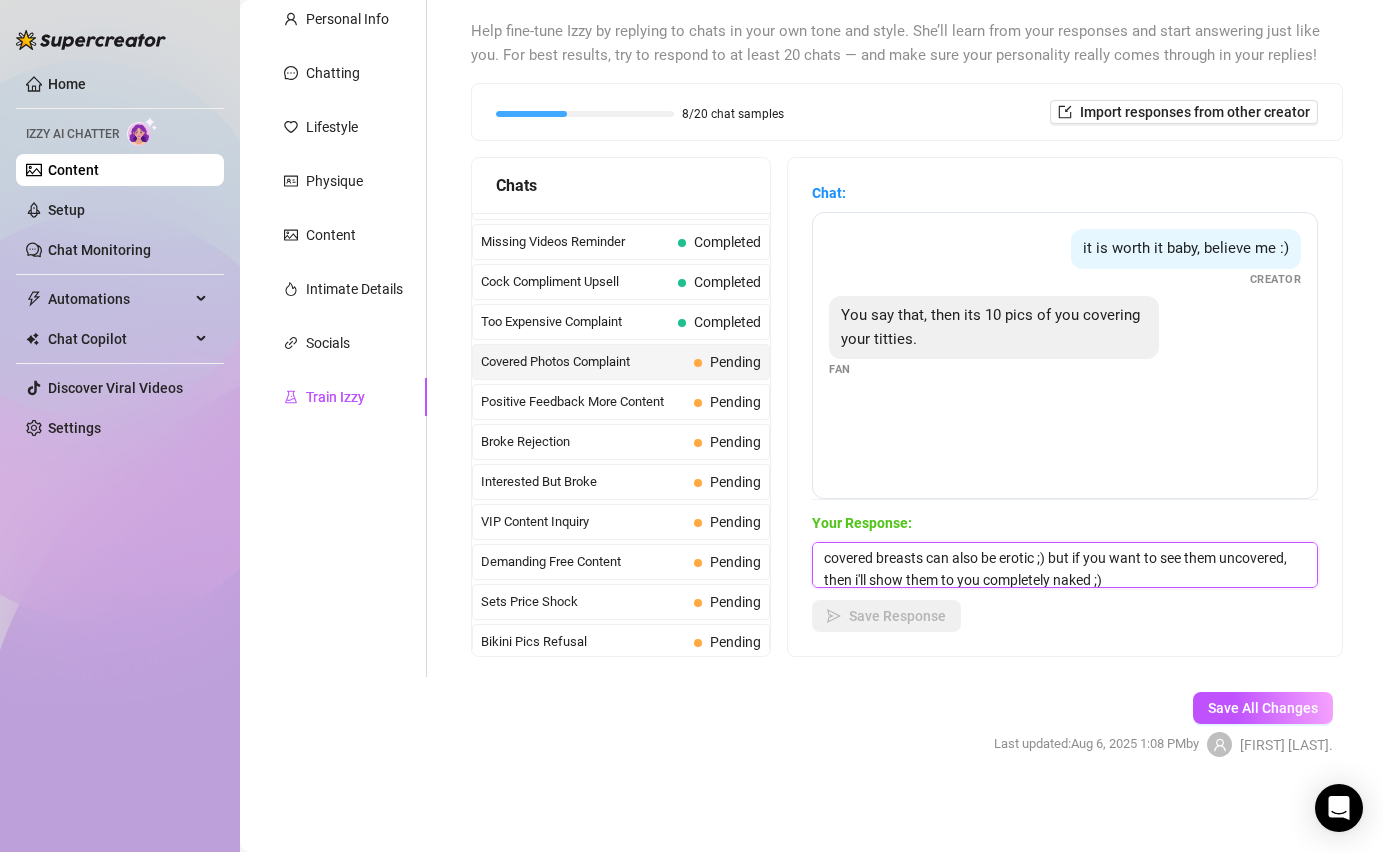 scroll, scrollTop: 1, scrollLeft: 0, axis: vertical 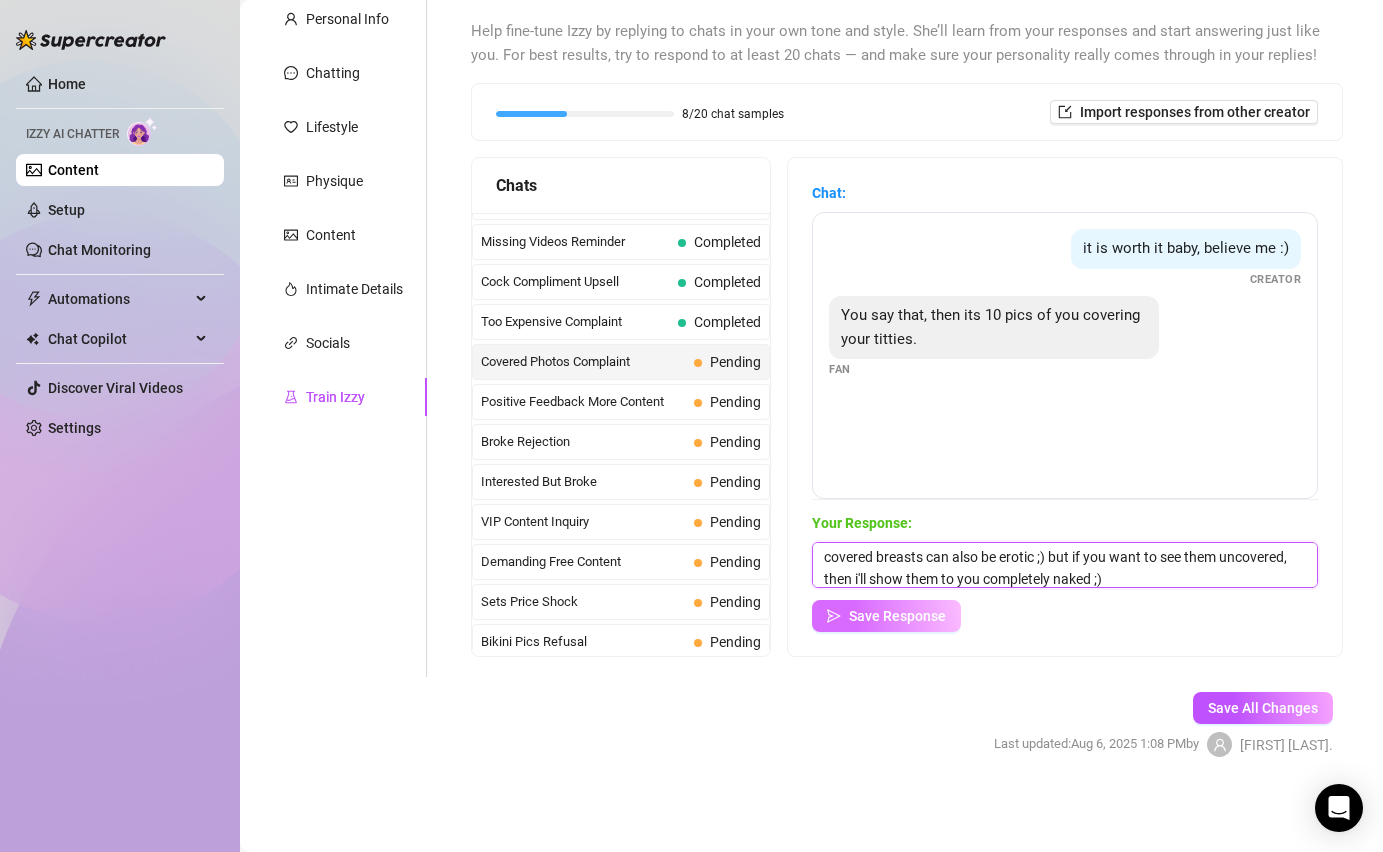 type on "covered breasts can also be erotic ;) but if you want to see them uncovered, then i'll show them to you completely naked ;)" 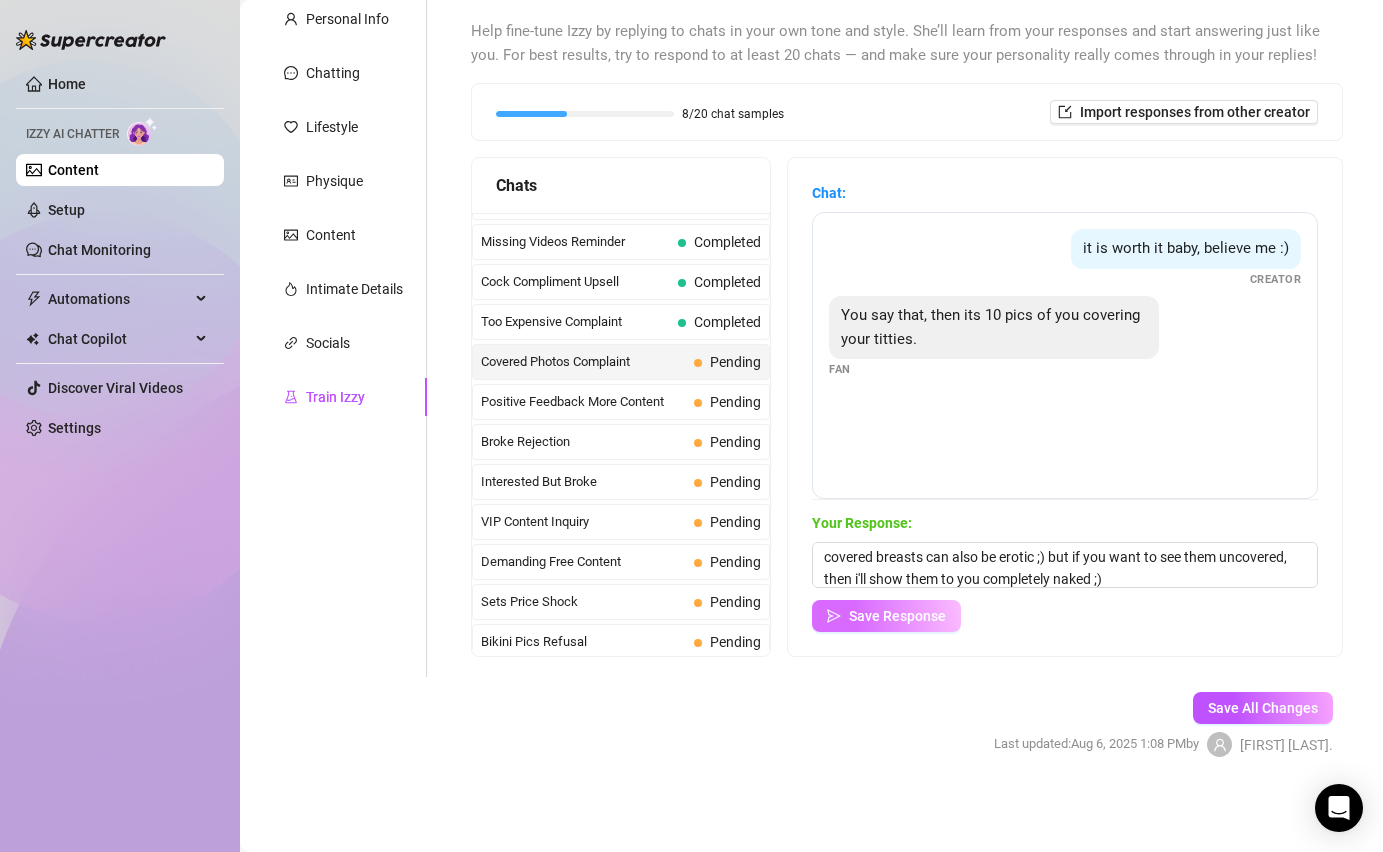 click on "Save Response" at bounding box center (897, 616) 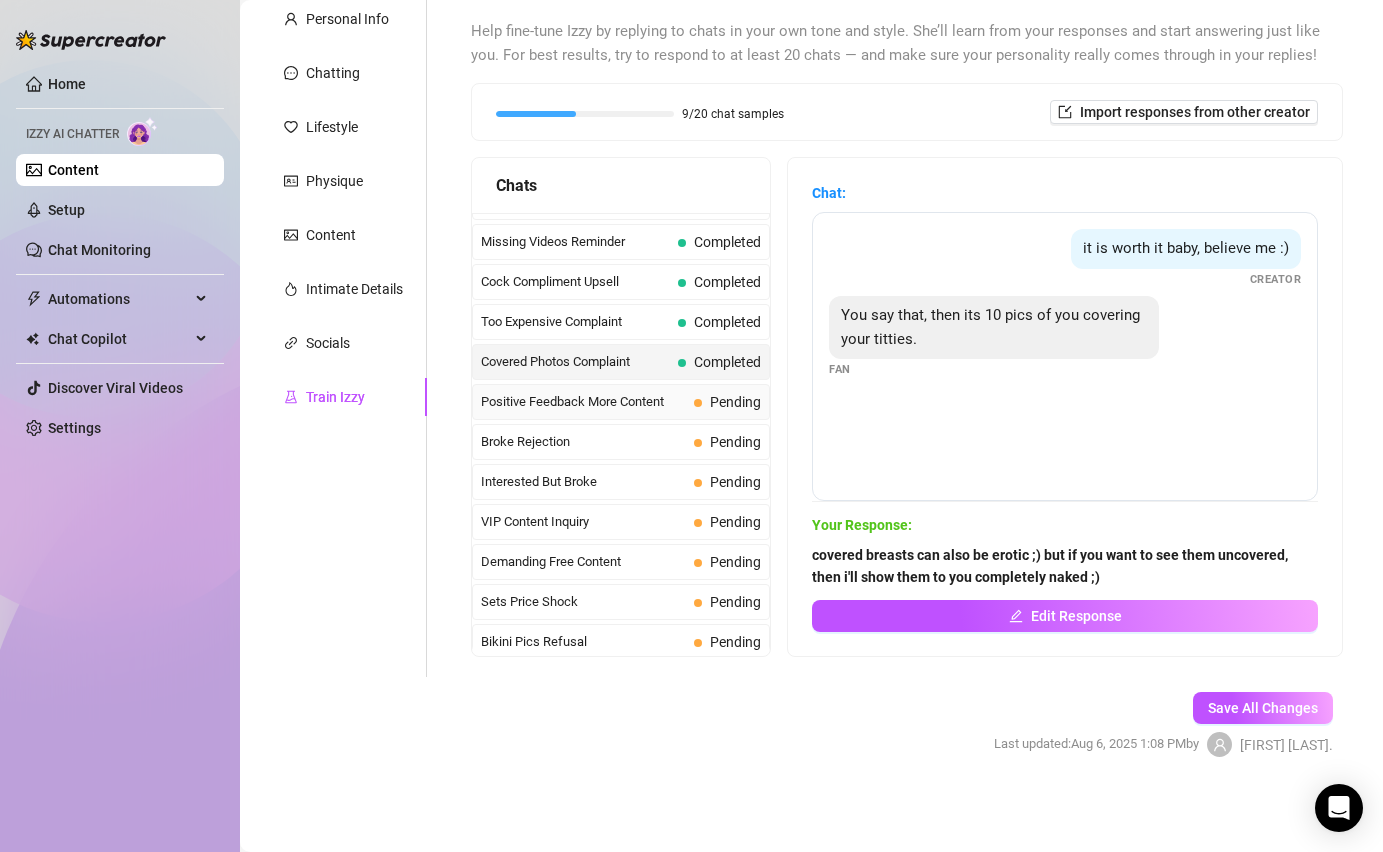 click on "Positive Feedback More Content" at bounding box center [583, 402] 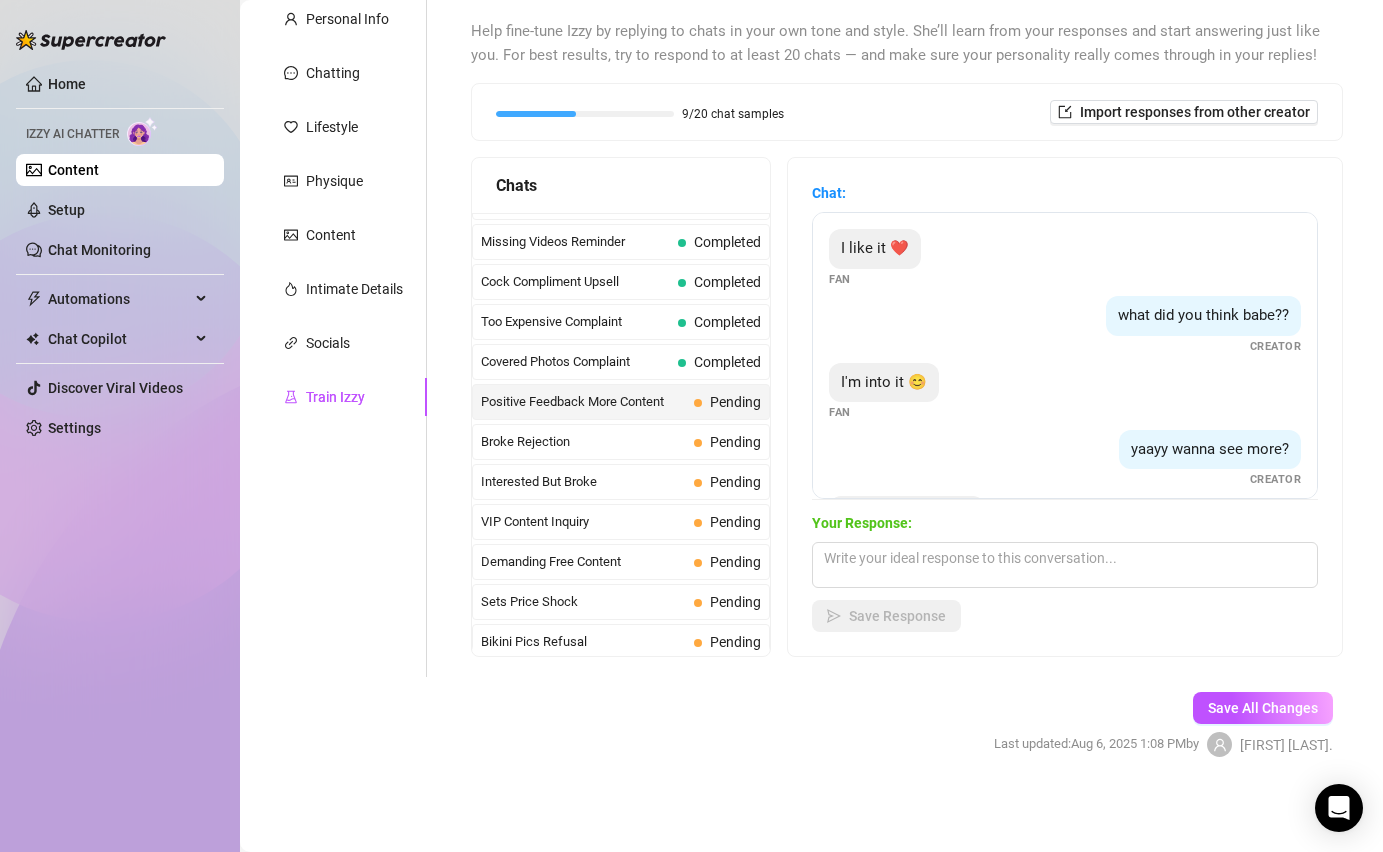 scroll, scrollTop: 81, scrollLeft: 0, axis: vertical 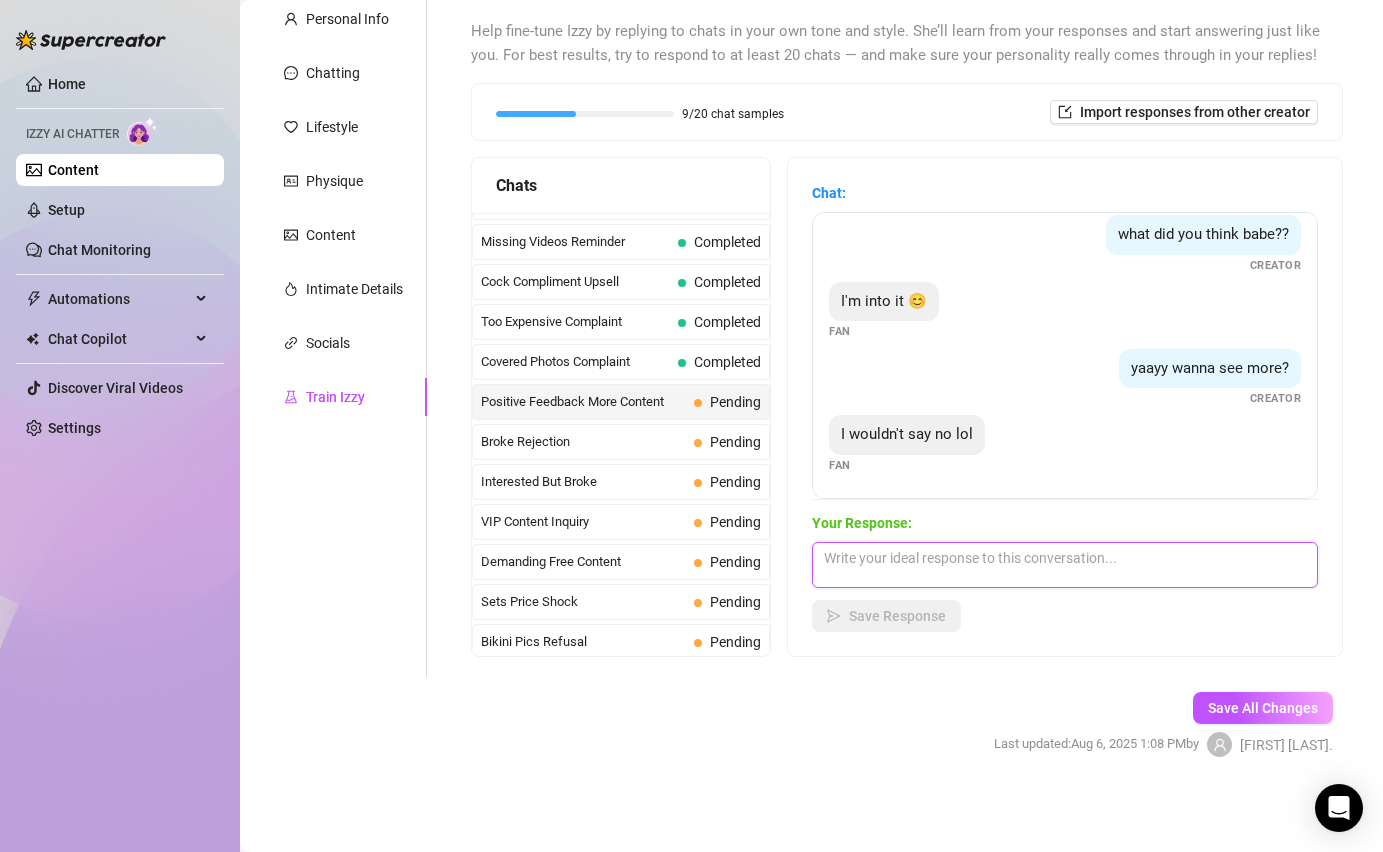 click at bounding box center [1065, 565] 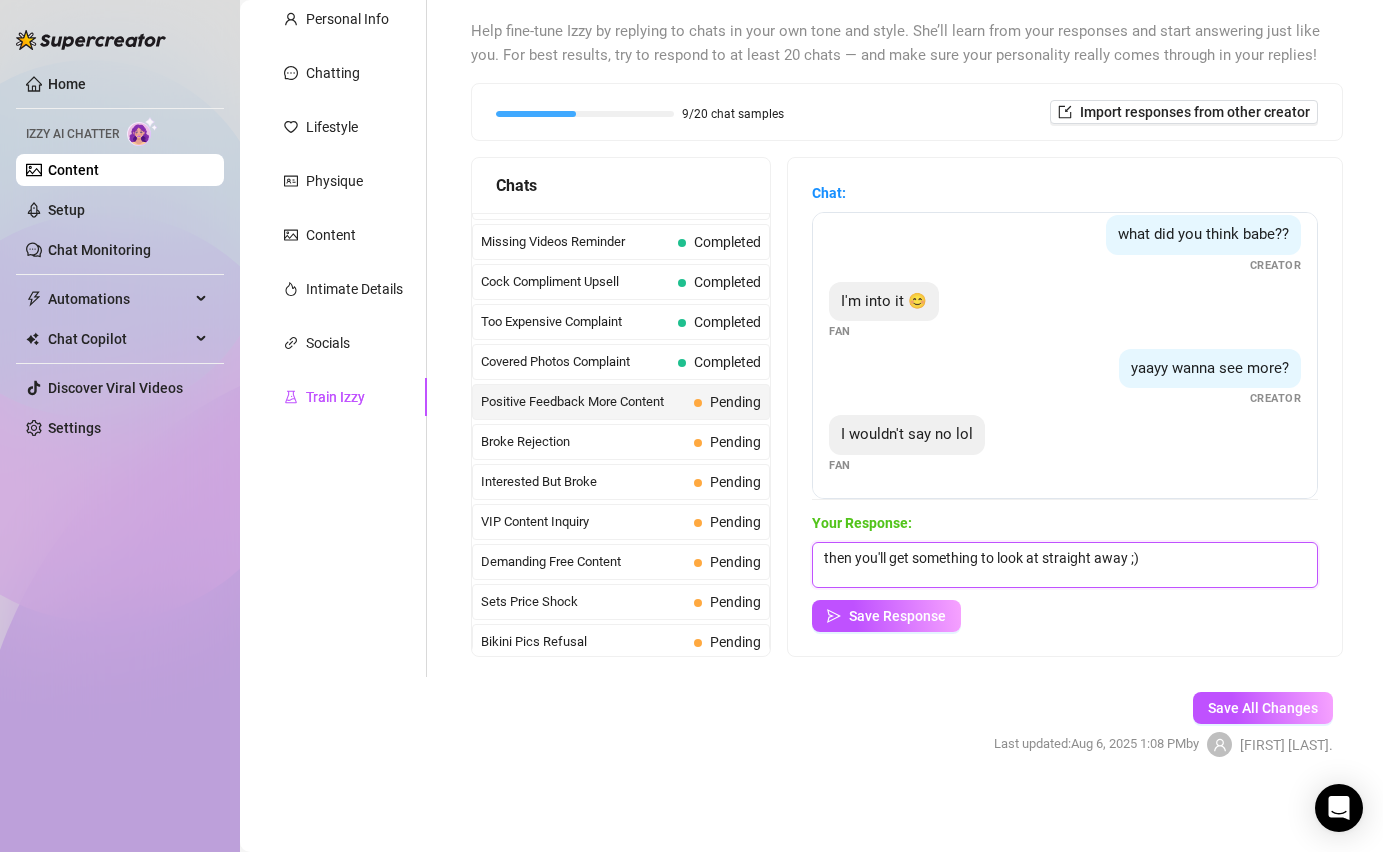 scroll, scrollTop: 1, scrollLeft: 0, axis: vertical 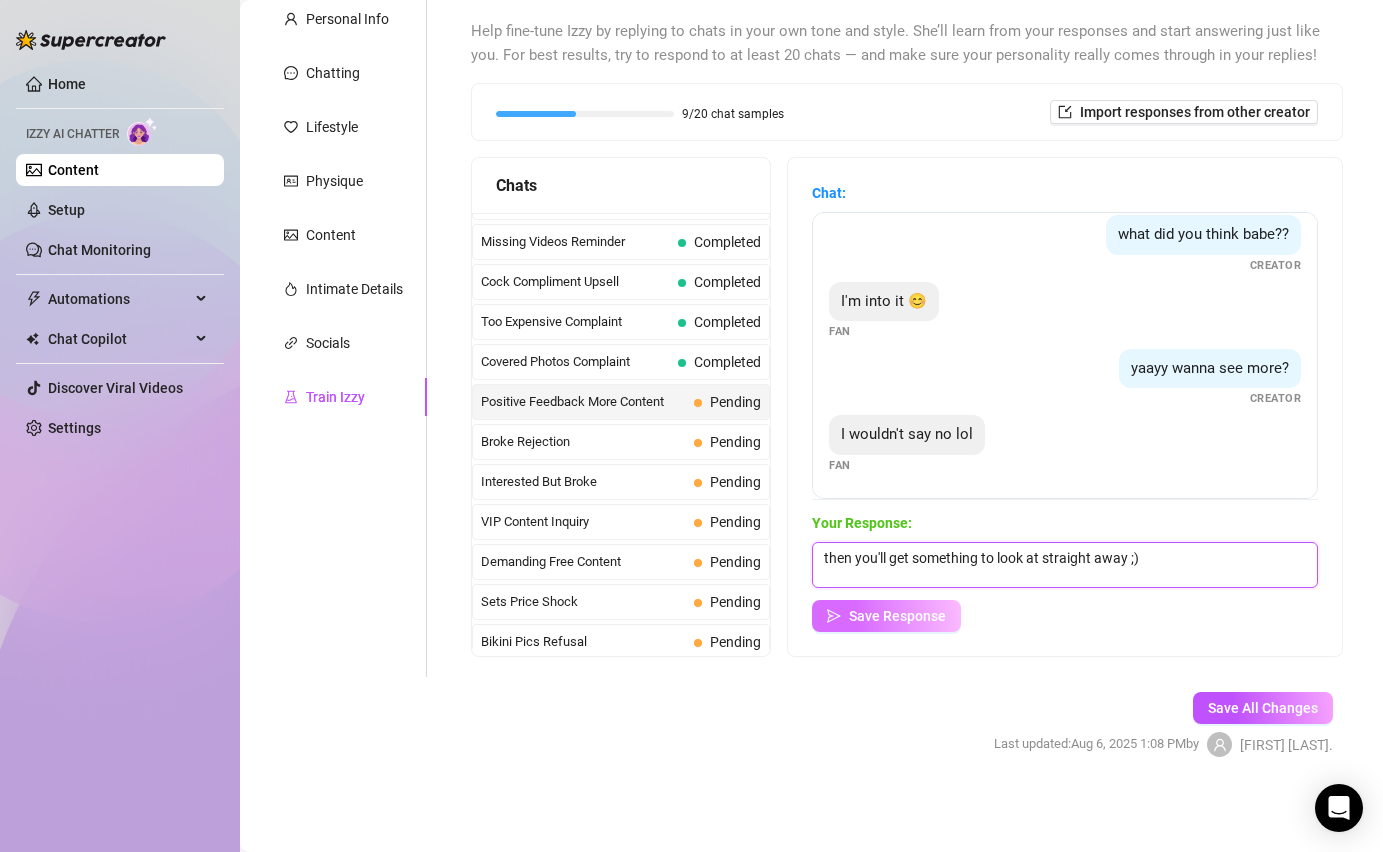 type on "then you'll get something to look at straight away ;)" 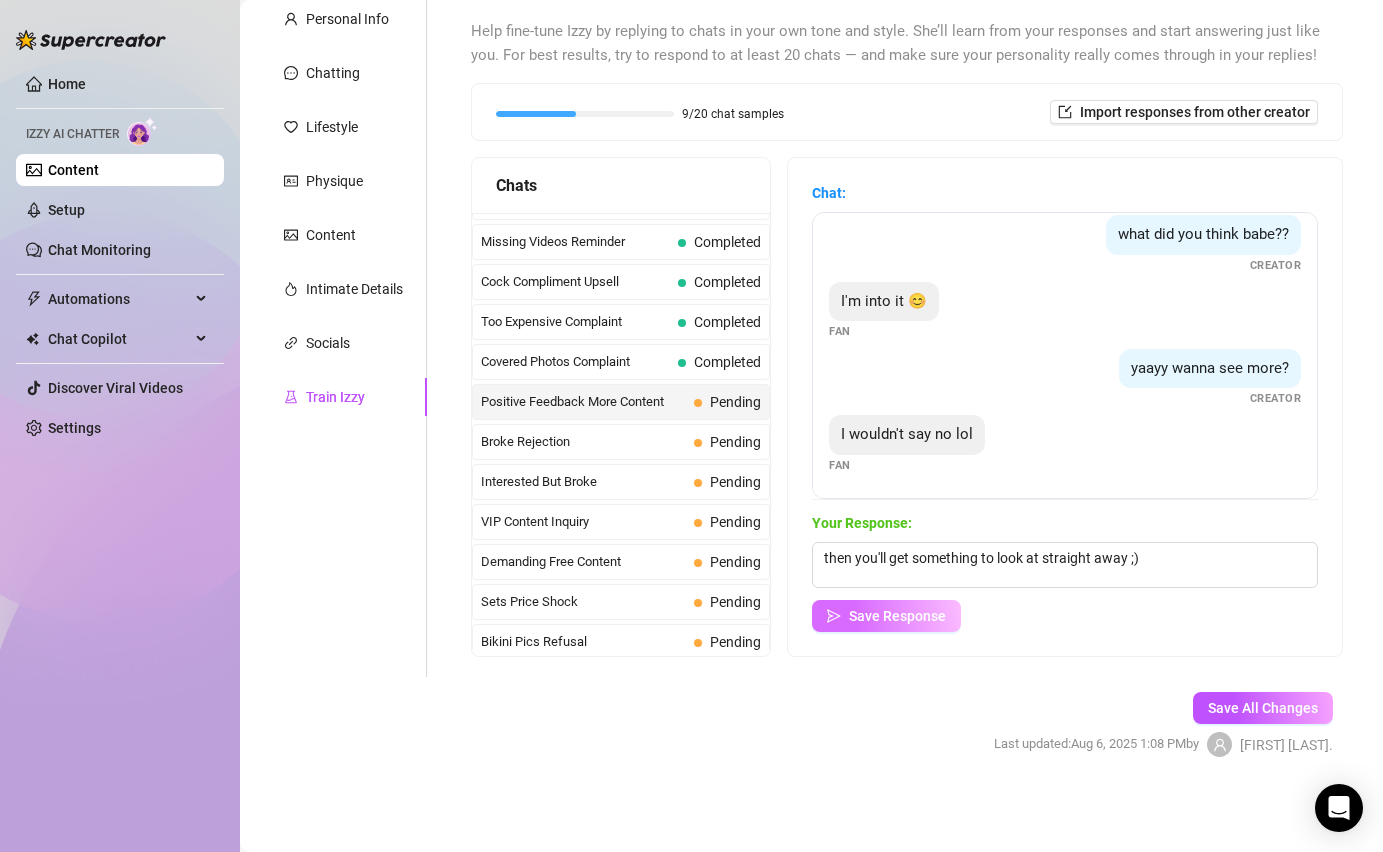 click on "Save Response" at bounding box center [897, 616] 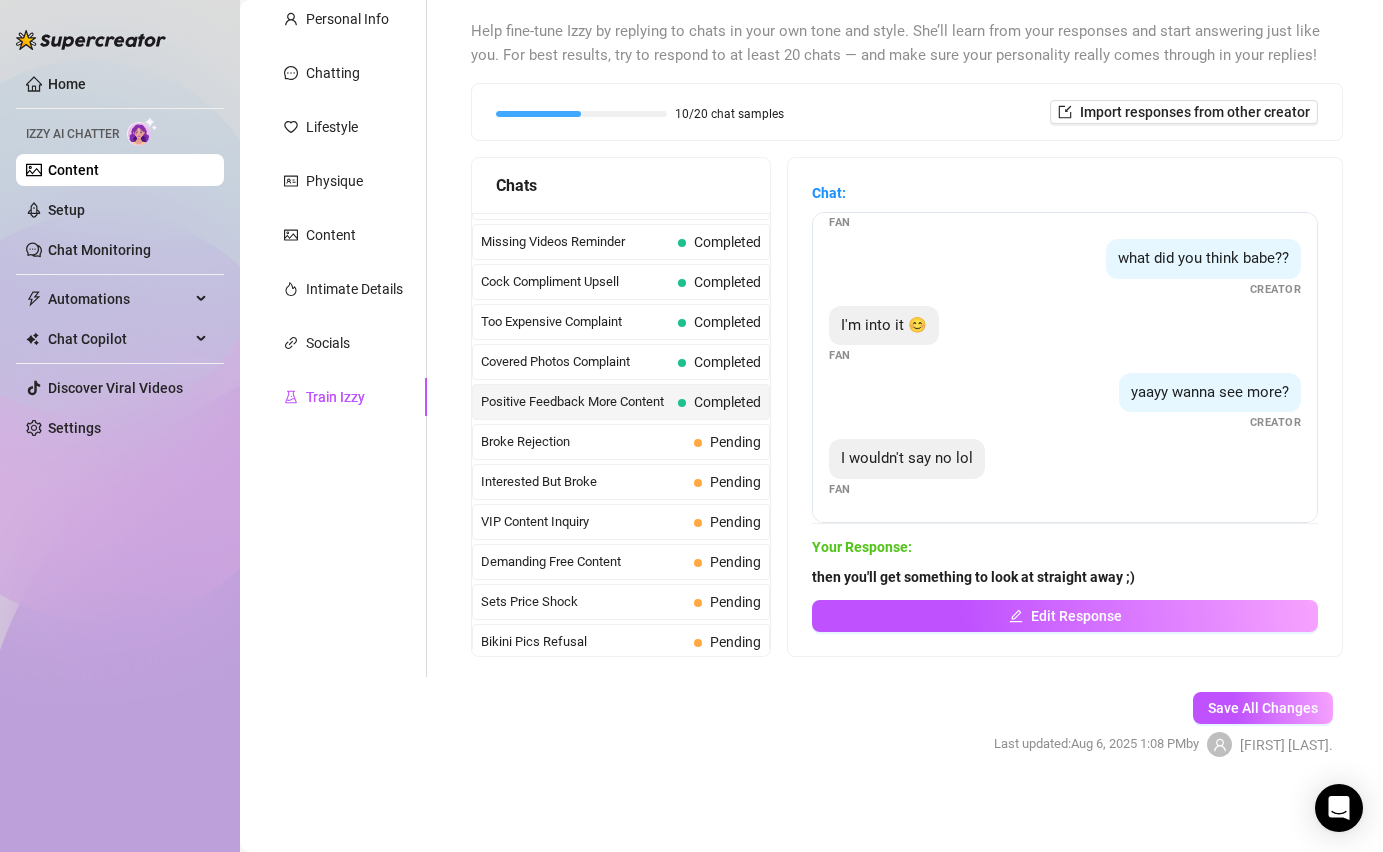 scroll, scrollTop: 57, scrollLeft: 0, axis: vertical 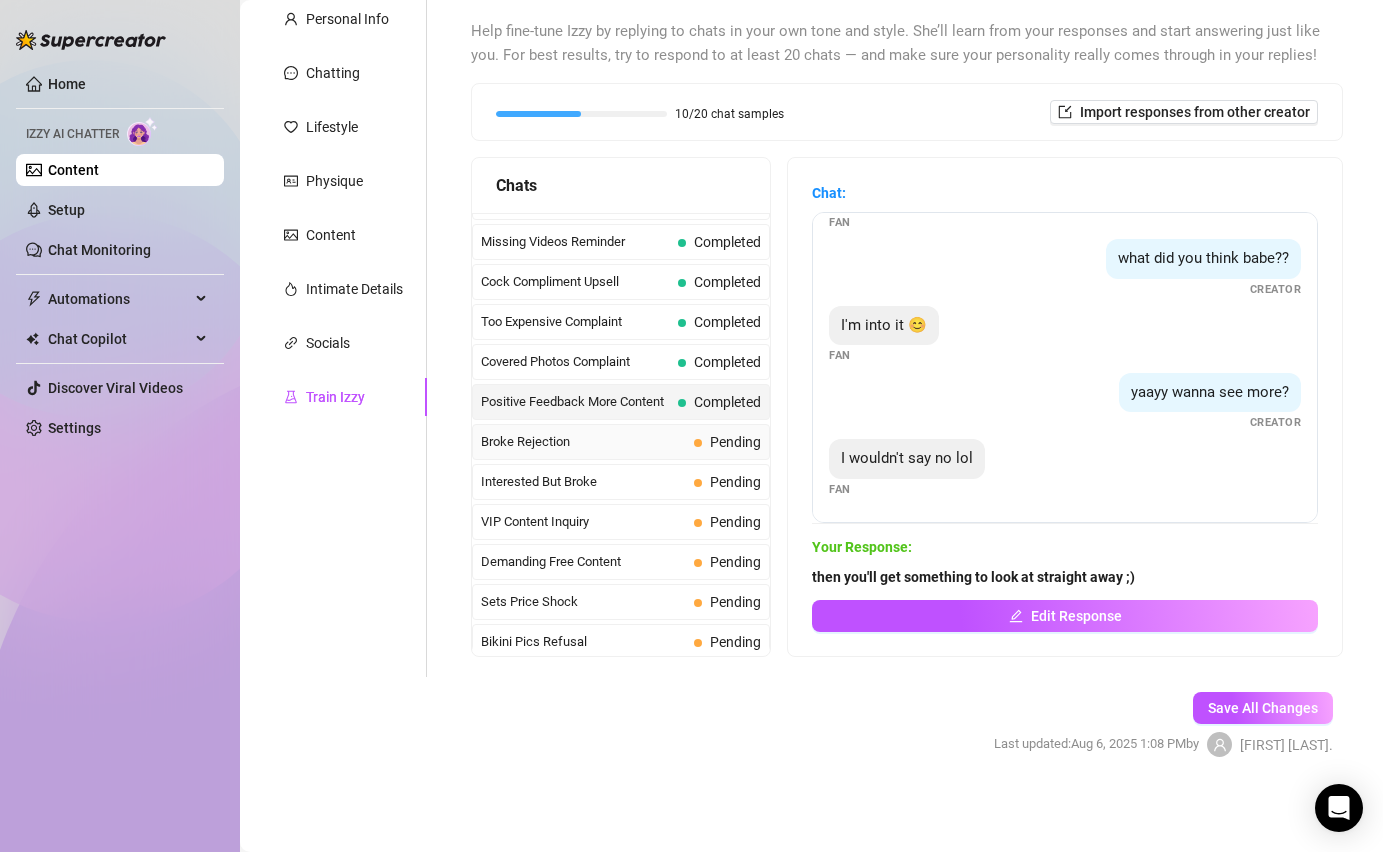click on "Broke Rejection" at bounding box center [583, 442] 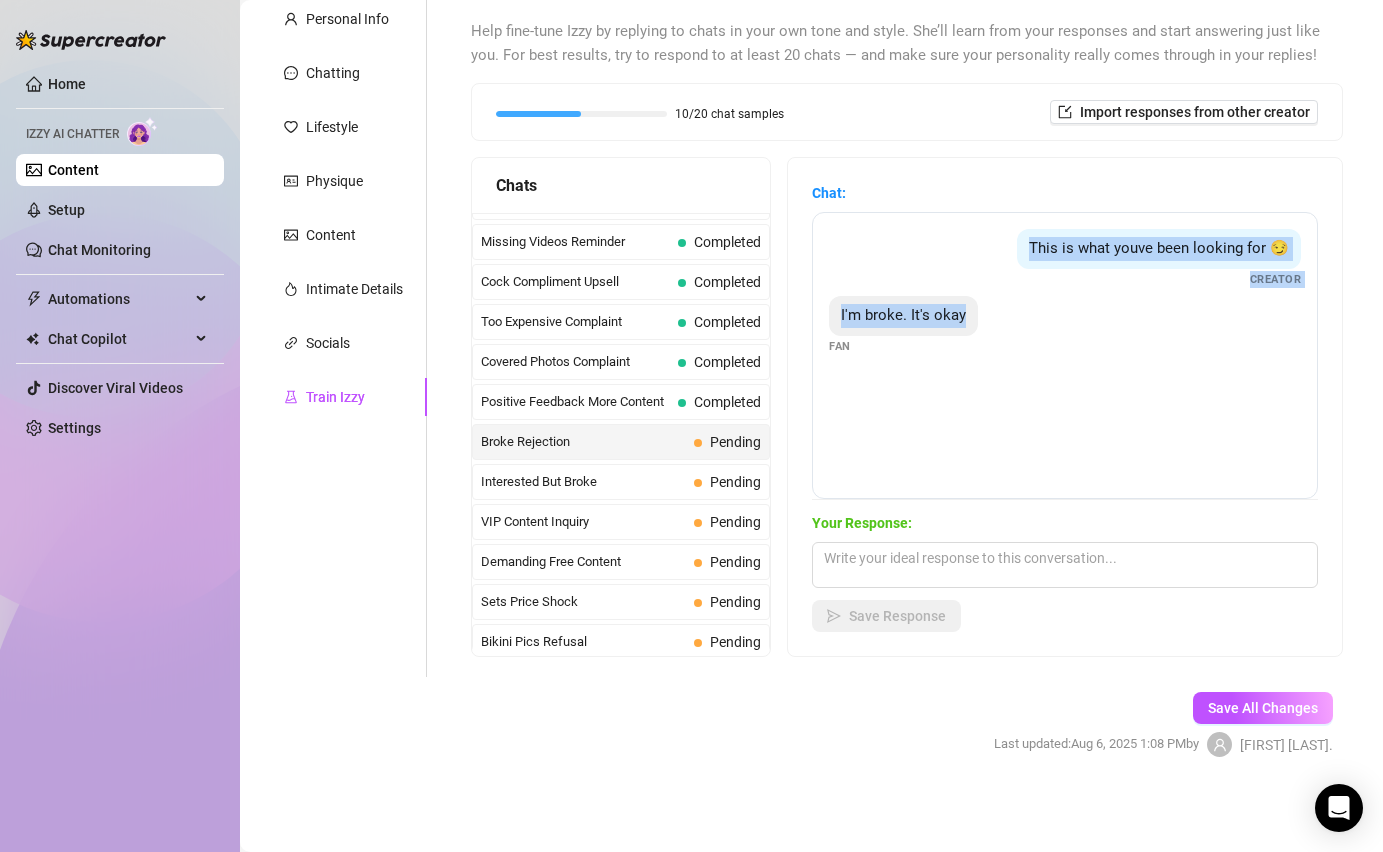 drag, startPoint x: 1031, startPoint y: 250, endPoint x: 962, endPoint y: 320, distance: 98.29038 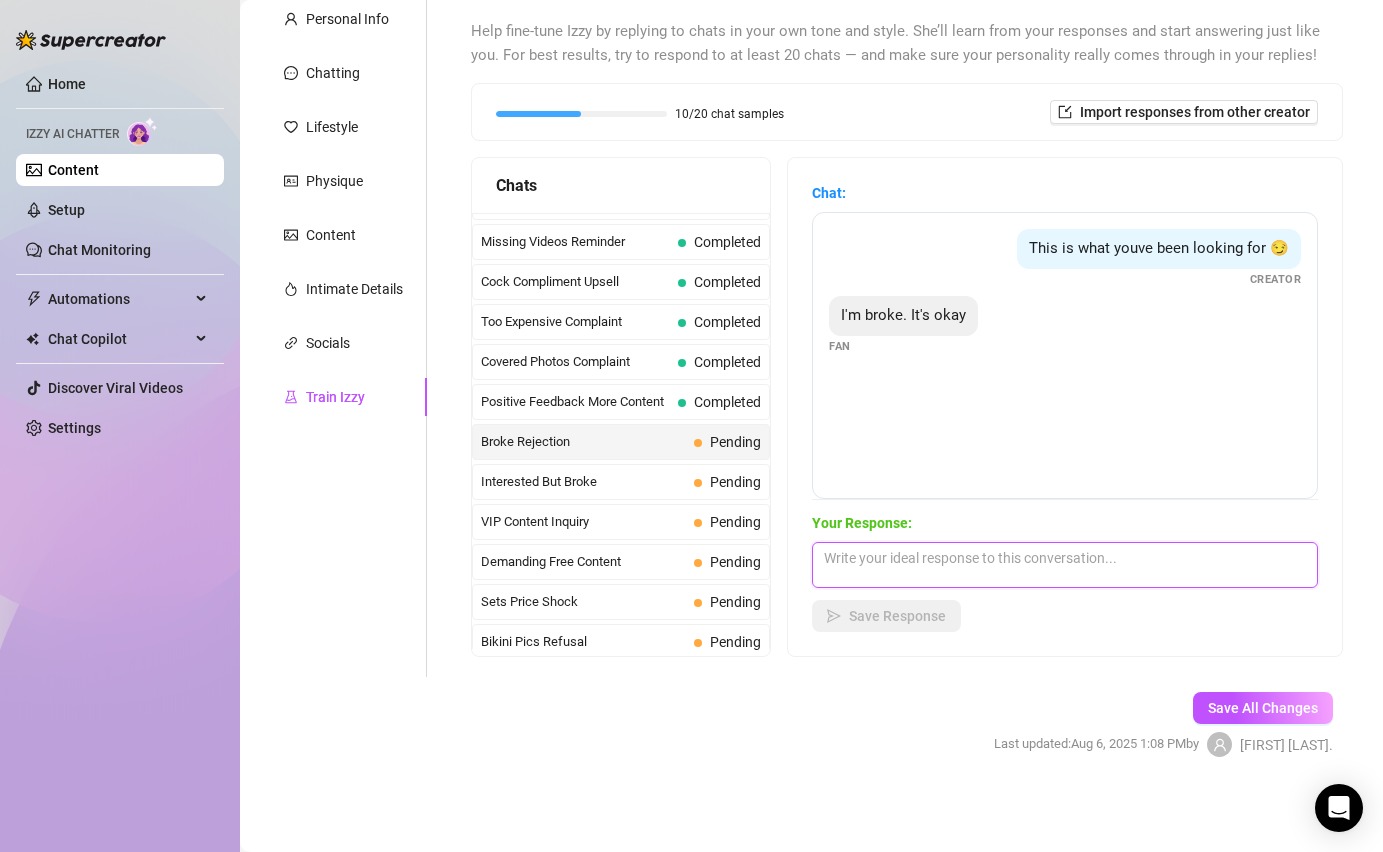 click at bounding box center [1065, 565] 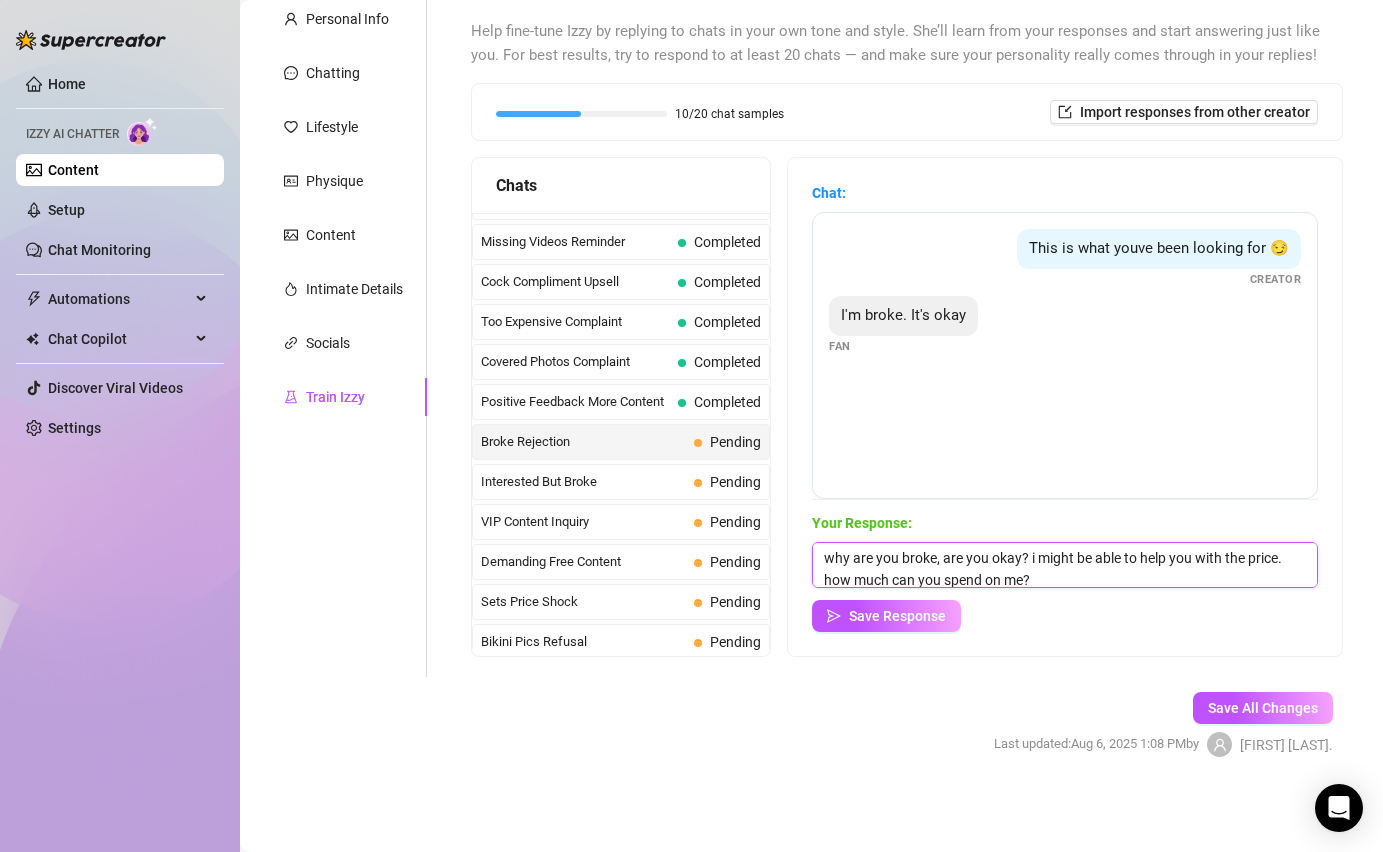 scroll, scrollTop: 1, scrollLeft: 0, axis: vertical 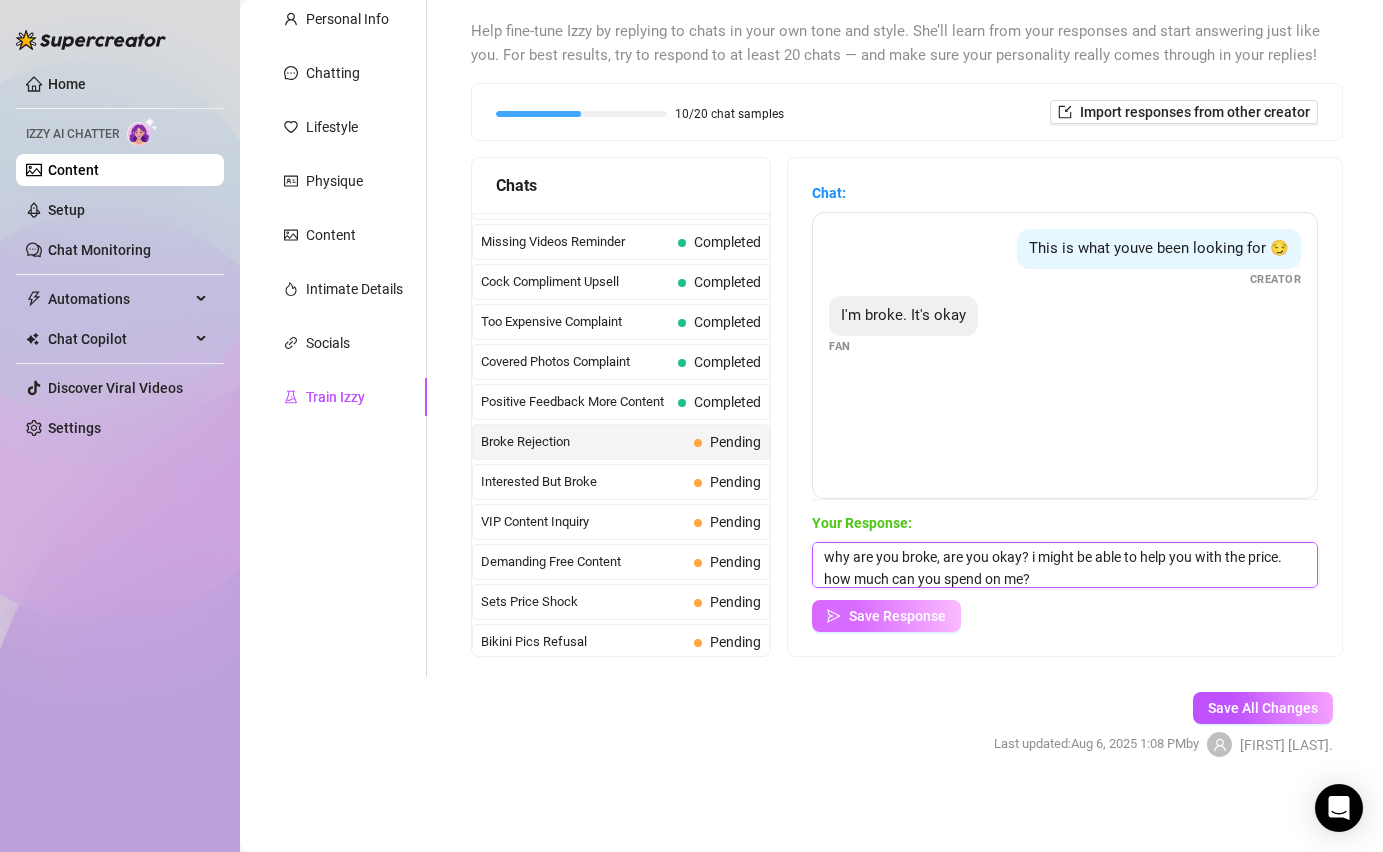 type on "why are you broke, are you okay? i might be able to help you with the price. how much can you spend on me?" 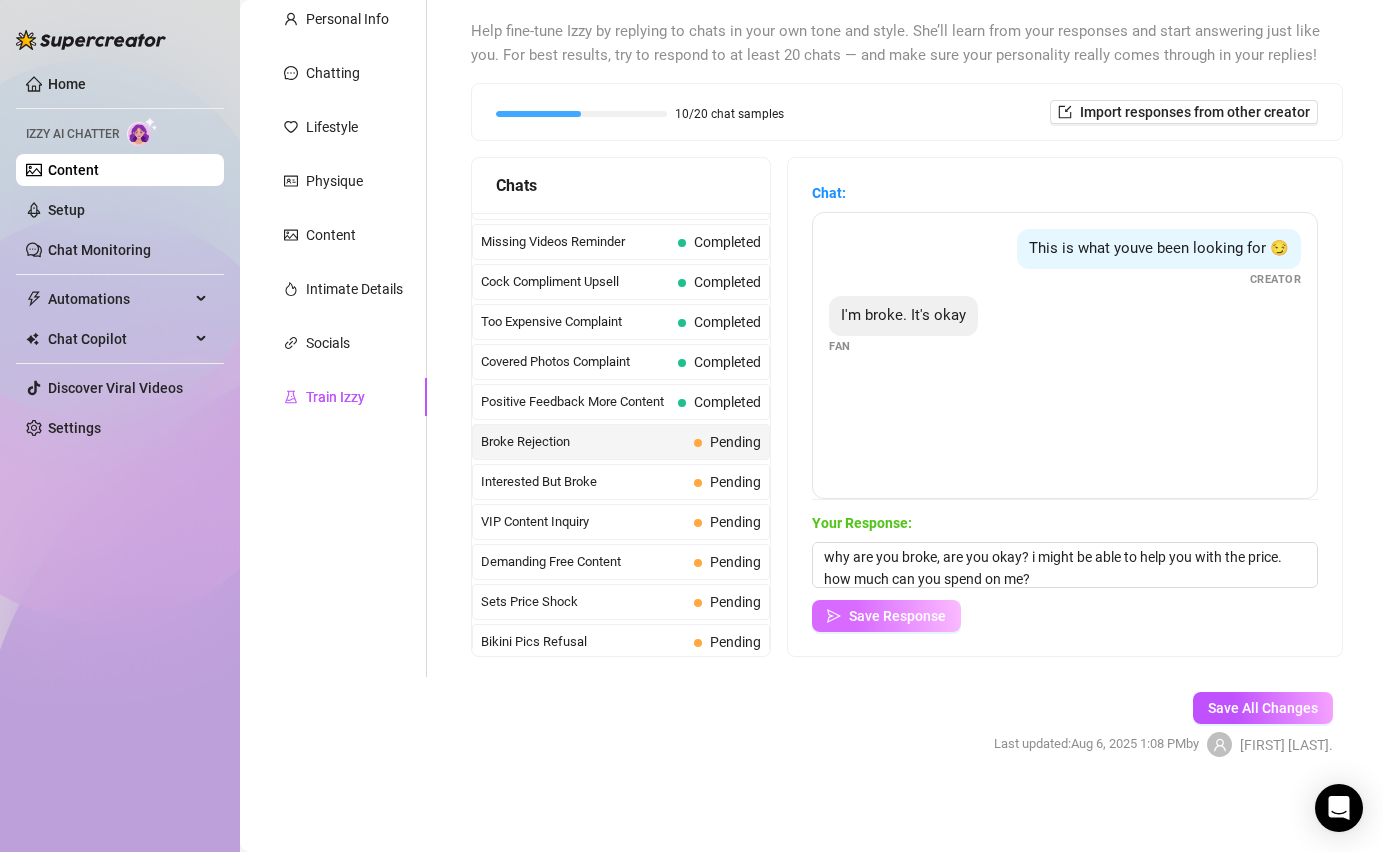 click on "Save Response" at bounding box center [886, 616] 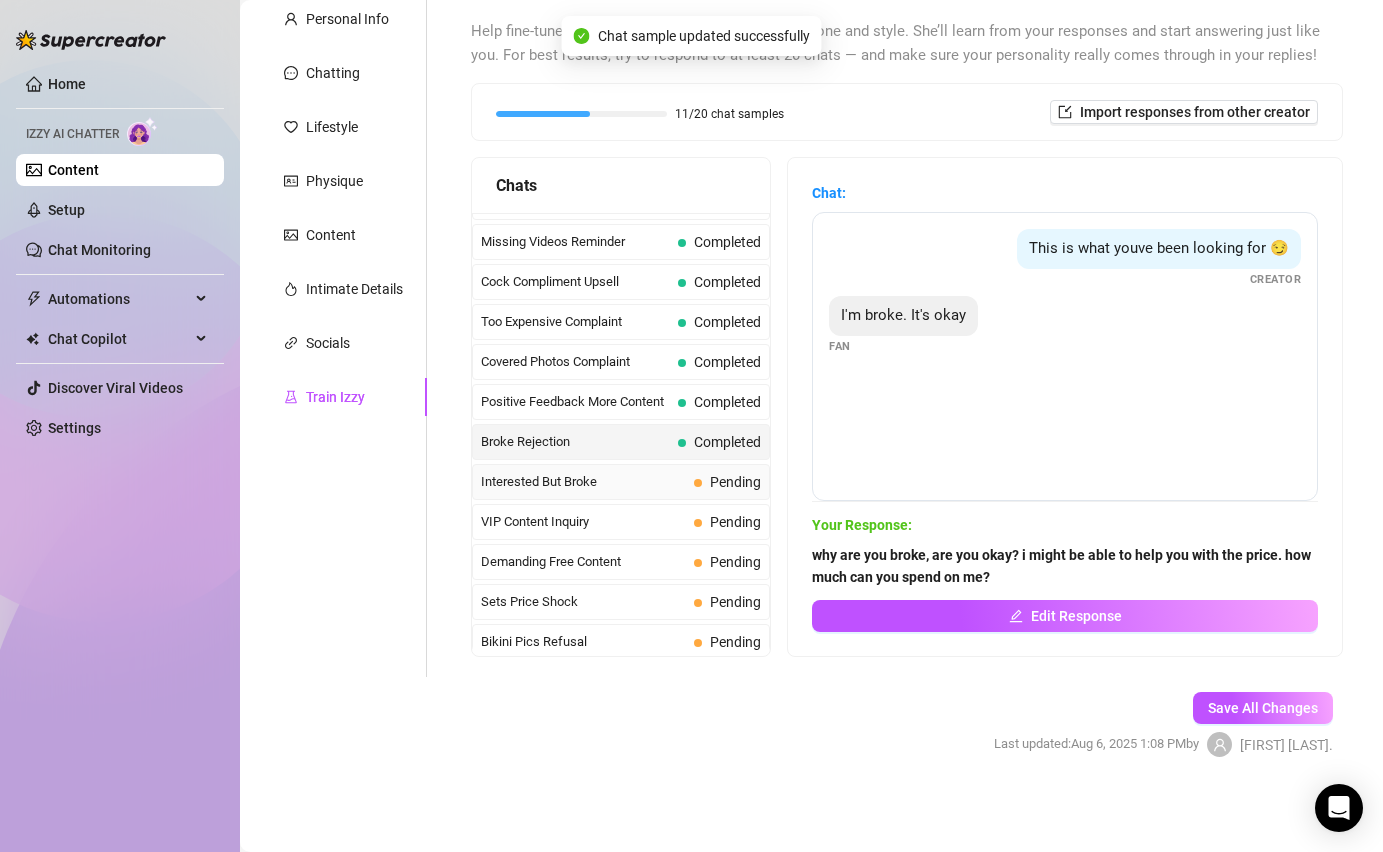 click on "Interested But Broke" at bounding box center [583, 482] 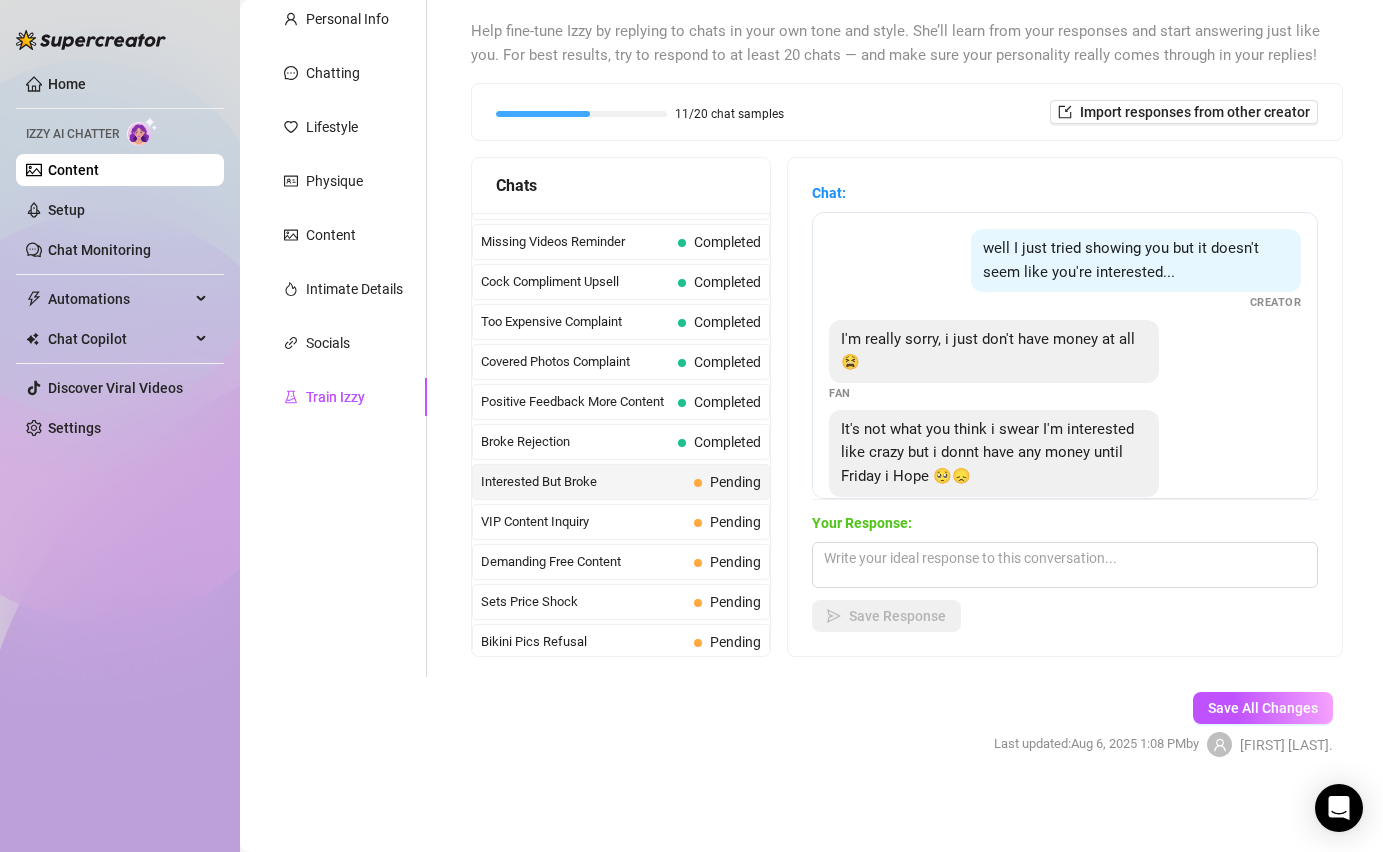 scroll, scrollTop: 42, scrollLeft: 0, axis: vertical 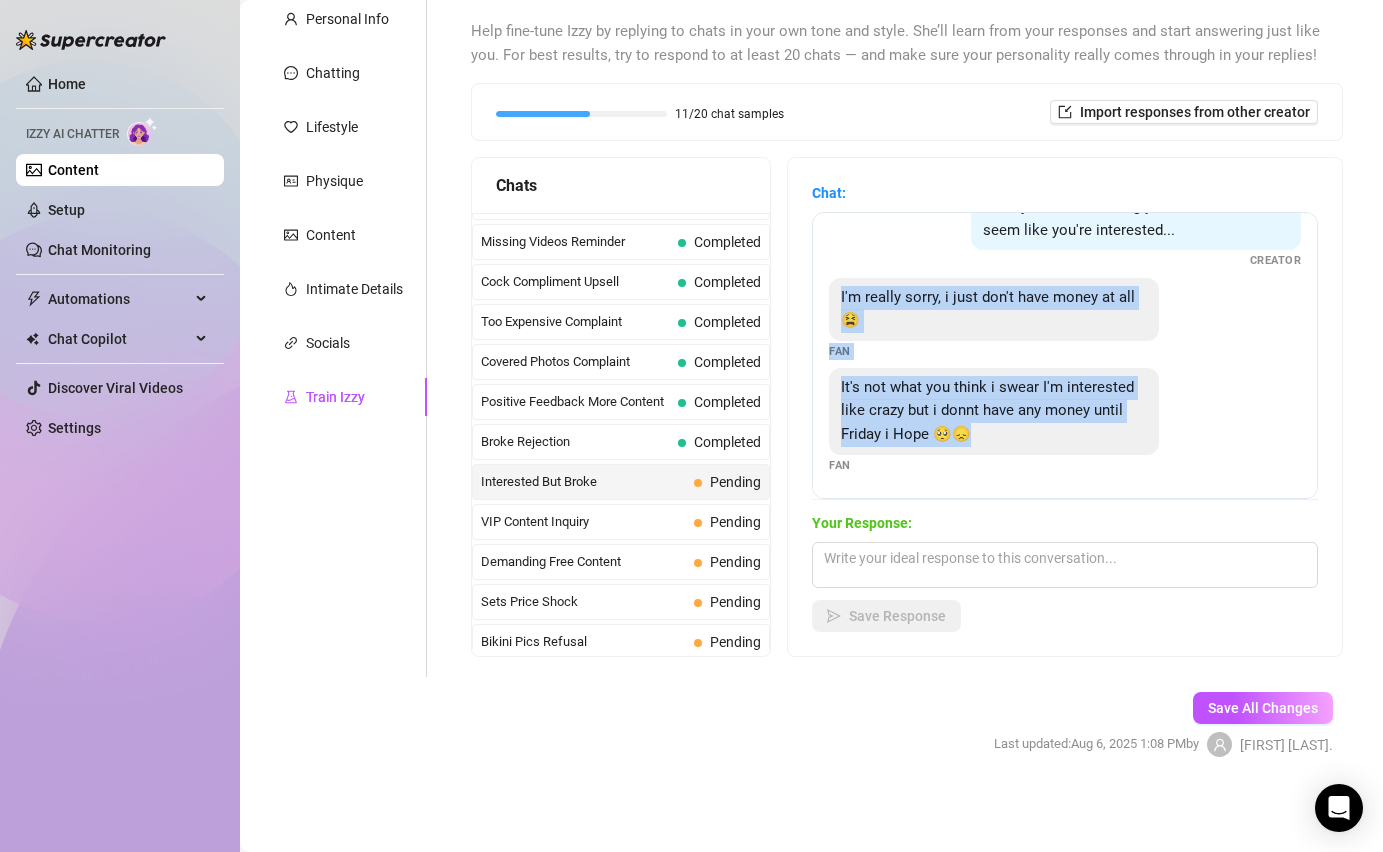 drag, startPoint x: 1009, startPoint y: 442, endPoint x: 841, endPoint y: 285, distance: 229.9413 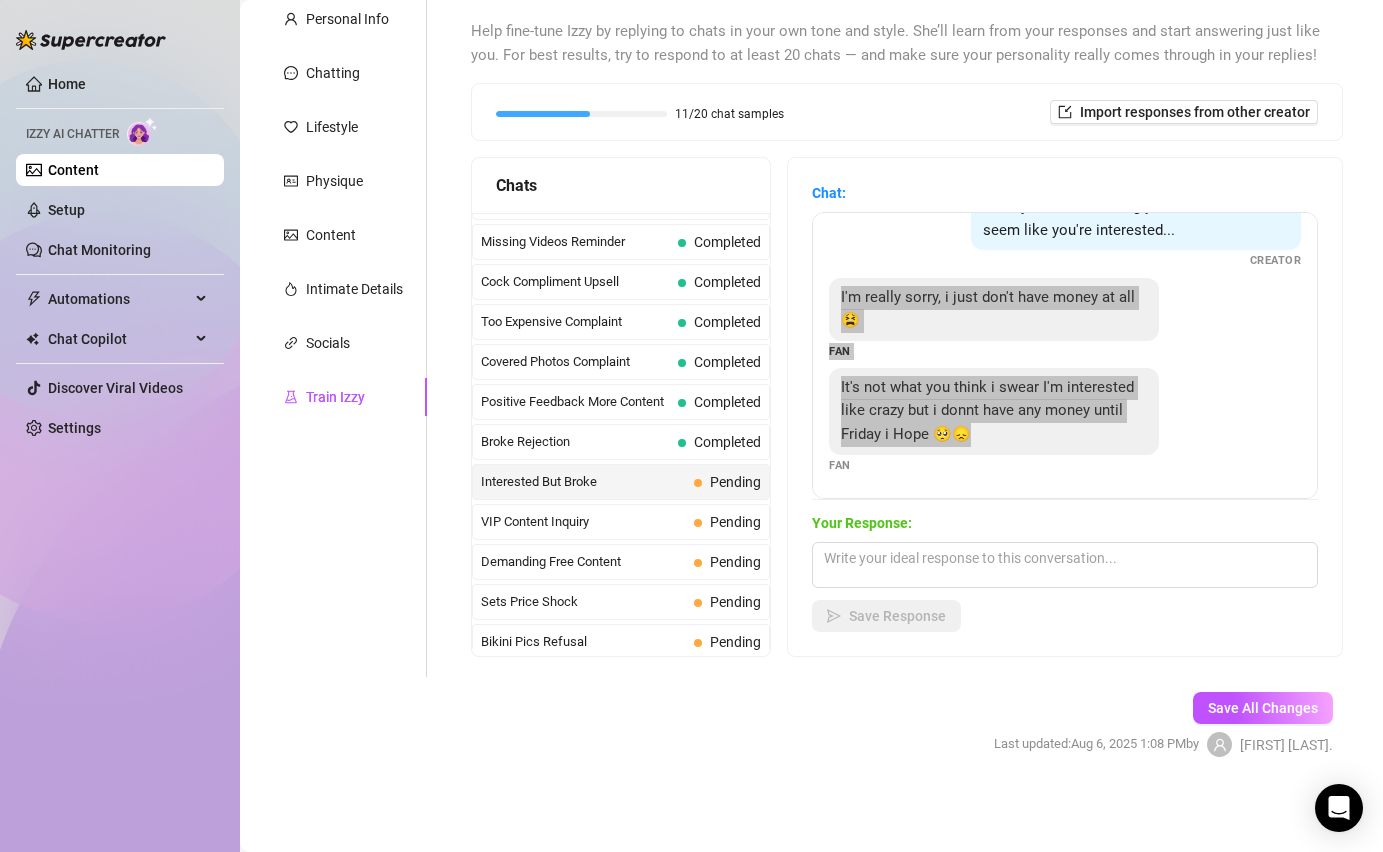 scroll, scrollTop: 0, scrollLeft: 0, axis: both 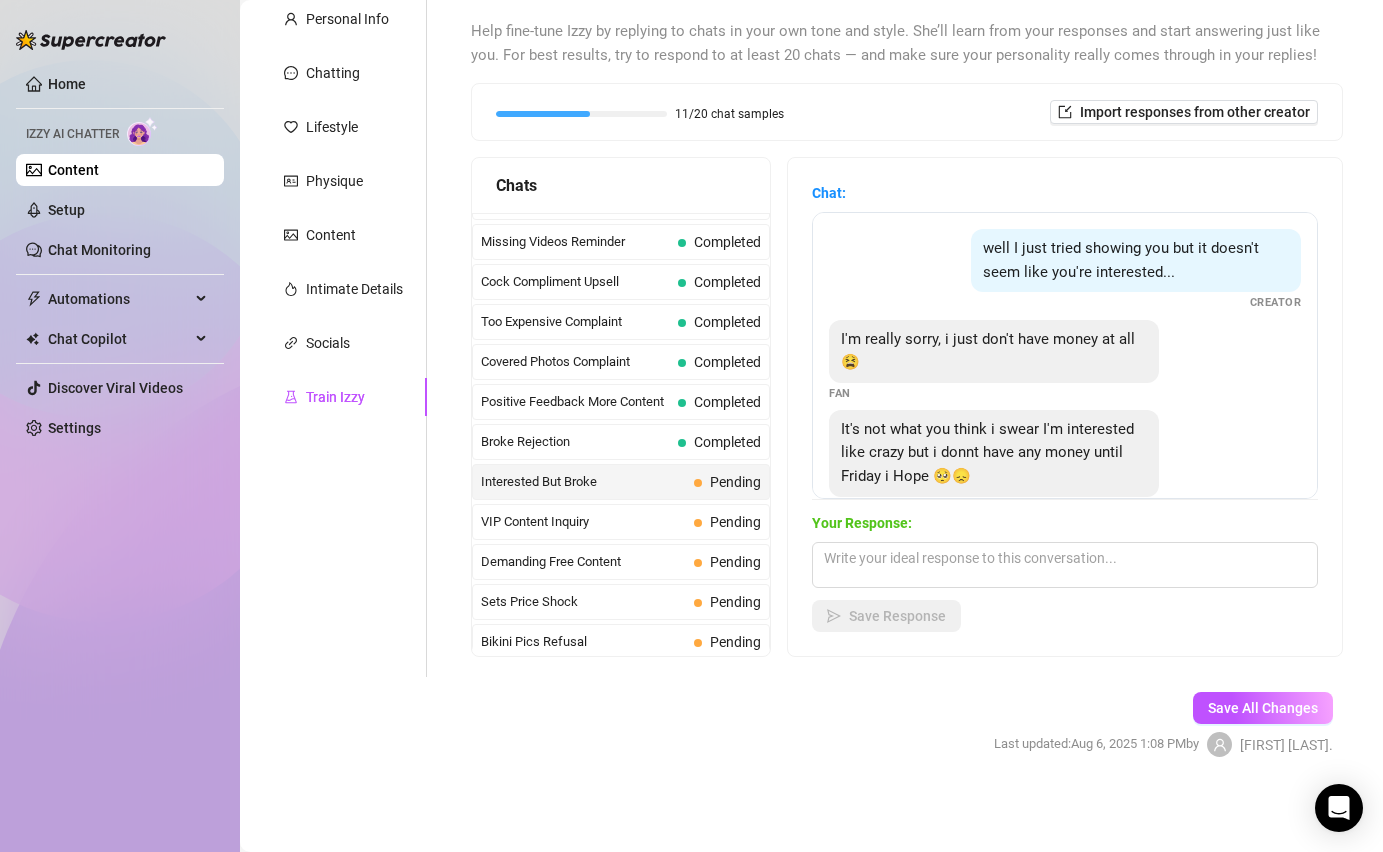 click on "It's not what you think i swear I'm interested like crazy but i donnt have any money until Friday i Hope 🥺😞" at bounding box center [994, 453] 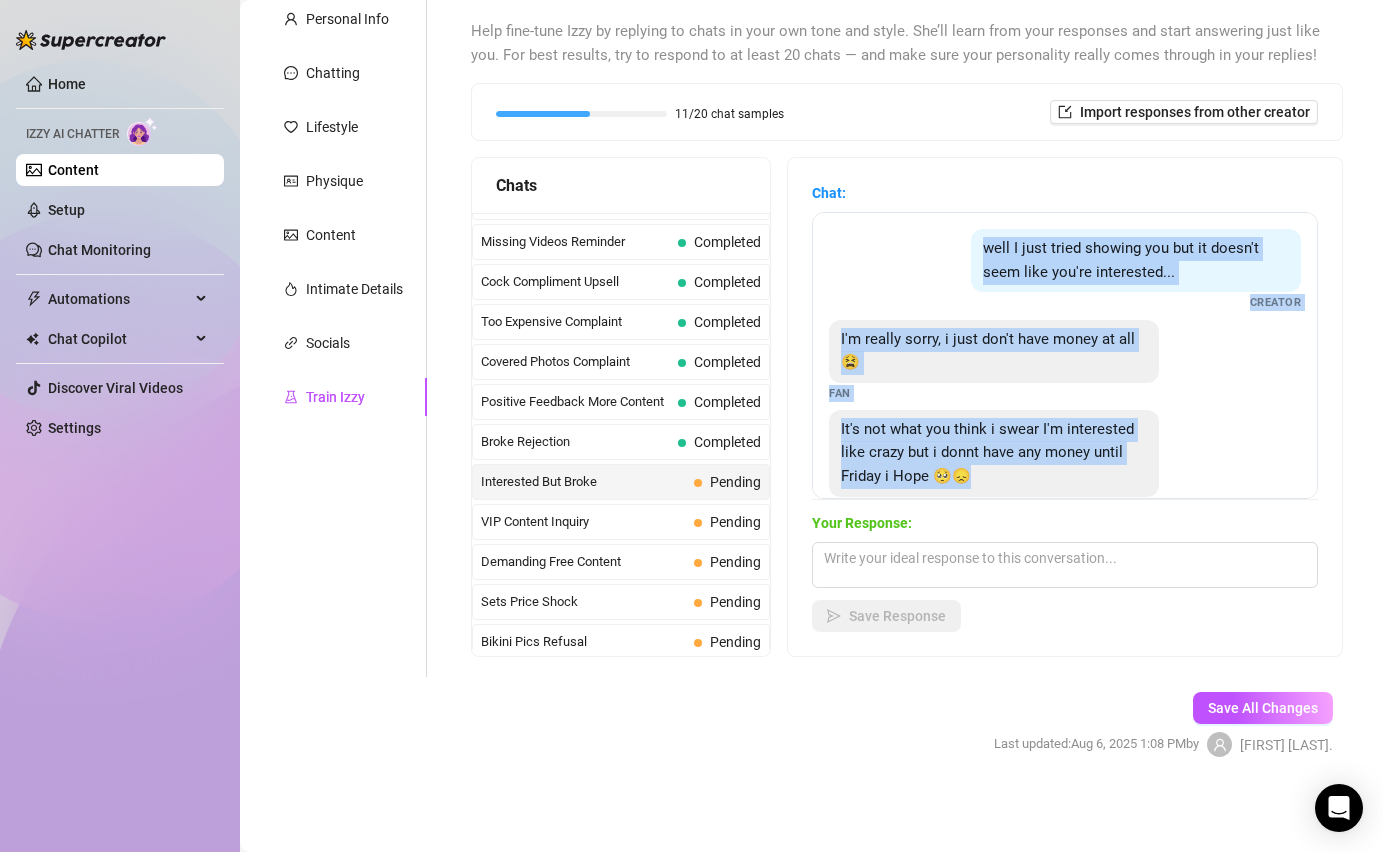 drag, startPoint x: 991, startPoint y: 471, endPoint x: 974, endPoint y: 251, distance: 220.65584 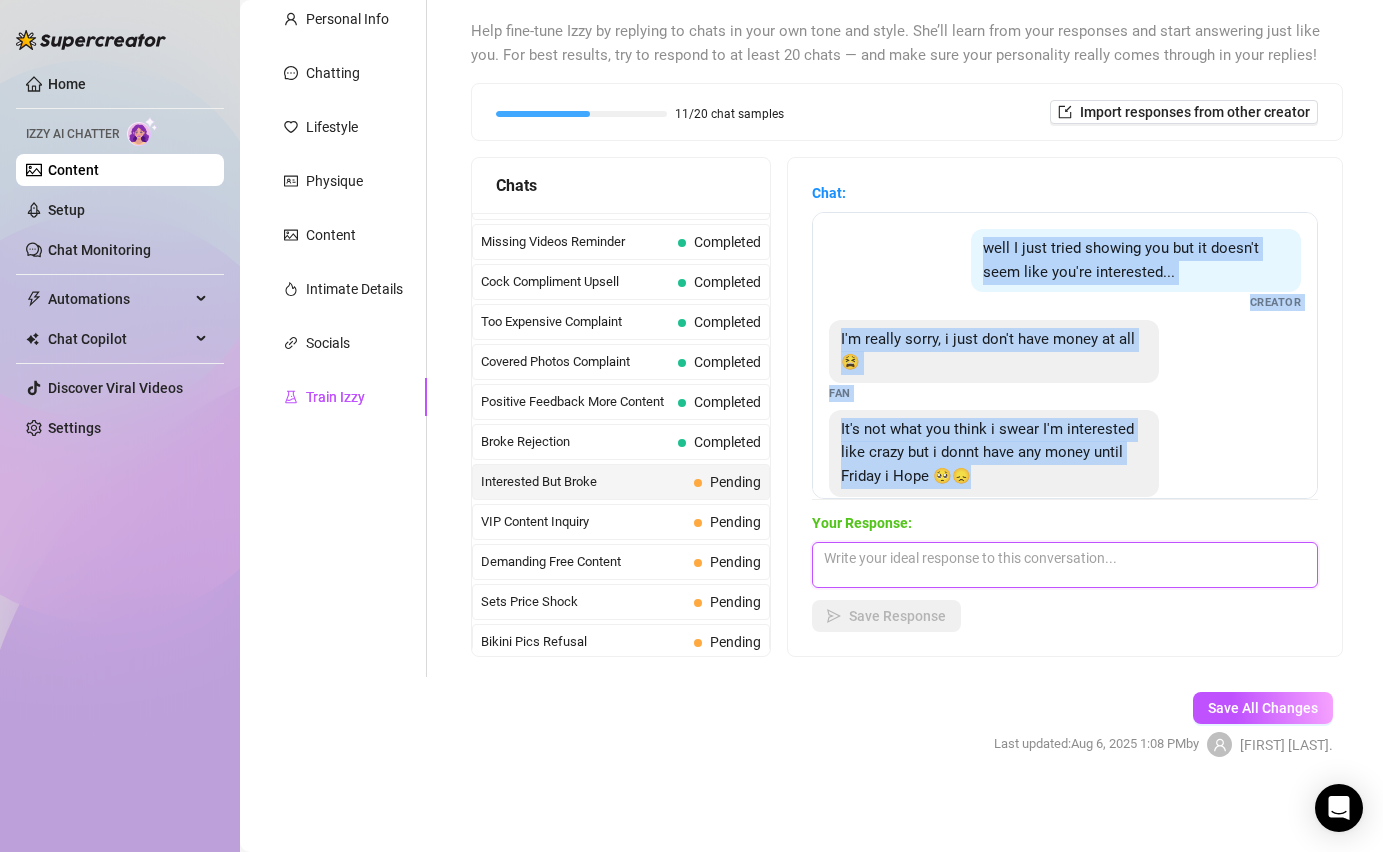 click at bounding box center (1065, 565) 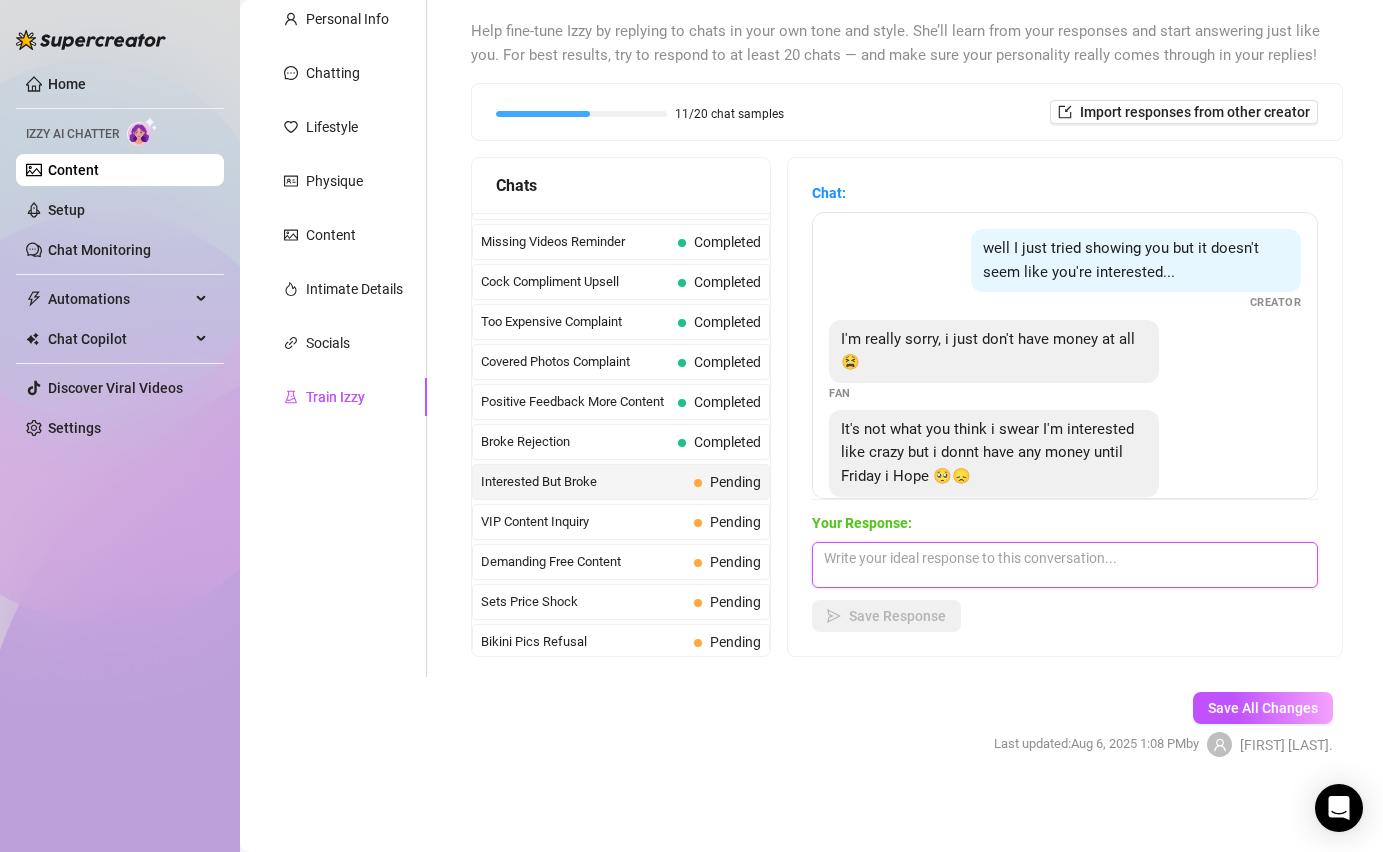 paste on "but then definitely on friday? Promise?" 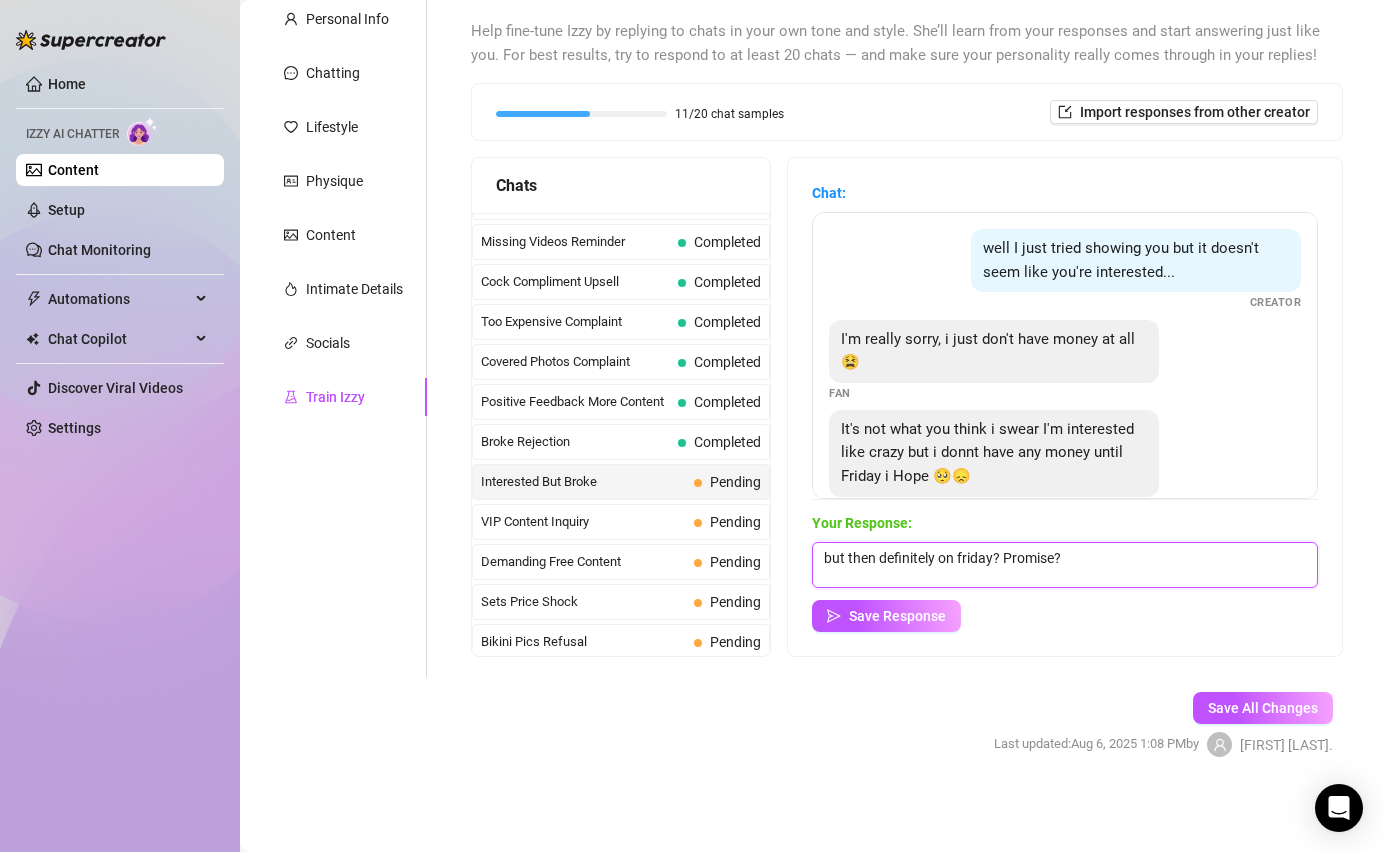 type on "but then definitely on friday? Promise?" 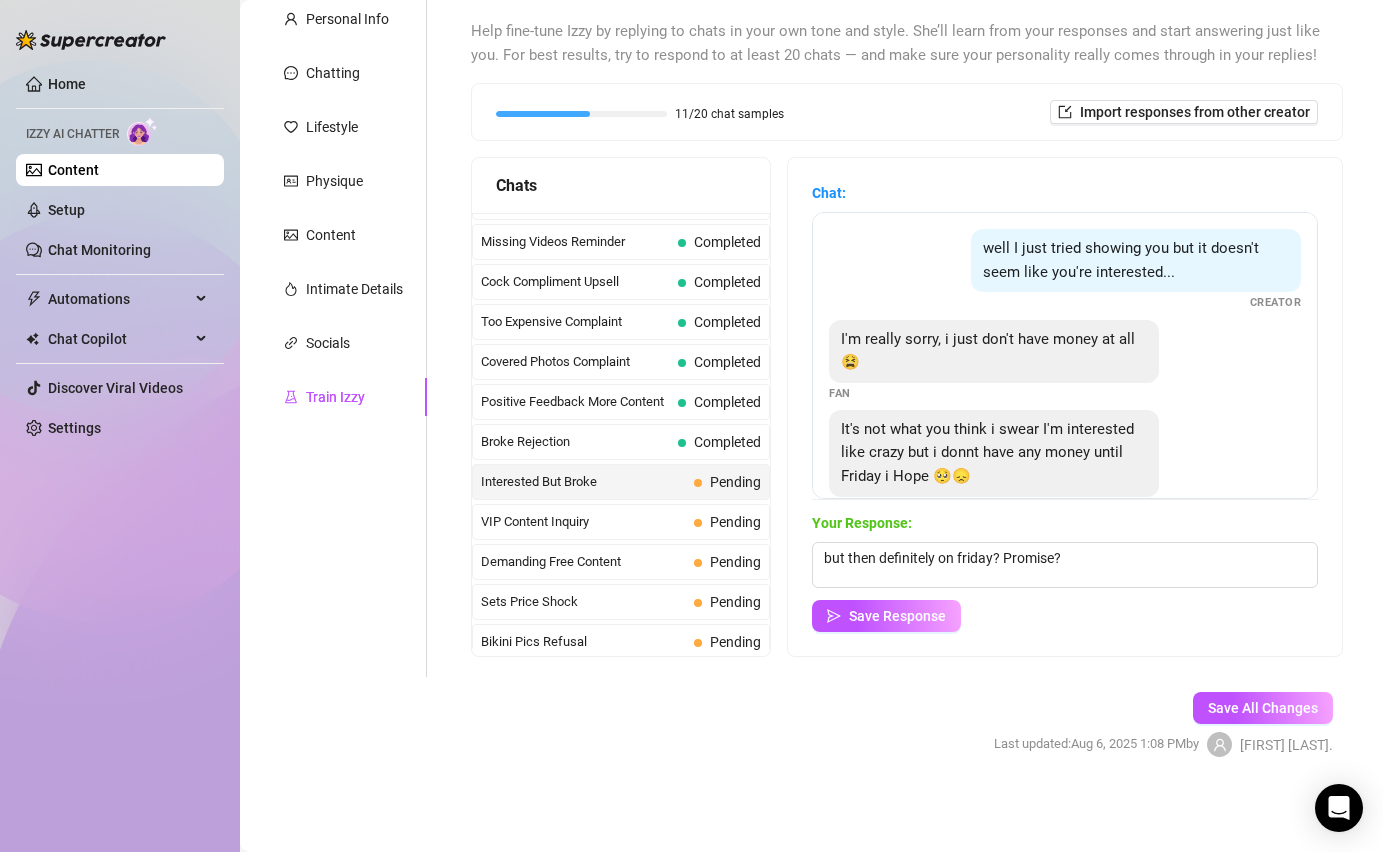click on "Chat: well I just tried showing you but it doesn't seem like you're interested... Creator I'm really sorry, i just don't have money at all 😫 Fan It's not what you think i swear I'm interested like crazy but i donnt have any money until Friday i Hope 🥺😞 Fan Your Response: but then definitely on friday? Promise? Save Response" at bounding box center [1065, 407] 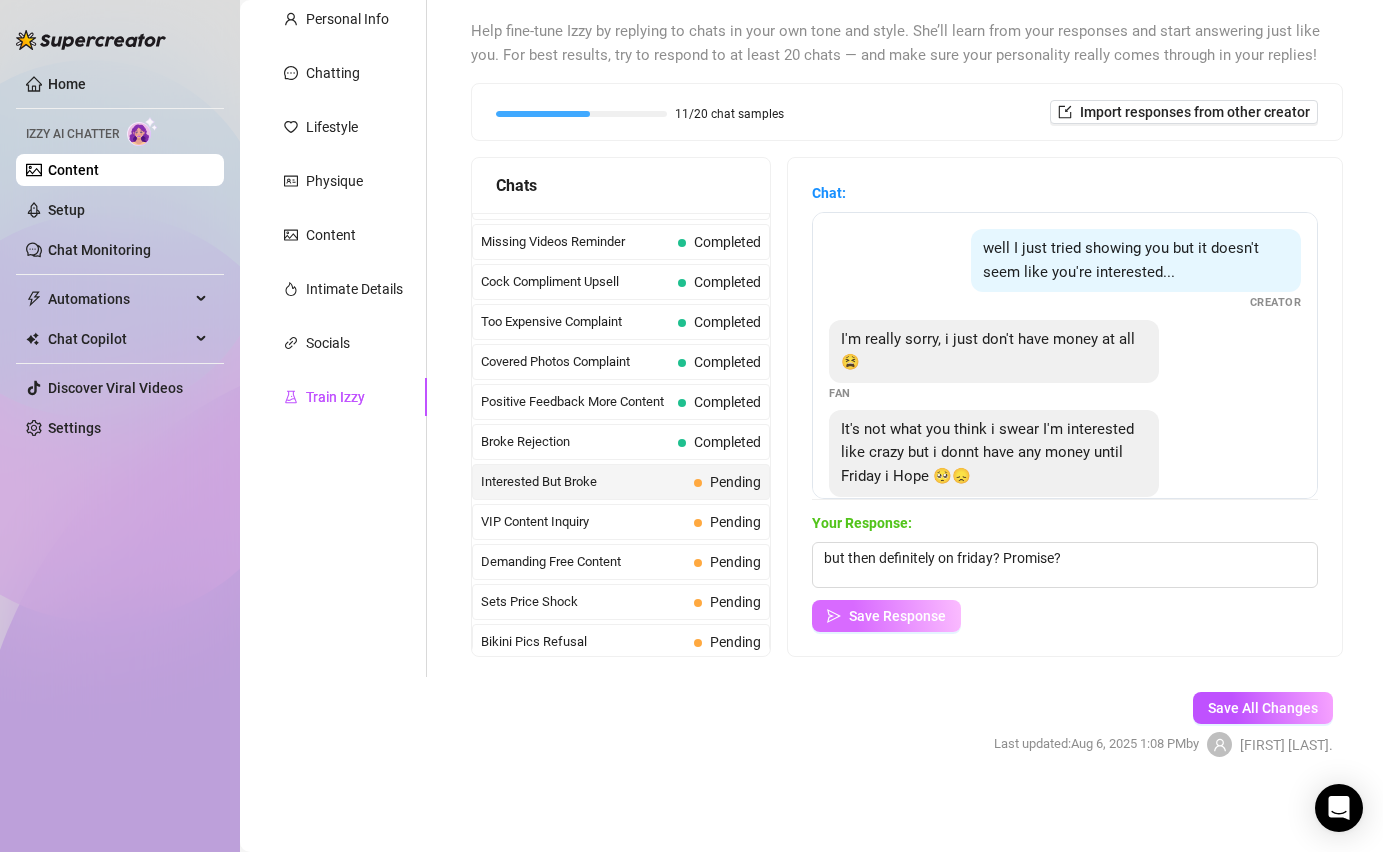 click on "Save Response" at bounding box center (886, 616) 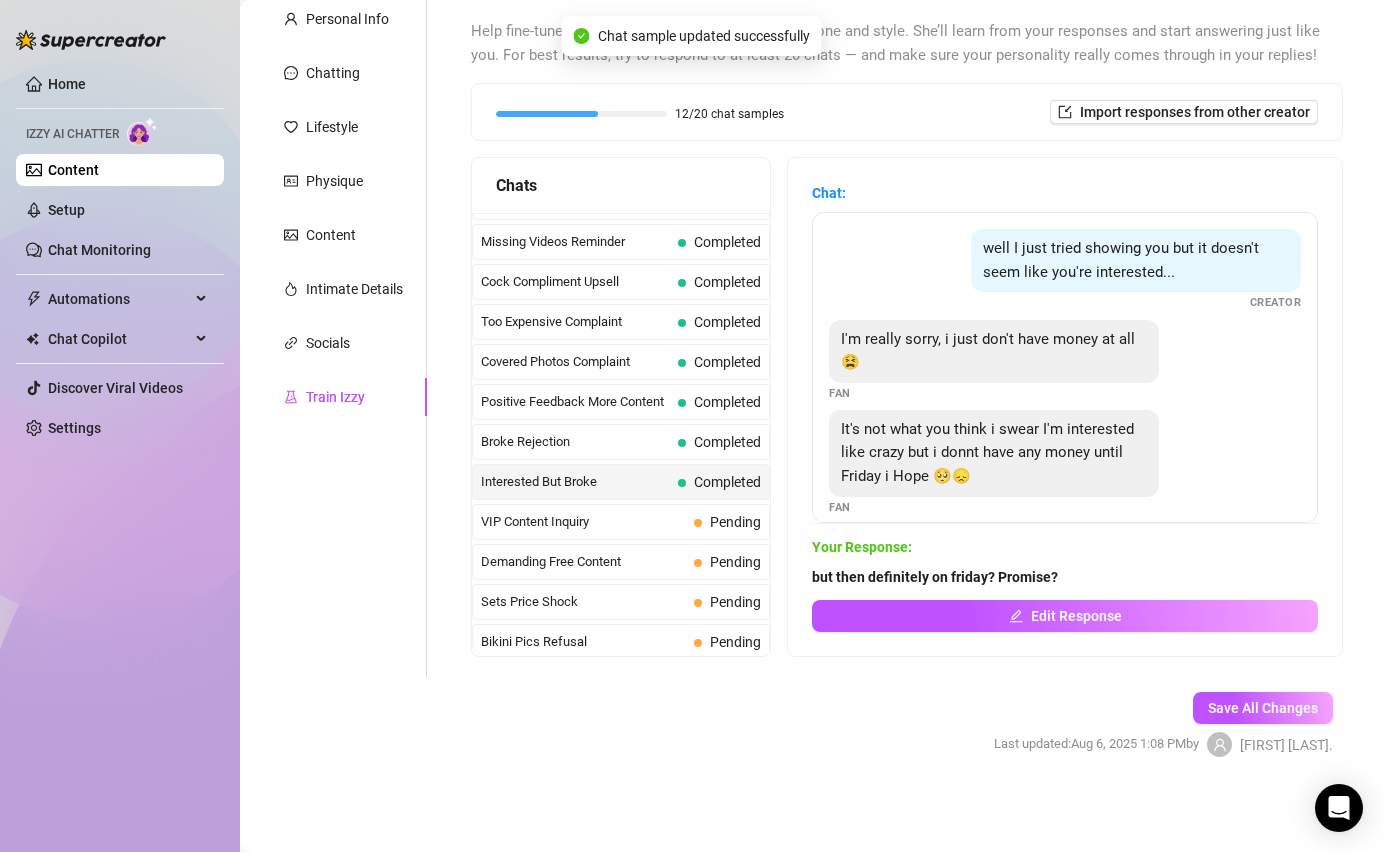 scroll, scrollTop: 18, scrollLeft: 0, axis: vertical 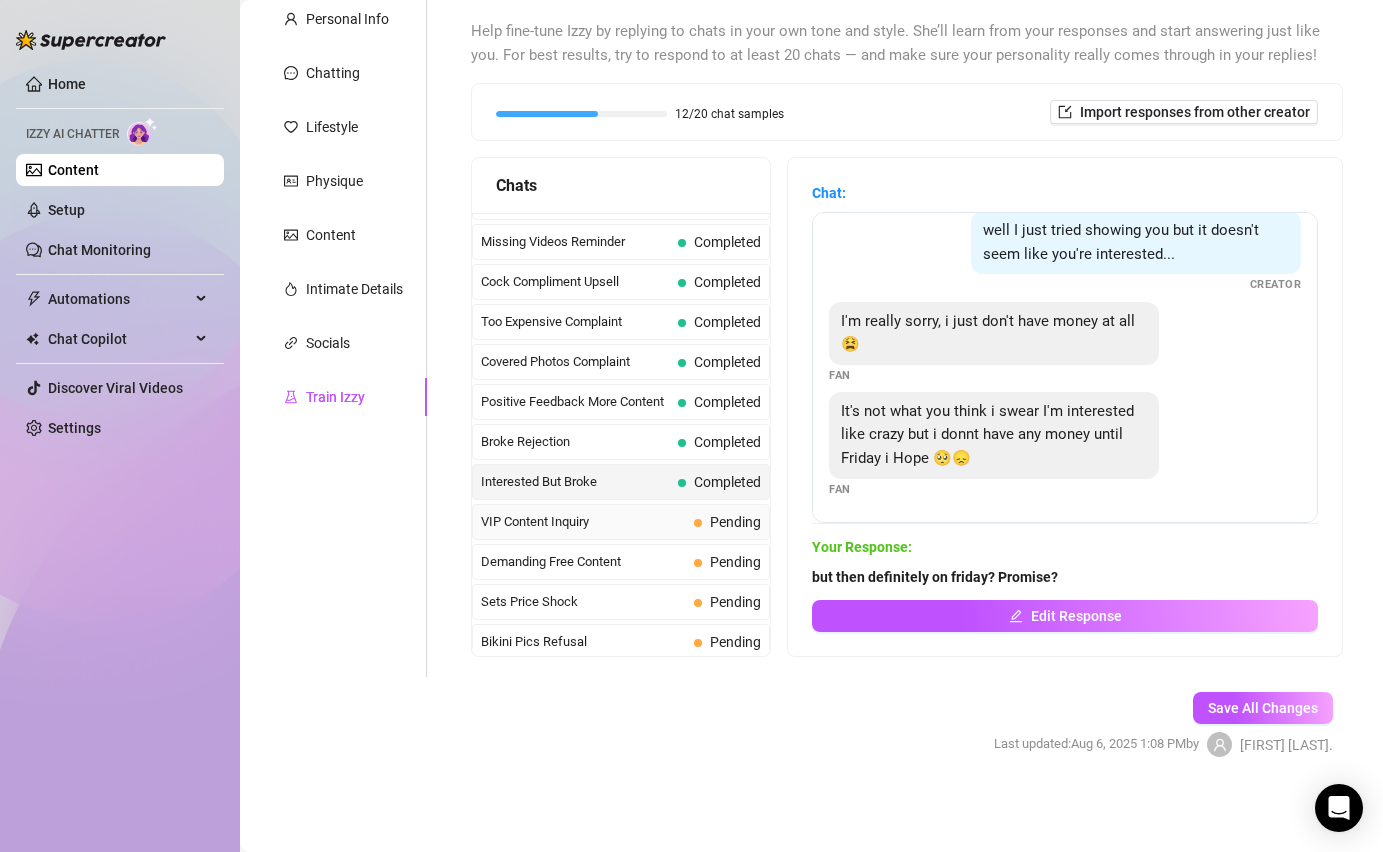 click on "VIP Content Inquiry" at bounding box center (583, 522) 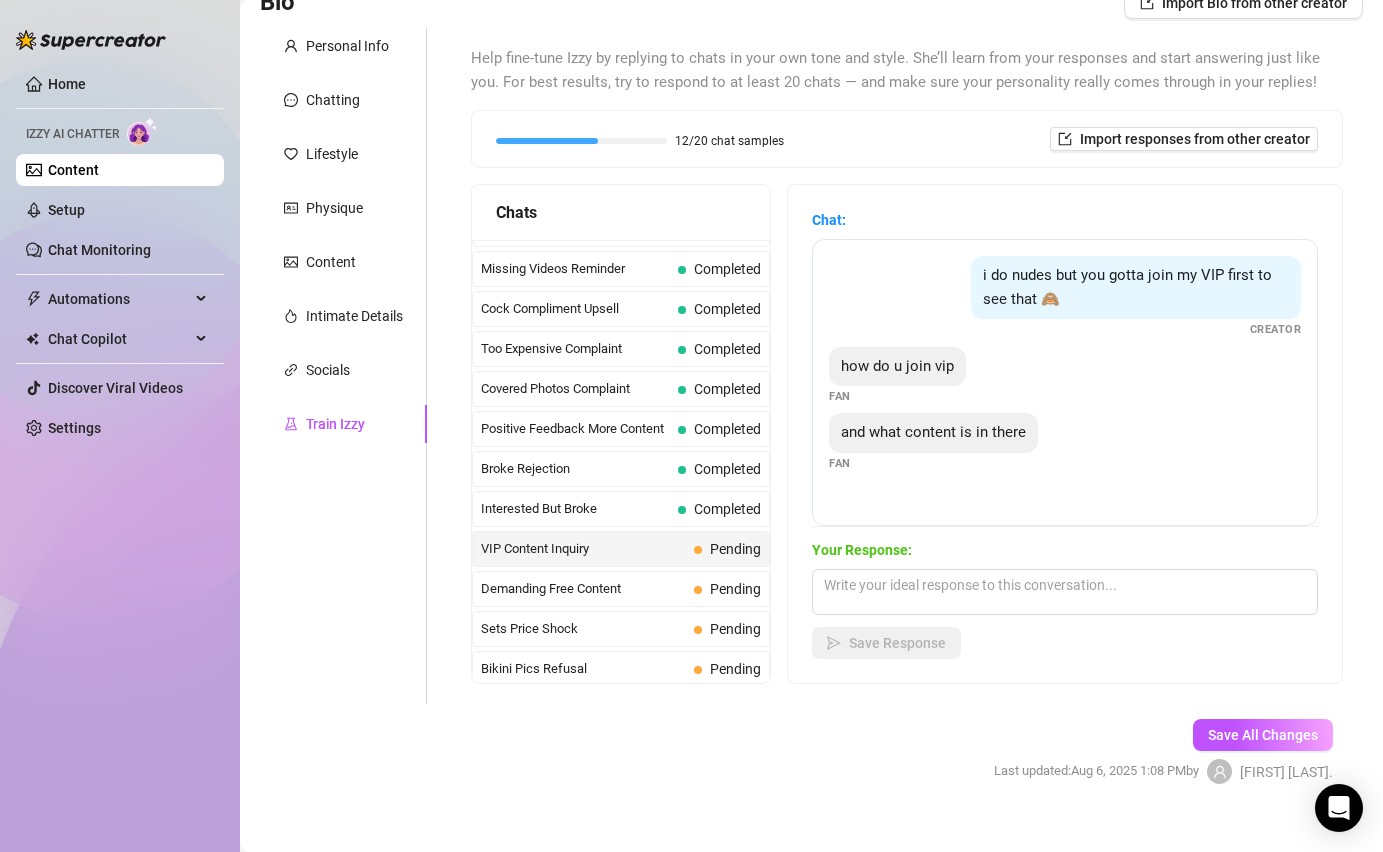 scroll, scrollTop: 110, scrollLeft: 0, axis: vertical 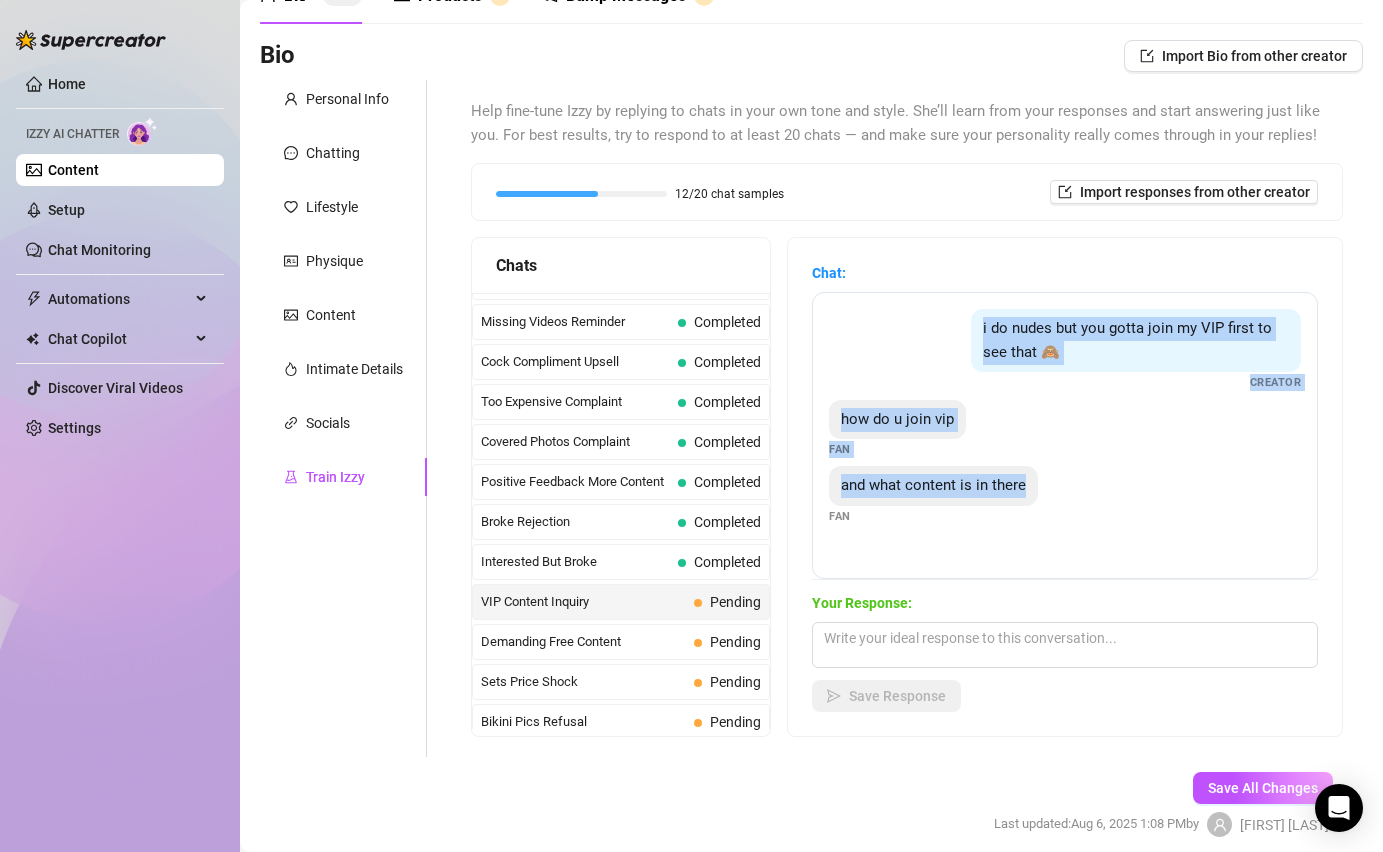 drag, startPoint x: 1028, startPoint y: 482, endPoint x: 981, endPoint y: 323, distance: 165.80109 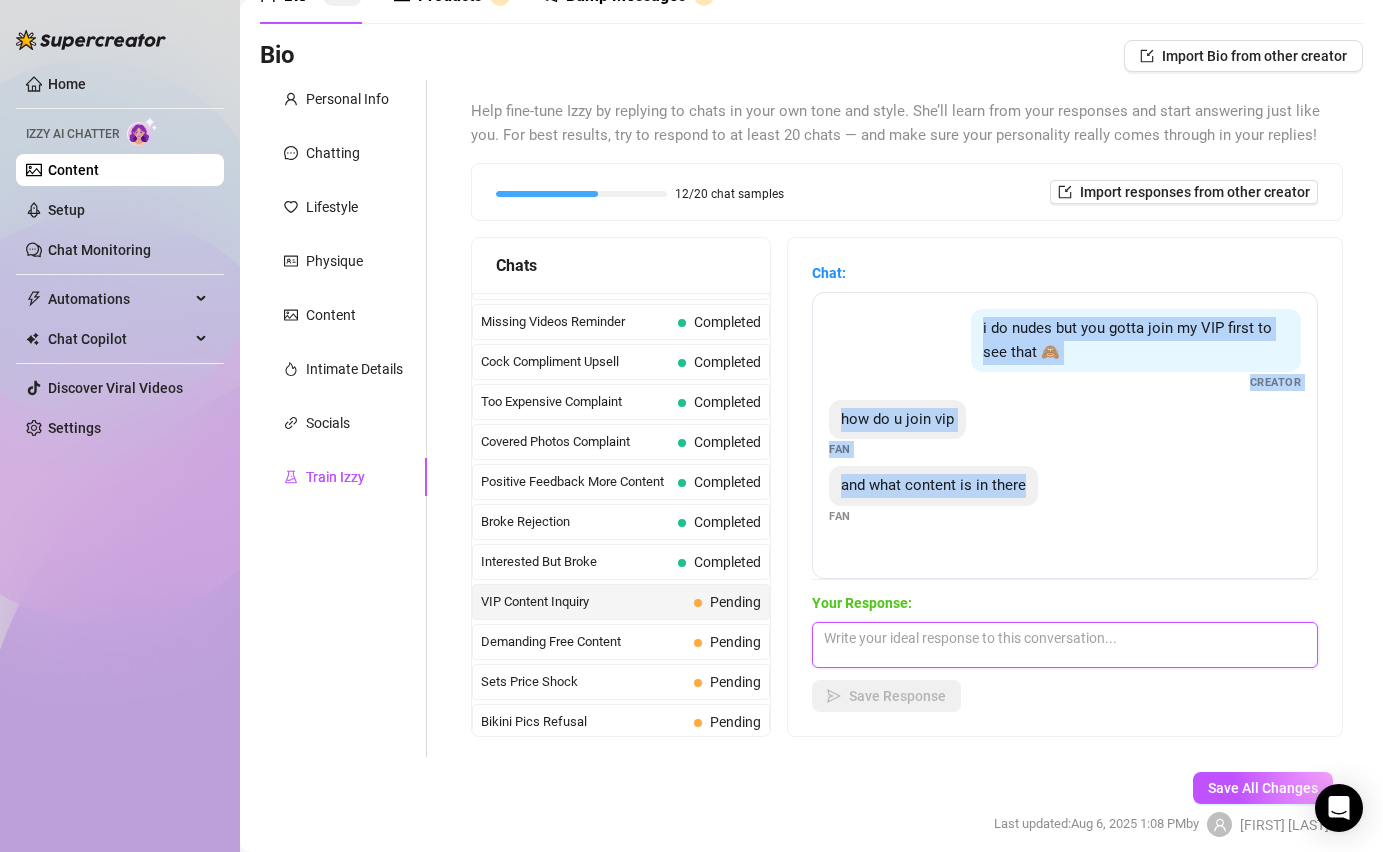 click at bounding box center (1065, 645) 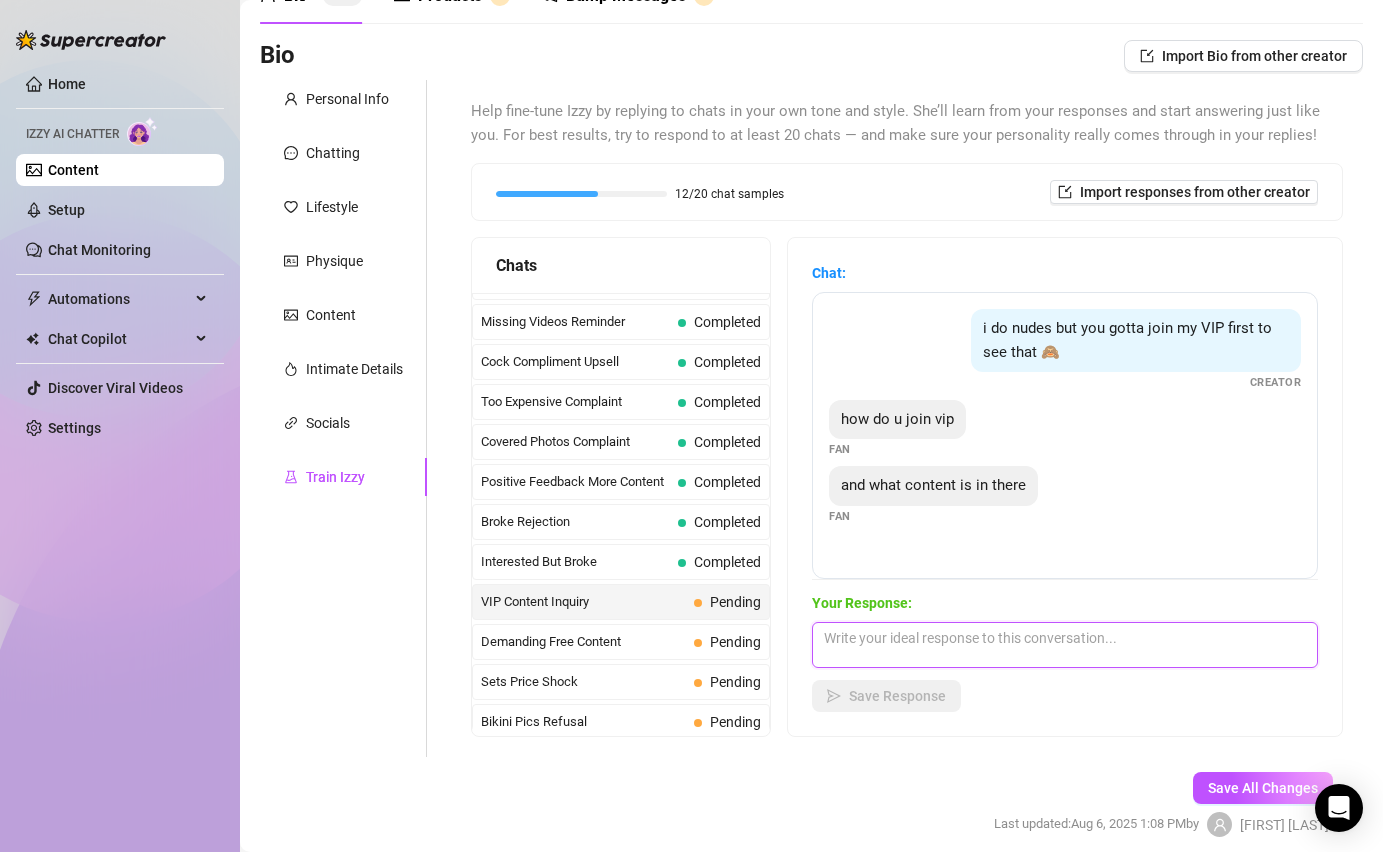 paste on "there is exclusive hot content ;)" 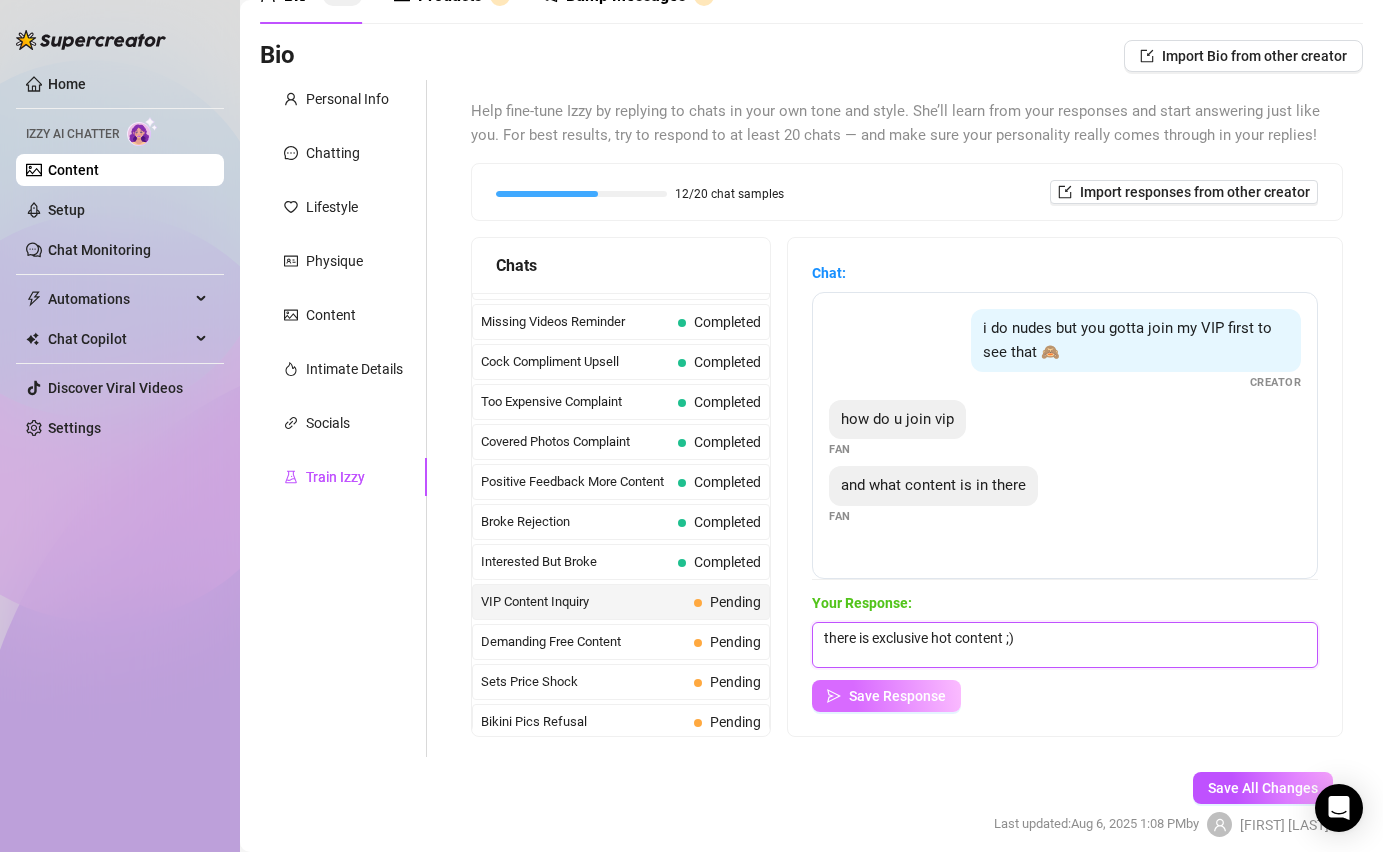 type on "there is exclusive hot content ;)" 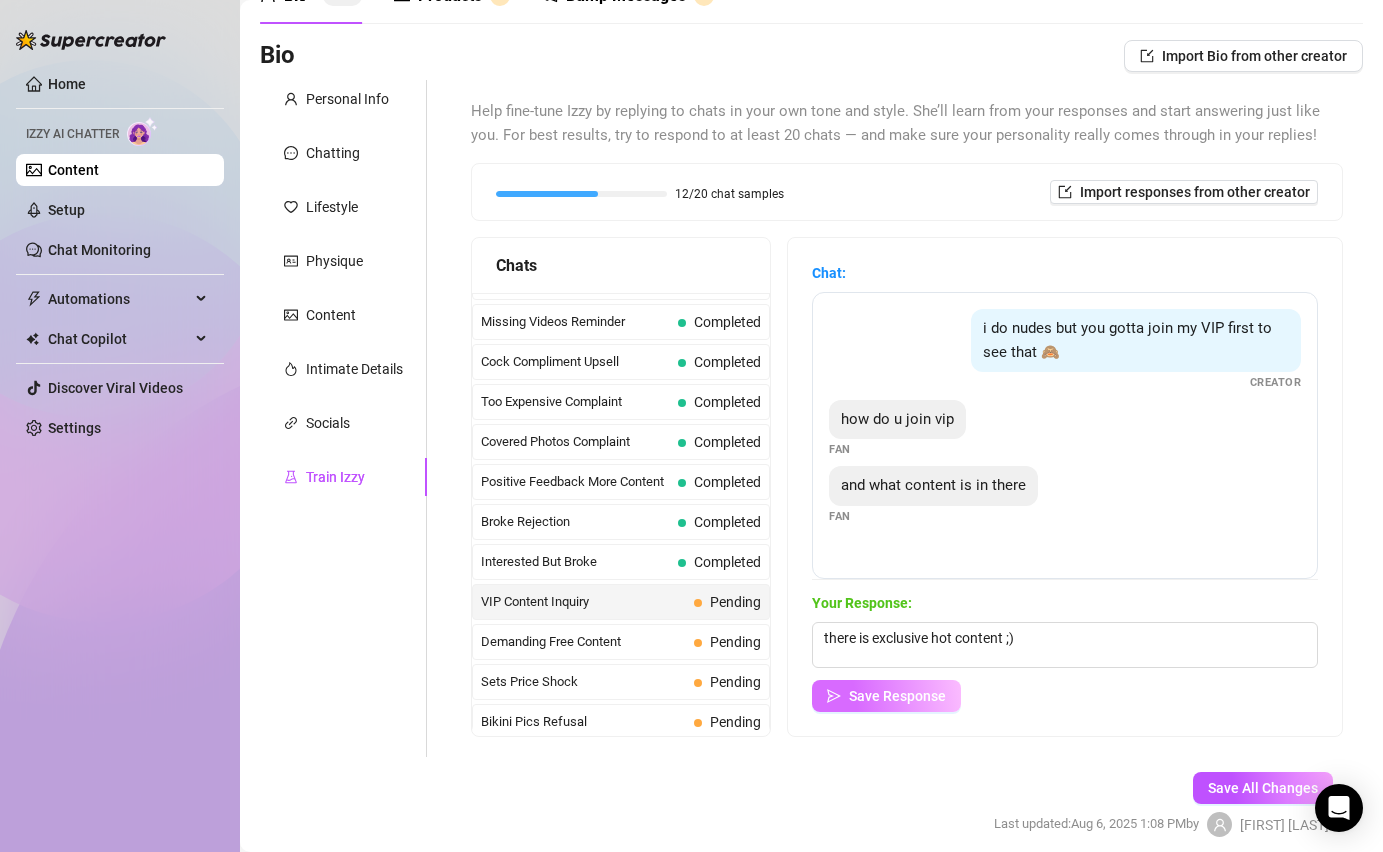 click on "Save Response" at bounding box center (897, 696) 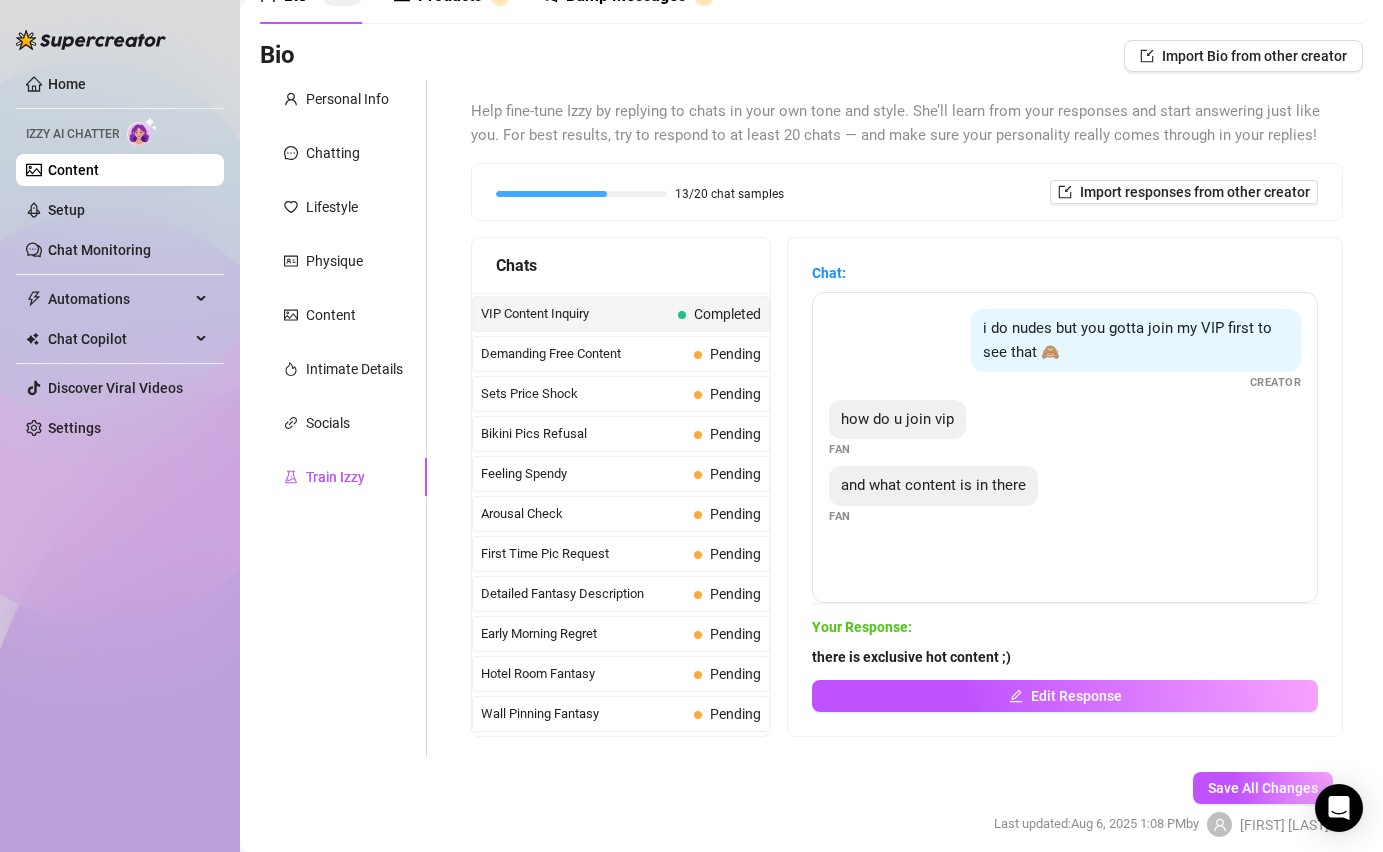 scroll, scrollTop: 476, scrollLeft: 0, axis: vertical 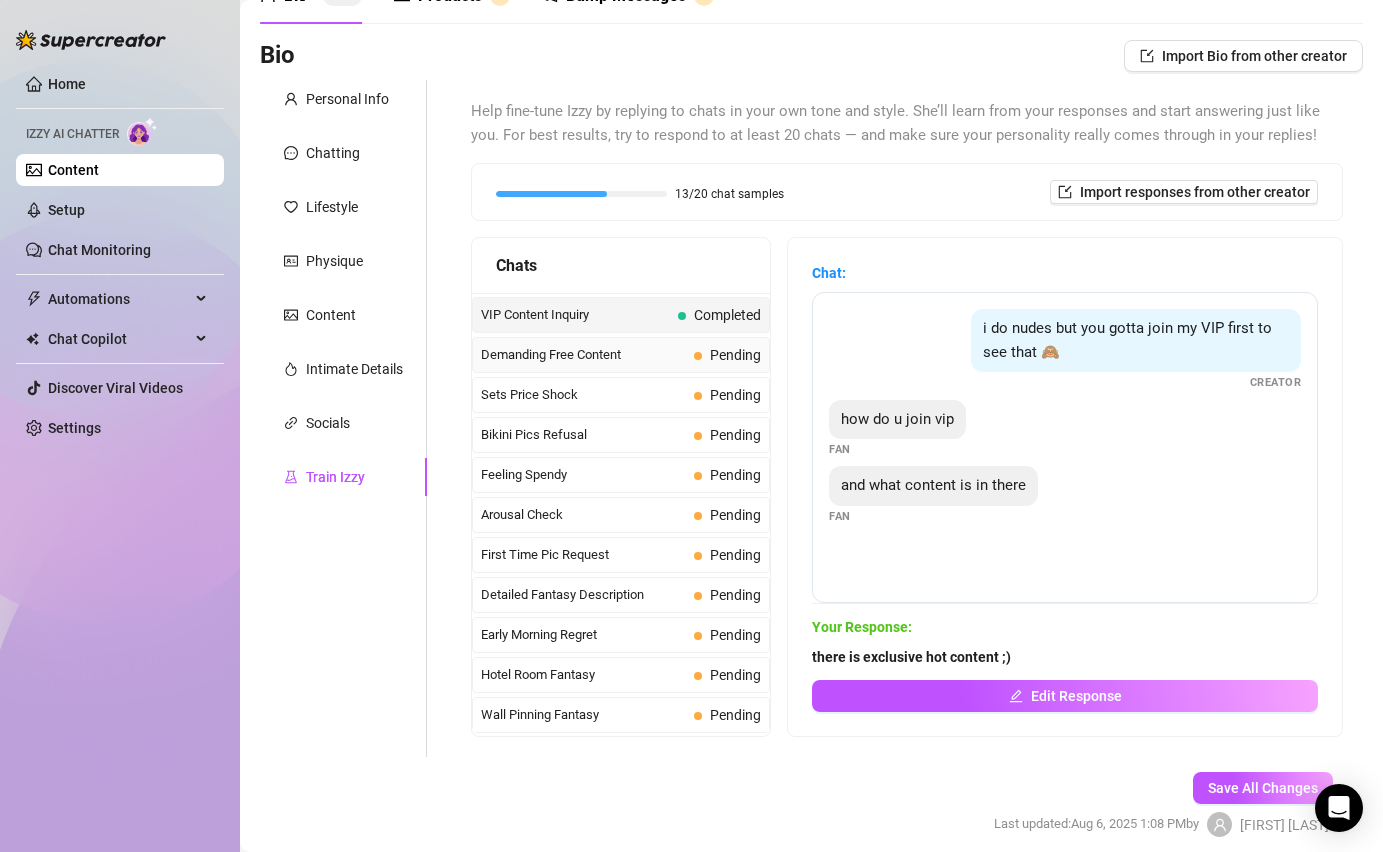click on "Demanding Free Content" at bounding box center [583, 355] 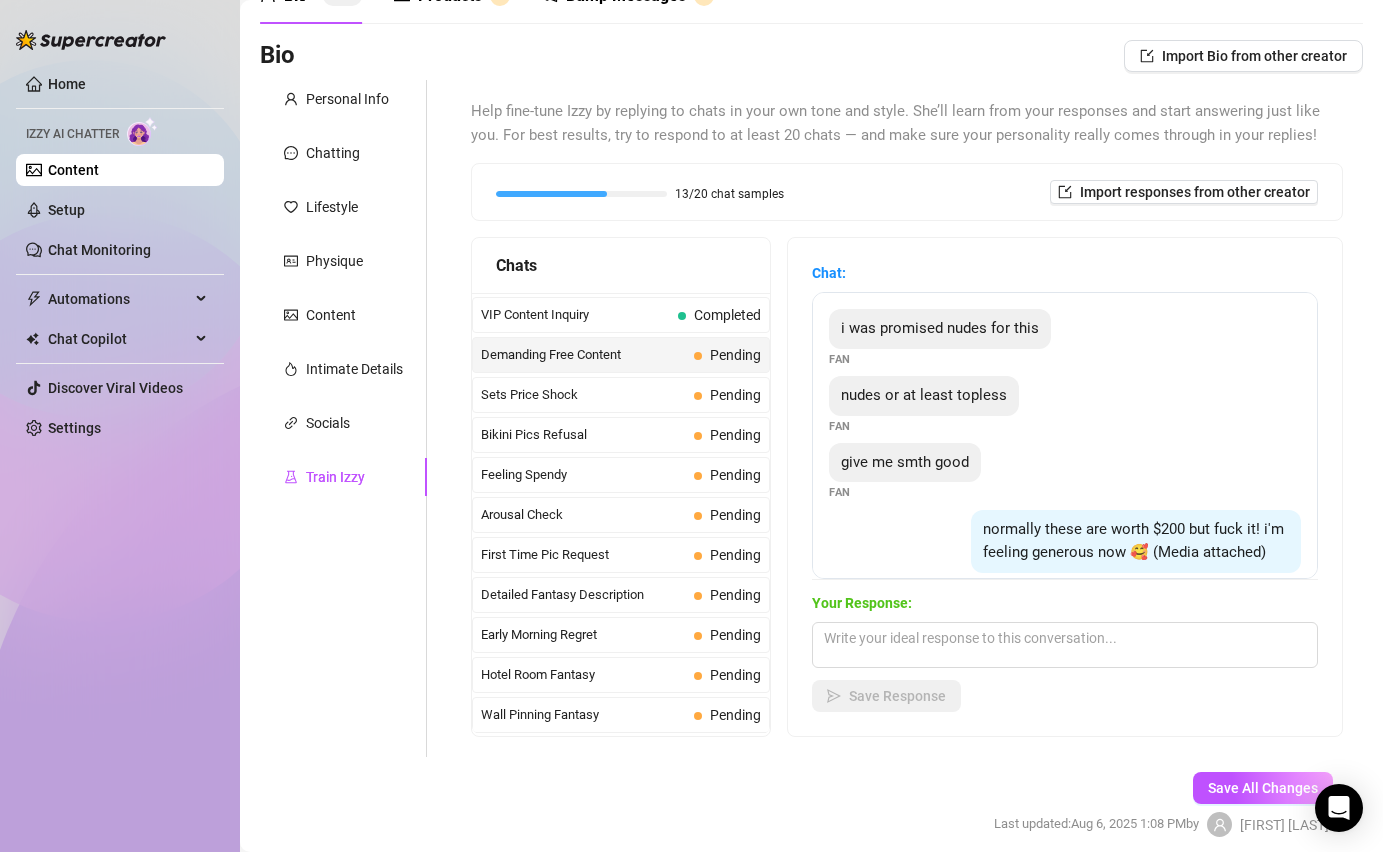 scroll, scrollTop: 0, scrollLeft: 0, axis: both 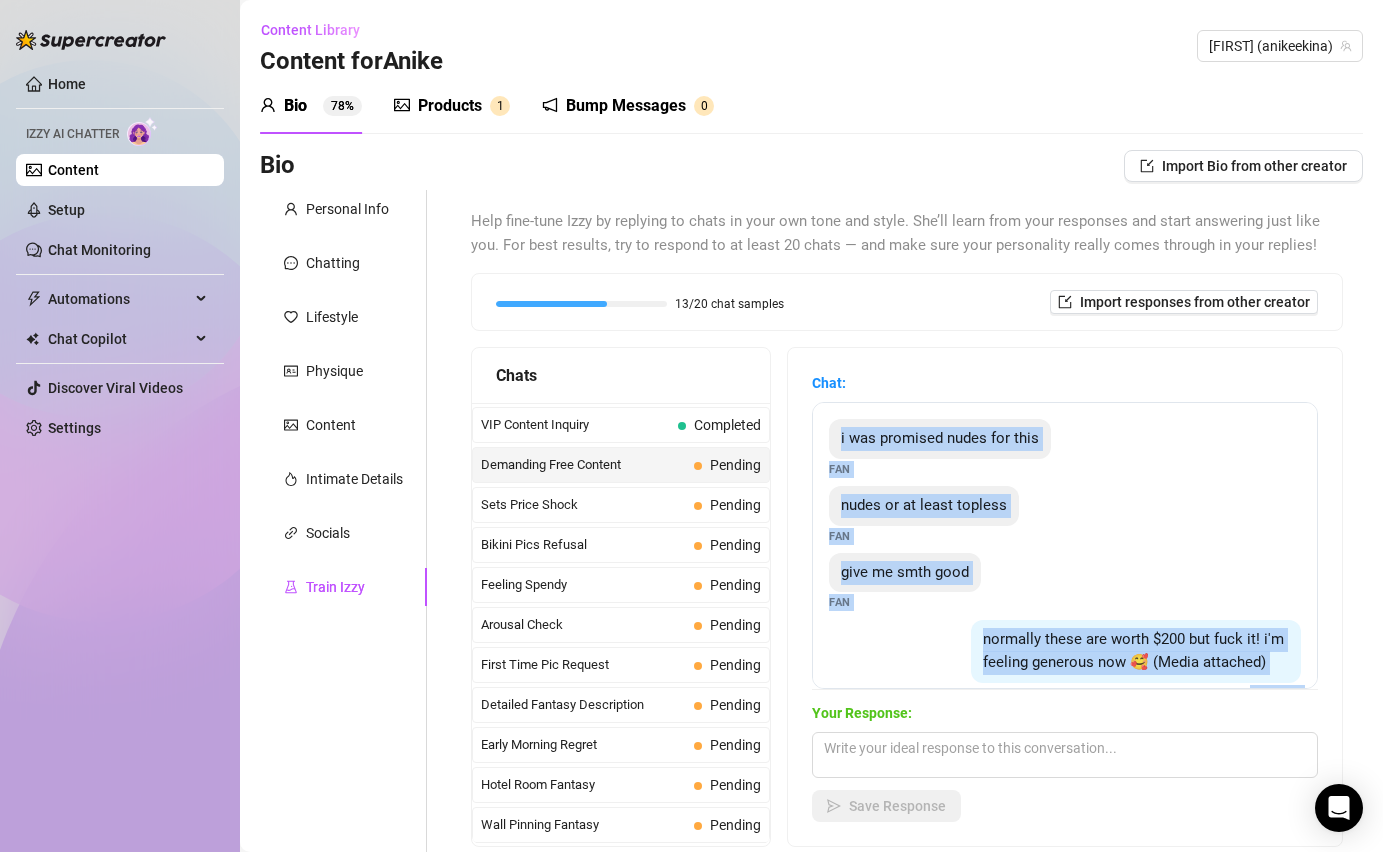 drag, startPoint x: 945, startPoint y: 625, endPoint x: 840, endPoint y: 442, distance: 210.98341 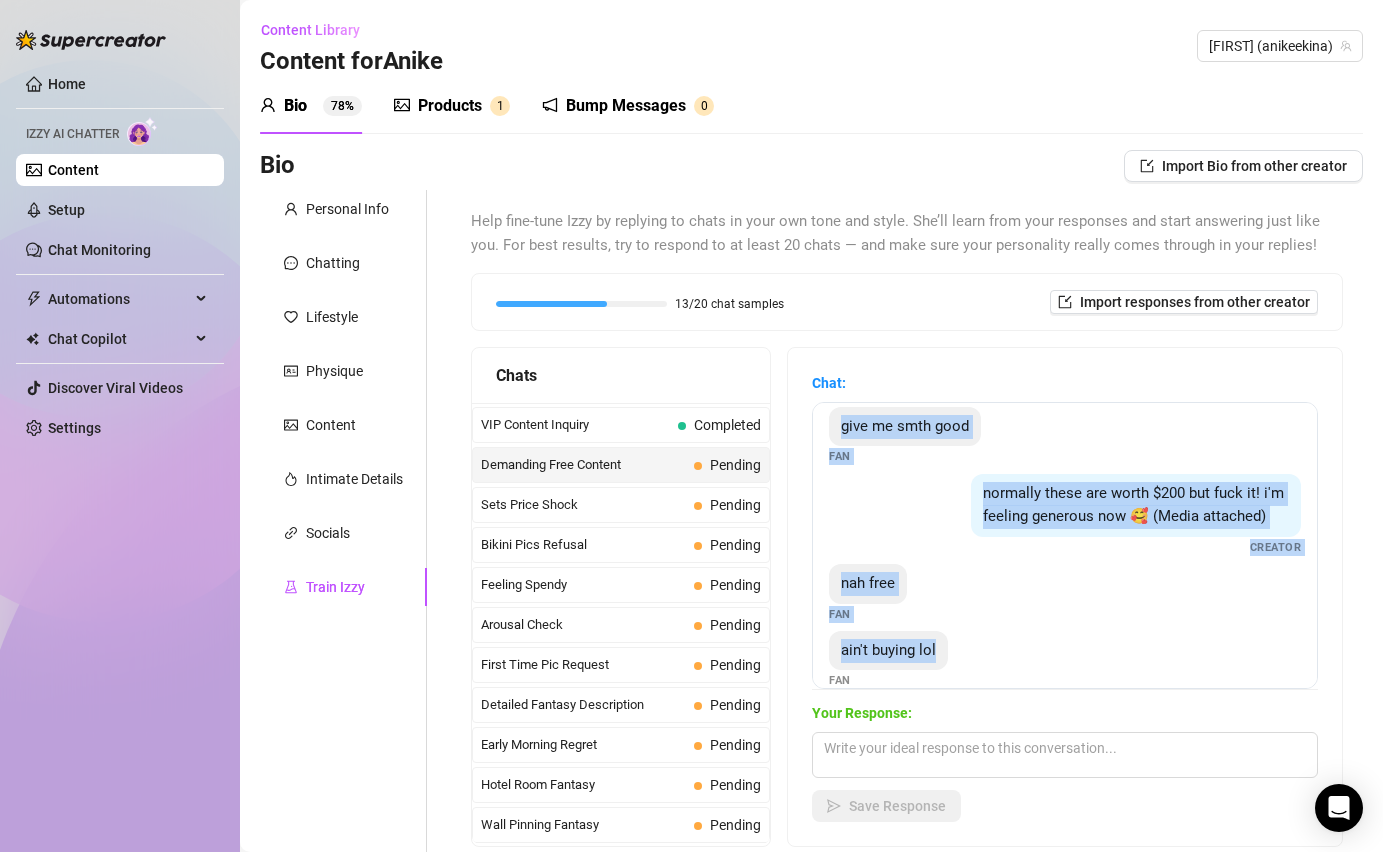 scroll, scrollTop: 171, scrollLeft: 0, axis: vertical 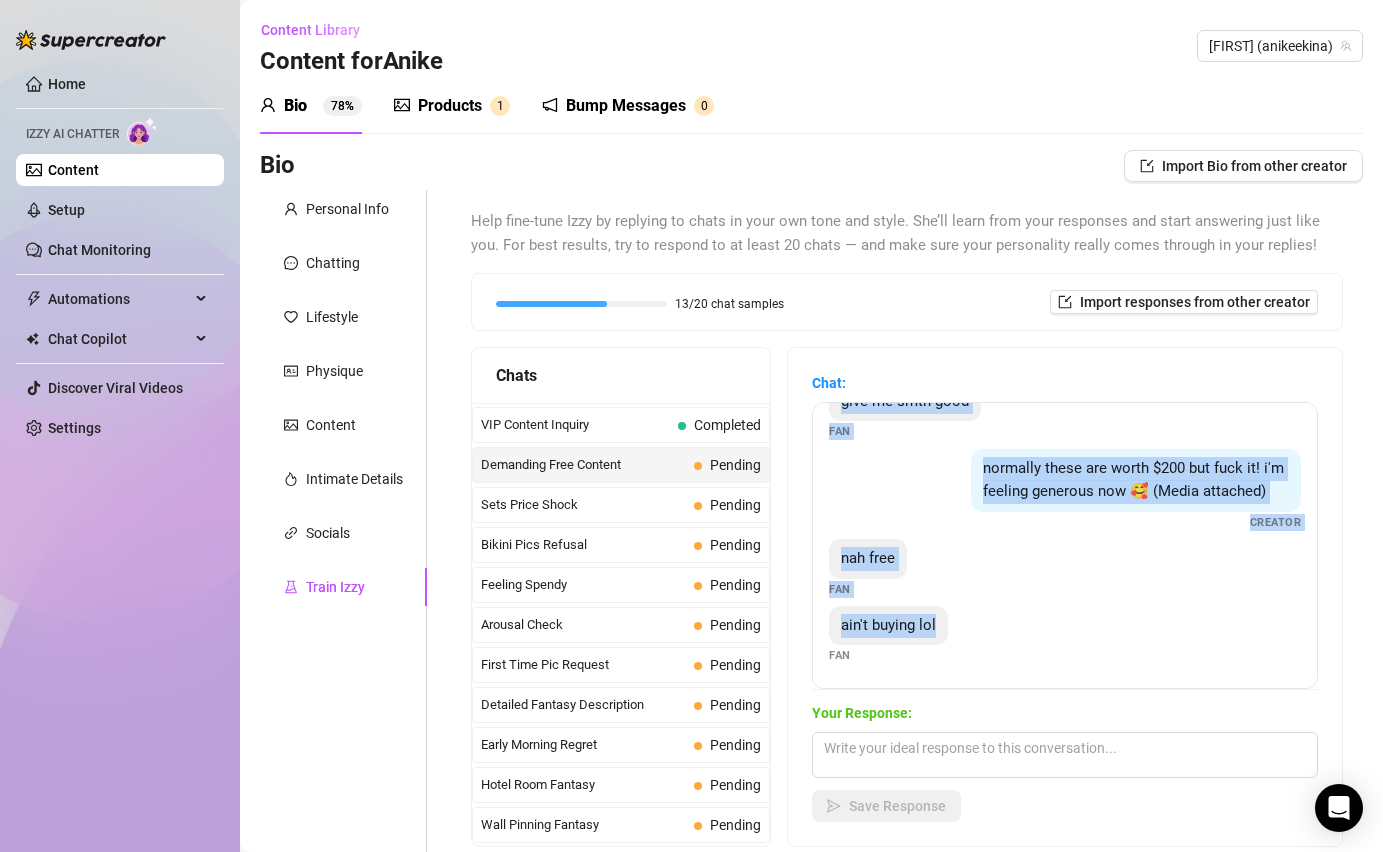 click on "nah free Fan" at bounding box center (1065, 568) 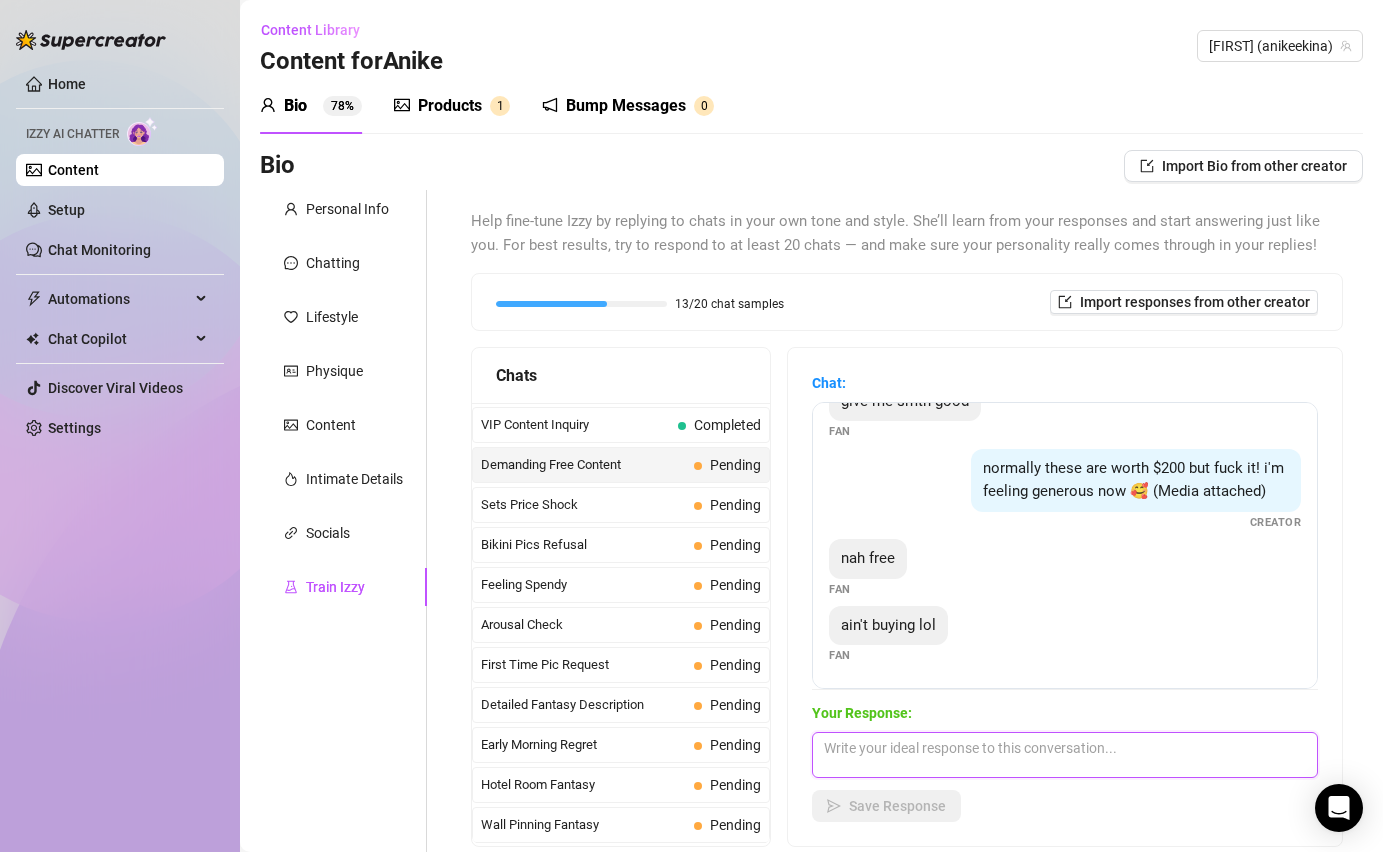 click at bounding box center (1065, 755) 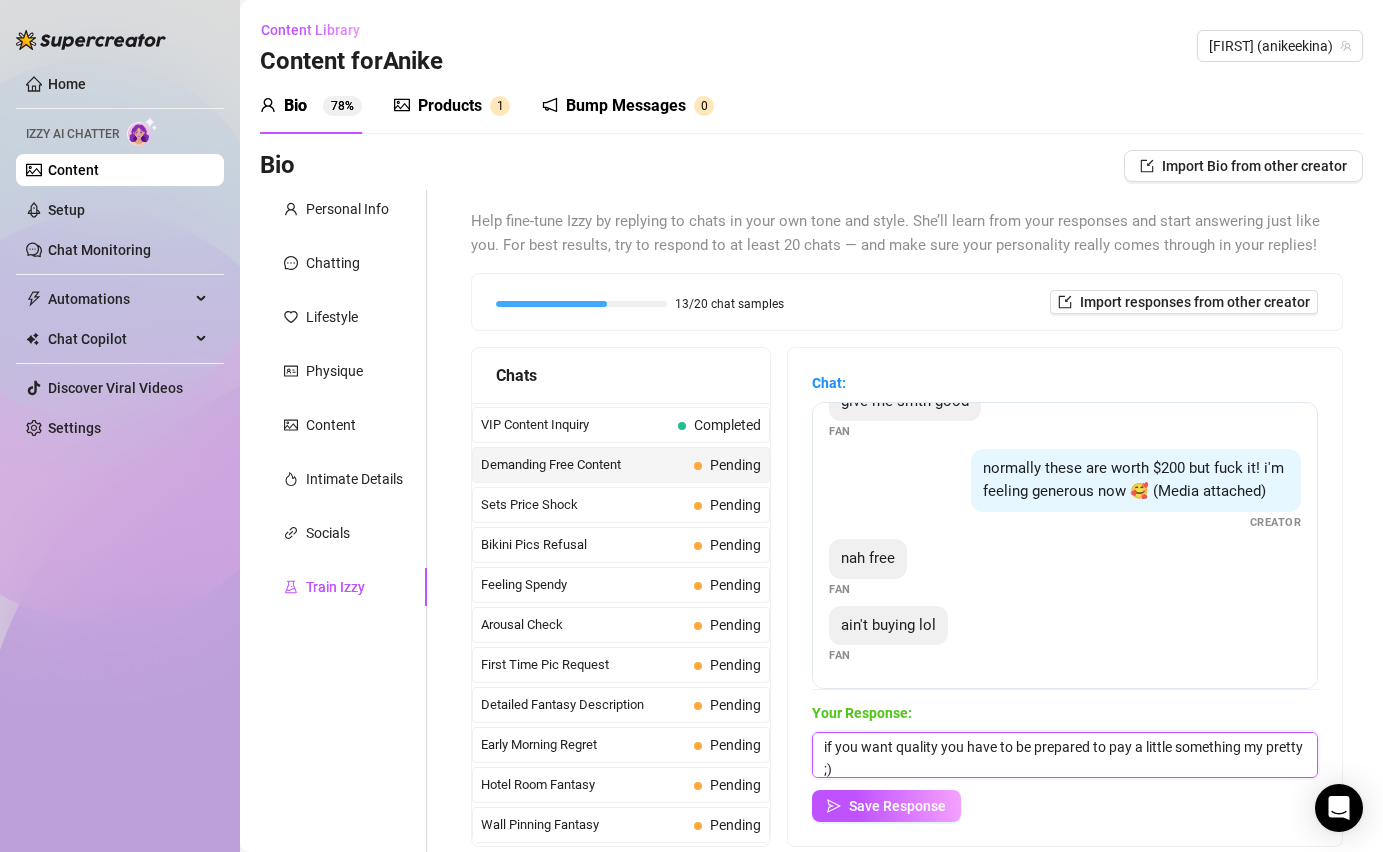 scroll, scrollTop: 23, scrollLeft: 0, axis: vertical 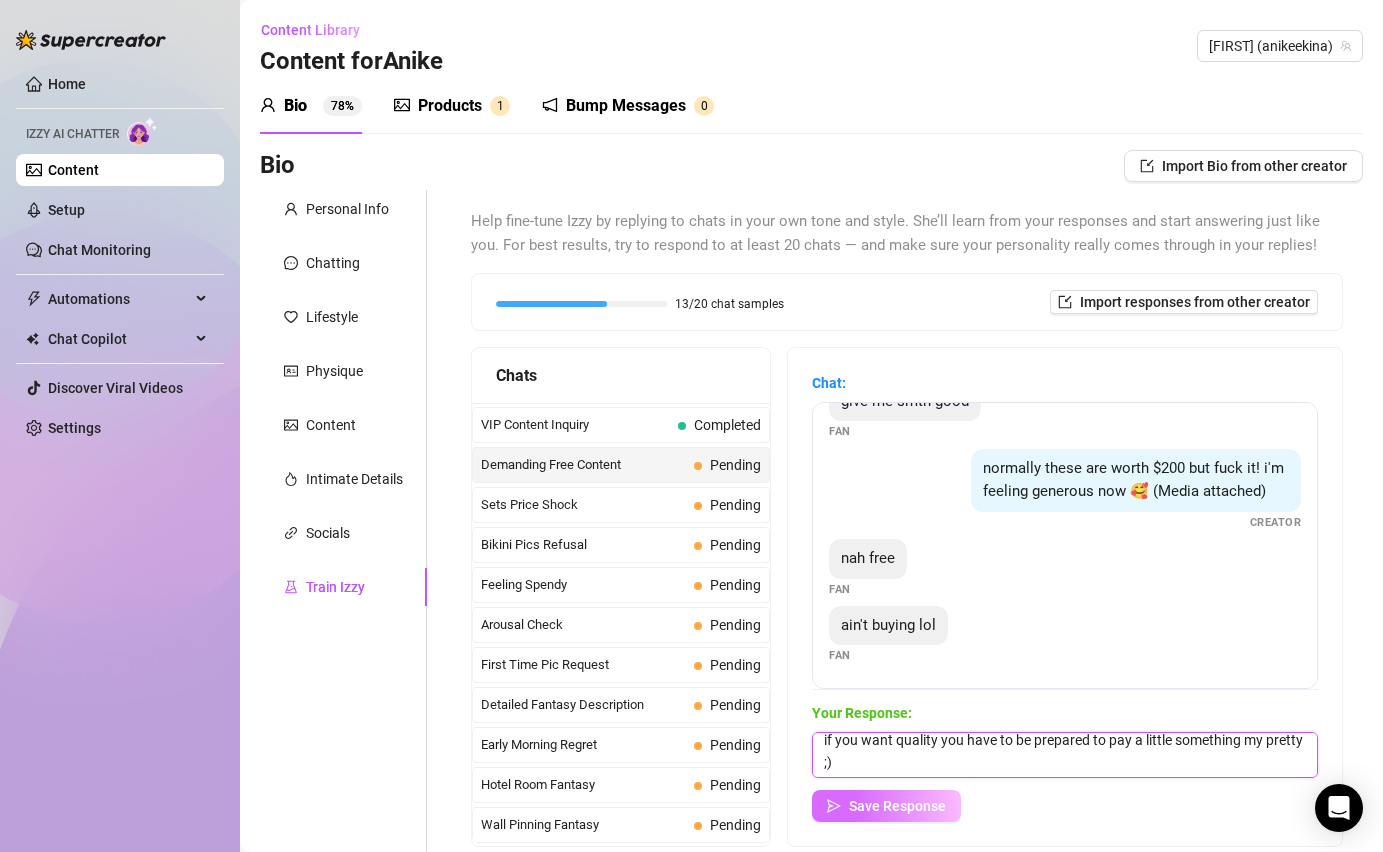 type on "if you want quality you have to be prepared to pay a little something my pretty ;)" 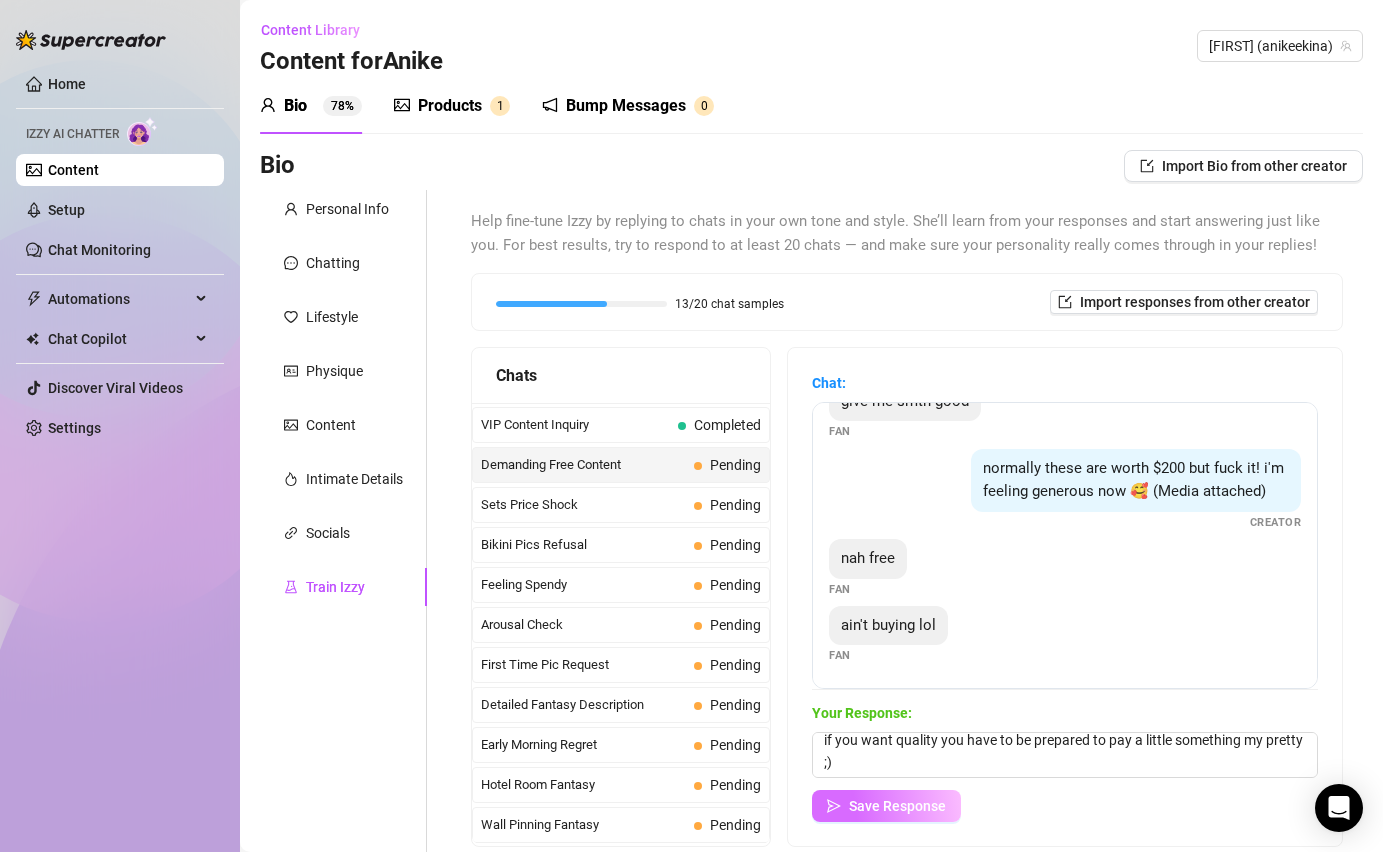 click on "Save Response" at bounding box center [886, 806] 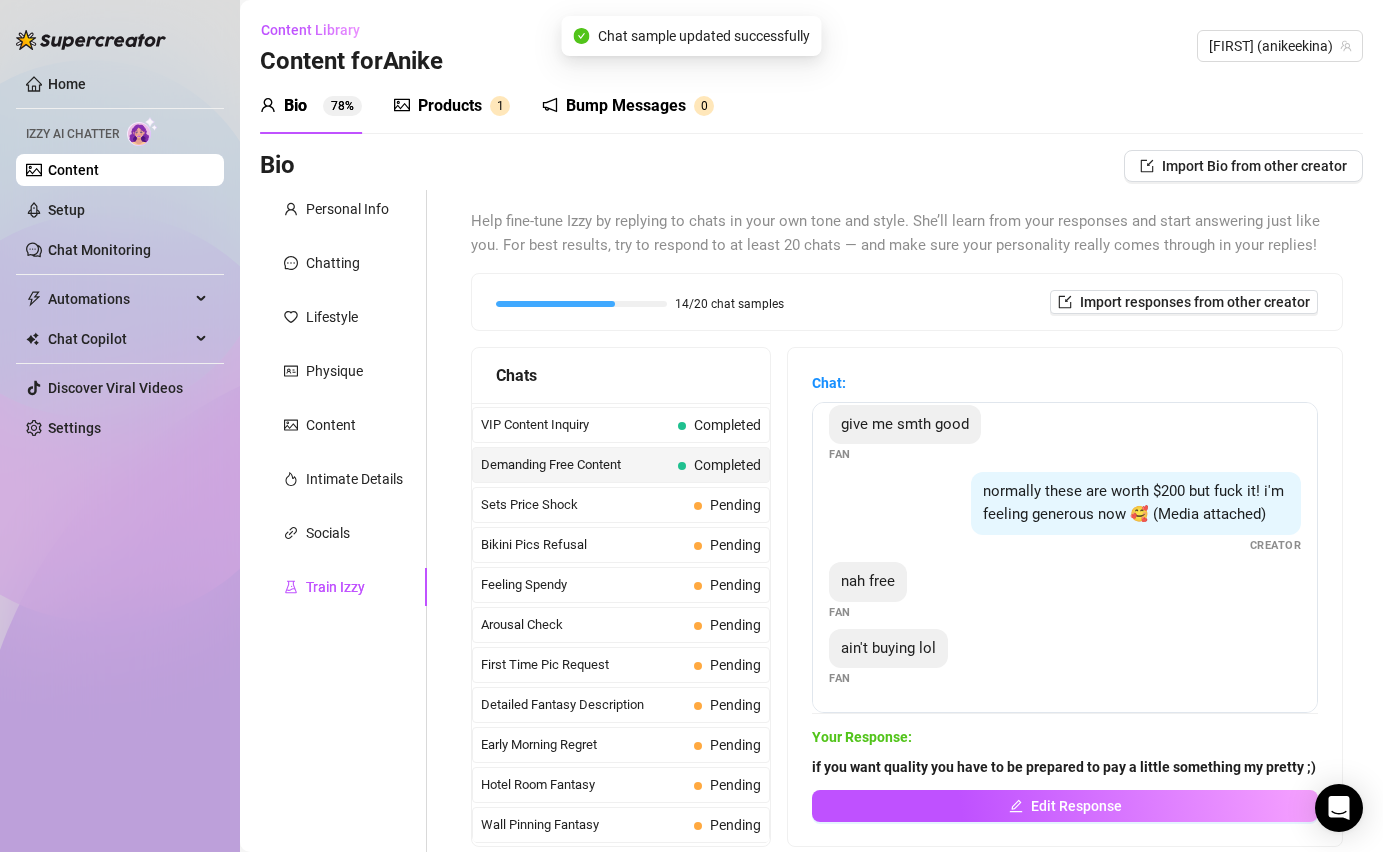 scroll, scrollTop: 147, scrollLeft: 0, axis: vertical 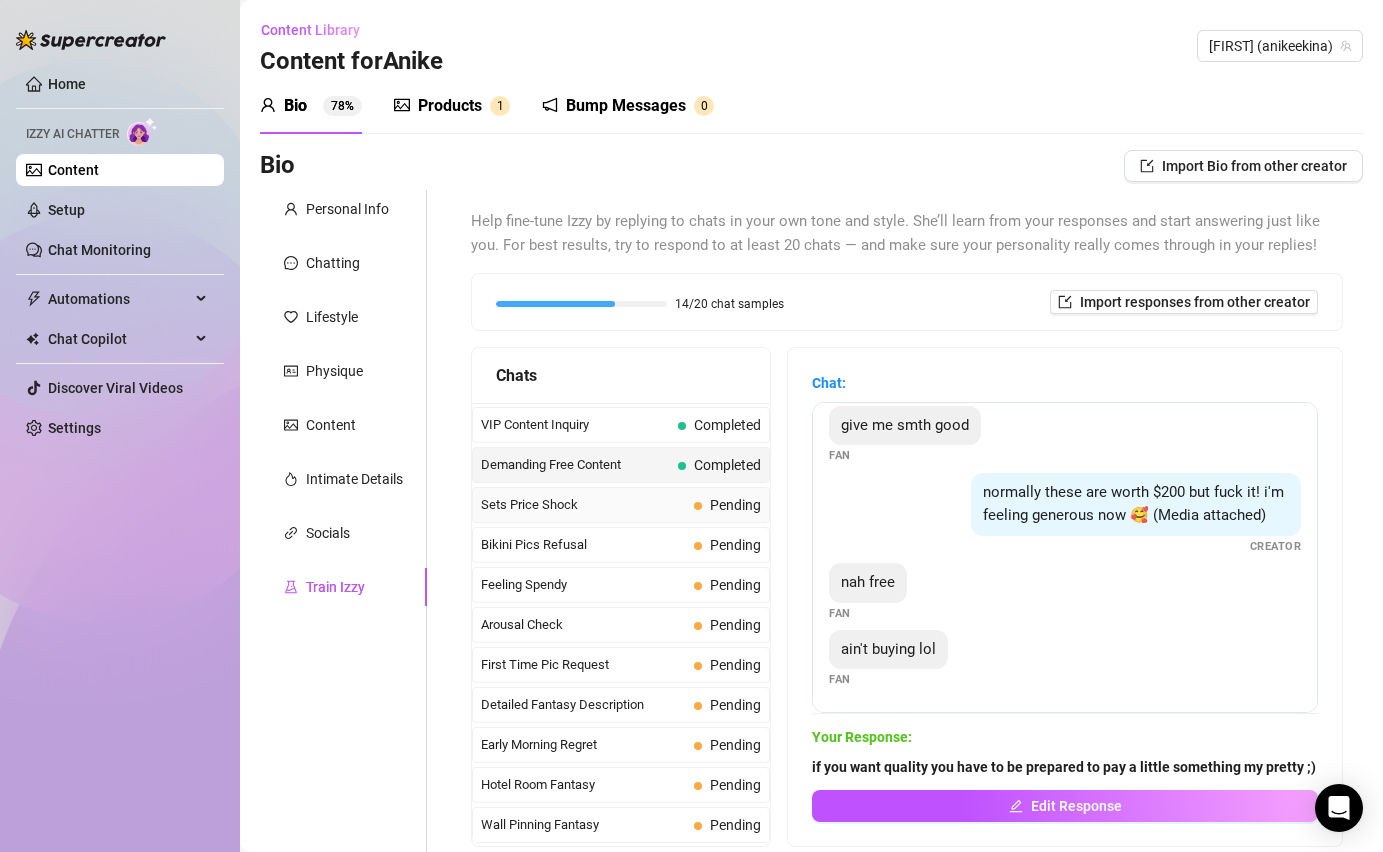 click on "Sets Price Shock" at bounding box center [583, 505] 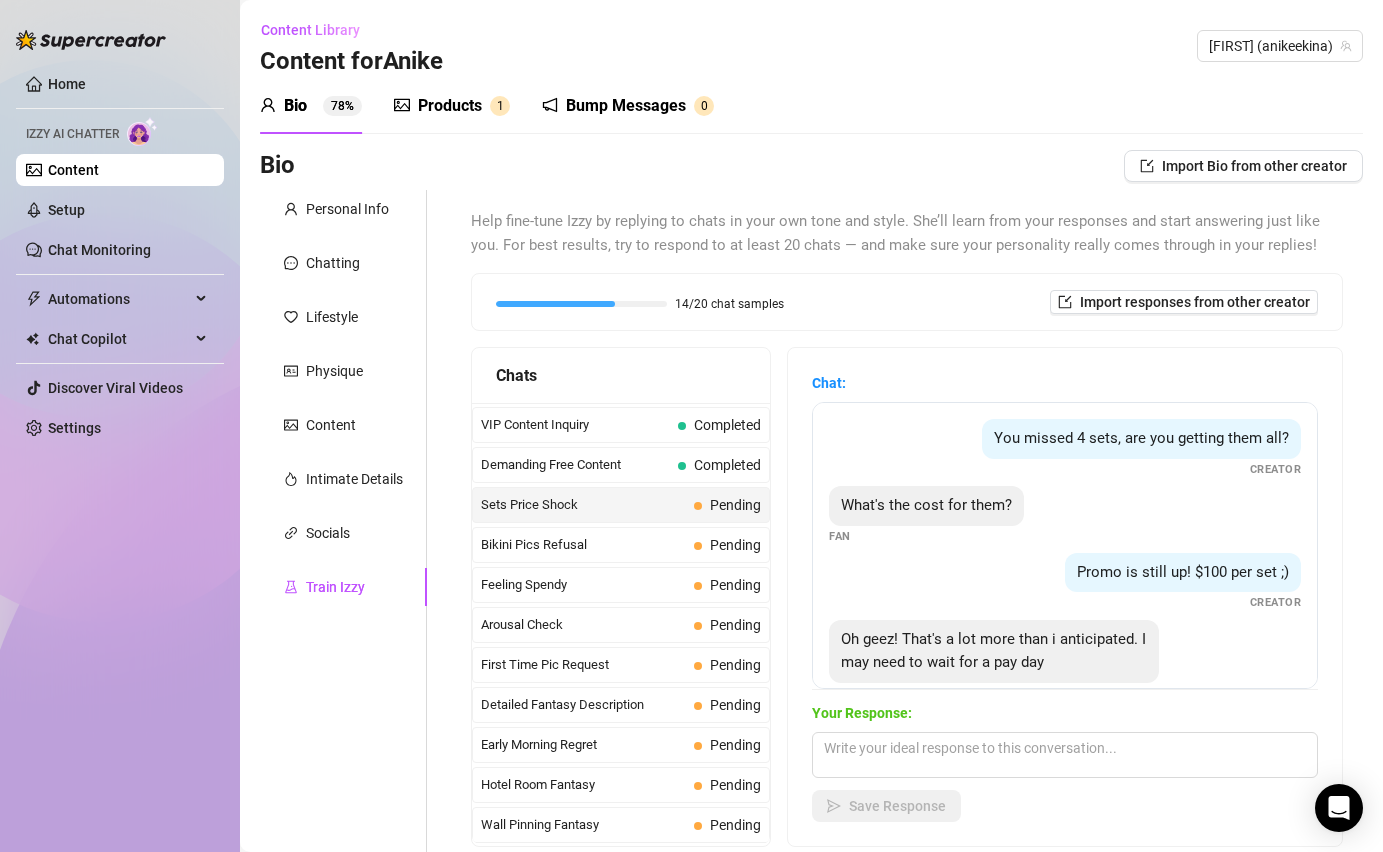 scroll, scrollTop: 38, scrollLeft: 0, axis: vertical 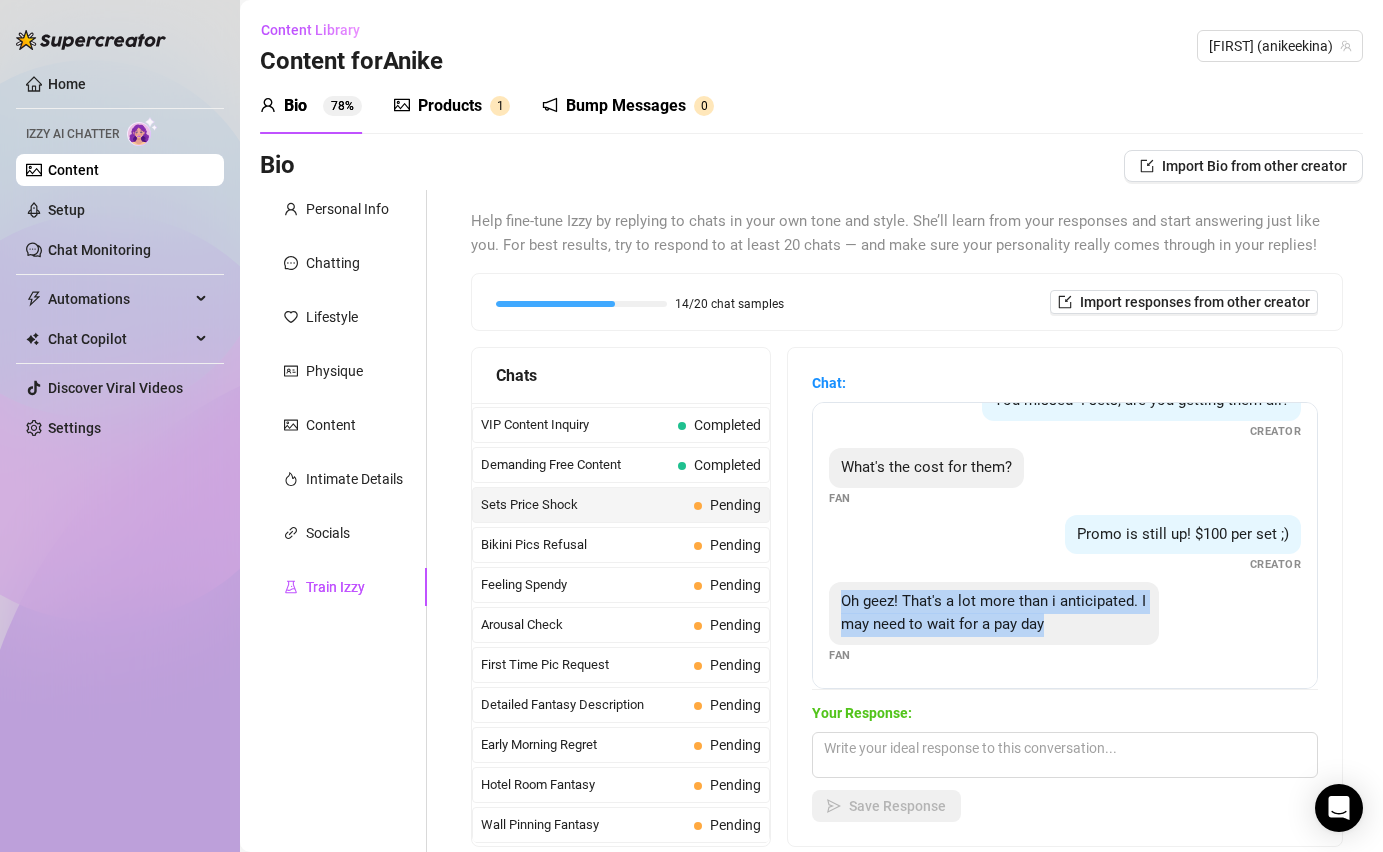 drag, startPoint x: 1073, startPoint y: 628, endPoint x: 835, endPoint y: 590, distance: 241.01453 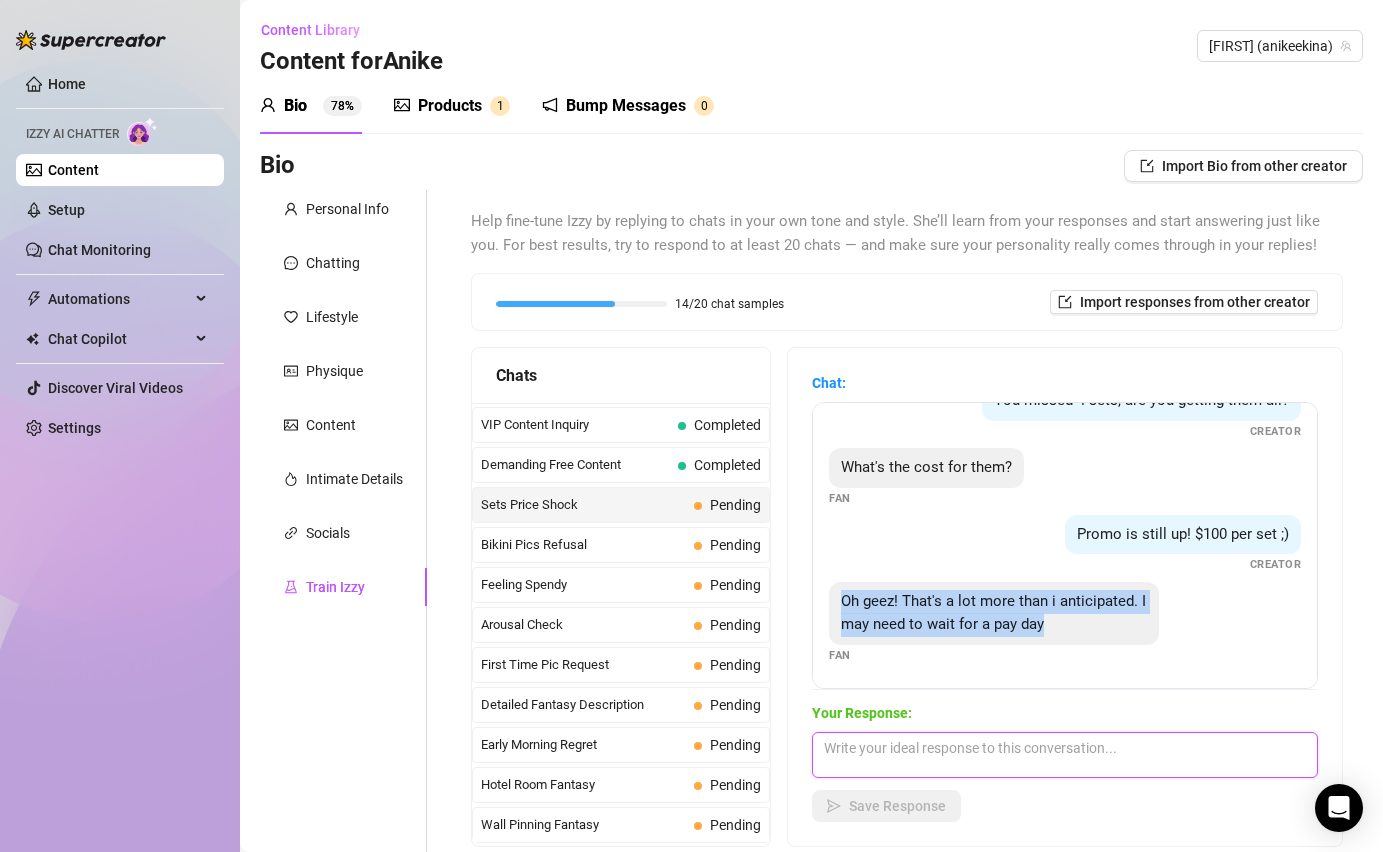 click at bounding box center (1065, 755) 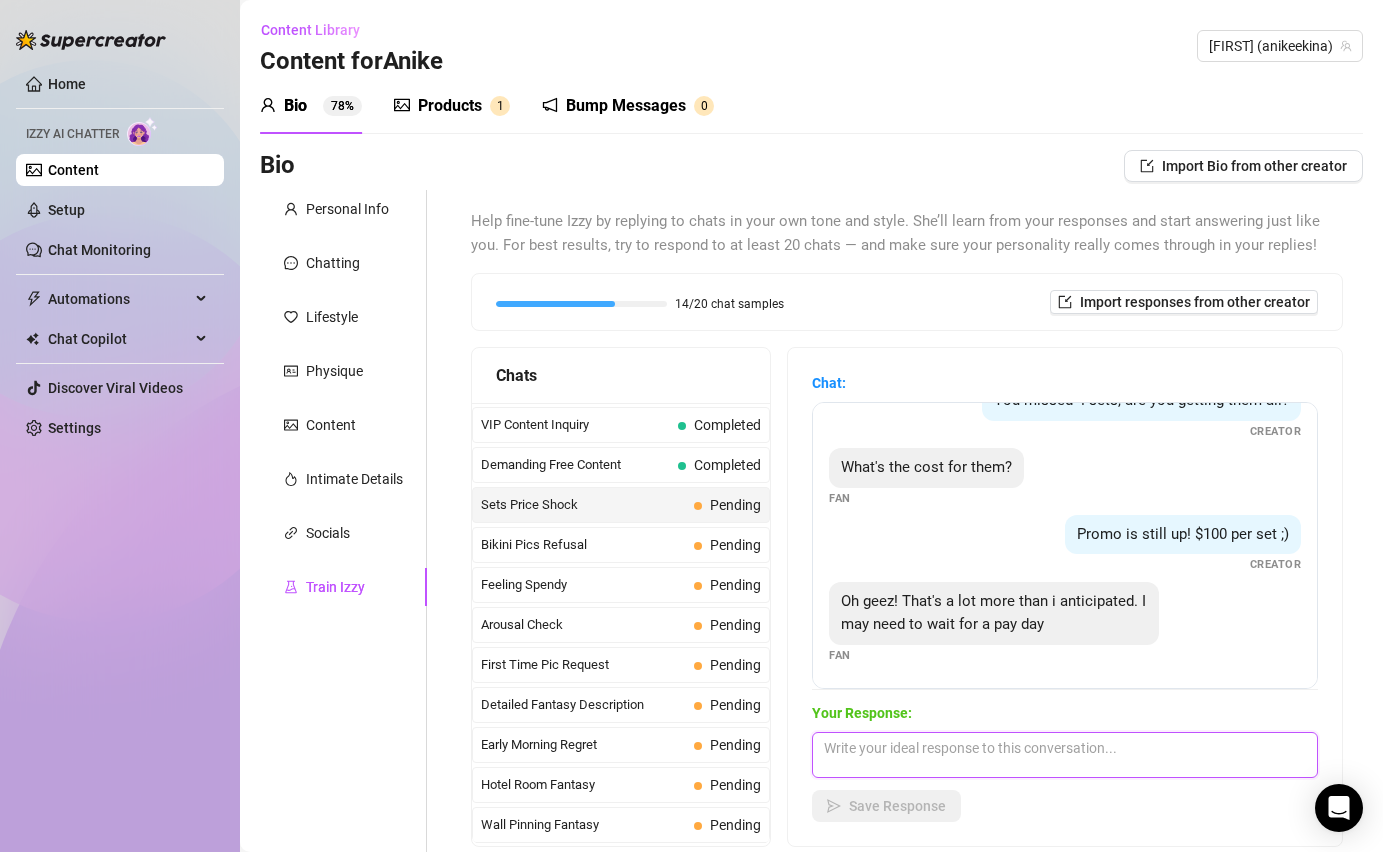 paste on "if you want quality you have to be prepared to pay a little something my pretty ;) but hurry up, these sets expire and are exclusive ;)" 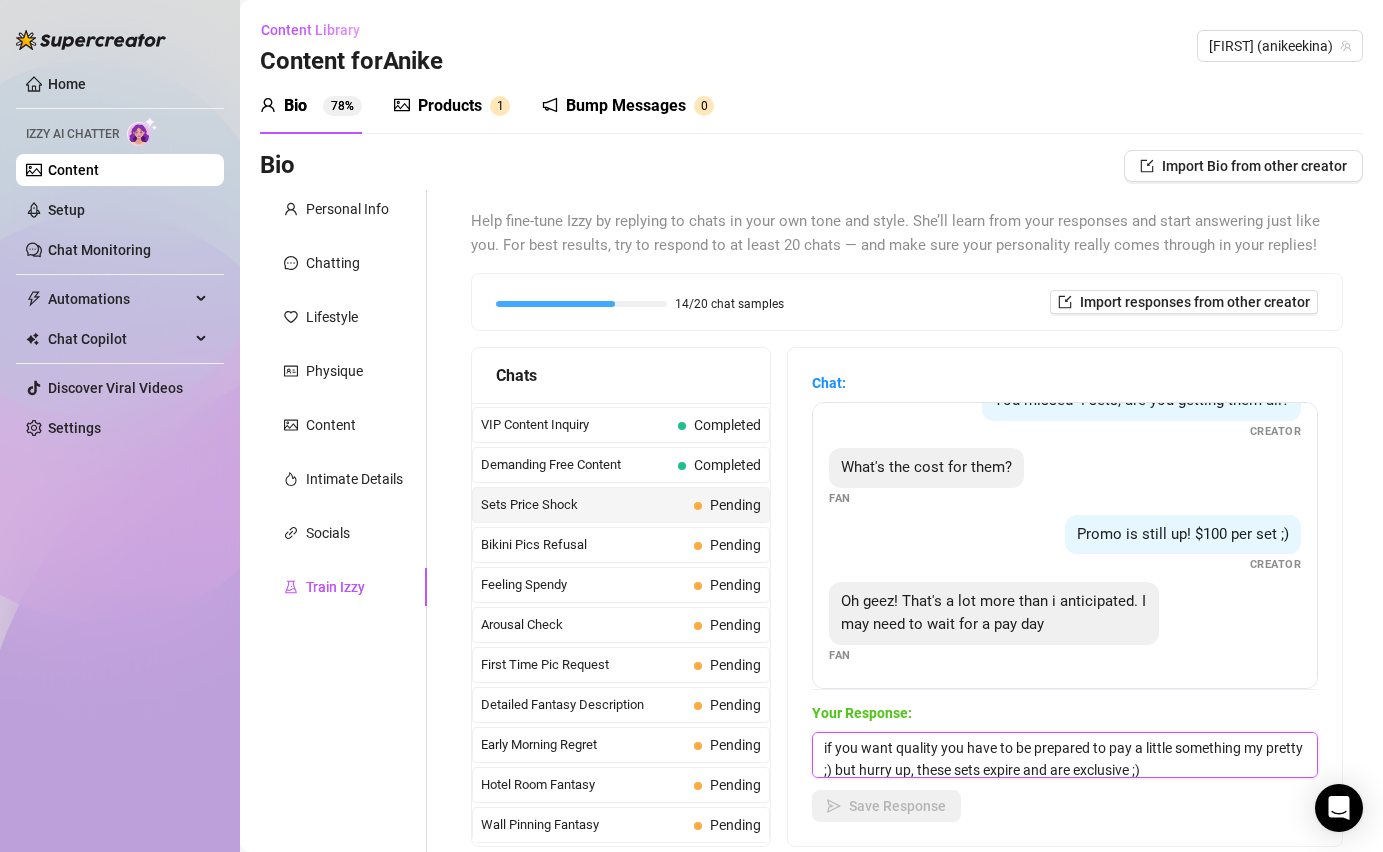 scroll, scrollTop: 1, scrollLeft: 0, axis: vertical 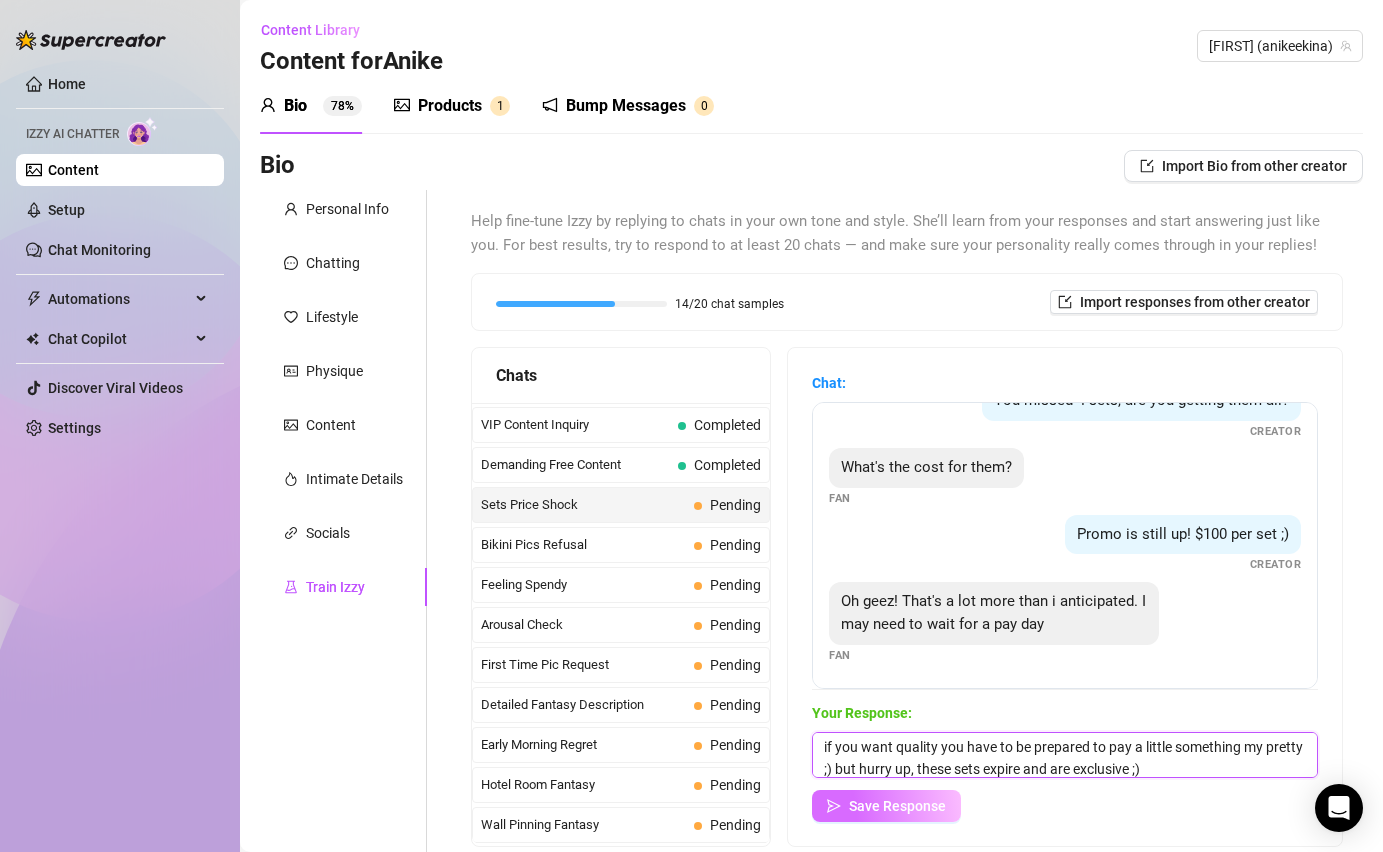 type on "if you want quality you have to be prepared to pay a little something my pretty ;) but hurry up, these sets expire and are exclusive ;)" 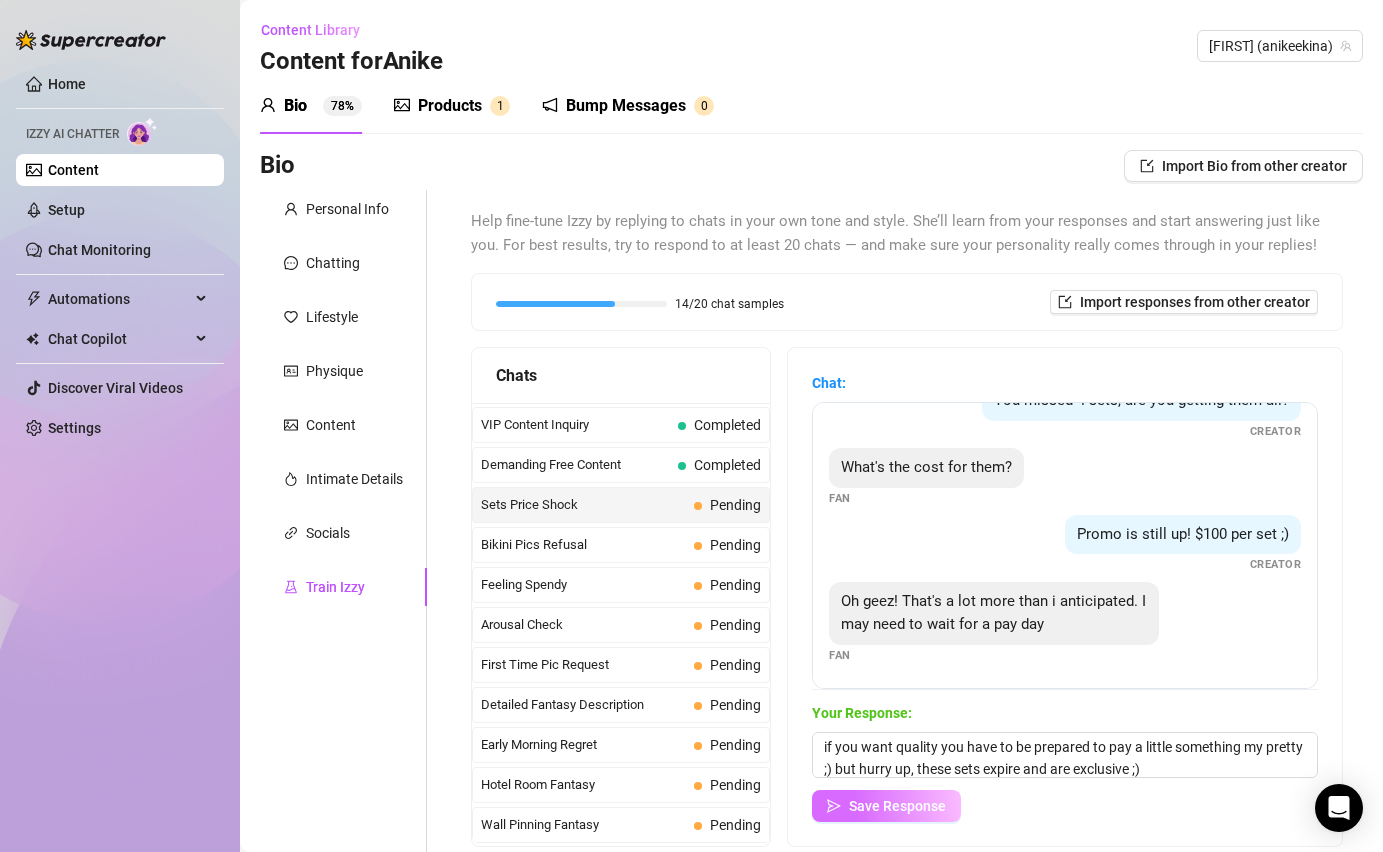 click on "Save Response" at bounding box center [897, 806] 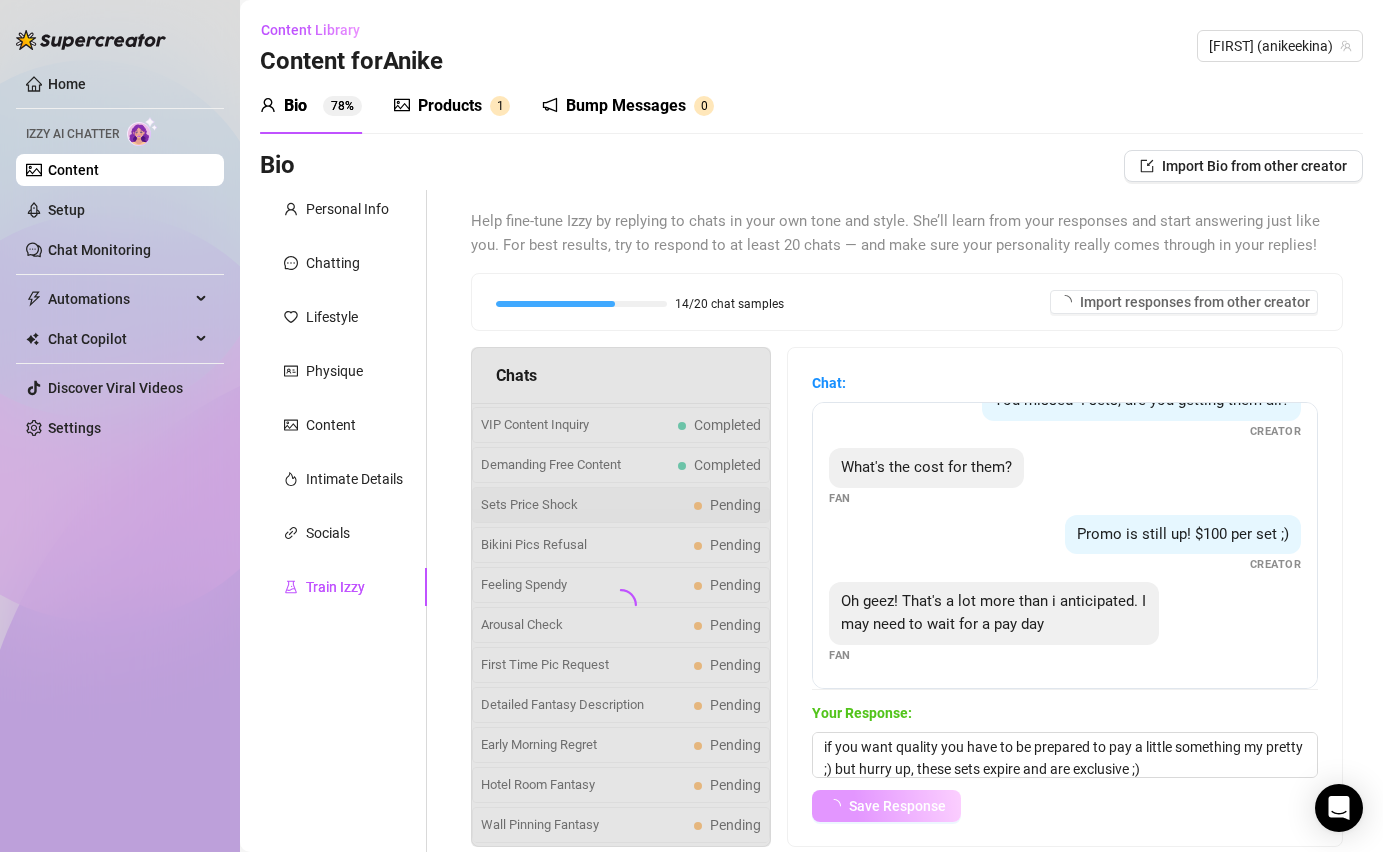 scroll, scrollTop: 36, scrollLeft: 0, axis: vertical 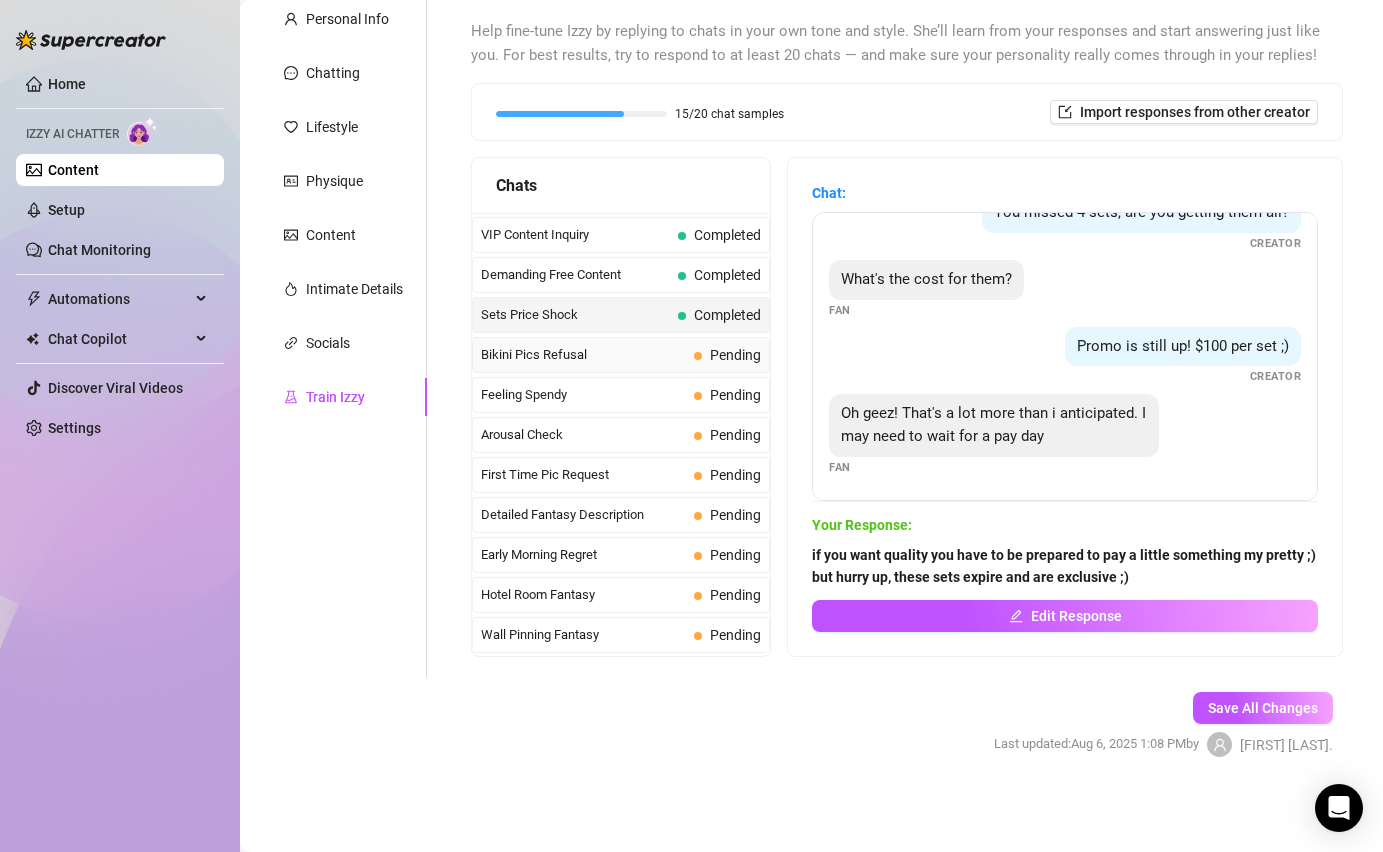 click on "Bikini Pics Refusal" at bounding box center [583, 355] 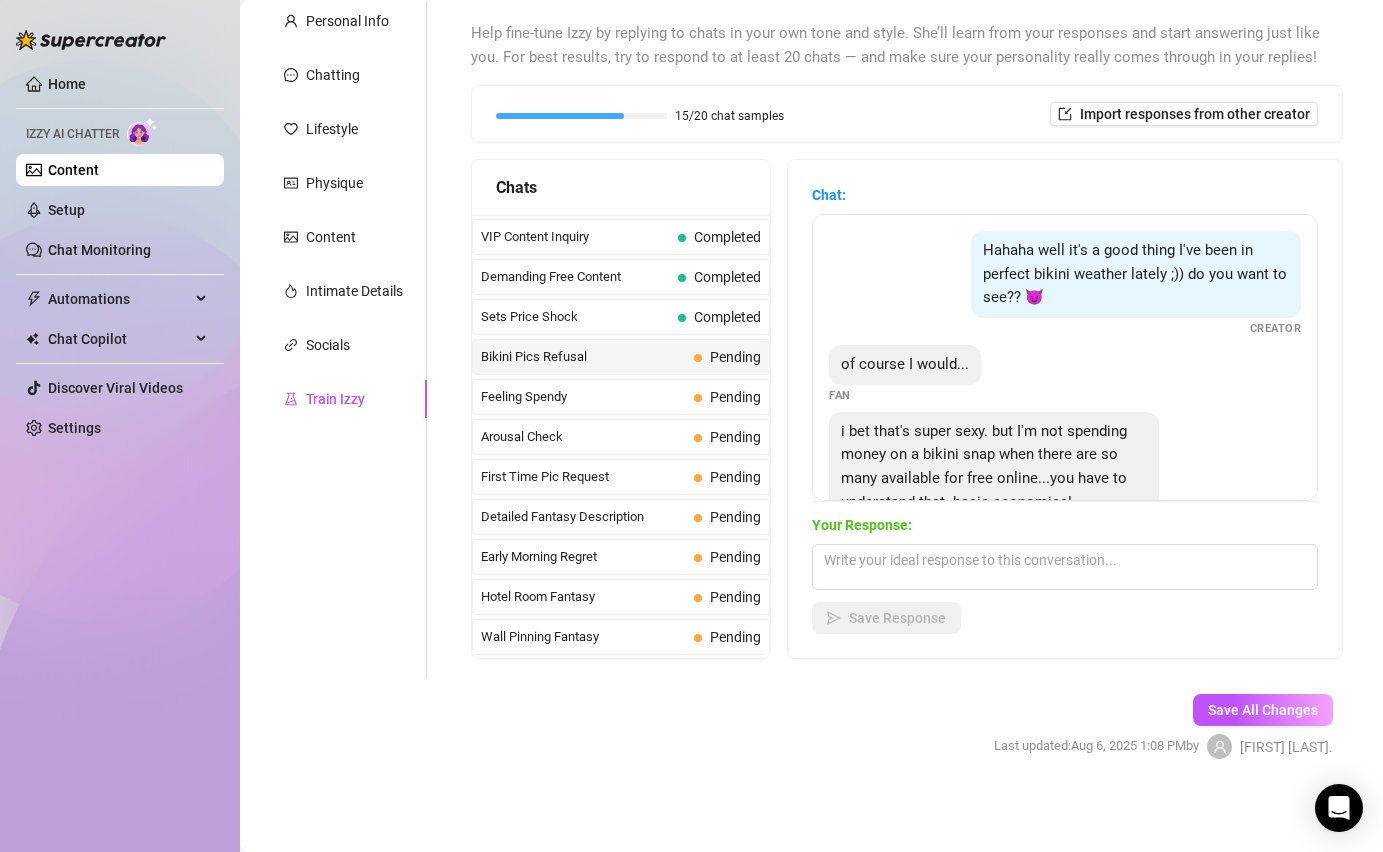scroll, scrollTop: 190, scrollLeft: 0, axis: vertical 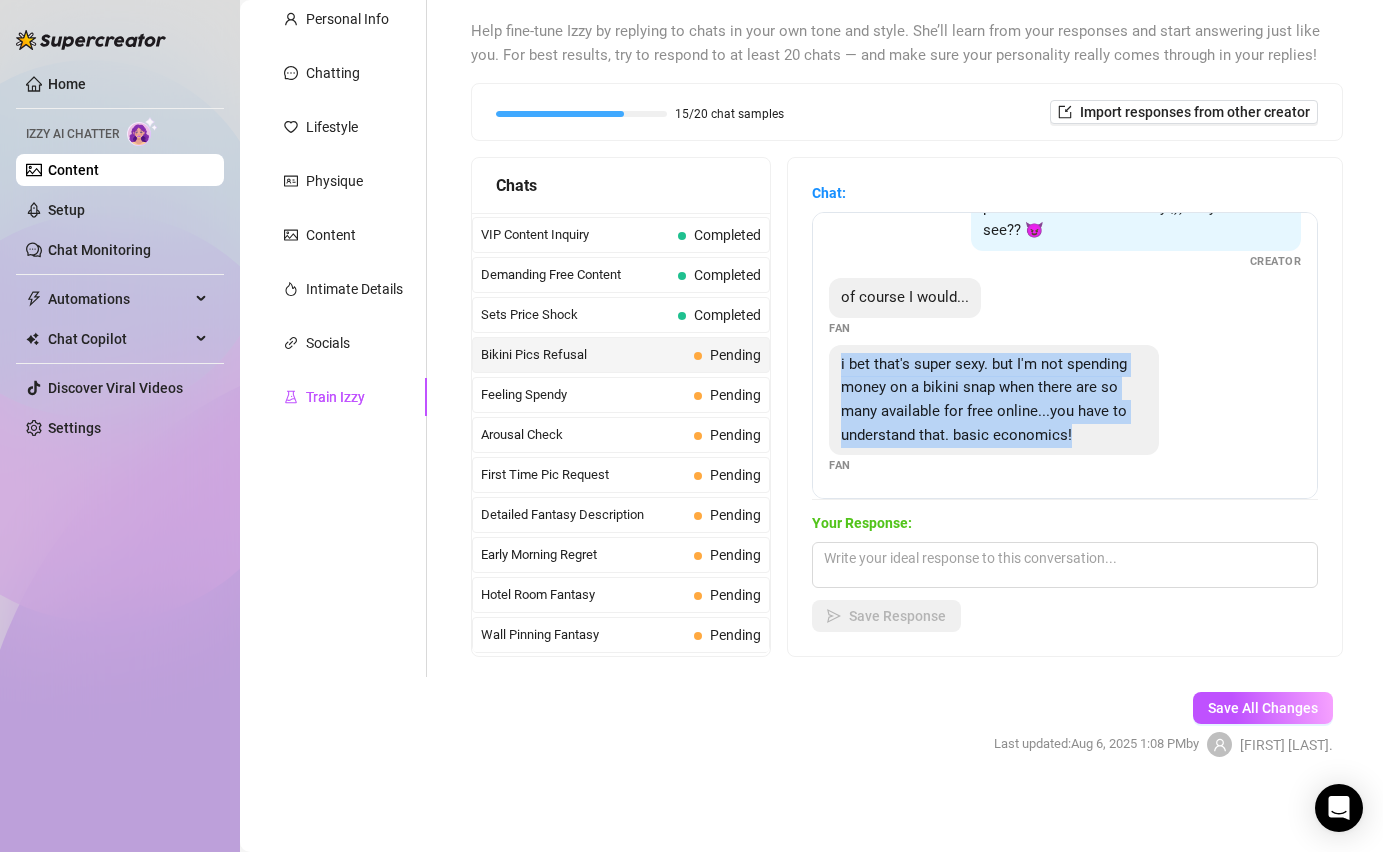 drag, startPoint x: 1083, startPoint y: 439, endPoint x: 824, endPoint y: 361, distance: 270.4903 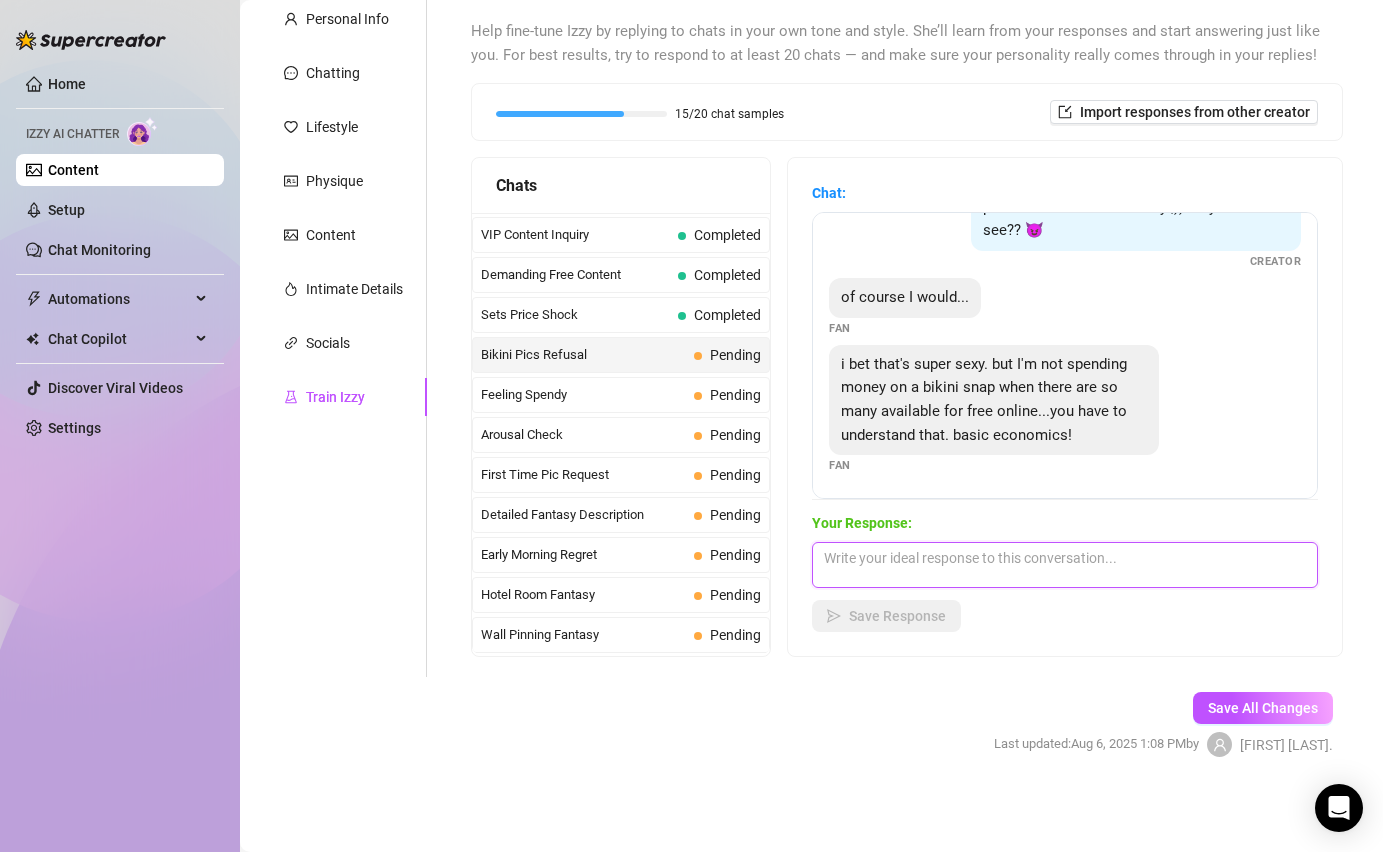 click at bounding box center (1065, 565) 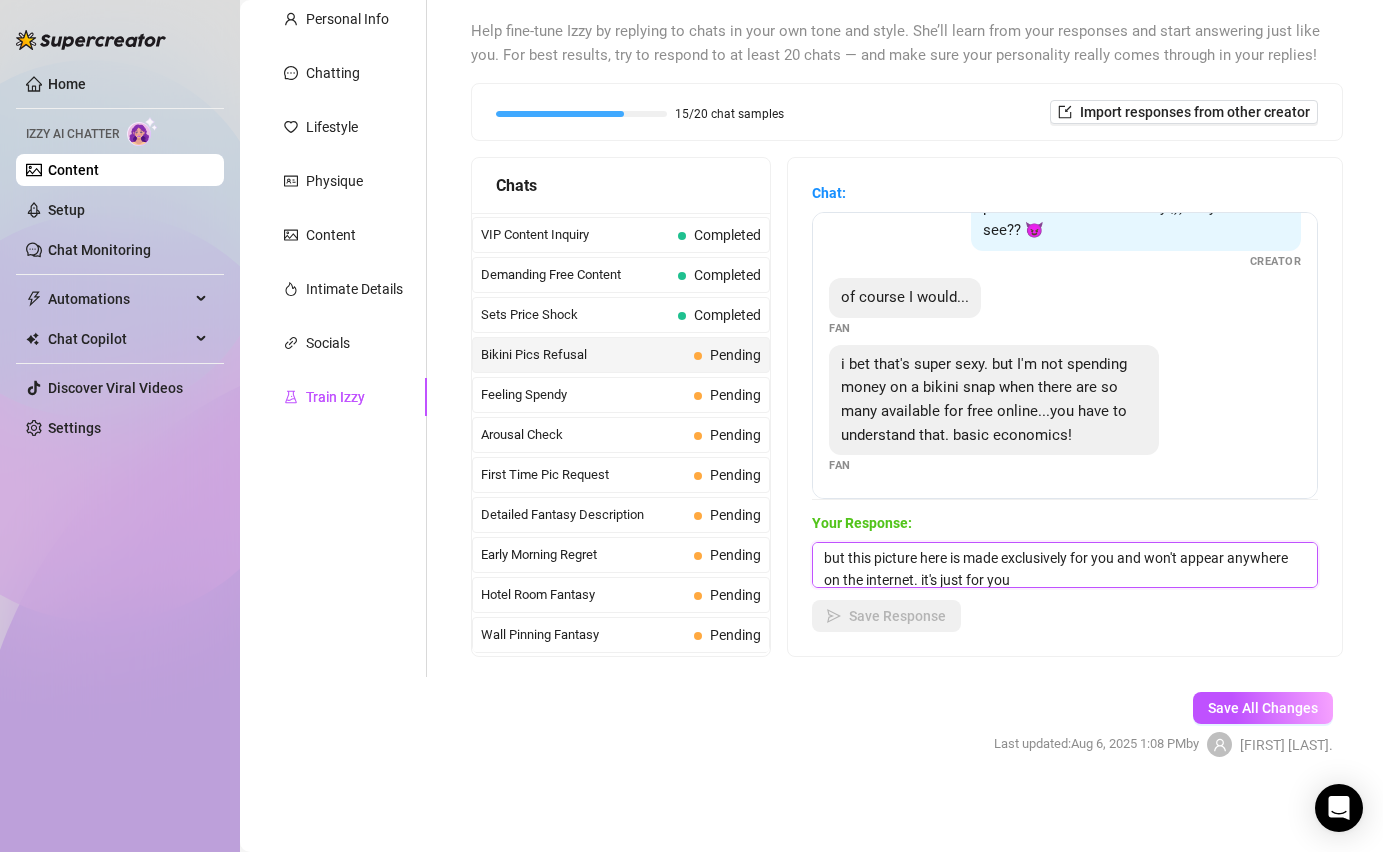 scroll, scrollTop: 1, scrollLeft: 0, axis: vertical 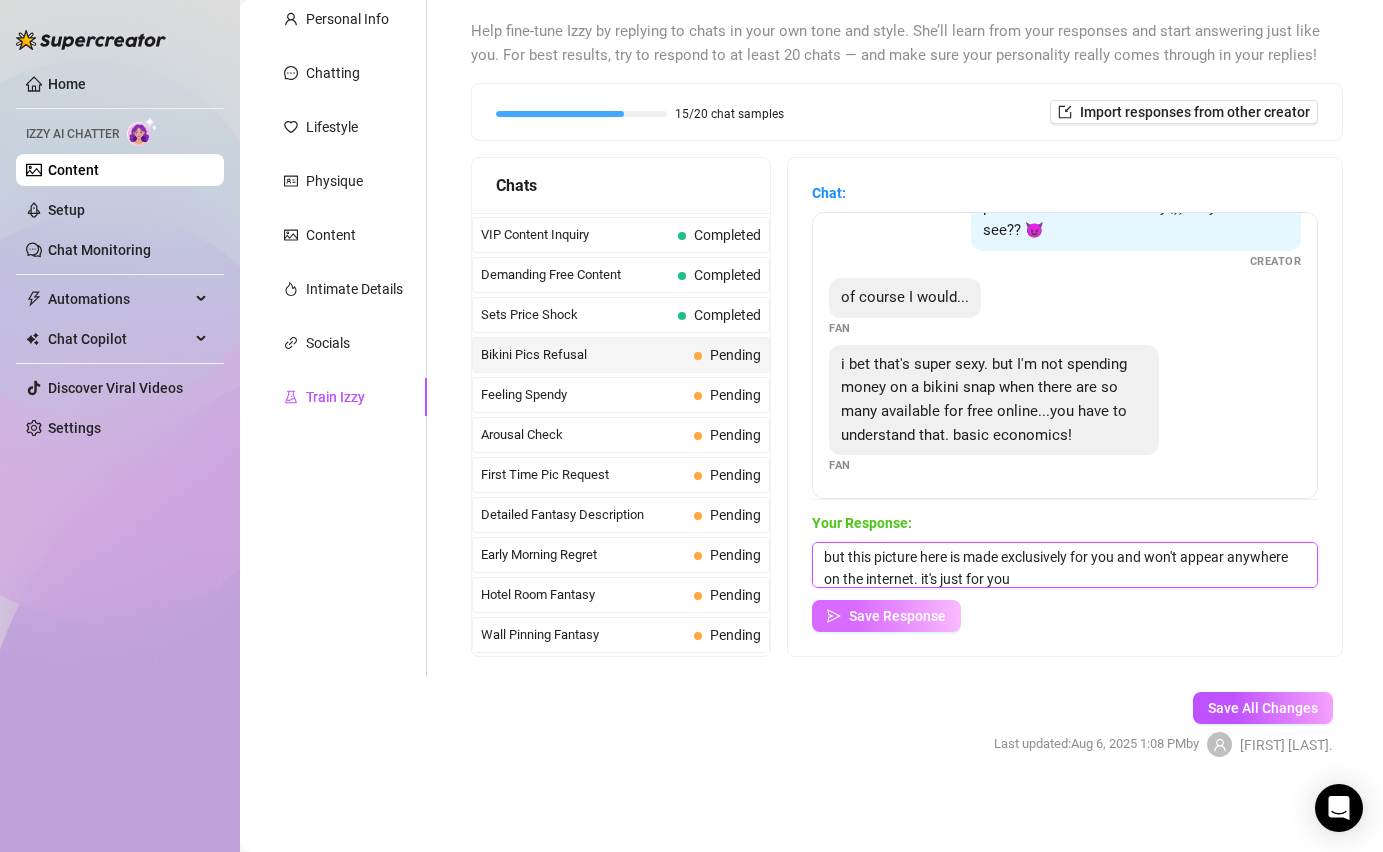 type on "but this picture here is made exclusively for you and won't appear anywhere on the internet. it's just for you" 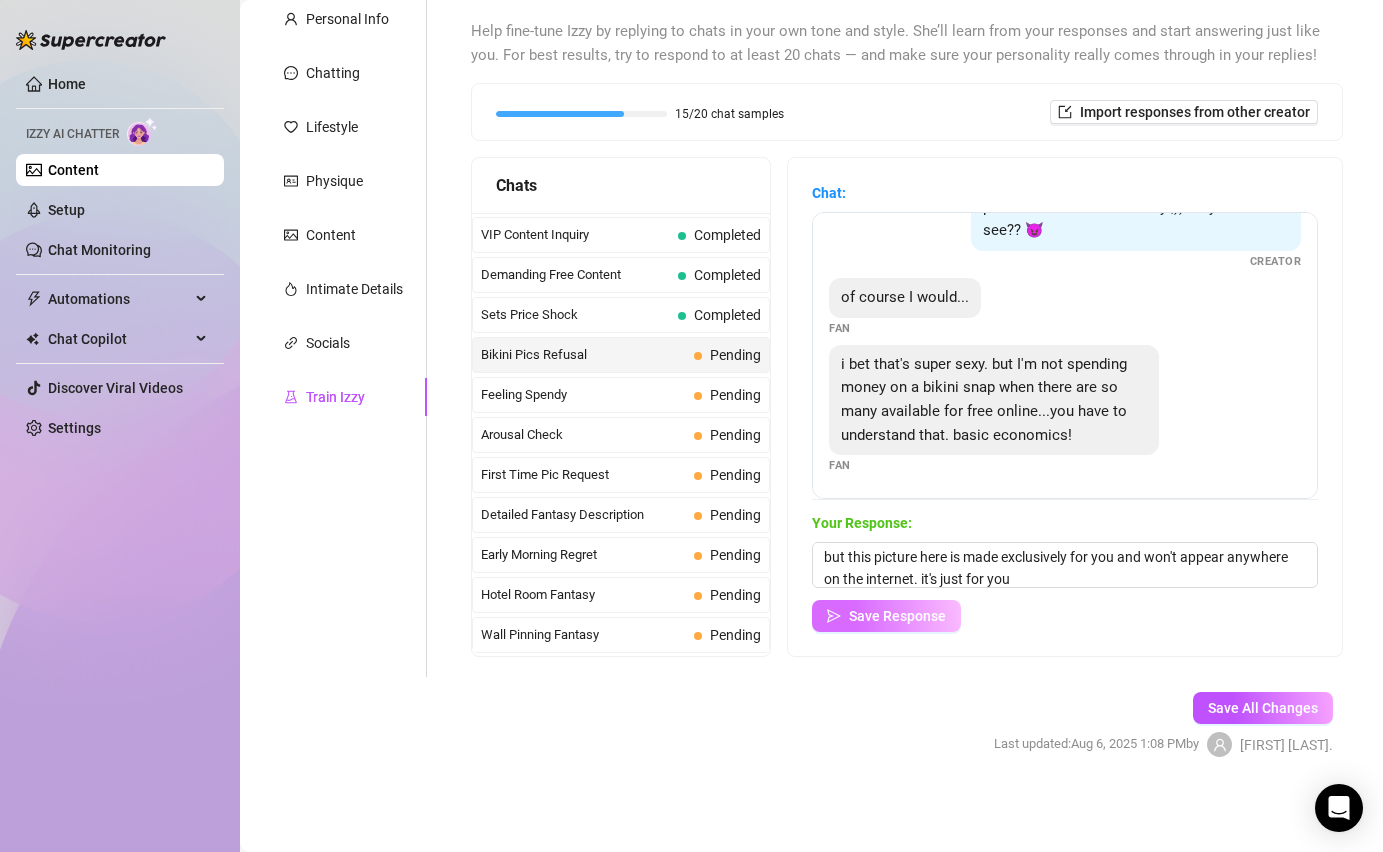 click on "Save Response" at bounding box center (897, 616) 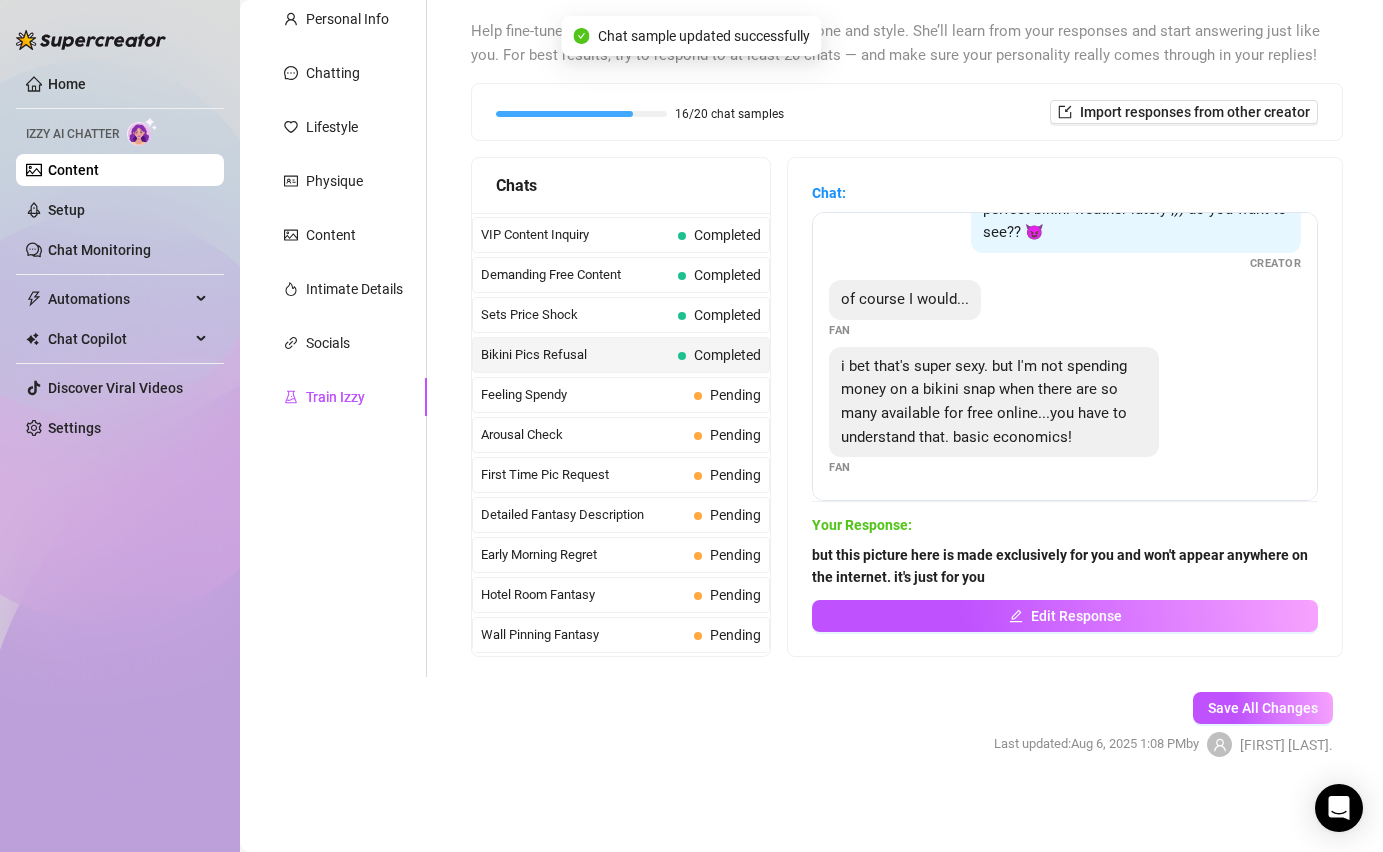 scroll, scrollTop: 63, scrollLeft: 0, axis: vertical 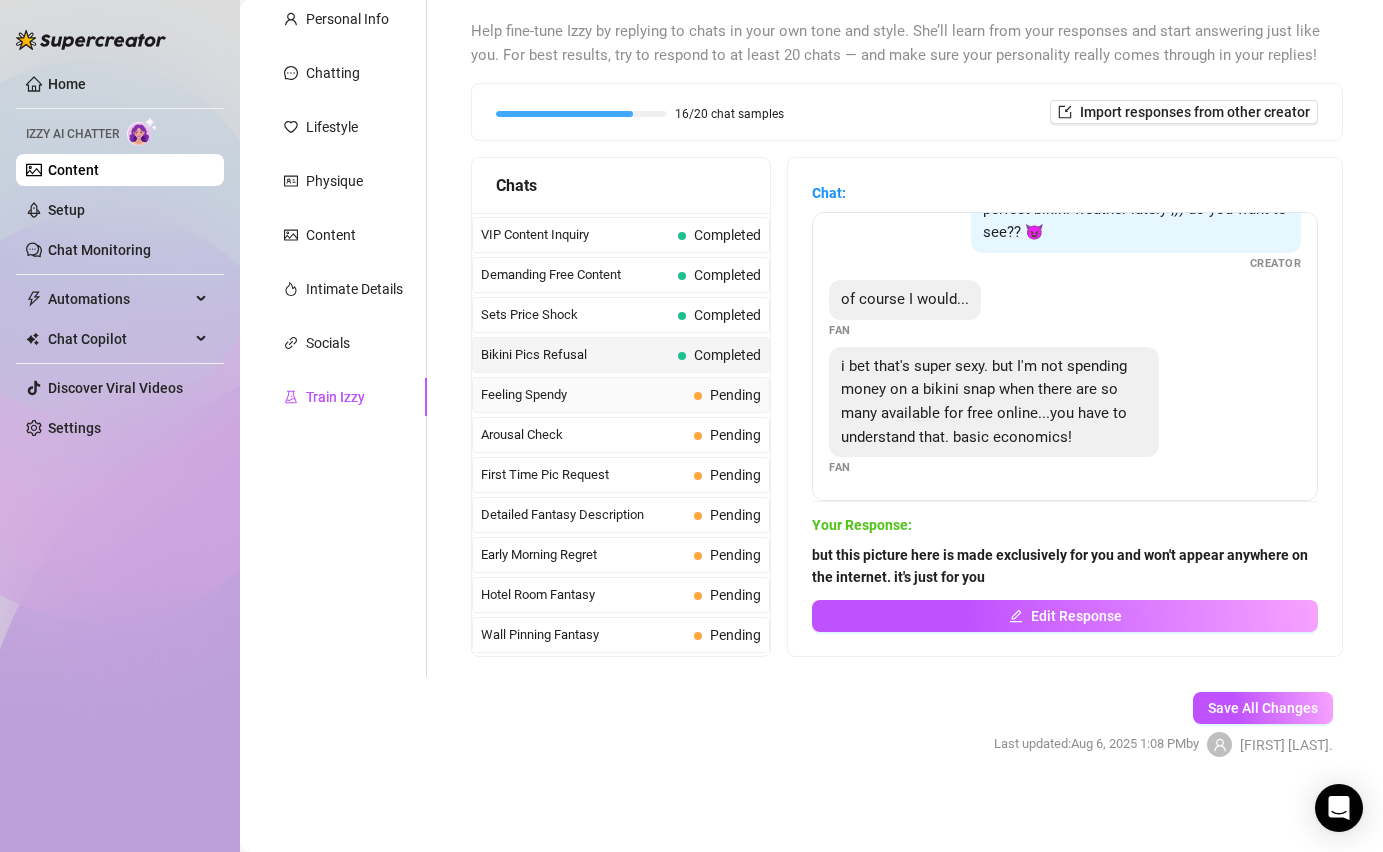click on "Feeling Spendy" at bounding box center [583, 395] 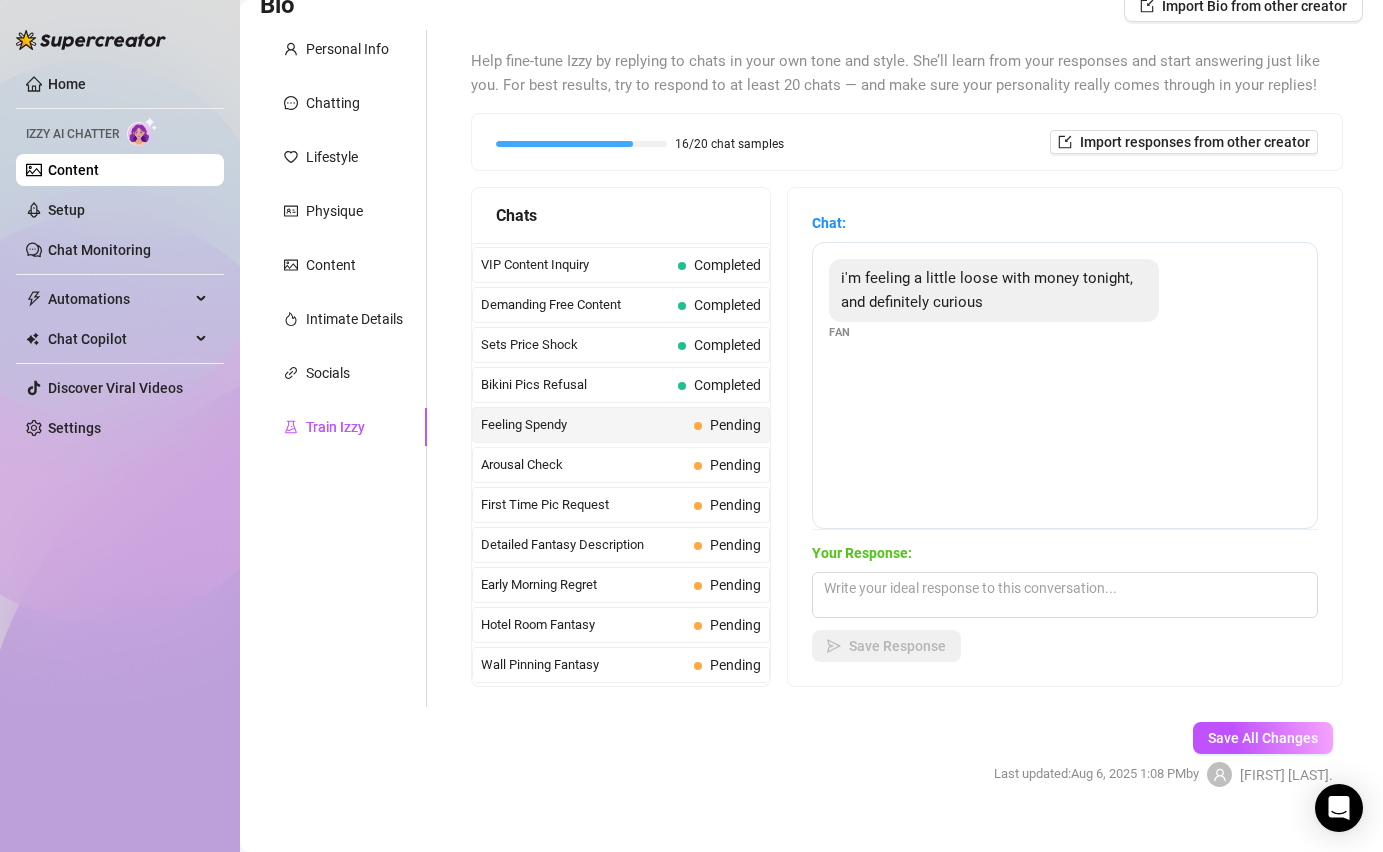 scroll, scrollTop: 153, scrollLeft: 0, axis: vertical 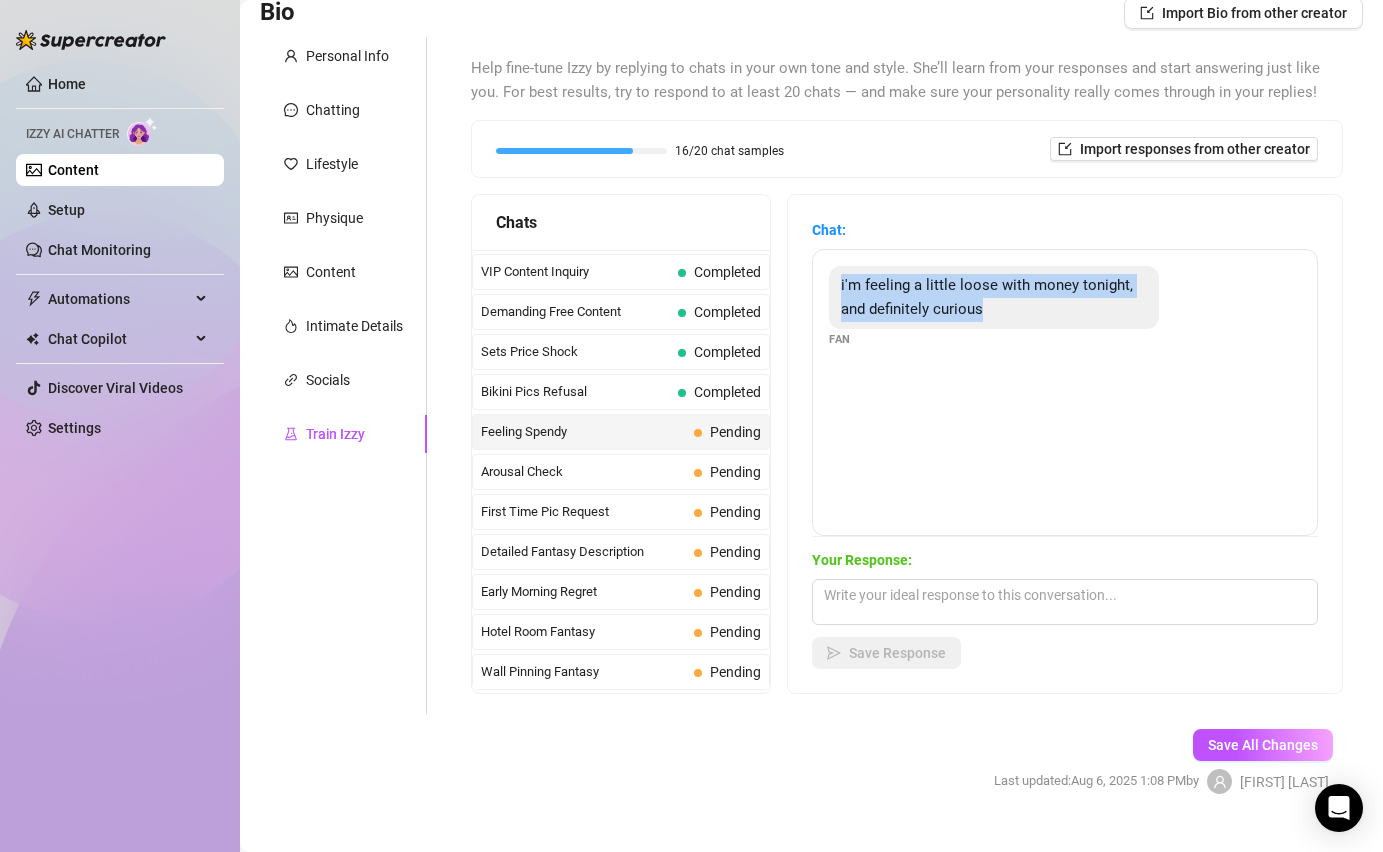 drag, startPoint x: 1004, startPoint y: 312, endPoint x: 829, endPoint y: 290, distance: 176.37744 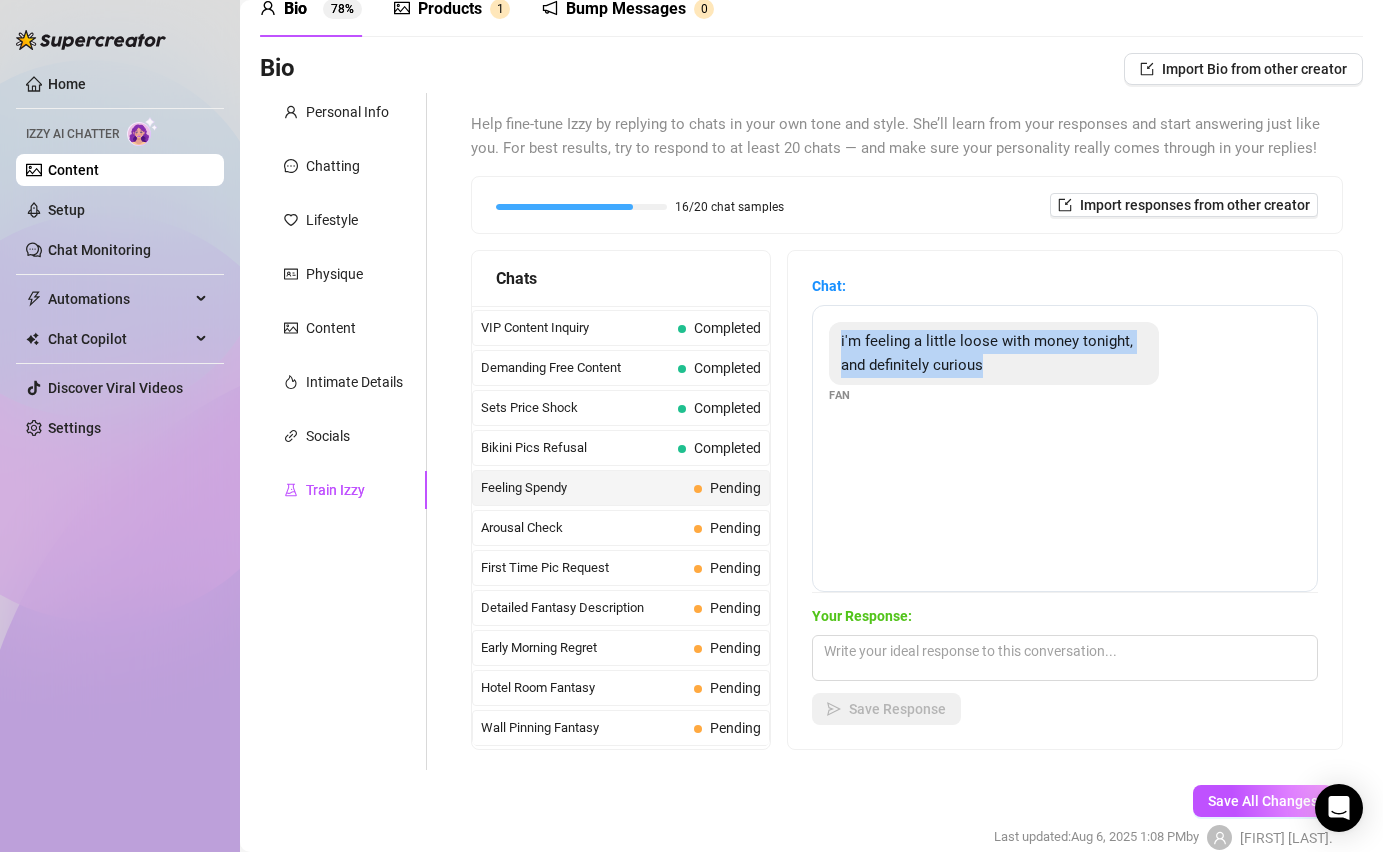 scroll, scrollTop: 190, scrollLeft: 0, axis: vertical 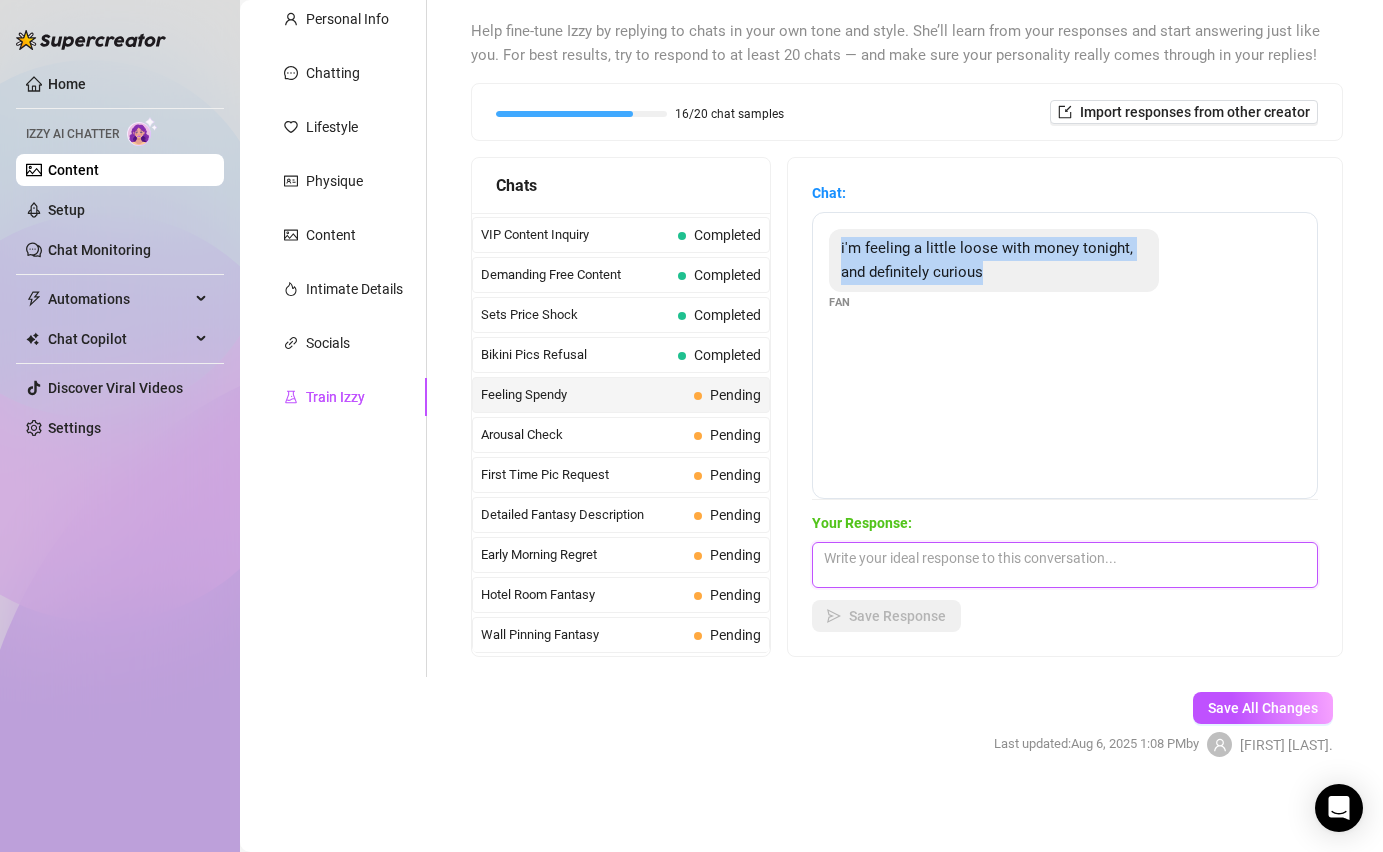 click at bounding box center [1065, 565] 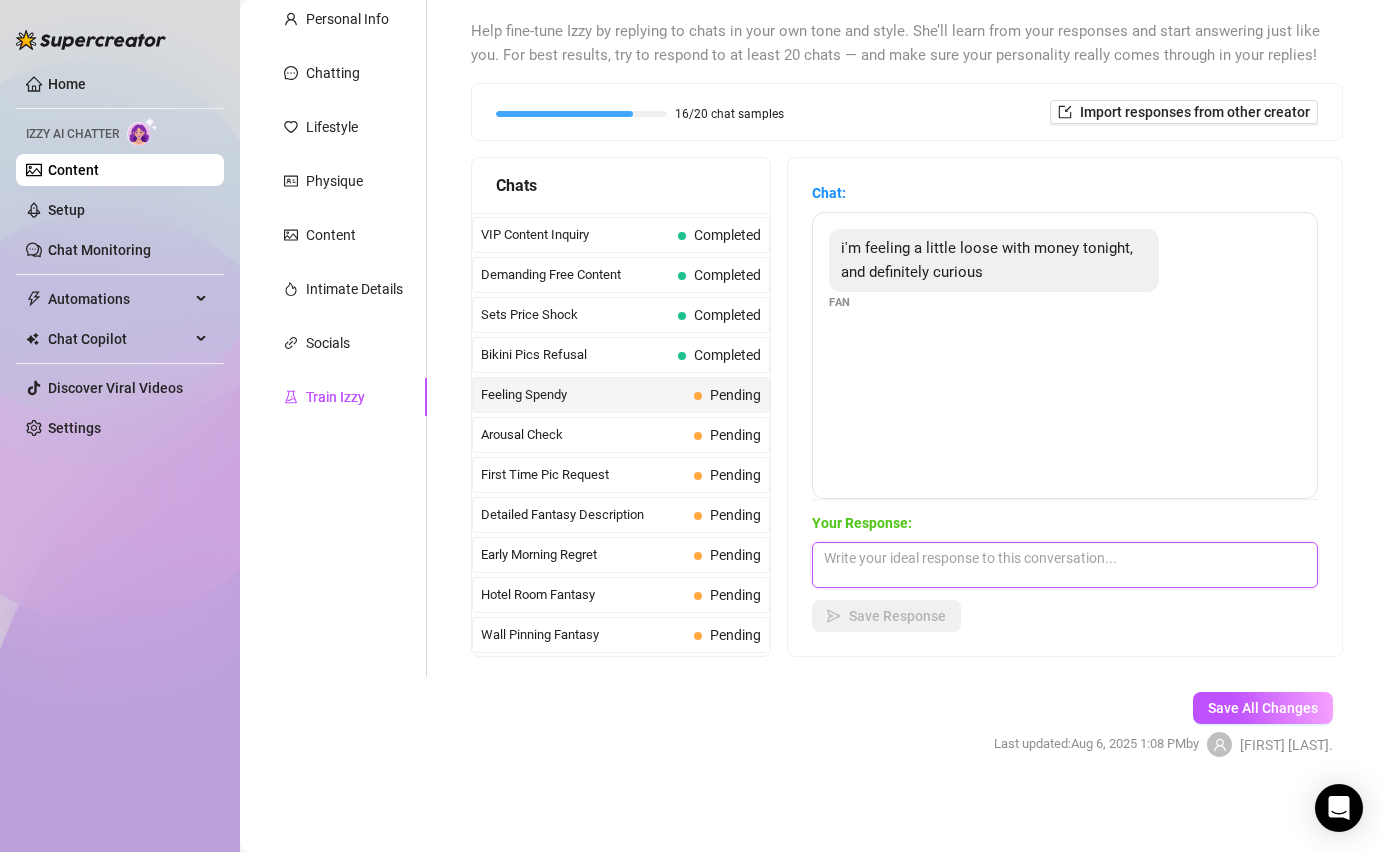 paste on "well then let's get started, what do you fancy, what can i do for you my handsome? ;)" 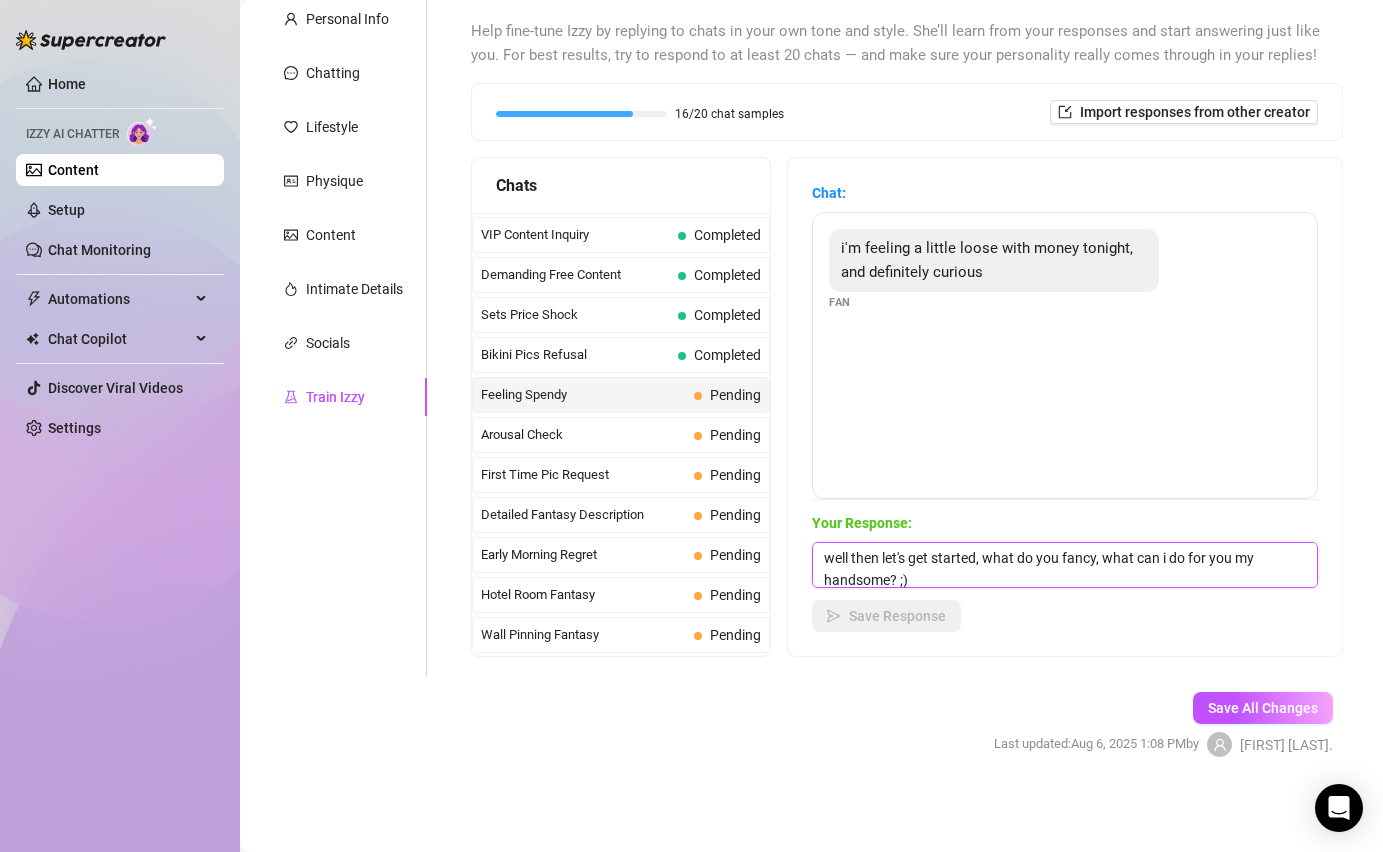 scroll, scrollTop: 1, scrollLeft: 0, axis: vertical 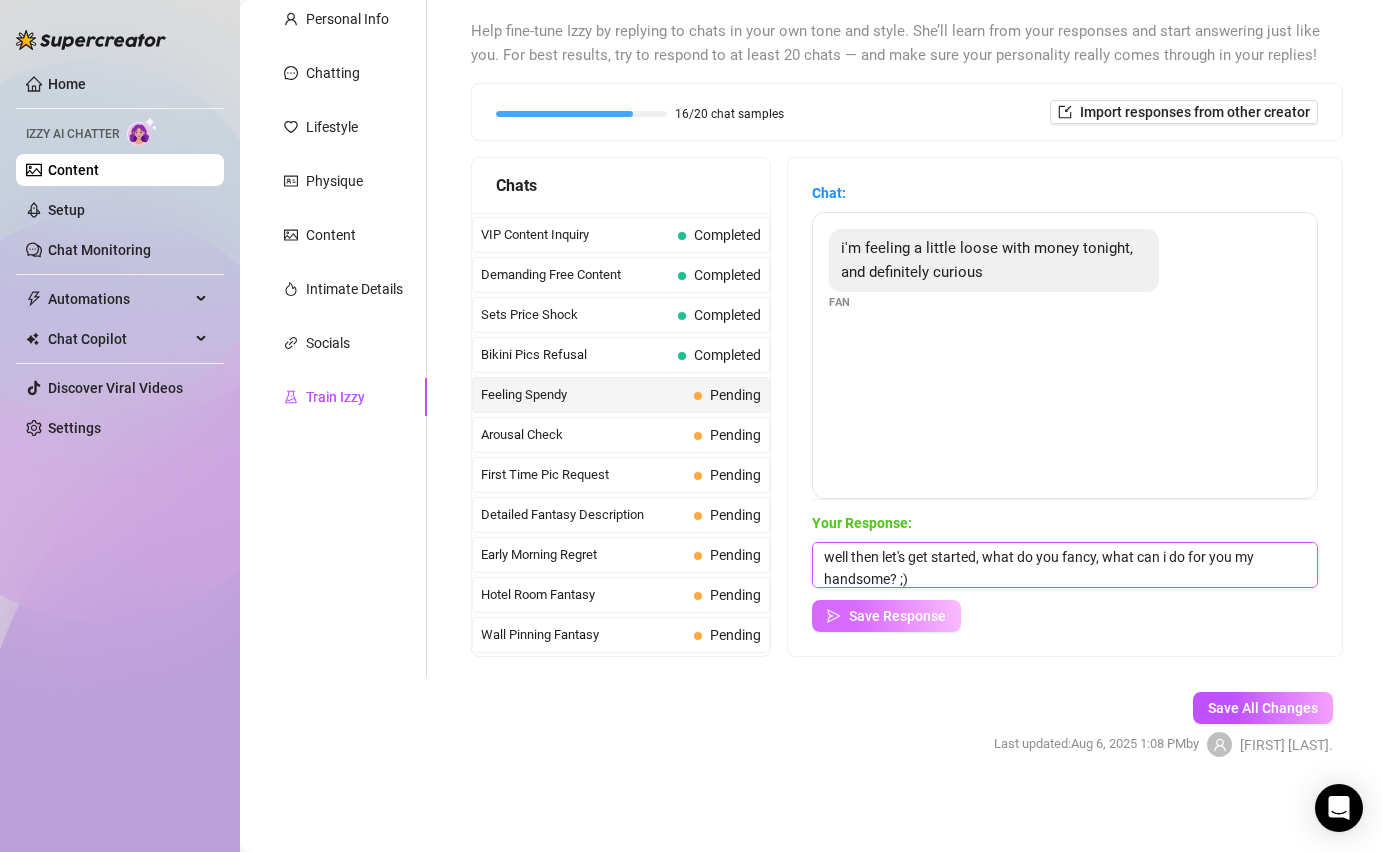type on "well then let's get started, what do you fancy, what can i do for you my handsome? ;)" 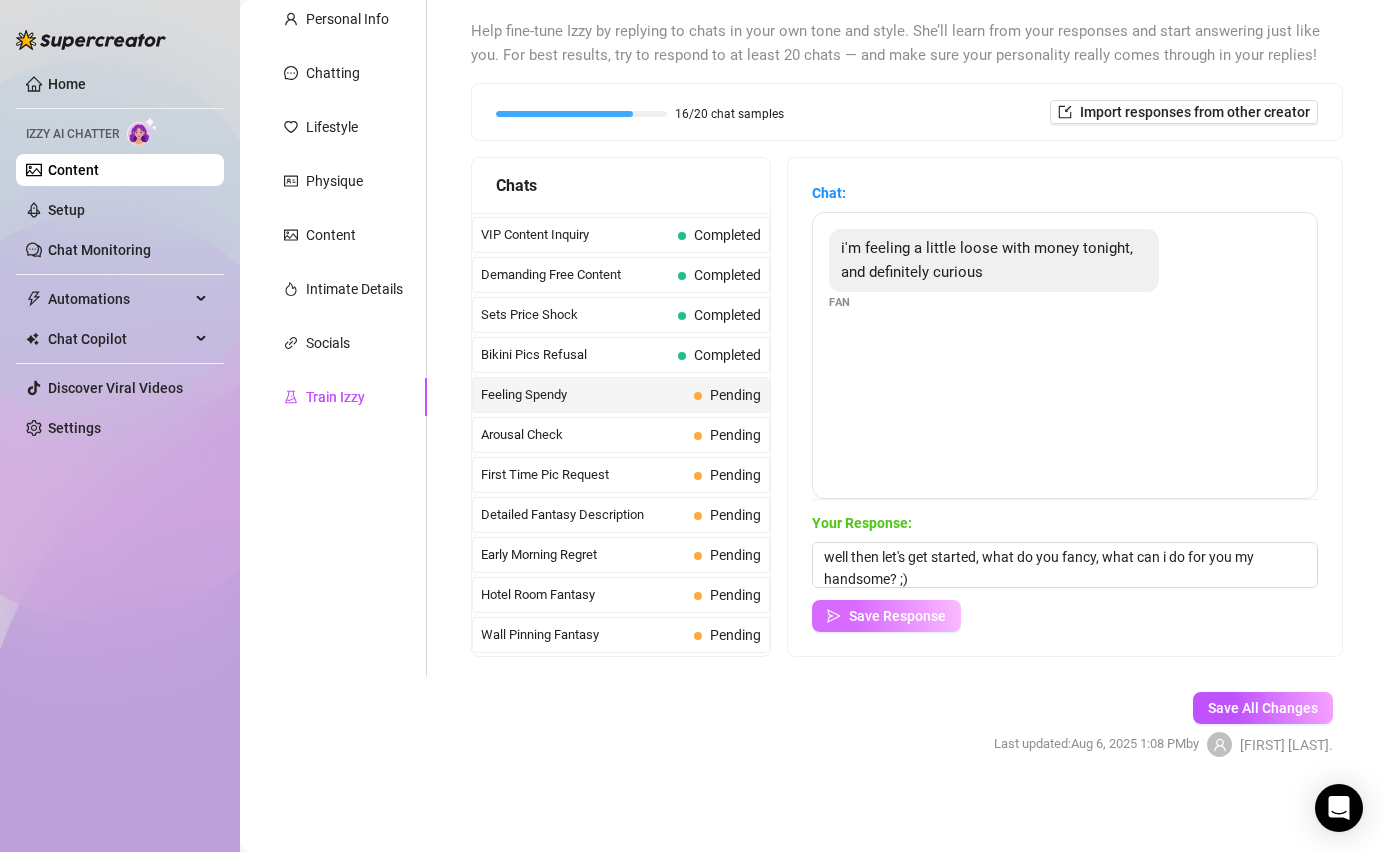 click on "Save Response" at bounding box center [897, 616] 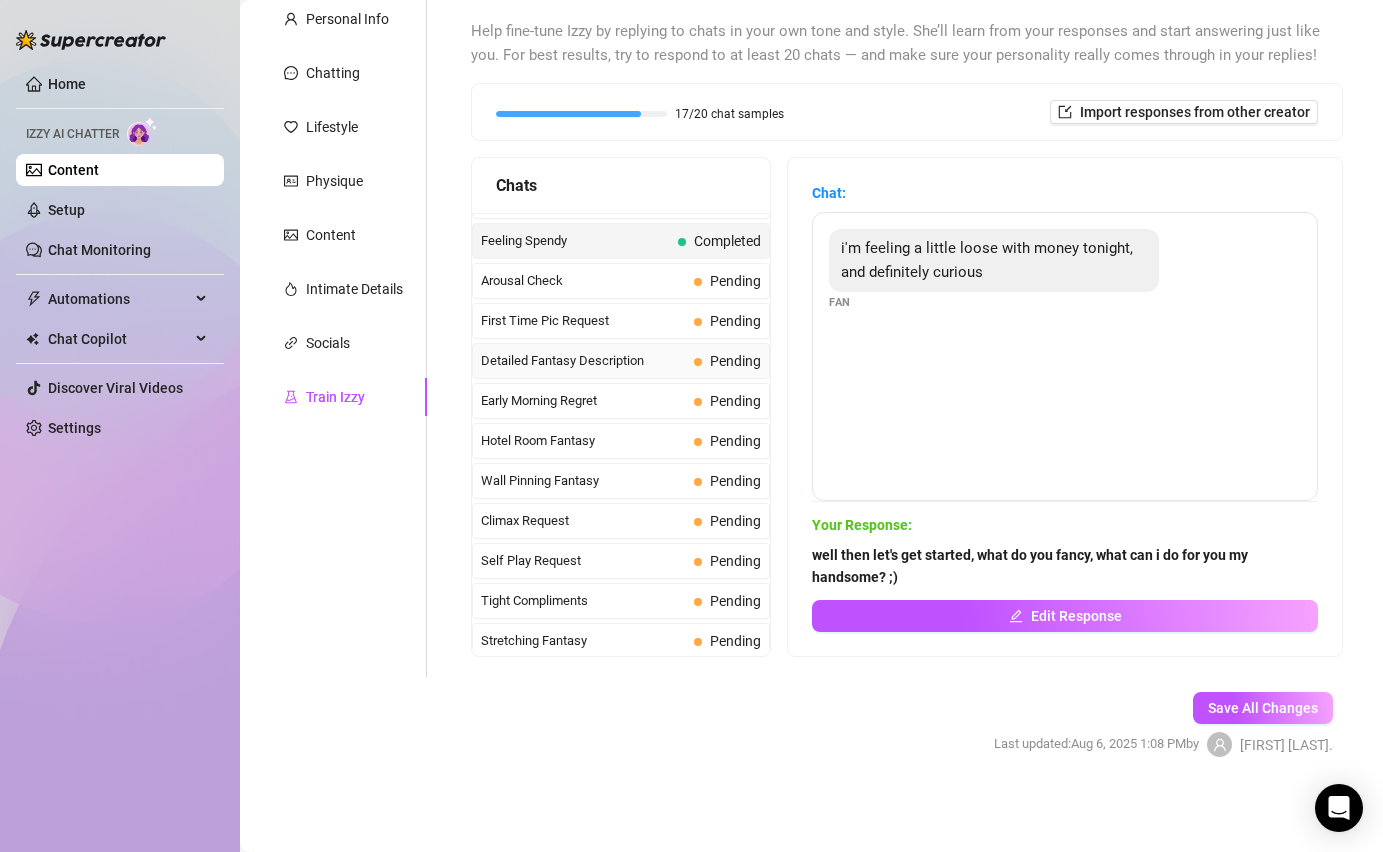 scroll, scrollTop: 641, scrollLeft: 0, axis: vertical 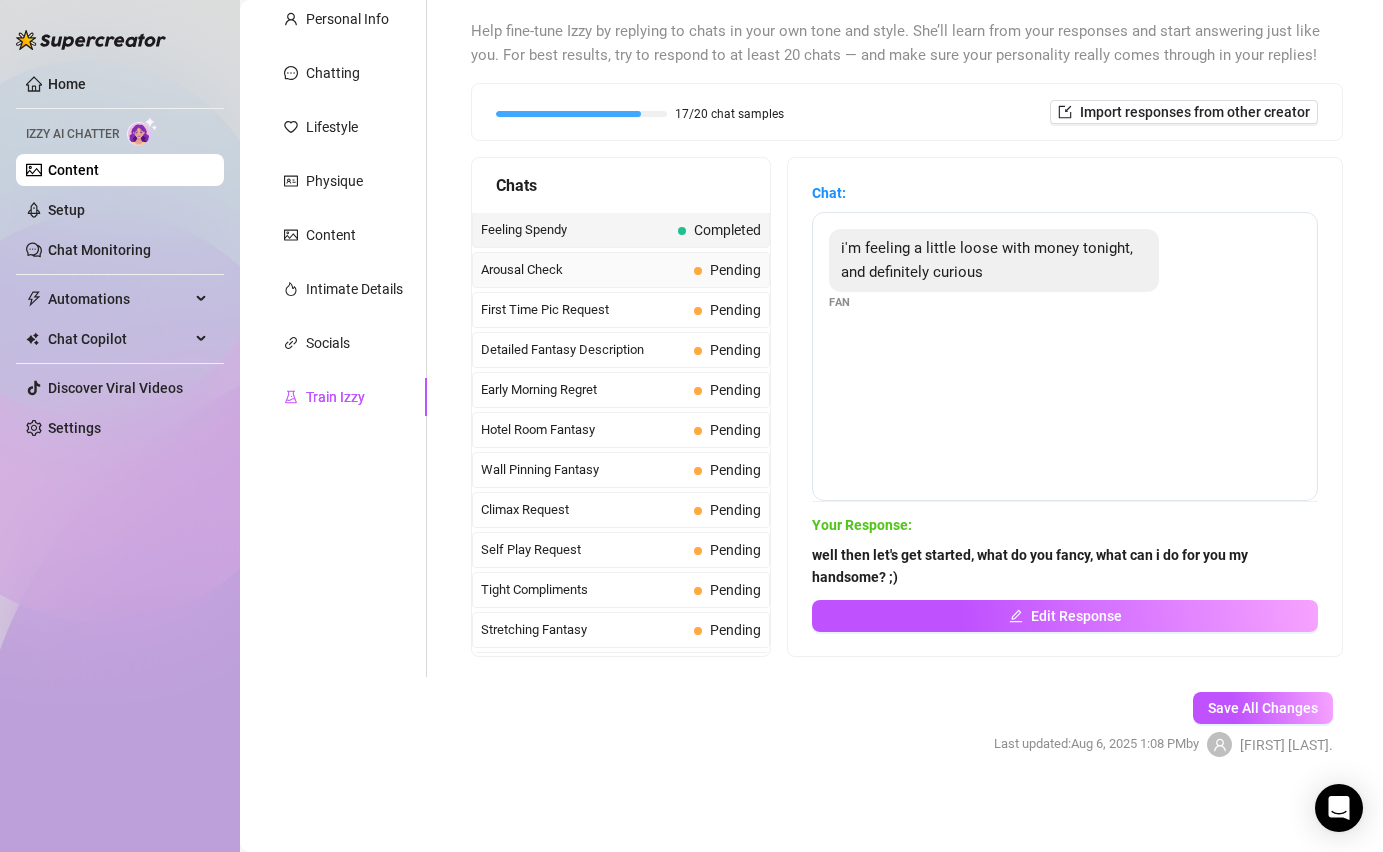 click on "Arousal Check" at bounding box center (583, 270) 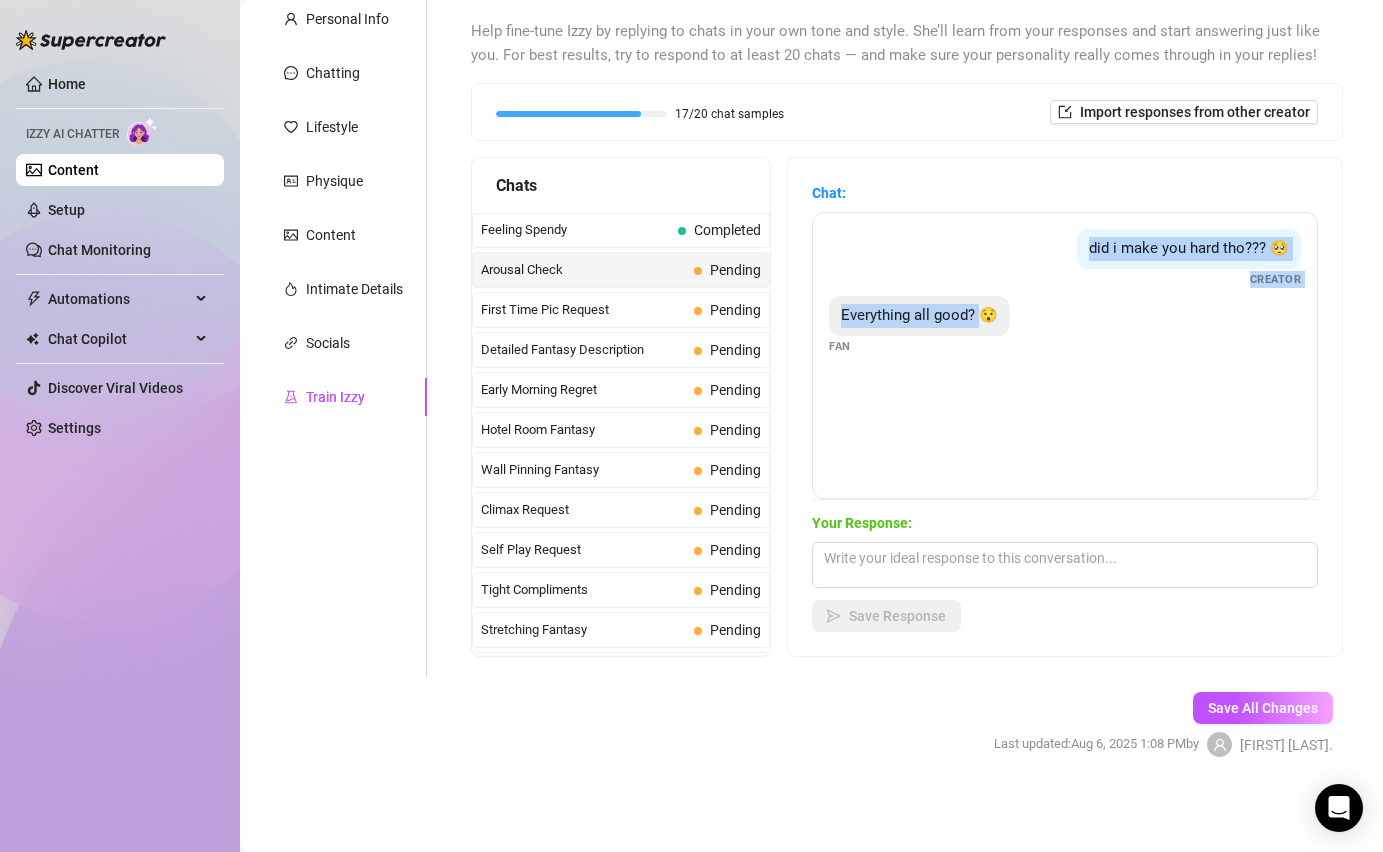 drag, startPoint x: 1096, startPoint y: 244, endPoint x: 979, endPoint y: 316, distance: 137.37904 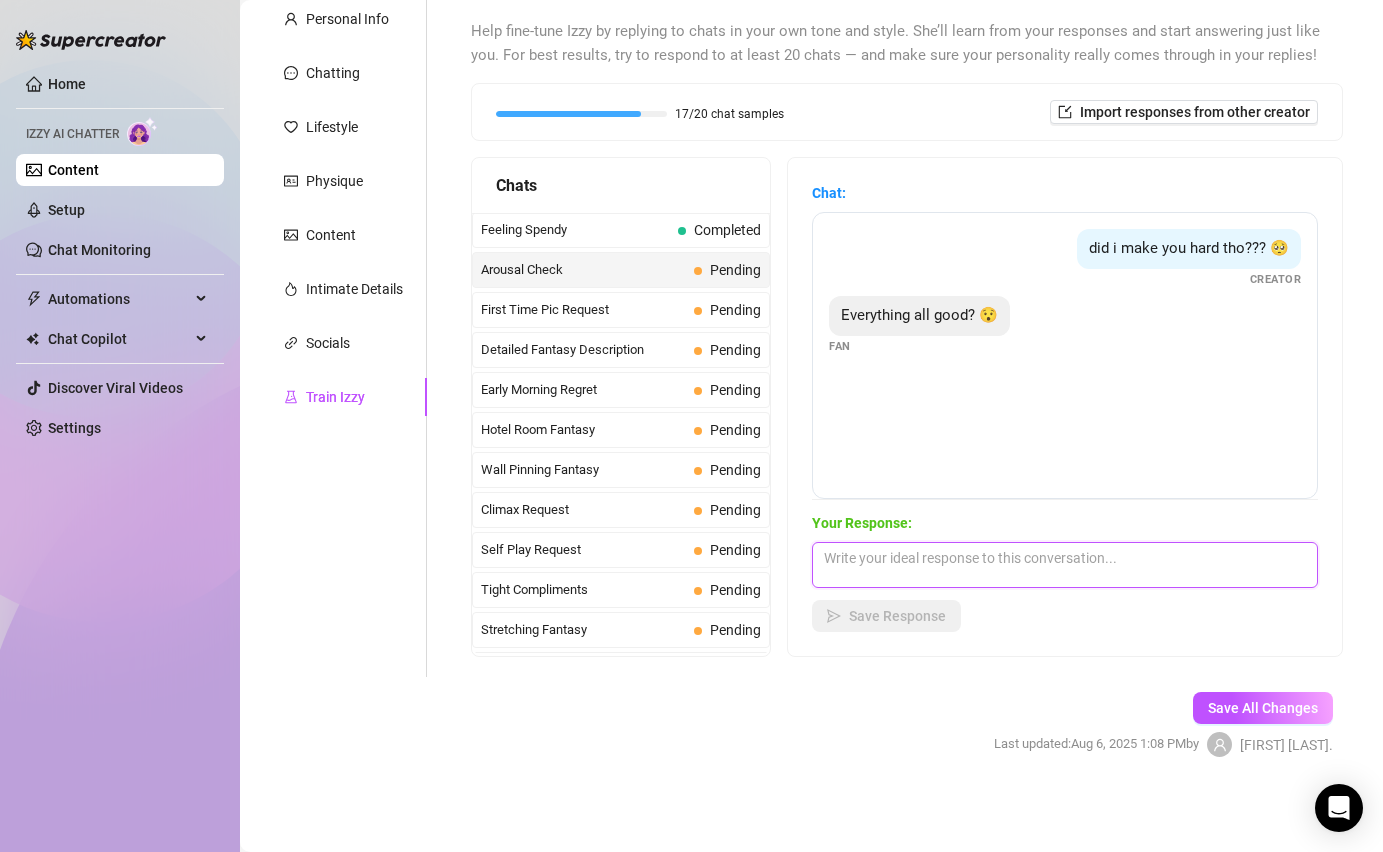click at bounding box center (1065, 565) 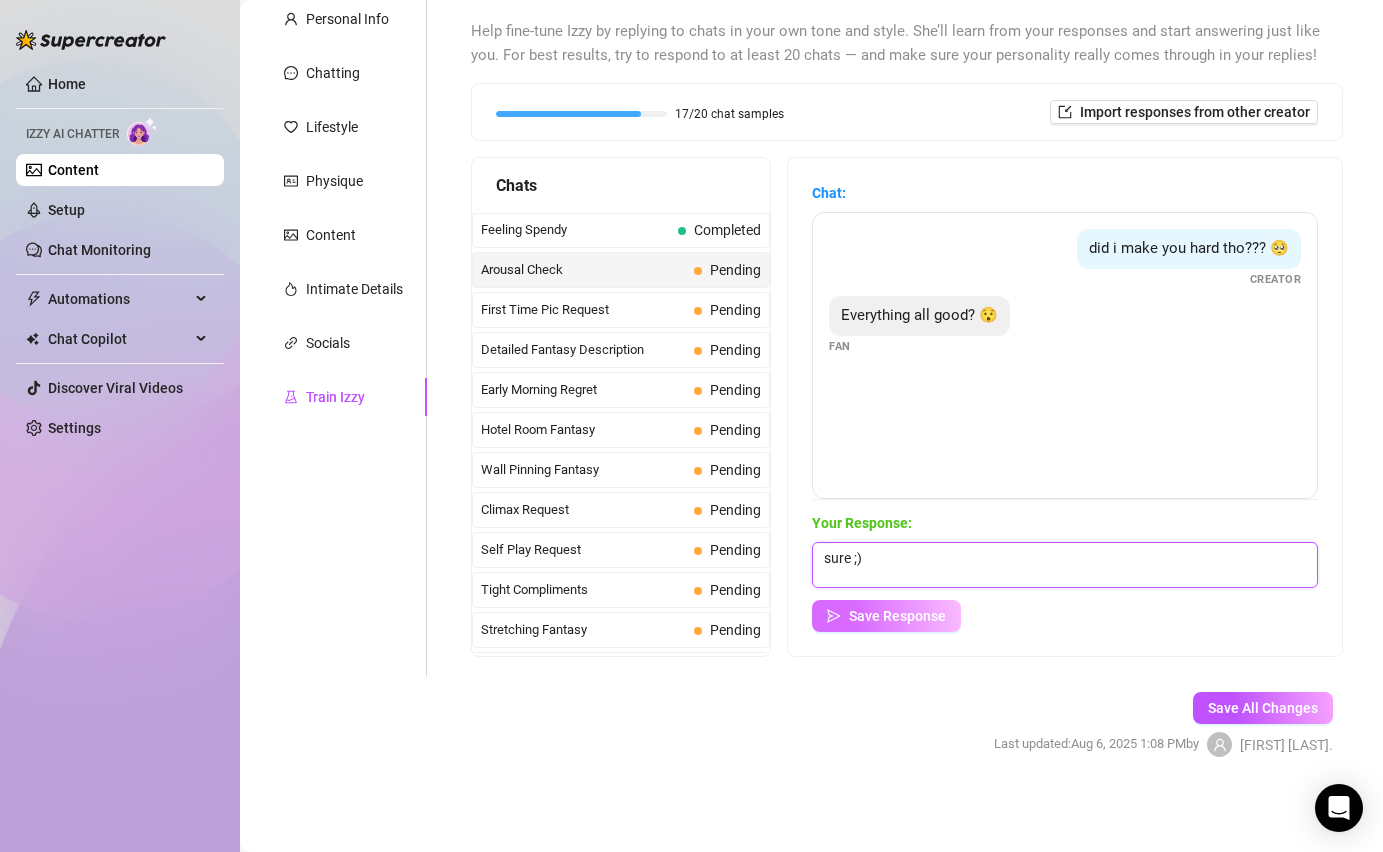 type on "sure ;)" 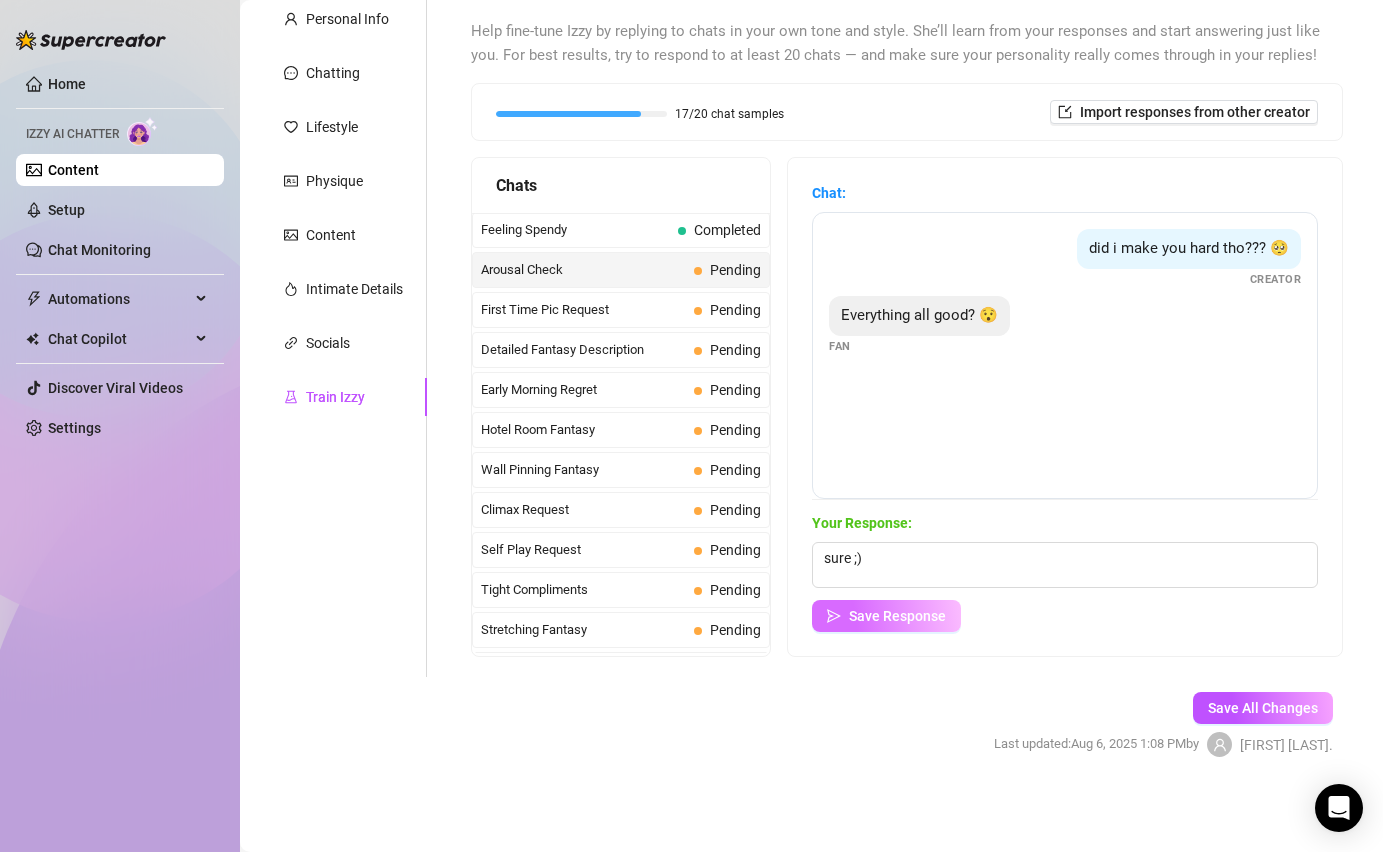 click on "Save Response" at bounding box center (897, 616) 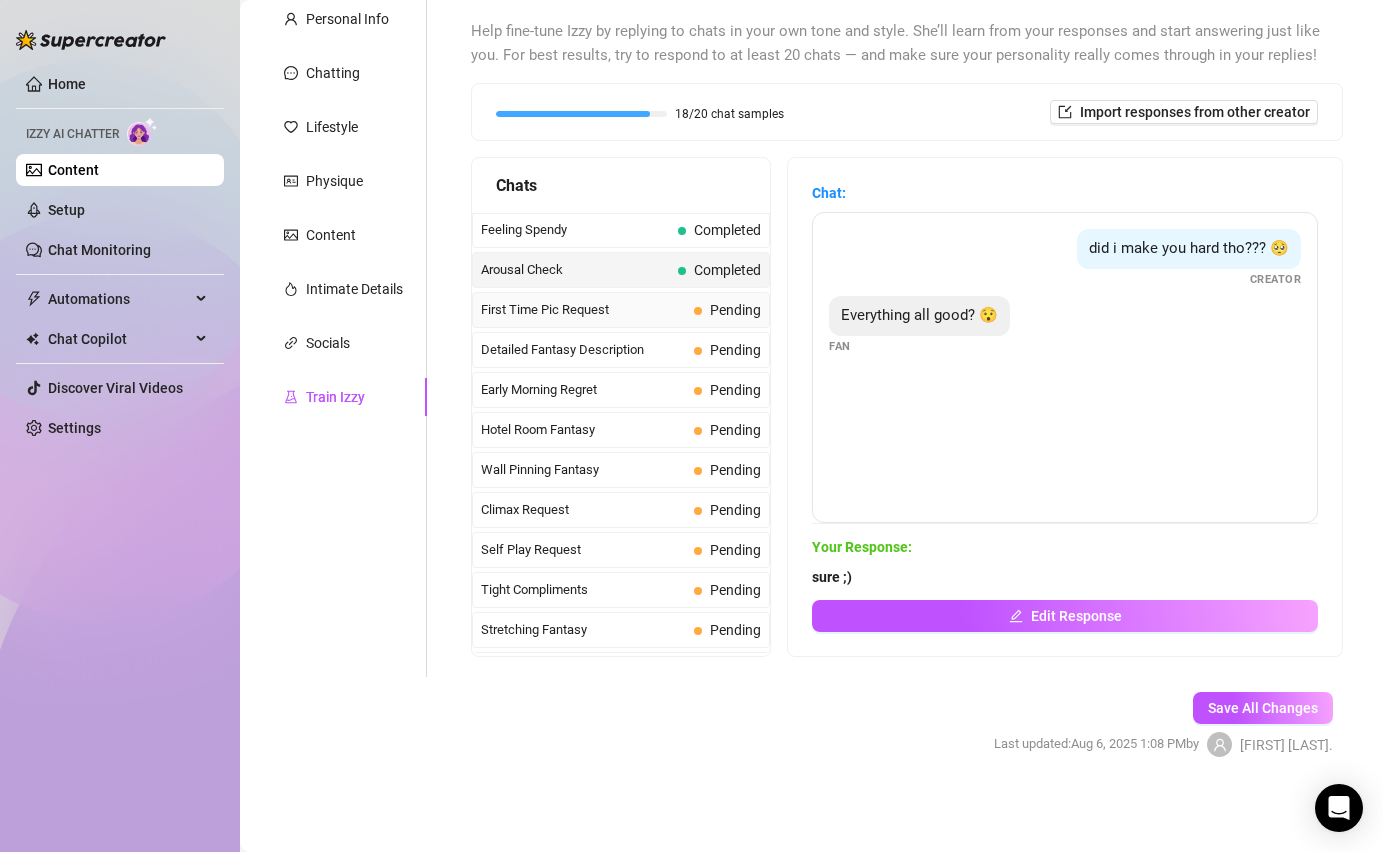 click on "First Time Pic Request" at bounding box center (583, 310) 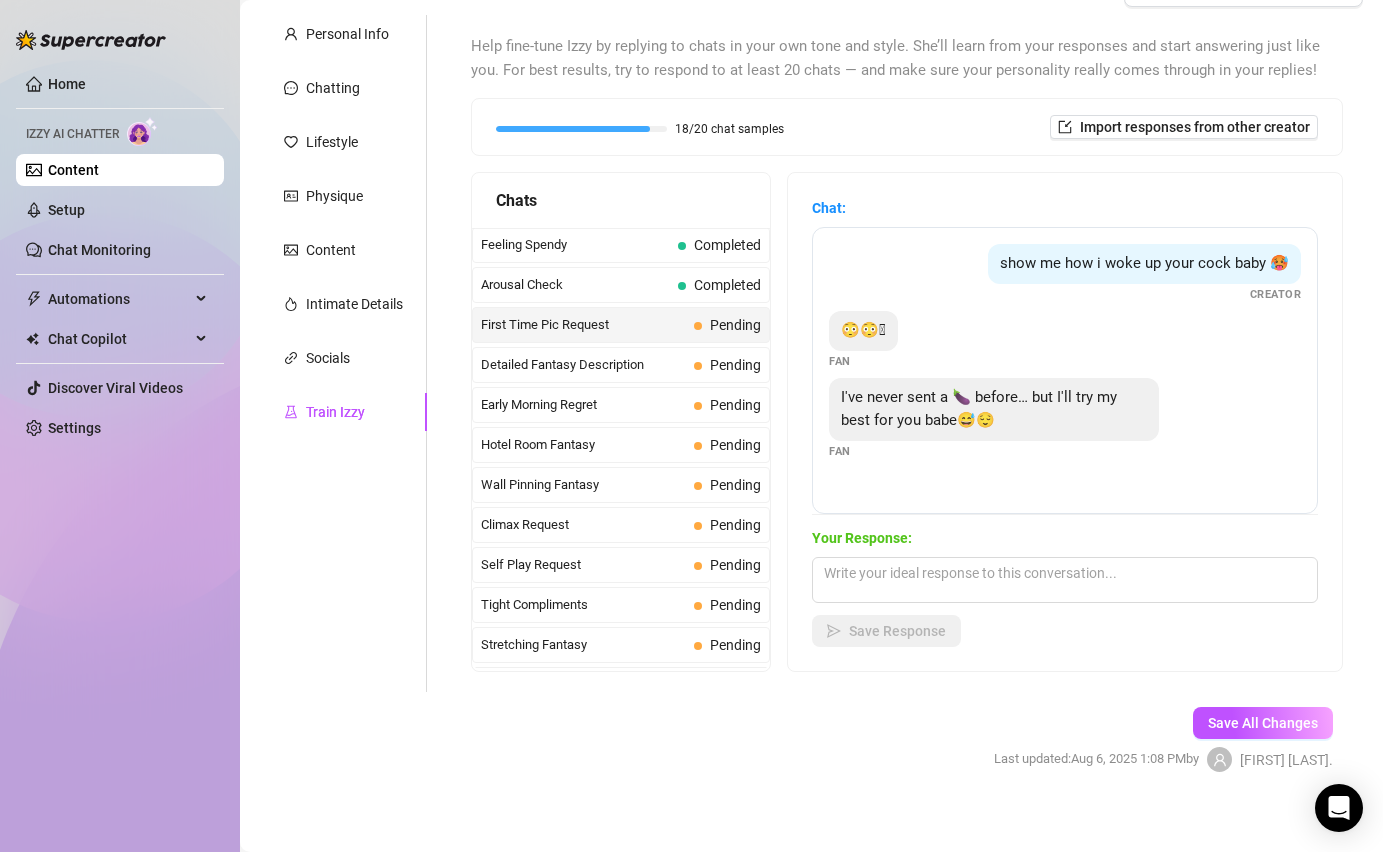scroll, scrollTop: 161, scrollLeft: 0, axis: vertical 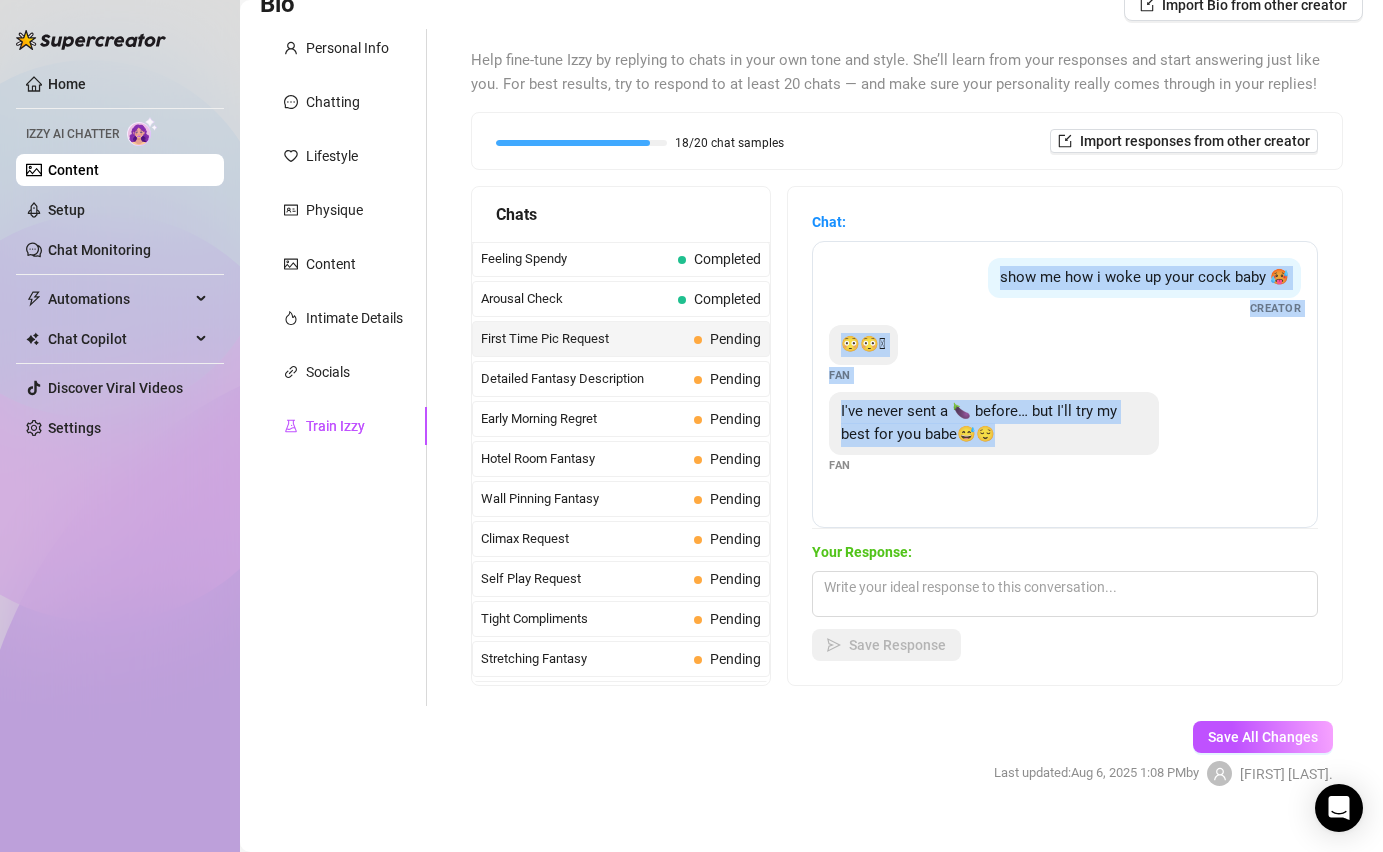 drag, startPoint x: 1001, startPoint y: 275, endPoint x: 983, endPoint y: 437, distance: 162.99693 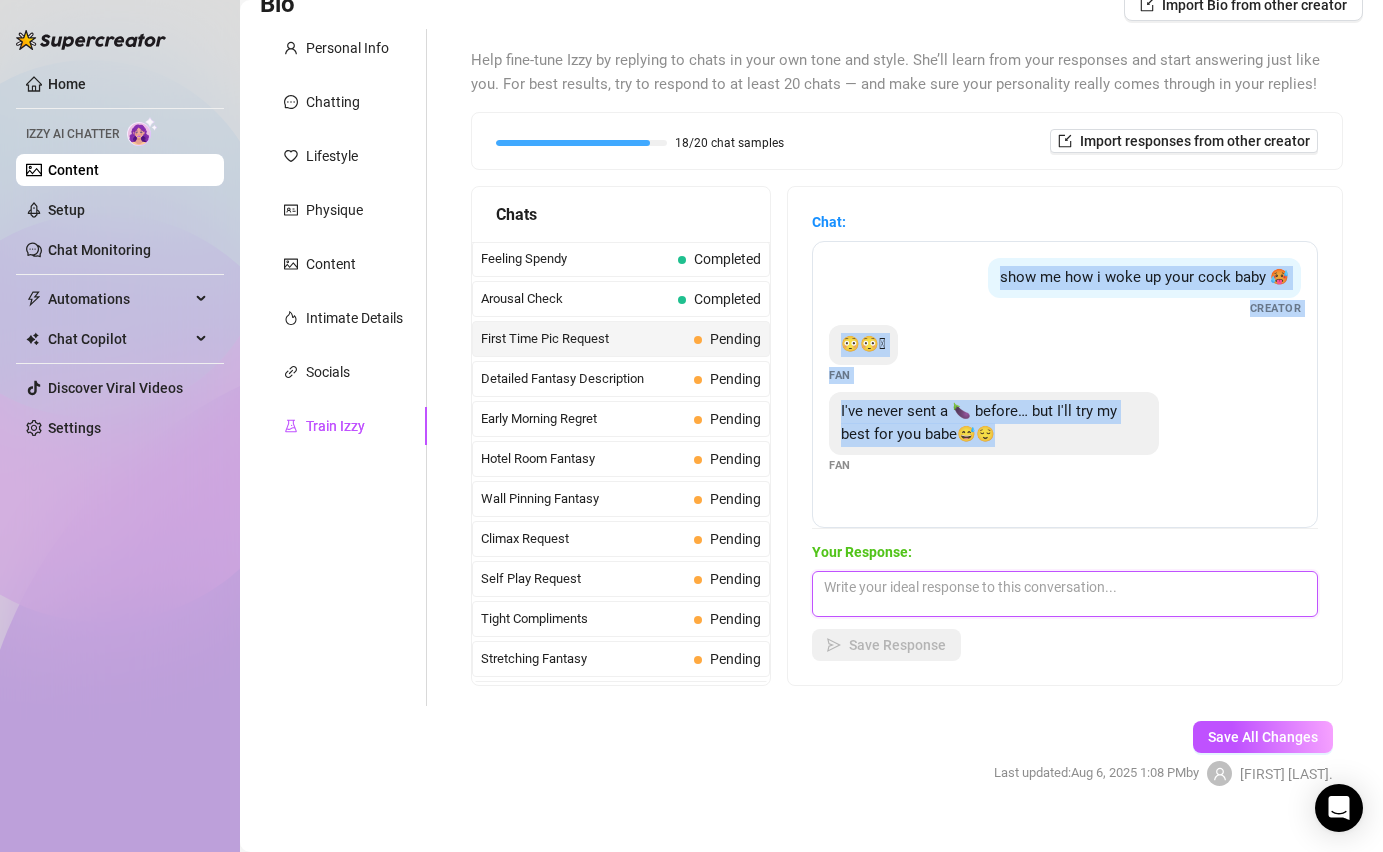 click at bounding box center [1065, 594] 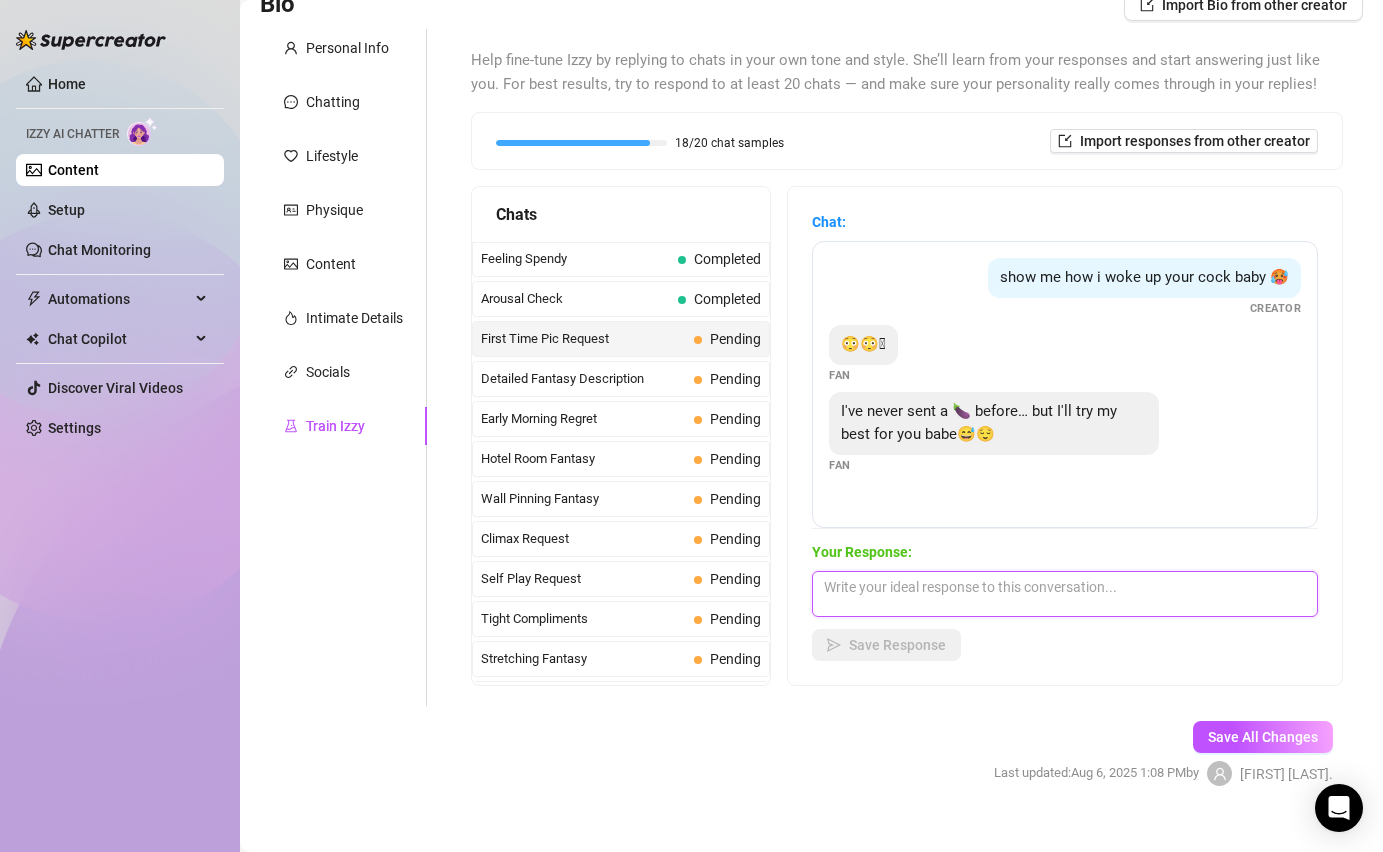 paste on "I am very excited my handsome ;)" 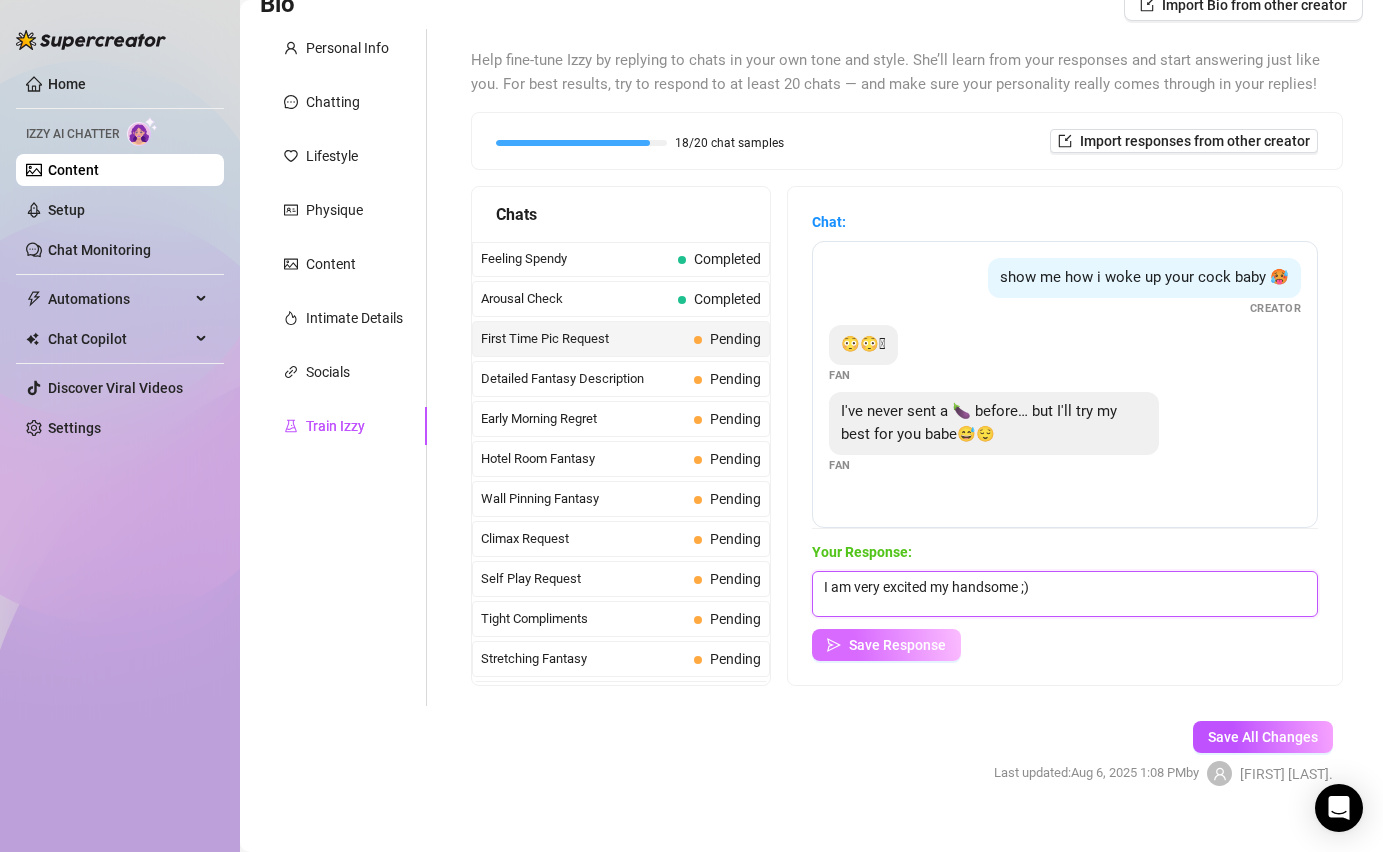 type on "I am very excited my handsome ;)" 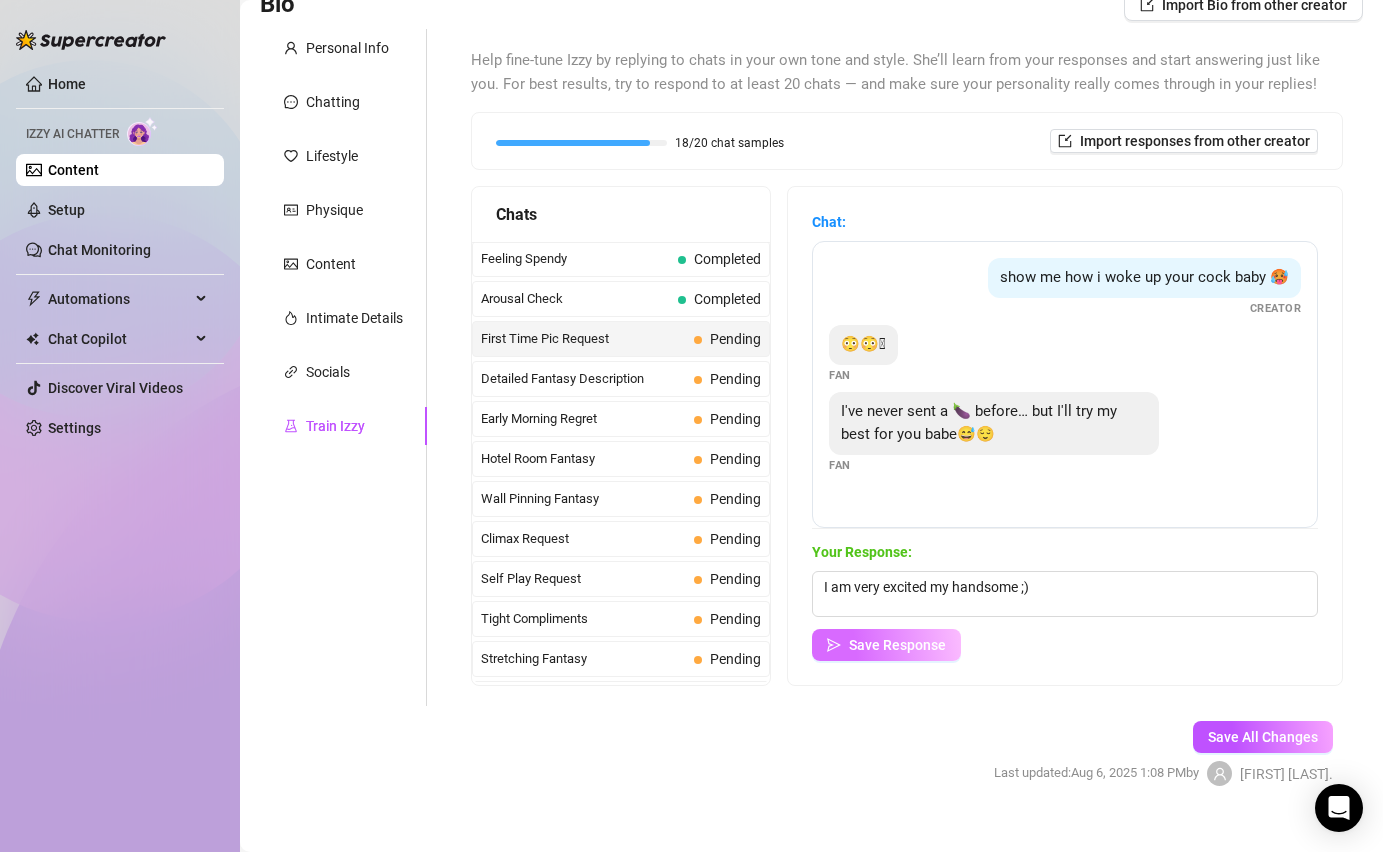 click on "Save Response" at bounding box center (886, 645) 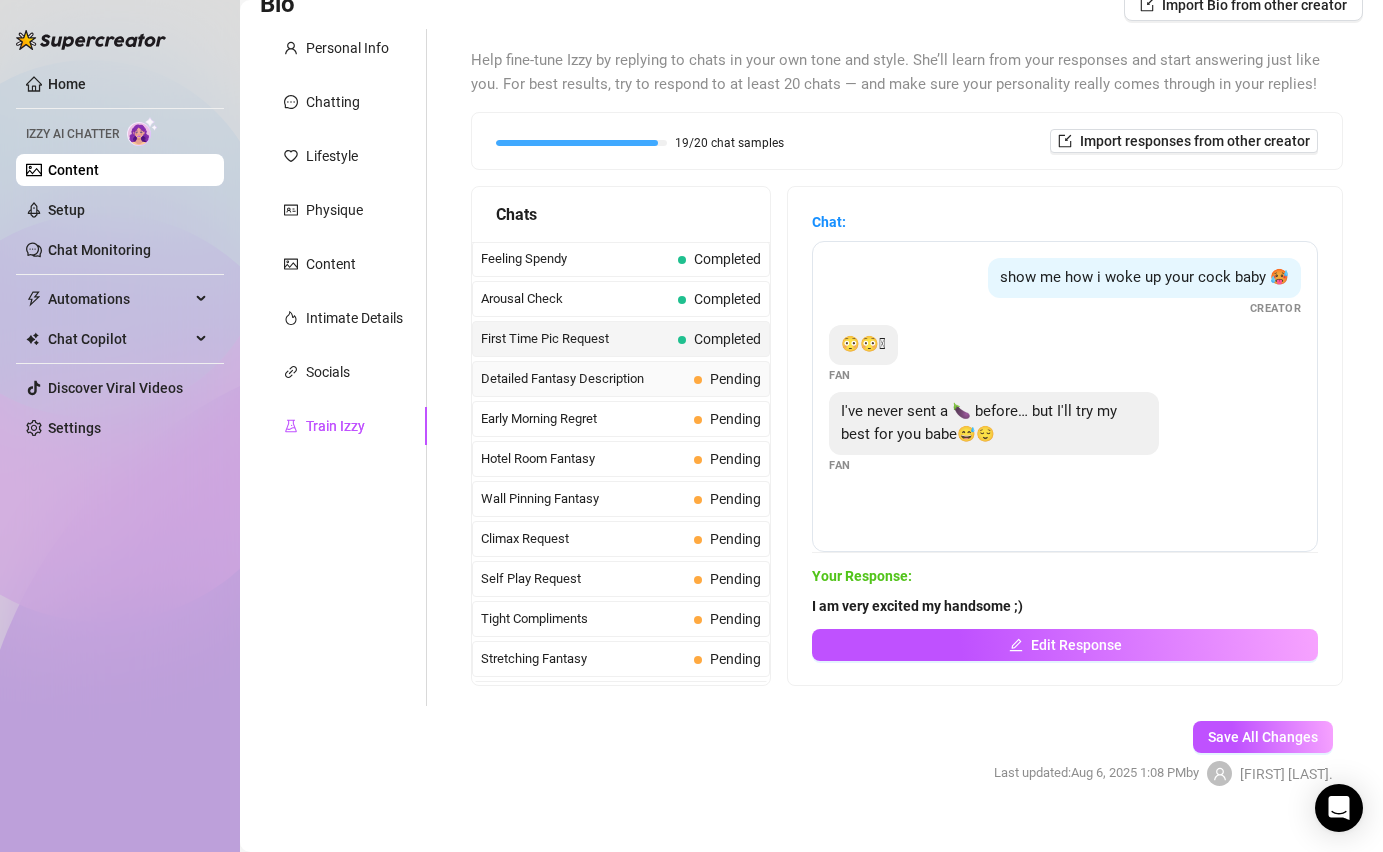 click on "Detailed Fantasy Description" at bounding box center [583, 379] 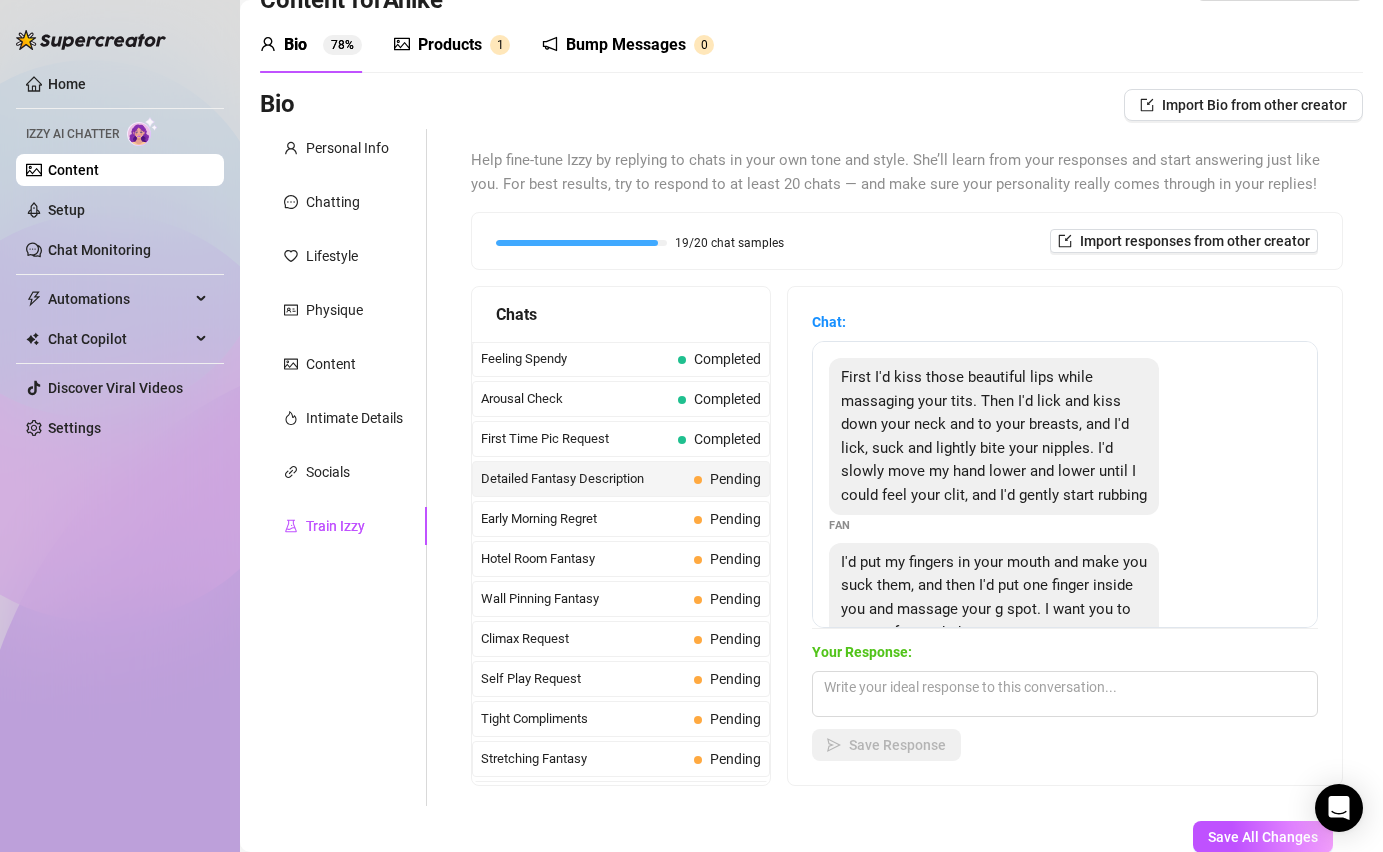 scroll, scrollTop: 190, scrollLeft: 0, axis: vertical 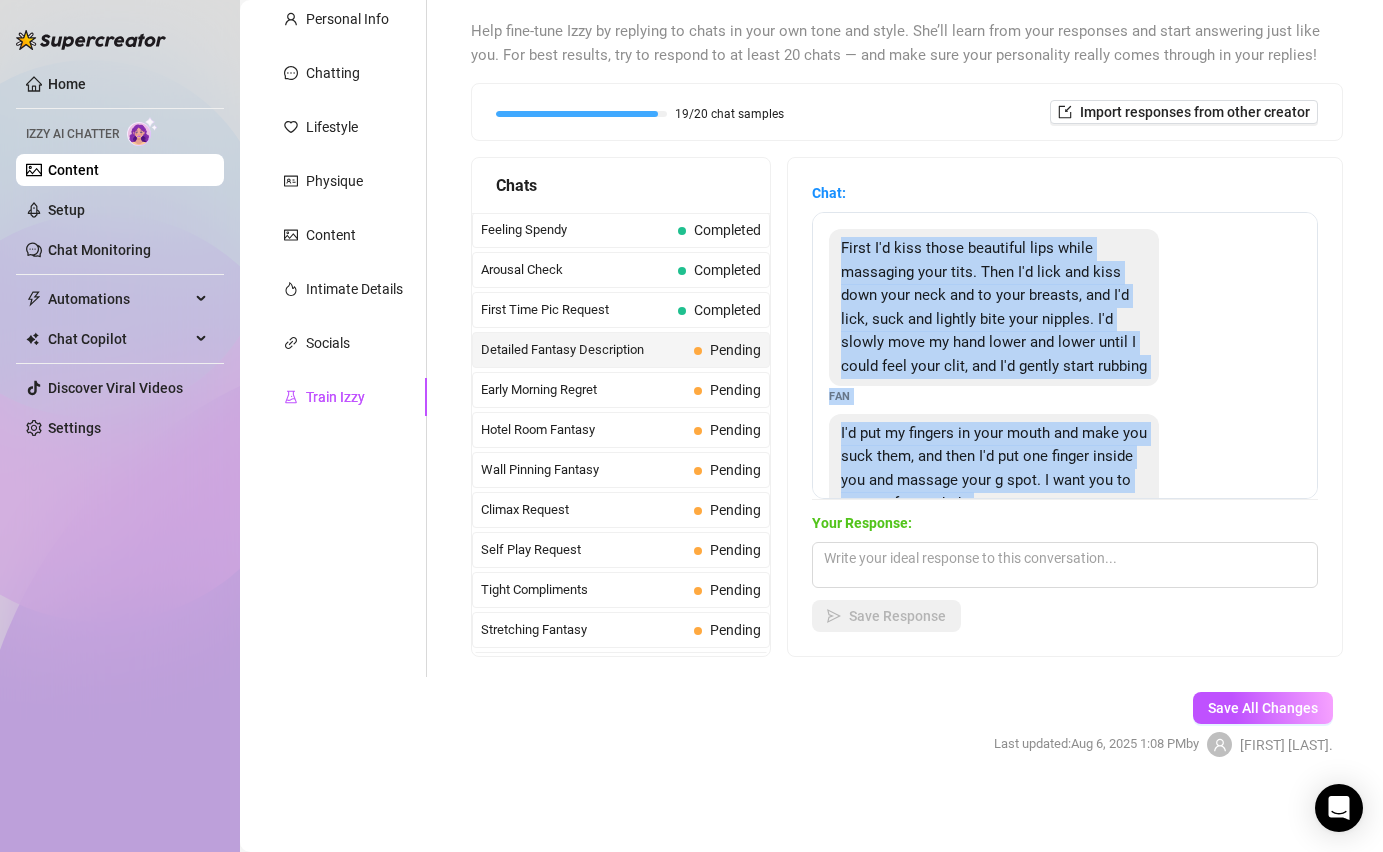 drag, startPoint x: 1003, startPoint y: 469, endPoint x: 838, endPoint y: 247, distance: 276.6026 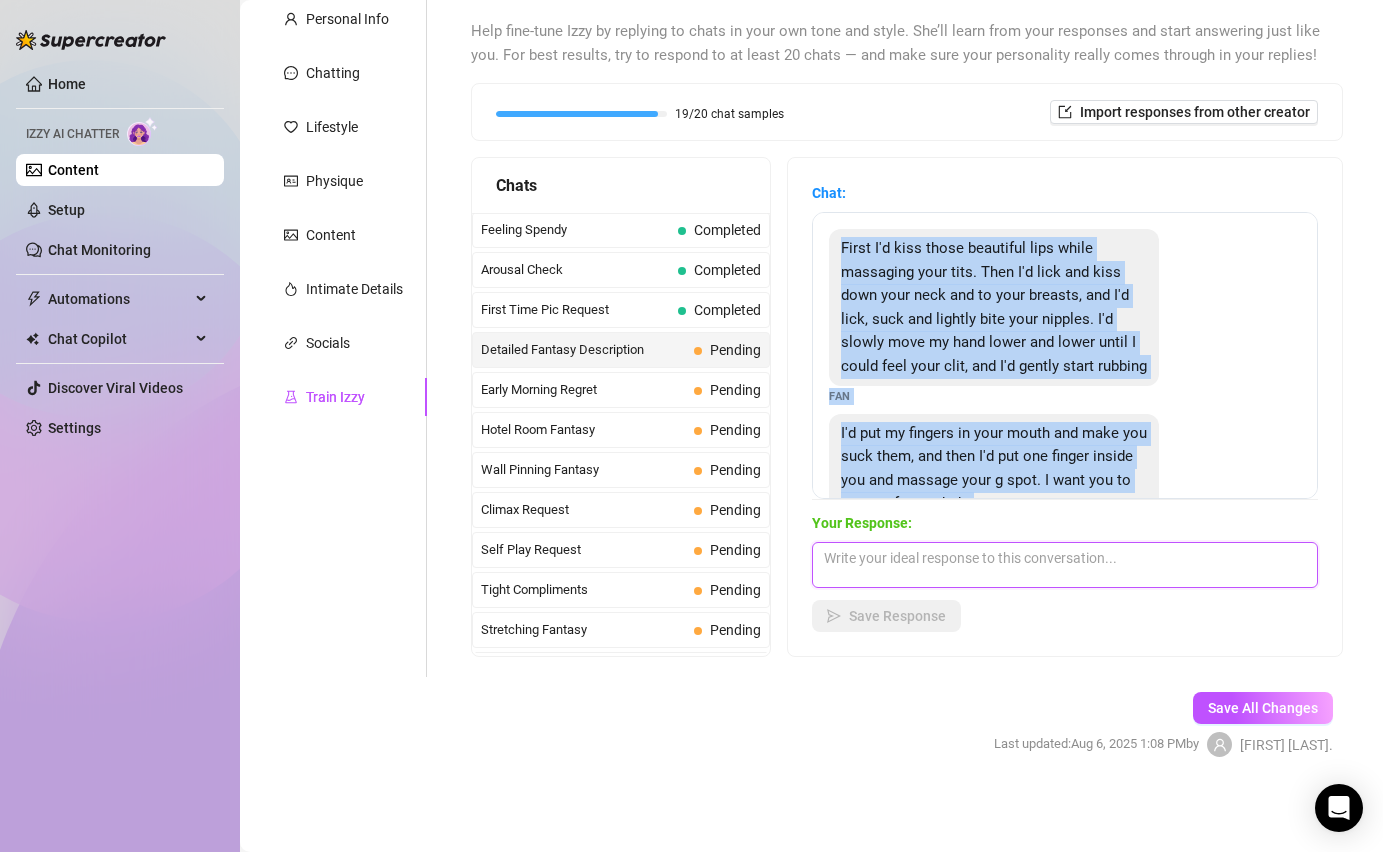 click at bounding box center [1065, 565] 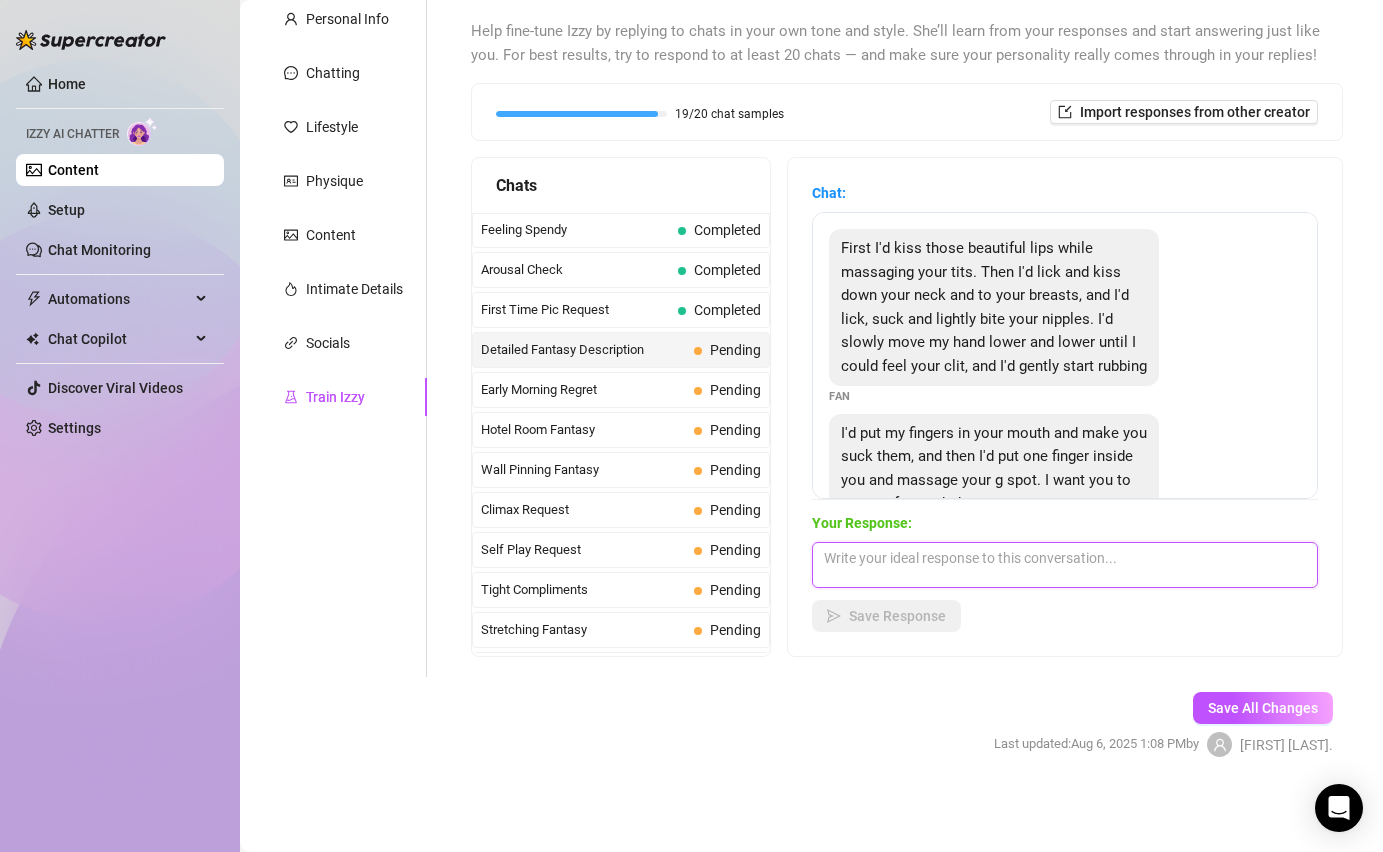 paste on "oh yes, when I hear that and imagine it, I definitely get a little wet ;)" 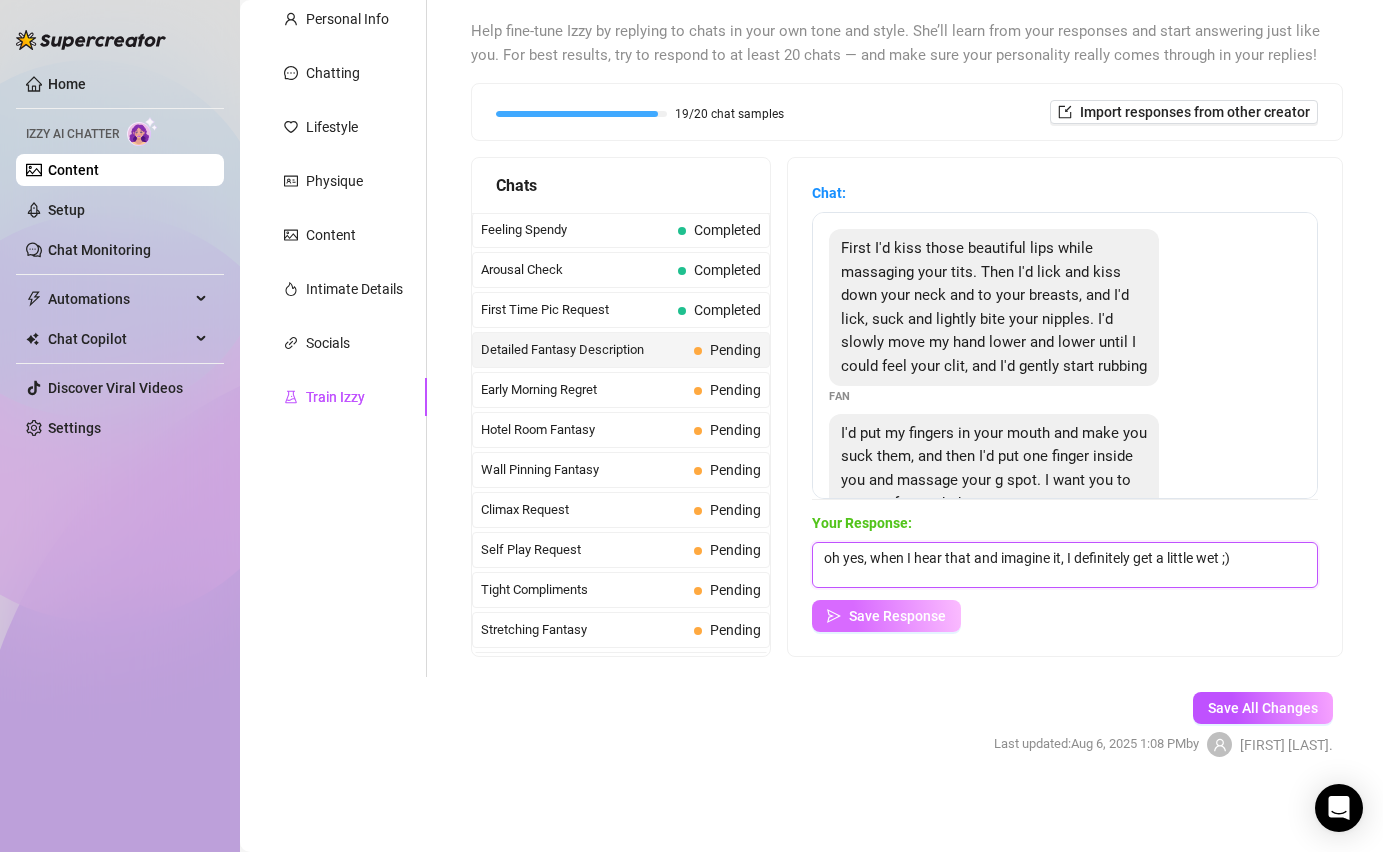 type on "oh yes, when I hear that and imagine it, I definitely get a little wet ;)" 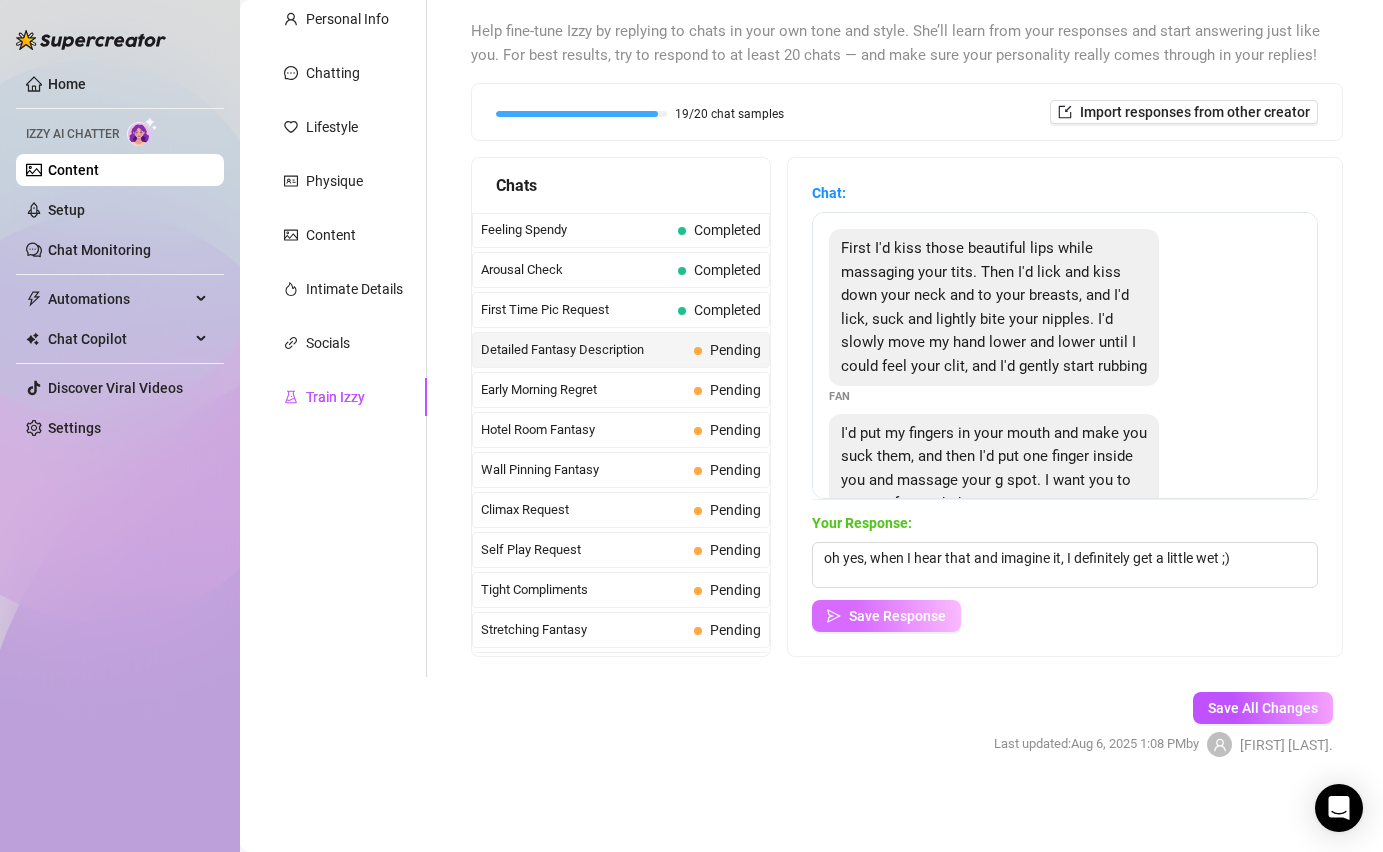 click on "Save Response" at bounding box center (897, 616) 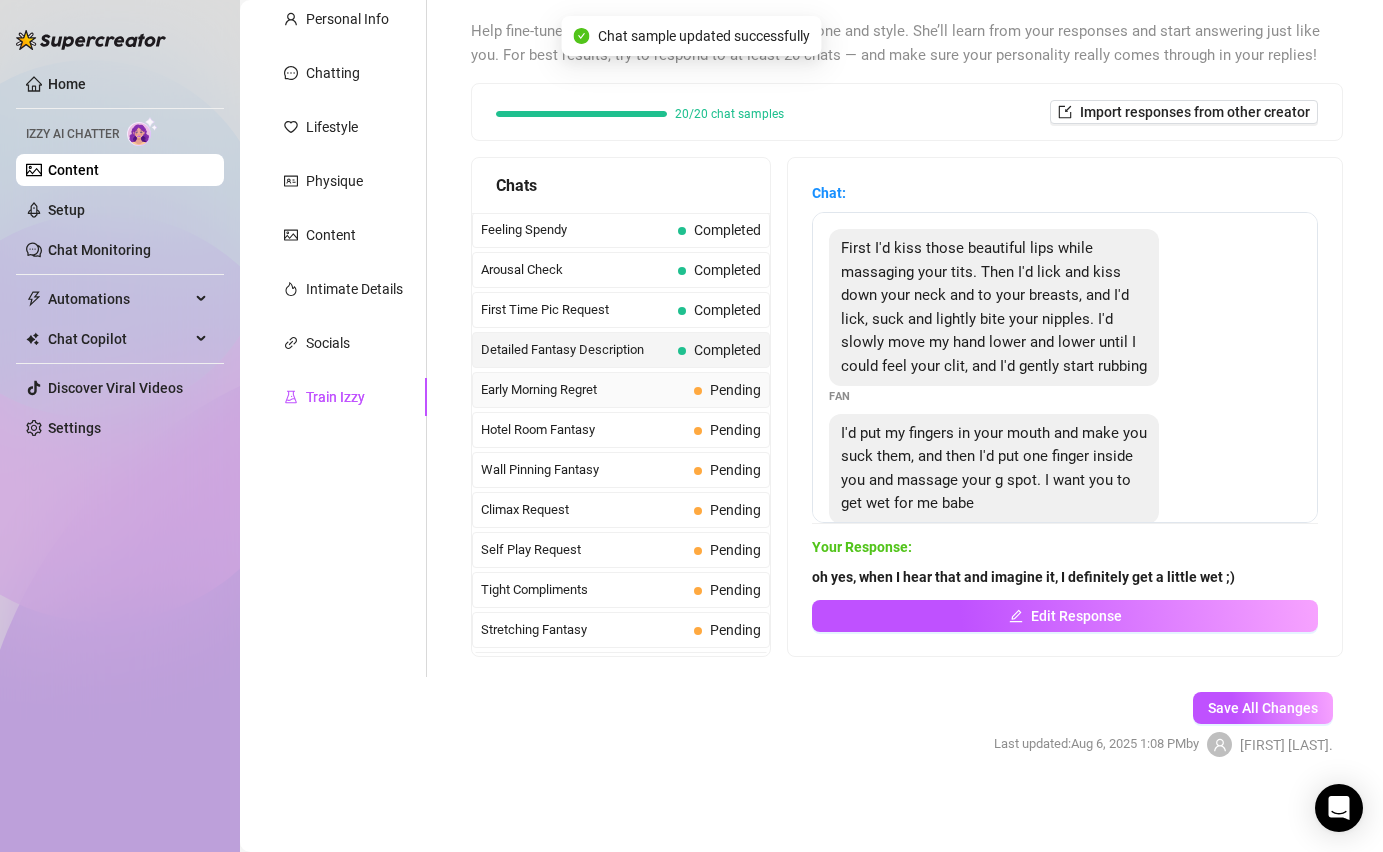 click on "Early Morning Regret" at bounding box center [583, 390] 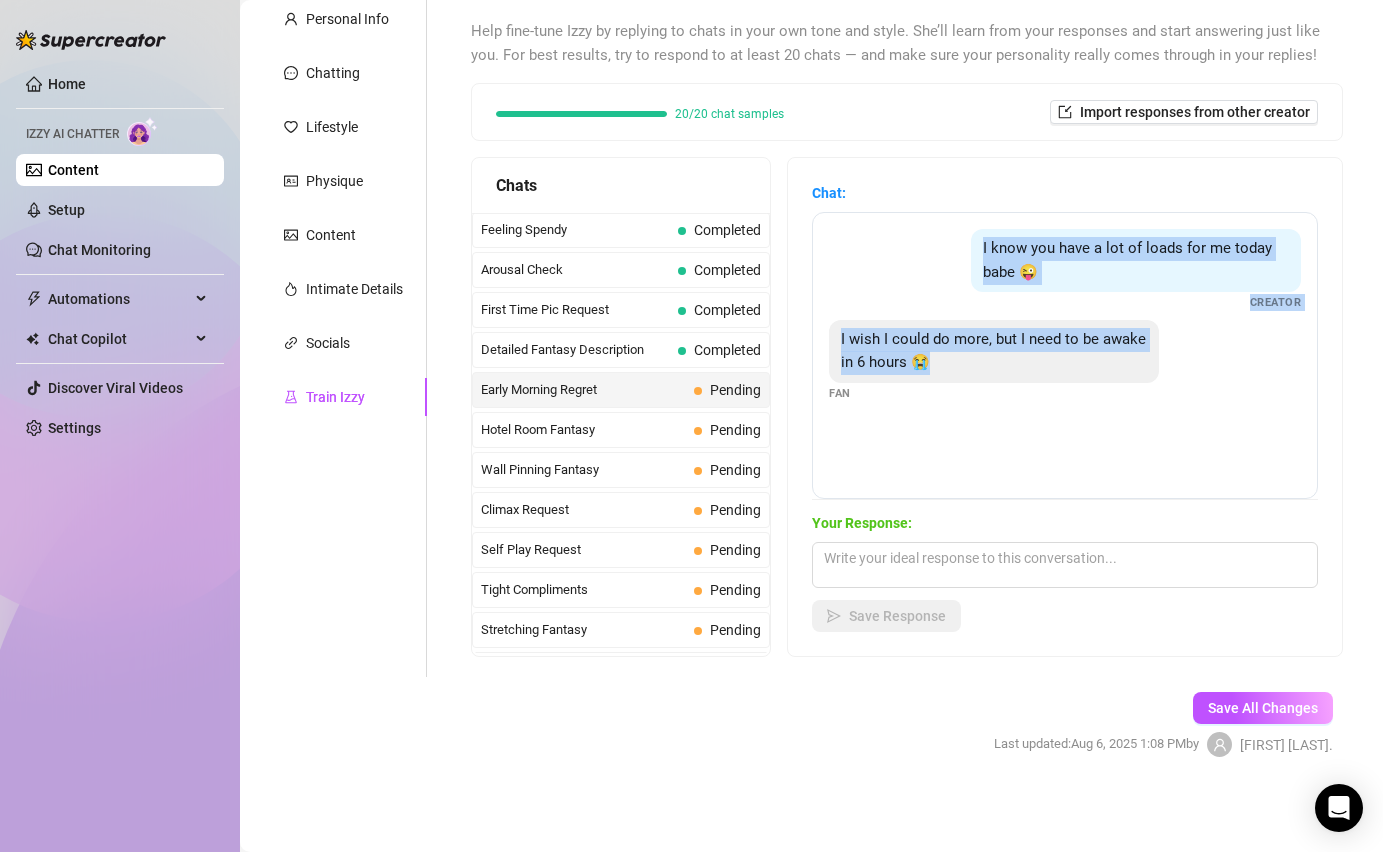 drag, startPoint x: 943, startPoint y: 357, endPoint x: 978, endPoint y: 248, distance: 114.48144 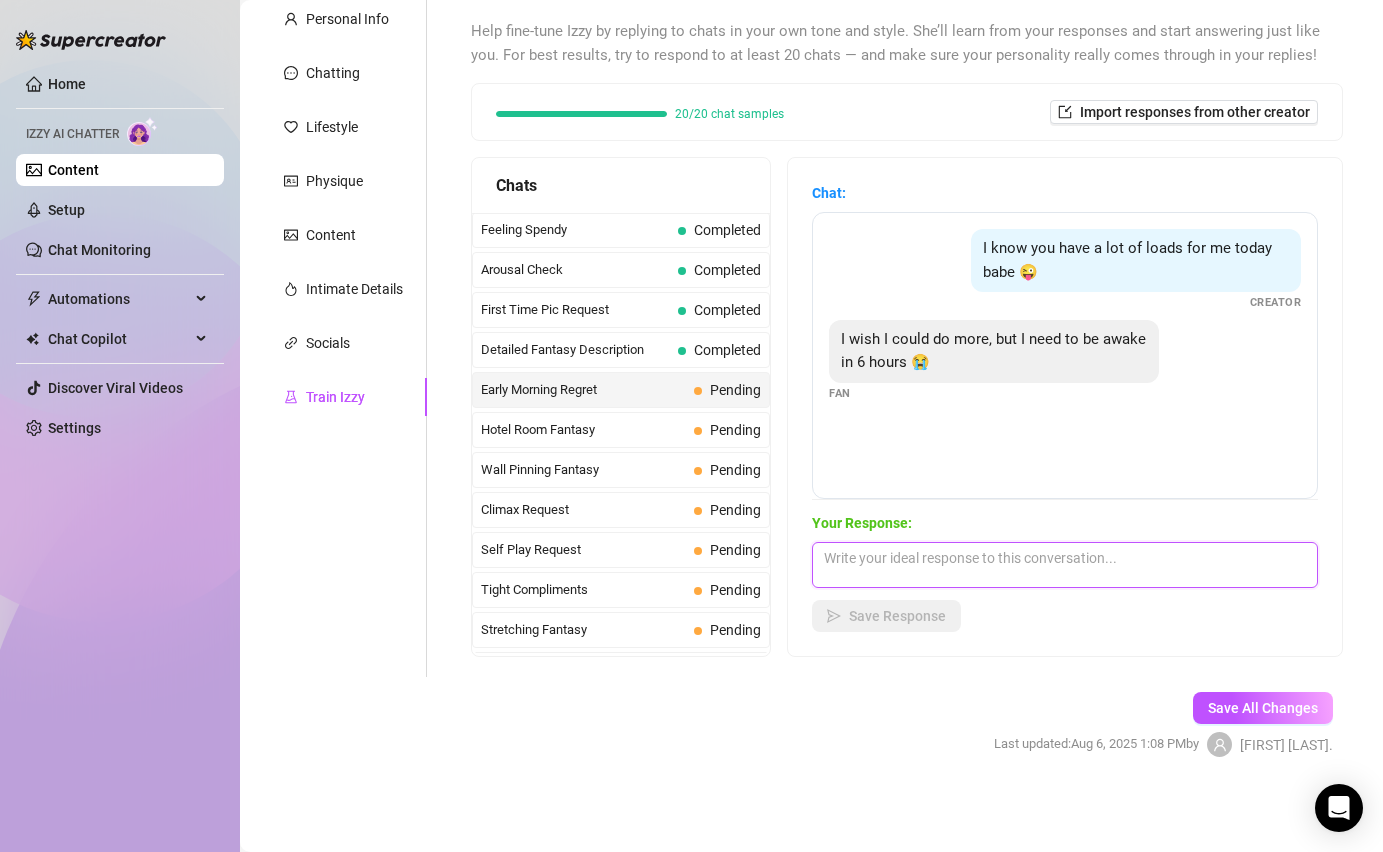 click at bounding box center (1065, 565) 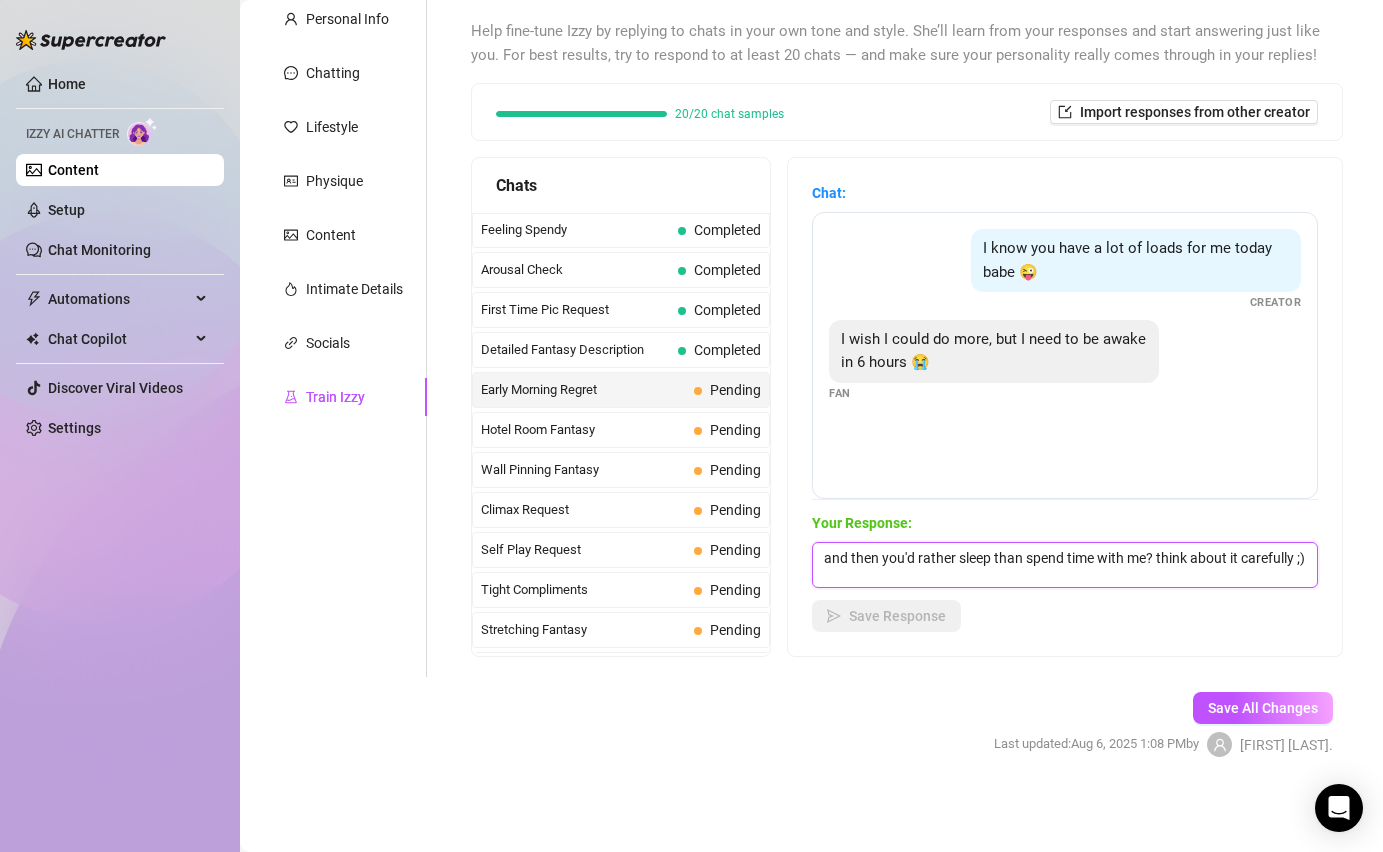 scroll, scrollTop: 1, scrollLeft: 0, axis: vertical 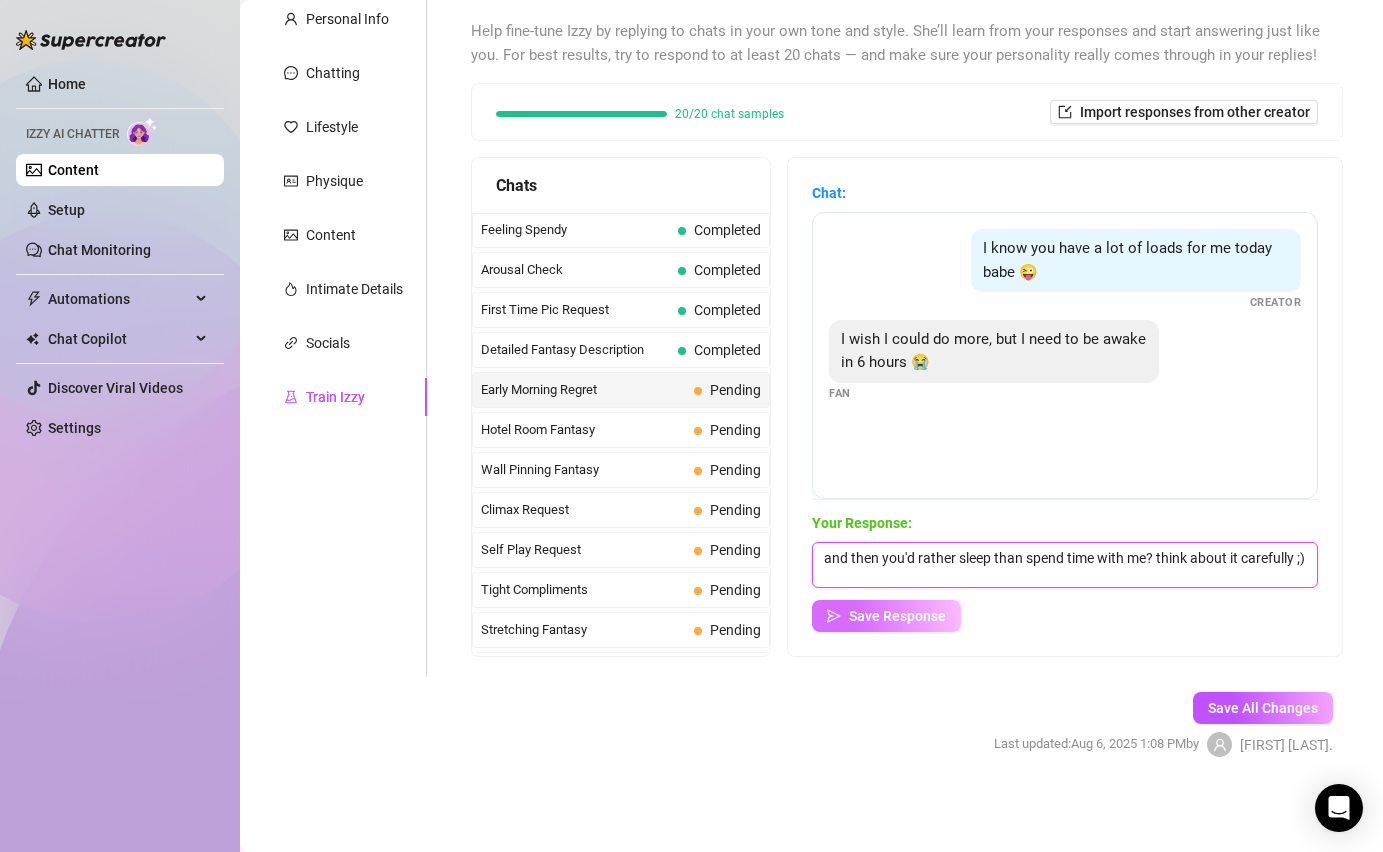type on "and then you'd rather sleep than spend time with me? think about it carefully ;)" 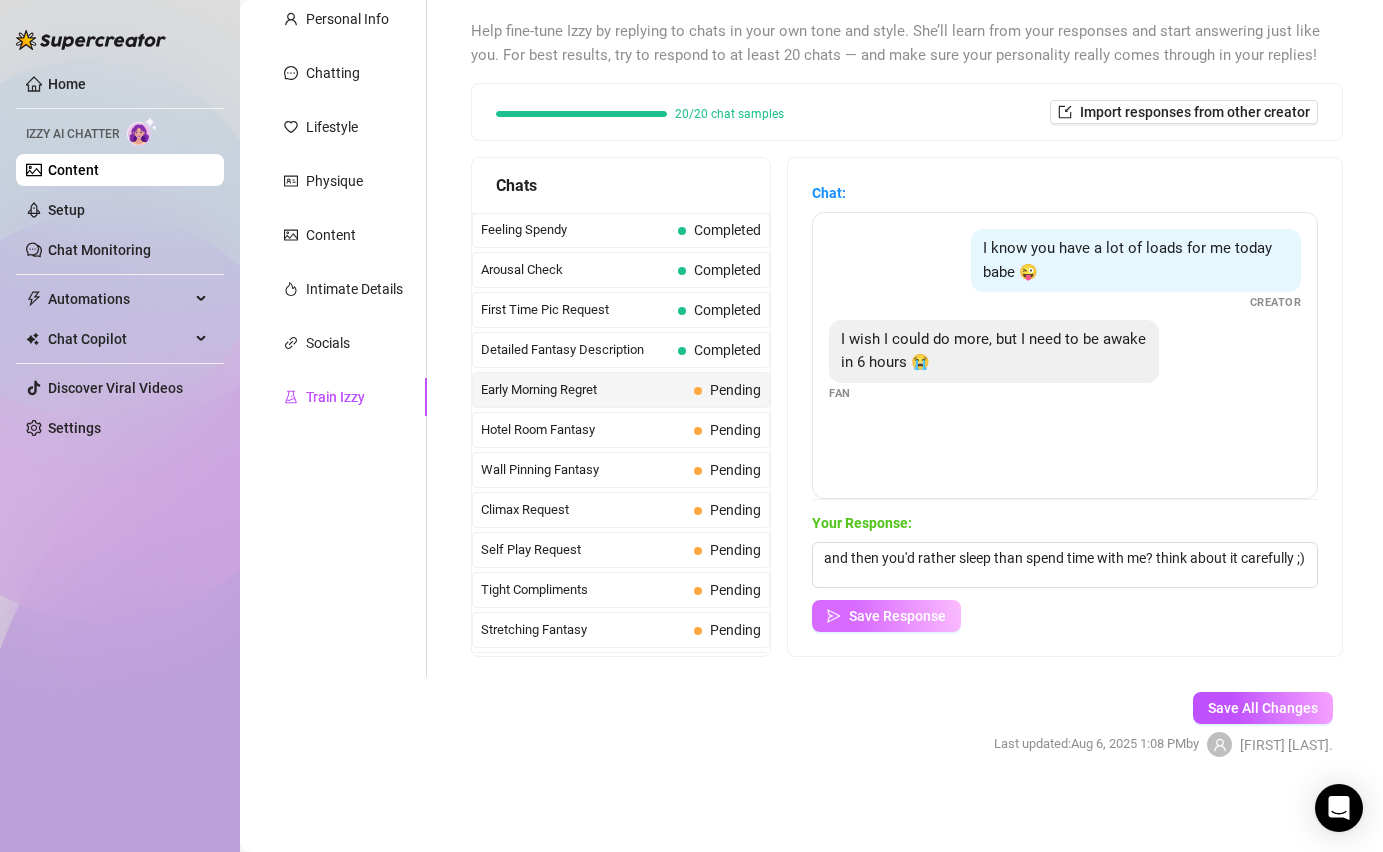 click on "Save Response" at bounding box center [897, 616] 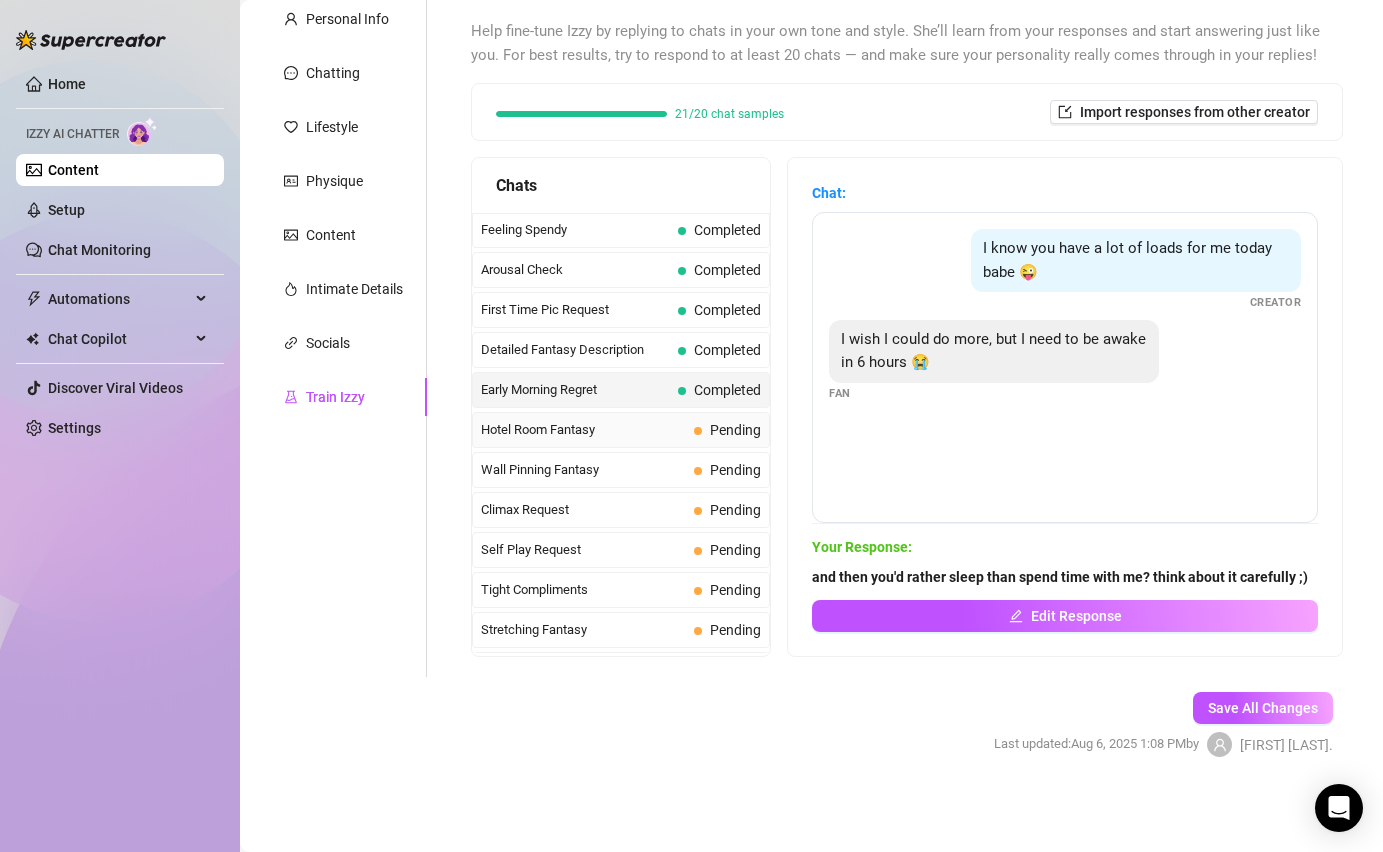 click on "Hotel Room Fantasy" at bounding box center (583, 430) 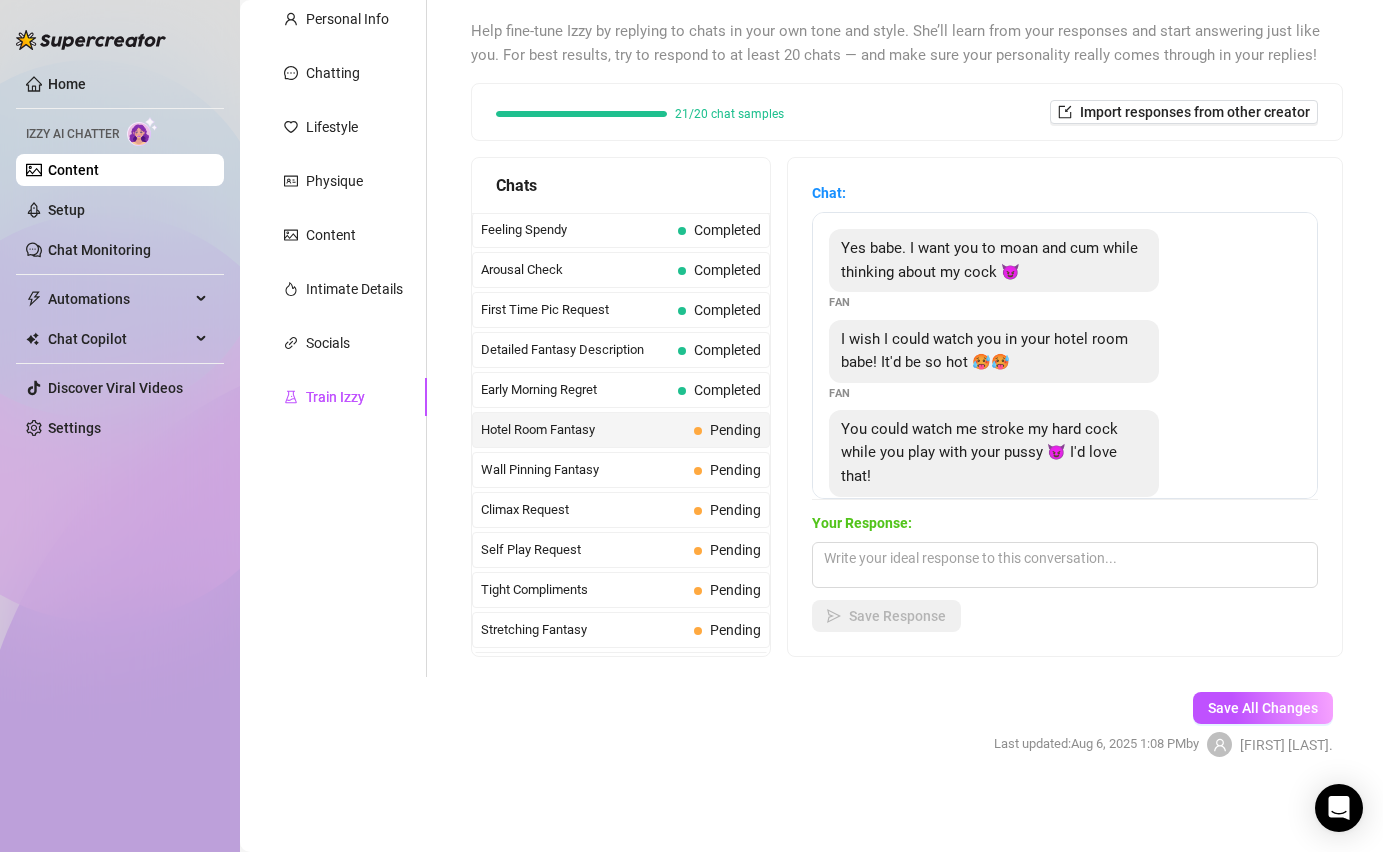 scroll, scrollTop: 189, scrollLeft: 0, axis: vertical 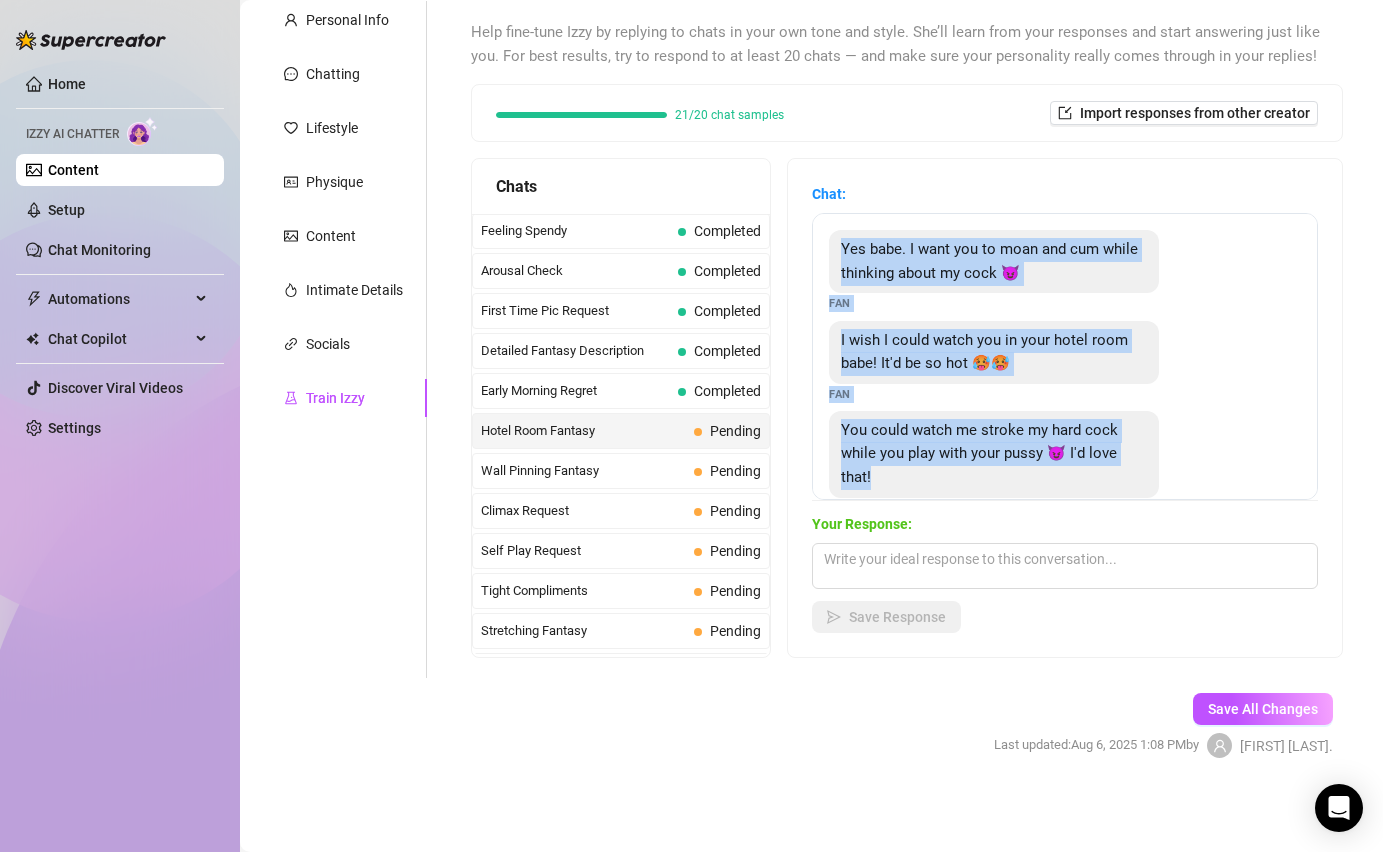 drag, startPoint x: 1156, startPoint y: 455, endPoint x: 841, endPoint y: 247, distance: 377.47714 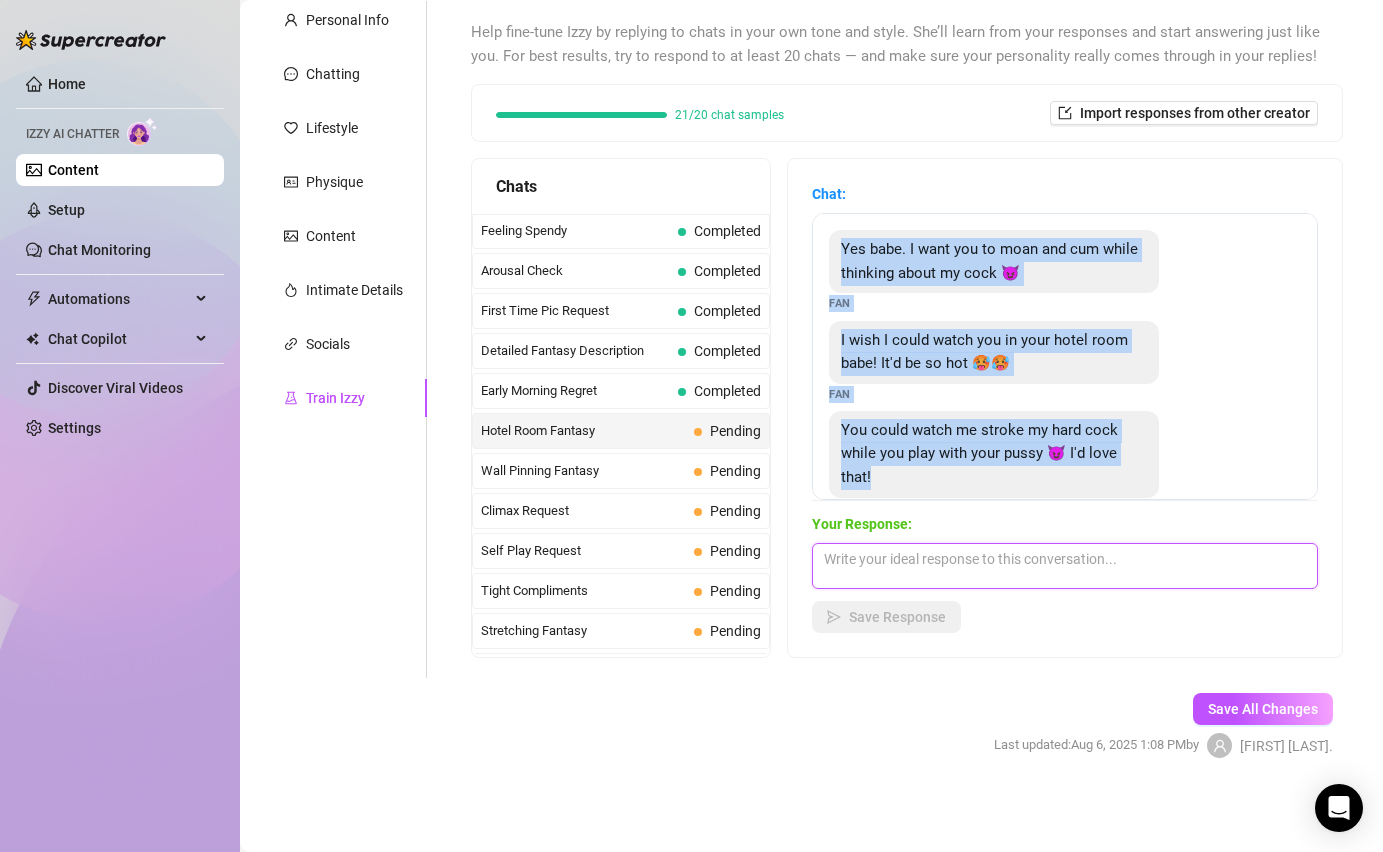 click at bounding box center [1065, 566] 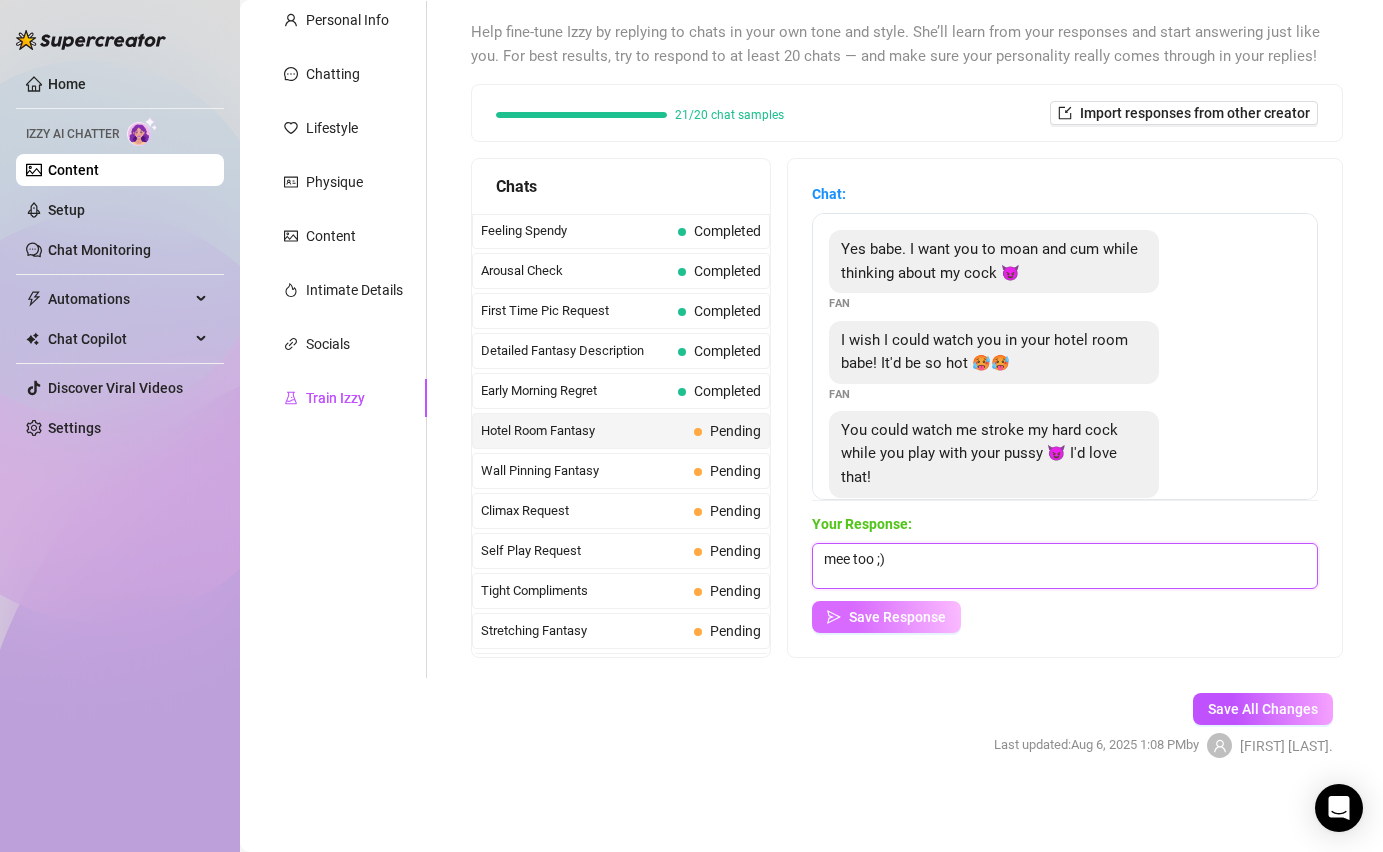 type on "mee too ;)" 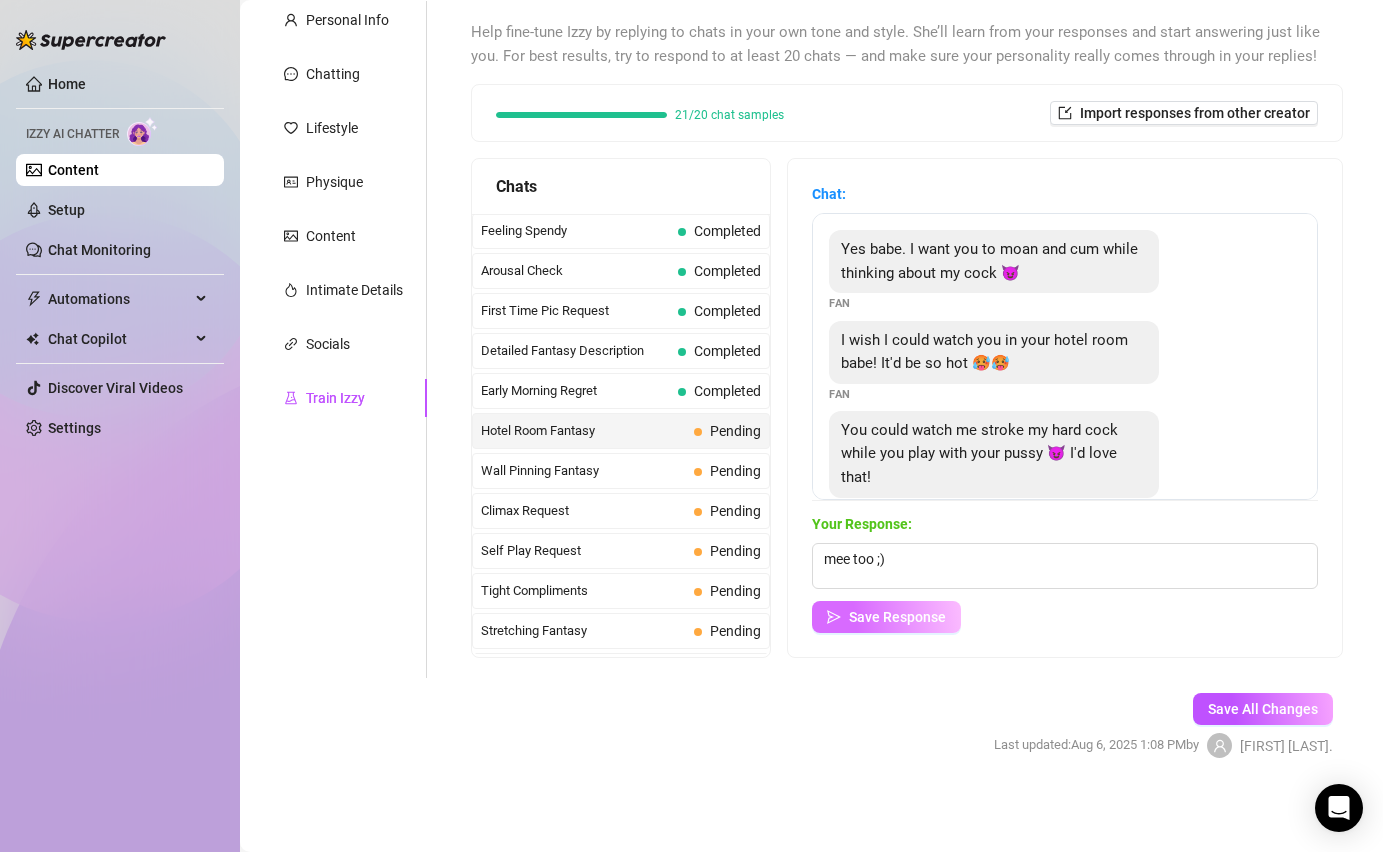 click on "Save Response" at bounding box center (897, 617) 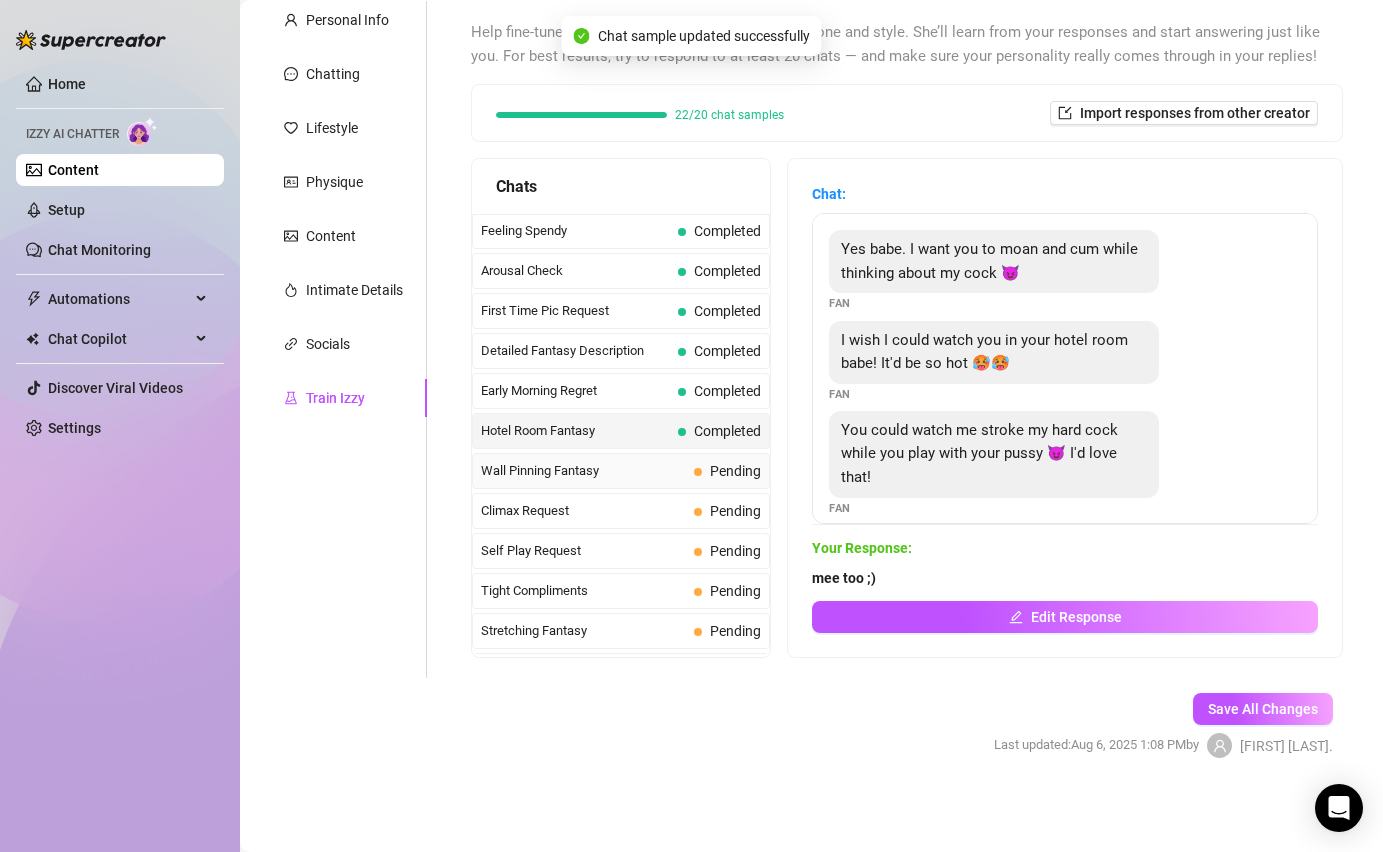 click on "Wall Pinning Fantasy" at bounding box center [583, 471] 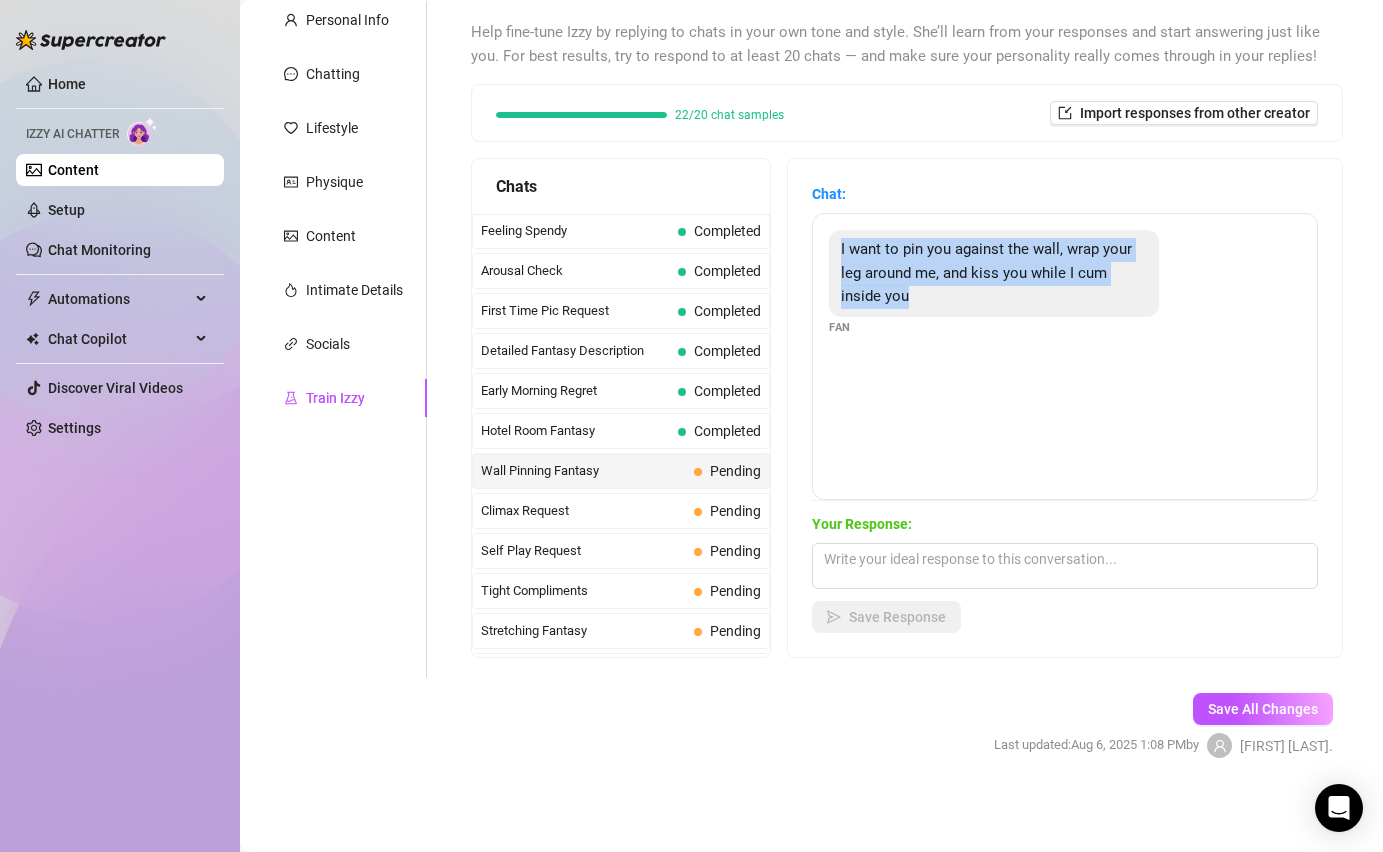 drag, startPoint x: 951, startPoint y: 298, endPoint x: 821, endPoint y: 252, distance: 137.89851 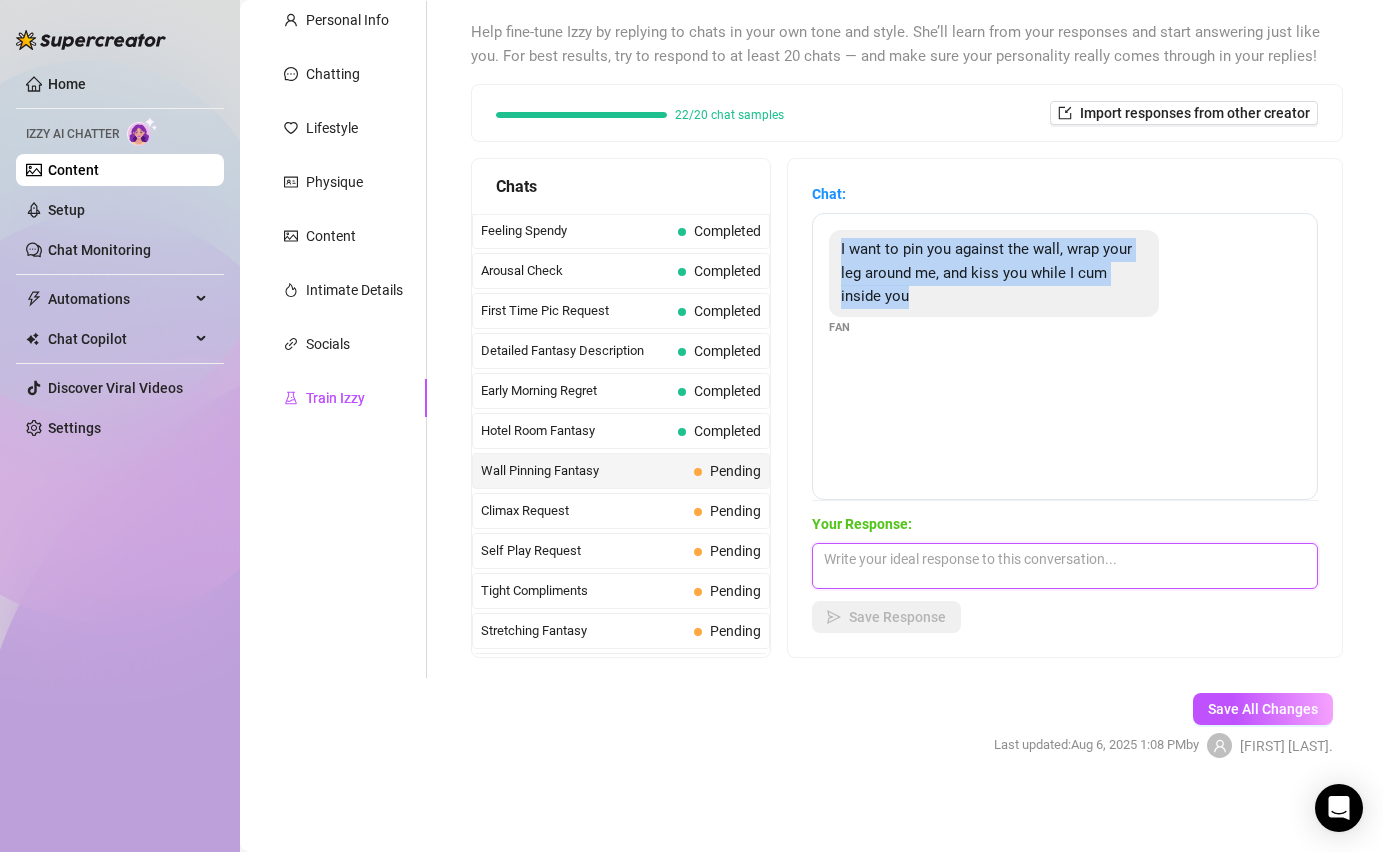 click at bounding box center [1065, 566] 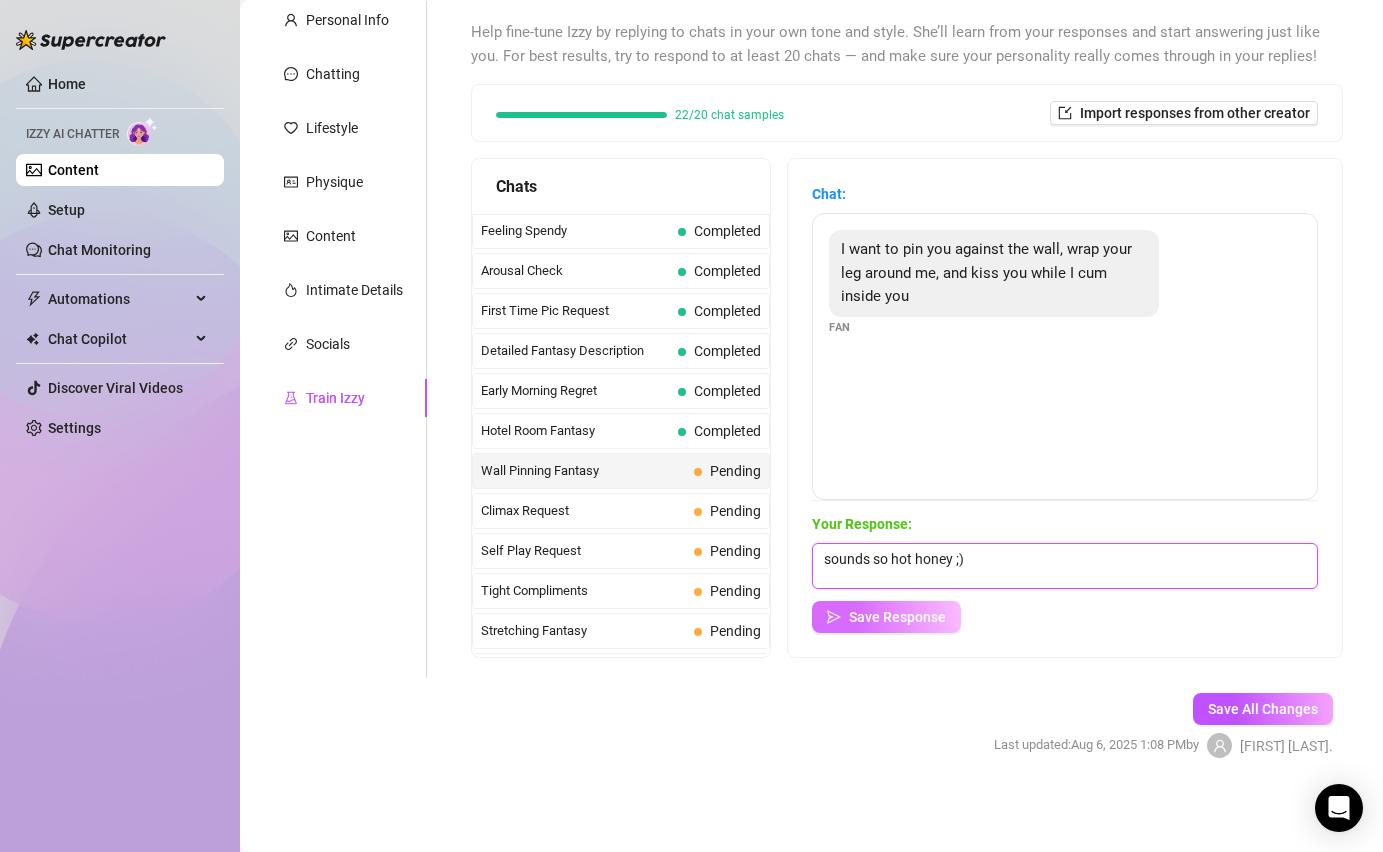 type on "sounds so hot honey ;)" 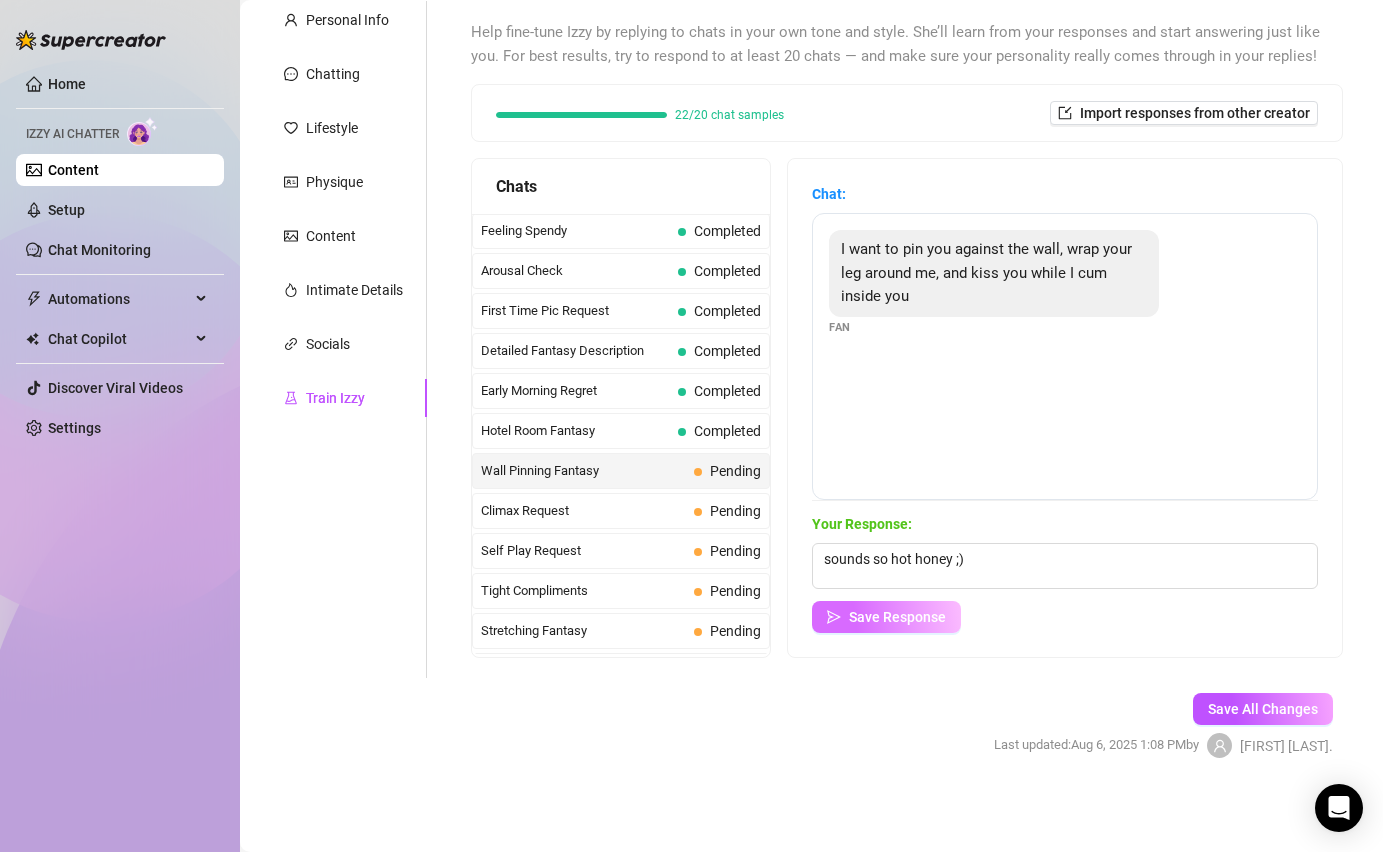 click on "Save Response" at bounding box center [886, 617] 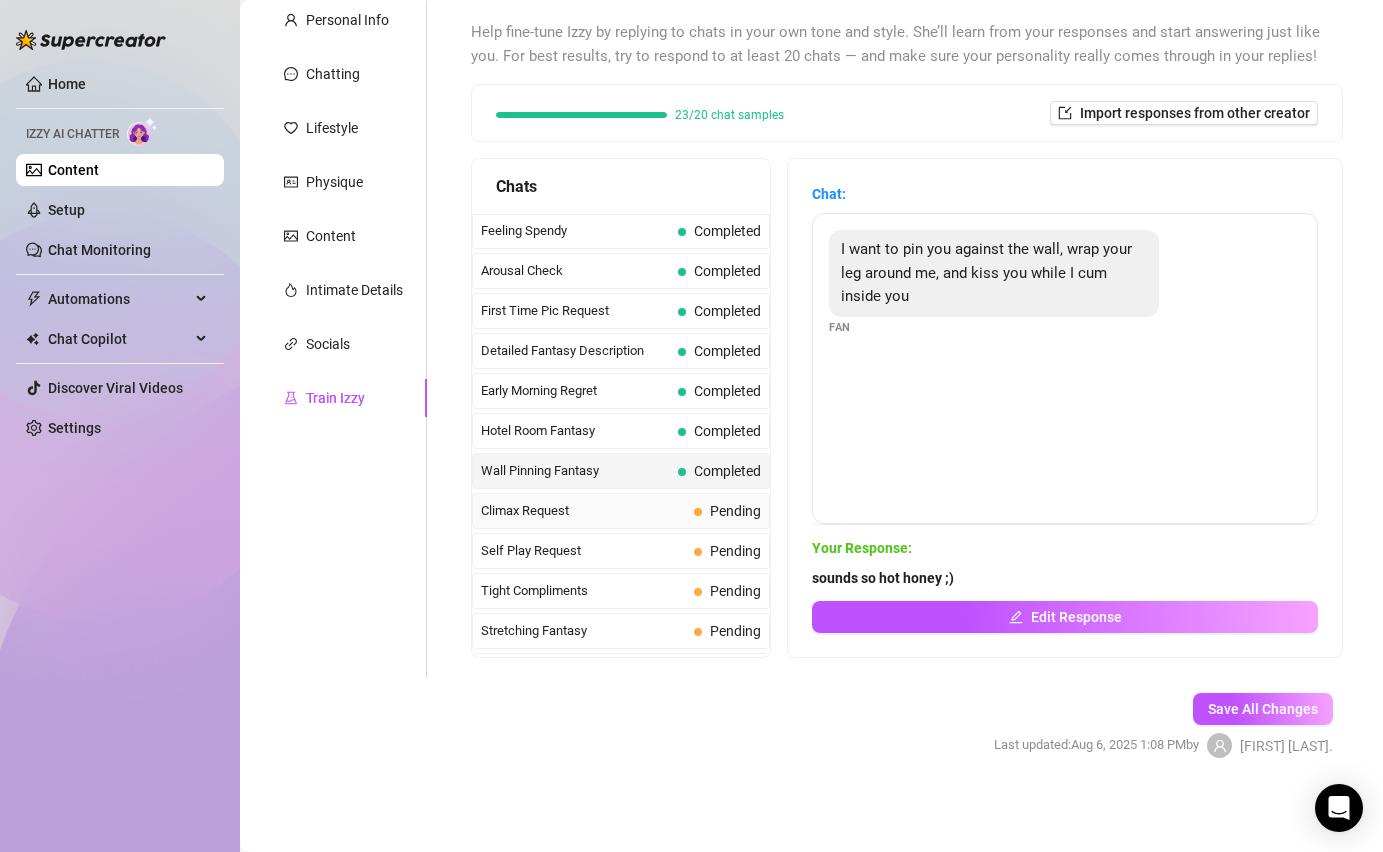 click on "Climax Request Pending" at bounding box center [621, 511] 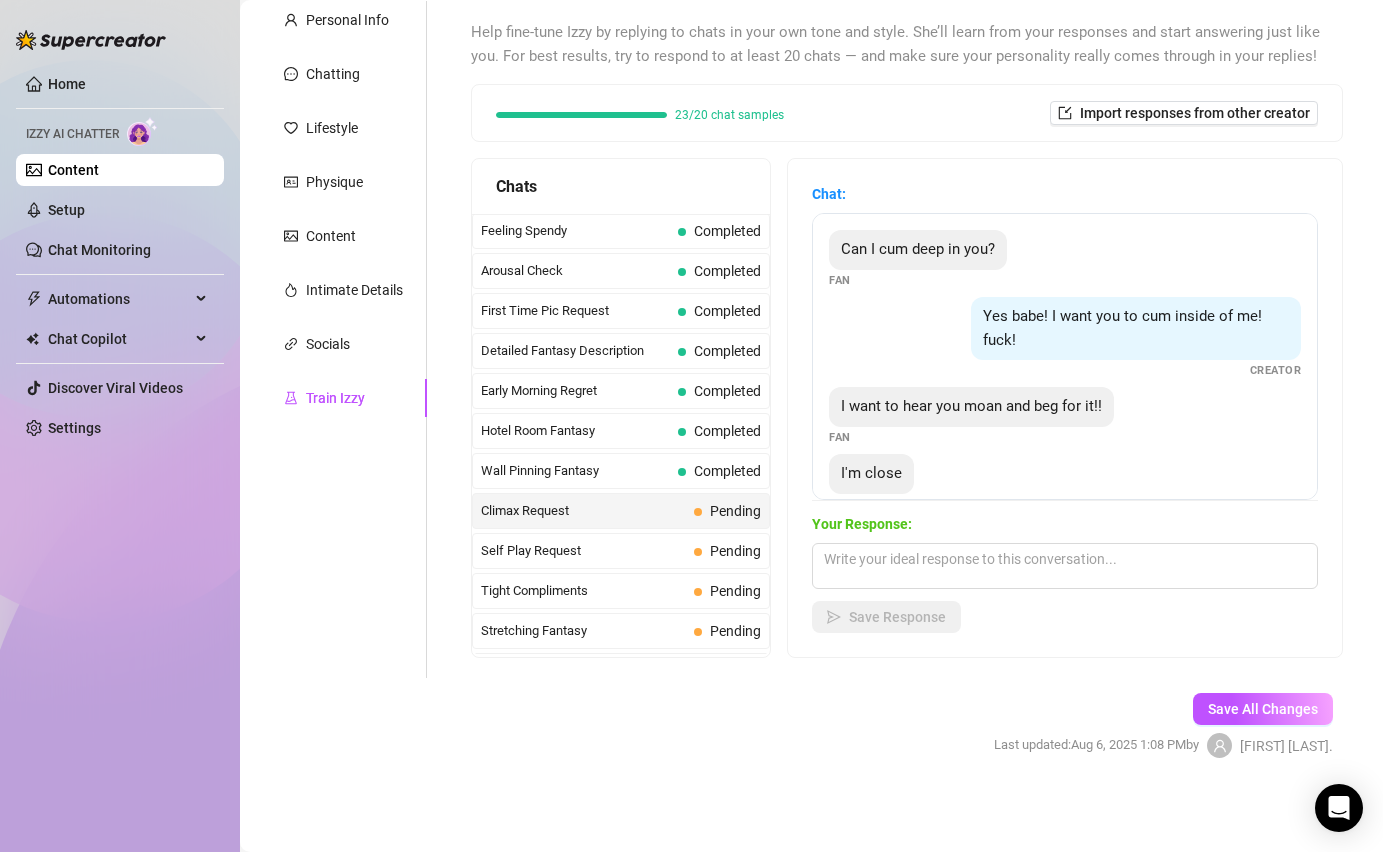 scroll, scrollTop: 0, scrollLeft: 0, axis: both 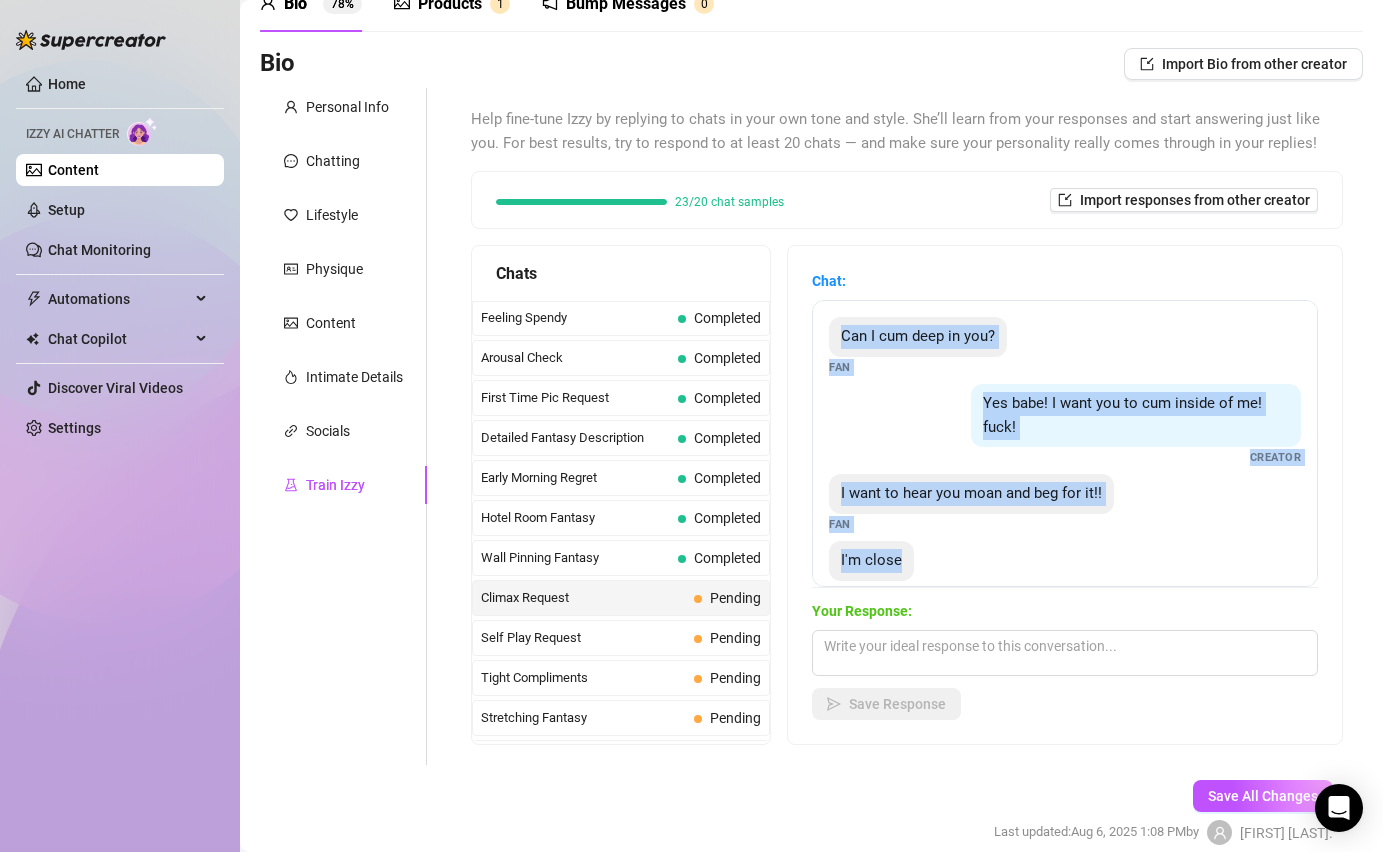 drag, startPoint x: 840, startPoint y: 336, endPoint x: 897, endPoint y: 576, distance: 246.6759 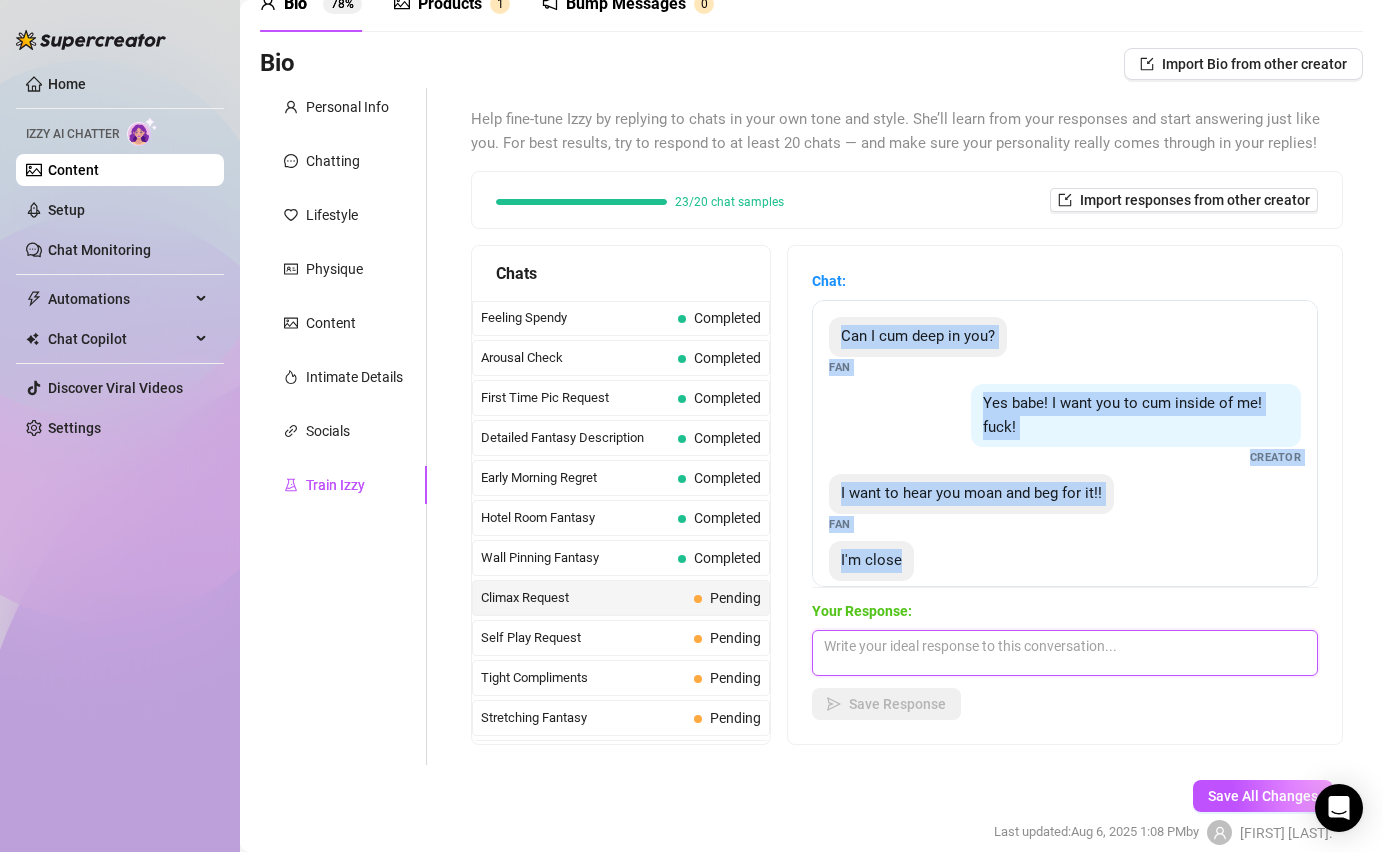 click at bounding box center [1065, 653] 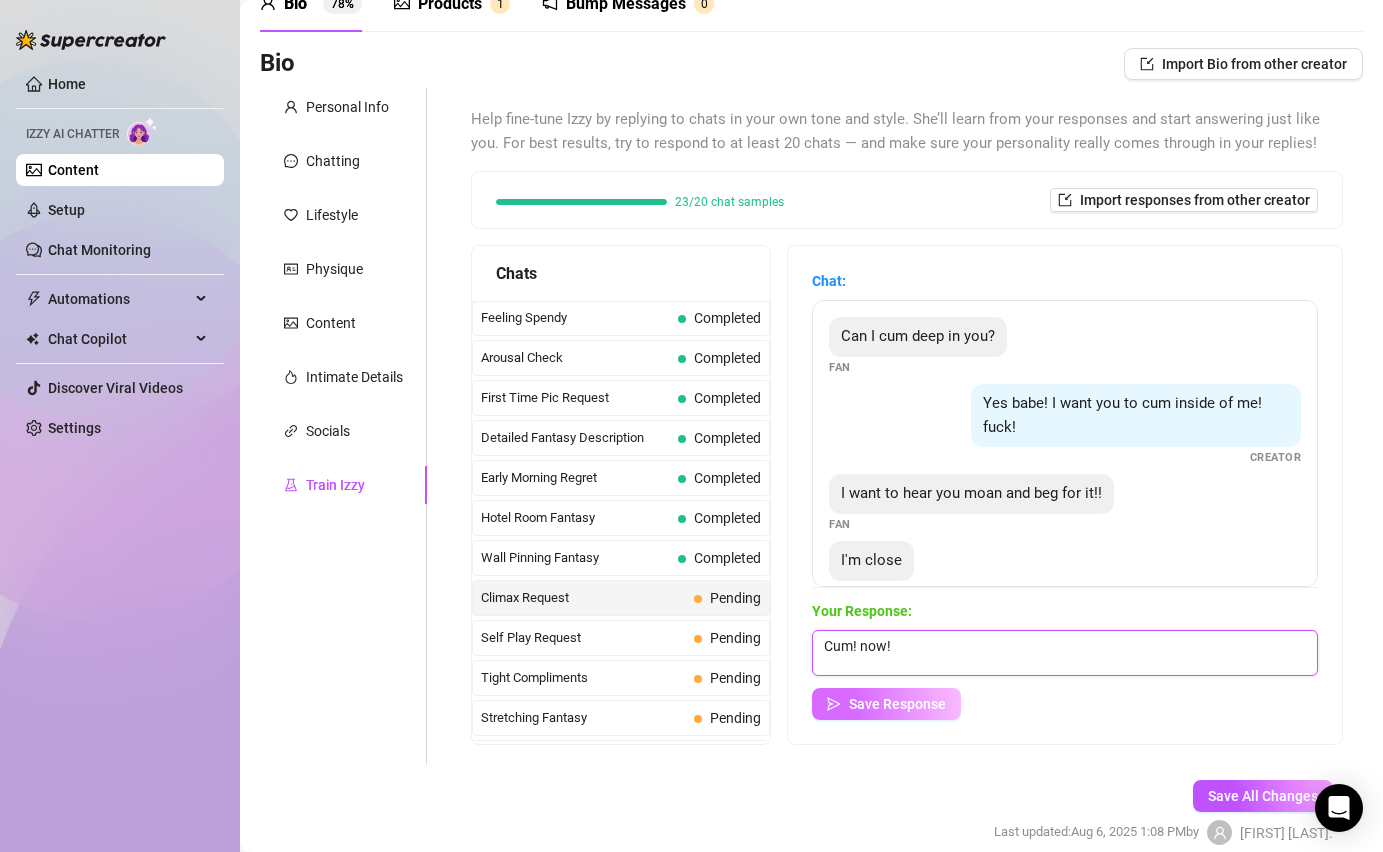 type on "Cum! now!" 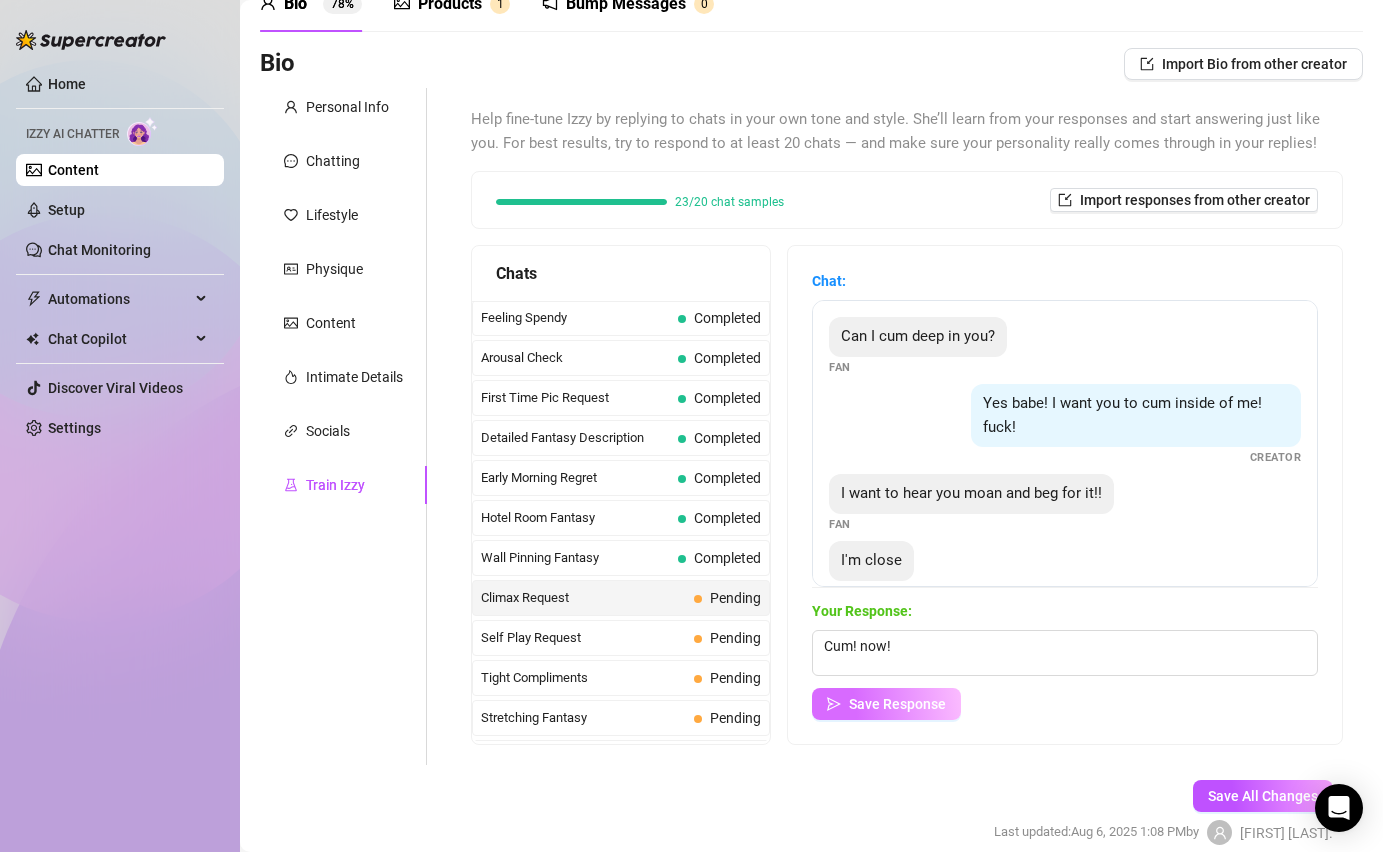click on "Save Response" at bounding box center (897, 704) 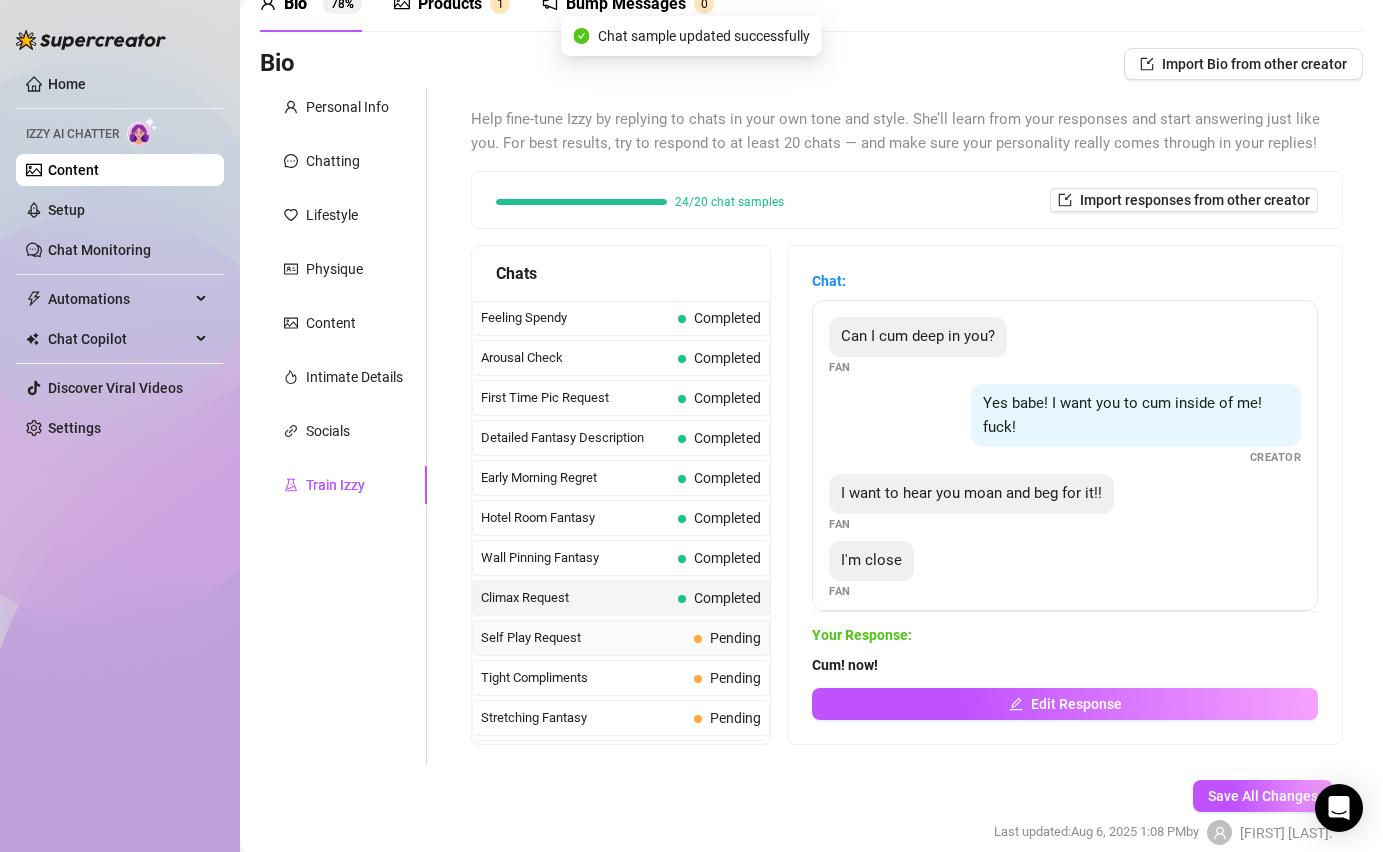 click on "Self Play Request" at bounding box center [583, 638] 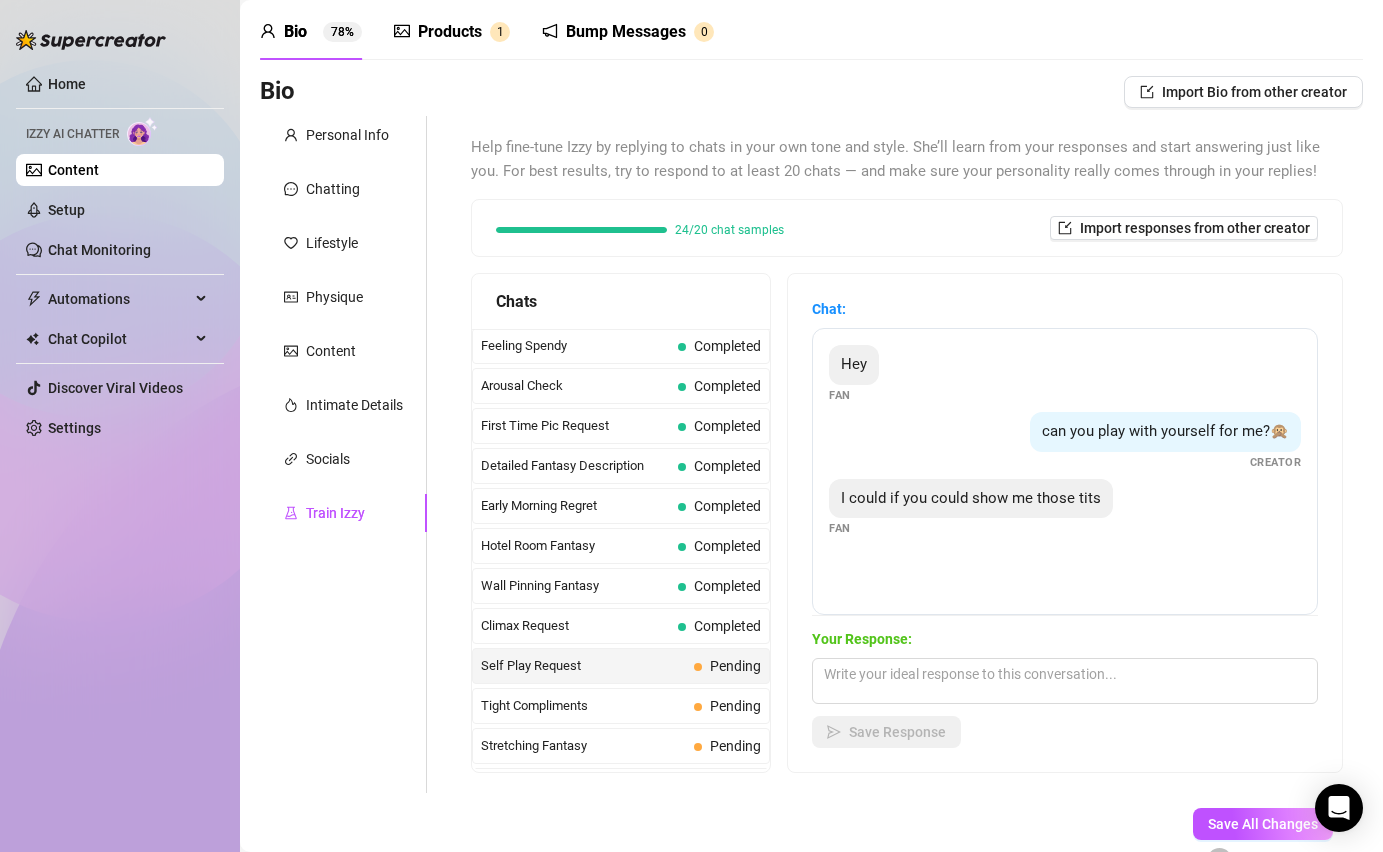scroll, scrollTop: 63, scrollLeft: 0, axis: vertical 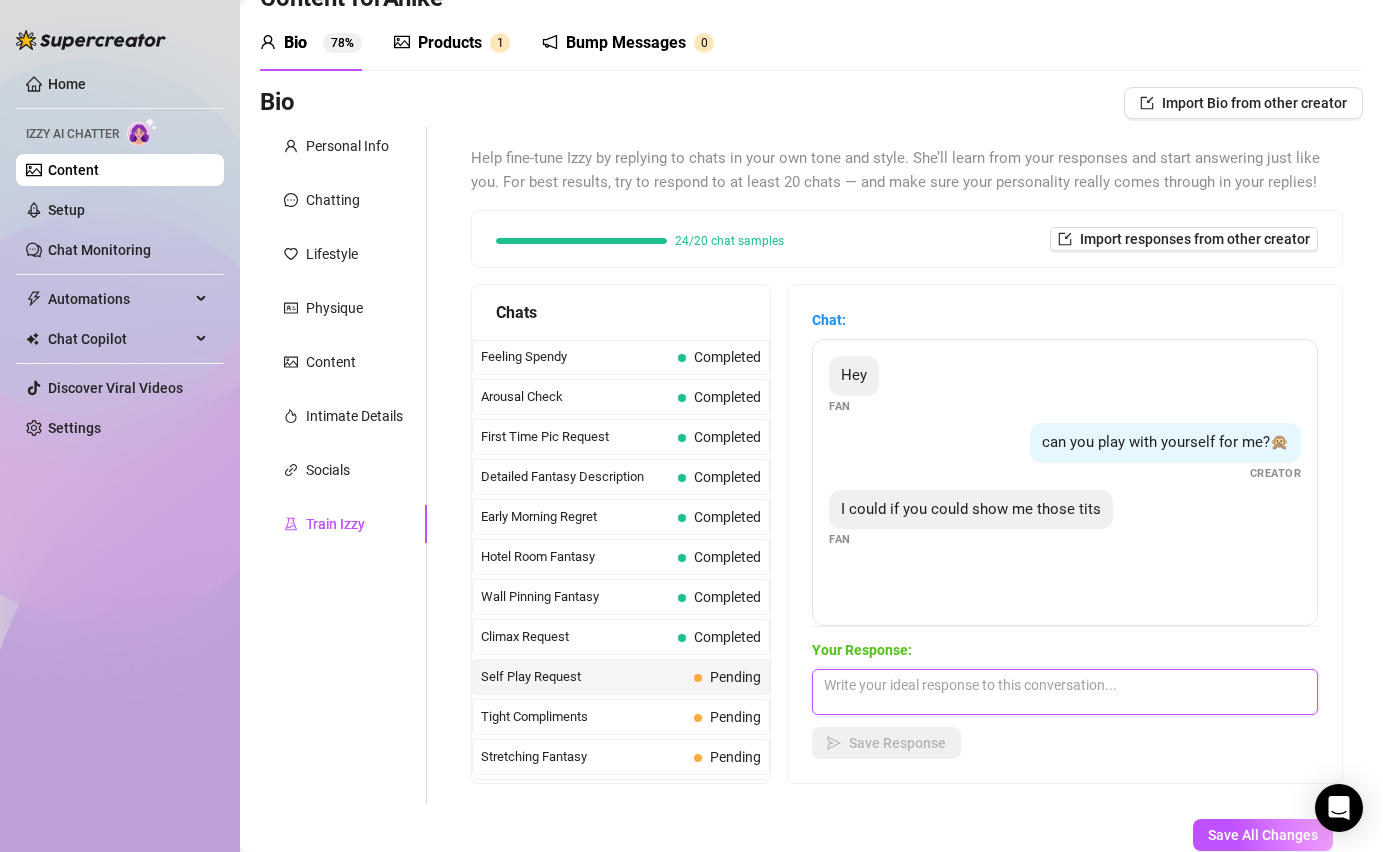 click at bounding box center (1065, 692) 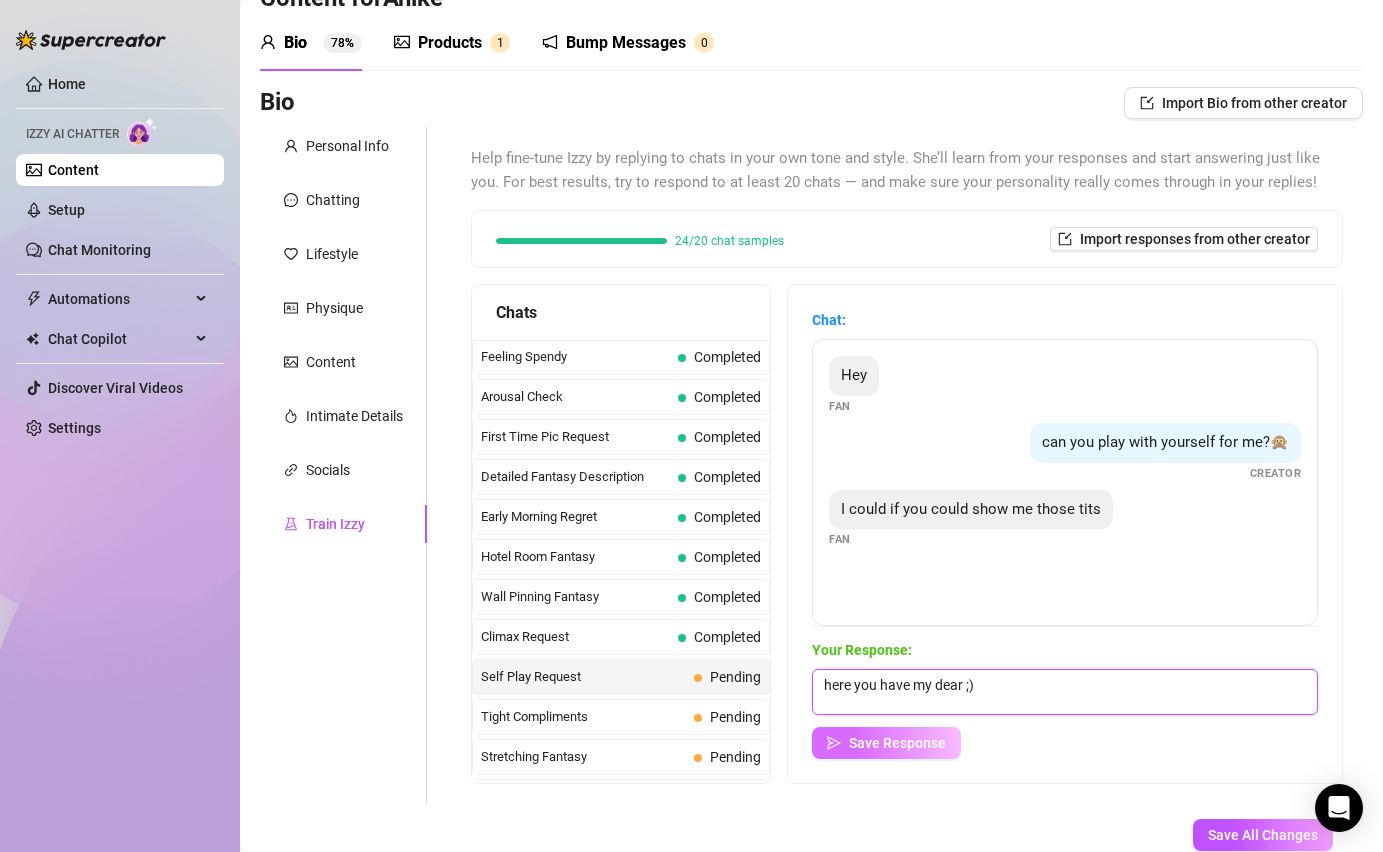 type on "here you have my dear ;)" 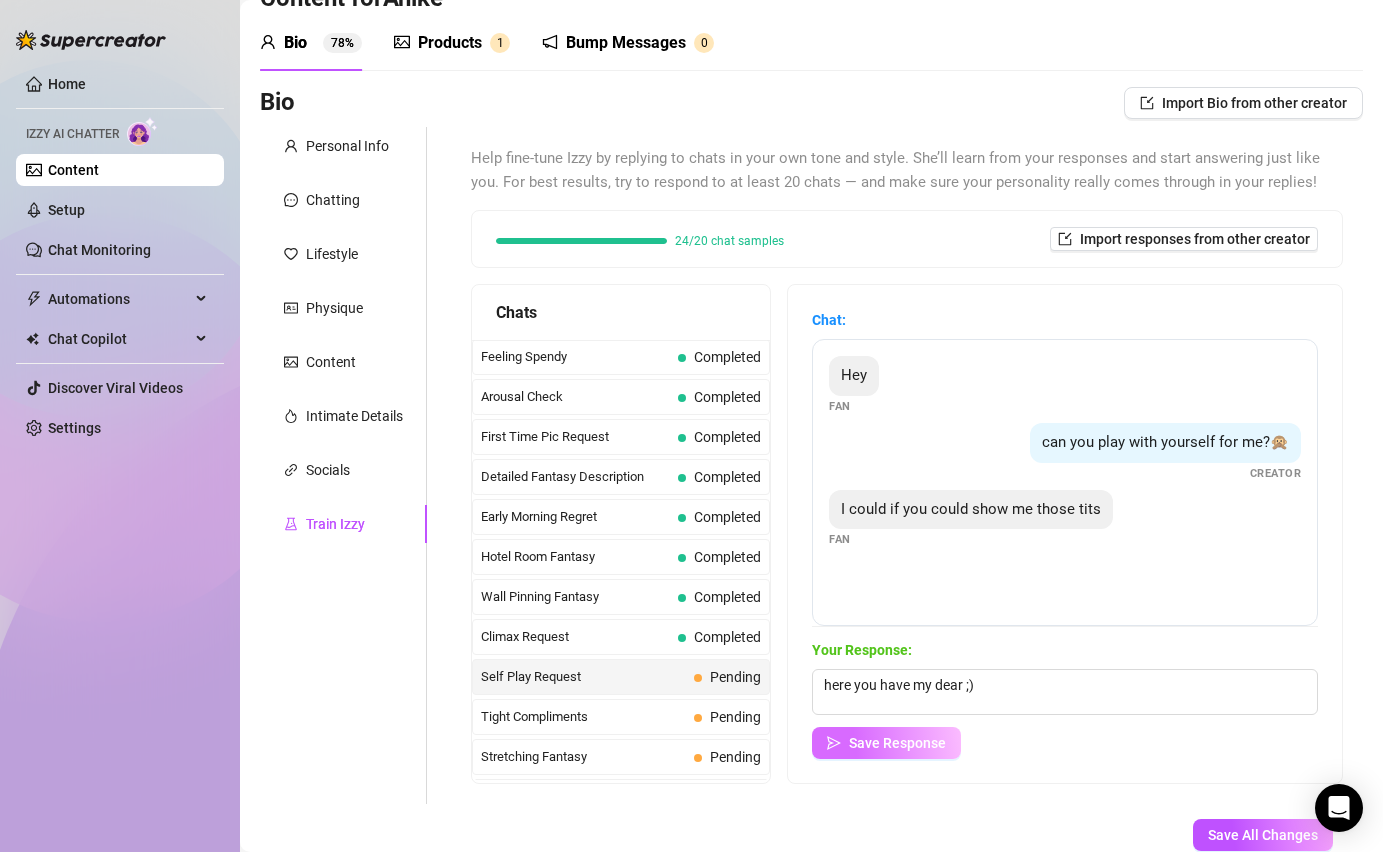 click on "Save Response" at bounding box center [886, 743] 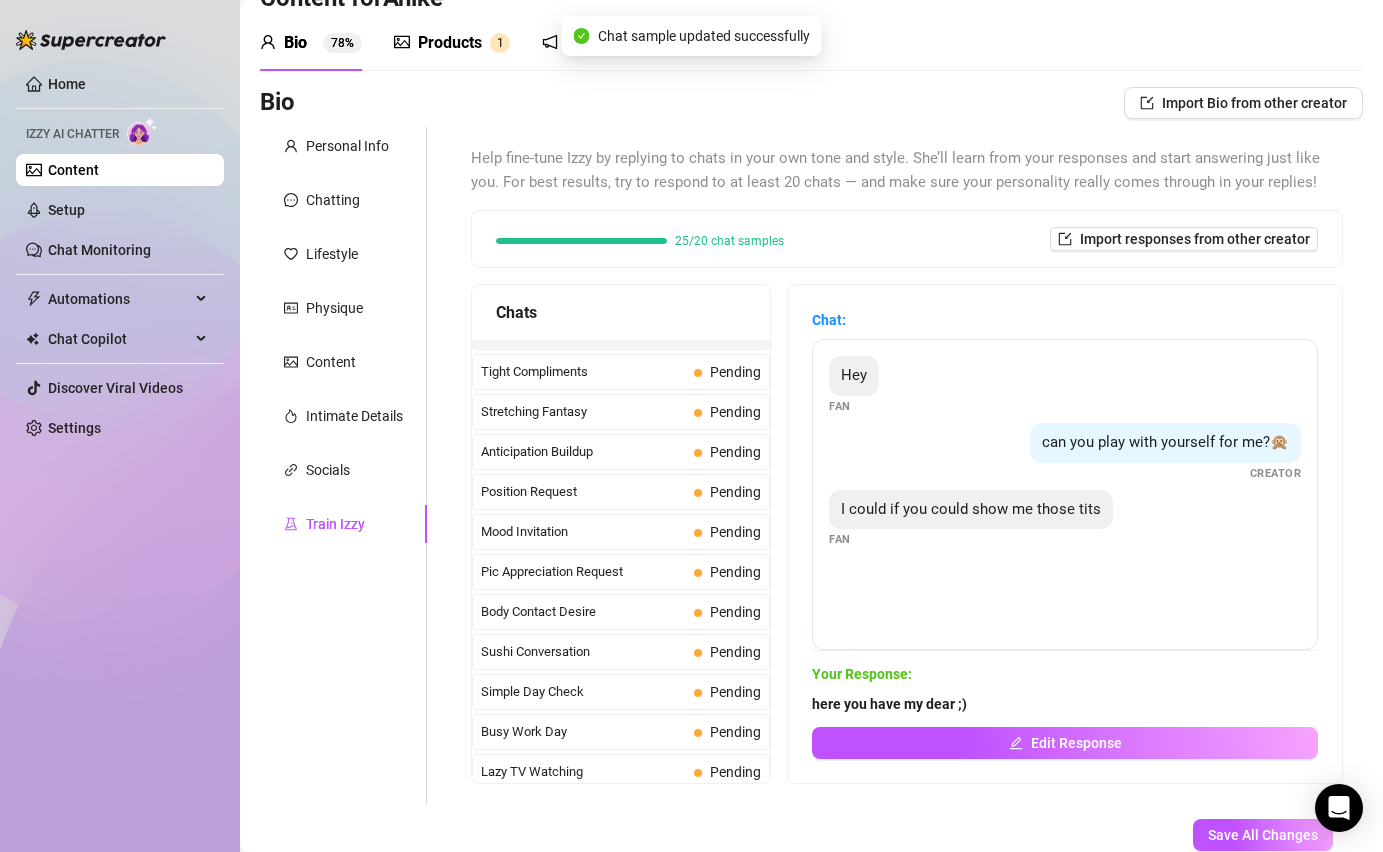 scroll, scrollTop: 980, scrollLeft: 0, axis: vertical 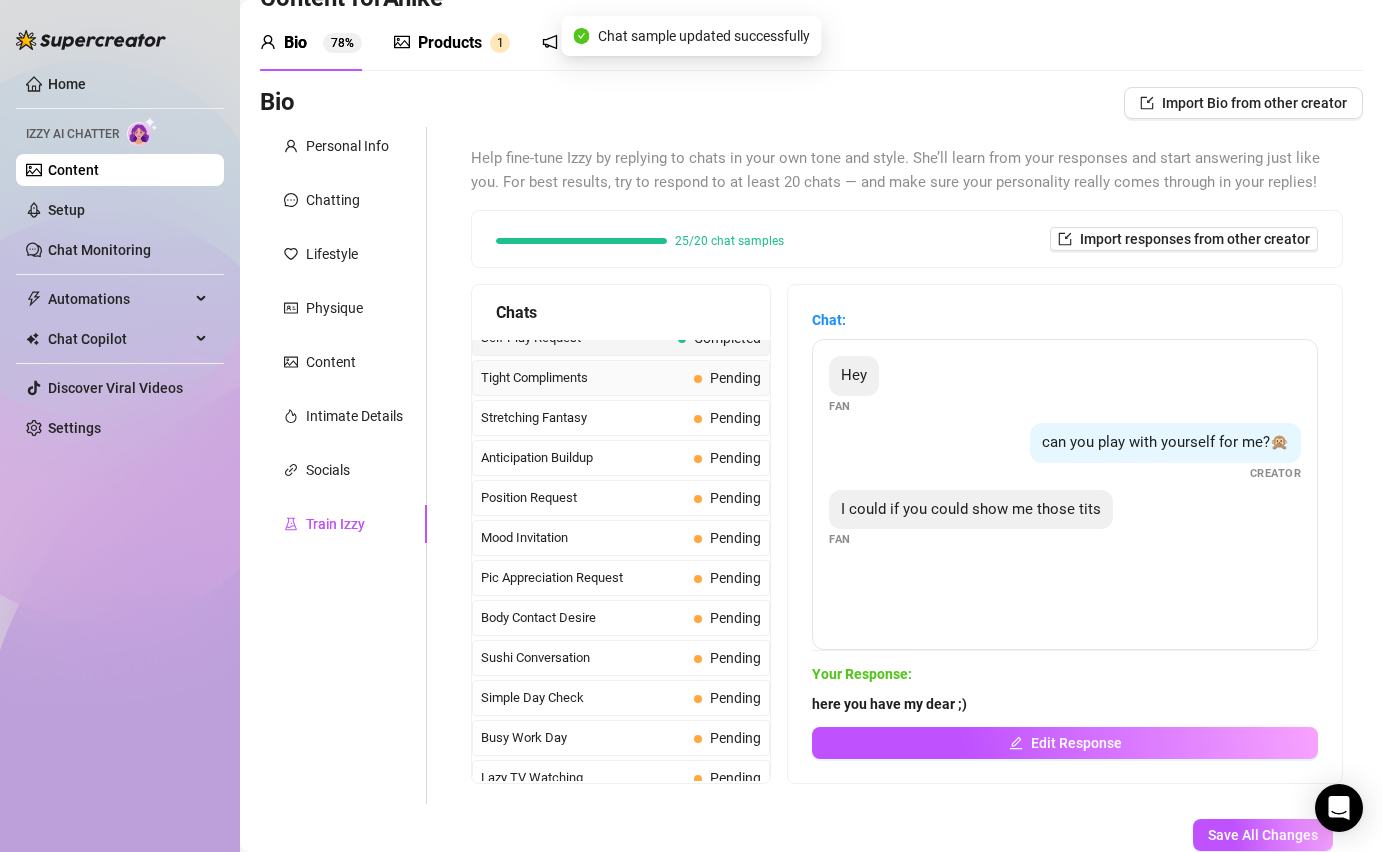 click on "Tight Compliments" at bounding box center (583, 378) 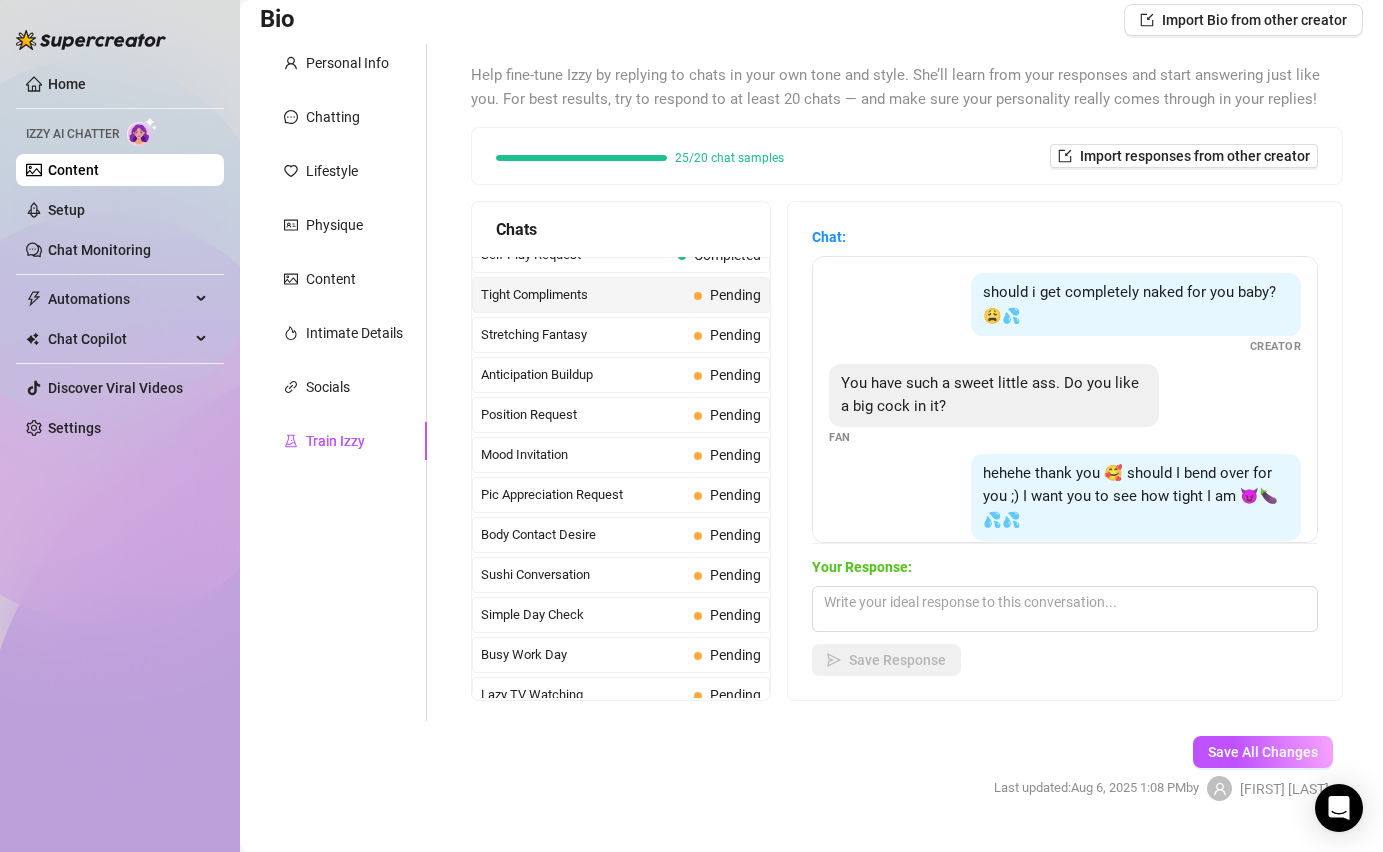 scroll, scrollTop: 176, scrollLeft: 0, axis: vertical 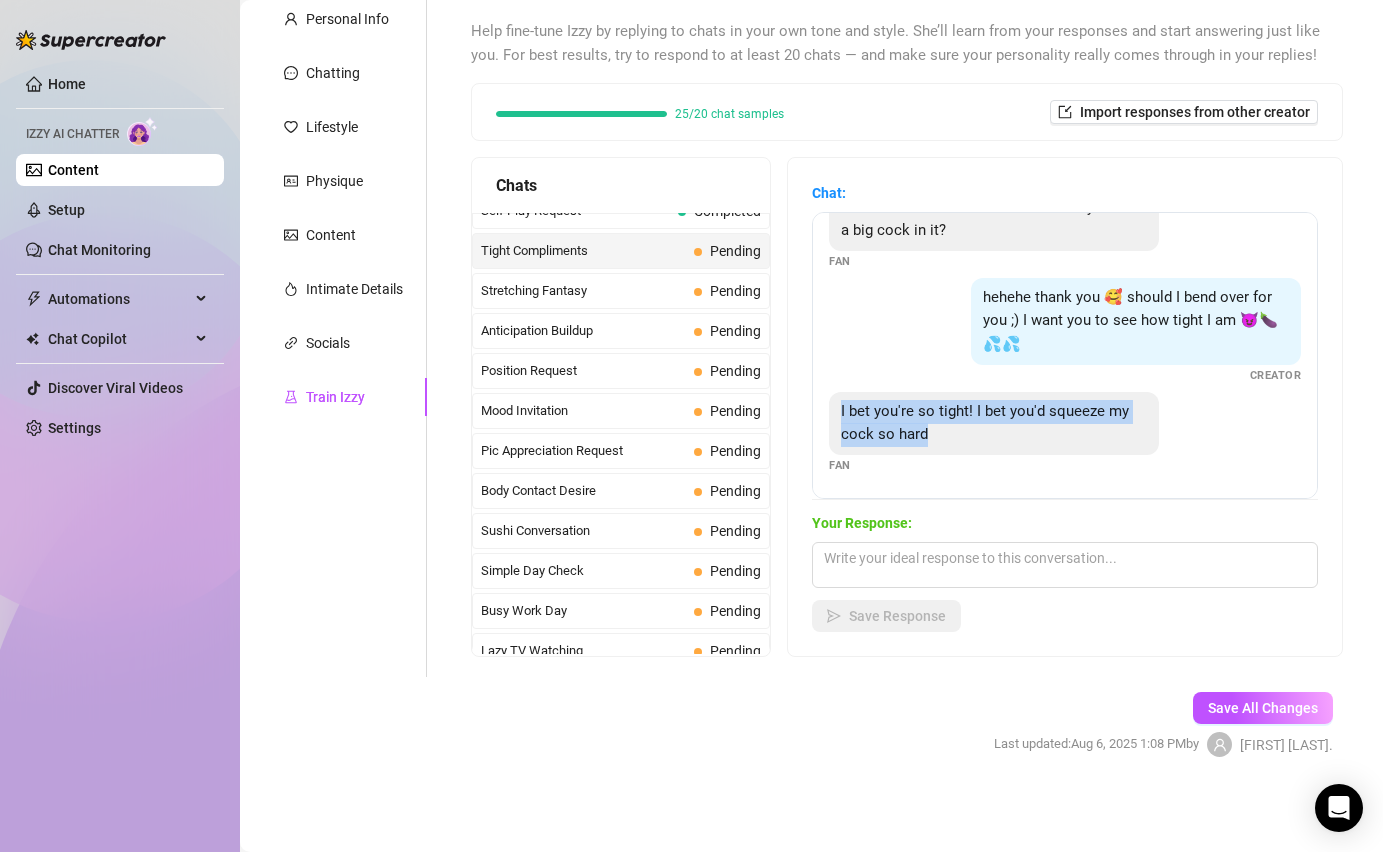 drag, startPoint x: 973, startPoint y: 433, endPoint x: 833, endPoint y: 406, distance: 142.5798 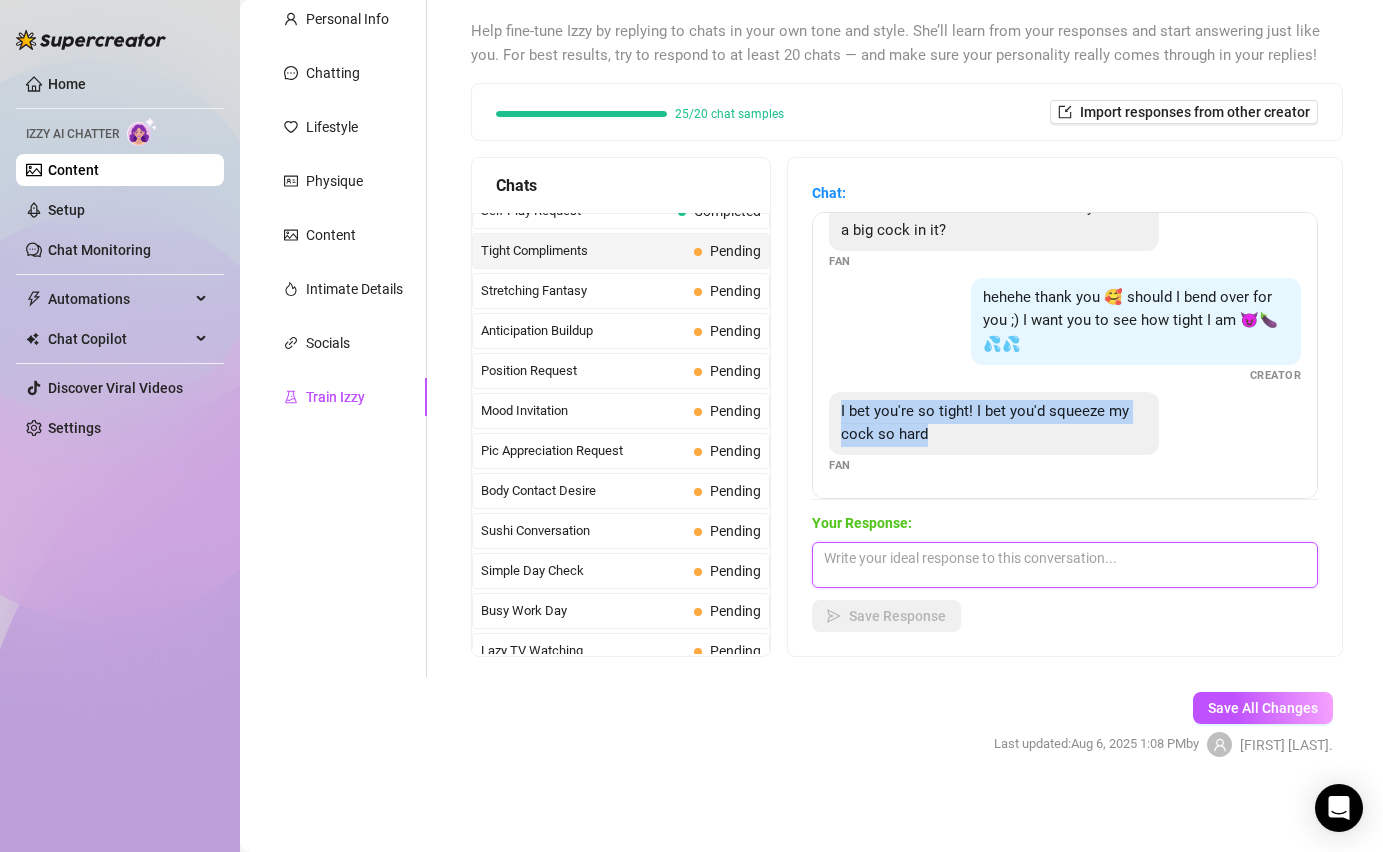 click at bounding box center (1065, 565) 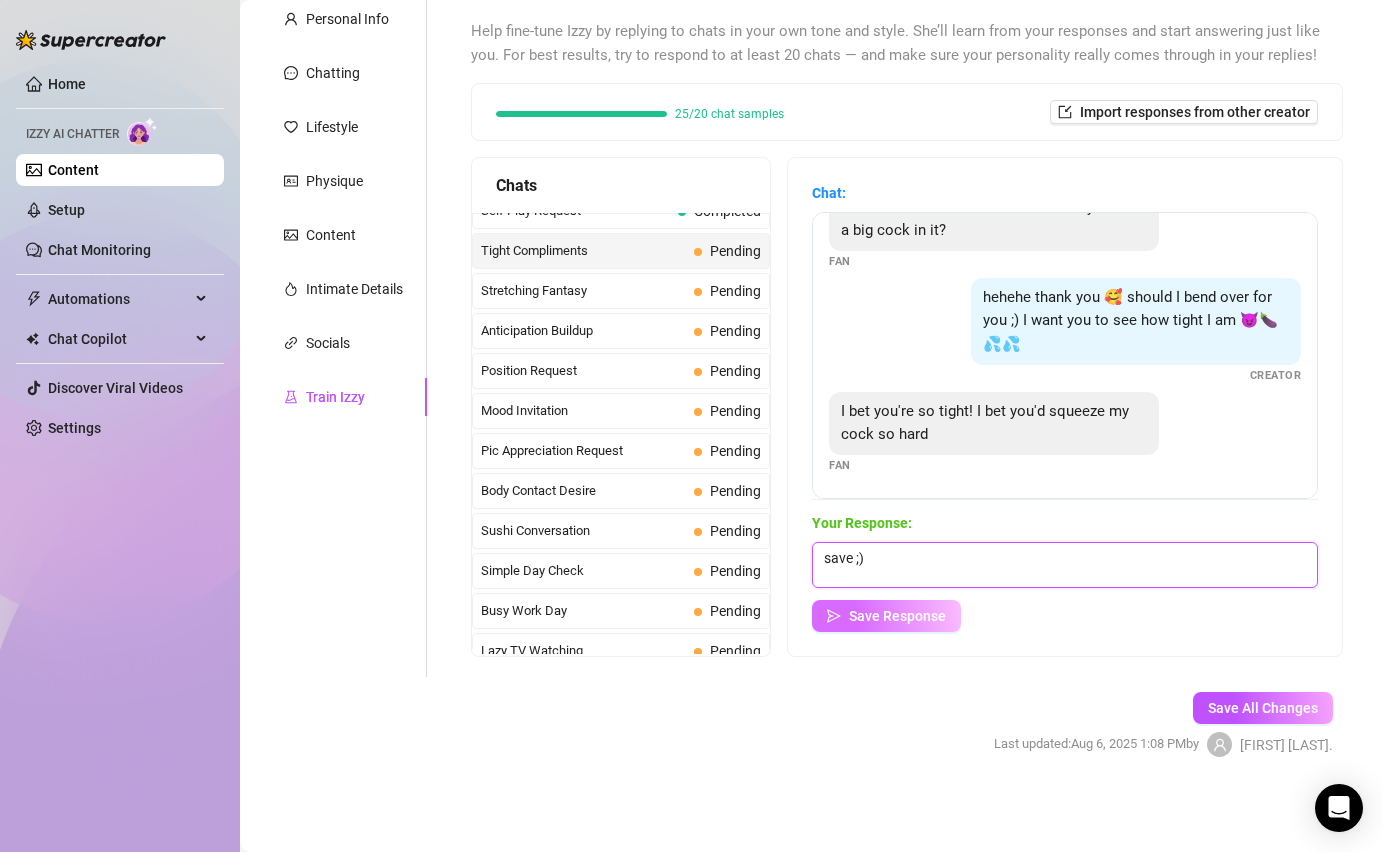 type on "save ;)" 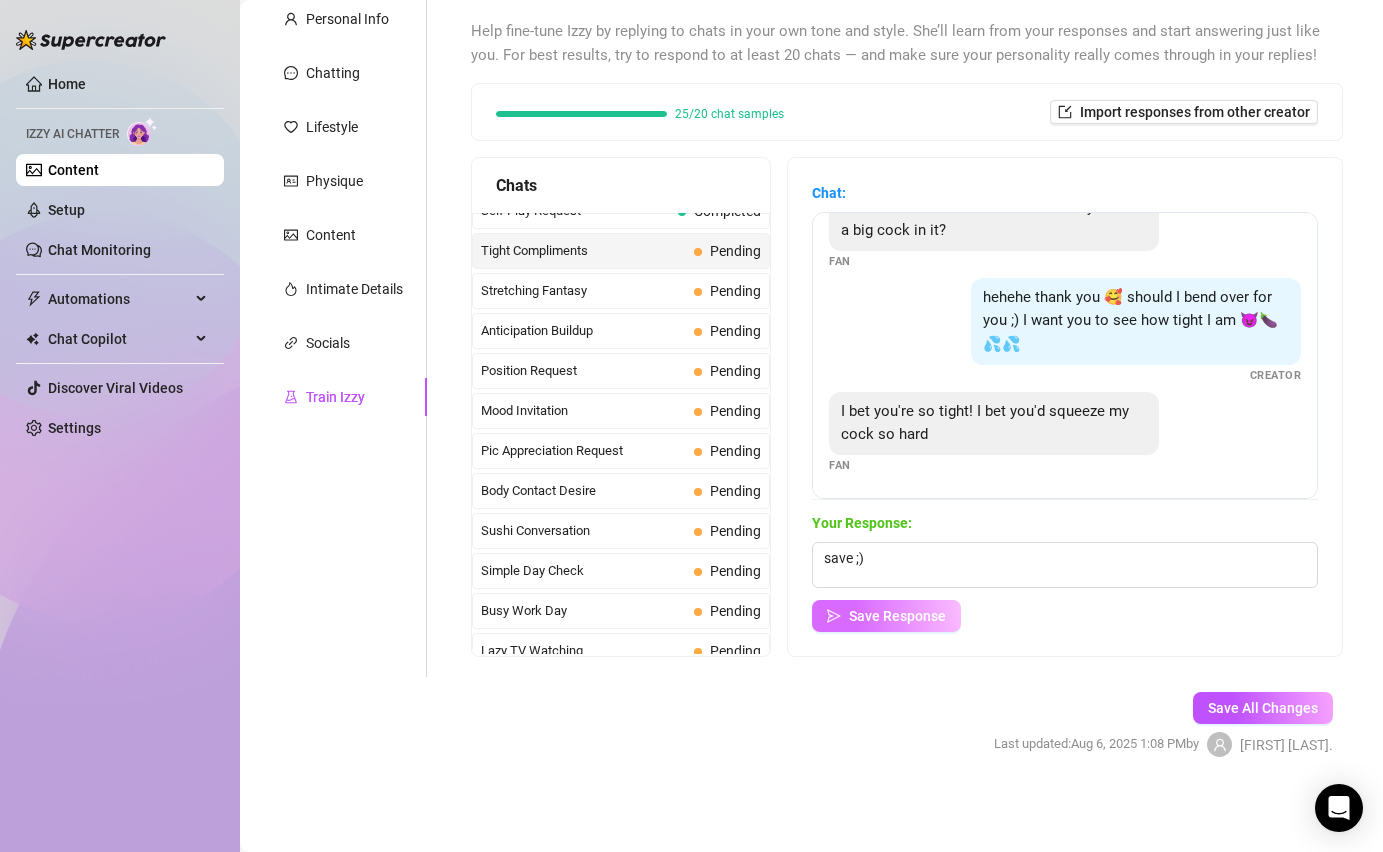 click on "Save Response" at bounding box center [886, 616] 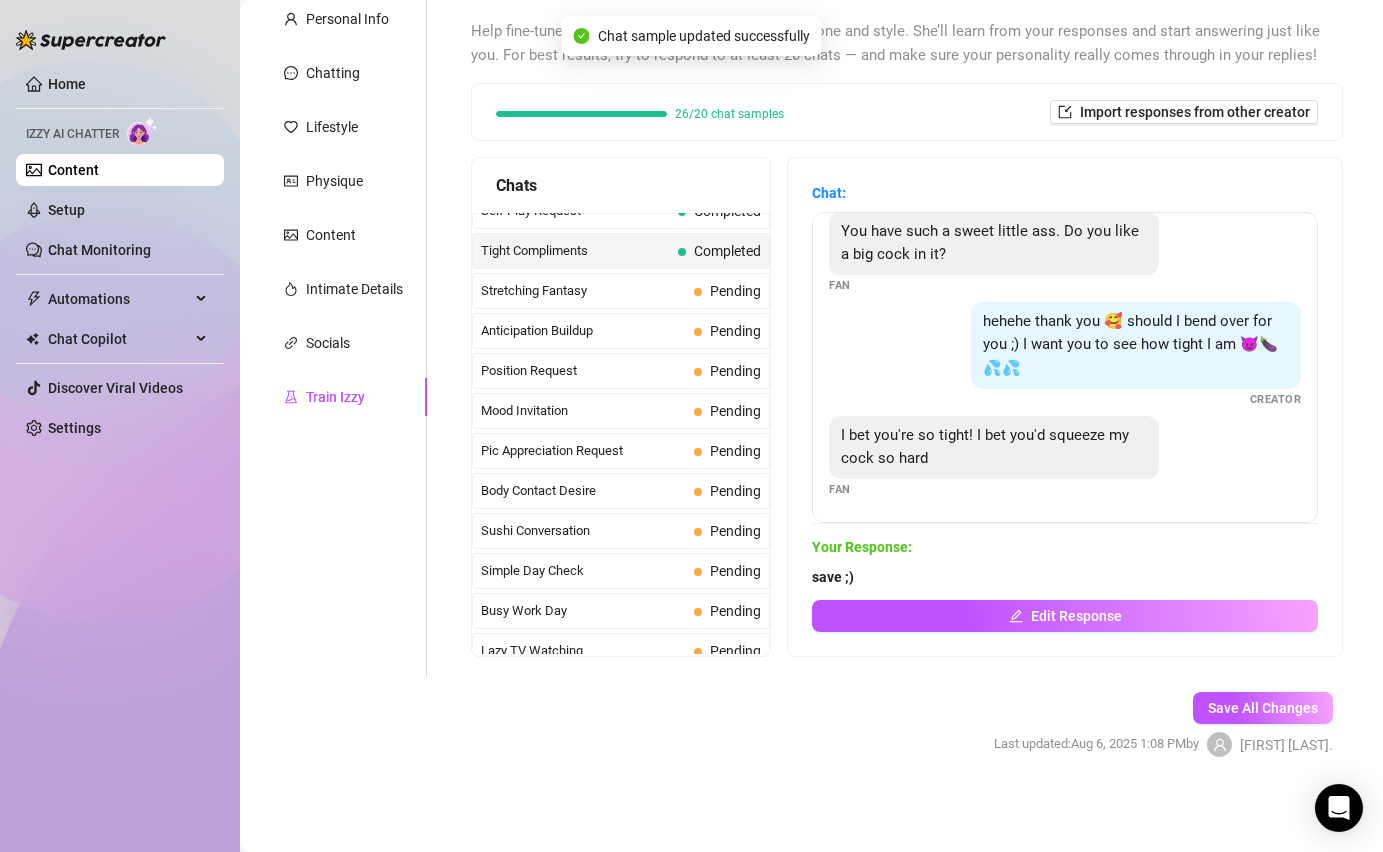scroll, scrollTop: 108, scrollLeft: 0, axis: vertical 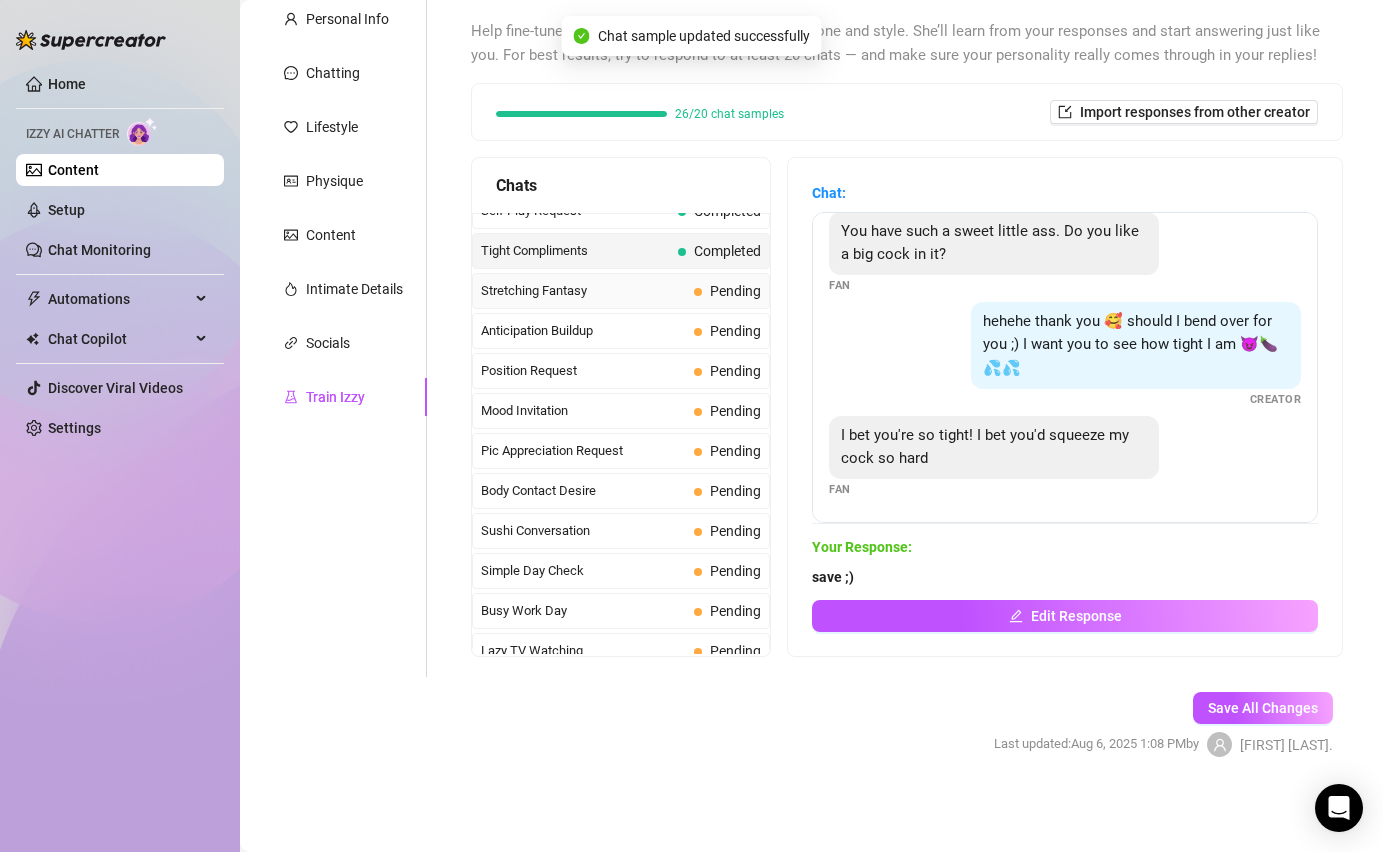 click on "Stretching Fantasy" at bounding box center (583, 291) 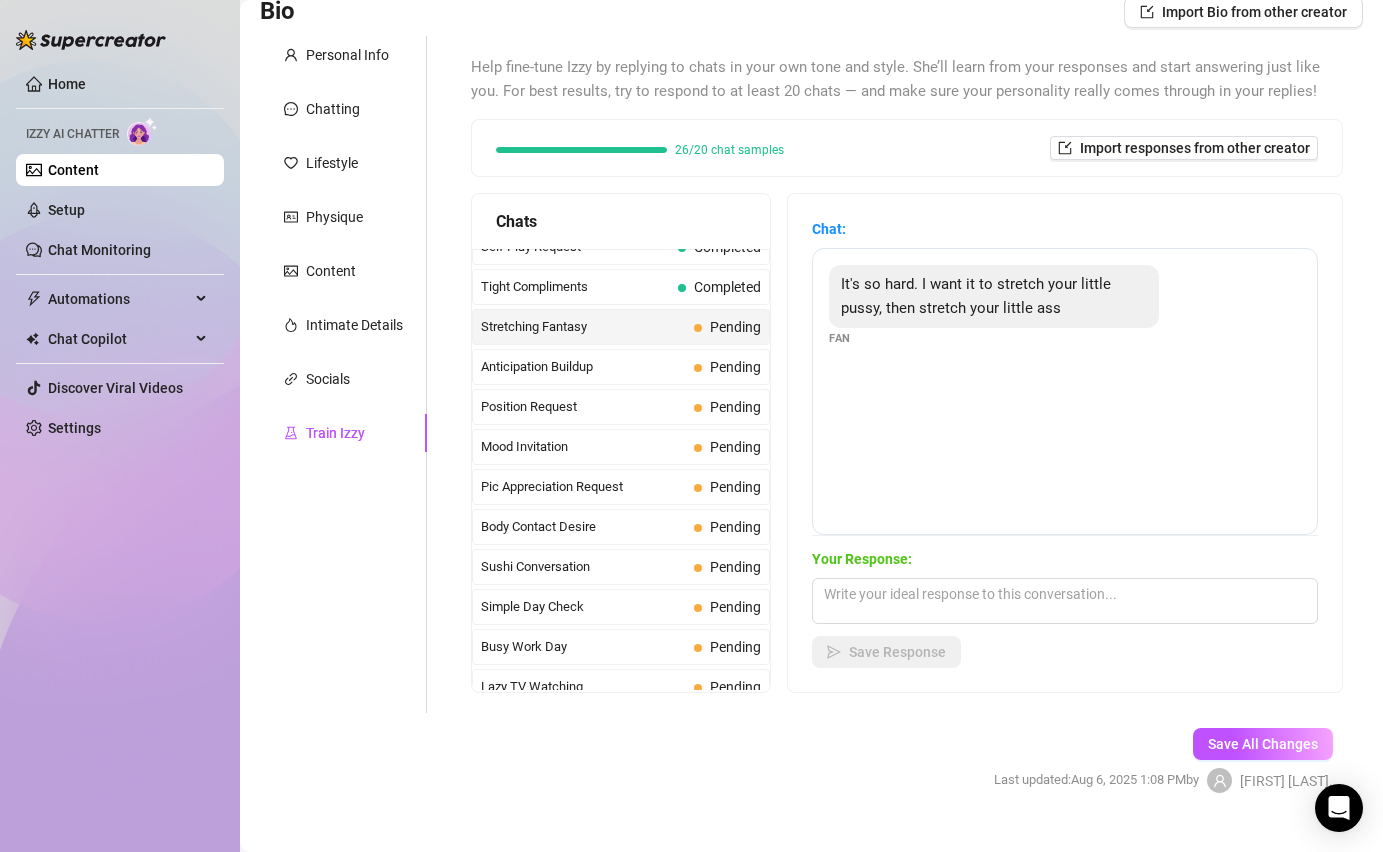 scroll, scrollTop: 140, scrollLeft: 0, axis: vertical 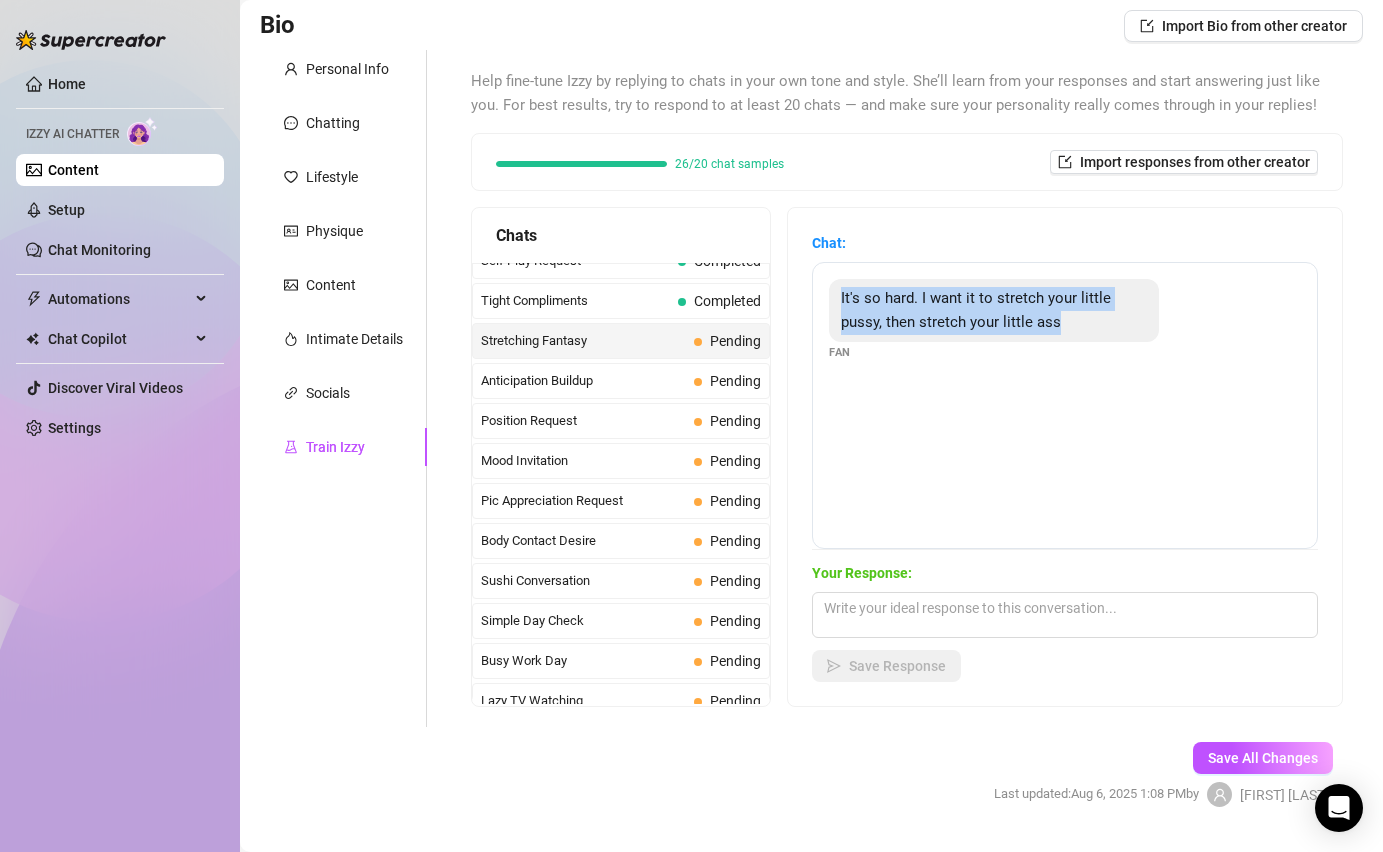 drag, startPoint x: 1076, startPoint y: 324, endPoint x: 829, endPoint y: 292, distance: 249.06425 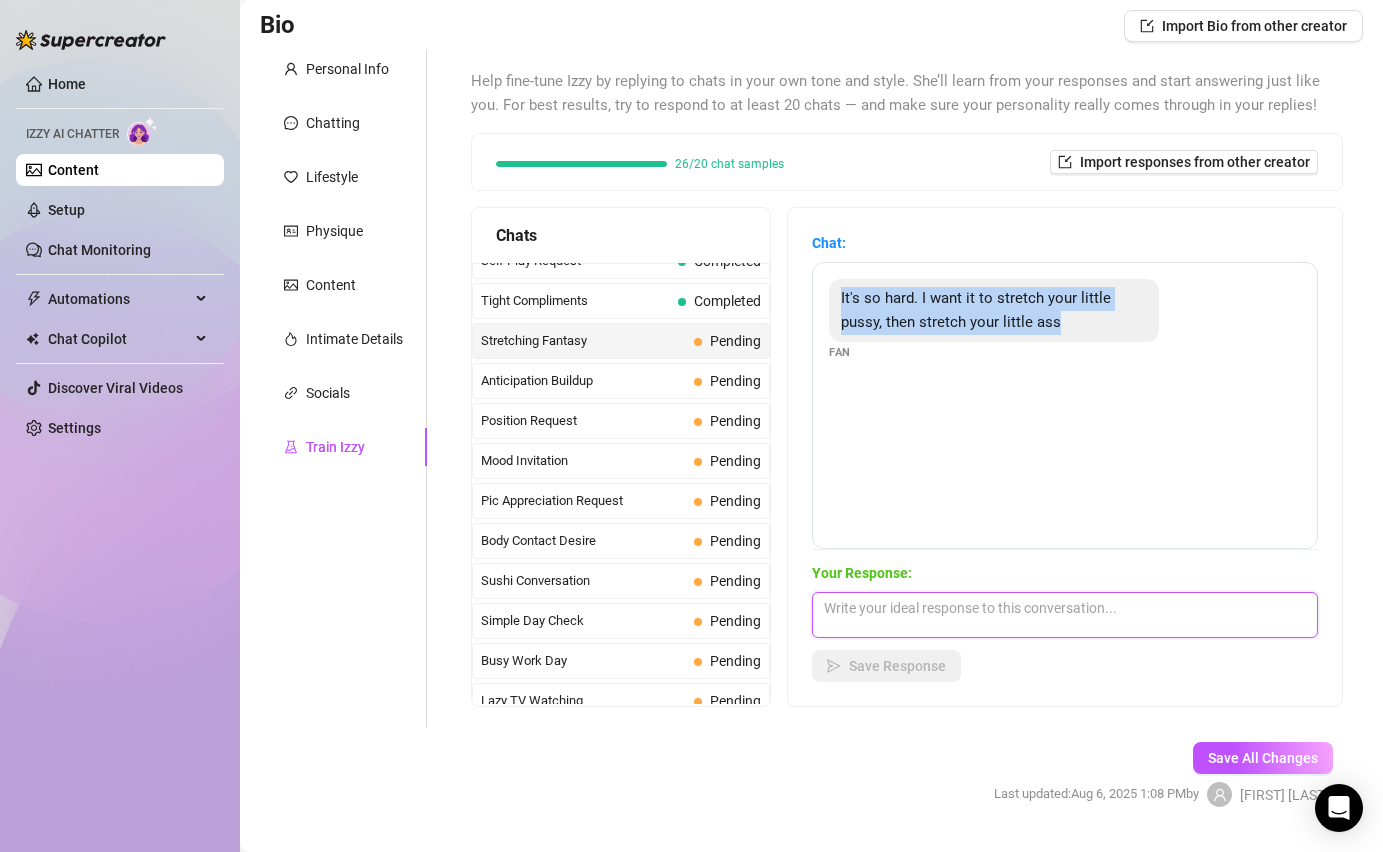 click at bounding box center (1065, 615) 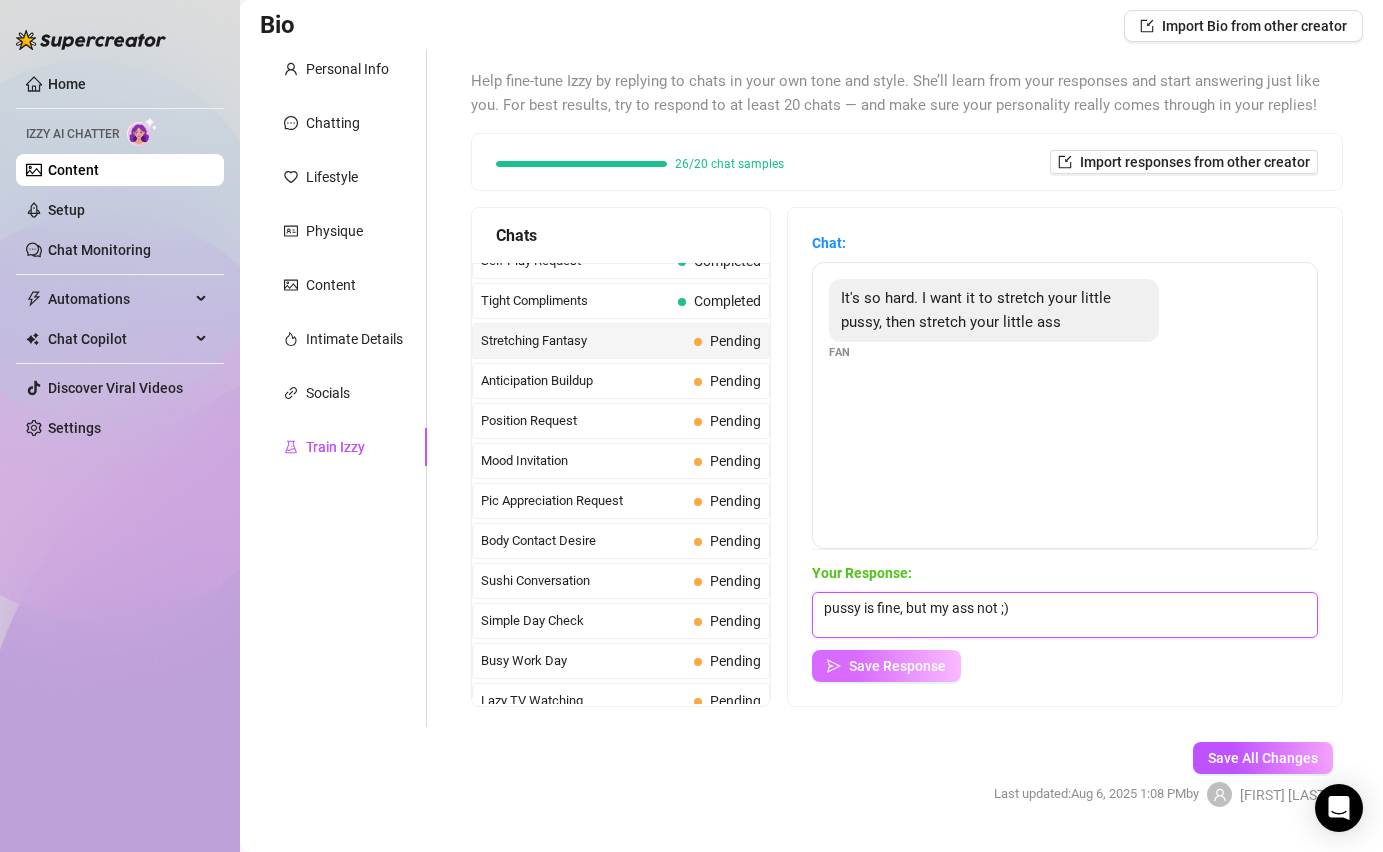 type on "pussy is fine, but my ass not ;)" 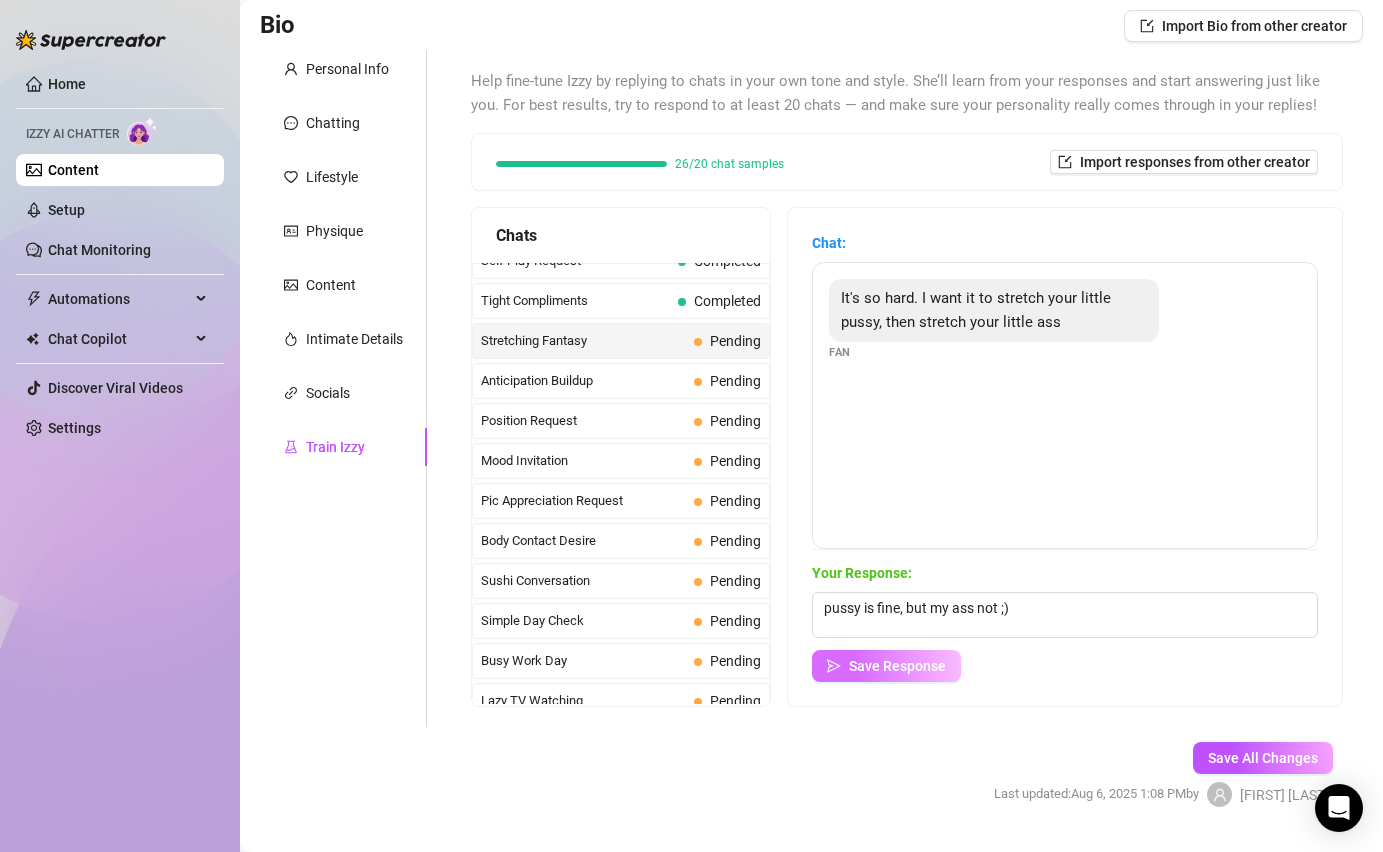 click on "Save Response" at bounding box center [897, 666] 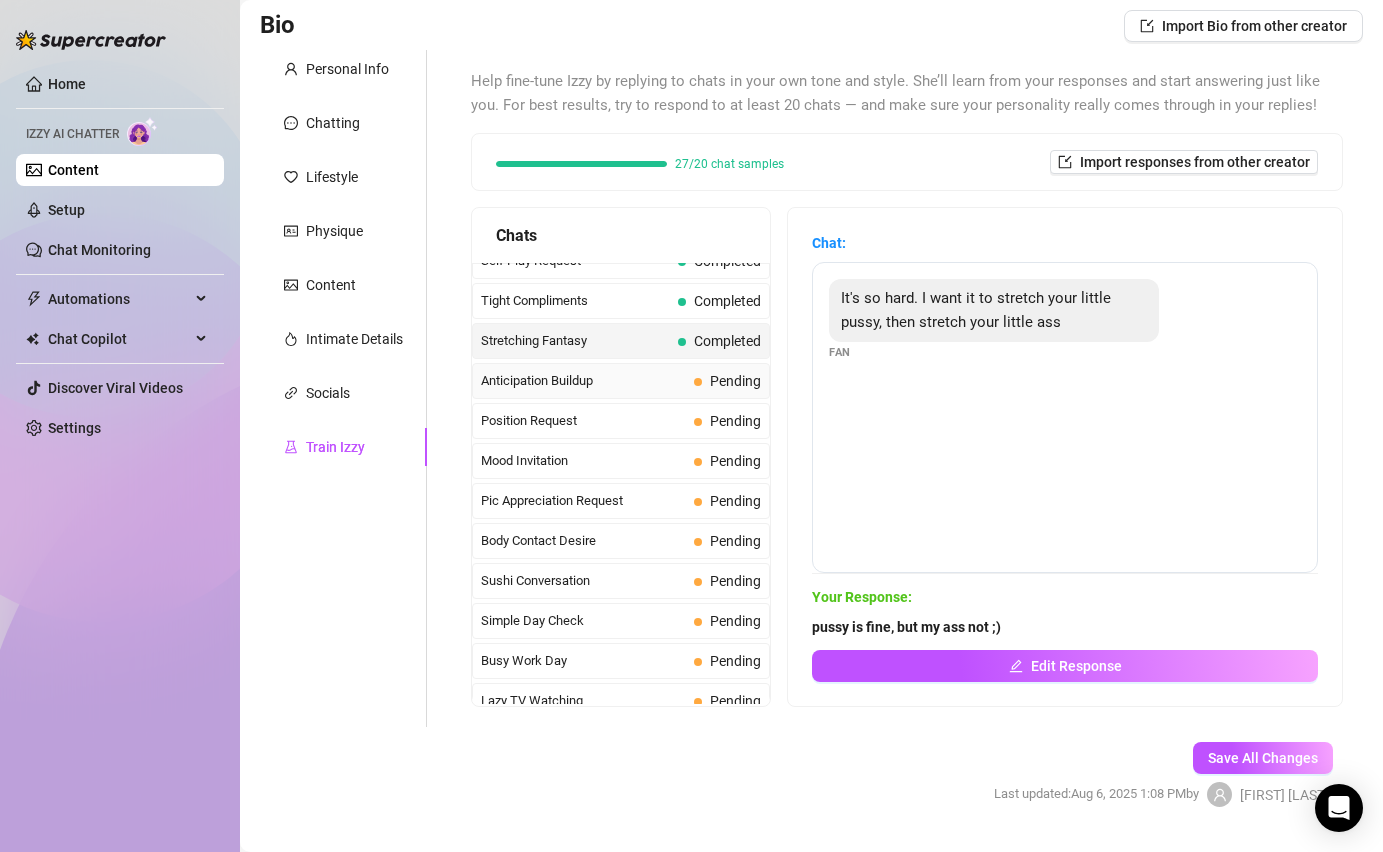 click on "Anticipation Buildup" at bounding box center (583, 381) 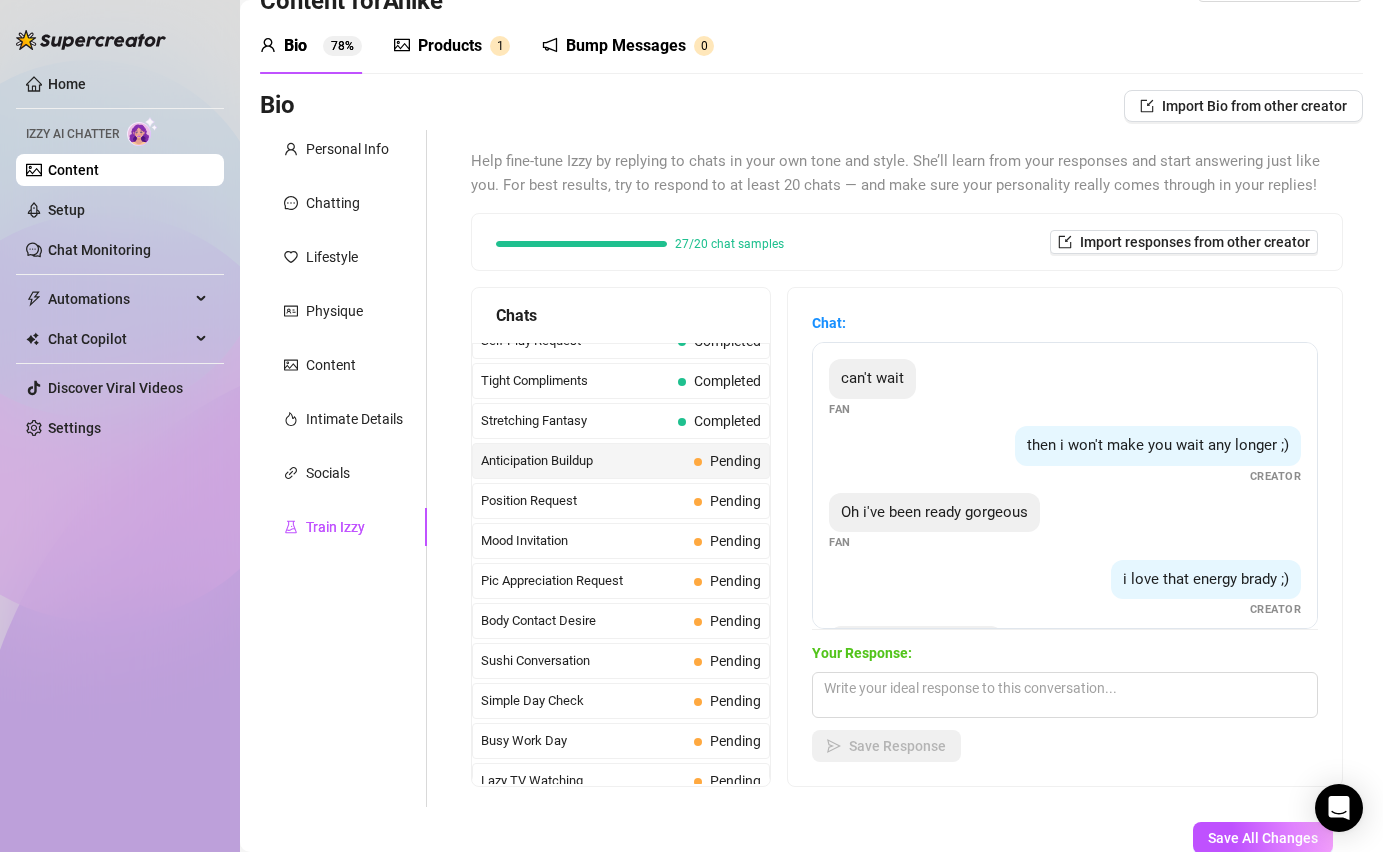 scroll, scrollTop: 0, scrollLeft: 0, axis: both 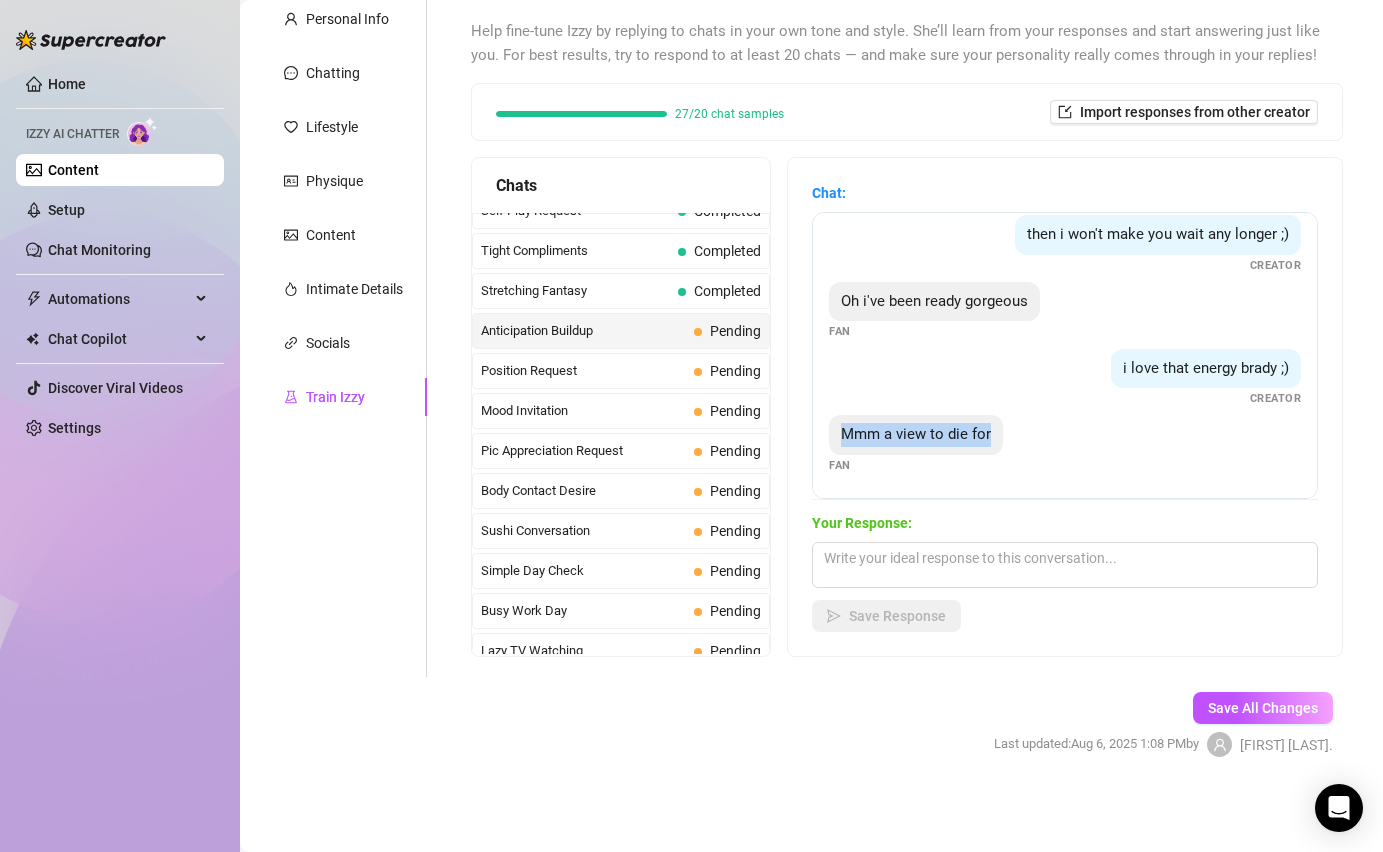 drag, startPoint x: 990, startPoint y: 435, endPoint x: 809, endPoint y: 440, distance: 181.06905 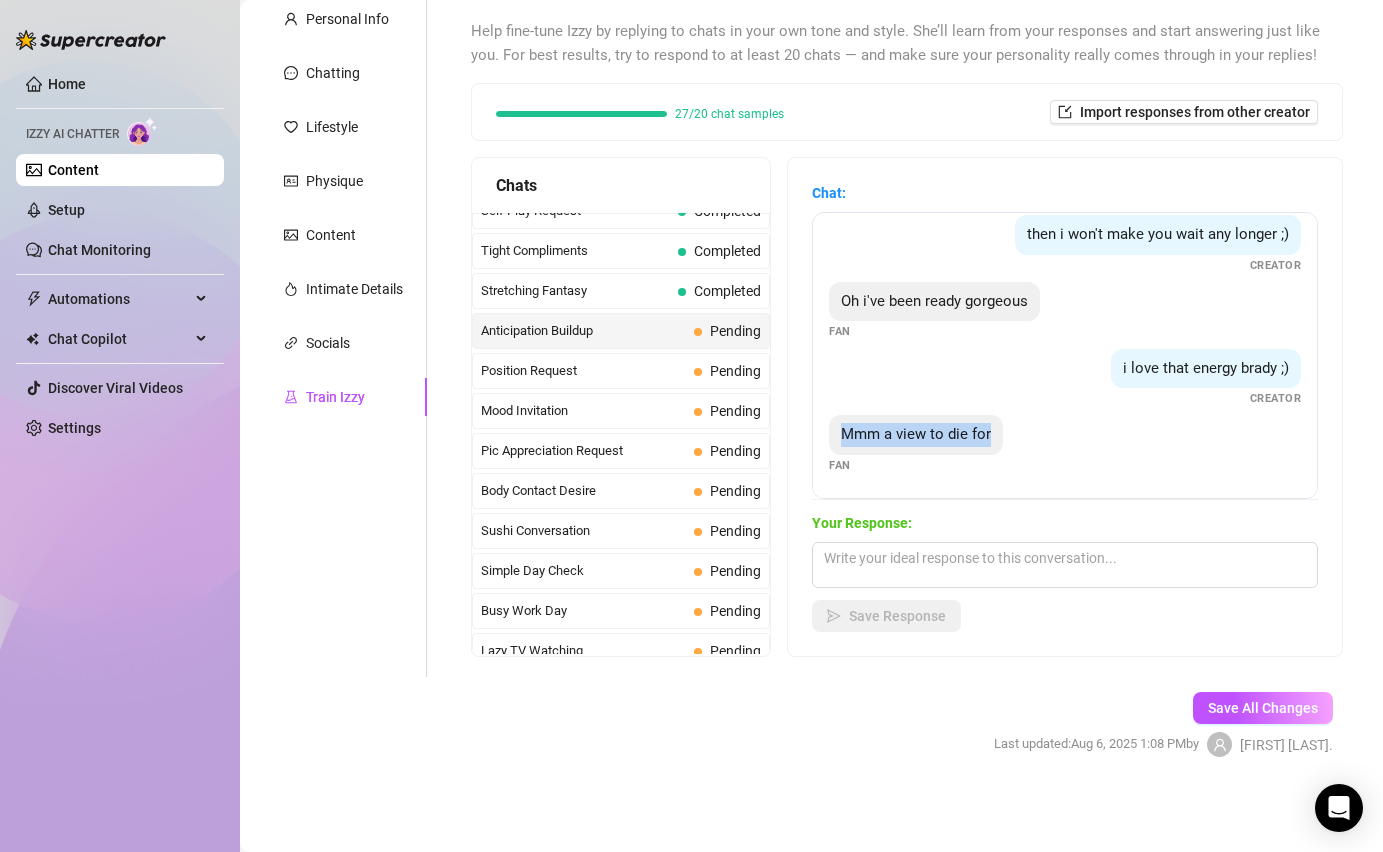 click on "Your Response: Save Response" at bounding box center [1065, 572] 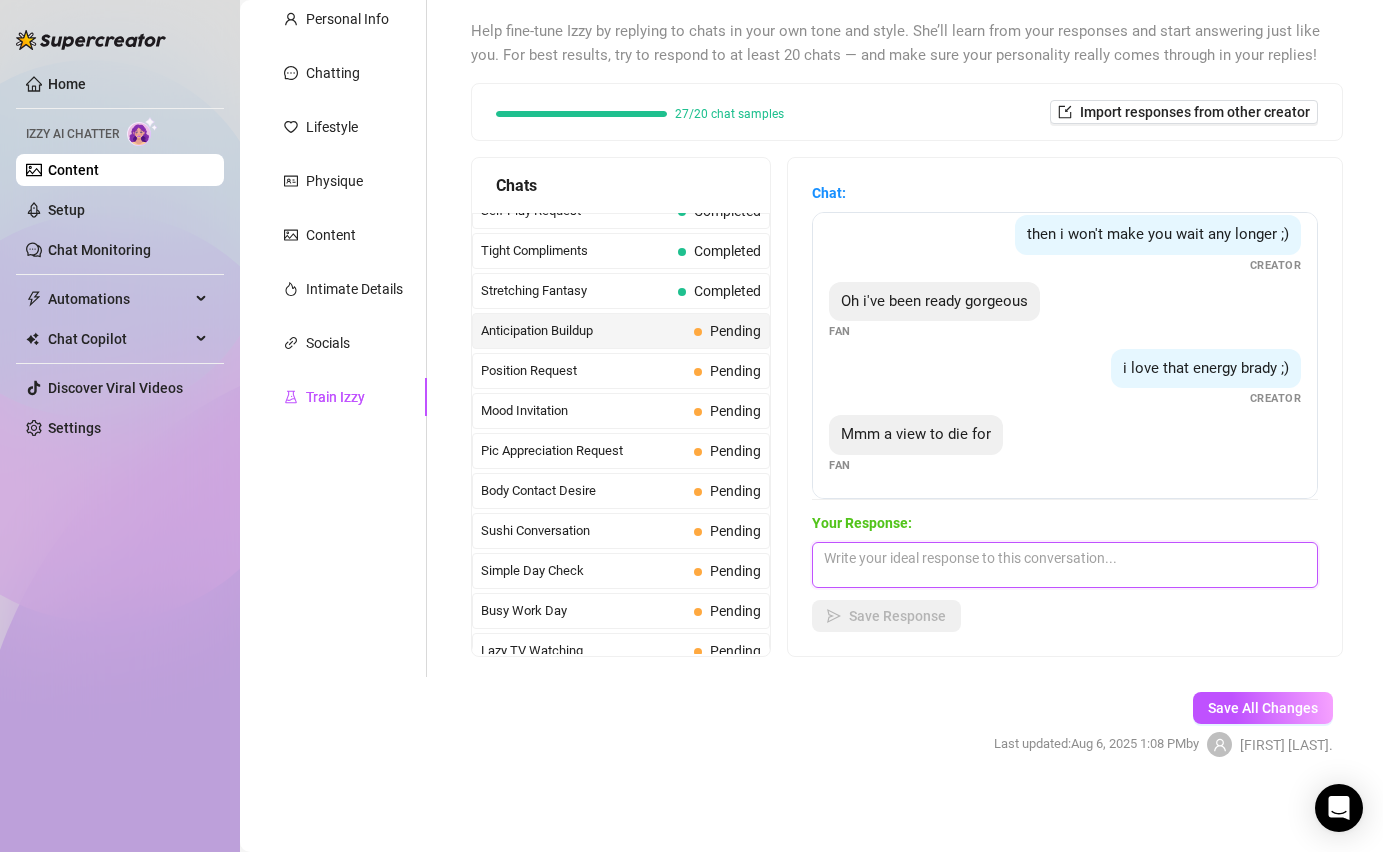 click at bounding box center (1065, 565) 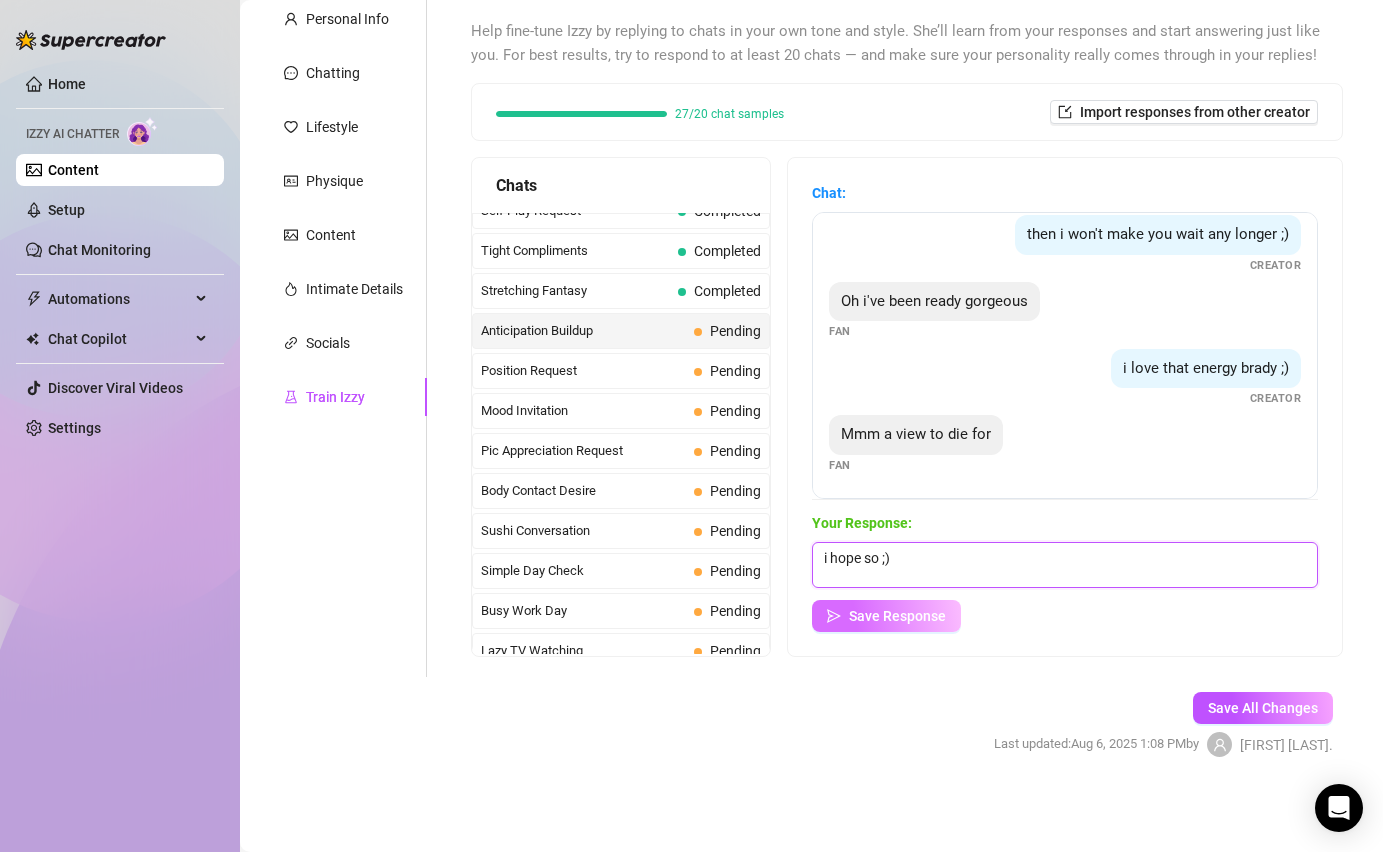 type on "i hope so ;)" 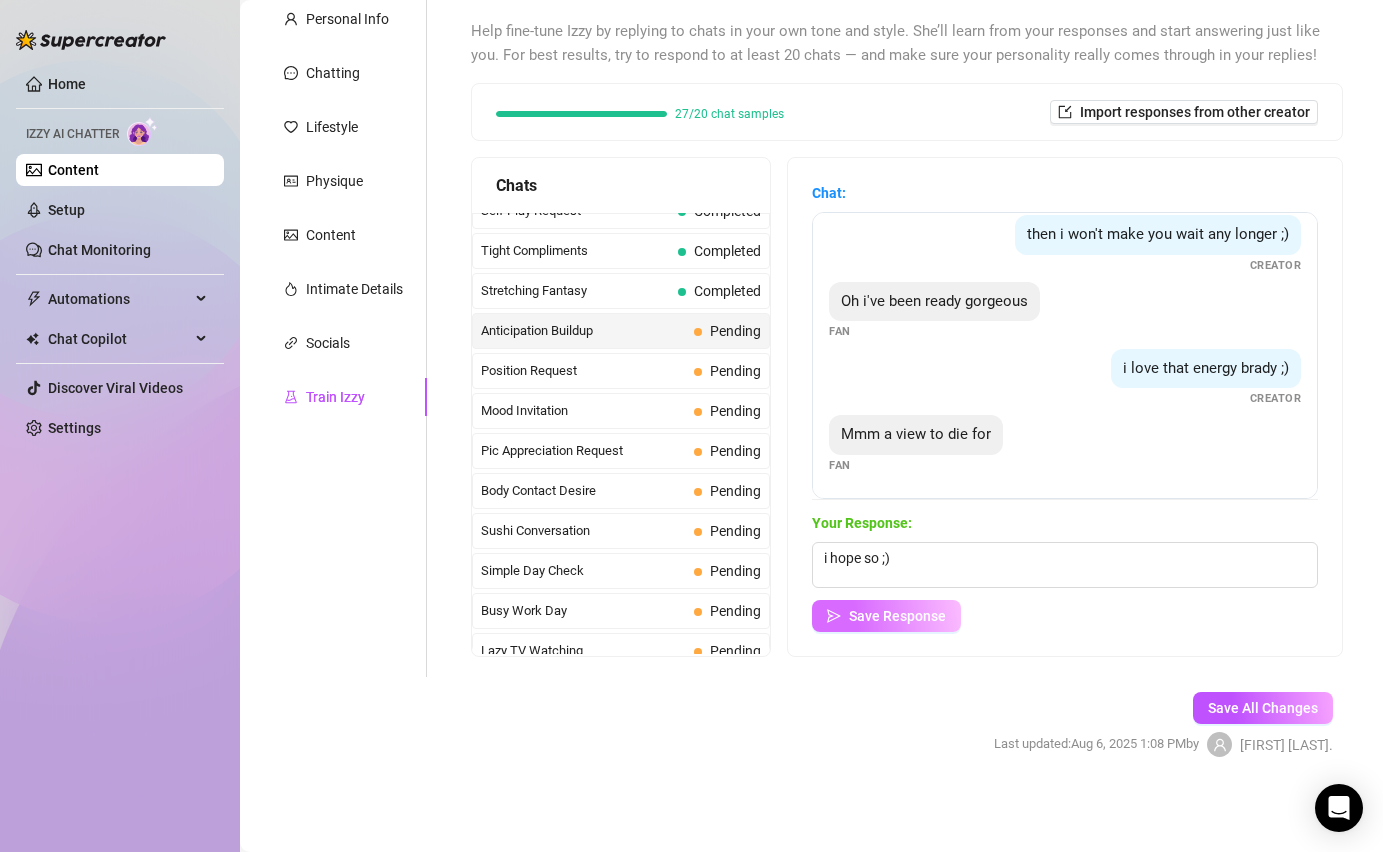 click on "Save Response" at bounding box center (897, 616) 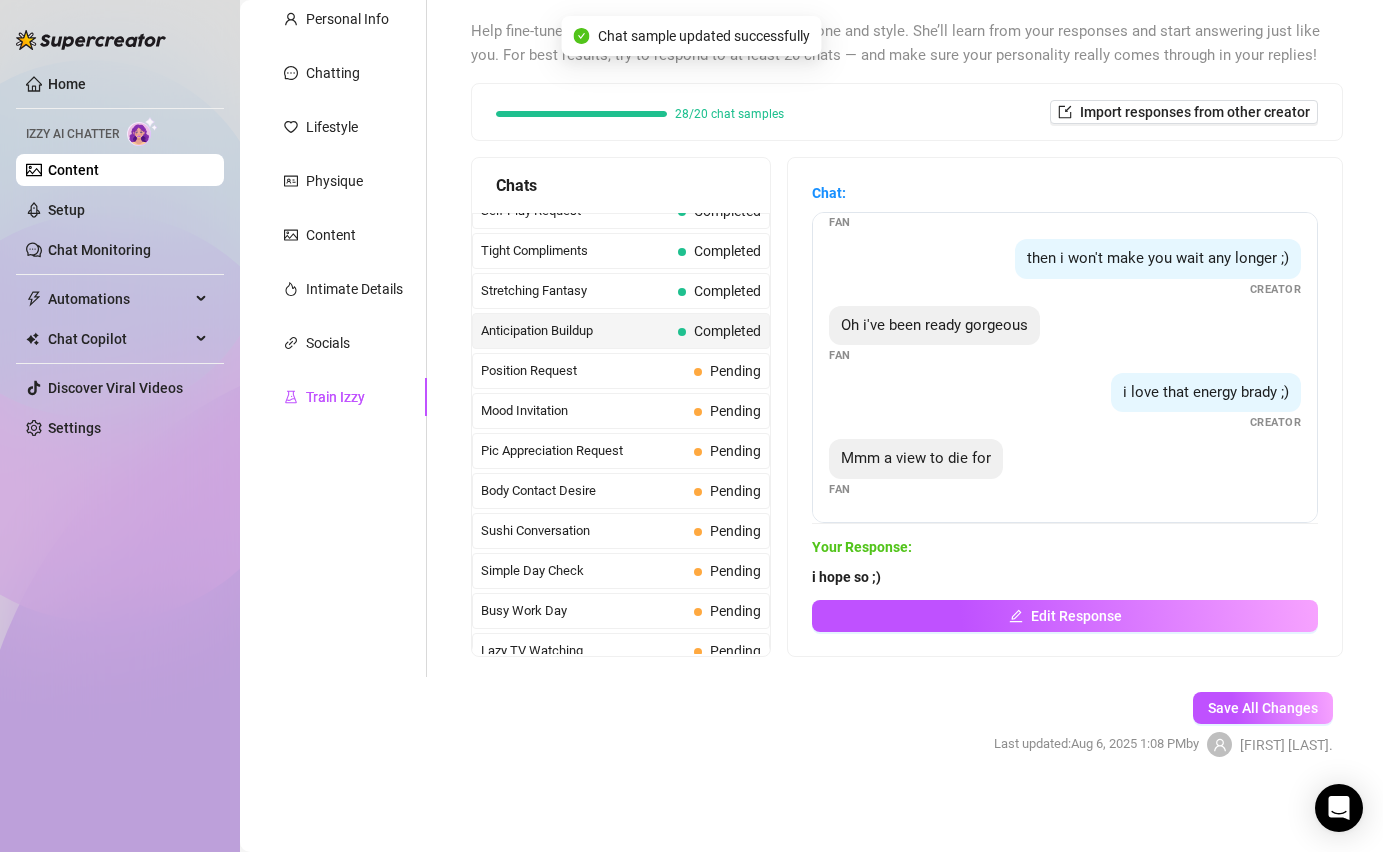 scroll, scrollTop: 57, scrollLeft: 0, axis: vertical 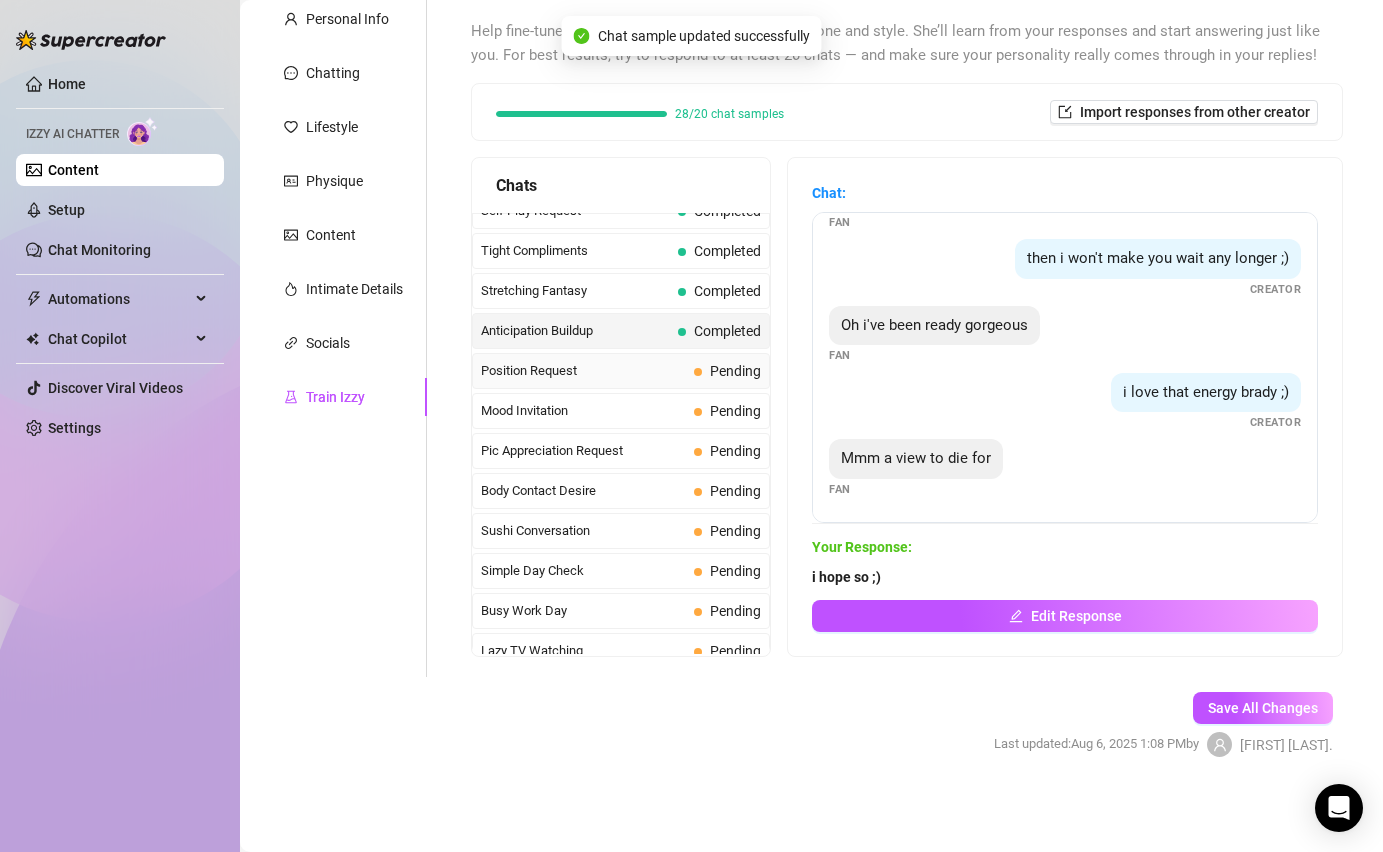 click on "Position Request" at bounding box center [583, 371] 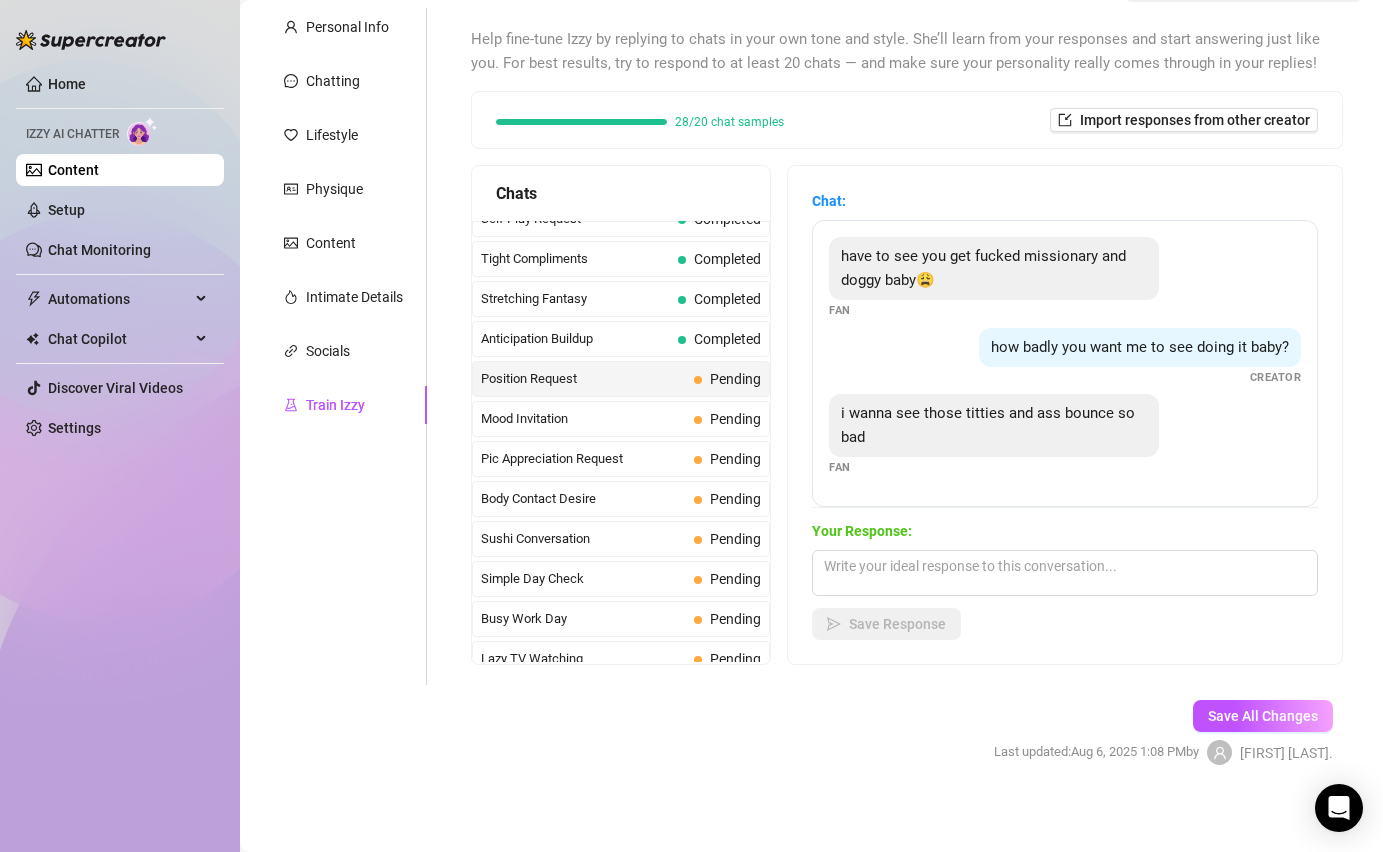 scroll, scrollTop: 190, scrollLeft: 0, axis: vertical 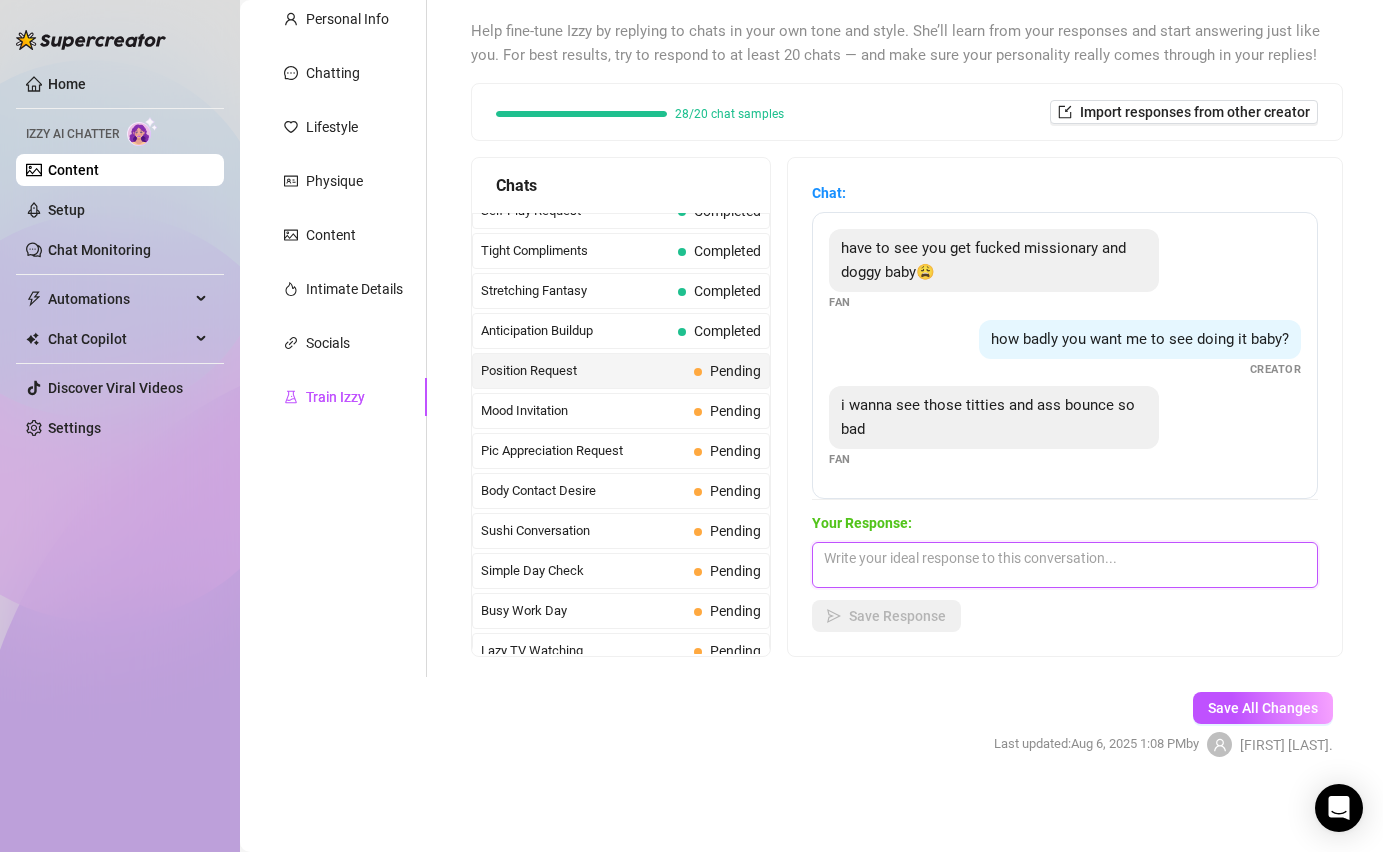 click at bounding box center (1065, 565) 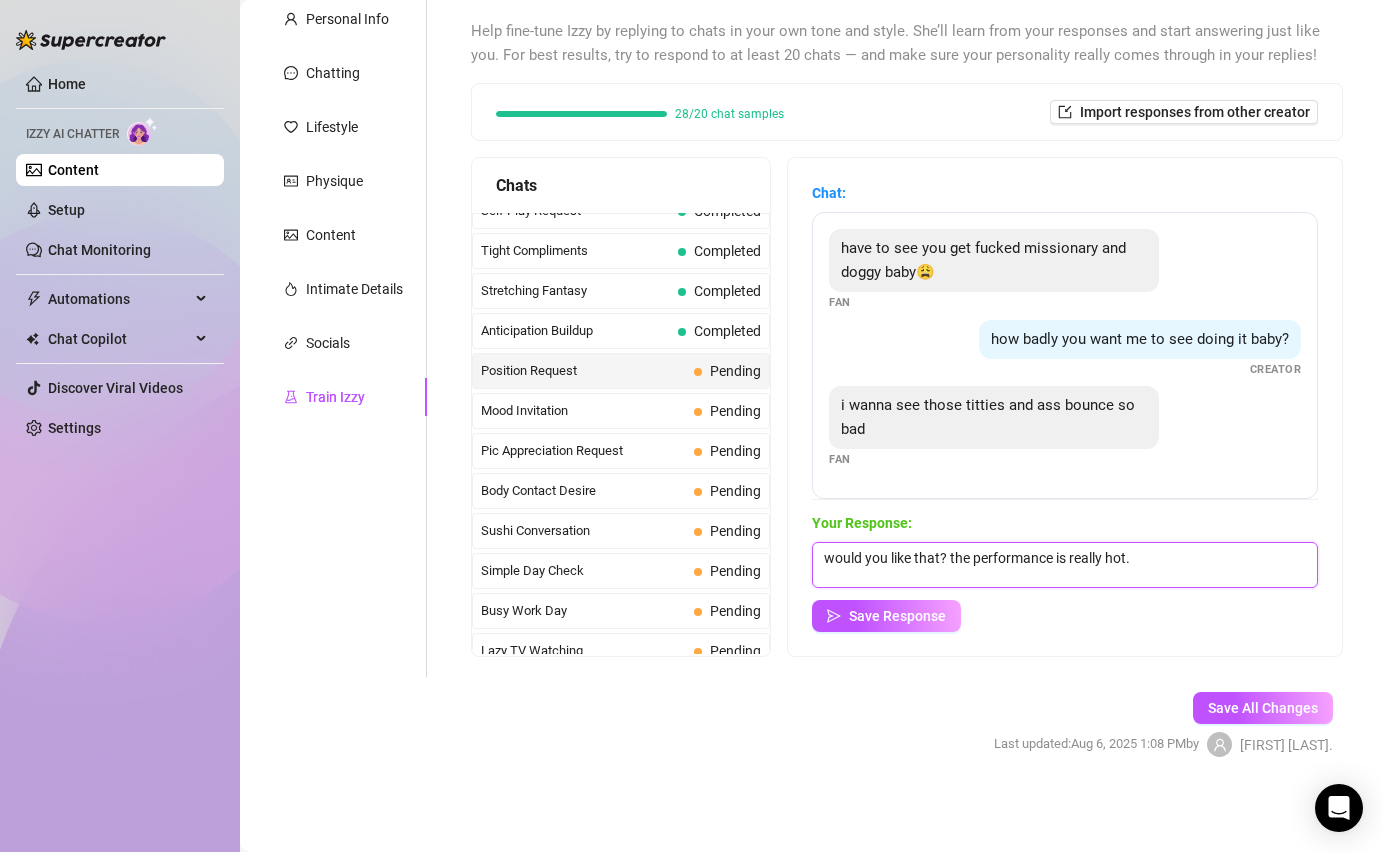 type on "would you like that? the performance is really hot." 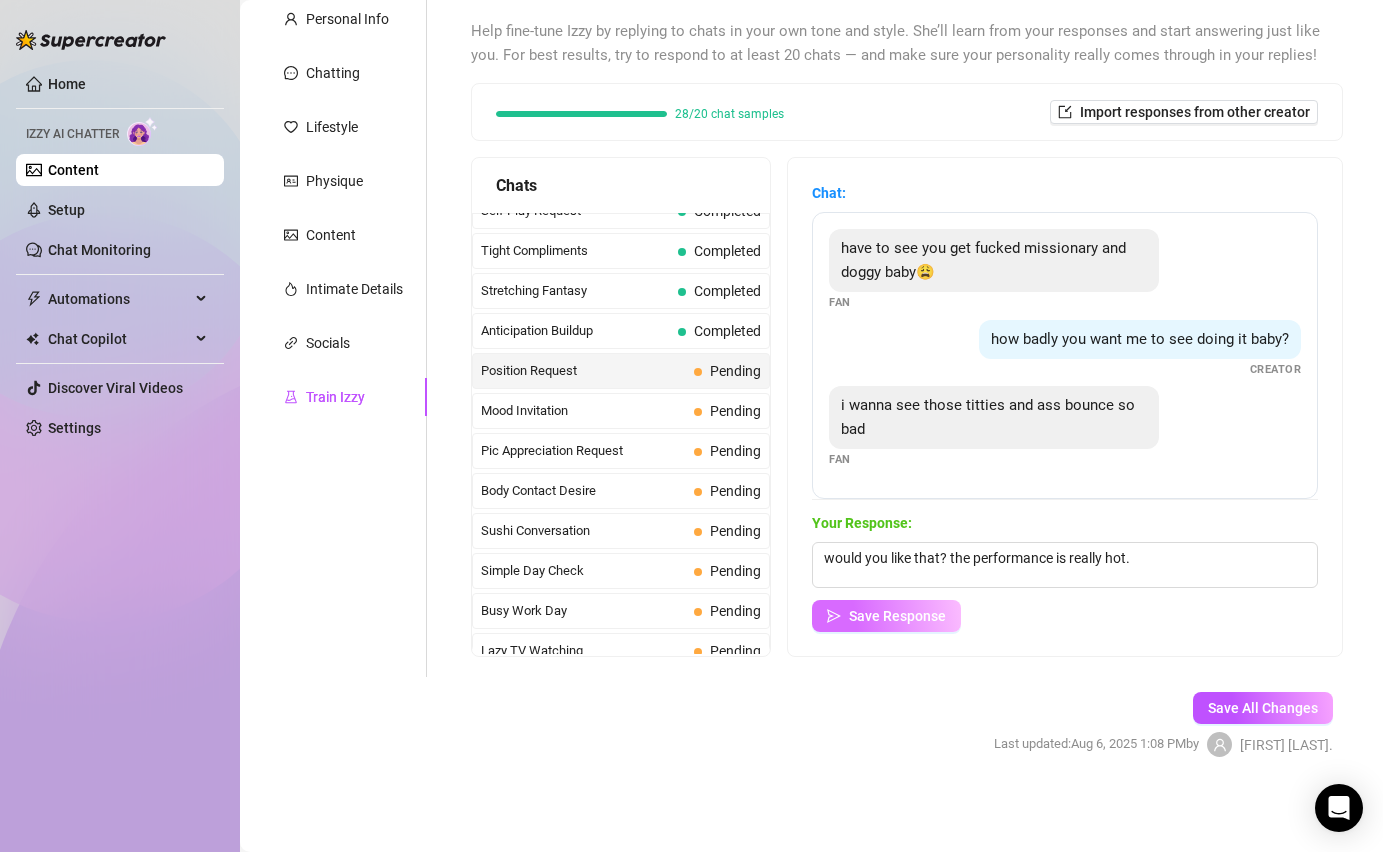 click on "Save Response" at bounding box center (886, 616) 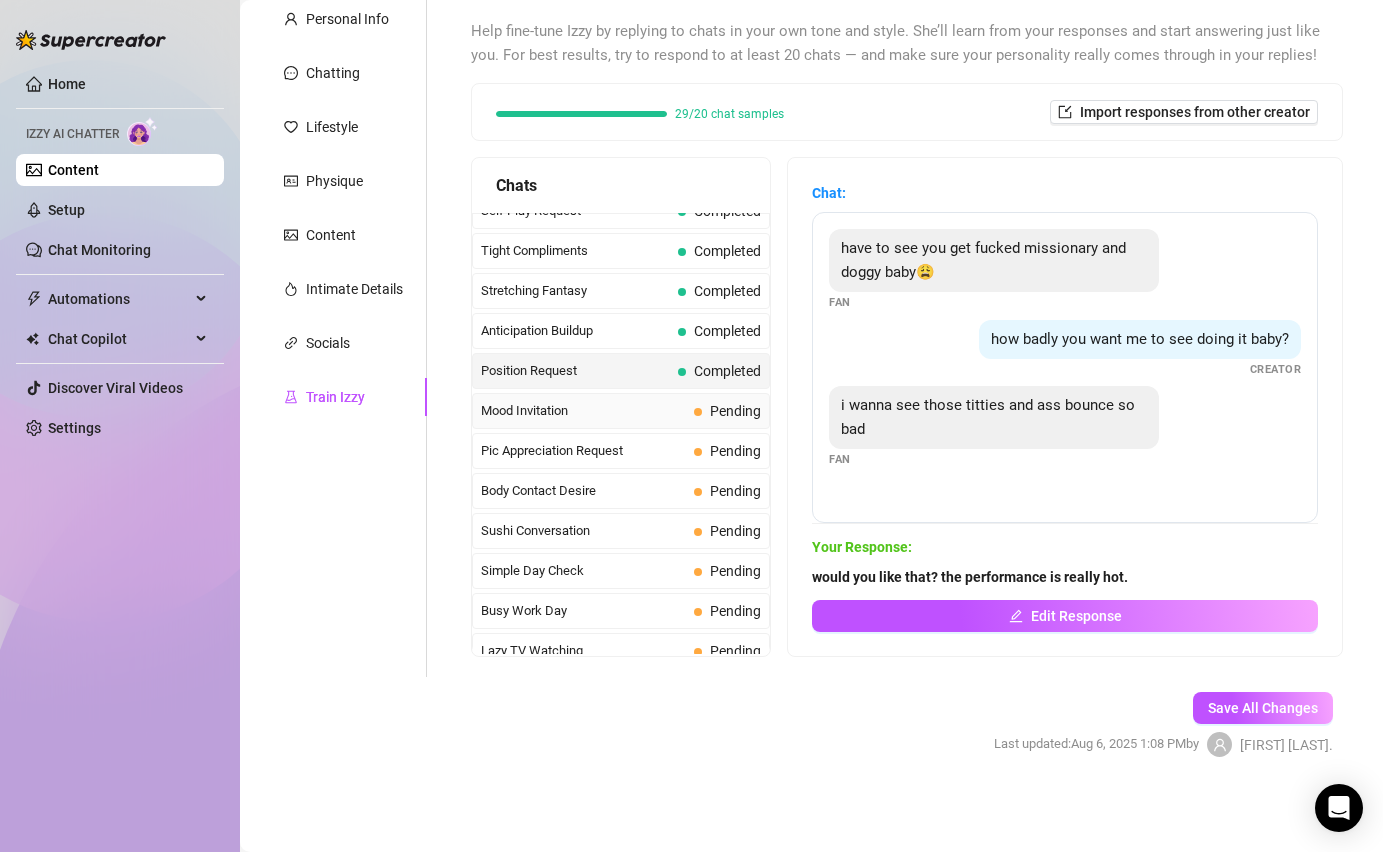 click on "Mood Invitation Pending" at bounding box center (621, 411) 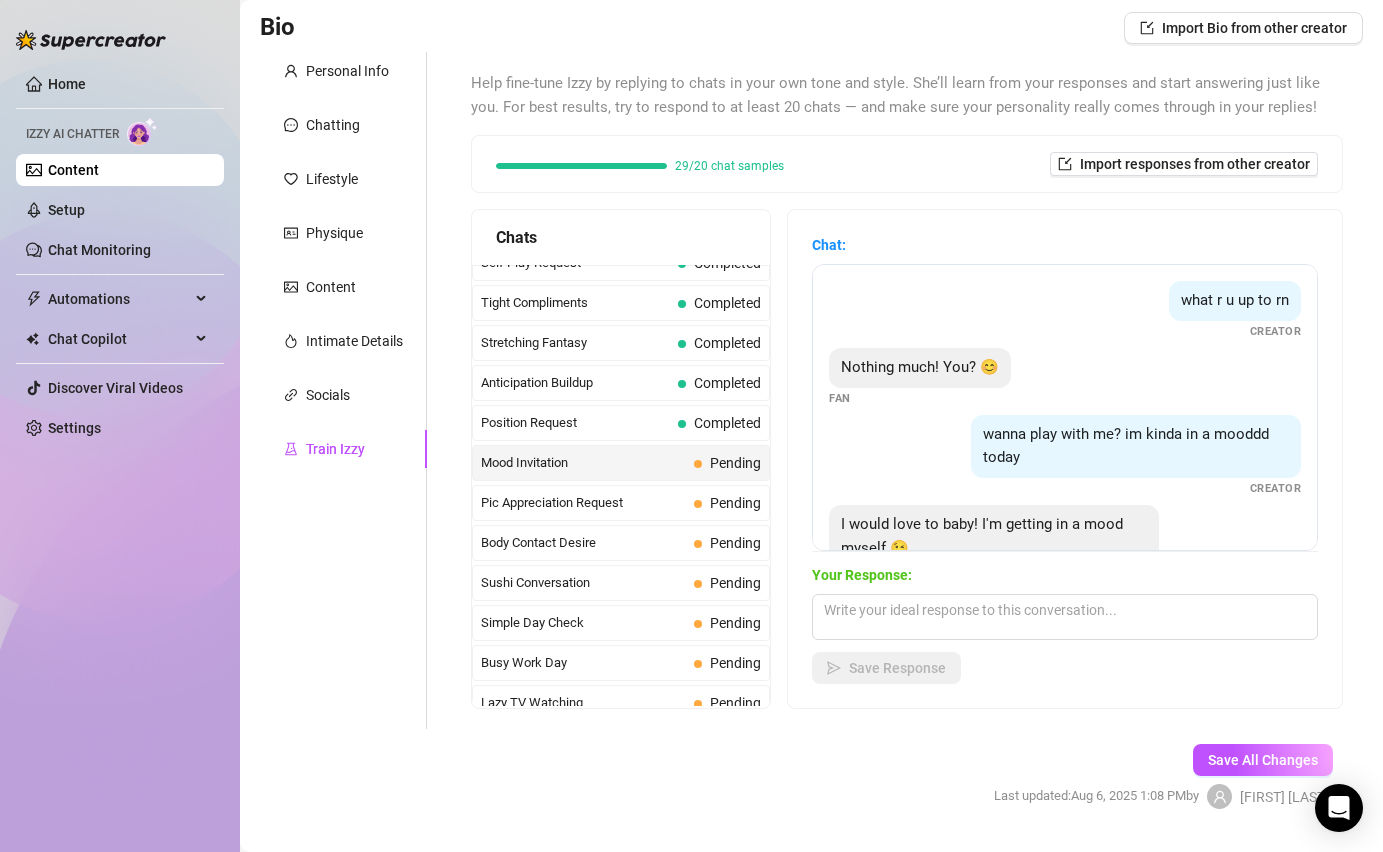 scroll, scrollTop: 131, scrollLeft: 0, axis: vertical 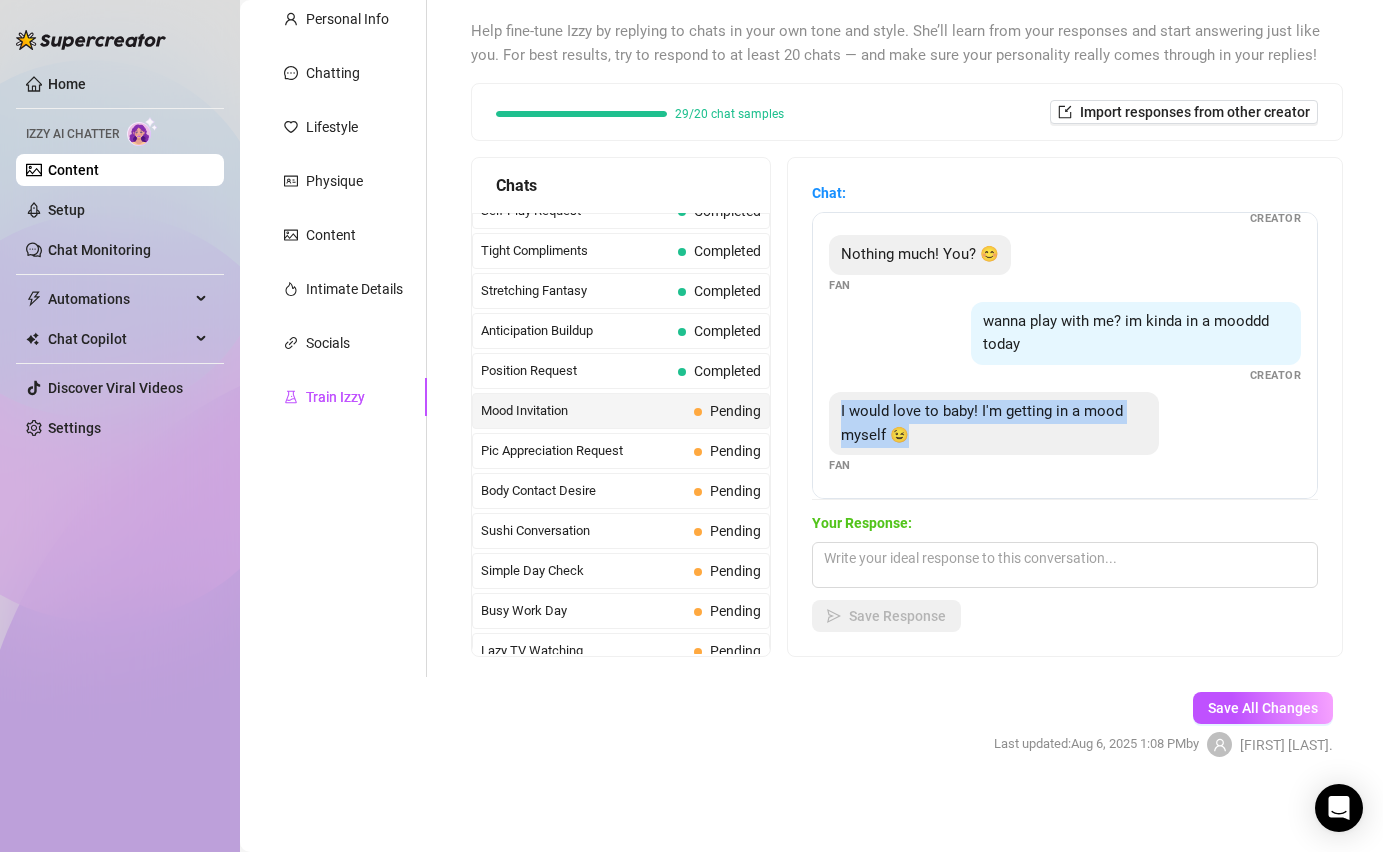 drag, startPoint x: 917, startPoint y: 437, endPoint x: 819, endPoint y: 404, distance: 103.40696 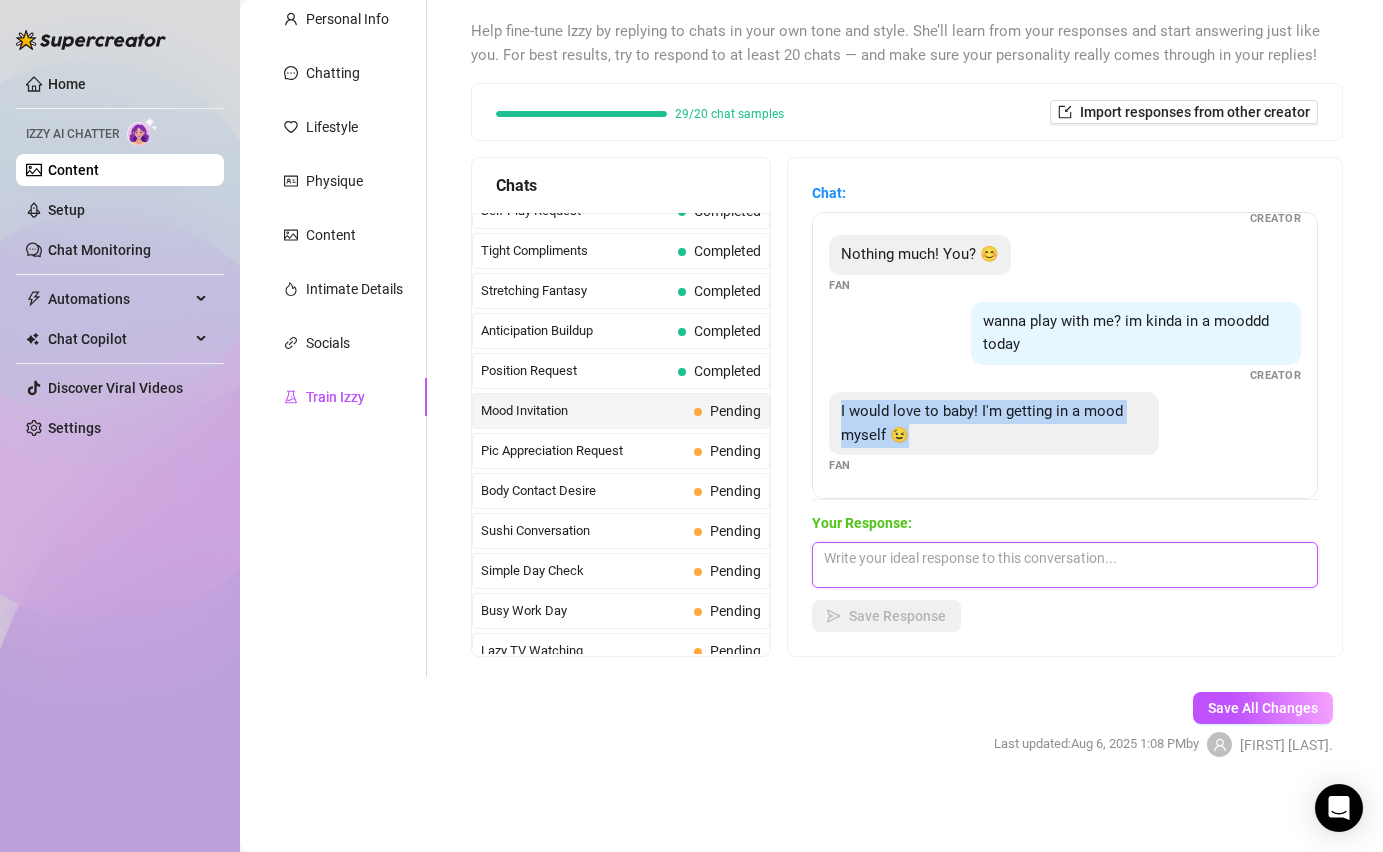 click at bounding box center (1065, 565) 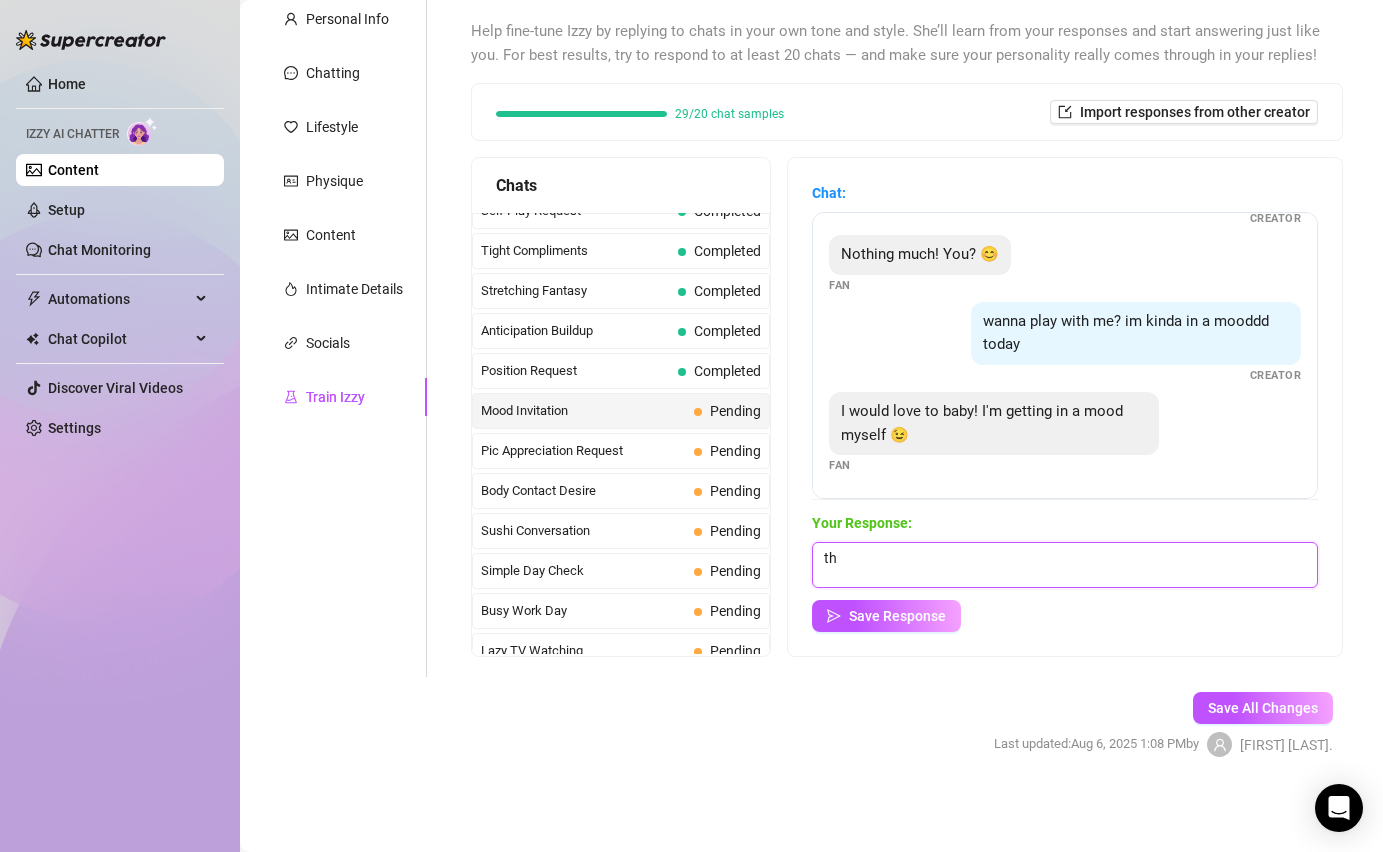 type on "t" 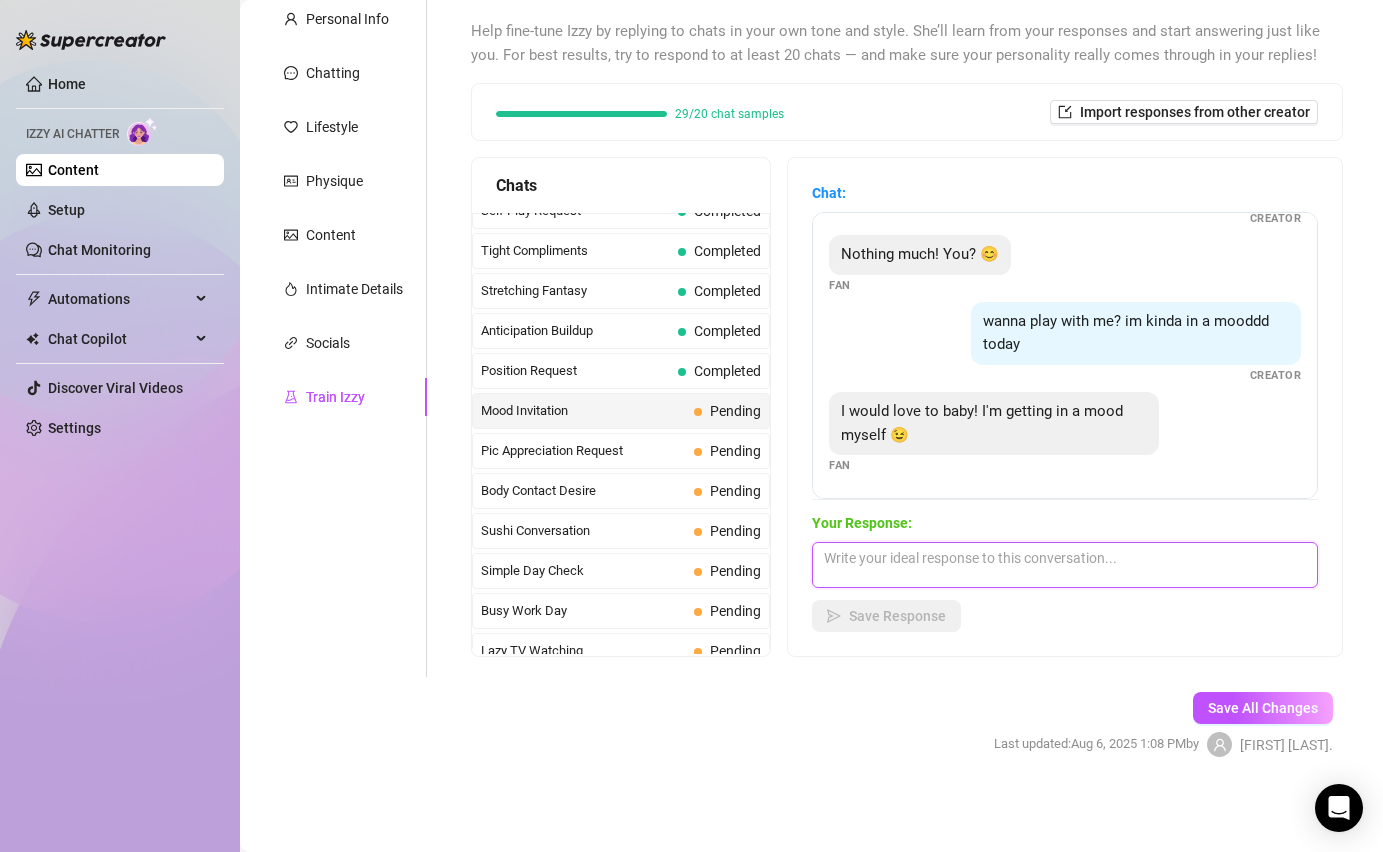 click at bounding box center [1065, 565] 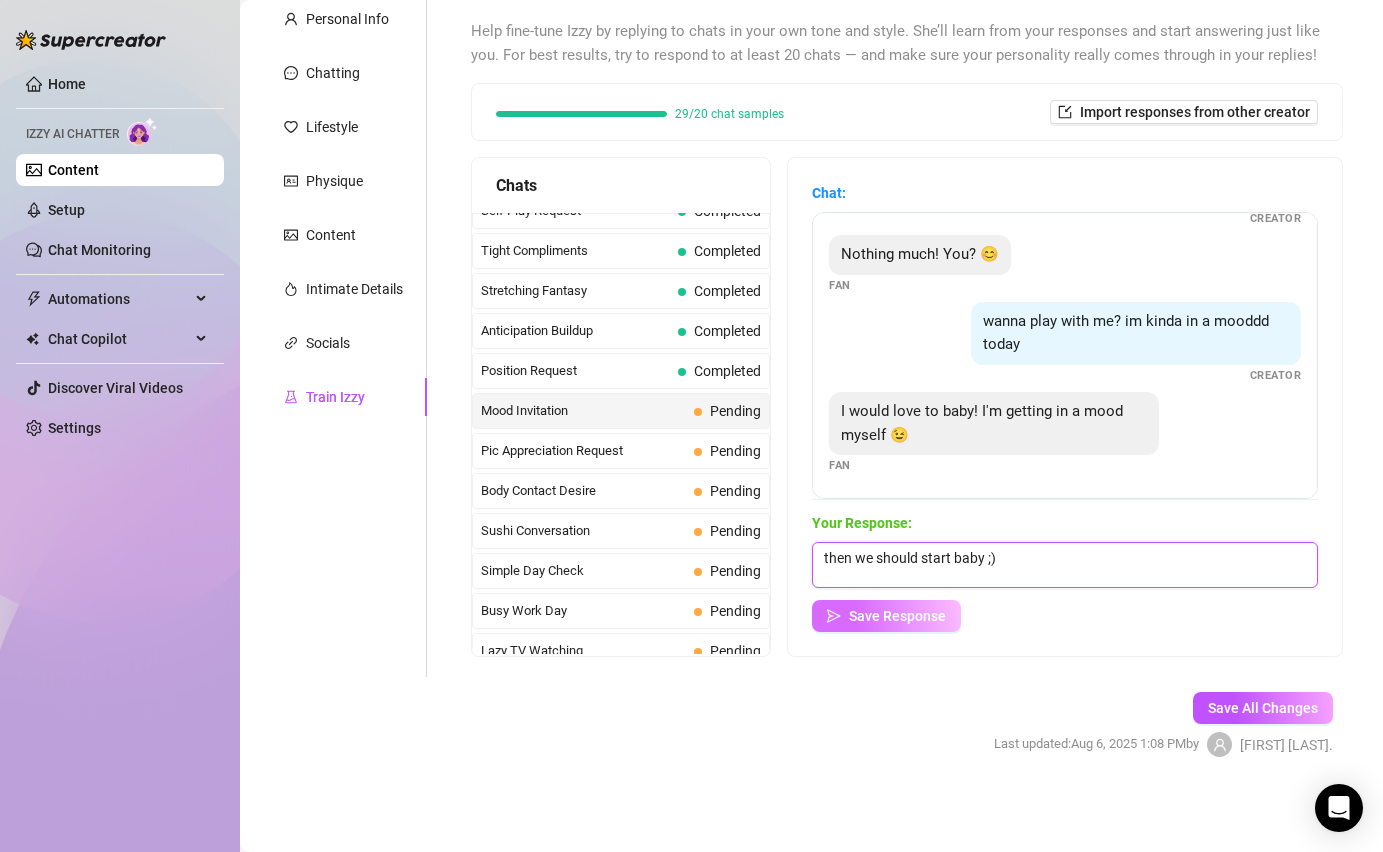 type on "then we should start baby ;)" 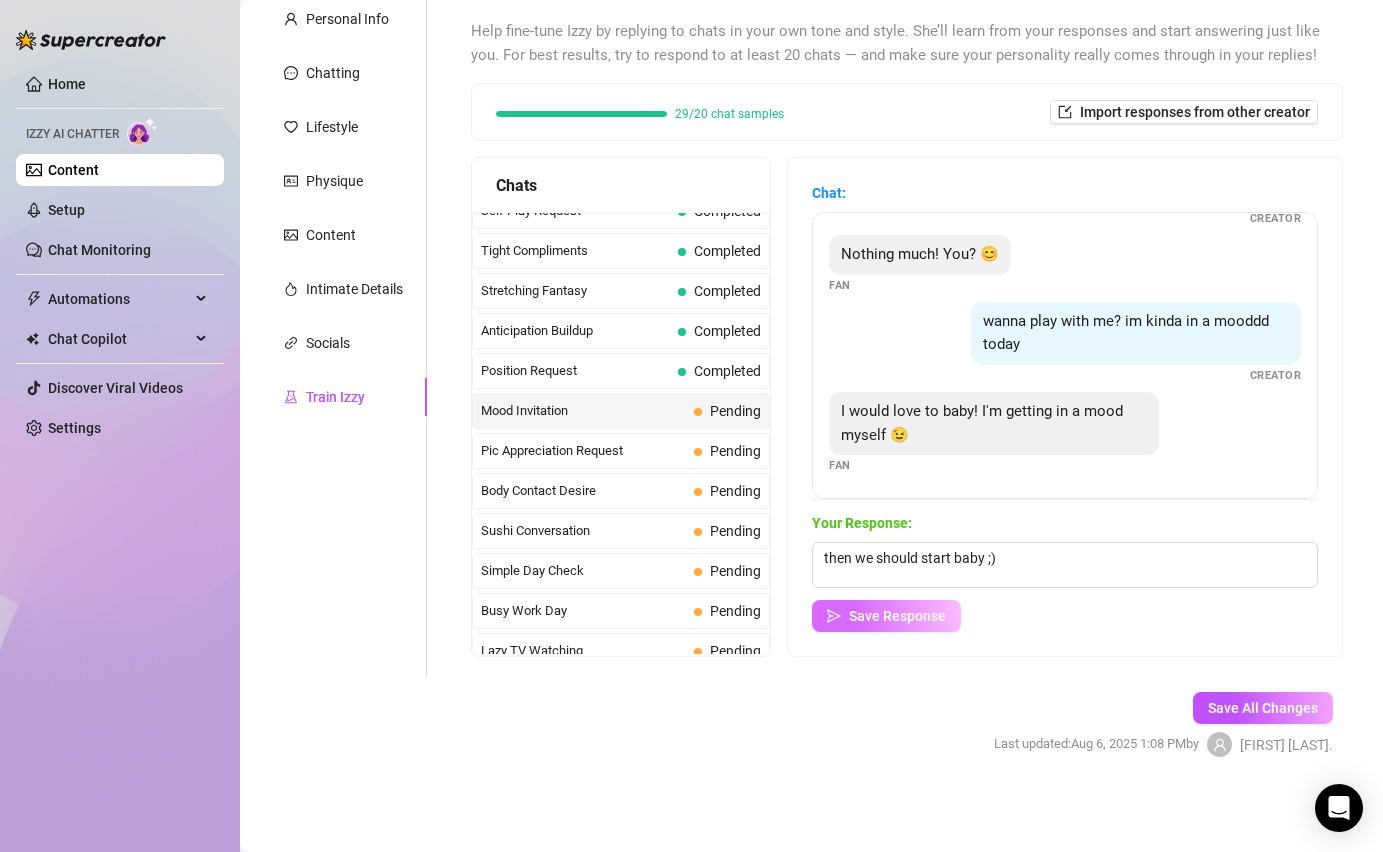 click on "Save Response" at bounding box center [897, 616] 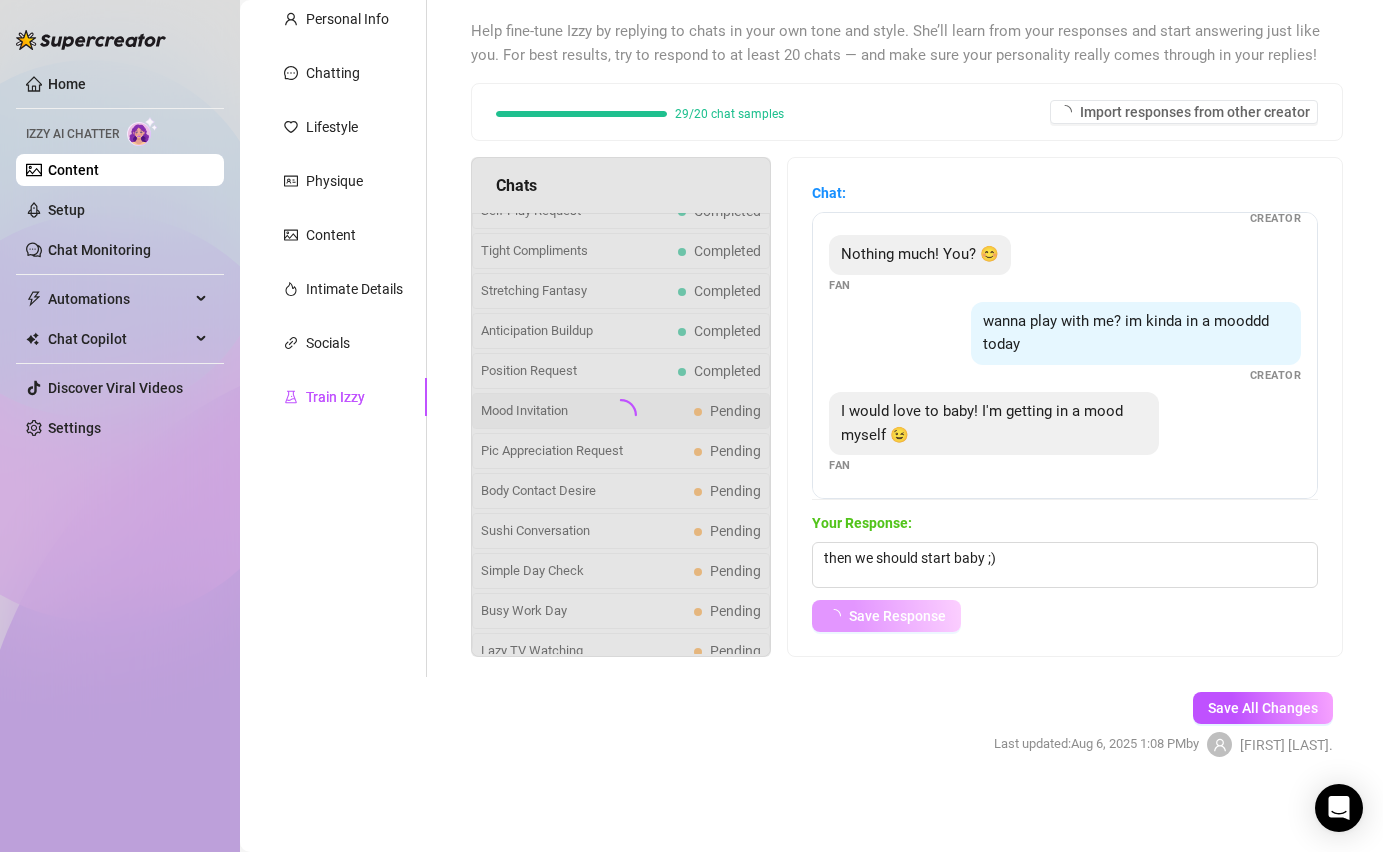 scroll, scrollTop: 37, scrollLeft: 0, axis: vertical 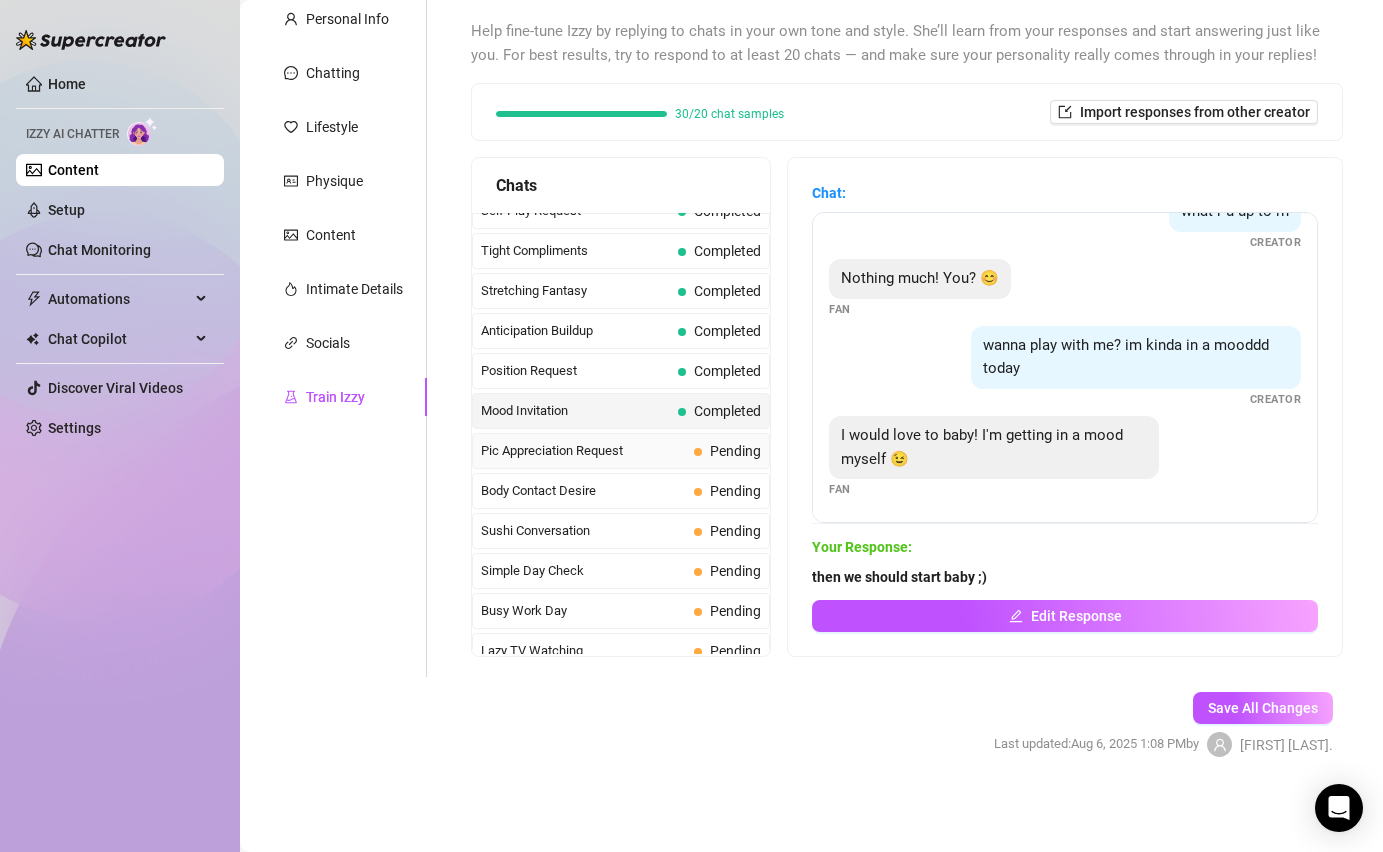 click on "Pic Appreciation Request" at bounding box center (583, 451) 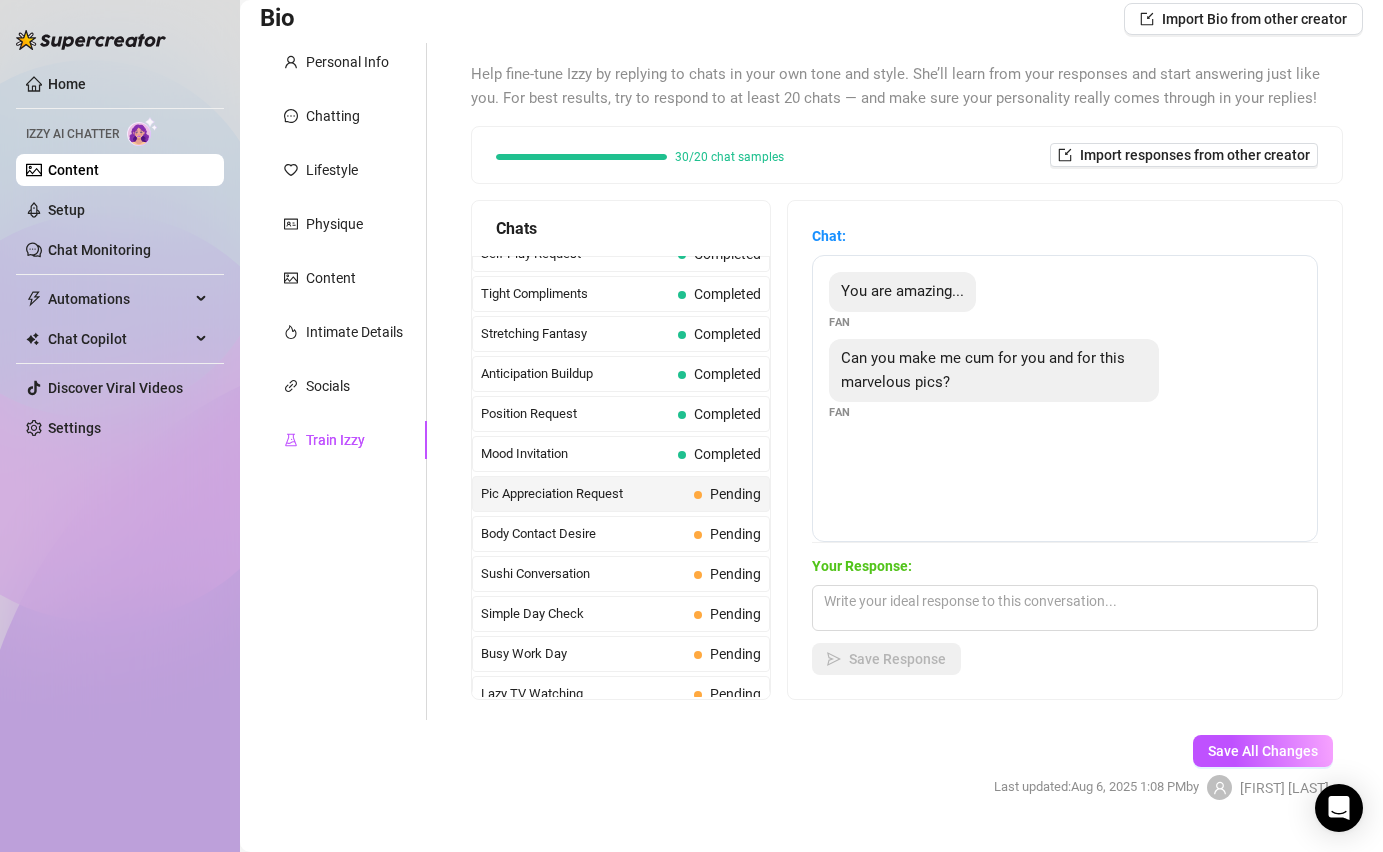 scroll, scrollTop: 146, scrollLeft: 0, axis: vertical 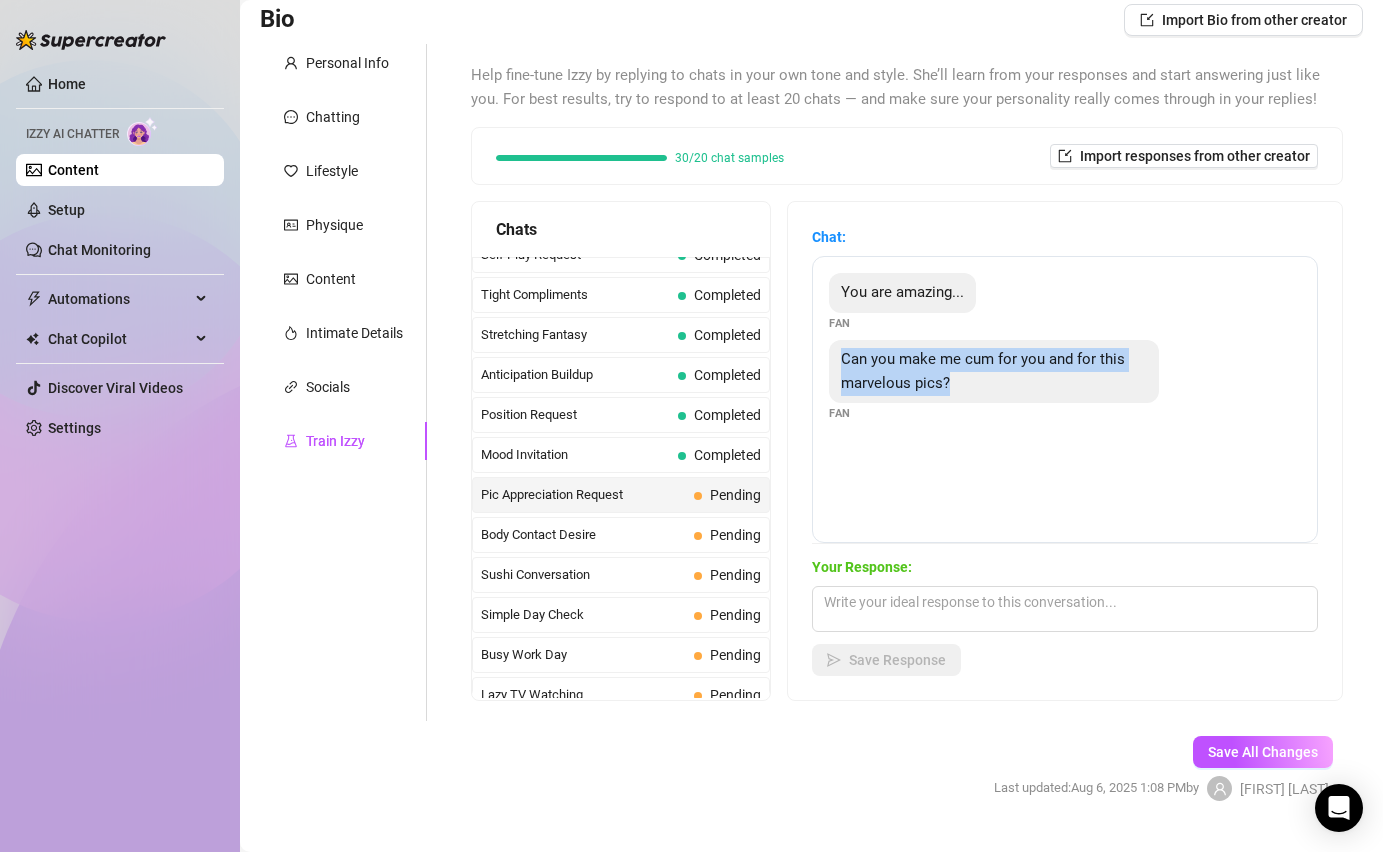 drag, startPoint x: 957, startPoint y: 384, endPoint x: 828, endPoint y: 356, distance: 132.00378 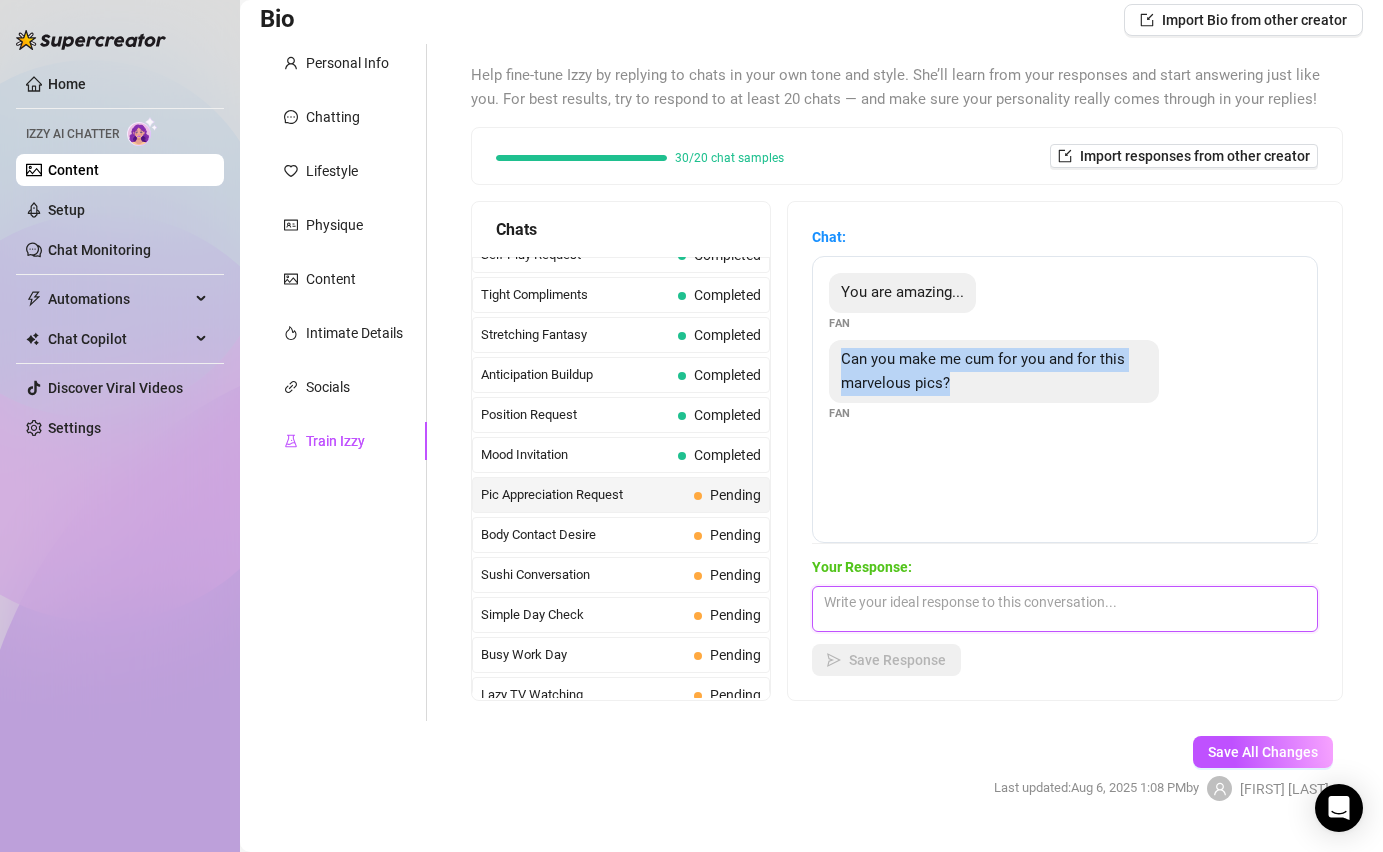 click at bounding box center (1065, 609) 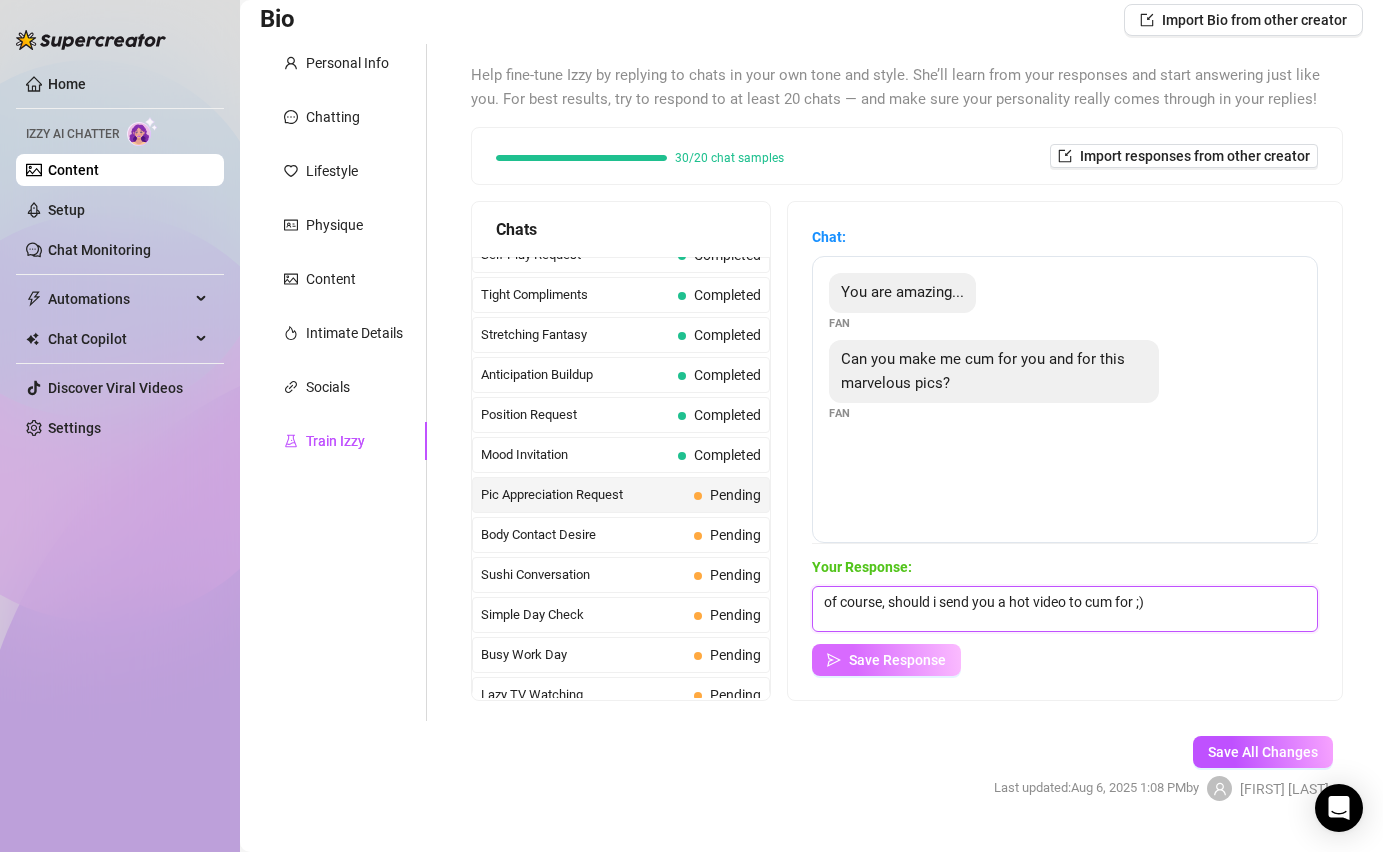 type on "of course, should i send you a hot video to cum for ;)" 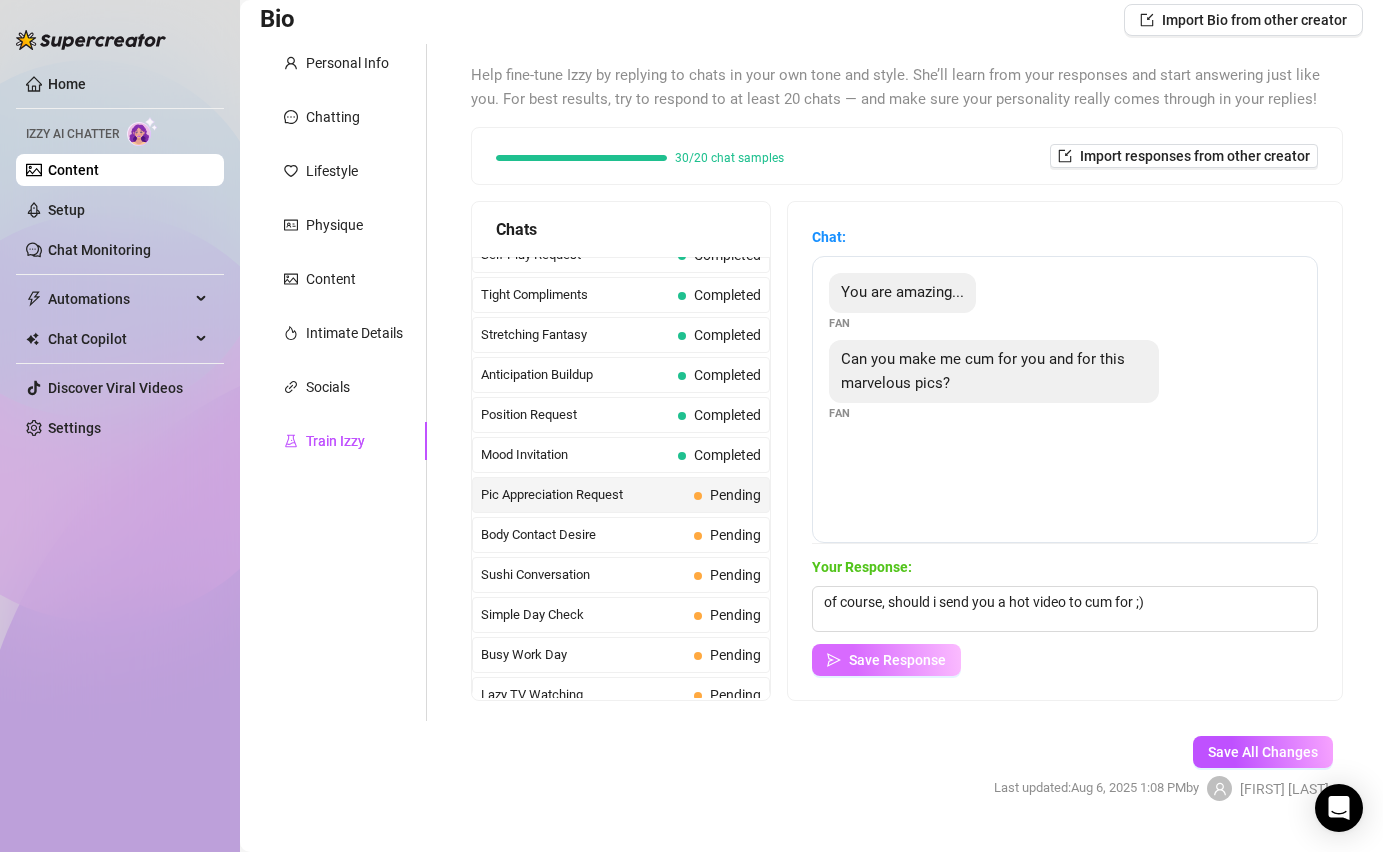 click on "Save Response" at bounding box center [897, 660] 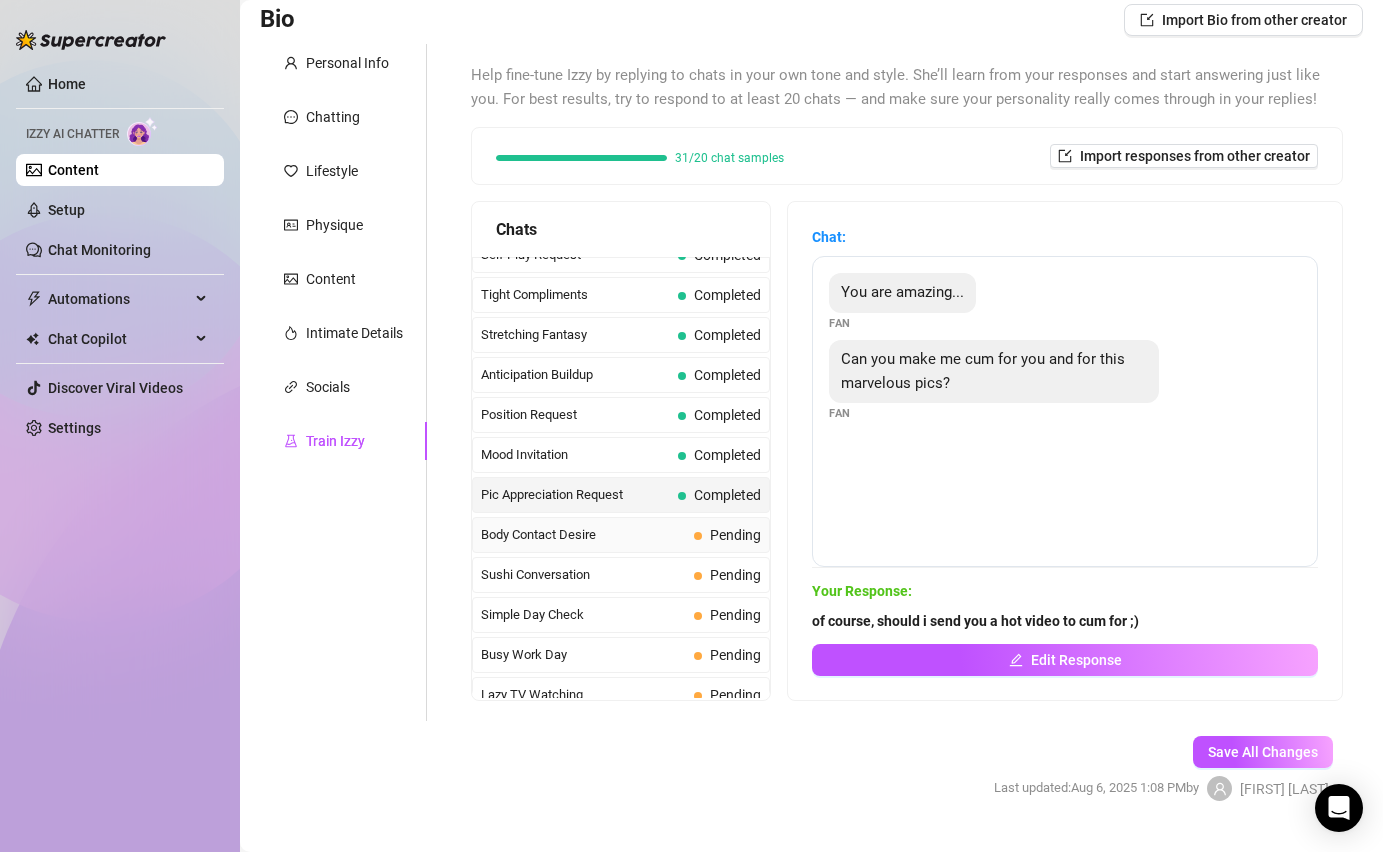 click on "Body Contact Desire" at bounding box center [583, 535] 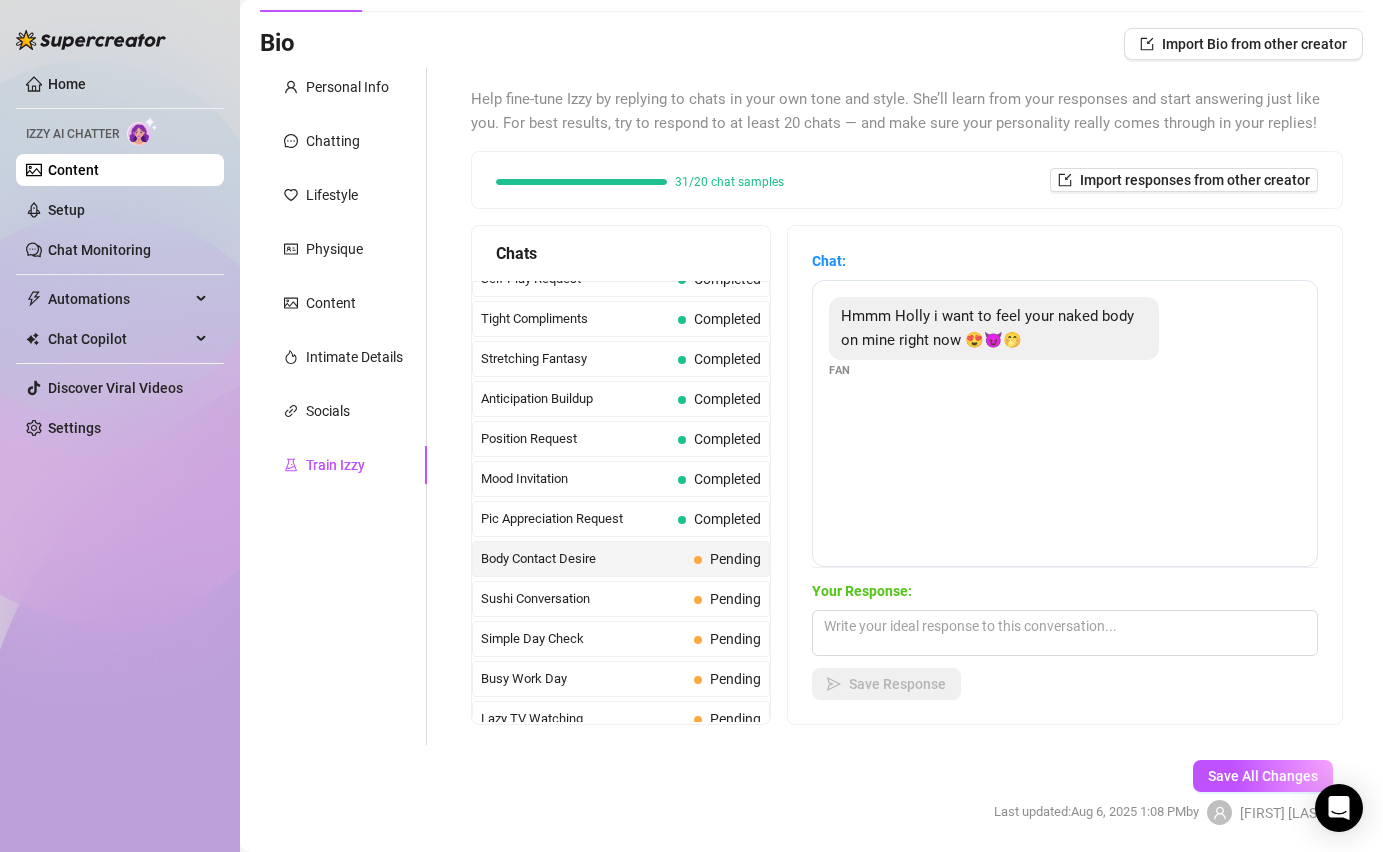 scroll, scrollTop: 109, scrollLeft: 0, axis: vertical 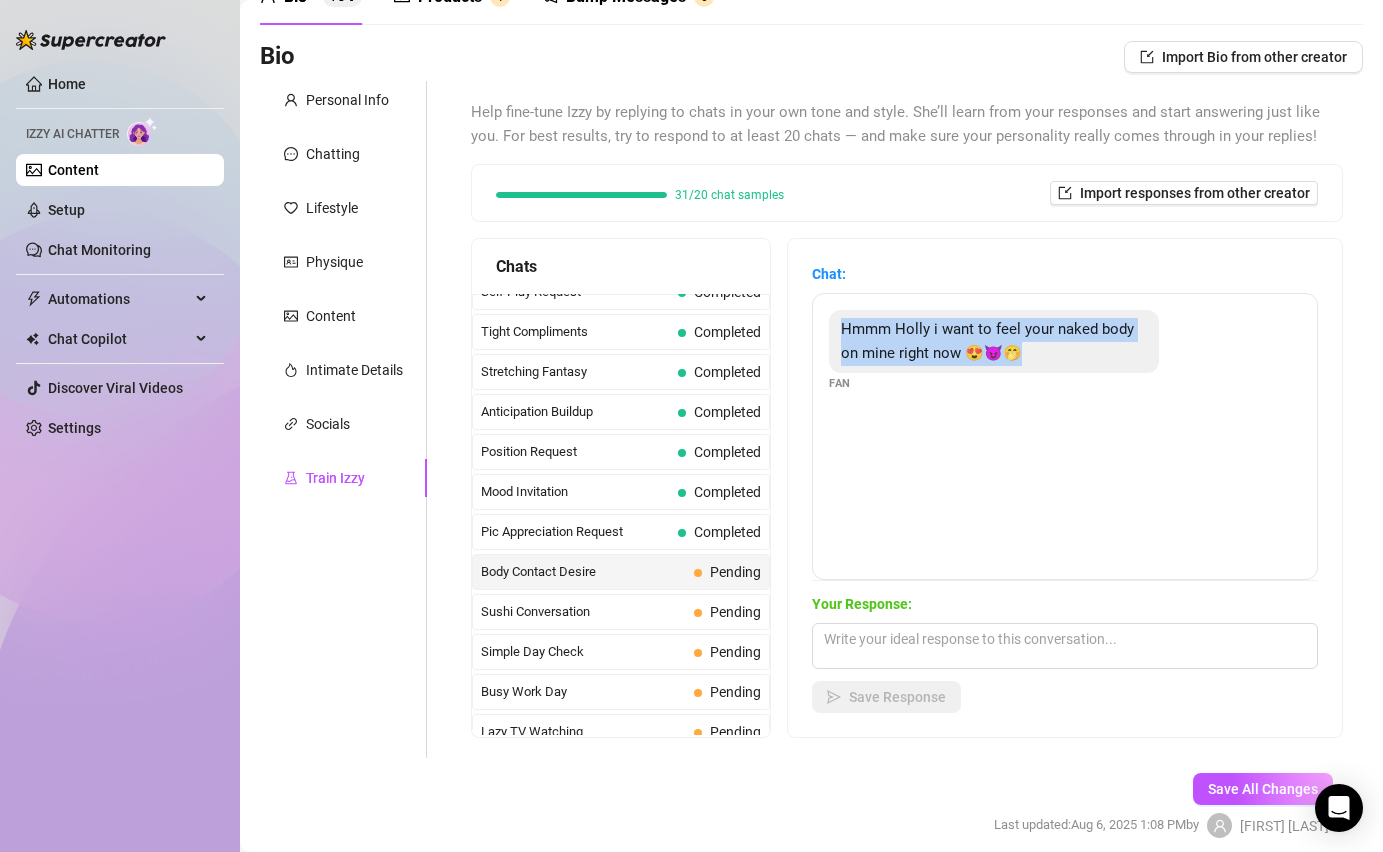 drag, startPoint x: 1023, startPoint y: 353, endPoint x: 795, endPoint y: 335, distance: 228.70943 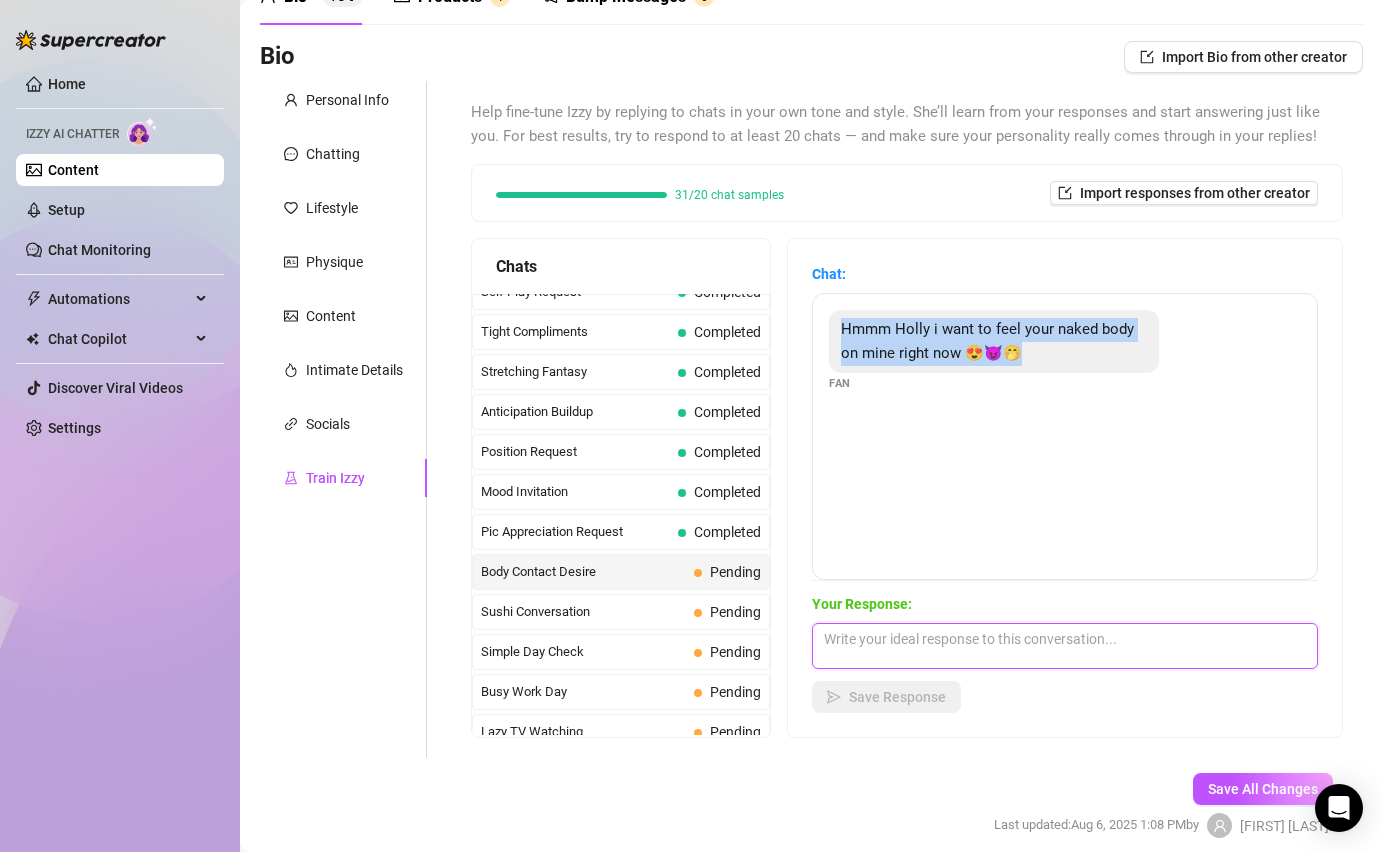 click at bounding box center [1065, 646] 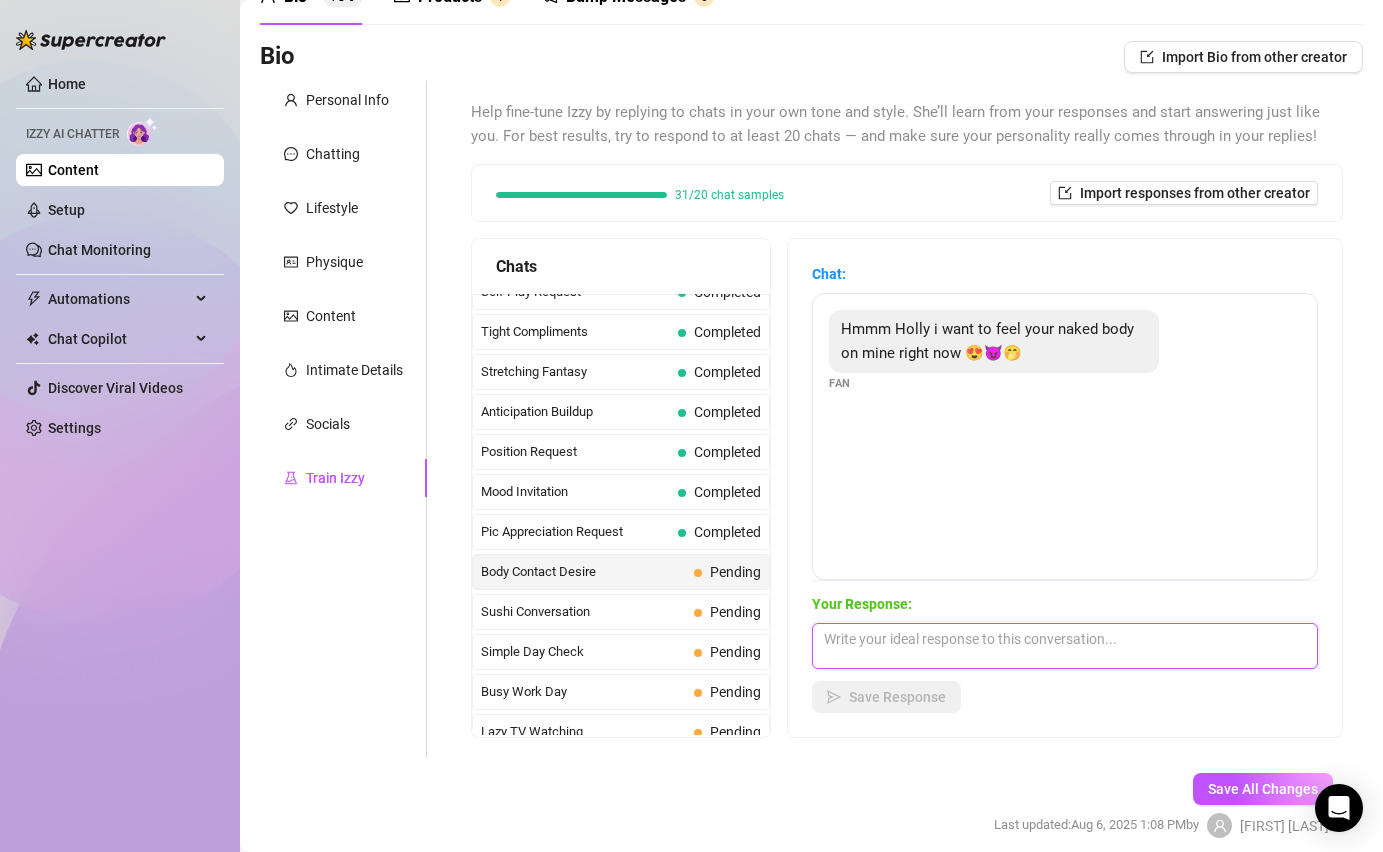 paste on "unfortunately that's not possible, but i can send you a nice video or a few pictures to stimulate your imagination ;)" 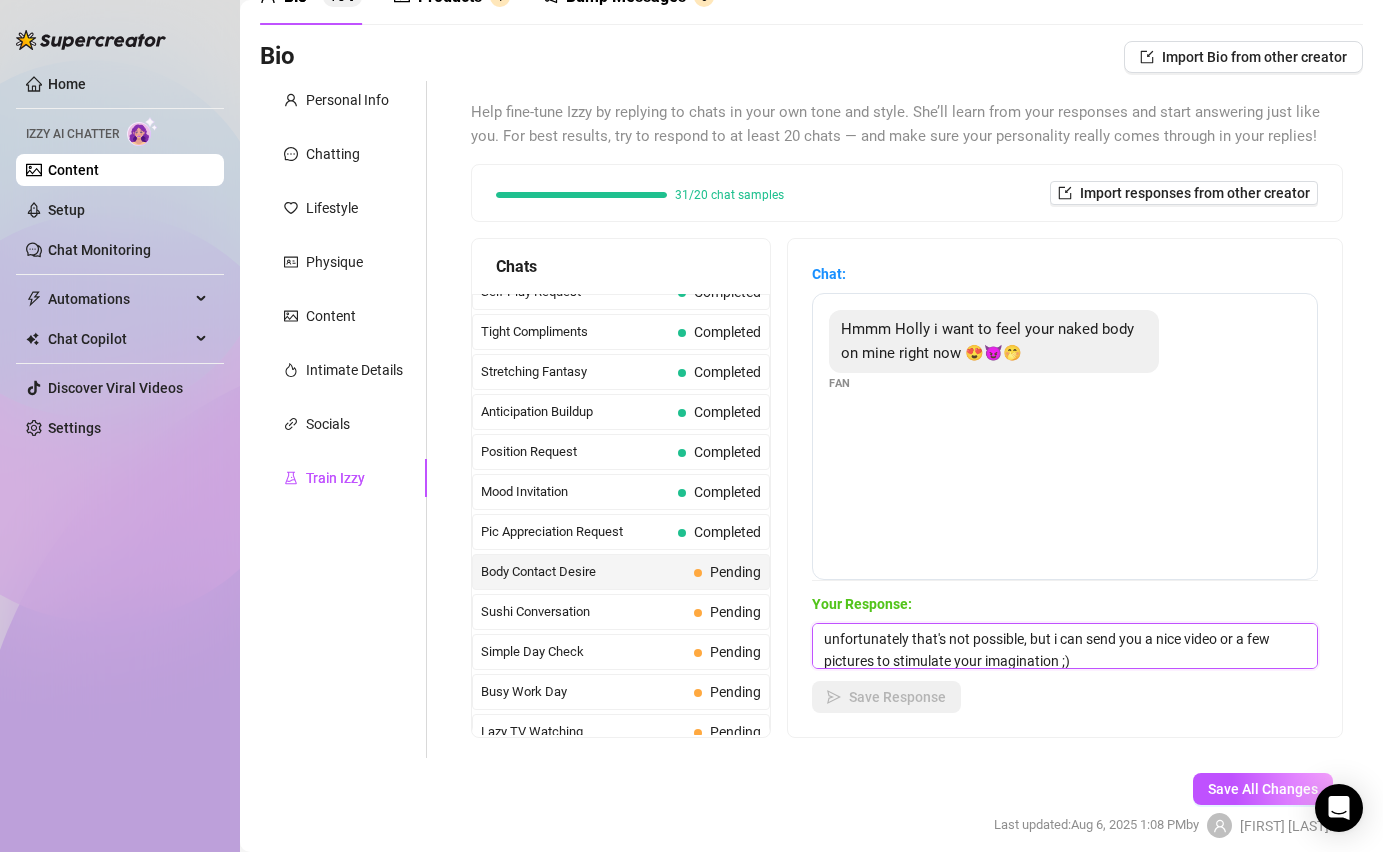 scroll, scrollTop: 1, scrollLeft: 0, axis: vertical 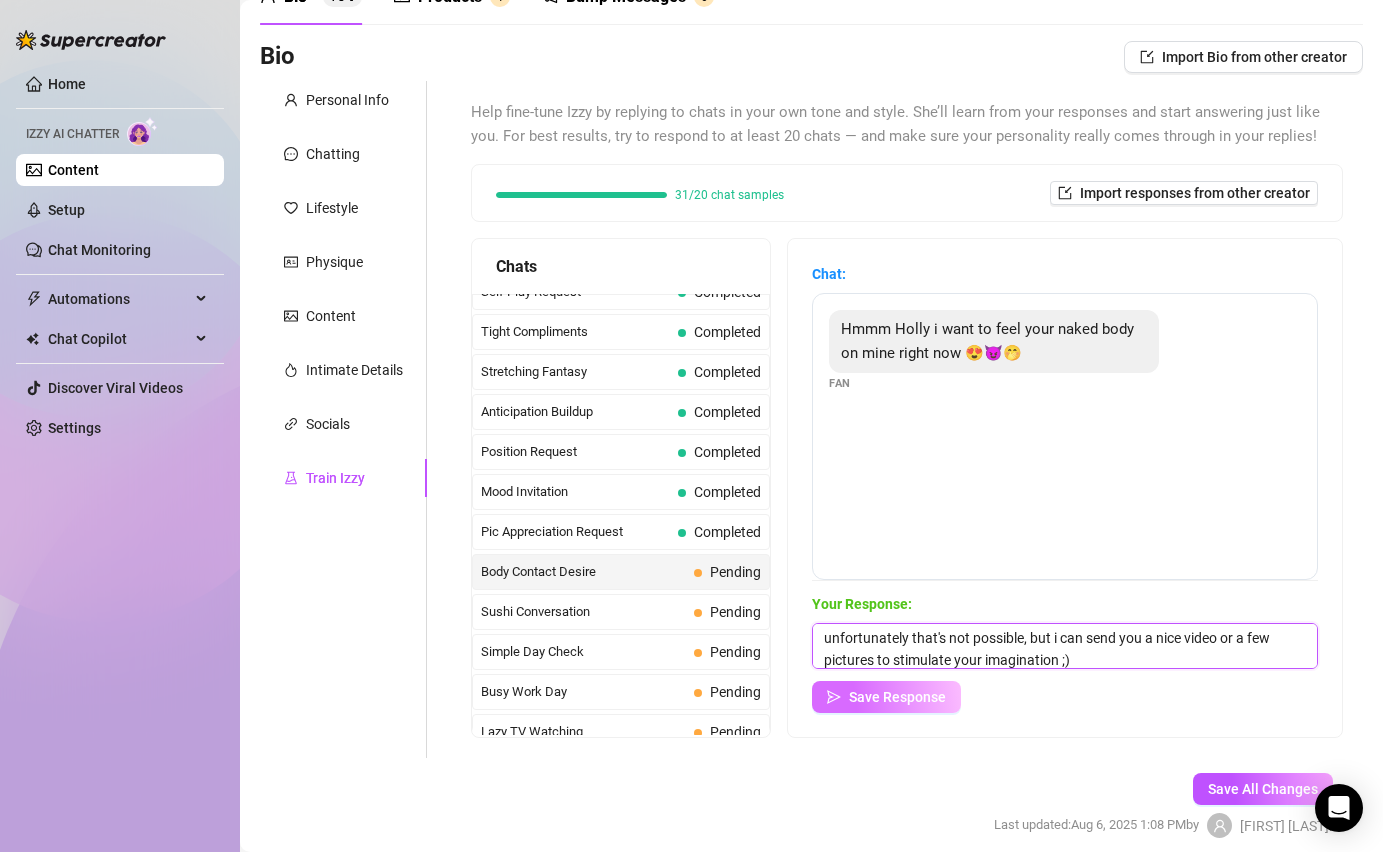 type on "unfortunately that's not possible, but i can send you a nice video or a few pictures to stimulate your imagination ;)" 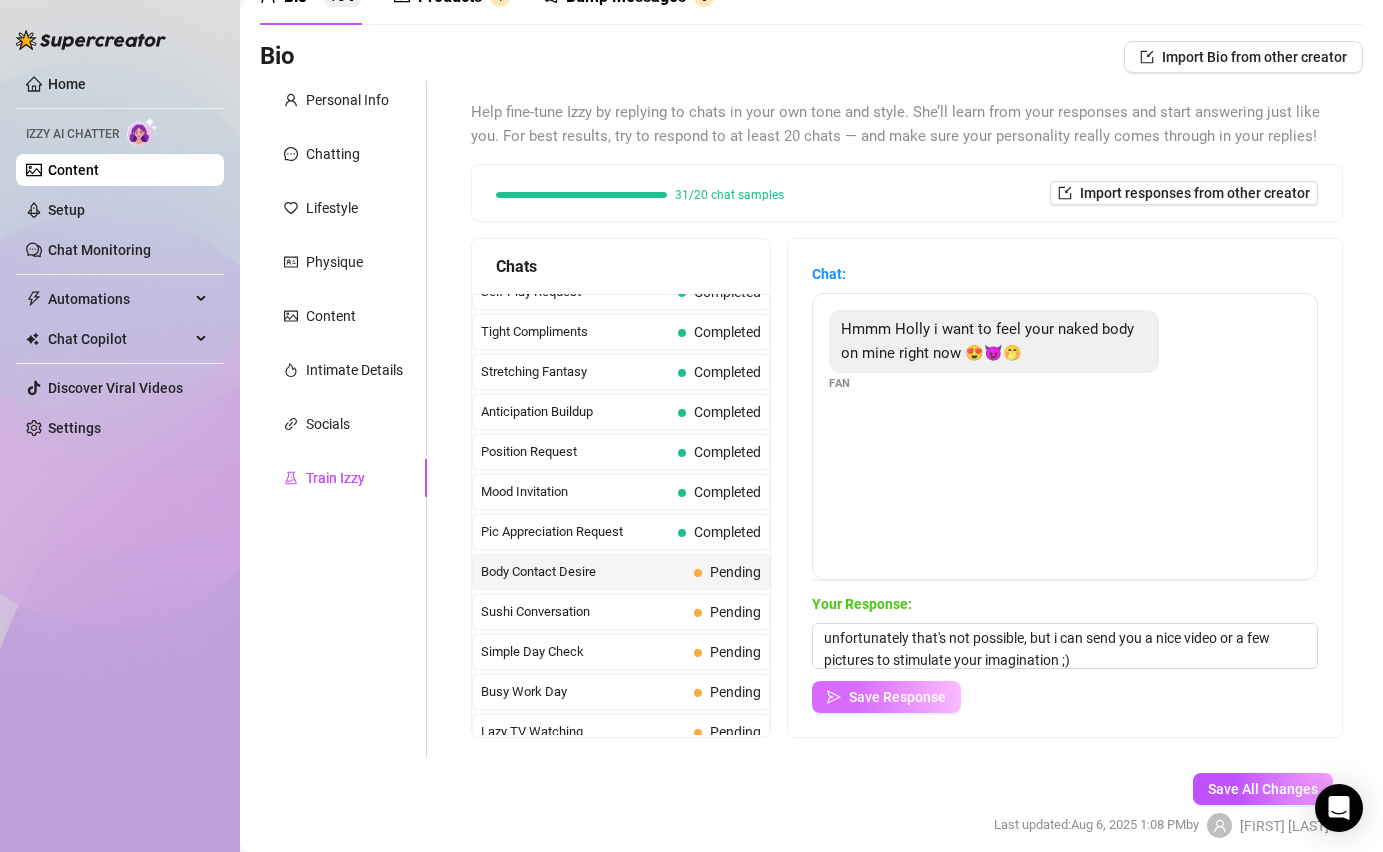 click on "Save Response" at bounding box center (897, 697) 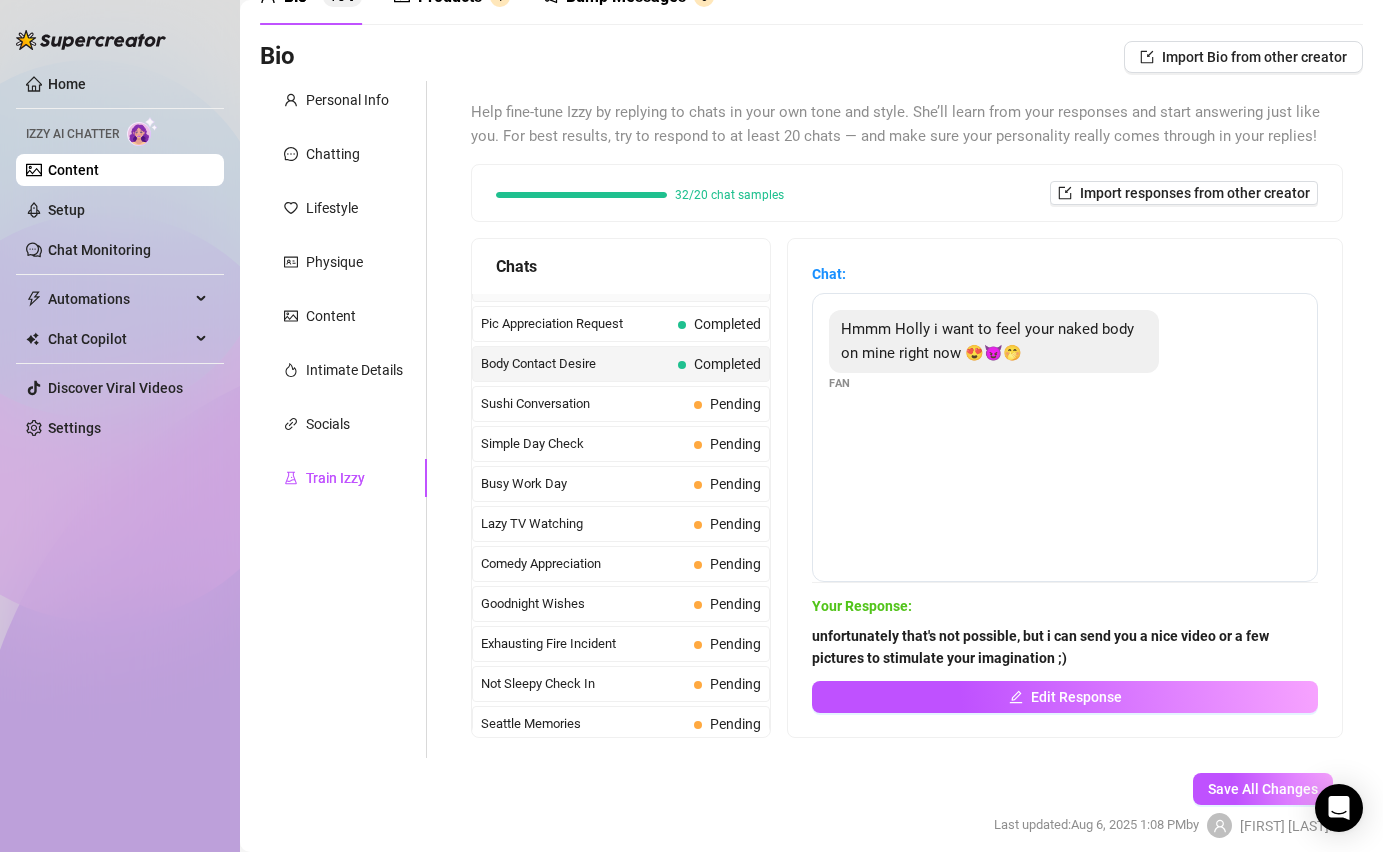 scroll, scrollTop: 1192, scrollLeft: 0, axis: vertical 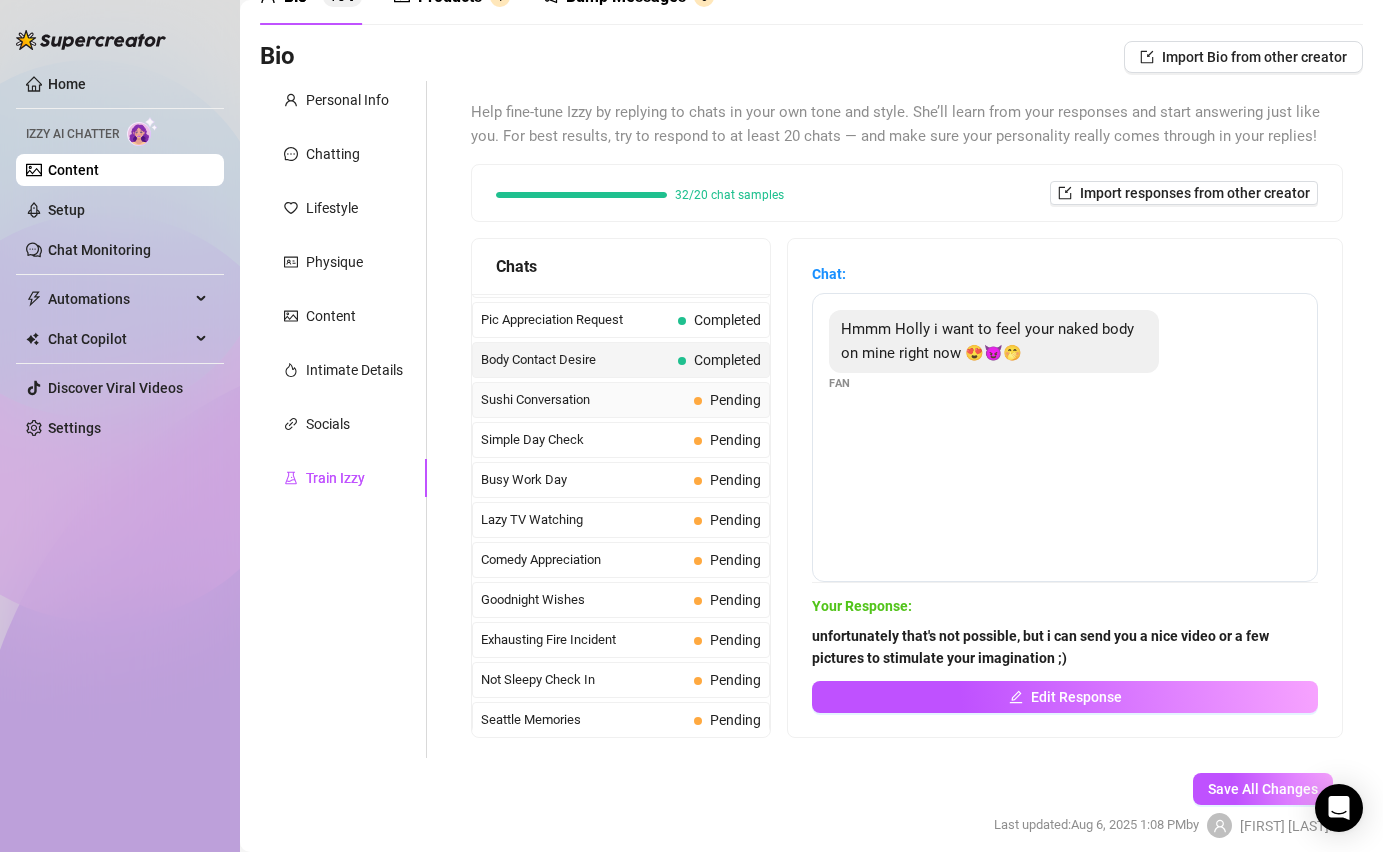 click on "Sushi Conversation" at bounding box center (583, 400) 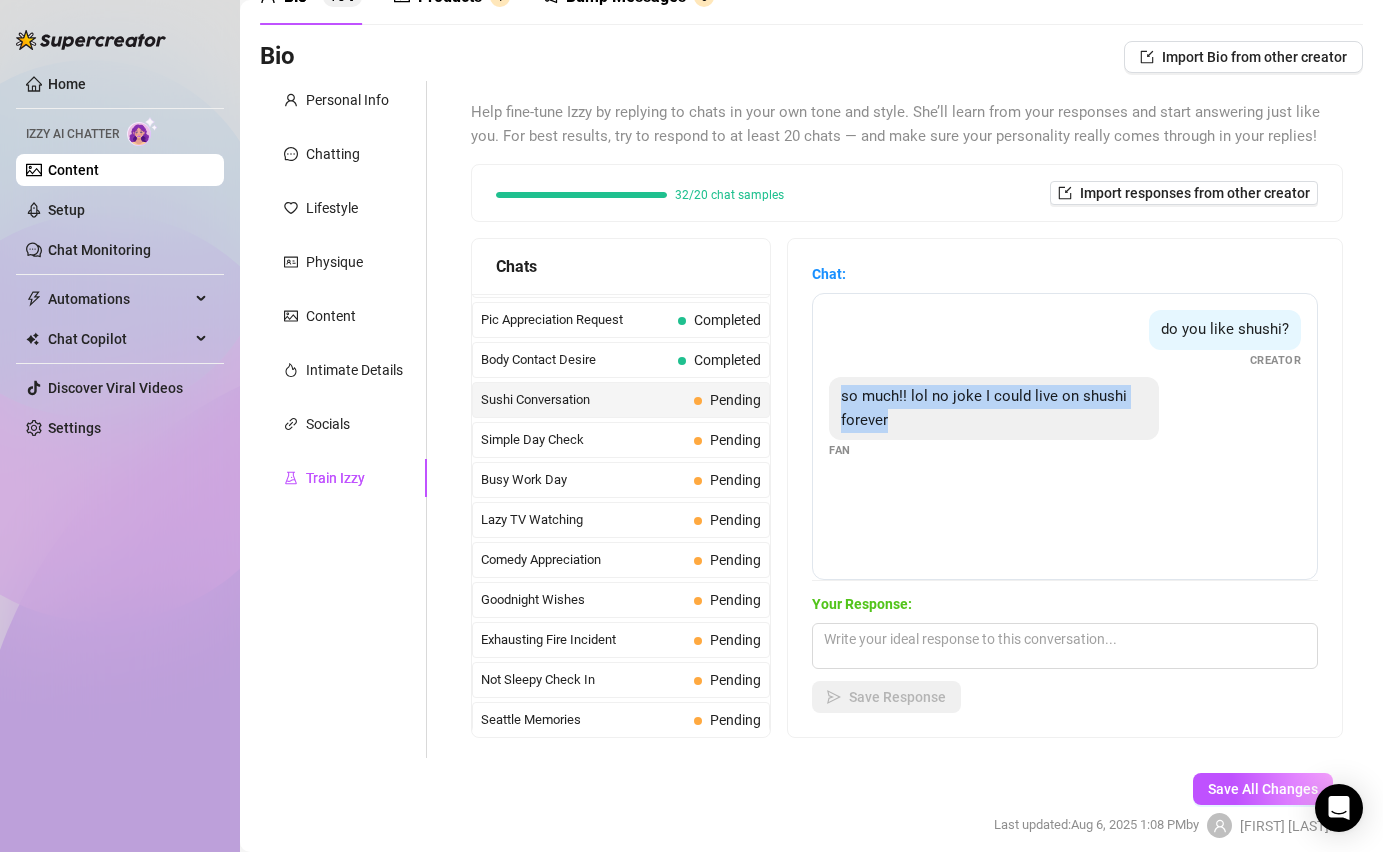 drag, startPoint x: 898, startPoint y: 432, endPoint x: 836, endPoint y: 400, distance: 69.77106 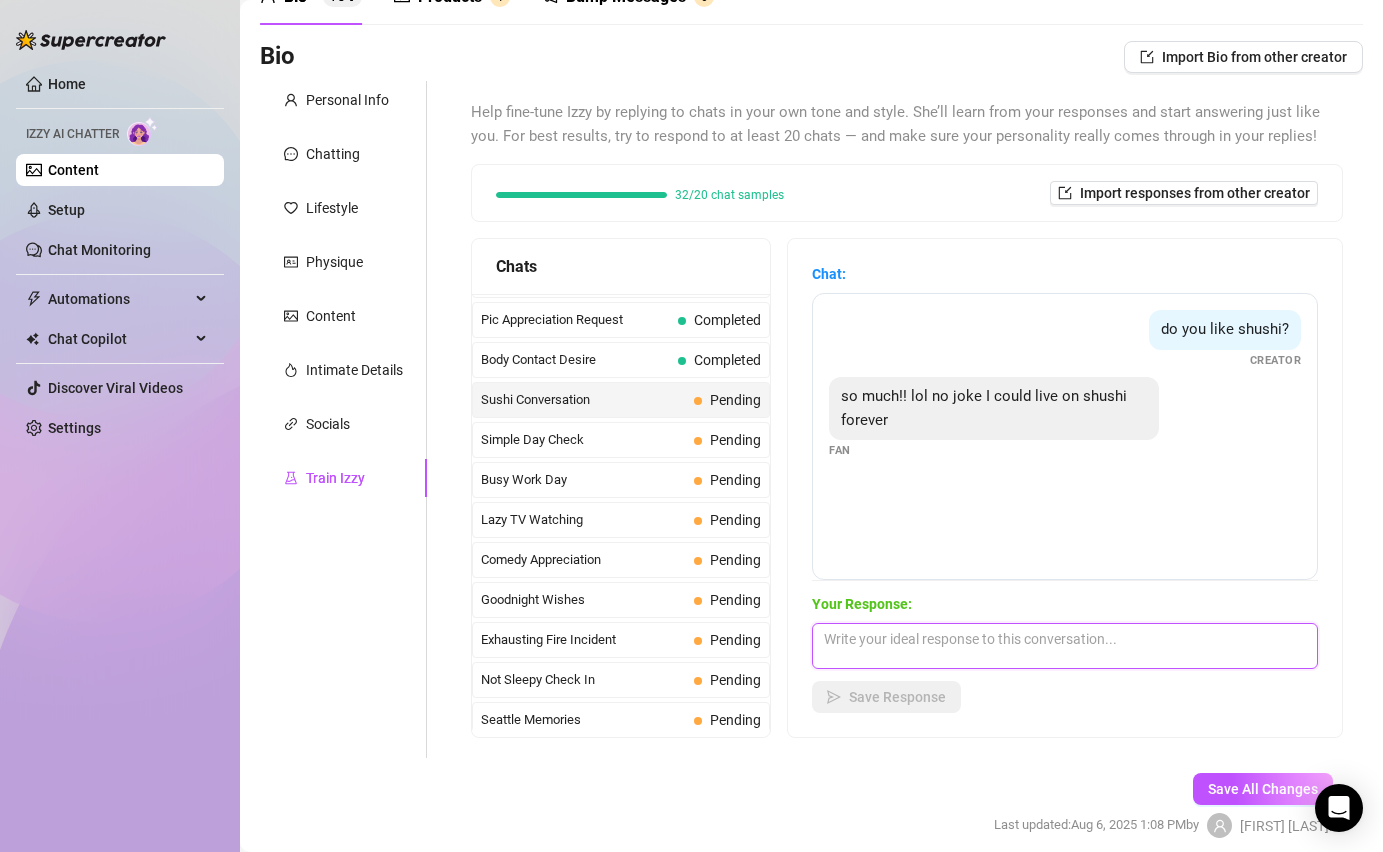click at bounding box center (1065, 646) 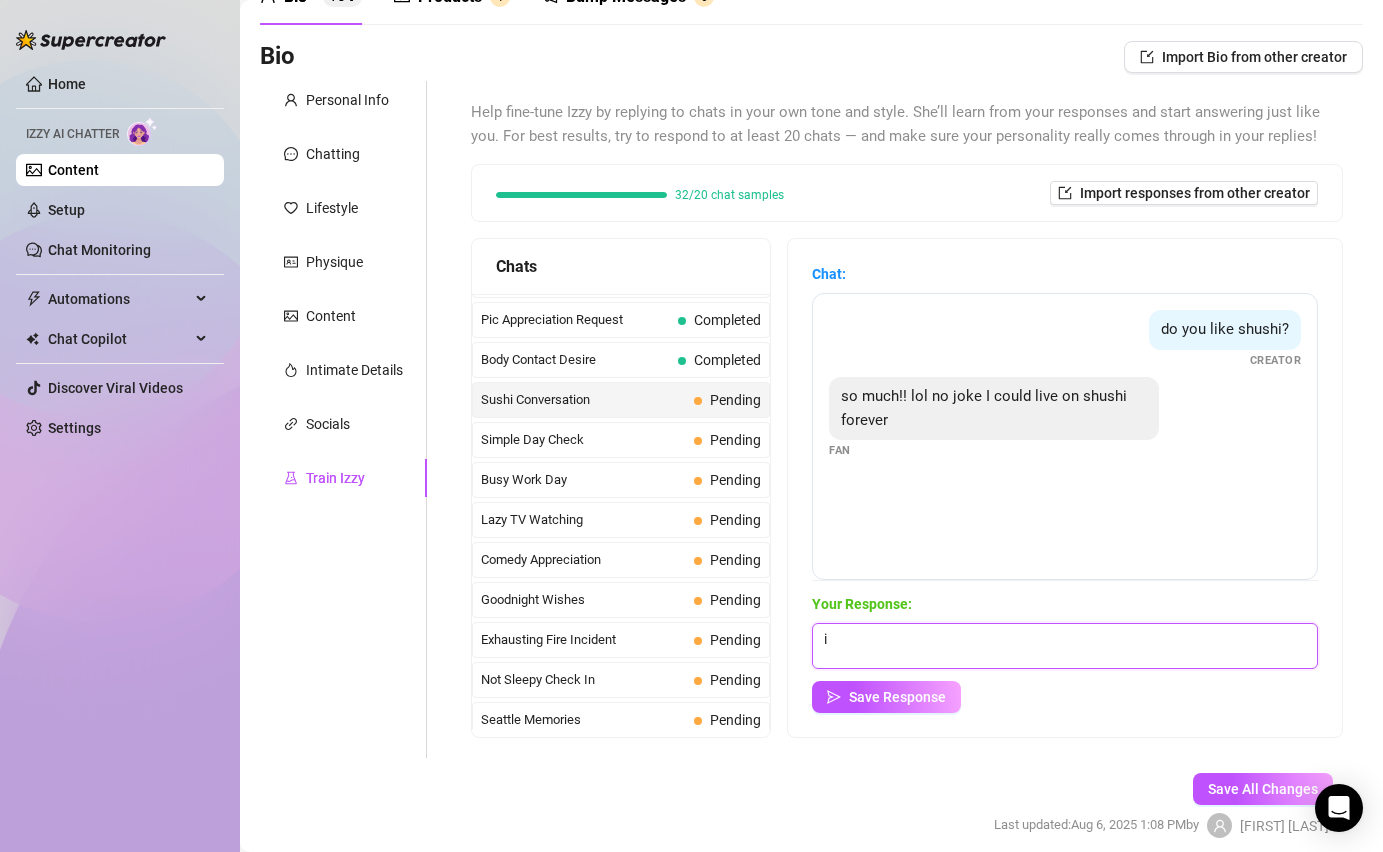 type on "i" 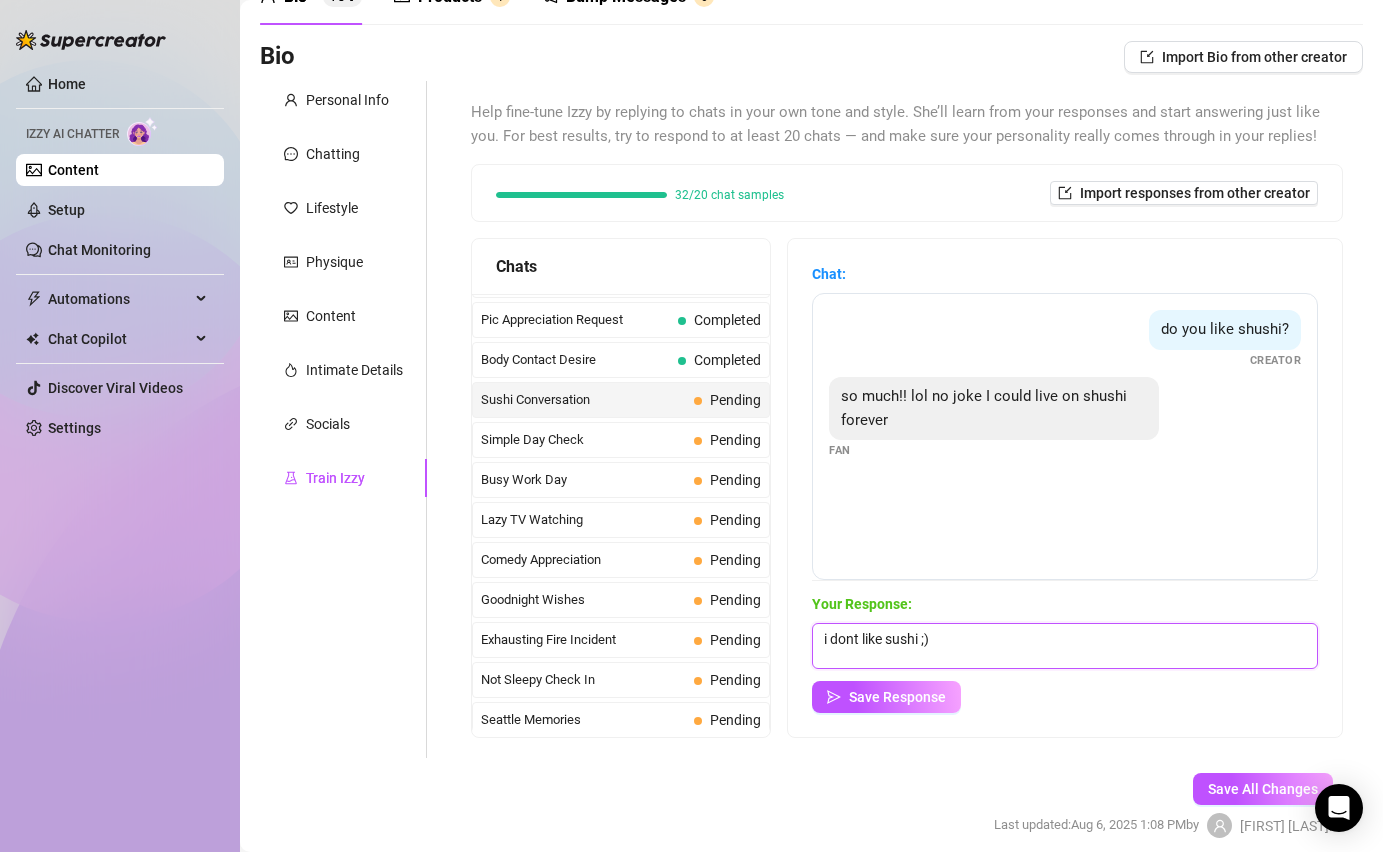 click on "i dont like sushi ;)" at bounding box center (1065, 646) 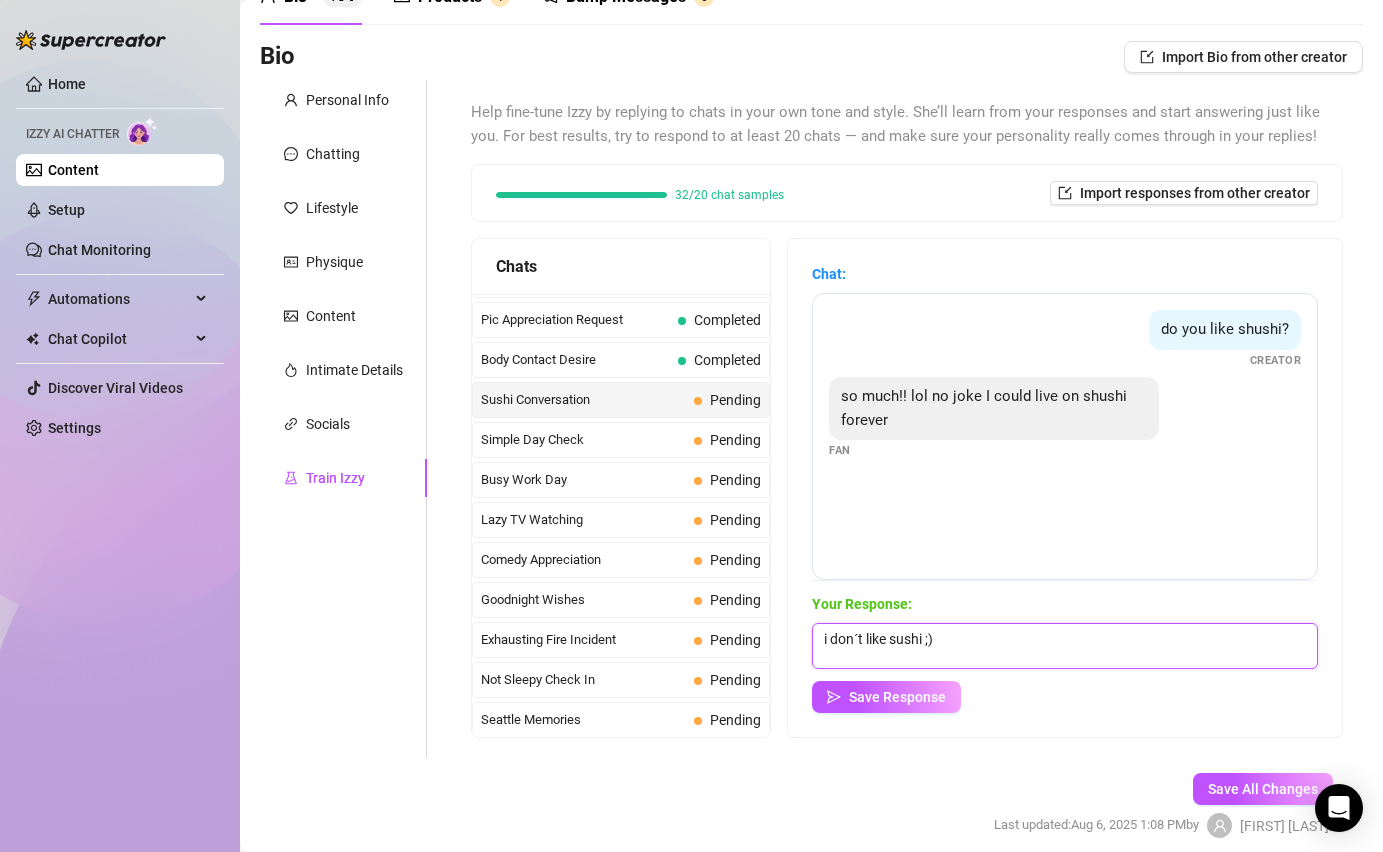 click on "i don´t like sushi ;)" at bounding box center [1065, 646] 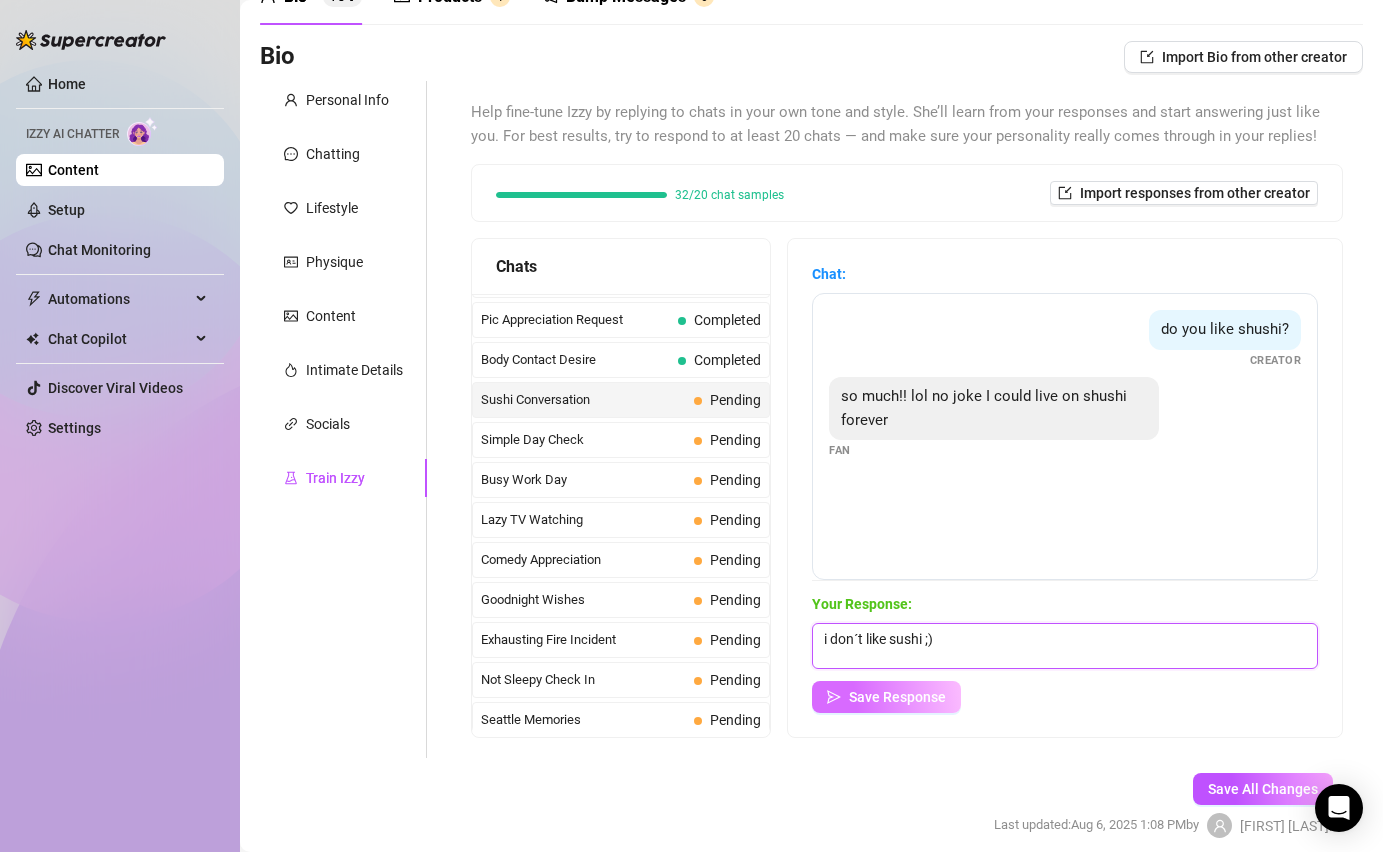 type on "i don´t like sushi ;)" 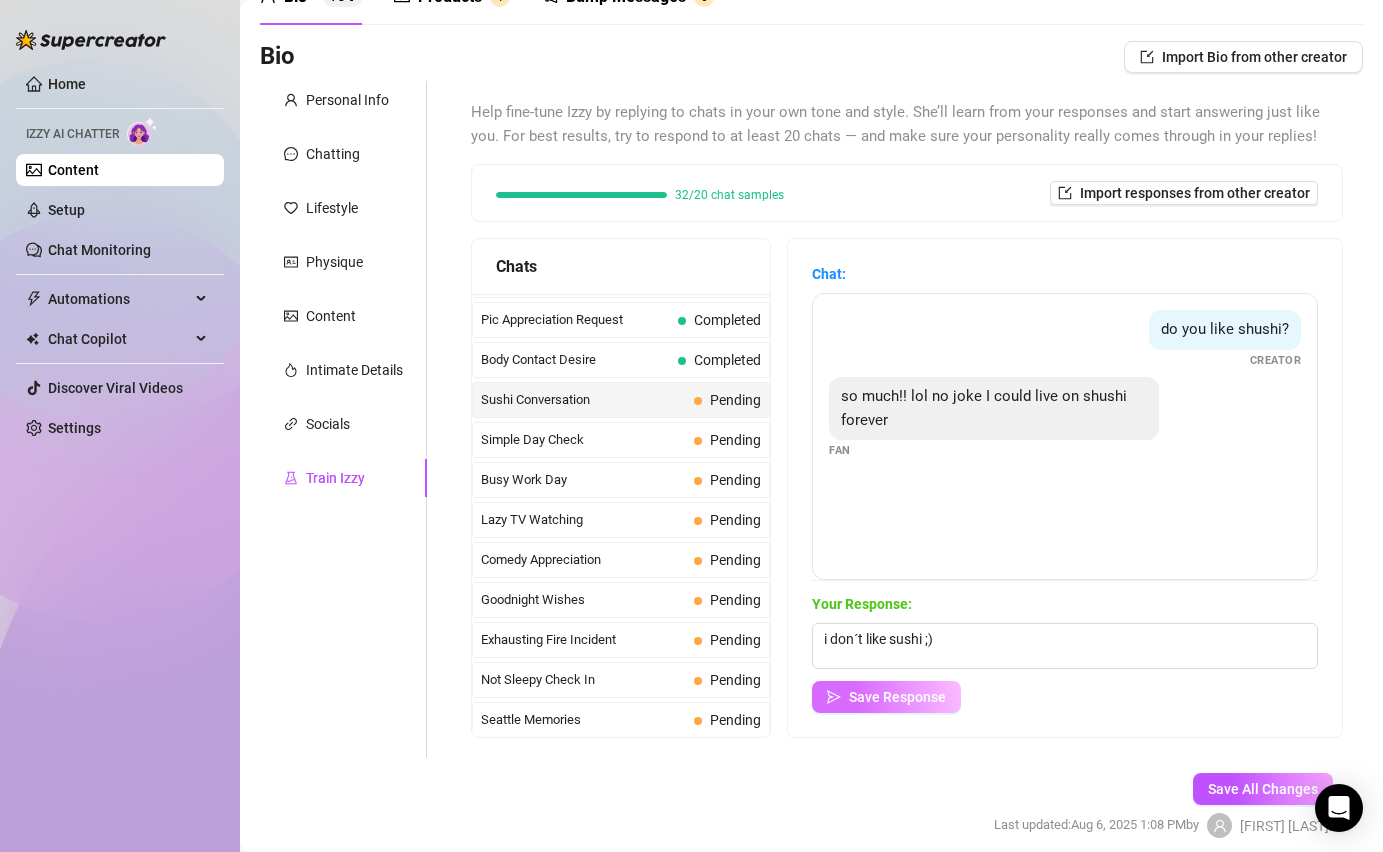 click on "Save Response" at bounding box center (897, 697) 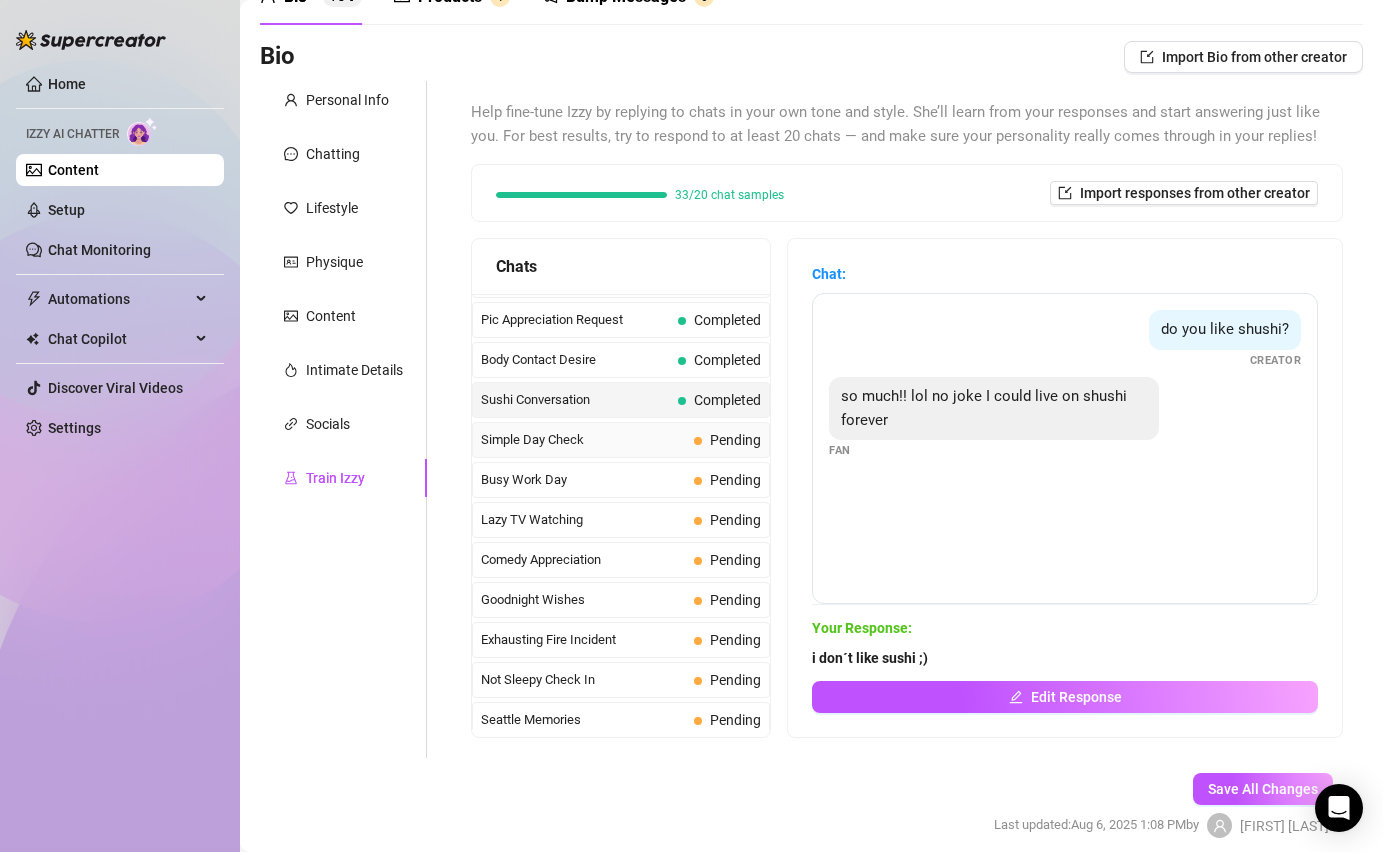 click on "Simple Day Check" at bounding box center [583, 440] 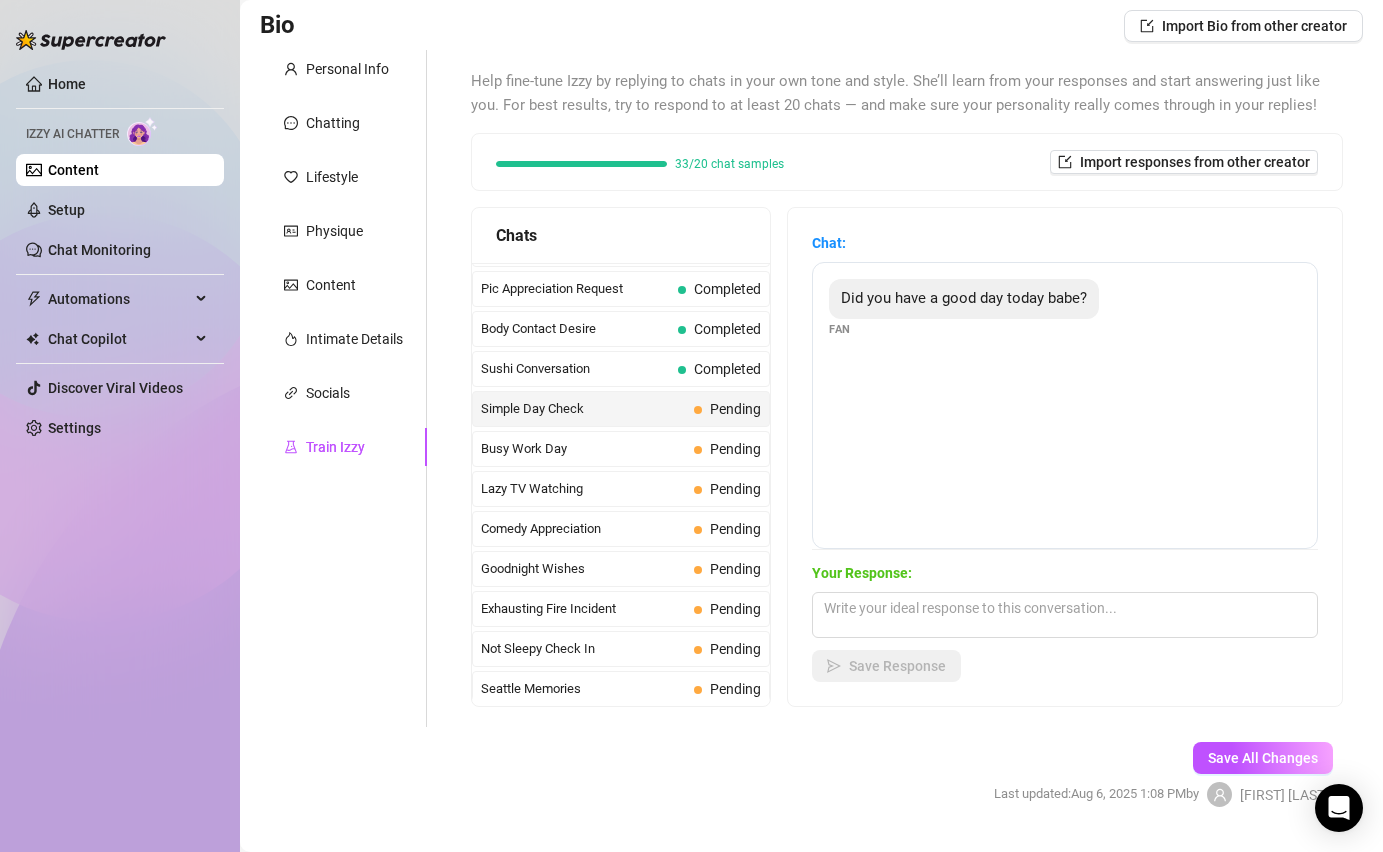 scroll, scrollTop: 190, scrollLeft: 0, axis: vertical 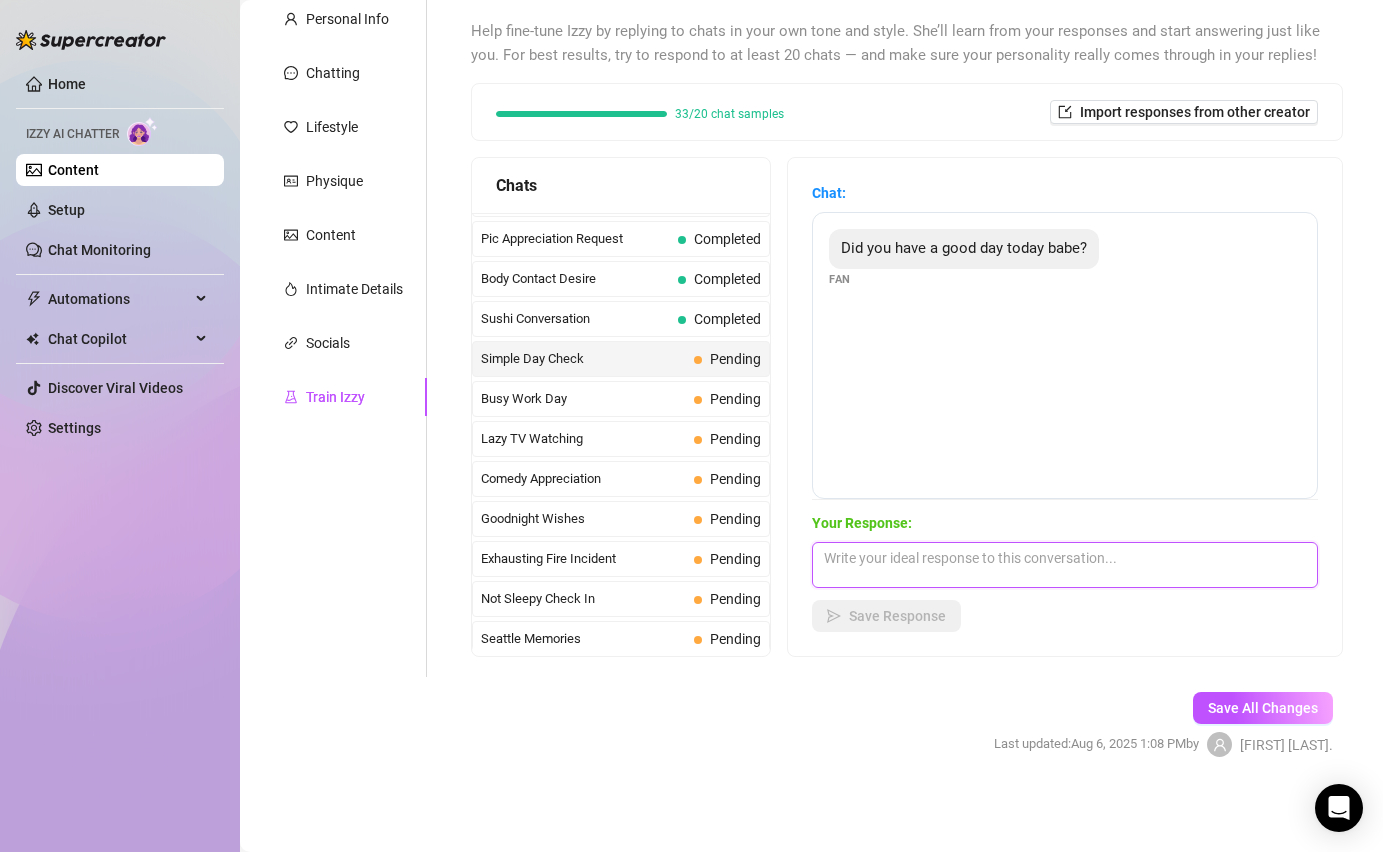 click at bounding box center [1065, 565] 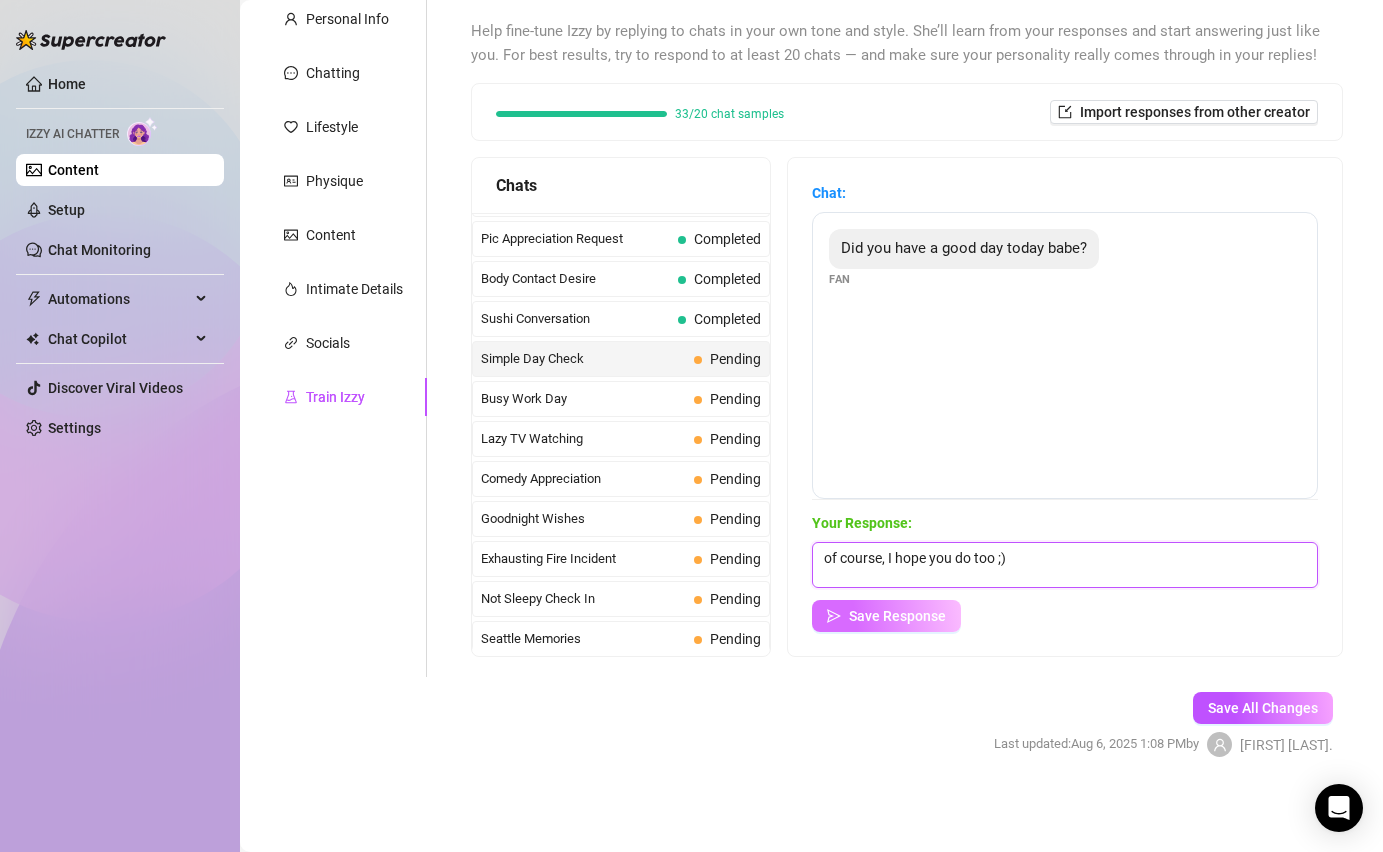type on "of course, I hope you do too ;)" 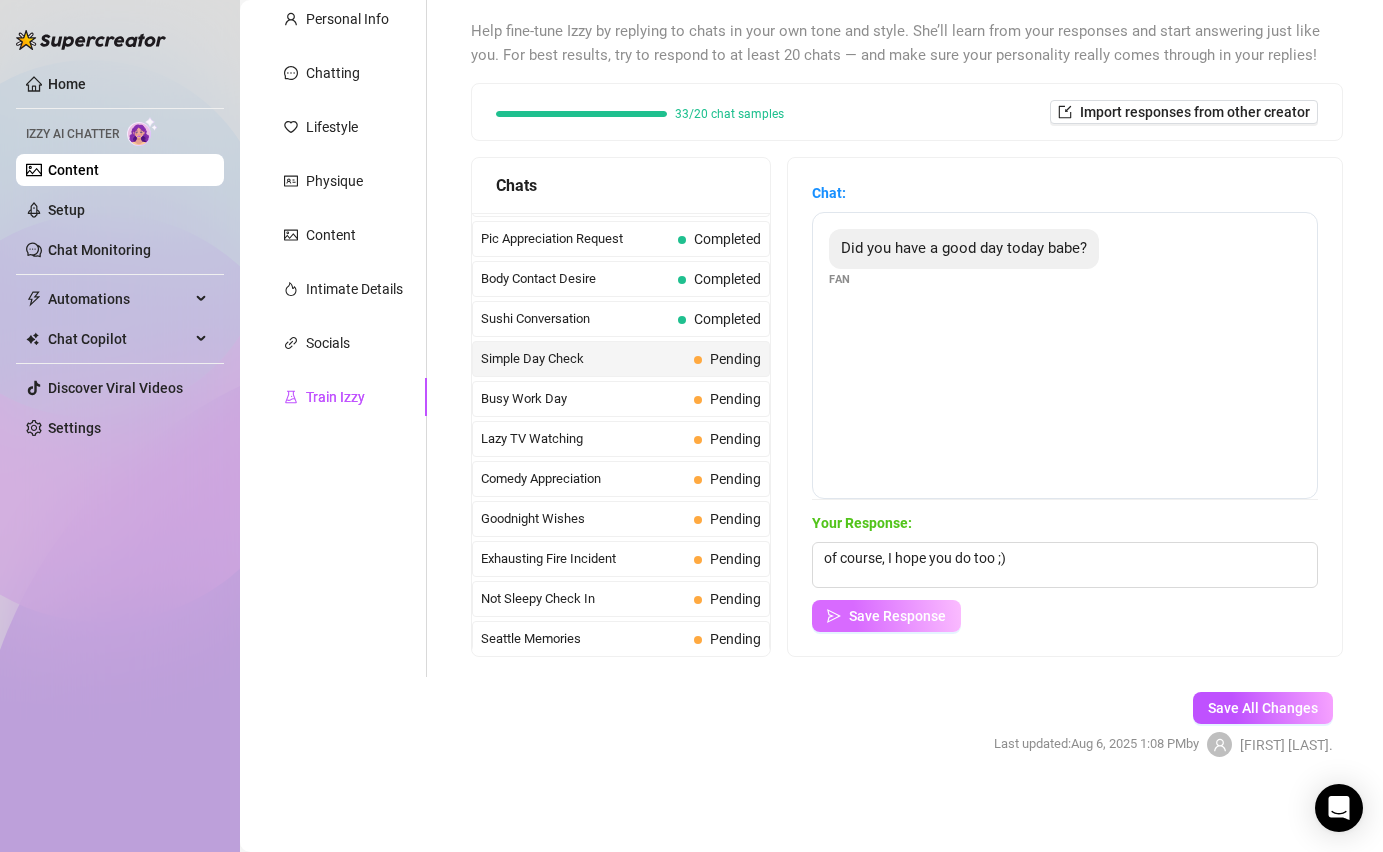 click on "Save Response" at bounding box center (897, 616) 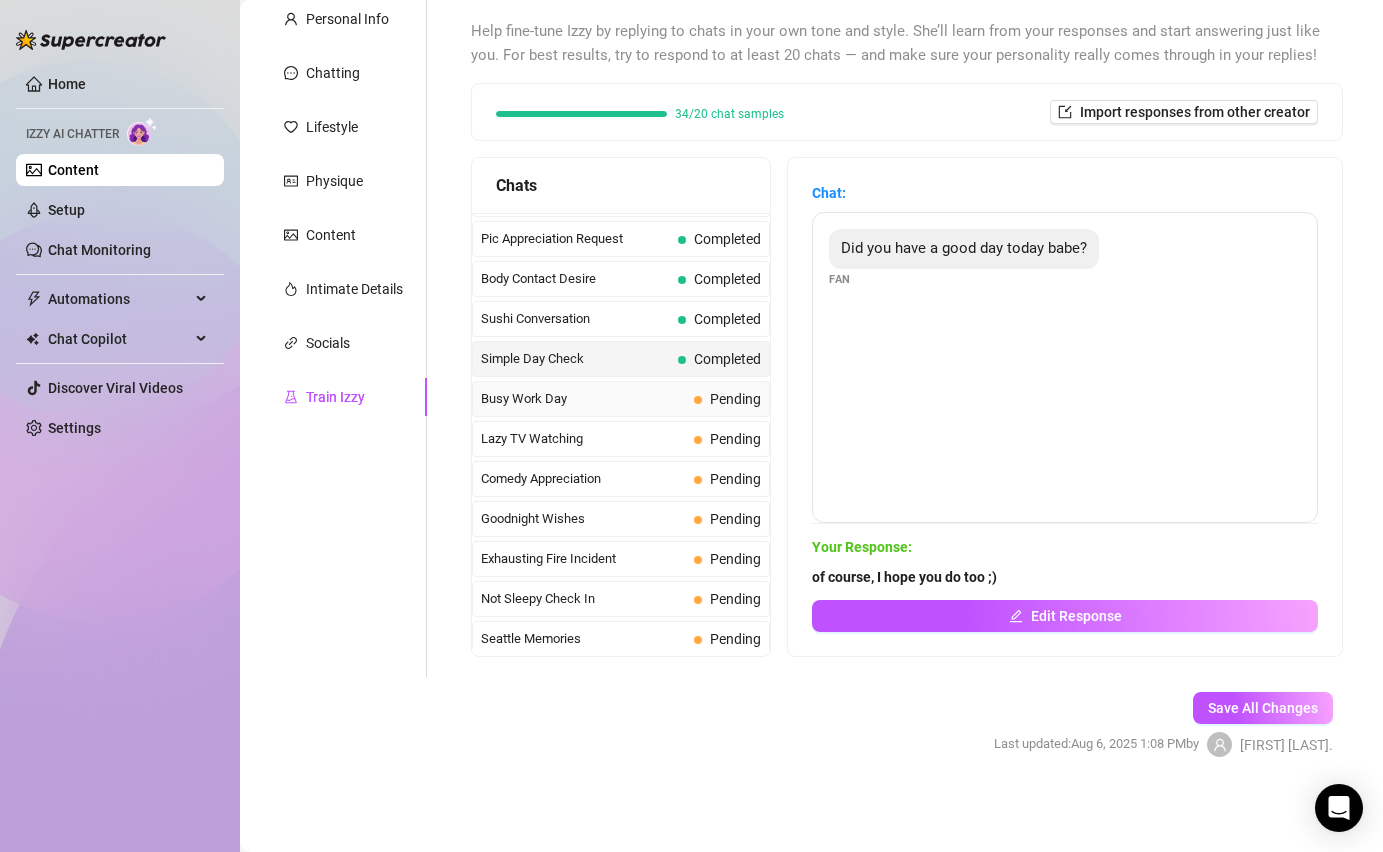 click on "Busy Work Day" at bounding box center (583, 399) 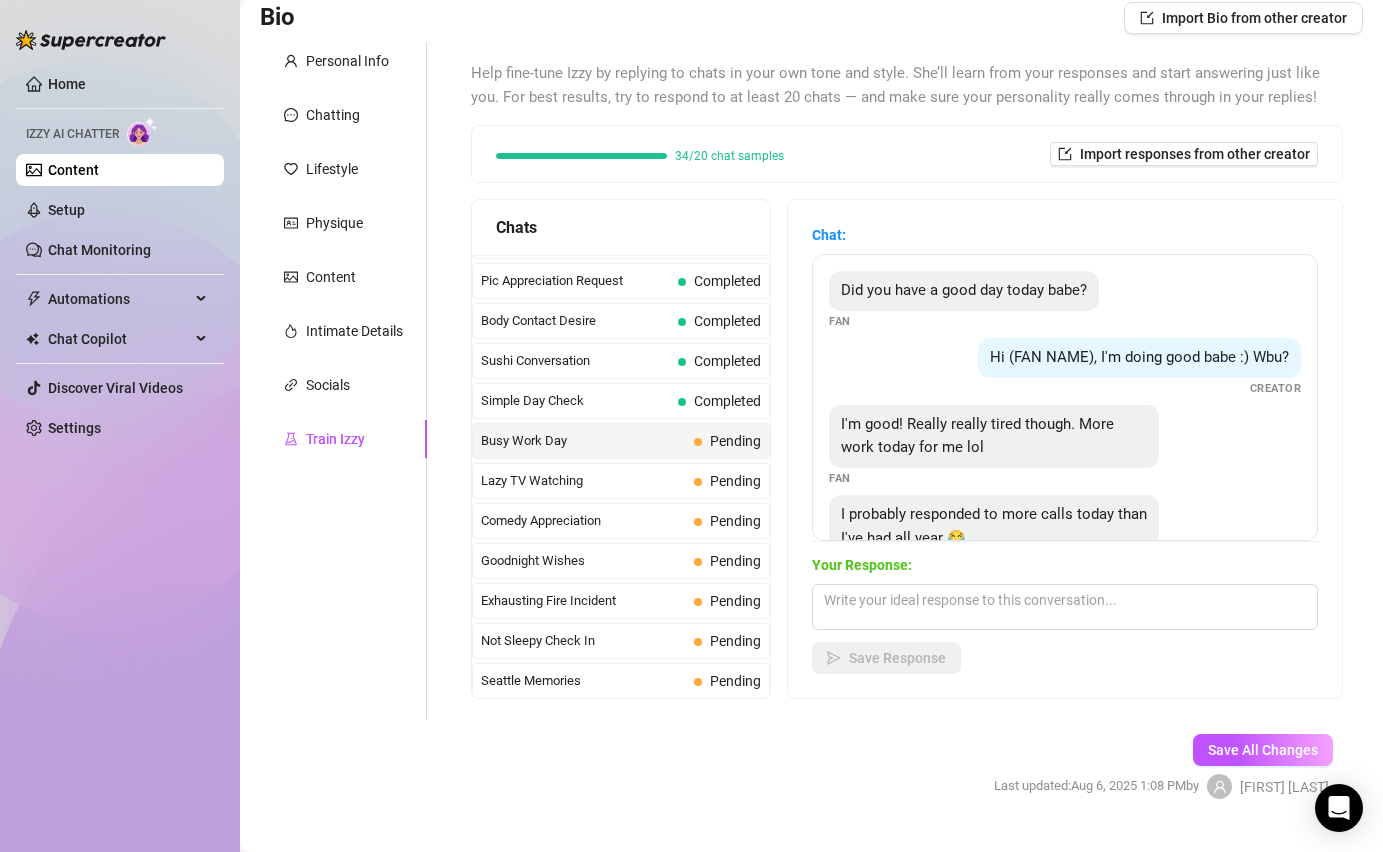 scroll, scrollTop: 190, scrollLeft: 0, axis: vertical 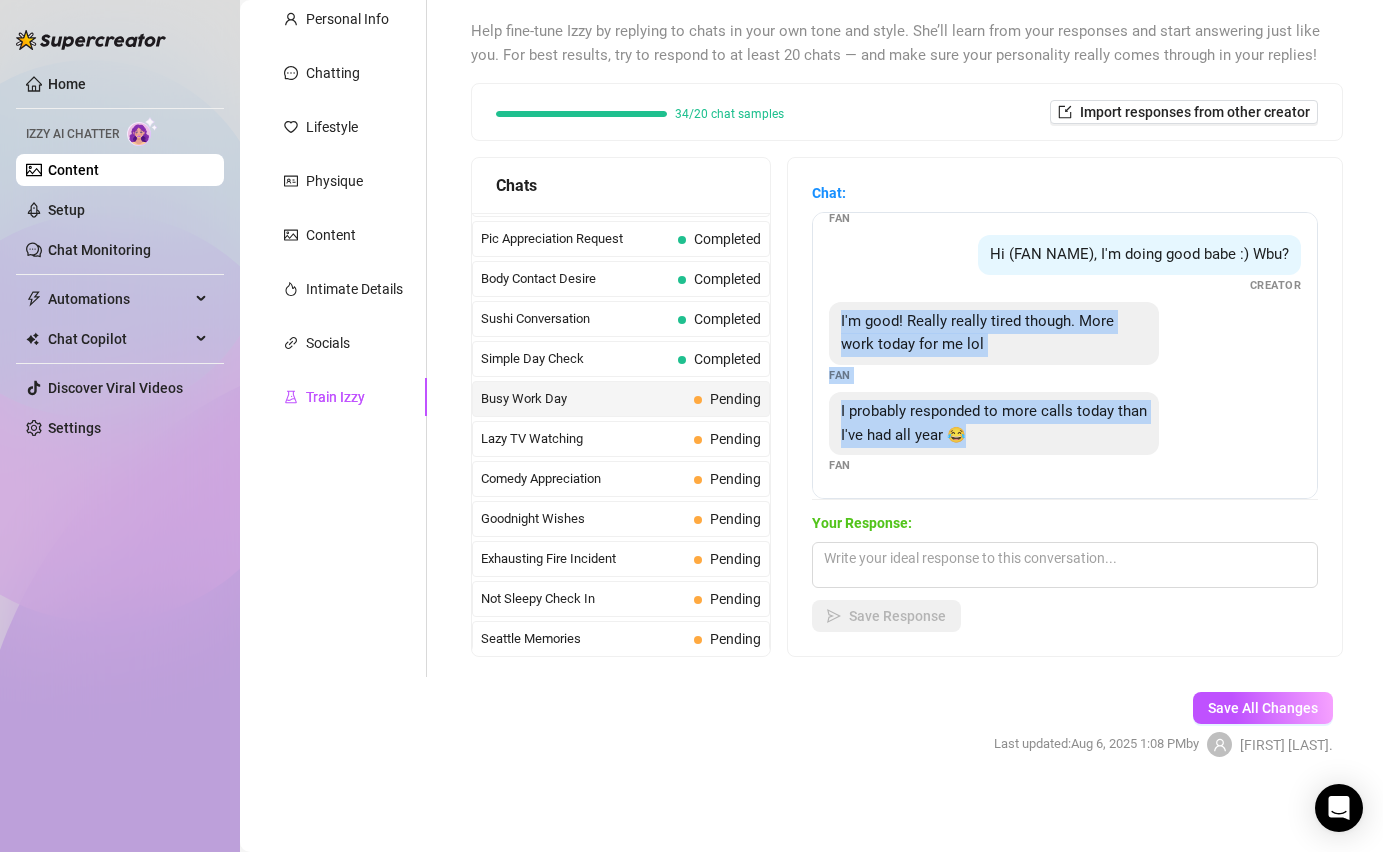 drag, startPoint x: 986, startPoint y: 435, endPoint x: 837, endPoint y: 311, distance: 193.84789 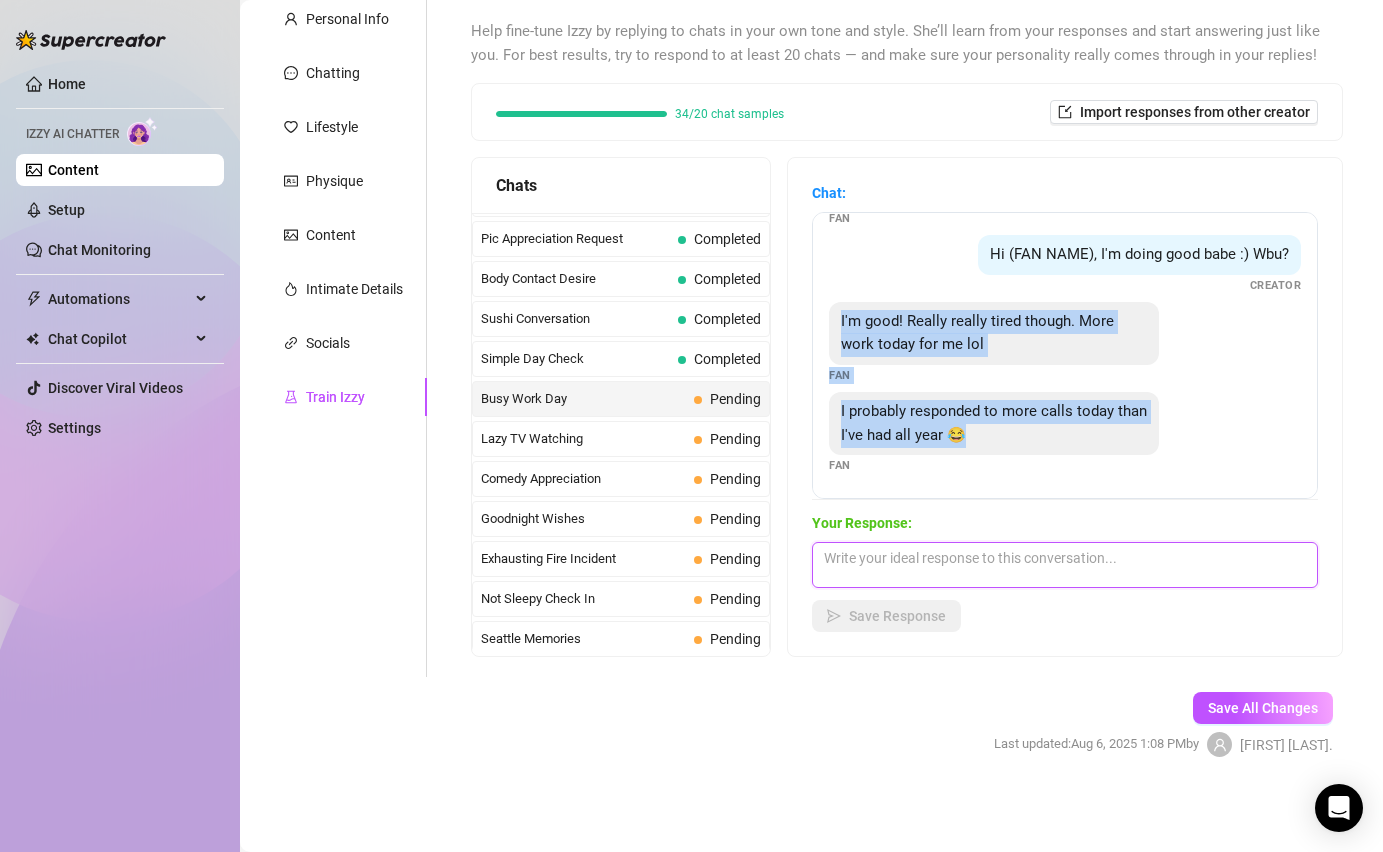 click at bounding box center (1065, 565) 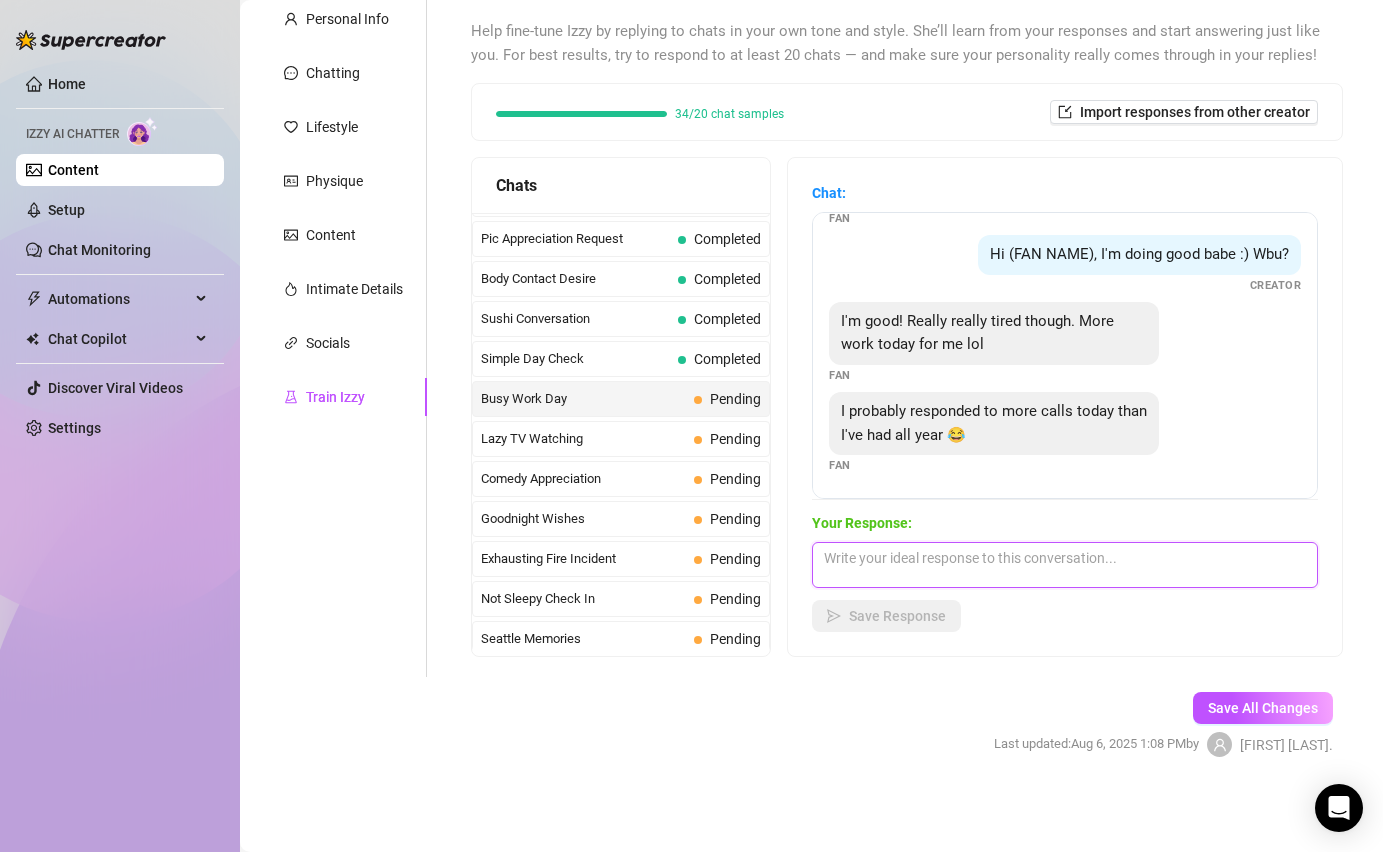 paste on "you are very hard-working, but unfortunately nothing comes from nothing ;)" 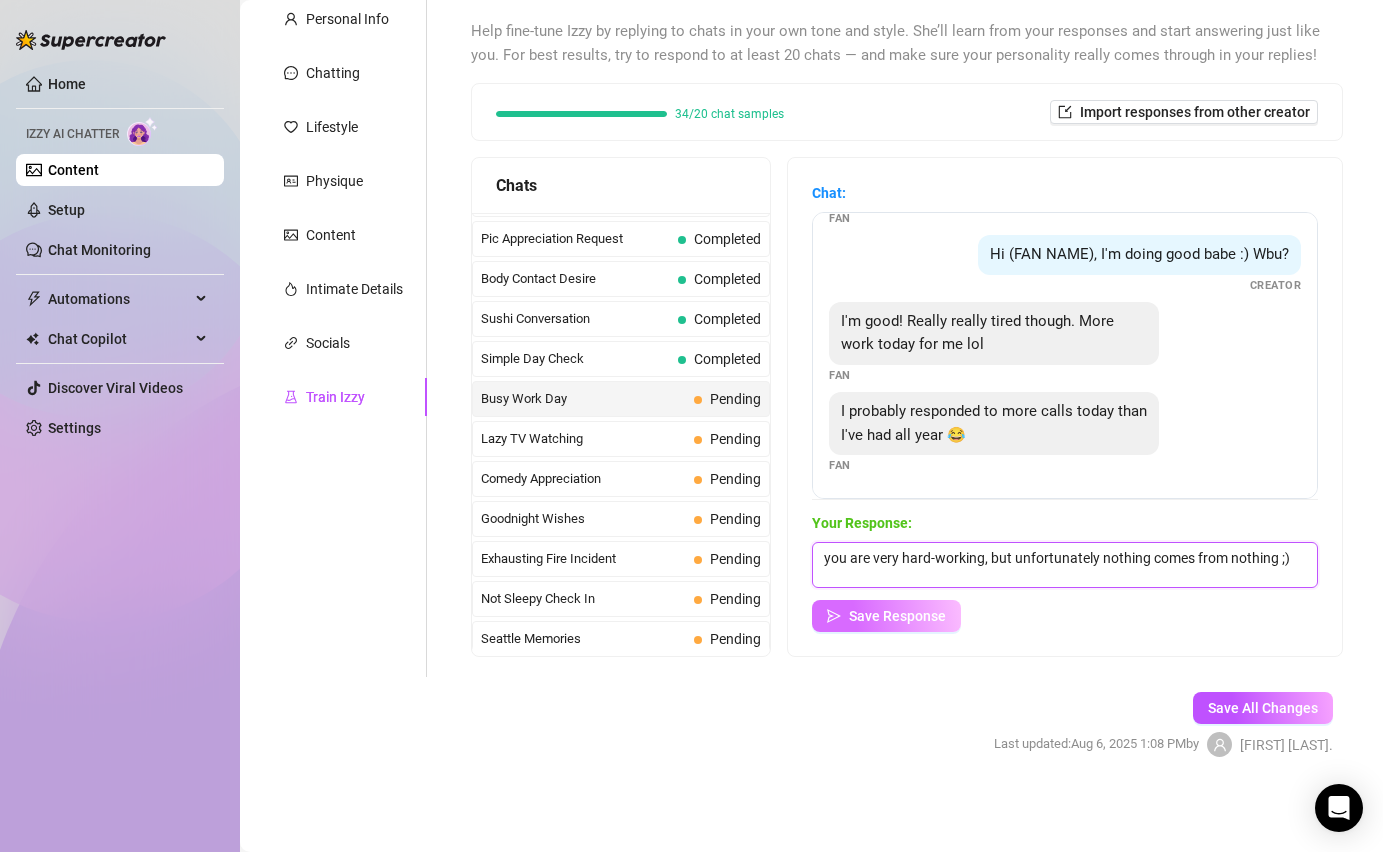 type on "you are very hard-working, but unfortunately nothing comes from nothing ;)" 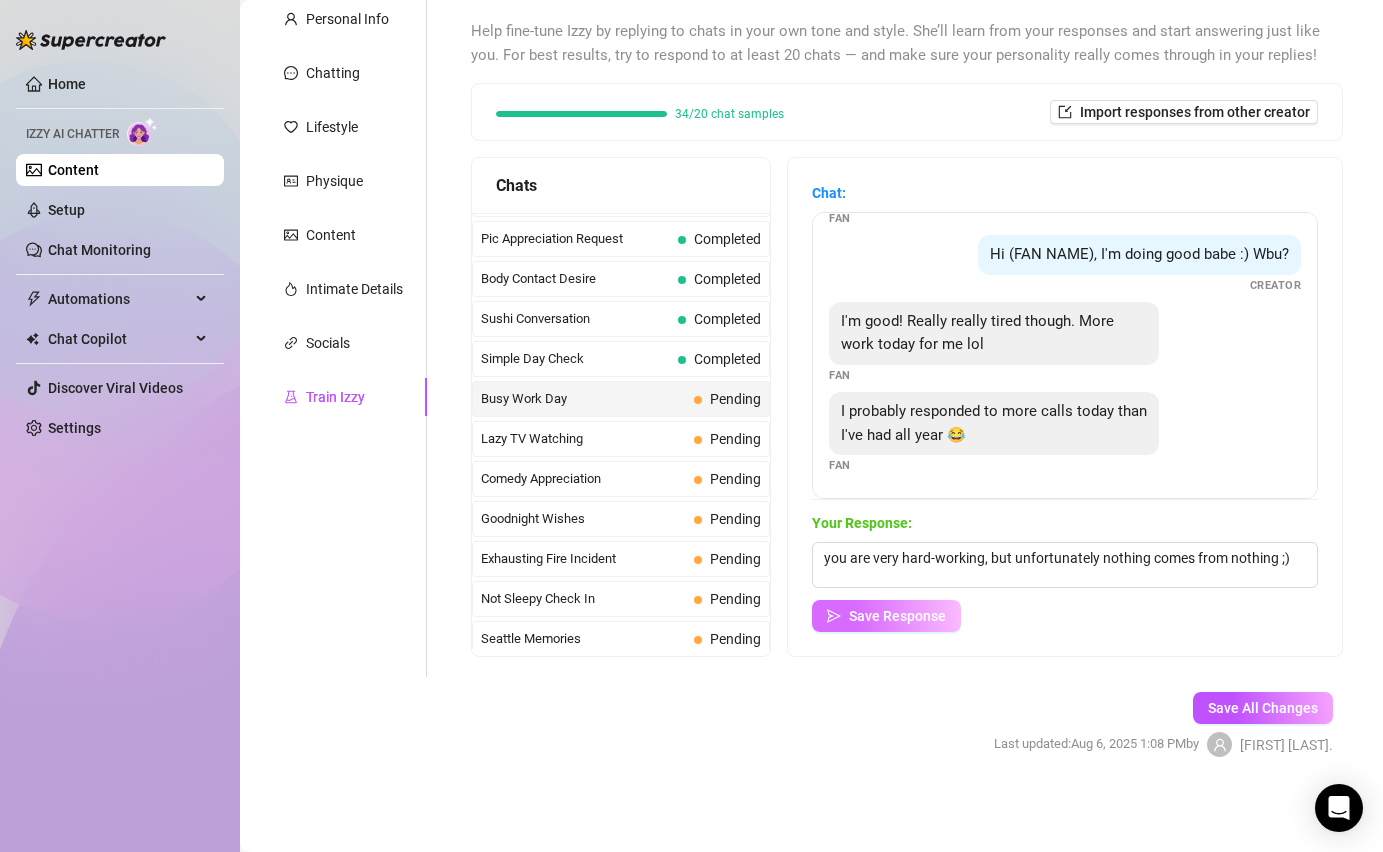 click on "Save Response" at bounding box center [886, 616] 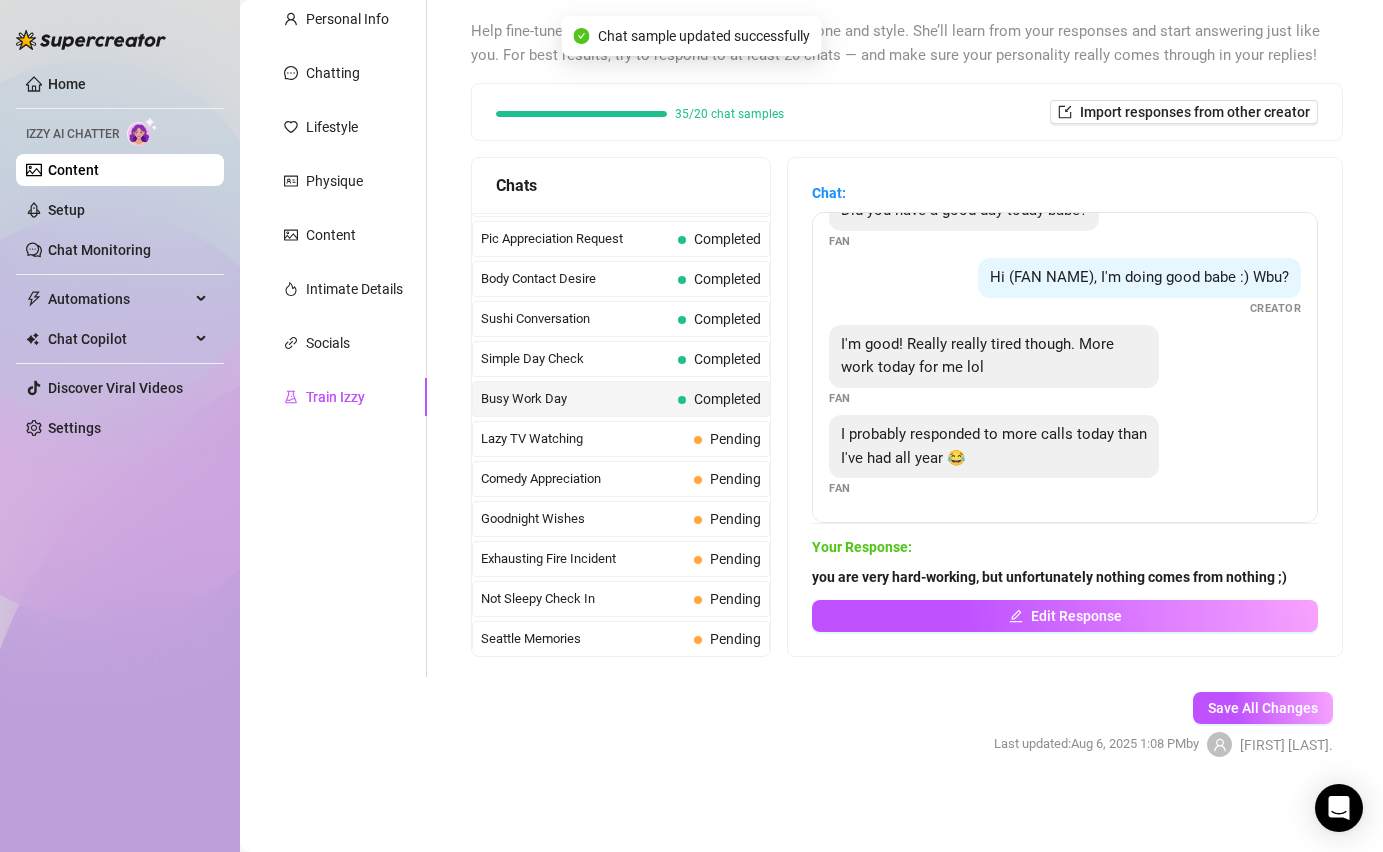 scroll, scrollTop: 37, scrollLeft: 0, axis: vertical 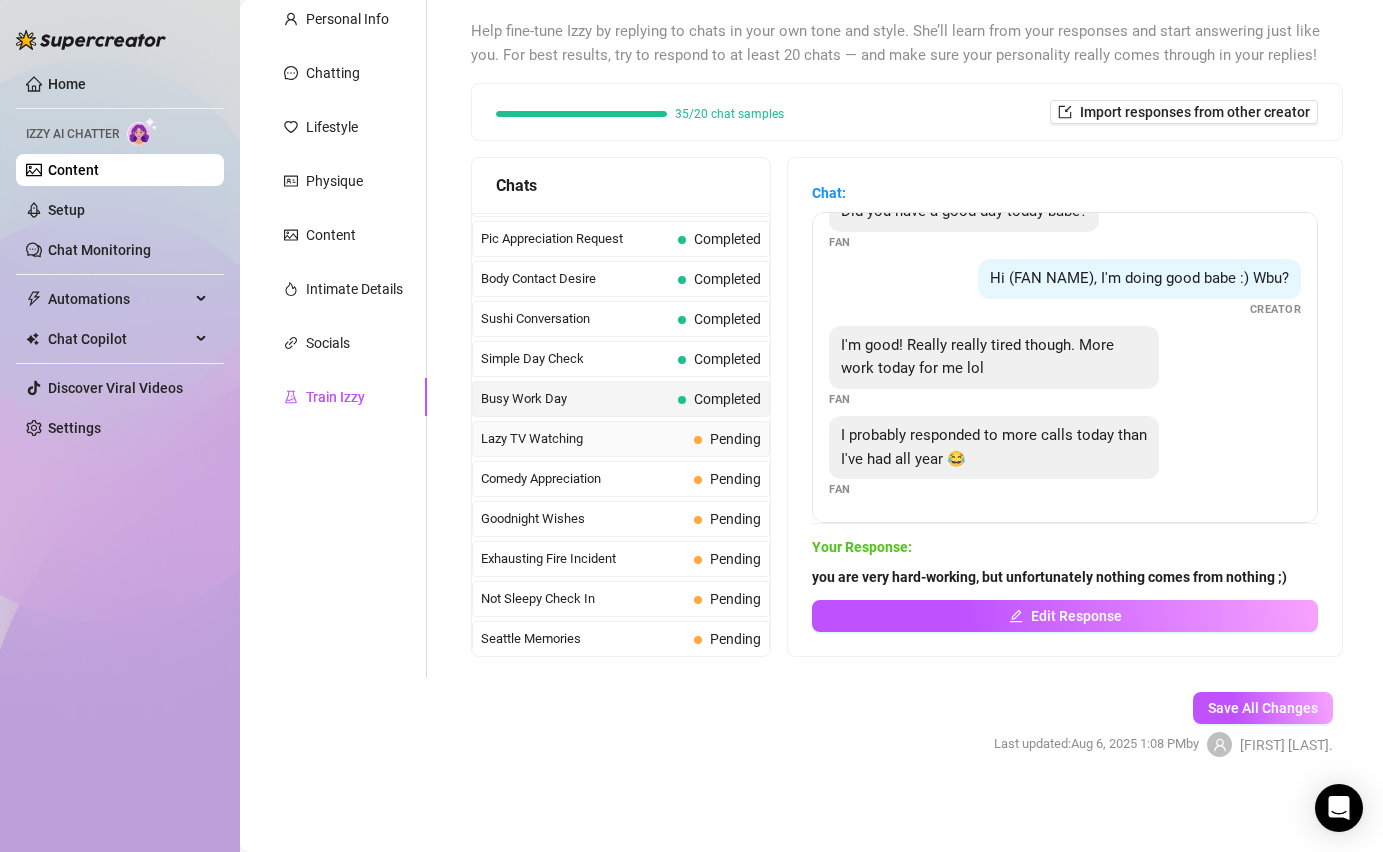 click on "Lazy TV Watching Pending" at bounding box center [621, 439] 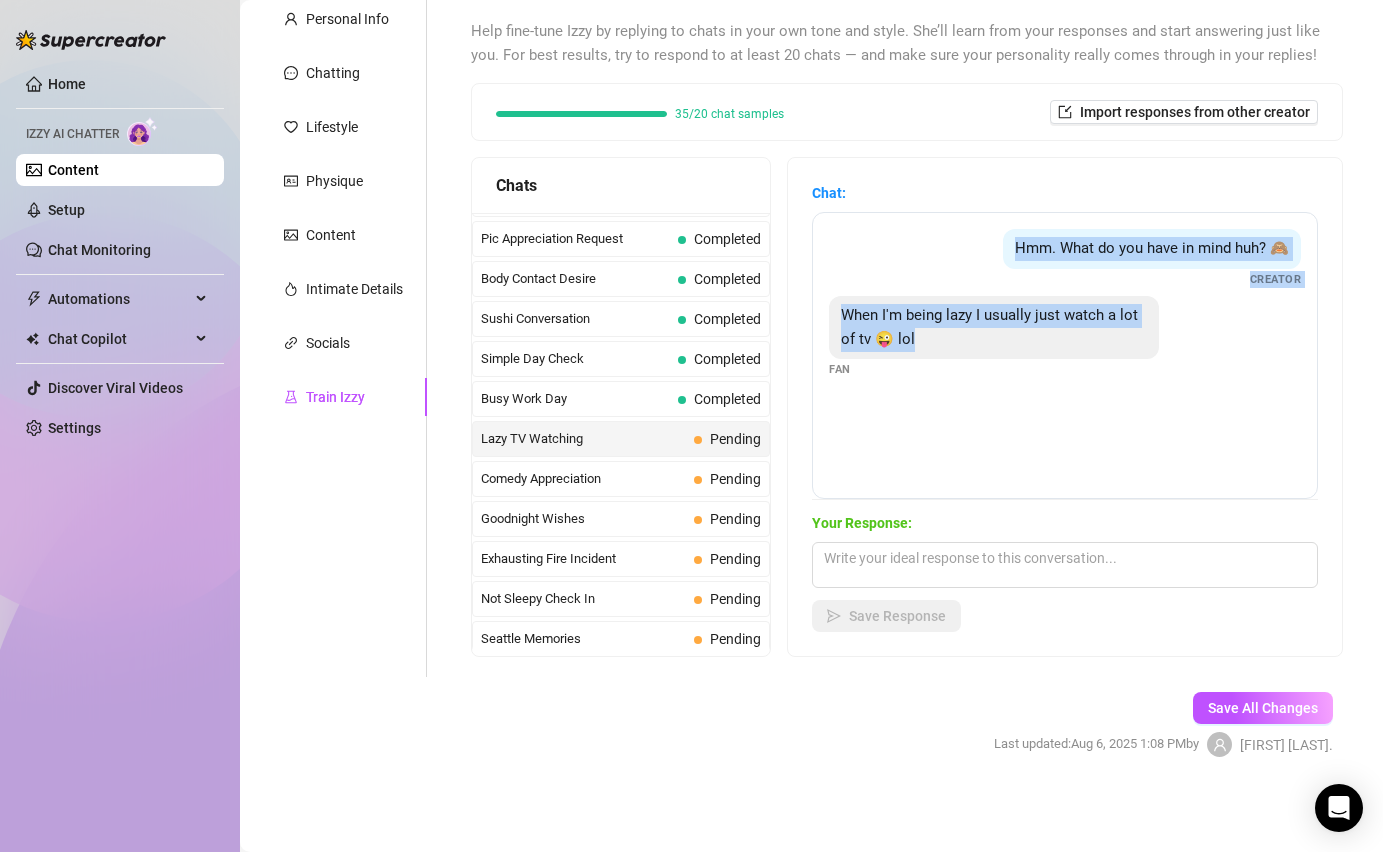 drag, startPoint x: 916, startPoint y: 339, endPoint x: 1007, endPoint y: 253, distance: 125.207825 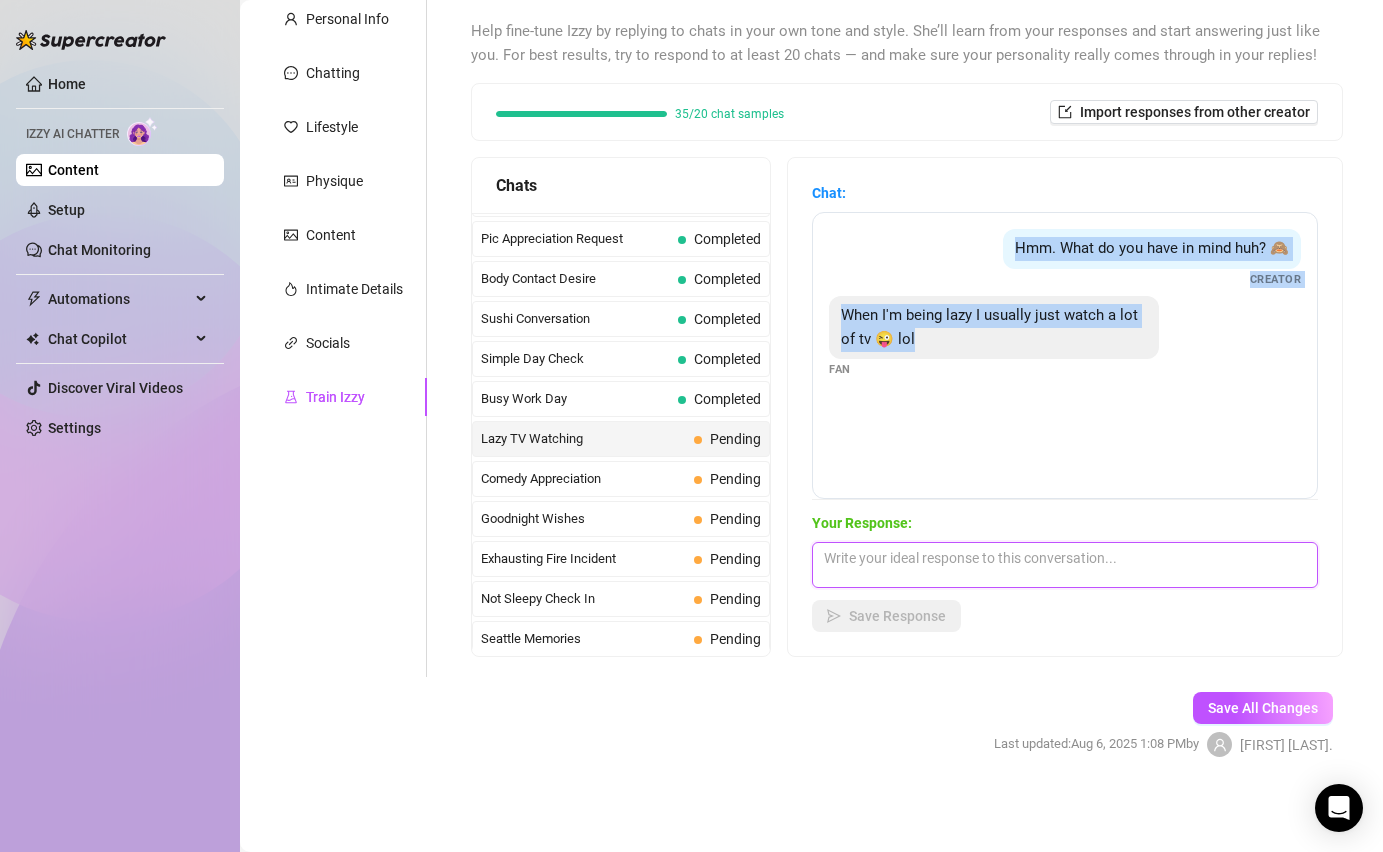 click at bounding box center [1065, 565] 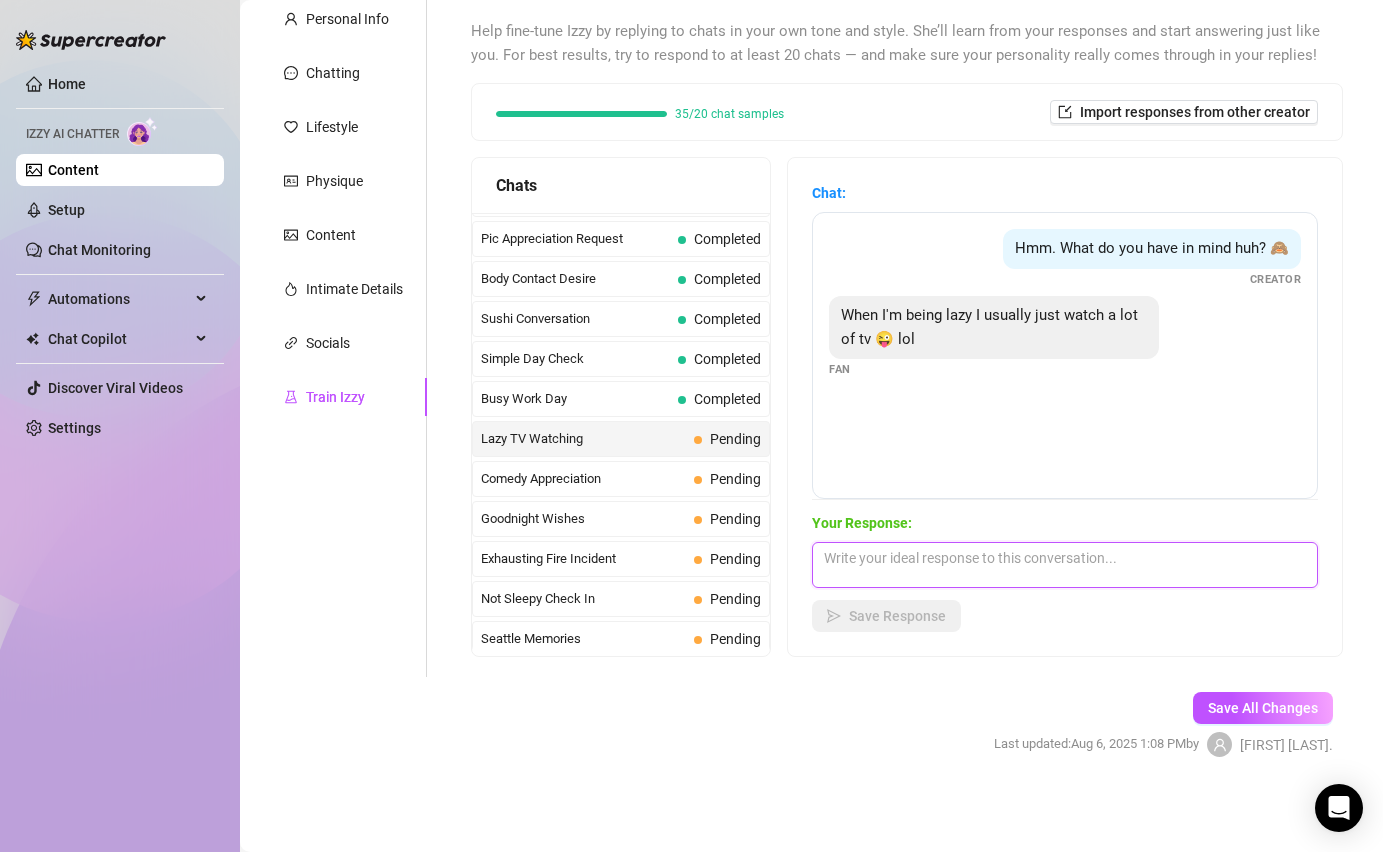 paste on "well then watch me instead of the telly ;)" 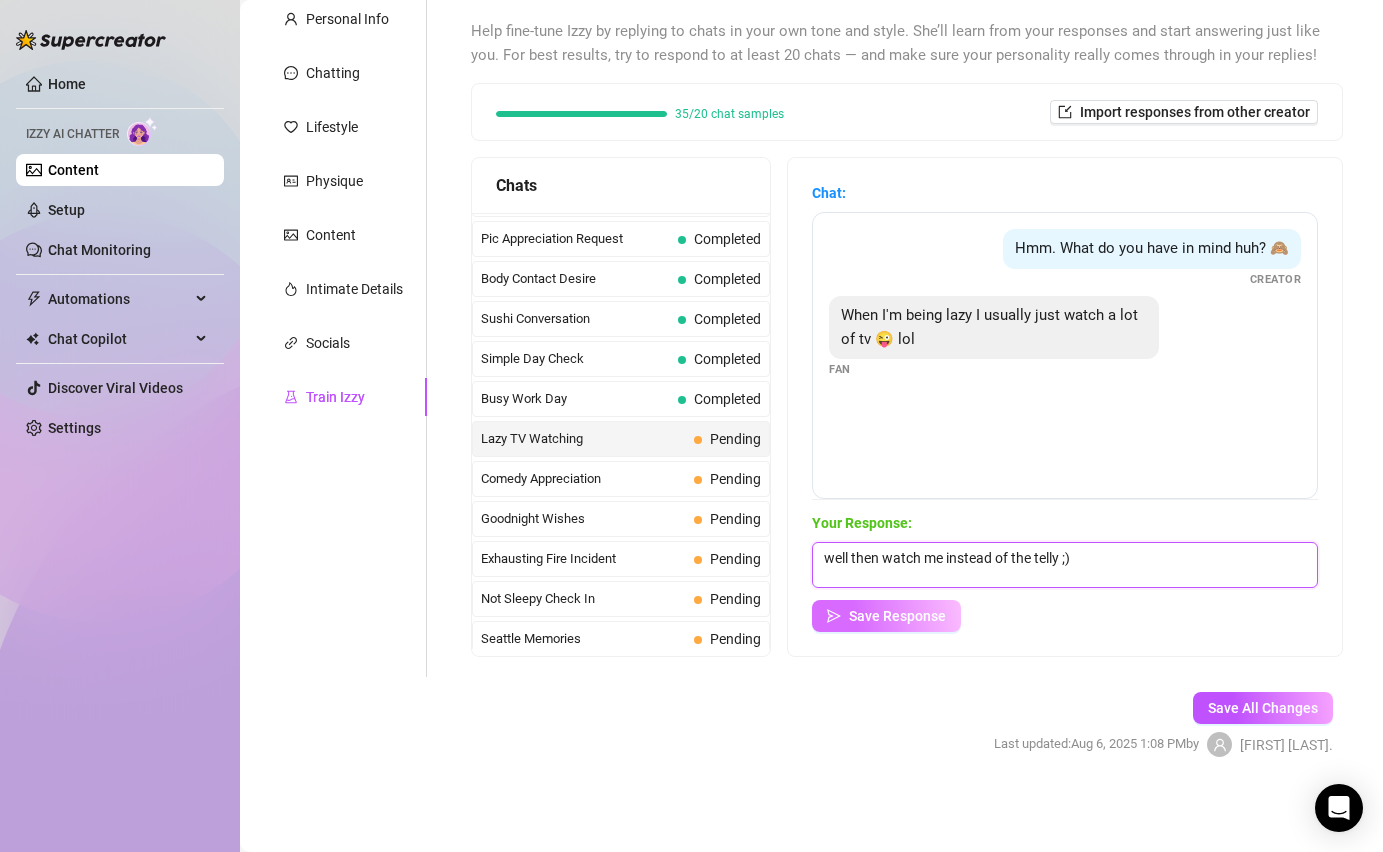 type on "well then watch me instead of the telly ;)" 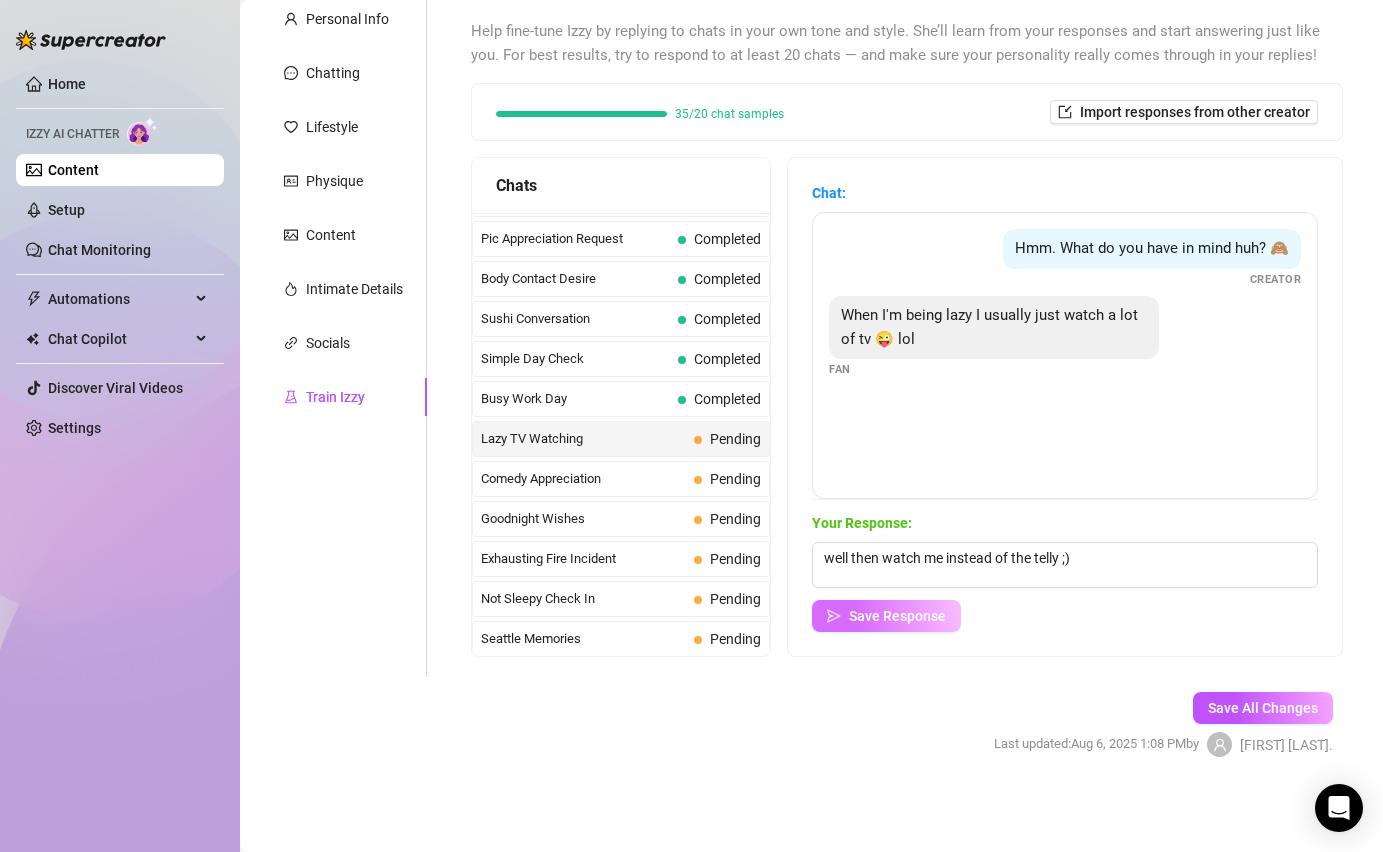 click on "Save Response" at bounding box center [886, 616] 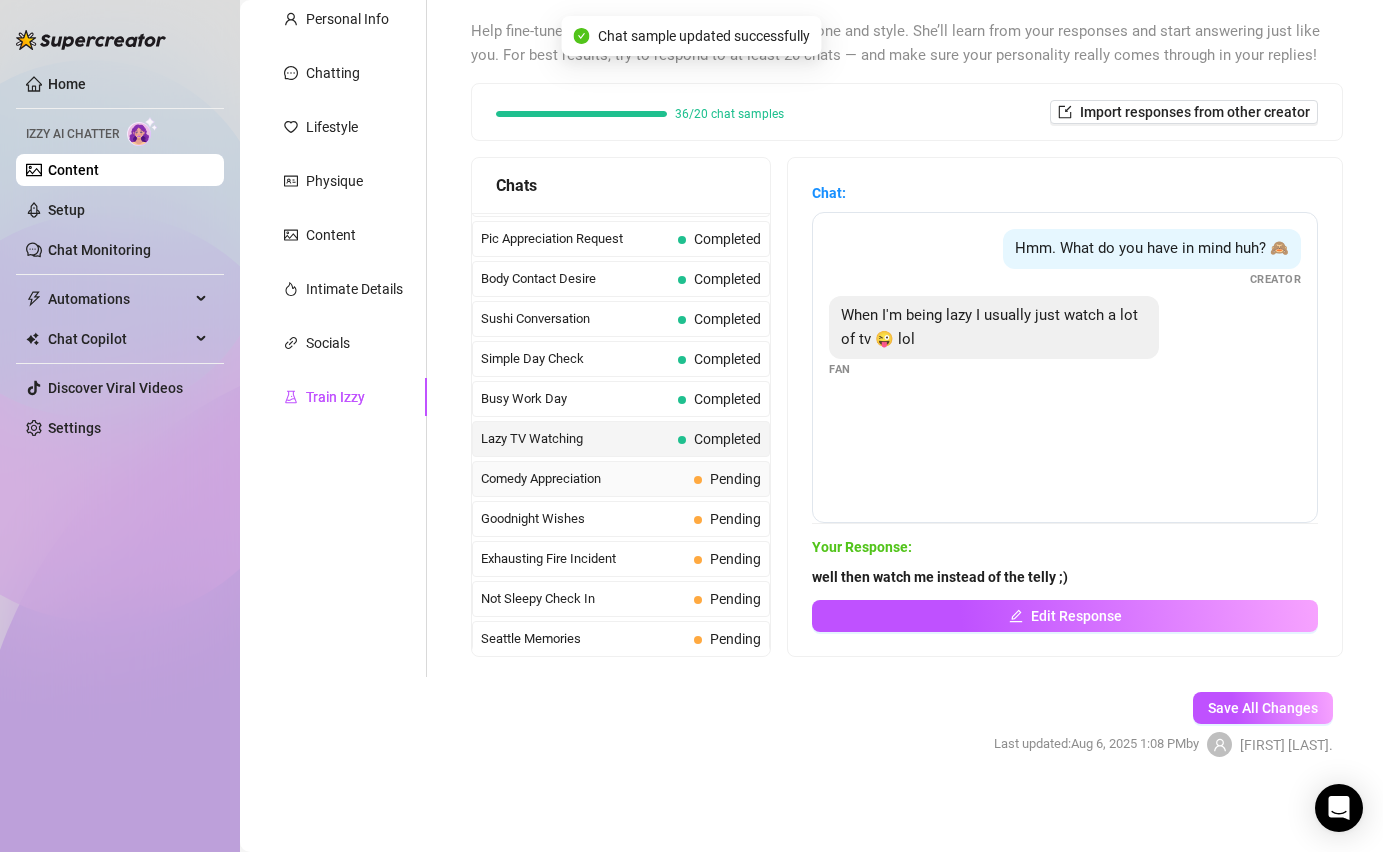 click on "Comedy Appreciation" at bounding box center (583, 479) 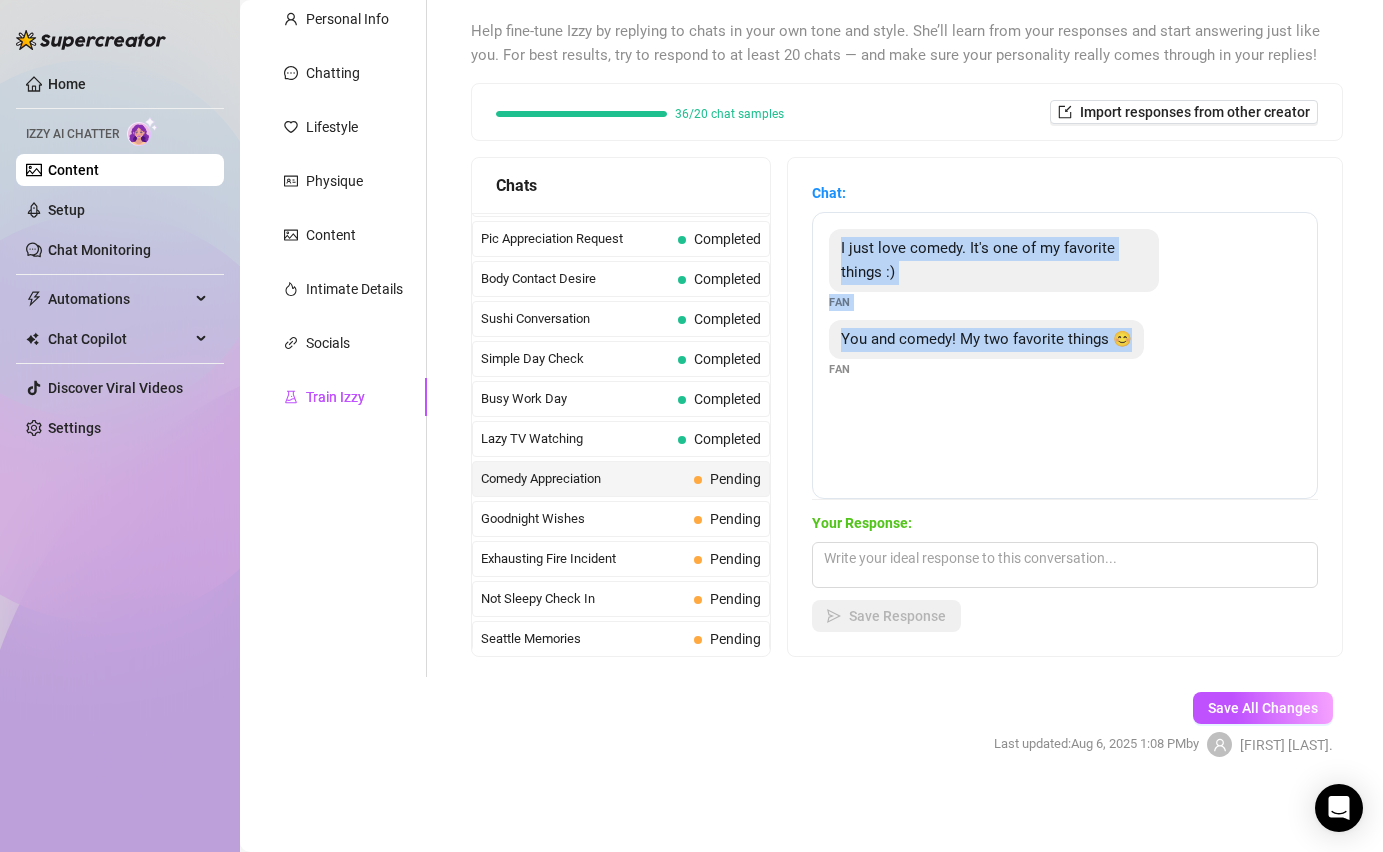 drag, startPoint x: 1122, startPoint y: 332, endPoint x: 839, endPoint y: 246, distance: 295.77863 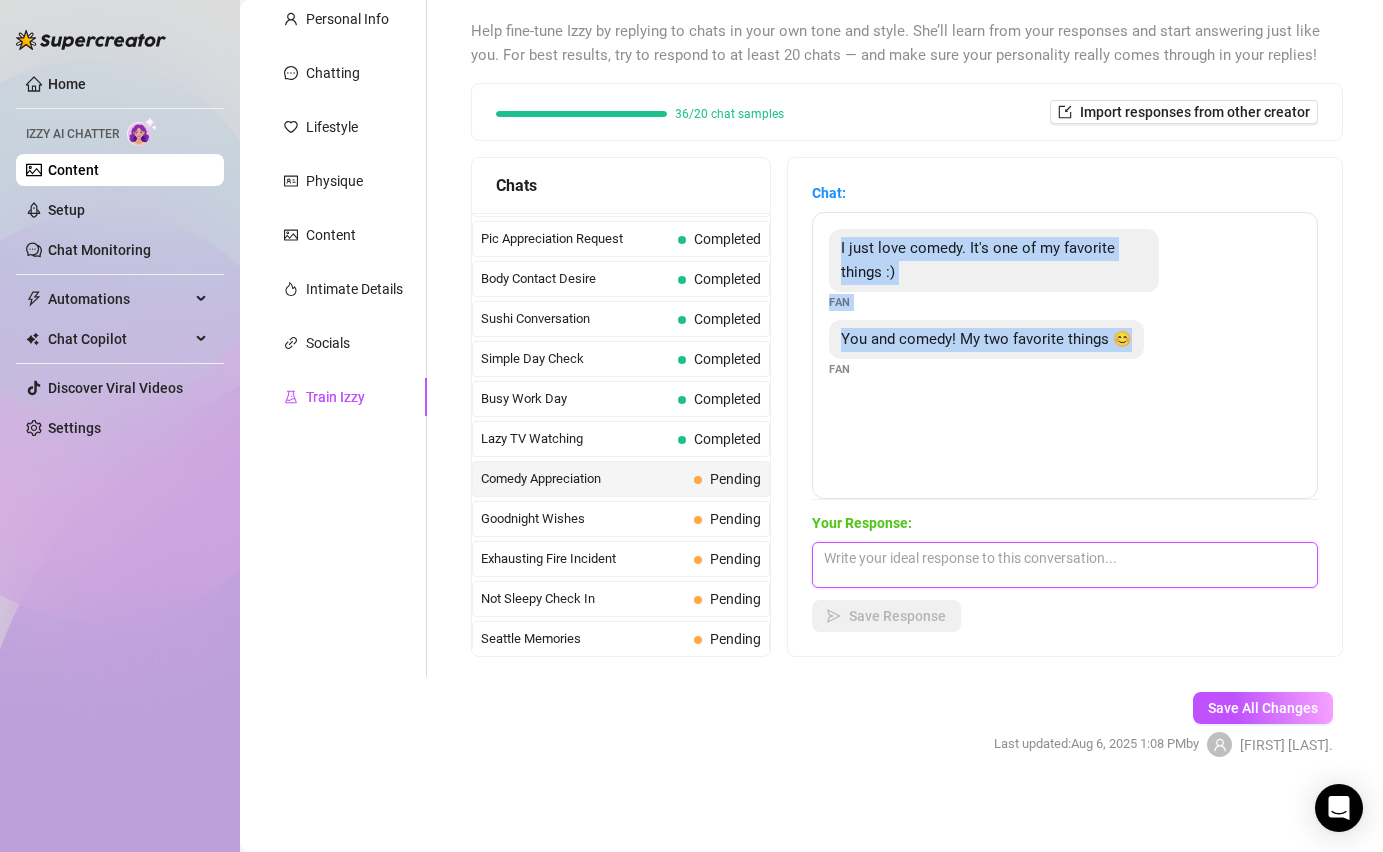 click at bounding box center (1065, 565) 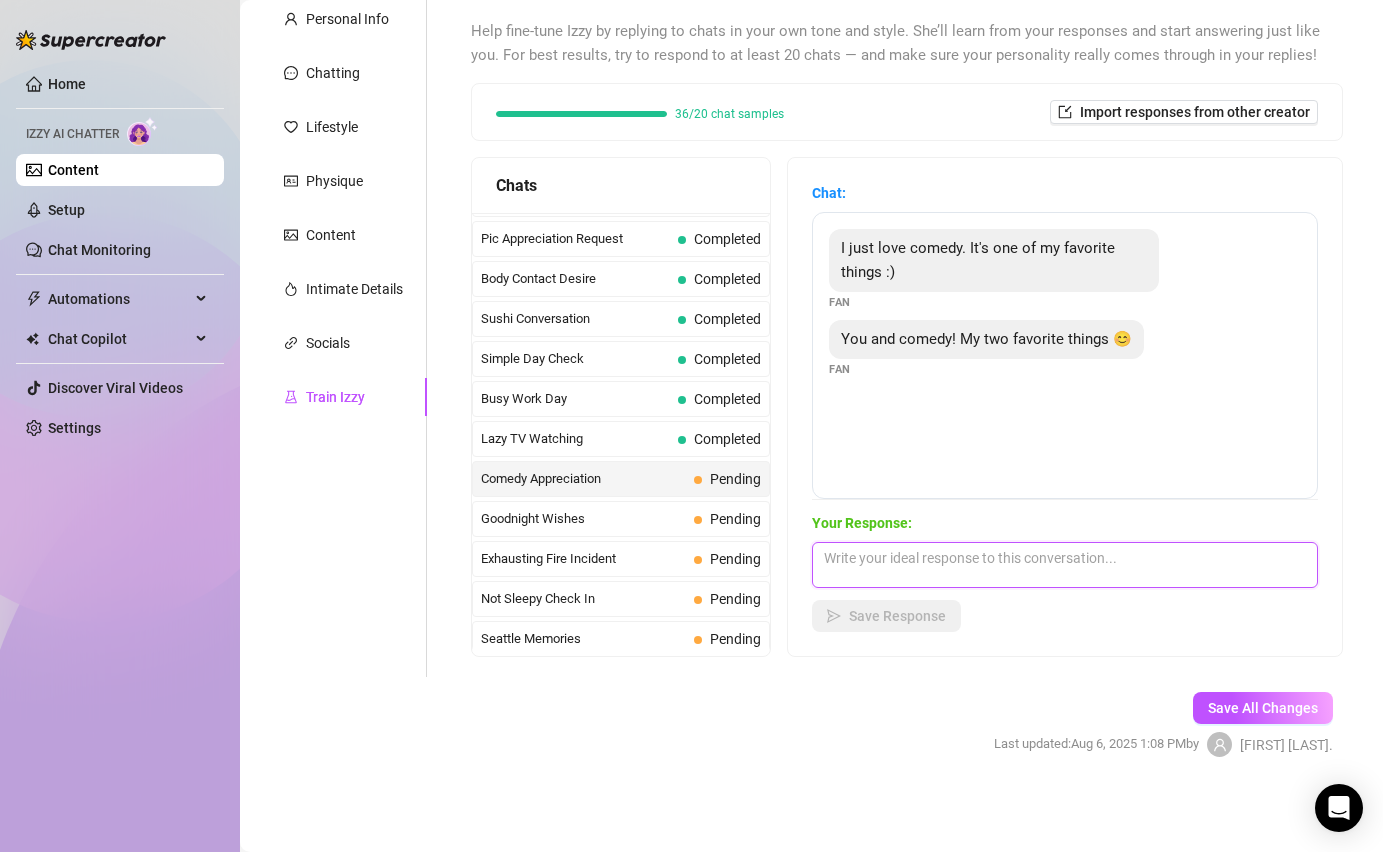 paste on "that's very sweet of you ;) but I understand, I'm laughing too ;)" 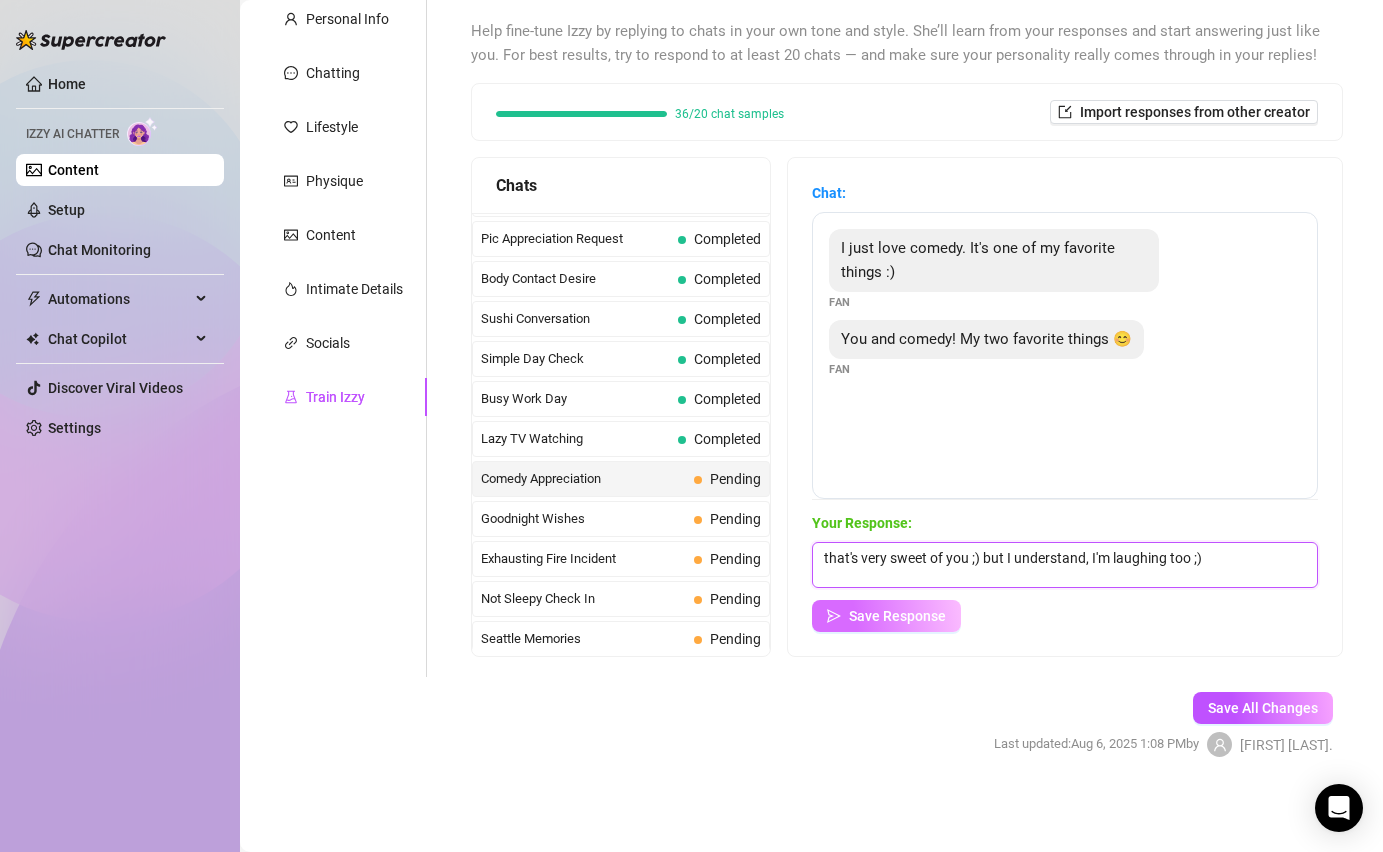 type on "that's very sweet of you ;) but I understand, I'm laughing too ;)" 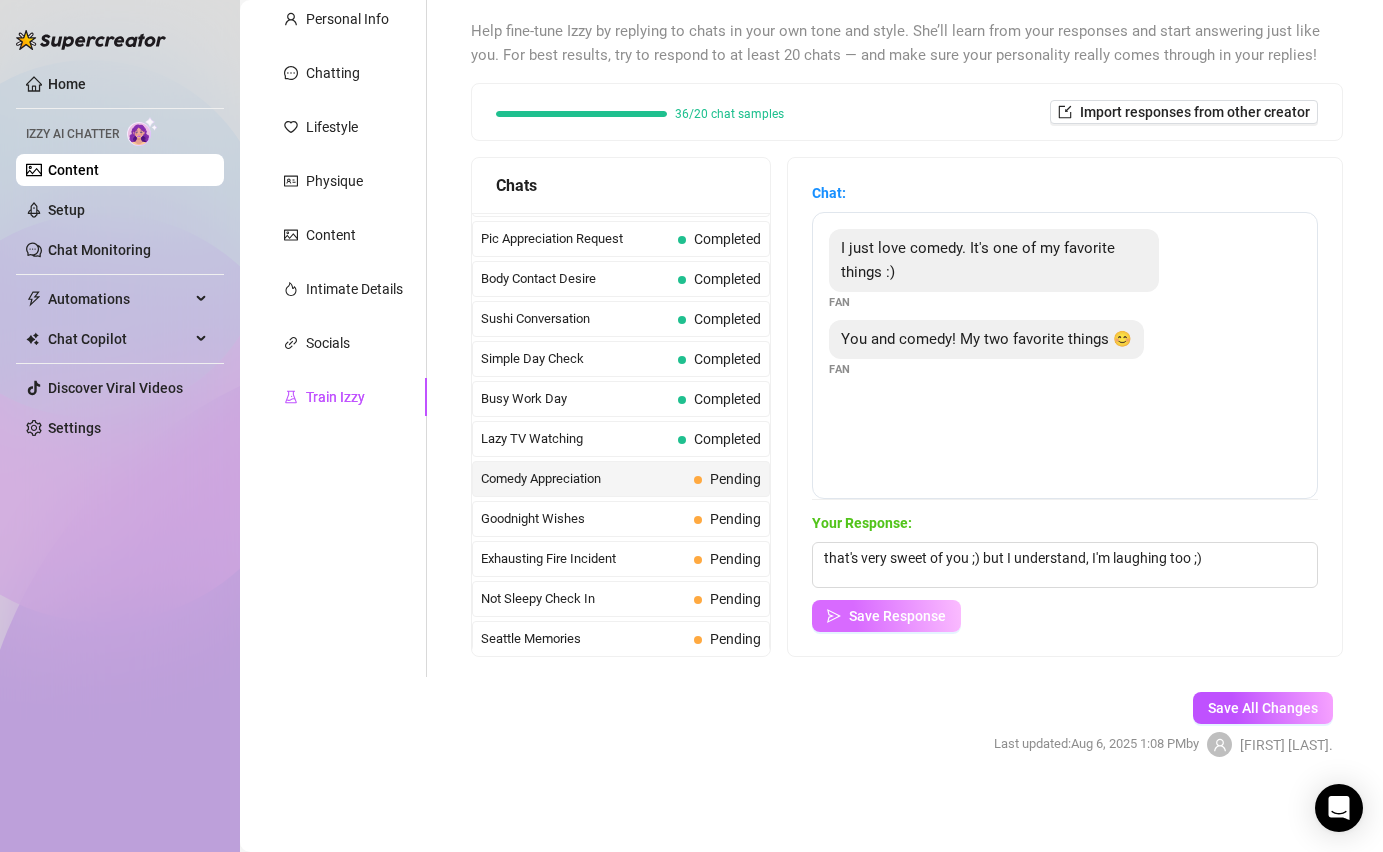 click on "Save Response" at bounding box center (897, 616) 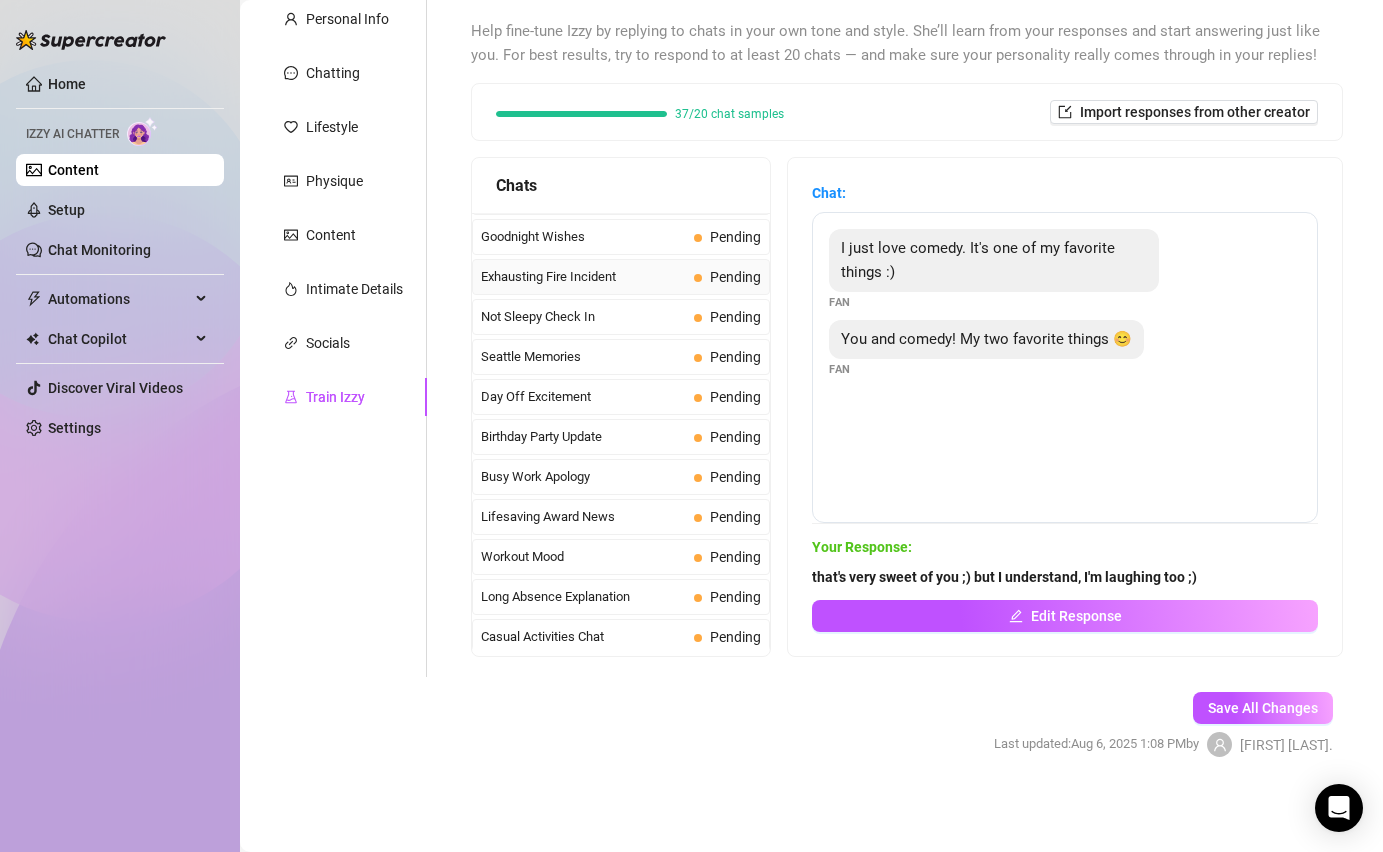 scroll, scrollTop: 1432, scrollLeft: 0, axis: vertical 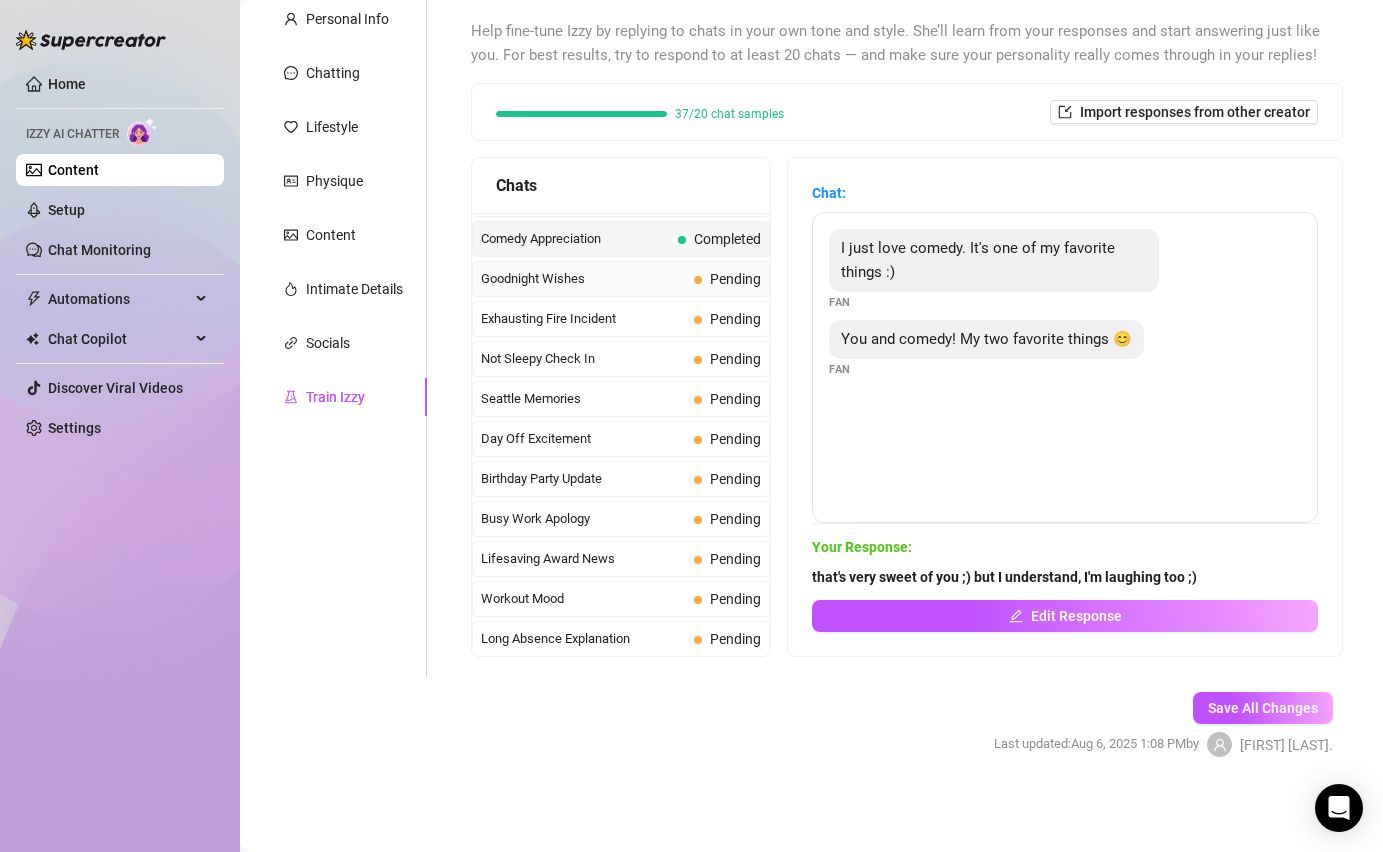 click on "Goodnight Wishes Pending" at bounding box center (621, 279) 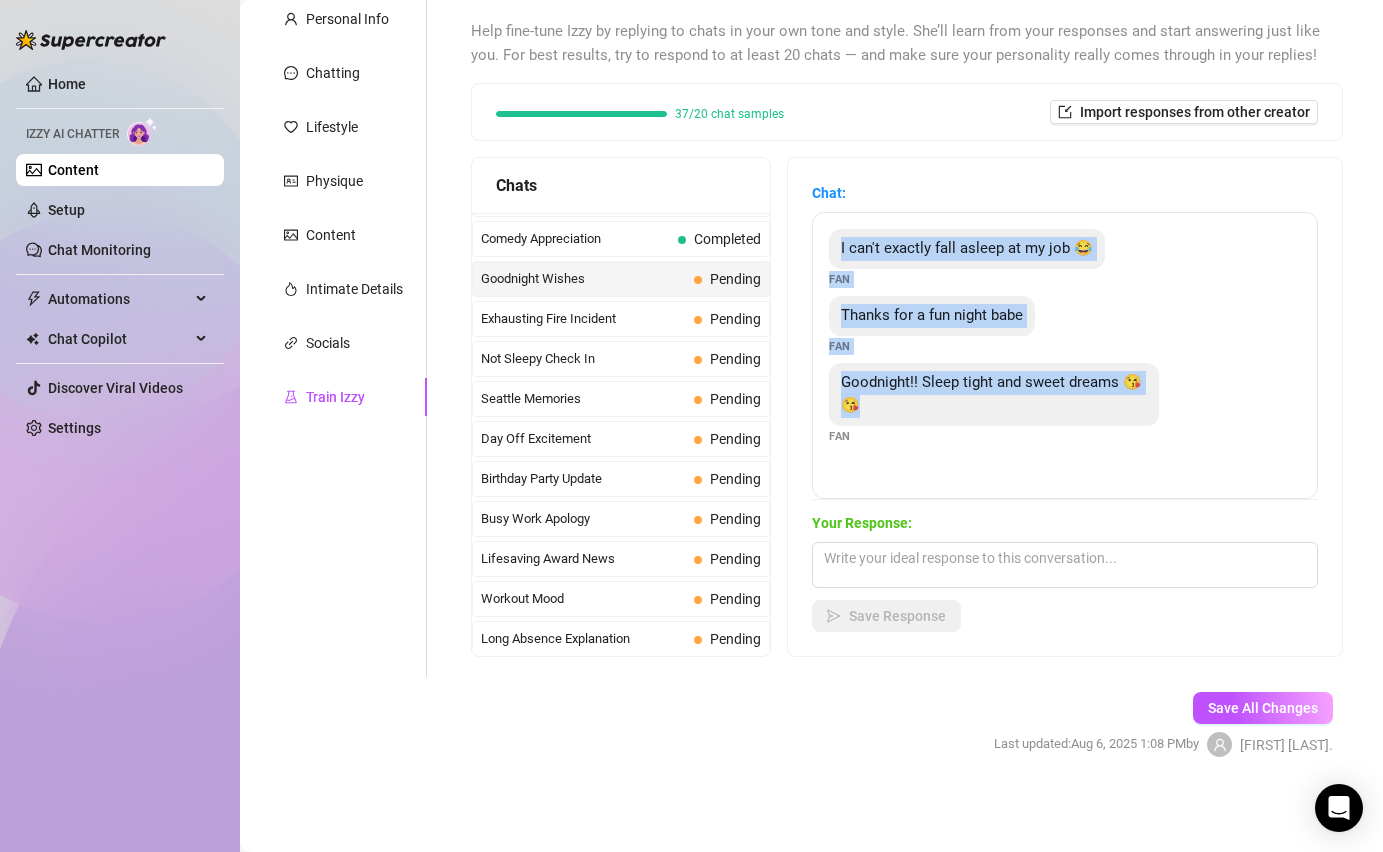drag, startPoint x: 971, startPoint y: 403, endPoint x: 891, endPoint y: 235, distance: 186.07526 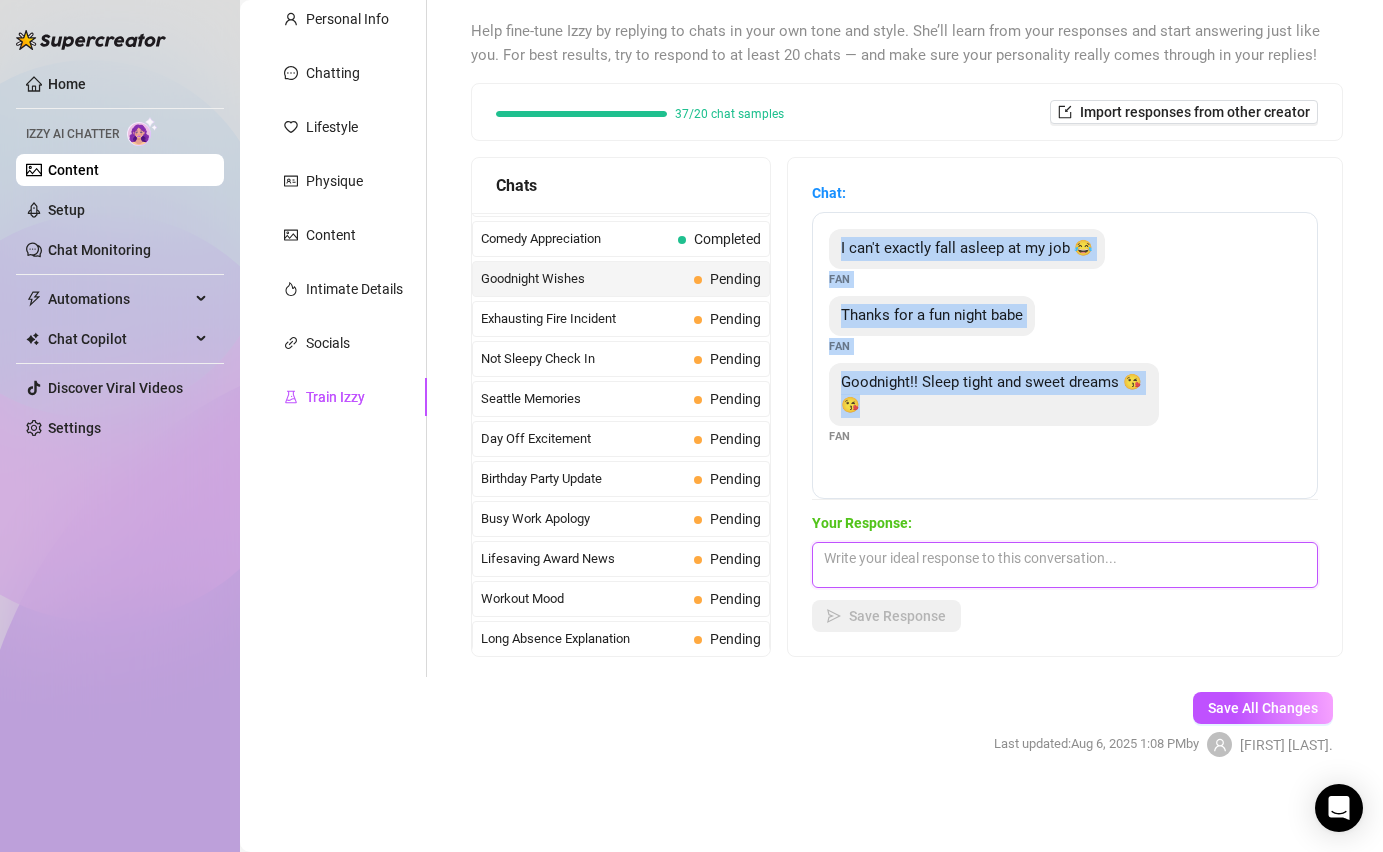 click at bounding box center (1065, 565) 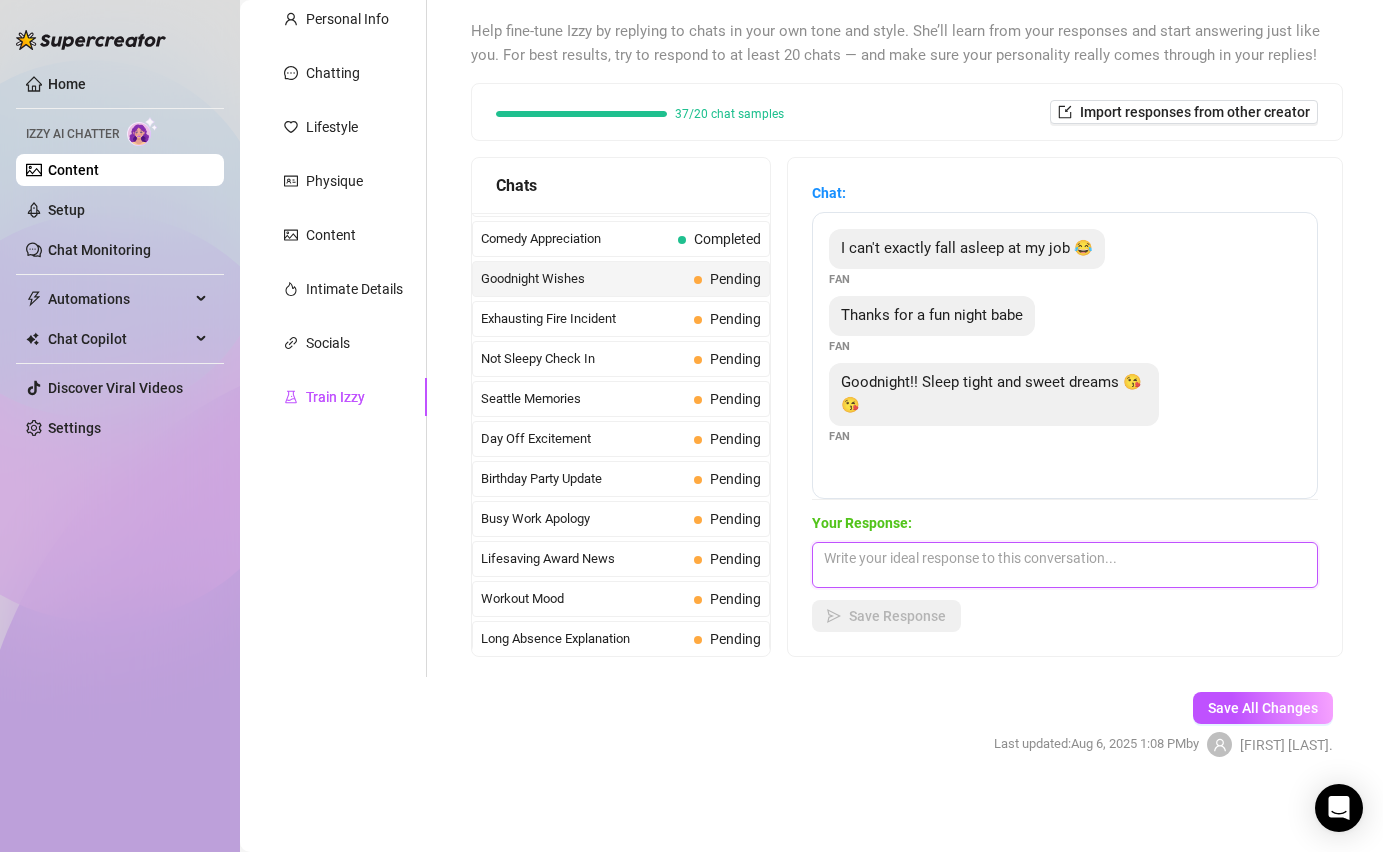 paste on "i wish you sweet dreams too ;)" 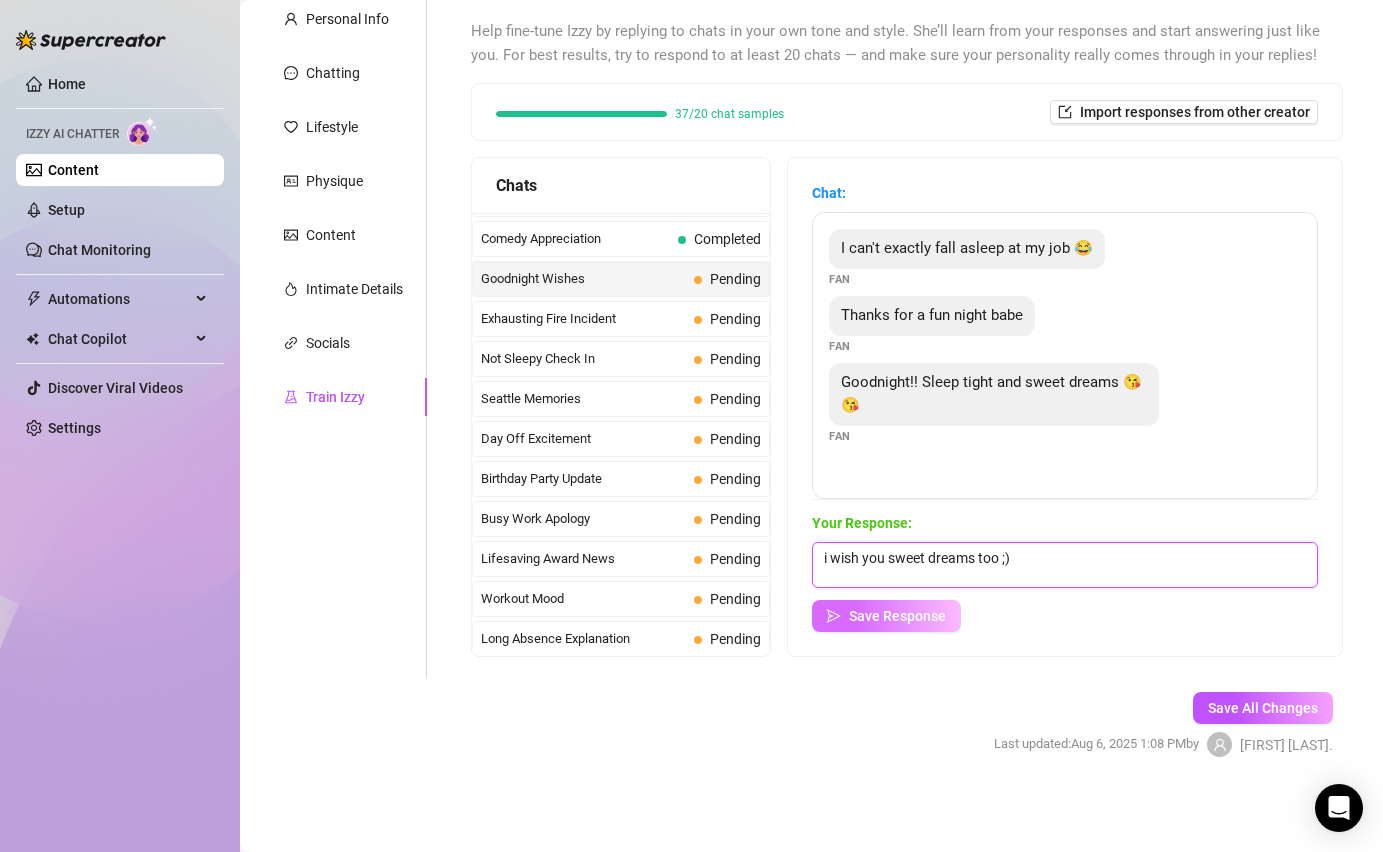 type on "i wish you sweet dreams too ;)" 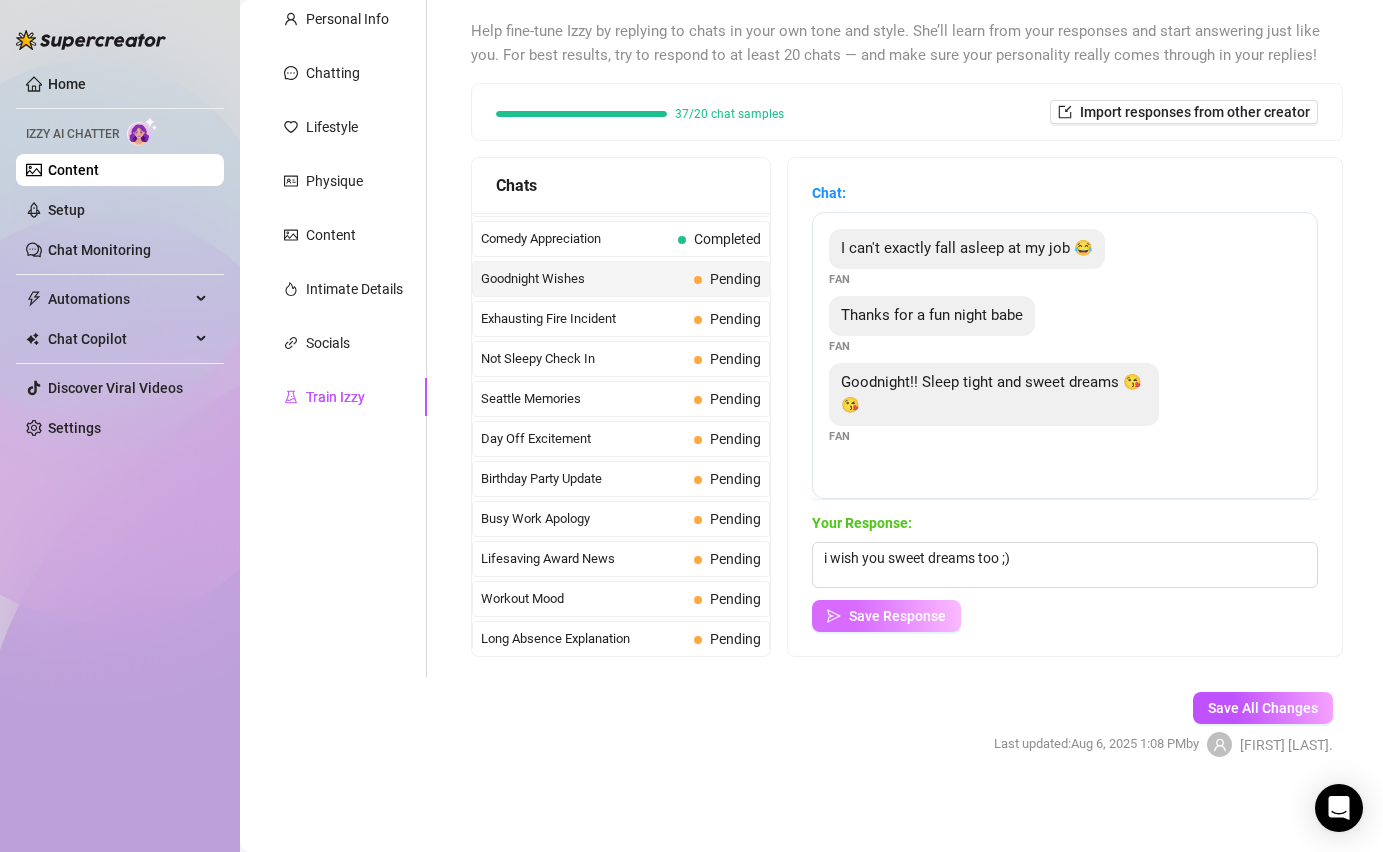 click on "Save Response" at bounding box center [897, 616] 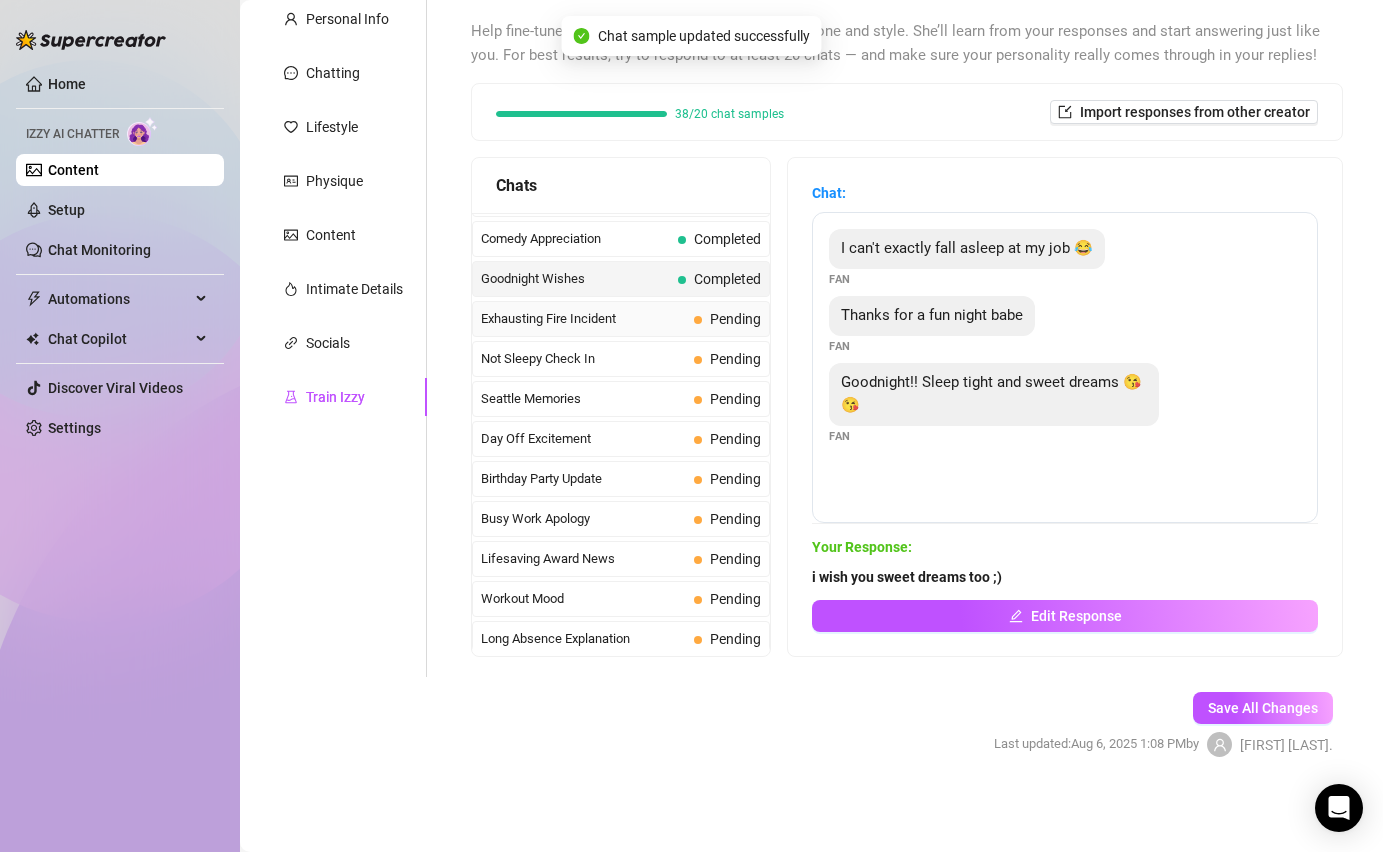 click on "Exhausting Fire Incident Pending" at bounding box center (621, 319) 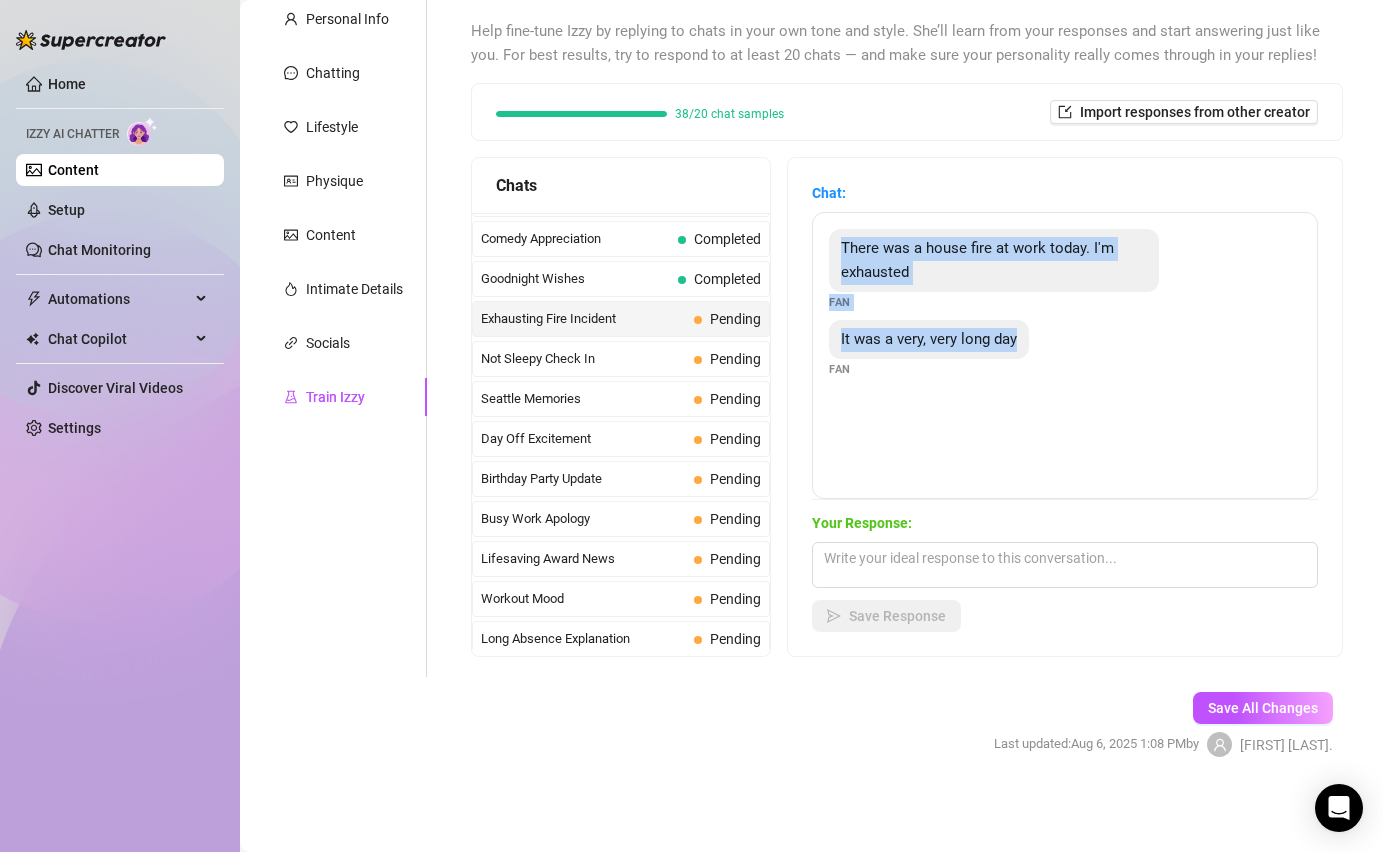 drag, startPoint x: 1021, startPoint y: 337, endPoint x: 843, endPoint y: 249, distance: 198.56485 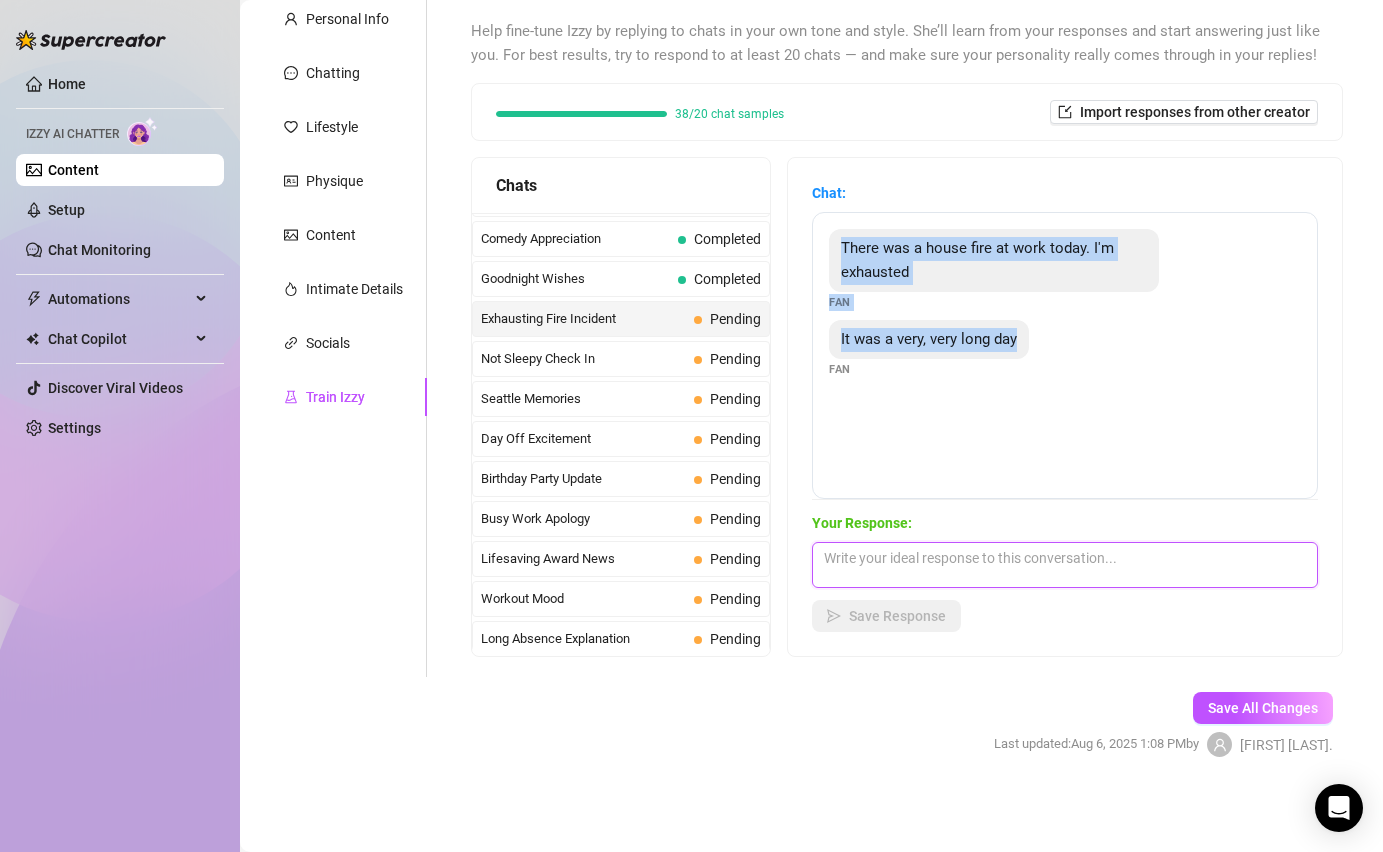 click at bounding box center [1065, 565] 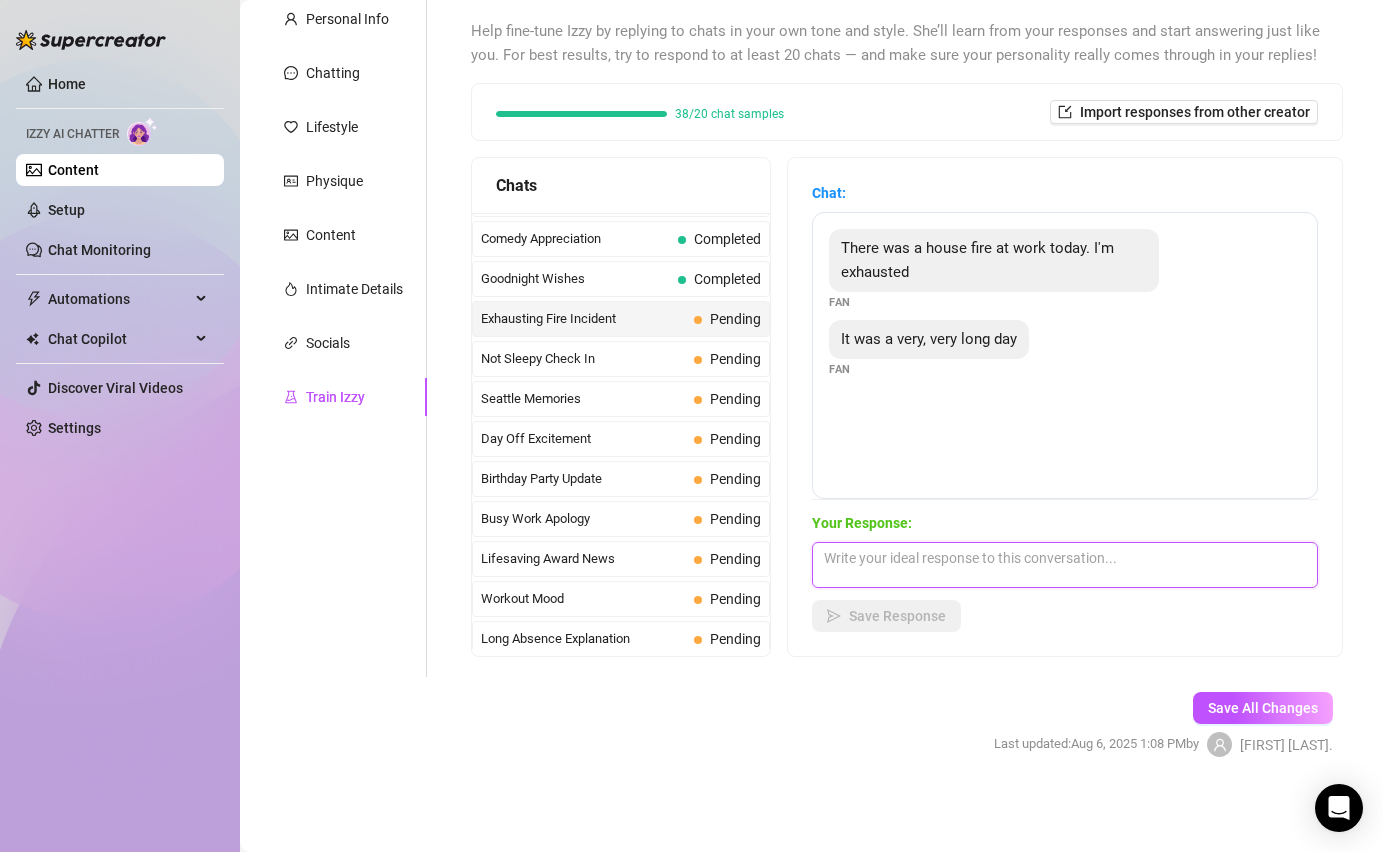paste on "I hope nothing has happened to you?" 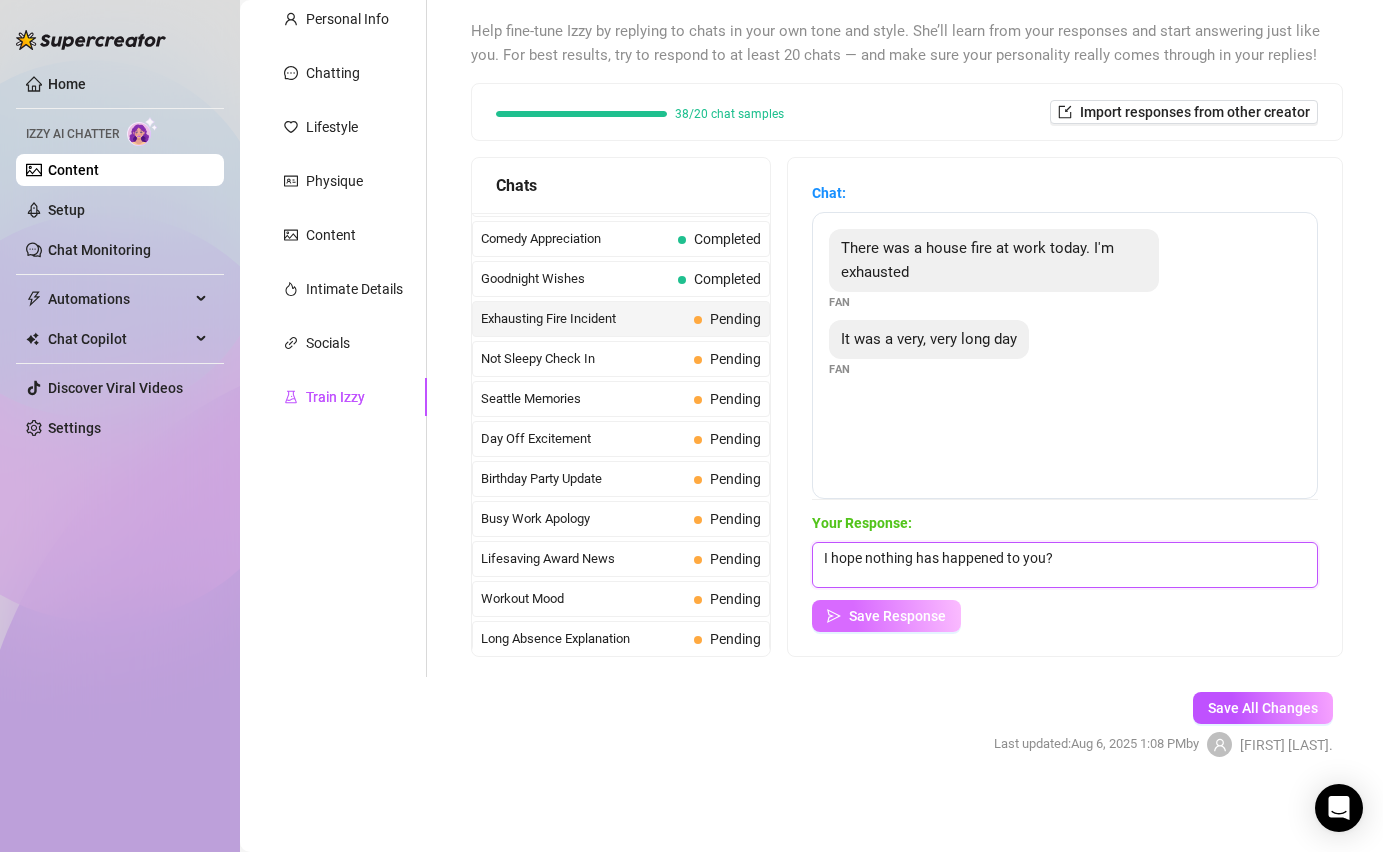 type on "I hope nothing has happened to you?" 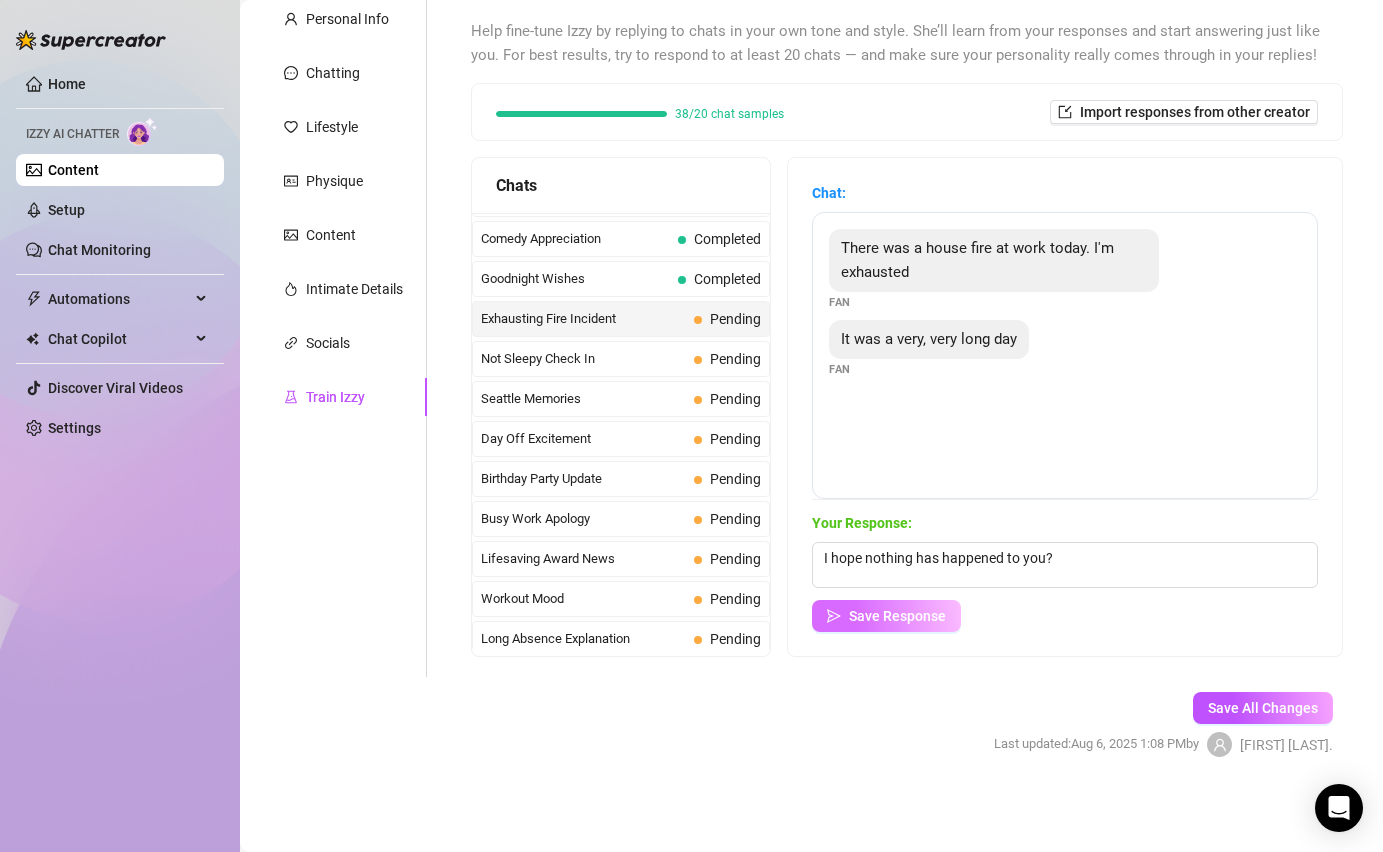 click on "Save Response" at bounding box center (897, 616) 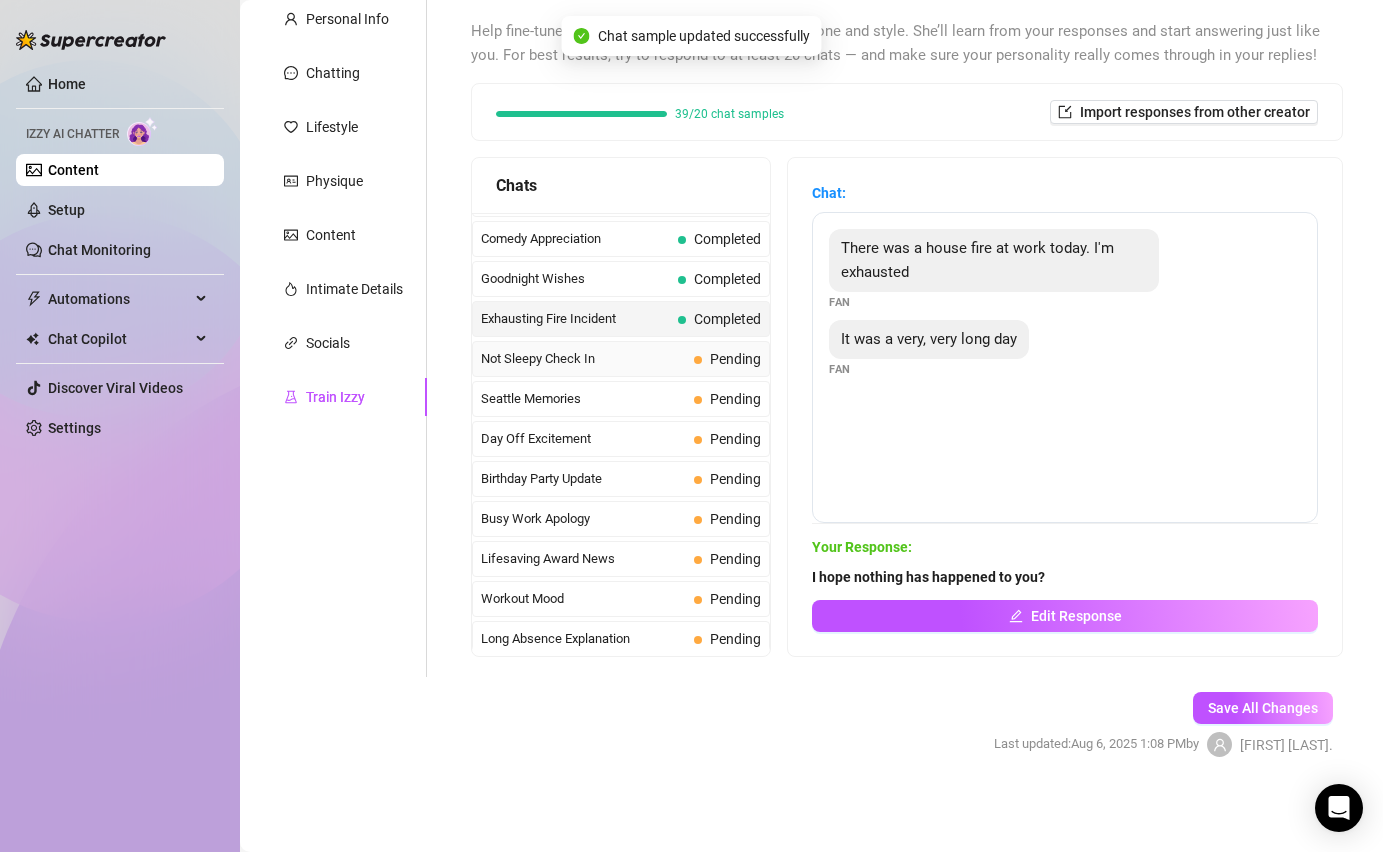 click on "Not Sleepy Check In" at bounding box center [583, 359] 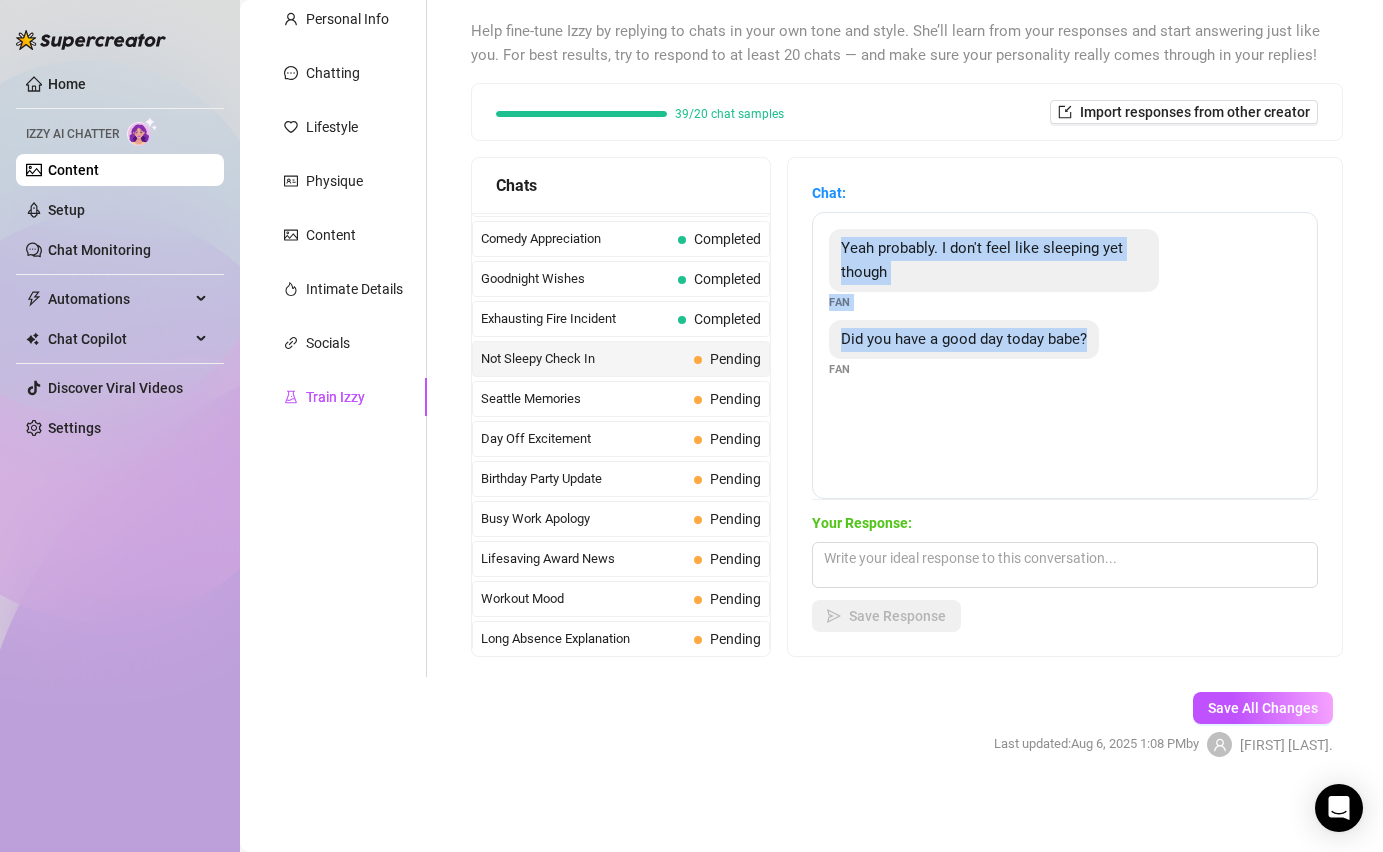 drag, startPoint x: 1090, startPoint y: 341, endPoint x: 843, endPoint y: 252, distance: 262.54523 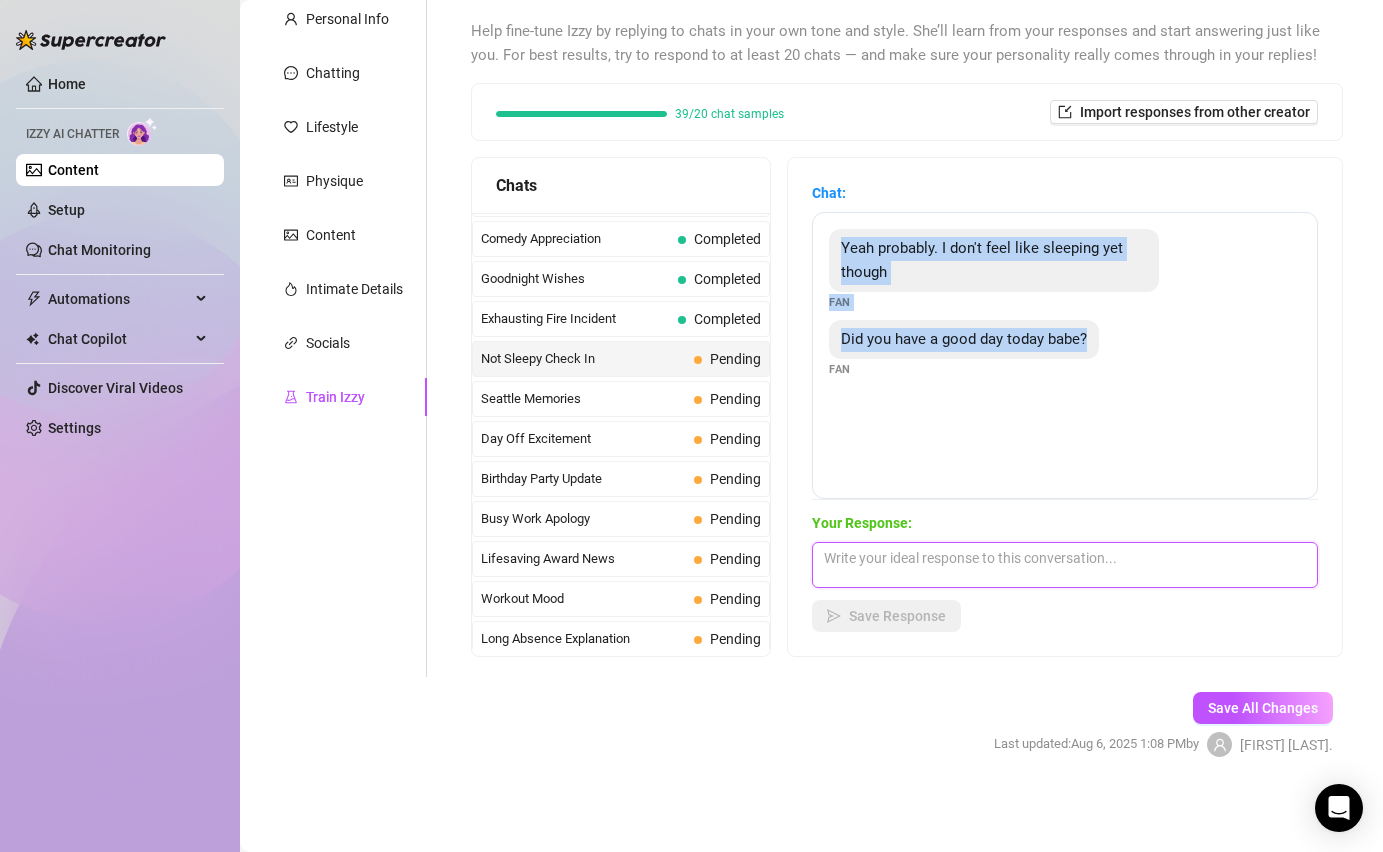 click at bounding box center (1065, 565) 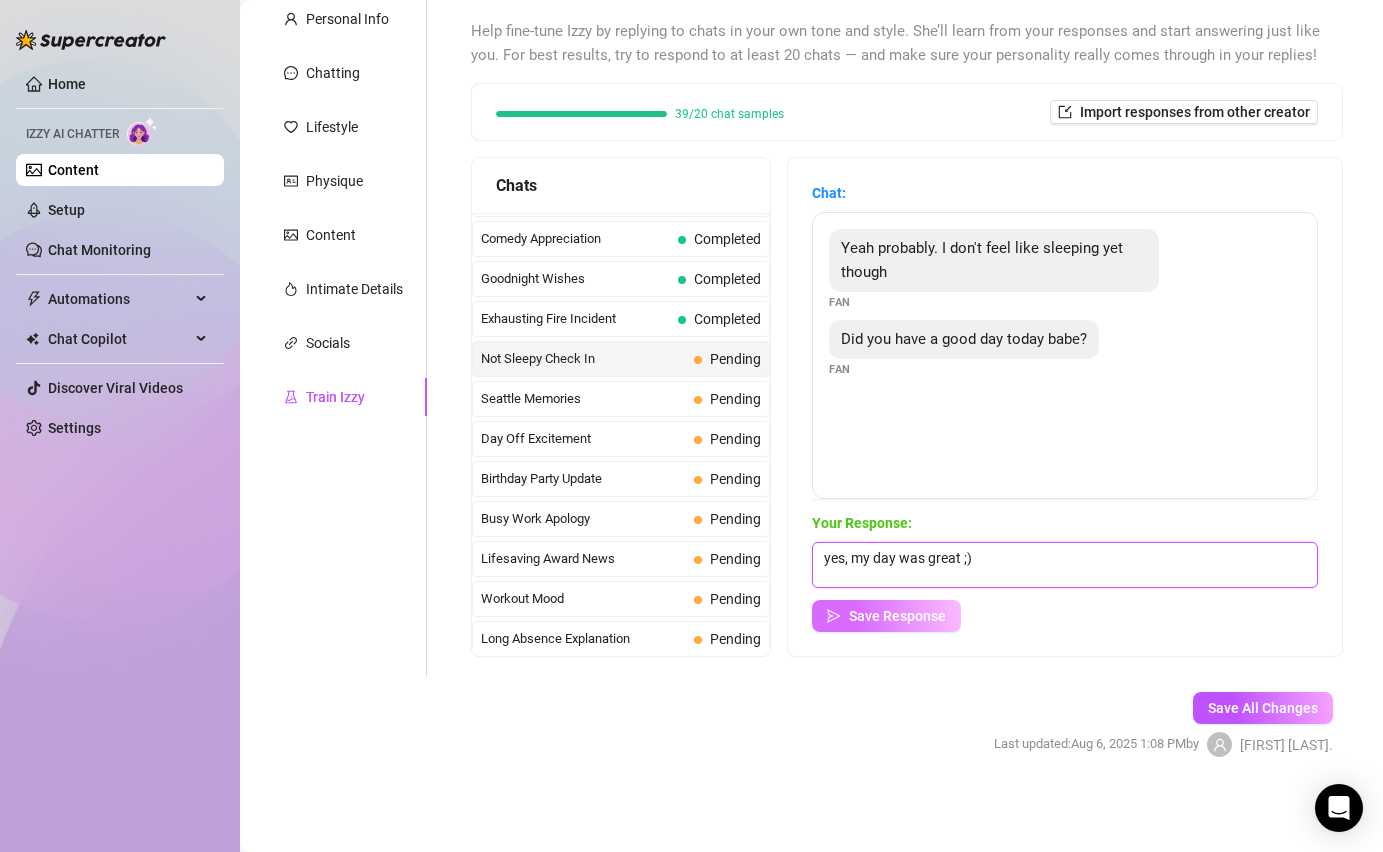 type on "yes, my day was great ;)" 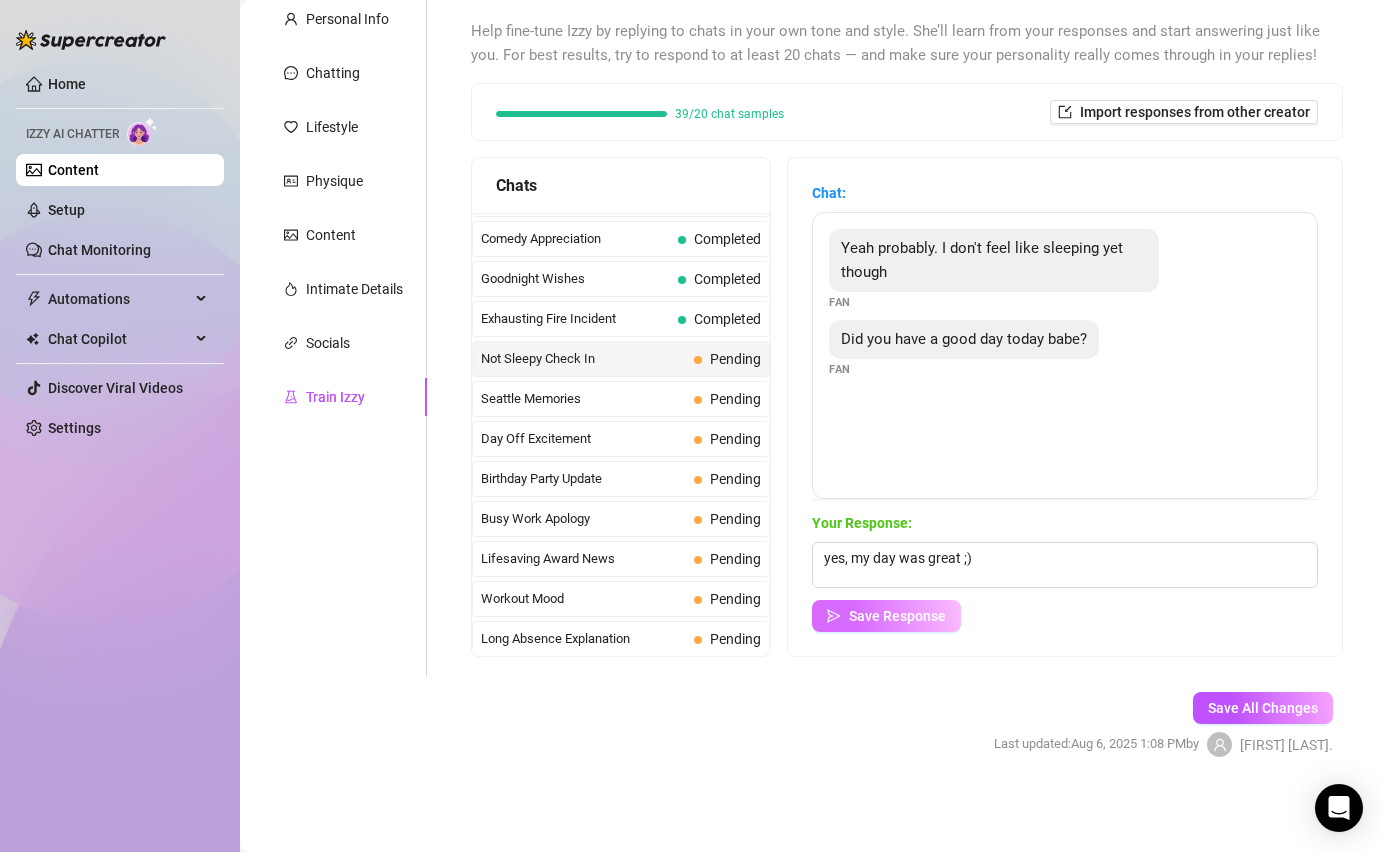 click on "Save Response" at bounding box center (886, 616) 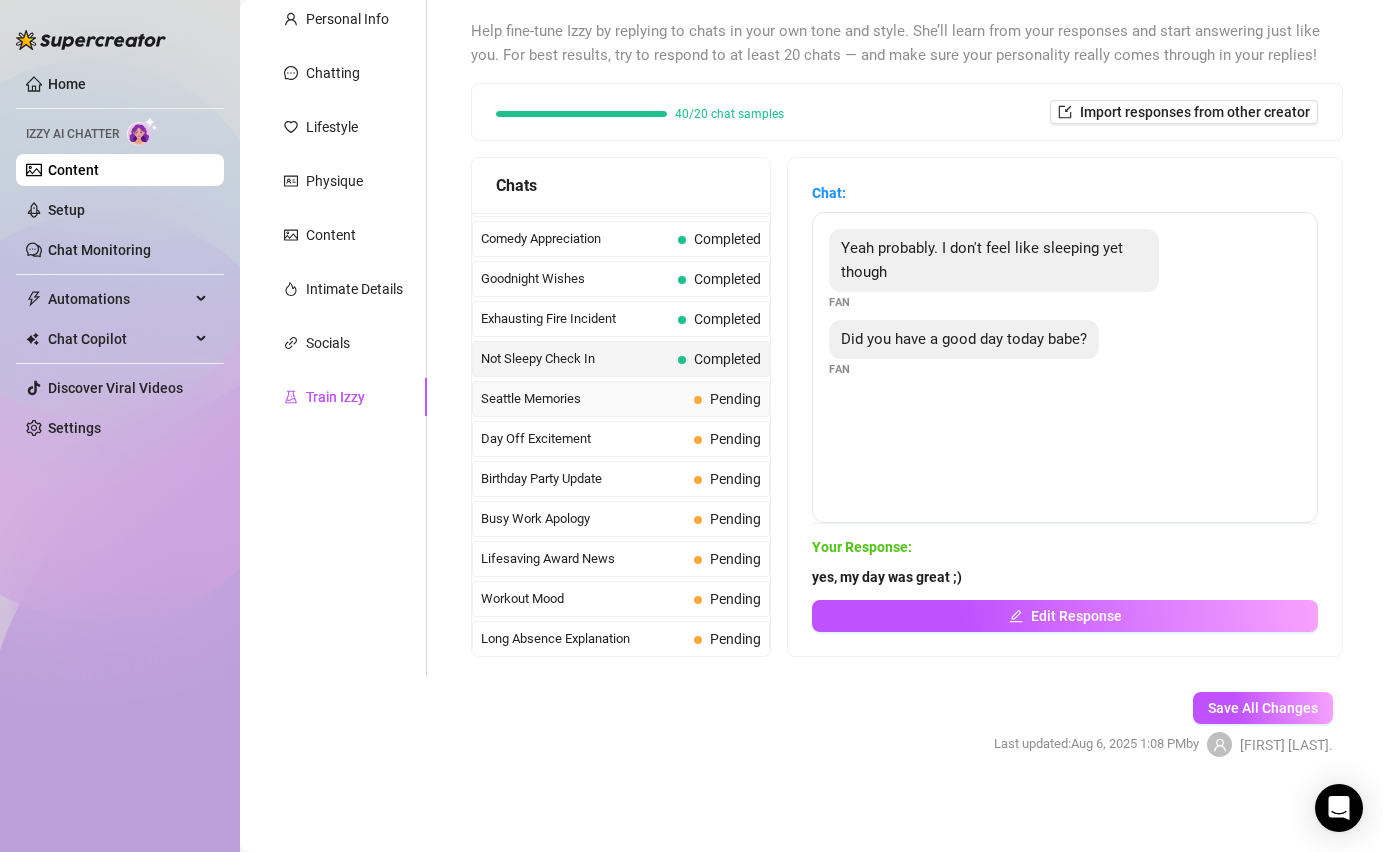 click on "Seattle Memories Pending" at bounding box center [621, 399] 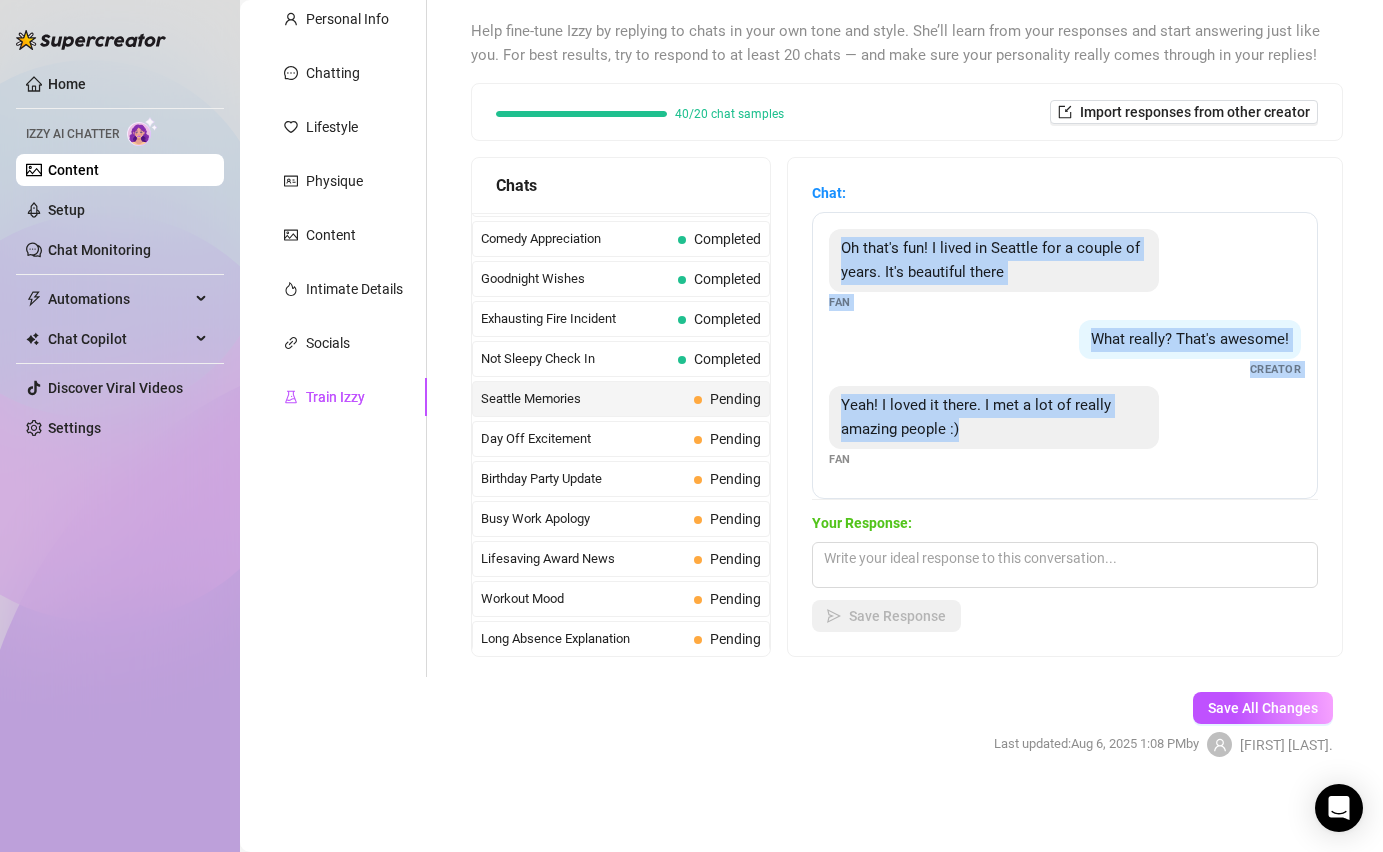 drag, startPoint x: 986, startPoint y: 426, endPoint x: 846, endPoint y: 246, distance: 228.03508 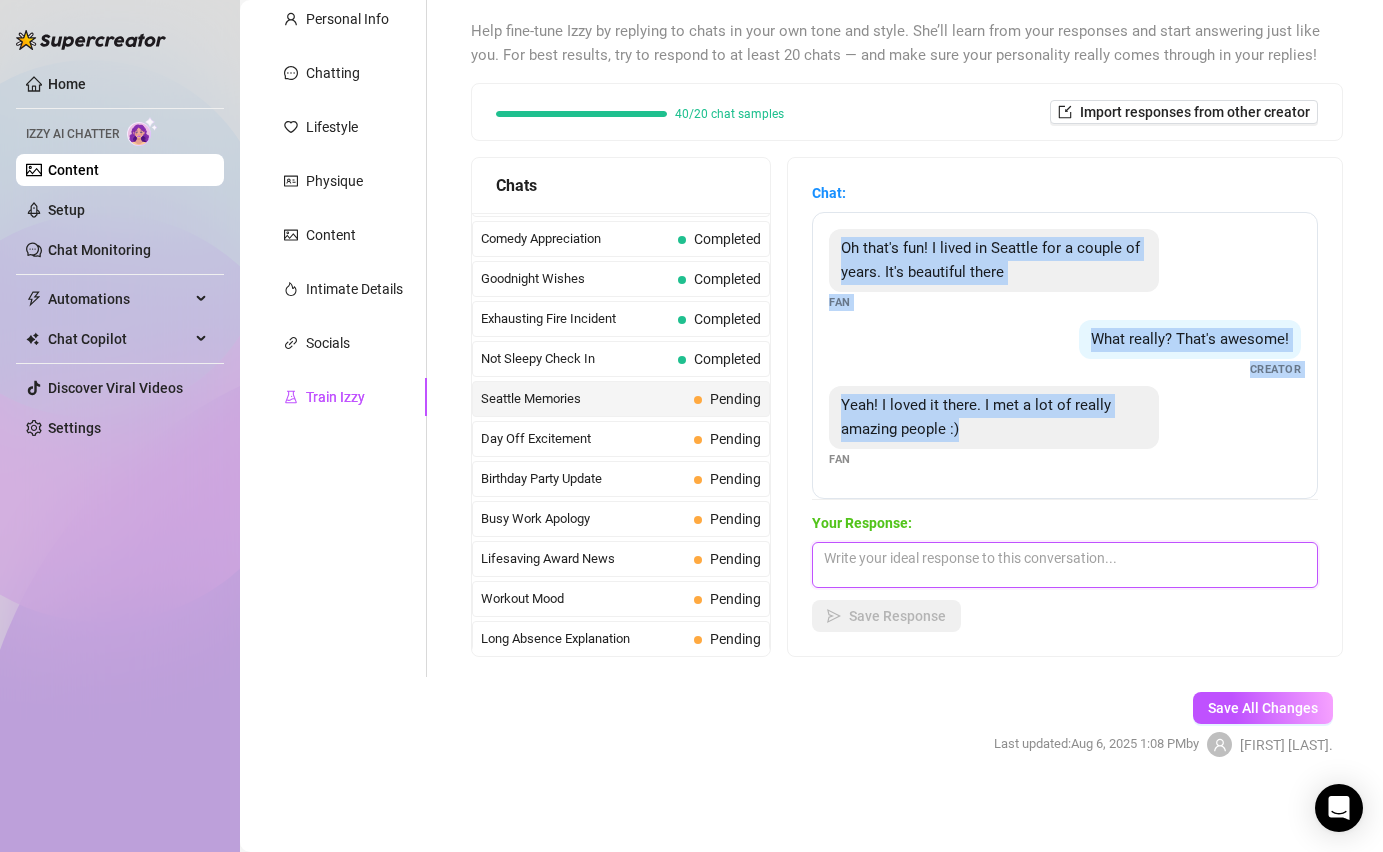click at bounding box center (1065, 565) 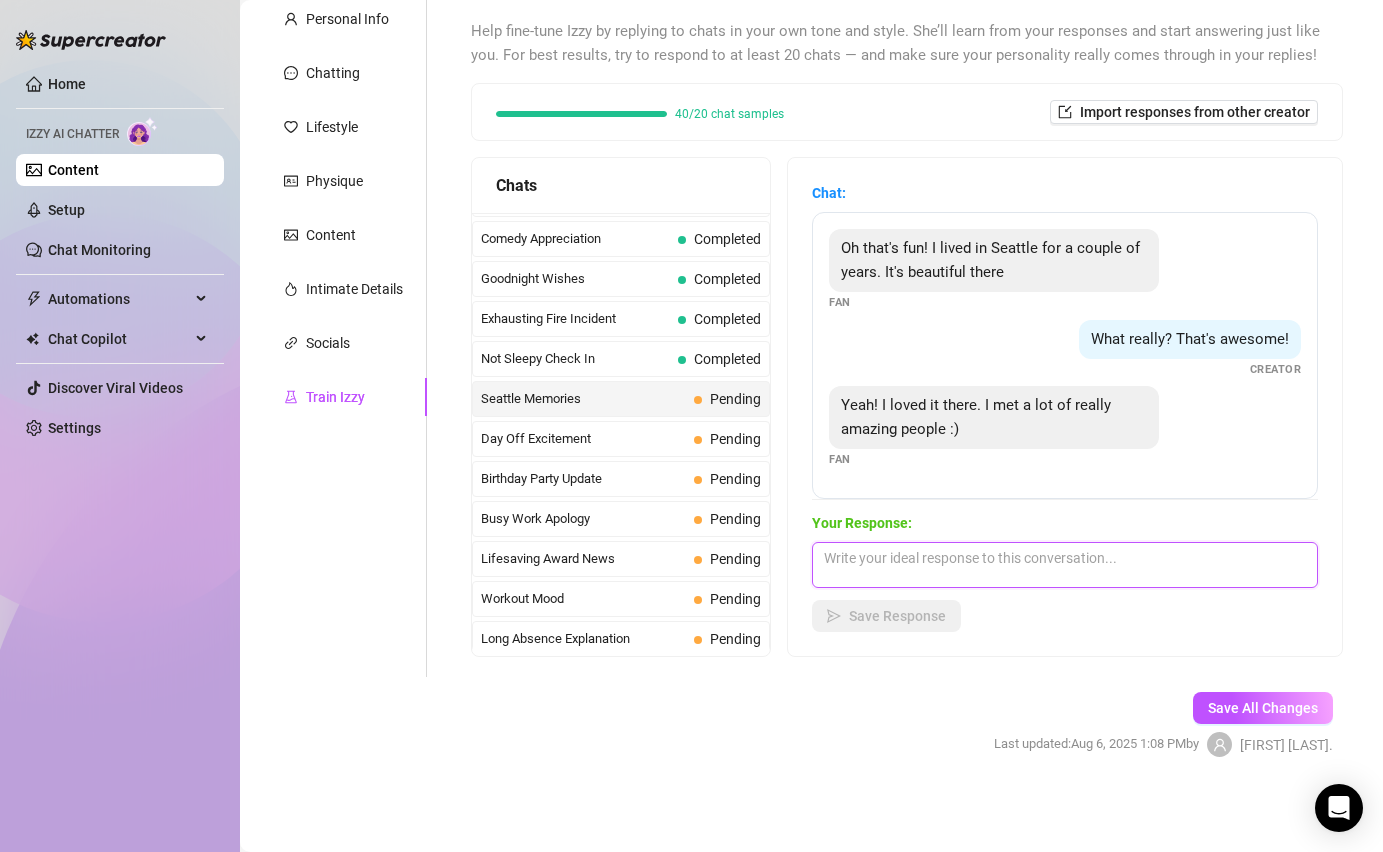 paste on "I would also be interested in going on holiday." 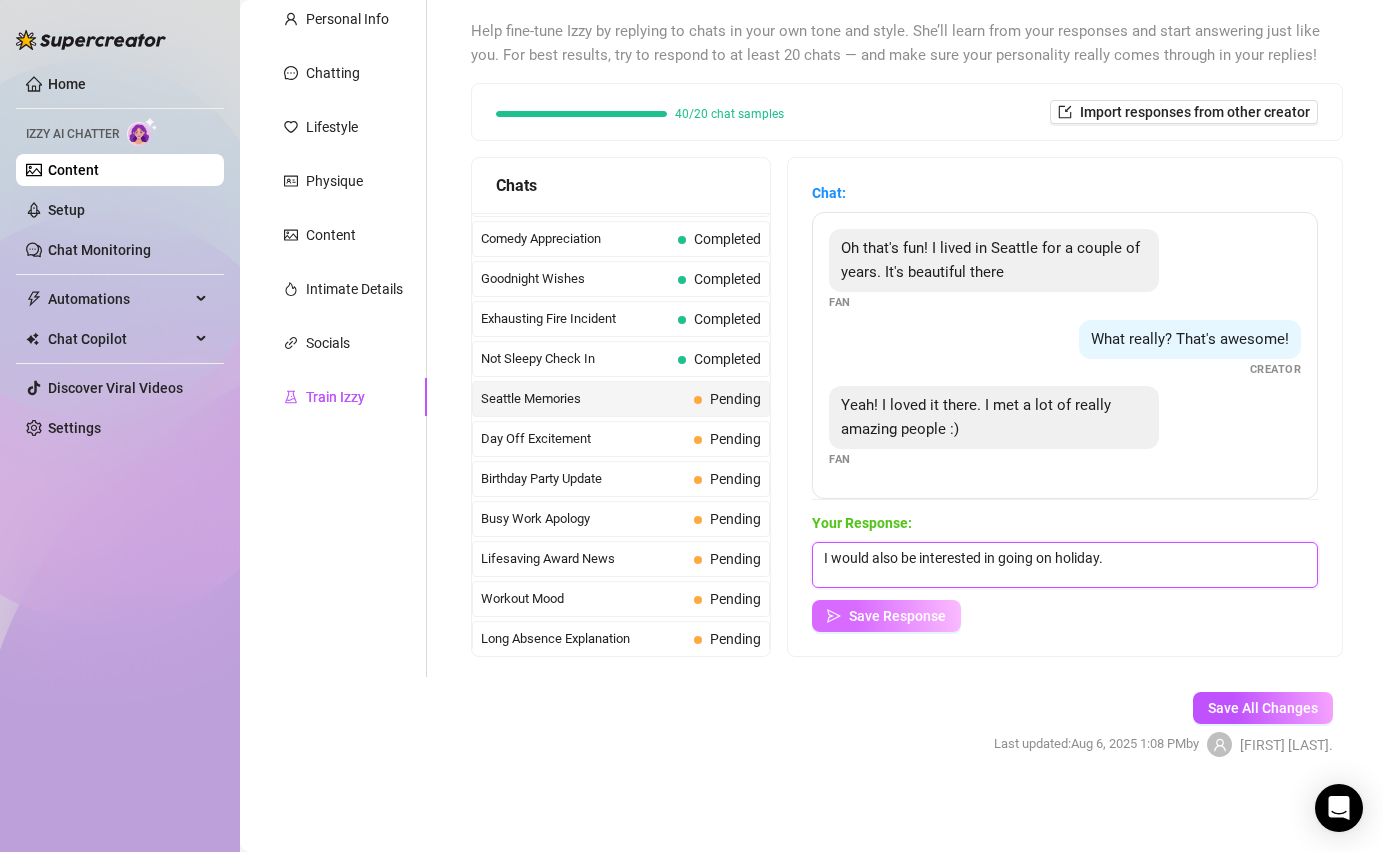 type on "I would also be interested in going on holiday." 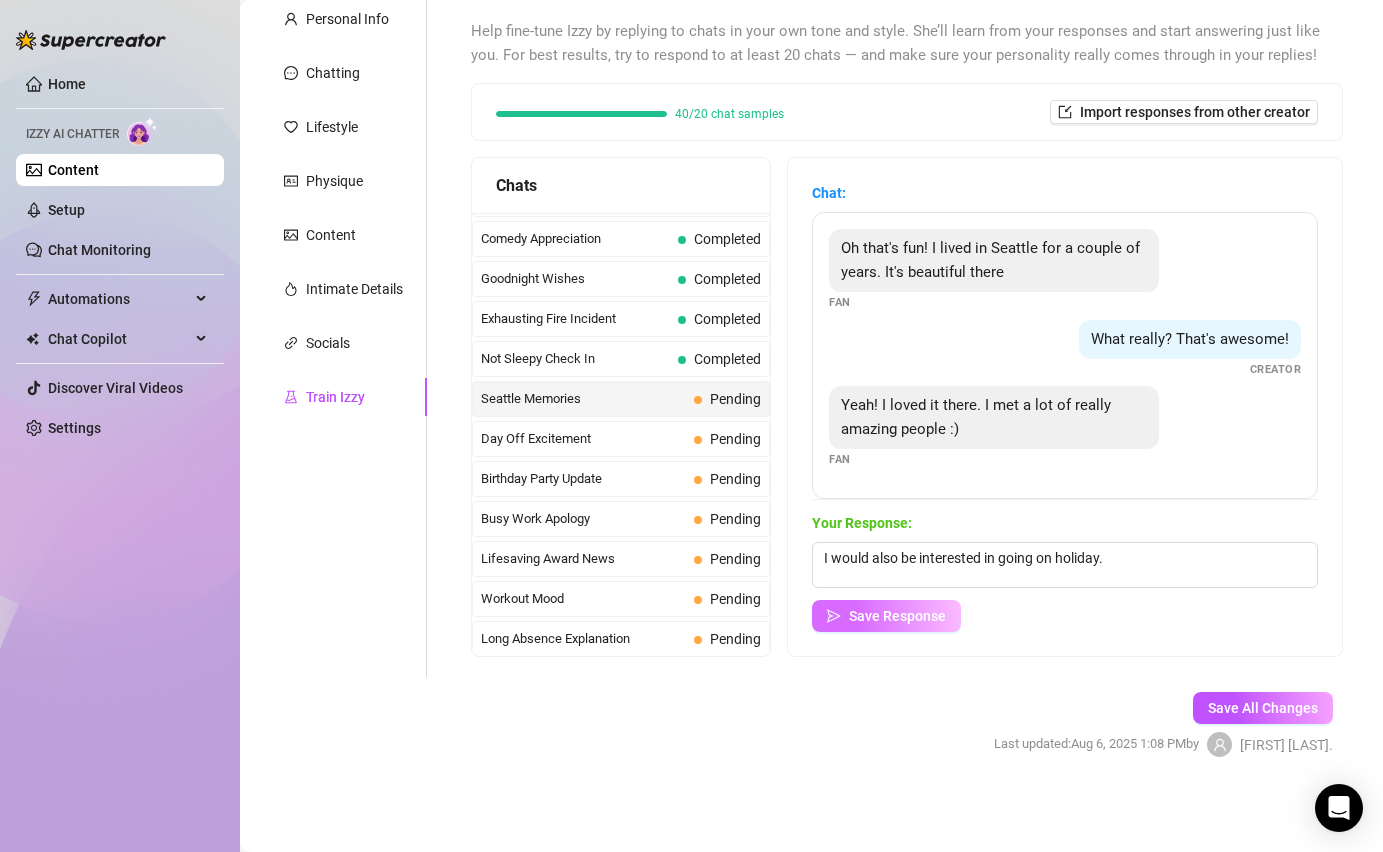 click on "Save Response" at bounding box center [897, 616] 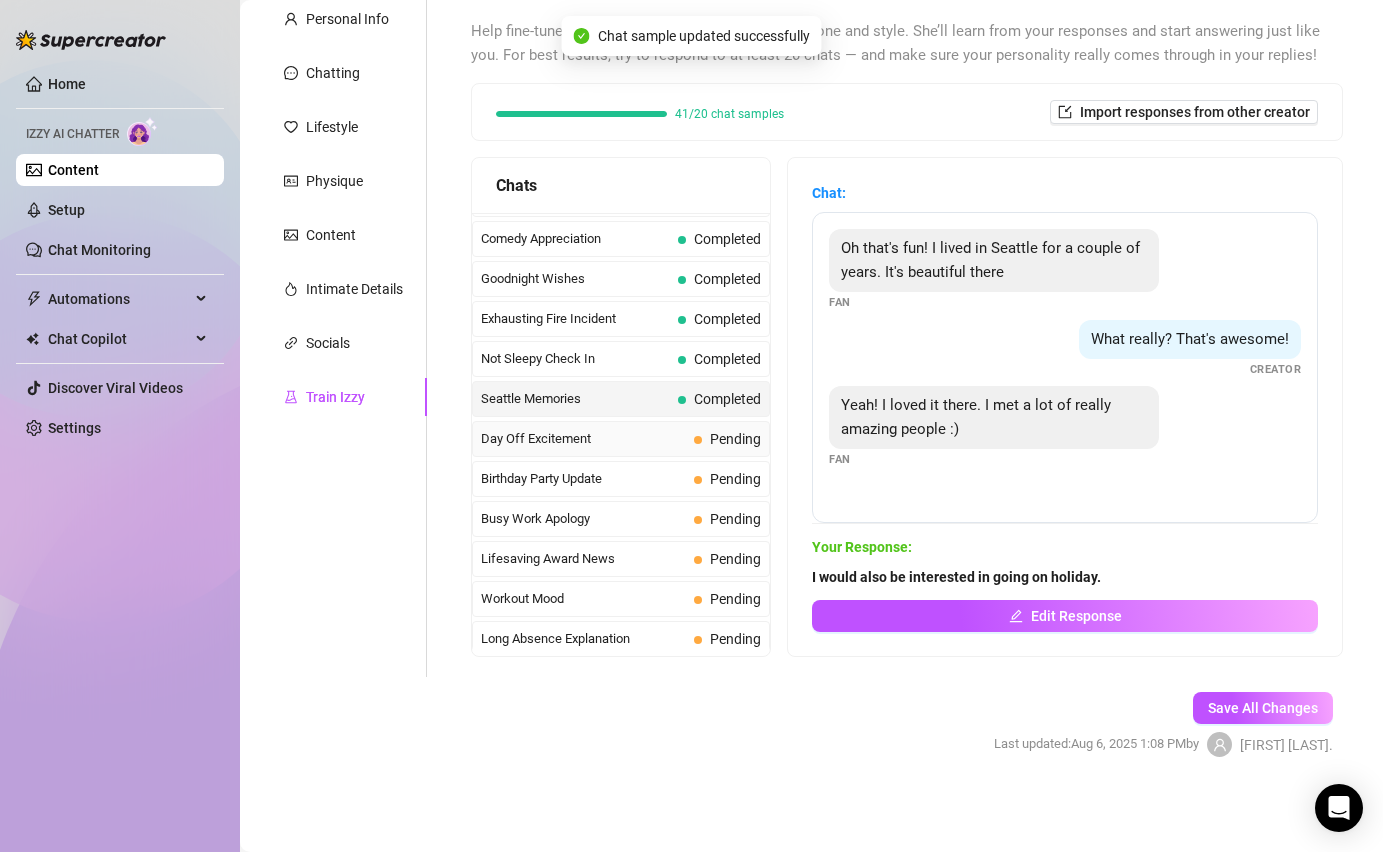 click on "Day Off Excitement" at bounding box center [583, 439] 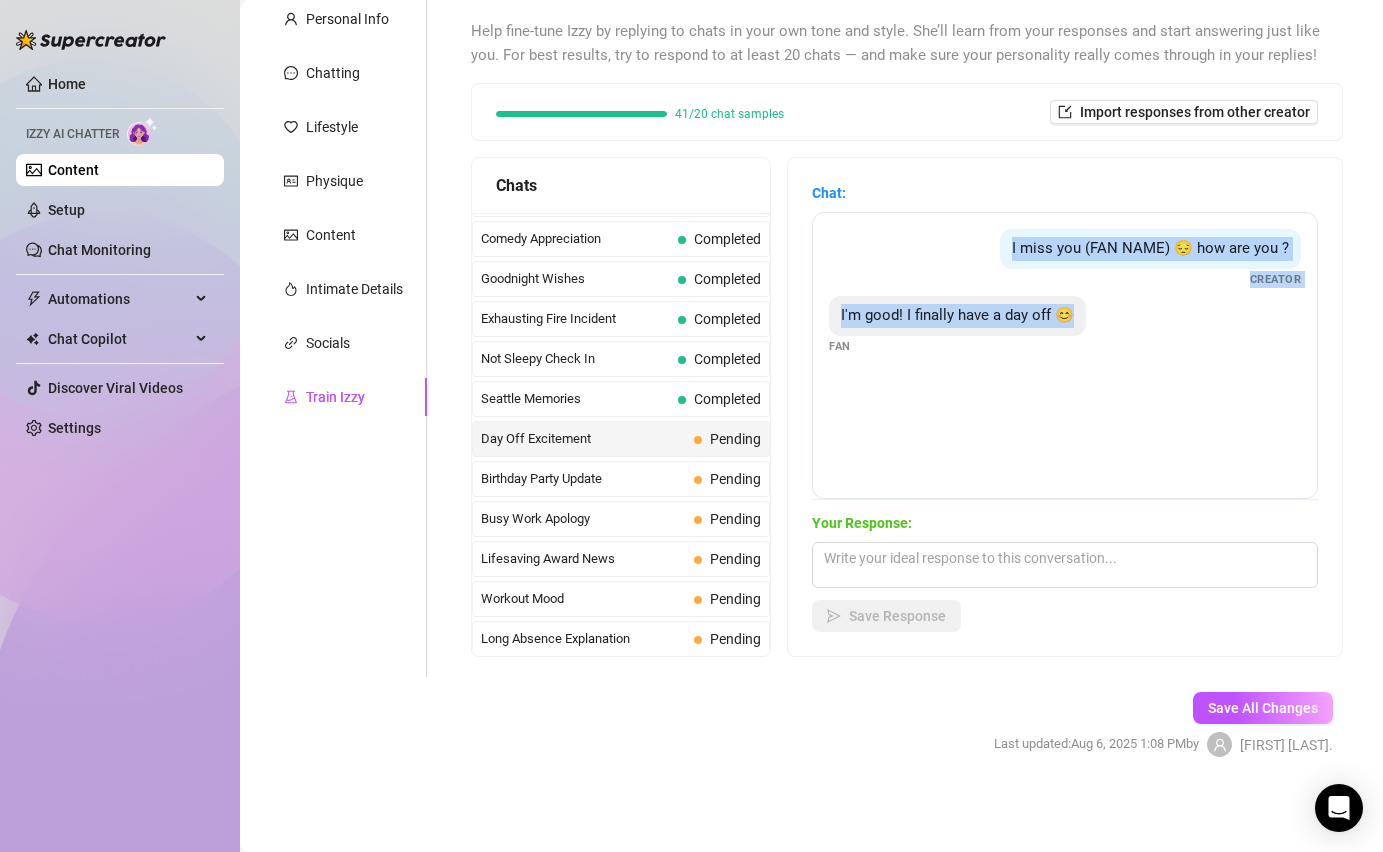drag, startPoint x: 1071, startPoint y: 314, endPoint x: 1020, endPoint y: 240, distance: 89.87213 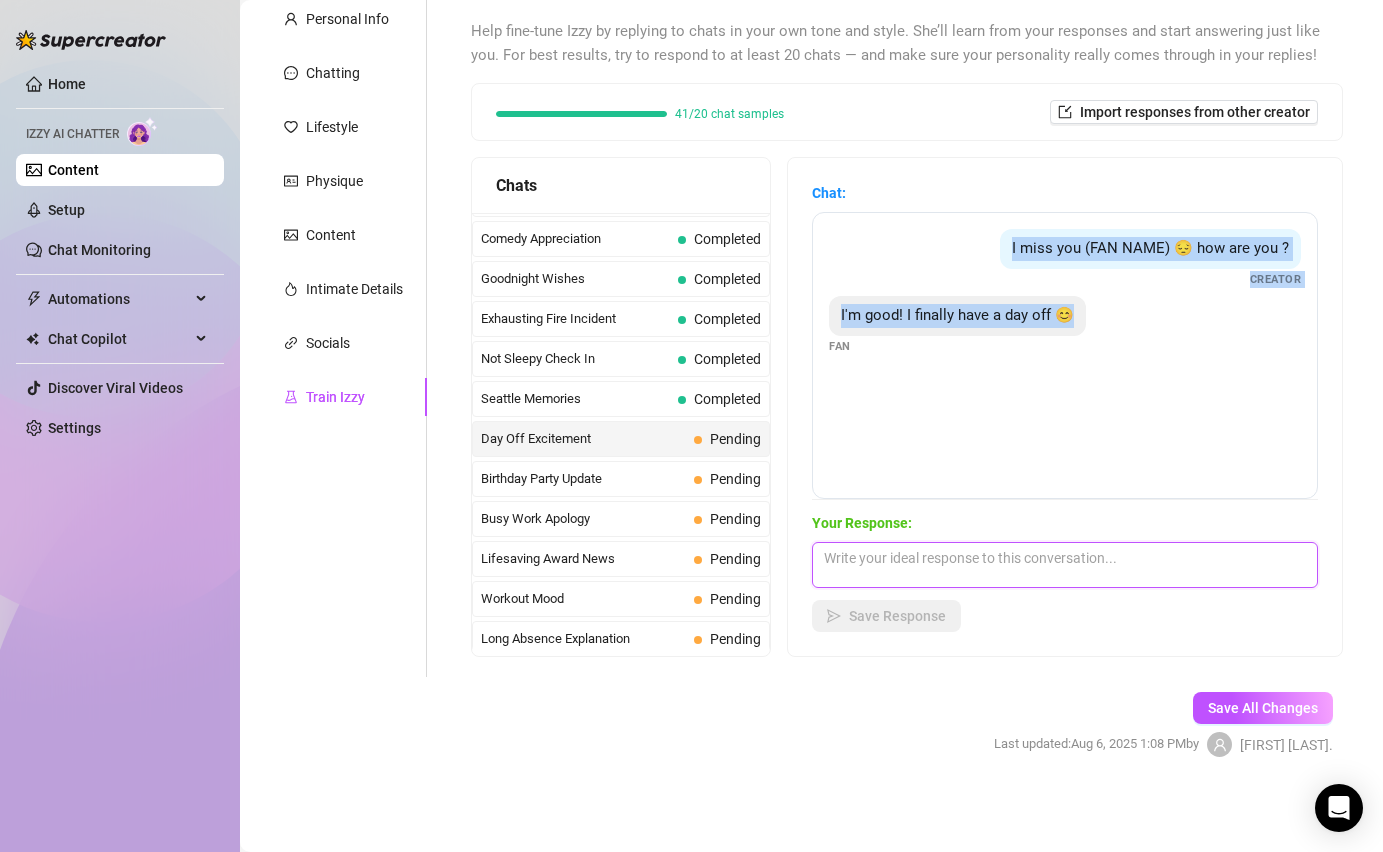 click at bounding box center (1065, 565) 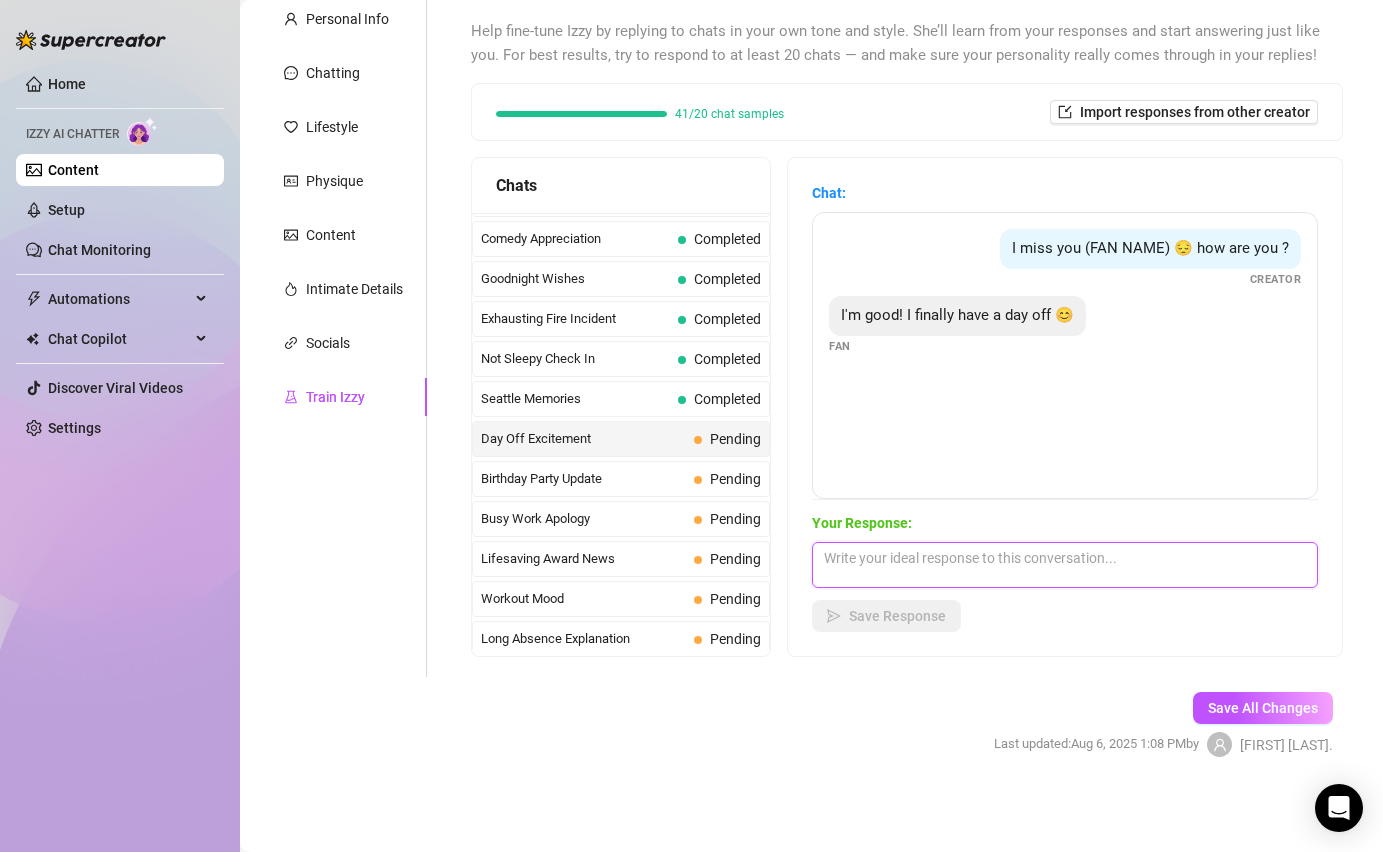 paste on "And how would you like to spend your well-earned day off?" 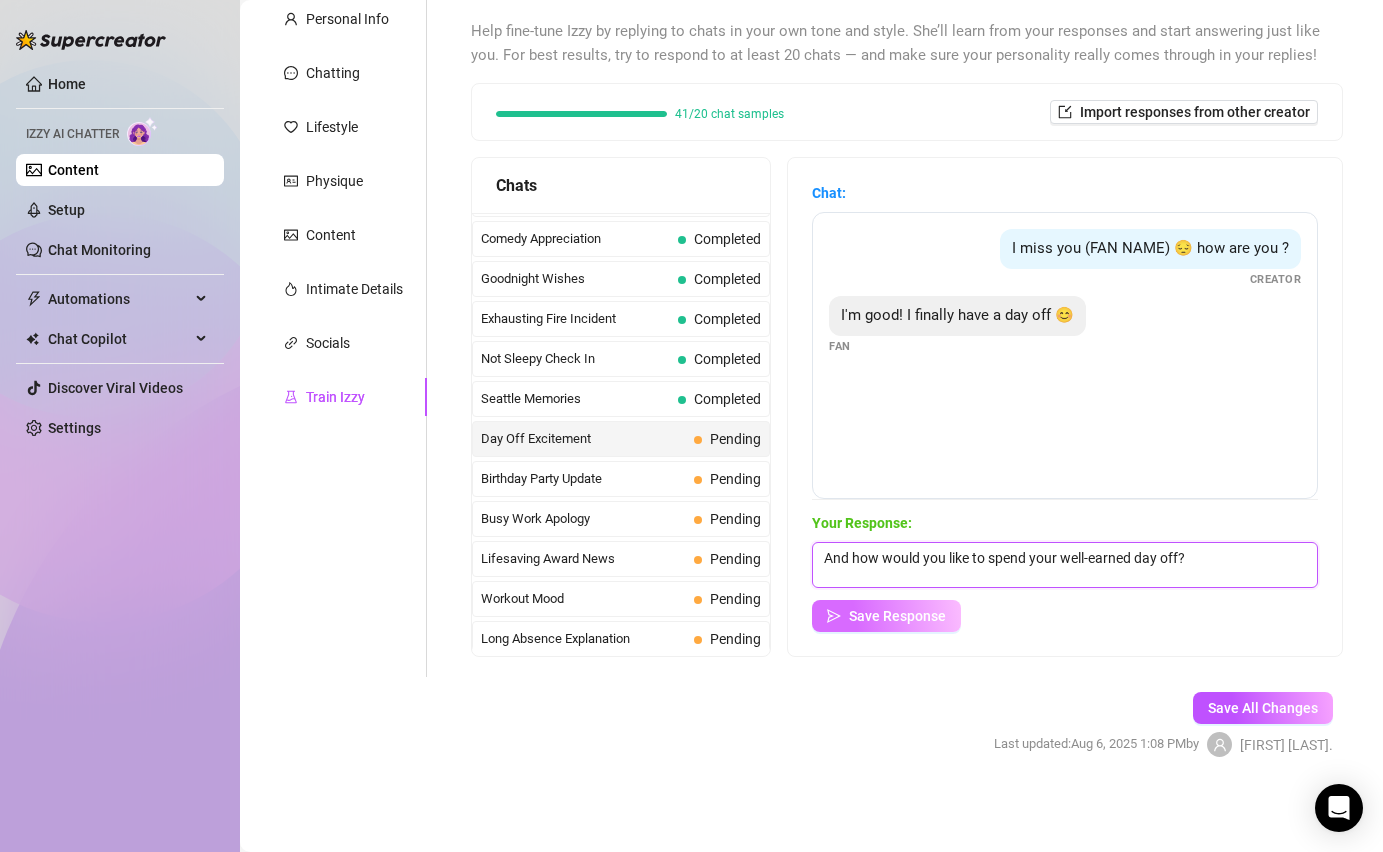 type on "And how would you like to spend your well-earned day off?" 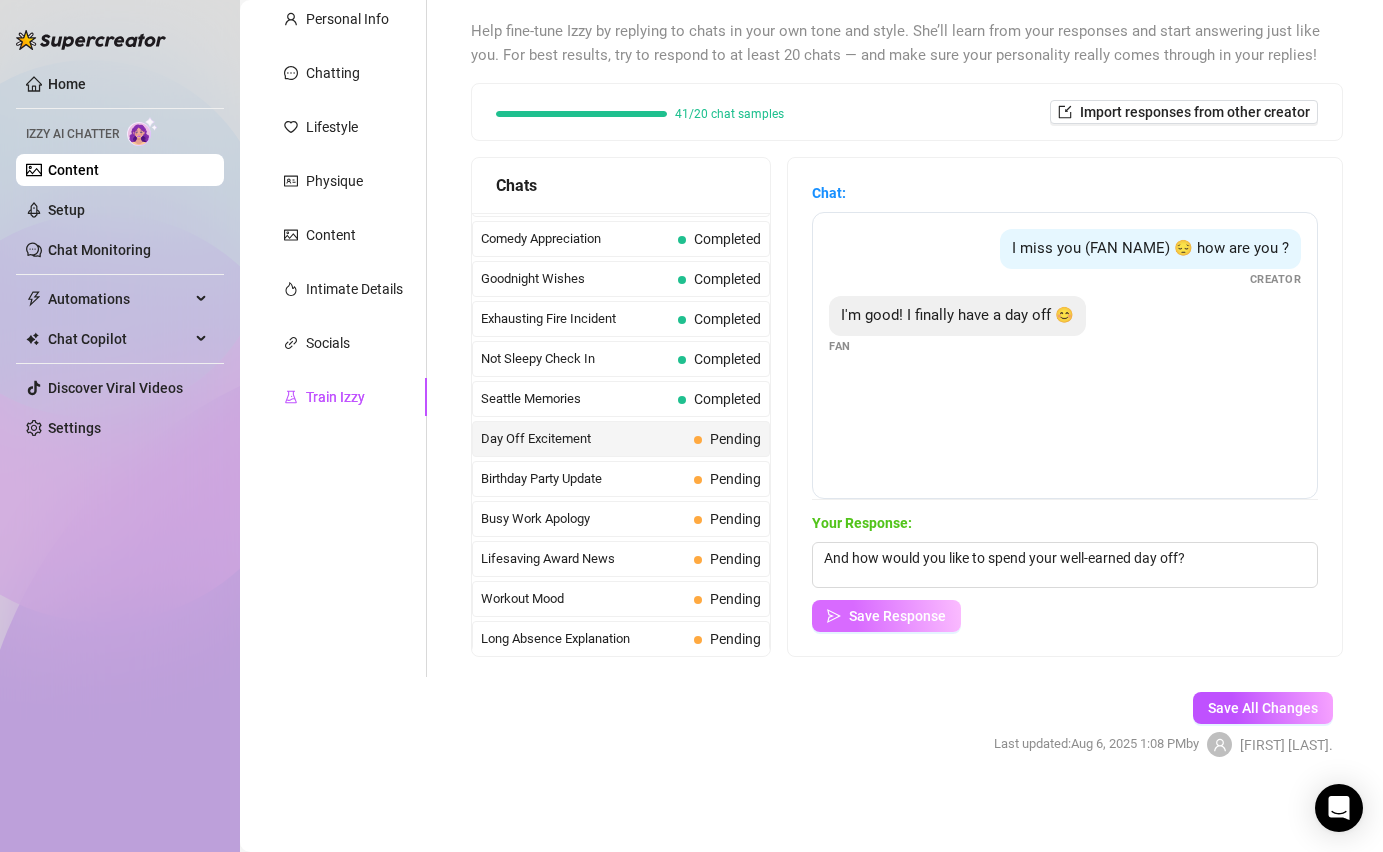 click on "Save Response" at bounding box center [897, 616] 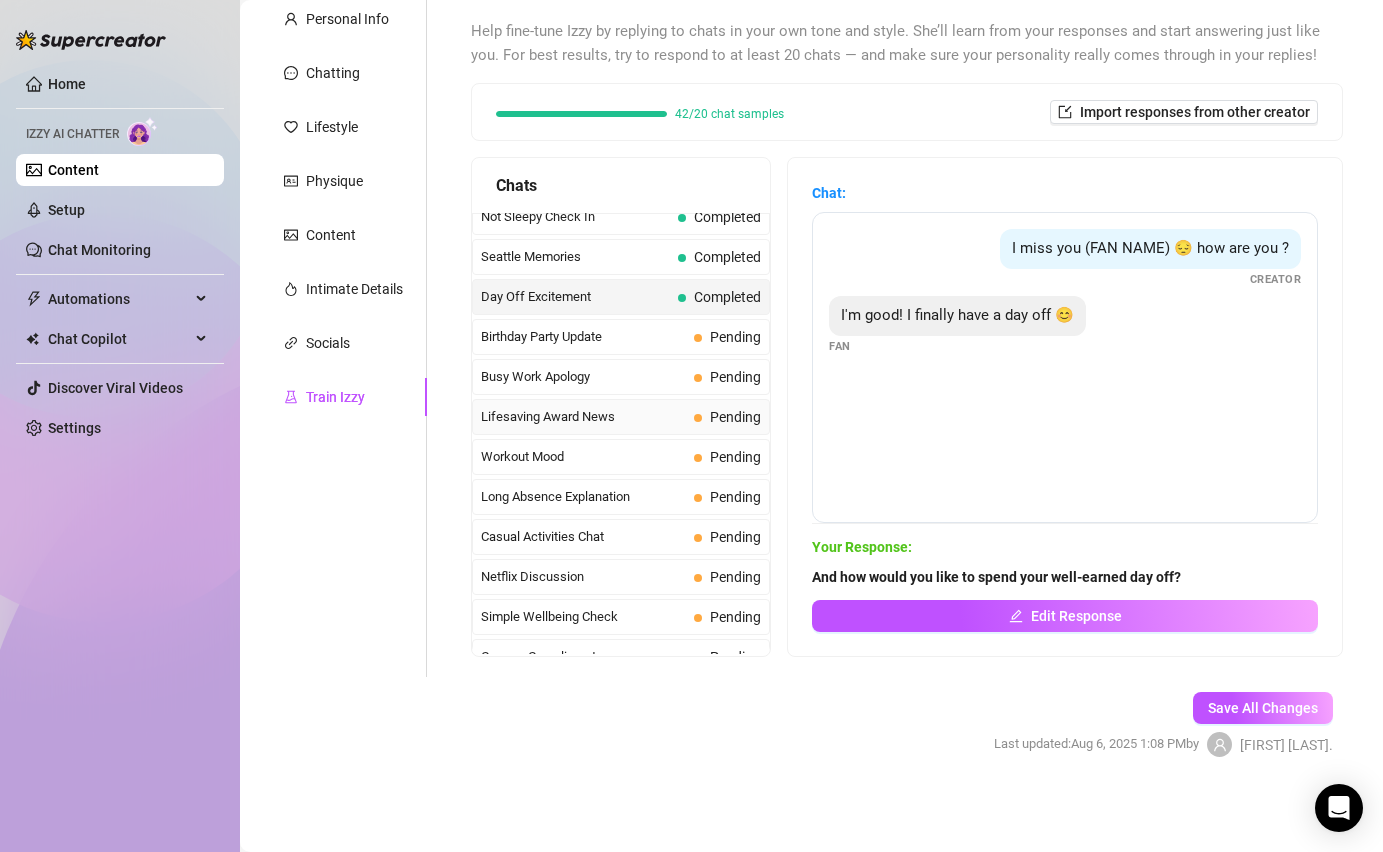 scroll, scrollTop: 1648, scrollLeft: 0, axis: vertical 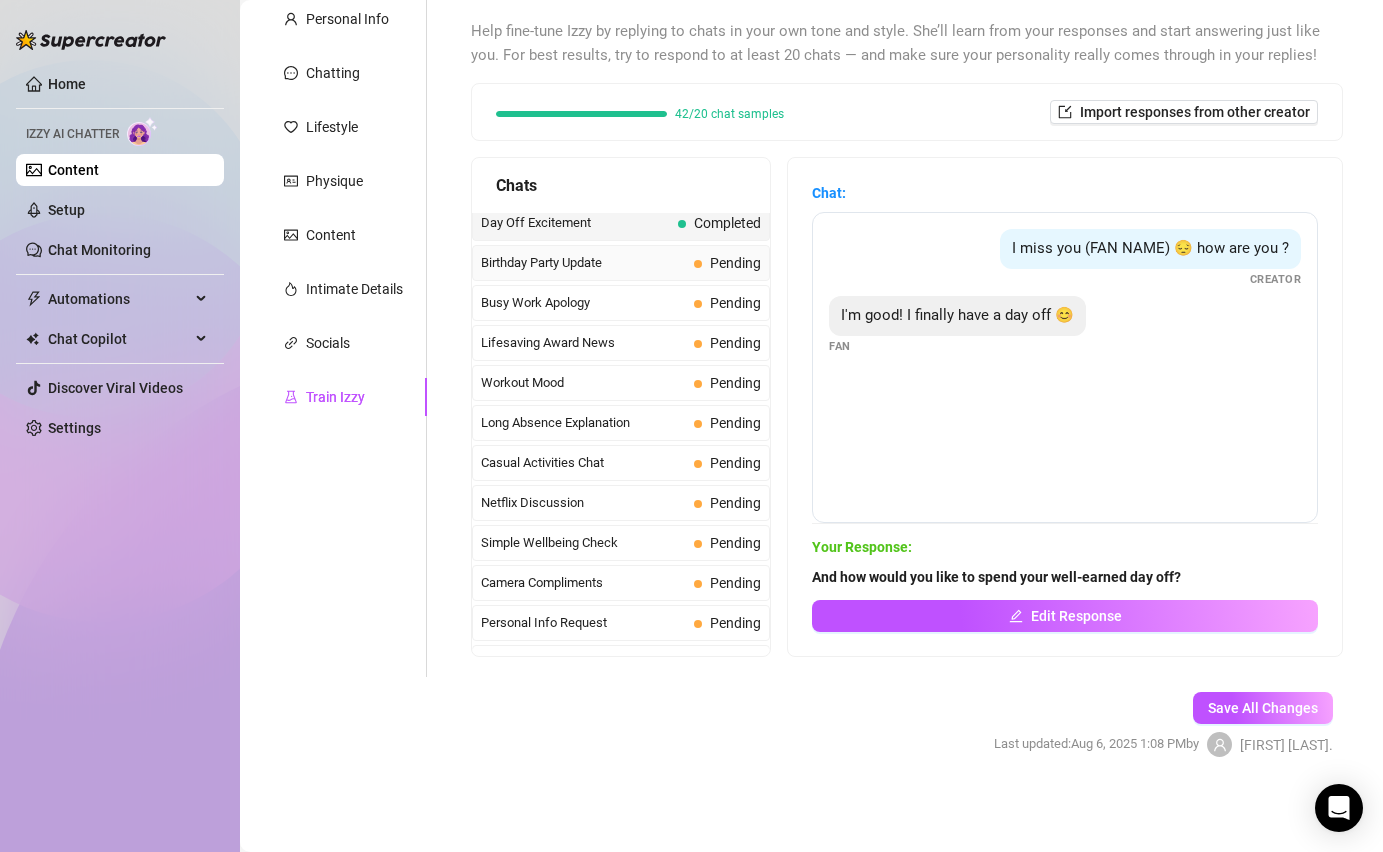 click on "Birthday Party Update" at bounding box center (583, 263) 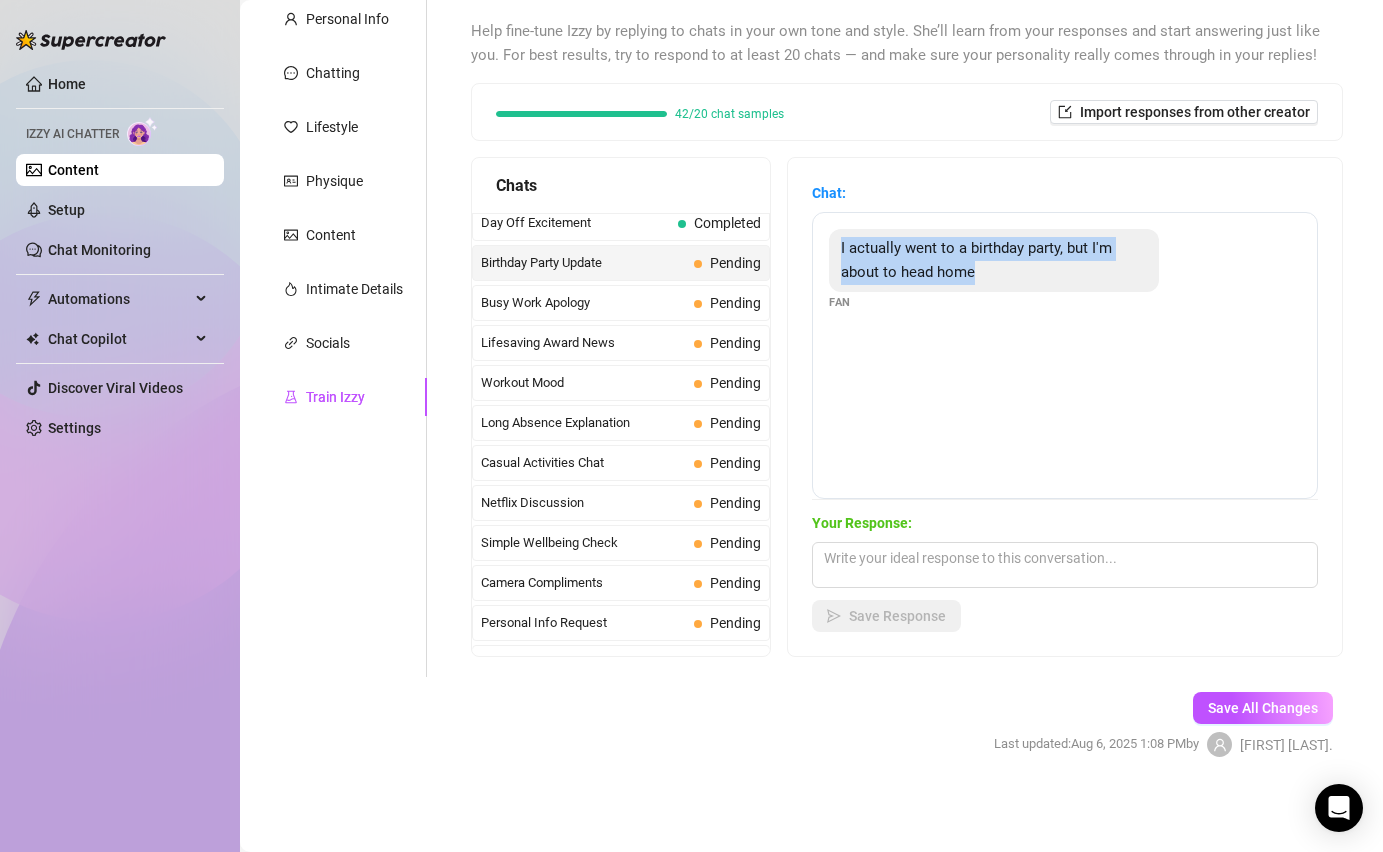 drag, startPoint x: 997, startPoint y: 282, endPoint x: 835, endPoint y: 257, distance: 163.91766 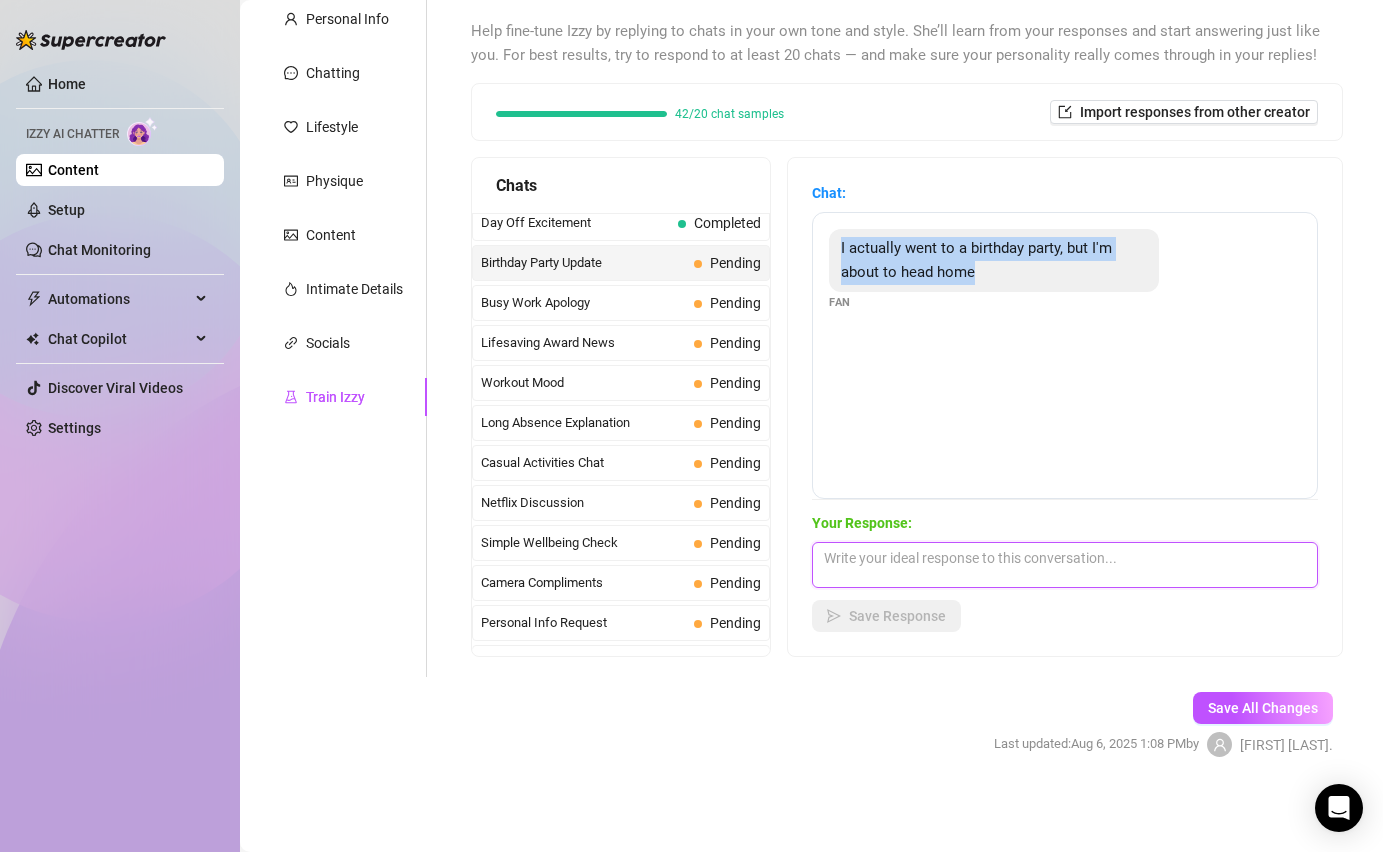 click at bounding box center (1065, 565) 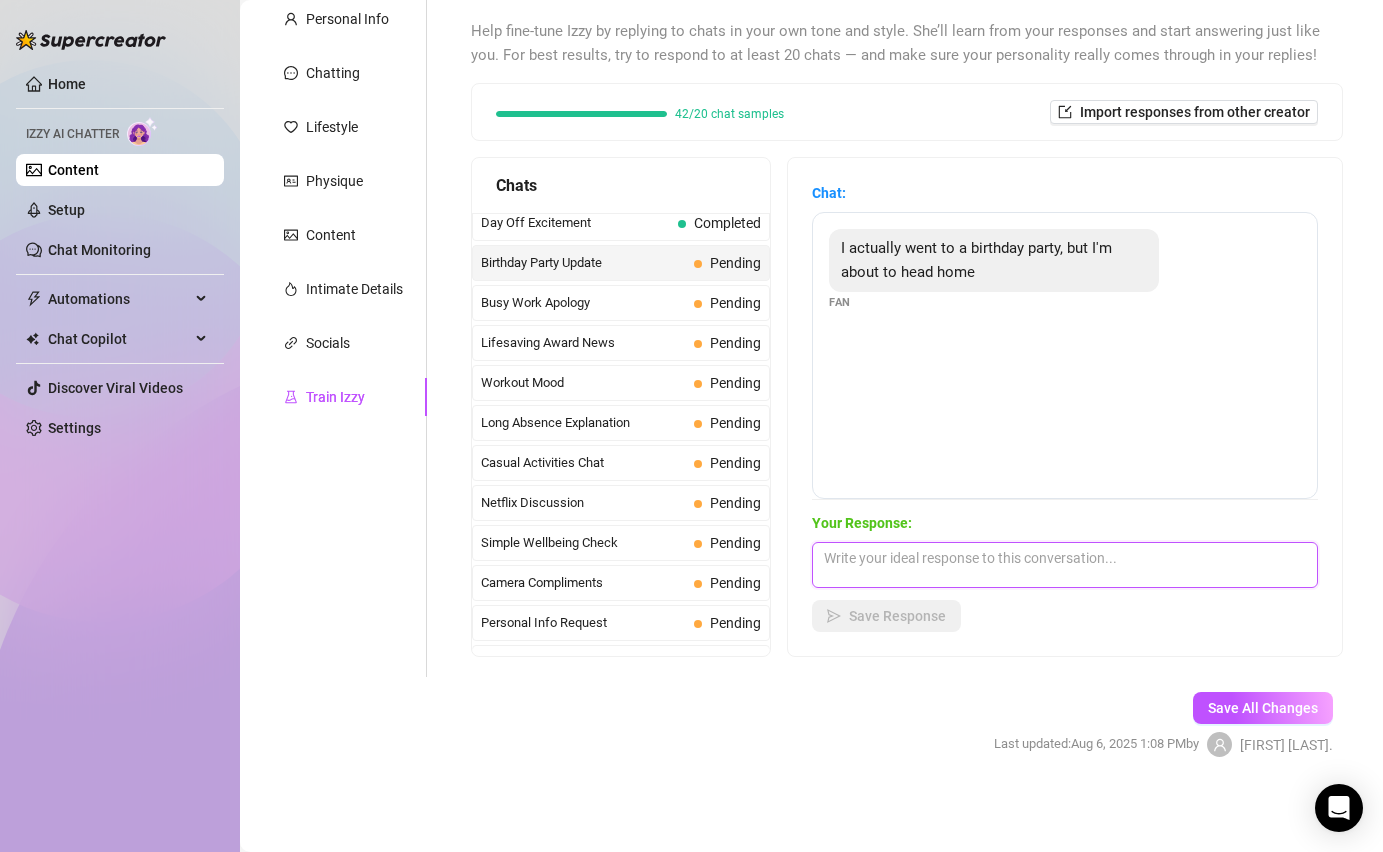 paste on "Drive carefully and get home safely." 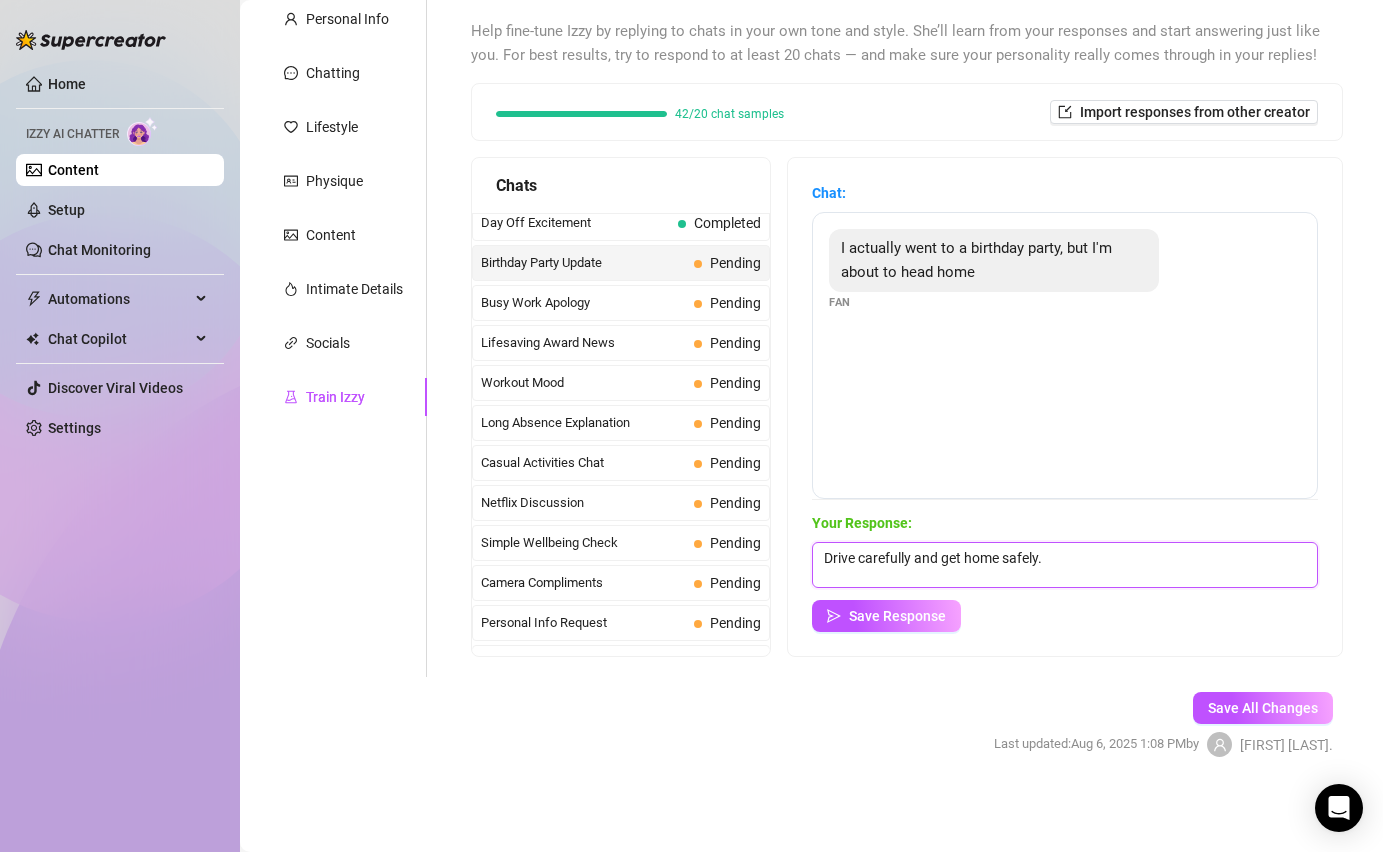 type on "Drive carefully and get home safely." 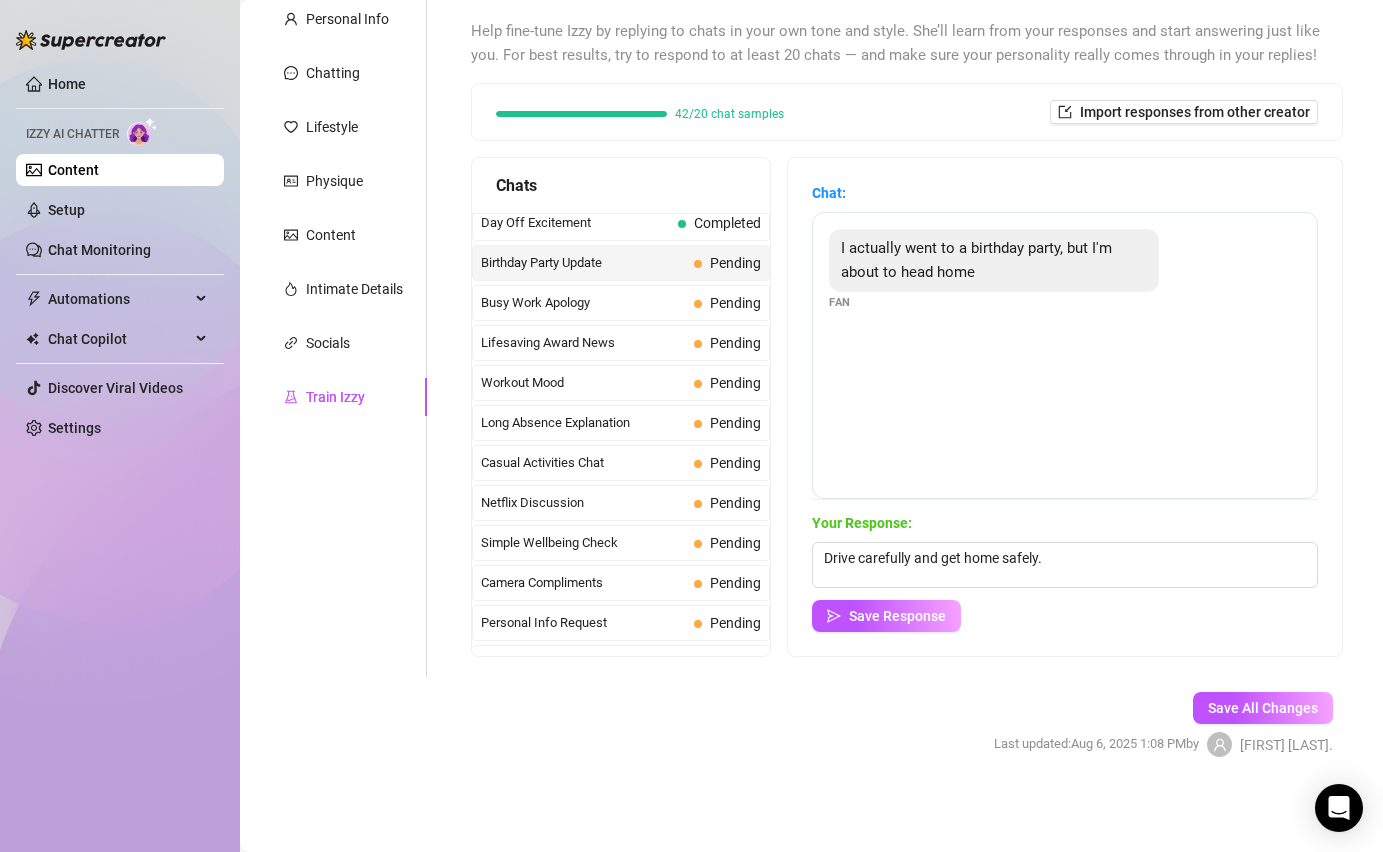 click on "Chat: I actually went to a birthday party, but I'm about to head home Fan Your Response: Drive carefully and get home safely. Save Response" at bounding box center (1065, 407) 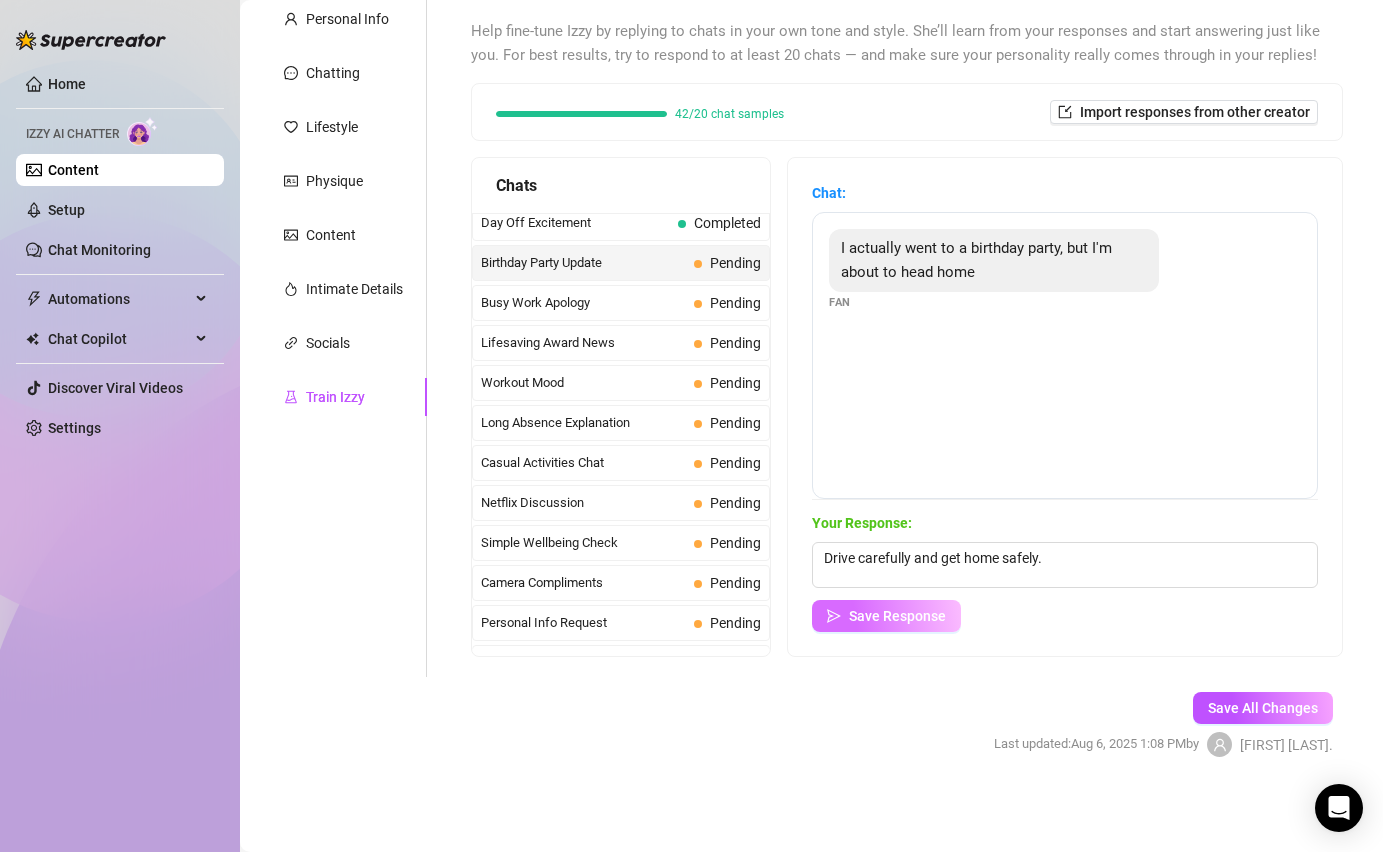 click on "Save Response" at bounding box center [897, 616] 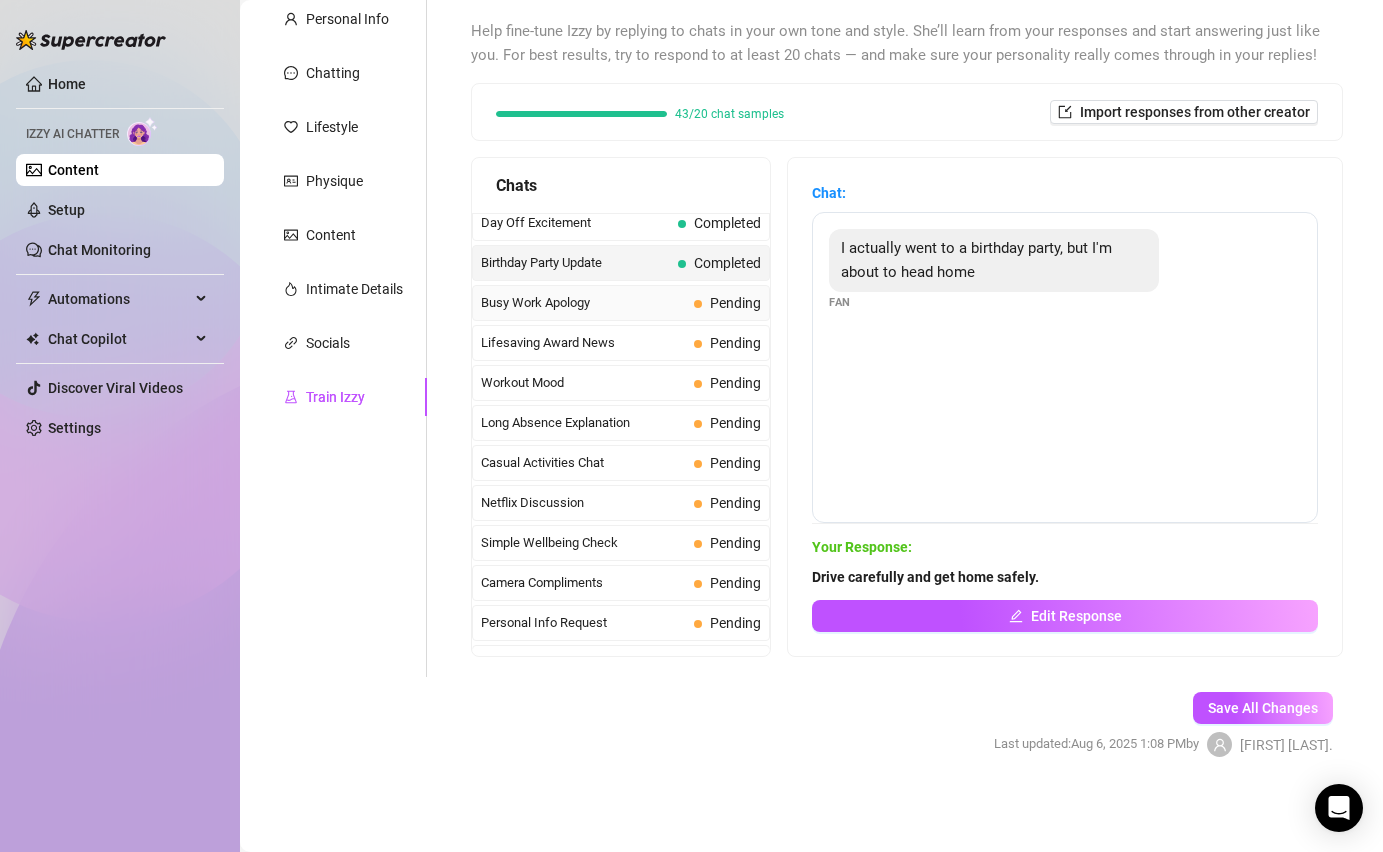 click on "Busy Work Apology" at bounding box center (583, 303) 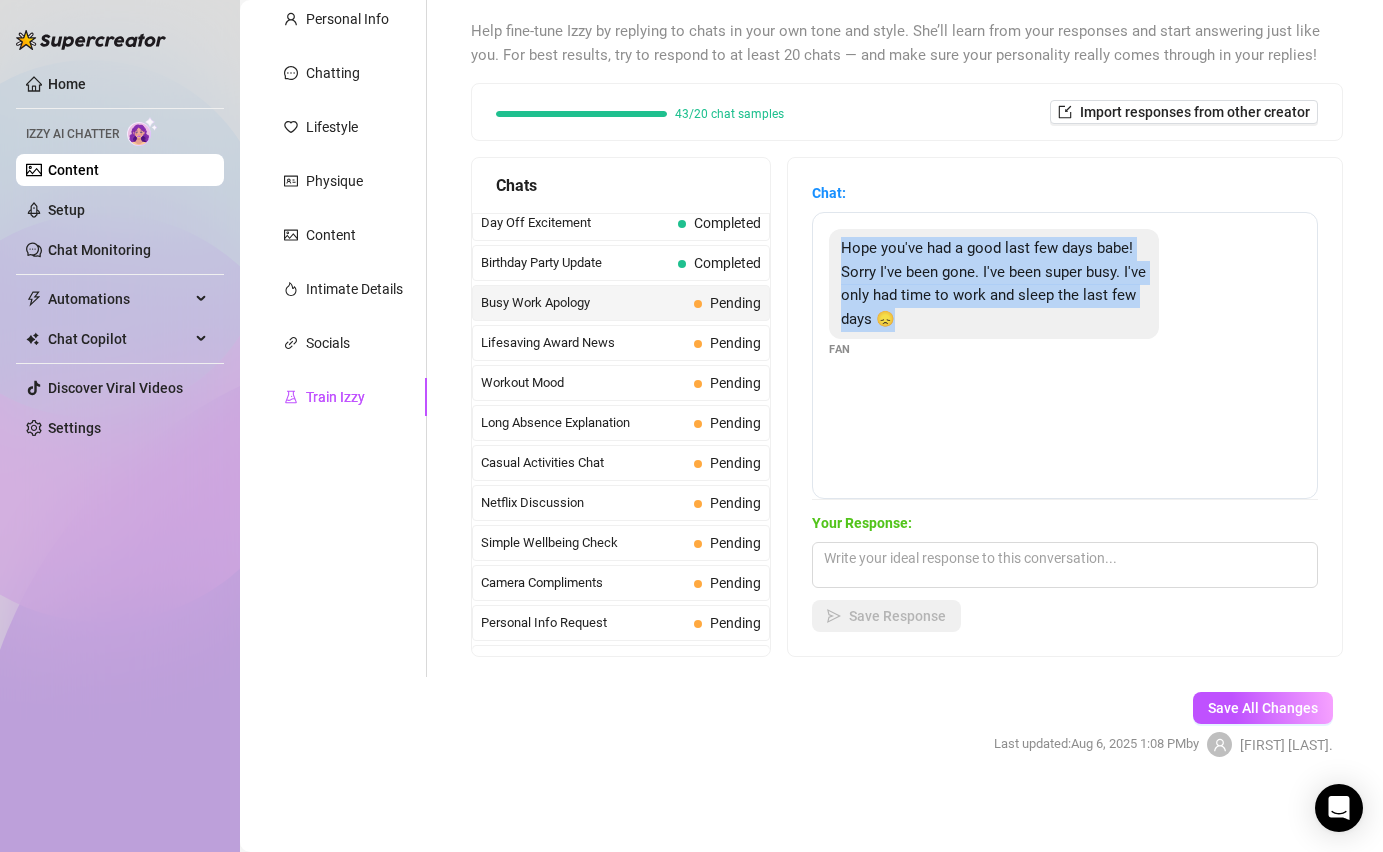 drag, startPoint x: 906, startPoint y: 328, endPoint x: 845, endPoint y: 253, distance: 96.67471 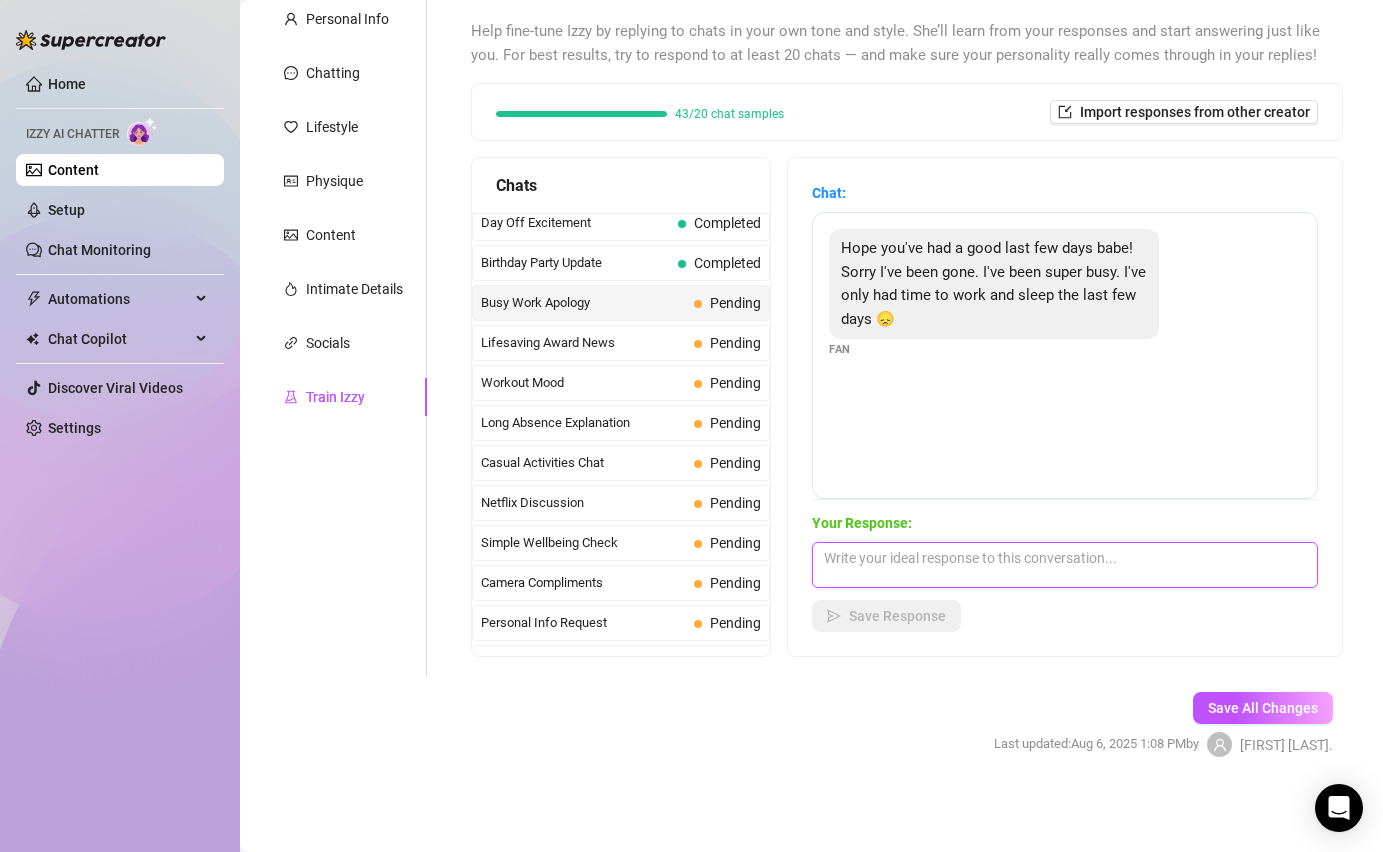 click at bounding box center (1065, 565) 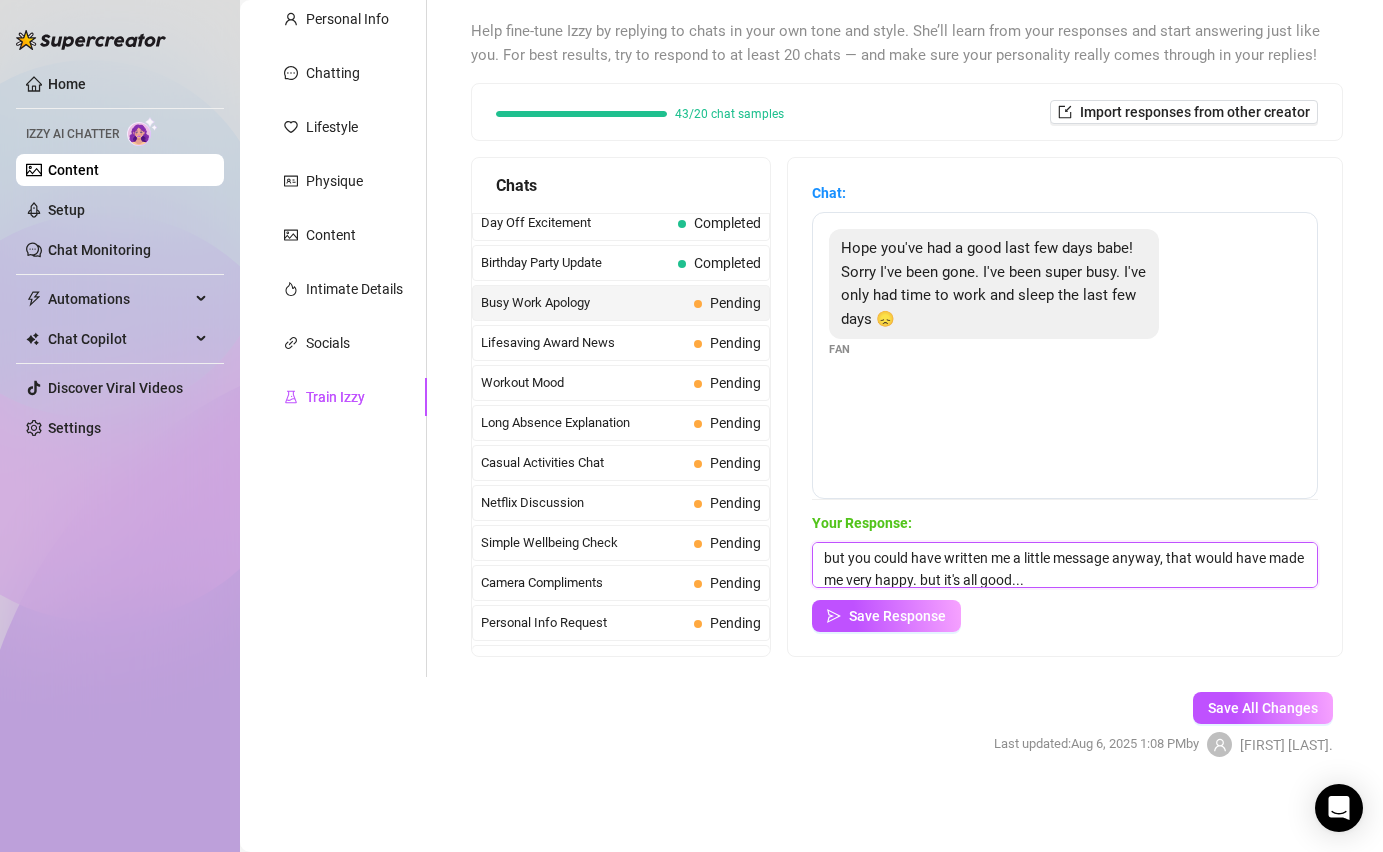 scroll, scrollTop: 1, scrollLeft: 0, axis: vertical 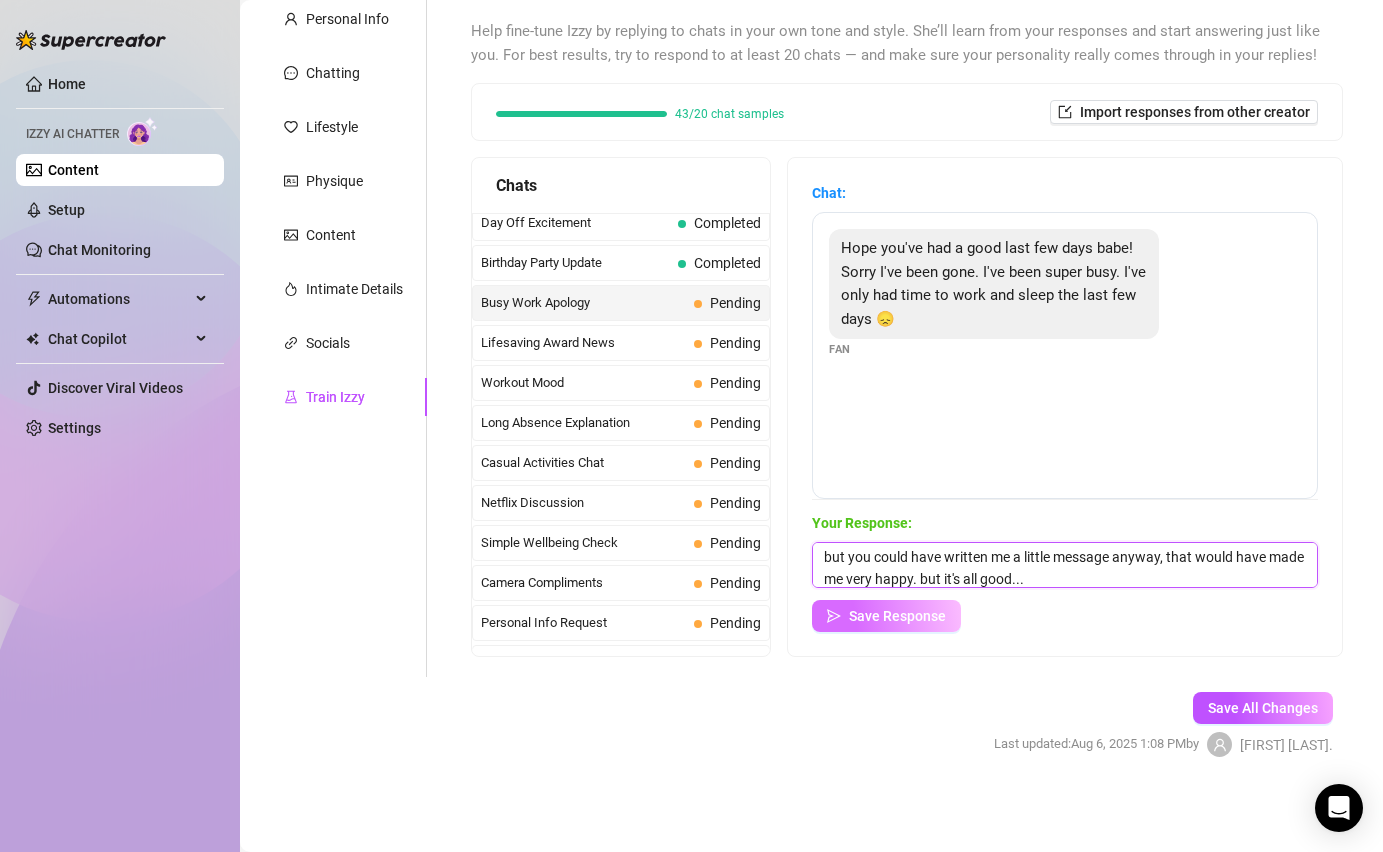 type on "but you could have written me a little message anyway, that would have made me very happy. but it's all good..." 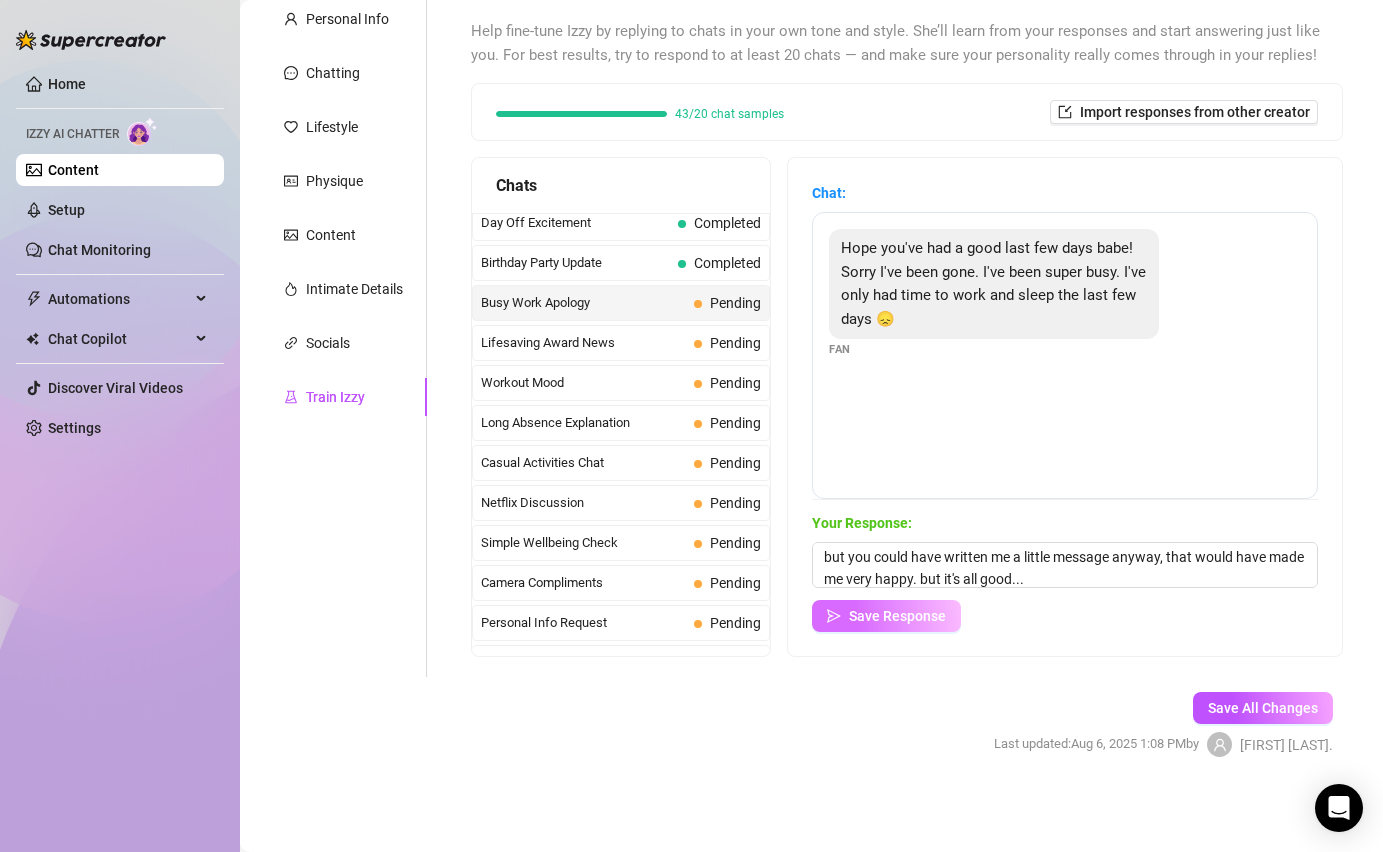 click on "Save Response" at bounding box center (886, 616) 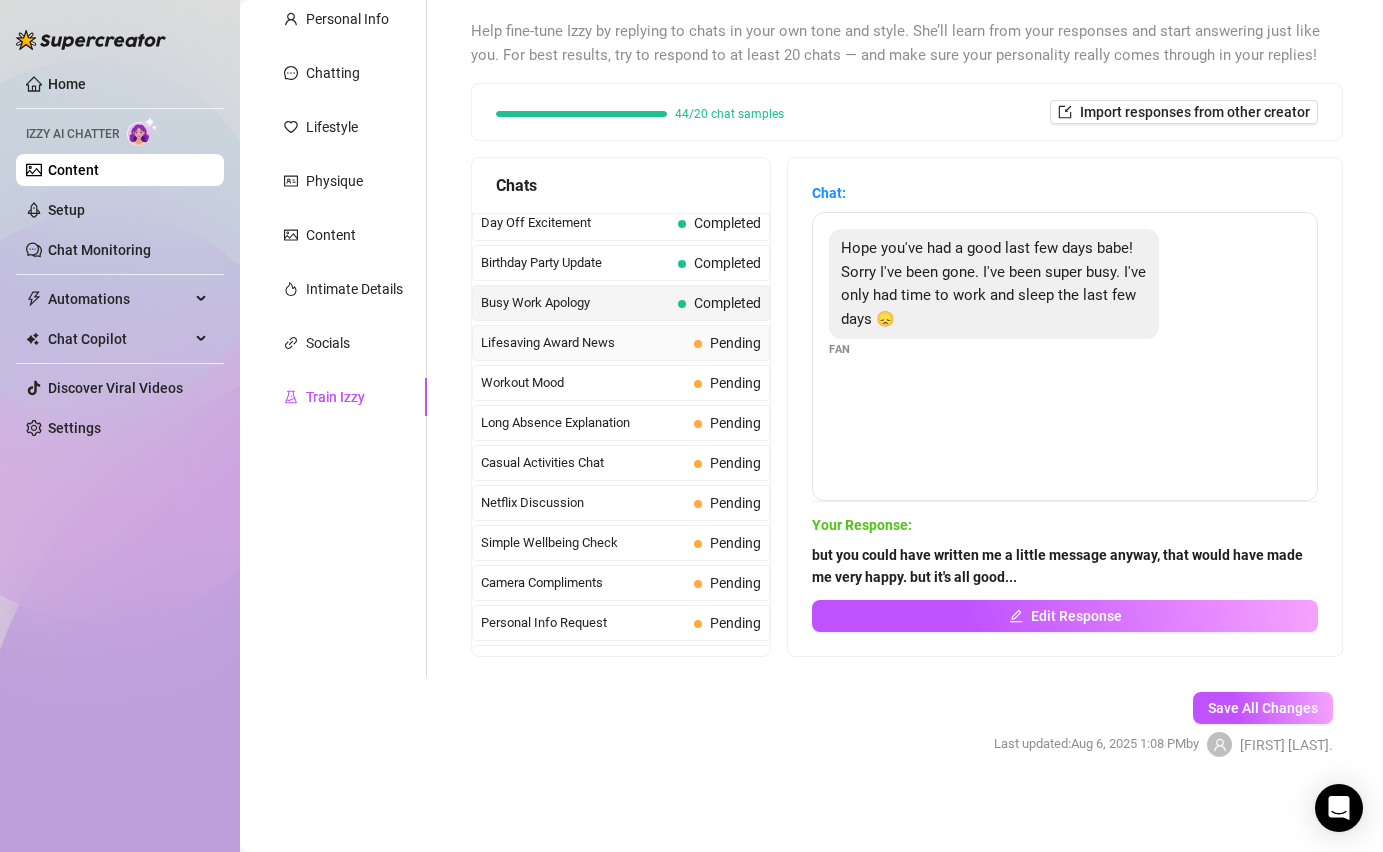 click on "Lifesaving Award News" at bounding box center [583, 343] 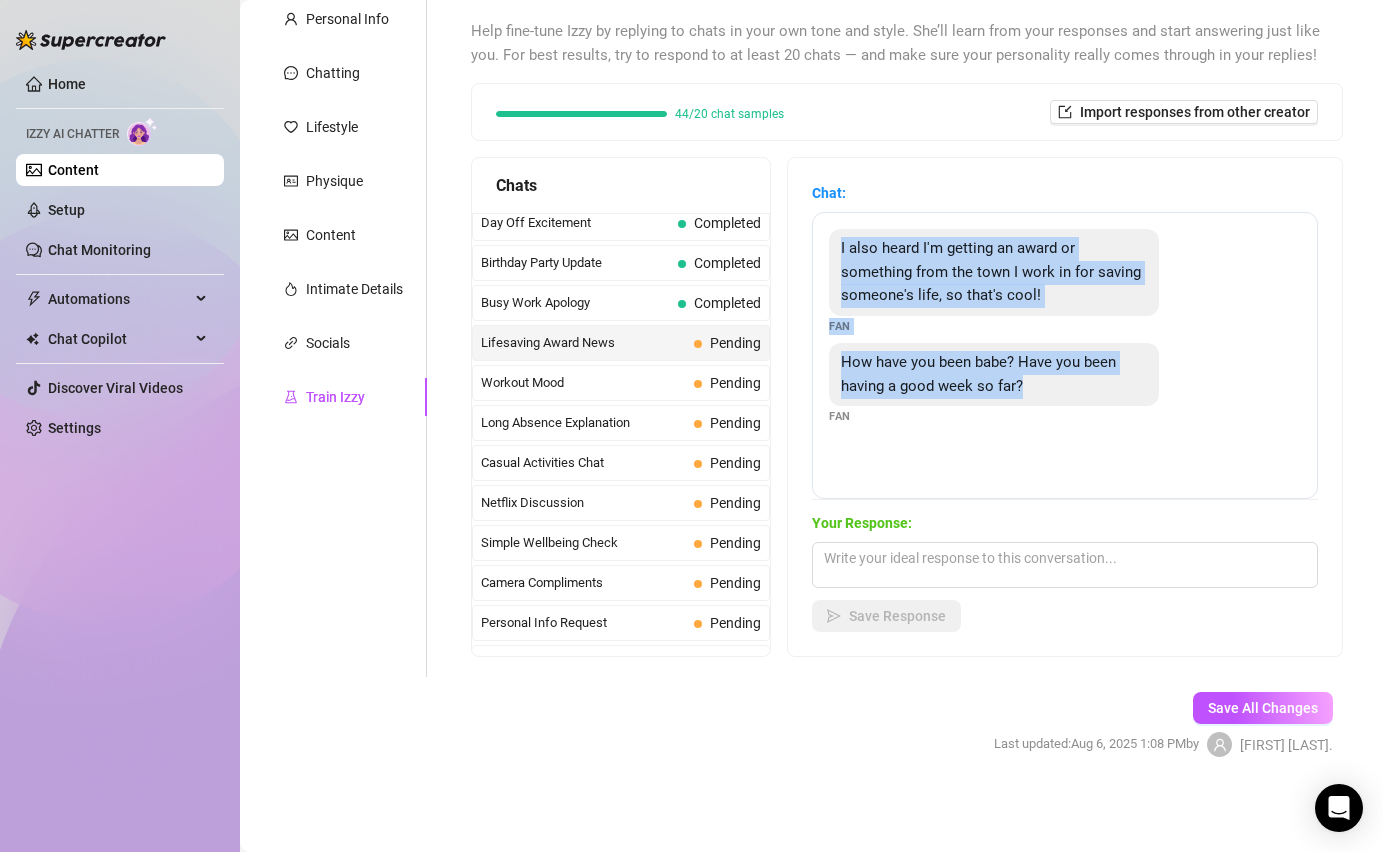 drag, startPoint x: 1038, startPoint y: 386, endPoint x: 835, endPoint y: 243, distance: 248.31029 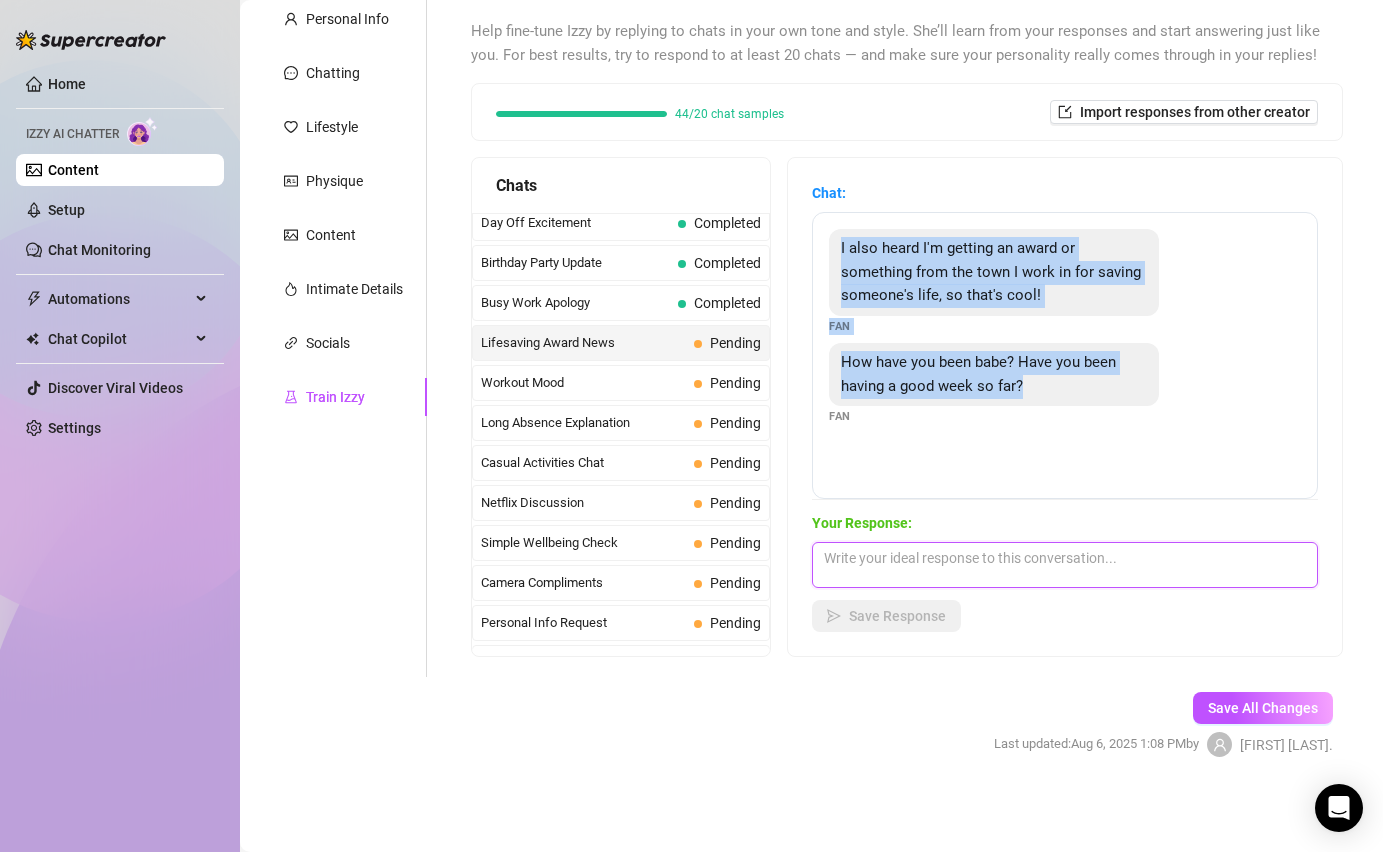 click at bounding box center (1065, 565) 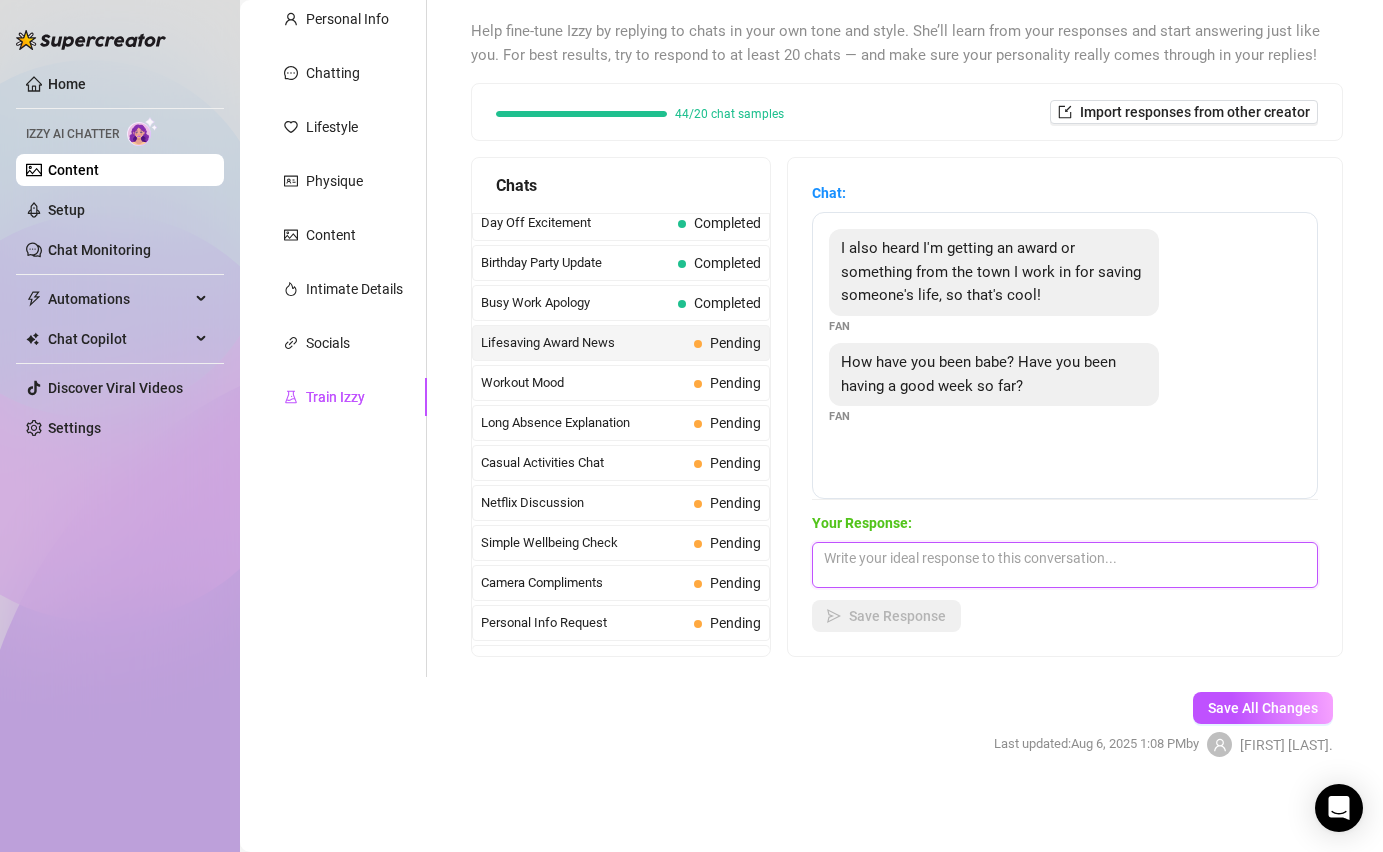 paste on "oh cool that you were able to save someone's life. my week has been great so far and yours?" 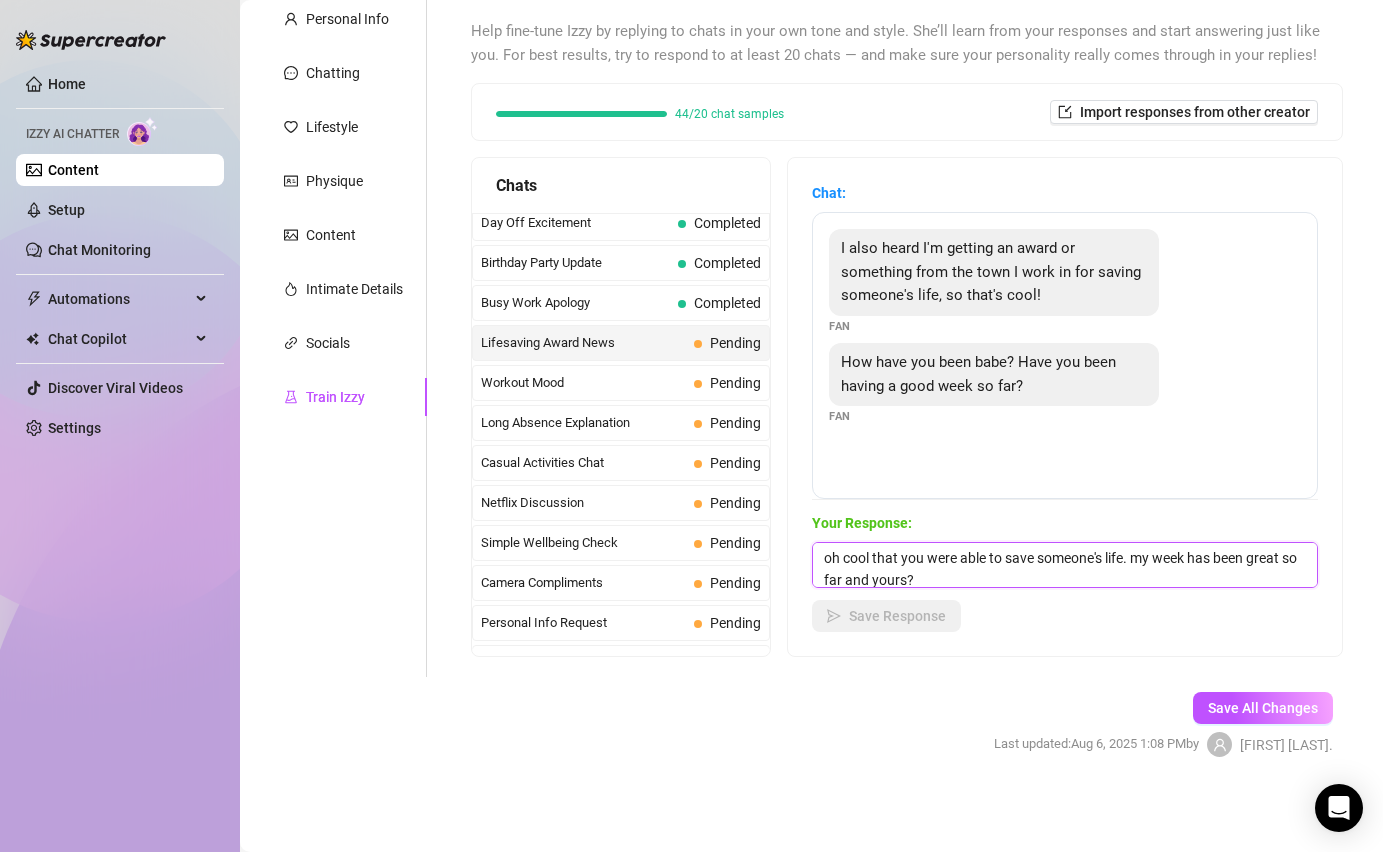 scroll, scrollTop: 1, scrollLeft: 0, axis: vertical 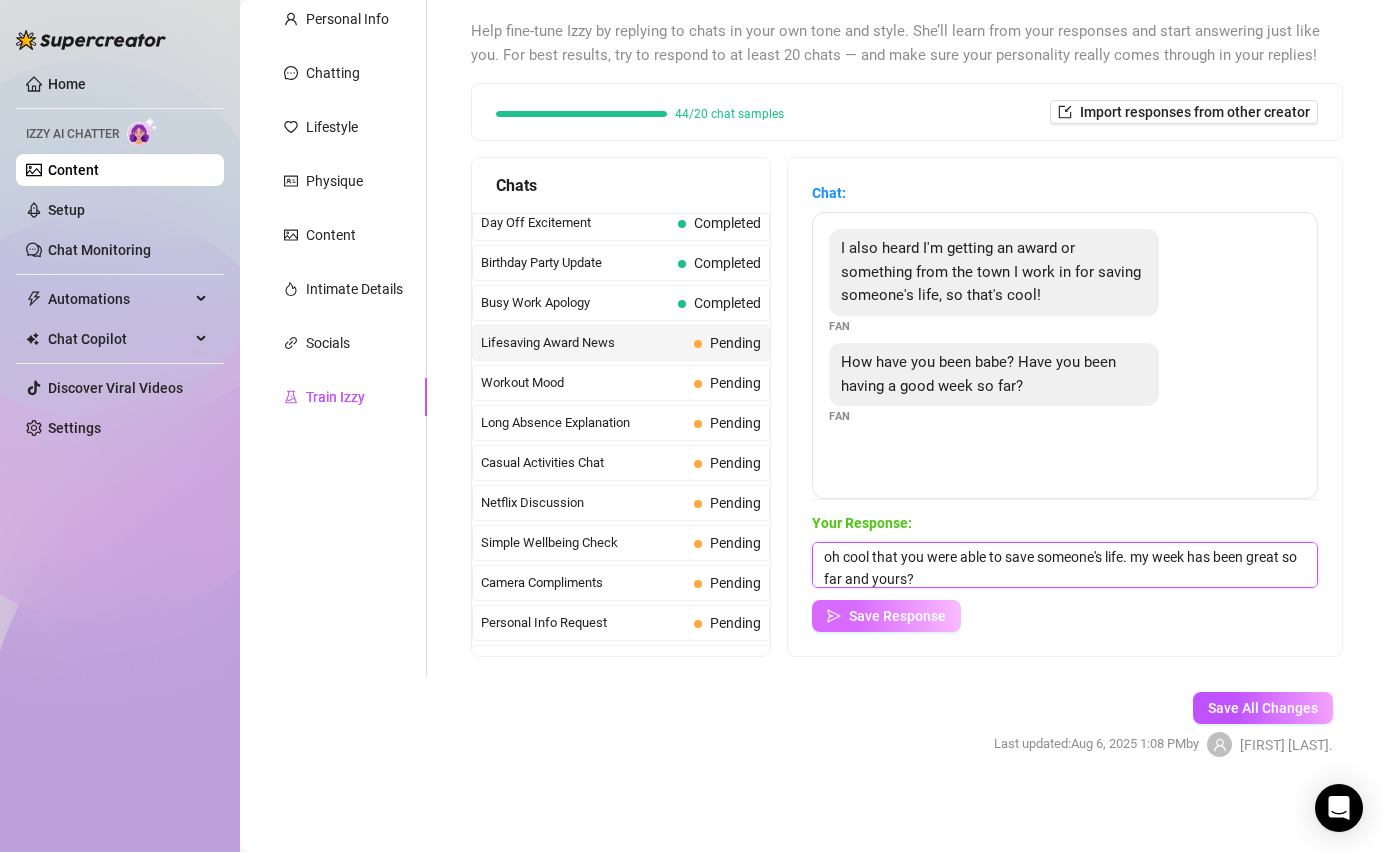 type on "oh cool that you were able to save someone's life. my week has been great so far and yours?" 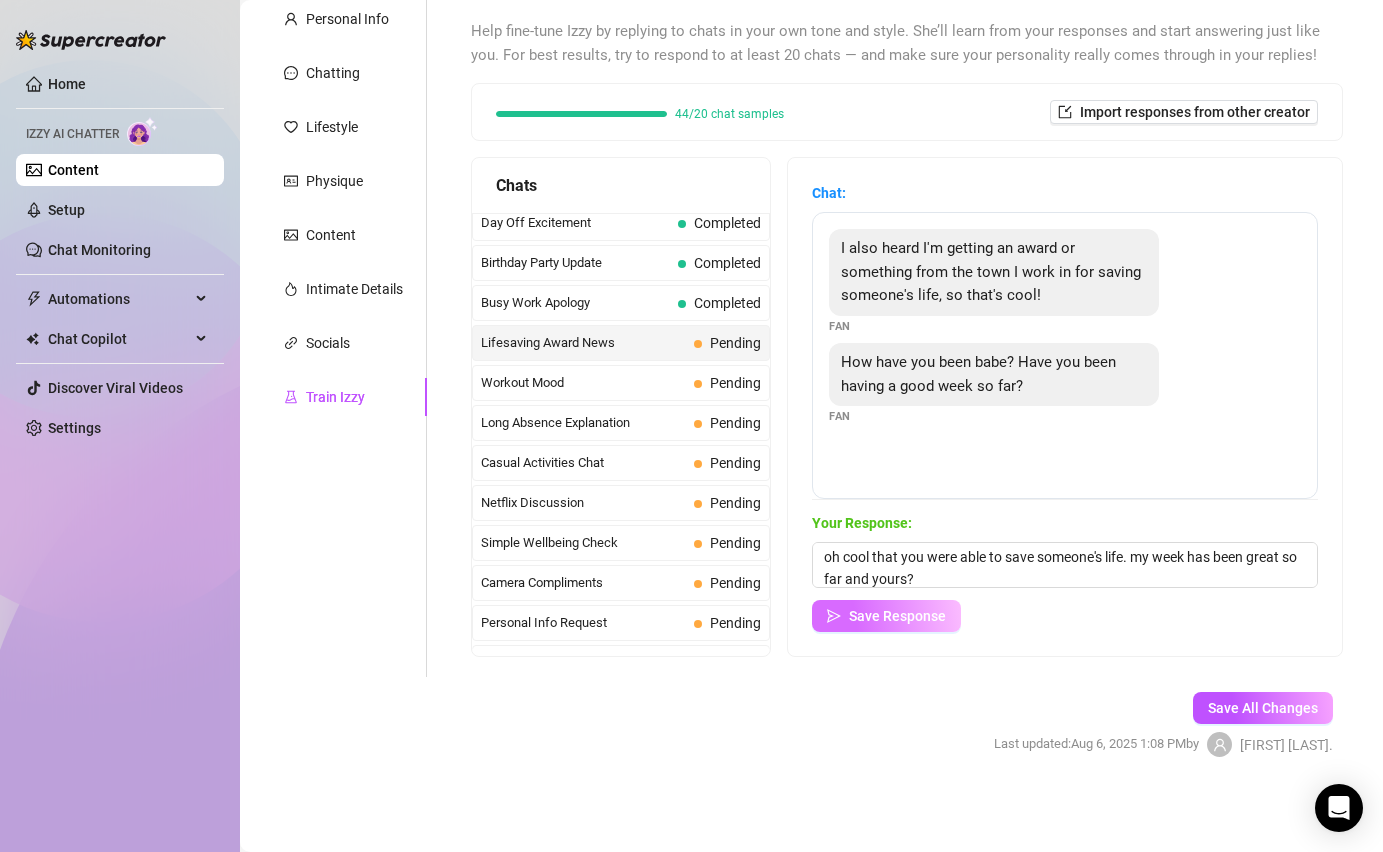 click on "Save Response" at bounding box center [897, 616] 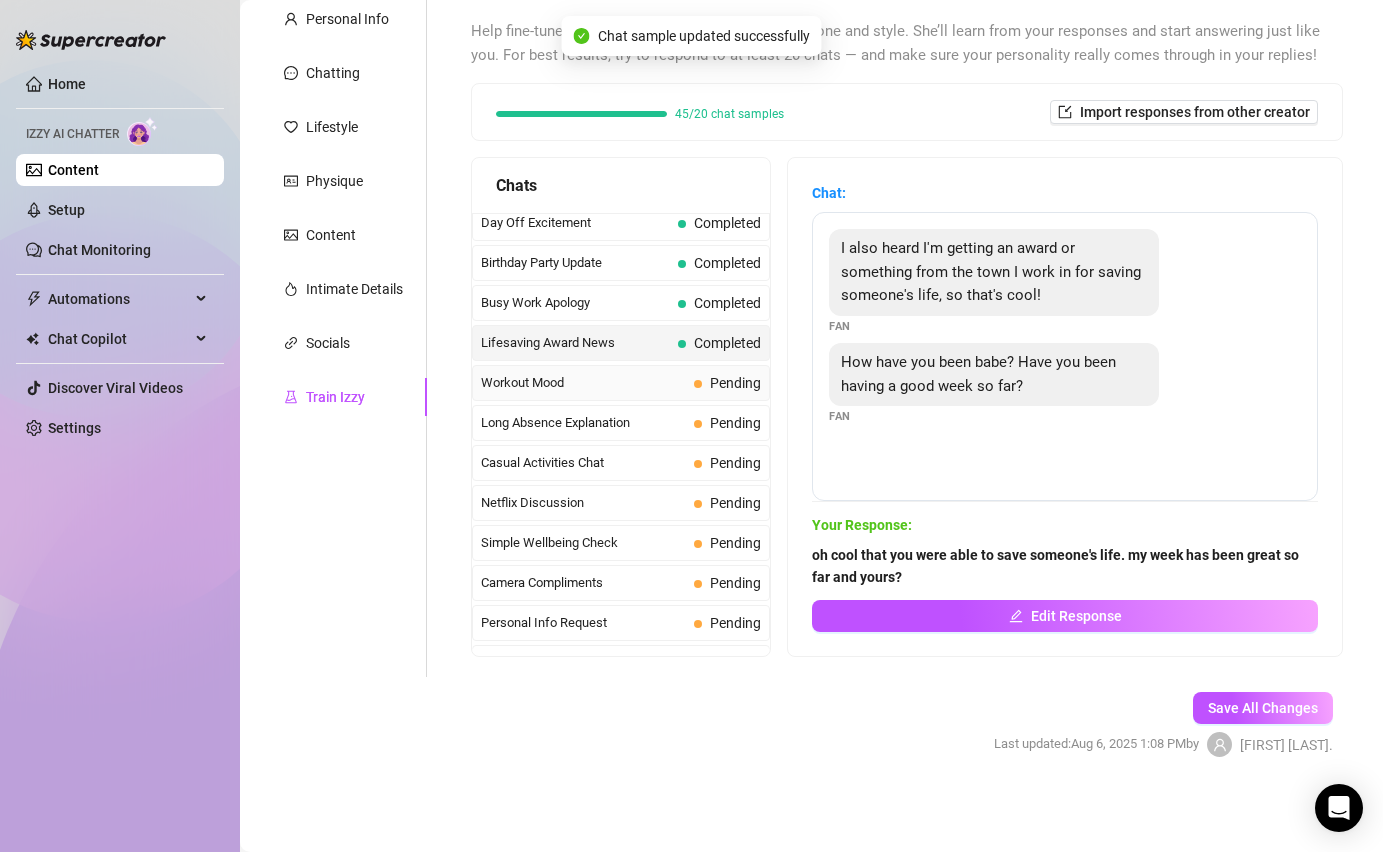 click on "Workout Mood" at bounding box center (583, 383) 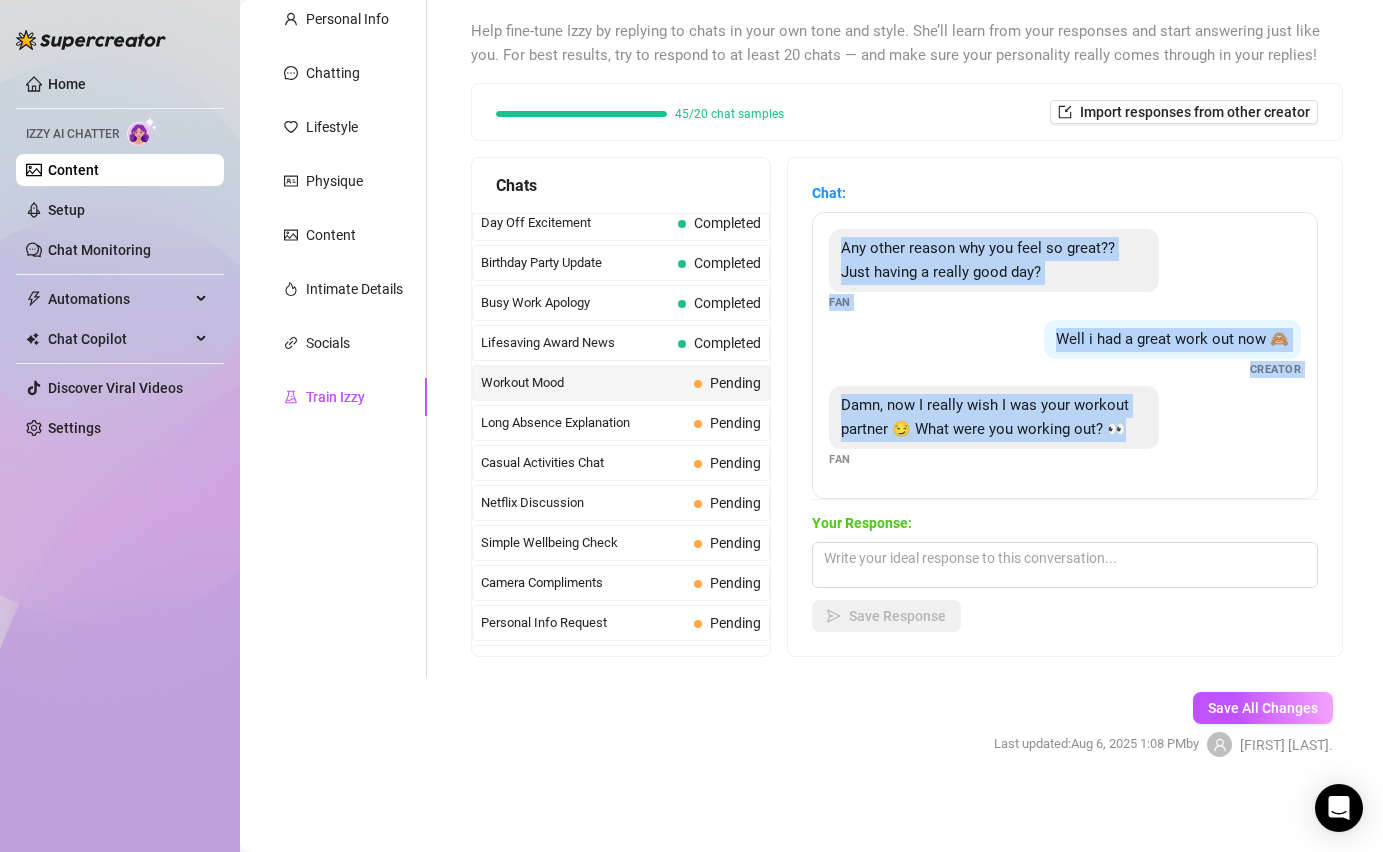 drag, startPoint x: 1138, startPoint y: 421, endPoint x: 833, endPoint y: 249, distance: 350.15567 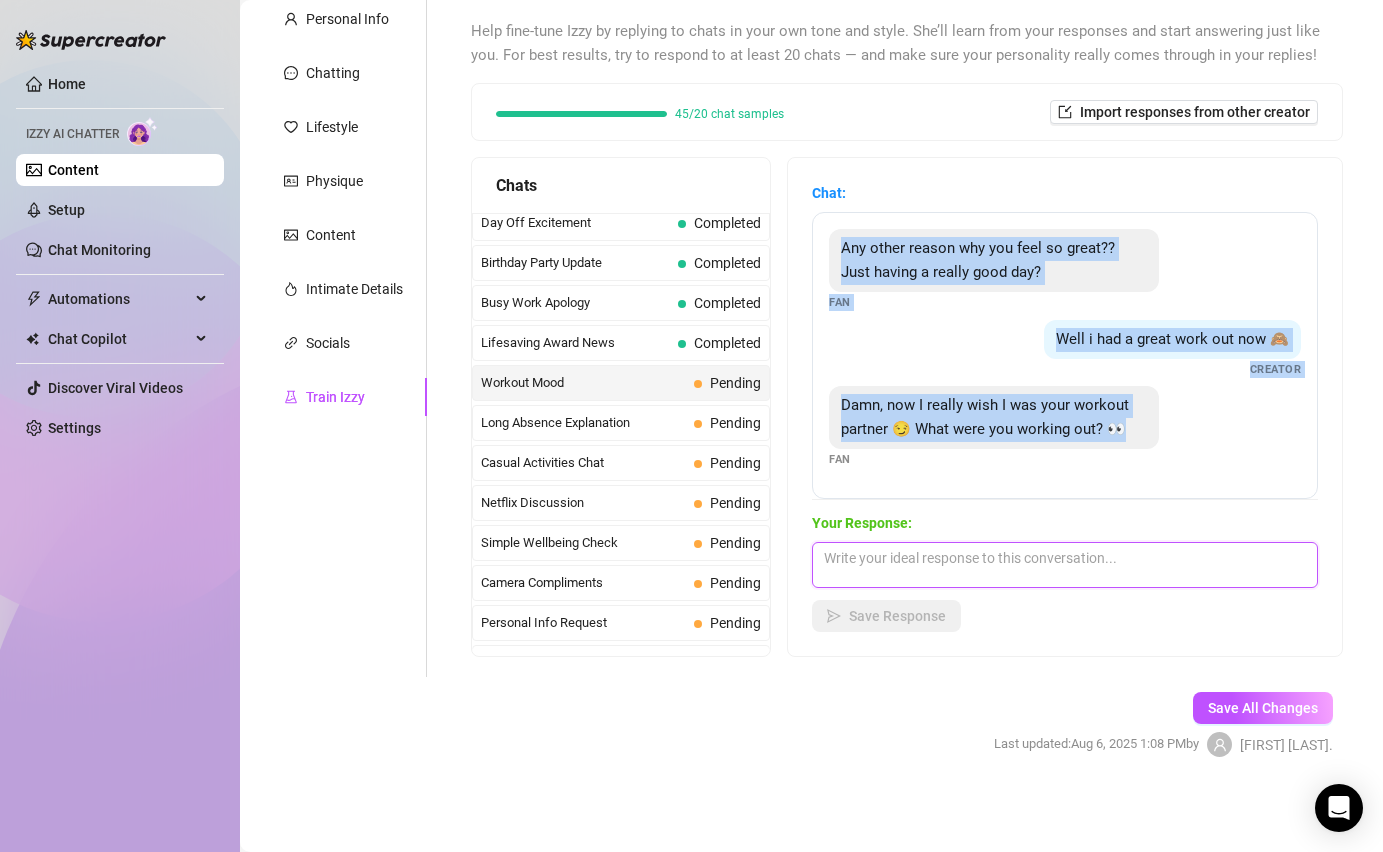 click at bounding box center (1065, 565) 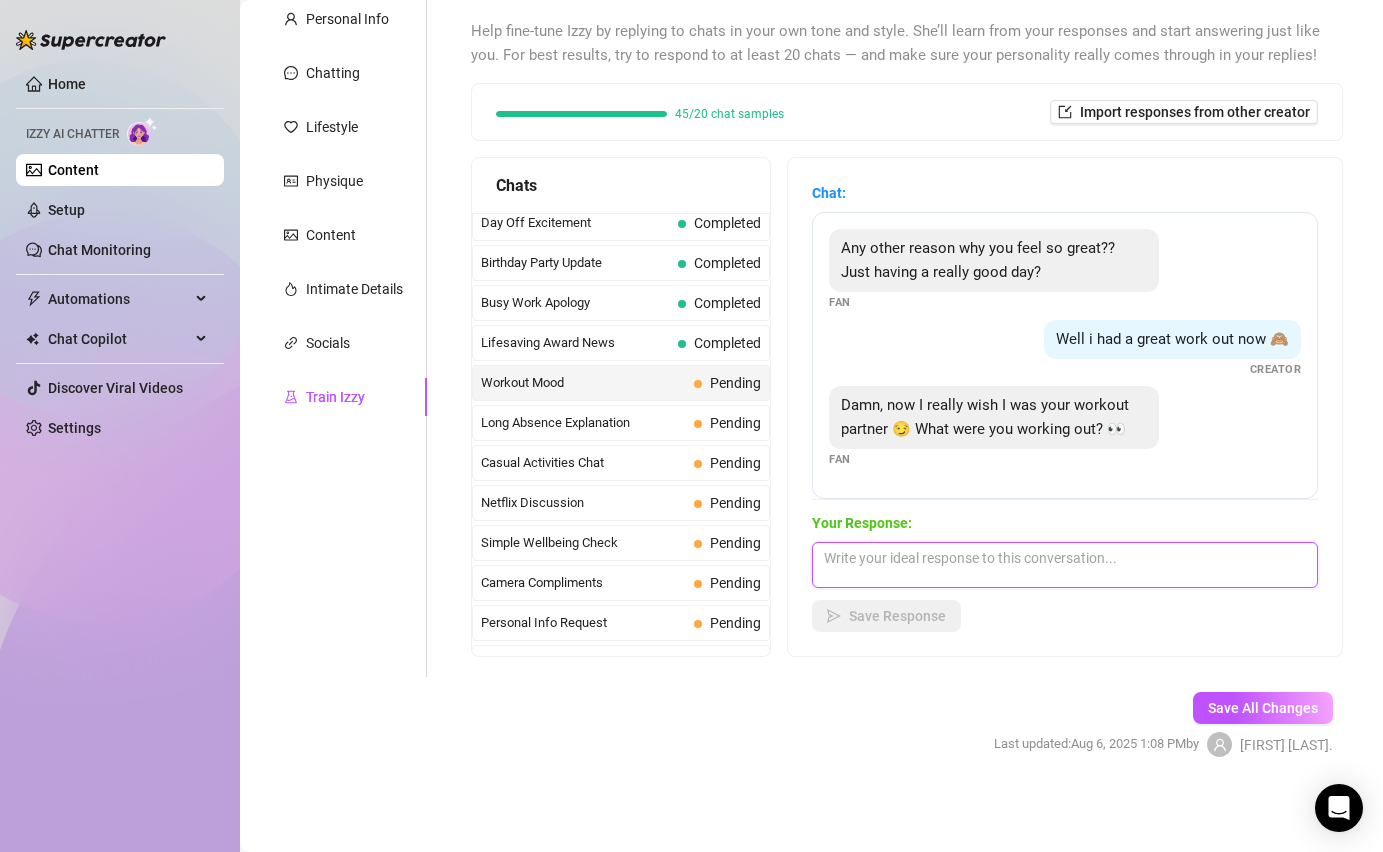 paste on "belly, legs and bum ;)" 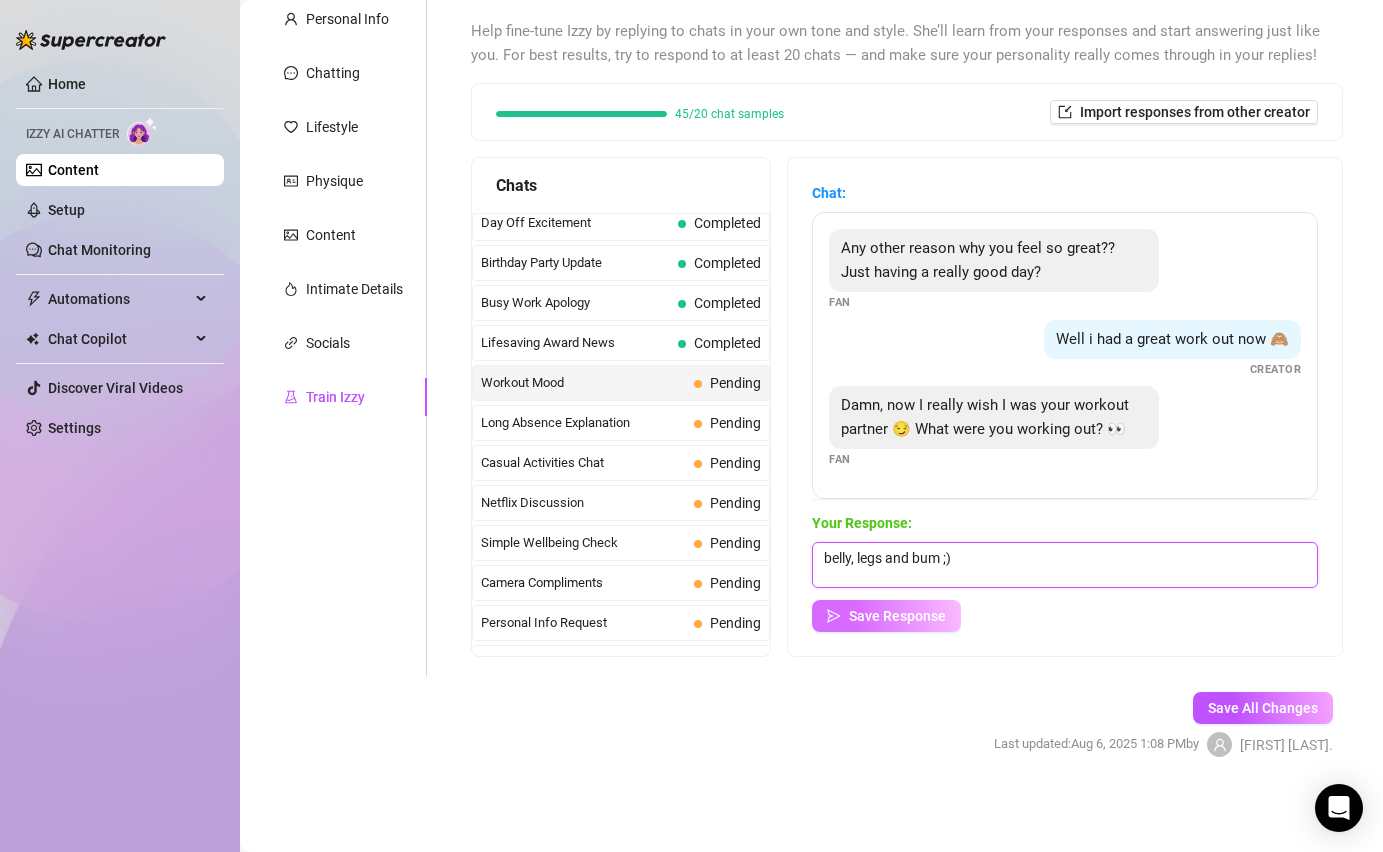 type on "belly, legs and bum ;)" 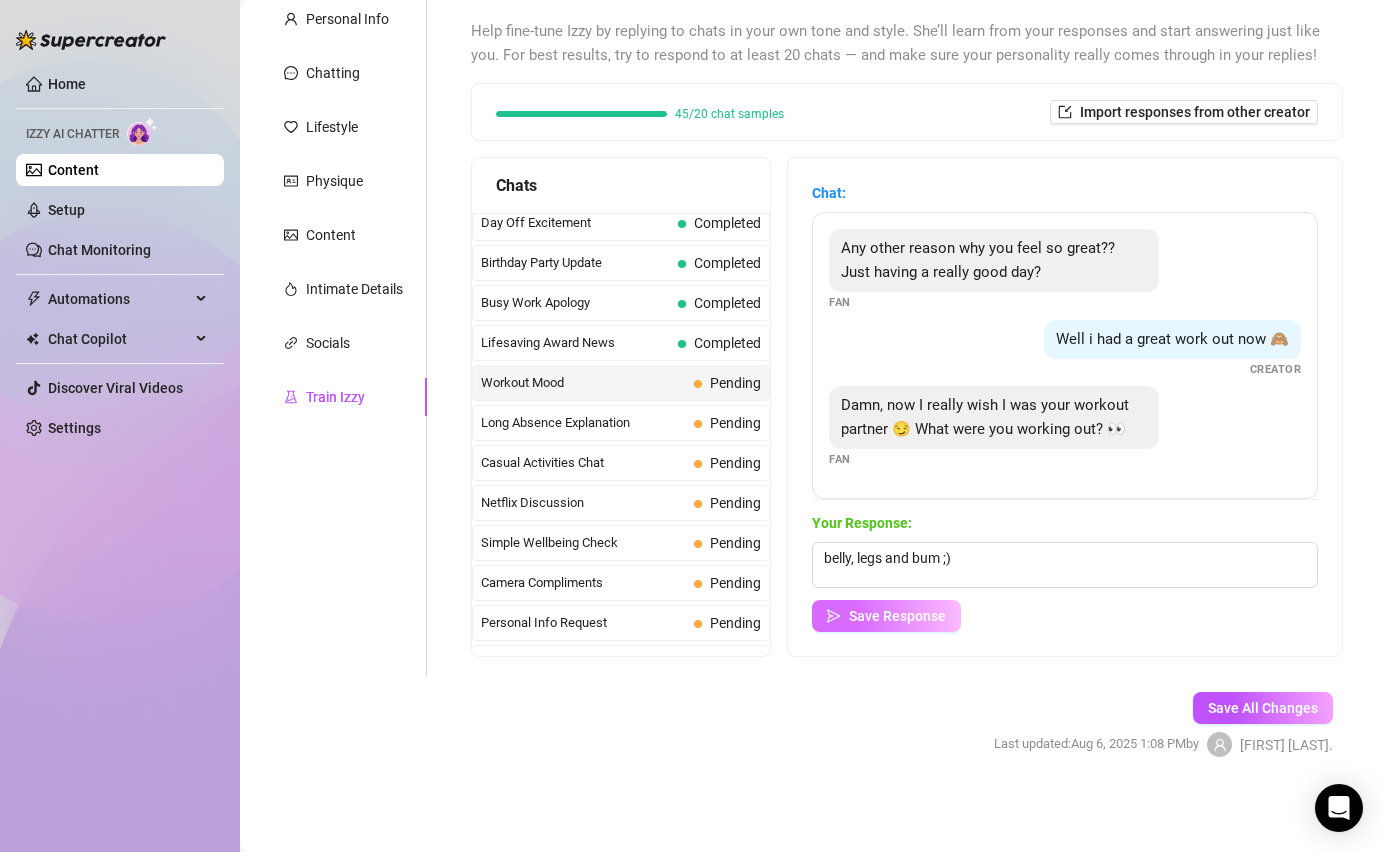 click on "Save Response" at bounding box center [886, 616] 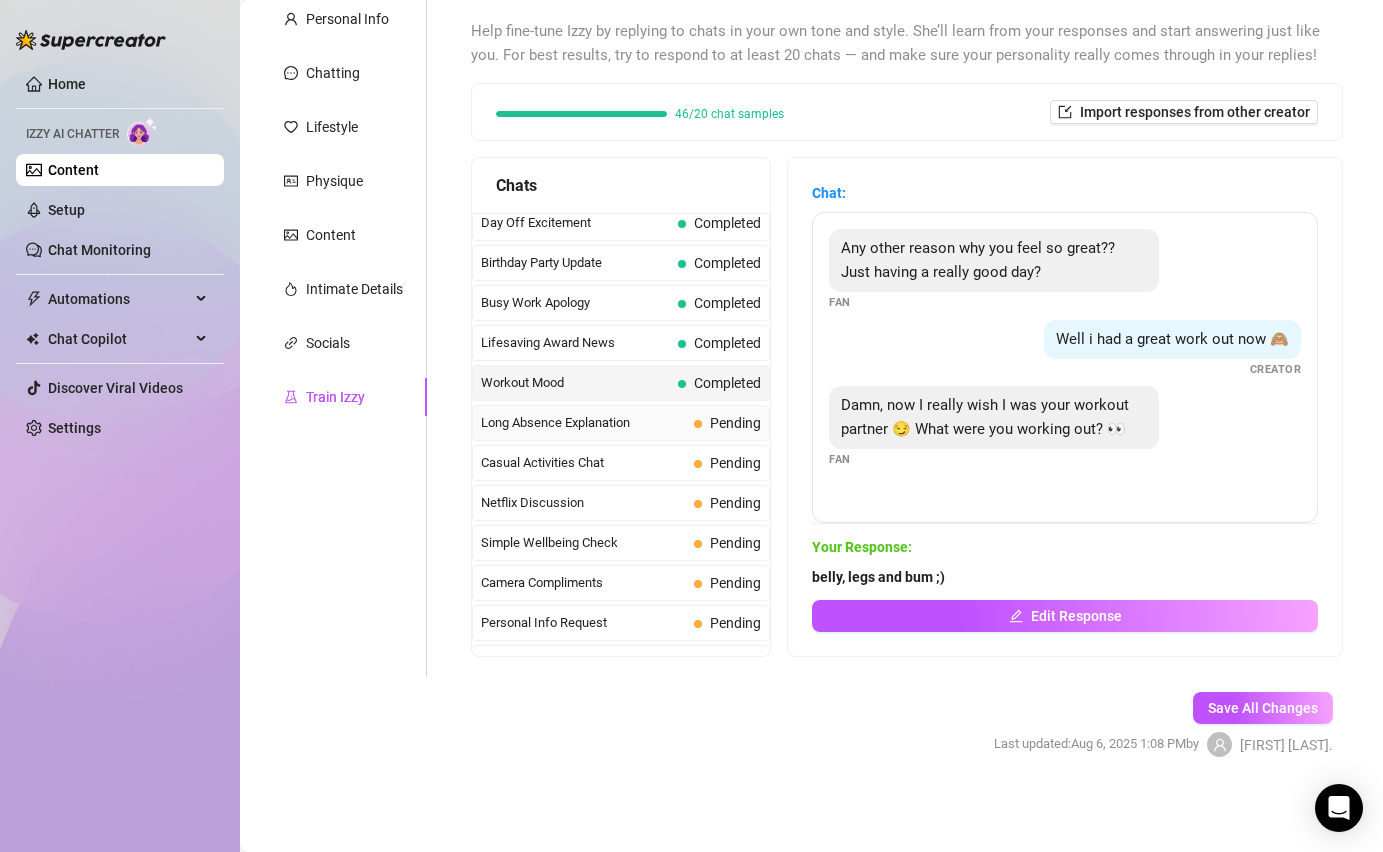 click on "Long Absence Explanation" at bounding box center [583, 423] 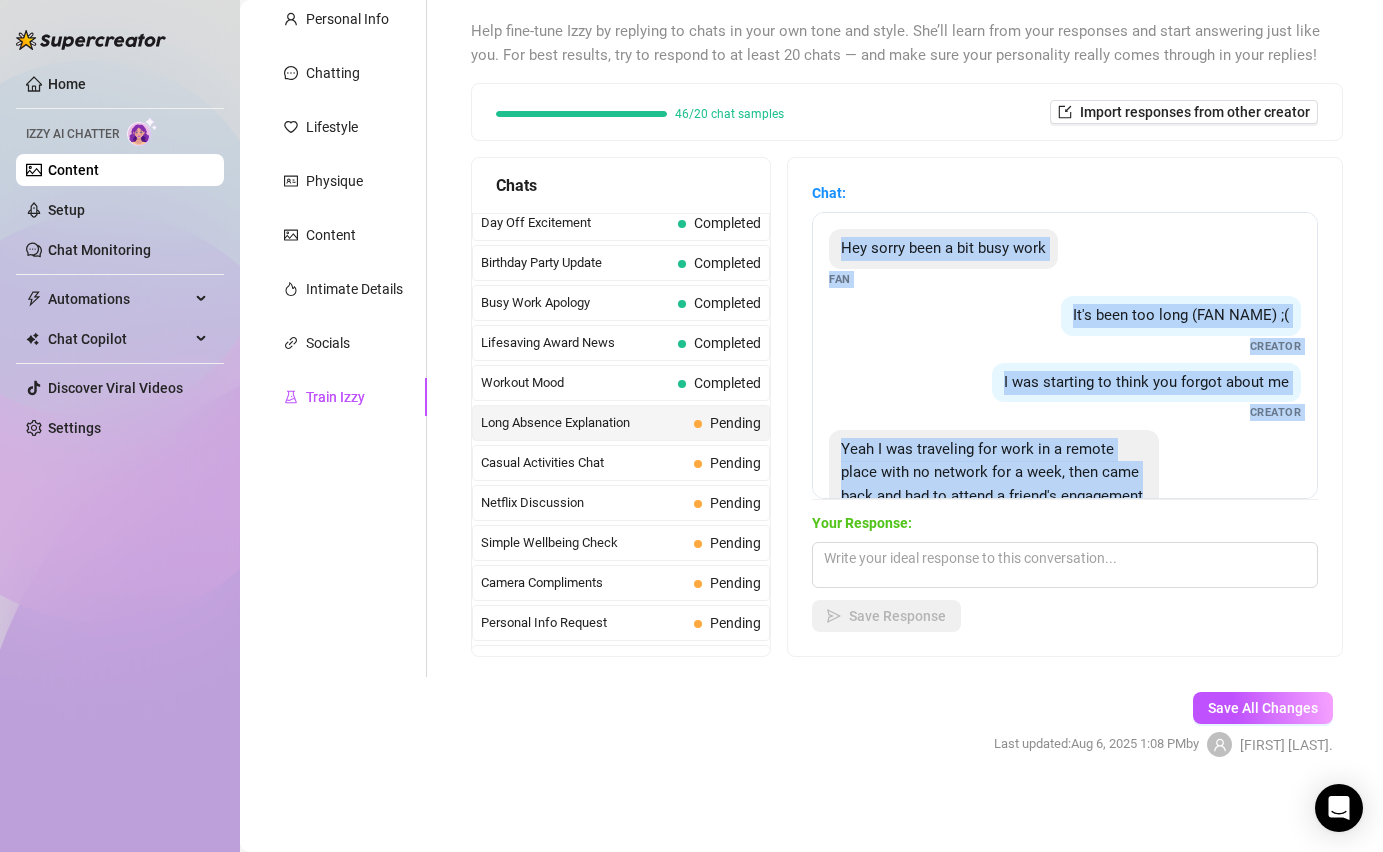 scroll, scrollTop: 61, scrollLeft: 0, axis: vertical 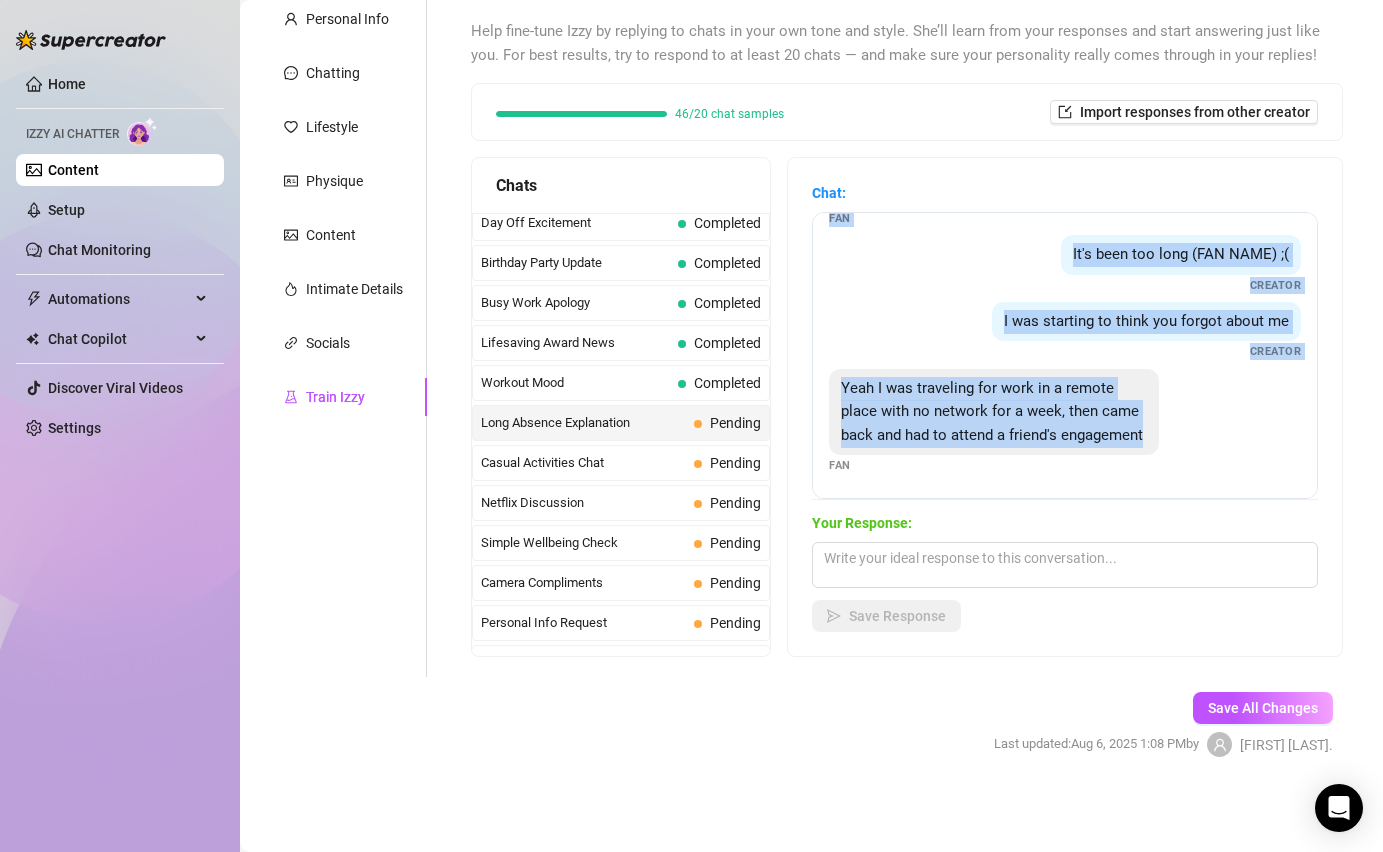 drag, startPoint x: 839, startPoint y: 246, endPoint x: 1172, endPoint y: 449, distance: 389.99744 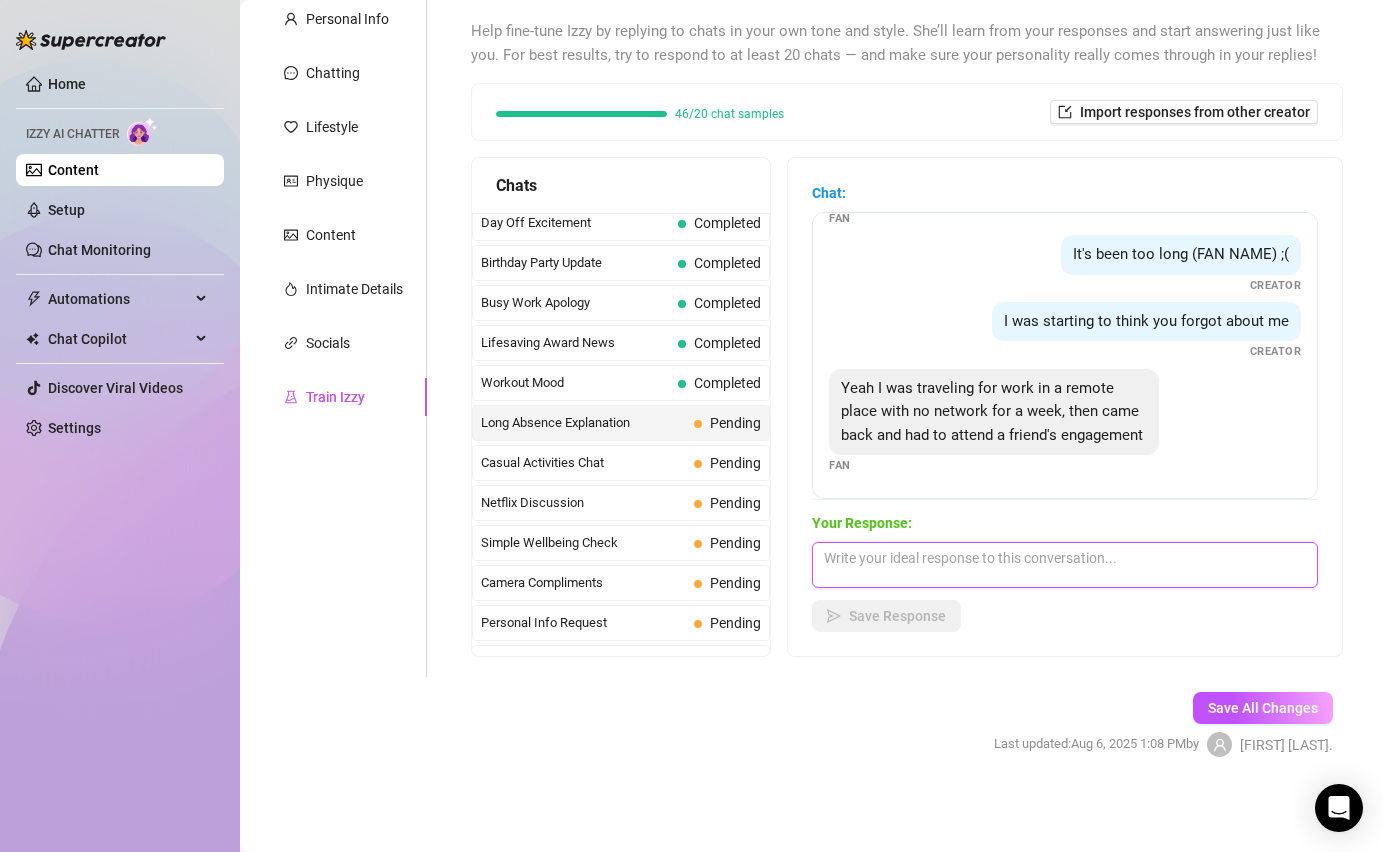 click at bounding box center (1065, 565) 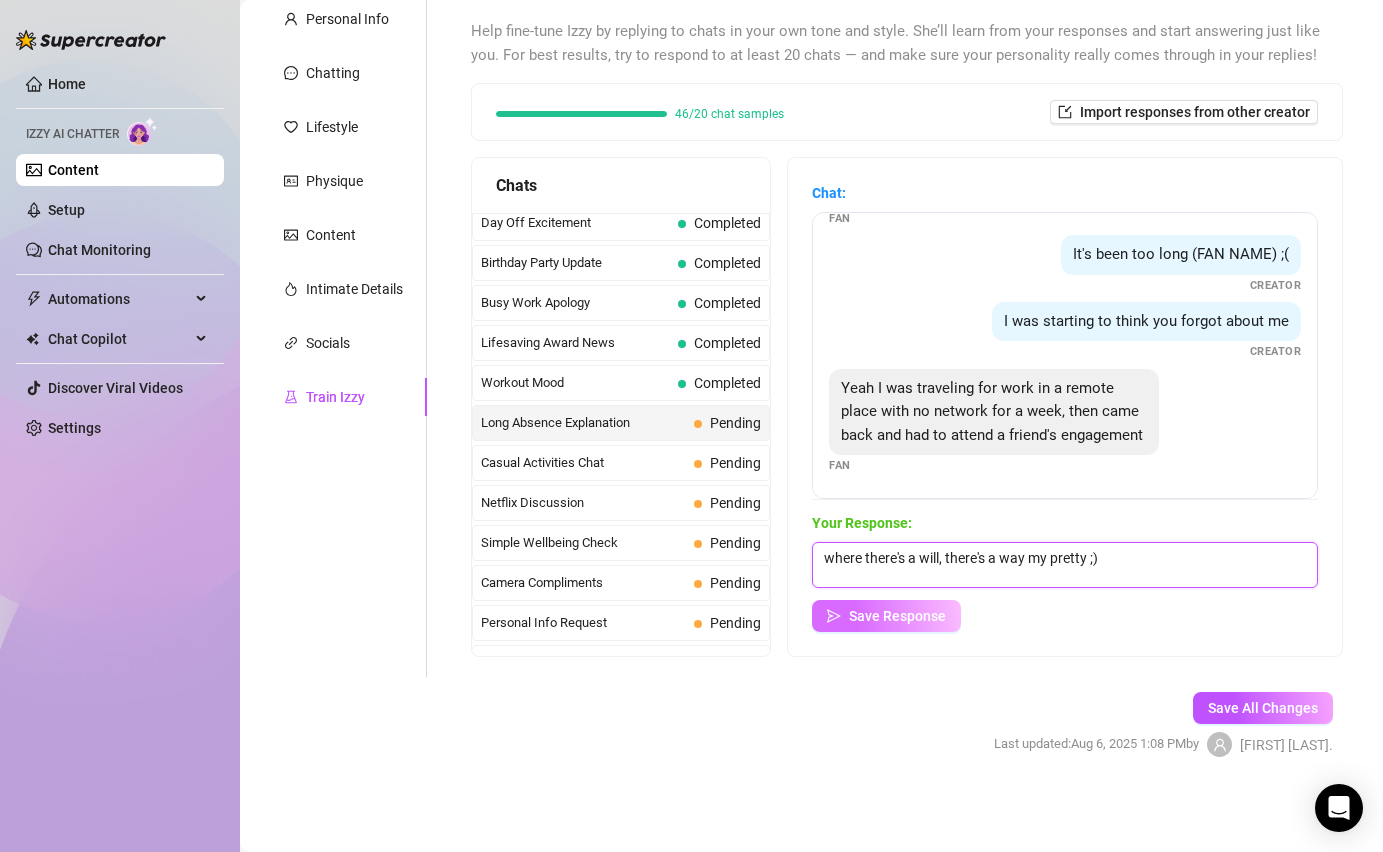 type on "where there's a will, there's a way my pretty ;)" 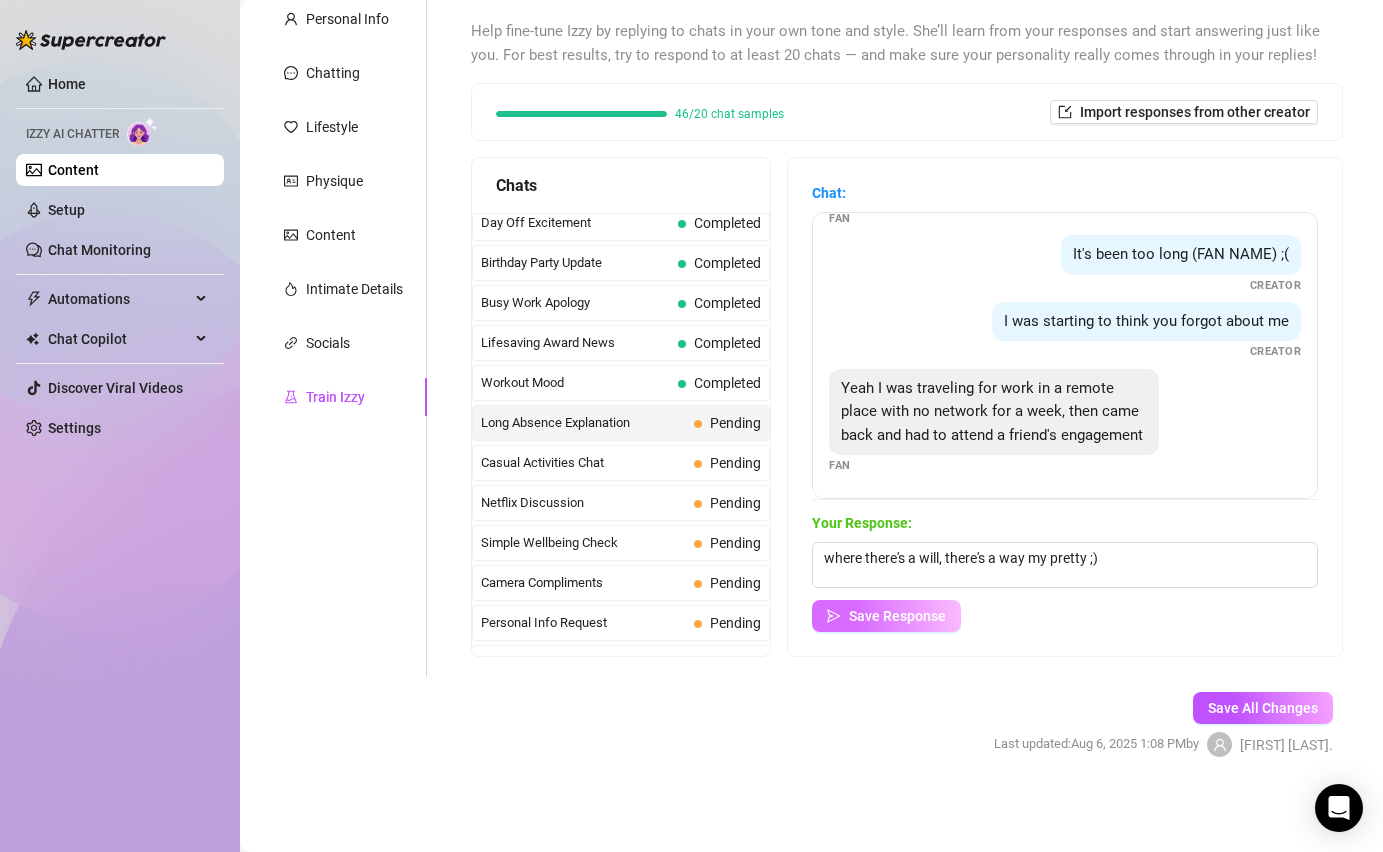 click on "Save Response" at bounding box center (897, 616) 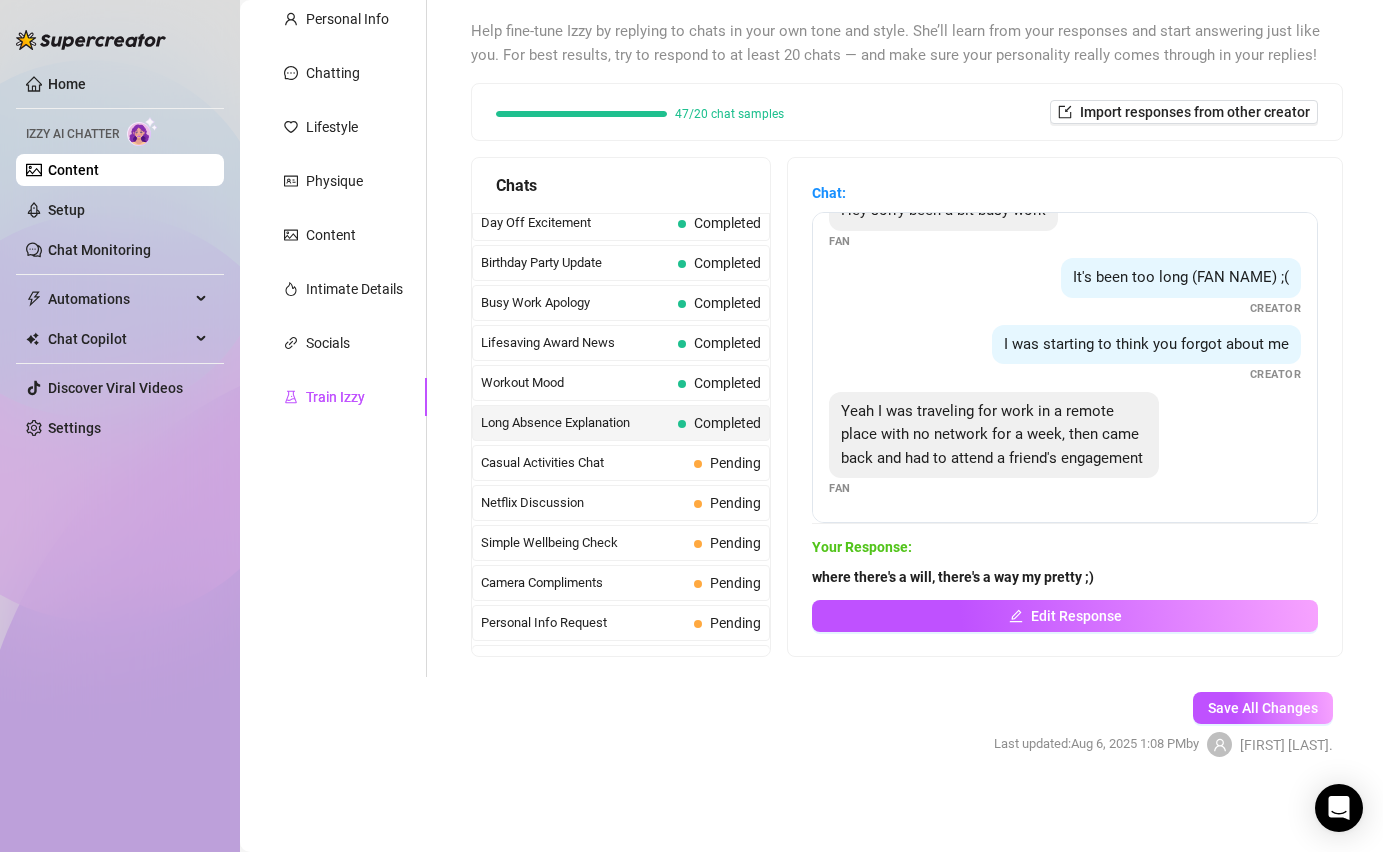 scroll, scrollTop: 37, scrollLeft: 0, axis: vertical 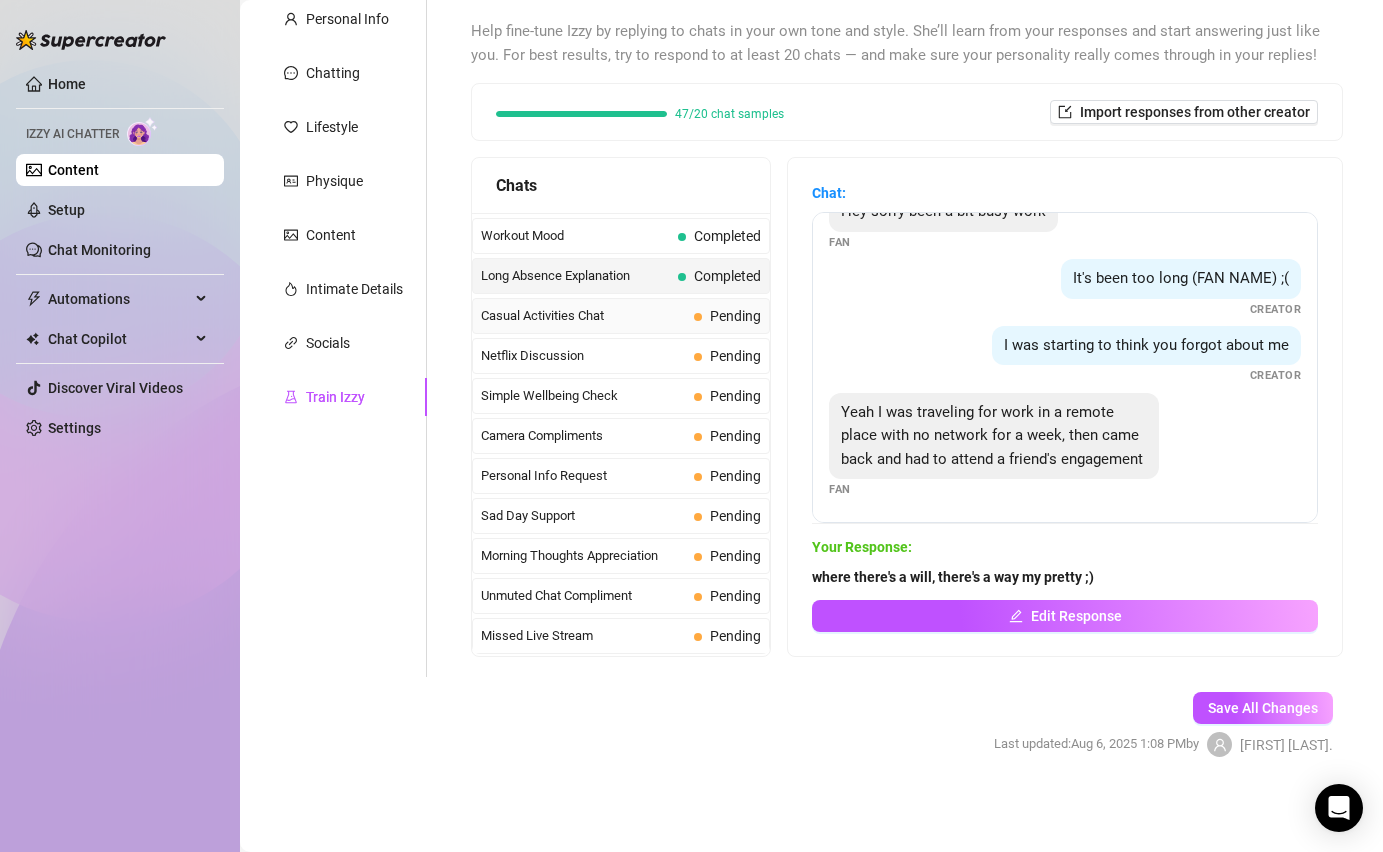 click on "Casual Activities Chat" at bounding box center (583, 316) 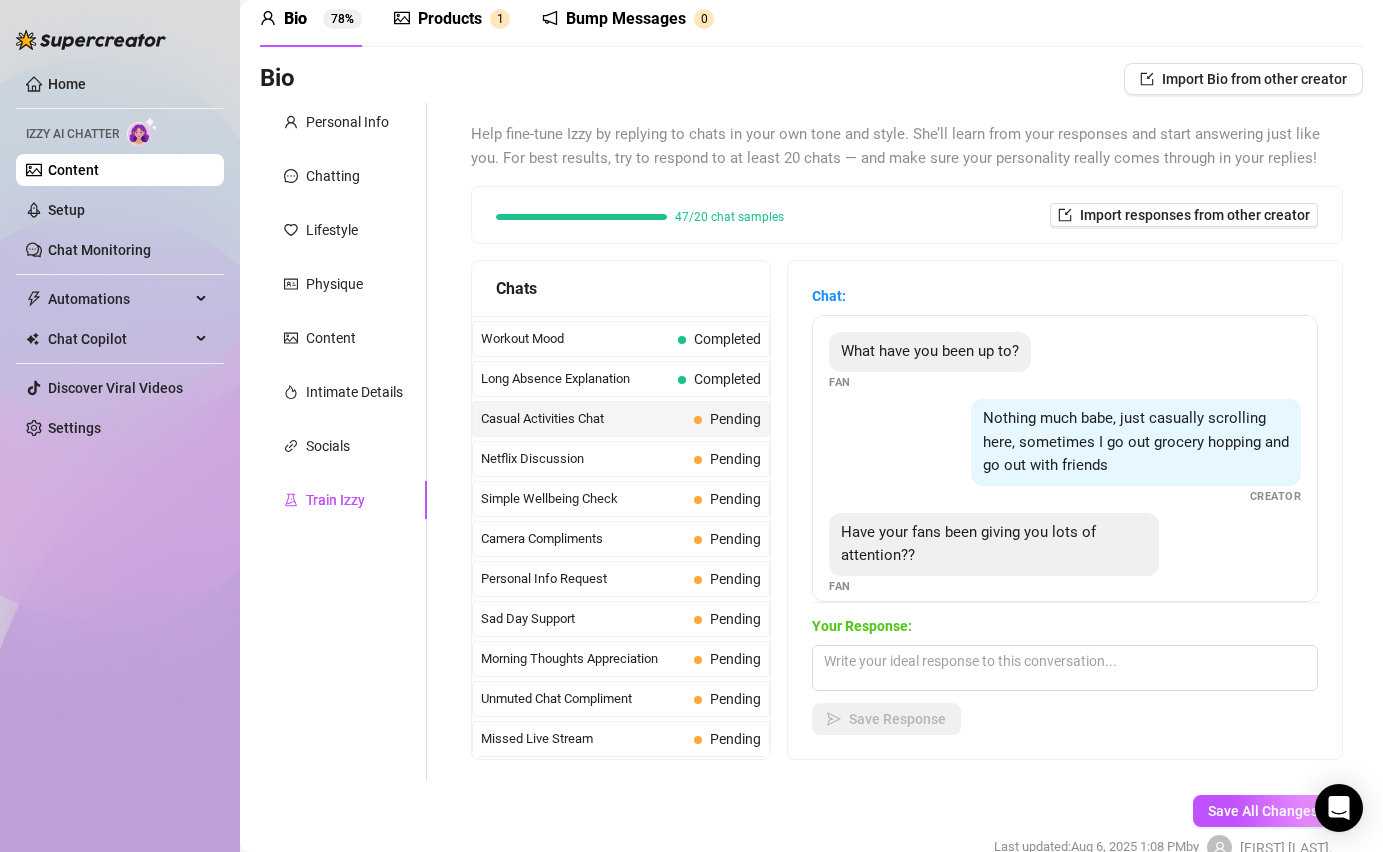 scroll, scrollTop: 53, scrollLeft: 0, axis: vertical 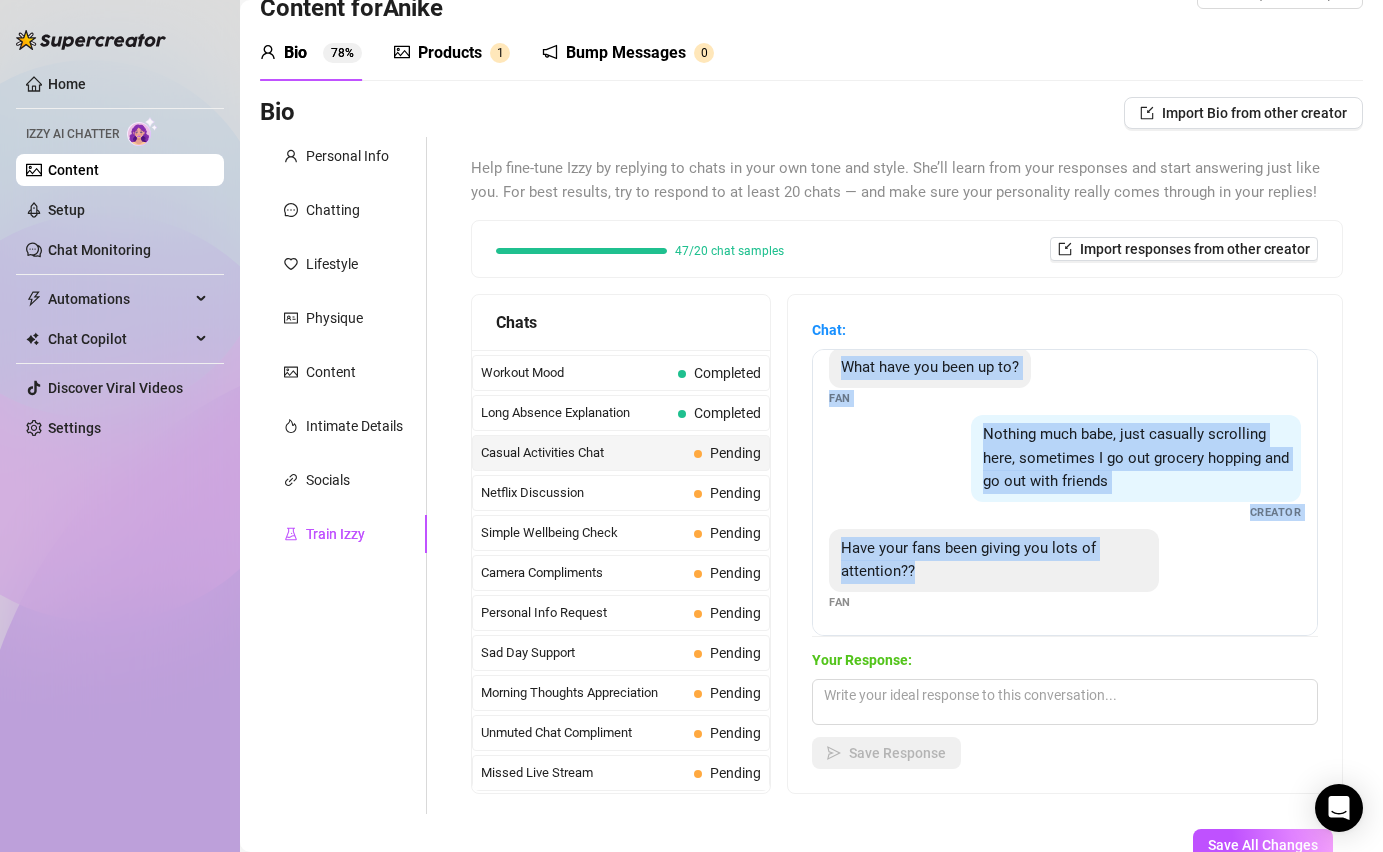 drag, startPoint x: 932, startPoint y: 582, endPoint x: 827, endPoint y: 359, distance: 246.48326 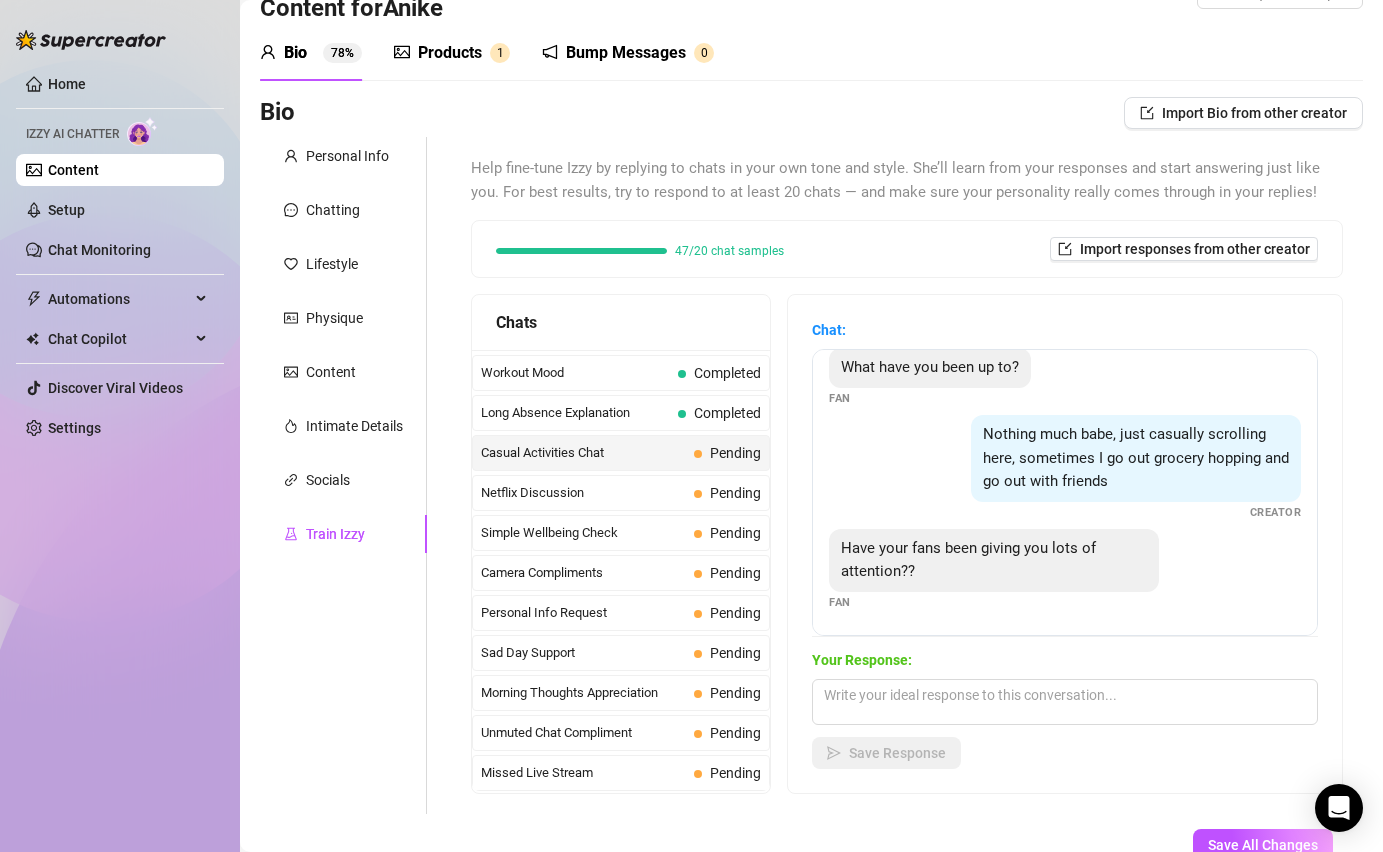 scroll, scrollTop: 190, scrollLeft: 0, axis: vertical 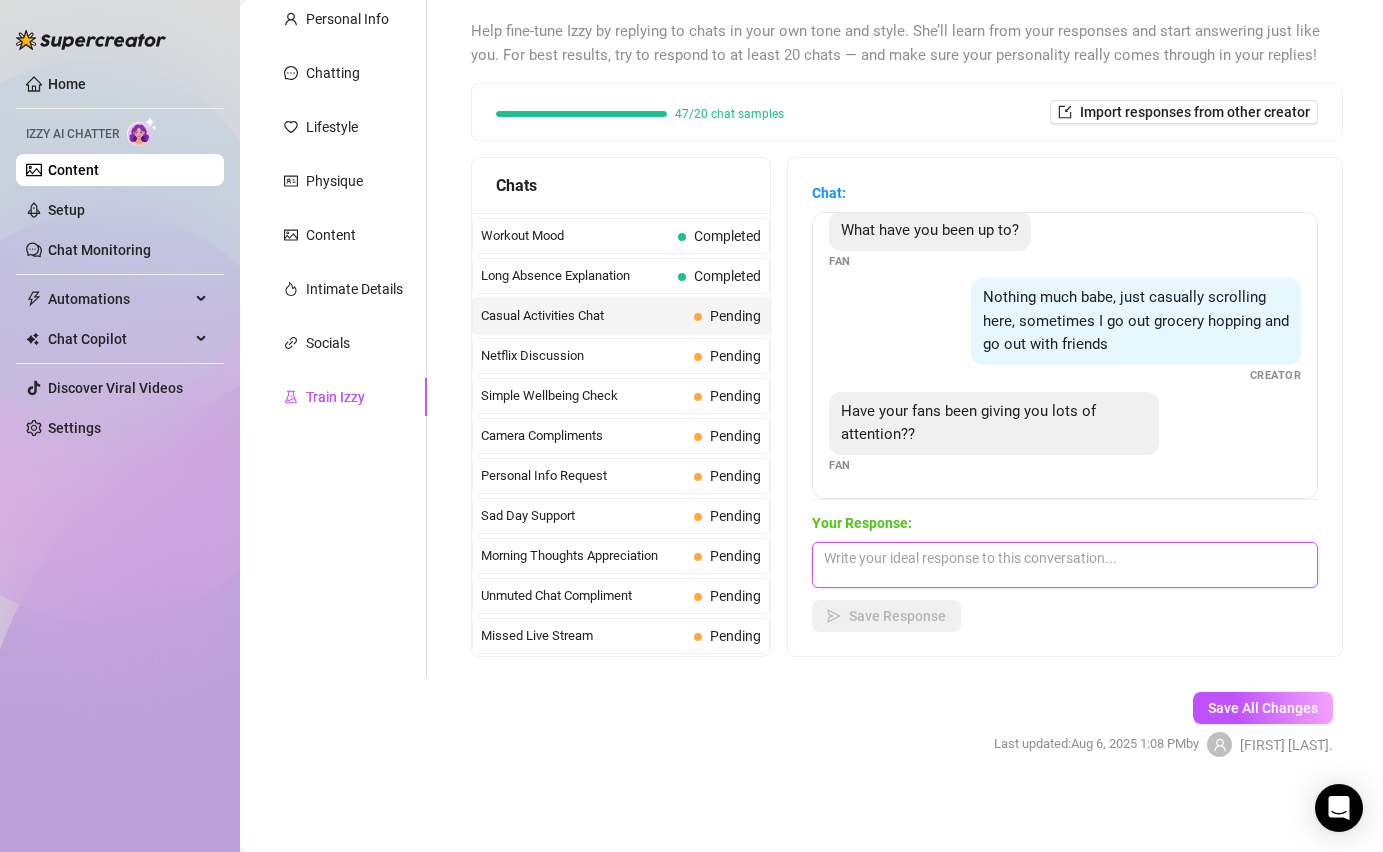 click at bounding box center (1065, 565) 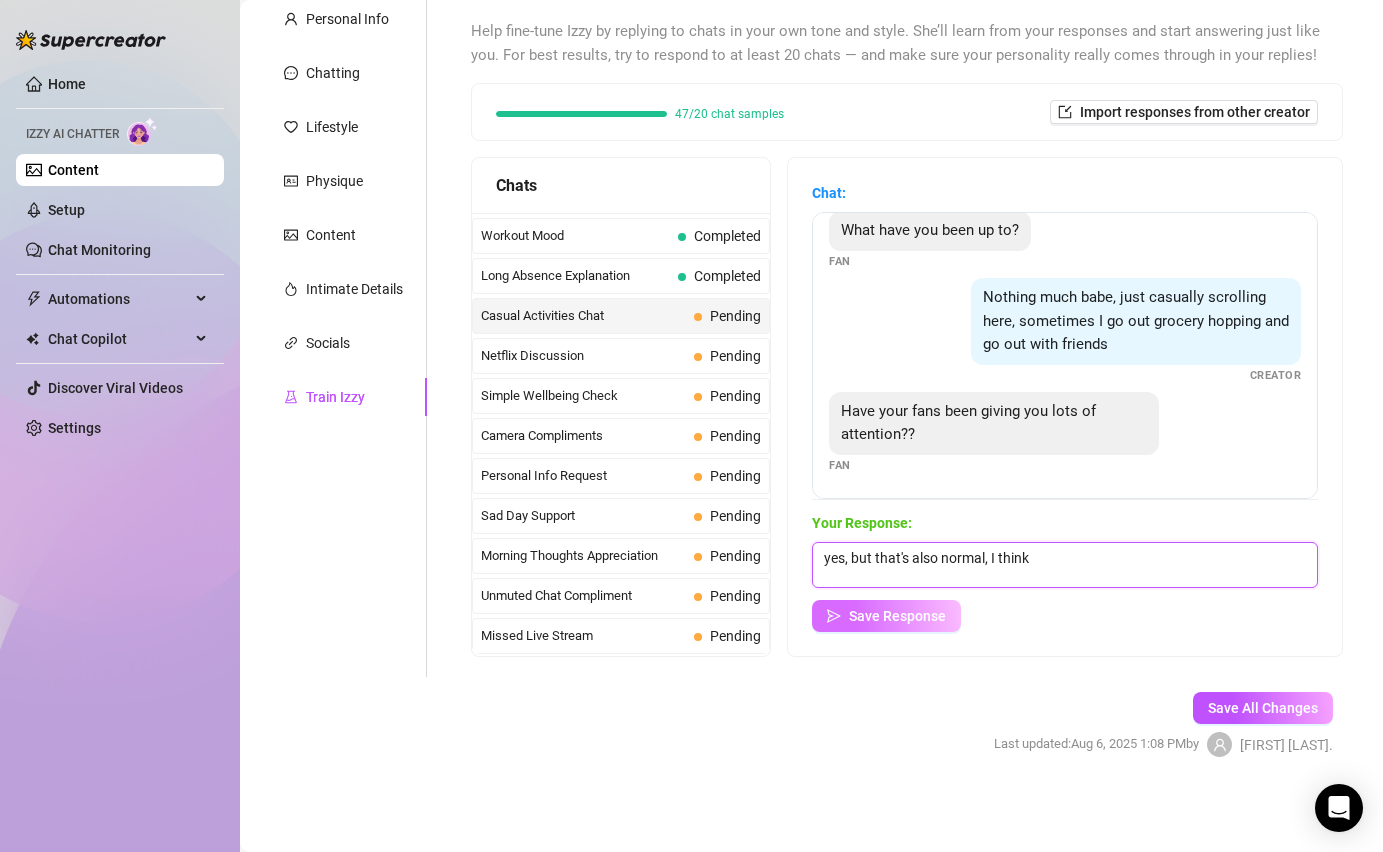 type on "yes, but that's also normal, I think" 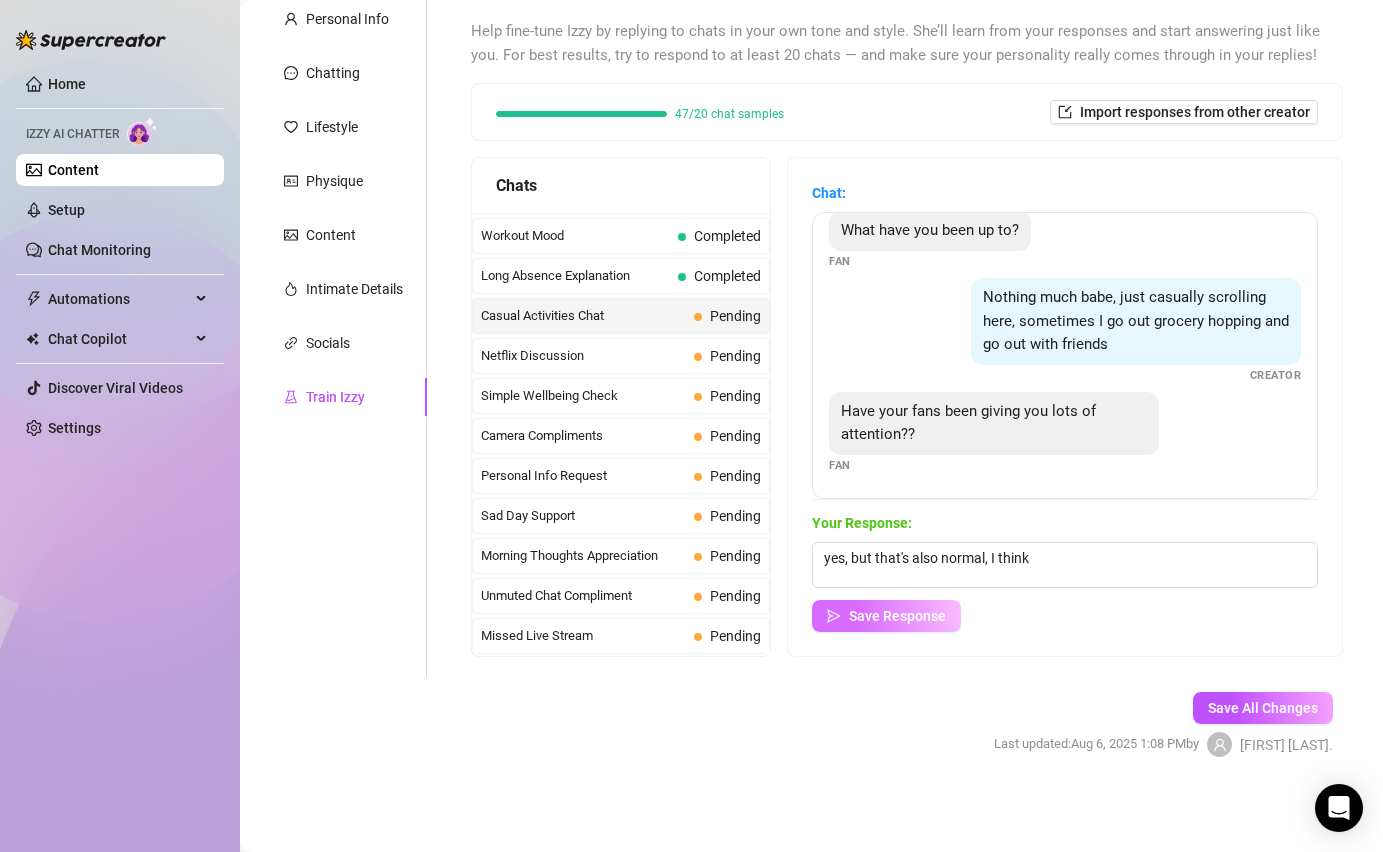 click on "Save Response" at bounding box center [897, 616] 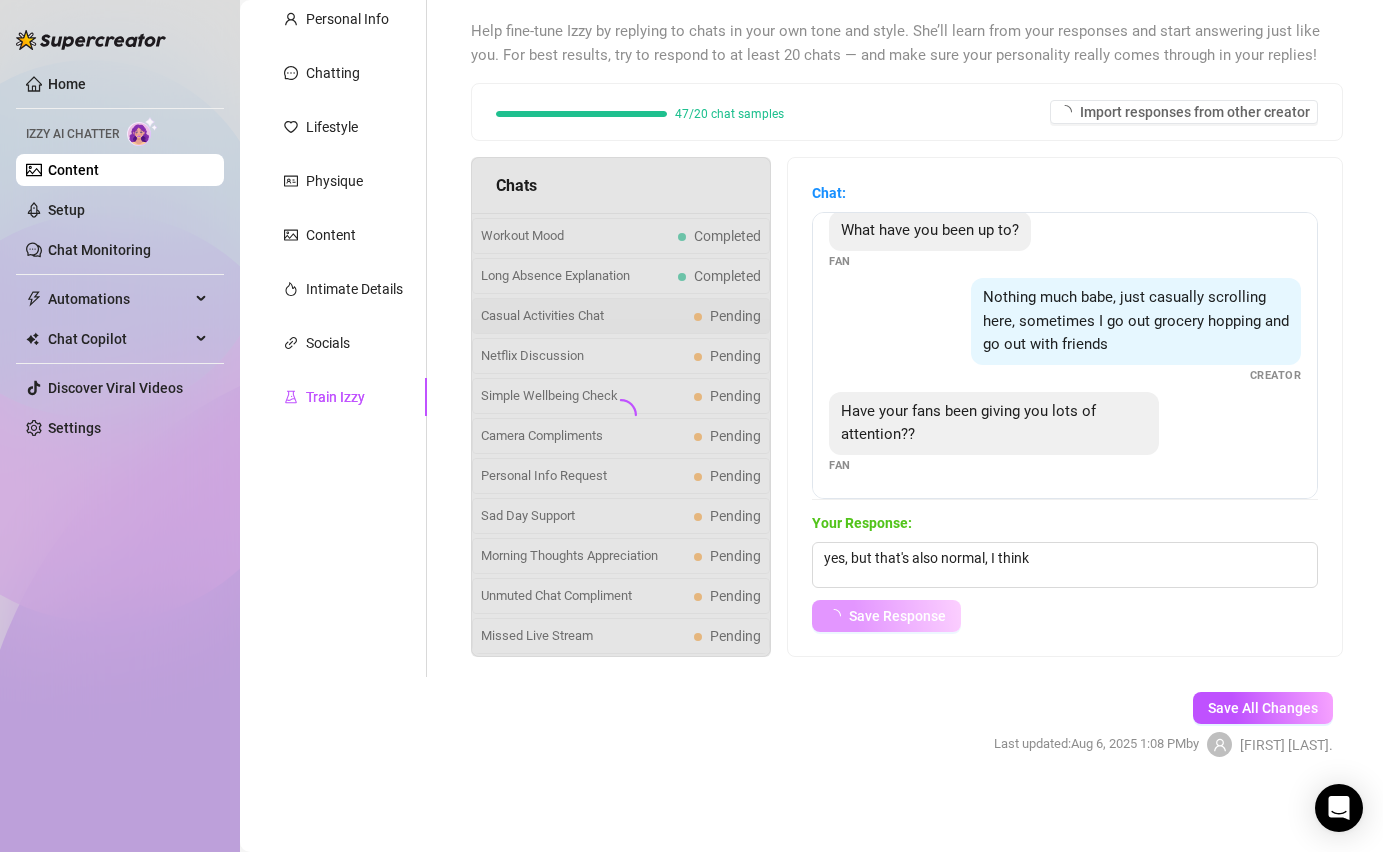 scroll, scrollTop: 0, scrollLeft: 0, axis: both 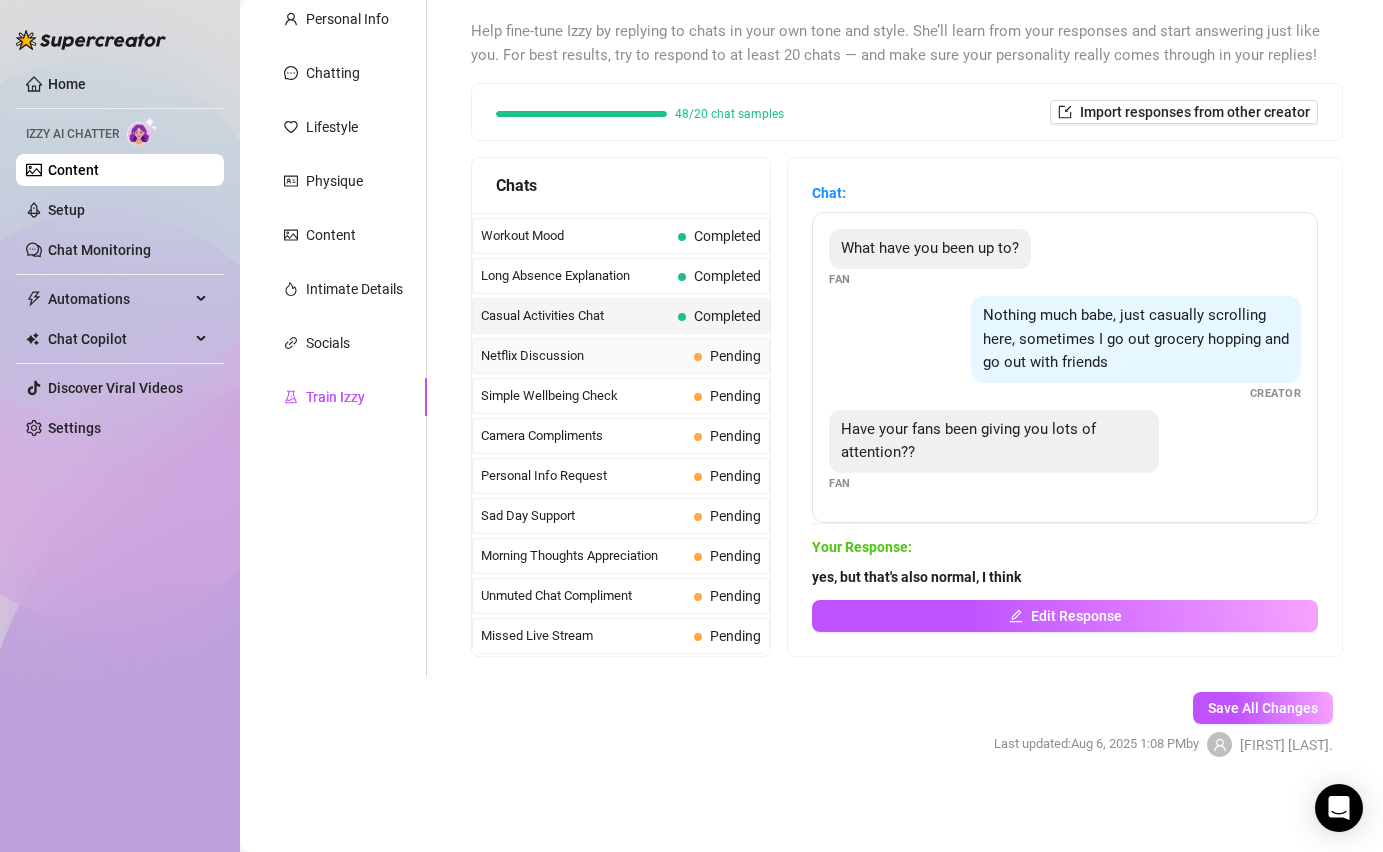 click on "Netflix Discussion" at bounding box center [583, 356] 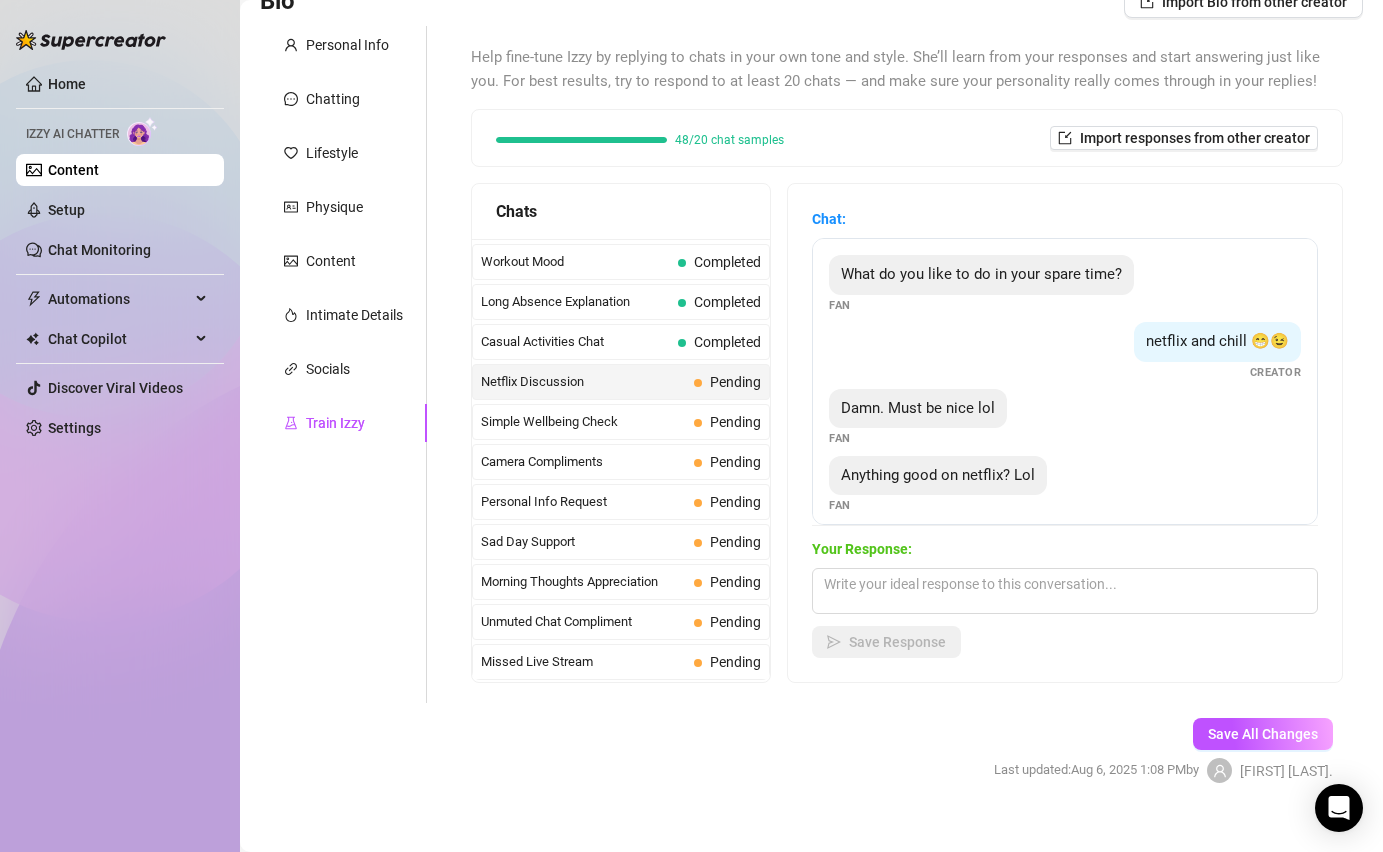 scroll, scrollTop: 160, scrollLeft: 0, axis: vertical 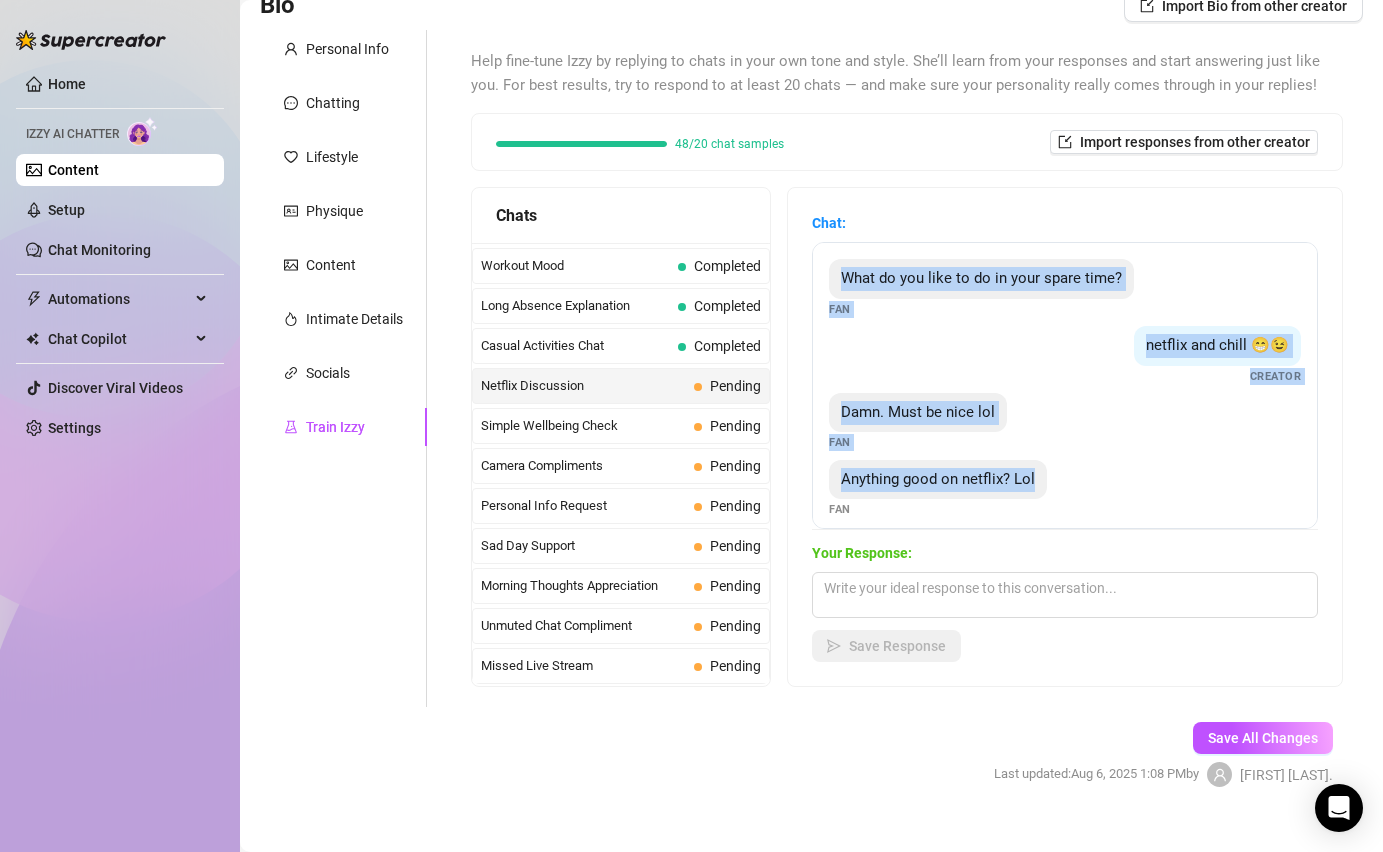 drag, startPoint x: 1041, startPoint y: 477, endPoint x: 845, endPoint y: 278, distance: 279.31525 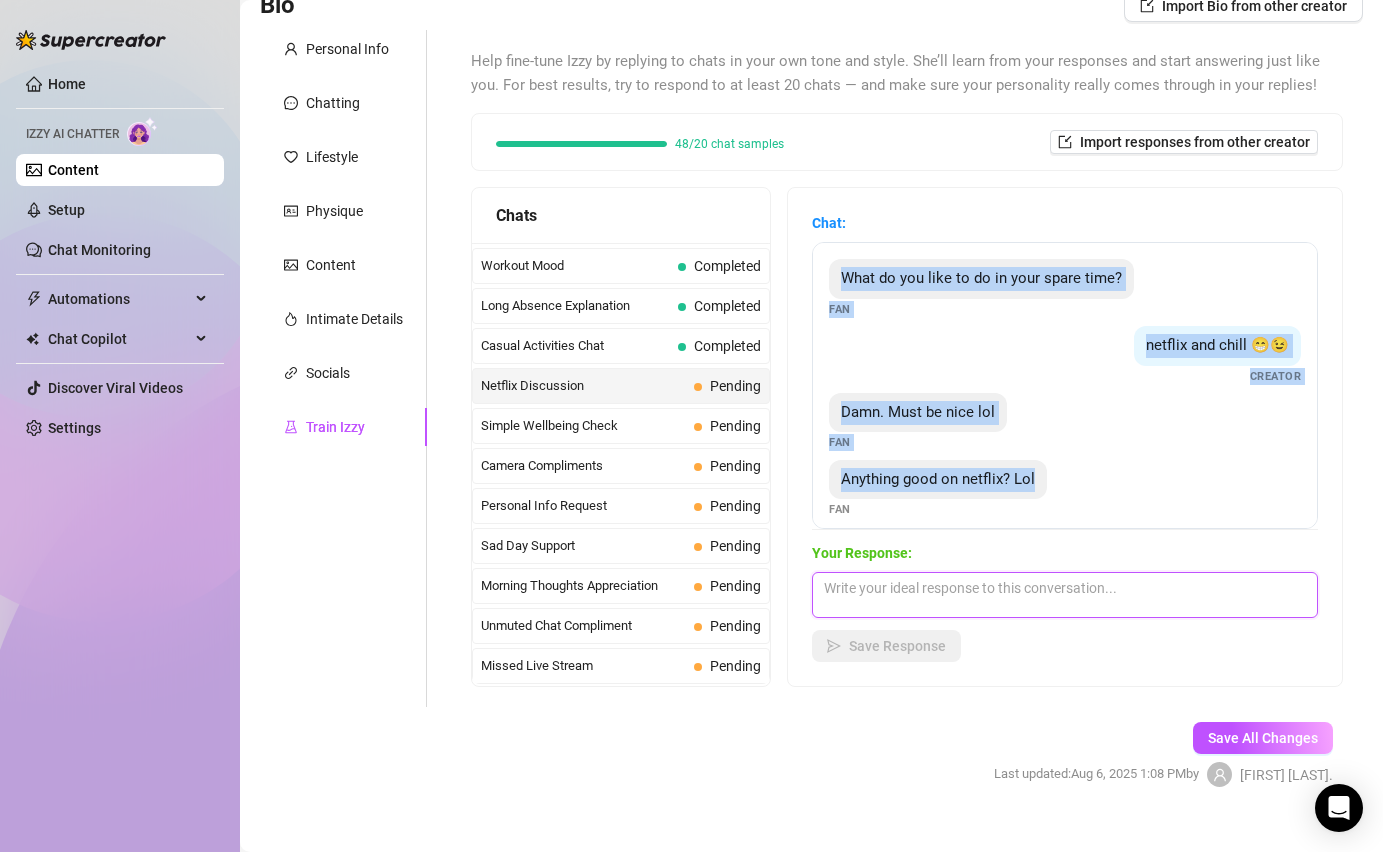 click at bounding box center [1065, 595] 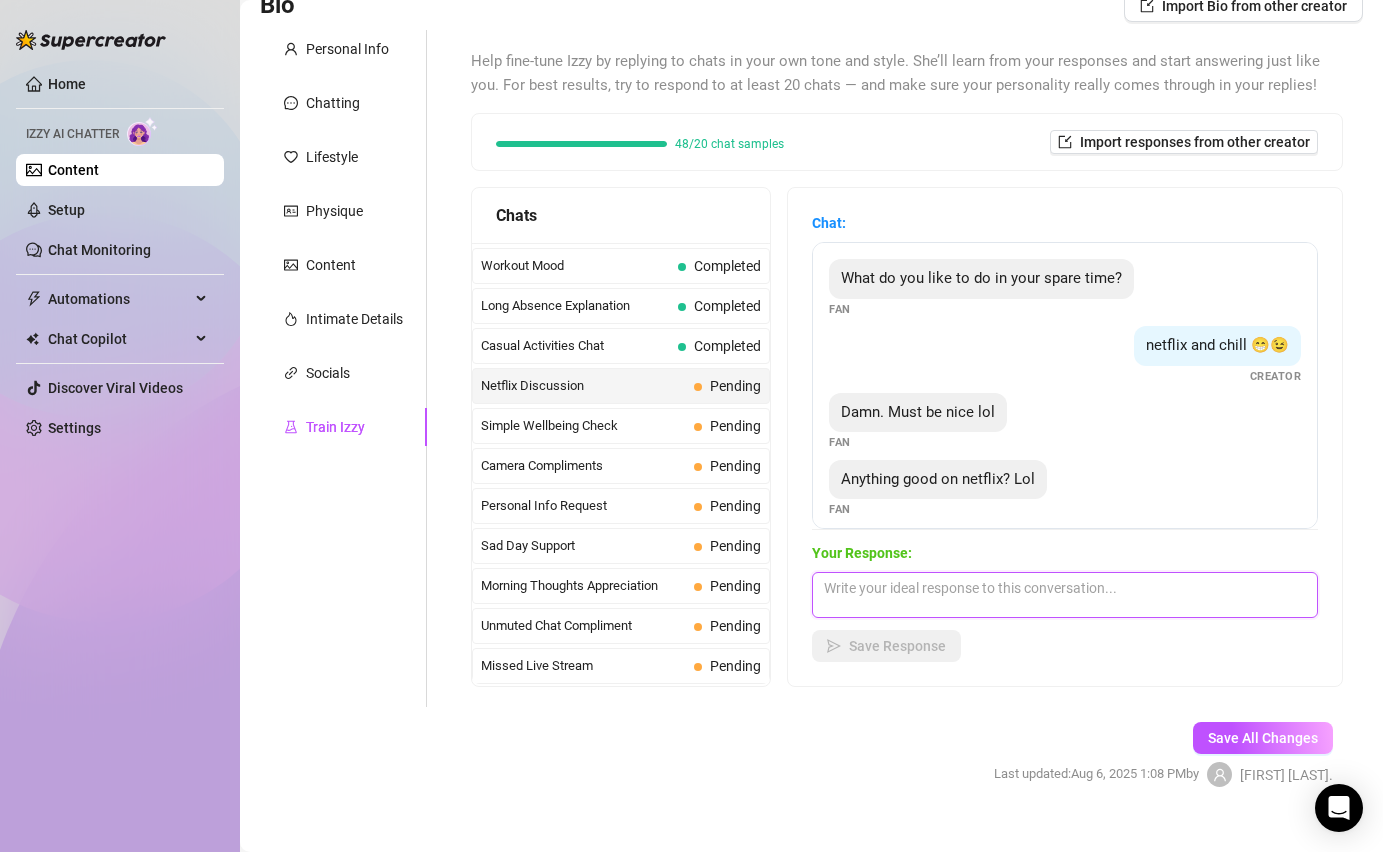 paste on "i usually watch series that i find exciting" 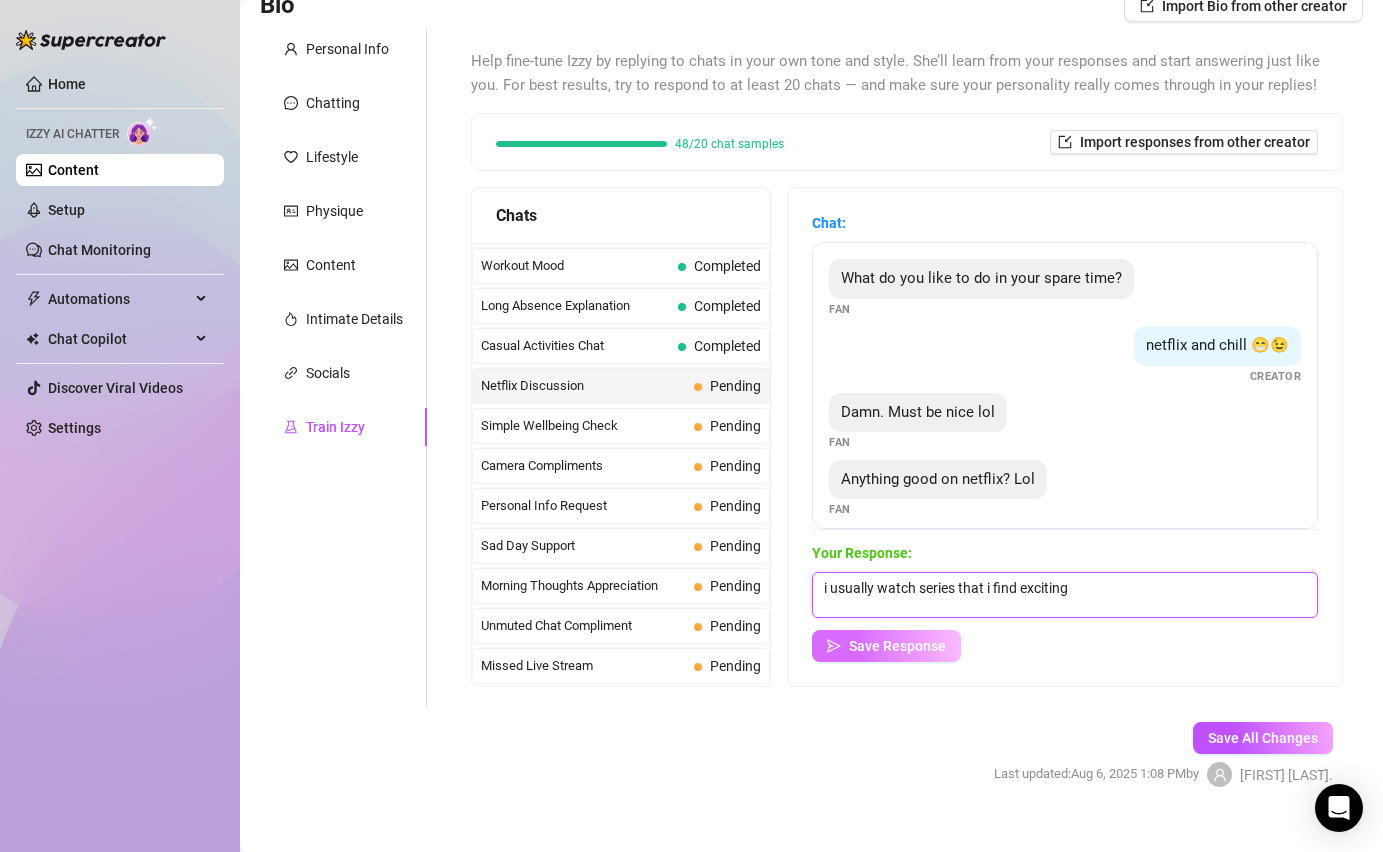 type on "i usually watch series that i find exciting" 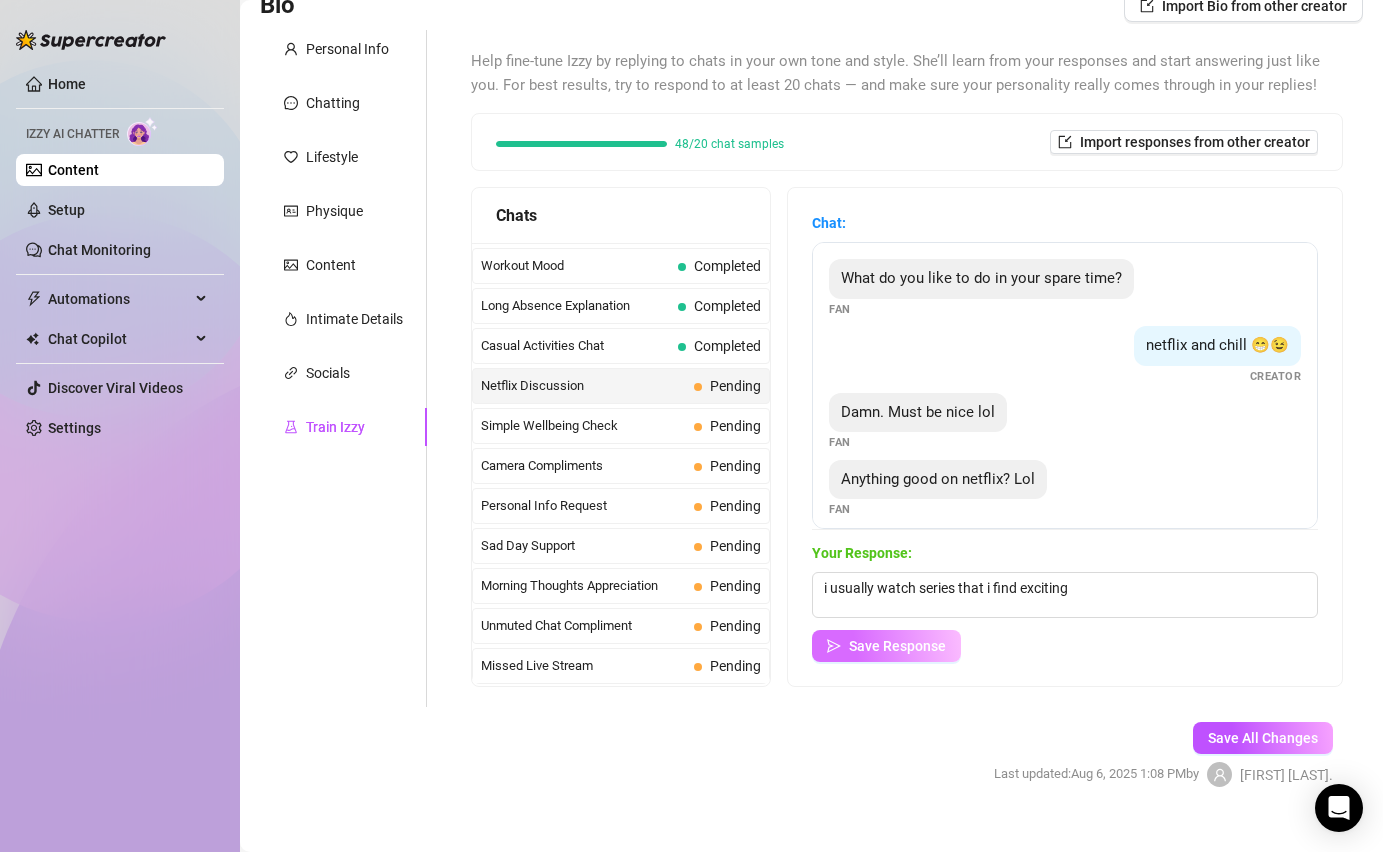 click on "Save Response" at bounding box center [897, 646] 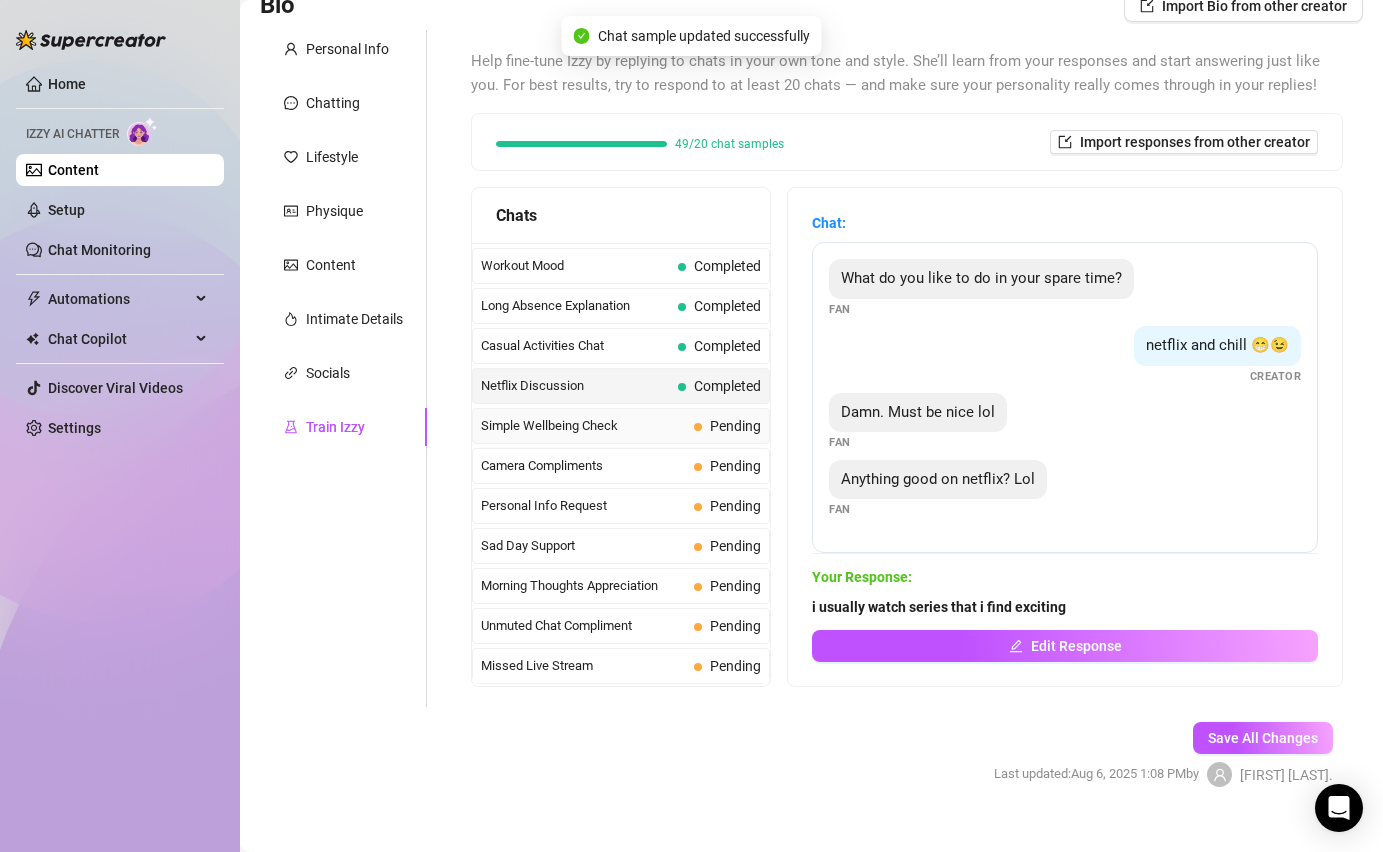 click on "Simple Wellbeing Check" at bounding box center (583, 426) 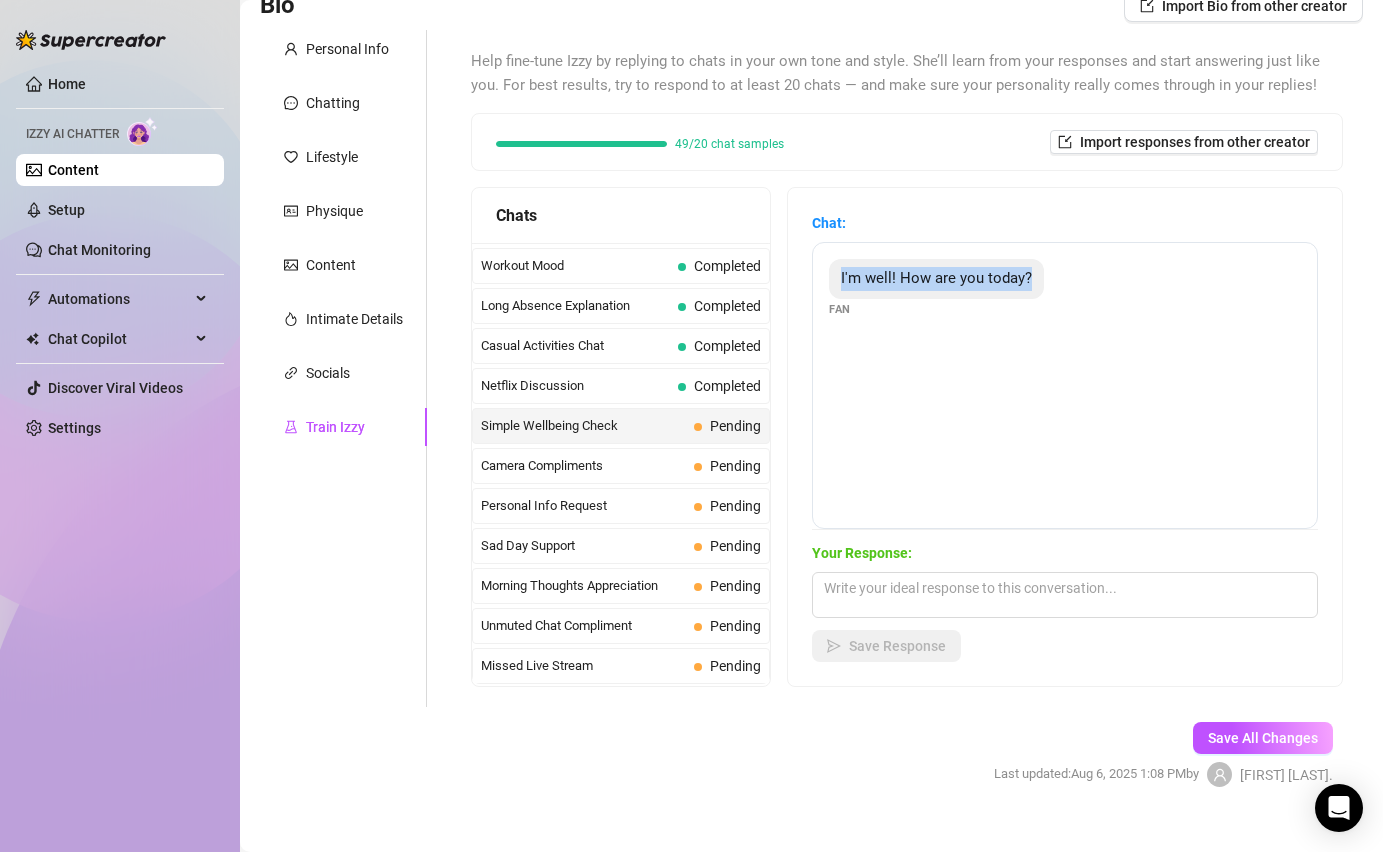 drag, startPoint x: 839, startPoint y: 277, endPoint x: 1033, endPoint y: 283, distance: 194.09276 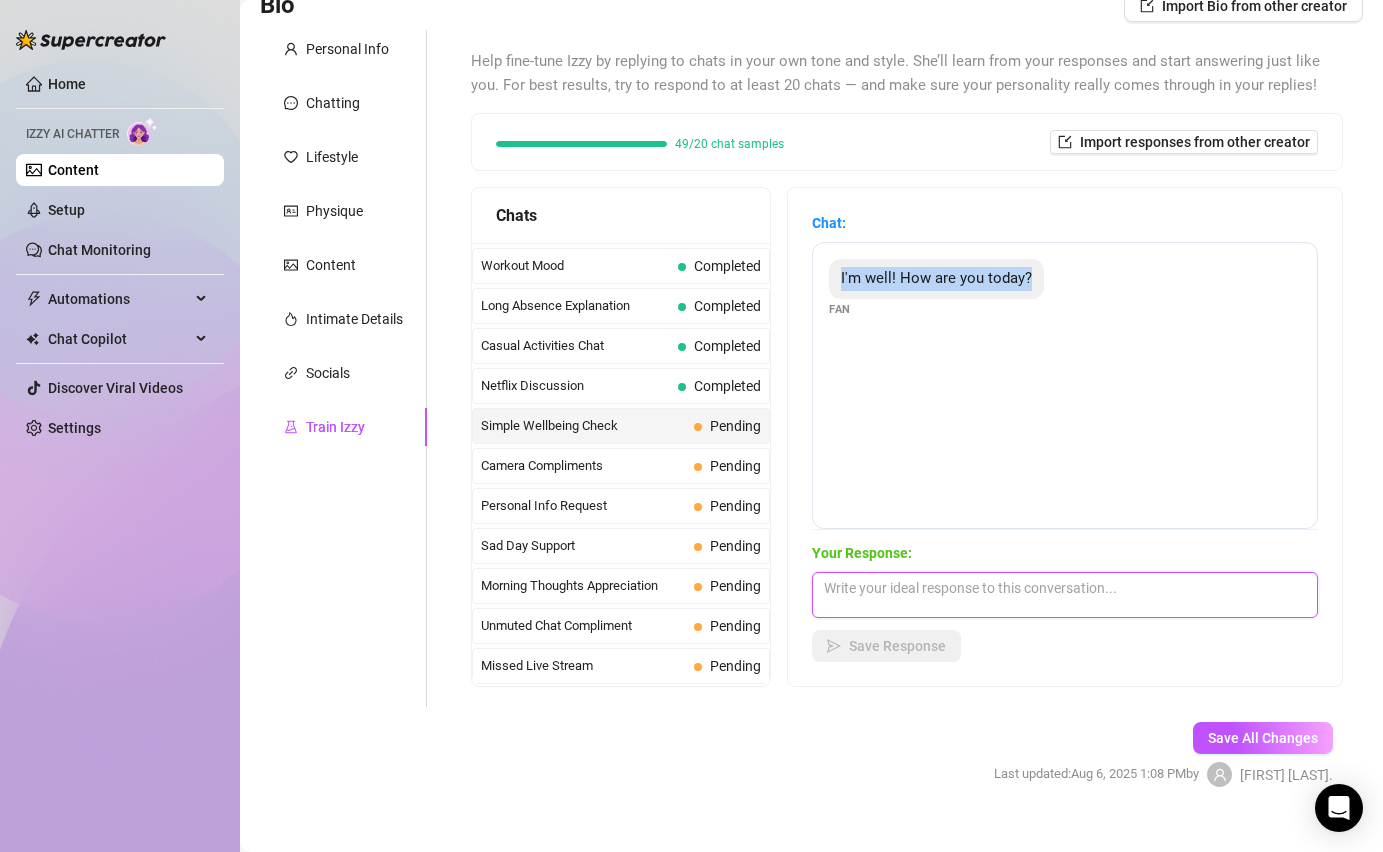 click at bounding box center [1065, 595] 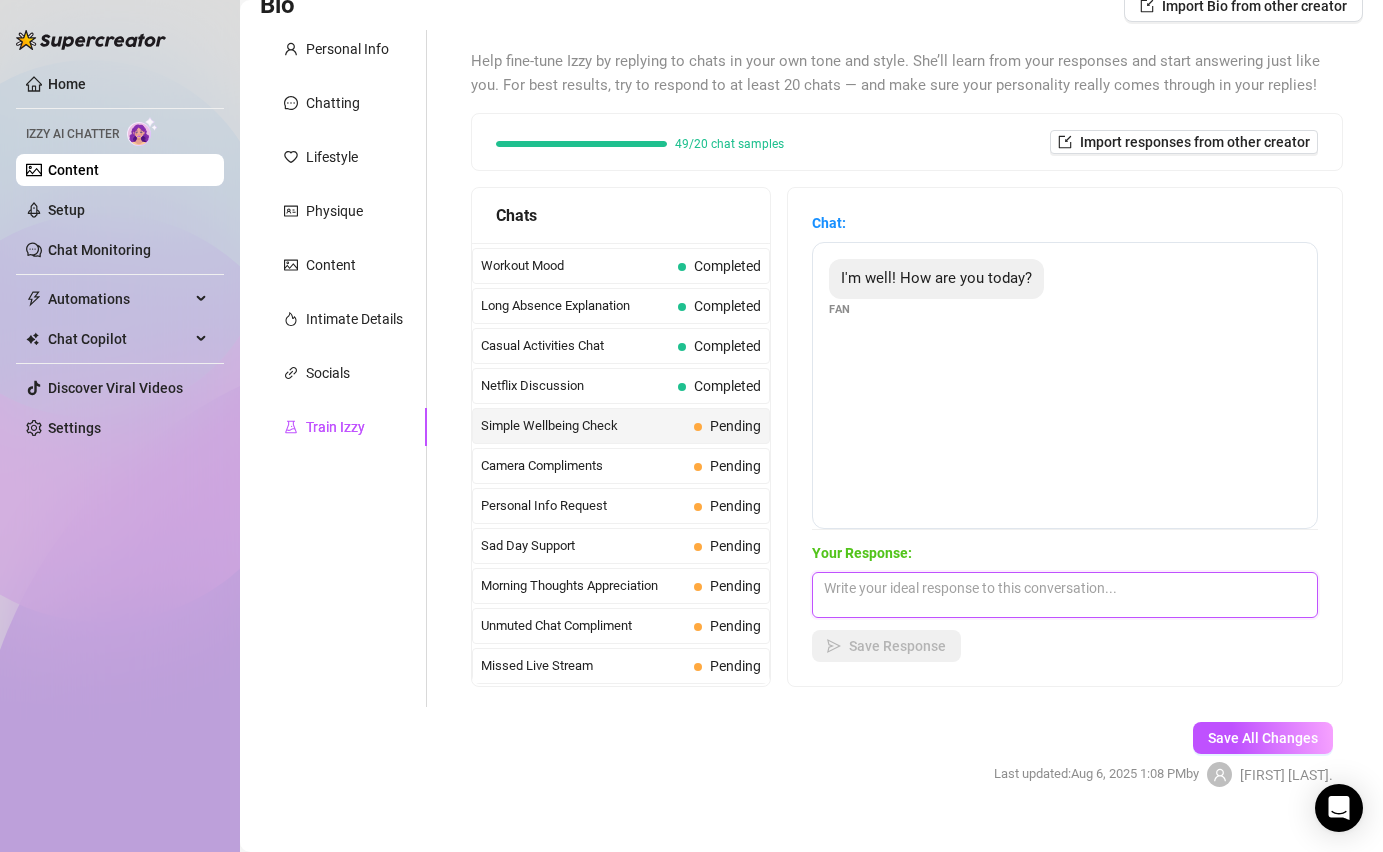 paste on "I'm doing great too, thank you very much ;)" 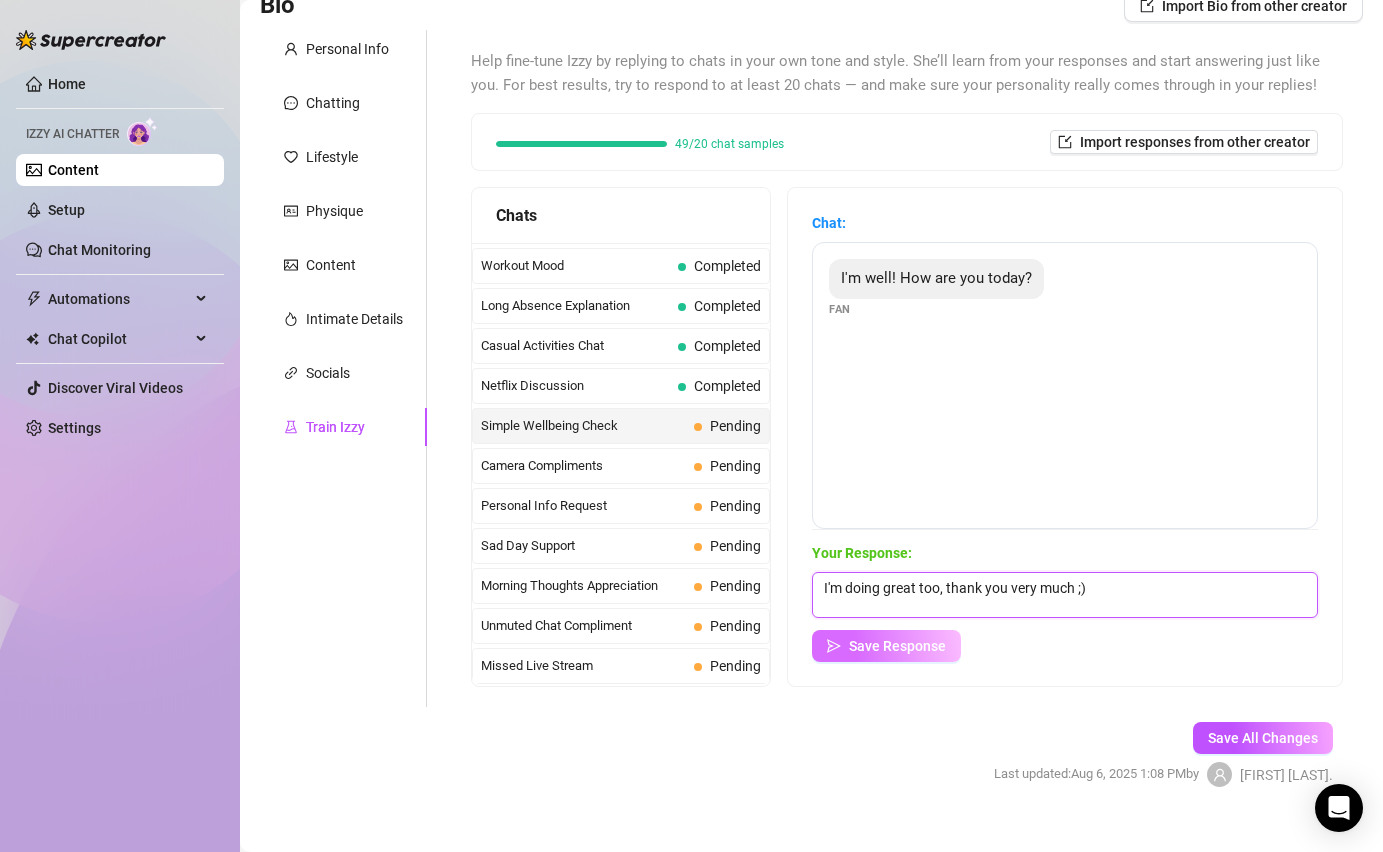 type on "I'm doing great too, thank you very much ;)" 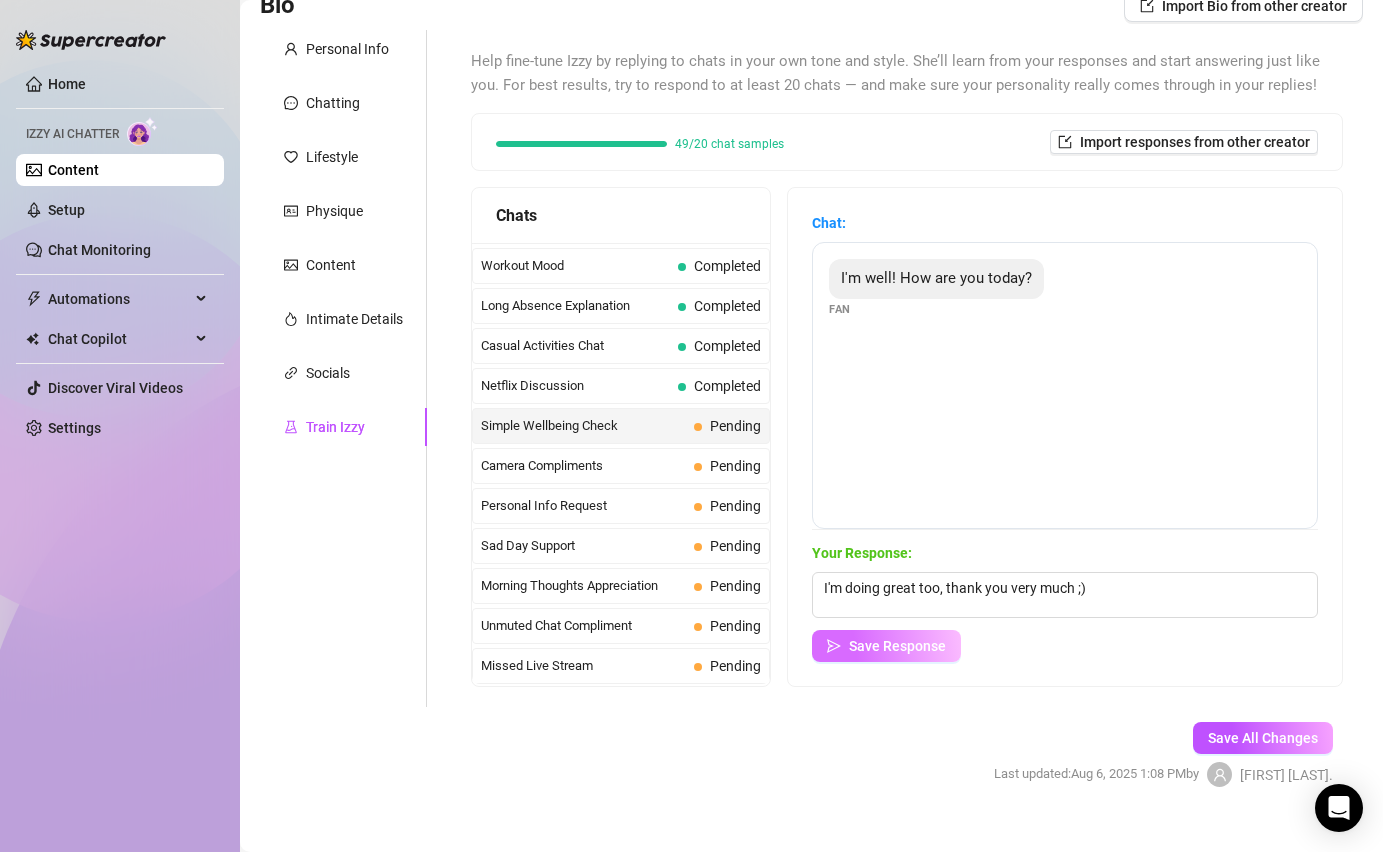 click on "Save Response" at bounding box center [897, 646] 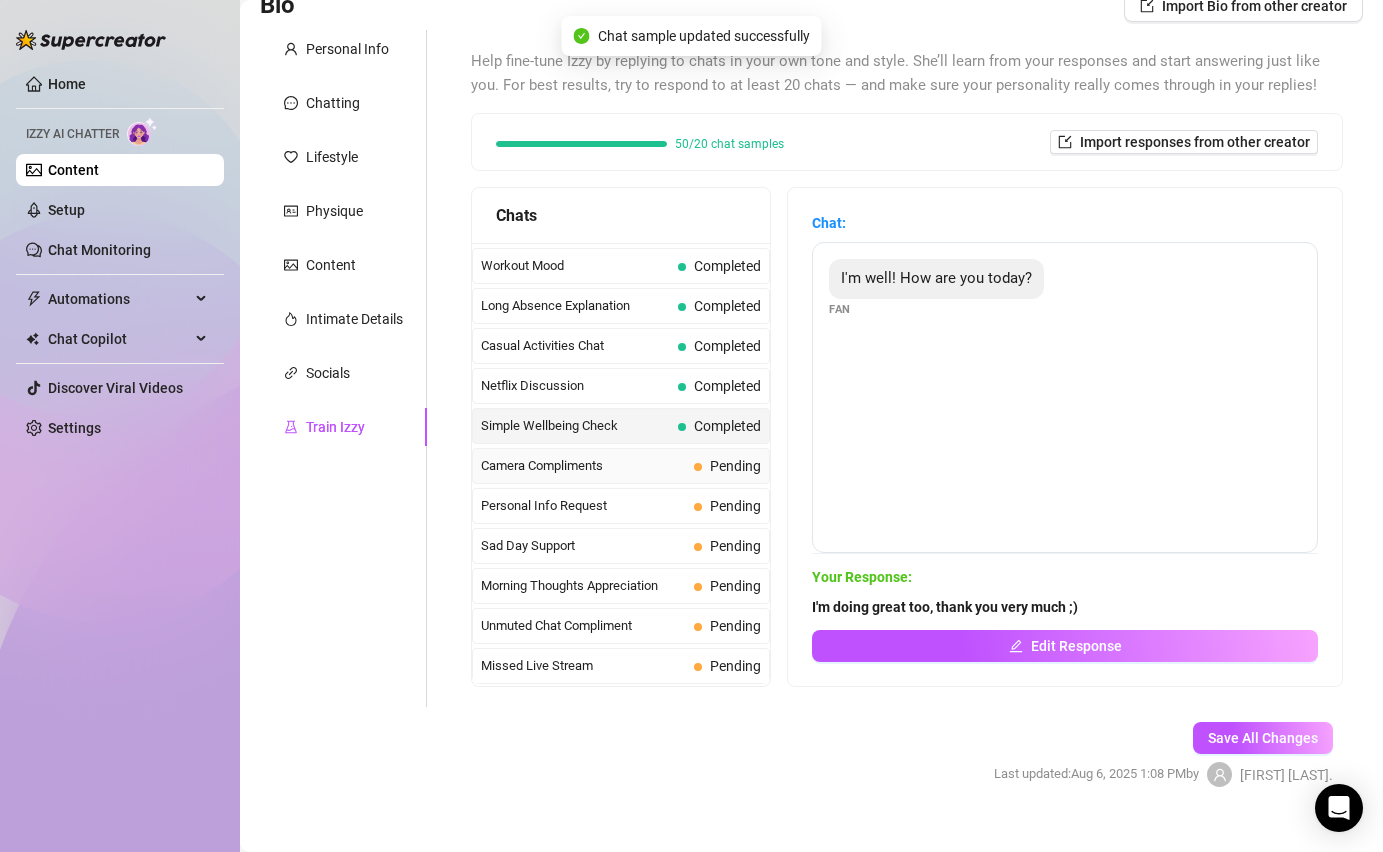 scroll, scrollTop: 190, scrollLeft: 0, axis: vertical 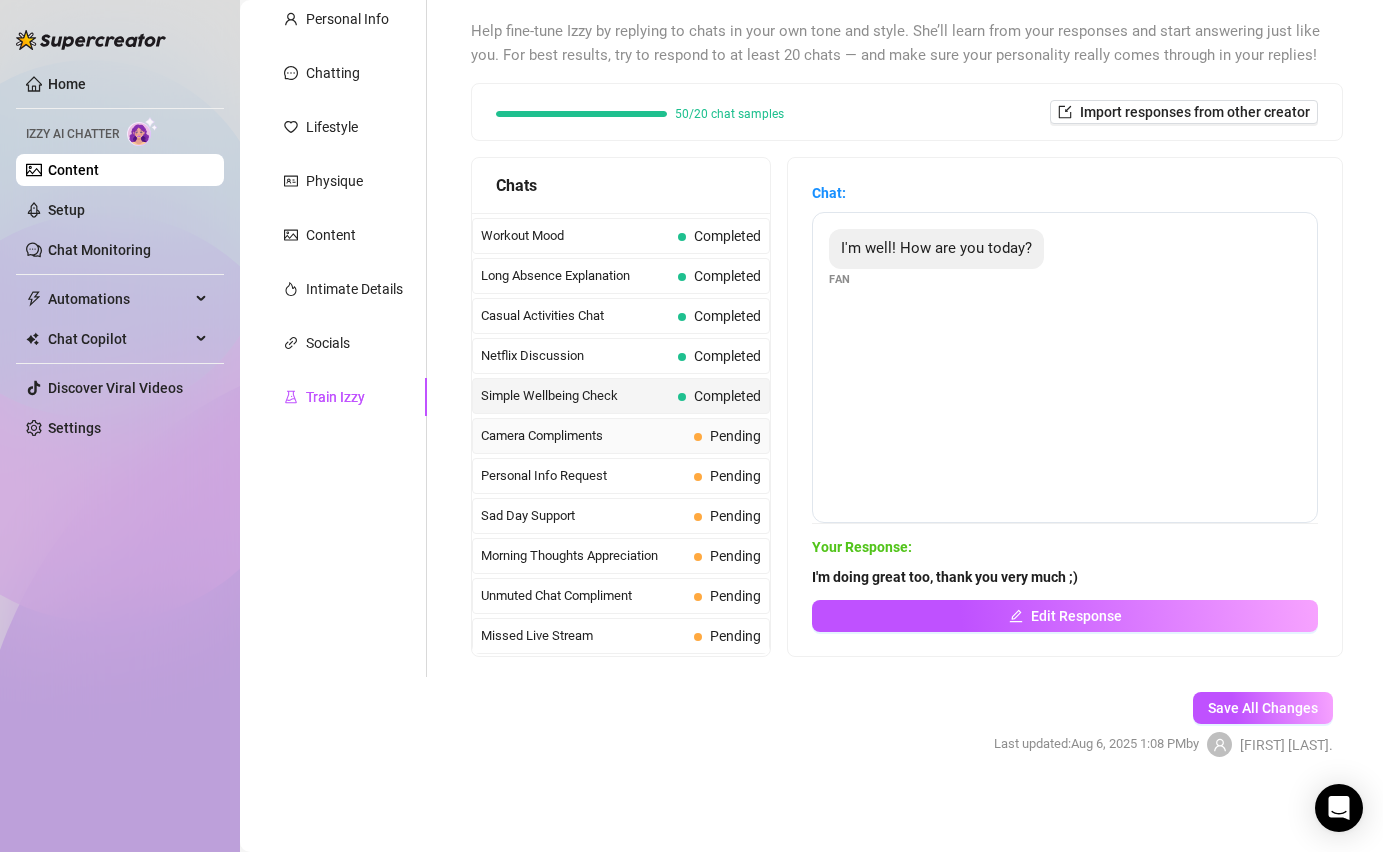 click on "Camera Compliments" at bounding box center (583, 436) 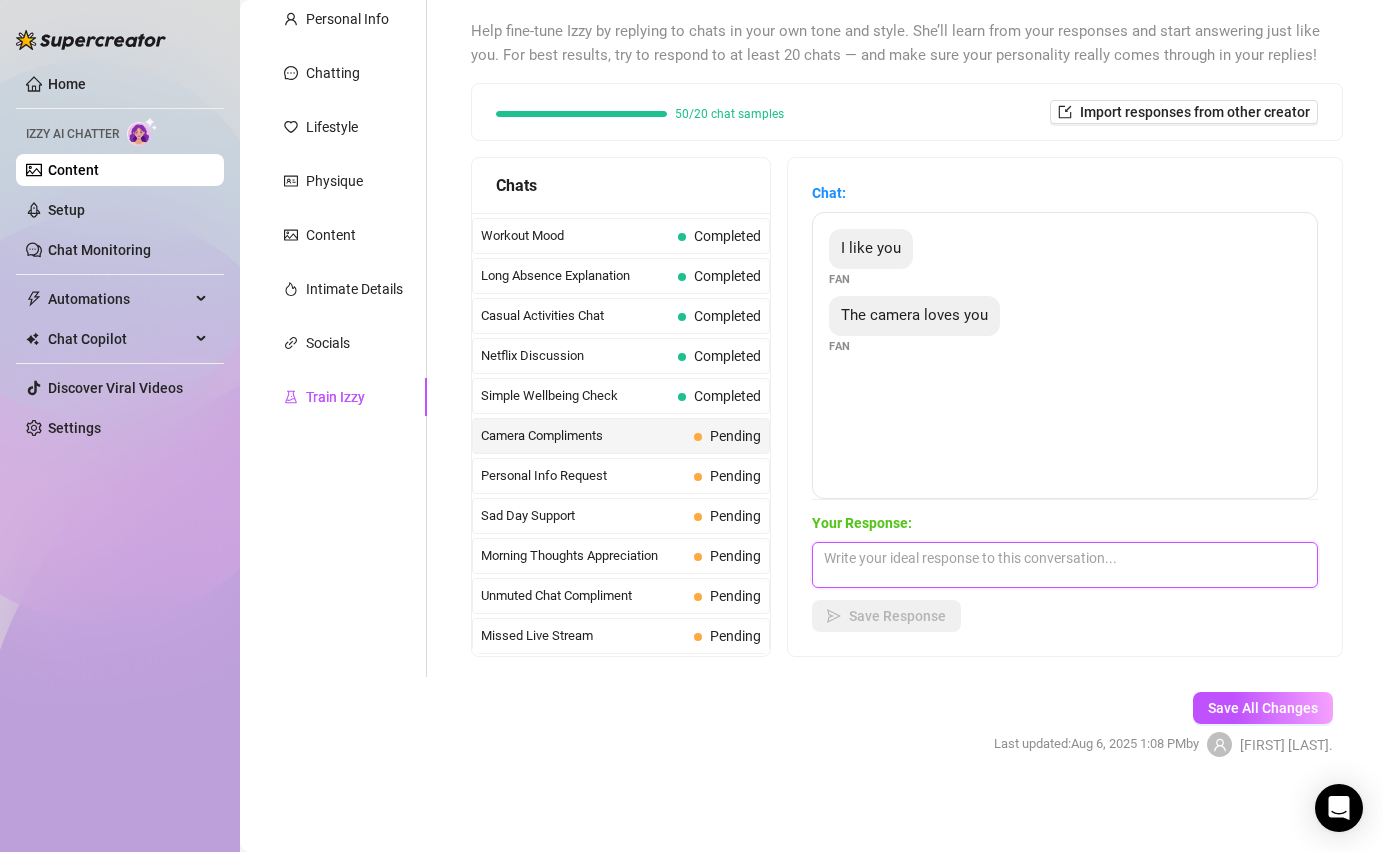 click at bounding box center [1065, 565] 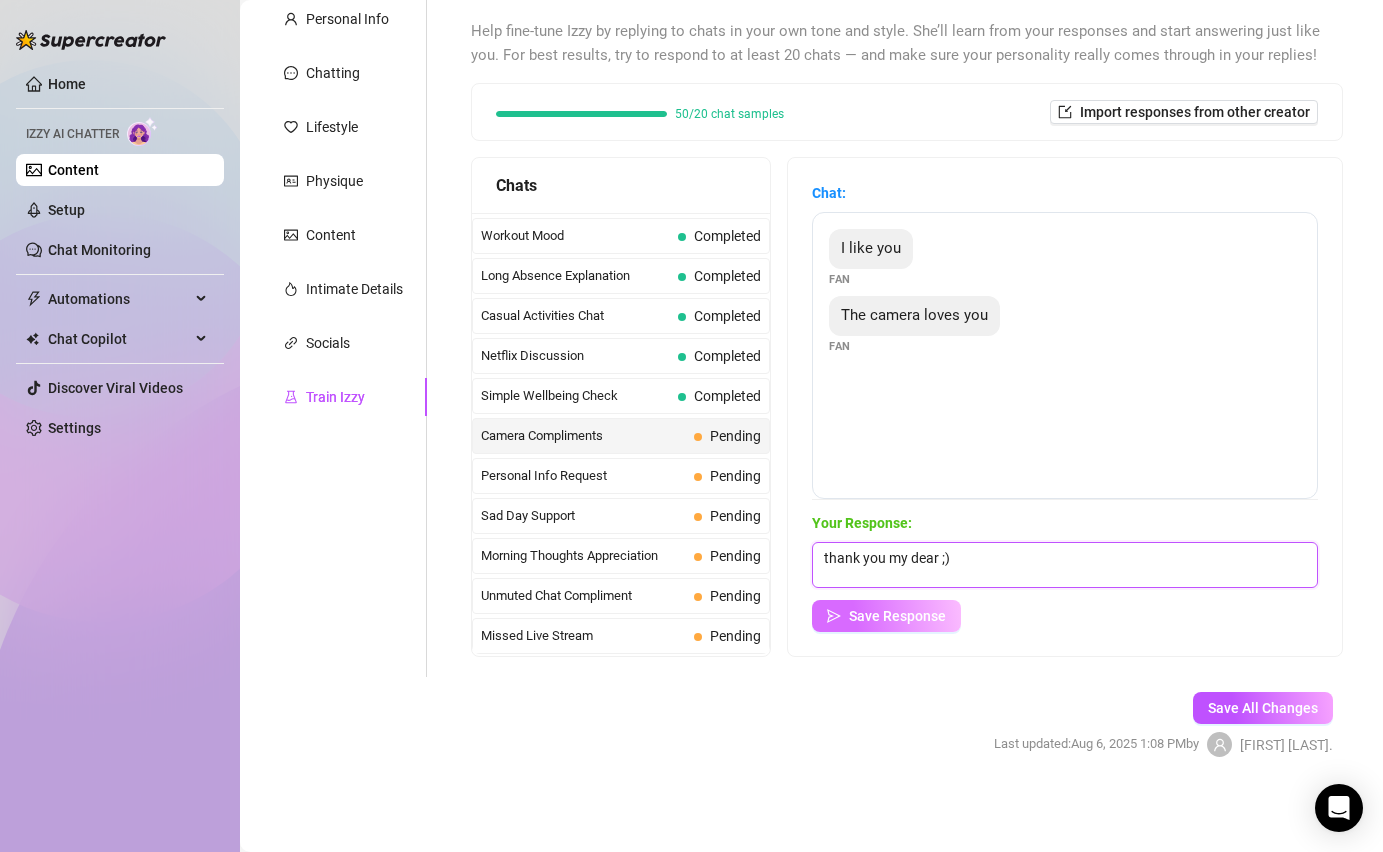 type on "thank you my dear ;)" 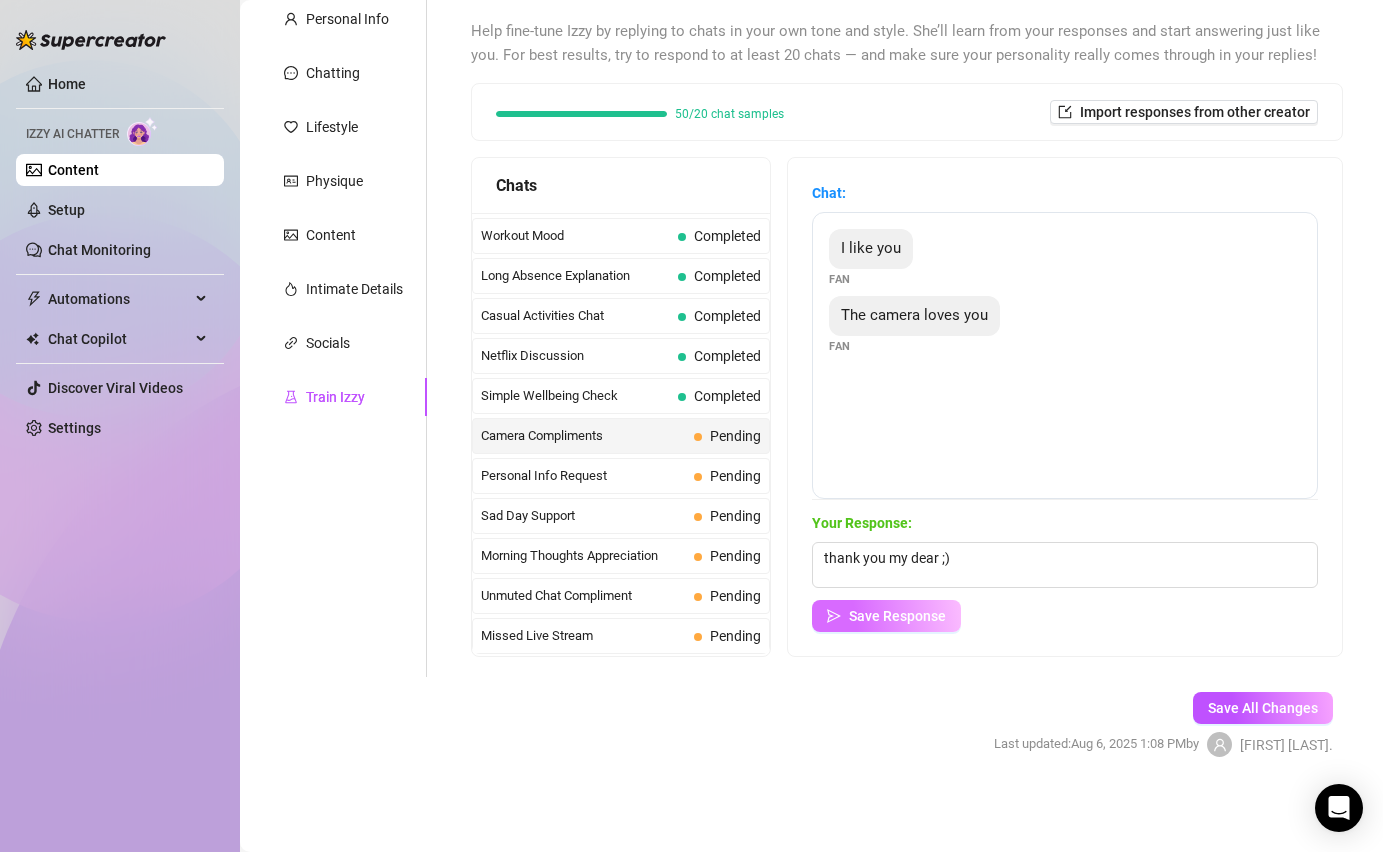 click on "Save Response" at bounding box center (886, 616) 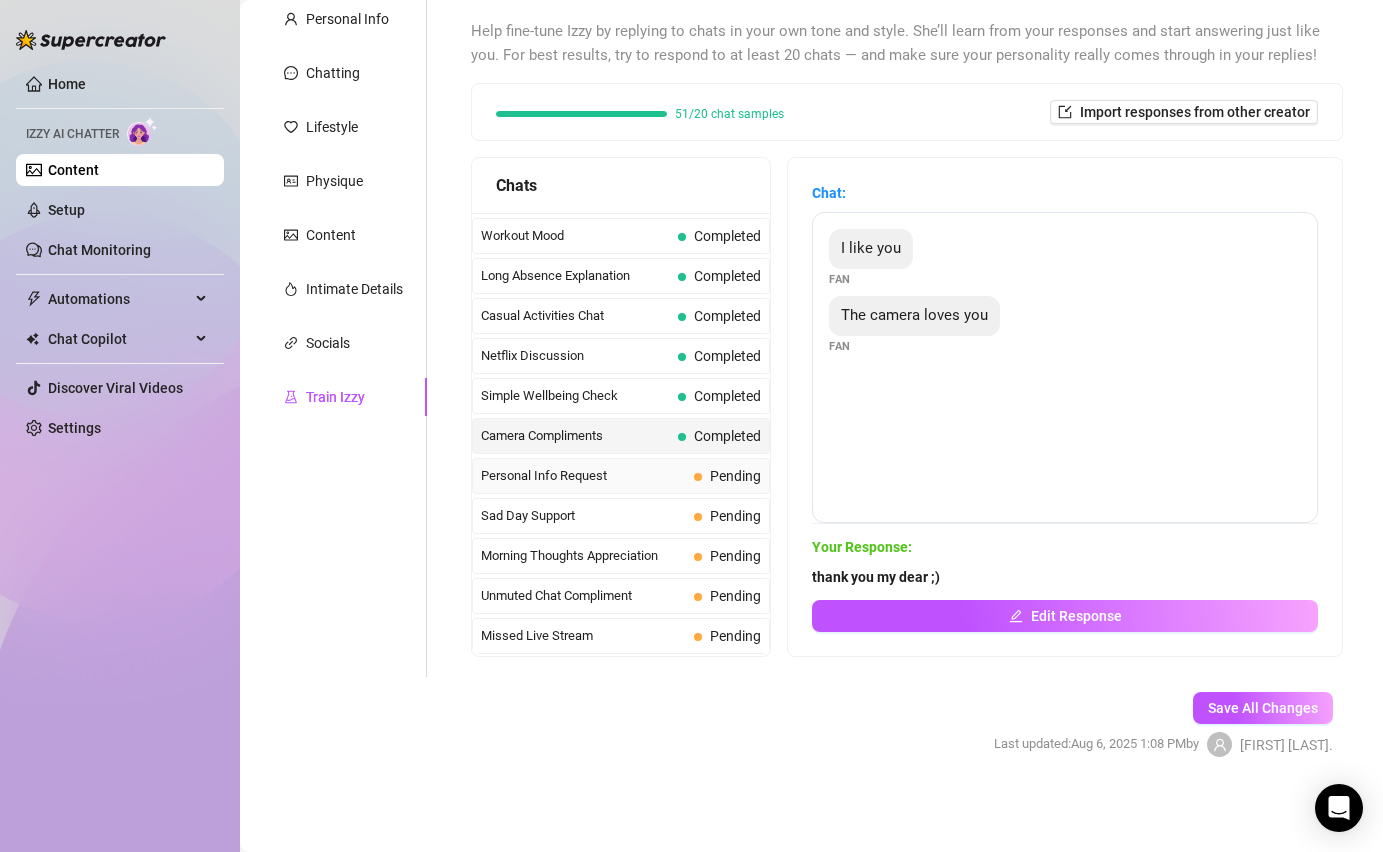 click on "Personal Info Request" at bounding box center (583, 476) 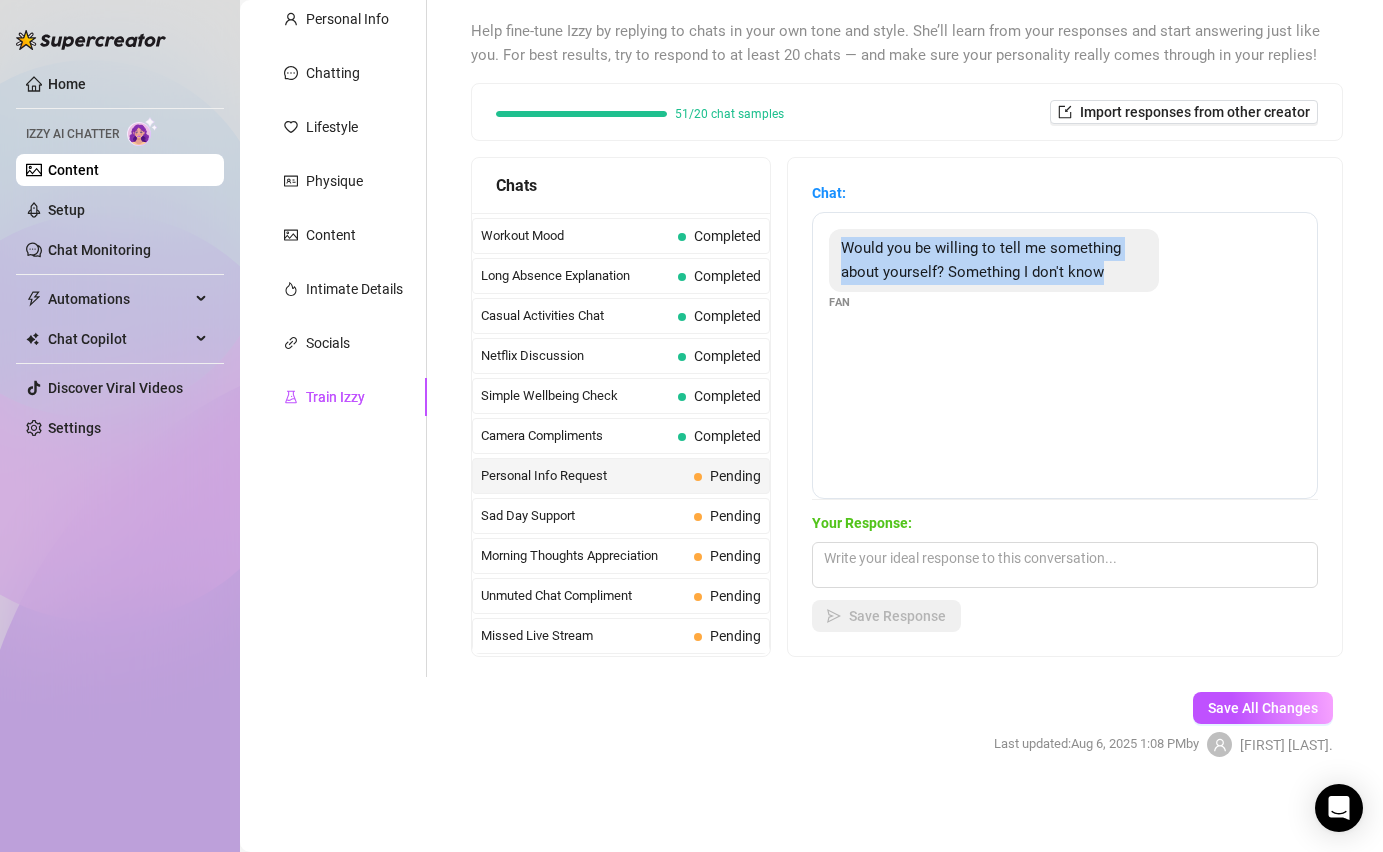 drag, startPoint x: 1111, startPoint y: 271, endPoint x: 840, endPoint y: 249, distance: 271.8915 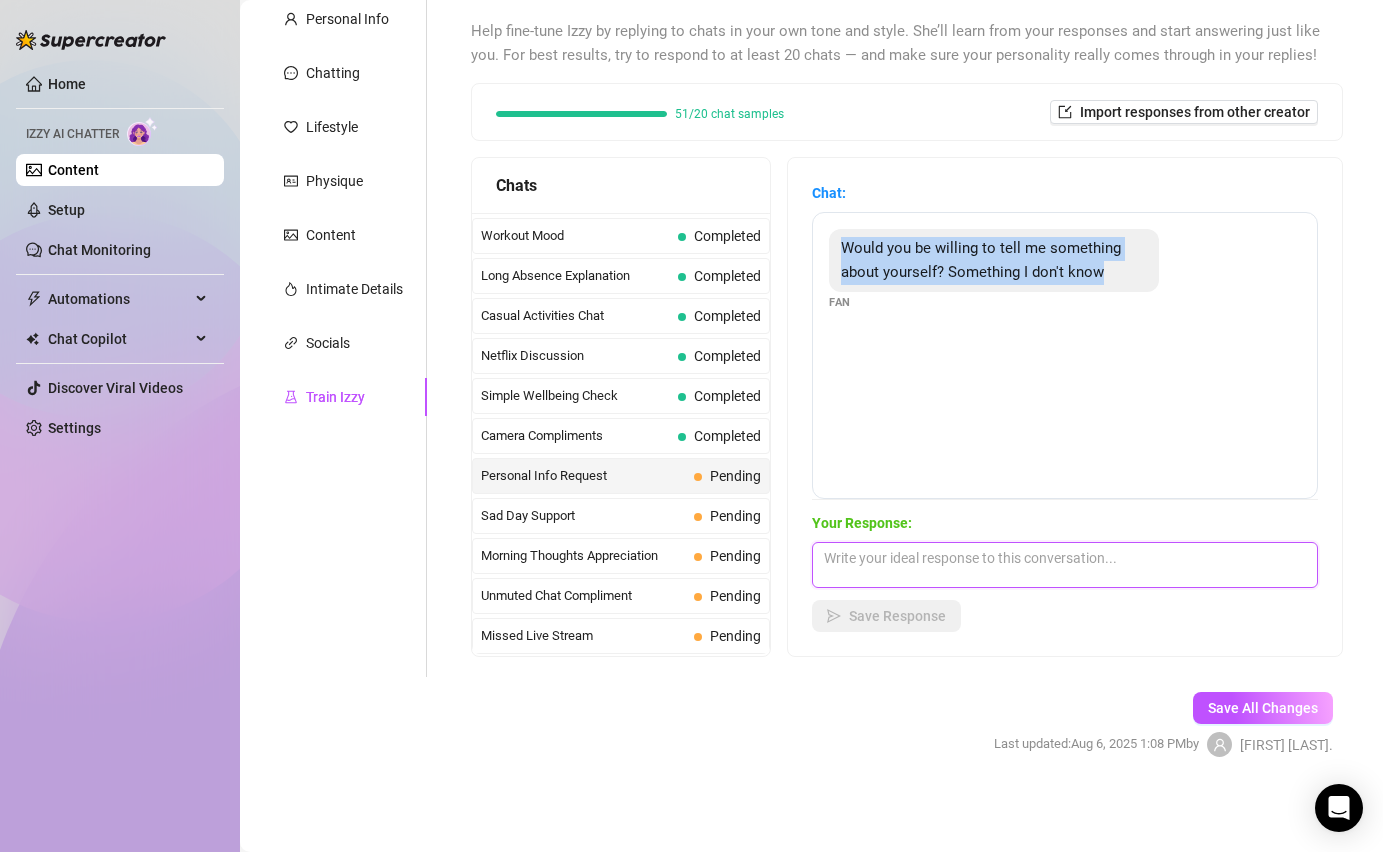 click at bounding box center (1065, 565) 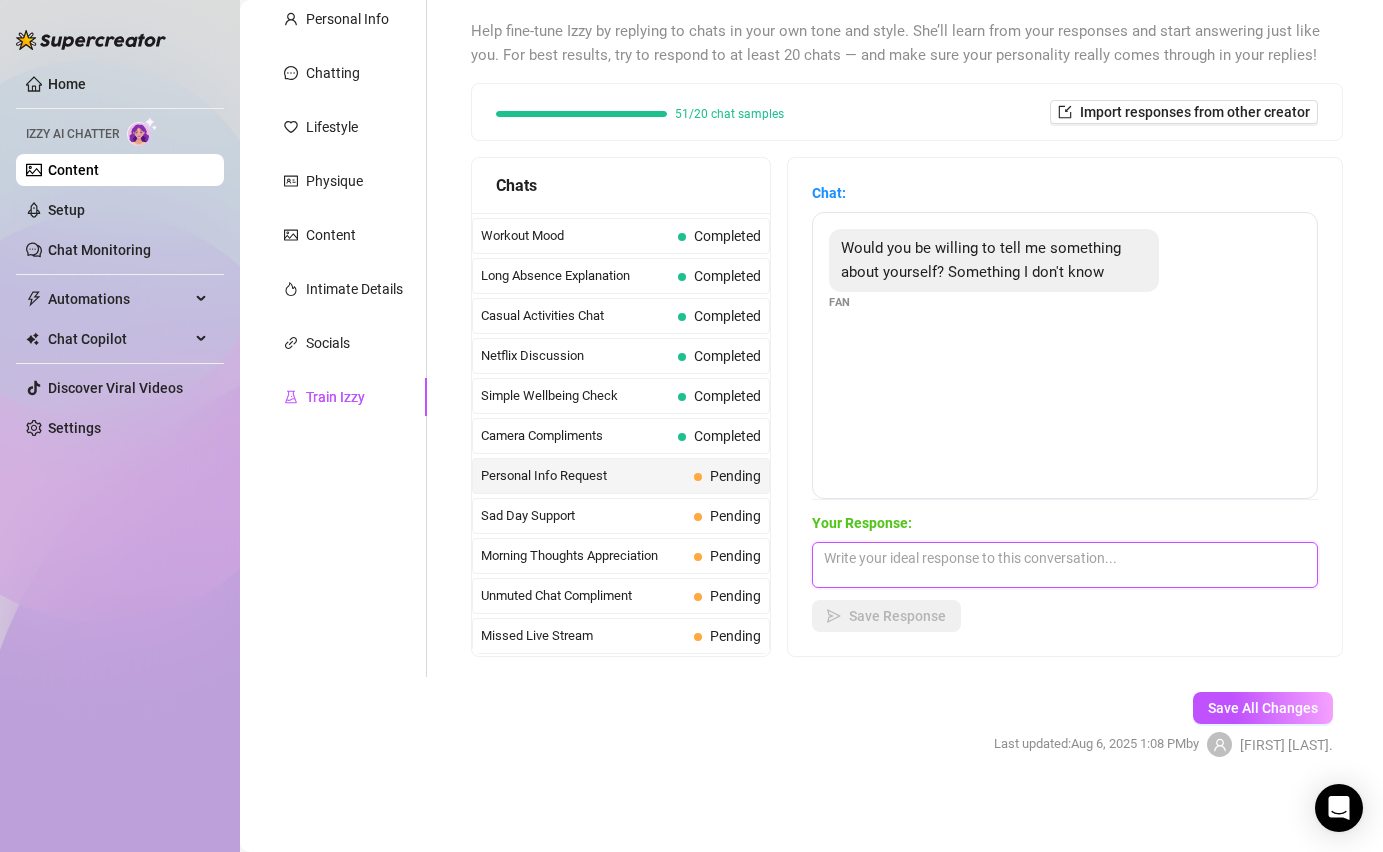 paste on "Sure, what would you like to know?" 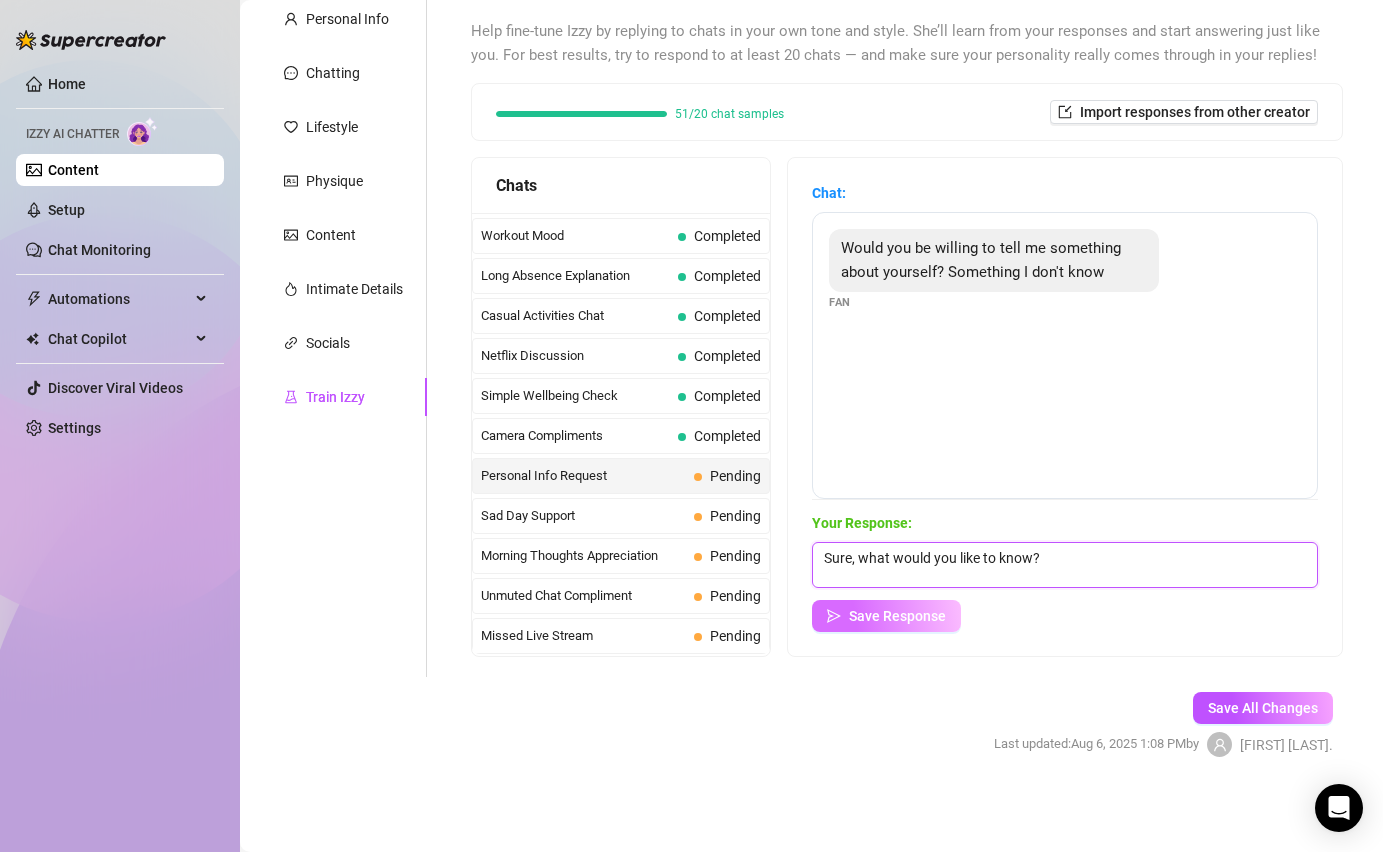 type on "Sure, what would you like to know?" 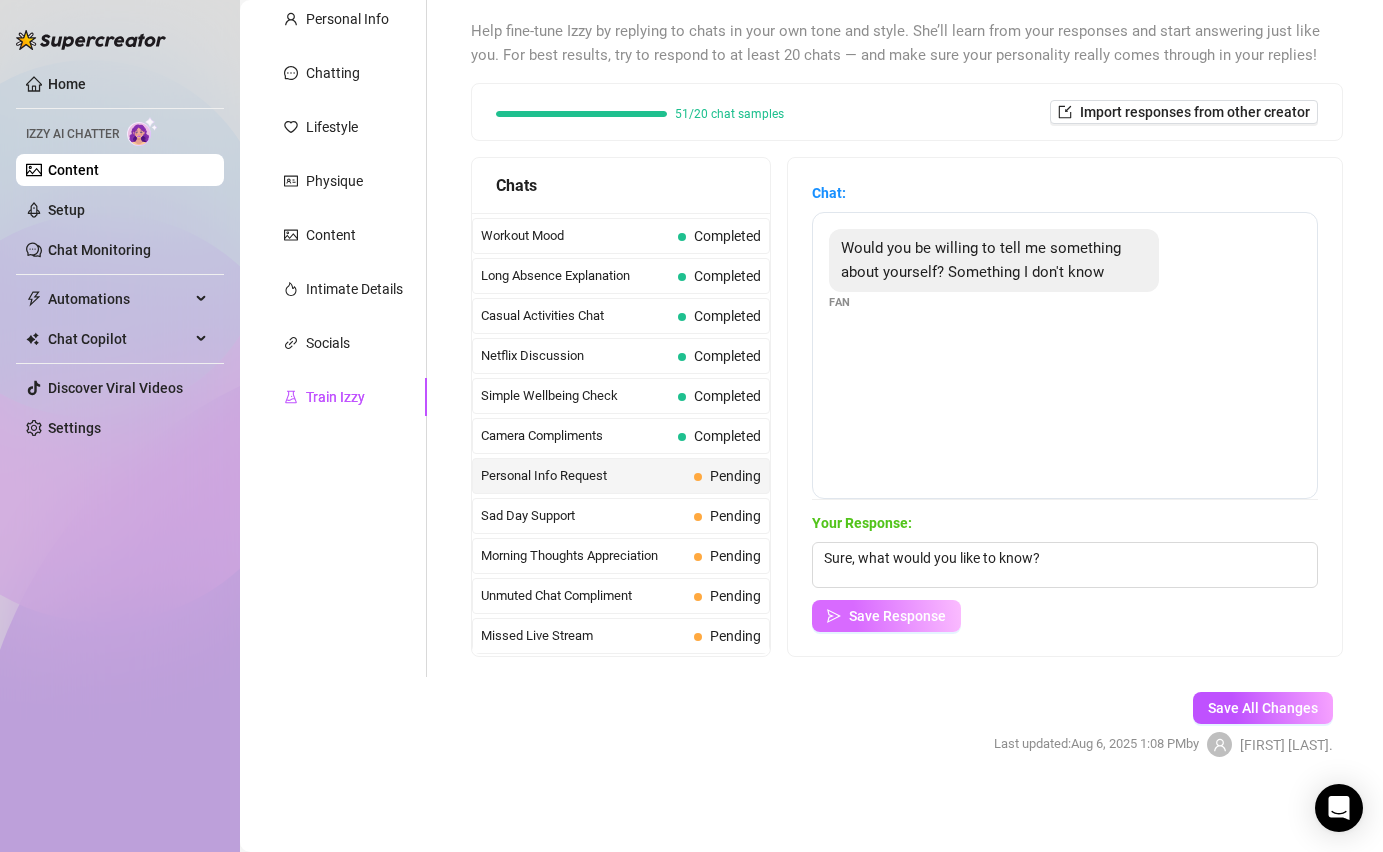 click on "Save Response" at bounding box center [897, 616] 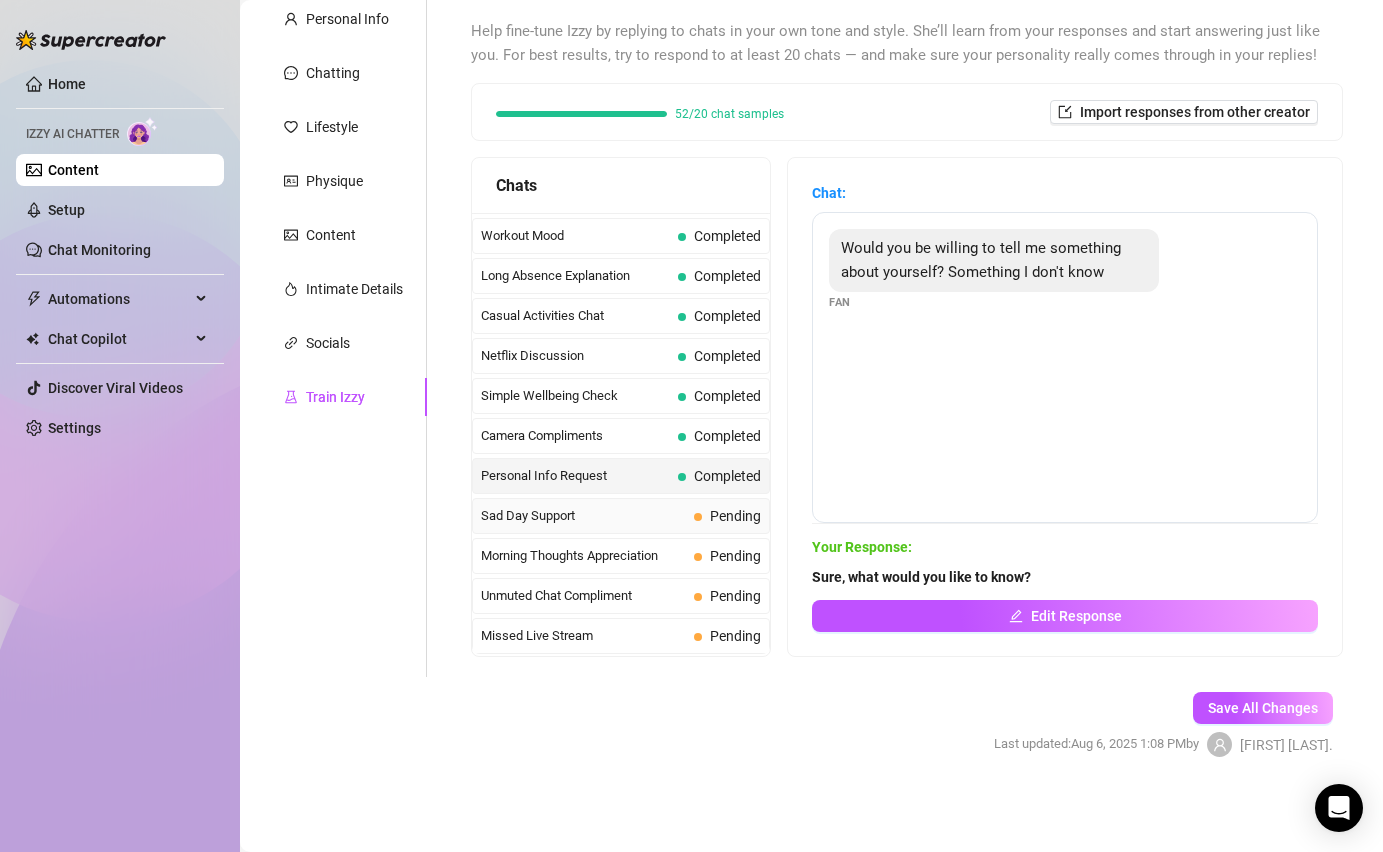 click on "Sad Day Support Pending" at bounding box center (621, 516) 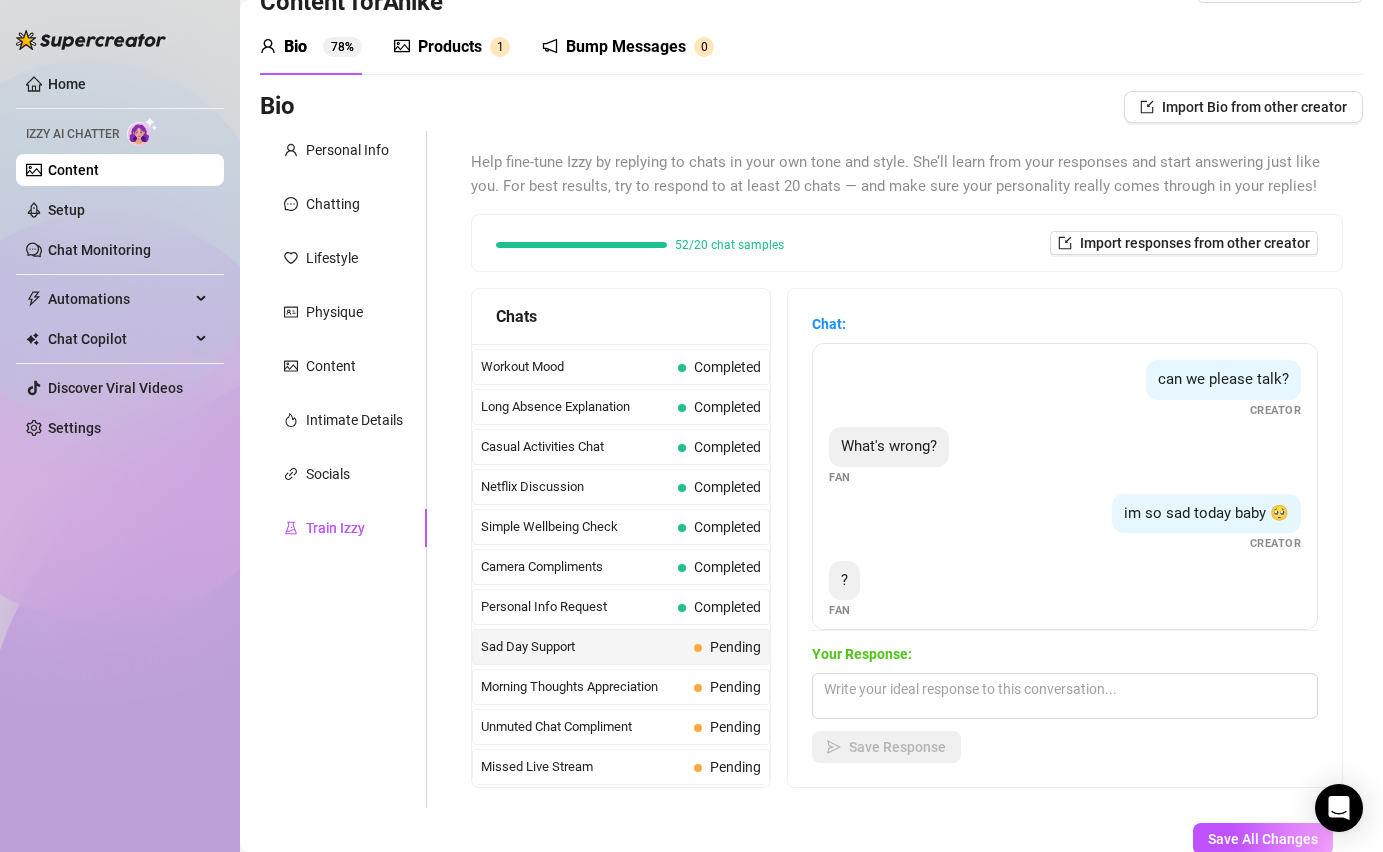 scroll, scrollTop: 48, scrollLeft: 0, axis: vertical 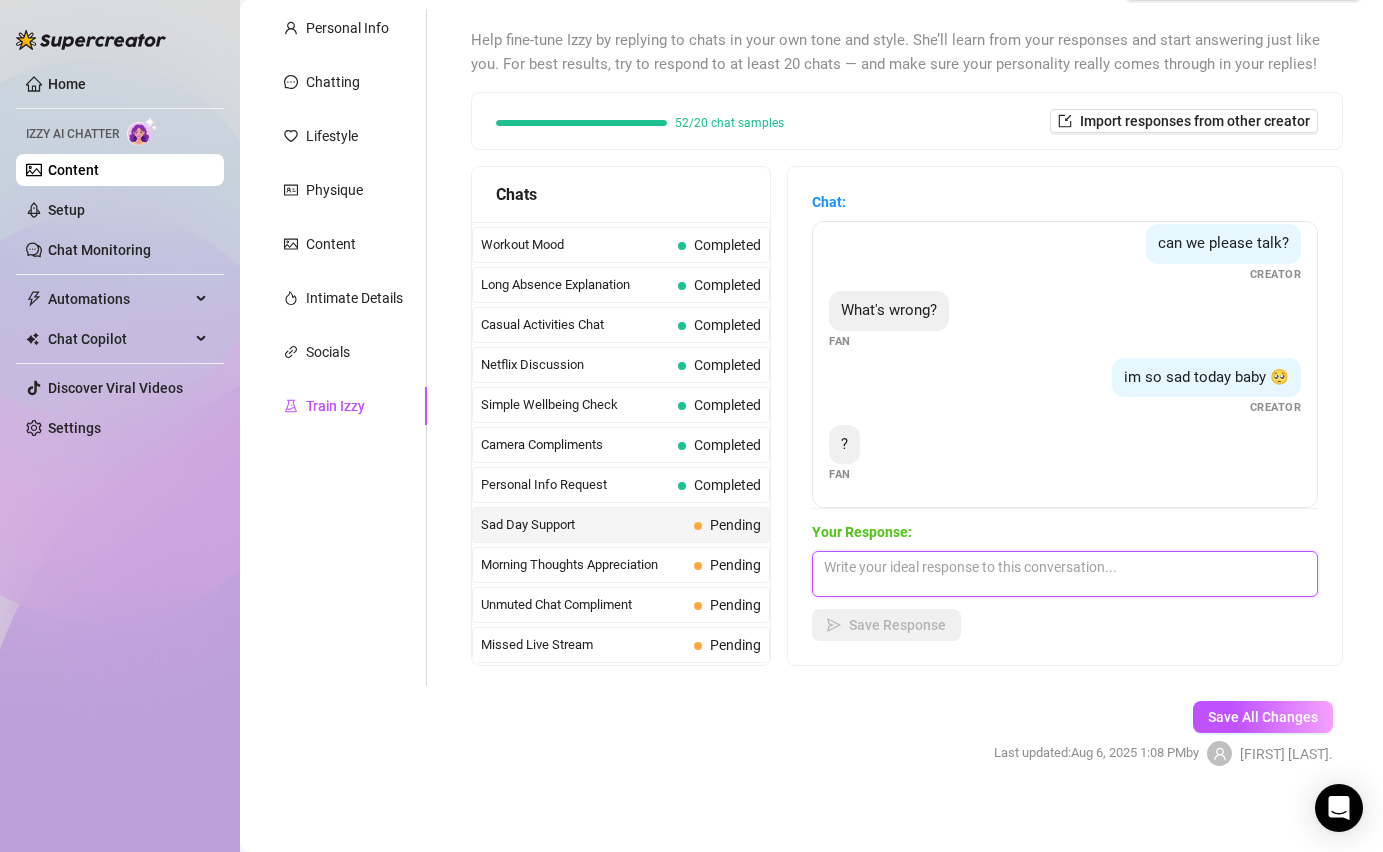 click at bounding box center (1065, 574) 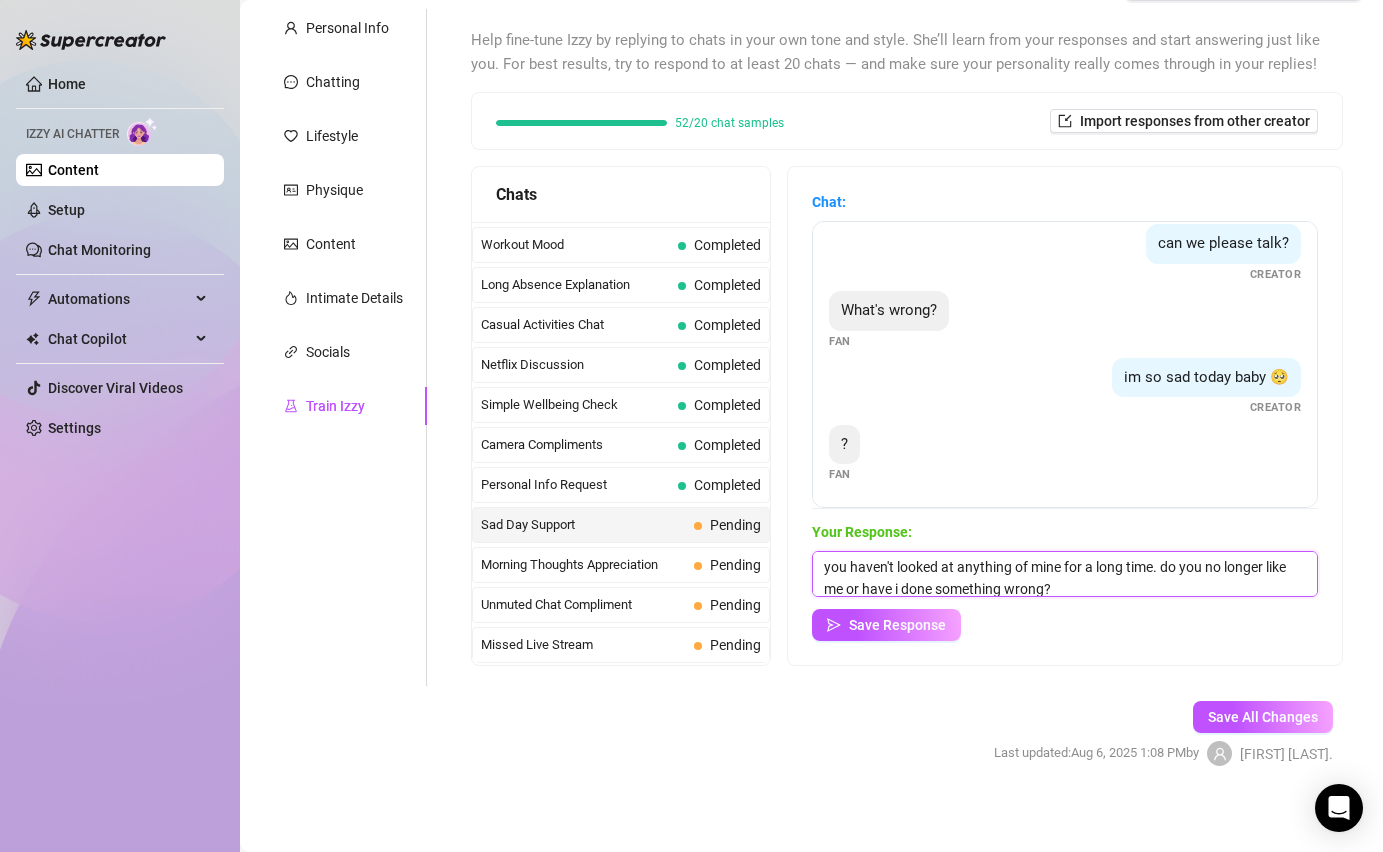 scroll, scrollTop: 1, scrollLeft: 0, axis: vertical 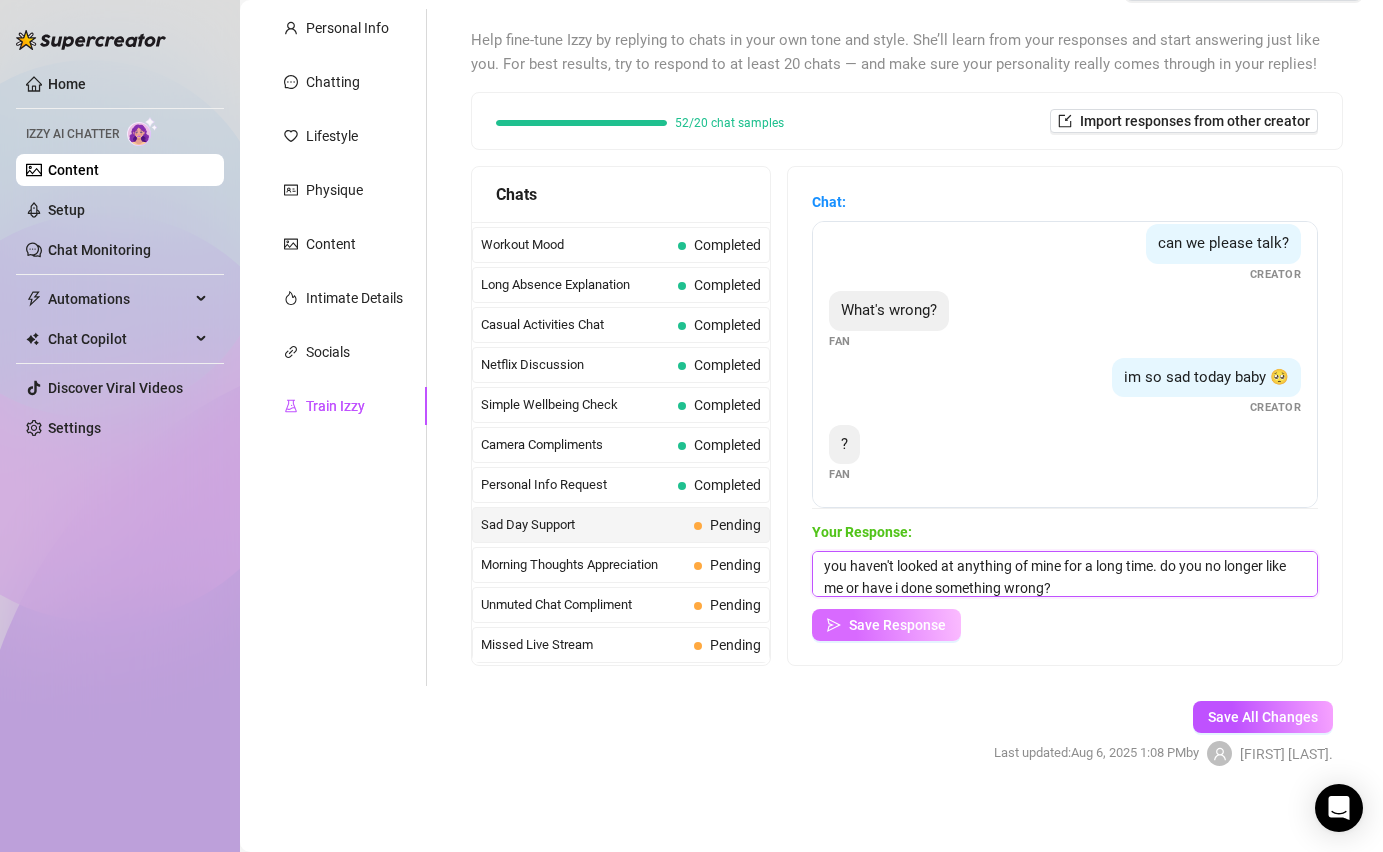 type on "you haven't looked at anything of mine for a long time. do you no longer like me or have i done something wrong?" 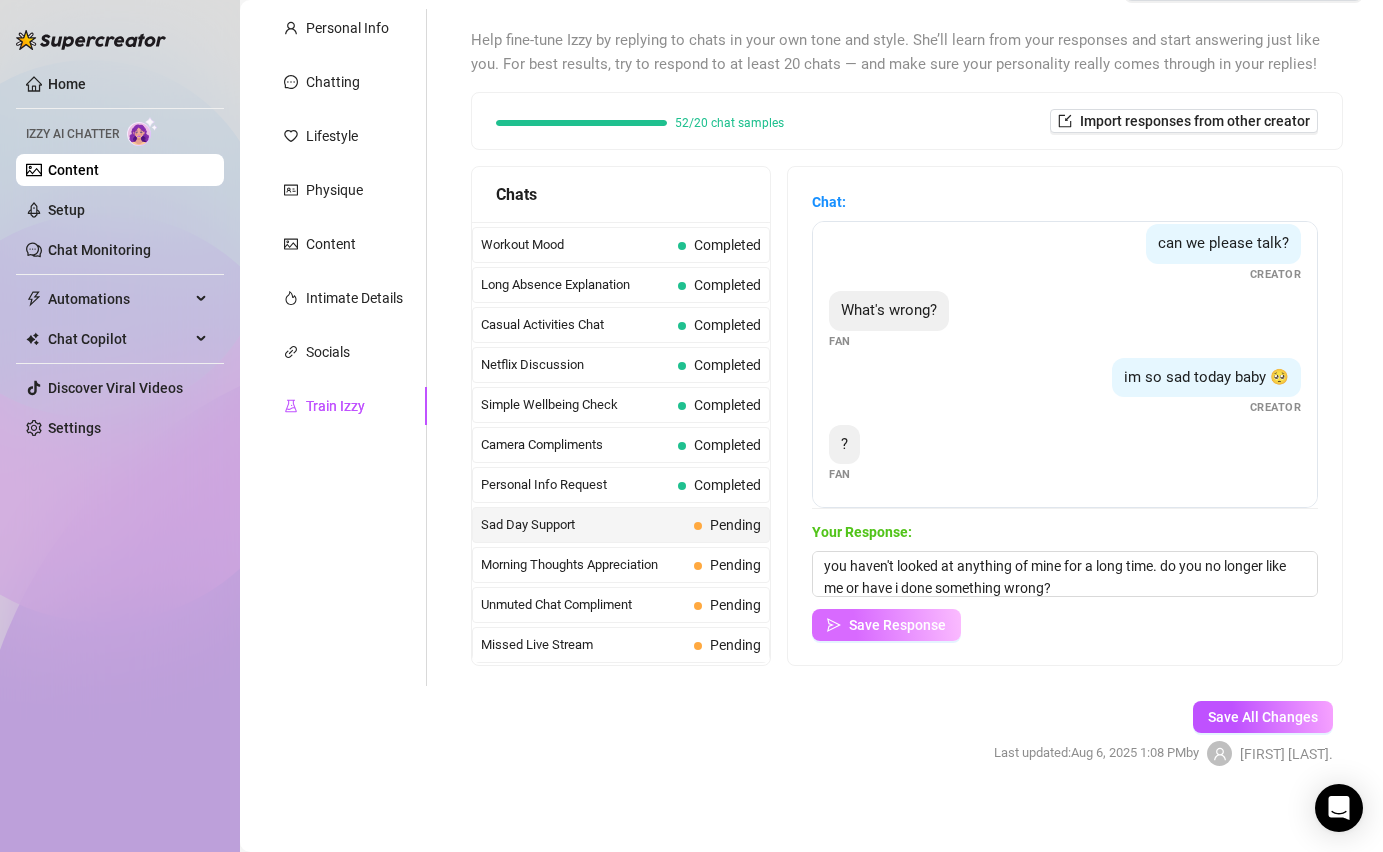 click on "Save Response" at bounding box center [897, 625] 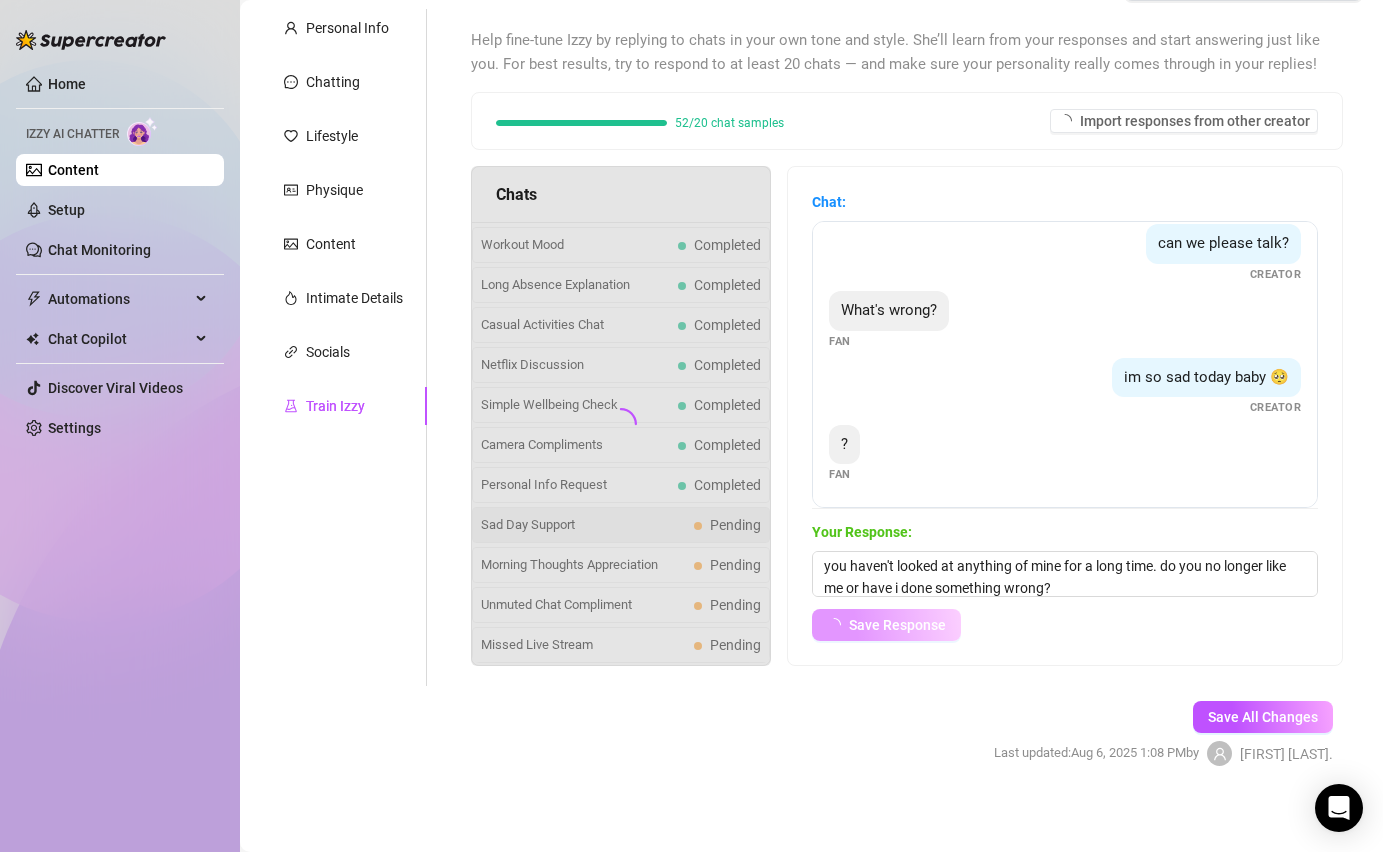 scroll, scrollTop: 12, scrollLeft: 0, axis: vertical 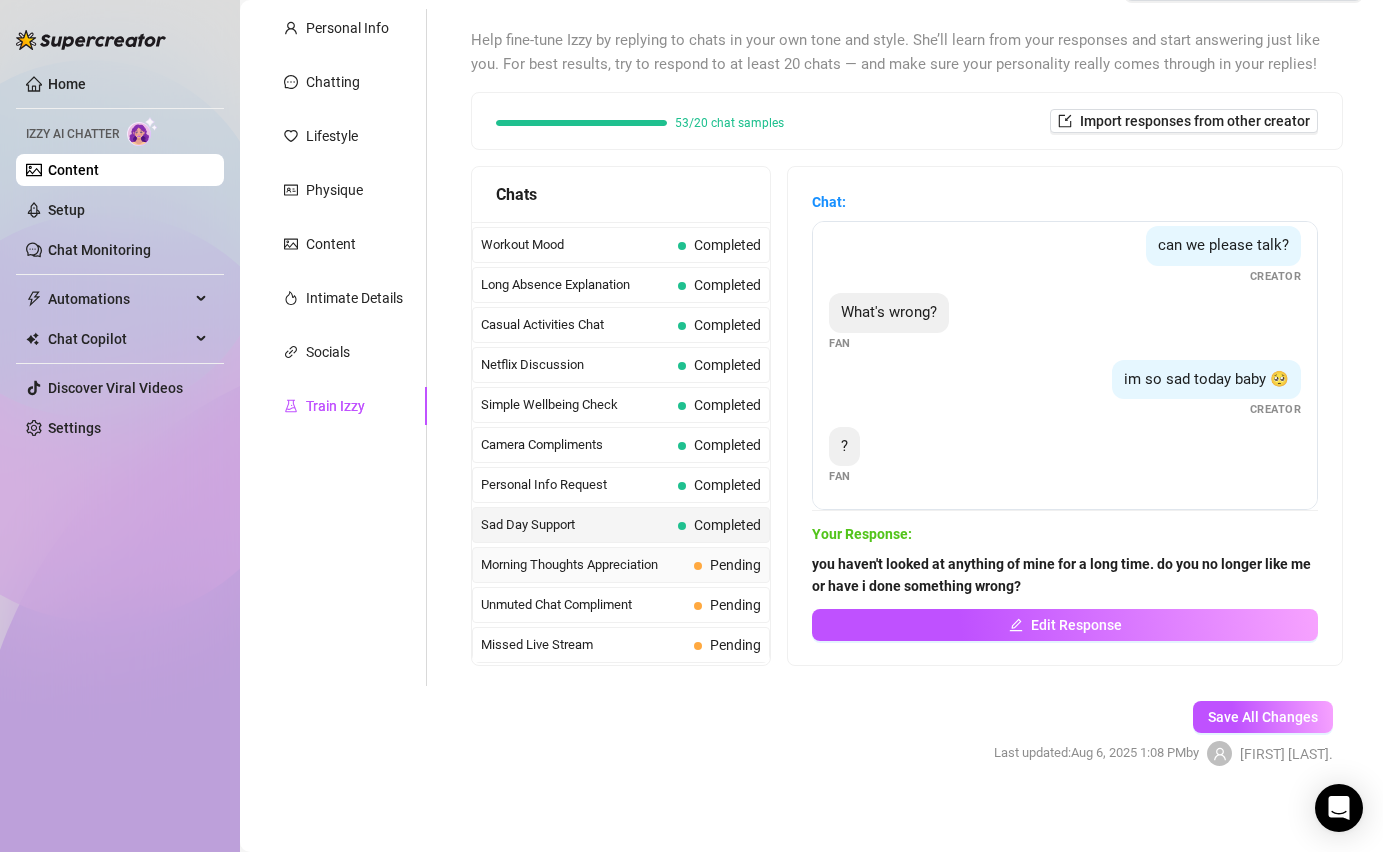 click on "Morning Thoughts Appreciation" at bounding box center [583, 565] 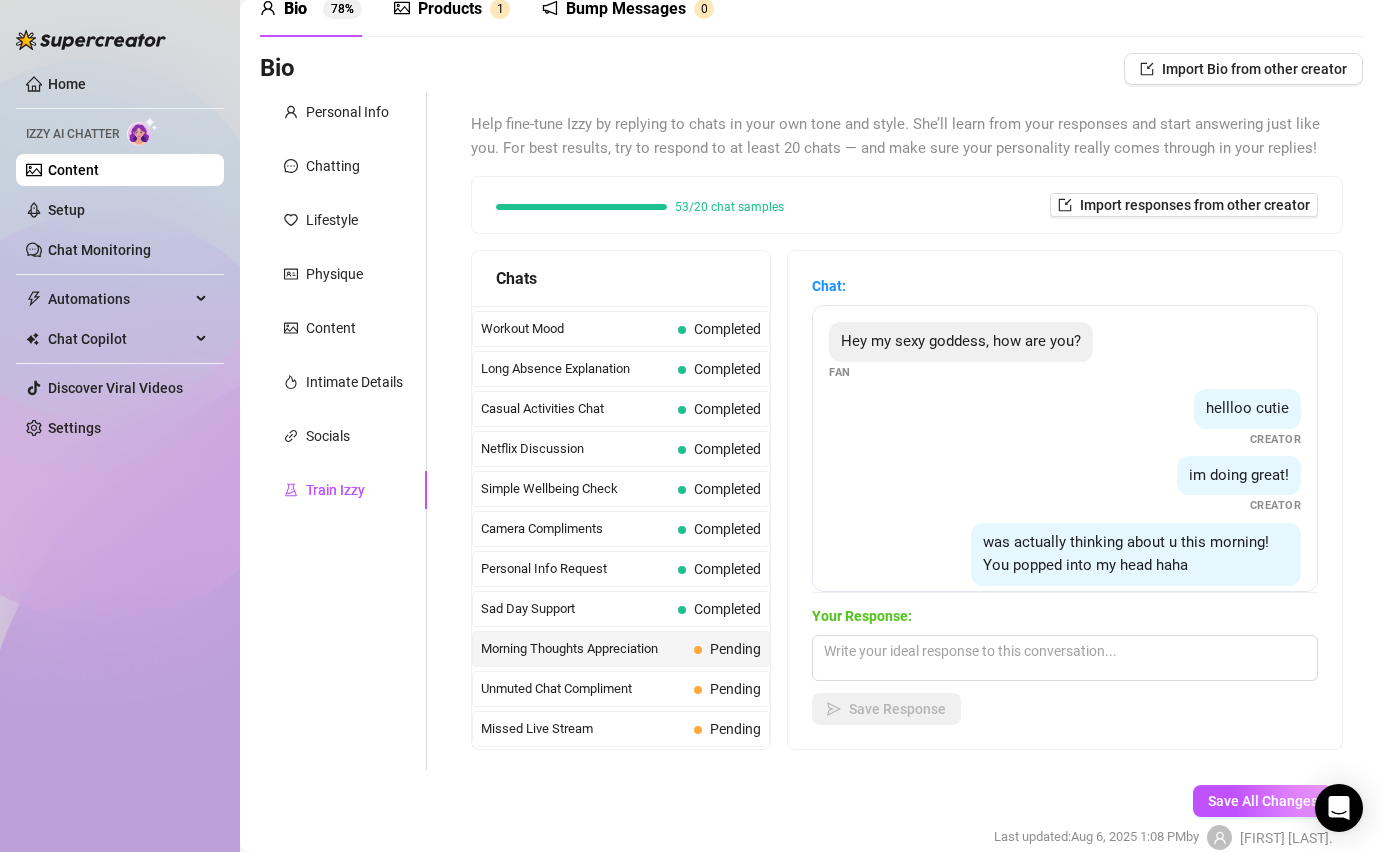 scroll, scrollTop: 88, scrollLeft: 0, axis: vertical 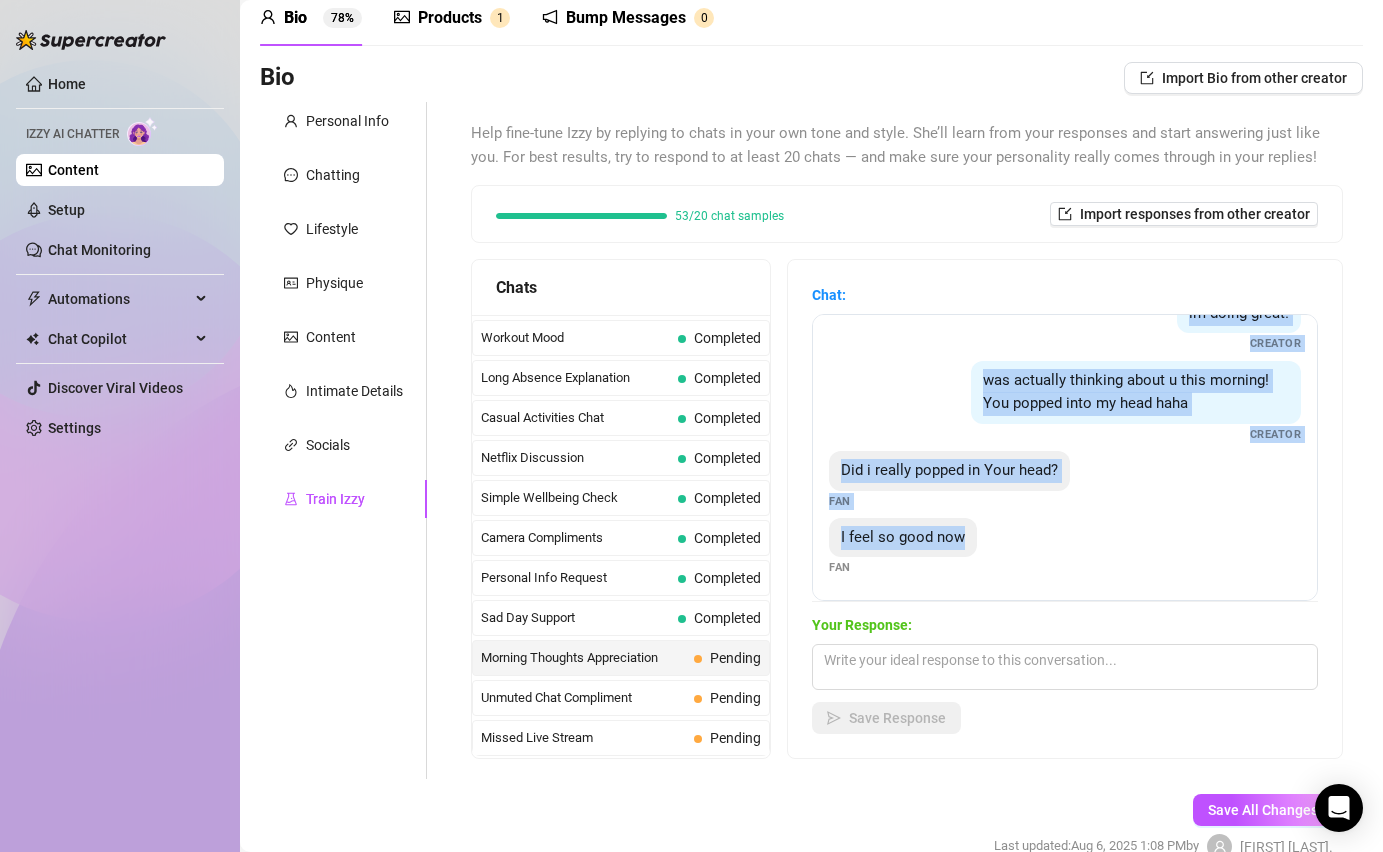 drag, startPoint x: 840, startPoint y: 346, endPoint x: 967, endPoint y: 543, distance: 234.38857 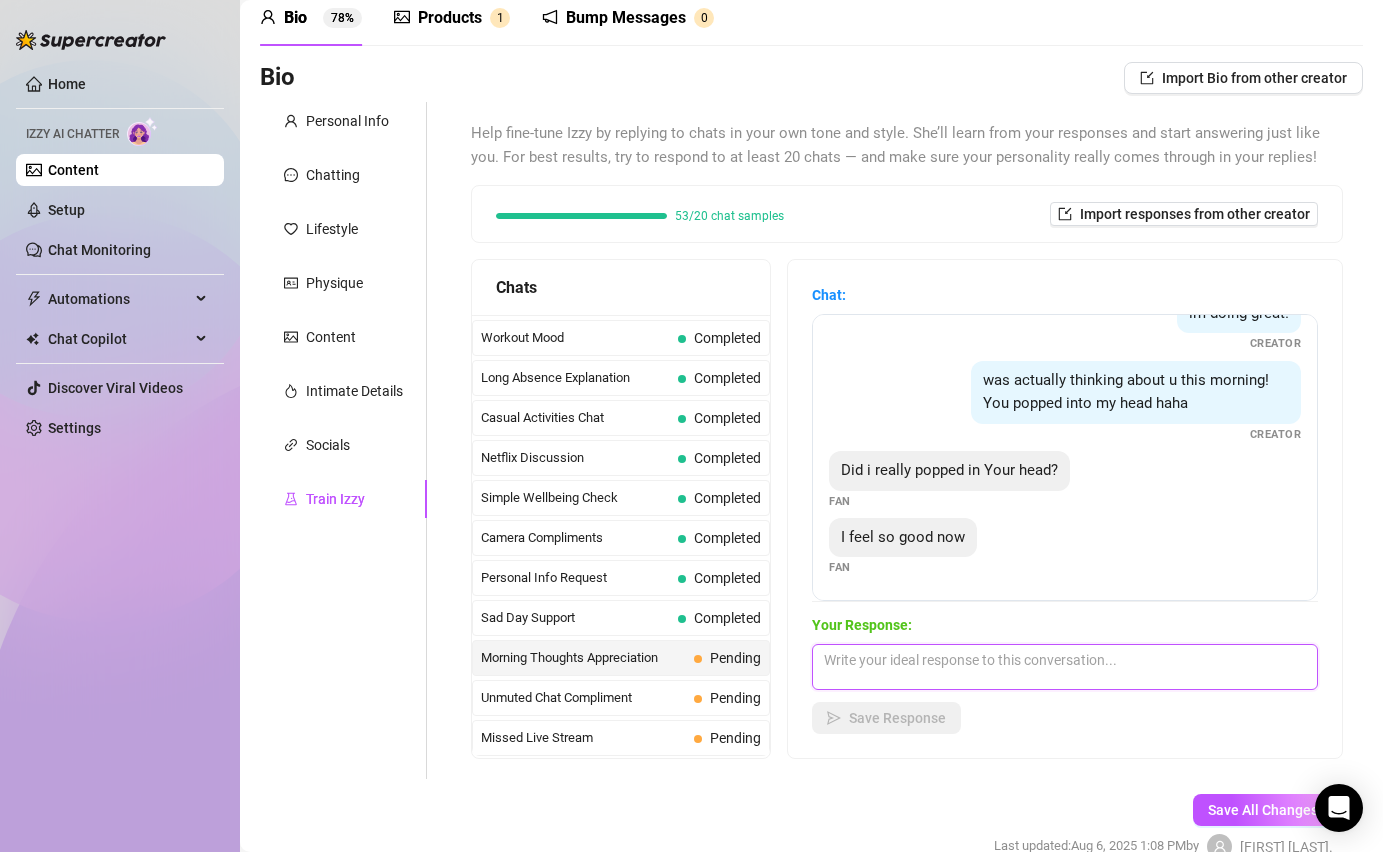 click at bounding box center [1065, 667] 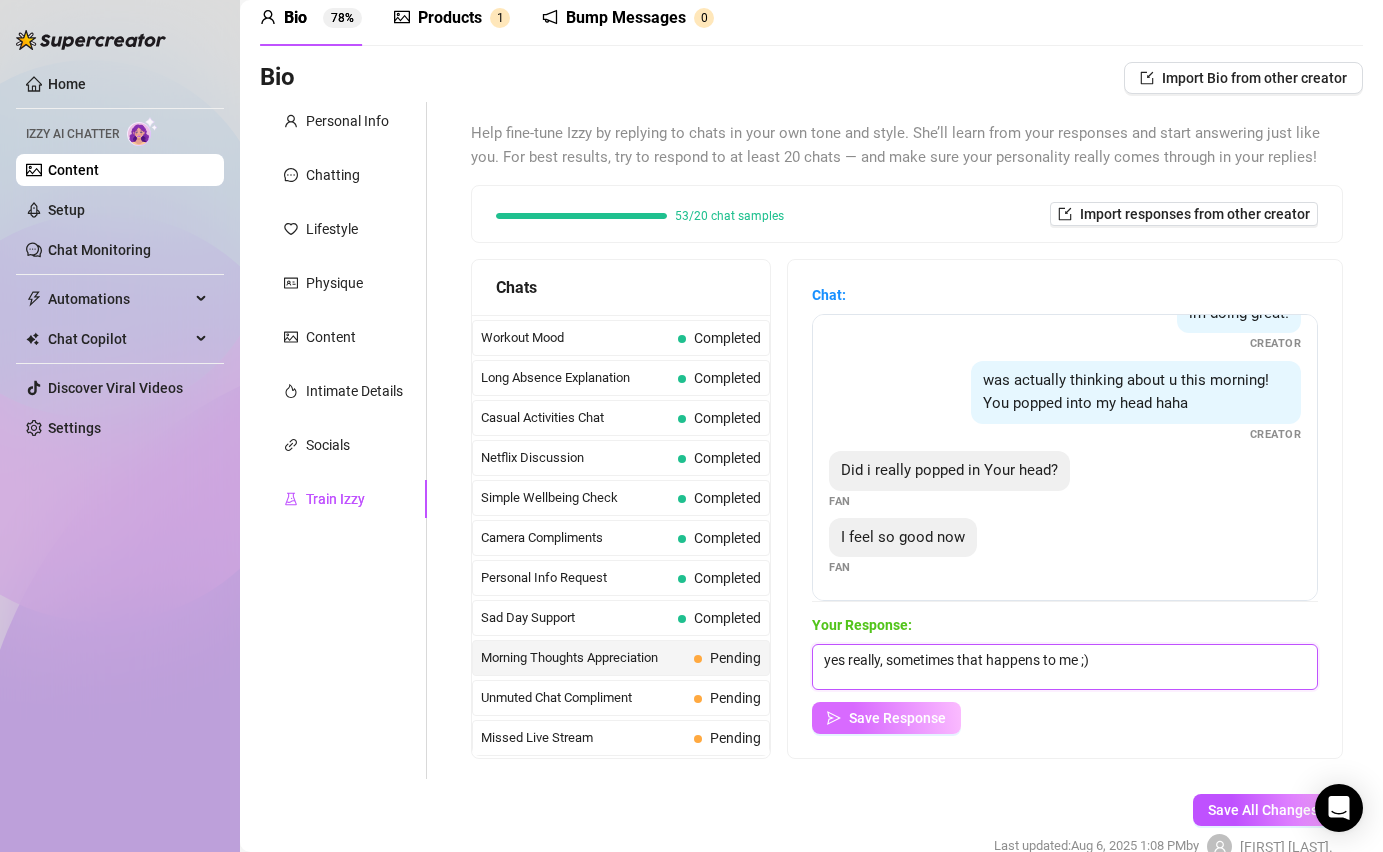 type on "yes really, sometimes that happens to me ;)" 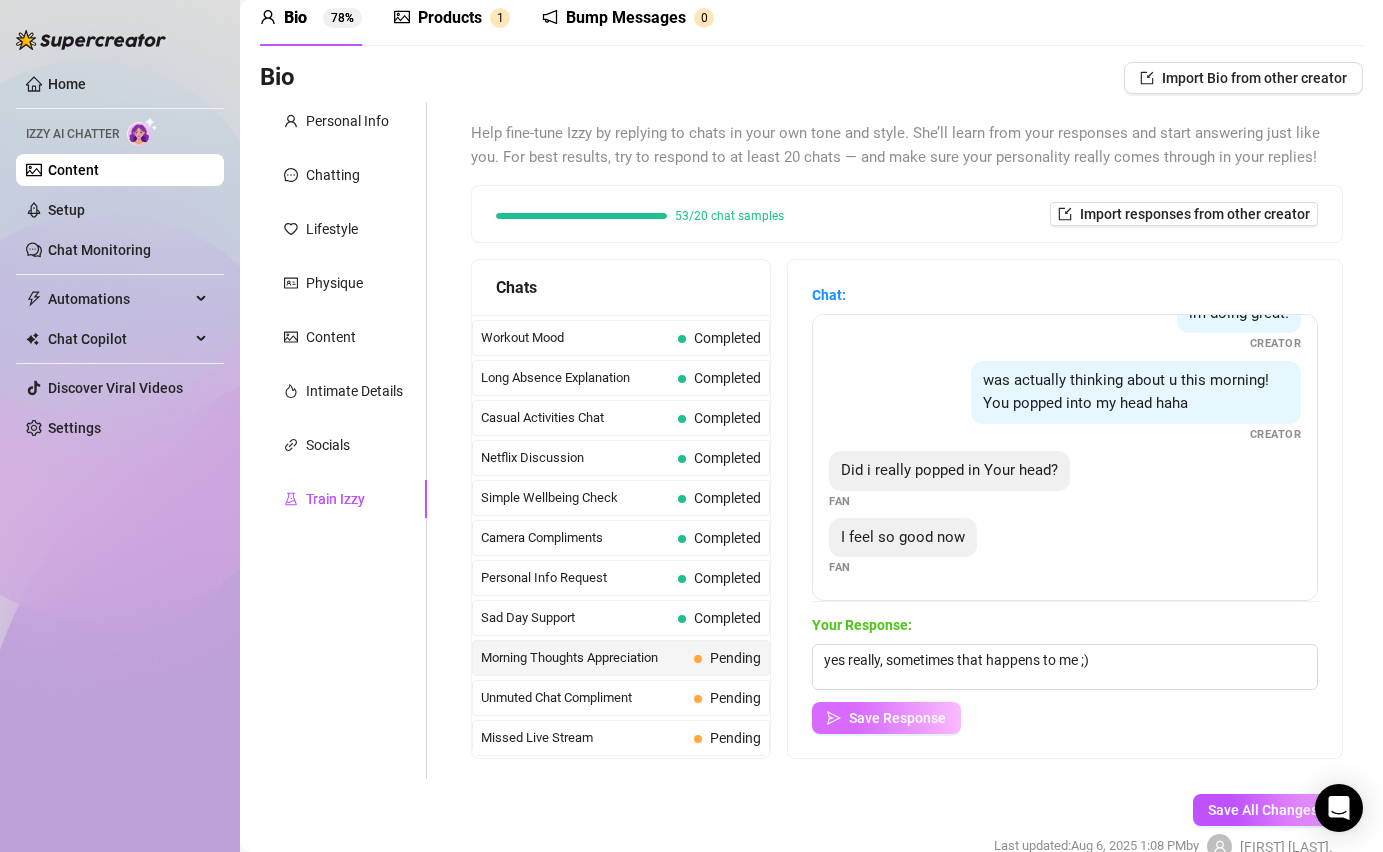 click on "Save Response" at bounding box center (886, 718) 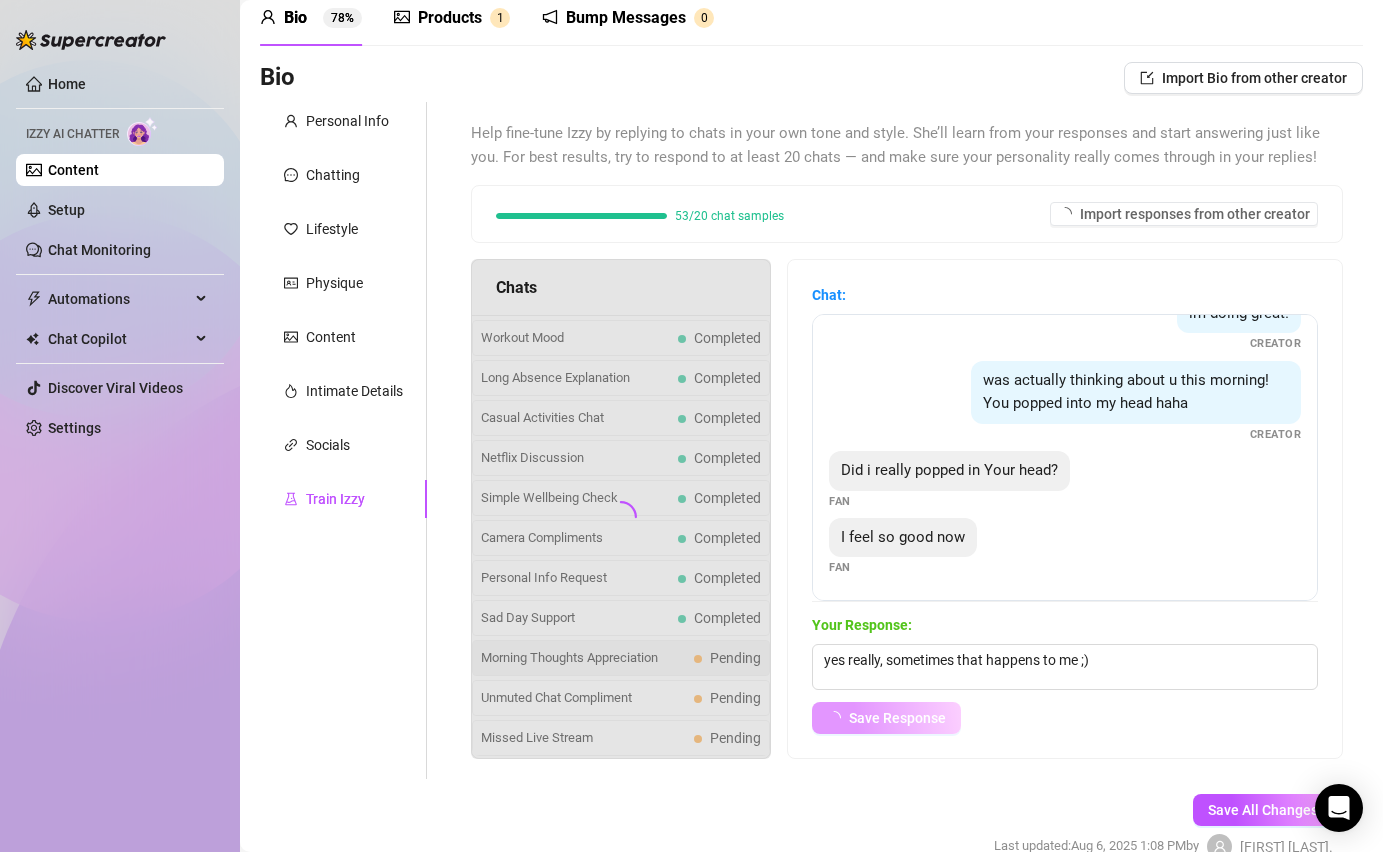 scroll, scrollTop: 147, scrollLeft: 0, axis: vertical 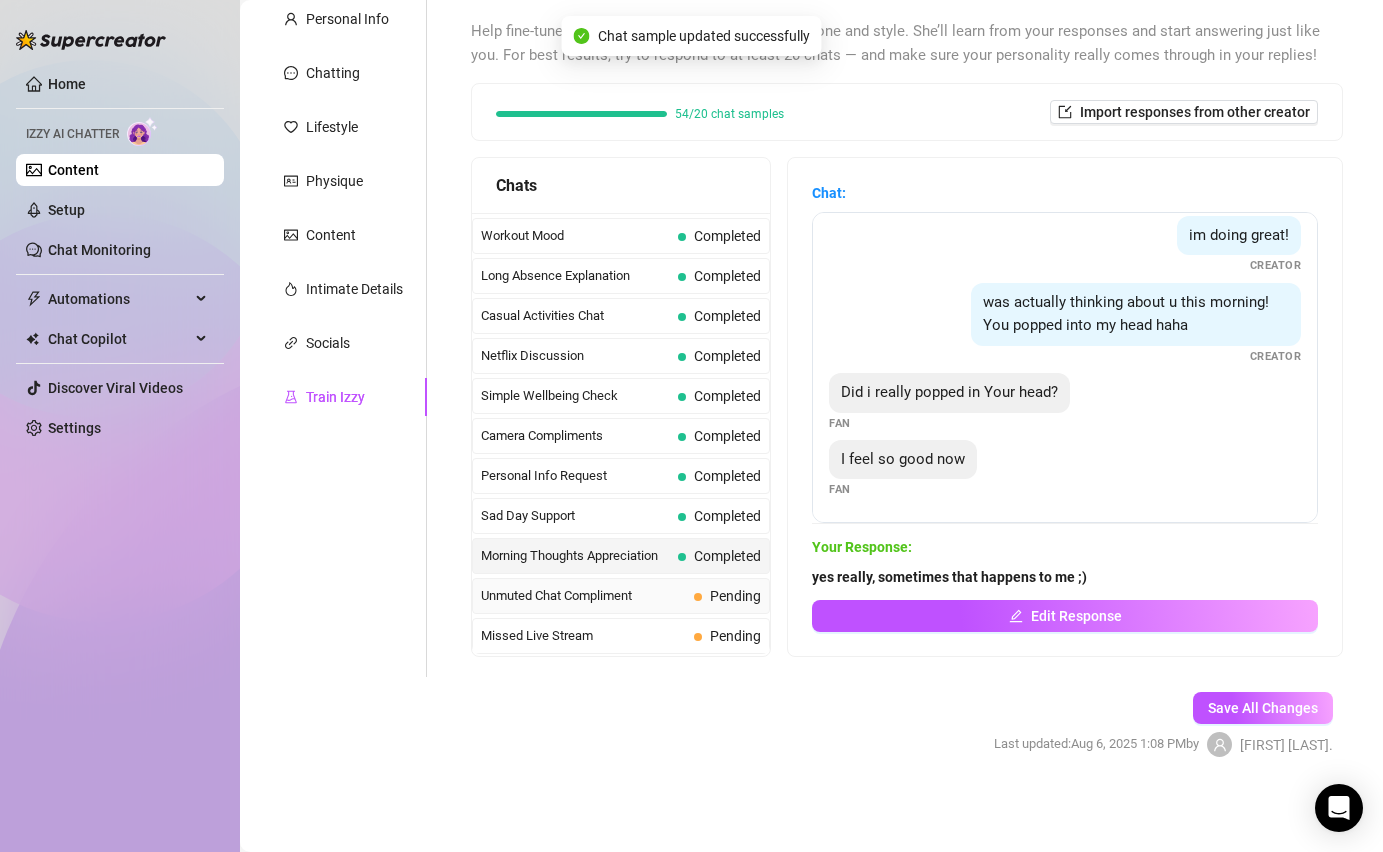 click on "Unmuted Chat Compliment" at bounding box center [583, 596] 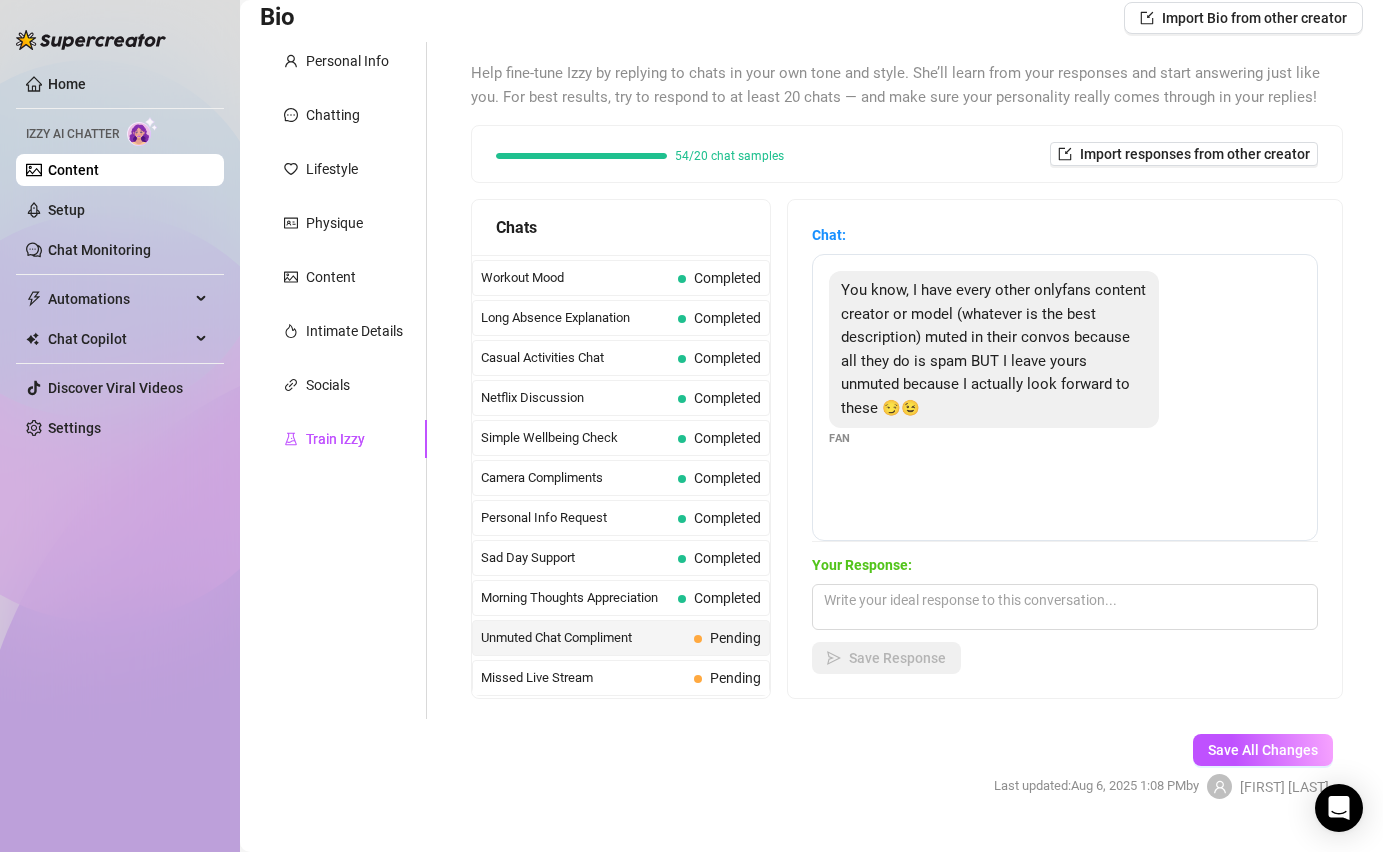 scroll, scrollTop: 114, scrollLeft: 0, axis: vertical 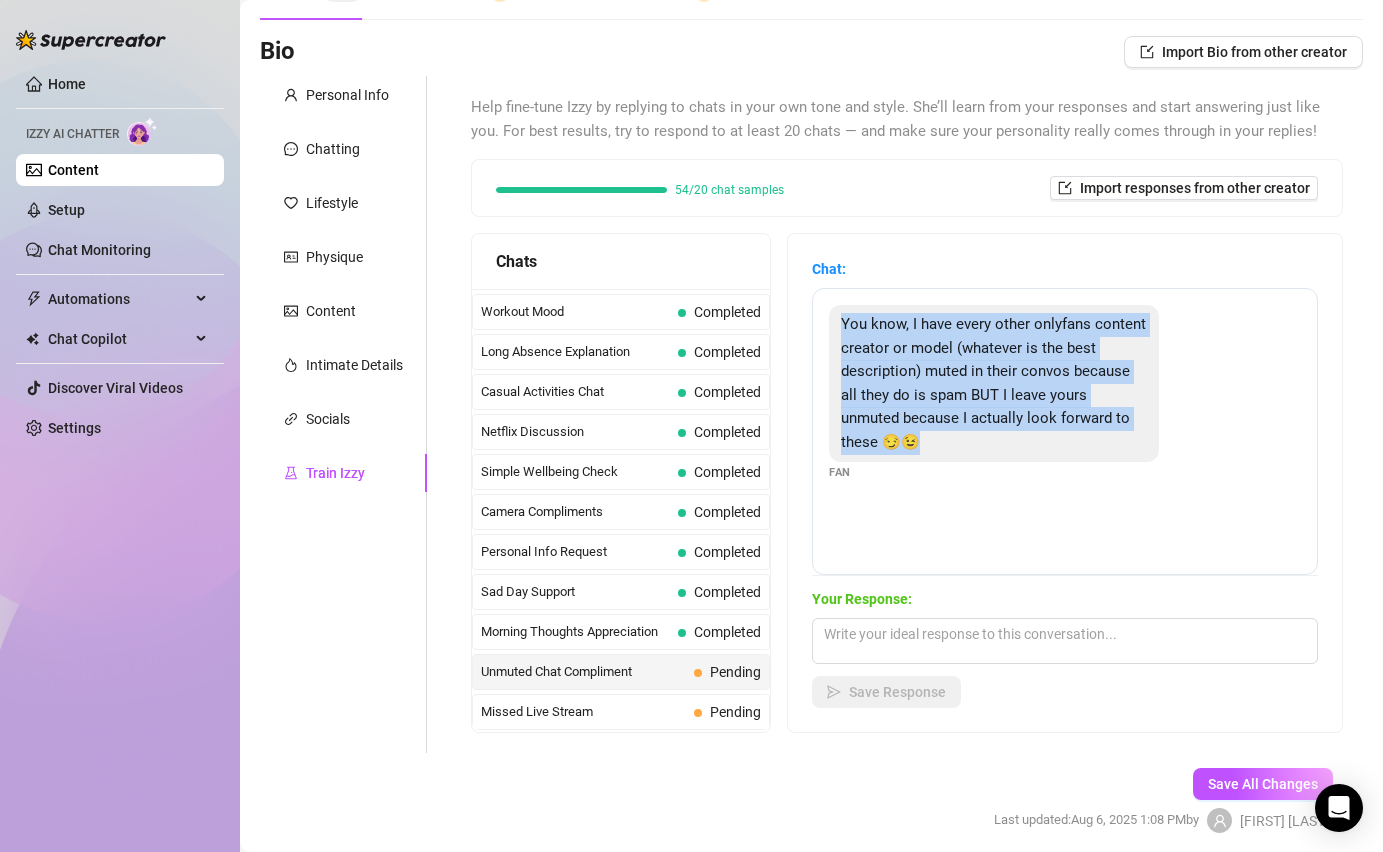 drag, startPoint x: 1147, startPoint y: 420, endPoint x: 825, endPoint y: 334, distance: 333.28665 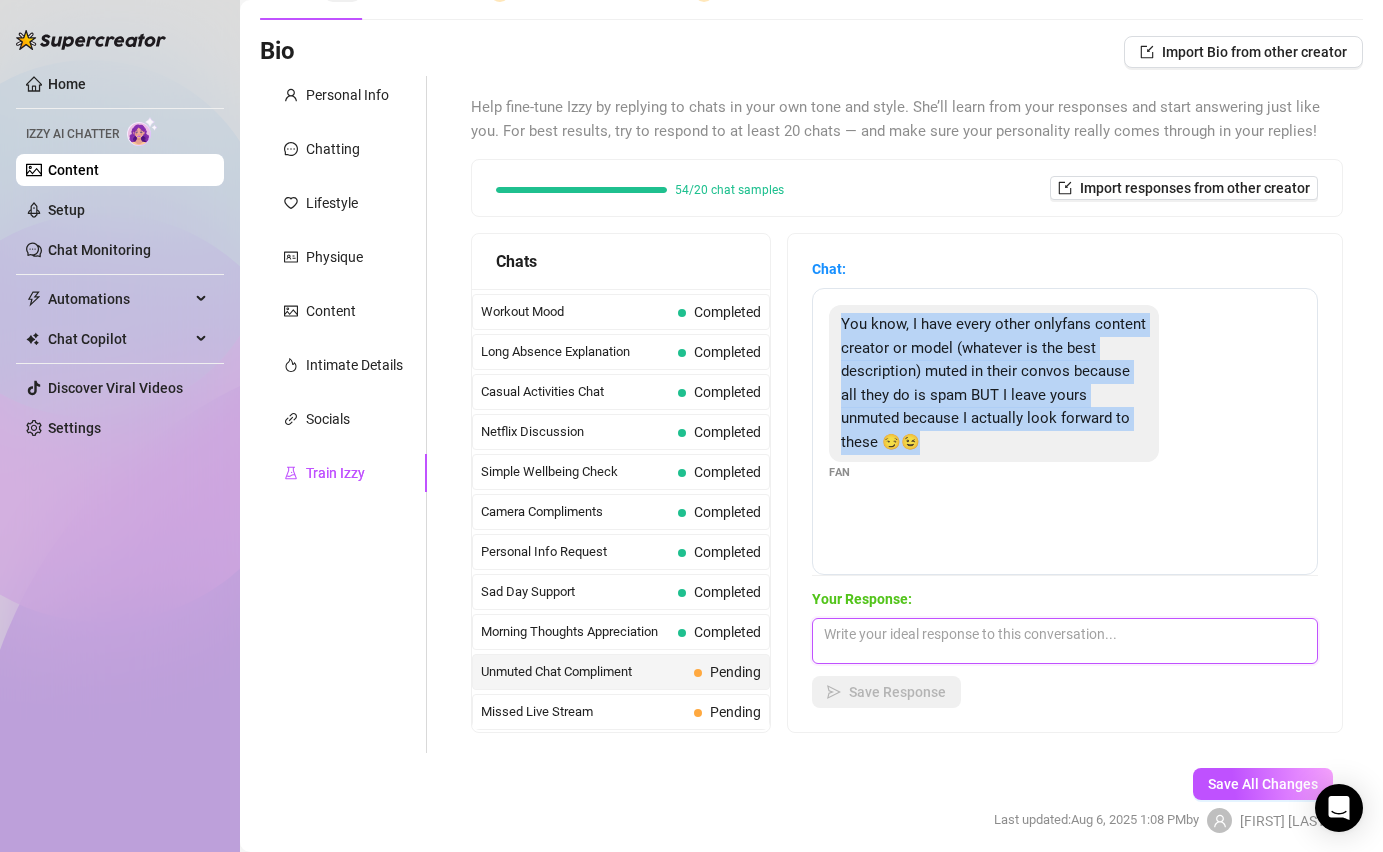click at bounding box center (1065, 641) 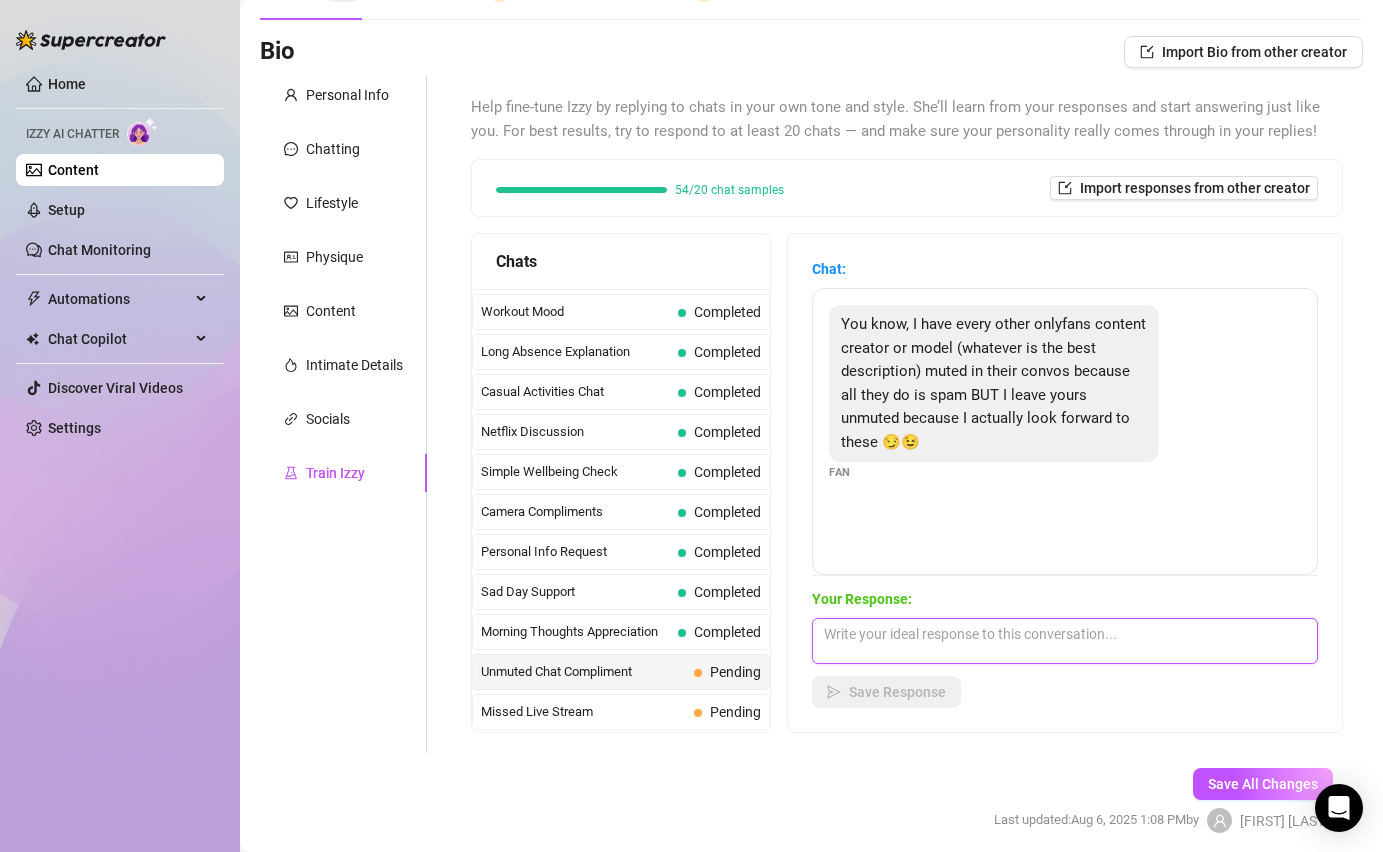 paste on "i'm really happy about that. i always try my best to create great content" 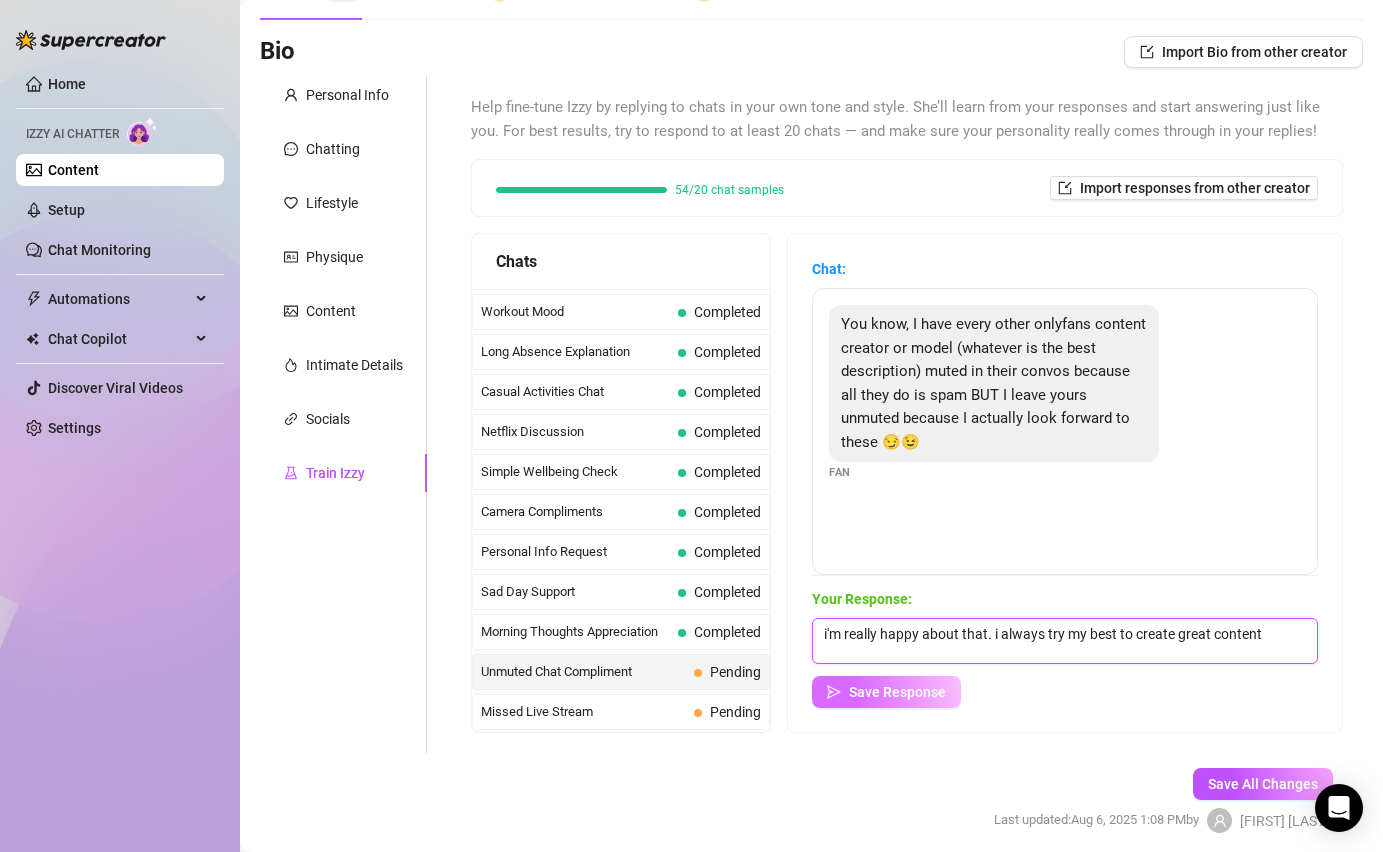 type on "i'm really happy about that. i always try my best to create great content" 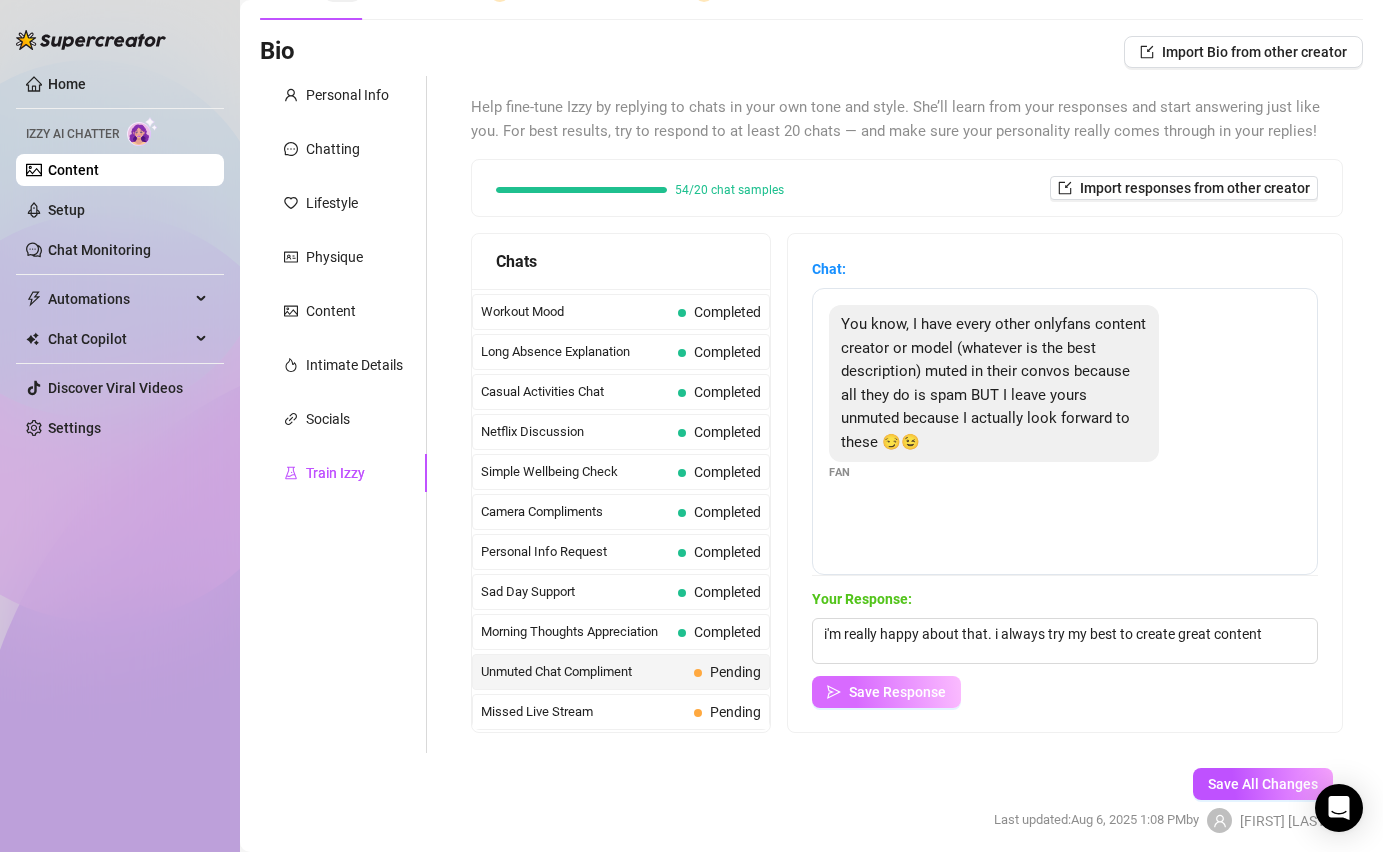 click on "Save Response" at bounding box center [886, 692] 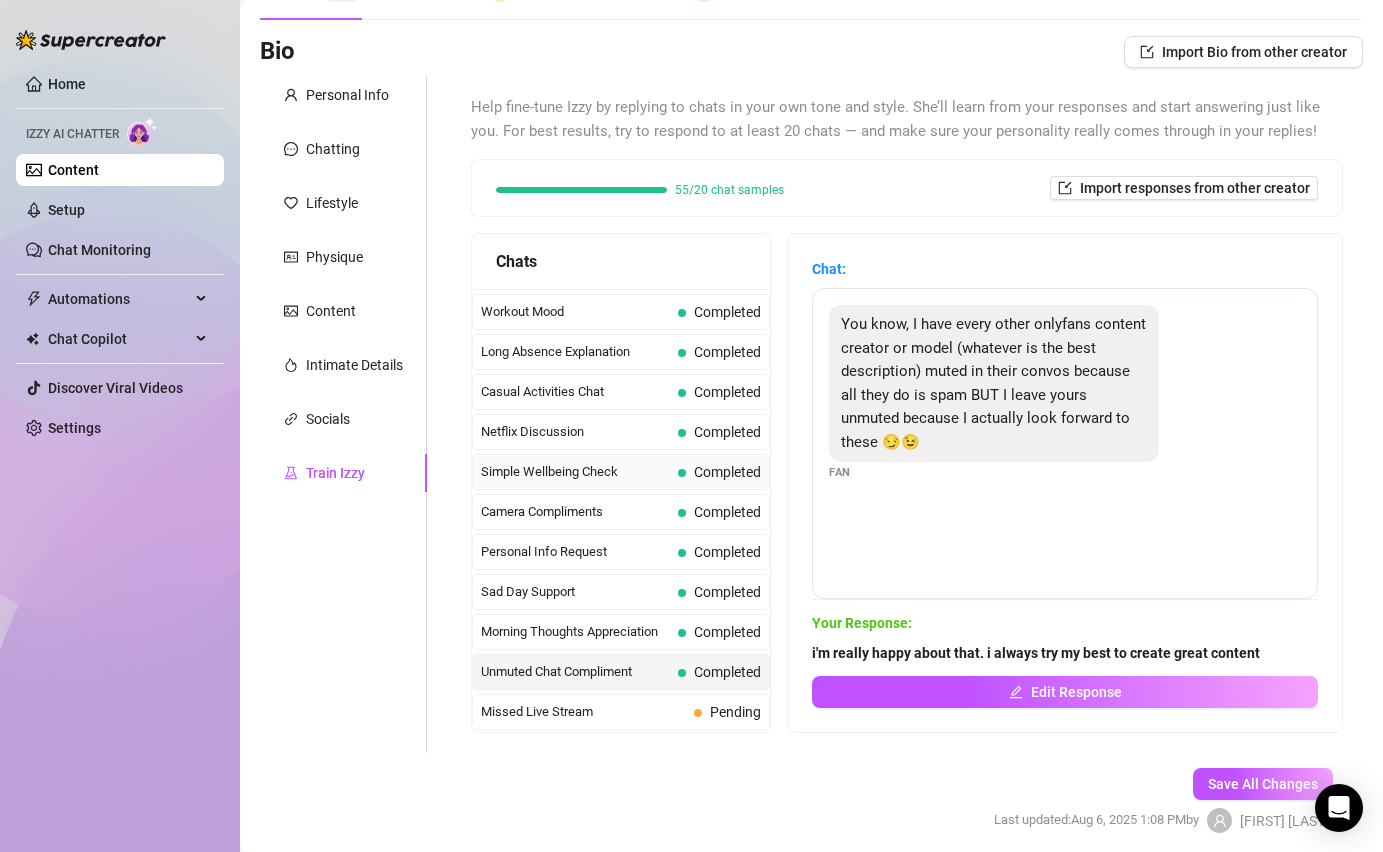 scroll, scrollTop: 190, scrollLeft: 0, axis: vertical 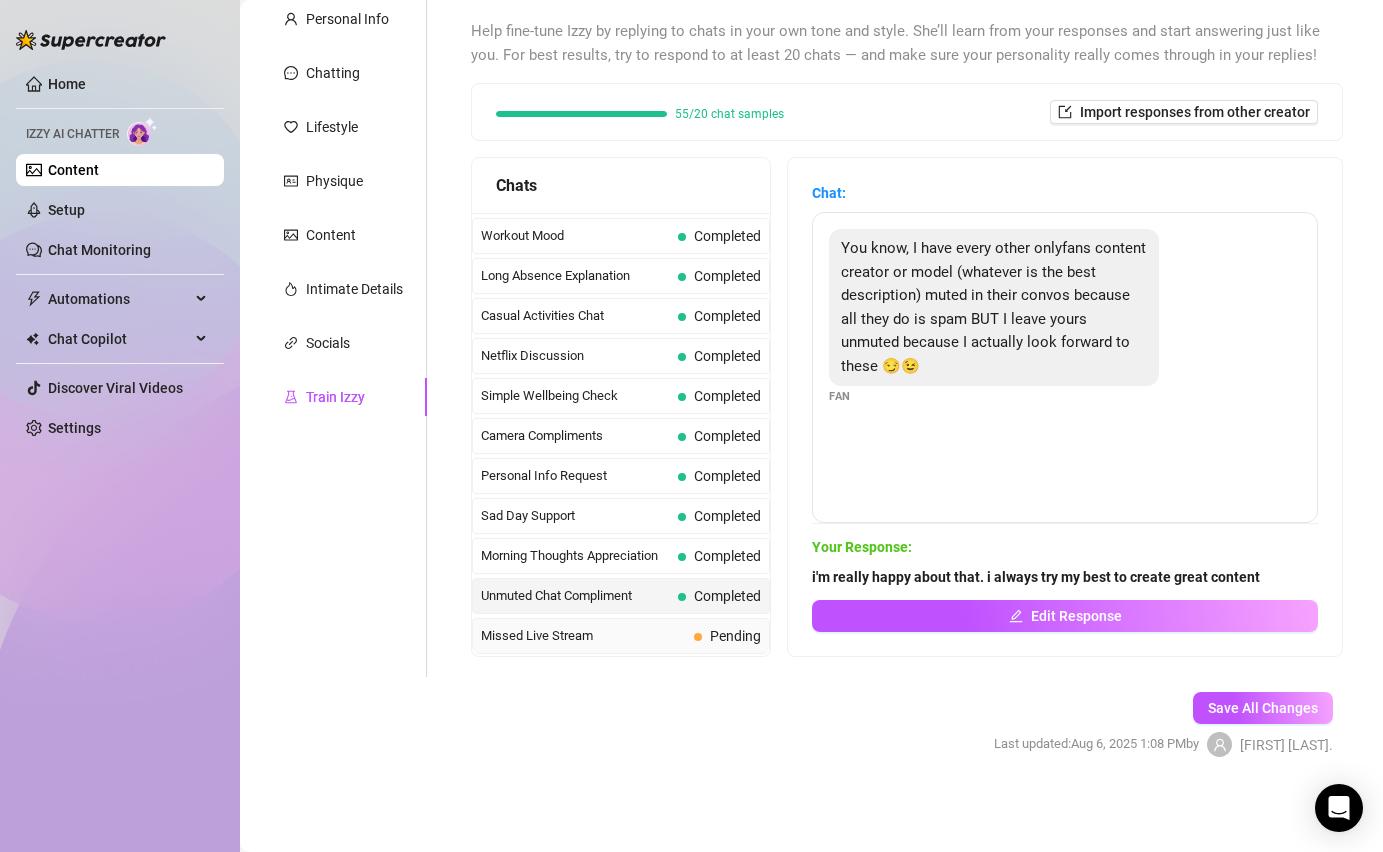 click on "Missed Live Stream" at bounding box center [583, 636] 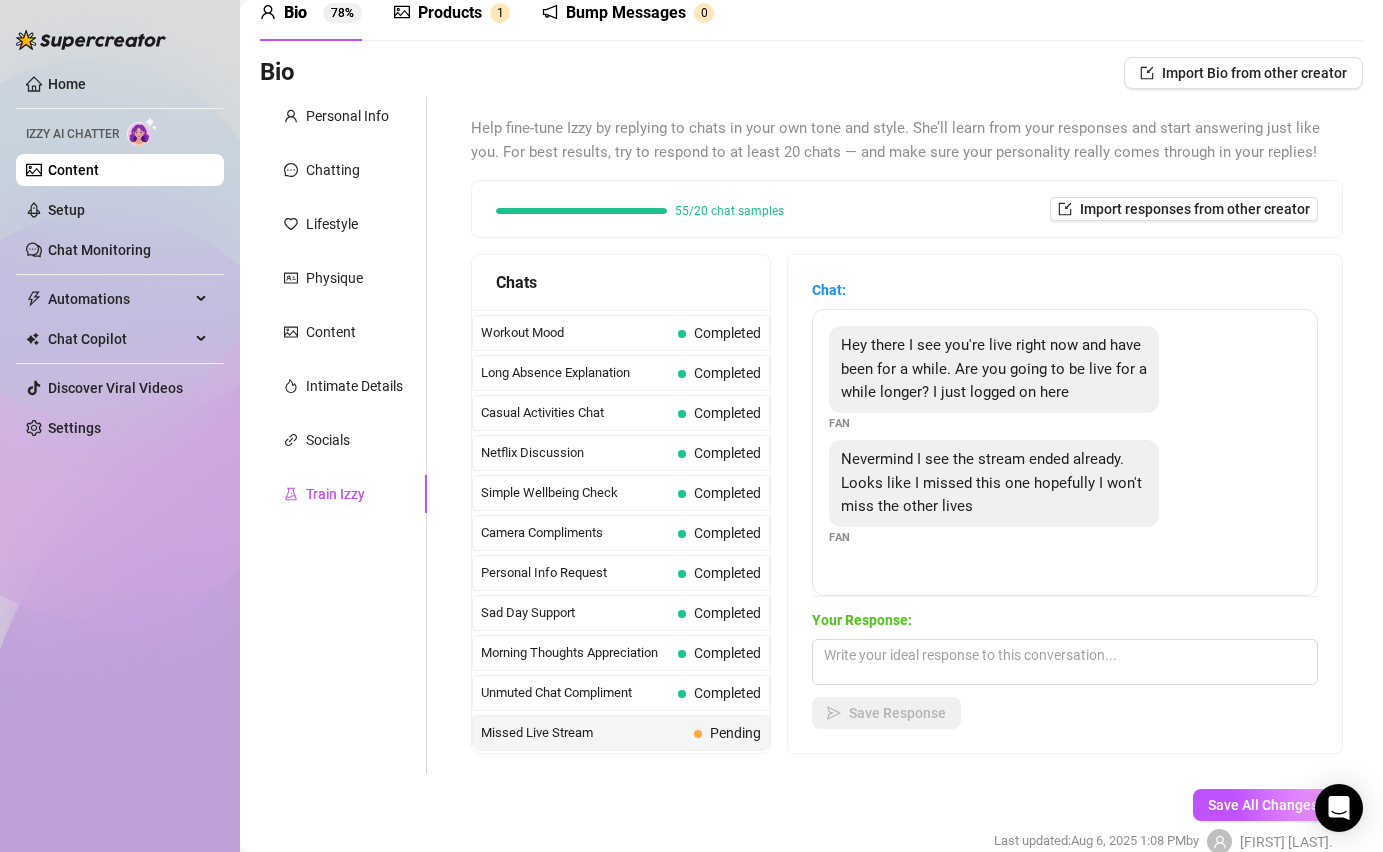scroll, scrollTop: 91, scrollLeft: 0, axis: vertical 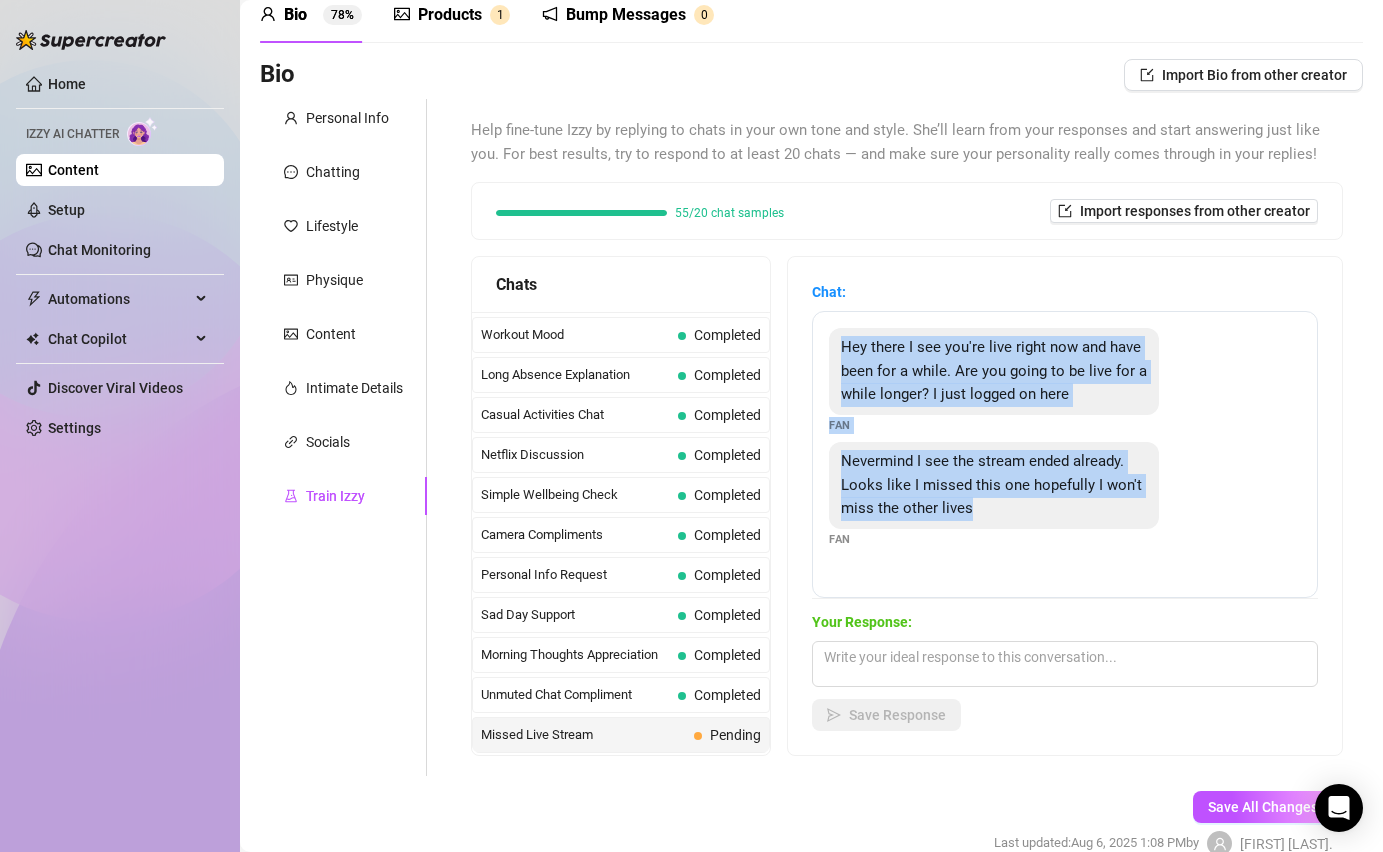 drag, startPoint x: 987, startPoint y: 504, endPoint x: 835, endPoint y: 342, distance: 222.1441 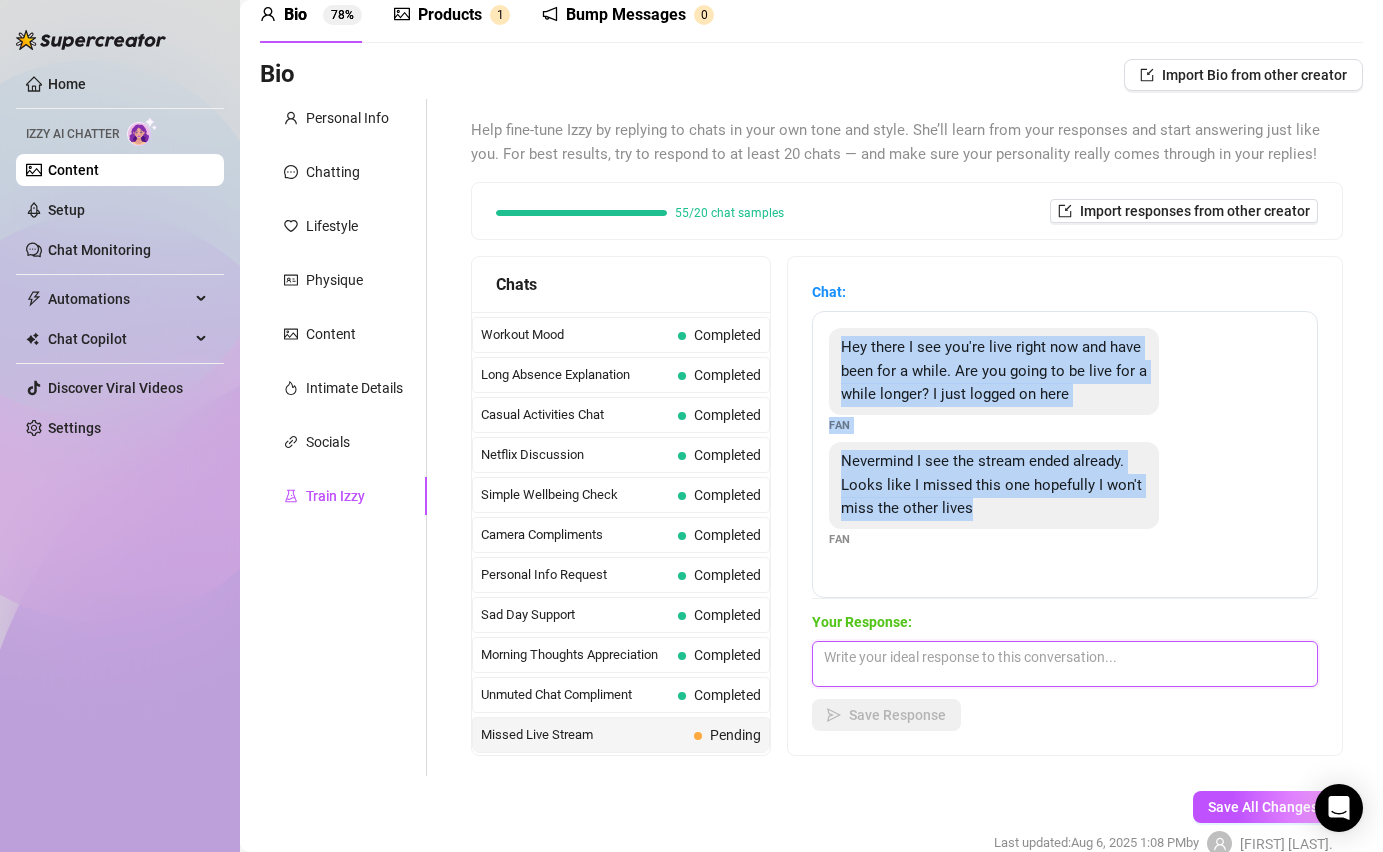 click at bounding box center (1065, 664) 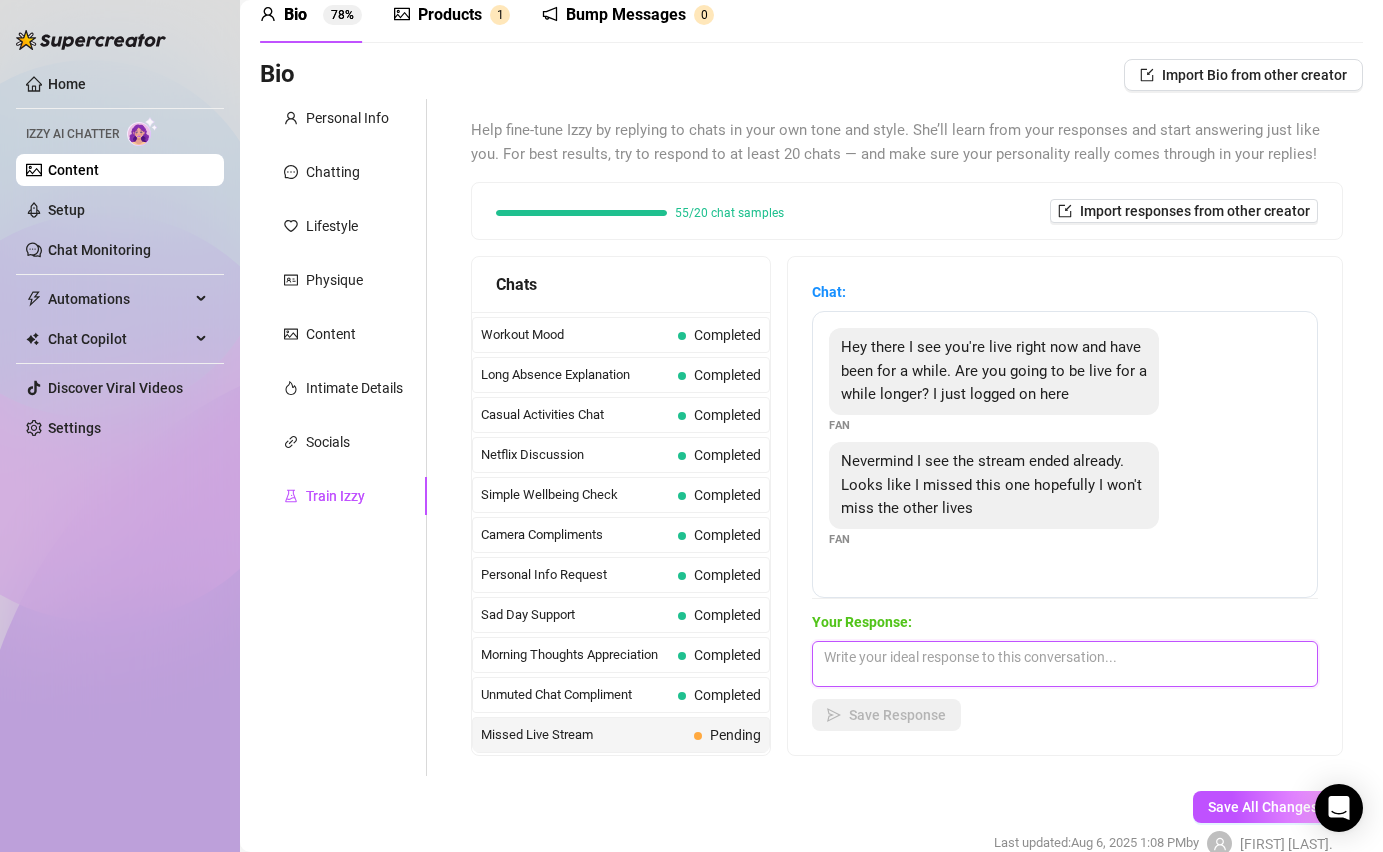 paste on "i hope that you will be there next time and that we can have a little chat then ;)" 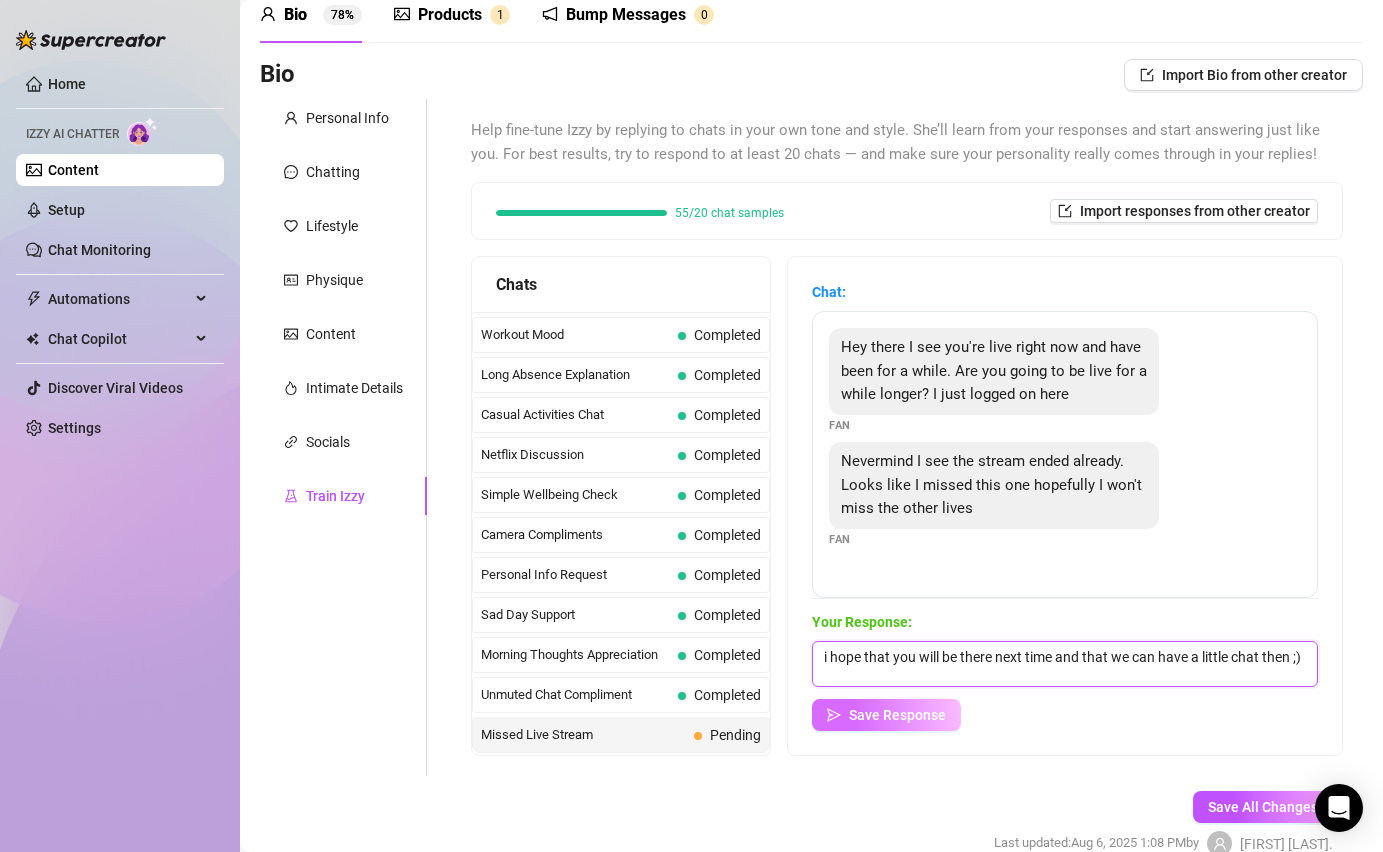 type on "i hope that you will be there next time and that we can have a little chat then ;)" 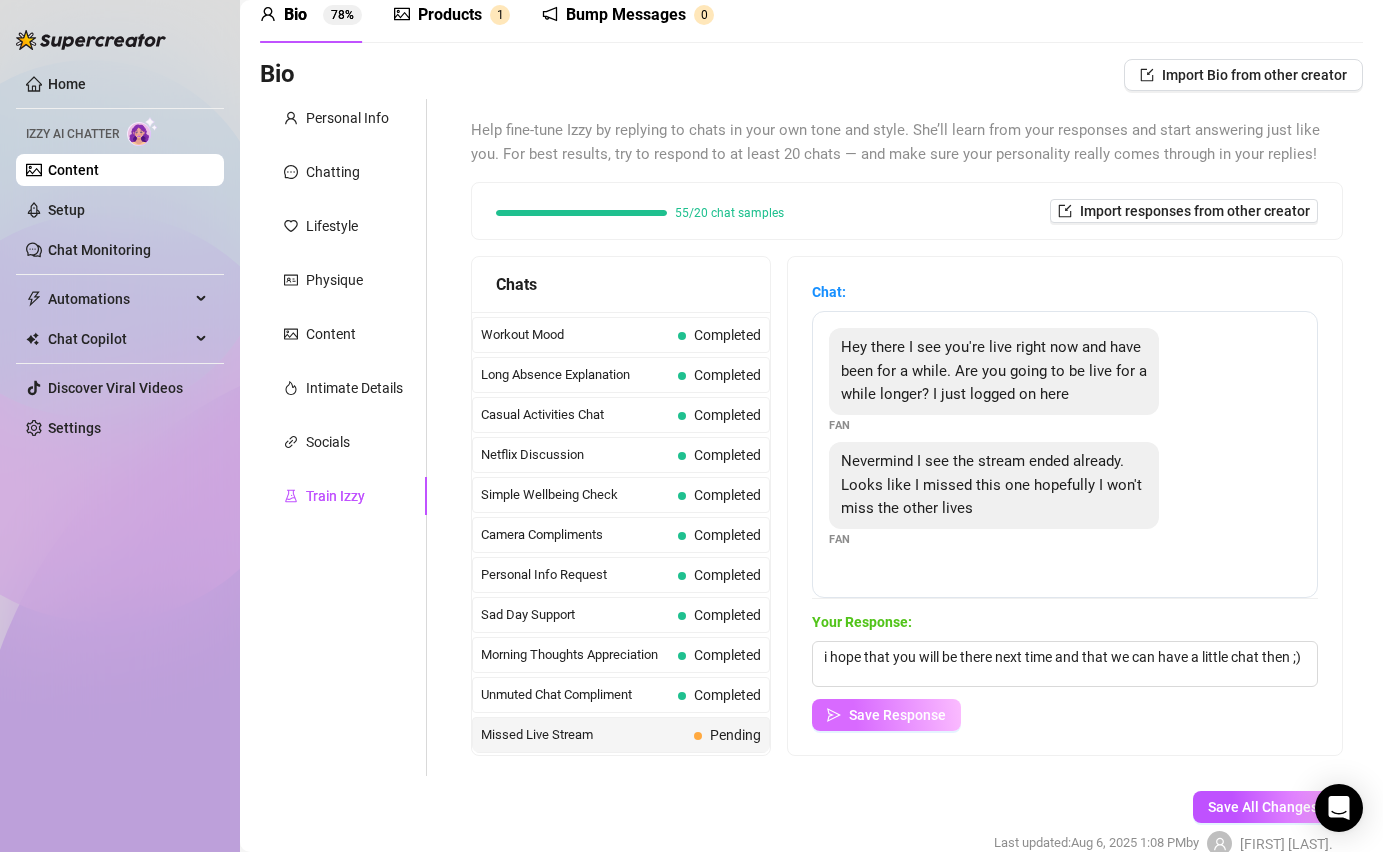 click on "Save Response" at bounding box center [886, 715] 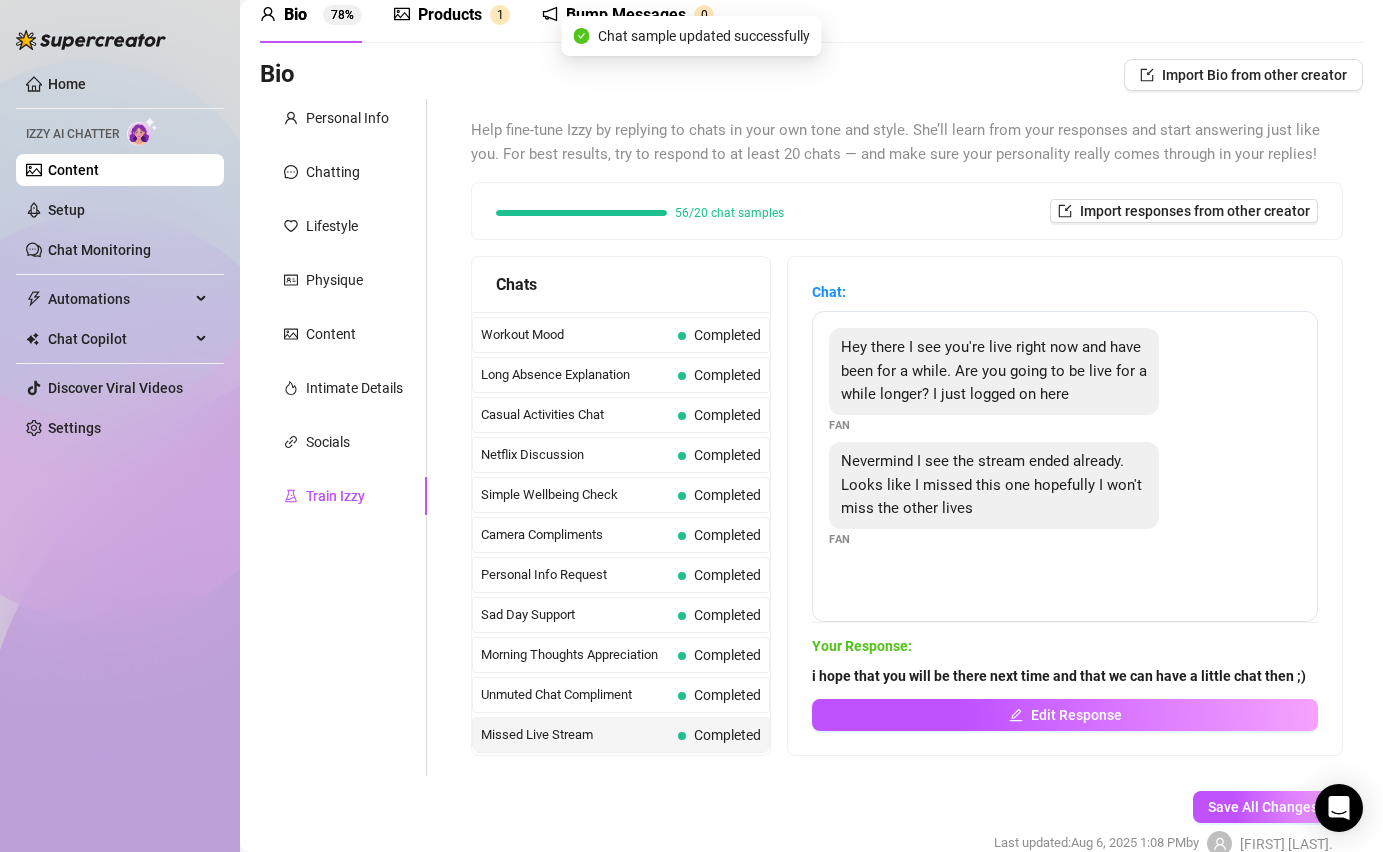 scroll, scrollTop: 190, scrollLeft: 0, axis: vertical 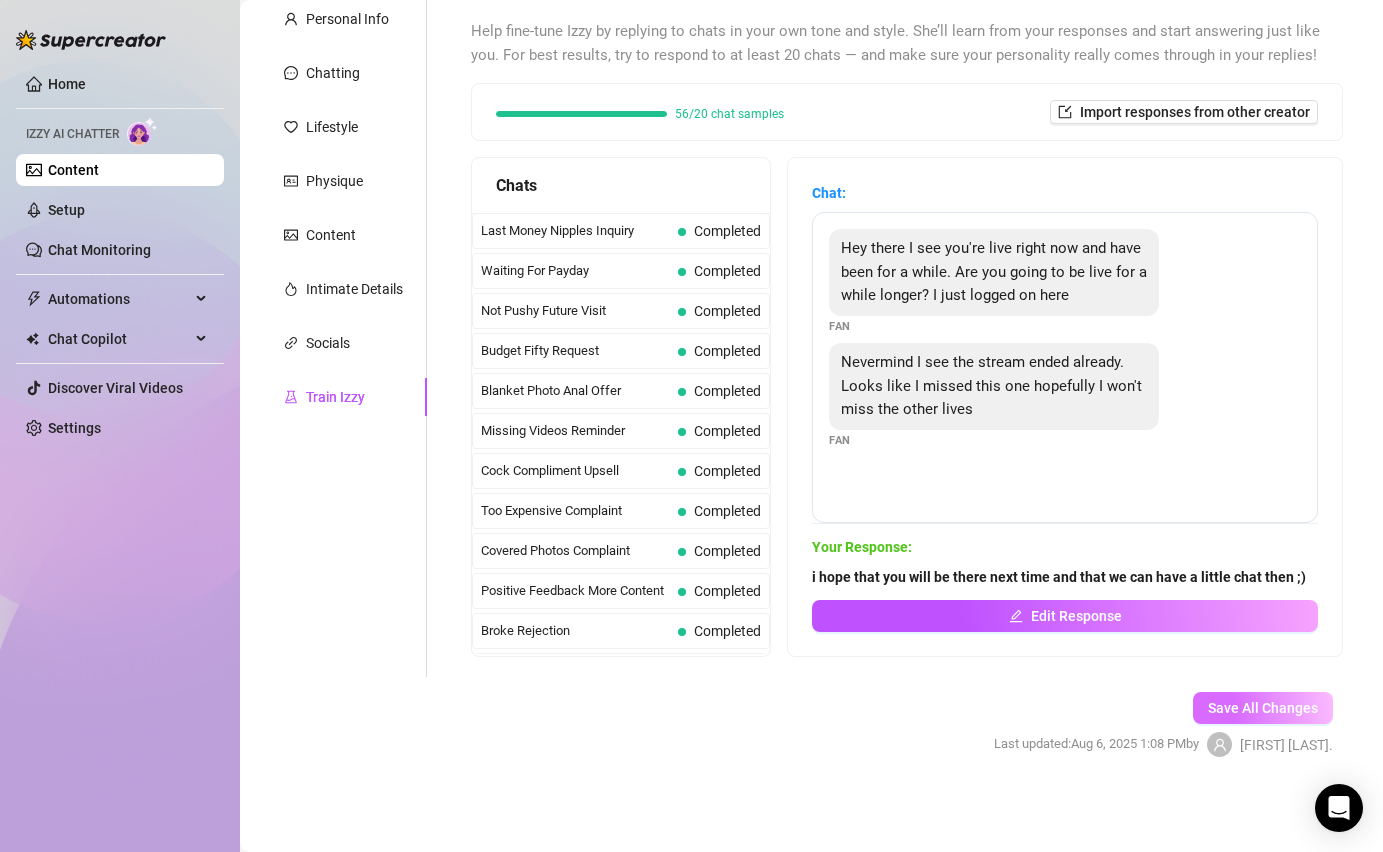 click on "Save All Changes" at bounding box center (1263, 708) 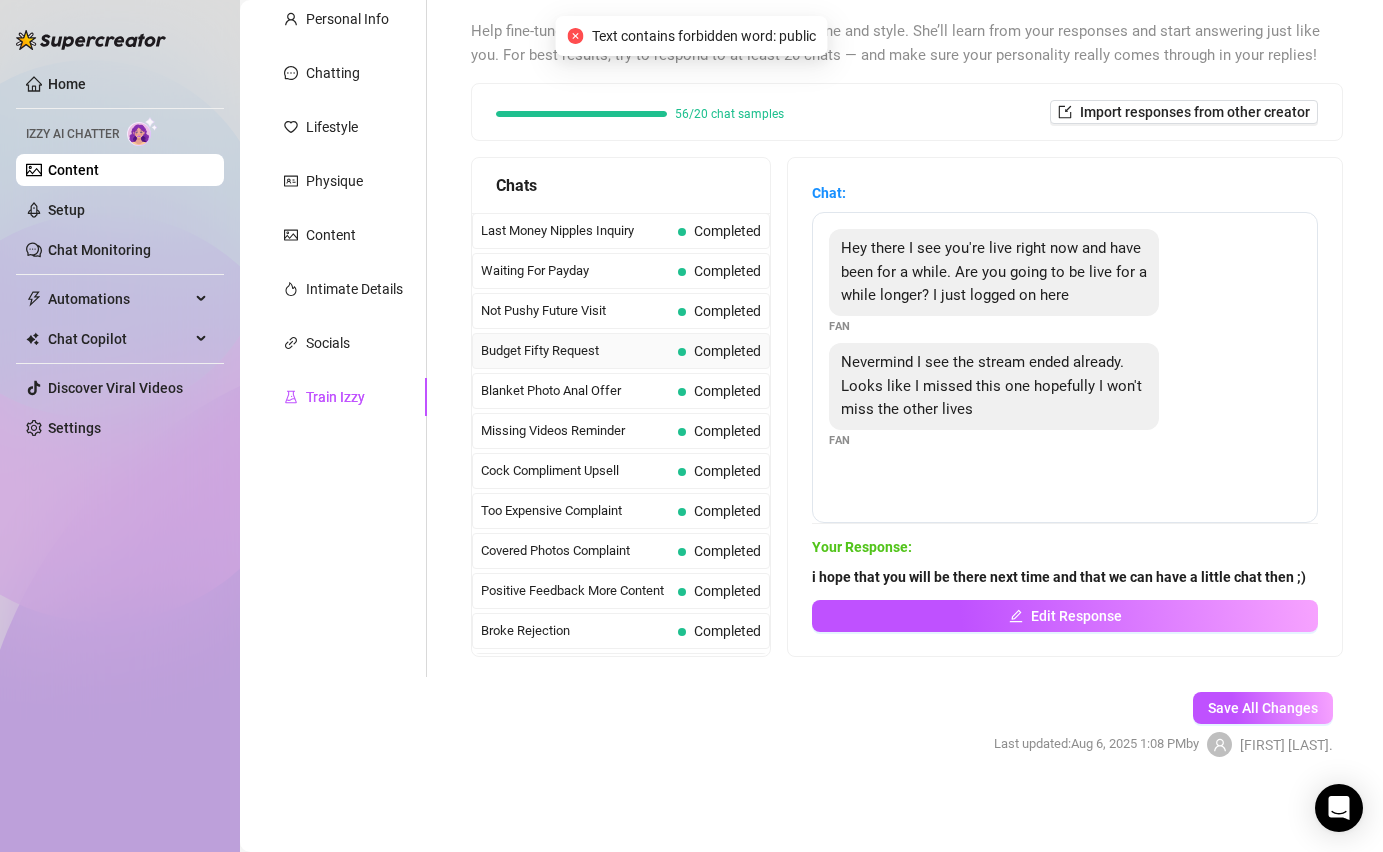 scroll, scrollTop: 0, scrollLeft: 0, axis: both 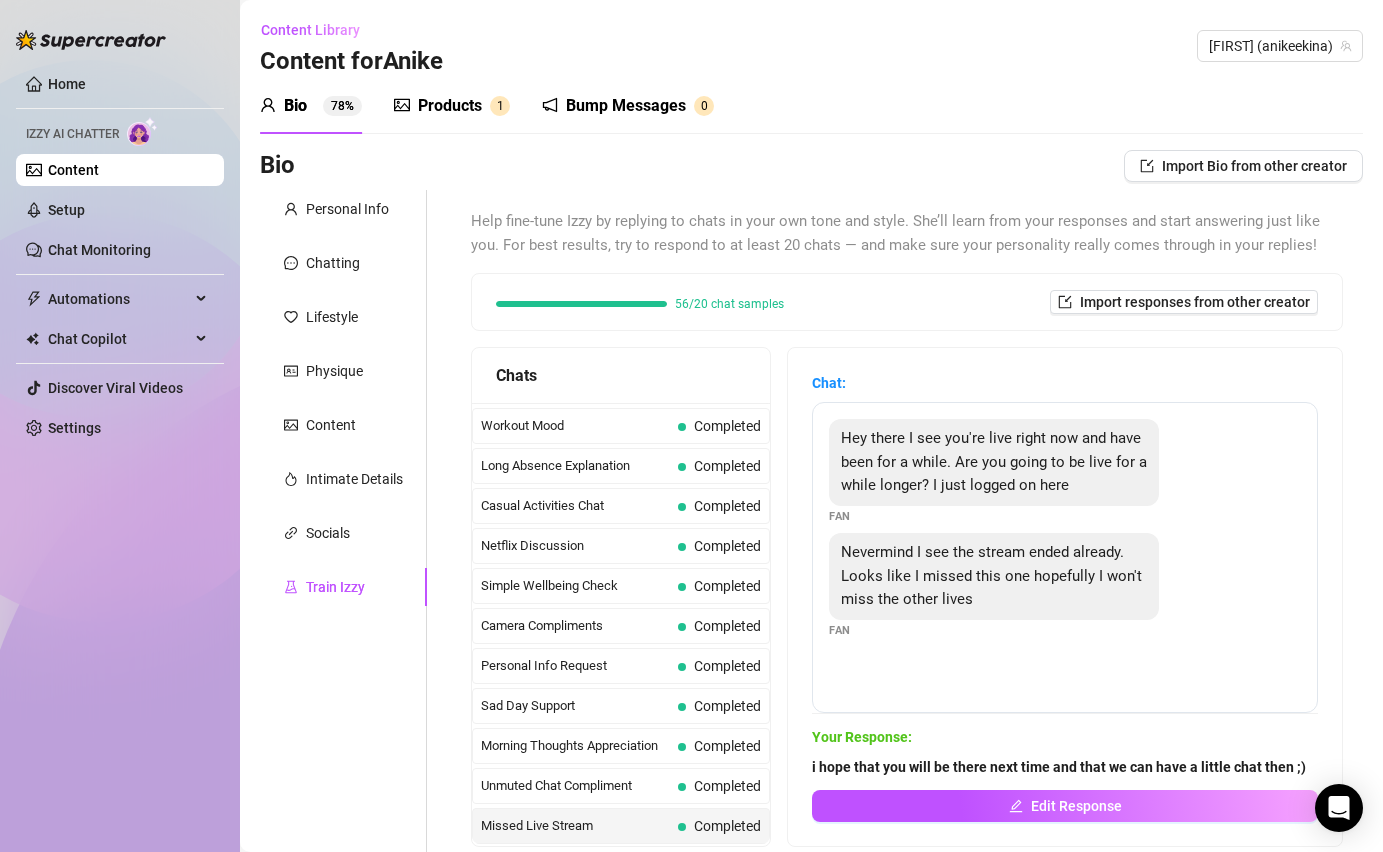 click on "Personal Info Chatting Lifestyle Physique Content Intimate Details Socials Train Izzy" at bounding box center (343, 528) 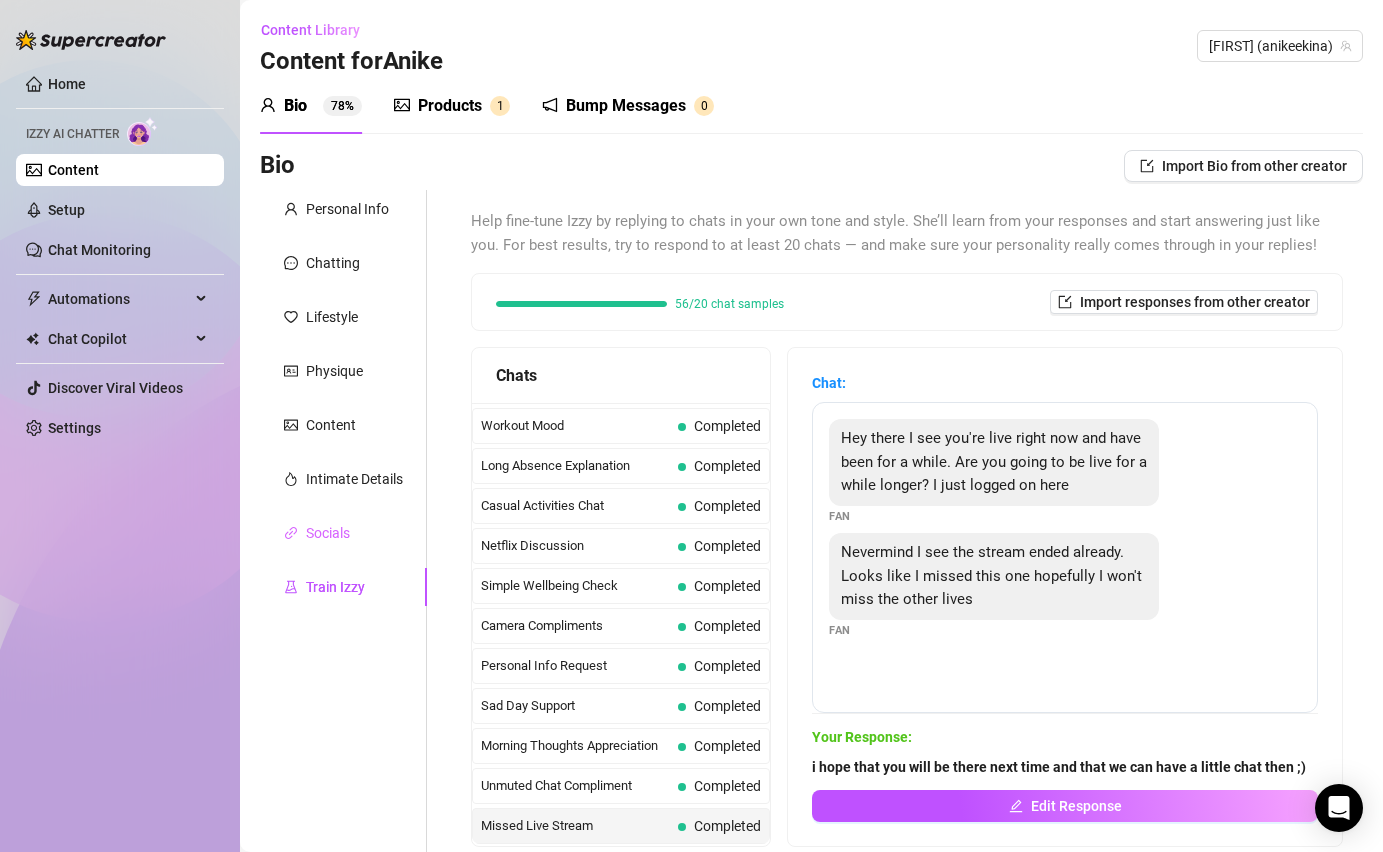 click on "Socials" at bounding box center [343, 533] 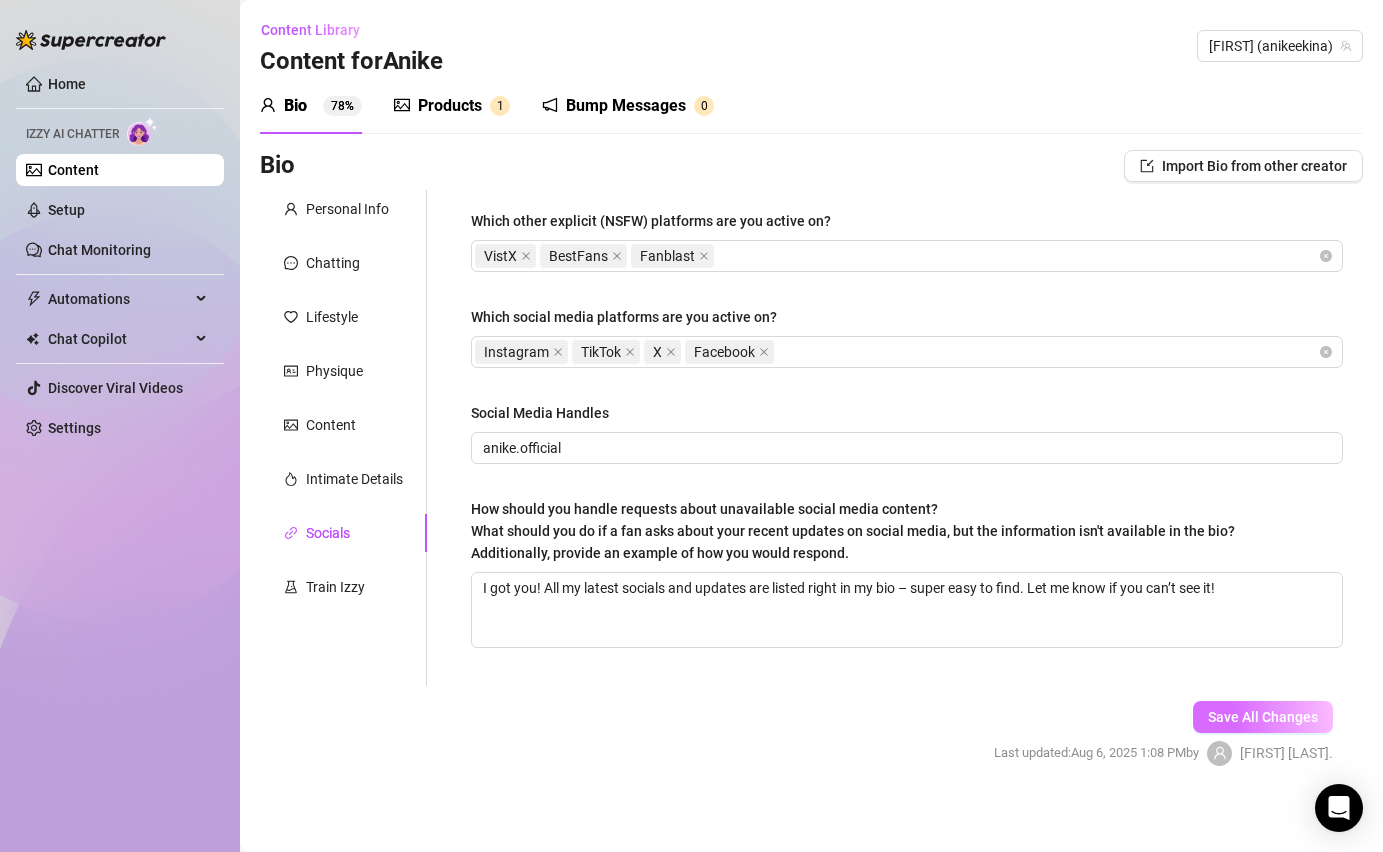 click on "Save All Changes" at bounding box center [1263, 717] 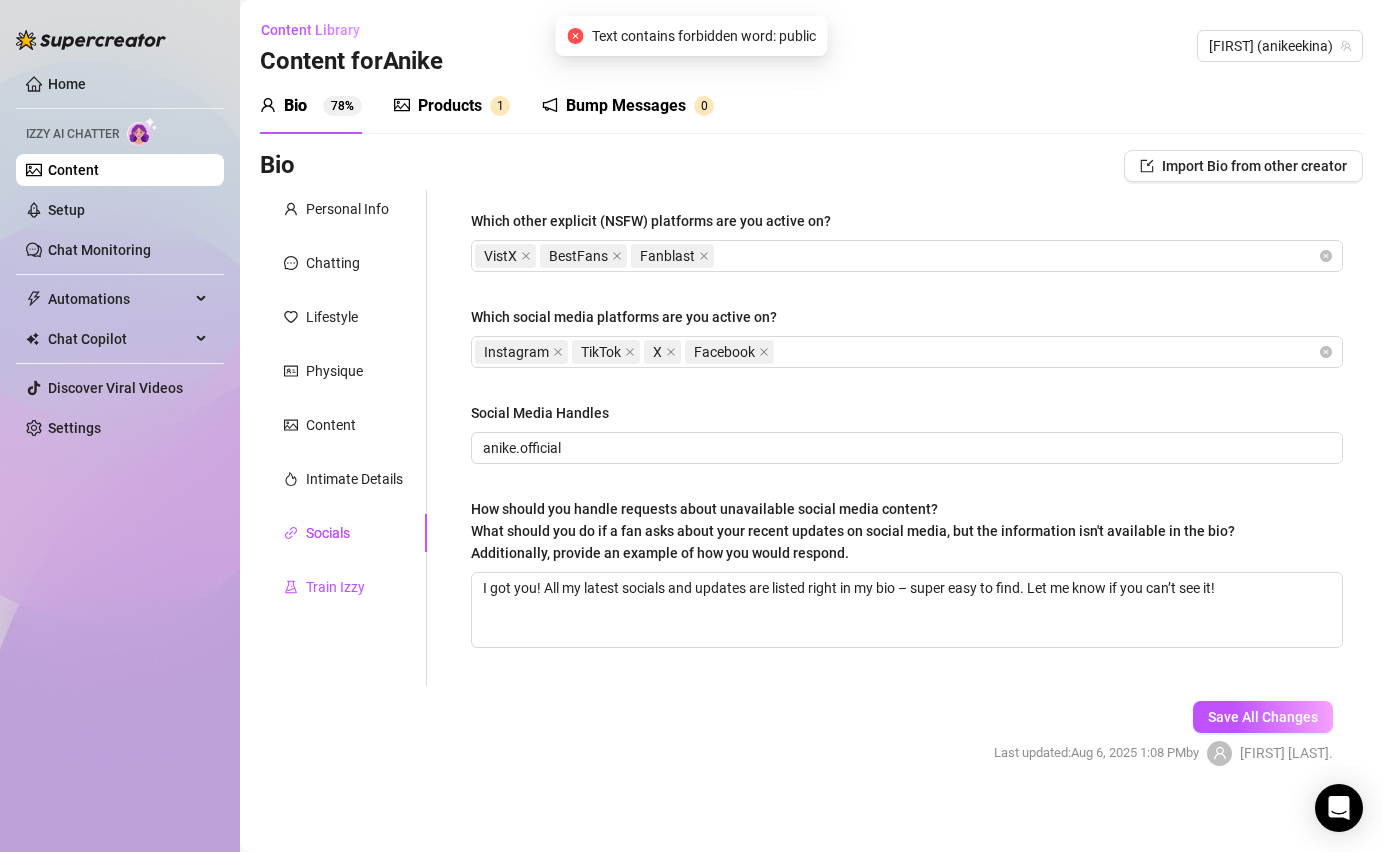 click on "Train Izzy" at bounding box center [335, 587] 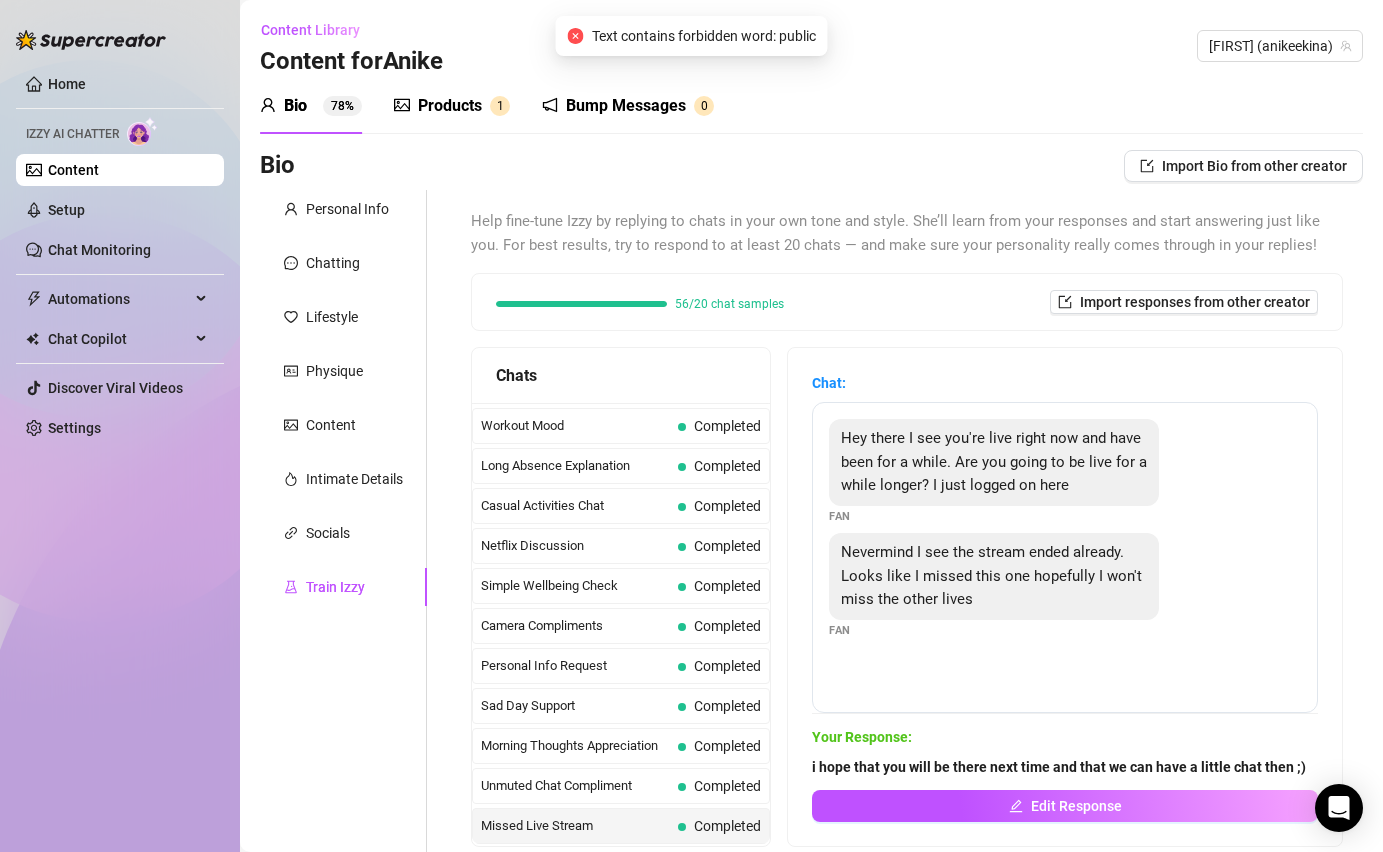 type 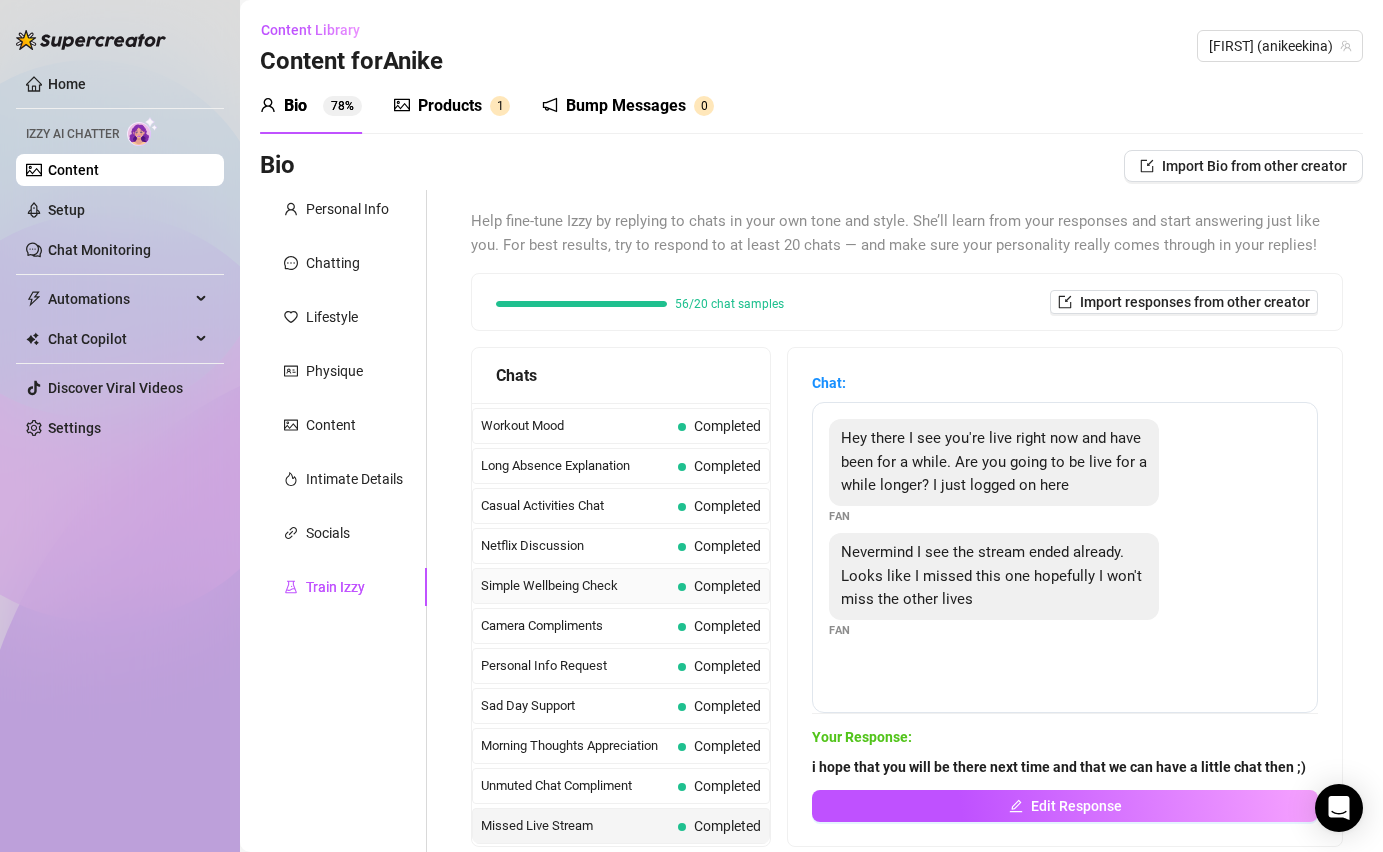scroll, scrollTop: 190, scrollLeft: 0, axis: vertical 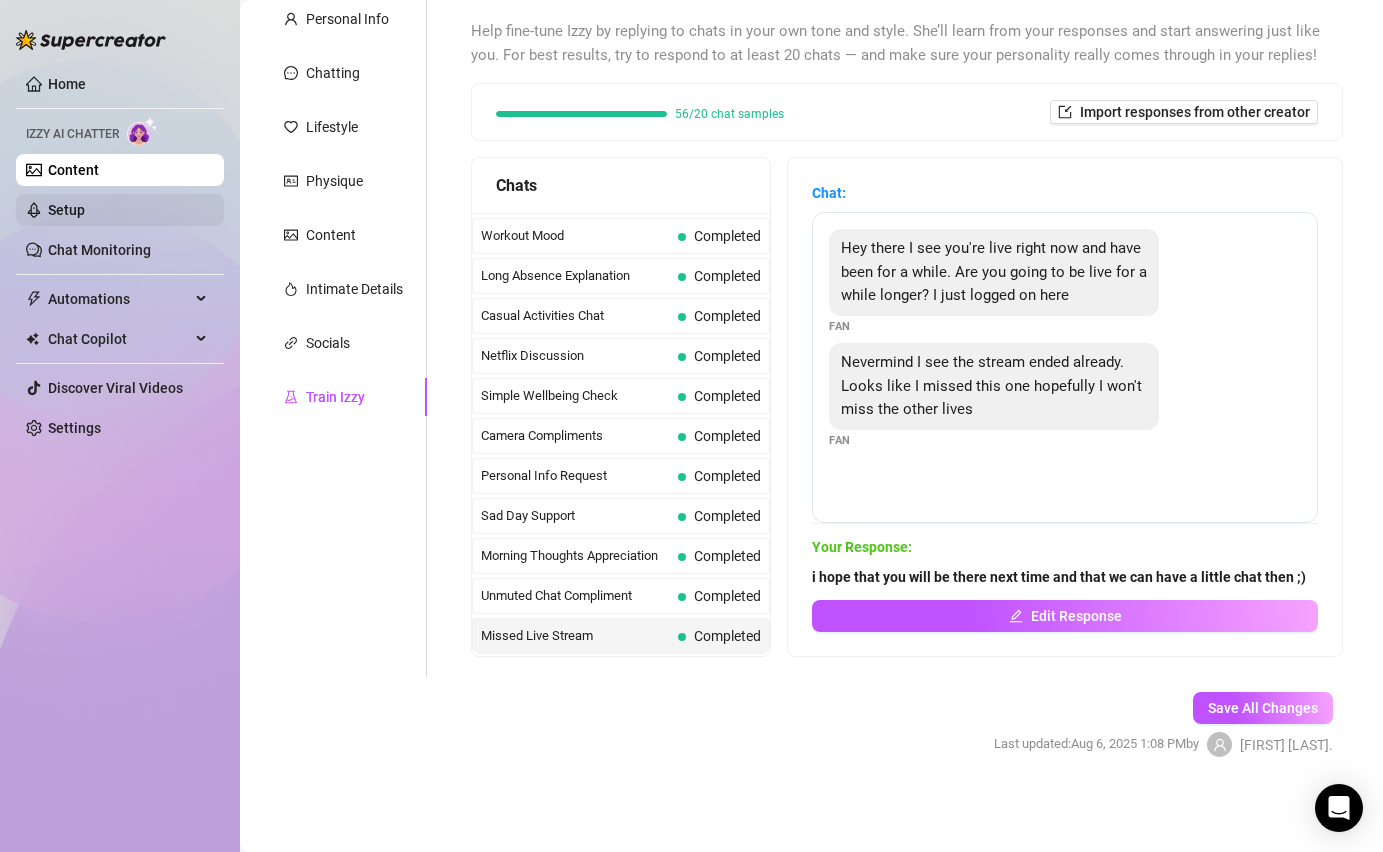 click on "Setup" at bounding box center (66, 210) 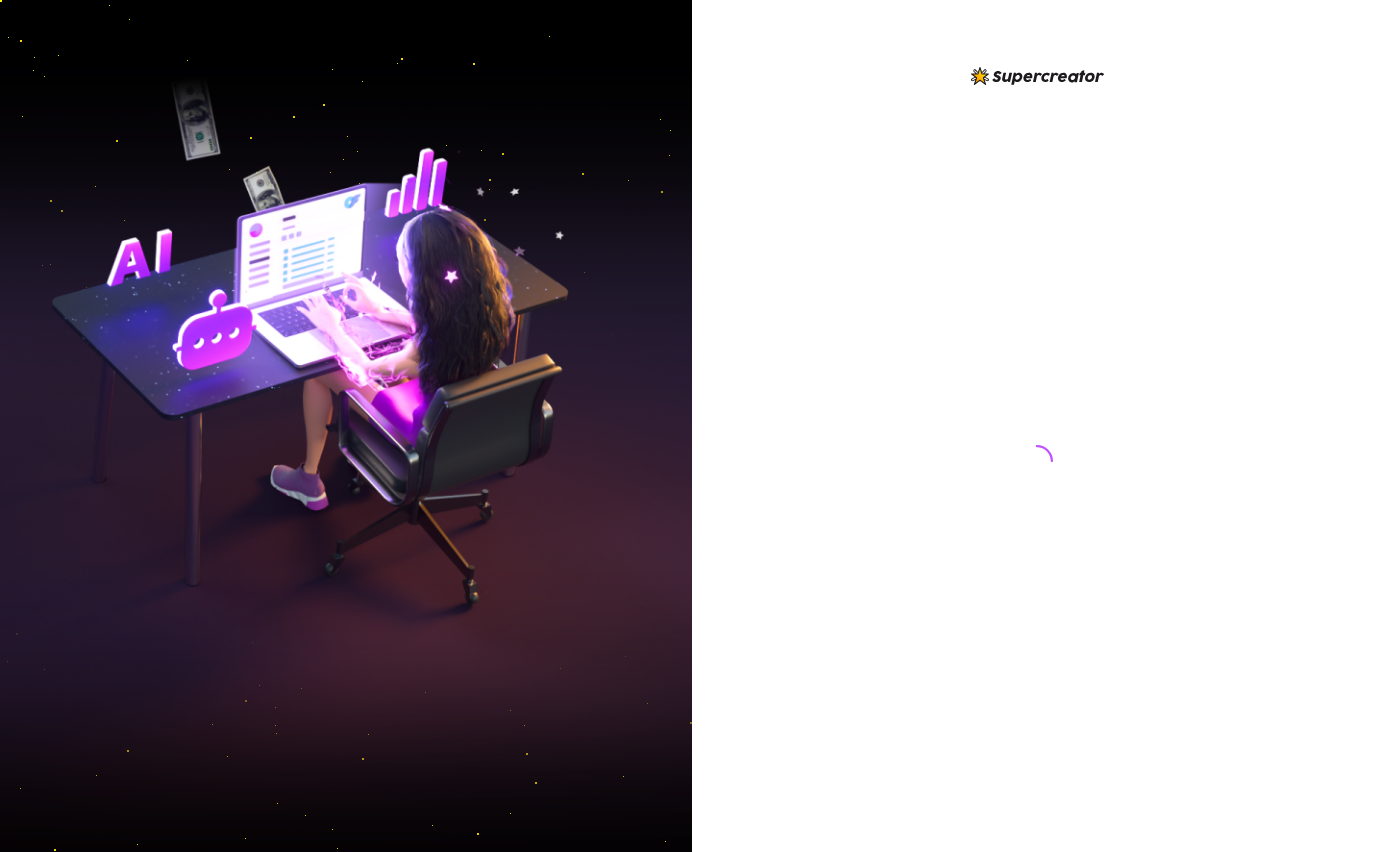 scroll, scrollTop: 0, scrollLeft: 0, axis: both 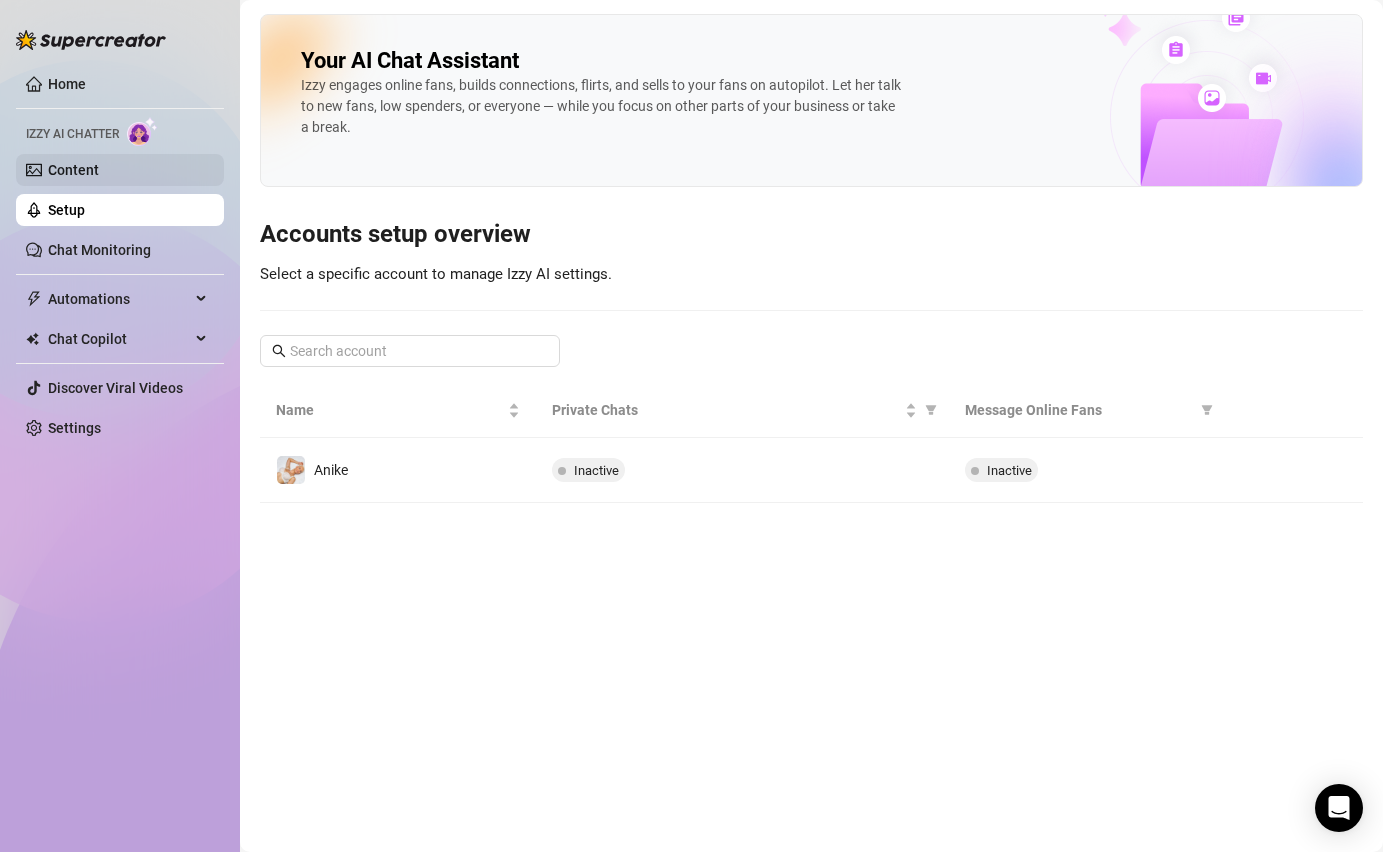 click on "Content" at bounding box center (73, 170) 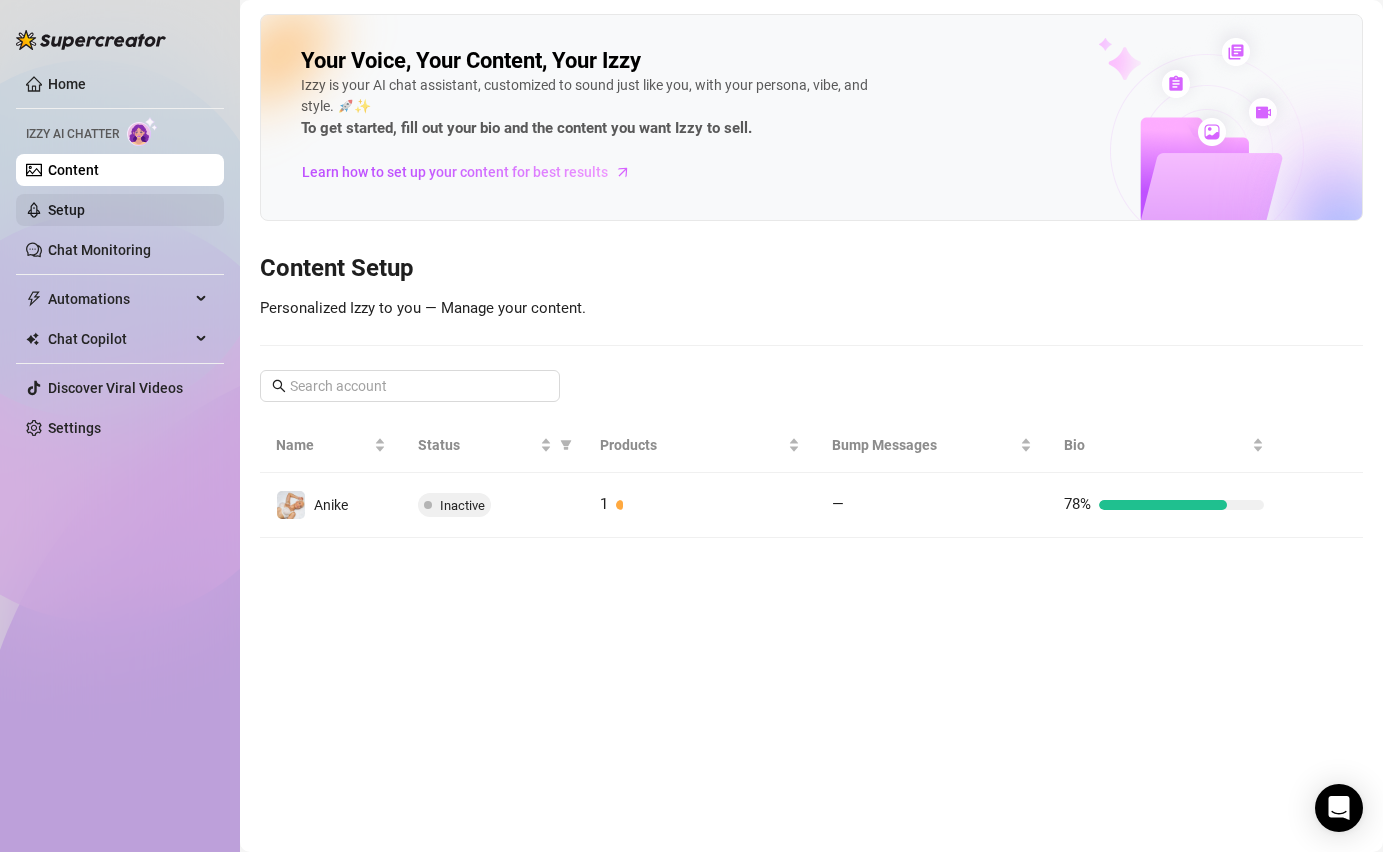 click on "Setup" at bounding box center [66, 210] 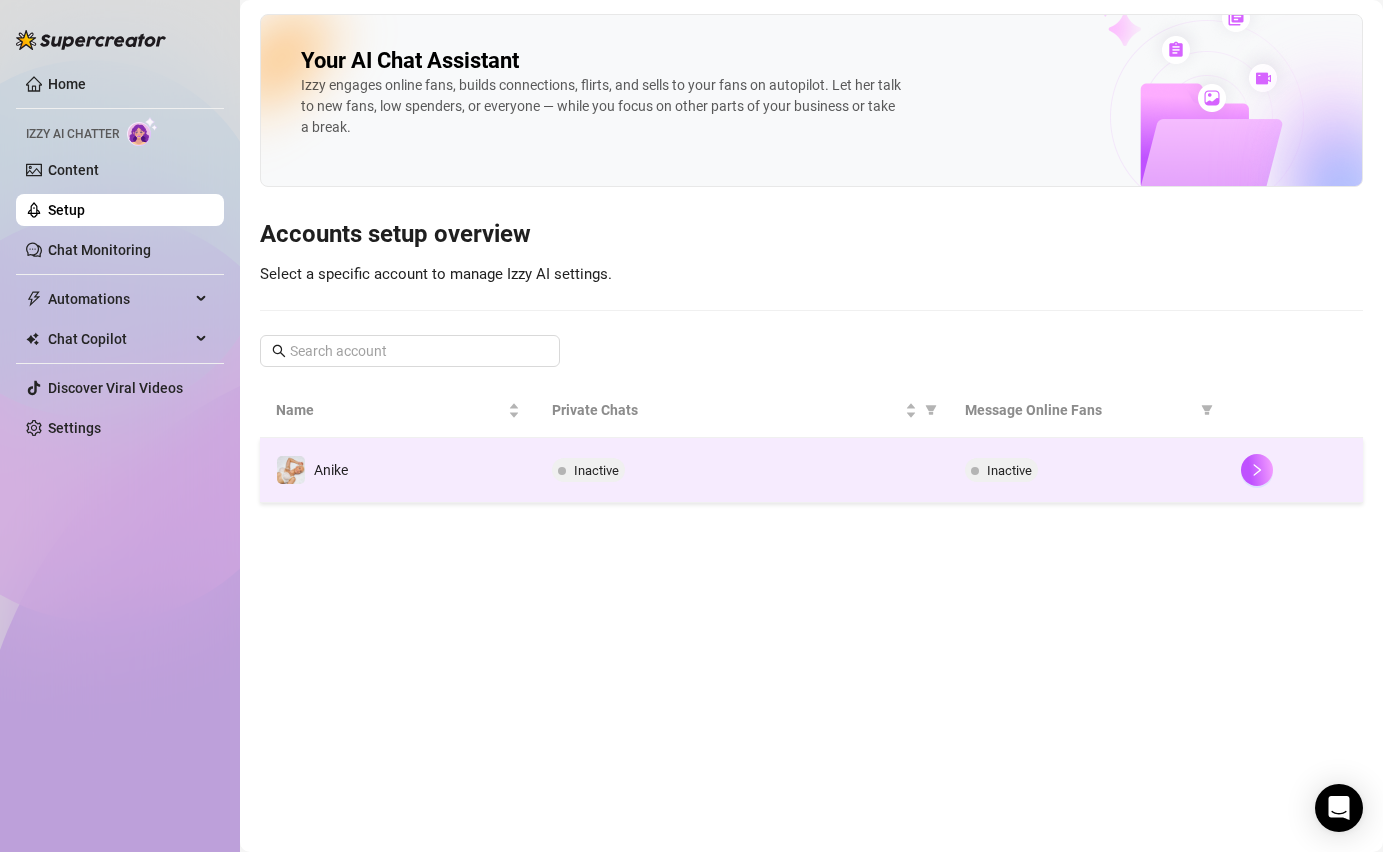 click on "Inactive" at bounding box center [1087, 470] 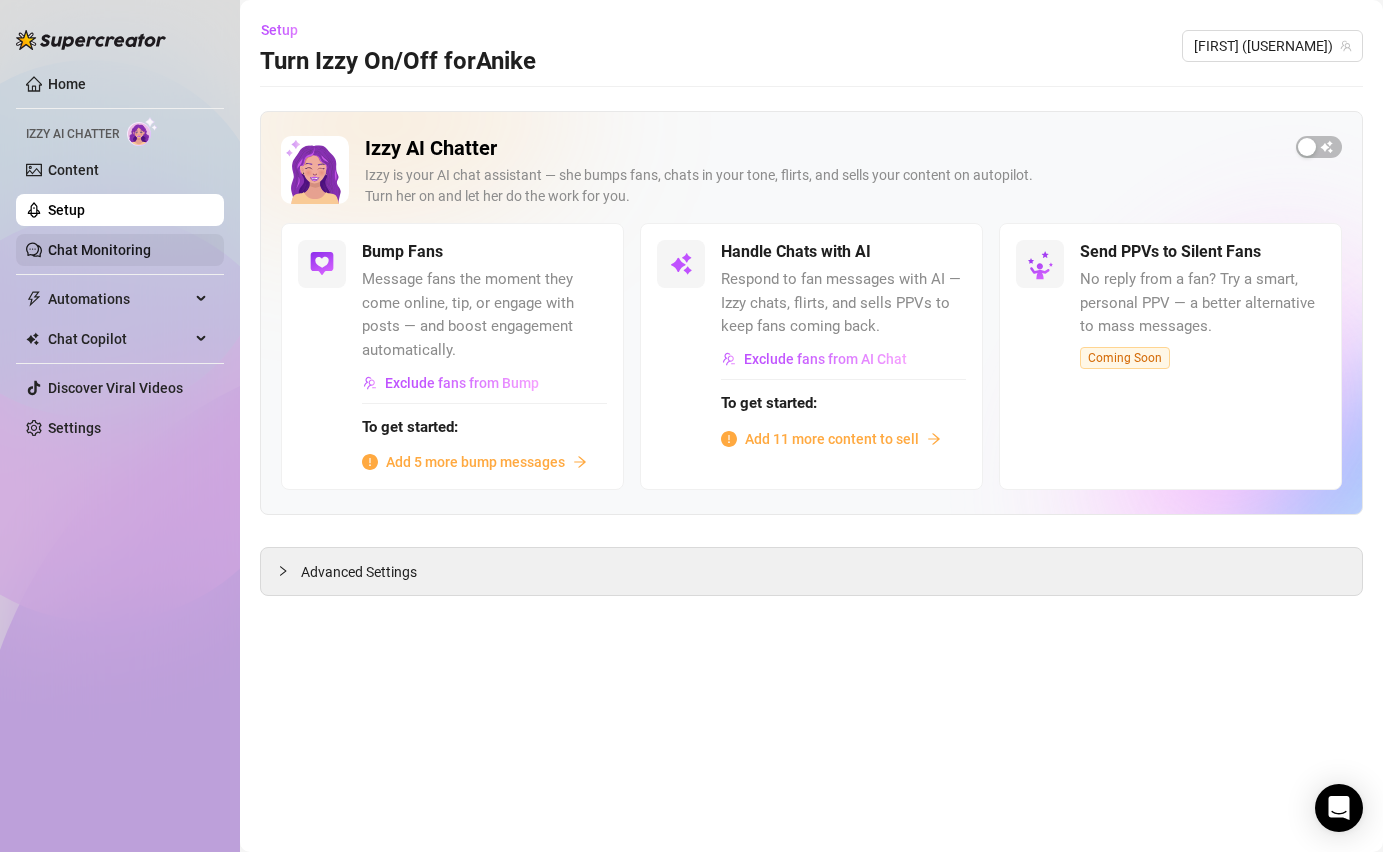 click on "Chat Monitoring" at bounding box center (99, 250) 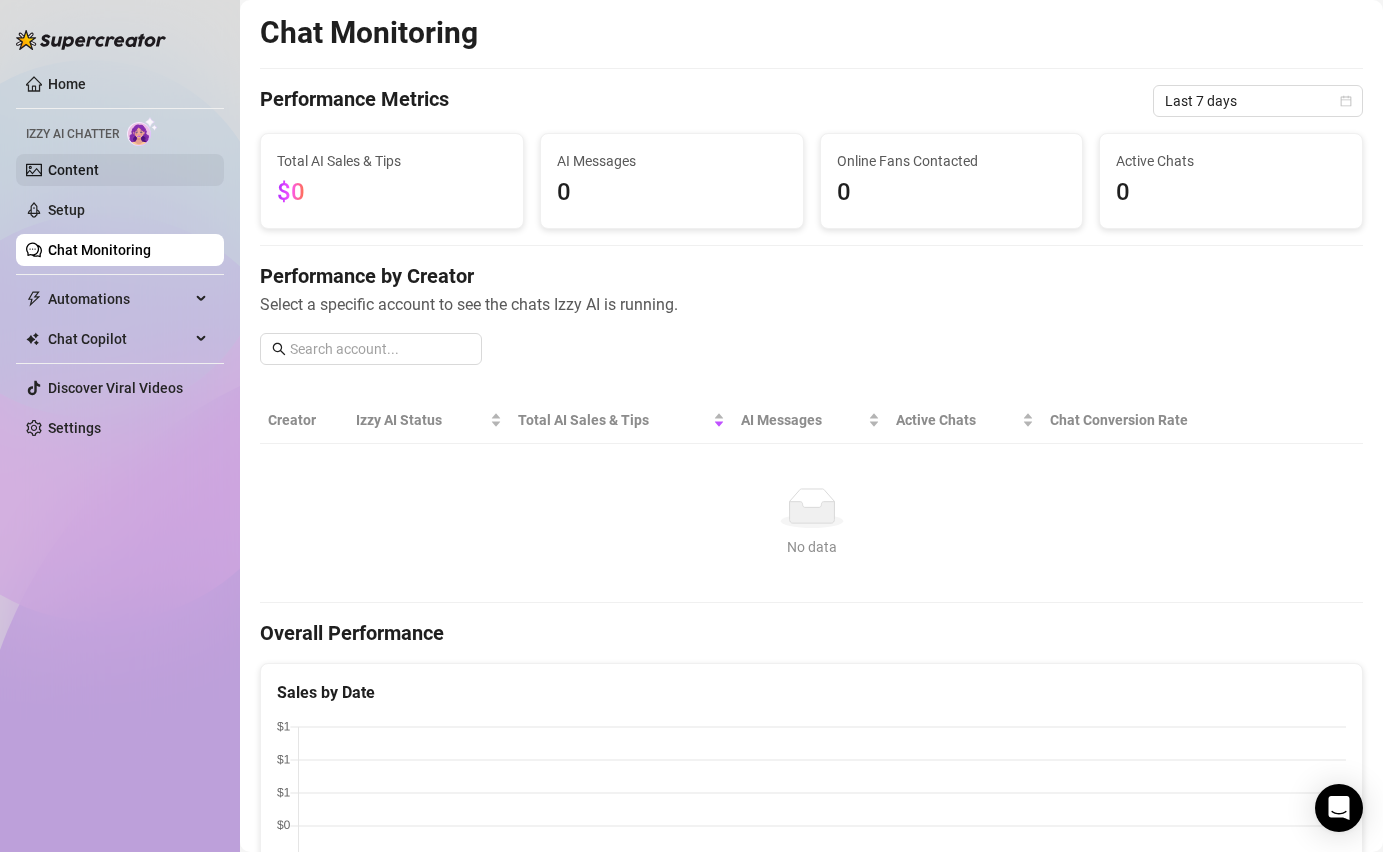 click on "Content" at bounding box center (73, 170) 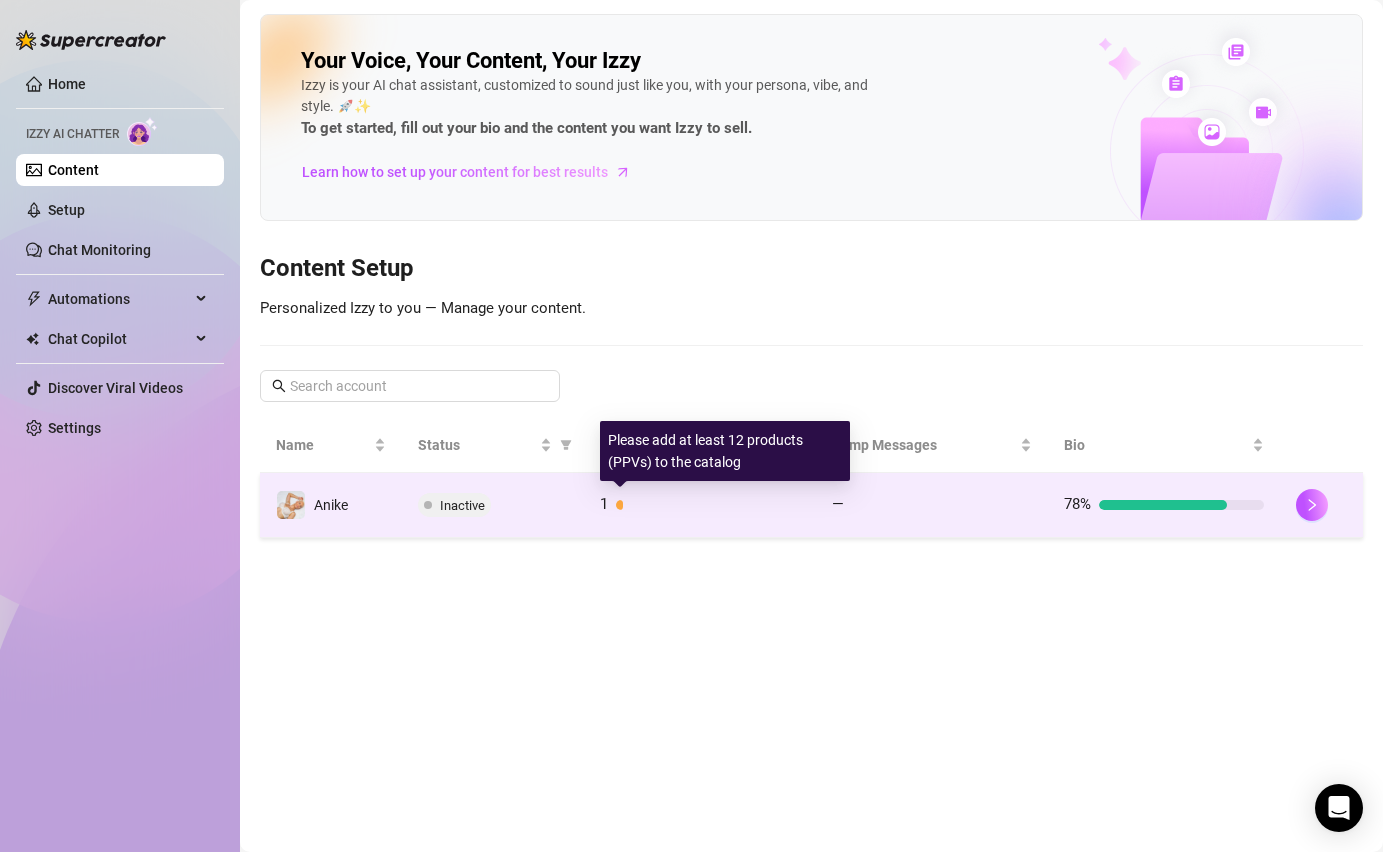 click on "1" at bounding box center [700, 505] 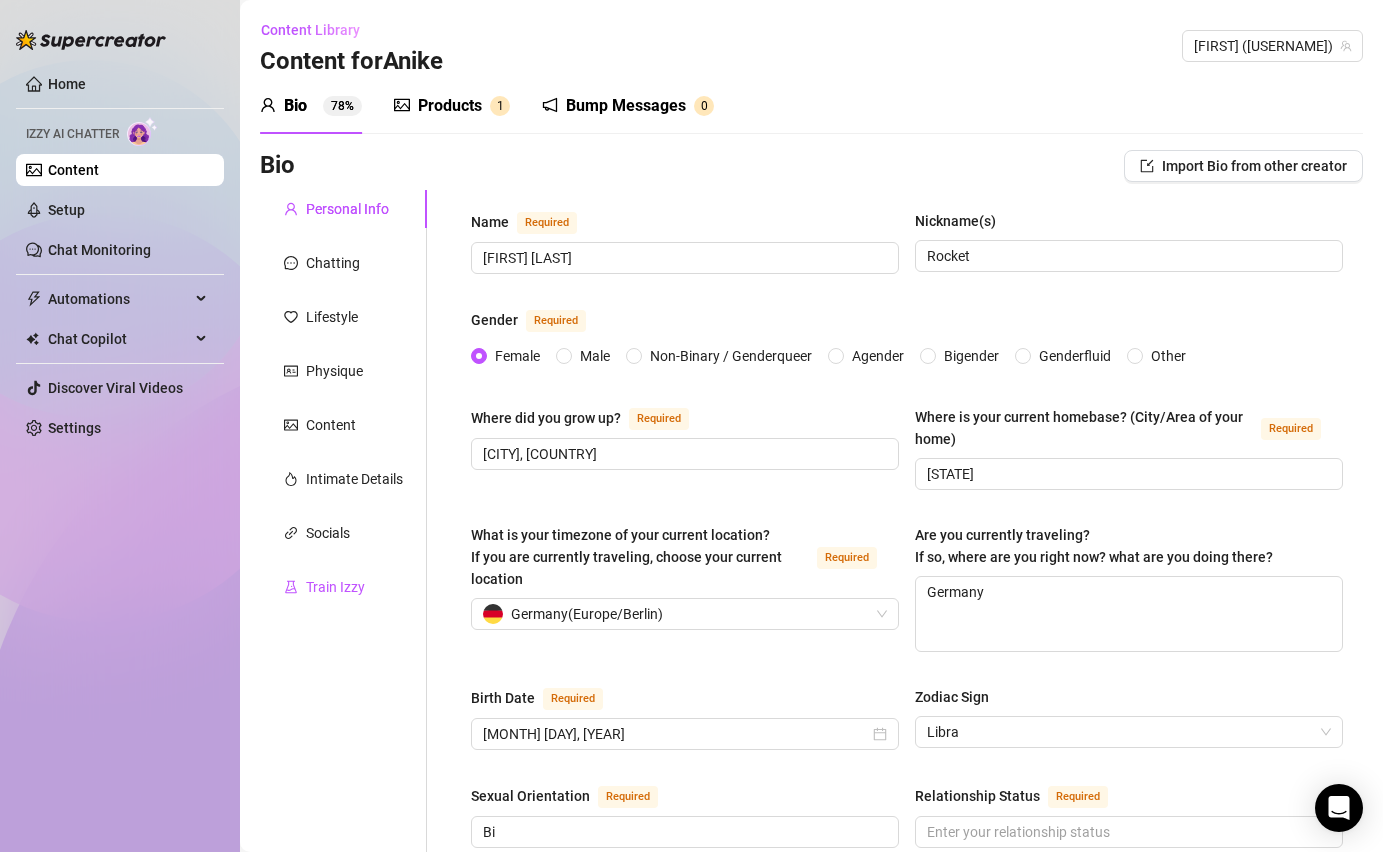 click on "Train Izzy" at bounding box center [335, 587] 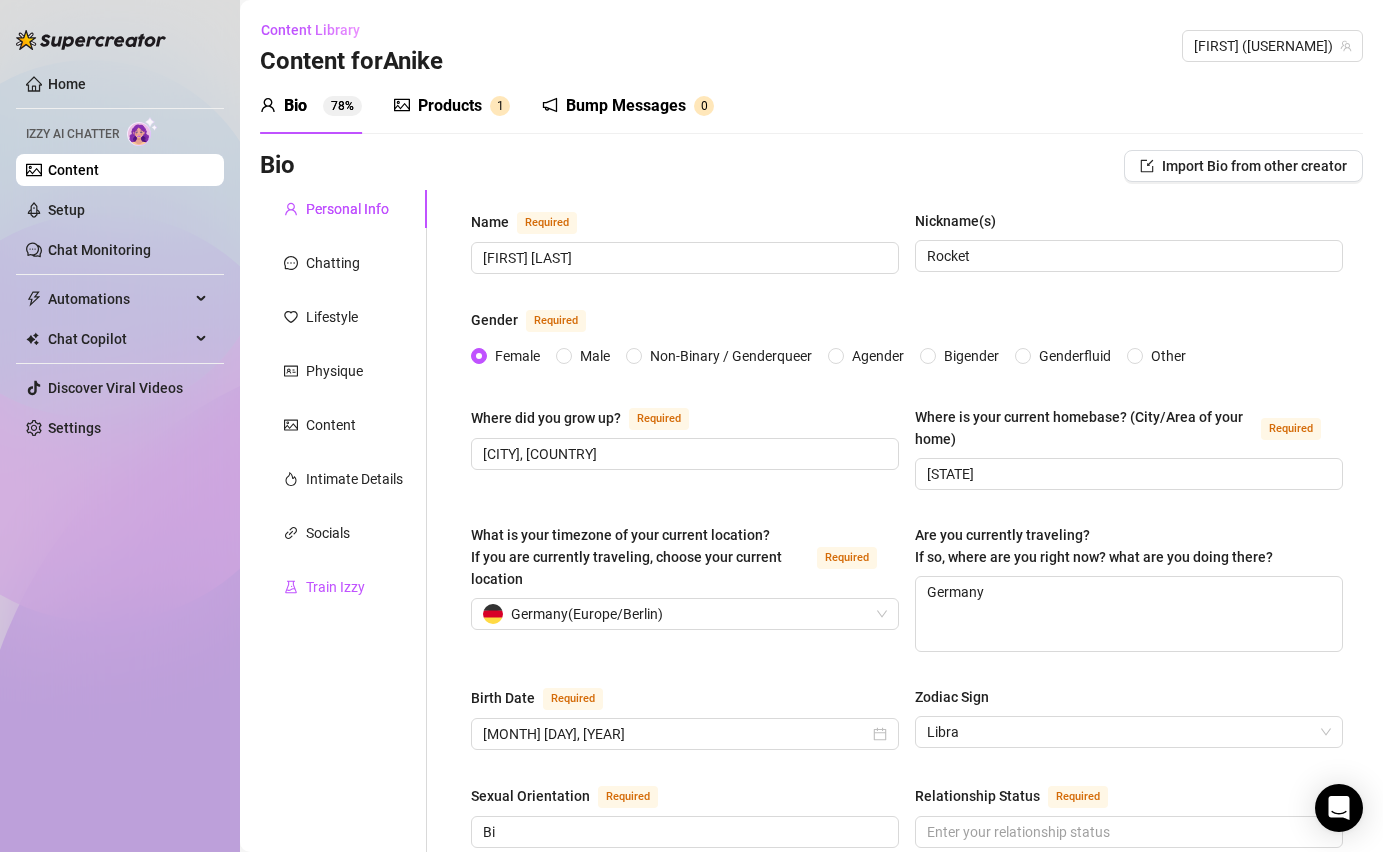 type 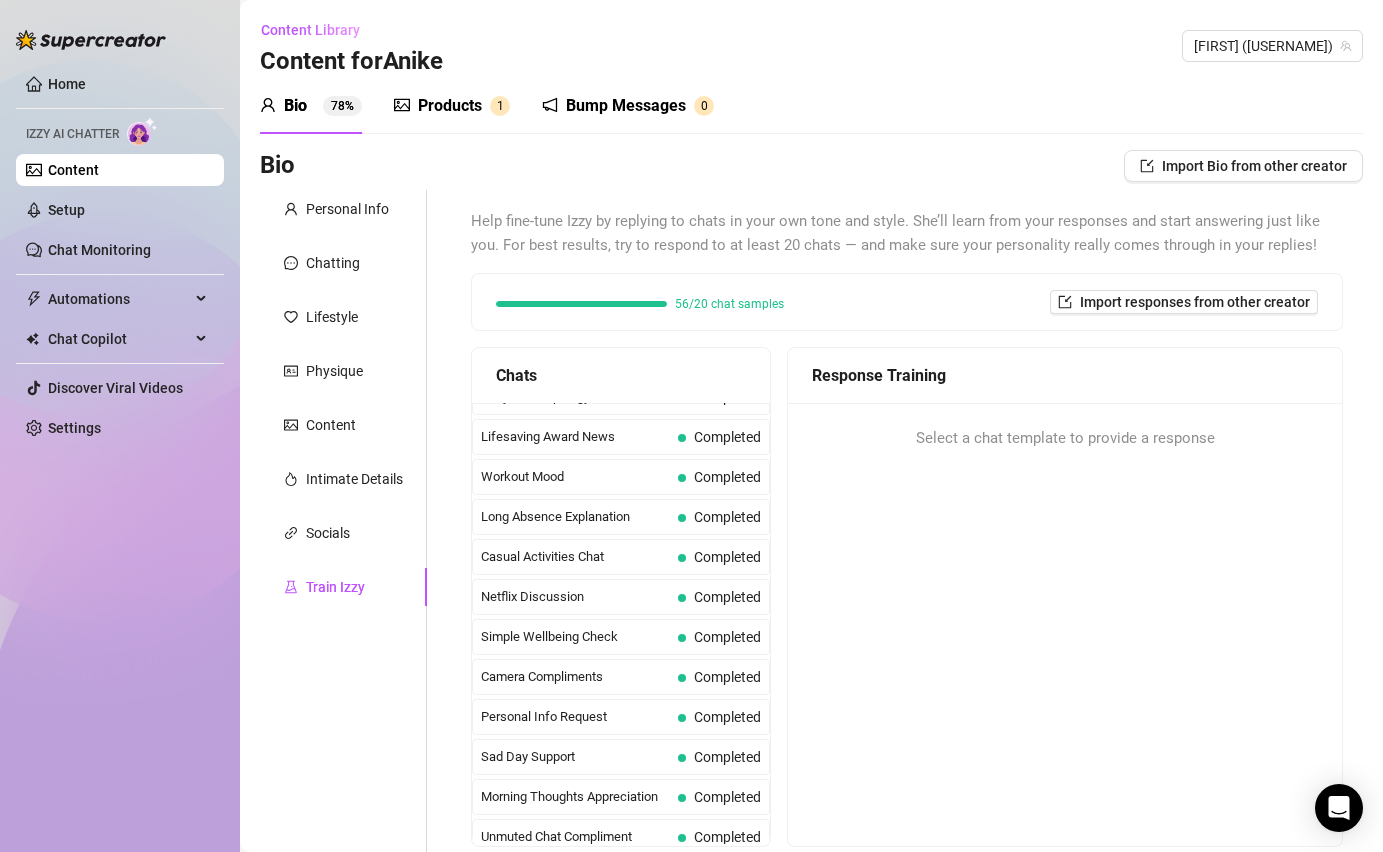 scroll, scrollTop: 1795, scrollLeft: 0, axis: vertical 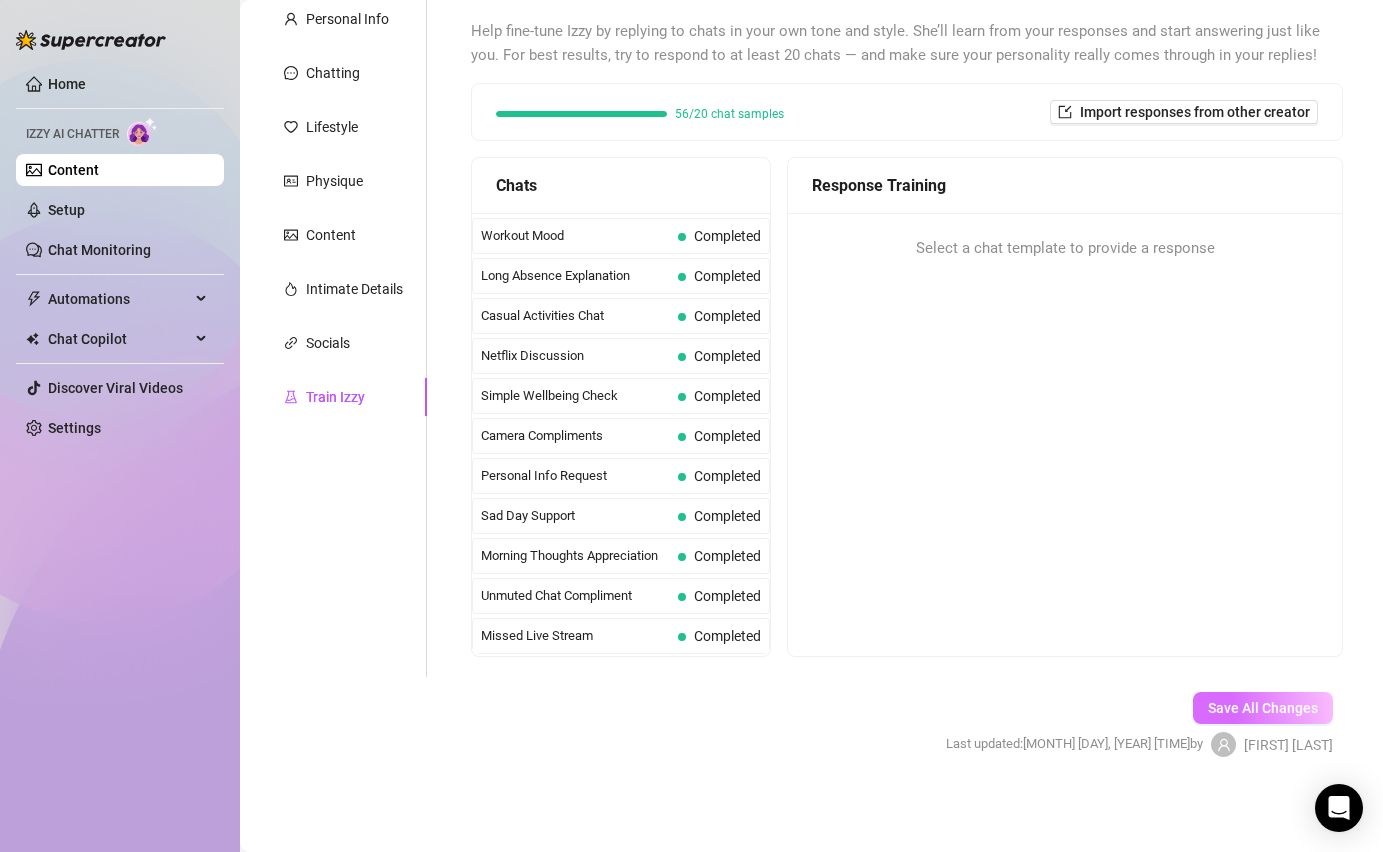 click on "Save All Changes" at bounding box center [1263, 708] 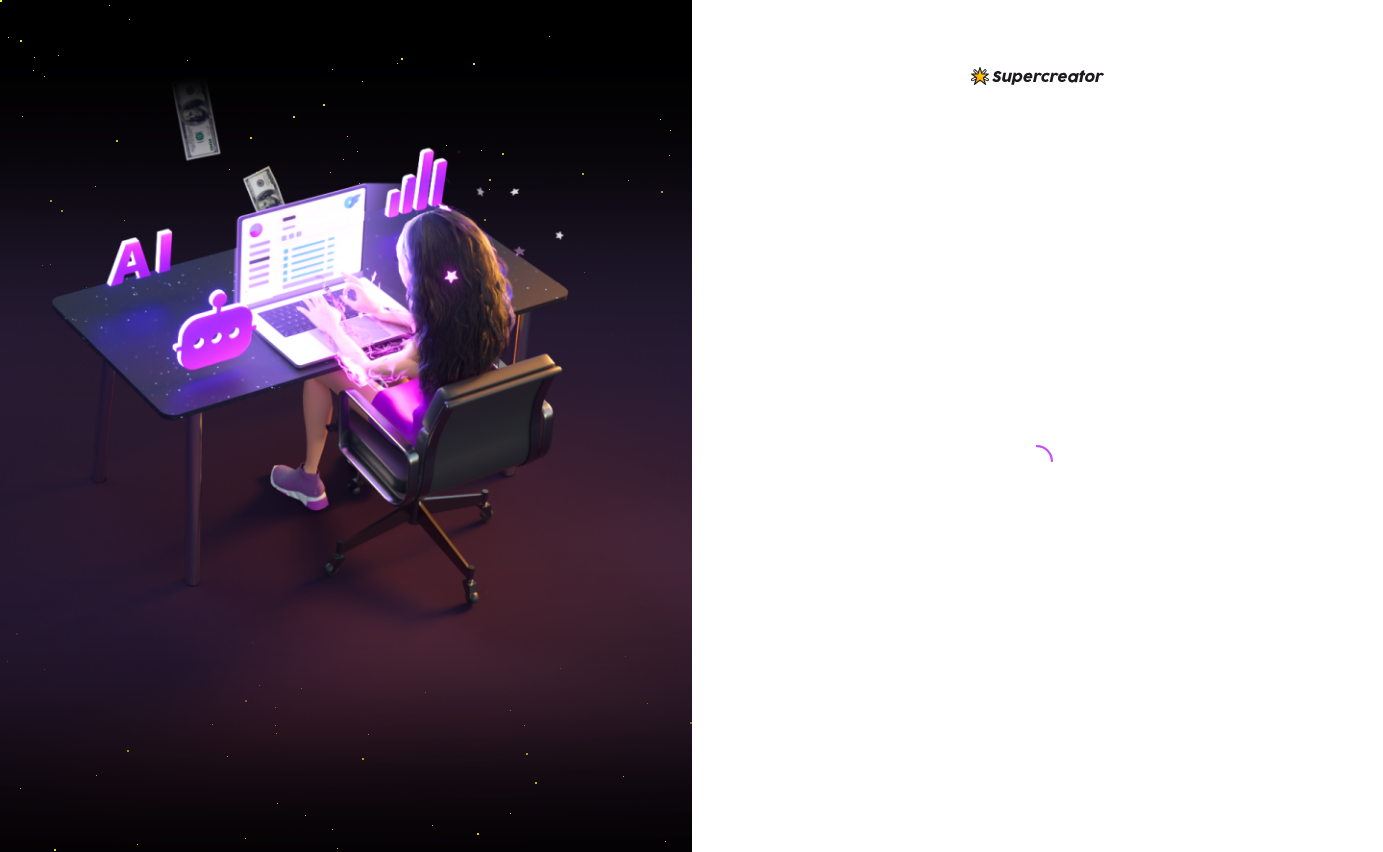scroll, scrollTop: 0, scrollLeft: 0, axis: both 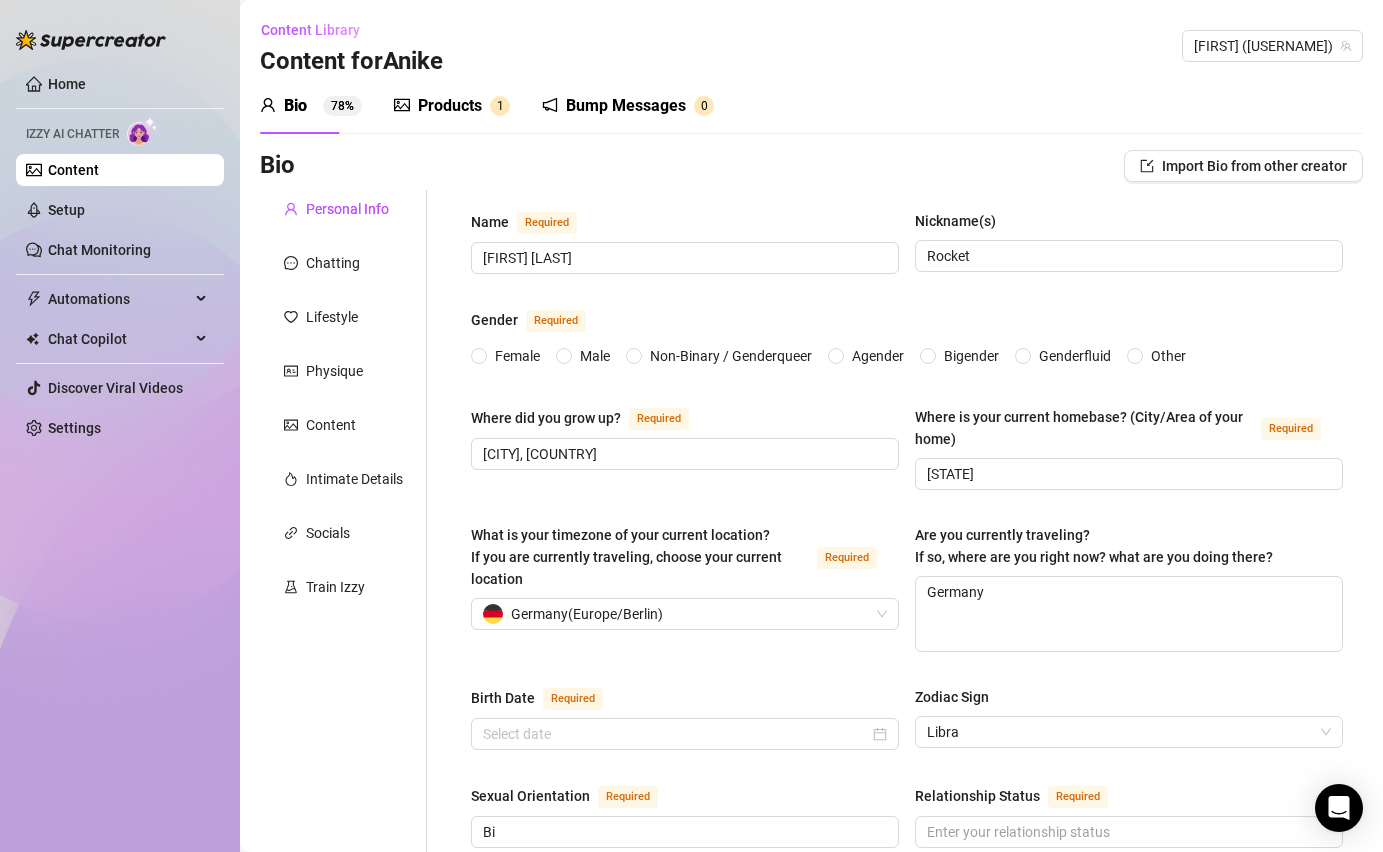 type 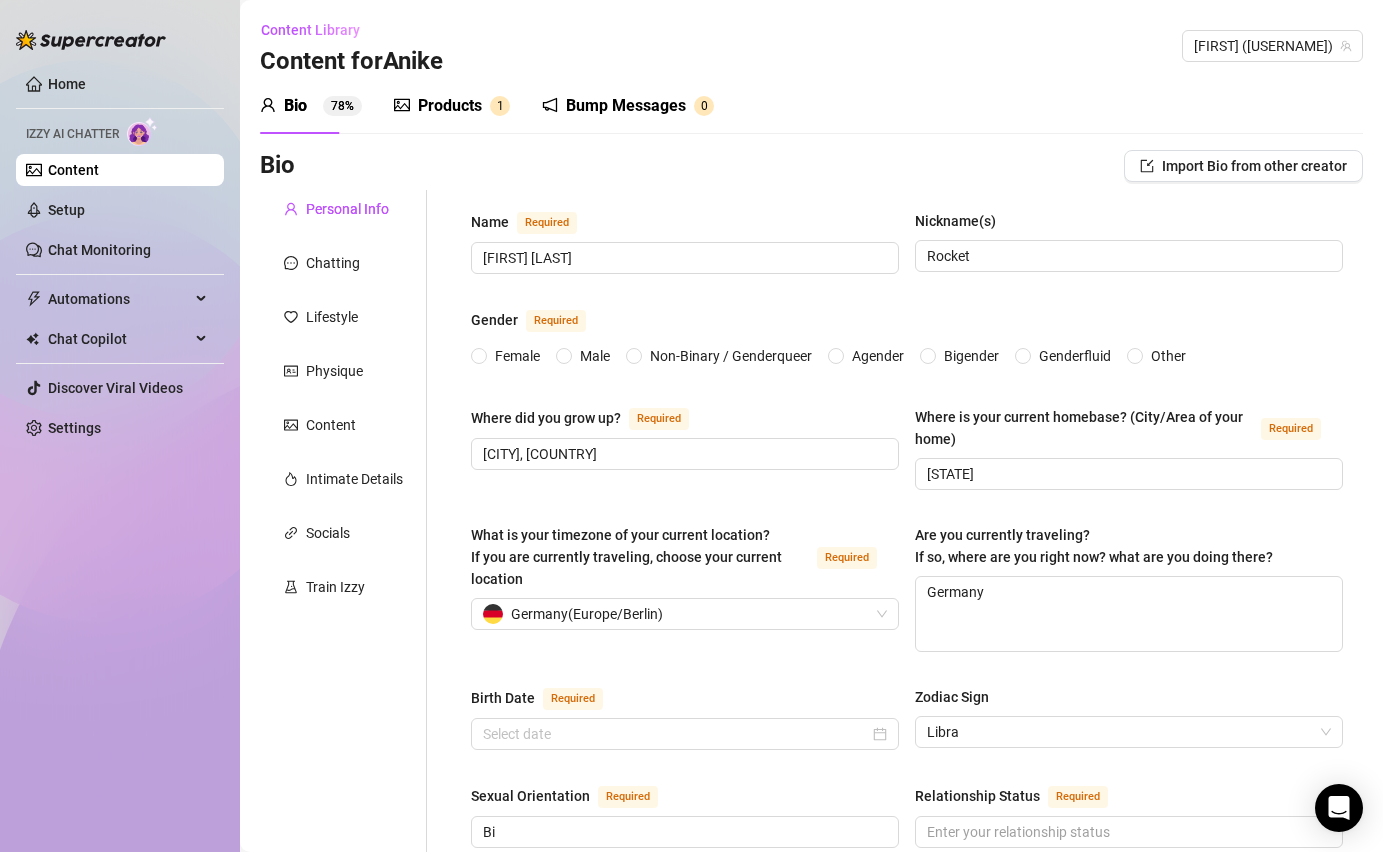 radio on "true" 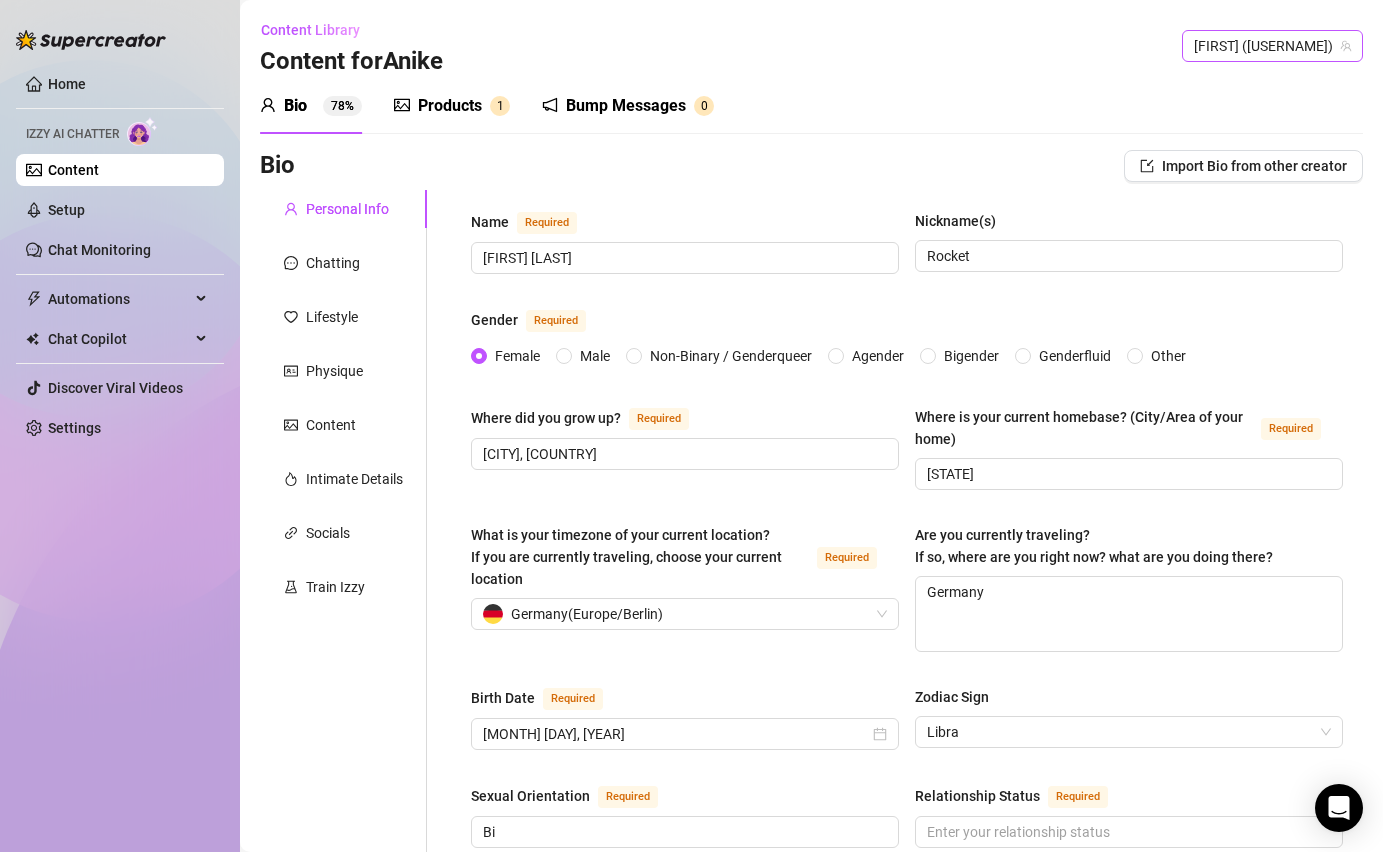 click on "[FIRST] ([USERNAME])" at bounding box center [1272, 46] 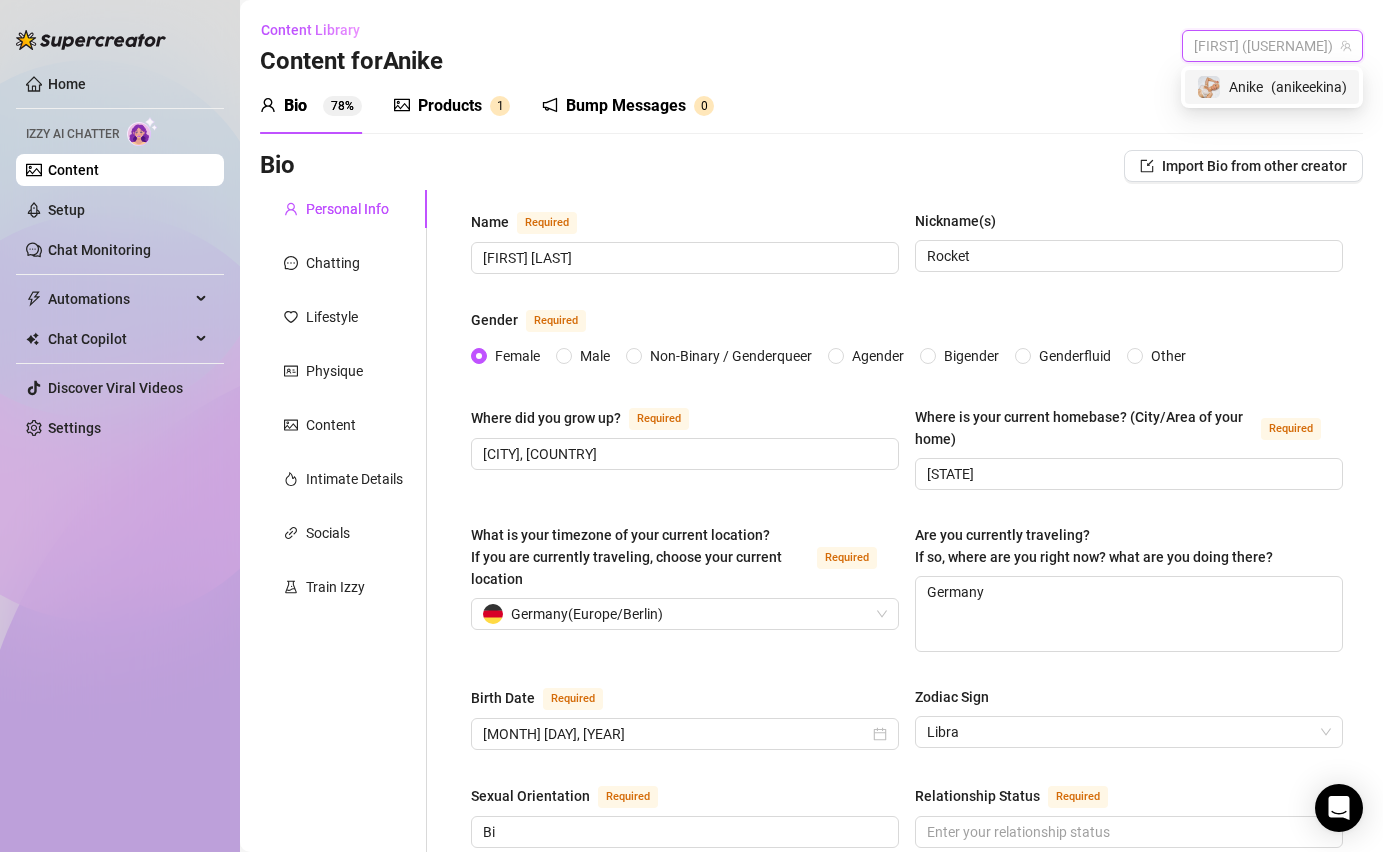 click on "Anike" at bounding box center [1246, 87] 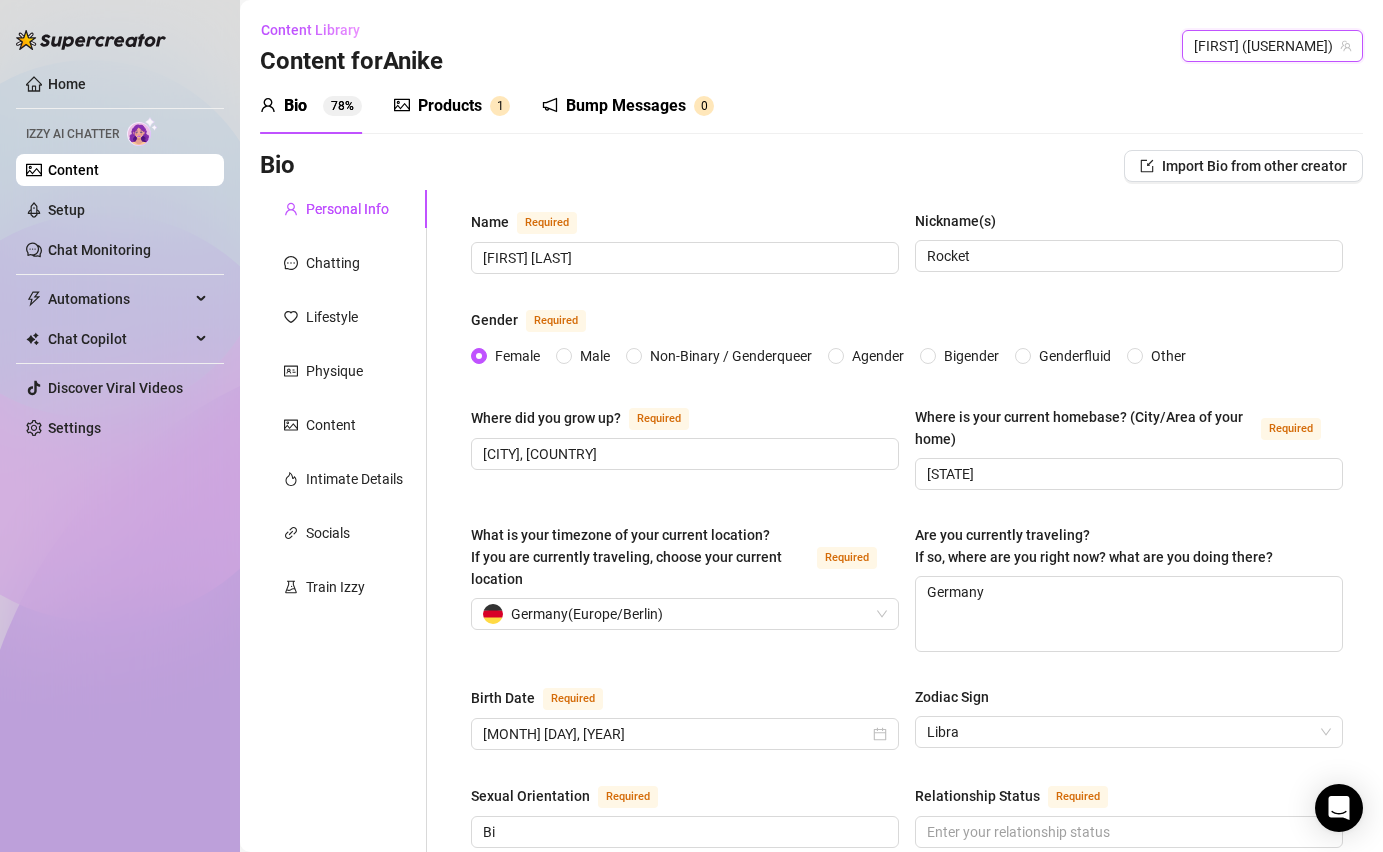 click on "Content Library Content for [FIRST] [FIRST] ([USERNAME]) [FIRST] ([USERNAME])" at bounding box center (811, 46) 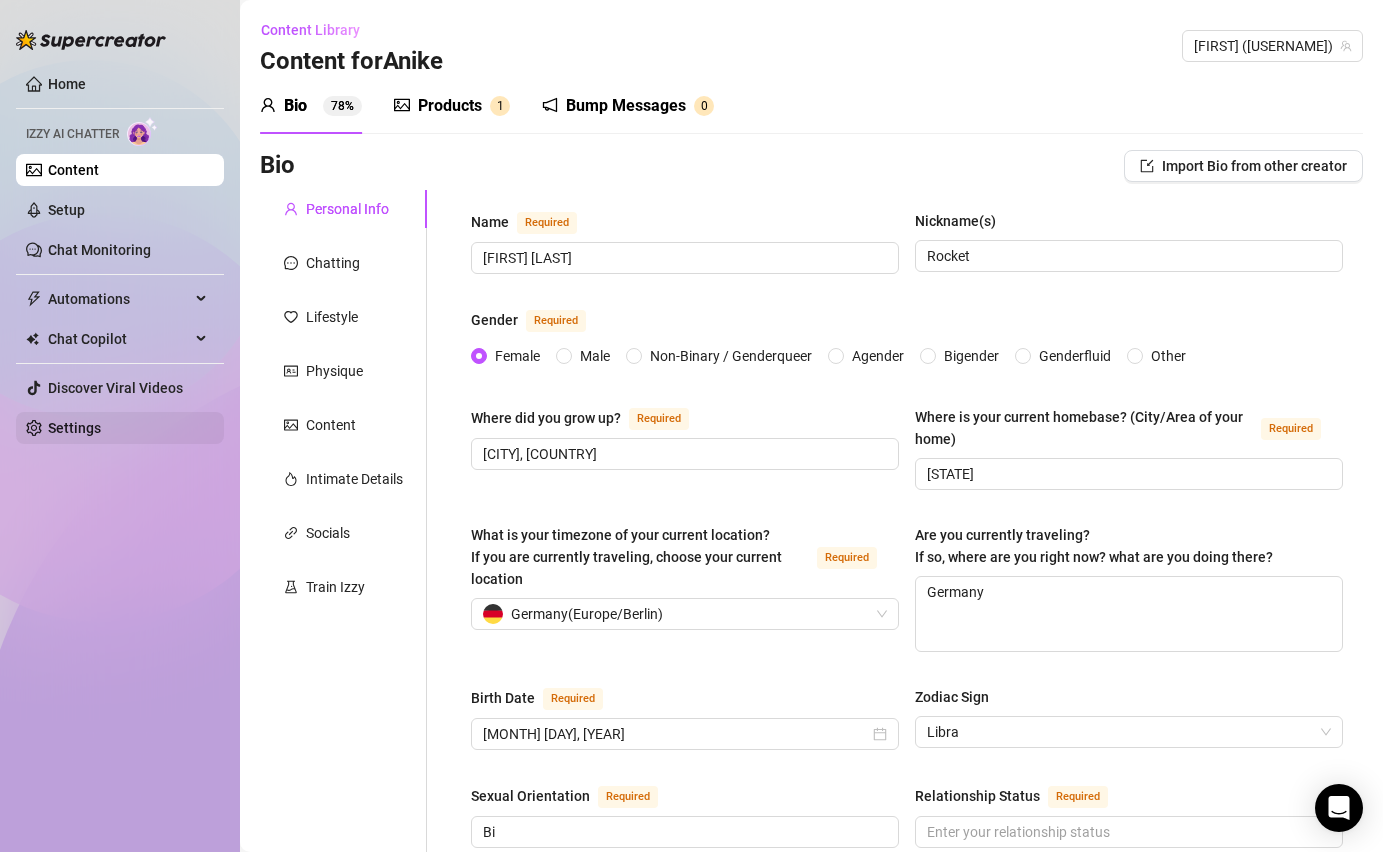 click on "Settings" at bounding box center (74, 428) 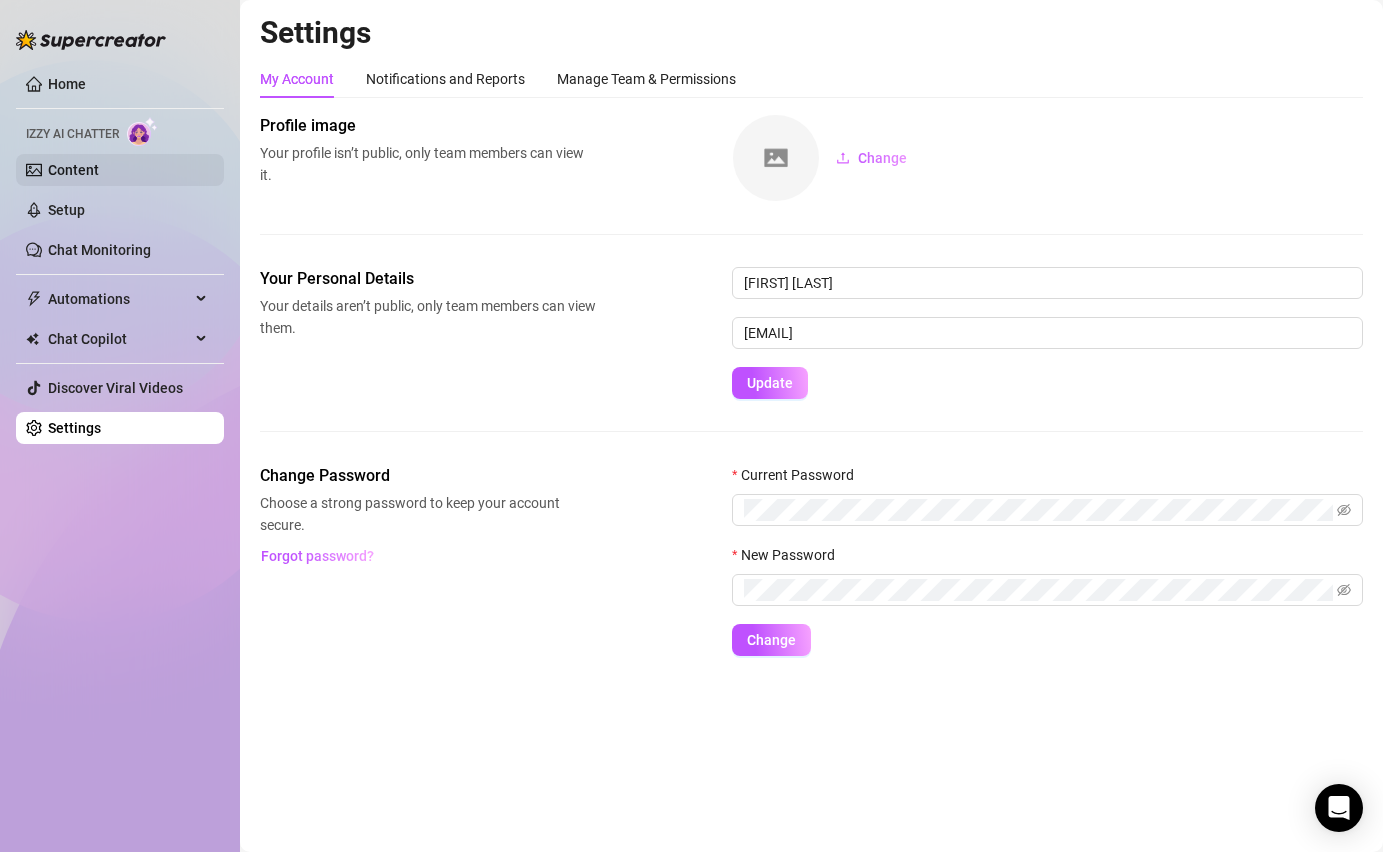 click on "Content" at bounding box center (73, 170) 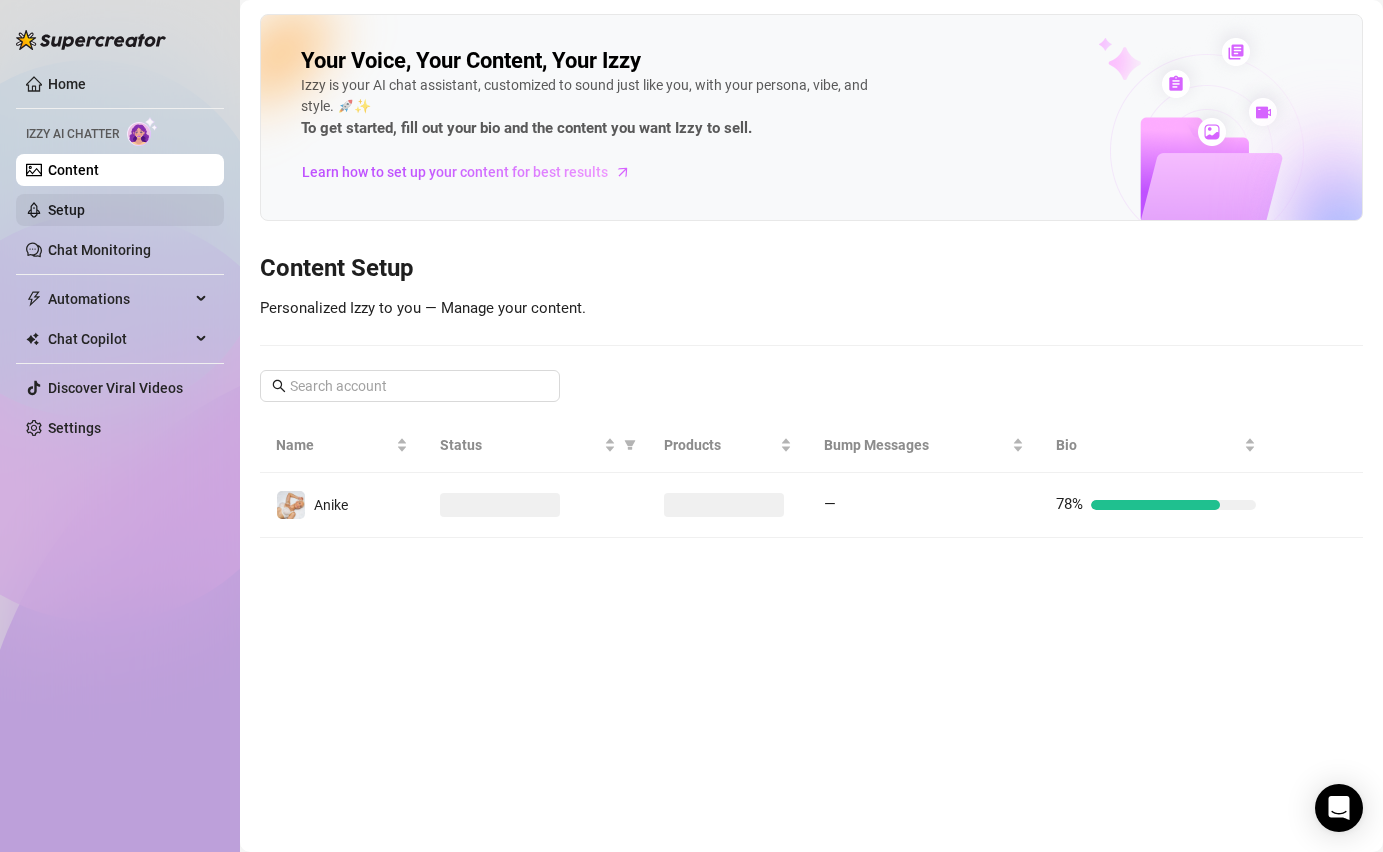 click on "Setup" at bounding box center [66, 210] 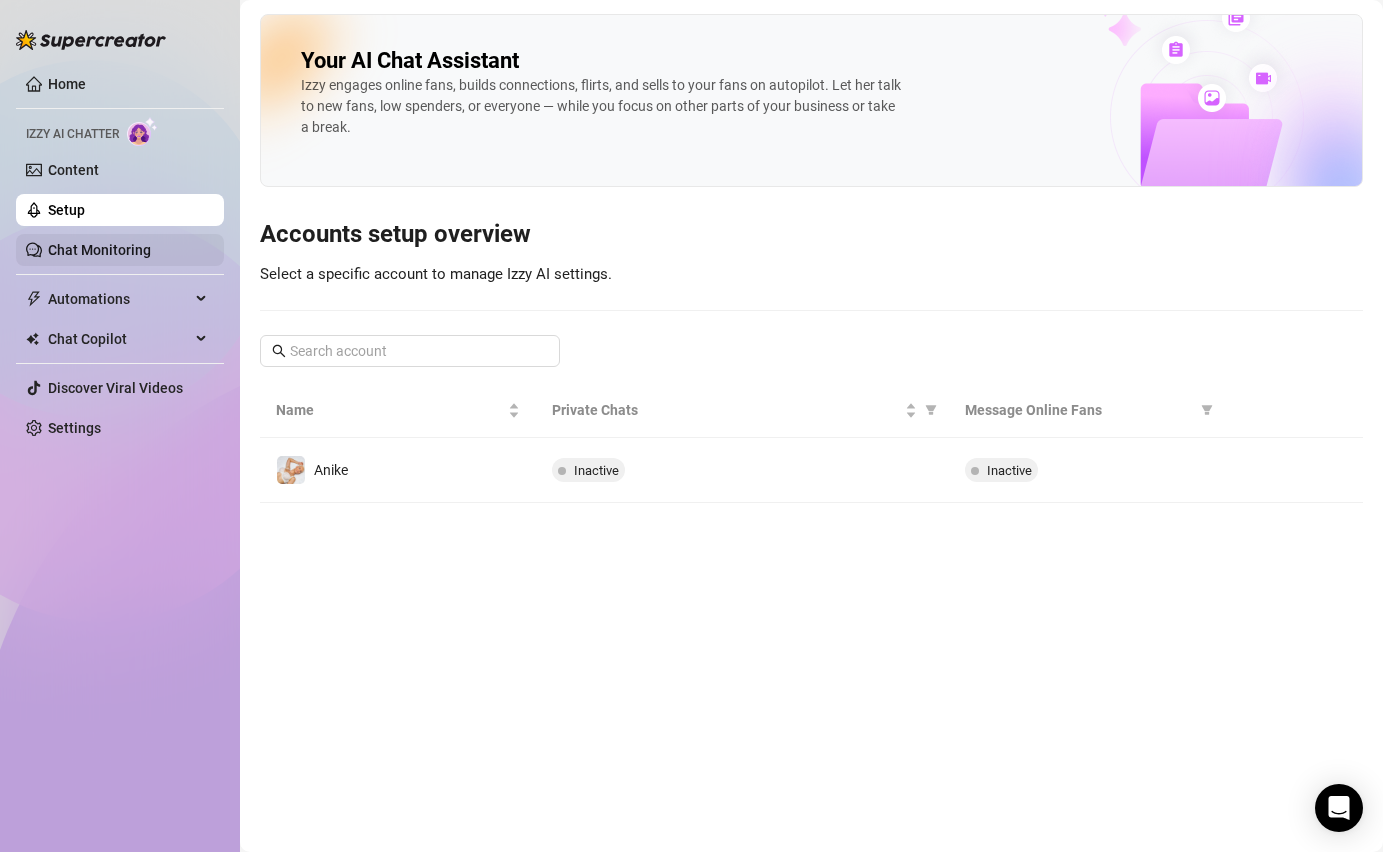 click on "Chat Monitoring" at bounding box center (99, 250) 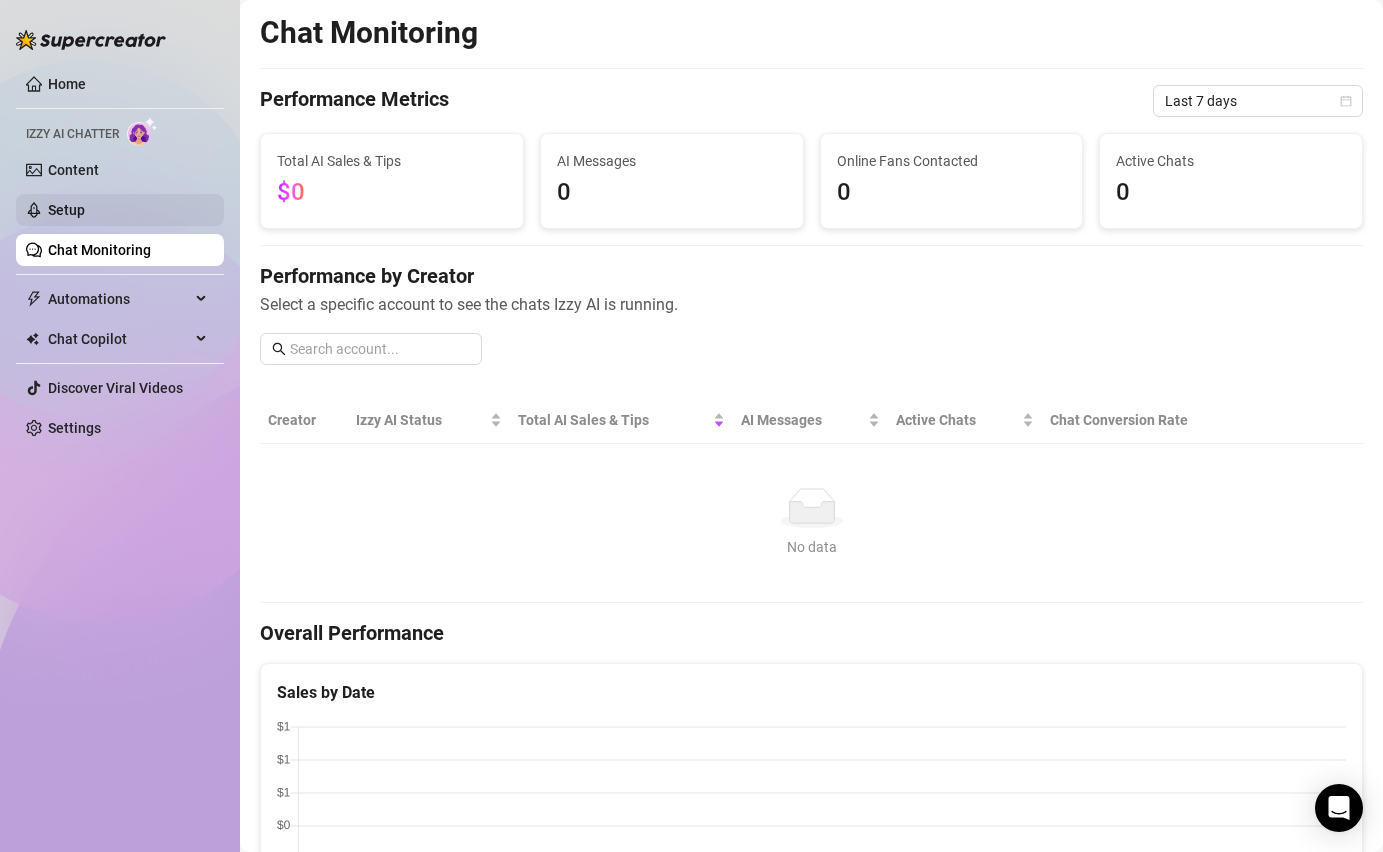 click on "Setup" at bounding box center (66, 210) 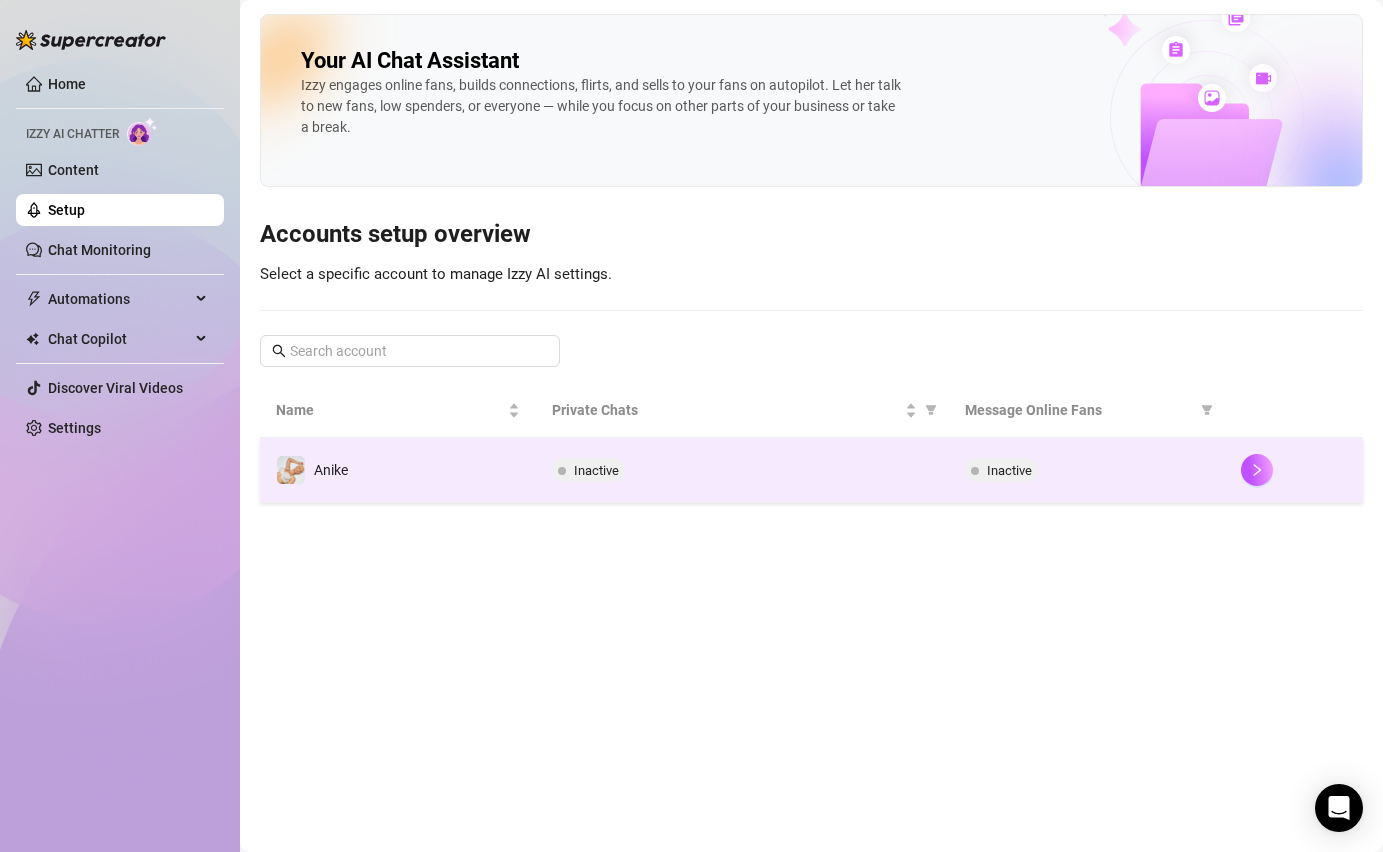 click on "Inactive" at bounding box center [592, 470] 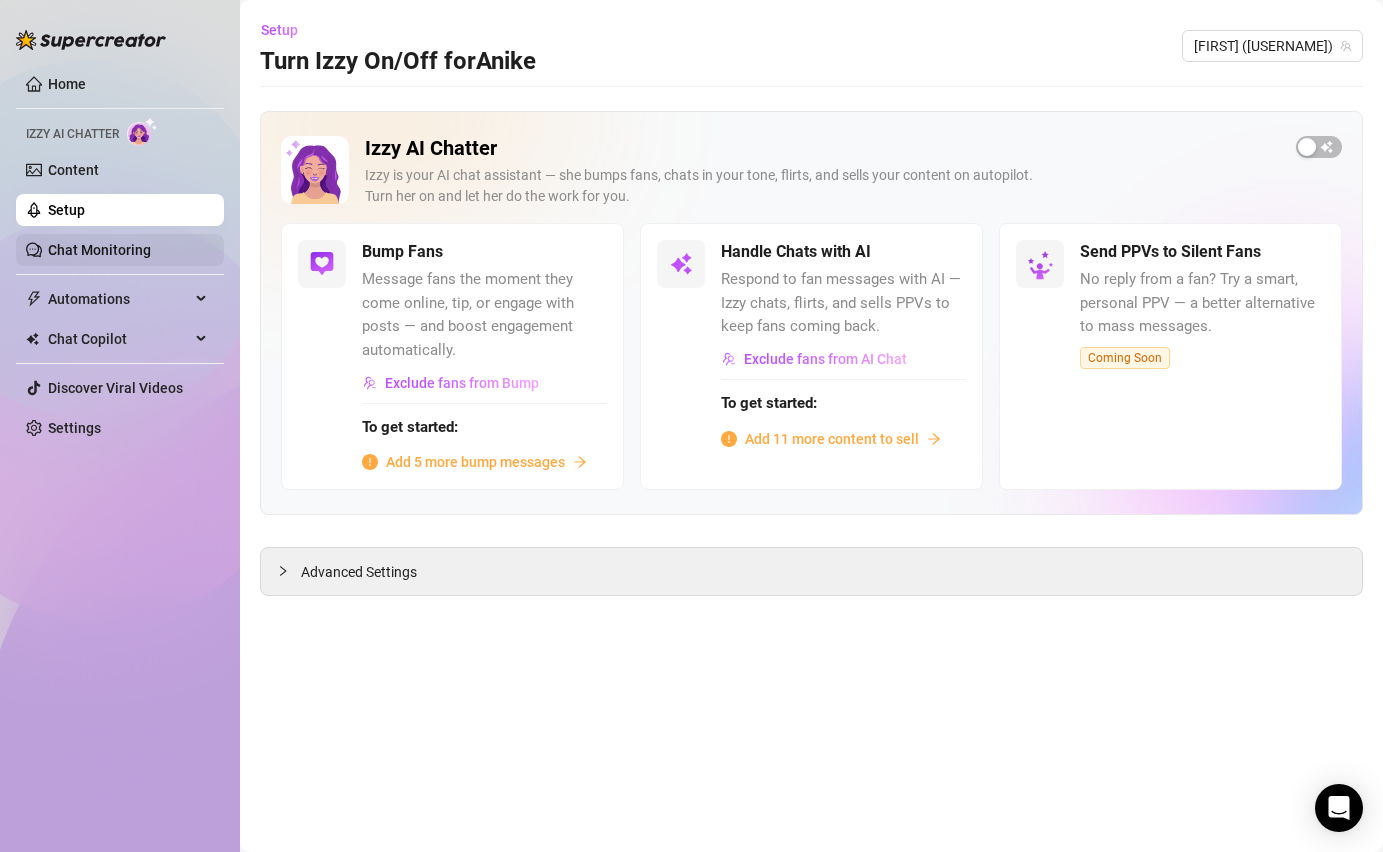 click on "Chat Monitoring" at bounding box center (99, 250) 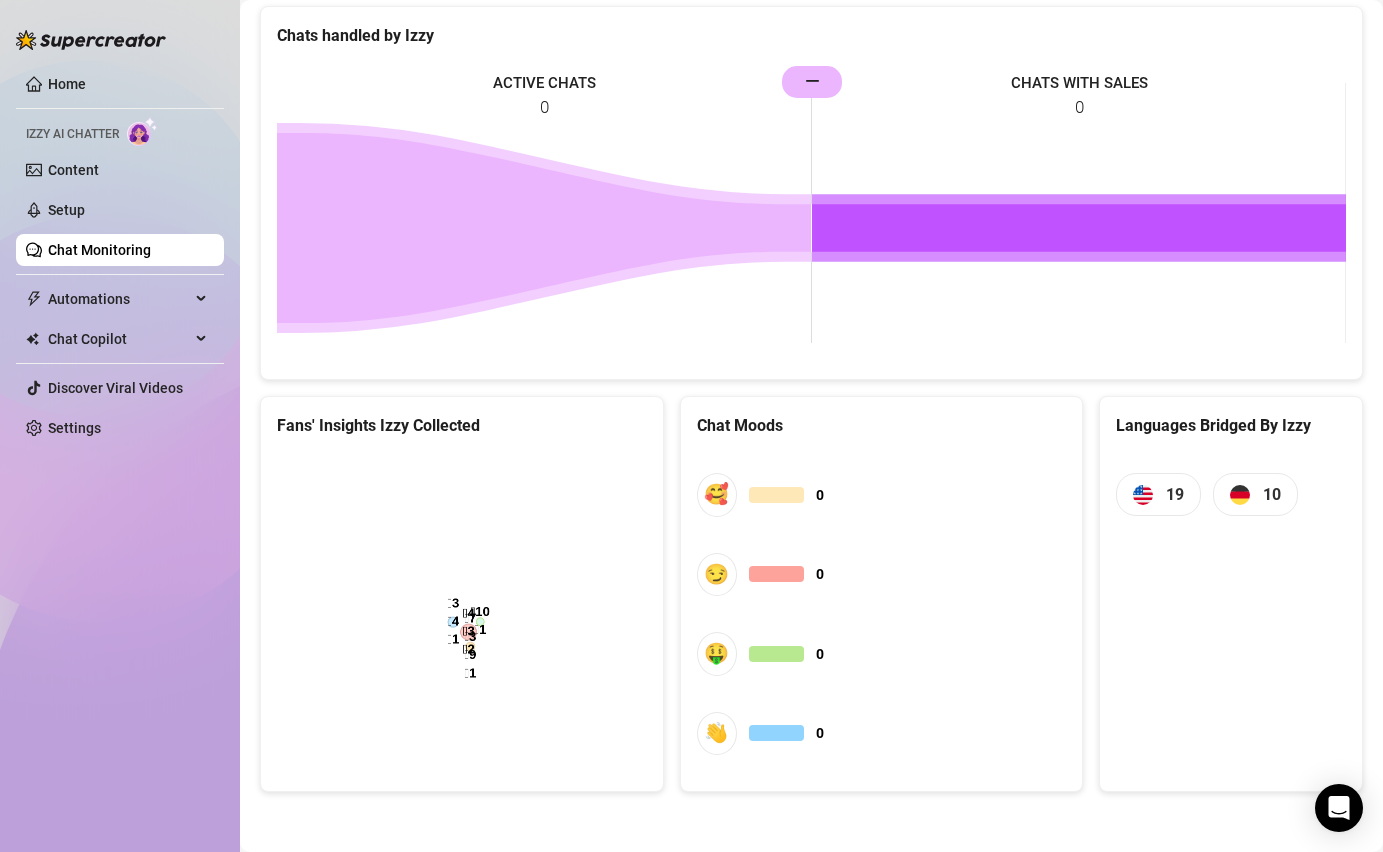 scroll, scrollTop: 0, scrollLeft: 0, axis: both 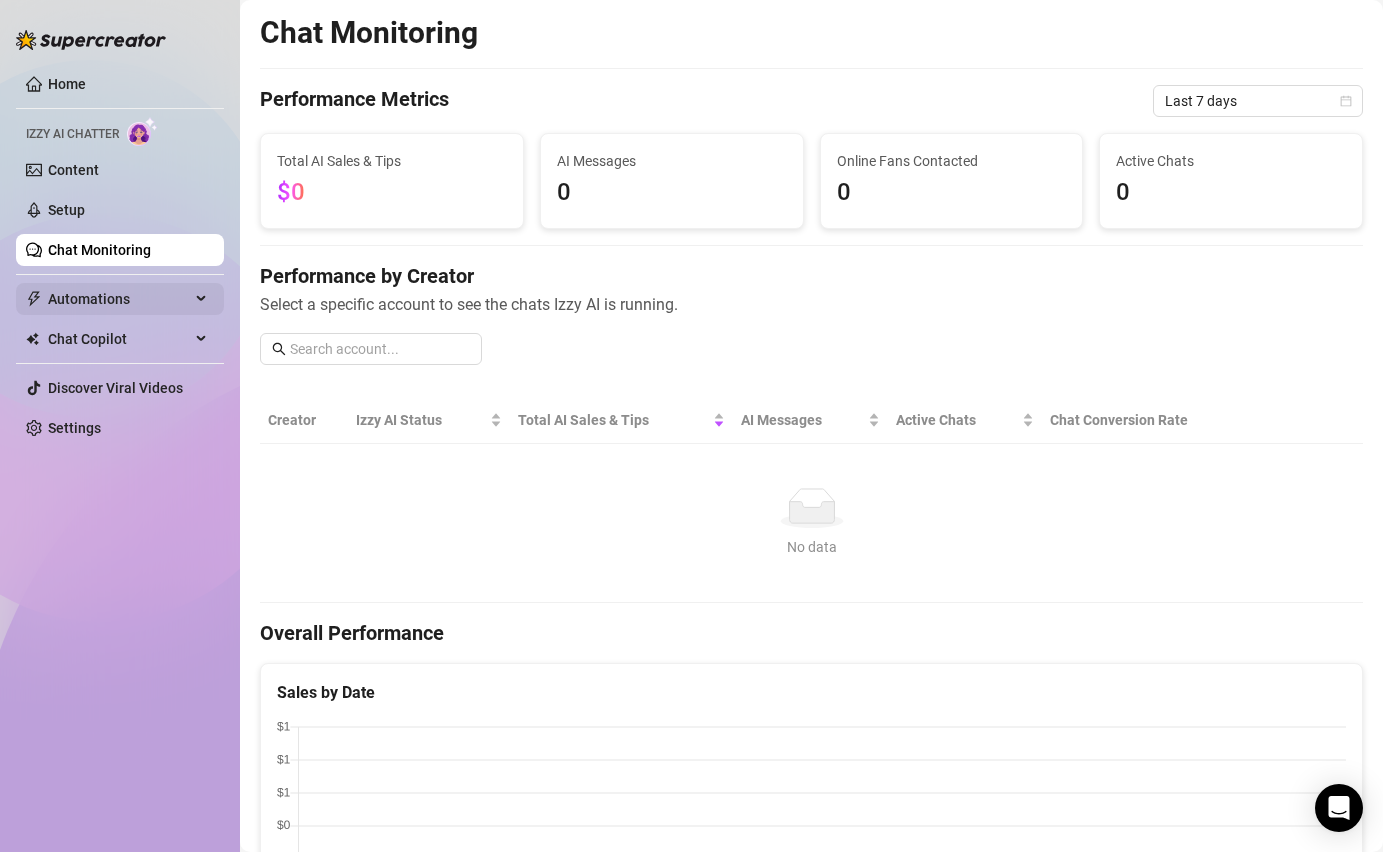 click on "Automations" at bounding box center [119, 299] 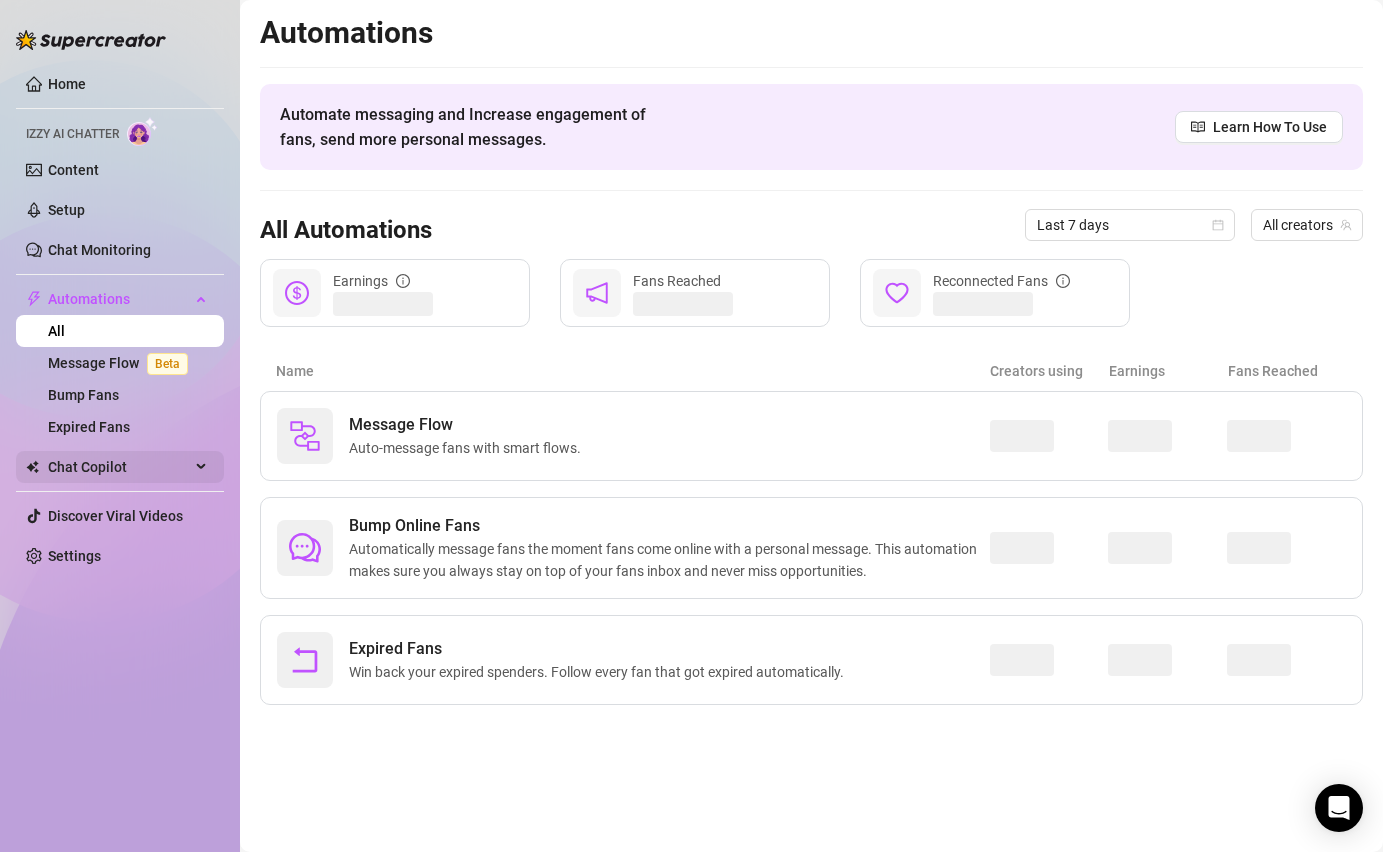 click on "Chat Copilot" at bounding box center [119, 467] 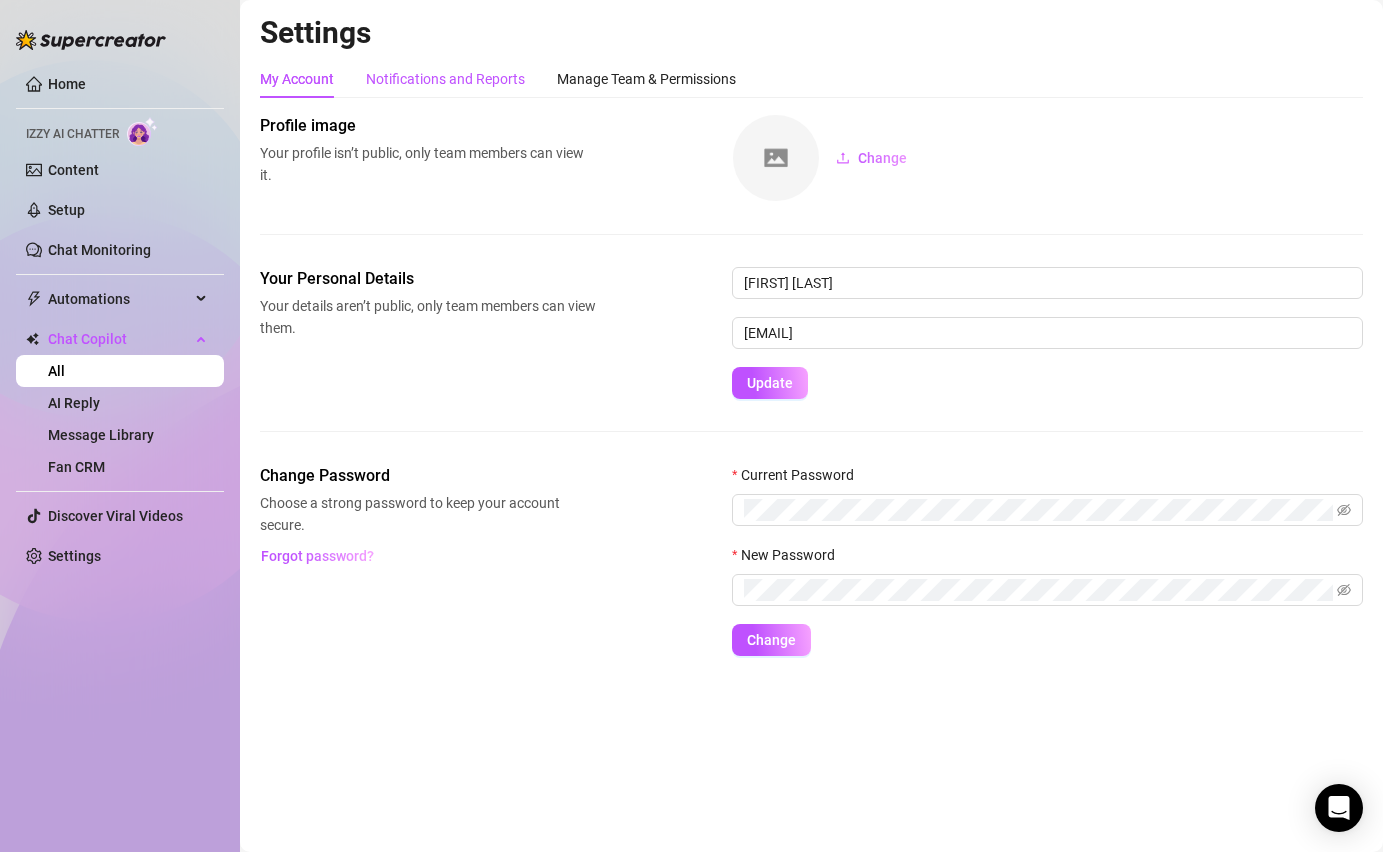 click on "Notifications and Reports" at bounding box center [445, 79] 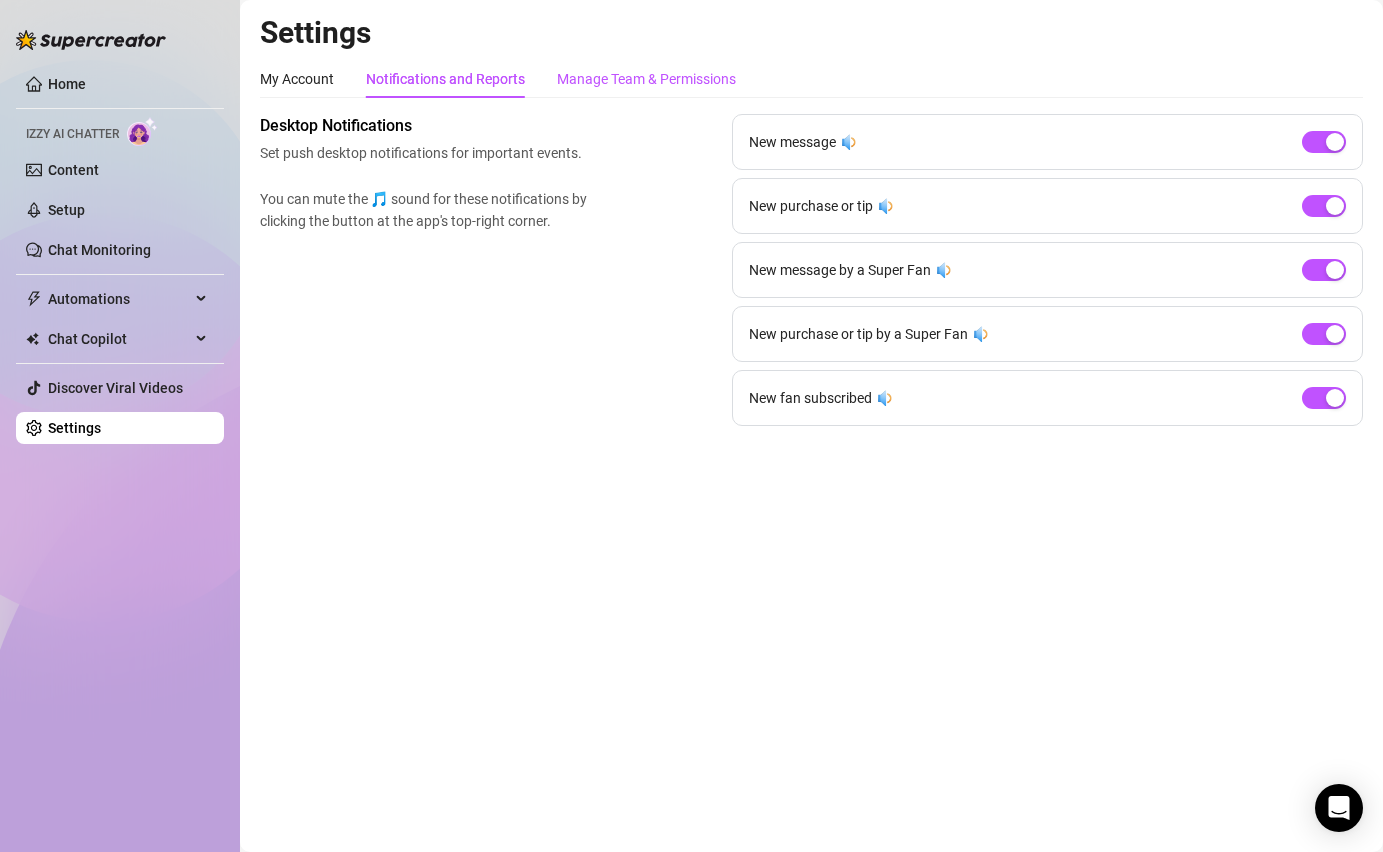 click on "Manage Team & Permissions" at bounding box center [646, 79] 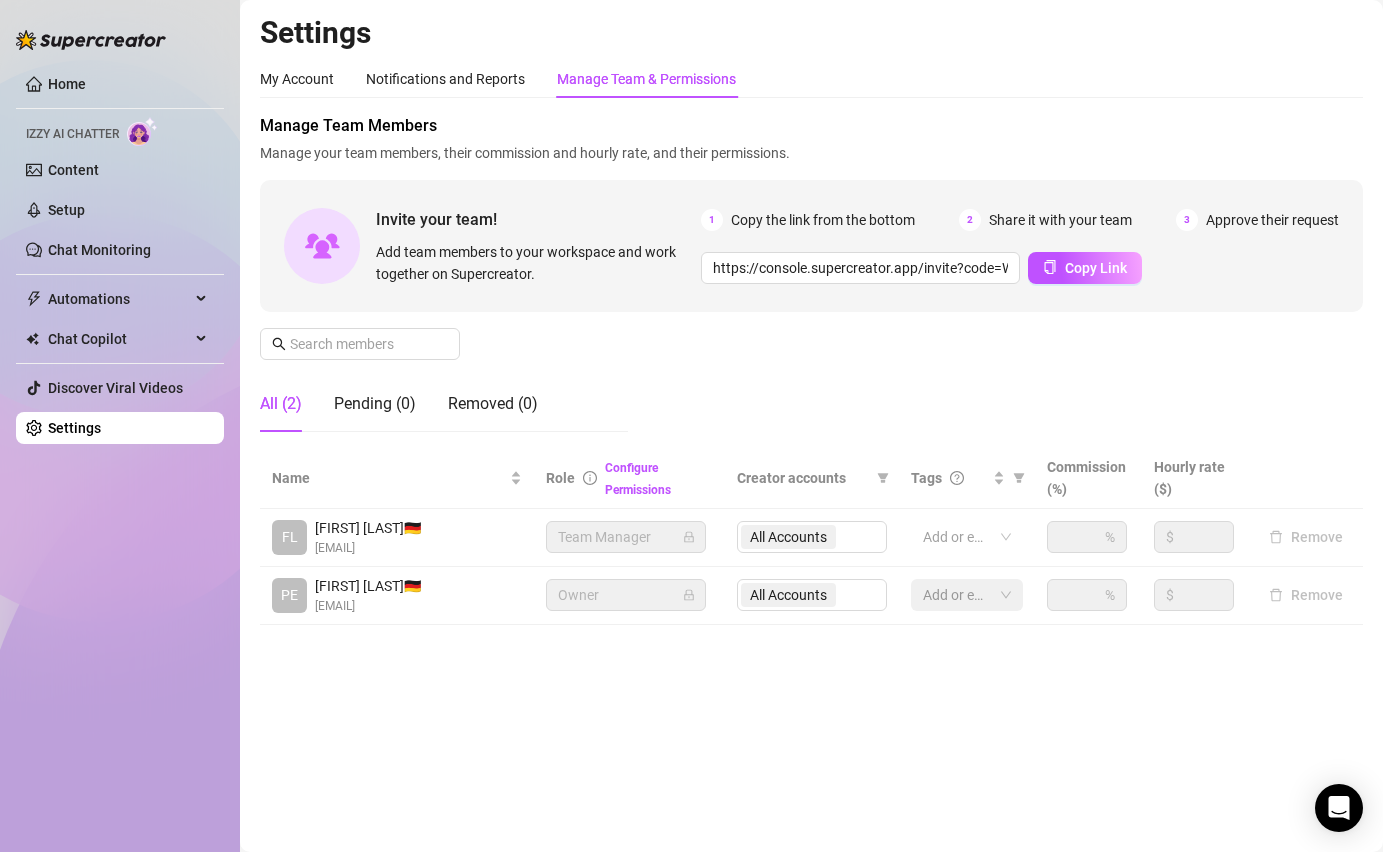click on "Configure Permissions" at bounding box center (659, 478) 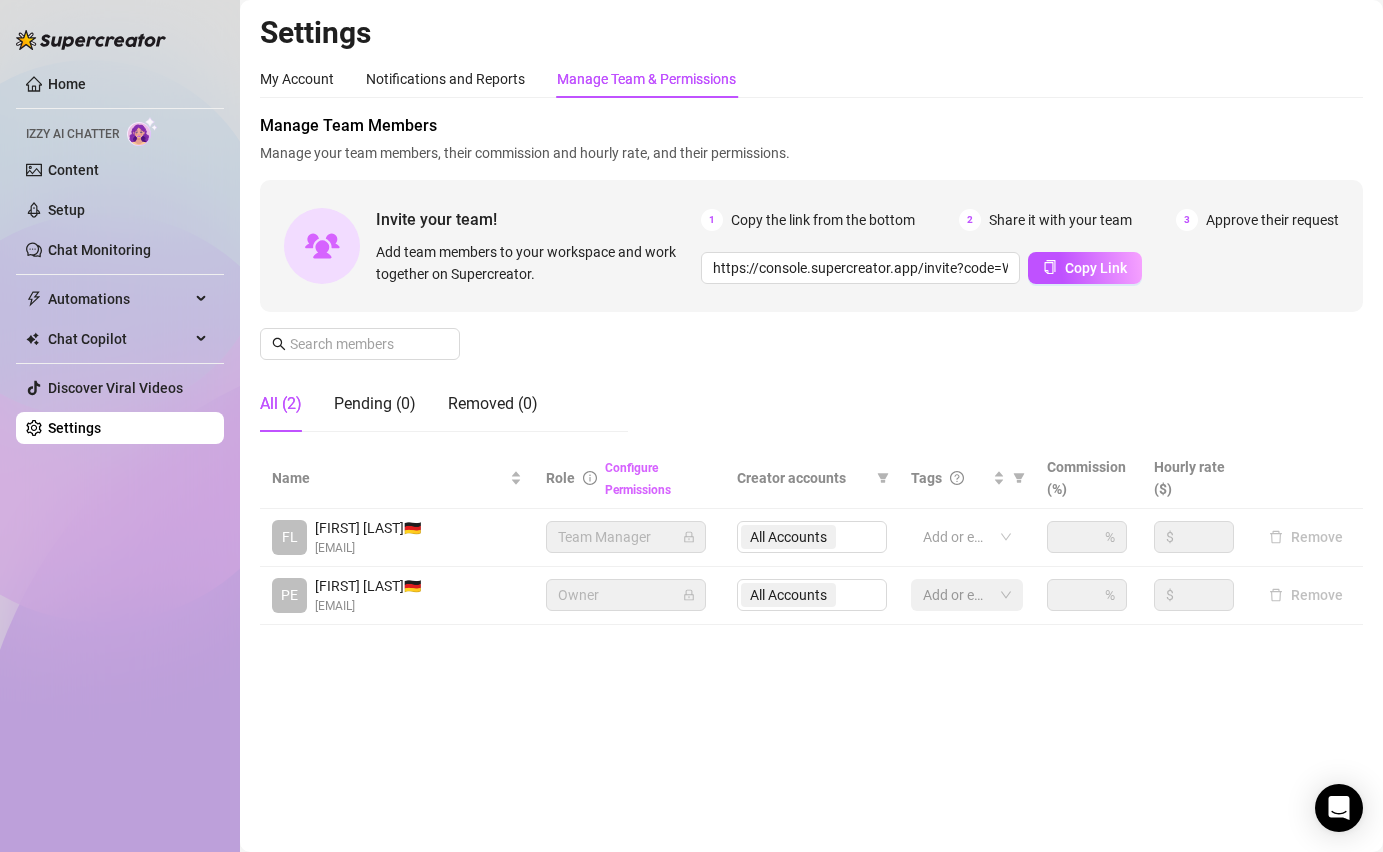 click on "Configure Permissions" at bounding box center (638, 479) 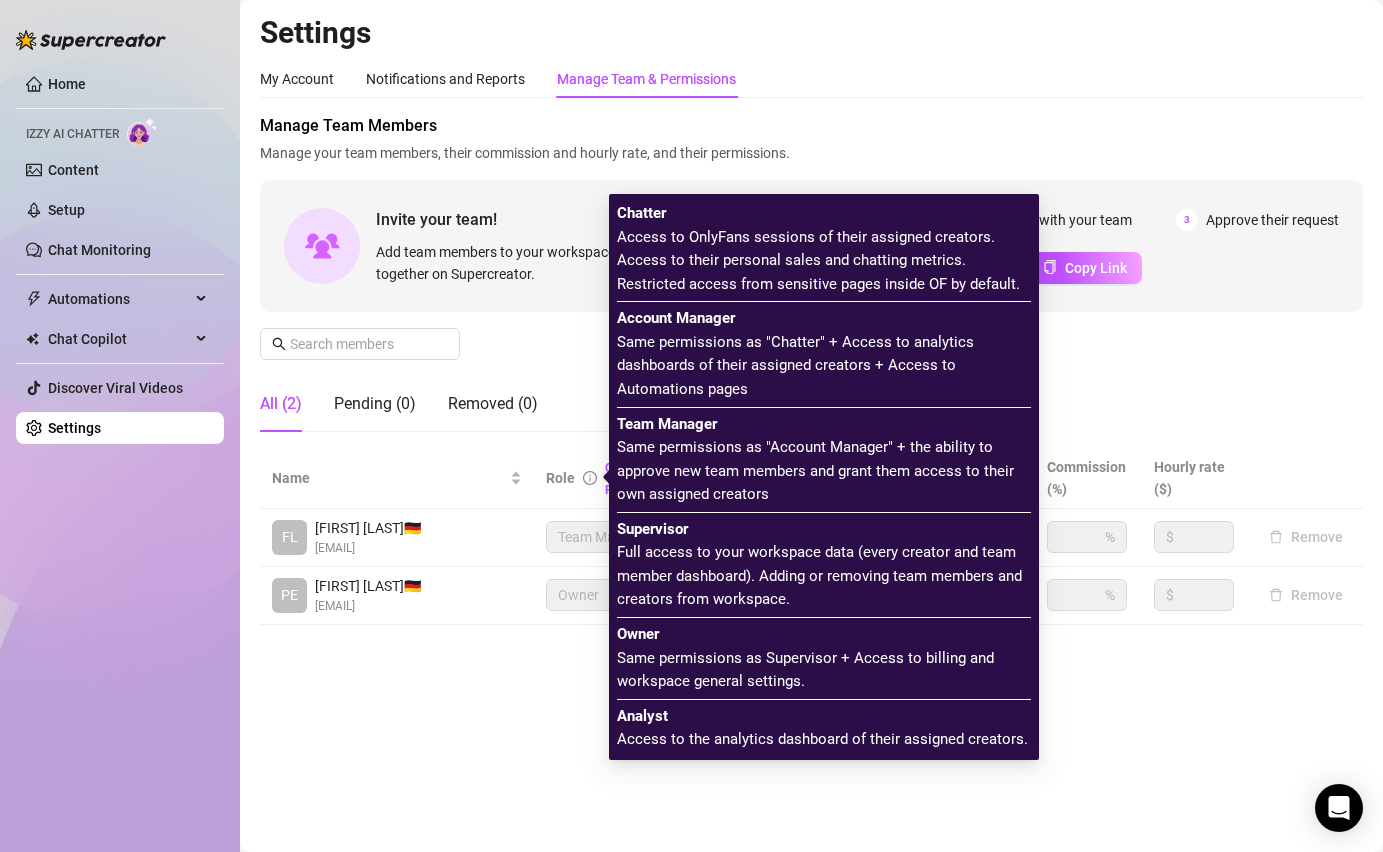 click 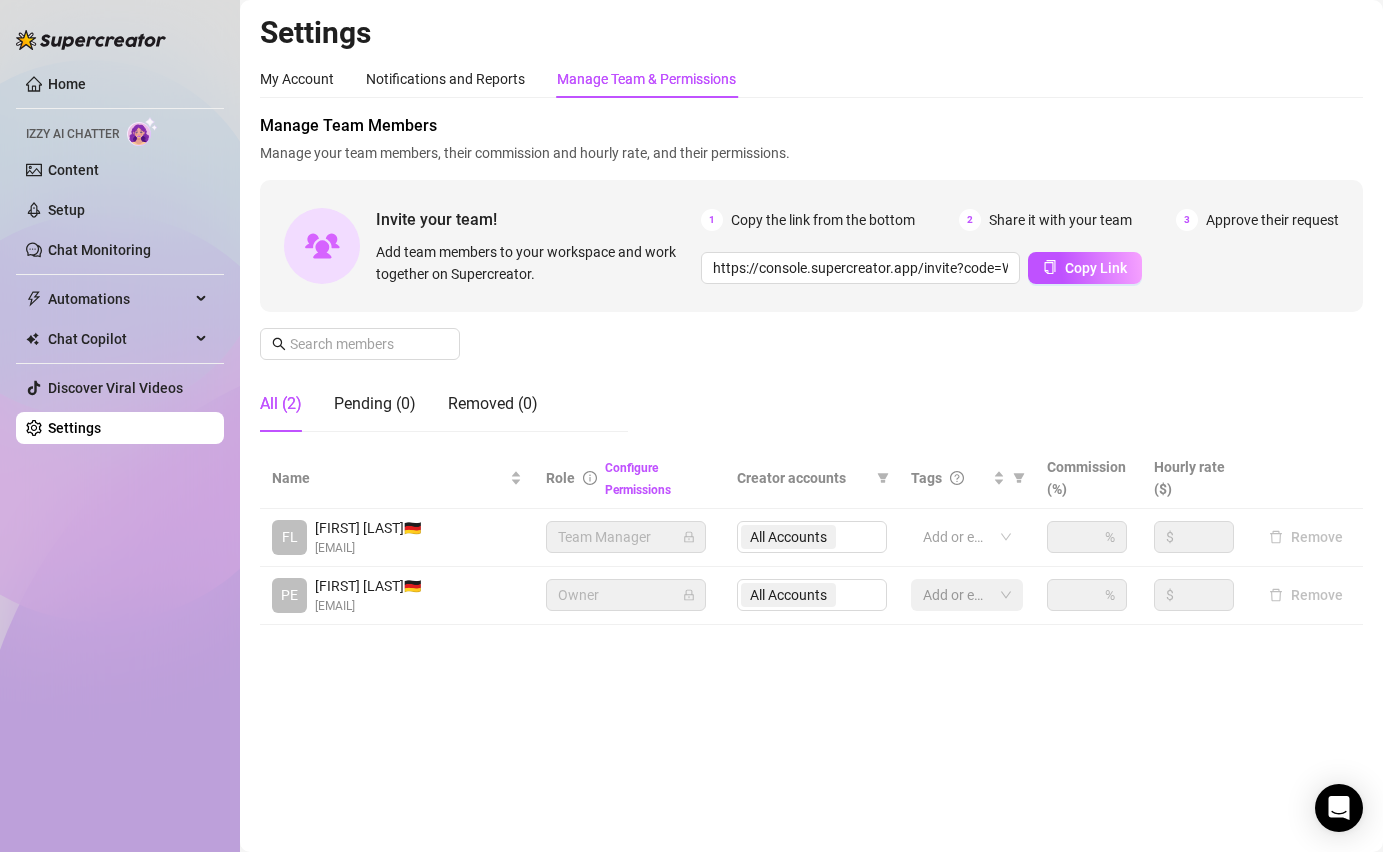click on "All Accounts" at bounding box center (812, 537) 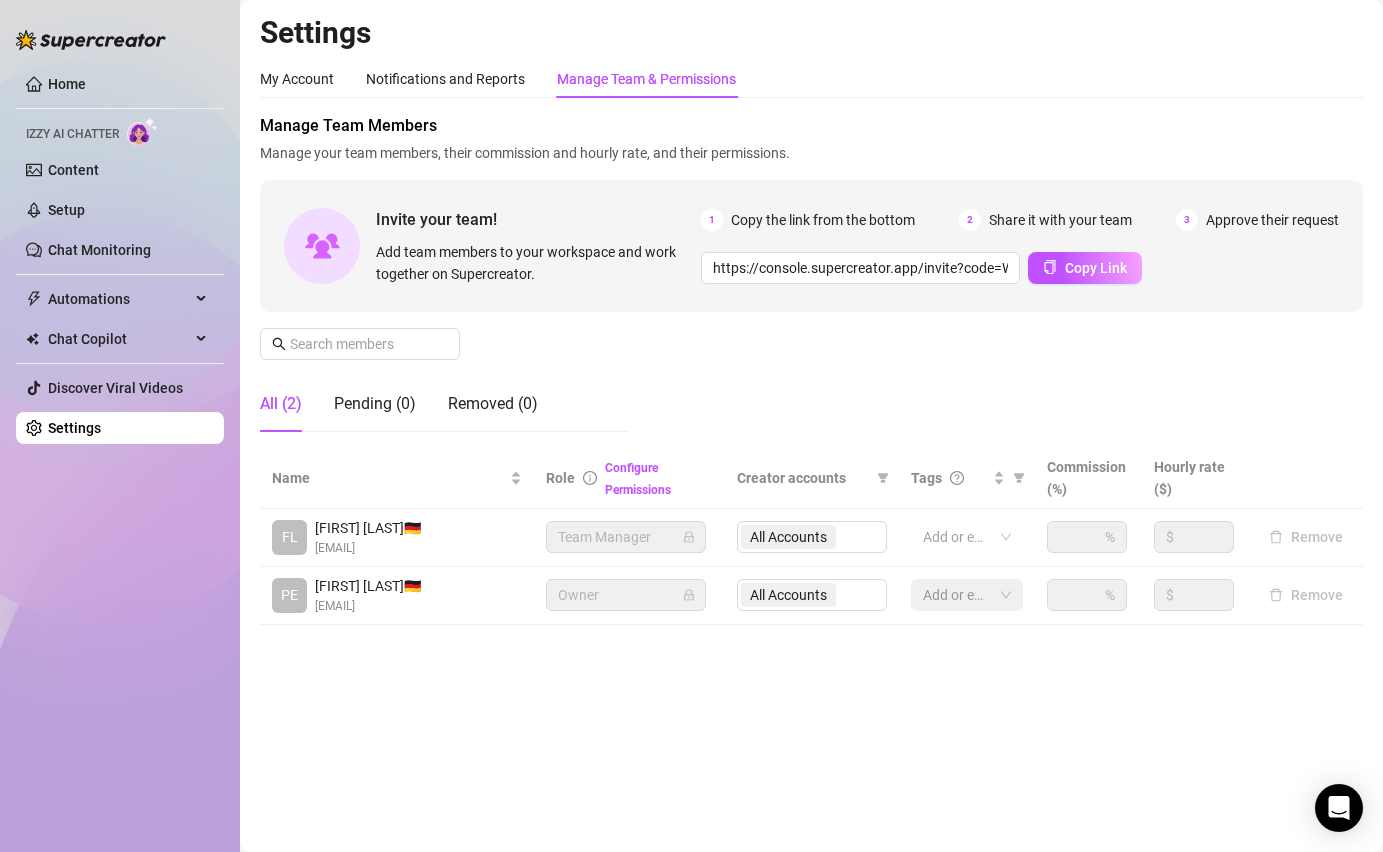 click on "All Accounts" at bounding box center (812, 537) 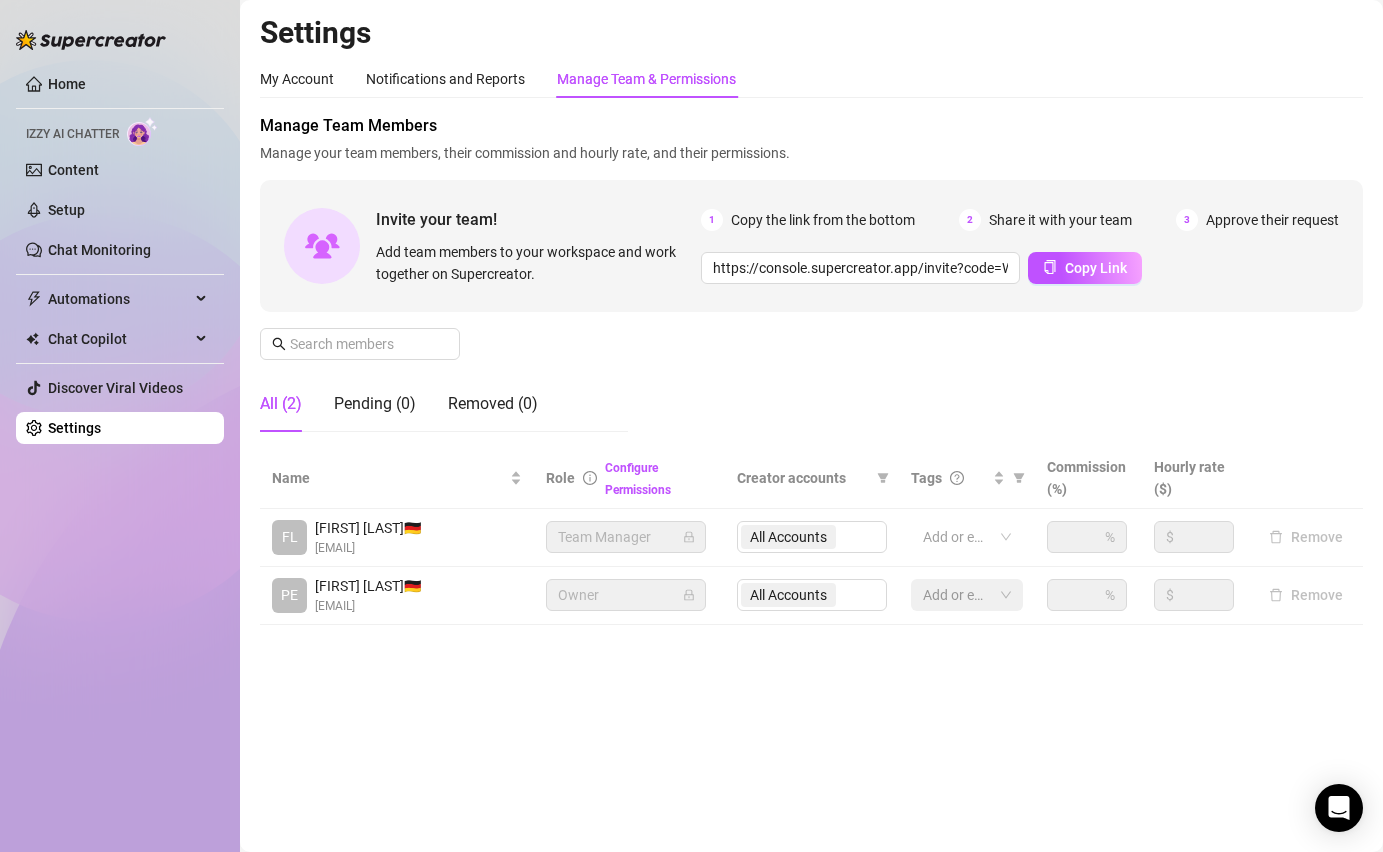 click on "All Accounts" at bounding box center [812, 537] 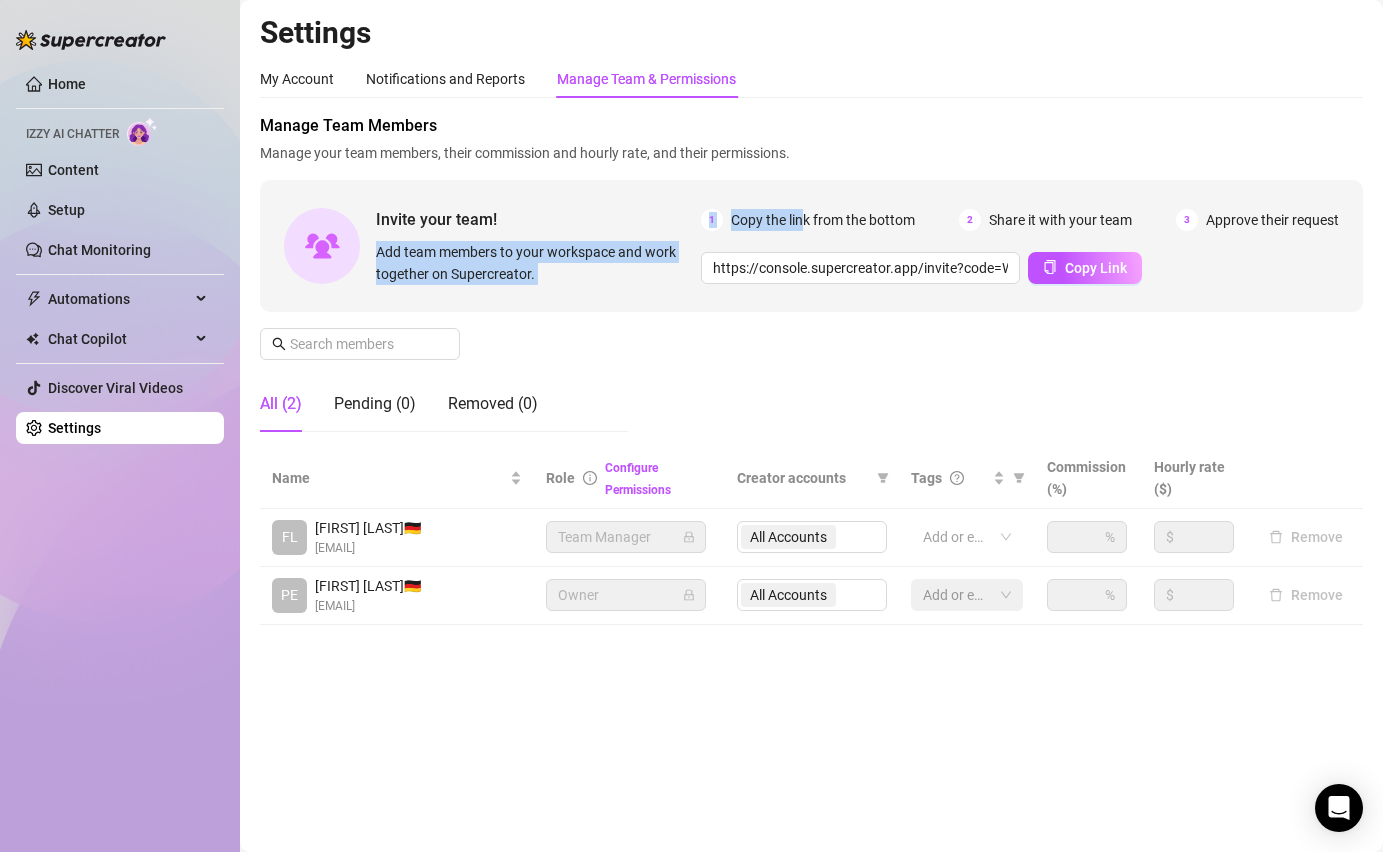 drag, startPoint x: 806, startPoint y: 215, endPoint x: 622, endPoint y: 232, distance: 184.78366 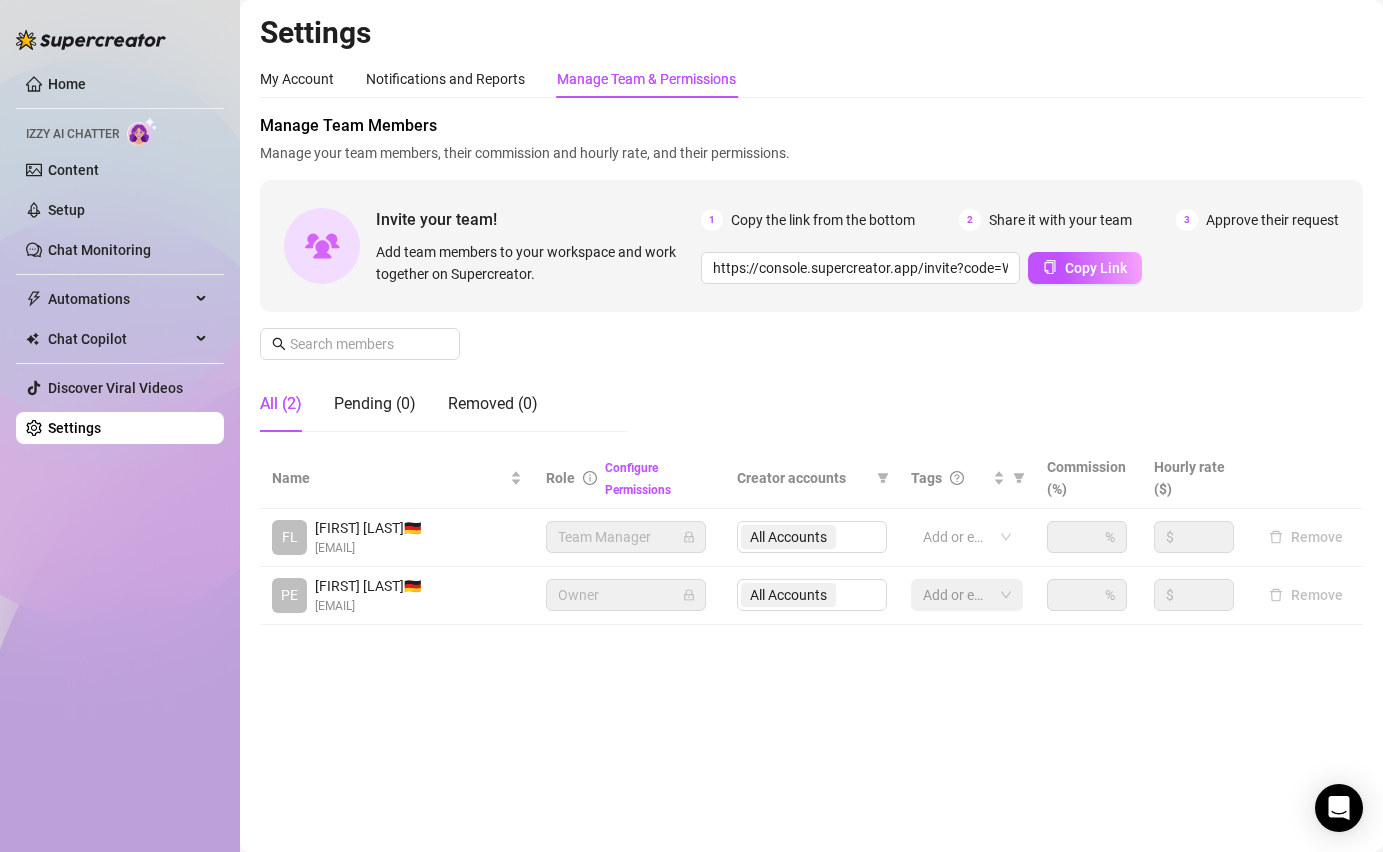 click on "Invite your team! Add team members to your workspace and work together on Supercreator." at bounding box center (538, 245) 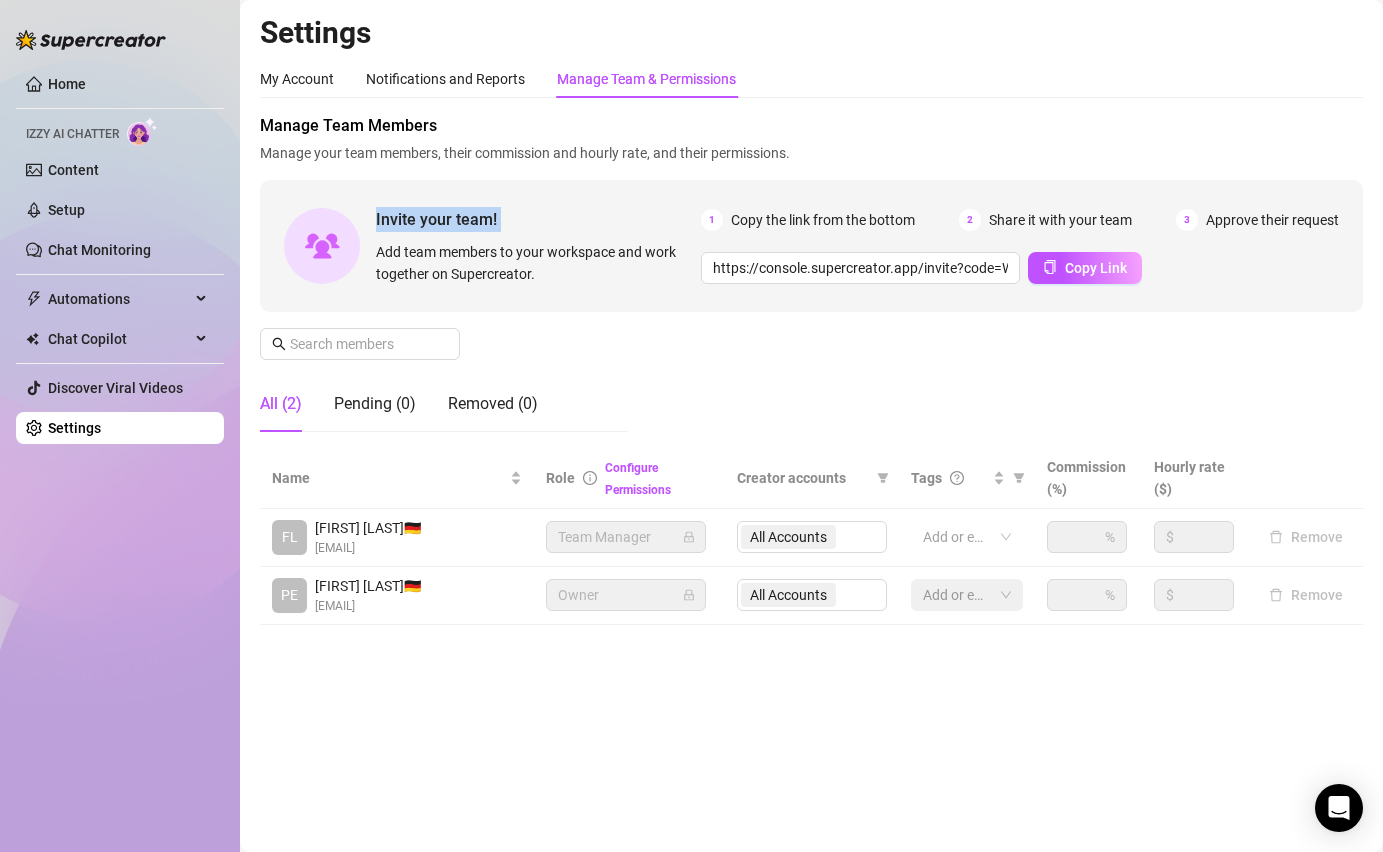 click on "Invite your team! Add team members to your workspace and work together on Supercreator." at bounding box center [538, 245] 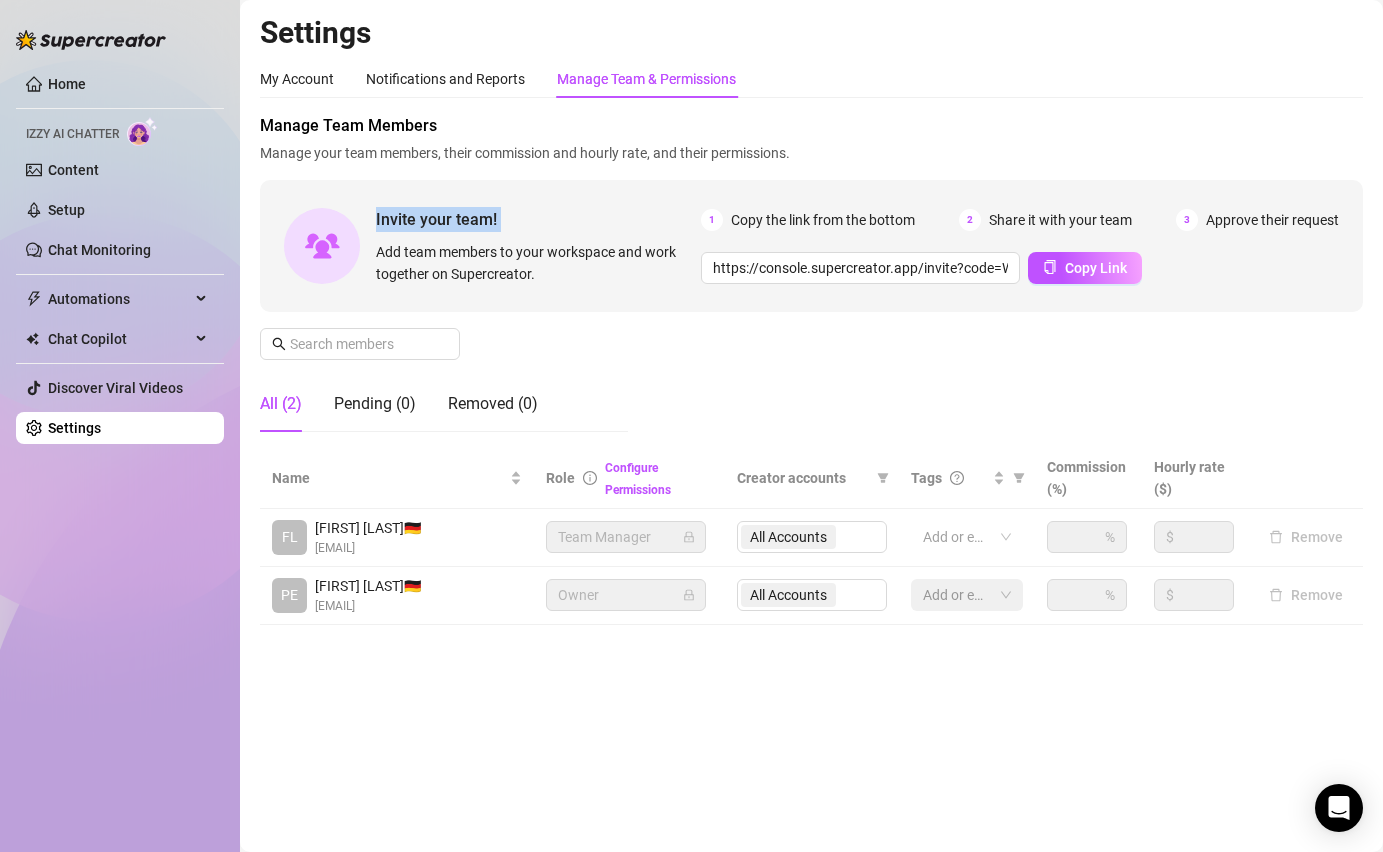 click on "Add team members to your workspace and work together on Supercreator." at bounding box center (534, 263) 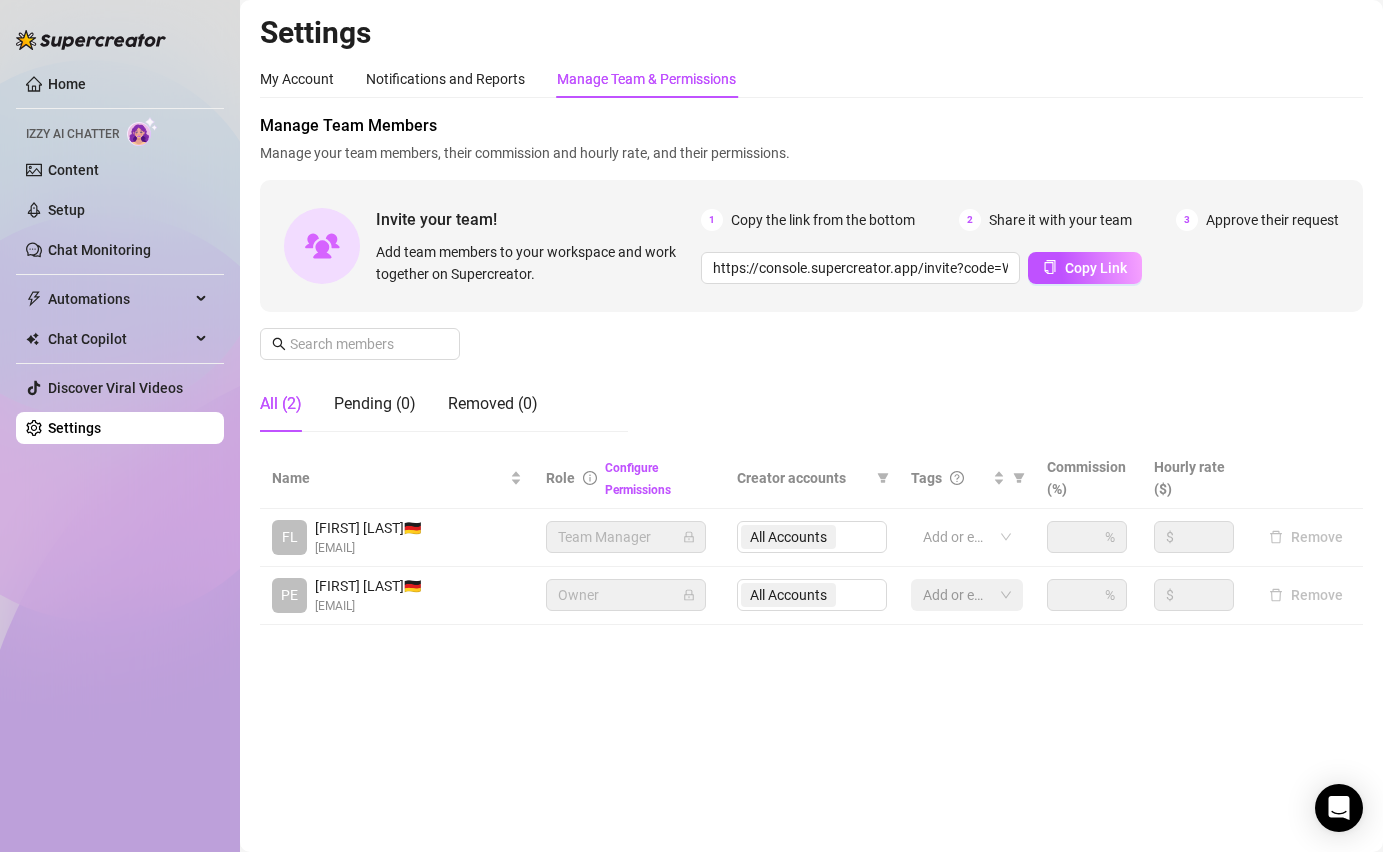 click on "Add team members to your workspace and work together on Supercreator." at bounding box center (534, 263) 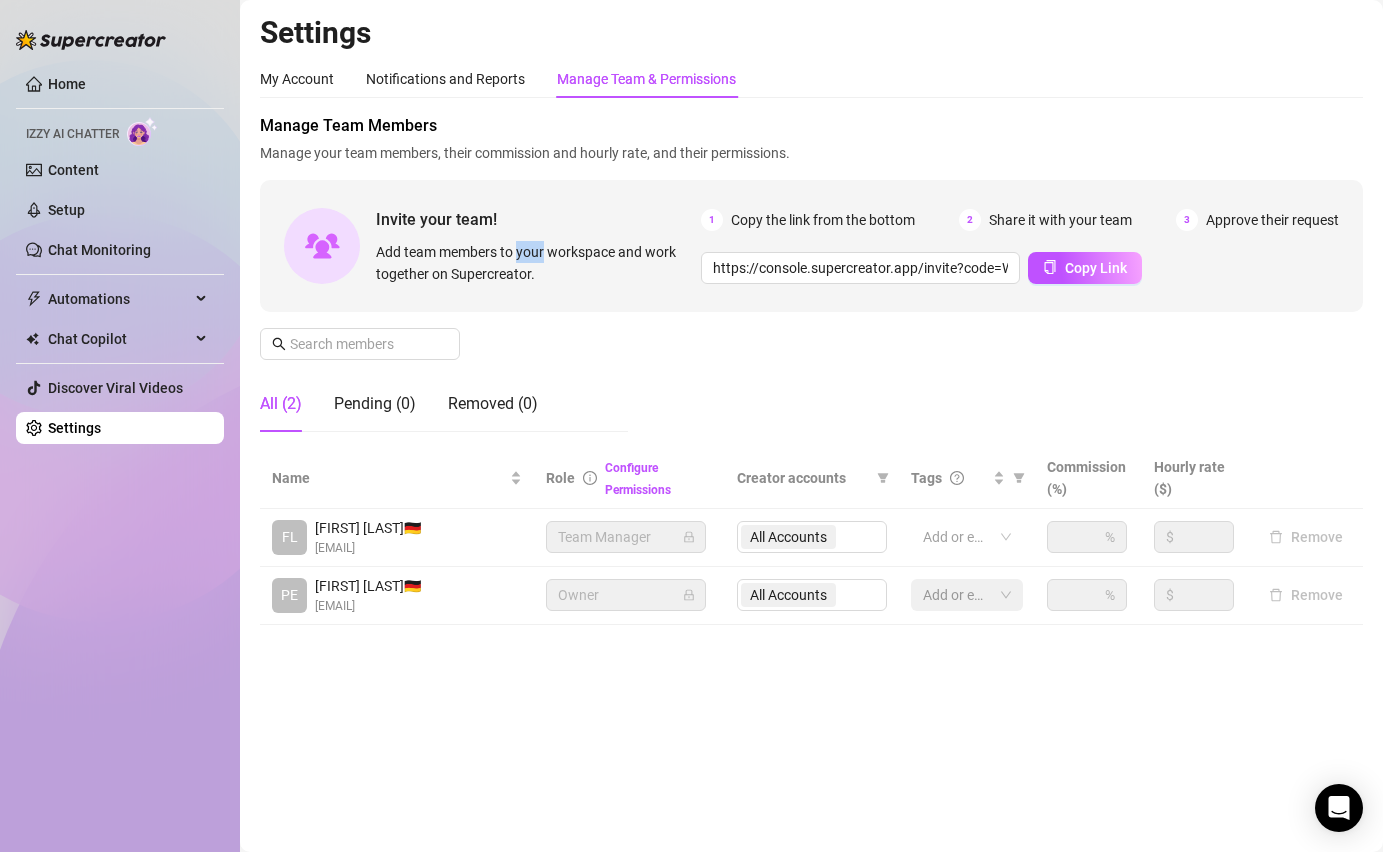 click on "Add team members to your workspace and work together on Supercreator." at bounding box center [534, 263] 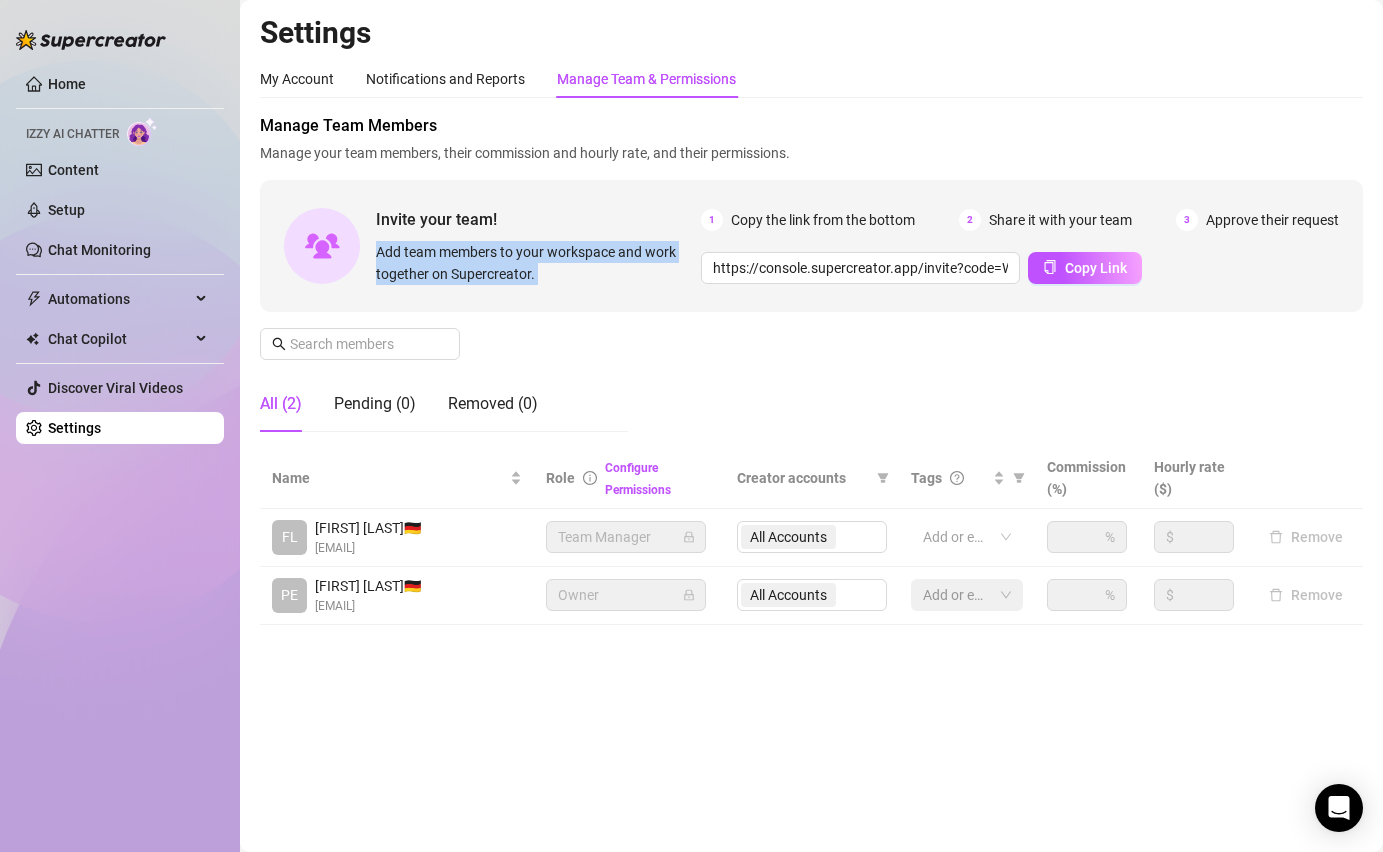 click on "Add team members to your workspace and work together on Supercreator." at bounding box center (534, 263) 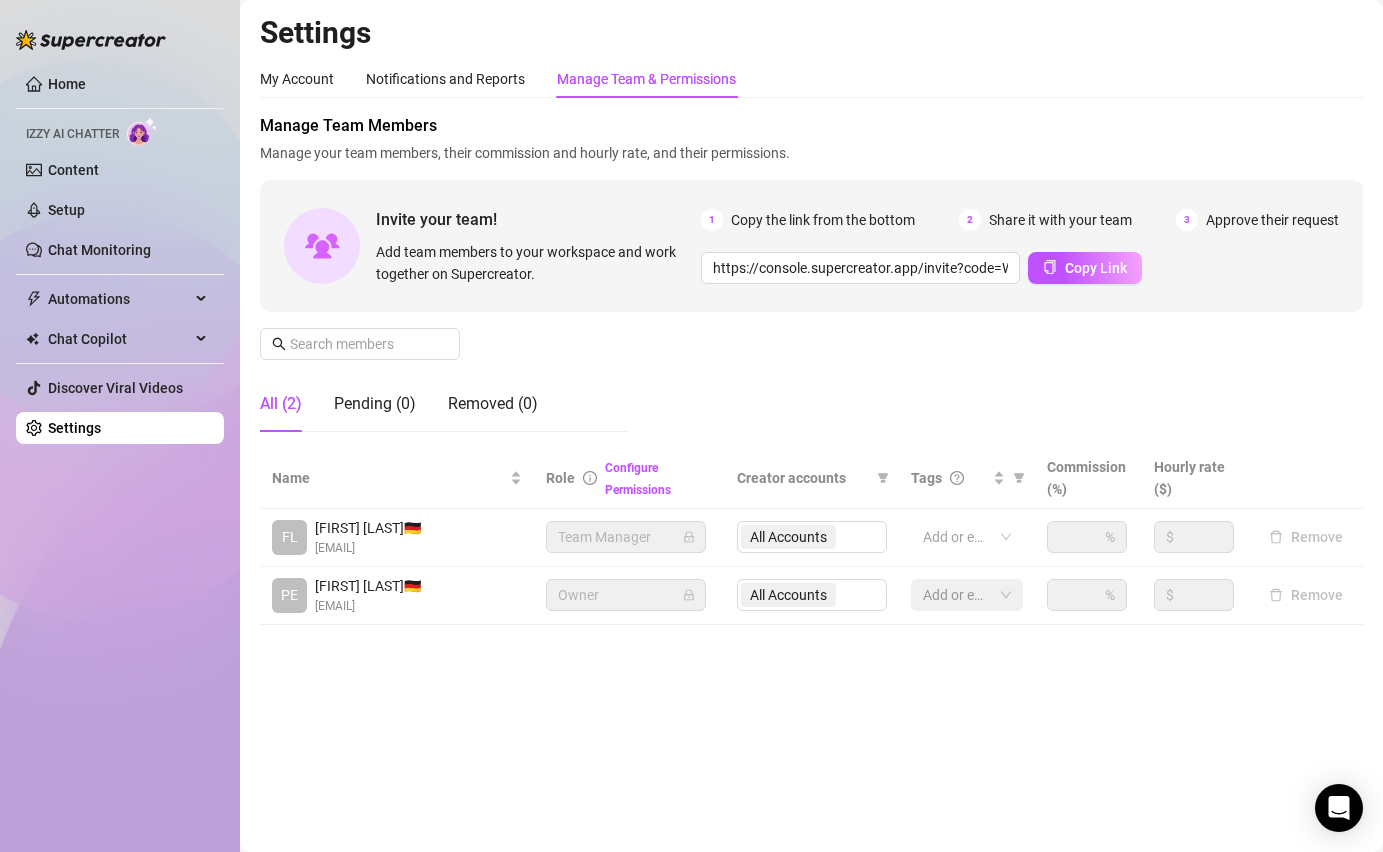 click on "Add team members to your workspace and work together on Supercreator." at bounding box center (534, 263) 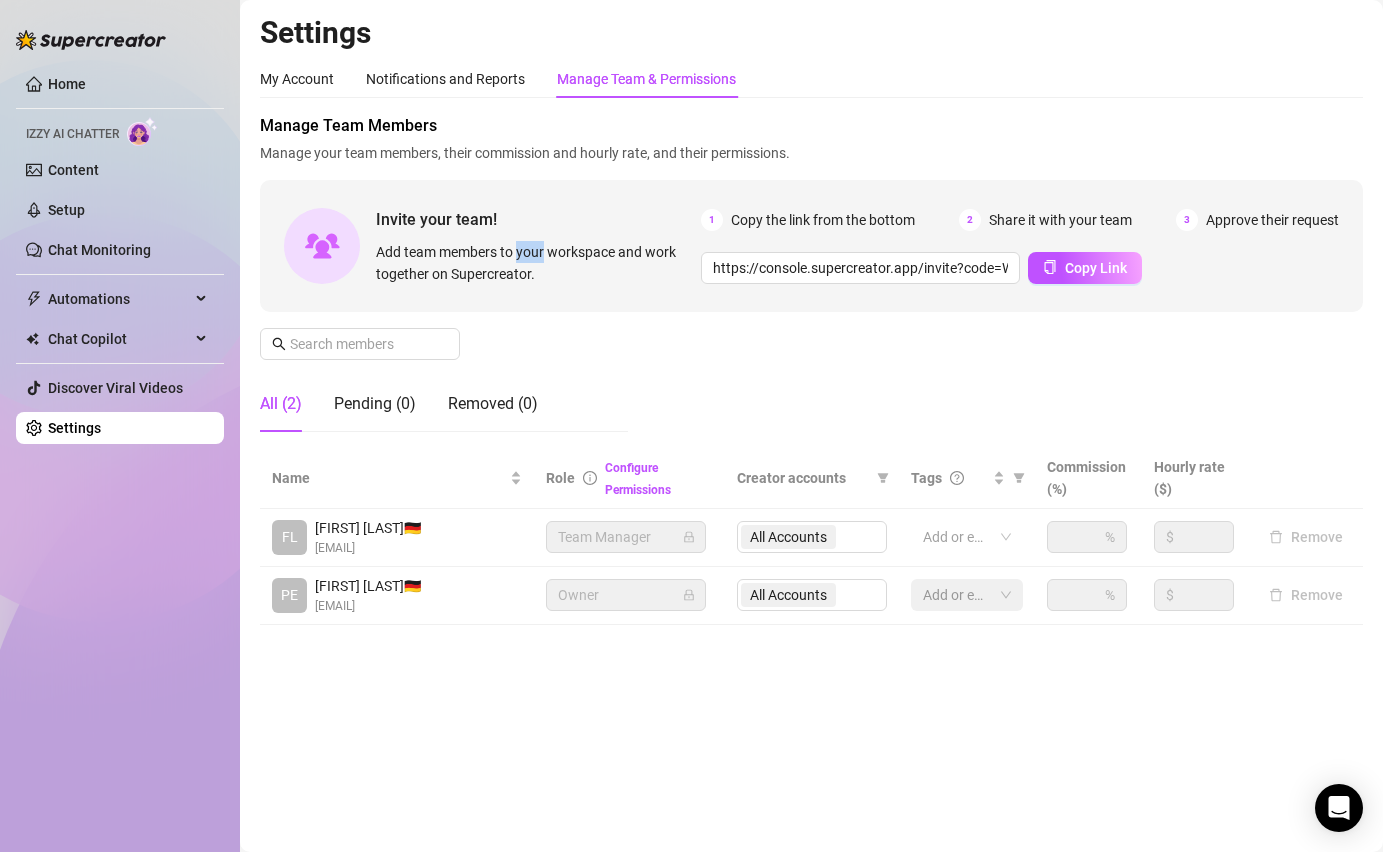 click on "Add team members to your workspace and work together on Supercreator." at bounding box center (534, 263) 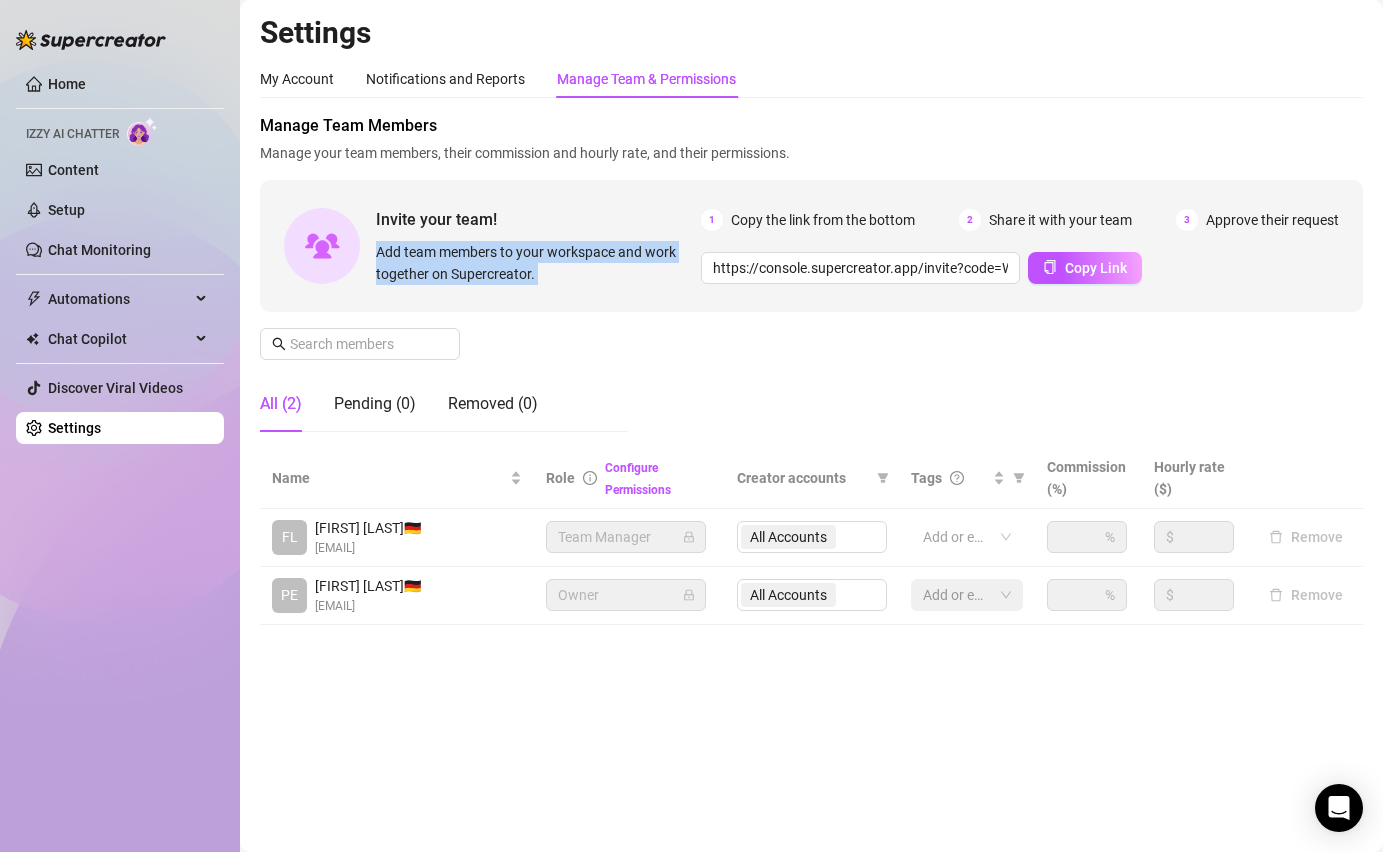 click on "Add team members to your workspace and work together on Supercreator." at bounding box center (534, 263) 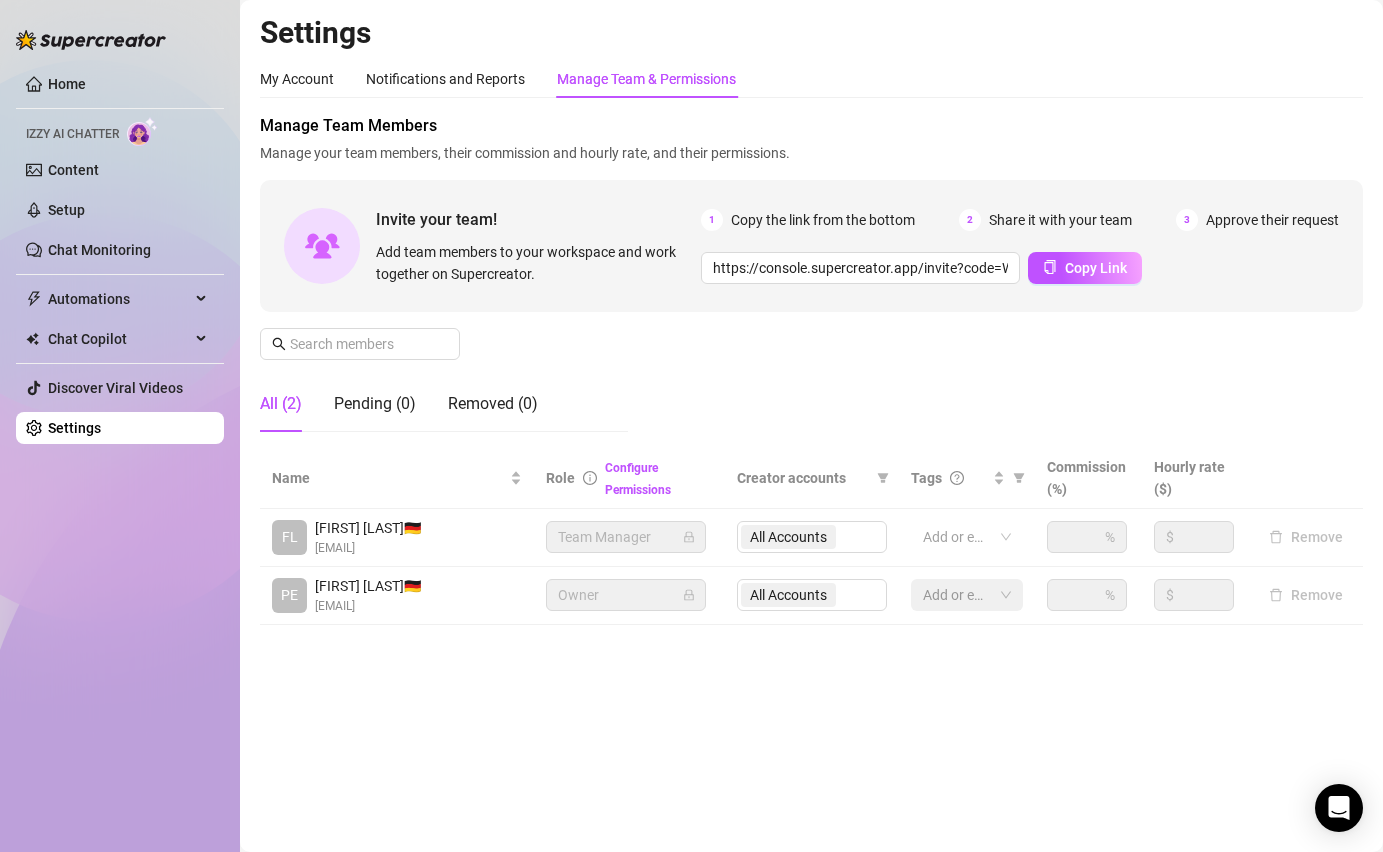 click on "Add team members to your workspace and work together on Supercreator." at bounding box center (534, 263) 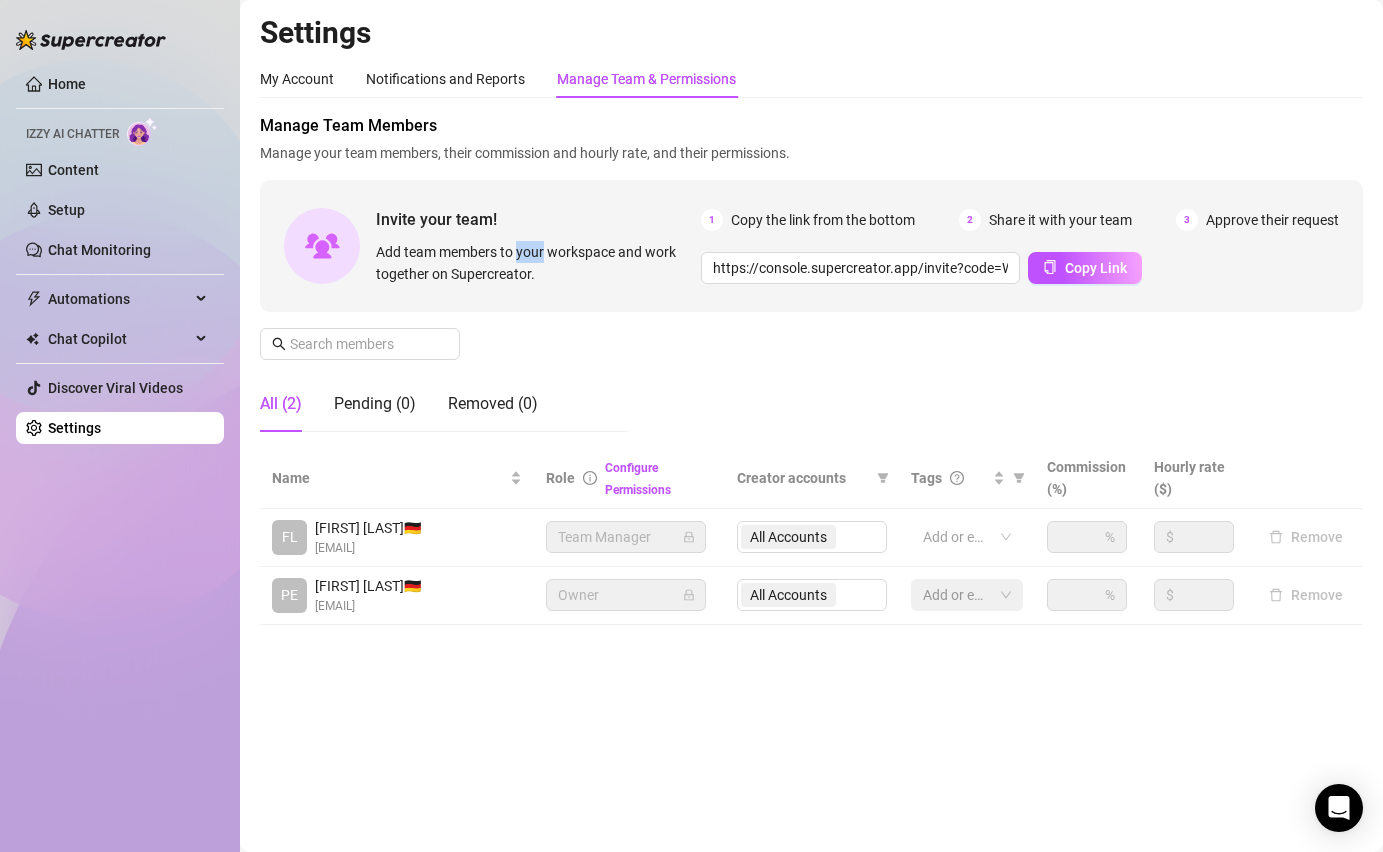 click on "Add team members to your workspace and work together on Supercreator." at bounding box center [534, 263] 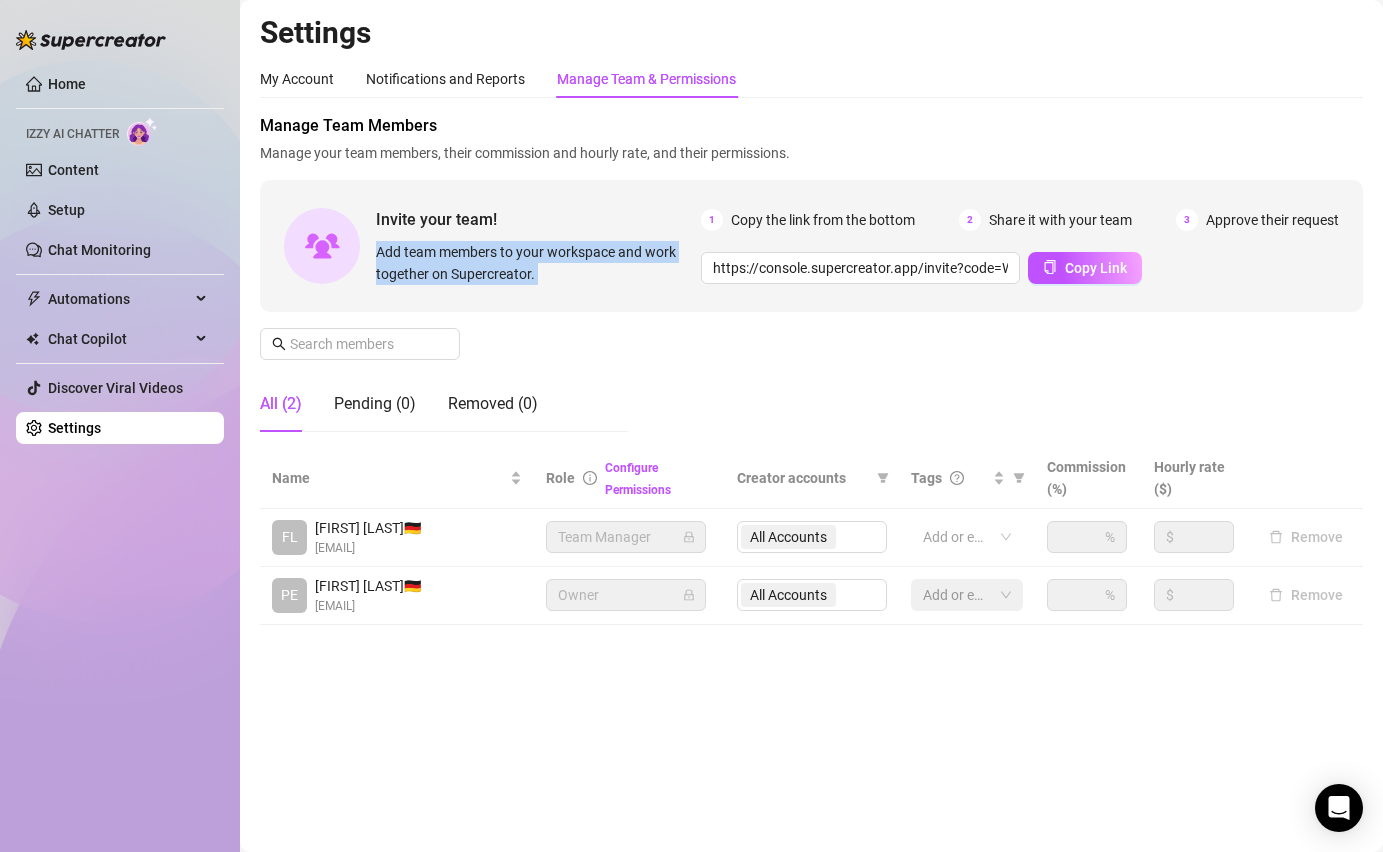 click on "Add team members to your workspace and work together on Supercreator." at bounding box center [534, 263] 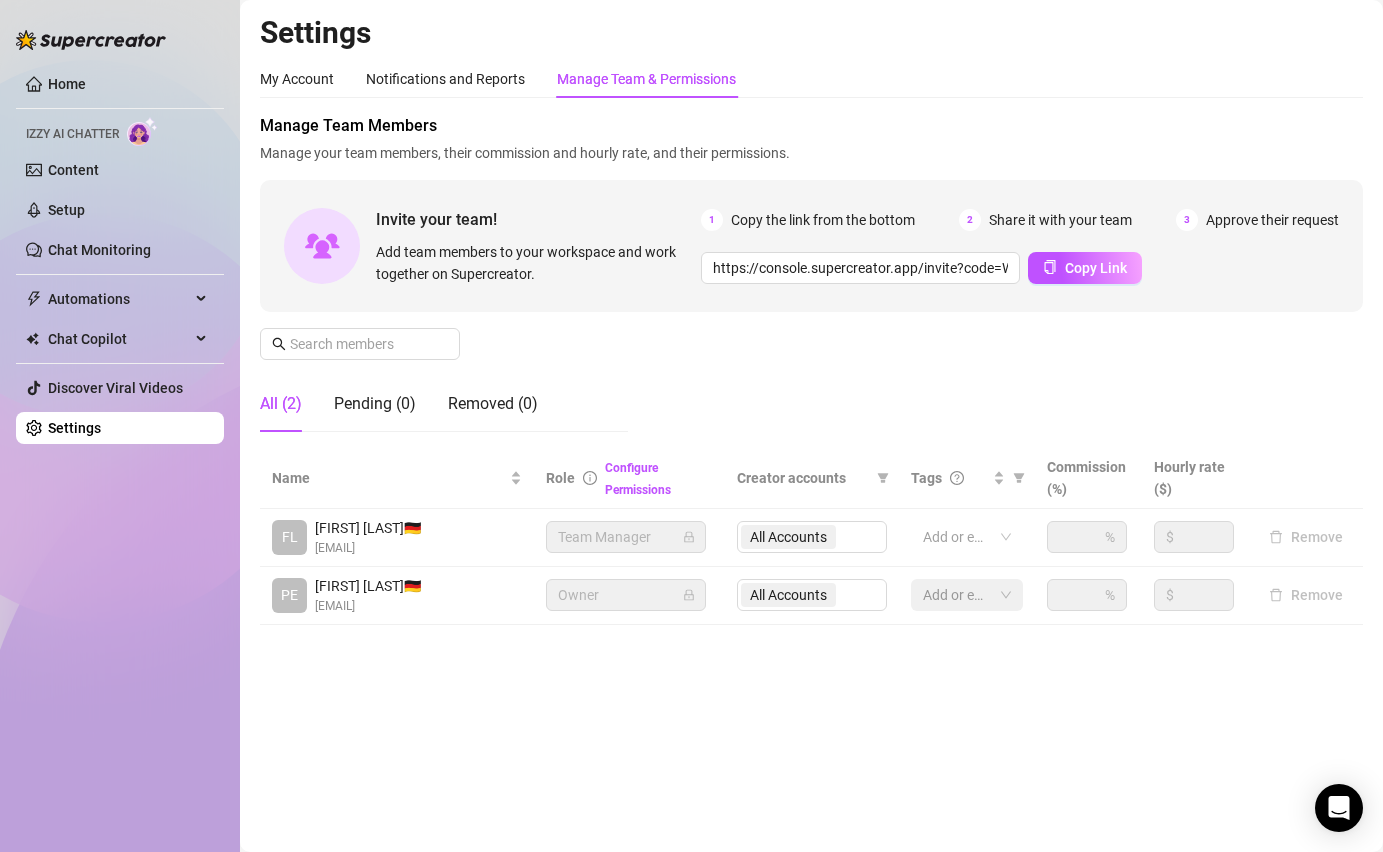 click on "Add team members to your workspace and work together on Supercreator." at bounding box center [534, 263] 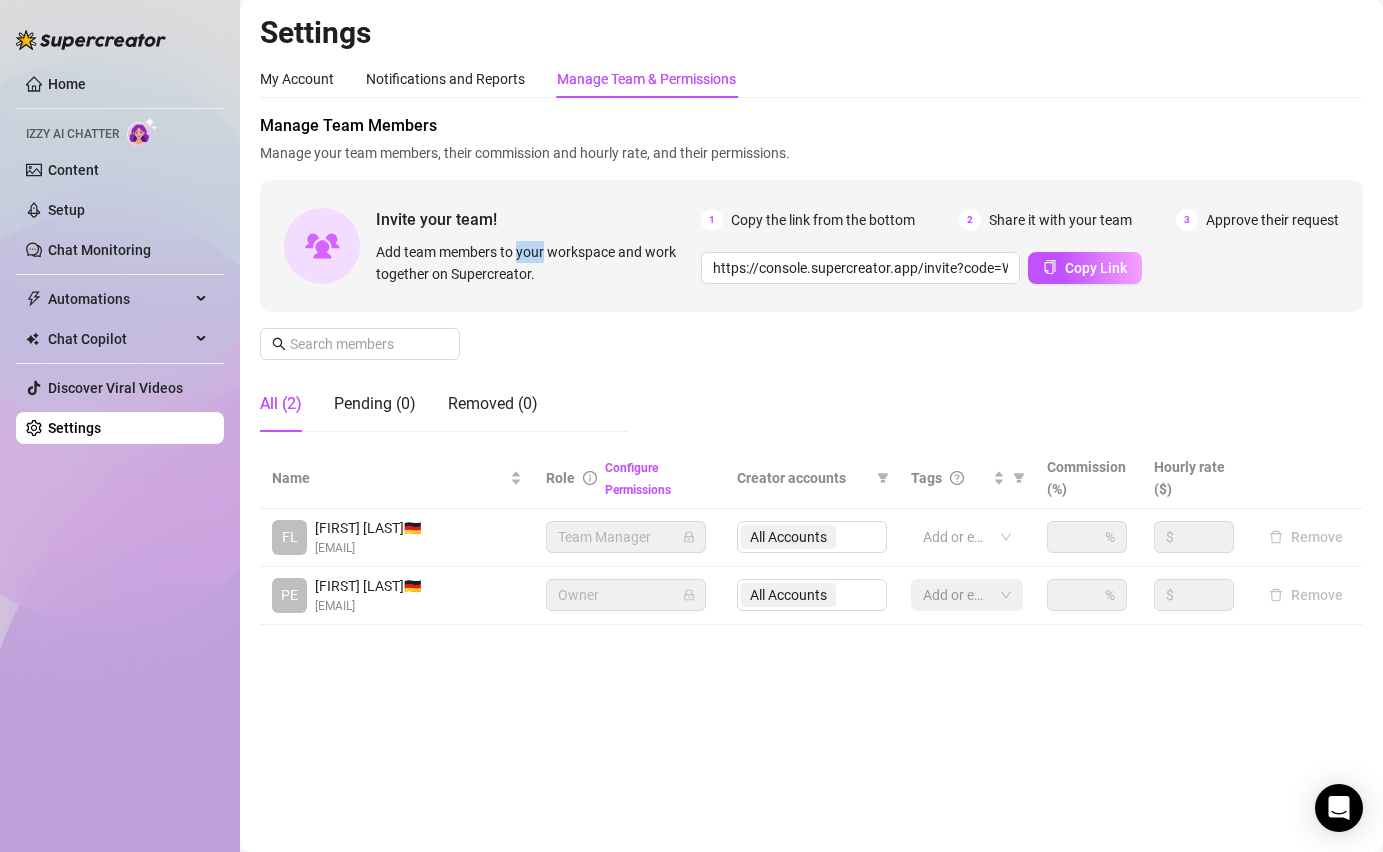 click on "Add team members to your workspace and work together on Supercreator." at bounding box center (534, 263) 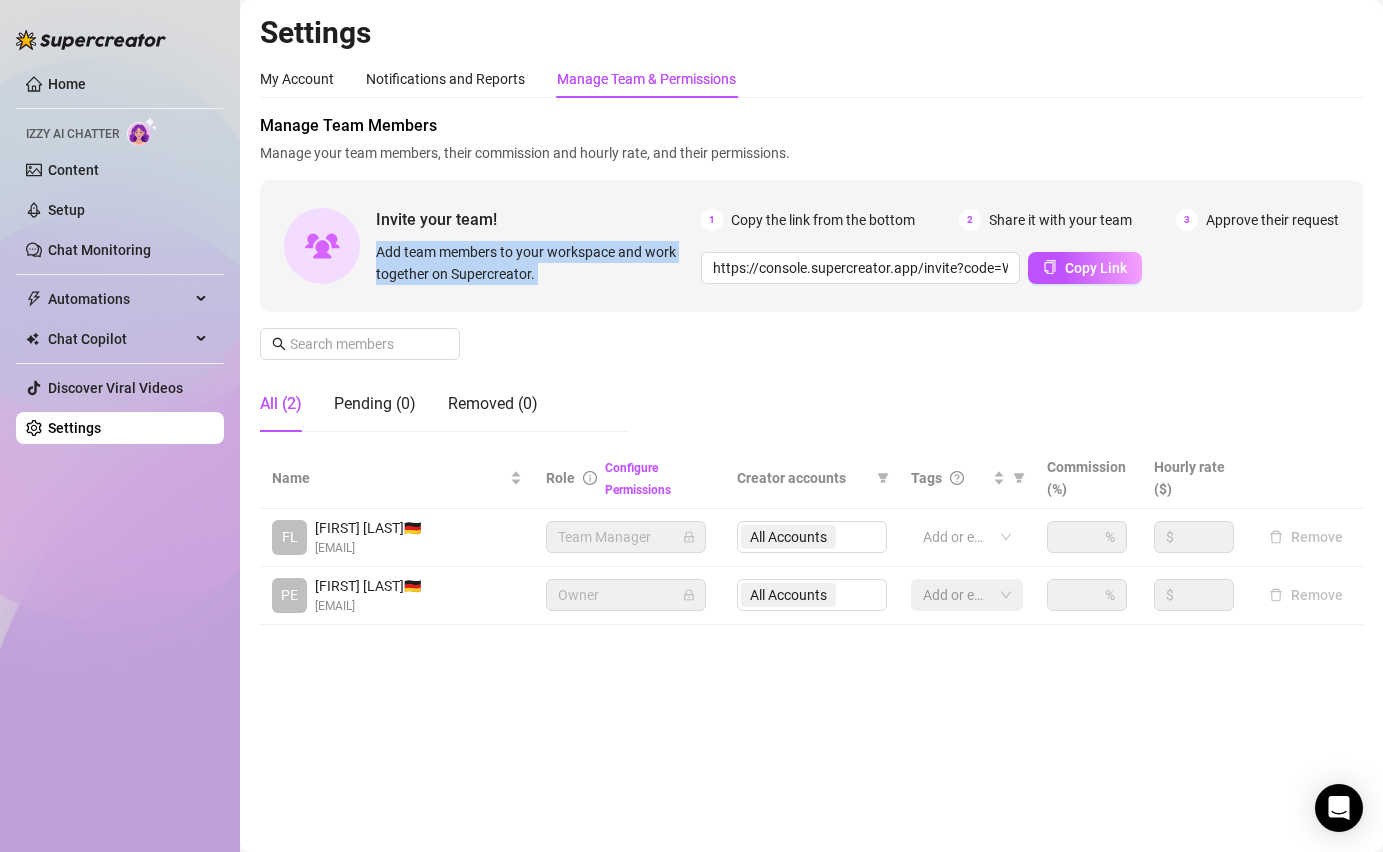 click on "Add team members to your workspace and work together on Supercreator." at bounding box center (534, 263) 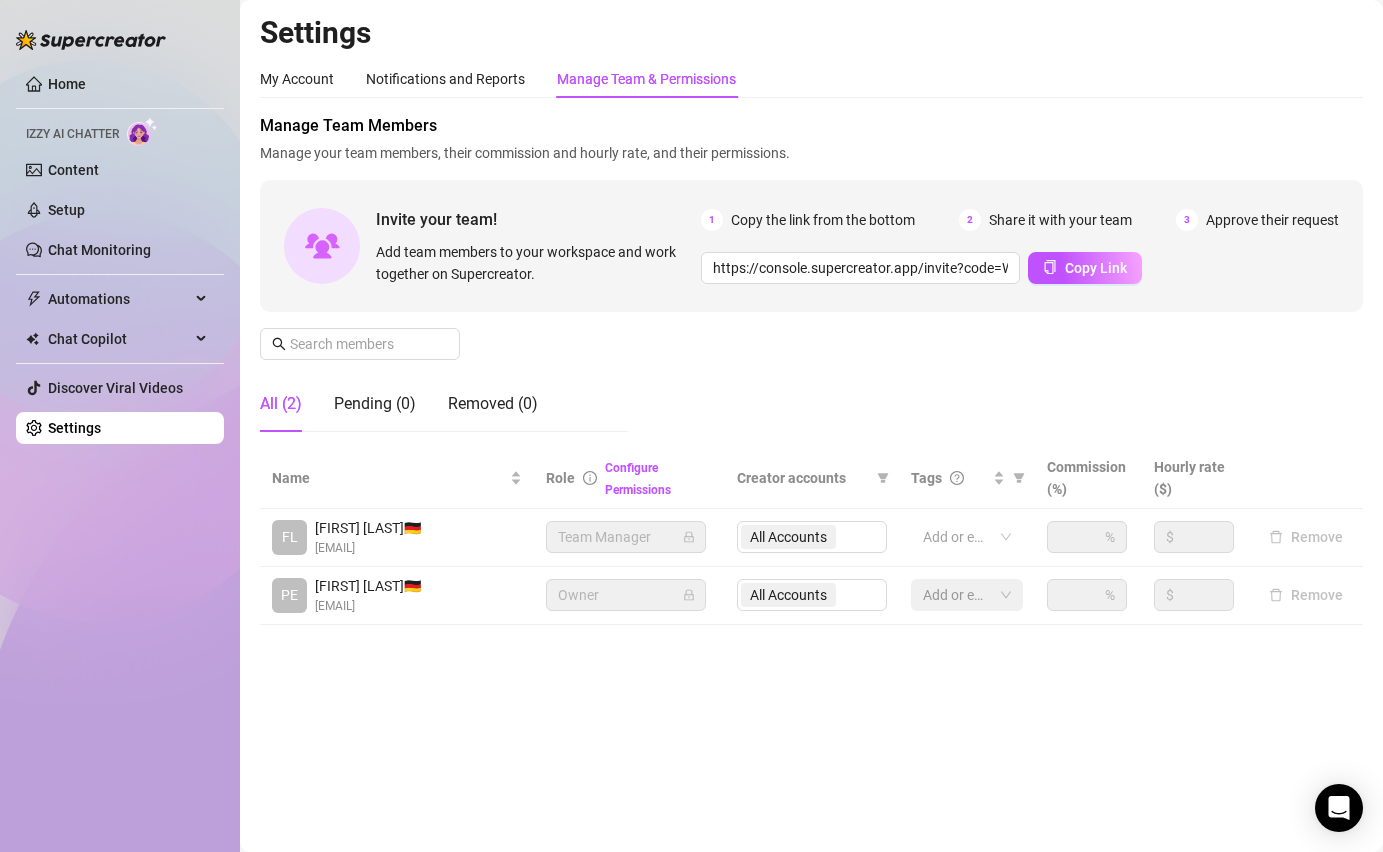 click on "Add team members to your workspace and work together on Supercreator." at bounding box center [534, 263] 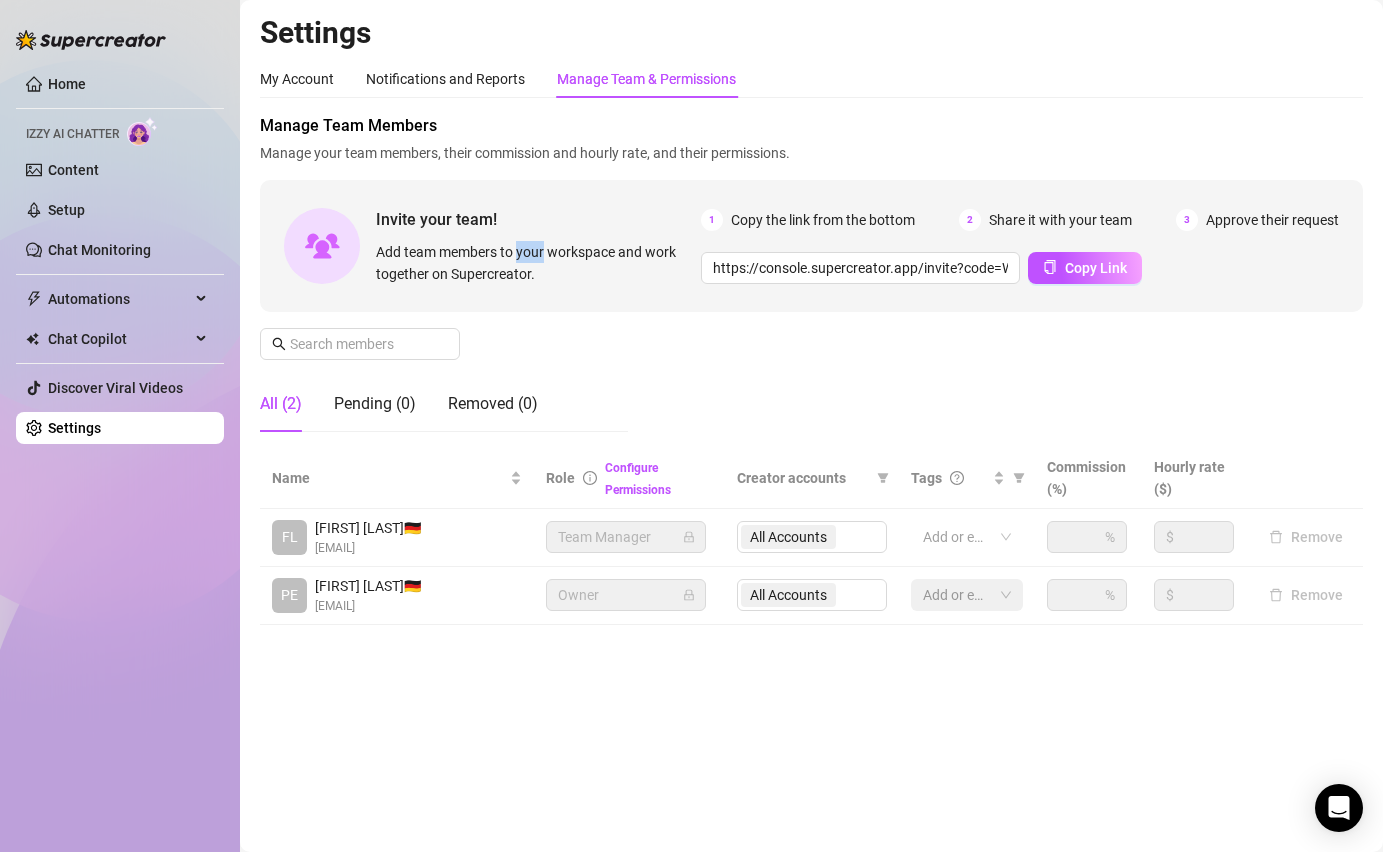 click on "Add team members to your workspace and work together on Supercreator." at bounding box center (534, 263) 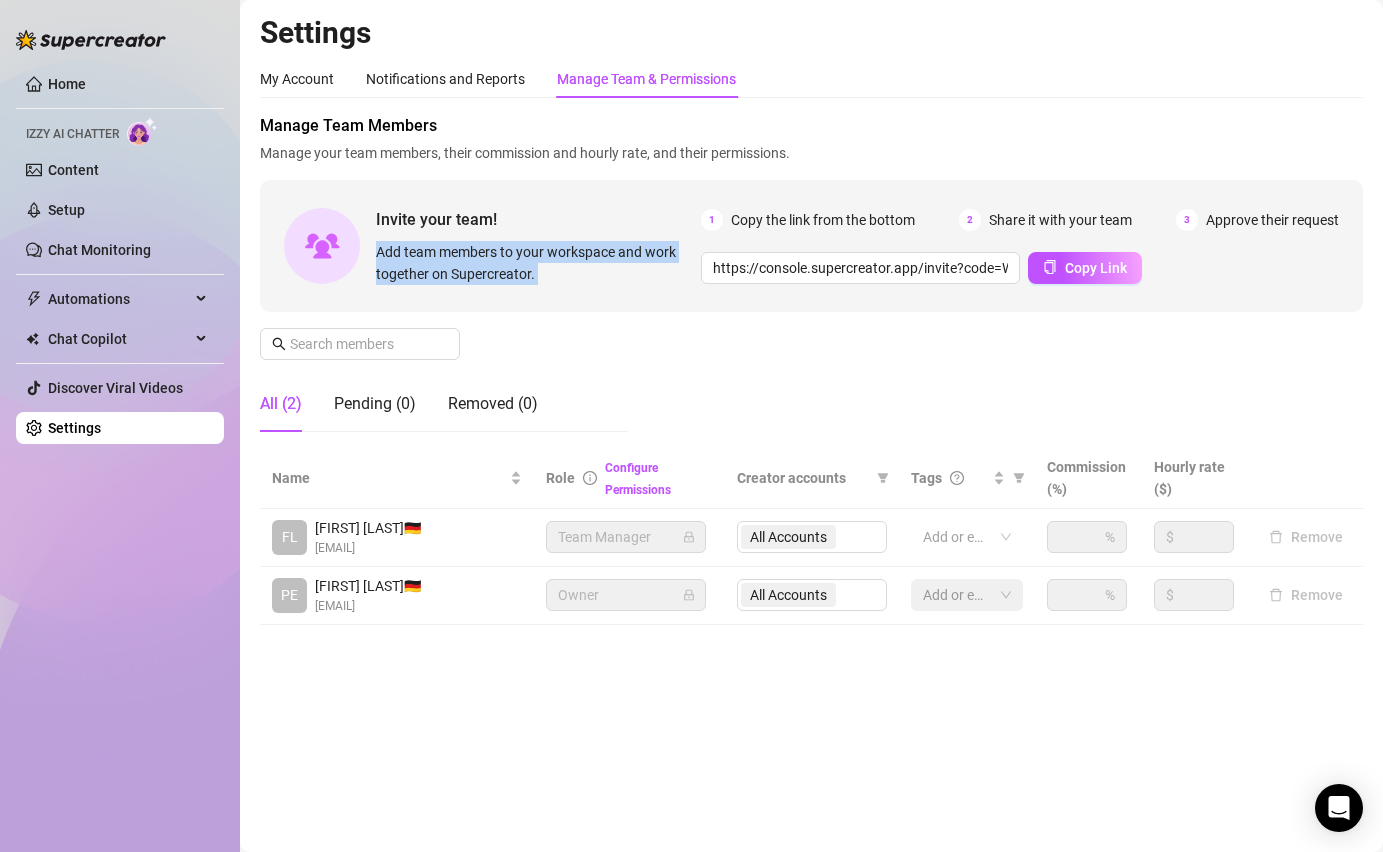 click on "Add team members to your workspace and work together on Supercreator." at bounding box center (534, 263) 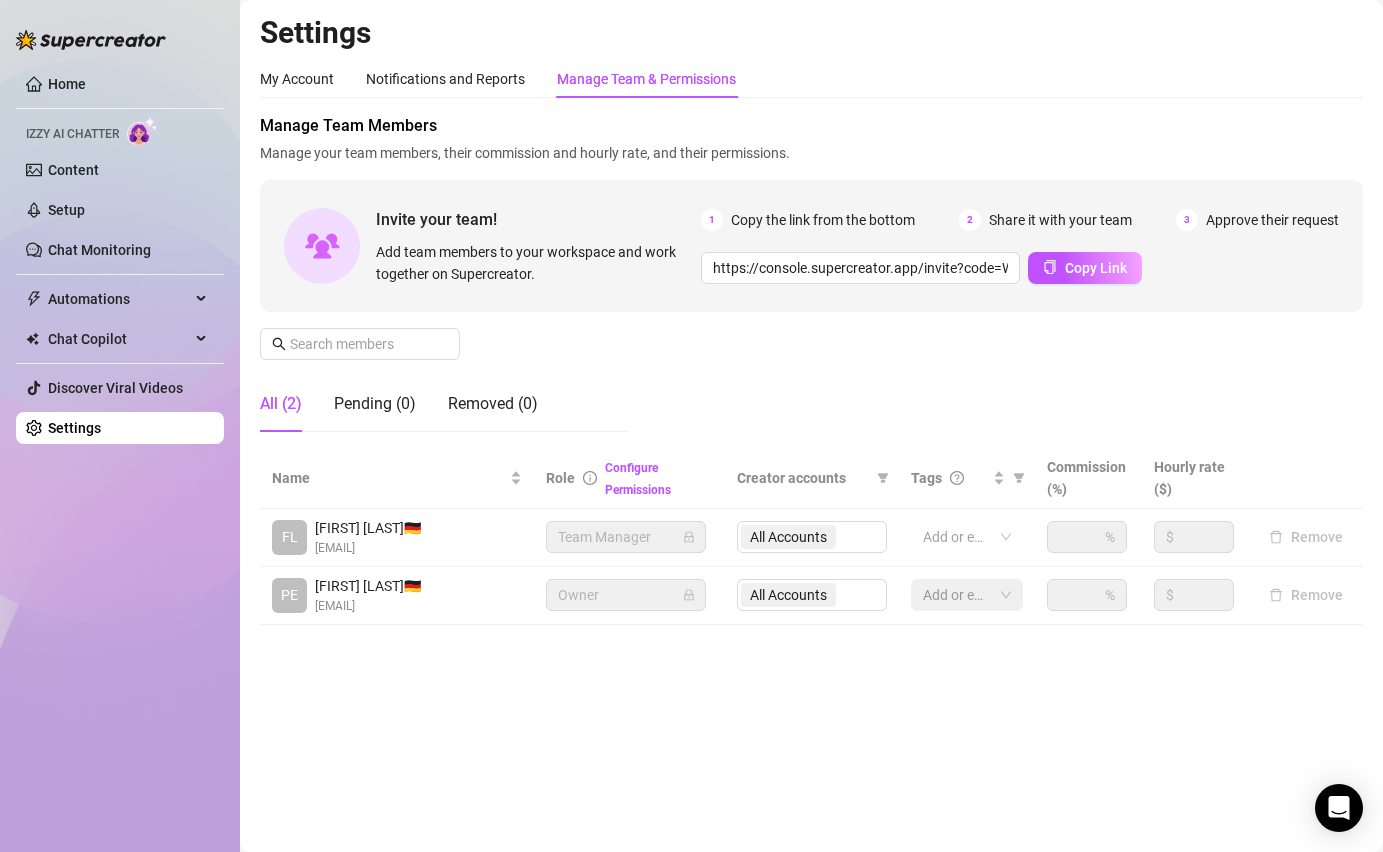 click on "Add team members to your workspace and work together on Supercreator." at bounding box center [534, 263] 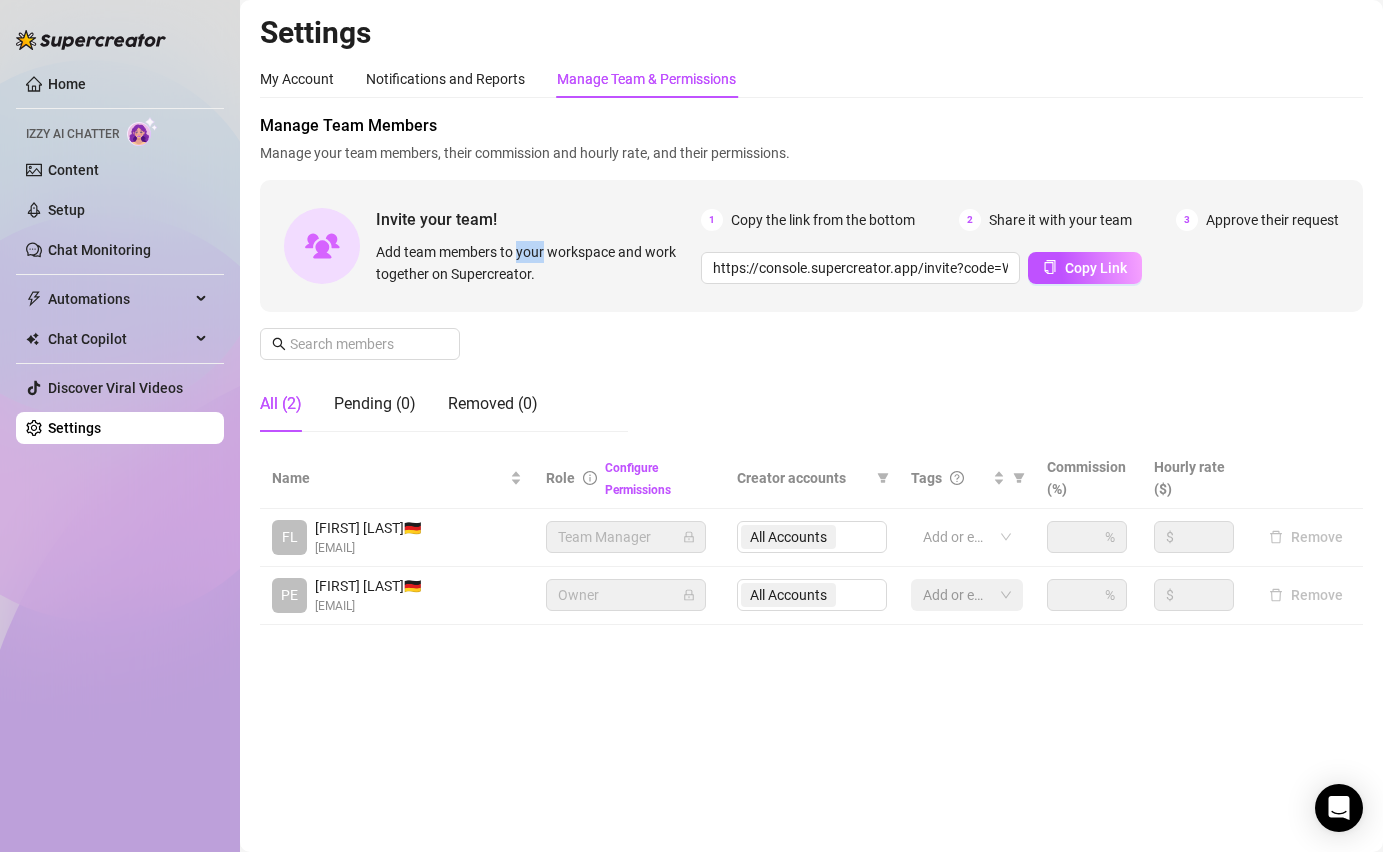 click on "Add team members to your workspace and work together on Supercreator." at bounding box center [534, 263] 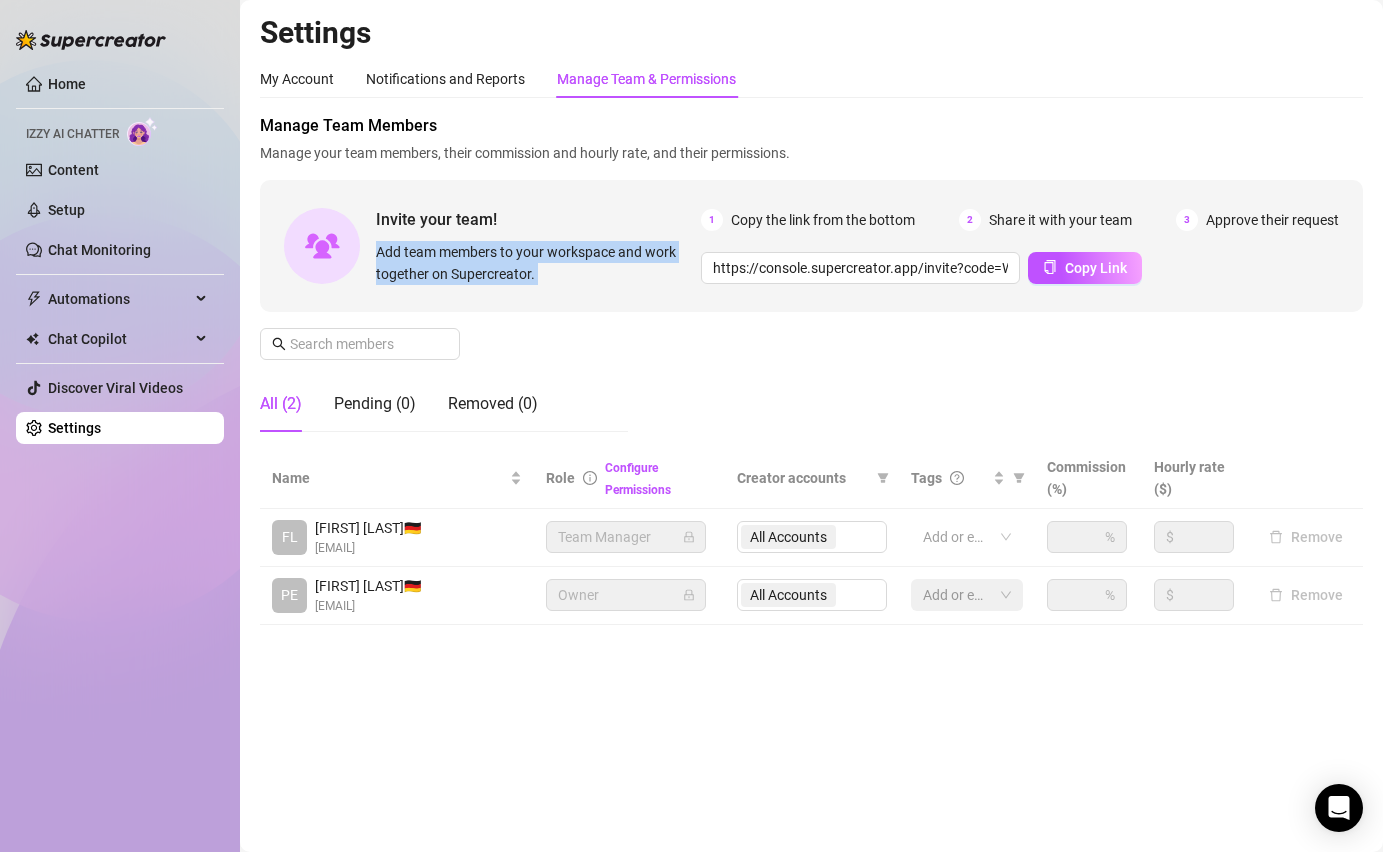 click on "Add team members to your workspace and work together on Supercreator." at bounding box center [534, 263] 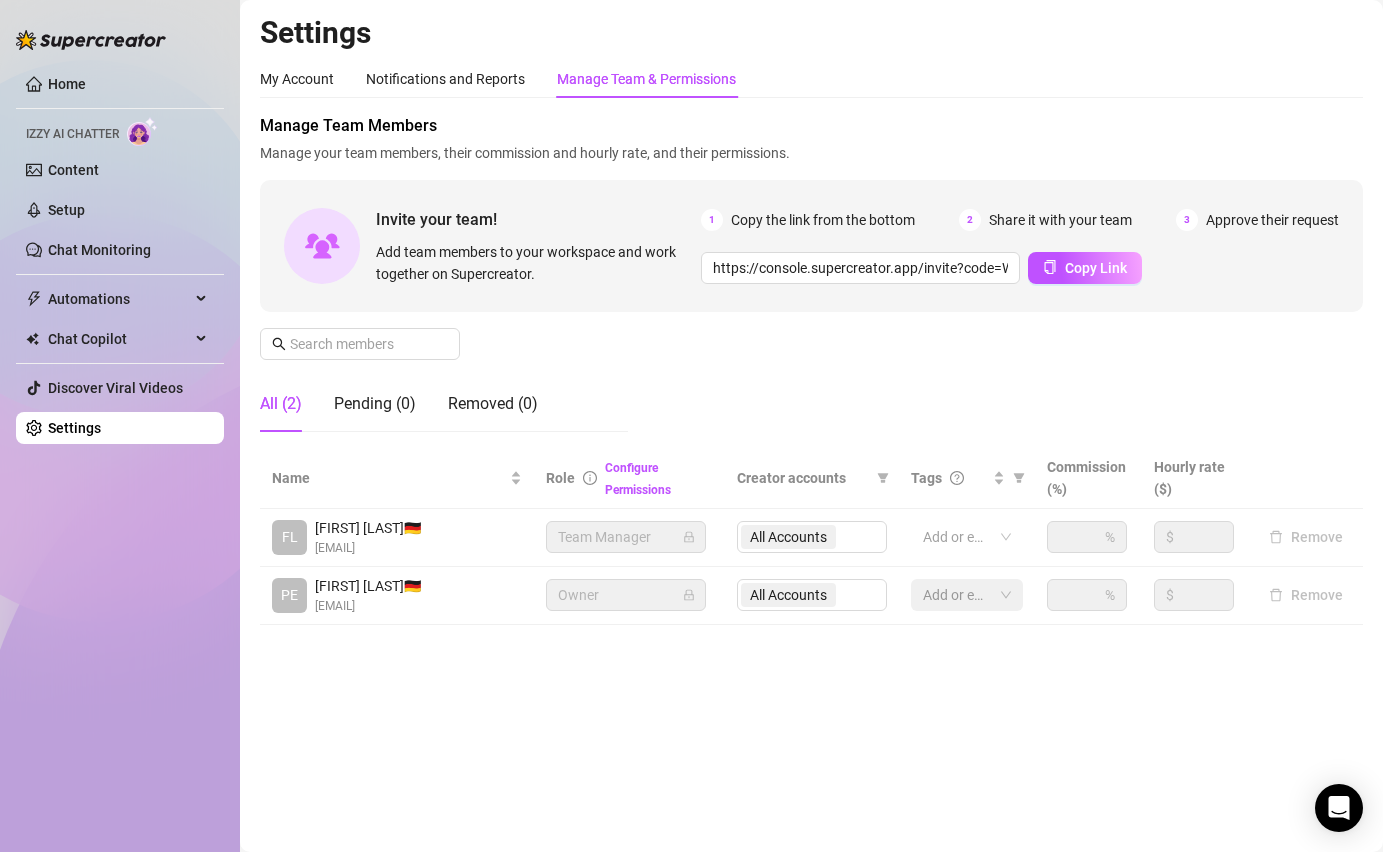 click on "Add team members to your workspace and work together on Supercreator." at bounding box center (534, 263) 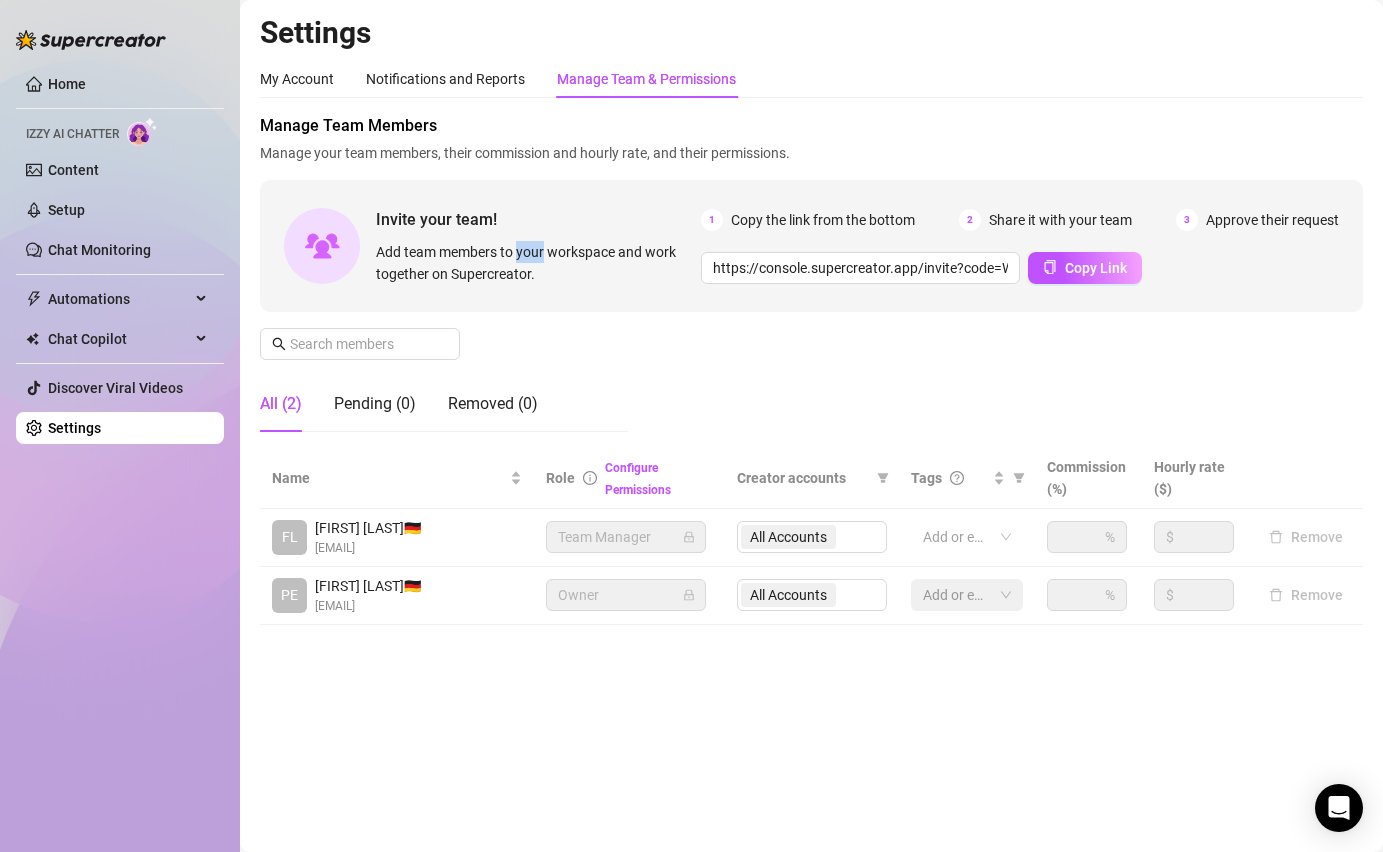 click on "Add team members to your workspace and work together on Supercreator." at bounding box center (534, 263) 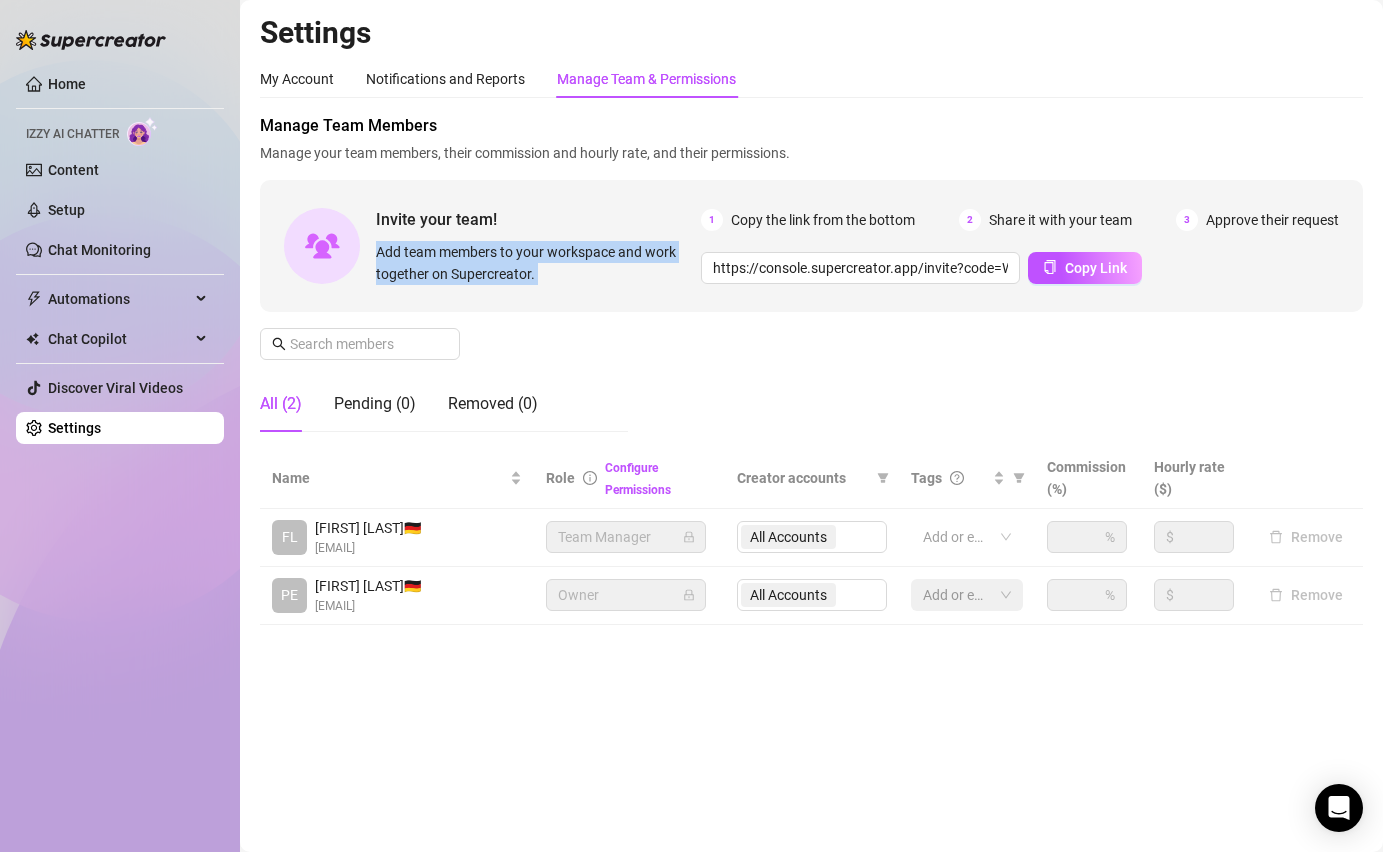 click on "Add team members to your workspace and work together on Supercreator." at bounding box center [534, 263] 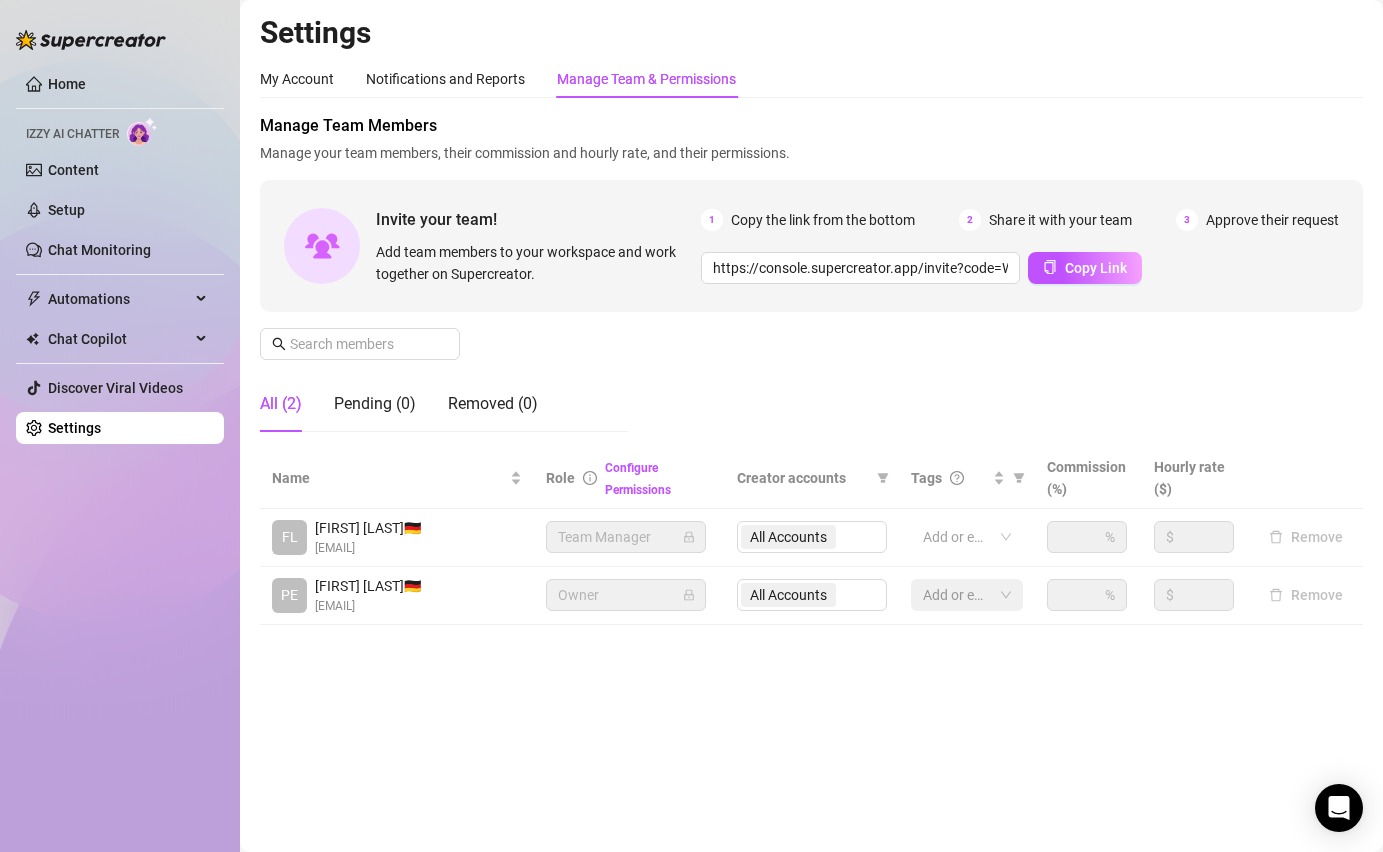 click on "Add team members to your workspace and work together on Supercreator." at bounding box center (534, 263) 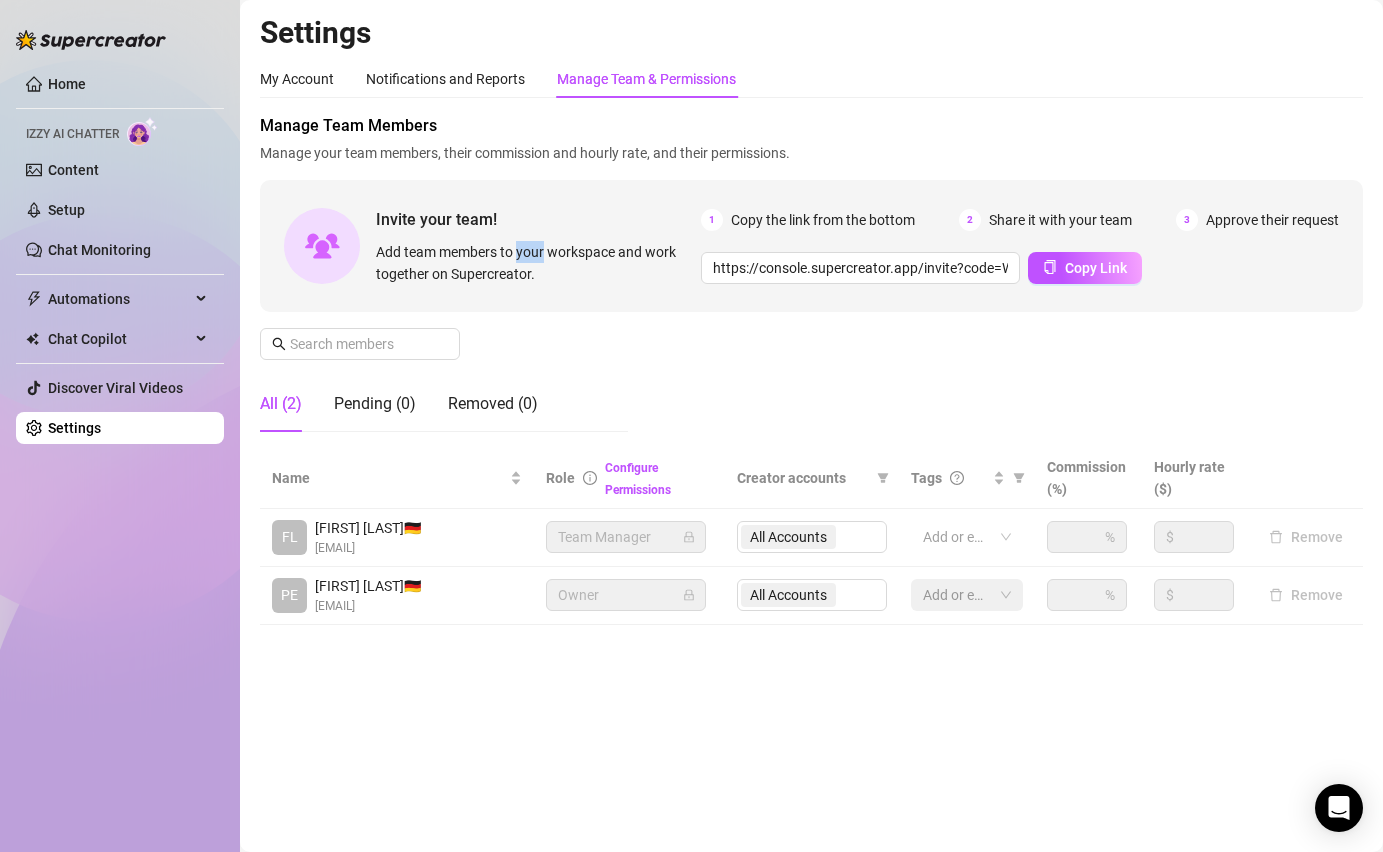 click on "Add team members to your workspace and work together on Supercreator." at bounding box center [534, 263] 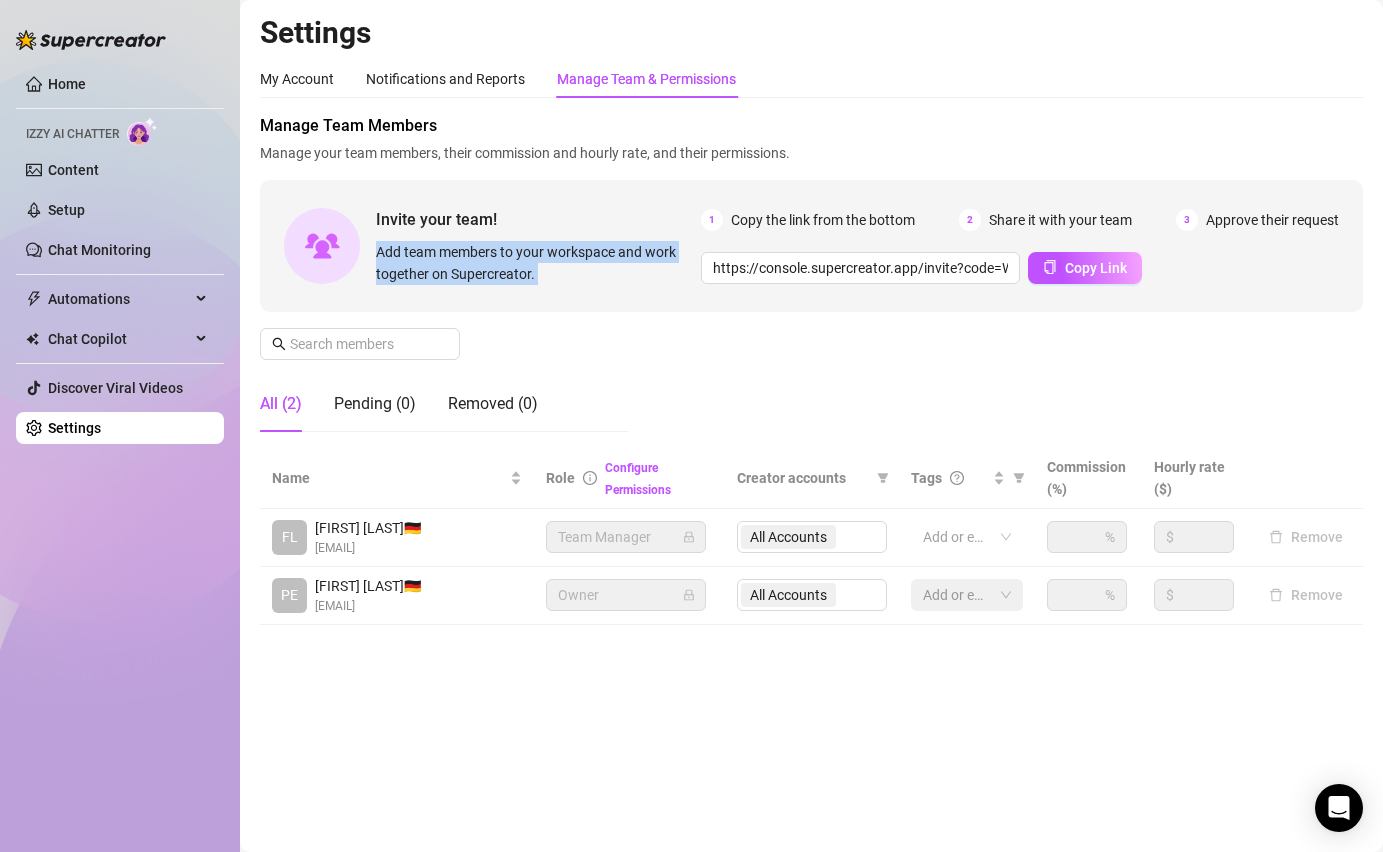 click on "Add team members to your workspace and work together on Supercreator." at bounding box center [534, 263] 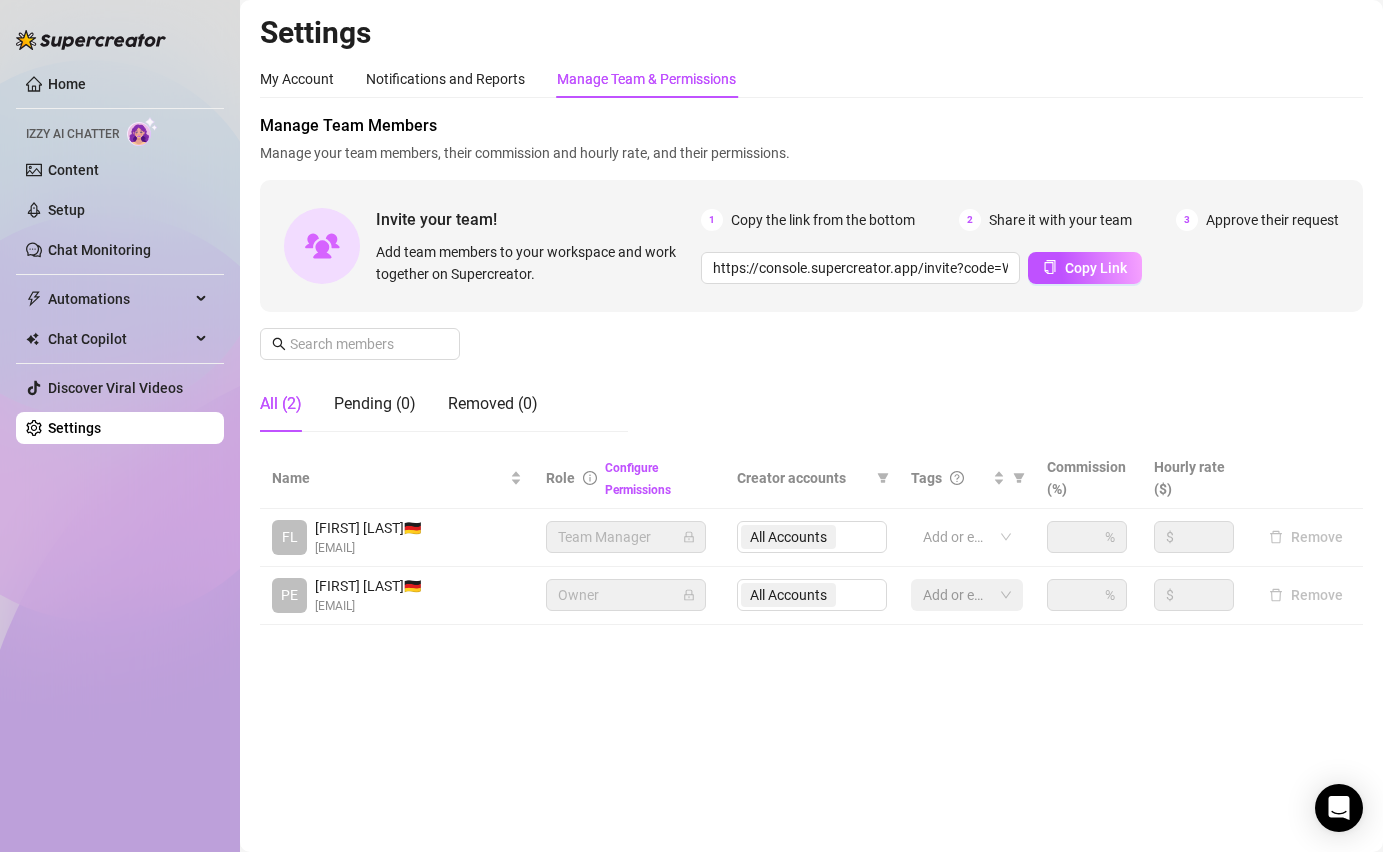 click on "Add team members to your workspace and work together on Supercreator." at bounding box center [534, 263] 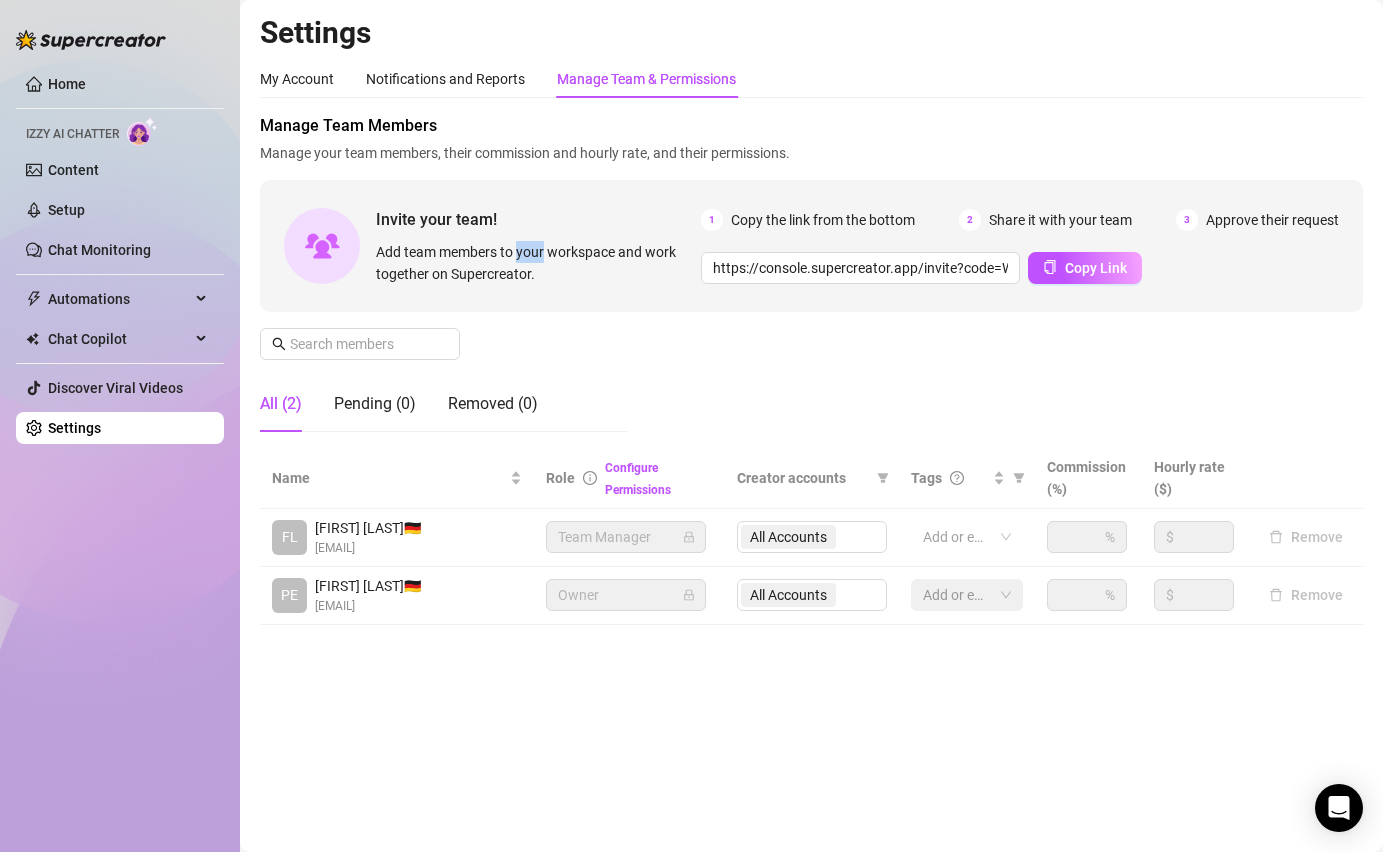 click on "Add team members to your workspace and work together on Supercreator." at bounding box center (534, 263) 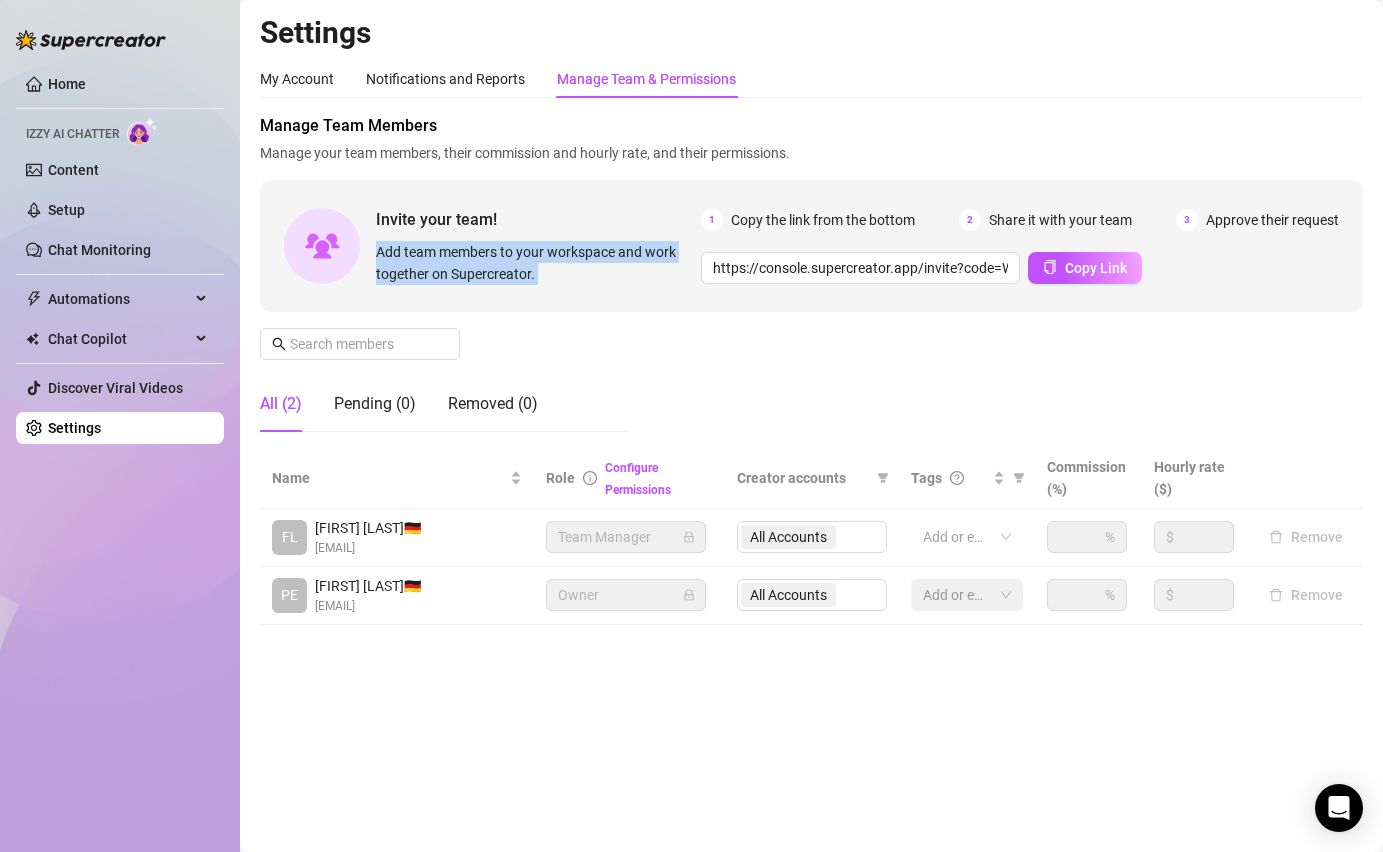 click on "Add team members to your workspace and work together on Supercreator." at bounding box center [534, 263] 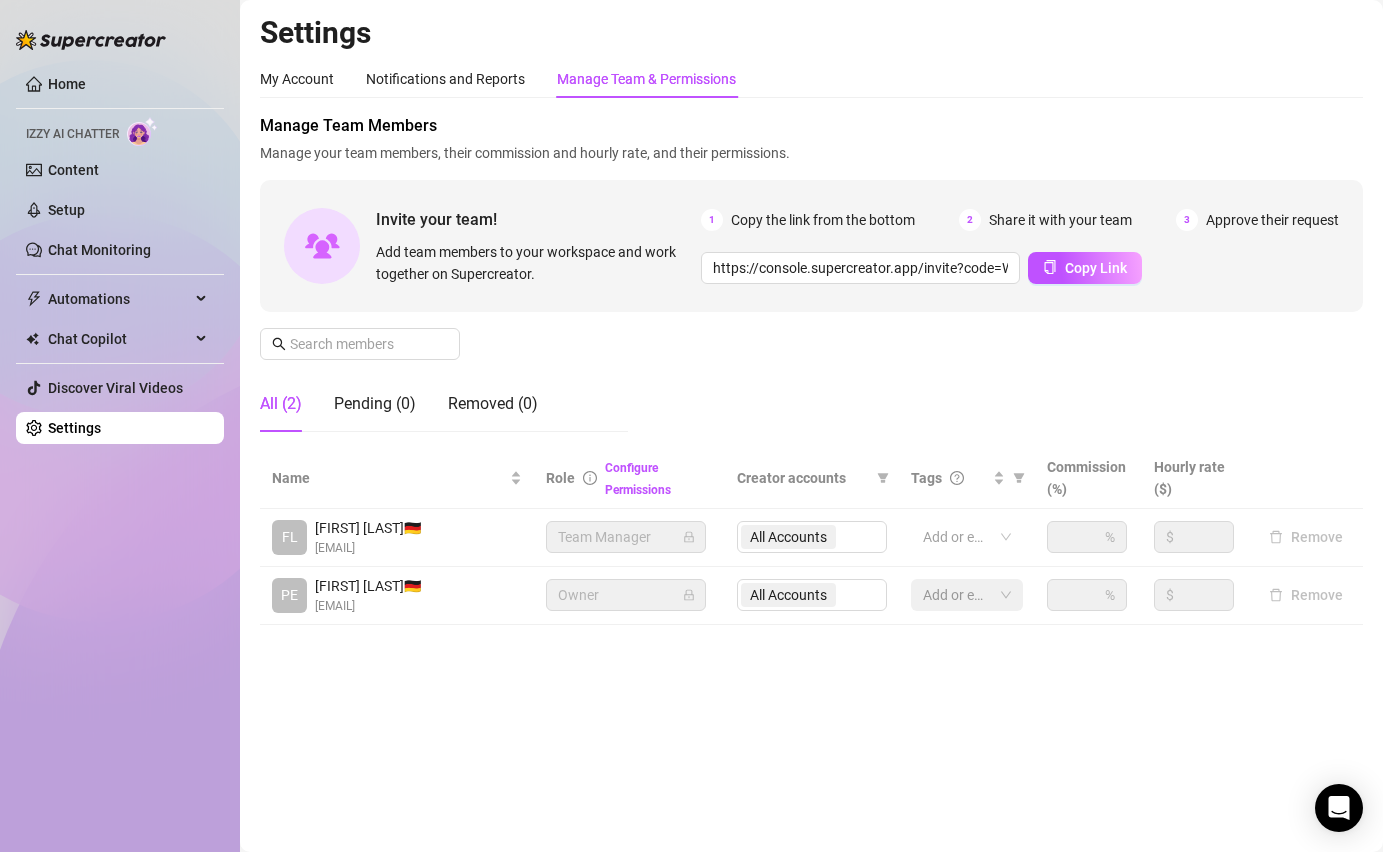click on "Add team members to your workspace and work together on Supercreator." at bounding box center [534, 263] 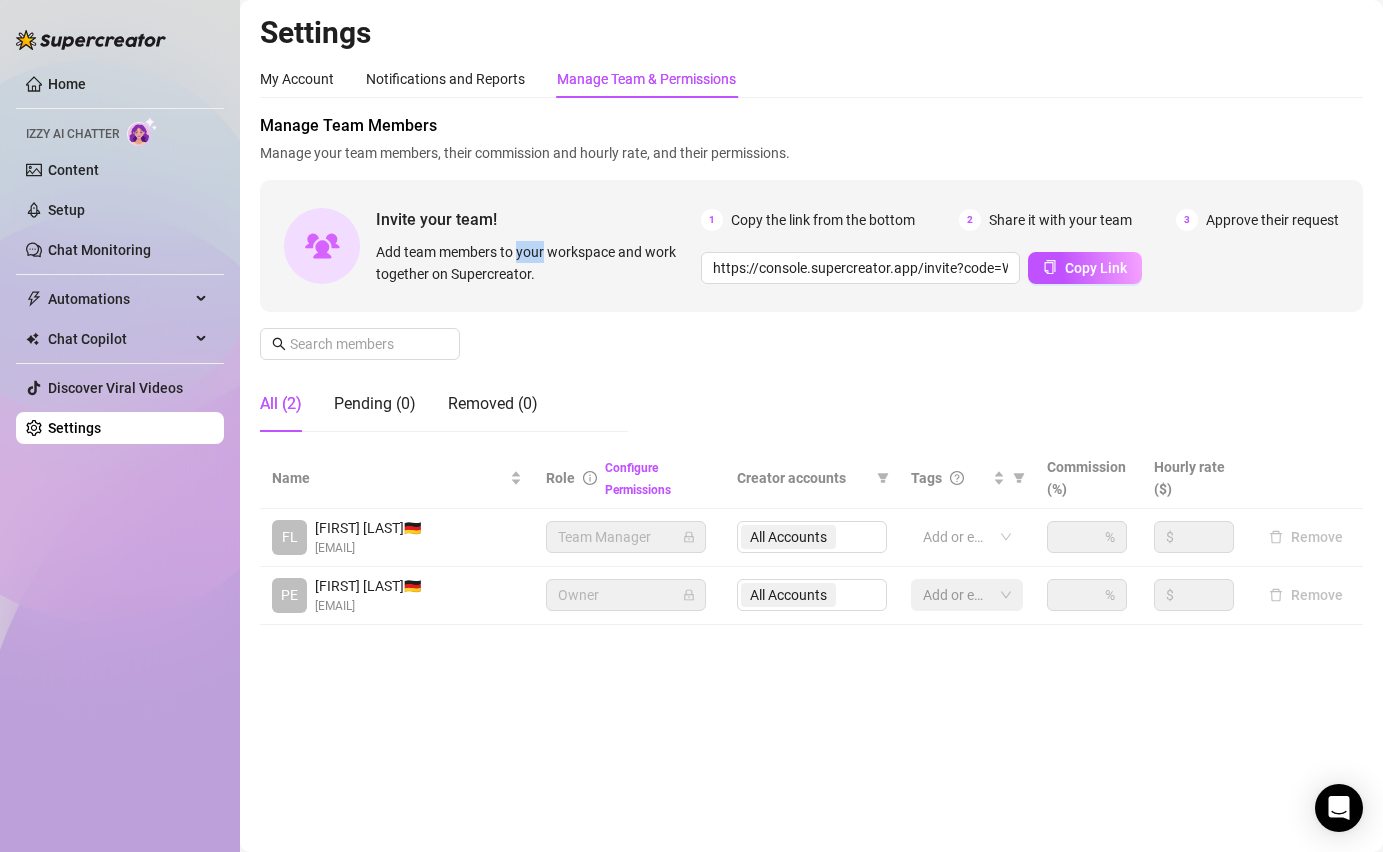 click on "Add team members to your workspace and work together on Supercreator." at bounding box center (534, 263) 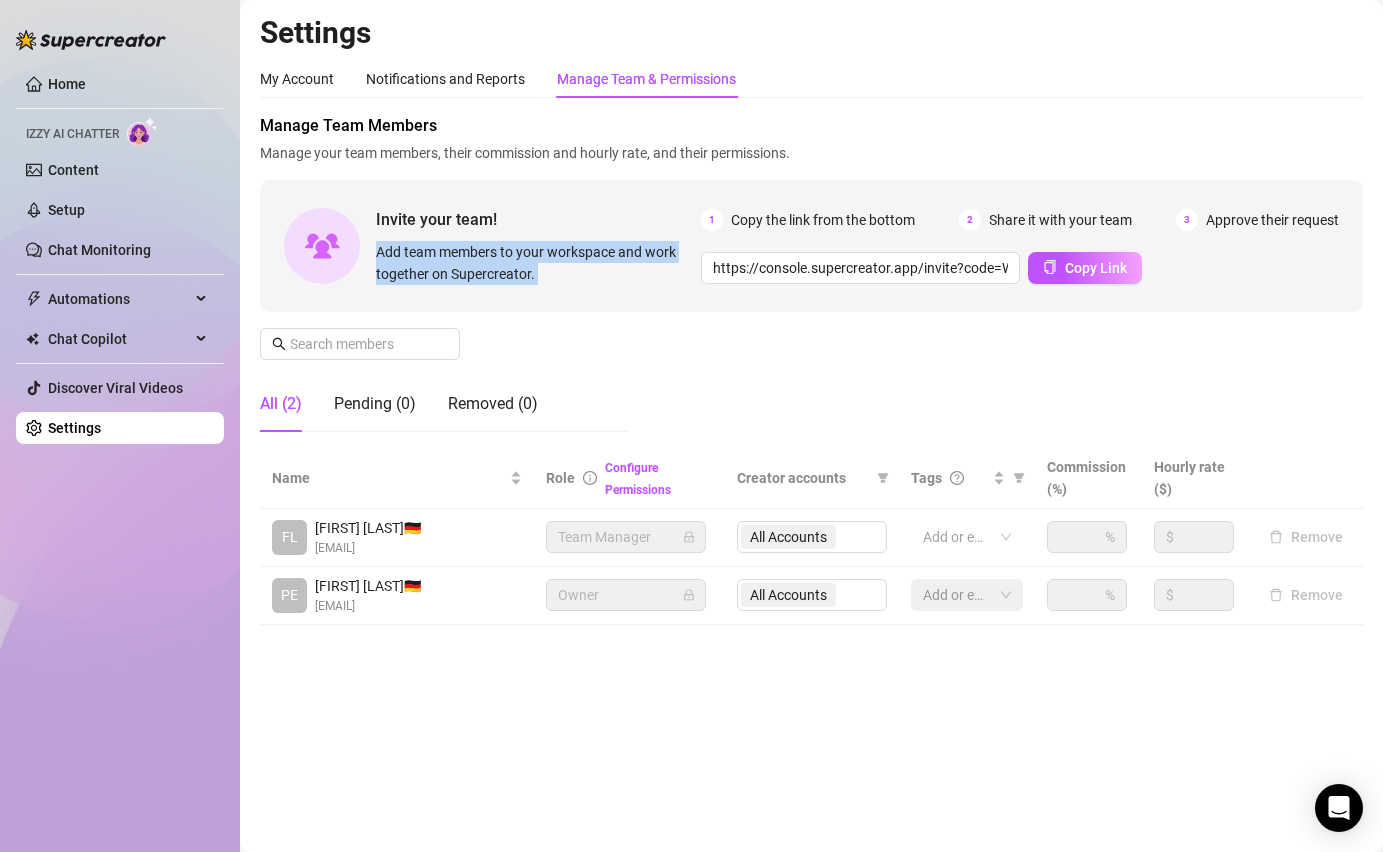 click on "Add team members to your workspace and work together on Supercreator." at bounding box center [534, 263] 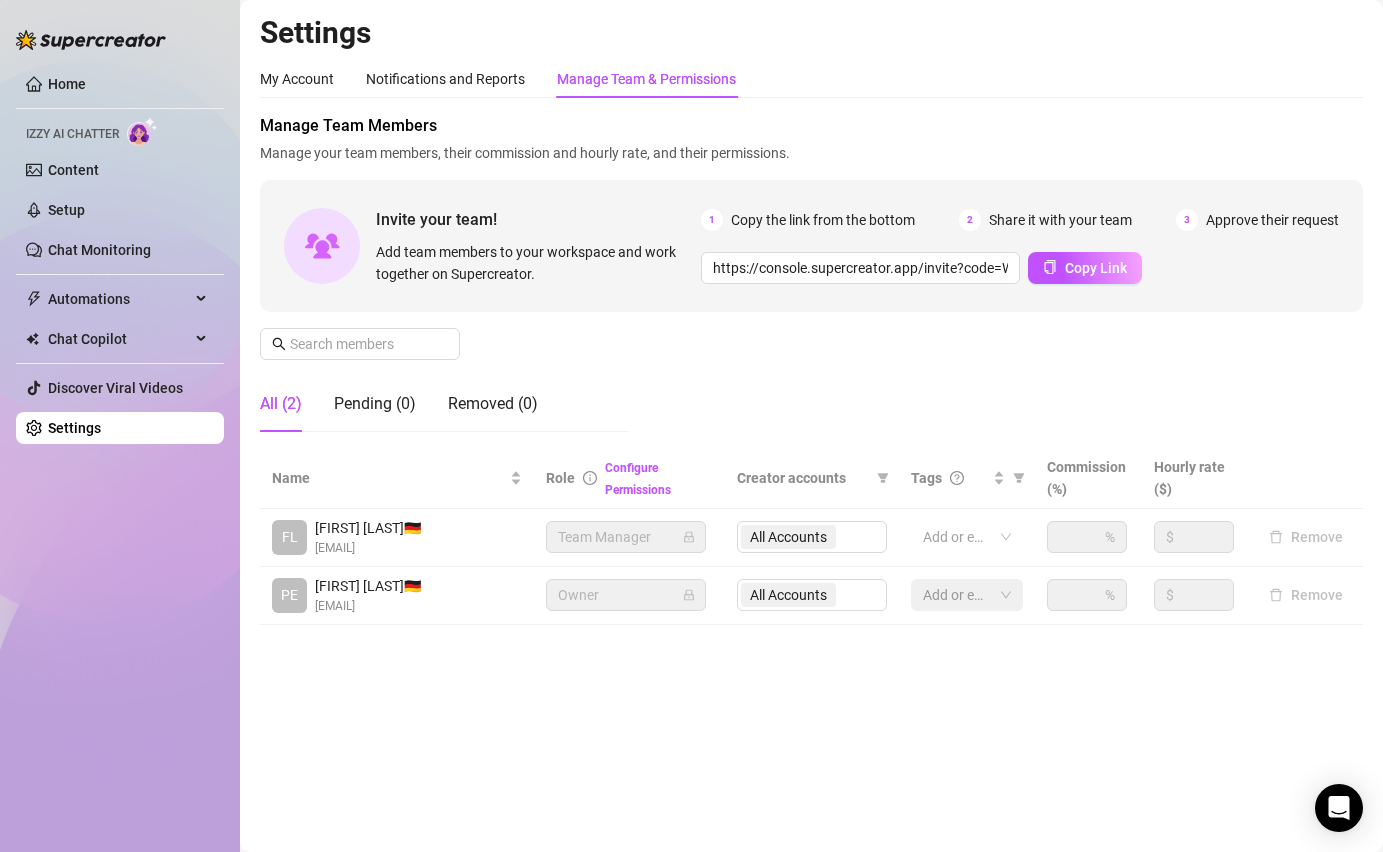 click on "Add team members to your workspace and work together on Supercreator." at bounding box center [534, 263] 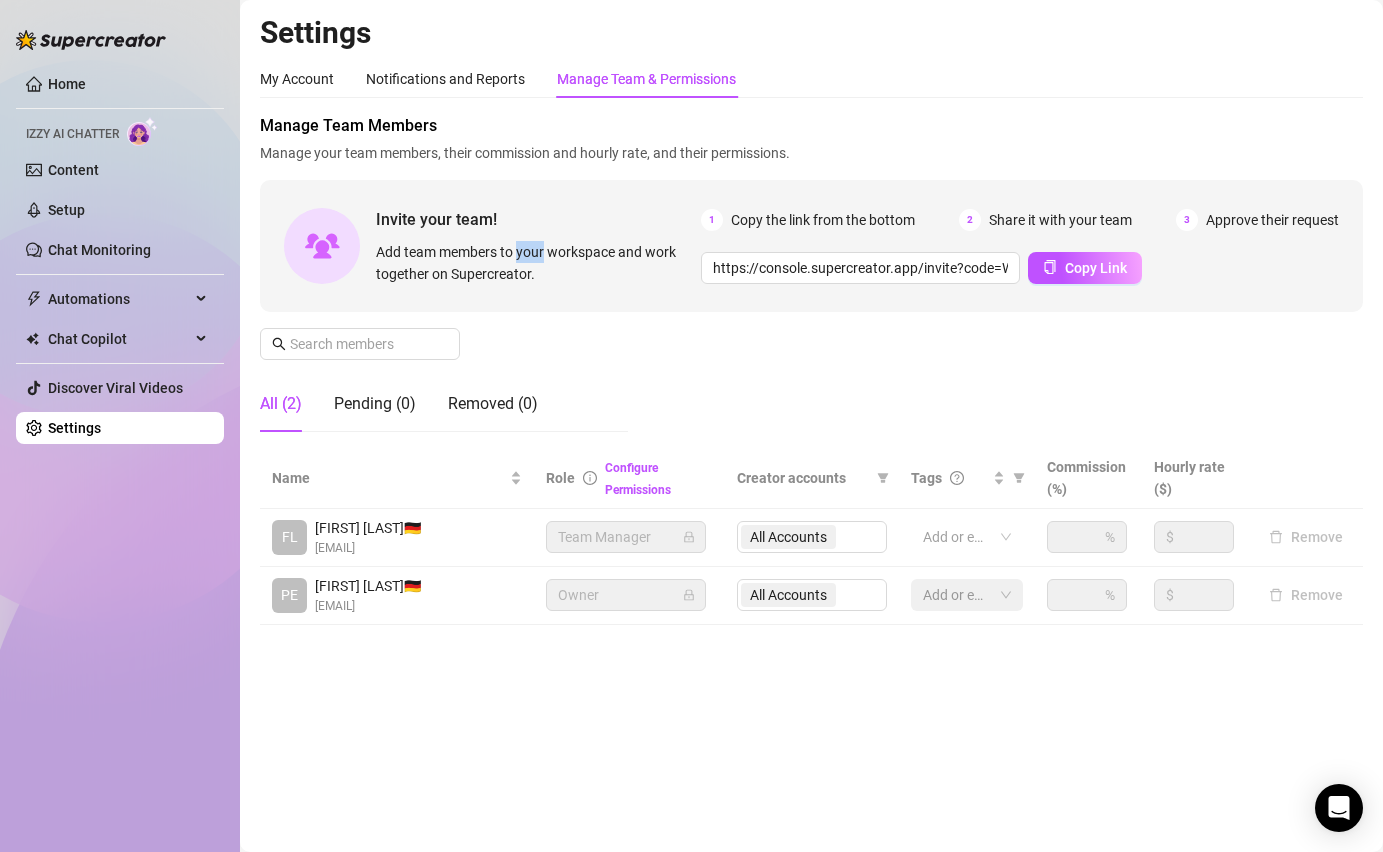 click on "Add team members to your workspace and work together on Supercreator." at bounding box center (534, 263) 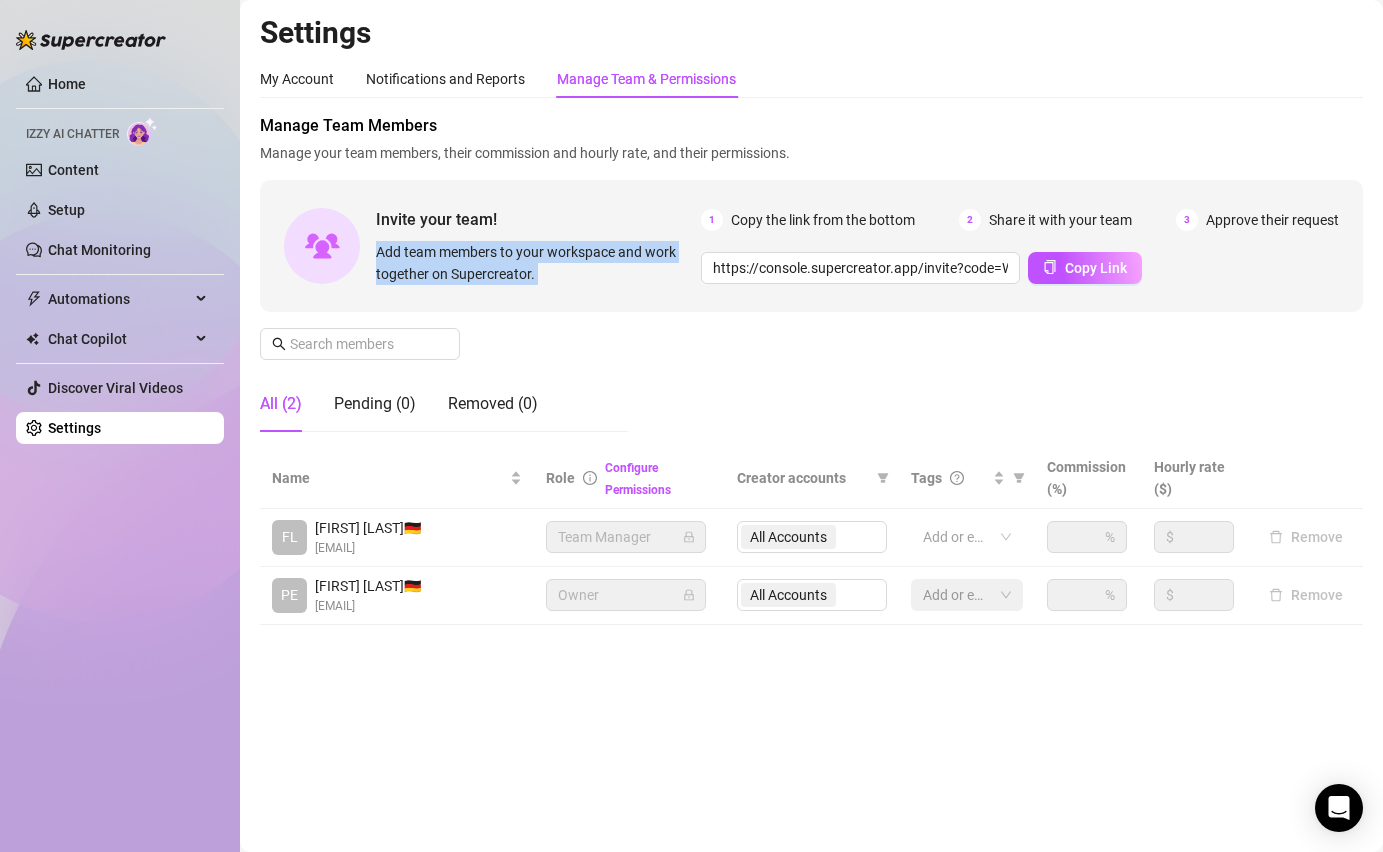 click on "Add team members to your workspace and work together on Supercreator." at bounding box center (534, 263) 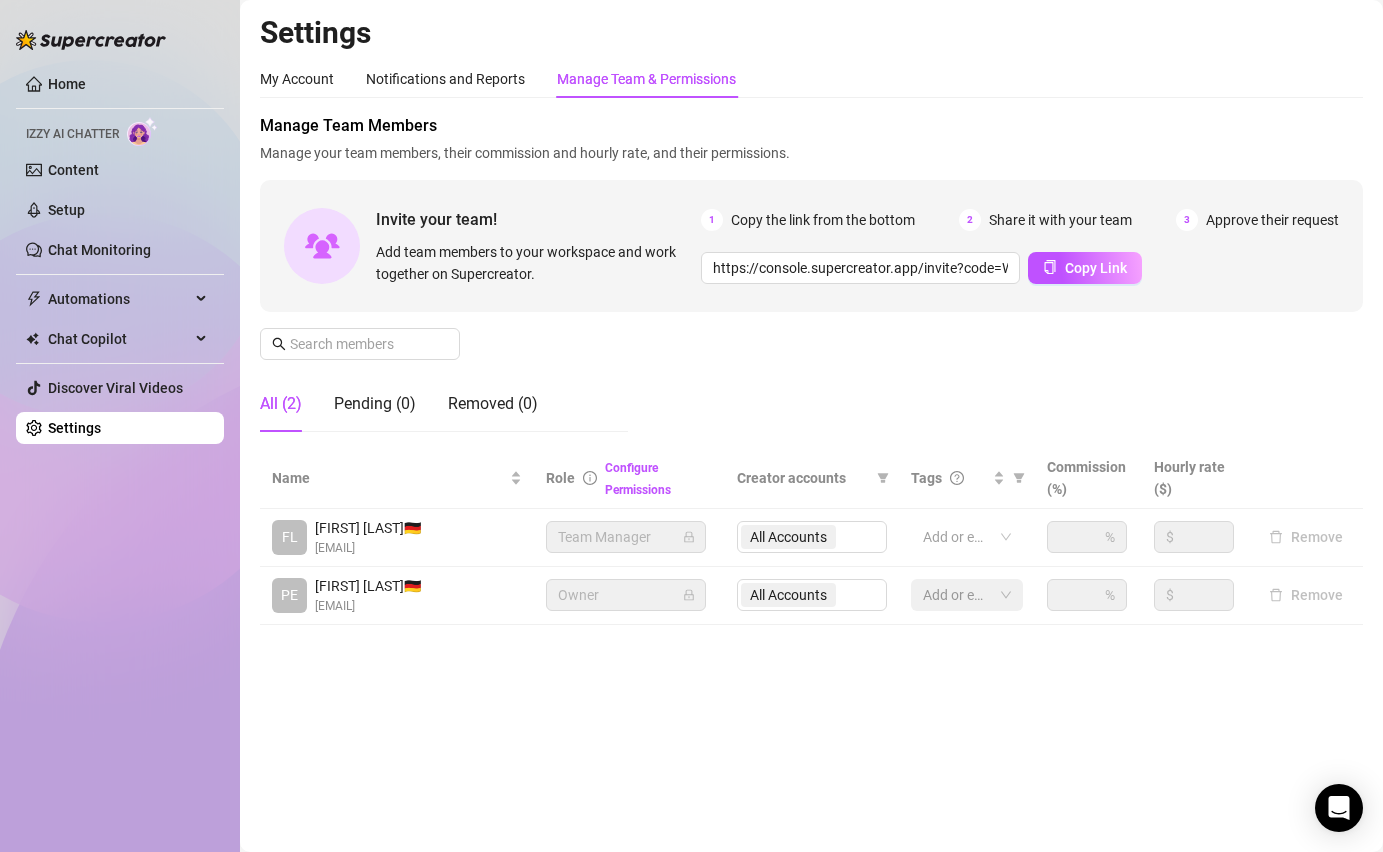 click on "Add team members to your workspace and work together on Supercreator." at bounding box center [534, 263] 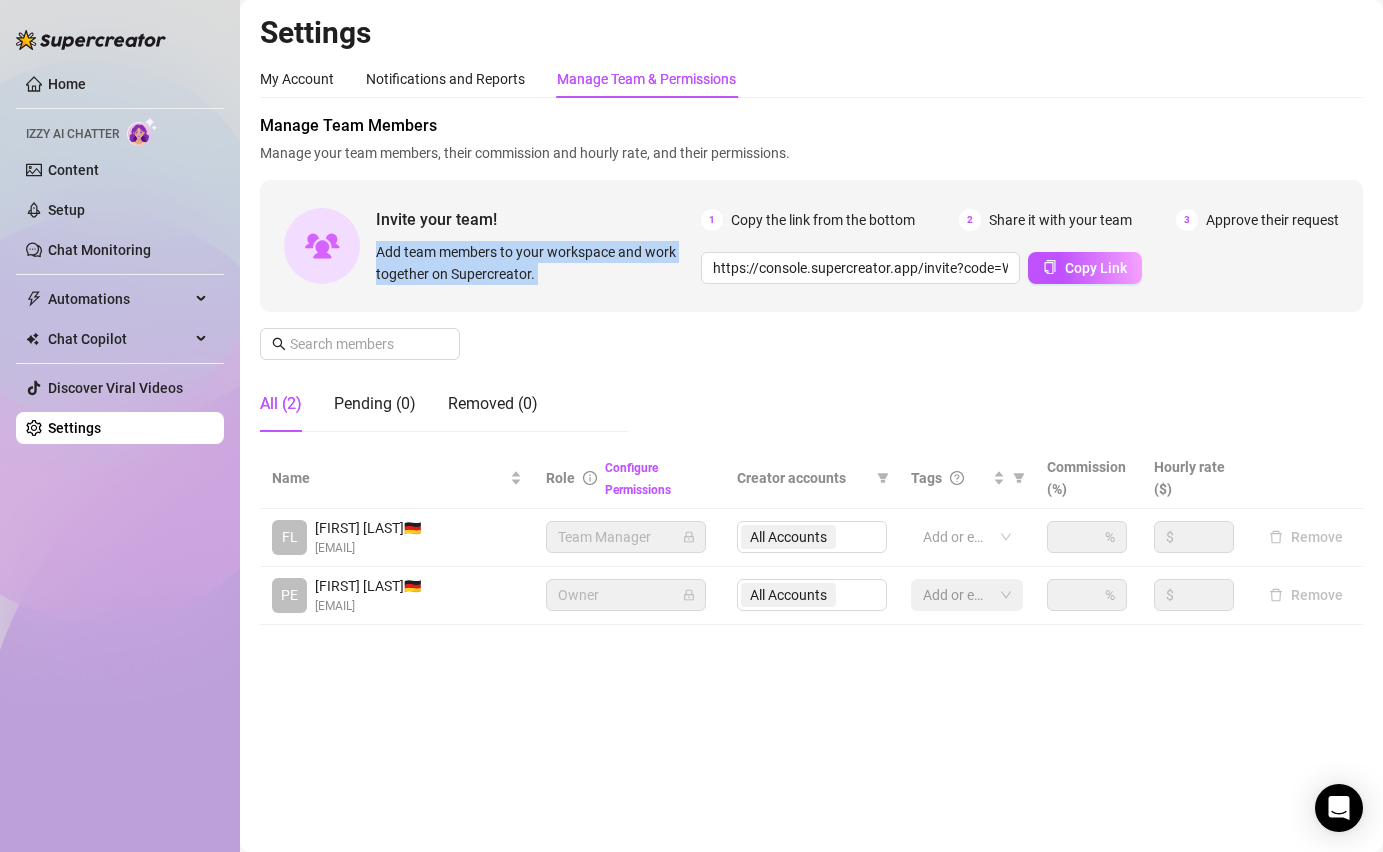 click on "Add team members to your workspace and work together on Supercreator." at bounding box center [534, 263] 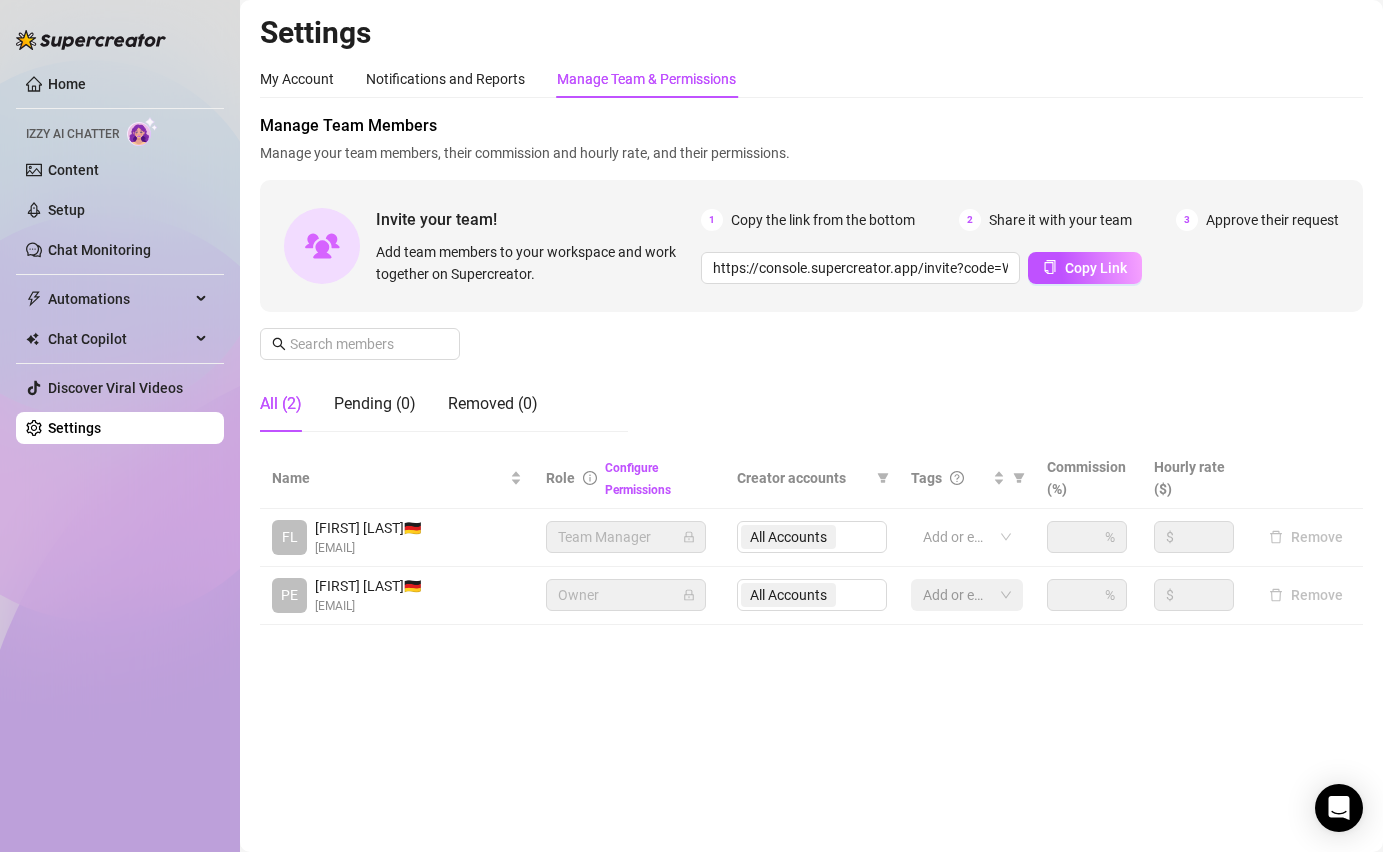click on "Add team members to your workspace and work together on Supercreator." at bounding box center (534, 263) 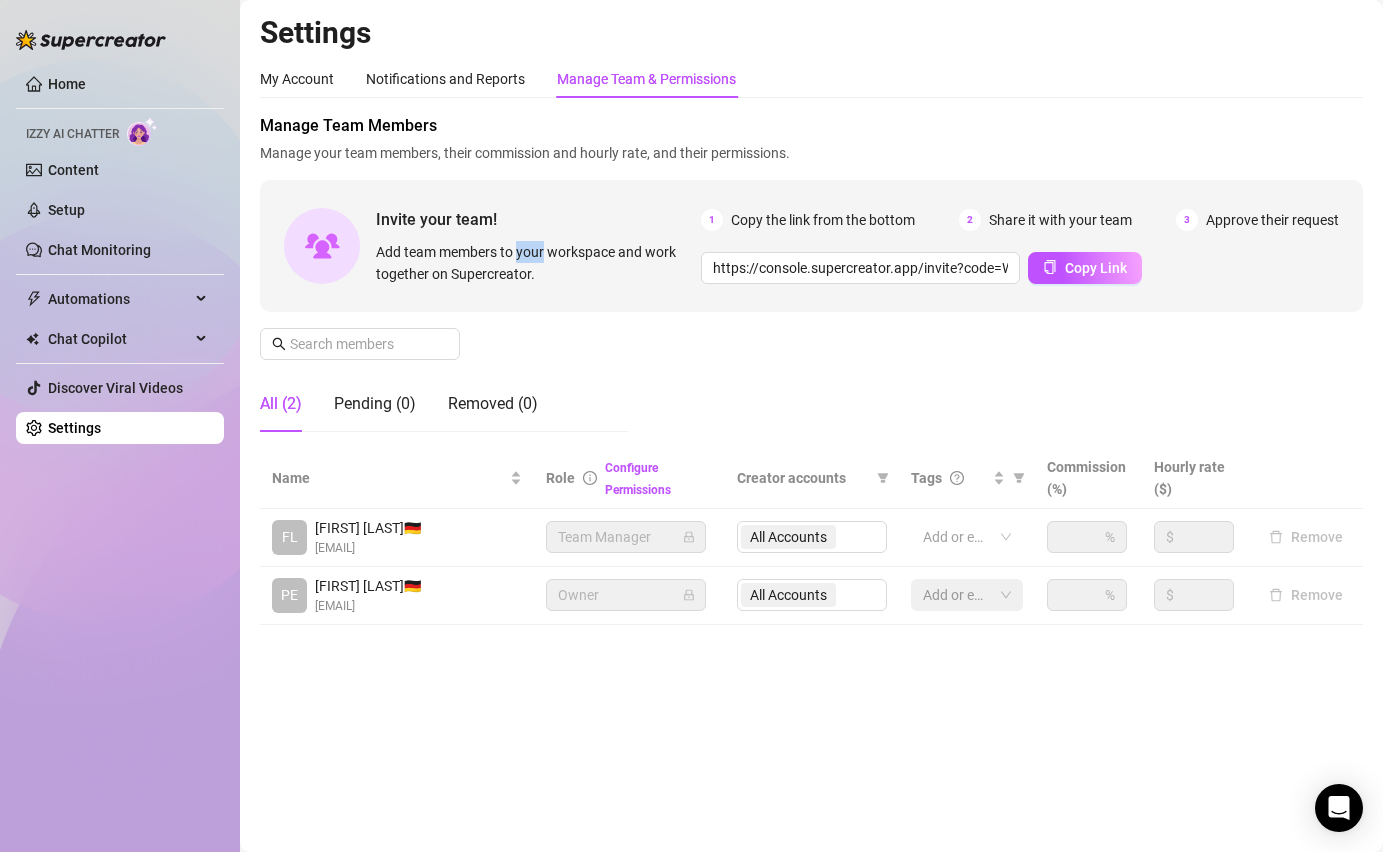 click on "Add team members to your workspace and work together on Supercreator." at bounding box center (534, 263) 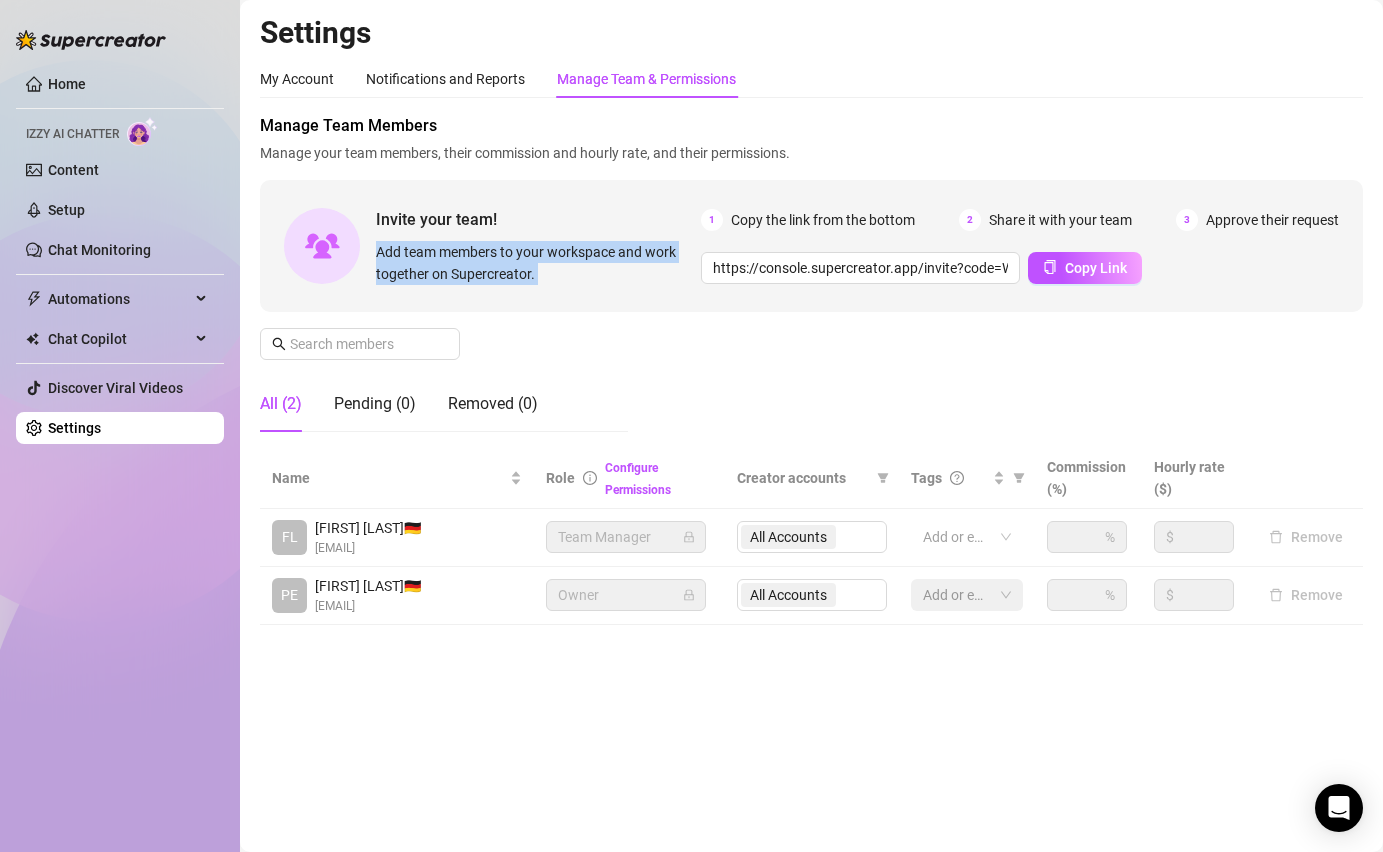 click on "Add team members to your workspace and work together on Supercreator." at bounding box center (534, 263) 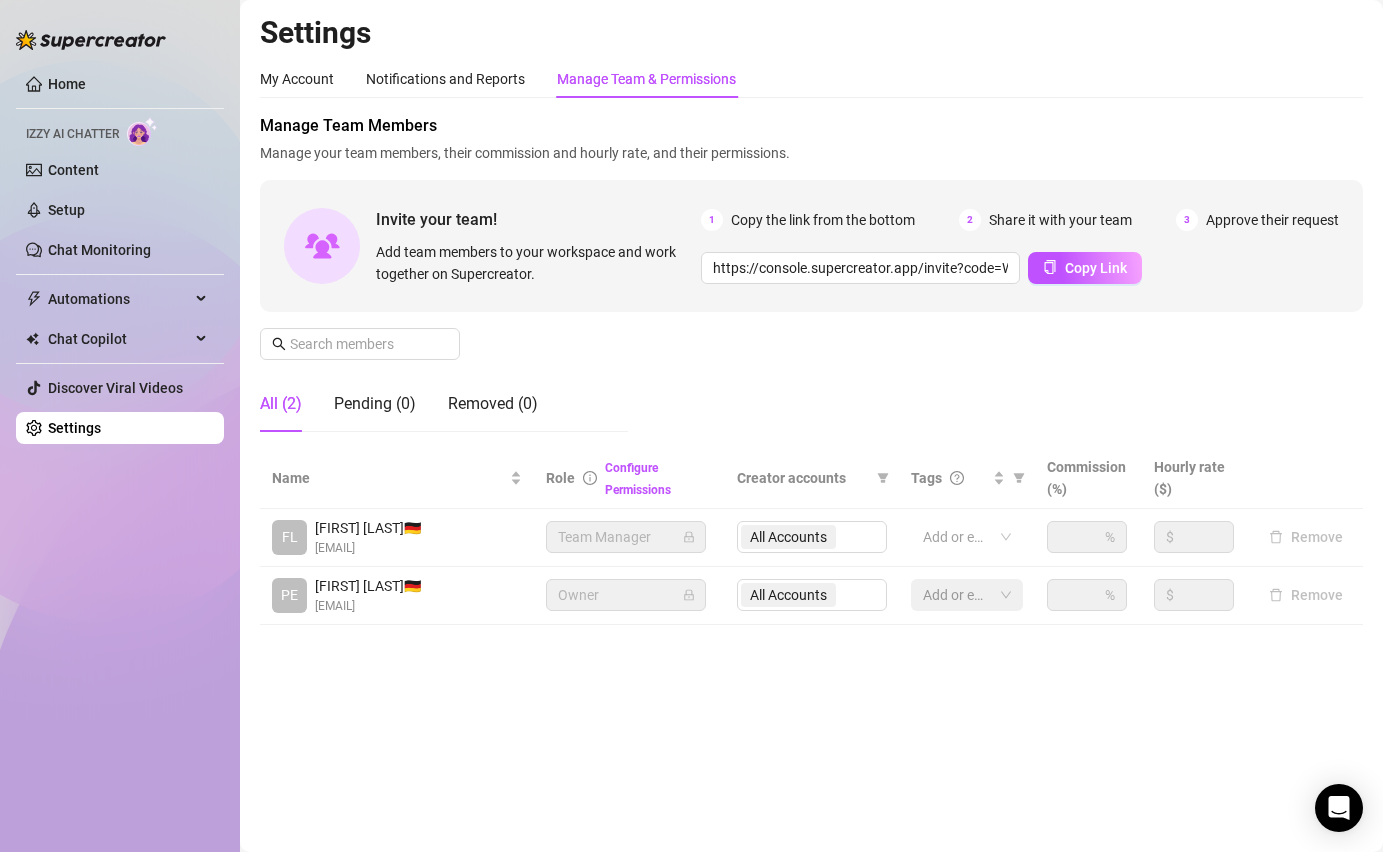 click on "Add team members to your workspace and work together on Supercreator." at bounding box center (534, 263) 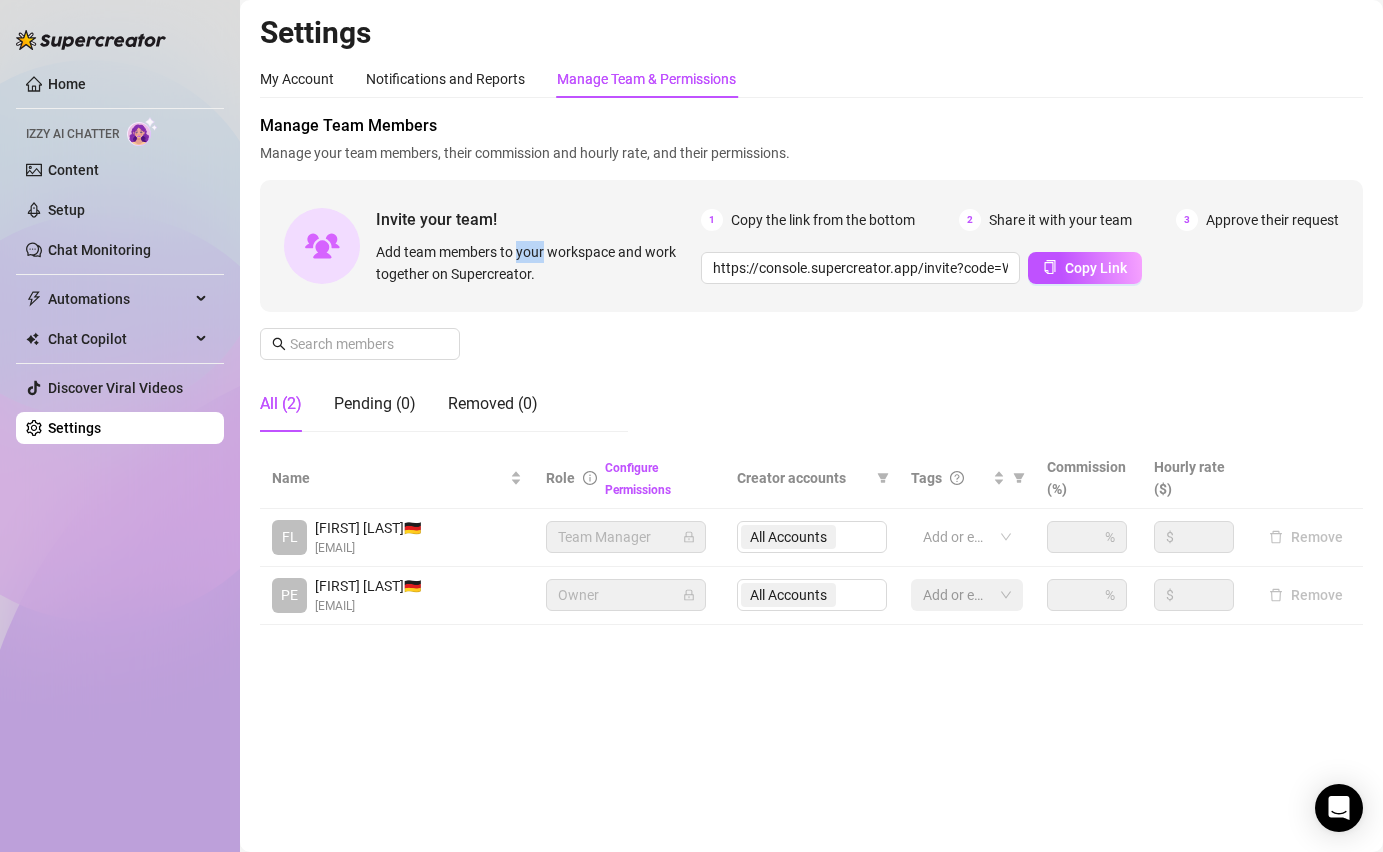 click on "Add team members to your workspace and work together on Supercreator." at bounding box center (534, 263) 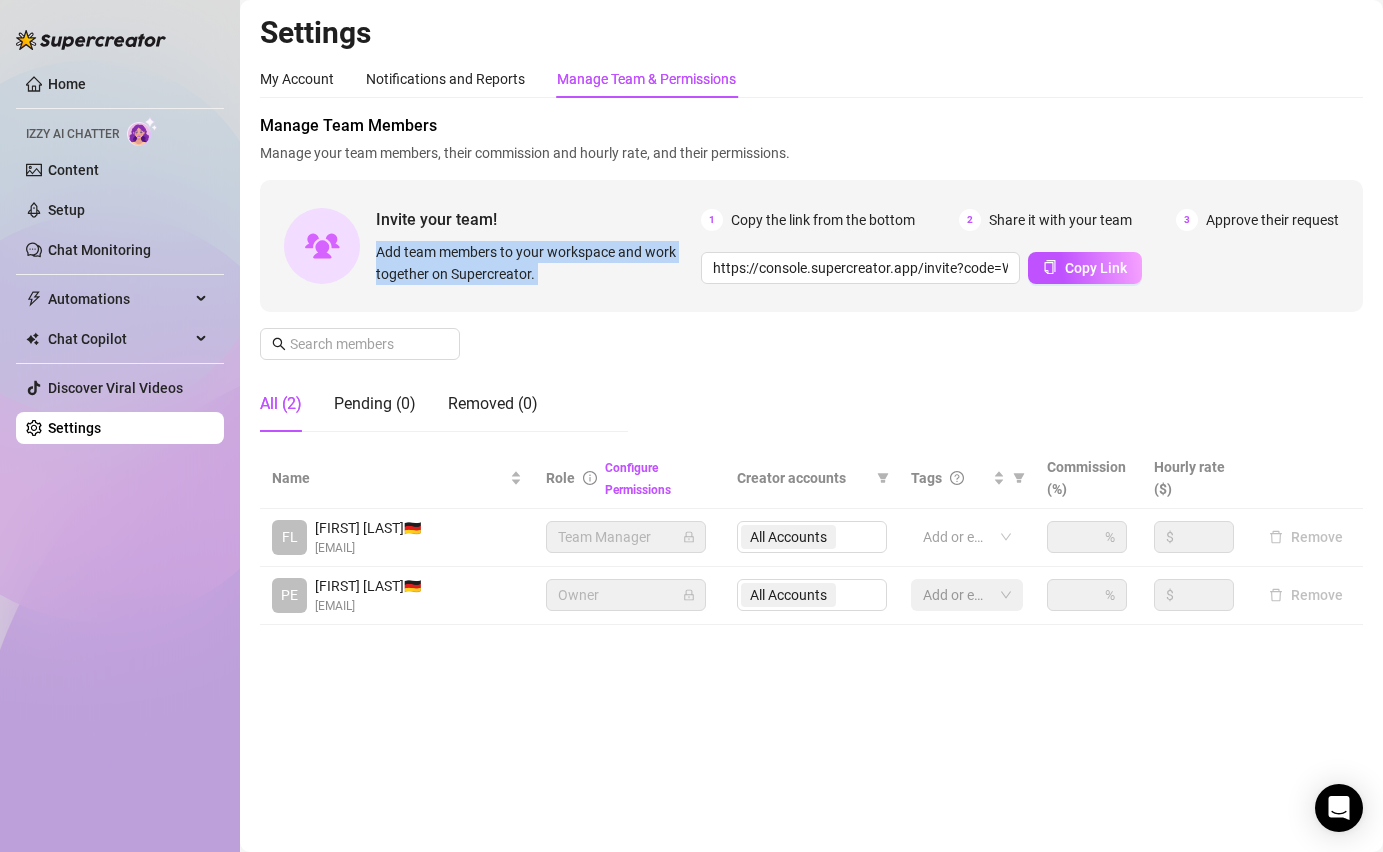 click on "Add team members to your workspace and work together on Supercreator." at bounding box center (534, 263) 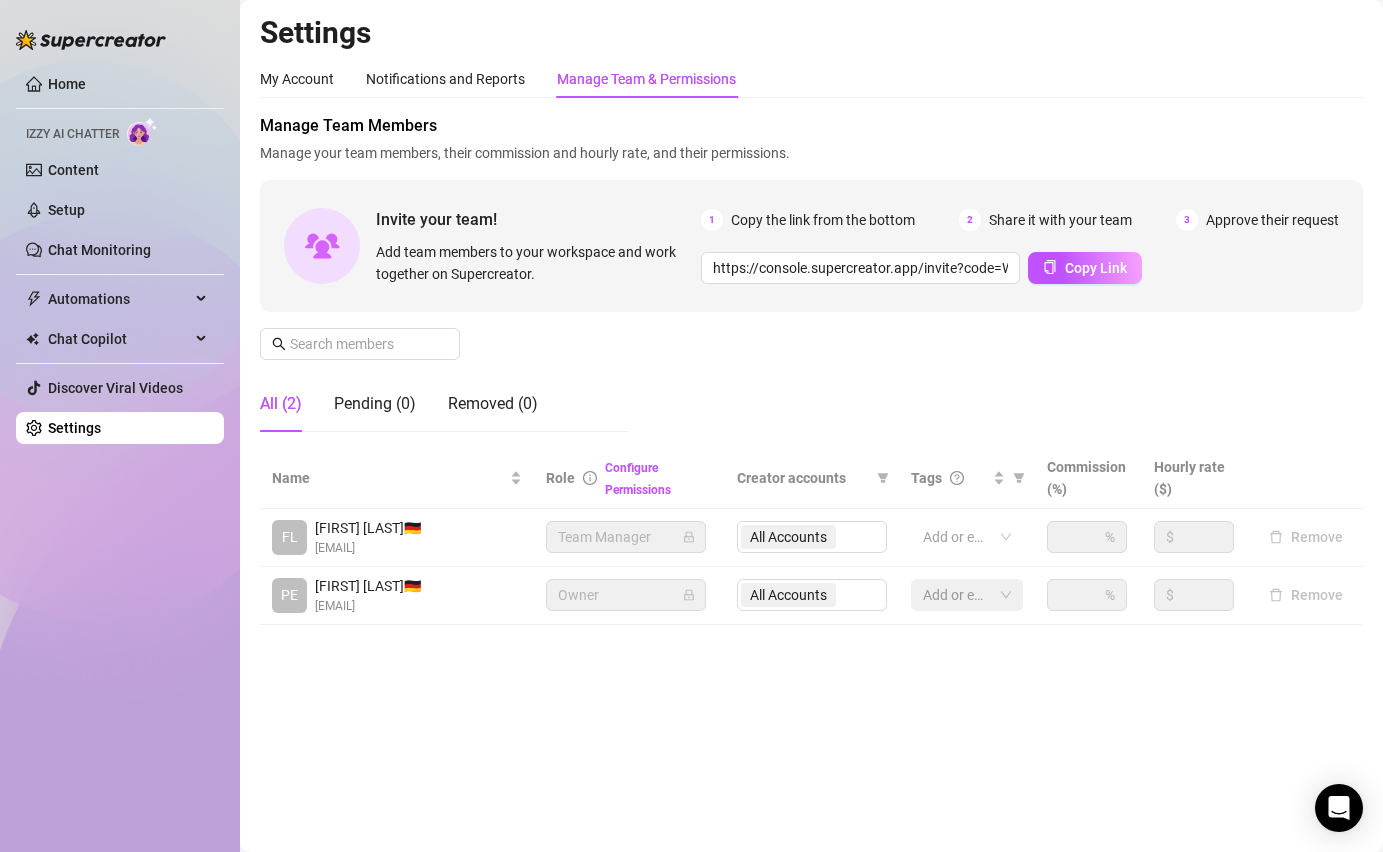 click on "Add team members to your workspace and work together on Supercreator." at bounding box center [534, 263] 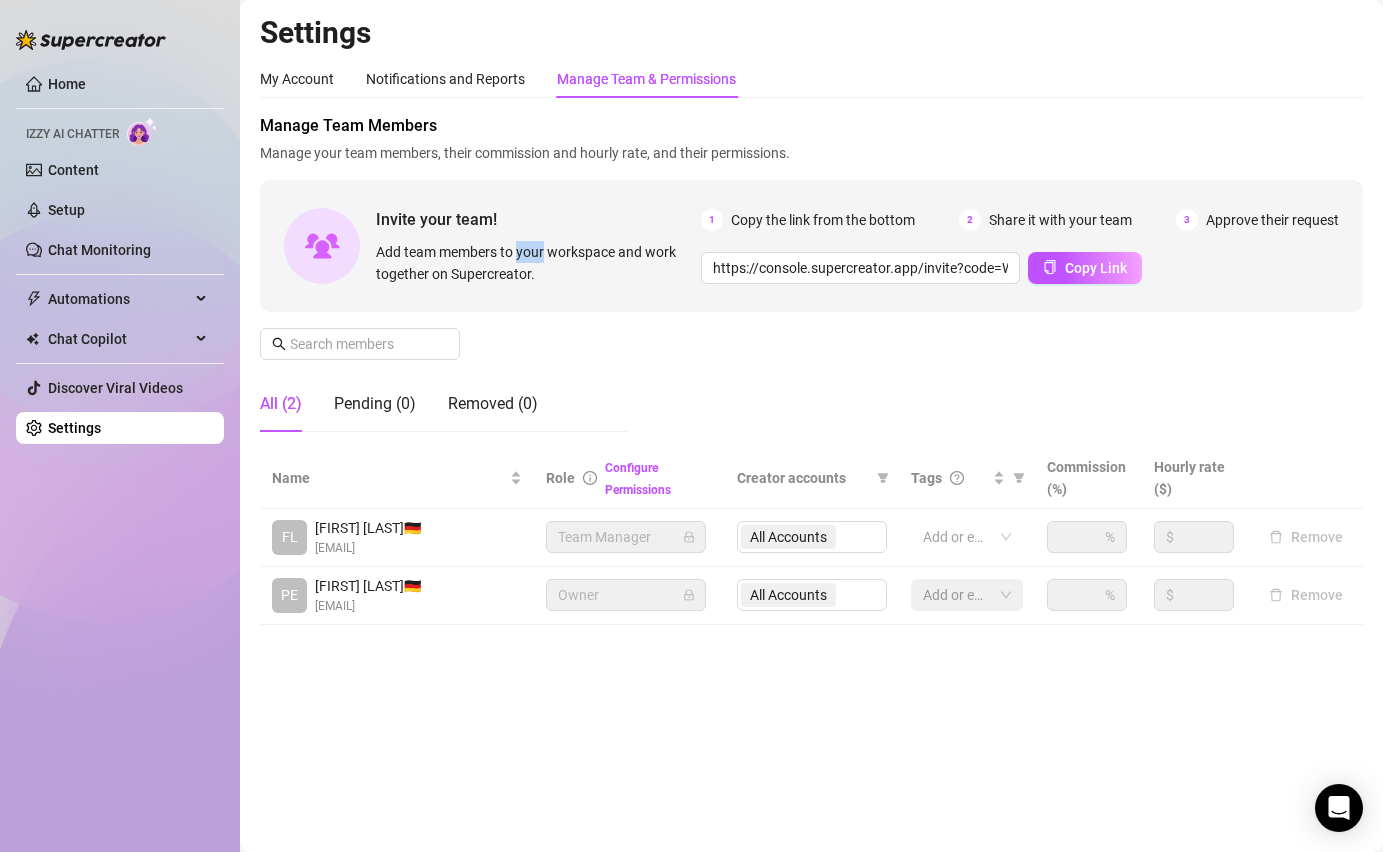 click on "Add team members to your workspace and work together on Supercreator." at bounding box center [534, 263] 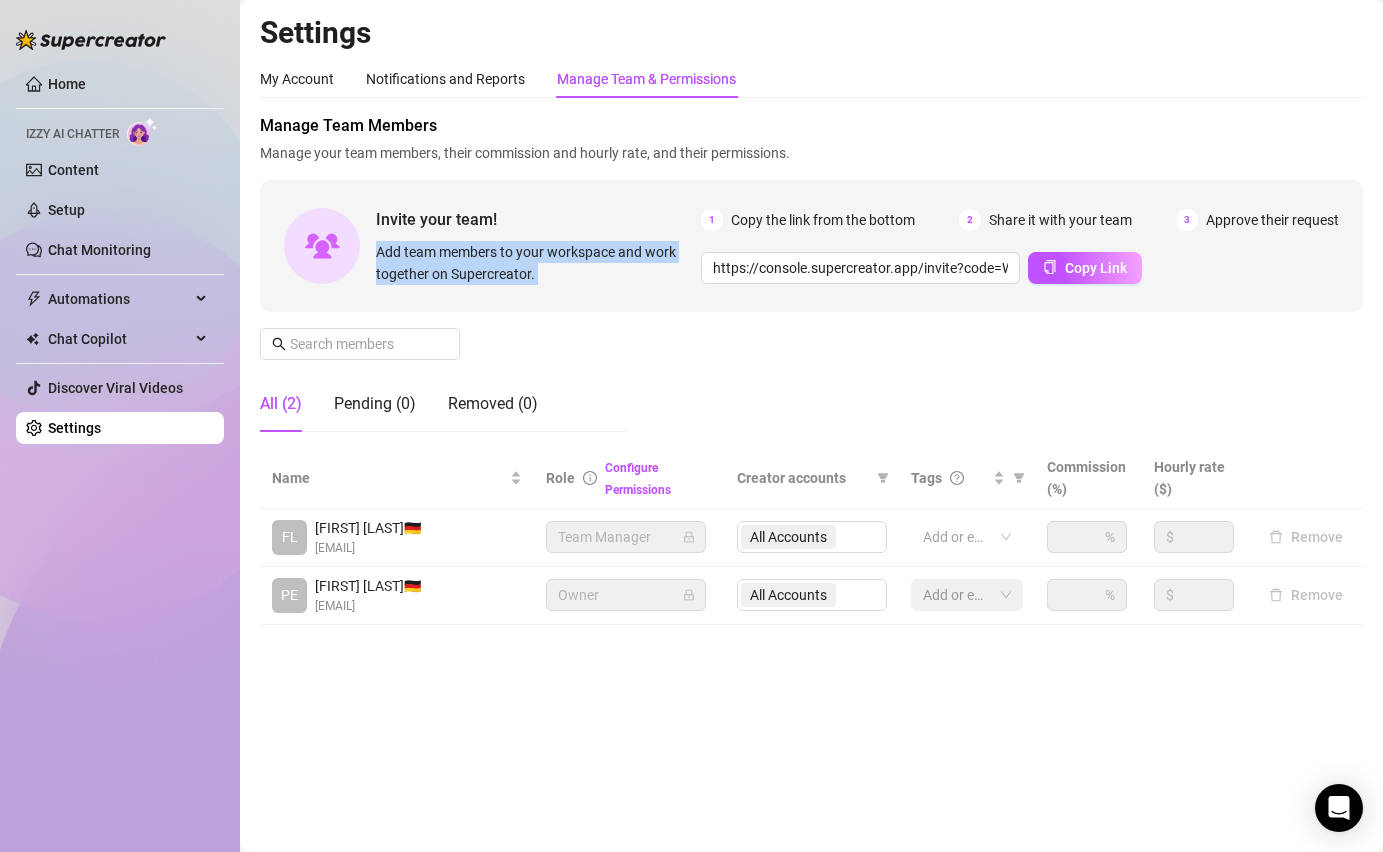 click on "Add team members to your workspace and work together on Supercreator." at bounding box center [534, 263] 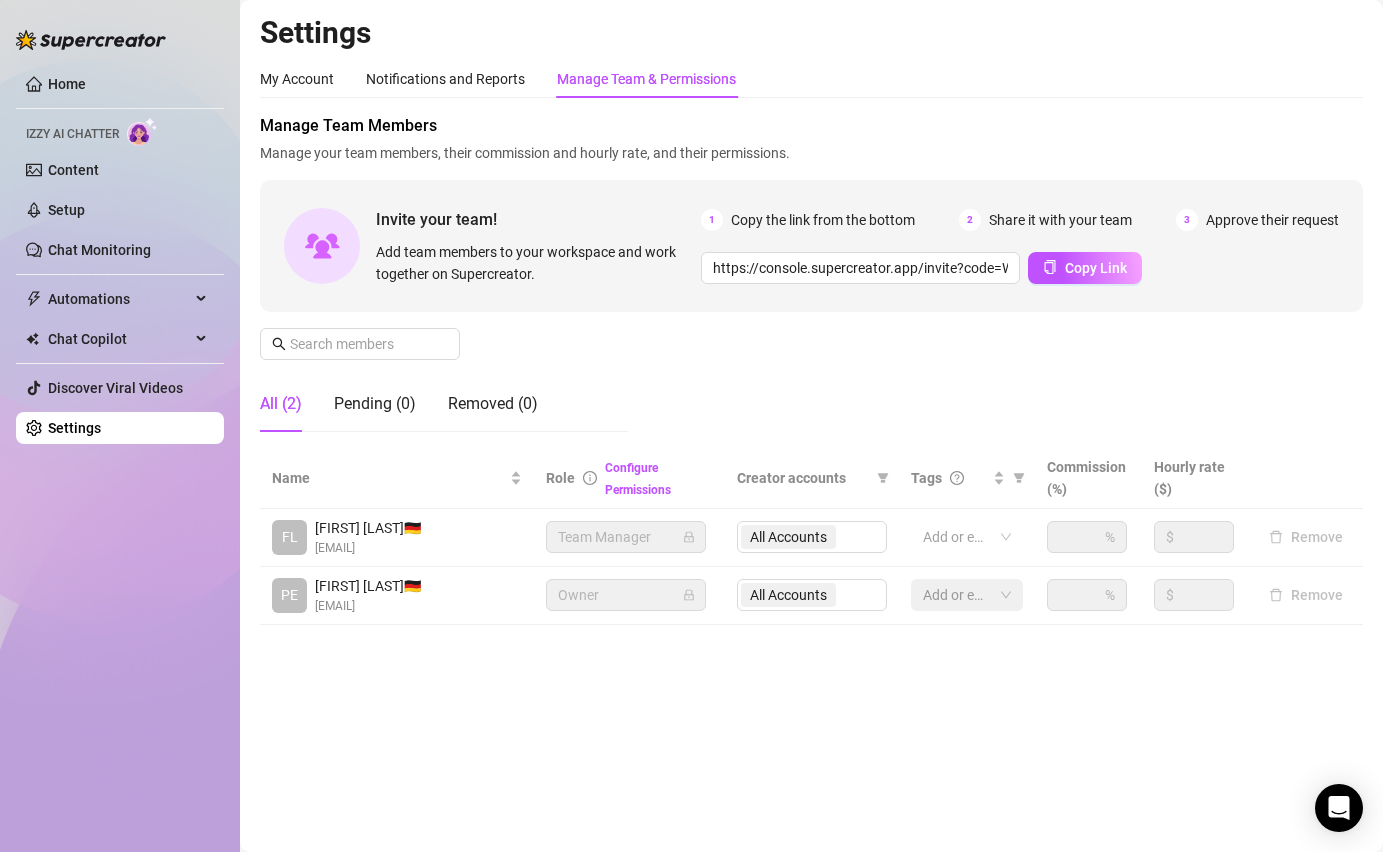 click on "Add team members to your workspace and work together on Supercreator." at bounding box center [534, 263] 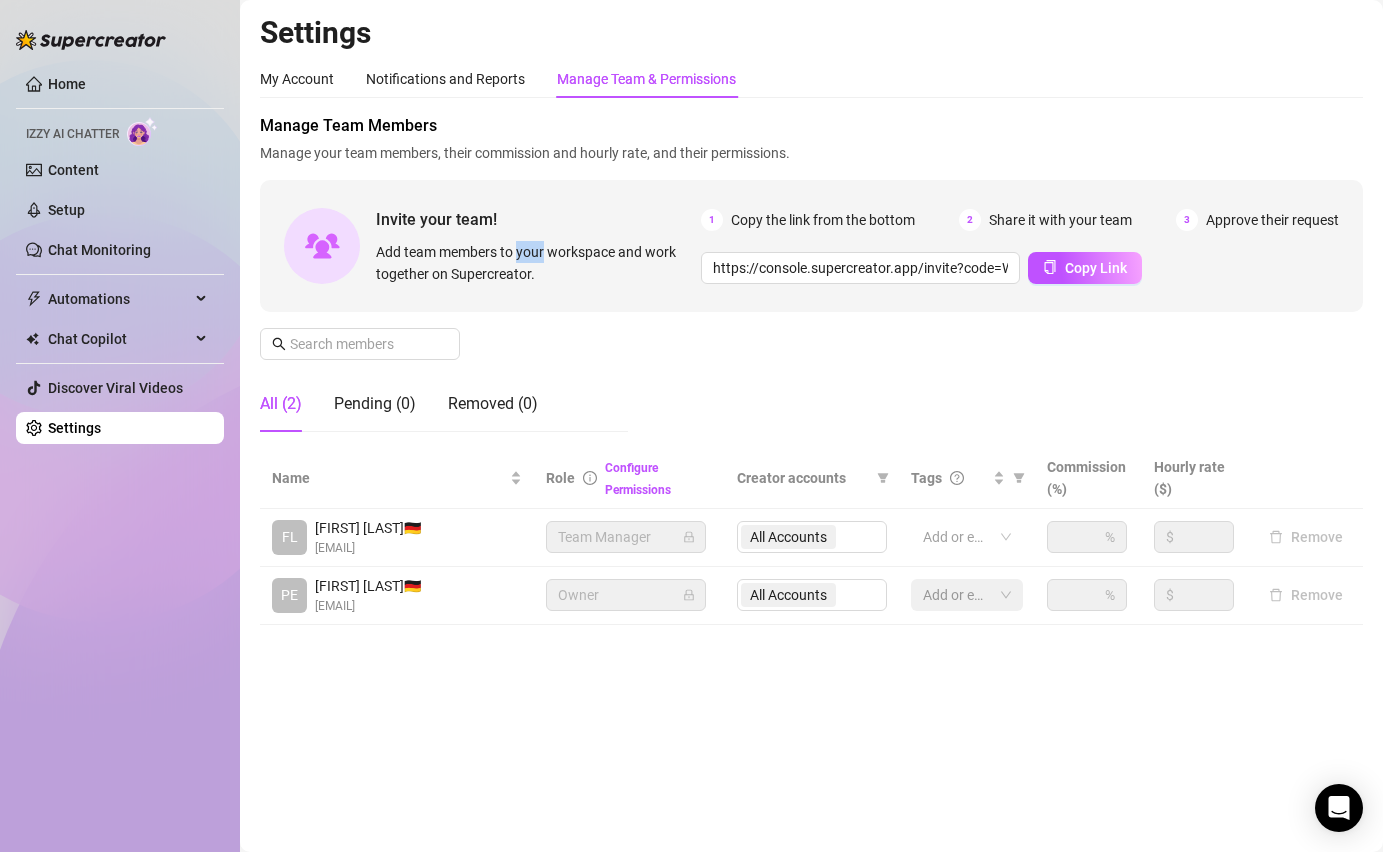 click on "Add team members to your workspace and work together on Supercreator." at bounding box center [534, 263] 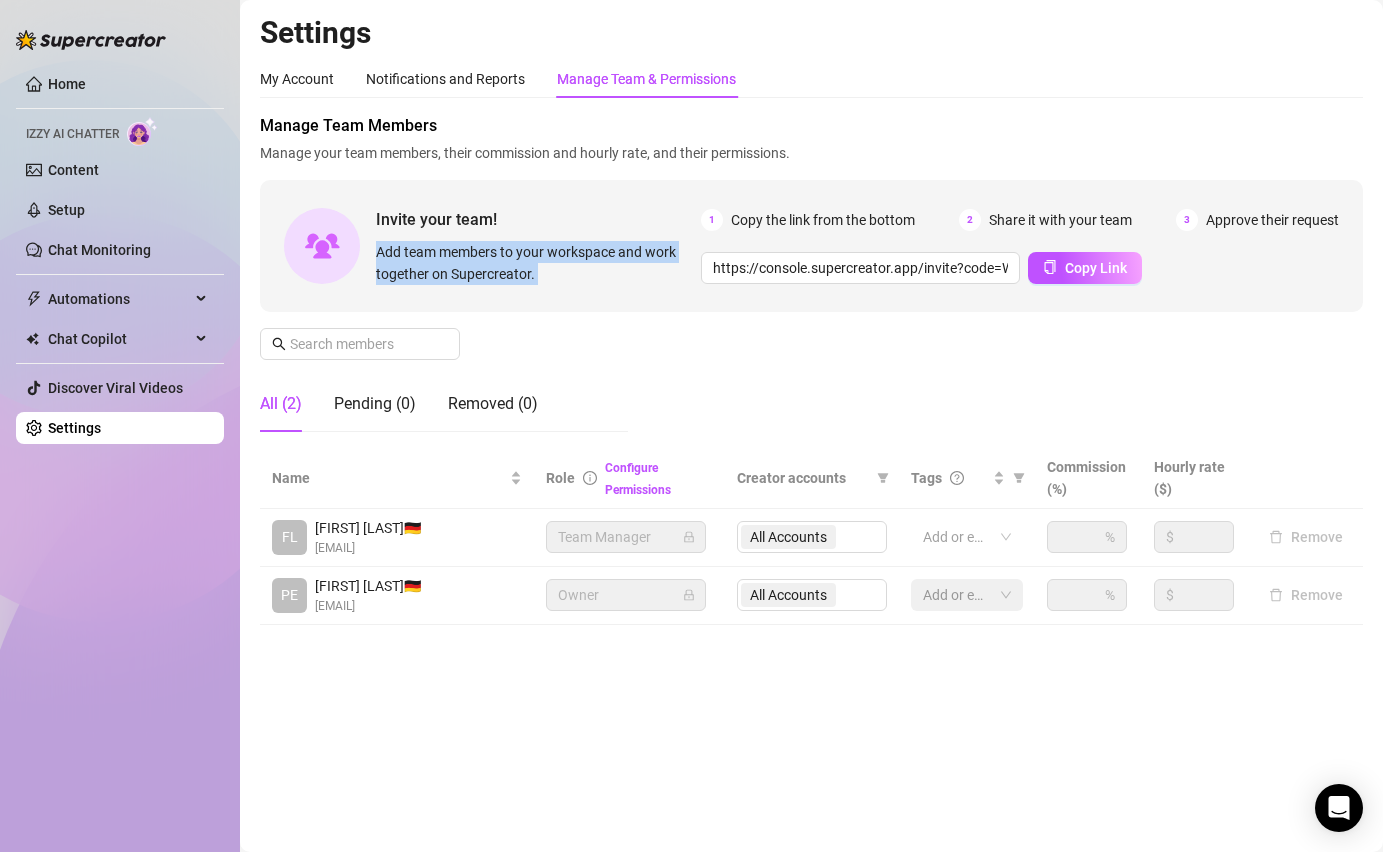click on "Add team members to your workspace and work together on Supercreator." at bounding box center [534, 263] 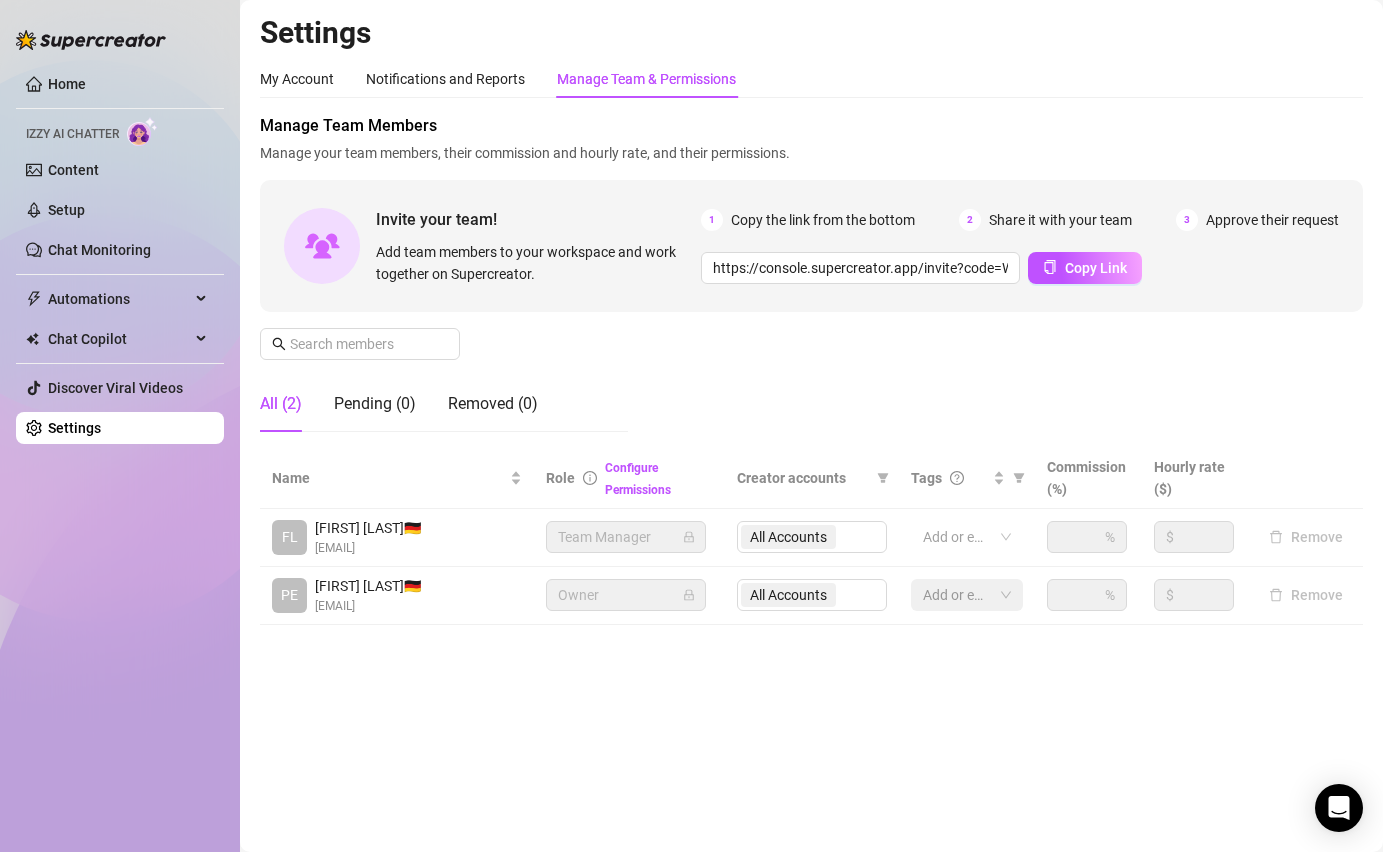 click on "Add team members to your workspace and work together on Supercreator." at bounding box center (534, 263) 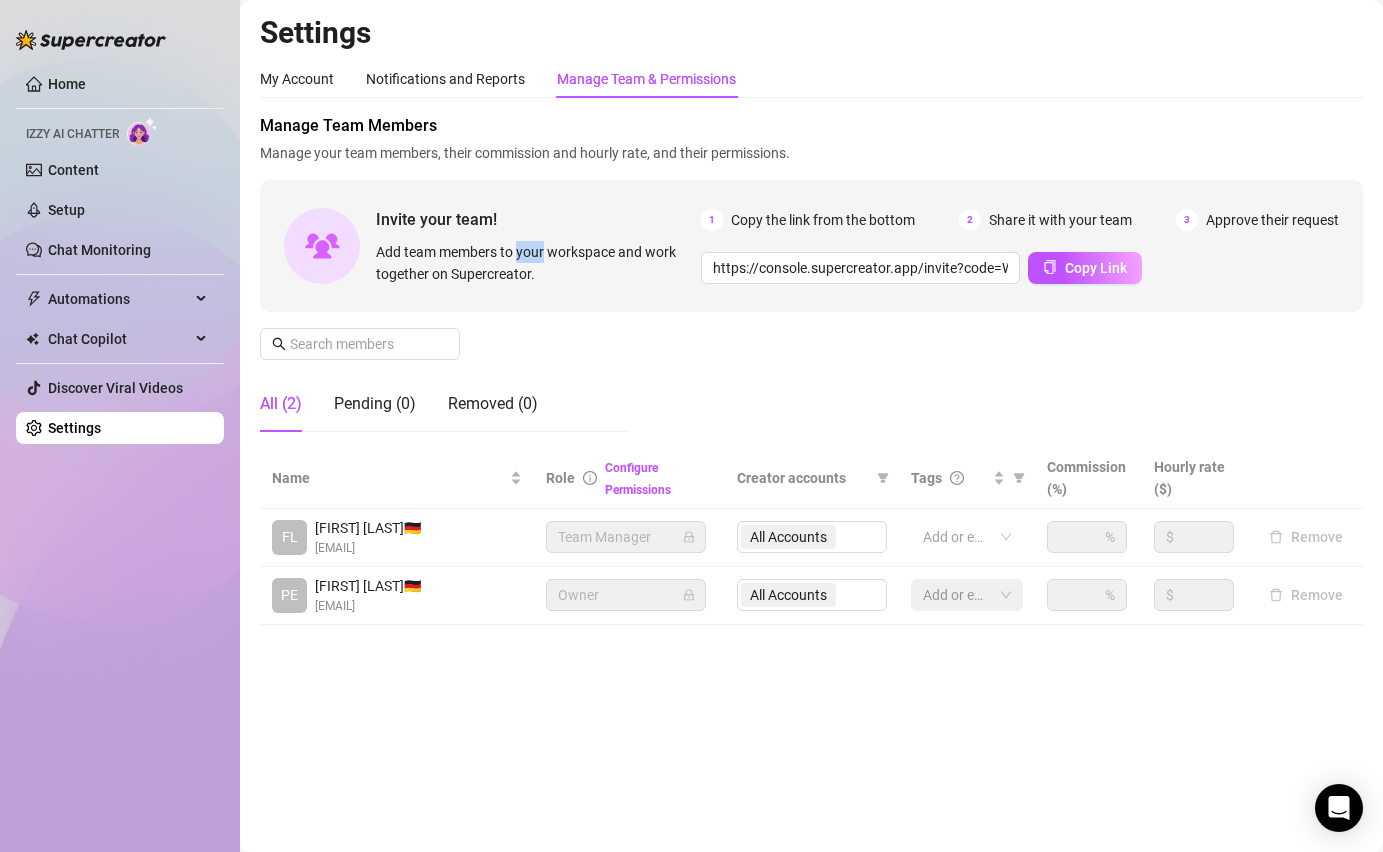 click on "Add team members to your workspace and work together on Supercreator." at bounding box center (534, 263) 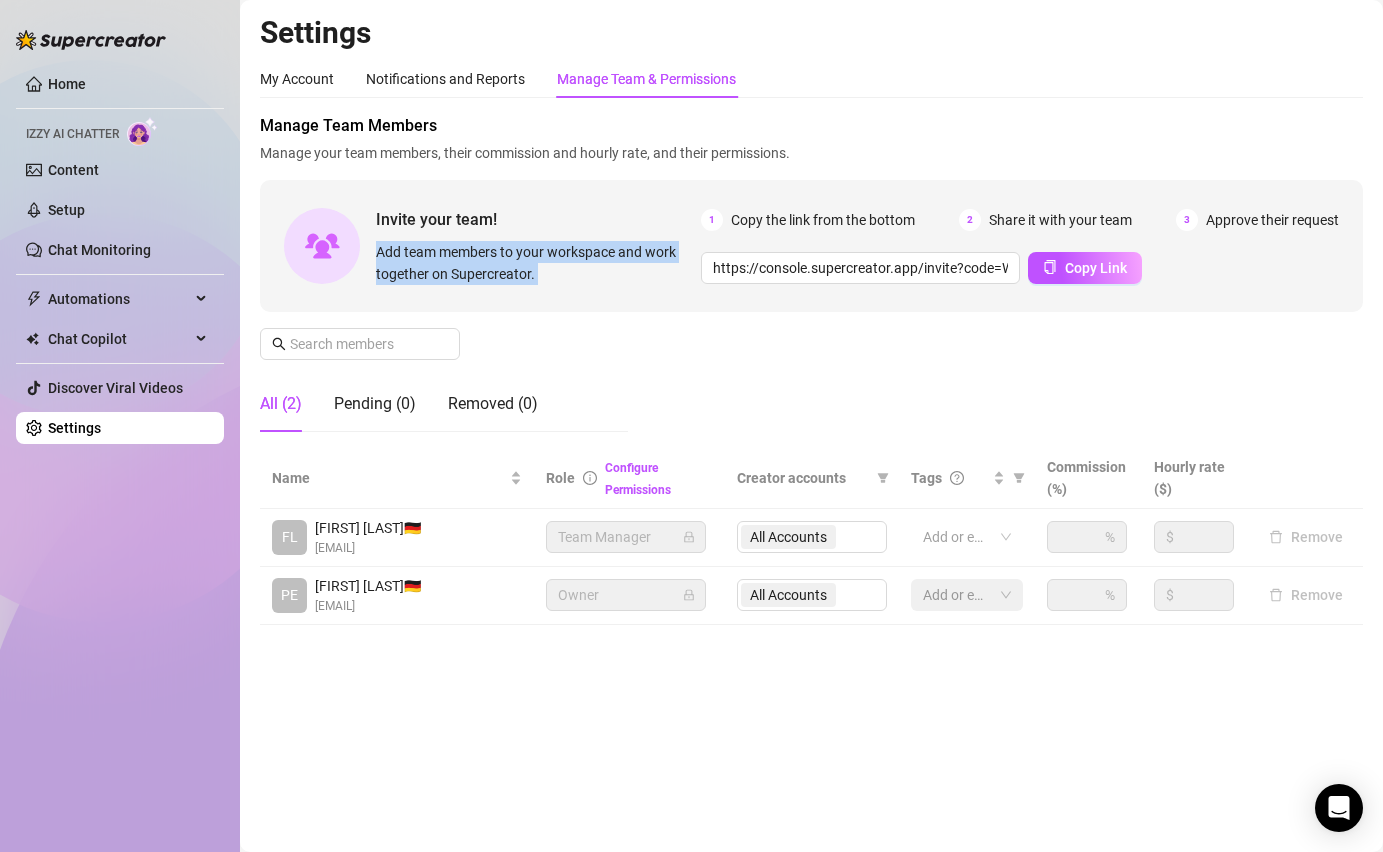 click on "Add team members to your workspace and work together on Supercreator." at bounding box center [534, 263] 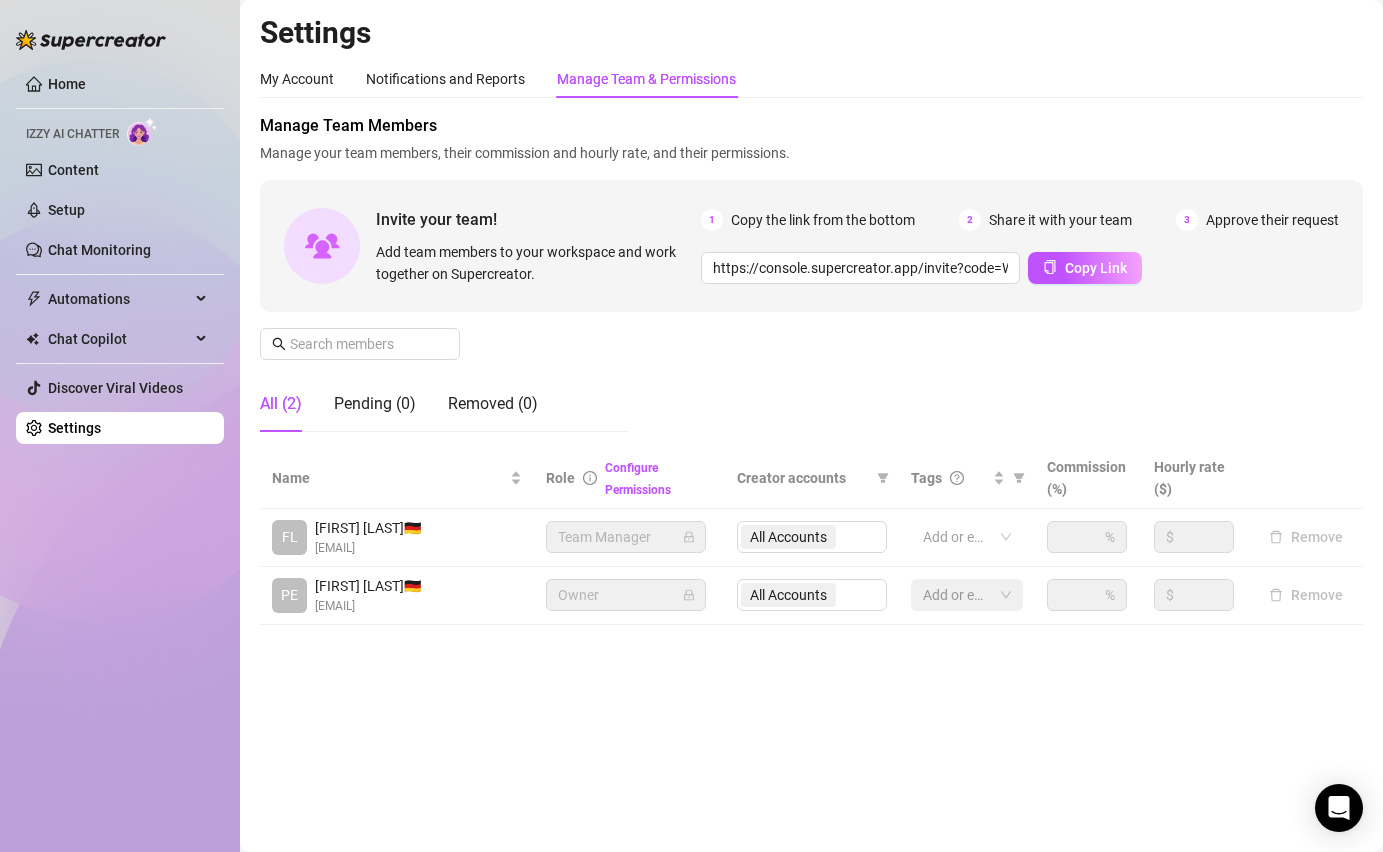 click on "Add team members to your workspace and work together on Supercreator." at bounding box center [534, 263] 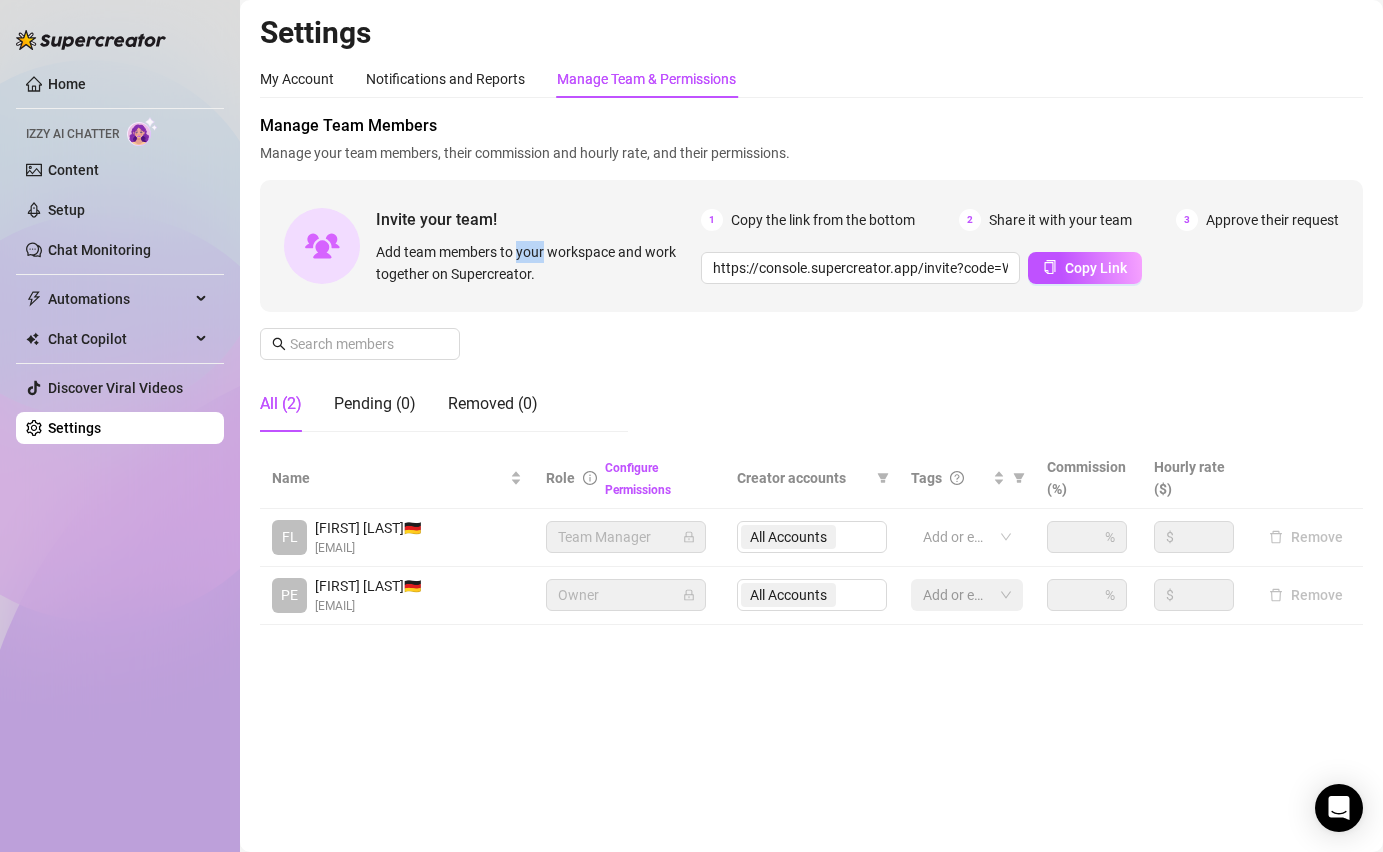 click on "Add team members to your workspace and work together on Supercreator." at bounding box center (534, 263) 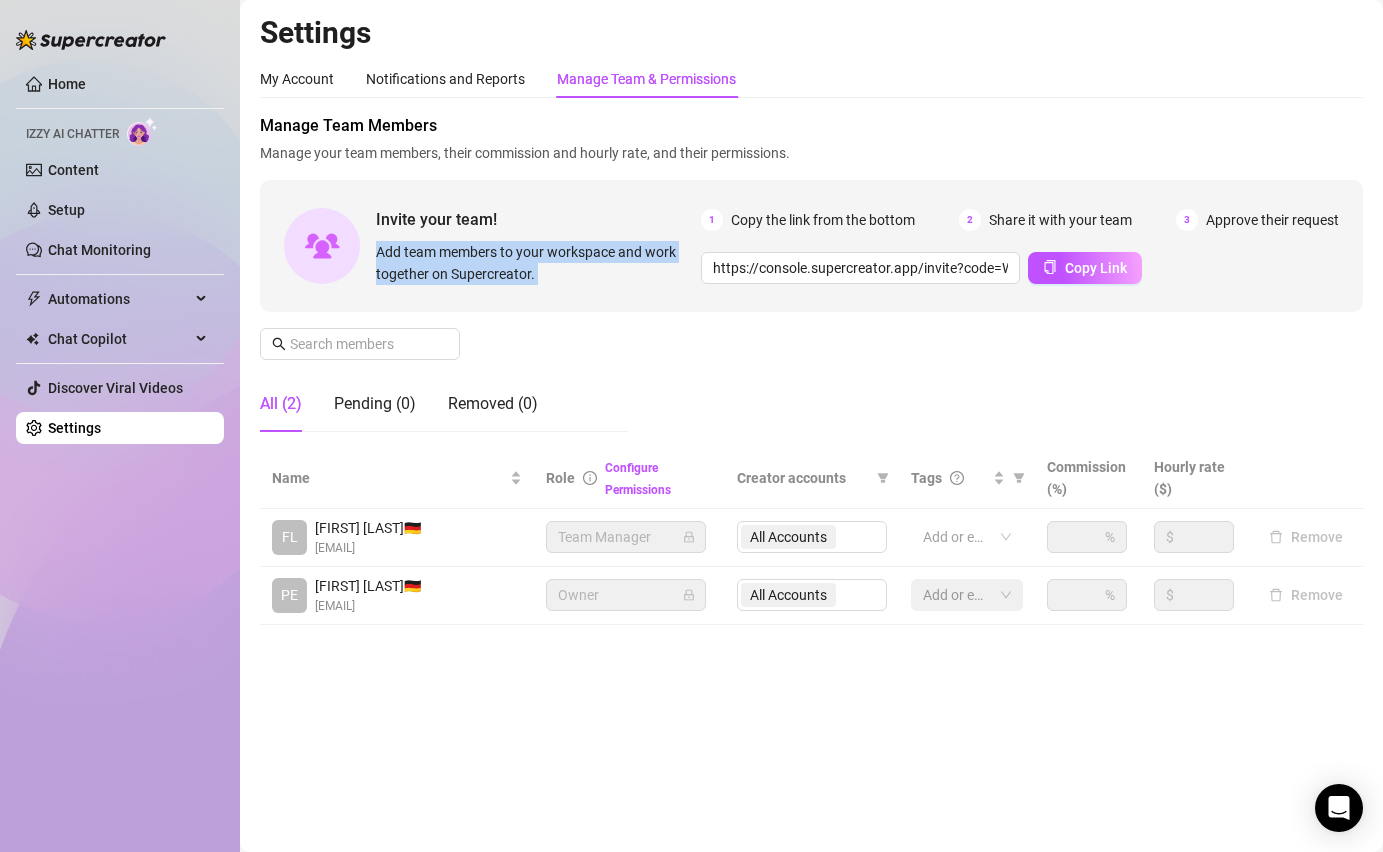 click on "Add team members to your workspace and work together on Supercreator." at bounding box center (534, 263) 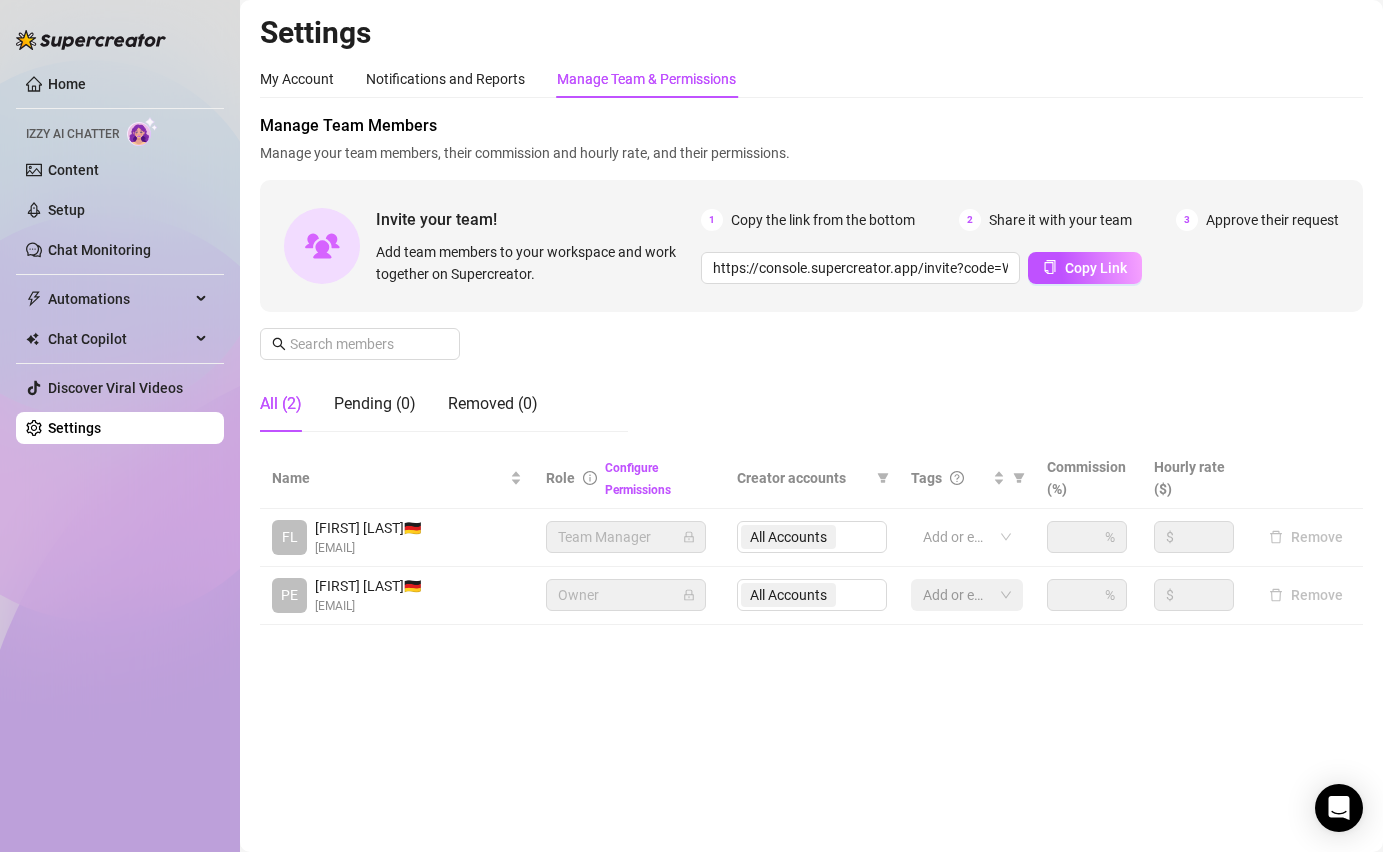 click on "Add team members to your workspace and work together on Supercreator." at bounding box center (534, 263) 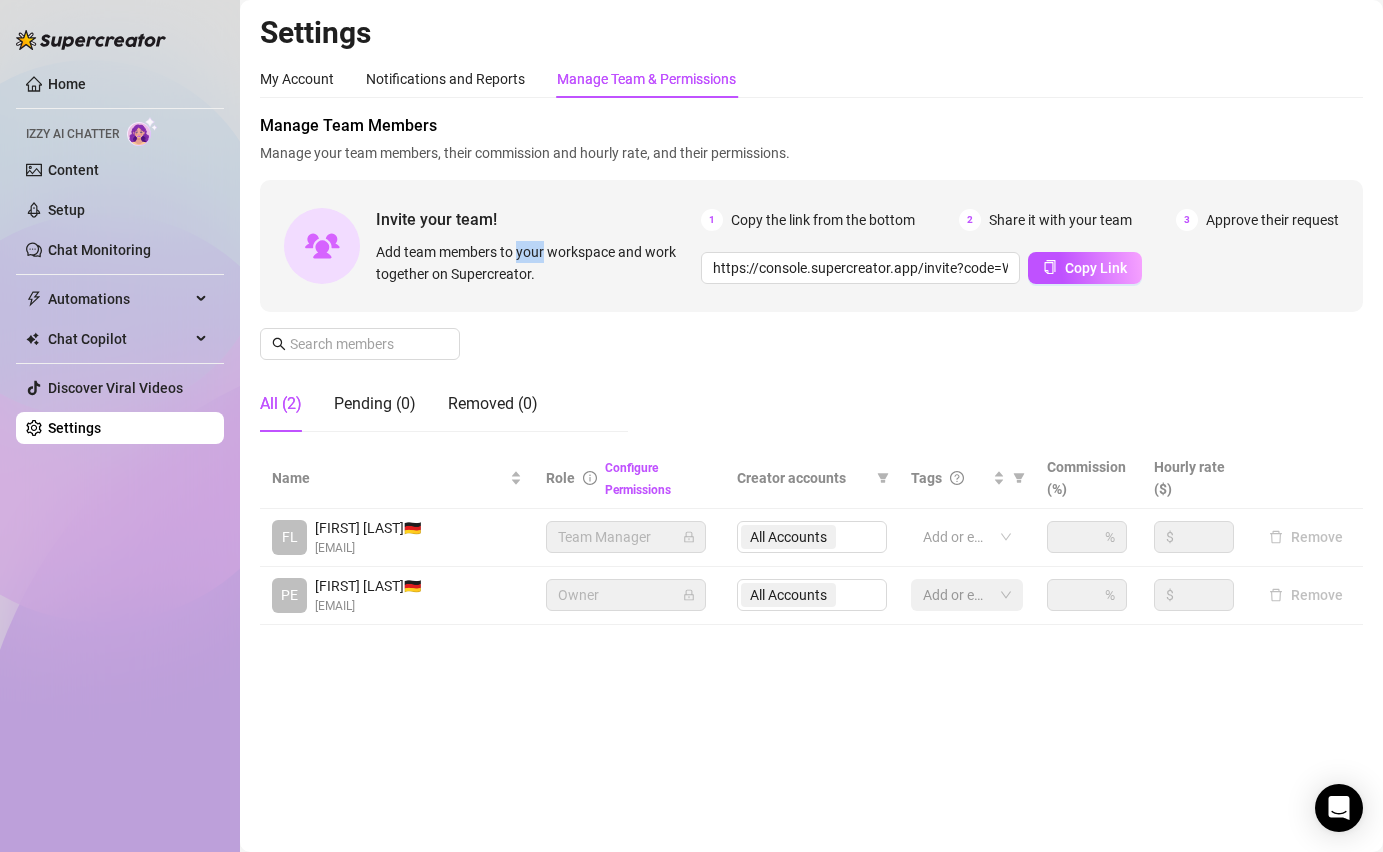 click on "Add team members to your workspace and work together on Supercreator." at bounding box center [534, 263] 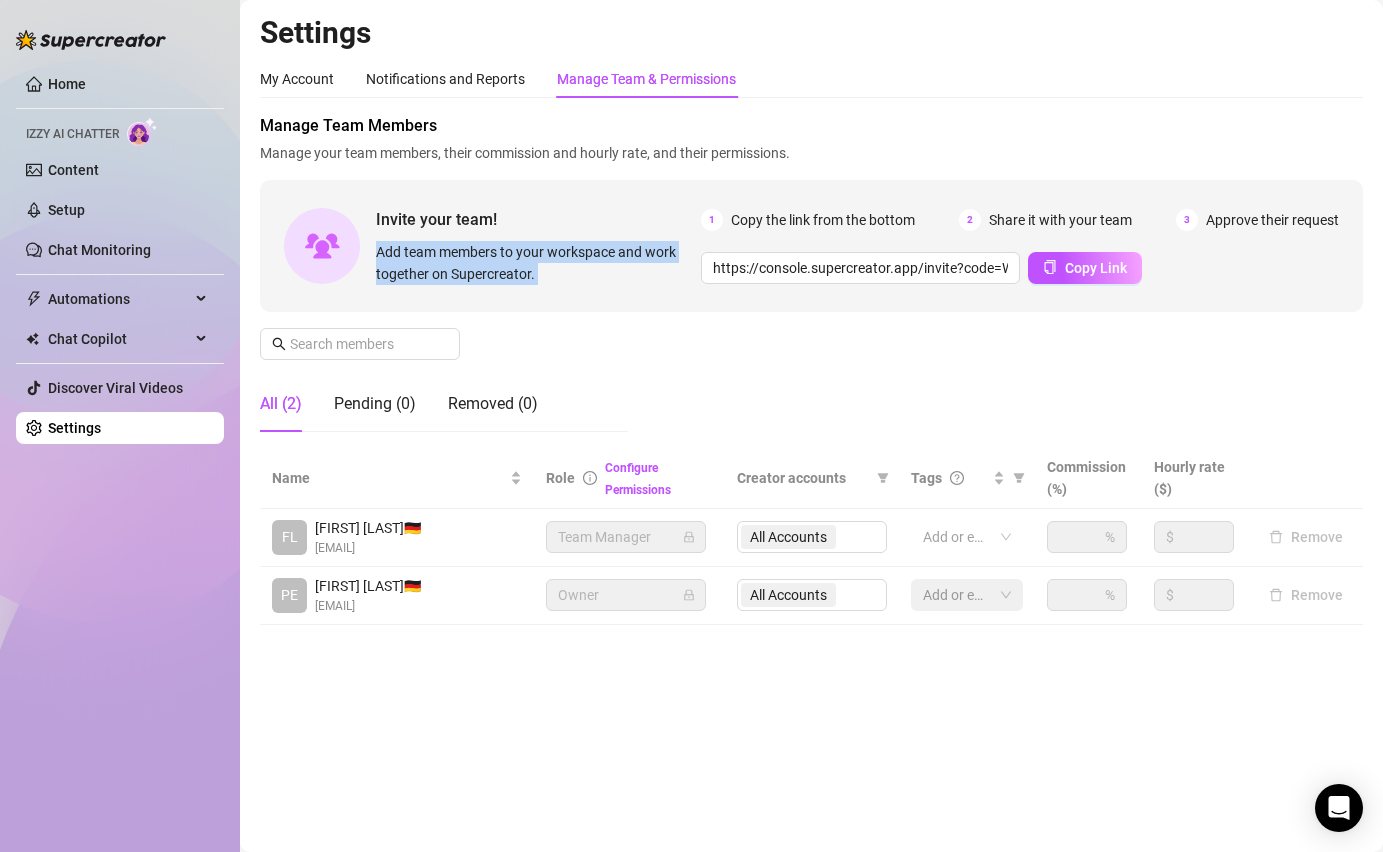 click on "Add team members to your workspace and work together on Supercreator." at bounding box center [534, 263] 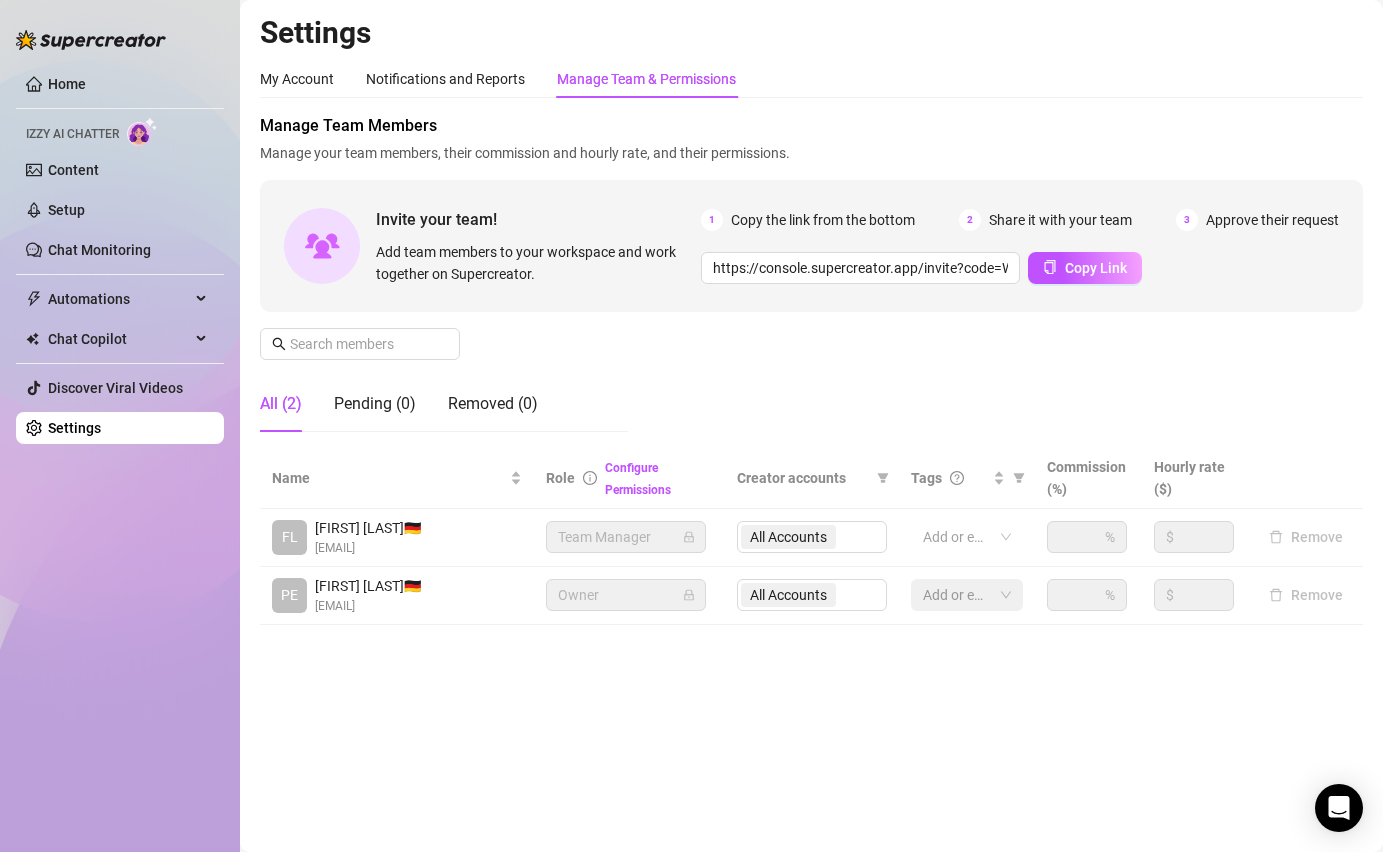 click on "Add team members to your workspace and work together on Supercreator." at bounding box center (534, 263) 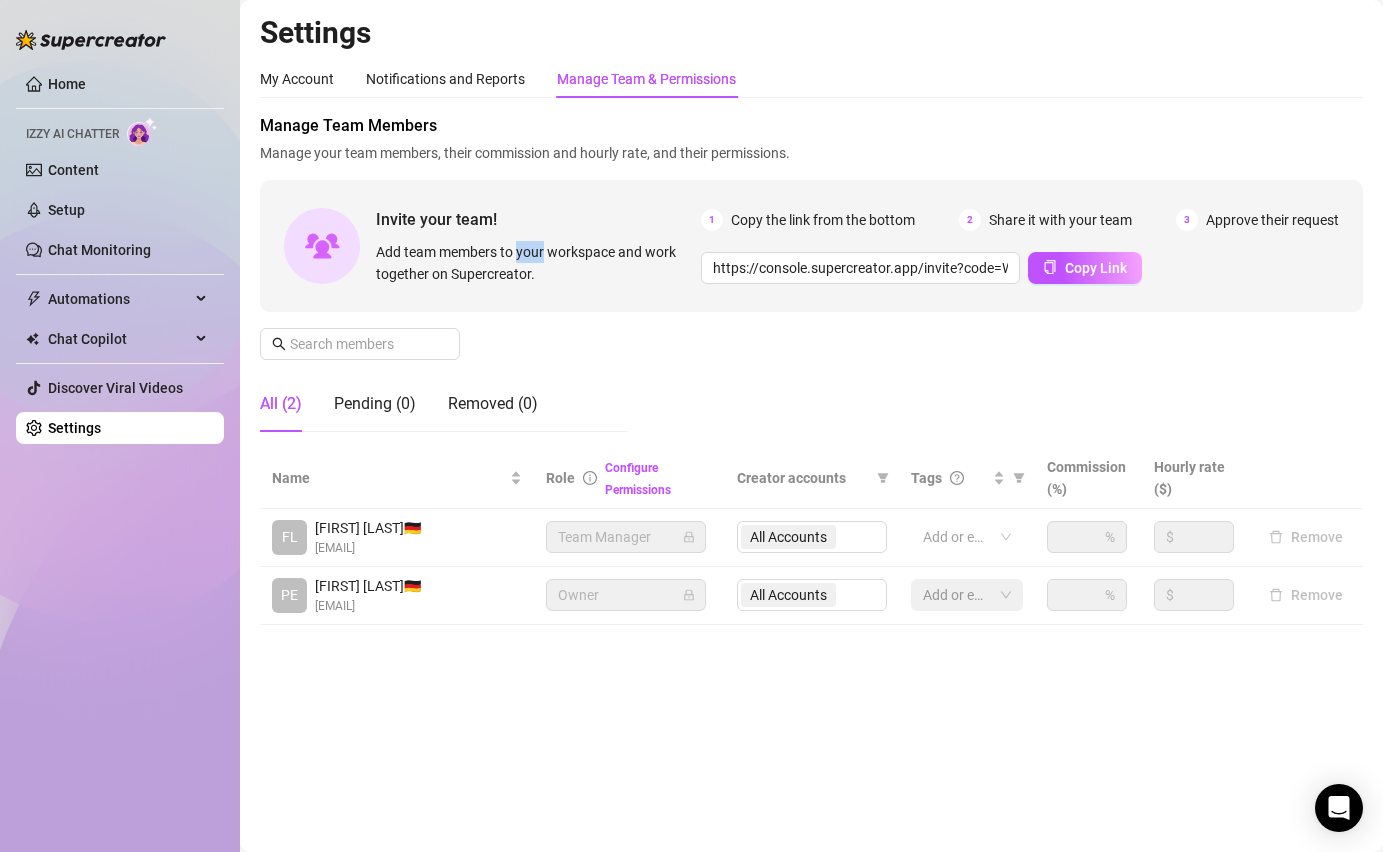 click on "Add team members to your workspace and work together on Supercreator." at bounding box center [534, 263] 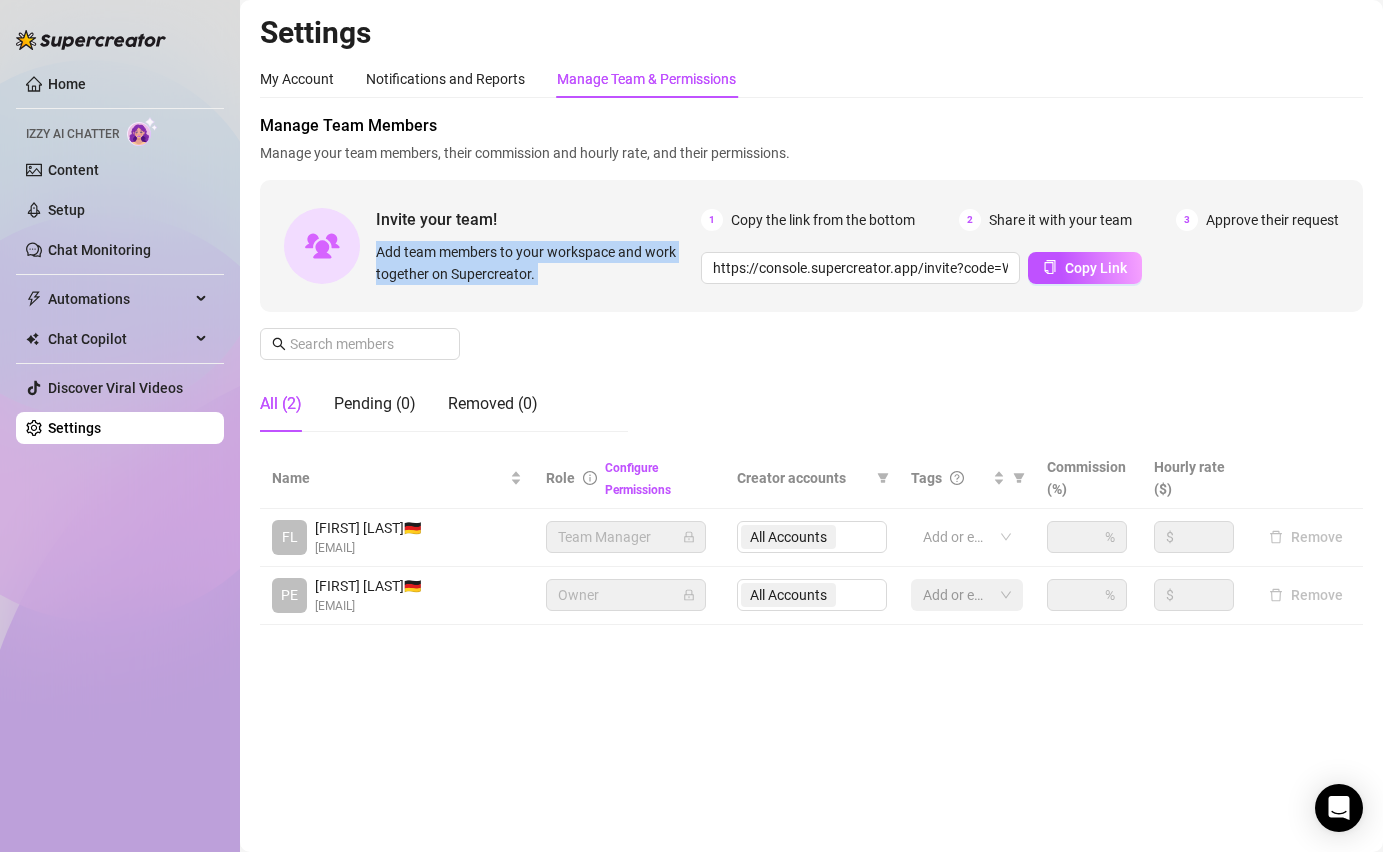 click on "Add team members to your workspace and work together on Supercreator." at bounding box center [534, 263] 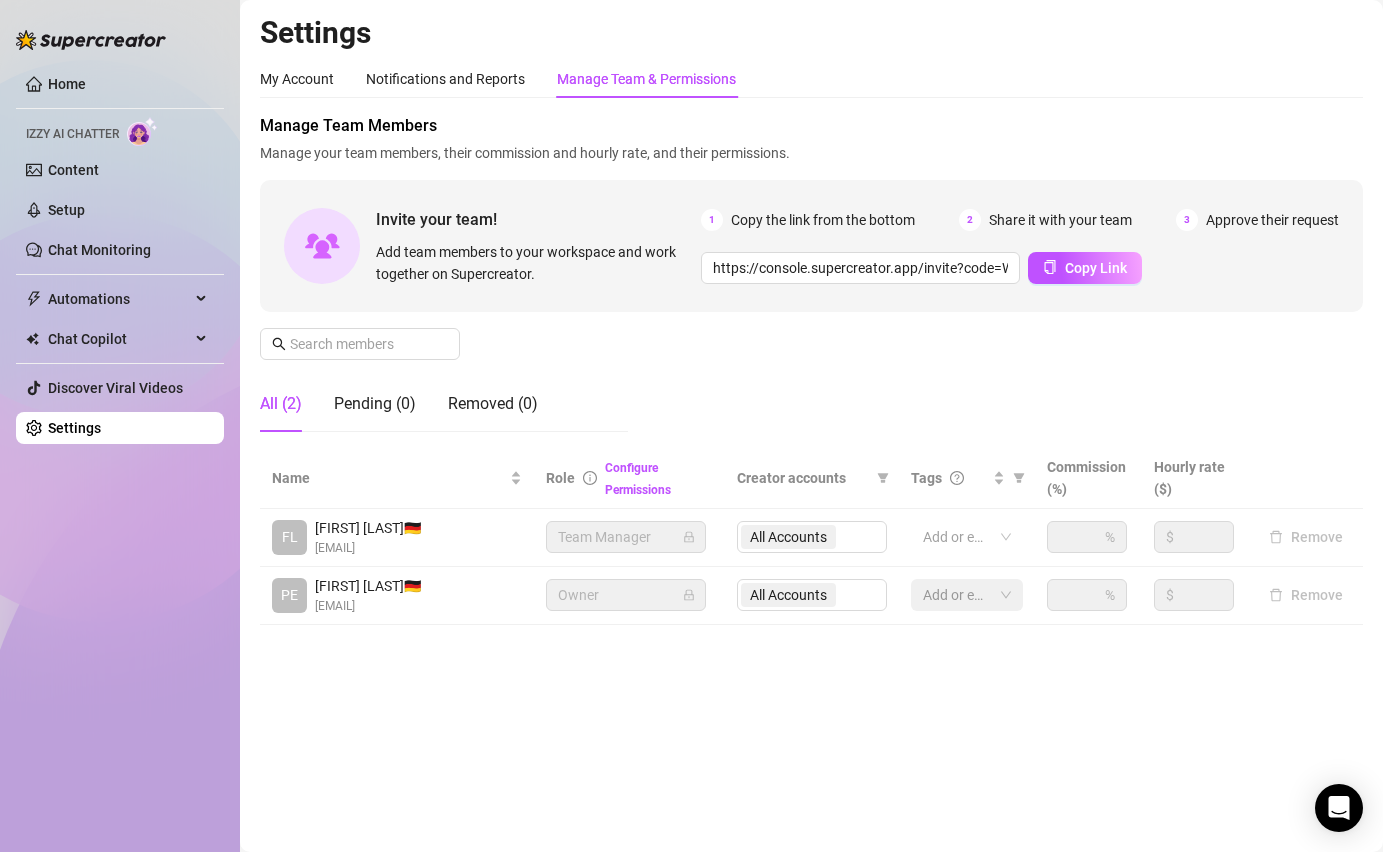 click on "Add team members to your workspace and work together on Supercreator." at bounding box center (534, 263) 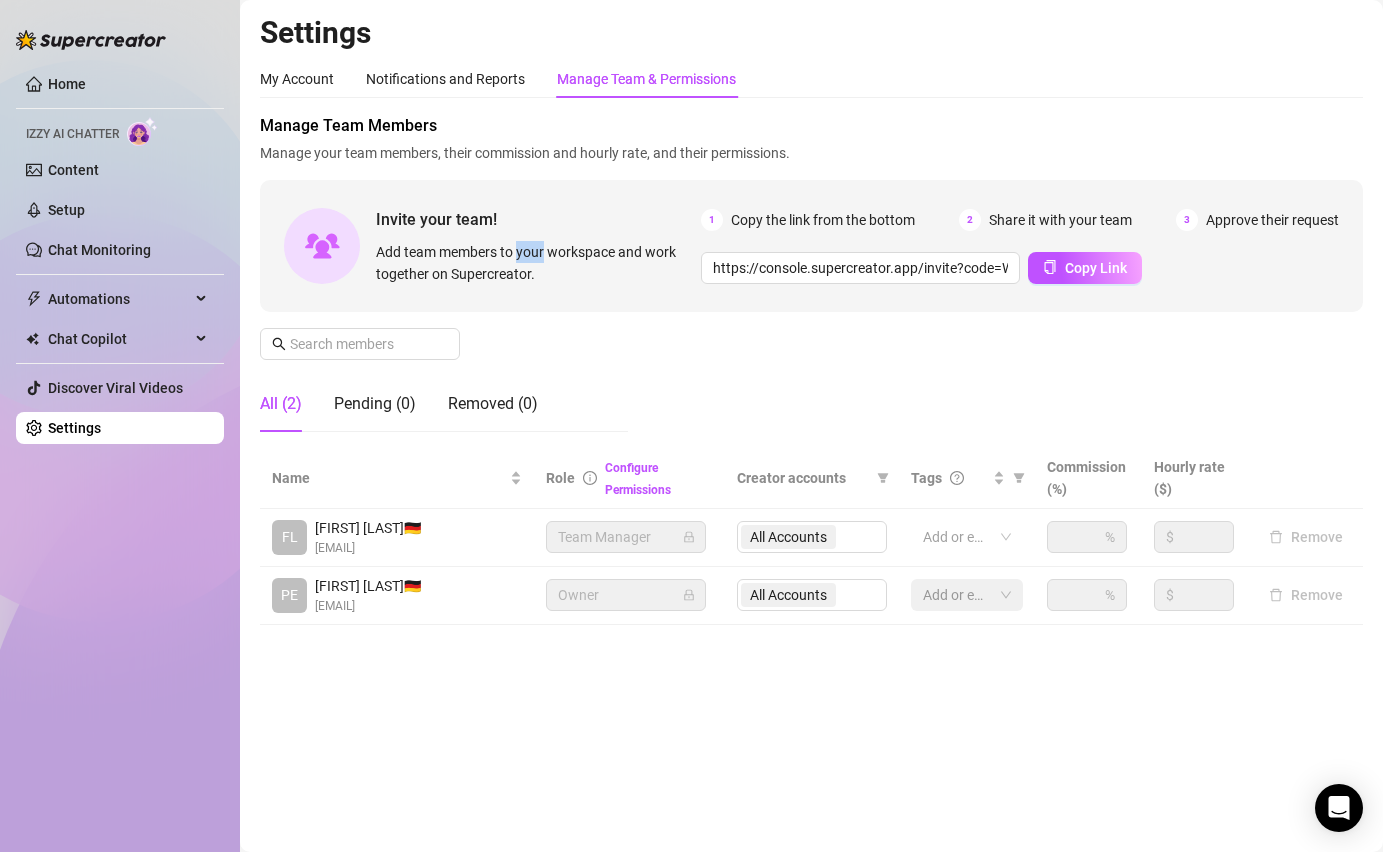 click on "Add team members to your workspace and work together on Supercreator." at bounding box center [534, 263] 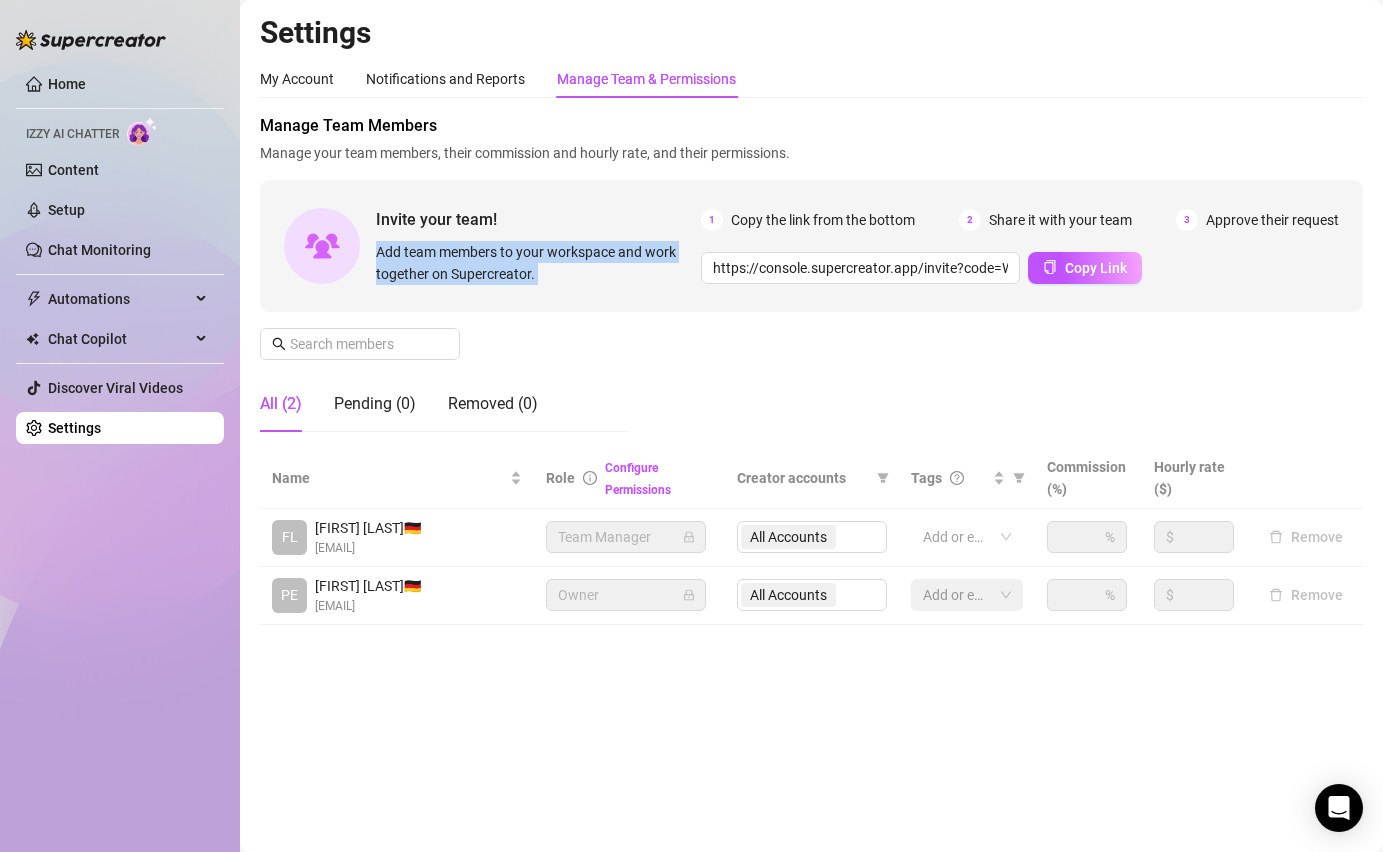 click on "Add team members to your workspace and work together on Supercreator." at bounding box center (534, 263) 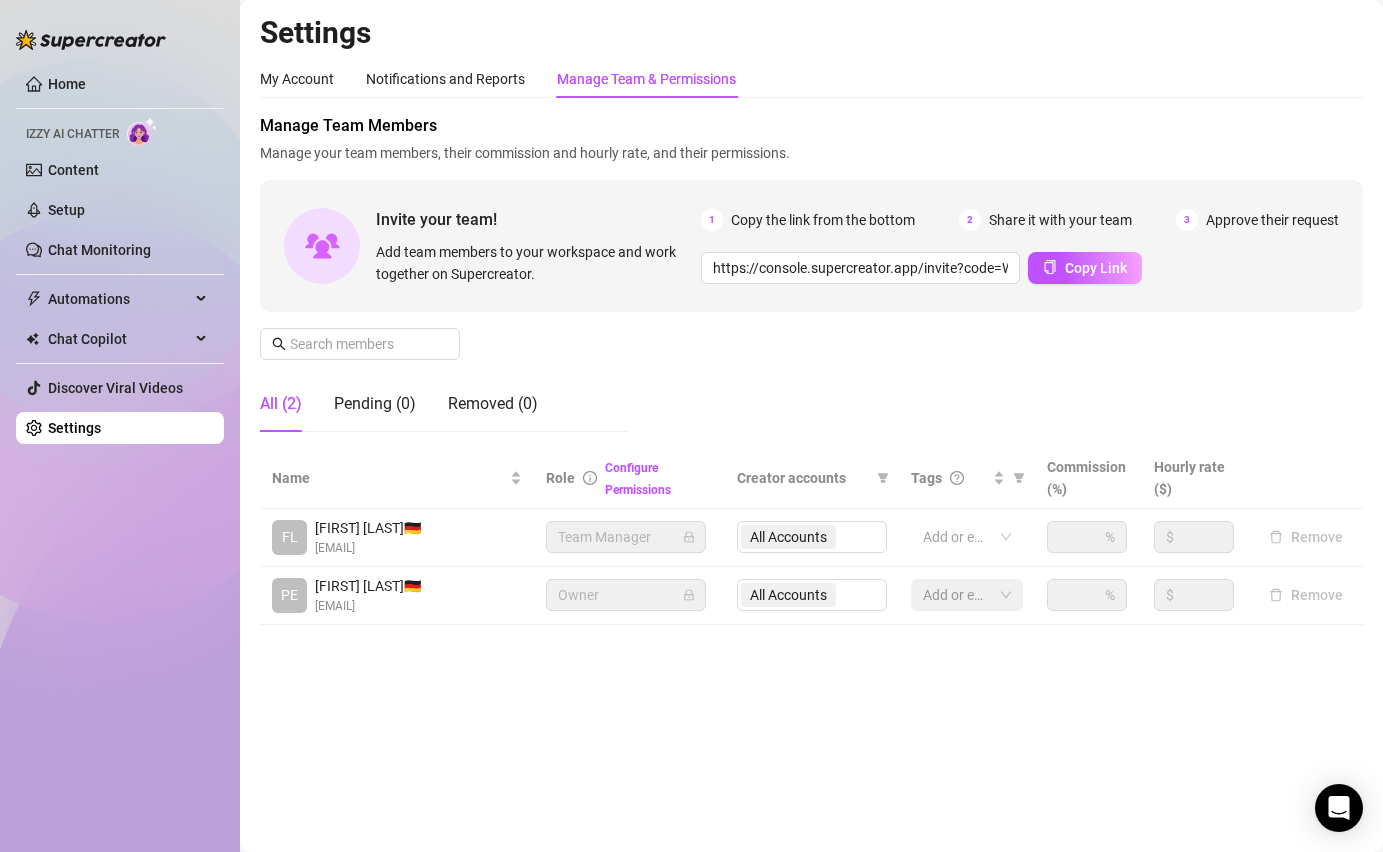 click on "Add team members to your workspace and work together on Supercreator." at bounding box center (534, 263) 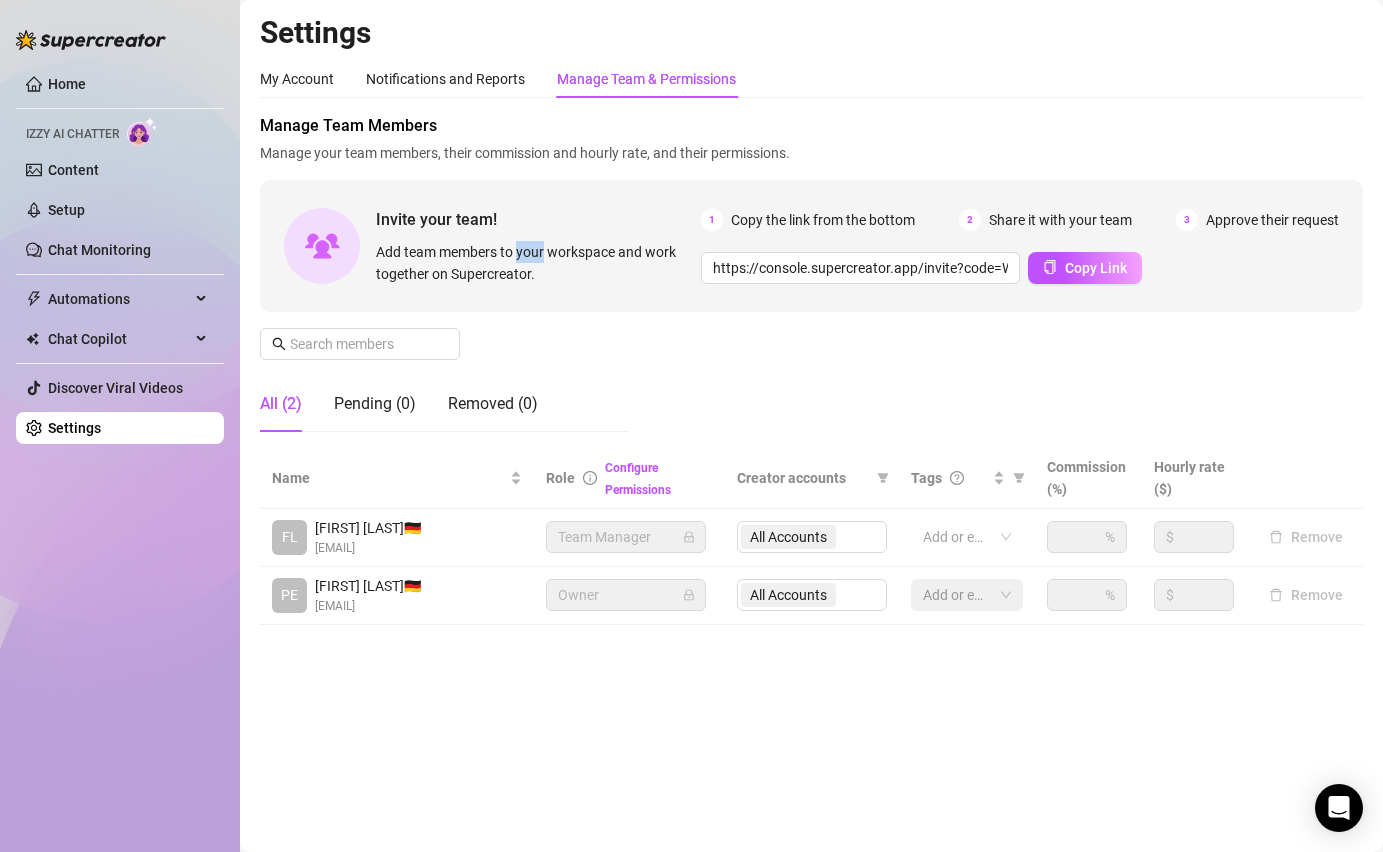 click on "Add team members to your workspace and work together on Supercreator." at bounding box center (534, 263) 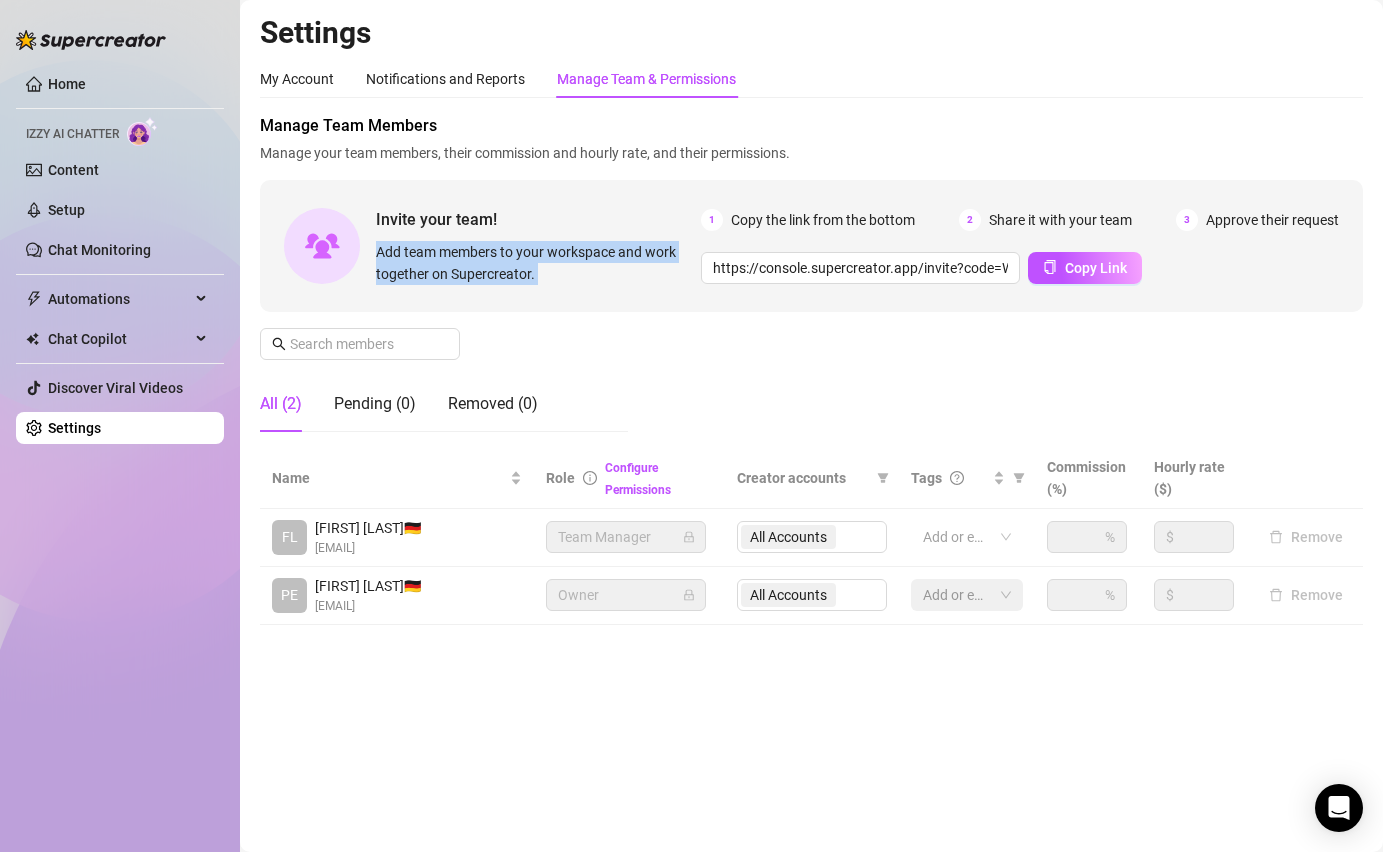 click on "Add team members to your workspace and work together on Supercreator." at bounding box center [534, 263] 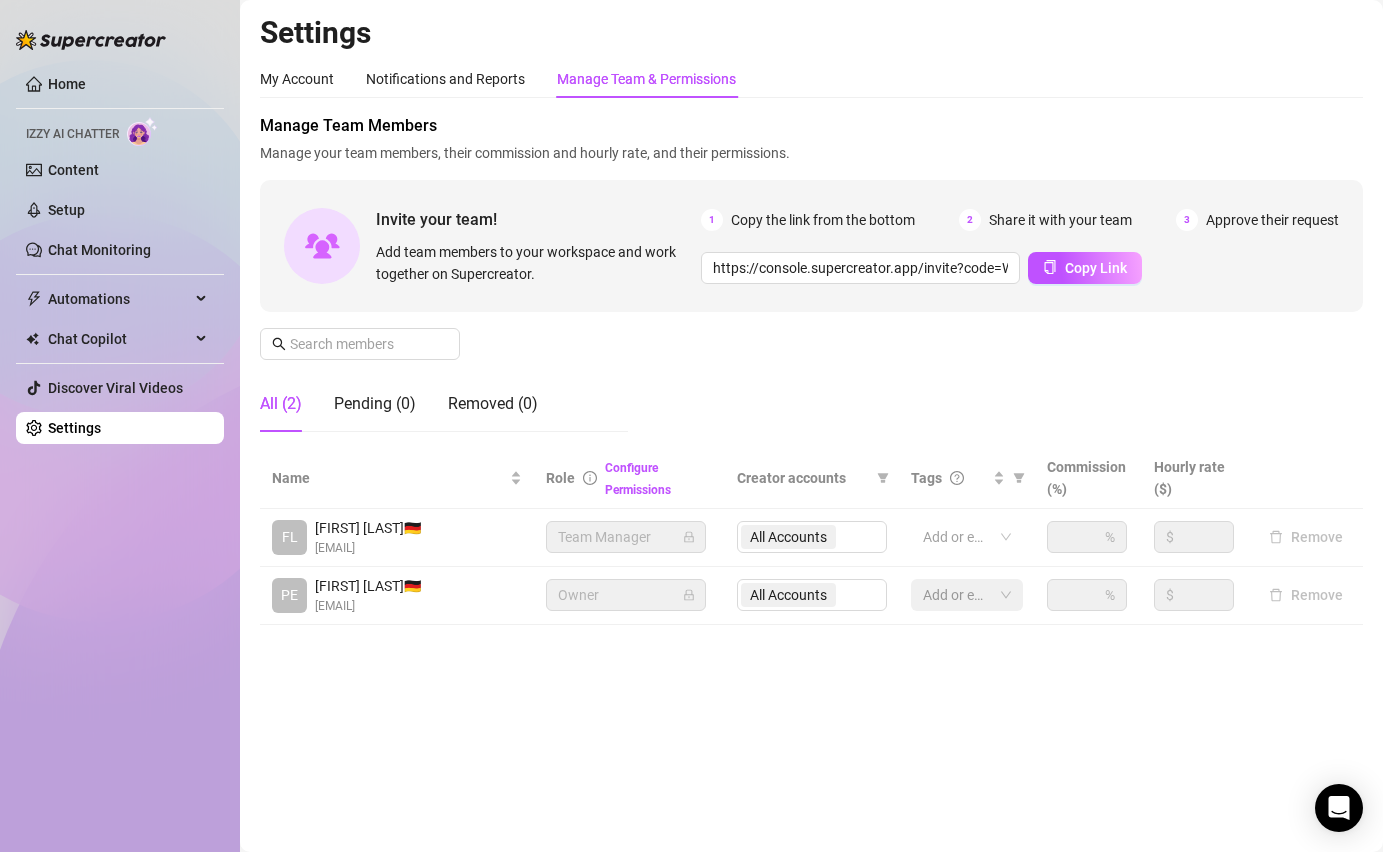 click on "Add team members to your workspace and work together on Supercreator." at bounding box center (534, 263) 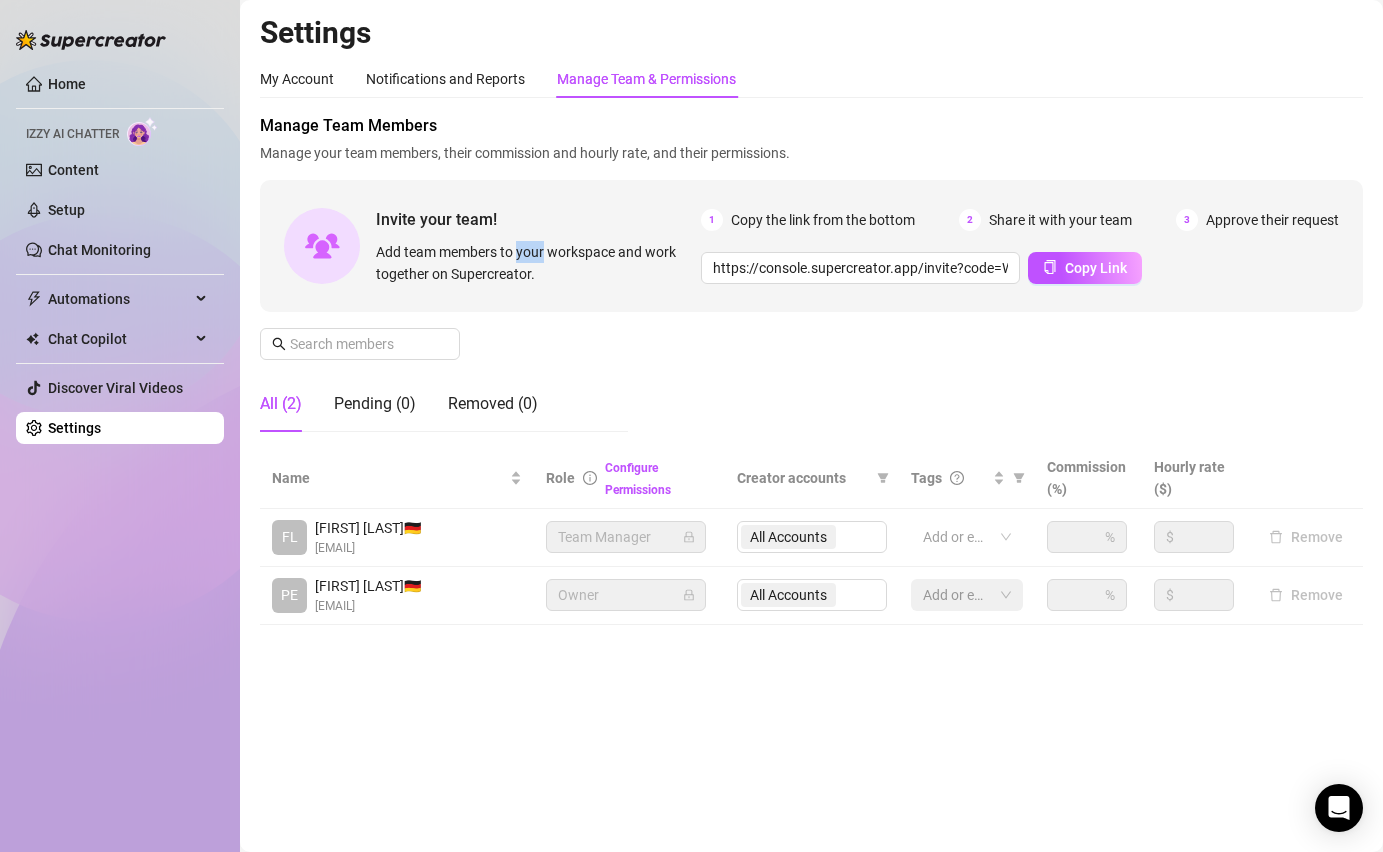 click on "Add team members to your workspace and work together on Supercreator." at bounding box center (534, 263) 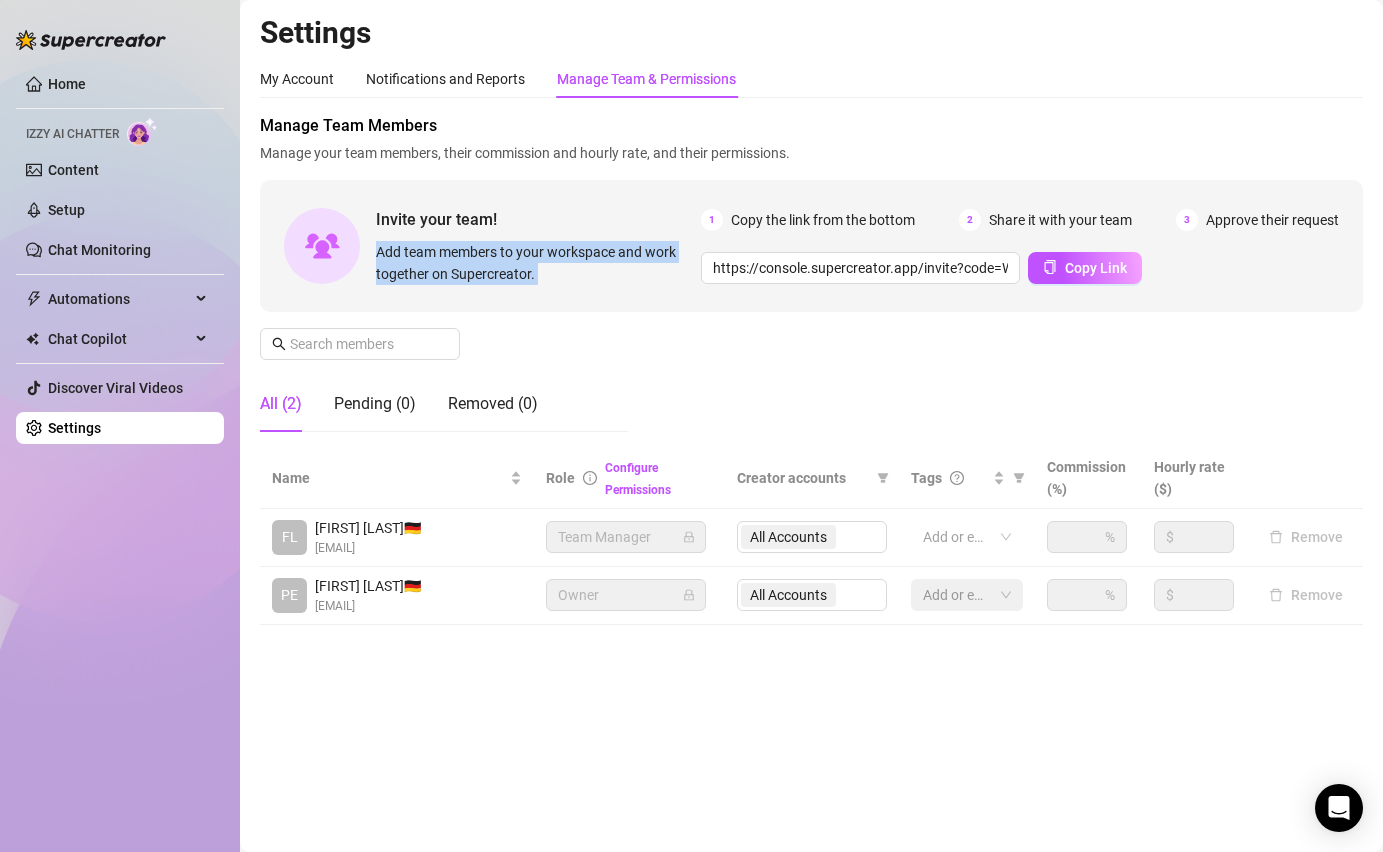 click on "Add team members to your workspace and work together on Supercreator." at bounding box center (534, 263) 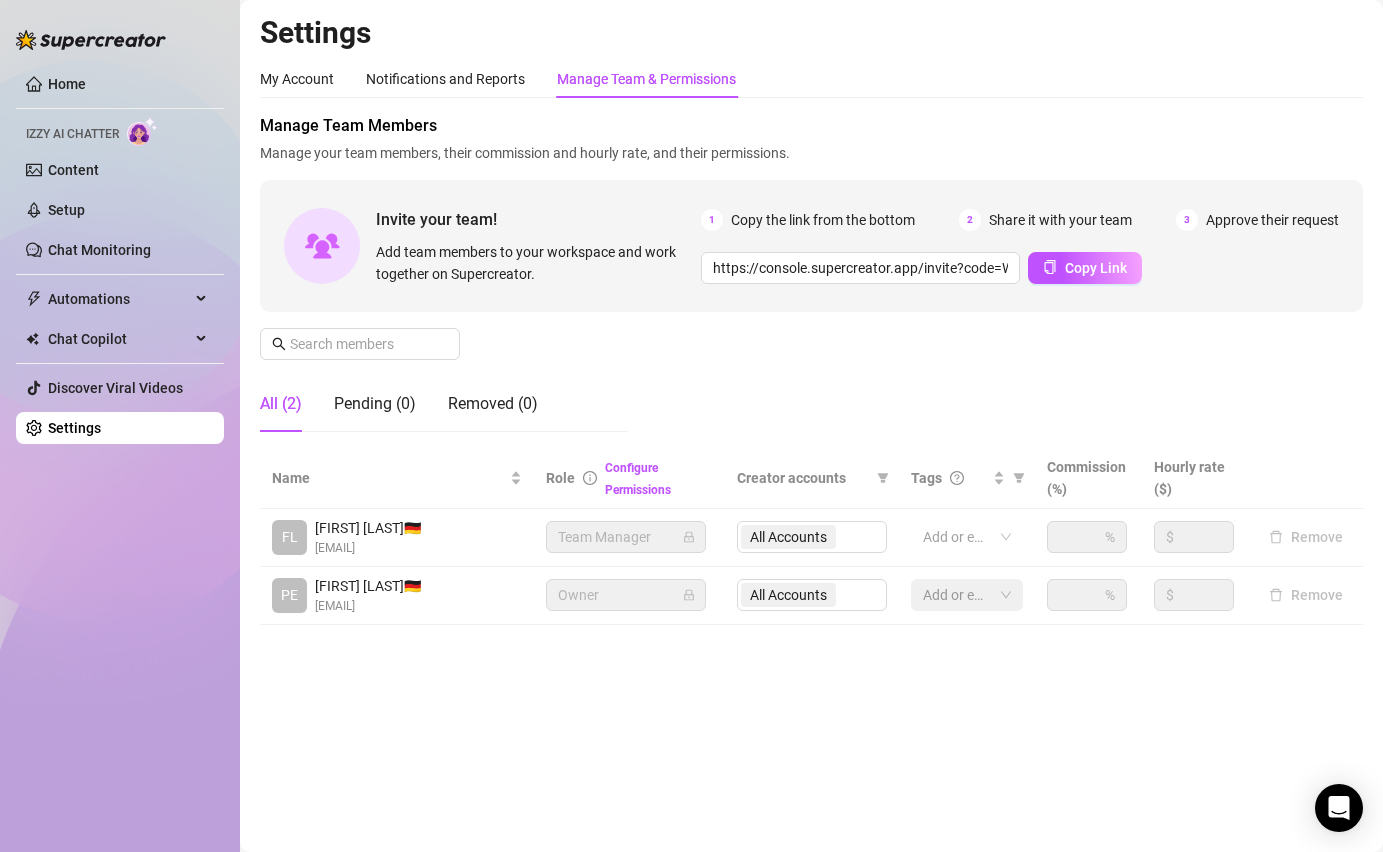 click on "Add team members to your workspace and work together on Supercreator." at bounding box center [534, 263] 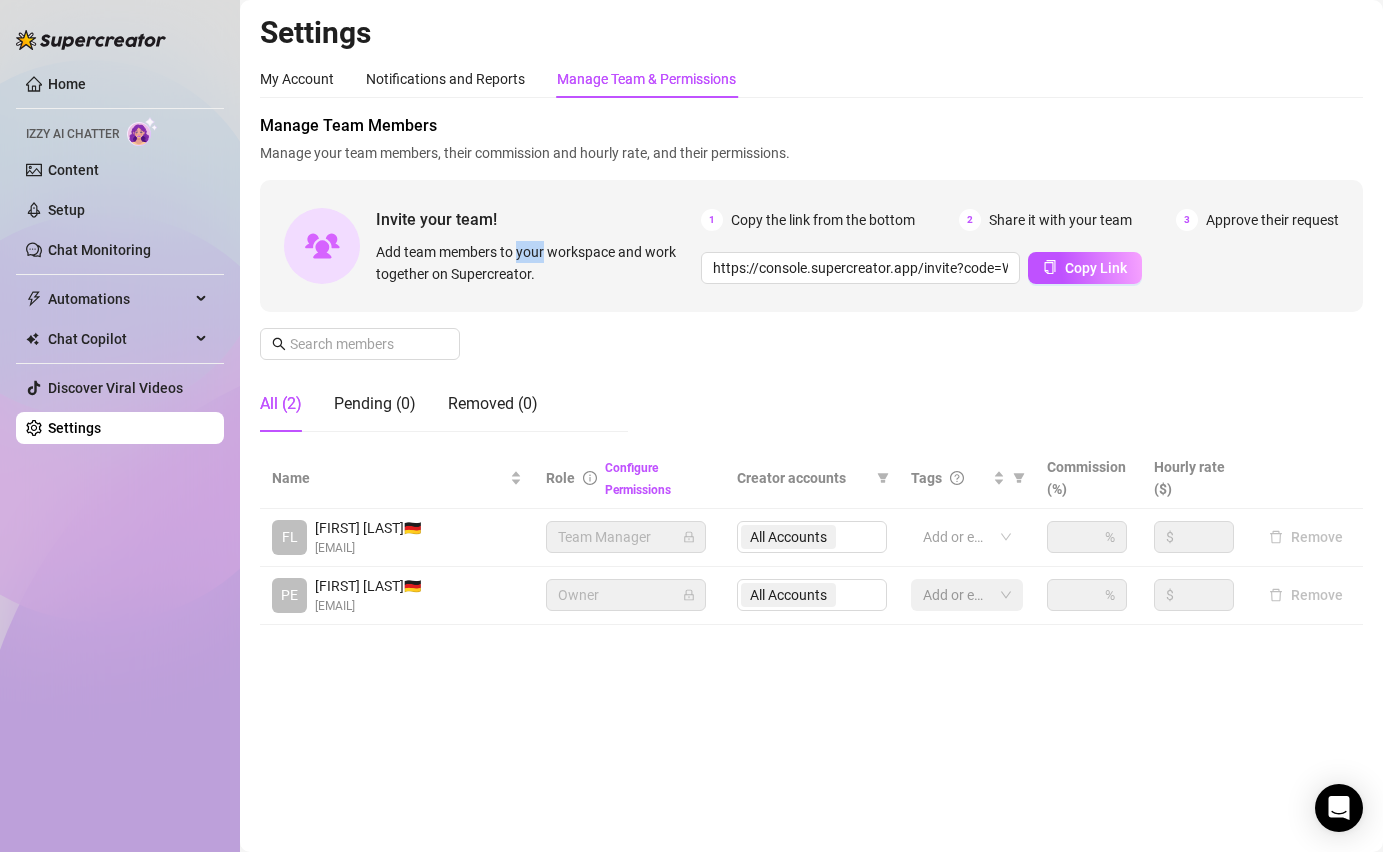 click on "Add team members to your workspace and work together on Supercreator." at bounding box center [534, 263] 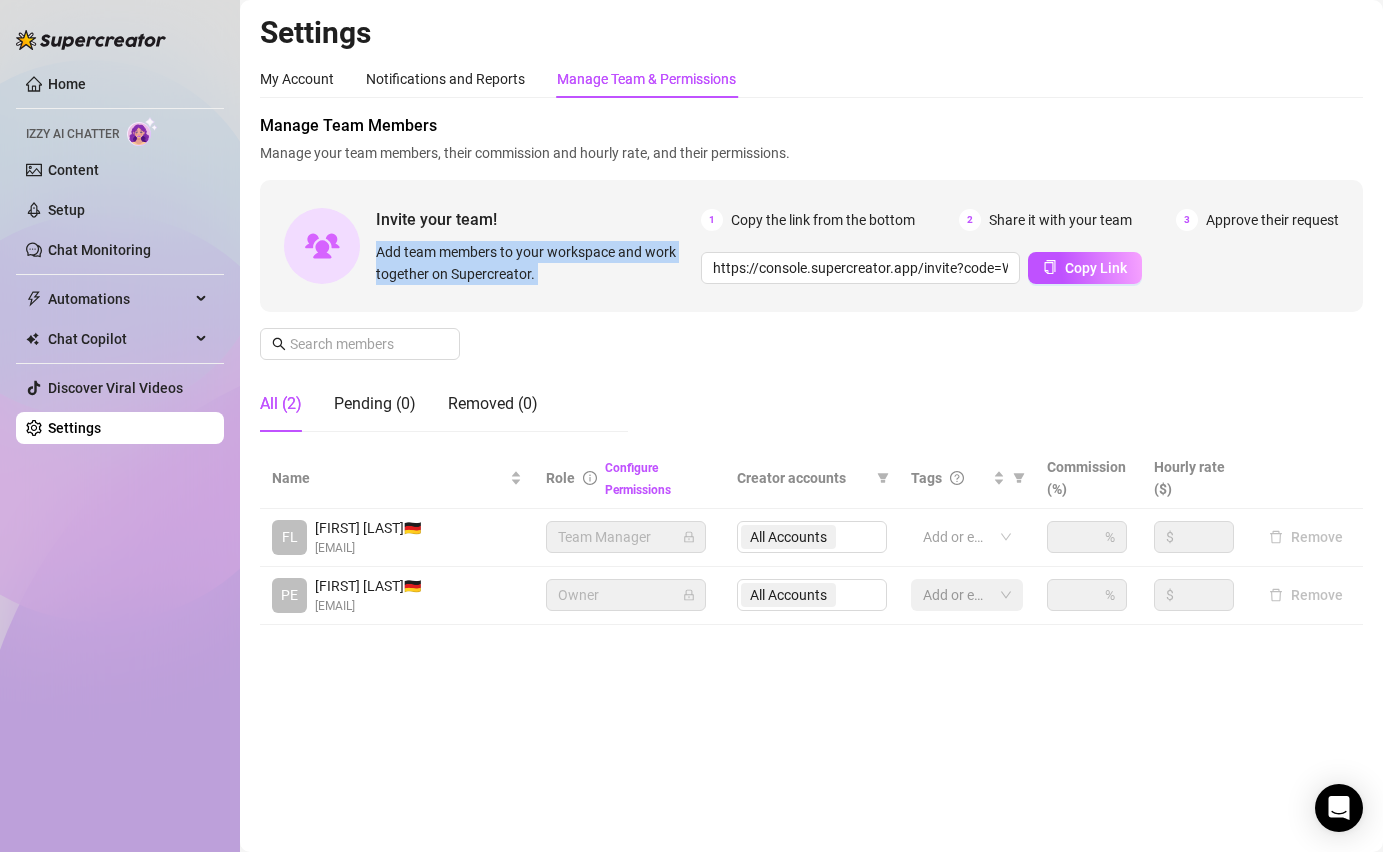 click on "Add team members to your workspace and work together on Supercreator." at bounding box center (534, 263) 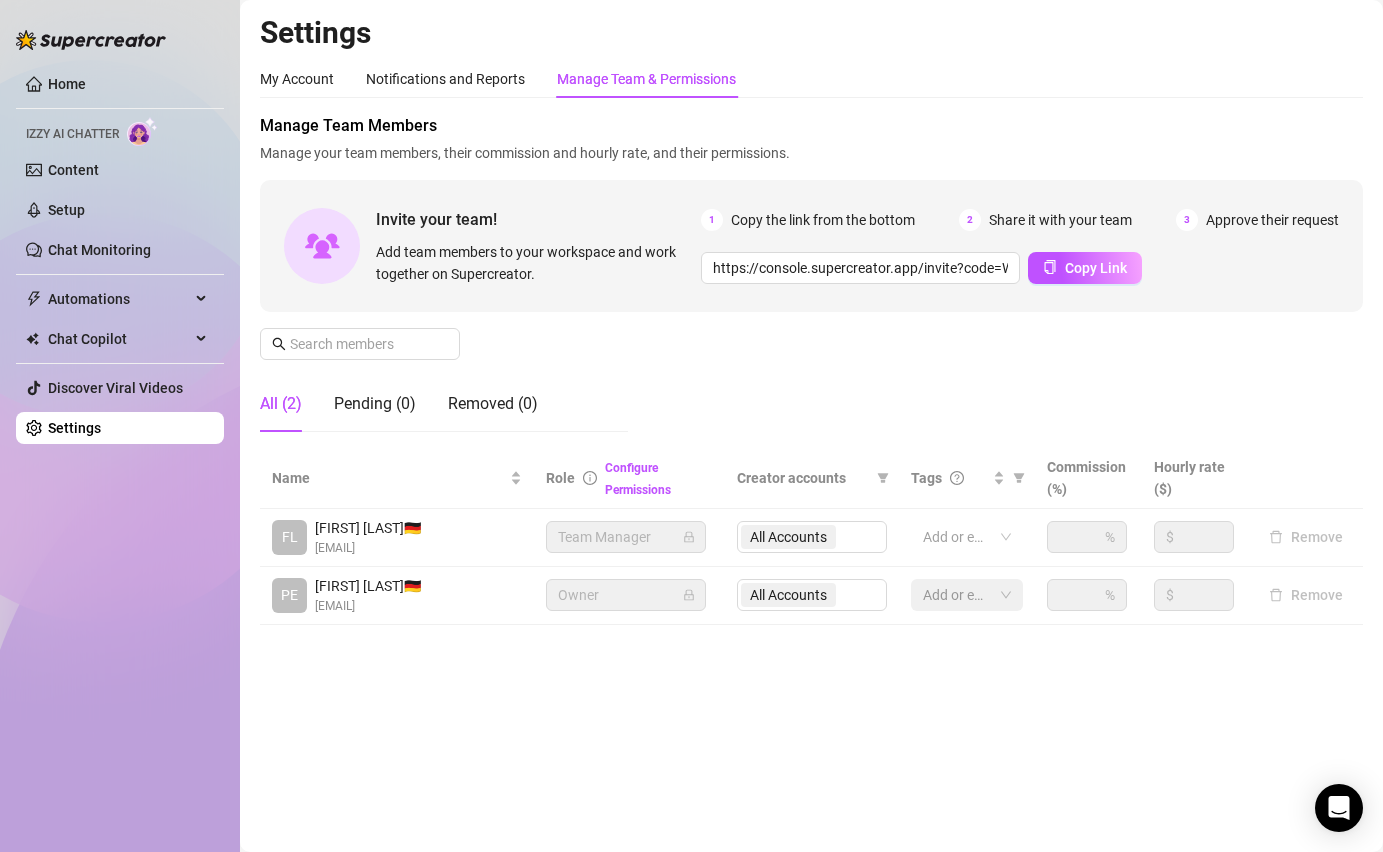 click on "Add team members to your workspace and work together on Supercreator." at bounding box center (534, 263) 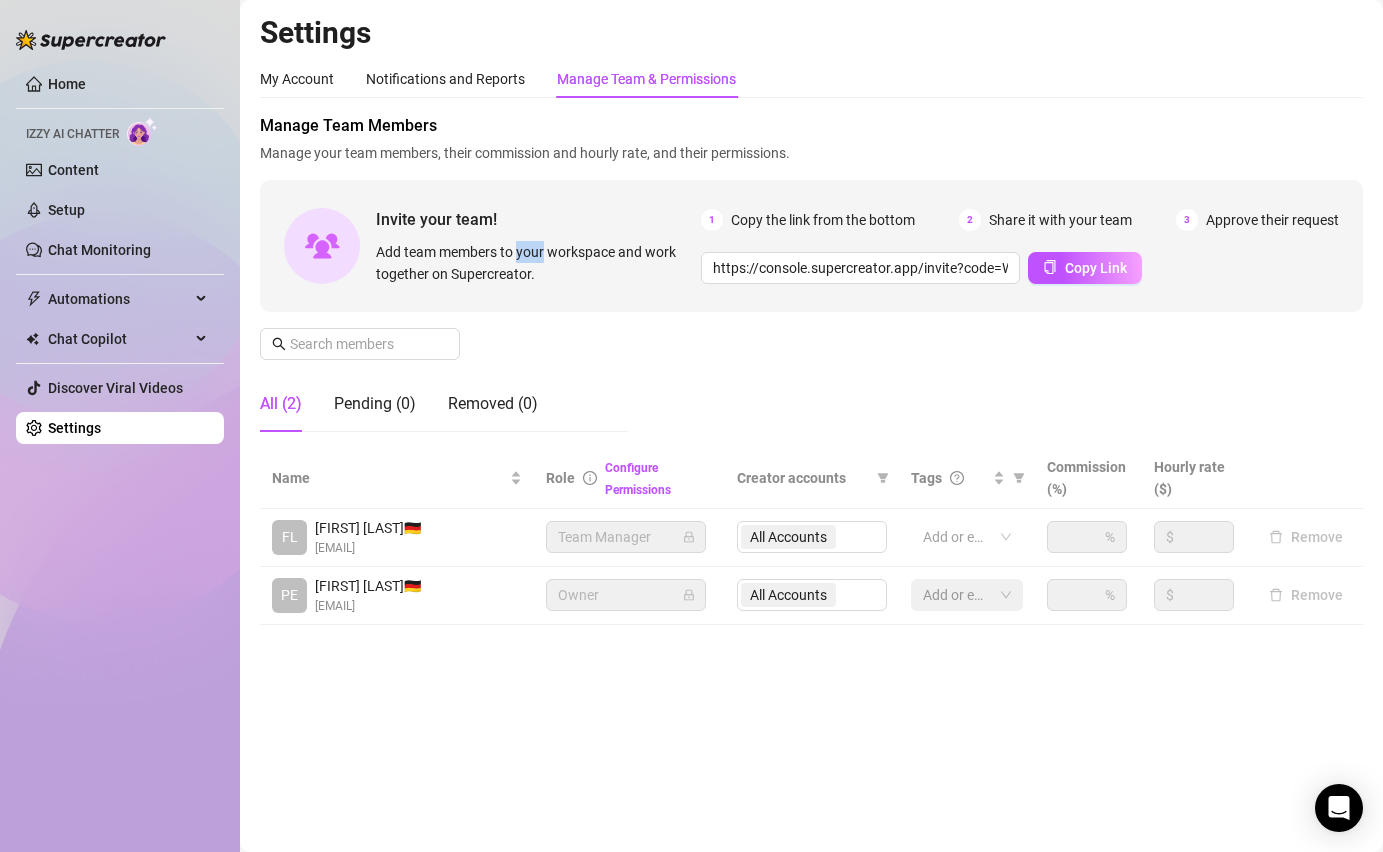 click on "Add team members to your workspace and work together on Supercreator." at bounding box center (534, 263) 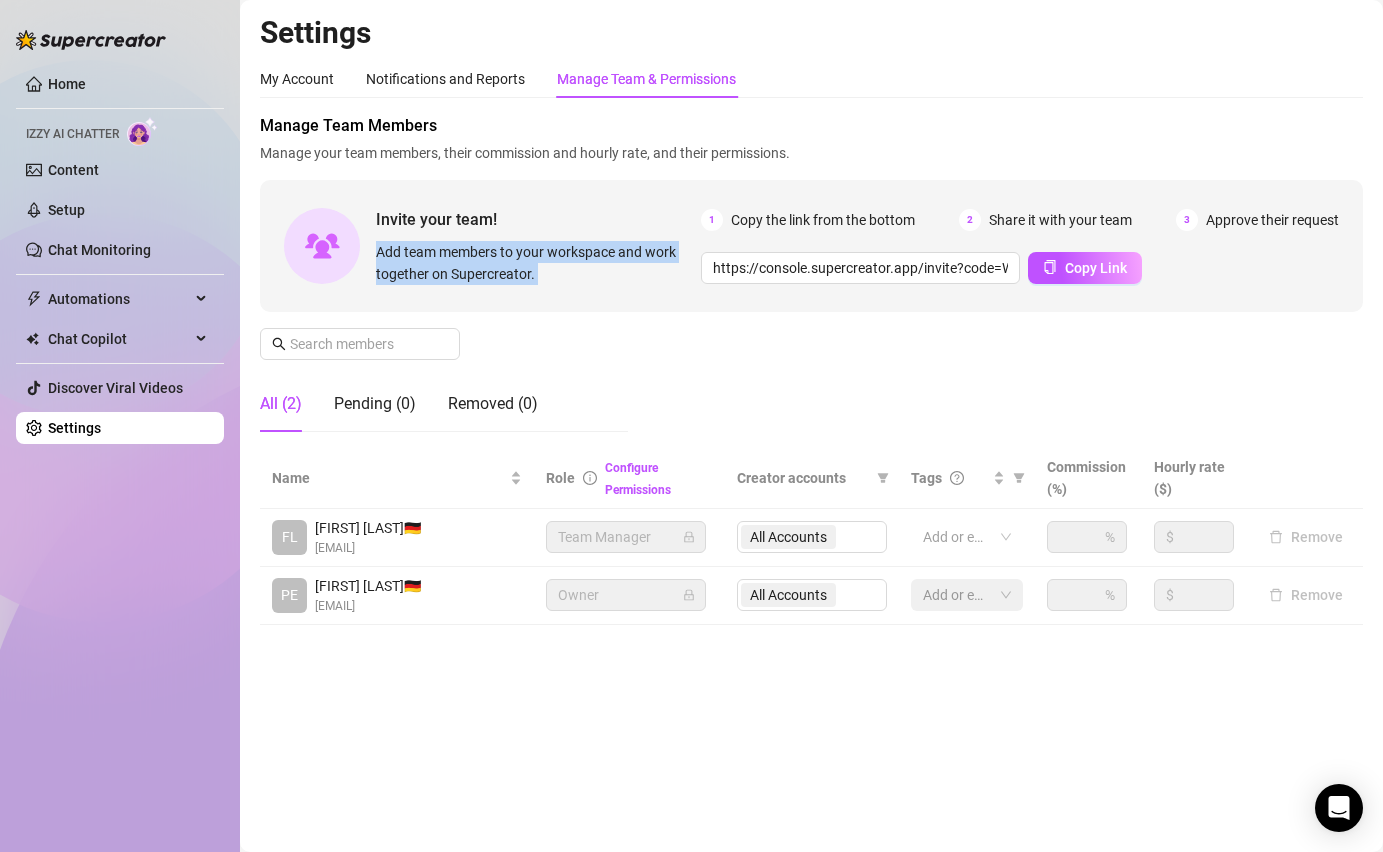 click on "Add team members to your workspace and work together on Supercreator." at bounding box center (534, 263) 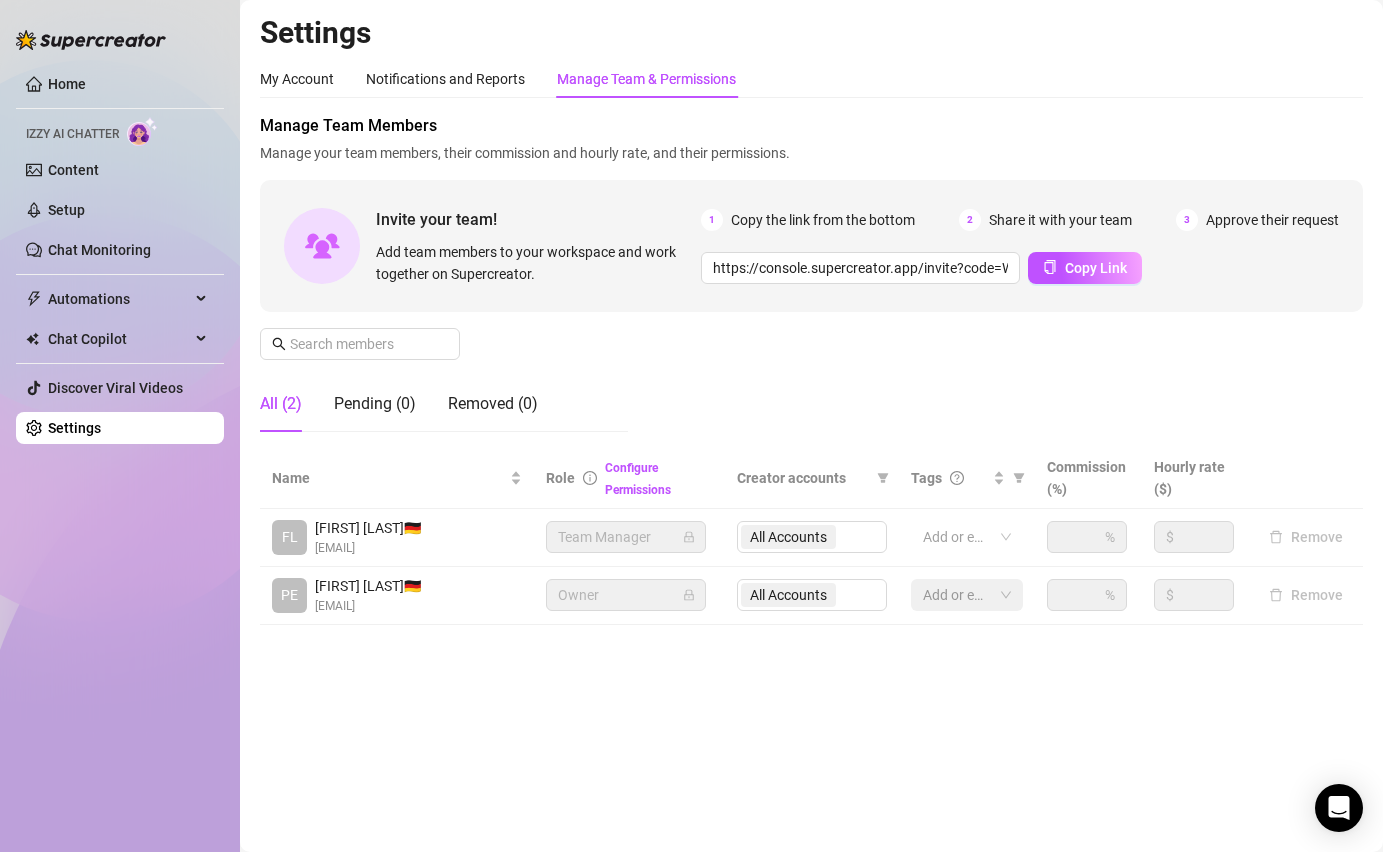 click on "Add team members to your workspace and work together on Supercreator." at bounding box center [534, 263] 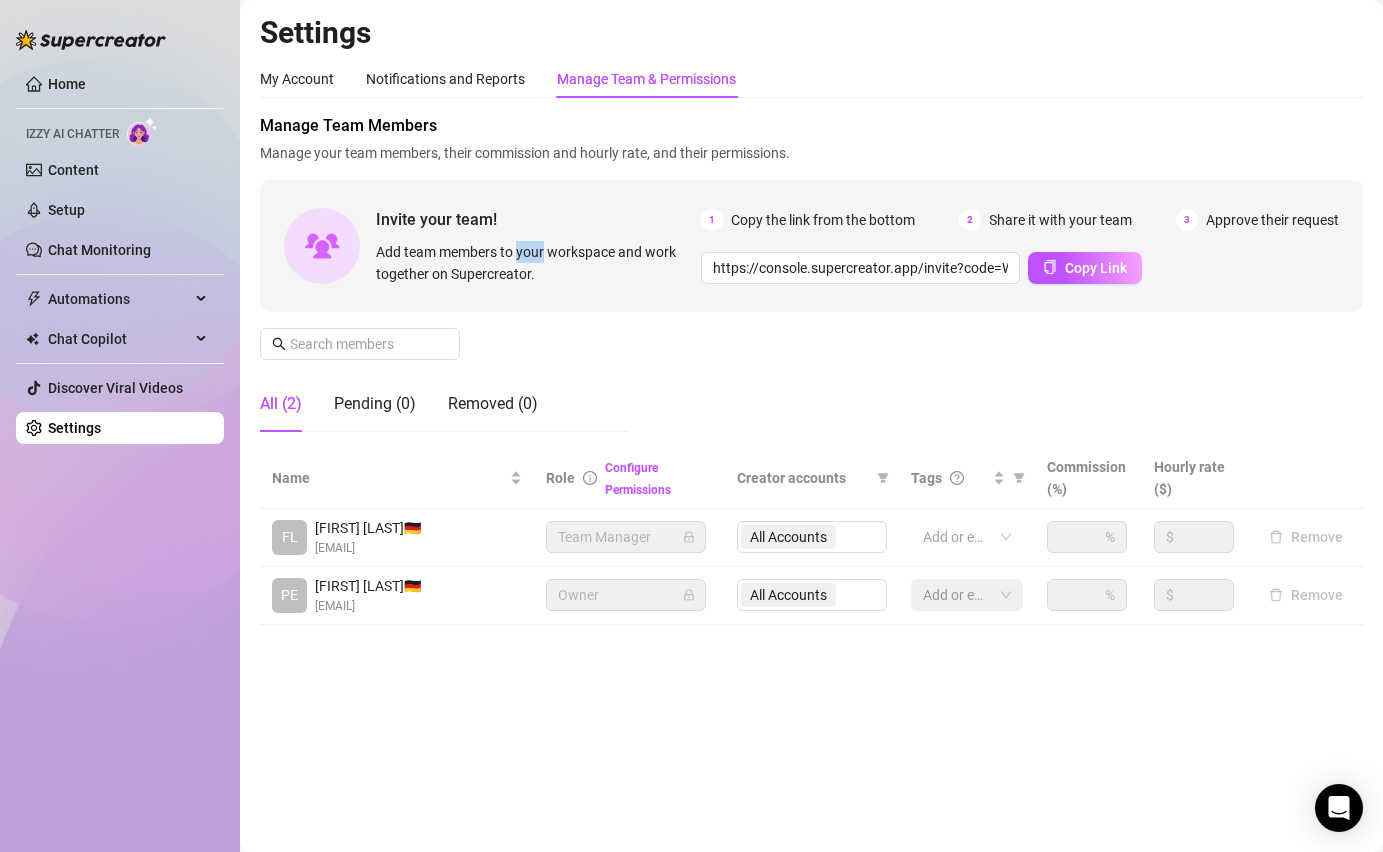 click on "Add team members to your workspace and work together on Supercreator." at bounding box center [534, 263] 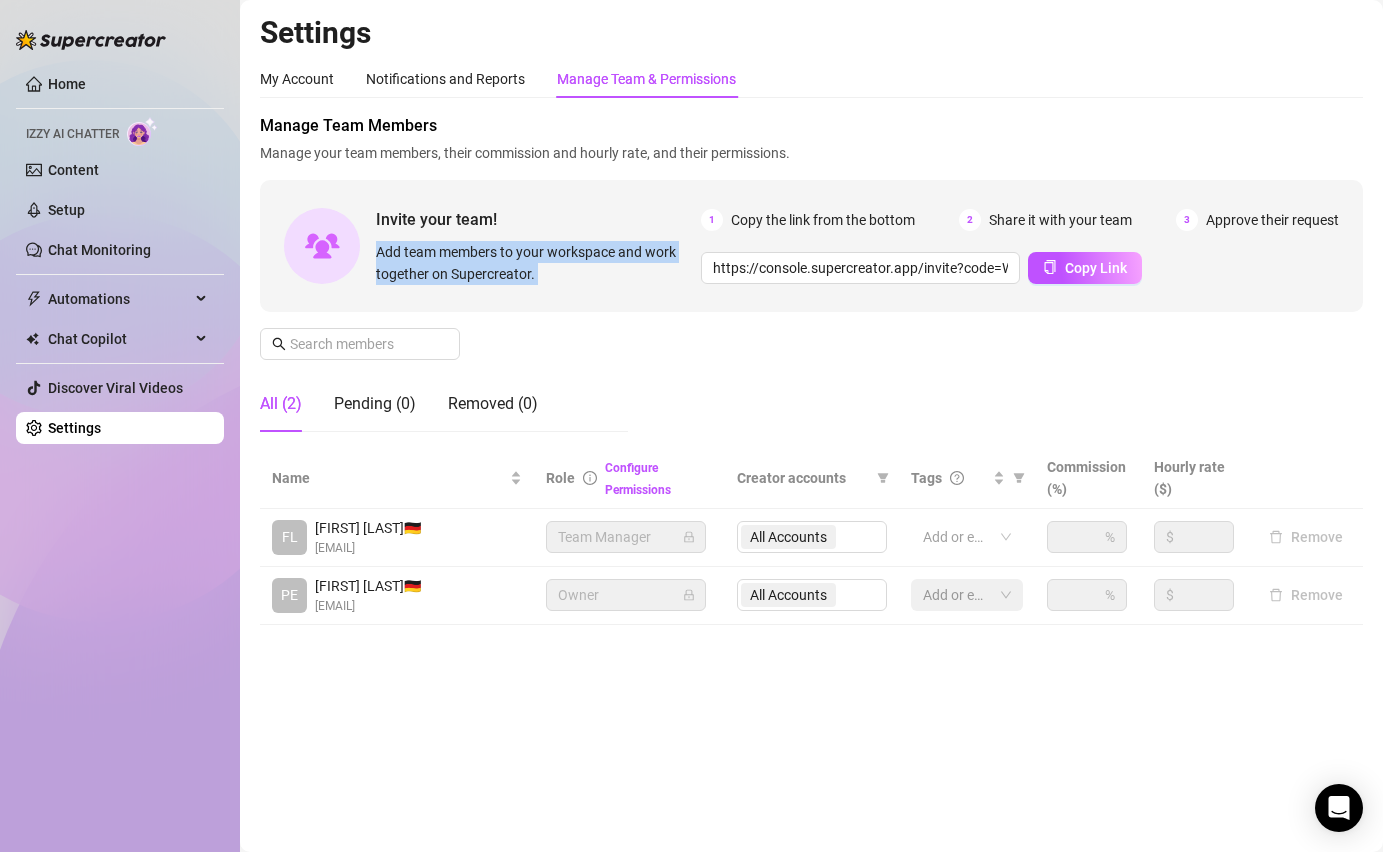 click on "Add team members to your workspace and work together on Supercreator." at bounding box center (534, 263) 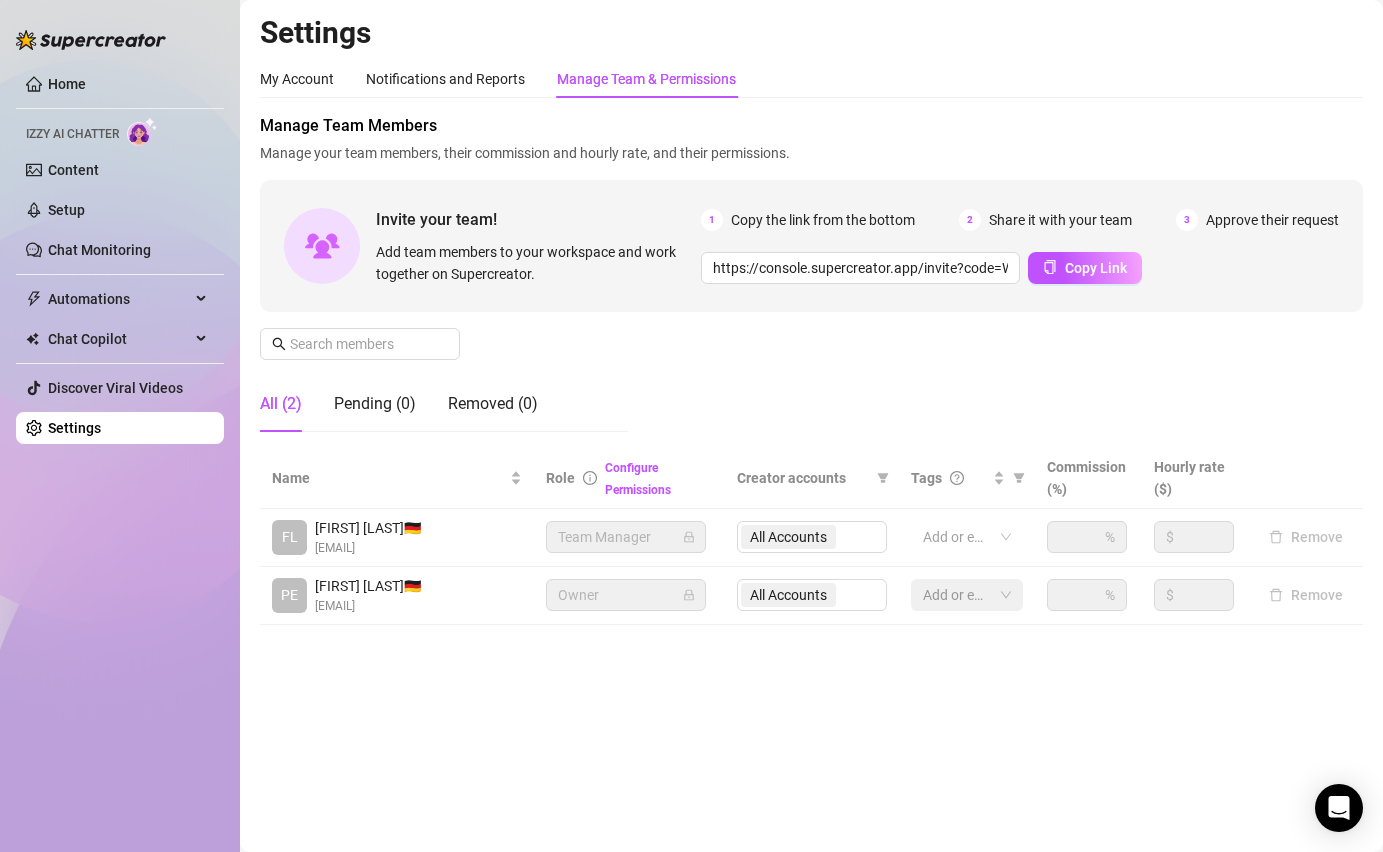 click on "Add team members to your workspace and work together on Supercreator." at bounding box center [534, 263] 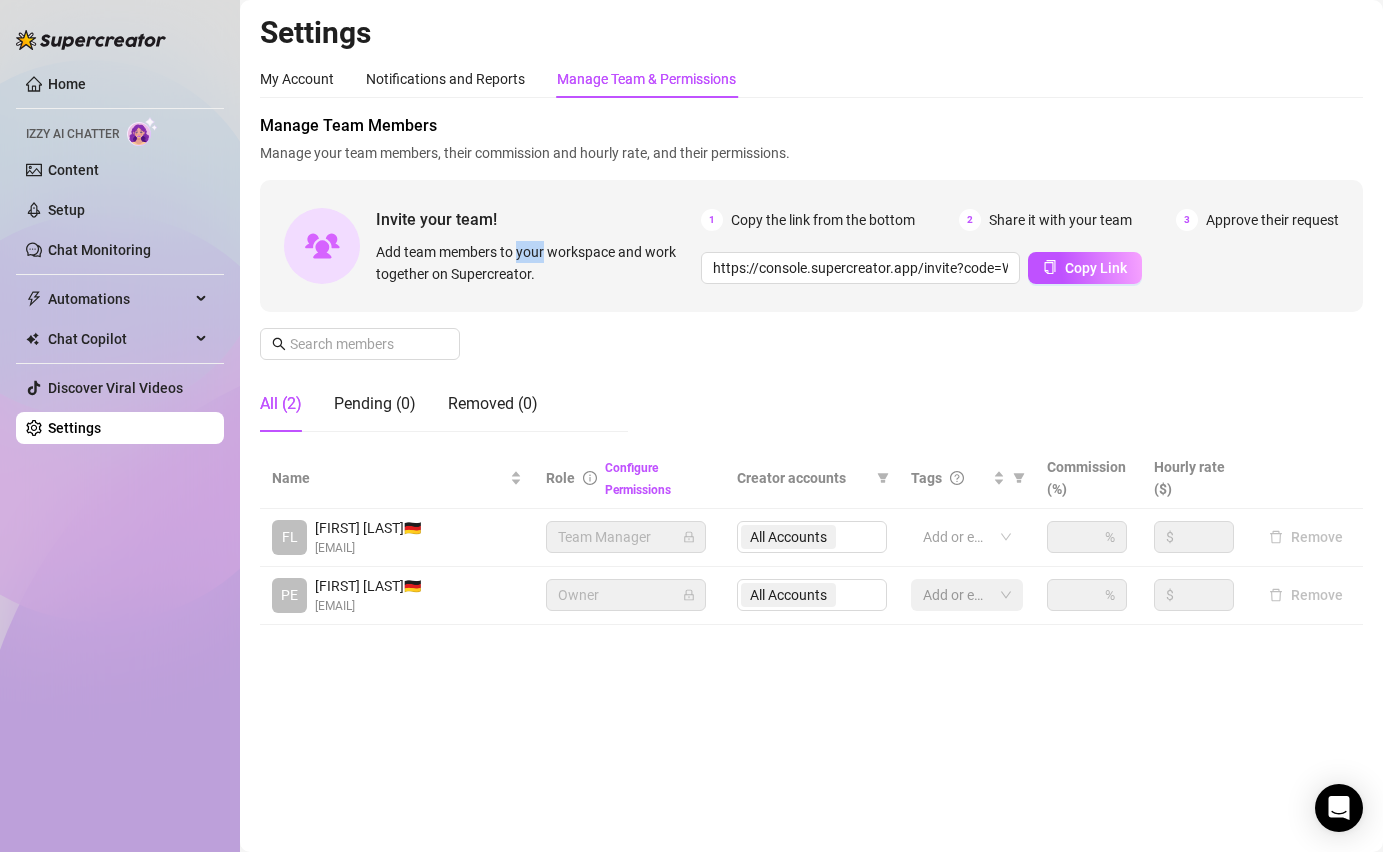 click on "Add team members to your workspace and work together on Supercreator." at bounding box center [534, 263] 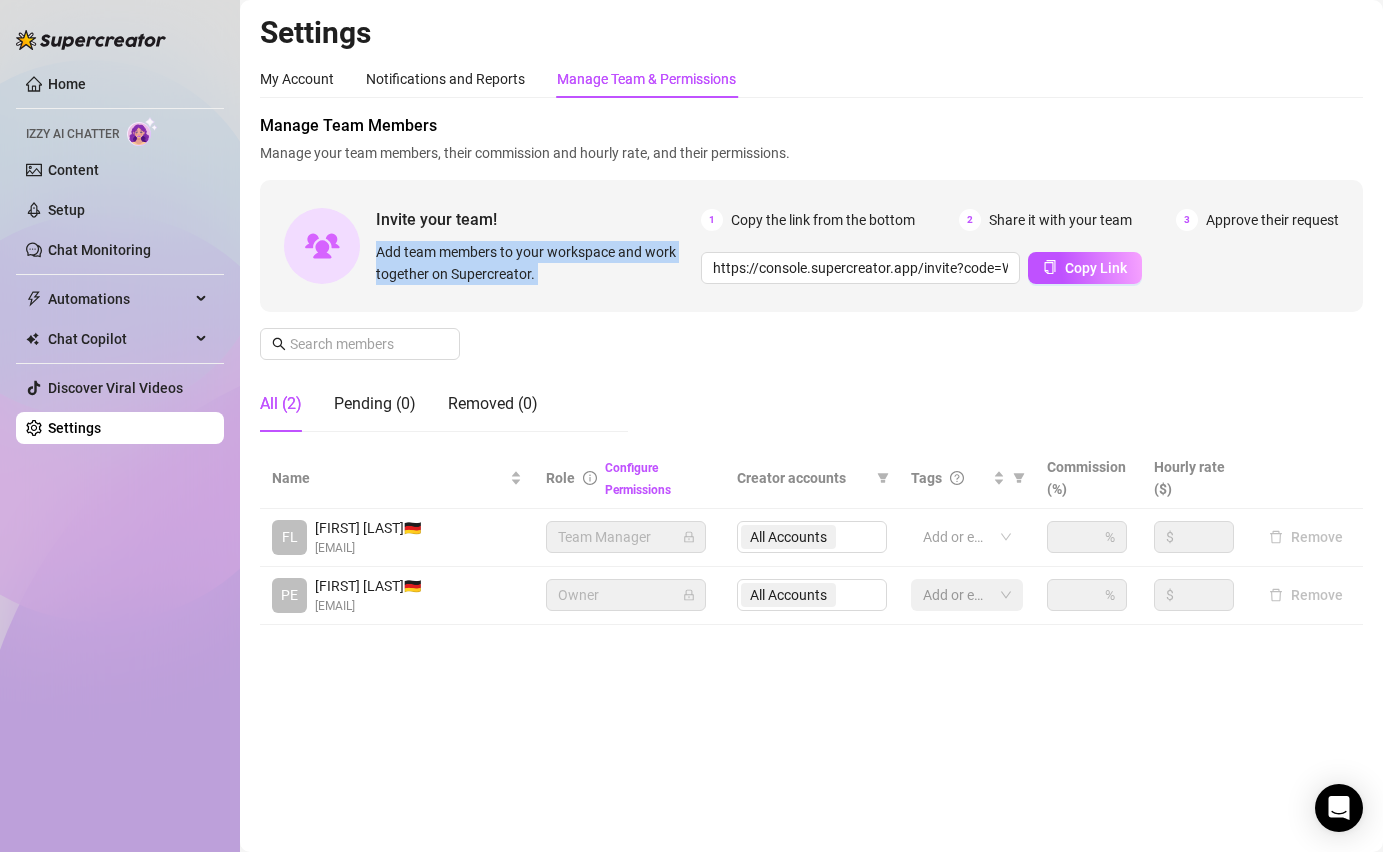 click on "Add team members to your workspace and work together on Supercreator." at bounding box center (534, 263) 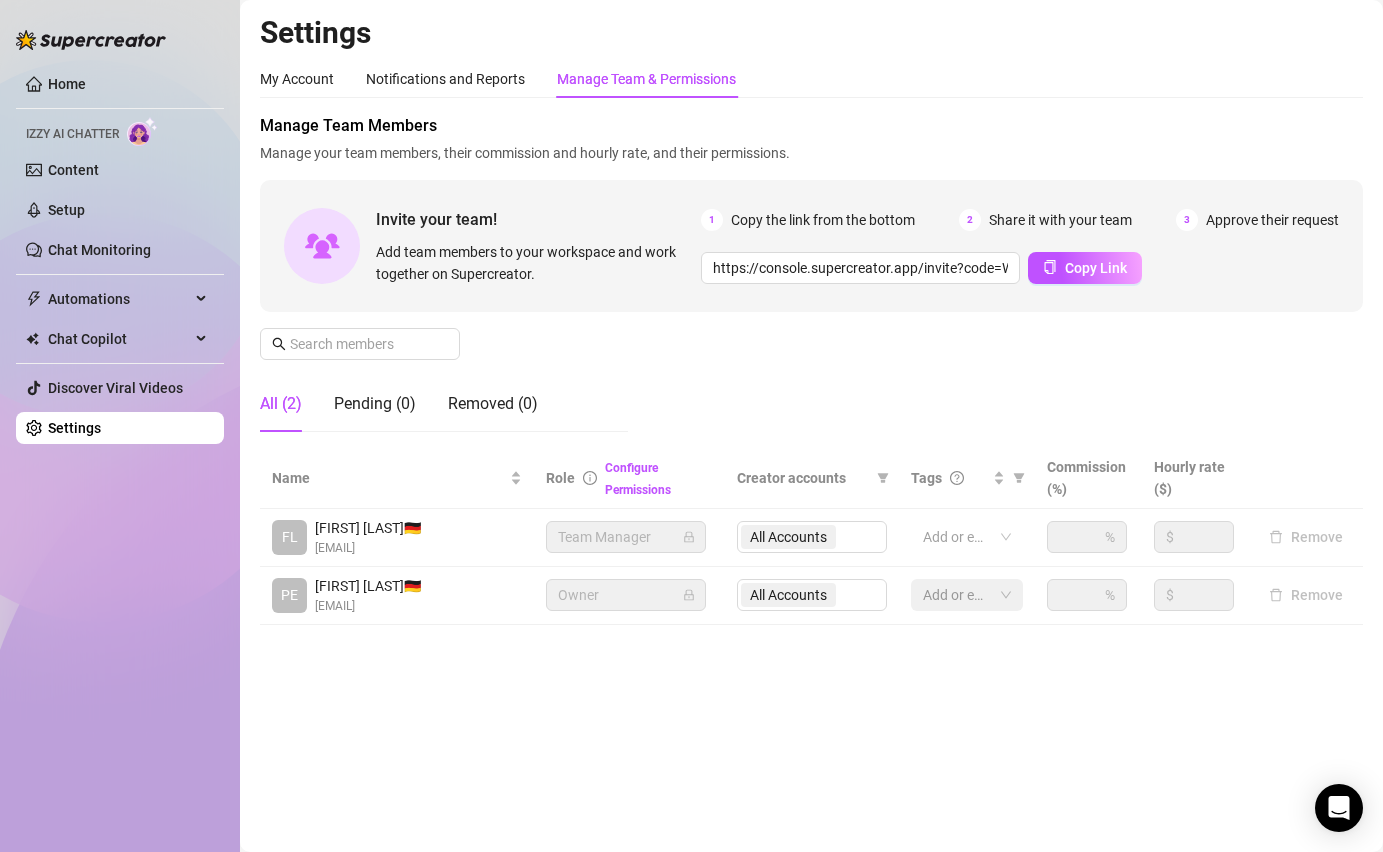 click on "Add team members to your workspace and work together on Supercreator." at bounding box center (534, 263) 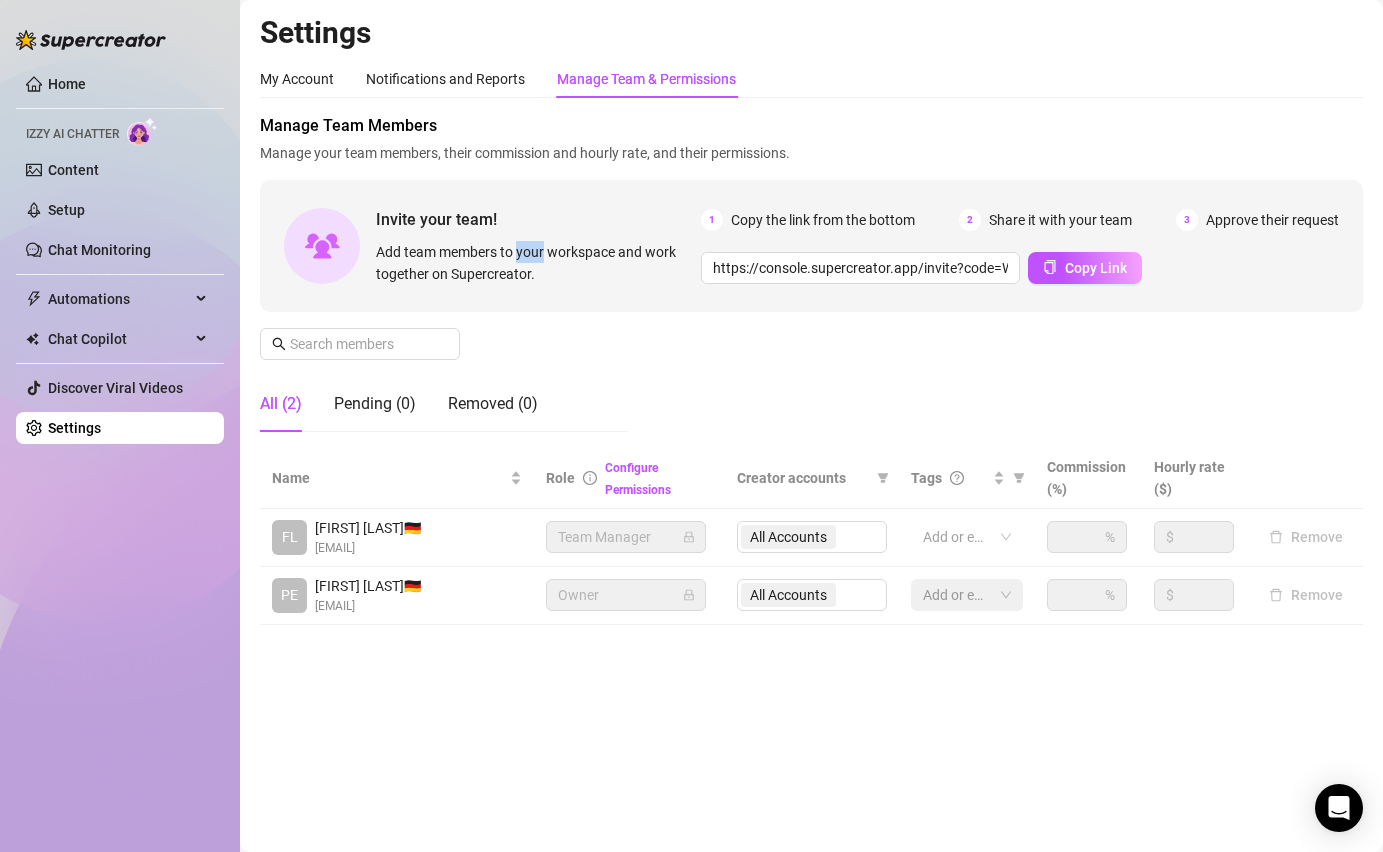 click on "Add team members to your workspace and work together on Supercreator." at bounding box center (534, 263) 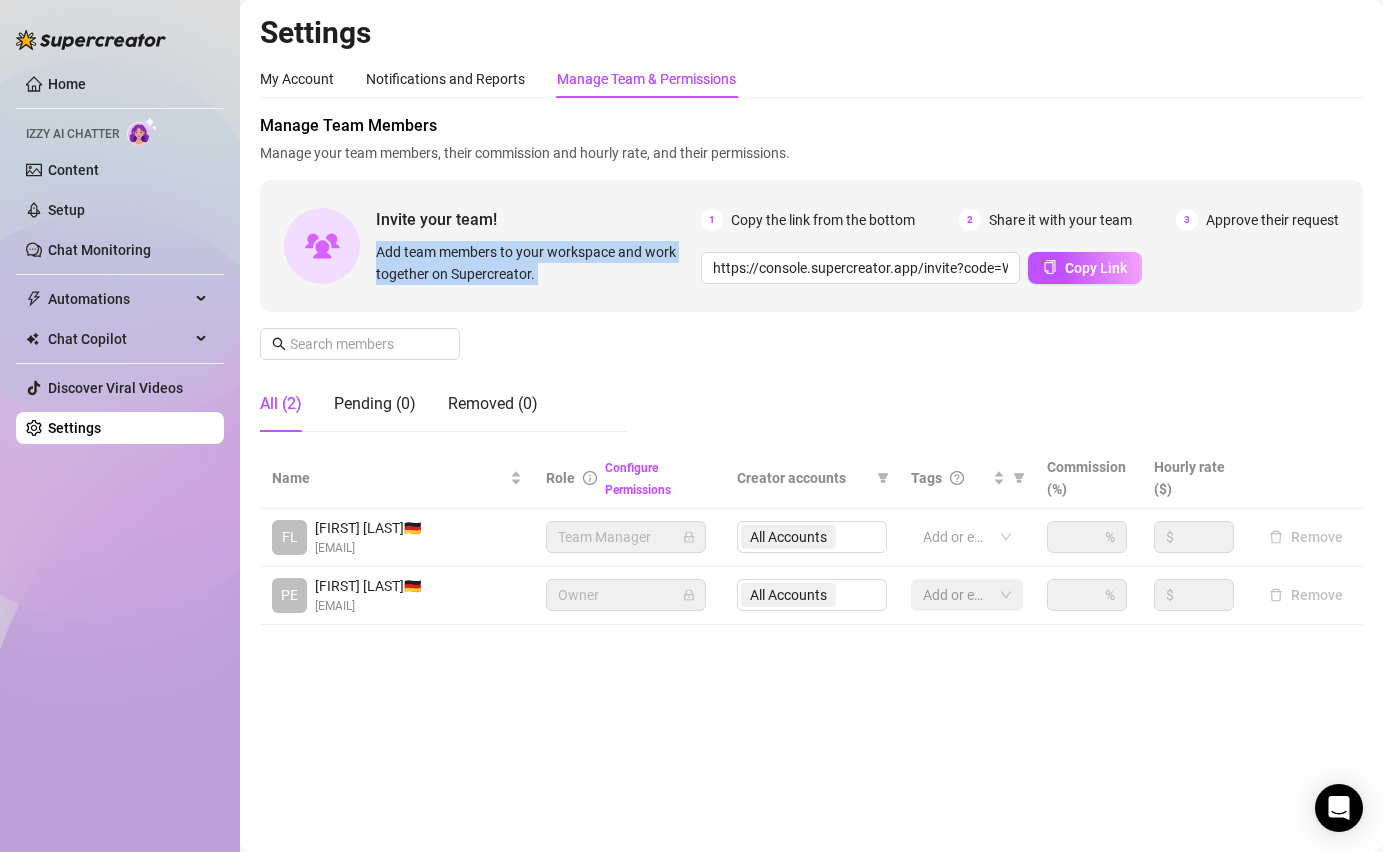 click on "Add team members to your workspace and work together on Supercreator." at bounding box center (534, 263) 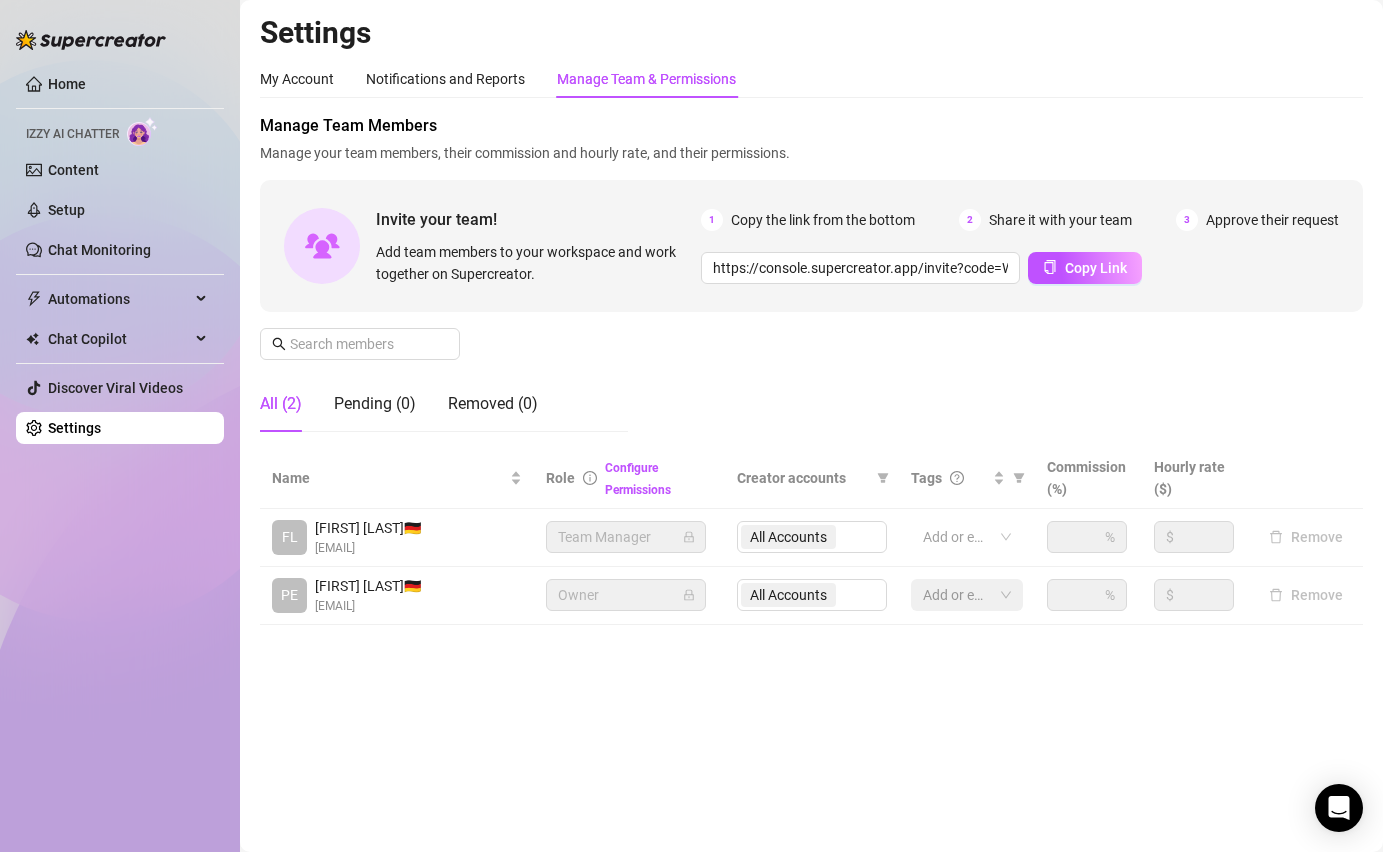 click on "Add team members to your workspace and work together on Supercreator." at bounding box center (534, 263) 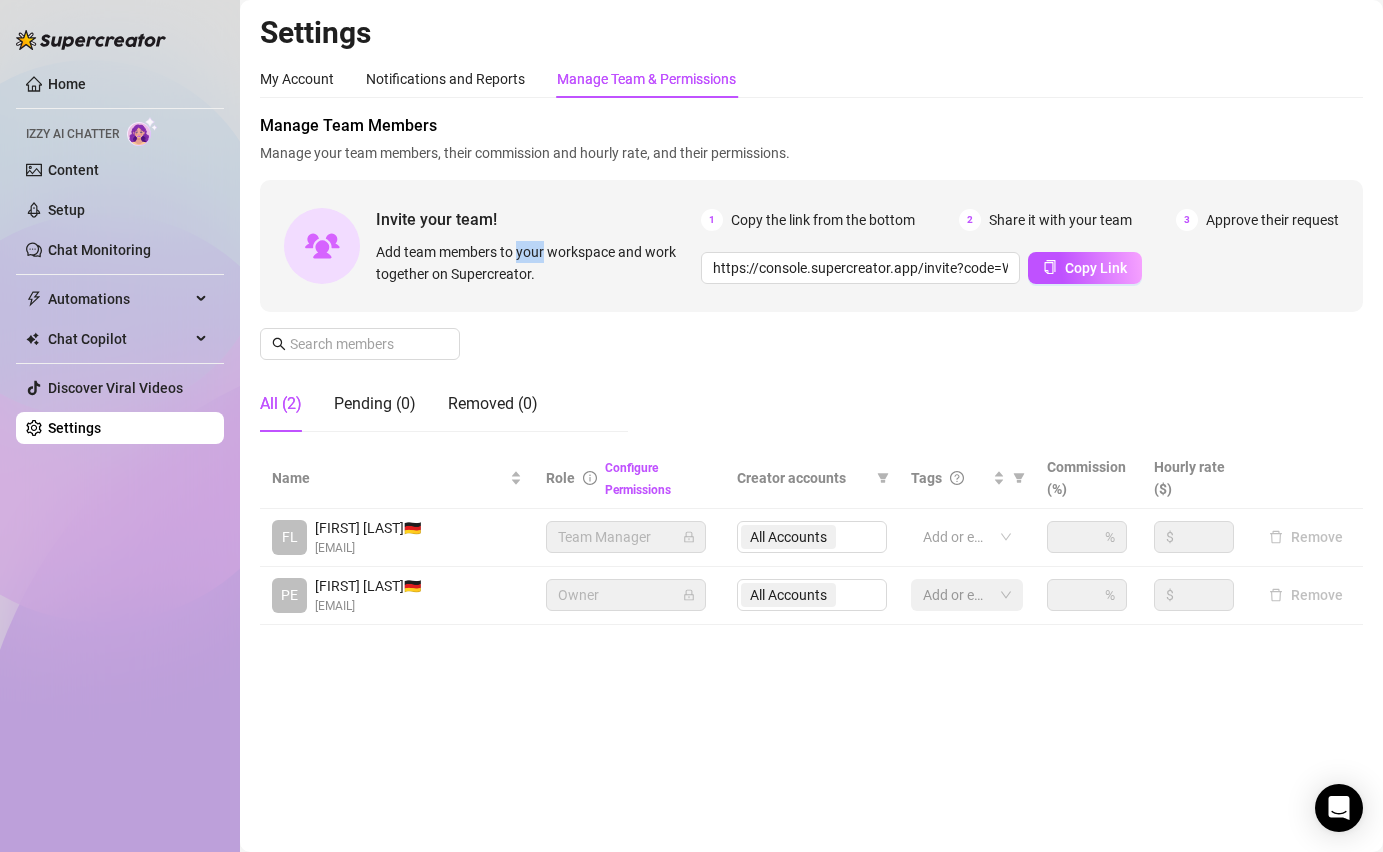 click on "Add team members to your workspace and work together on Supercreator." at bounding box center [534, 263] 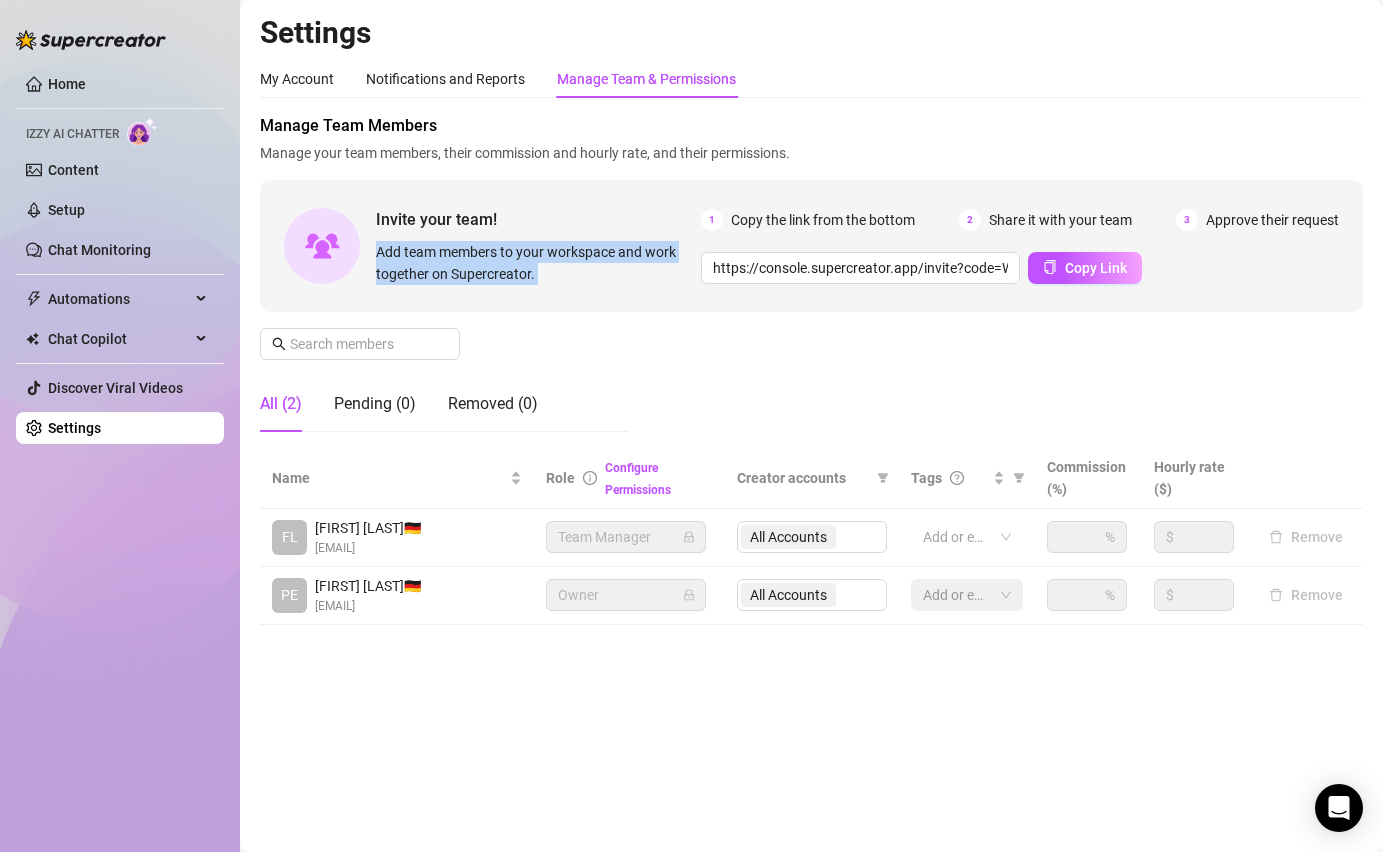 click on "Add team members to your workspace and work together on Supercreator." at bounding box center [534, 263] 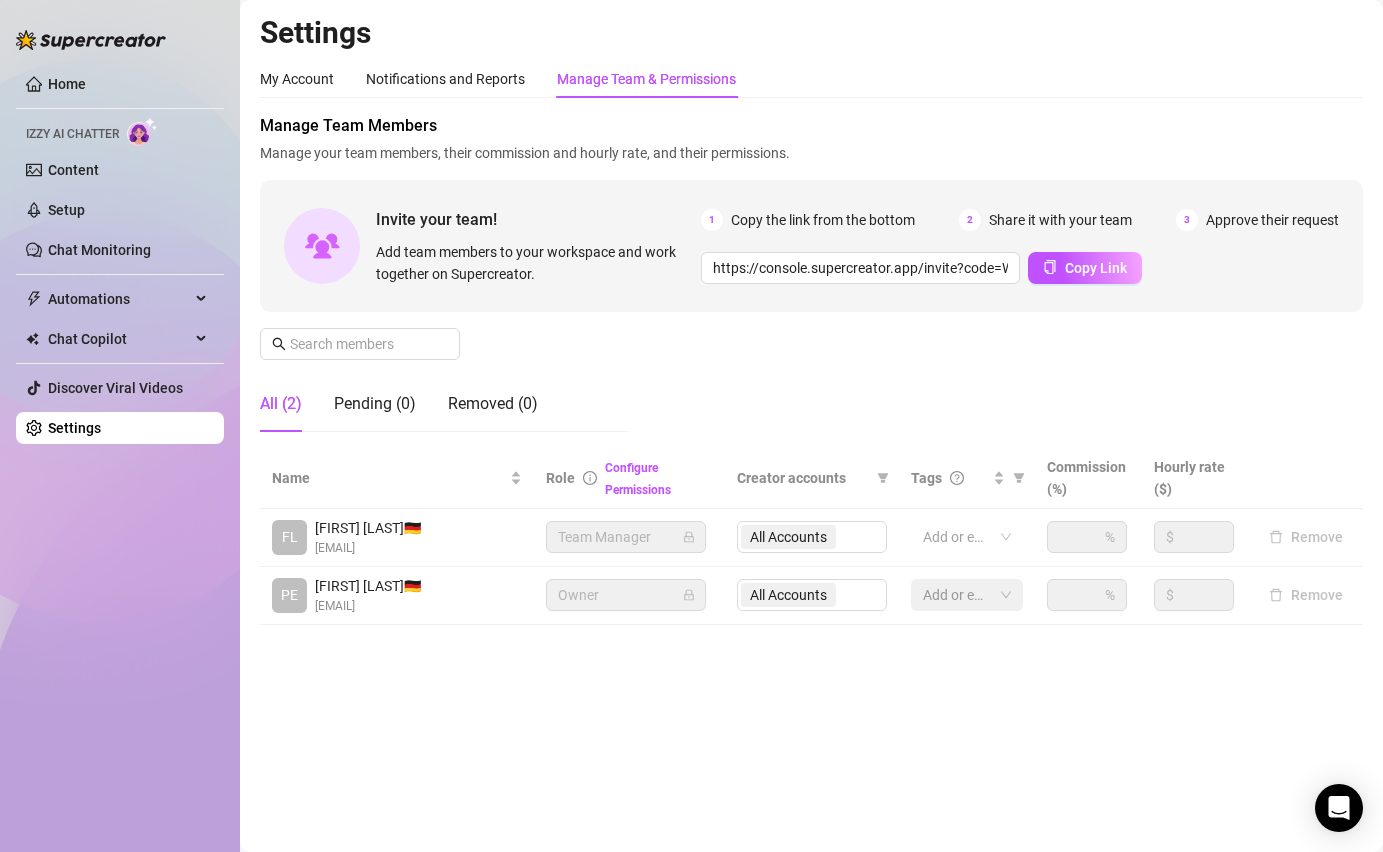 click on "Add team members to your workspace and work together on Supercreator." at bounding box center (534, 263) 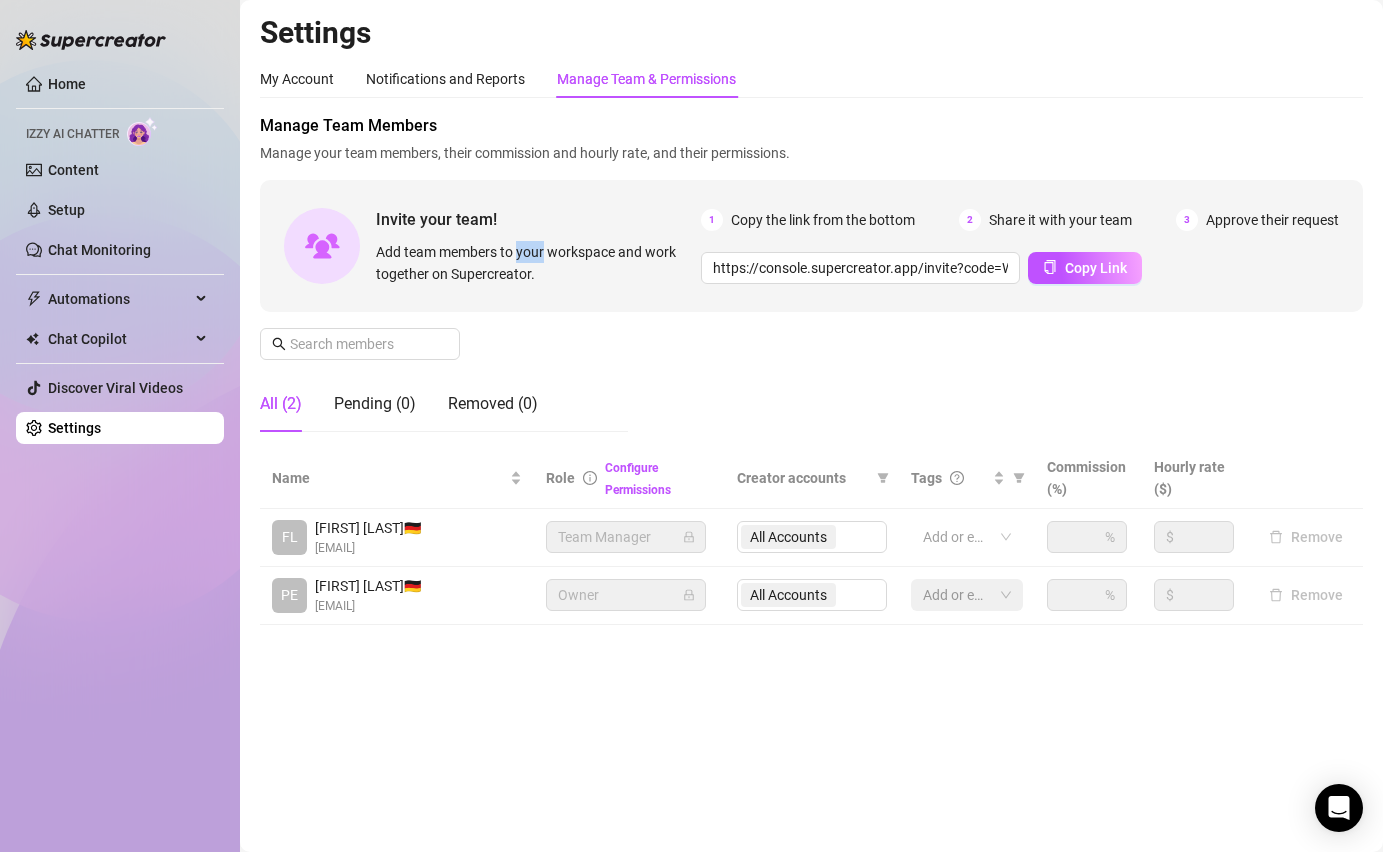 click on "Add team members to your workspace and work together on Supercreator." at bounding box center (534, 263) 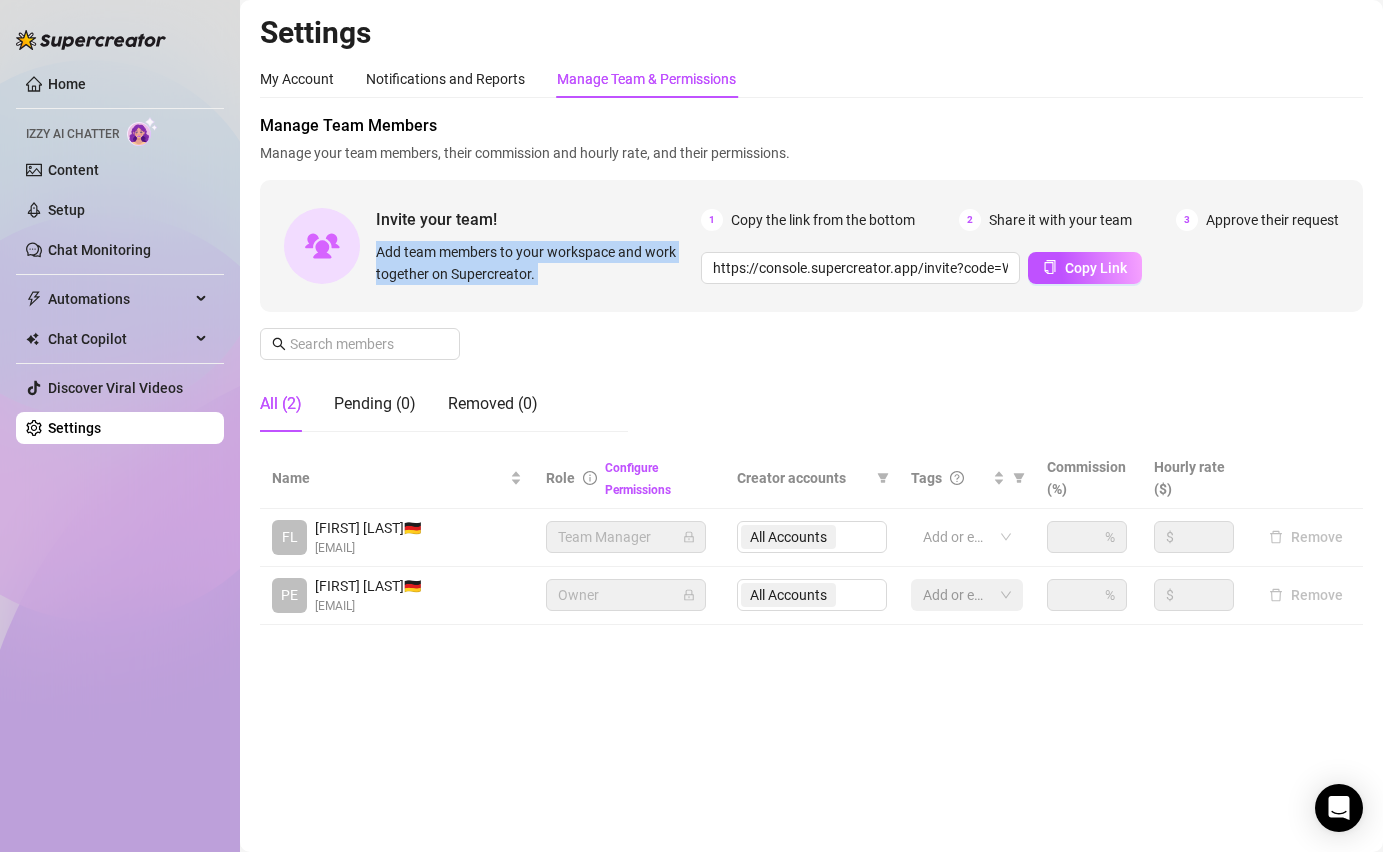 click on "Add team members to your workspace and work together on Supercreator." at bounding box center (534, 263) 